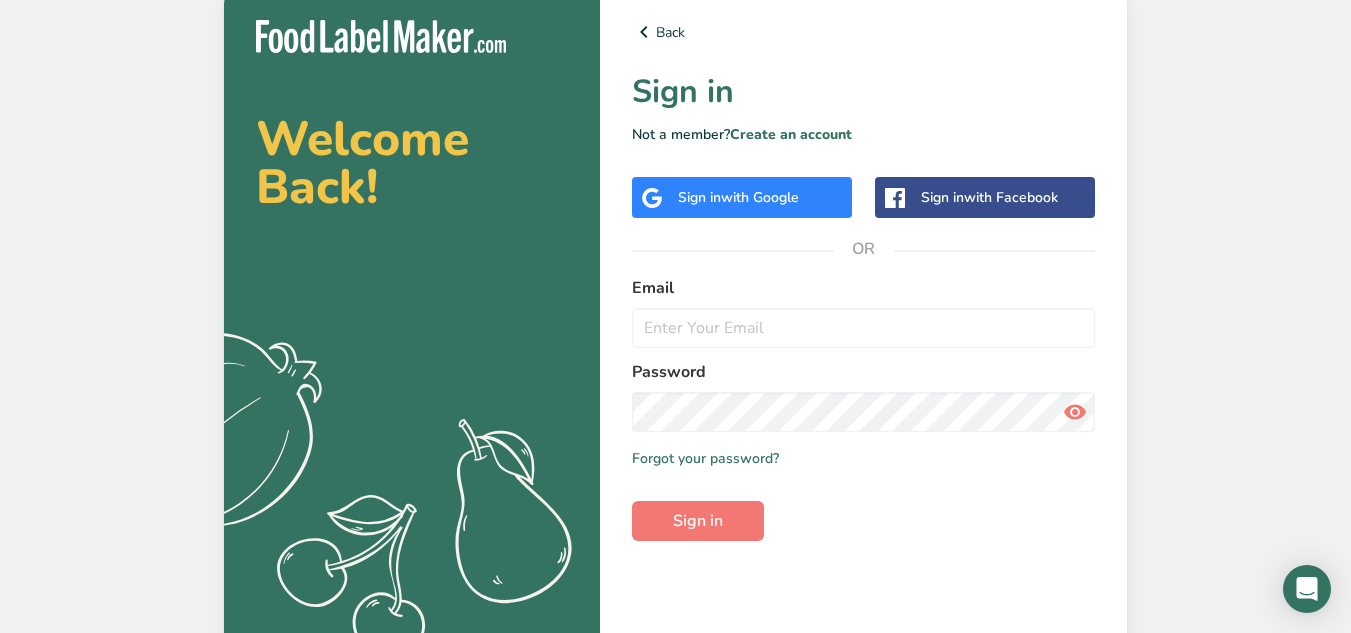 scroll, scrollTop: 0, scrollLeft: 0, axis: both 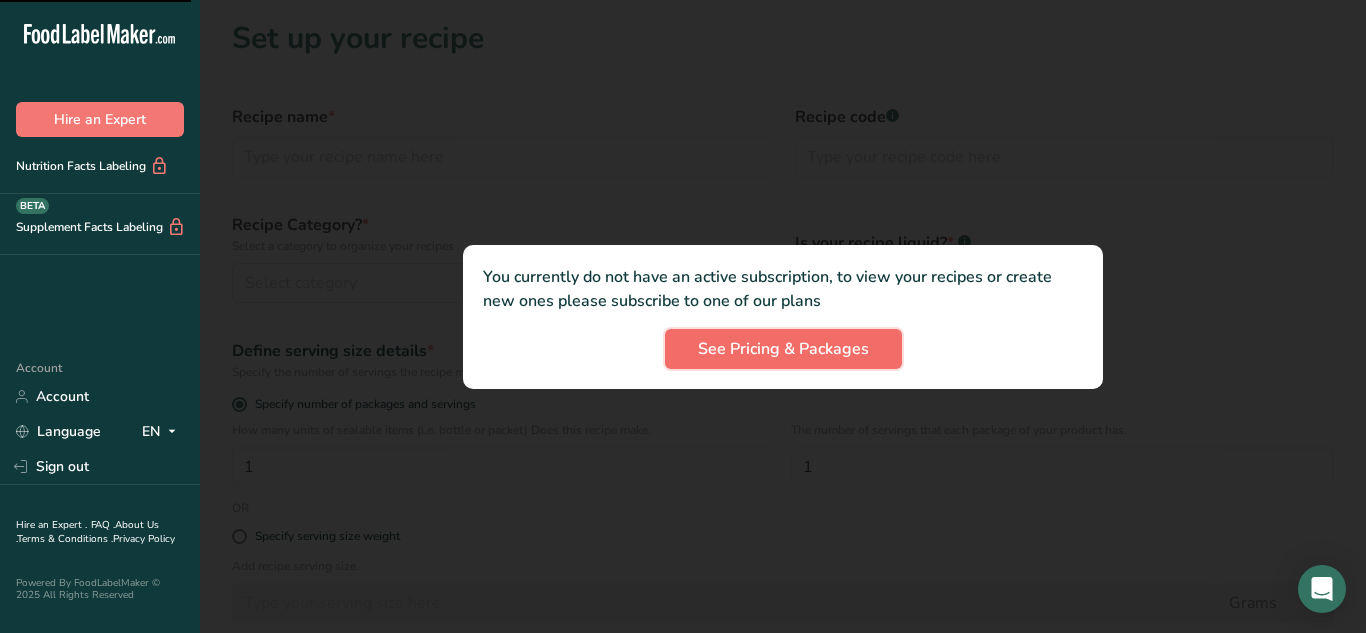 click on "See Pricing & Packages" at bounding box center [783, 349] 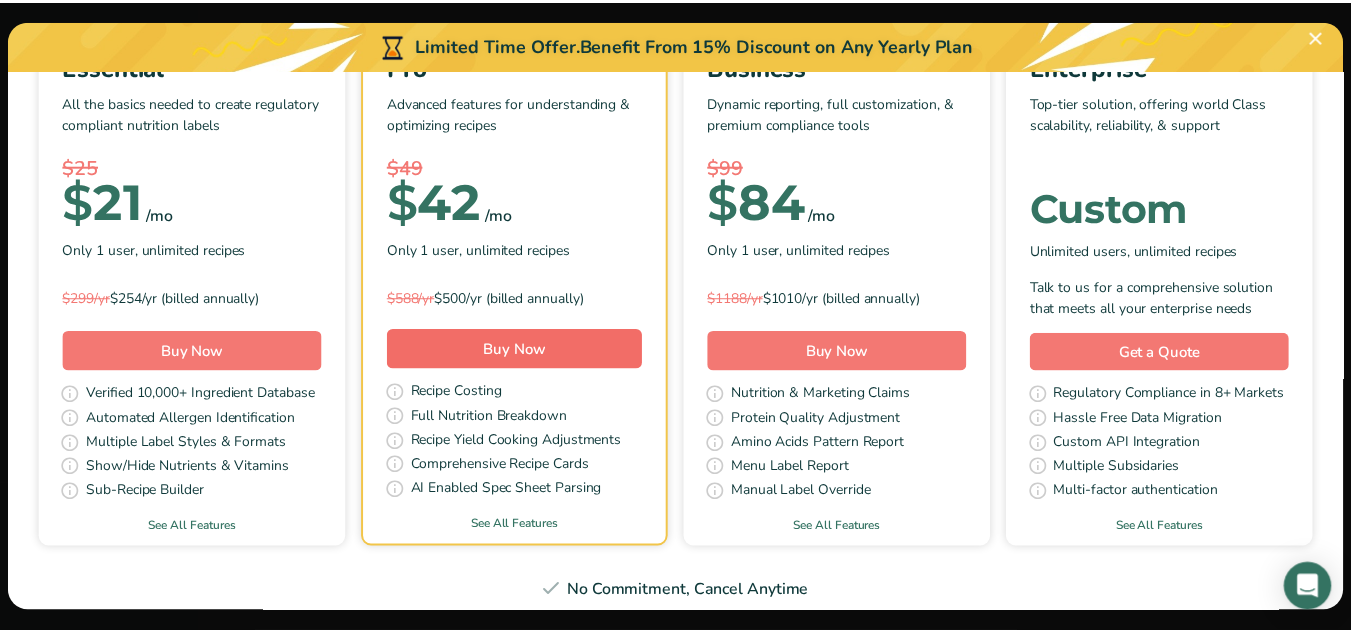 scroll, scrollTop: 159, scrollLeft: 0, axis: vertical 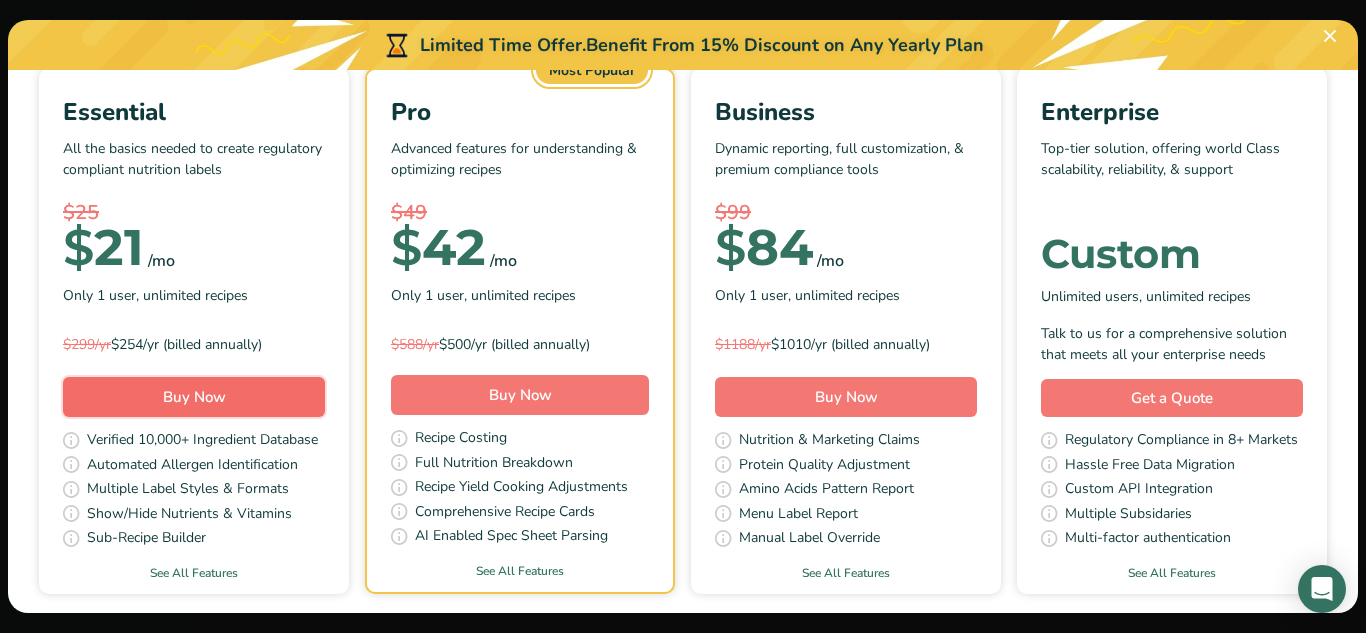 click on "Buy Now" at bounding box center [194, 397] 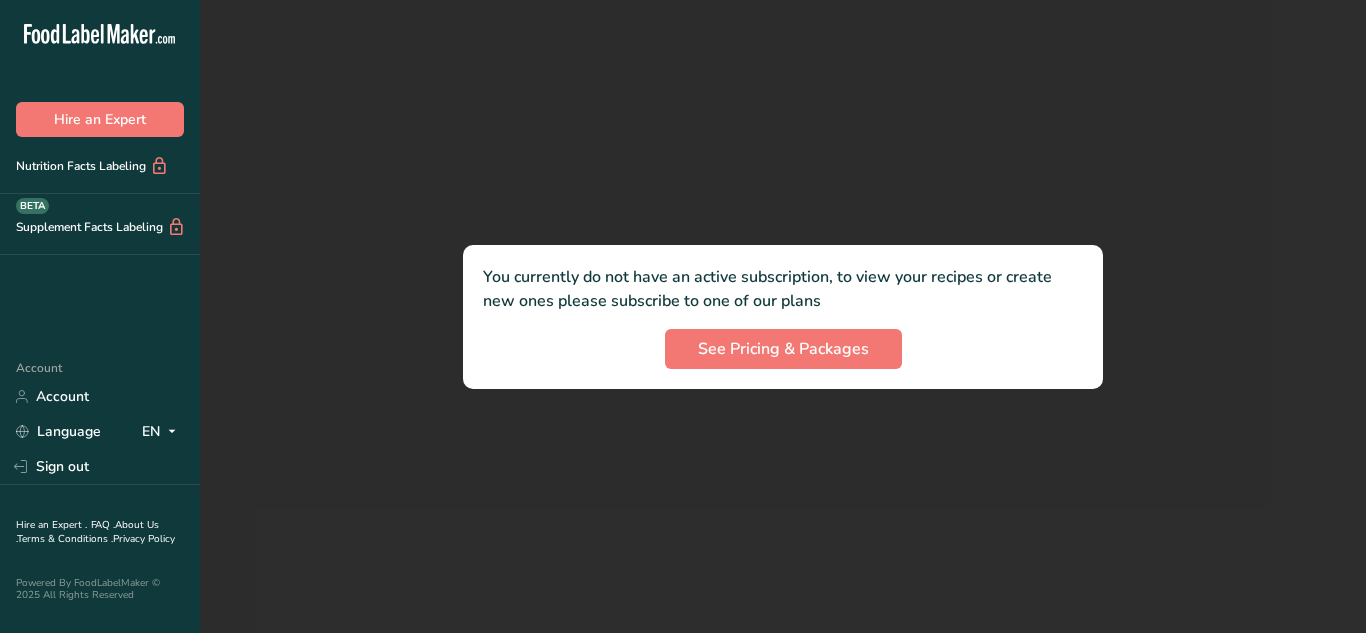 scroll, scrollTop: 0, scrollLeft: 0, axis: both 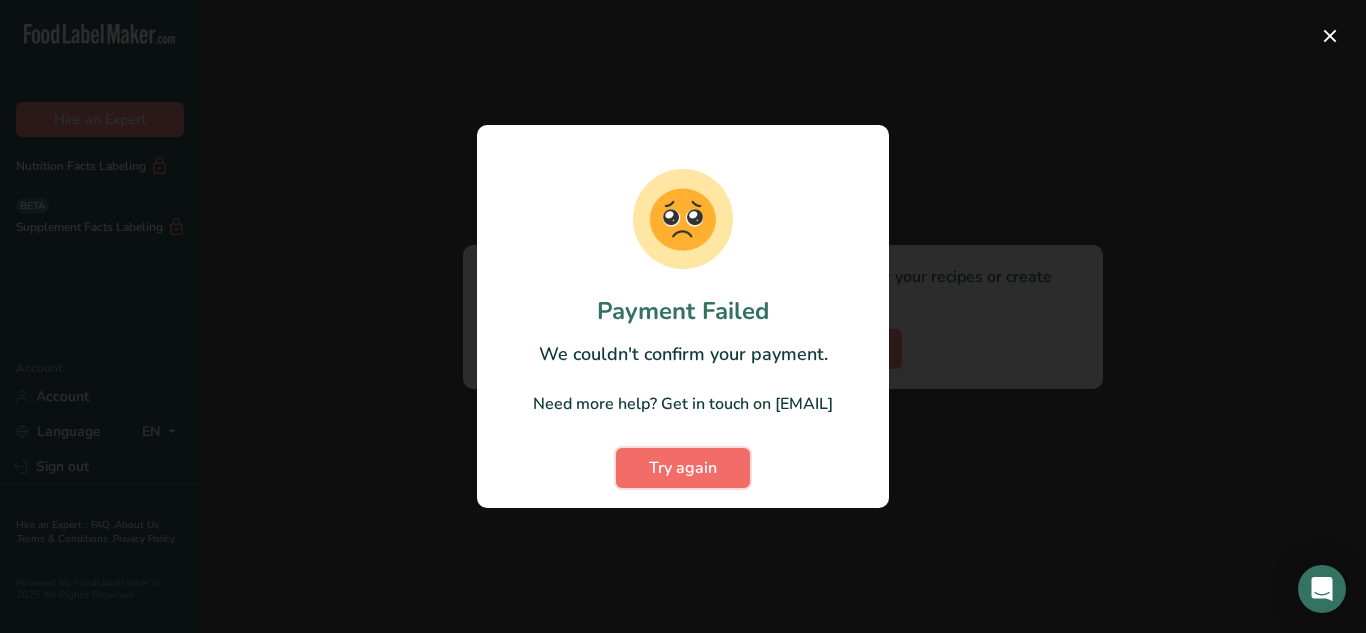 click on "Try again" at bounding box center [683, 468] 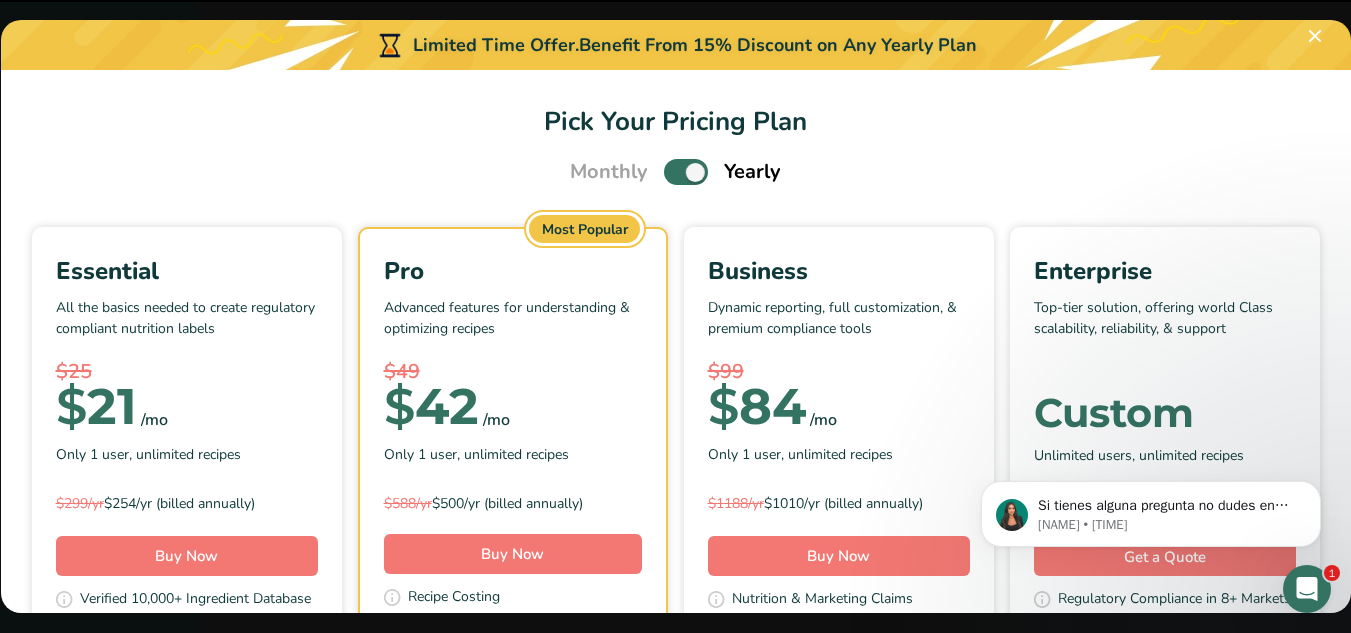 scroll, scrollTop: 0, scrollLeft: 0, axis: both 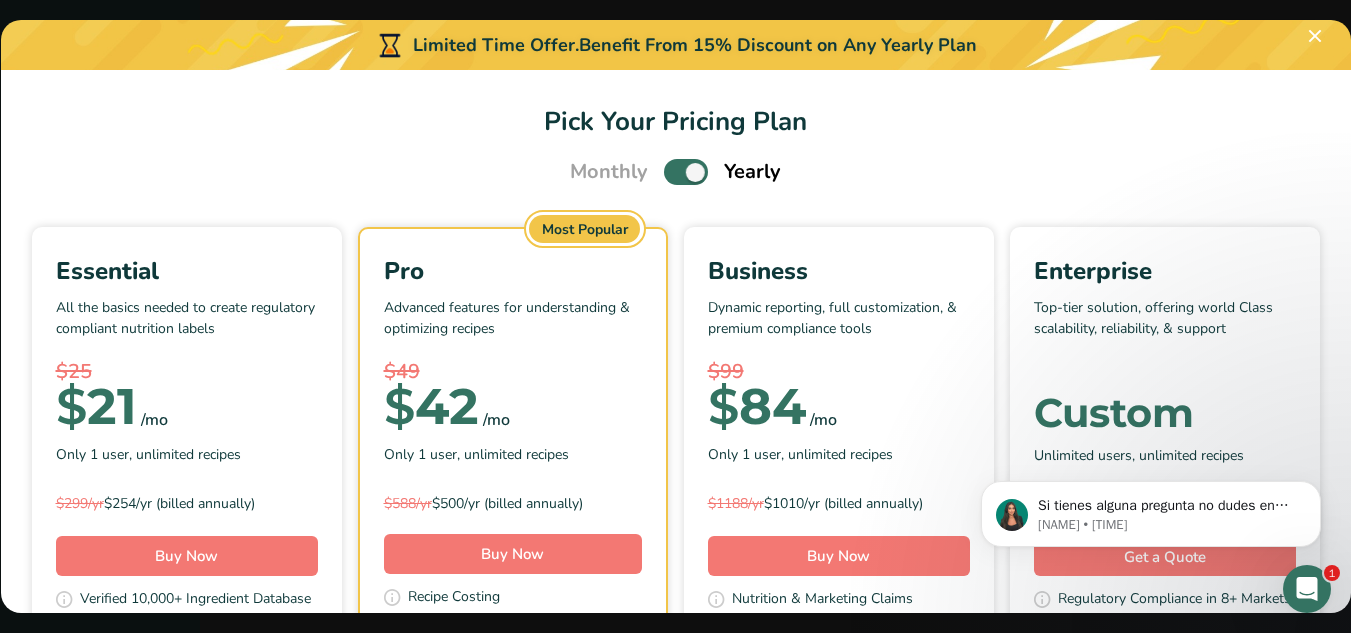 click at bounding box center [686, 171] 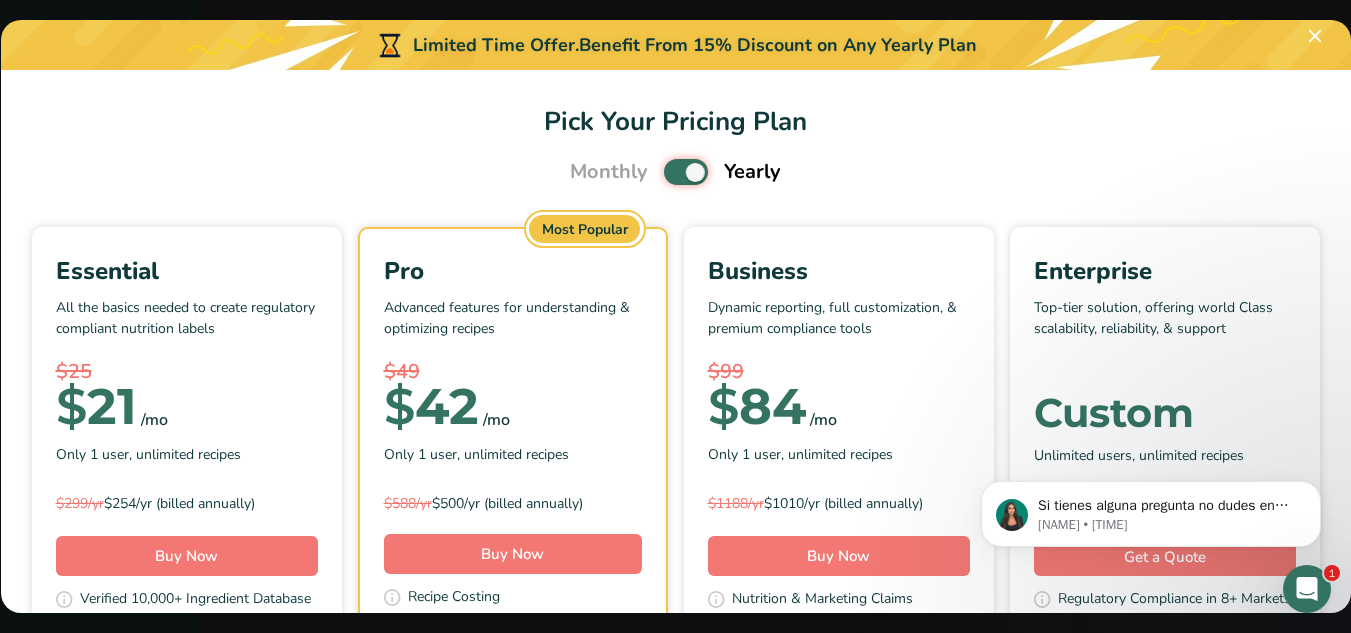 click at bounding box center (670, 172) 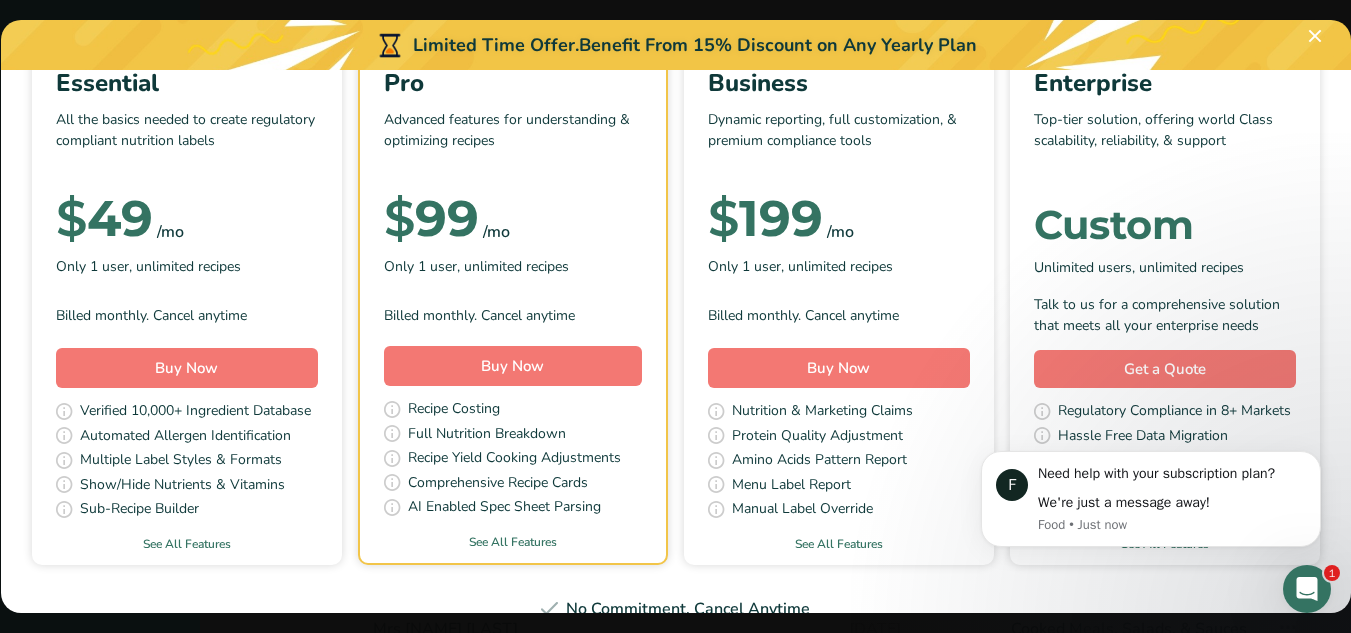 scroll, scrollTop: 0, scrollLeft: 0, axis: both 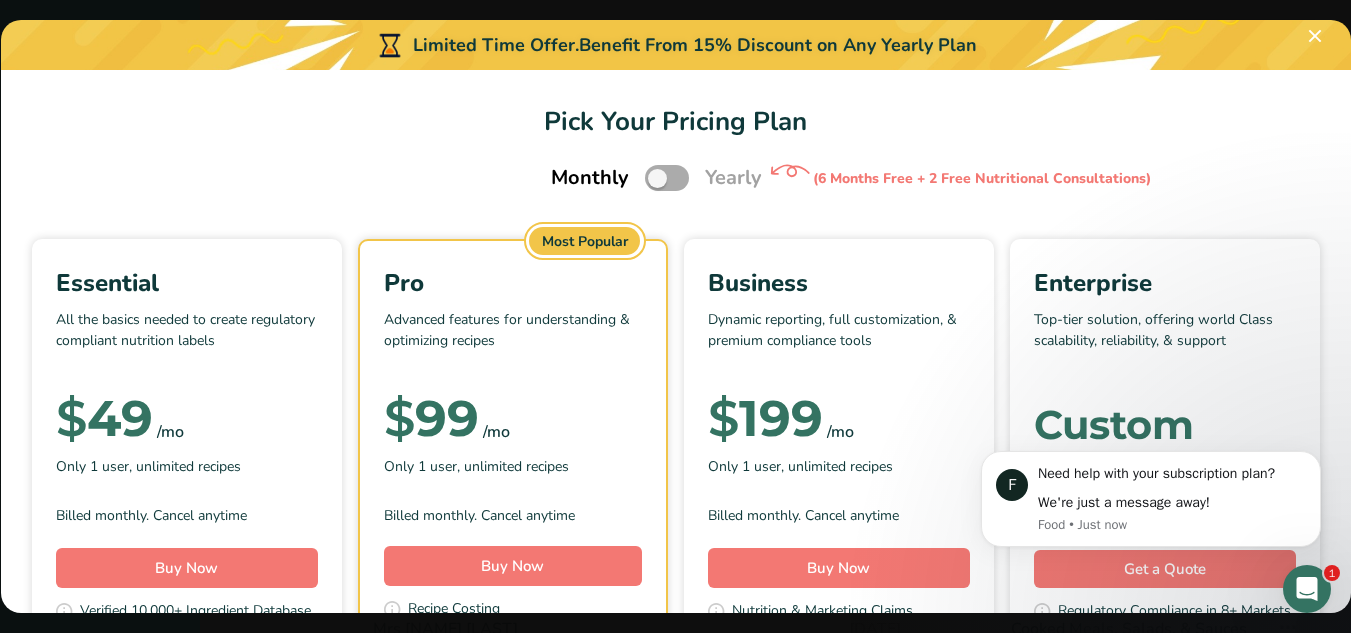 click at bounding box center (667, 177) 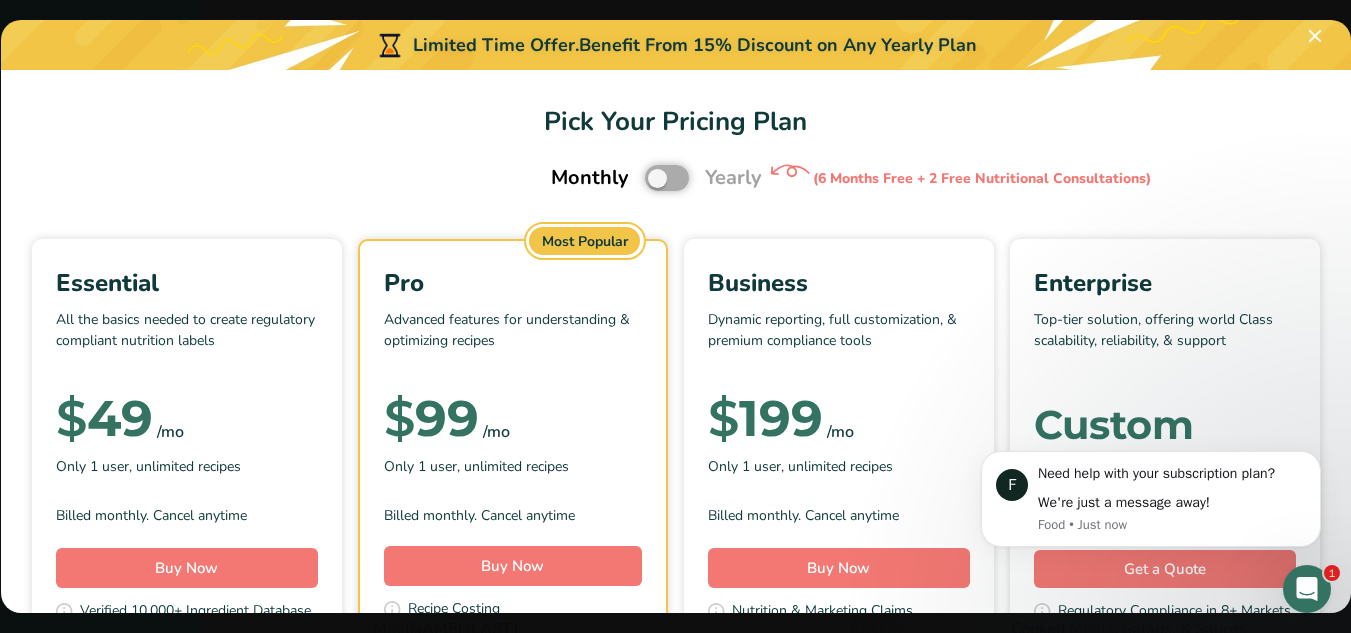click at bounding box center [651, 178] 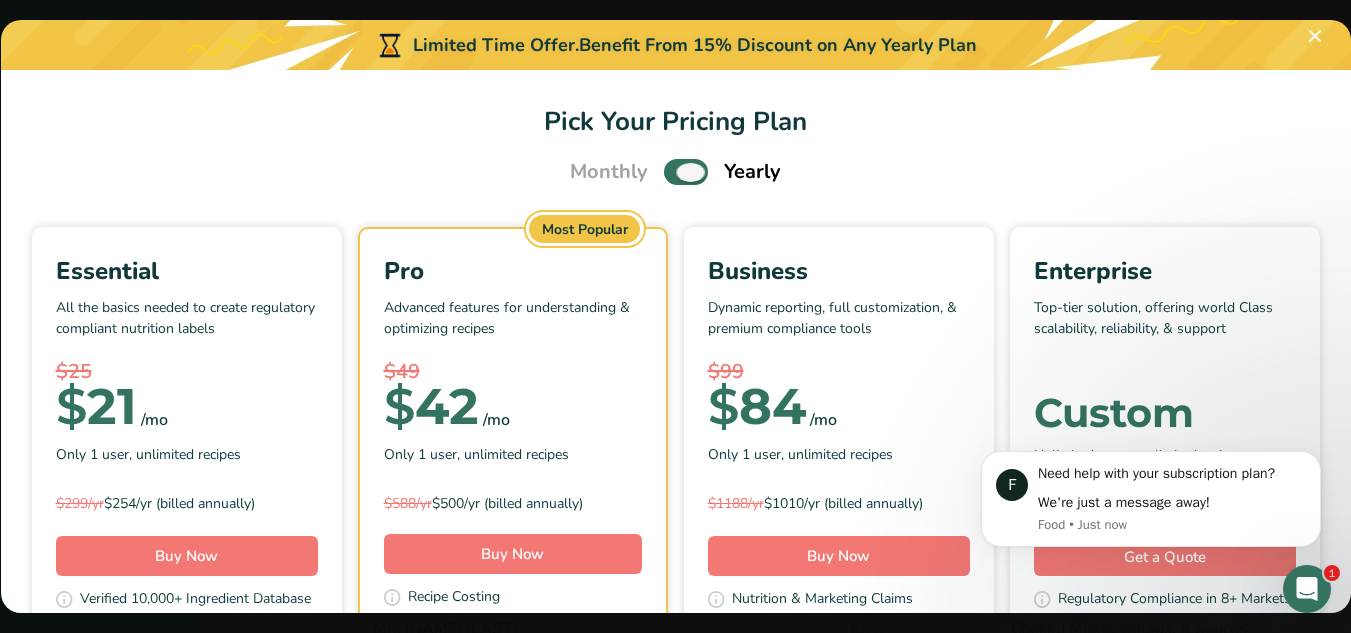 click at bounding box center (686, 171) 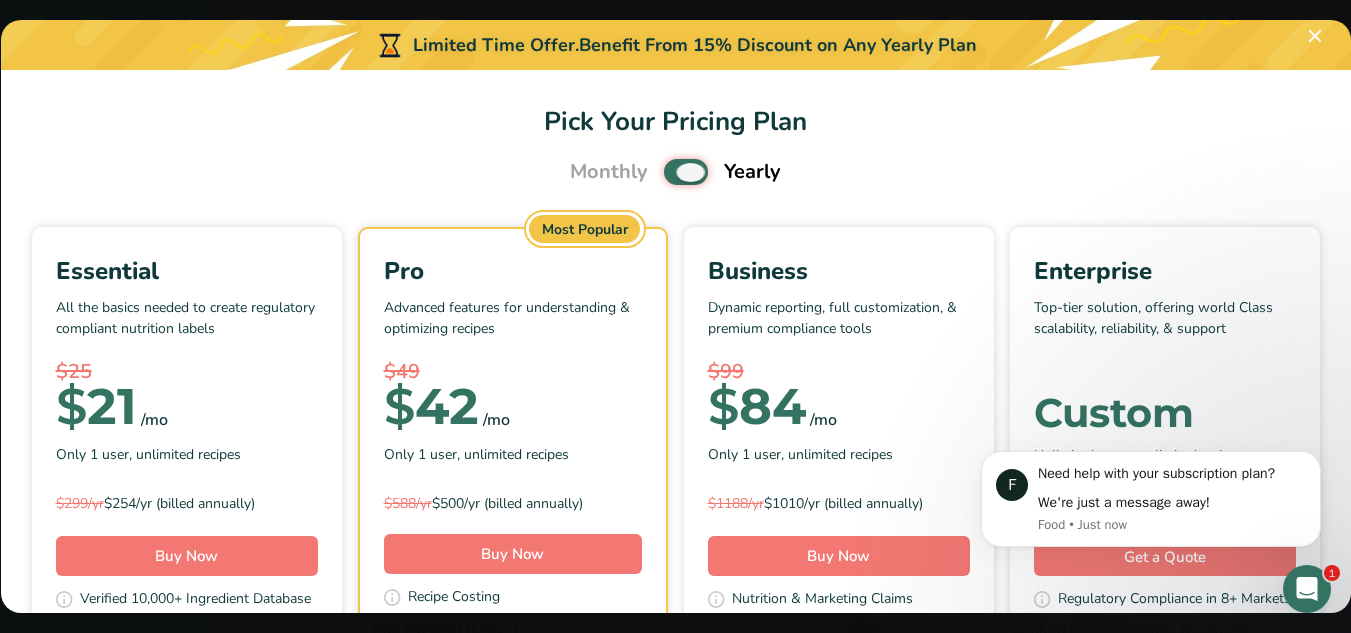 click at bounding box center (670, 172) 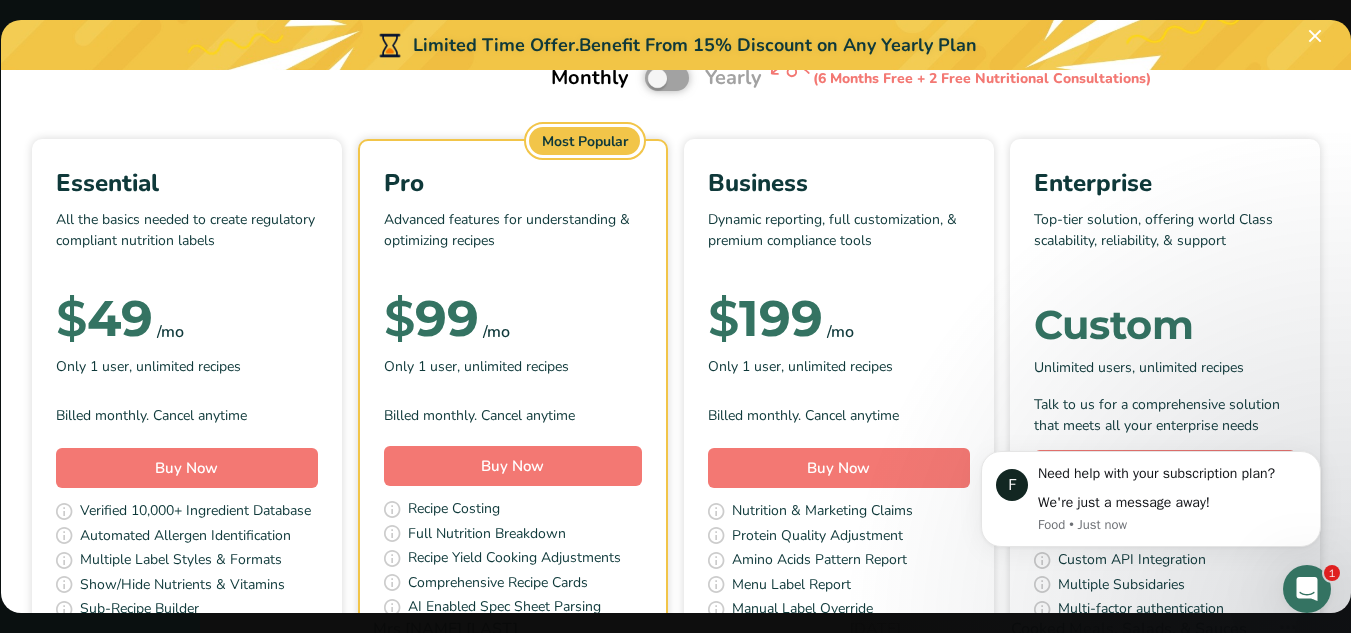 scroll, scrollTop: 200, scrollLeft: 0, axis: vertical 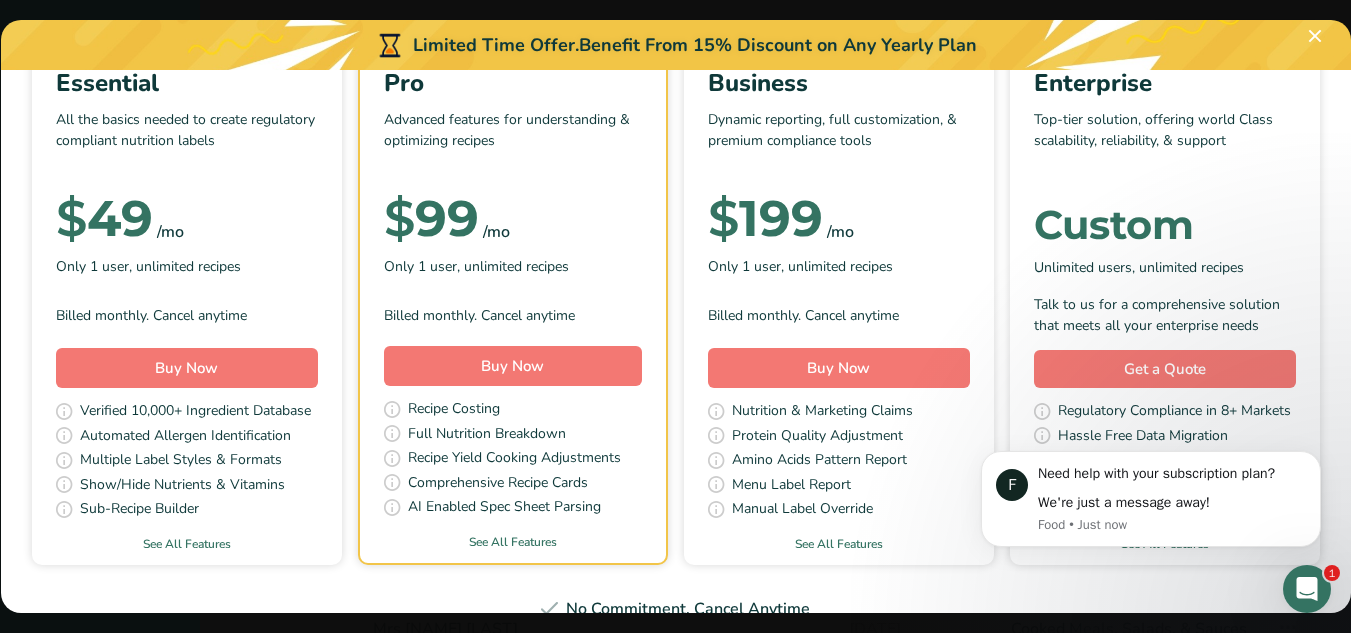click on "Essential
All the basics needed to create regulatory compliant nutrition labels
$ 49
/mo
Only 1 user, unlimited recipes
Billed monthly. Cancel anytime" at bounding box center (187, 198) 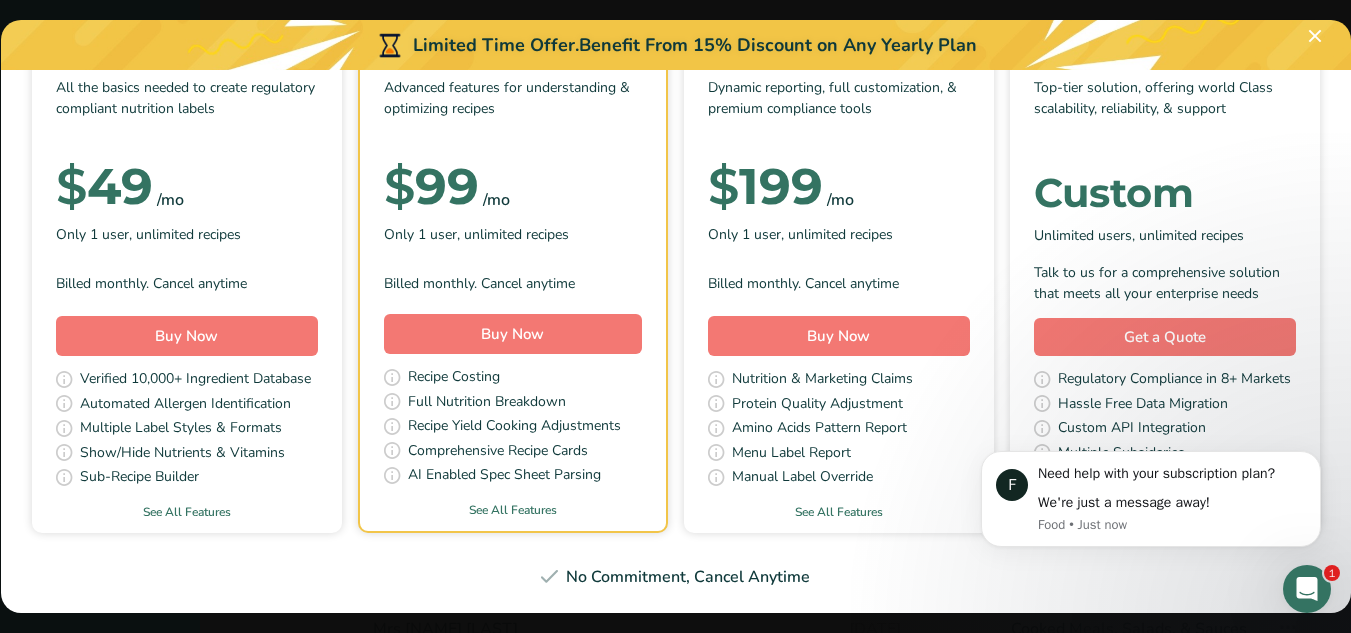 scroll, scrollTop: 300, scrollLeft: 0, axis: vertical 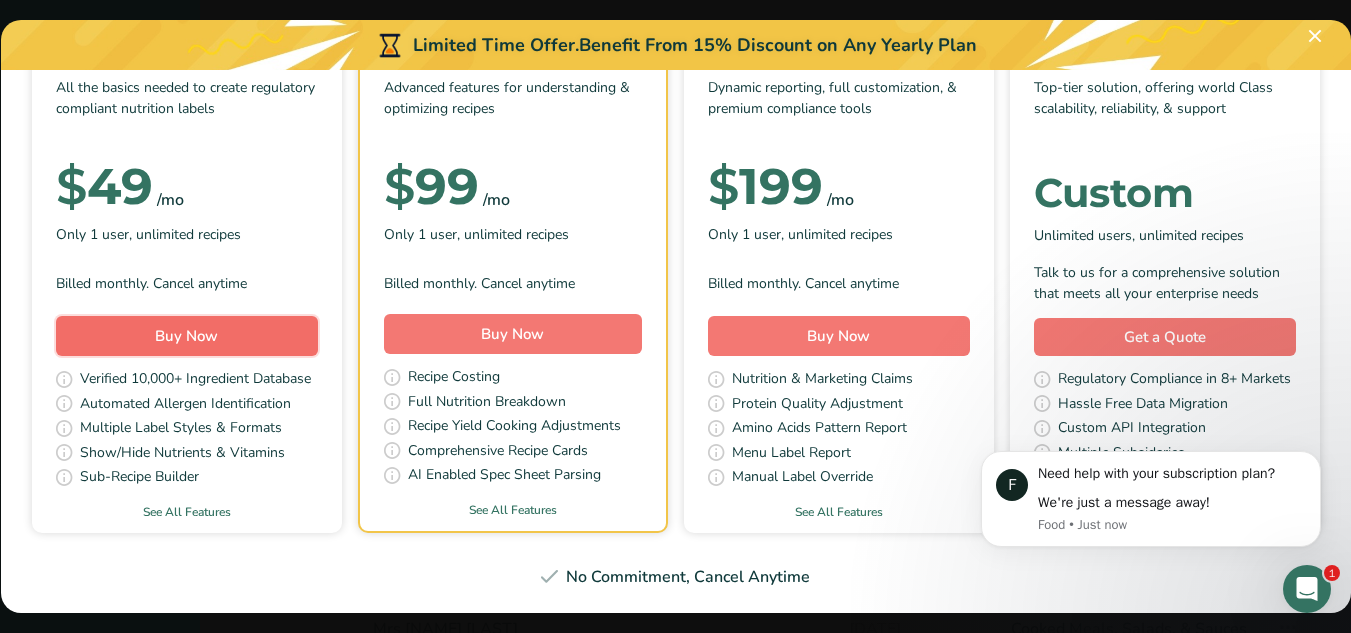 click on "Buy Now" at bounding box center (186, 336) 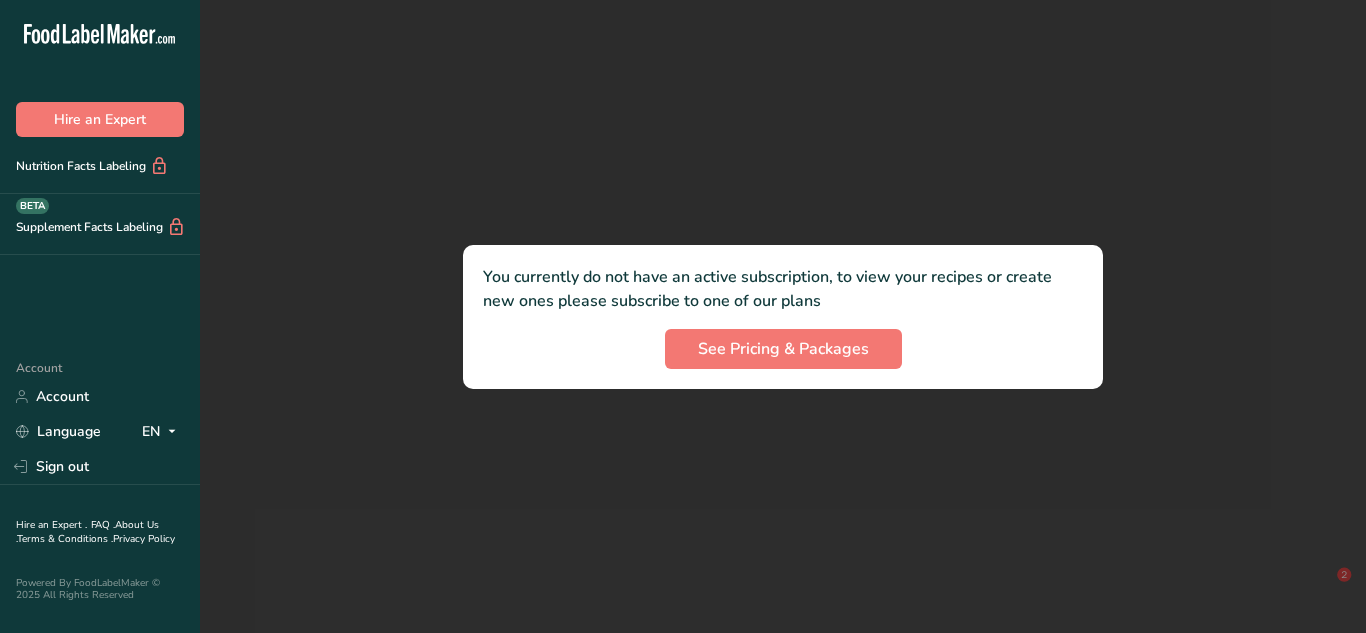 scroll, scrollTop: 0, scrollLeft: 0, axis: both 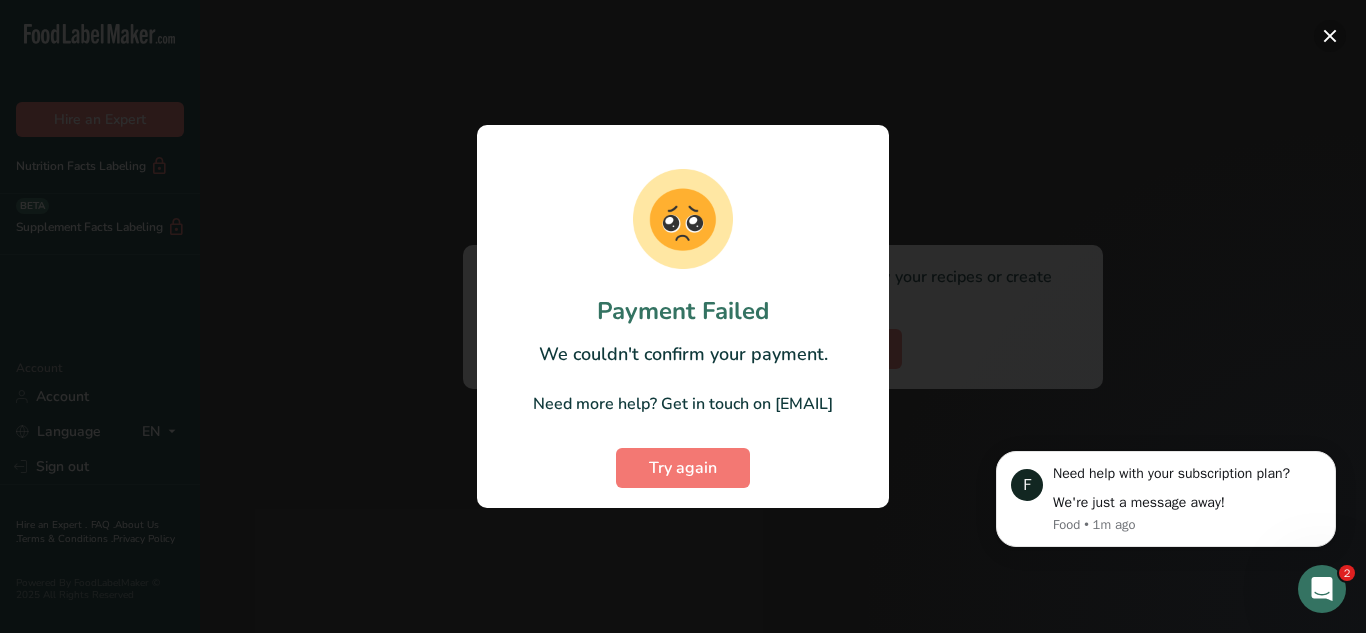 click at bounding box center (1330, 36) 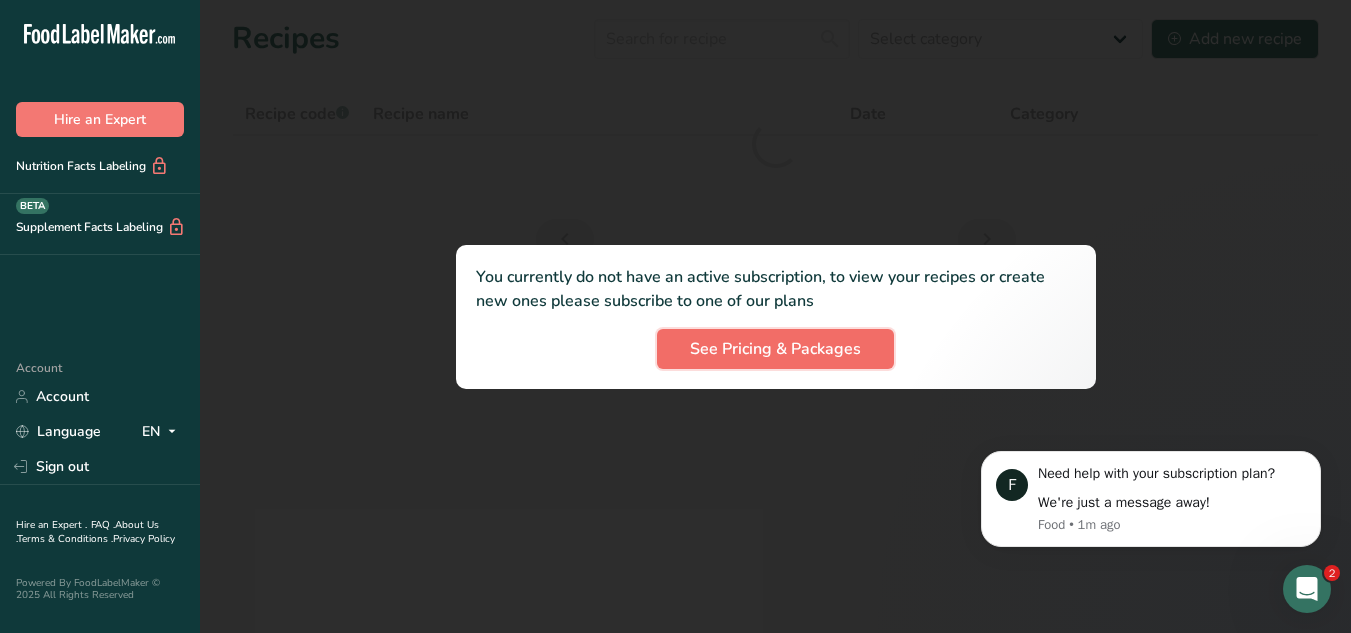 click on "See Pricing & Packages" at bounding box center (775, 349) 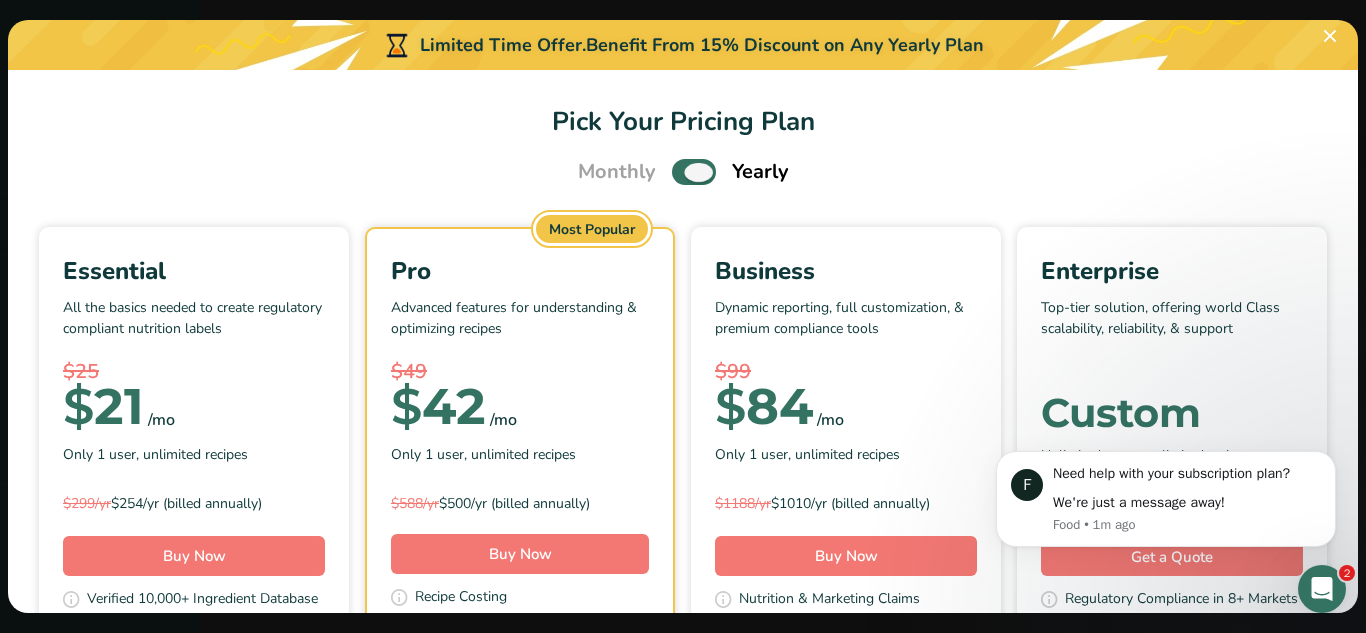 click at bounding box center [694, 171] 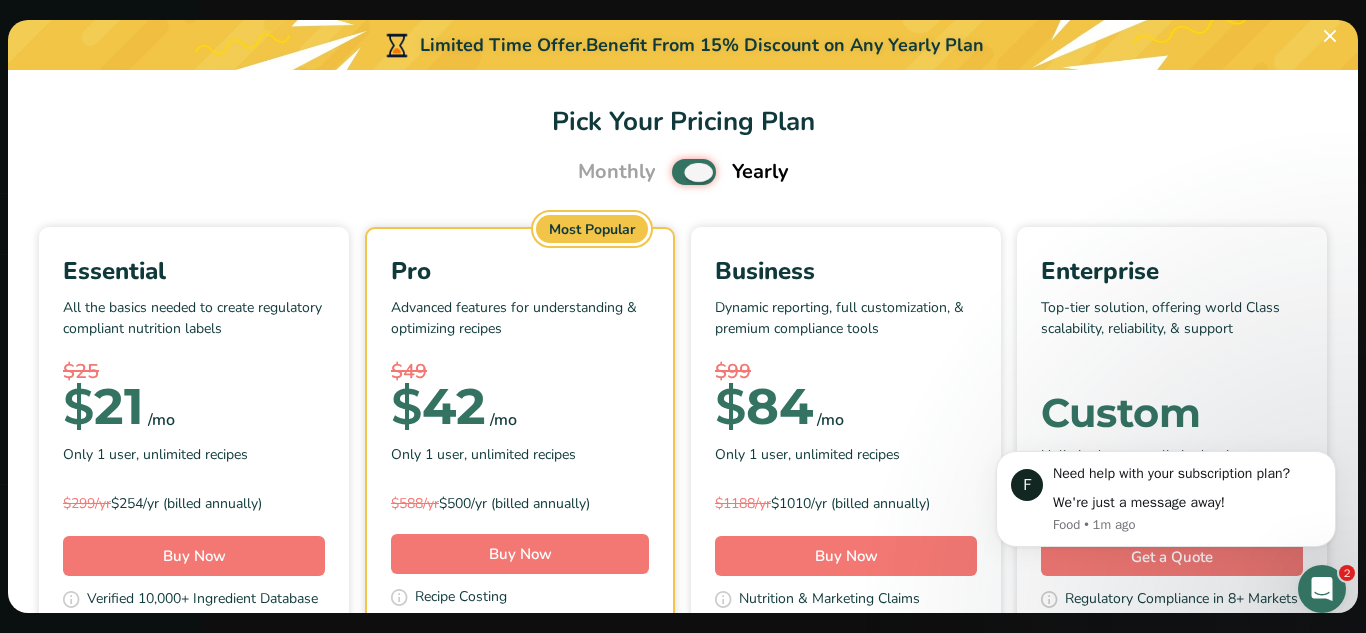 click at bounding box center (678, 172) 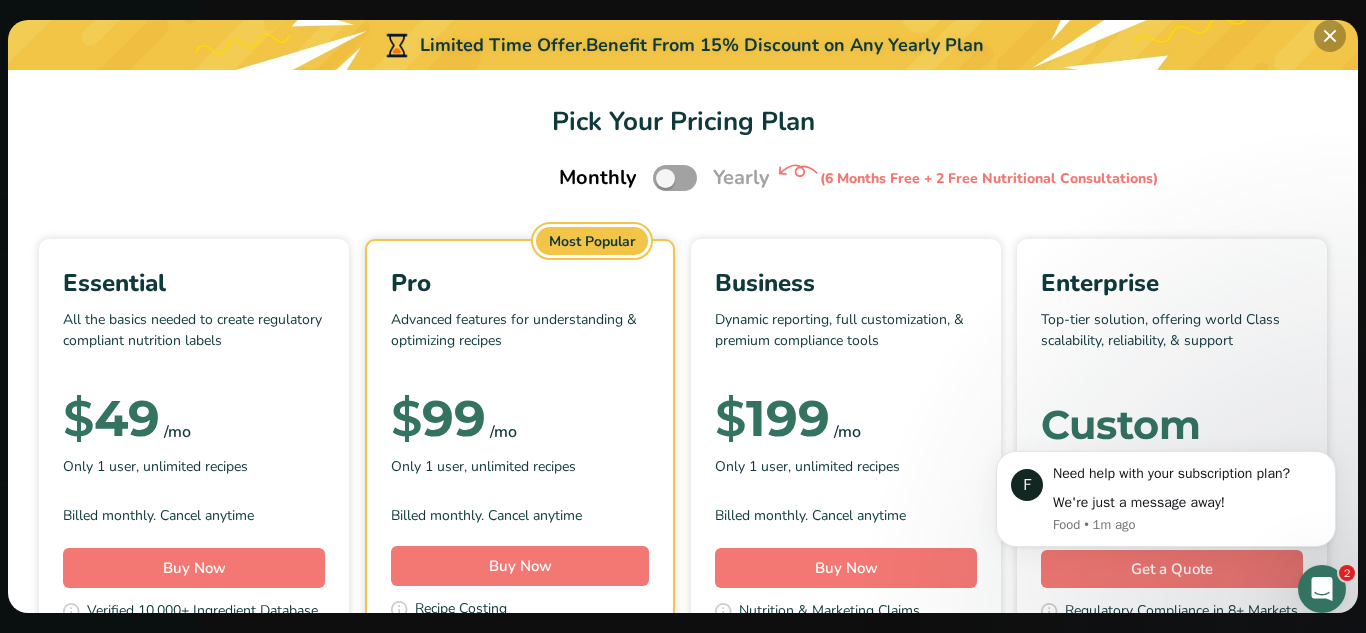 click on "Limited Time Offer.
Benefit From 15% Discount on Any Yearly Plan" at bounding box center [683, 45] 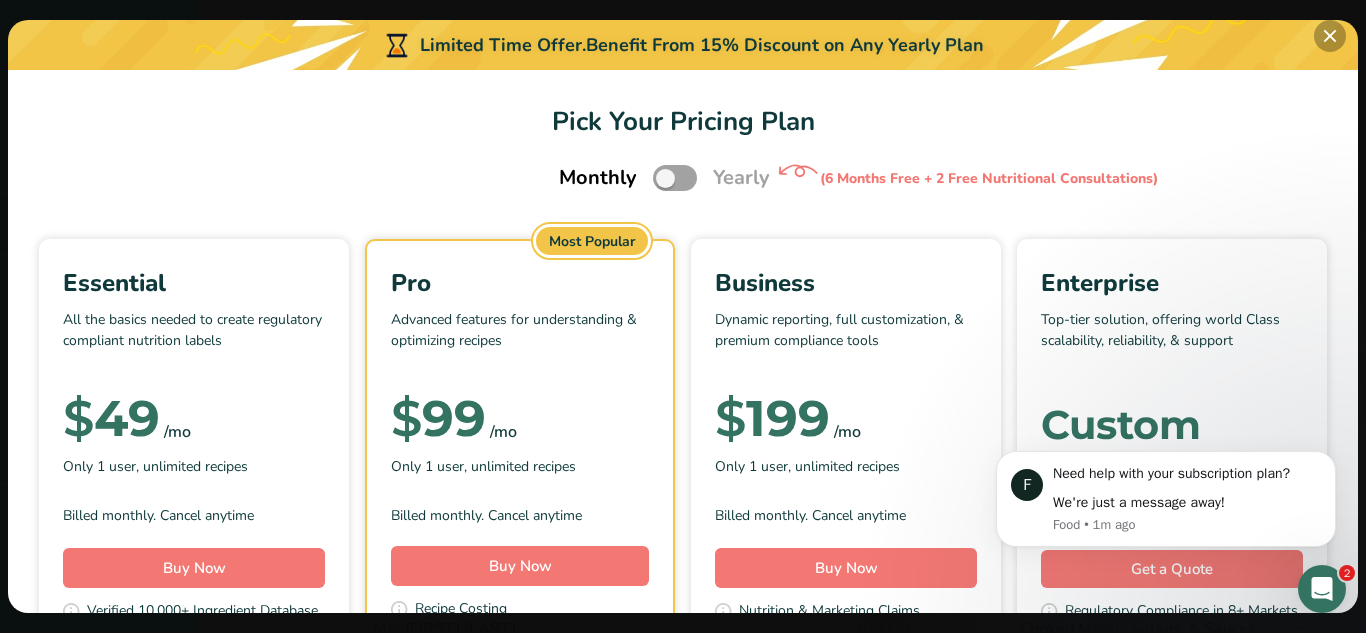 click at bounding box center (1330, 36) 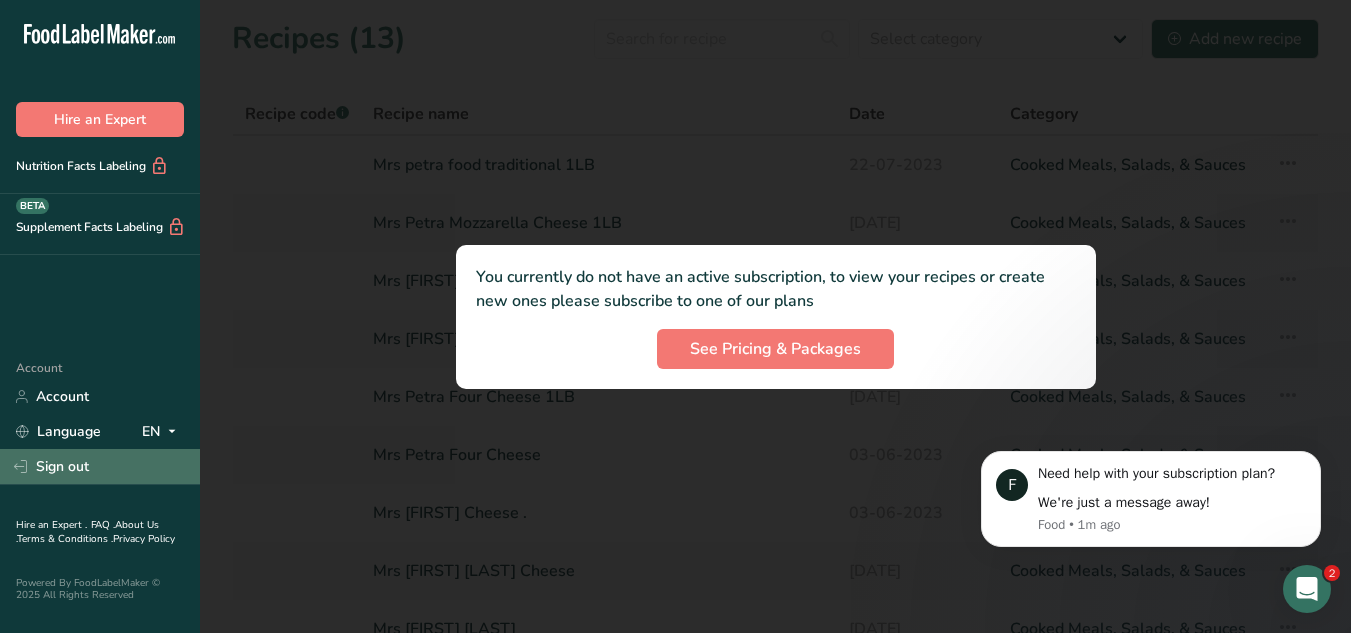 click on "Sign out" at bounding box center [100, 466] 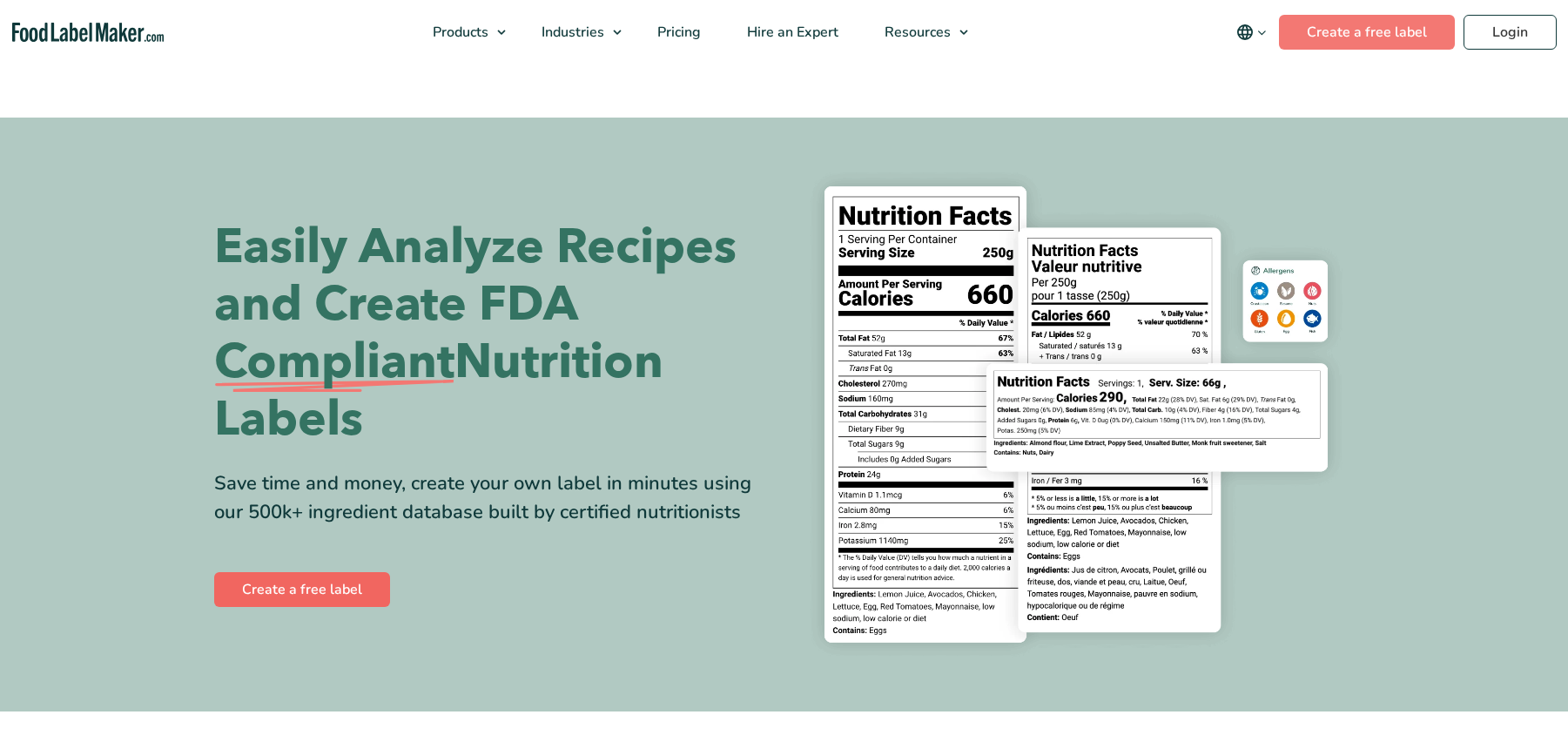 scroll, scrollTop: 348, scrollLeft: 0, axis: vertical 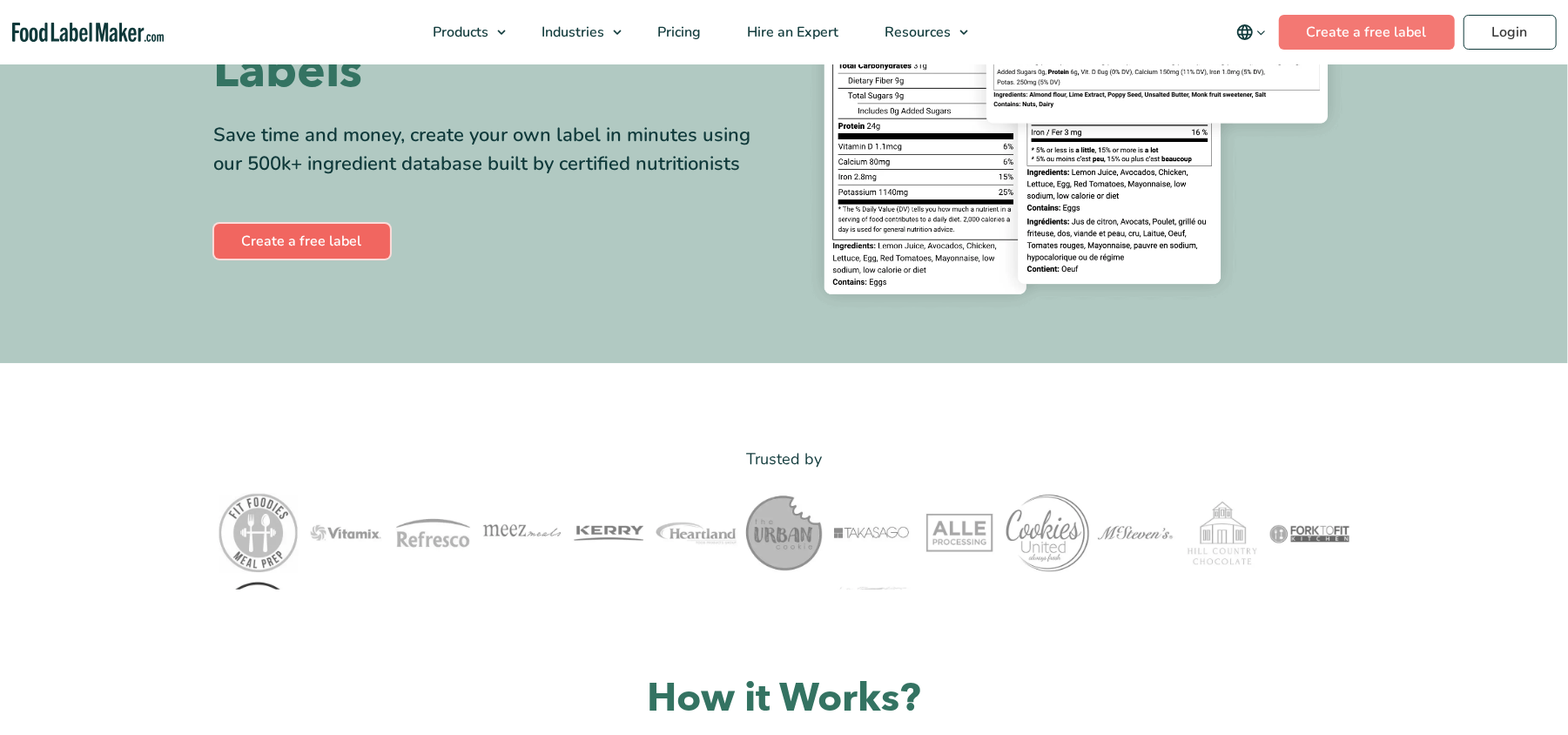 click on "Create a free label" at bounding box center [302, 241] 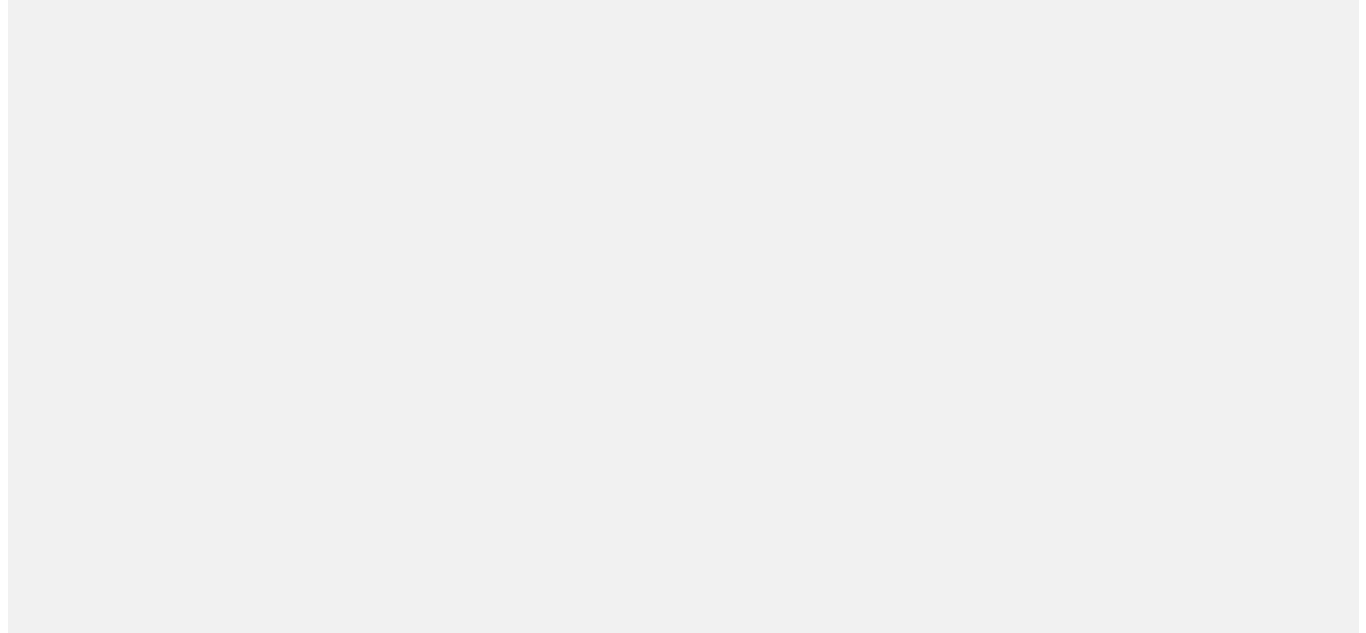 scroll, scrollTop: 0, scrollLeft: 0, axis: both 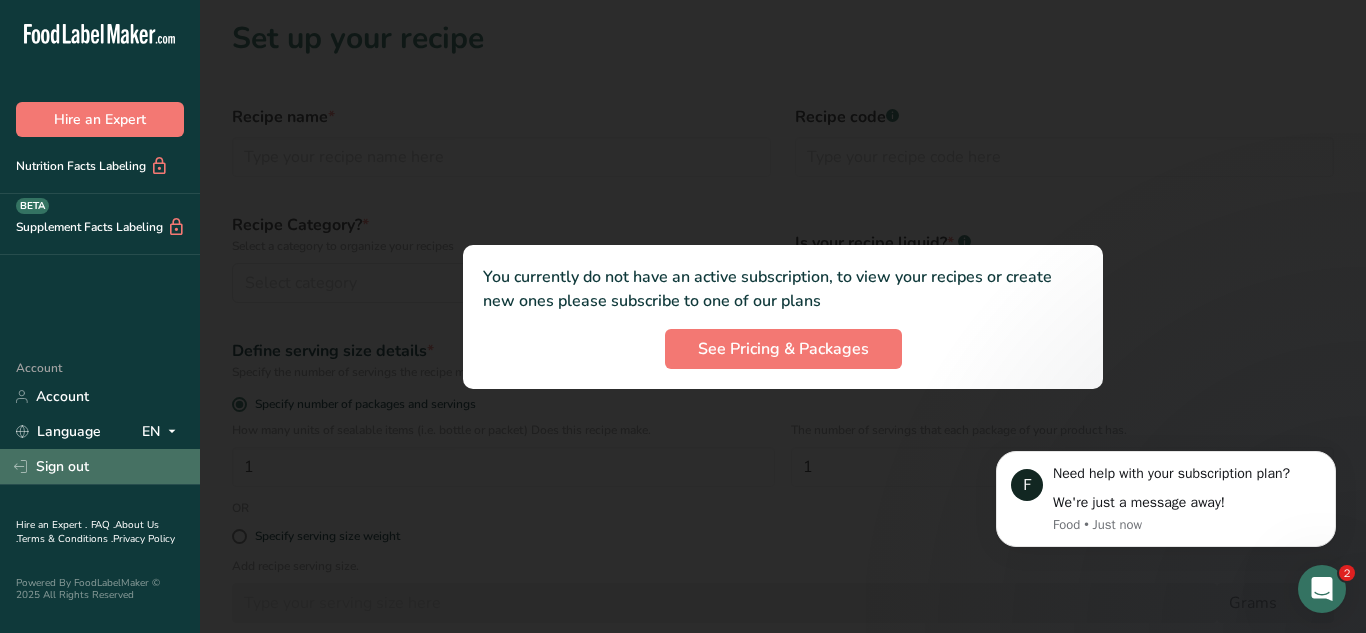 click on "Sign out" at bounding box center [100, 466] 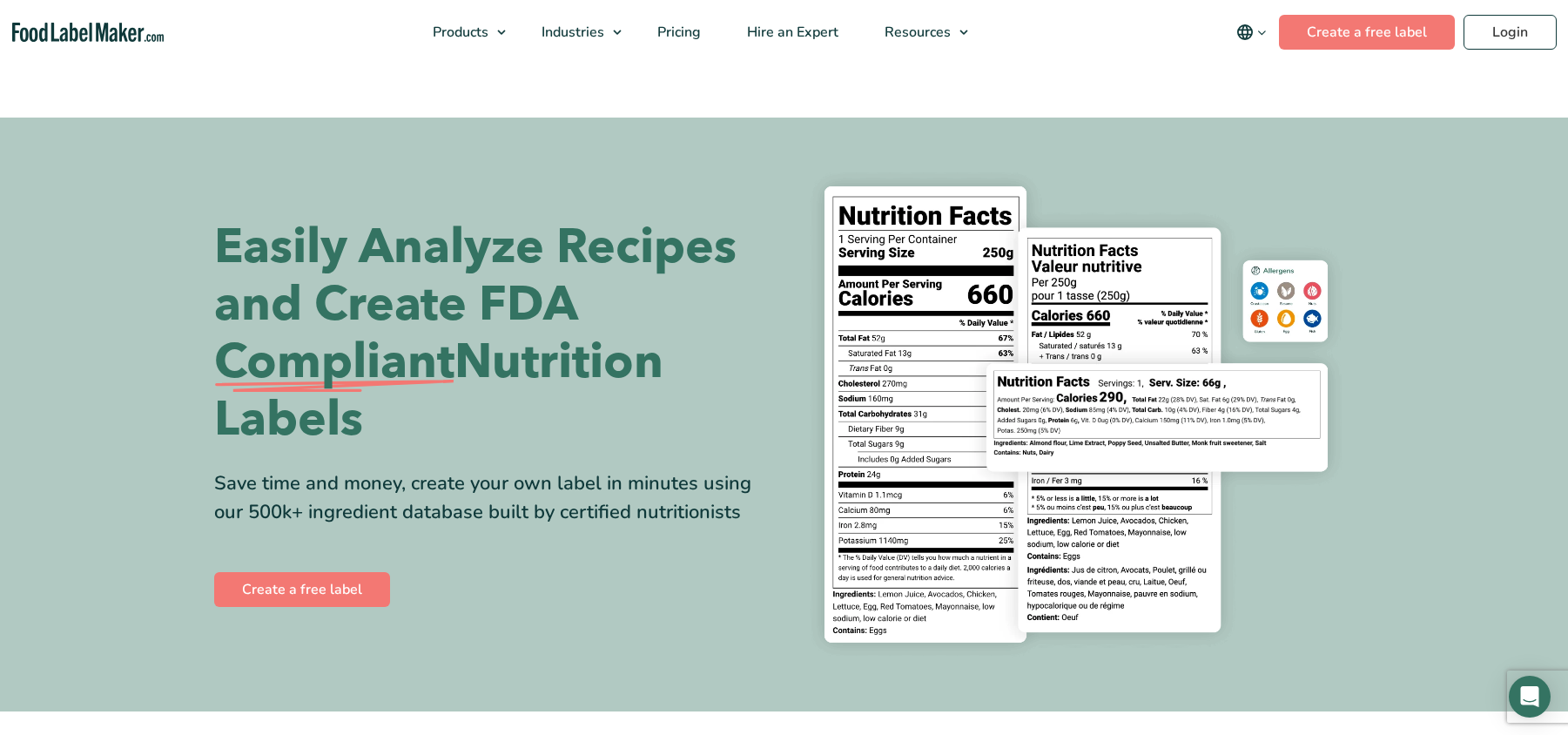 scroll, scrollTop: 0, scrollLeft: 0, axis: both 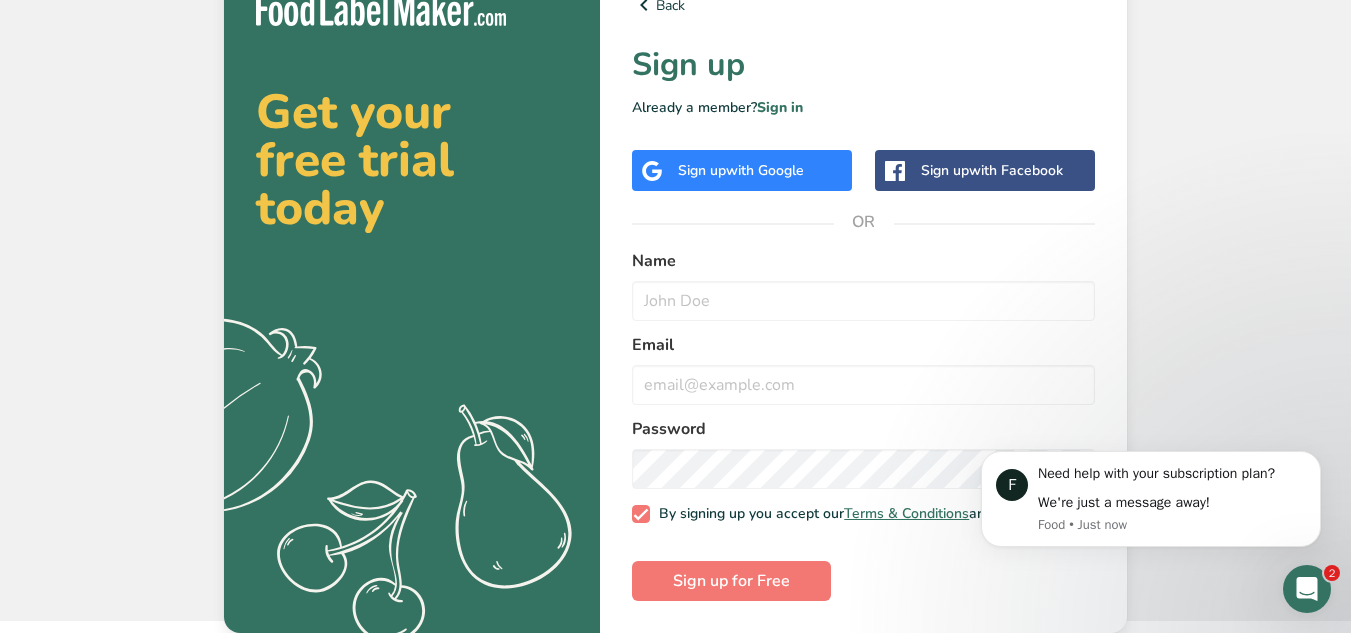 click on "with Google" at bounding box center (765, 170) 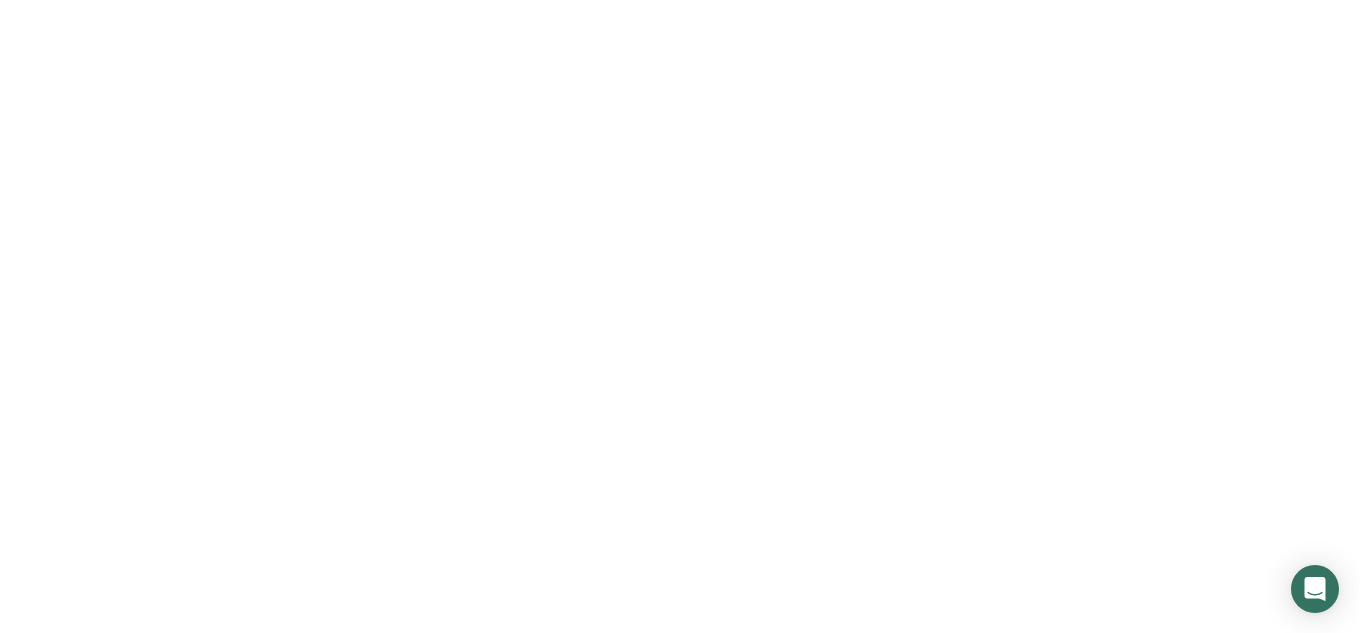 scroll, scrollTop: 0, scrollLeft: 0, axis: both 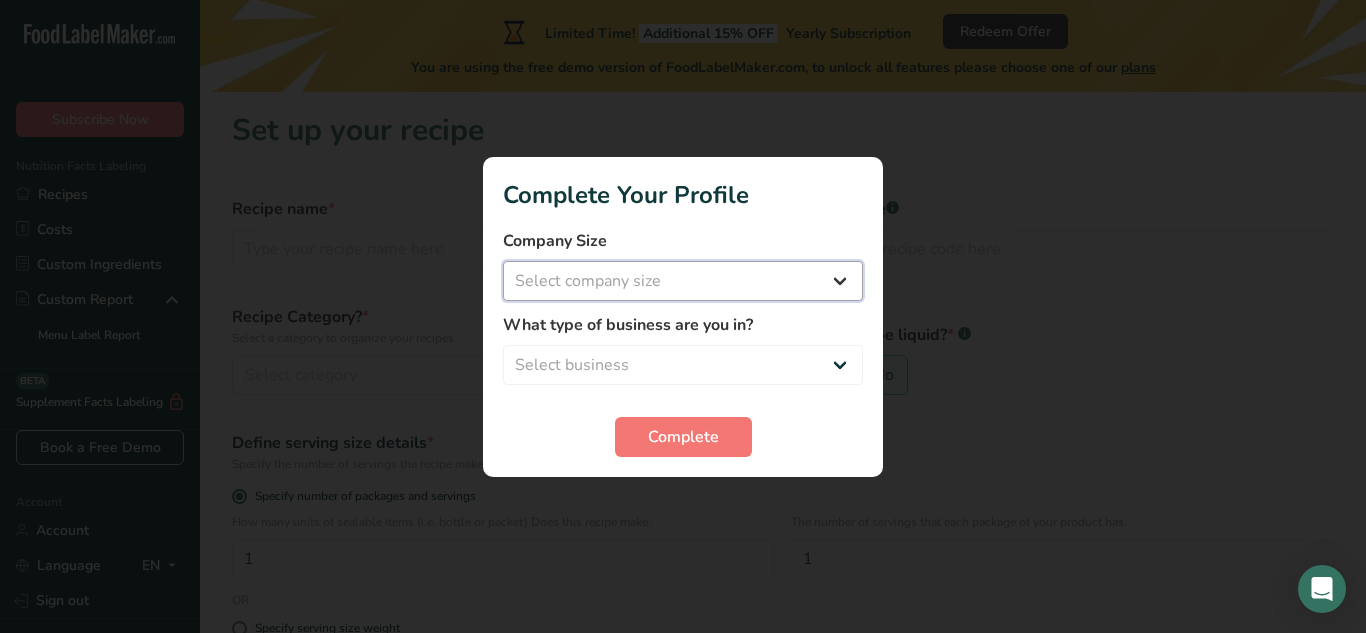 click on "Select company size
Fewer than 10 Employees
10 to 50 Employees
51 to 500 Employees
Over 500 Employees" at bounding box center (683, 281) 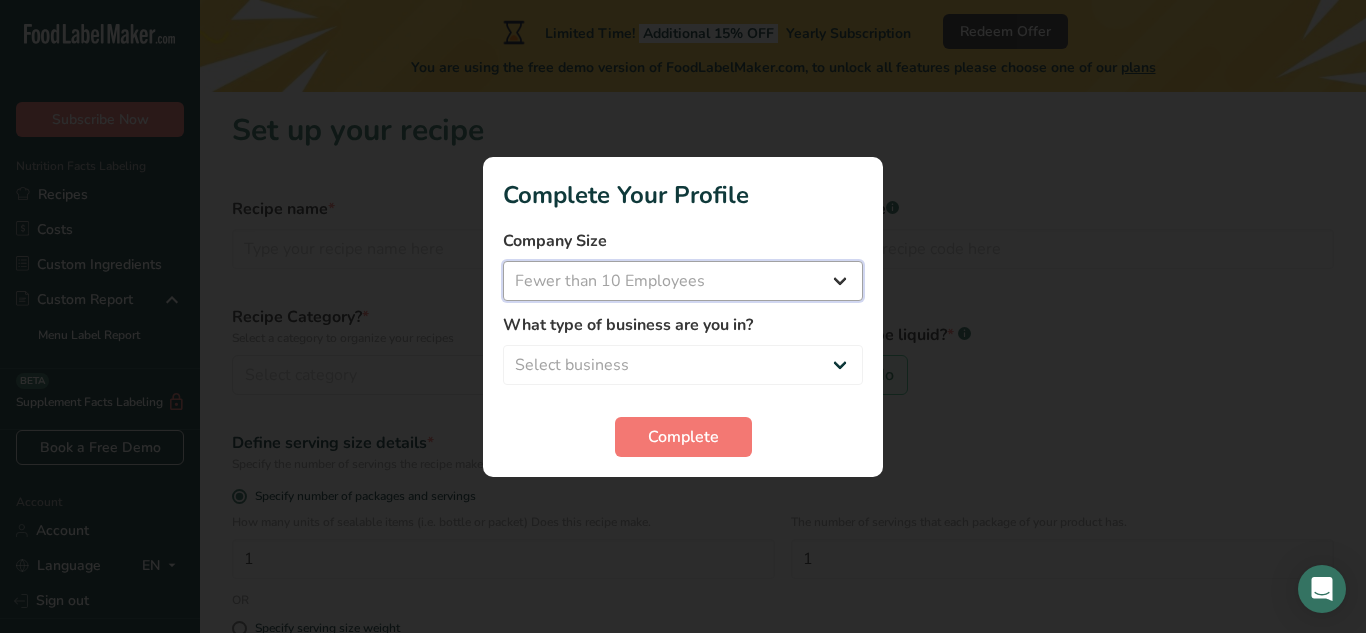 click on "Select company size
Fewer than 10 Employees
10 to 50 Employees
51 to 500 Employees
Over 500 Employees" at bounding box center [683, 281] 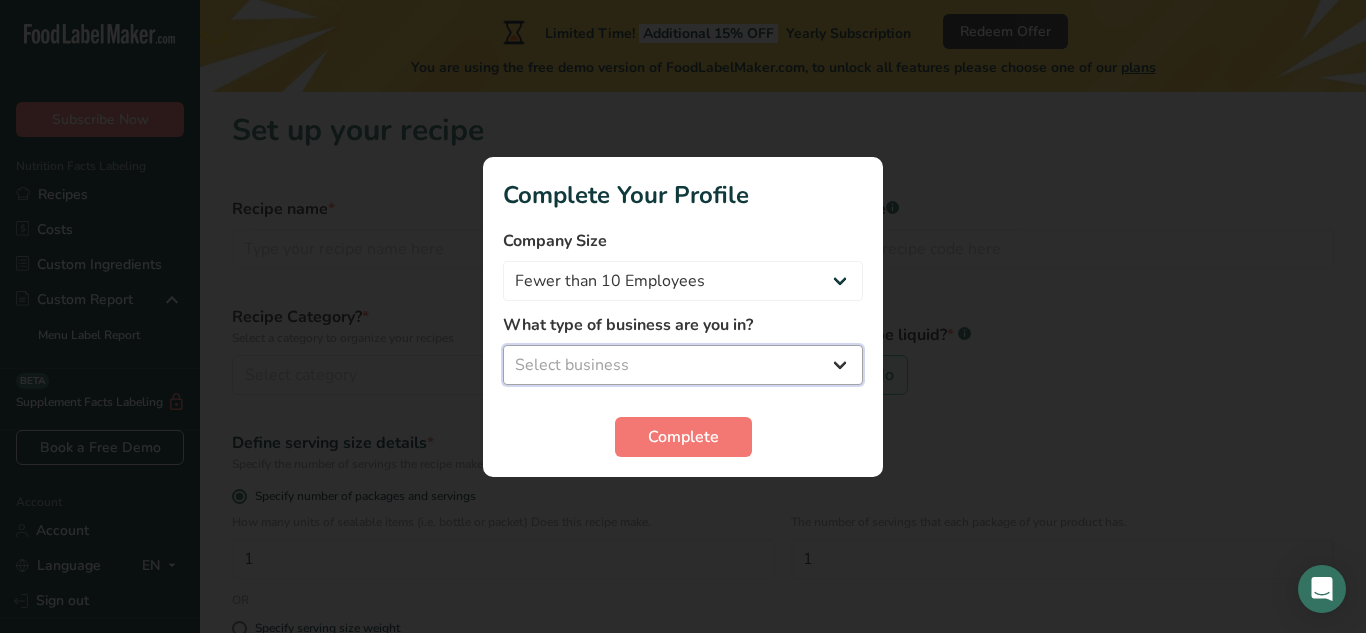 click on "Select business
Packaged Food Manufacturer
Restaurant & Cafe
Bakery
Meal Plans & Catering Company
Nutritionist
Food Blogger
Personal Trainer
Other" at bounding box center [683, 365] 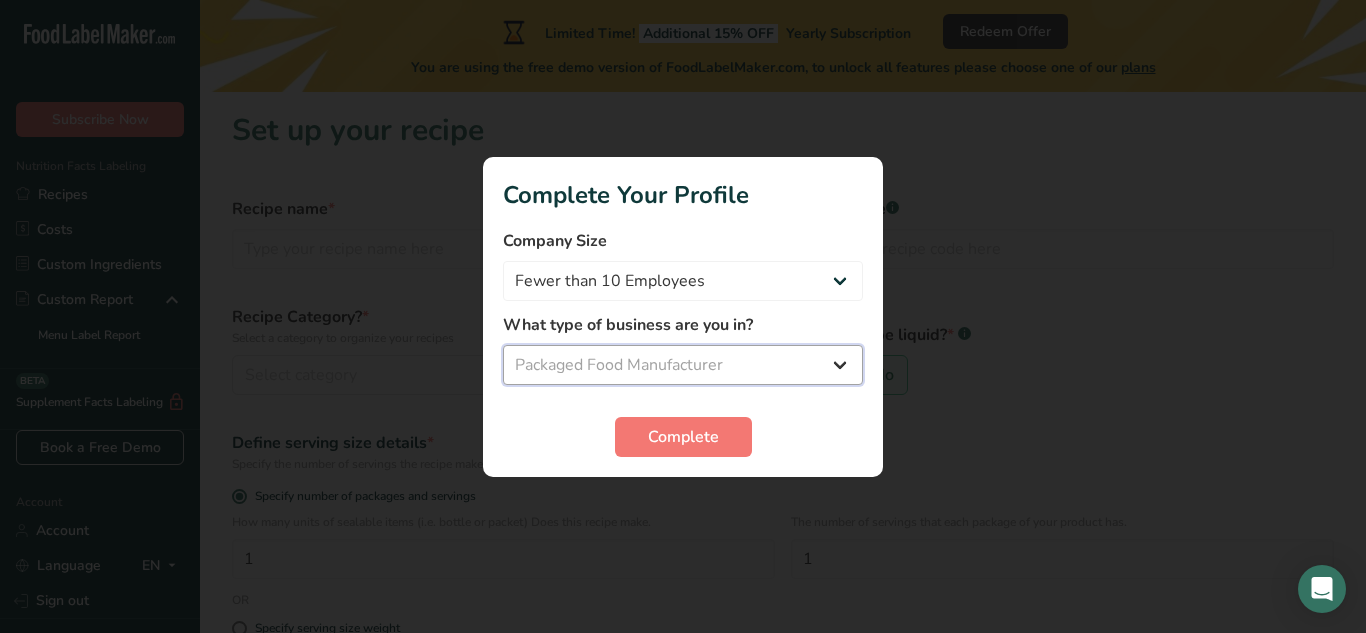 click on "Select business
Packaged Food Manufacturer
Restaurant & Cafe
Bakery
Meal Plans & Catering Company
Nutritionist
Food Blogger
Personal Trainer
Other" at bounding box center [683, 365] 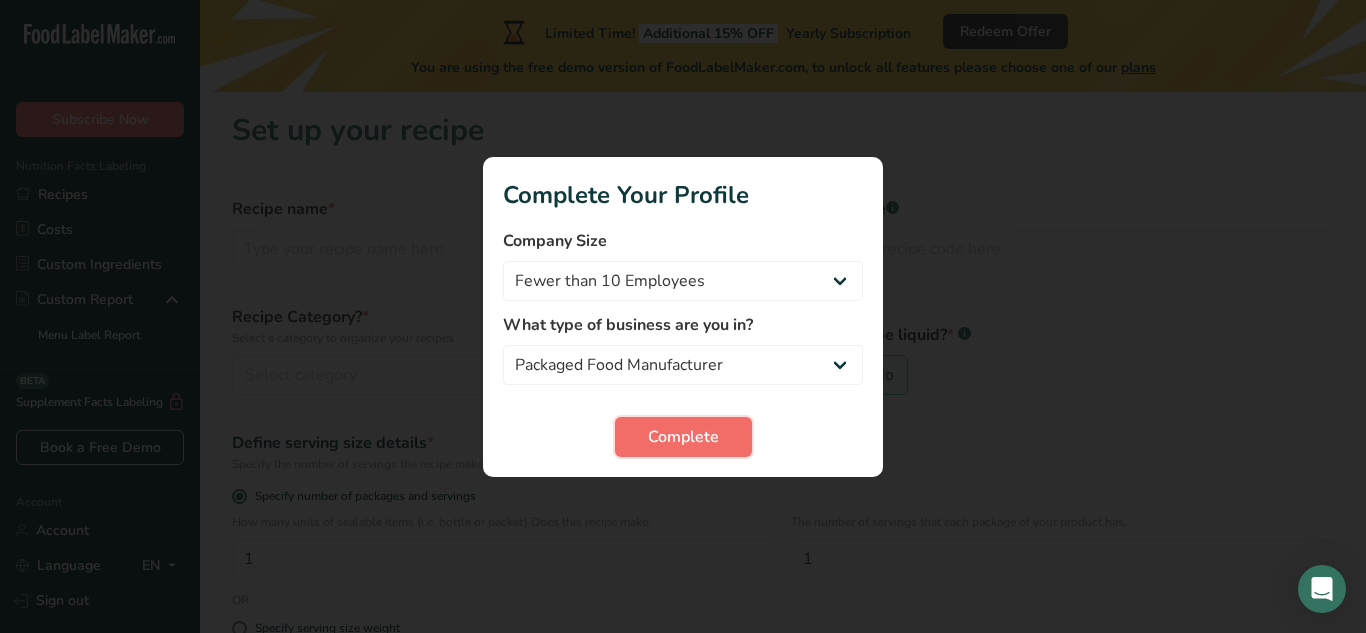click on "Complete" at bounding box center (683, 437) 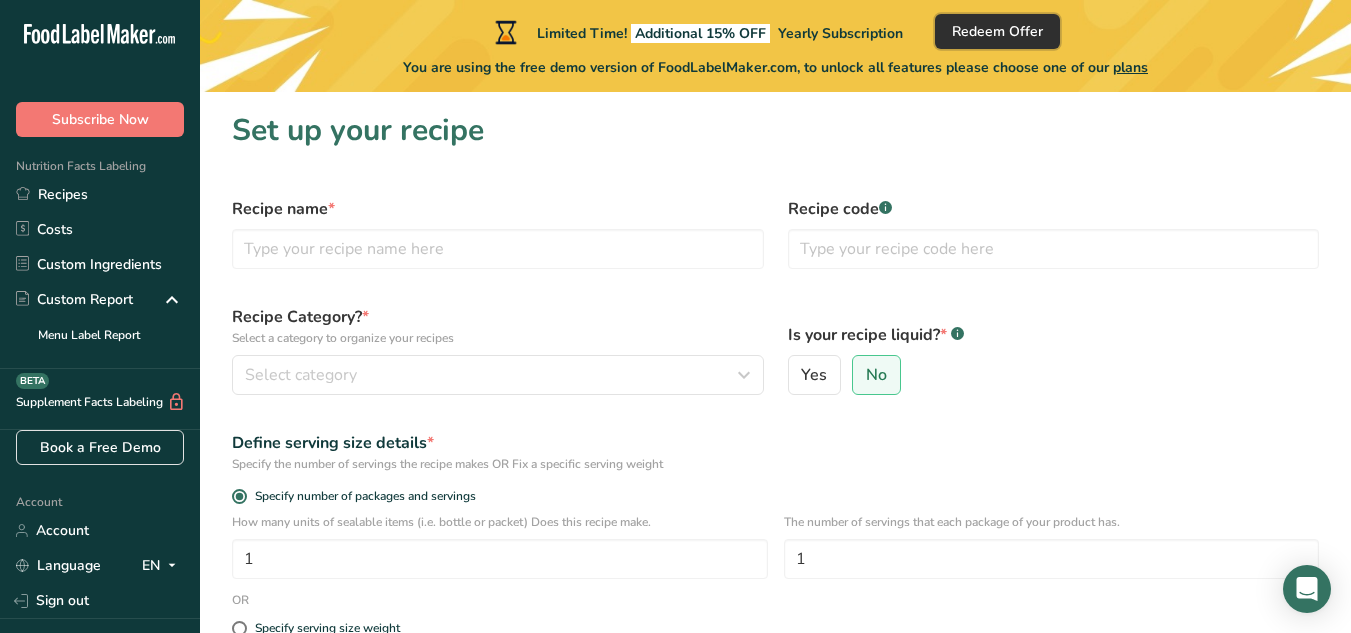 click on "Redeem Offer" at bounding box center [997, 31] 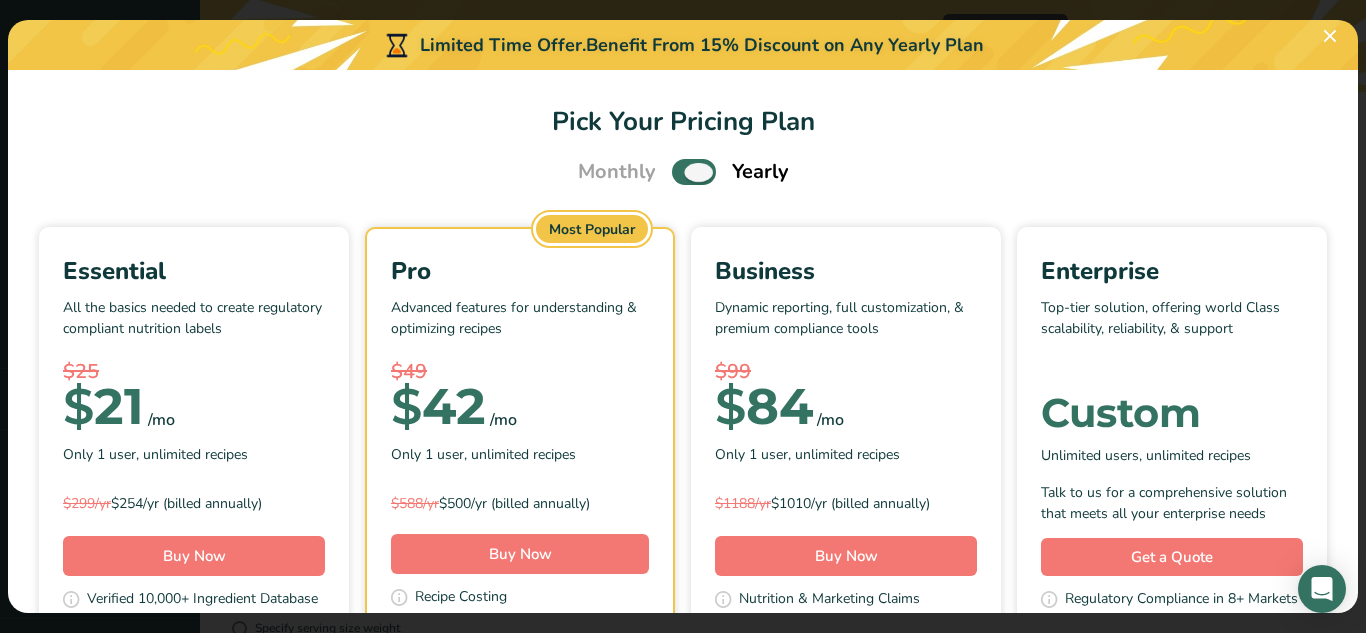 click at bounding box center [694, 171] 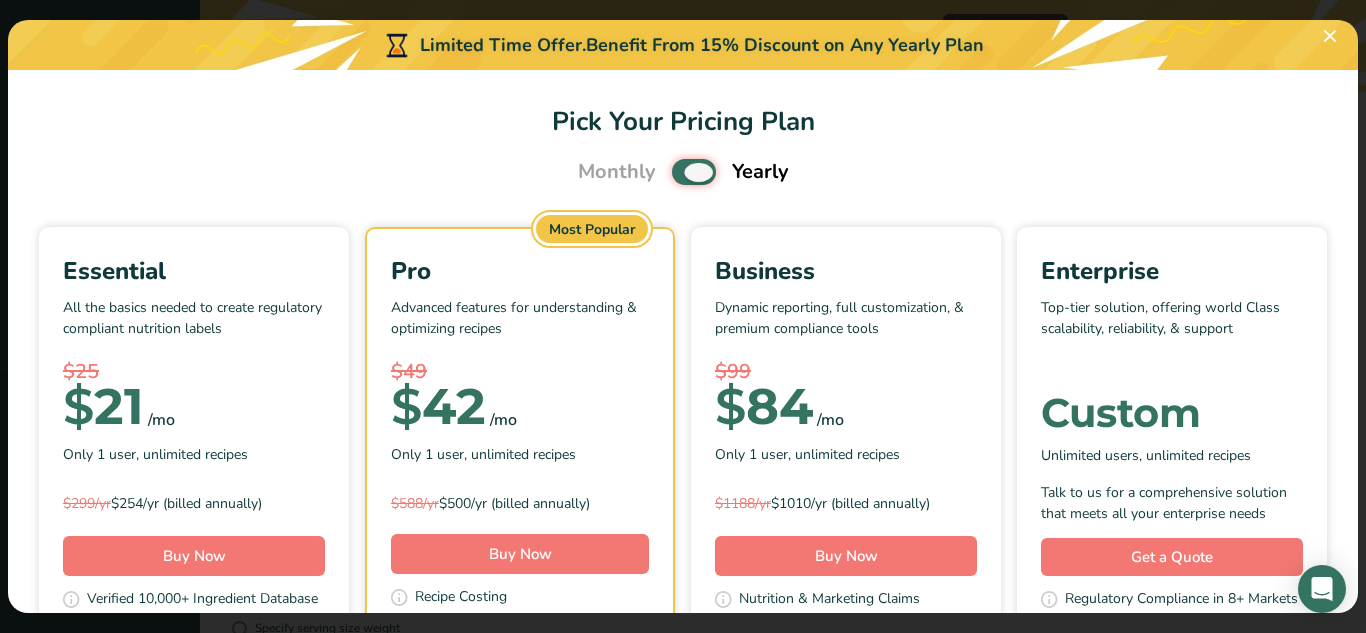 click at bounding box center [678, 172] 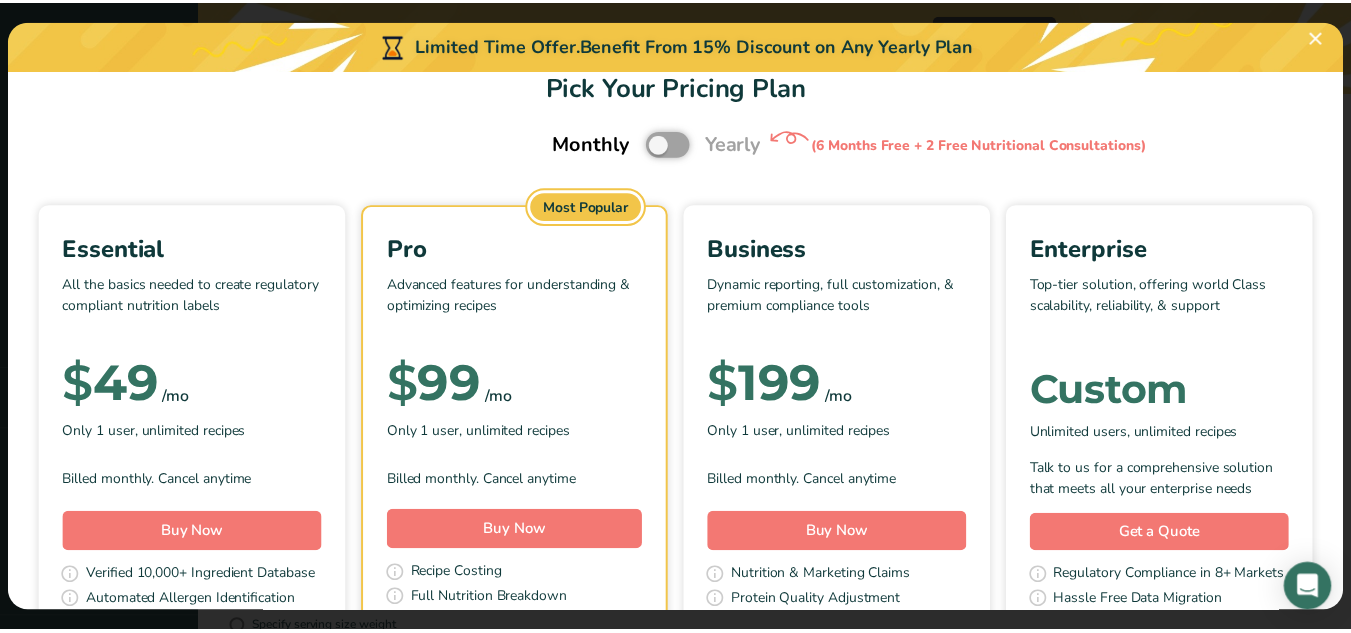 scroll, scrollTop: 0, scrollLeft: 0, axis: both 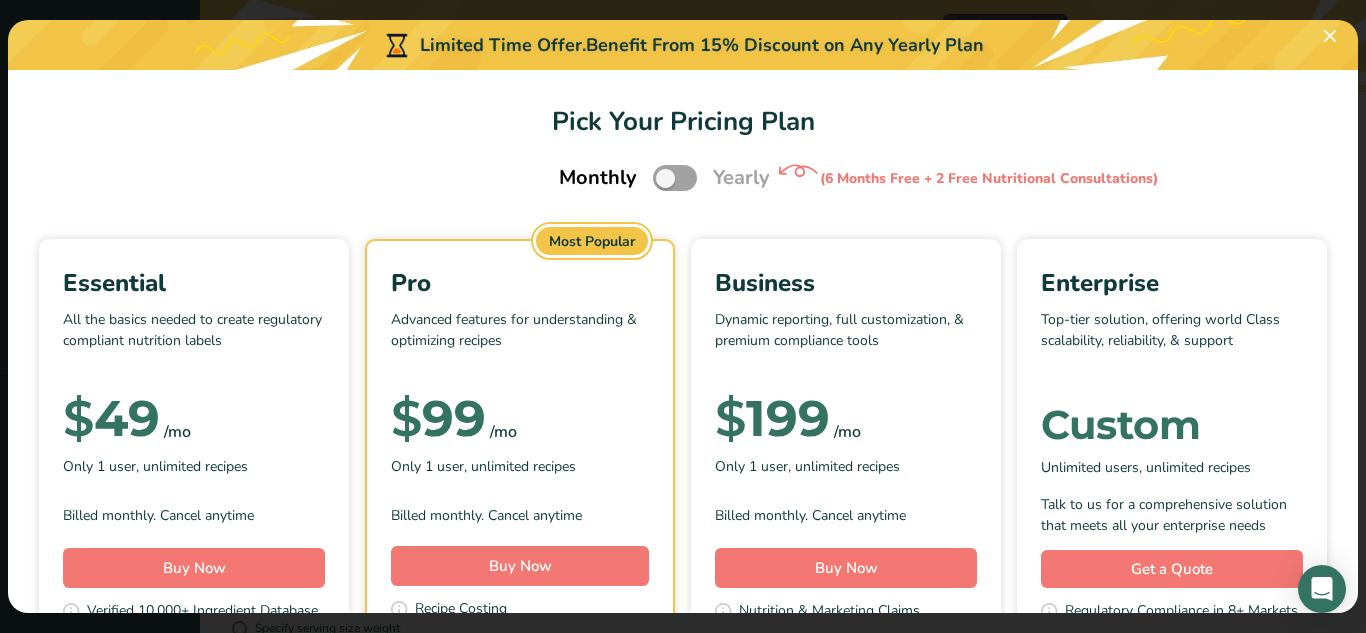 click at bounding box center [683, 316] 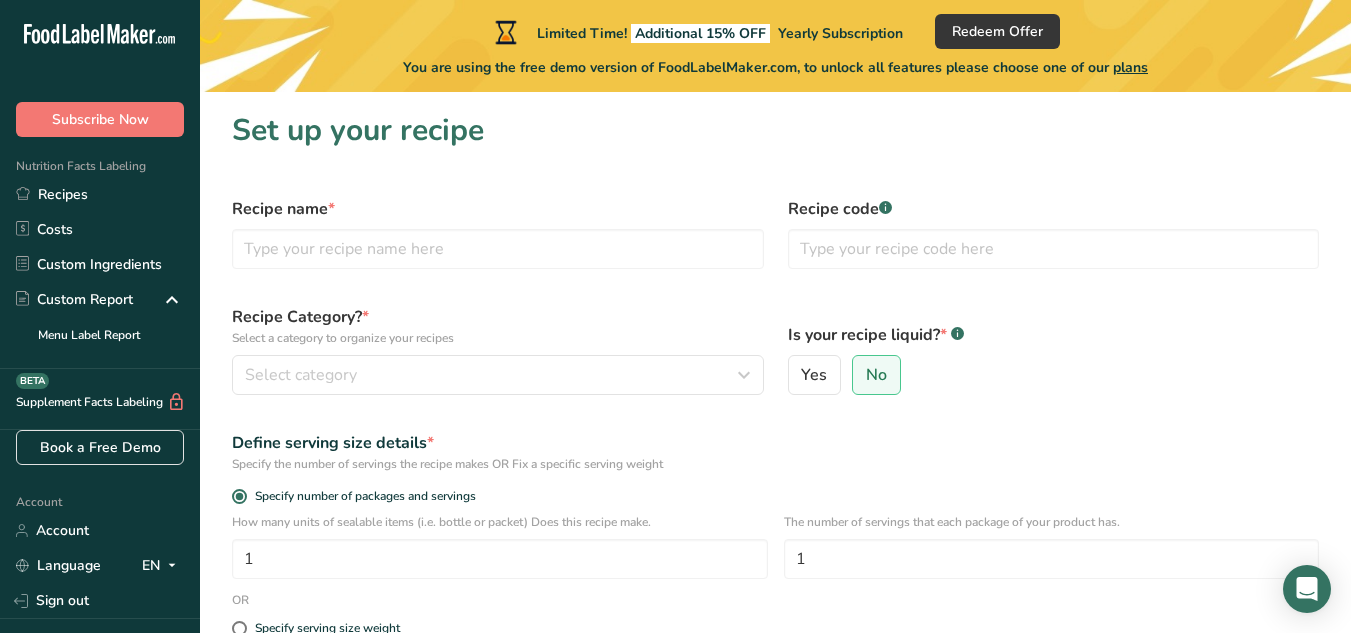 click on ".a-20{fill:#fff;}
Subscribe Now
Nutrition Facts Labeling
Recipes
Costs
Custom Ingredients
Custom Report
Menu Label Report
Supplement Facts Labeling
BETA
Book a Free Demo
Account
Account
Language
EN
English
Spanish
Sign out
Hire an Expert .
FAQ .
About Us .
Terms & Conditions .
Privacy Policy
Powered By FoodLabelMaker ©   2025 All Rights Reserved
Limited Time!" at bounding box center (675, 455) 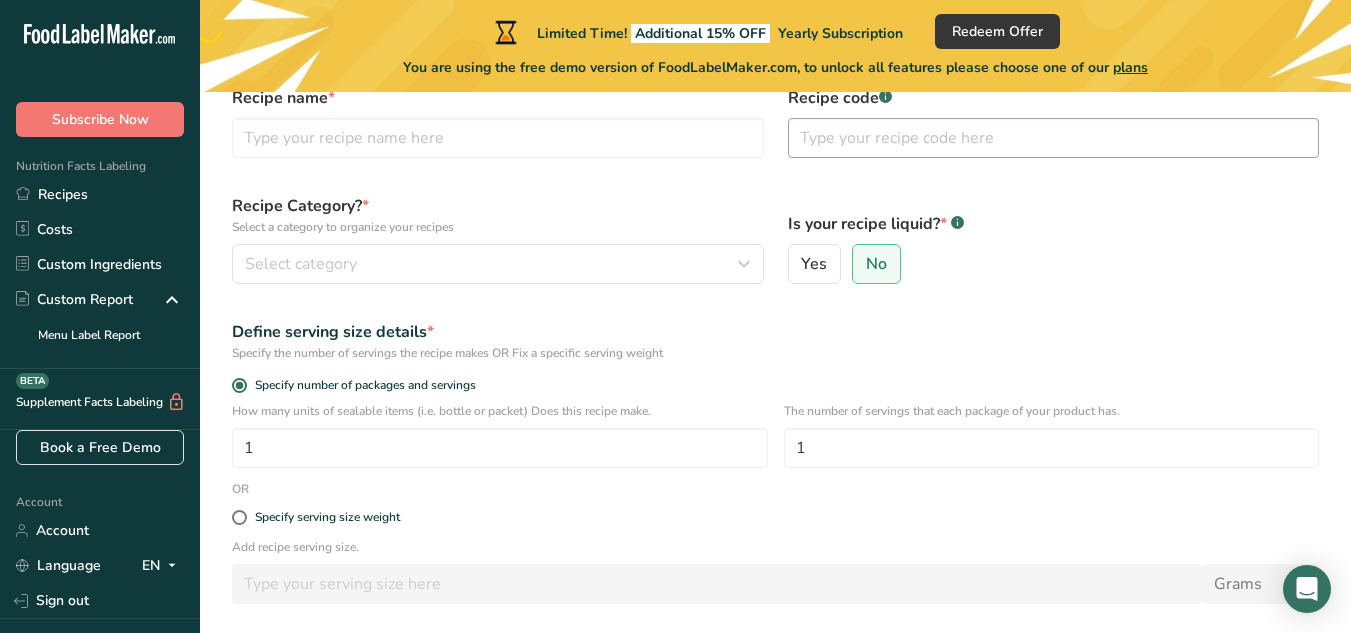 scroll, scrollTop: 0, scrollLeft: 0, axis: both 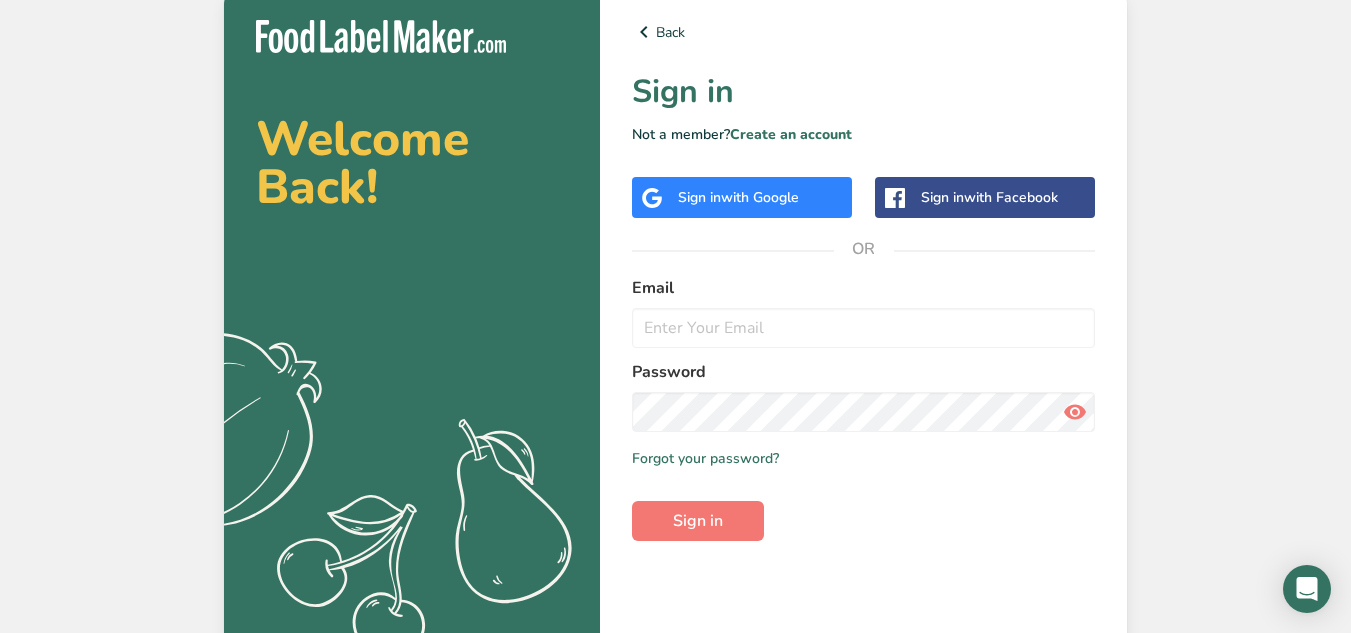 click on "with Google" at bounding box center [760, 197] 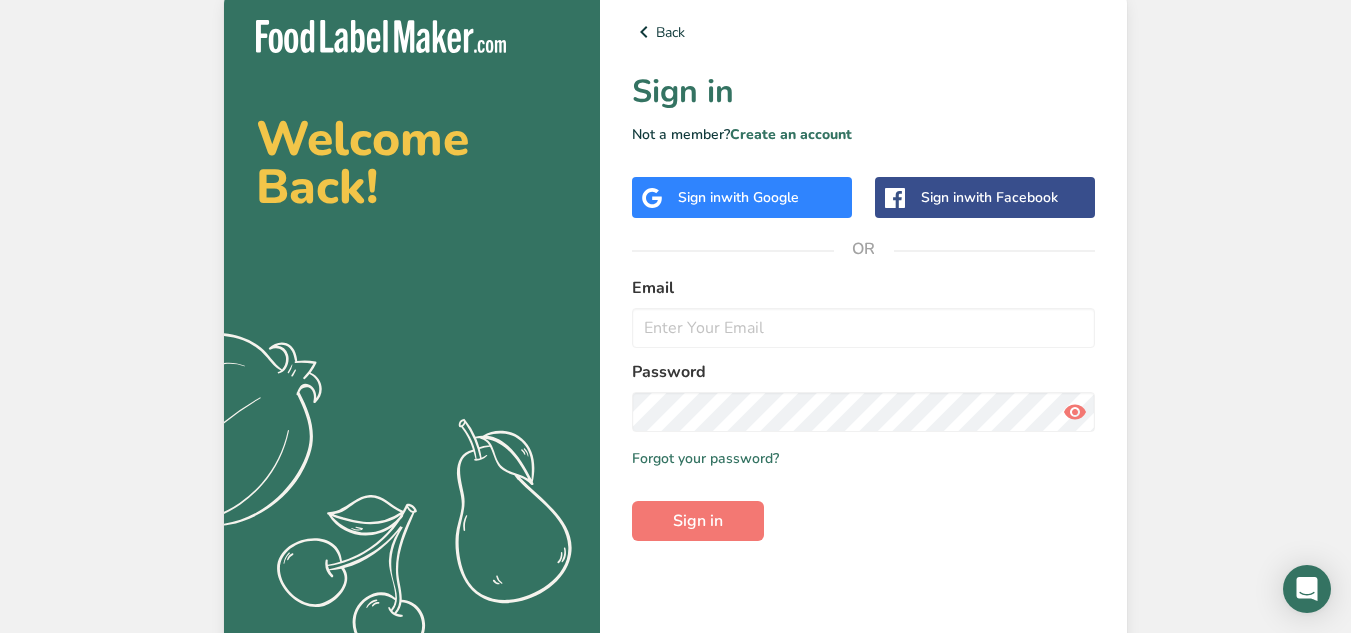 click on "Sign in   with Google" at bounding box center [742, 197] 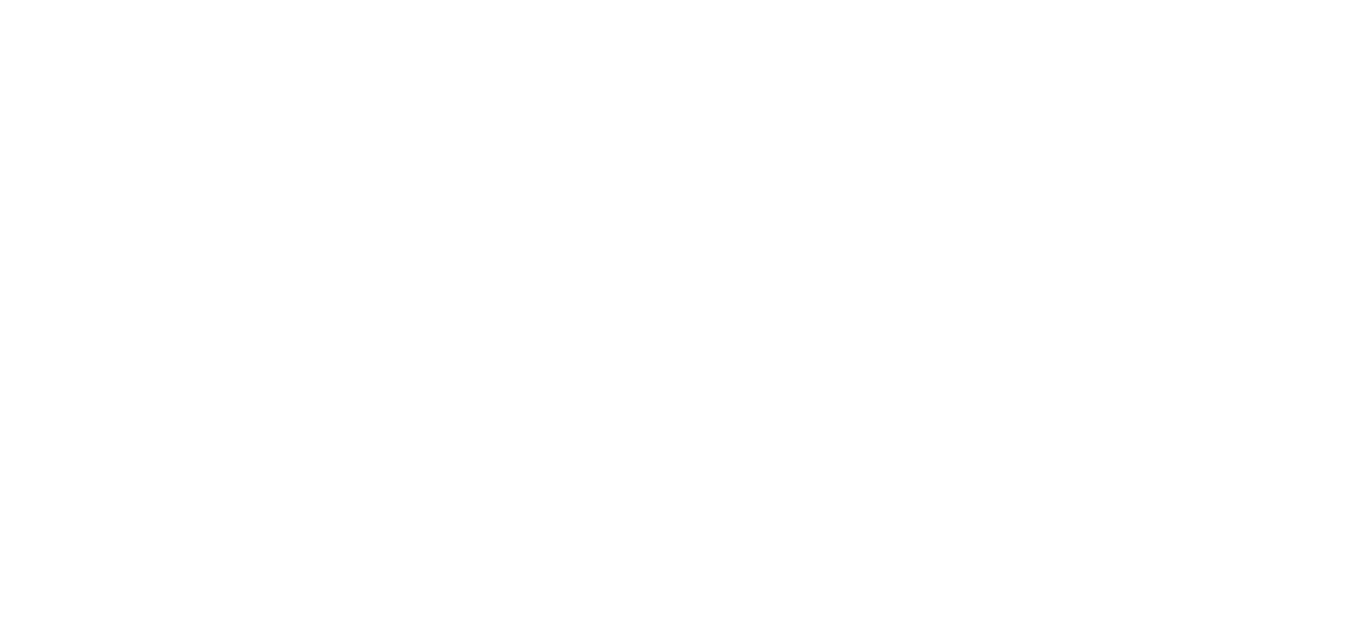 scroll, scrollTop: 0, scrollLeft: 0, axis: both 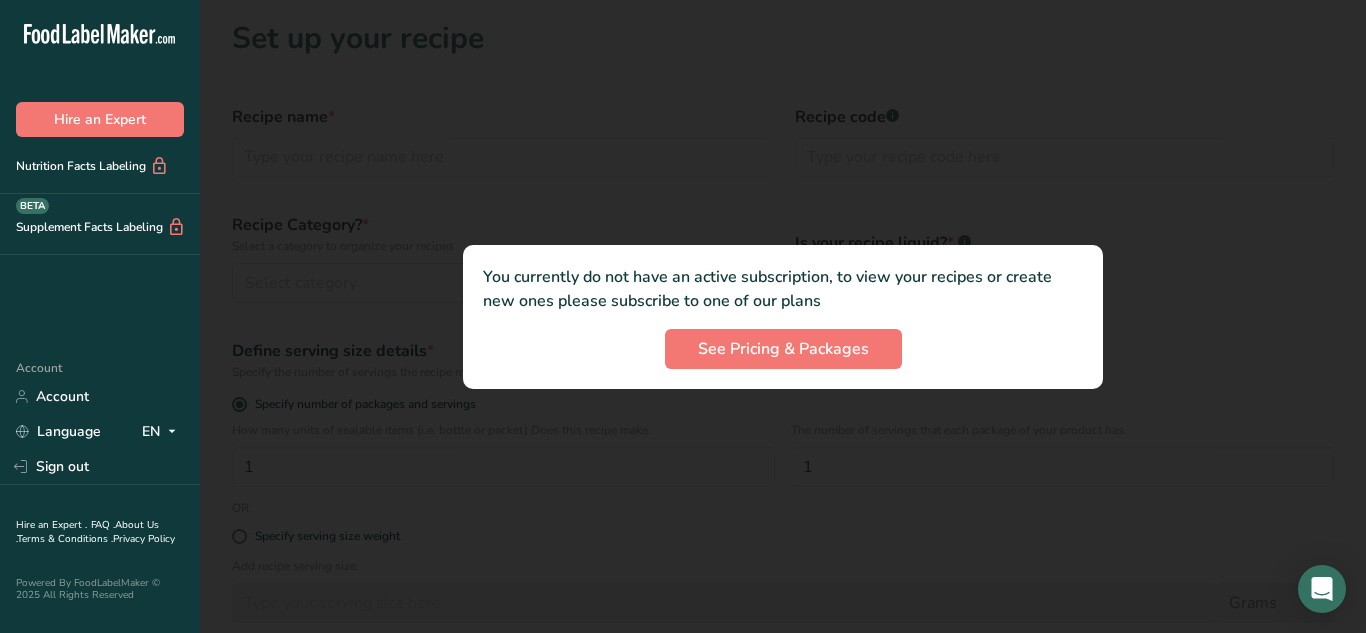 click on "You currently do not have an active subscription, to view your recipes or create new ones please subscribe to one of our plans
See Pricing & Packages" at bounding box center (783, 317) 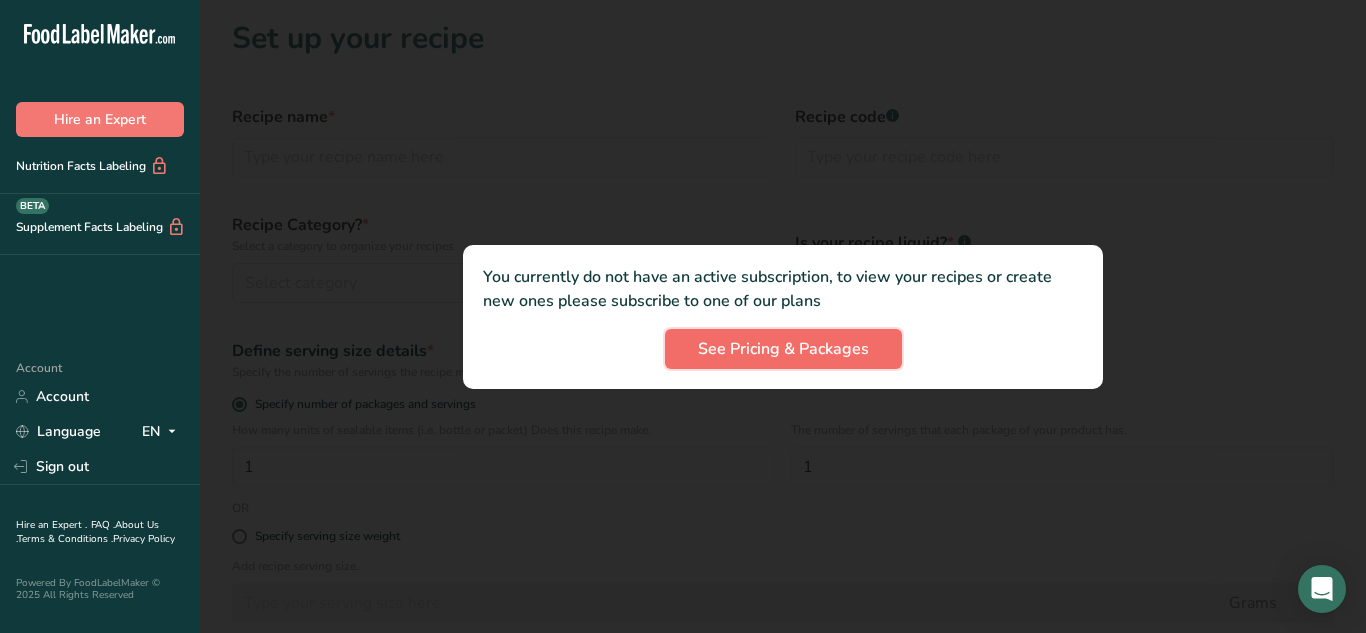 click on "See Pricing & Packages" at bounding box center (783, 349) 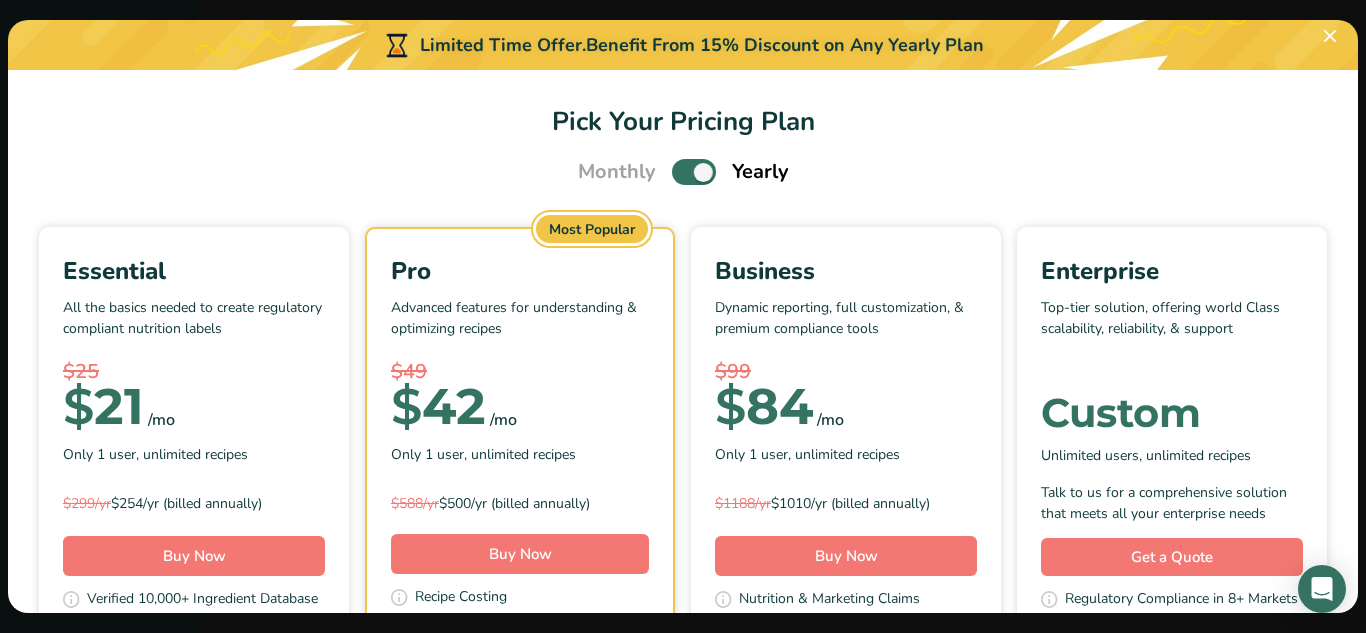 click on "Advanced features for understanding & optimizing recipes" at bounding box center (520, 327) 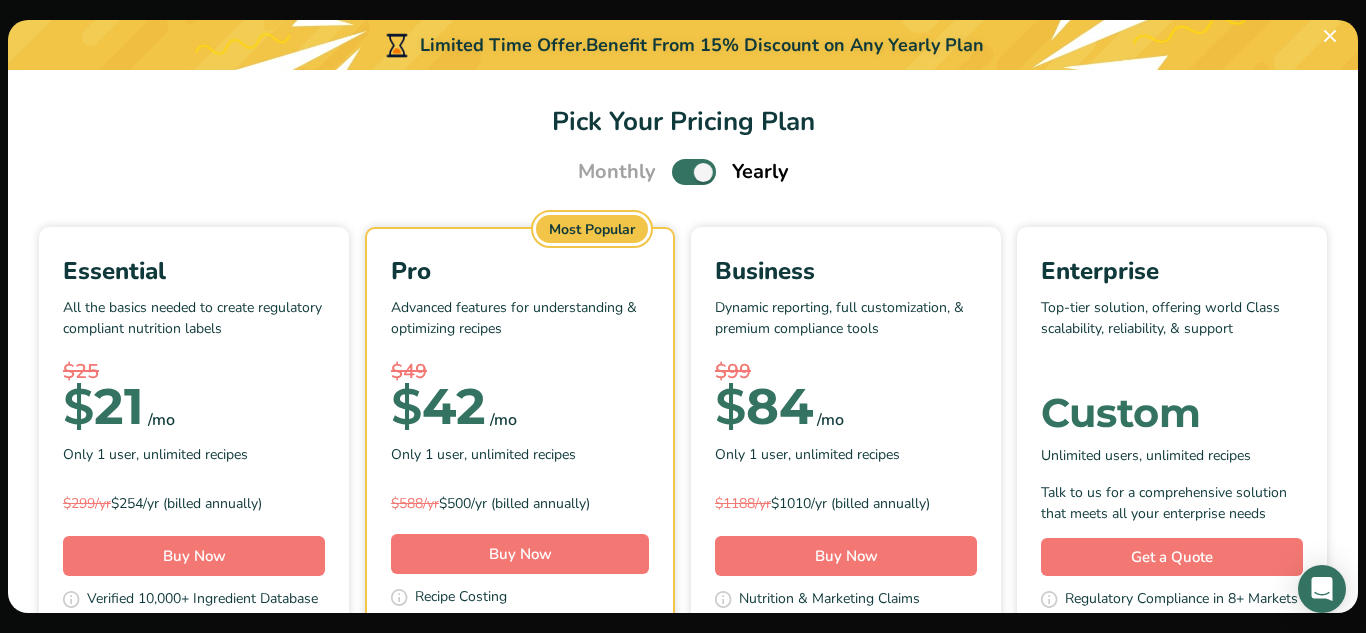 click on "Monthly
Yearly" at bounding box center [683, 172] 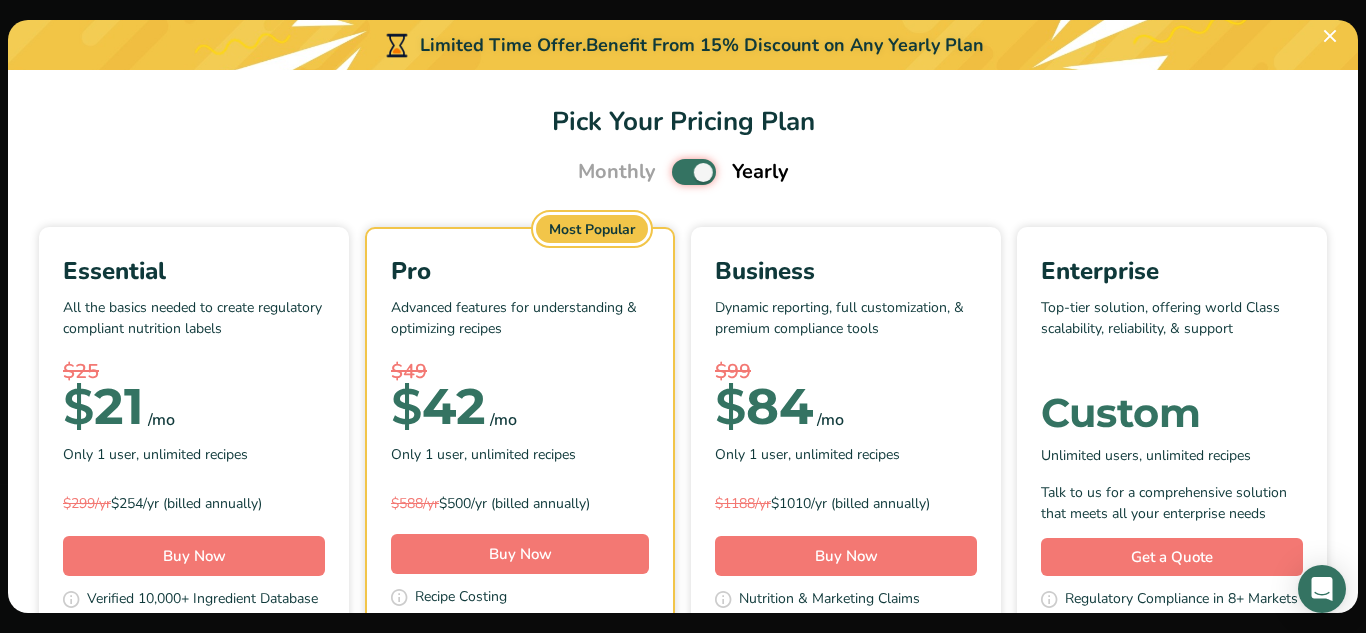 click at bounding box center (678, 172) 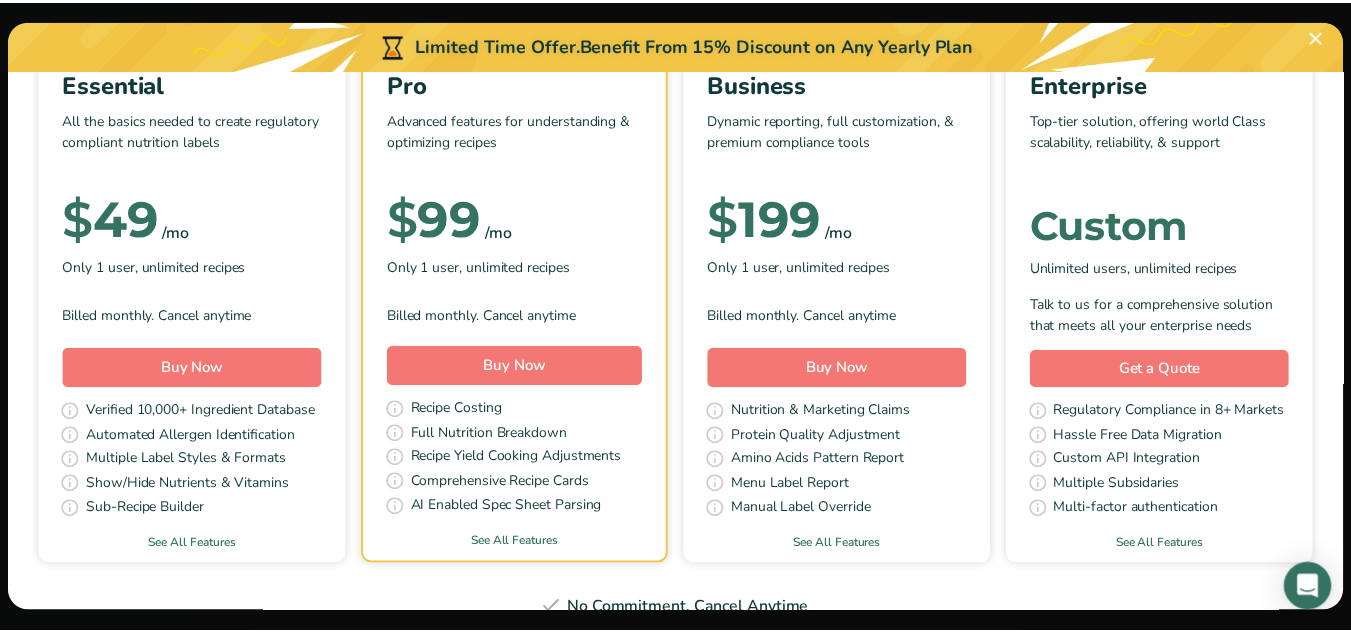scroll, scrollTop: 200, scrollLeft: 0, axis: vertical 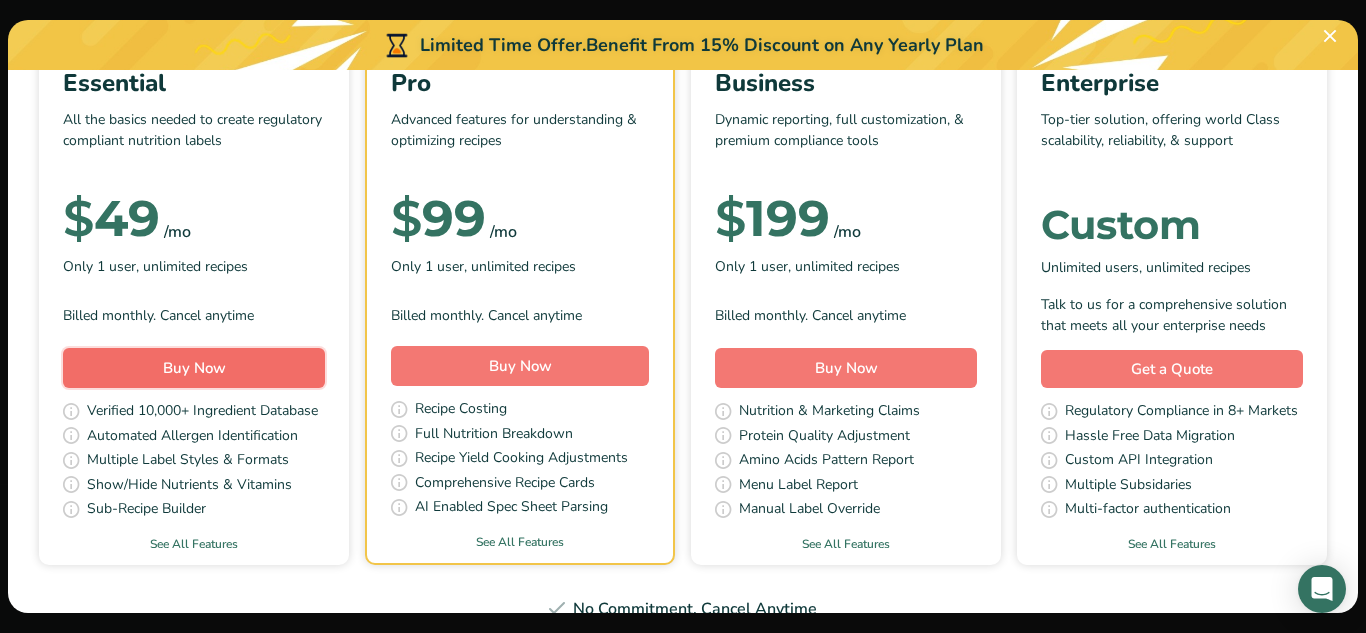 click on "Buy Now" at bounding box center (194, 368) 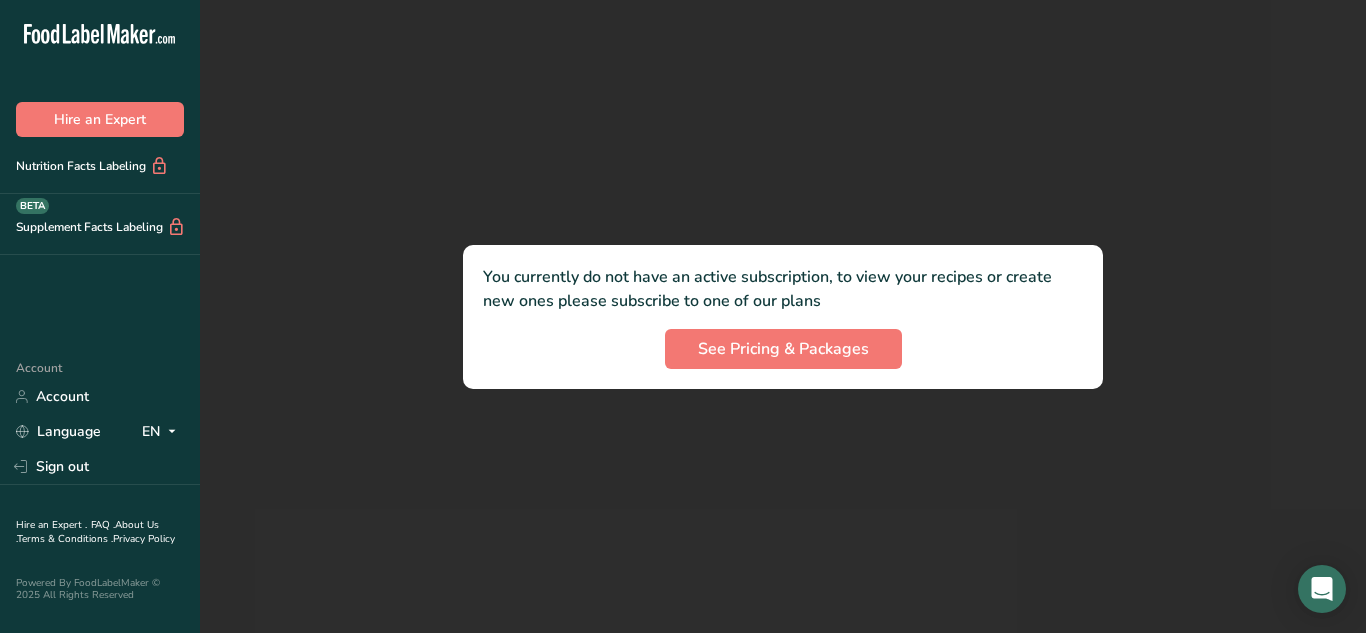 scroll, scrollTop: 0, scrollLeft: 0, axis: both 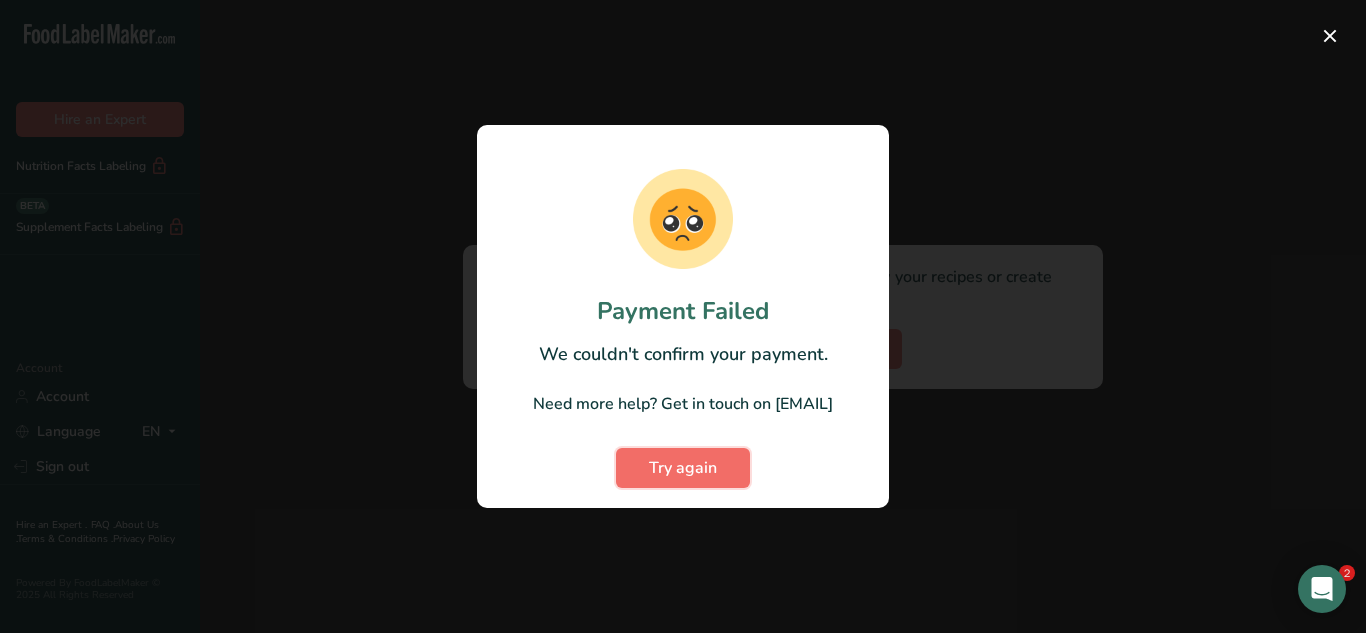 click on "Try again" at bounding box center (683, 468) 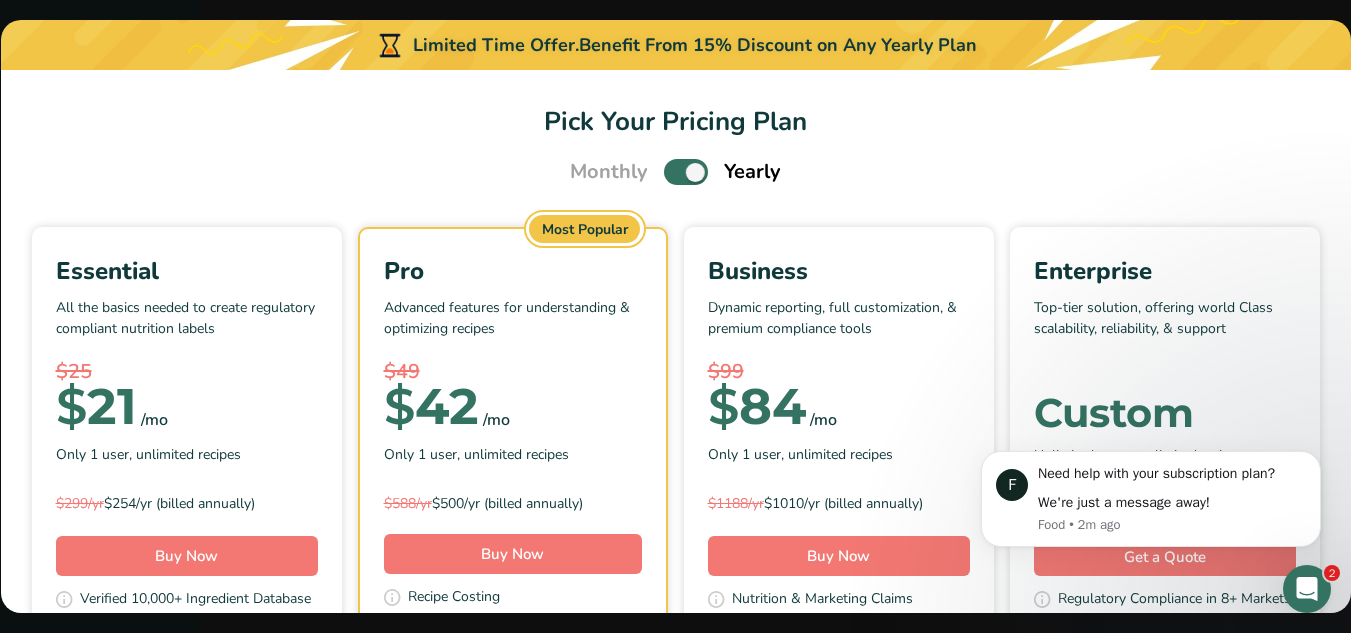 scroll, scrollTop: 0, scrollLeft: 0, axis: both 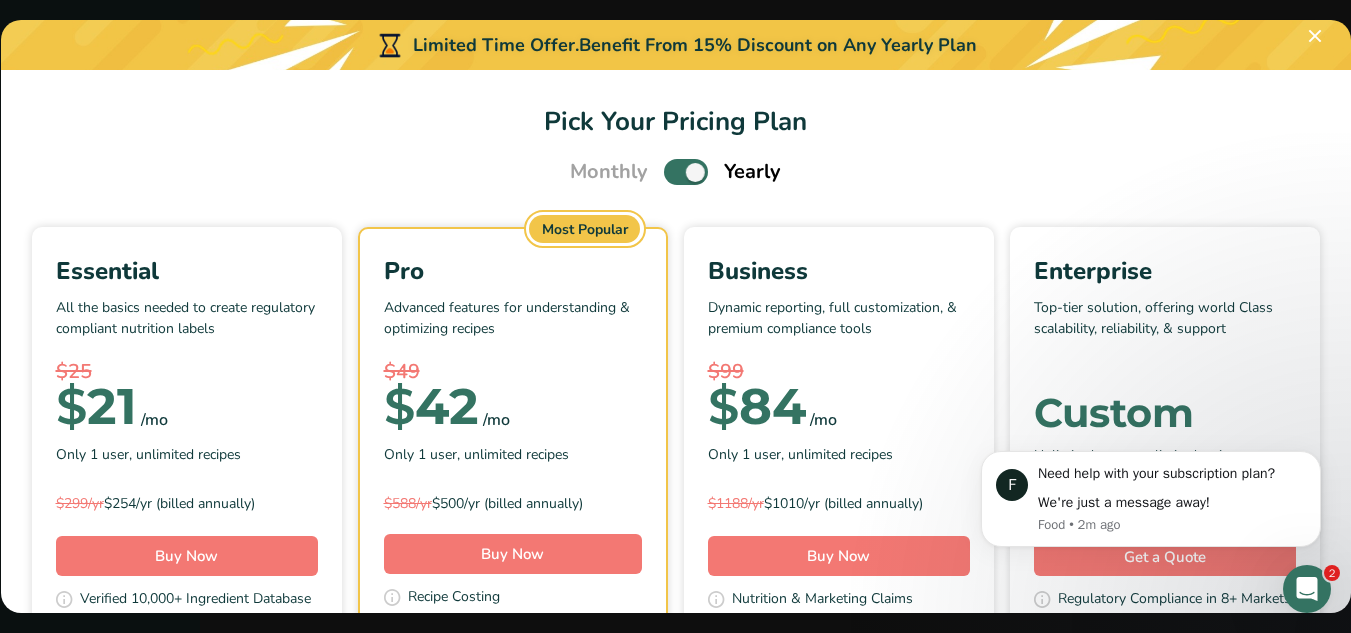 click on "Pick Your Pricing Plan
Monthly
Yearly
Essential
All the basics needed to create regulatory compliant nutrition labels
$25
$ 21
/mo
Only 1 user, unlimited recipes
$299/yr
$254/yr
(billed annually)
Buy Now
Verified 10,000+ Ingredient Database
Automated Allergen Identification
Multiple Label Styles & Formats
Show/Hide Nutrients & Vitamins
Sub-Recipe Builder
See All Features
Most Popular
$       $588/yr" at bounding box center [676, 341] 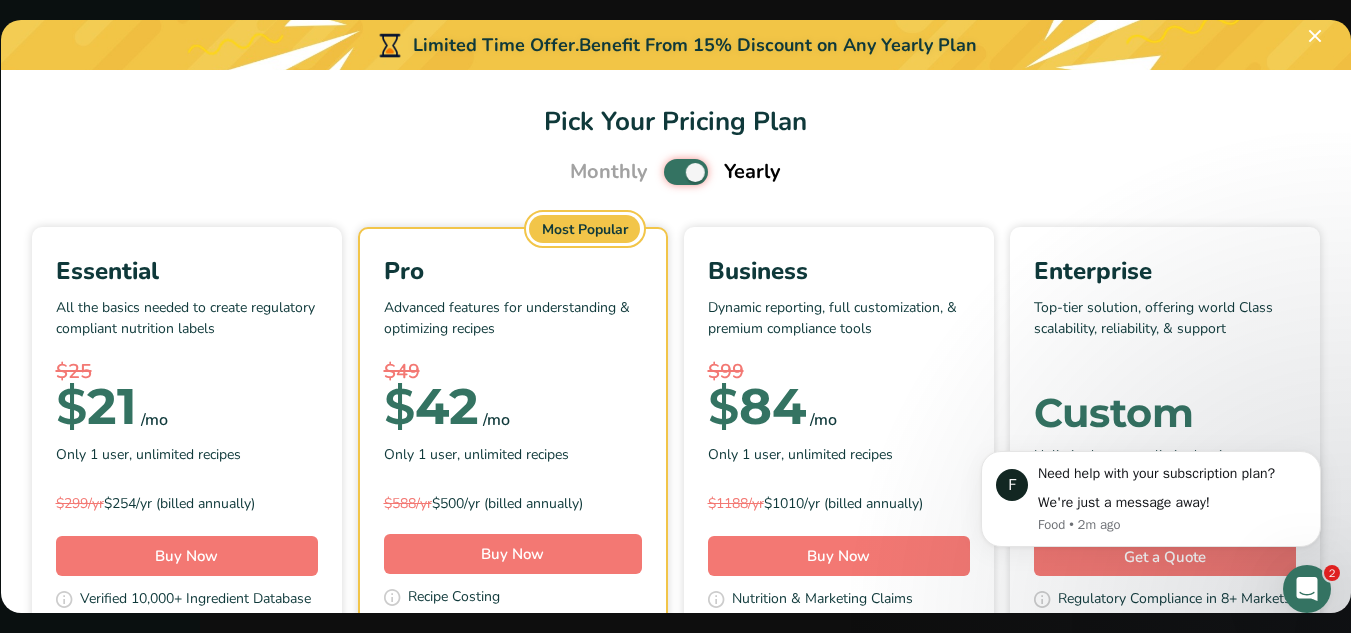 click at bounding box center (670, 172) 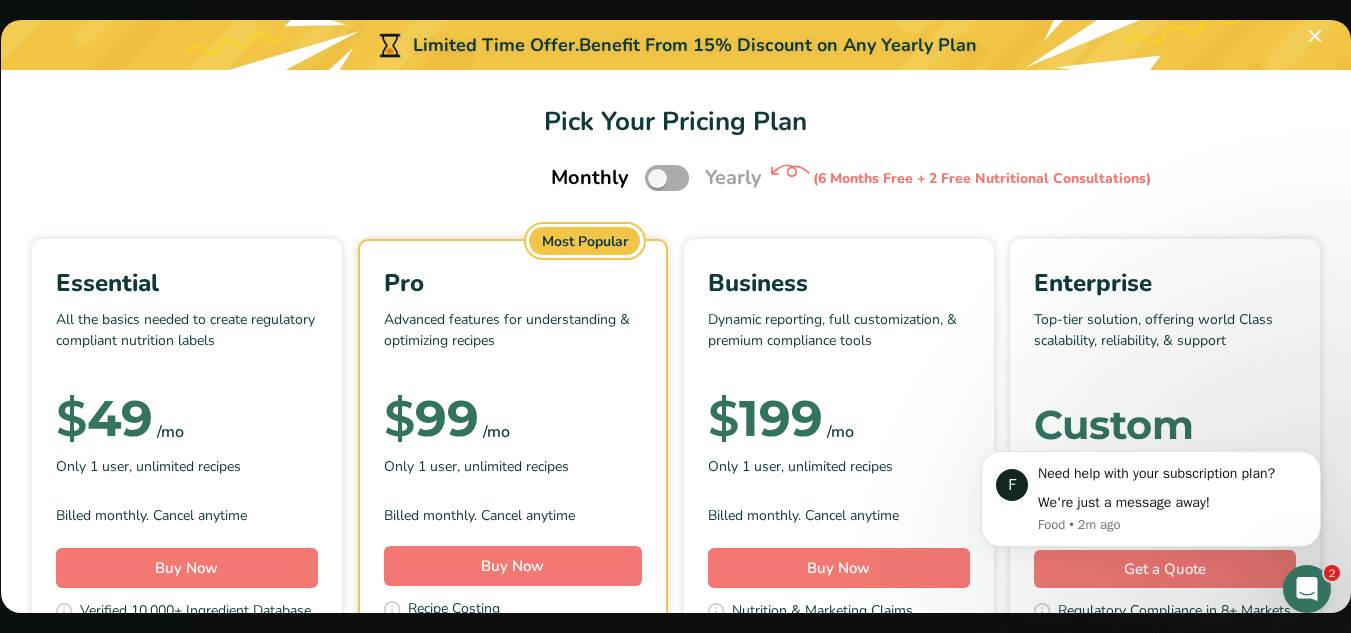 click at bounding box center [667, 177] 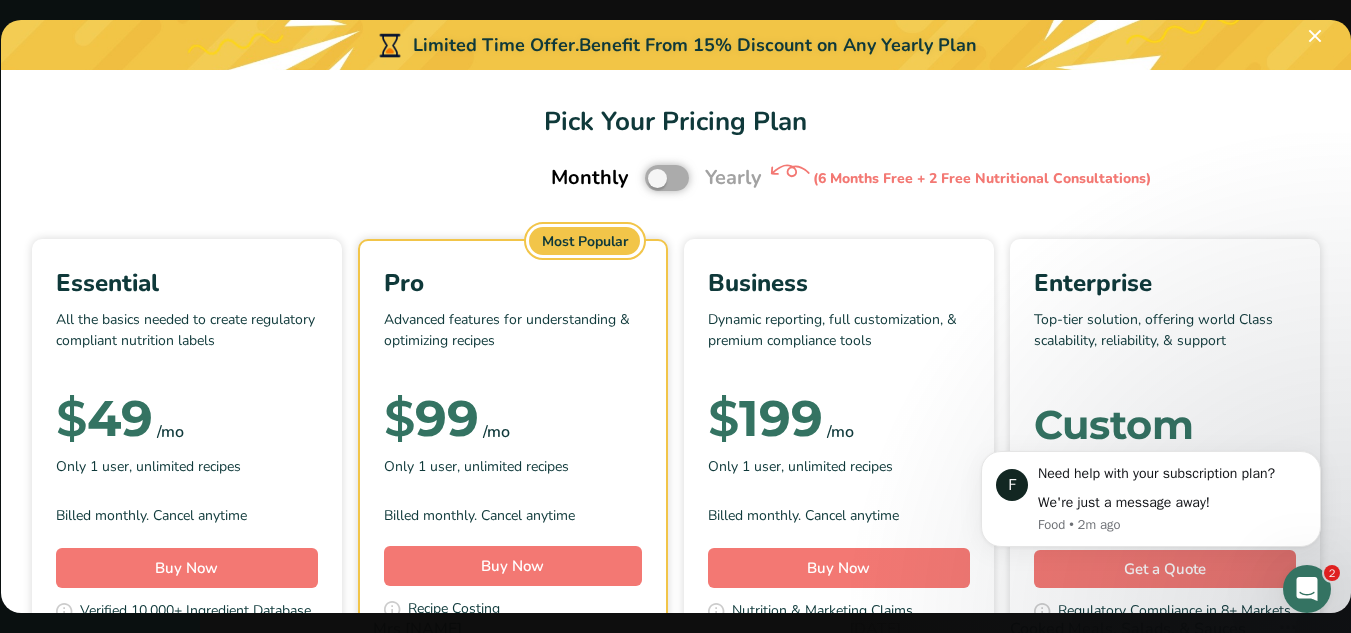 click at bounding box center (651, 178) 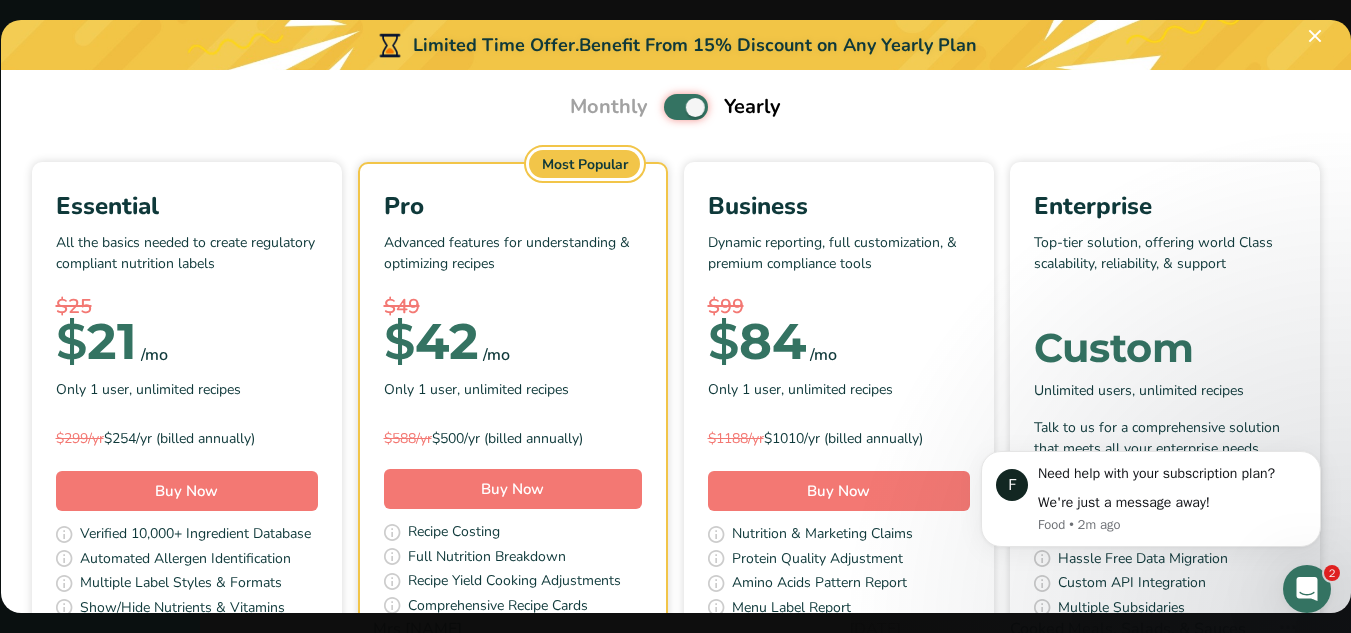 scroll, scrollTop: 100, scrollLeft: 0, axis: vertical 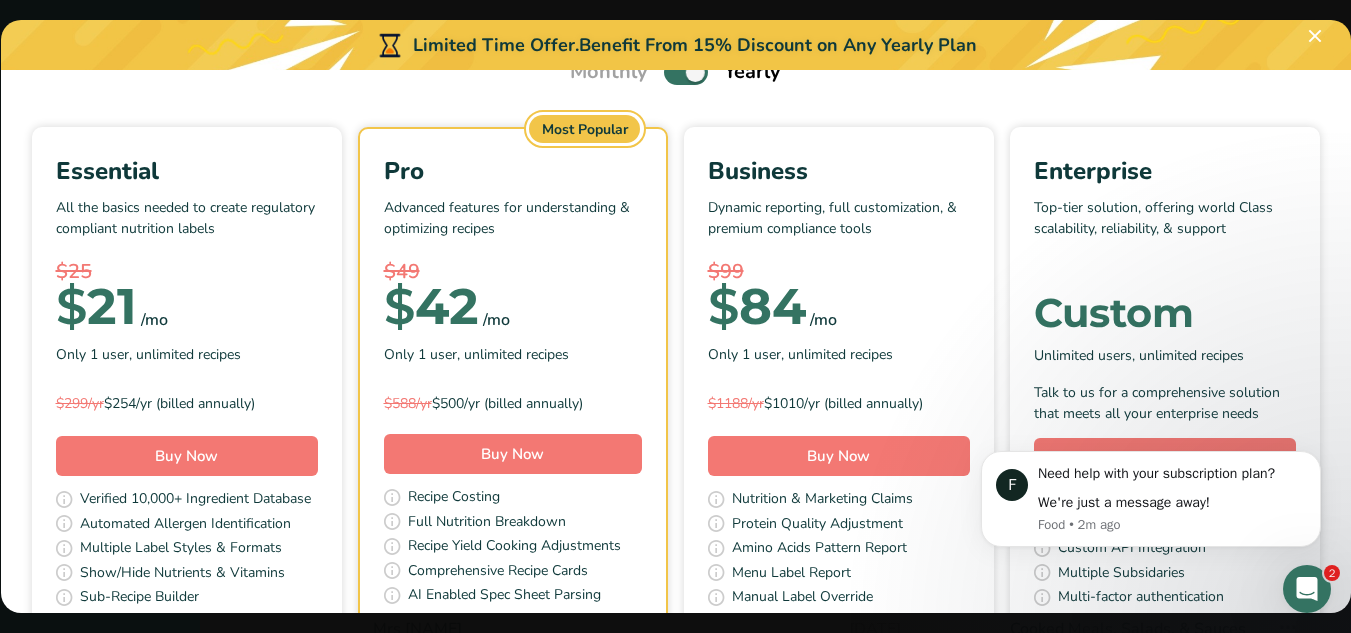 click at bounding box center (686, 71) 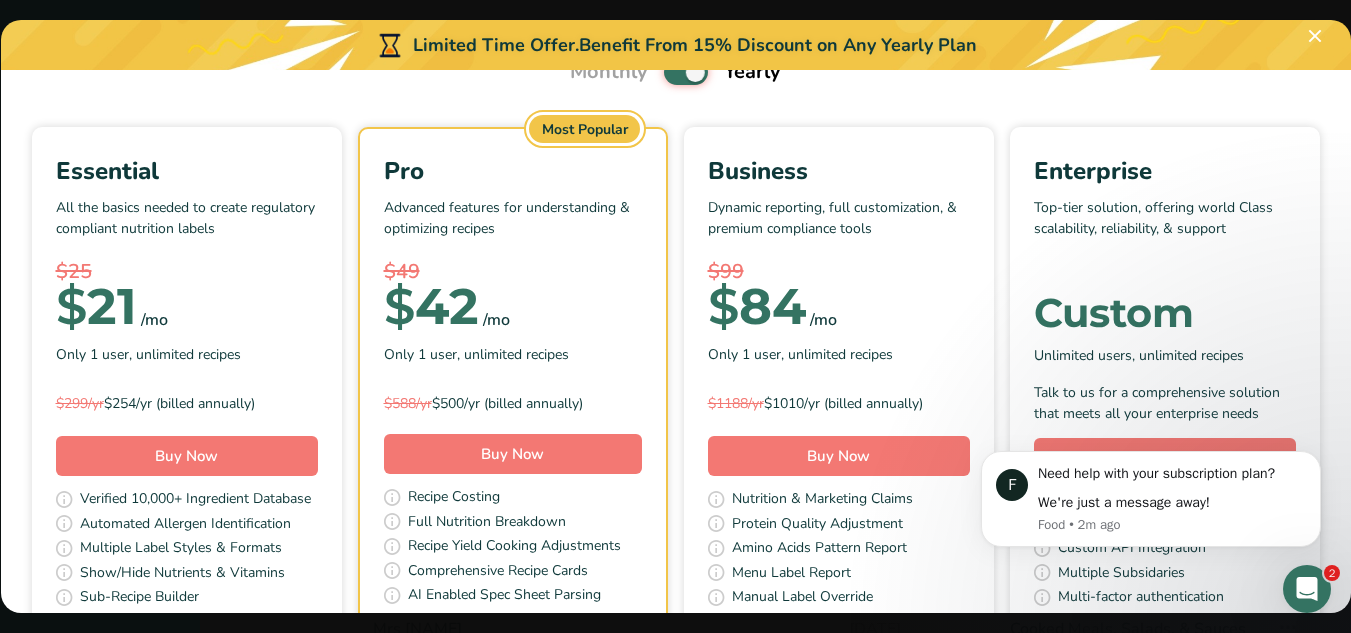 click at bounding box center (670, 72) 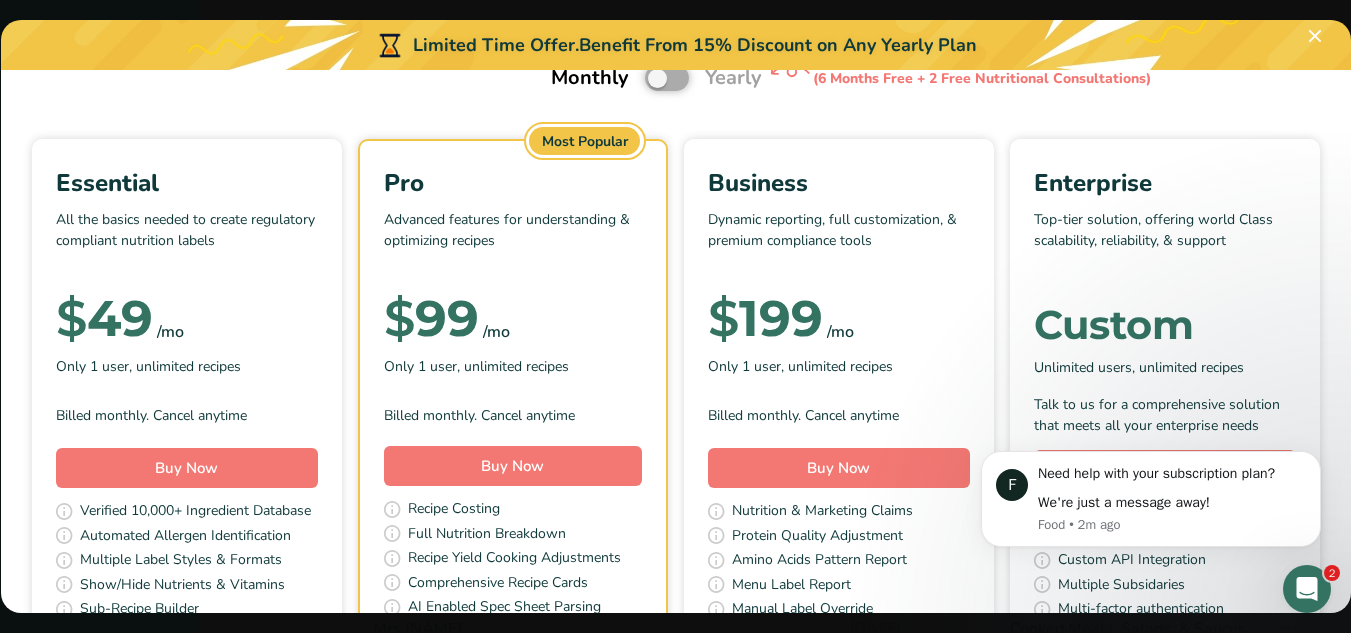 scroll, scrollTop: 102, scrollLeft: 0, axis: vertical 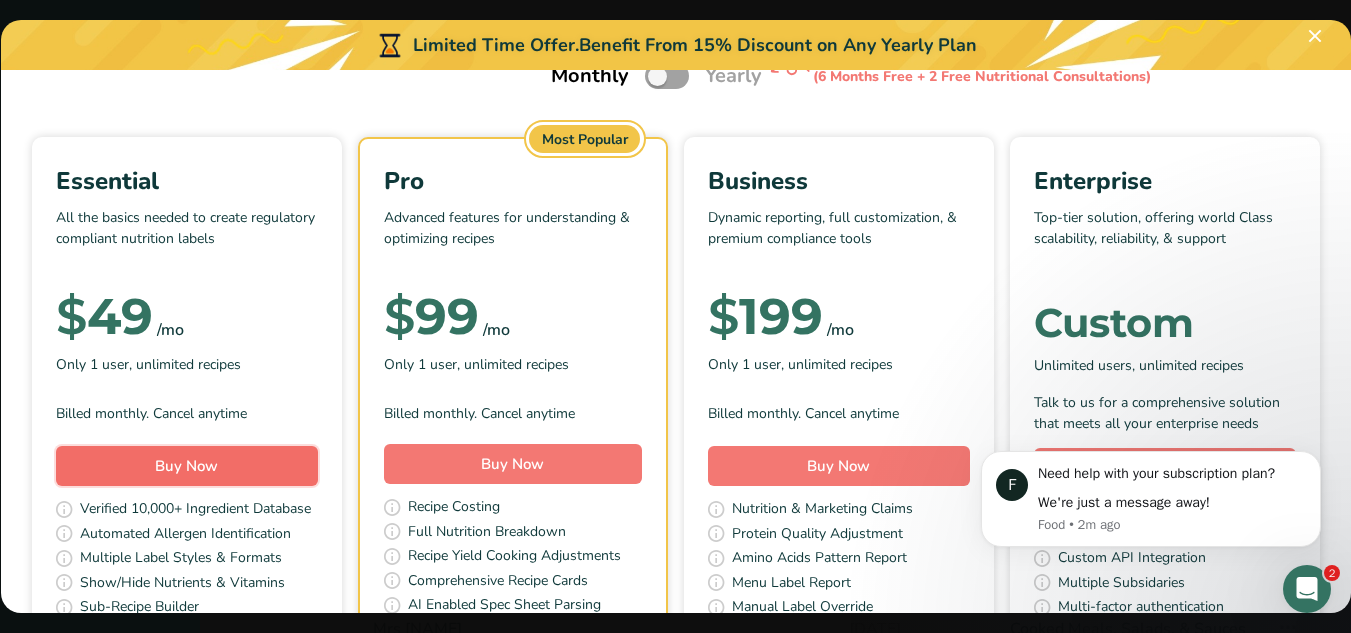 click on "Buy Now" at bounding box center [187, 466] 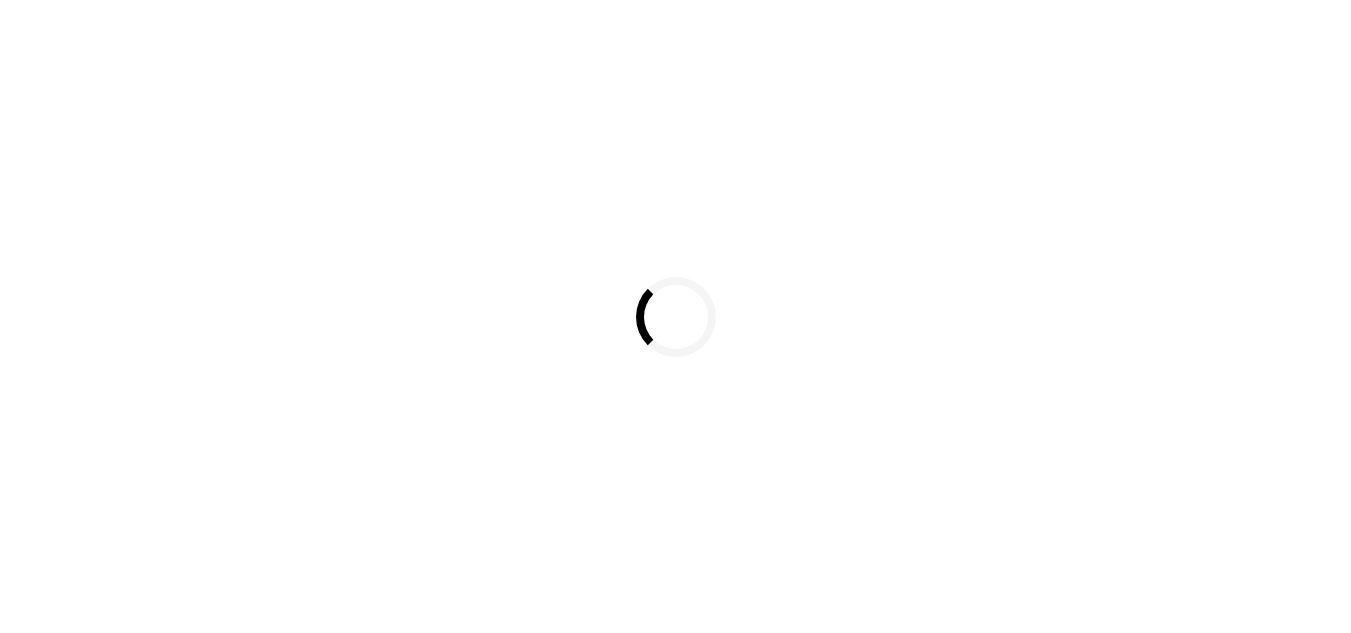 scroll, scrollTop: 0, scrollLeft: 0, axis: both 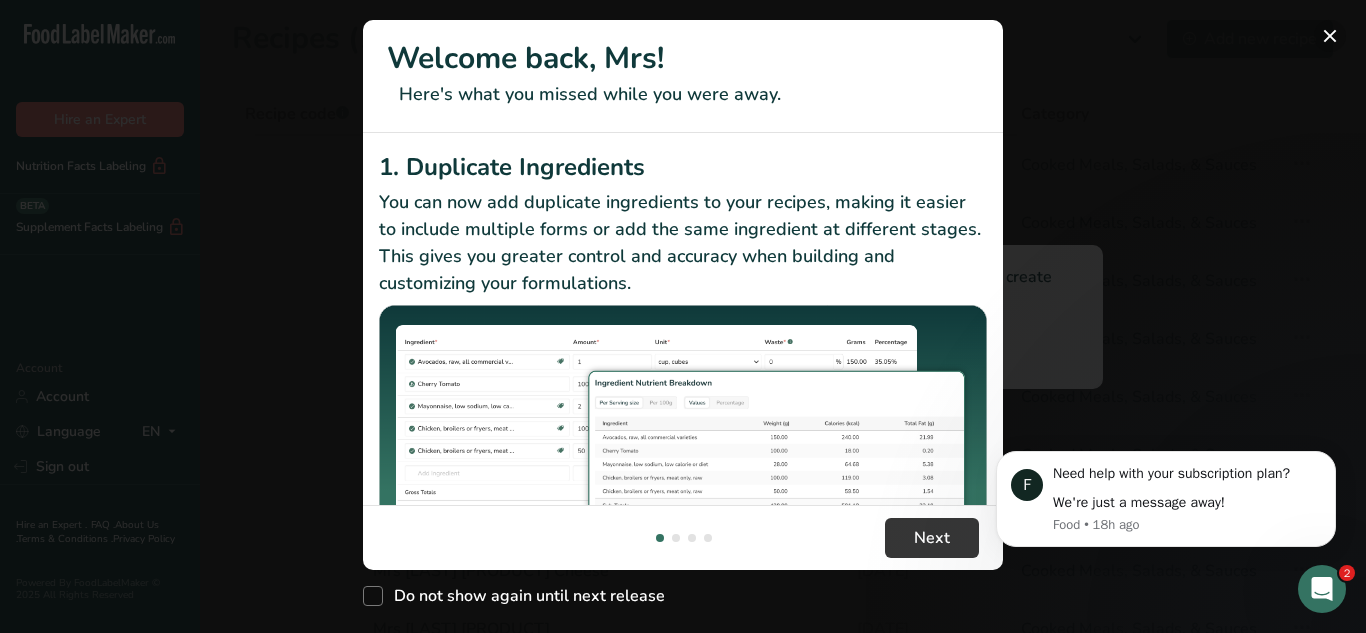 click at bounding box center [1330, 36] 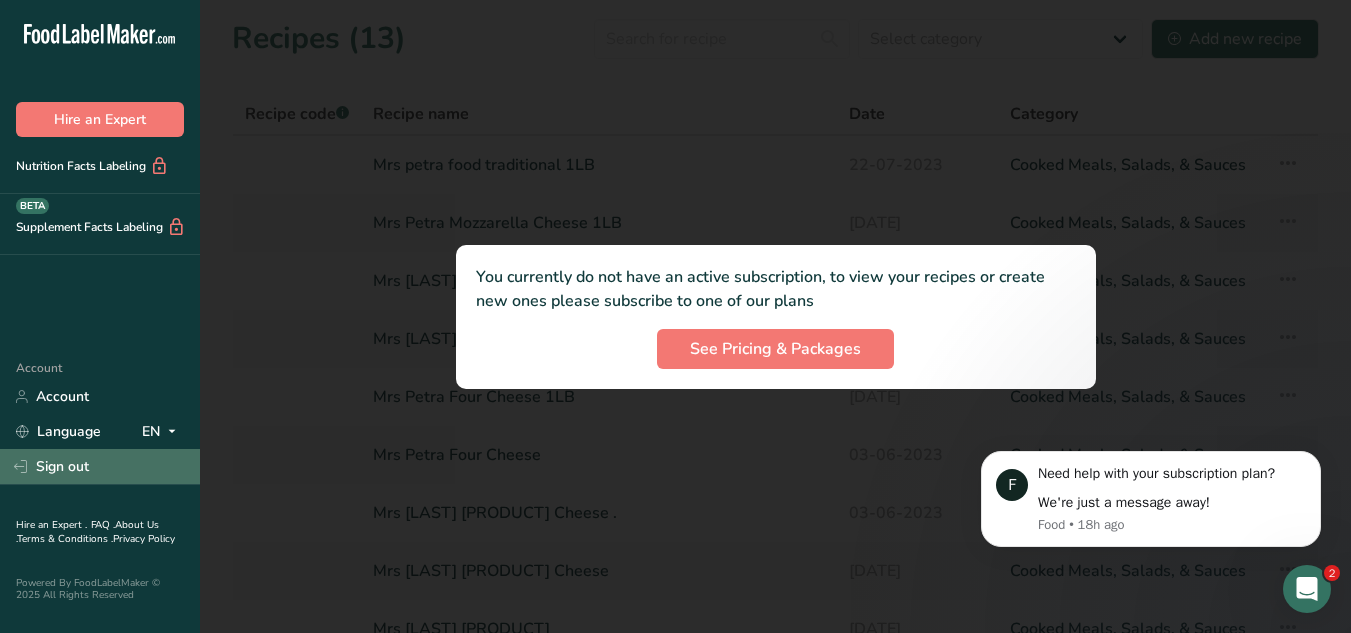 click on "Sign out" at bounding box center (100, 466) 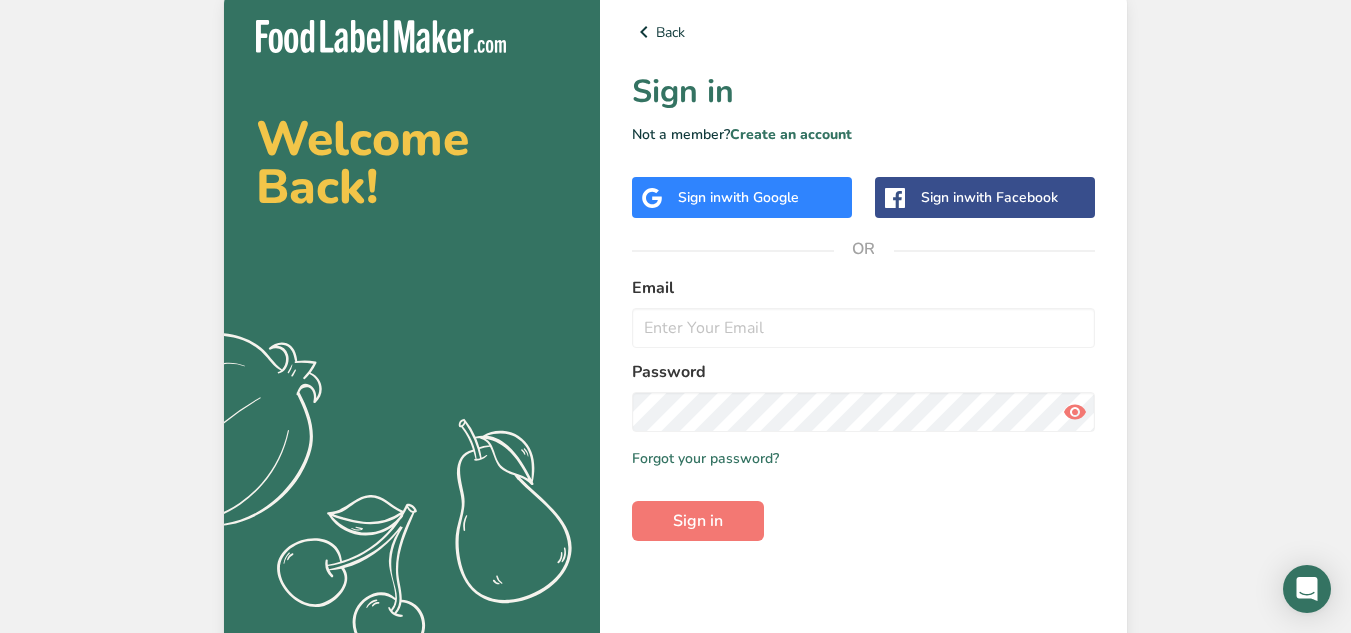 scroll, scrollTop: 0, scrollLeft: 0, axis: both 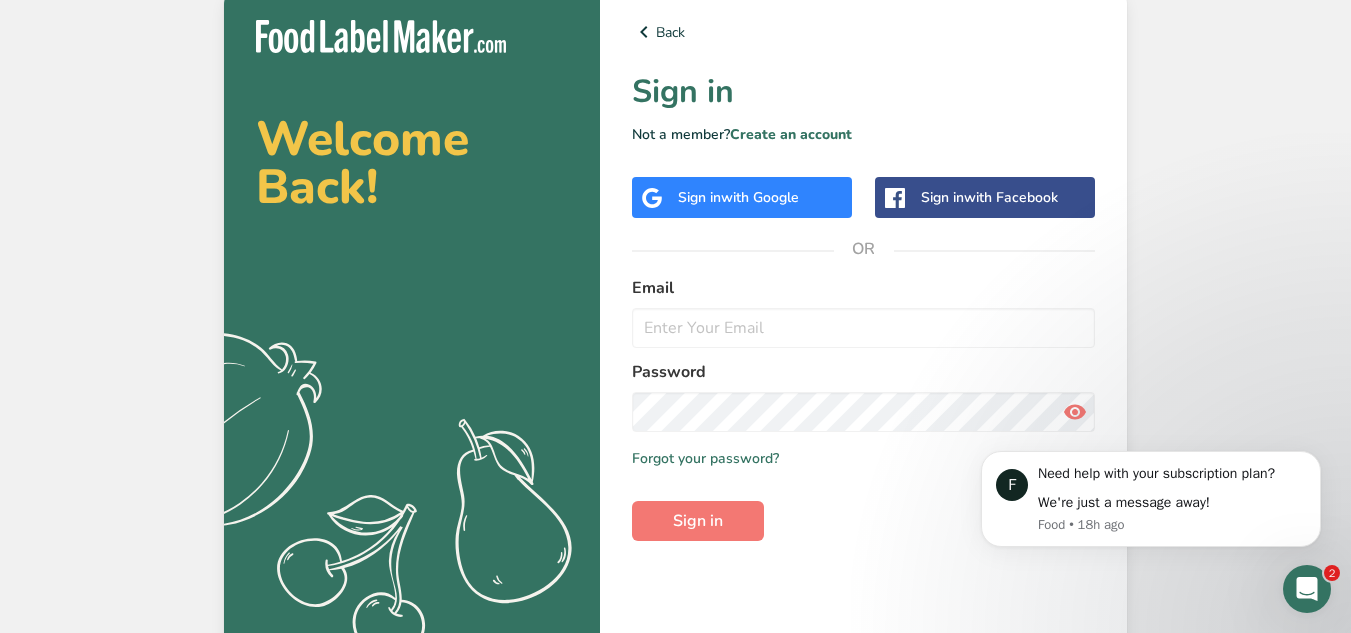 click on "Sign in   with Google" at bounding box center (738, 197) 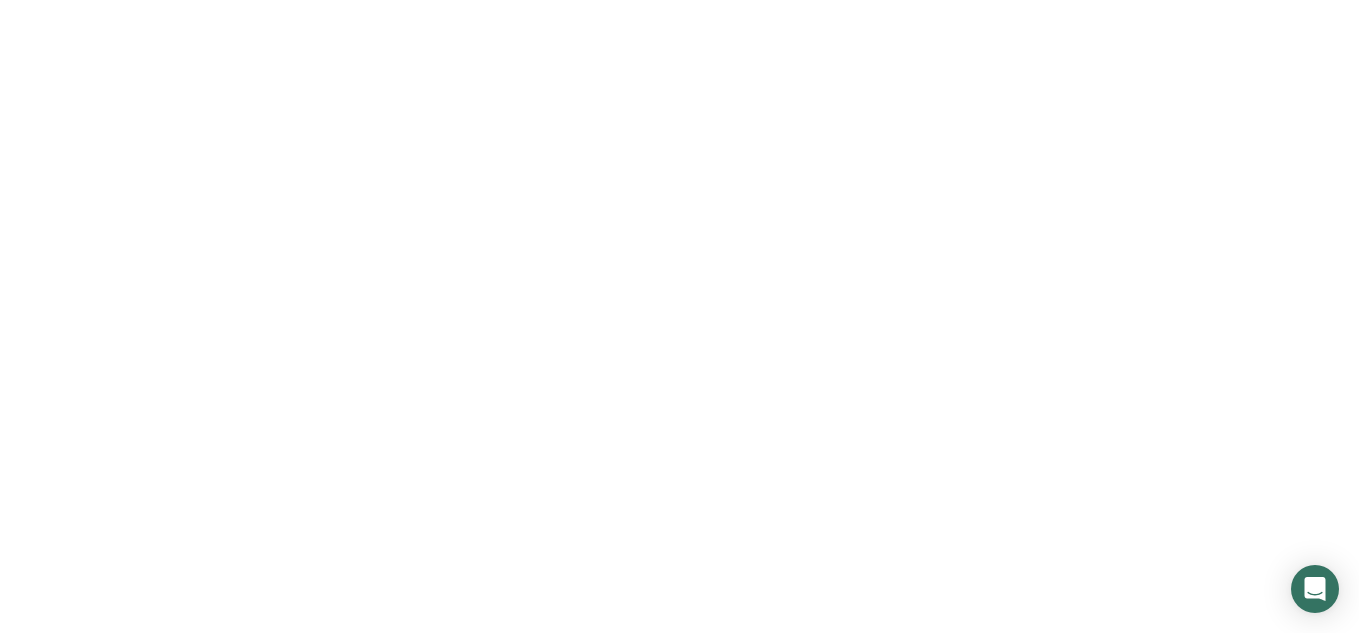 scroll, scrollTop: 0, scrollLeft: 0, axis: both 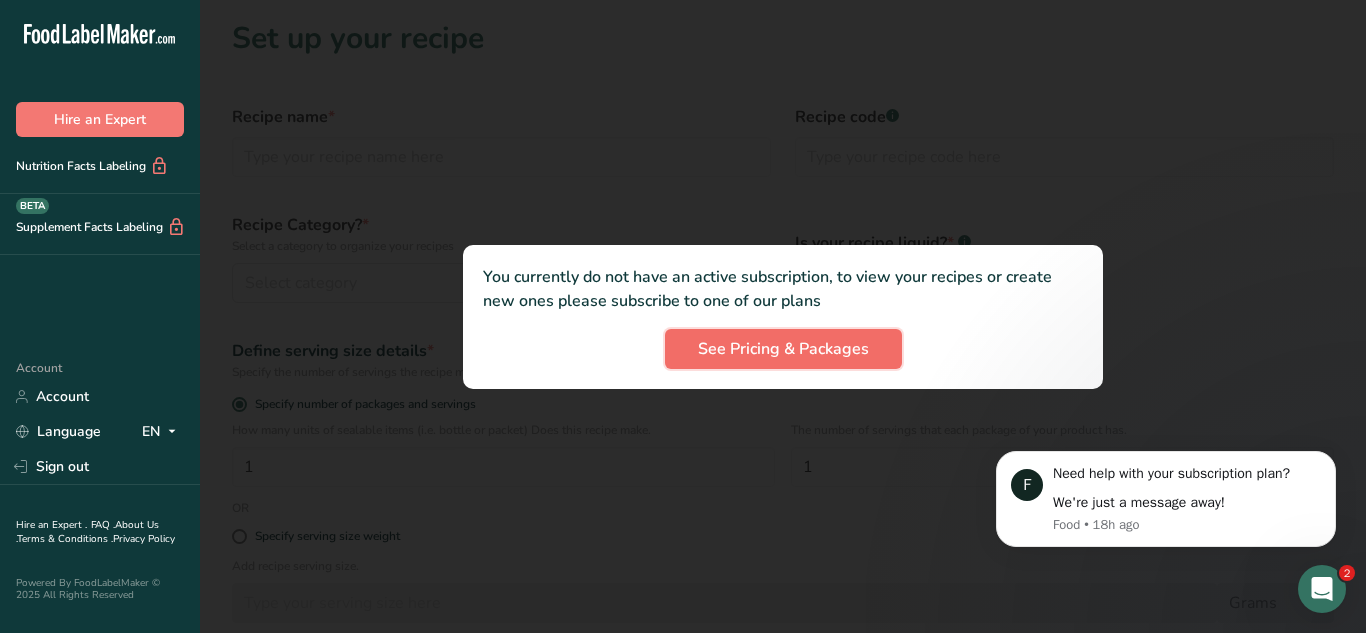 click on "See Pricing & Packages" at bounding box center [783, 349] 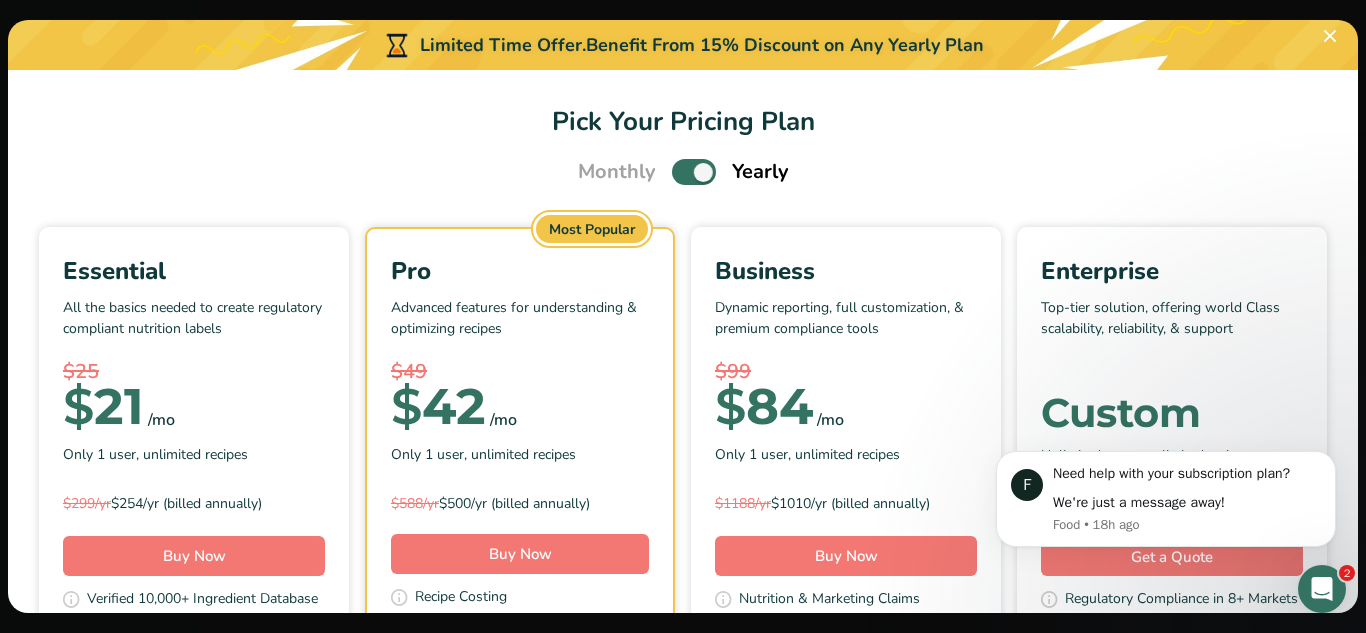 click at bounding box center [694, 171] 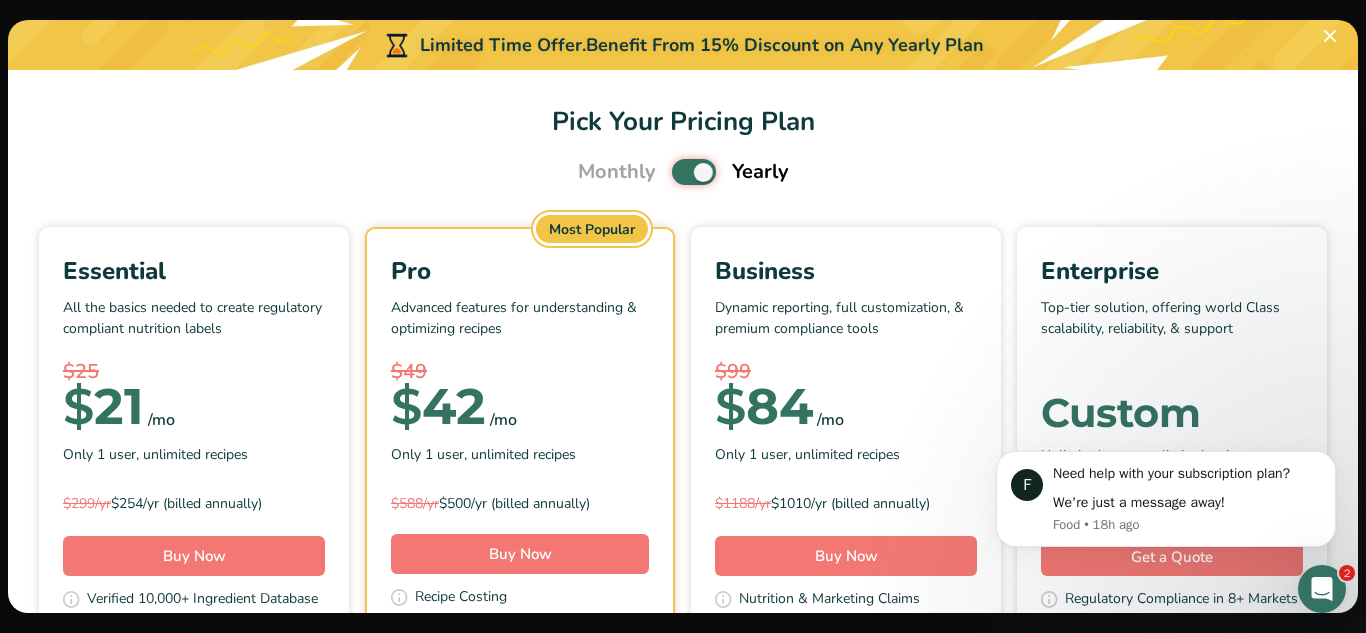 click at bounding box center (678, 172) 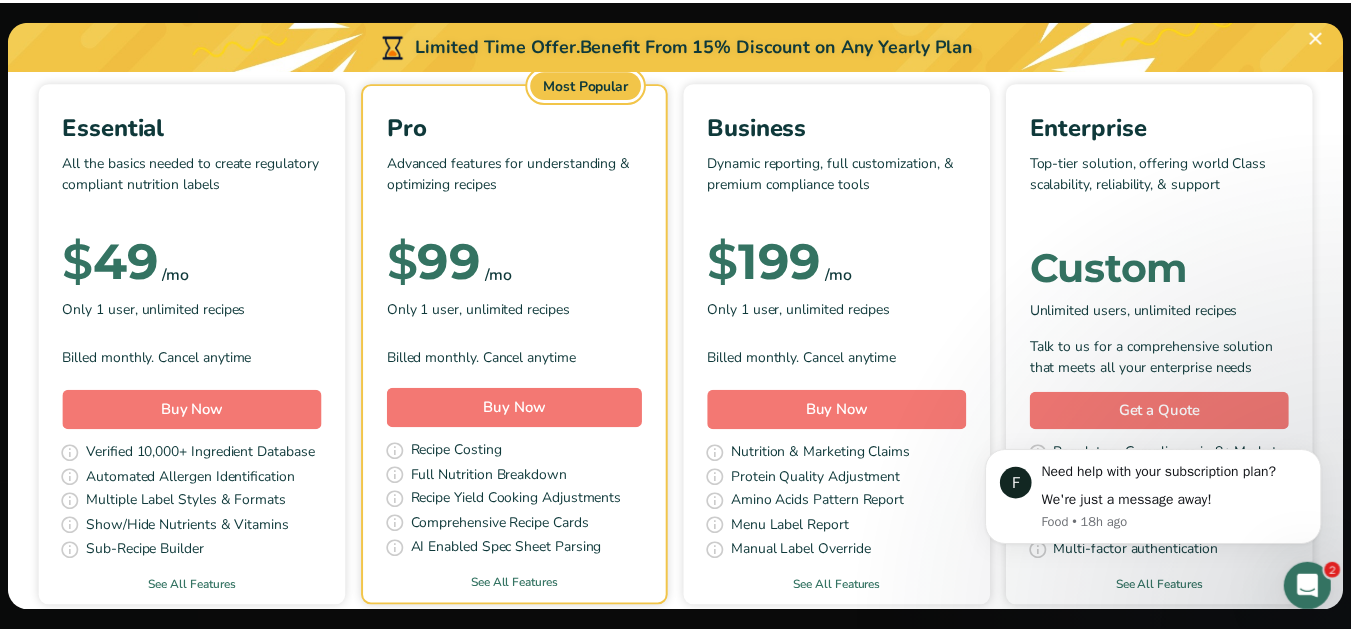 scroll, scrollTop: 300, scrollLeft: 0, axis: vertical 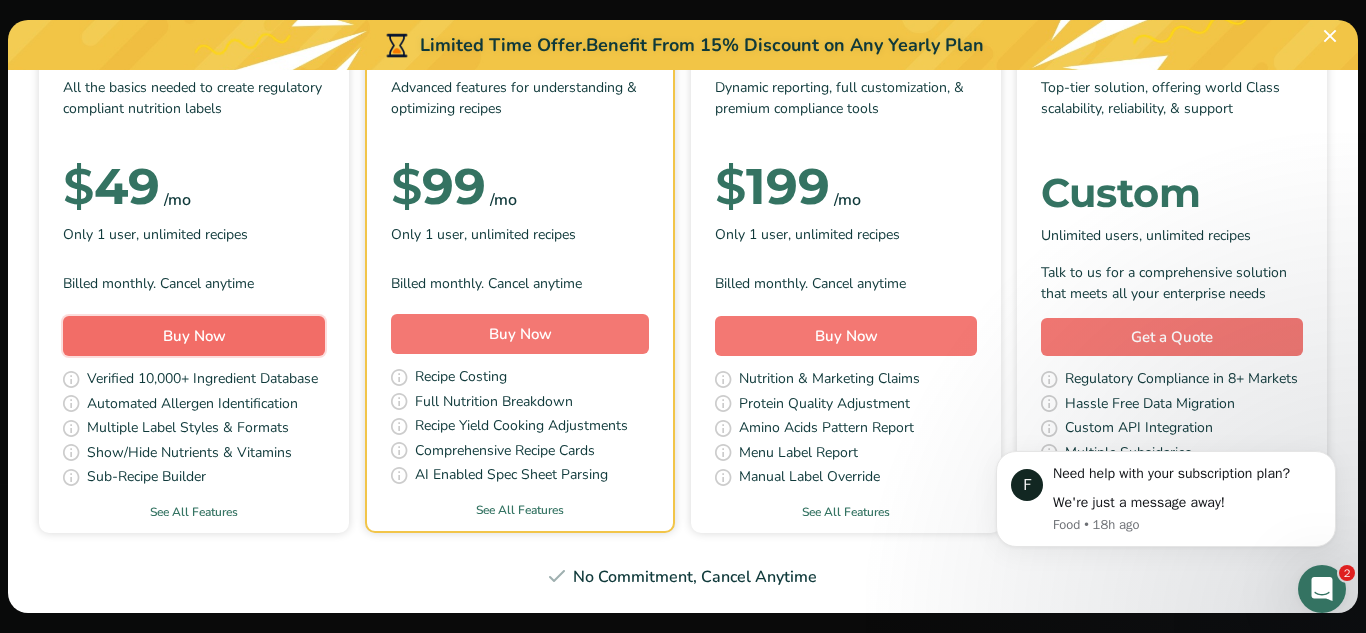 click on "Buy Now" at bounding box center [194, 336] 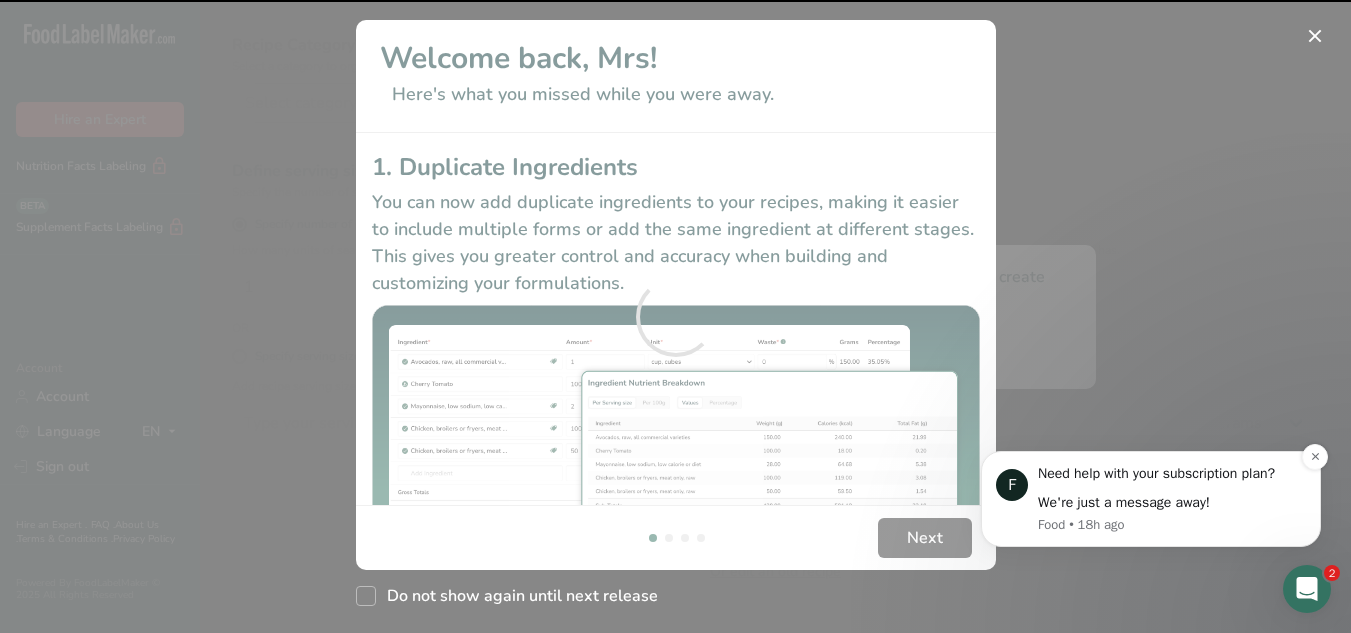 scroll, scrollTop: 200, scrollLeft: 0, axis: vertical 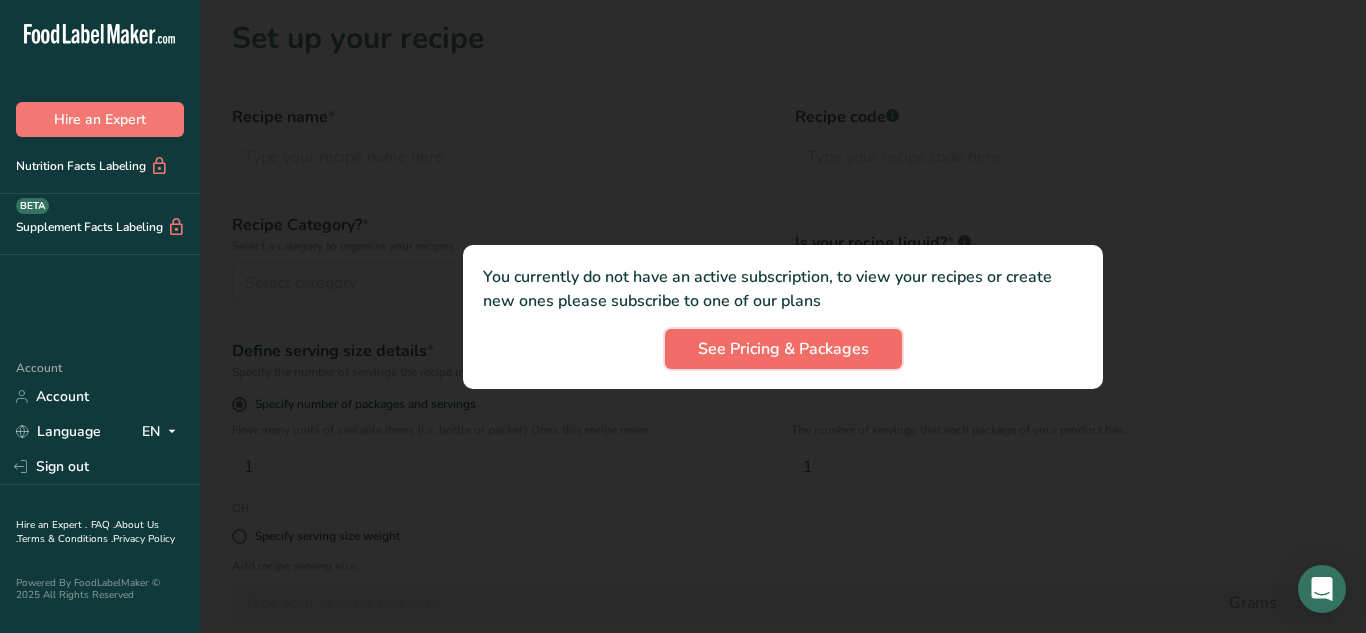 click on "See Pricing & Packages" at bounding box center (783, 349) 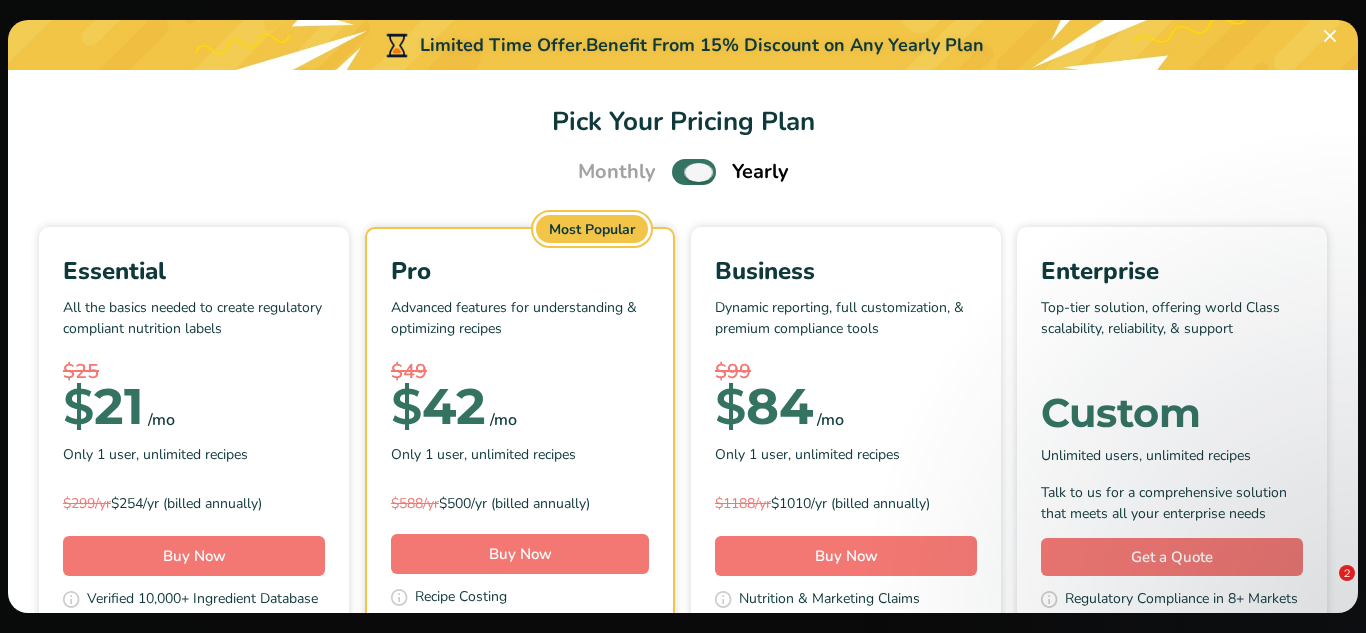 click at bounding box center [694, 171] 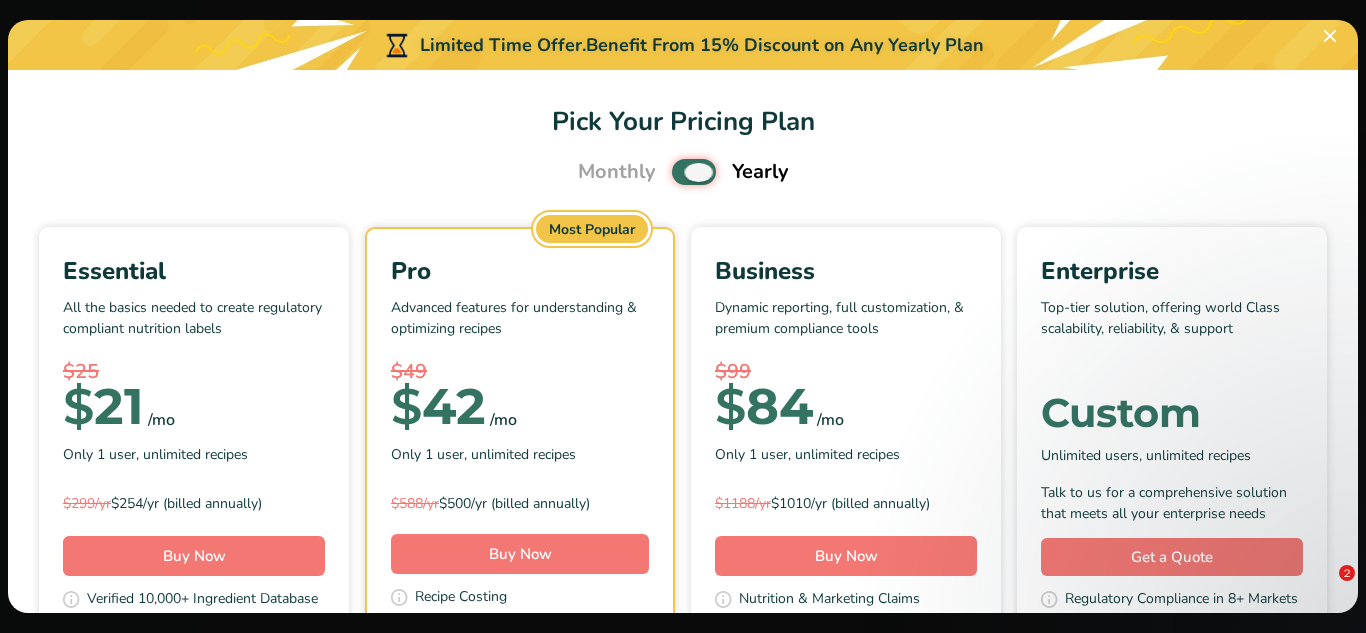 click at bounding box center [678, 172] 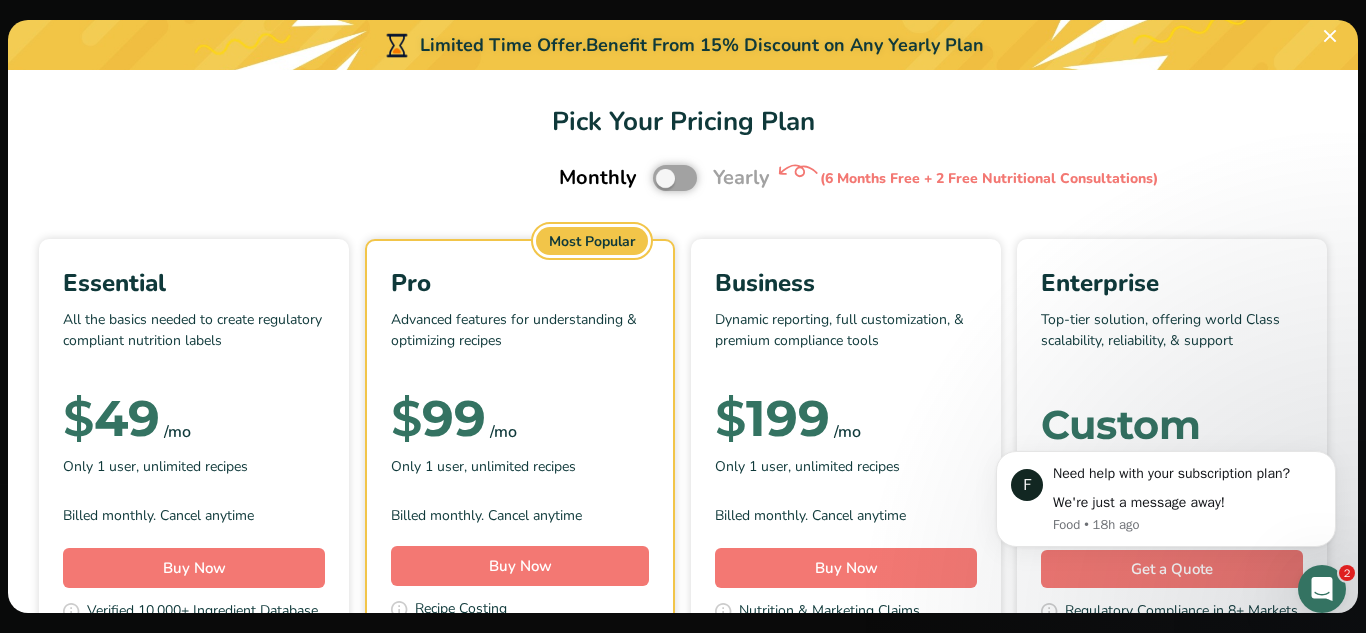 scroll, scrollTop: 0, scrollLeft: 0, axis: both 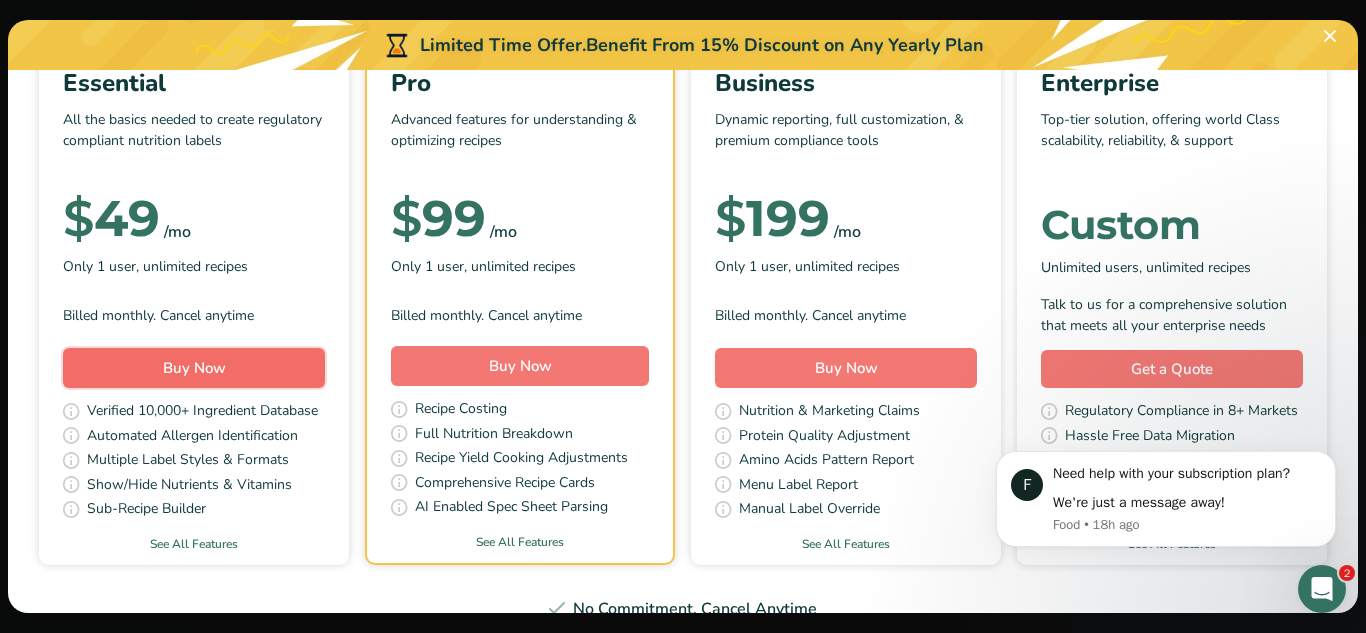 click on "Buy Now" at bounding box center (194, 368) 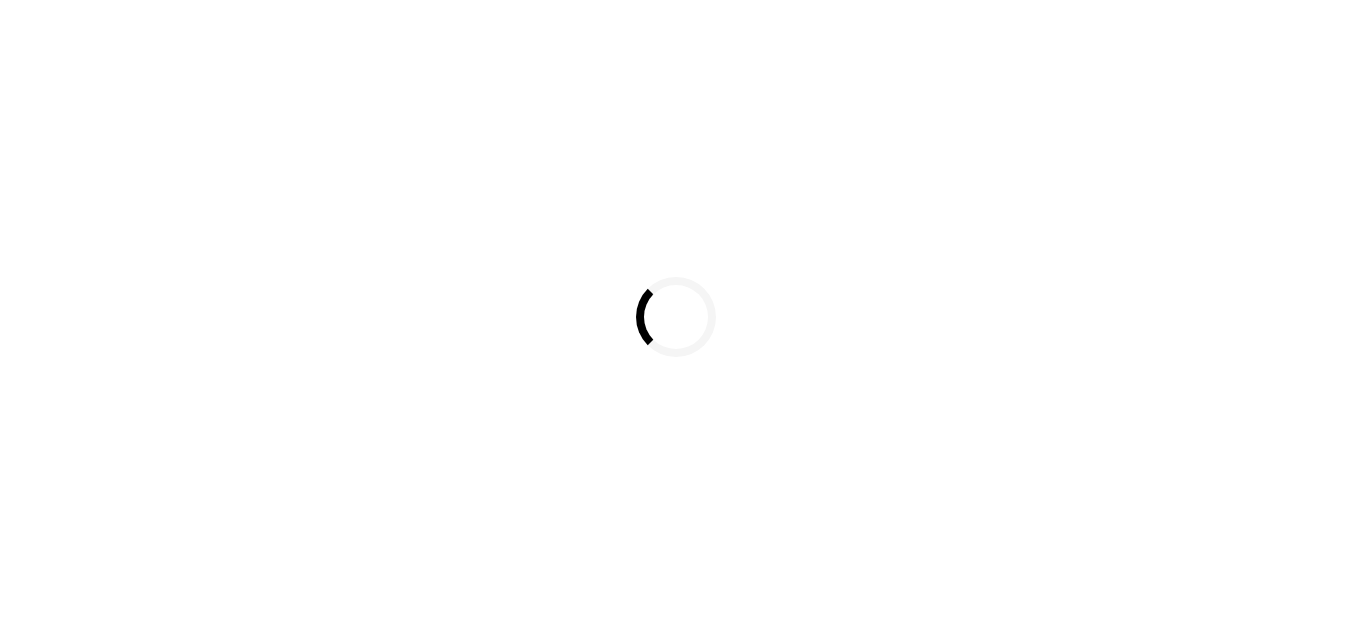 scroll, scrollTop: 0, scrollLeft: 0, axis: both 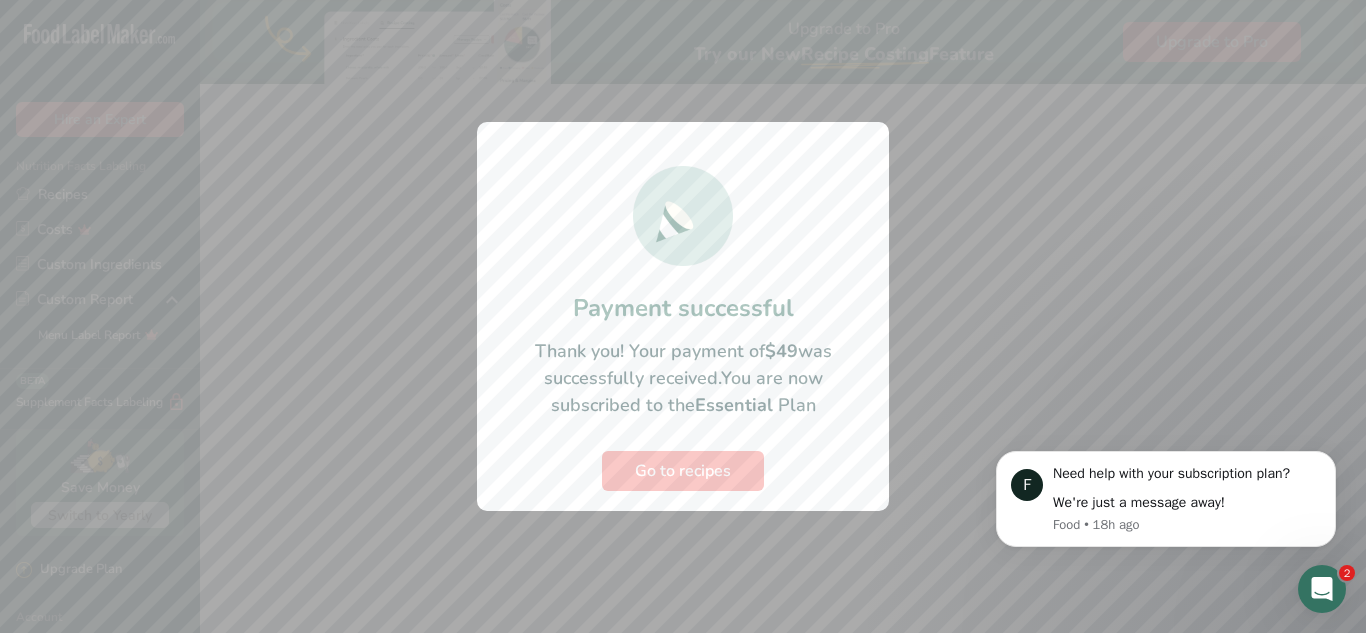 click on "Payment successful
Thank you! Your payment of  $49  was successfully received.
You are now subscribed to the
Essential
Plan
Go to recipes" at bounding box center (683, 316) 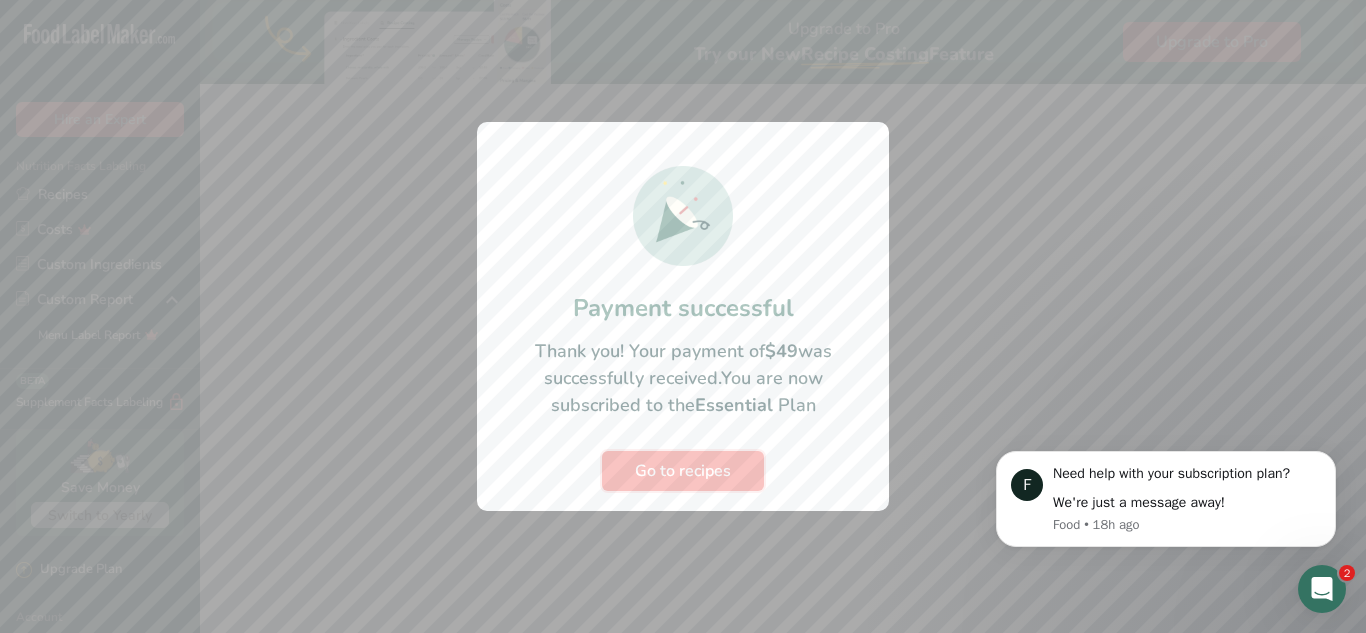click on "Go to recipes" at bounding box center [683, 471] 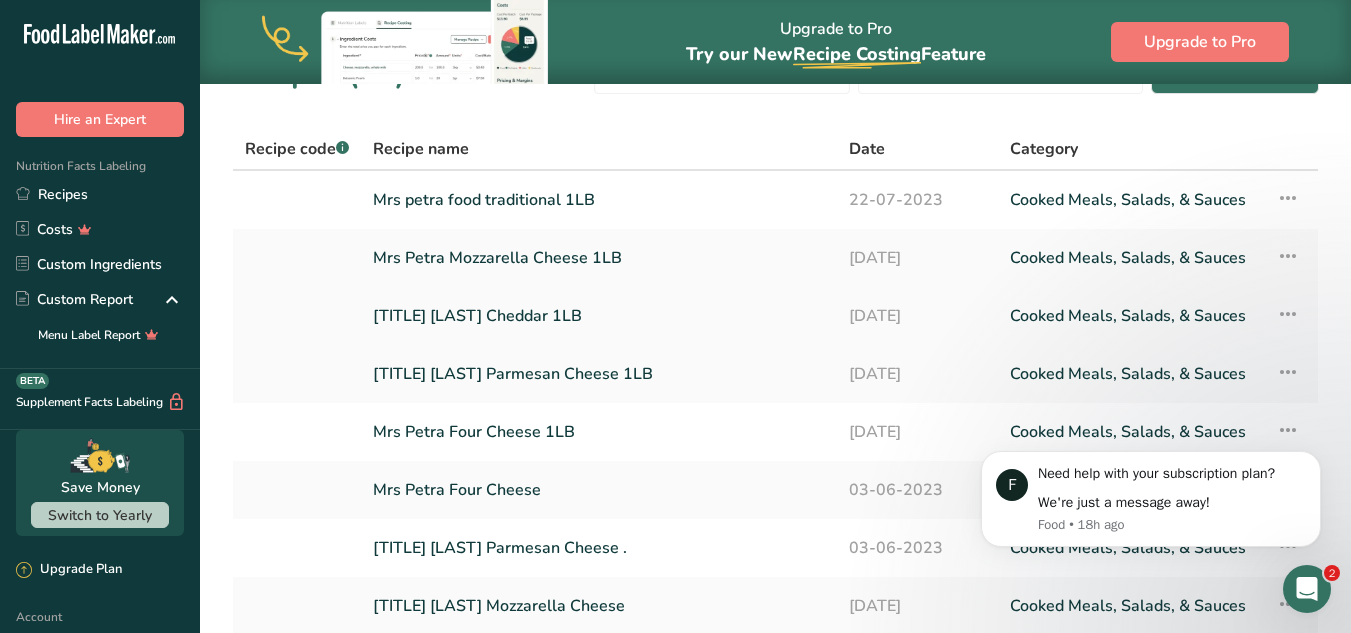 scroll, scrollTop: 0, scrollLeft: 0, axis: both 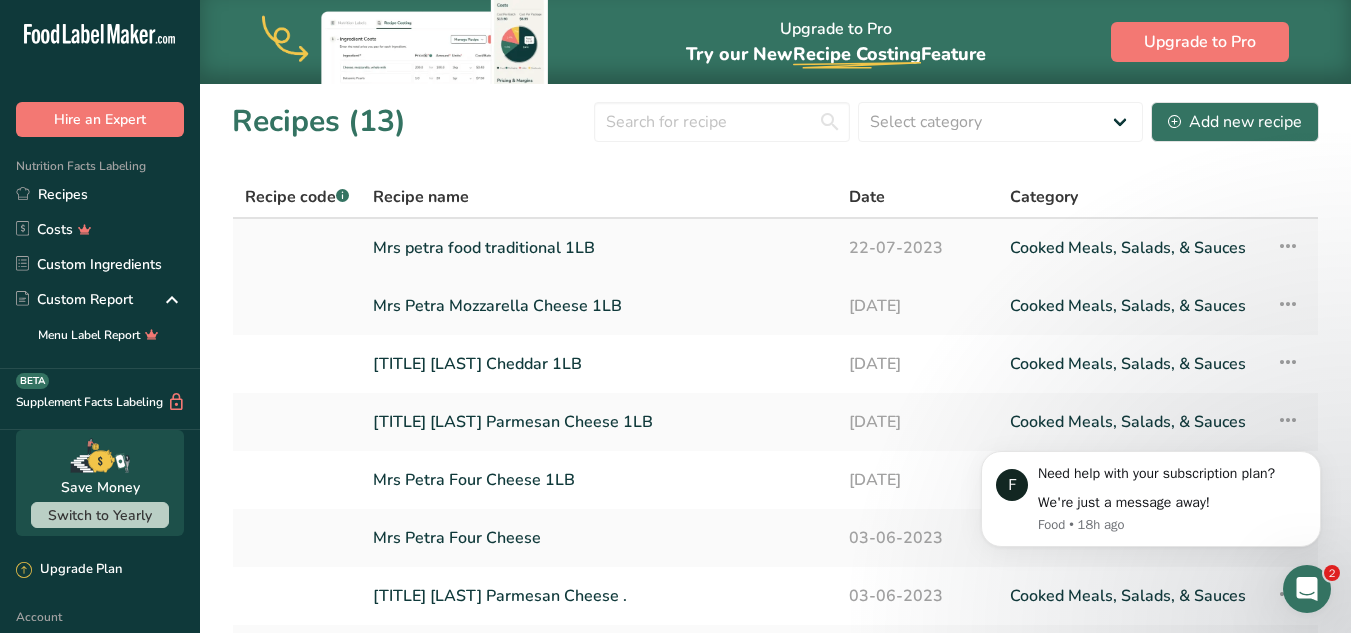 click at bounding box center (1288, 246) 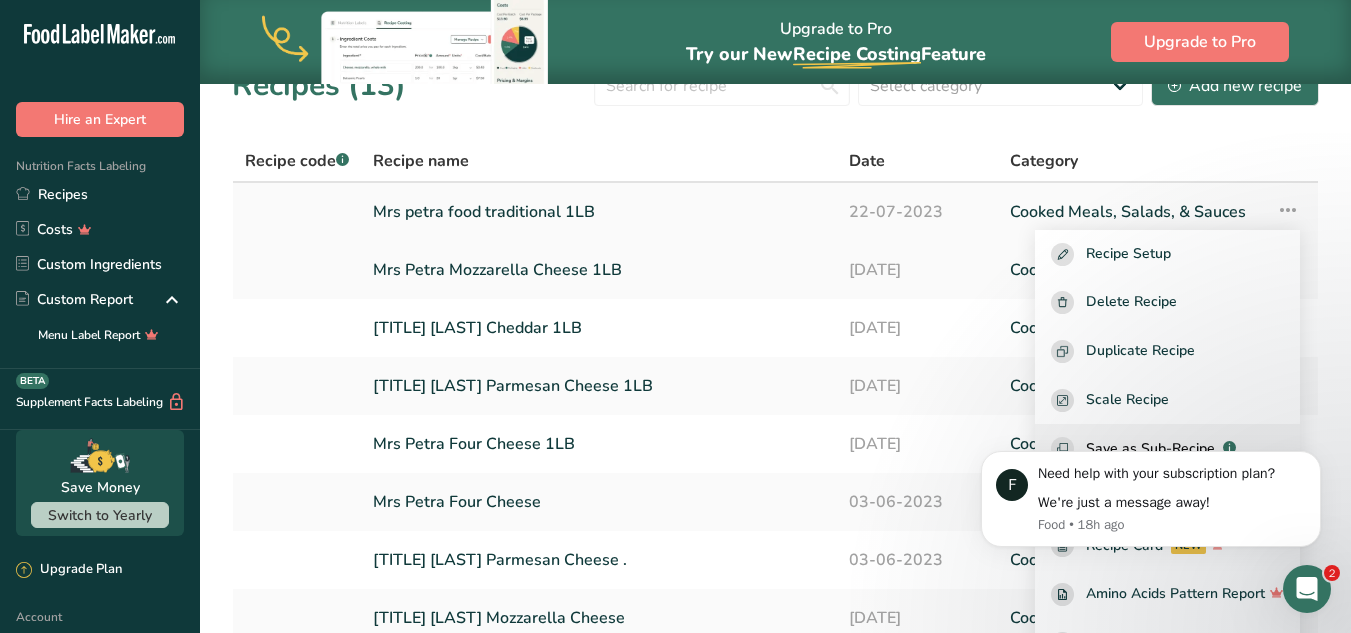 scroll, scrollTop: 100, scrollLeft: 0, axis: vertical 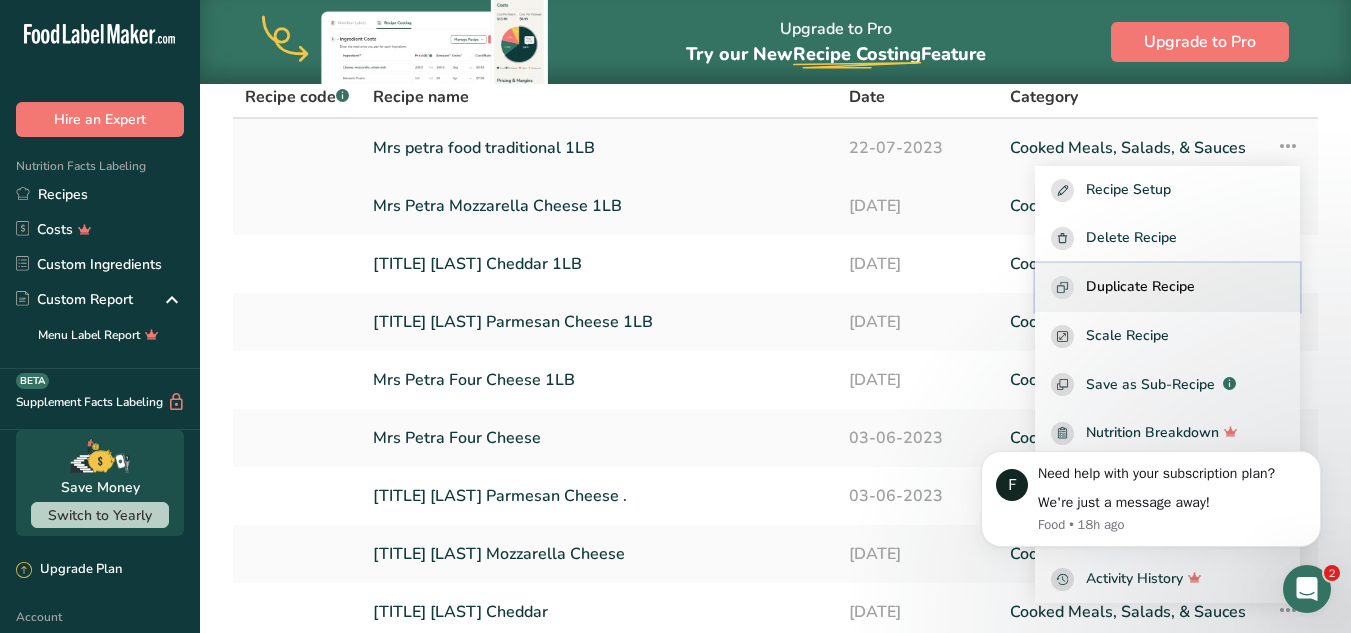 click on "Duplicate Recipe" at bounding box center (1140, 287) 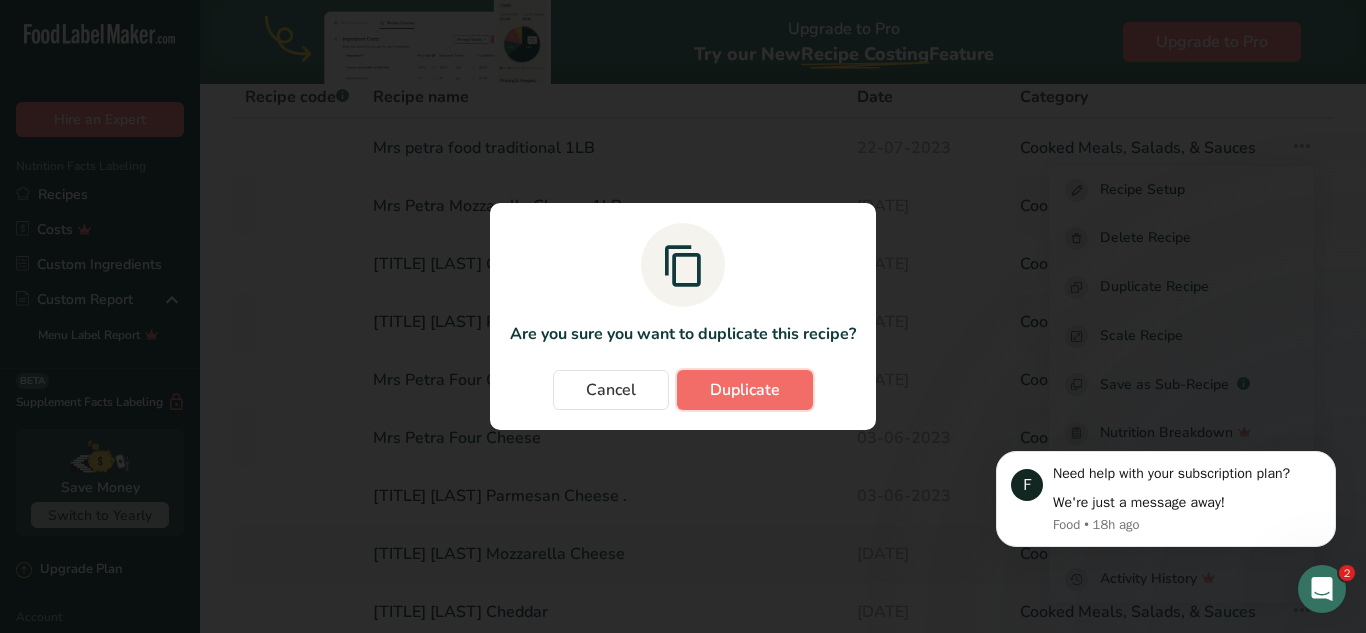 click on "Duplicate" at bounding box center [745, 390] 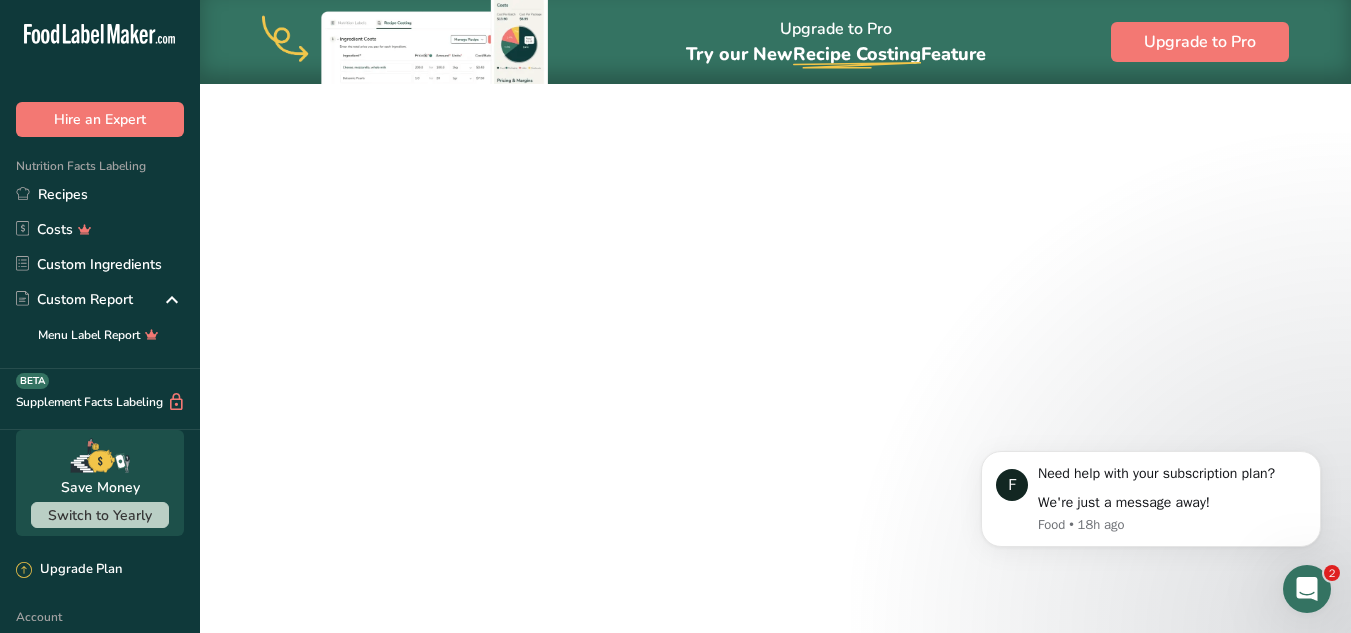 scroll, scrollTop: 0, scrollLeft: 0, axis: both 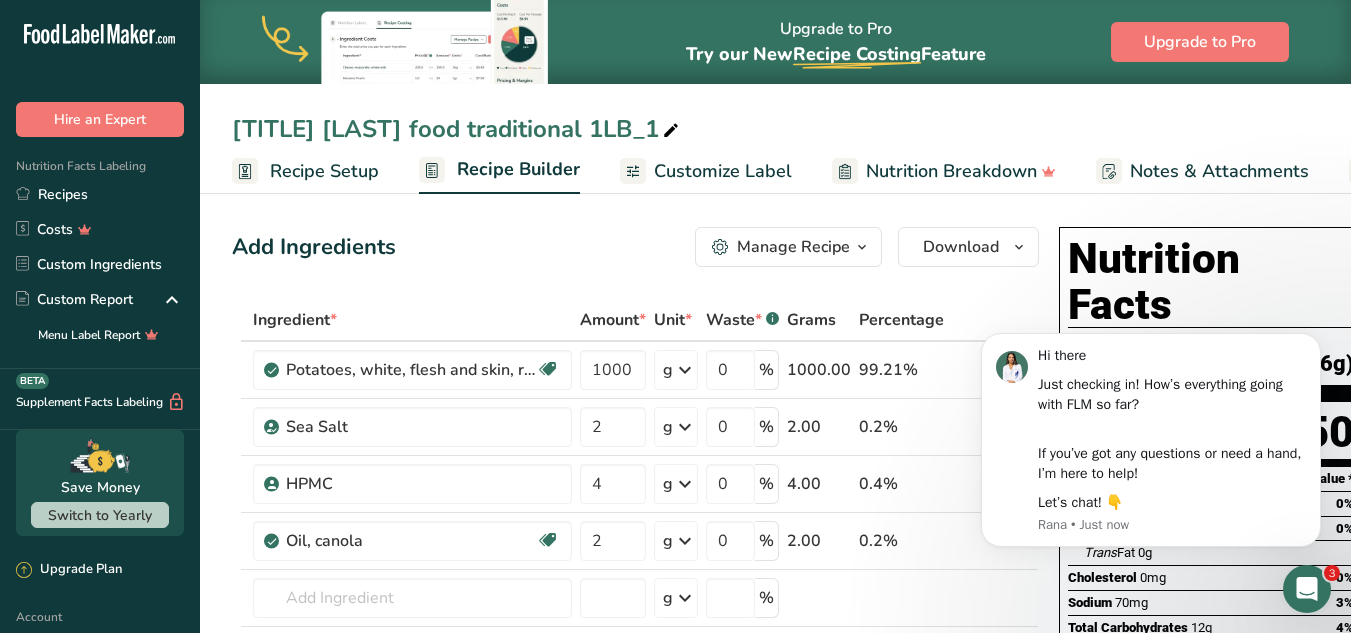 click on "Mrs petra food traditional 1LB_1" at bounding box center [457, 129] 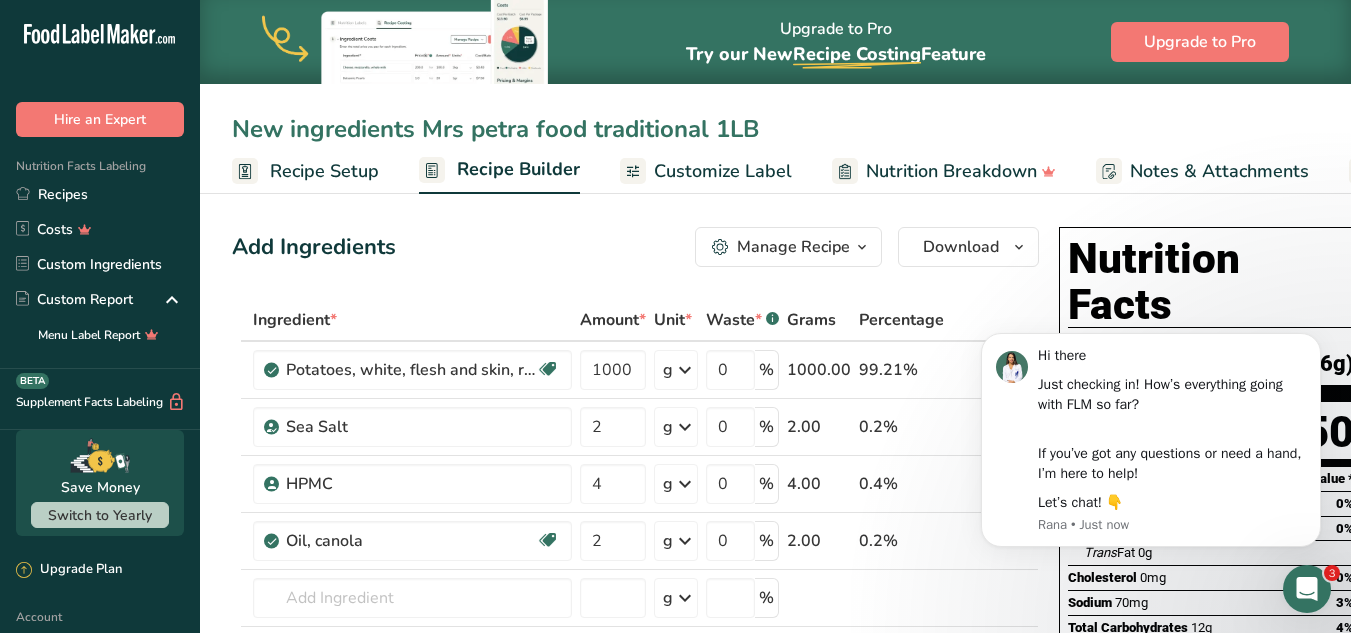 type on "New ingredients Mrs petra food traditional 1LB" 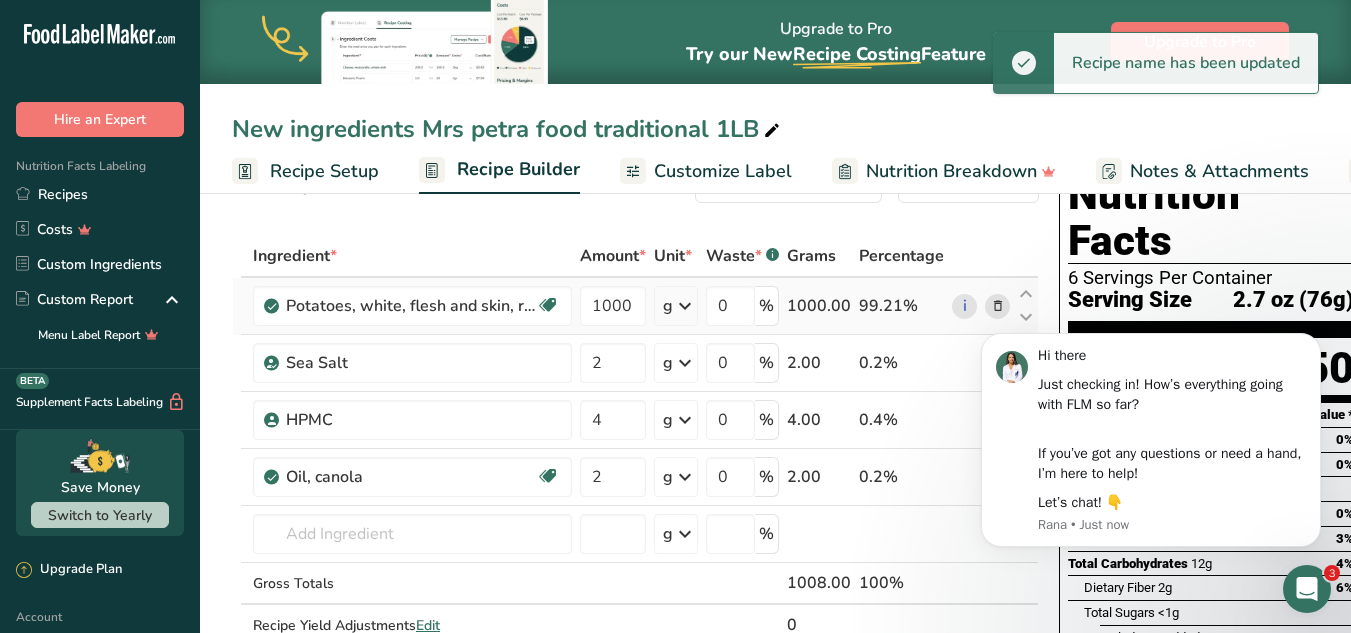 scroll, scrollTop: 100, scrollLeft: 0, axis: vertical 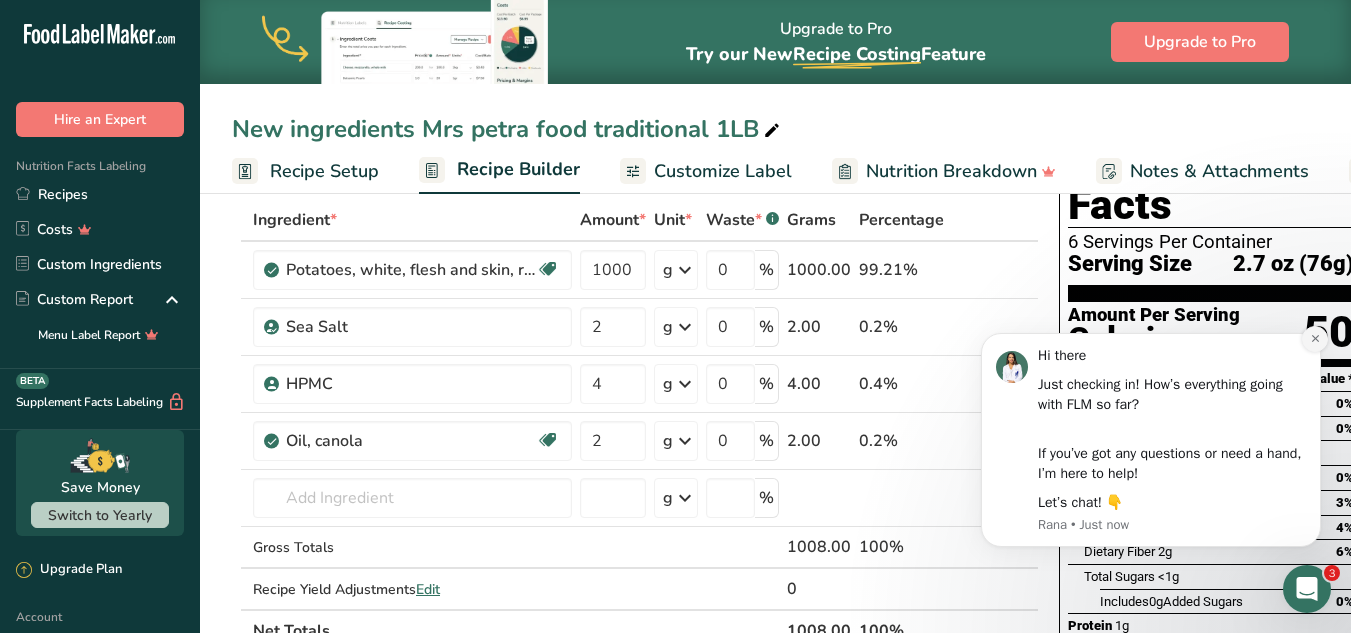 click 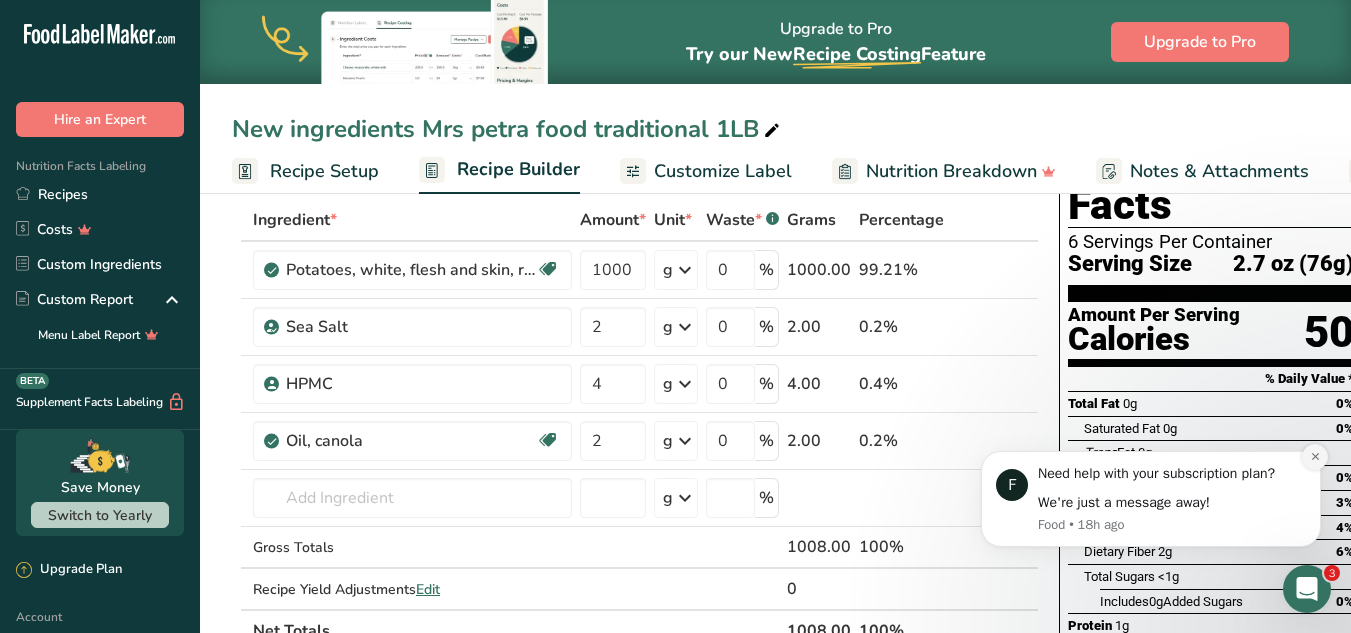 click 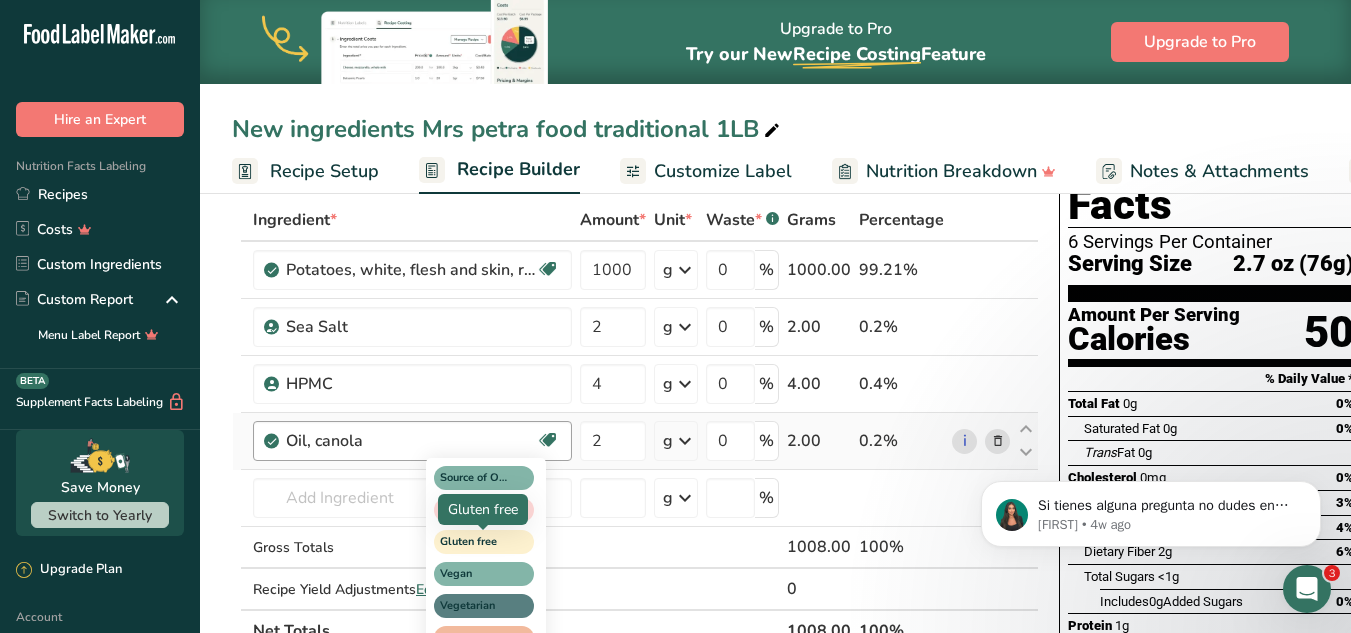 click on "Gluten free" at bounding box center (475, 542) 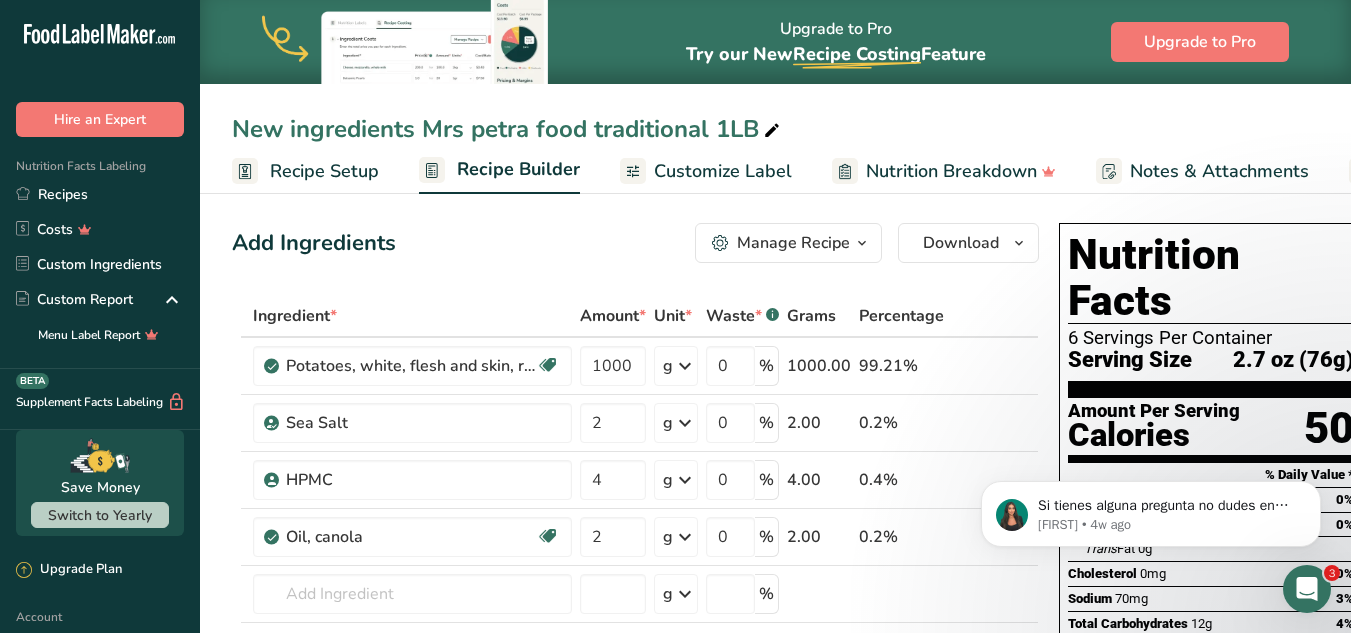 scroll, scrollTop: 0, scrollLeft: 0, axis: both 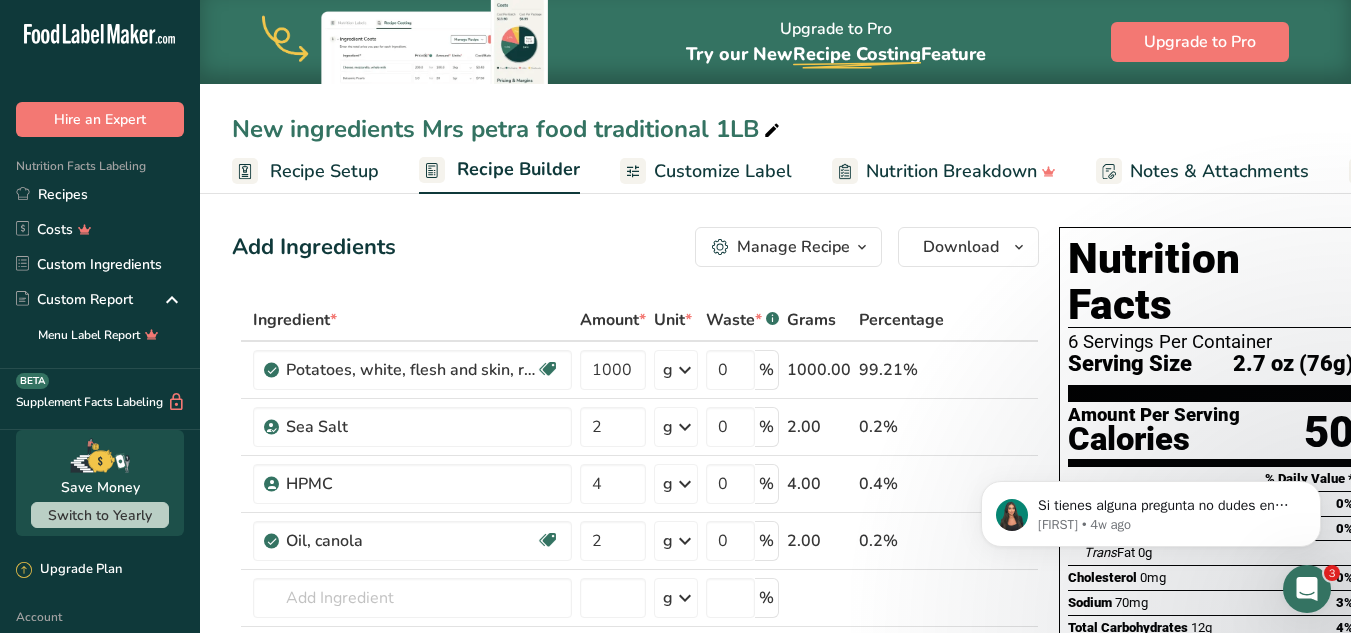 click on "Customize Label" at bounding box center (723, 171) 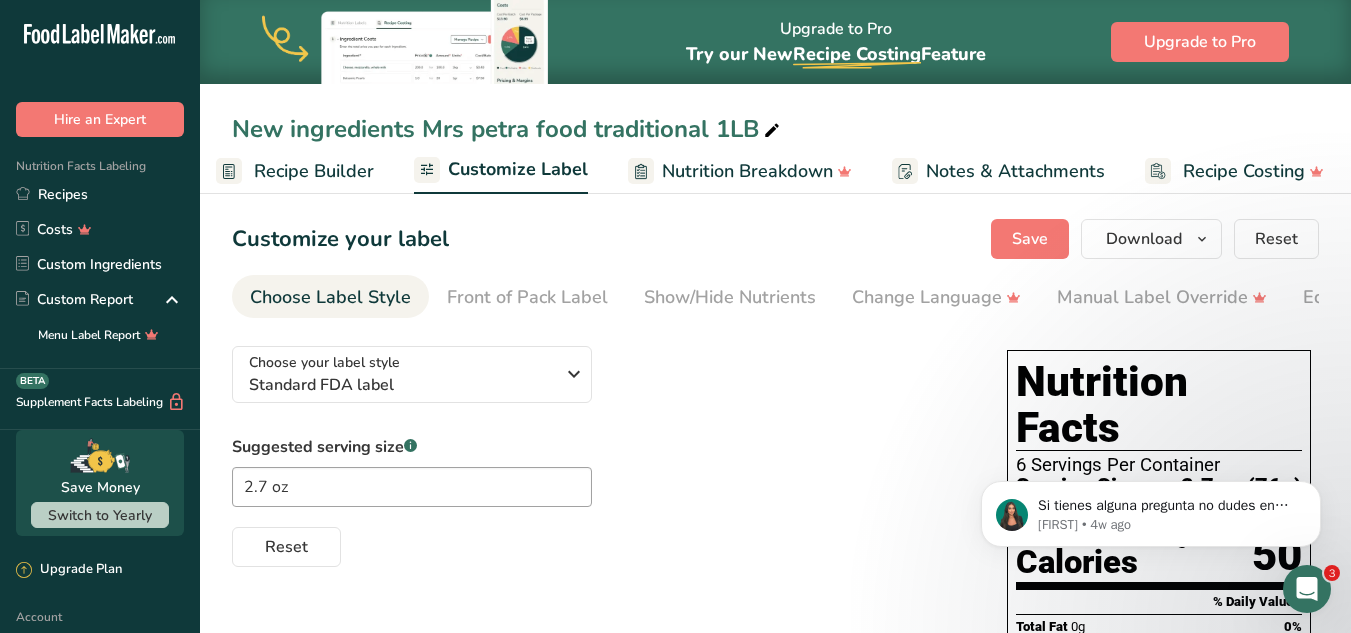 scroll, scrollTop: 0, scrollLeft: 208, axis: horizontal 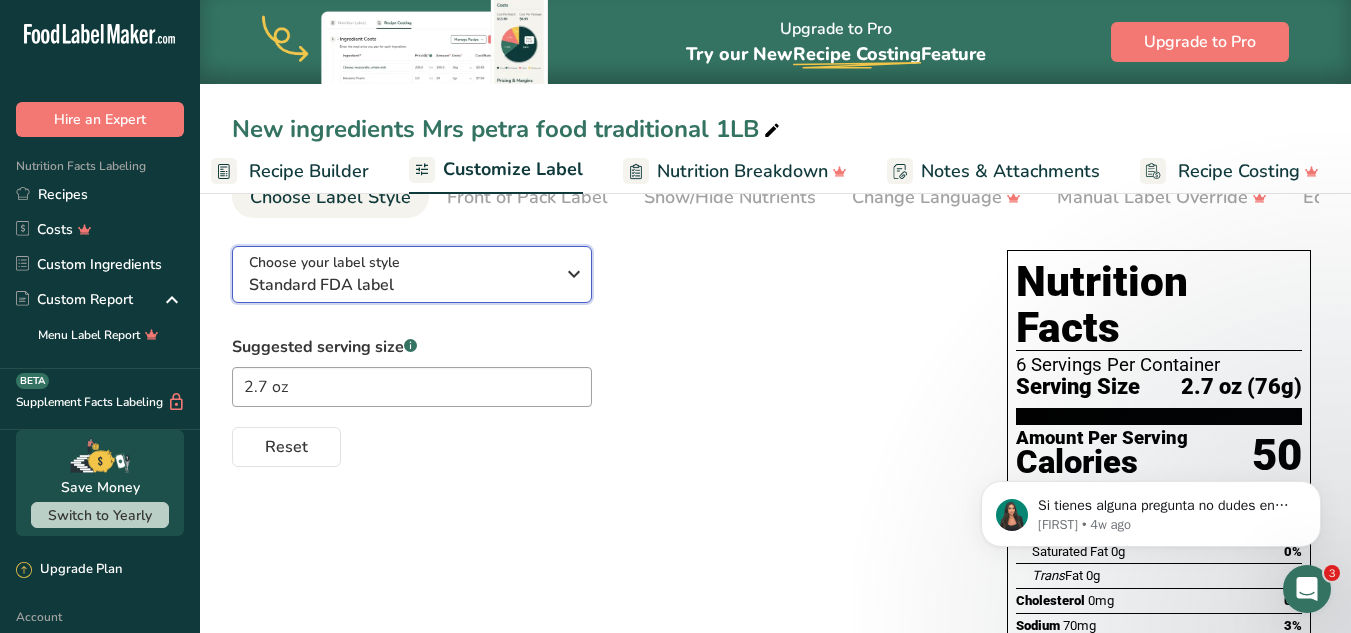 click on "Choose your label style
Standard FDA label" at bounding box center [409, 274] 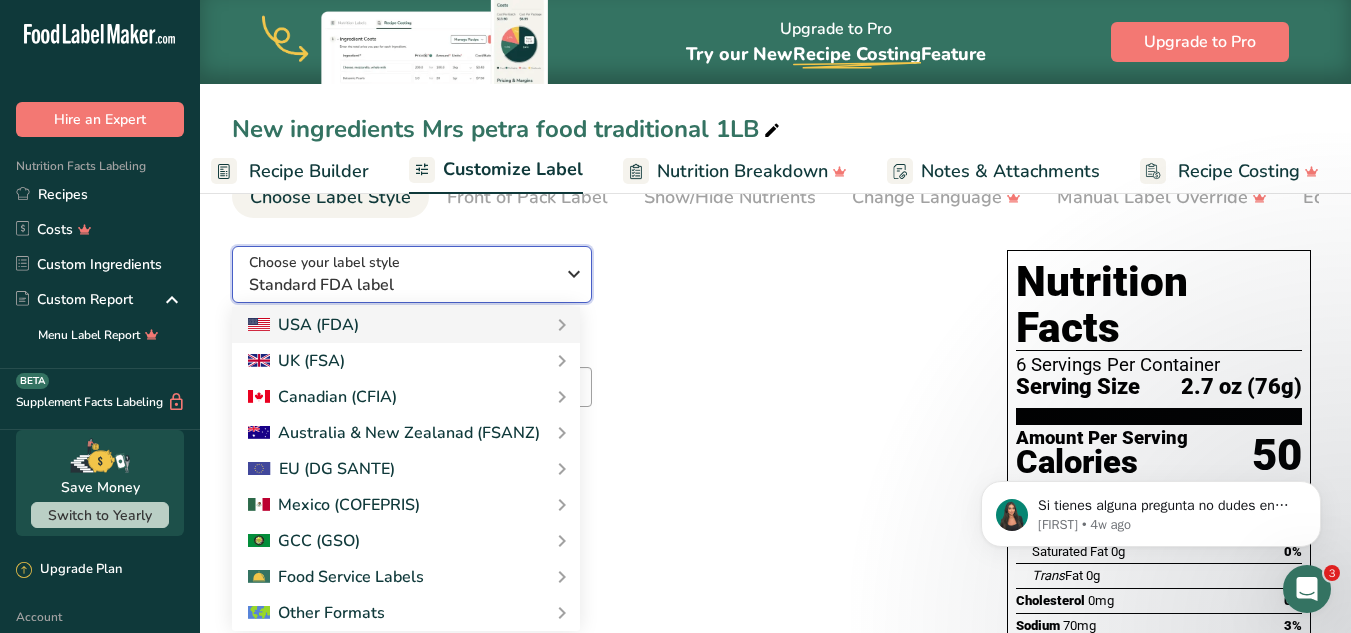 click on "Choose your label style
Standard FDA label" at bounding box center (409, 274) 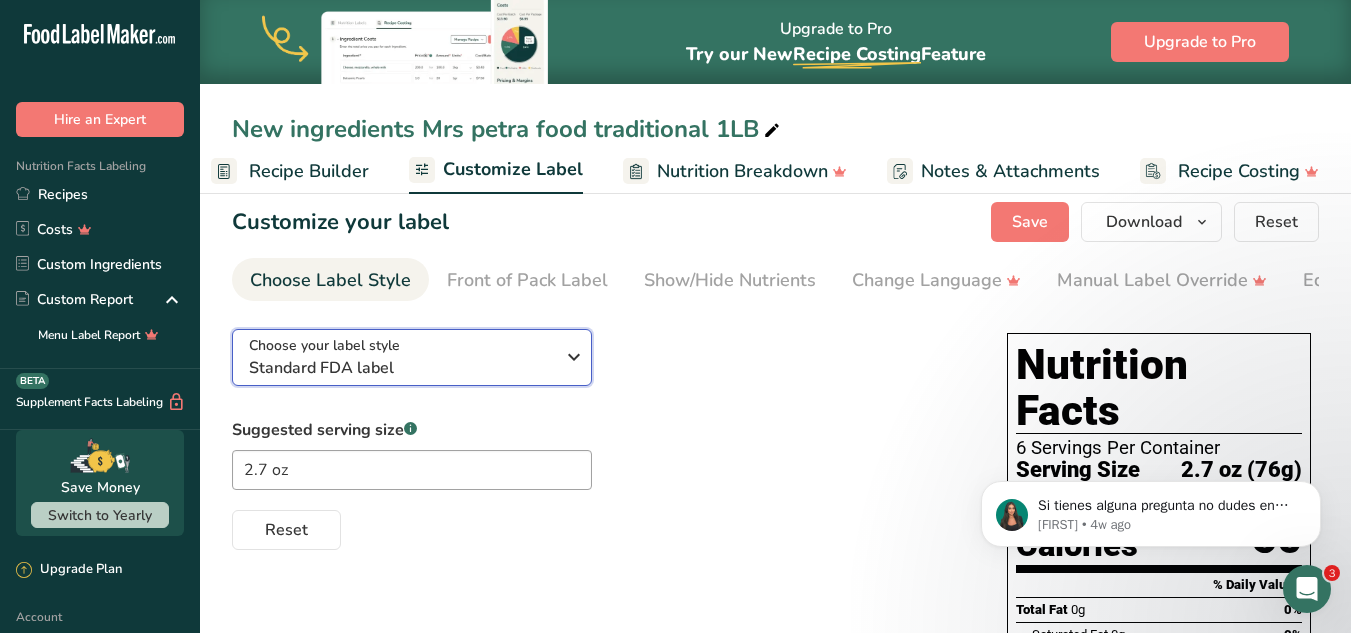 scroll, scrollTop: 0, scrollLeft: 0, axis: both 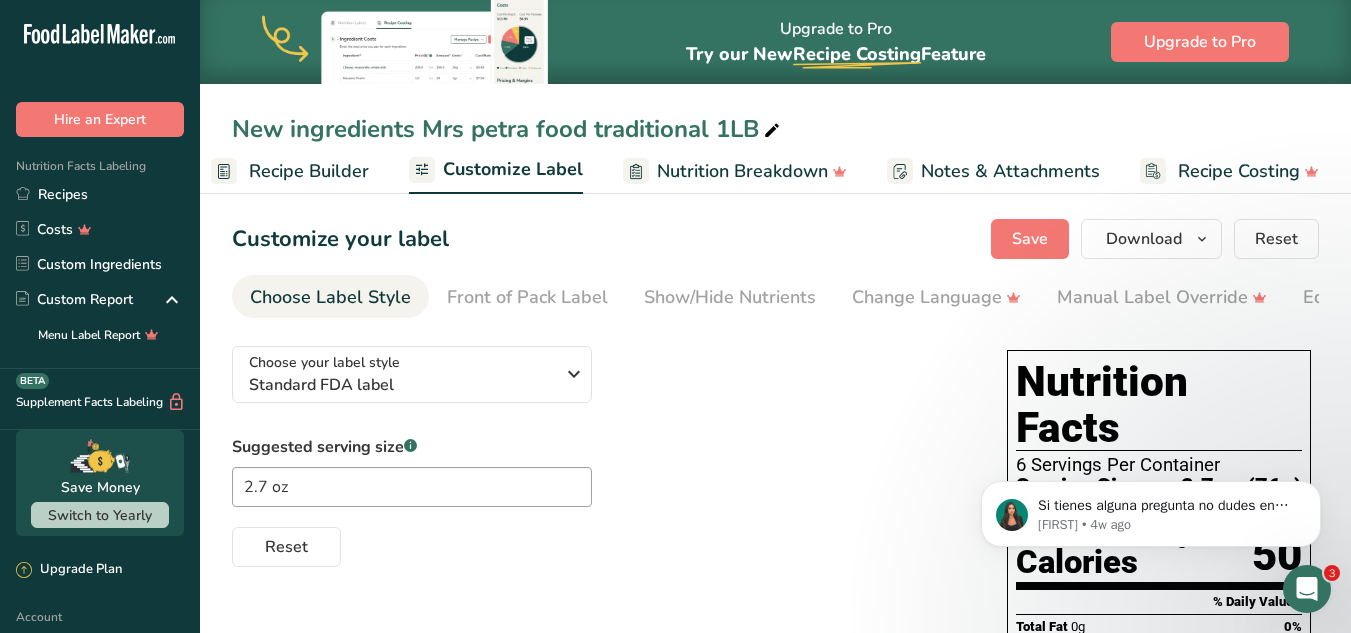 click on "Nutrition Breakdown" at bounding box center (742, 171) 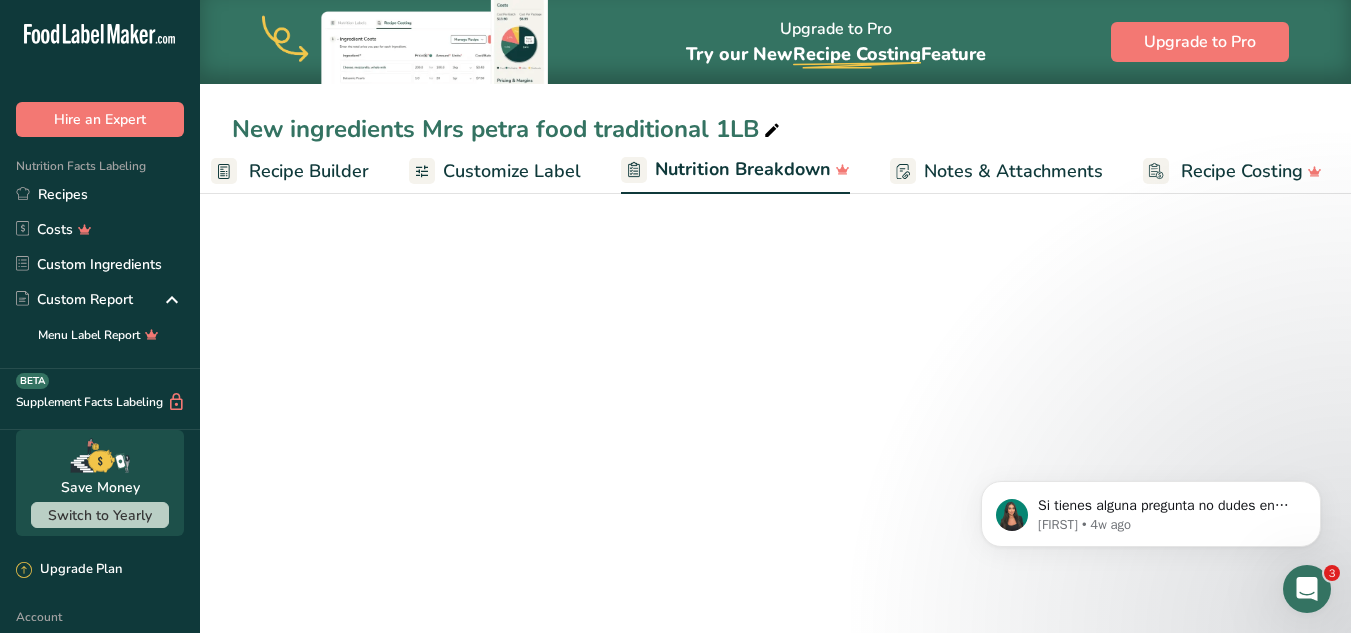 scroll, scrollTop: 0, scrollLeft: 210, axis: horizontal 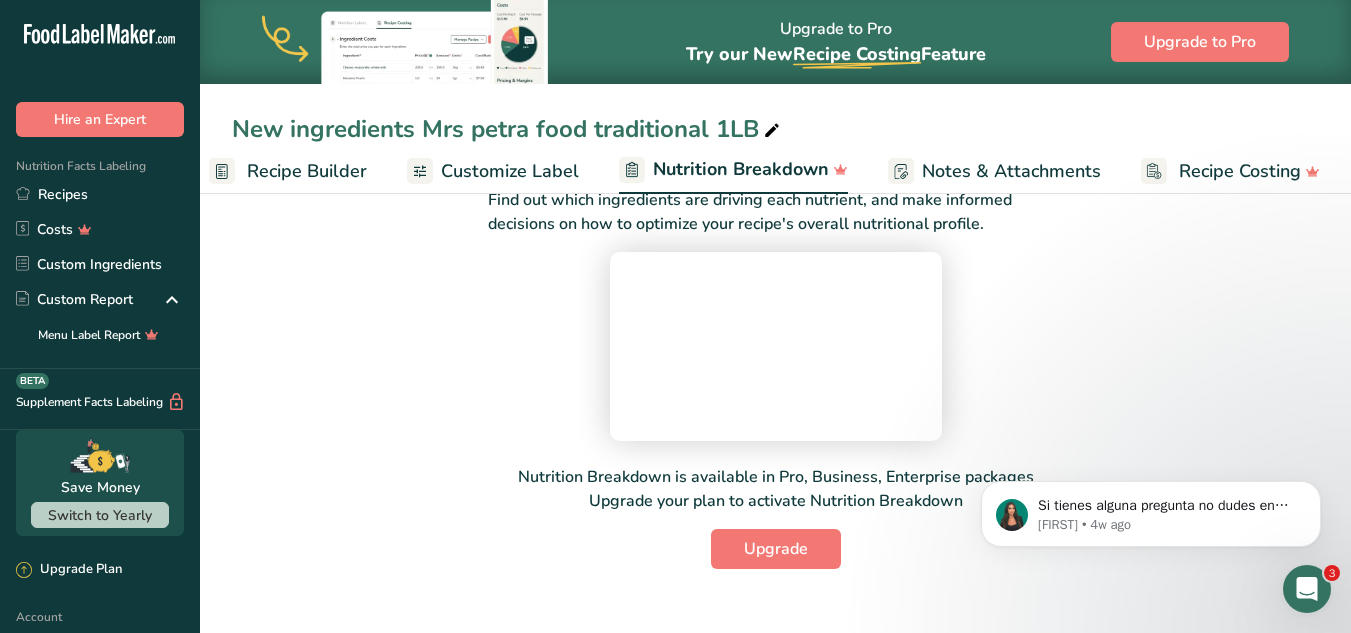 click on "Notes & Attachments" at bounding box center [1011, 171] 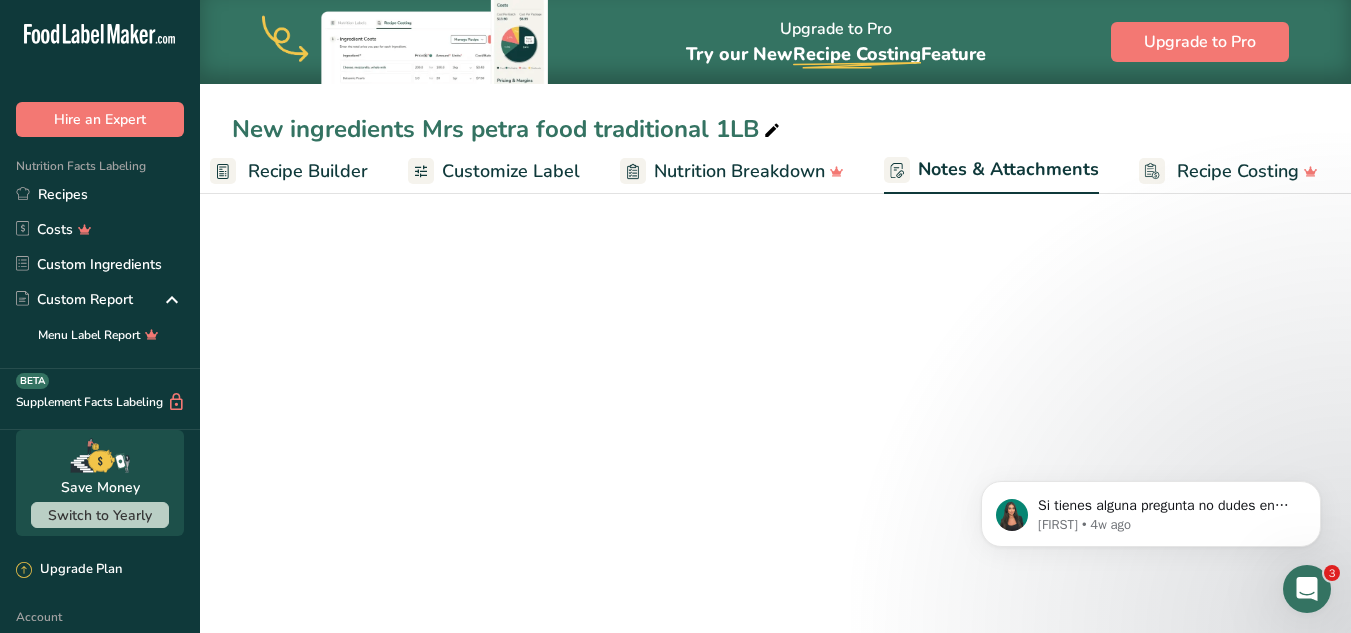 scroll, scrollTop: 0, scrollLeft: 0, axis: both 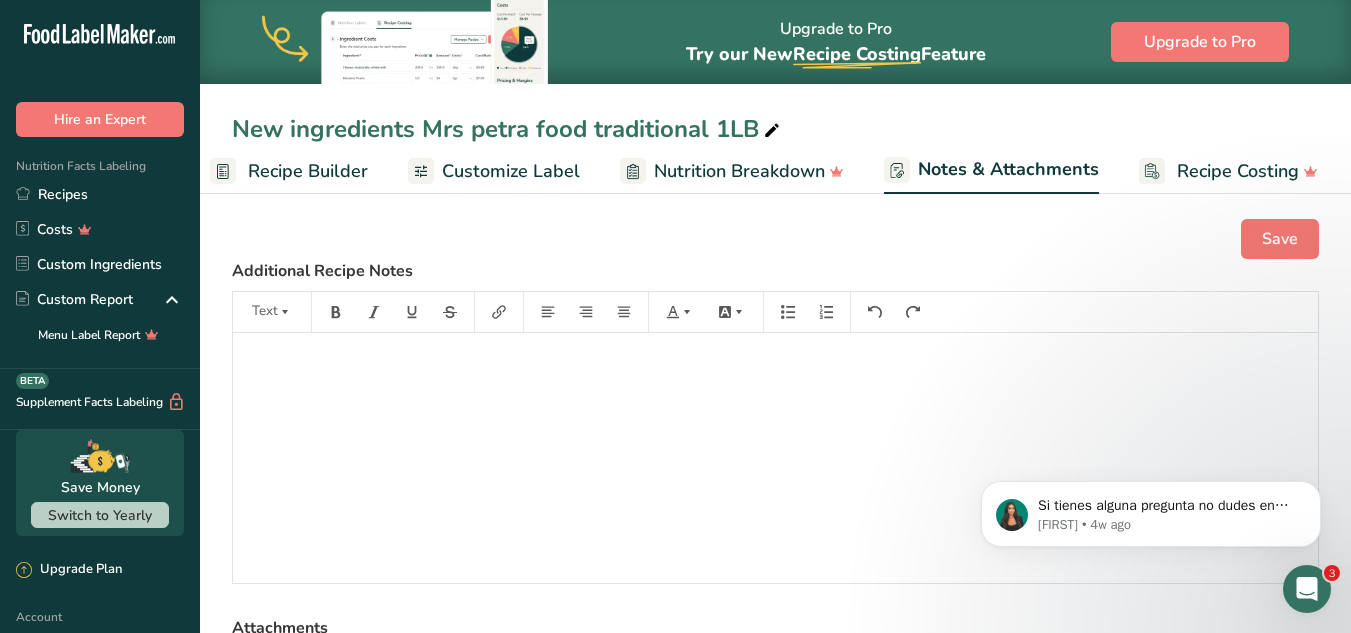 click on "Recipe Costing" at bounding box center (1238, 171) 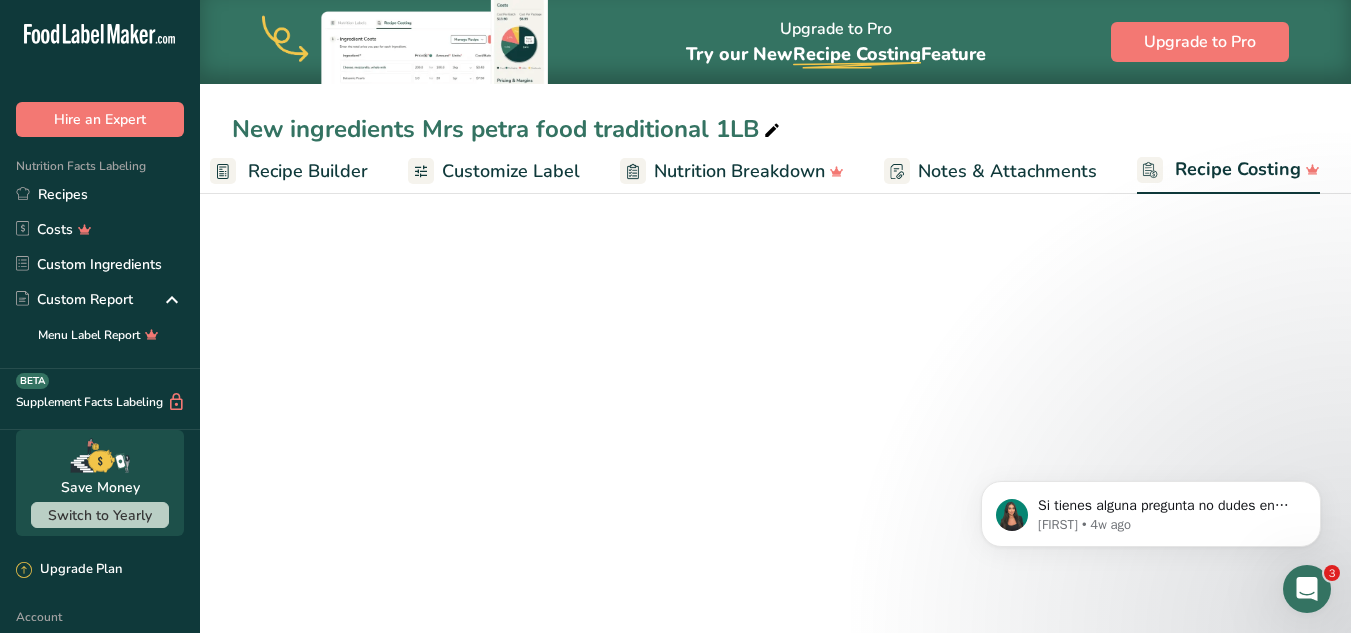scroll, scrollTop: 0, scrollLeft: 208, axis: horizontal 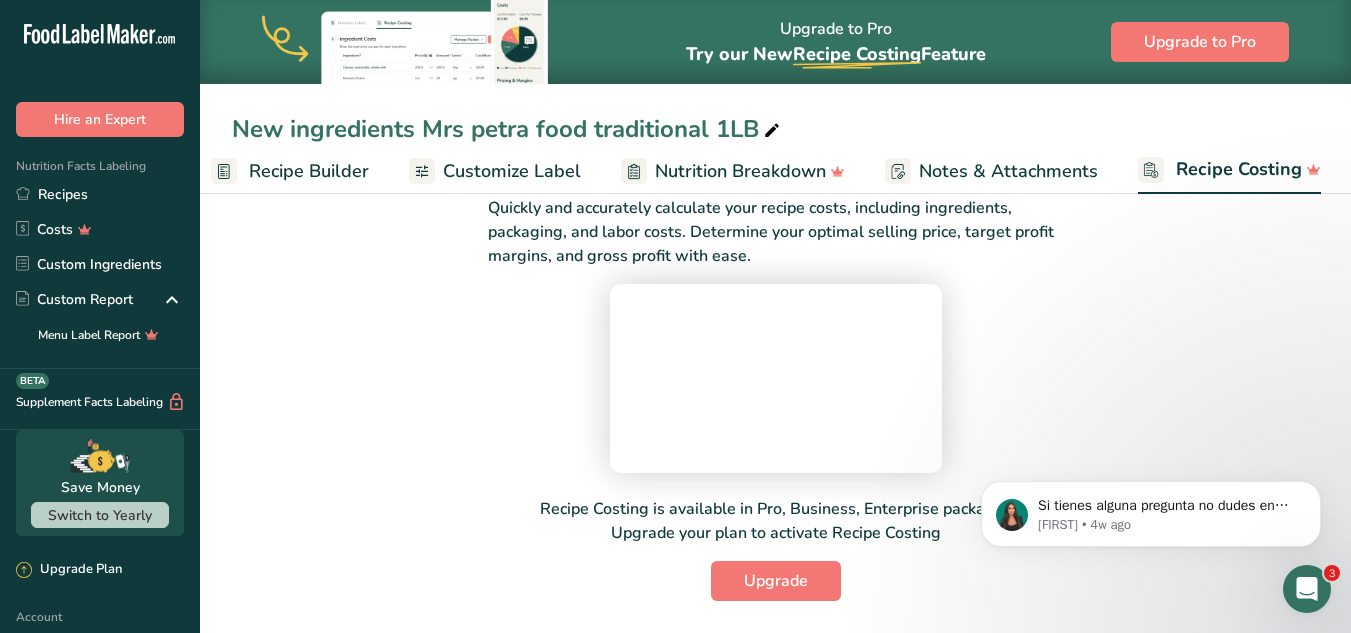 click on "Recipe Setup                       Recipe Builder   Customize Label               Nutrition Breakdown                 Notes & Attachments                 Recipe Costing" at bounding box center (676, 170) 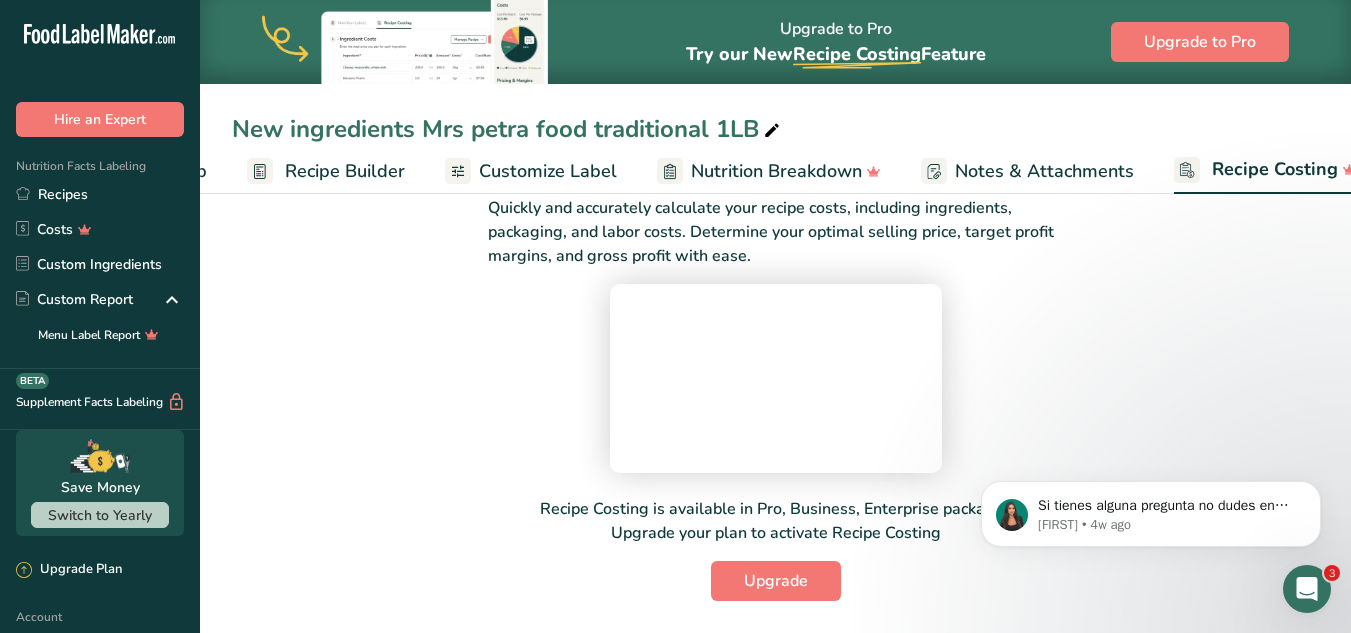 scroll, scrollTop: 0, scrollLeft: 169, axis: horizontal 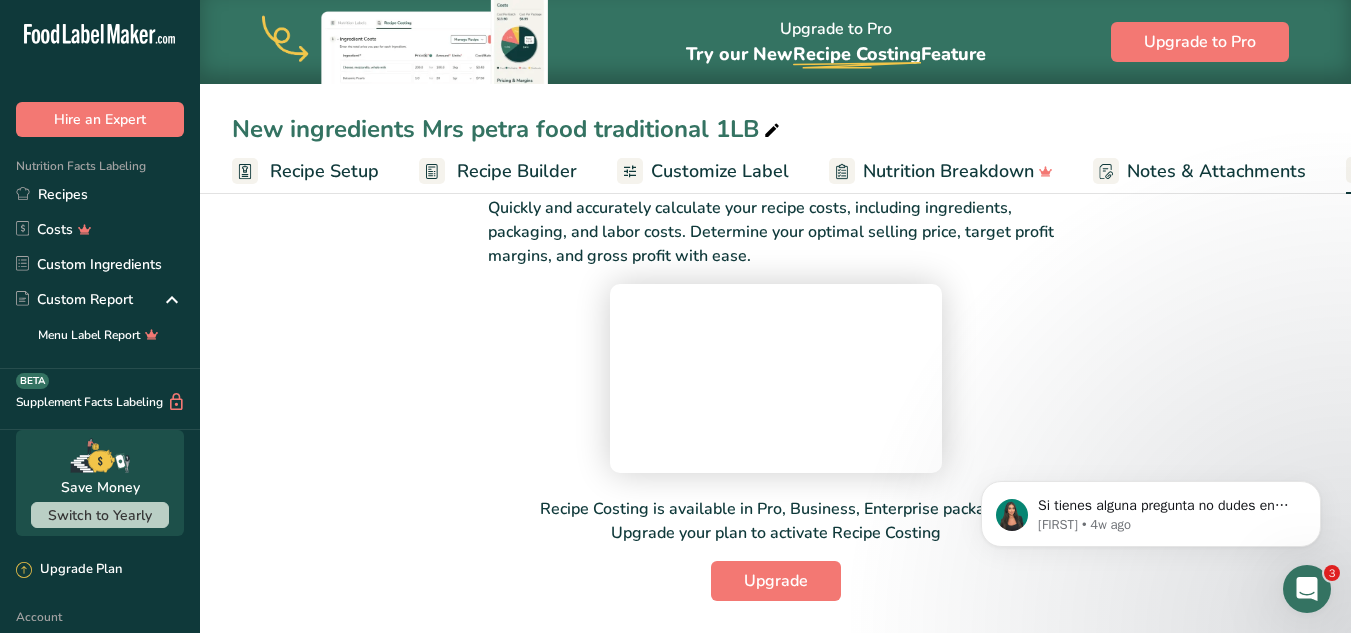 click on "Recipe Setup" at bounding box center [324, 171] 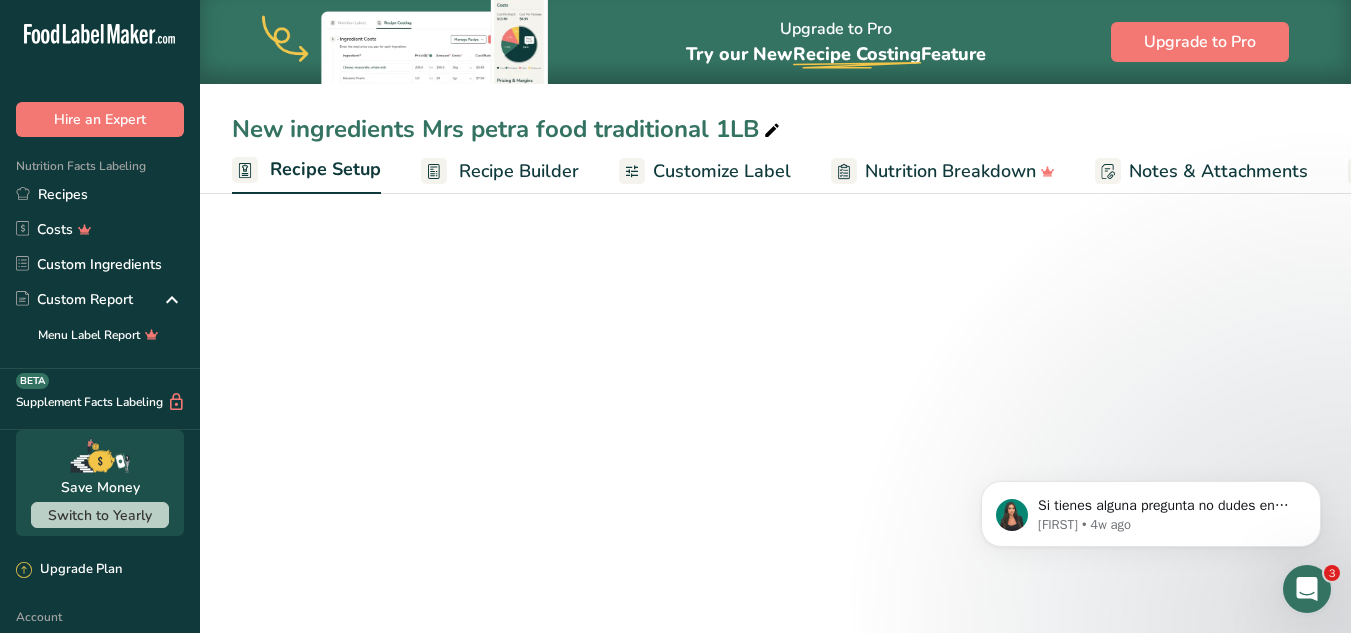 scroll, scrollTop: 0, scrollLeft: 7, axis: horizontal 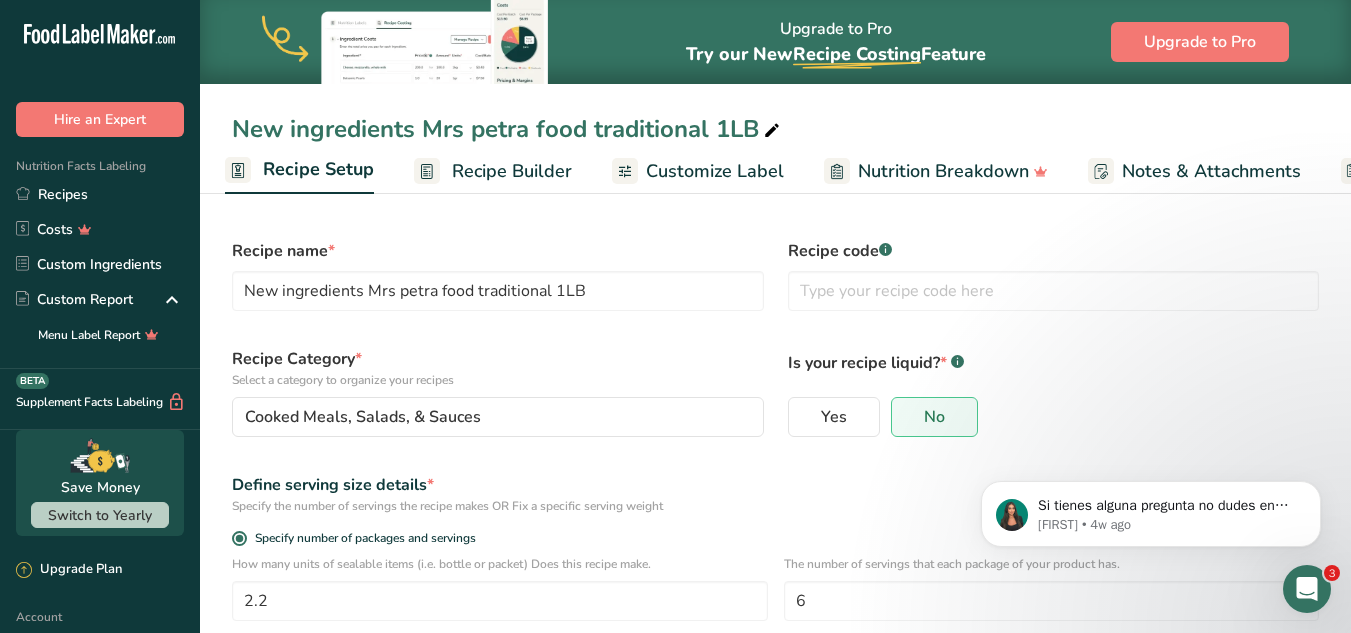 click on "Recipe Builder" at bounding box center (493, 171) 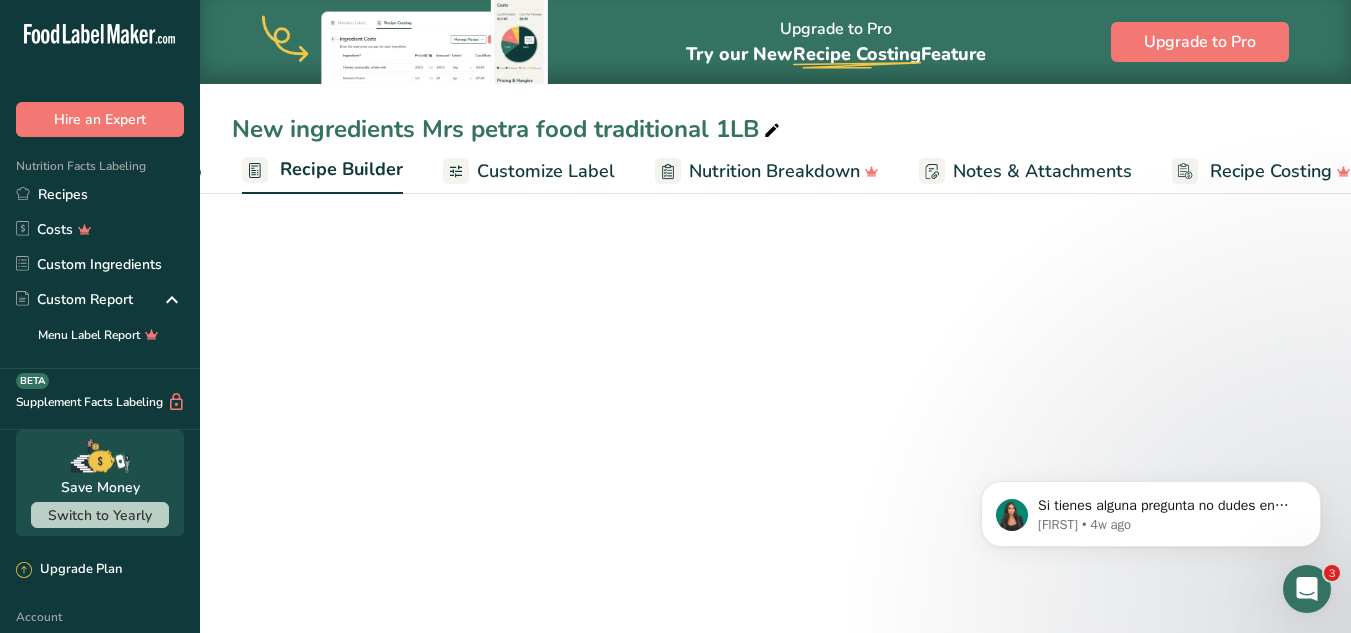scroll, scrollTop: 0, scrollLeft: 193, axis: horizontal 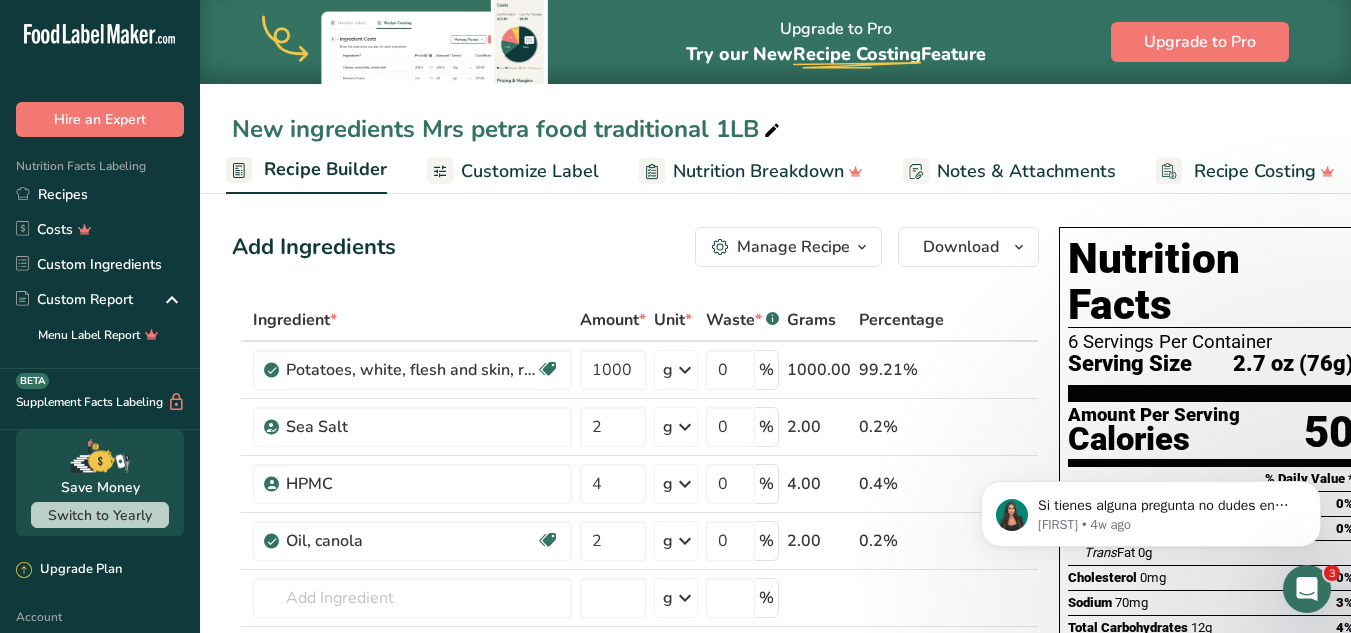 click on "Manage Recipe" at bounding box center [793, 247] 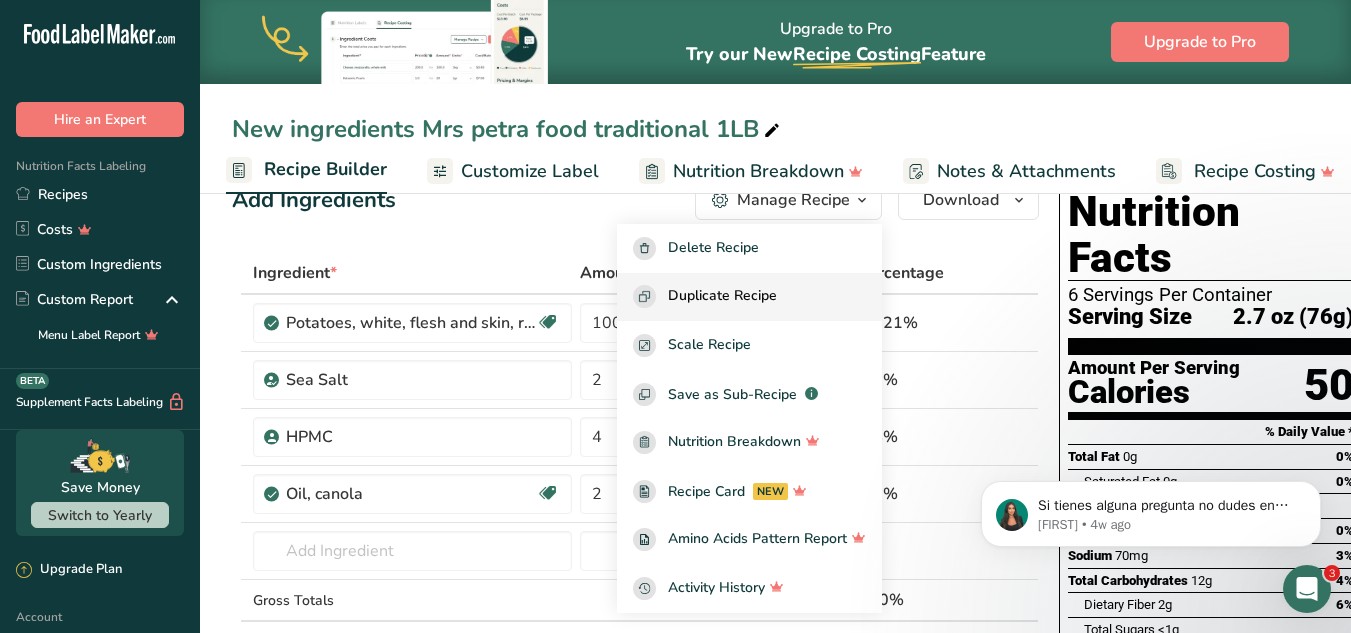 scroll, scrollTop: 0, scrollLeft: 0, axis: both 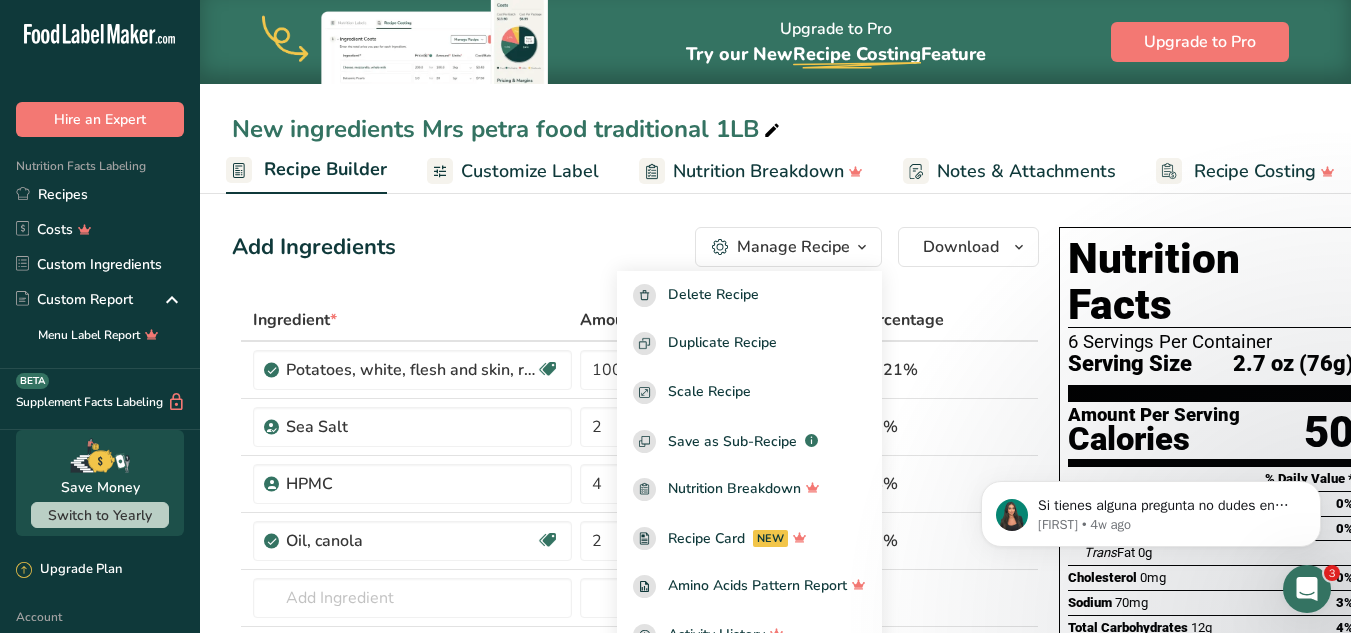 click on "Add Ingredients
Manage Recipe         Delete Recipe           Duplicate Recipe             Scale Recipe             Save as Sub-Recipe   .a-a{fill:#347362;}.b-a{fill:#fff;}                               Nutrition Breakdown                   Recipe Card
NEW
Amino Acids Pattern Report             Activity History
Download
Choose your preferred label style
Standard FDA label
Standard FDA label
The most common format for nutrition facts labels in compliance with the FDA's typeface, style and requirements
Tabular FDA label
A label format compliant with the FDA regulations presented in a tabular (horizontal) display.
Linear FDA label
A simple linear display for small sized packages.
Simplified FDA label" at bounding box center (641, 803) 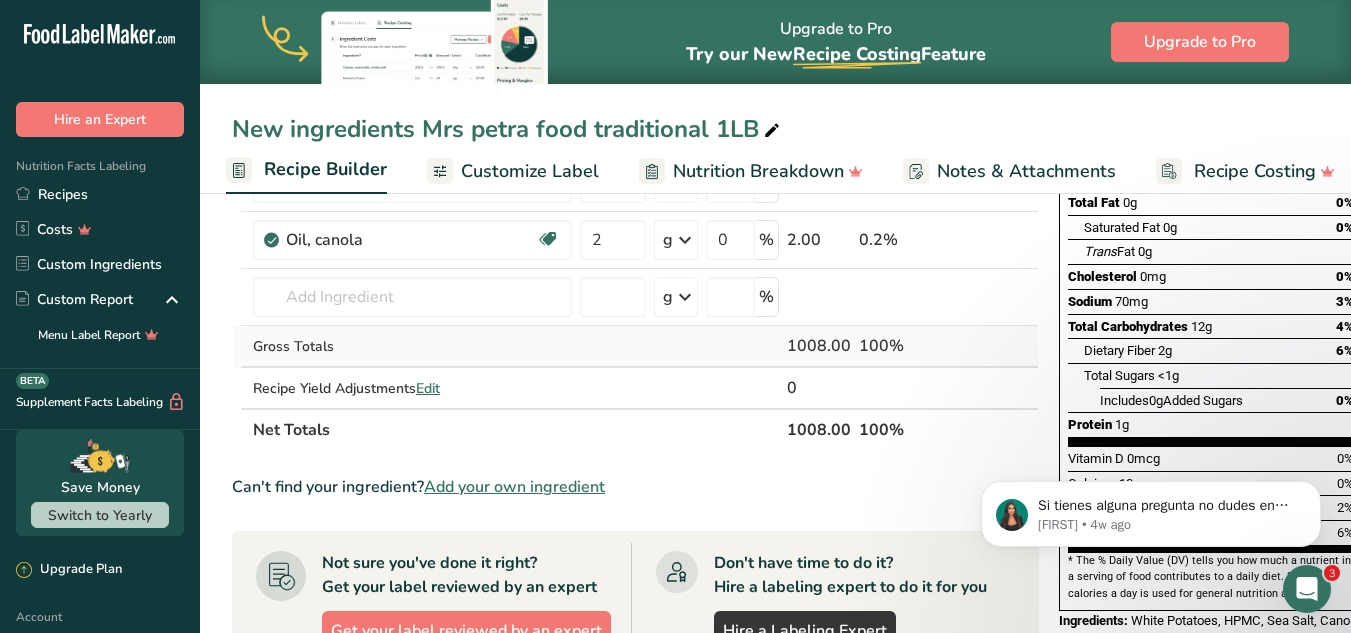 scroll, scrollTop: 300, scrollLeft: 0, axis: vertical 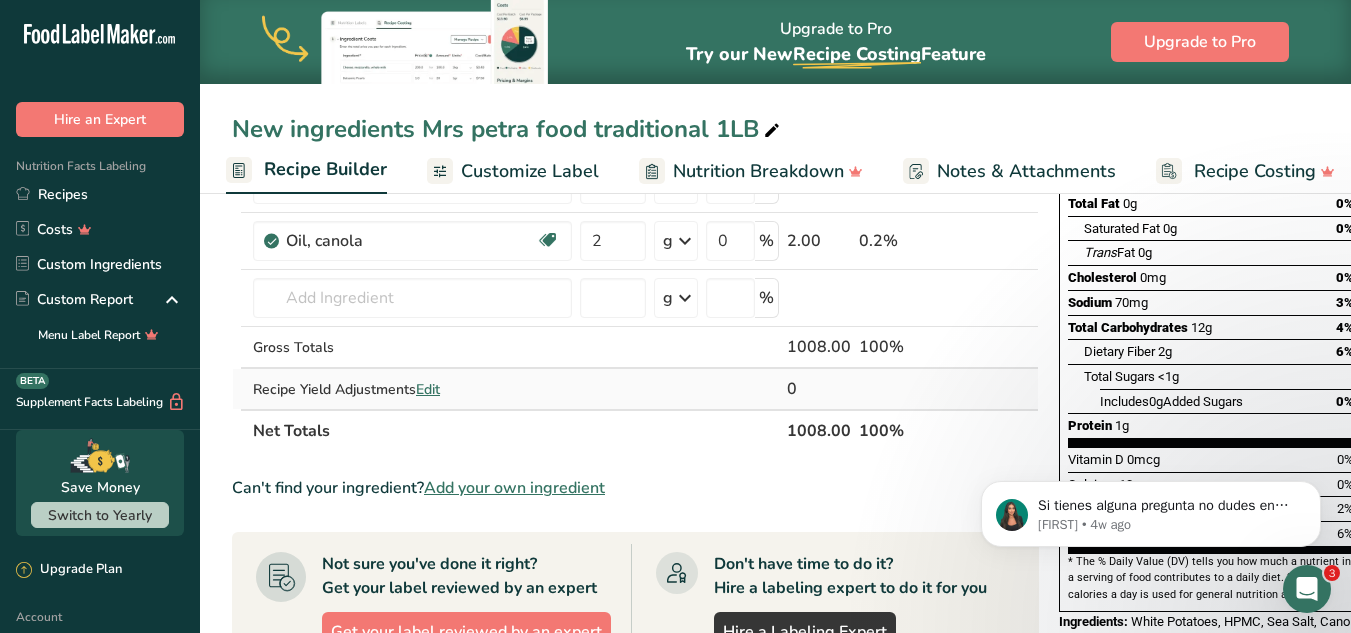 click on "Edit" at bounding box center [428, 389] 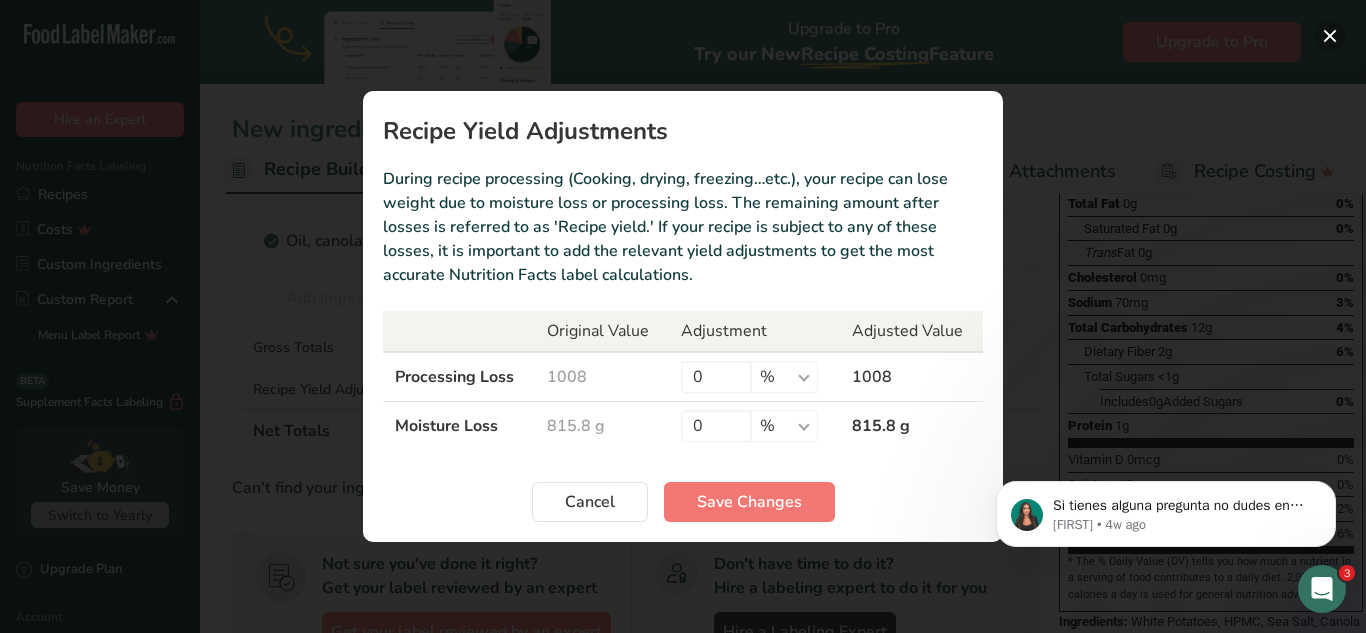 click at bounding box center [1330, 36] 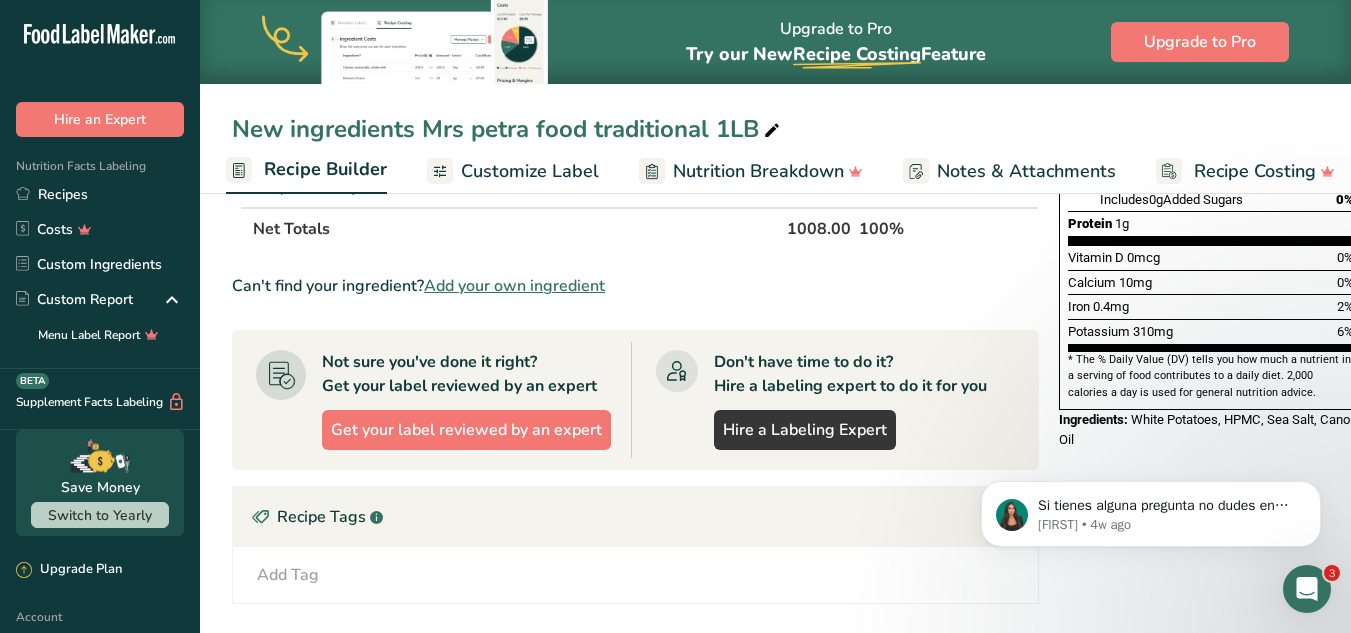 scroll, scrollTop: 402, scrollLeft: 0, axis: vertical 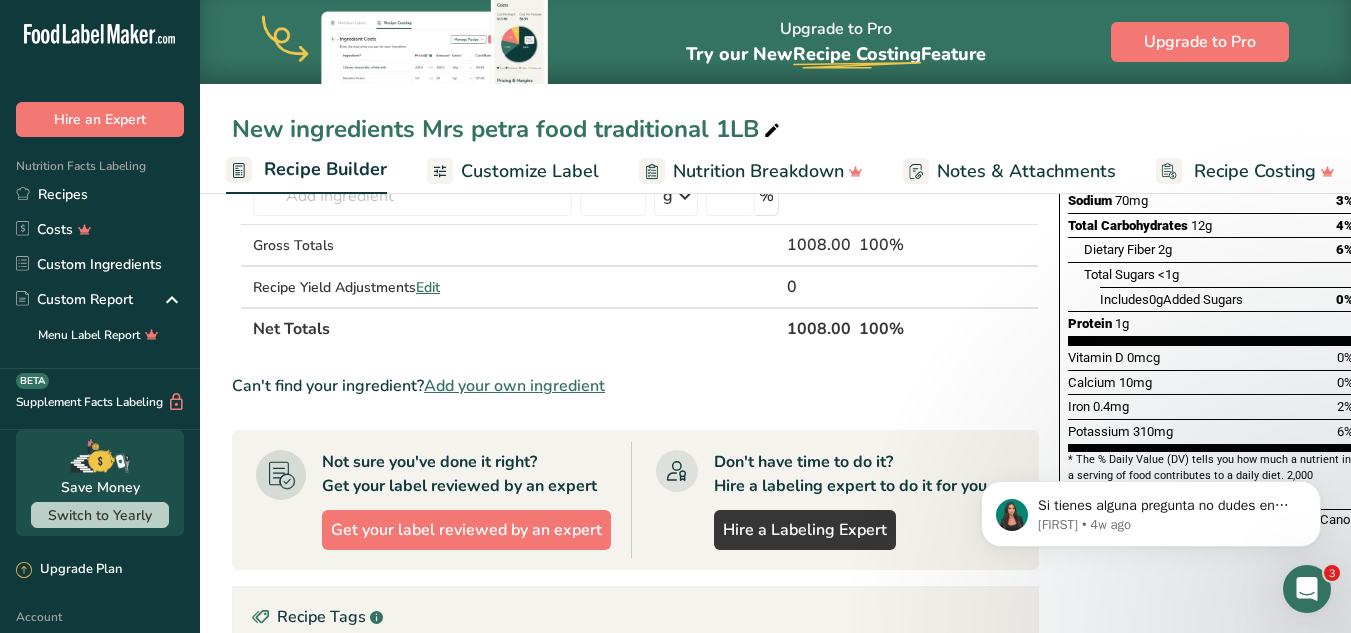 click on "Add your own ingredient" at bounding box center (514, 386) 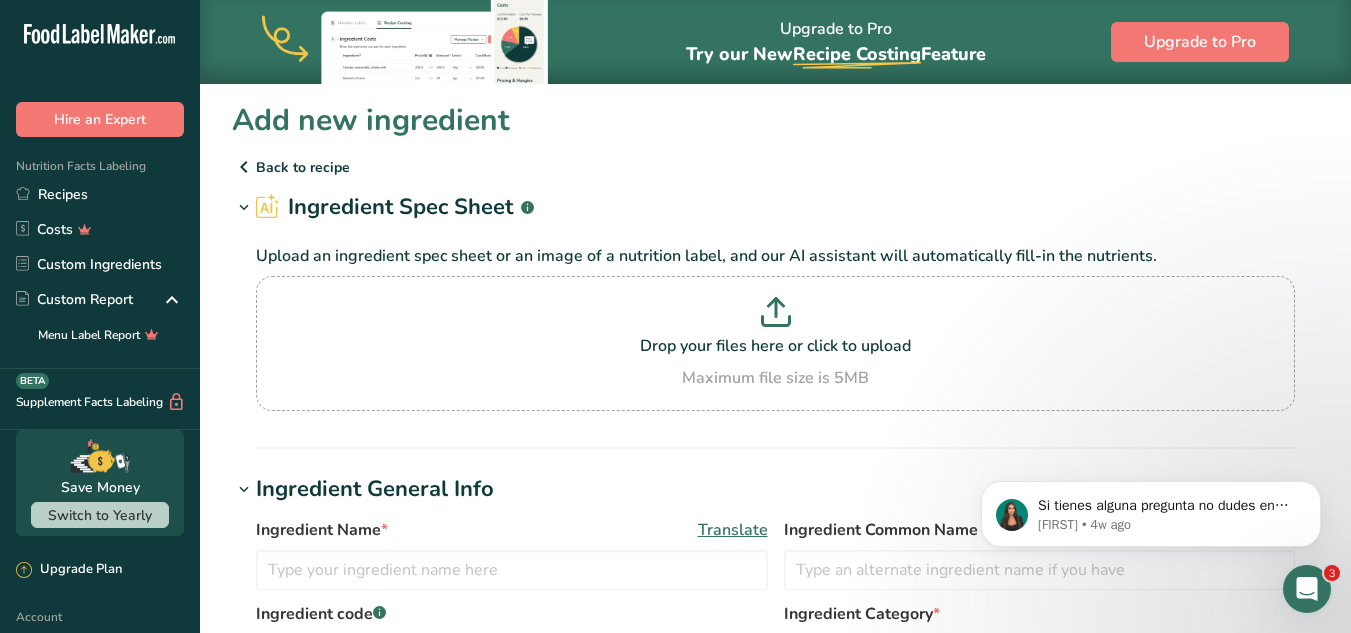 scroll, scrollTop: 0, scrollLeft: 0, axis: both 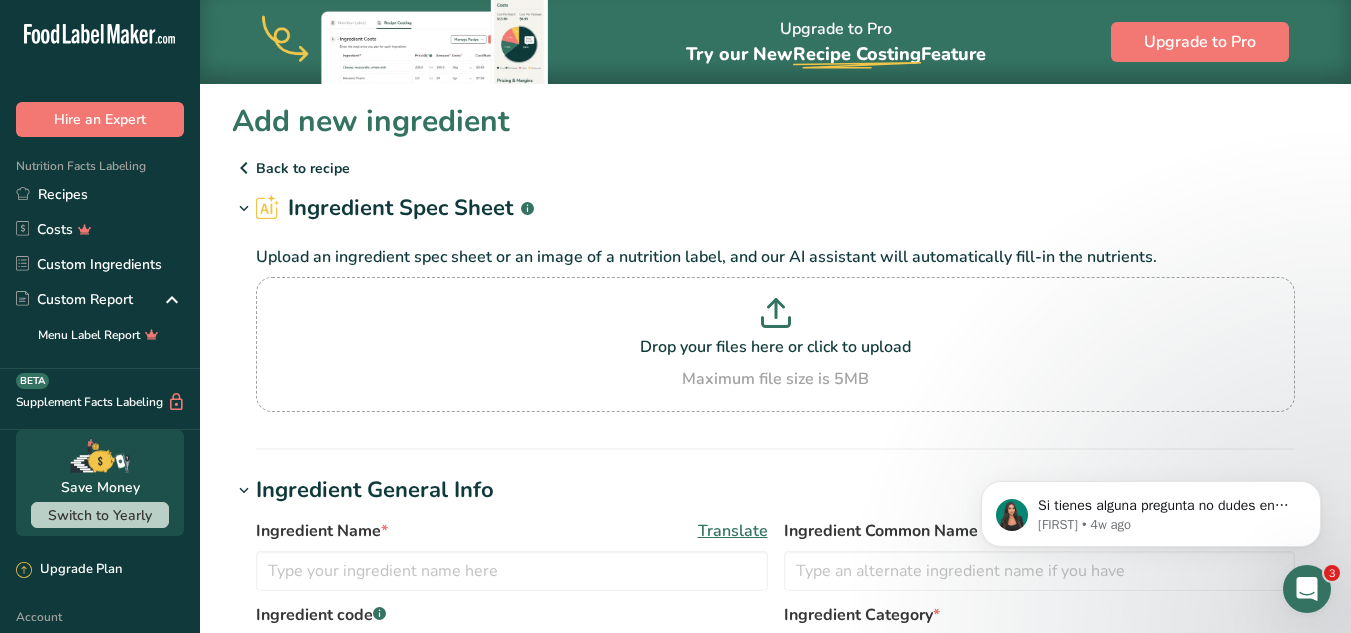 click at bounding box center [244, 168] 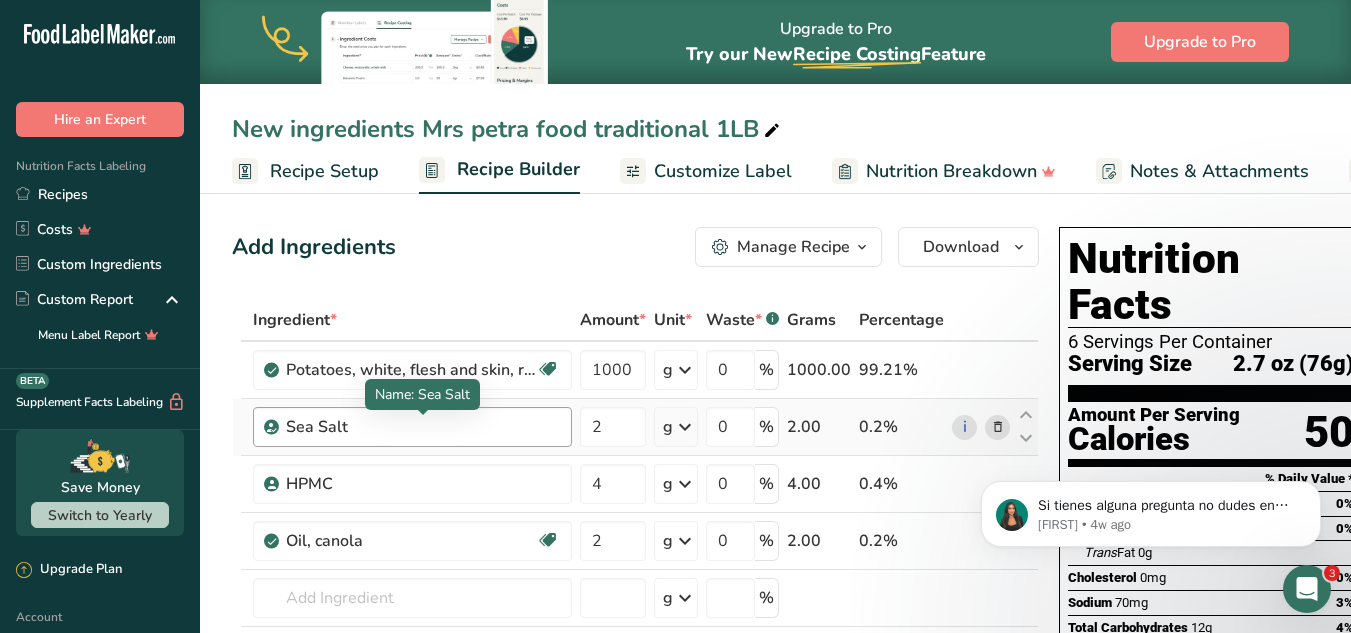 click on "Sea Salt" at bounding box center [411, 427] 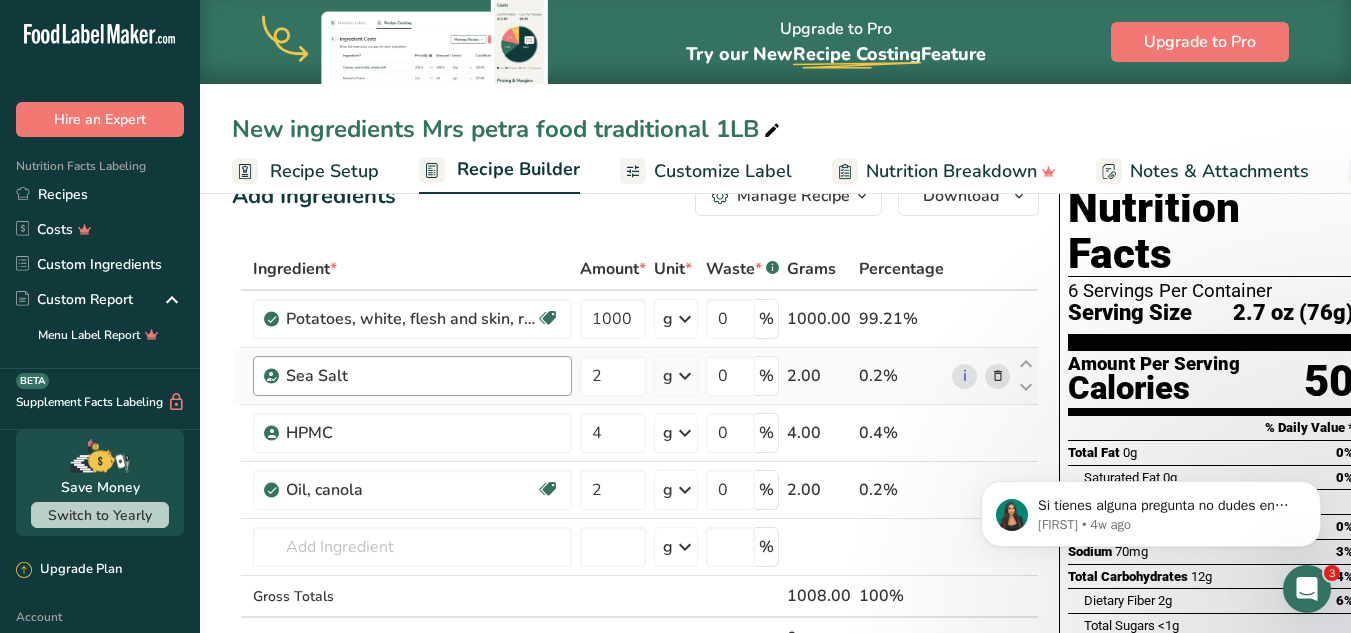 scroll, scrollTop: 100, scrollLeft: 0, axis: vertical 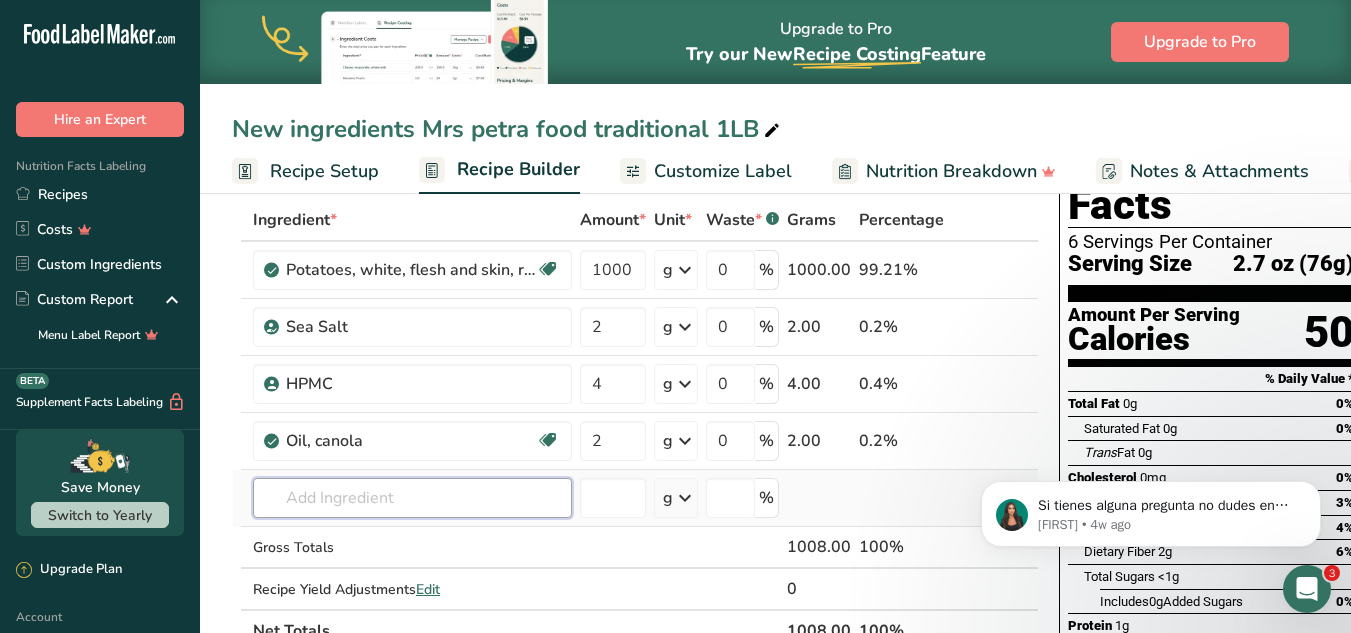 click at bounding box center [412, 498] 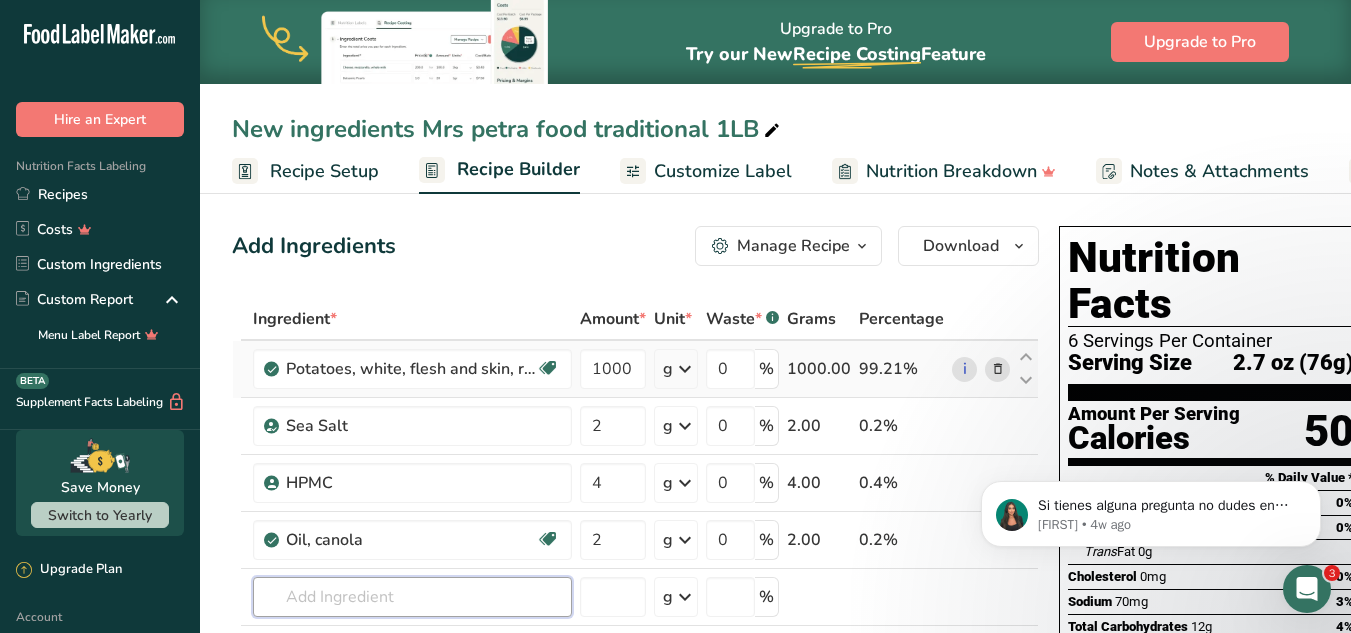scroll, scrollTop: 0, scrollLeft: 0, axis: both 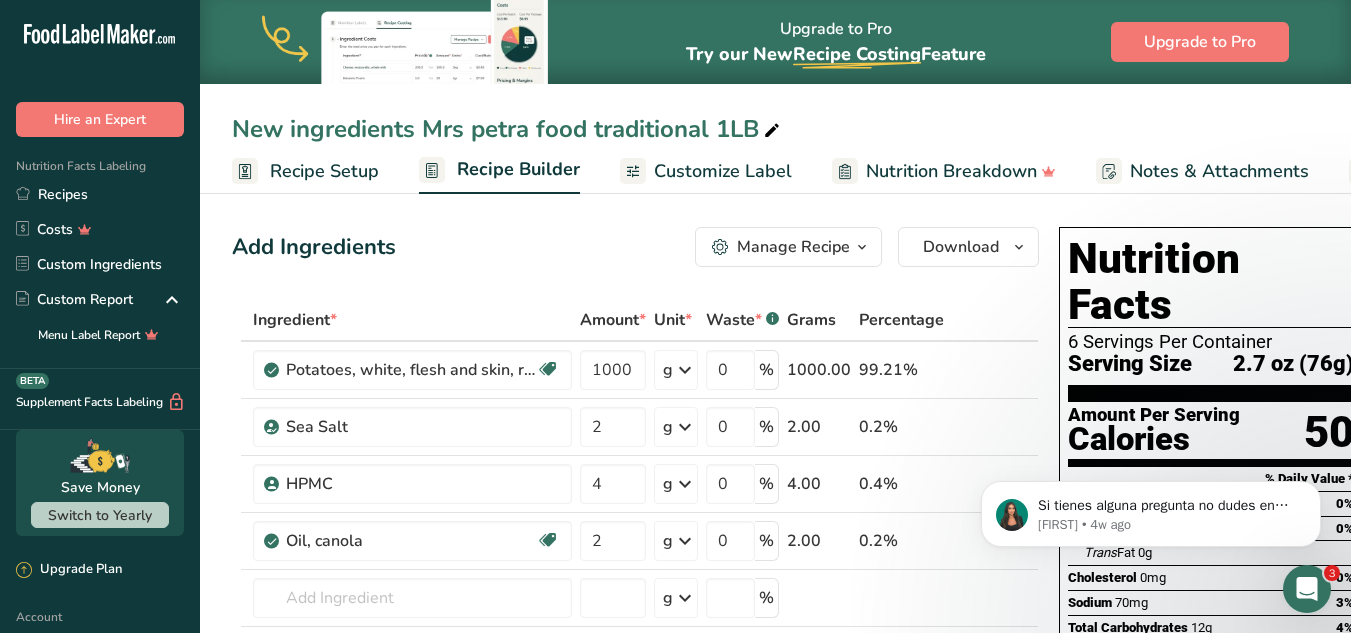 click on "Add Ingredients
Manage Recipe         Delete Recipe           Duplicate Recipe             Scale Recipe             Save as Sub-Recipe   .a-a{fill:#347362;}.b-a{fill:#fff;}                               Nutrition Breakdown                   Recipe Card
NEW
Amino Acids Pattern Report             Activity History
Download
Choose your preferred label style
Standard FDA label
Standard FDA label
The most common format for nutrition facts labels in compliance with the FDA's typeface, style and requirements
Tabular FDA label
A label format compliant with the FDA regulations presented in a tabular (horizontal) display.
Linear FDA label
A simple linear display for small sized packages.
Simplified FDA label" at bounding box center [635, 247] 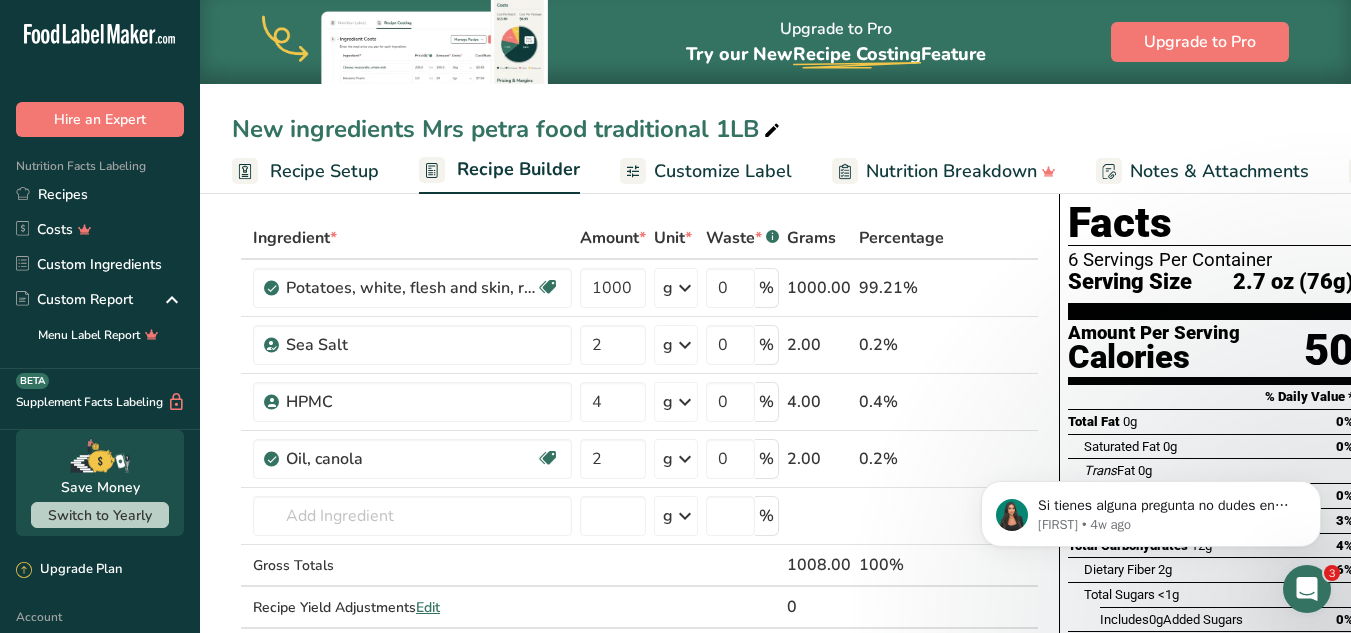 scroll, scrollTop: 0, scrollLeft: 0, axis: both 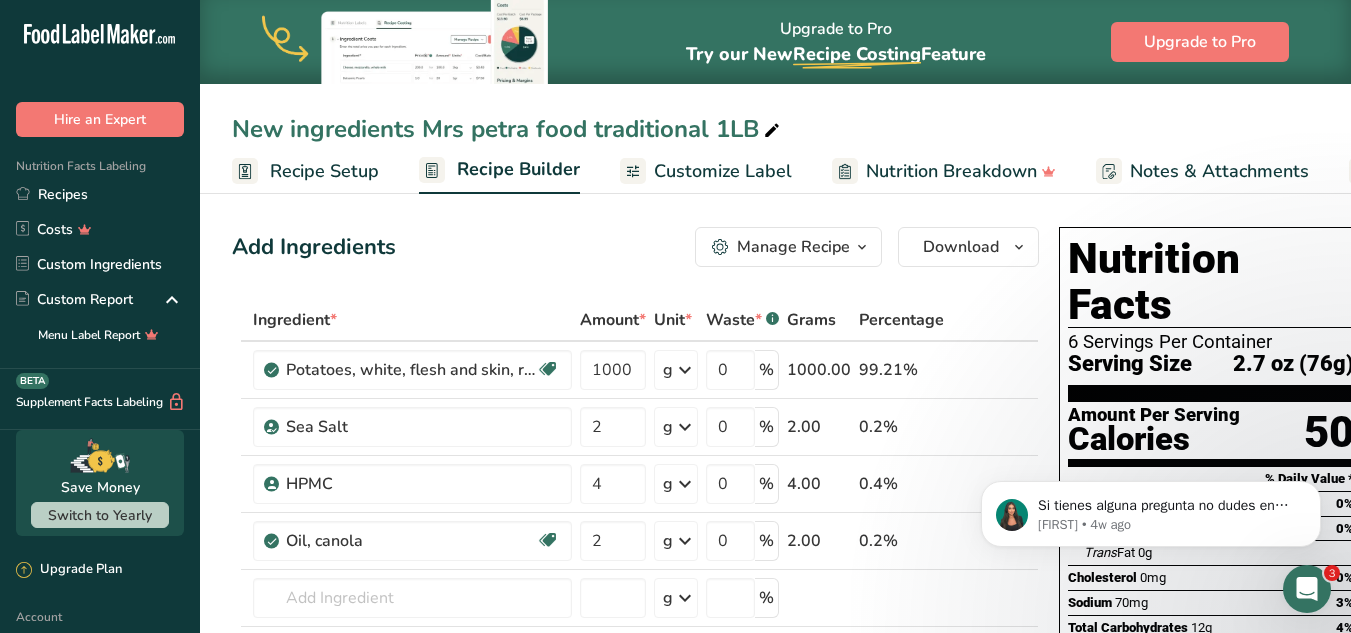 click on "Grams" at bounding box center (811, 320) 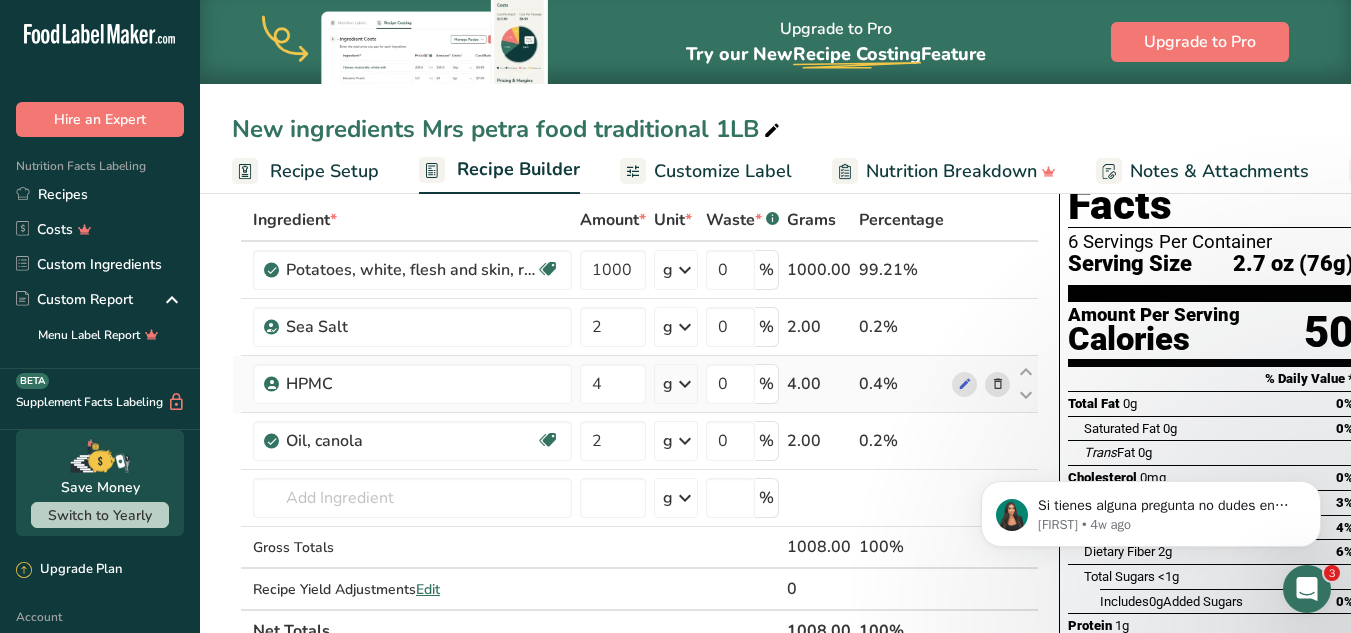 scroll, scrollTop: 0, scrollLeft: 0, axis: both 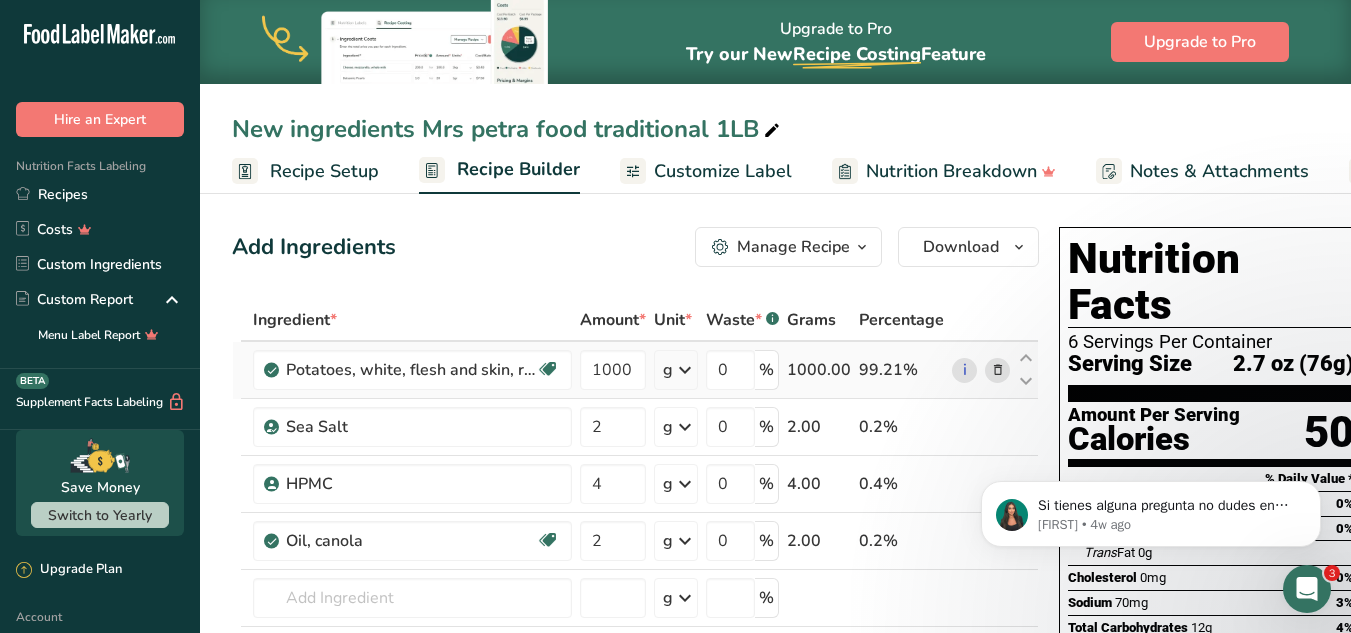 click on "1000.00" at bounding box center (819, 370) 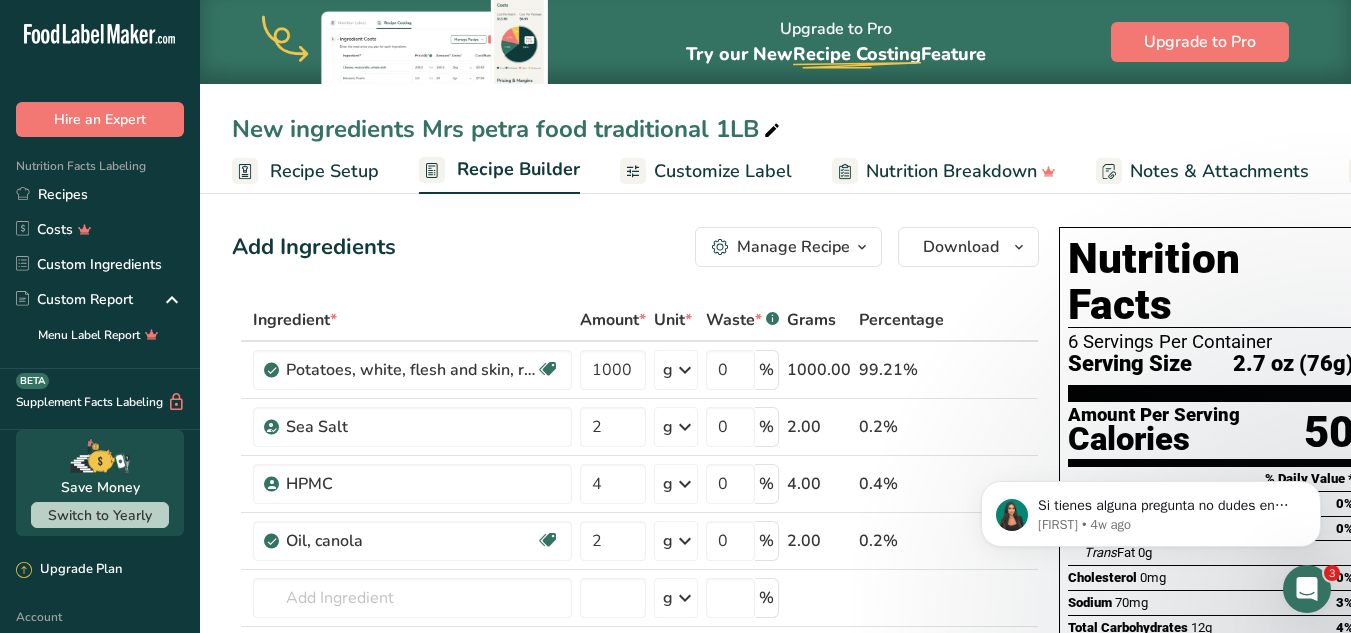 click on "Amount *" at bounding box center [613, 320] 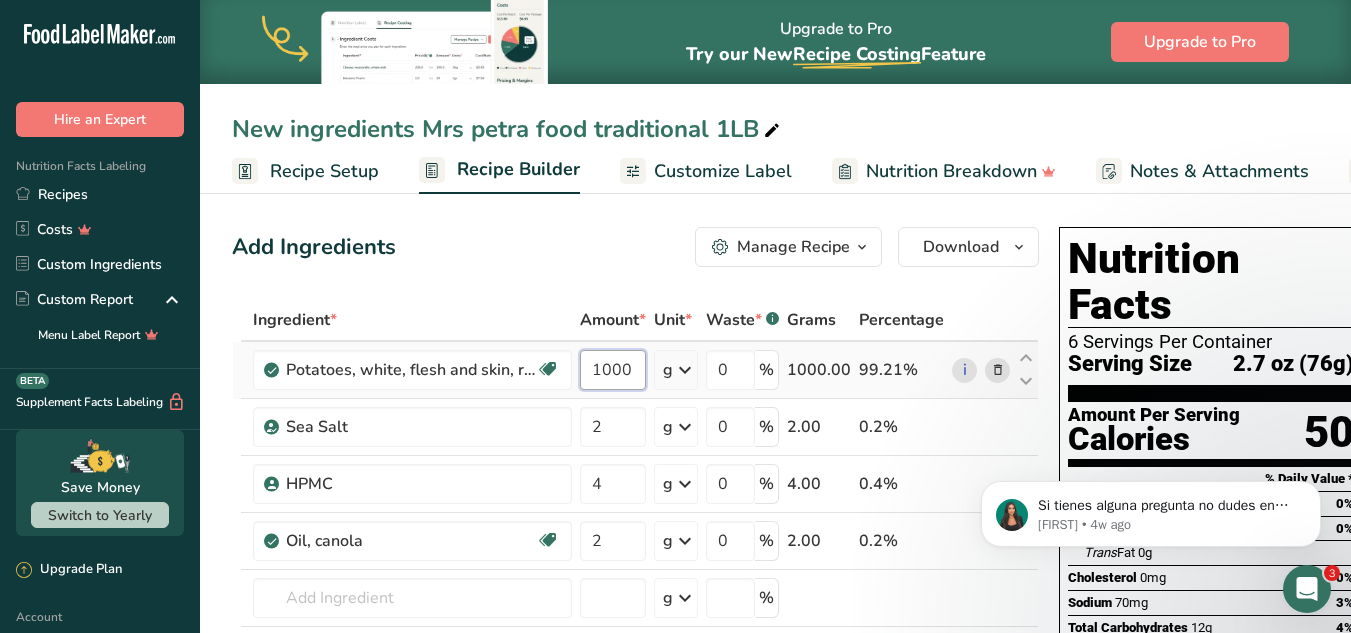 click on "1000" at bounding box center (613, 370) 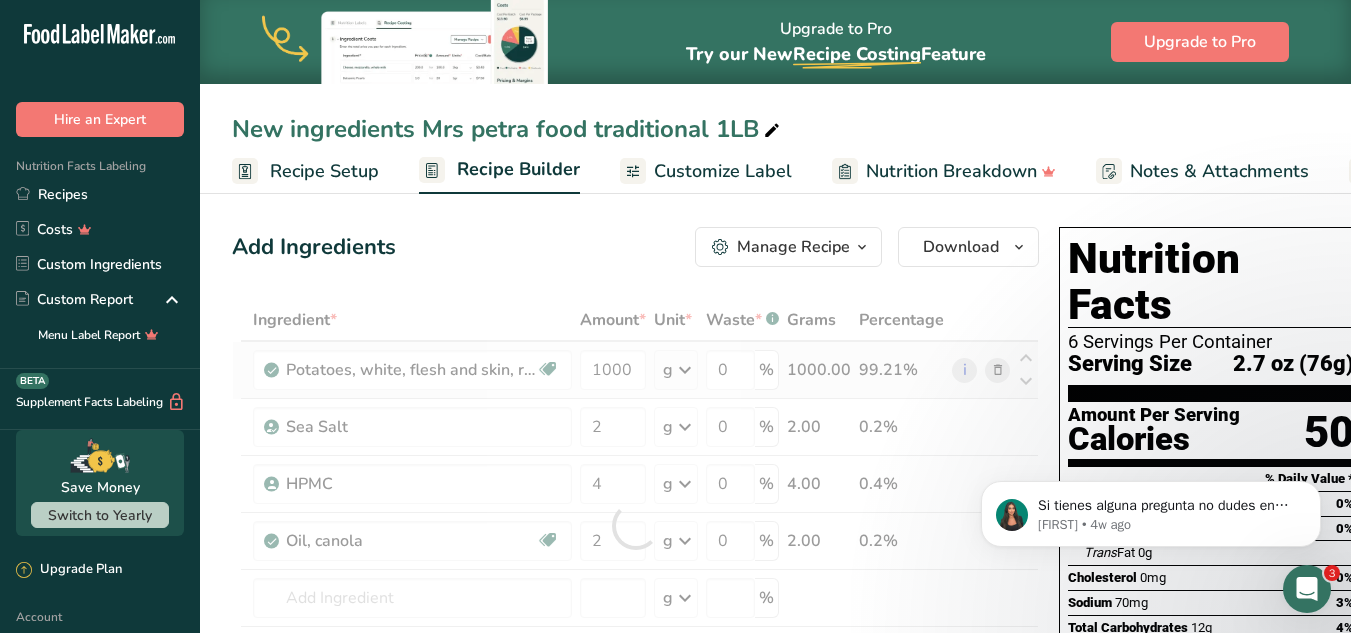 click on "Ingredient *
Amount *
Unit *
Waste *   .a-a{fill:#347362;}.b-a{fill:#fff;}          Grams
Percentage
Potatoes, white, flesh and skin, raw
Source of Antioxidants
Dairy free
Gluten free
Vegan
Vegetarian
Soy free
1000
g
Portions
0.5 cup, diced
1 large (3" to 4-1/4" dia.)
1 medium (2+-1/4" to 3-1/4" dia.)
See more
Weight Units
g
kg
mg
See more
Volume Units
l
Volume units require a density conversion. If you know your ingredient's density enter it below. Otherwise, click on "RIA" our AI Regulatory bot - she will be able to help you
lb/ft3" at bounding box center (635, 525) 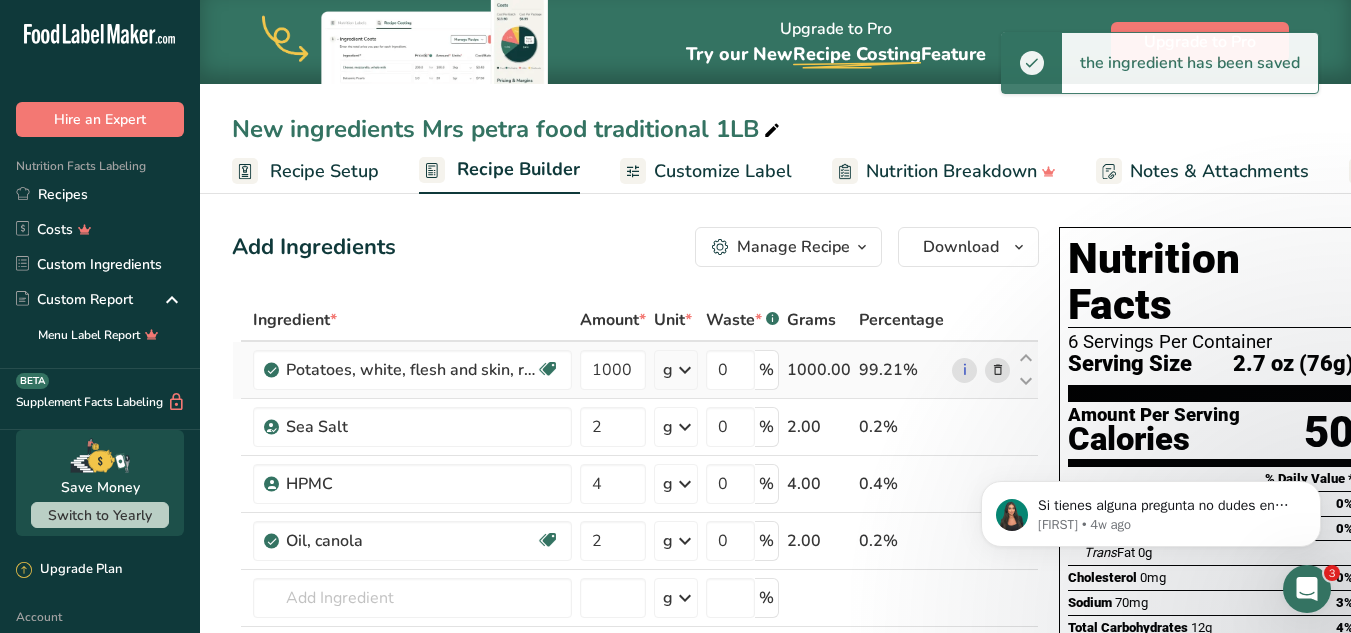 click at bounding box center (685, 370) 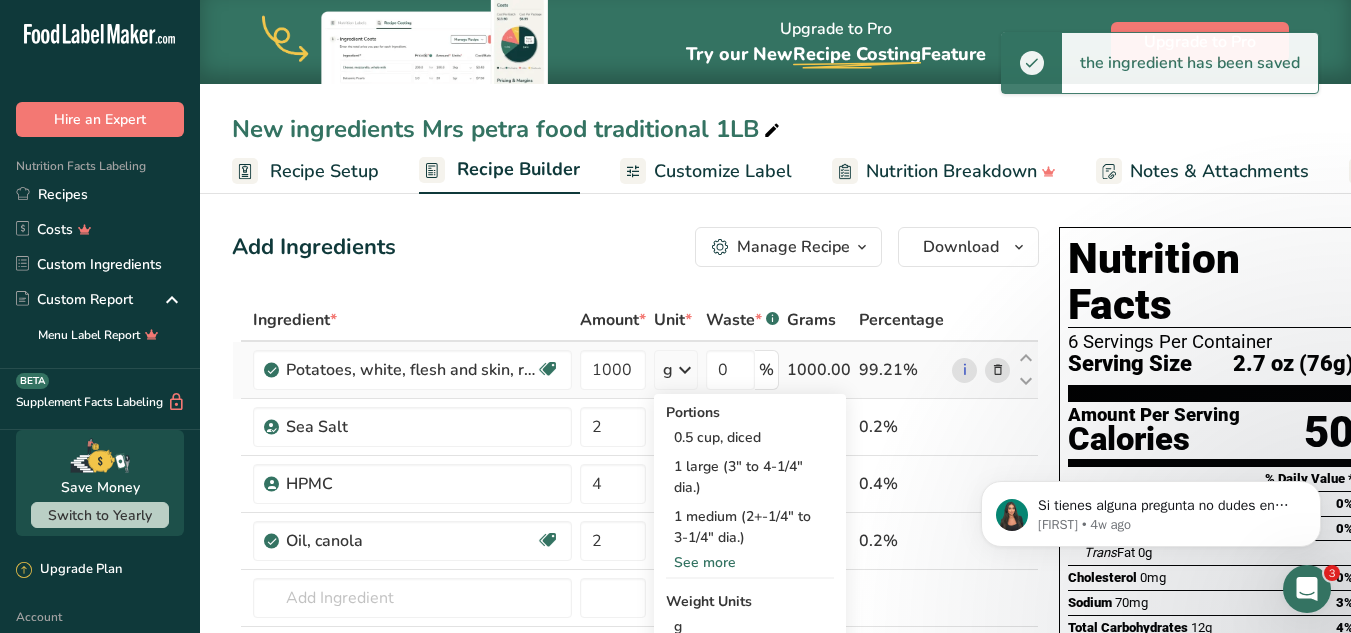 click at bounding box center [685, 370] 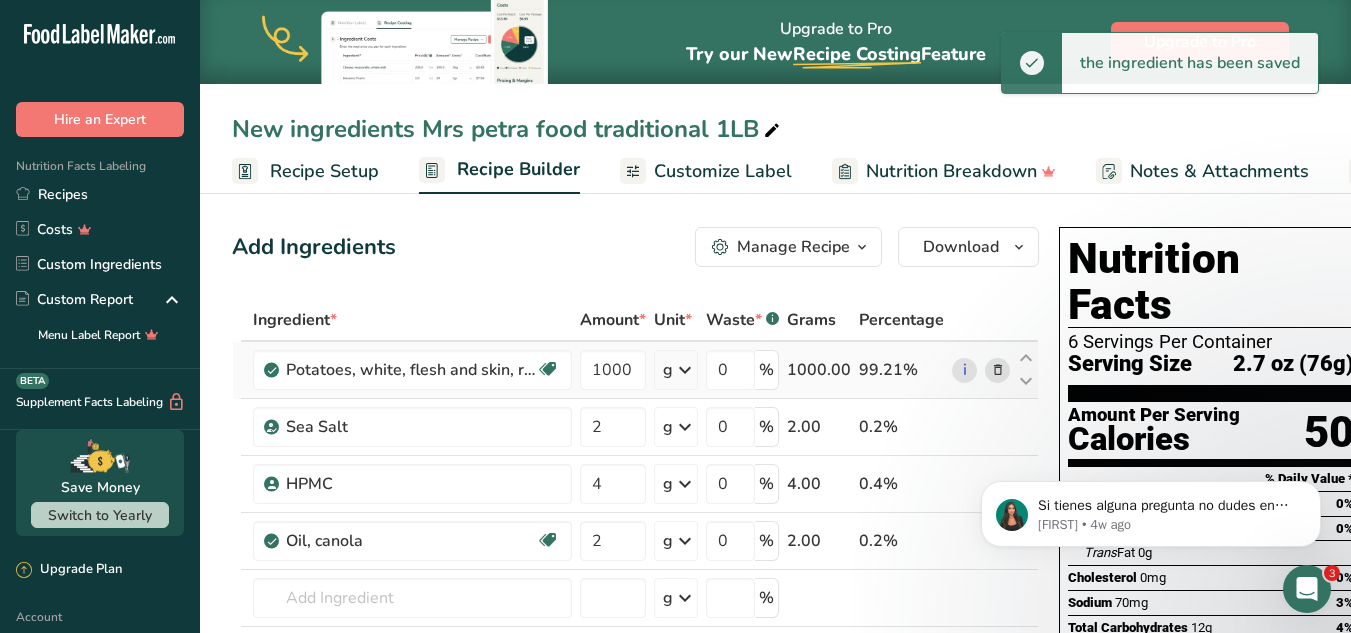 click at bounding box center [685, 370] 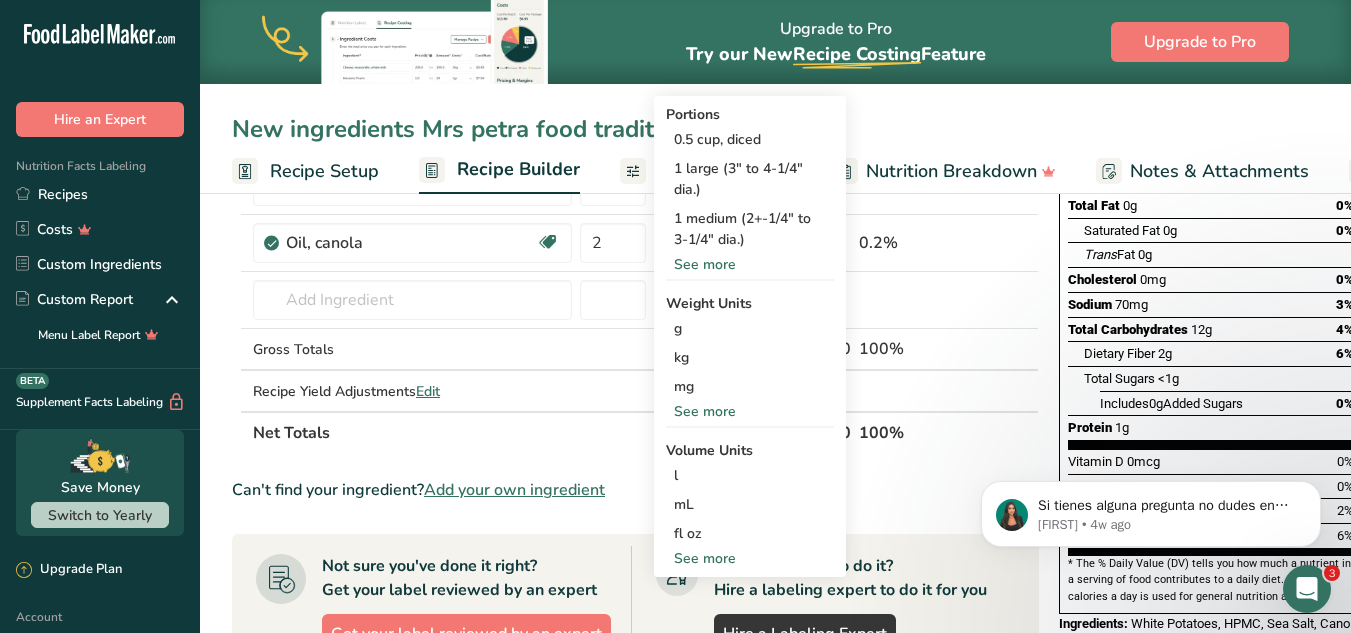 scroll, scrollTop: 300, scrollLeft: 0, axis: vertical 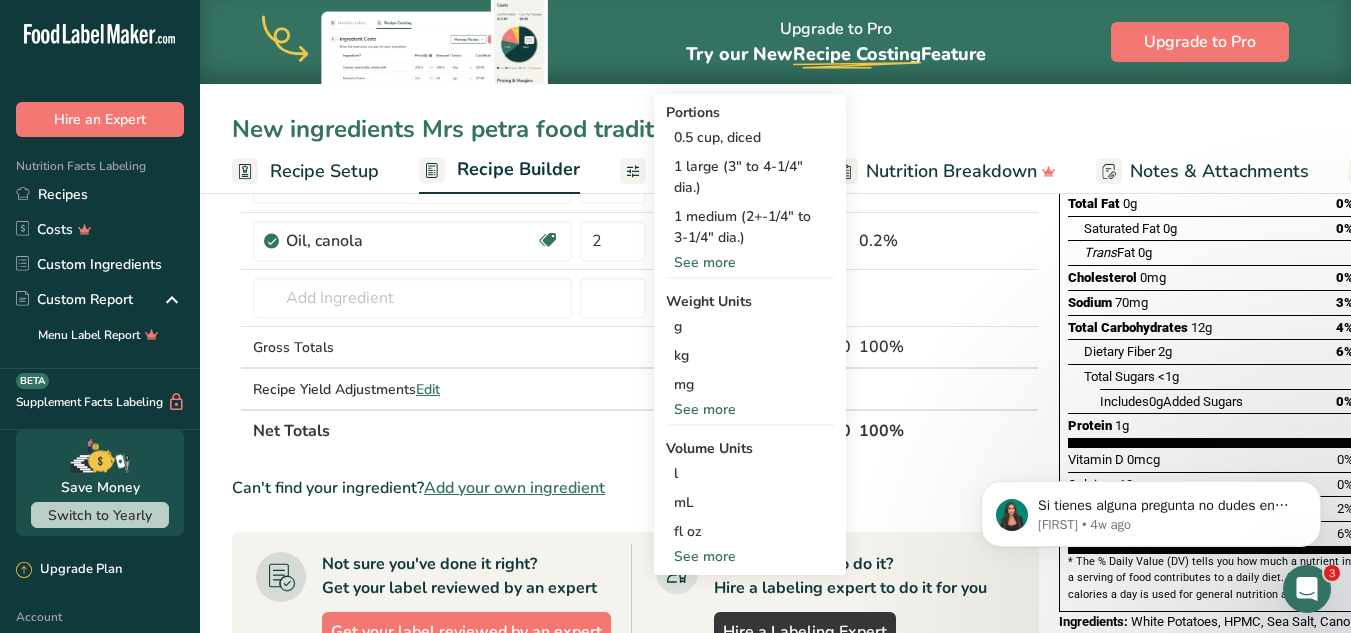 click on "See more" at bounding box center (750, 409) 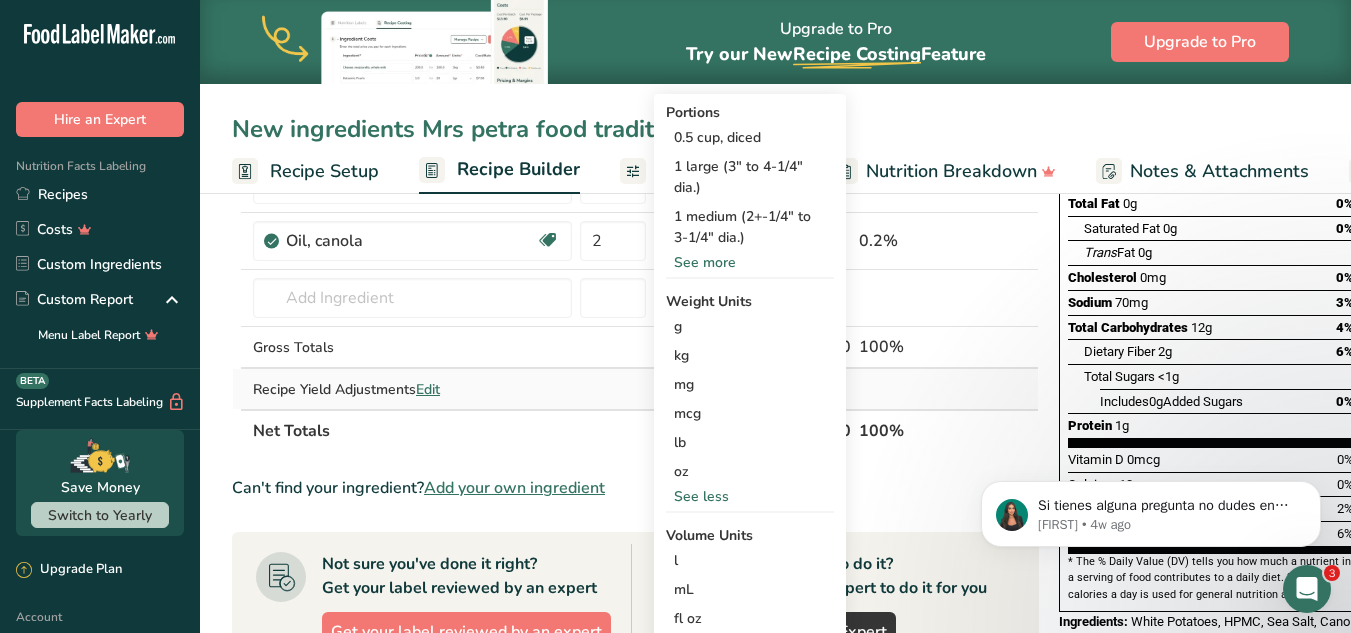 click at bounding box center (613, 389) 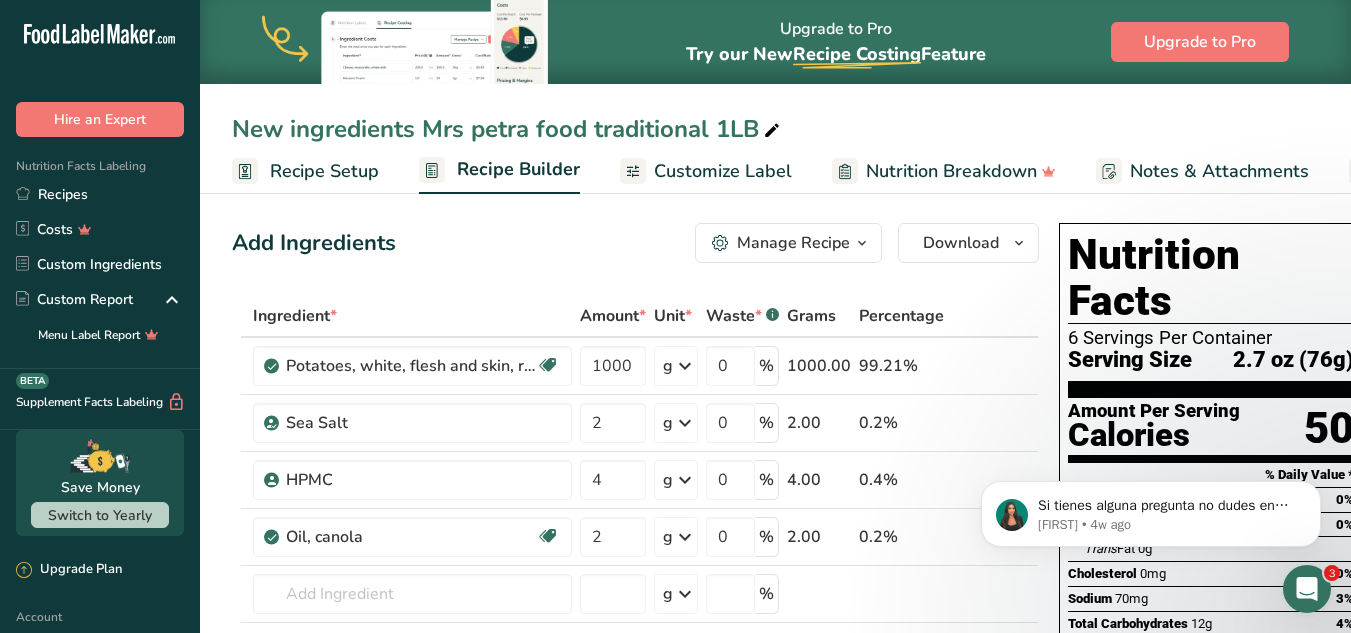 scroll, scrollTop: 0, scrollLeft: 0, axis: both 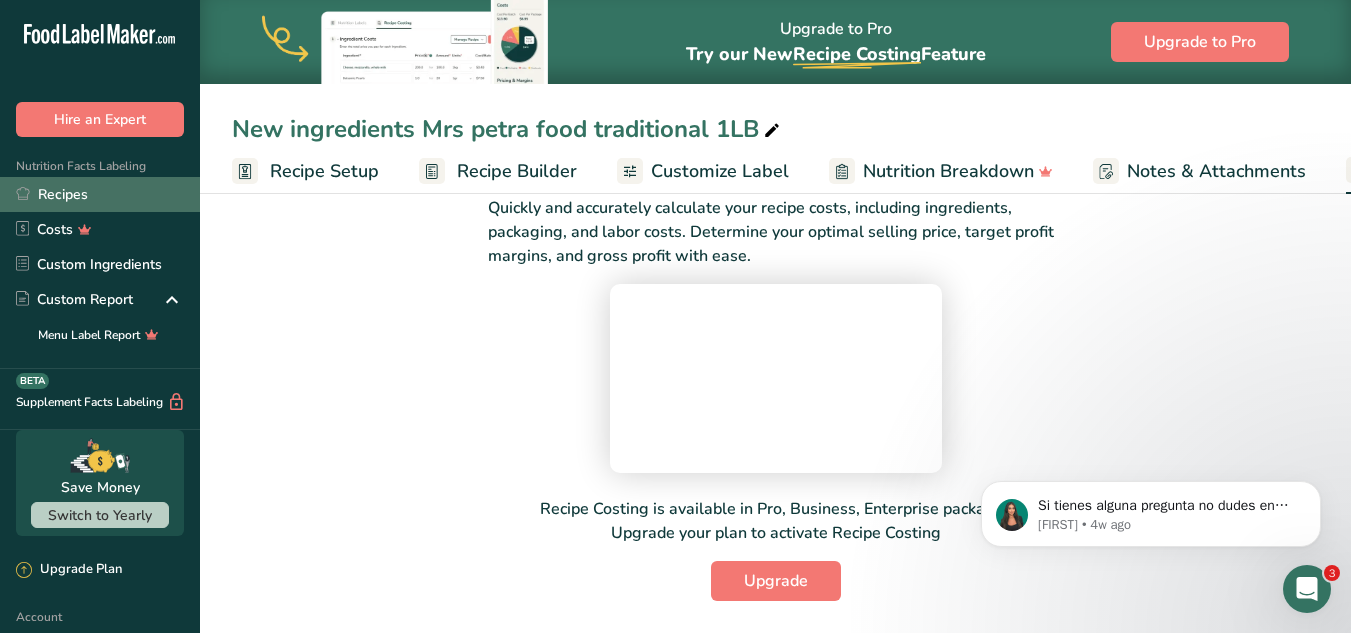click on "Recipes" at bounding box center (100, 194) 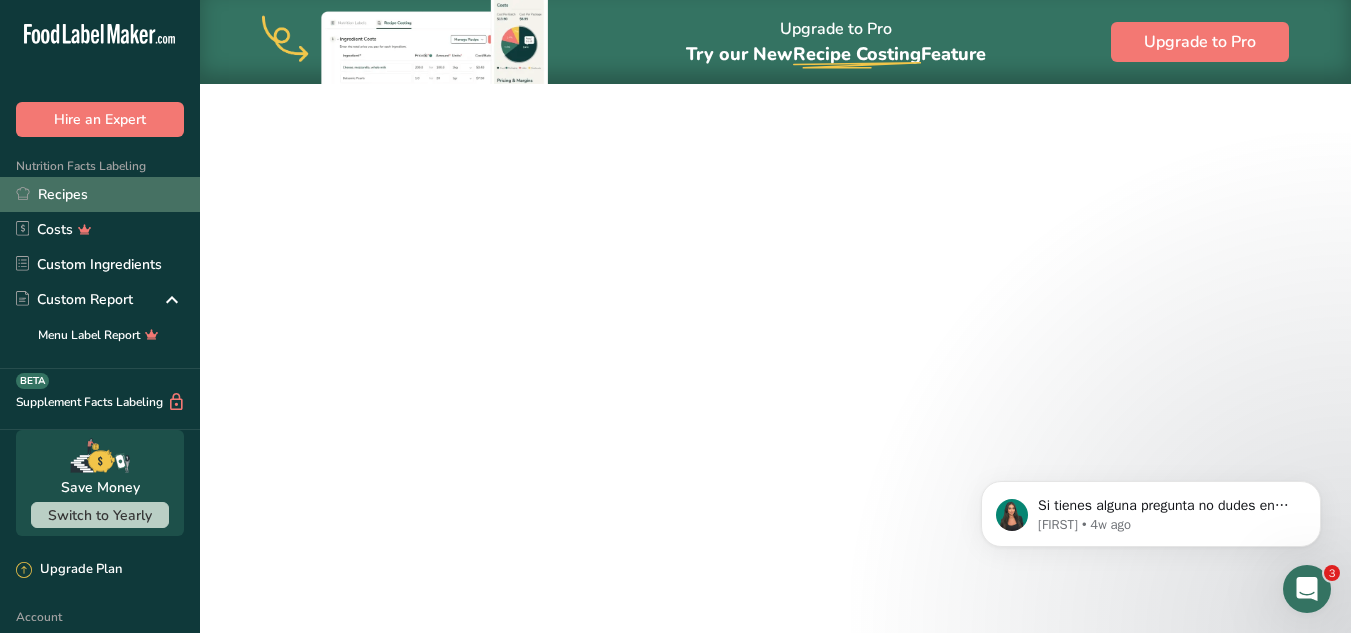 scroll, scrollTop: 0, scrollLeft: 0, axis: both 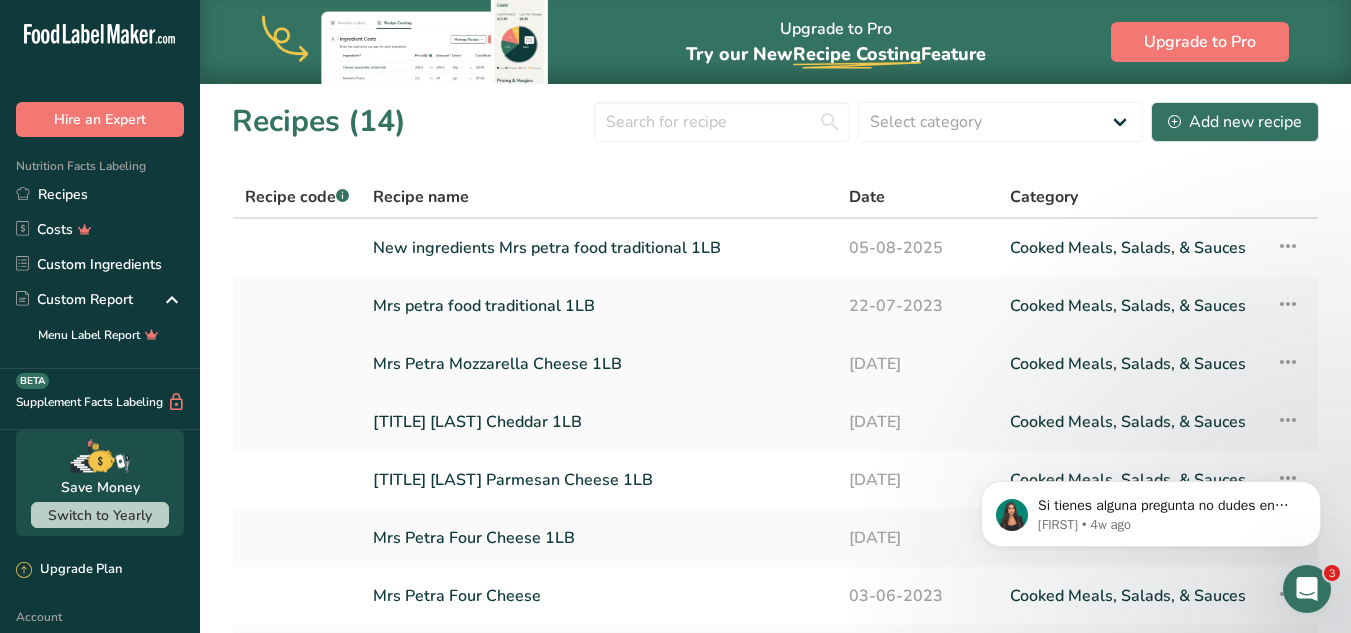 click on "Mrs Petra Mozzarella Cheese 1LB" at bounding box center [599, 364] 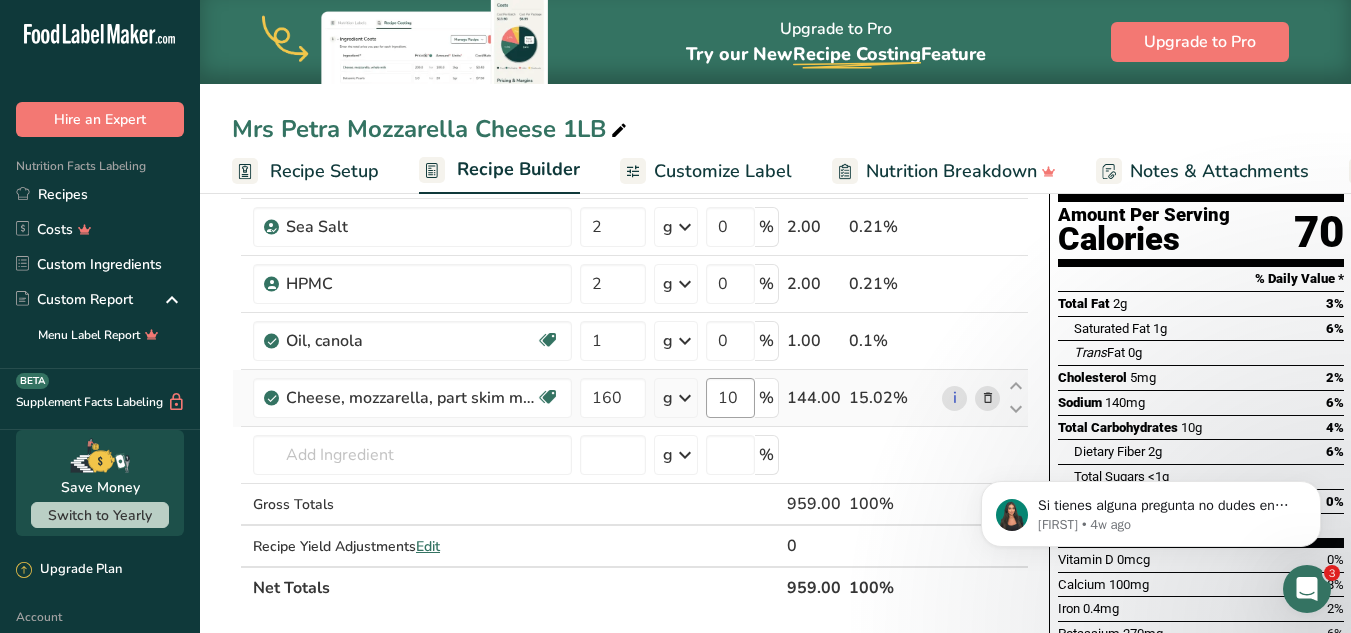 scroll, scrollTop: 100, scrollLeft: 0, axis: vertical 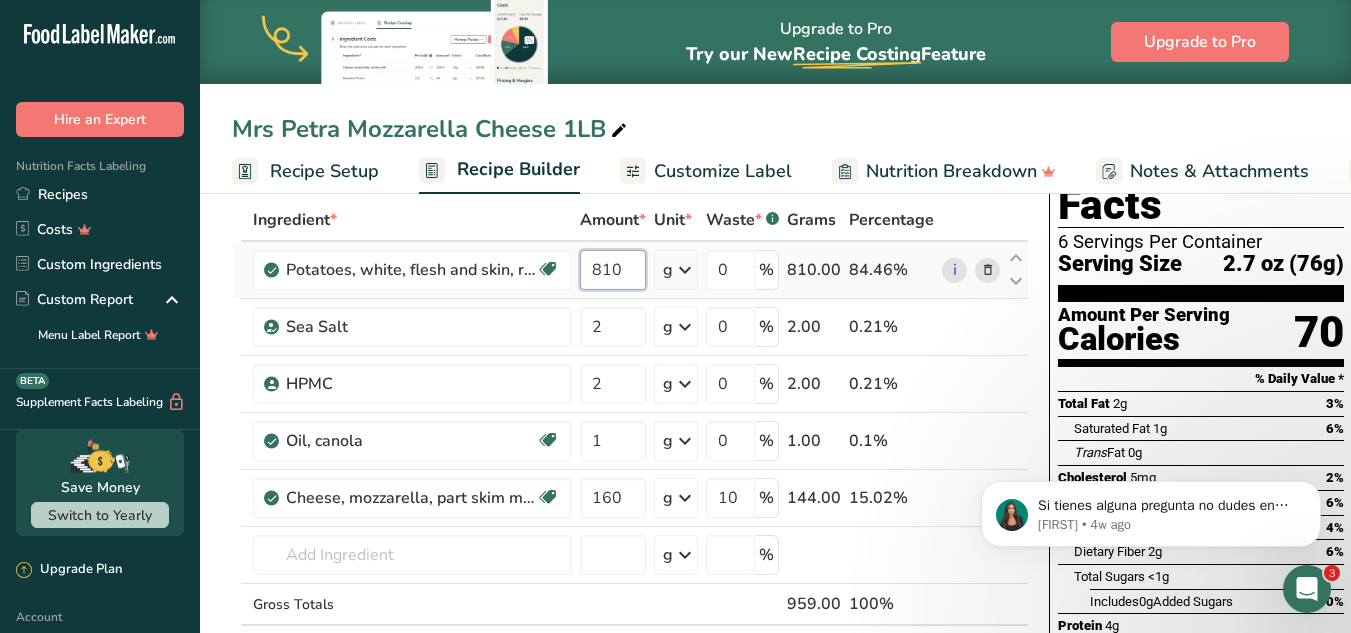 drag, startPoint x: 640, startPoint y: 279, endPoint x: 582, endPoint y: 265, distance: 59.665737 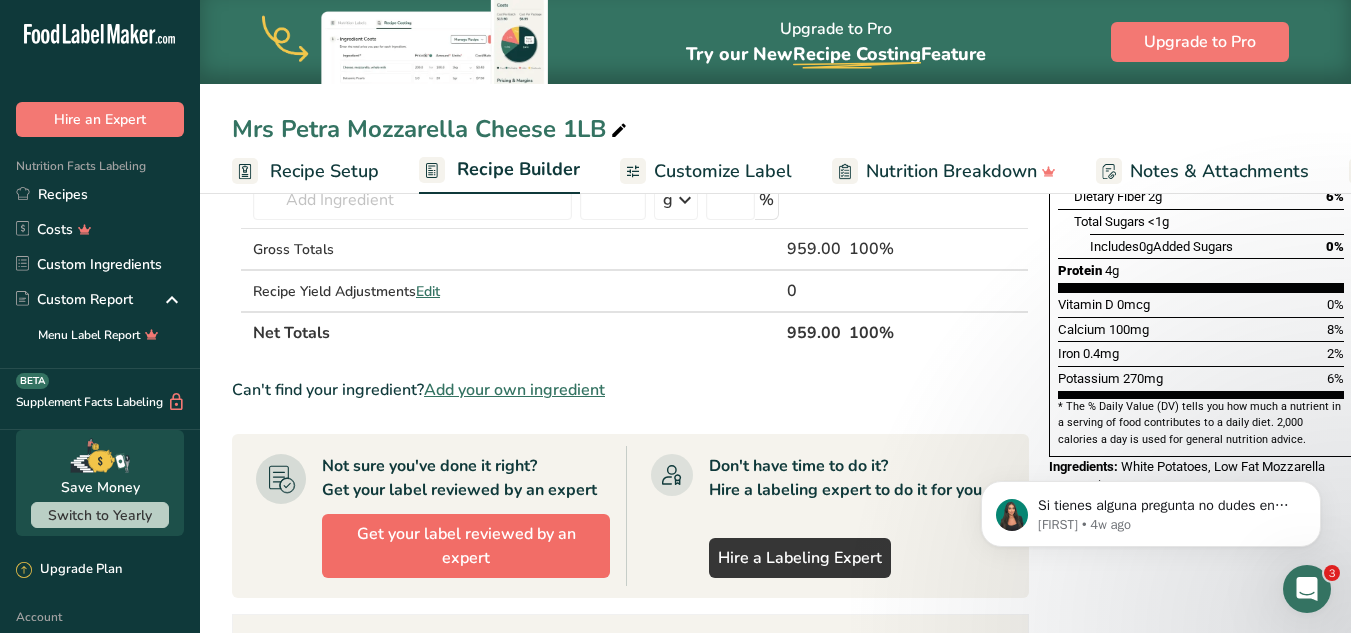 scroll, scrollTop: 500, scrollLeft: 0, axis: vertical 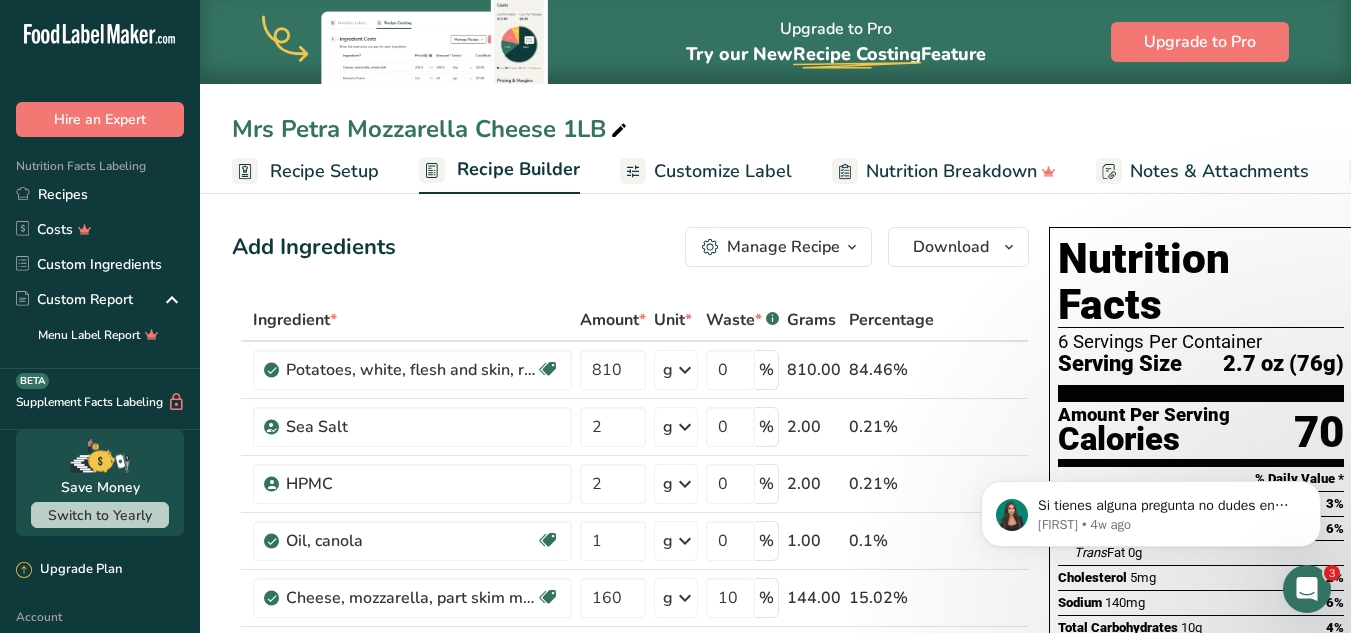 click on "Add Ingredients
Manage Recipe         Delete Recipe           Duplicate Recipe             Scale Recipe             Save as Sub-Recipe   .a-a{fill:#347362;}.b-a{fill:#fff;}                               Nutrition Breakdown                   Recipe Card
NEW
Amino Acids Pattern Report             Activity History
Download
Choose your preferred label style
Standard FDA label
Standard FDA label
The most common format for nutrition facts labels in compliance with the FDA's typeface, style and requirements
Tabular FDA label
A label format compliant with the FDA regulations presented in a tabular (horizontal) display.
Linear FDA label
A simple linear display for small sized packages.
Simplified FDA label" at bounding box center (636, 844) 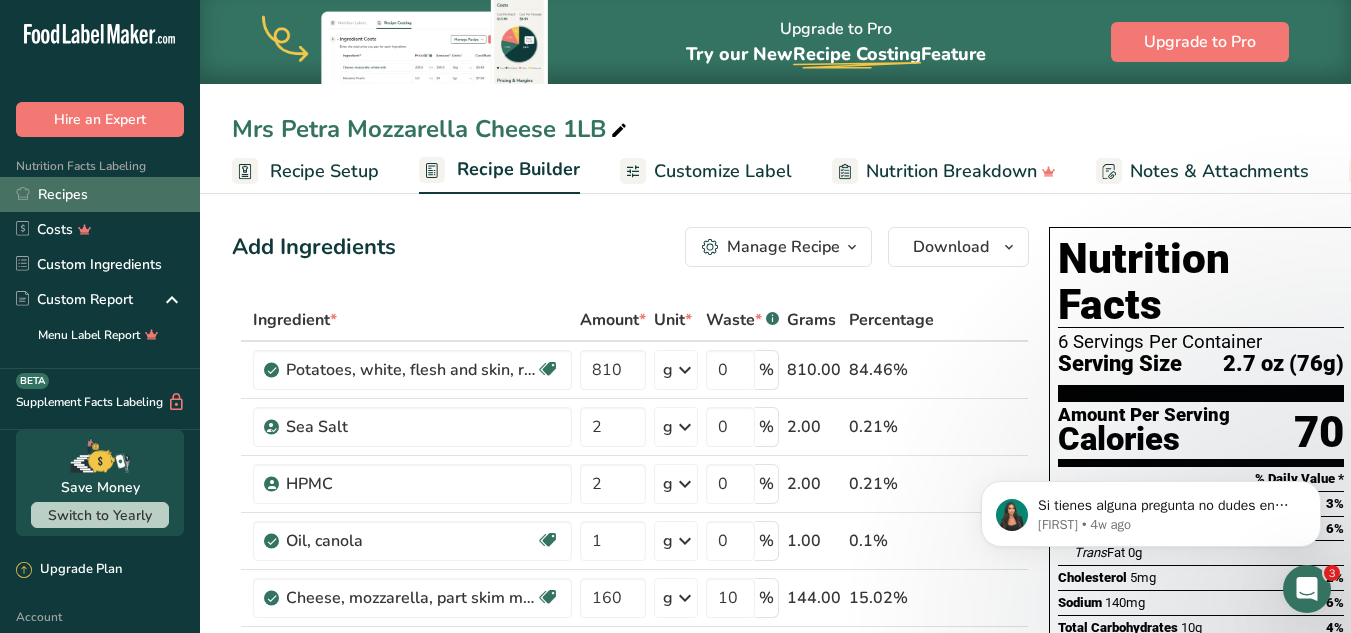 click on "Recipes" at bounding box center [100, 194] 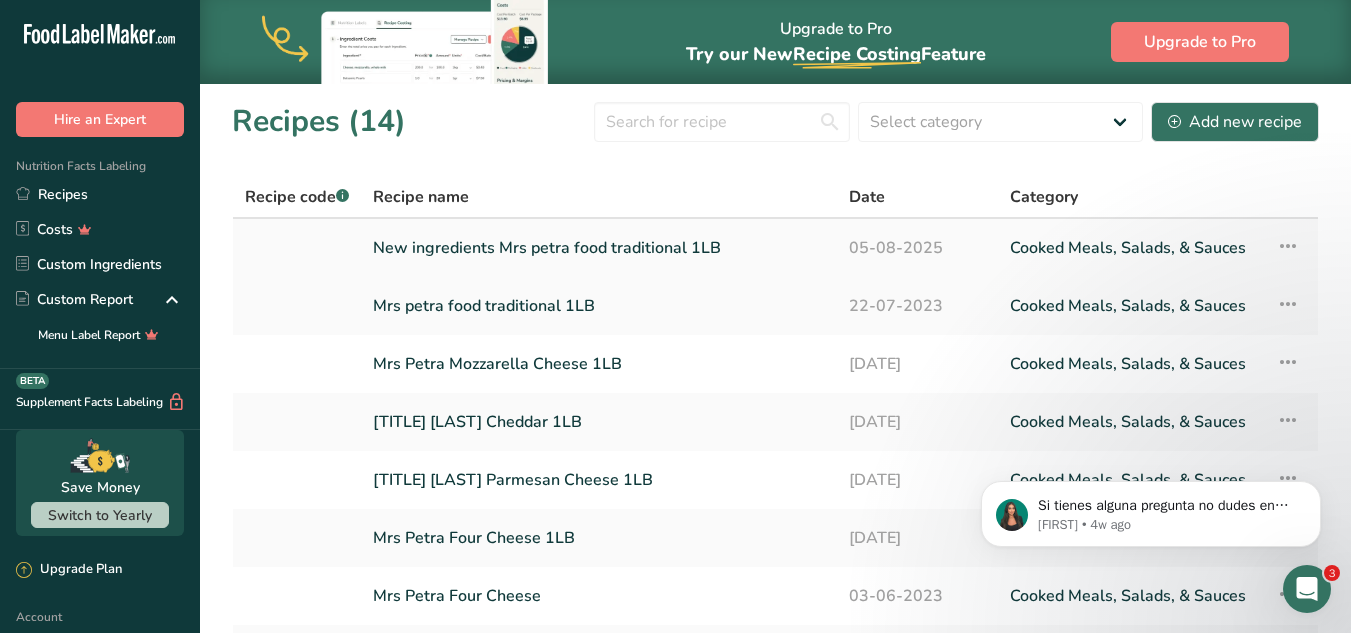 click on "New ingredients Mrs petra food traditional 1LB" at bounding box center (599, 248) 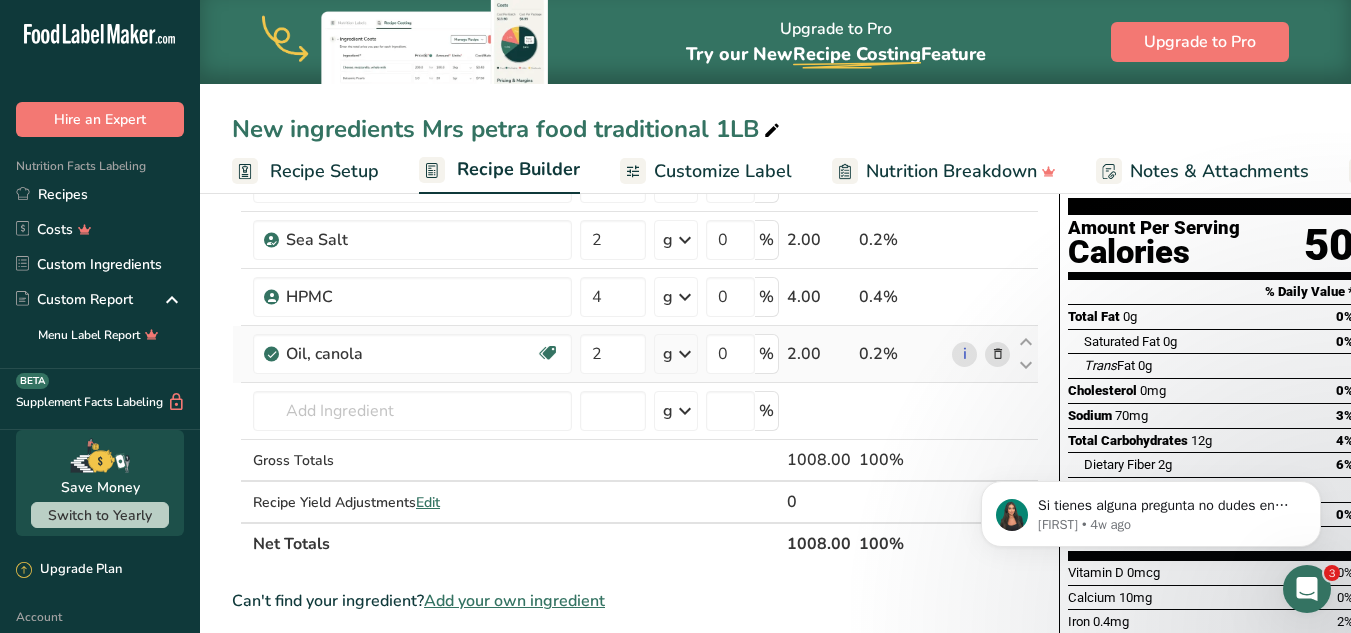 scroll, scrollTop: 0, scrollLeft: 0, axis: both 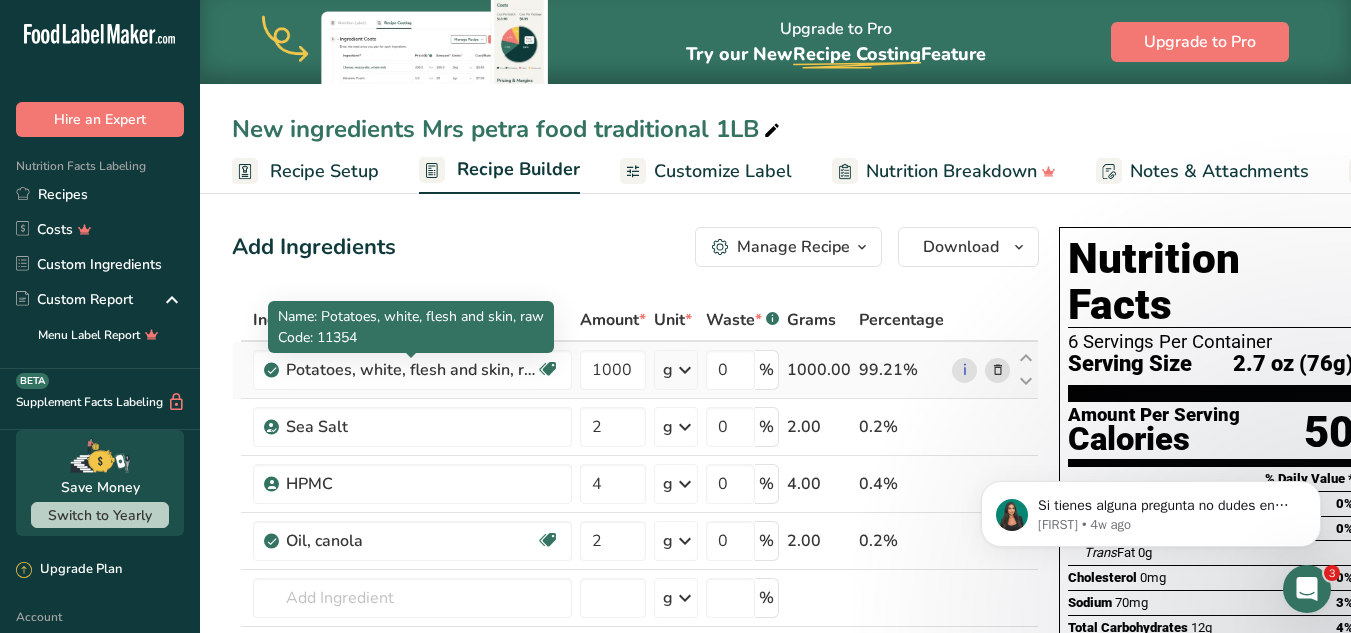 drag, startPoint x: 415, startPoint y: 380, endPoint x: 430, endPoint y: 392, distance: 19.209373 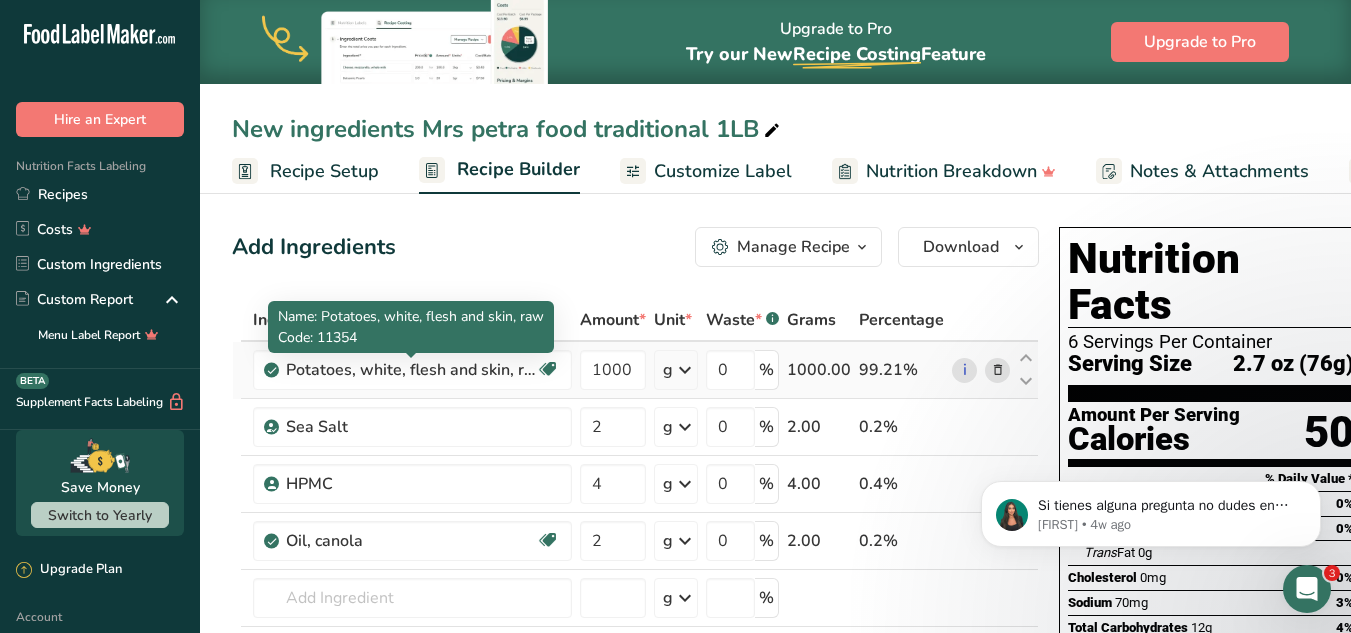 click on "Potatoes, white, flesh and skin, raw
Source of Antioxidants
Dairy free
Gluten free
Vegan
Vegetarian
Soy free" at bounding box center [412, 370] 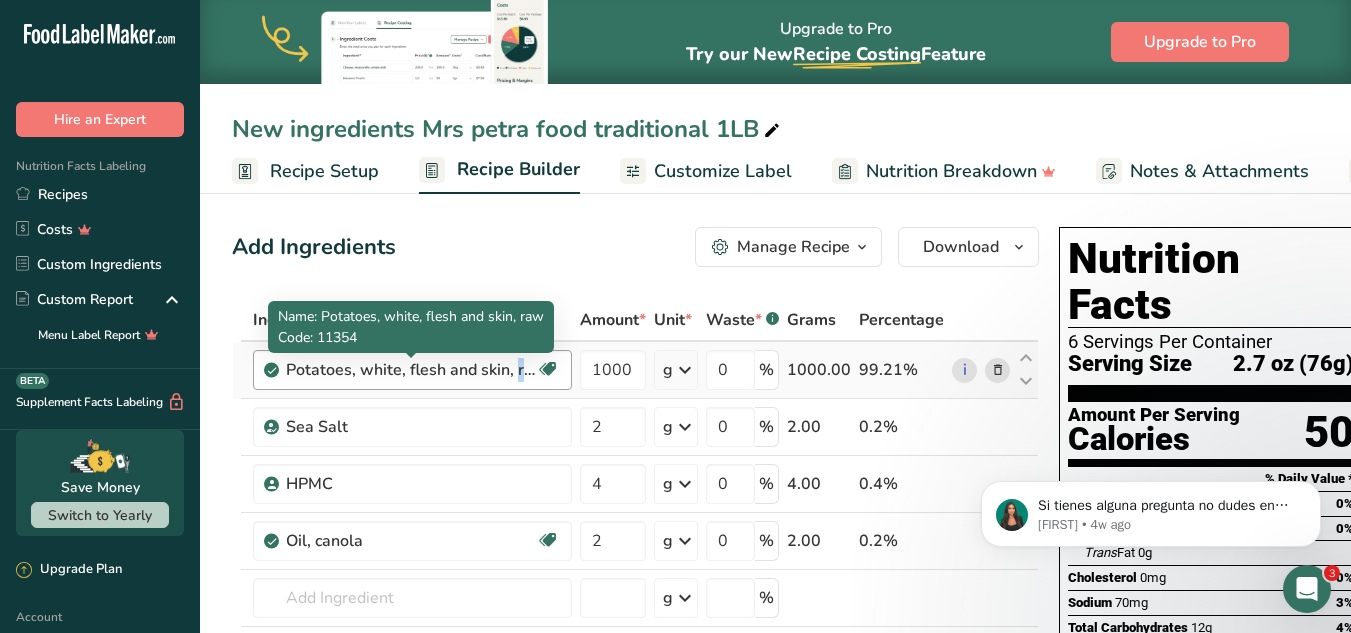 click at bounding box center (548, 369) 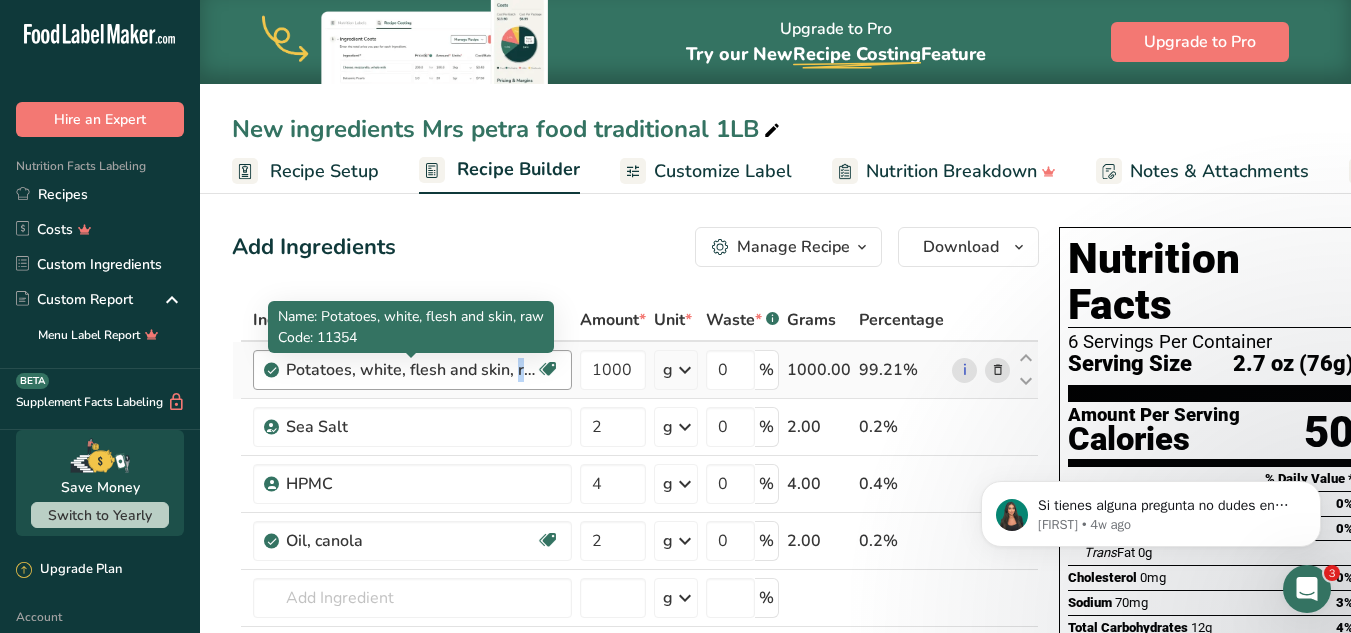 click on "Potatoes, white, flesh and skin, raw" at bounding box center [411, 370] 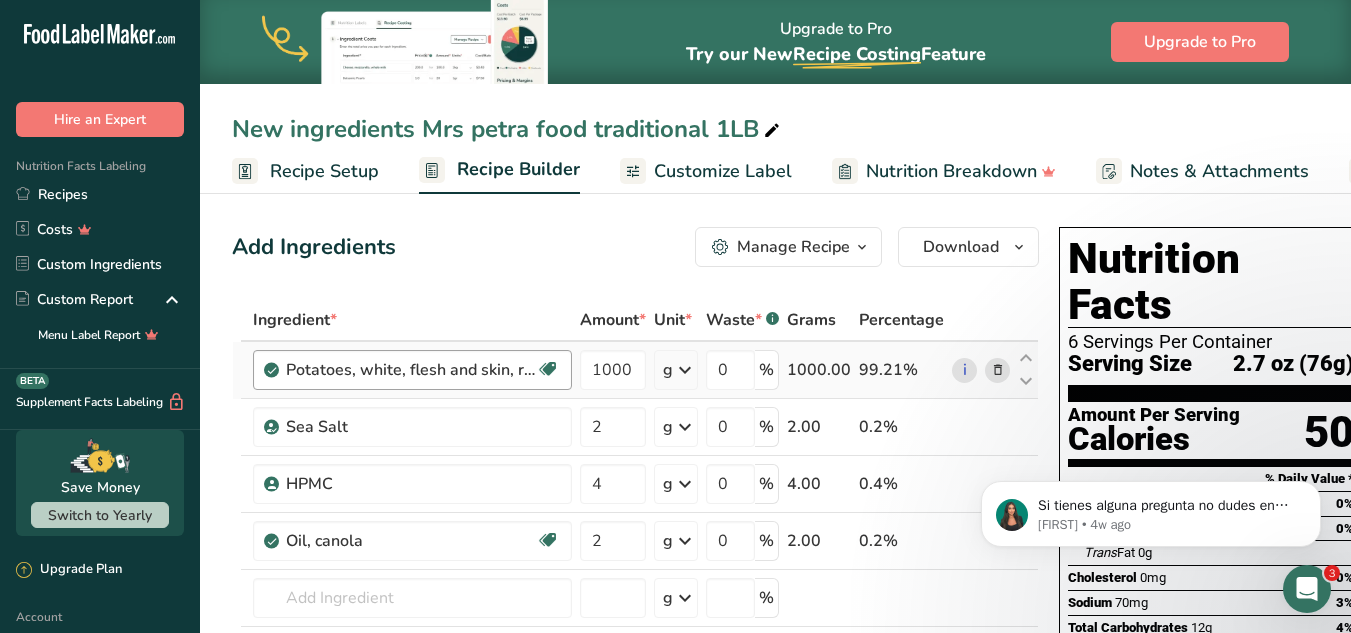 click on "Potatoes, white, flesh and skin, raw" at bounding box center (411, 370) 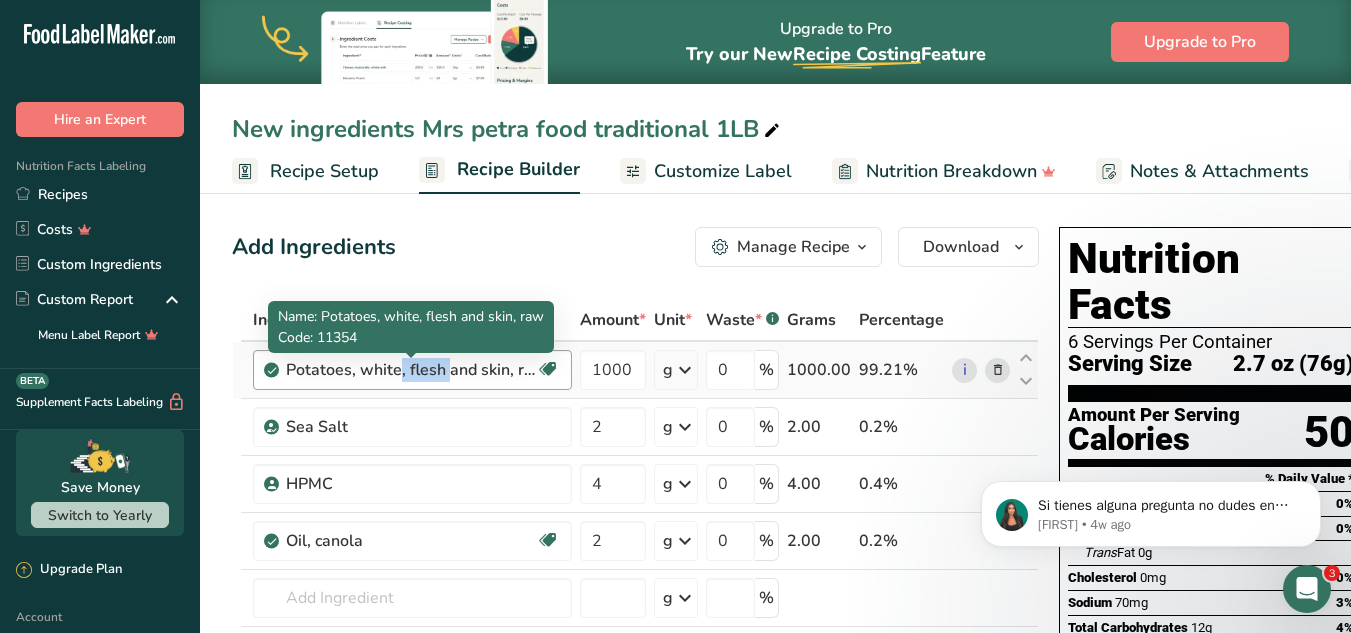 click on "Potatoes, white, flesh and skin, raw" at bounding box center [411, 370] 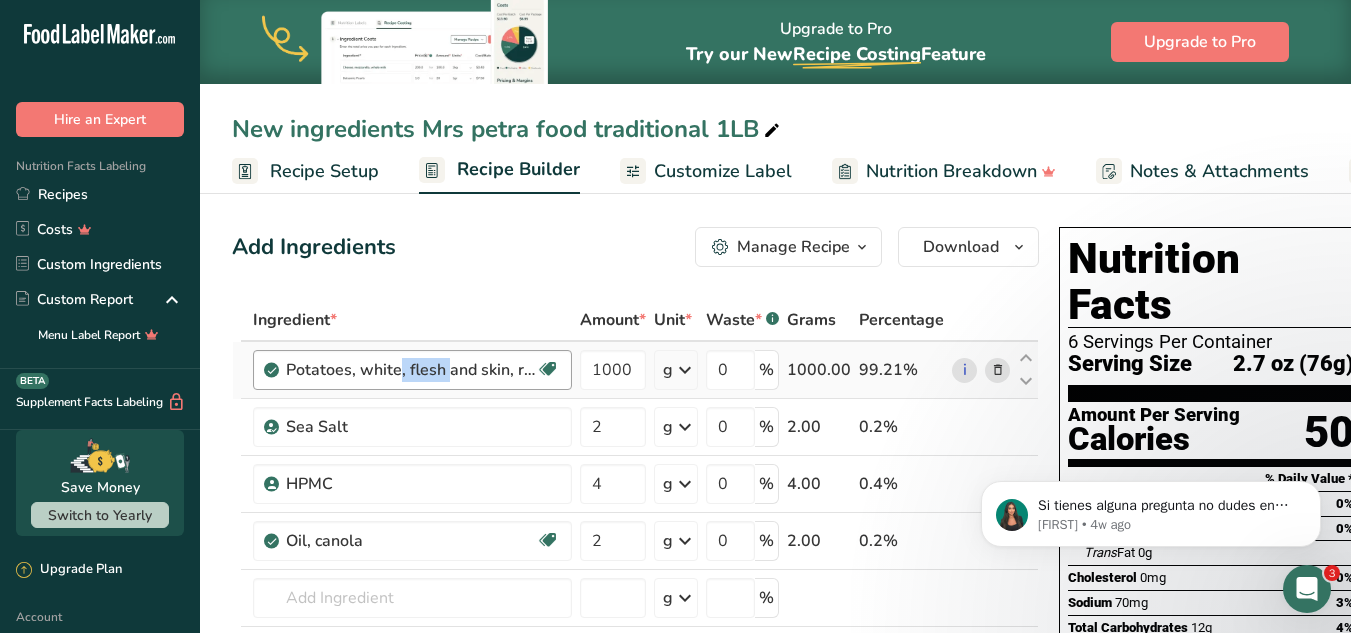 click on "Potatoes, white, flesh and skin, raw" at bounding box center [411, 370] 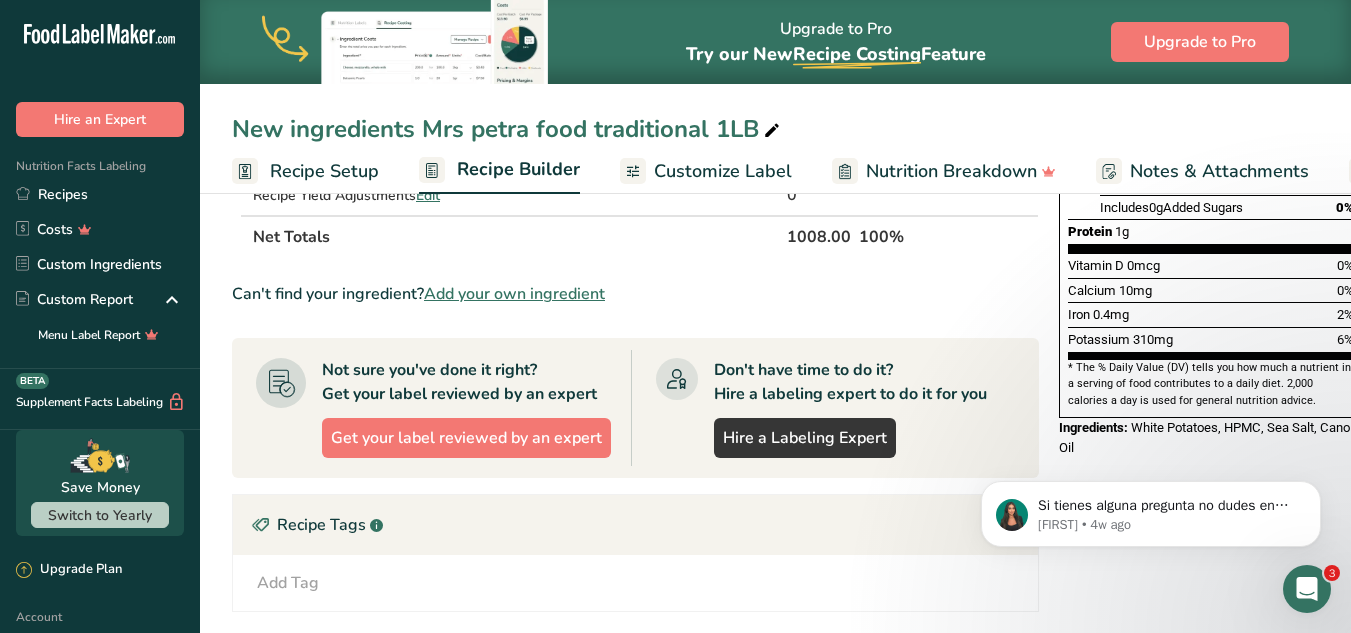 scroll, scrollTop: 500, scrollLeft: 0, axis: vertical 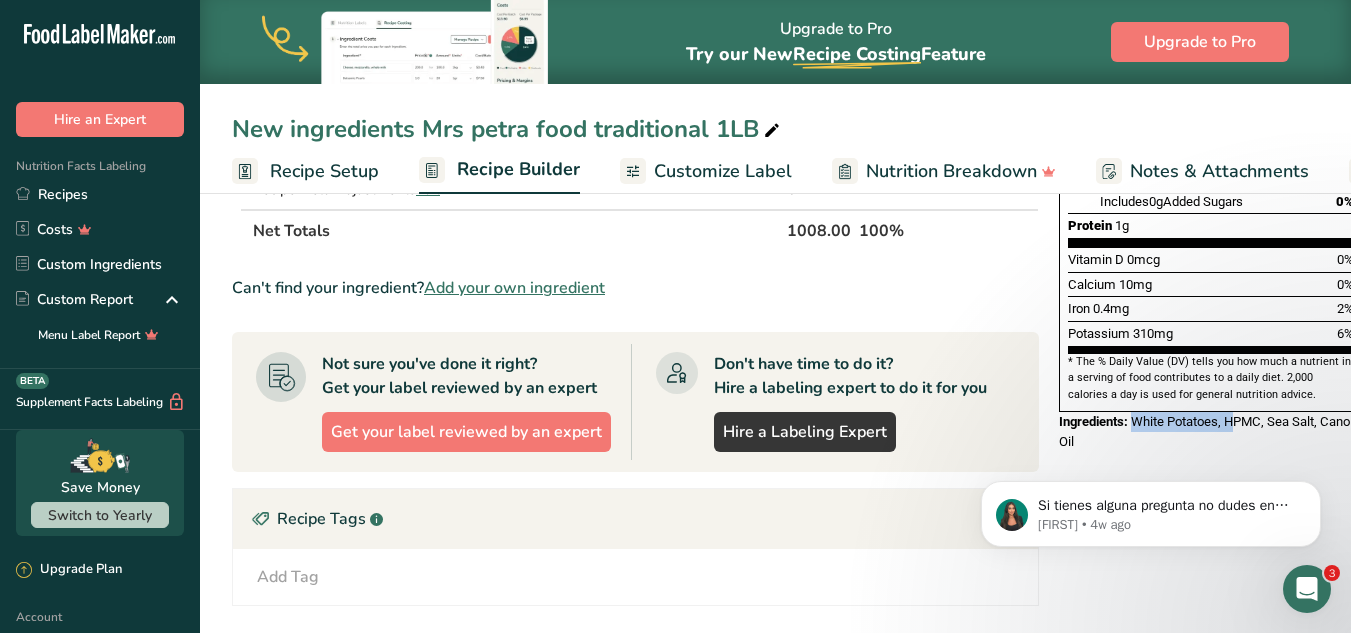 drag, startPoint x: 1130, startPoint y: 378, endPoint x: 1232, endPoint y: 379, distance: 102.0049 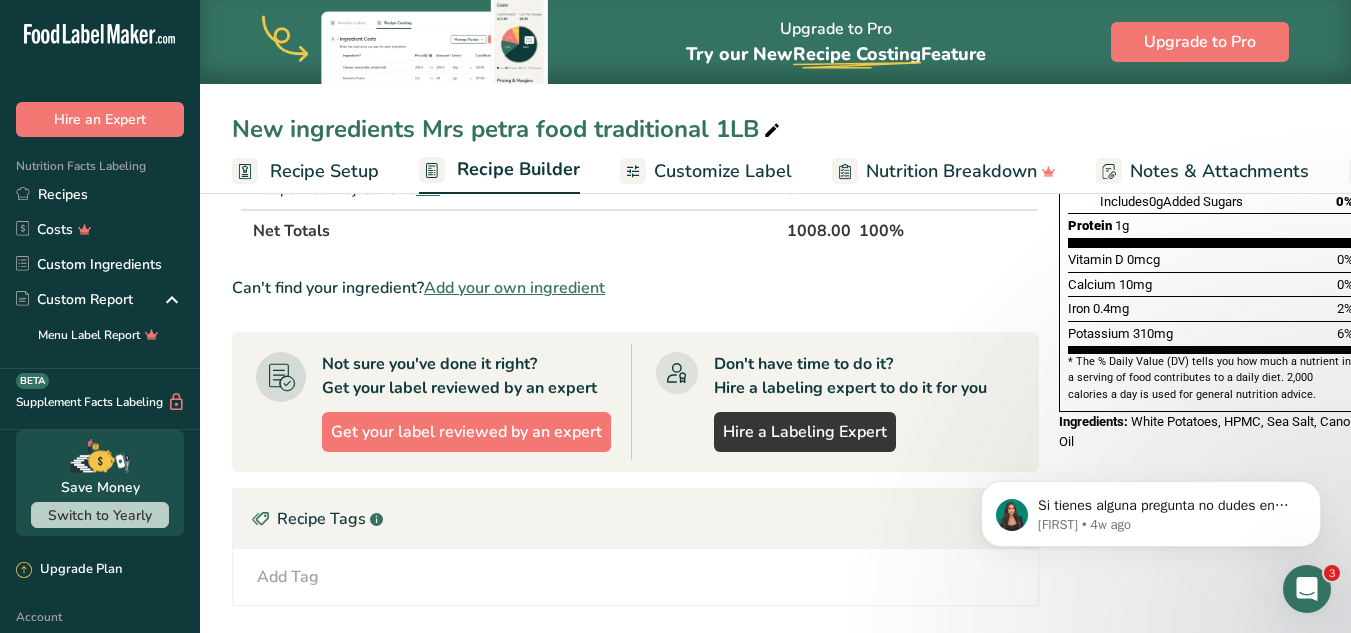 click on "Ingredients:    White Potatoes, HPMC, Sea Salt, Canola Oil" at bounding box center (1211, 431) 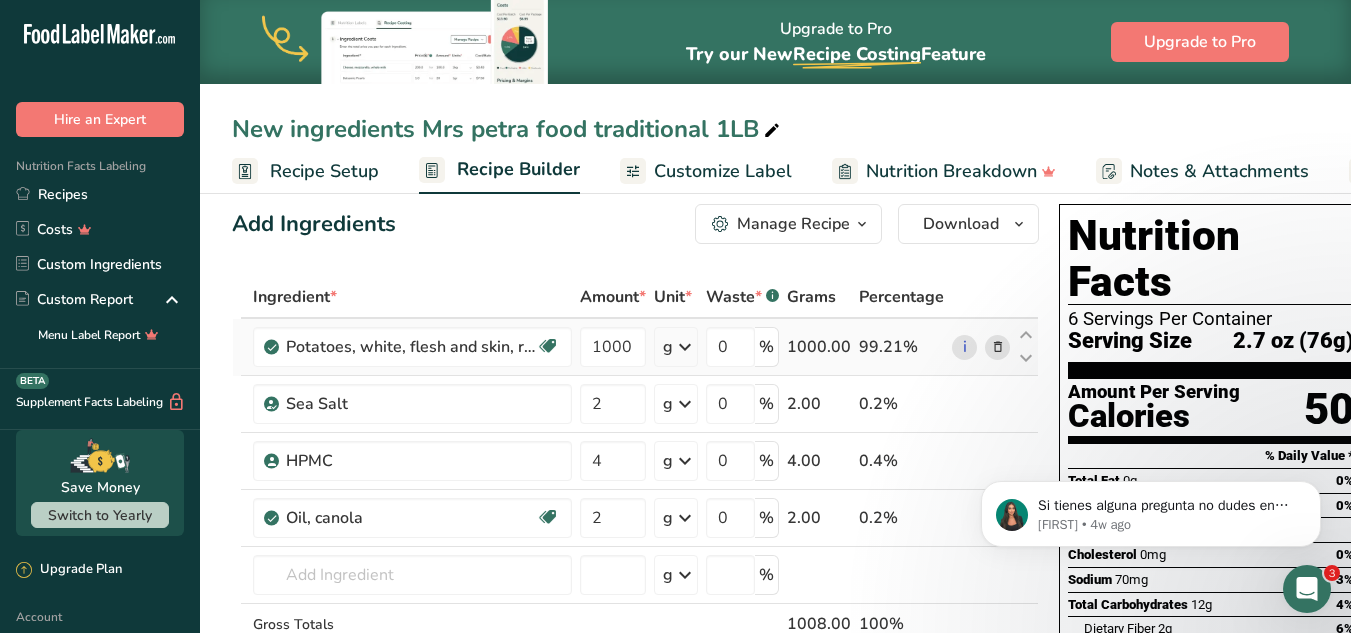 scroll, scrollTop: 0, scrollLeft: 0, axis: both 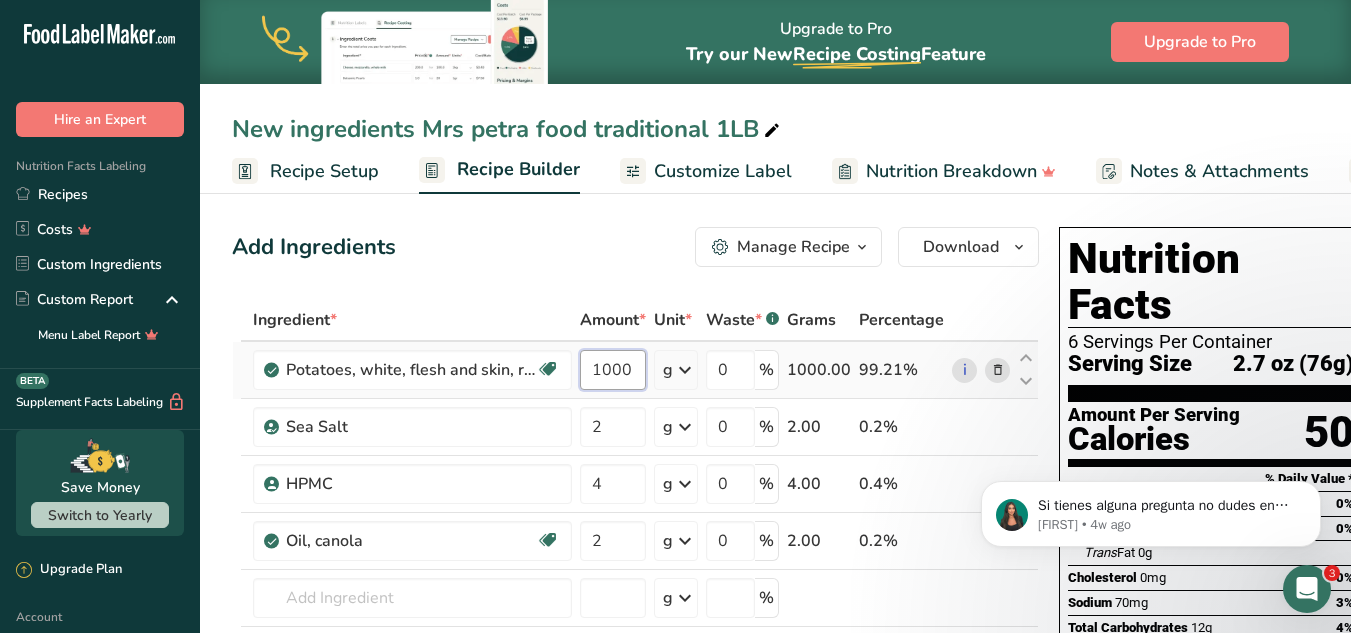 click on "1000" at bounding box center [613, 370] 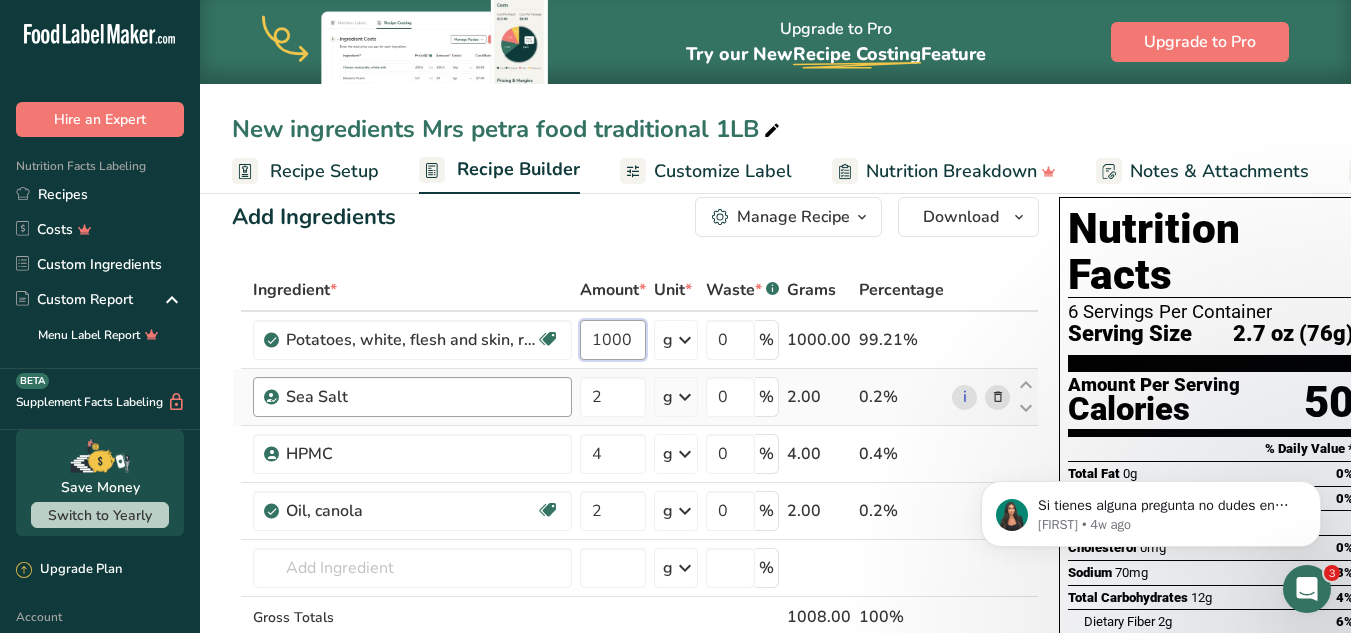 scroll, scrollTop: 0, scrollLeft: 0, axis: both 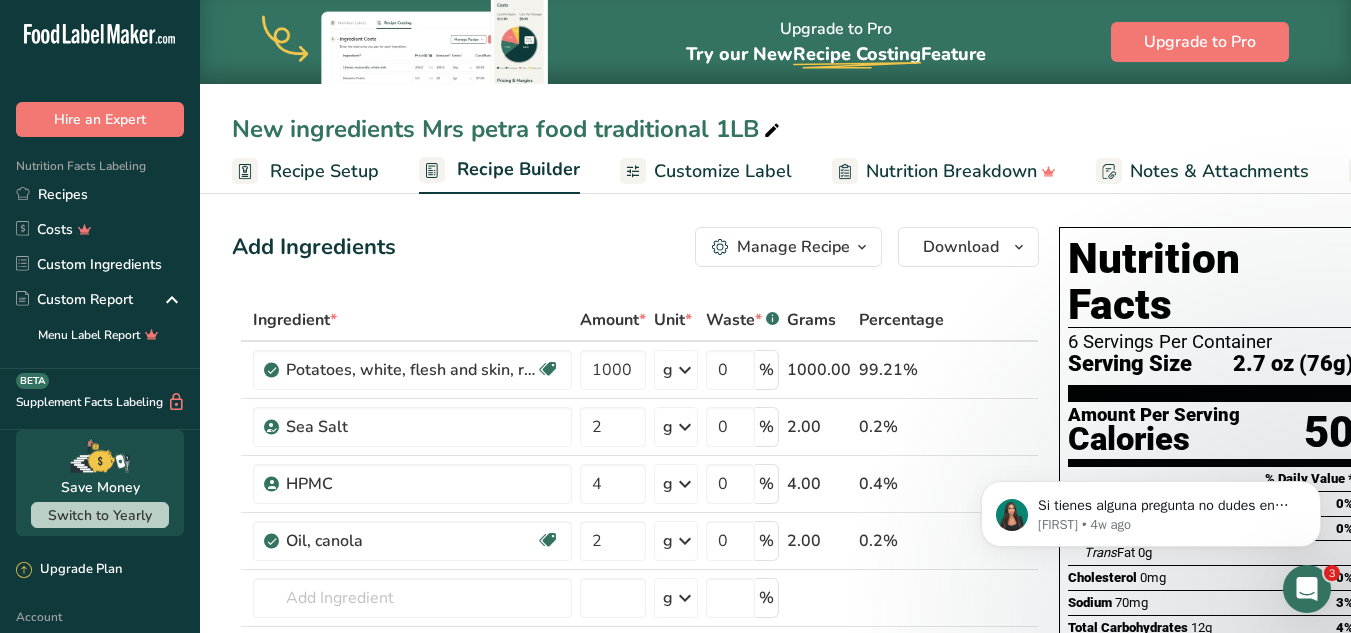 click on "Add Ingredients
Manage Recipe         Delete Recipe           Duplicate Recipe             Scale Recipe             Save as Sub-Recipe   .a-a{fill:#347362;}.b-a{fill:#fff;}                               Nutrition Breakdown                   Recipe Card
NEW
Amino Acids Pattern Report             Activity History
Download
Choose your preferred label style
Standard FDA label
Standard FDA label
The most common format for nutrition facts labels in compliance with the FDA's typeface, style and requirements
Tabular FDA label
A label format compliant with the FDA regulations presented in a tabular (horizontal) display.
Linear FDA label
A simple linear display for small sized packages.
Simplified FDA label" at bounding box center (641, 803) 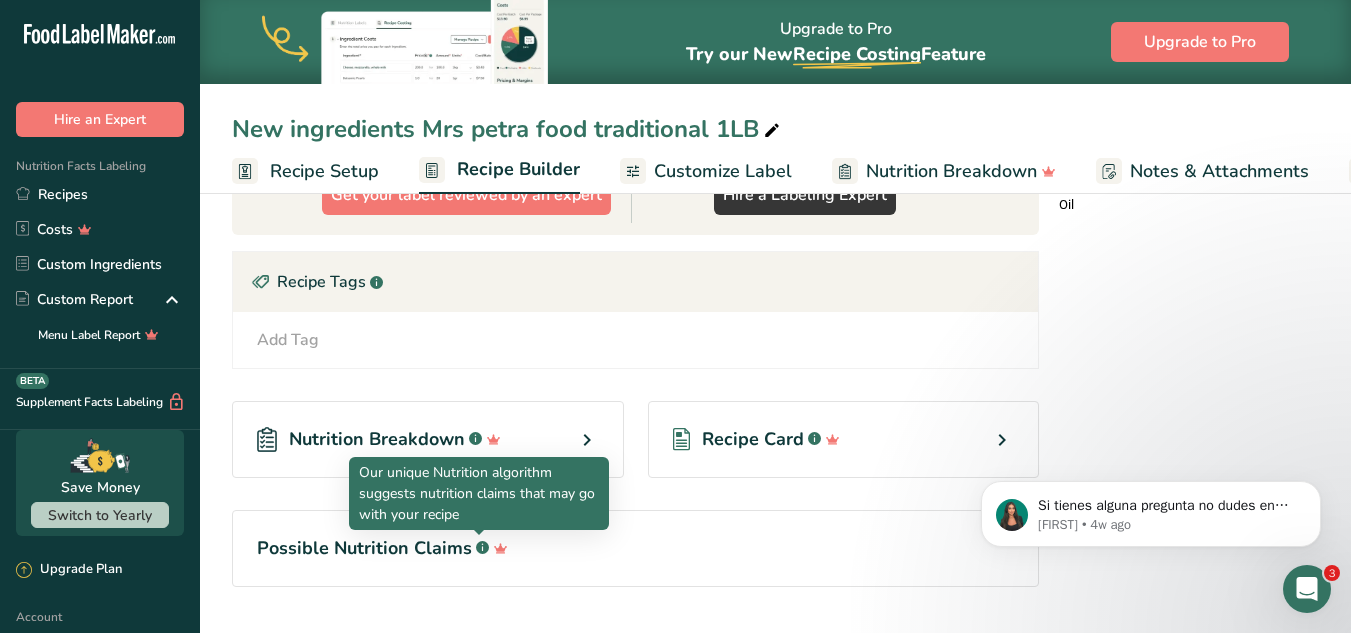 scroll, scrollTop: 702, scrollLeft: 0, axis: vertical 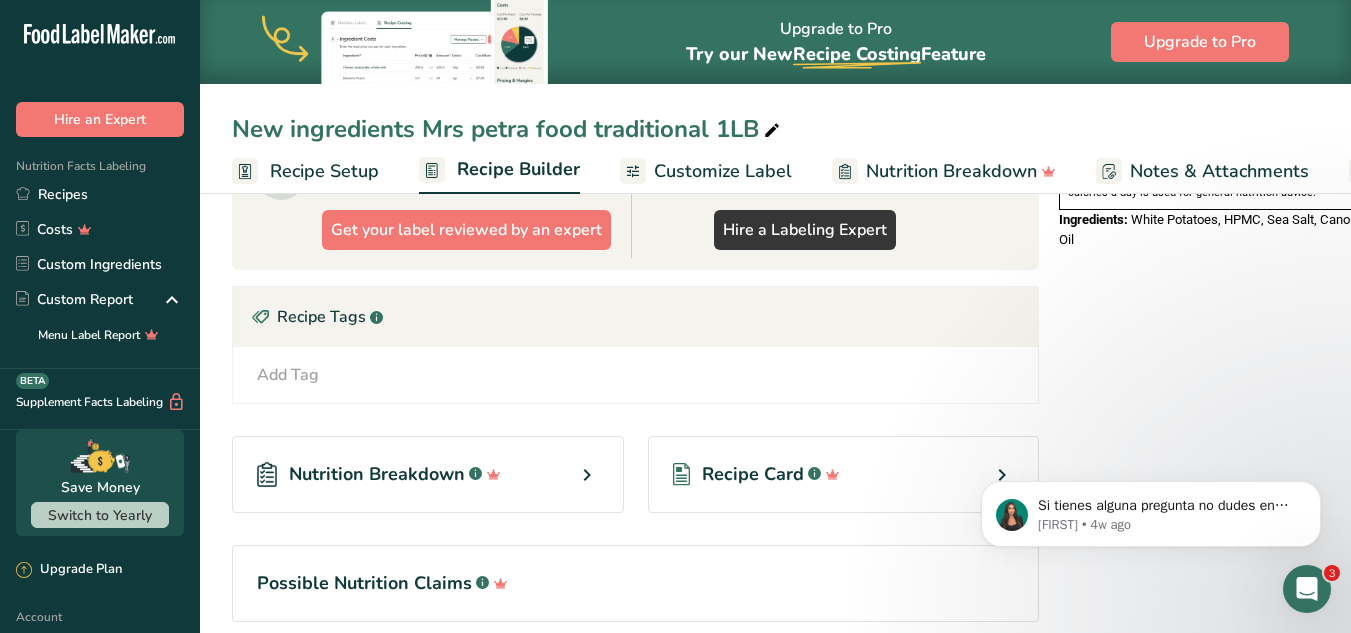 click on "Add Tag
Standard Tags Custom Tags
Source of Antioxidants
Prebiotic Effect
Source of Omega 3
Plant-based Protein
Dairy free
Gluten free
Vegan
Vegetarian
Soy free
Source of Healthy Fats
Source of B-Vitamins
Organic
Organic Certified
Non-GMO
Kosher Pareve
Kosher Dairy
Halal
No Synthetic Additives
Clean Label
Bio-Engineered
Keto Friendly" at bounding box center (635, 375) 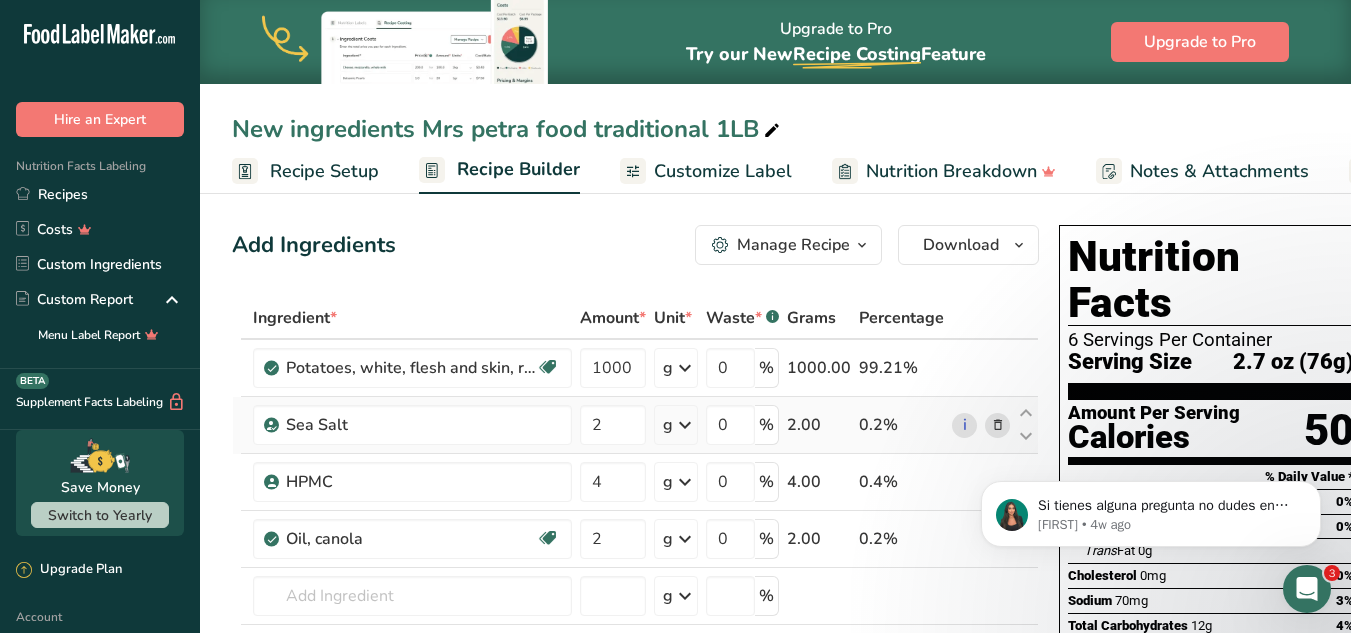 scroll, scrollTop: 0, scrollLeft: 0, axis: both 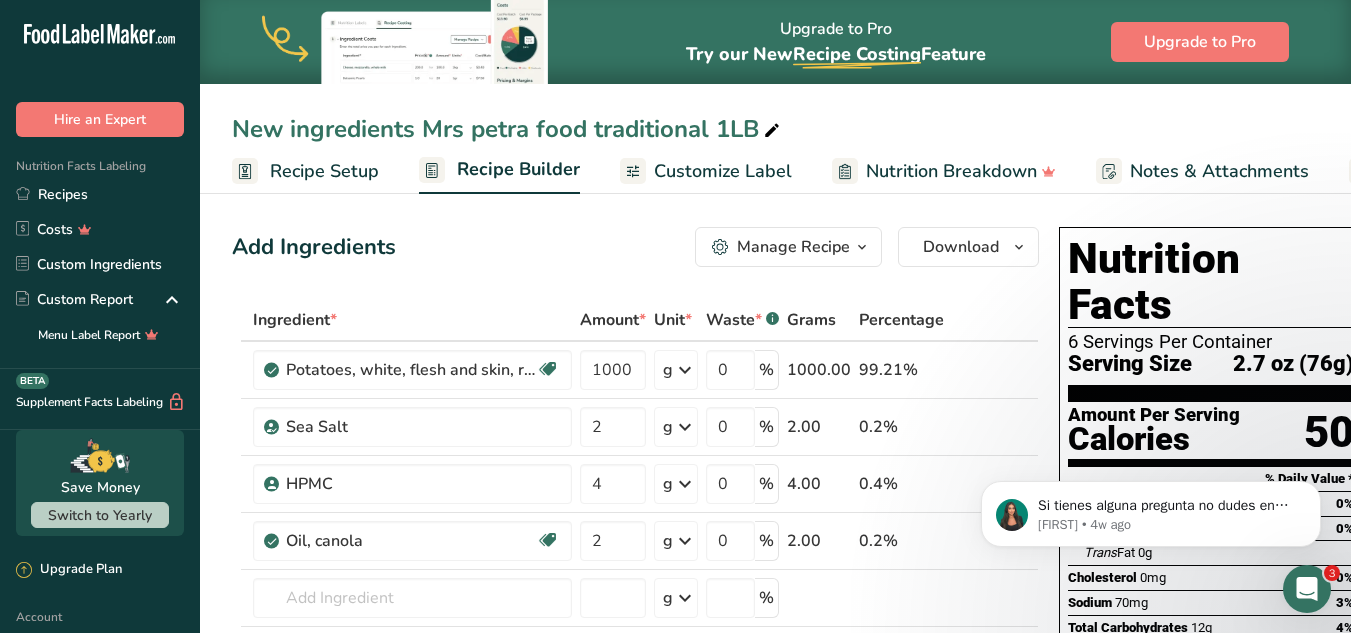 click on "Manage Recipe" at bounding box center (793, 247) 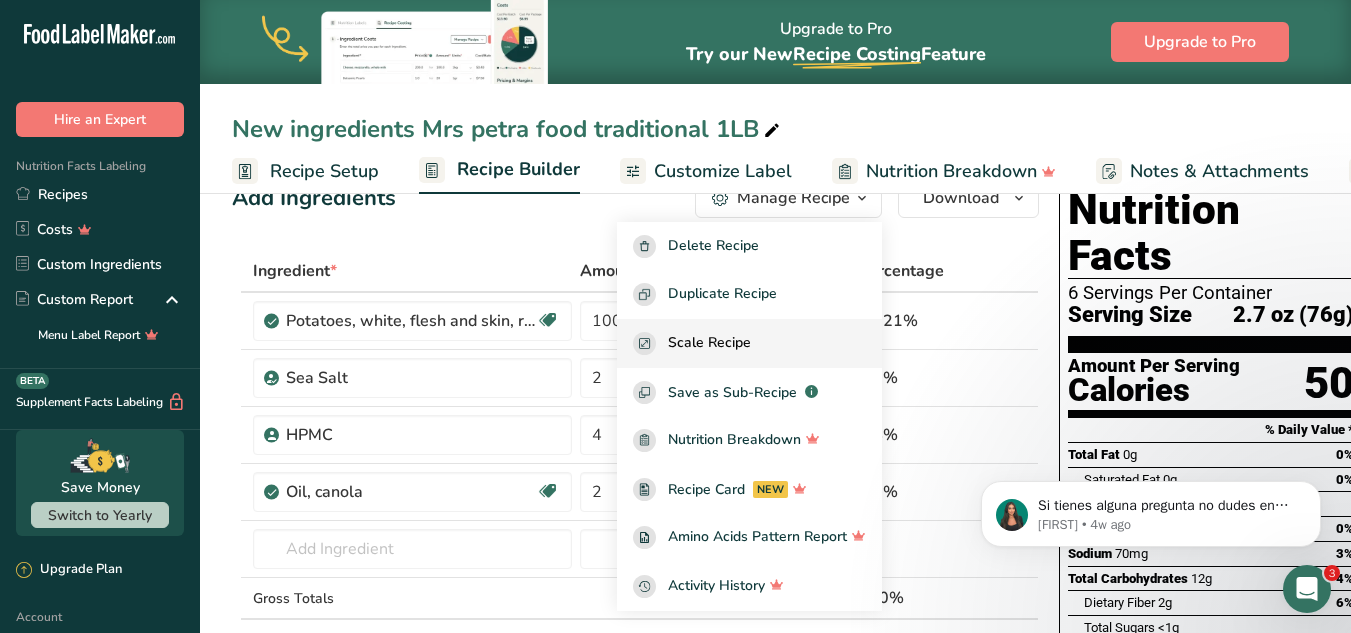 scroll, scrollTop: 0, scrollLeft: 0, axis: both 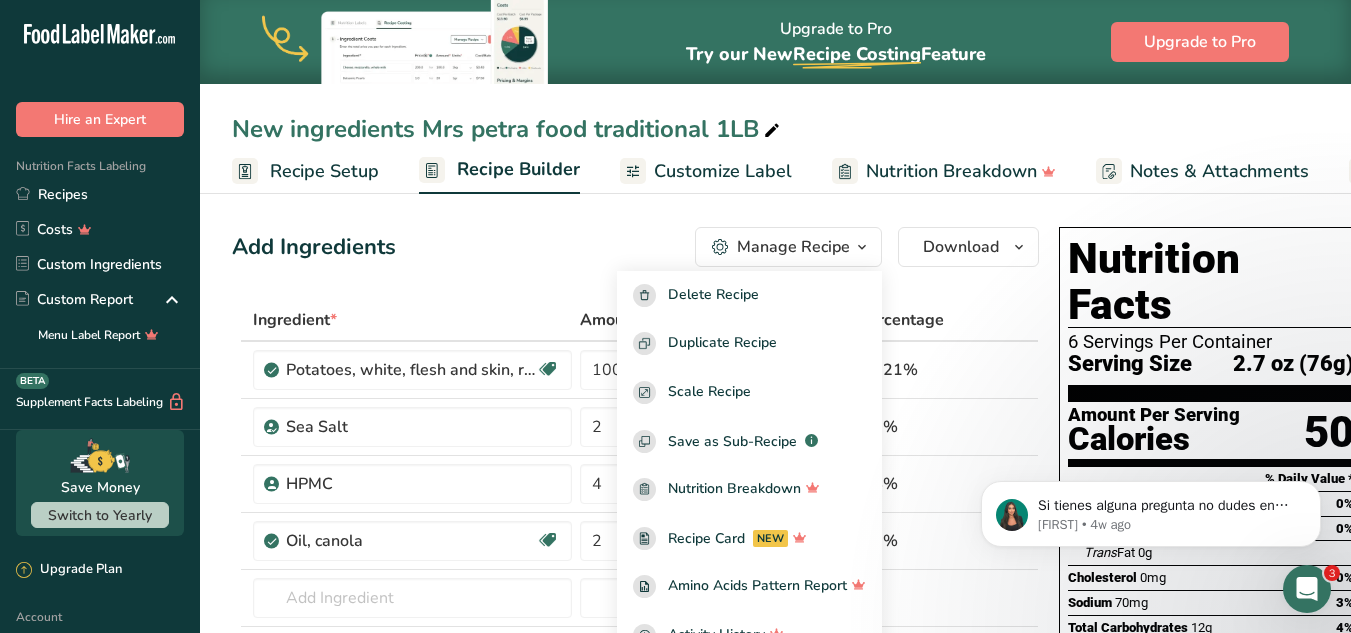 click on "New ingredients Mrs petra food traditional 1LB" at bounding box center (775, 129) 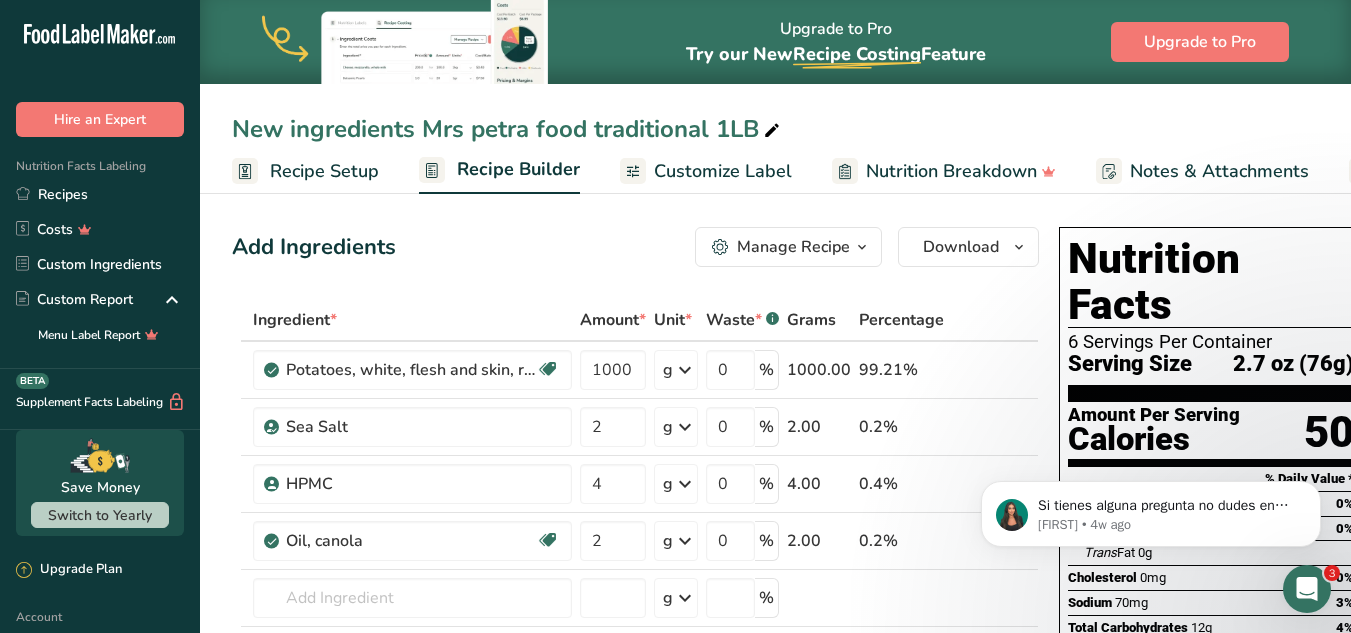 click on "Customize Label" at bounding box center [723, 171] 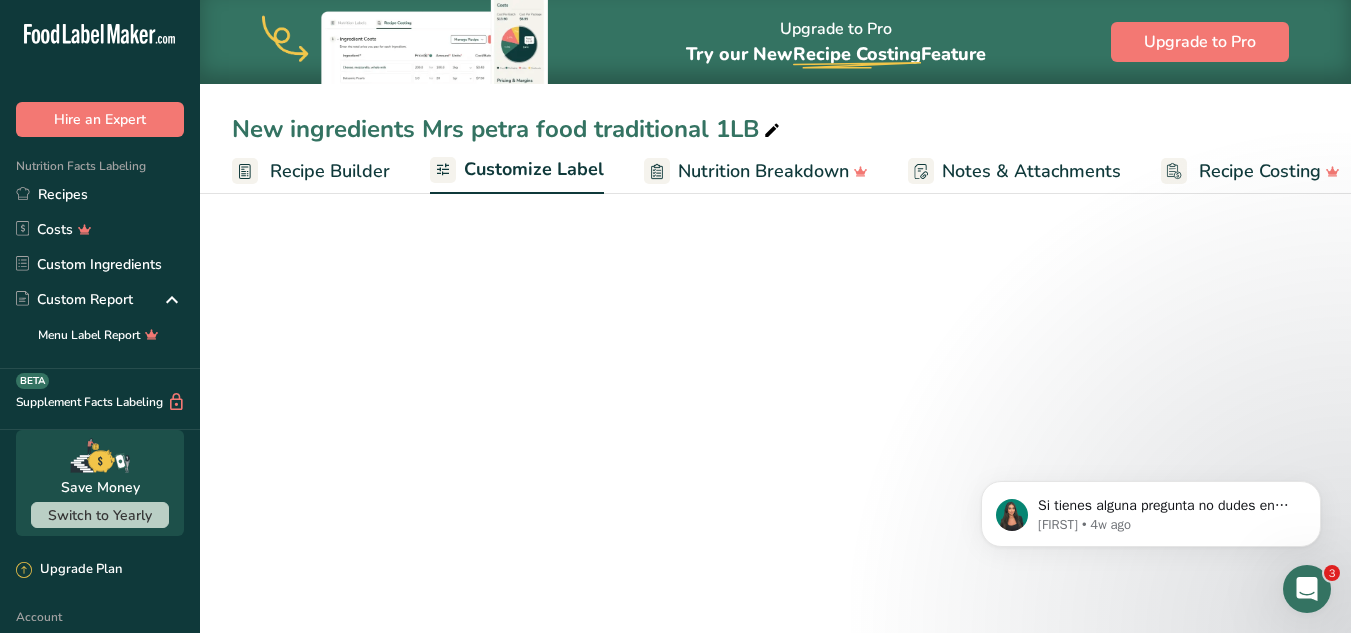 scroll, scrollTop: 0, scrollLeft: 208, axis: horizontal 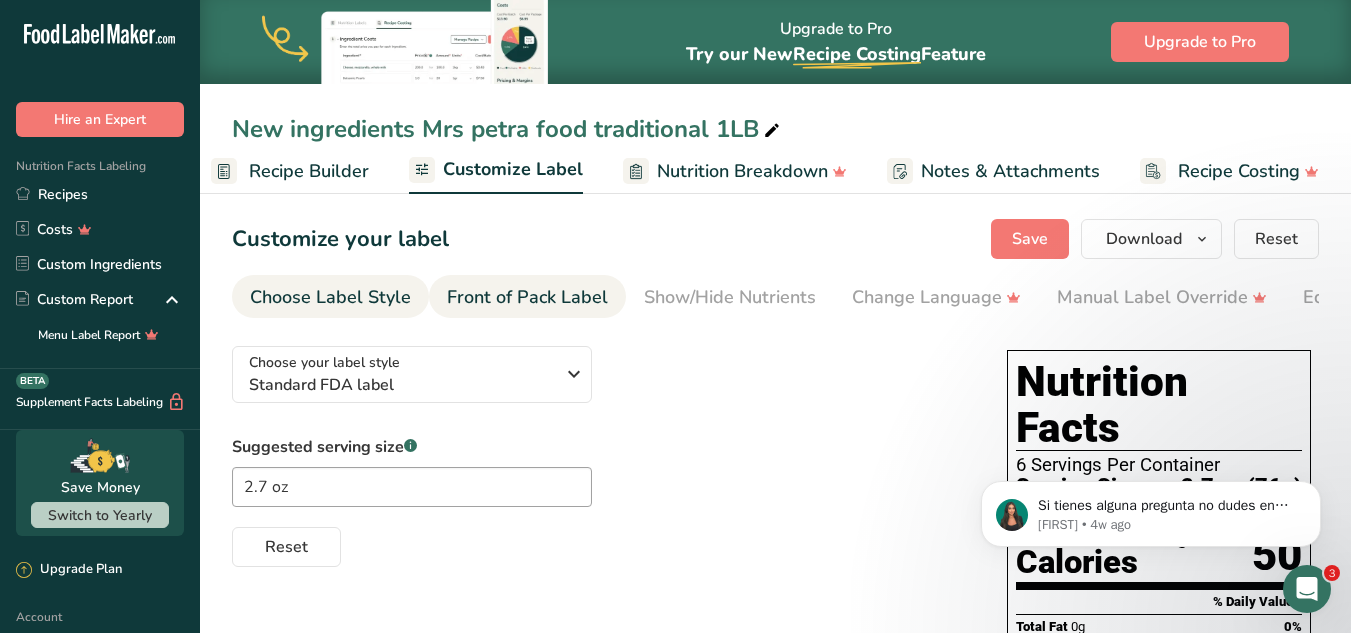 click on "Front of Pack Label" at bounding box center [527, 297] 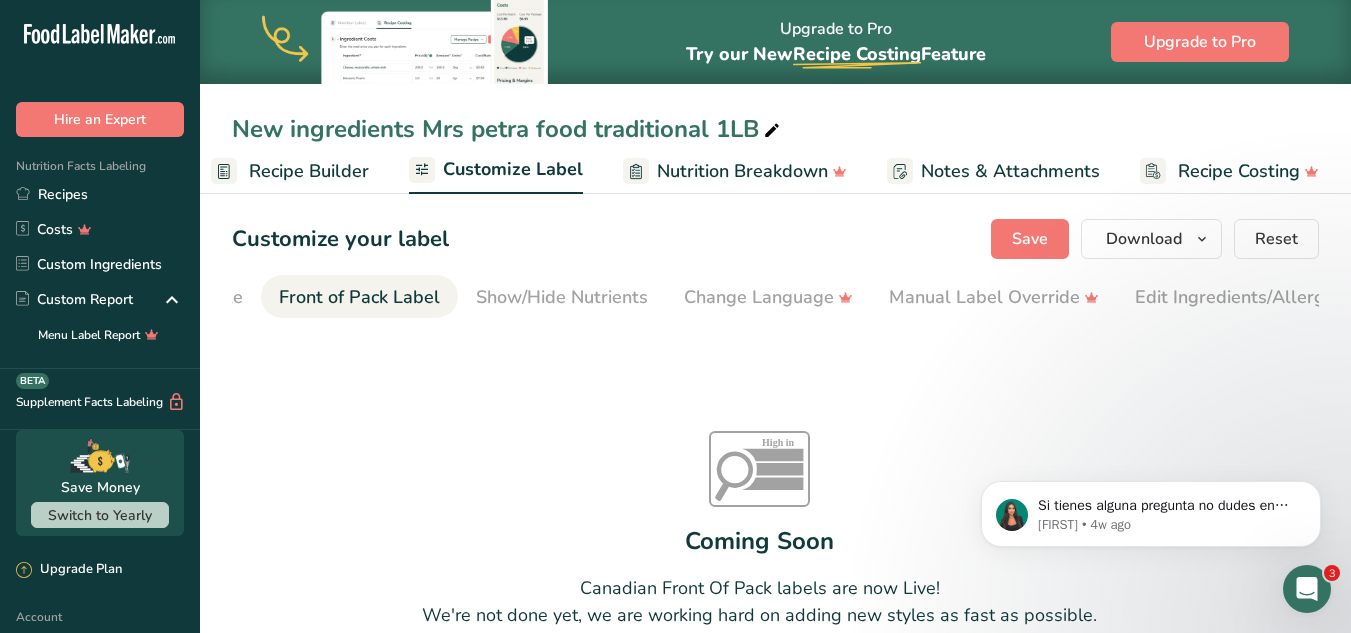 scroll, scrollTop: 0, scrollLeft: 194, axis: horizontal 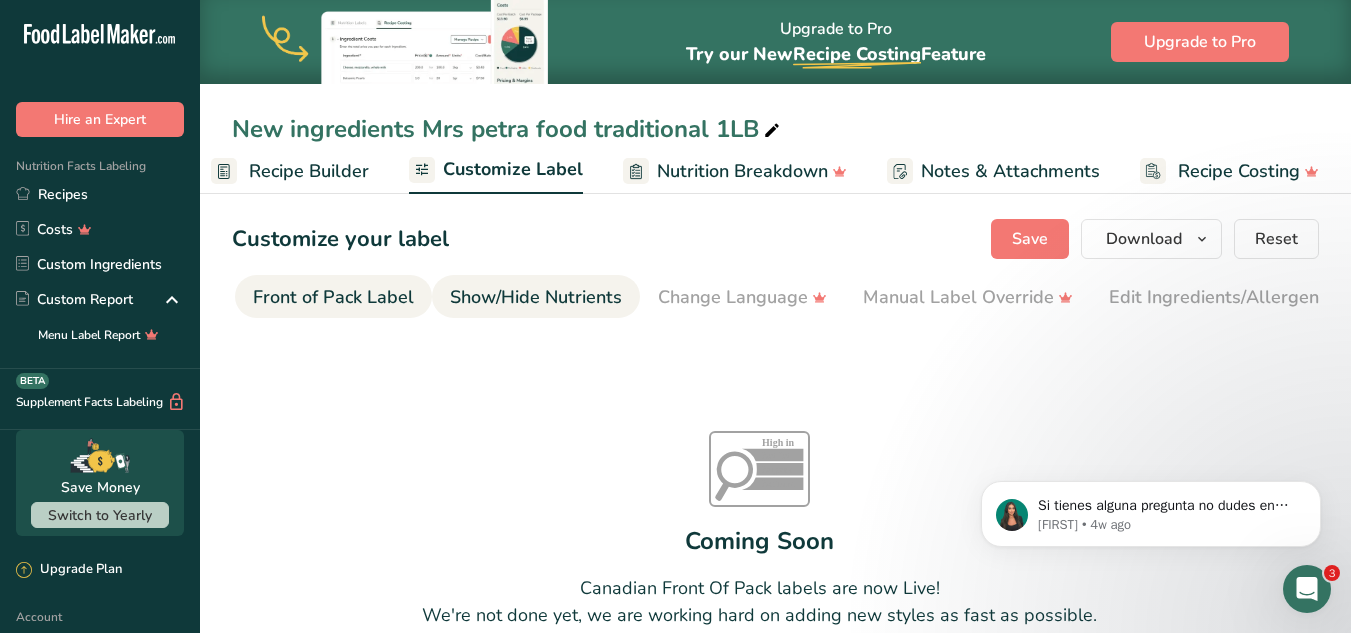 click on "Show/Hide Nutrients" at bounding box center (536, 297) 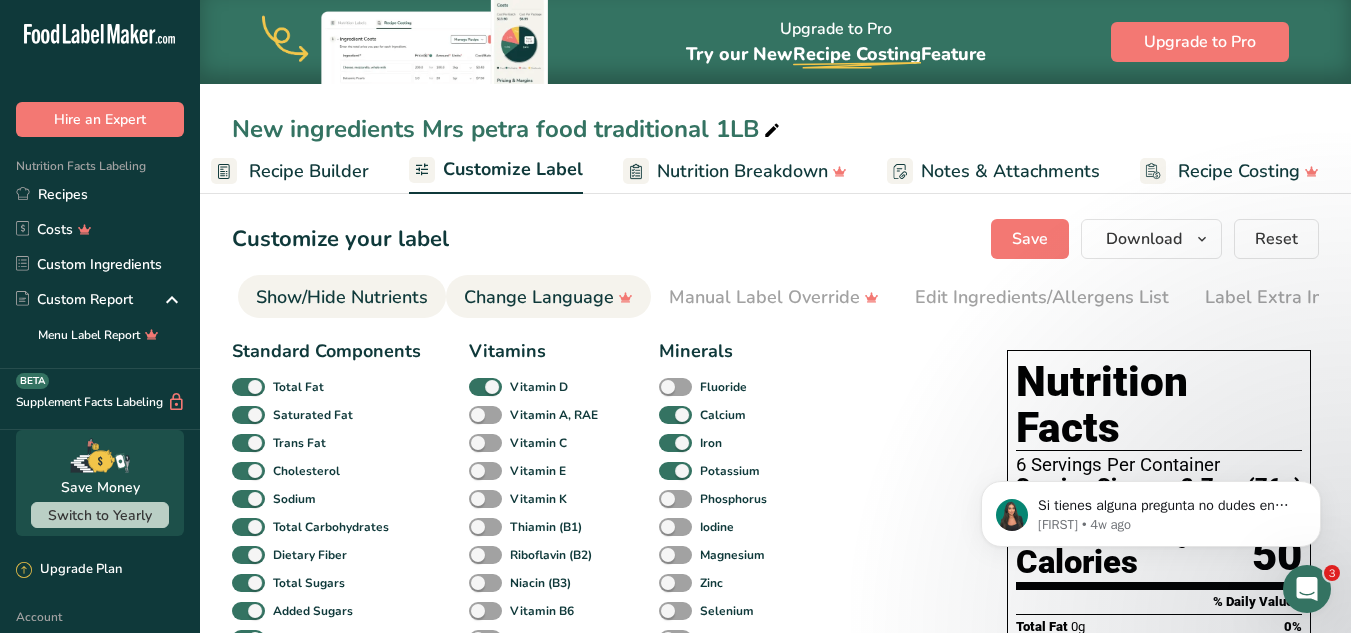 click on "Change Language" at bounding box center [548, 297] 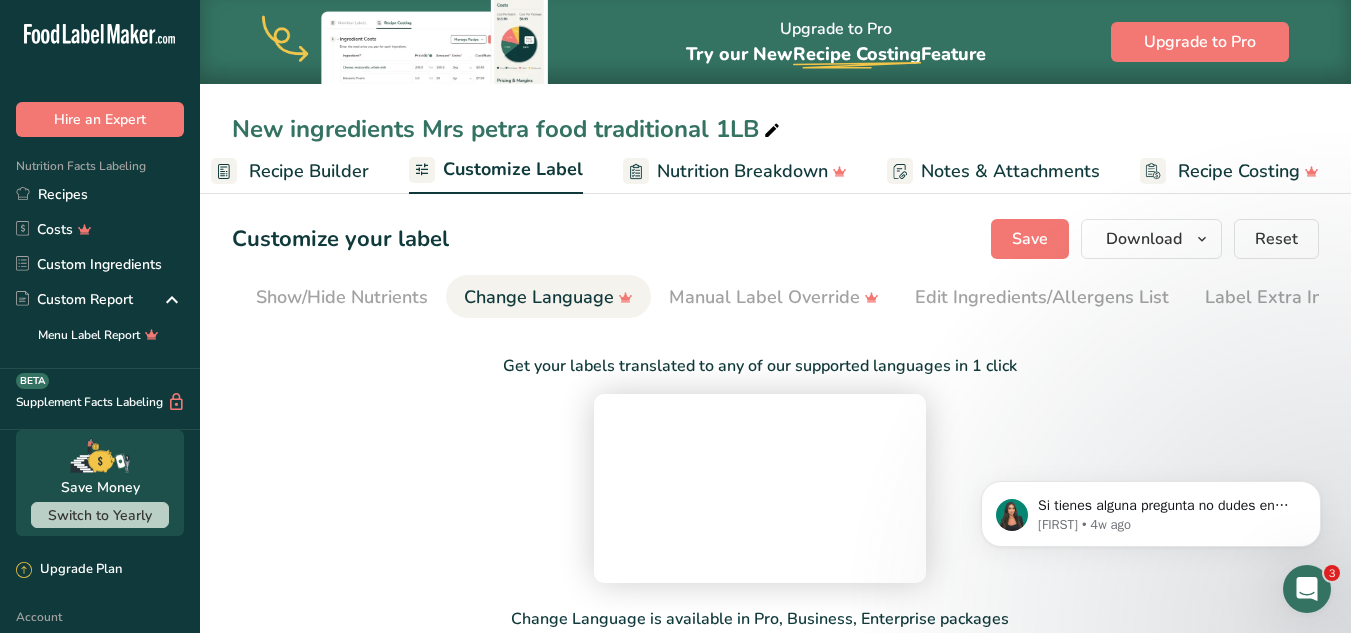 scroll, scrollTop: 0, scrollLeft: 414, axis: horizontal 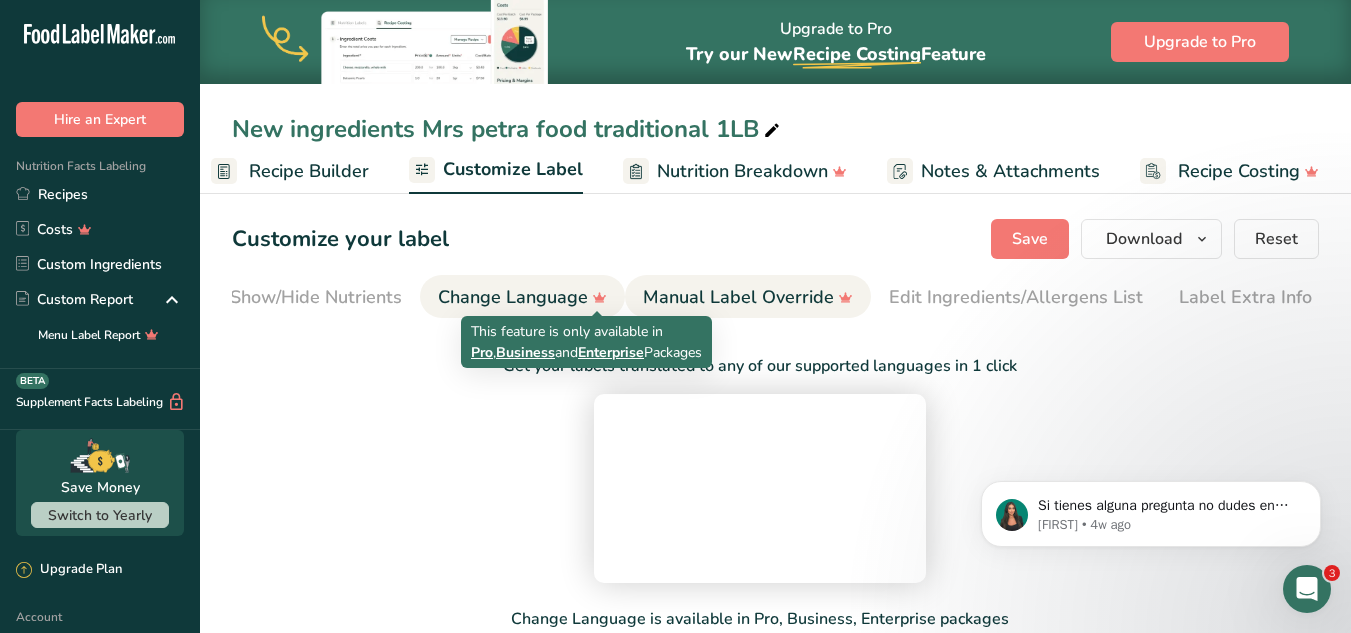 click on "Manual Label Override" at bounding box center (748, 297) 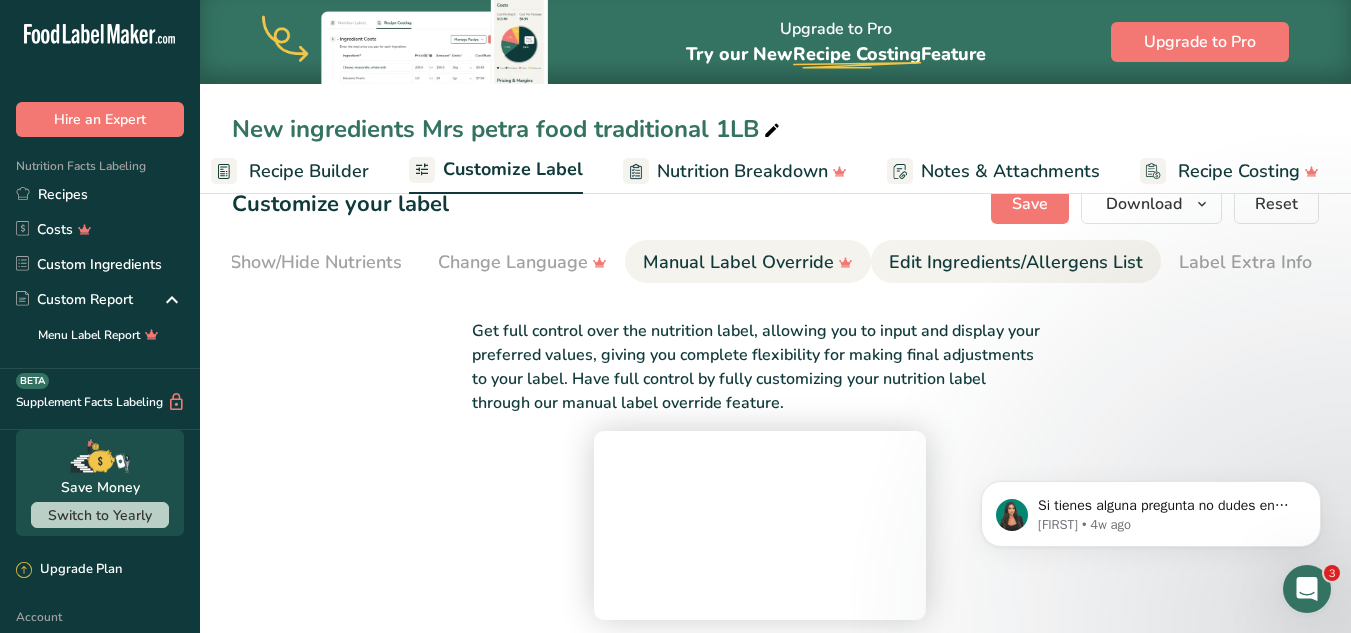 scroll, scrollTop: 0, scrollLeft: 0, axis: both 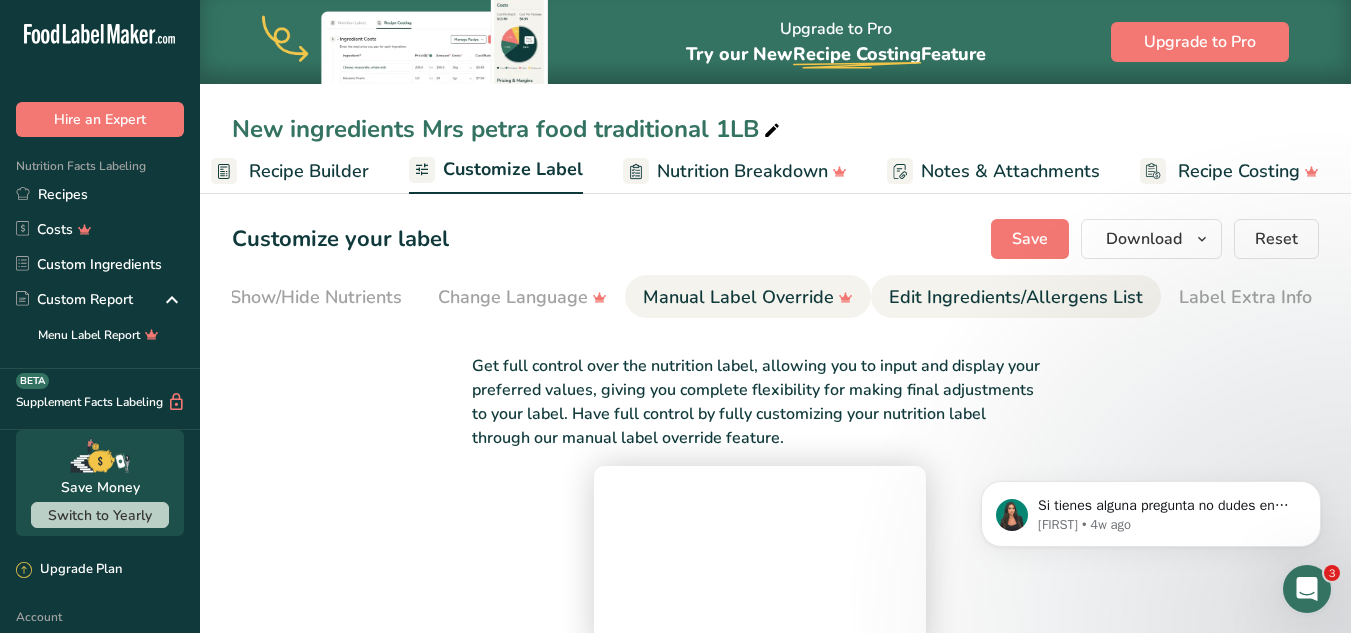 click on "Edit Ingredients/Allergens List" at bounding box center [1016, 297] 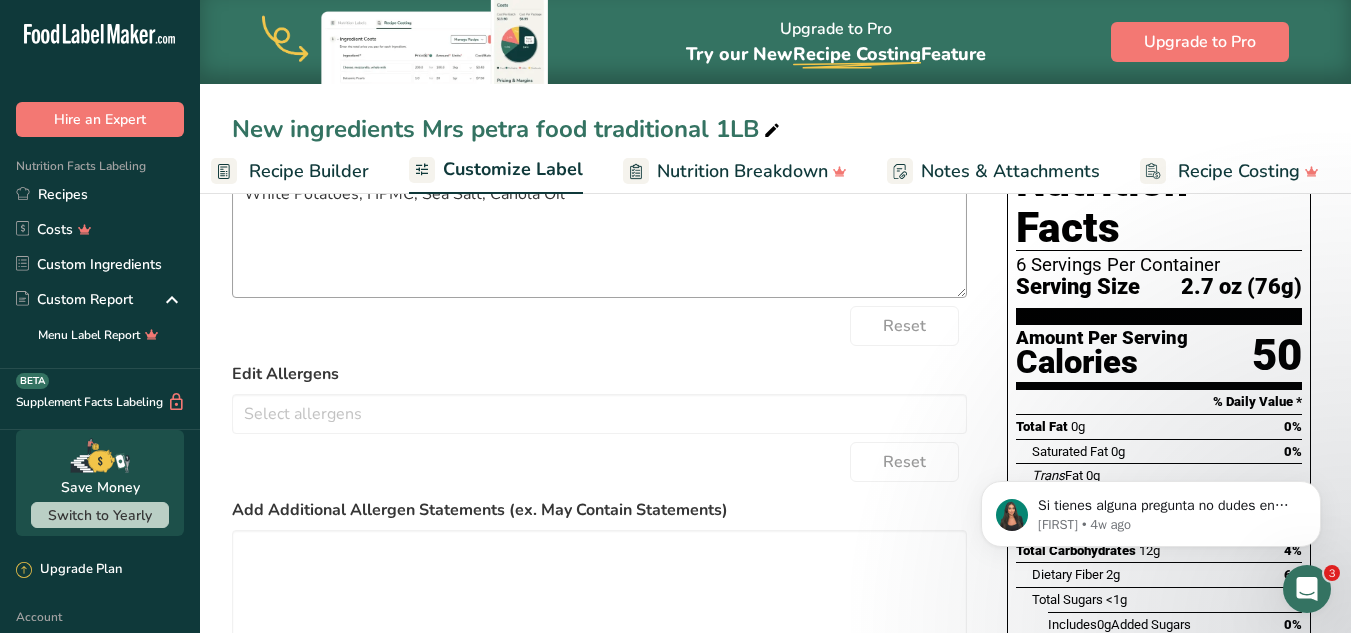 scroll, scrollTop: 100, scrollLeft: 0, axis: vertical 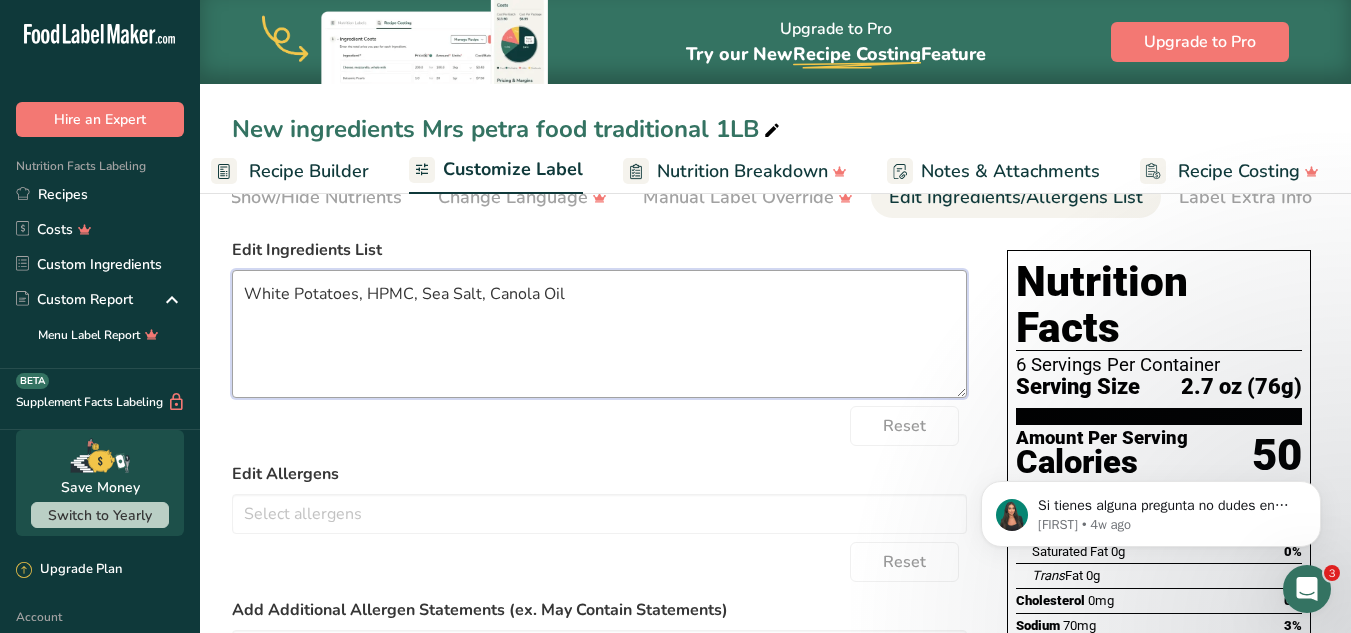 click on "White Potatoes, HPMC, Sea Salt, Canola Oil" at bounding box center [599, 334] 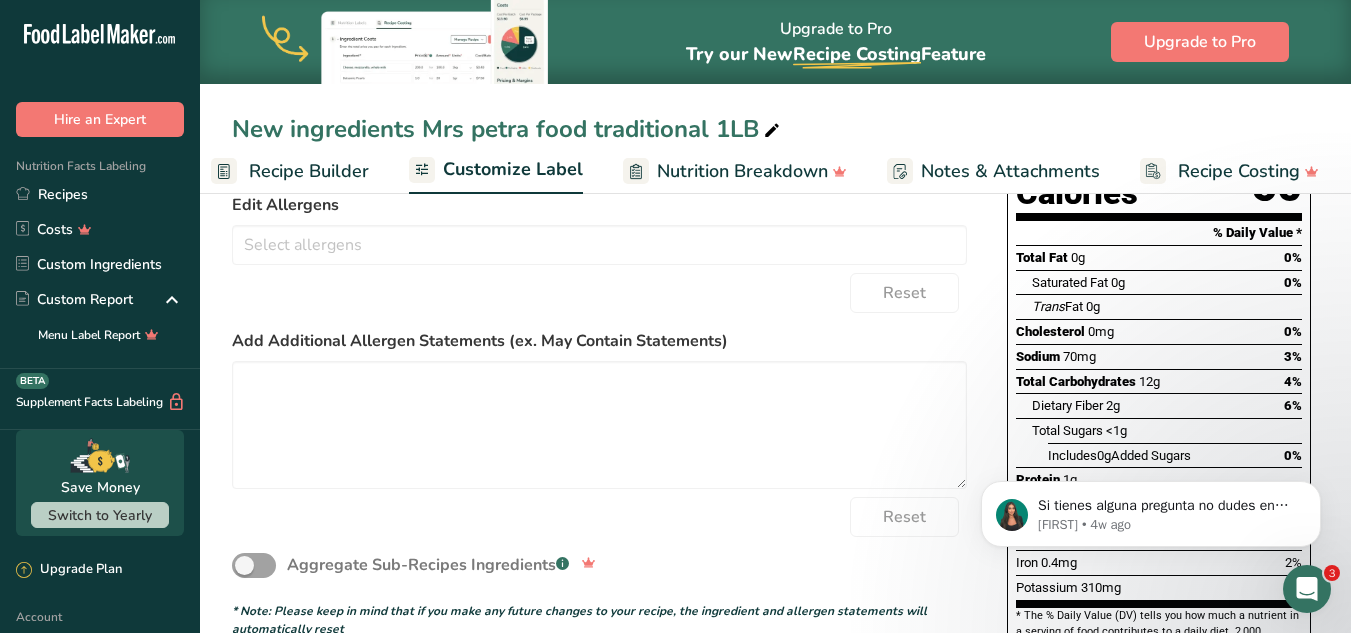 scroll, scrollTop: 0, scrollLeft: 0, axis: both 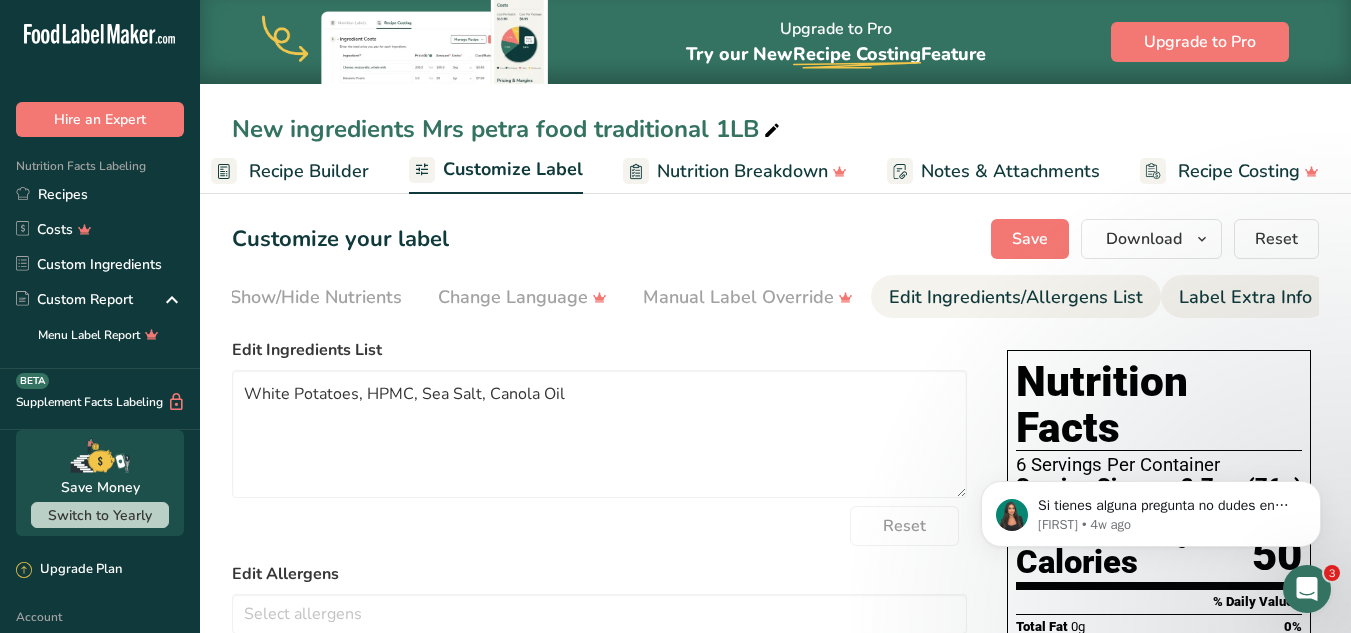 click on "Label Extra Info" at bounding box center [1245, 297] 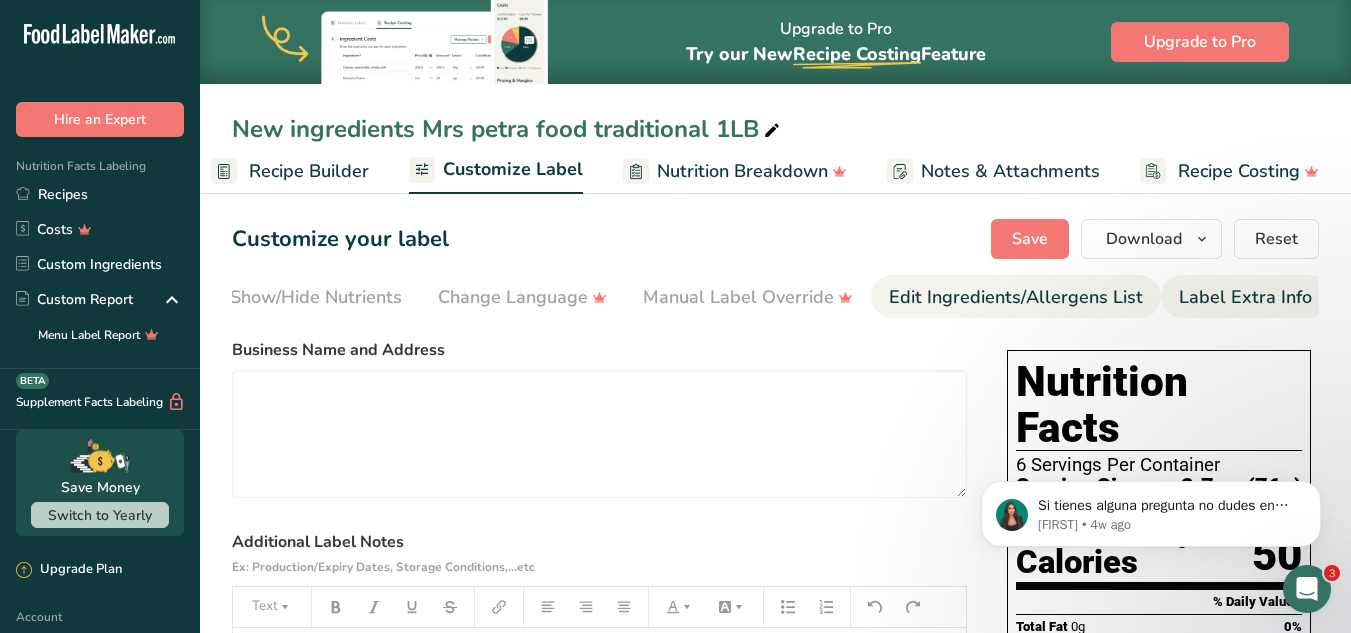 click on "Edit Ingredients/Allergens List" at bounding box center [1016, 297] 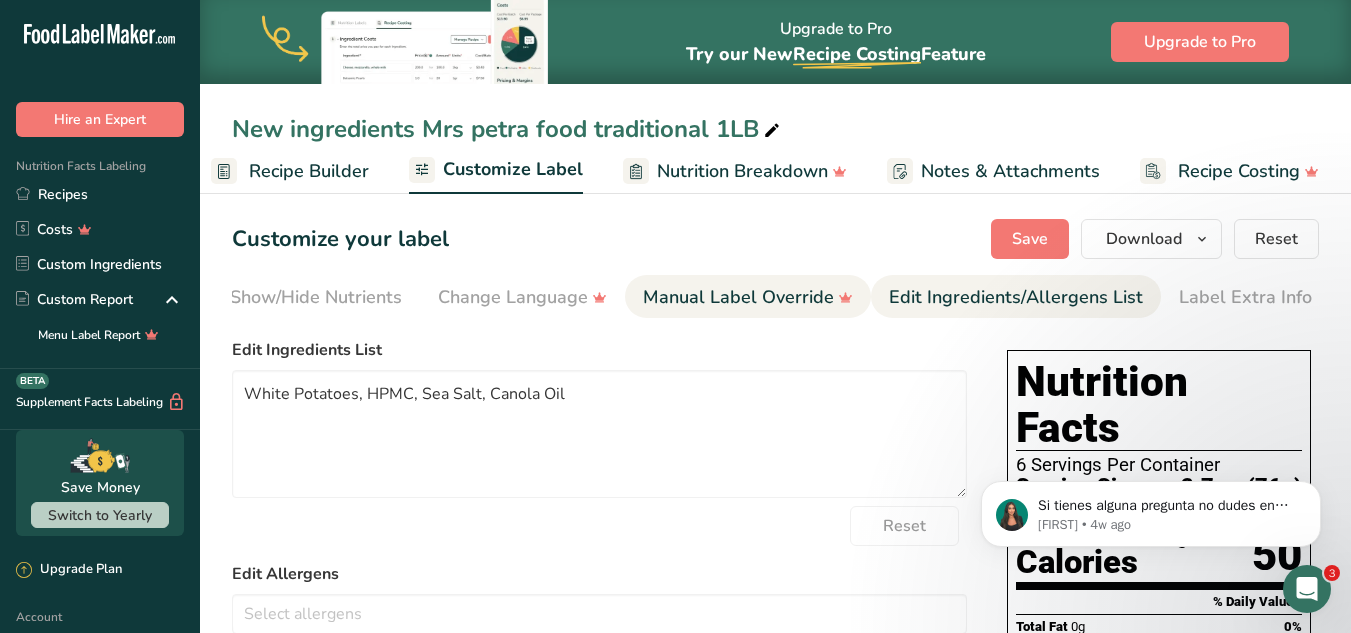 click on "Manual Label Override" at bounding box center (748, 297) 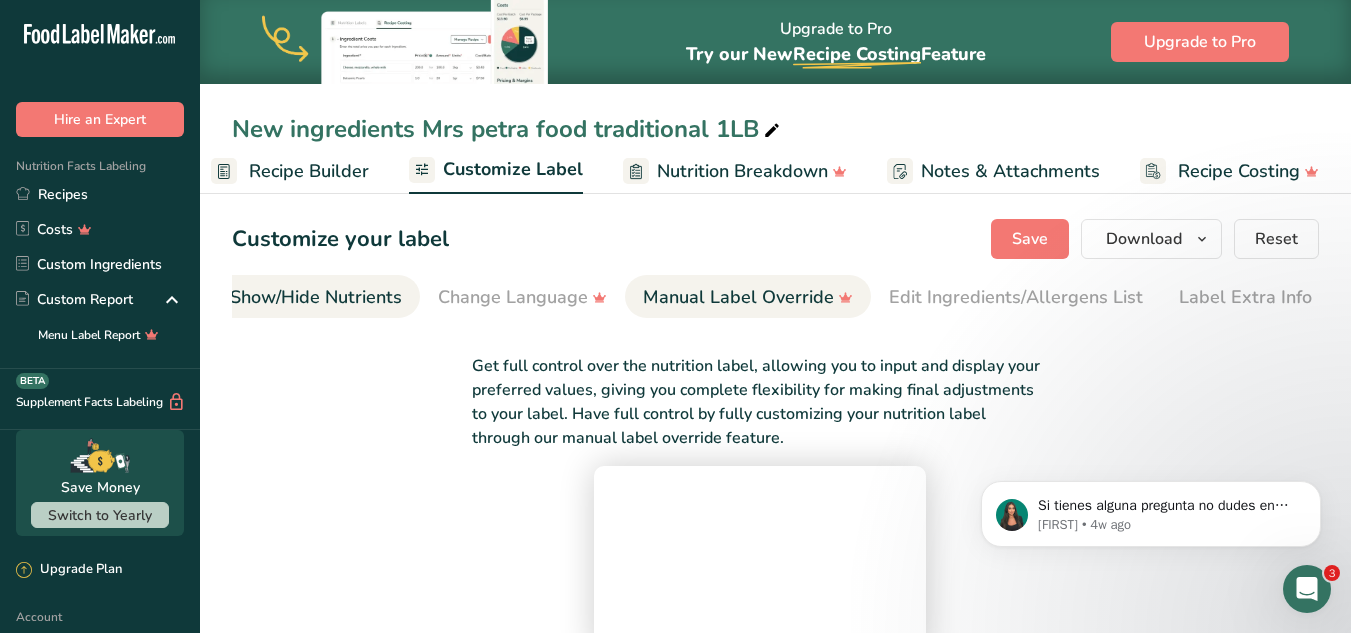 click on "Show/Hide Nutrients" at bounding box center [316, 297] 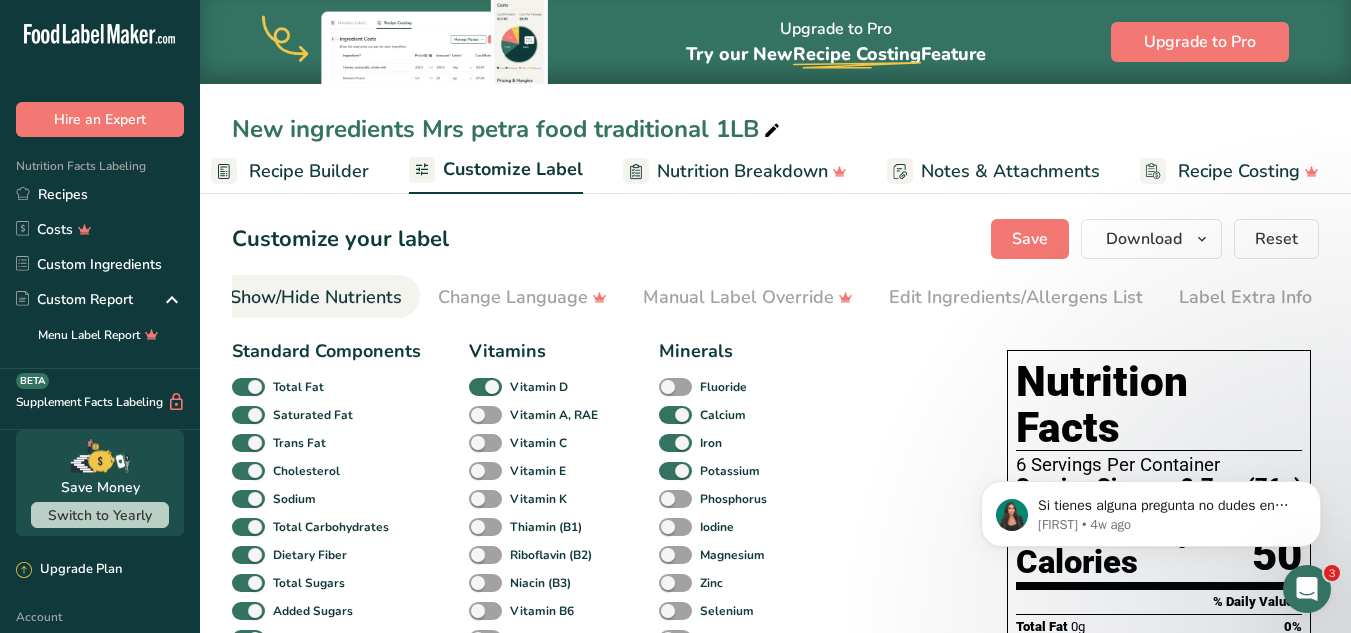 scroll, scrollTop: 0, scrollLeft: 388, axis: horizontal 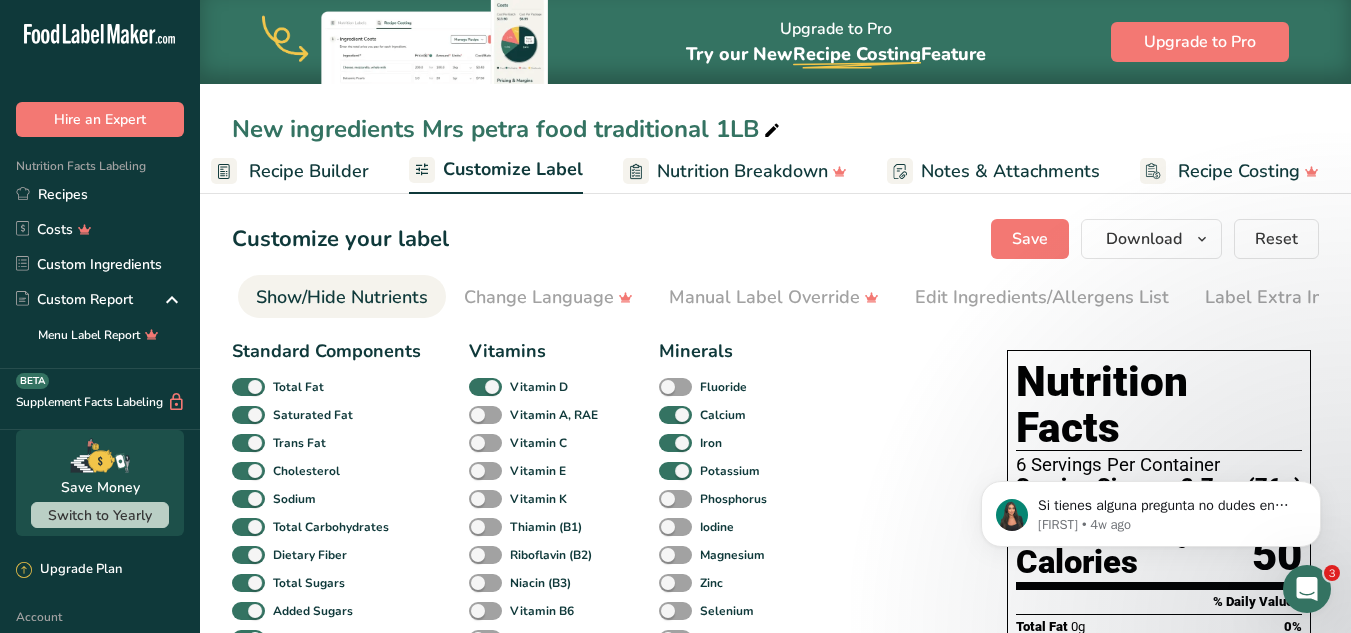 click on "Recipe Builder" at bounding box center [309, 171] 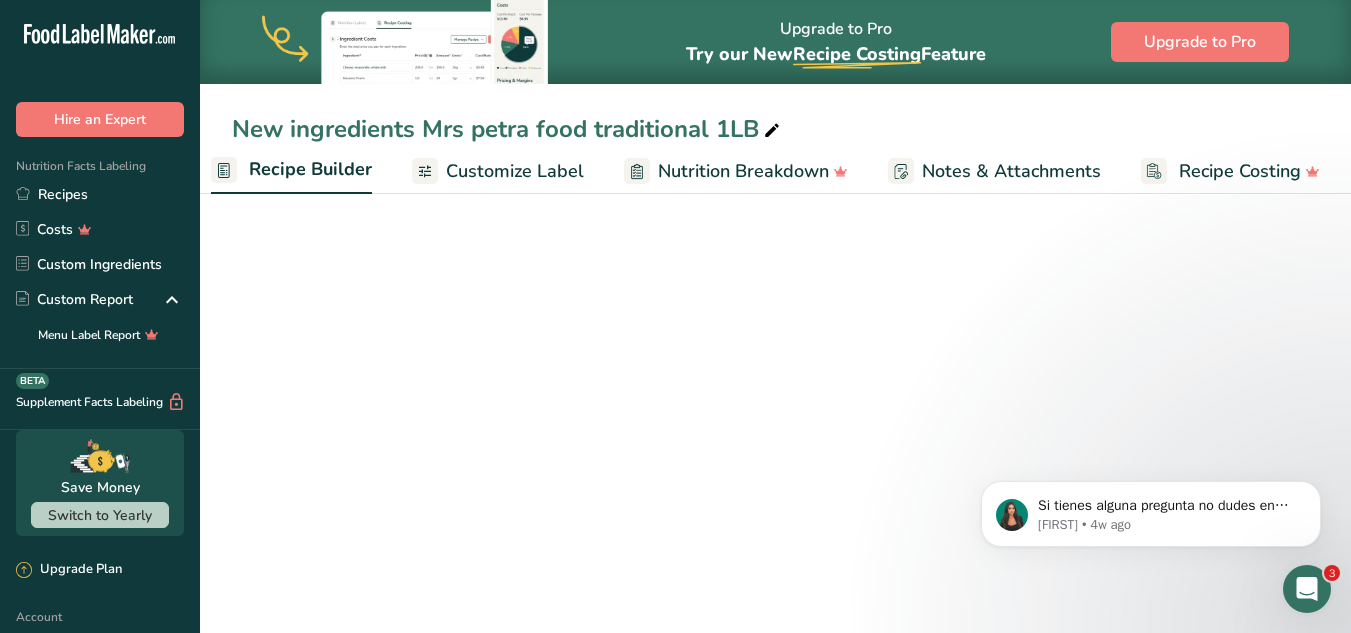 scroll, scrollTop: 0, scrollLeft: 193, axis: horizontal 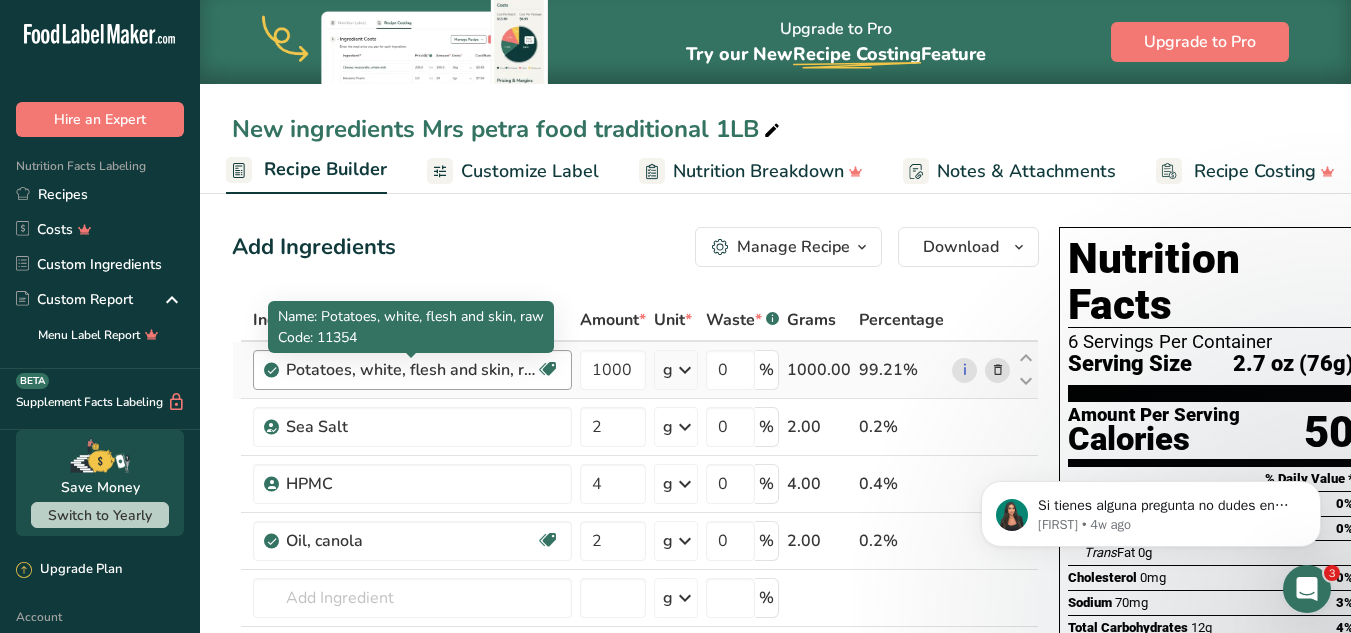 click on "Potatoes, white, flesh and skin, raw" at bounding box center [411, 370] 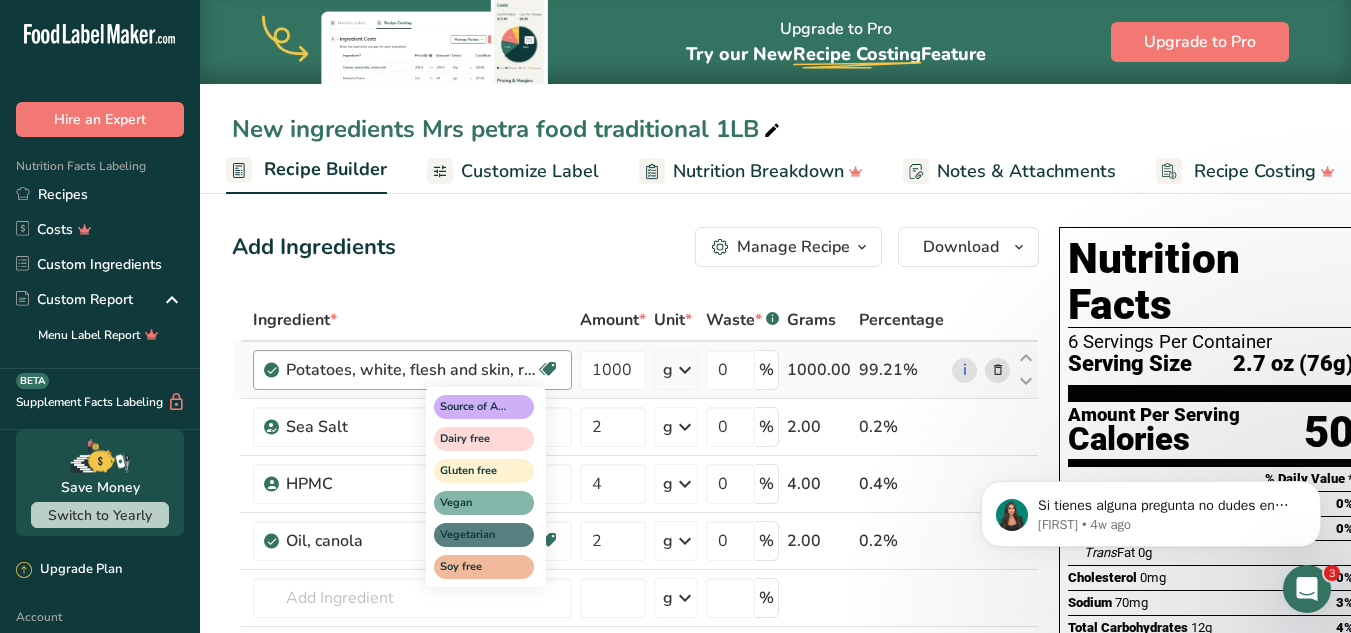 click at bounding box center [548, 369] 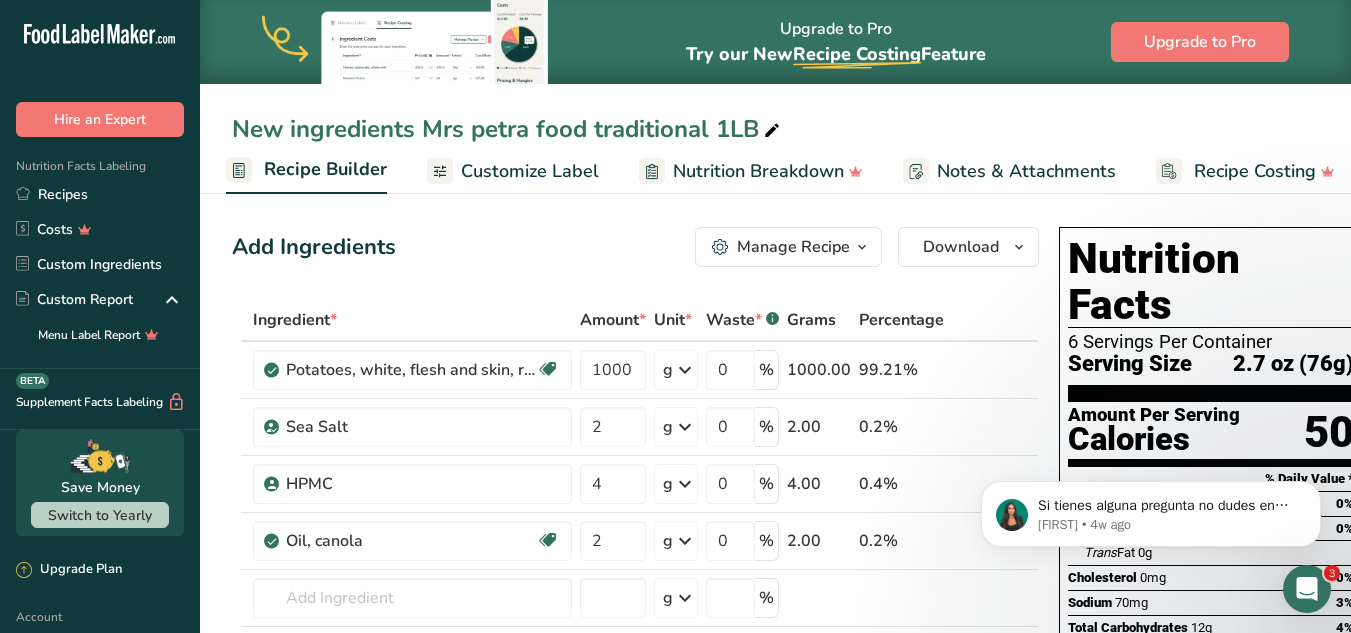click on "Add Ingredients
Manage Recipe         Delete Recipe           Duplicate Recipe             Scale Recipe             Save as Sub-Recipe   .a-a{fill:#347362;}.b-a{fill:#fff;}                               Nutrition Breakdown                   Recipe Card
NEW
Amino Acids Pattern Report             Activity History
Download
Choose your preferred label style
Standard FDA label
Standard FDA label
The most common format for nutrition facts labels in compliance with the FDA's typeface, style and requirements
Tabular FDA label
A label format compliant with the FDA regulations presented in a tabular (horizontal) display.
Linear FDA label
A simple linear display for small sized packages.
Simplified FDA label" at bounding box center [641, 803] 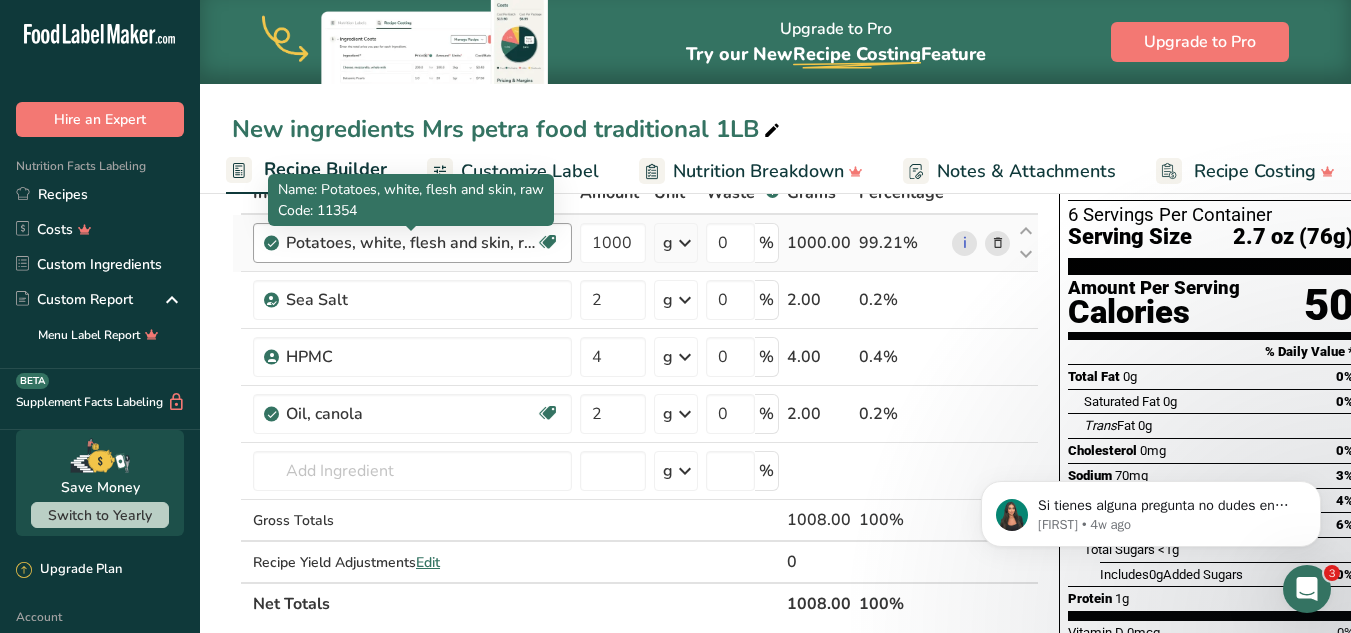scroll, scrollTop: 300, scrollLeft: 0, axis: vertical 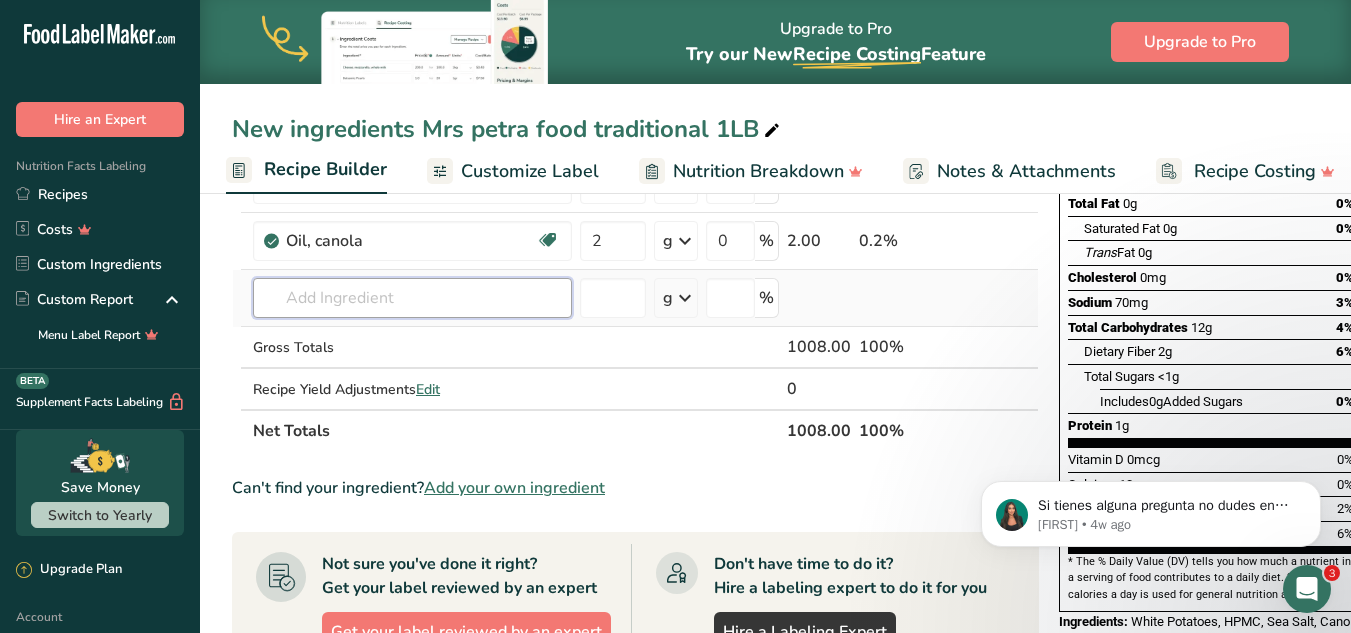 click at bounding box center (412, 298) 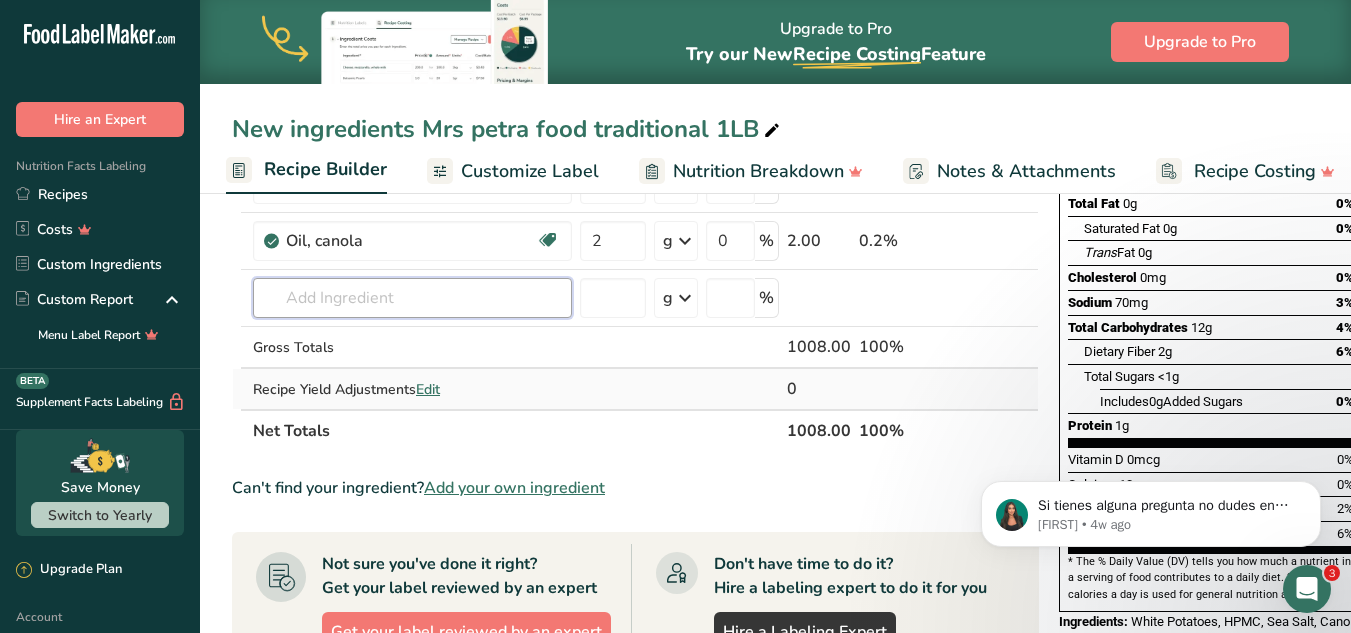 scroll, scrollTop: 200, scrollLeft: 0, axis: vertical 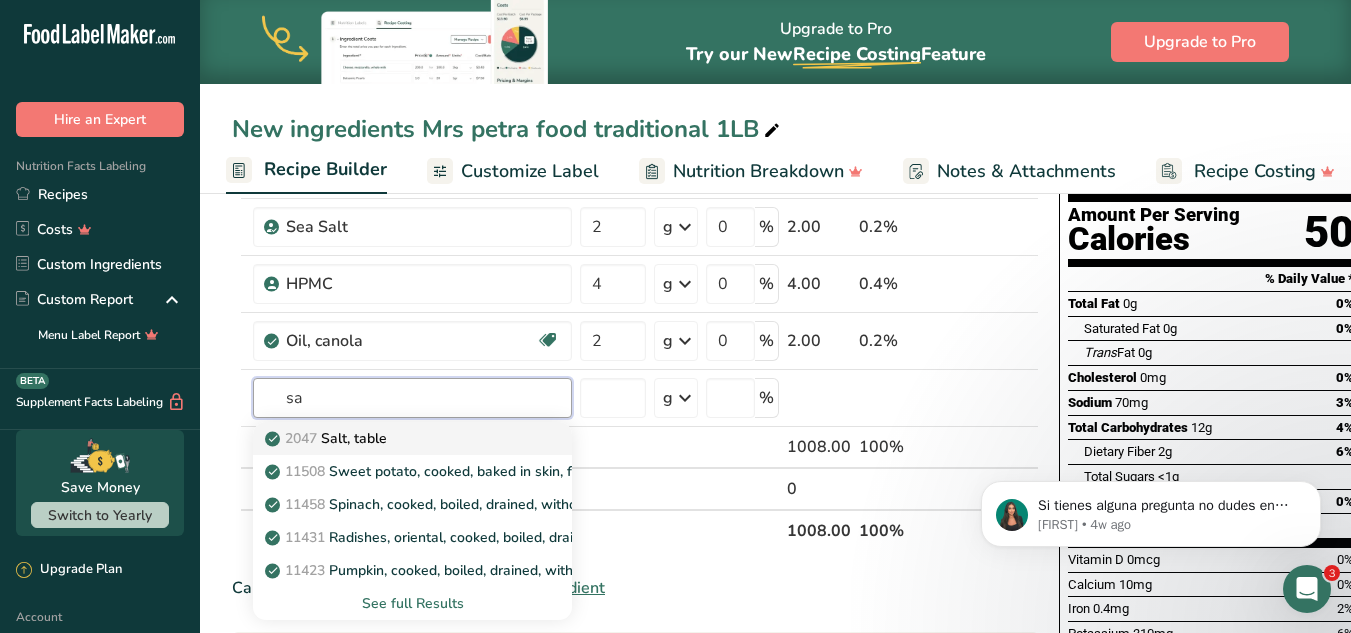 type on "s" 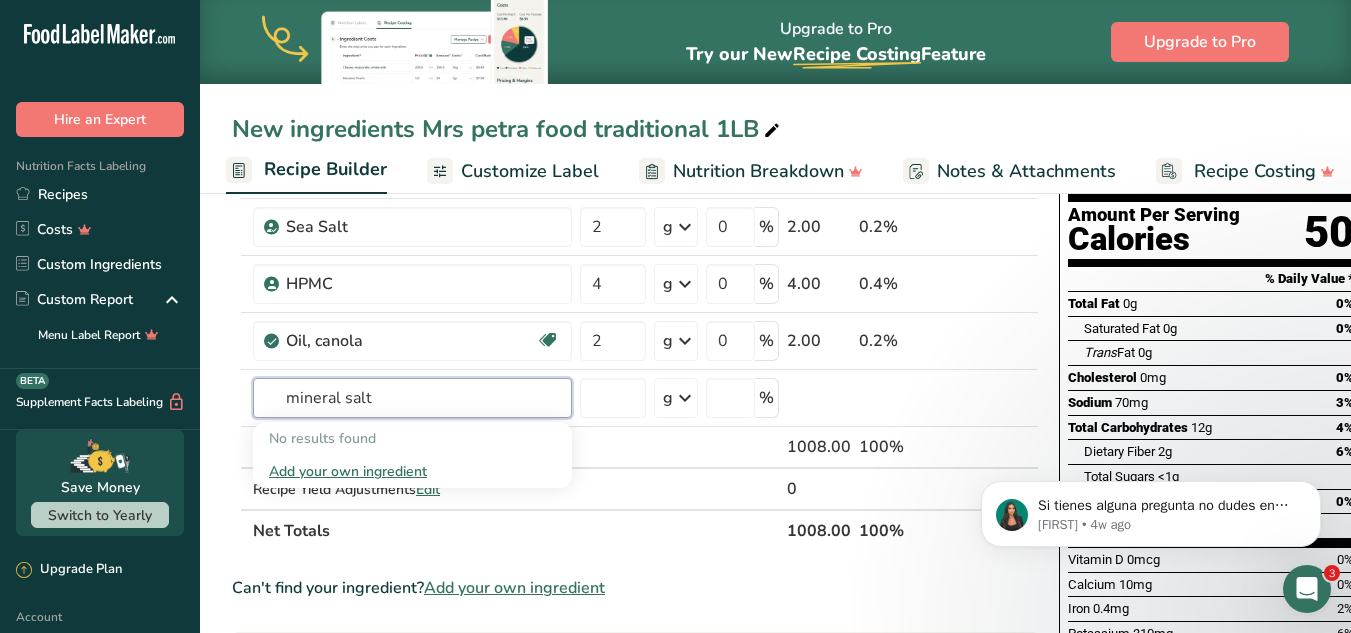 scroll, scrollTop: 0, scrollLeft: 208, axis: horizontal 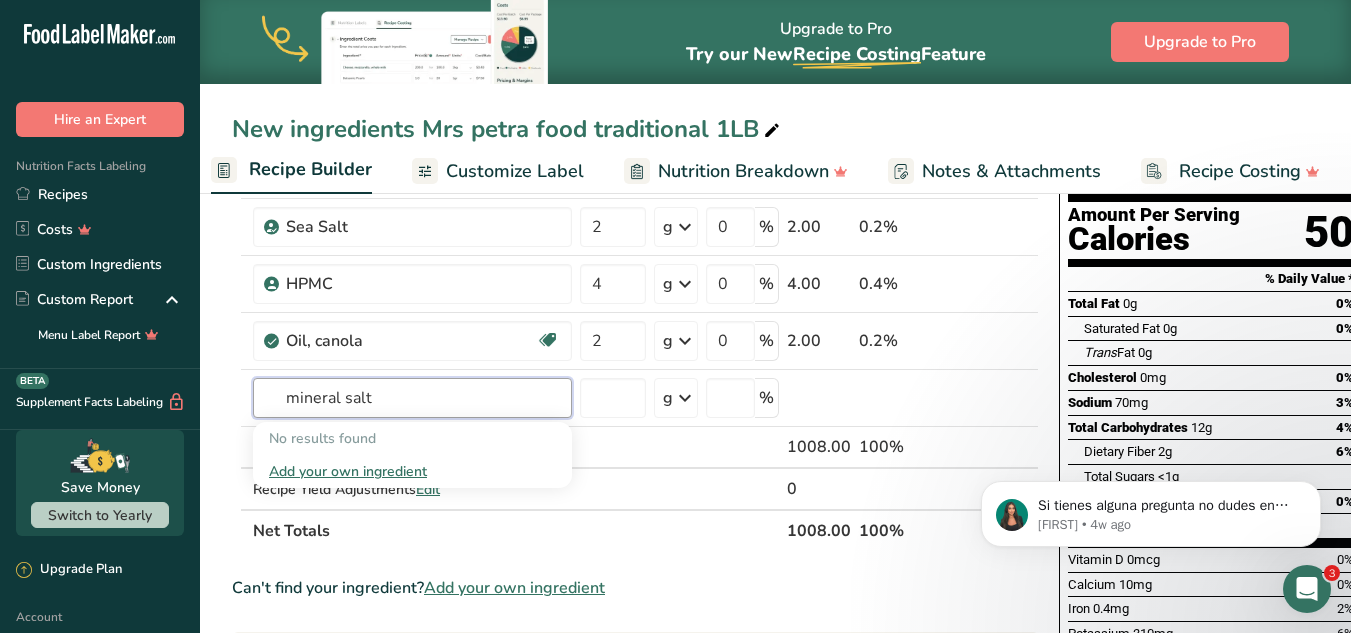 type on "mineral salt" 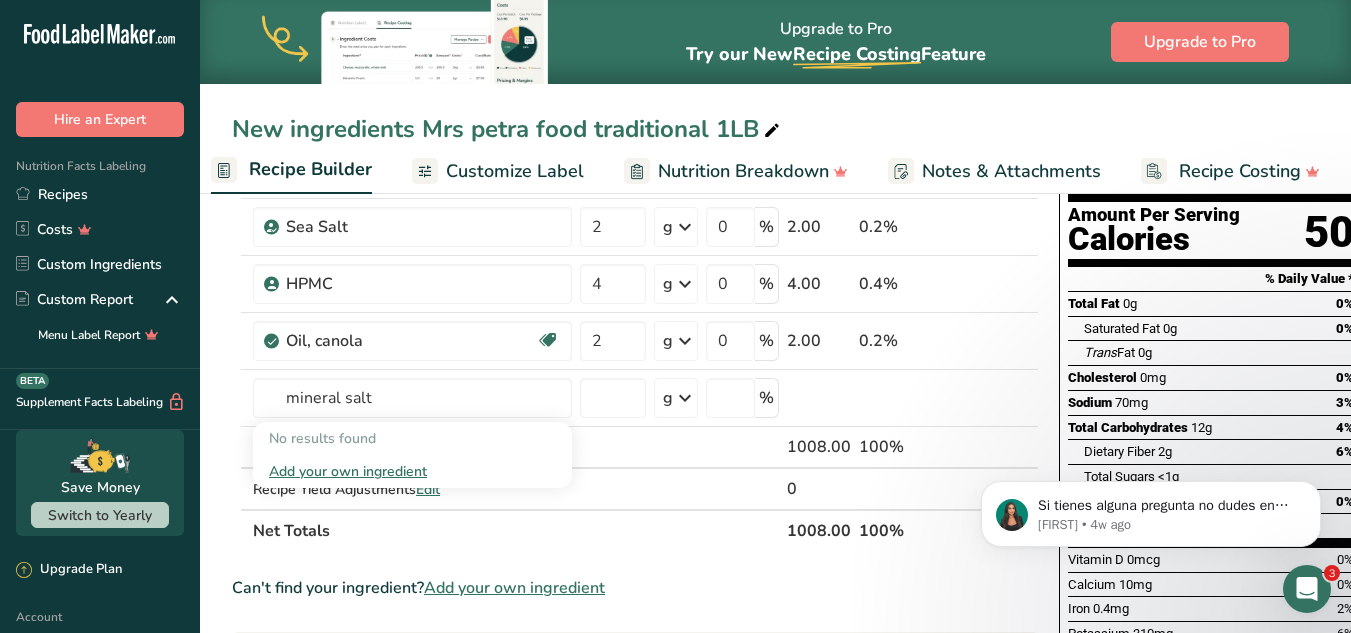type 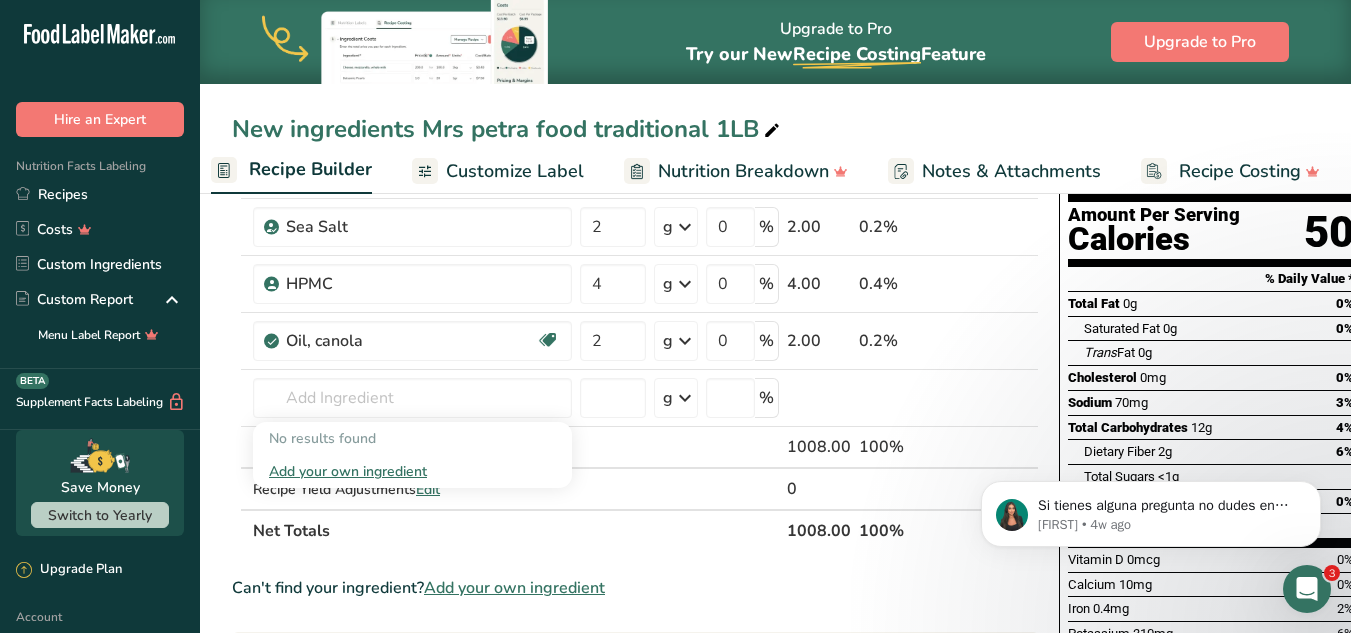 click on "Customize Label" at bounding box center (515, 171) 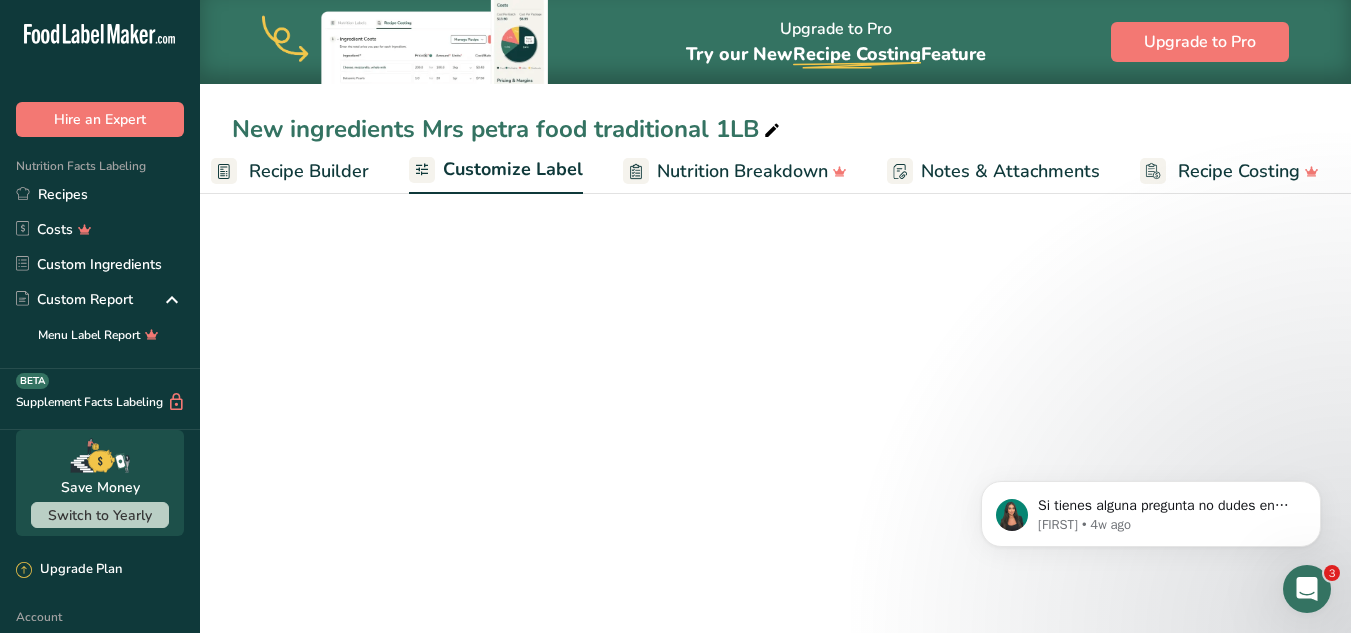 scroll, scrollTop: 0, scrollLeft: 0, axis: both 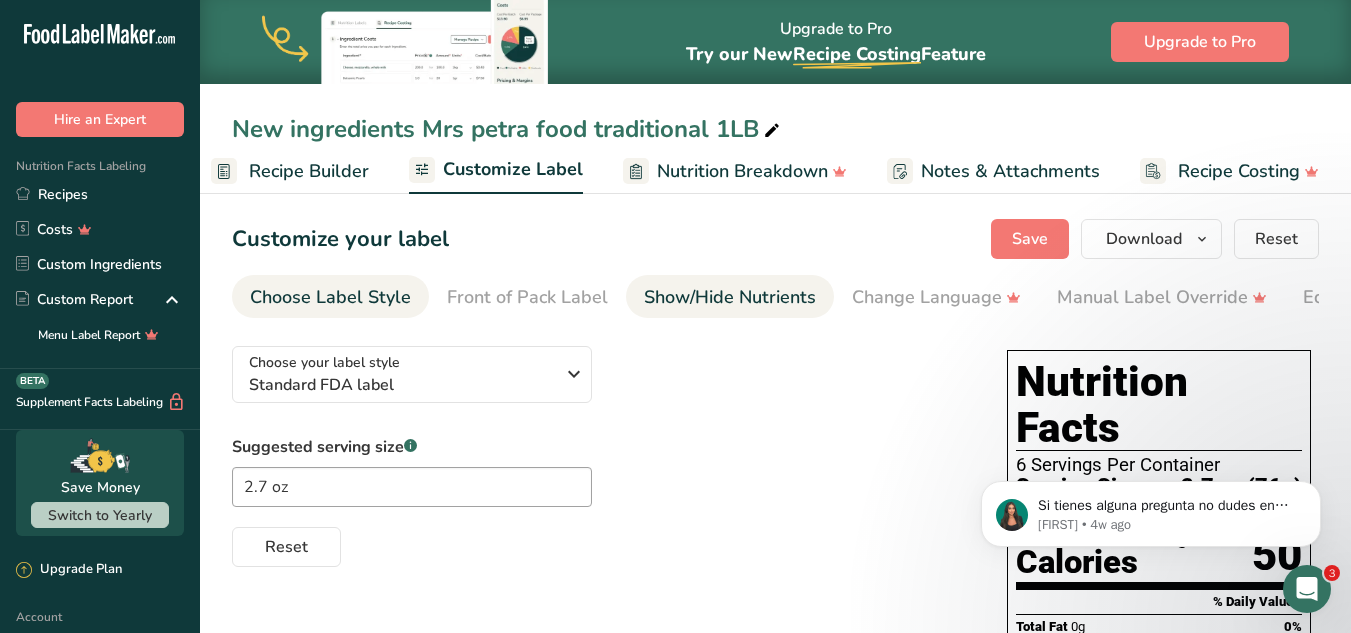 click on "Show/Hide Nutrients" at bounding box center (730, 297) 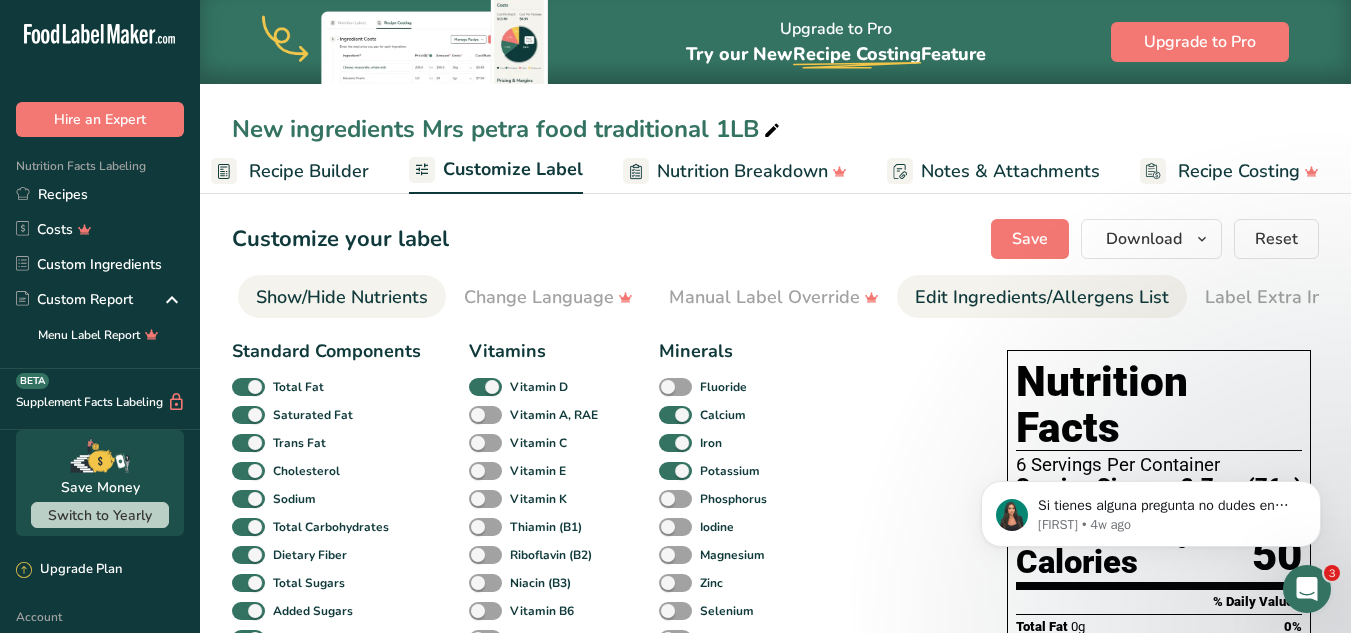 click on "Edit Ingredients/Allergens List" at bounding box center (1042, 297) 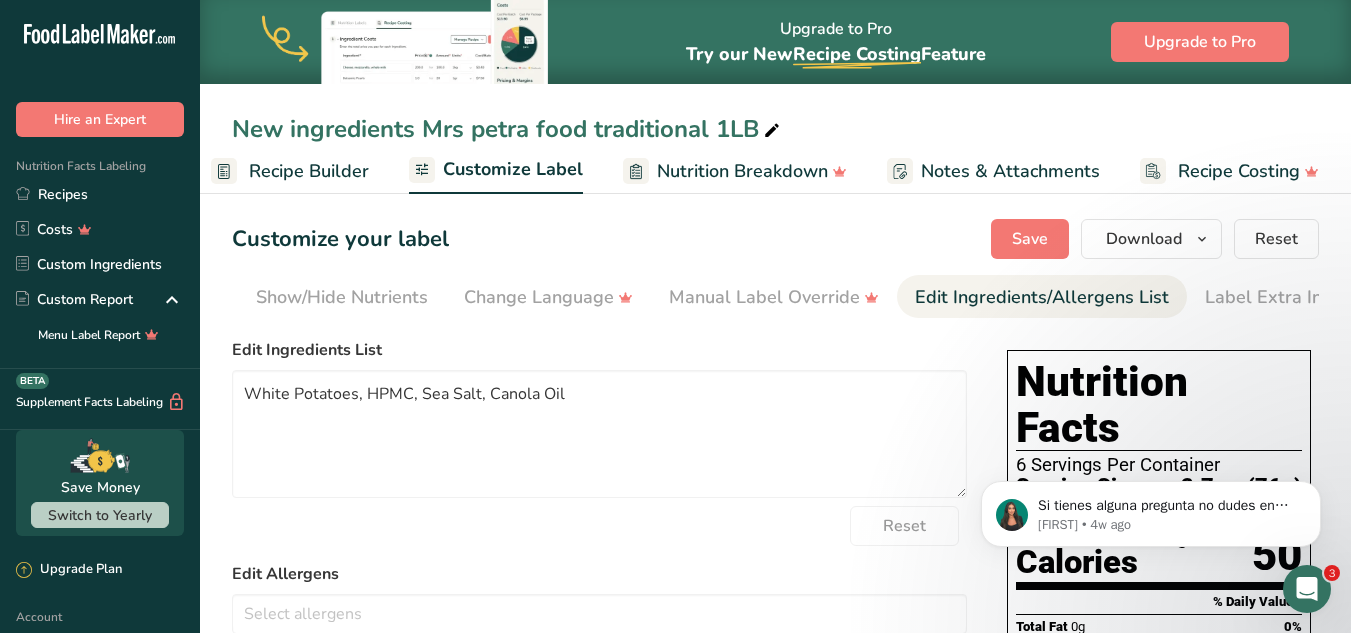 scroll, scrollTop: 0, scrollLeft: 414, axis: horizontal 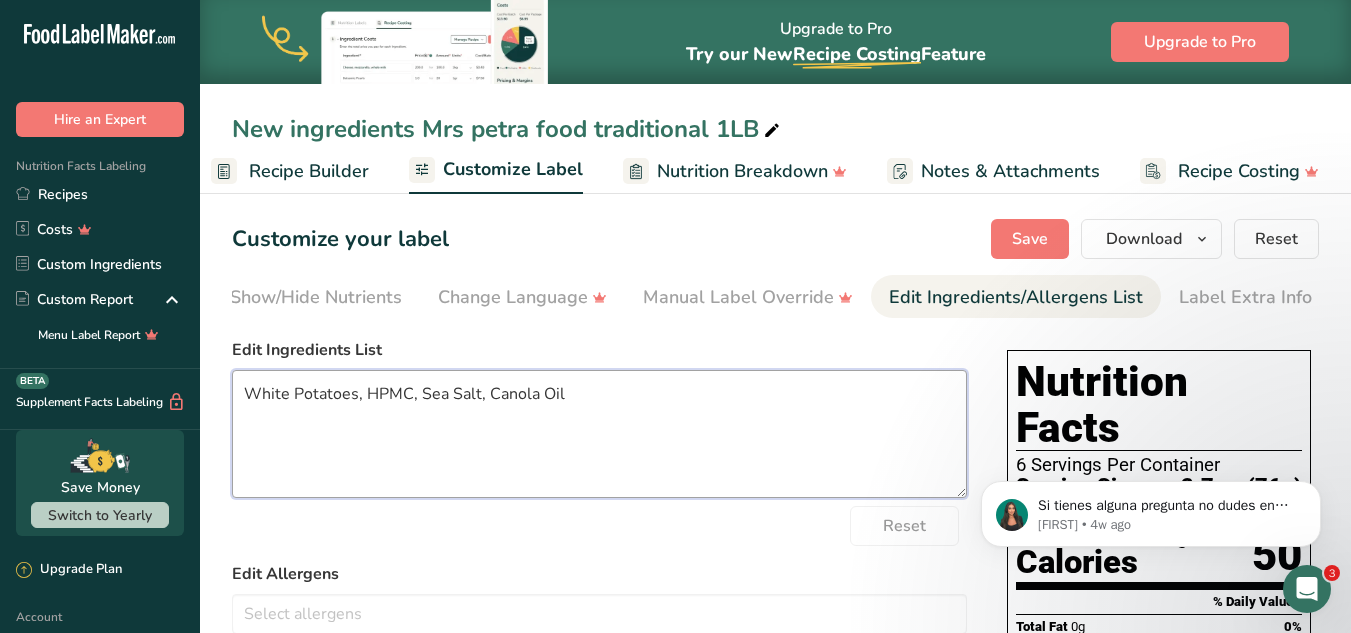 click on "White Potatoes, HPMC, Sea Salt, Canola Oil" at bounding box center [599, 434] 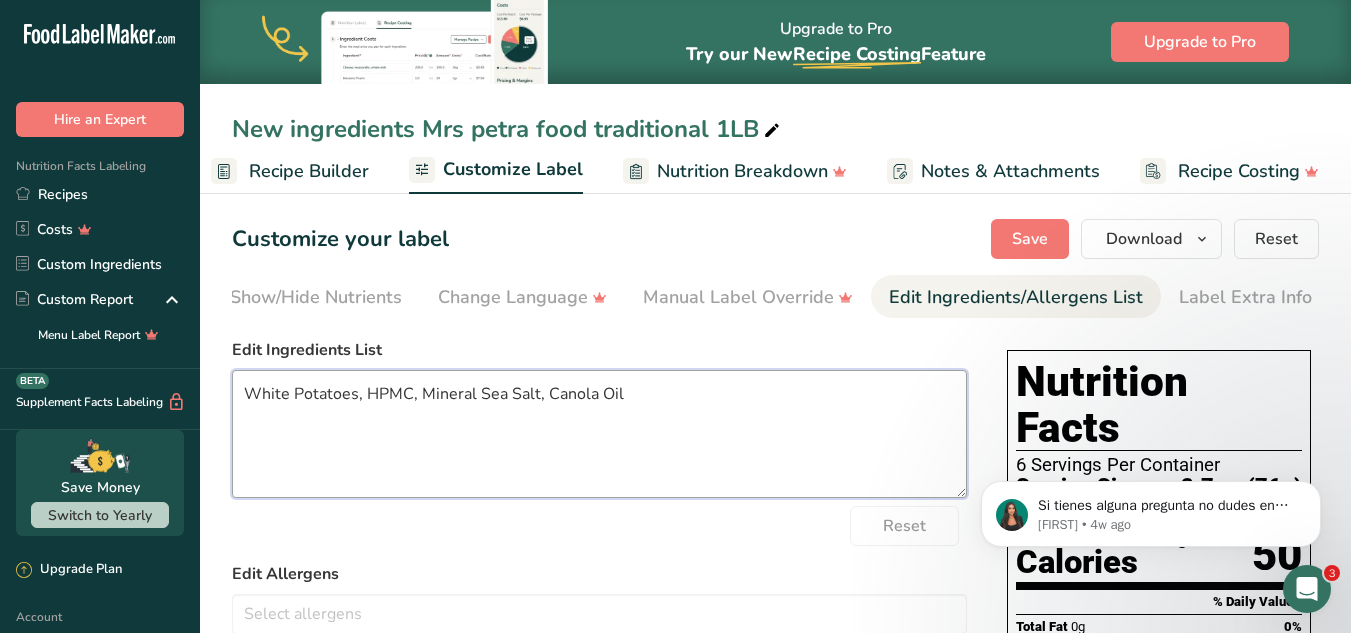 click on "White Potatoes, HPMC, Mineral Sea Salt, Canola Oil" at bounding box center (599, 434) 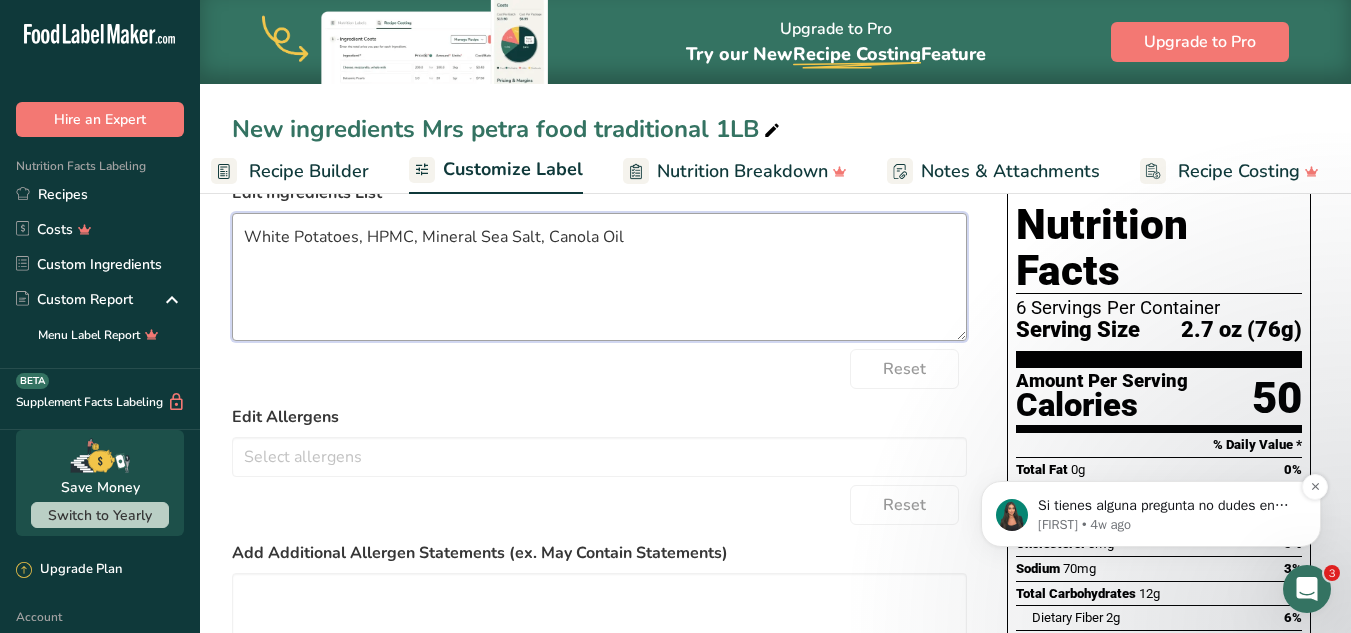 scroll, scrollTop: 0, scrollLeft: 0, axis: both 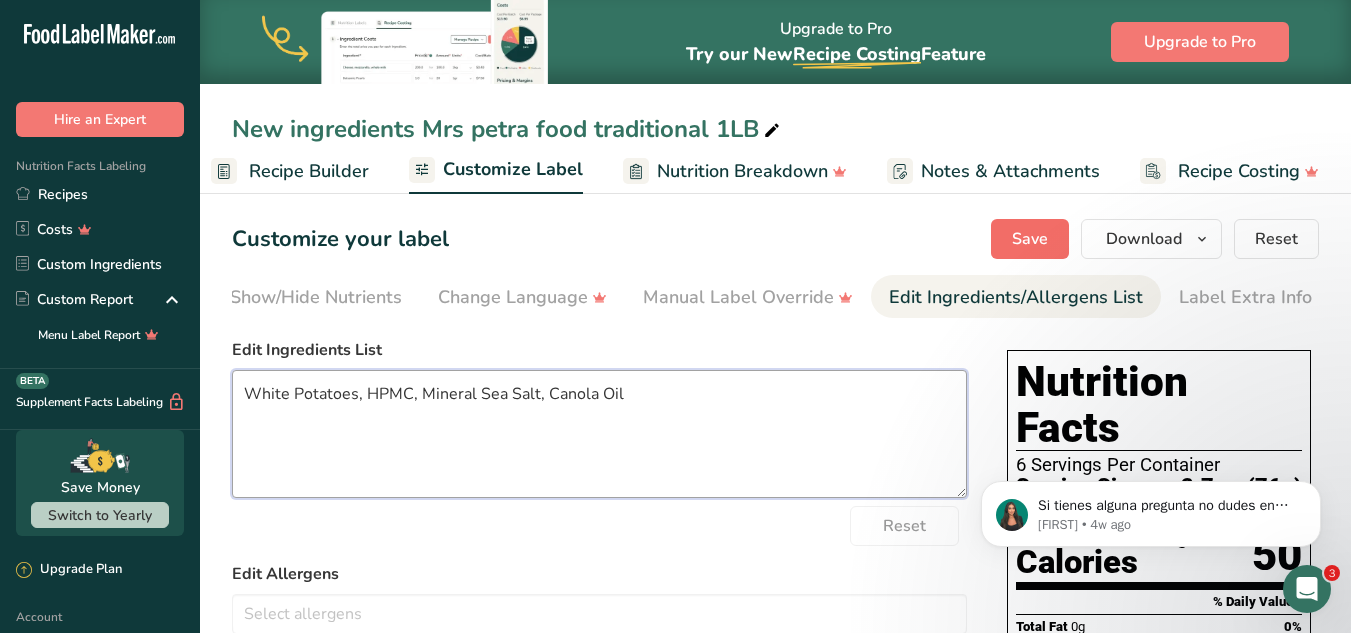 type on "White Potatoes, HPMC, Mineral Sea Salt, Canola Oil" 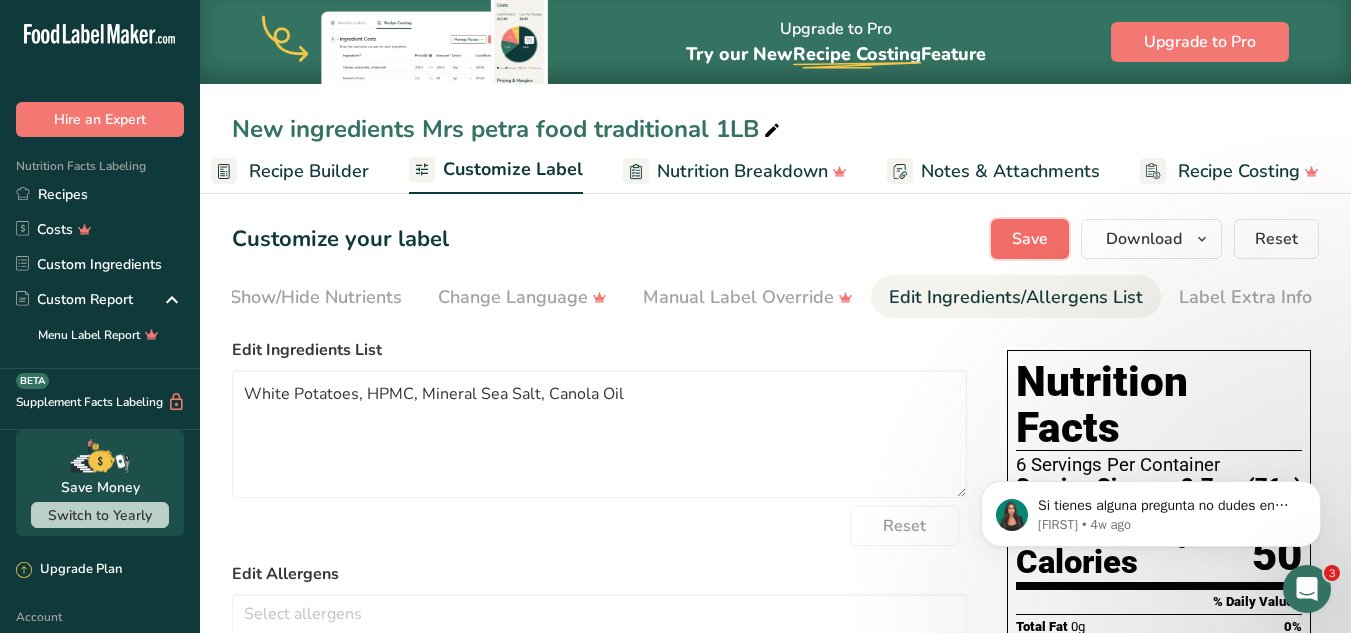 click on "Save" at bounding box center [1030, 239] 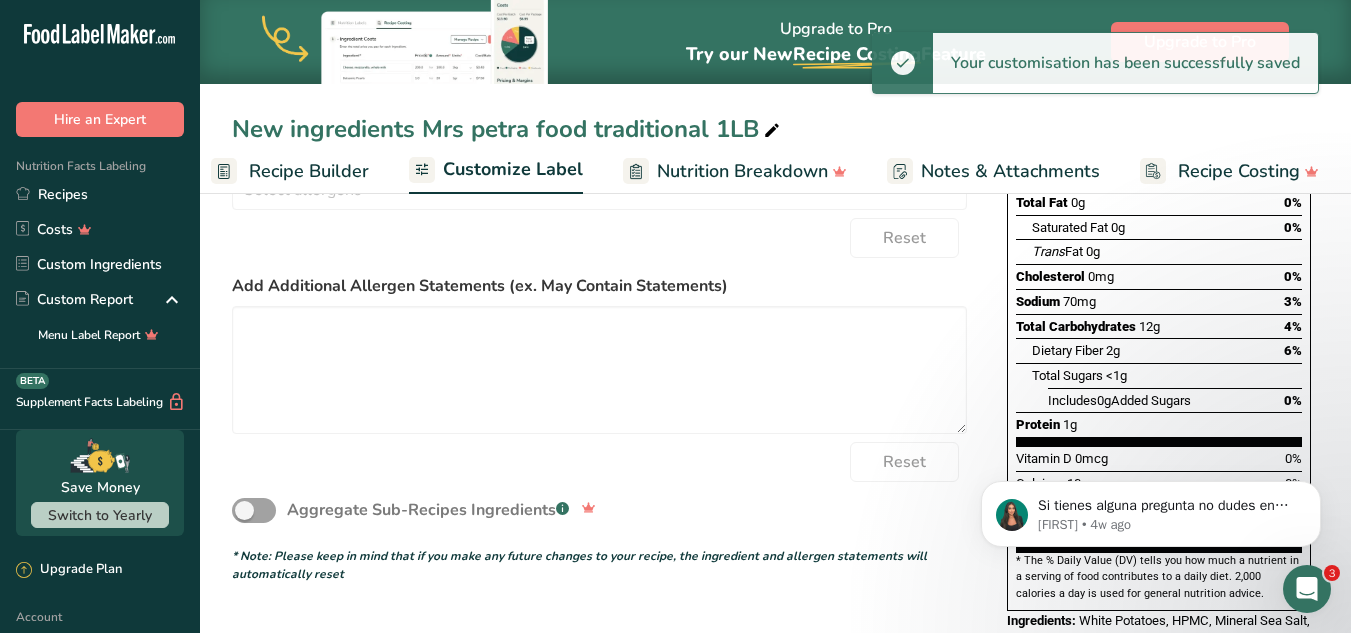 scroll, scrollTop: 453, scrollLeft: 0, axis: vertical 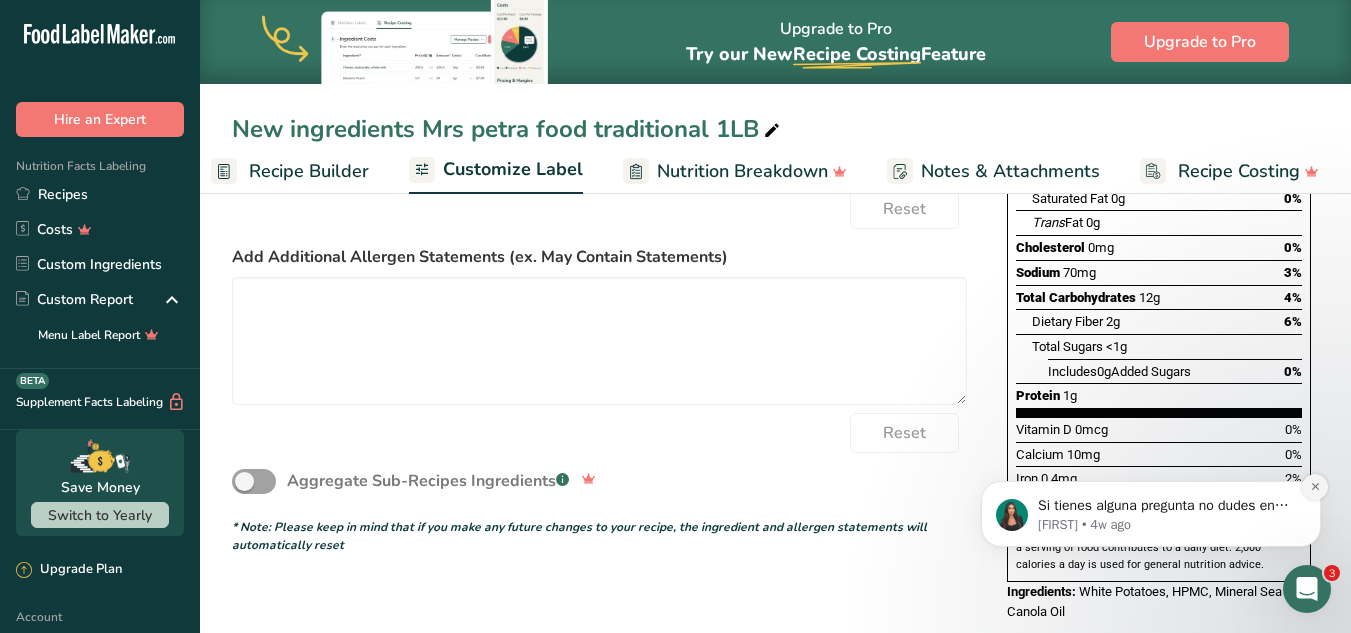 click at bounding box center [1315, 487] 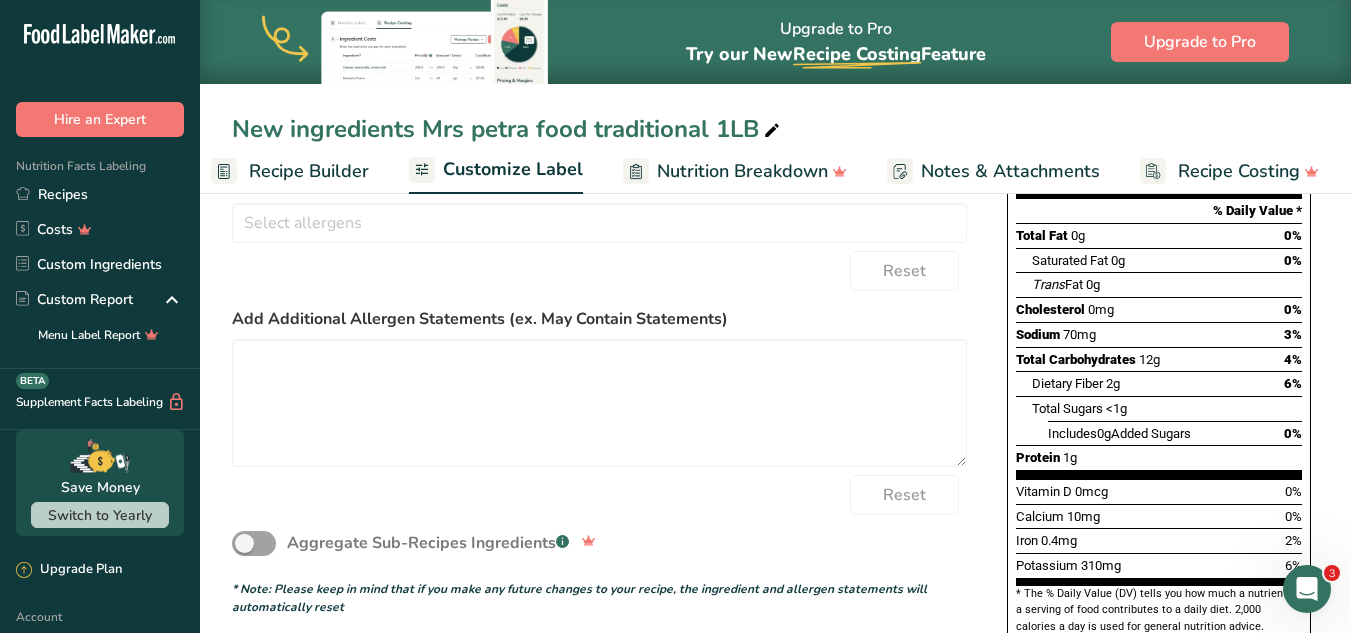 scroll, scrollTop: 153, scrollLeft: 0, axis: vertical 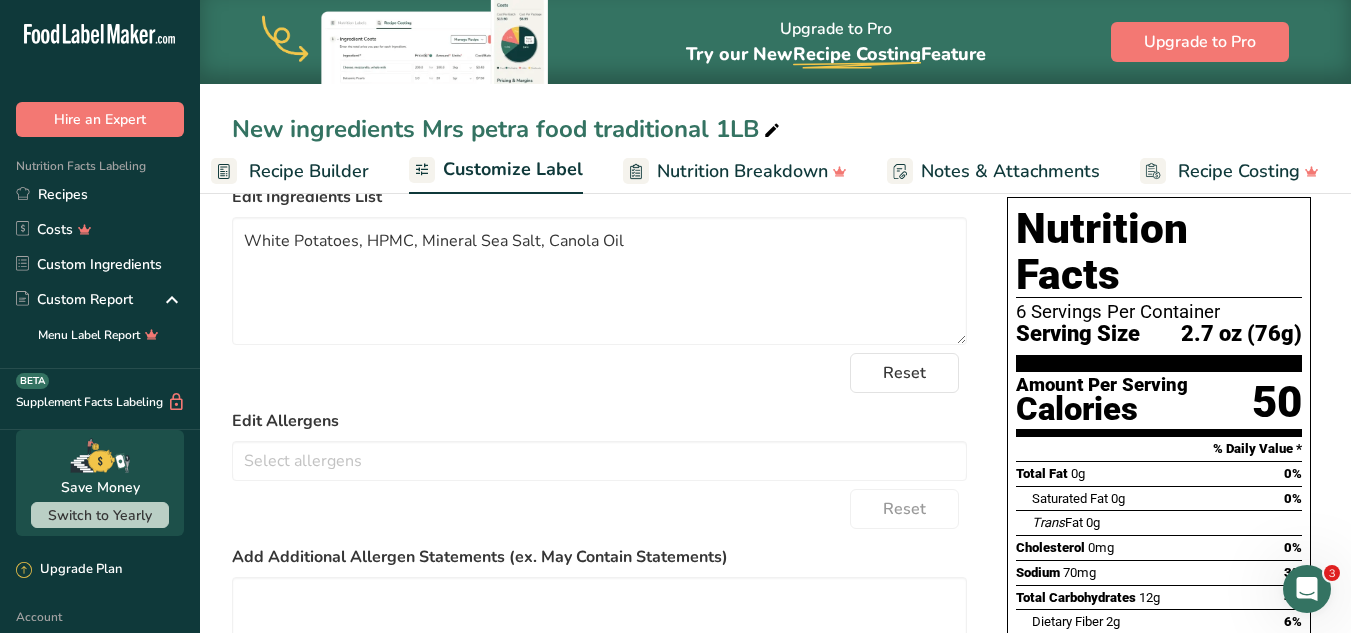 click on "Recipe Builder" at bounding box center [309, 171] 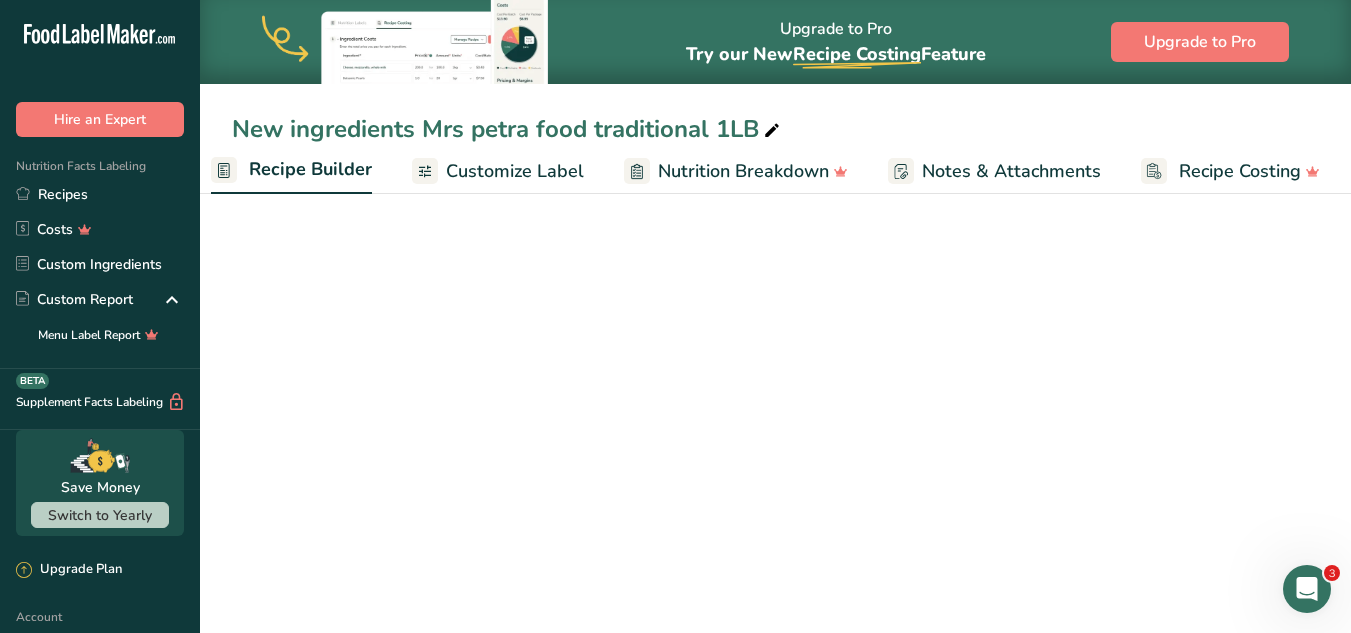 scroll, scrollTop: 0, scrollLeft: 193, axis: horizontal 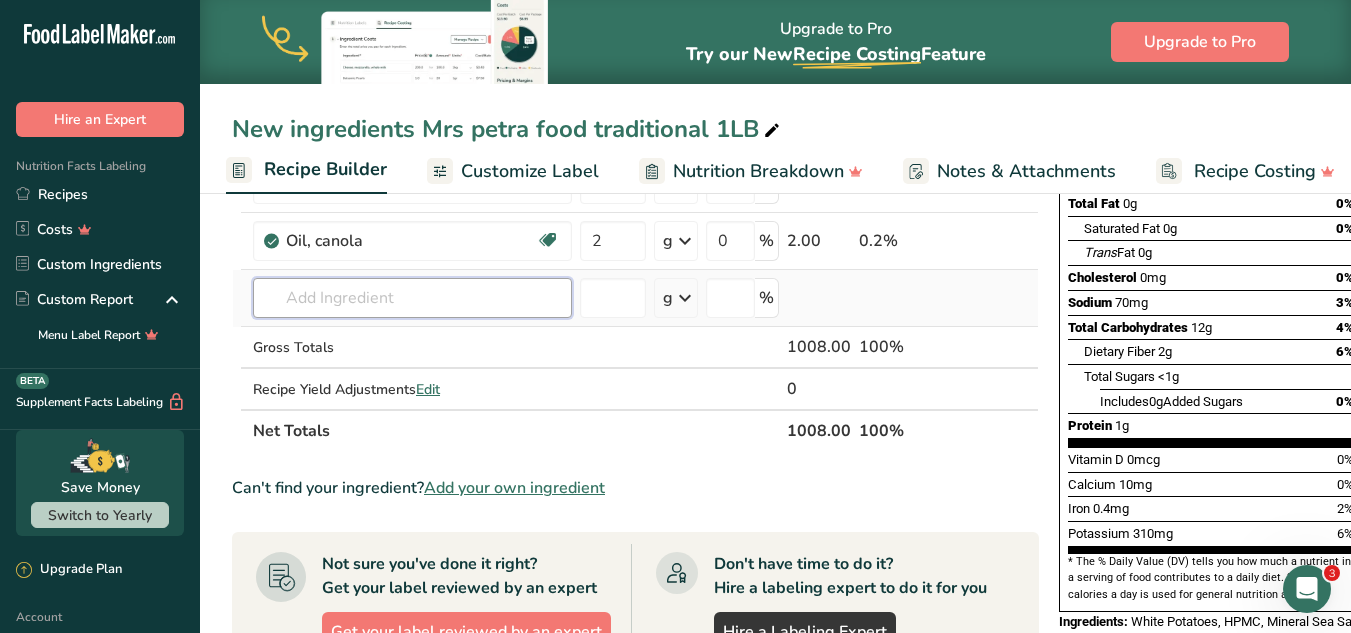 click at bounding box center [412, 298] 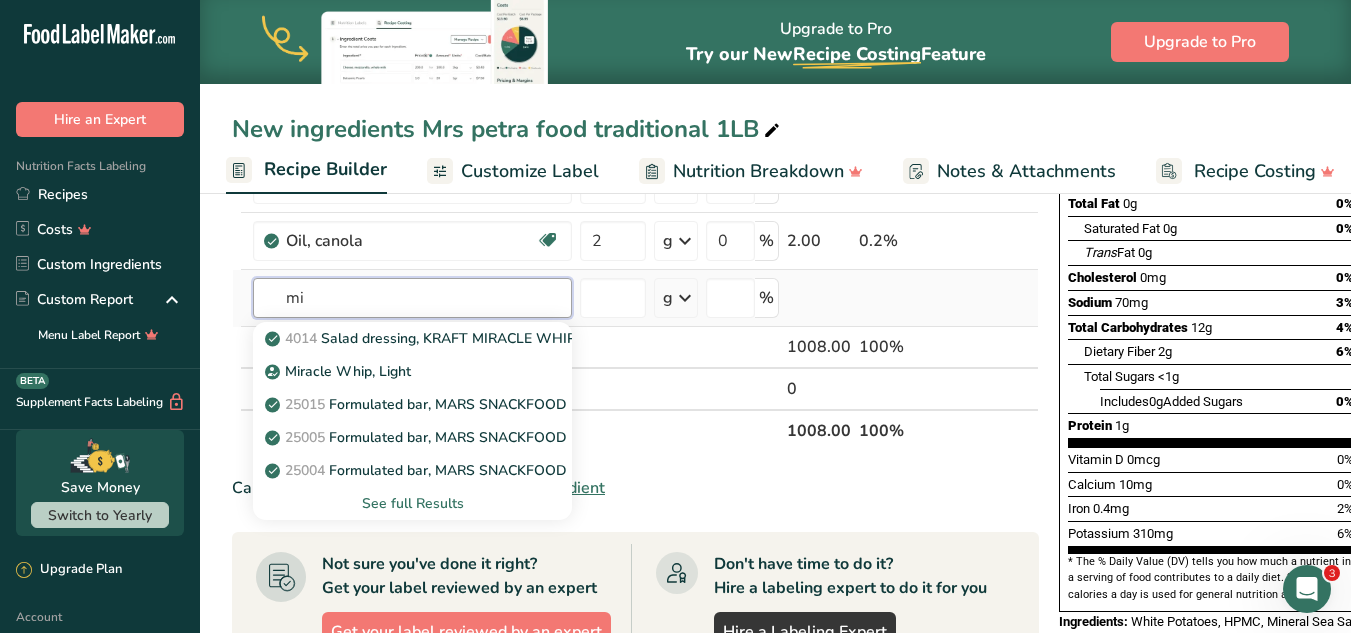 type on "m" 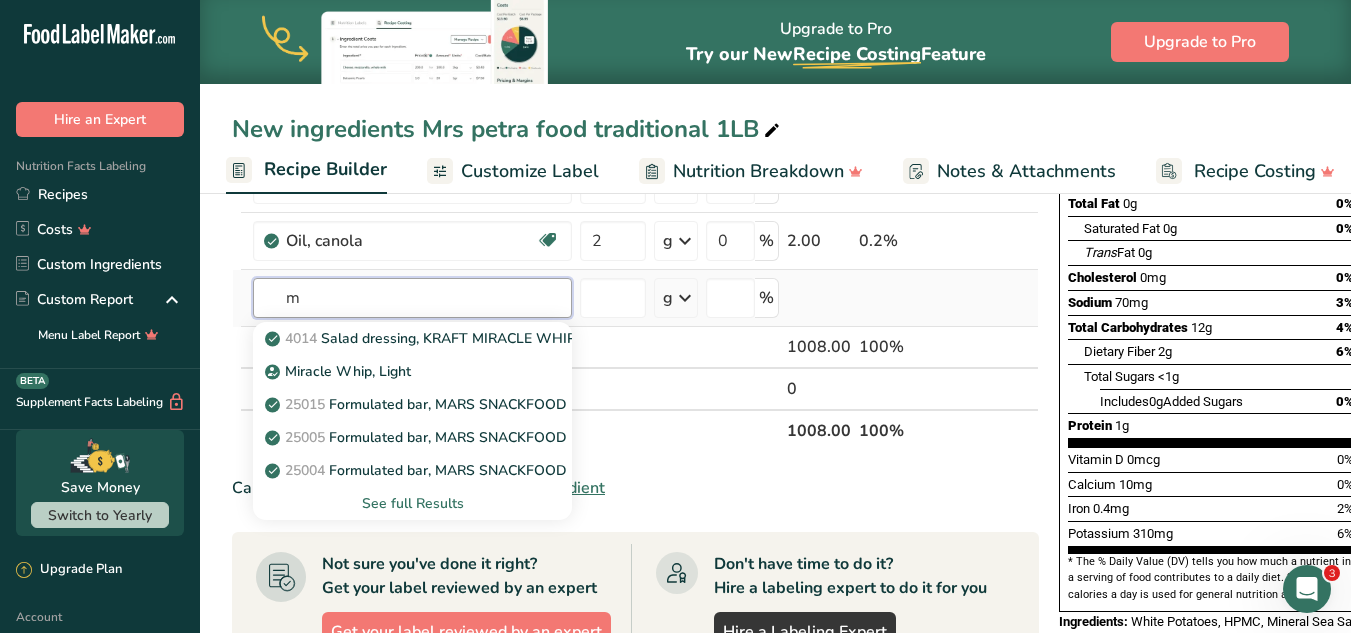 type 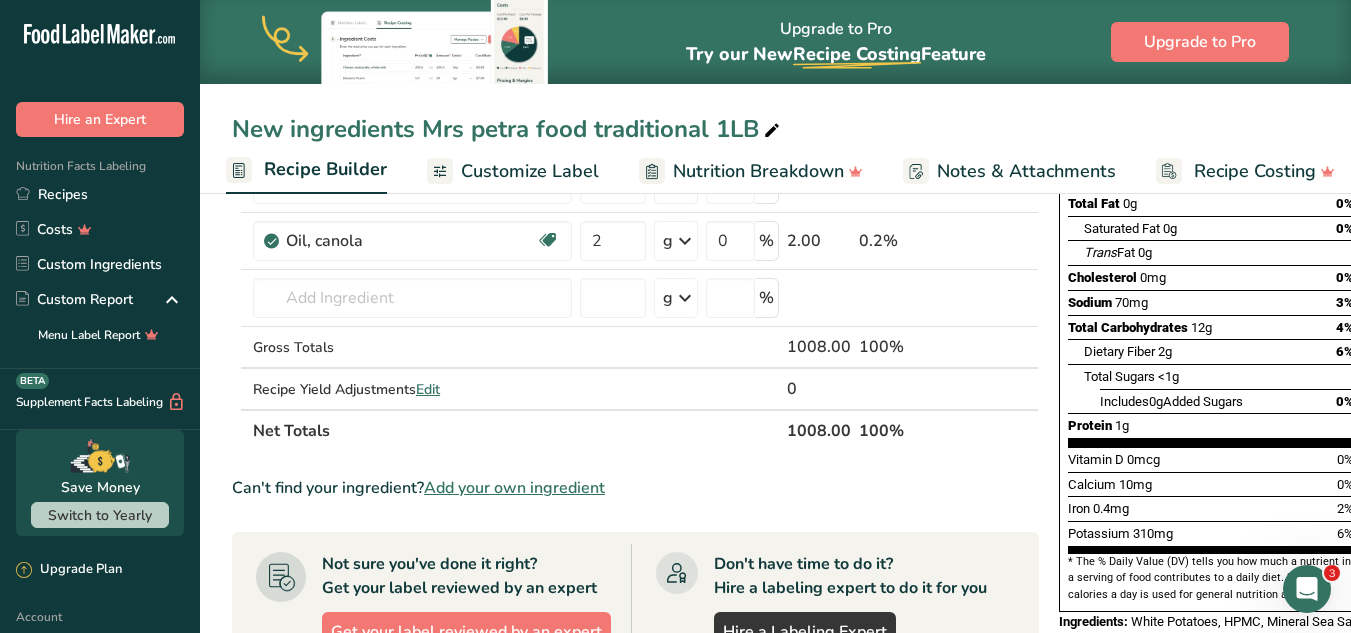 click on "Add your own ingredient" at bounding box center (514, 488) 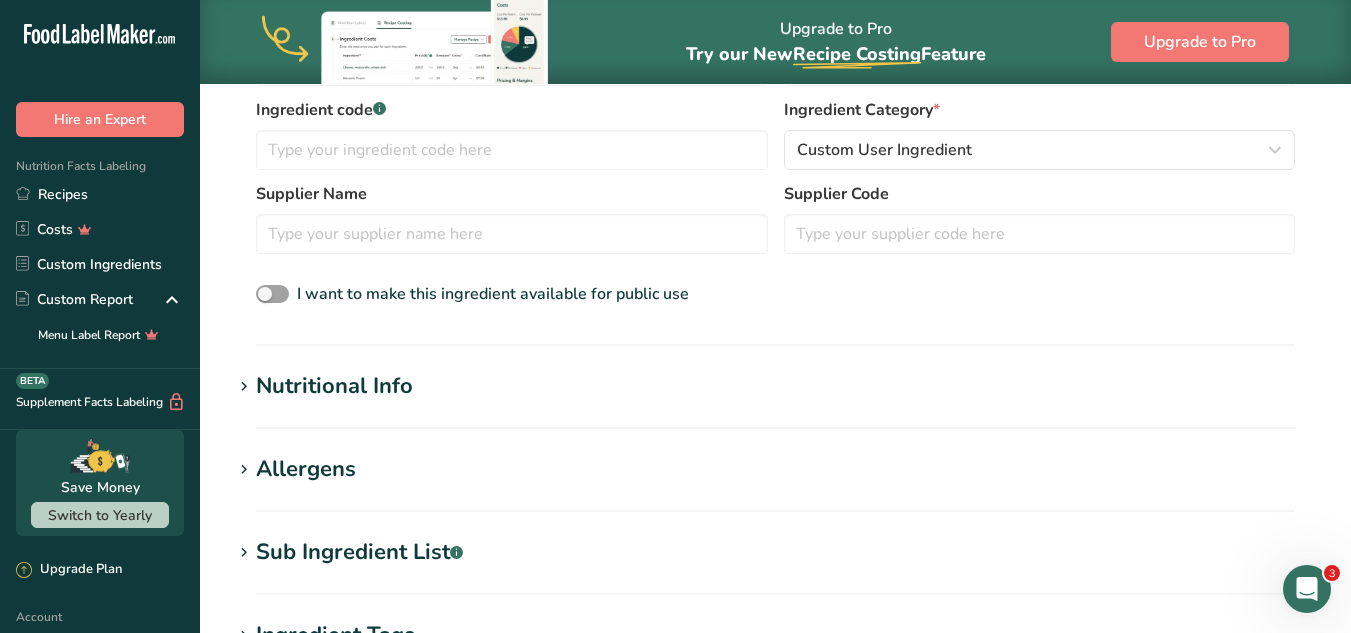scroll, scrollTop: 500, scrollLeft: 0, axis: vertical 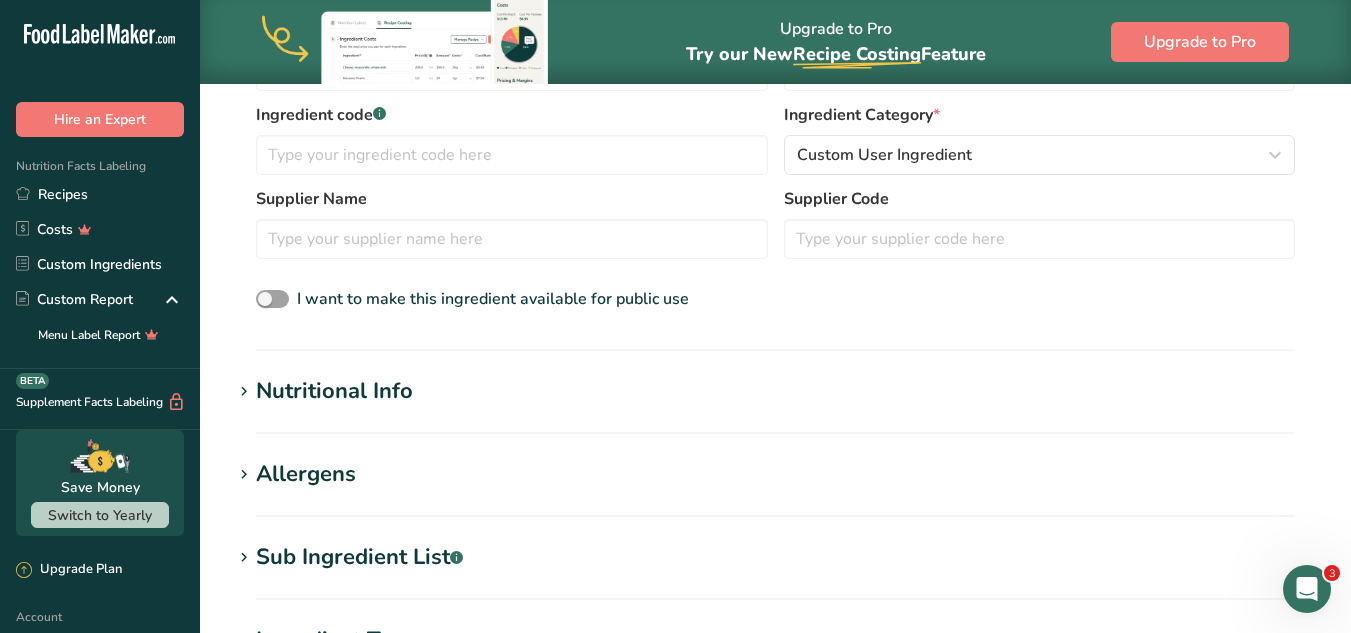 click on "Nutritional Info
Serving Size
.a-a{fill:#347362;}.b-a{fill:#fff;}
Add ingredient serving size *
g
kg
mg
mcg
lb
oz
l
mL
fl oz
tbsp
tsp
cup
qt
gallon
Required Components Vitamins Minerals Other Nutrients Amino Acid Profile
Calories
(kcal) *
Energy KJ
(kj) *
Total Fat
(g) *     *     *     *     *     *" at bounding box center [775, 404] 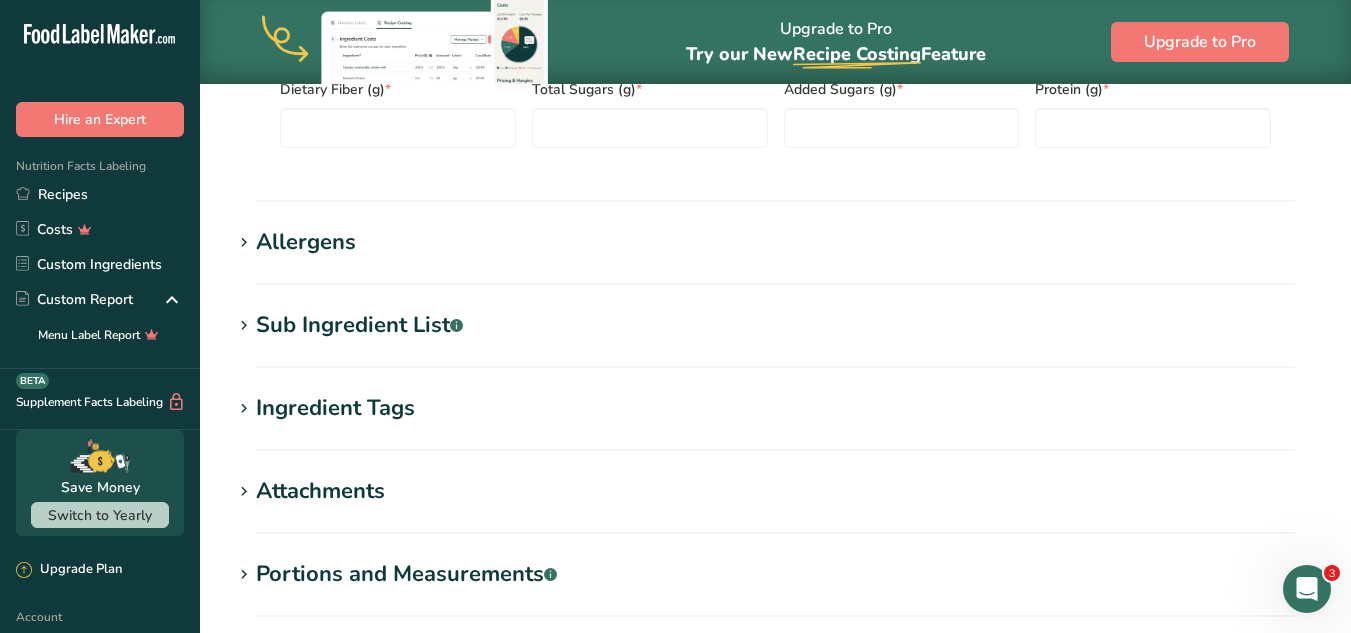 scroll, scrollTop: 1200, scrollLeft: 0, axis: vertical 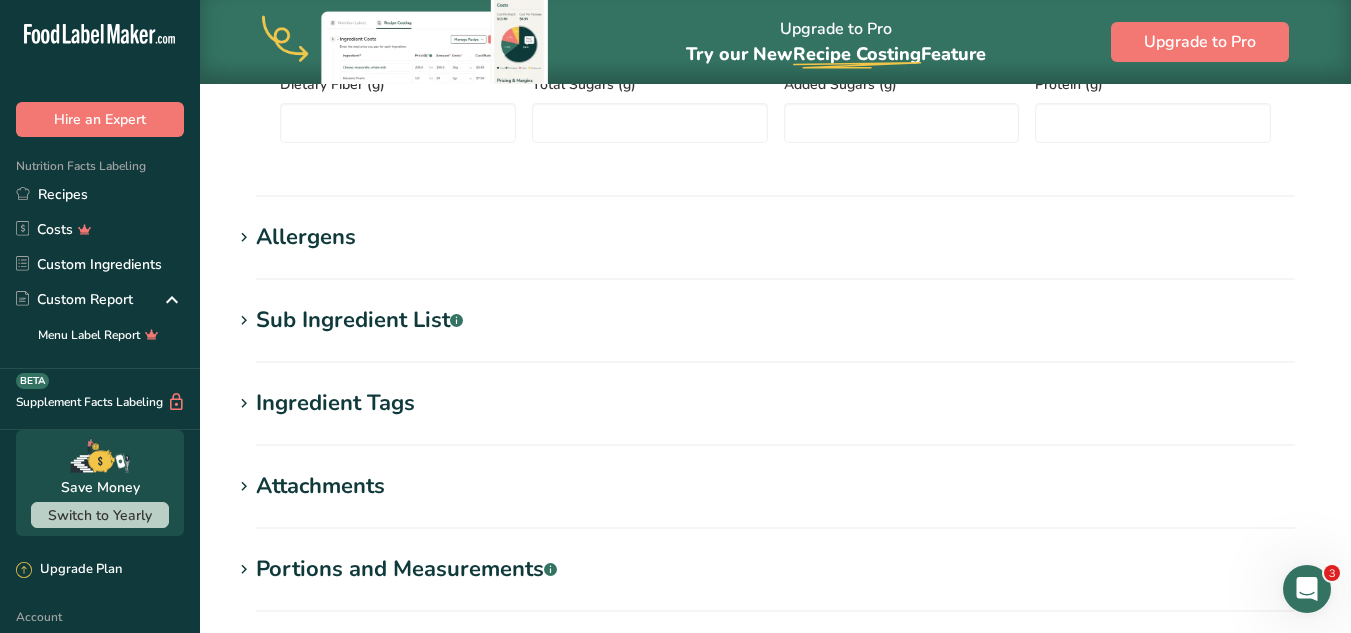 click on "Add new ingredient
Back to recipe
Ingredient Spec Sheet
.a-a{fill:#347362;}.b-a{fill:#fff;}
Upload an ingredient spec sheet or an image of a nutrition label, and our AI assistant will automatically fill-in the nutrients.
Drop your files here or click to upload
Maximum file size is 5MB
Ingredient General Info
Ingredient Name *
Translate
Ingredient Common Name
.a-a{fill:#347362;}.b-a{fill:#fff;}
Translate
Ingredient code
.a-a{fill:#347362;}.b-a{fill:#fff;}
Ingredient Category *
Custom User Ingredient
Standard Categories
Custom Categories" at bounding box center [775, -164] 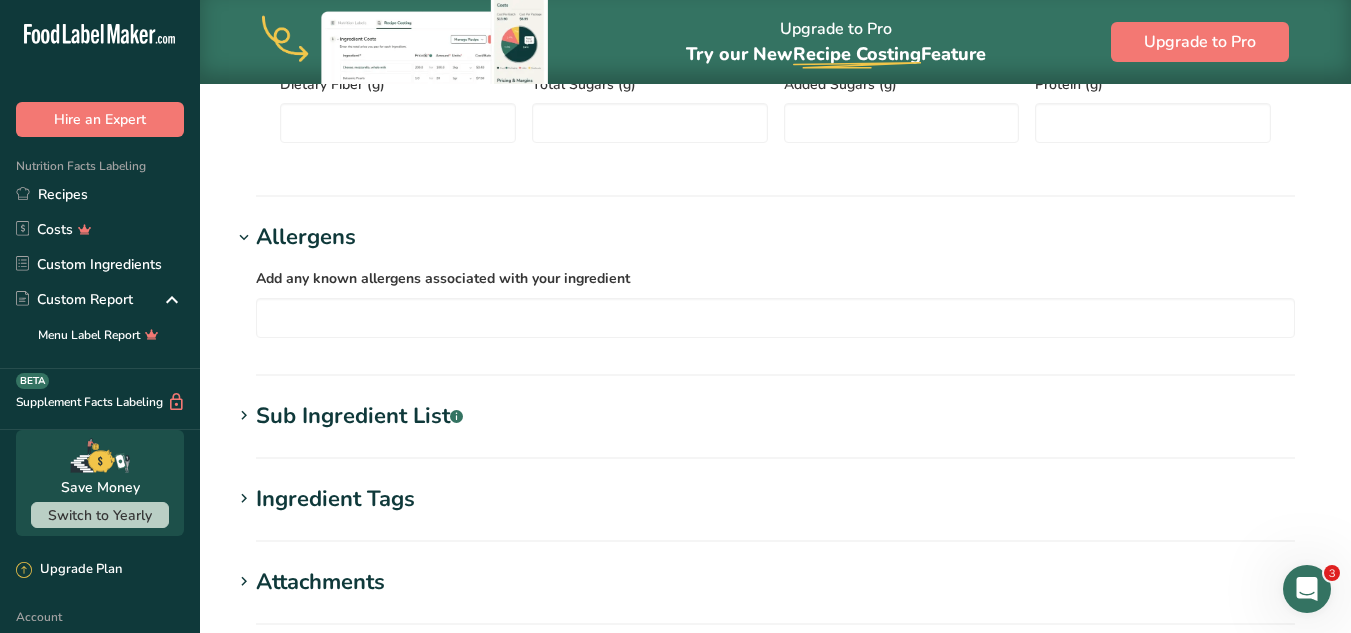 click on "Allergens" at bounding box center (775, 237) 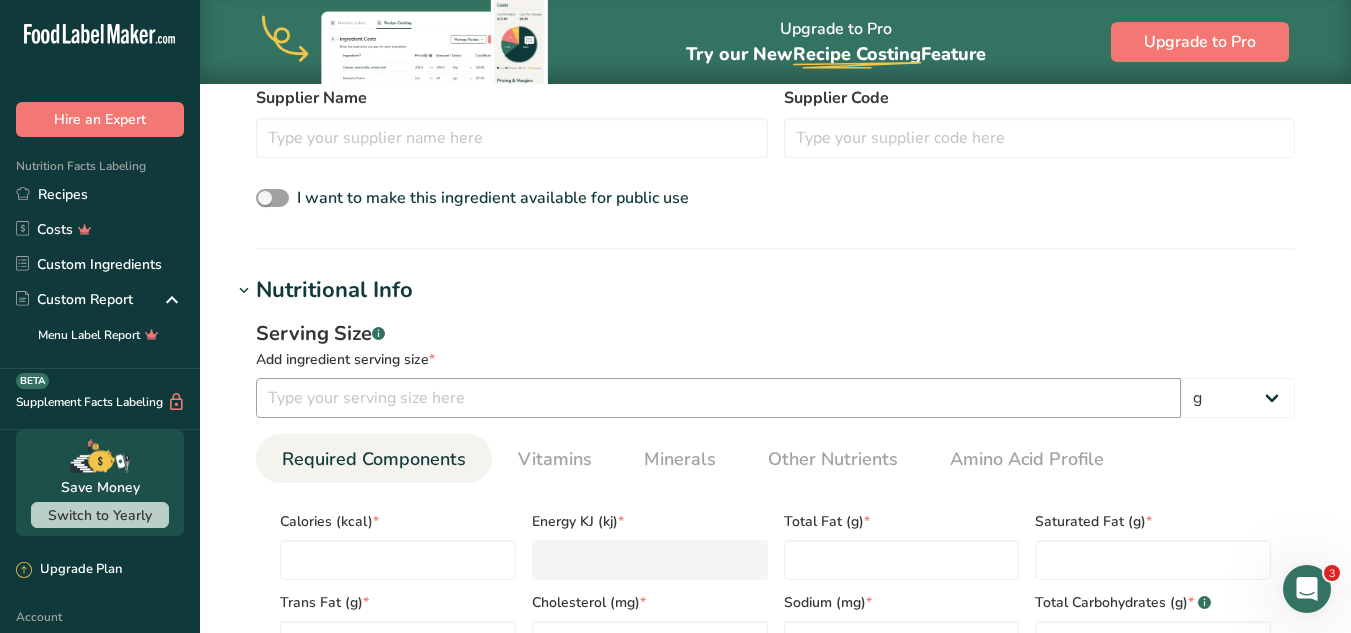 scroll, scrollTop: 600, scrollLeft: 0, axis: vertical 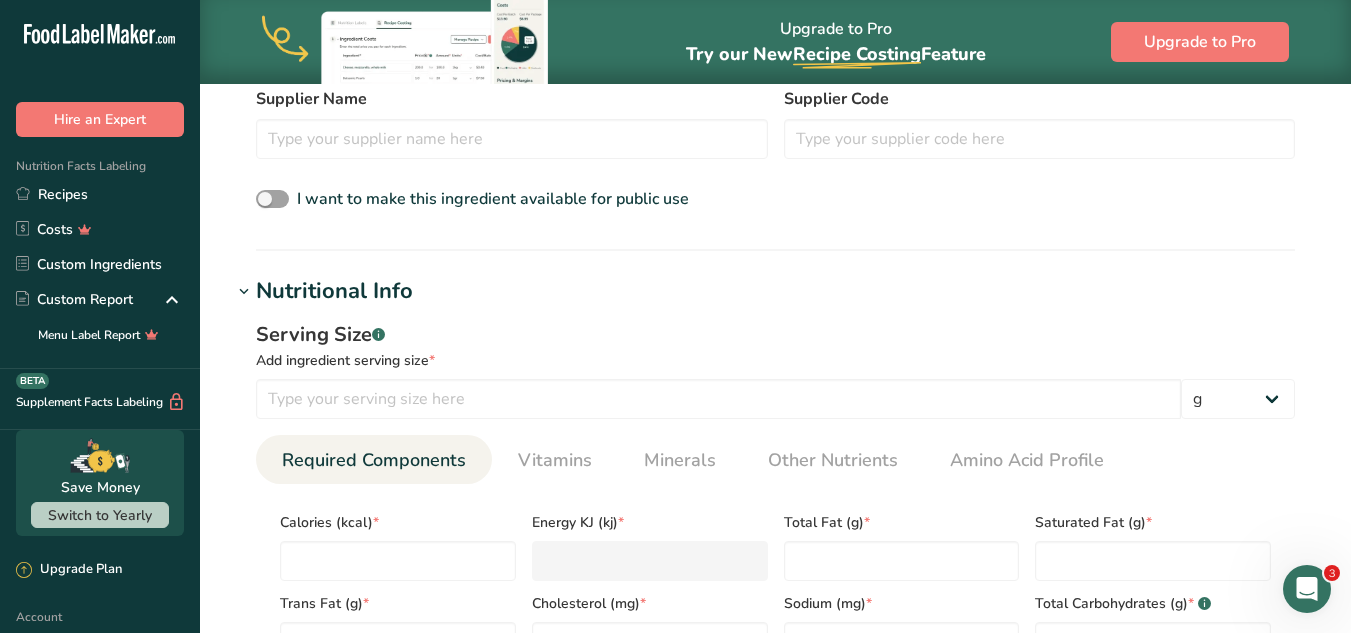 click at bounding box center [244, 292] 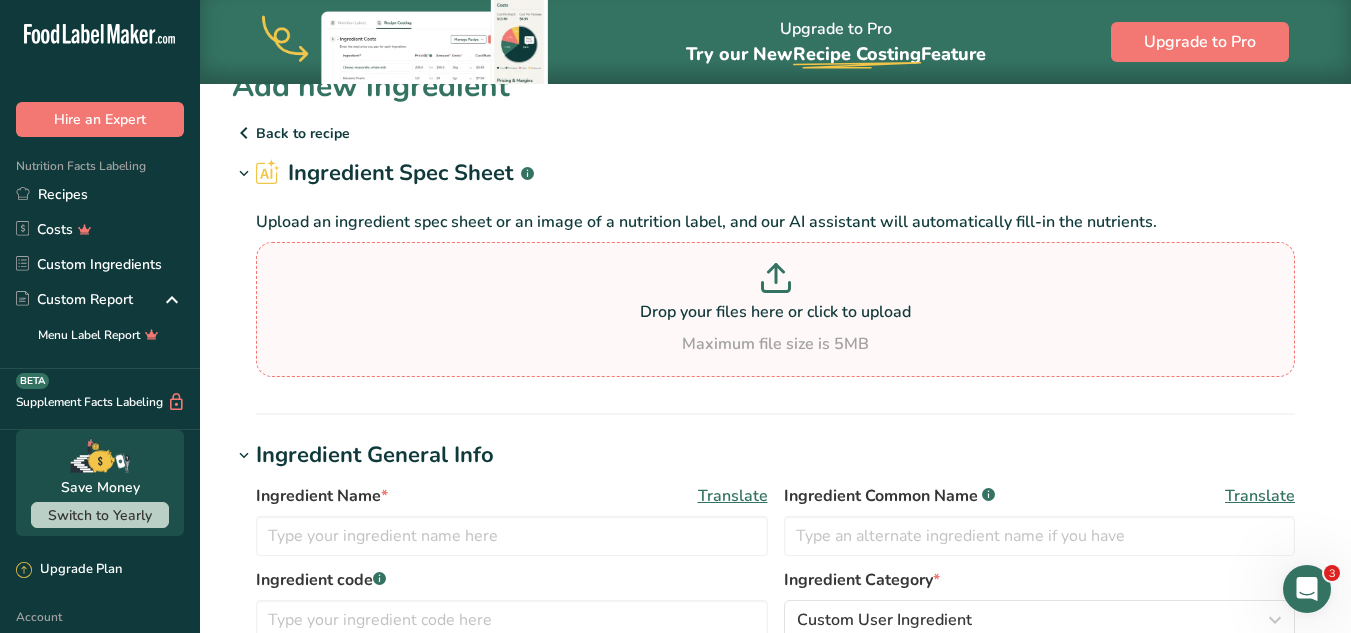 scroll, scrollTop: 0, scrollLeft: 0, axis: both 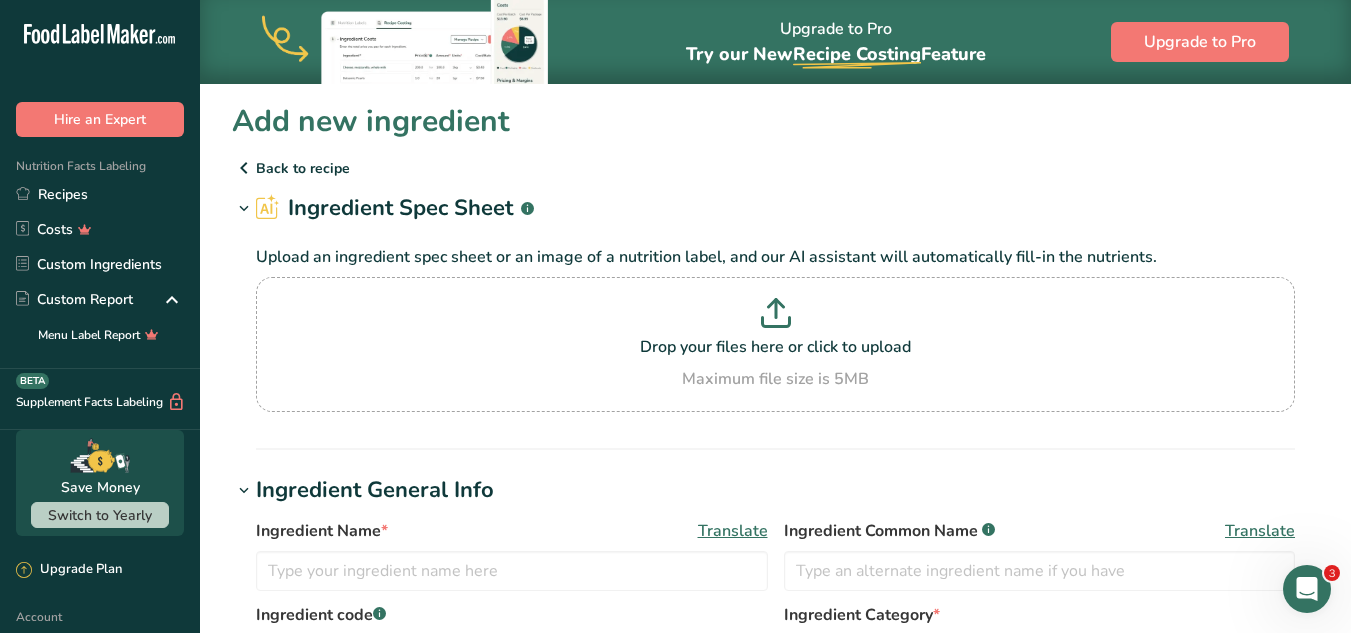 click at bounding box center (244, 168) 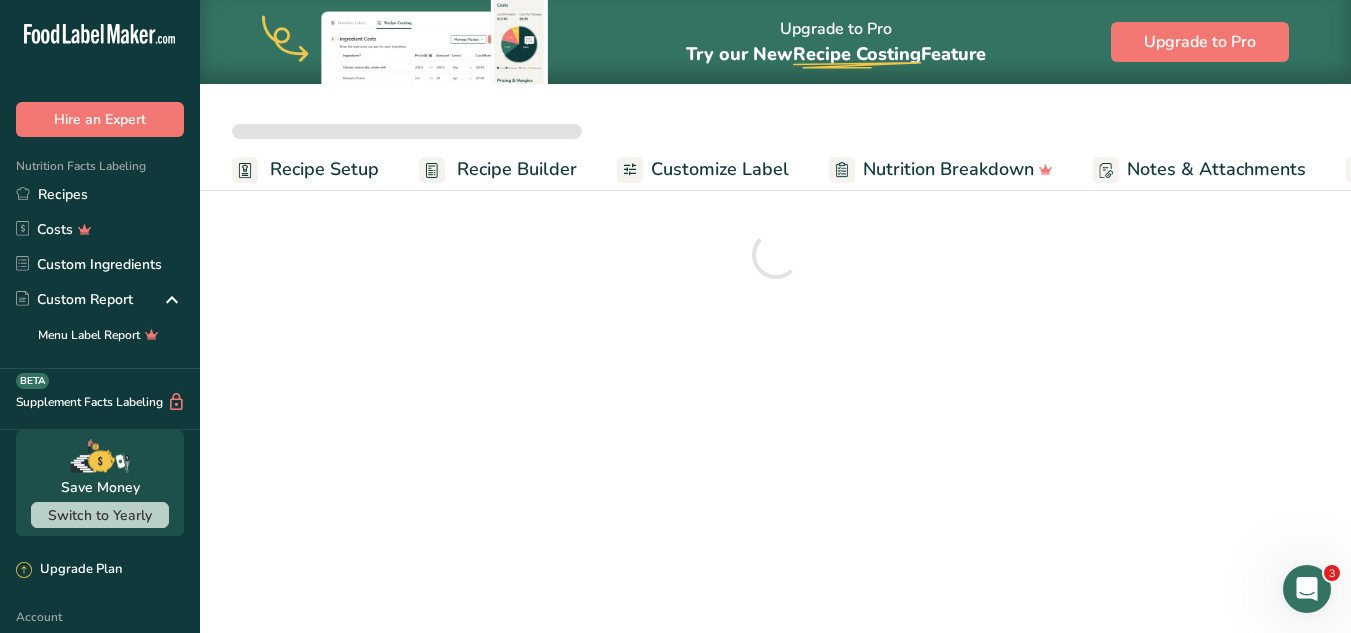 click on "Recipe Setup" at bounding box center (324, 169) 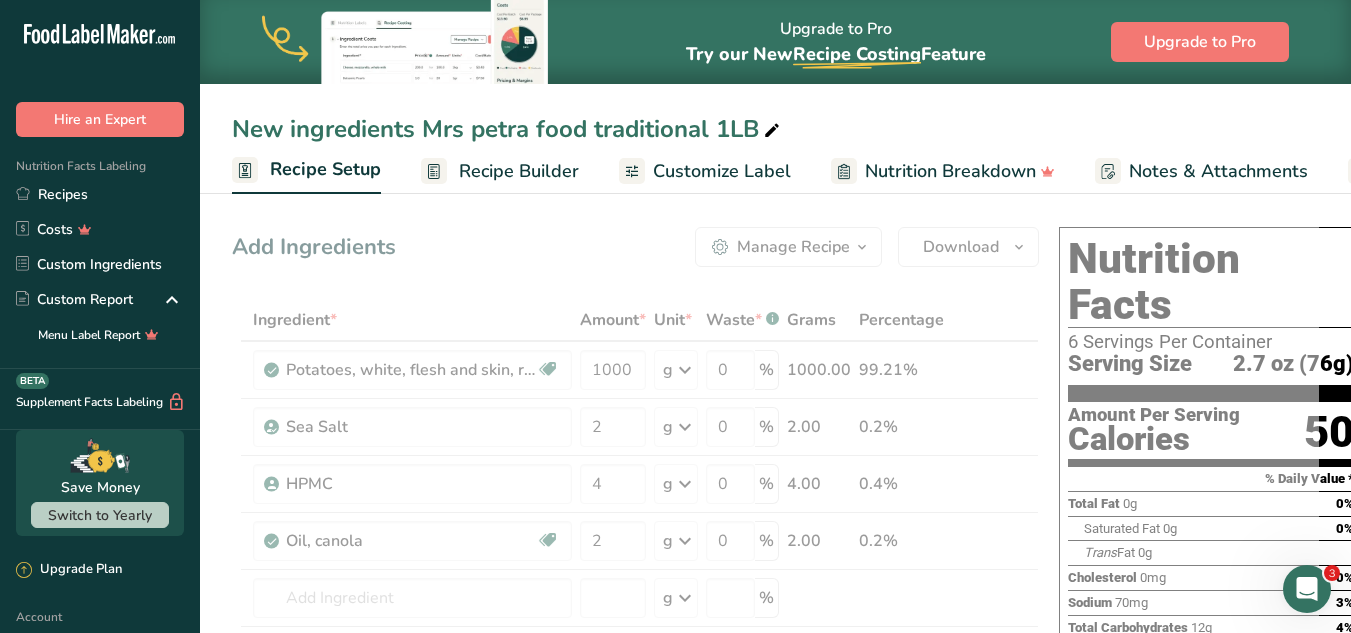 scroll, scrollTop: 0, scrollLeft: 7, axis: horizontal 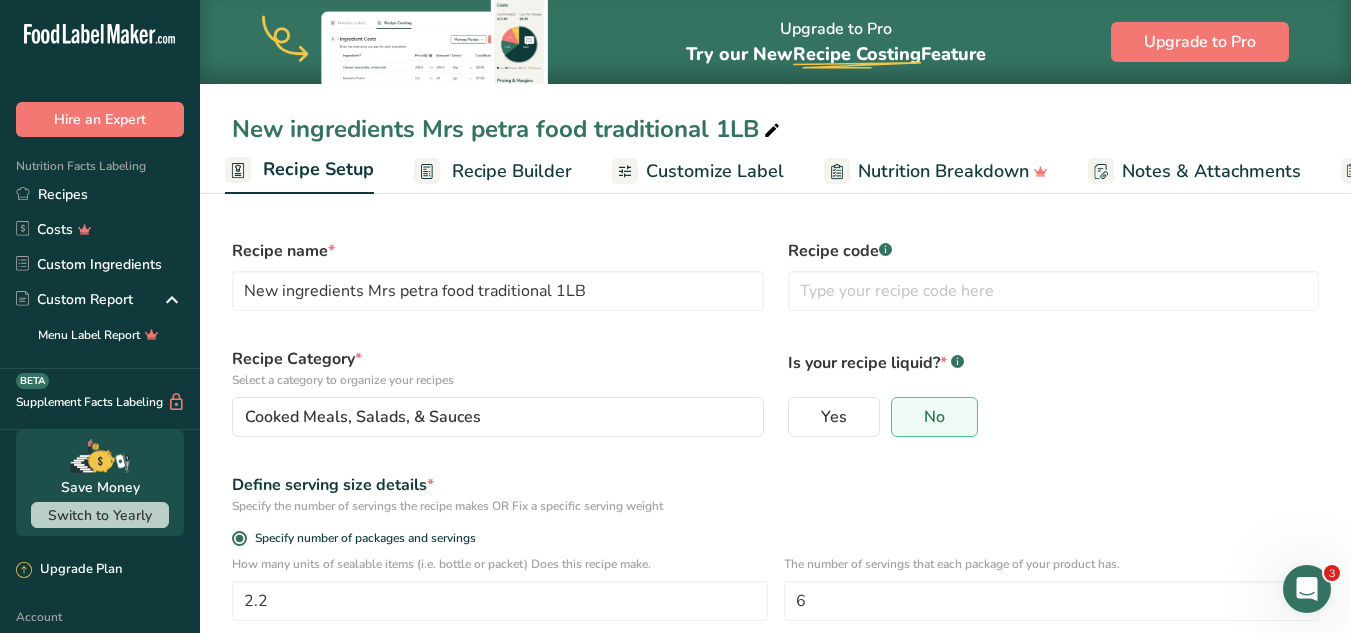 click on "Recipe Builder" at bounding box center (493, 171) 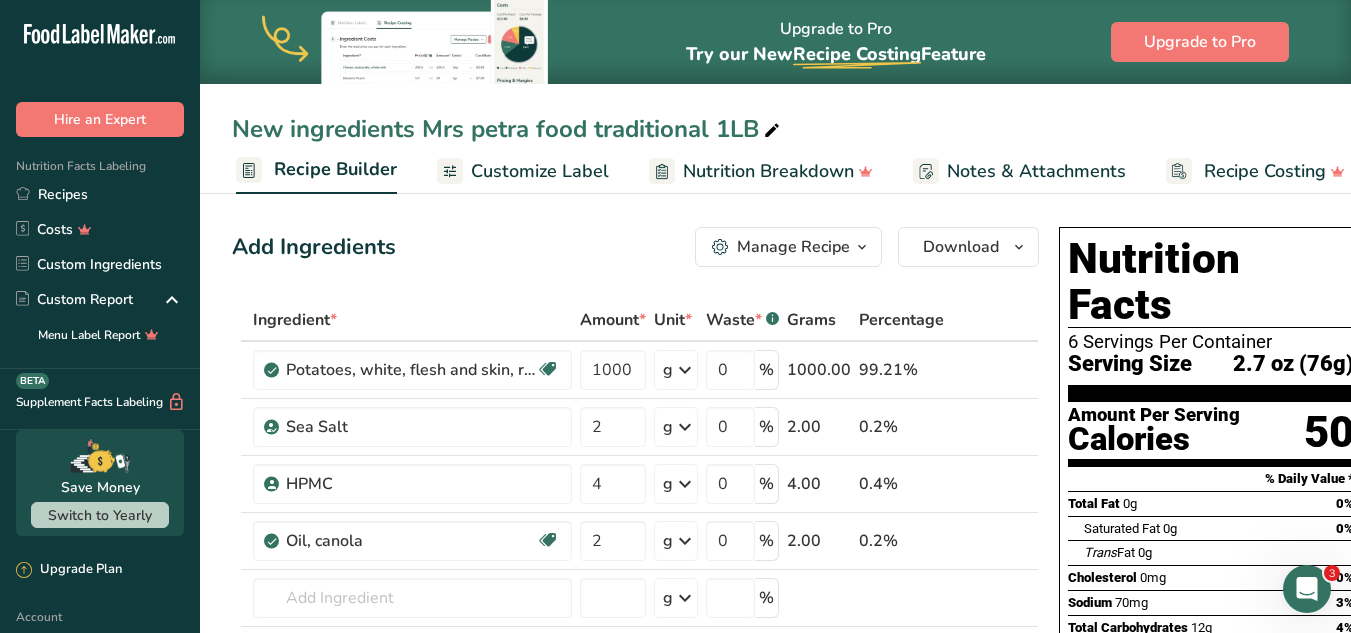 scroll, scrollTop: 0, scrollLeft: 193, axis: horizontal 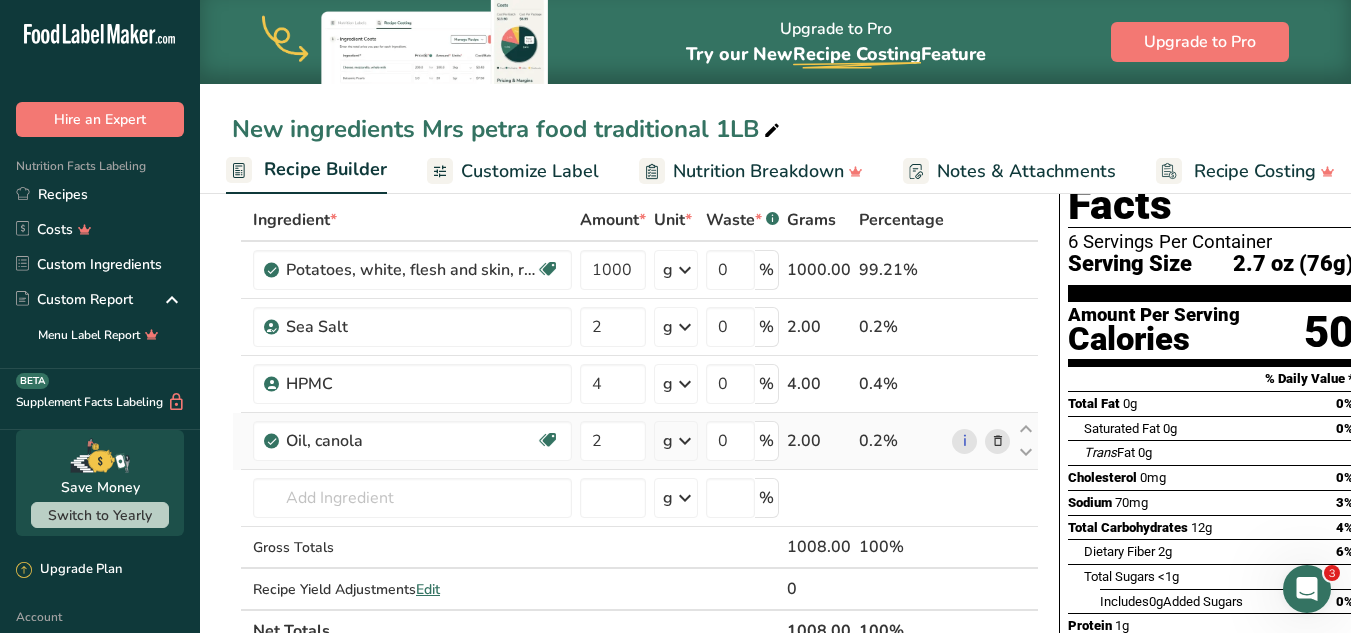 click on "i" at bounding box center [981, 441] 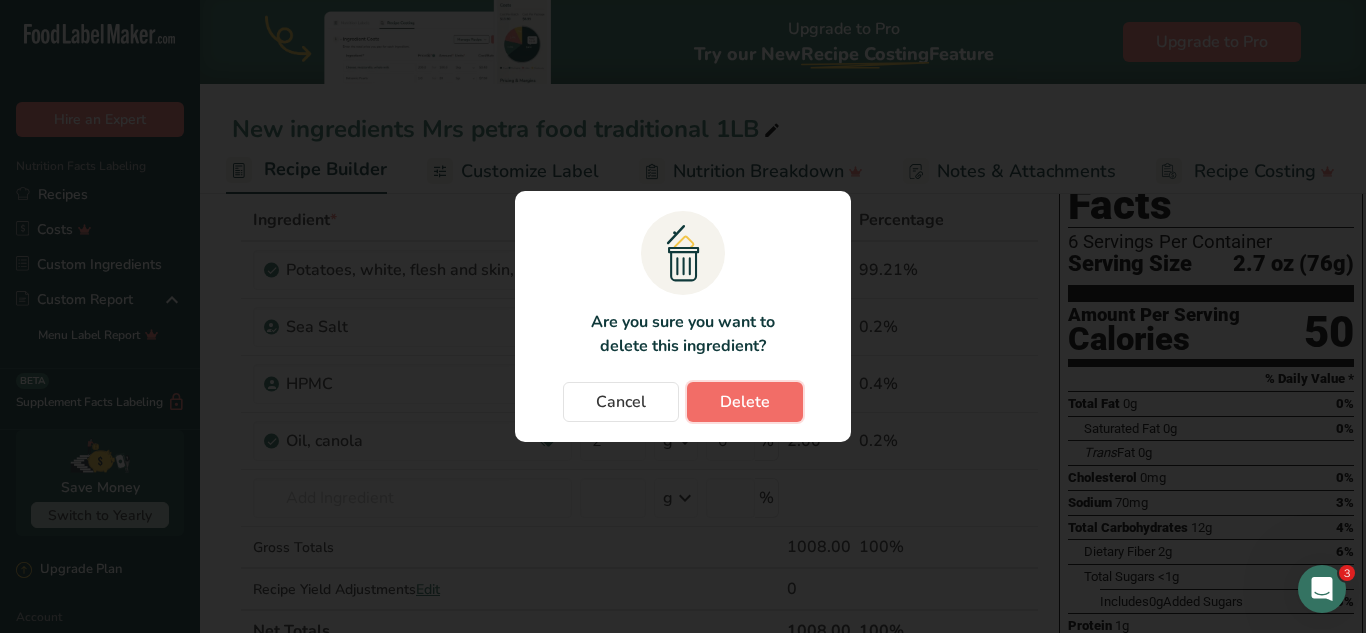 click on "Delete" at bounding box center (745, 402) 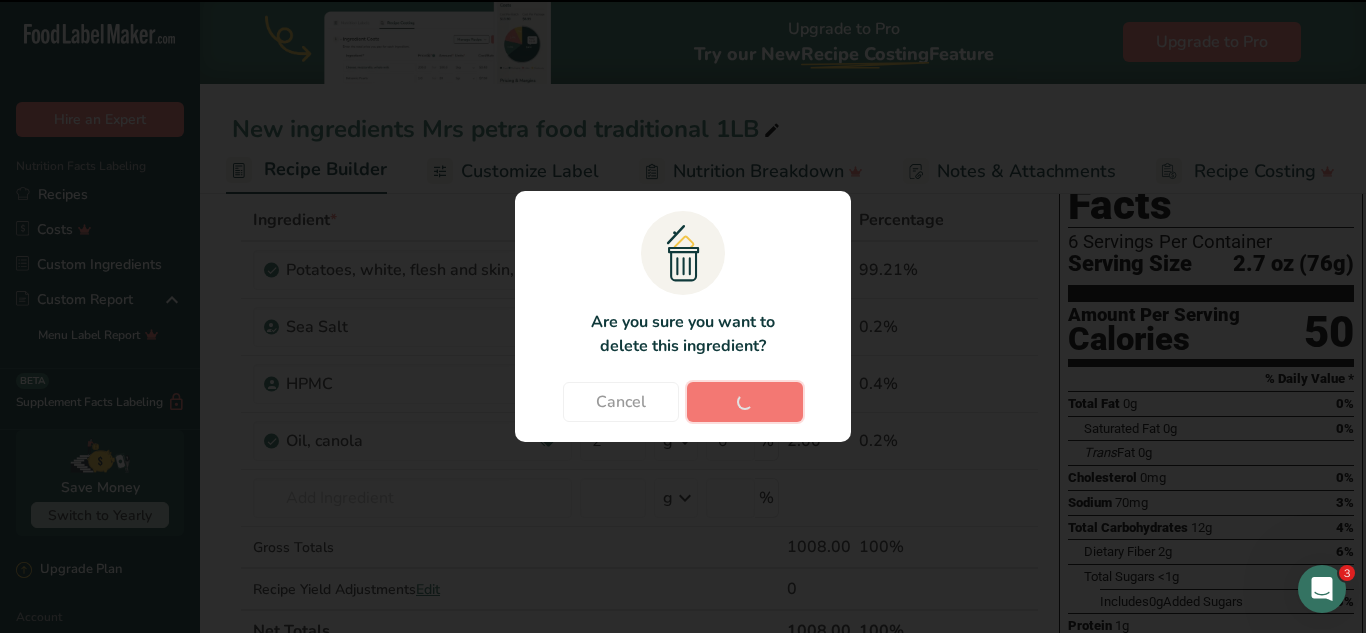 type 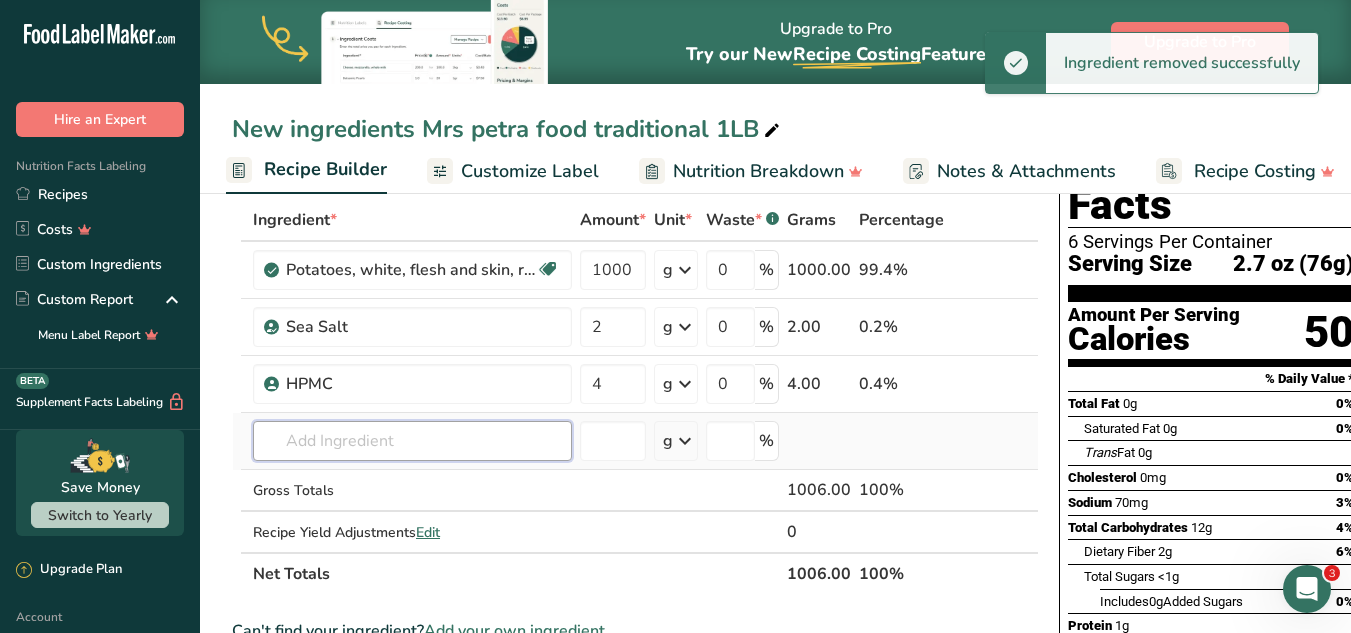 click at bounding box center [412, 441] 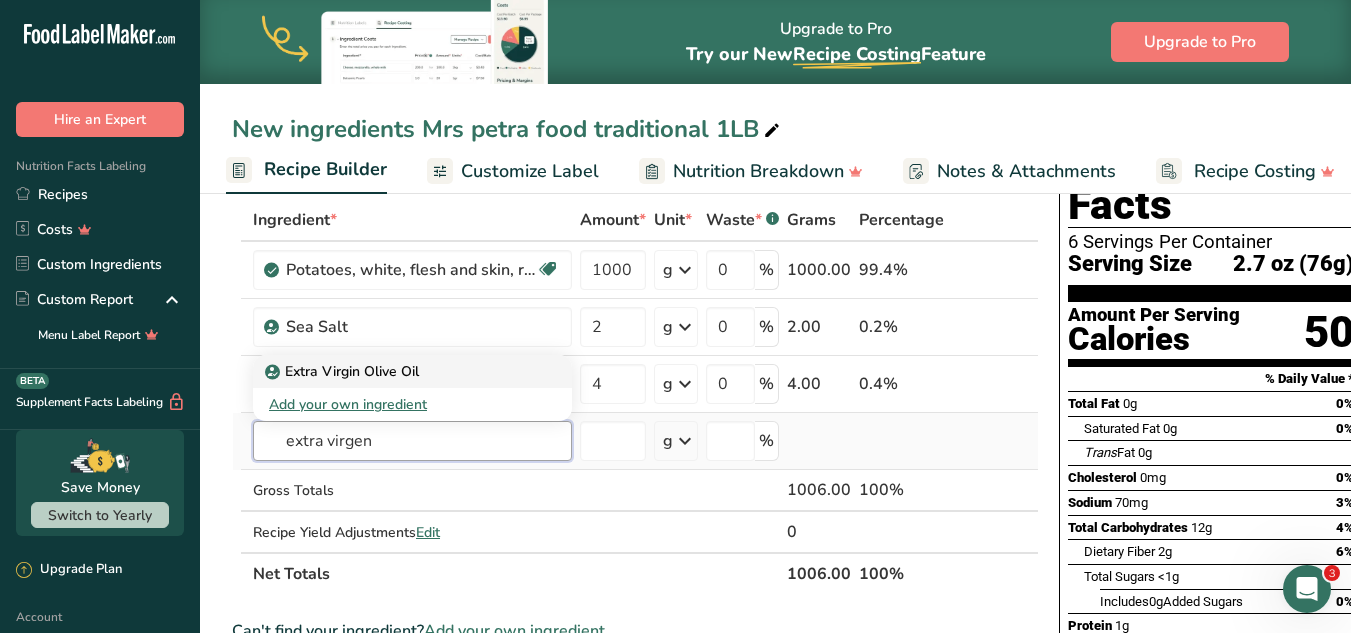 type on "extra virgen" 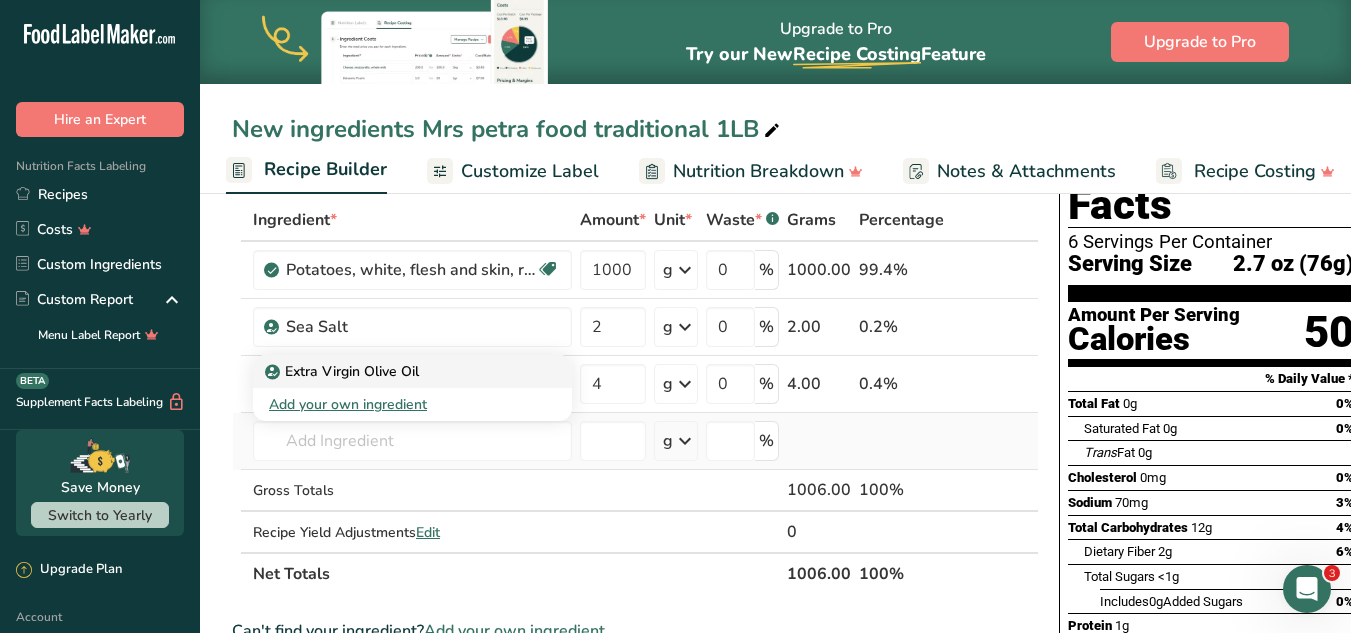 click on "Extra Virgin Olive Oil" at bounding box center [344, 371] 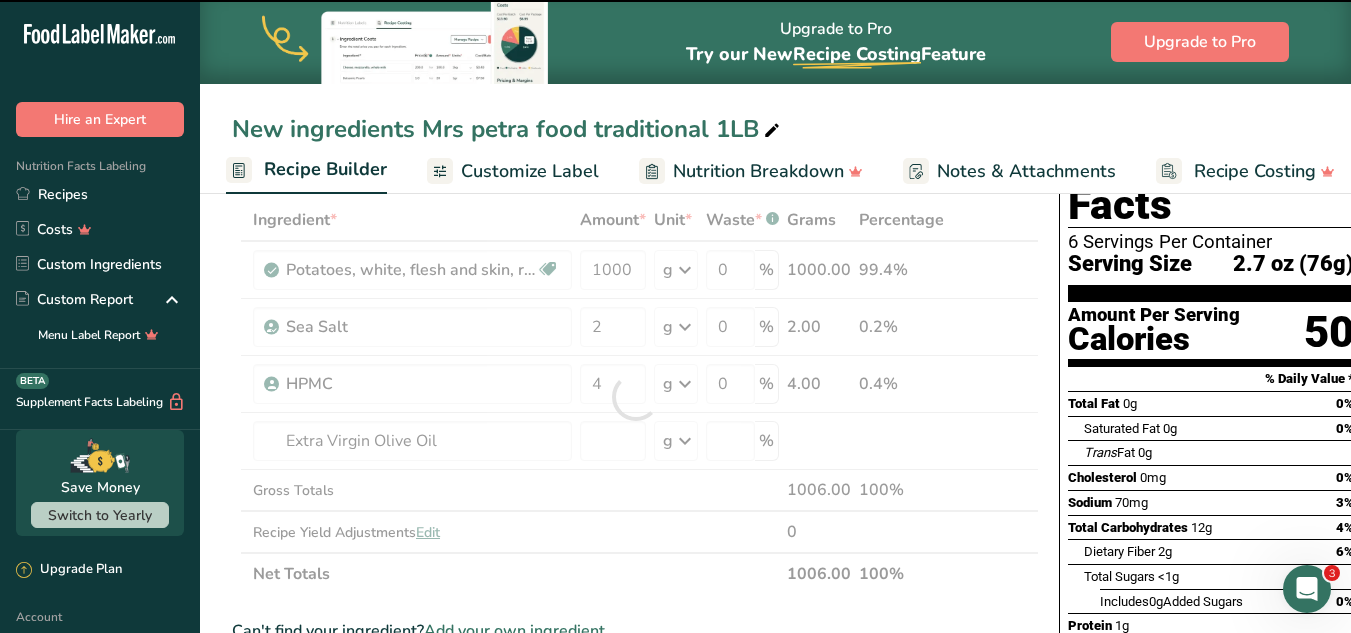 type on "0" 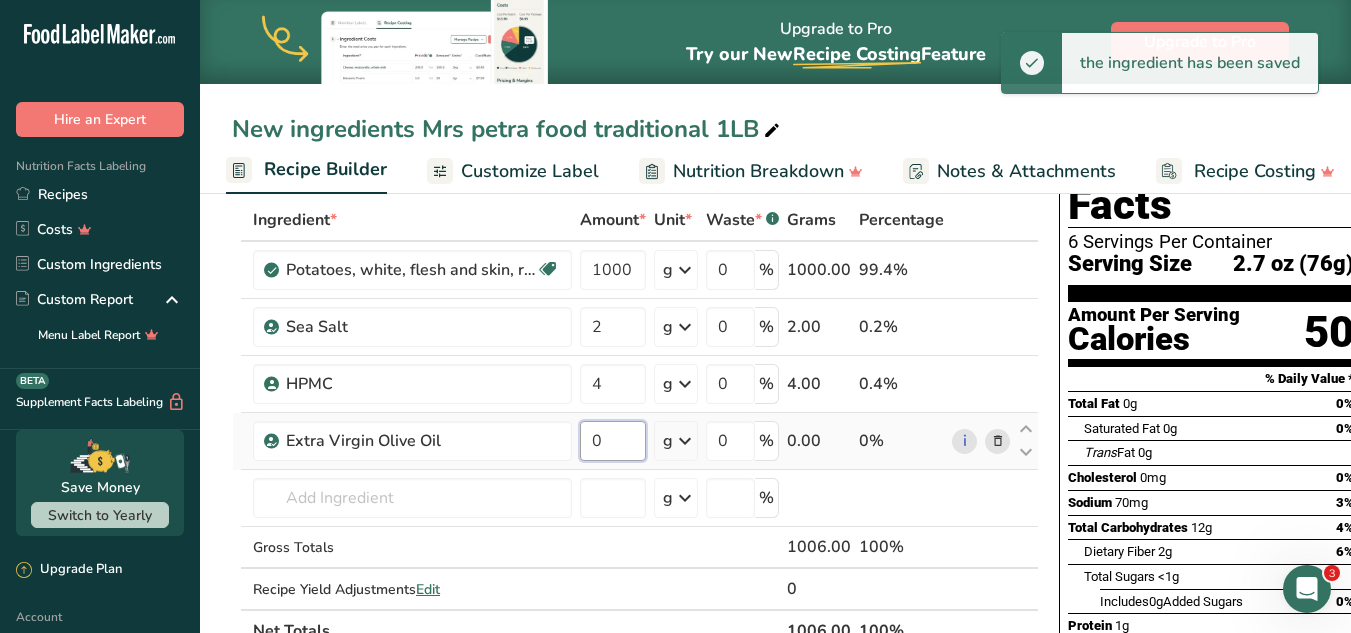 click on "0" at bounding box center (613, 441) 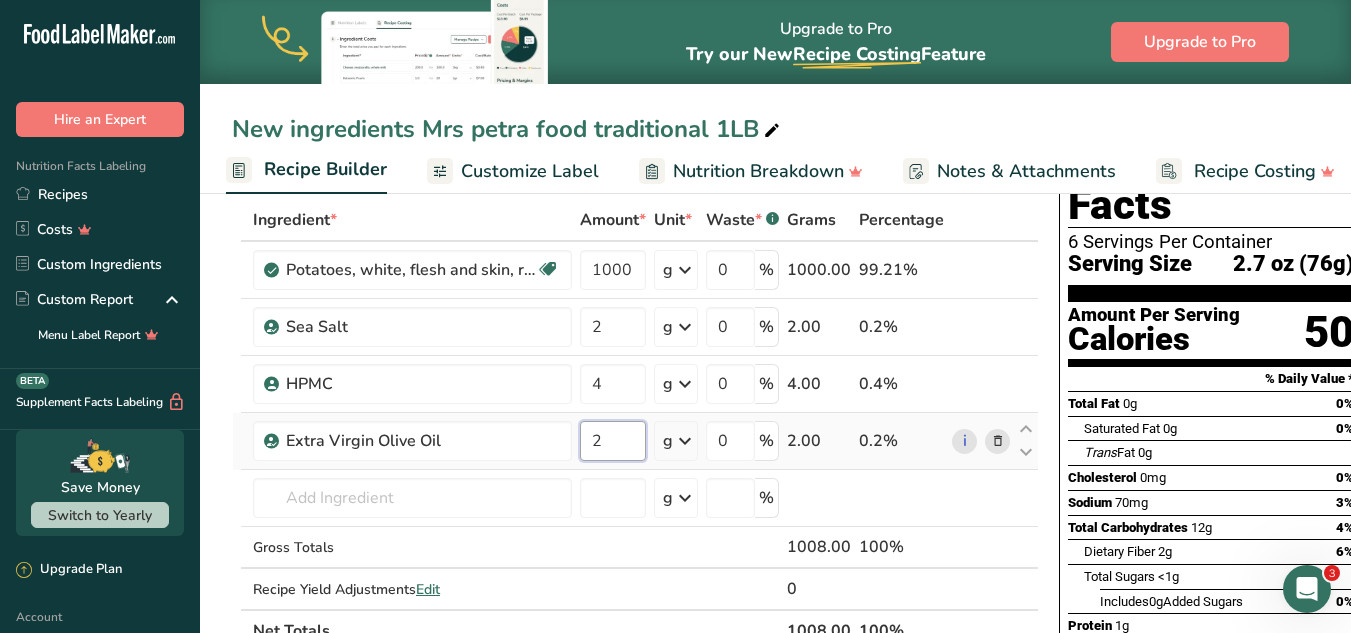 type on "2" 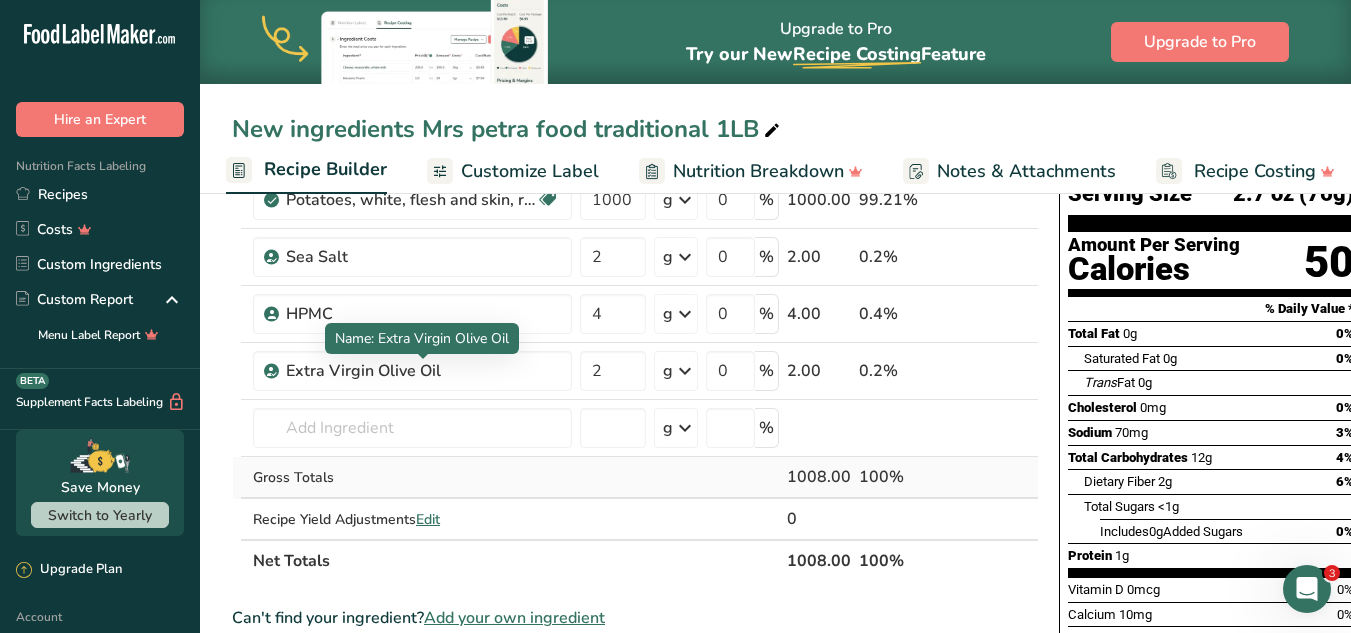 scroll, scrollTop: 200, scrollLeft: 0, axis: vertical 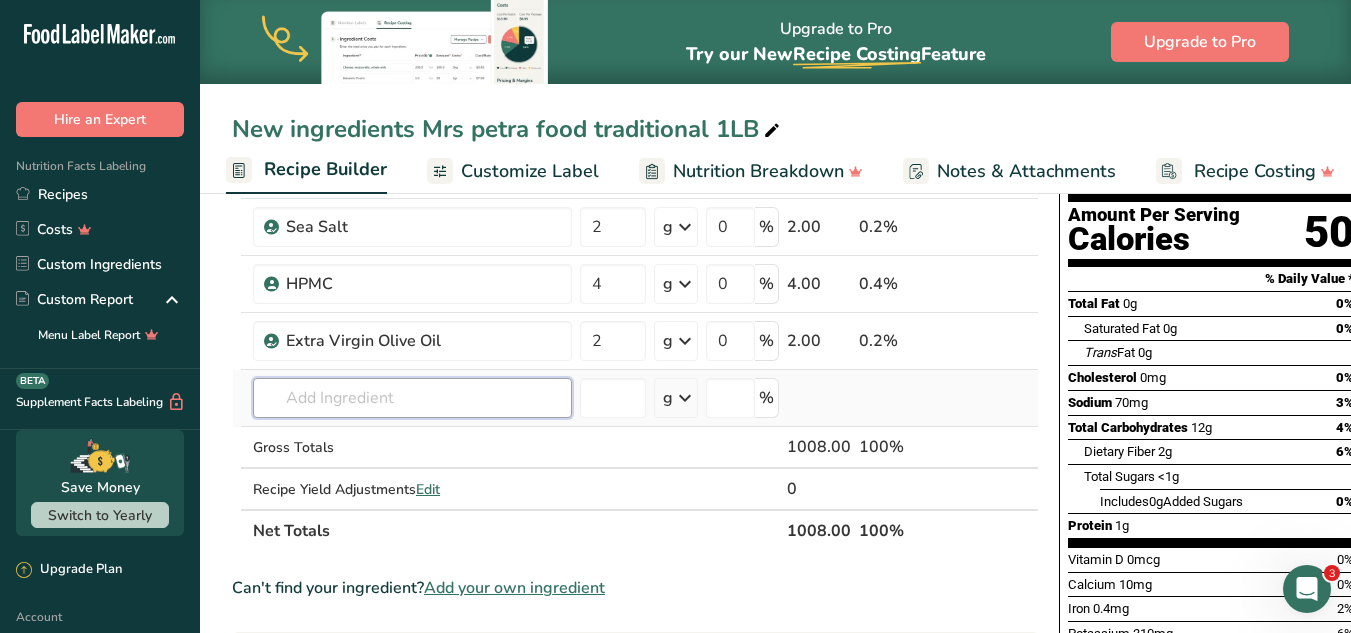 click at bounding box center [412, 398] 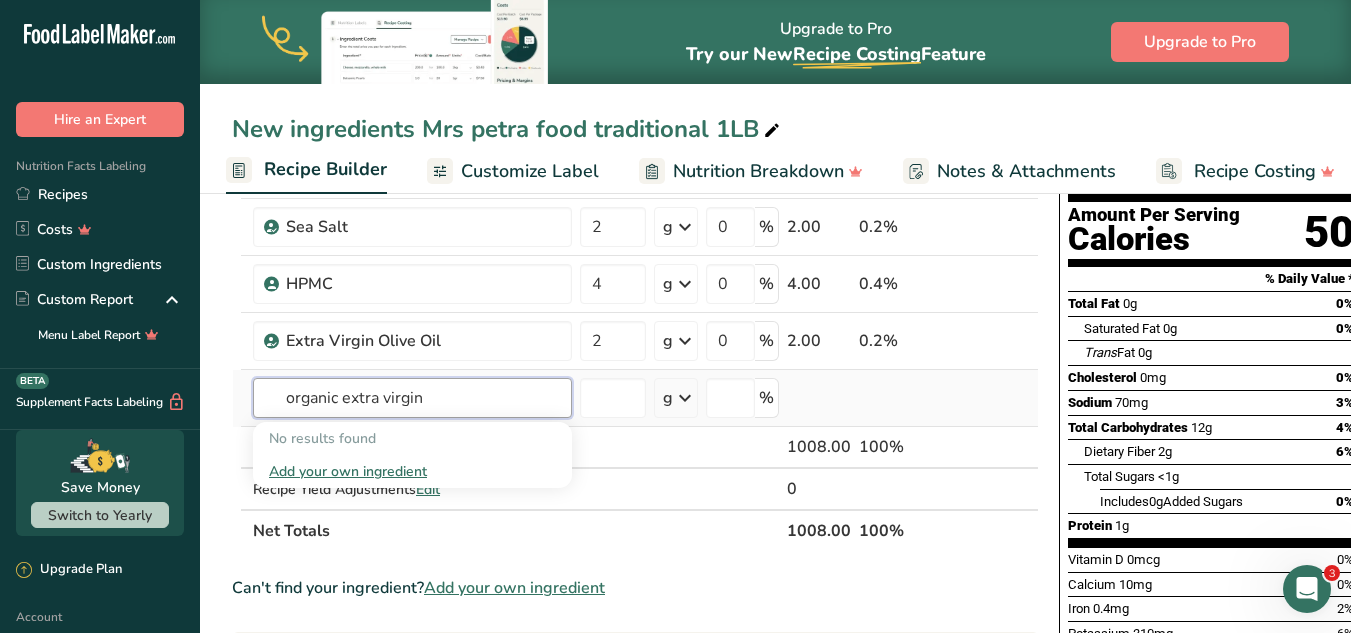 type on "organic extra virgin" 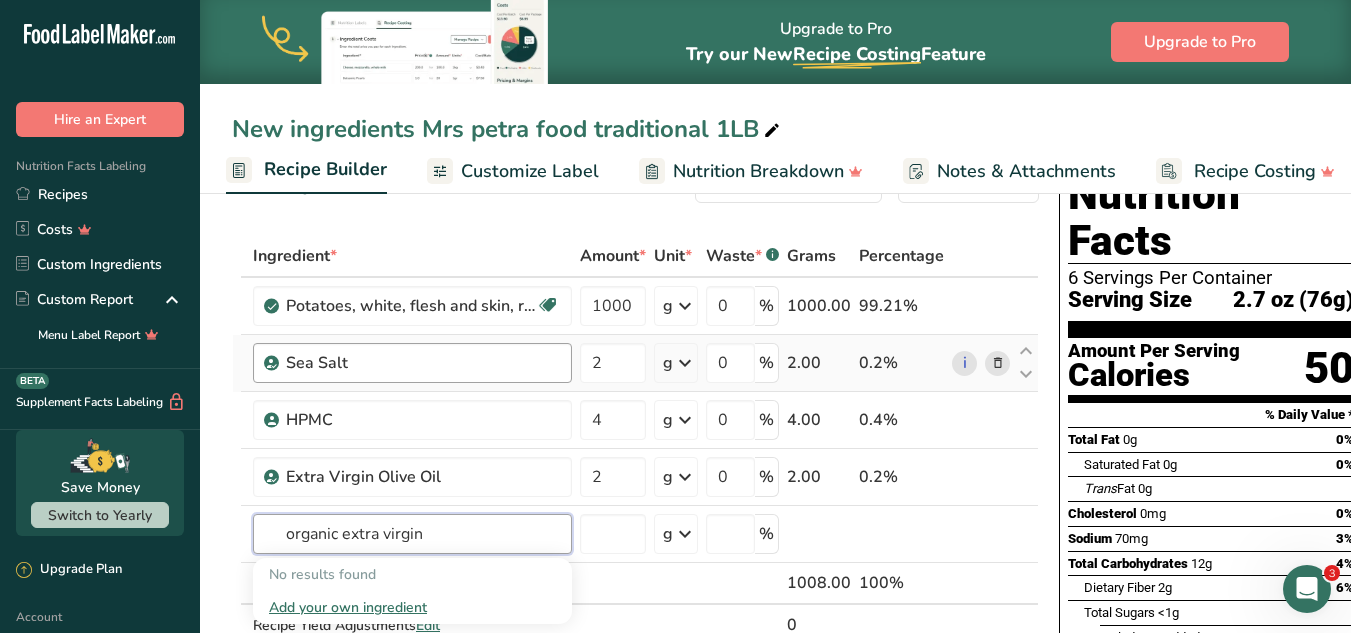 scroll, scrollTop: 100, scrollLeft: 0, axis: vertical 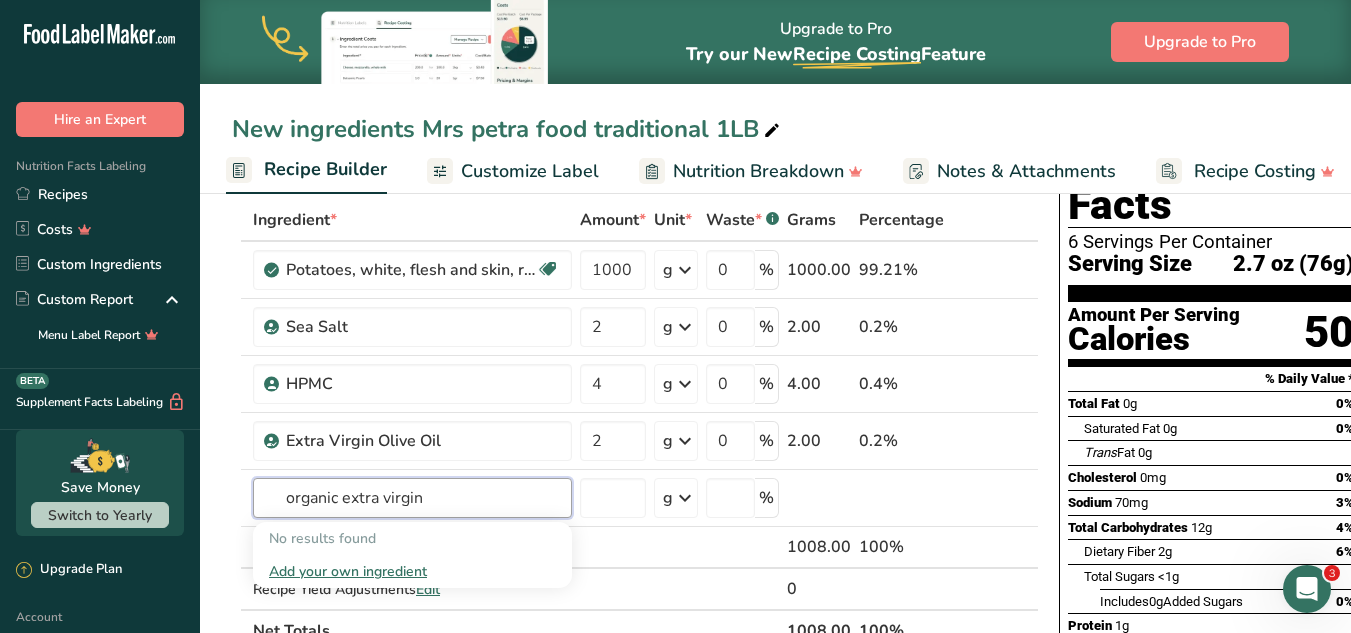 drag, startPoint x: 537, startPoint y: 494, endPoint x: 0, endPoint y: 497, distance: 537.00836 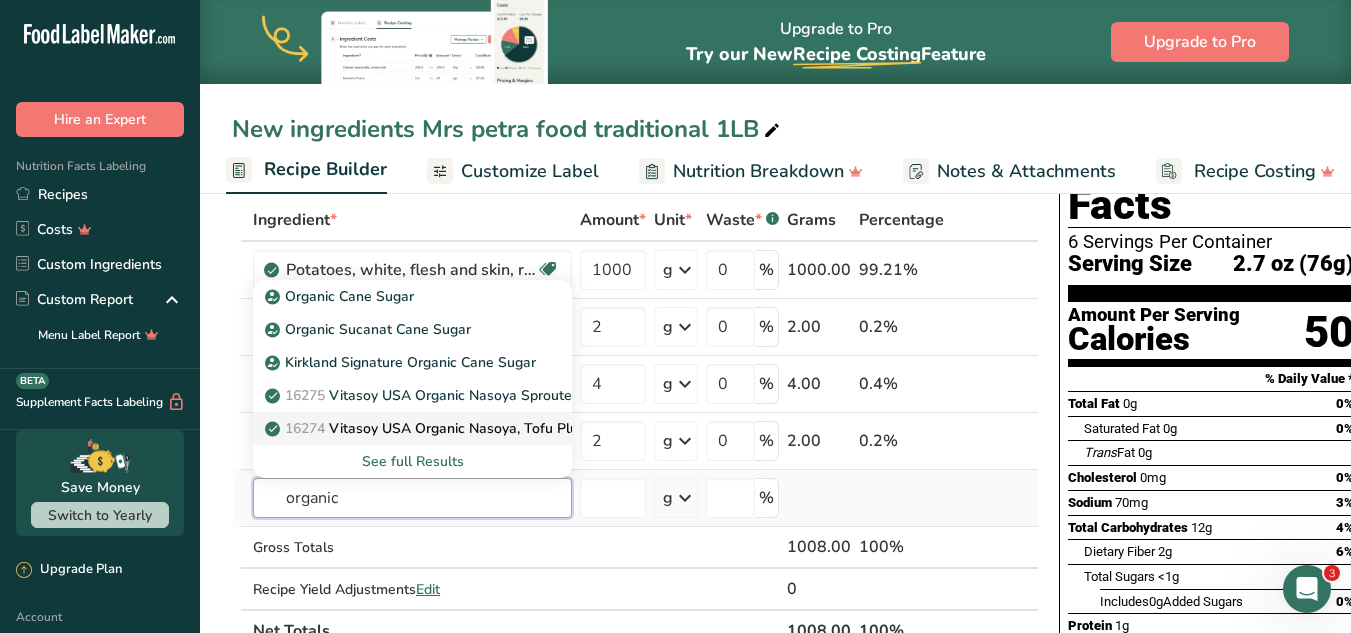 scroll, scrollTop: 200, scrollLeft: 0, axis: vertical 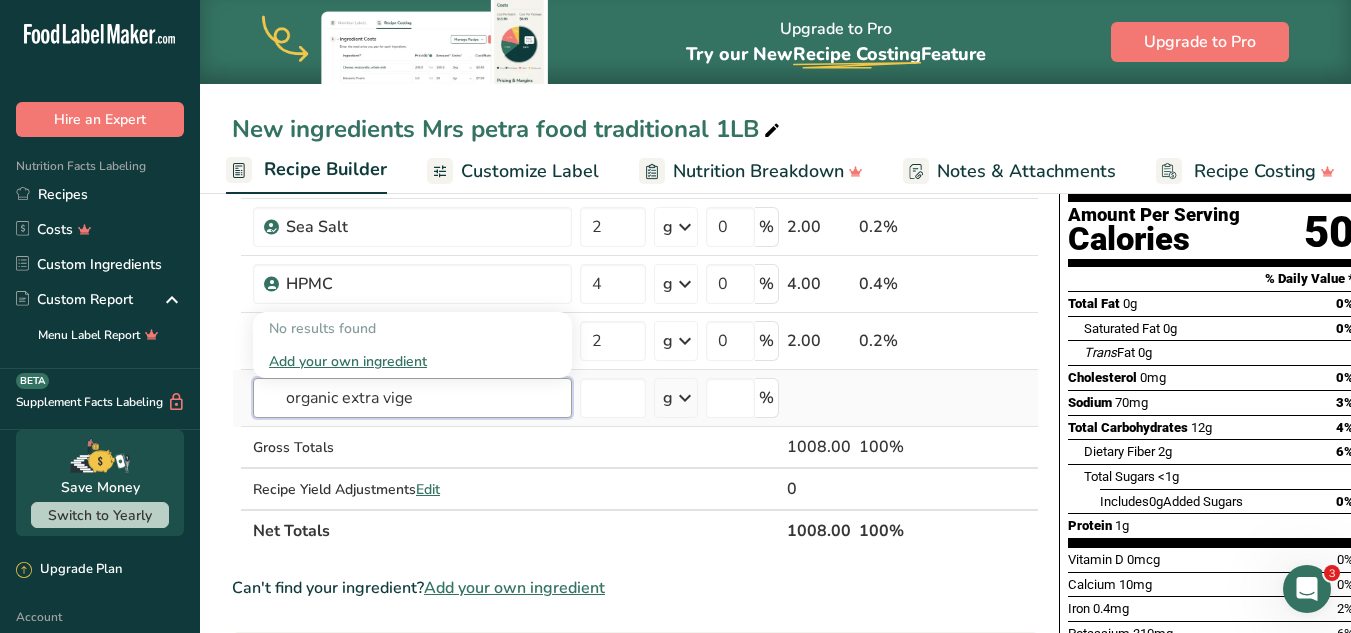 drag, startPoint x: 60, startPoint y: 402, endPoint x: 39, endPoint y: 398, distance: 21.377558 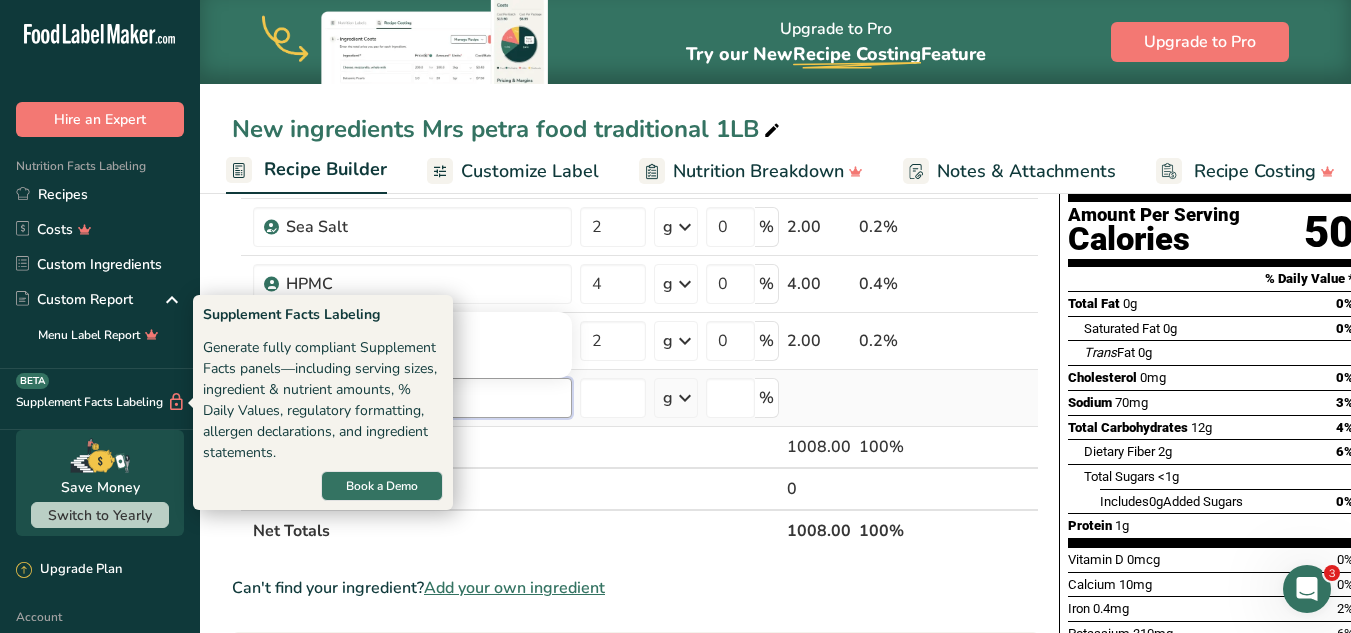 type on "a vige" 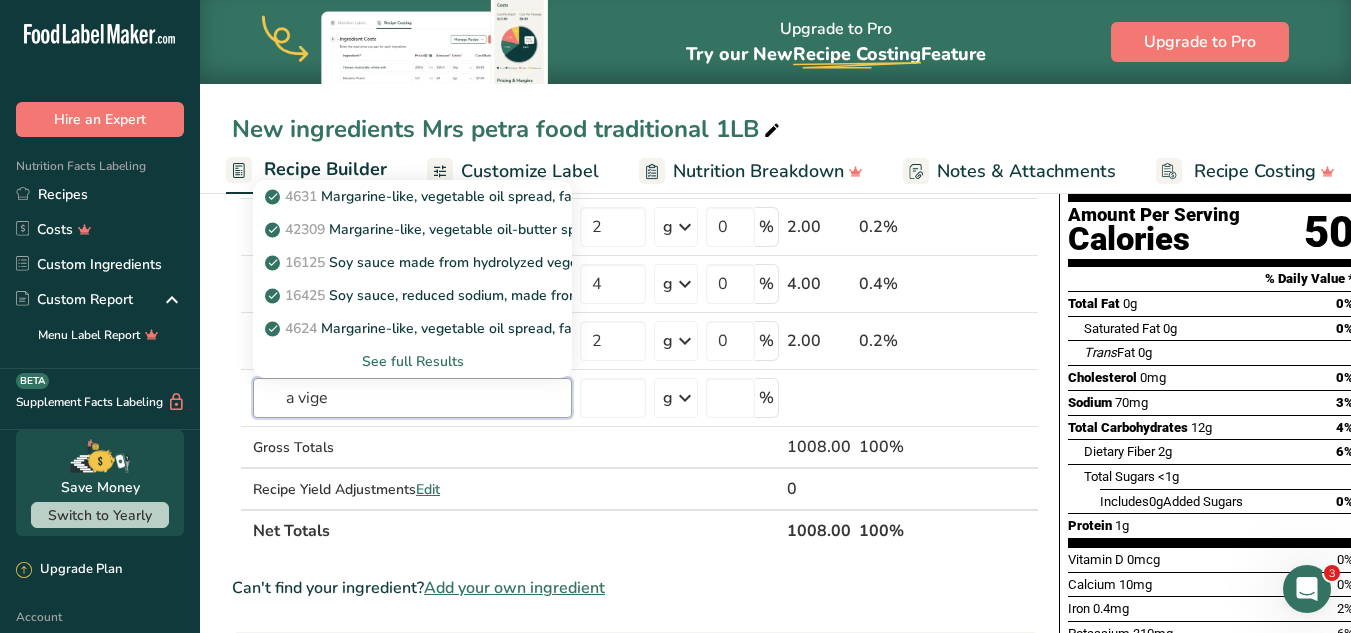 drag, startPoint x: 472, startPoint y: 403, endPoint x: 23, endPoint y: 390, distance: 449.18817 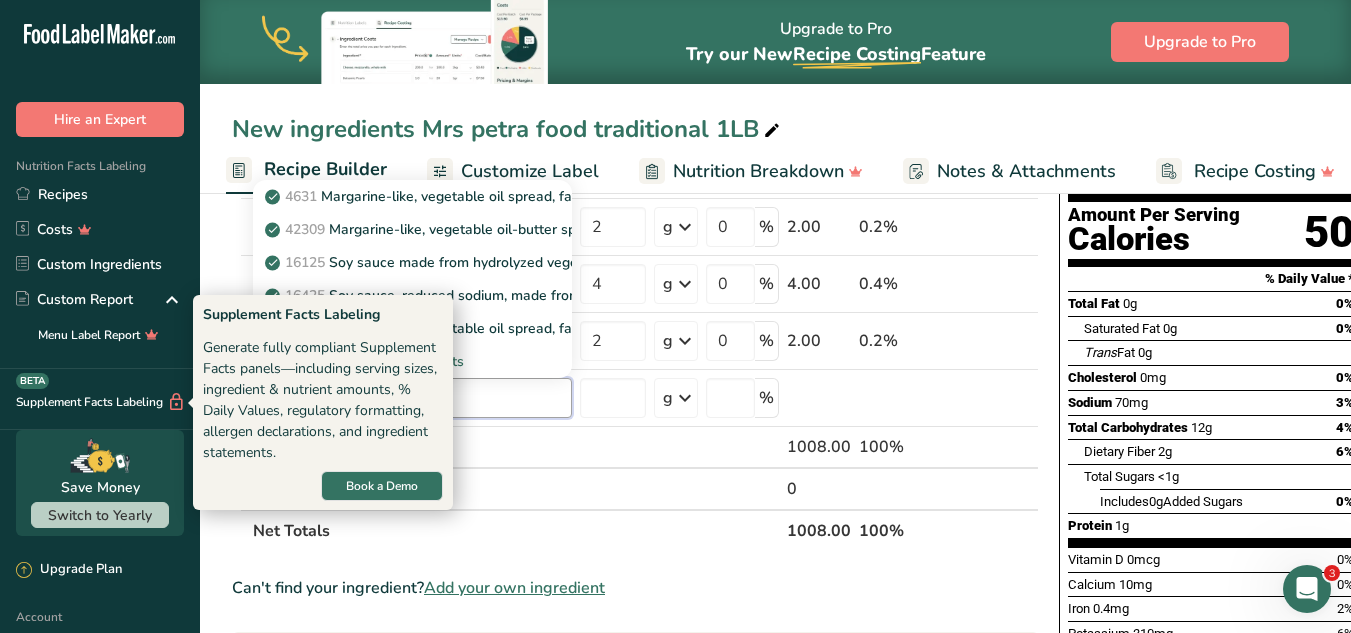 type 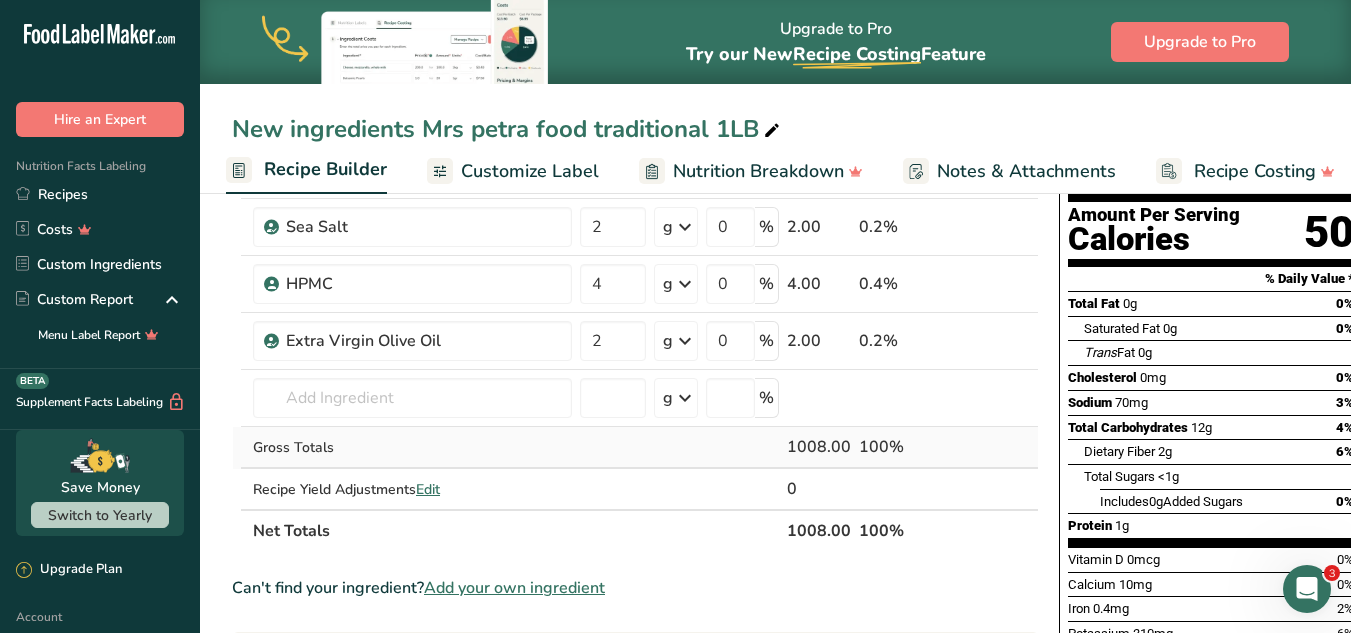 click at bounding box center [676, 448] 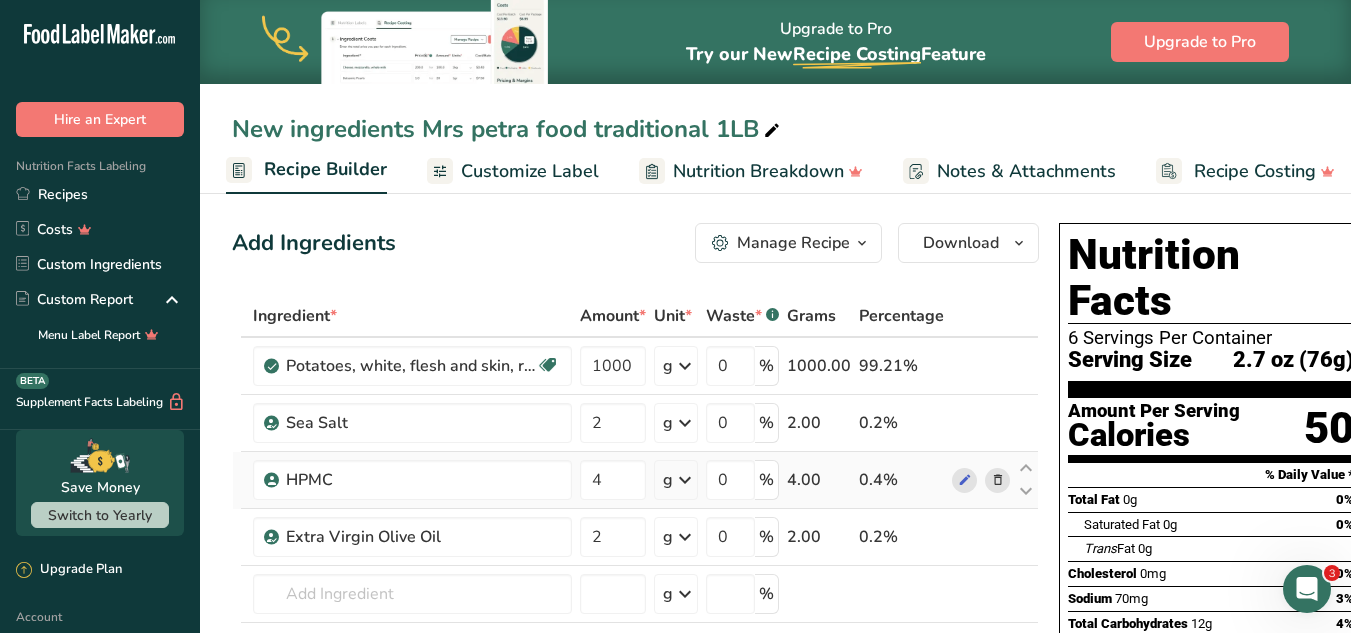 scroll, scrollTop: 0, scrollLeft: 0, axis: both 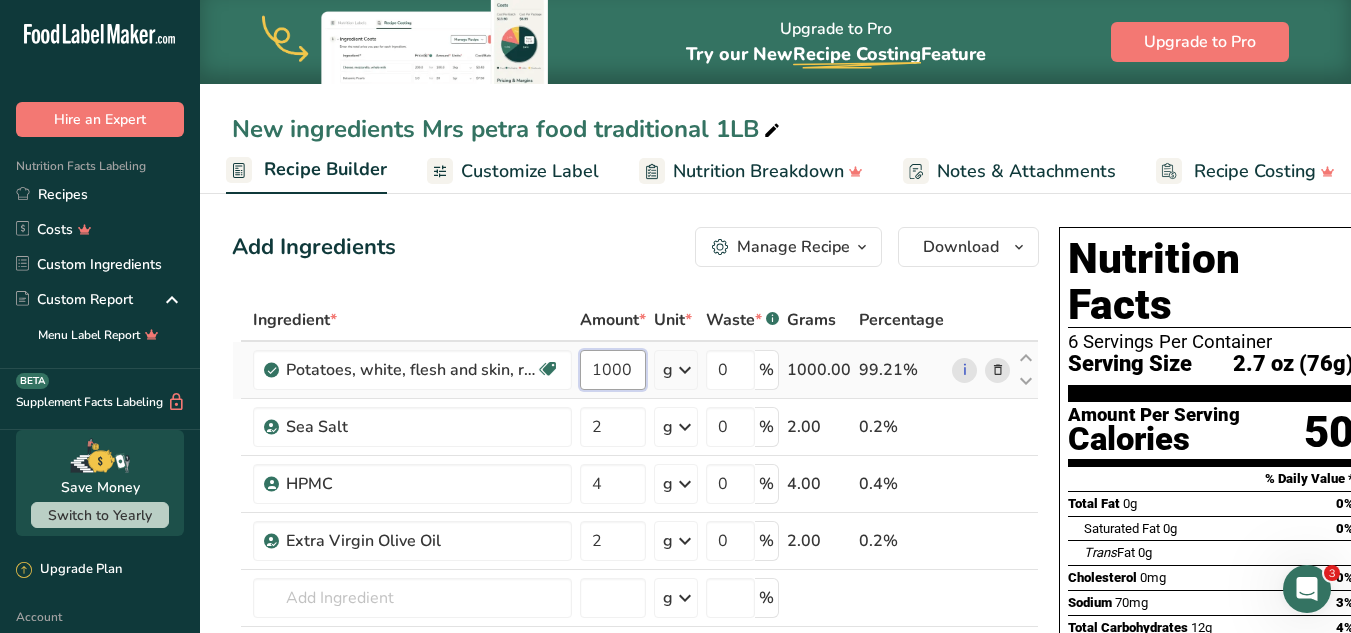 click on "1000" at bounding box center (613, 370) 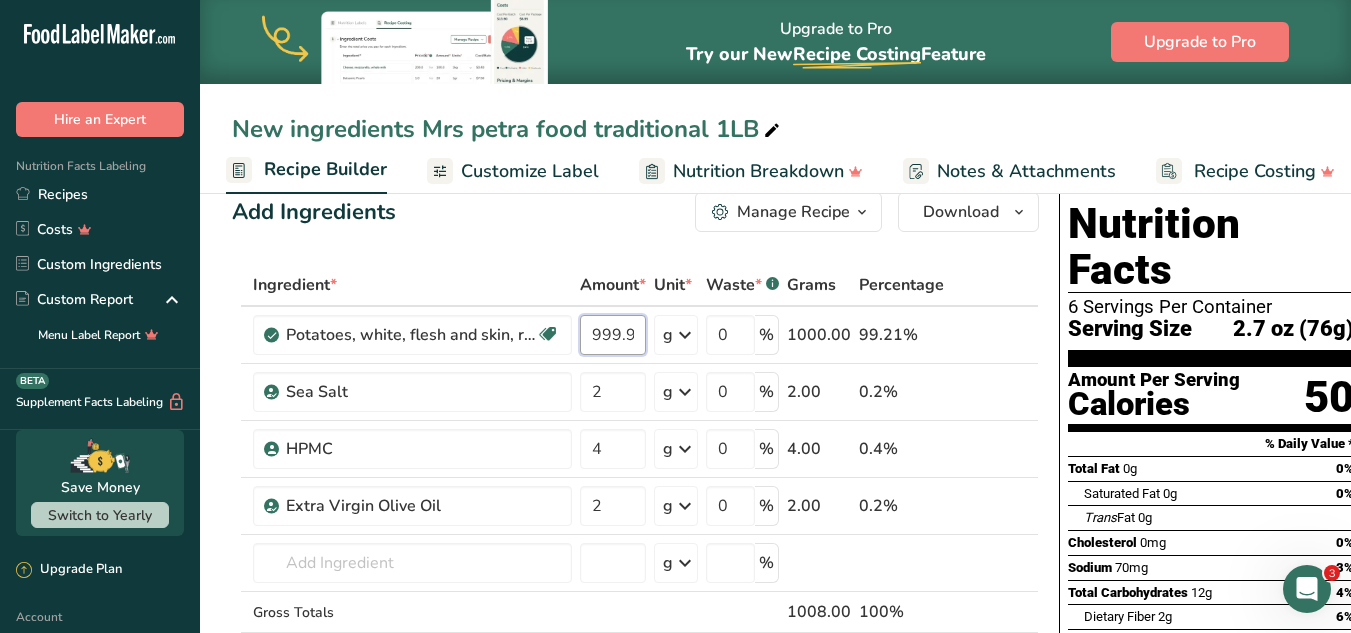 scroll, scrollTop: 0, scrollLeft: 0, axis: both 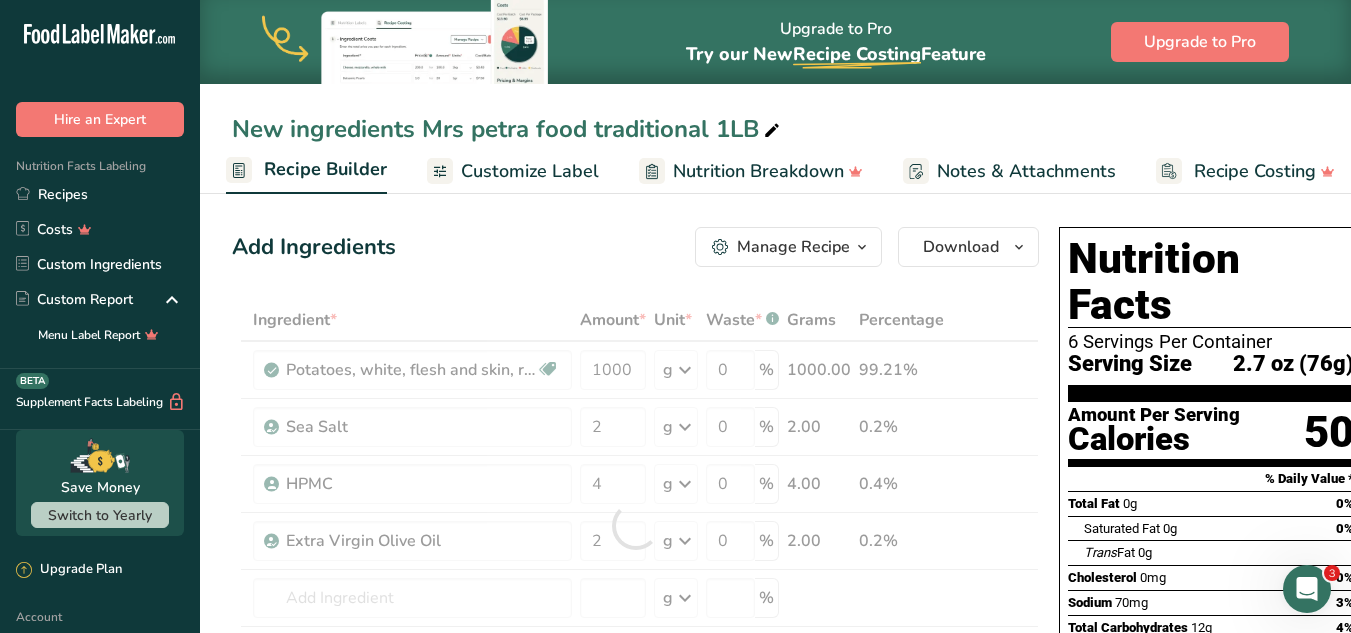 click on "Add Ingredients
Manage Recipe         Delete Recipe           Duplicate Recipe             Scale Recipe             Save as Sub-Recipe   .a-a{fill:#347362;}.b-a{fill:#fff;}                               Nutrition Breakdown                   Recipe Card
NEW
Amino Acids Pattern Report             Activity History
Download
Choose your preferred label style
Standard FDA label
Standard FDA label
The most common format for nutrition facts labels in compliance with the FDA's typeface, style and requirements
Tabular FDA label
A label format compliant with the FDA regulations presented in a tabular (horizontal) display.
Linear FDA label
A simple linear display for small sized packages.
Simplified FDA label" at bounding box center [641, 803] 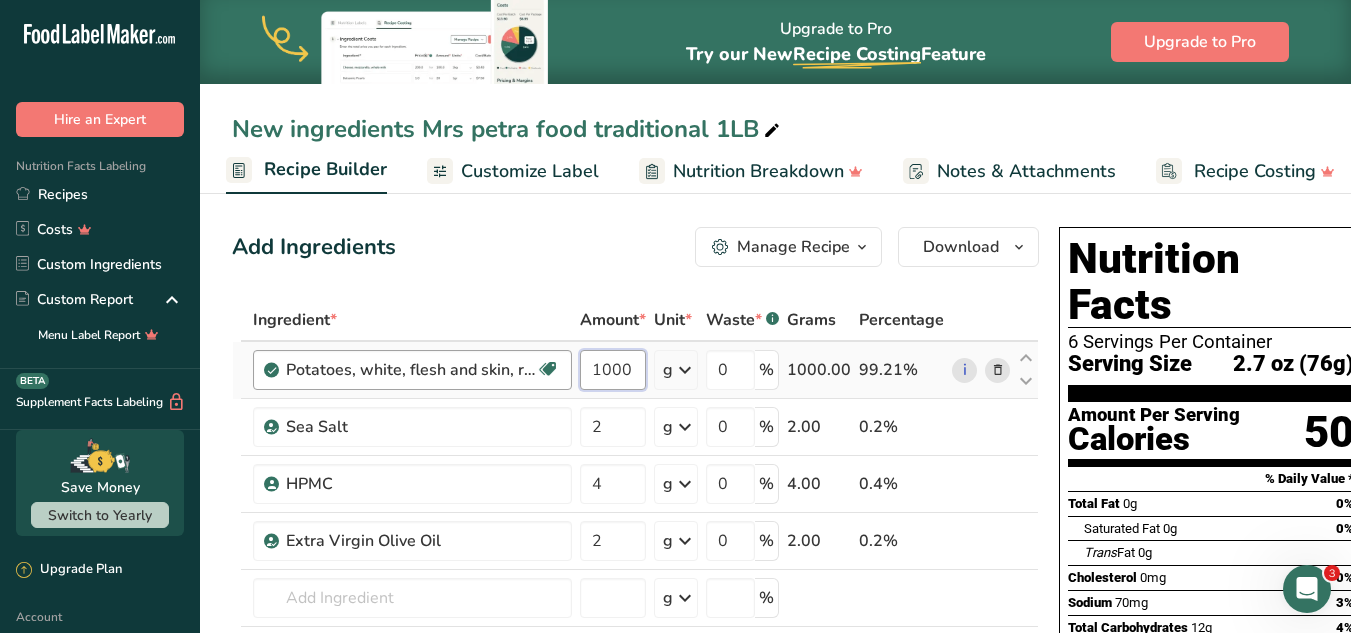 drag, startPoint x: 629, startPoint y: 382, endPoint x: 528, endPoint y: 370, distance: 101.71037 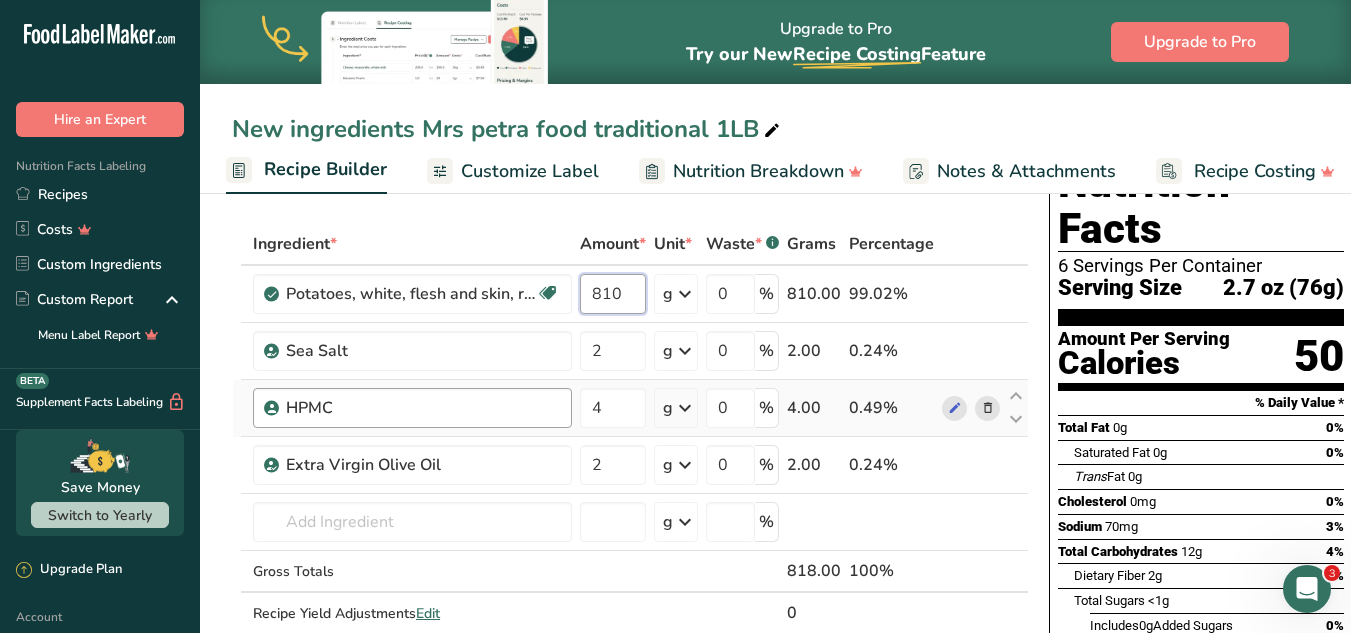 scroll, scrollTop: 200, scrollLeft: 0, axis: vertical 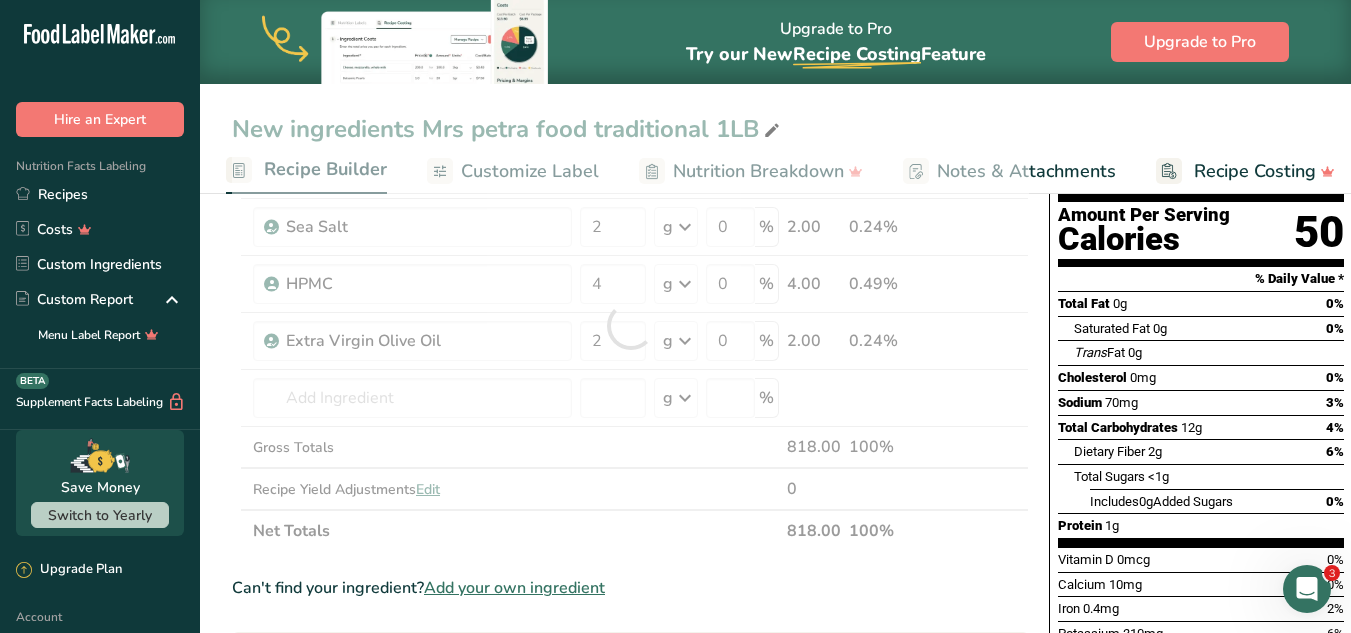 click on "Ingredient *
Amount *
Unit *
Waste *   .a-a{fill:#347362;}.b-a{fill:#fff;}          Grams
Percentage
Potatoes, white, flesh and skin, raw
Source of Antioxidants
Dairy free
Gluten free
Vegan
Vegetarian
Soy free
810
g
Portions
0.5 cup, diced
1 large (3" to 4-1/4" dia.)
1 medium (2+-1/4" to 3-1/4" dia.)
See more
Weight Units
g
kg
mg
See more
Volume Units
l
Volume units require a density conversion. If you know your ingredient's density enter it below. Otherwise, click on "RIA" our AI Regulatory bot - she will be able to help you
lb/ft3" at bounding box center [630, 325] 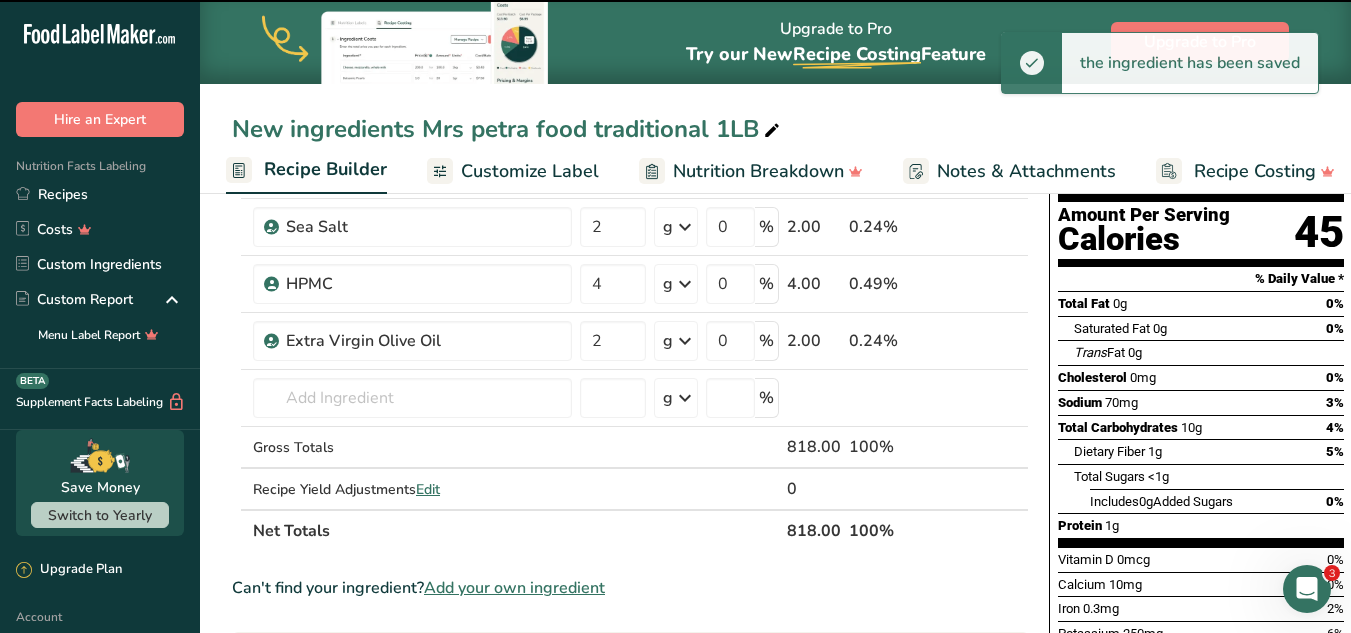 scroll, scrollTop: 0, scrollLeft: 0, axis: both 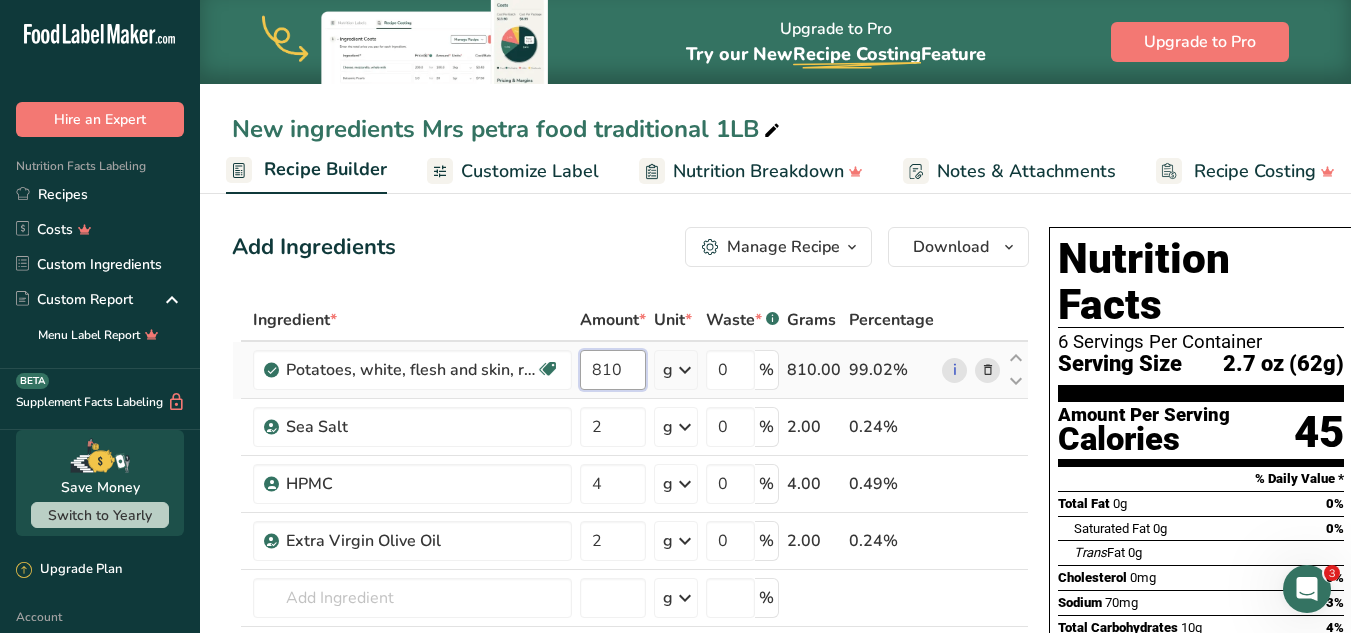 drag, startPoint x: 636, startPoint y: 371, endPoint x: 604, endPoint y: 370, distance: 32.01562 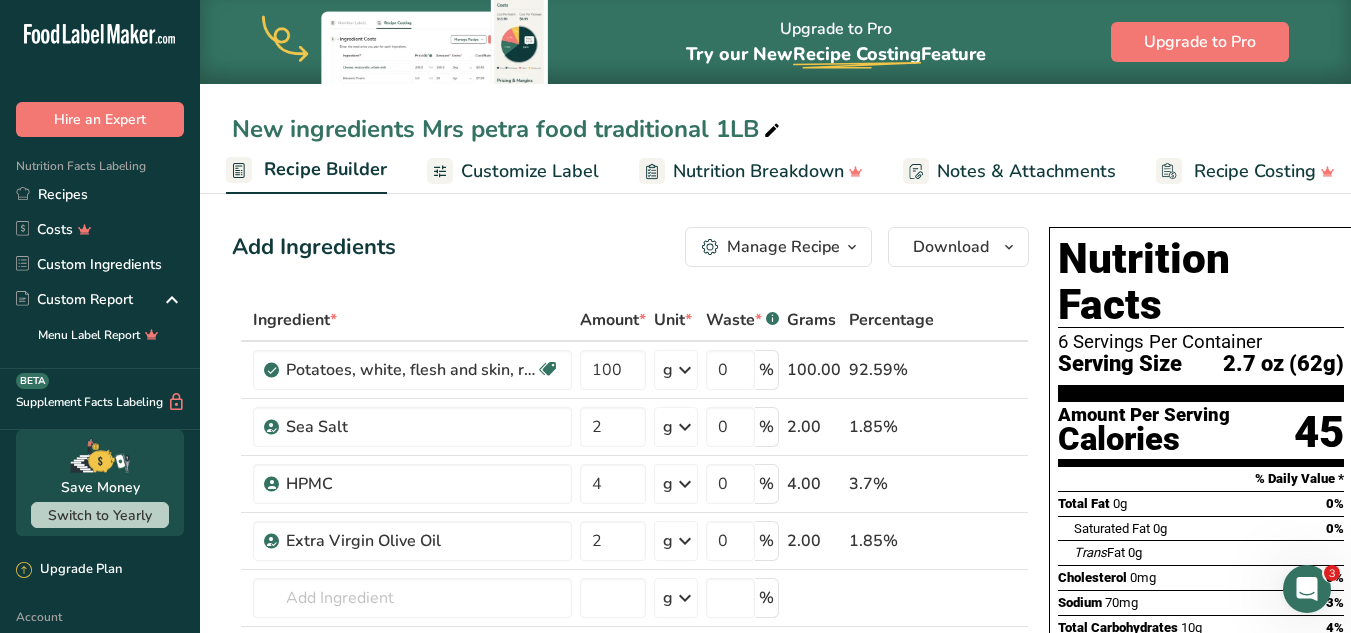 click on "Add Ingredients
Manage Recipe         Delete Recipe           Duplicate Recipe             Scale Recipe             Save as Sub-Recipe   .a-a{fill:#347362;}.b-a{fill:#fff;}                               Nutrition Breakdown                   Recipe Card
NEW
Amino Acids Pattern Report             Activity History
Download
Choose your preferred label style
Standard FDA label
Standard FDA label
The most common format for nutrition facts labels in compliance with the FDA's typeface, style and requirements
Tabular FDA label
A label format compliant with the FDA regulations presented in a tabular (horizontal) display.
Linear FDA label
A simple linear display for small sized packages.
Simplified FDA label" at bounding box center (630, 247) 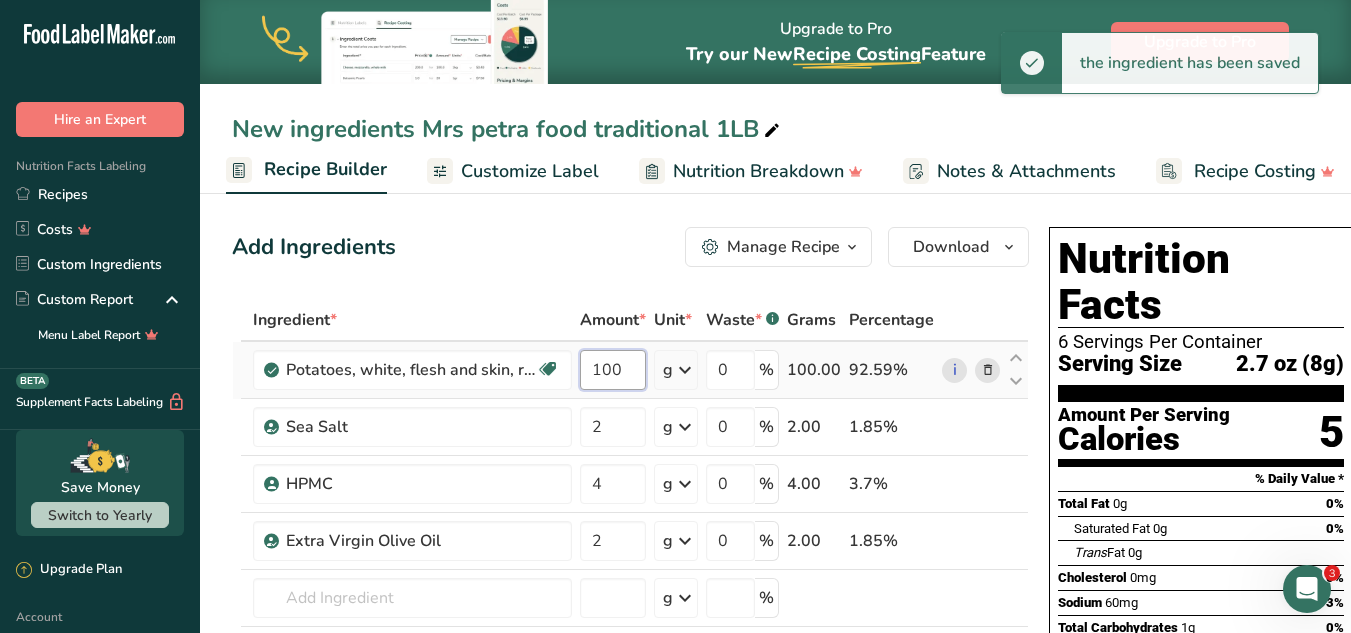 click on "100" at bounding box center (613, 370) 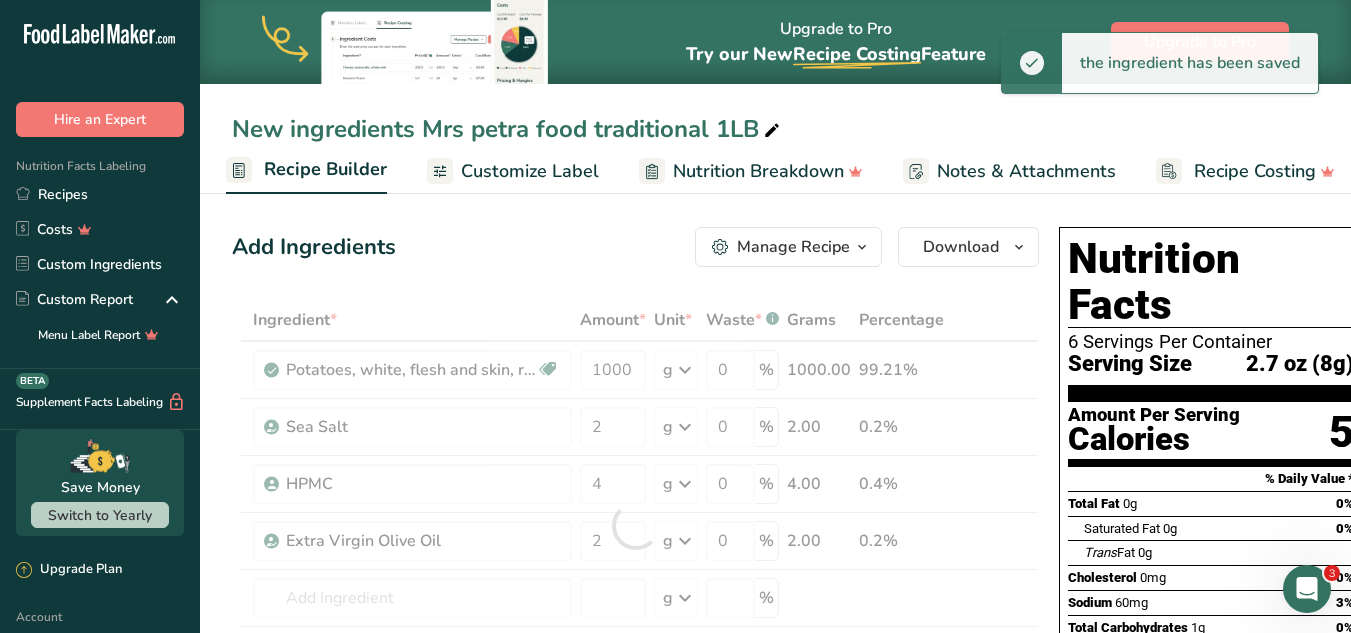 click on "Add Ingredients
Manage Recipe         Delete Recipe           Duplicate Recipe             Scale Recipe             Save as Sub-Recipe   .a-a{fill:#347362;}.b-a{fill:#fff;}                               Nutrition Breakdown                   Recipe Card
NEW
Amino Acids Pattern Report             Activity History
Download
Choose your preferred label style
Standard FDA label
Standard FDA label
The most common format for nutrition facts labels in compliance with the FDA's typeface, style and requirements
Tabular FDA label
A label format compliant with the FDA regulations presented in a tabular (horizontal) display.
Linear FDA label
A simple linear display for small sized packages.
Simplified FDA label" at bounding box center (635, 247) 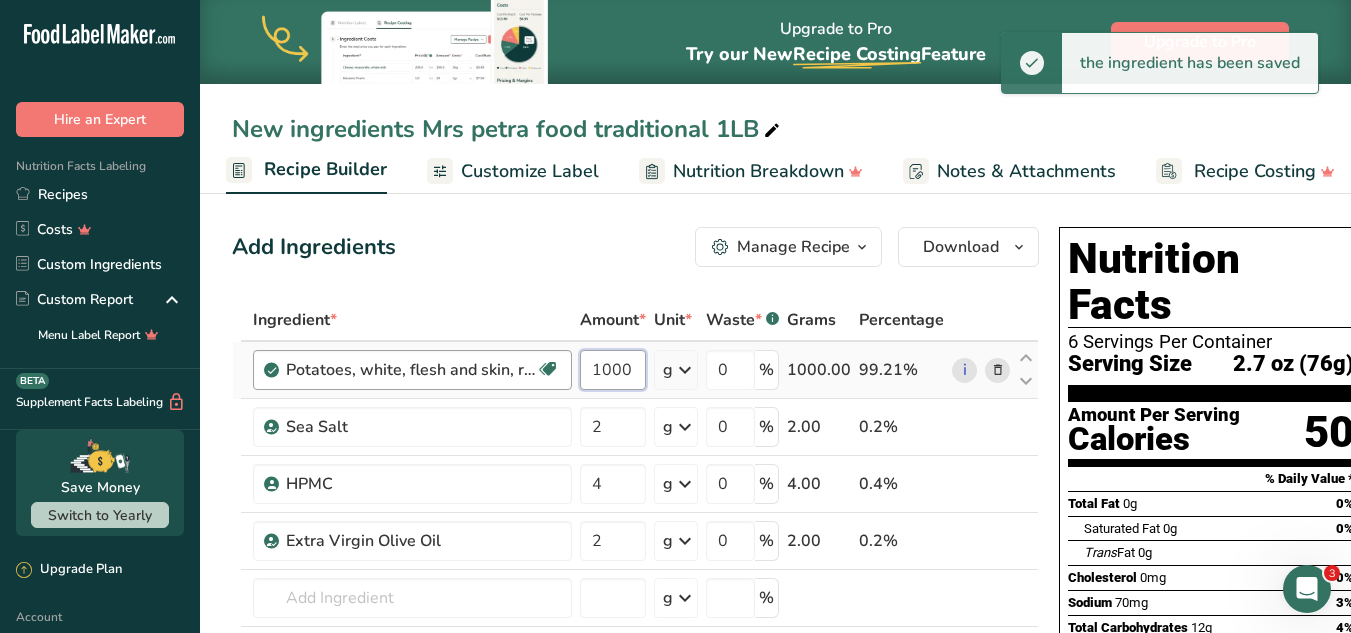 drag, startPoint x: 628, startPoint y: 368, endPoint x: 568, endPoint y: 365, distance: 60.074955 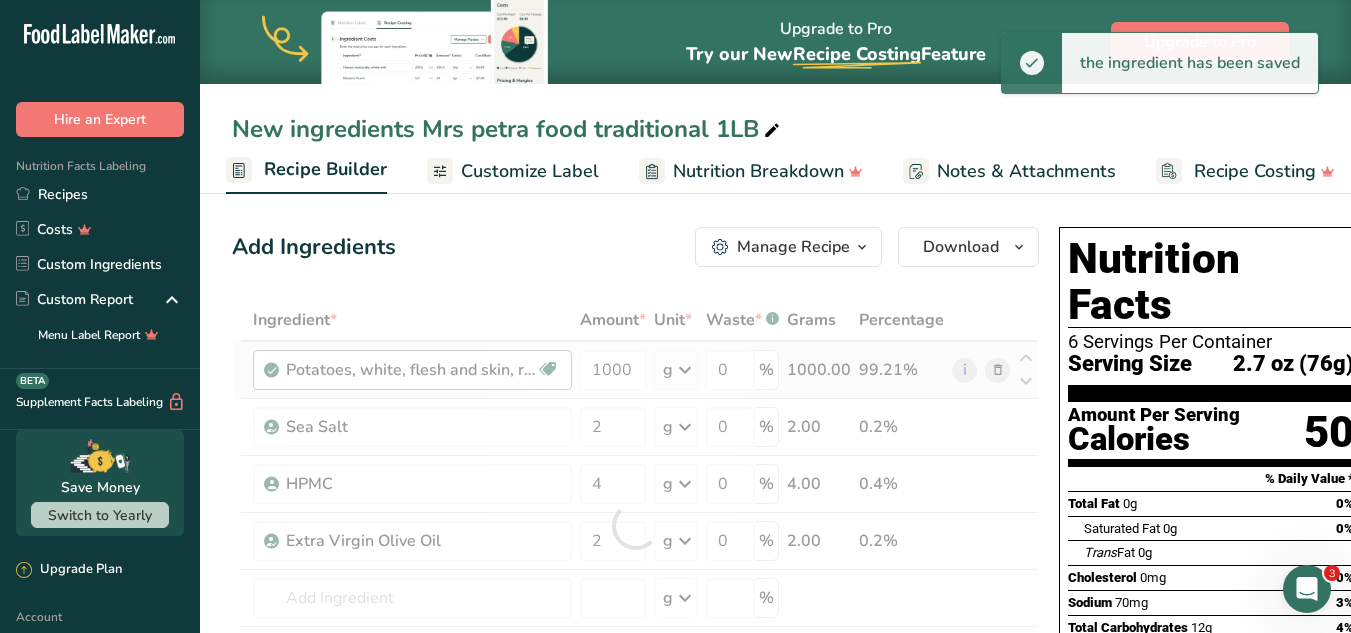 click on "Ingredient *
Amount *
Unit *
Waste *   .a-a{fill:#347362;}.b-a{fill:#fff;}          Grams
Percentage
Potatoes, white, flesh and skin, raw
Source of Antioxidants
Dairy free
Gluten free
Vegan
Vegetarian
Soy free
1000
g
Portions
0.5 cup, diced
1 large (3" to 4-1/4" dia.)
1 medium (2+-1/4" to 3-1/4" dia.)
See more
Weight Units
g
kg
mg
See more
Volume Units
l
Volume units require a density conversion. If you know your ingredient's density enter it below. Otherwise, click on "RIA" our AI Regulatory bot - she will be able to help you
lb/ft3" at bounding box center [635, 525] 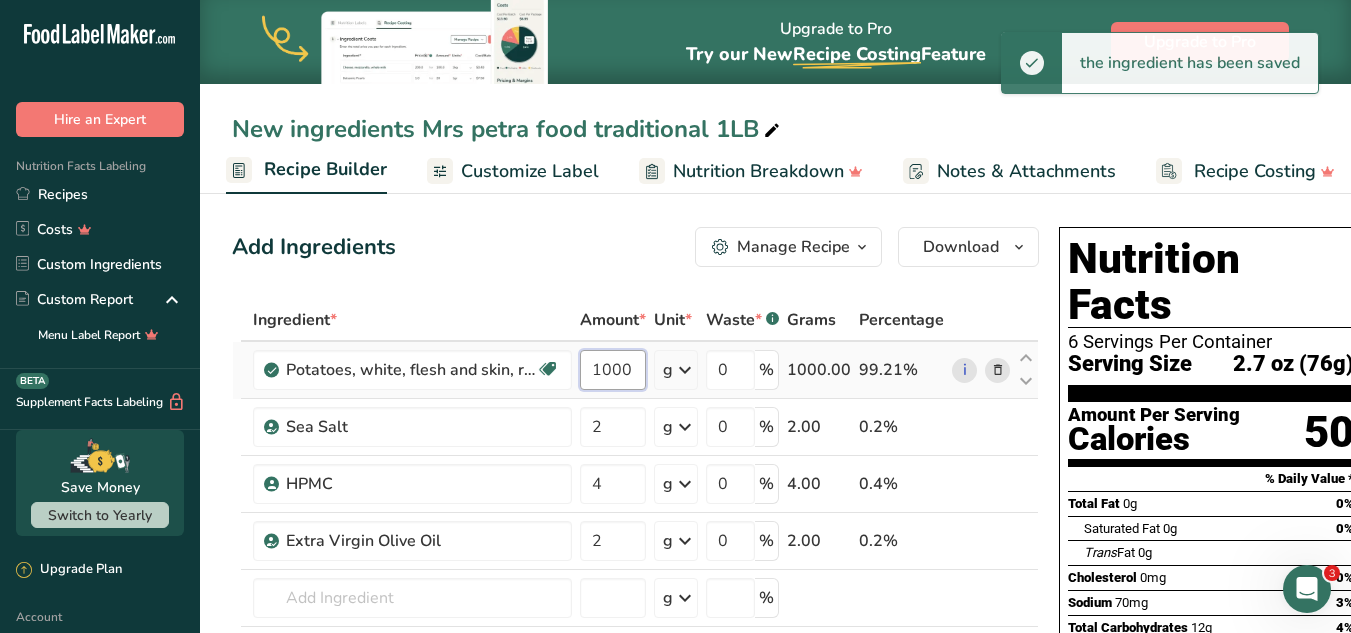click on "1000" at bounding box center (613, 370) 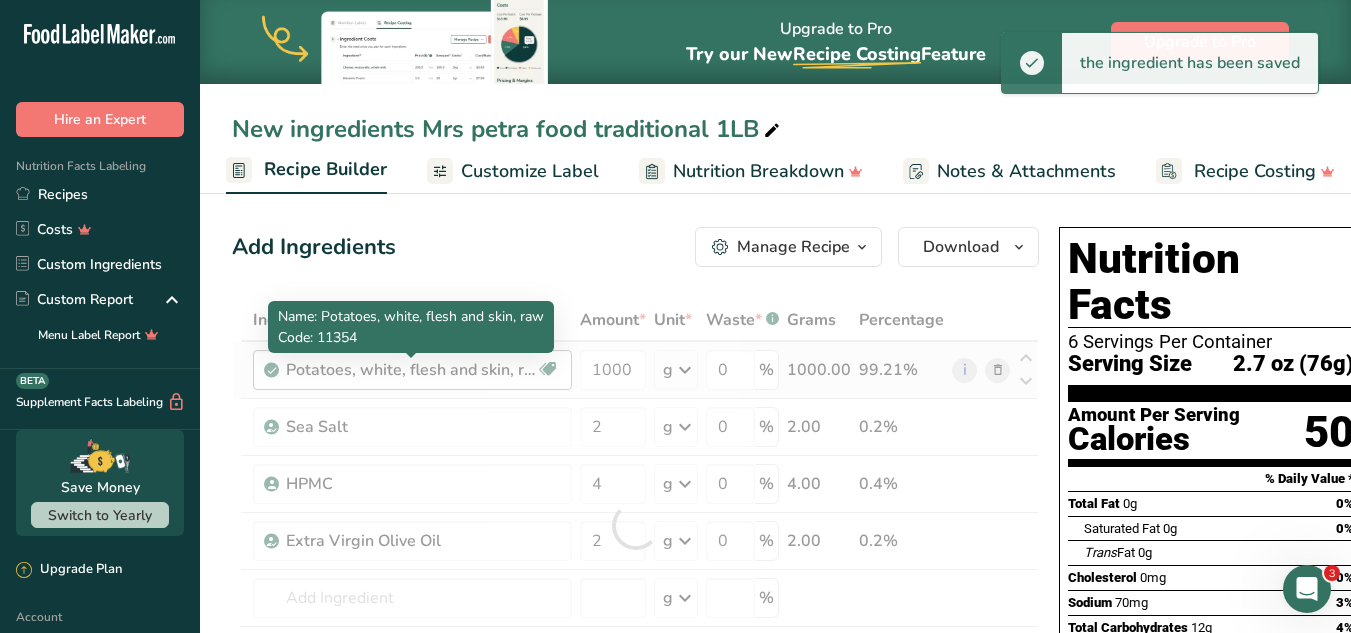 click on "Name: Potatoes, white, flesh and skin, raw   Code: 11354" at bounding box center [411, 327] 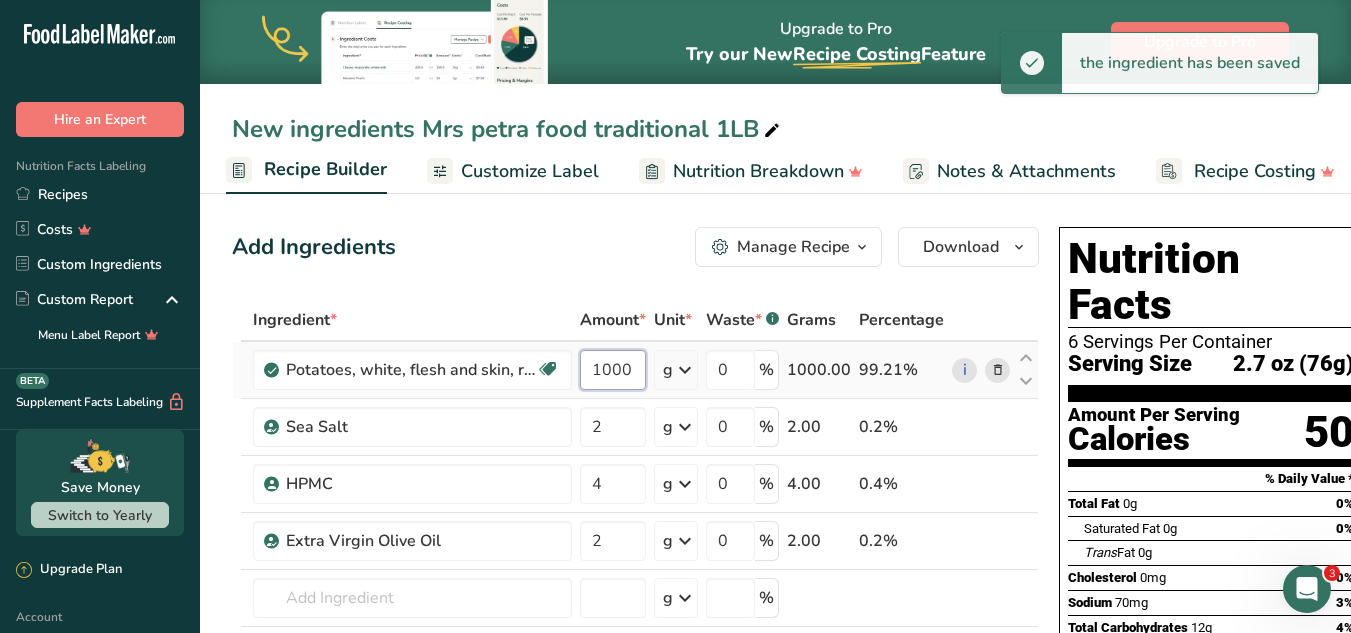 click on "1000" at bounding box center (613, 370) 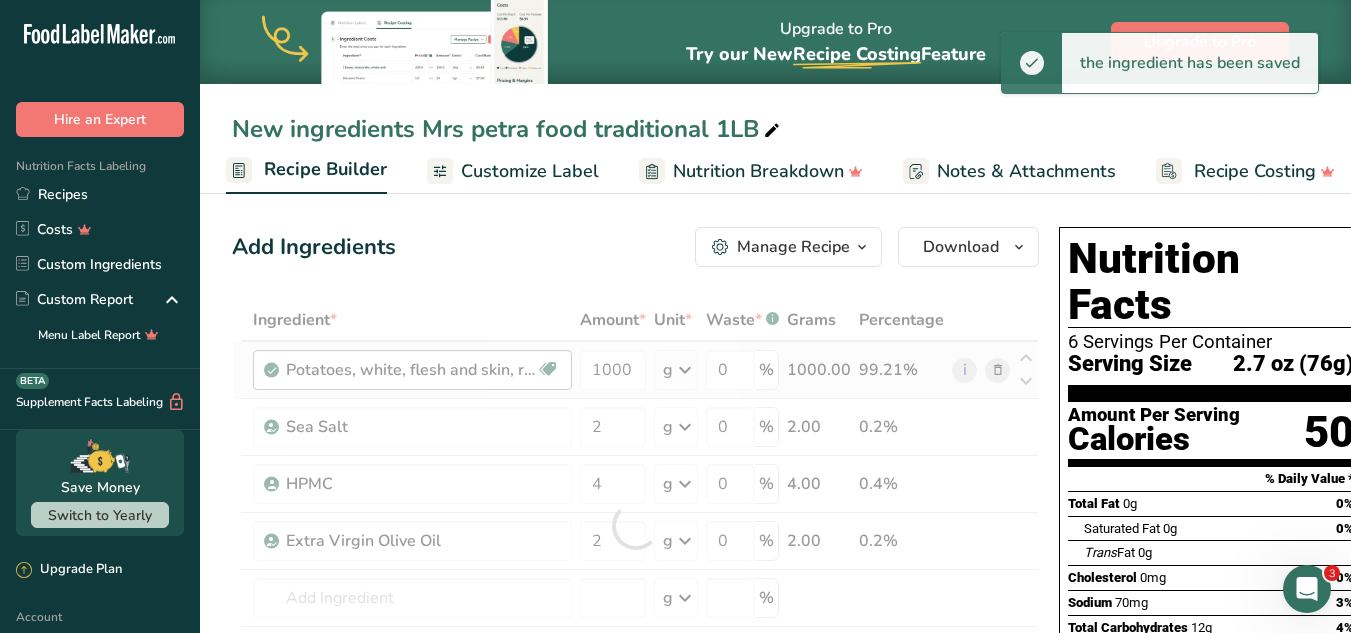 click on "Ingredient *
Amount *
Unit *
Waste *   .a-a{fill:#347362;}.b-a{fill:#fff;}          Grams
Percentage
Potatoes, white, flesh and skin, raw
Source of Antioxidants
Dairy free
Gluten free
Vegan
Vegetarian
Soy free
1000
g
Portions
0.5 cup, diced
1 large (3" to 4-1/4" dia.)
1 medium (2+-1/4" to 3-1/4" dia.)
See more
Weight Units
g
kg
mg
See more
Volume Units
l
Volume units require a density conversion. If you know your ingredient's density enter it below. Otherwise, click on "RIA" our AI Regulatory bot - she will be able to help you
lb/ft3" at bounding box center [635, 525] 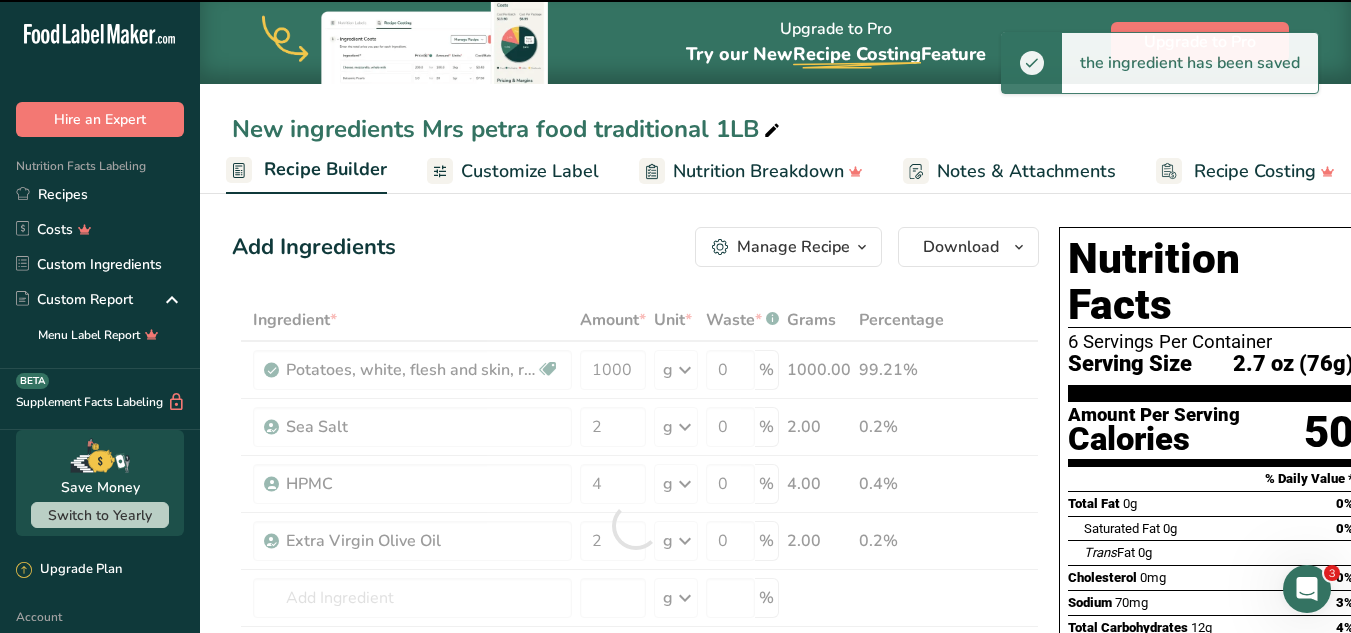 click at bounding box center (635, 525) 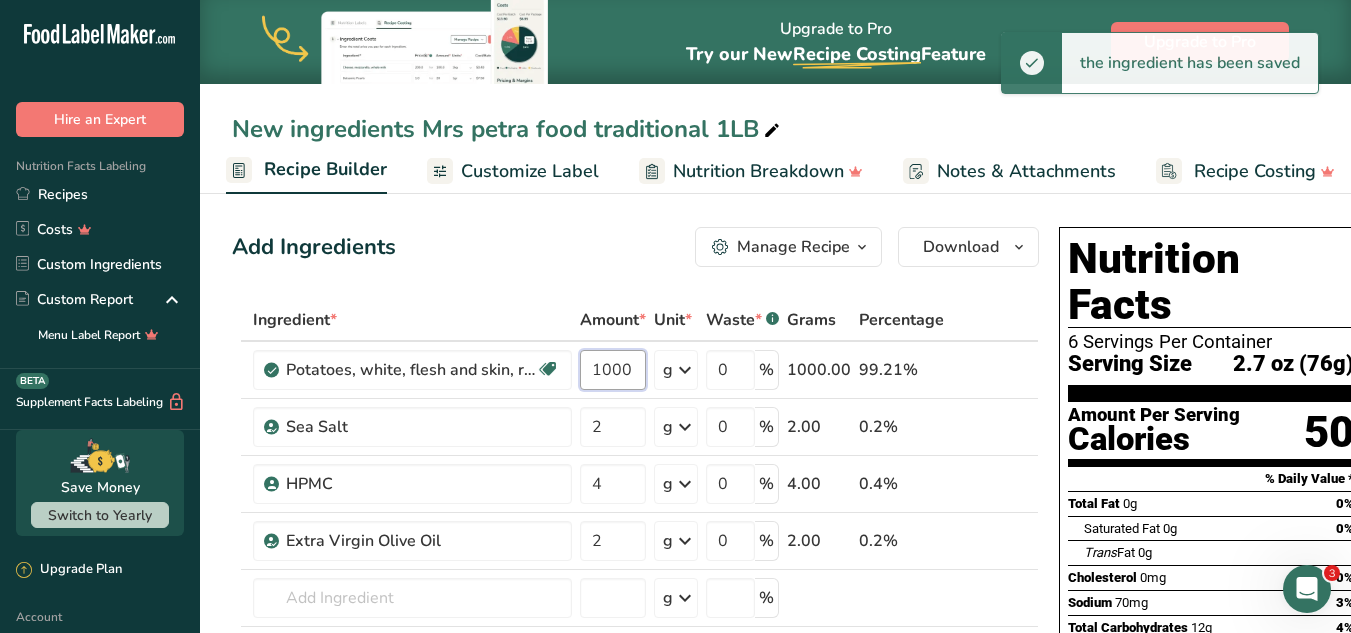 click on "1000" at bounding box center [613, 370] 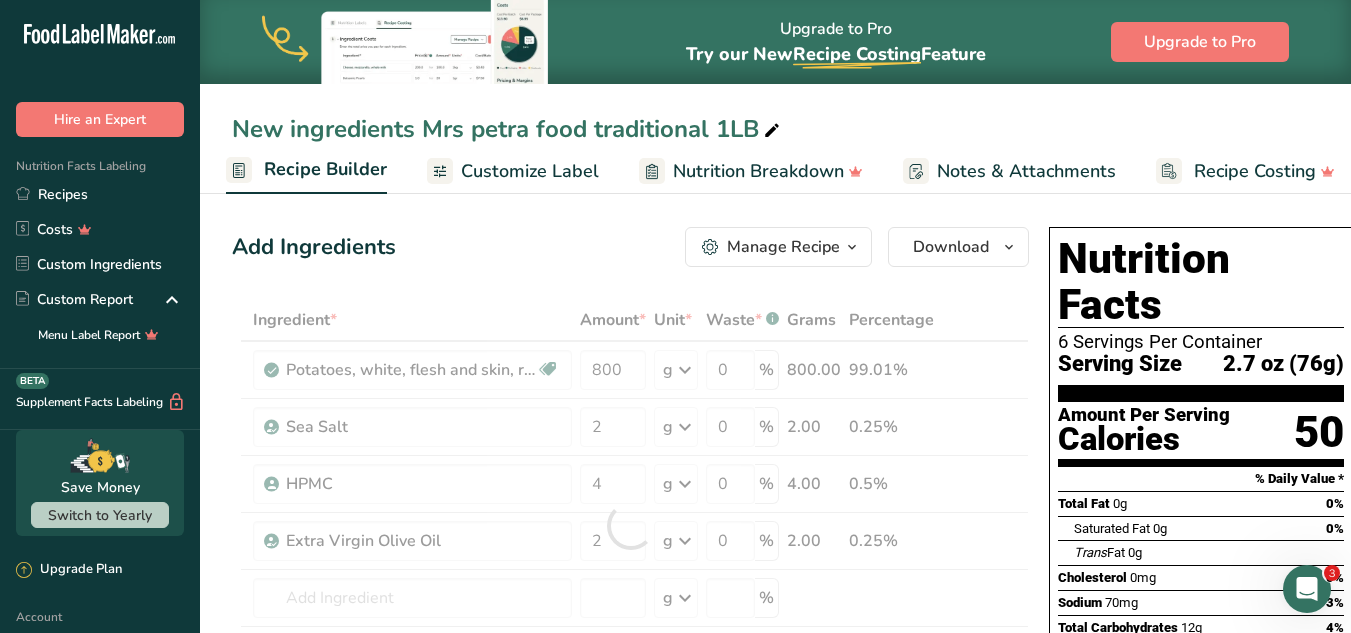 click on "Add Ingredients
Manage Recipe         Delete Recipe           Duplicate Recipe             Scale Recipe             Save as Sub-Recipe   .a-a{fill:#347362;}.b-a{fill:#fff;}                               Nutrition Breakdown                   Recipe Card
NEW
Amino Acids Pattern Report             Activity History
Download
Choose your preferred label style
Standard FDA label
Standard FDA label
The most common format for nutrition facts labels in compliance with the FDA's typeface, style and requirements
Tabular FDA label
A label format compliant with the FDA regulations presented in a tabular (horizontal) display.
Linear FDA label
A simple linear display for small sized packages.
Simplified FDA label" at bounding box center [630, 247] 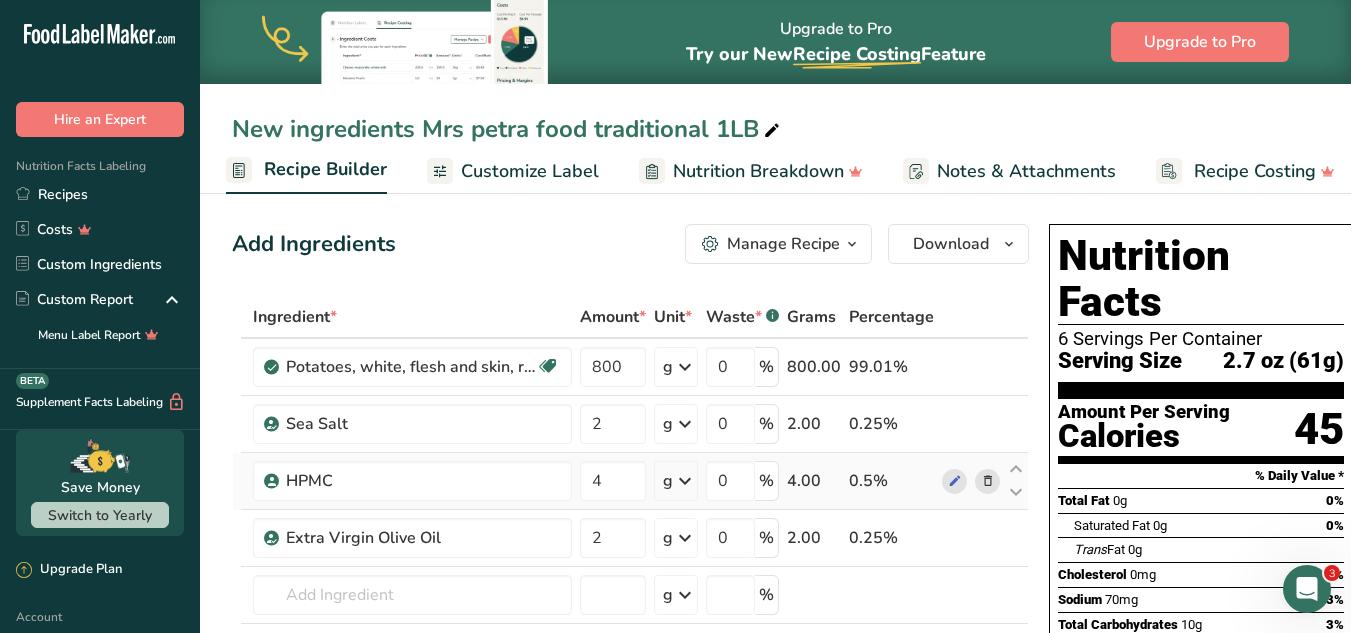 scroll, scrollTop: 0, scrollLeft: 0, axis: both 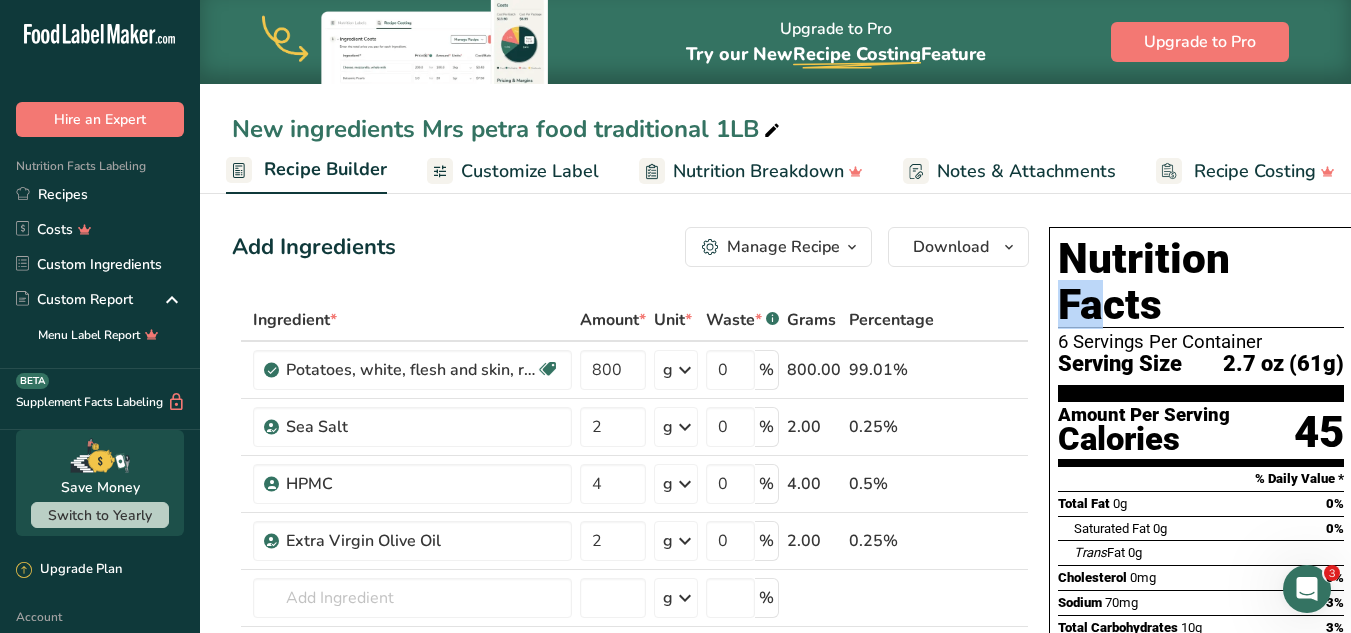 drag, startPoint x: 1050, startPoint y: 245, endPoint x: 1218, endPoint y: 344, distance: 195 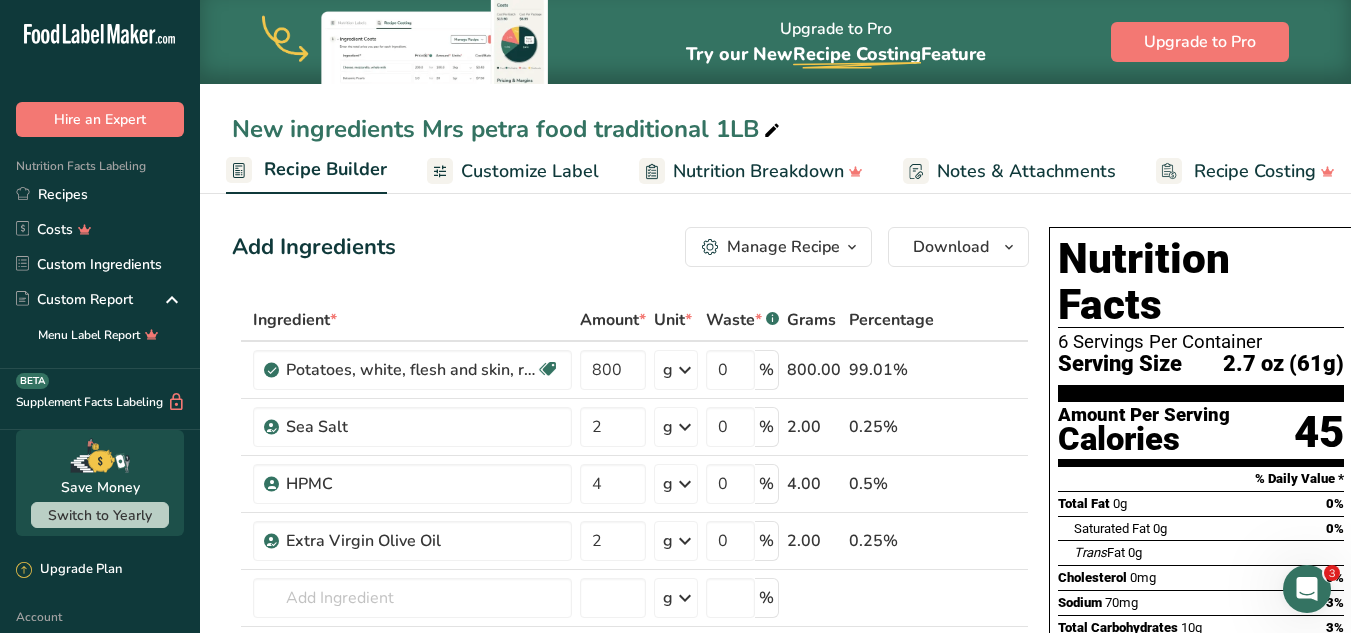 click on "6 Servings Per Container" at bounding box center (1201, 342) 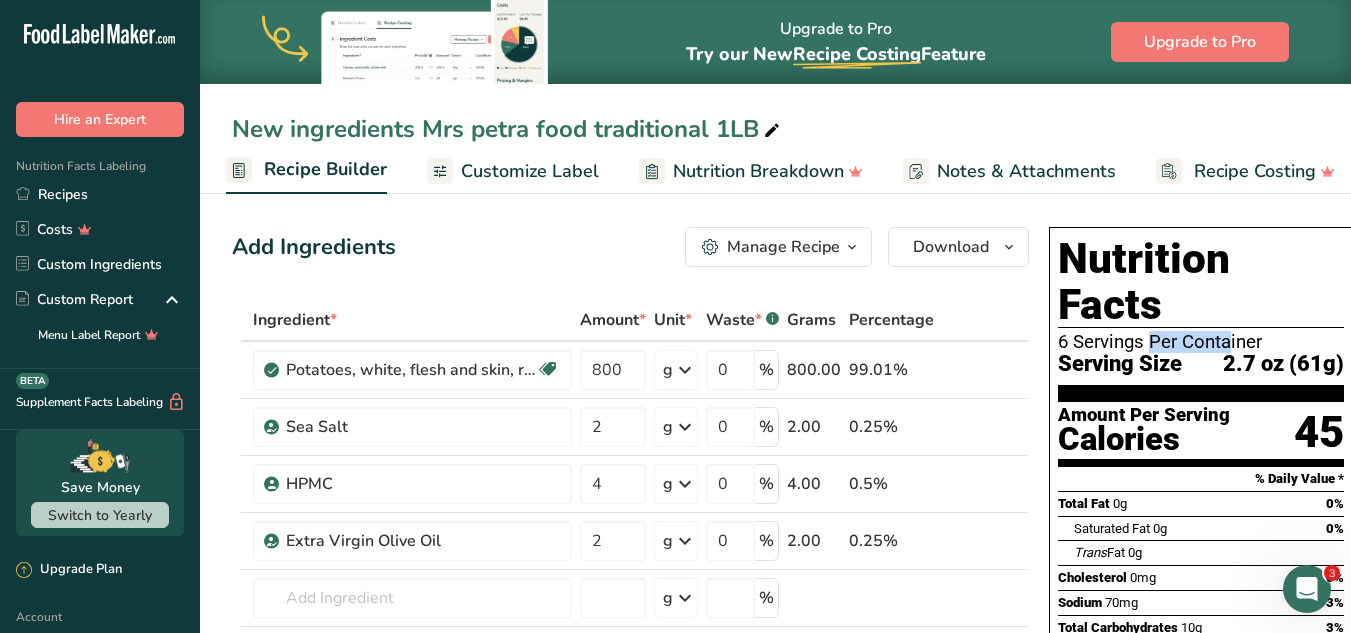 click on "6 Servings Per Container" at bounding box center (1201, 342) 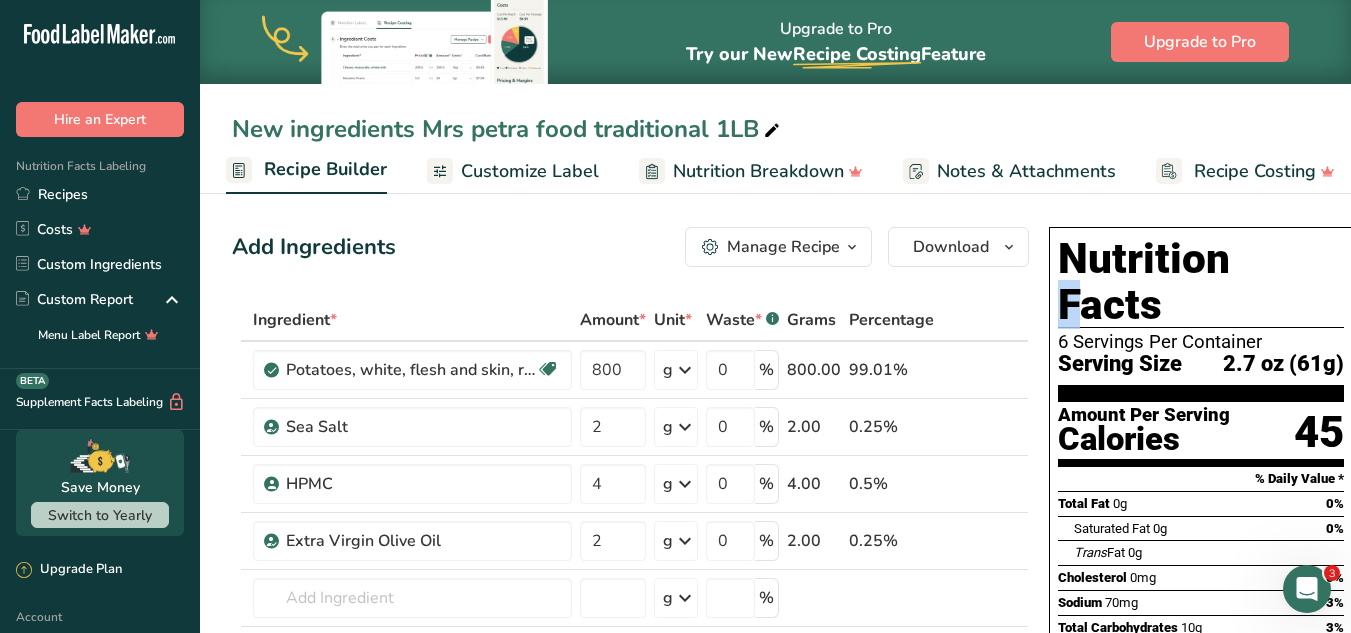 drag, startPoint x: 1095, startPoint y: 276, endPoint x: 1121, endPoint y: 279, distance: 26.172504 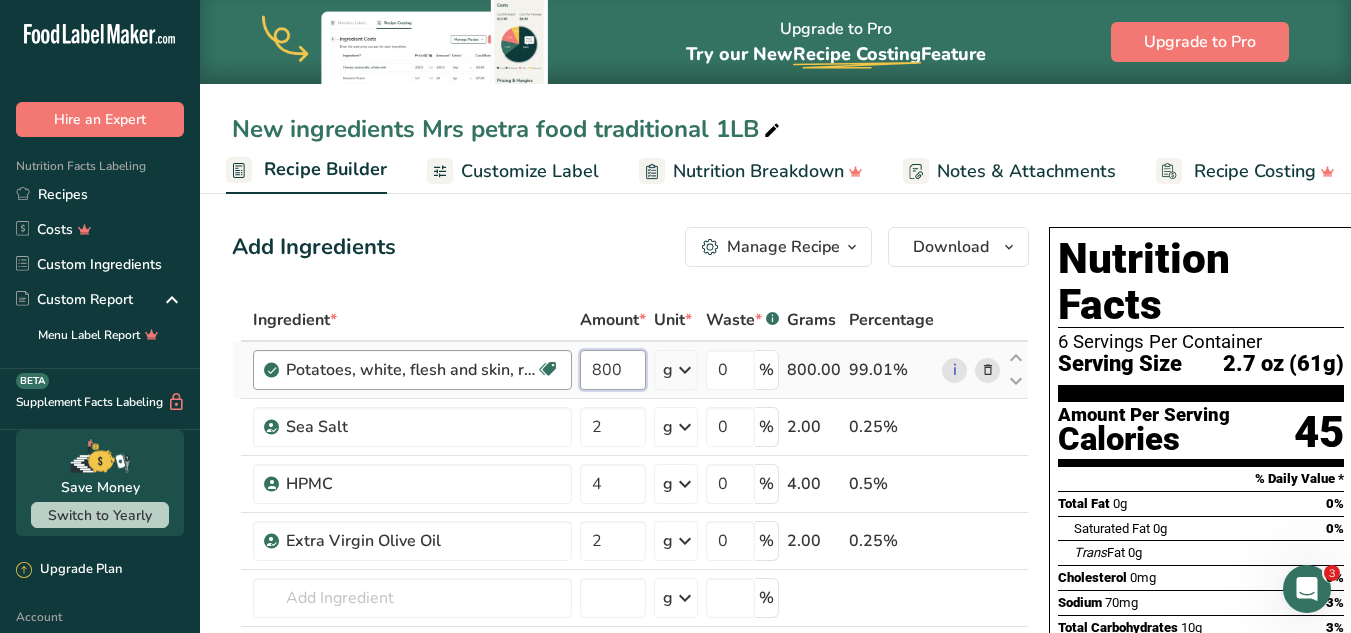 drag, startPoint x: 632, startPoint y: 362, endPoint x: 426, endPoint y: 362, distance: 206 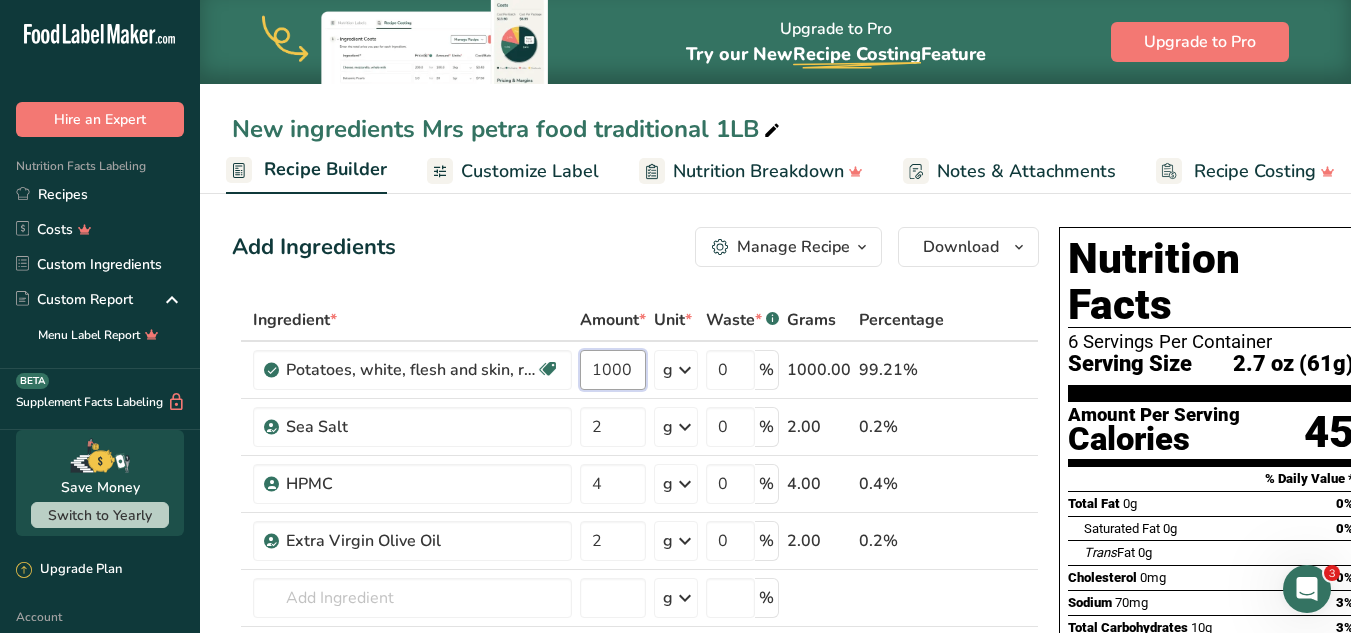 type on "1000" 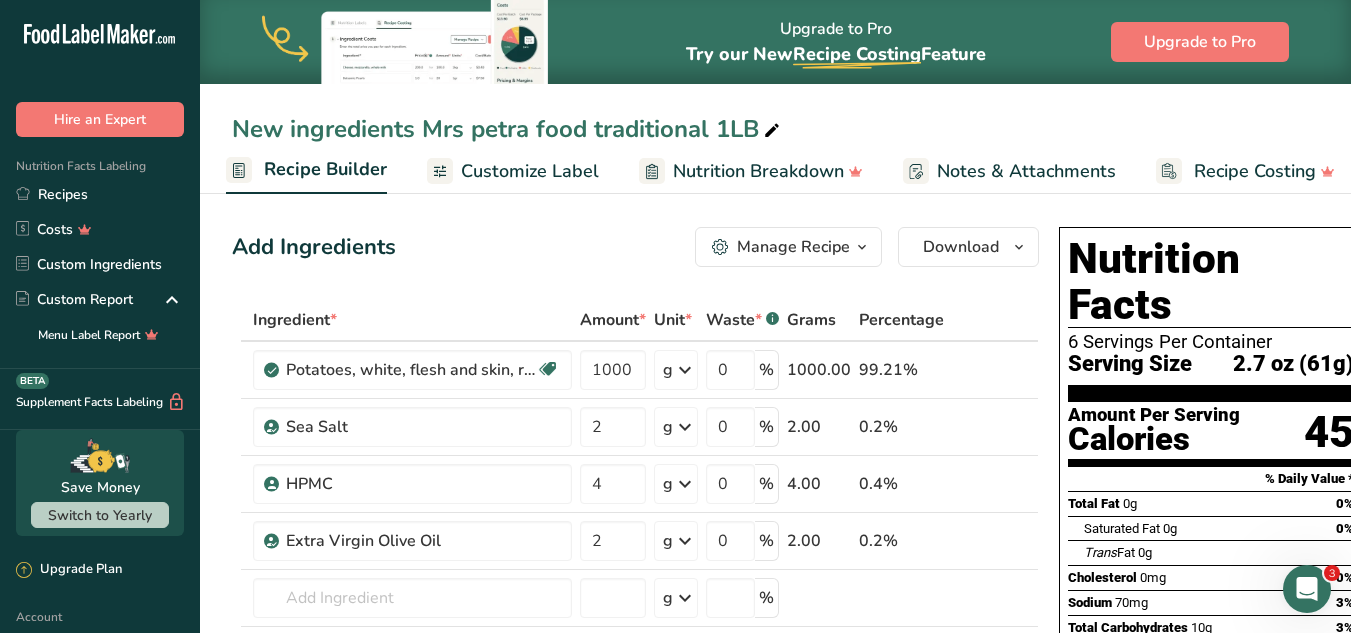 click on "Add Ingredients
Manage Recipe         Delete Recipe           Duplicate Recipe             Scale Recipe             Save as Sub-Recipe   .a-a{fill:#347362;}.b-a{fill:#fff;}                               Nutrition Breakdown                   Recipe Card
NEW
Amino Acids Pattern Report             Activity History
Download
Choose your preferred label style
Standard FDA label
Standard FDA label
The most common format for nutrition facts labels in compliance with the FDA's typeface, style and requirements
Tabular FDA label
A label format compliant with the FDA regulations presented in a tabular (horizontal) display.
Linear FDA label
A simple linear display for small sized packages.
Simplified FDA label" at bounding box center (641, 803) 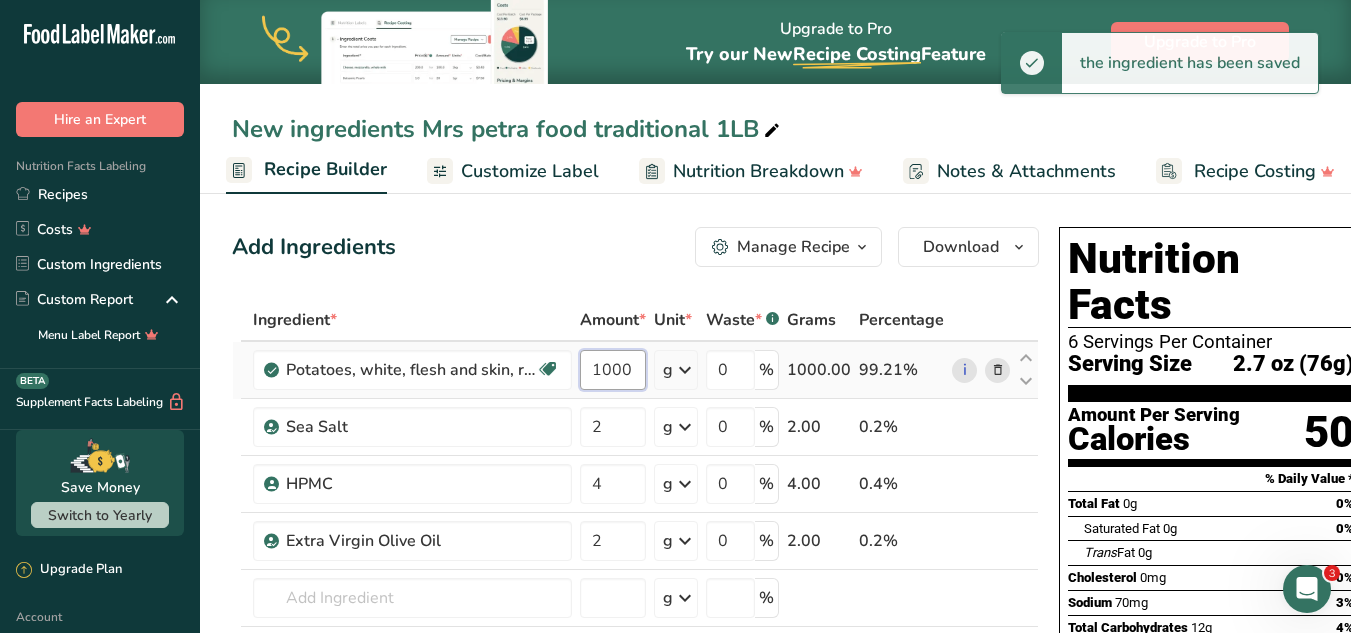 click on "1000" at bounding box center (613, 370) 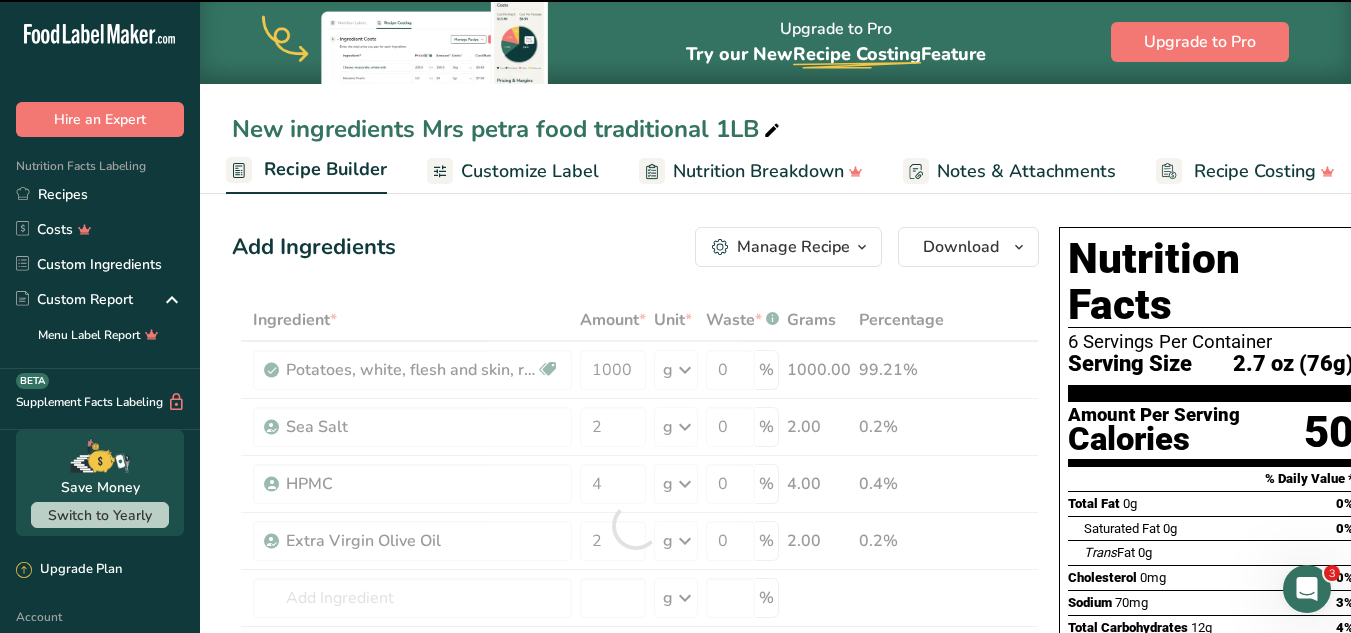 drag, startPoint x: 1284, startPoint y: 328, endPoint x: 1111, endPoint y: 331, distance: 173.02602 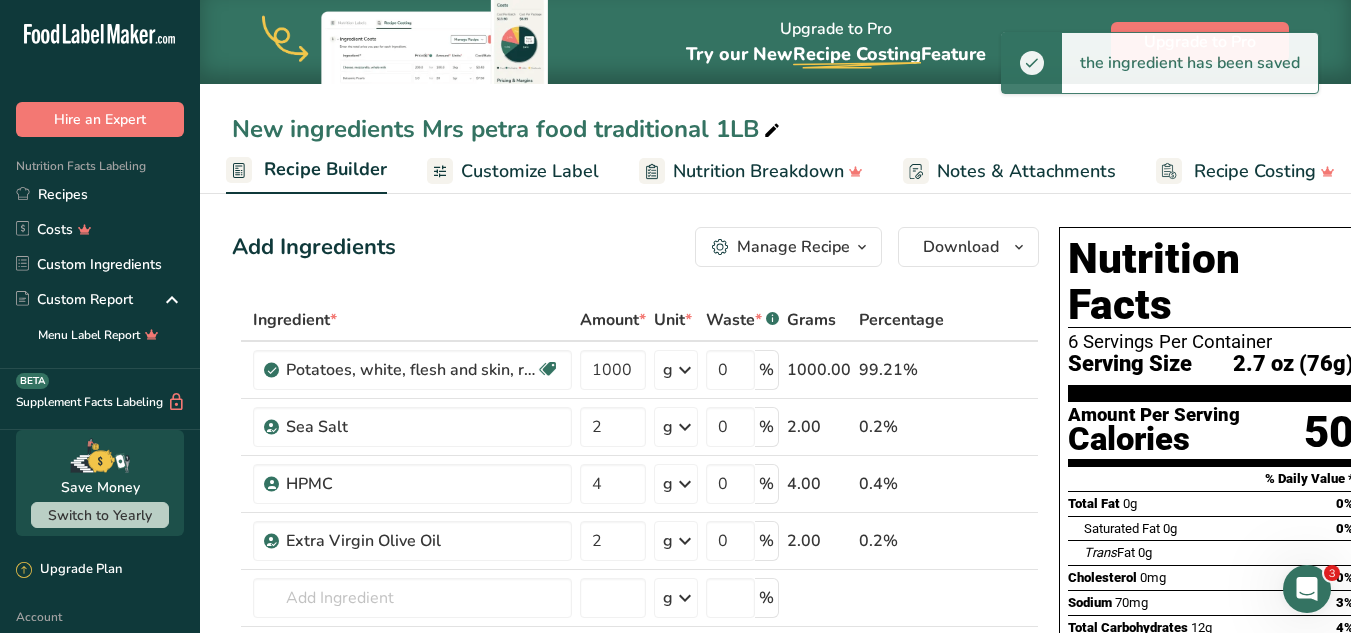 click on "Amount Per Serving
Calories
50" at bounding box center [1211, 434] 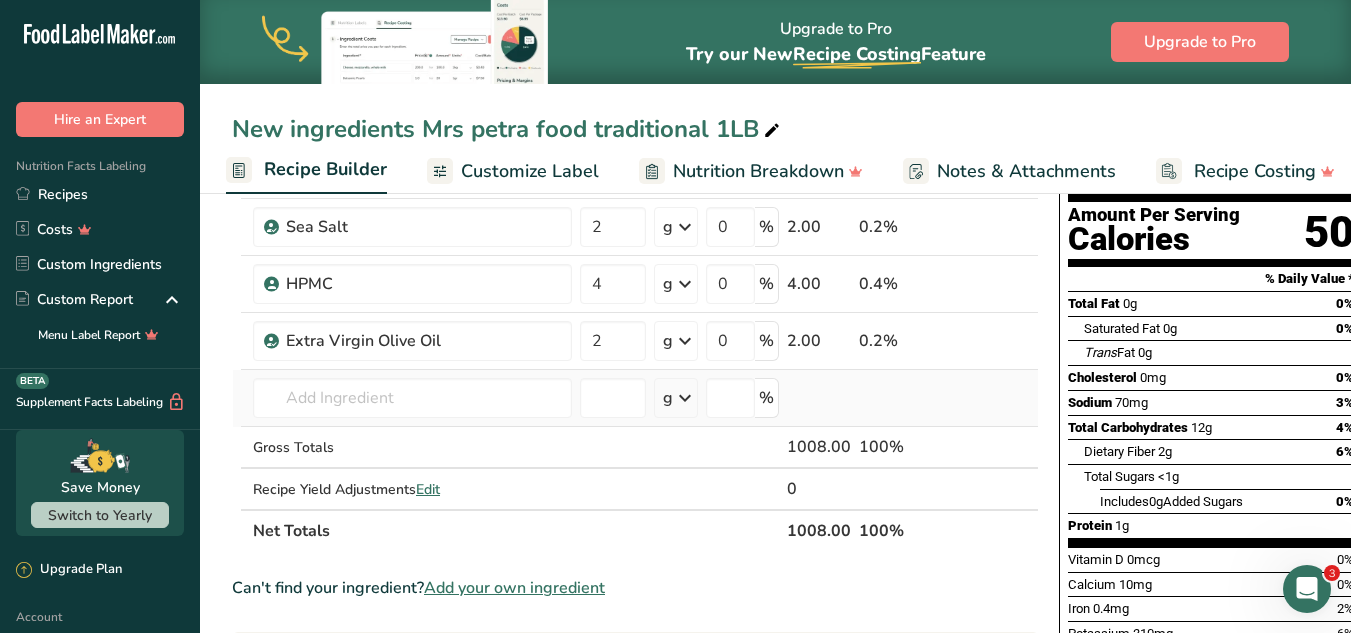 scroll, scrollTop: 100, scrollLeft: 0, axis: vertical 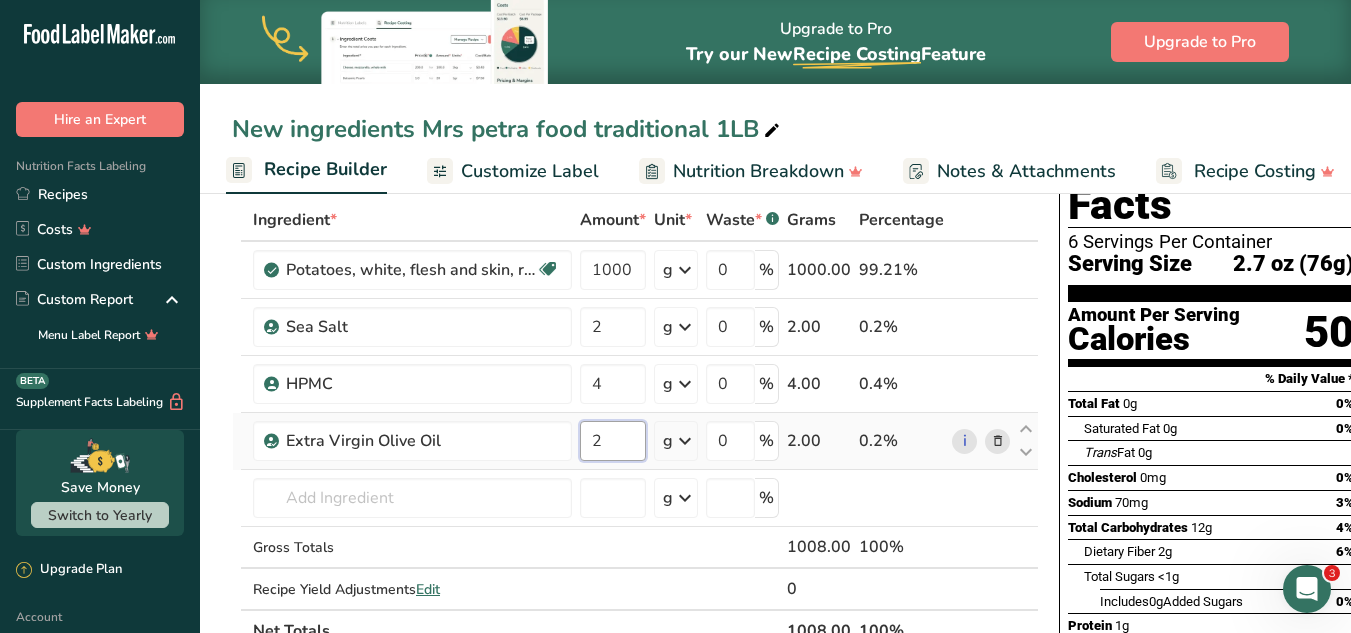 click on "2" at bounding box center [613, 441] 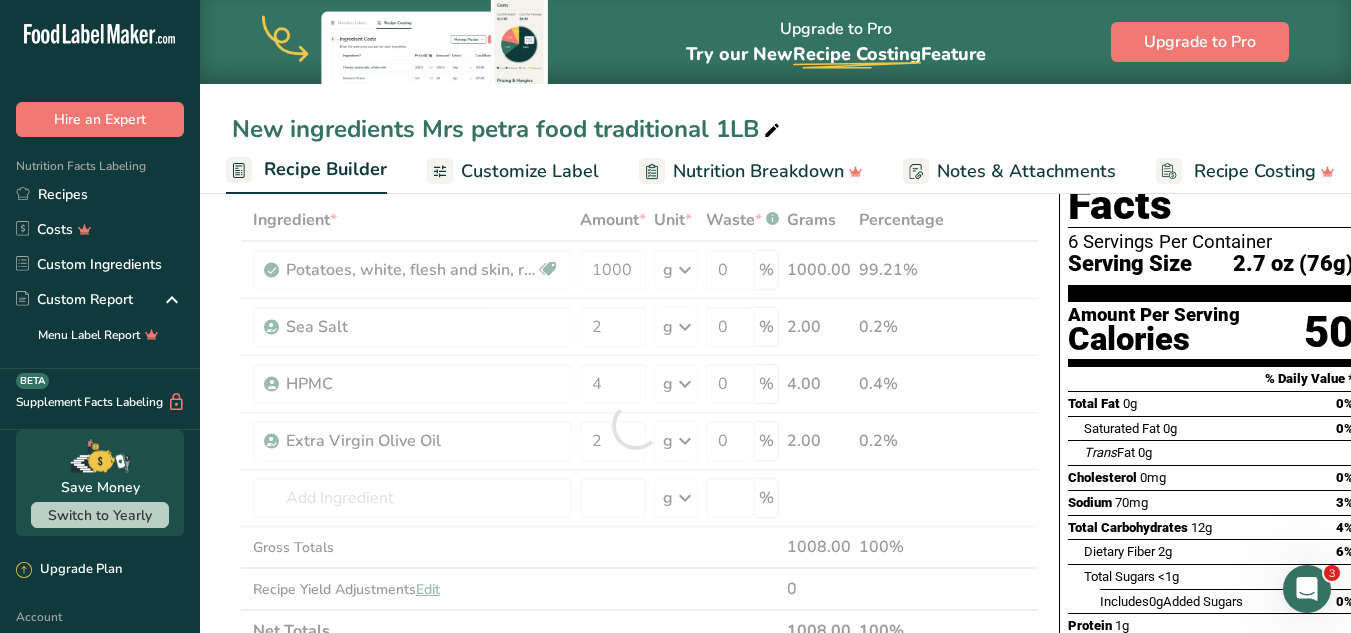 click on "Ingredient *
Amount *
Unit *
Waste *   .a-a{fill:#347362;}.b-a{fill:#fff;}          Grams
Percentage
Potatoes, white, flesh and skin, raw
Source of Antioxidants
Dairy free
Gluten free
Vegan
Vegetarian
Soy free
1000
g
Portions
0.5 cup, diced
1 large (3" to 4-1/4" dia.)
1 medium (2+-1/4" to 3-1/4" dia.)
See more
Weight Units
g
kg
mg
See more
Volume Units
l
Volume units require a density conversion. If you know your ingredient's density enter it below. Otherwise, click on "RIA" our AI Regulatory bot - she will be able to help you
lb/ft3" at bounding box center [635, 425] 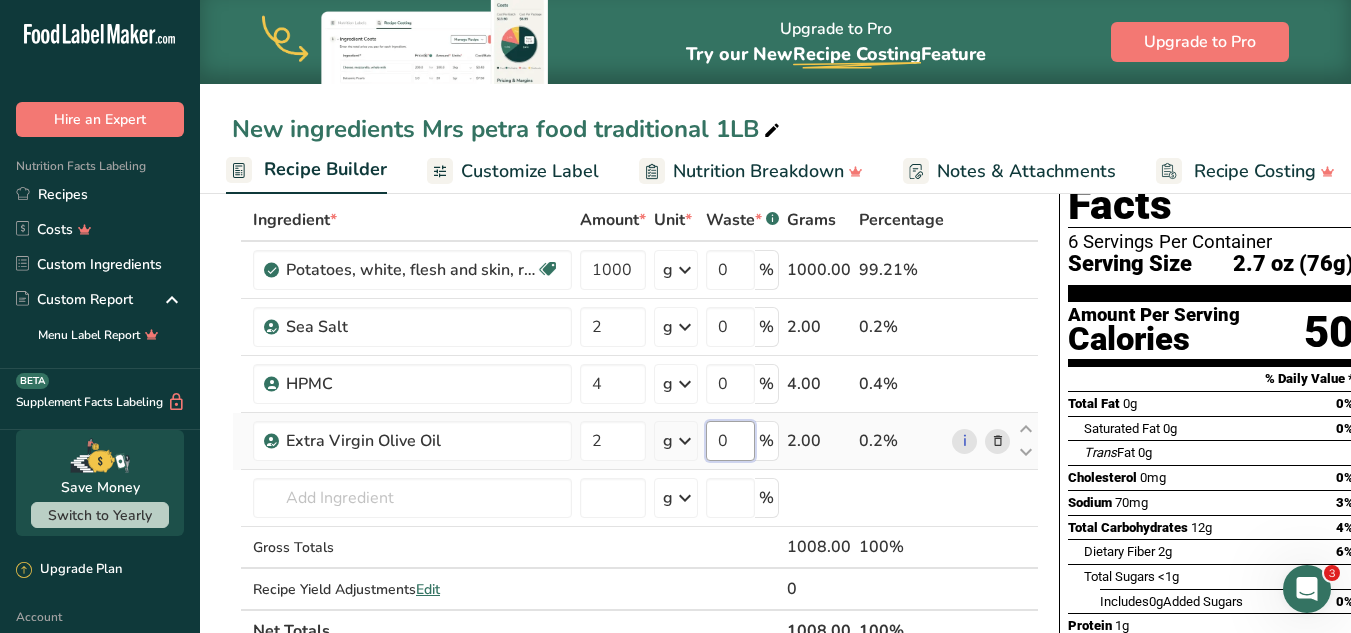 click on "0" at bounding box center (730, 441) 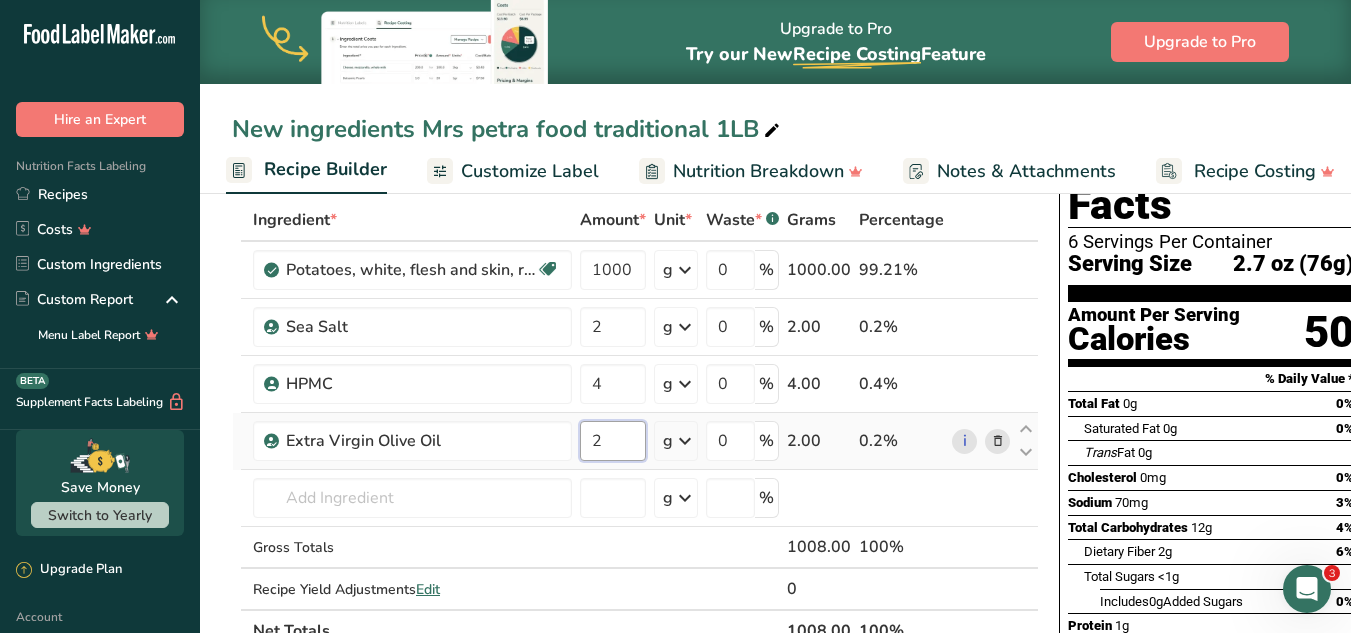 click on "Ingredient *
Amount *
Unit *
Waste *   .a-a{fill:#347362;}.b-a{fill:#fff;}          Grams
Percentage
Potatoes, white, flesh and skin, raw
Source of Antioxidants
Dairy free
Gluten free
Vegan
Vegetarian
Soy free
1000
g
Portions
0.5 cup, diced
1 large (3" to 4-1/4" dia.)
1 medium (2+-1/4" to 3-1/4" dia.)
See more
Weight Units
g
kg
mg
See more
Volume Units
l
Volume units require a density conversion. If you know your ingredient's density enter it below. Otherwise, click on "RIA" our AI Regulatory bot - she will be able to help you
lb/ft3" at bounding box center [635, 425] 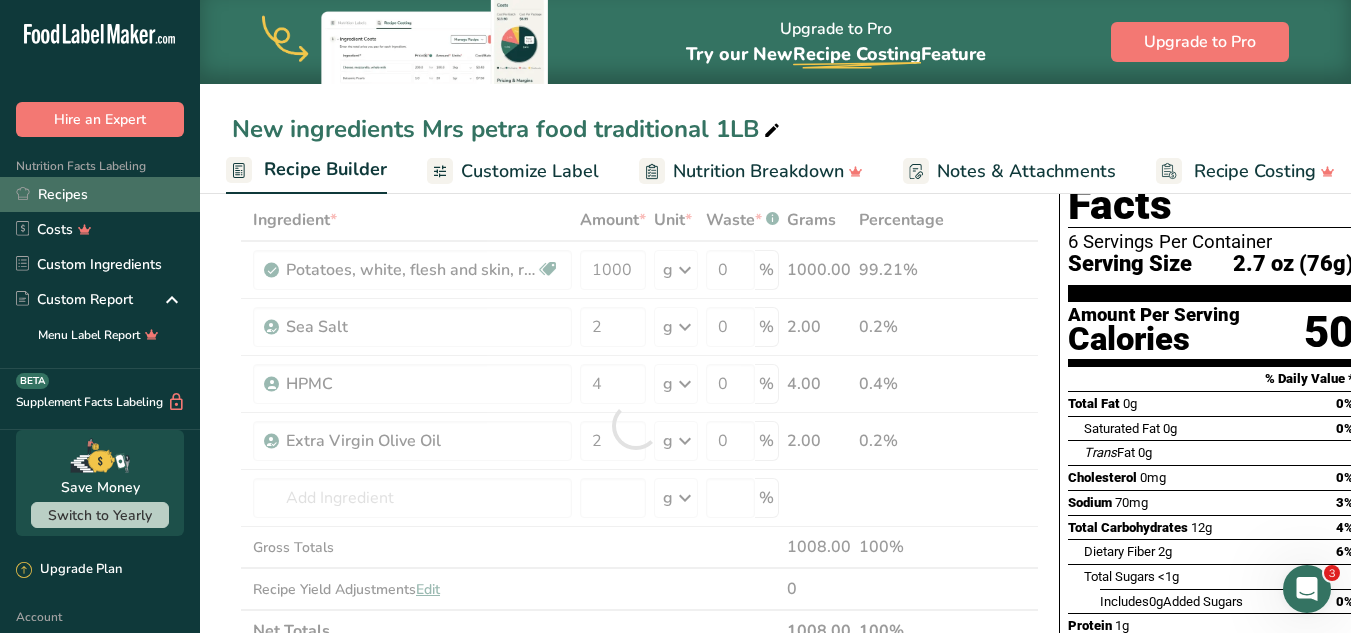click on "Recipes" at bounding box center (100, 194) 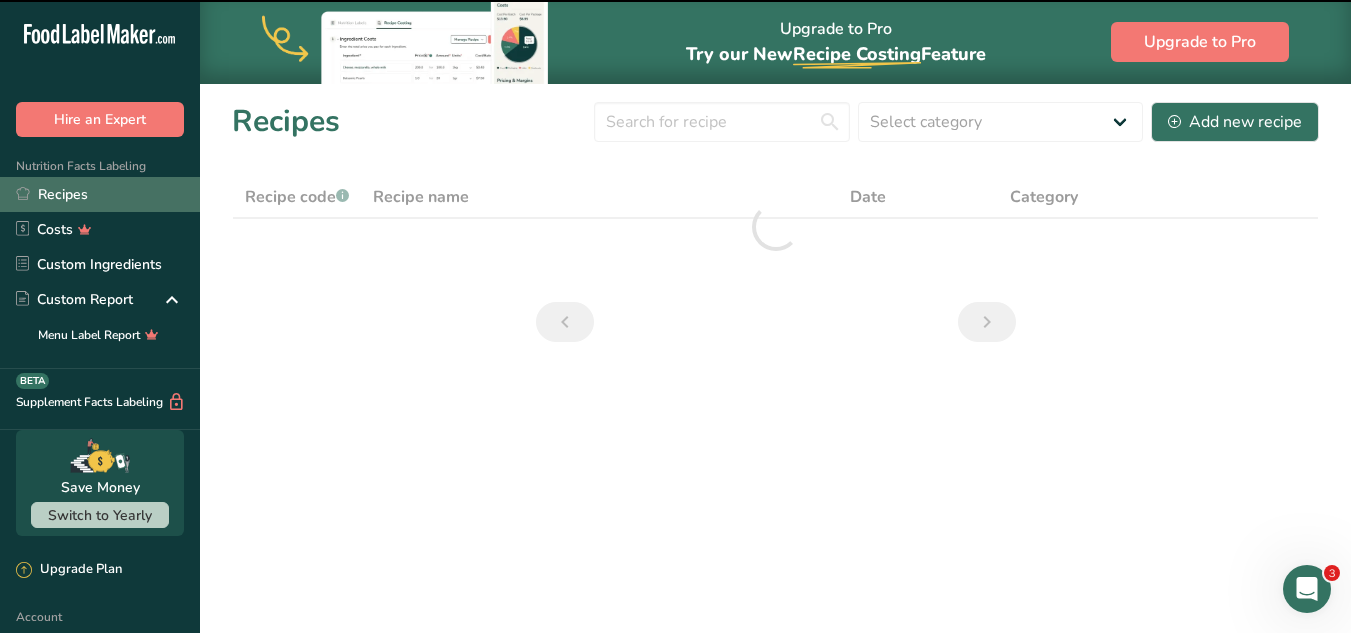 scroll, scrollTop: 0, scrollLeft: 0, axis: both 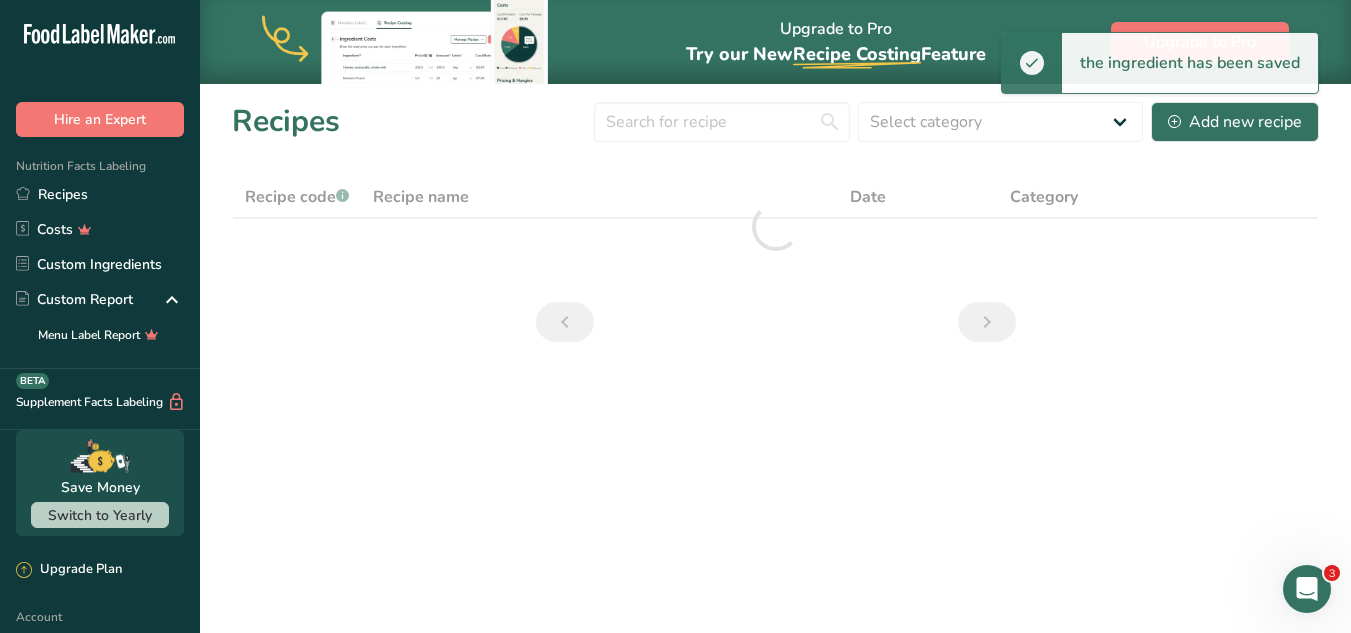 click on ".a-20{fill:#fff;}
Hire an Expert
Nutrition Facts Labeling
Recipes
Costs
Custom Ingredients
Custom Report
Menu Label Report
Supplement Facts Labeling
BETA
Save Money
Switch to Yearly
Upgrade Plan
Account
Account
Language
EN
English
Spanish" at bounding box center [100, 316] 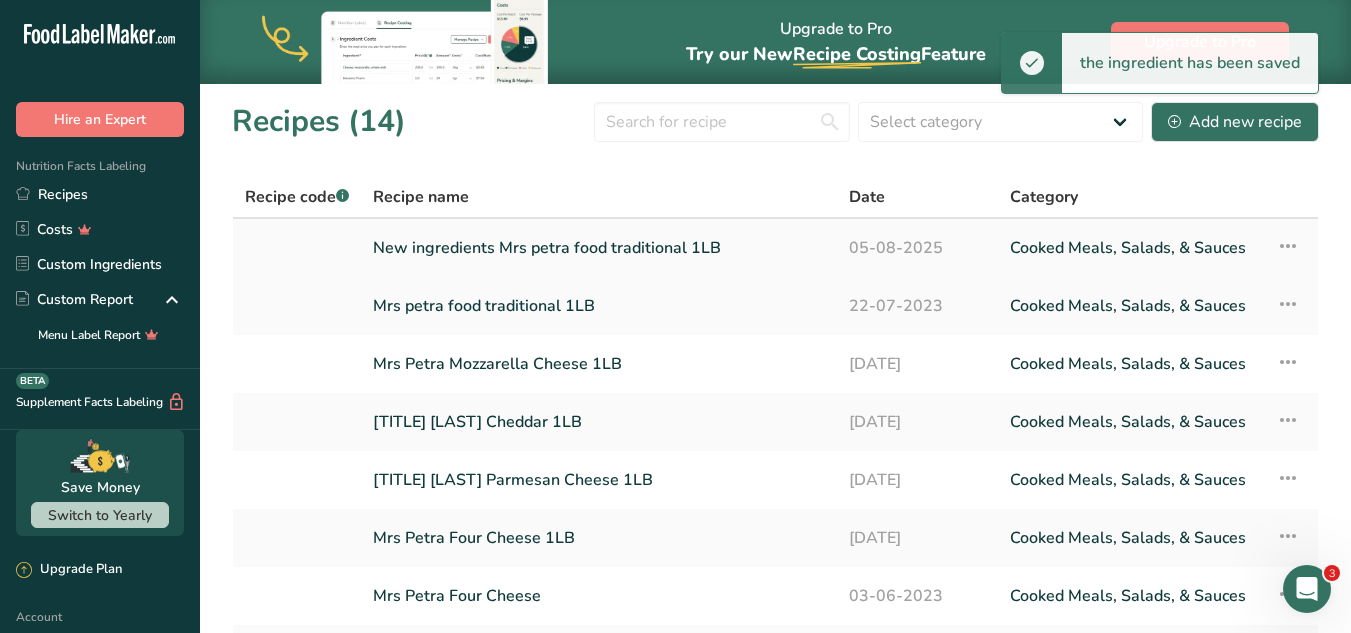 click on "New ingredients Mrs petra food traditional 1LB" at bounding box center [599, 248] 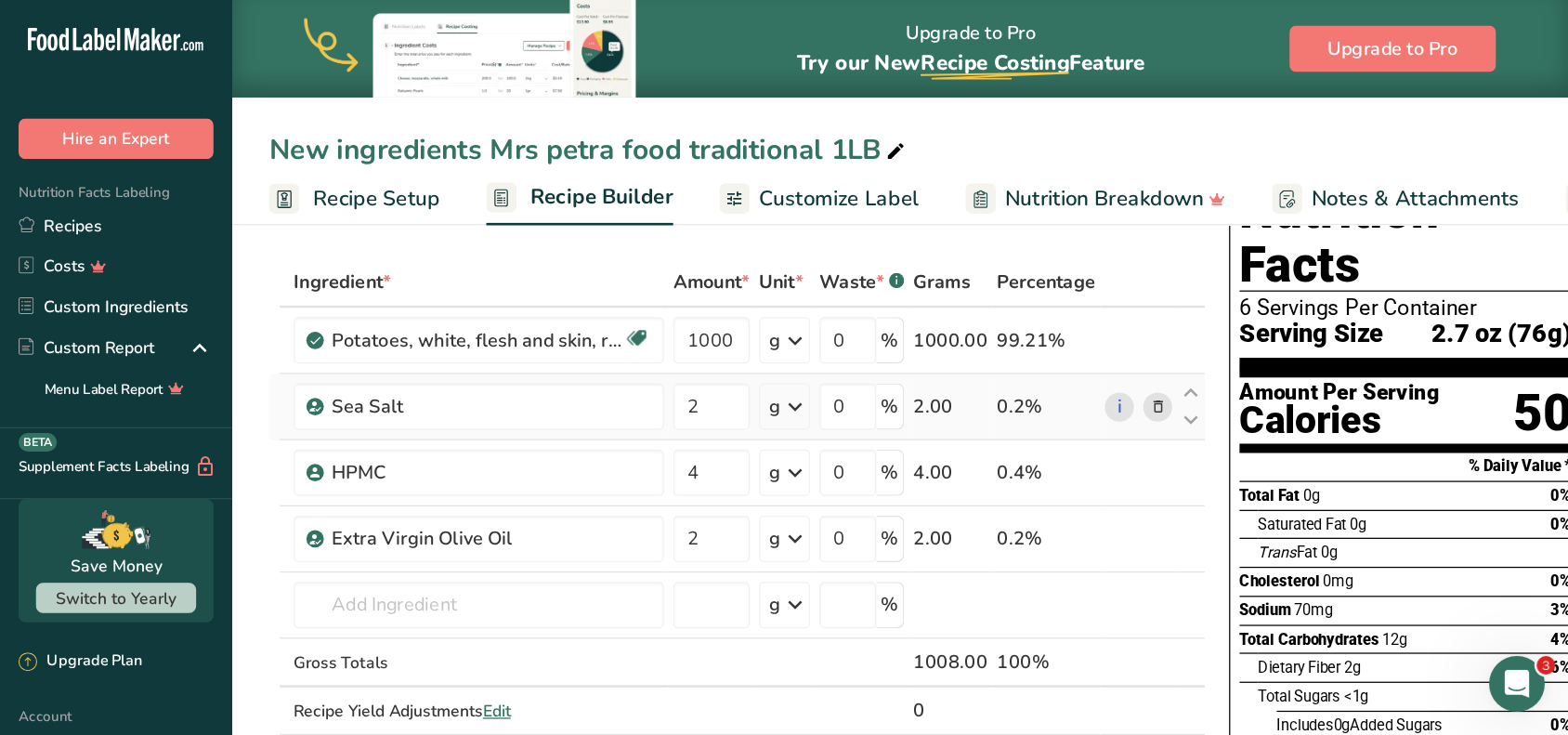 scroll, scrollTop: 93, scrollLeft: 0, axis: vertical 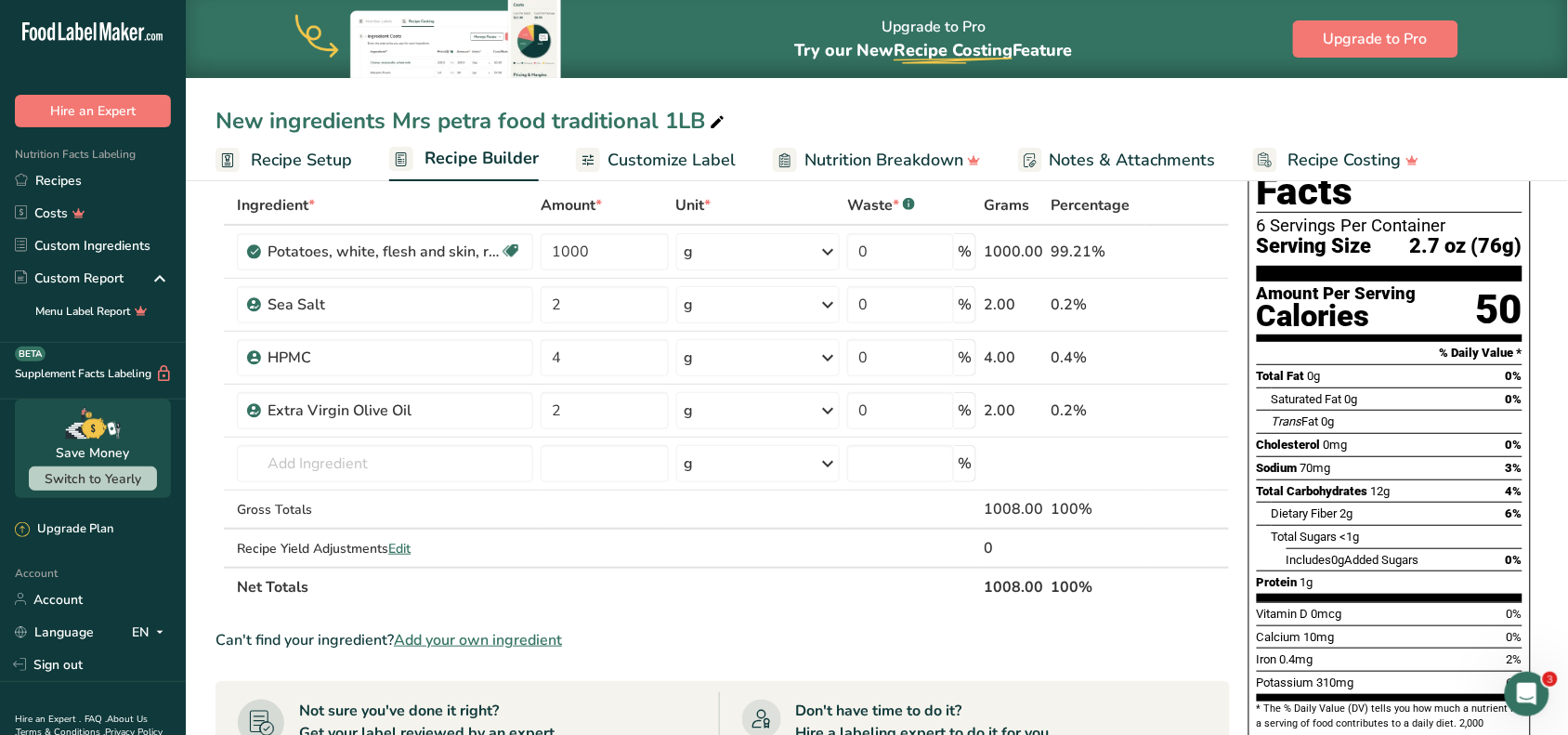 drag, startPoint x: 1268, startPoint y: 4, endPoint x: 871, endPoint y: 616, distance: 729.4882 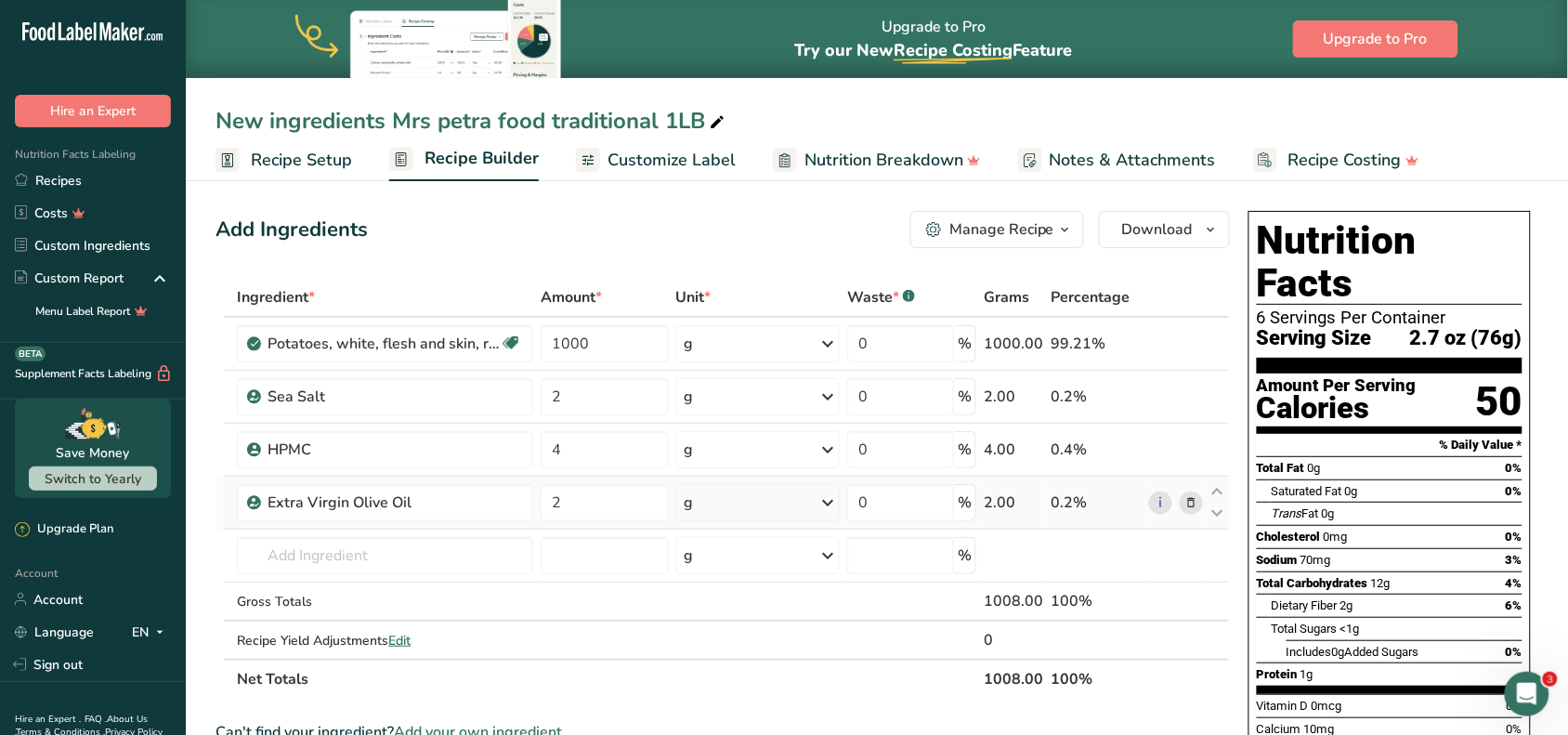 scroll, scrollTop: 0, scrollLeft: 0, axis: both 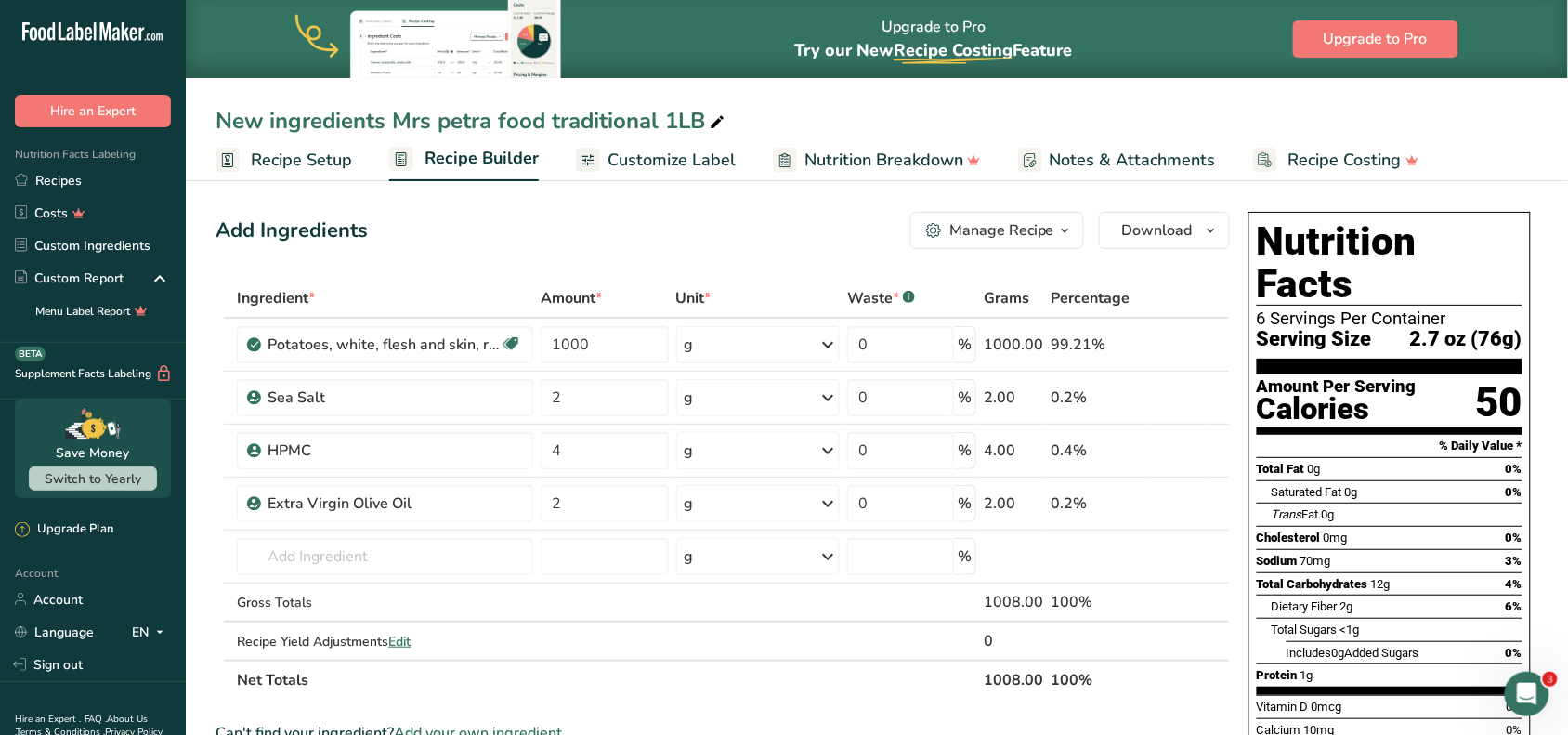 click on "Add Ingredients
Manage Recipe         Delete Recipe           Duplicate Recipe             Scale Recipe             Save as Sub-Recipe   .a-a{fill:#347362;}.b-a{fill:#fff;}                               Nutrition Breakdown                   Recipe Card
NEW
Amino Acids Pattern Report             Activity History
Download
Choose your preferred label style
Standard FDA label
Standard FDA label
The most common format for nutrition facts labels in compliance with the FDA's typeface, style and requirements
Tabular FDA label
A label format compliant with the FDA regulations presented in a tabular (horizontal) display.
Linear FDA label
A simple linear display for small sized packages.
Simplified FDA label" at bounding box center [728, 747] 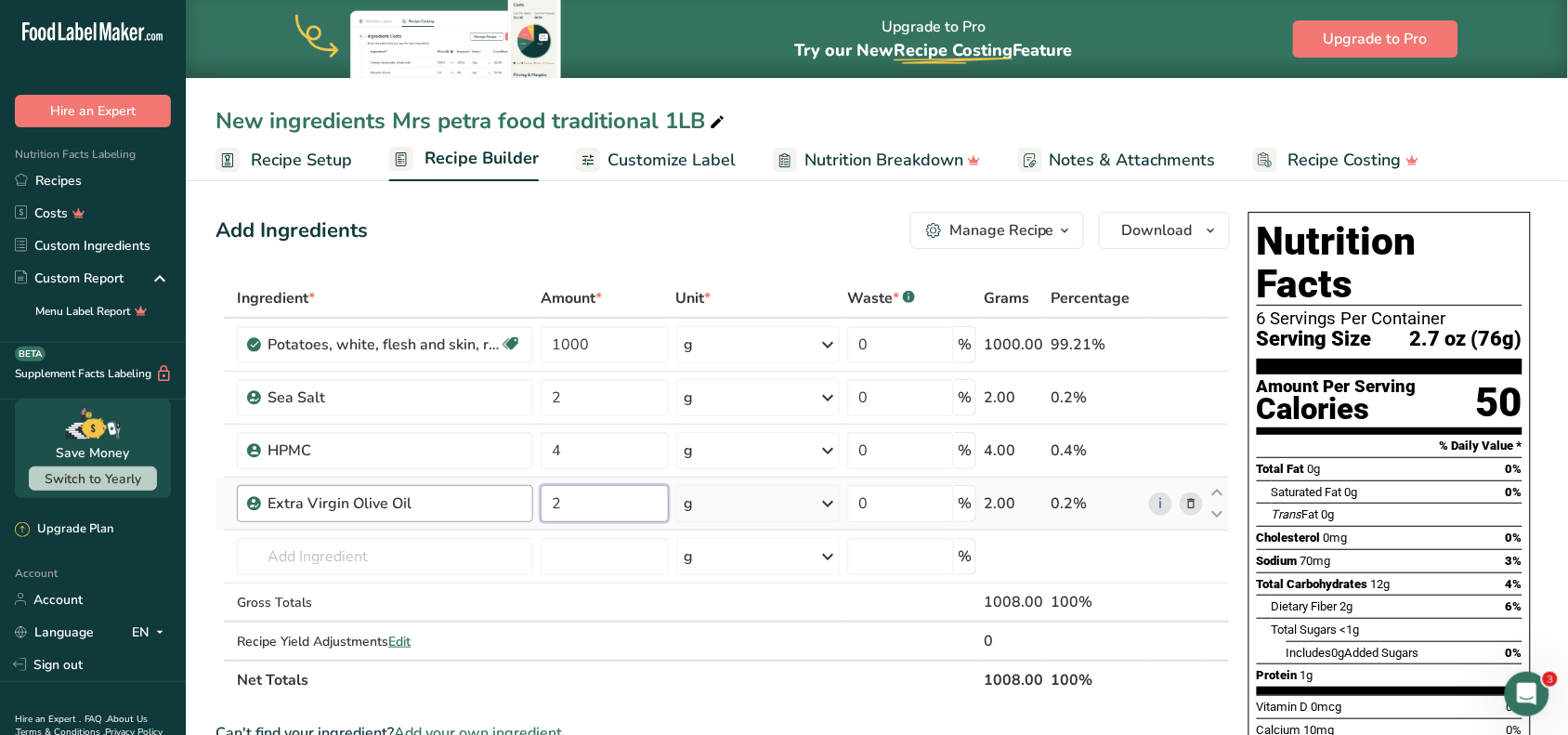 click on ".a-20{fill:#fff;}
Hire an Expert
Nutrition Facts Labeling
Recipes
Costs
Custom Ingredients
Custom Report
Menu Label Report
Supplement Facts Labeling
BETA
Save Money
Switch to Yearly
Upgrade Plan
Account
Account
Language
EN
English
Spanish" at bounding box center [784, 660] 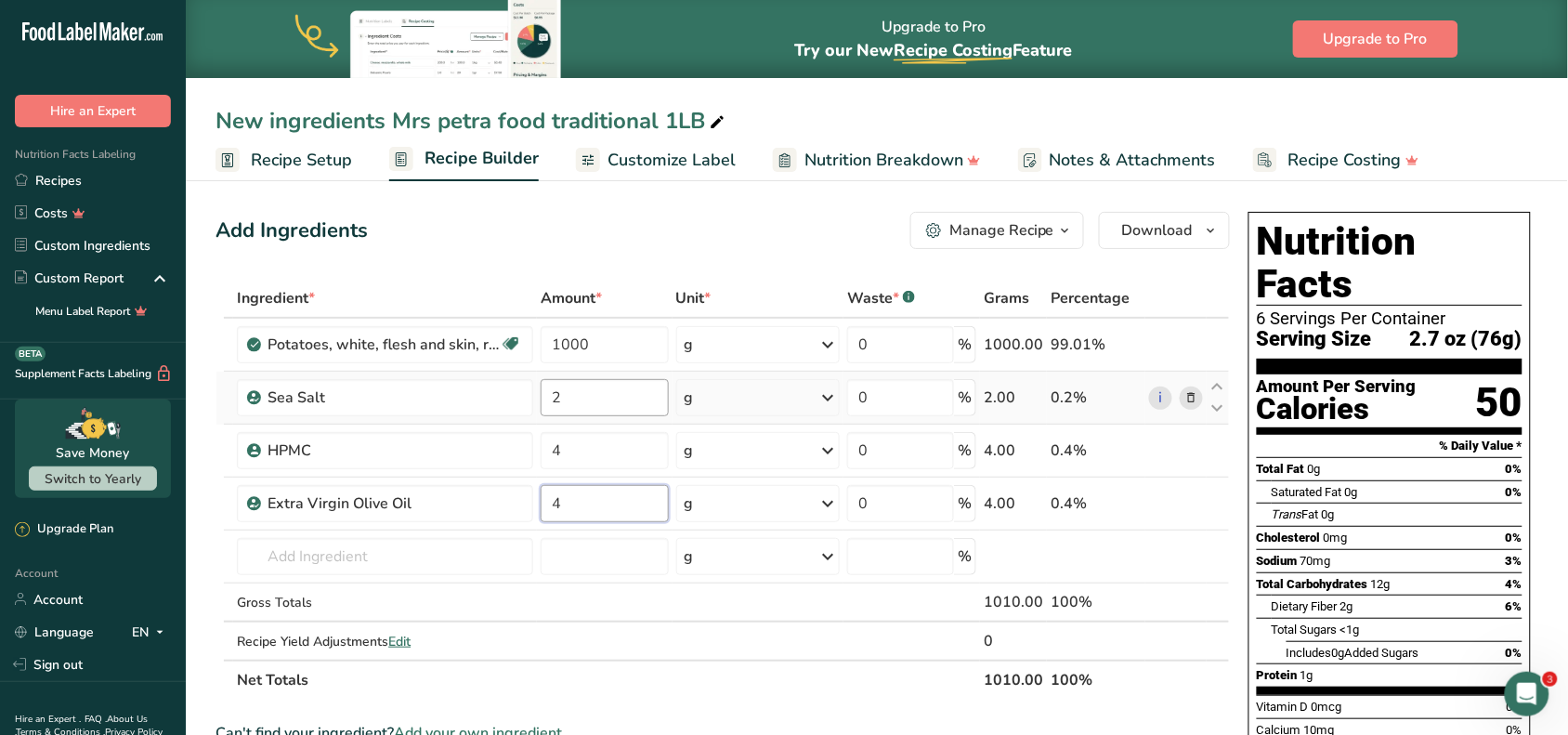 type on "4" 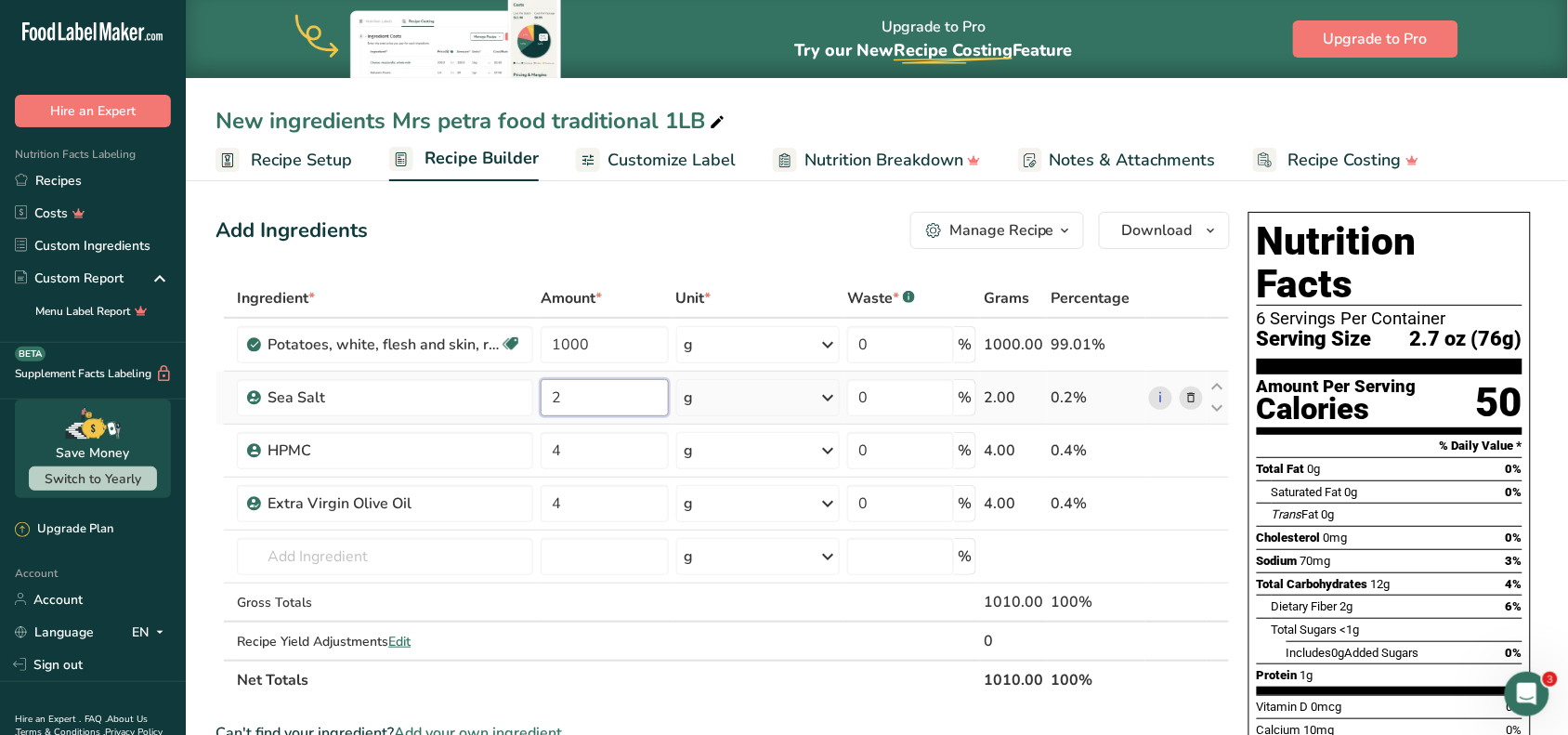 click on "Ingredient *
Amount *
Unit *
Waste *   .a-a{fill:#347362;}.b-a{fill:#fff;}          Grams
Percentage
Potatoes, white, flesh and skin, raw
Source of Antioxidants
Dairy free
Gluten free
Vegan
Vegetarian
Soy free
1000
g
Portions
0.5 cup, diced
1 large (3" to 4-1/4" dia.)
1 medium (2+-1/4" to 3-1/4" dia.)
See more
Weight Units
g
kg
mg
See more
Volume Units
l
Volume units require a density conversion. If you know your ingredient's density enter it below. Otherwise, click on "RIA" our AI Regulatory bot - she will be able to help you
lb/ft3" at bounding box center (723, 489) 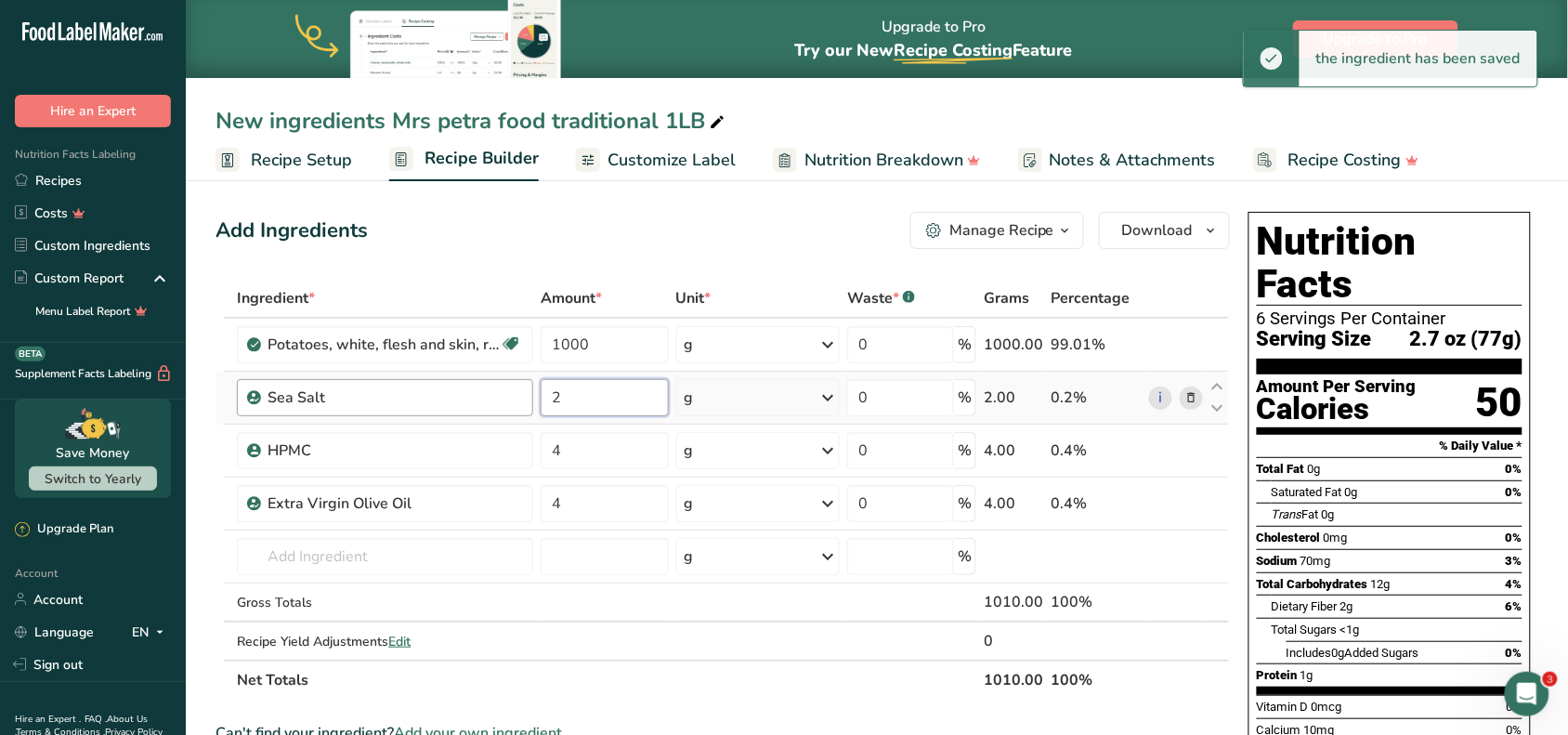 drag, startPoint x: 621, startPoint y: 390, endPoint x: 480, endPoint y: 391, distance: 141.00355 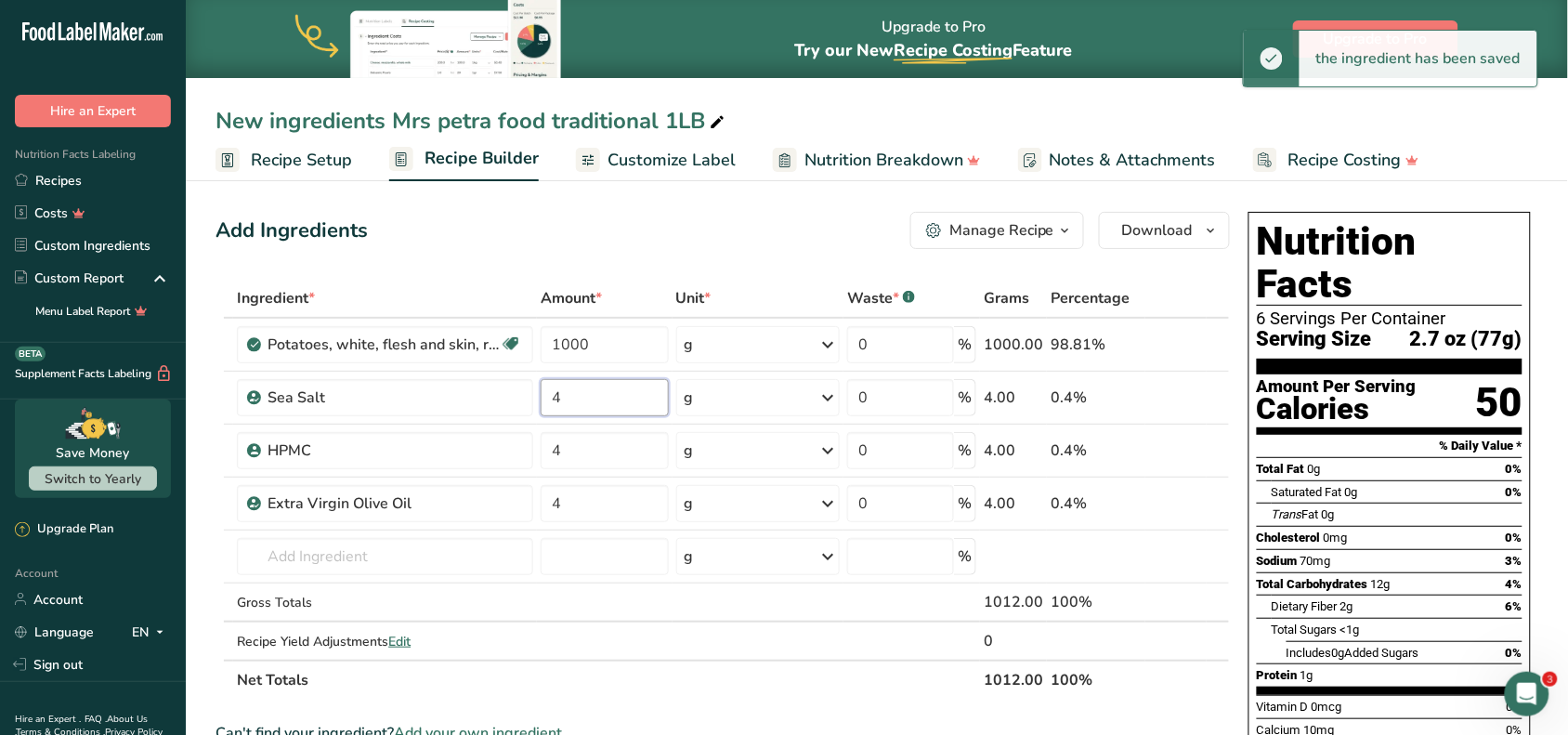 type on "4" 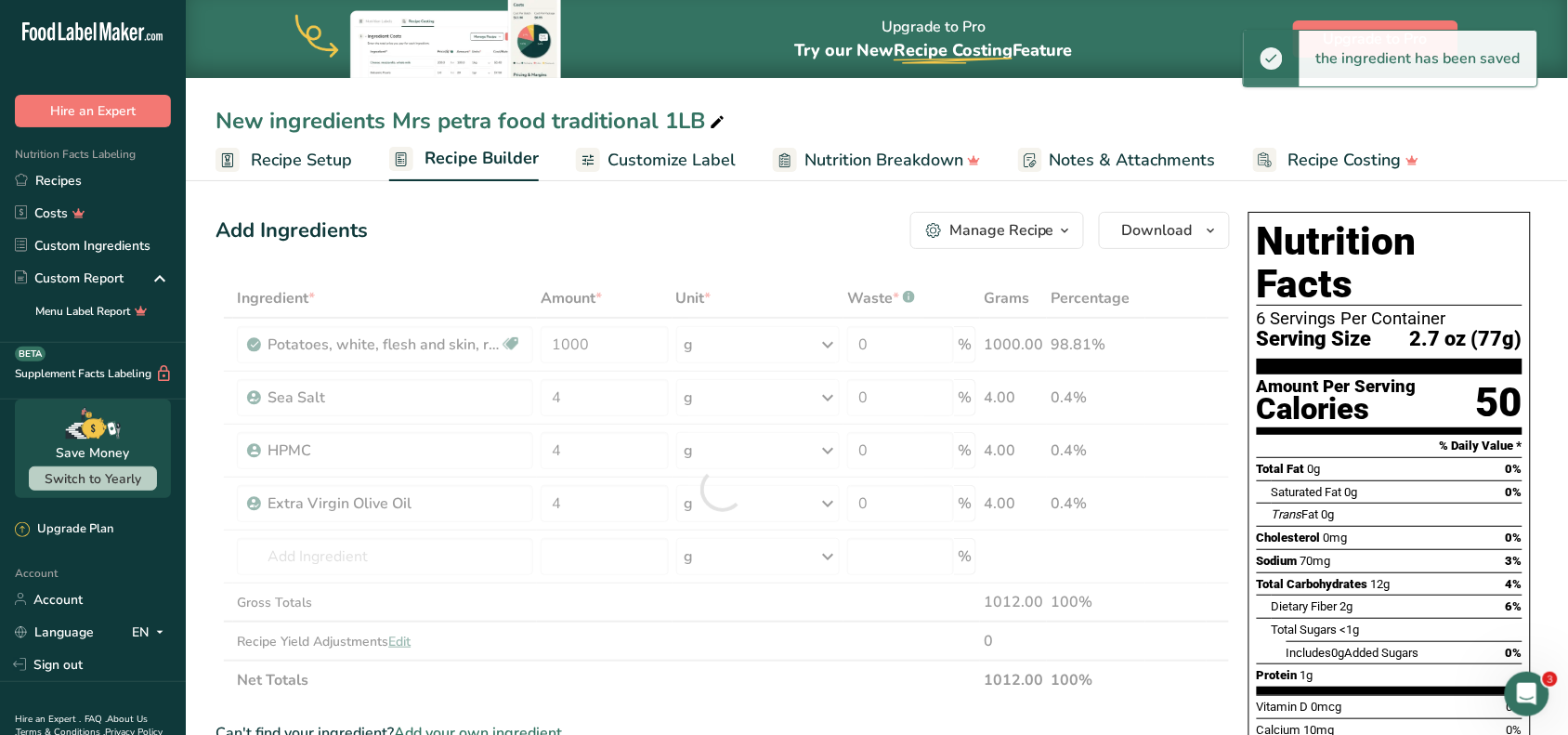 click on "Add Ingredients
Manage Recipe         Delete Recipe           Duplicate Recipe             Scale Recipe             Save as Sub-Recipe   .a-a{fill:#347362;}.b-a{fill:#fff;}                               Nutrition Breakdown                   Recipe Card
NEW
Amino Acids Pattern Report             Activity History
Download
Choose your preferred label style
Standard FDA label
Standard FDA label
The most common format for nutrition facts labels in compliance with the FDA's typeface, style and requirements
Tabular FDA label
A label format compliant with the FDA regulations presented in a tabular (horizontal) display.
Linear FDA label
A simple linear display for small sized packages.
Simplified FDA label" at bounding box center (723, 230) 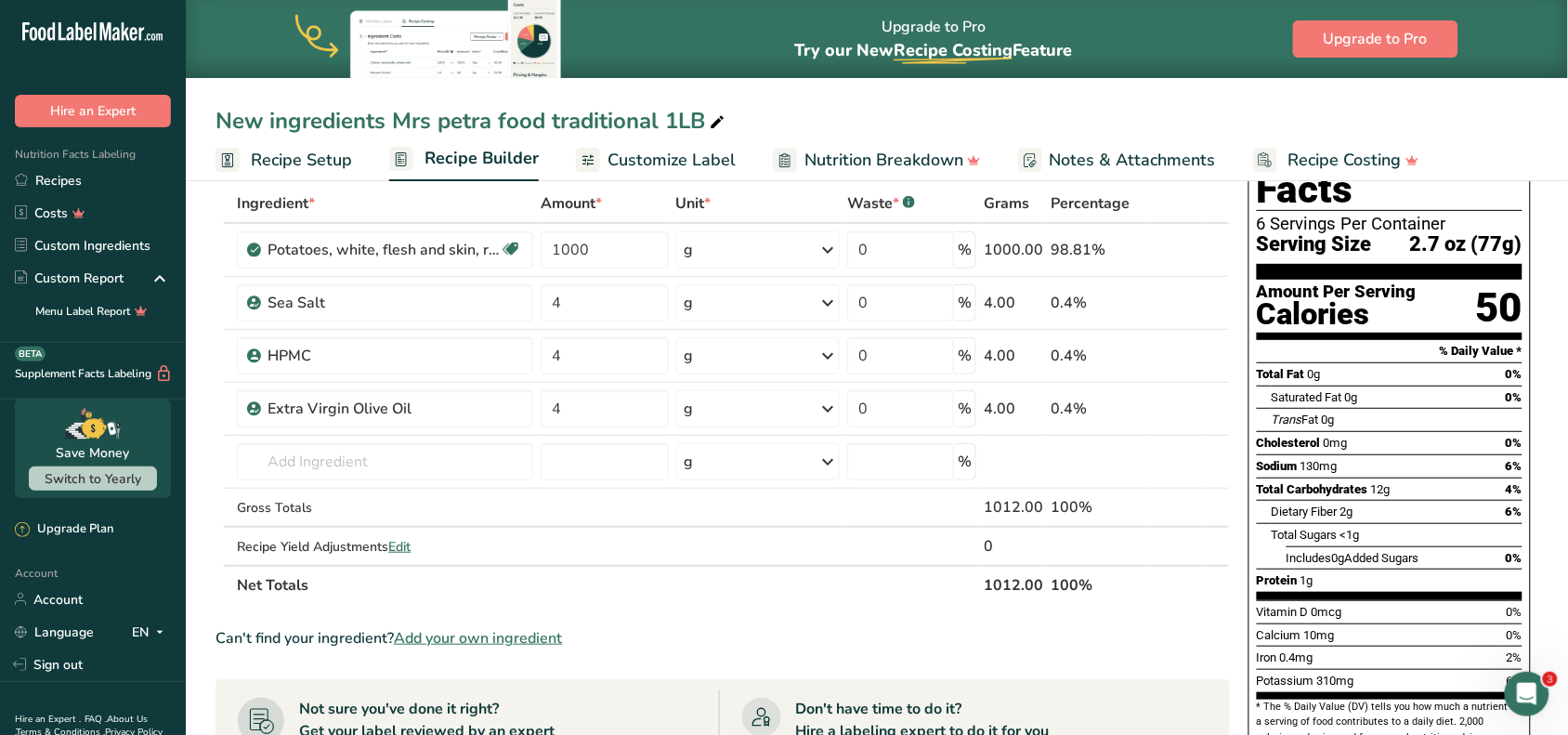 scroll, scrollTop: 0, scrollLeft: 0, axis: both 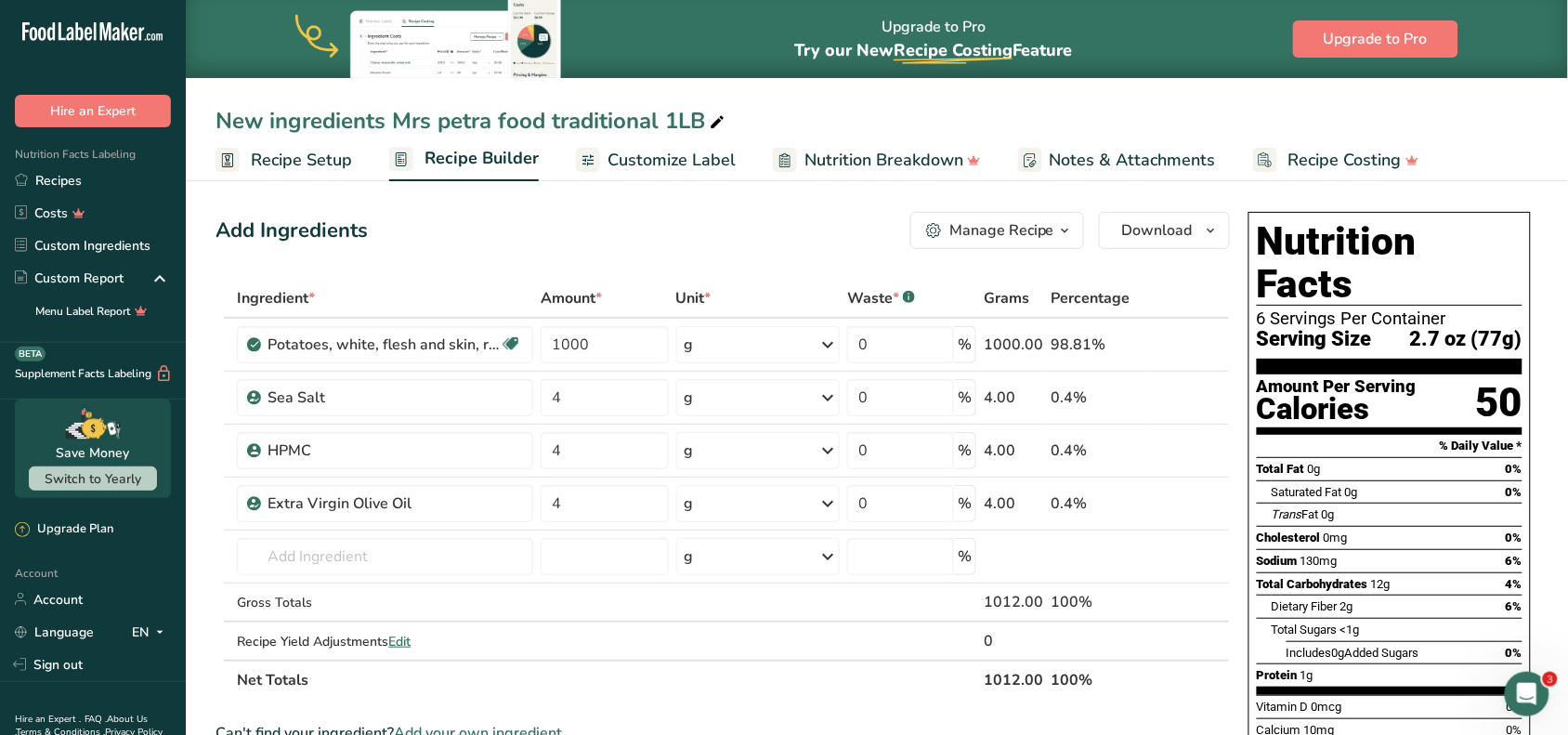 click on "Nutrition Breakdown" at bounding box center (883, 160) 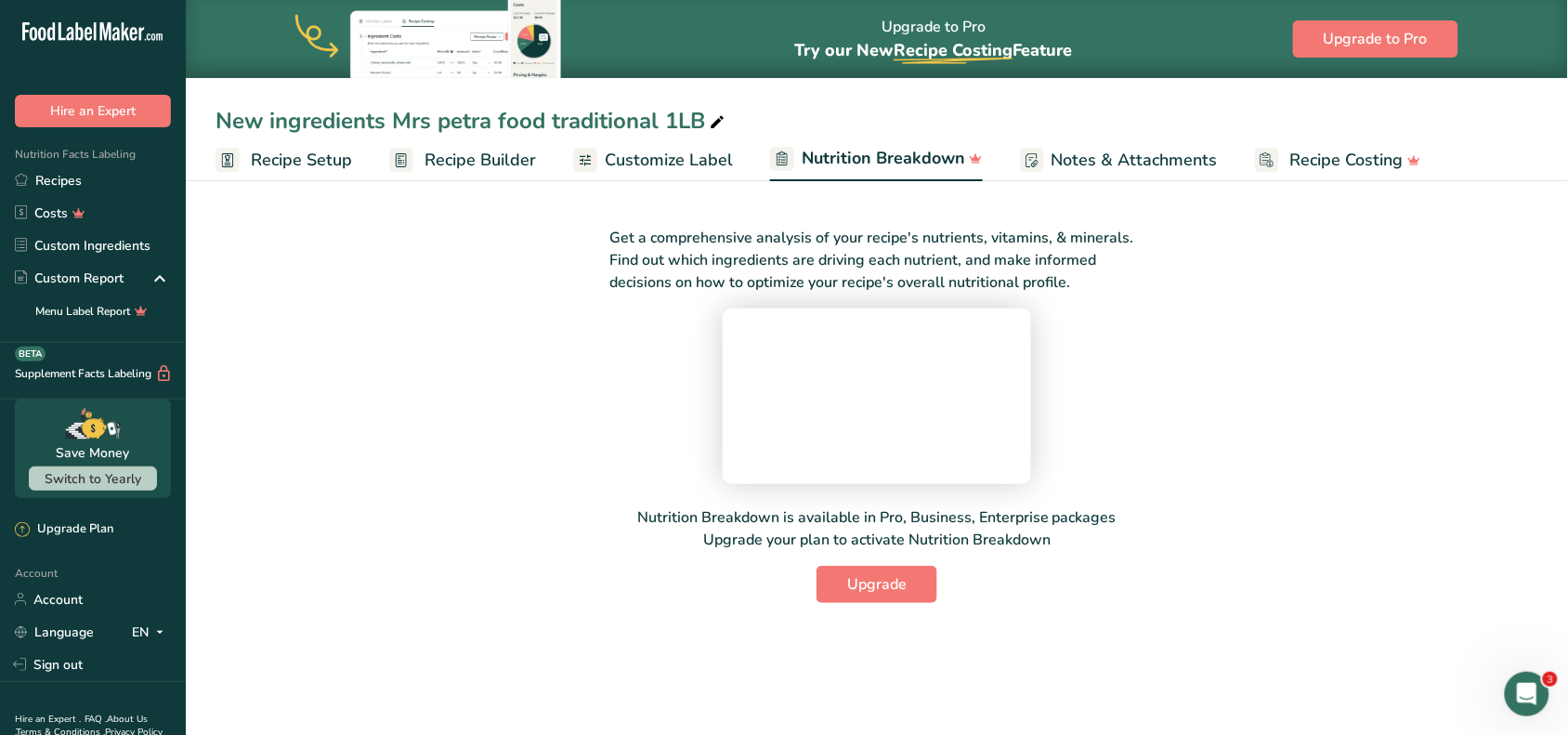 click on "Customize Label" at bounding box center [669, 160] 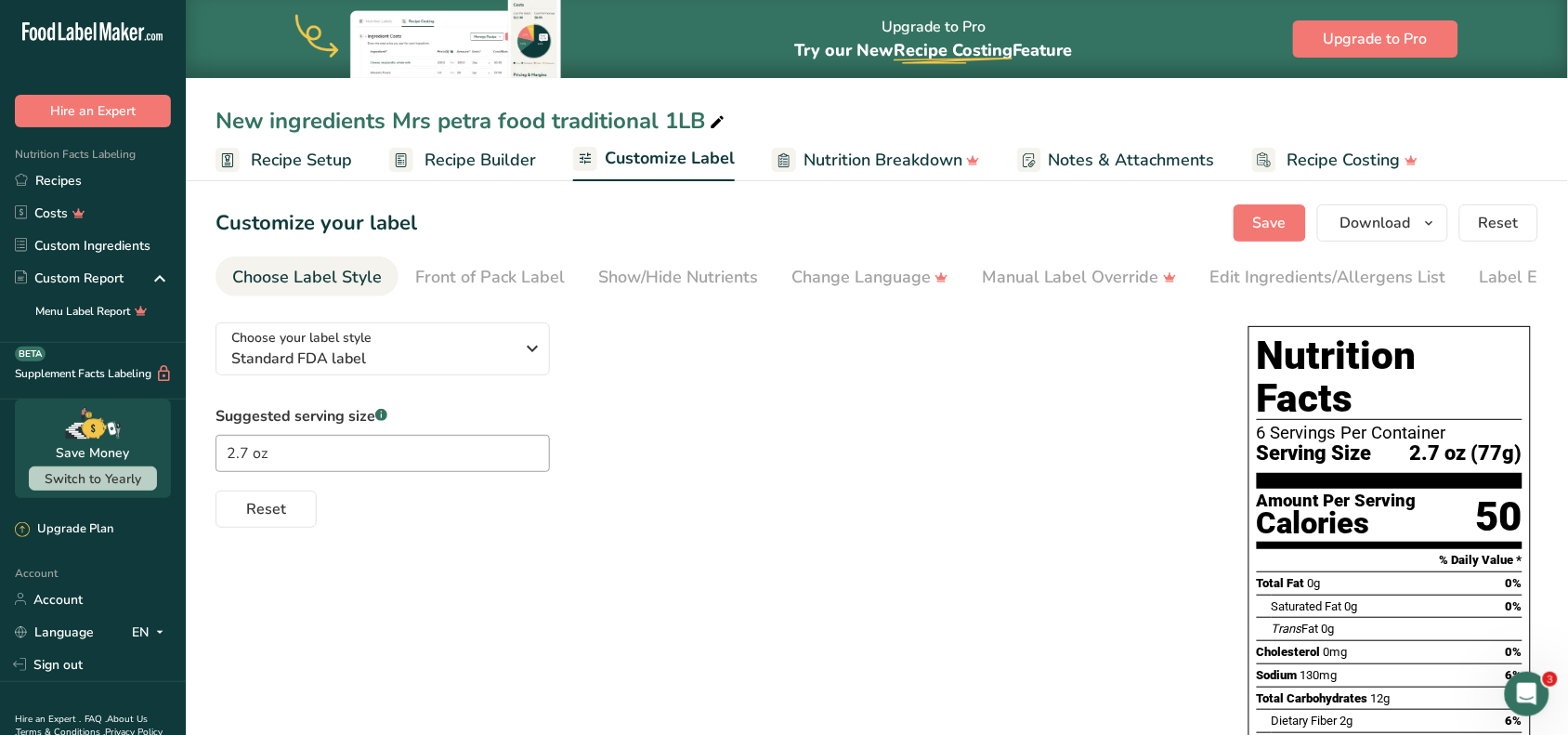 click on "Nutrition Breakdown" at bounding box center [882, 160] 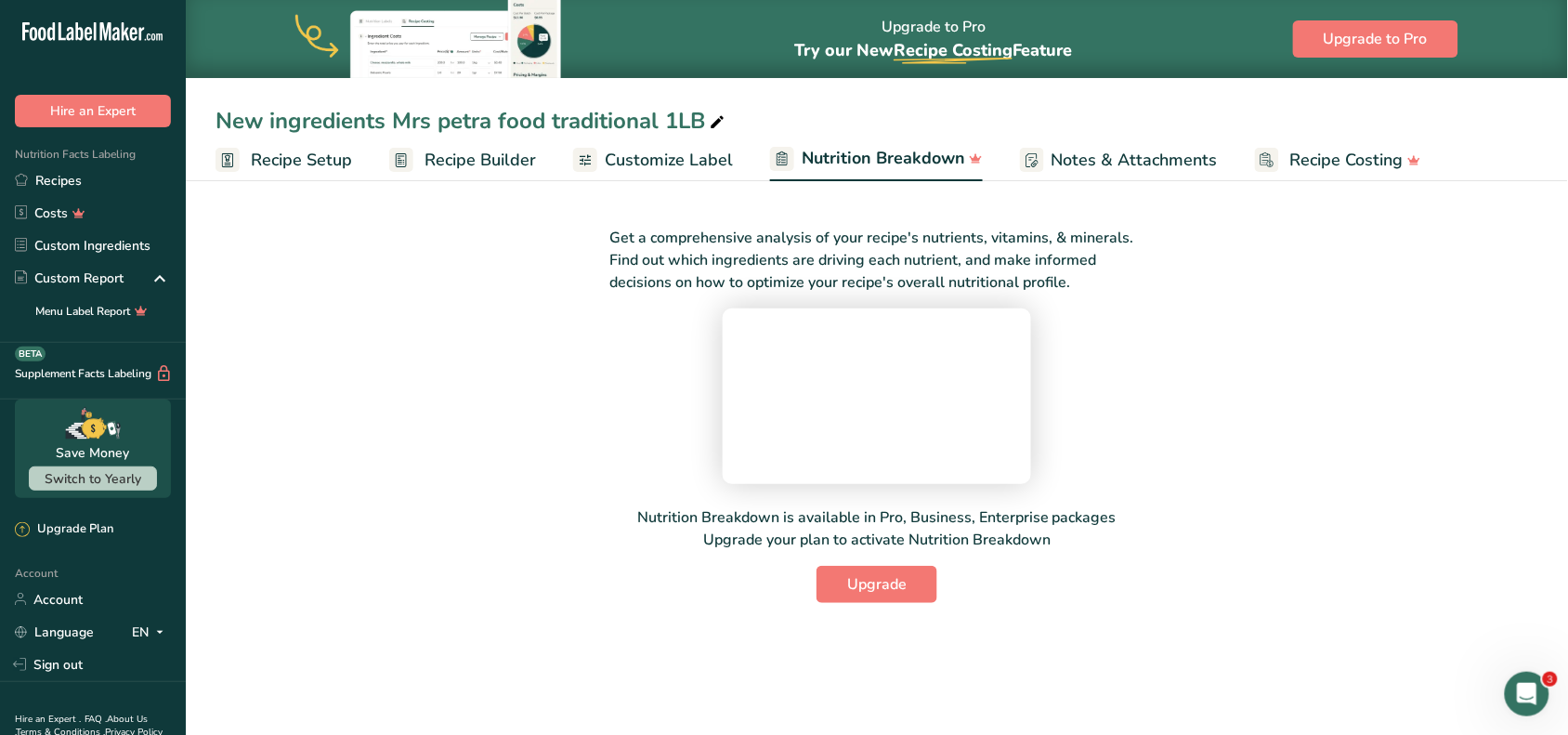 click 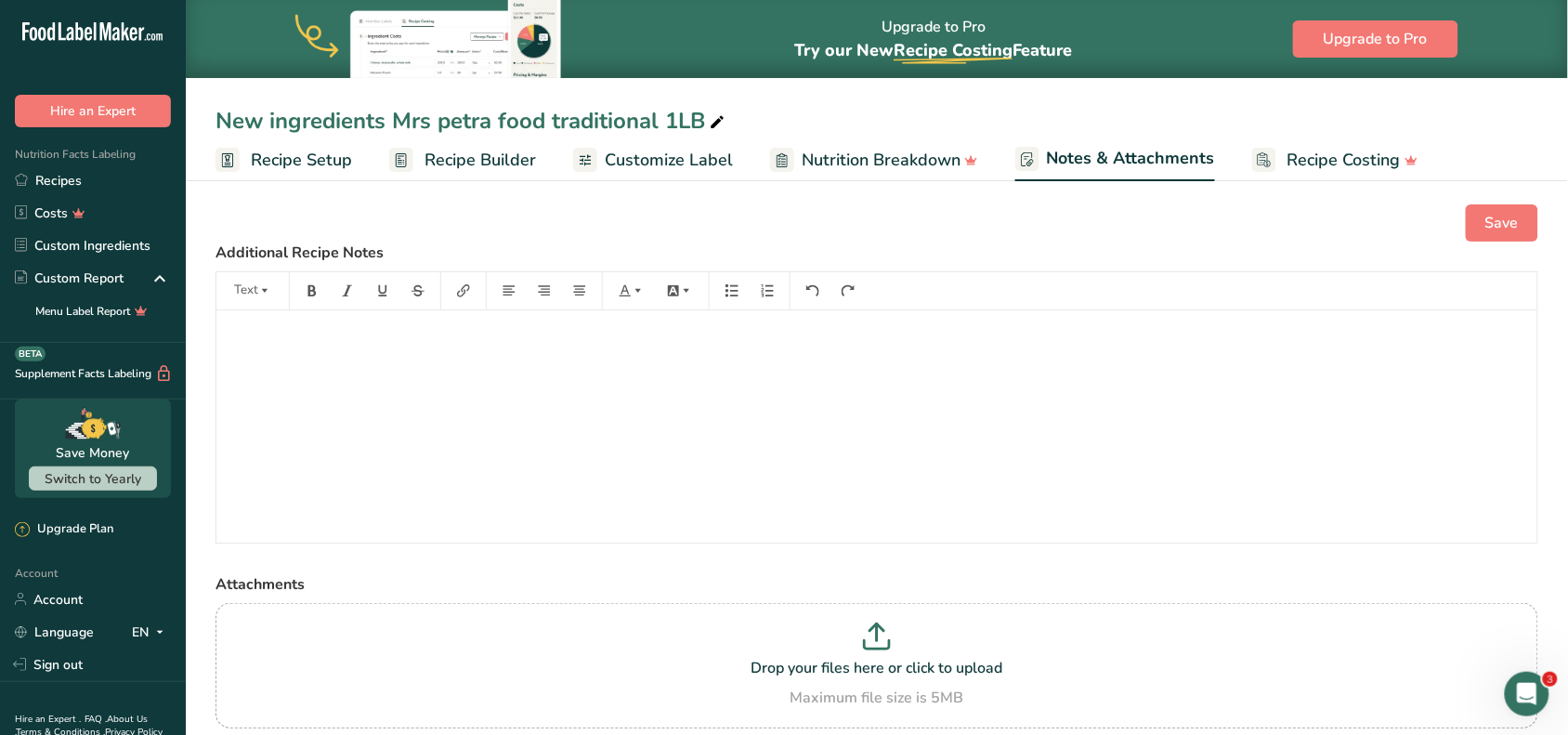 click on "Customize Label" at bounding box center [669, 160] 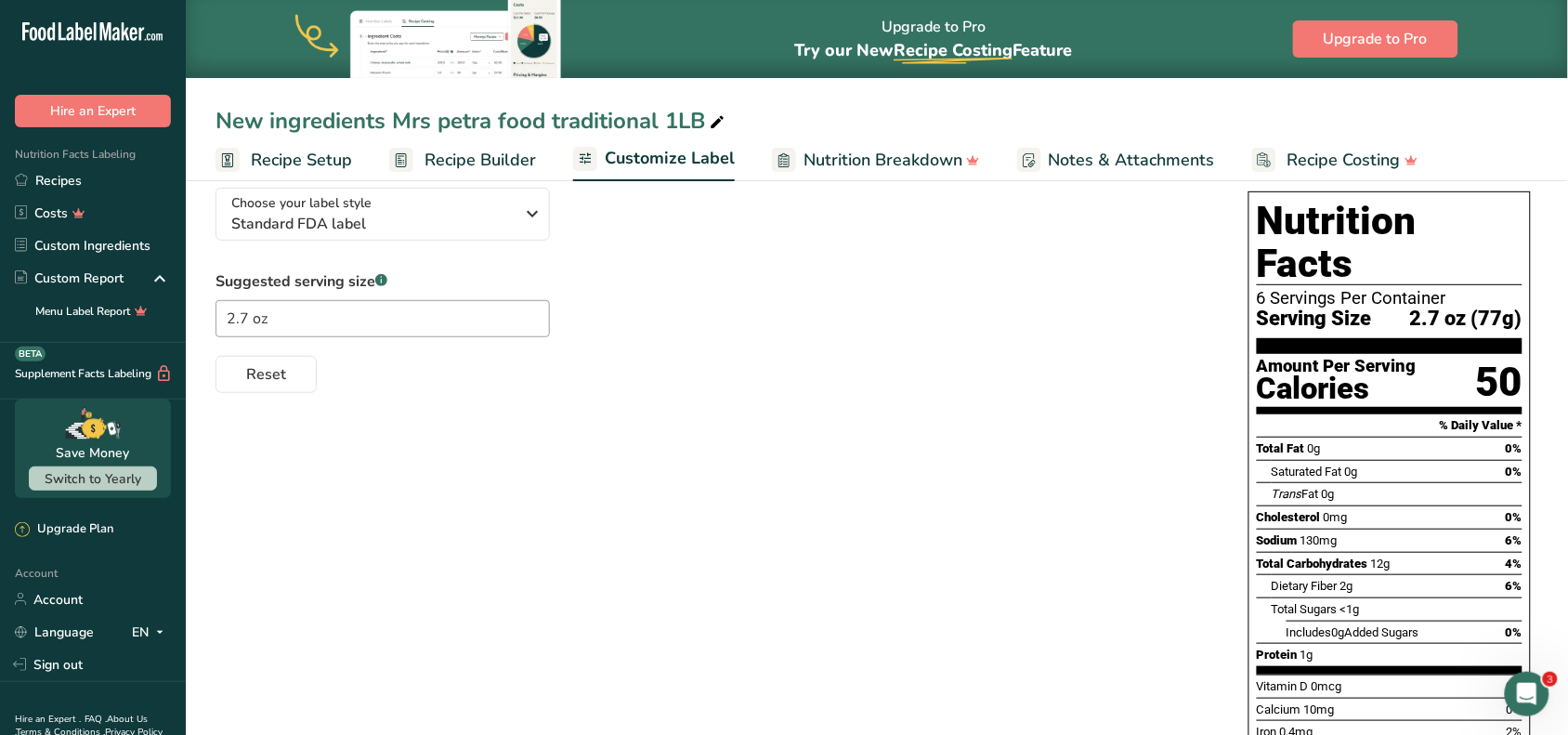 scroll, scrollTop: 0, scrollLeft: 0, axis: both 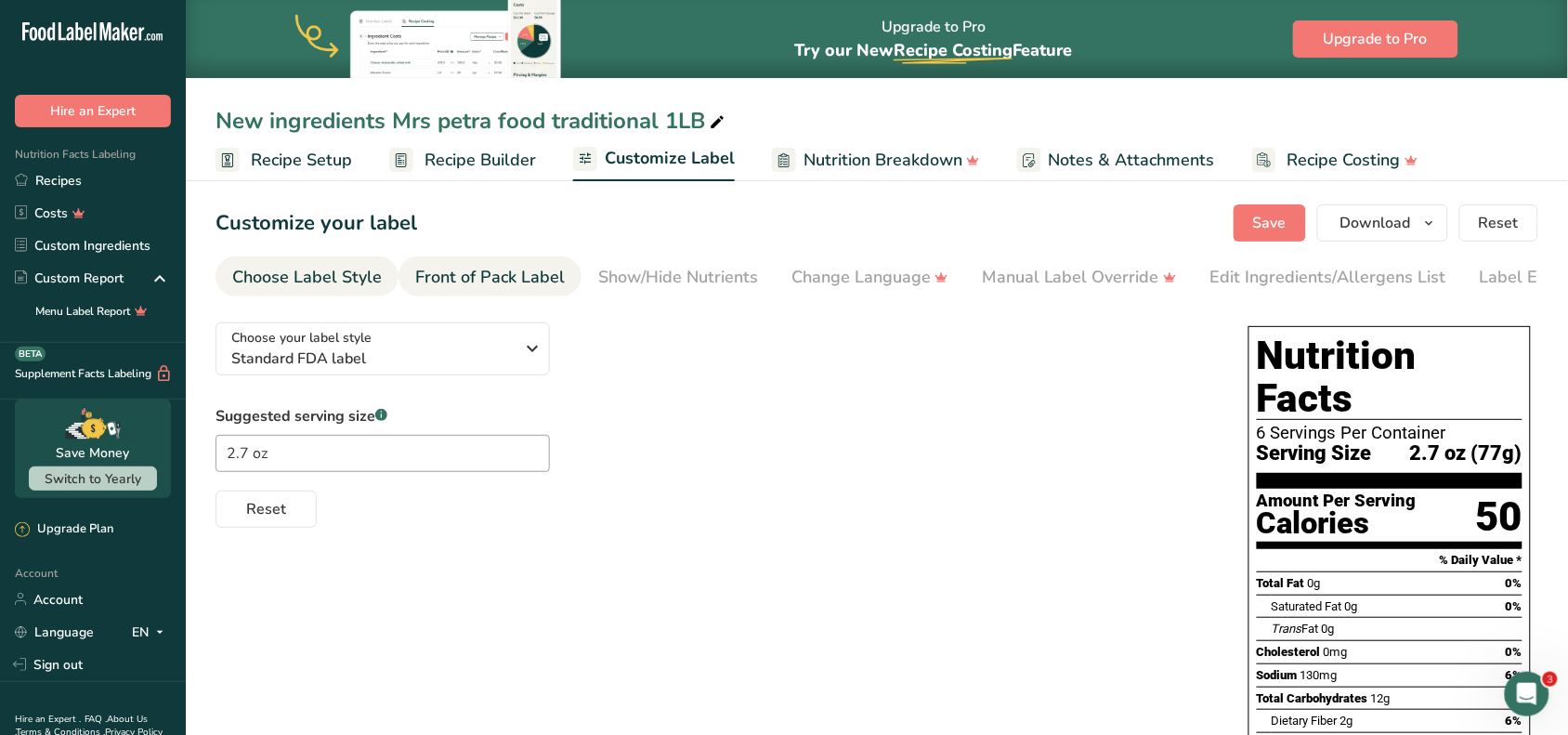 click on "Front of Pack Label" at bounding box center (490, 277) 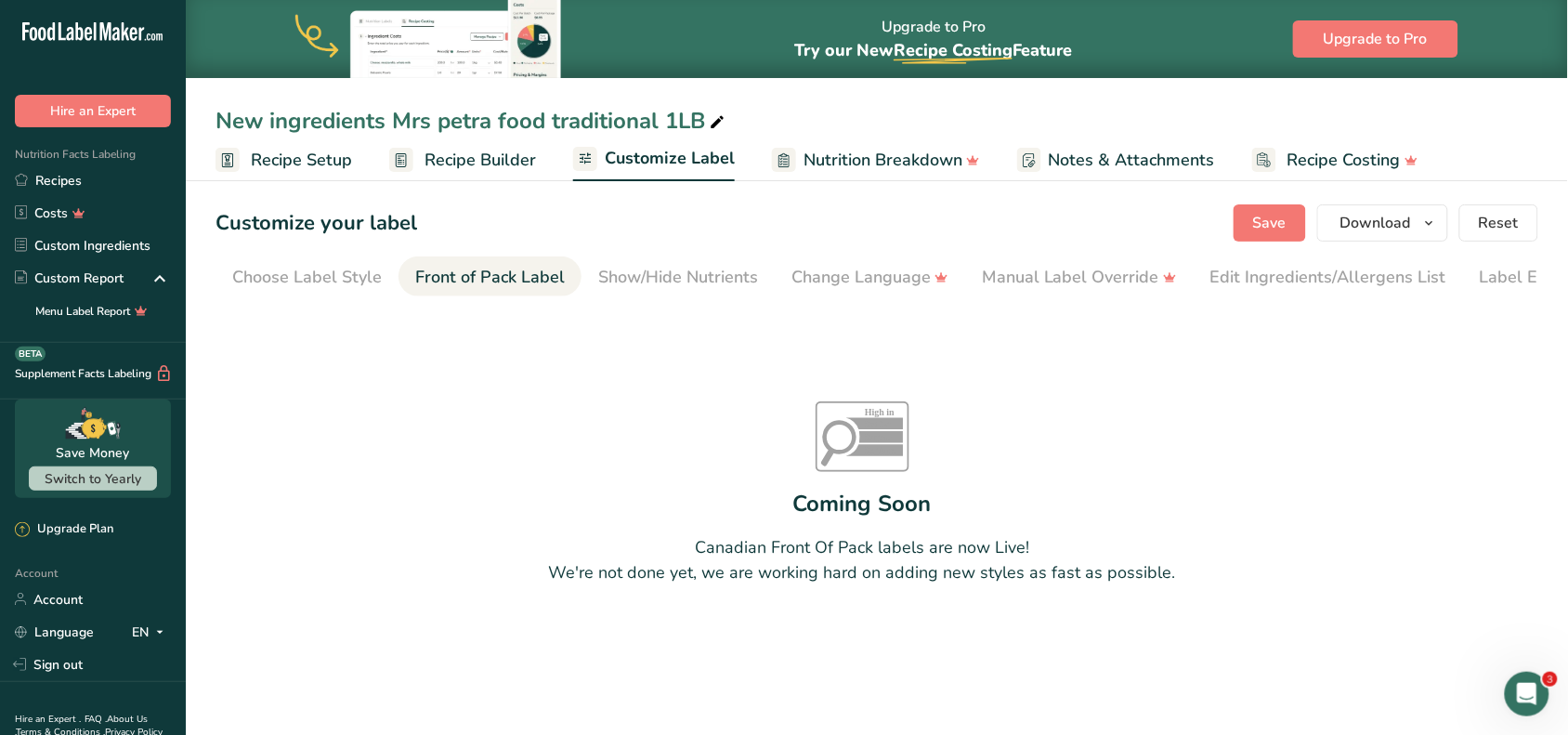 scroll, scrollTop: 0, scrollLeft: 70, axis: horizontal 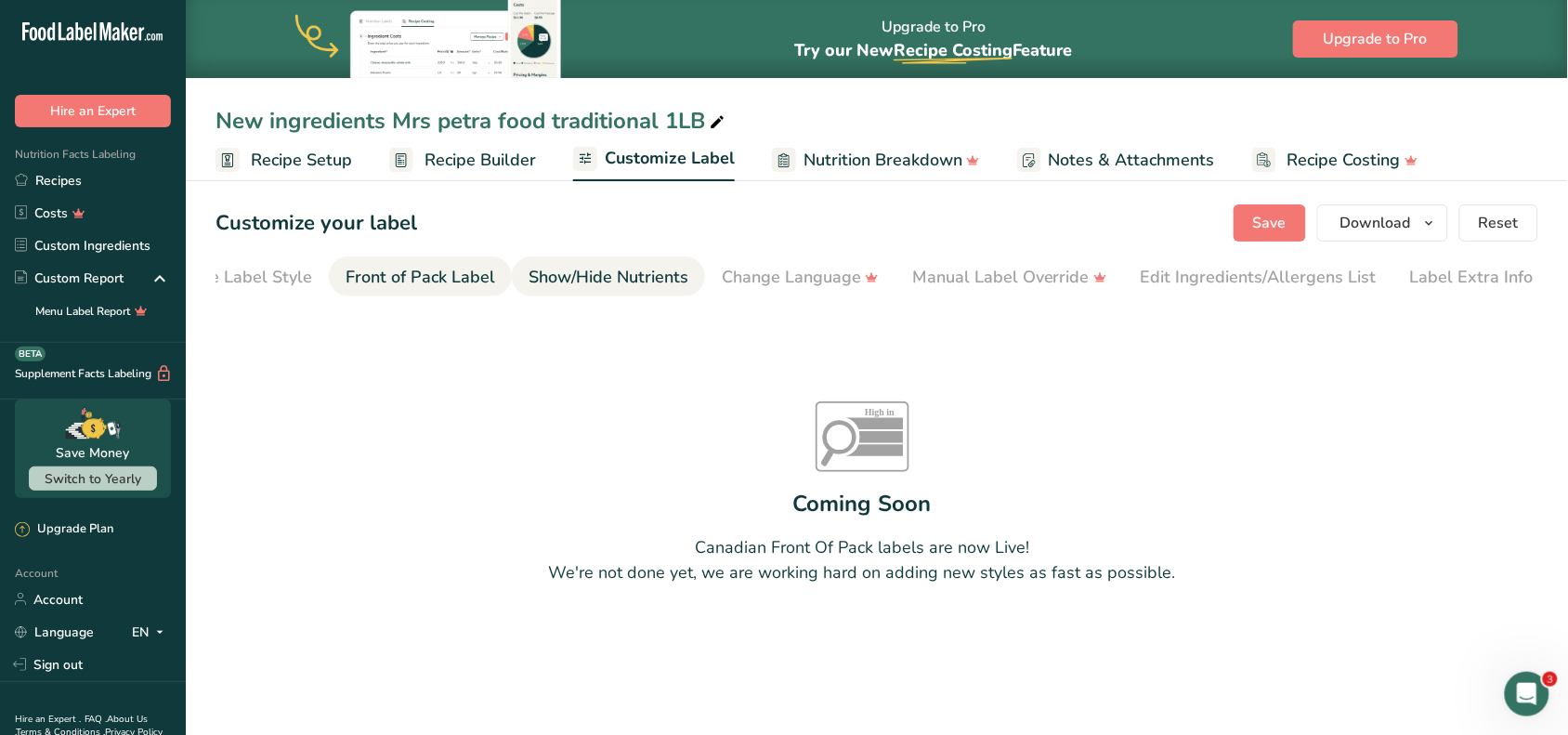 click on "Show/Hide Nutrients" at bounding box center [608, 277] 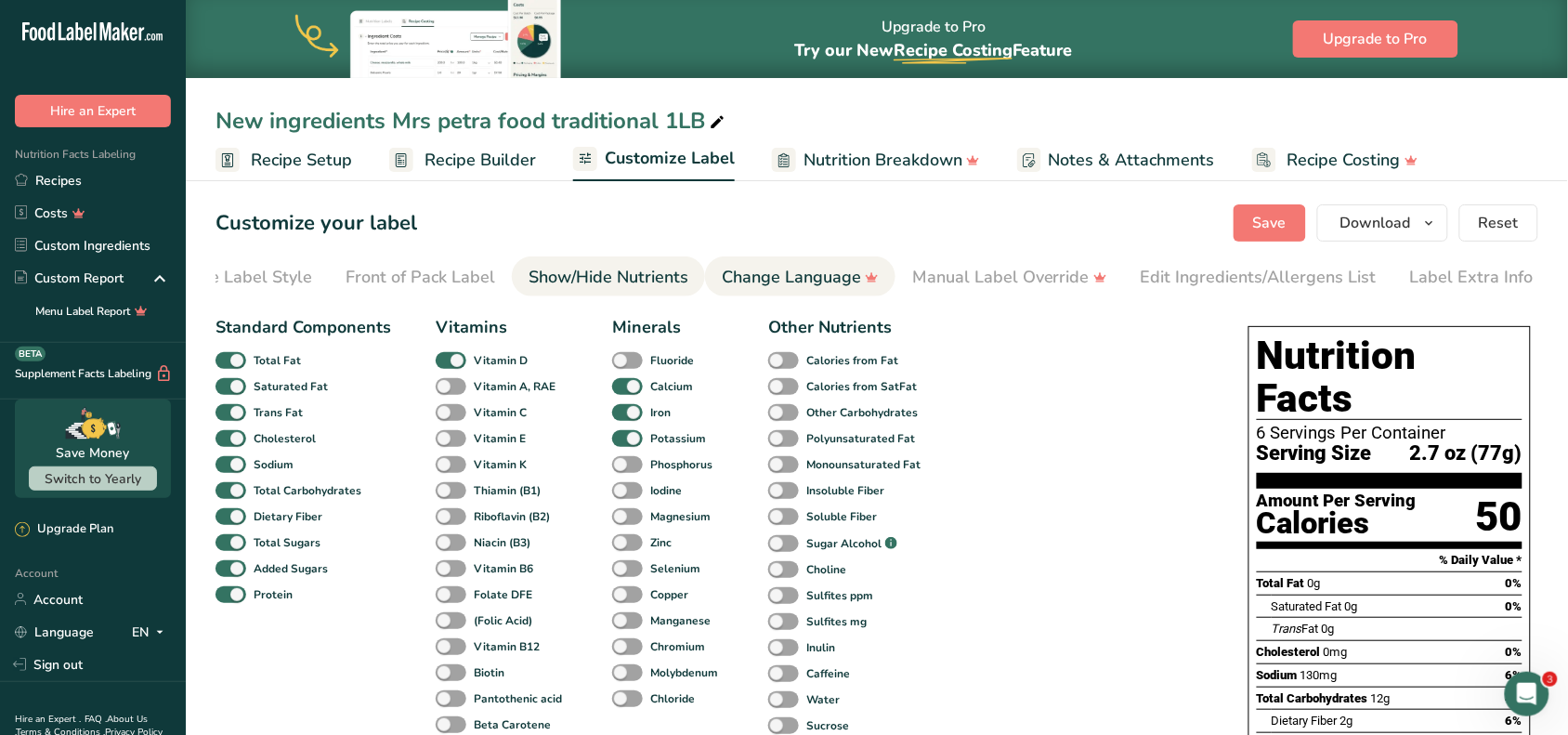 drag, startPoint x: 755, startPoint y: 268, endPoint x: 746, endPoint y: 270, distance: 9.219544 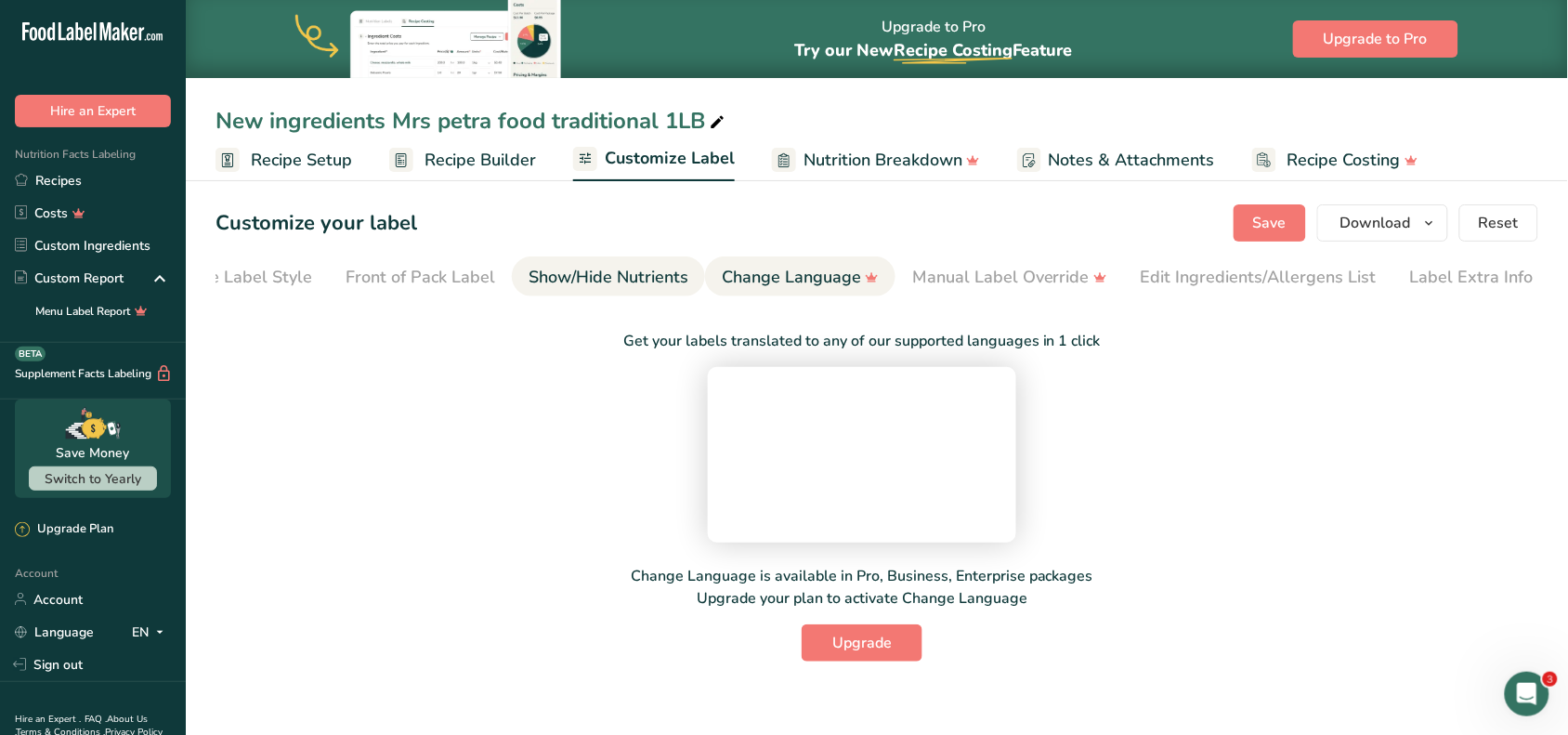 click on "Show/Hide Nutrients" at bounding box center (608, 277) 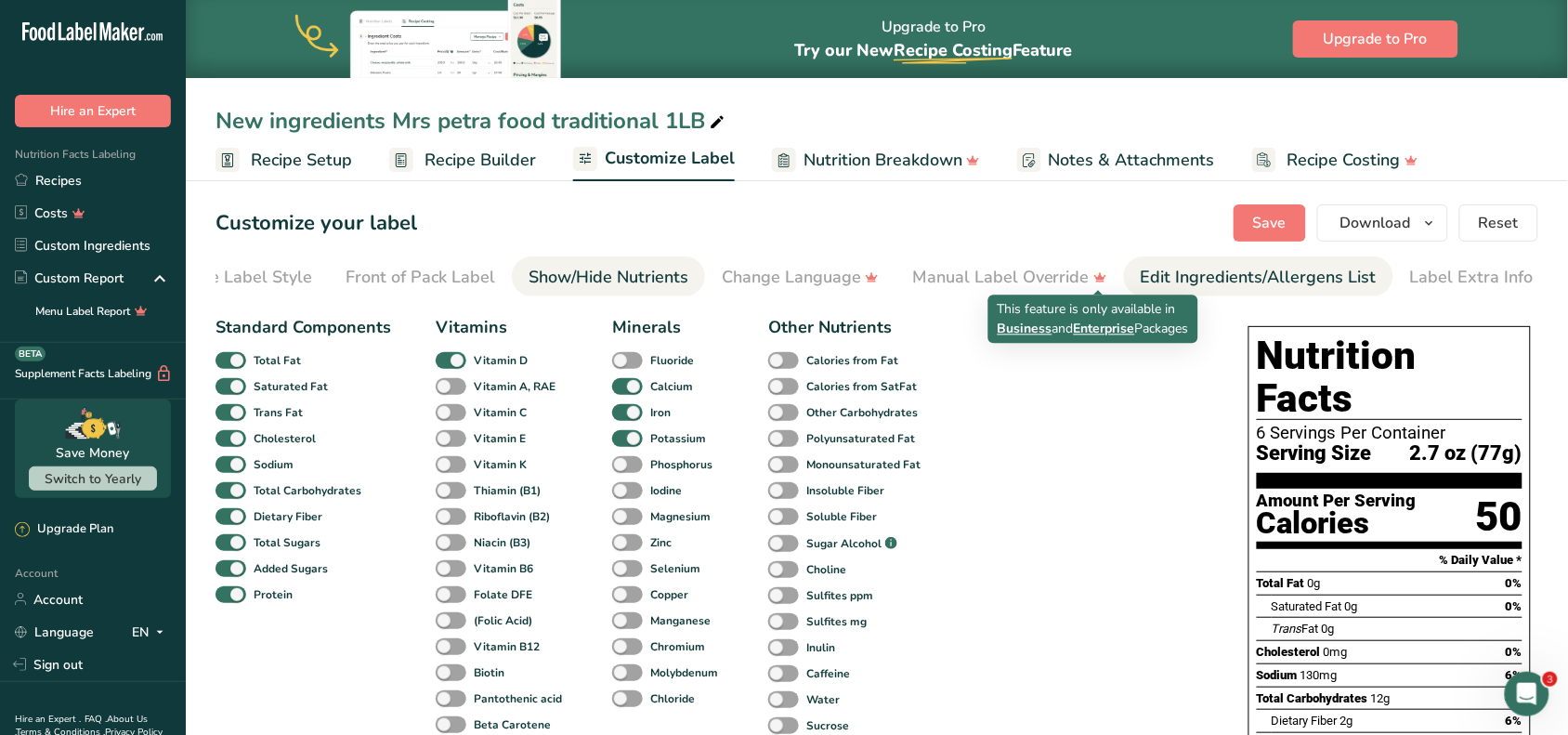 click on "Edit Ingredients/Allergens List" at bounding box center (1259, 277) 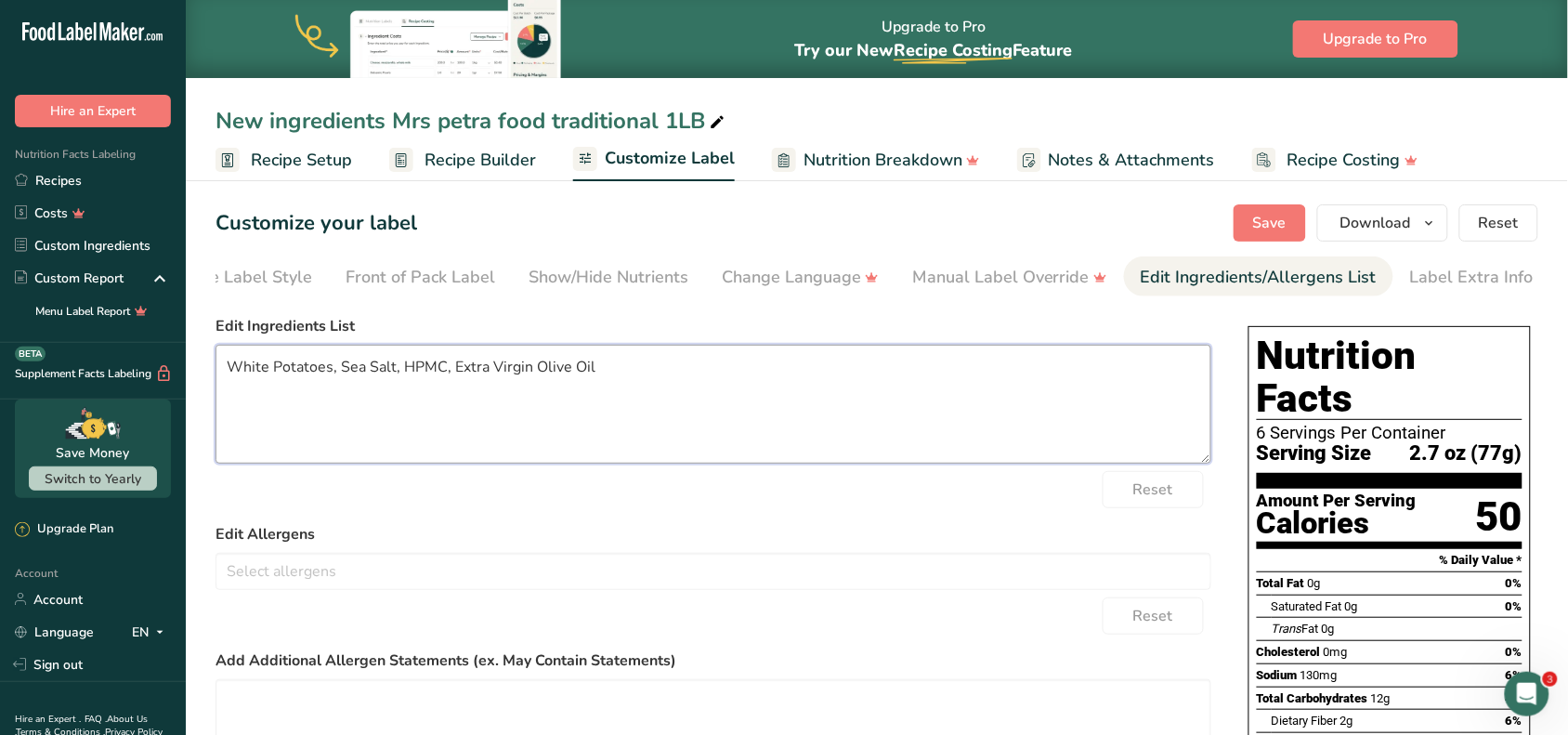 drag, startPoint x: 782, startPoint y: 390, endPoint x: 451, endPoint y: 388, distance: 331.006 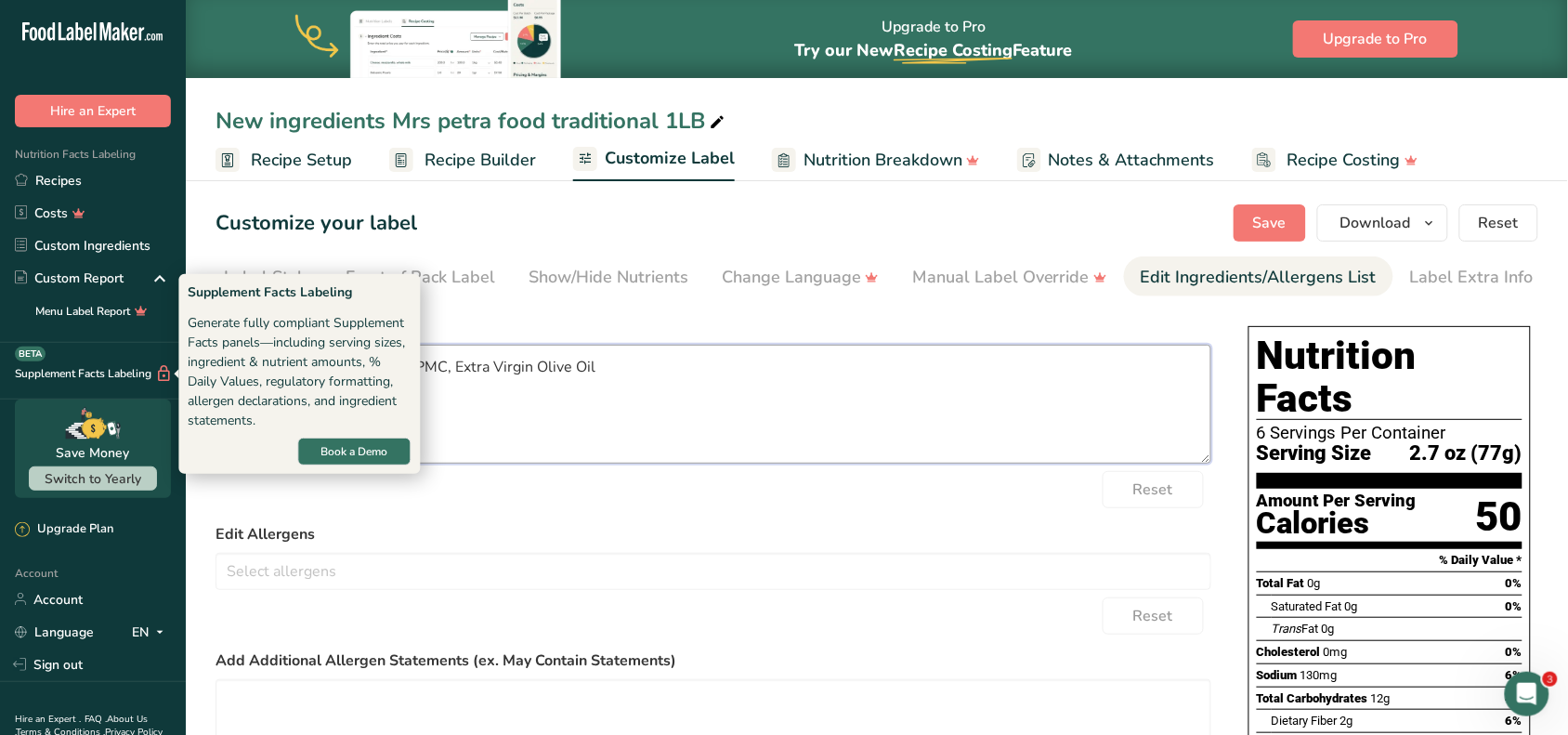 drag, startPoint x: 658, startPoint y: 373, endPoint x: 5, endPoint y: 372, distance: 653.00077 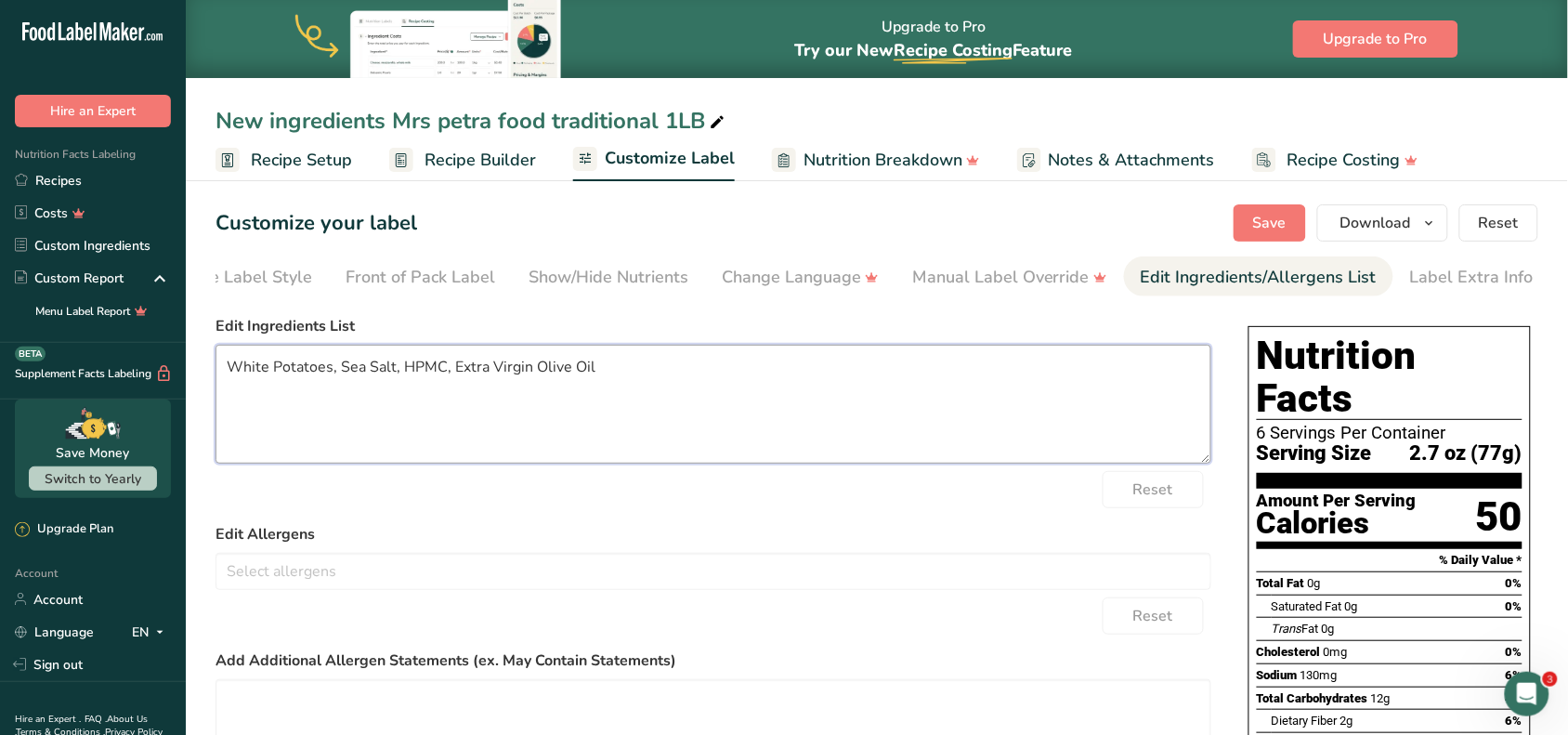 paste on "Natural White Potato, Utah Mineral Sea Salt, HPMC, Organic Extra Virgin Olive Oil." 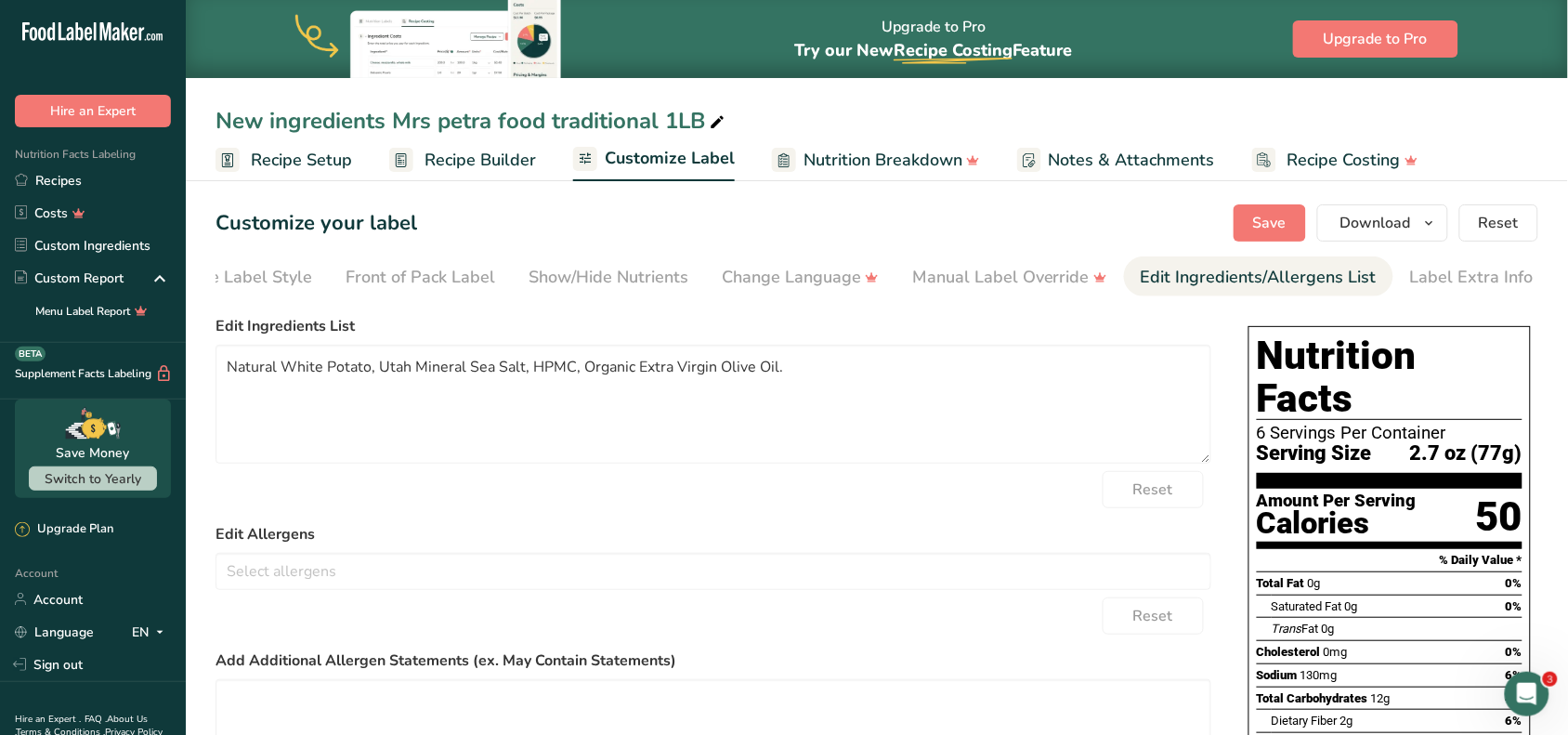 click on "Reset" at bounding box center [713, 490] 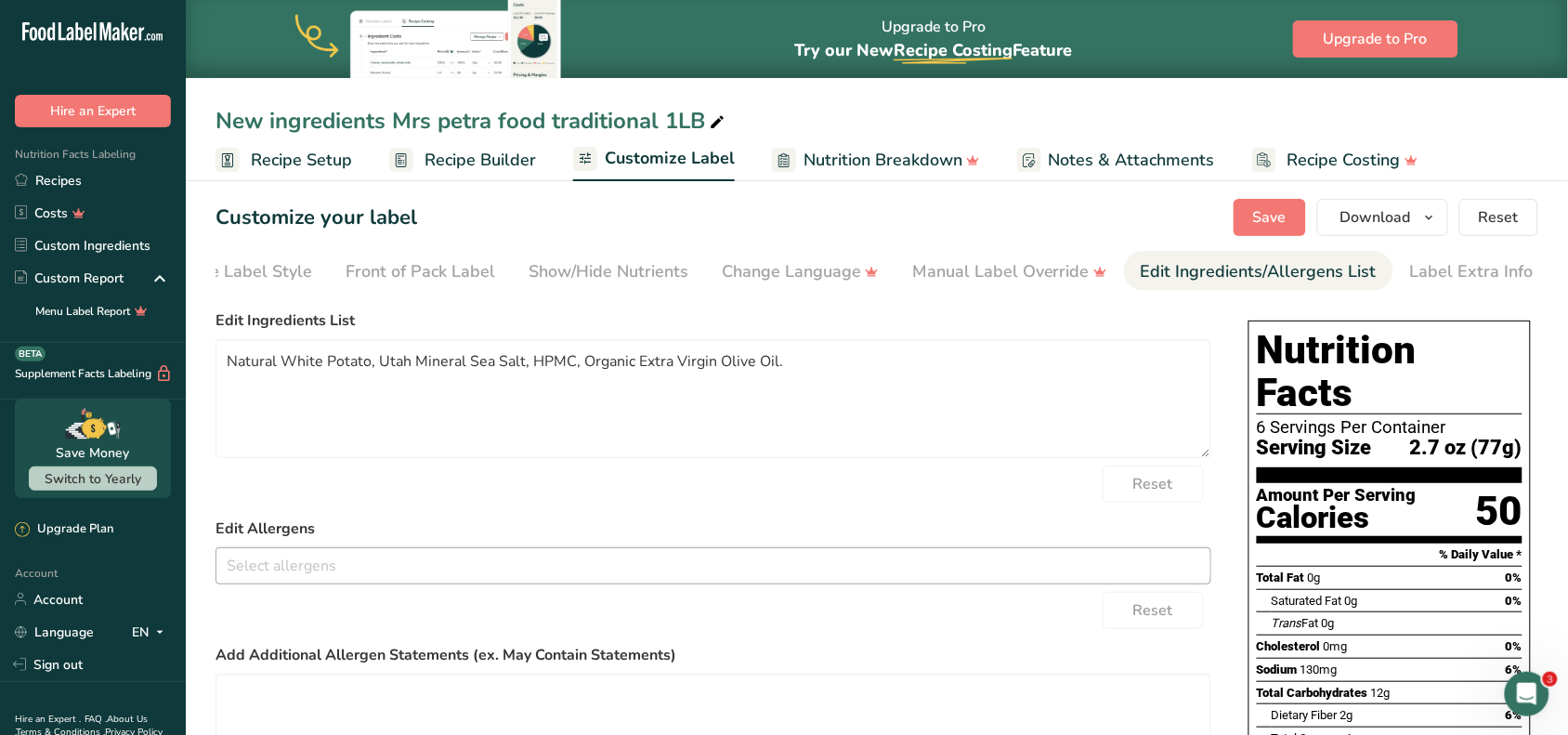 scroll, scrollTop: 0, scrollLeft: 0, axis: both 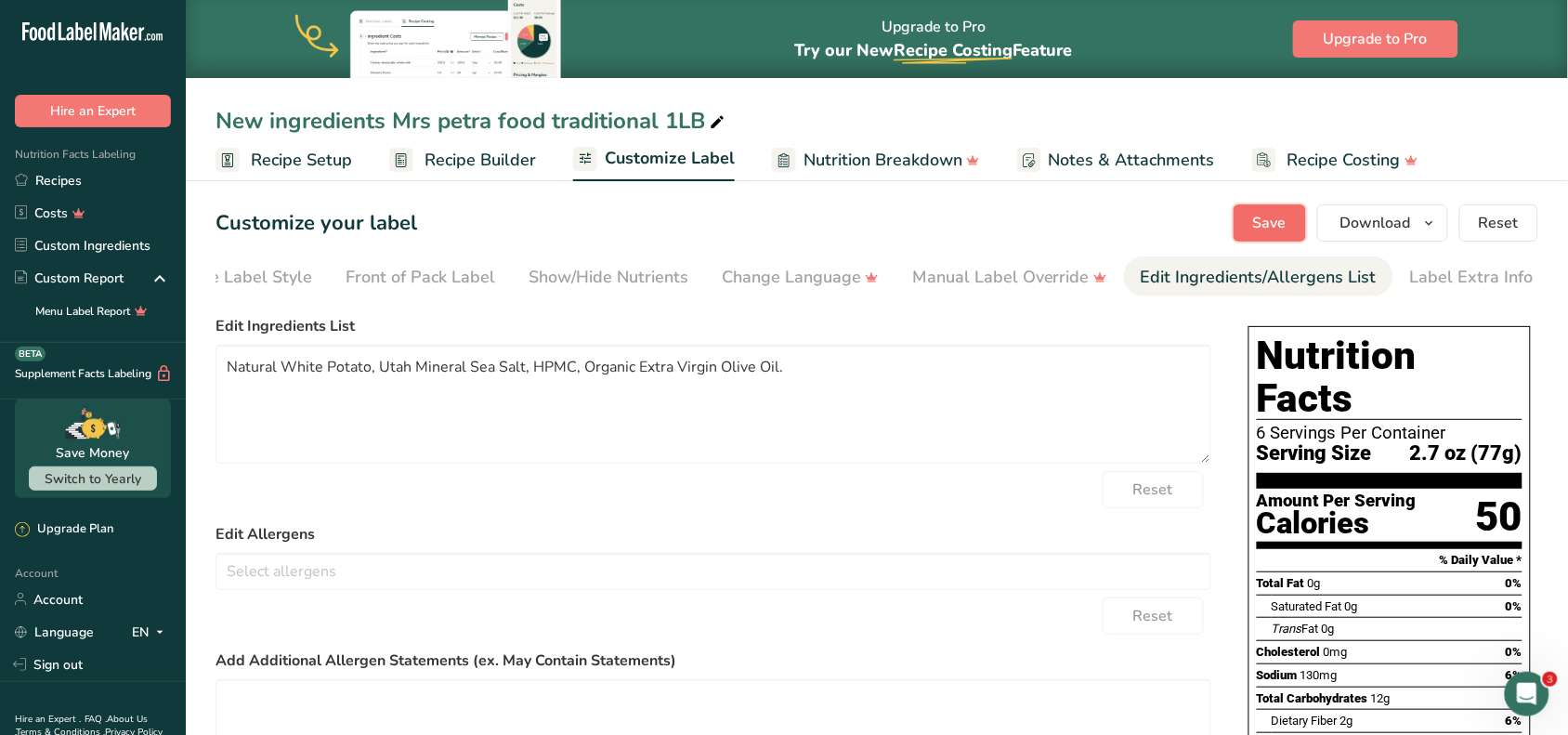 click on "Save" at bounding box center [1270, 223] 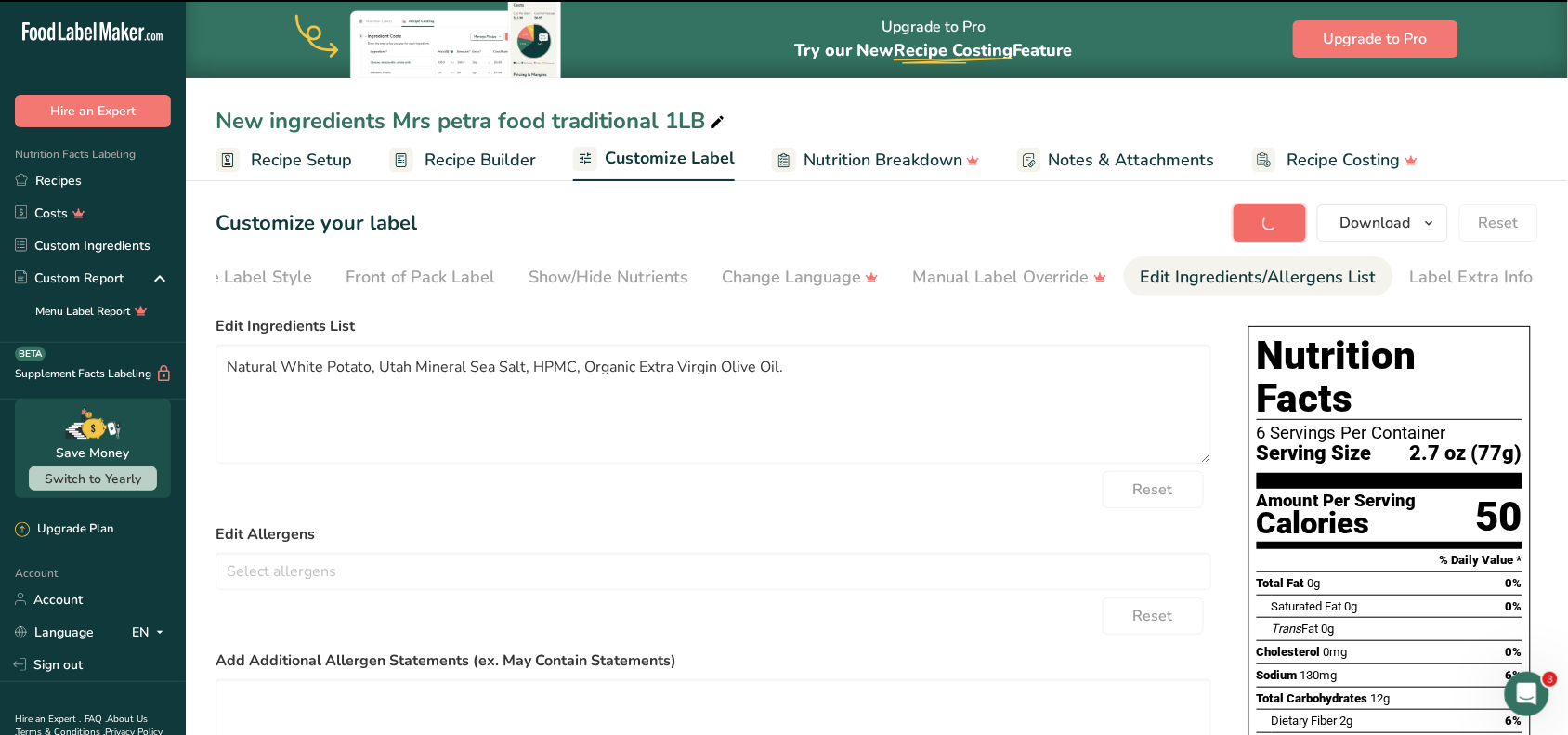type on "Natural White Potato, Utah Mineral Sea Salt, HPMC, Organic Extra Virgin Olive Oil." 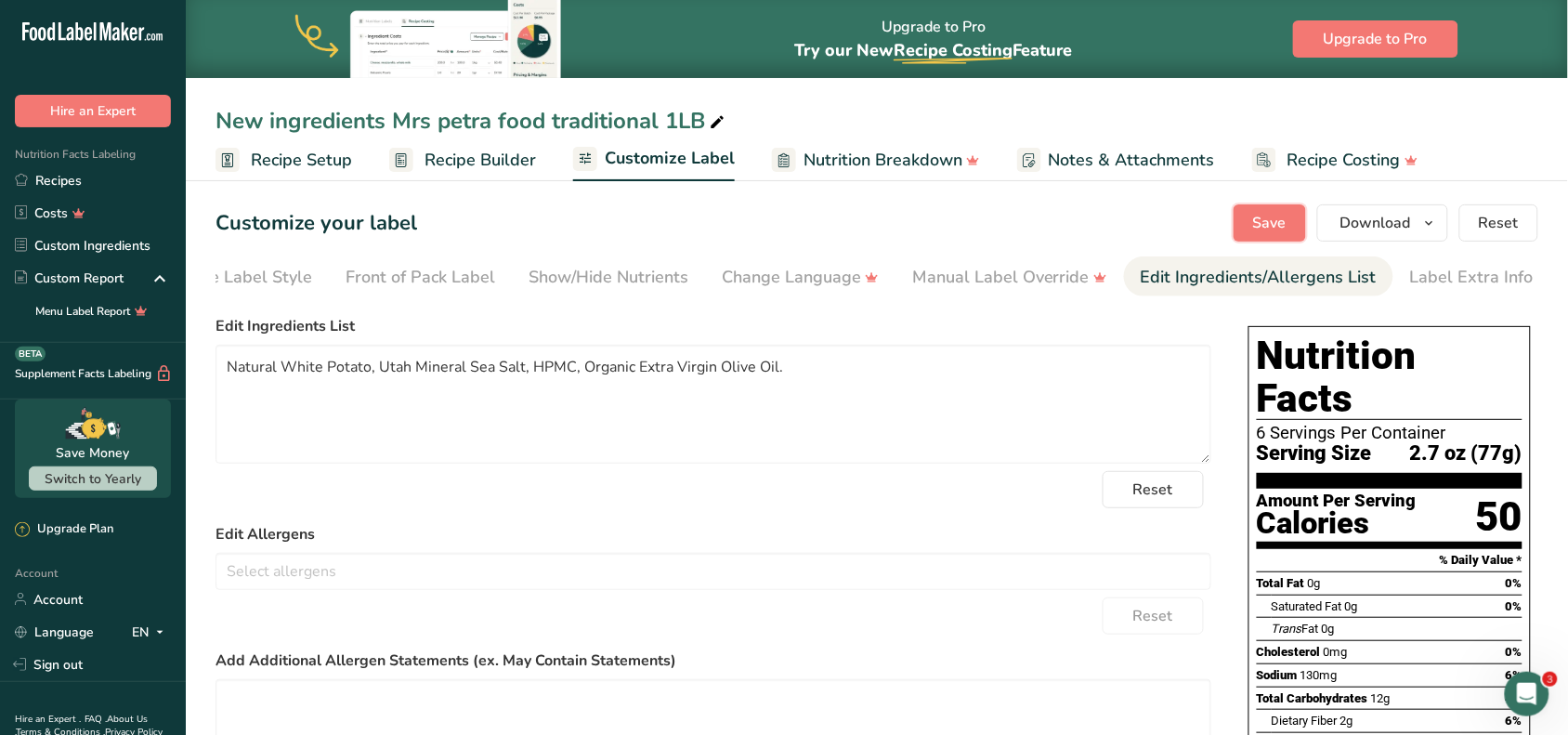 click on "Save" at bounding box center [1270, 223] 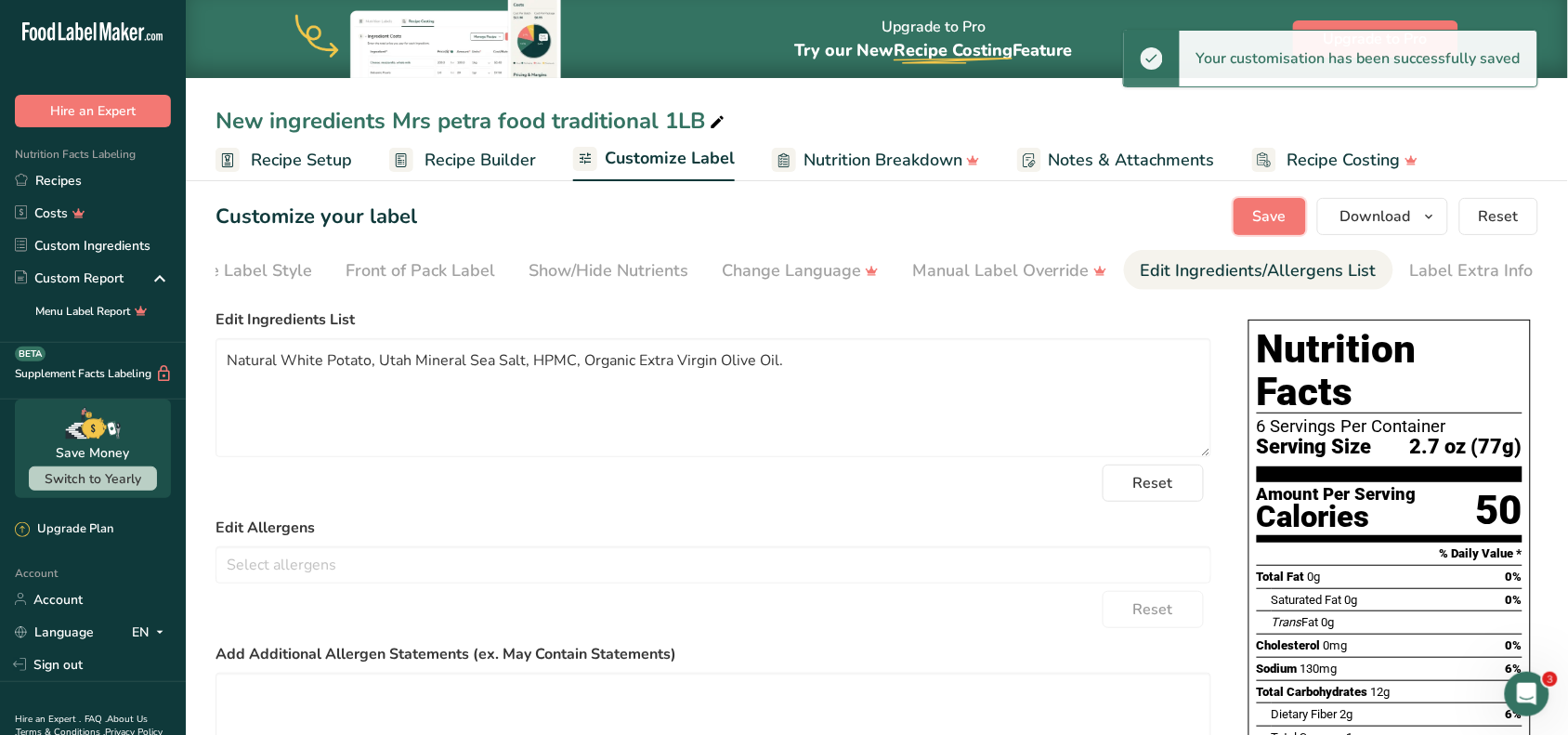 scroll, scrollTop: 0, scrollLeft: 0, axis: both 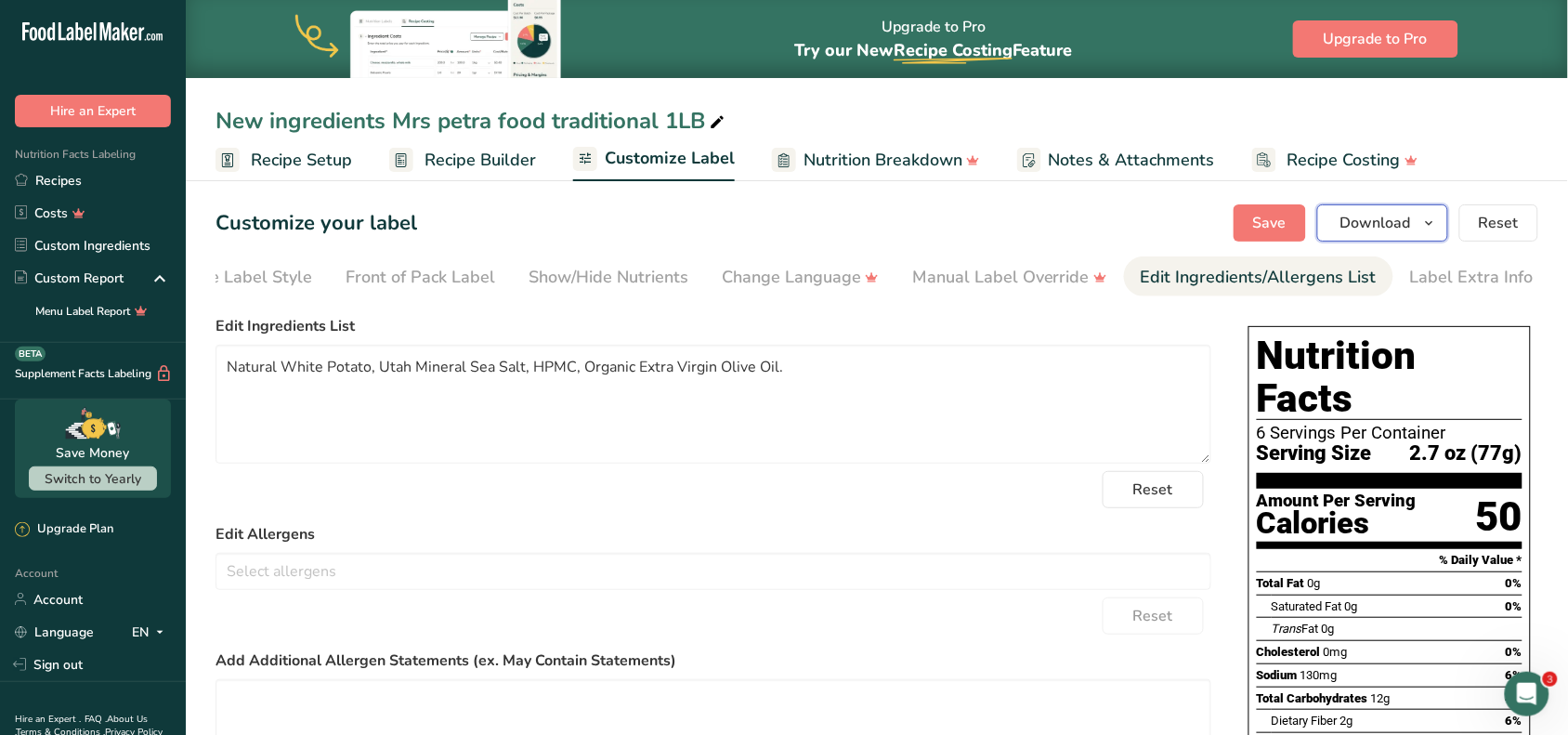 click on "Download" at bounding box center [1376, 223] 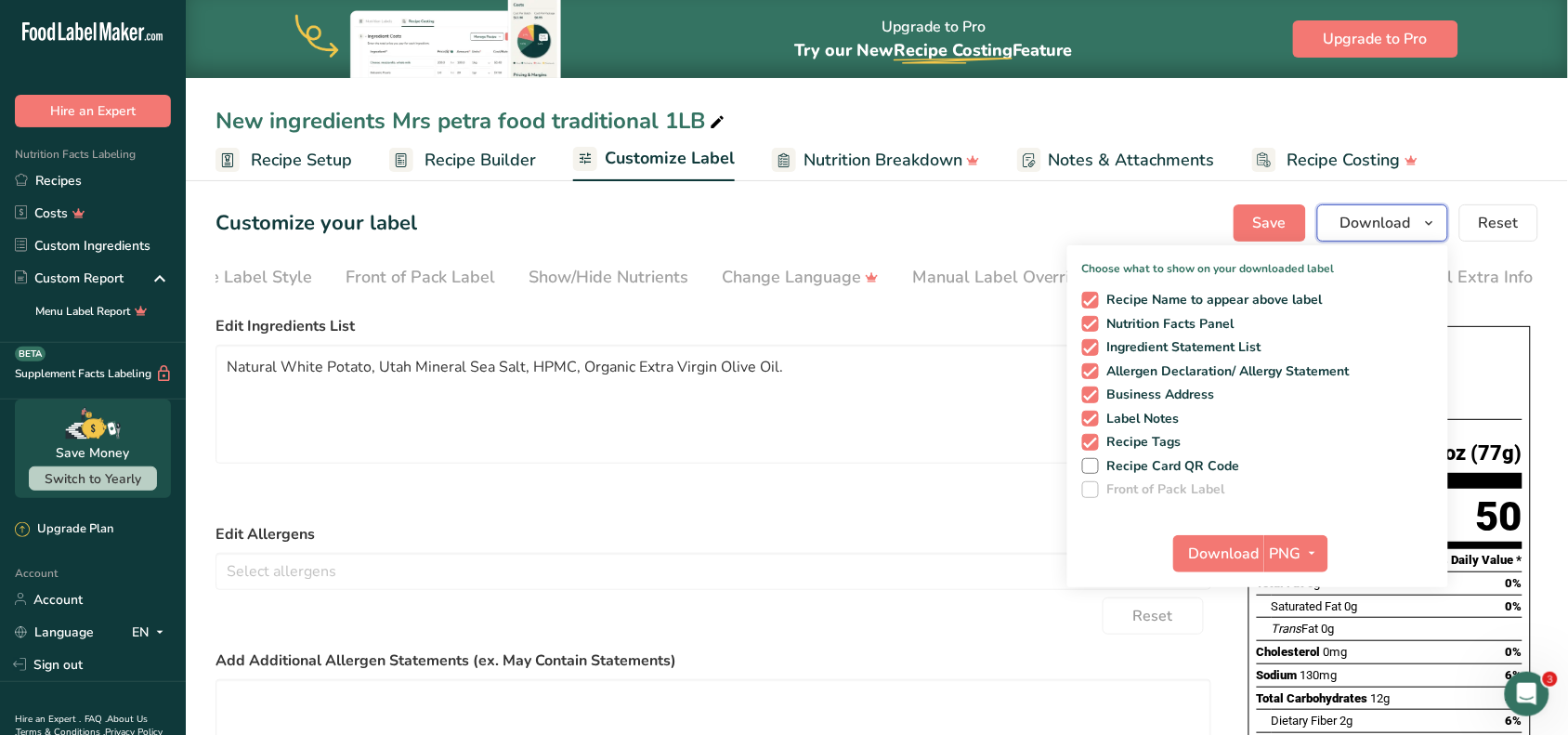 click on "Download" at bounding box center [1376, 223] 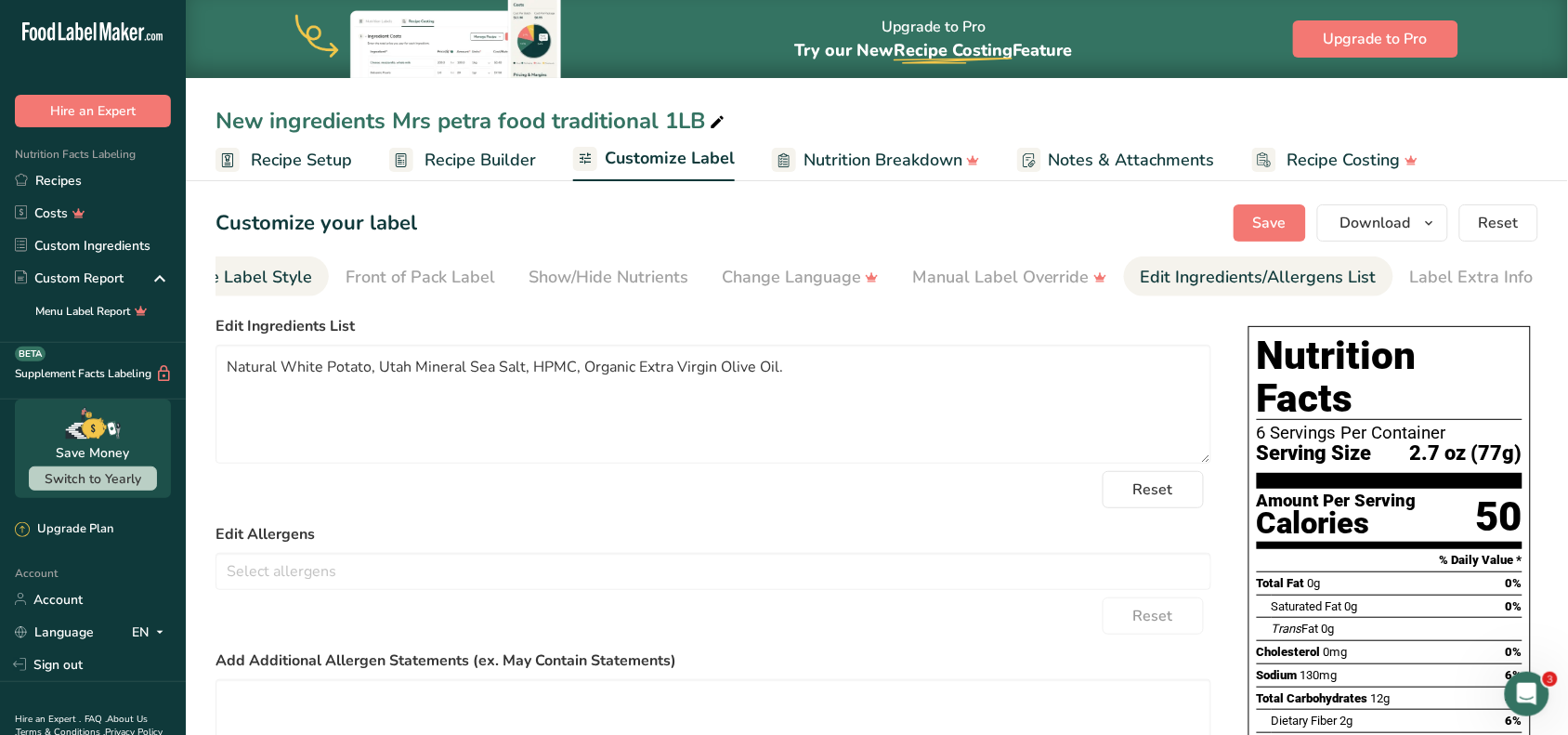 click on "Choose Label Style" at bounding box center [237, 276] 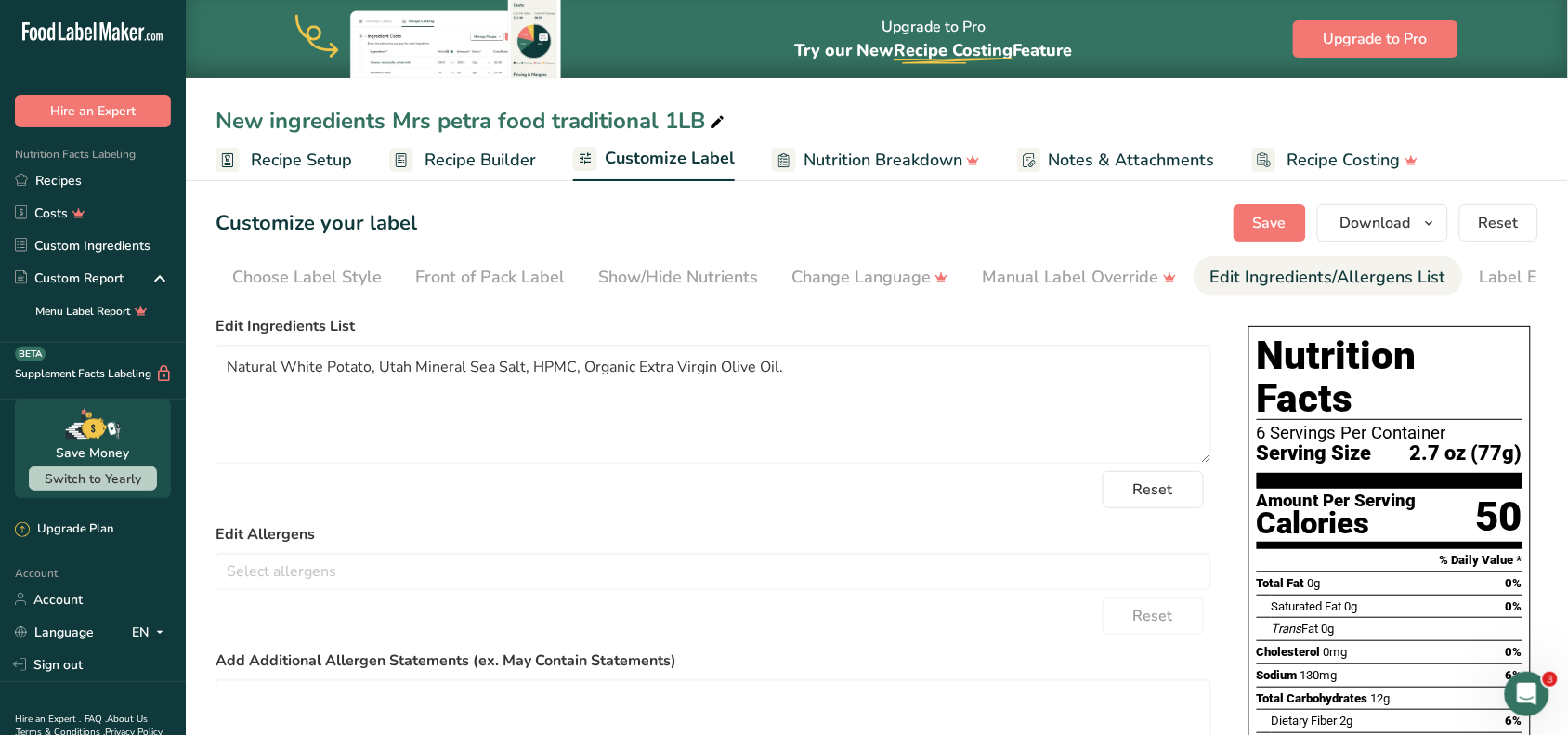 click on "Recipe Setup" at bounding box center [301, 160] 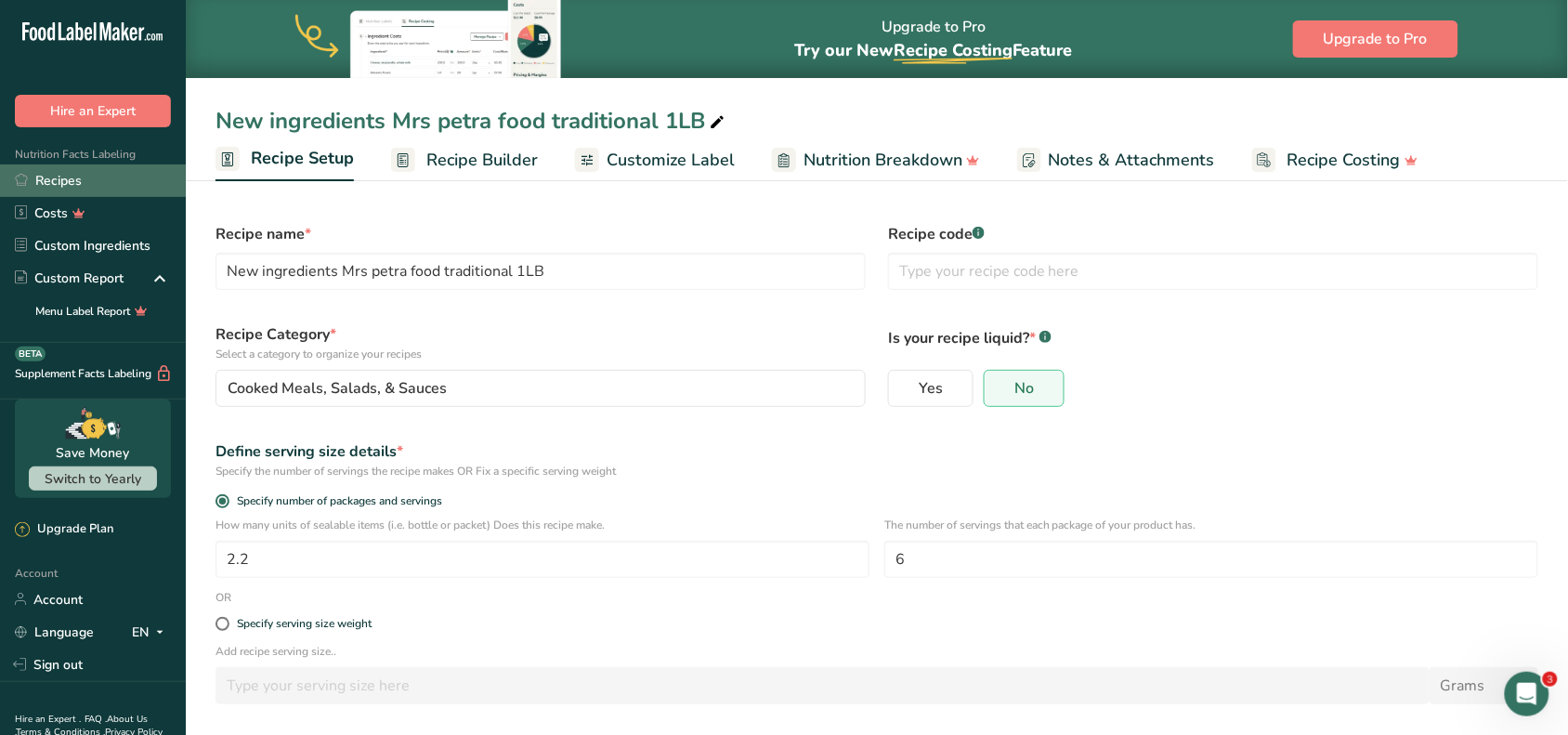 click on "Recipes" at bounding box center (93, 180) 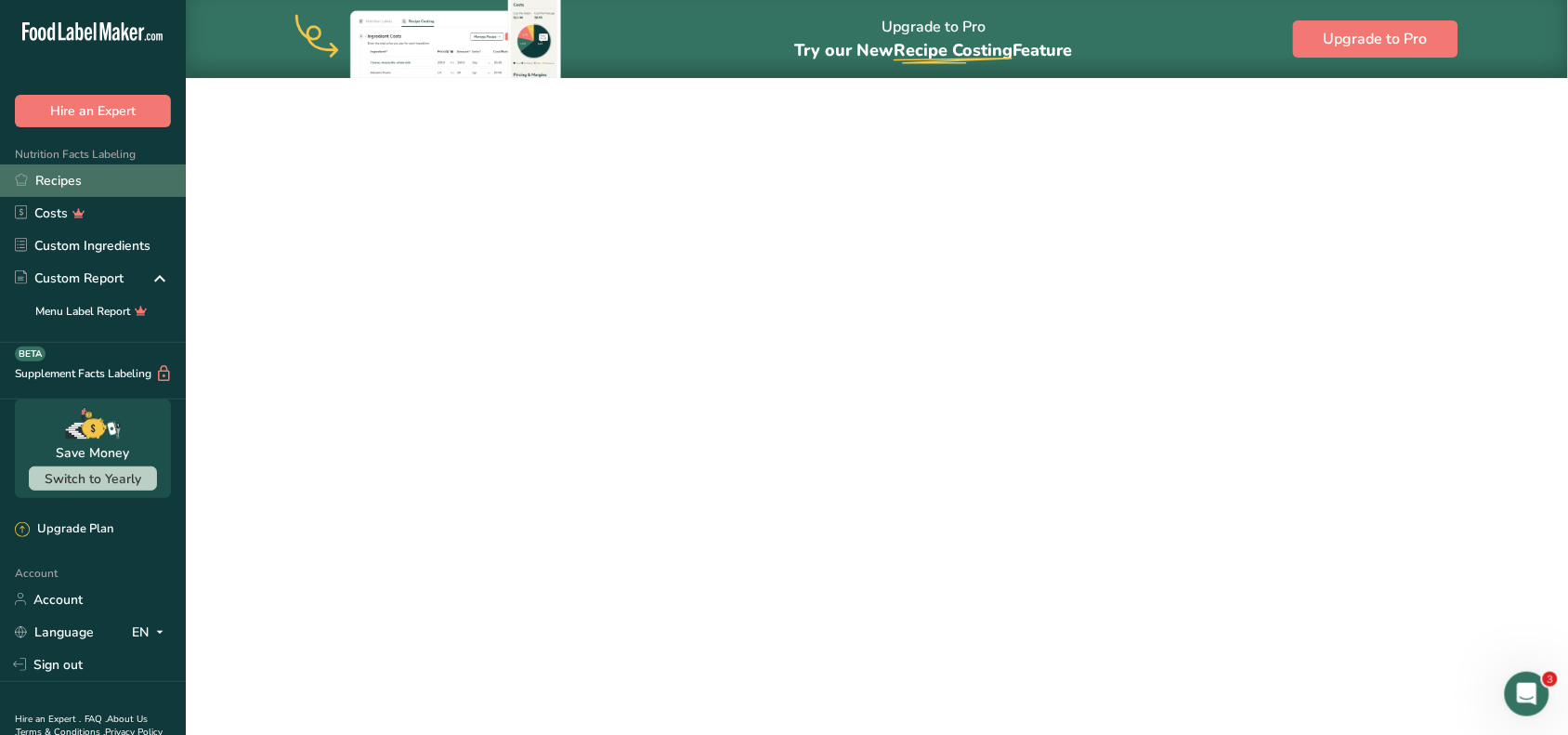 click on "Recipes" at bounding box center [93, 180] 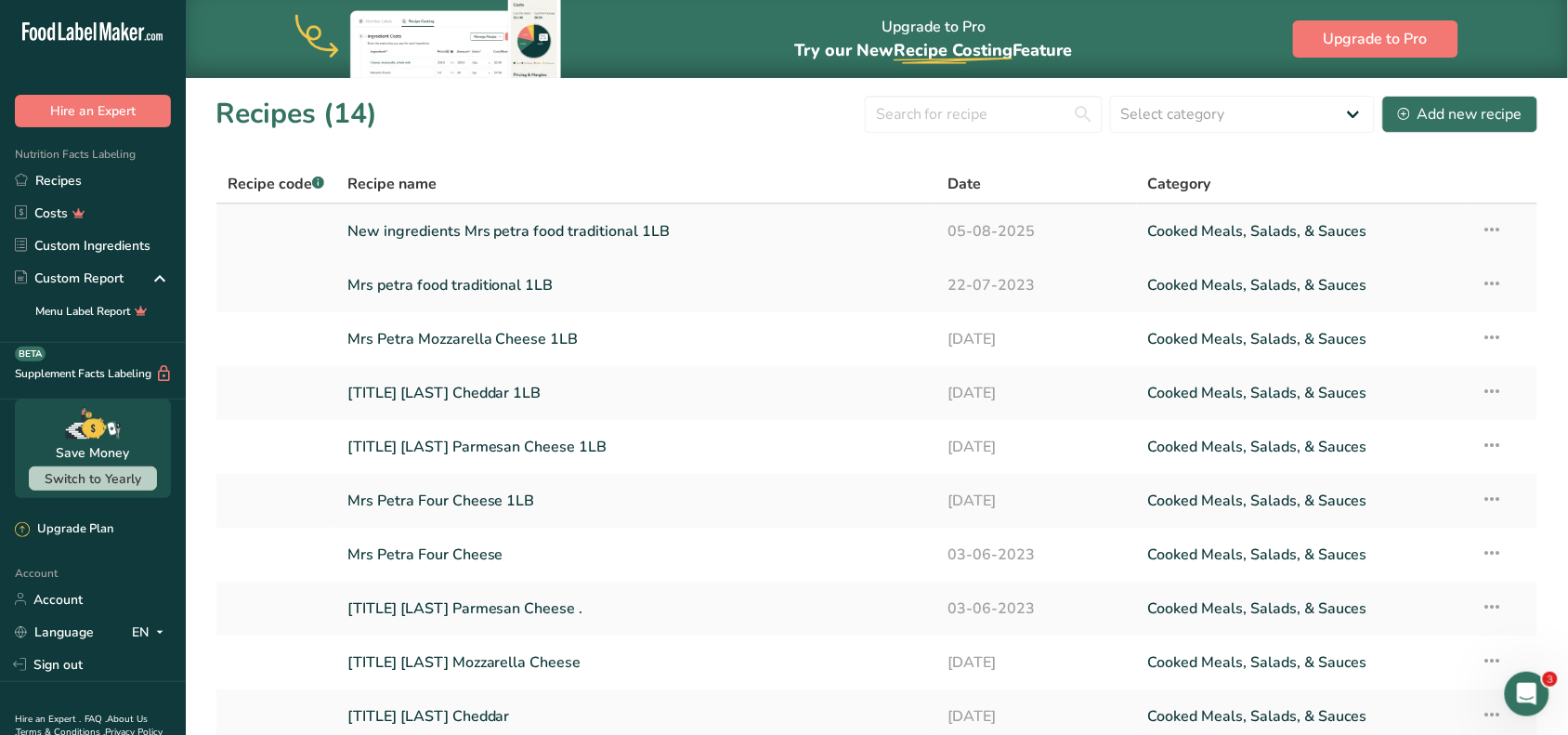 click on "Recipe Setup       Delete Recipe           Duplicate Recipe             Scale Recipe             Save as Sub-Recipe   .a-a{fill:#347362;}.b-a{fill:#fff;}                               Nutrition Breakdown                   Recipe Card
NEW
Amino Acids Pattern Report             Activity History" at bounding box center (1504, 231) 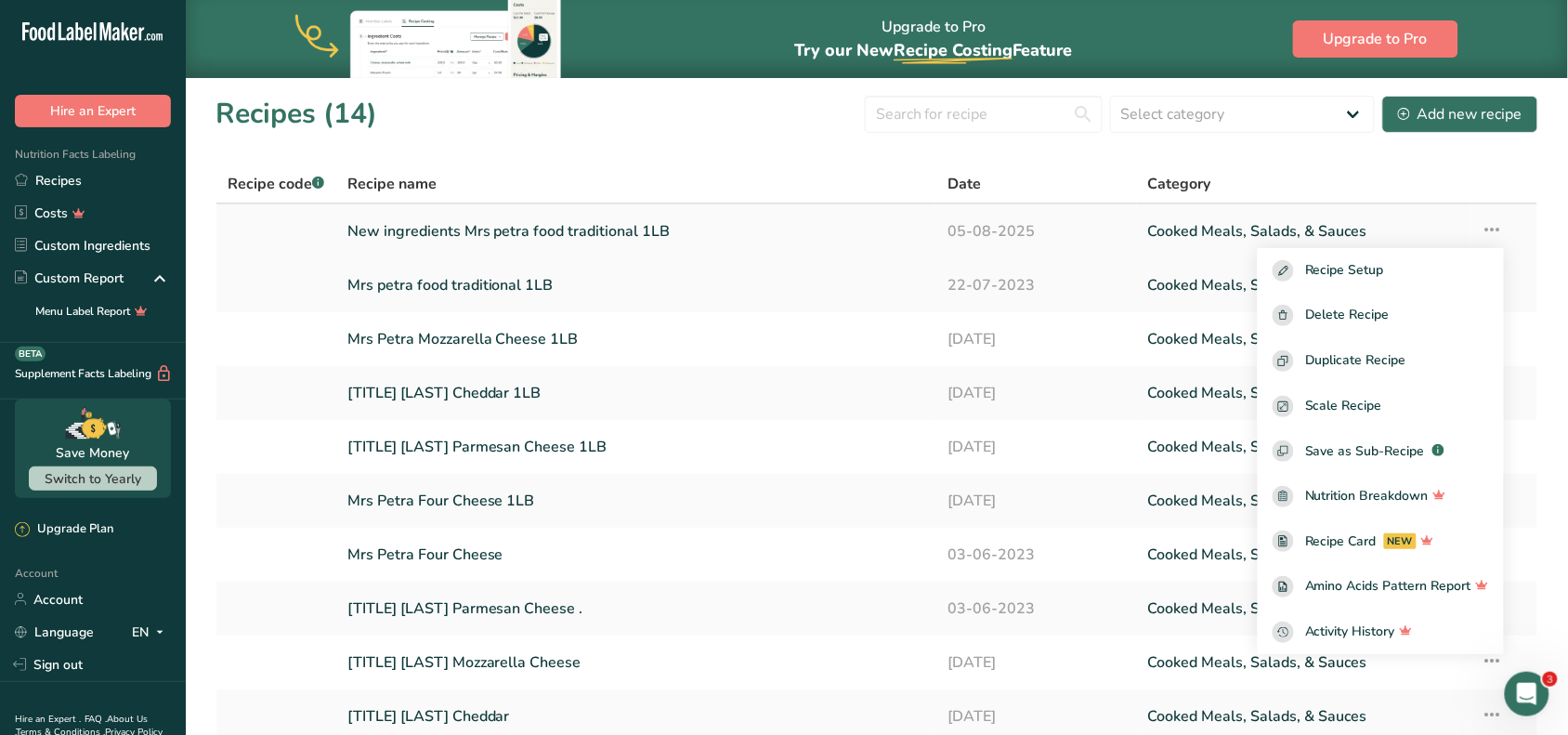 click on "New ingredients Mrs petra food traditional 1LB" at bounding box center (636, 231) 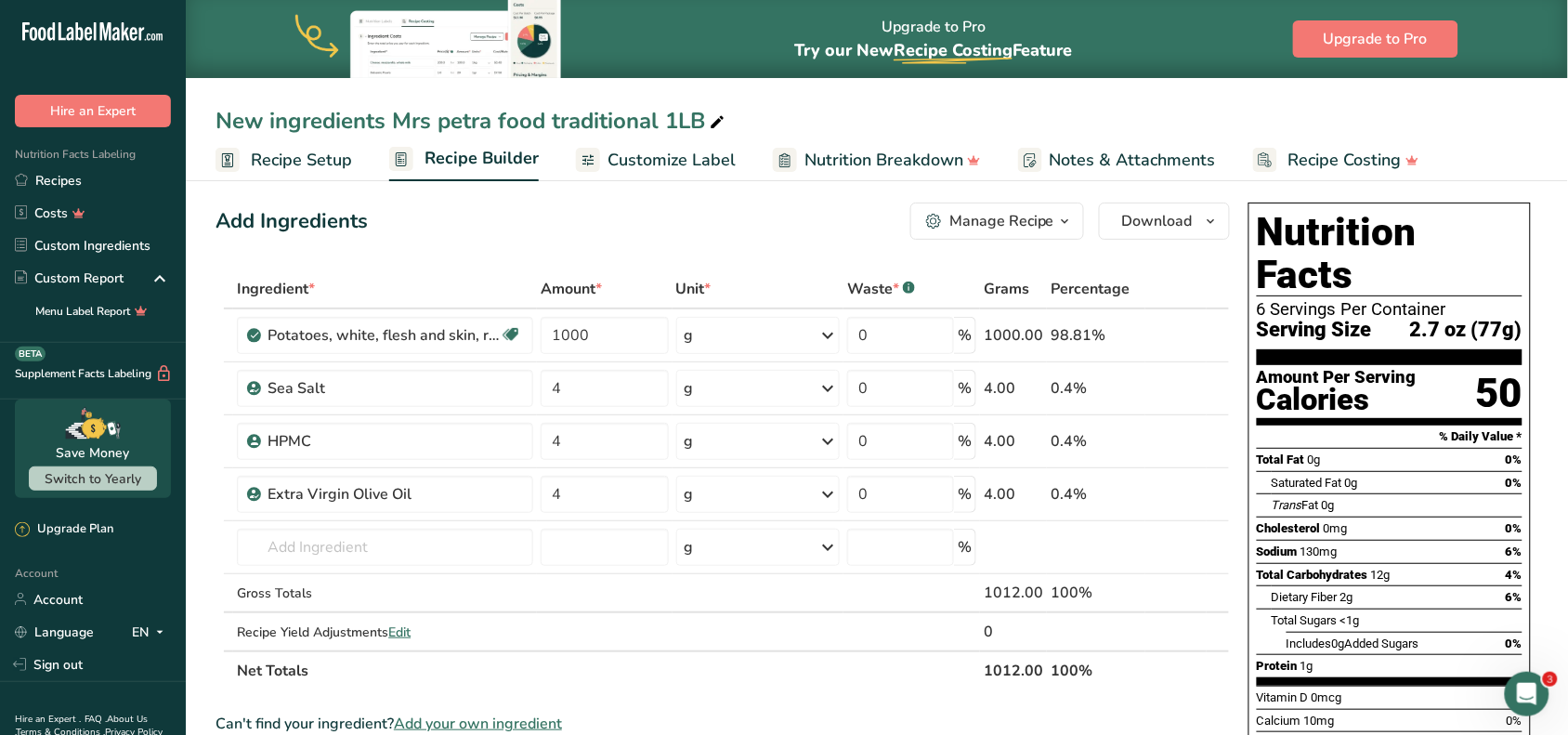 scroll, scrollTop: 0, scrollLeft: 0, axis: both 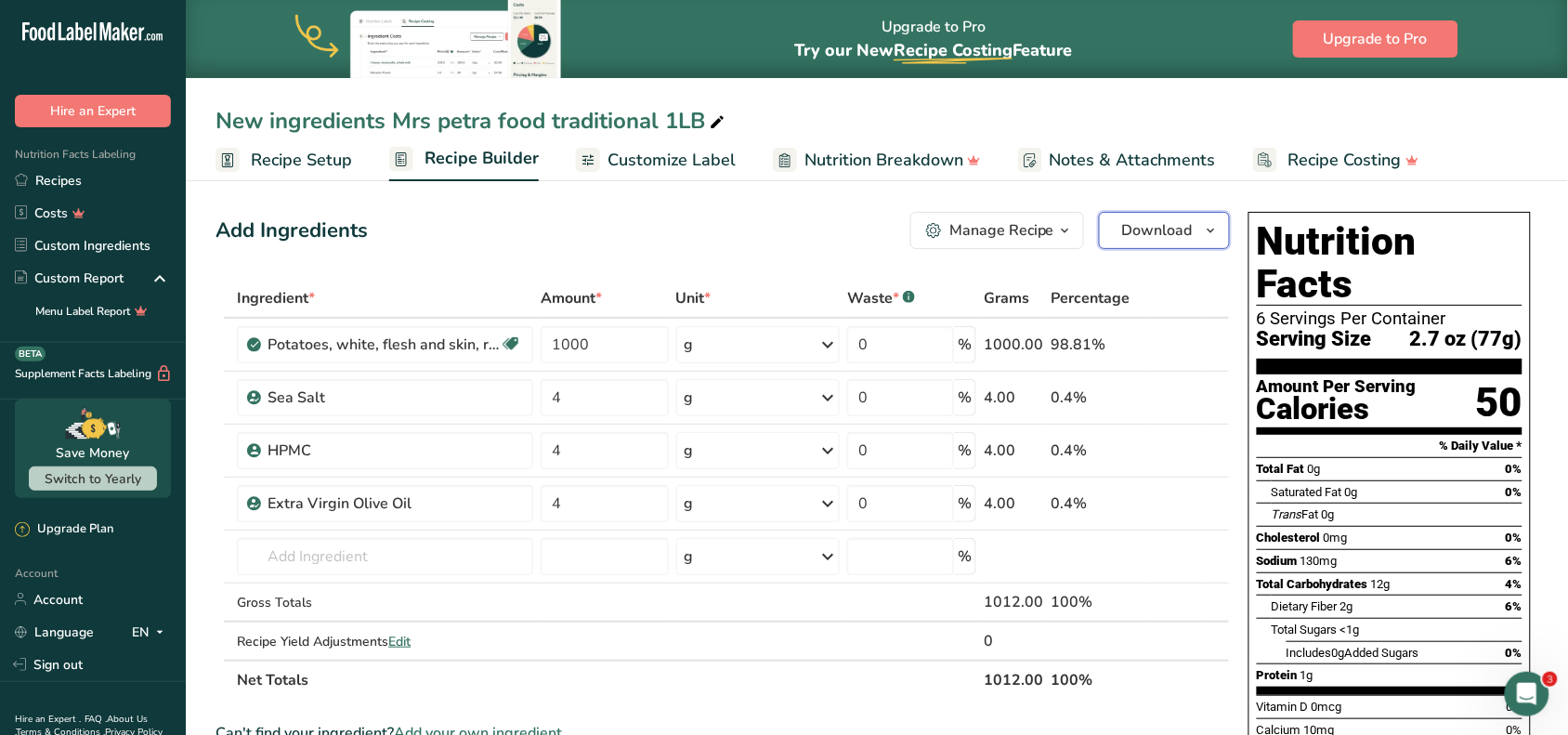 click on "Download" at bounding box center [1164, 230] 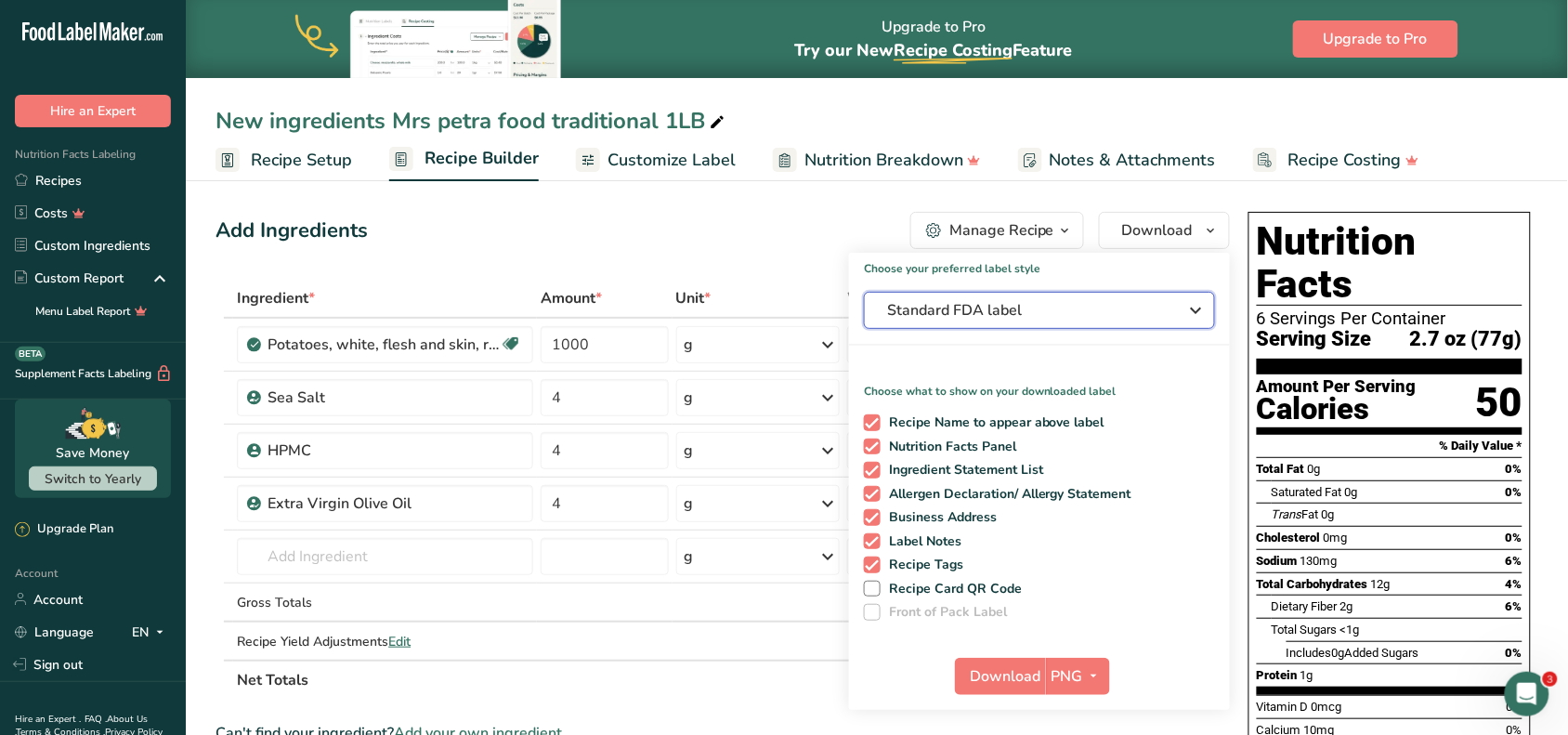 click on "Standard FDA label" at bounding box center (1026, 310) 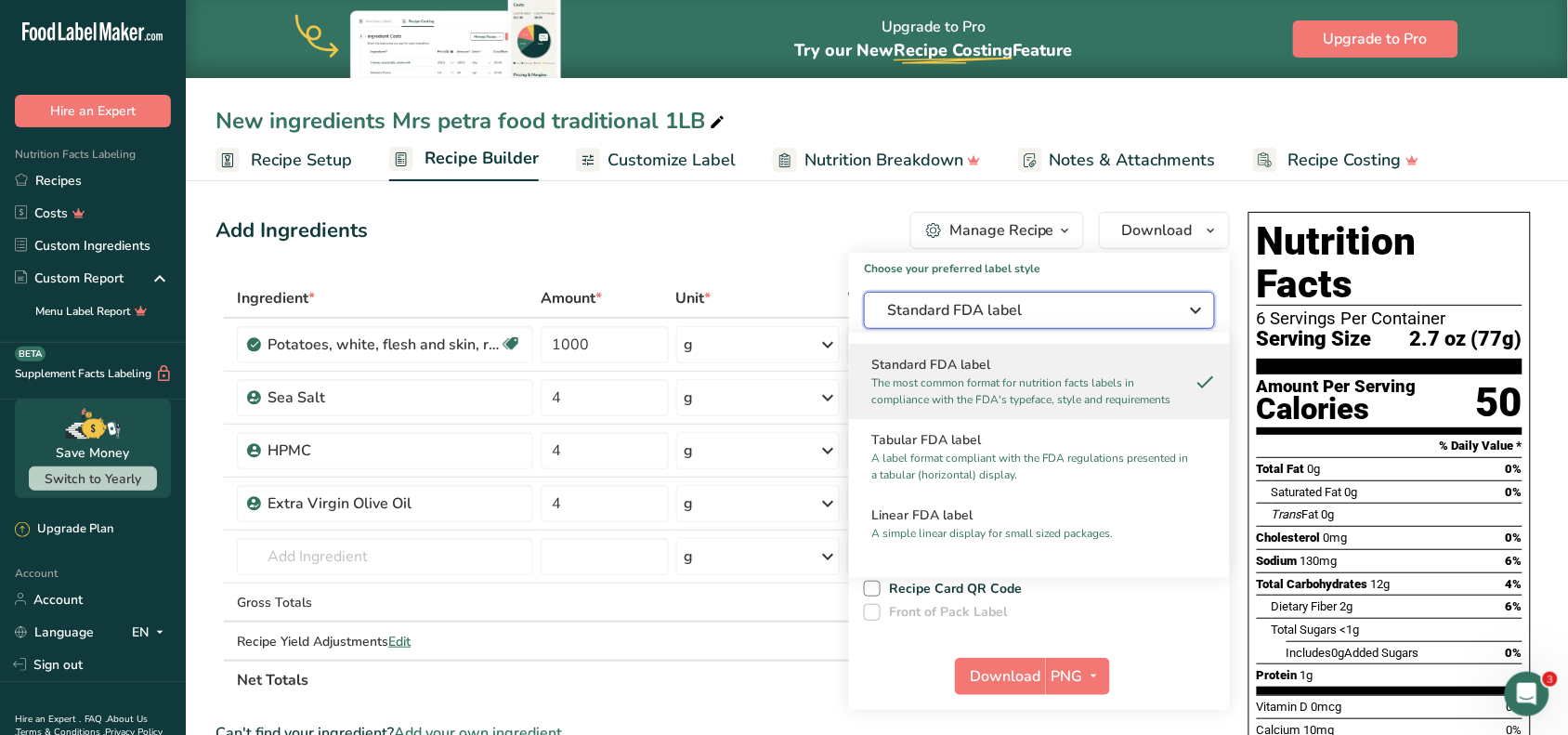 click on "Standard FDA label" at bounding box center (1026, 310) 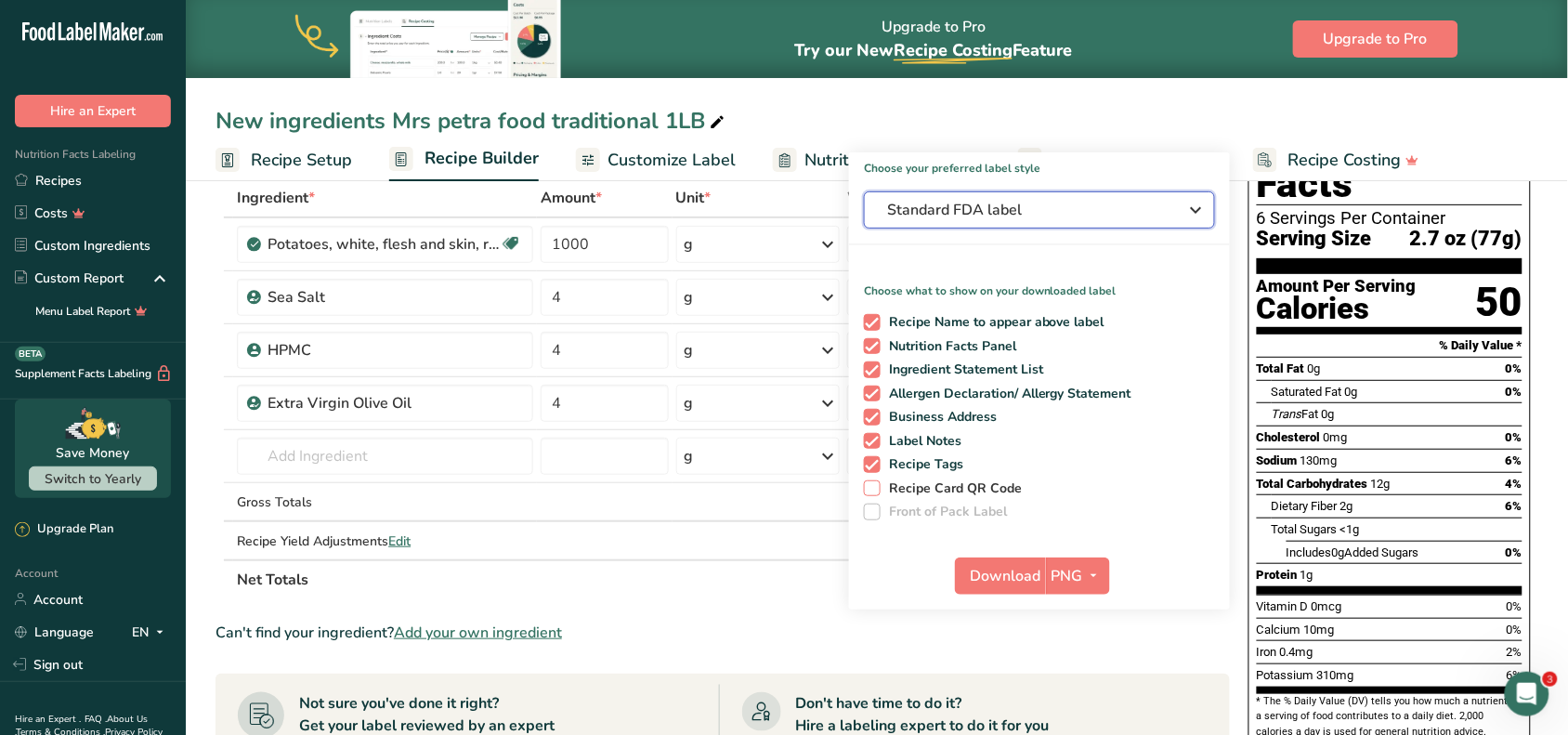 scroll, scrollTop: 232, scrollLeft: 0, axis: vertical 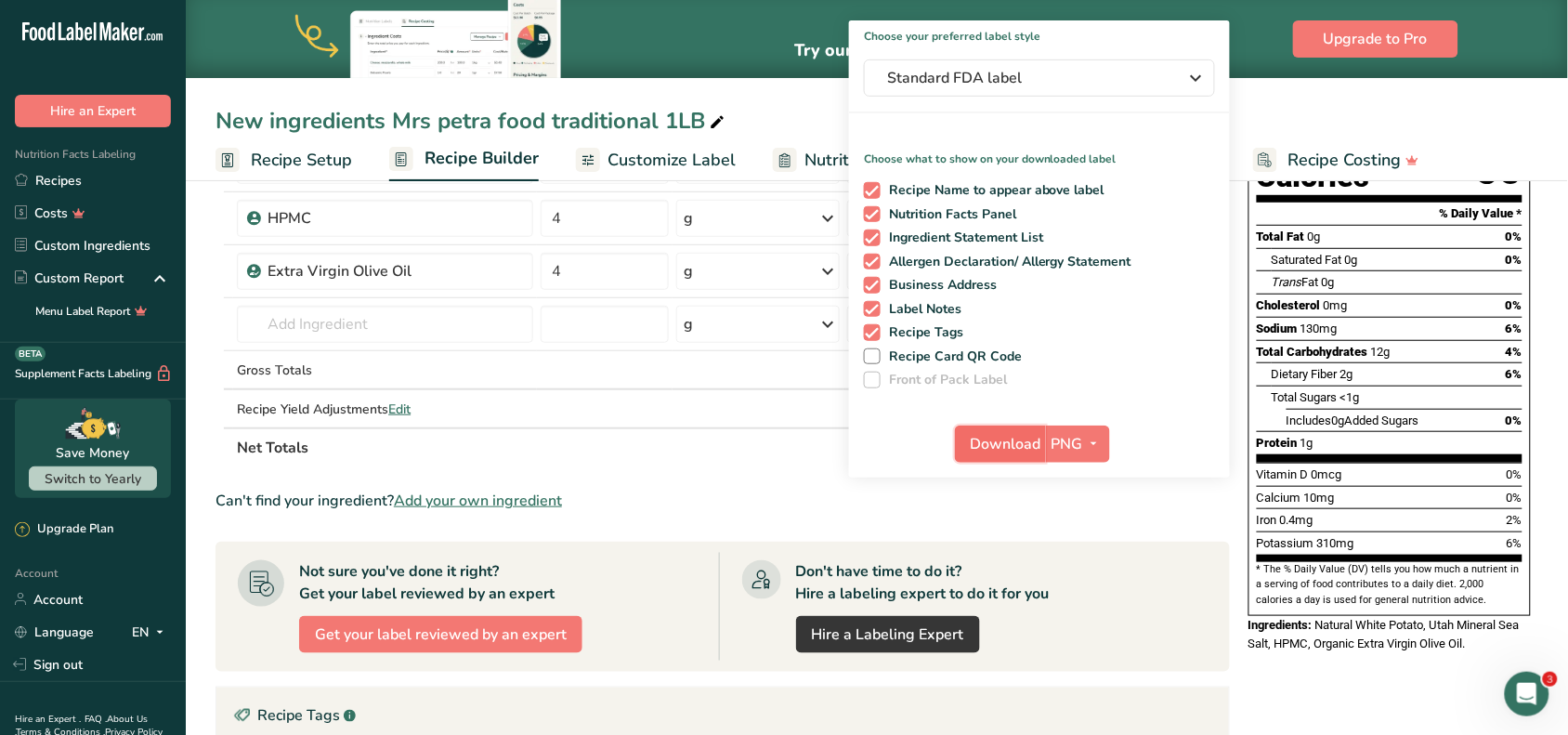click on "Download" at bounding box center (1006, 444) 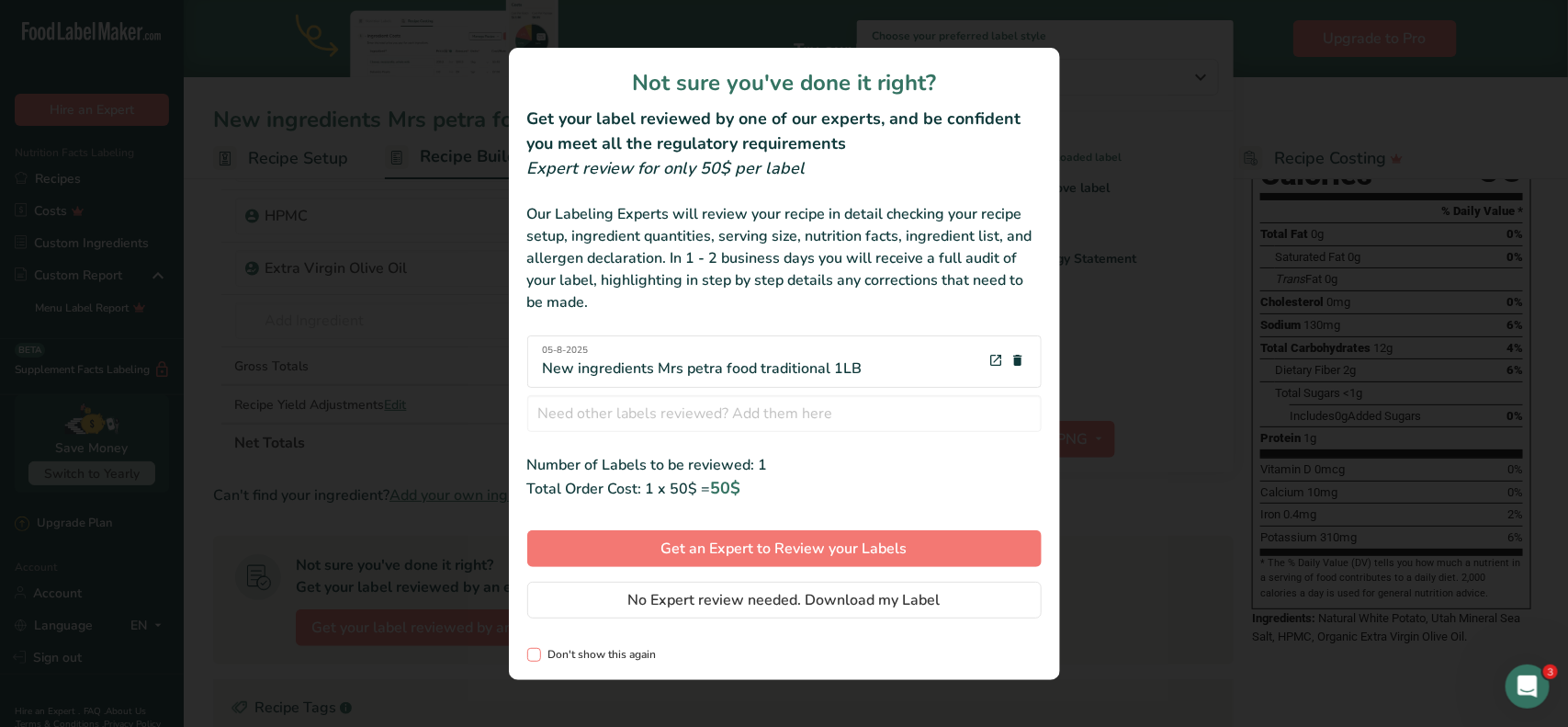 click on "Don't show this again" at bounding box center (599, 654) 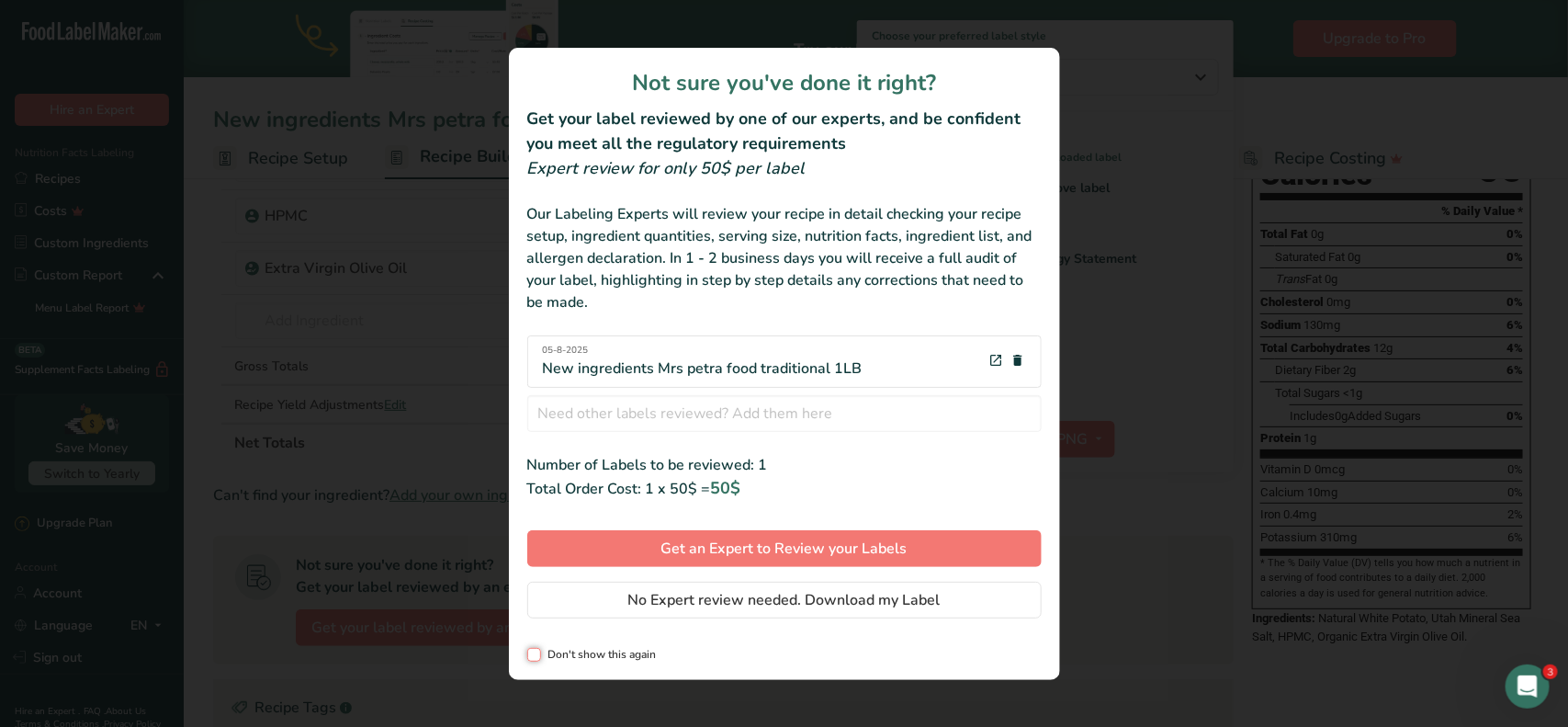 click on "Don't show this again" at bounding box center (533, 654) 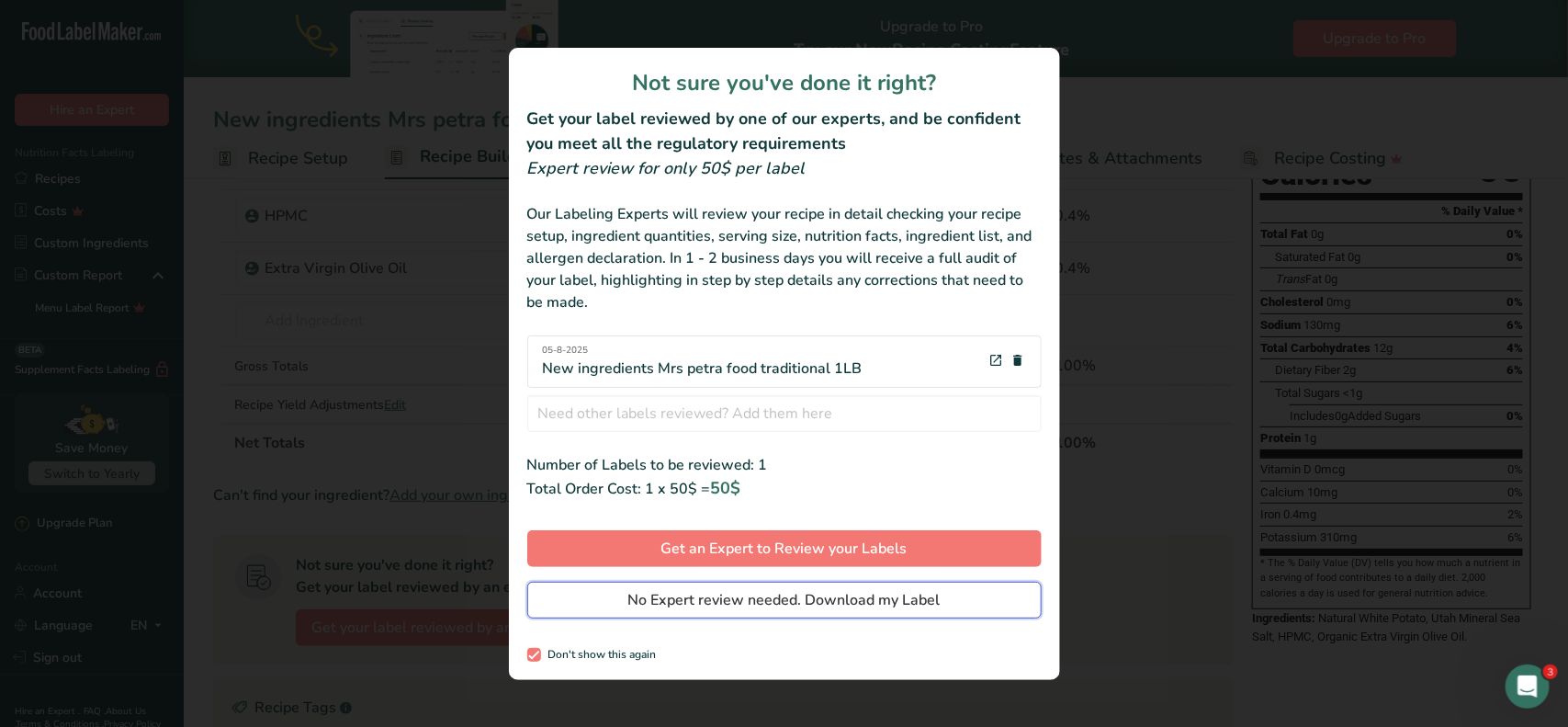 click on "No Expert review needed. Download my Label" at bounding box center [784, 600] 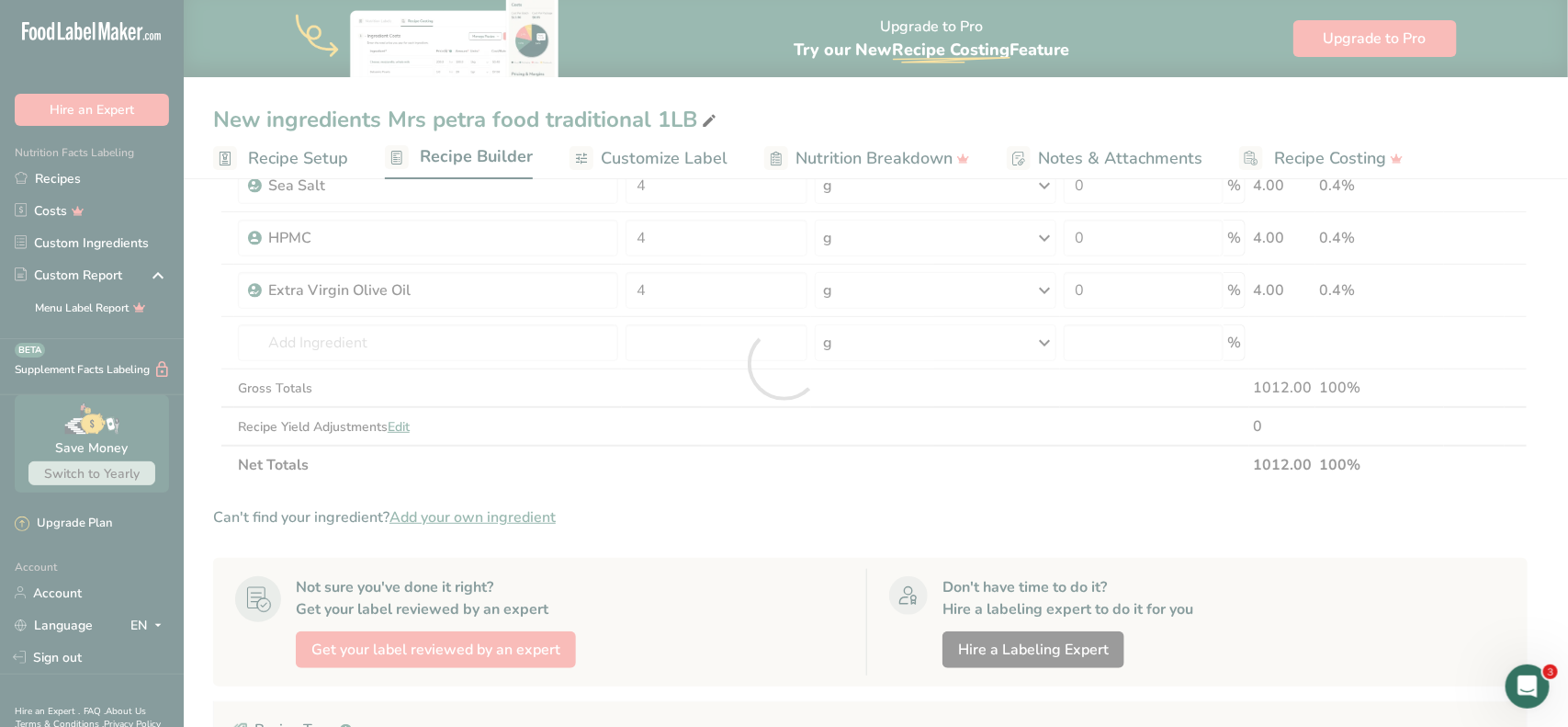 click at bounding box center [784, 363] 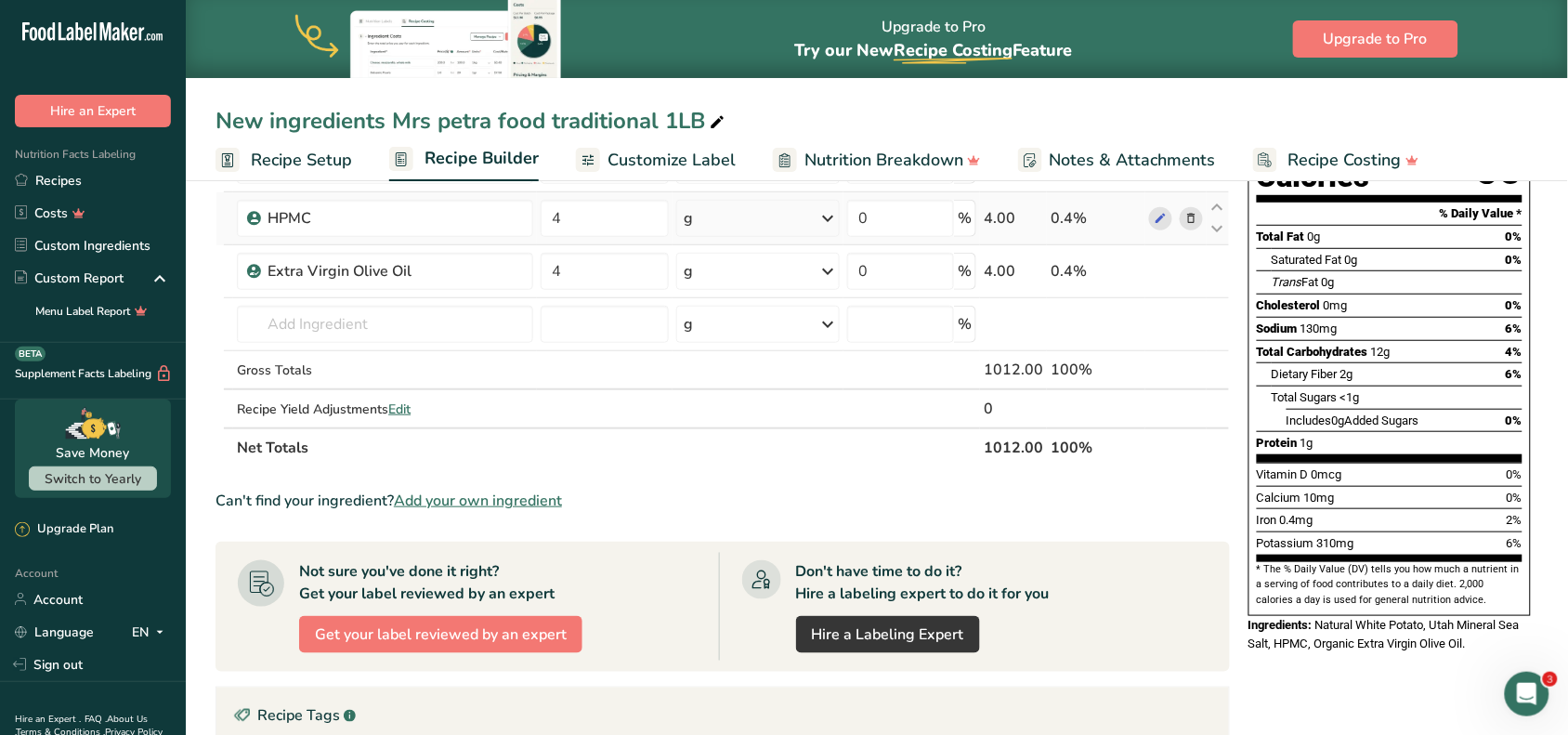 scroll, scrollTop: 0, scrollLeft: 0, axis: both 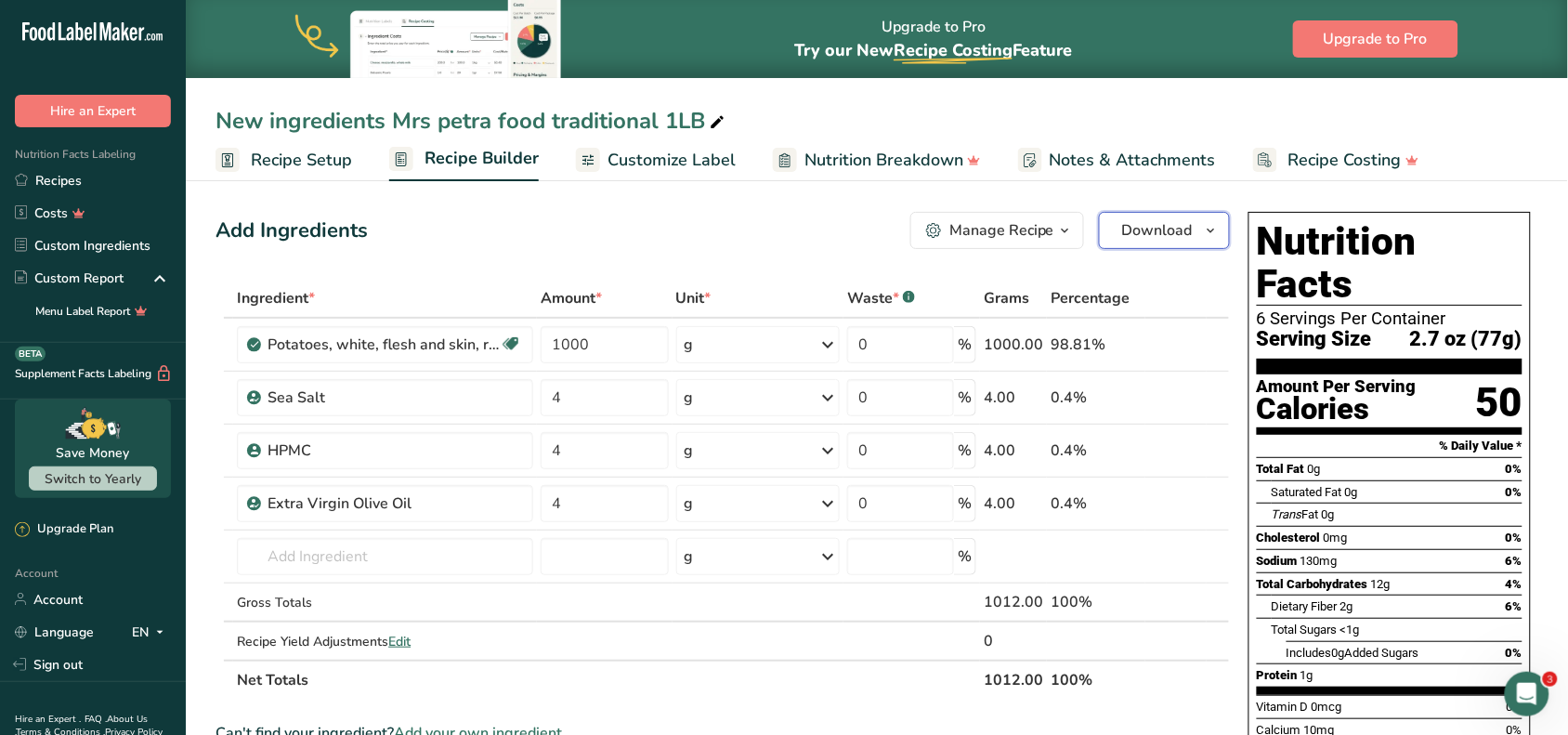 click on "Download" at bounding box center (1164, 230) 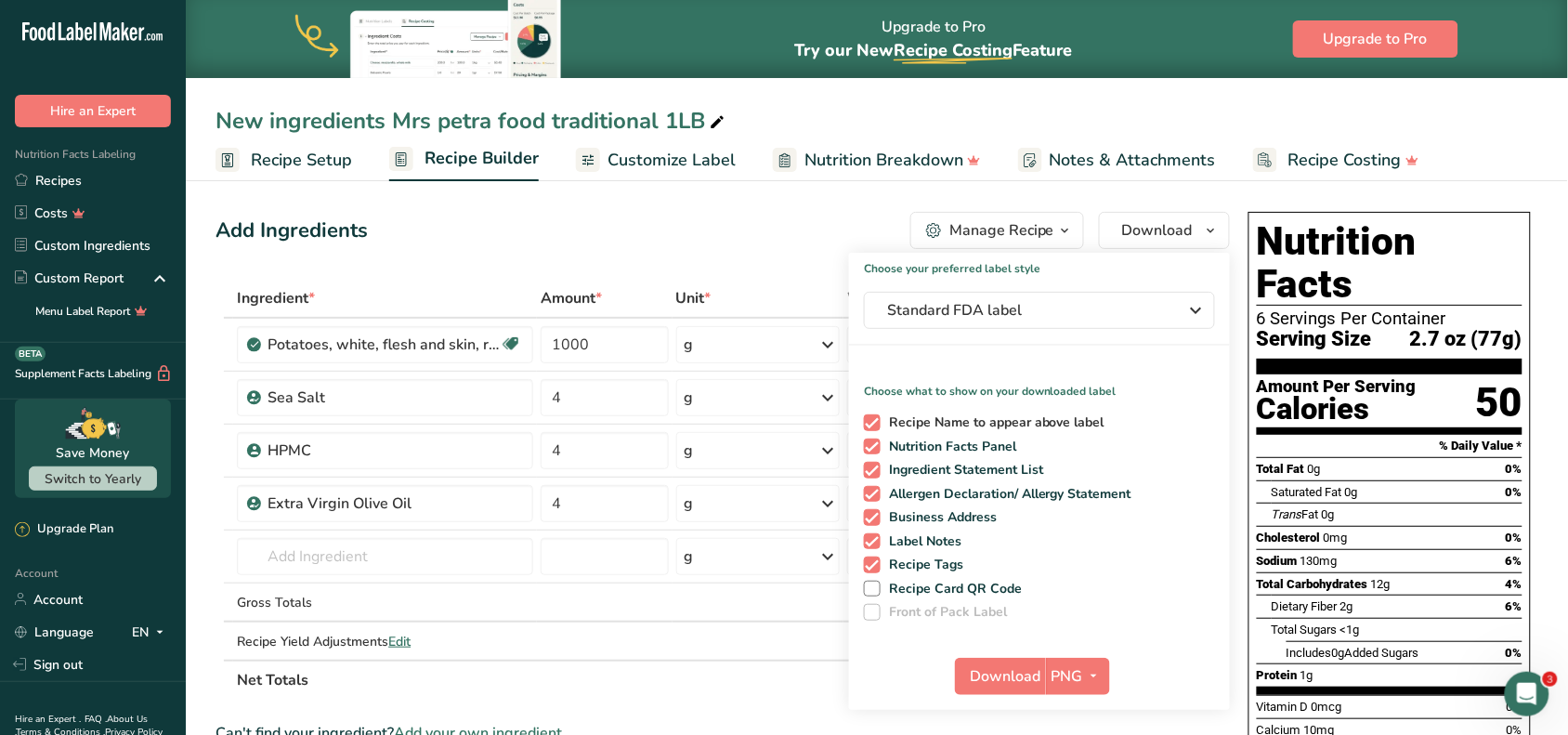click on "Recipe Name to appear above label" at bounding box center [993, 423] 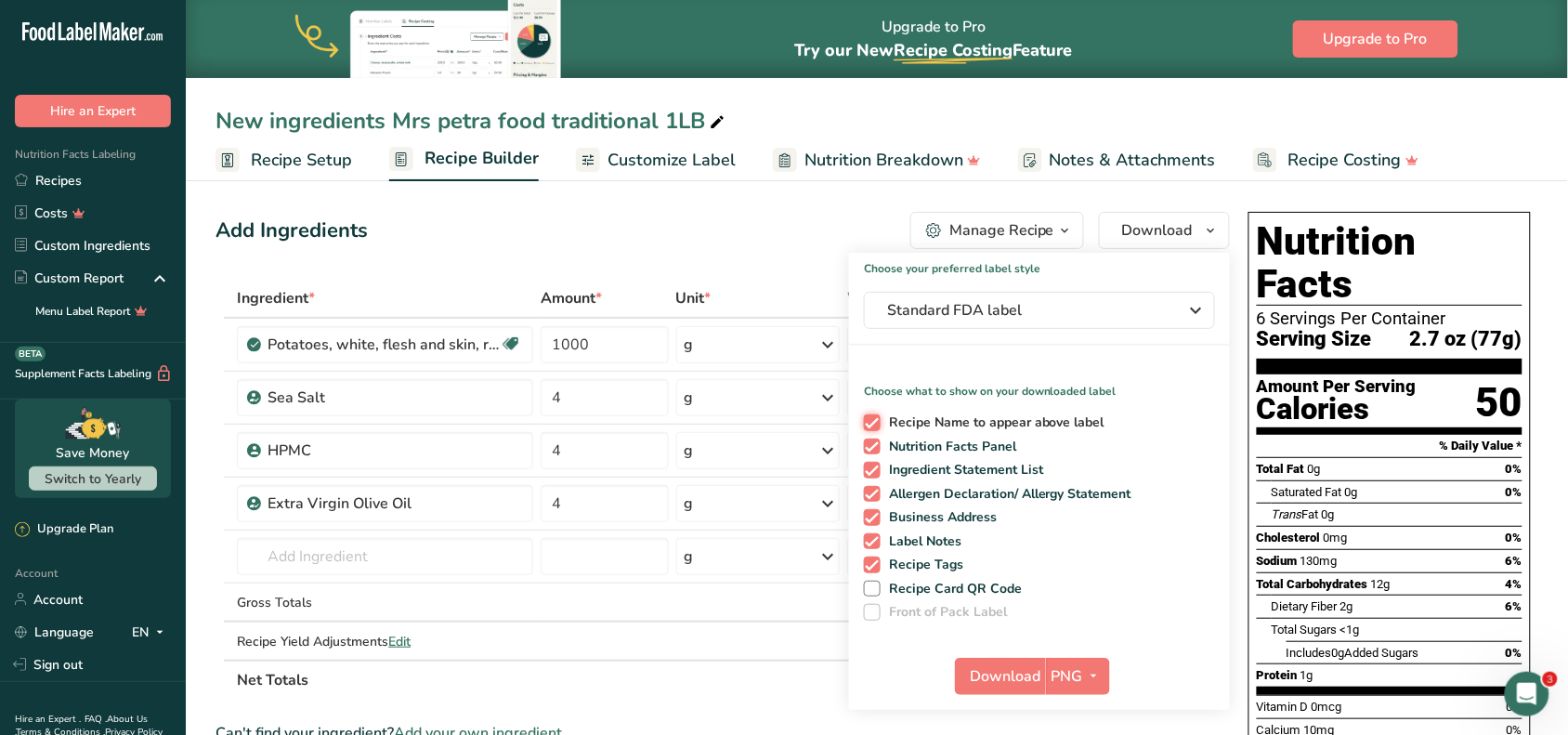 click on "Recipe Name to appear above label" at bounding box center [869, 422] 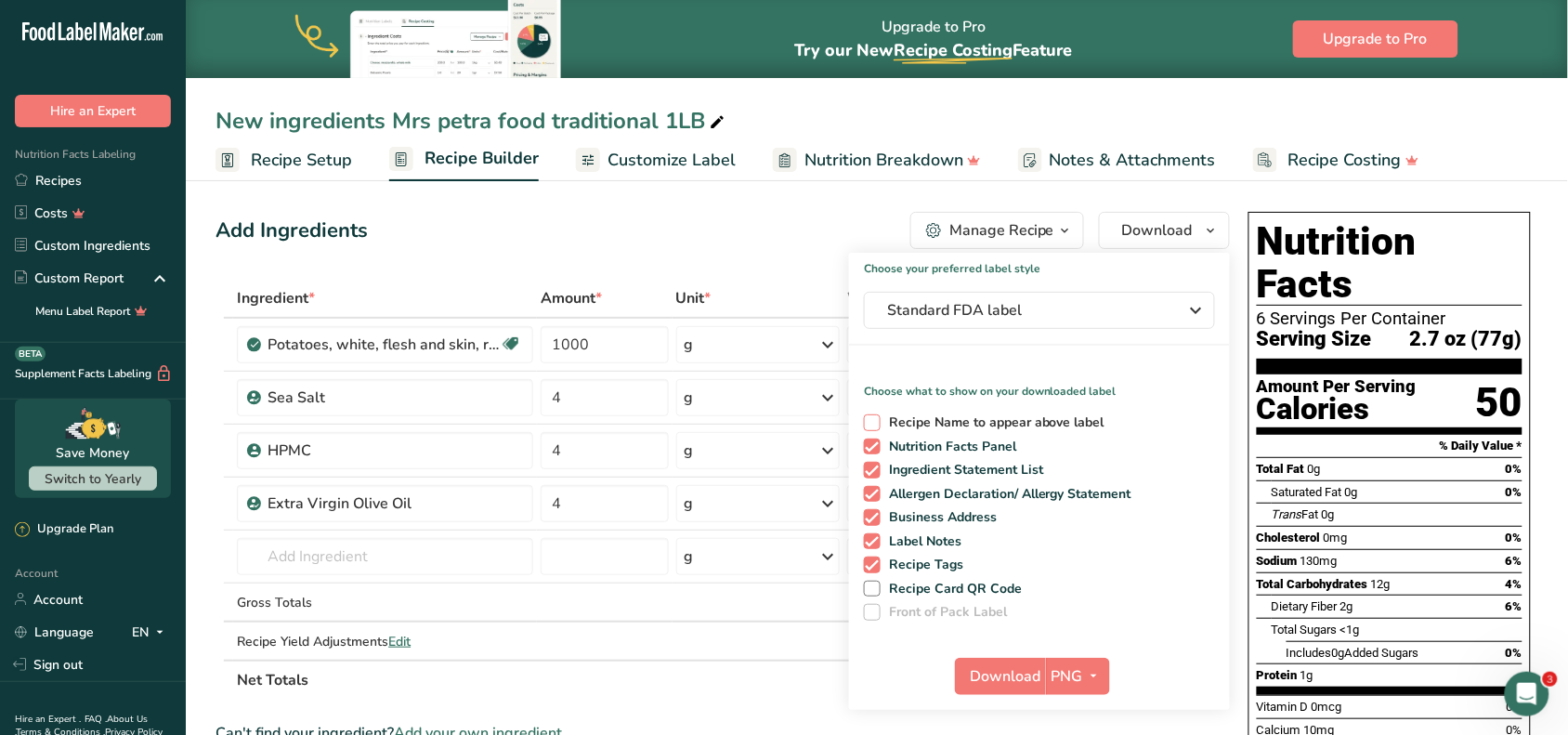 click on "Recipe Name to appear above label" at bounding box center (1036, 423) 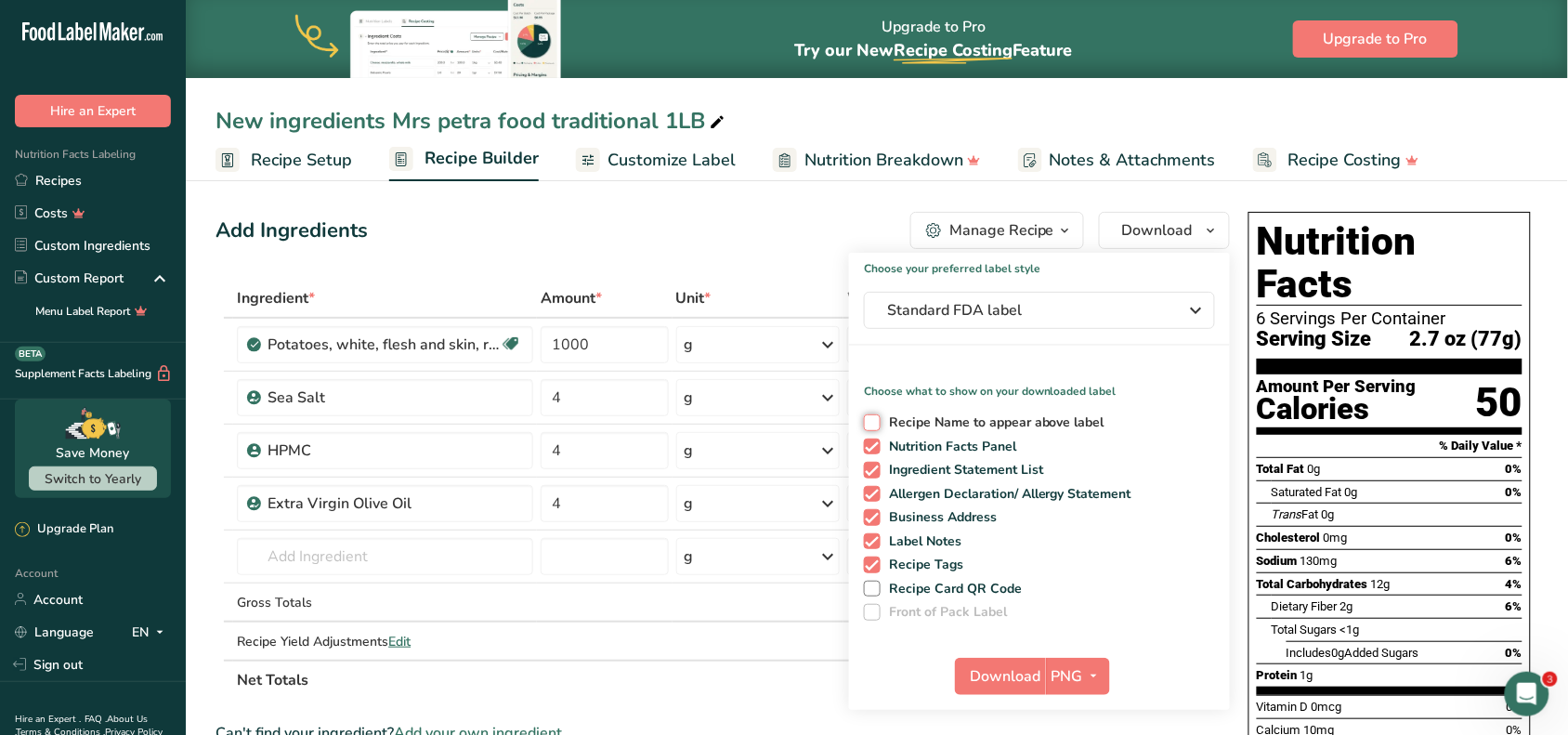 click on "Recipe Name to appear above label" at bounding box center (869, 422) 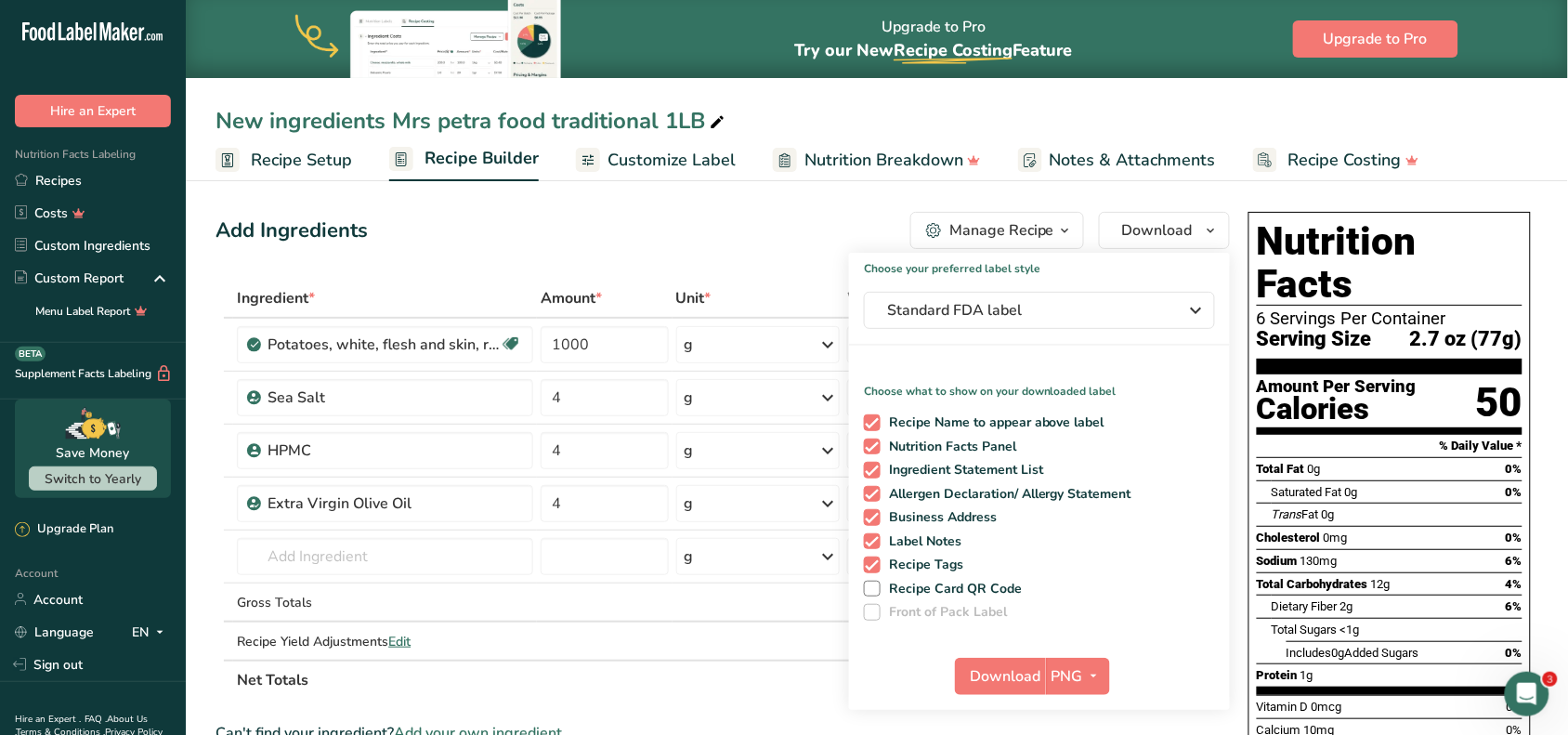 drag, startPoint x: 1064, startPoint y: 221, endPoint x: 1070, endPoint y: 237, distance: 17.088007 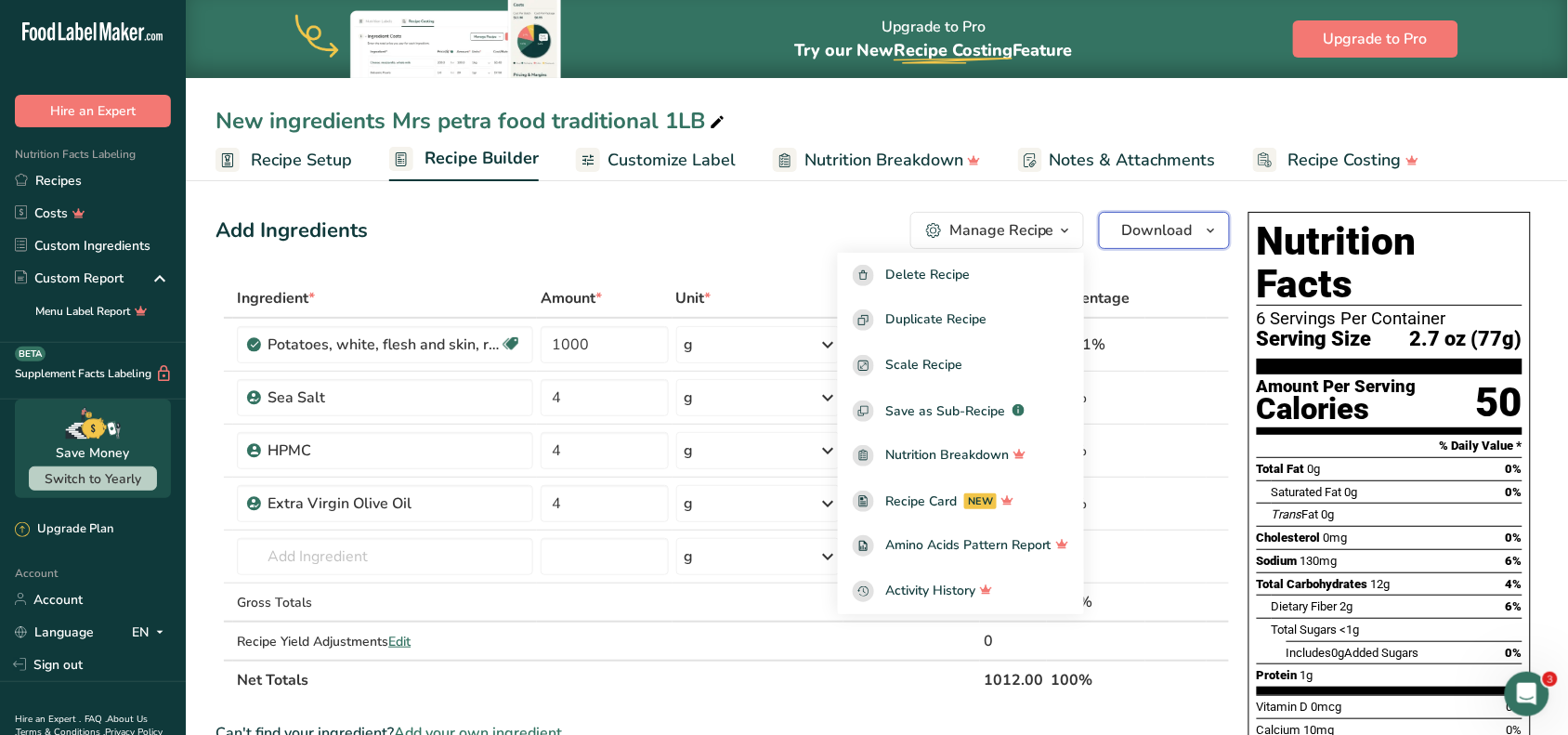 click on "Download" at bounding box center (1157, 230) 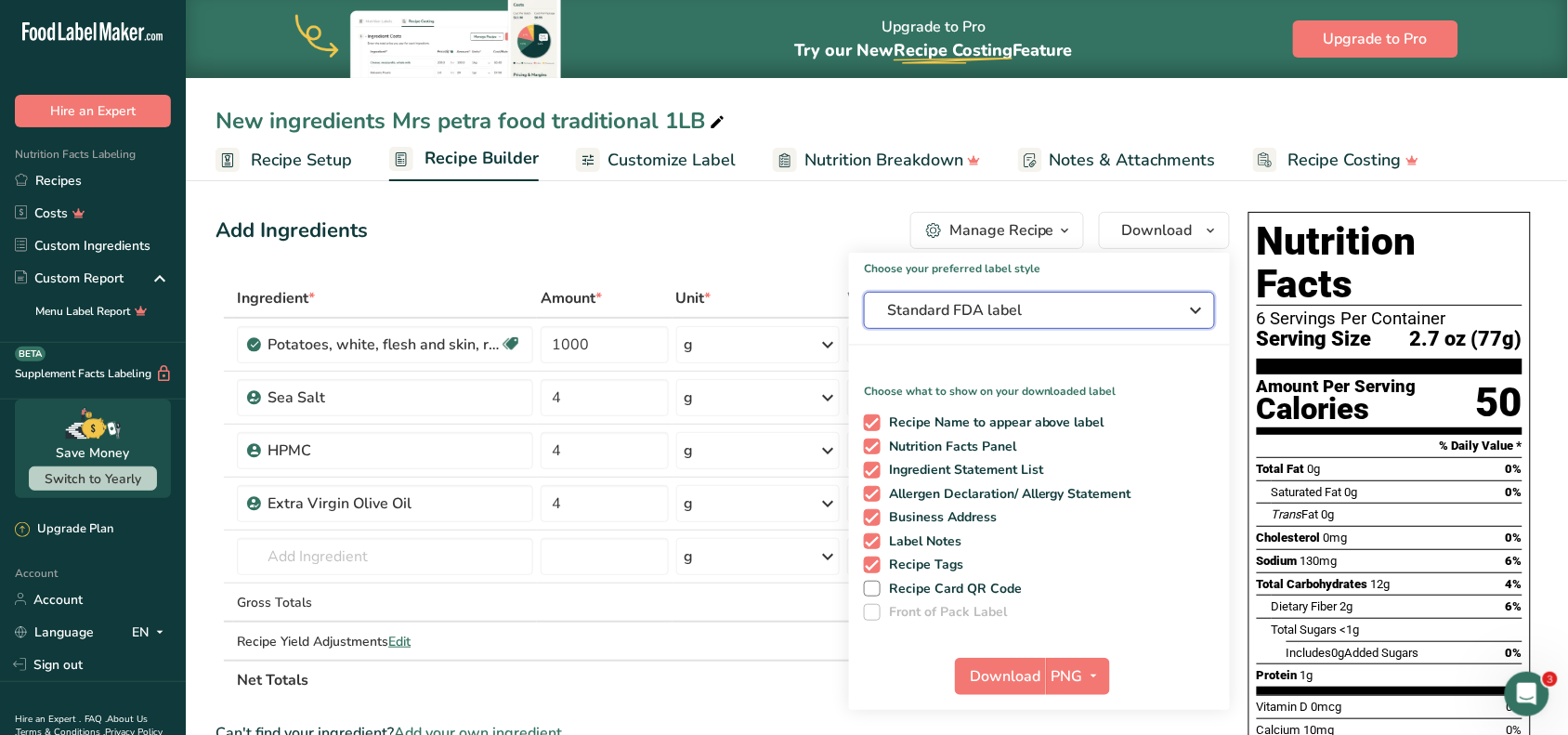 click on "Standard FDA label" at bounding box center (1039, 310) 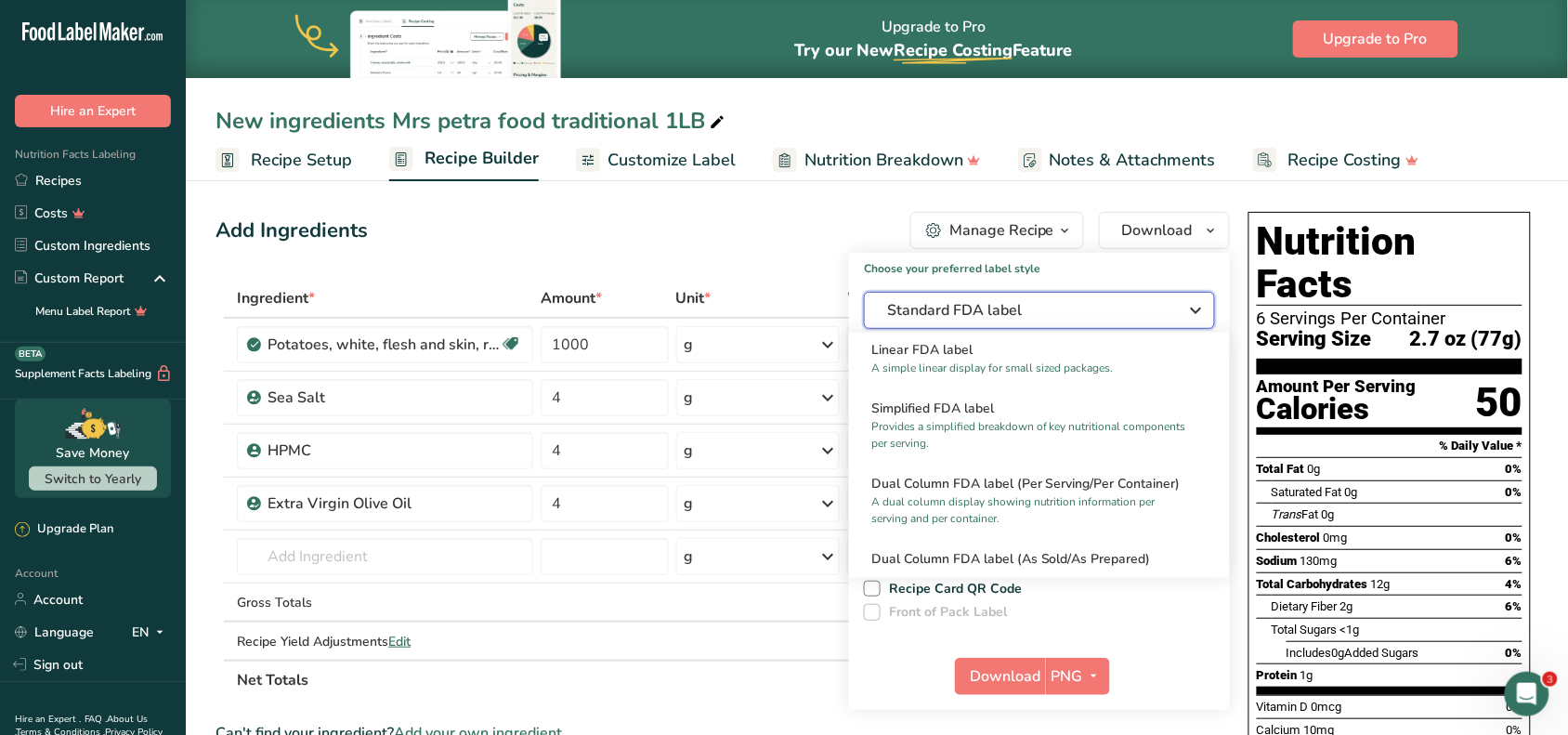 scroll, scrollTop: 0, scrollLeft: 0, axis: both 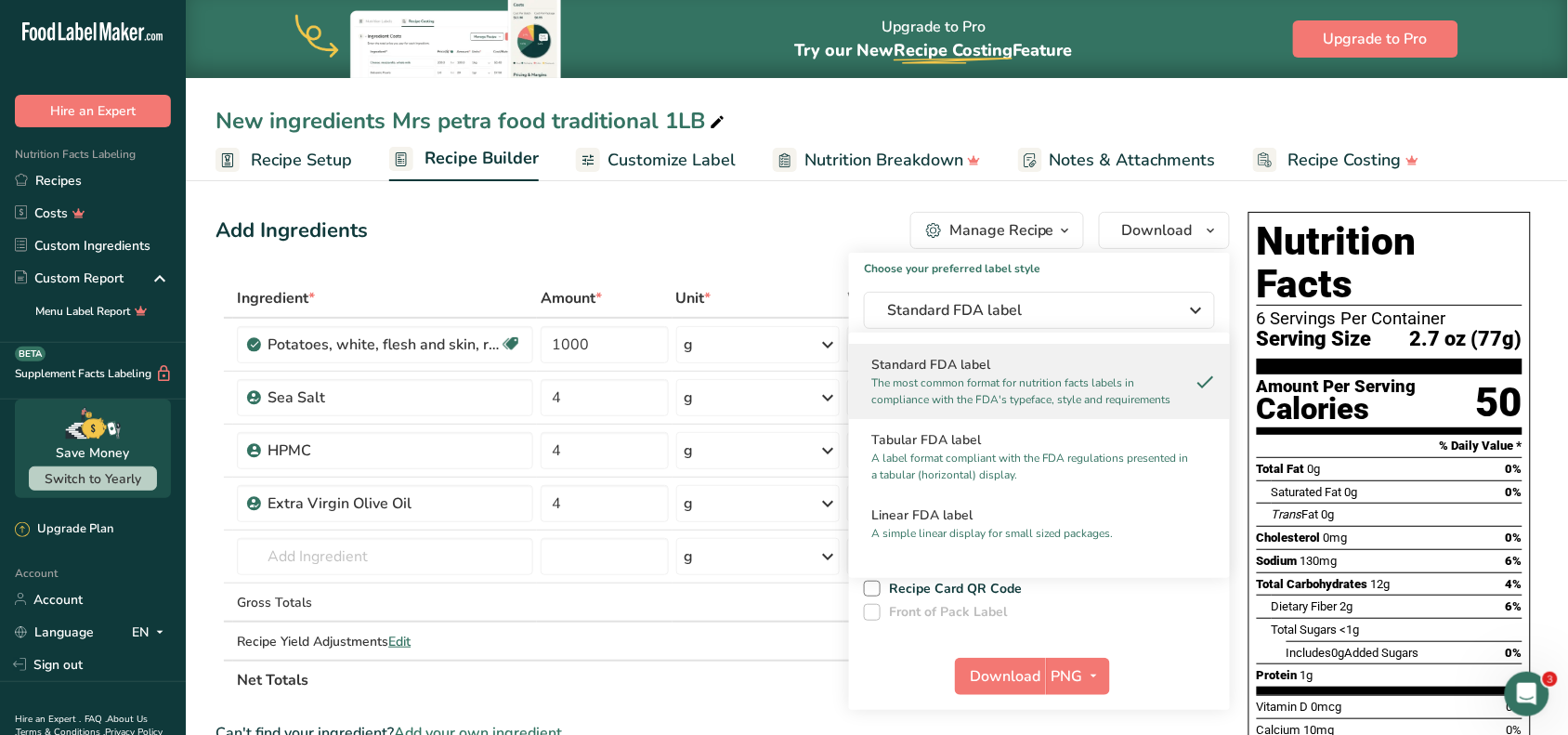 click on "Choose your preferred label style" at bounding box center [1039, 265] 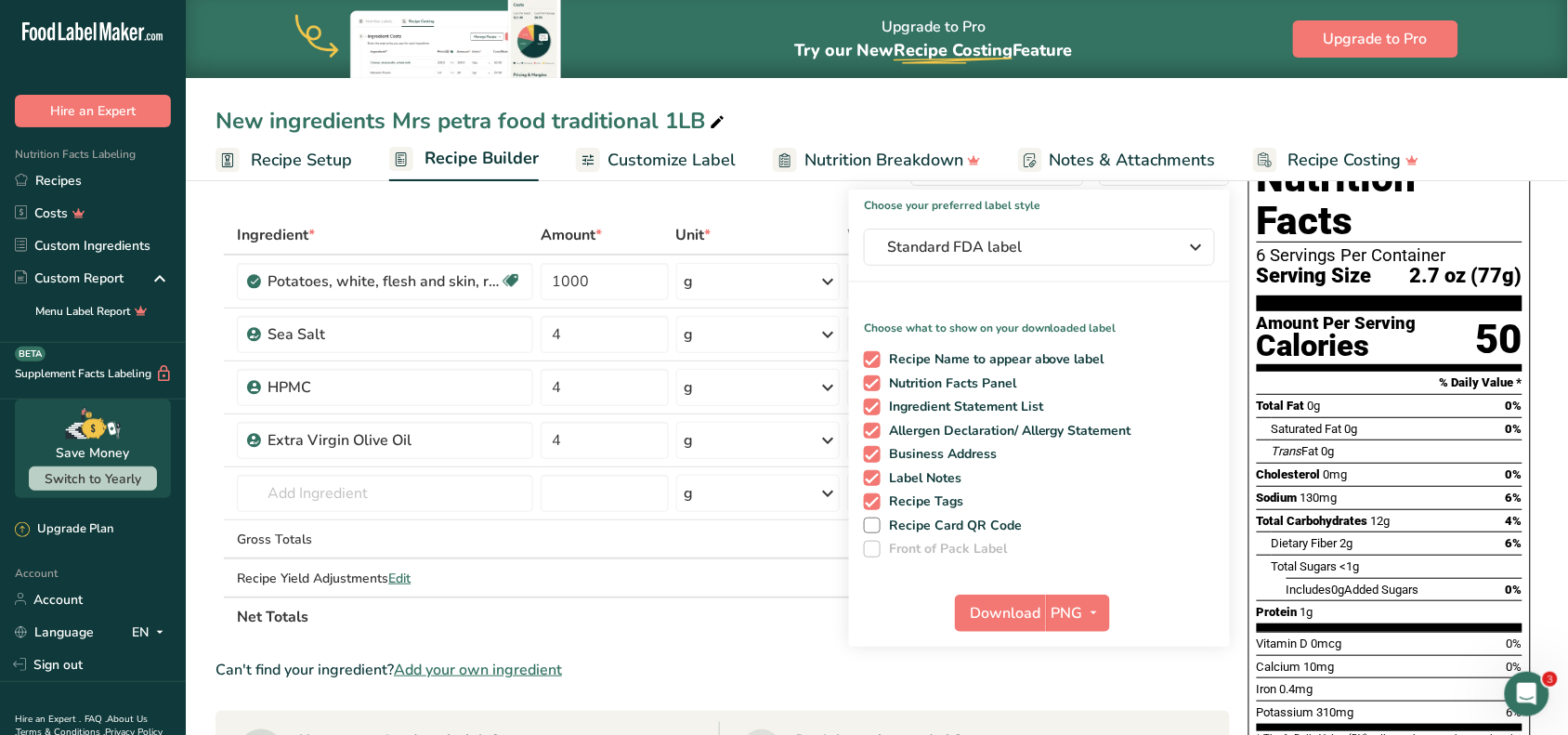 scroll, scrollTop: 116, scrollLeft: 0, axis: vertical 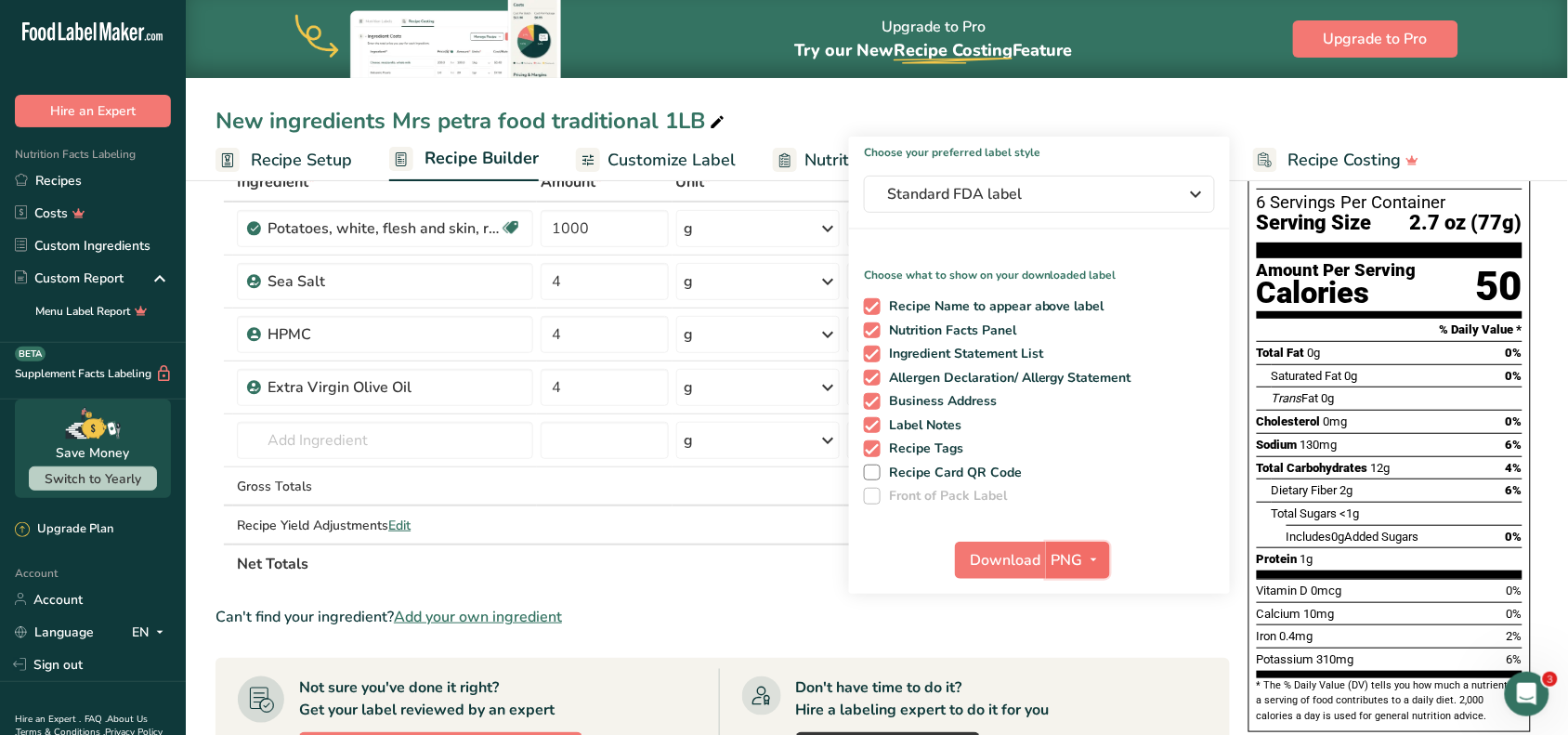 click on "PNG" at bounding box center [1078, 560] 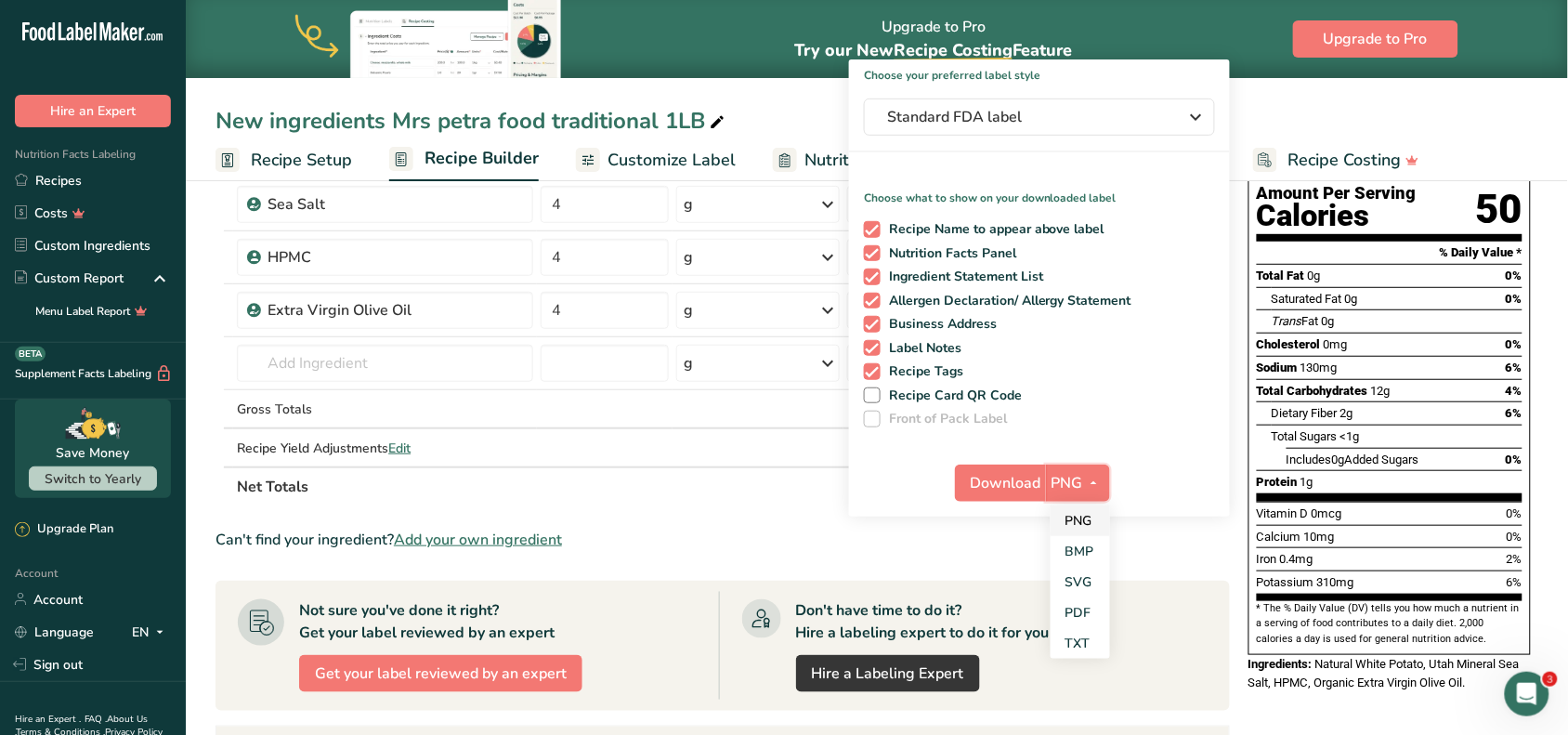 scroll, scrollTop: 232, scrollLeft: 0, axis: vertical 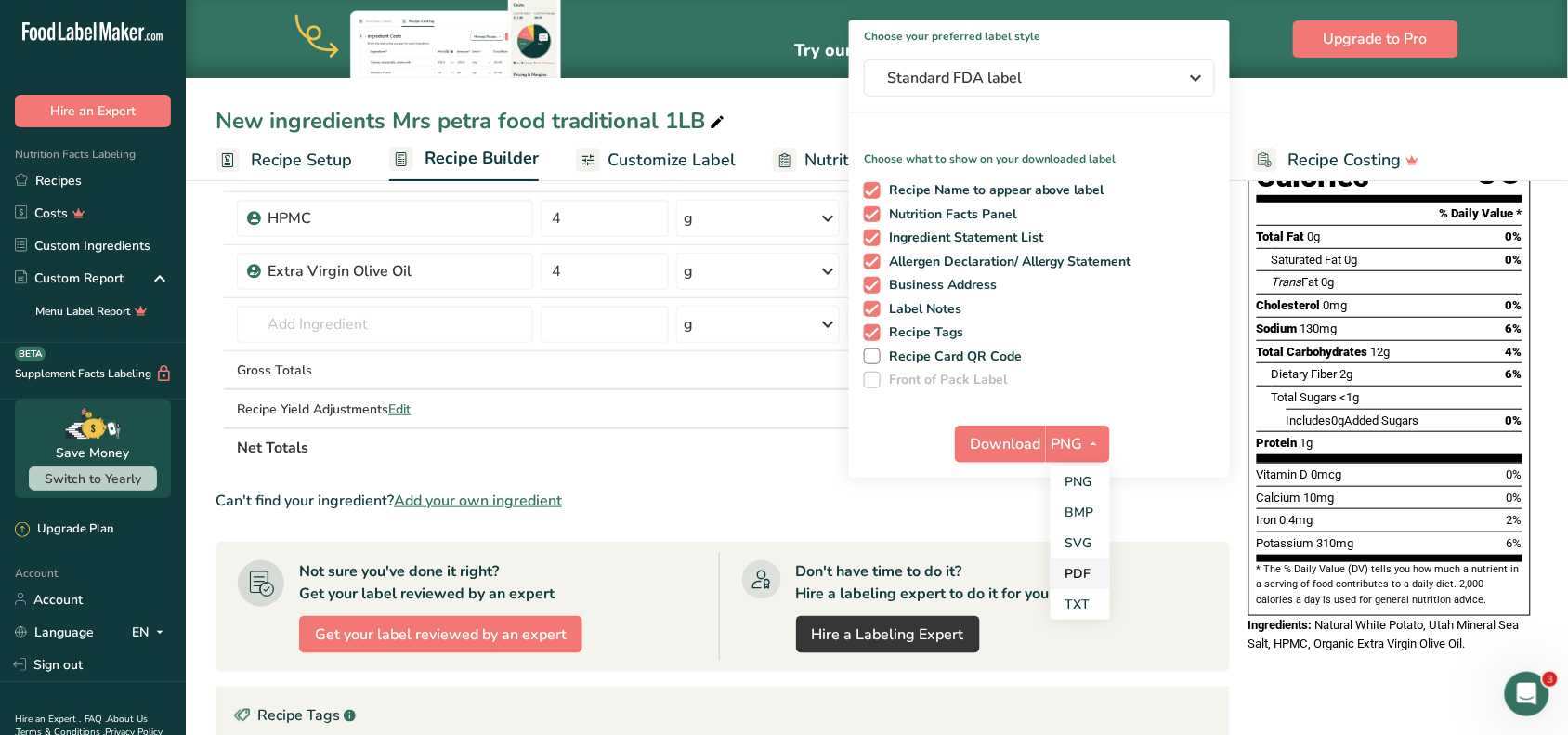 click on "PDF" at bounding box center [1080, 573] 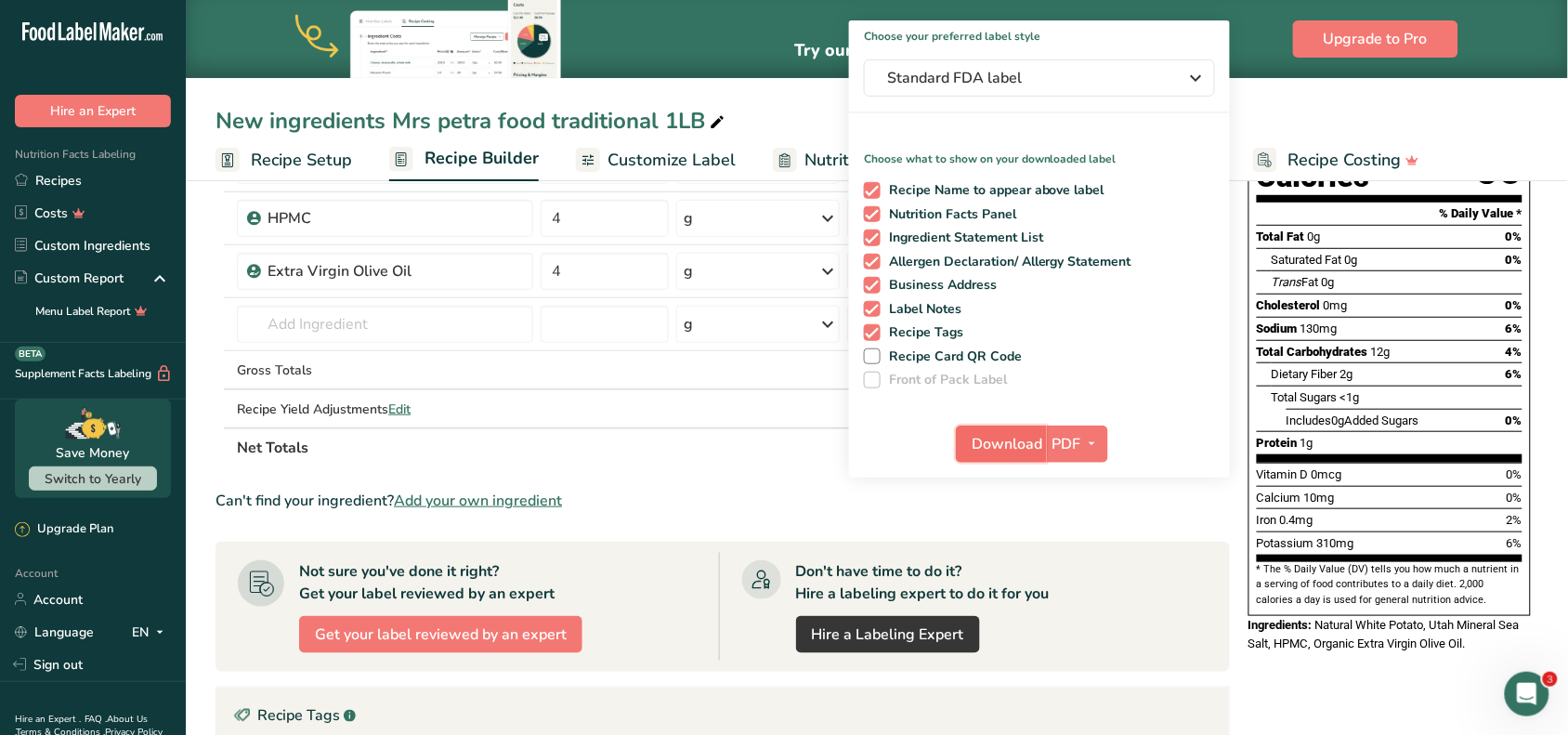 click on "Download" at bounding box center [1007, 444] 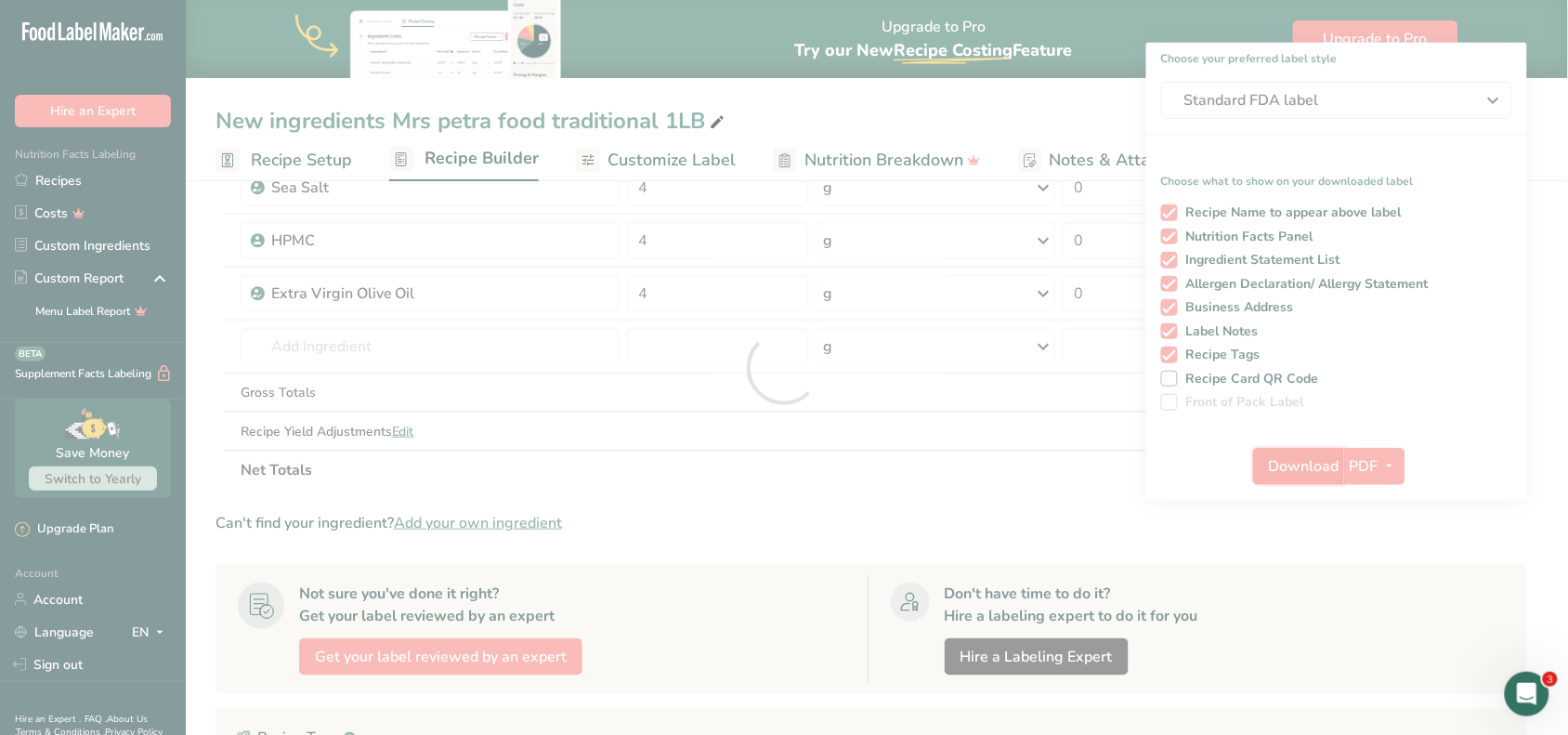 scroll, scrollTop: 0, scrollLeft: 0, axis: both 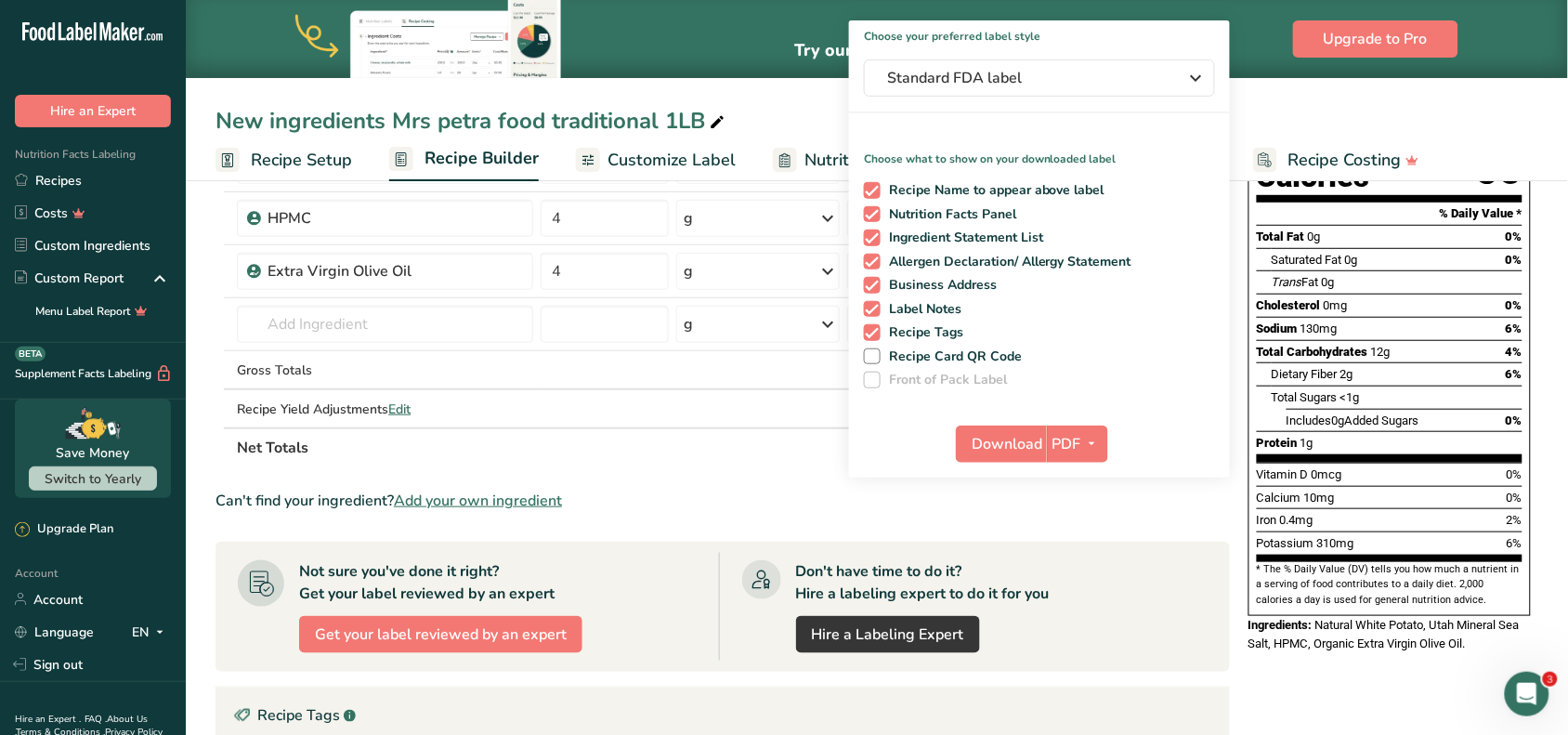 click on "New ingredients Mrs petra food traditional 1LB" at bounding box center (877, 121) 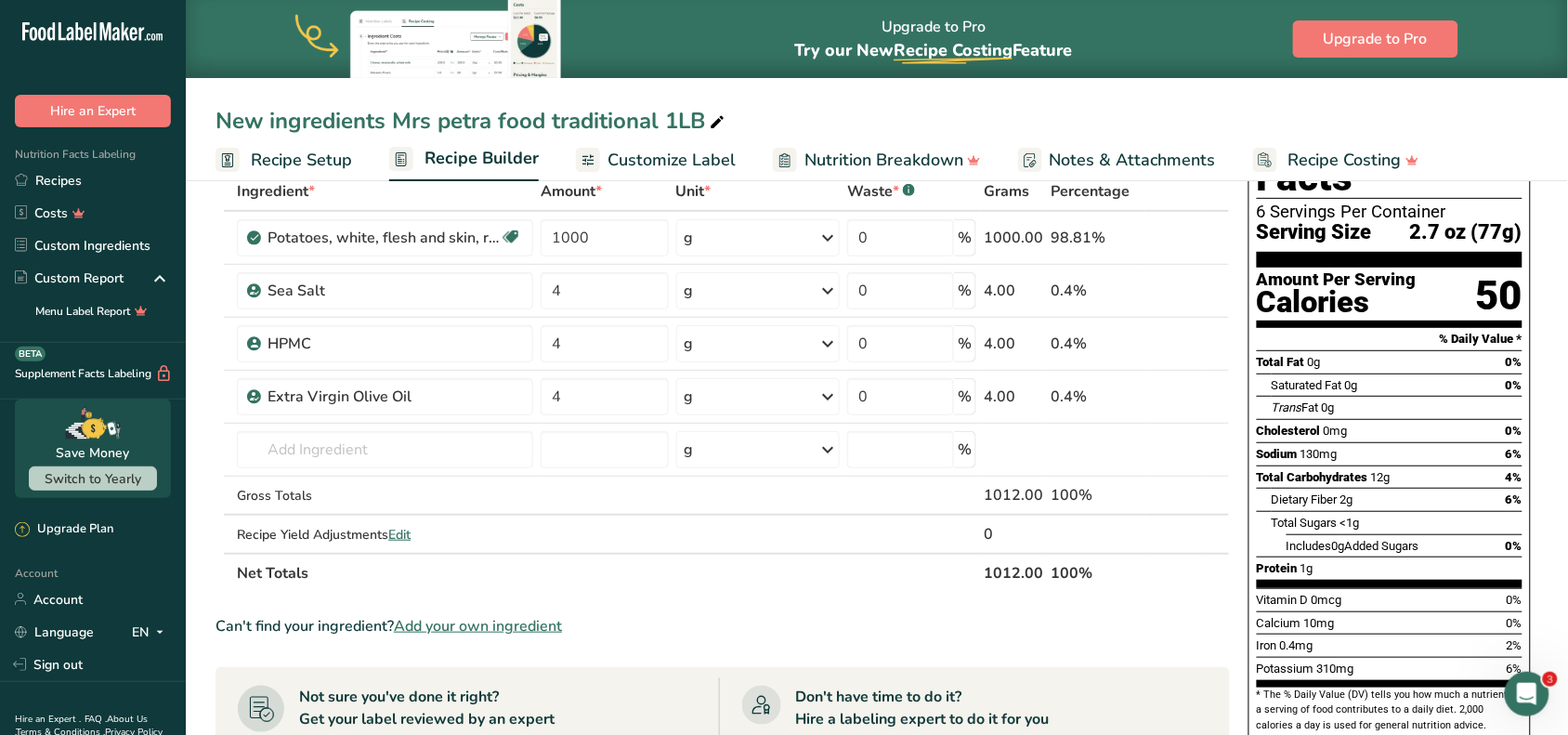 scroll, scrollTop: 0, scrollLeft: 0, axis: both 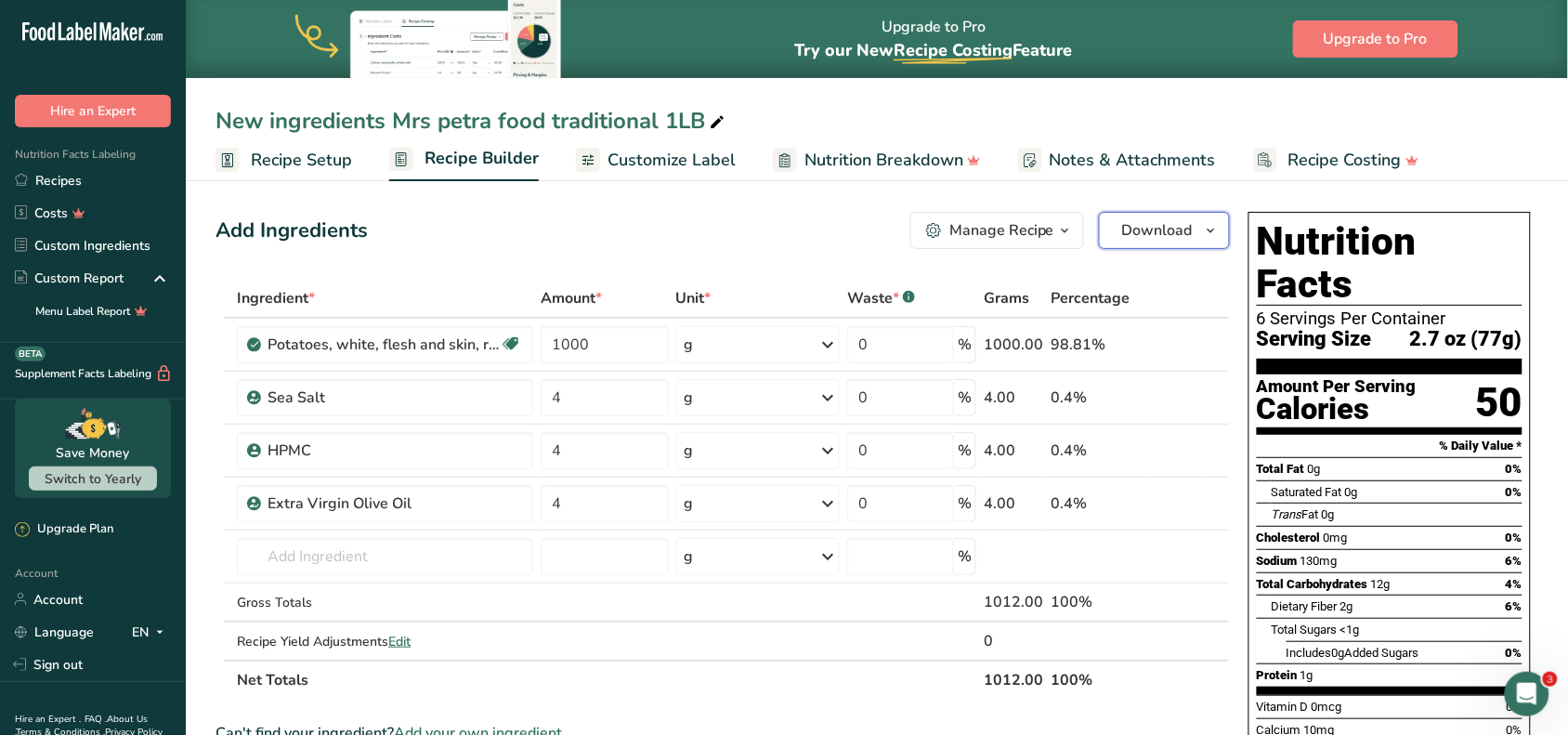 click on "Download" at bounding box center [1164, 230] 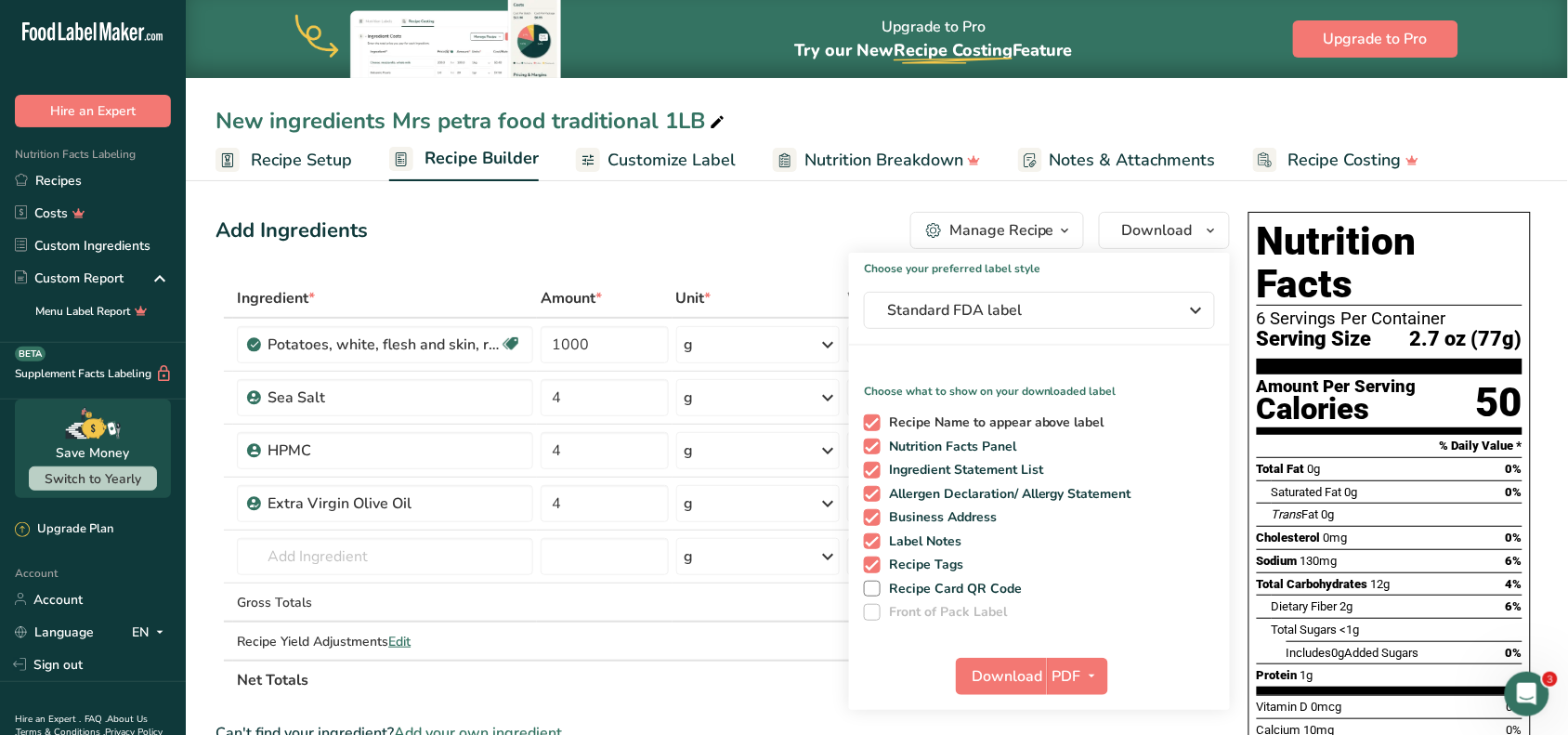 click on "Recipe Name to appear above label" at bounding box center [993, 423] 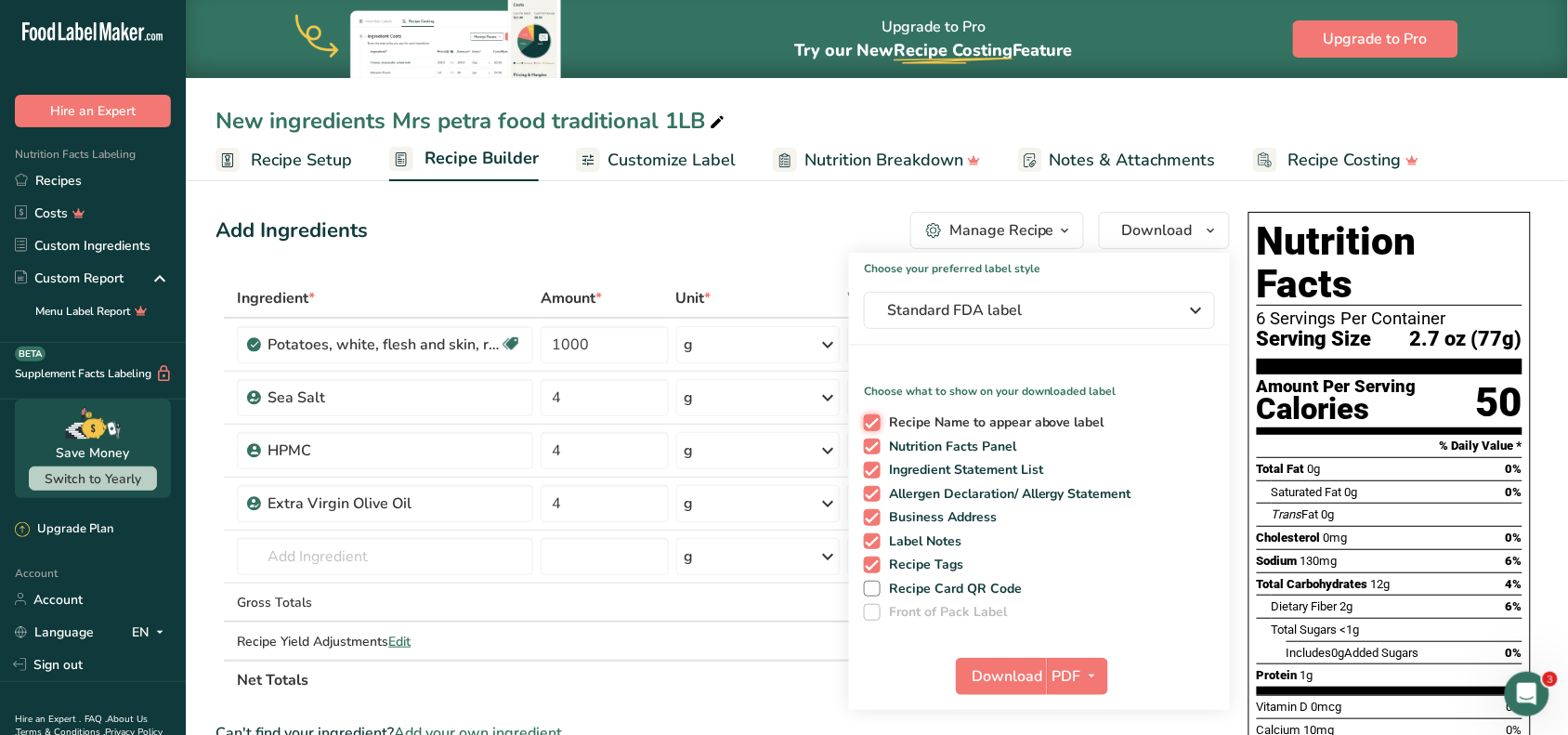 click on "Recipe Name to appear above label" at bounding box center (869, 422) 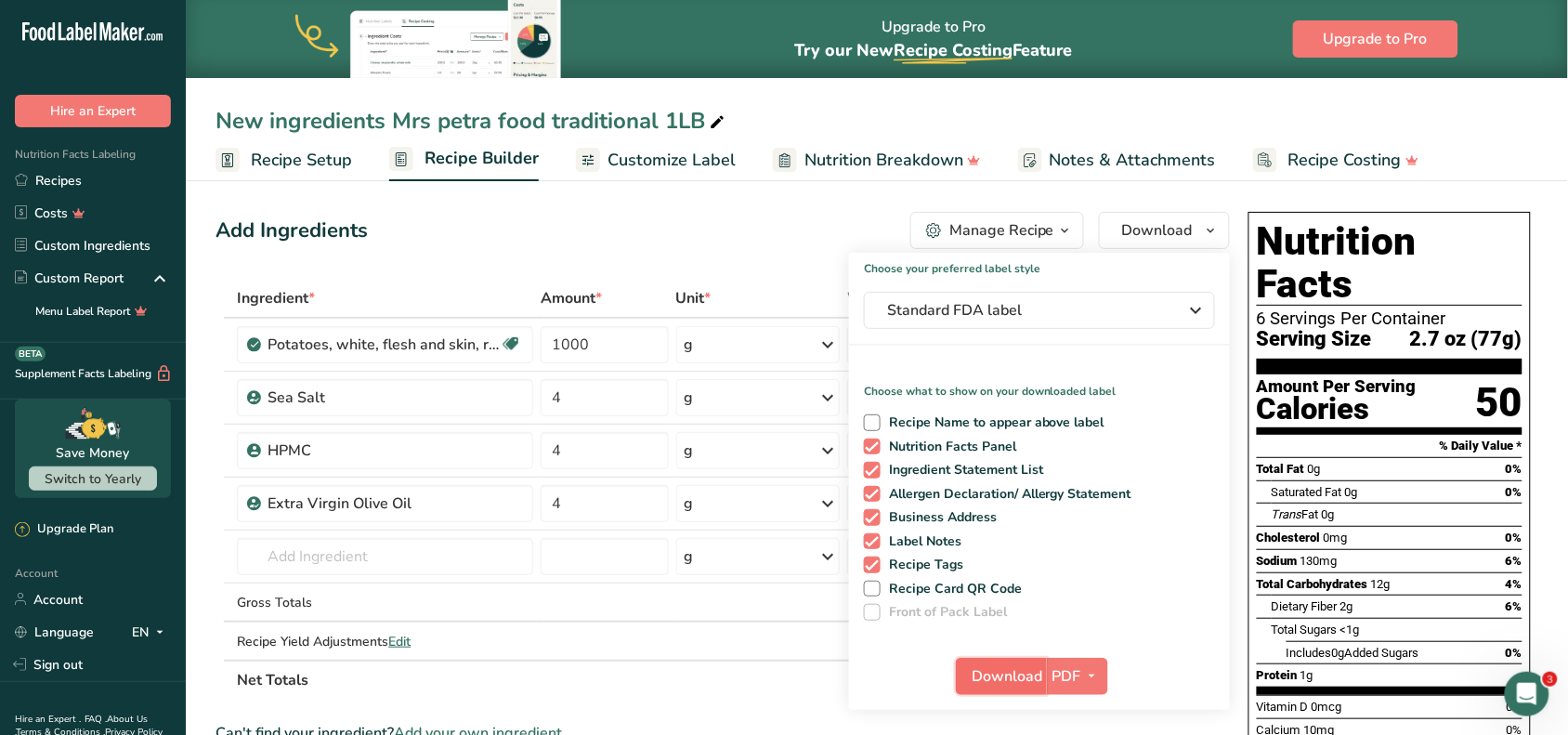click on "Download" at bounding box center [1007, 676] 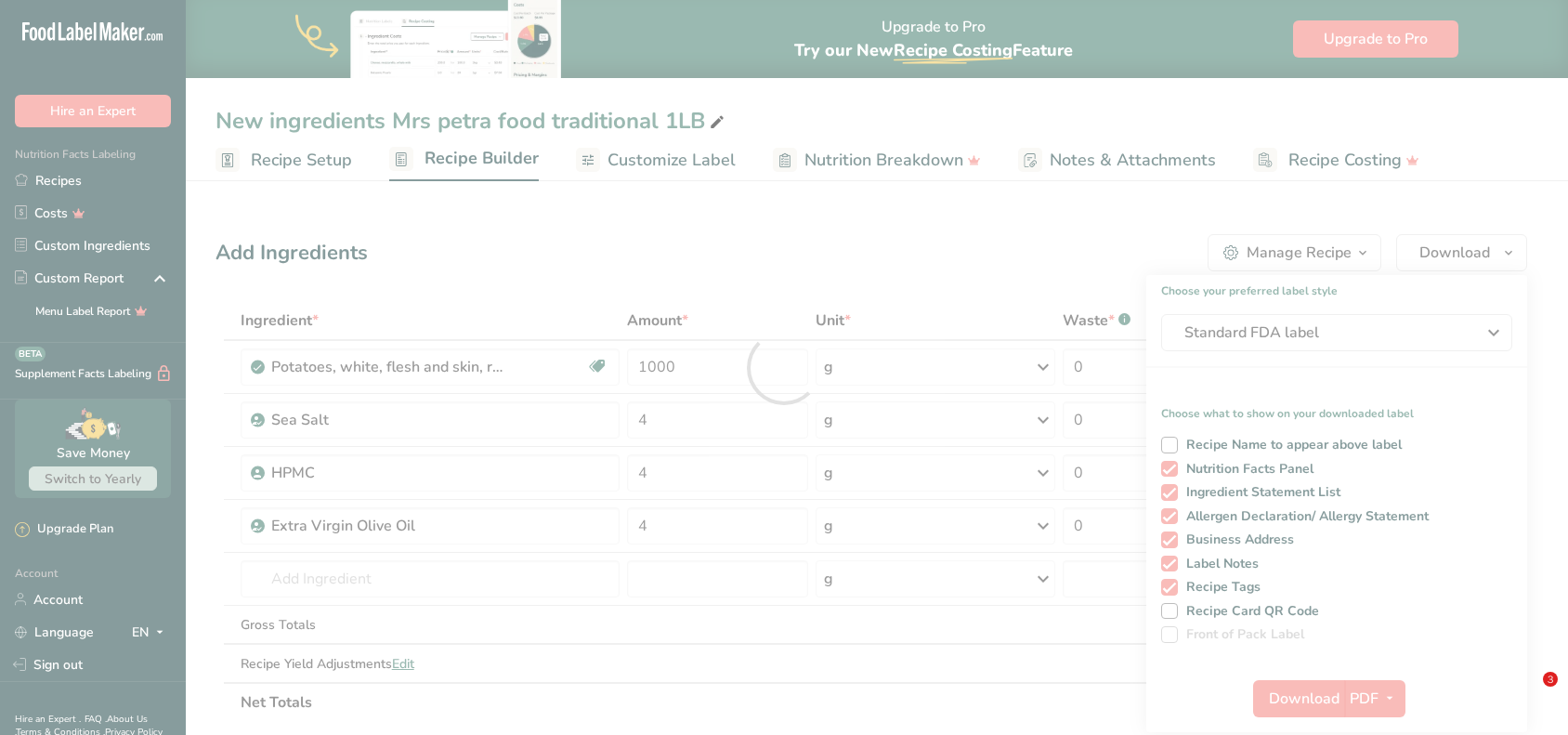 scroll, scrollTop: 0, scrollLeft: 0, axis: both 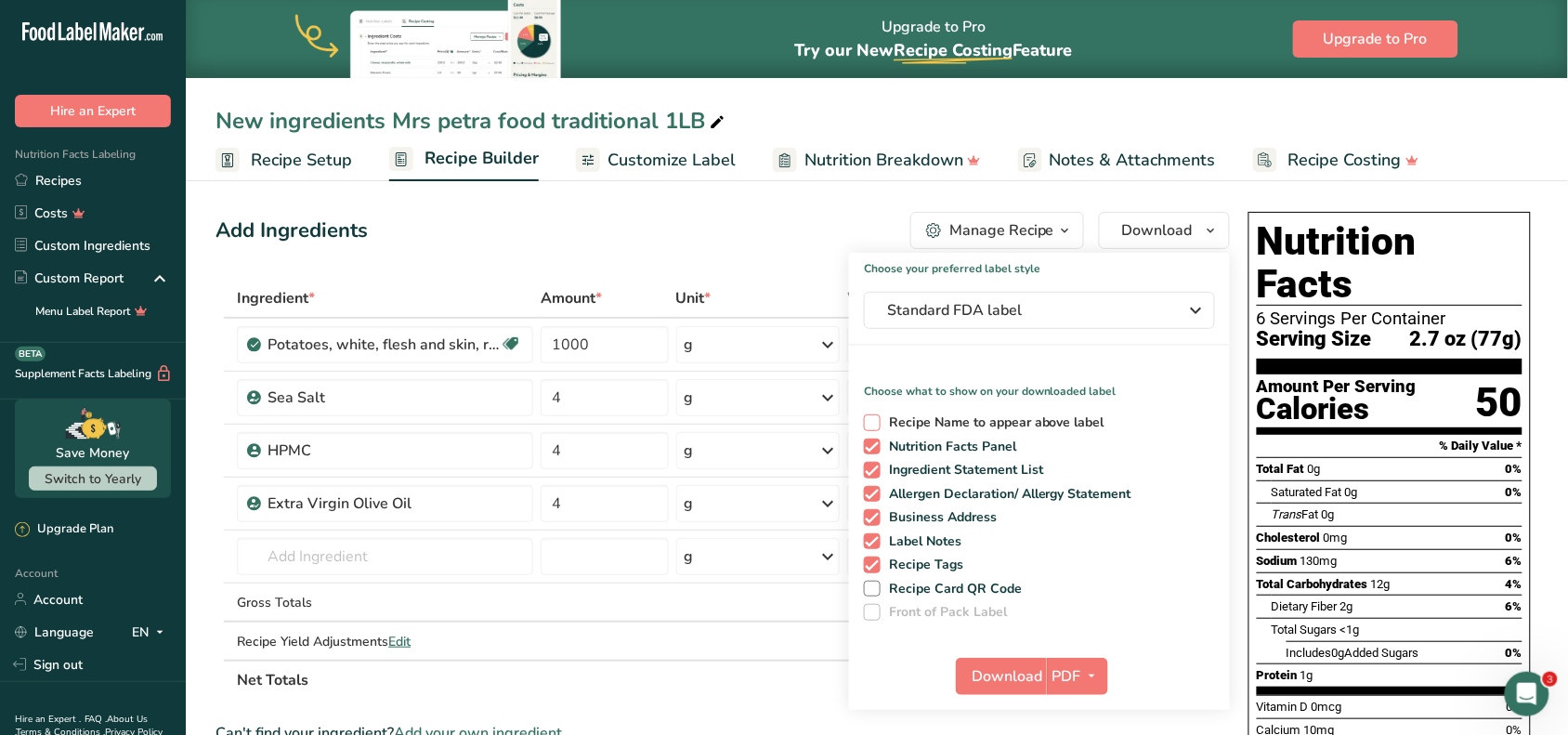 click on "Recipe Name to appear above label" at bounding box center [993, 423] 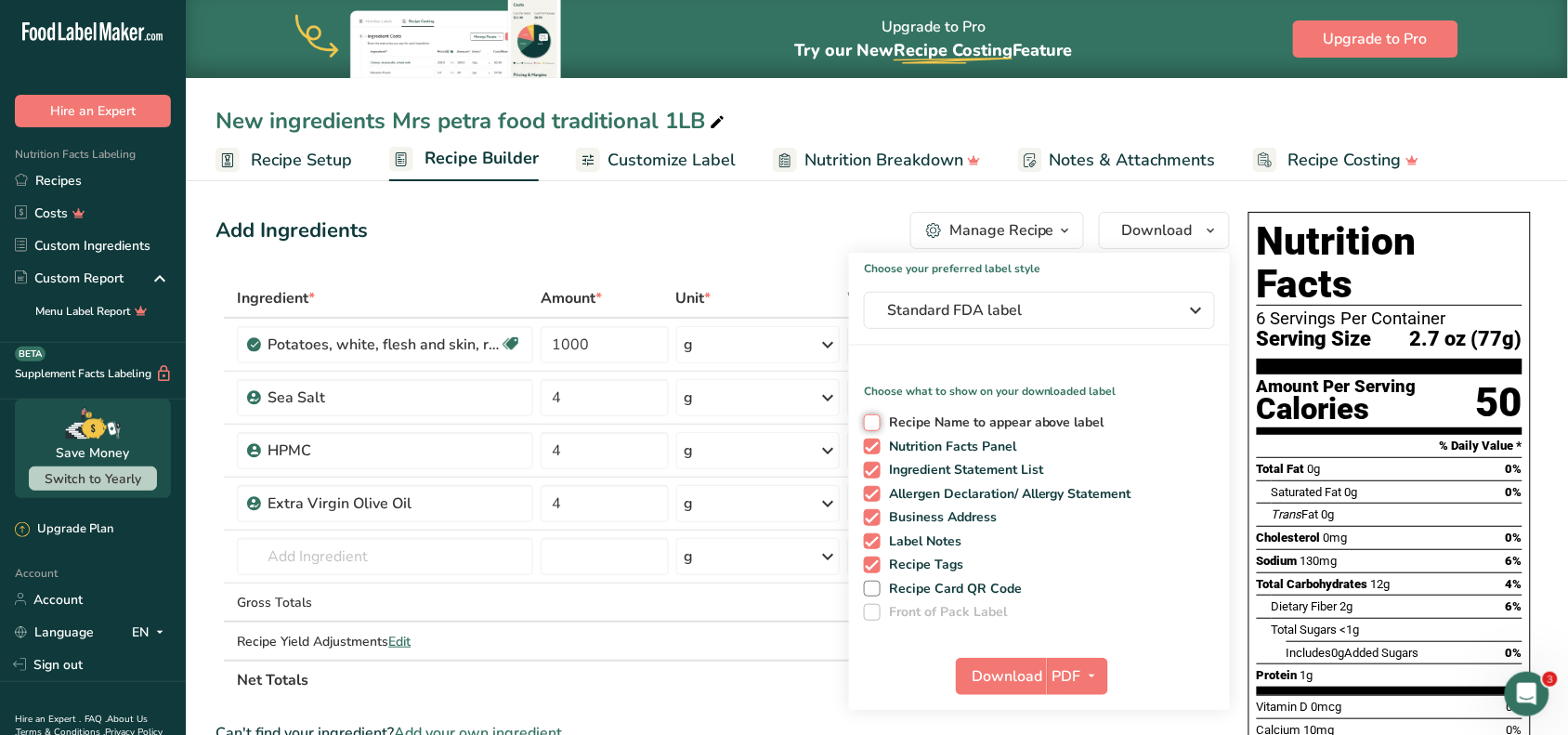 click on "Recipe Name to appear above label" at bounding box center (869, 422) 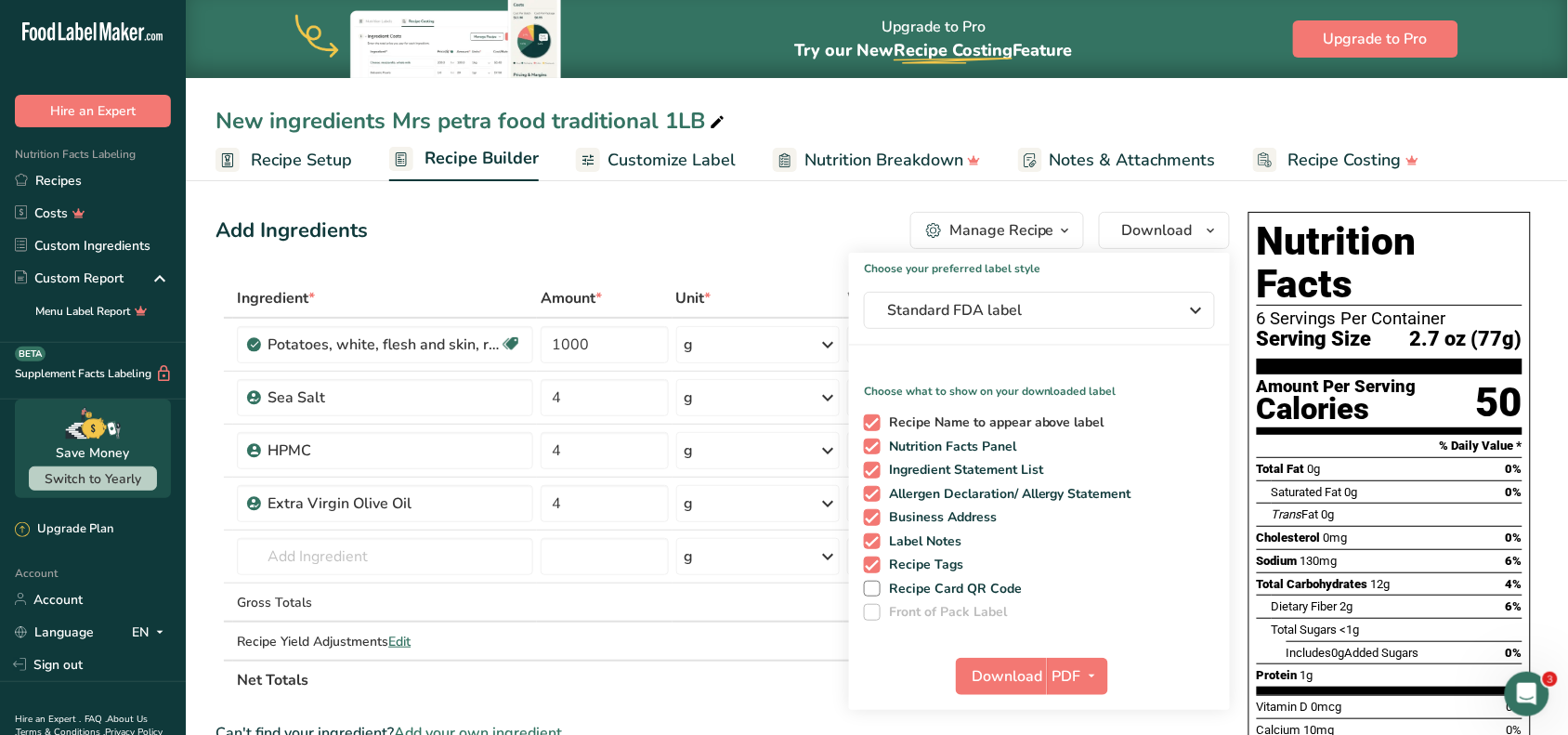 click on "Recipe Name to appear above label" at bounding box center (993, 423) 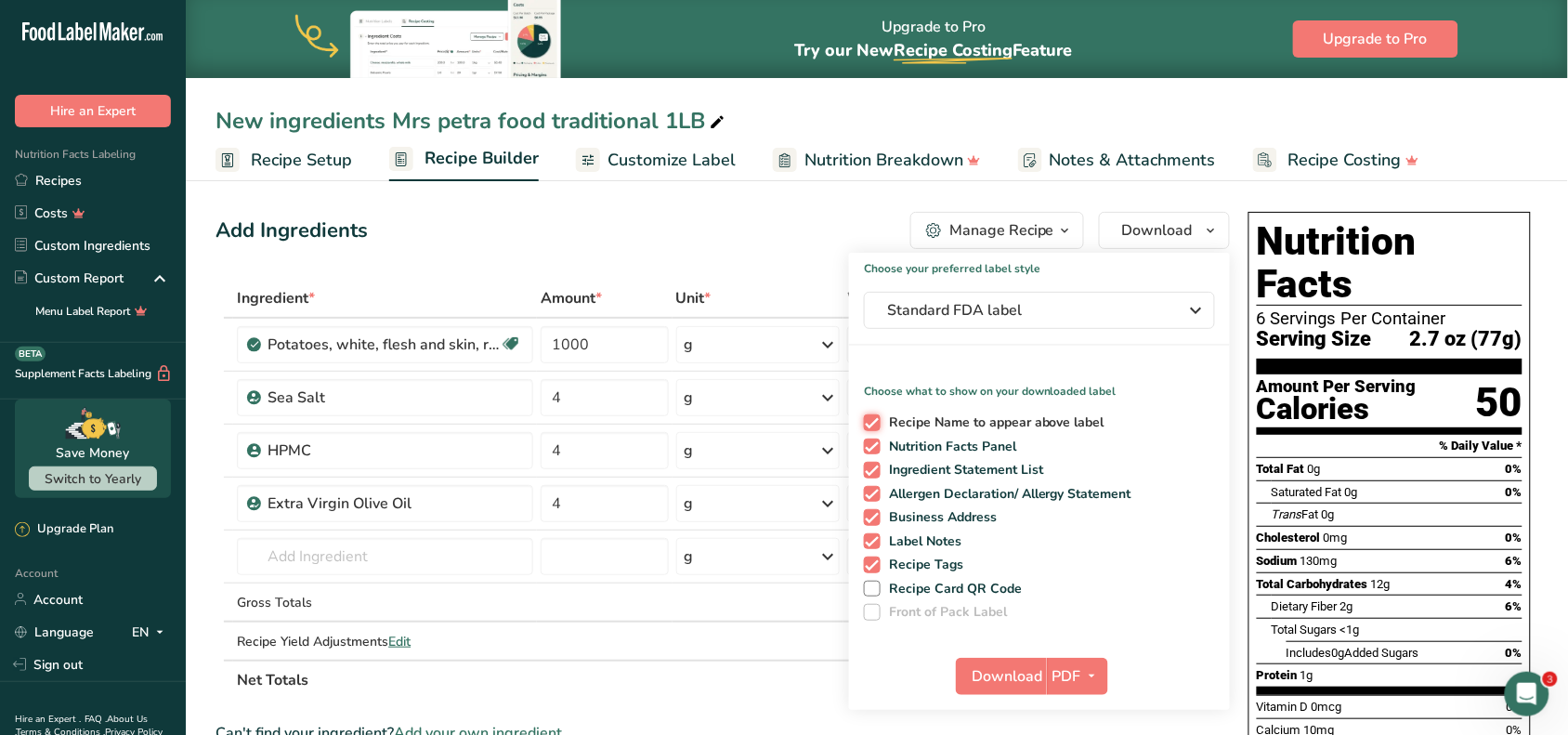 click on "Recipe Name to appear above label" at bounding box center (869, 422) 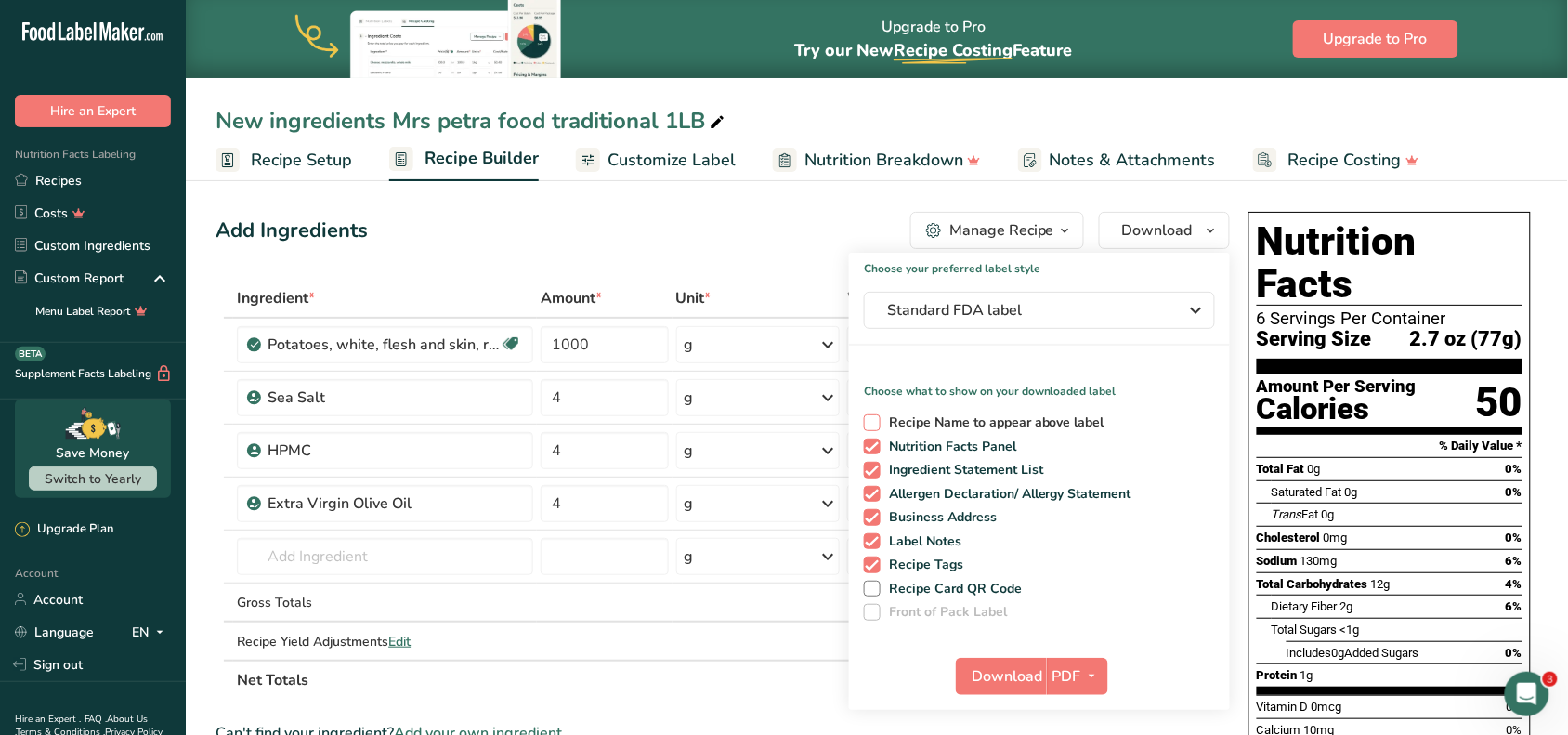 click on "Recipe Name to appear above label" at bounding box center (993, 423) 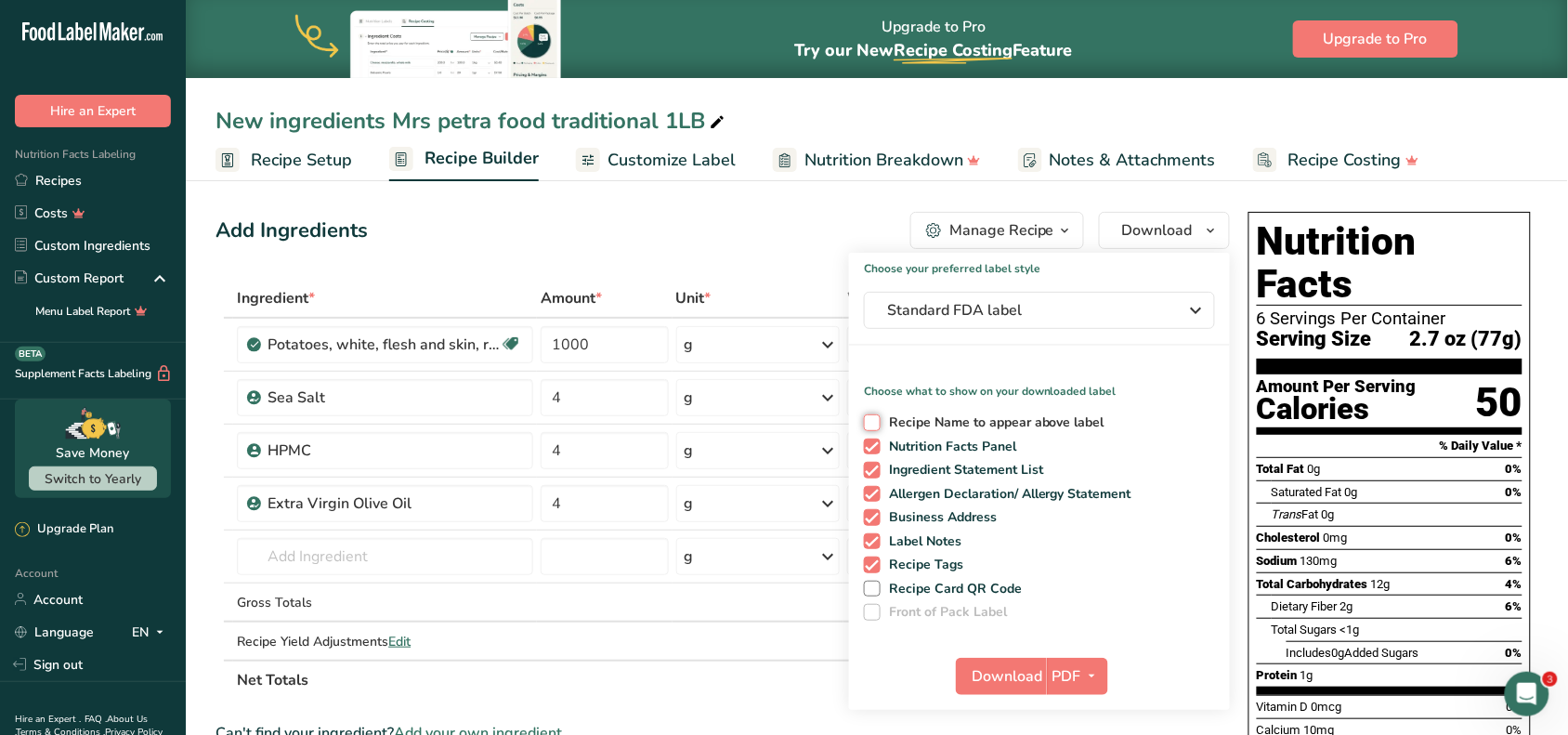 click on "Recipe Name to appear above label" at bounding box center (869, 422) 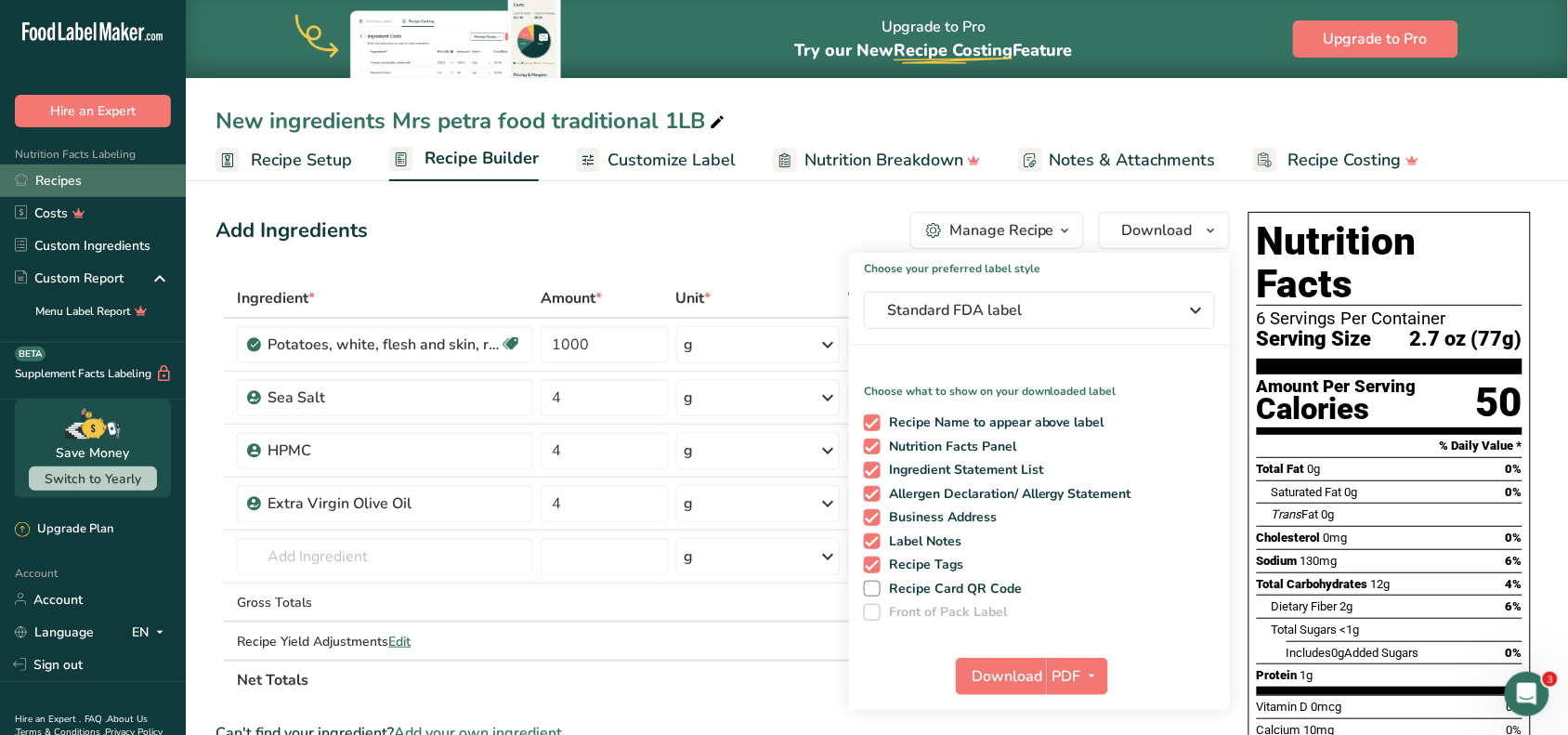 click on "Recipes" at bounding box center [93, 180] 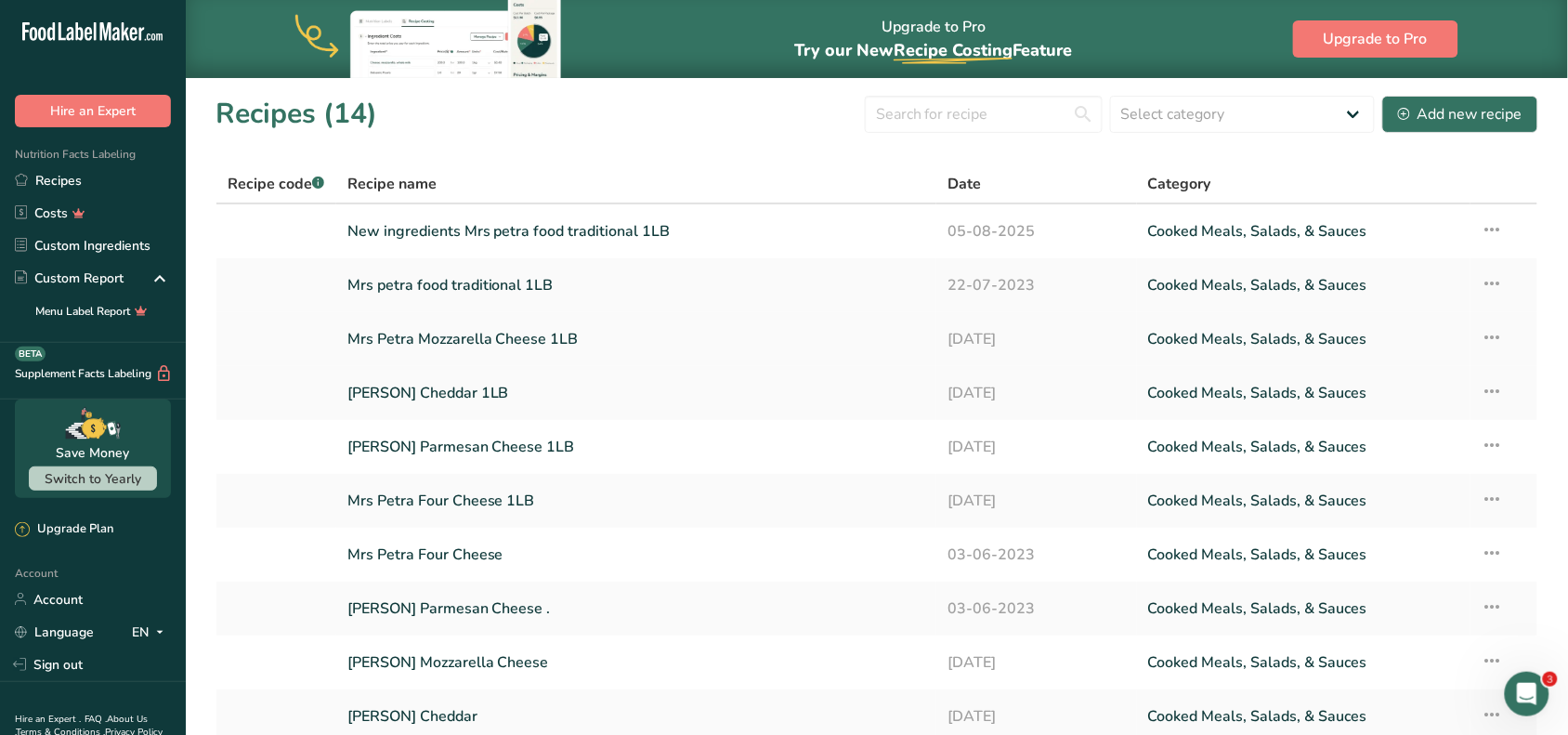 click at bounding box center [1493, 337] 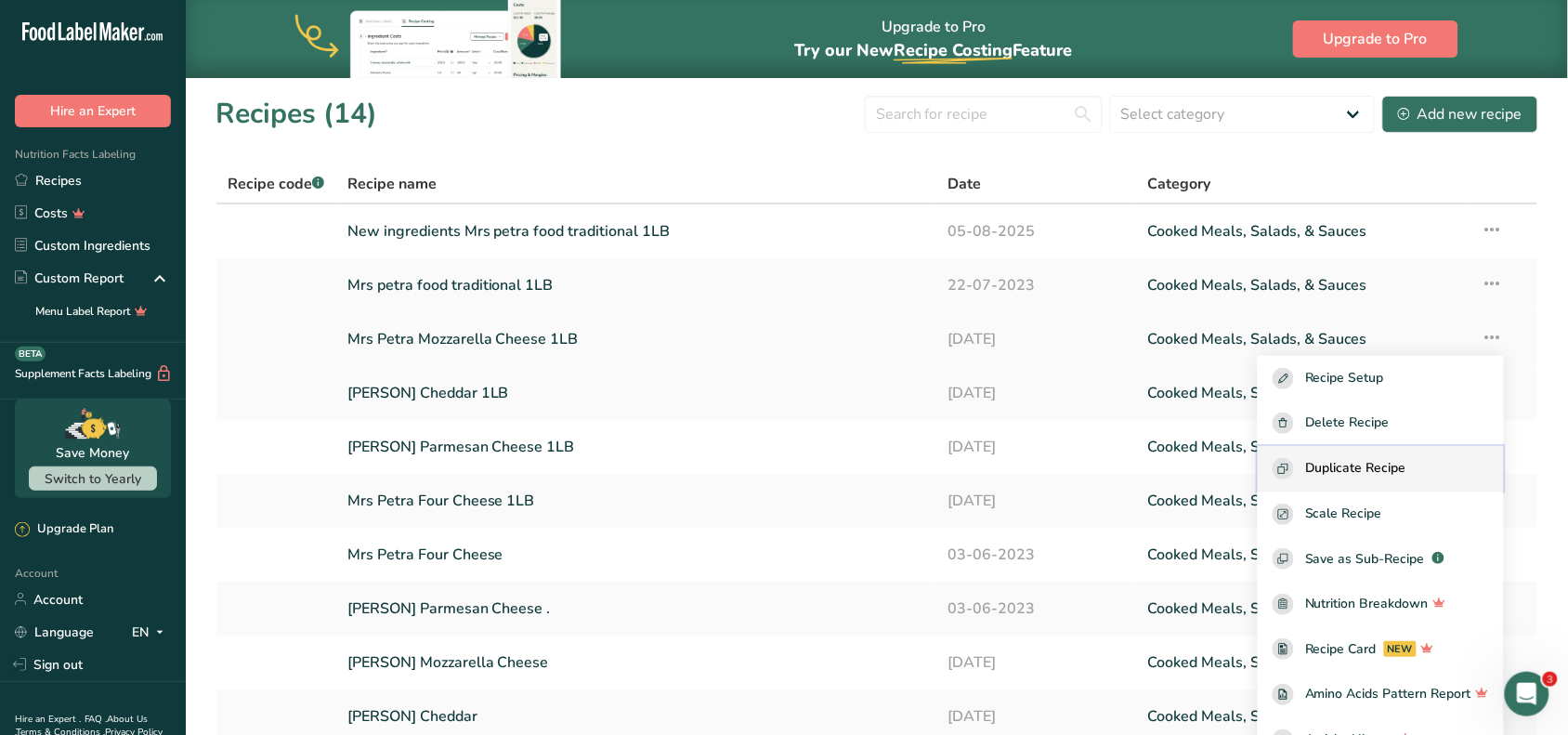 click on "Duplicate Recipe" at bounding box center (1355, 468) 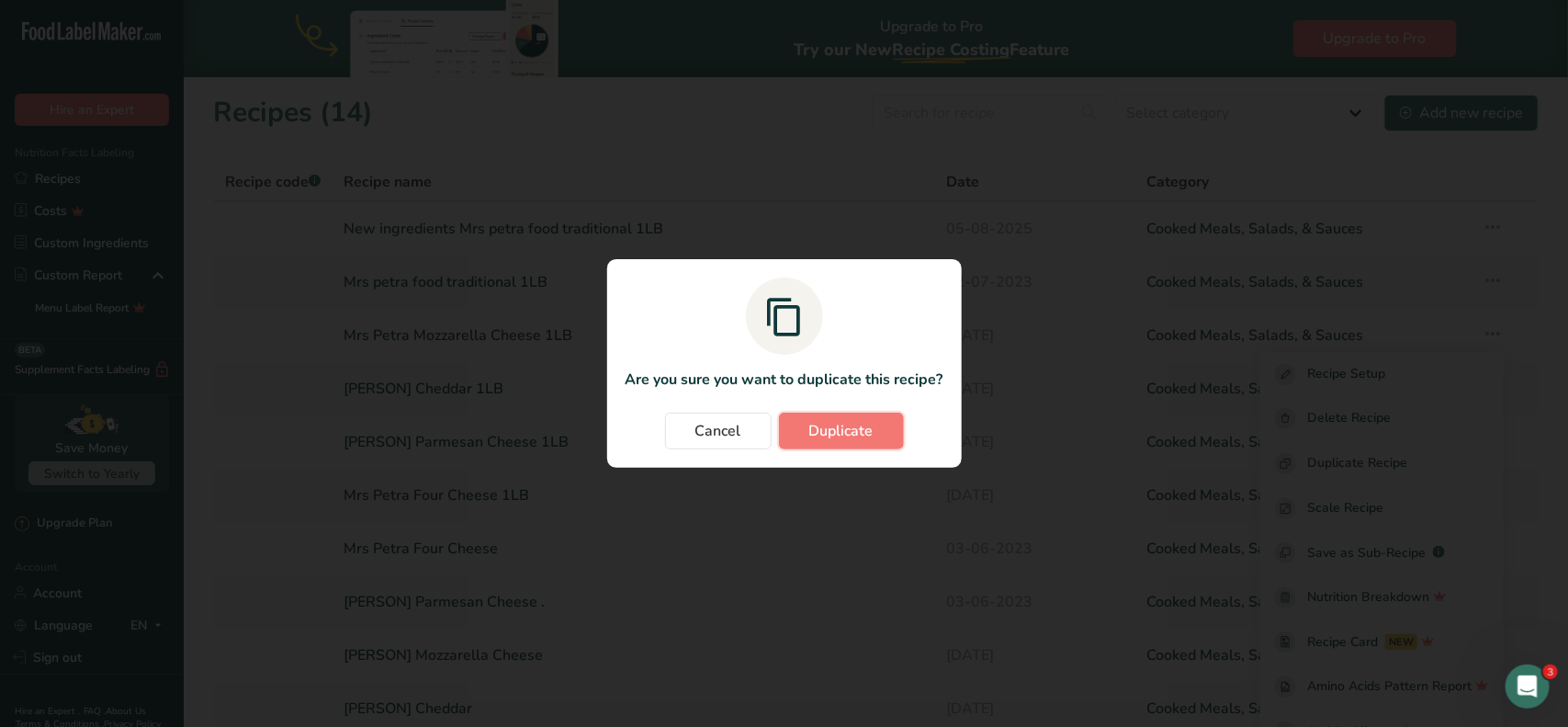 click on "Duplicate" at bounding box center [841, 431] 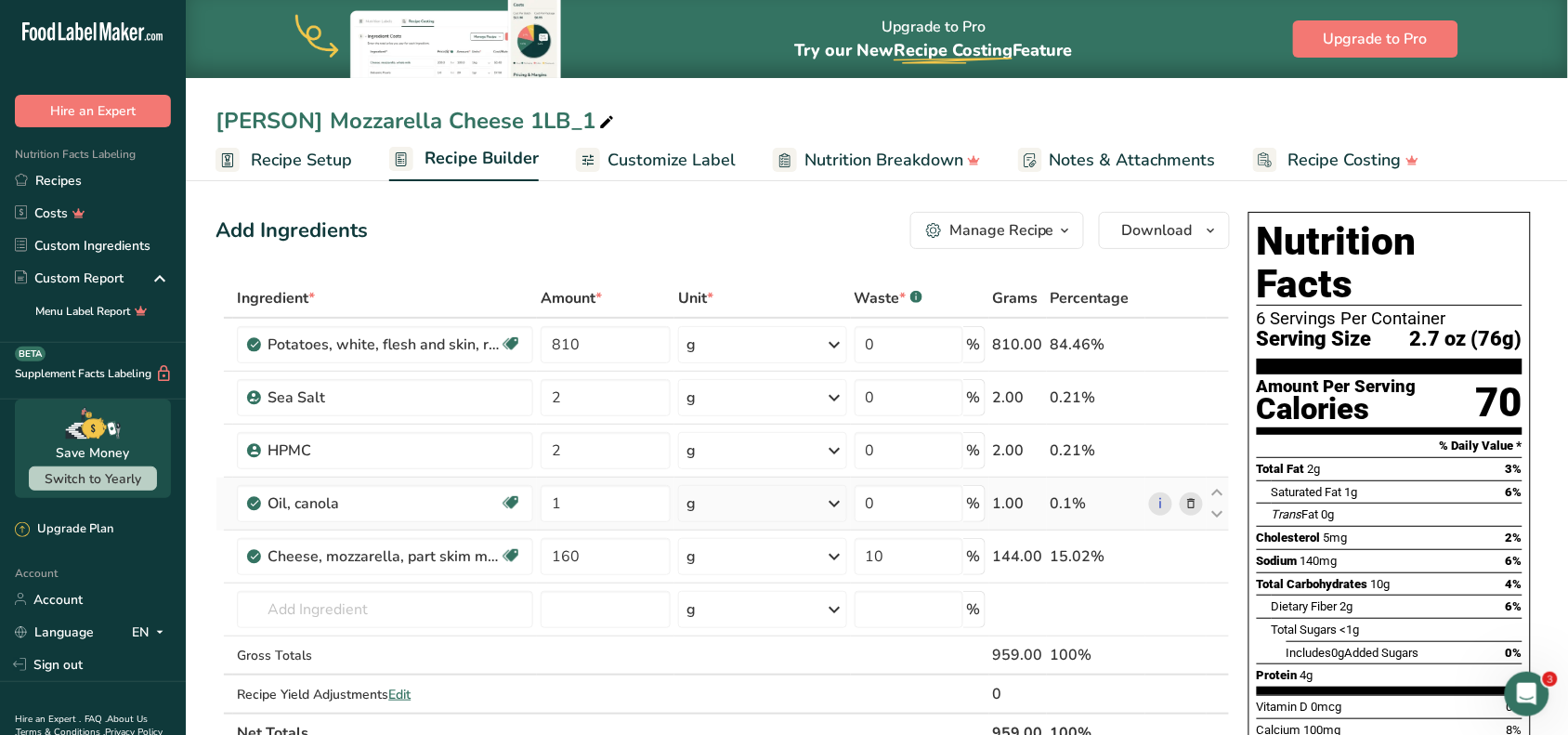 click at bounding box center [1191, 504] 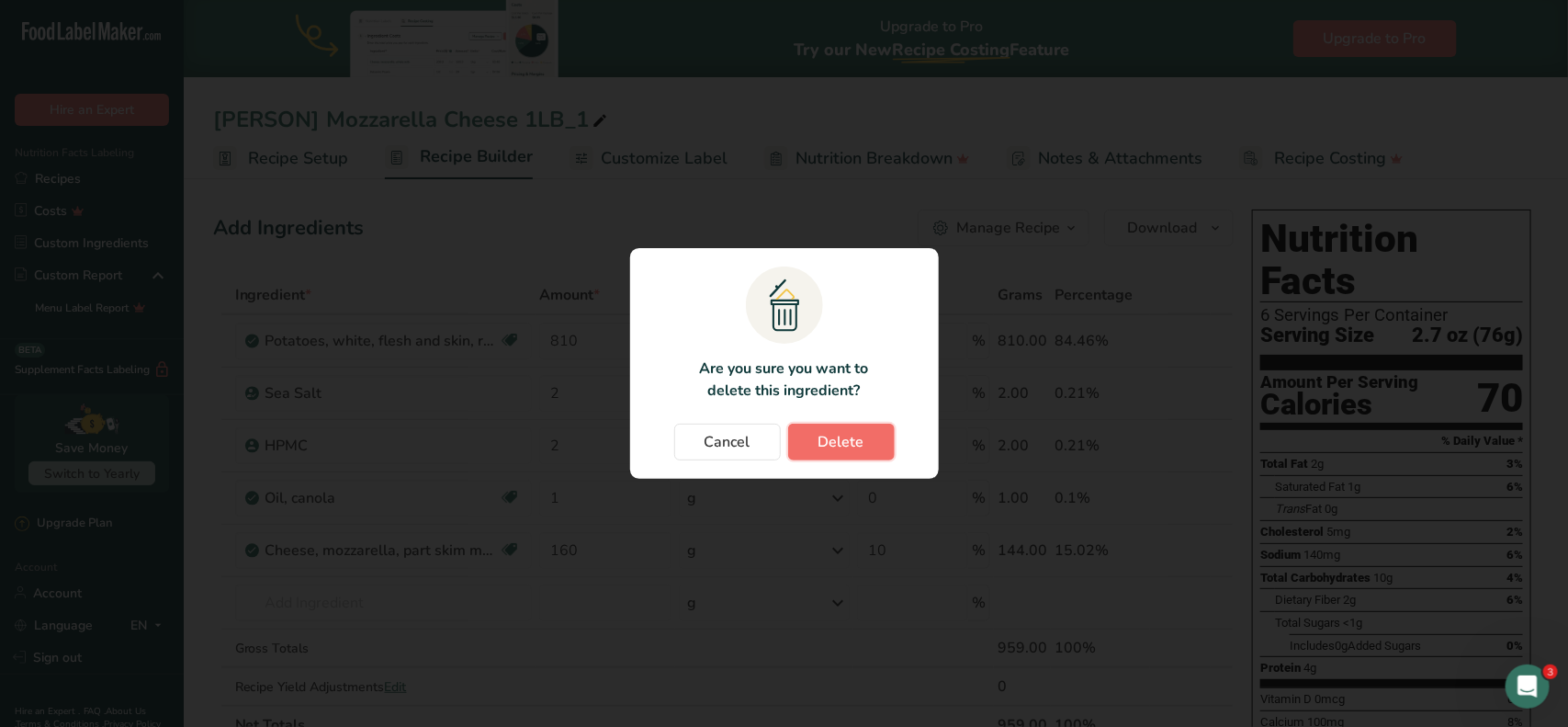 click on "Delete" at bounding box center (841, 442) 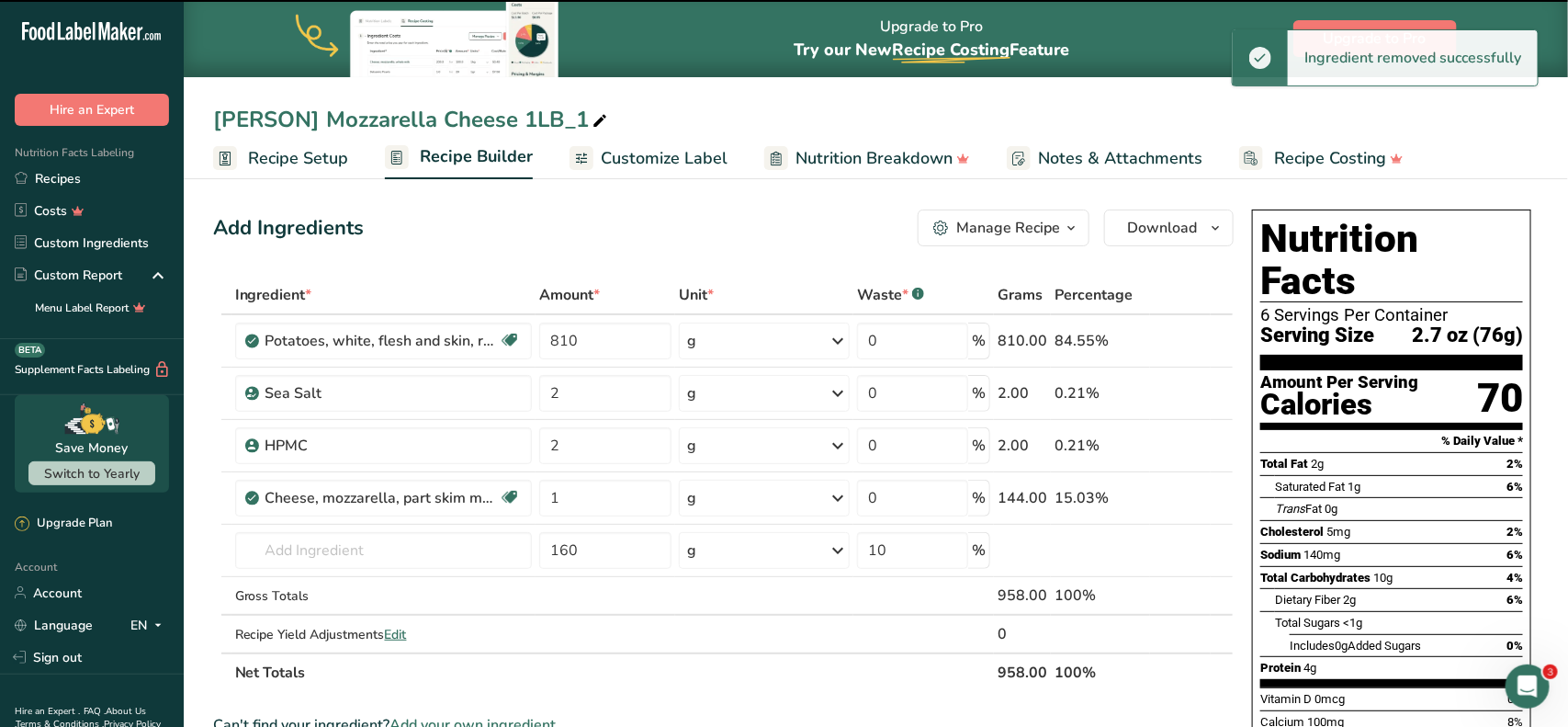 type on "160" 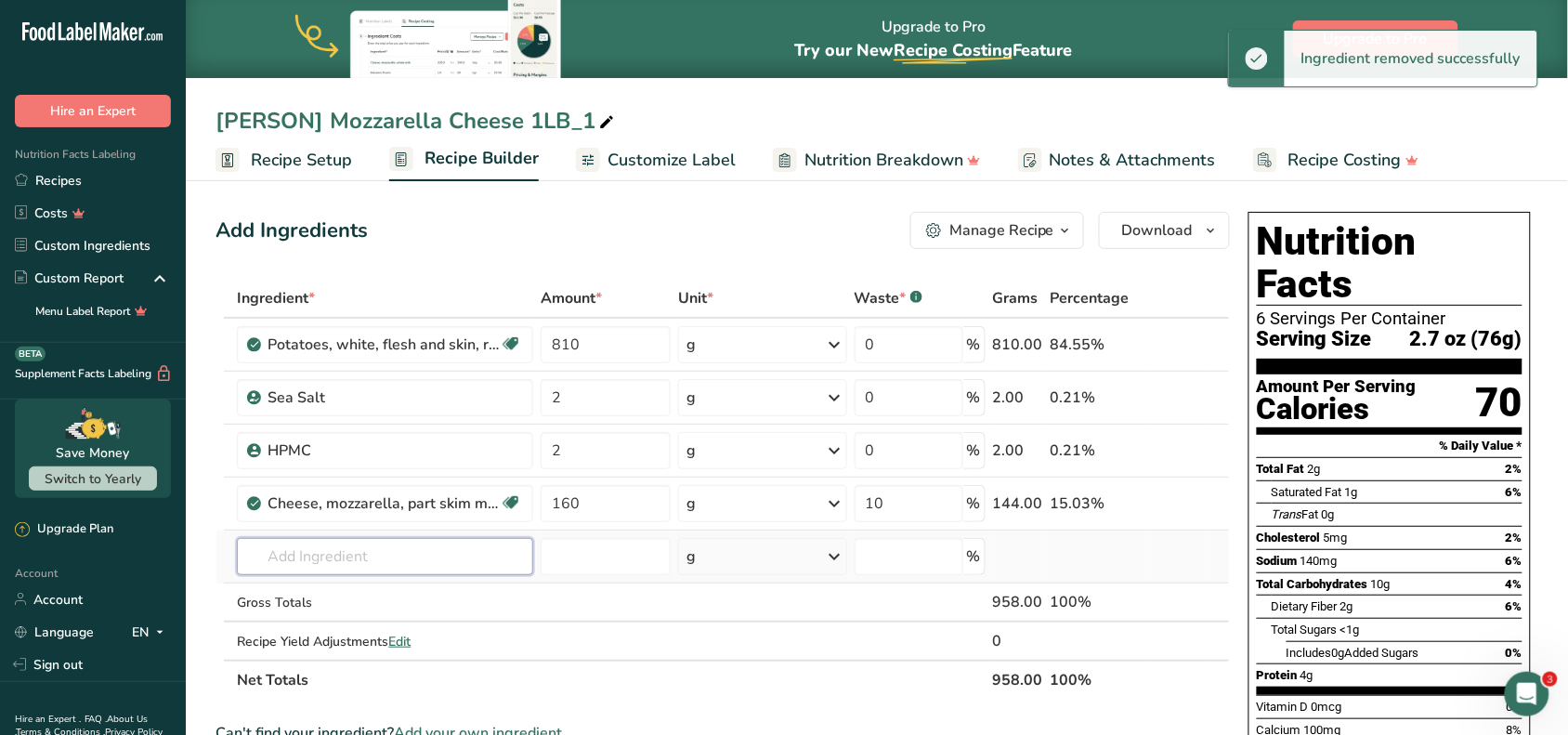 click at bounding box center [385, 557] 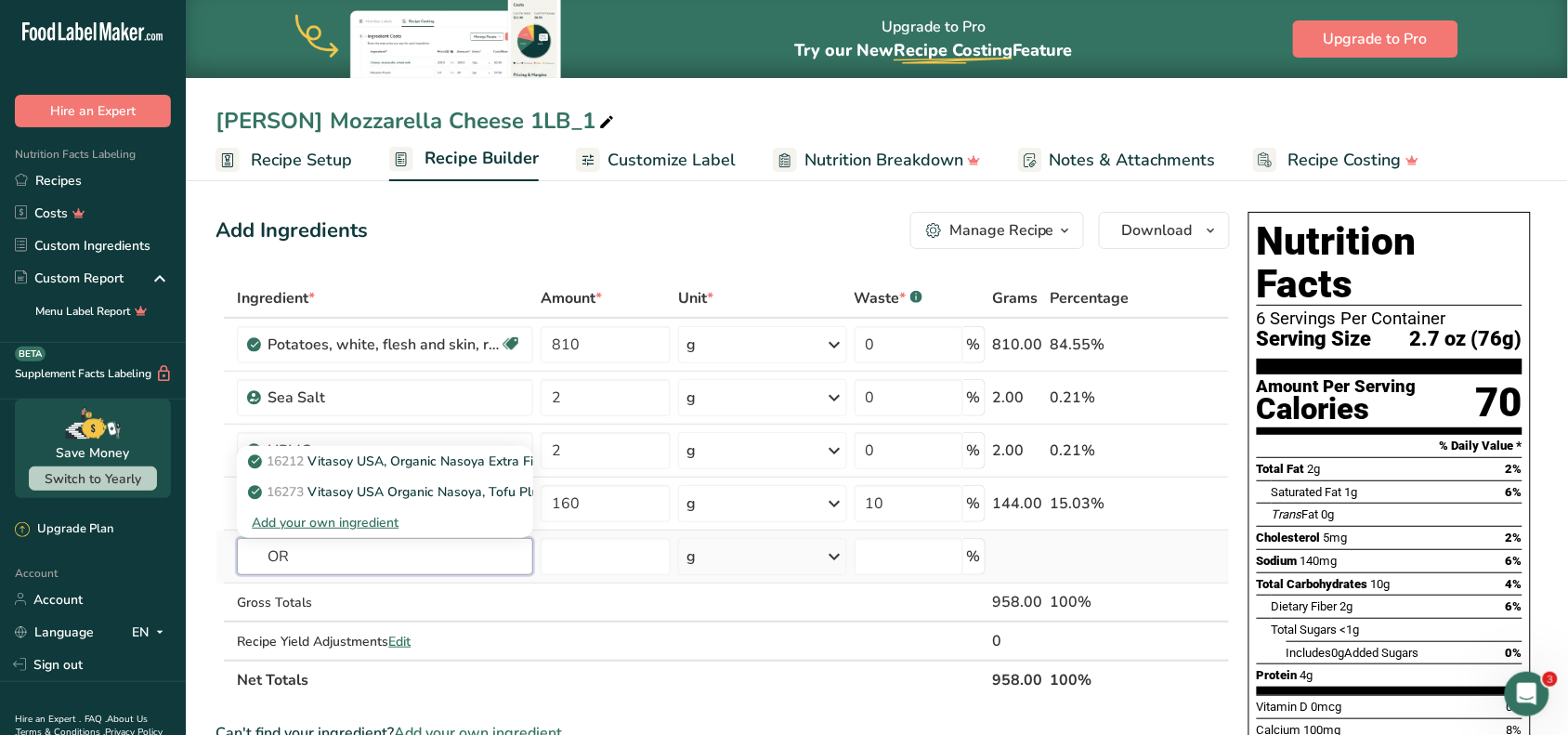 type on "O" 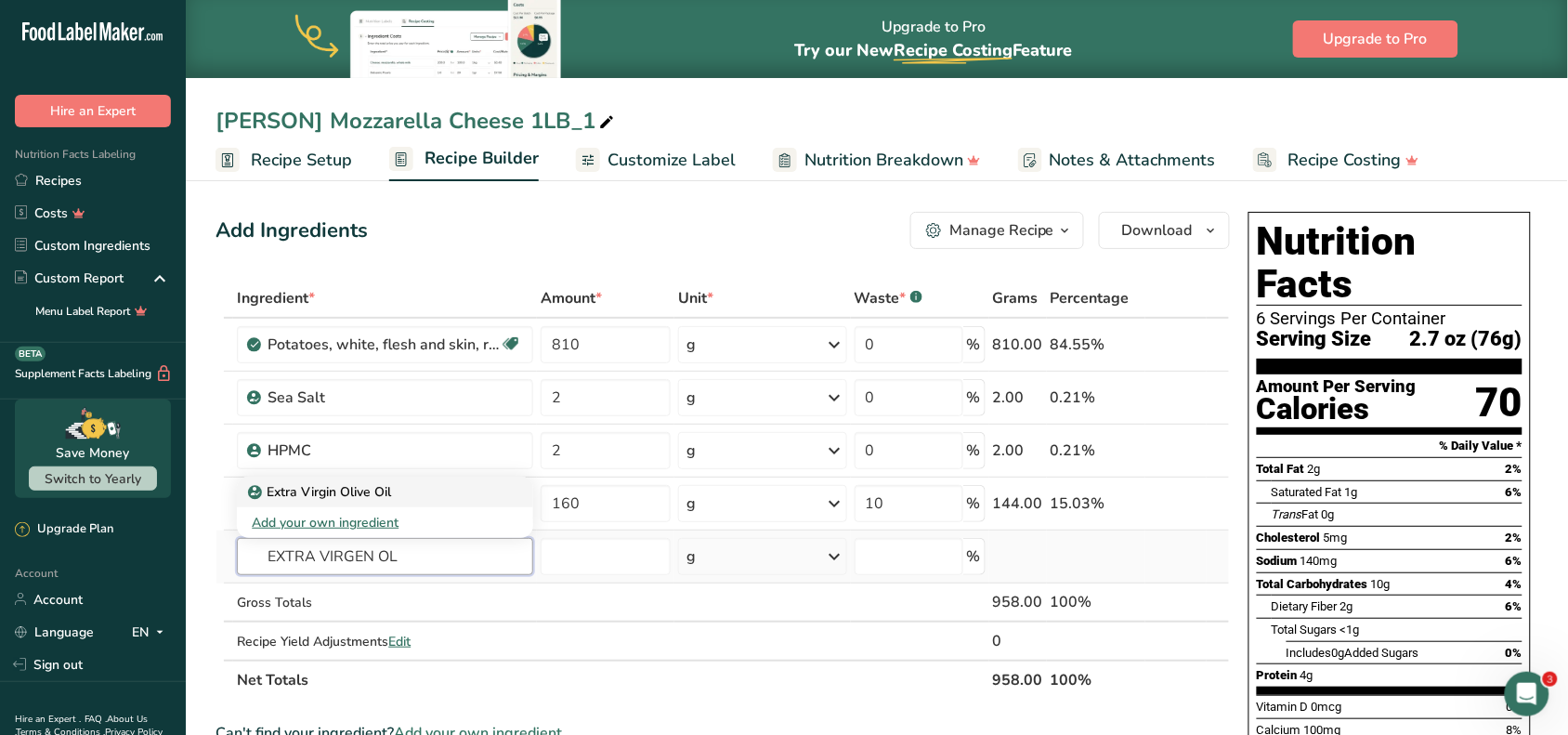type on "EXTRA VIRGEN OL" 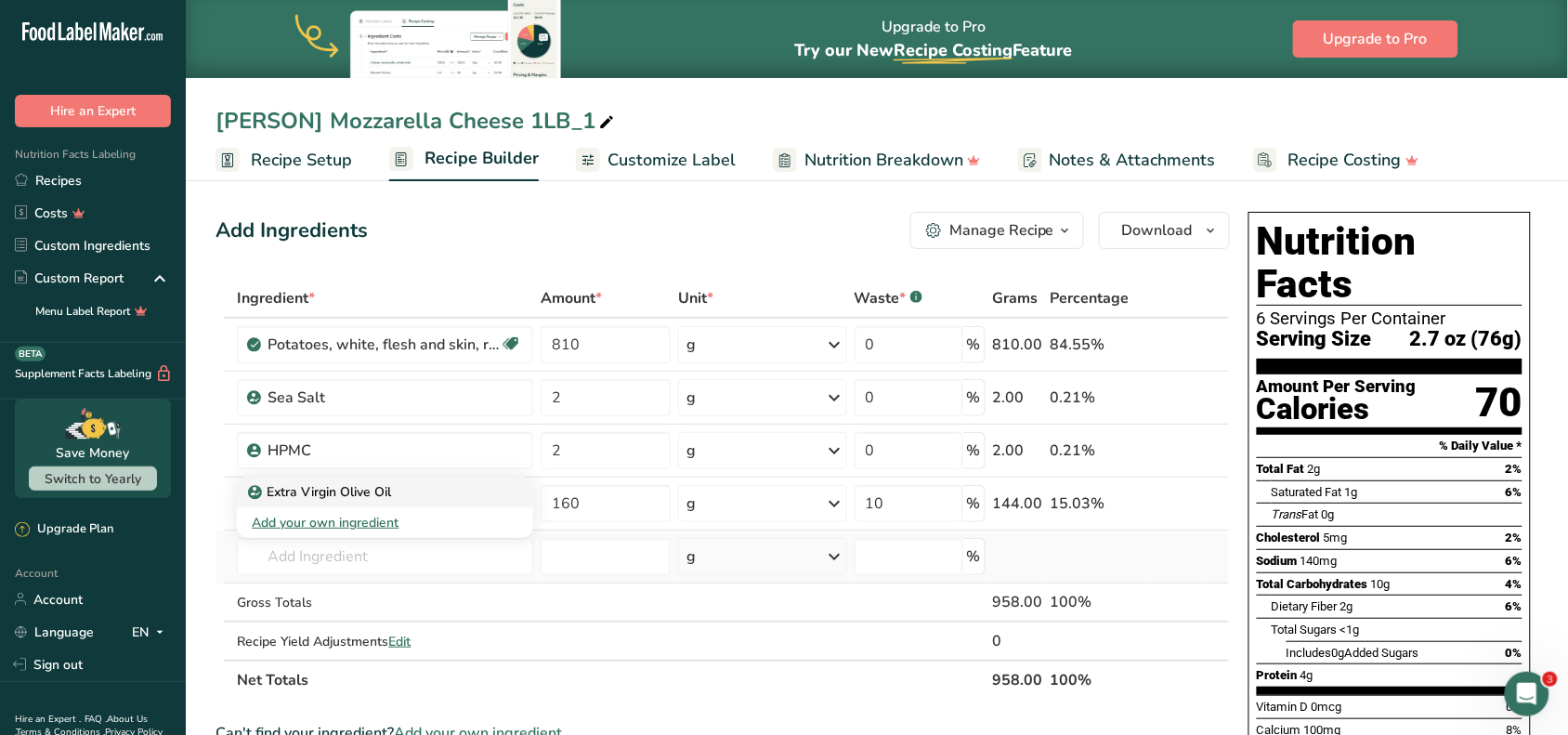 click on "Extra Virgin Olive Oil" at bounding box center [385, 492] 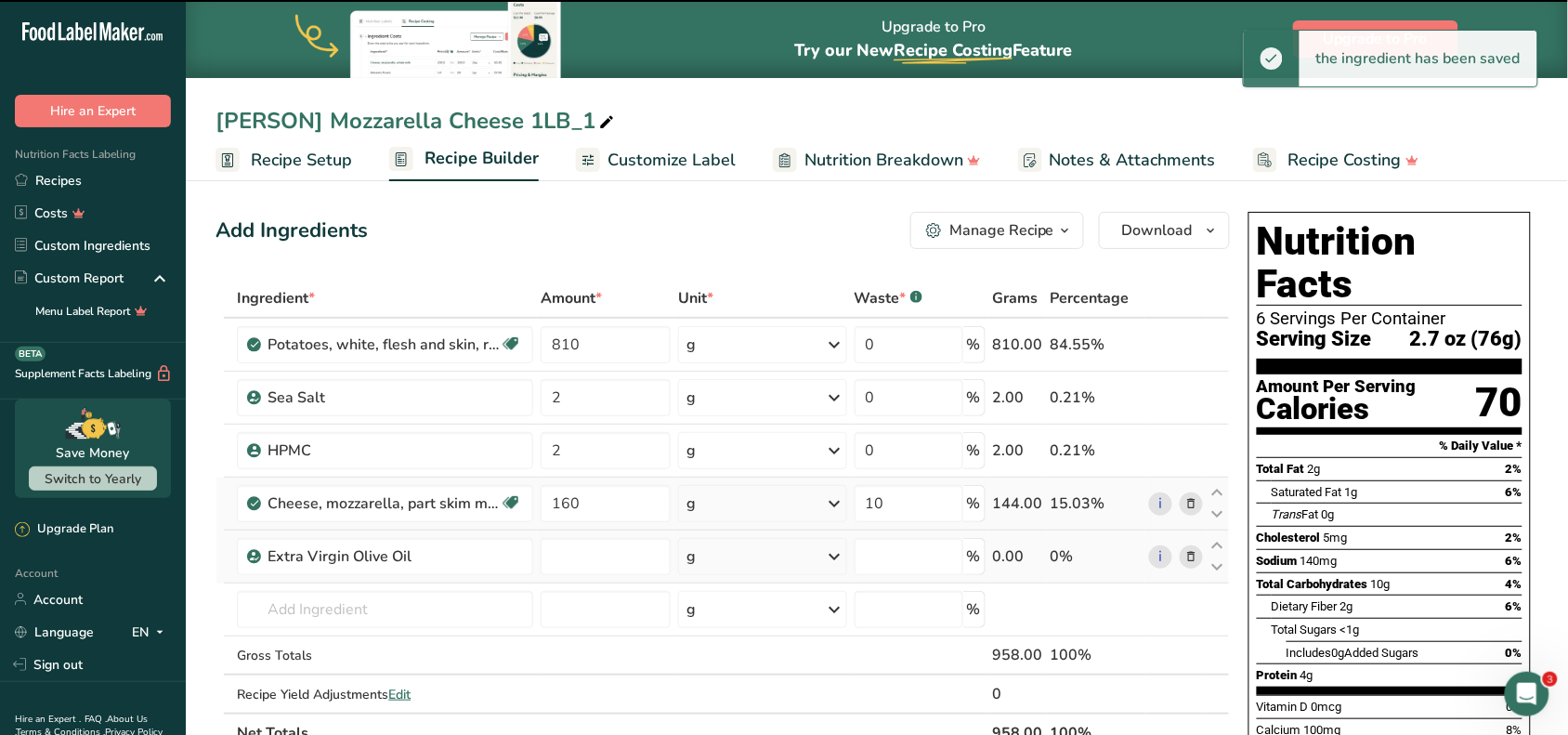type on "0" 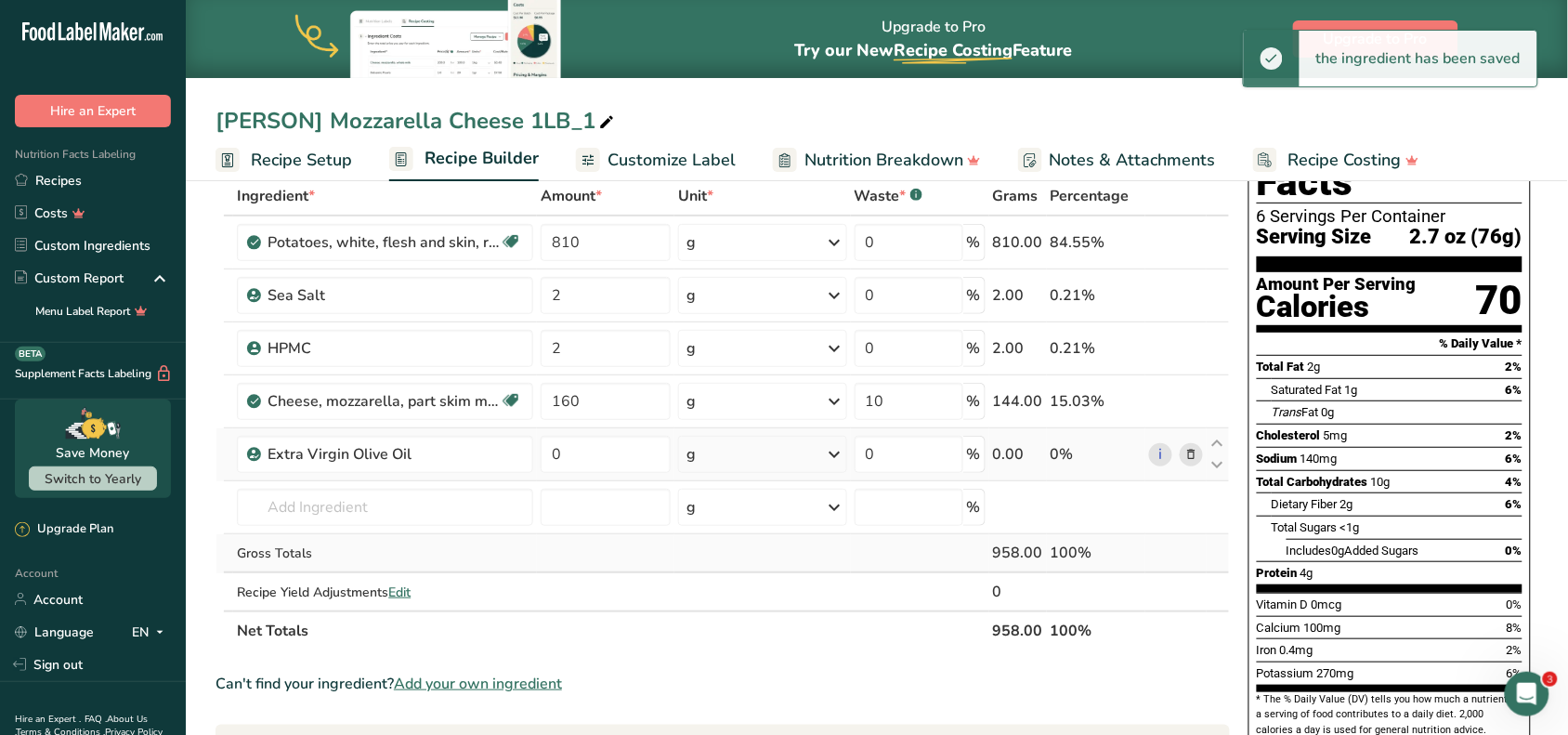 scroll, scrollTop: 116, scrollLeft: 0, axis: vertical 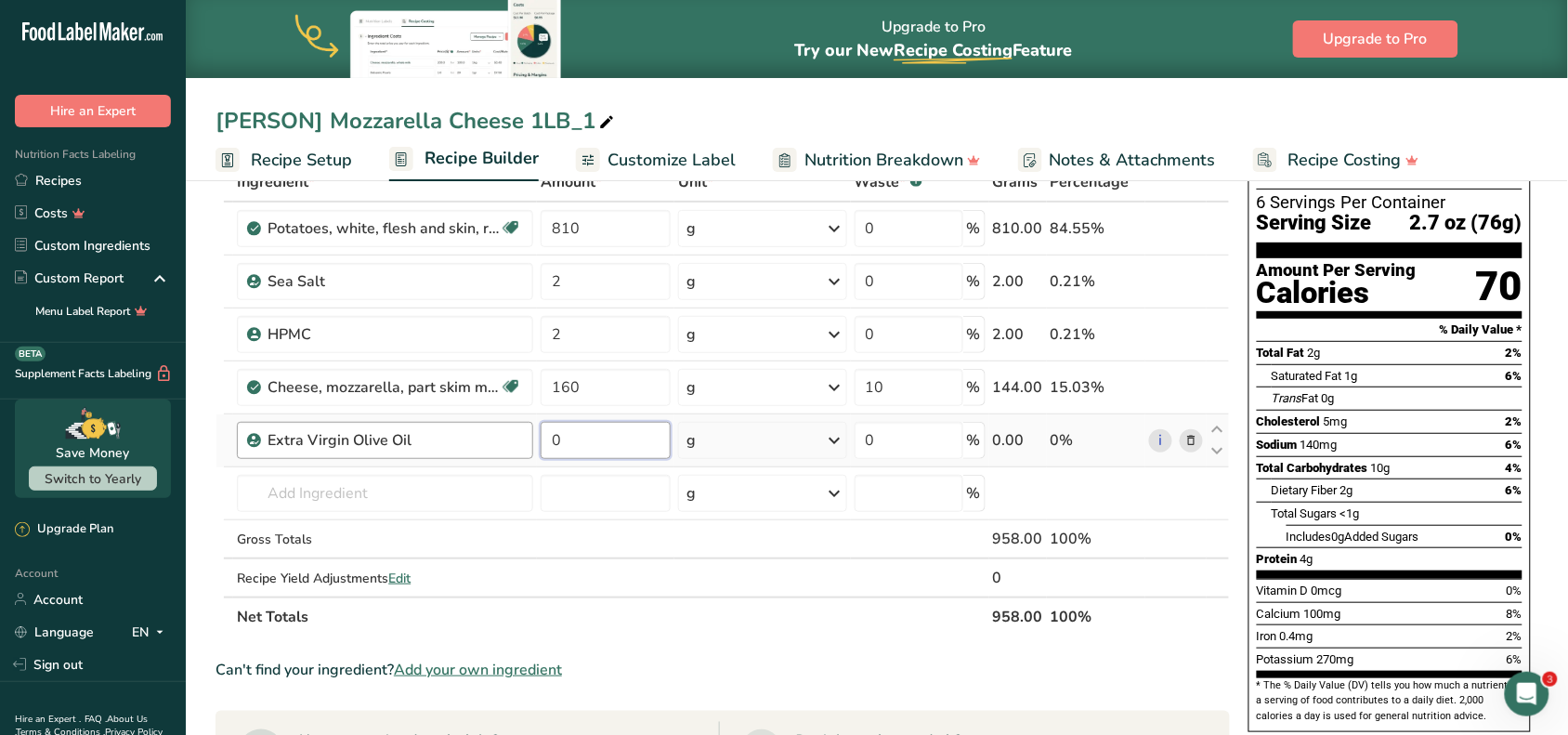 drag, startPoint x: 486, startPoint y: 455, endPoint x: 477, endPoint y: 456, distance: 9.055385 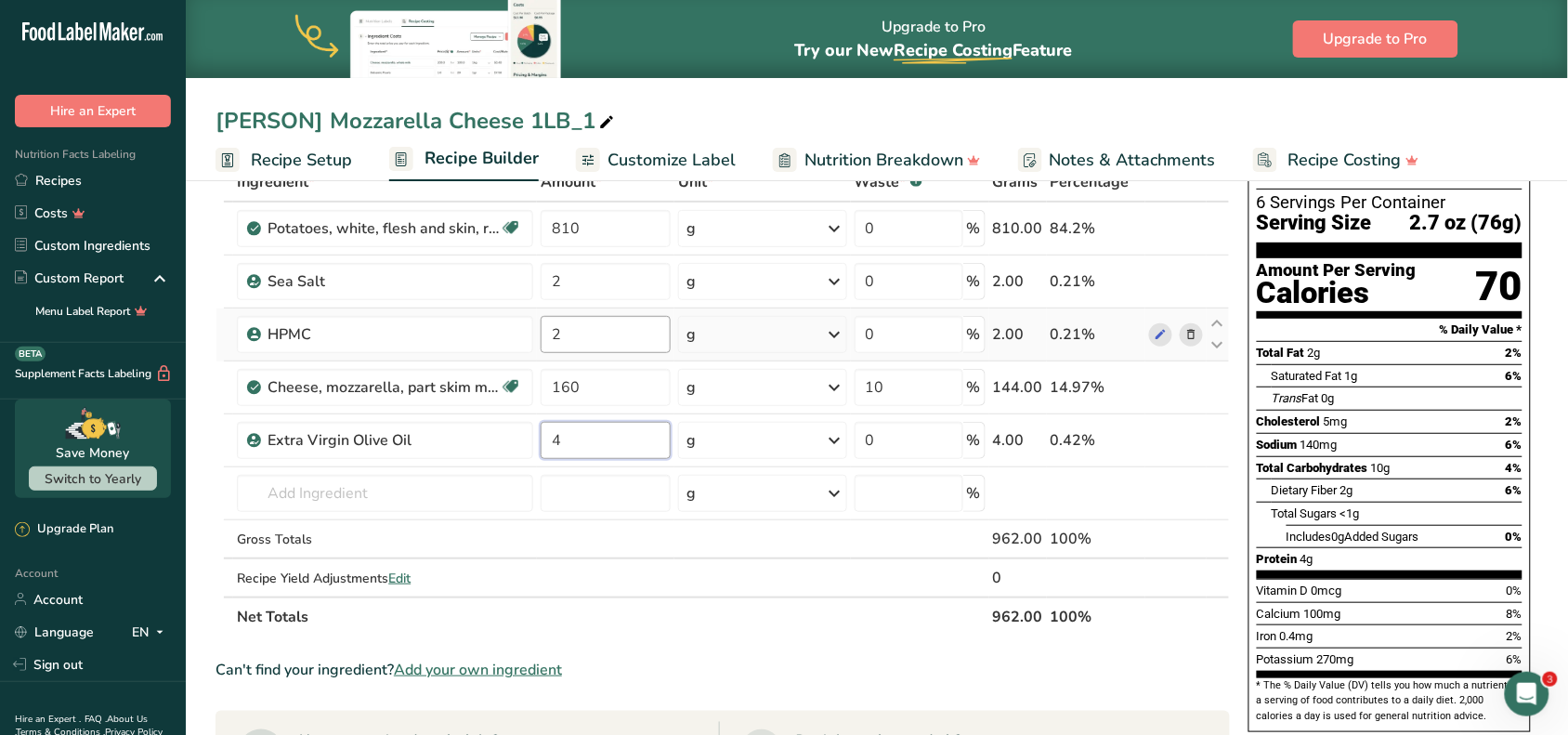 type on "4" 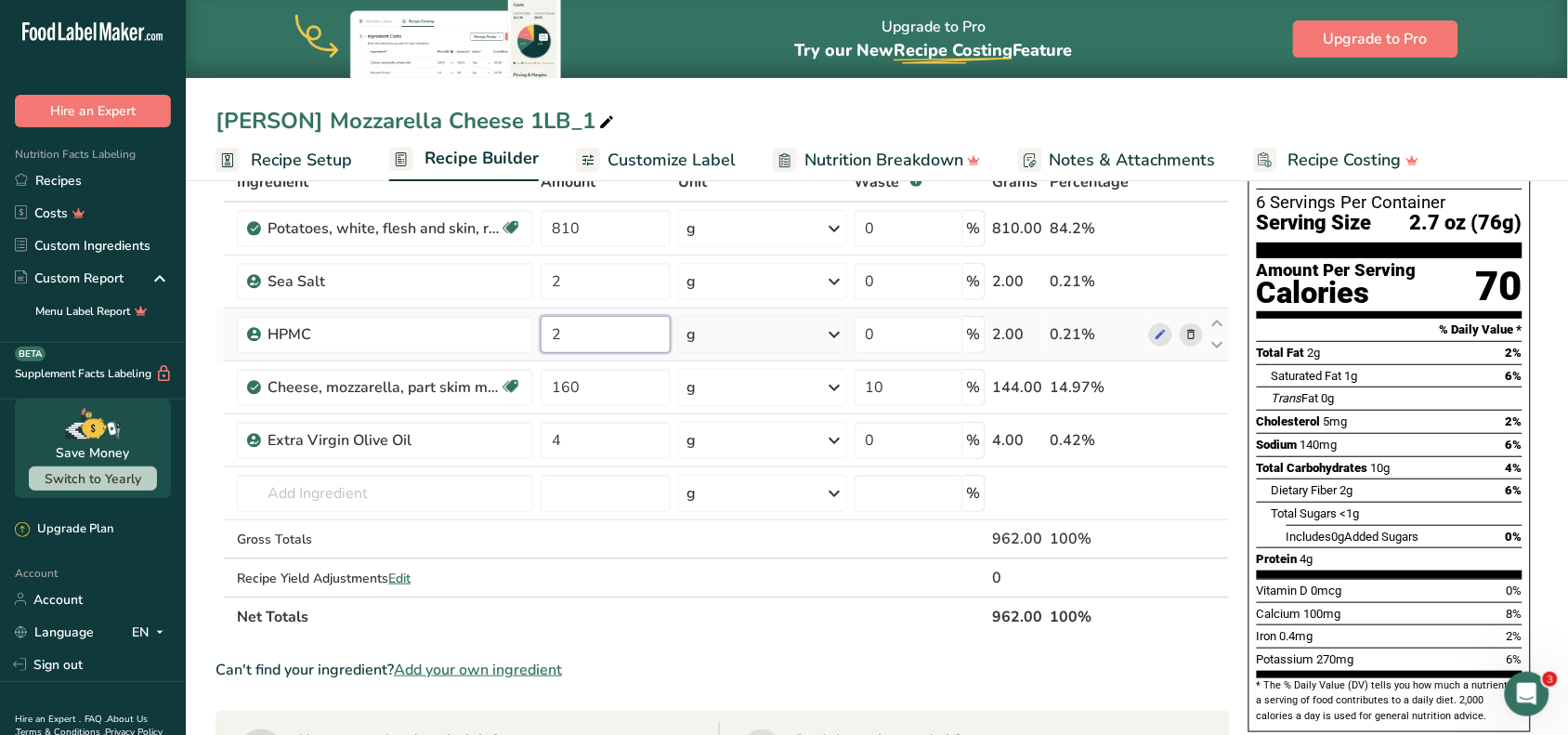 click on "Ingredient *
Amount *
Unit *
Waste *   .a-a{fill:#347362;}.b-a{fill:#fff;}          Grams
Percentage
Potatoes, white, flesh and skin, raw
Source of Antioxidants
Dairy free
Gluten free
Vegan
Vegetarian
Soy free
810
g
Portions
0.5 cup, diced
1 large (3" to 4-1/4" dia.)
1 medium (2+-1/4" to 3-1/4" dia.)
See more
Weight Units
g
kg
mg
See more
Volume Units
l
Volume units require a density conversion. If you know your ingredient's density enter it below. Otherwise, click on "RIA" our AI Regulatory bot - she will be able to help you
lb/ft3" at bounding box center (723, 400) 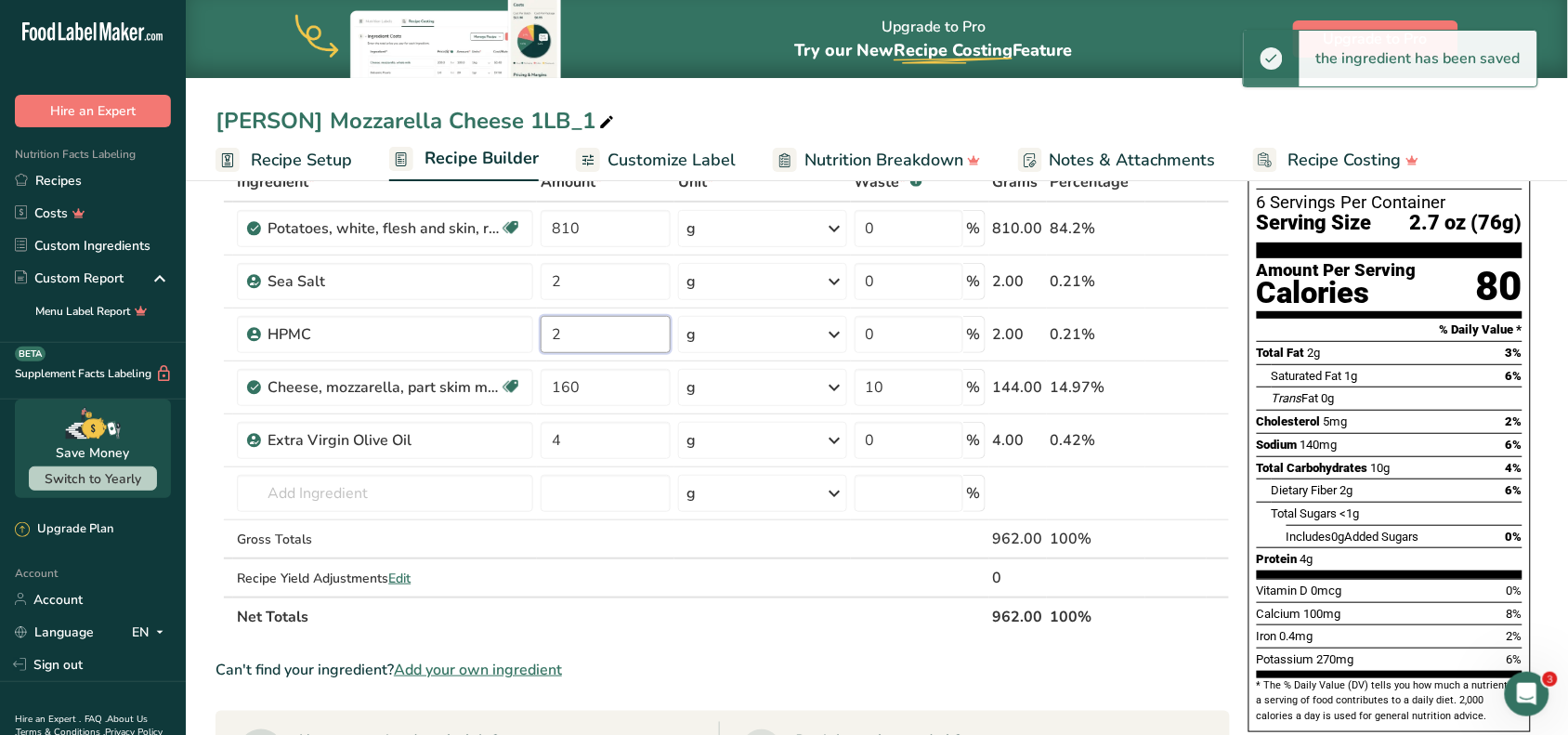 scroll, scrollTop: 0, scrollLeft: 0, axis: both 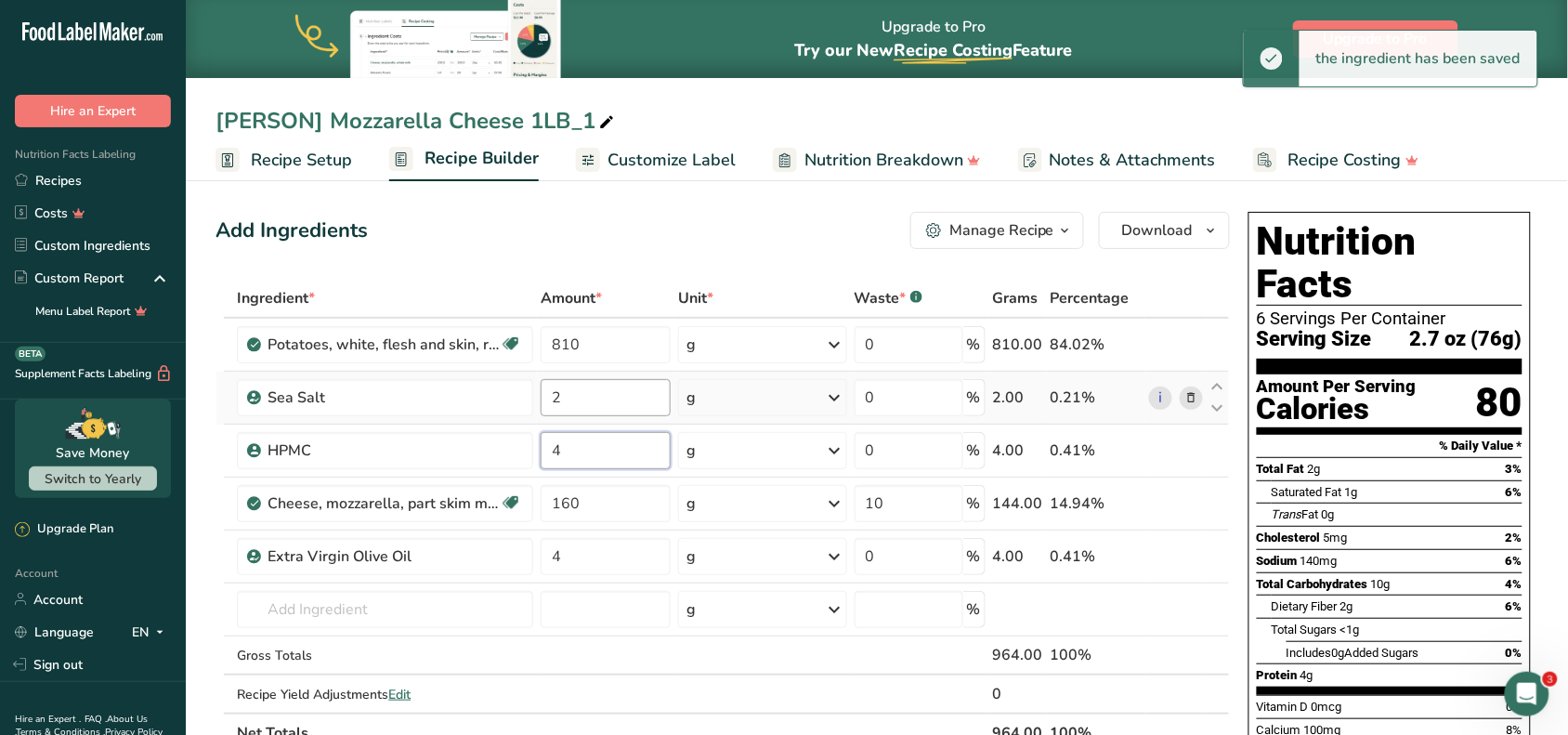 type on "4" 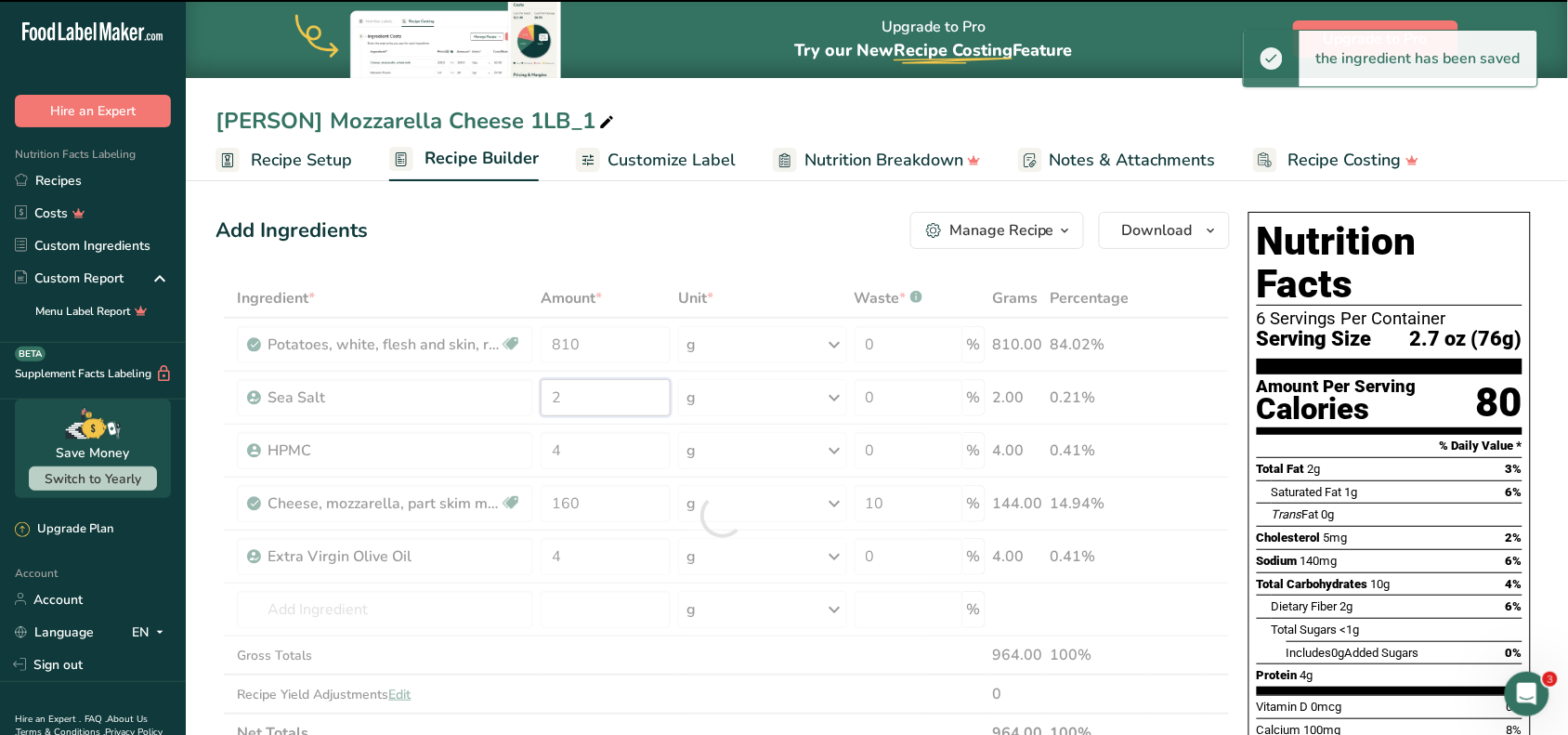 drag, startPoint x: 646, startPoint y: 395, endPoint x: 489, endPoint y: 402, distance: 157.15597 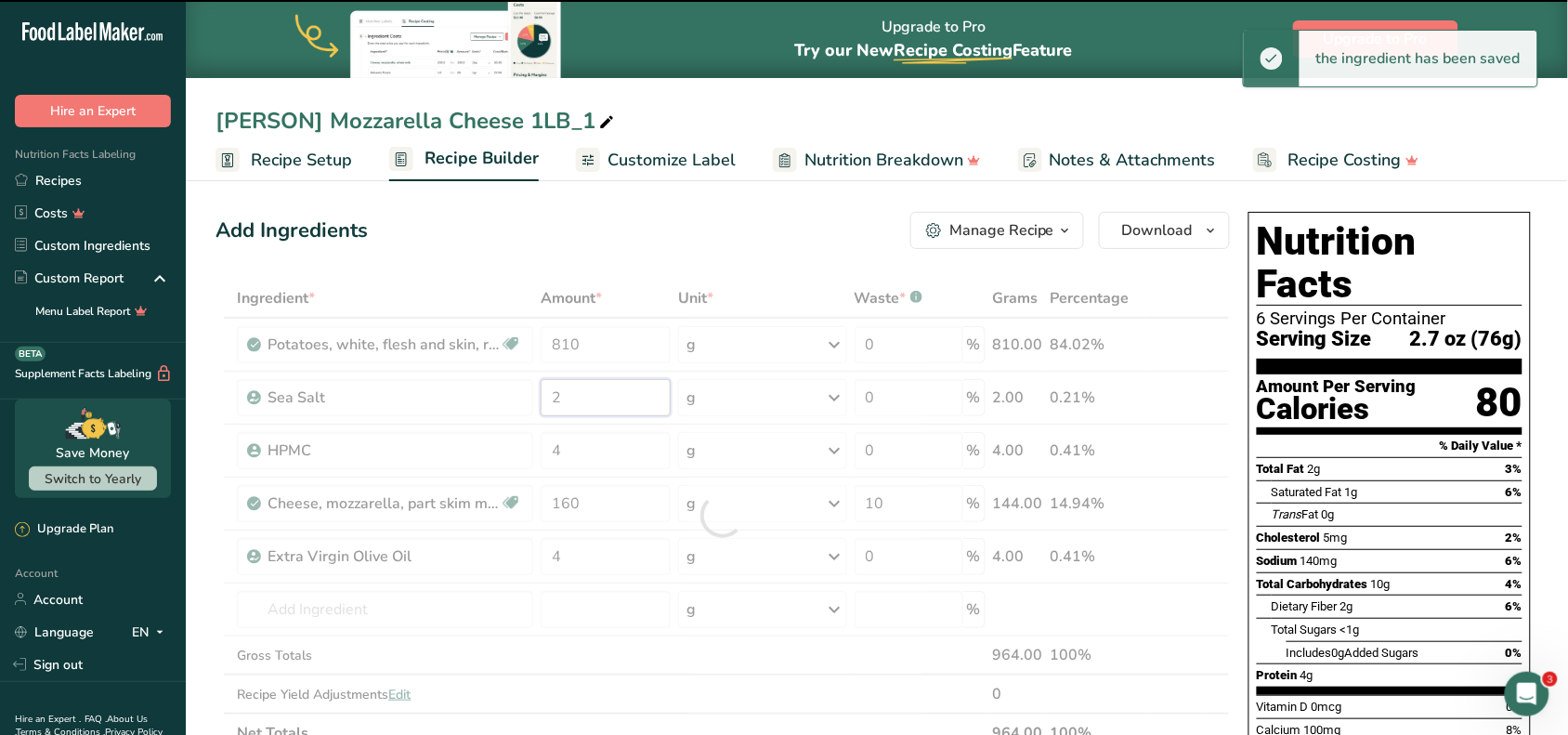 click on "Ingredient *
Amount *
Unit *
Waste *   .a-a{fill:#347362;}.b-a{fill:#fff;}          Grams
Percentage
Potatoes, white, flesh and skin, raw
Source of Antioxidants
Dairy free
Gluten free
Vegan
Vegetarian
Soy free
810
g
Portions
0.5 cup, diced
1 large (3" to 4-1/4" dia.)
1 medium (2+-1/4" to 3-1/4" dia.)
See more
Weight Units
g
kg
mg
See more
Volume Units
l
Volume units require a density conversion. If you know your ingredient's density enter it below. Otherwise, click on "RIA" our AI Regulatory bot - she will be able to help you
lb/ft3" at bounding box center [723, 516] 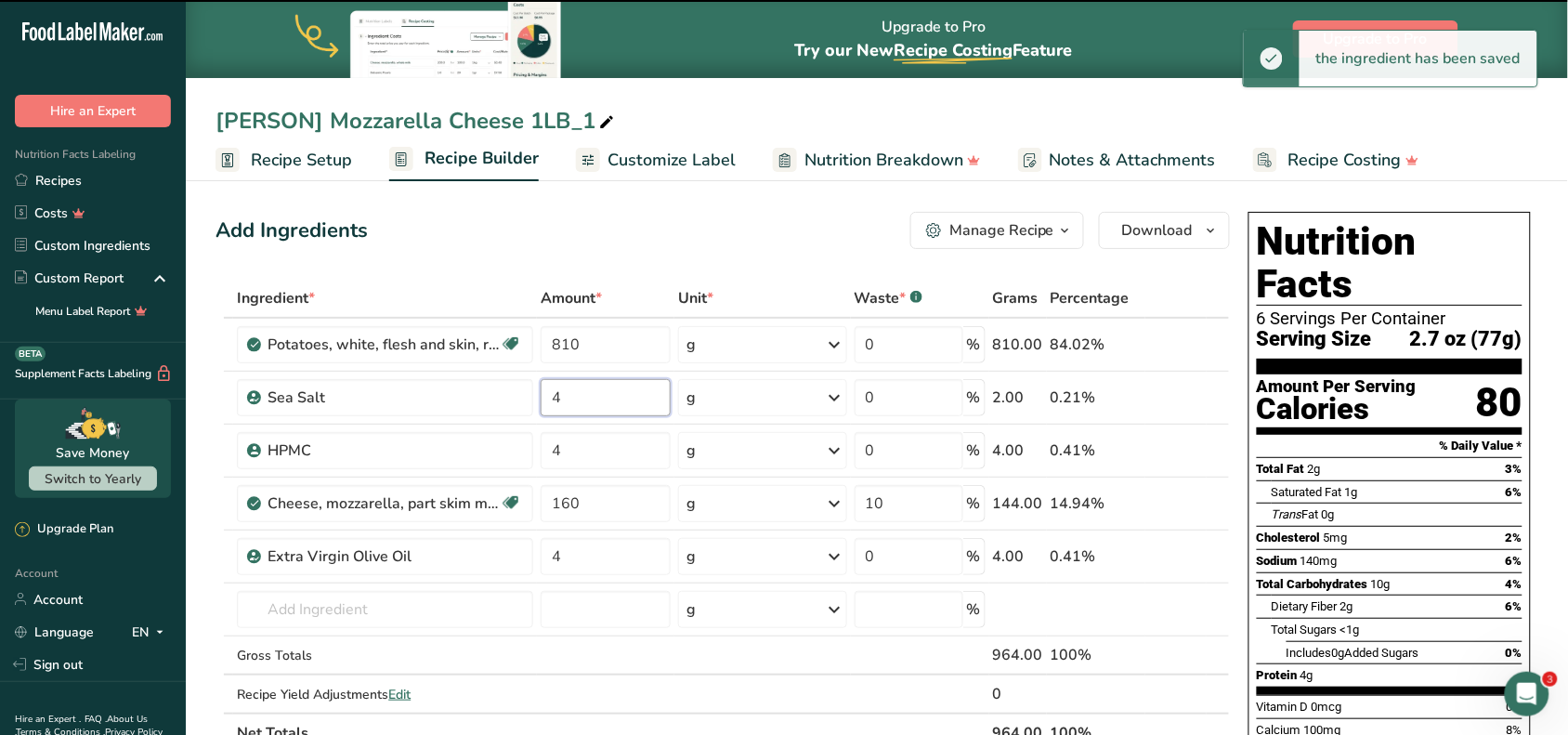type on "2" 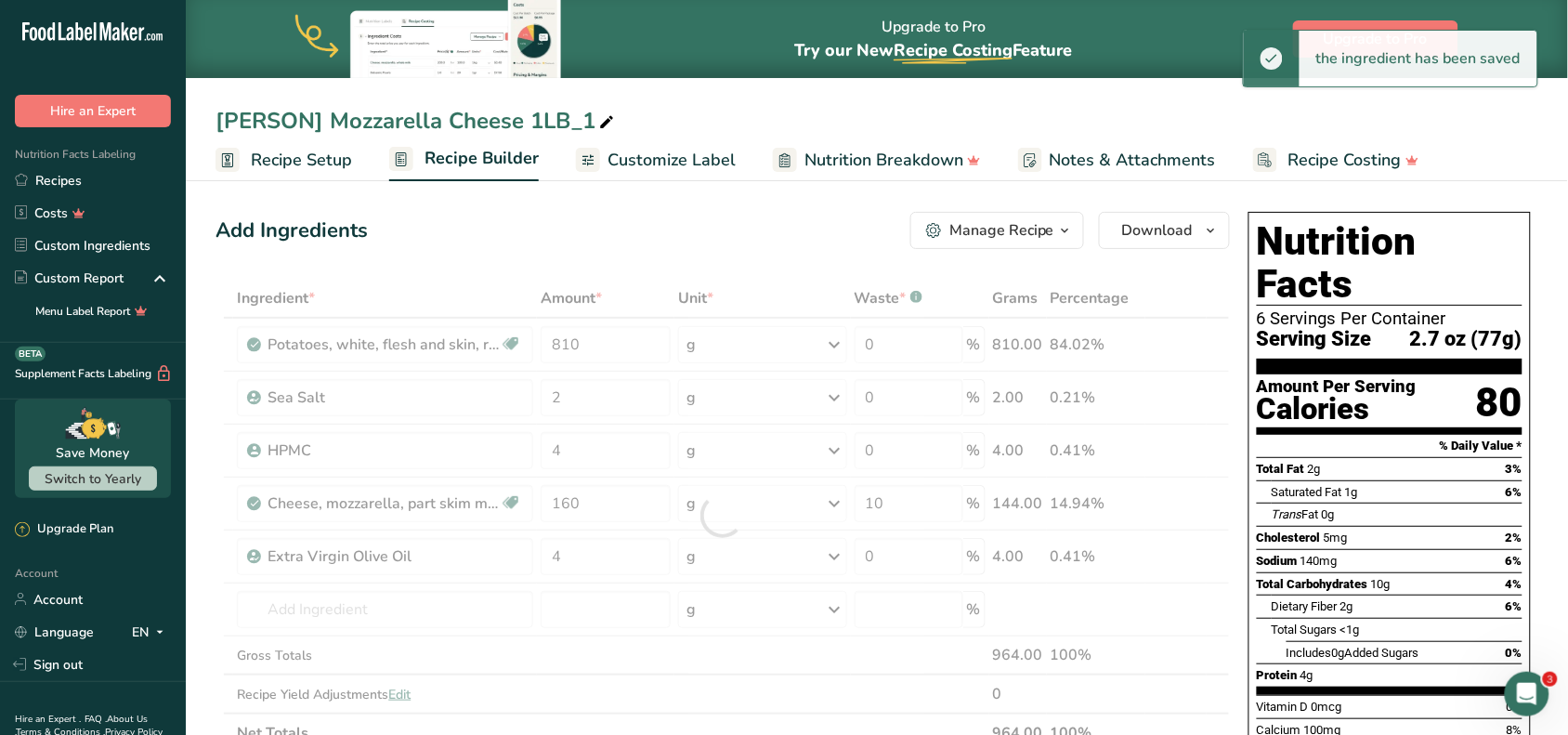 click on "Add Ingredients
Manage Recipe         Delete Recipe           Duplicate Recipe             Scale Recipe             Save as Sub-Recipe   .a-a{fill:#347362;}.b-a{fill:#fff;}                               Nutrition Breakdown                   Recipe Card
NEW
Amino Acids Pattern Report             Activity History
Download
Choose your preferred label style
Standard FDA label
Standard FDA label
The most common format for nutrition facts labels in compliance with the FDA's typeface, style and requirements
Tabular FDA label
A label format compliant with the FDA regulations presented in a tabular (horizontal) display.
Linear FDA label
A simple linear display for small sized packages.
Simplified FDA label" at bounding box center (723, 230) 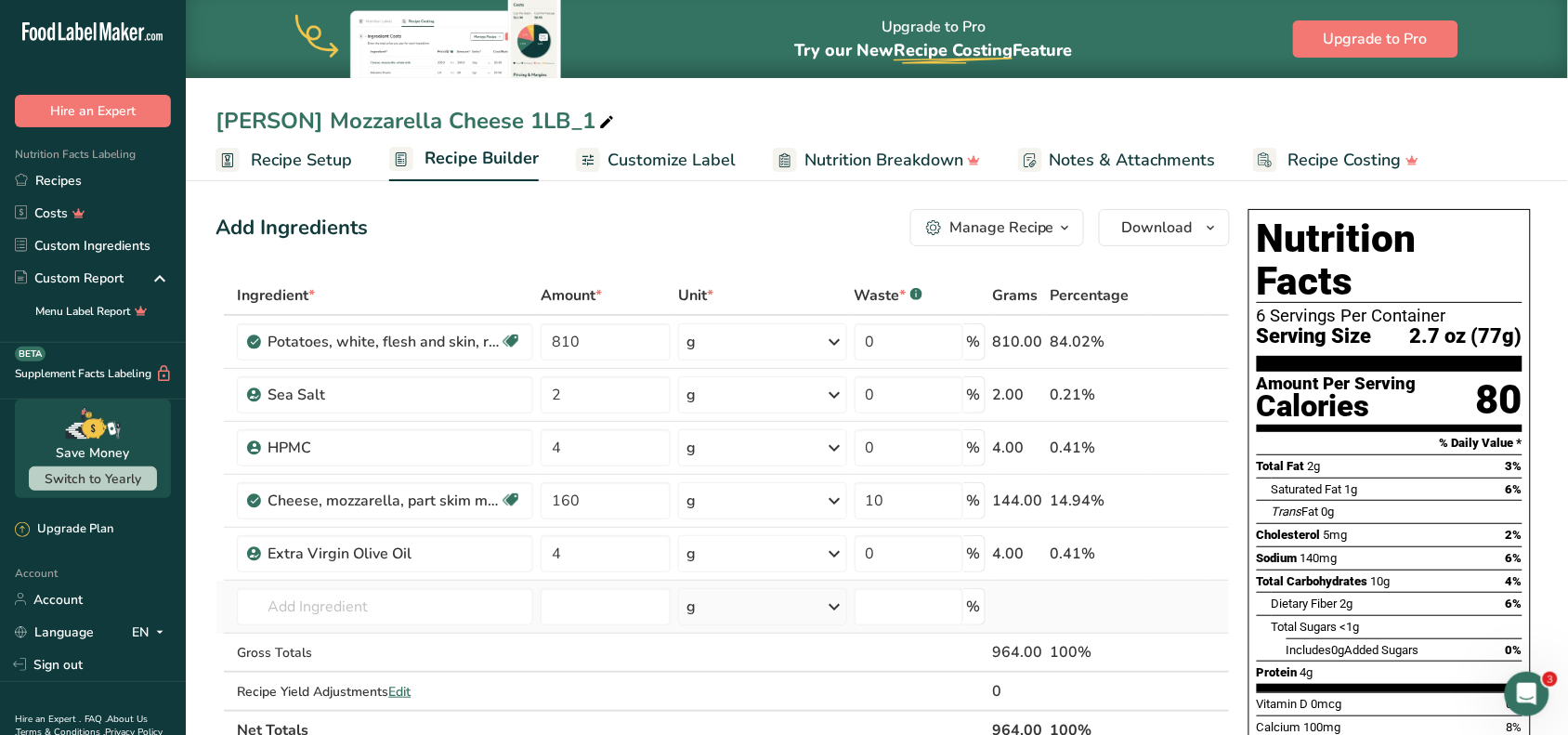 scroll, scrollTop: 0, scrollLeft: 0, axis: both 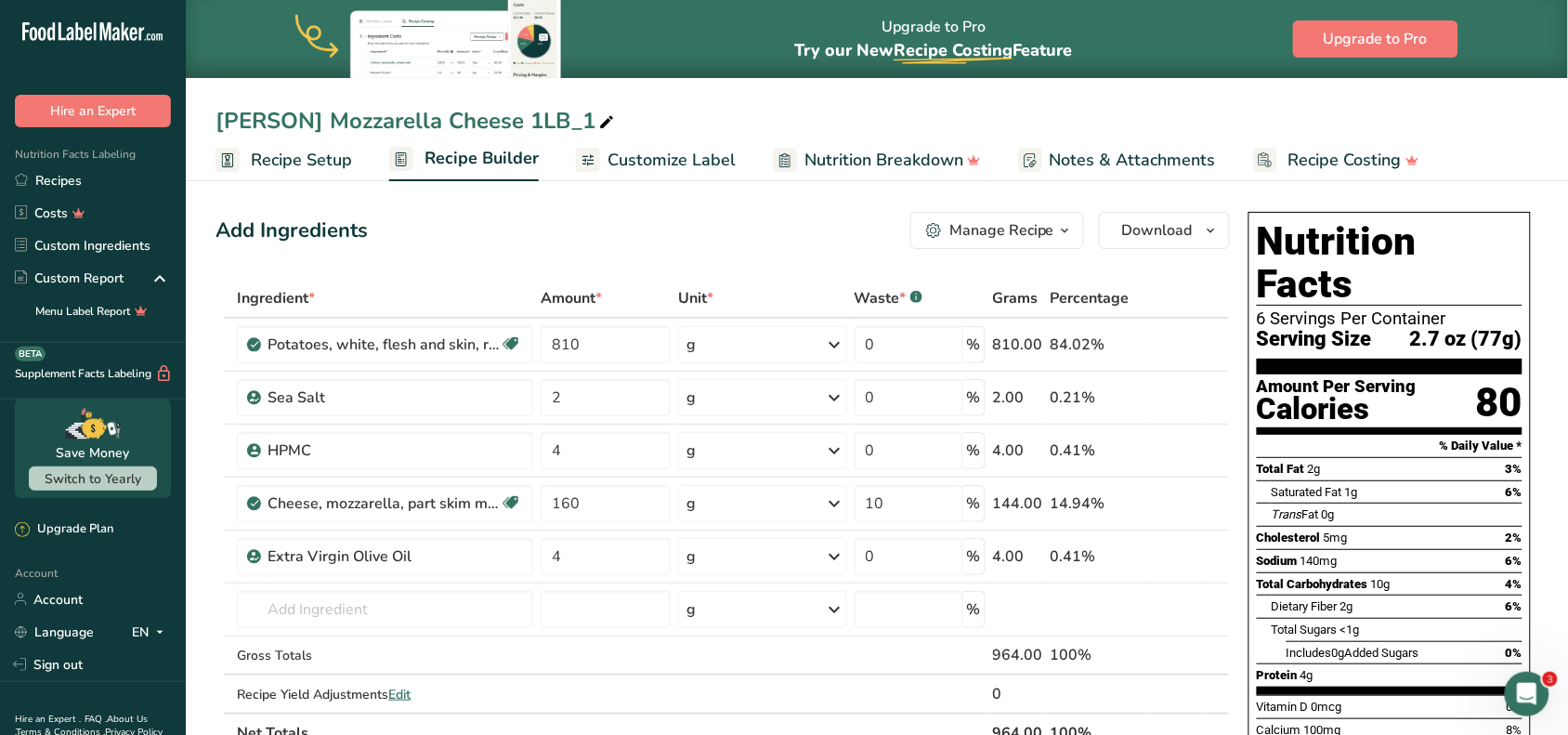 click on "Customize Label" at bounding box center [672, 160] 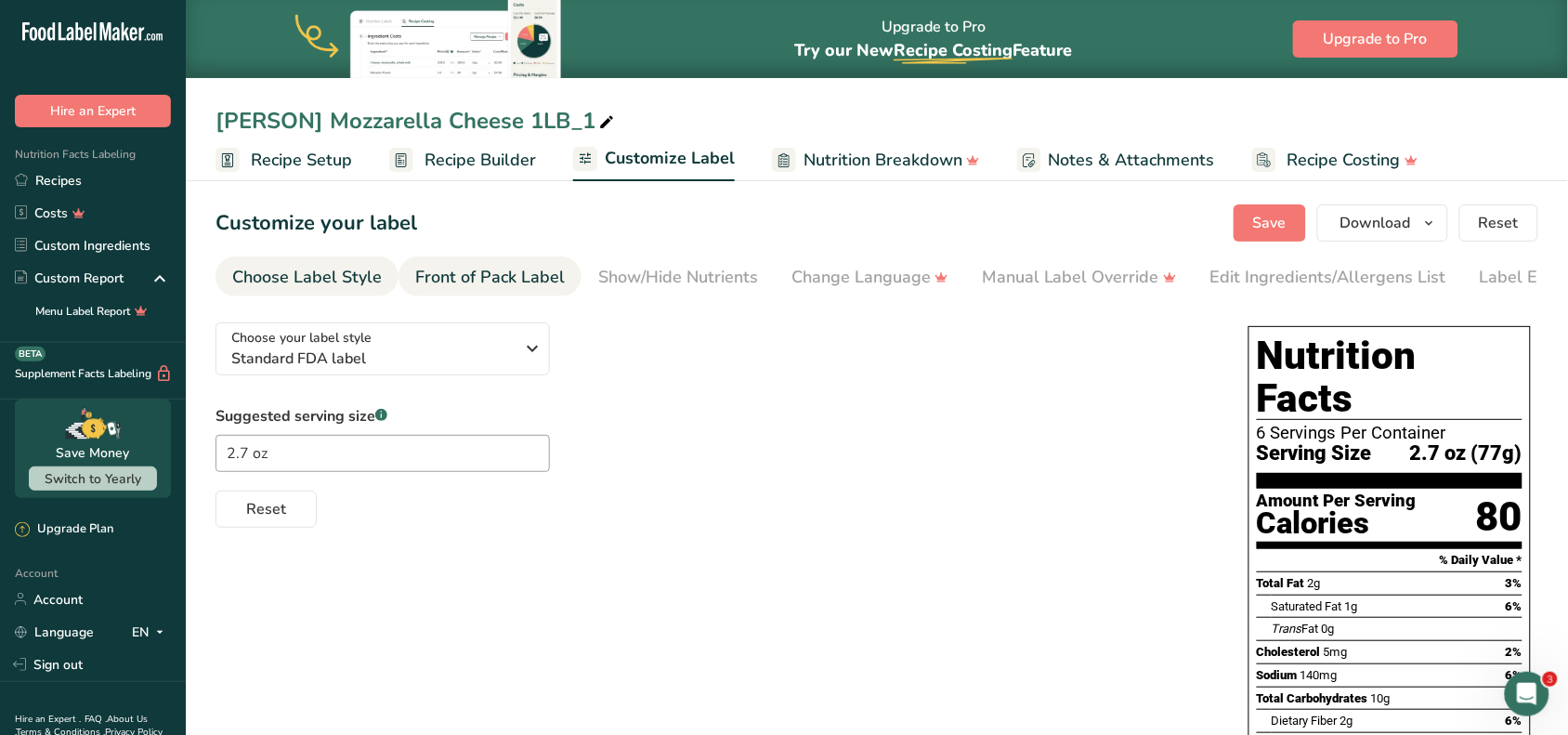 click on "Front of Pack Label" at bounding box center (490, 277) 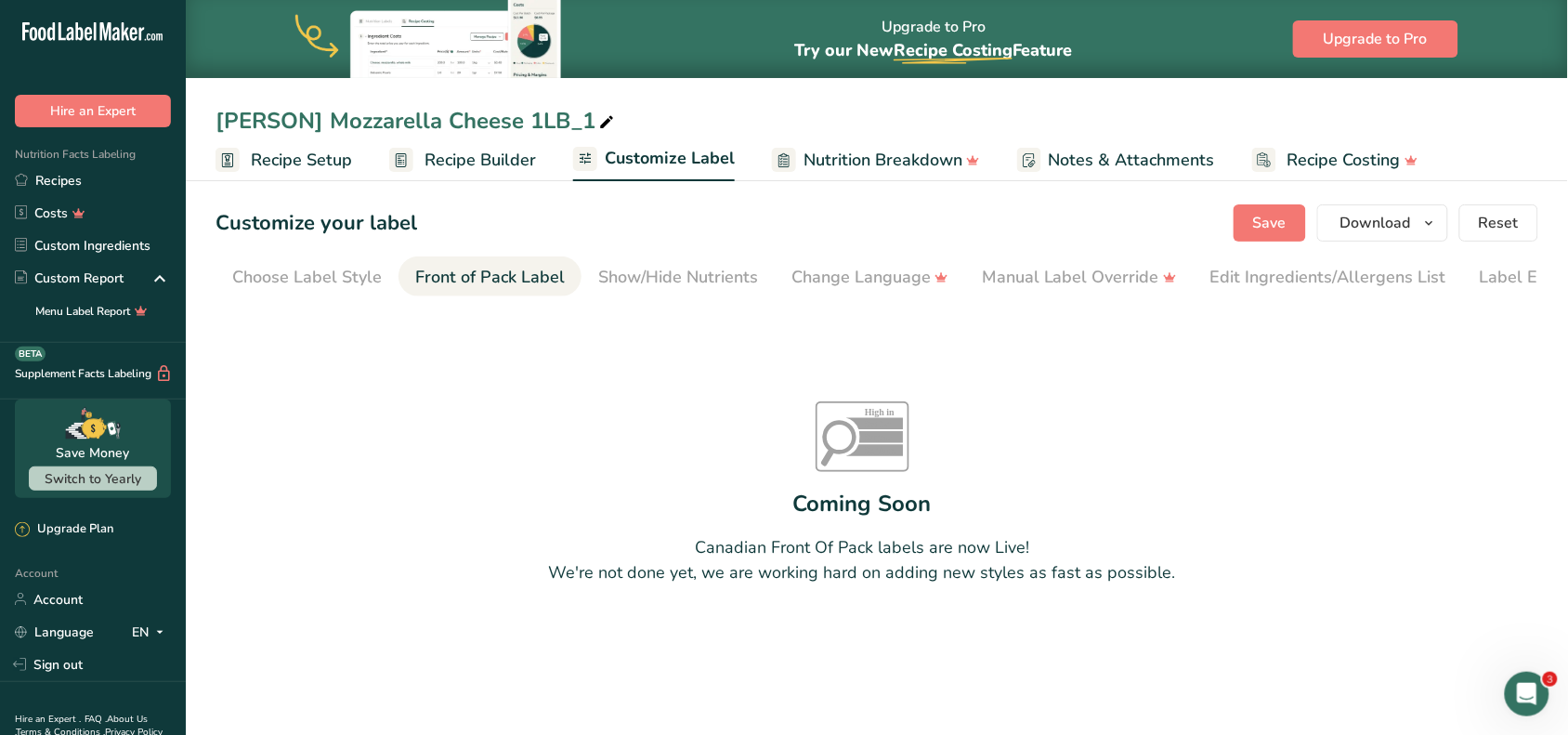 scroll, scrollTop: 0, scrollLeft: 70, axis: horizontal 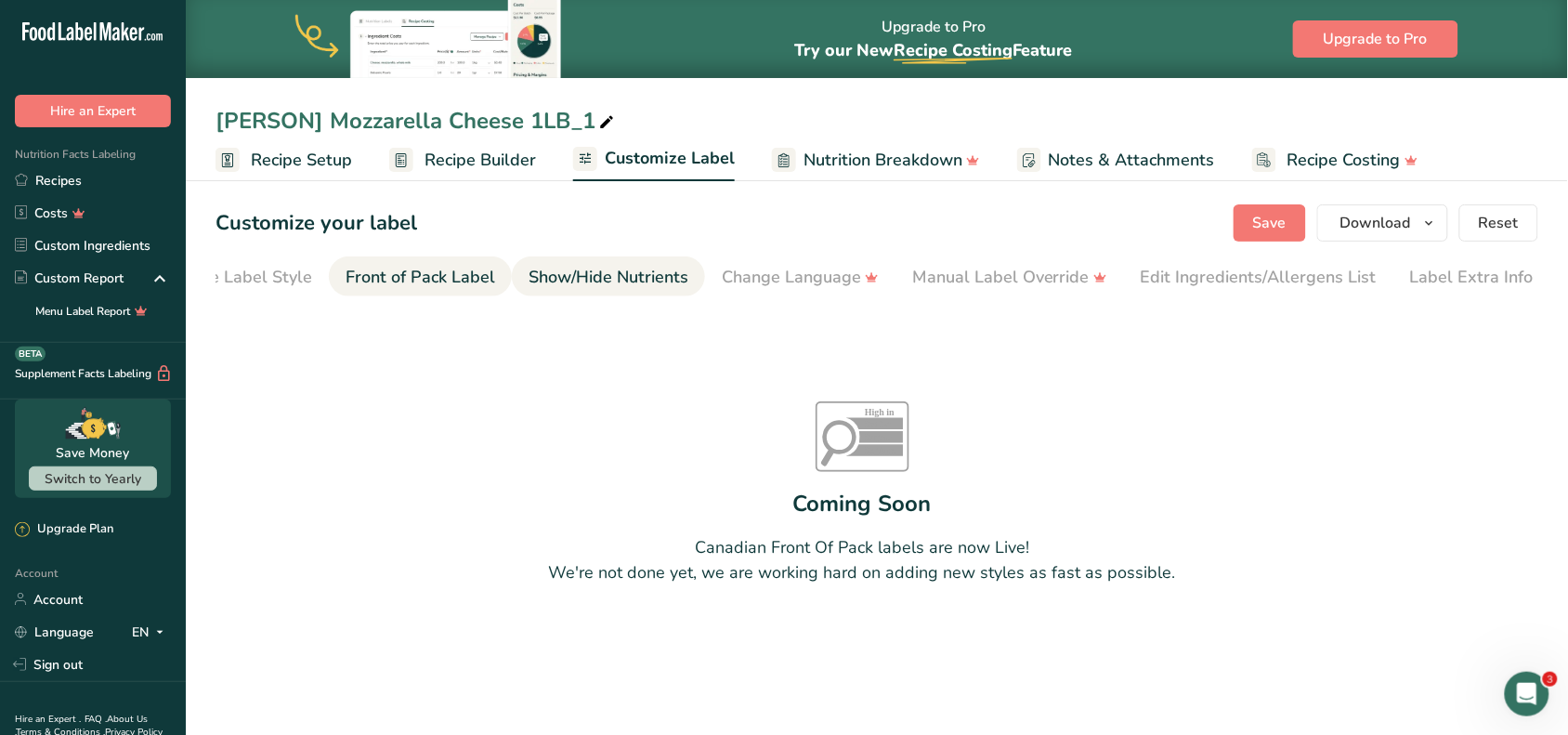 click on "Show/Hide Nutrients" at bounding box center [608, 277] 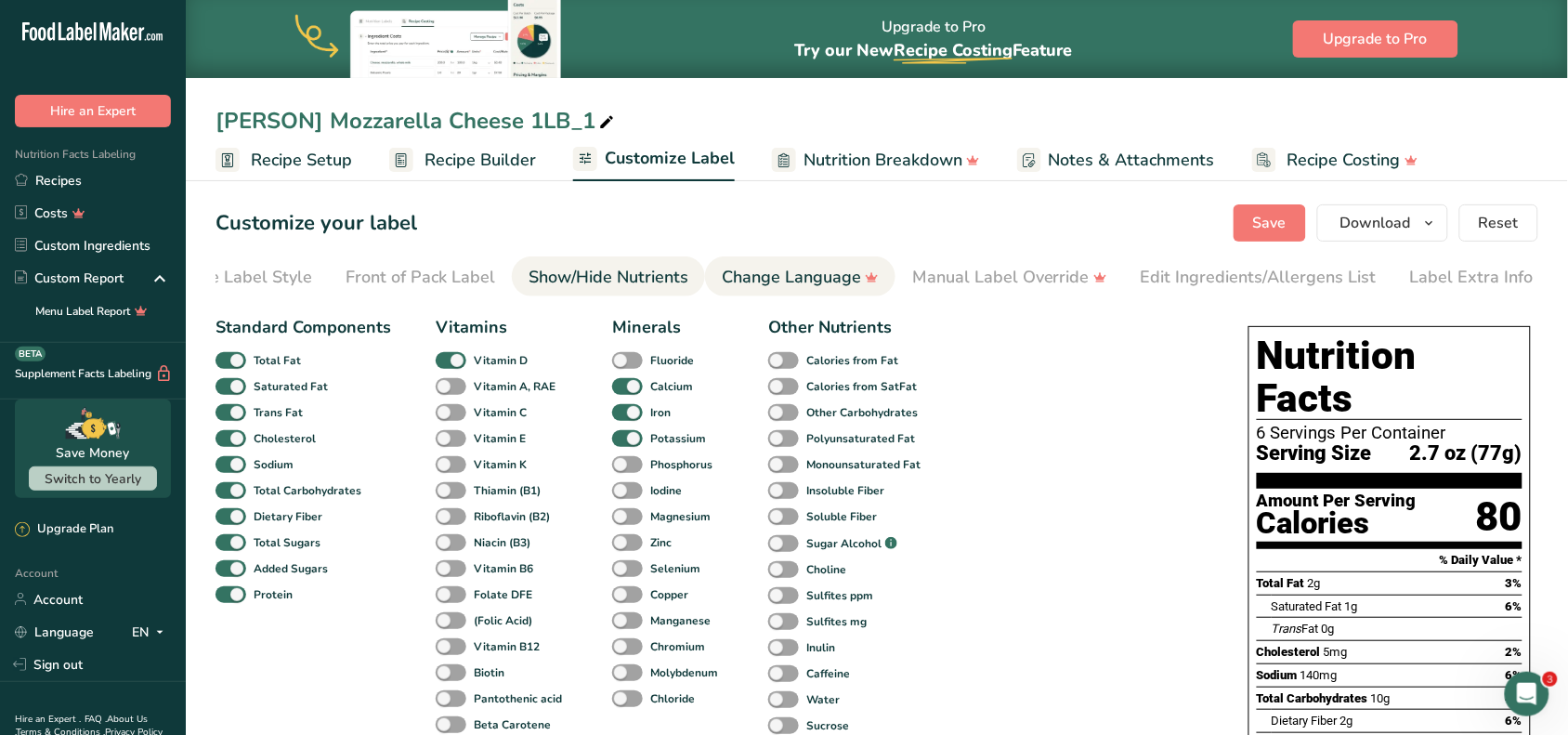 click on "Change Language" at bounding box center [800, 277] 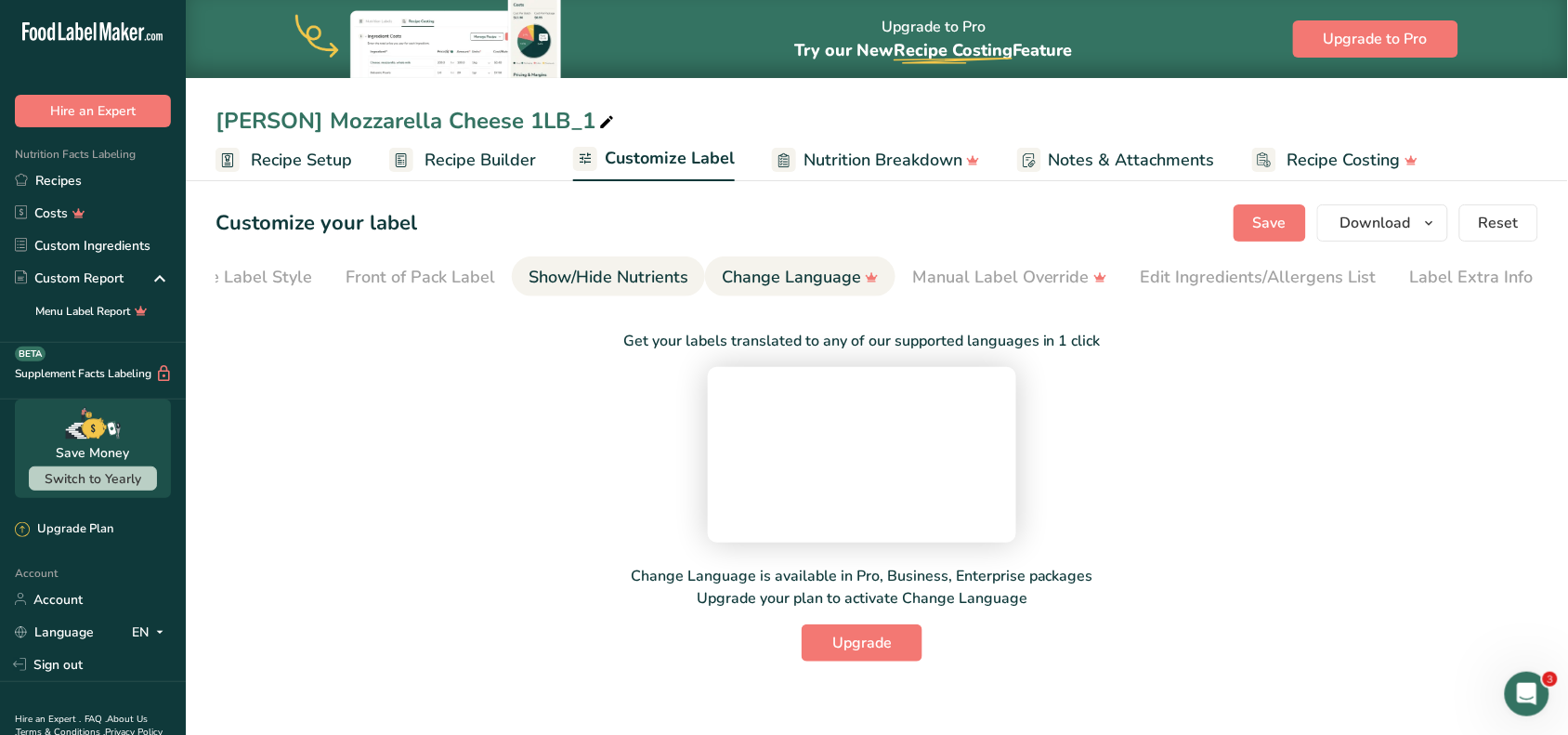 click on "Show/Hide Nutrients" at bounding box center [608, 277] 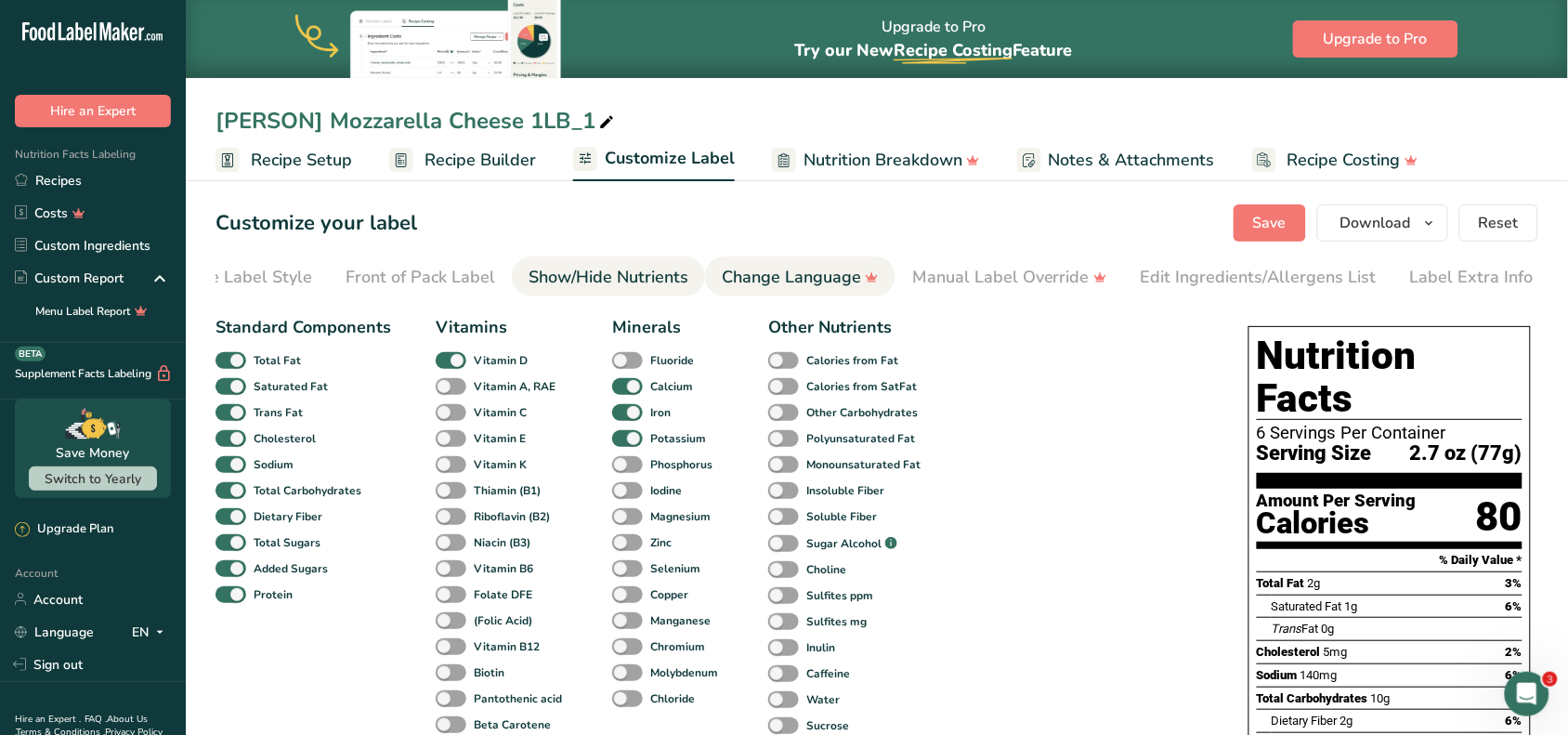 click on "Change Language" at bounding box center [800, 277] 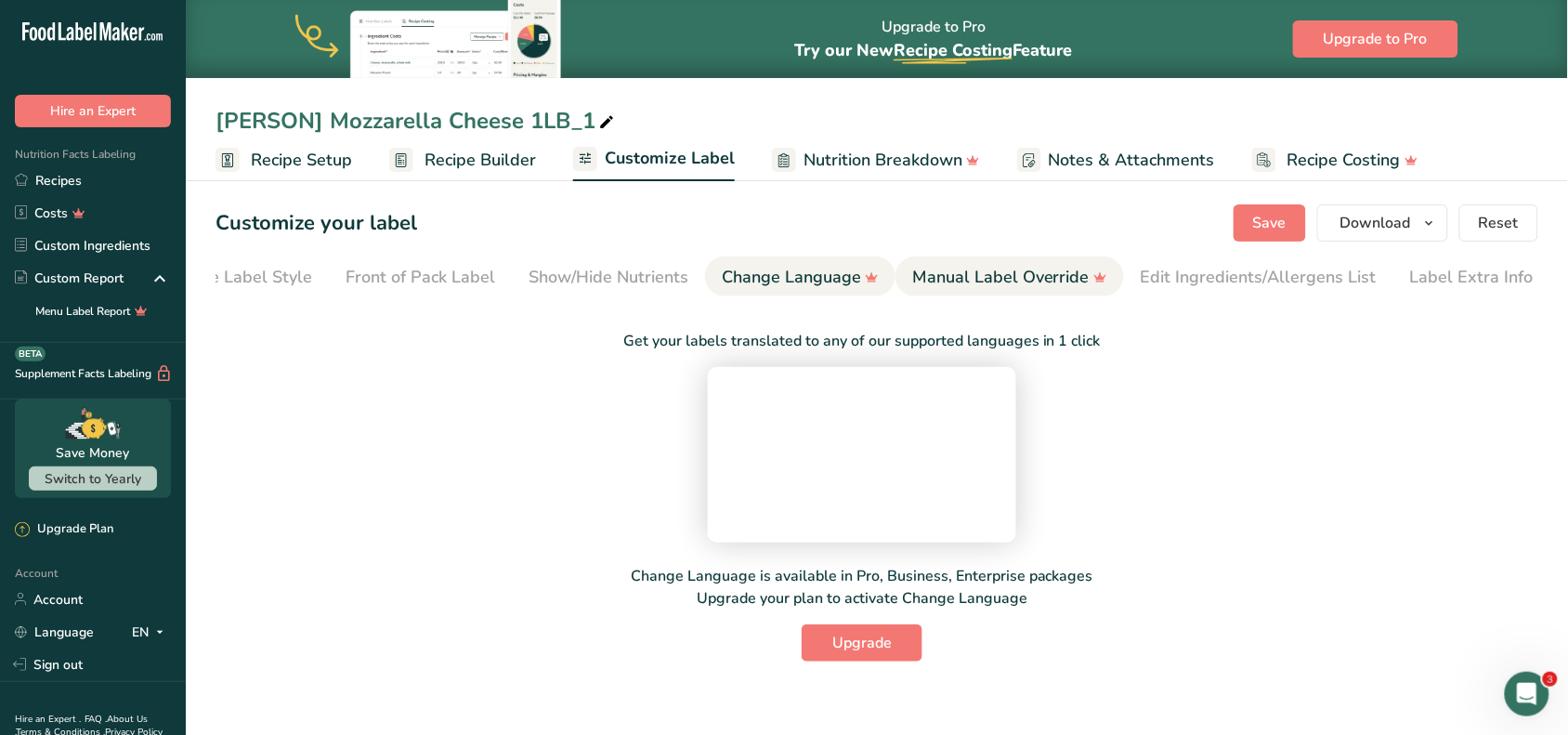 click on "Manual Label Override" at bounding box center [1010, 277] 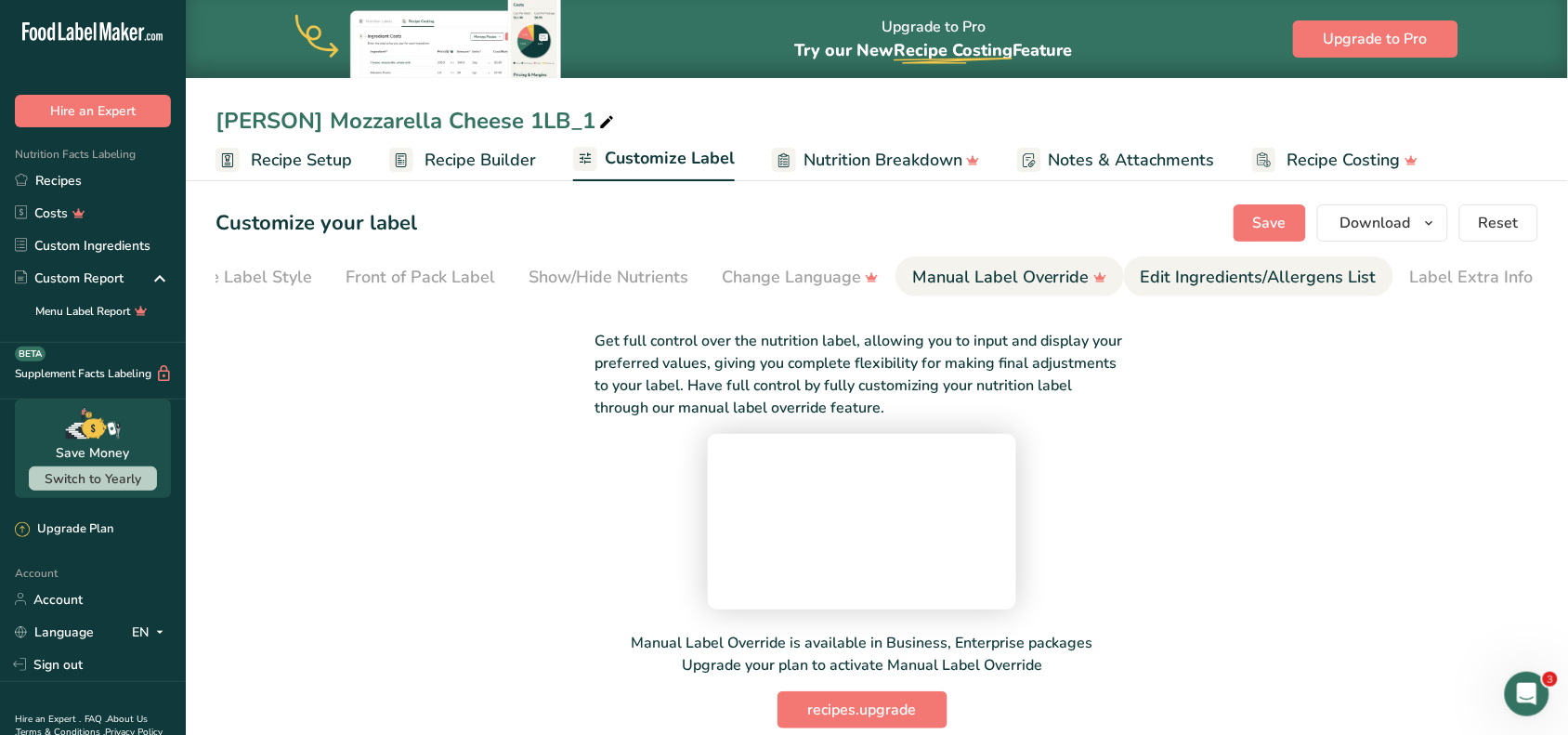 click on "Edit Ingredients/Allergens List" at bounding box center (1259, 277) 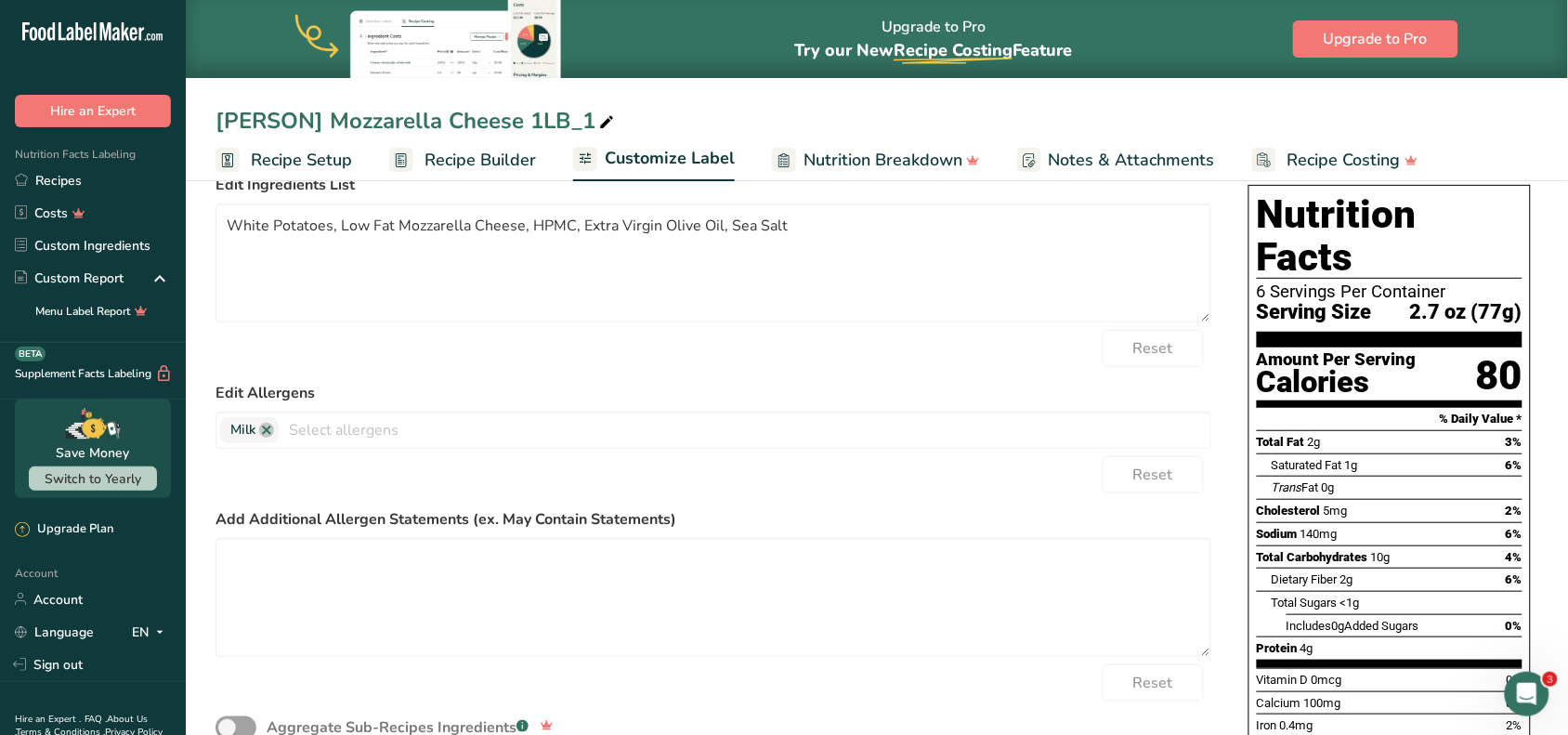 scroll, scrollTop: 116, scrollLeft: 0, axis: vertical 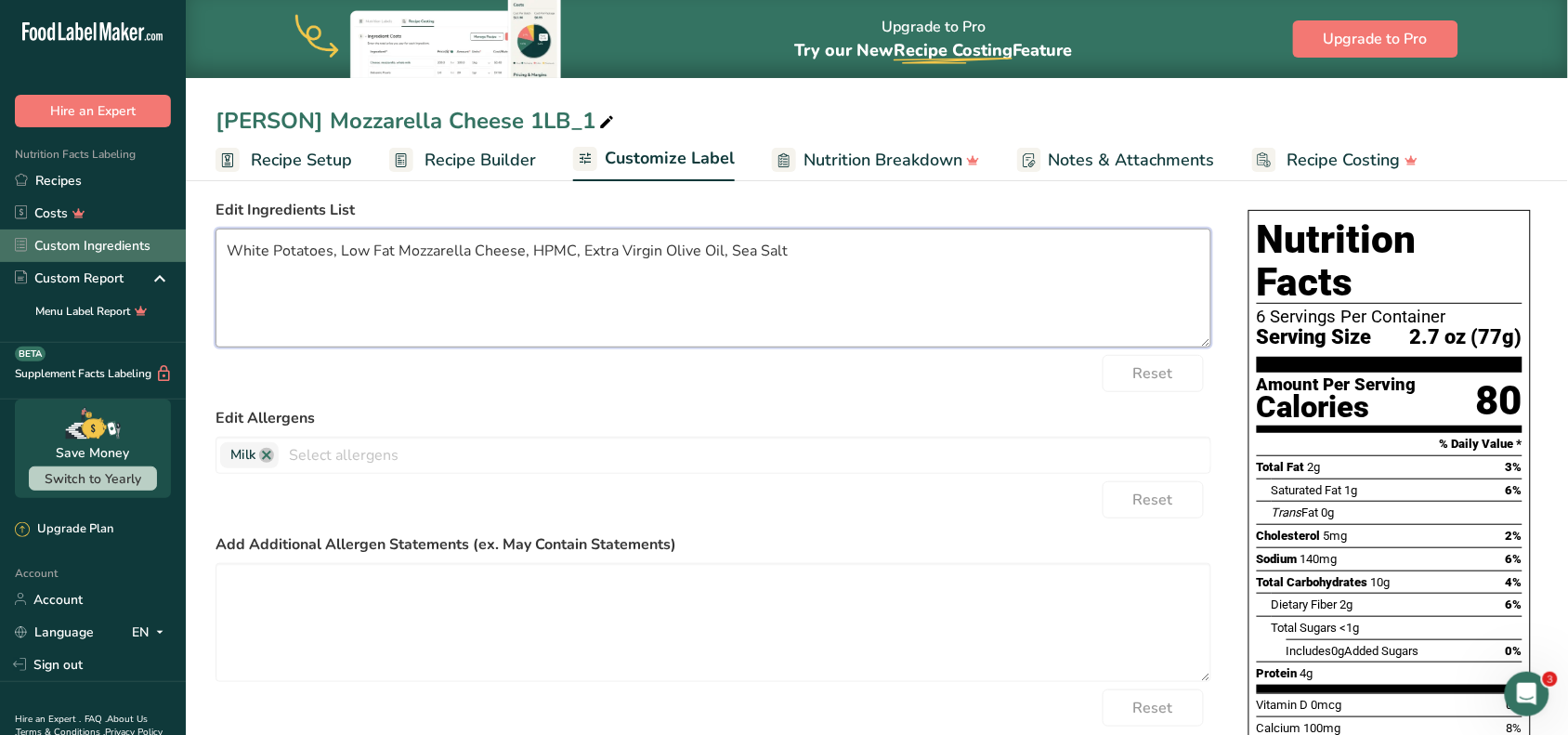 drag, startPoint x: 912, startPoint y: 275, endPoint x: 0, endPoint y: 249, distance: 912.3705 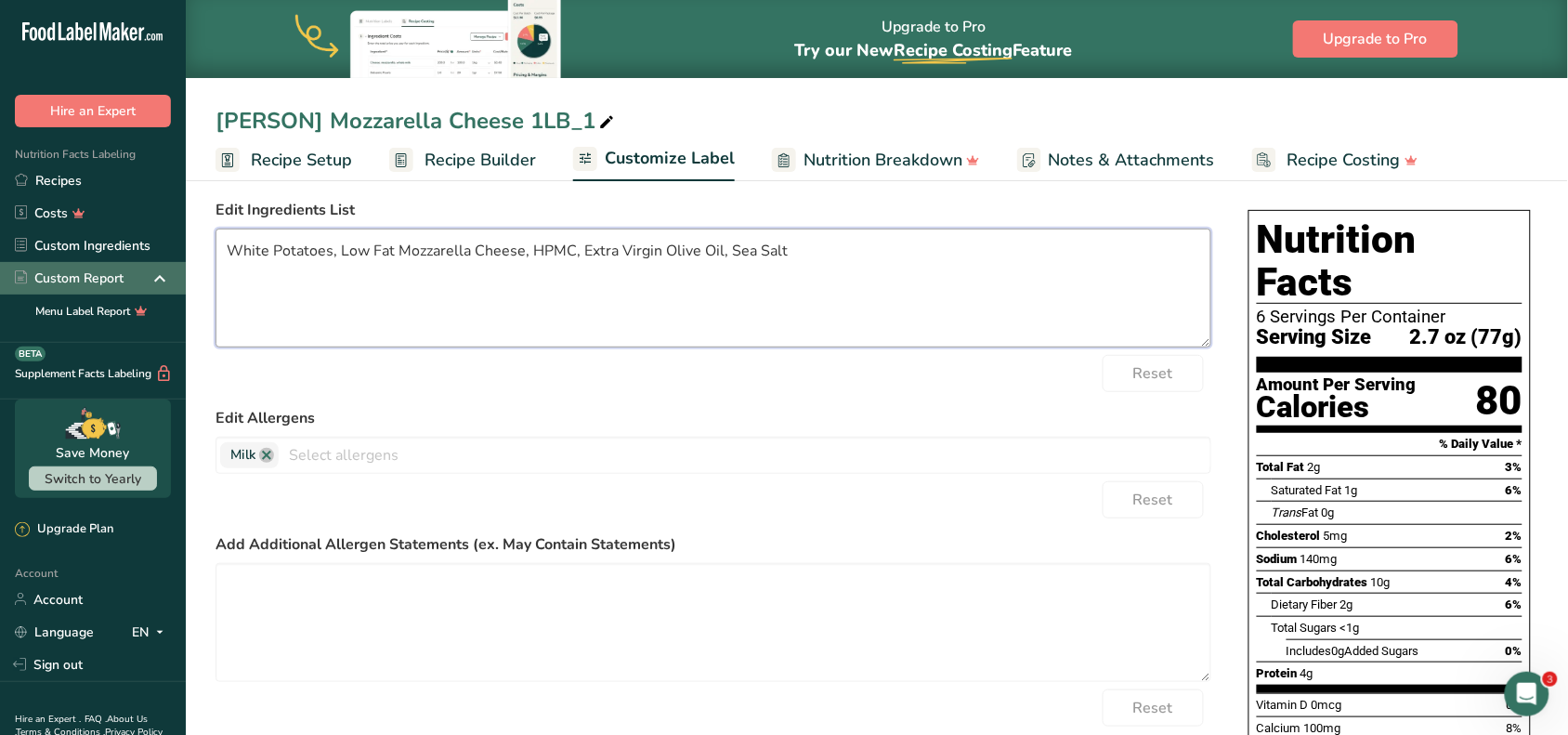 paste on "Natural White Potato, Real Low Fat Mozzarella Cheese (cultured pasteurized part-Milk, salt and enzymes), Utah Mineral Sea Salt, HPMC, Organic Extra Virgin Olive Oil.  Contains: Milk." 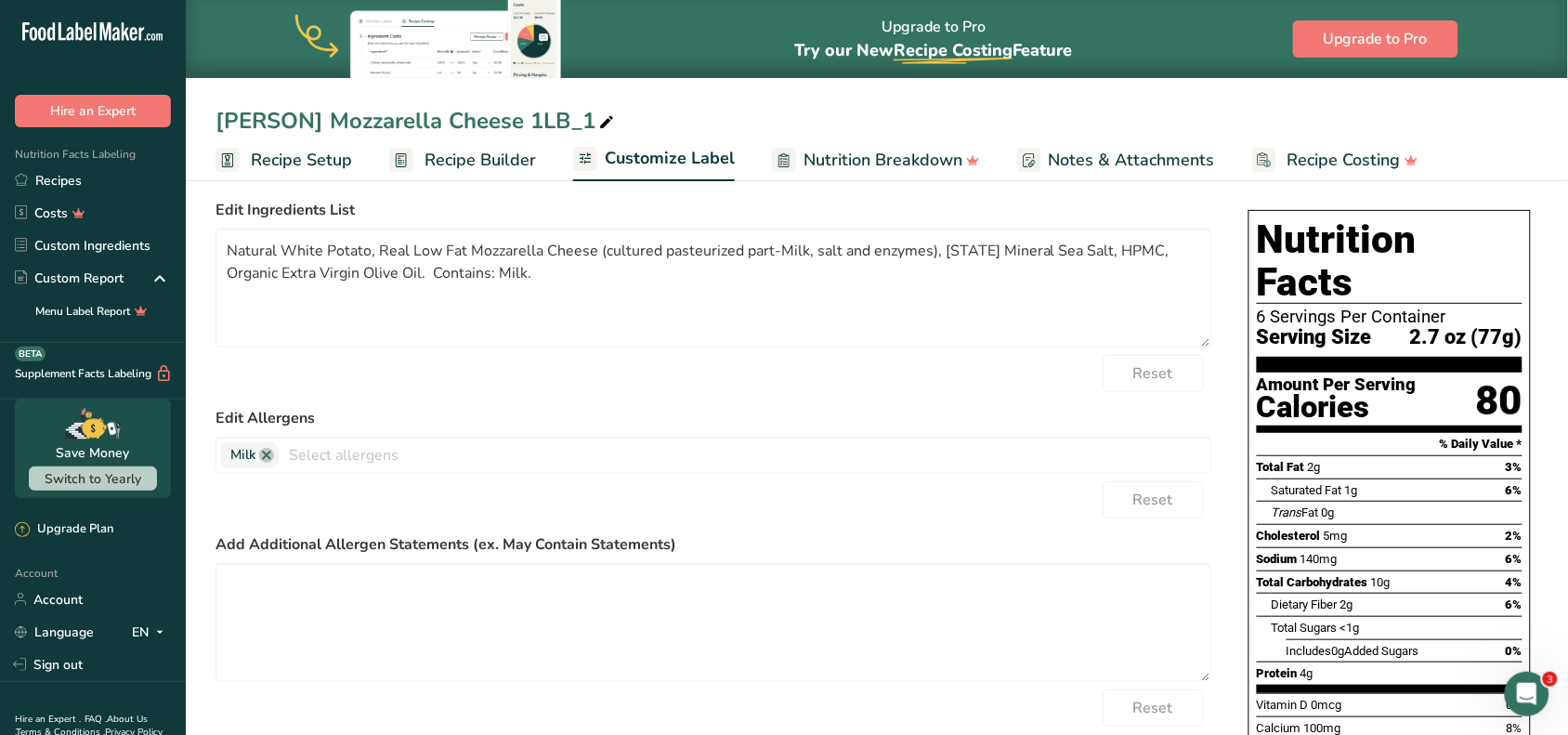 click on "Reset" at bounding box center [713, 374] 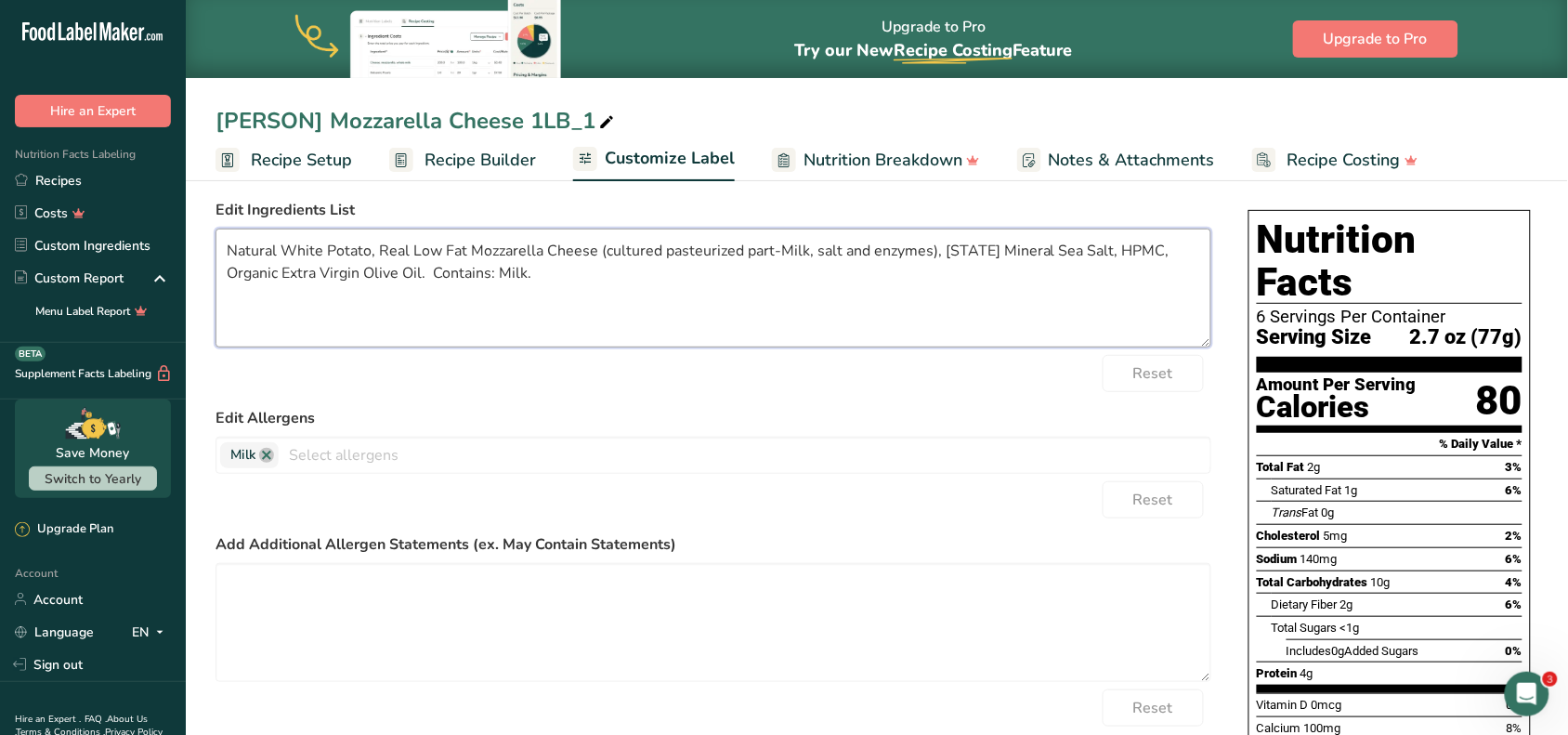 drag, startPoint x: 577, startPoint y: 290, endPoint x: 395, endPoint y: 297, distance: 182.1346 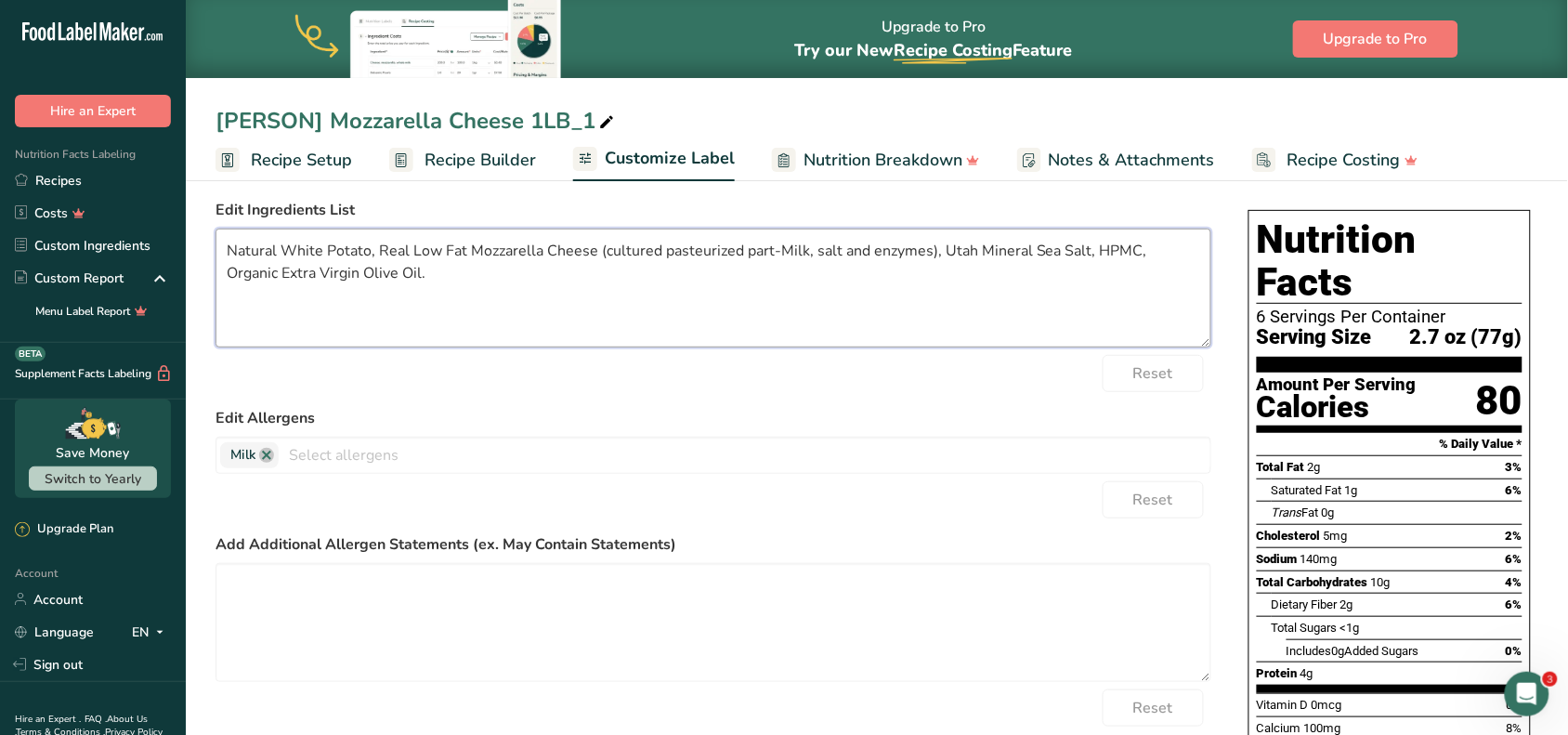 type on "Natural White Potato, Real Low Fat Mozzarella Cheese (cultured pasteurized part-Milk, salt and enzymes), Utah Mineral Sea Salt, HPMC, Organic Extra Virgin Olive Oil." 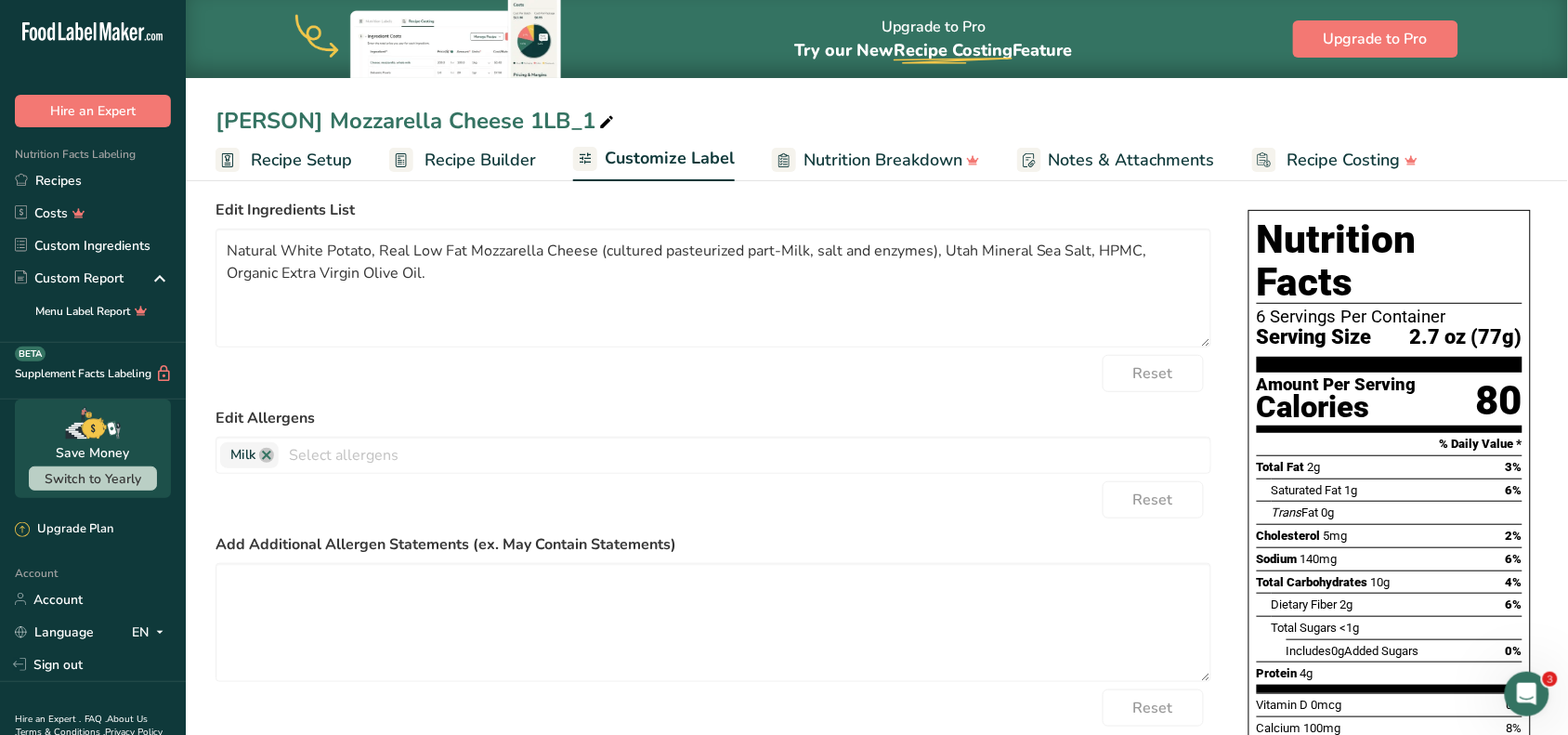 click on "Reset" at bounding box center [713, 374] 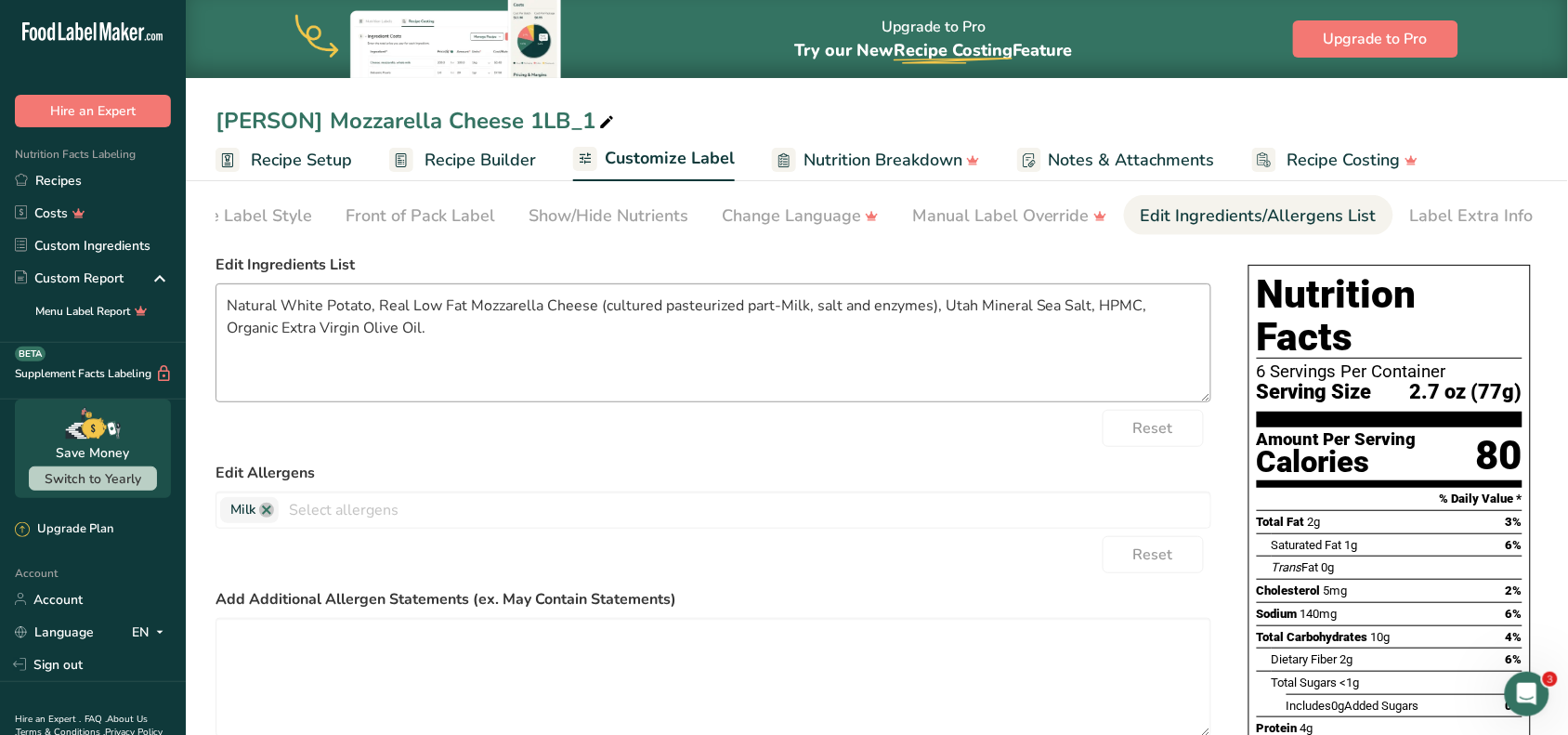 scroll, scrollTop: 0, scrollLeft: 0, axis: both 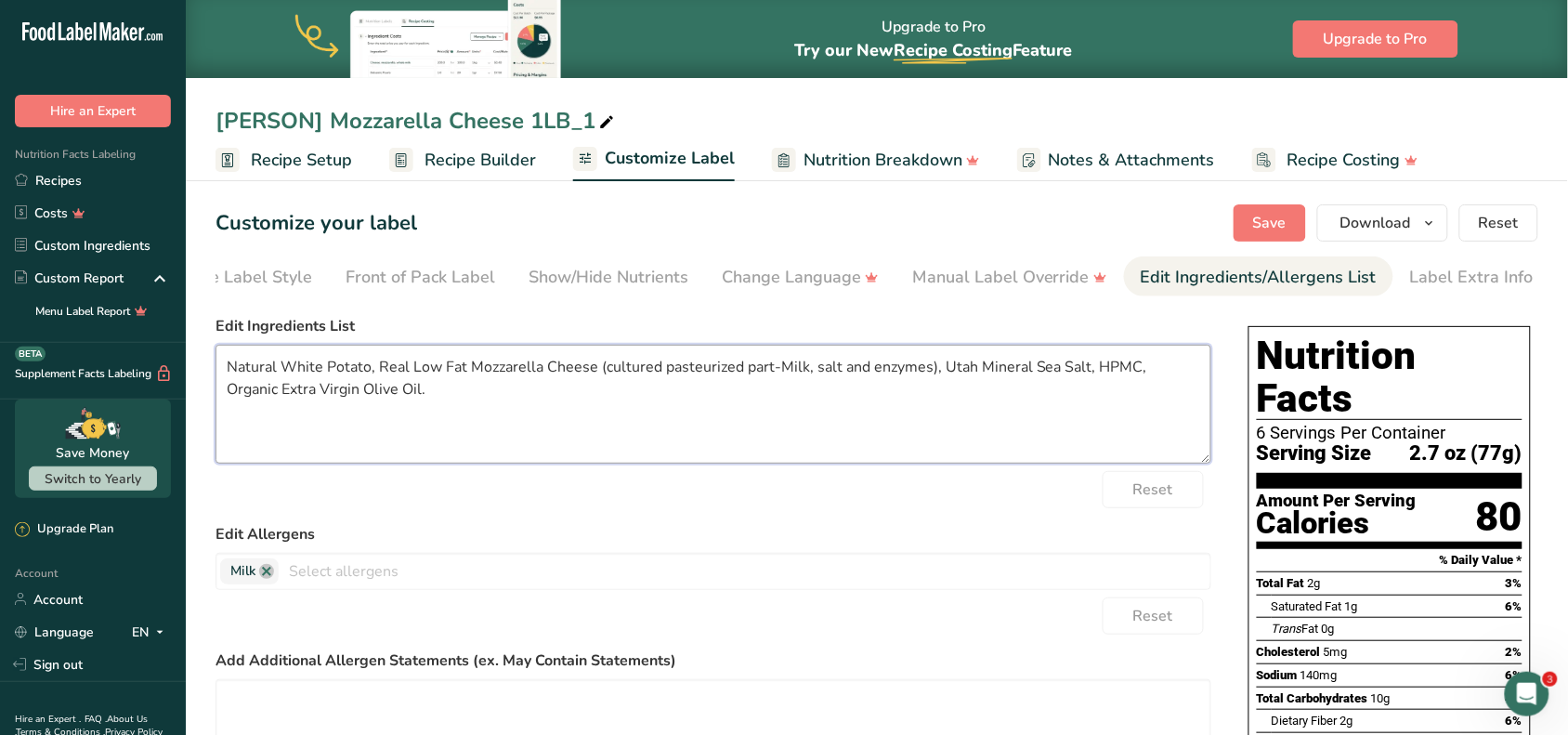 click on "Natural White Potato, Real Low Fat Mozzarella Cheese (cultured pasteurized part-Milk, salt and enzymes), Utah Mineral Sea Salt, HPMC, Organic Extra Virgin Olive Oil." at bounding box center [713, 404] 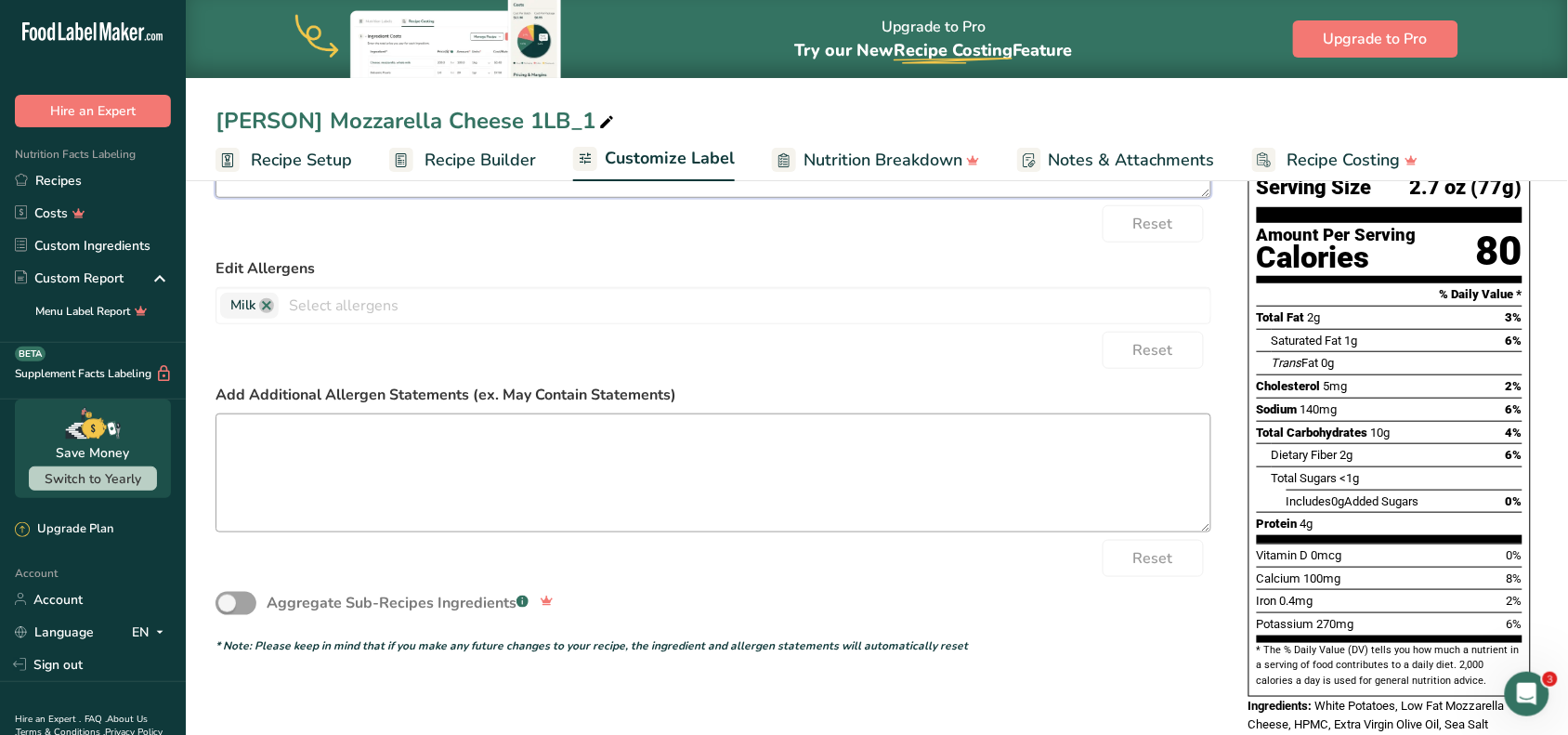 scroll, scrollTop: 294, scrollLeft: 0, axis: vertical 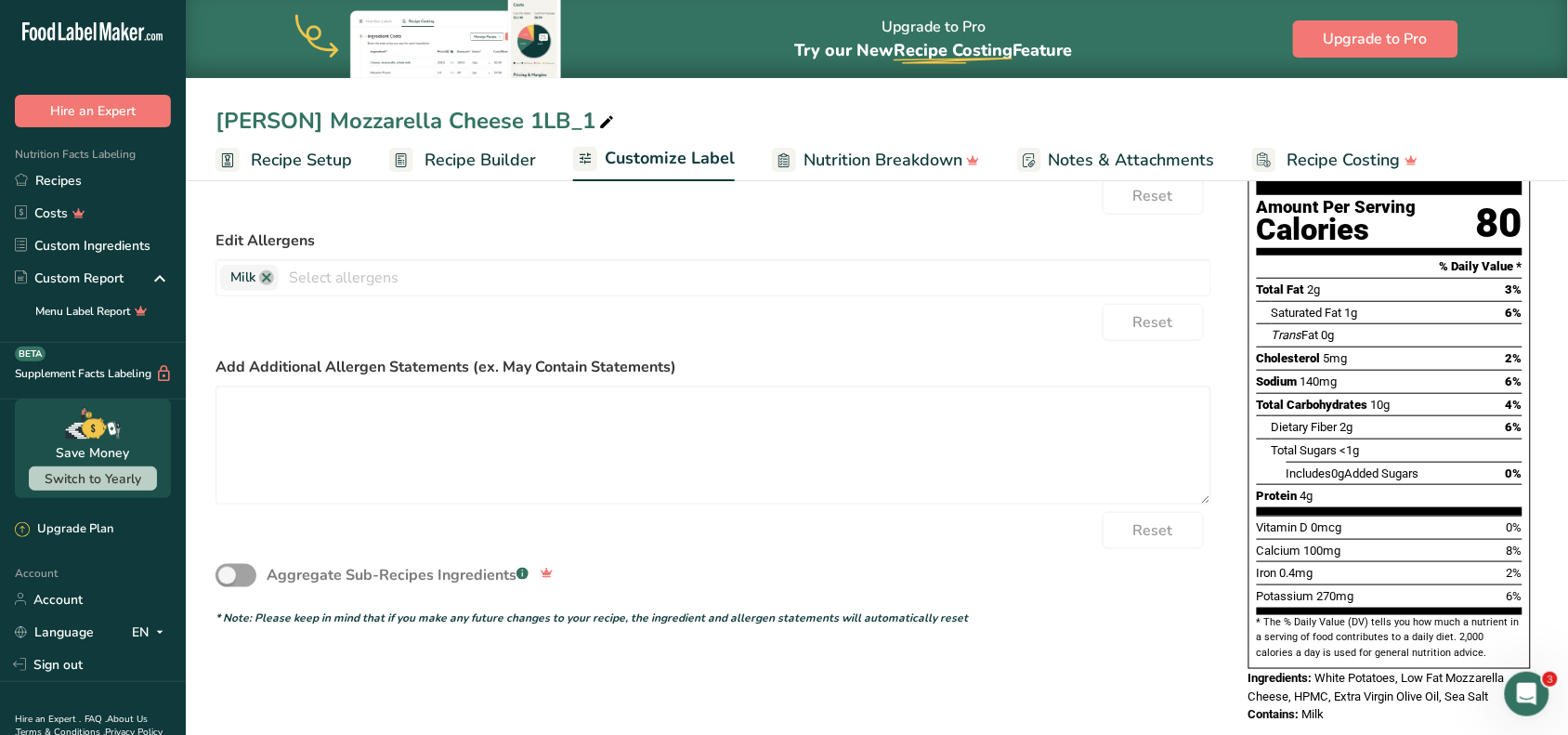 click on "Reset" at bounding box center (713, 322) 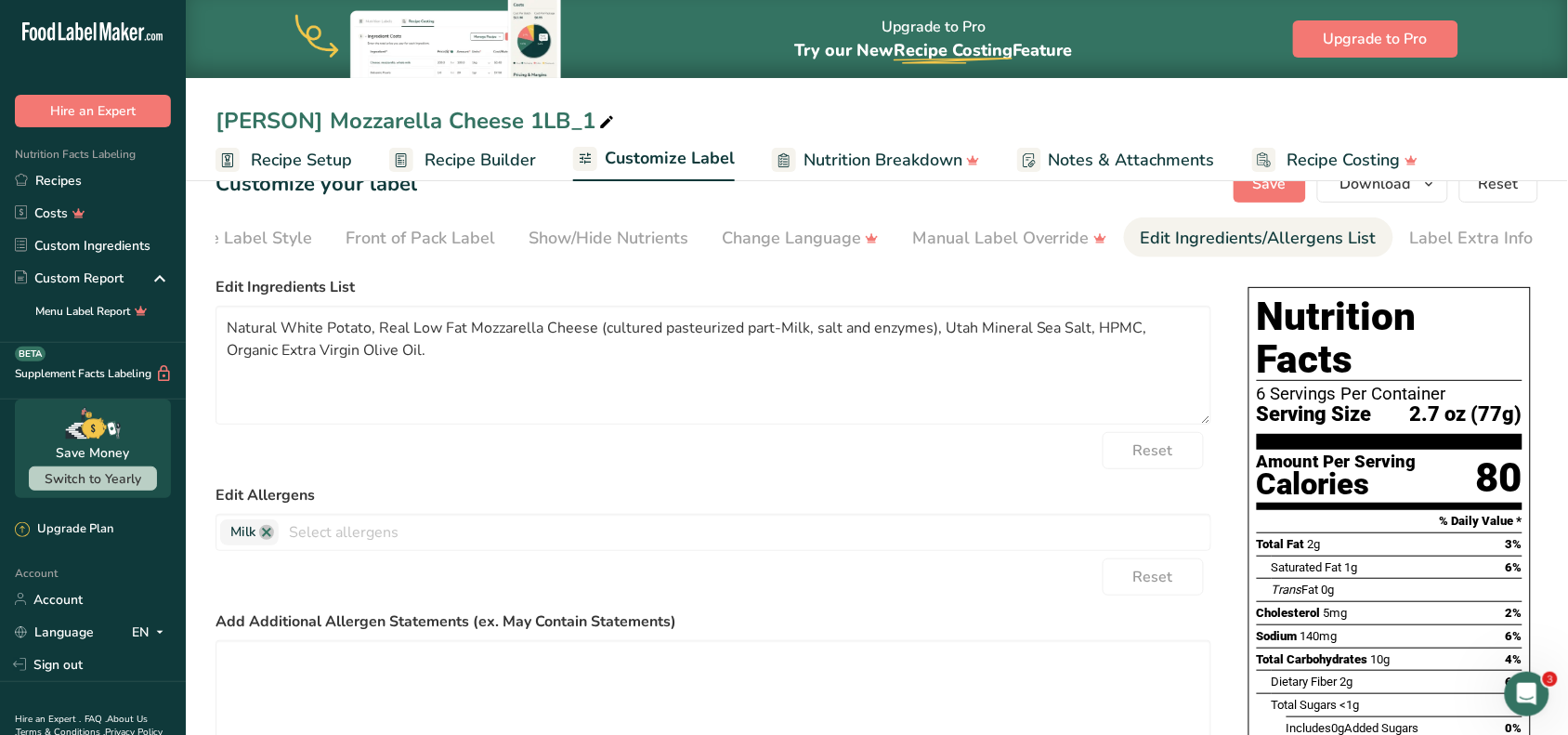 scroll, scrollTop: 0, scrollLeft: 0, axis: both 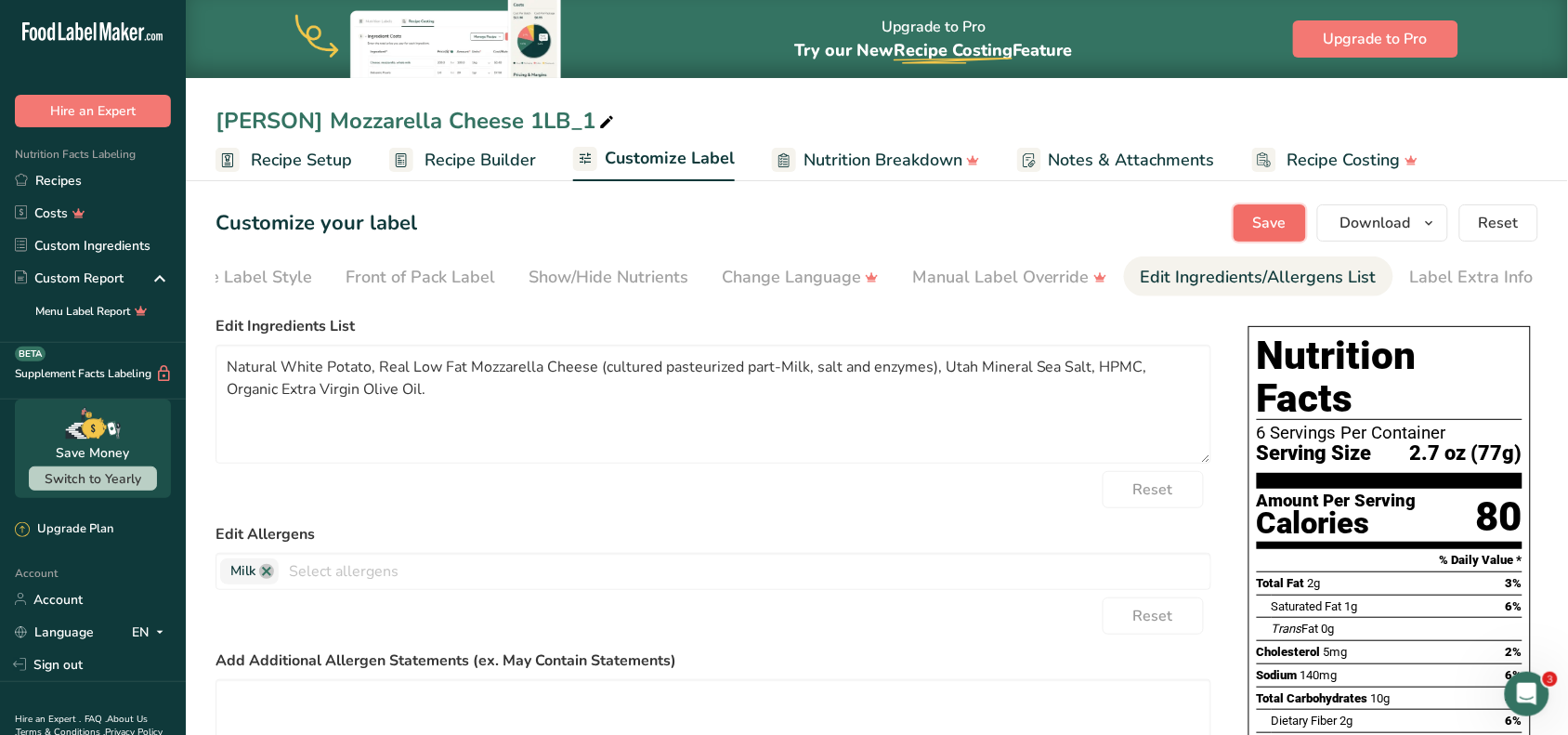 click on "Save" at bounding box center (1270, 223) 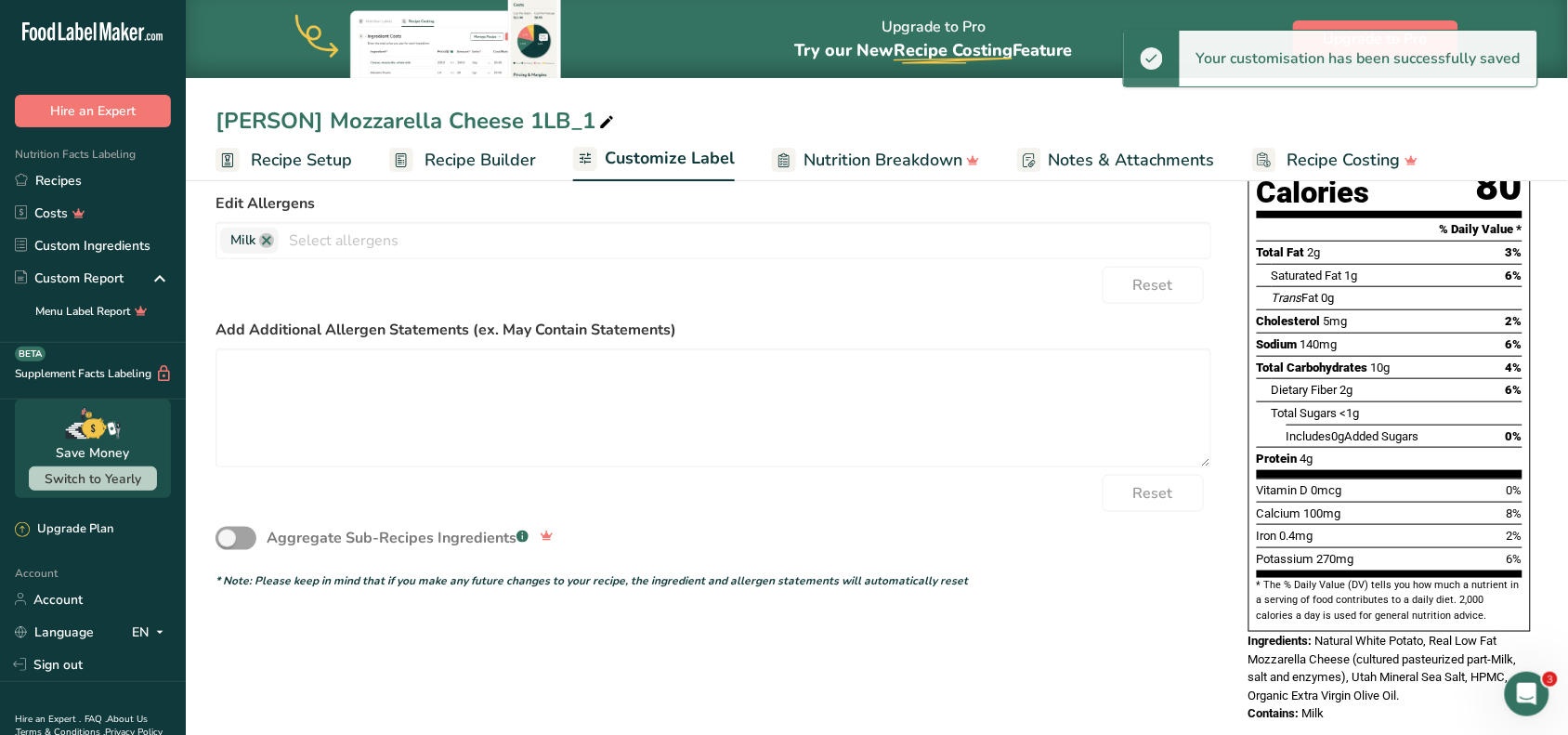 scroll, scrollTop: 0, scrollLeft: 0, axis: both 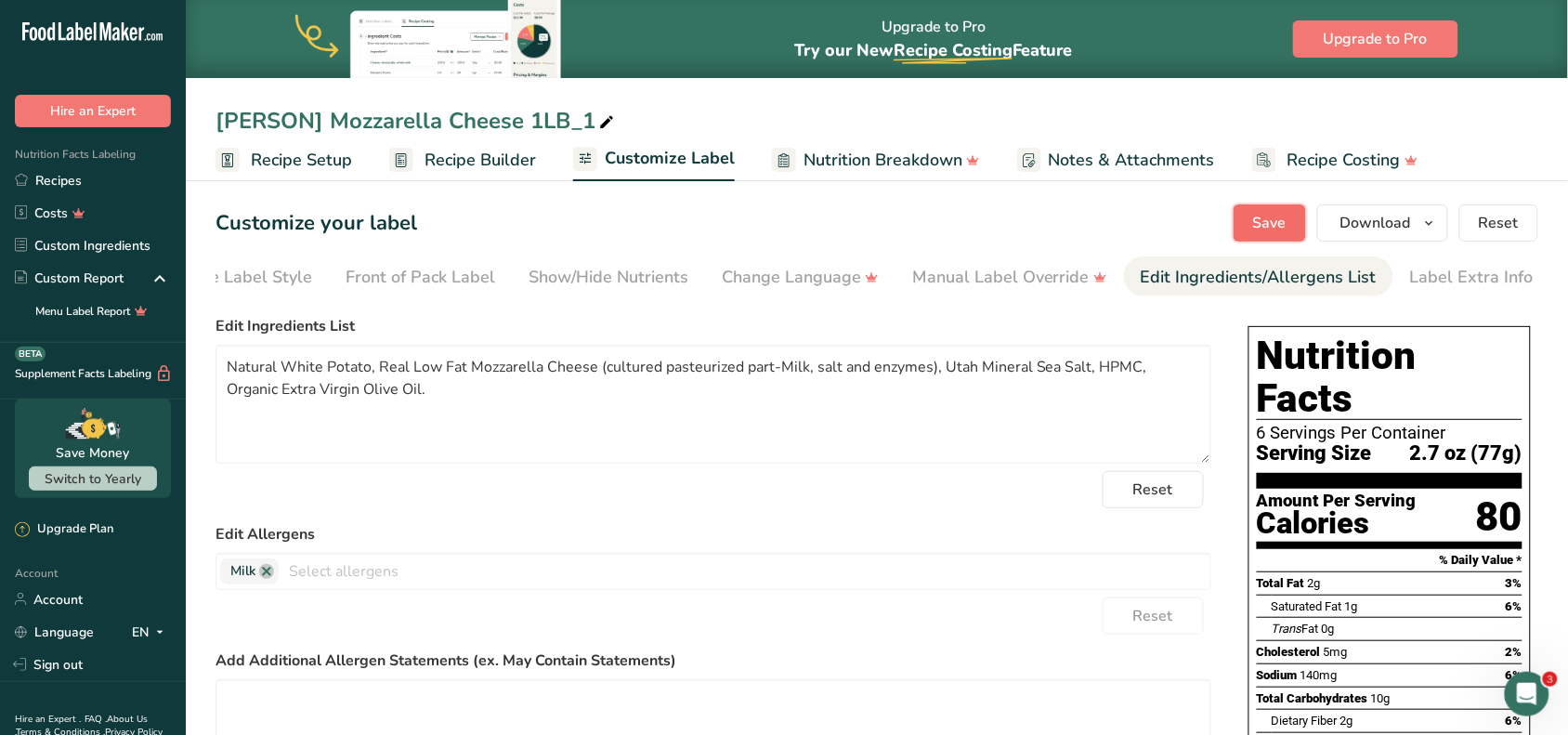 click on "Save" at bounding box center (1270, 223) 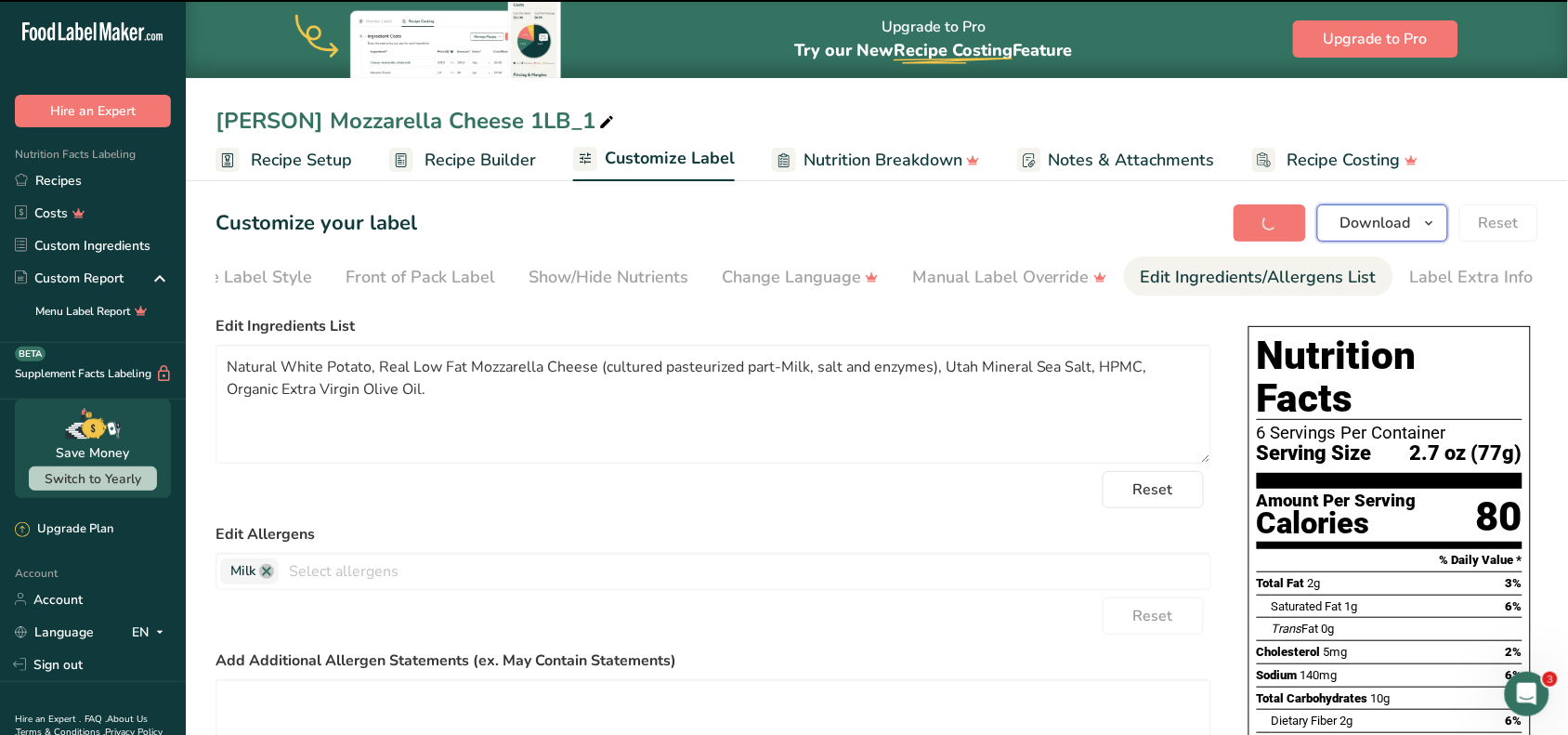 click at bounding box center [1430, 223] 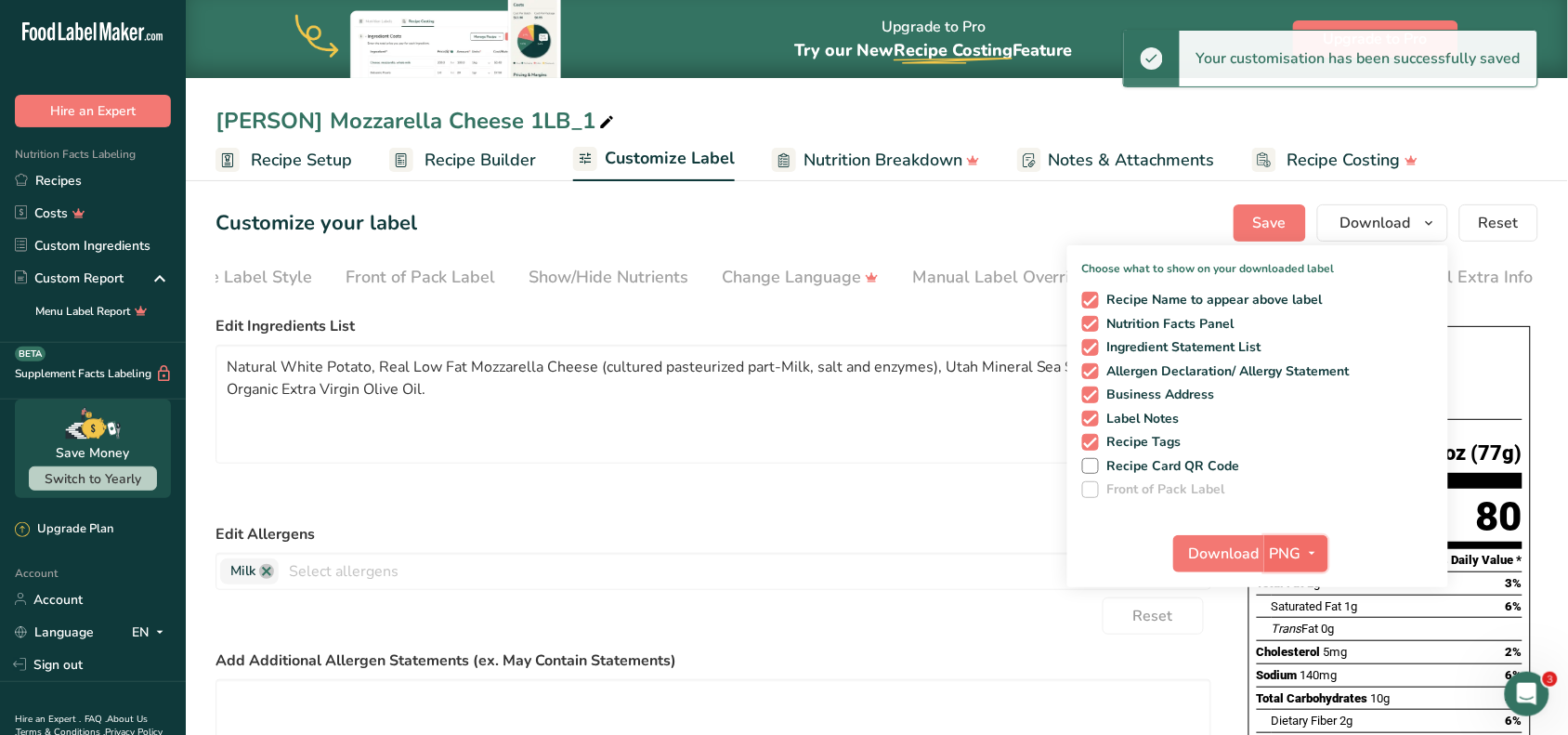 click at bounding box center (1313, 553) 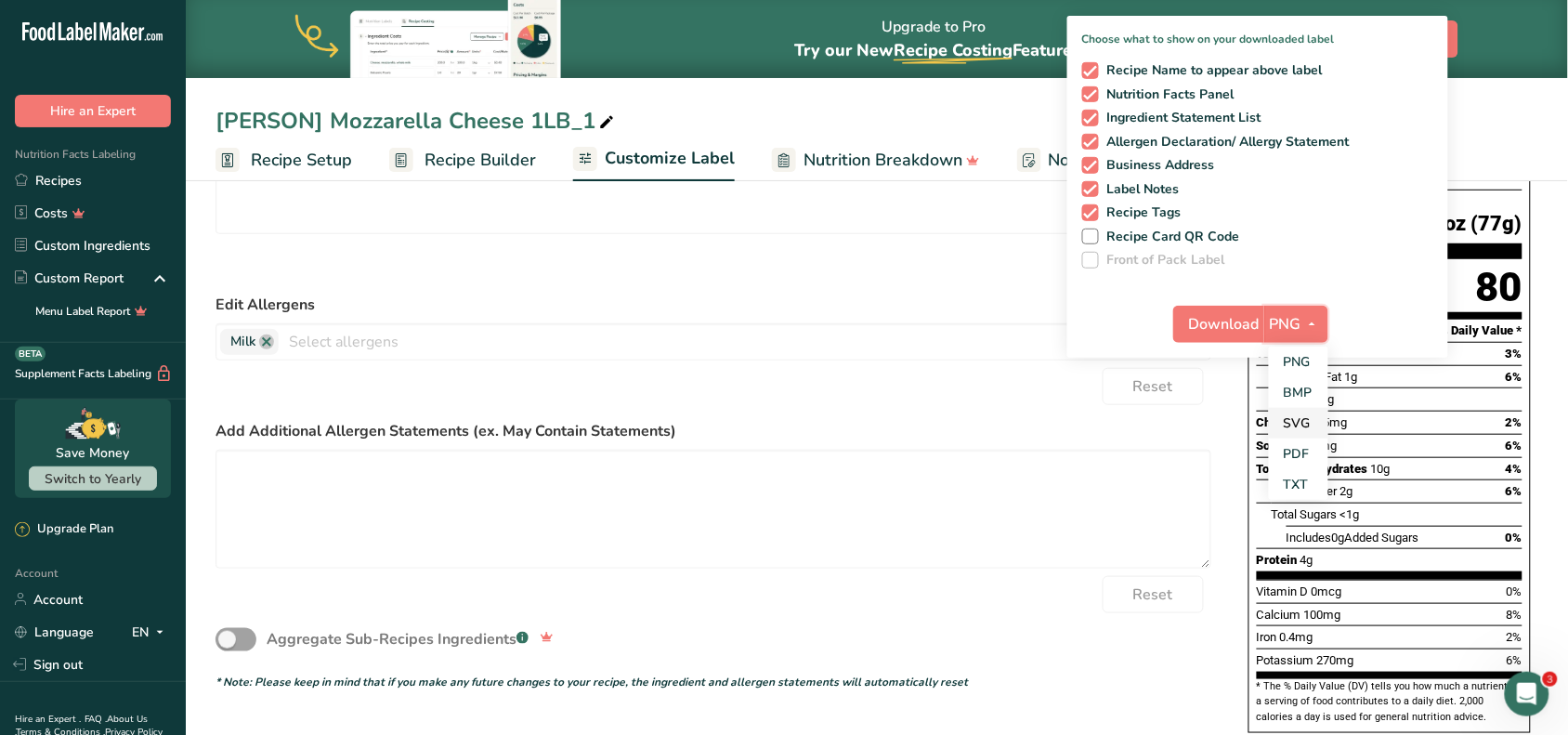 scroll, scrollTop: 232, scrollLeft: 0, axis: vertical 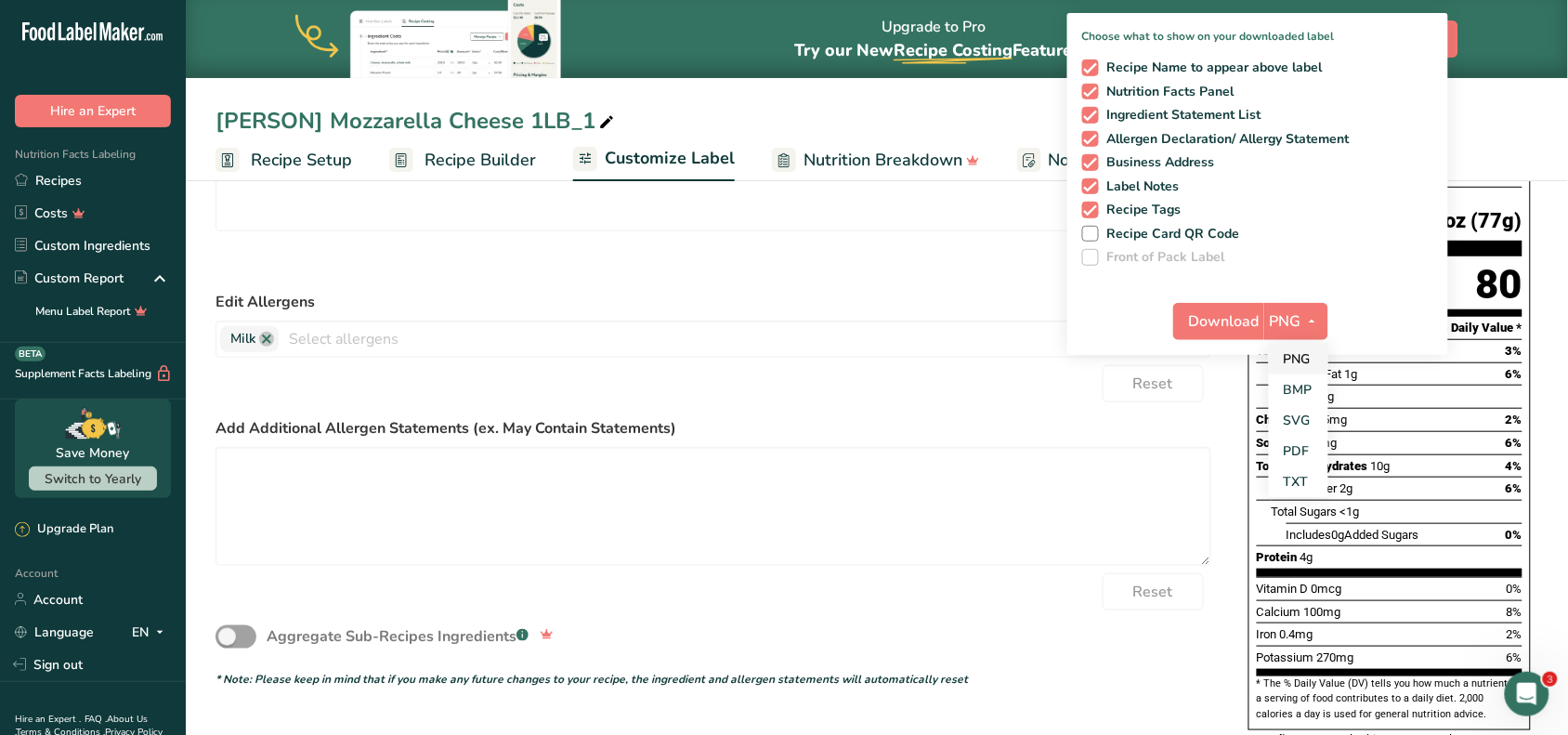 click on "PNG" at bounding box center (1299, 359) 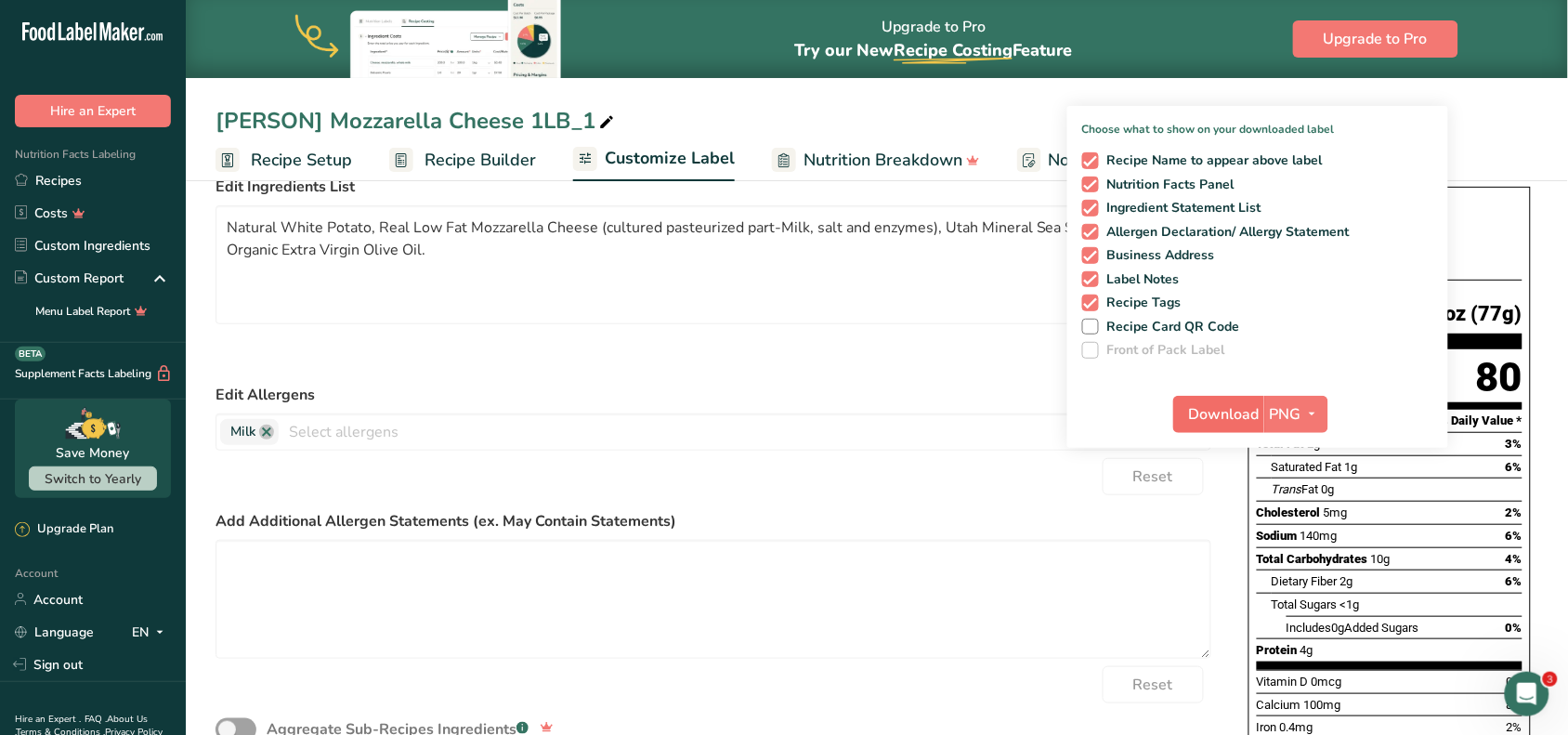 scroll, scrollTop: 0, scrollLeft: 0, axis: both 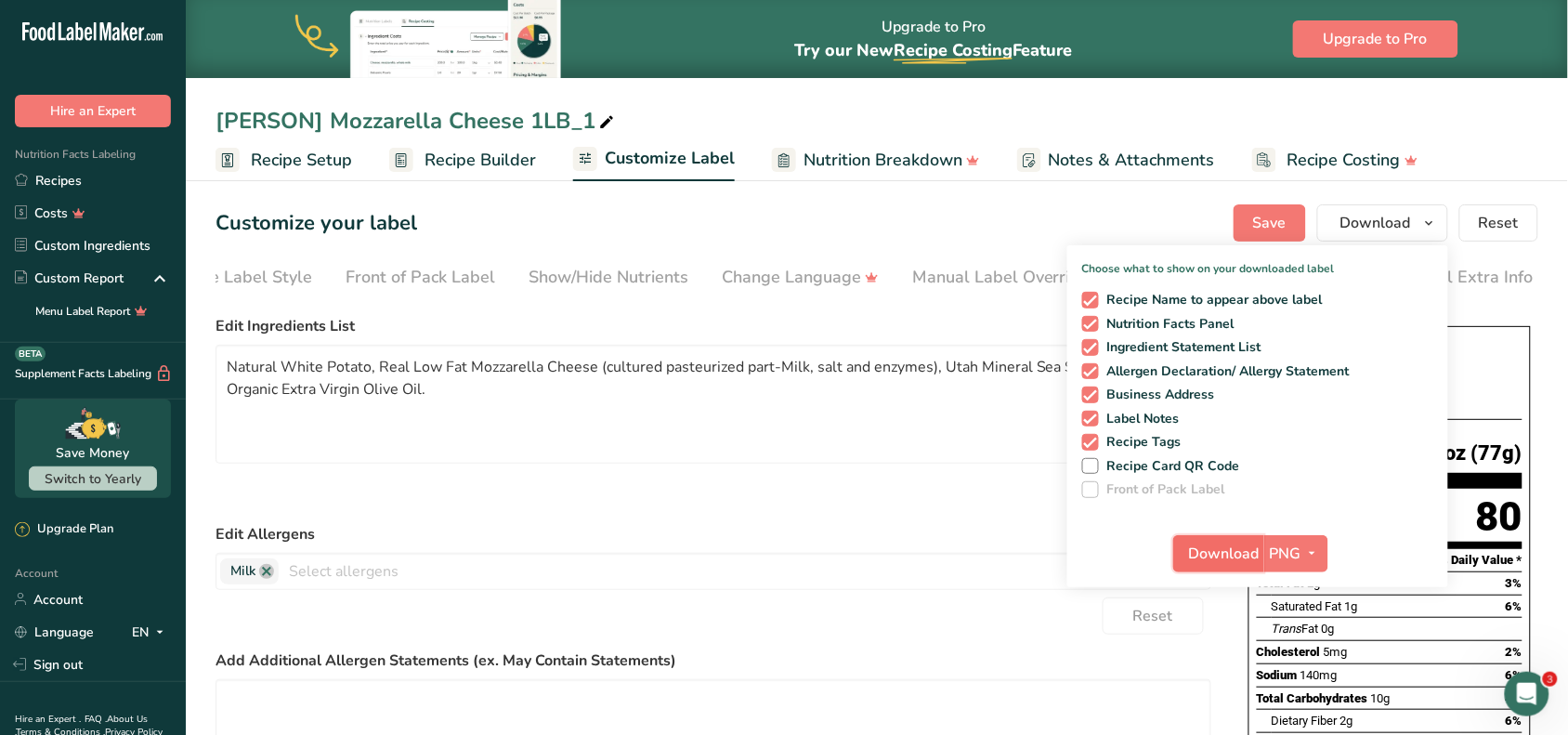 click on "Download" at bounding box center [1224, 554] 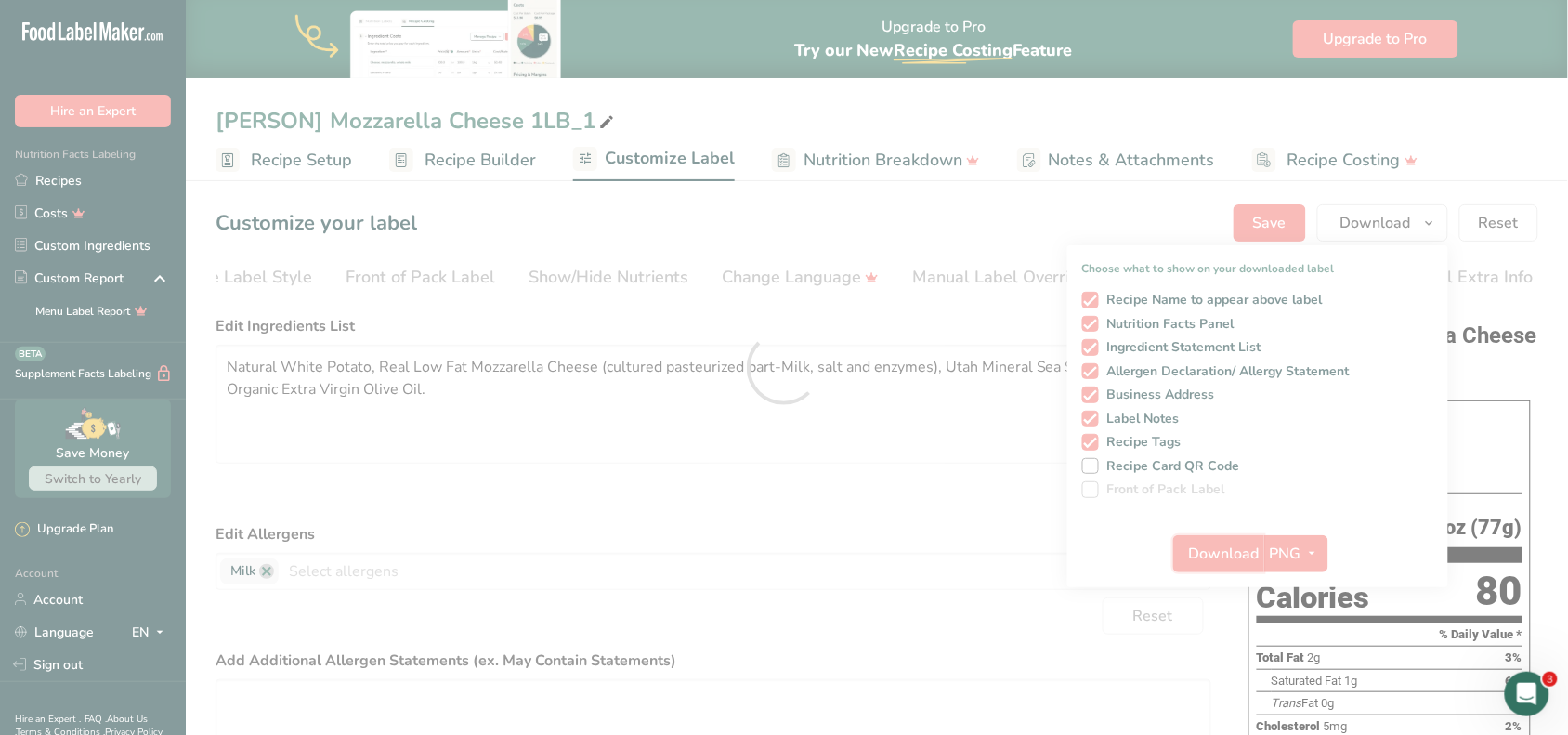 scroll, scrollTop: 0, scrollLeft: 0, axis: both 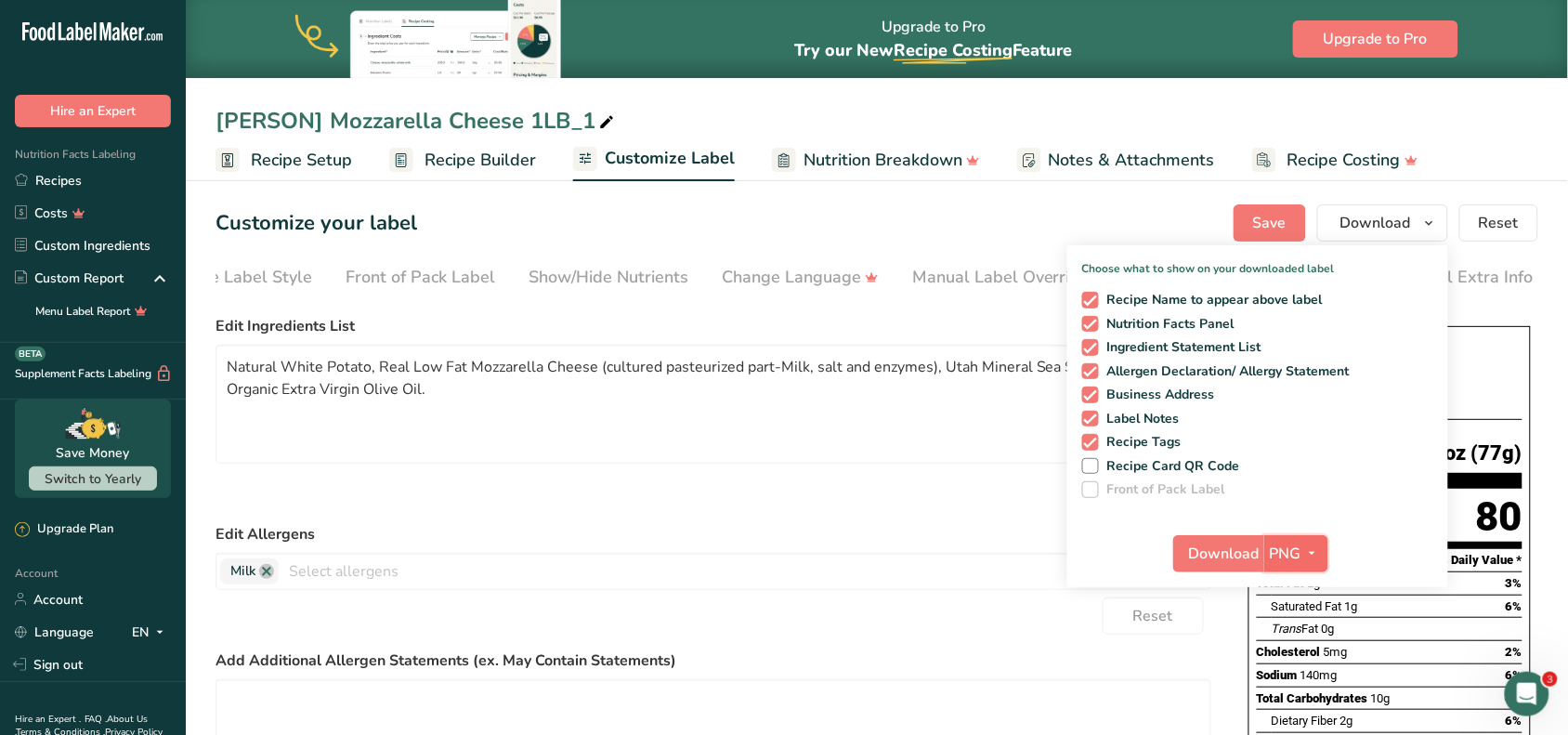 click at bounding box center (1313, 553) 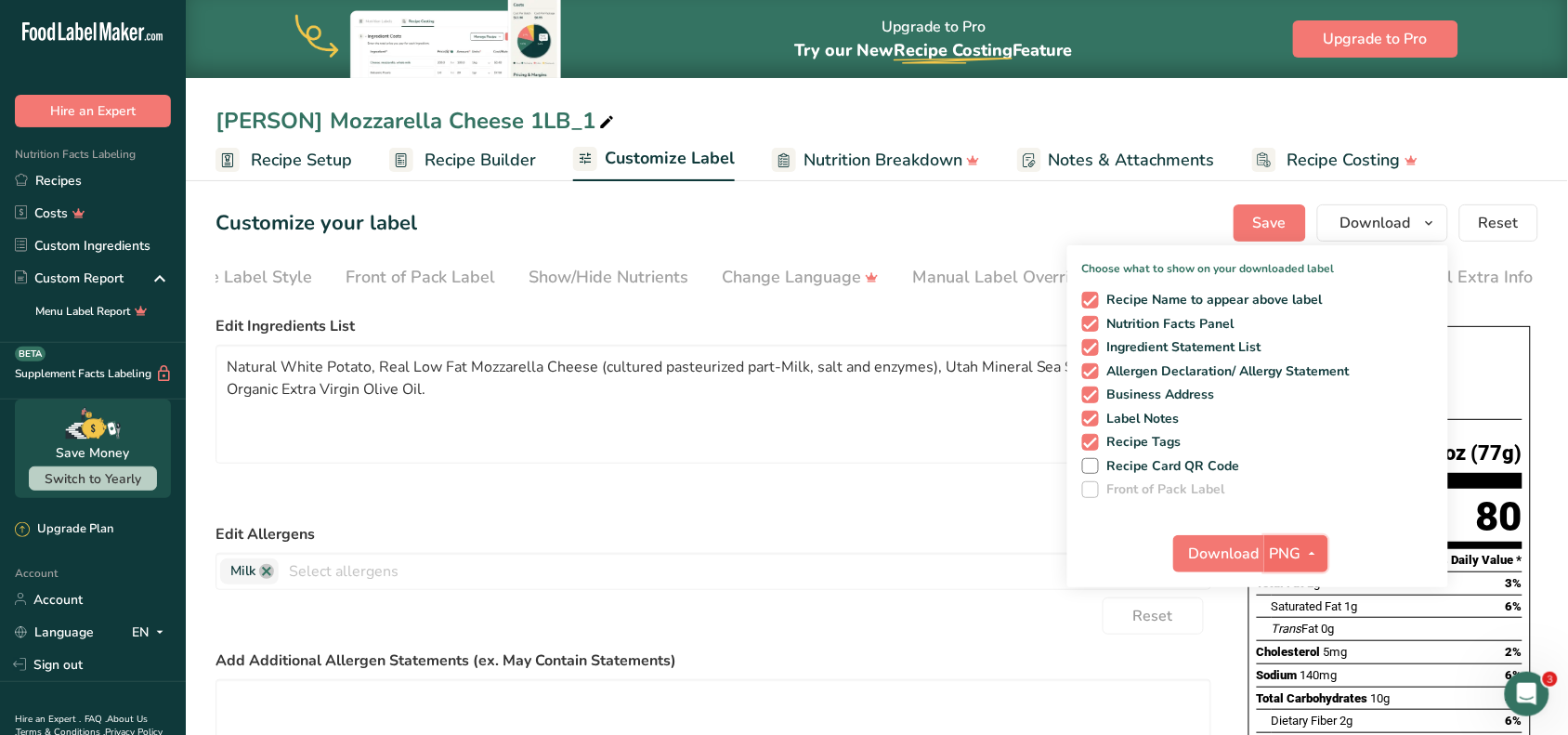 click at bounding box center [1313, 553] 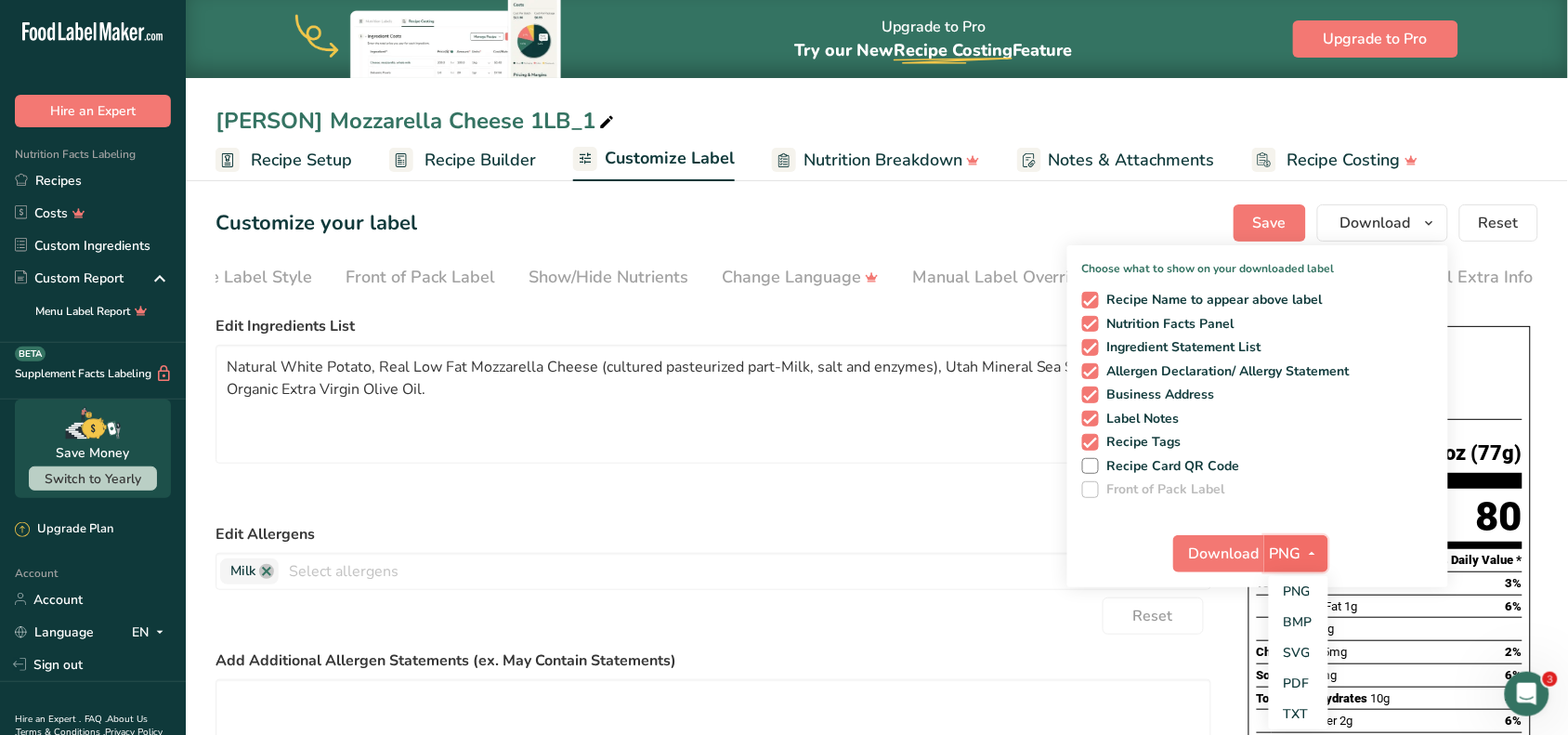 click at bounding box center (1313, 553) 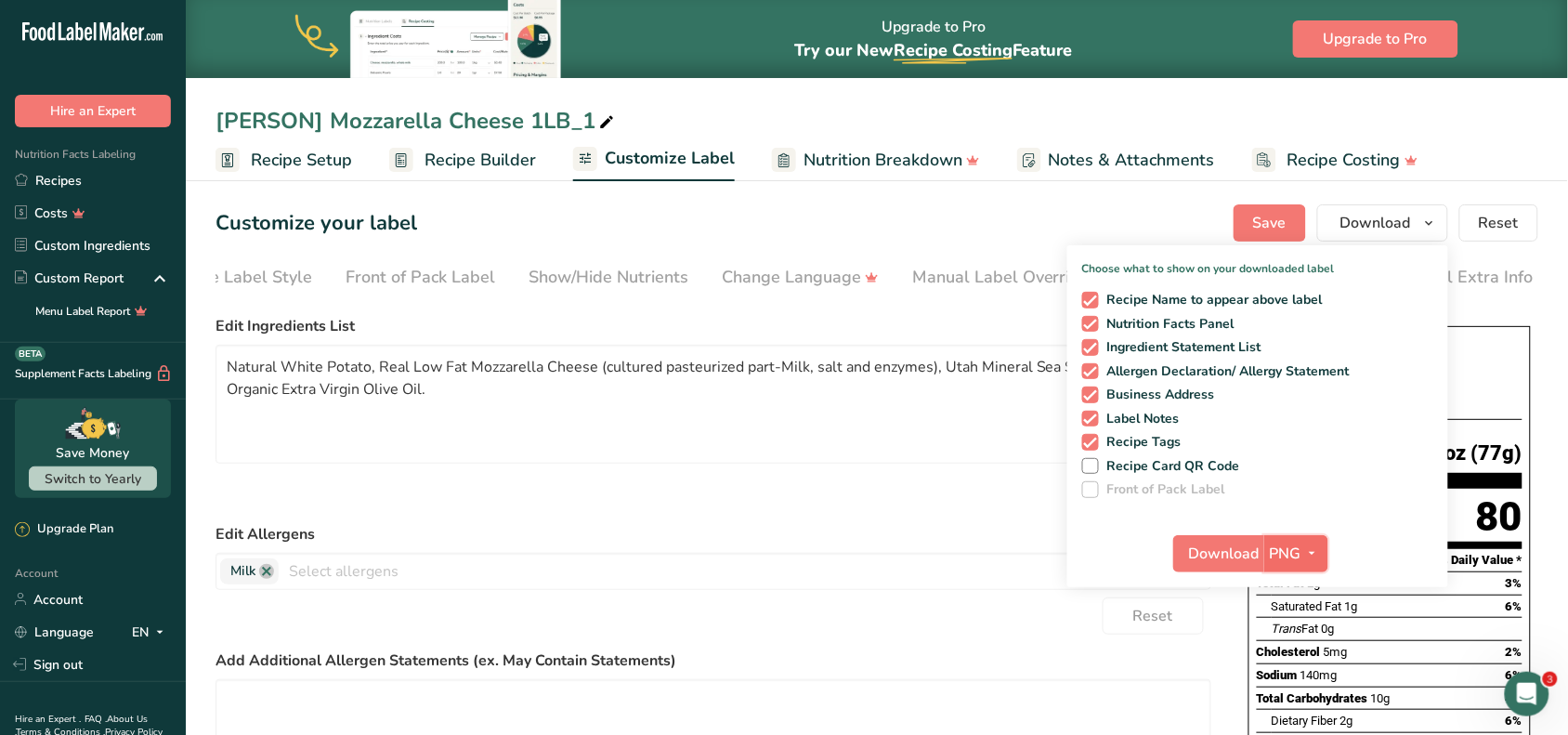 click at bounding box center [1313, 553] 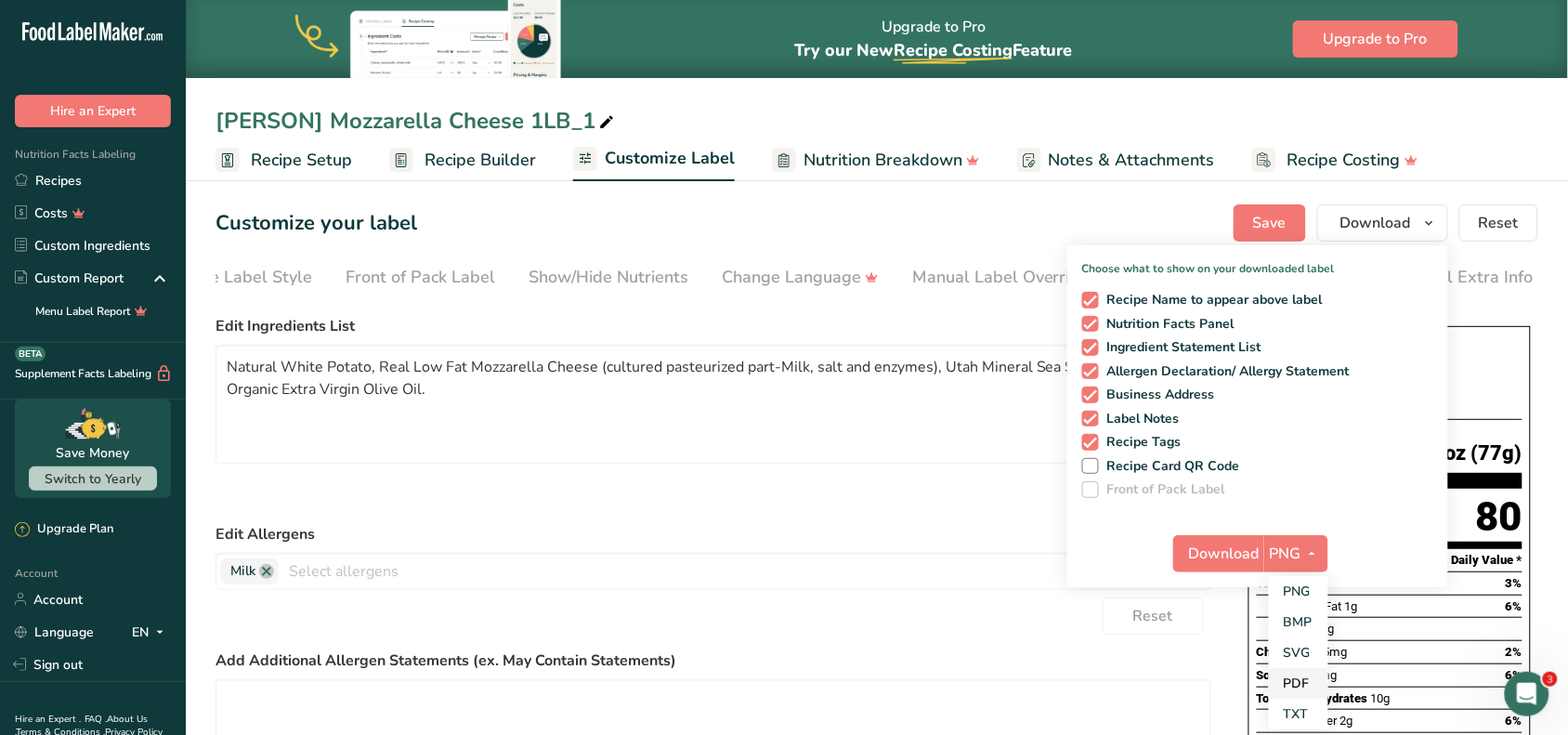 click on "PDF" at bounding box center [1299, 683] 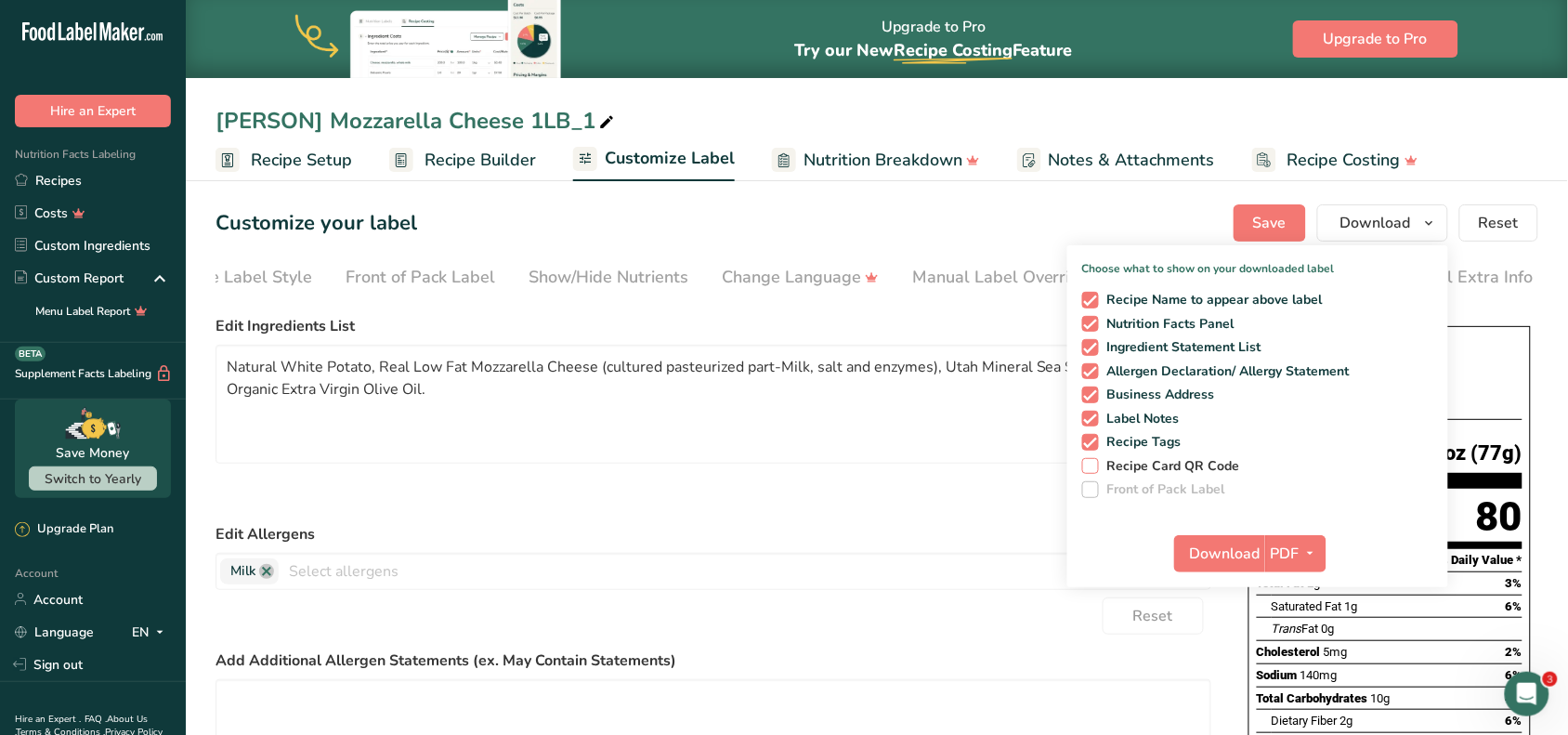 click at bounding box center [1091, 466] 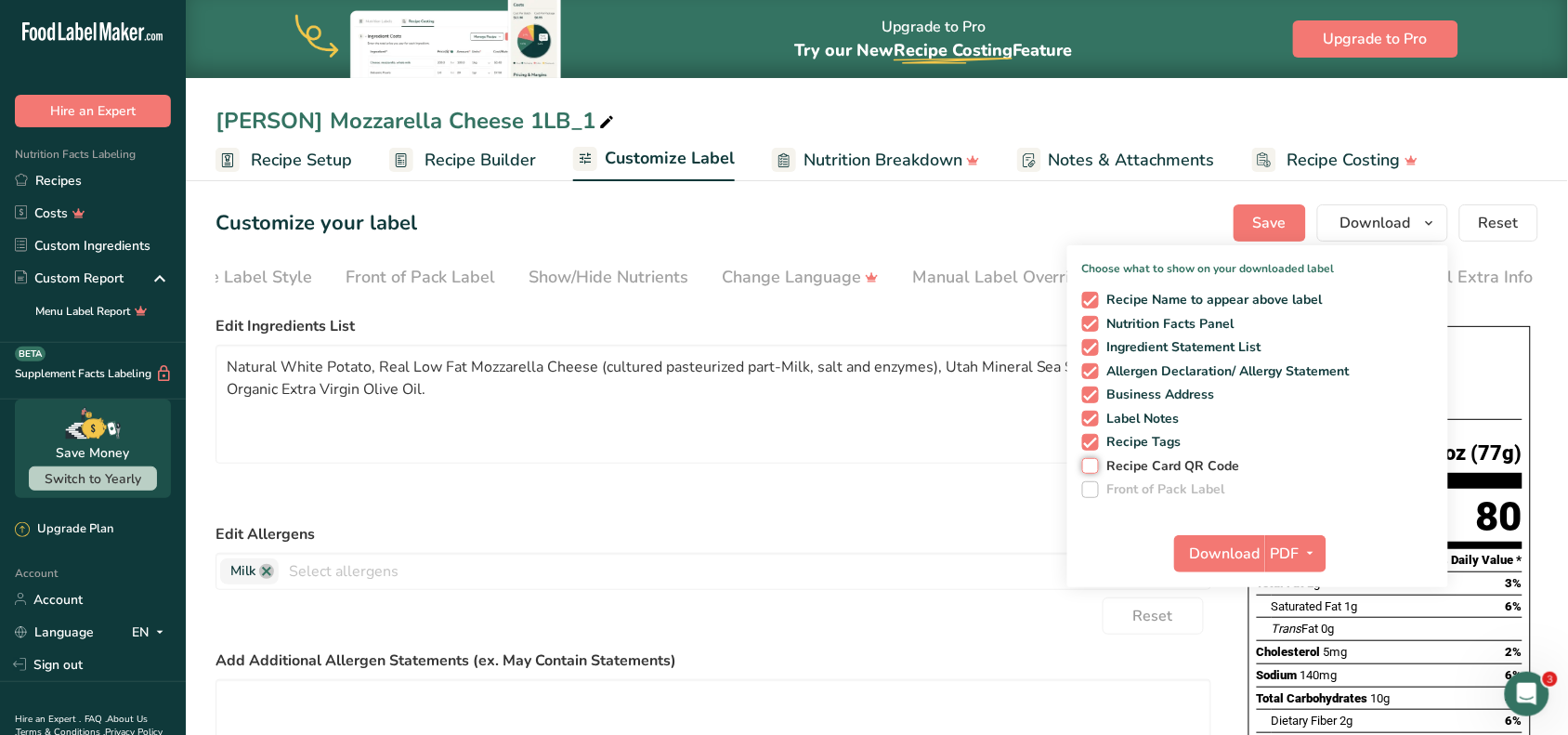 click on "Recipe Card QR Code" at bounding box center (1088, 466) 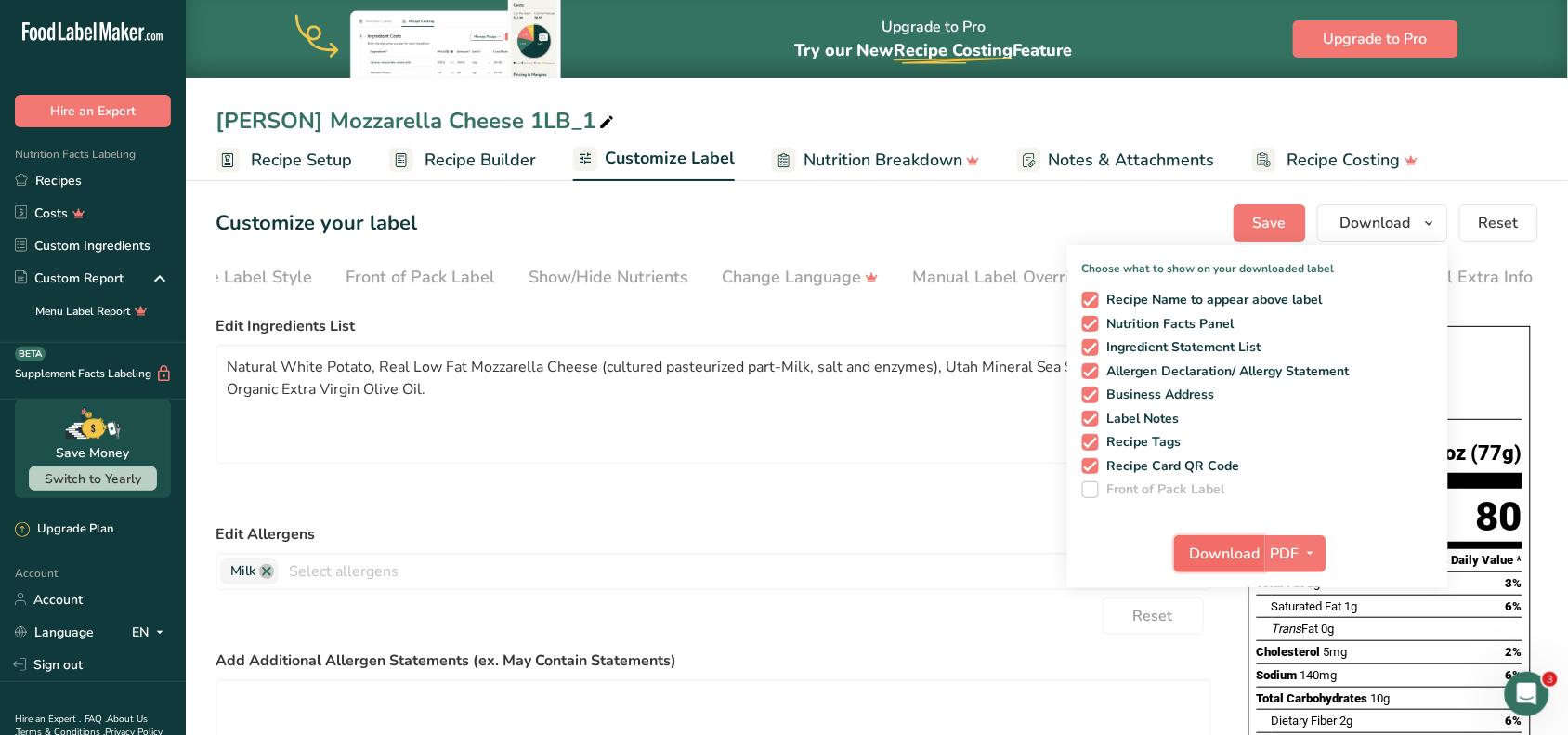click on "Download" at bounding box center [1225, 554] 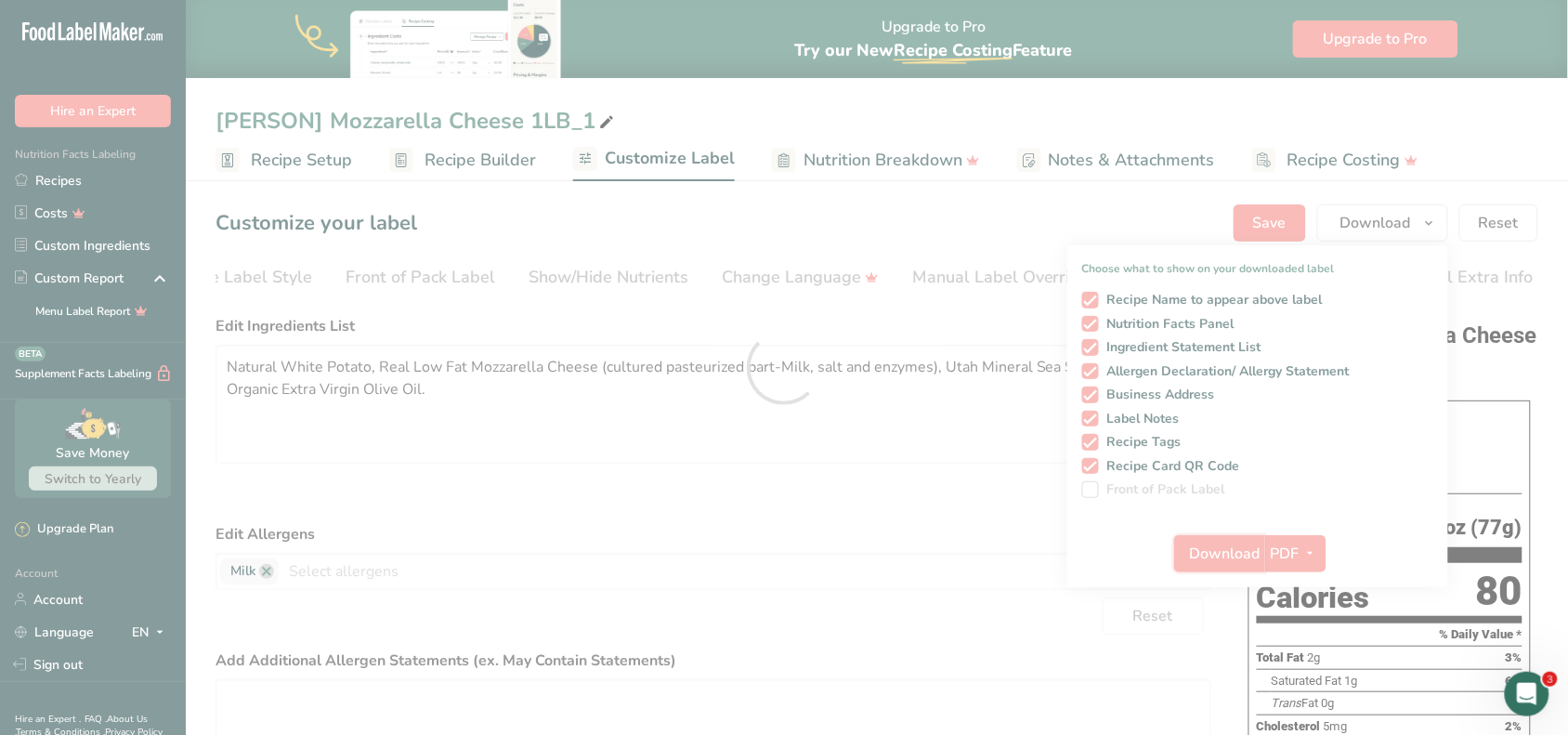 scroll, scrollTop: 0, scrollLeft: 0, axis: both 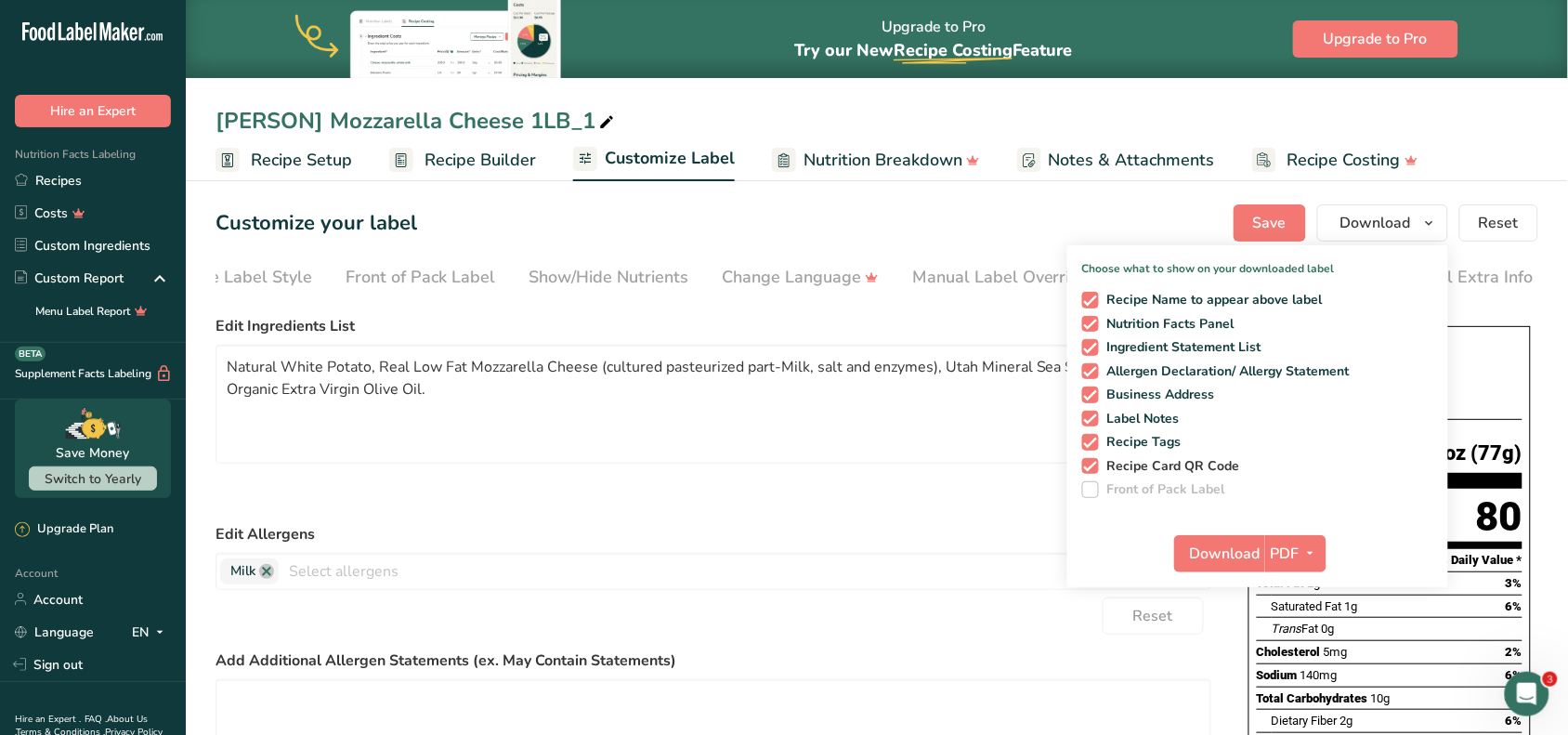 click at bounding box center [1091, 466] 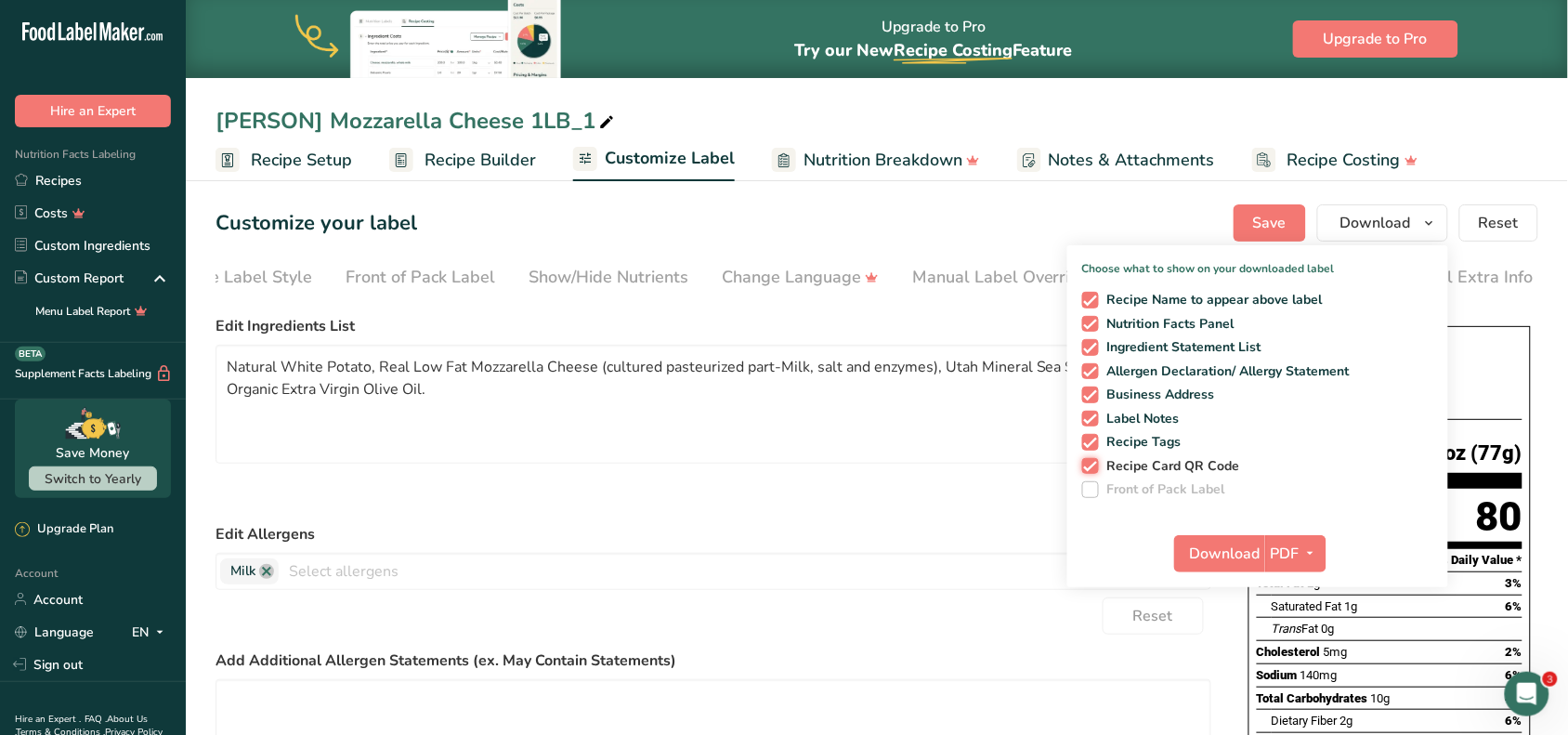 click on "Recipe Card QR Code" at bounding box center [1088, 466] 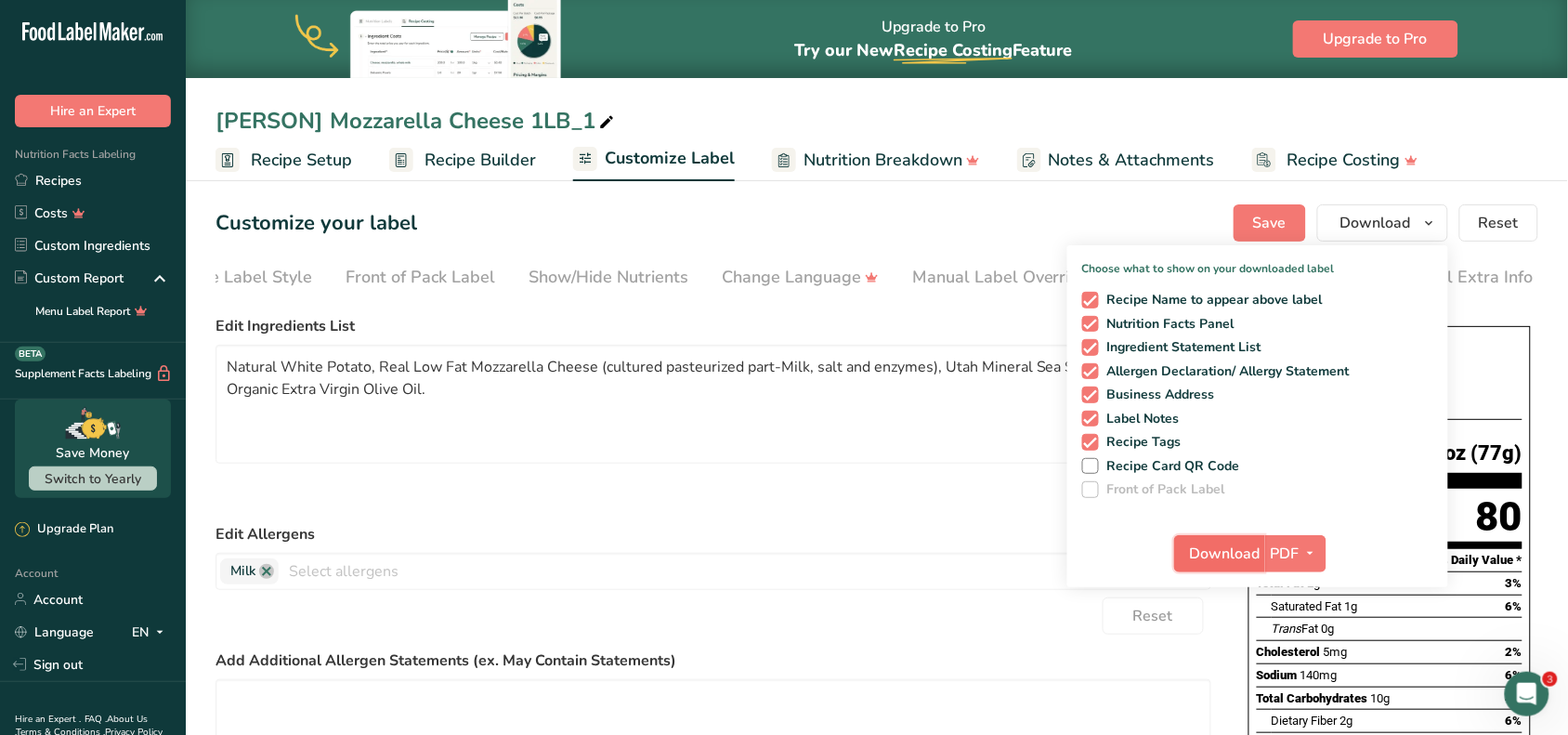 click on "Download" at bounding box center [1225, 554] 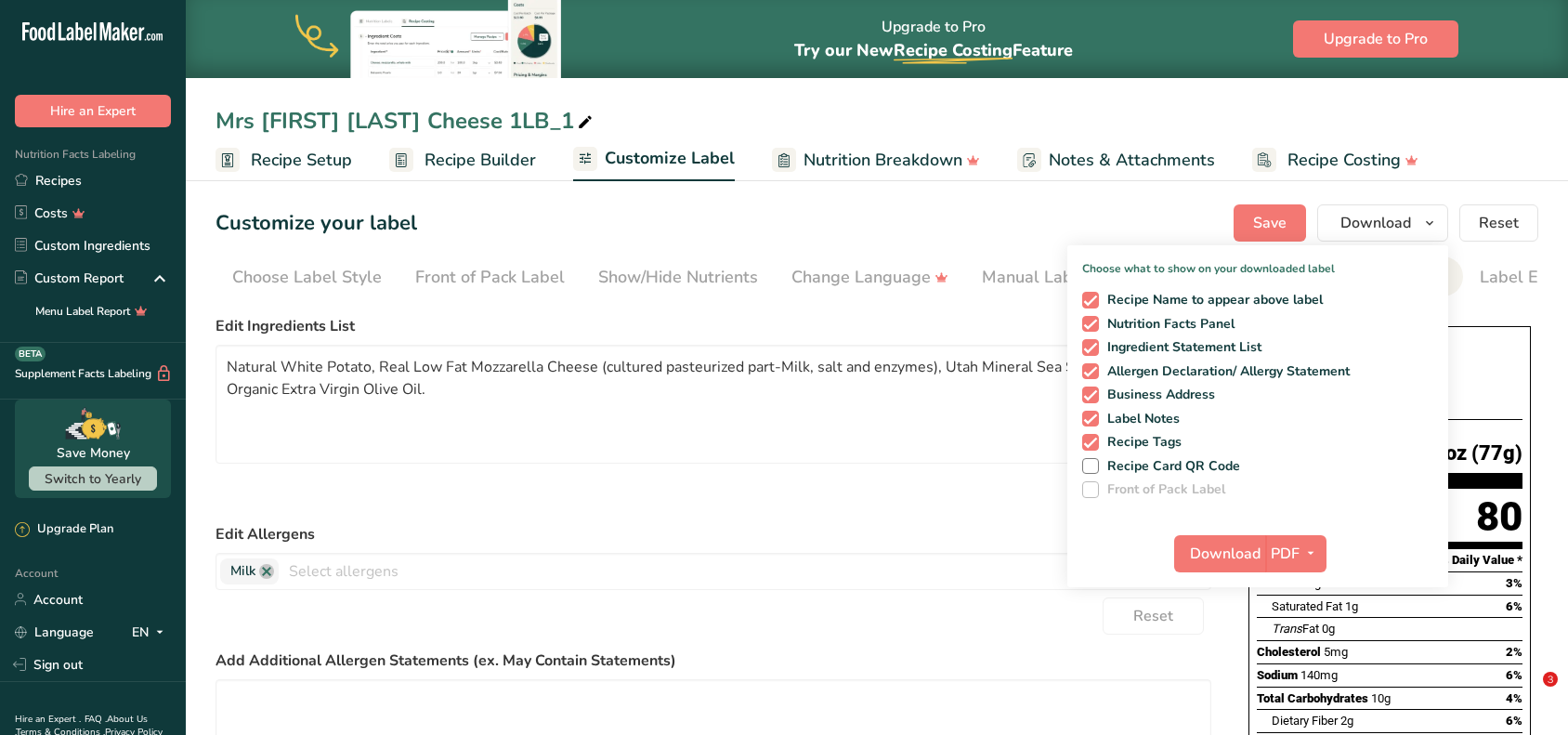 scroll, scrollTop: 0, scrollLeft: 0, axis: both 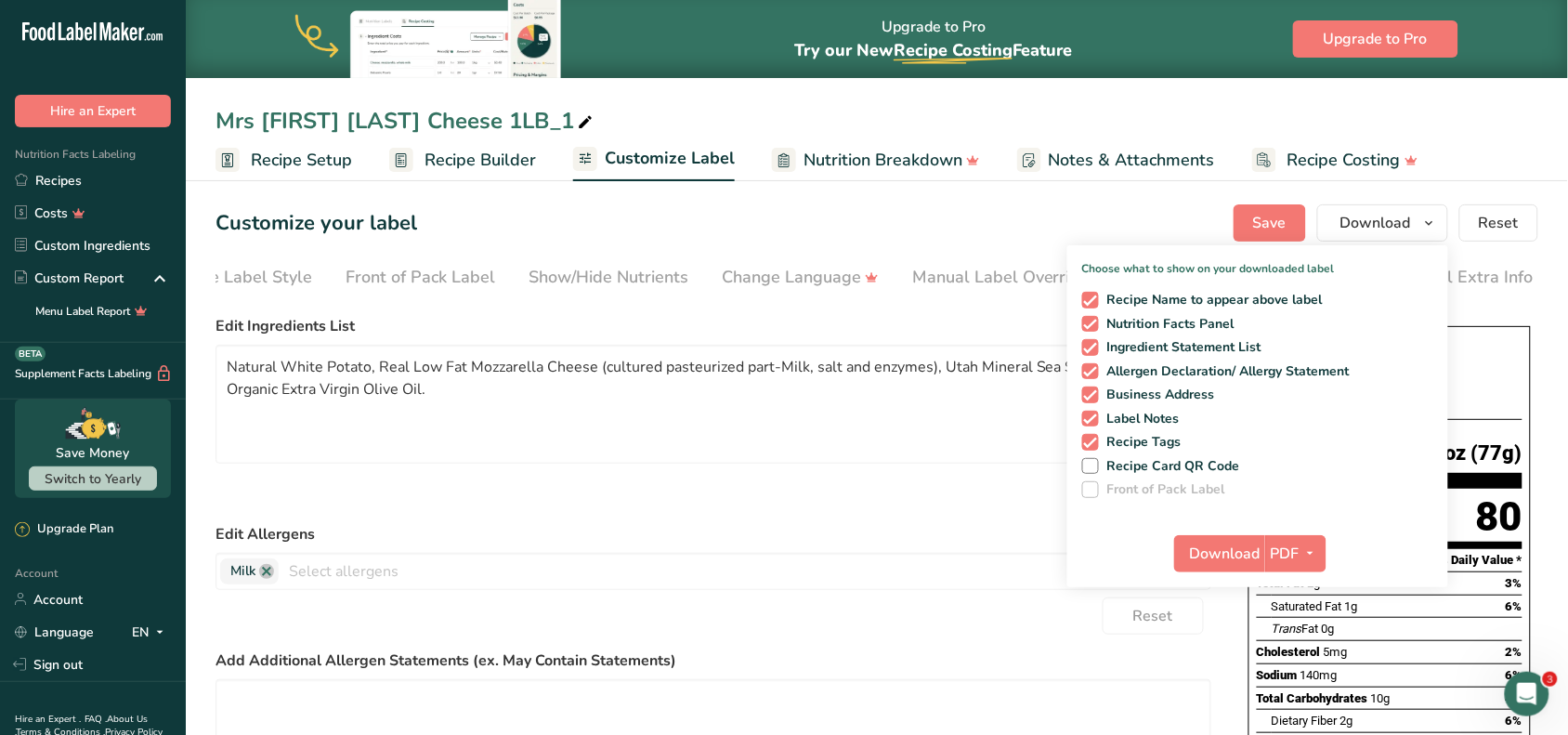 click on "Customize your label
Save
Download
Choose what to show on your downloaded label
Recipe Name to appear above label
Nutrition Facts Panel
Ingredient Statement List
Allergen Declaration/ Allergy Statement
Business Address
Label Notes
Recipe Tags
Recipe Card QR Code
Front of Pack Label
Download
PDF
PNG
BMP
SVG
PDF
TXT
Reset" at bounding box center (877, 223) 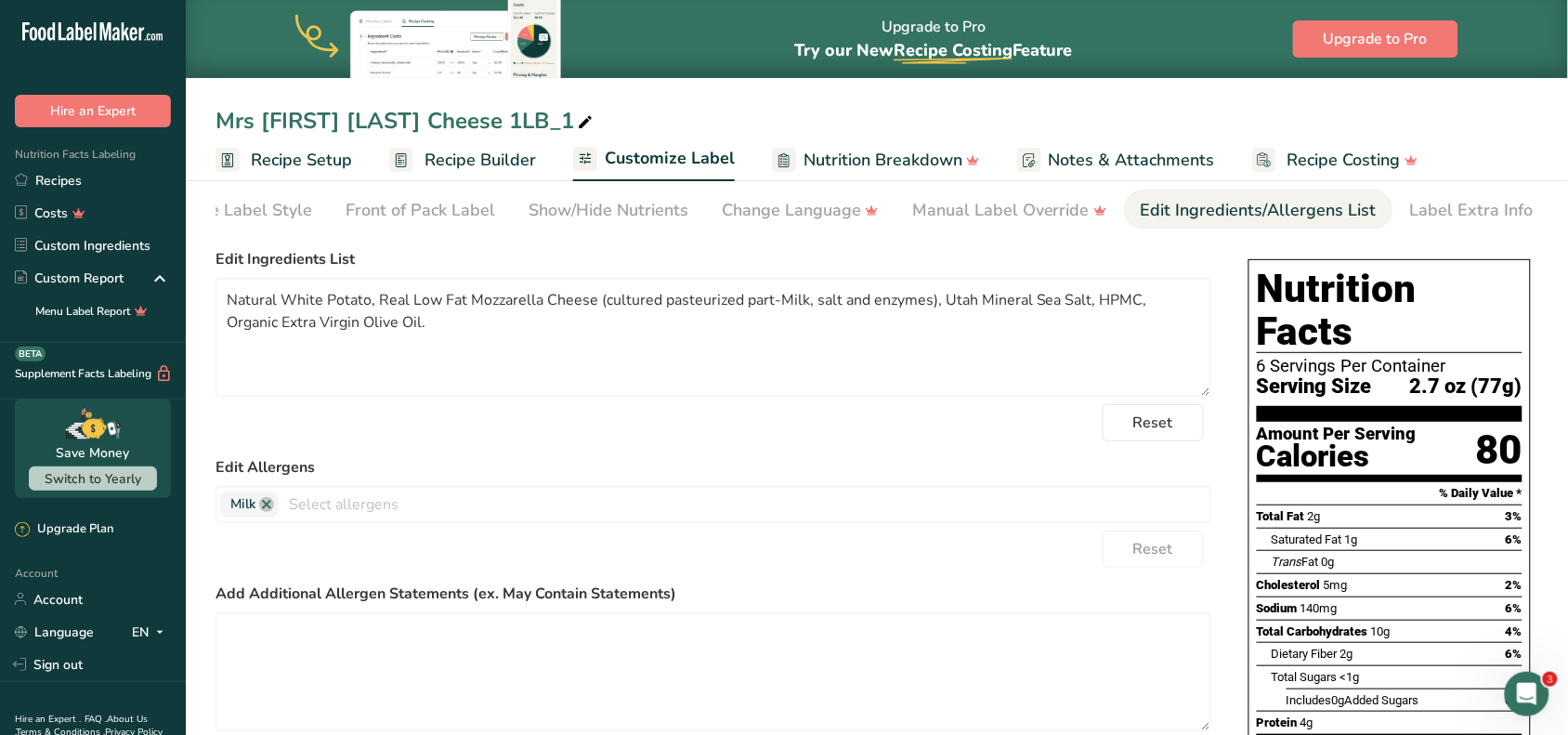 scroll, scrollTop: 0, scrollLeft: 0, axis: both 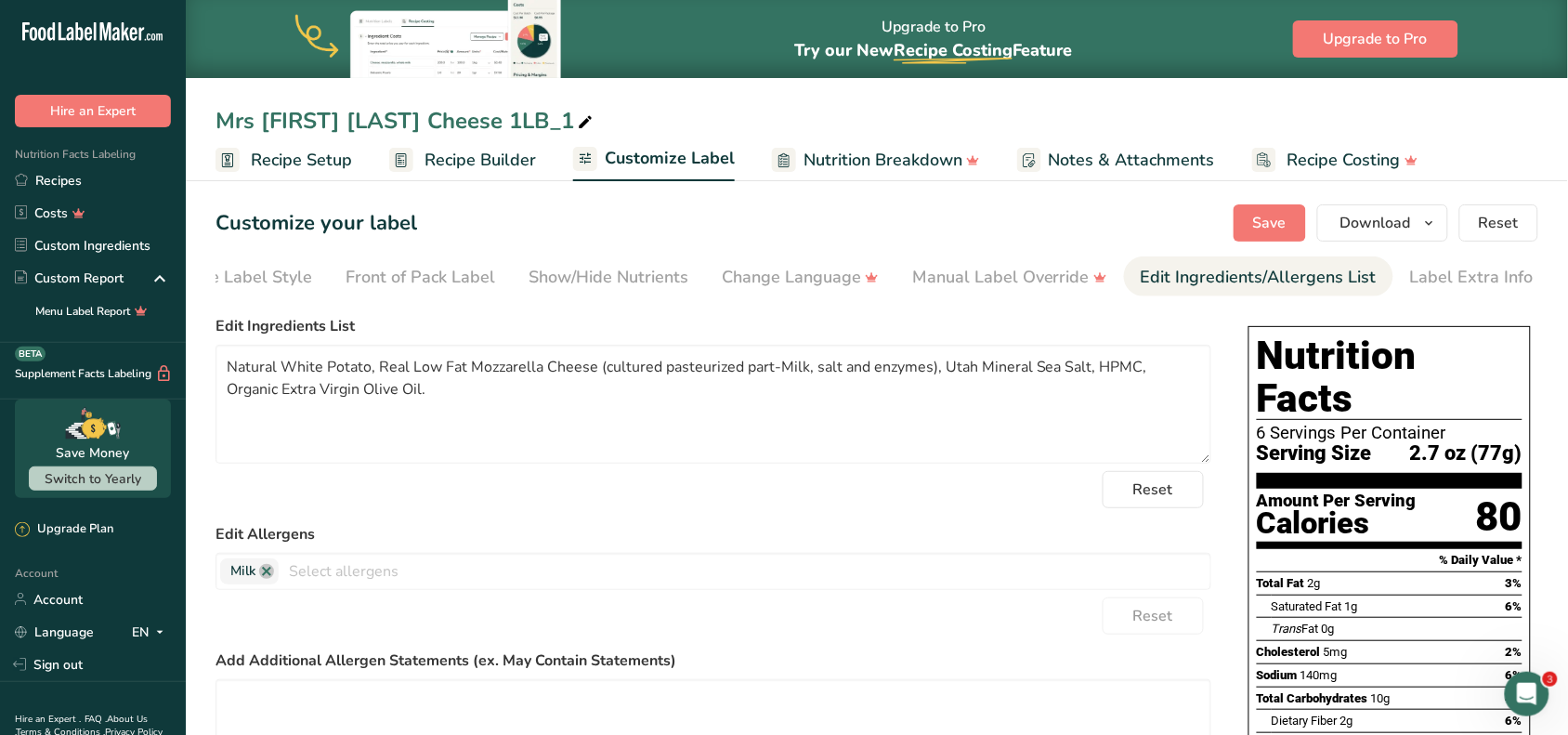 click on "Recipe Setup" at bounding box center (301, 160) 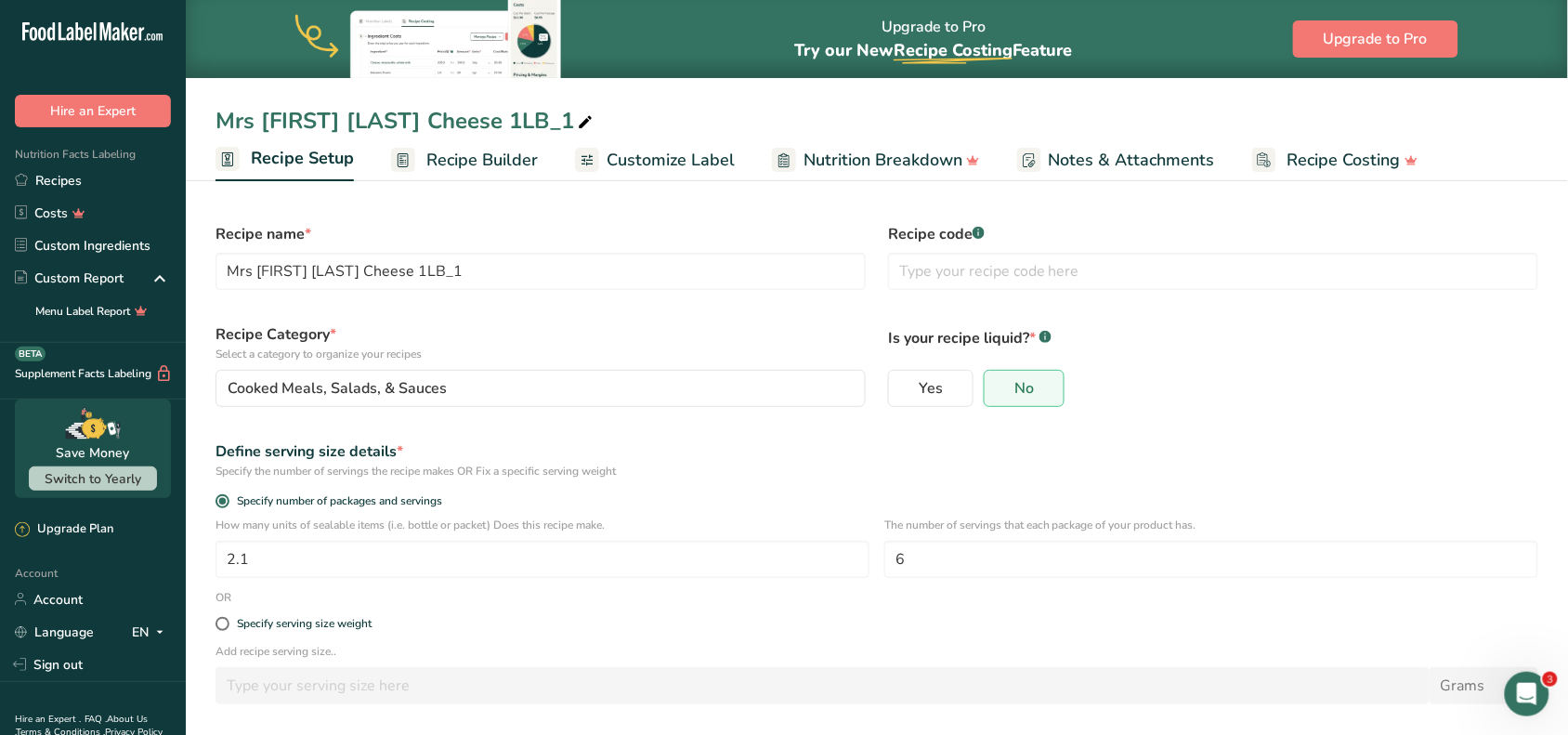 click on "Recipe Builder" at bounding box center (464, 160) 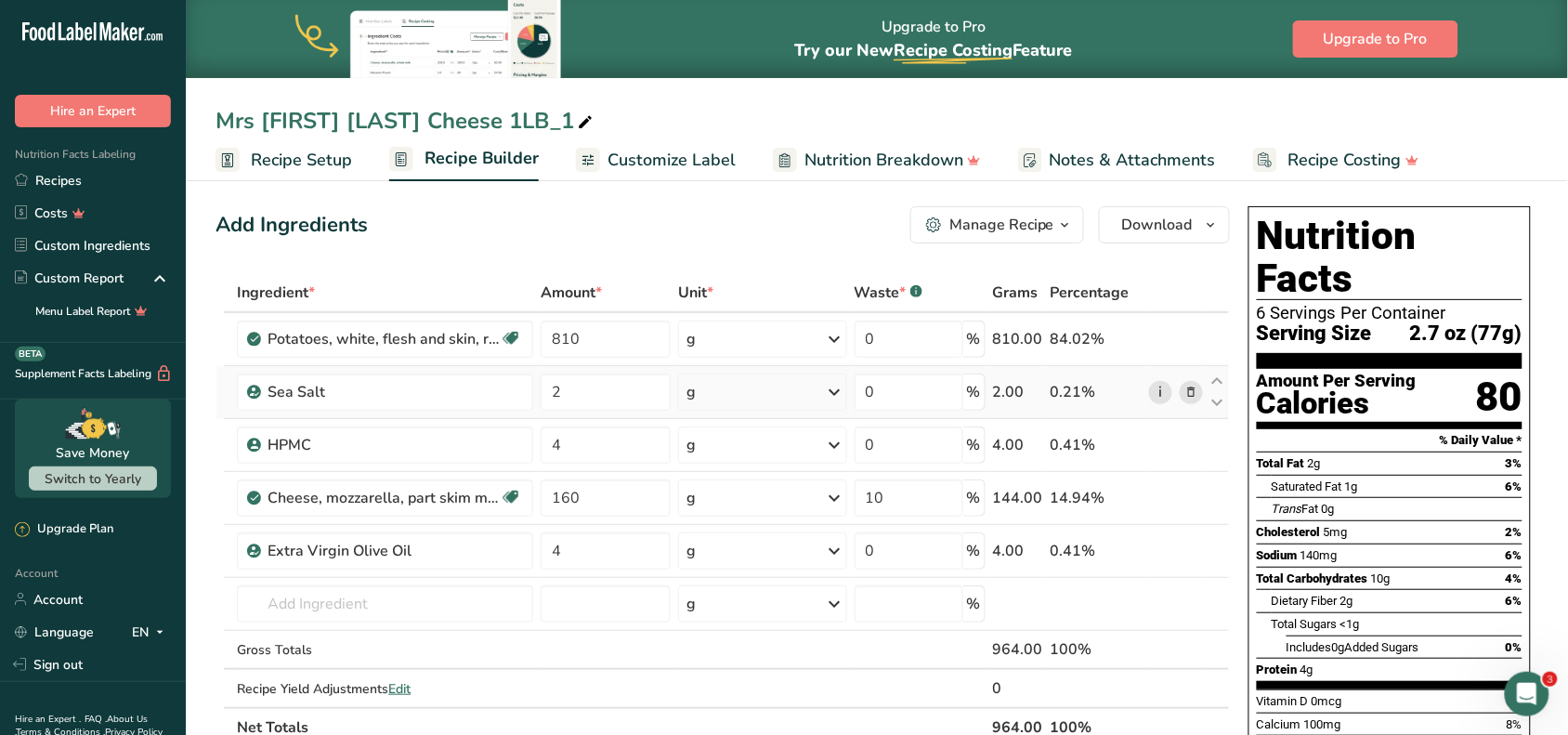 scroll, scrollTop: 0, scrollLeft: 0, axis: both 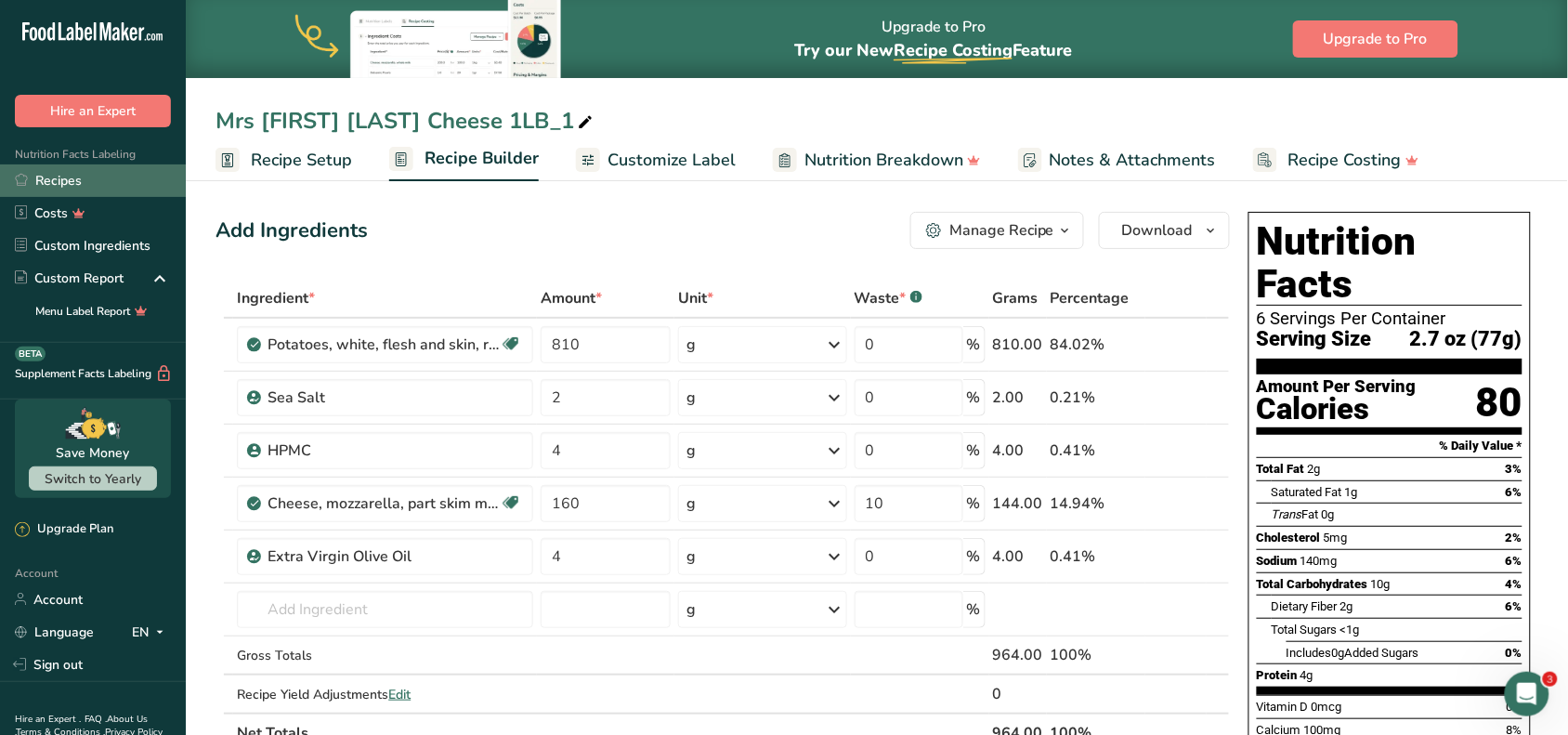 click on "Recipes" at bounding box center [93, 180] 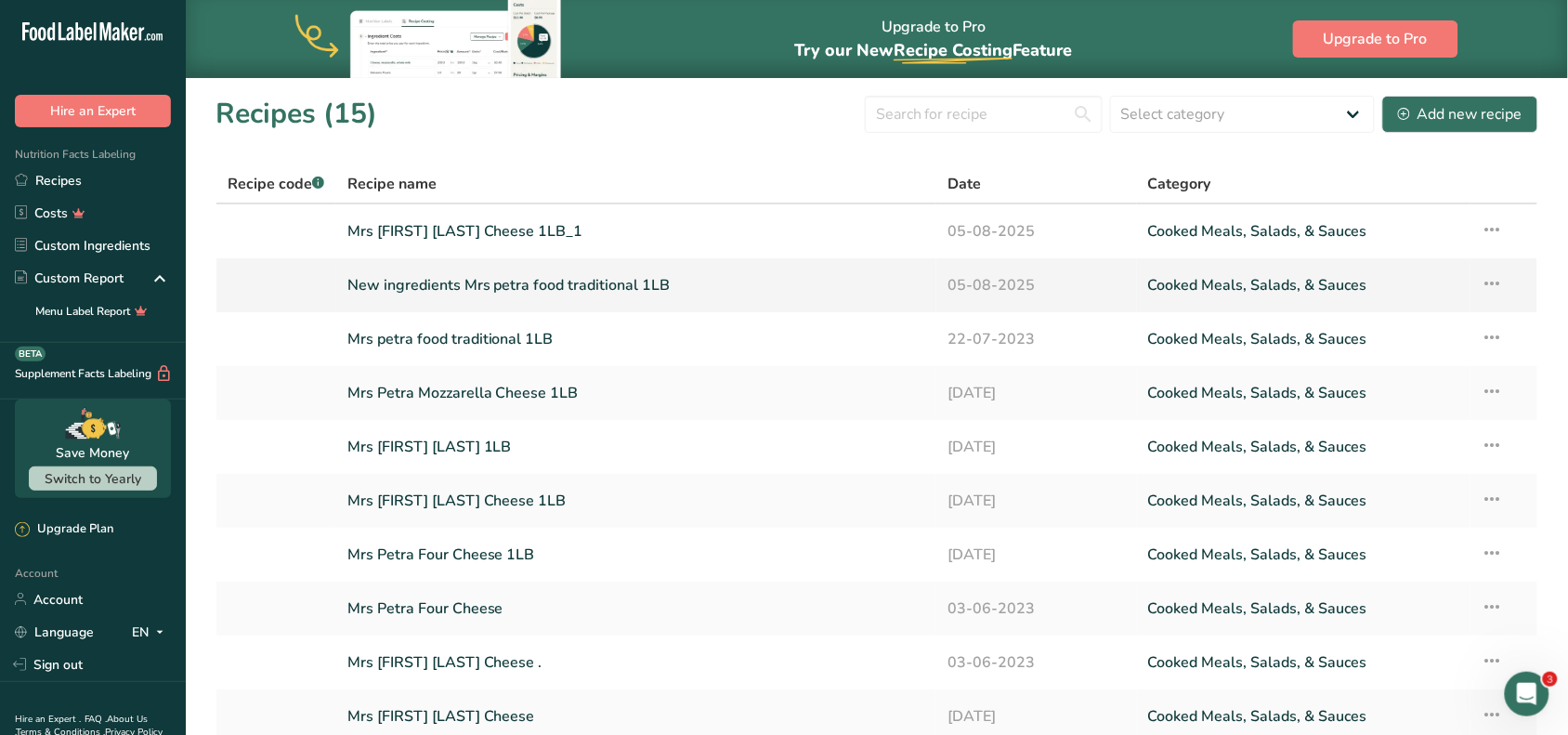 click on "New ingredients Mrs petra food traditional 1LB" at bounding box center (636, 285) 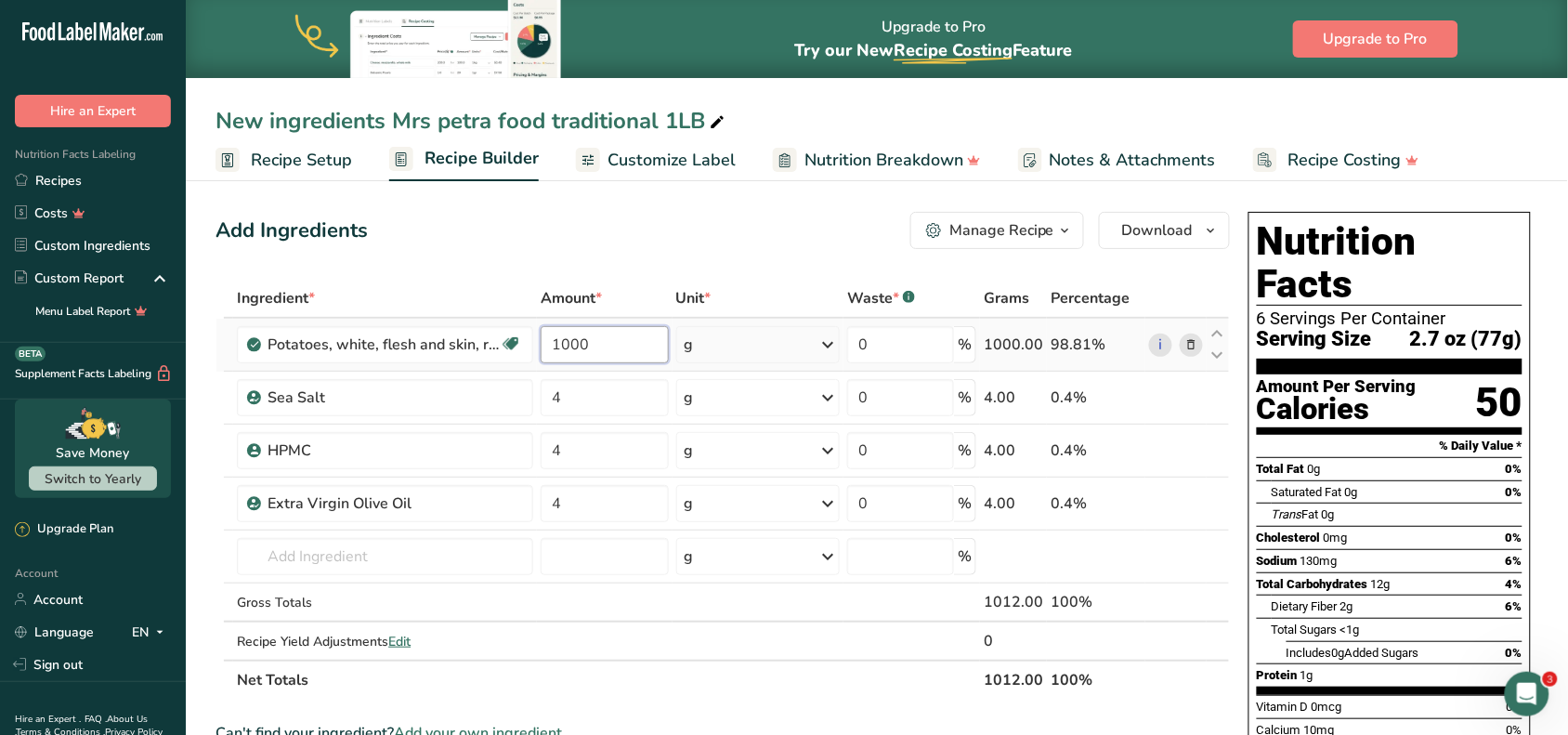 click on "1000" at bounding box center (604, 345) 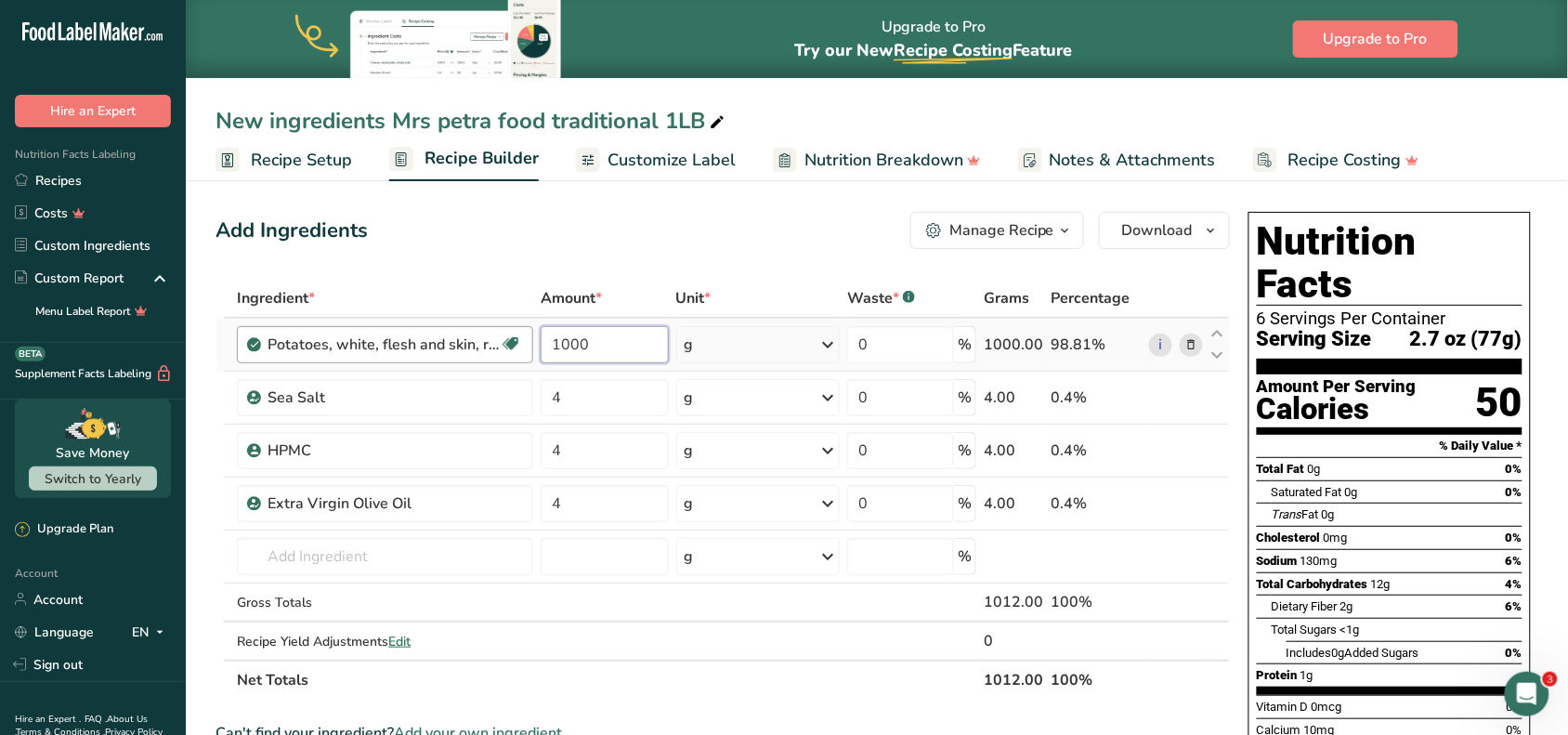 drag, startPoint x: 624, startPoint y: 344, endPoint x: 397, endPoint y: 344, distance: 227 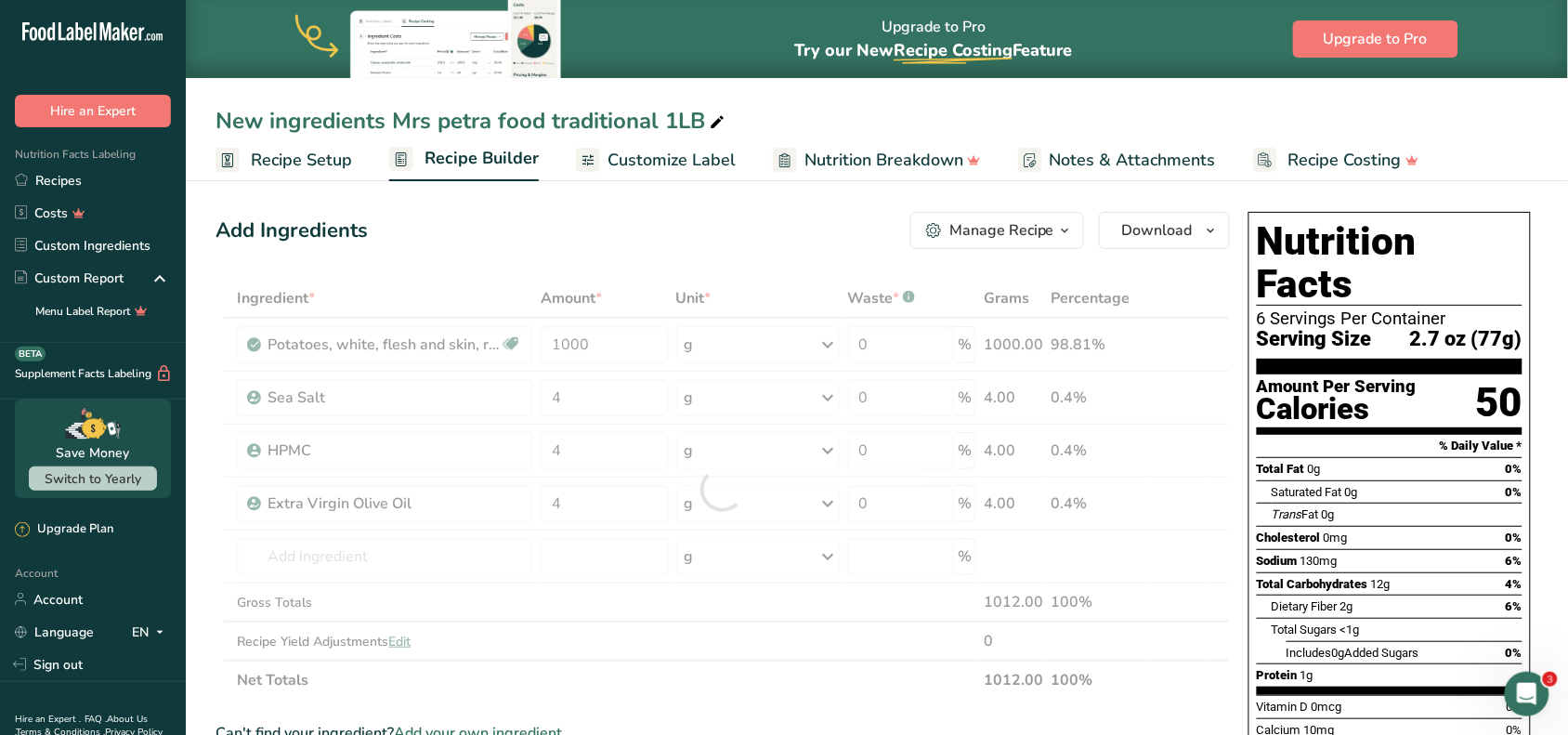drag, startPoint x: 397, startPoint y: 344, endPoint x: 354, endPoint y: 251, distance: 102.4597 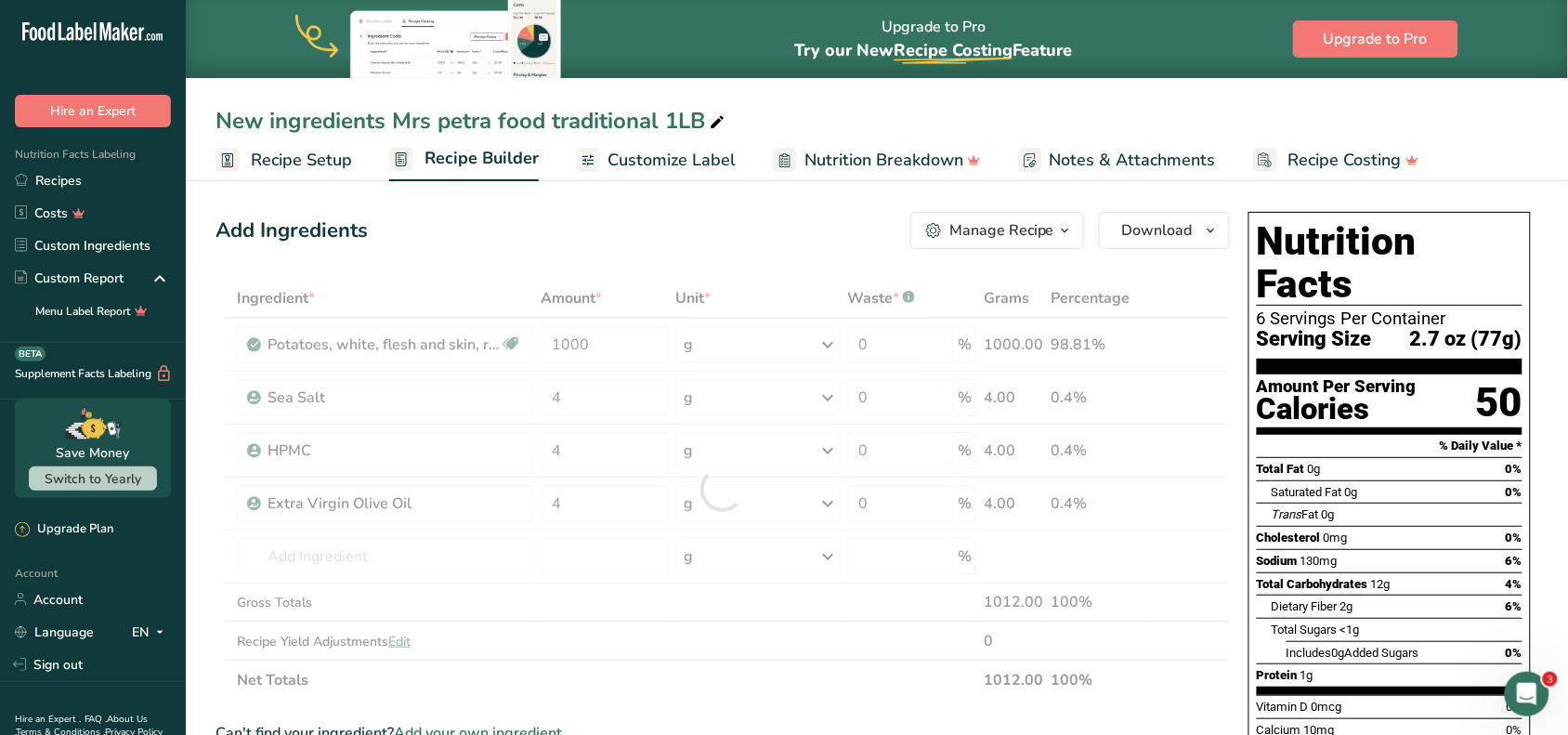 click on "Add Ingredients
Manage Recipe         Delete Recipe           Duplicate Recipe             Scale Recipe             Save as Sub-Recipe   .a-a{fill:#347362;}.b-a{fill:#fff;}                               Nutrition Breakdown                   Recipe Card
NEW
Amino Acids Pattern Report             Activity History
Download
Choose your preferred label style
Standard FDA label
Standard FDA label
The most common format for nutrition facts labels in compliance with the FDA's typeface, style and requirements
Tabular FDA label
A label format compliant with the FDA regulations presented in a tabular (horizontal) display.
Linear FDA label
A simple linear display for small sized packages.
Simplified FDA label" at bounding box center [728, 747] 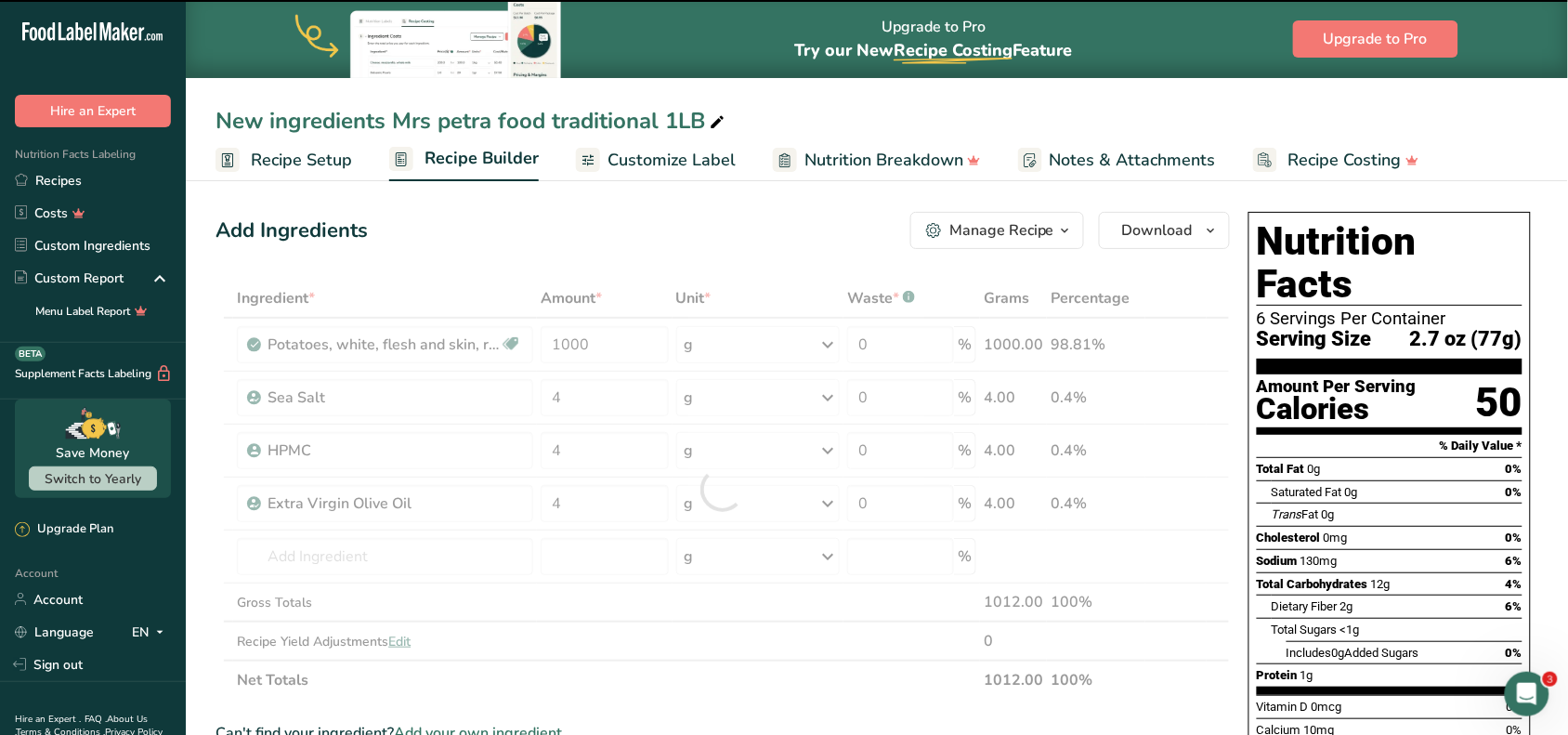 click at bounding box center [723, 489] 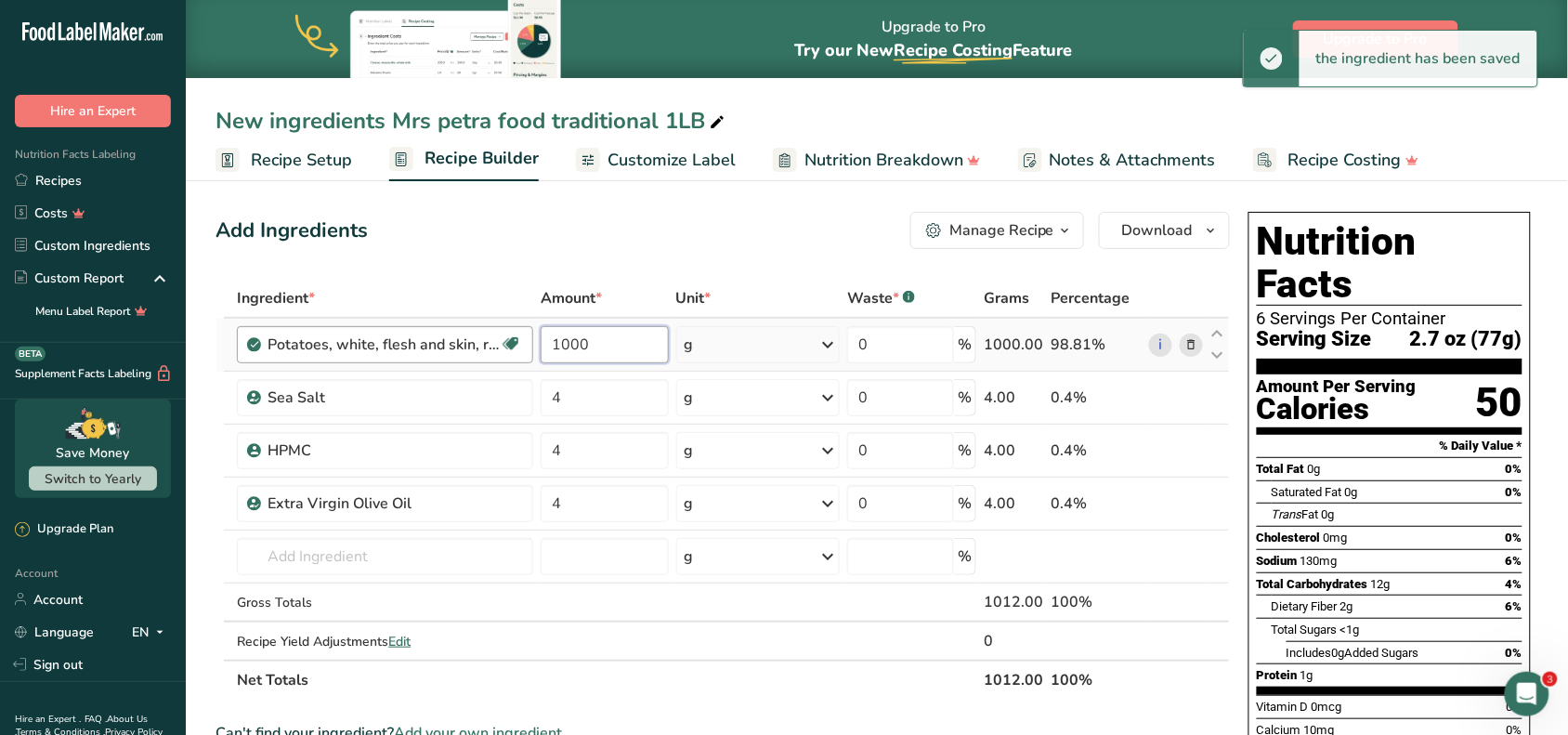 drag, startPoint x: 629, startPoint y: 351, endPoint x: 488, endPoint y: 332, distance: 142.2744 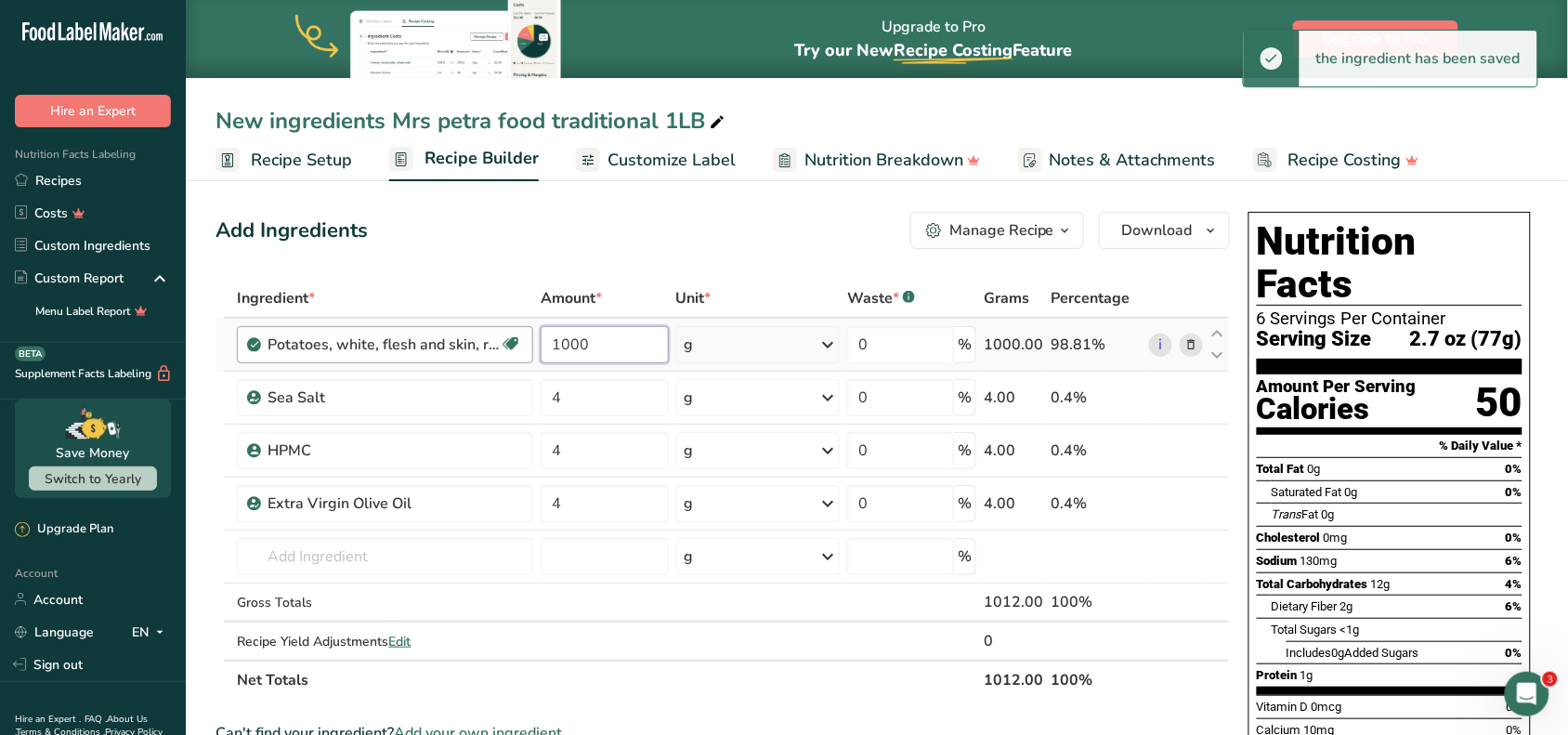 click on "Potatoes, white, flesh and skin, raw
Source of Antioxidants
Dairy free
Gluten free
Vegan
Vegetarian
Soy free
1000
g
Portions
0.5 cup, diced
1 large (3" to 4-1/4" dia.)
1 medium (2+-1/4" to 3-1/4" dia.)
See more
Weight Units
g
kg
mg
See more
Volume Units
l
Volume units require a density conversion. If you know your ingredient's density enter it below. Otherwise, click on "RIA" our AI Regulatory bot - she will be able to help you
lb/ft3
g/cm3
Confirm
mL
lb/ft3
0" at bounding box center [723, 345] 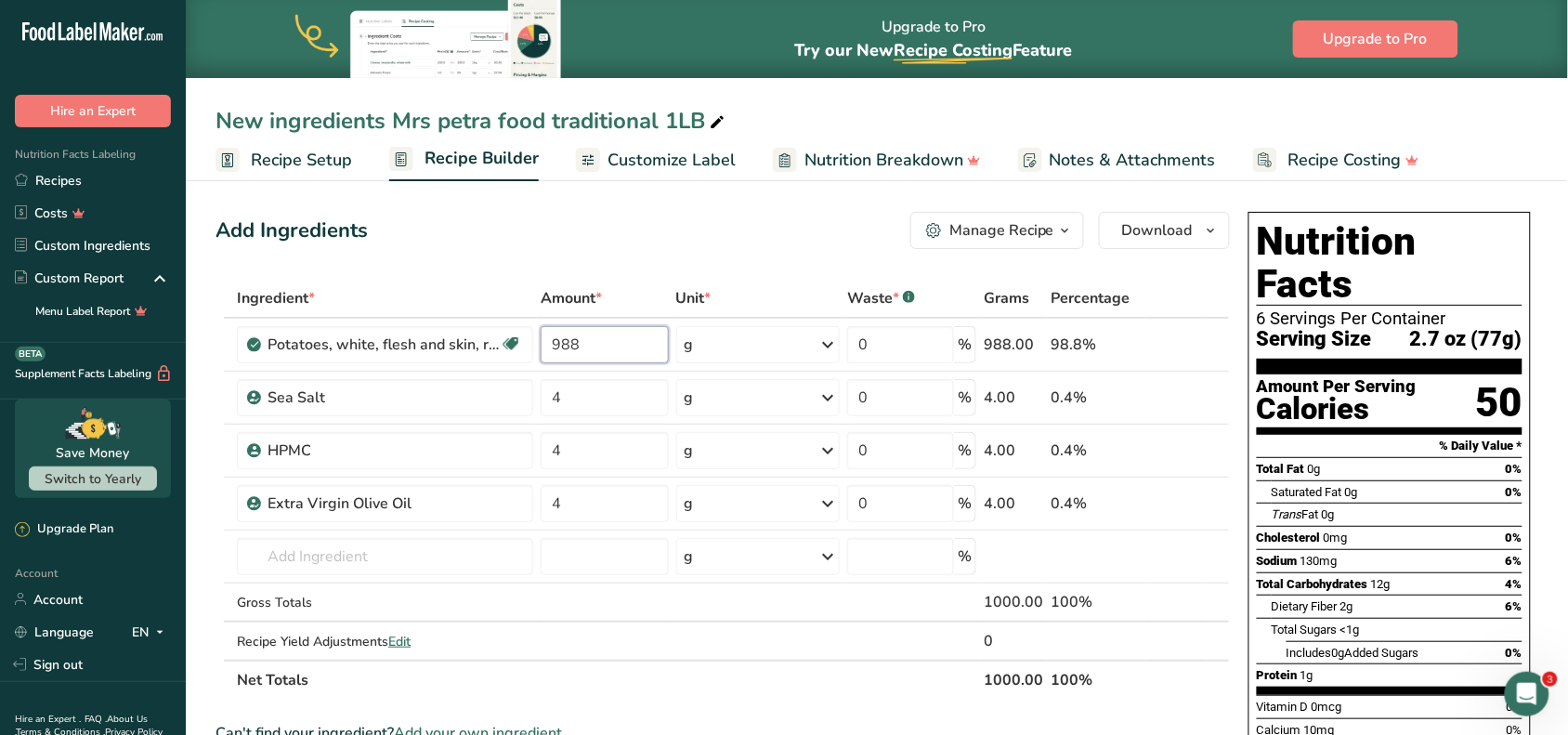 type on "988" 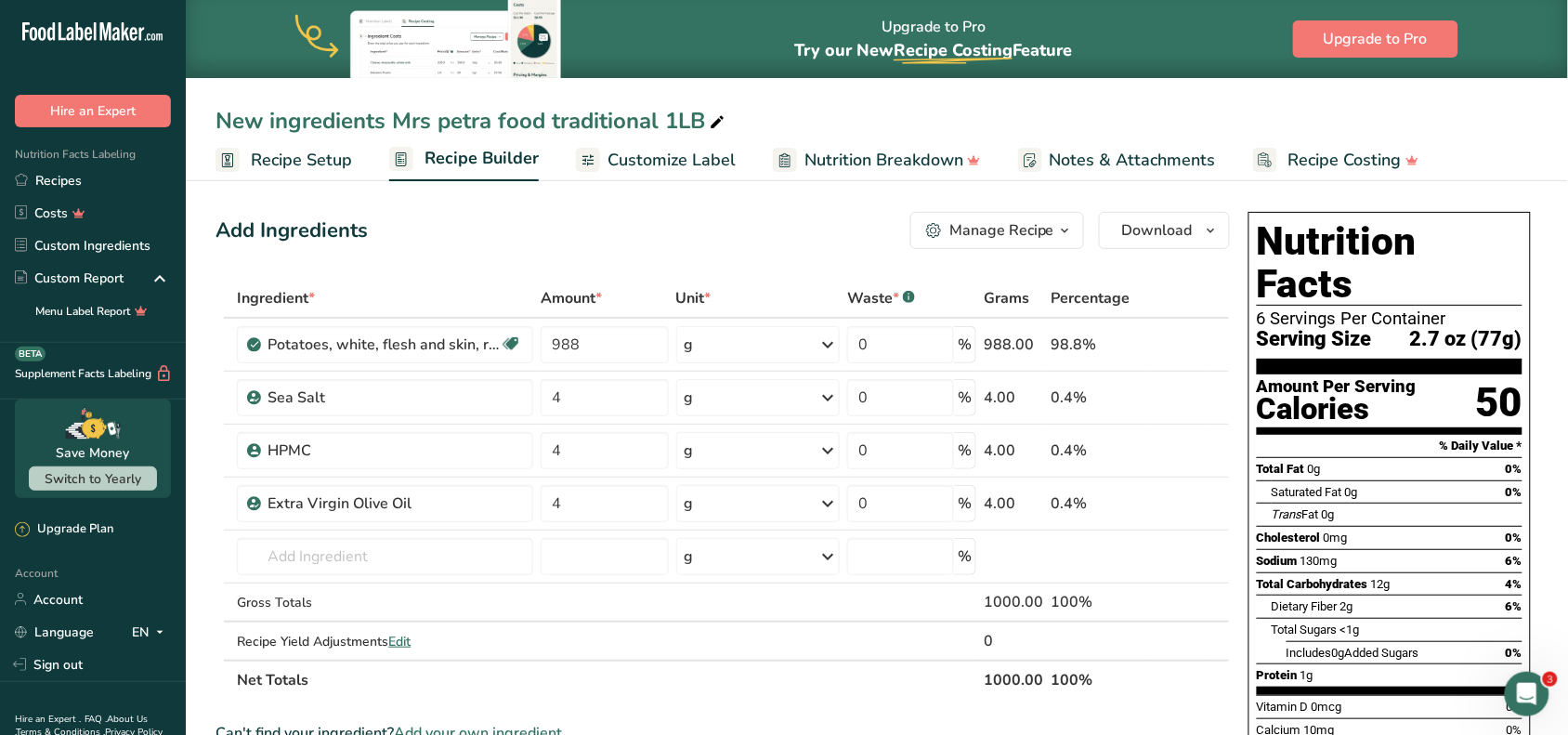 click on "Add Ingredients
Manage Recipe         Delete Recipe           Duplicate Recipe             Scale Recipe             Save as Sub-Recipe   .a-a{fill:#347362;}.b-a{fill:#fff;}                               Nutrition Breakdown                   Recipe Card
NEW
Amino Acids Pattern Report             Activity History
Download
Choose your preferred label style
Standard FDA label
Standard FDA label
The most common format for nutrition facts labels in compliance with the FDA's typeface, style and requirements
Tabular FDA label
A label format compliant with the FDA regulations presented in a tabular (horizontal) display.
Linear FDA label
A simple linear display for small sized packages.
Simplified FDA label" at bounding box center (723, 230) 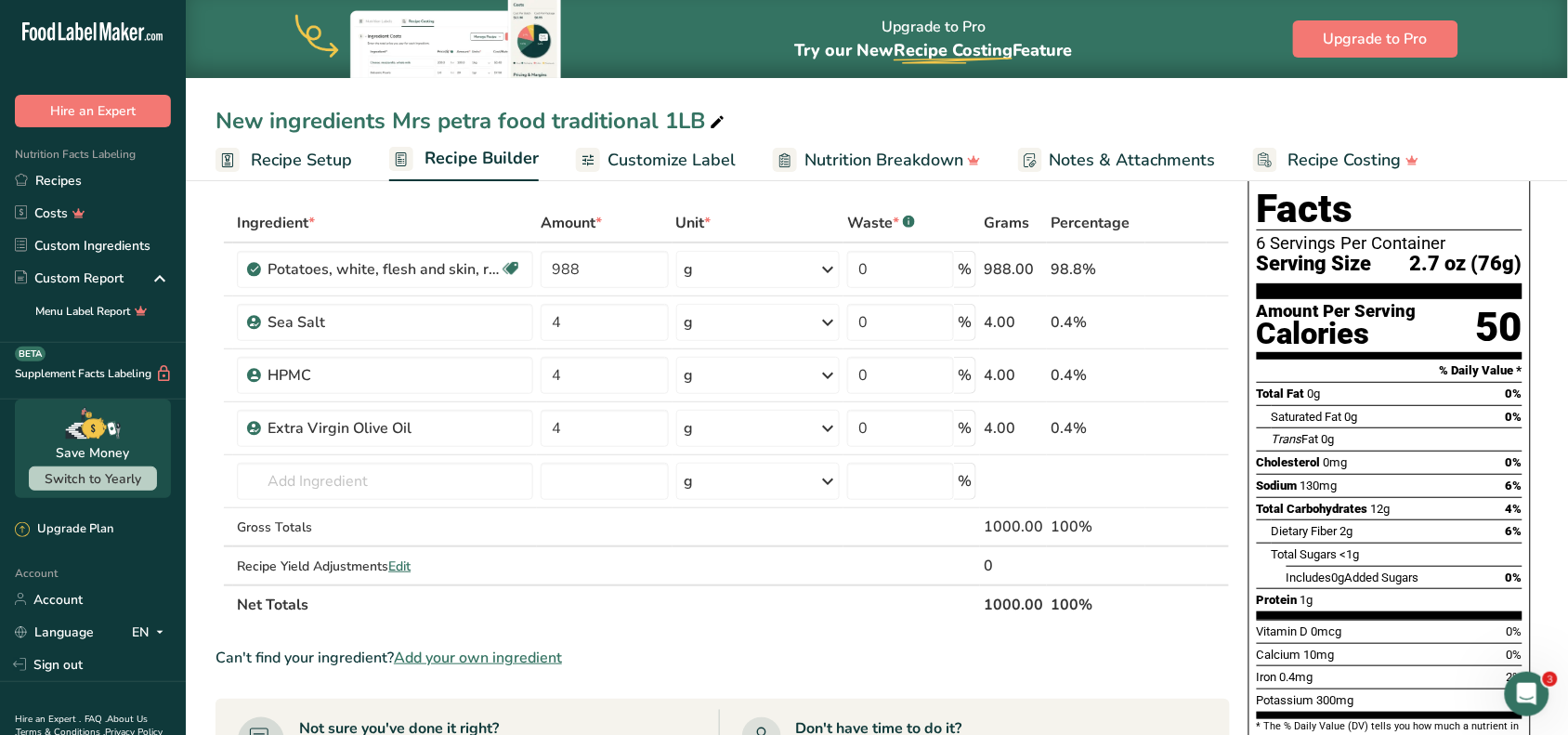 scroll, scrollTop: 116, scrollLeft: 0, axis: vertical 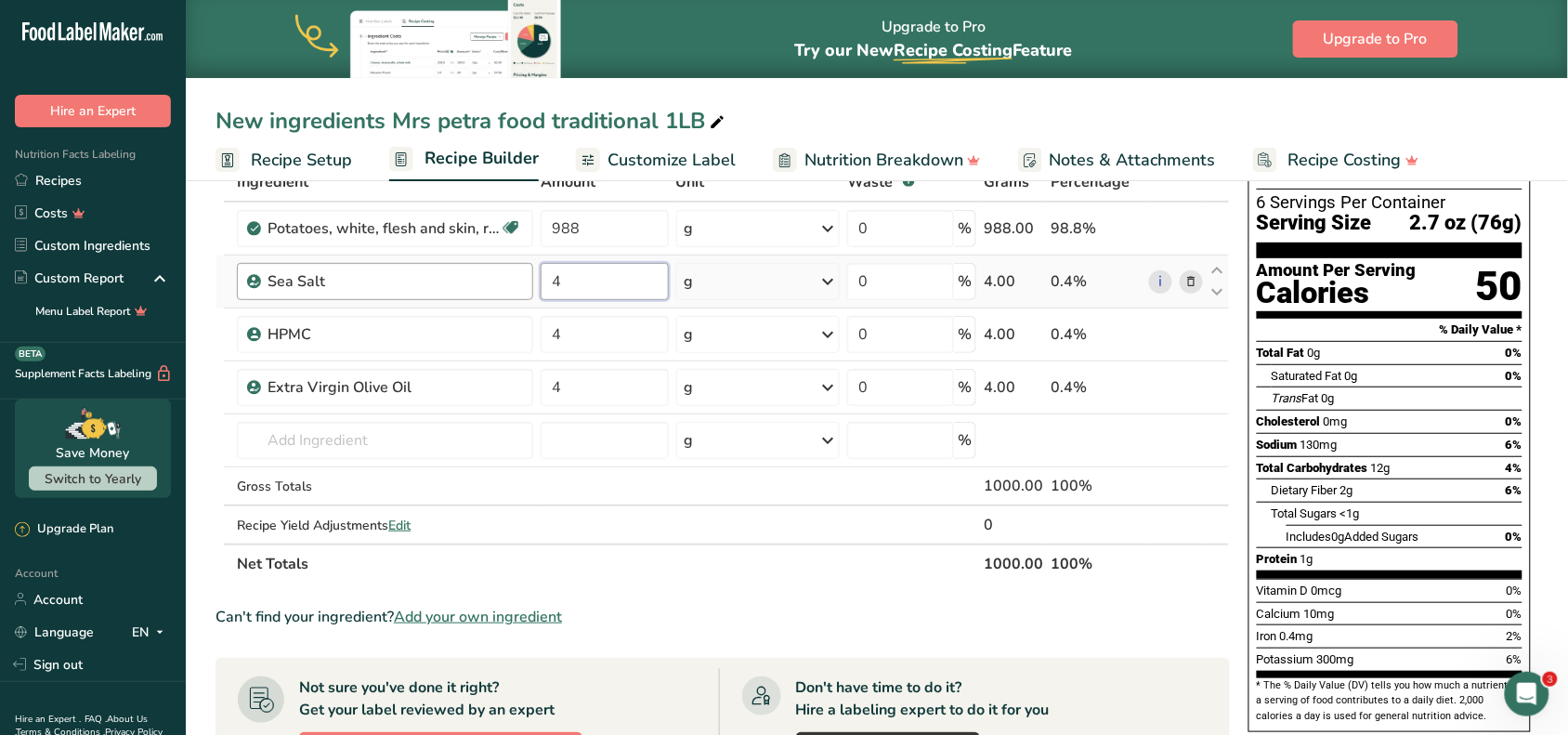 drag, startPoint x: 609, startPoint y: 276, endPoint x: 481, endPoint y: 262, distance: 128.76335 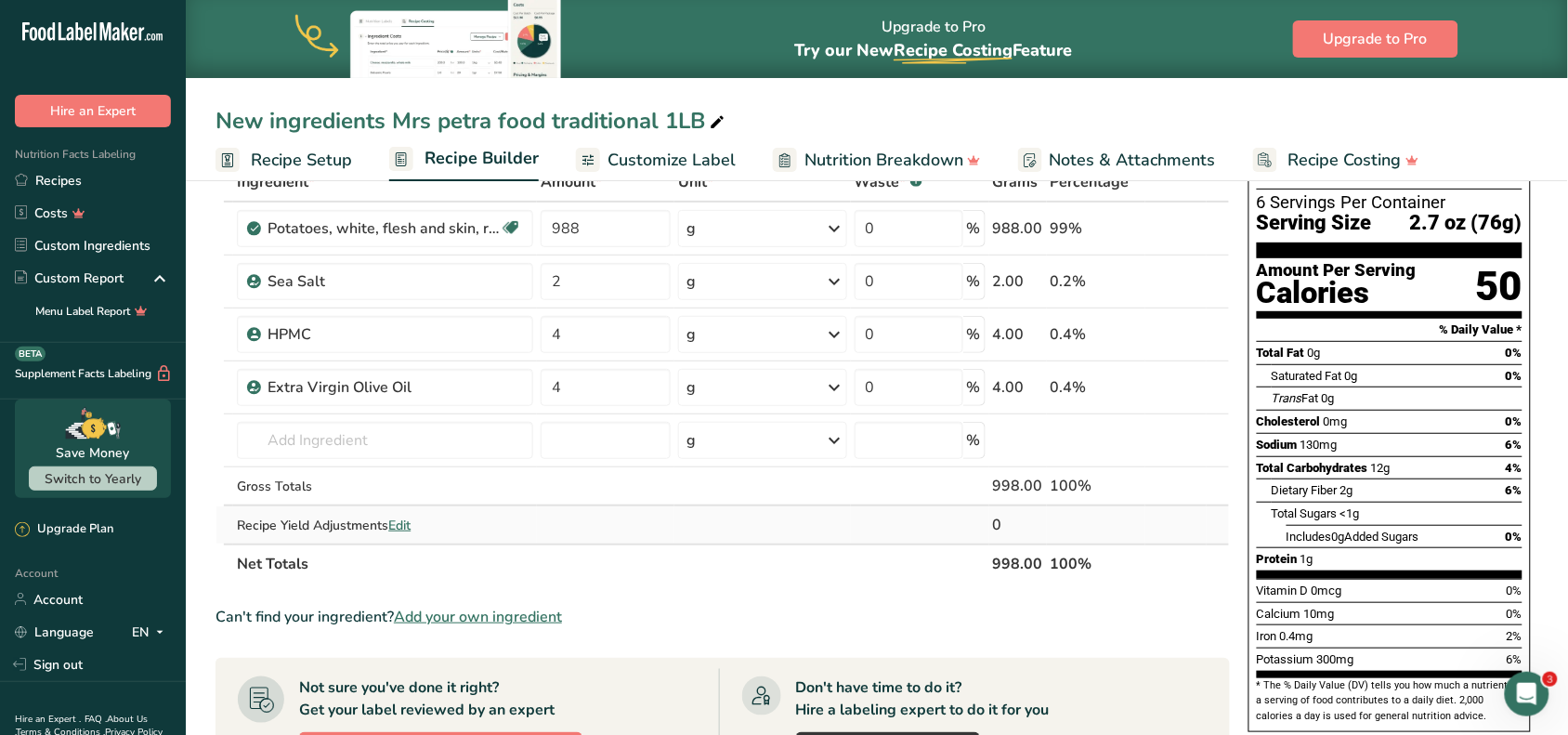 click on "Ingredient *
Amount *
Unit *
Waste *   .a-a{fill:#347362;}.b-a{fill:#fff;}          Grams
Percentage
Potatoes, white, flesh and skin, raw
Source of Antioxidants
Dairy free
Gluten free
Vegan
Vegetarian
Soy free
988
g
Portions
0.5 cup, diced
1 large (3" to 4-1/4" dia.)
1 medium (2+-1/4" to 3-1/4" dia.)
See more
Weight Units
g
kg
mg
See more
Volume Units
l
Volume units require a density conversion. If you know your ingredient's density enter it below. Otherwise, click on "RIA" our AI Regulatory bot - she will be able to help you
lb/ft3" at bounding box center (723, 373) 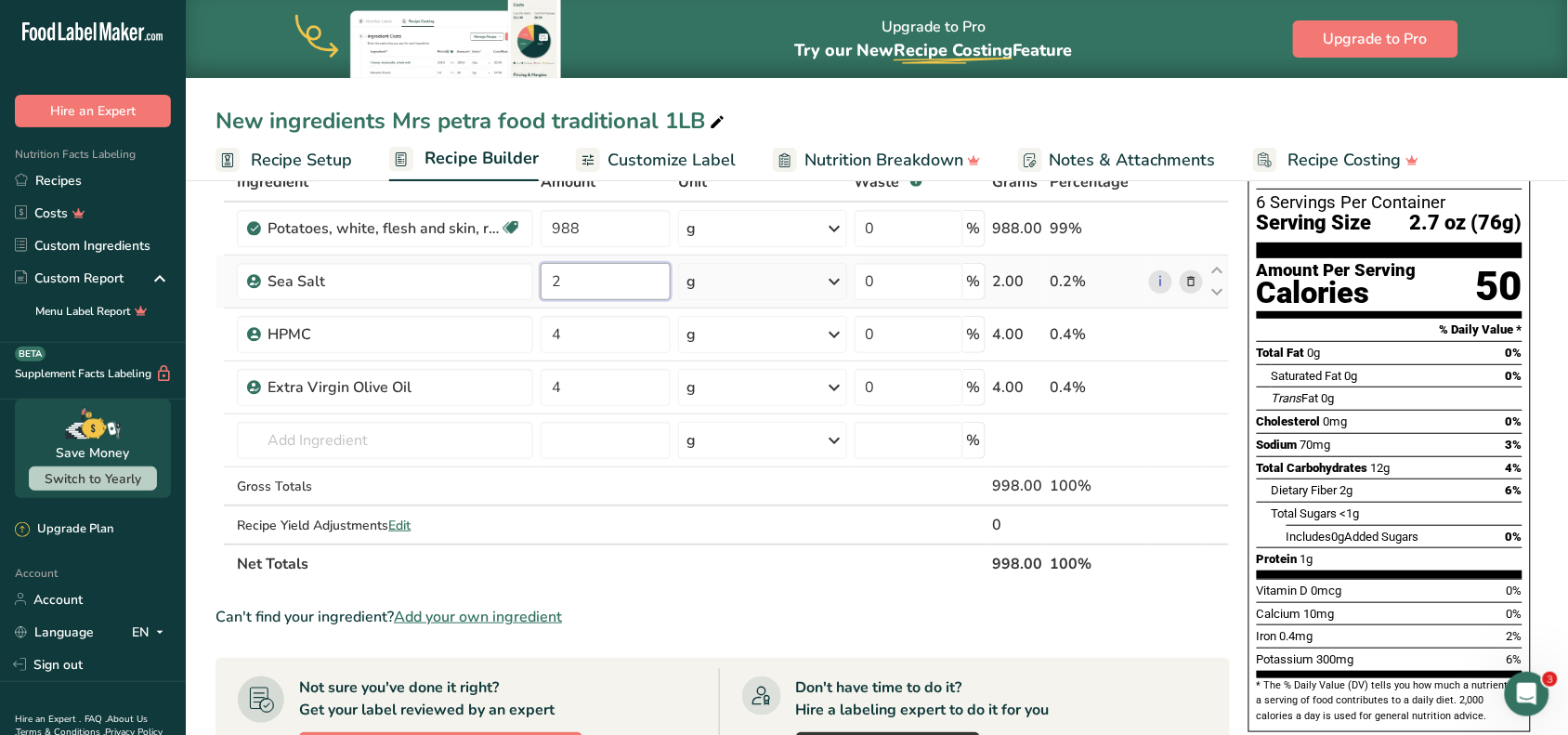 click on "2" at bounding box center [606, 282] 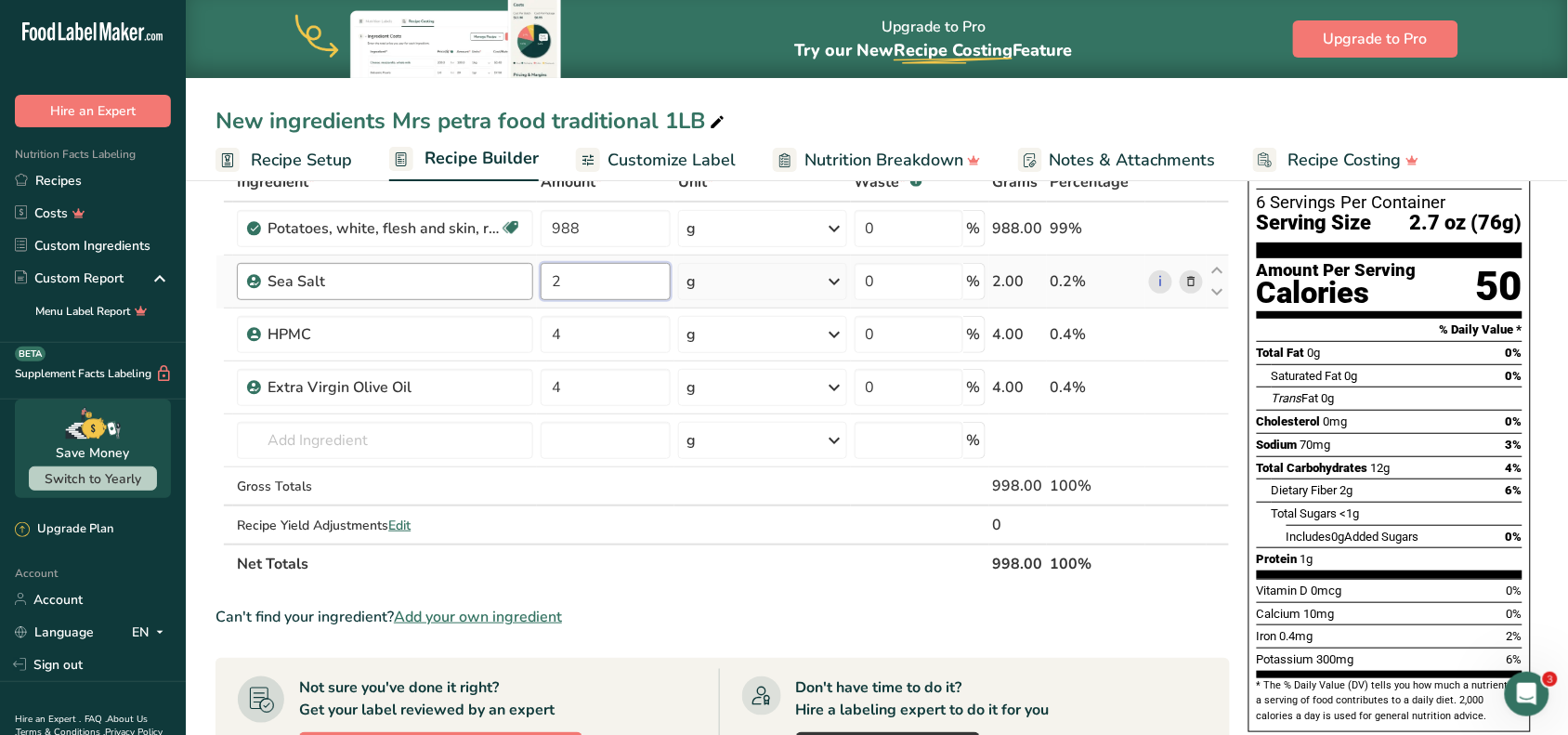 drag, startPoint x: 610, startPoint y: 267, endPoint x: 453, endPoint y: 270, distance: 157.02866 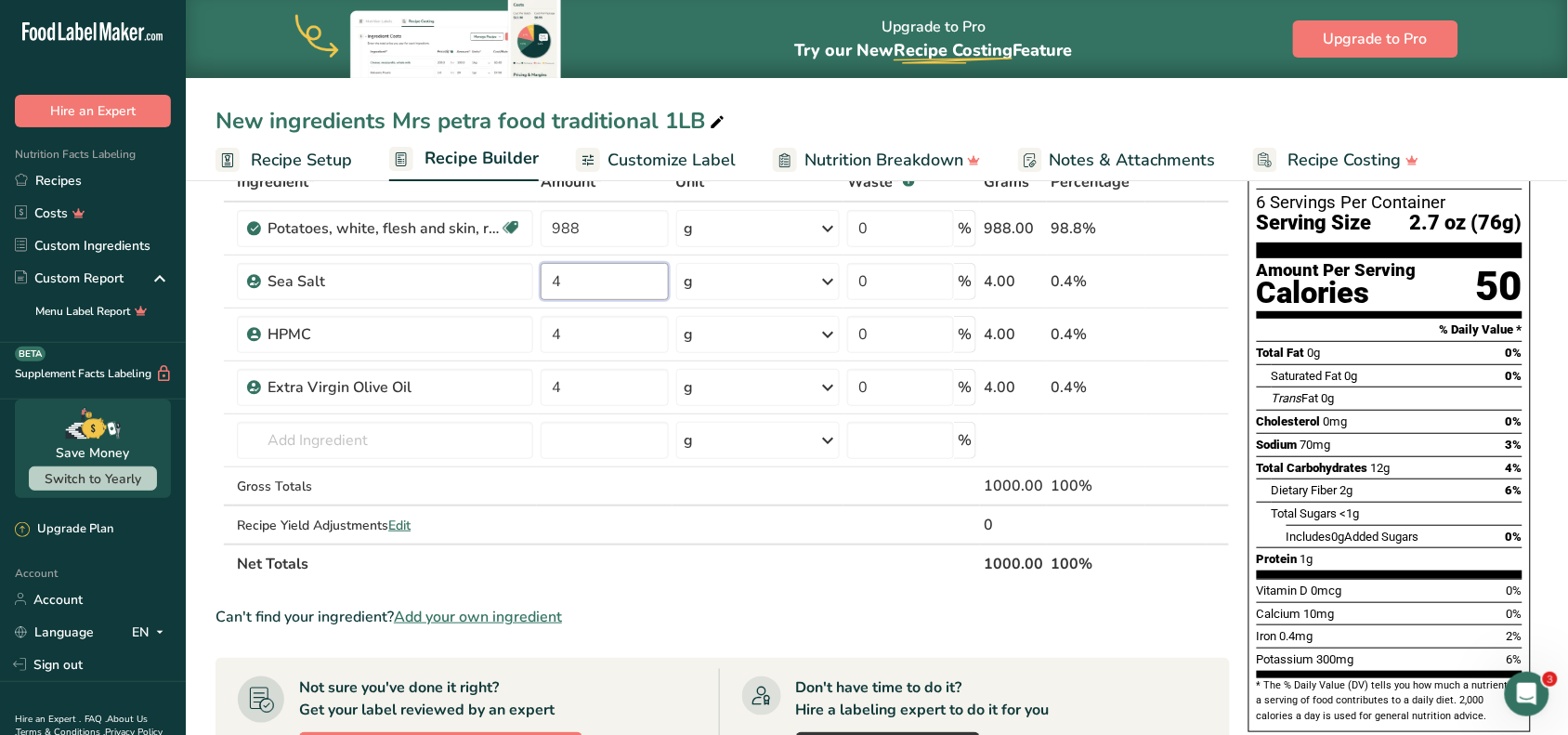 type on "4" 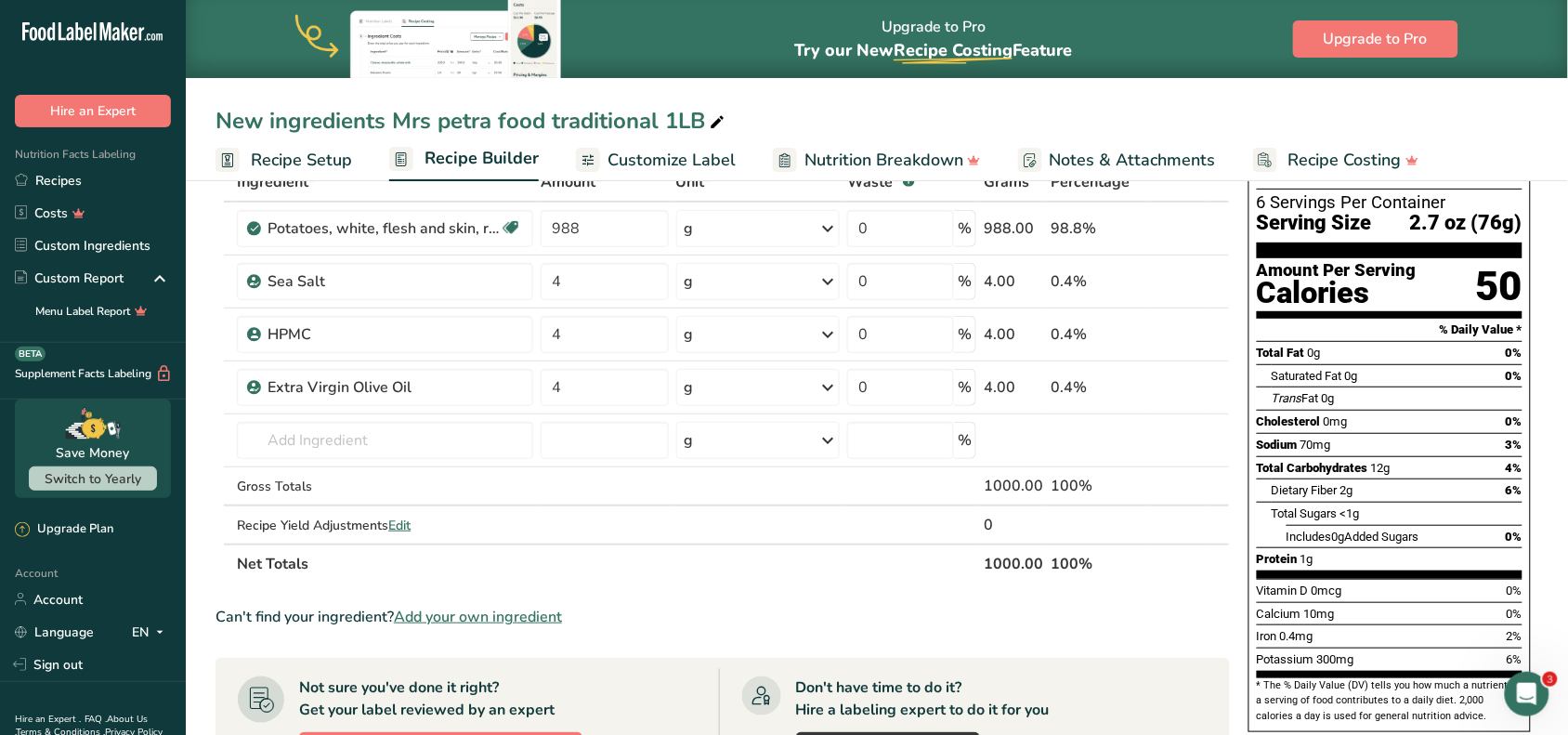 click on "Ingredient *
Amount *
Unit *
Waste *   .a-a{fill:#347362;}.b-a{fill:#fff;}          Grams
Percentage
Potatoes, white, flesh and skin, raw
Source of Antioxidants
Dairy free
Gluten free
Vegan
Vegetarian
Soy free
988
g
Portions
0.5 cup, diced
1 large (3" to 4-1/4" dia.)
1 medium (2+-1/4" to 3-1/4" dia.)
See more
Weight Units
g
kg
mg
See more
Volume Units
l
Volume units require a density conversion. If you know your ingredient's density enter it below. Otherwise, click on "RIA" our AI Regulatory bot - she will be able to help you
lb/ft3" at bounding box center [723, 373] 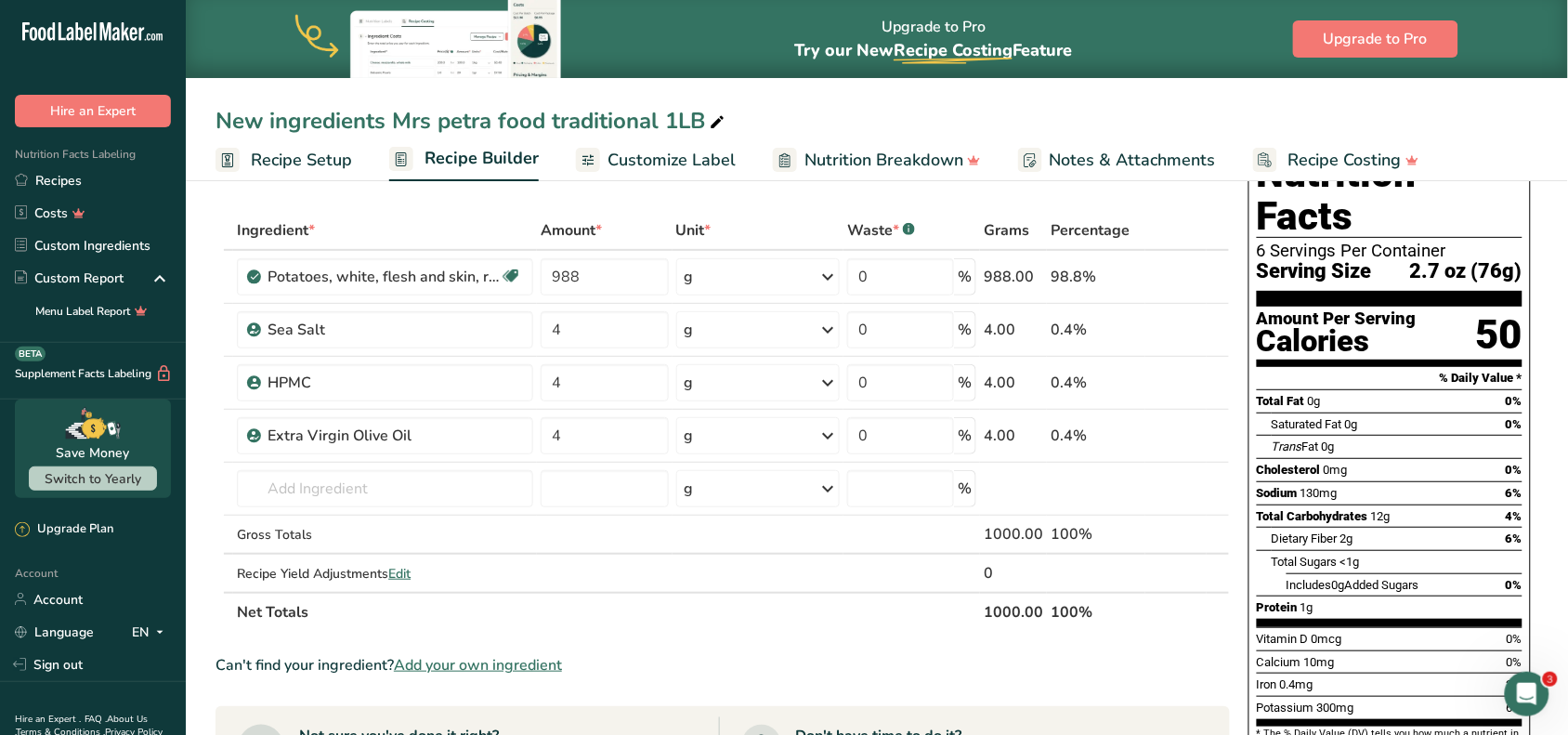 scroll, scrollTop: 0, scrollLeft: 0, axis: both 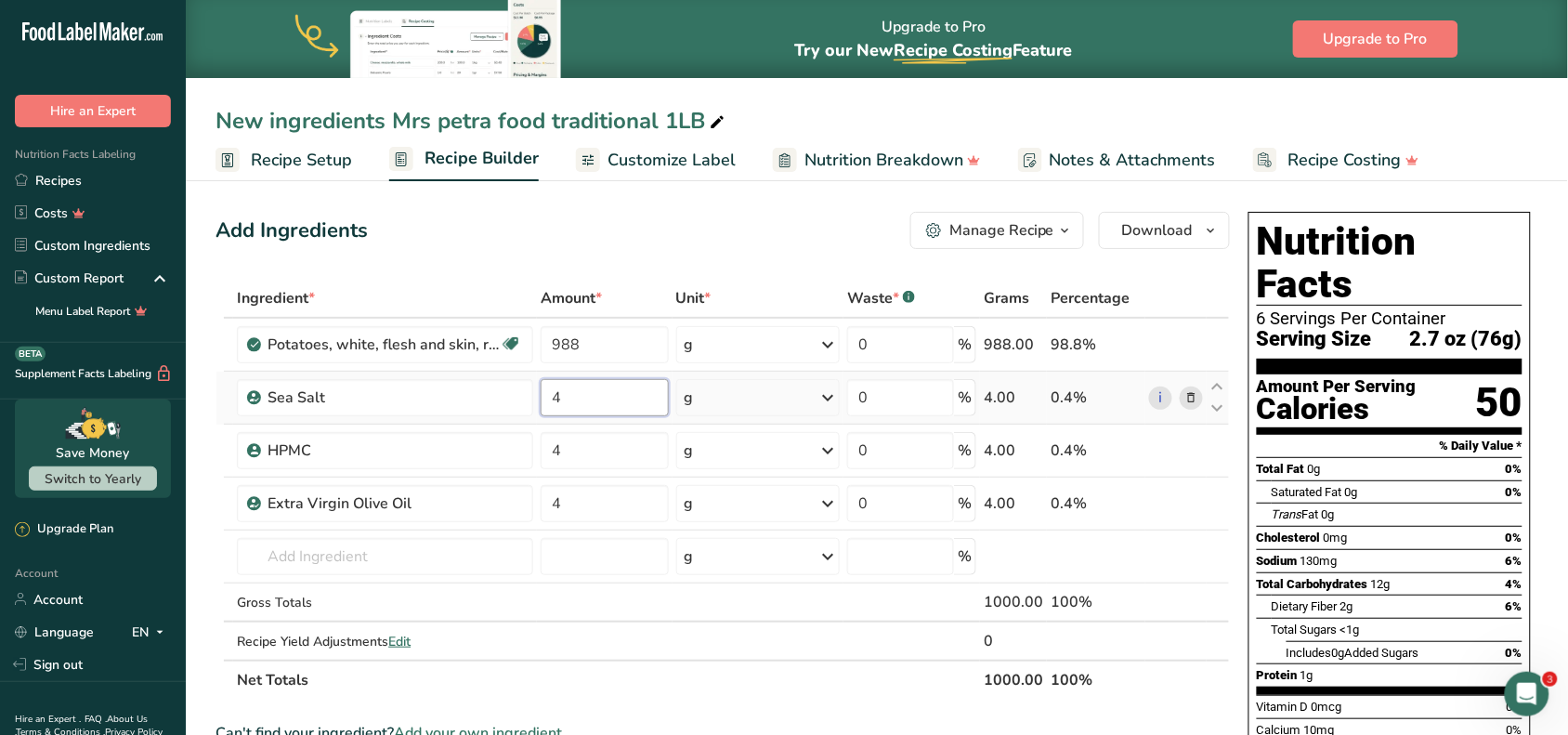 click on "4" at bounding box center [604, 398] 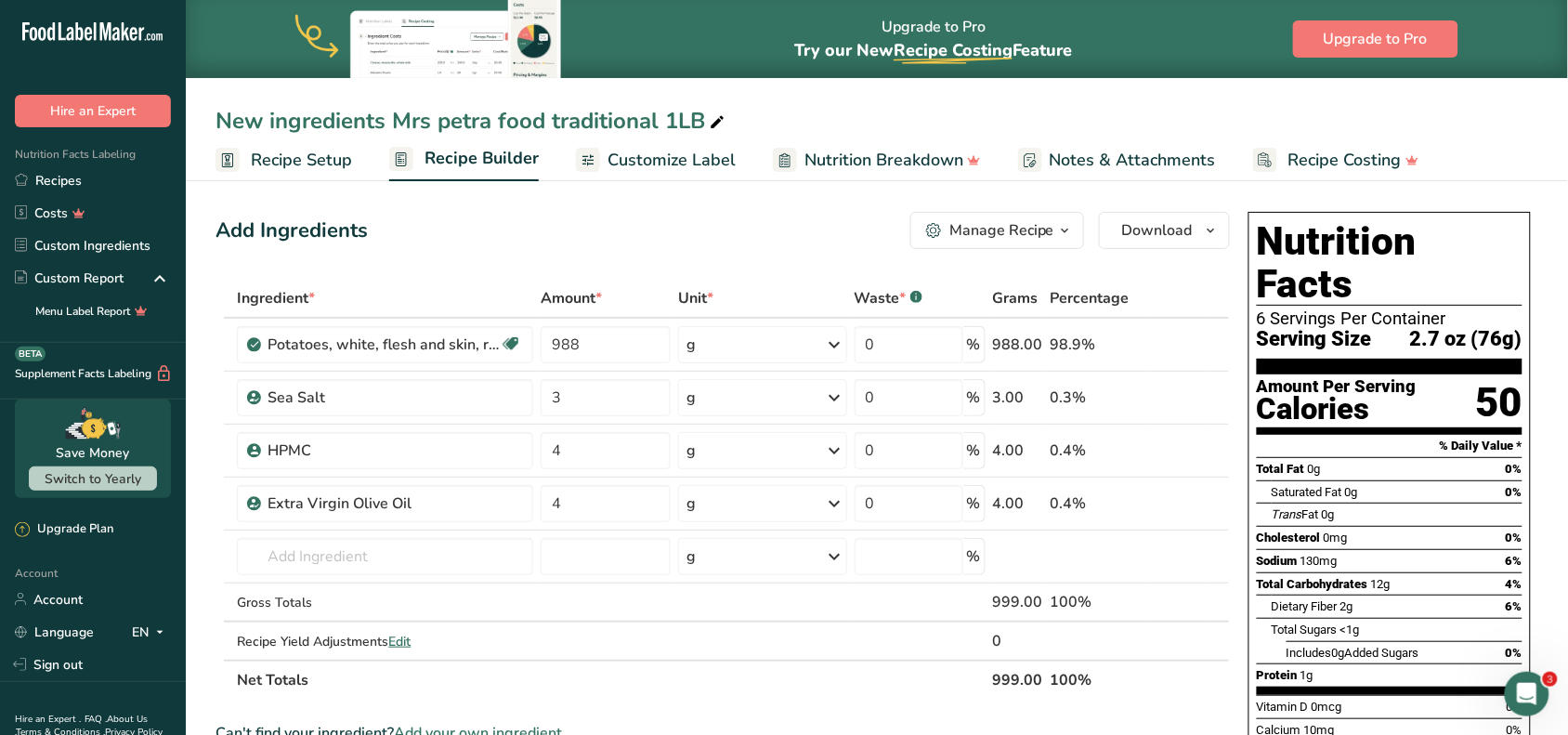 click on "Add Ingredients
Manage Recipe         Delete Recipe           Duplicate Recipe             Scale Recipe             Save as Sub-Recipe   .a-a{fill:#347362;}.b-a{fill:#fff;}                               Nutrition Breakdown                   Recipe Card
NEW
Amino Acids Pattern Report             Activity History
Download
Choose your preferred label style
Standard FDA label
Standard FDA label
The most common format for nutrition facts labels in compliance with the FDA's typeface, style and requirements
Tabular FDA label
A label format compliant with the FDA regulations presented in a tabular (horizontal) display.
Linear FDA label
A simple linear display for small sized packages.
Simplified FDA label" at bounding box center [723, 230] 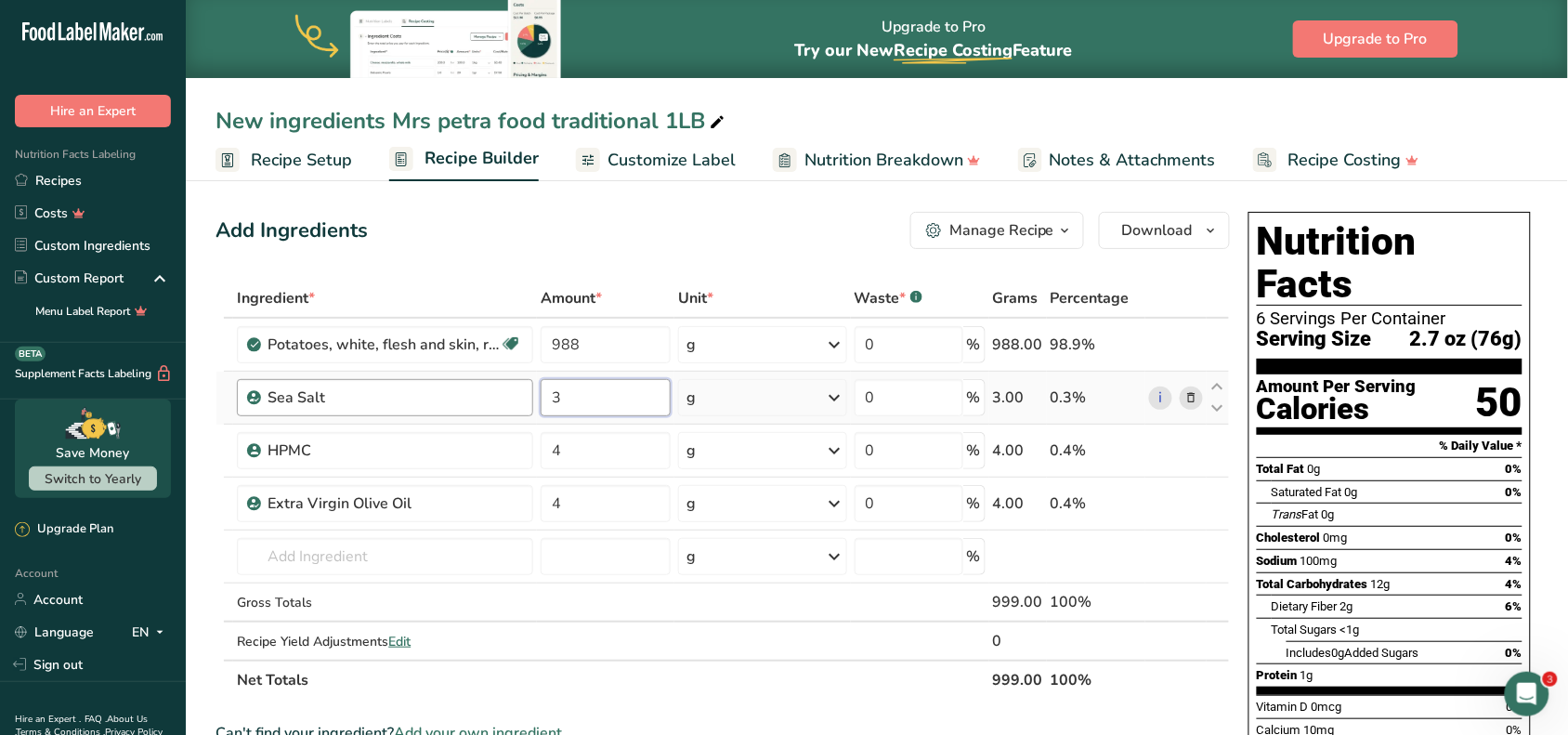 drag, startPoint x: 643, startPoint y: 393, endPoint x: 376, endPoint y: 393, distance: 267 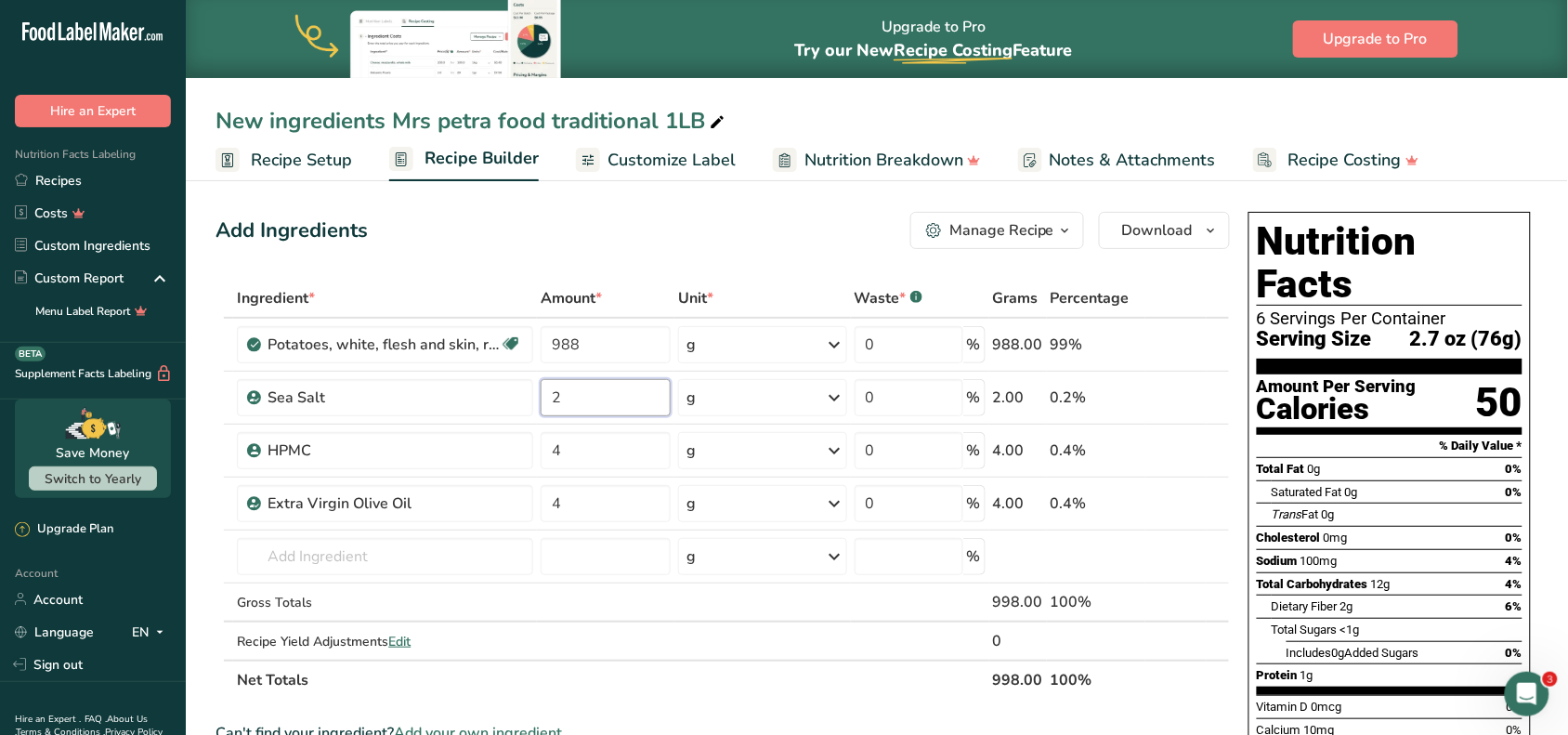 type on "2" 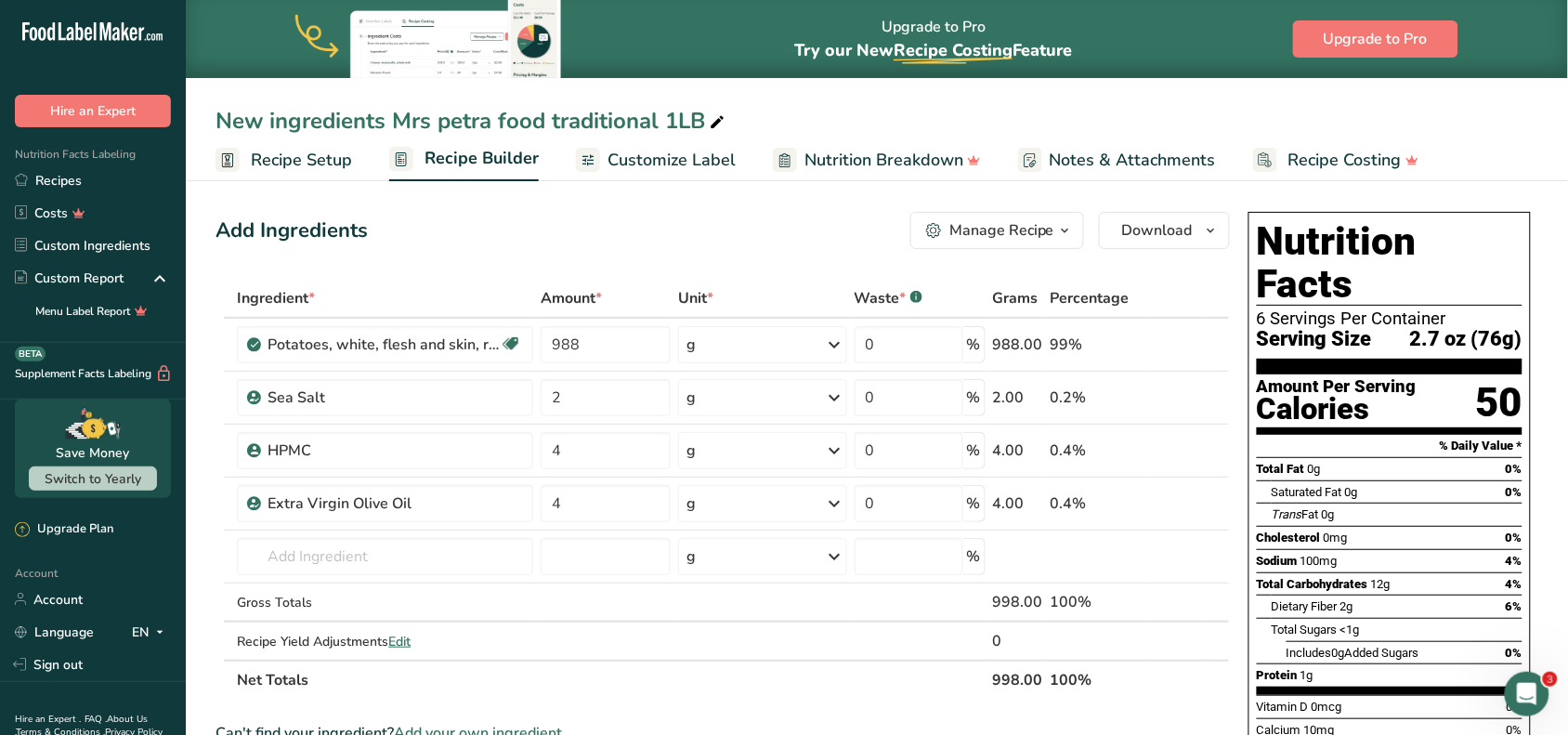 click on "Add Ingredients
Manage Recipe         Delete Recipe           Duplicate Recipe             Scale Recipe             Save as Sub-Recipe   .a-a{fill:#347362;}.b-a{fill:#fff;}                               Nutrition Breakdown                   Recipe Card
NEW
Amino Acids Pattern Report             Activity History
Download
Choose your preferred label style
Standard FDA label
Standard FDA label
The most common format for nutrition facts labels in compliance with the FDA's typeface, style and requirements
Tabular FDA label
A label format compliant with the FDA regulations presented in a tabular (horizontal) display.
Linear FDA label
A simple linear display for small sized packages.
Simplified FDA label" at bounding box center (723, 230) 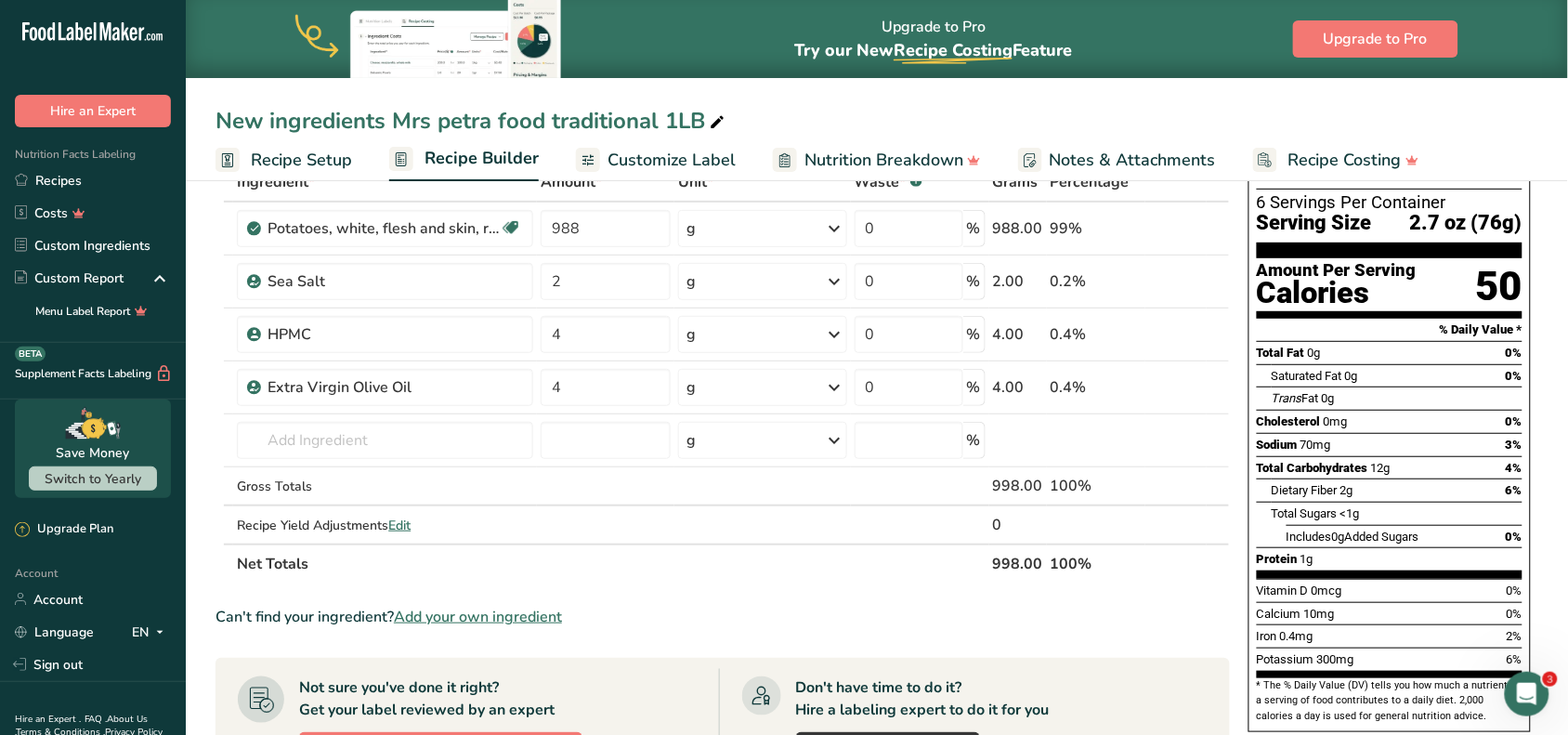 scroll, scrollTop: 0, scrollLeft: 0, axis: both 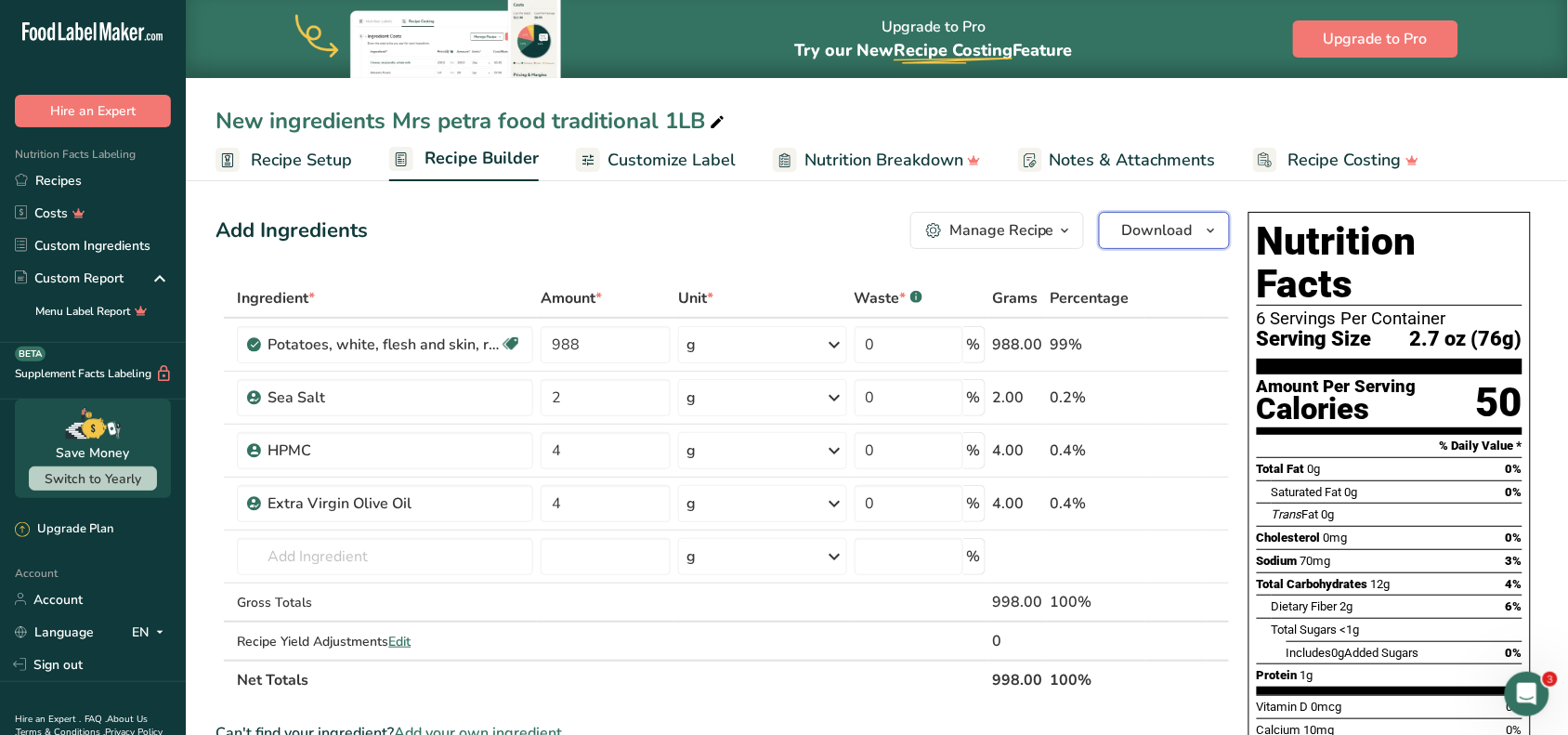 click at bounding box center [1211, 230] 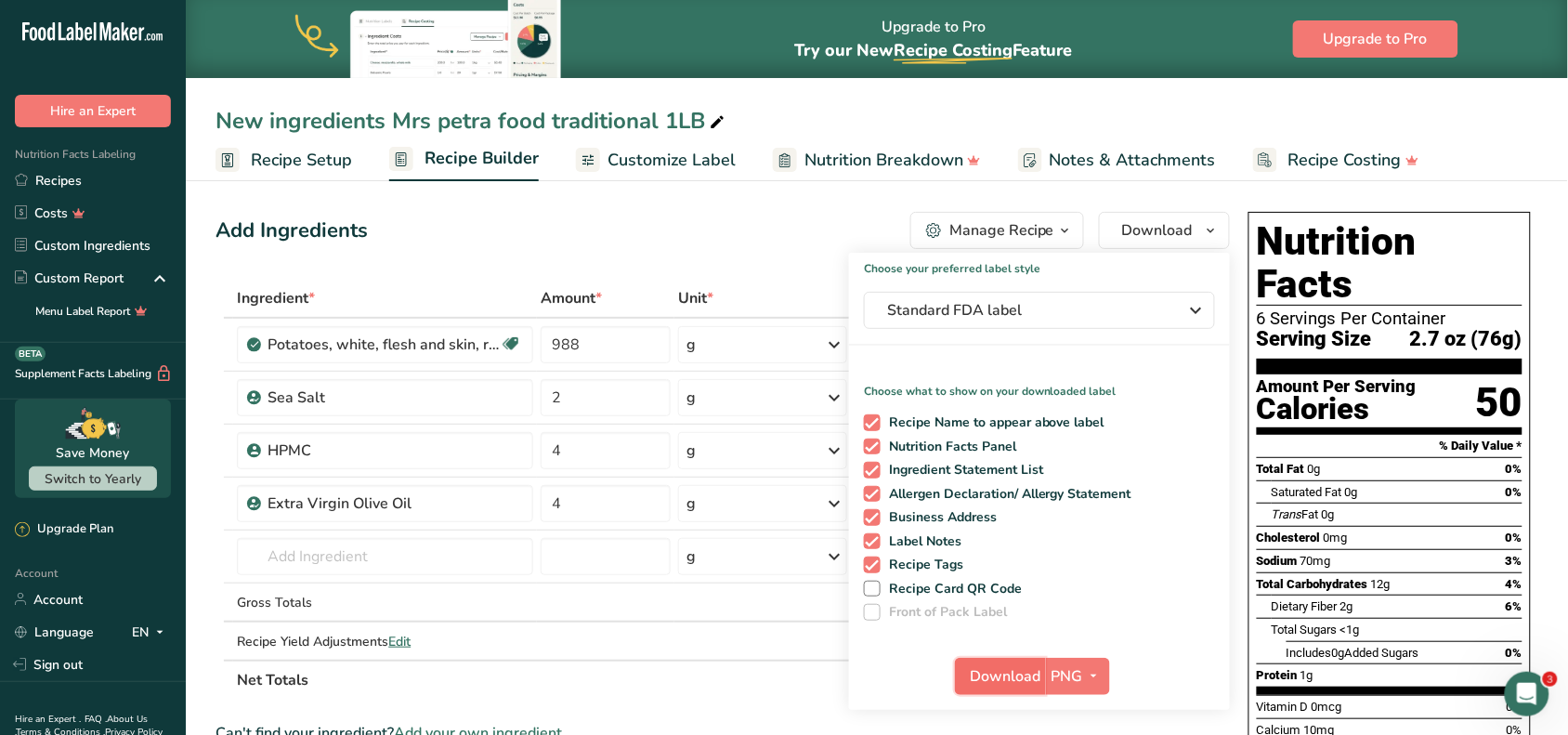 click on "Download" at bounding box center (1006, 676) 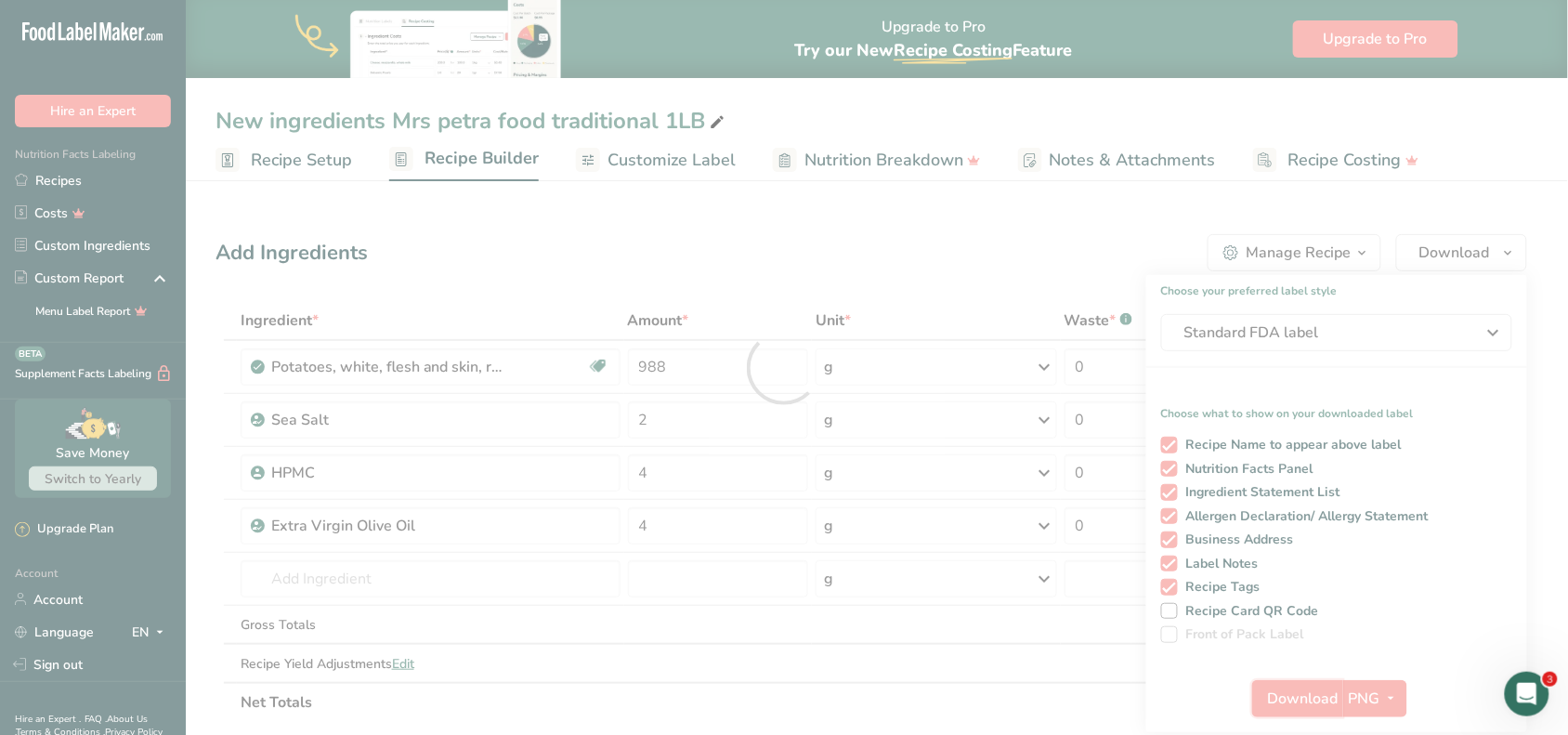 scroll, scrollTop: 0, scrollLeft: 0, axis: both 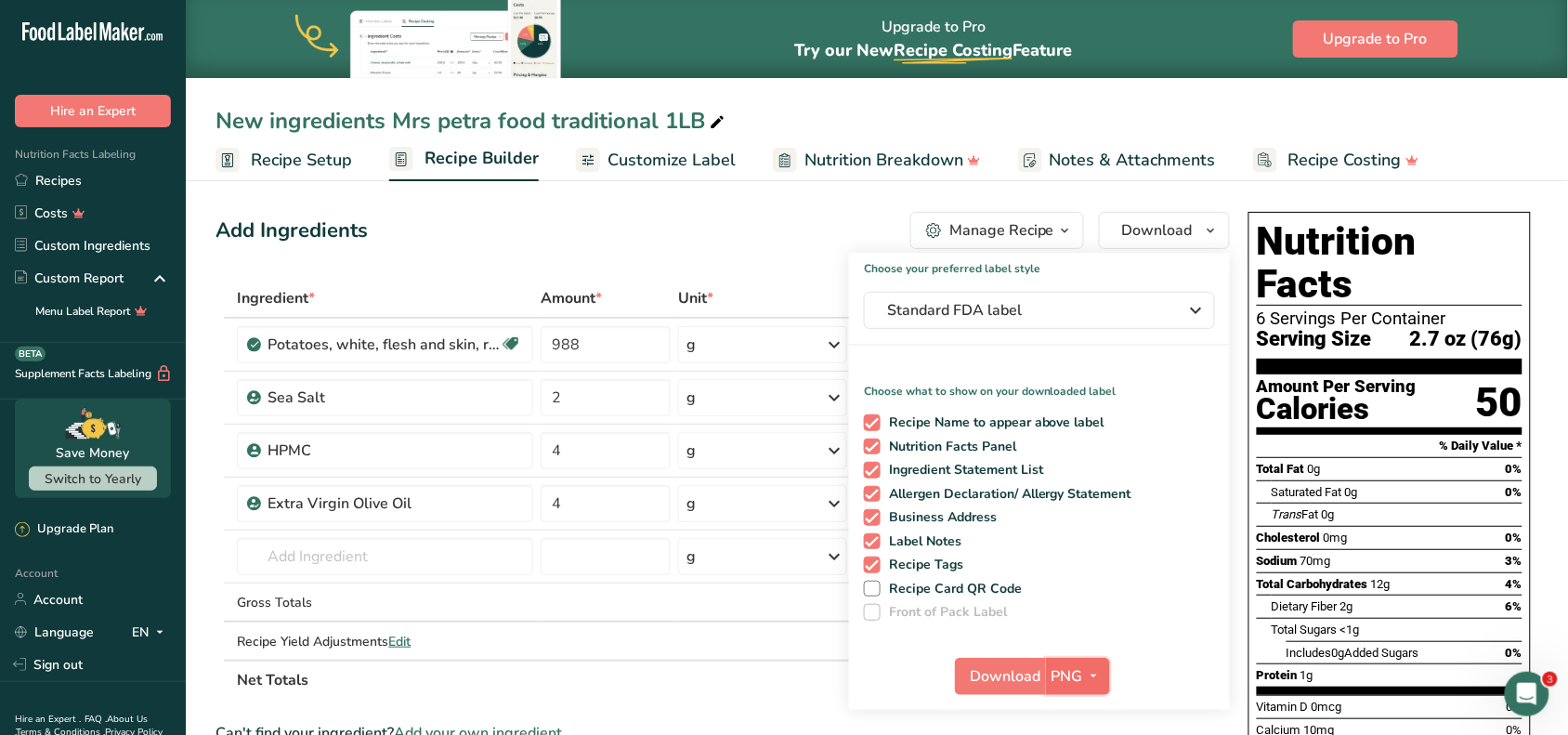 click on "PNG" at bounding box center [1067, 676] 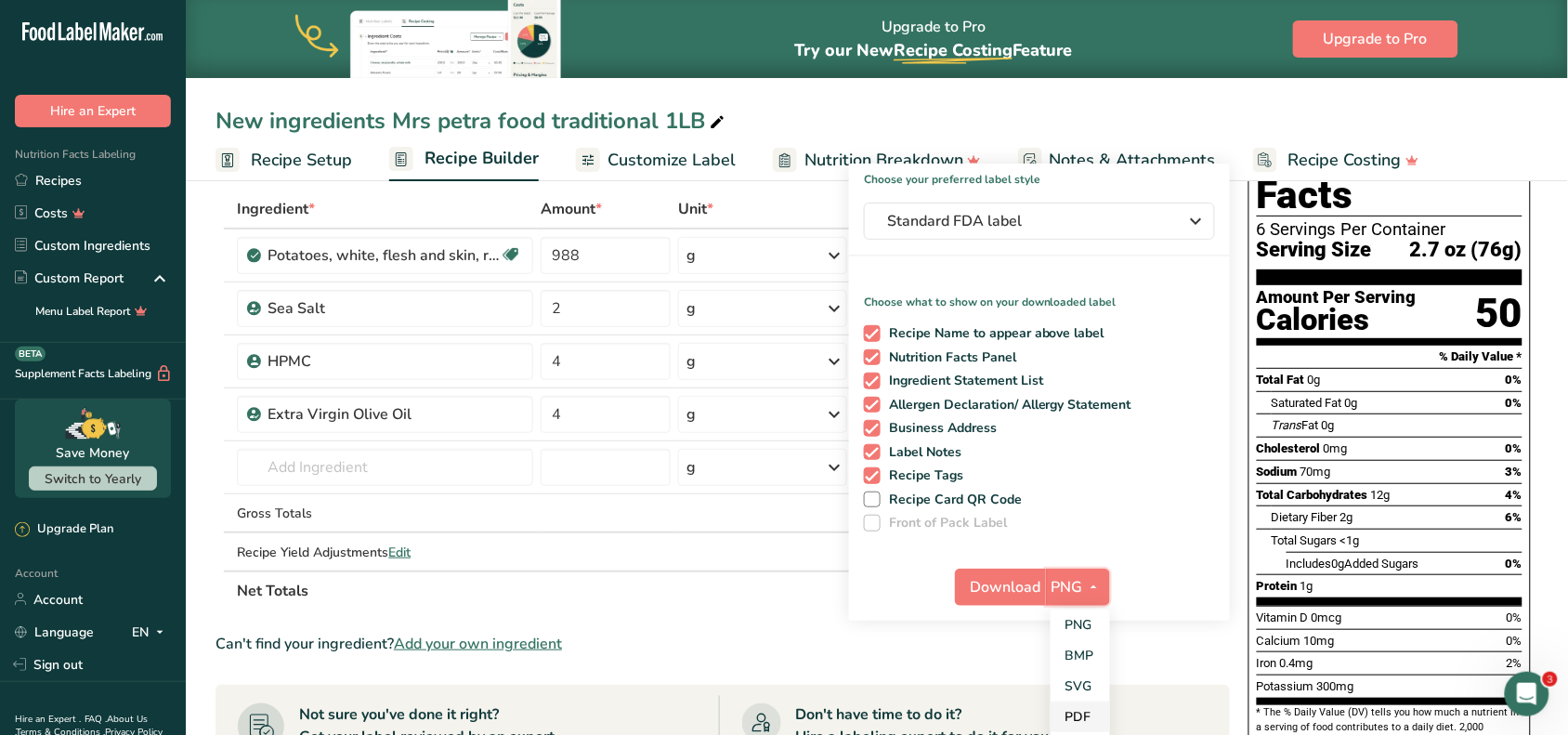 scroll, scrollTop: 116, scrollLeft: 0, axis: vertical 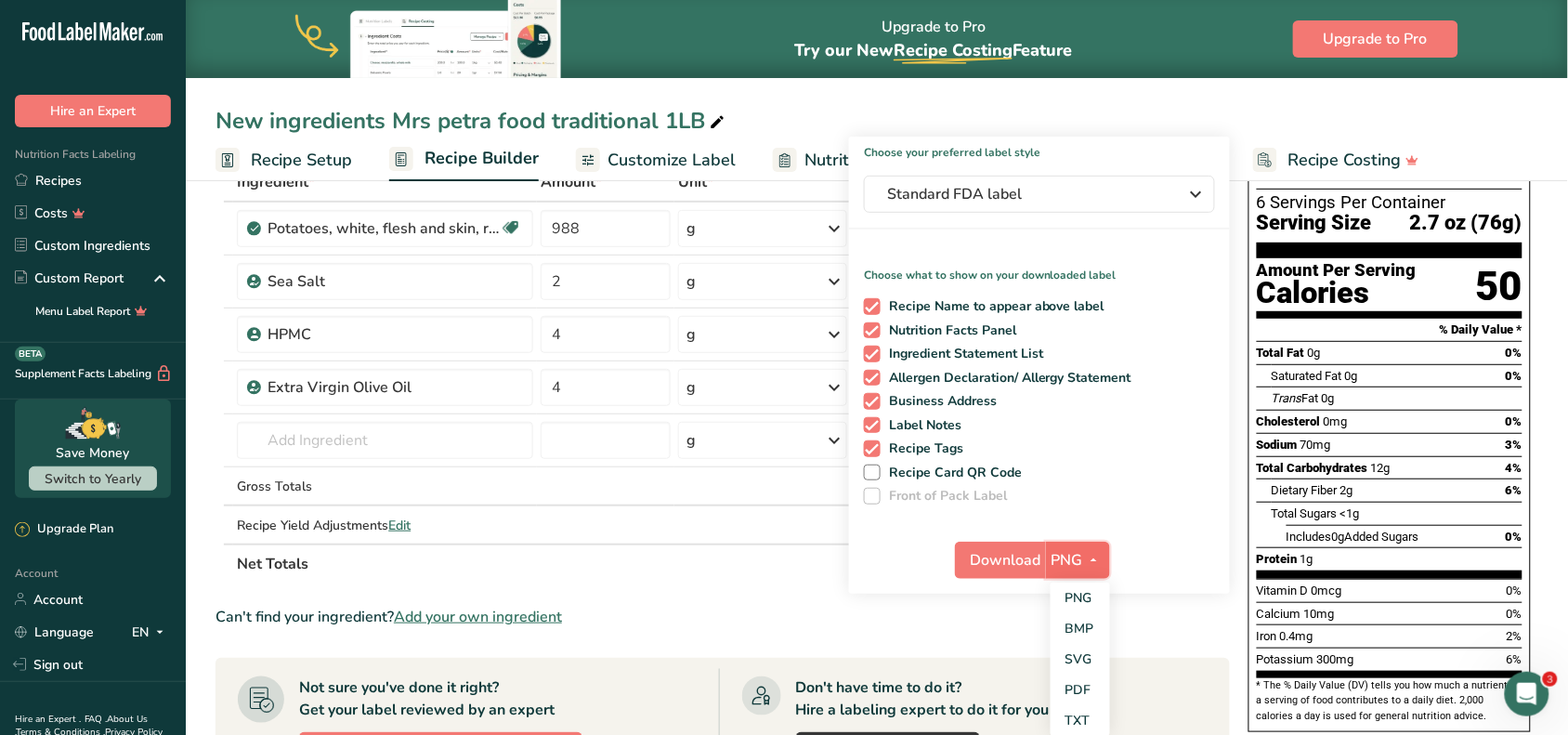 click at bounding box center [1094, 559] 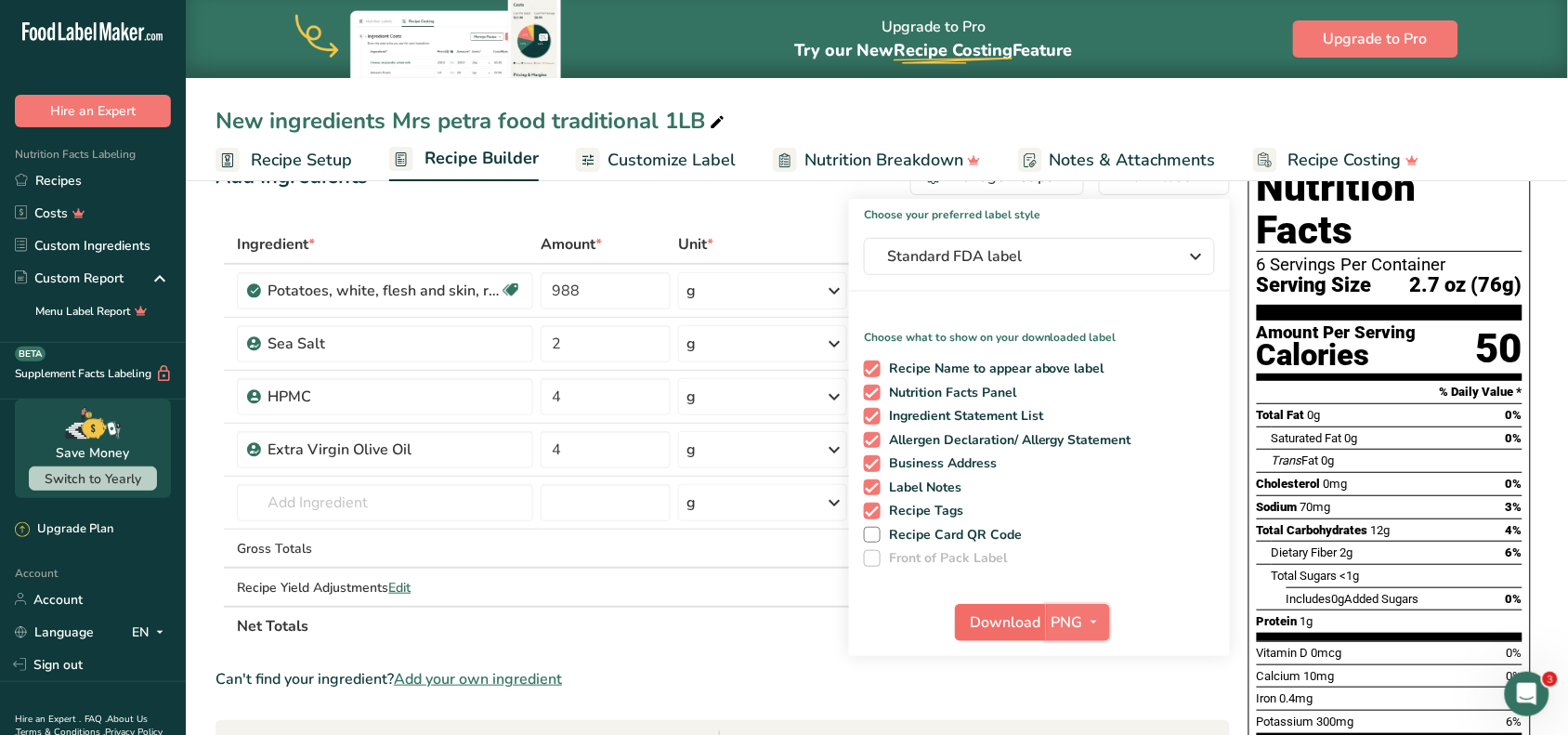scroll, scrollTop: 0, scrollLeft: 0, axis: both 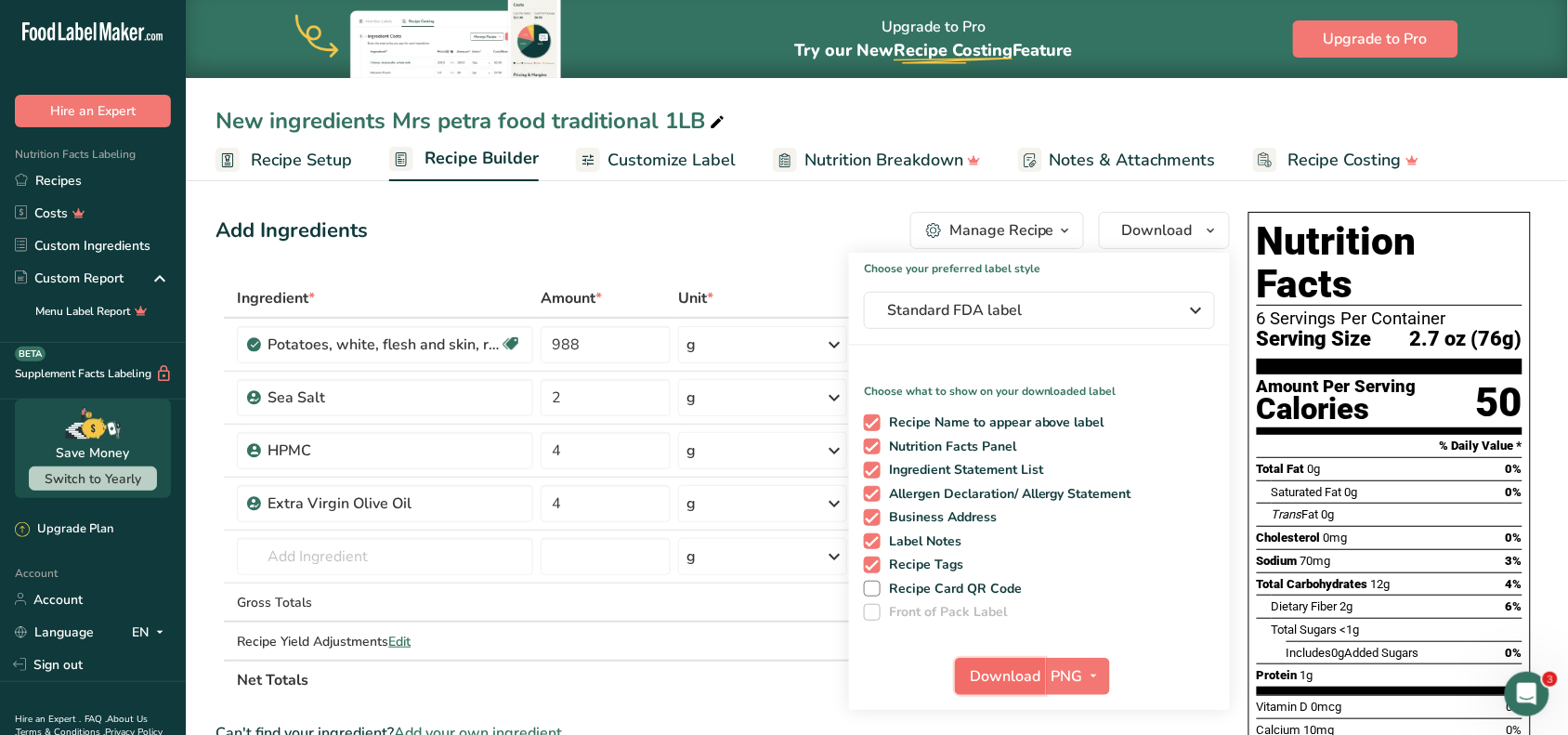 click on "Download" at bounding box center (1000, 676) 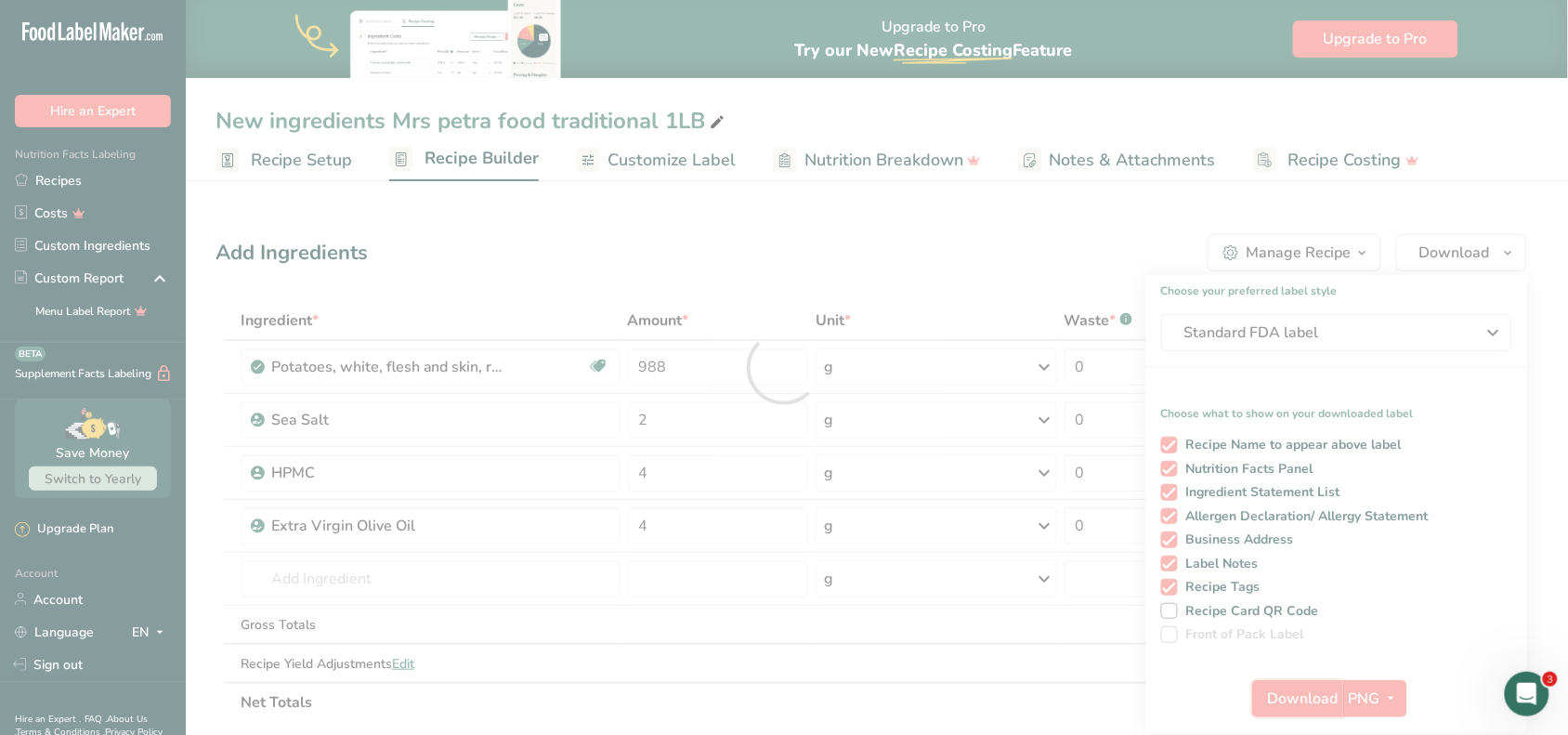 scroll, scrollTop: 0, scrollLeft: 0, axis: both 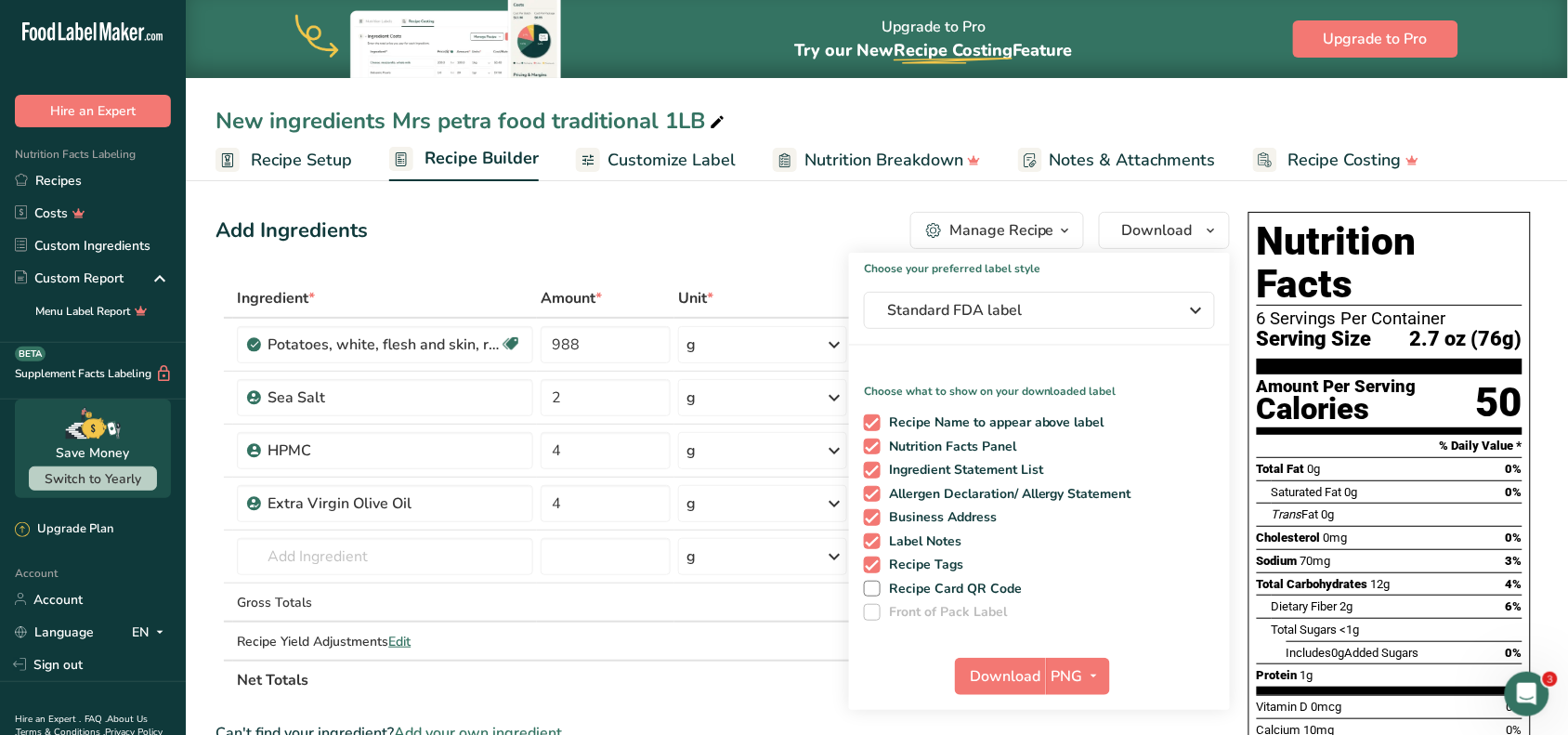 click on "Add Ingredients
Manage Recipe         Delete Recipe           Duplicate Recipe             Scale Recipe             Save as Sub-Recipe   .a-a{fill:#347362;}.b-a{fill:#fff;}                               Nutrition Breakdown                   Recipe Card
NEW
Amino Acids Pattern Report             Activity History
Download
Choose your preferred label style
Standard FDA label
Standard FDA label
The most common format for nutrition facts labels in compliance with the FDA's typeface, style and requirements
Tabular FDA label
A label format compliant with the FDA regulations presented in a tabular (horizontal) display.
Linear FDA label
A simple linear display for small sized packages.
Simplified FDA label" at bounding box center [723, 230] 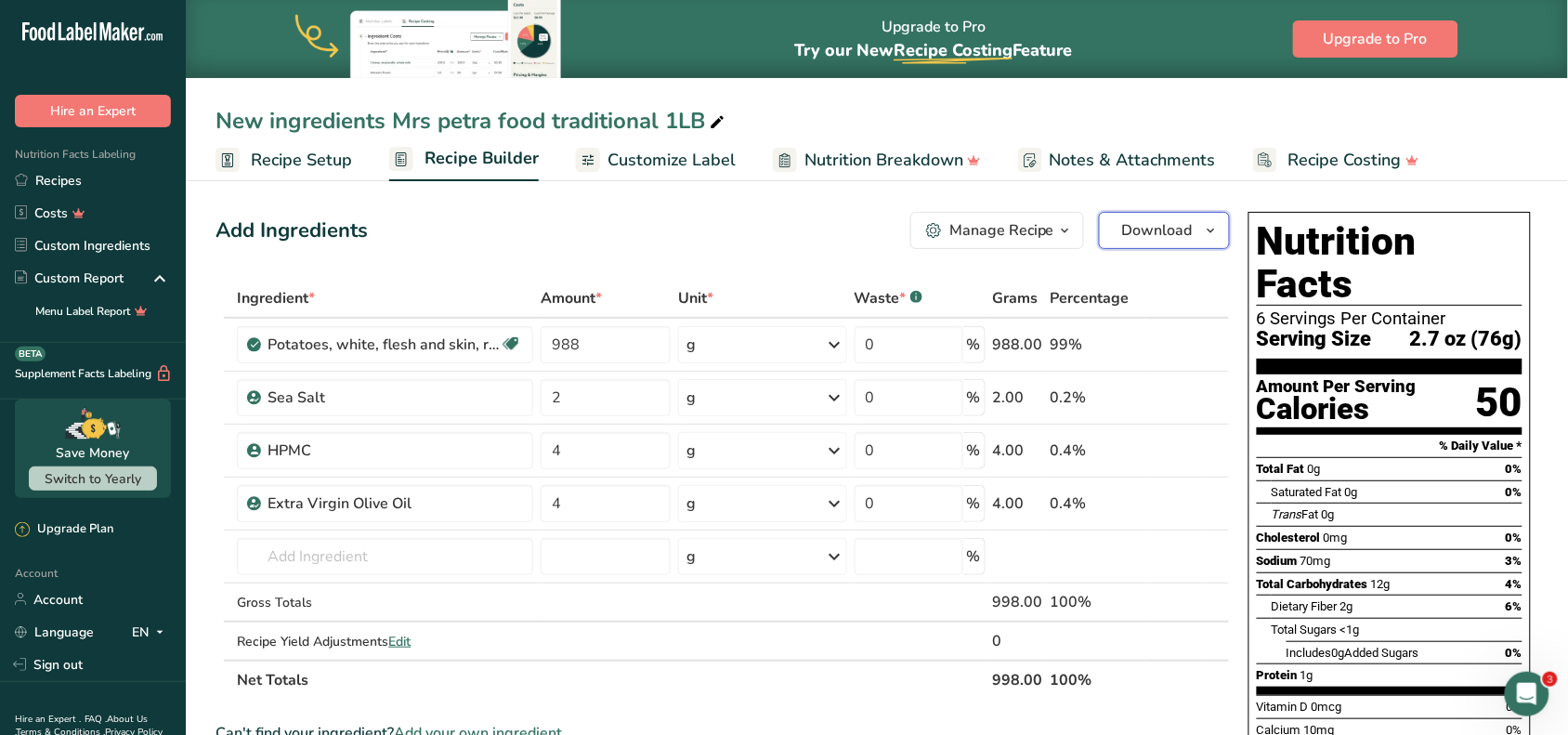 click on "Download" at bounding box center [1157, 230] 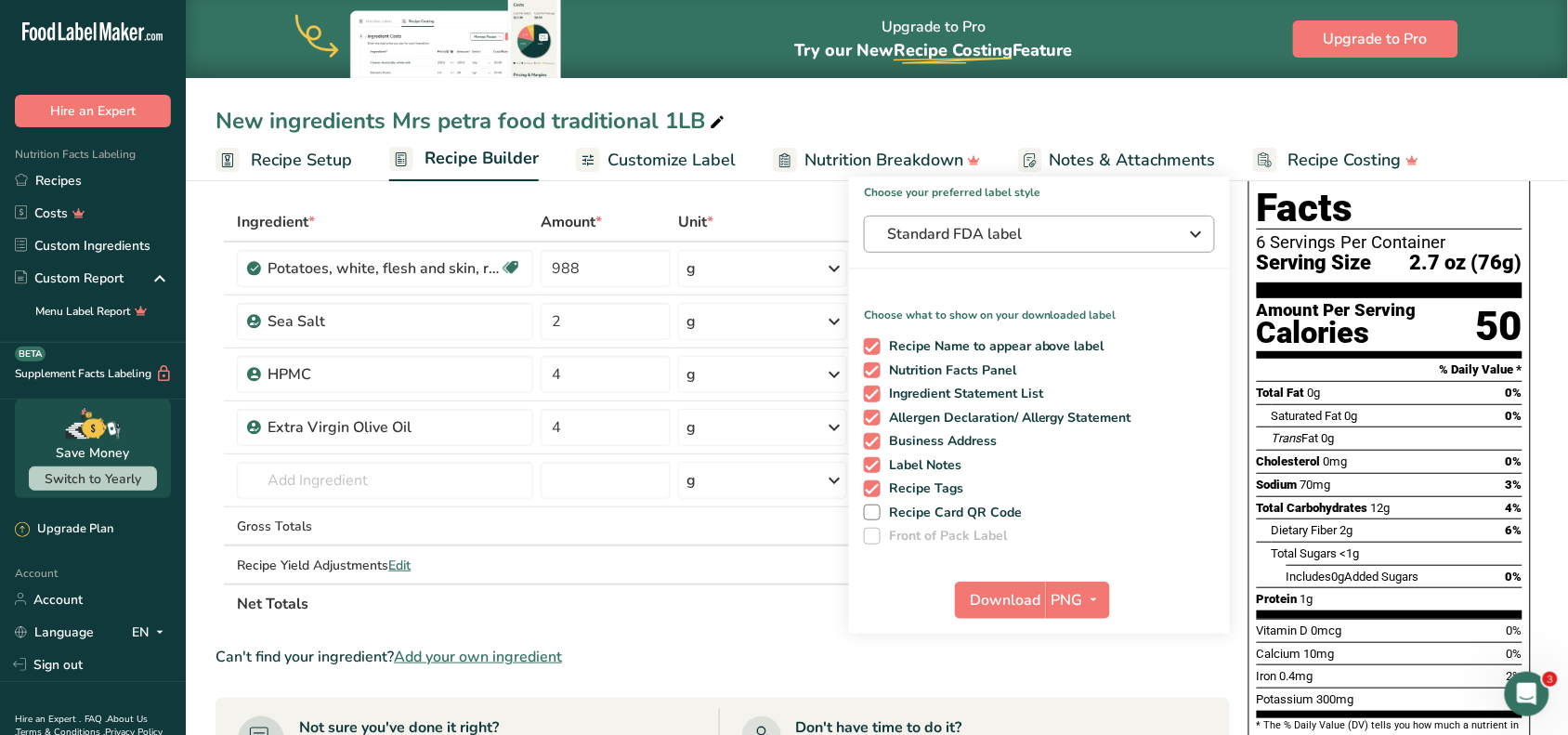 scroll, scrollTop: 116, scrollLeft: 0, axis: vertical 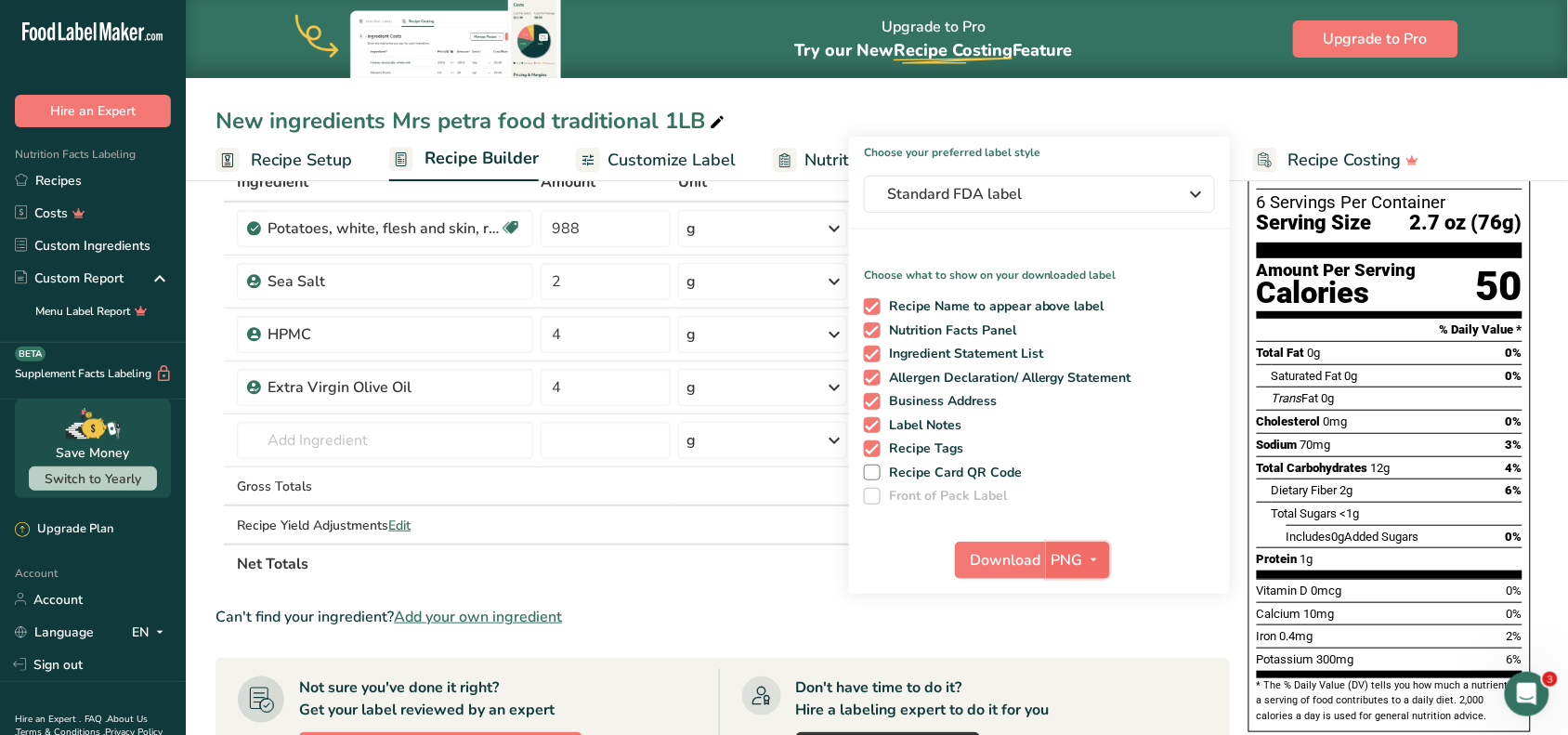 click at bounding box center (1094, 559) 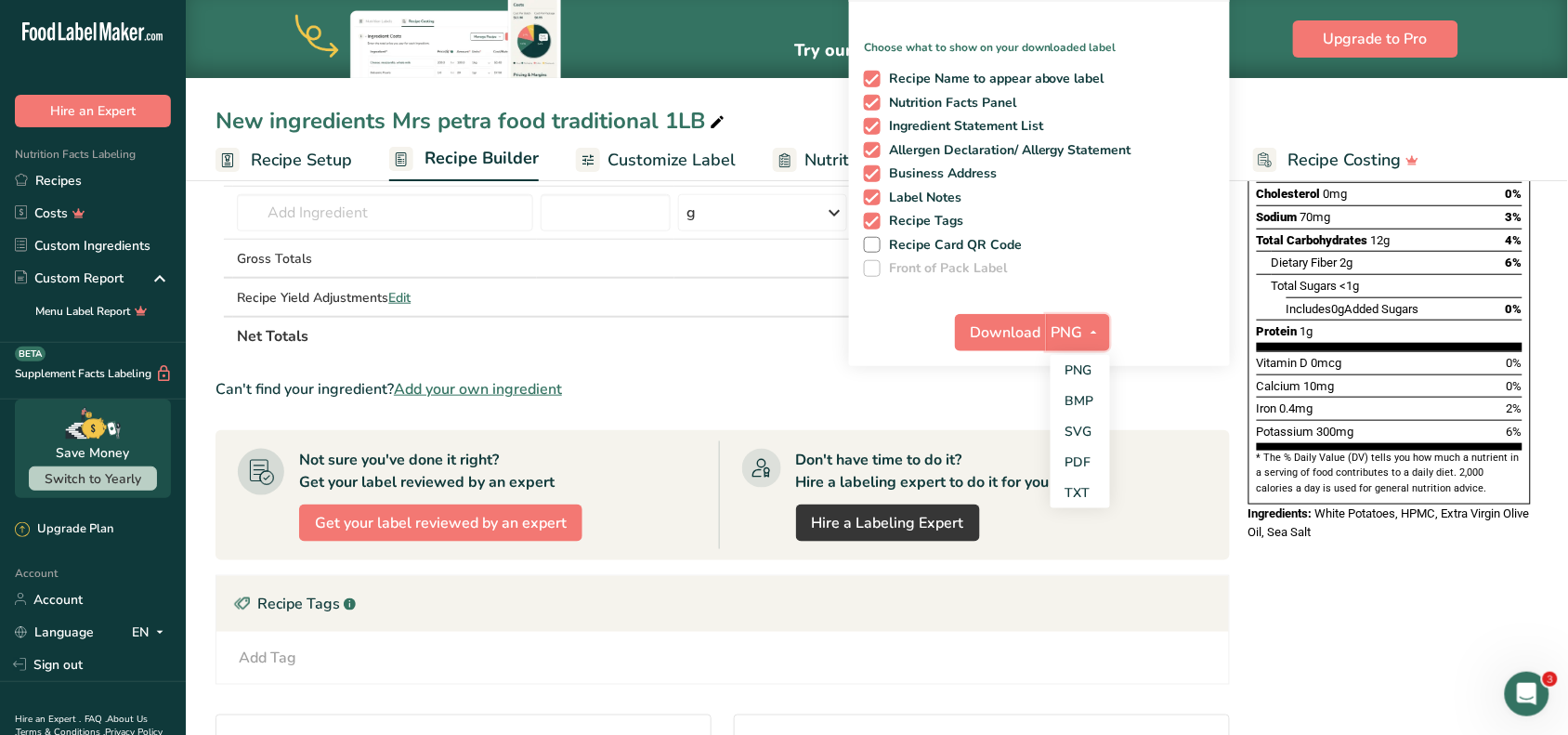 scroll, scrollTop: 348, scrollLeft: 0, axis: vertical 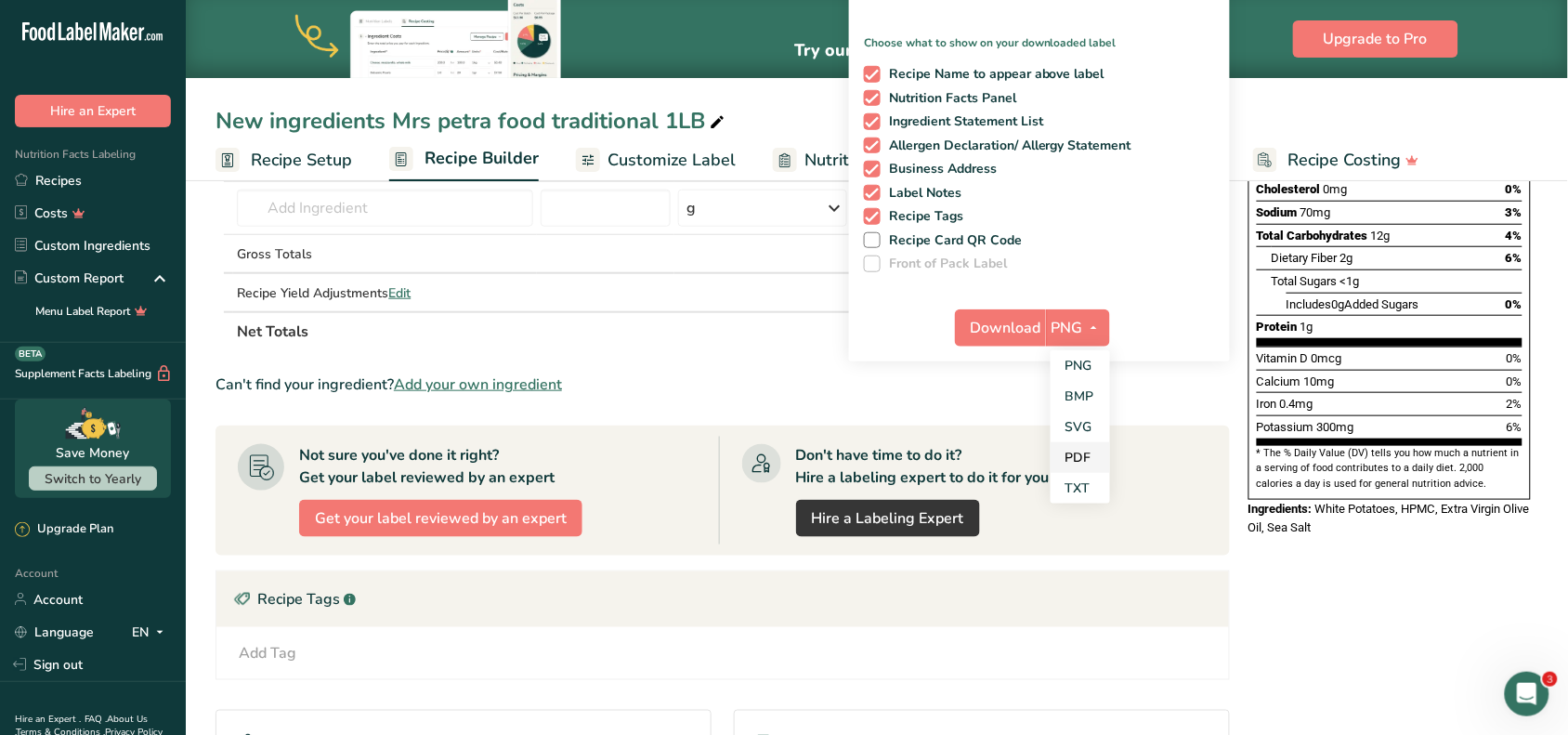 click on "PDF" at bounding box center [1080, 457] 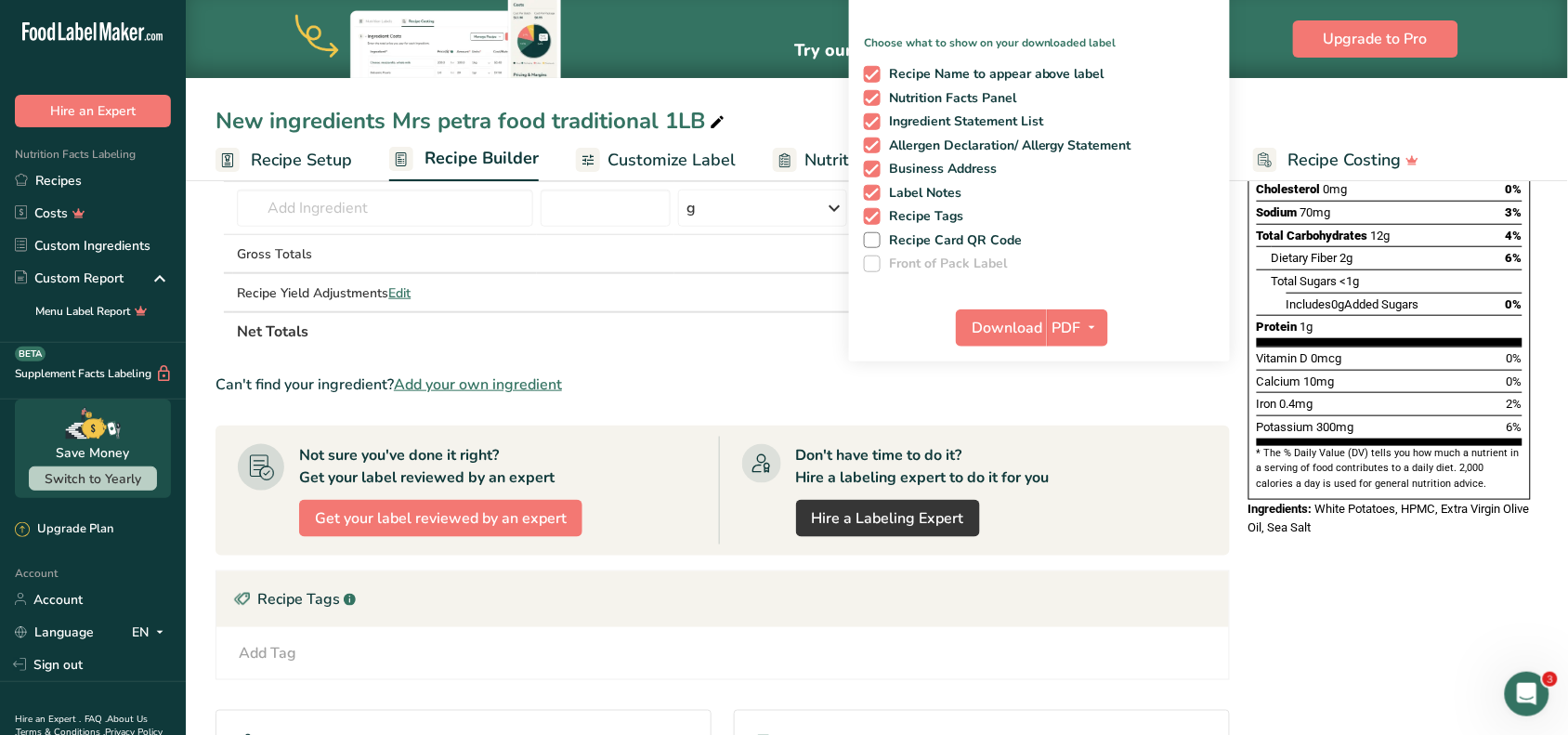 scroll, scrollTop: 232, scrollLeft: 0, axis: vertical 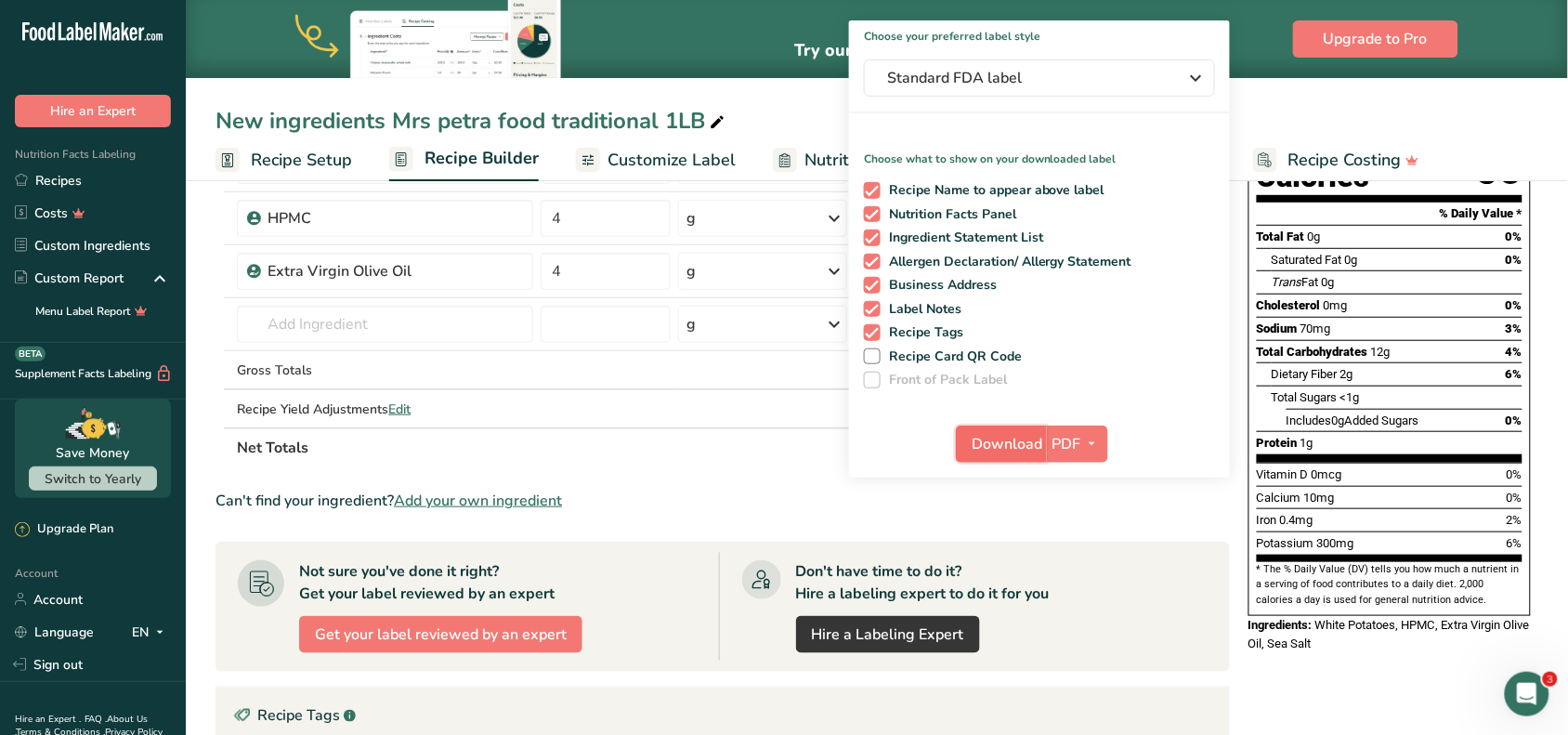 click on "Download" at bounding box center [1007, 444] 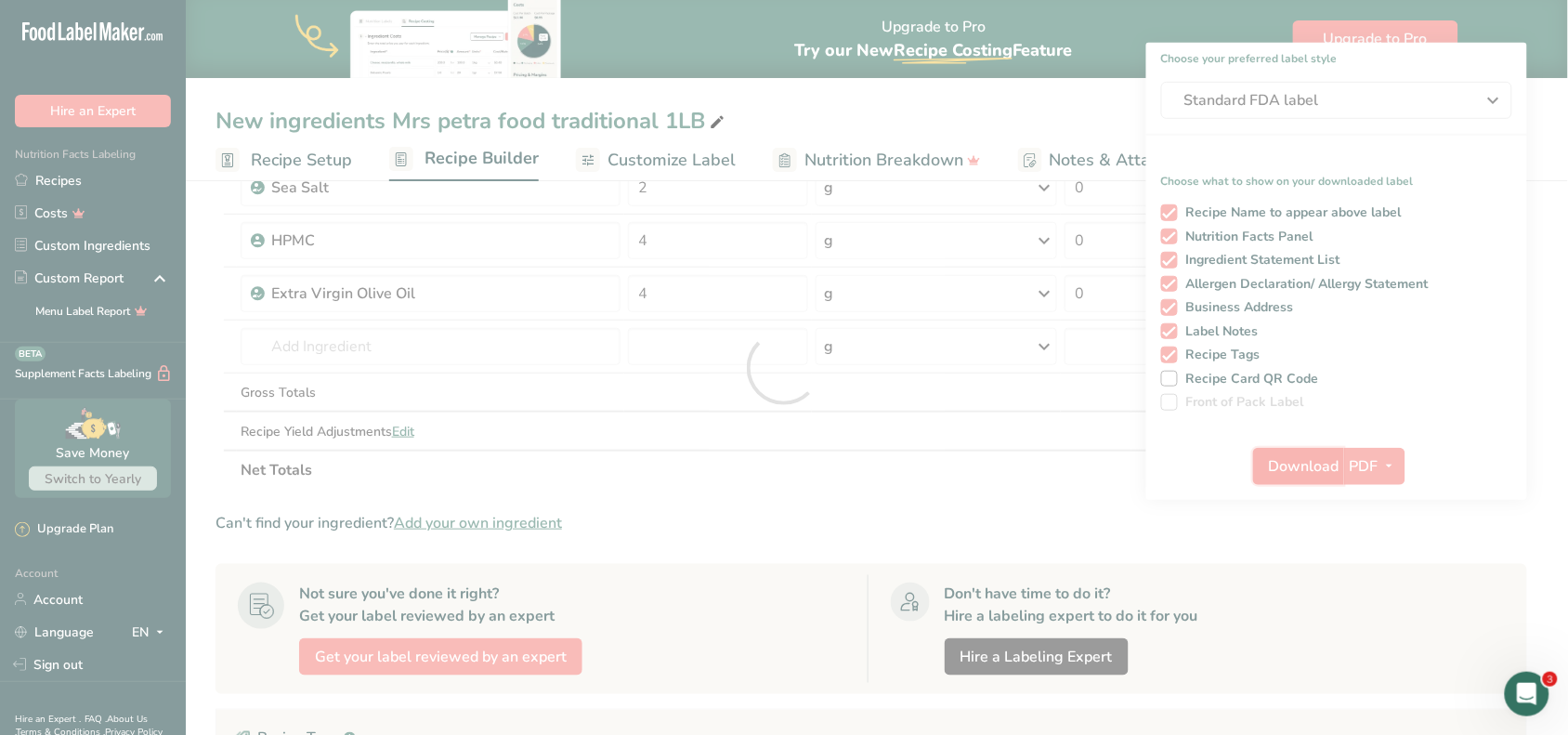 scroll, scrollTop: 0, scrollLeft: 0, axis: both 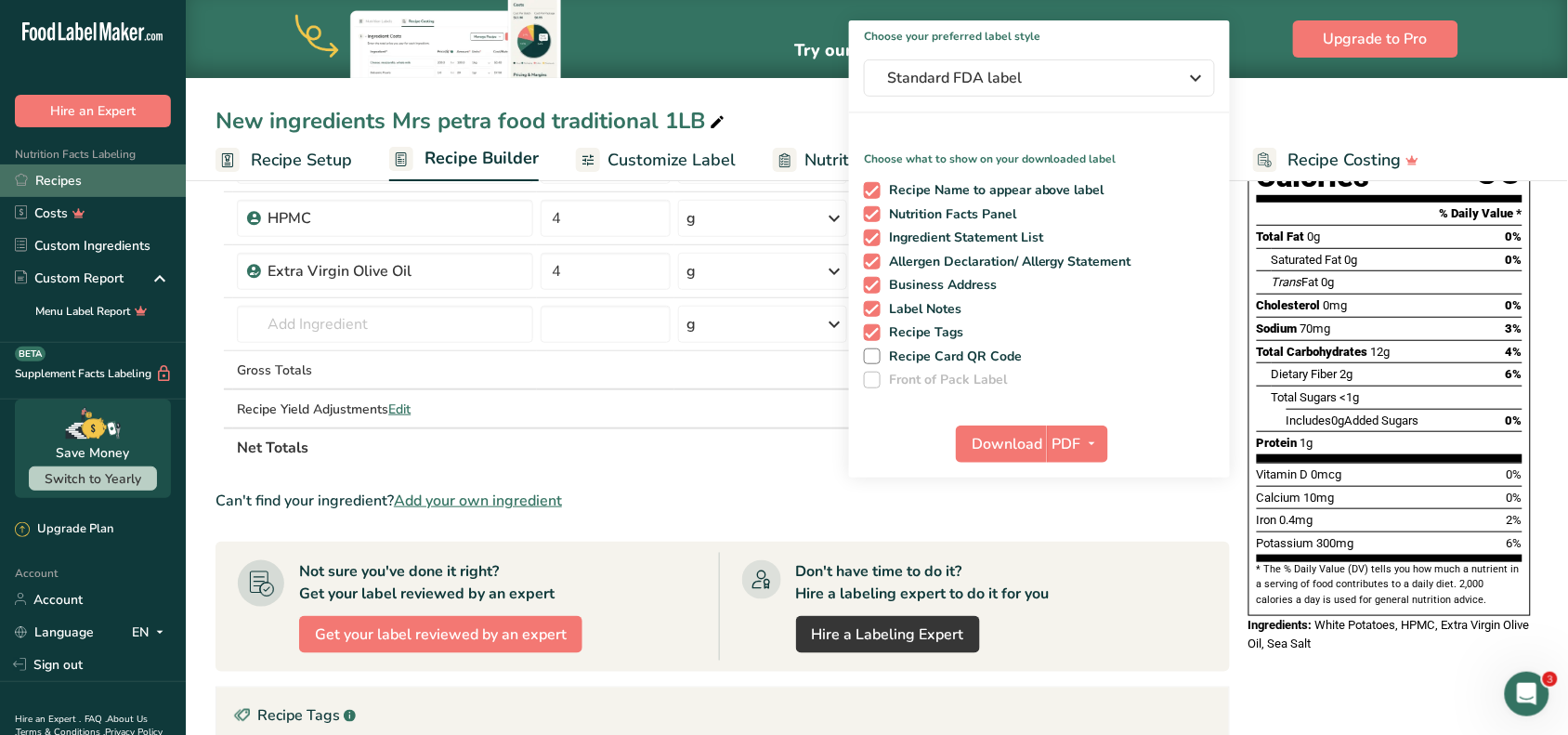 click on "Recipes" at bounding box center [93, 180] 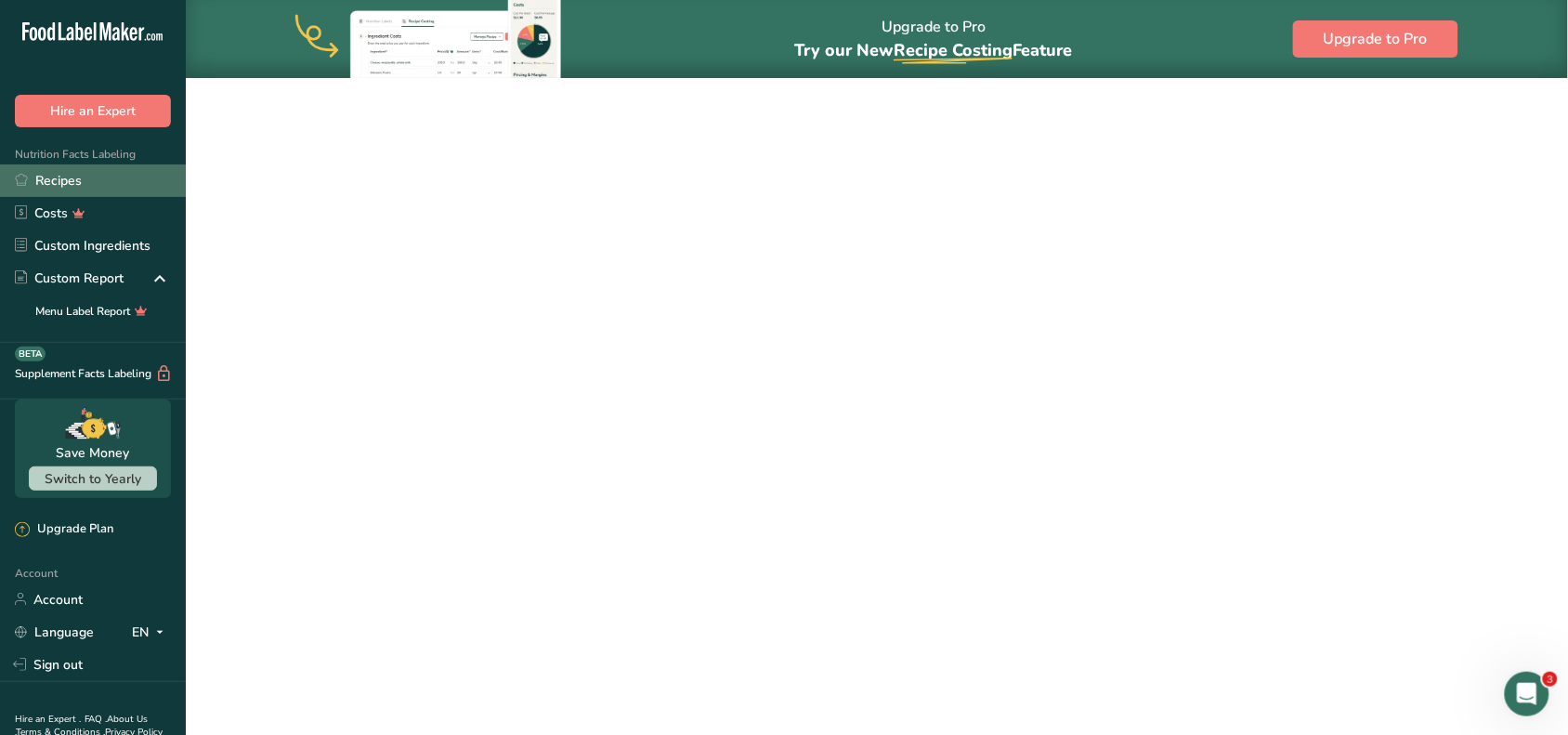 click on "Recipes" at bounding box center [93, 180] 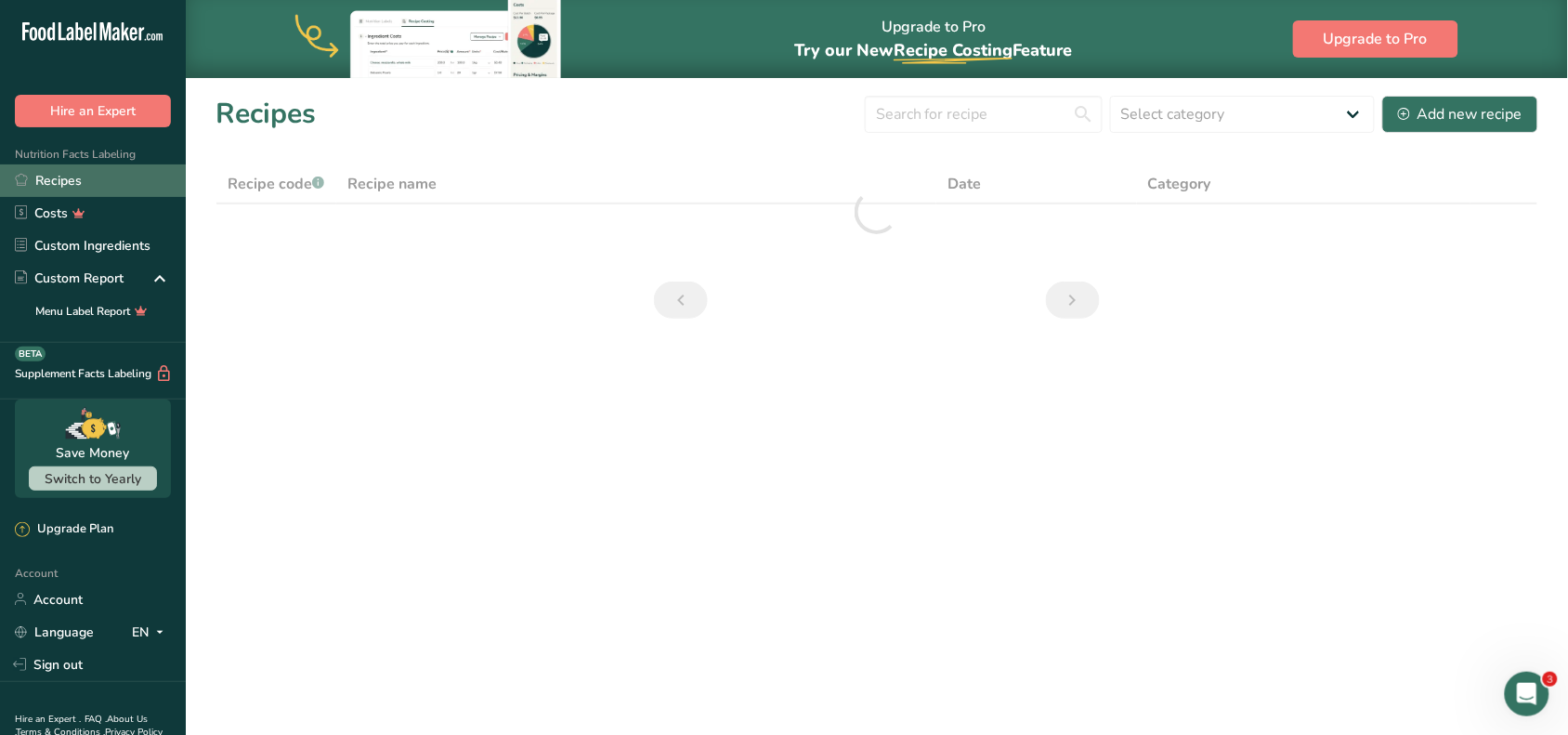 scroll, scrollTop: 0, scrollLeft: 0, axis: both 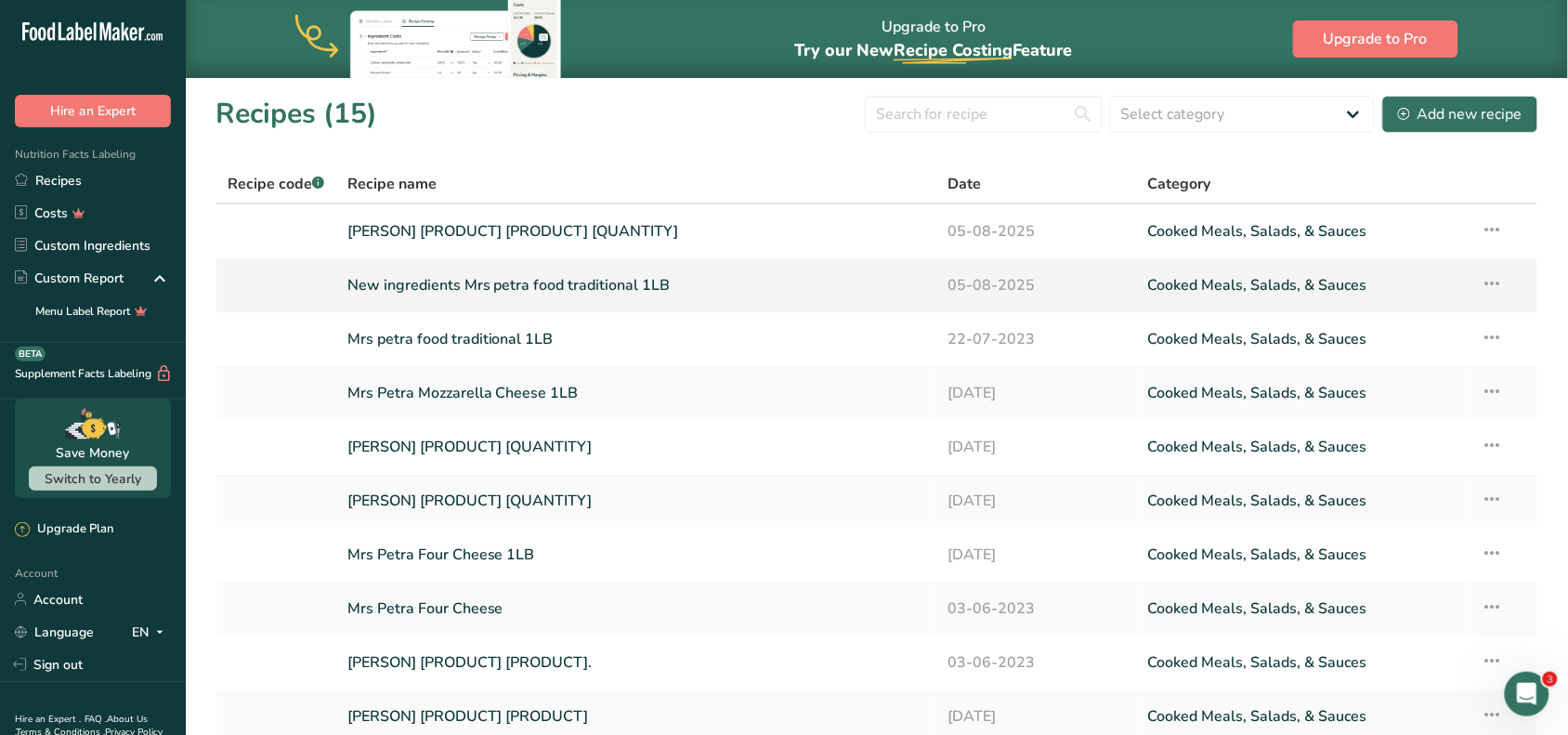click on "New ingredients Mrs petra food traditional 1LB" at bounding box center (636, 285) 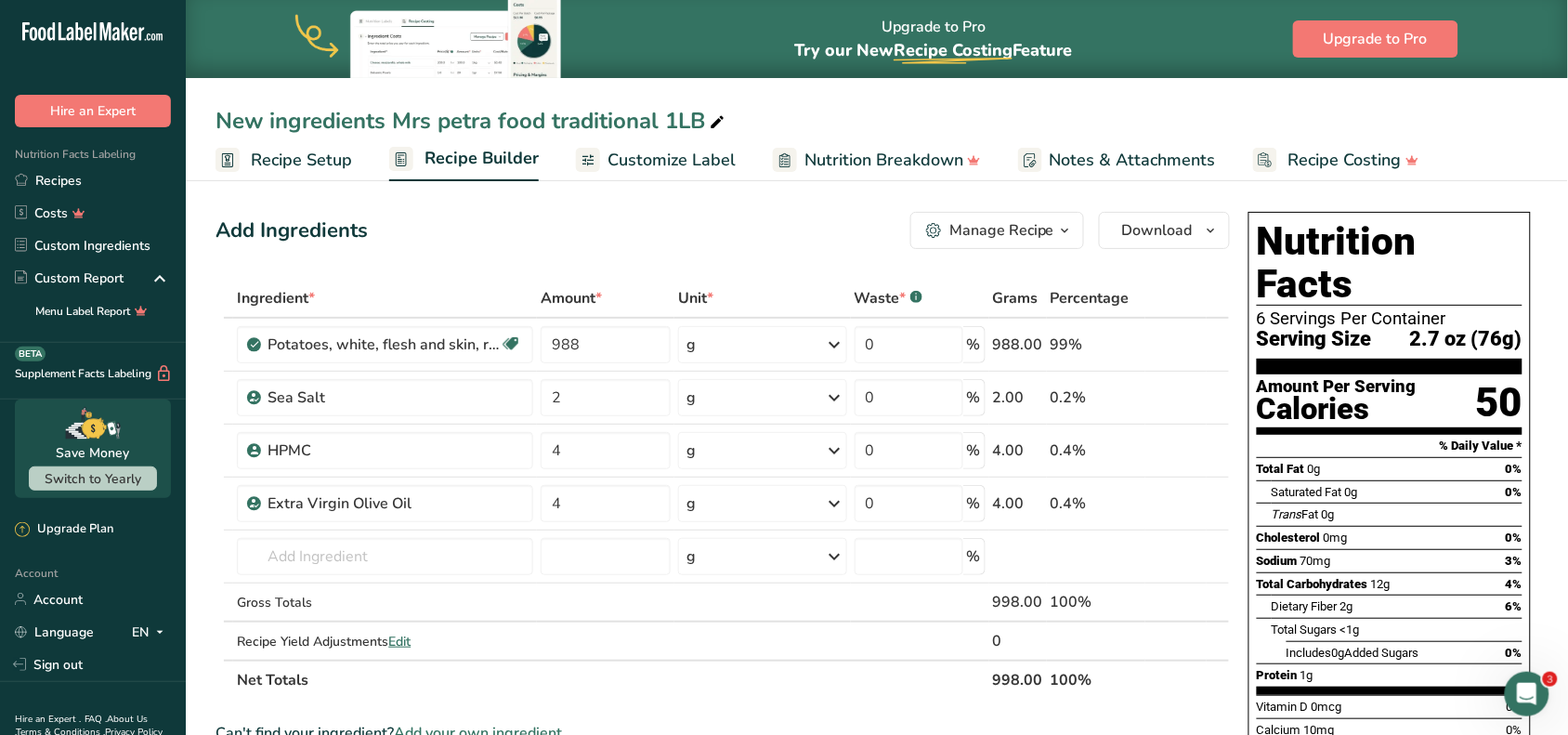 click on "Manage Recipe" at bounding box center [1001, 230] 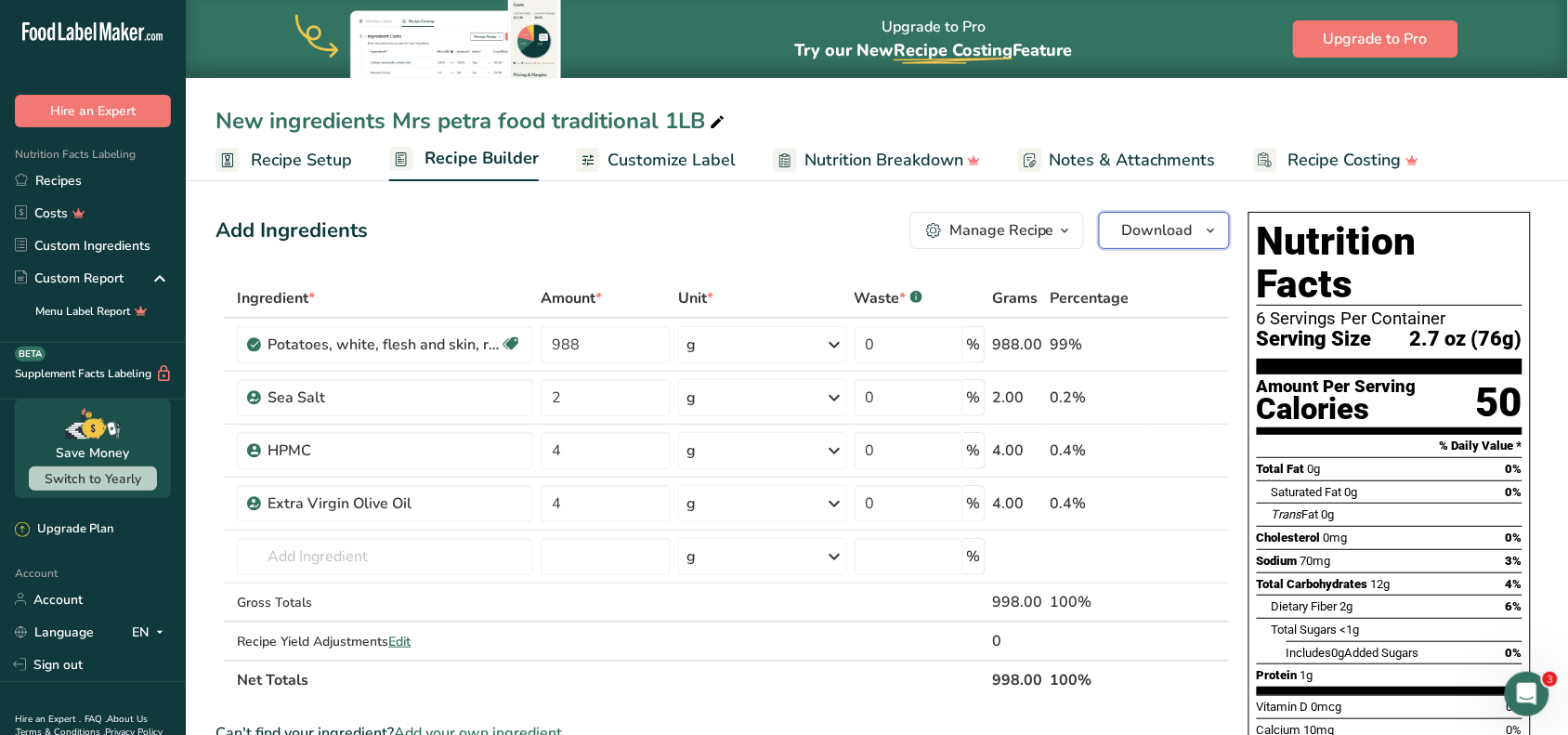 click at bounding box center (1211, 230) 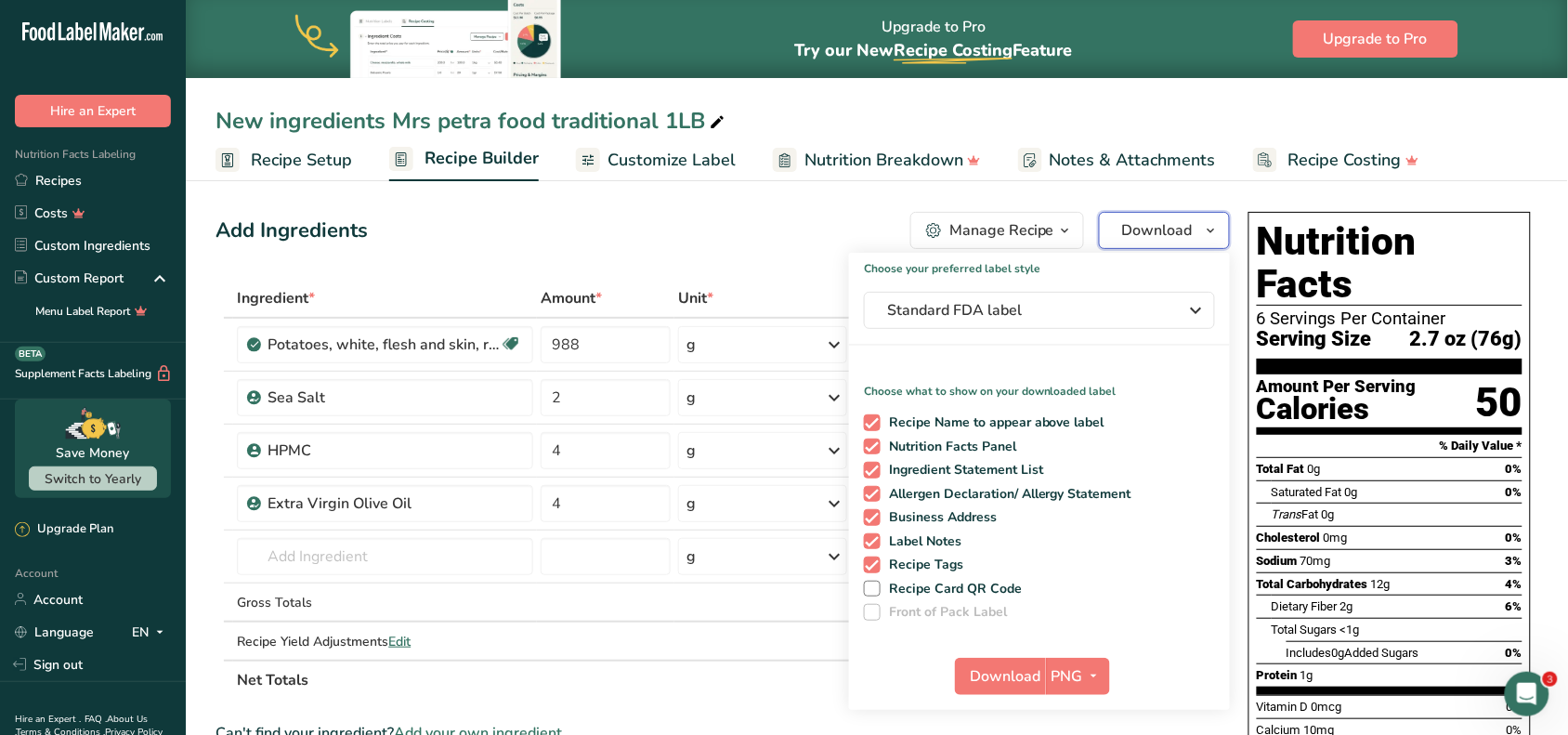 click at bounding box center (1211, 230) 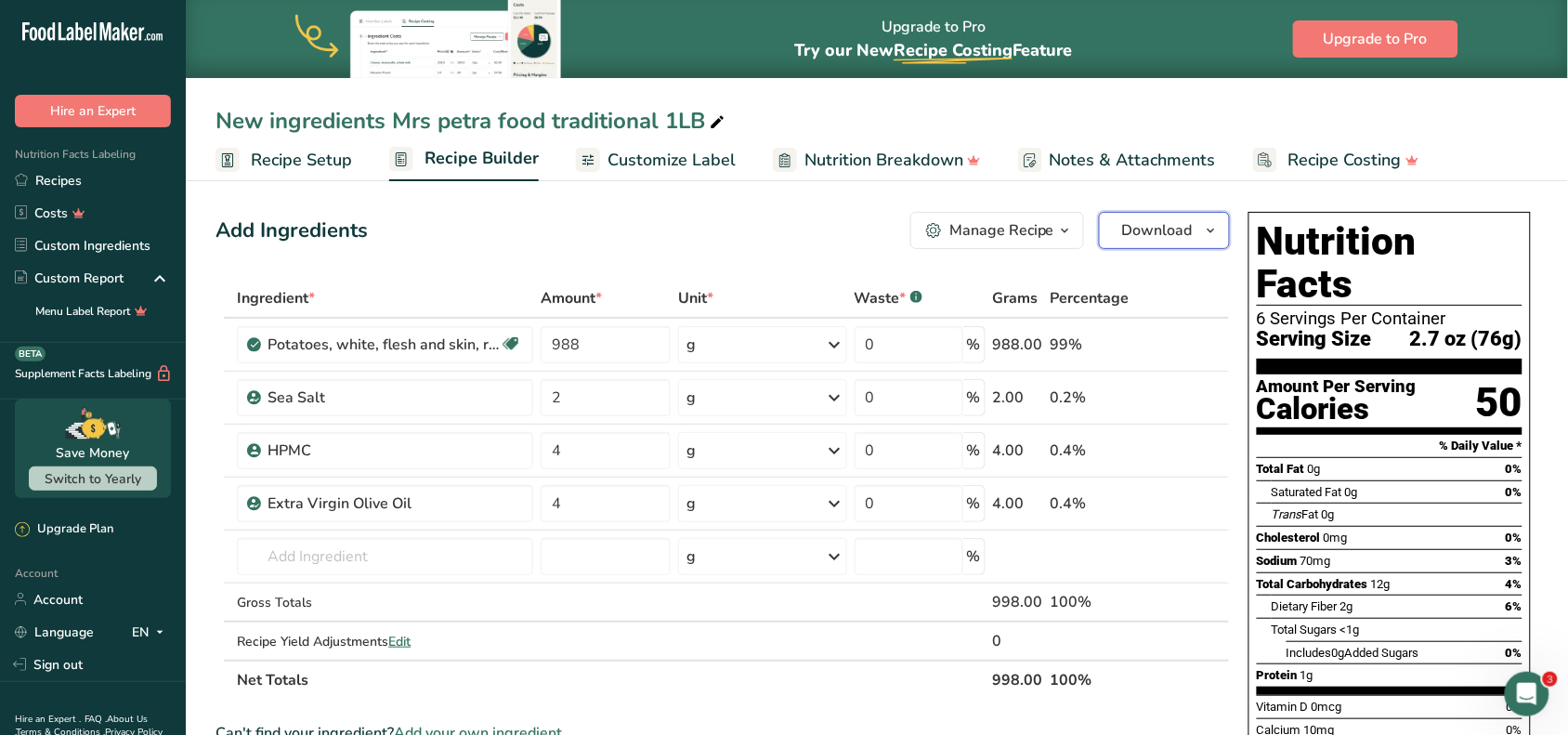 click at bounding box center [1211, 230] 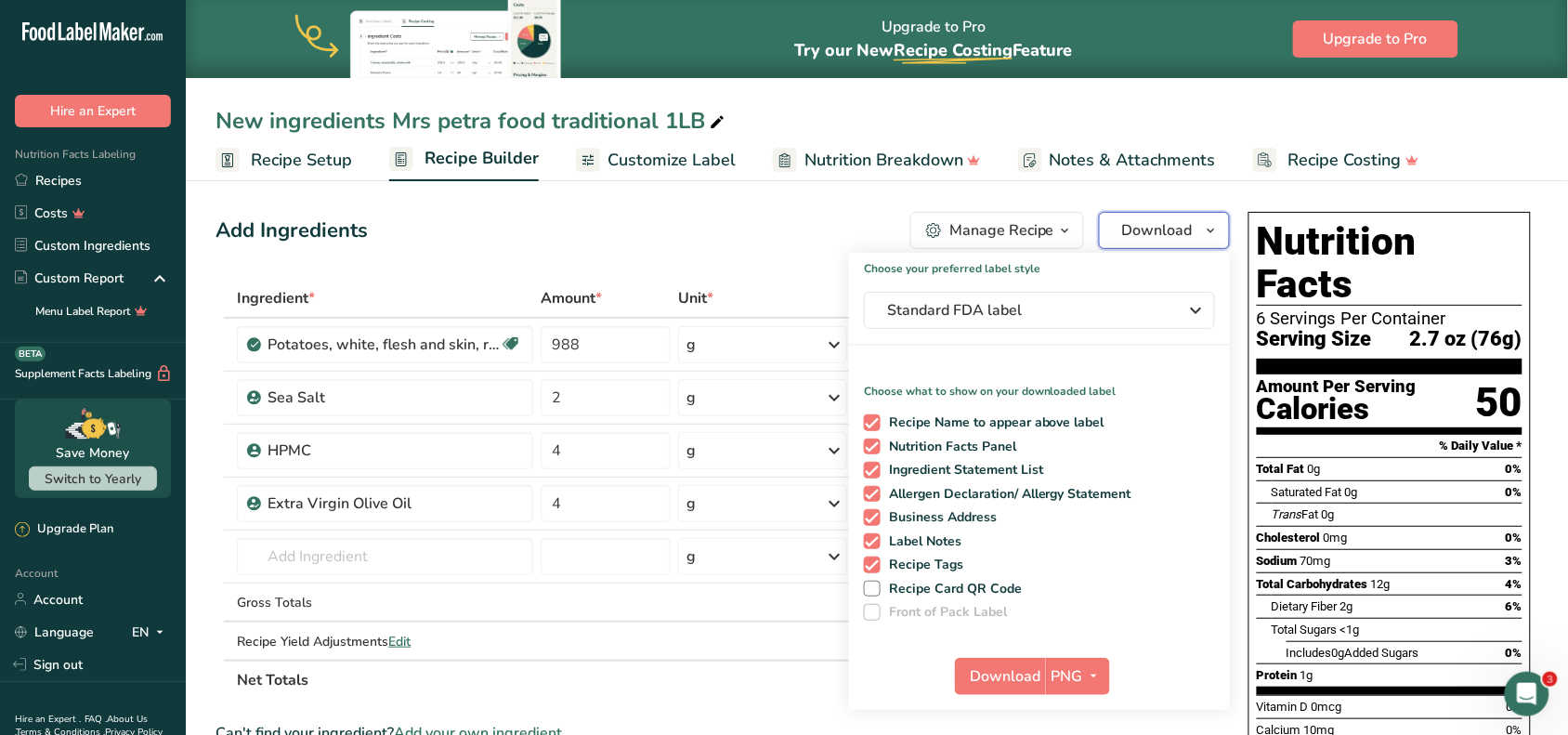 click at bounding box center (1211, 230) 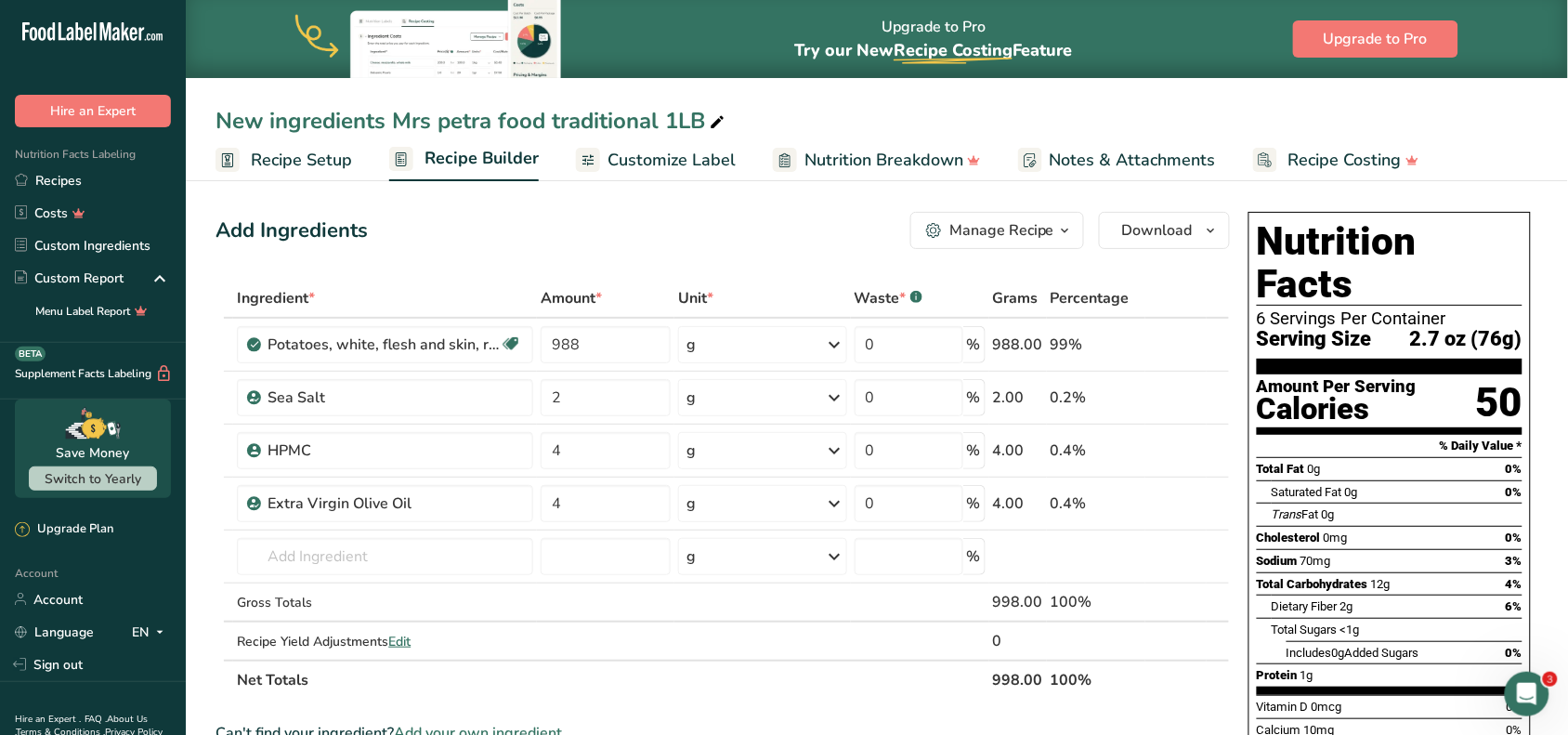 click on "Nutrition Breakdown" at bounding box center [877, 160] 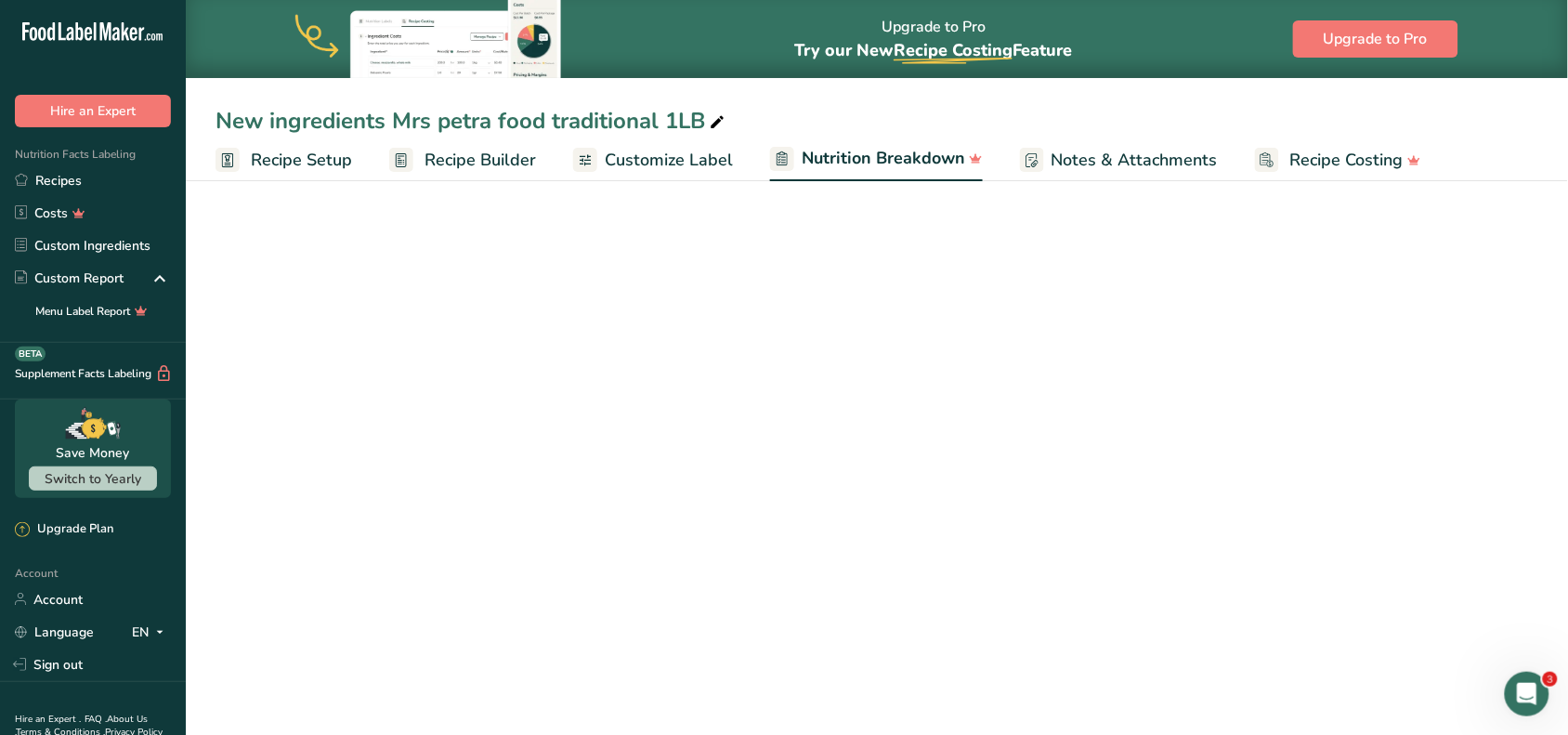 click on "Customize Label" at bounding box center (669, 160) 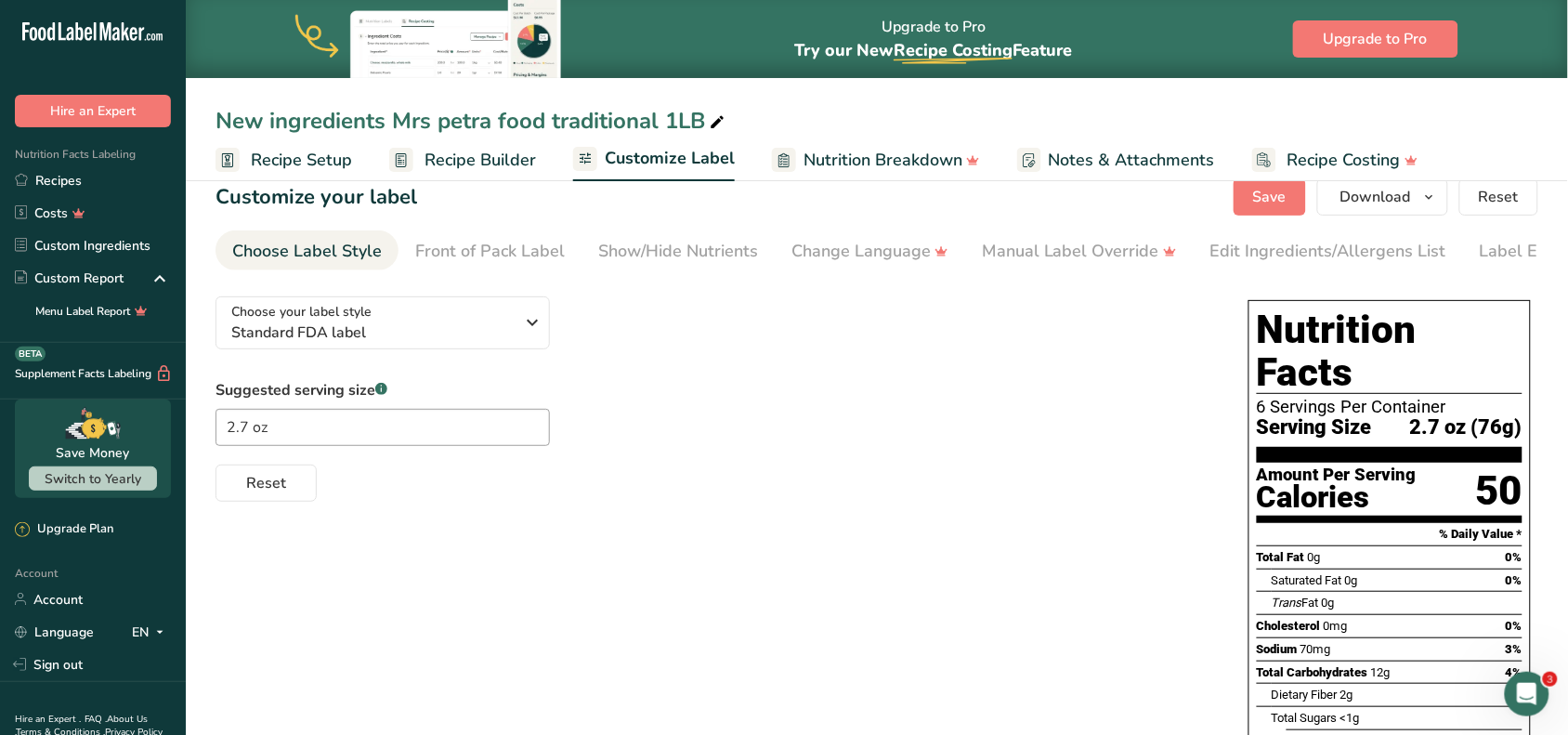 scroll, scrollTop: 0, scrollLeft: 0, axis: both 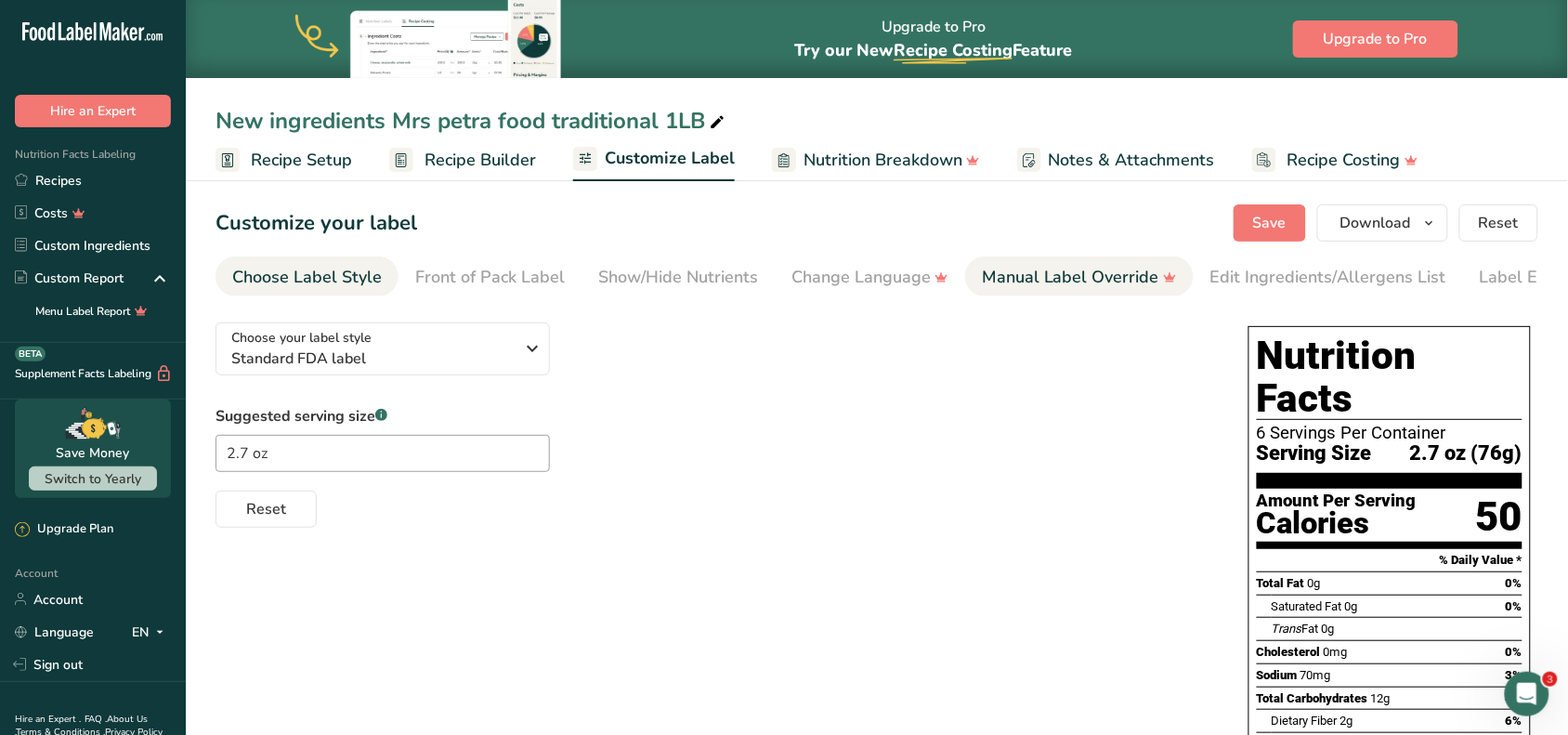 click on "Manual Label Override" at bounding box center [1079, 277] 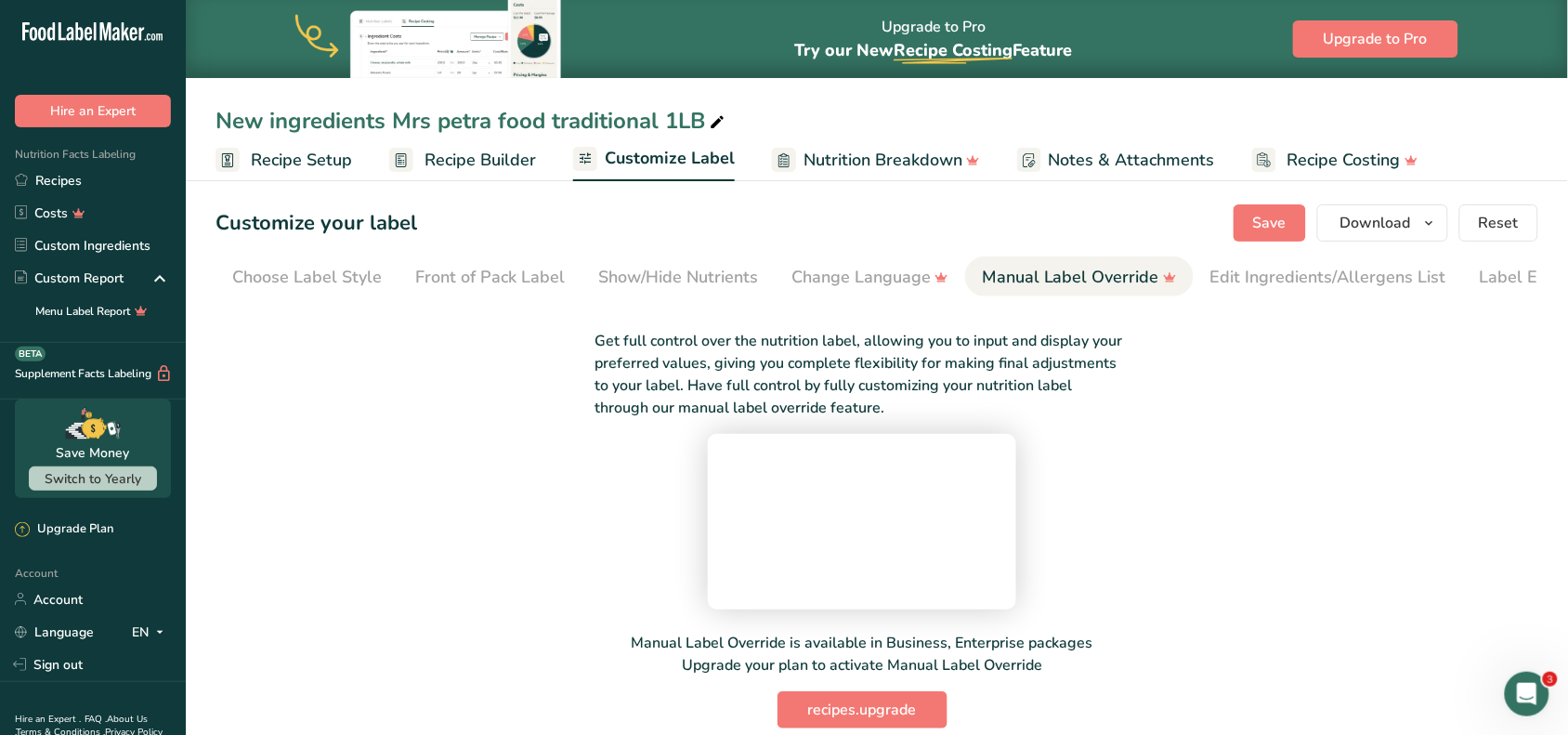 scroll, scrollTop: 0, scrollLeft: 70, axis: horizontal 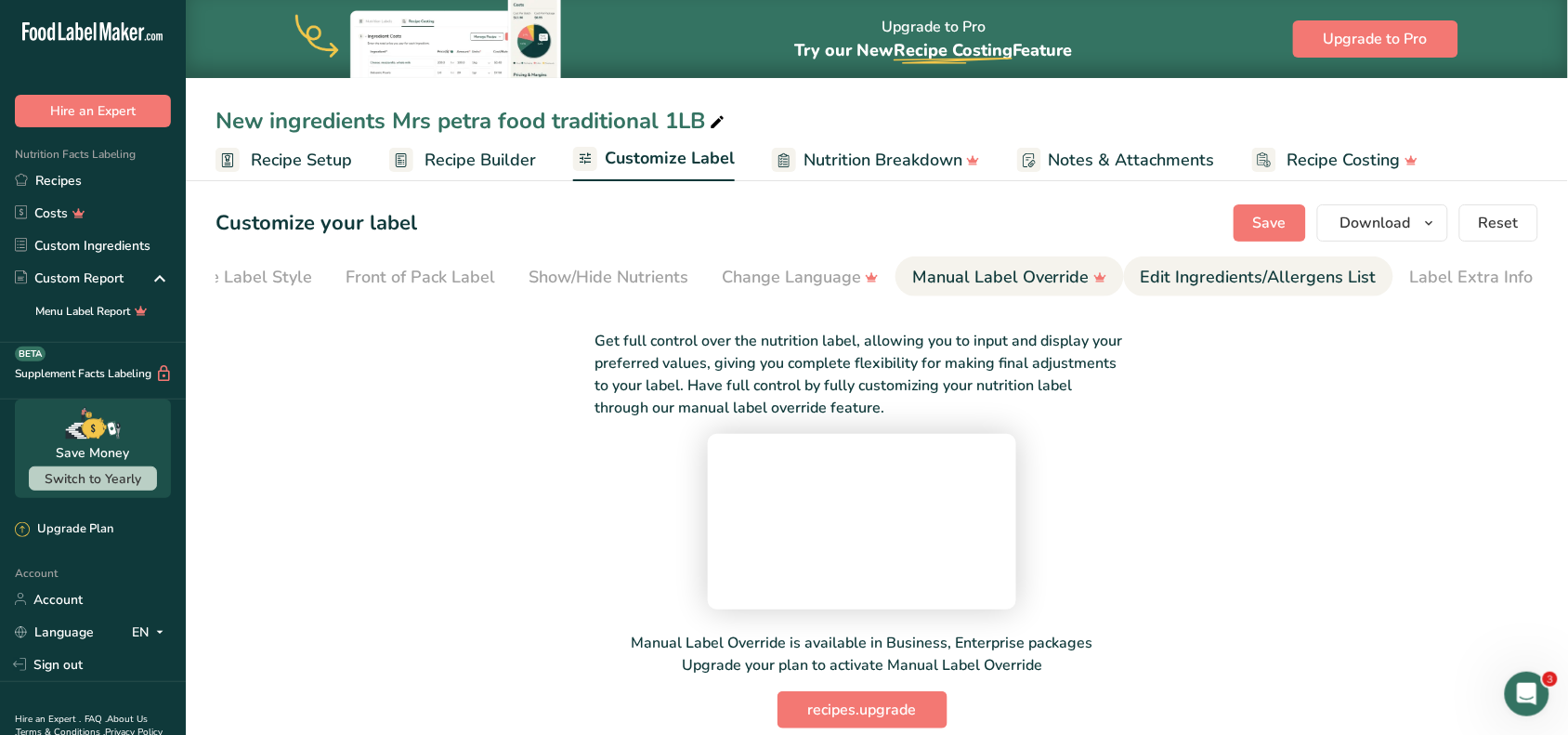click on "Edit Ingredients/Allergens List" at bounding box center [1259, 277] 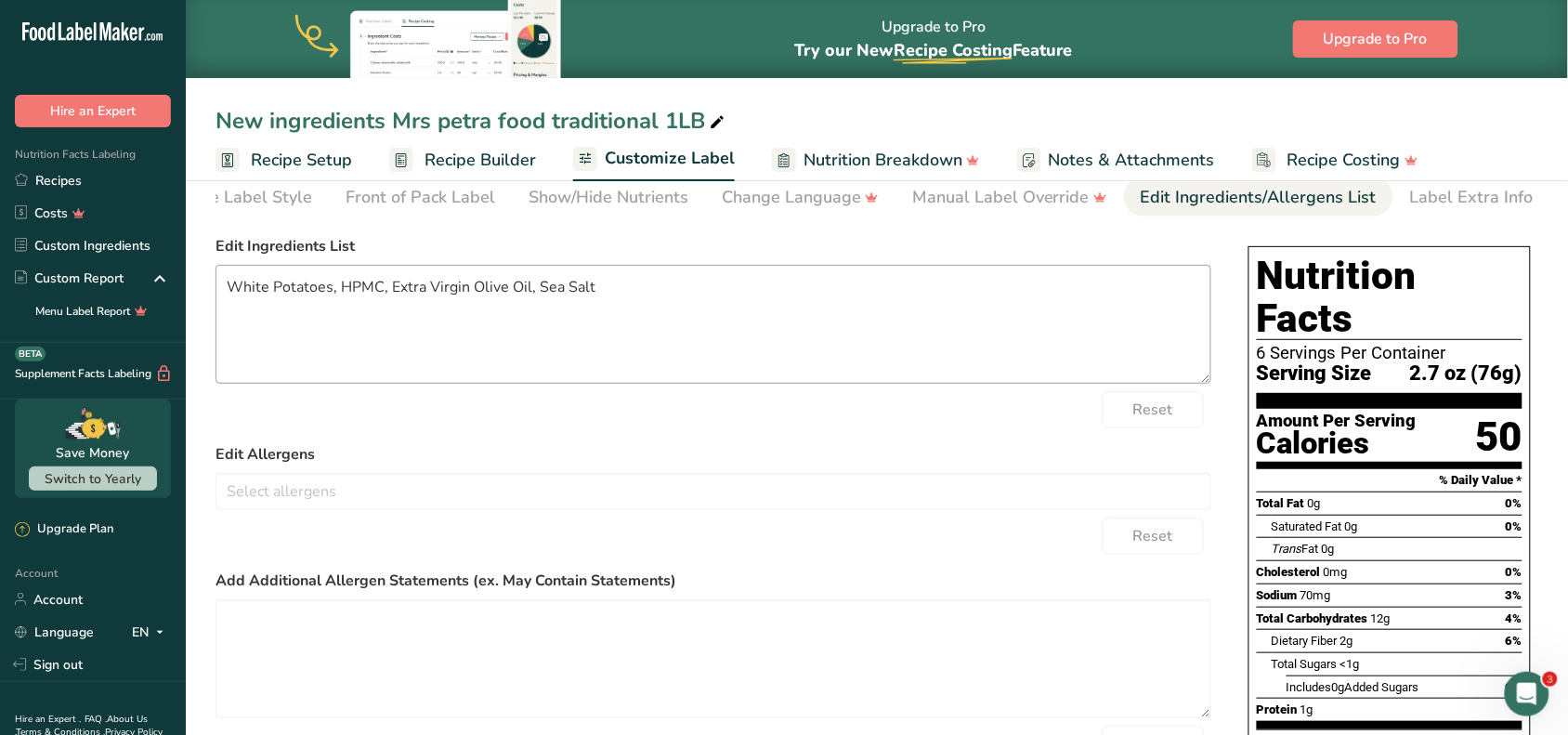 scroll, scrollTop: 116, scrollLeft: 0, axis: vertical 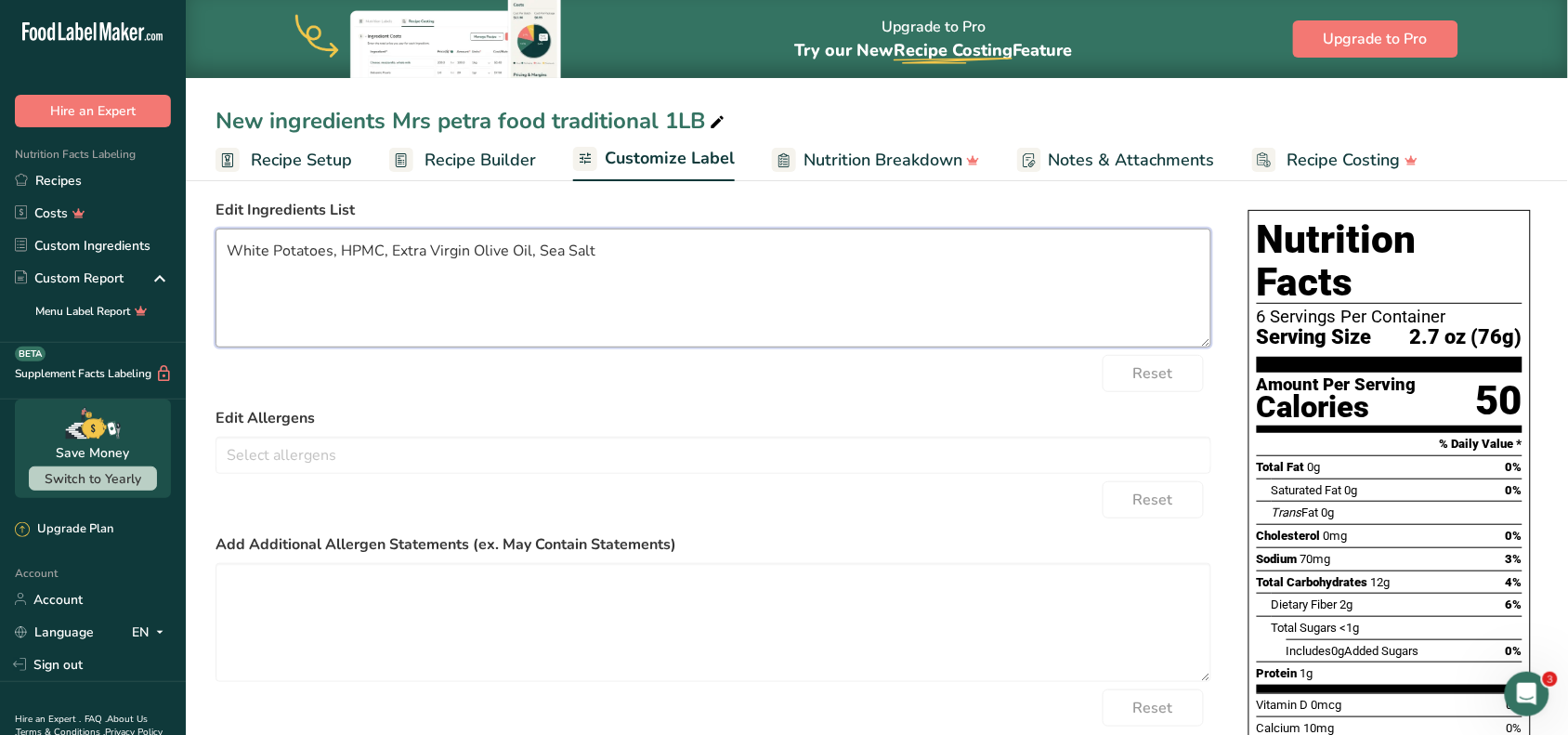 drag, startPoint x: 493, startPoint y: 277, endPoint x: 192, endPoint y: 261, distance: 301.42495 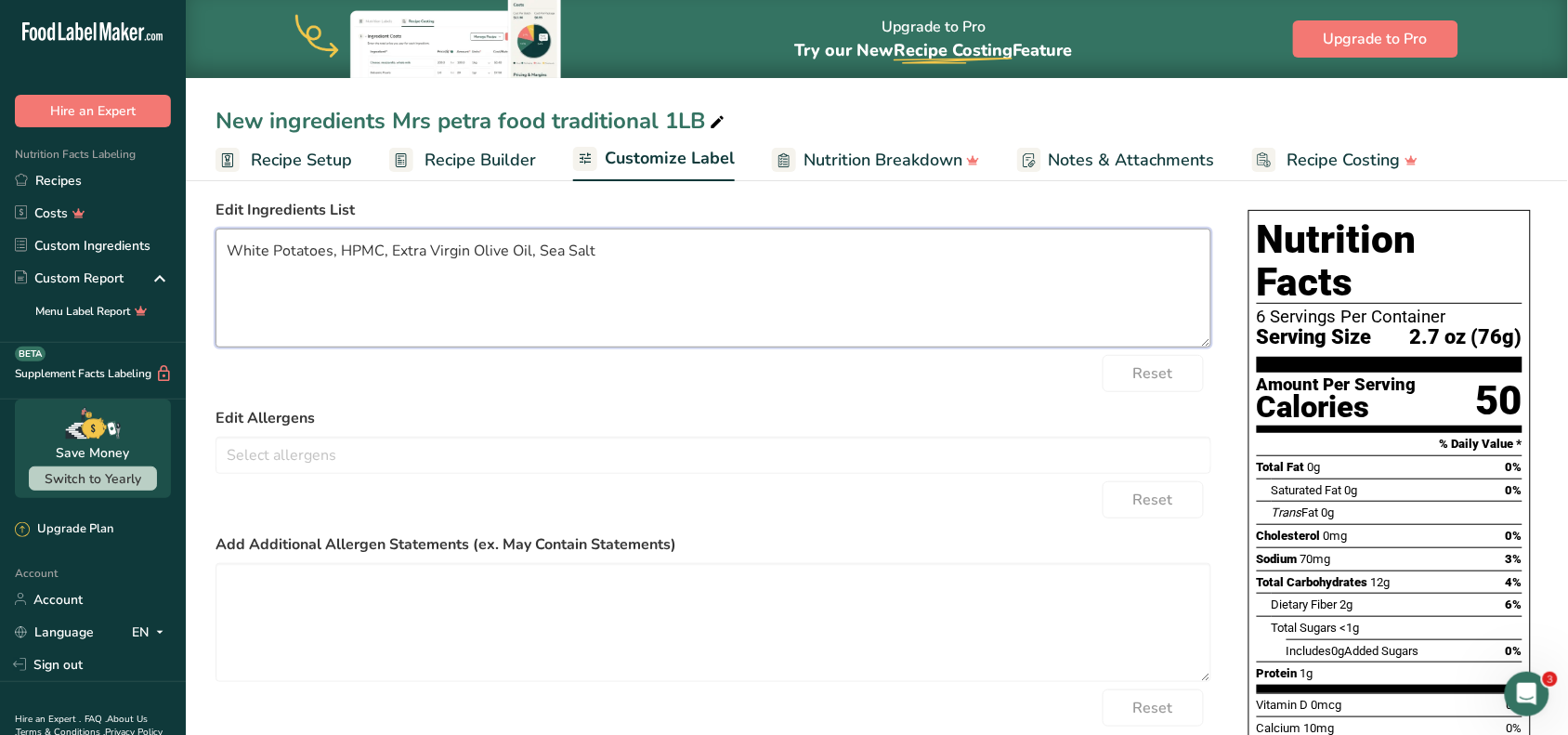 click on "White Potatoes, HPMC, Extra Virgin Olive Oil, Sea Salt" at bounding box center [713, 288] 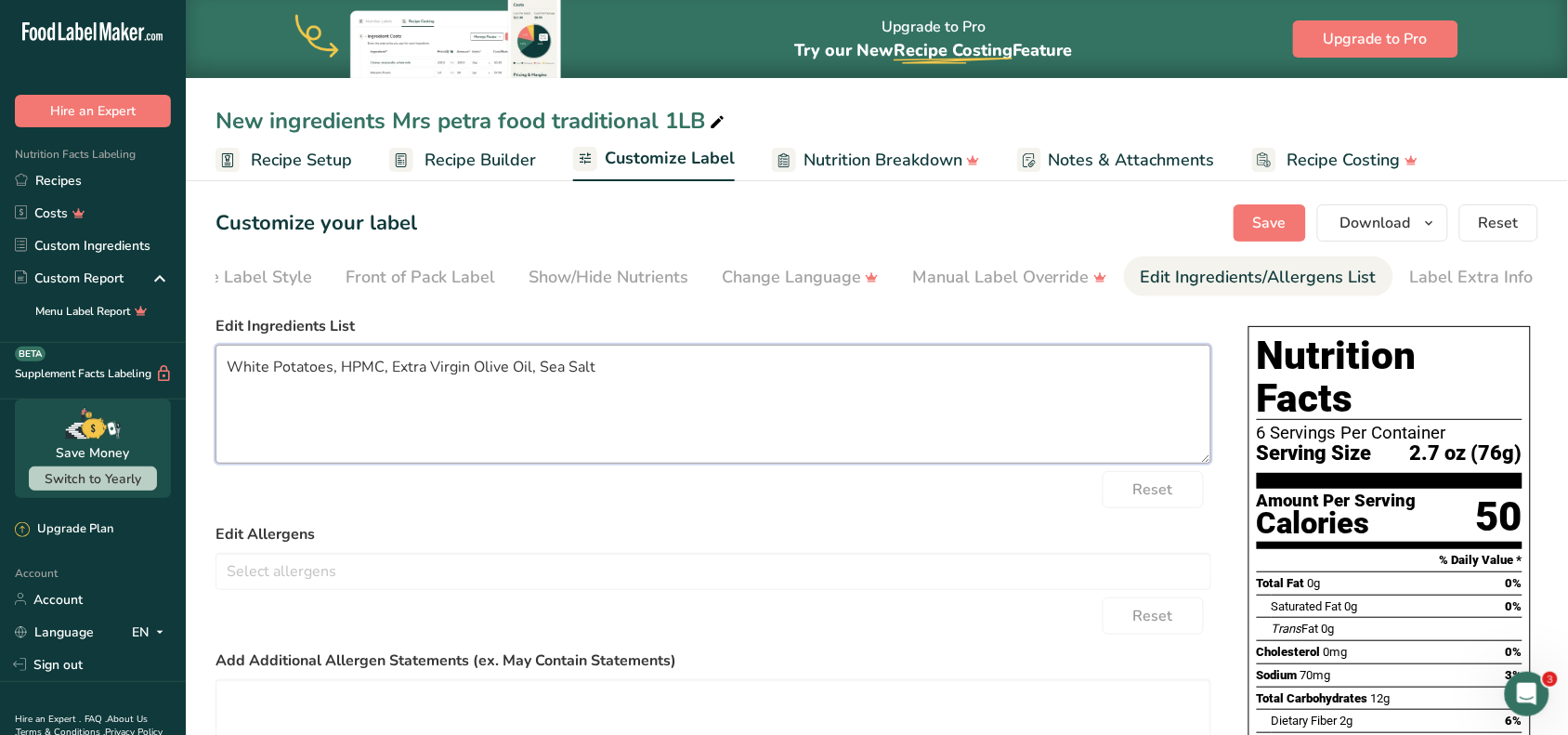 drag, startPoint x: 624, startPoint y: 387, endPoint x: 576, endPoint y: 379, distance: 48.6621 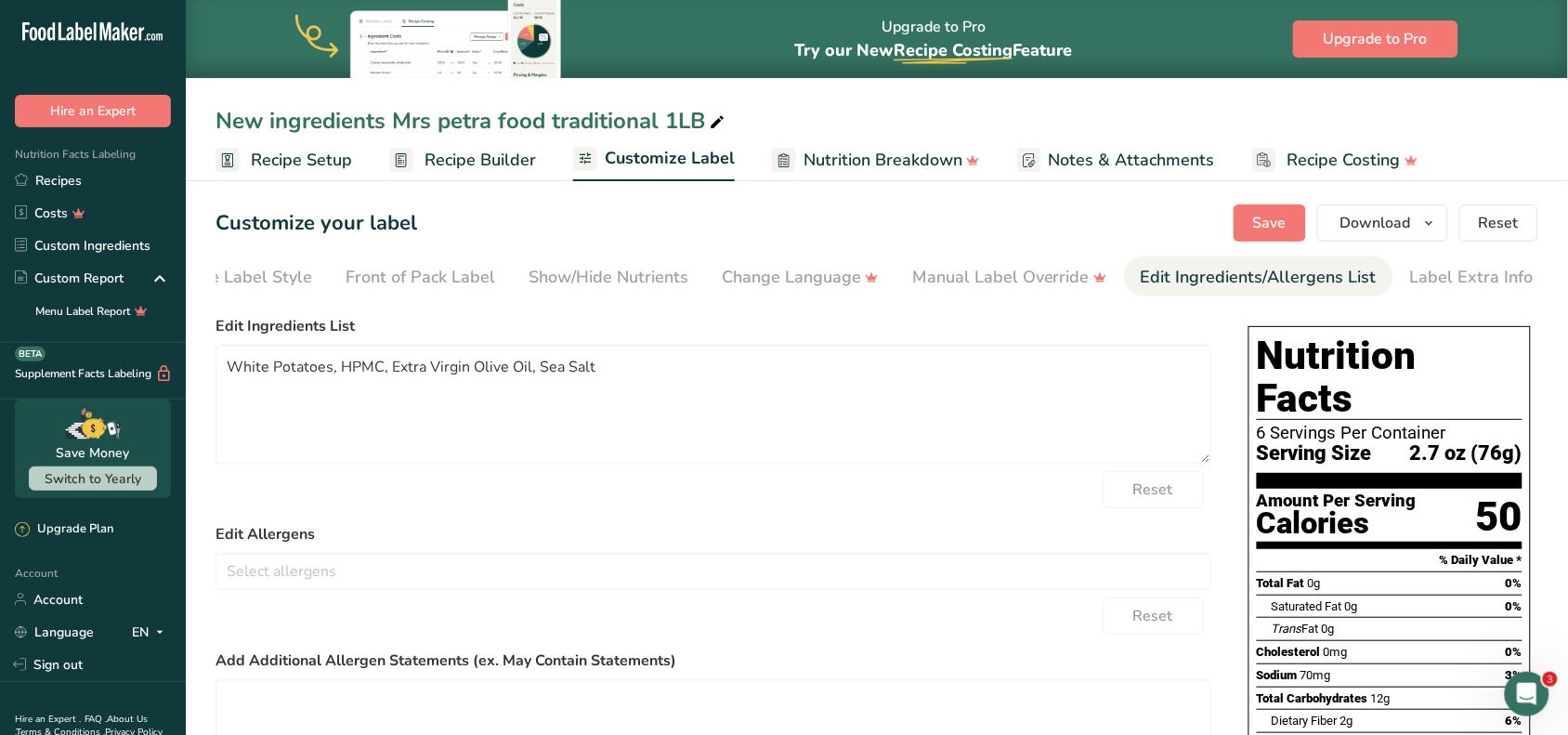 click on "Supplement Facts Labeling
BETA" at bounding box center [93, 371] 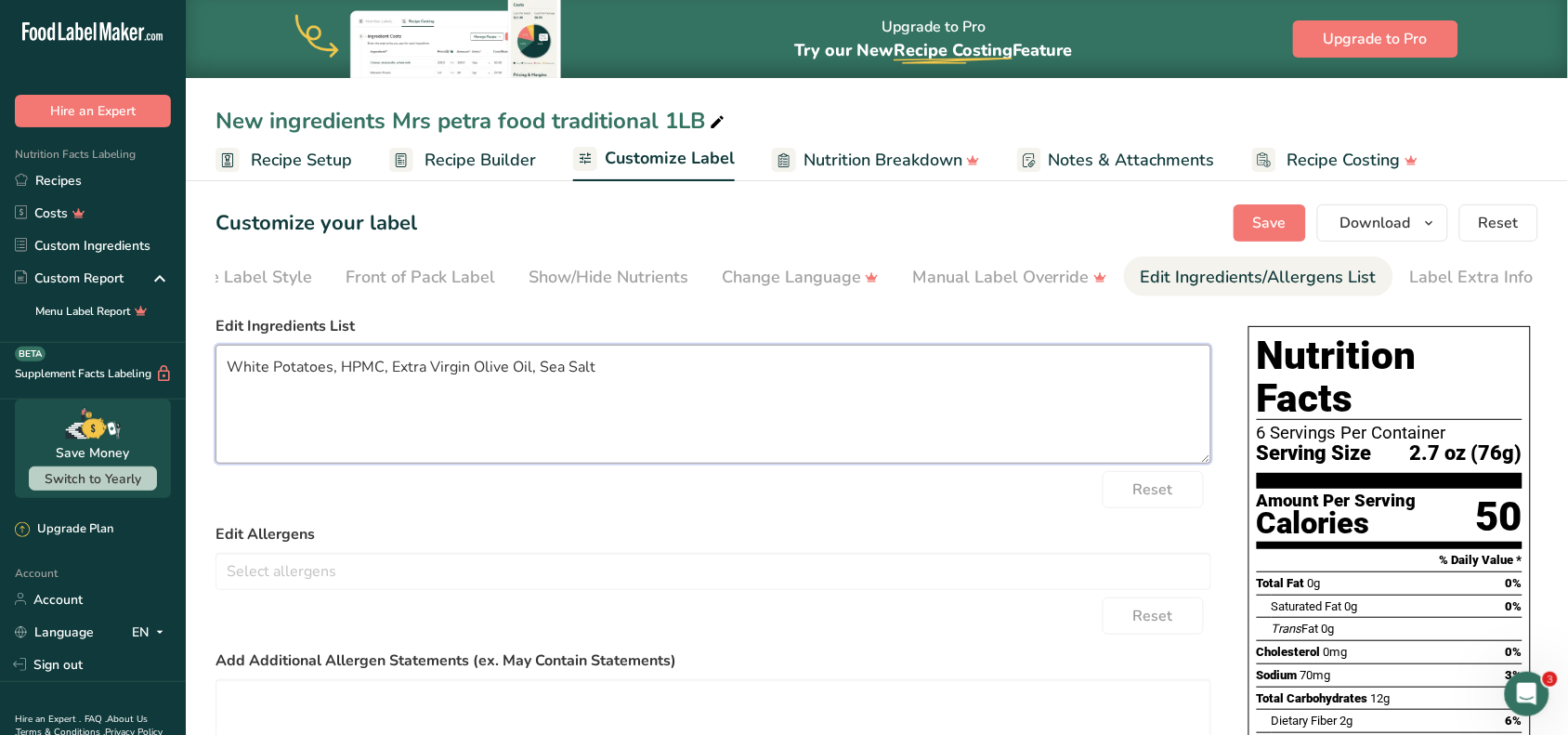 drag, startPoint x: 317, startPoint y: 354, endPoint x: 68, endPoint y: 355, distance: 249.00201 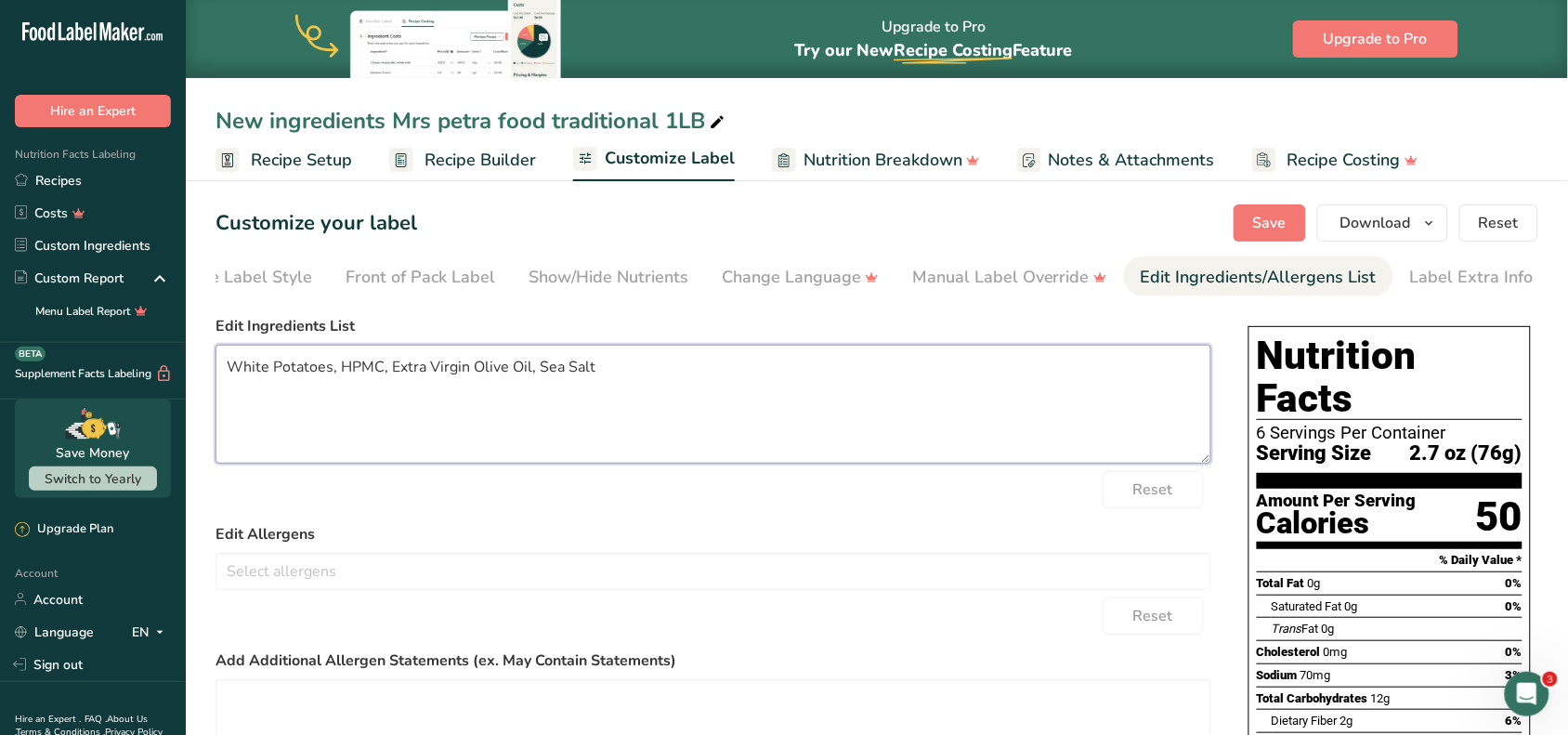 click on ".a-20{fill:#fff;}
Hire an Expert
Nutrition Facts Labeling
Recipes
Costs
Custom Ingredients
Custom Report
Menu Label Report
Supplement Facts Labeling
BETA
Save Money
Switch to Yearly
Upgrade Plan
Account
Account
Language
EN
English
Spanish" at bounding box center (784, 523) 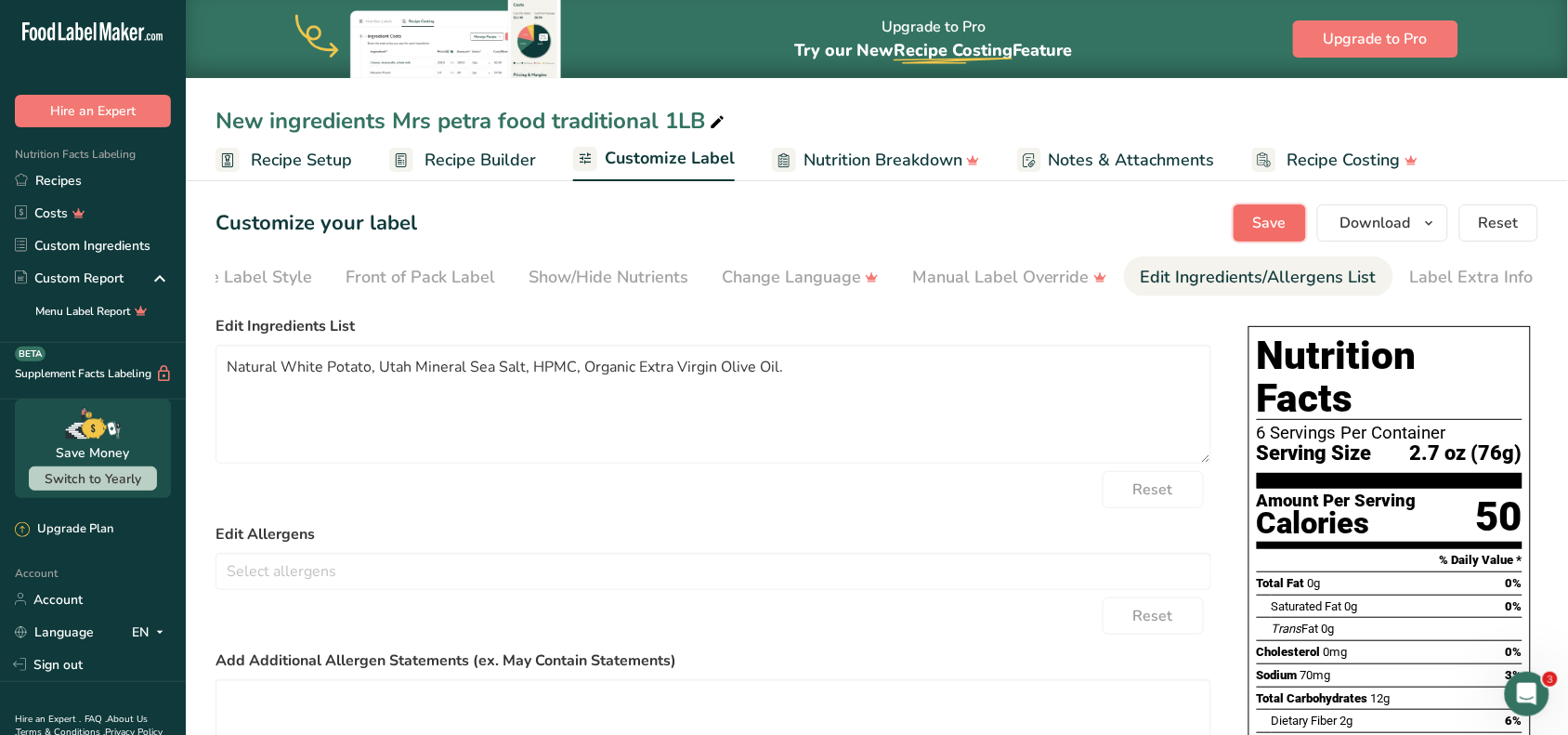 click on "Save" at bounding box center (1270, 223) 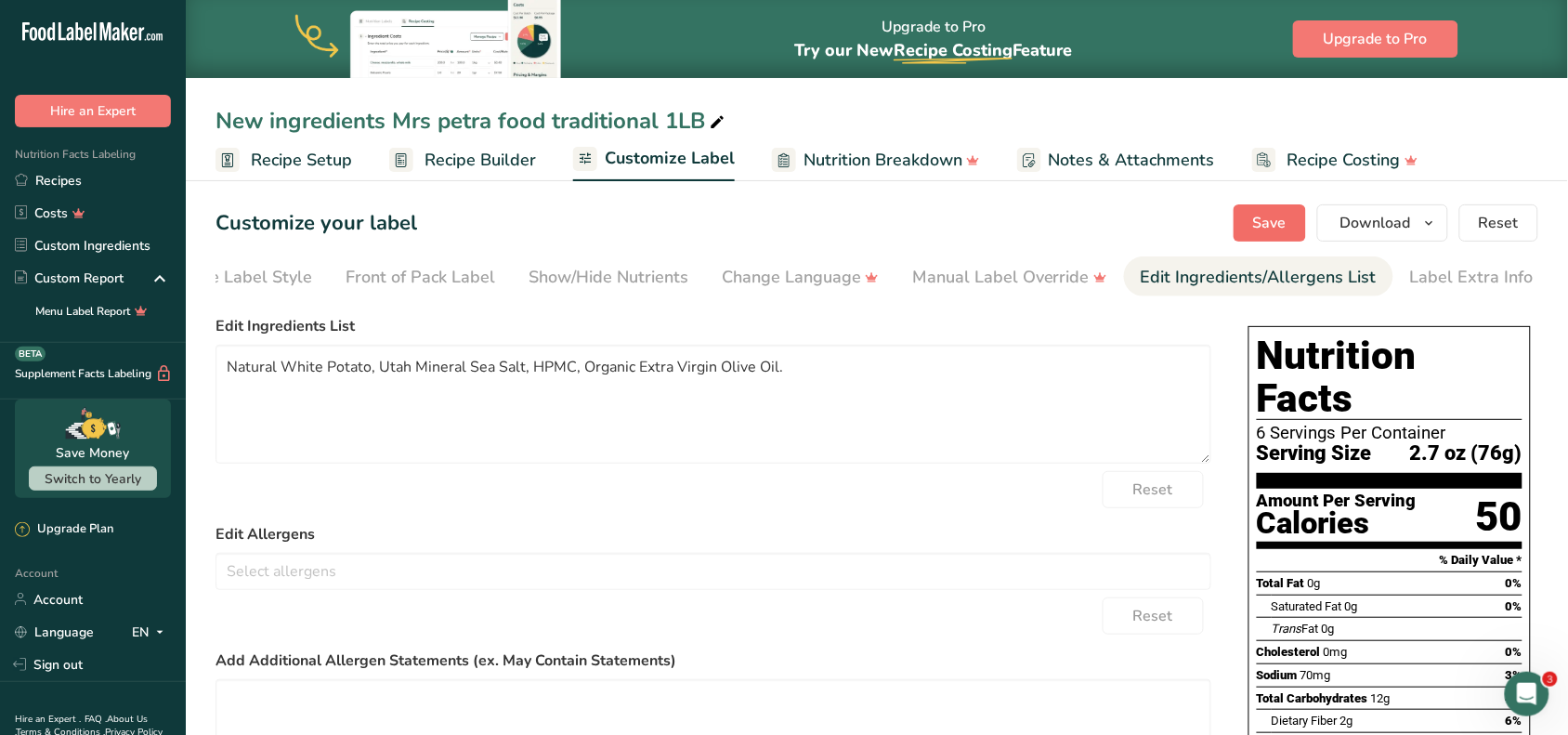click on "Save
Download
Choose what to show on your downloaded label
Recipe Name to appear above label
Nutrition Facts Panel
Ingredient Statement List
Allergen Declaration/ Allergy Statement
Business Address
Label Notes
Recipe Tags
Recipe Card QR Code
Front of Pack Label
Download
PNG
PNG
BMP
SVG
PDF
TXT
Reset" at bounding box center (1386, 223) 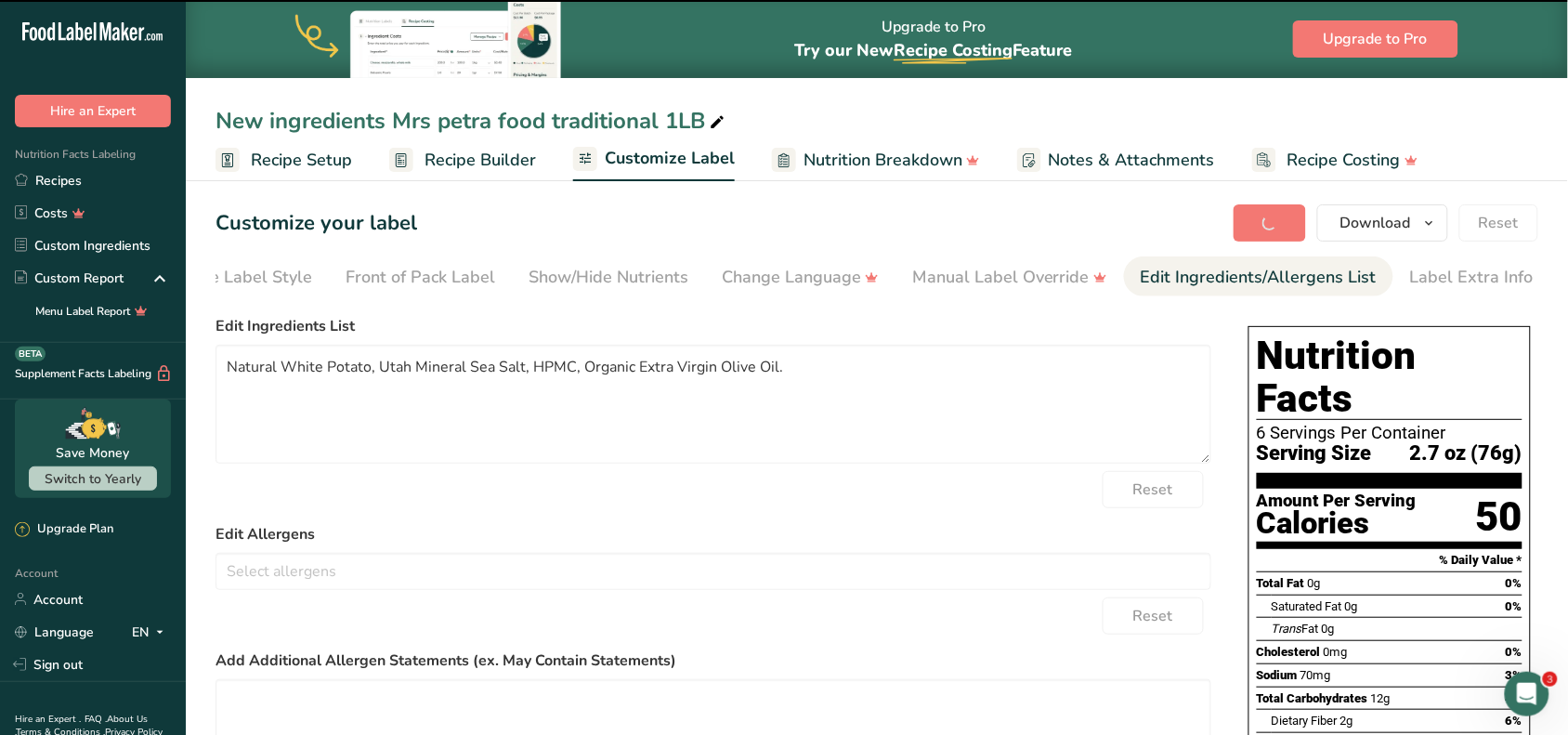 click on "Save
Download
Choose what to show on your downloaded label
Recipe Name to appear above label
Nutrition Facts Panel
Ingredient Statement List
Allergen Declaration/ Allergy Statement
Business Address
Label Notes
Recipe Tags
Recipe Card QR Code
Front of Pack Label
Download
PNG
PNG
BMP
SVG
PDF
TXT
Reset" at bounding box center [1386, 223] 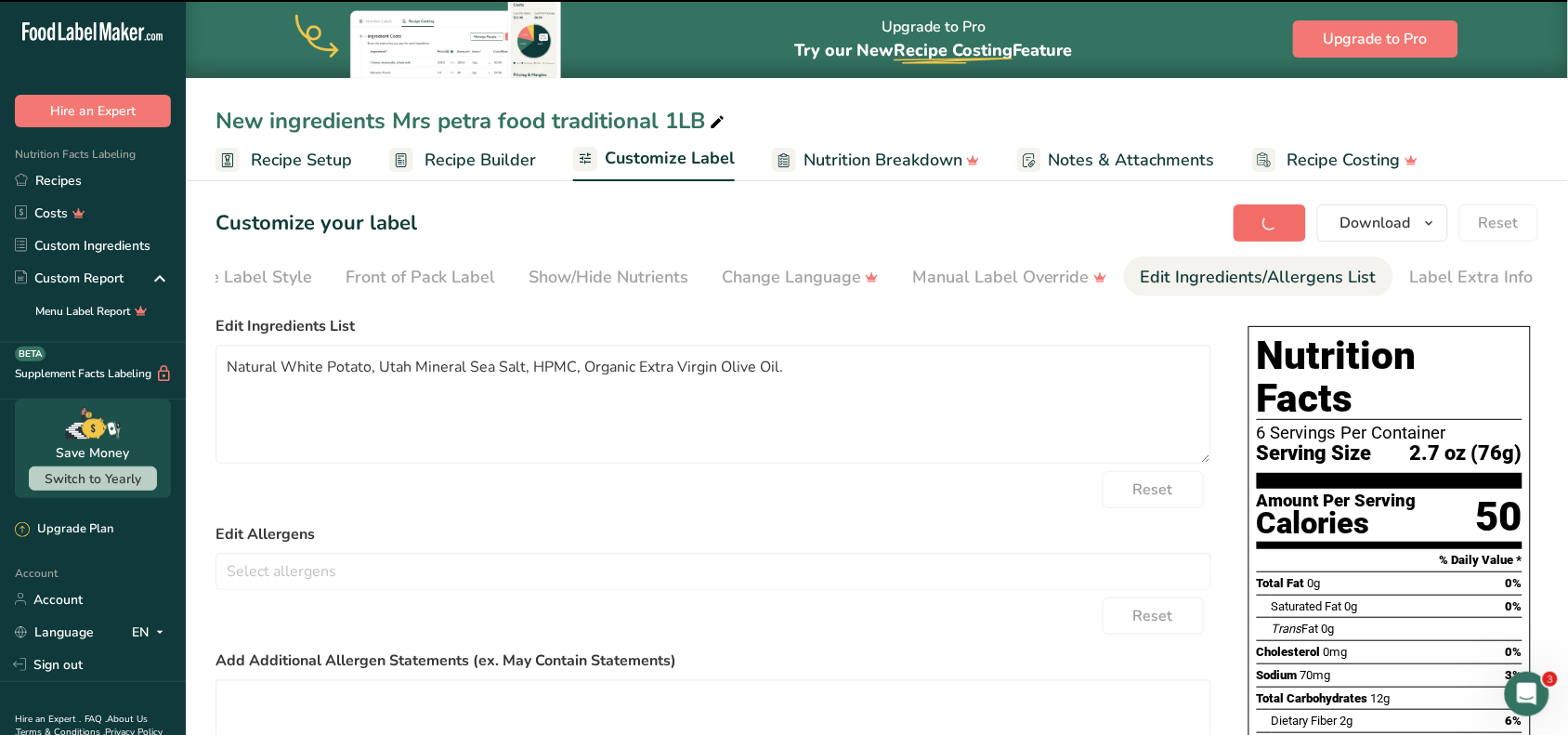 type on "Natural White Potato, Utah Mineral Sea Salt, HPMC, Organic Extra Virgin Olive Oil." 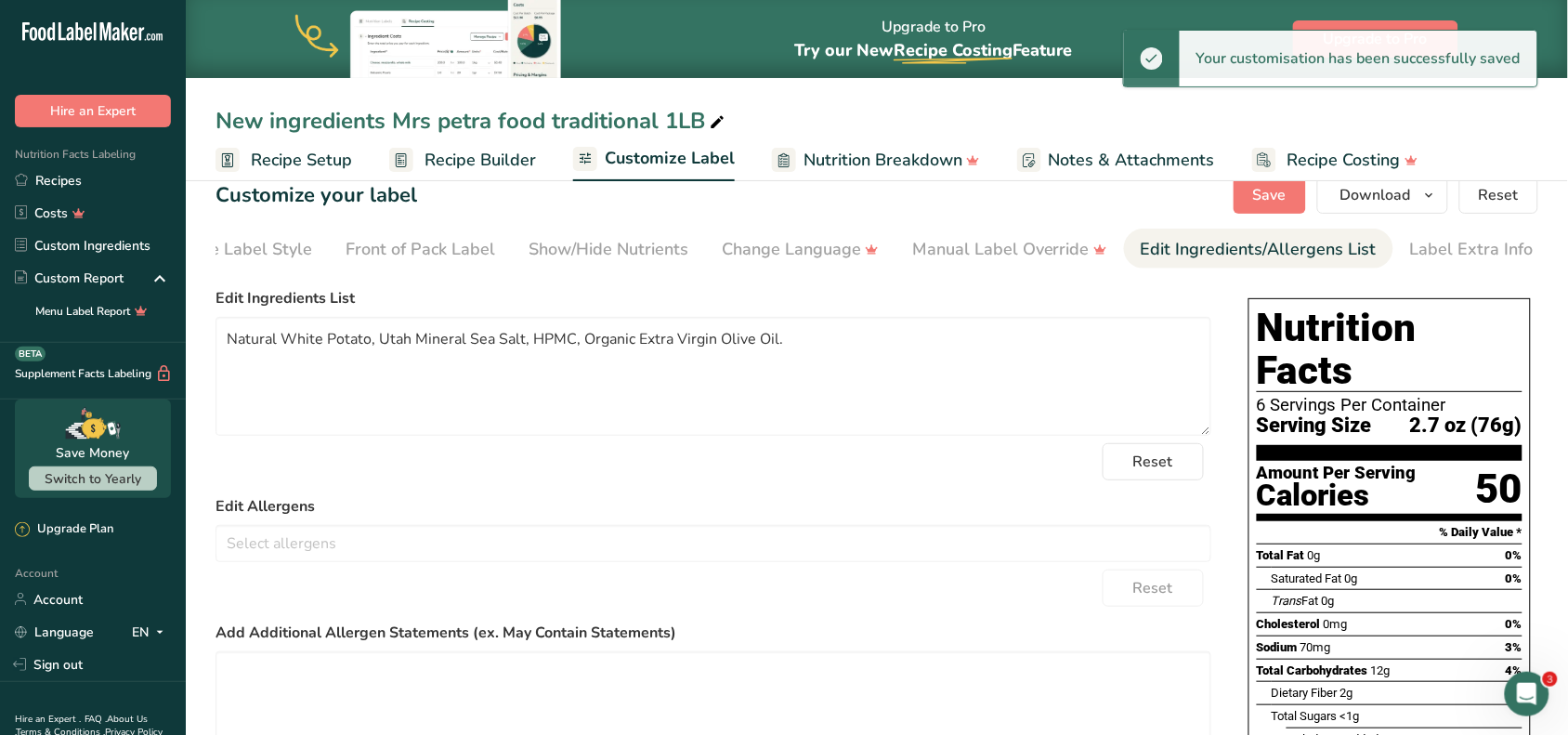 scroll, scrollTop: 0, scrollLeft: 0, axis: both 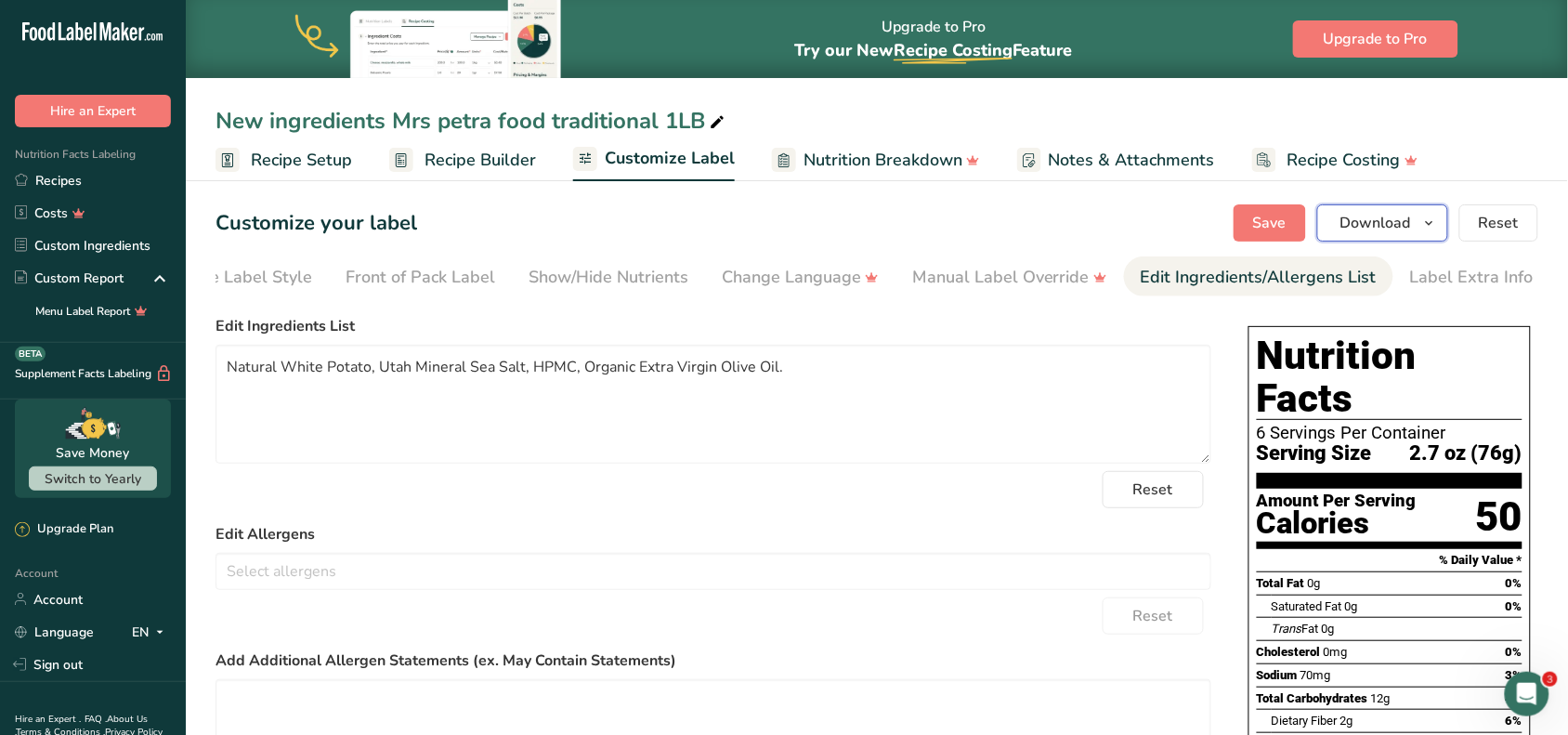 click at bounding box center (1430, 223) 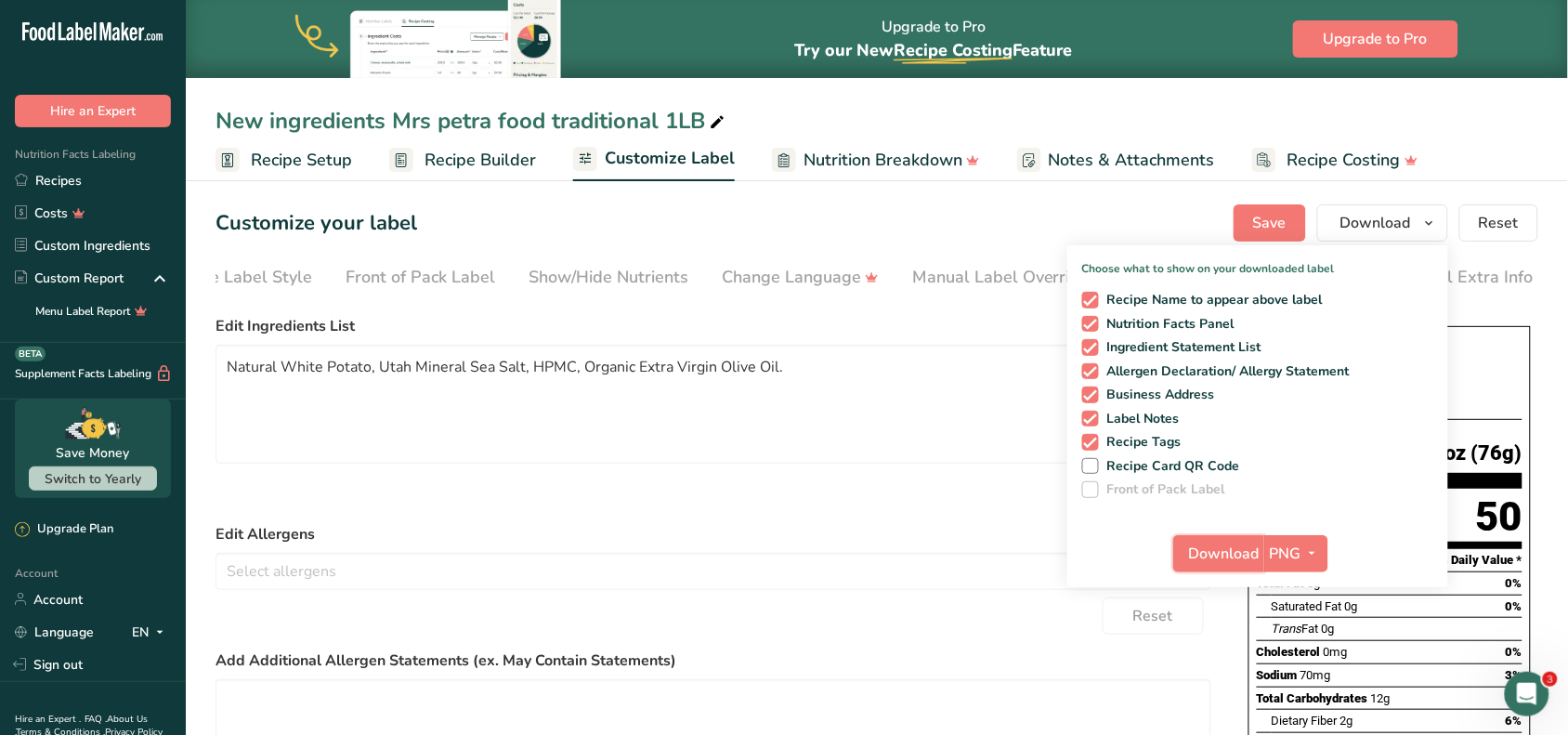 click on "Download
PNG
PNG
BMP
SVG
PDF
TXT" at bounding box center (1258, 558) 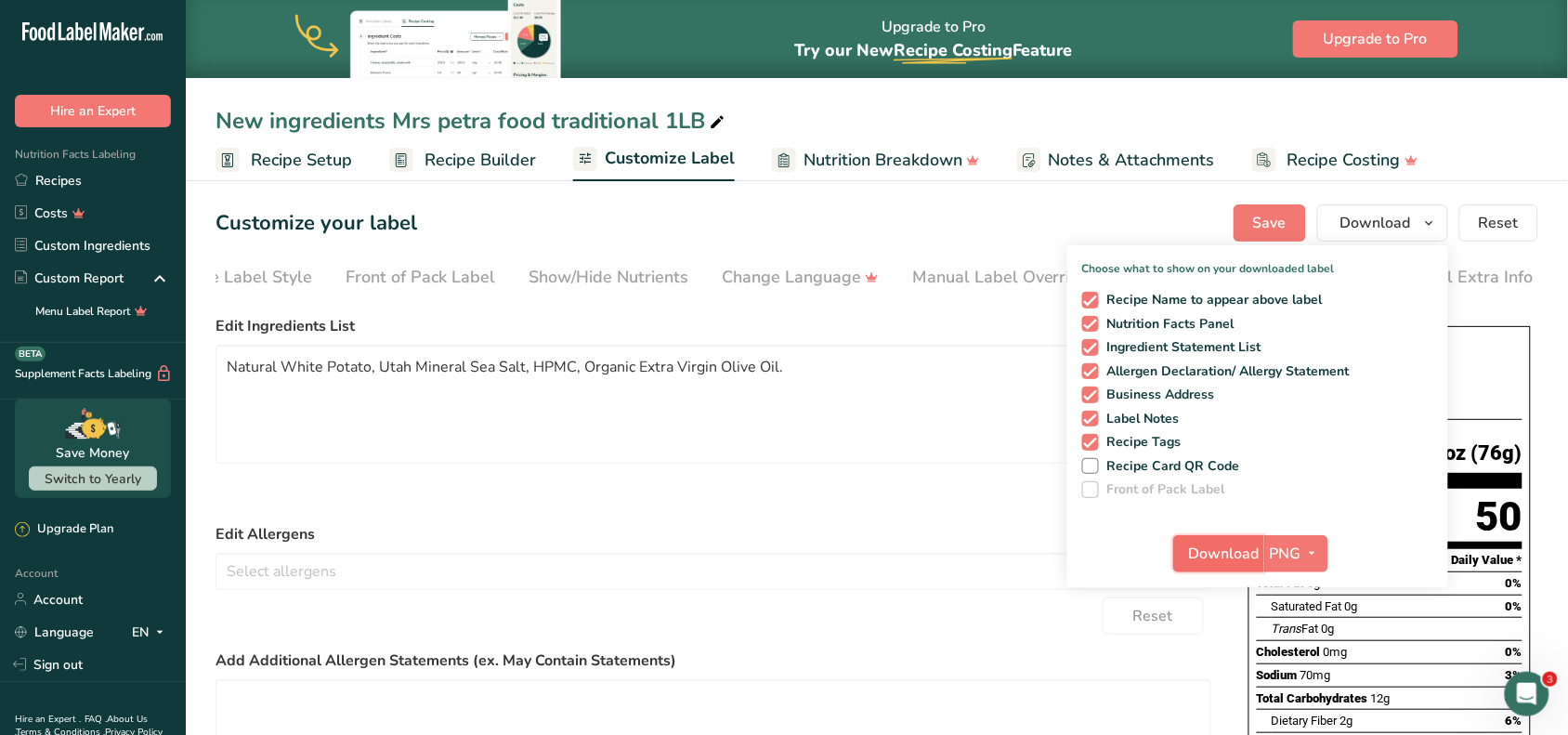 click on "Download" at bounding box center [1219, 554] 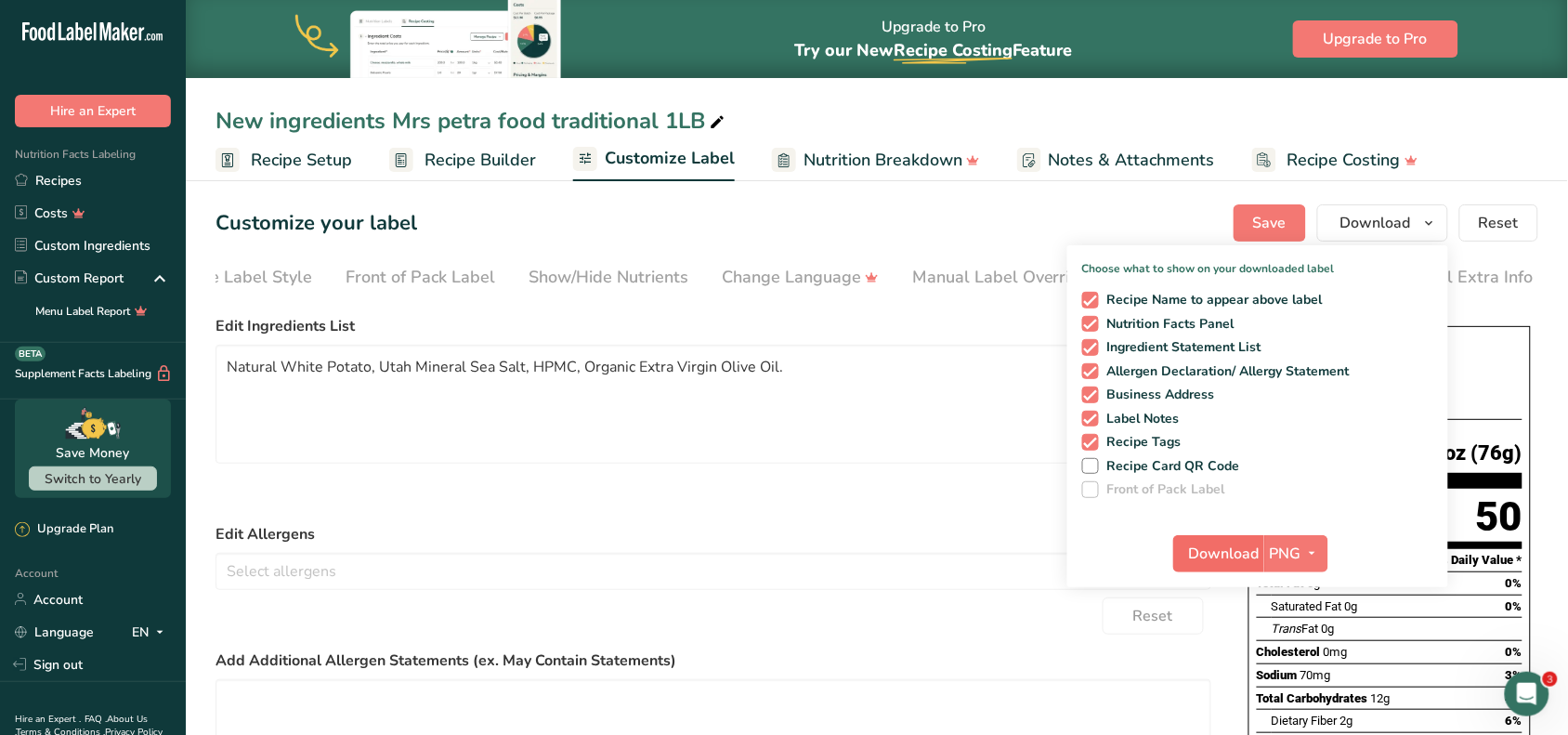click at bounding box center (0, 0) 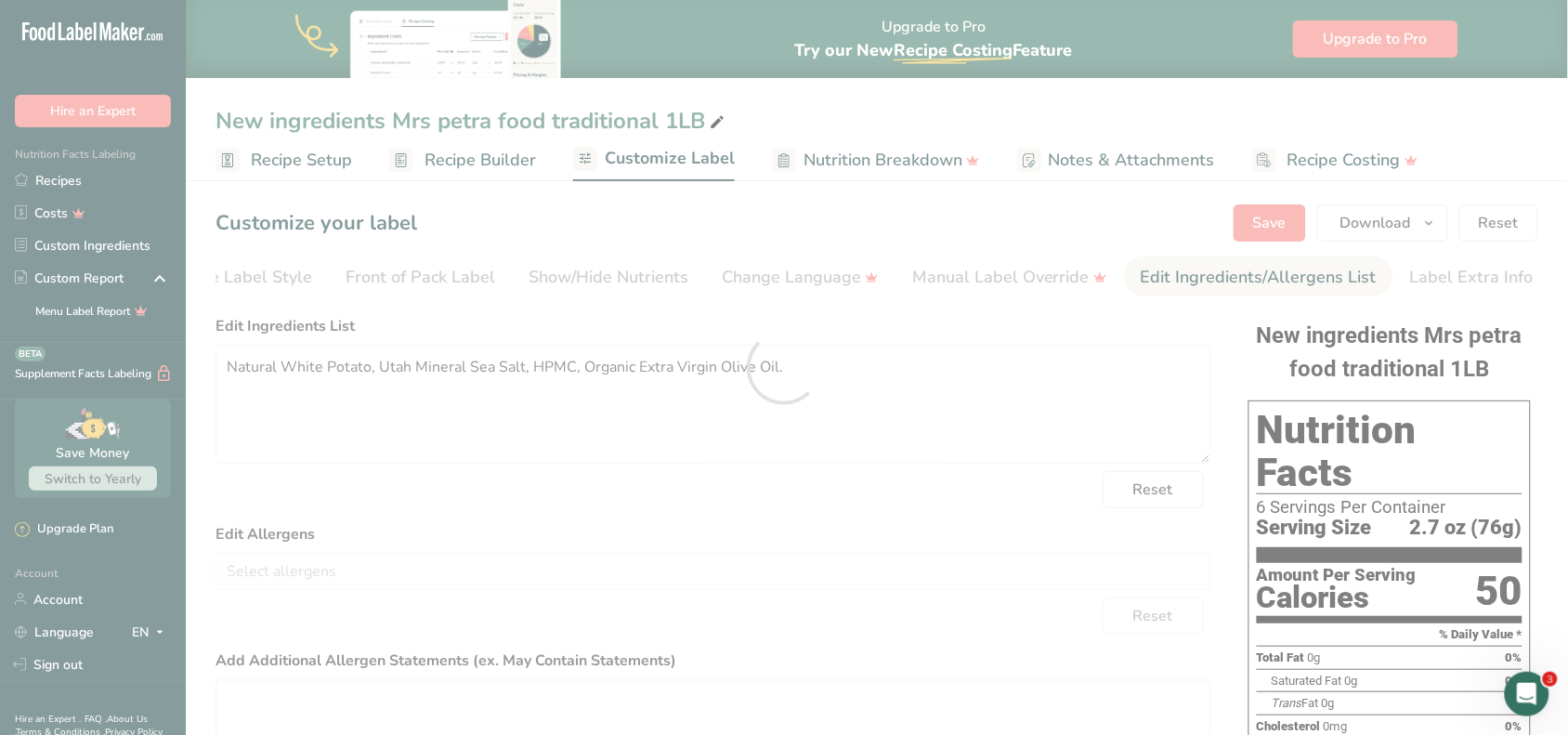 scroll, scrollTop: 0, scrollLeft: 0, axis: both 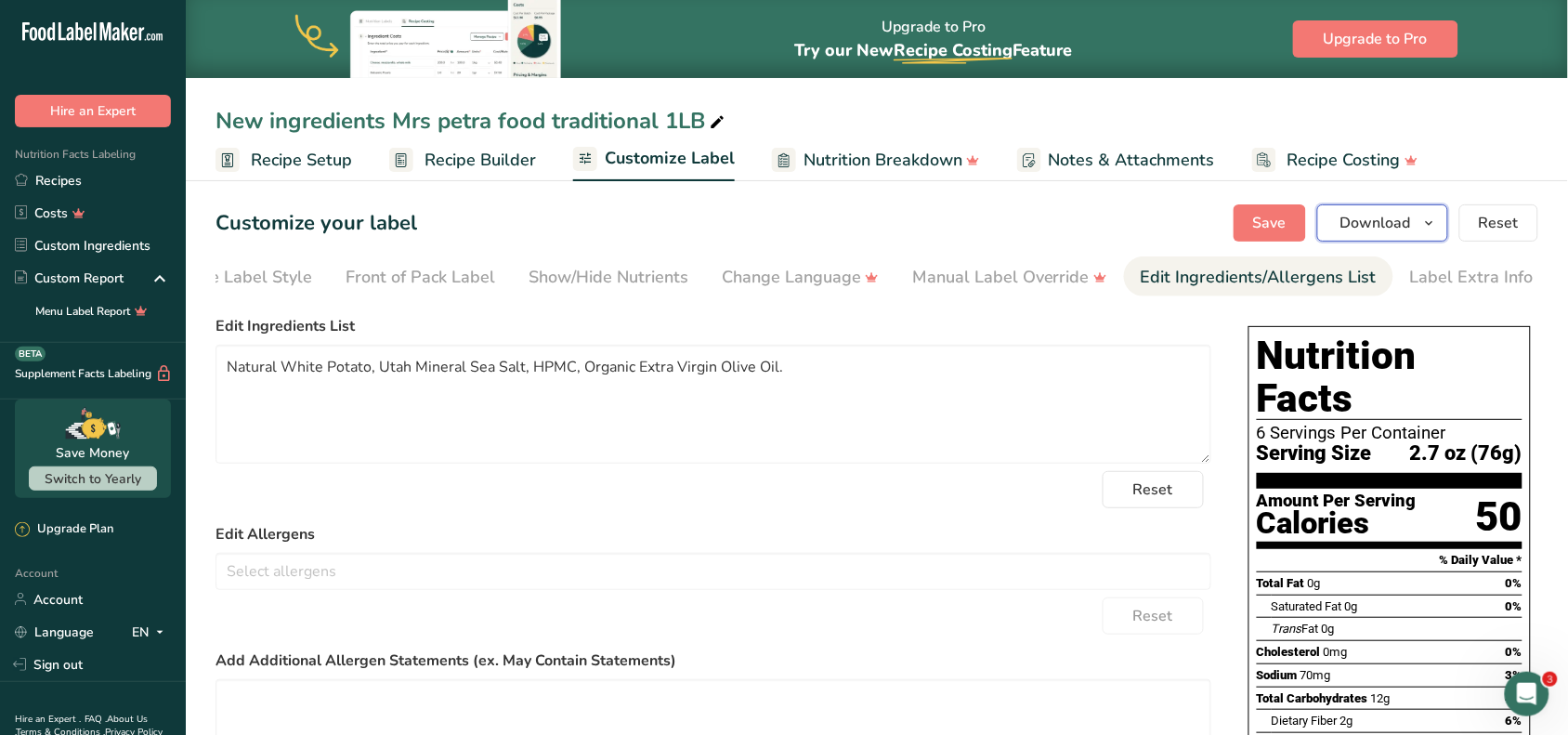 click at bounding box center [1430, 223] 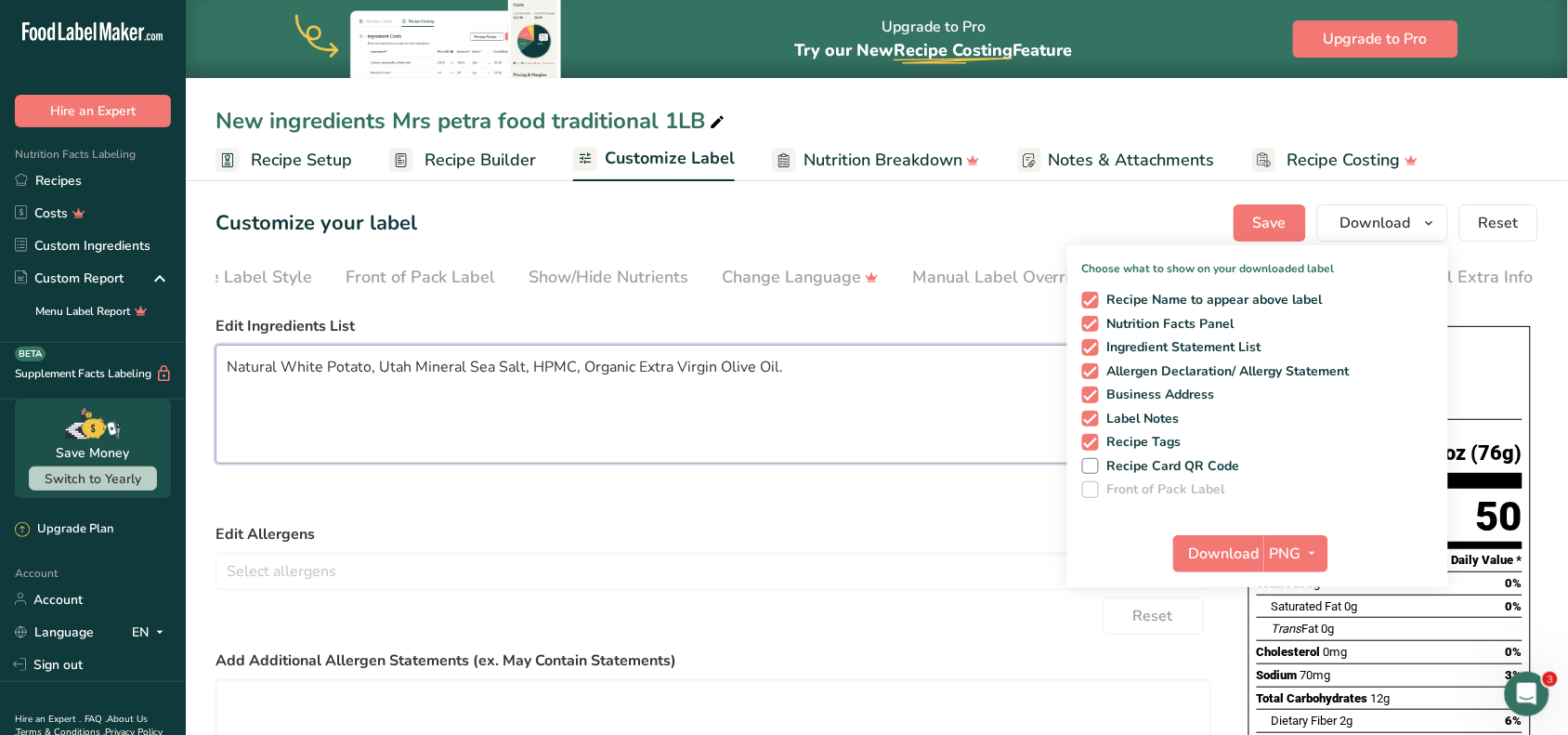 click on "Natural White Potato, Utah Mineral Sea Salt, HPMC, Organic Extra Virgin Olive Oil." at bounding box center (713, 404) 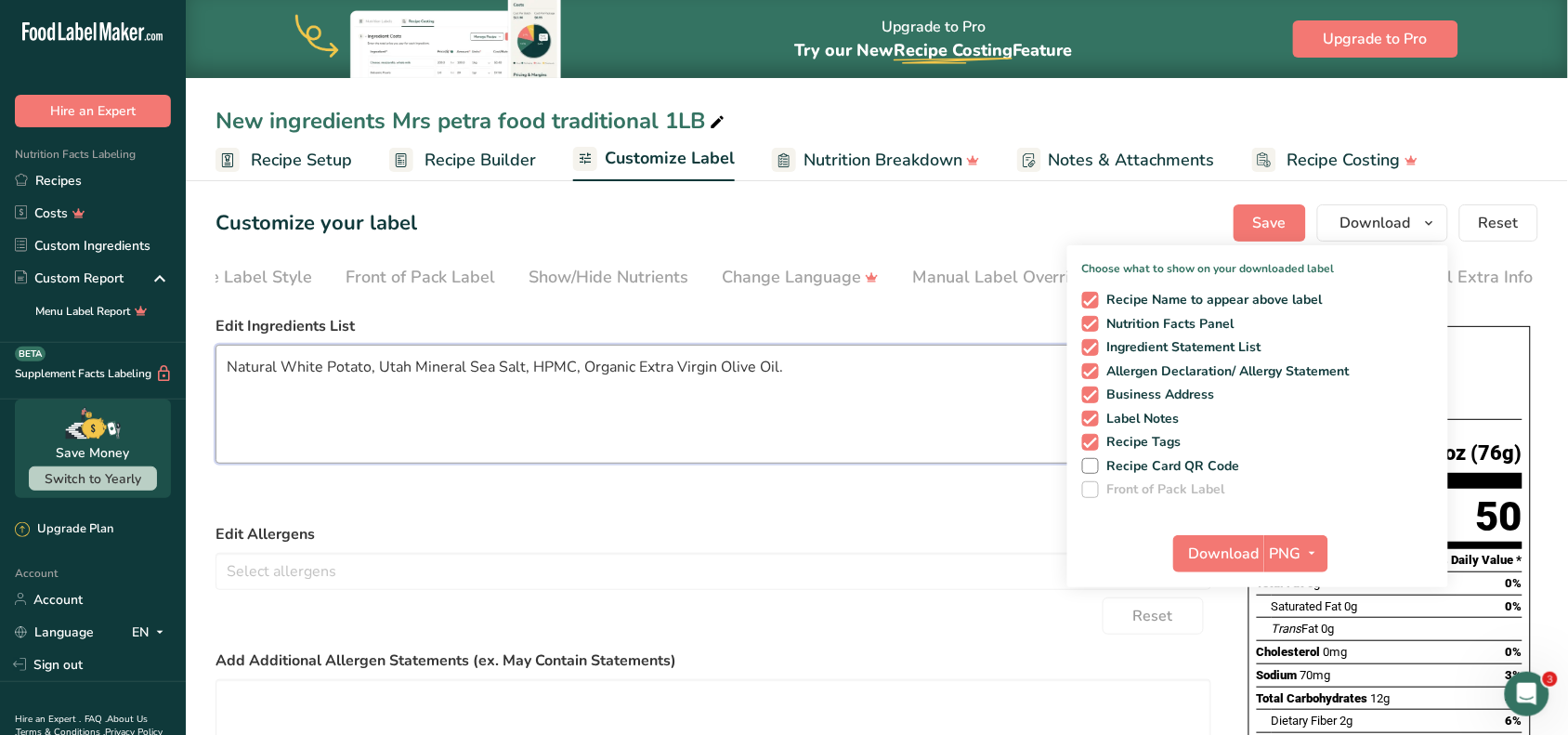 click on "Natural White Potato, Utah Mineral Sea Salt, HPMC, Organic Extra Virgin Olive Oil." at bounding box center [713, 404] 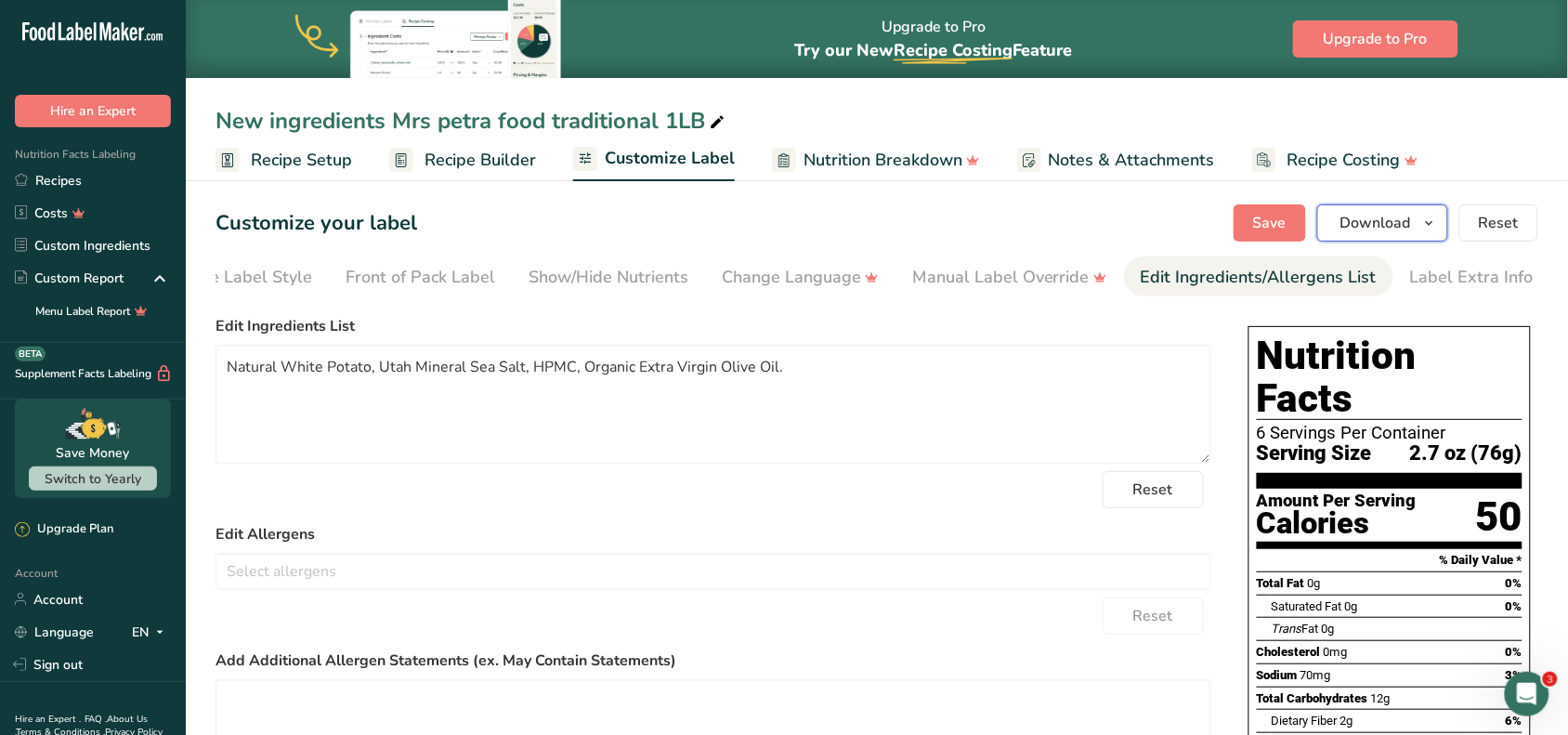 click on "Download" at bounding box center [1376, 223] 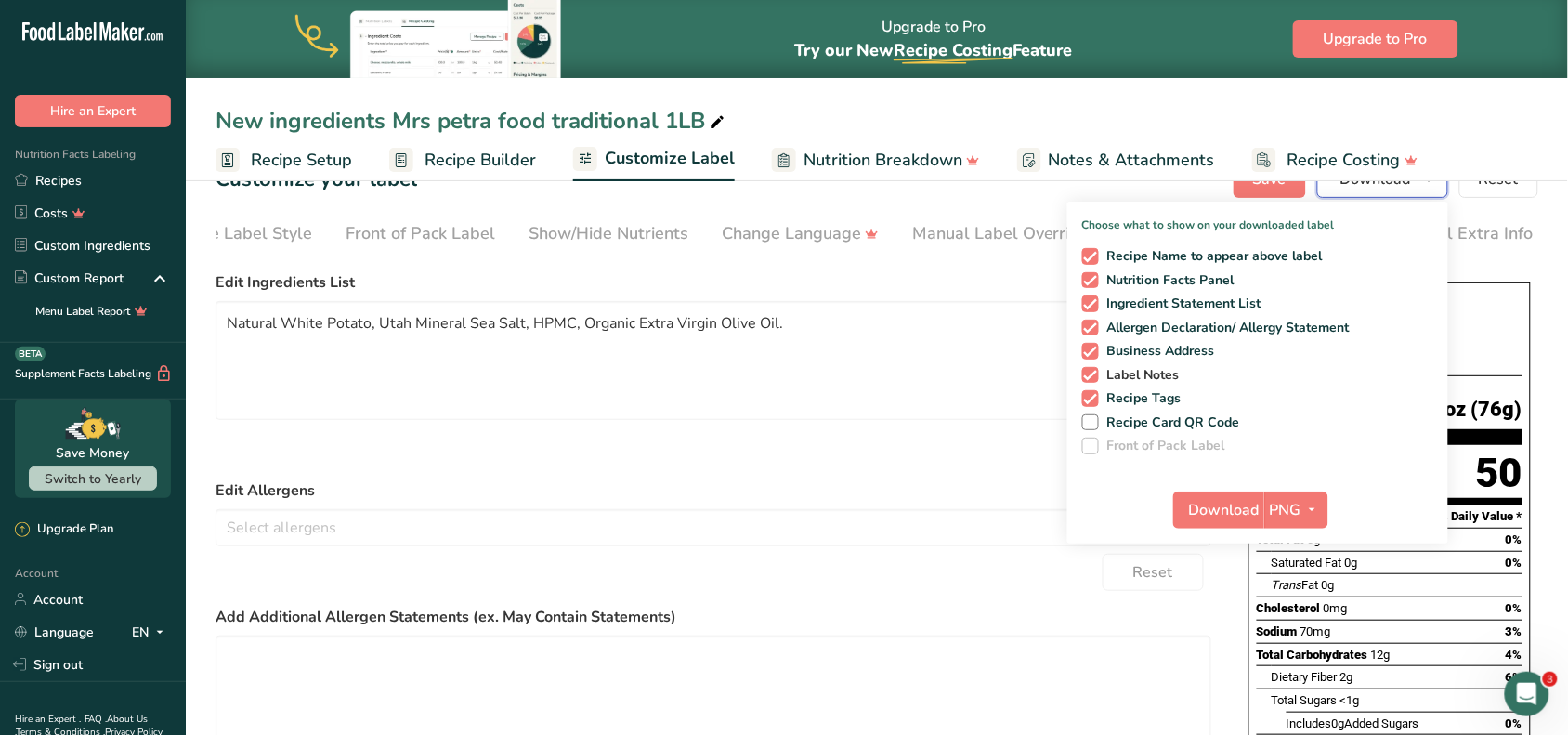 scroll, scrollTop: 0, scrollLeft: 0, axis: both 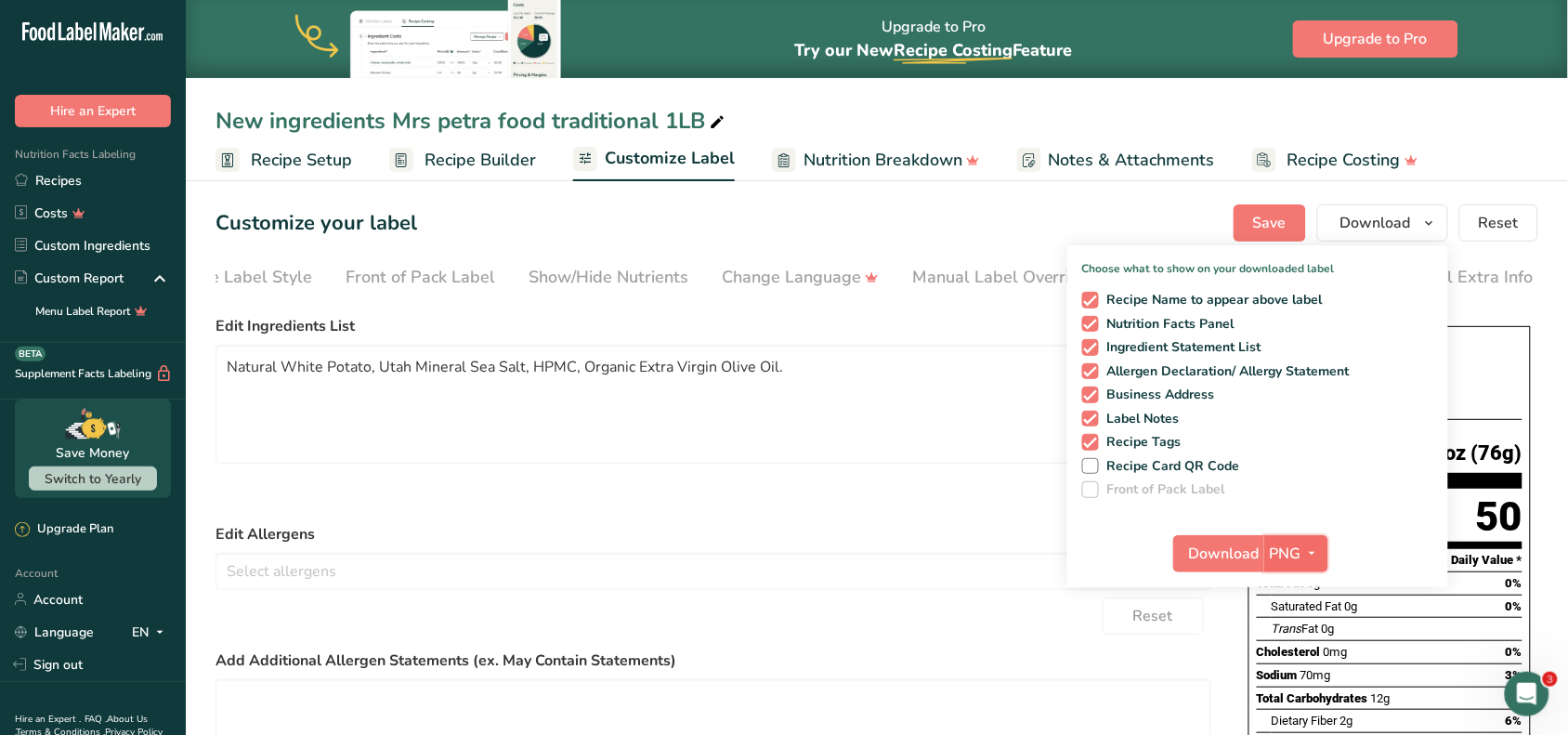 click at bounding box center (1313, 553) 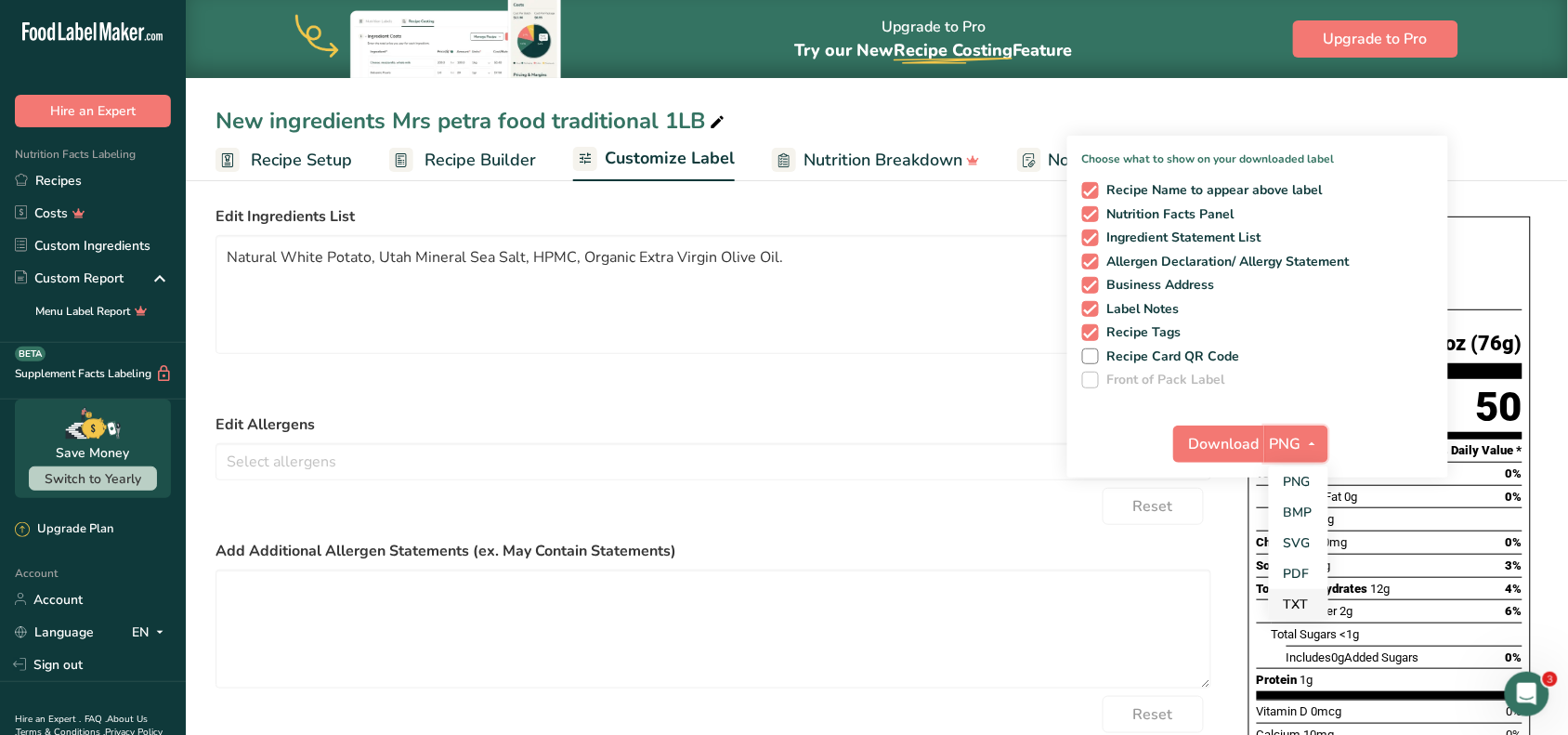 scroll, scrollTop: 116, scrollLeft: 0, axis: vertical 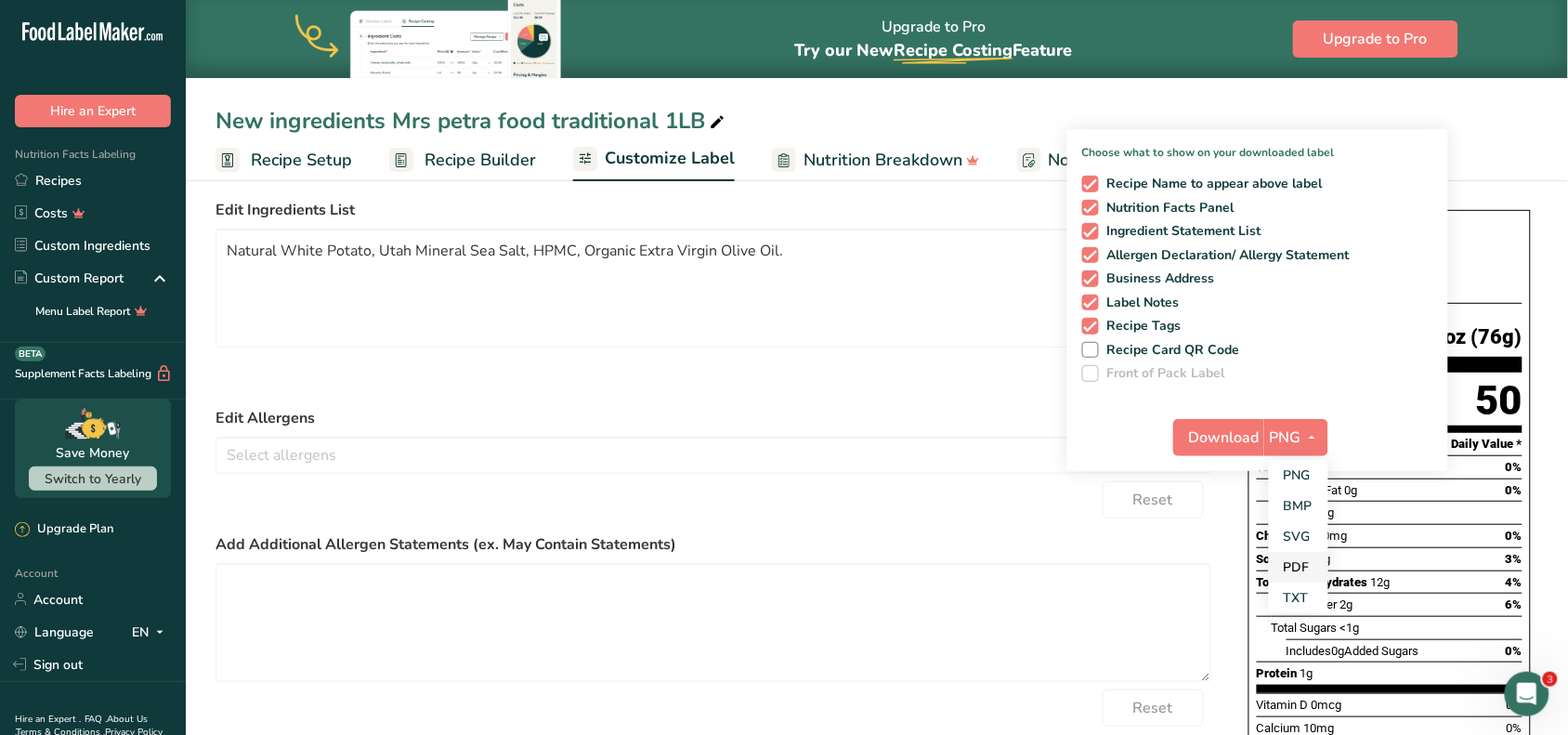 click on "PDF" at bounding box center [1299, 567] 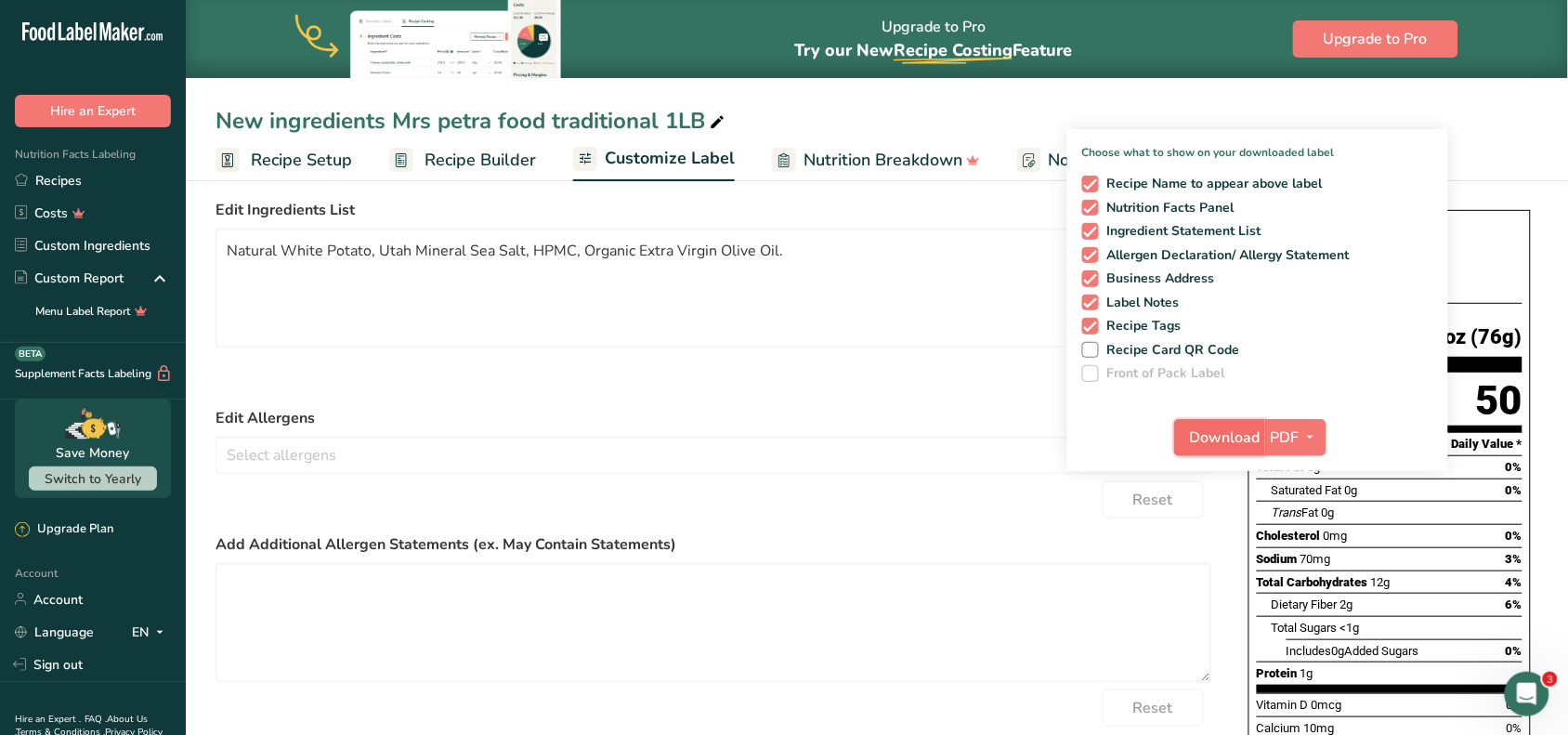 click on "Download" at bounding box center [1220, 438] 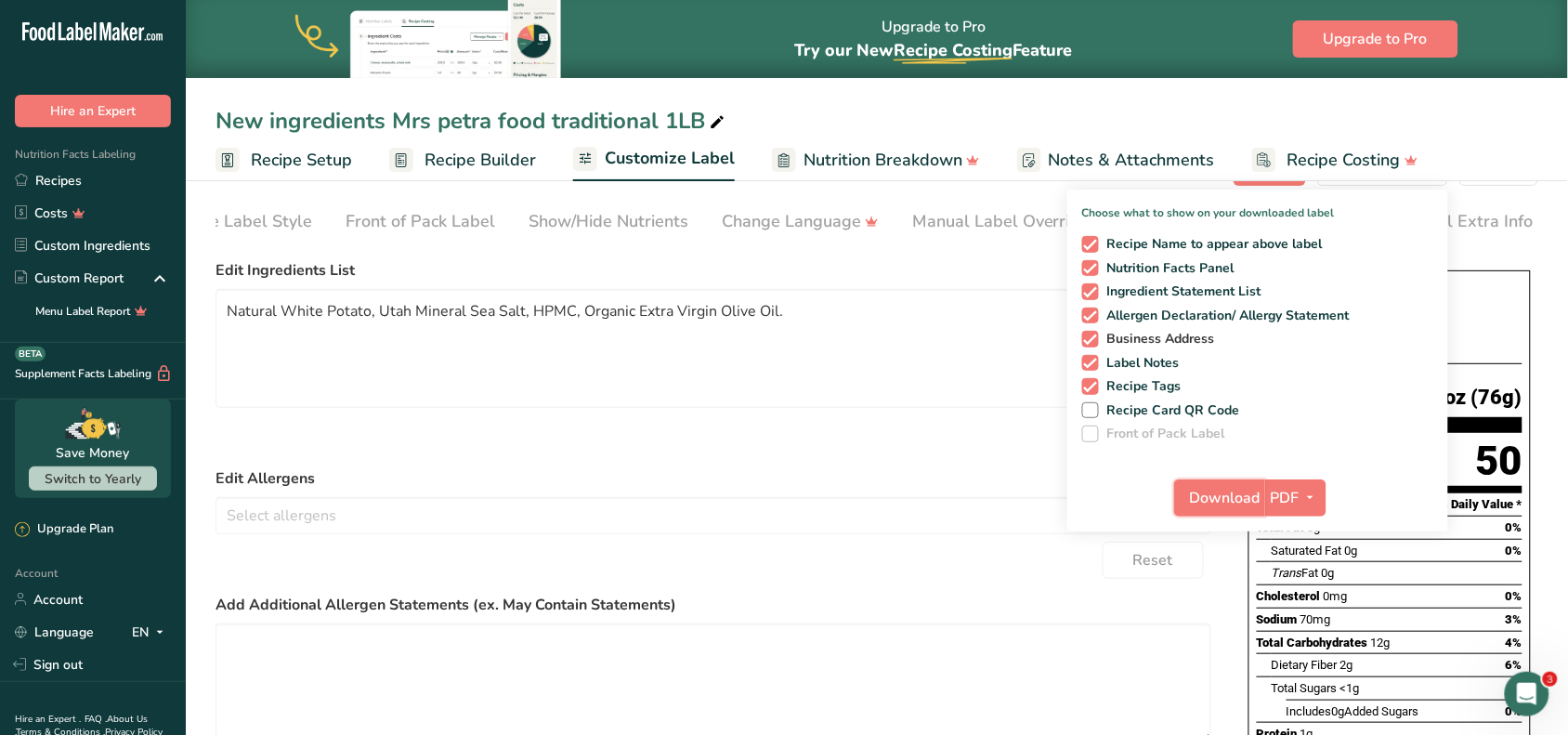 scroll, scrollTop: 0, scrollLeft: 0, axis: both 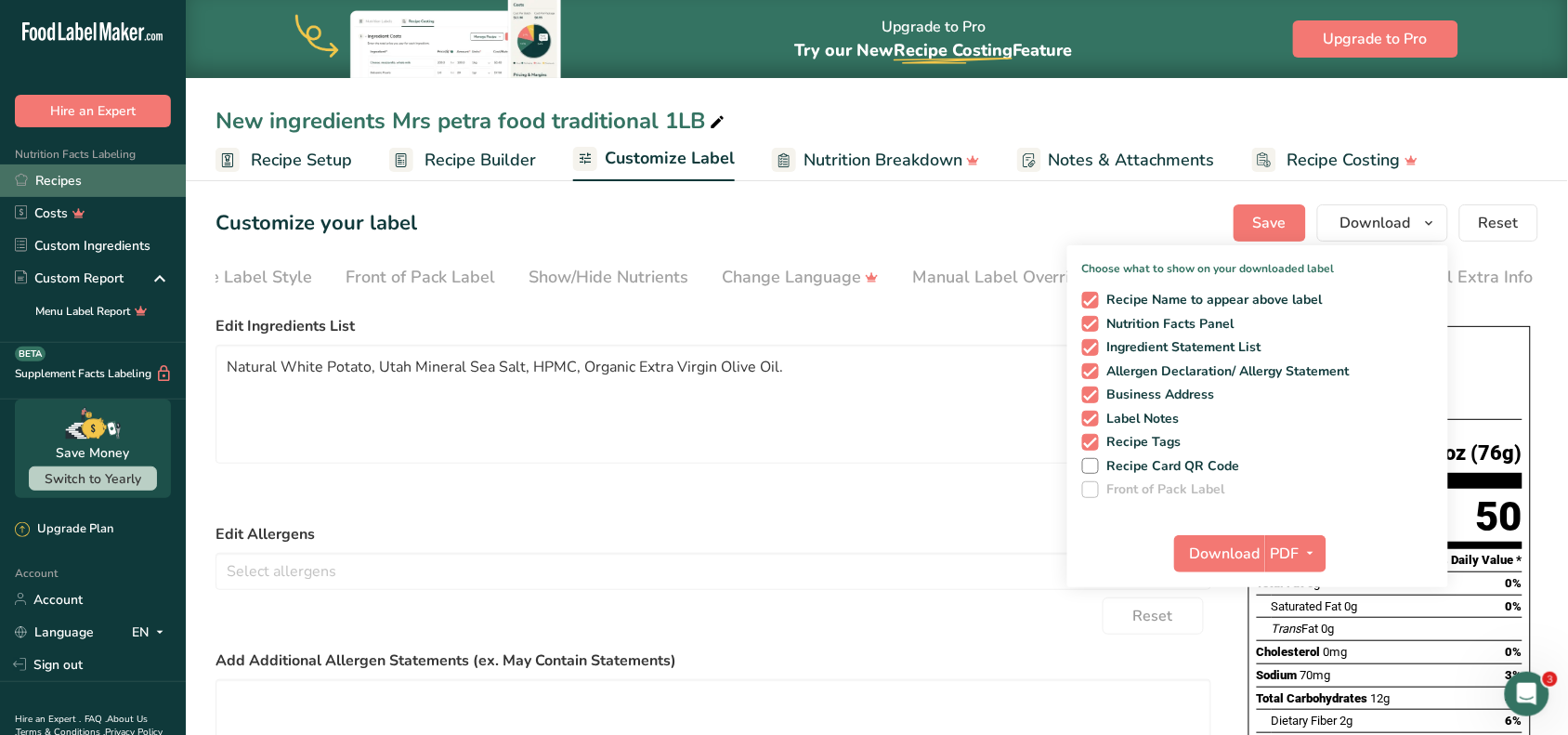 click on "Recipes" at bounding box center [93, 180] 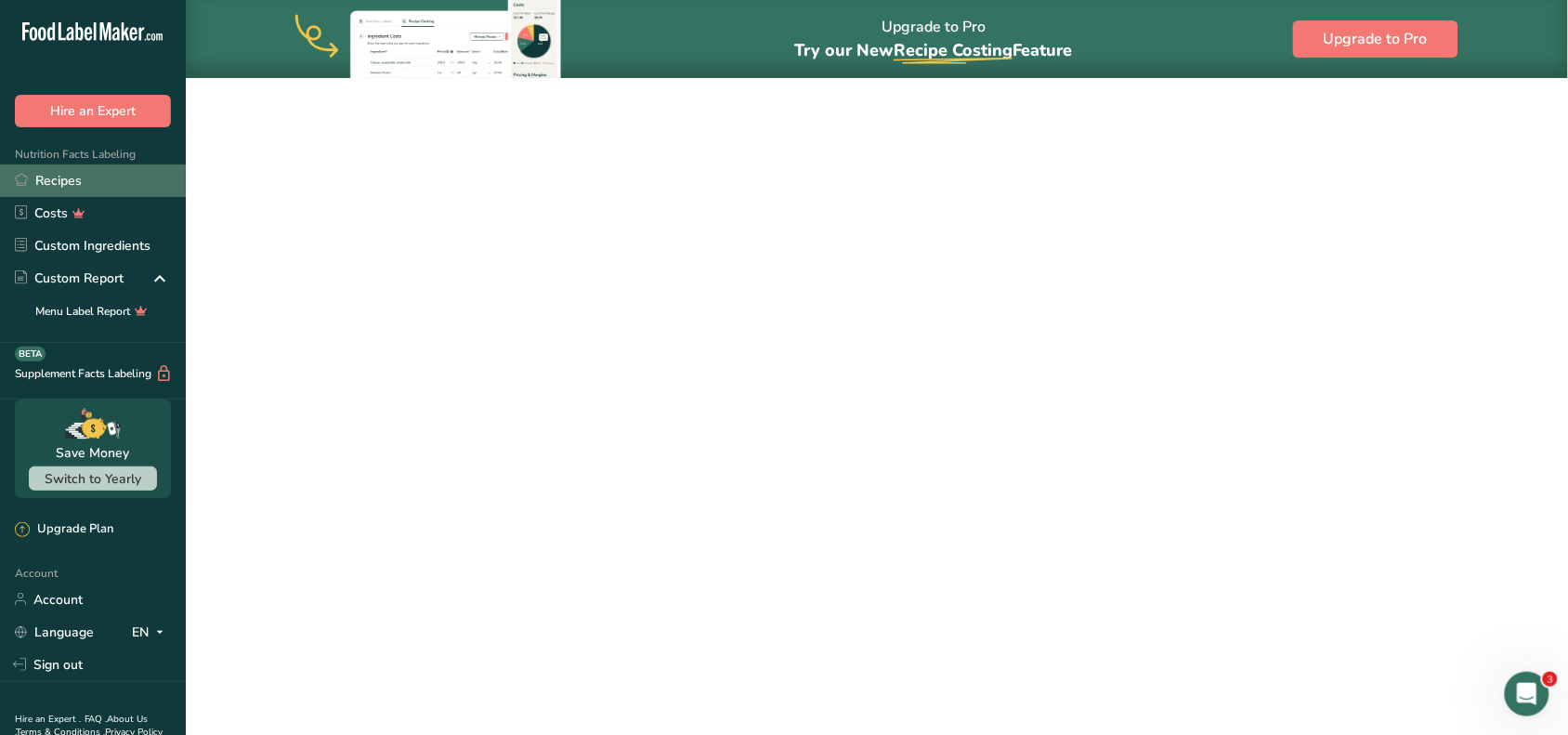 click on "Recipes" at bounding box center [93, 180] 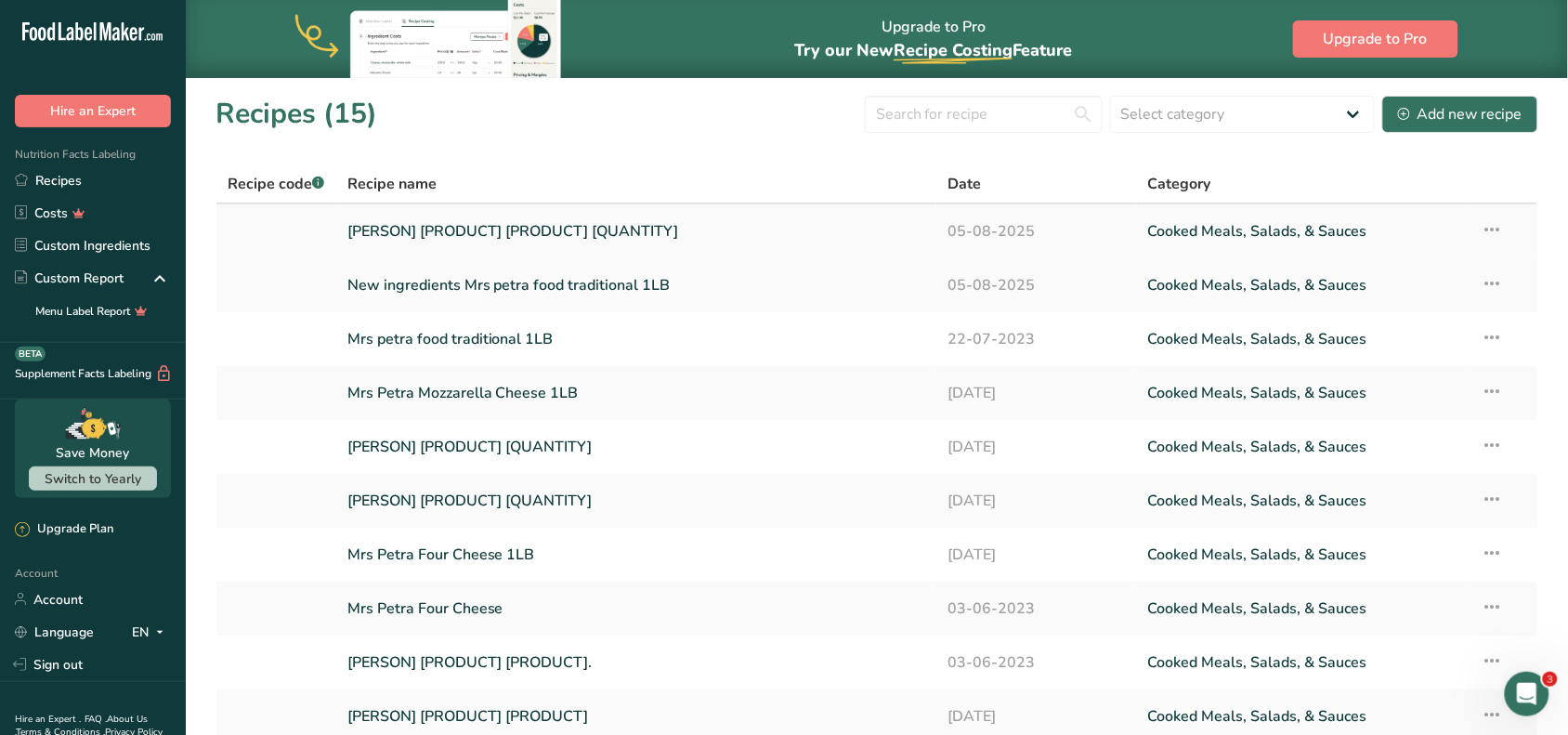 click on "Mrs Petra Mozzarella Cheese 1LB_1" at bounding box center (636, 231) 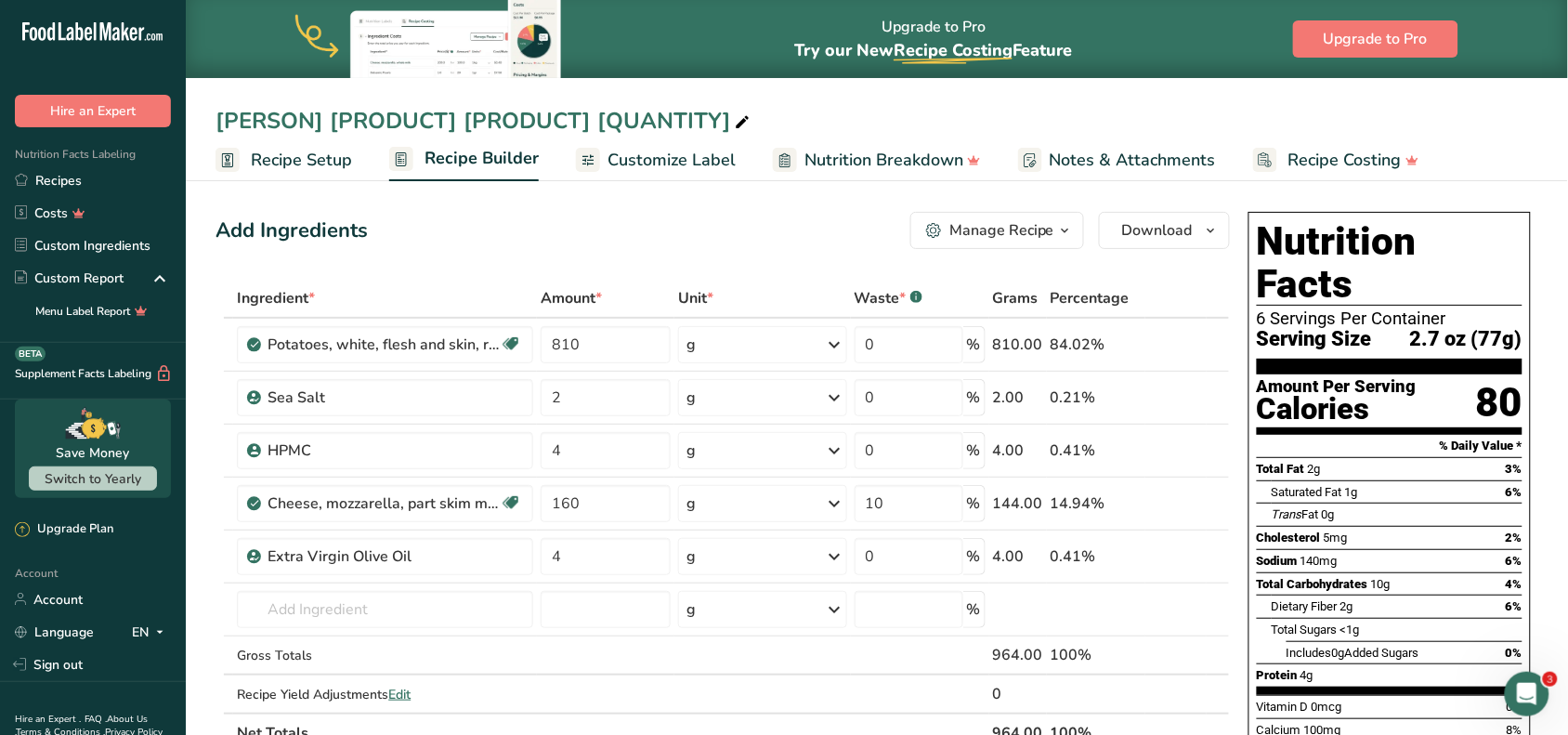 click at bounding box center (742, 123) 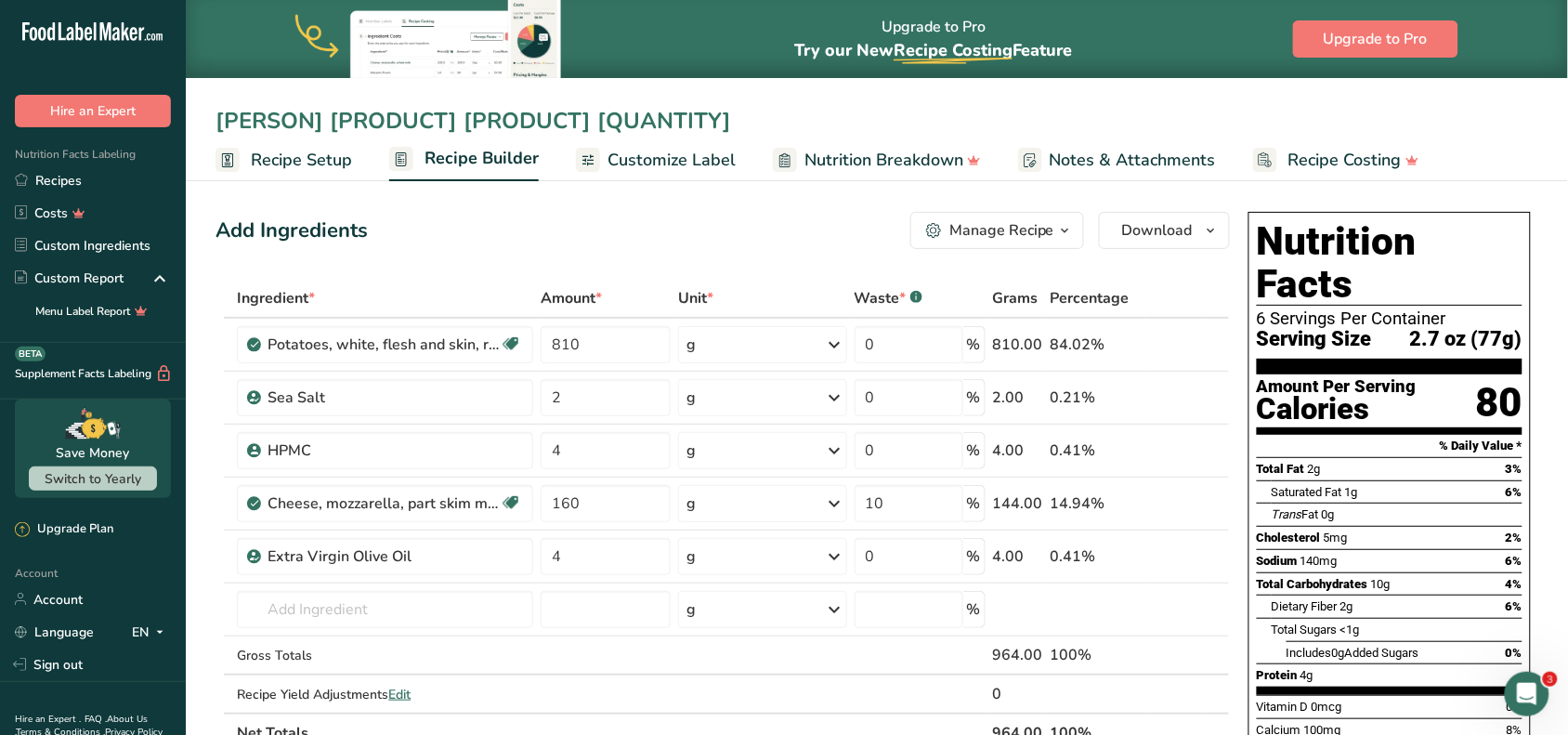click on "Mrs Petra Mozzarella Cheese 1LB_1" at bounding box center [877, 121] 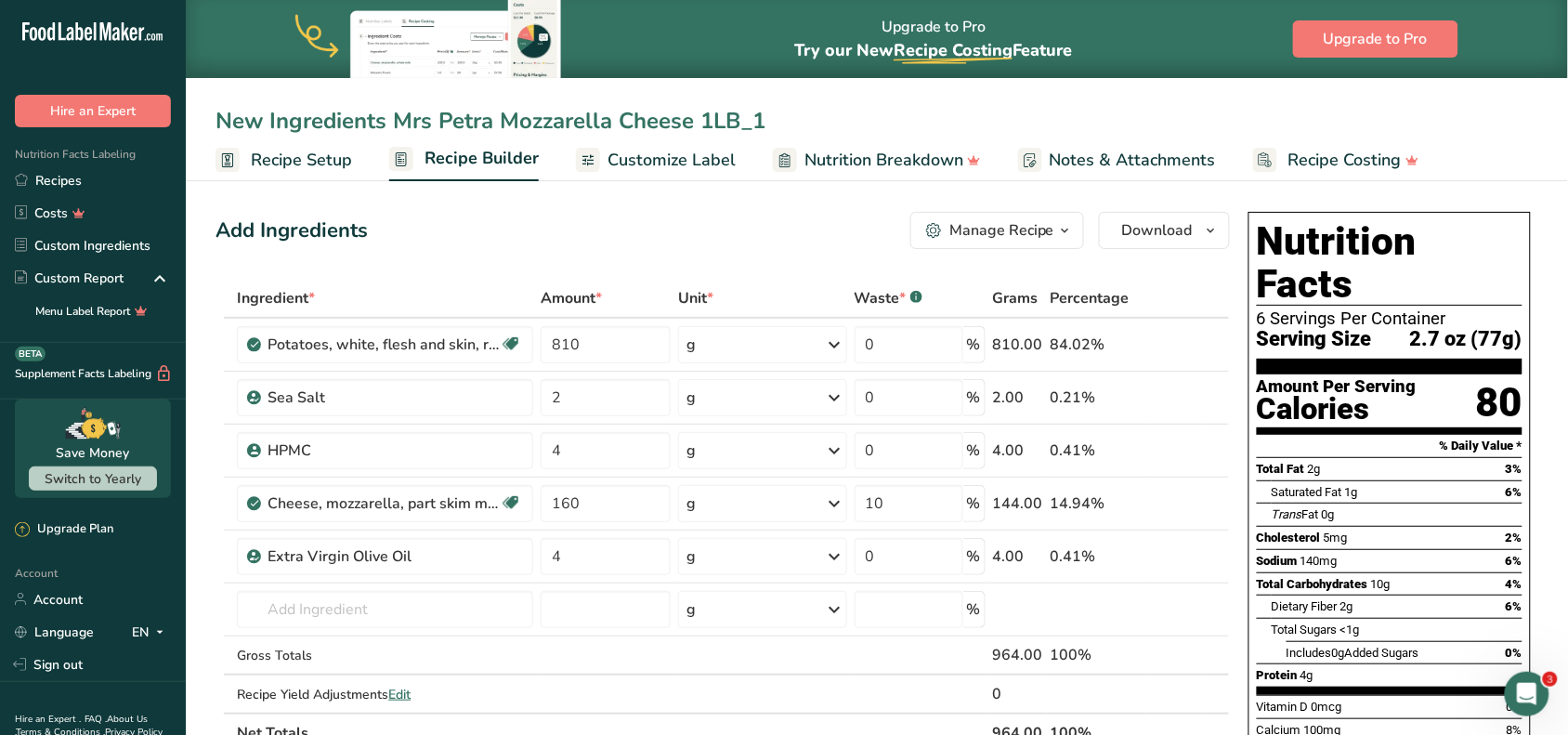 type on "New Ingredients Mrs Petra Mozzarella Cheese 1LB_1" 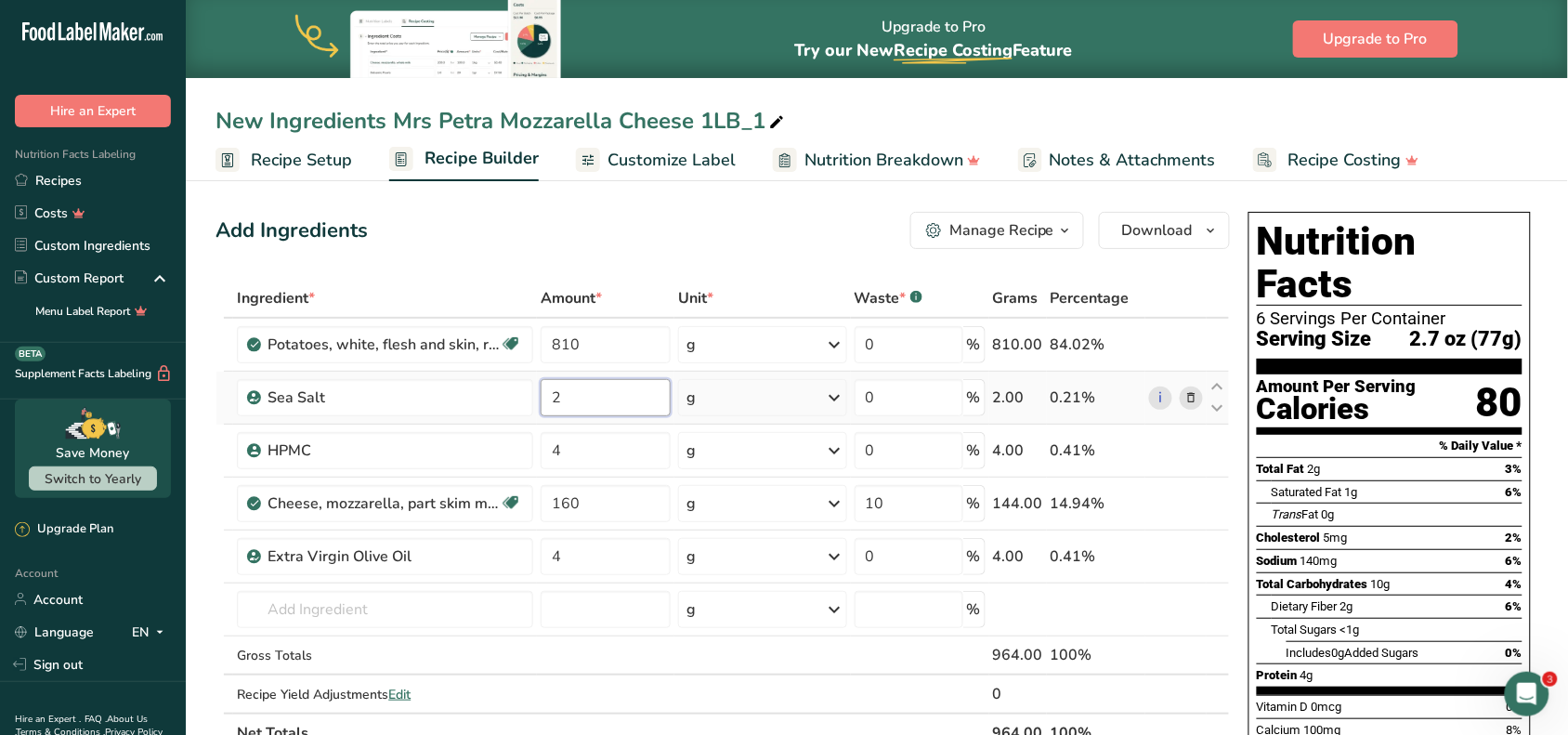 click on "2" at bounding box center [606, 398] 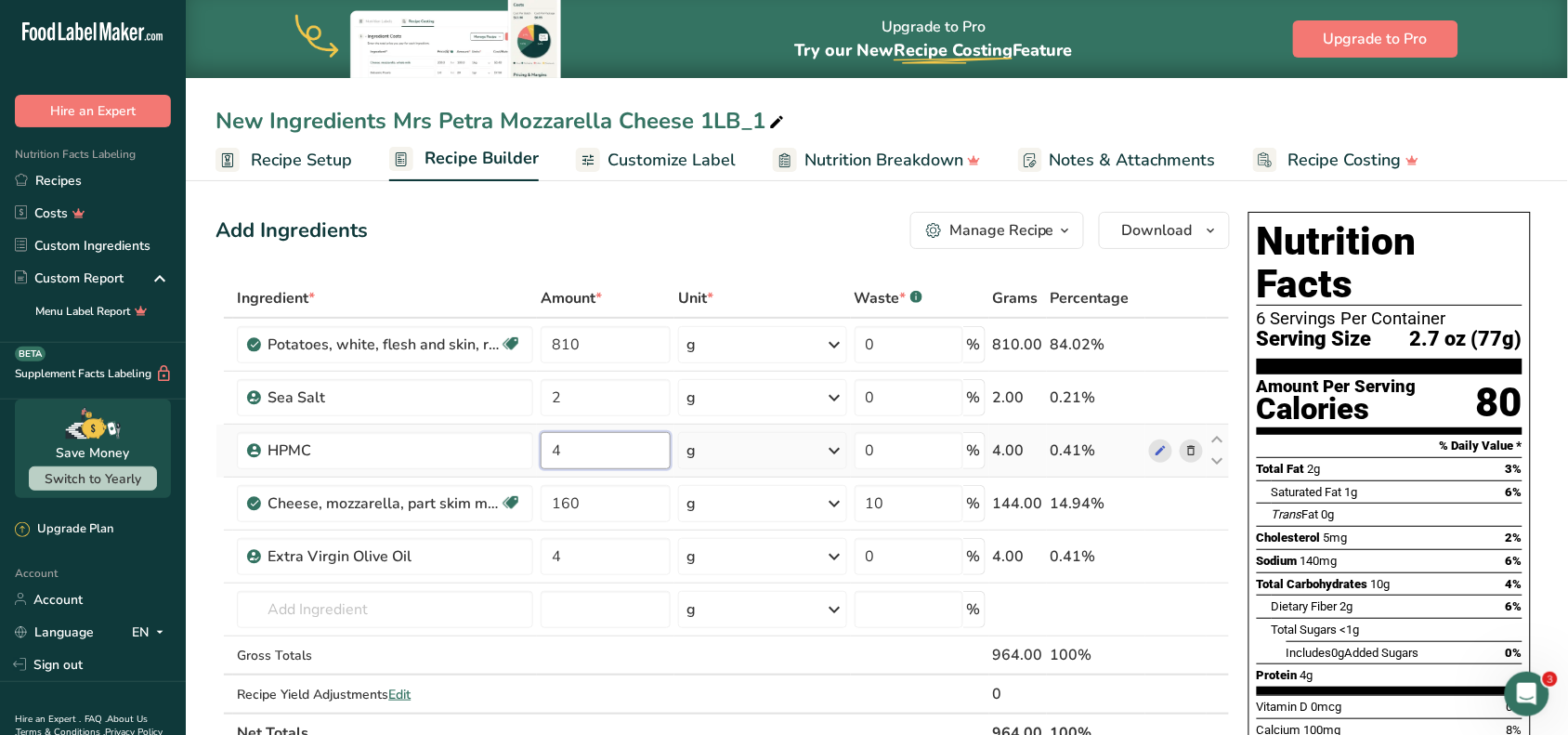 click on "Ingredient *
Amount *
Unit *
Waste *   .a-a{fill:#347362;}.b-a{fill:#fff;}          Grams
Percentage
Potatoes, white, flesh and skin, raw
Source of Antioxidants
Dairy free
Gluten free
Vegan
Vegetarian
Soy free
810
g
Portions
0.5 cup, diced
1 large (3" to 4-1/4" dia.)
1 medium (2+-1/4" to 3-1/4" dia.)
See more
Weight Units
g
kg
mg
See more
Volume Units
l
Volume units require a density conversion. If you know your ingredient's density enter it below. Otherwise, click on "RIA" our AI Regulatory bot - she will be able to help you
lb/ft3" at bounding box center [723, 516] 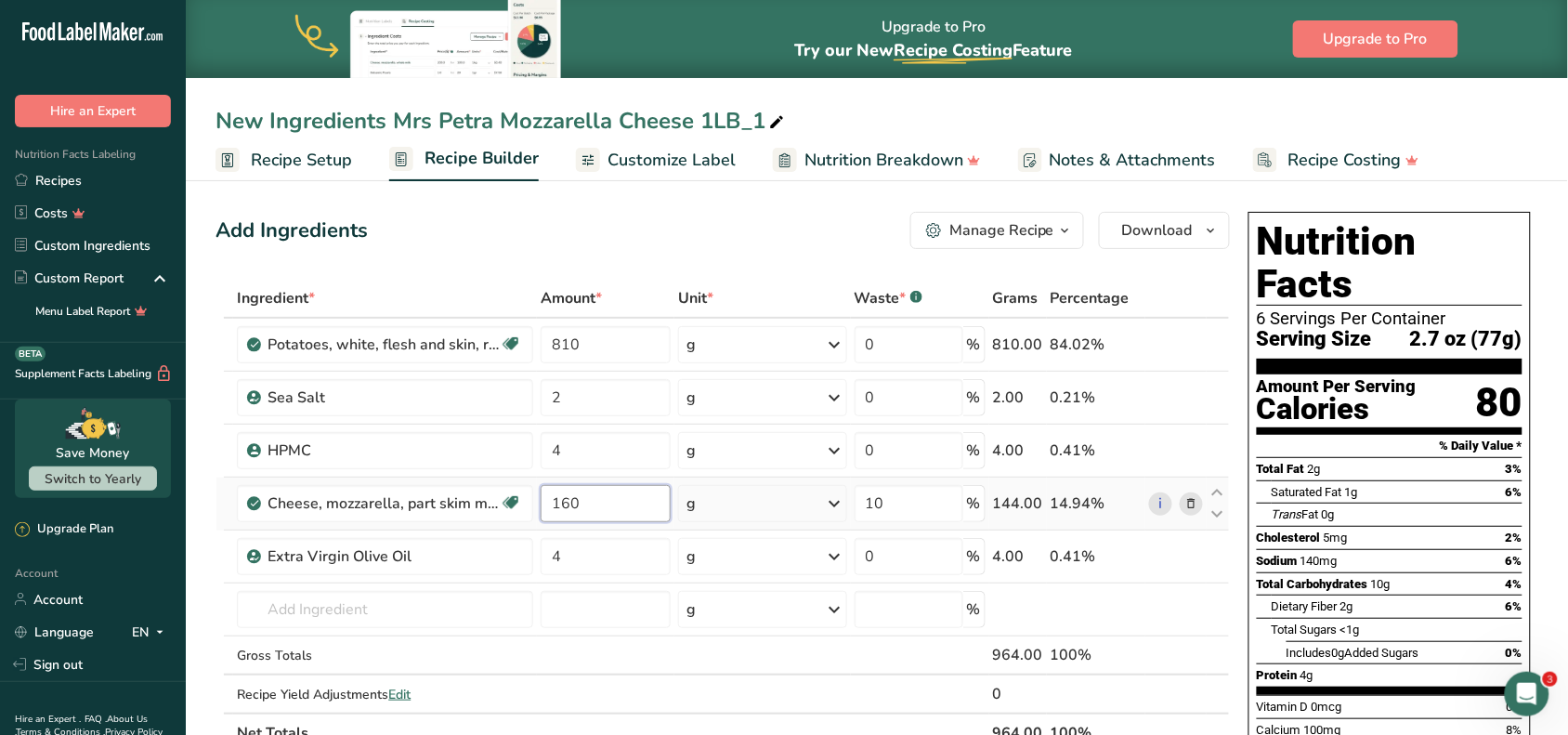 click on "Ingredient *
Amount *
Unit *
Waste *   .a-a{fill:#347362;}.b-a{fill:#fff;}          Grams
Percentage
Potatoes, white, flesh and skin, raw
Source of Antioxidants
Dairy free
Gluten free
Vegan
Vegetarian
Soy free
810
g
Portions
0.5 cup, diced
1 large (3" to 4-1/4" dia.)
1 medium (2+-1/4" to 3-1/4" dia.)
See more
Weight Units
g
kg
mg
See more
Volume Units
l
Volume units require a density conversion. If you know your ingredient's density enter it below. Otherwise, click on "RIA" our AI Regulatory bot - she will be able to help you
lb/ft3" at bounding box center (723, 516) 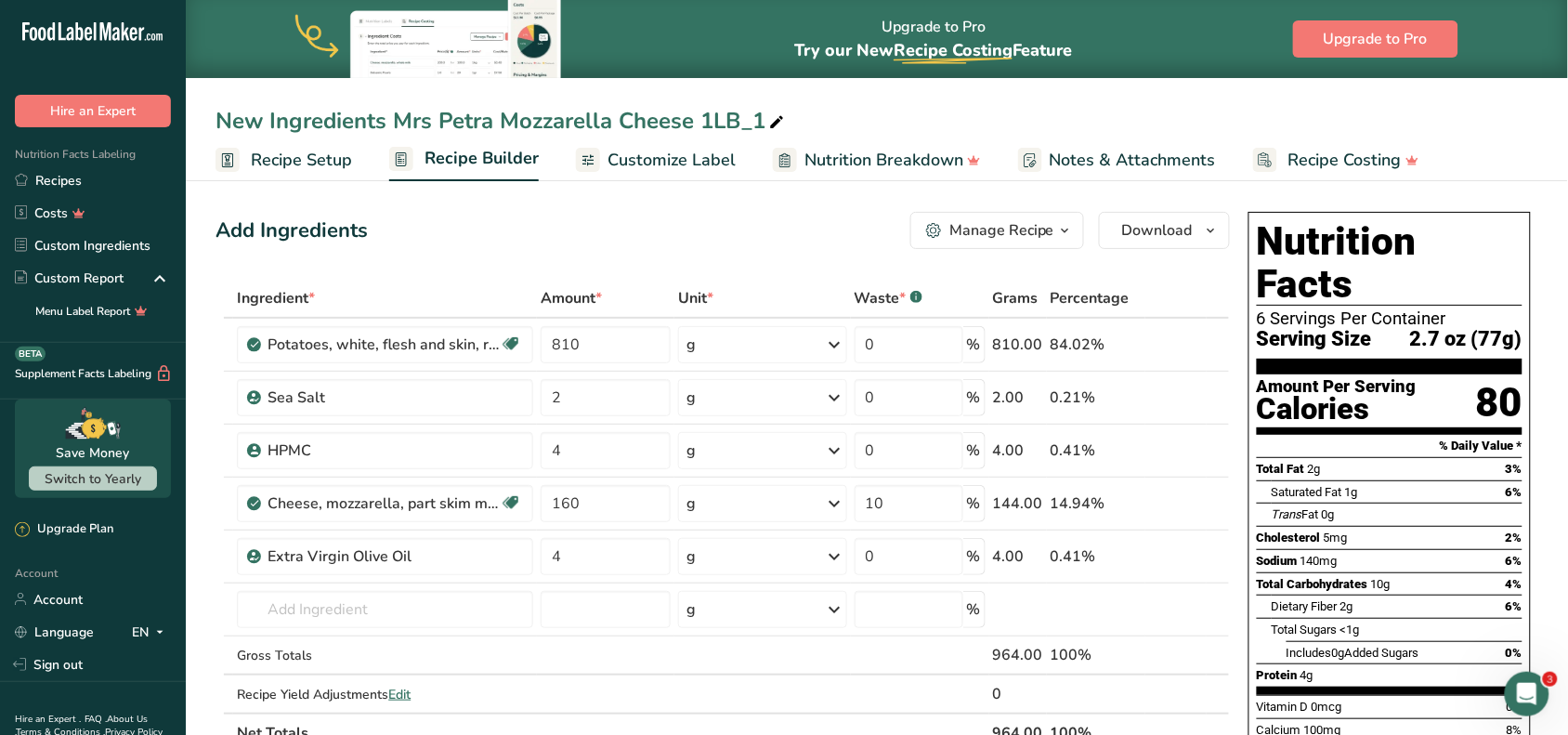 click on "Add Ingredients
Manage Recipe         Delete Recipe           Duplicate Recipe             Scale Recipe             Save as Sub-Recipe   .a-a{fill:#347362;}.b-a{fill:#fff;}                               Nutrition Breakdown                   Recipe Card
NEW
Amino Acids Pattern Report             Activity History
Download
Choose your preferred label style
Standard FDA label
Standard FDA label
The most common format for nutrition facts labels in compliance with the FDA's typeface, style and requirements
Tabular FDA label
A label format compliant with the FDA regulations presented in a tabular (horizontal) display.
Linear FDA label
A simple linear display for small sized packages.
Simplified FDA label" at bounding box center [728, 774] 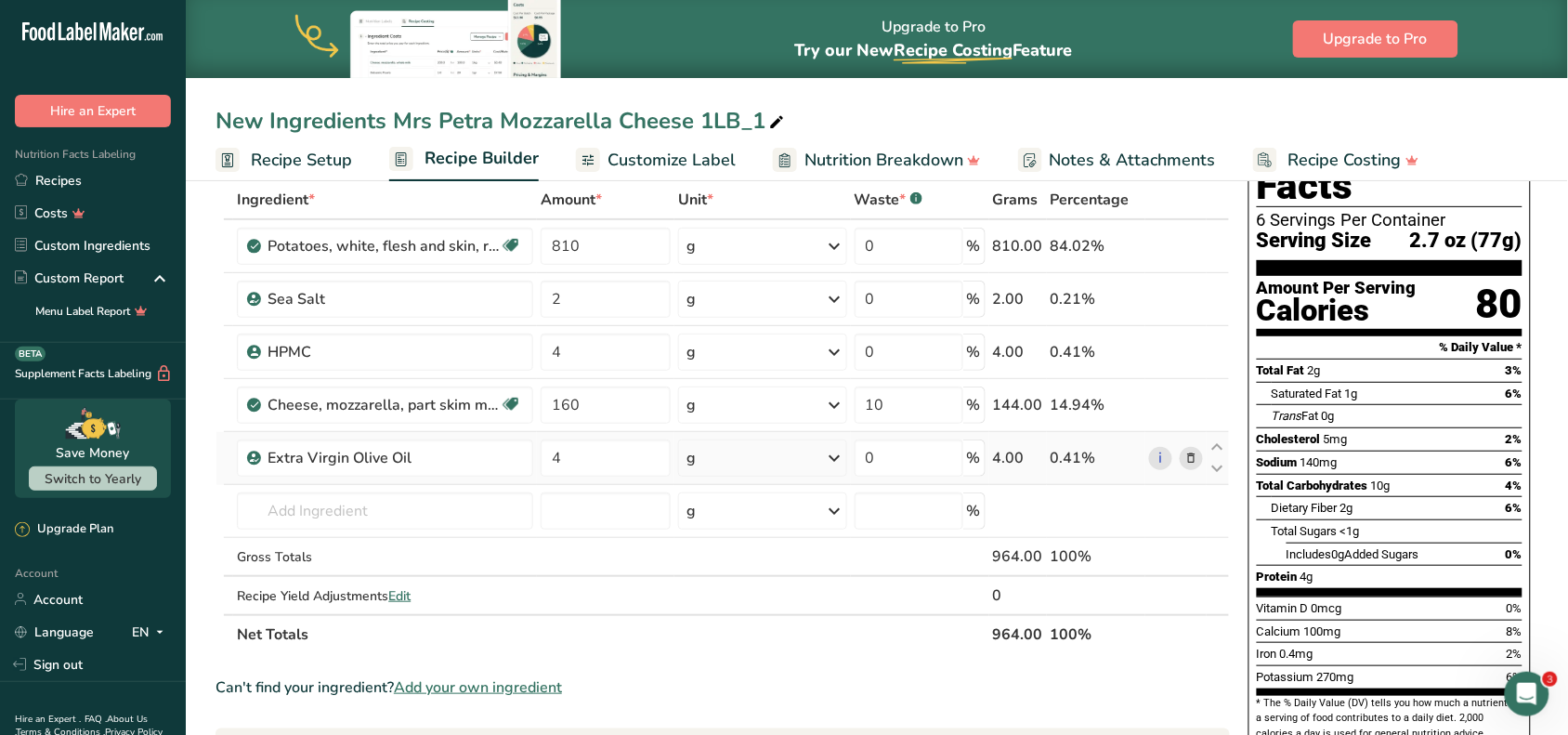 scroll, scrollTop: 0, scrollLeft: 0, axis: both 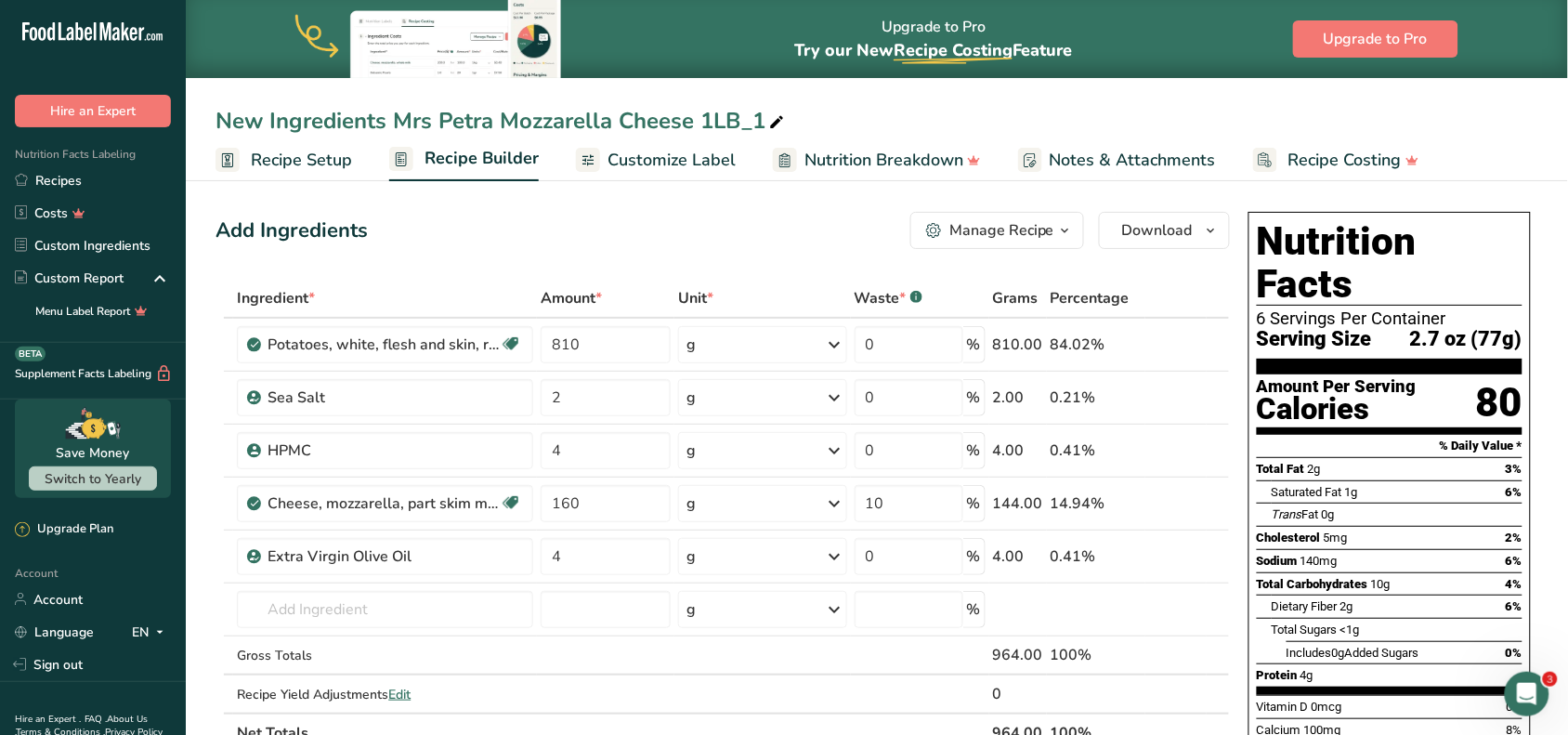 click on "Manage Recipe" at bounding box center (1001, 230) 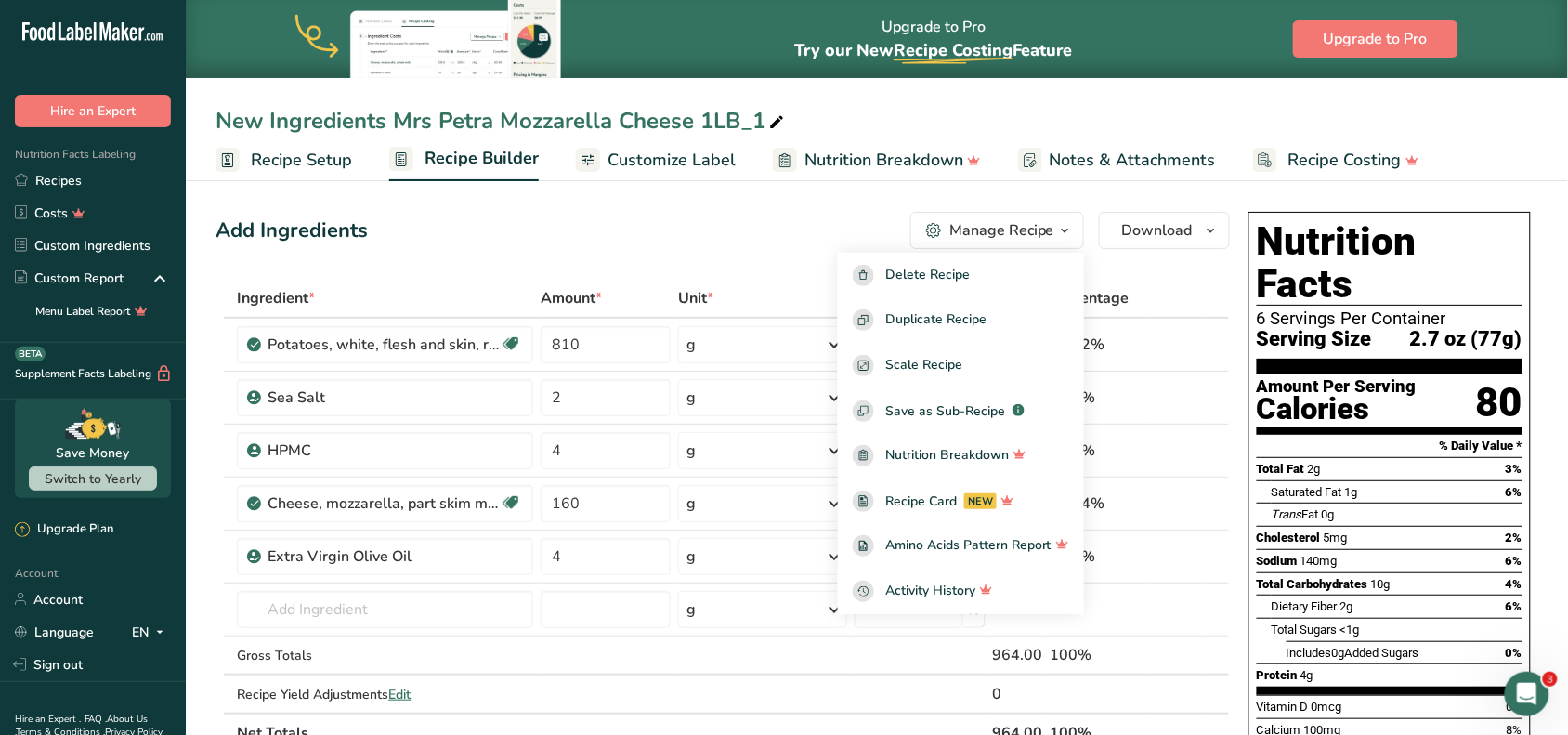 click on "Manage Recipe" at bounding box center [1001, 230] 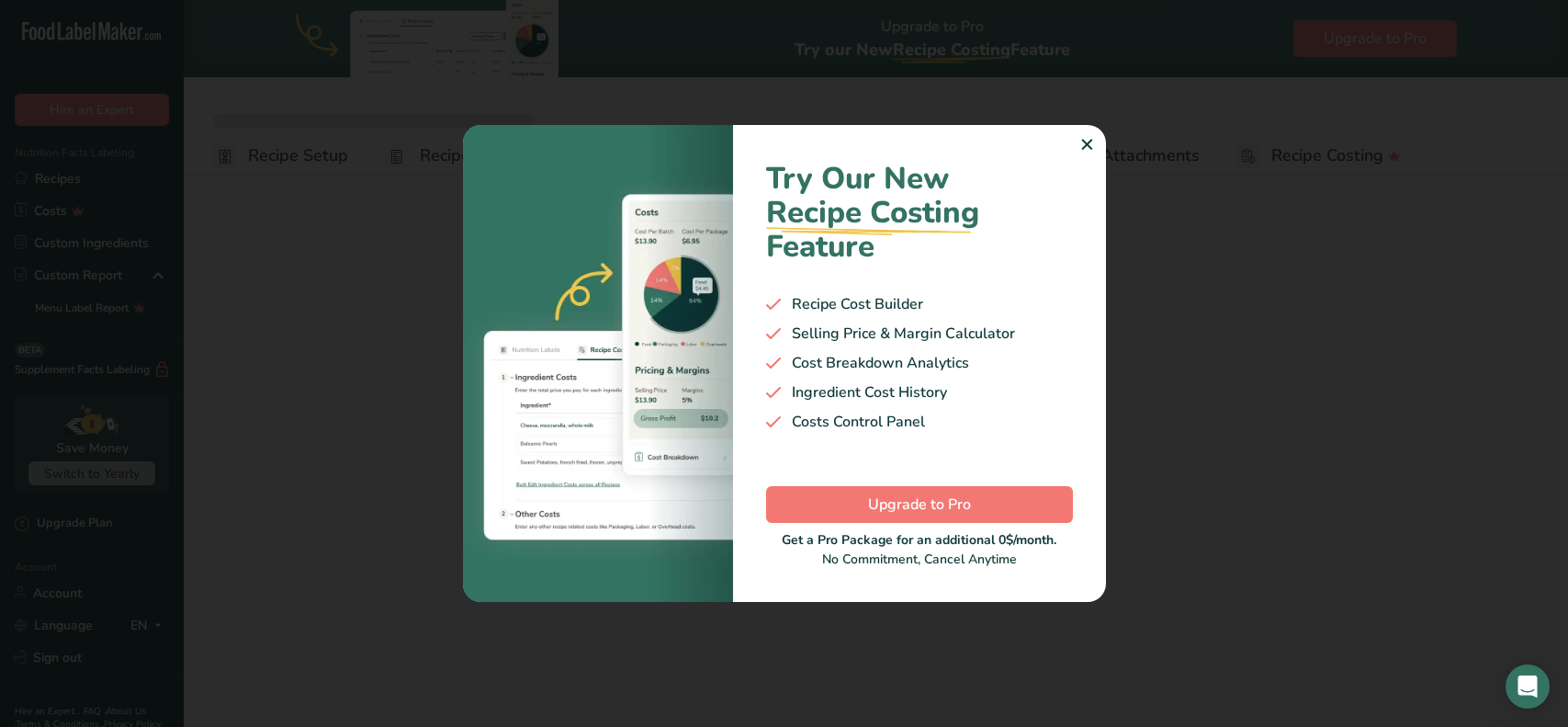 scroll, scrollTop: 0, scrollLeft: 0, axis: both 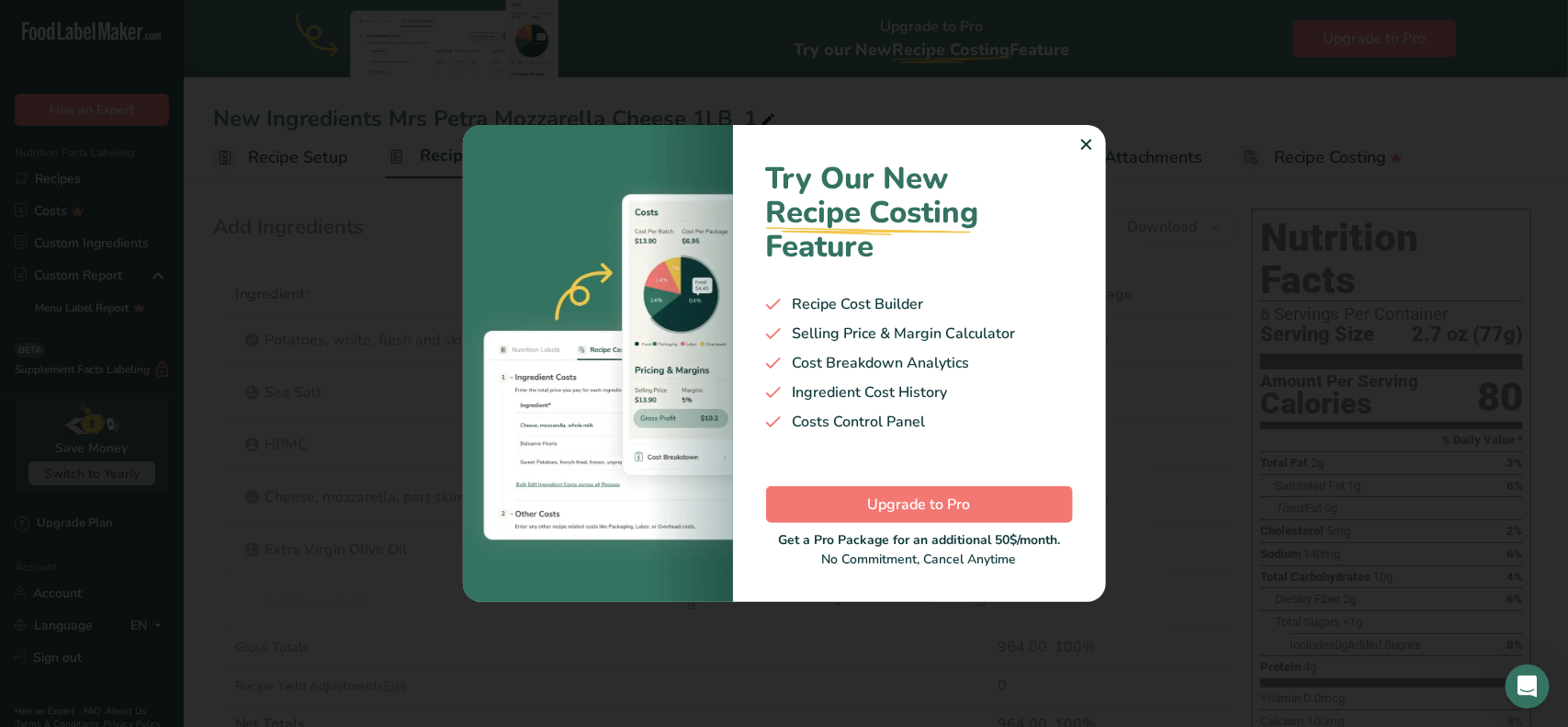 click on "✕" at bounding box center [1087, 145] 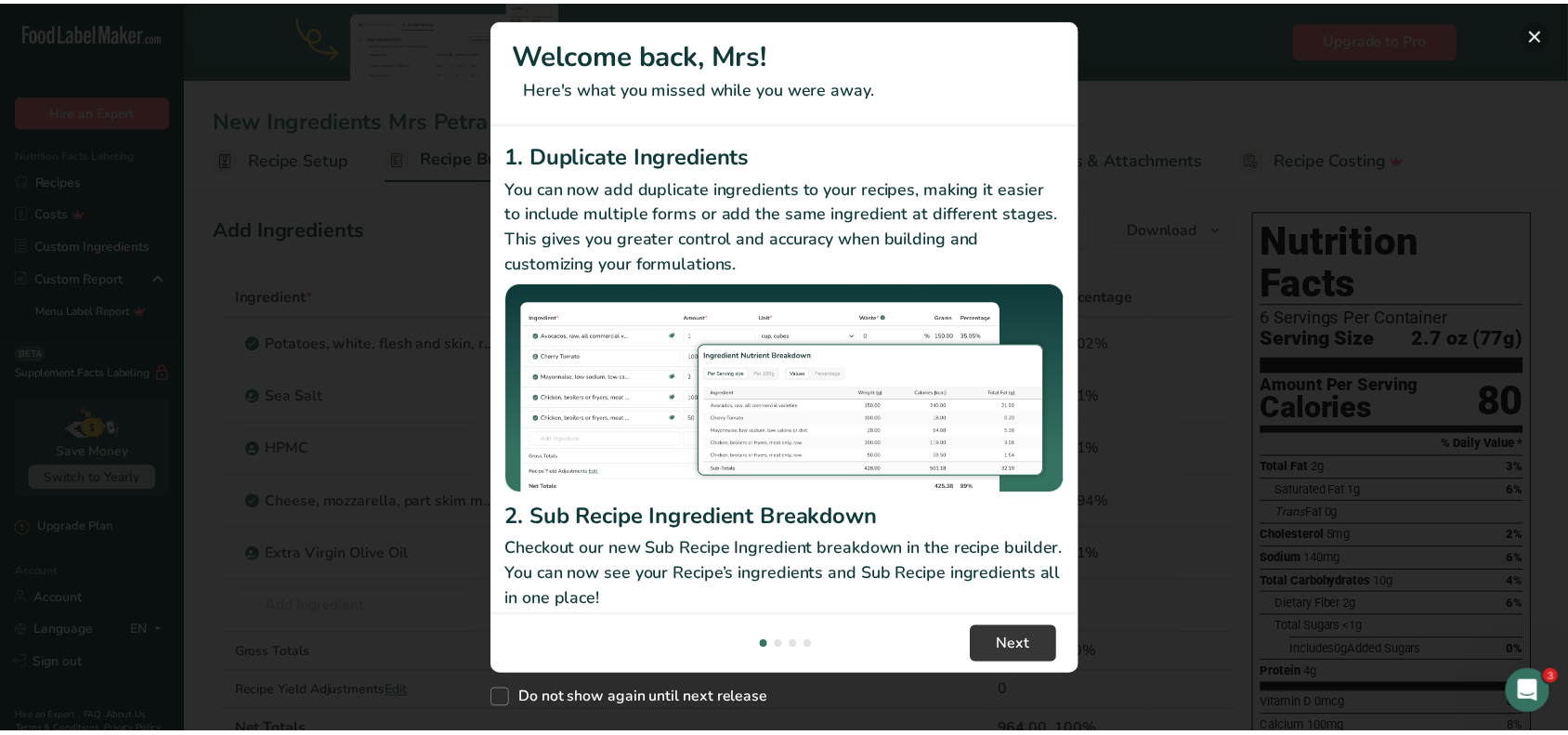 scroll, scrollTop: 0, scrollLeft: 0, axis: both 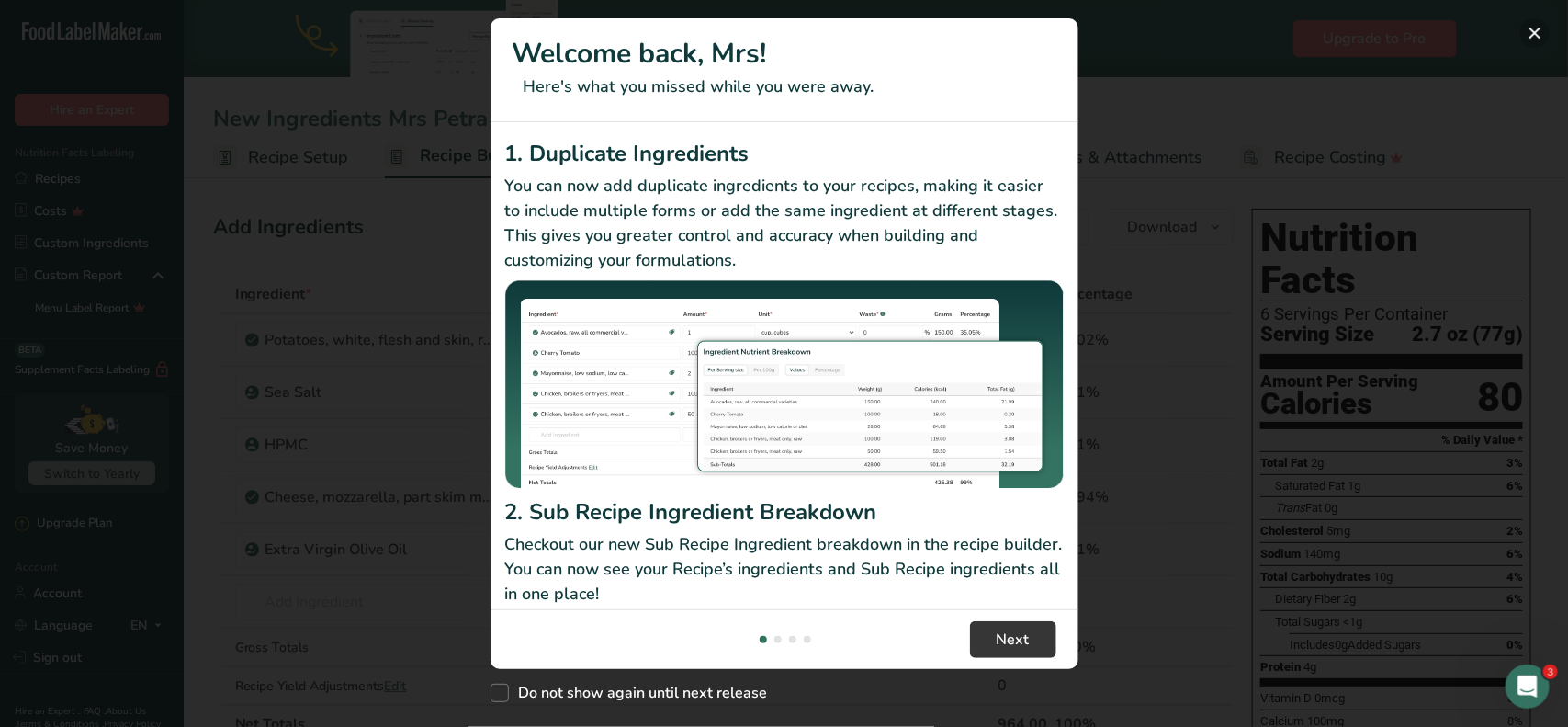 click at bounding box center [1535, 33] 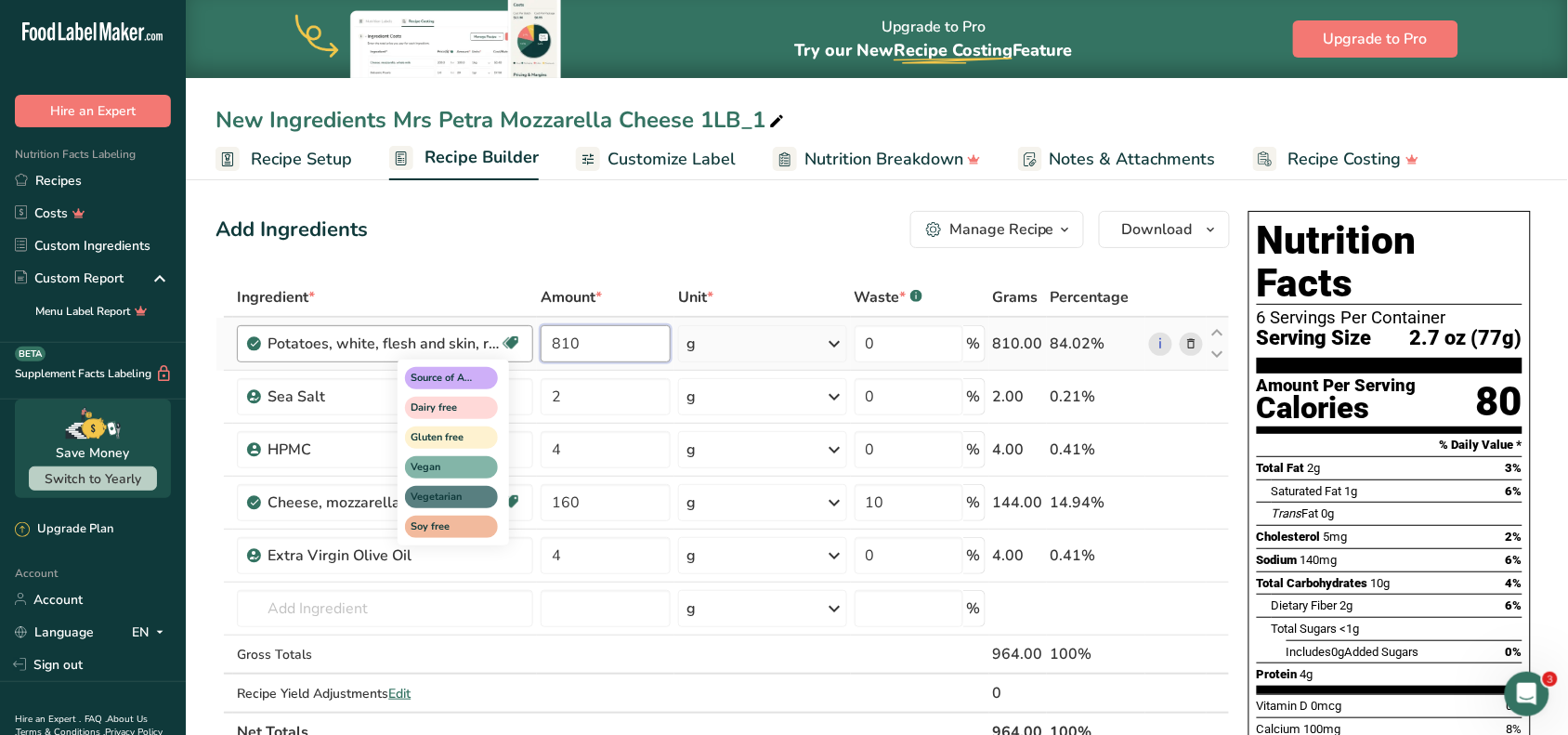 drag, startPoint x: 646, startPoint y: 339, endPoint x: 516, endPoint y: 335, distance: 130.06152 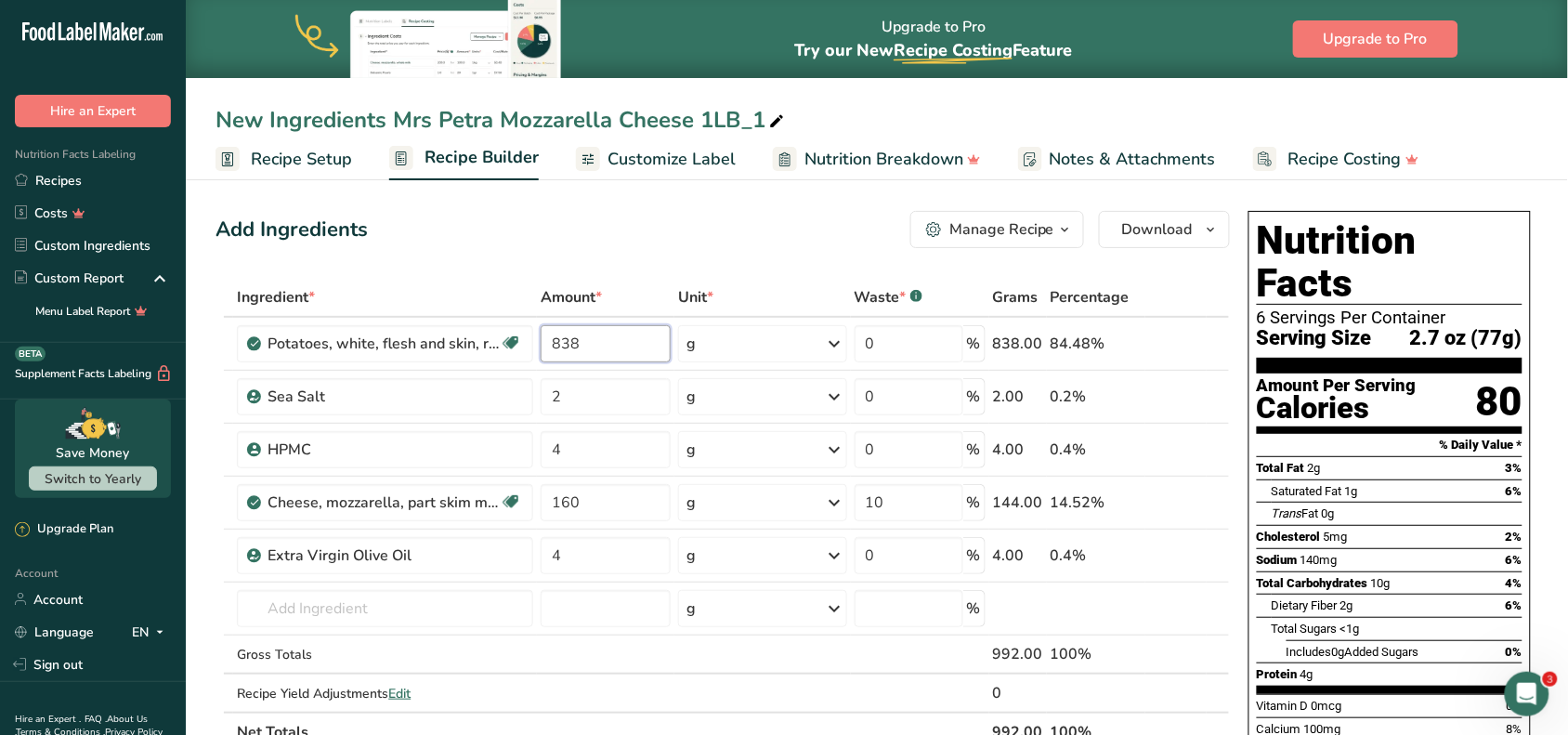 type on "838" 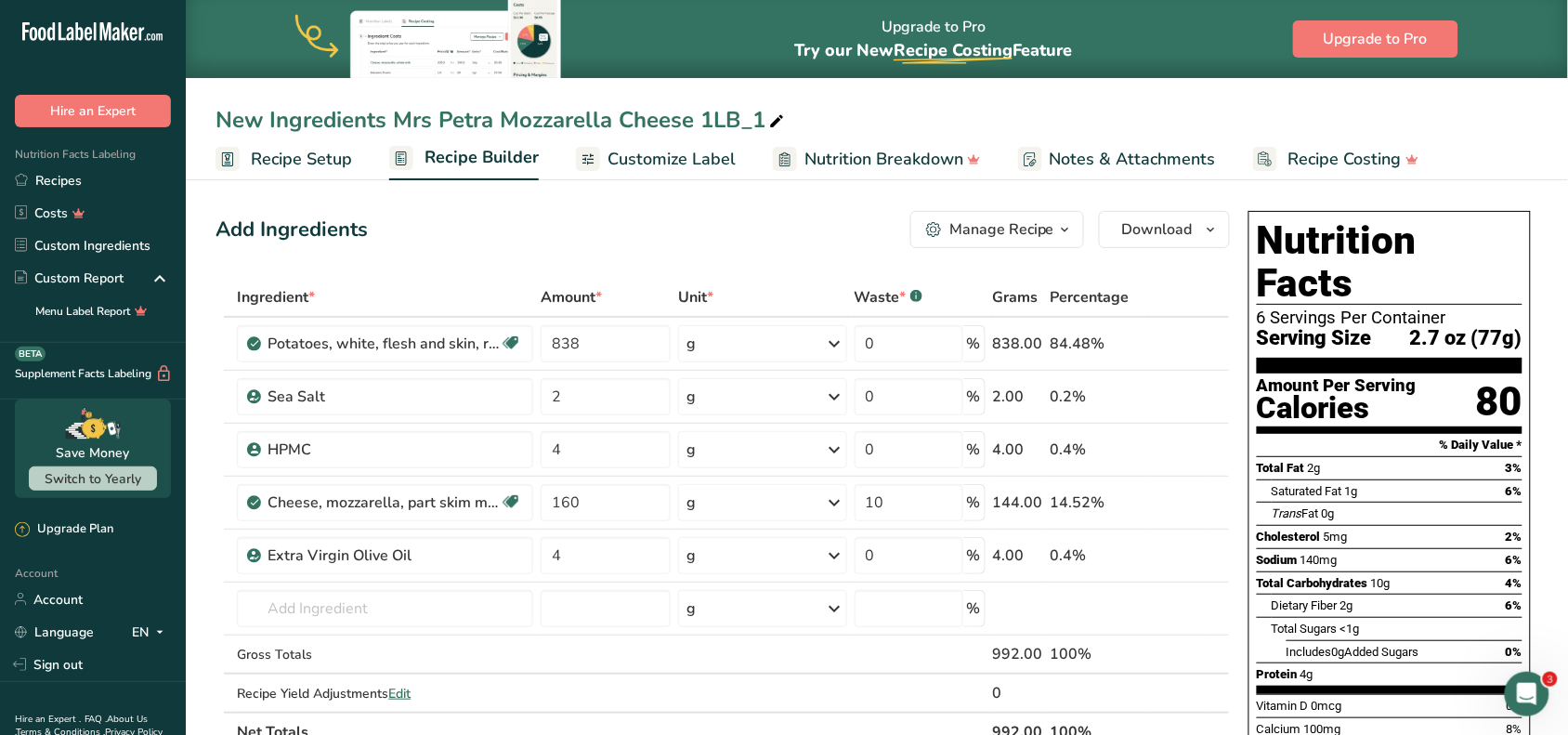 click on "Add Ingredients
Manage Recipe         Delete Recipe           Duplicate Recipe             Scale Recipe             Save as Sub-Recipe   .a-a{fill:#347362;}.b-a{fill:#fff;}                               Nutrition Breakdown                   Recipe Card
NEW
Amino Acids Pattern Report             Activity History
Download
Choose your preferred label style
Standard FDA label
Standard FDA label
The most common format for nutrition facts labels in compliance with the FDA's typeface, style and requirements
Tabular FDA label
A label format compliant with the FDA regulations presented in a tabular (horizontal) display.
Linear FDA label
A simple linear display for small sized packages.
Simplified FDA label" at bounding box center [723, 230] 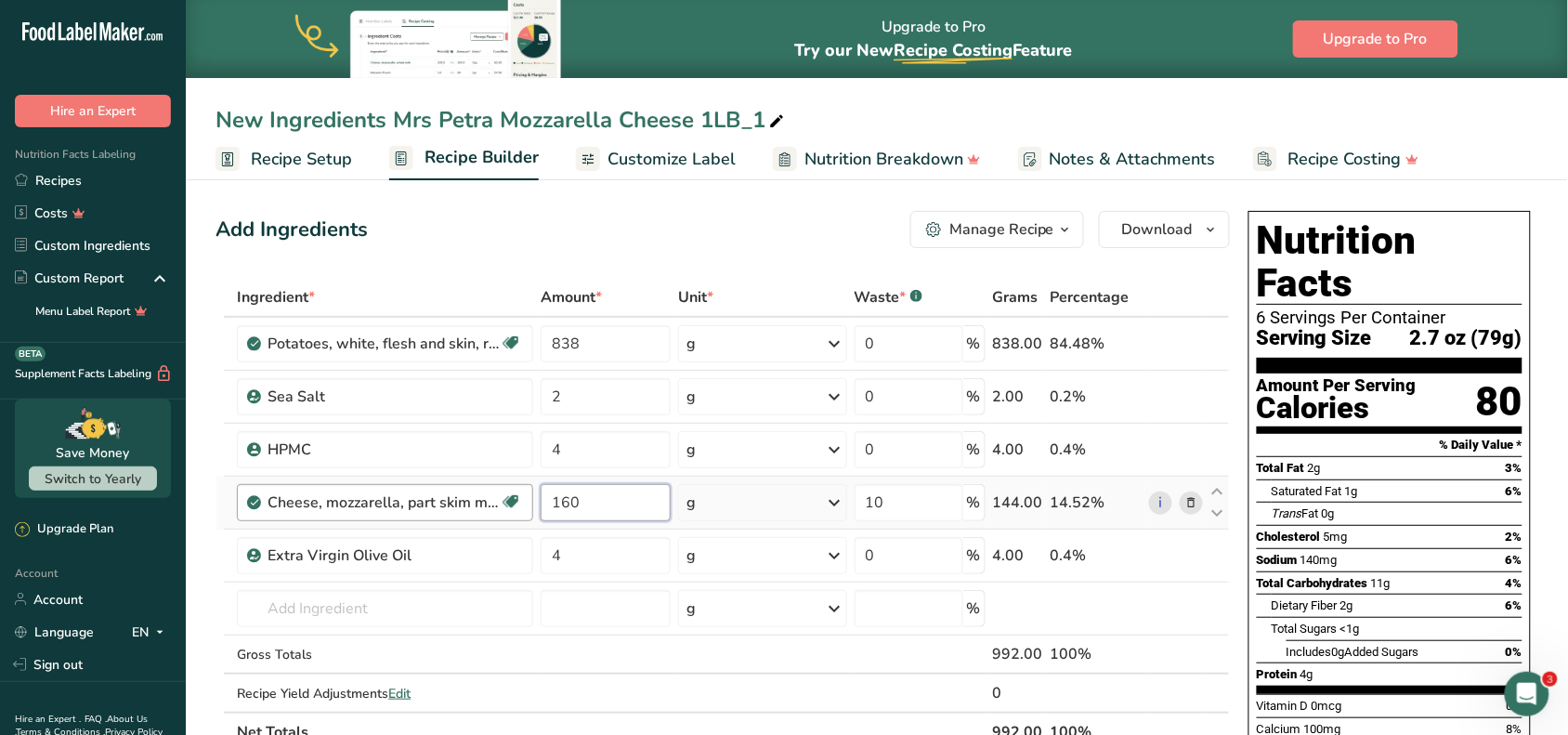 drag, startPoint x: 656, startPoint y: 513, endPoint x: 485, endPoint y: 498, distance: 171.65663 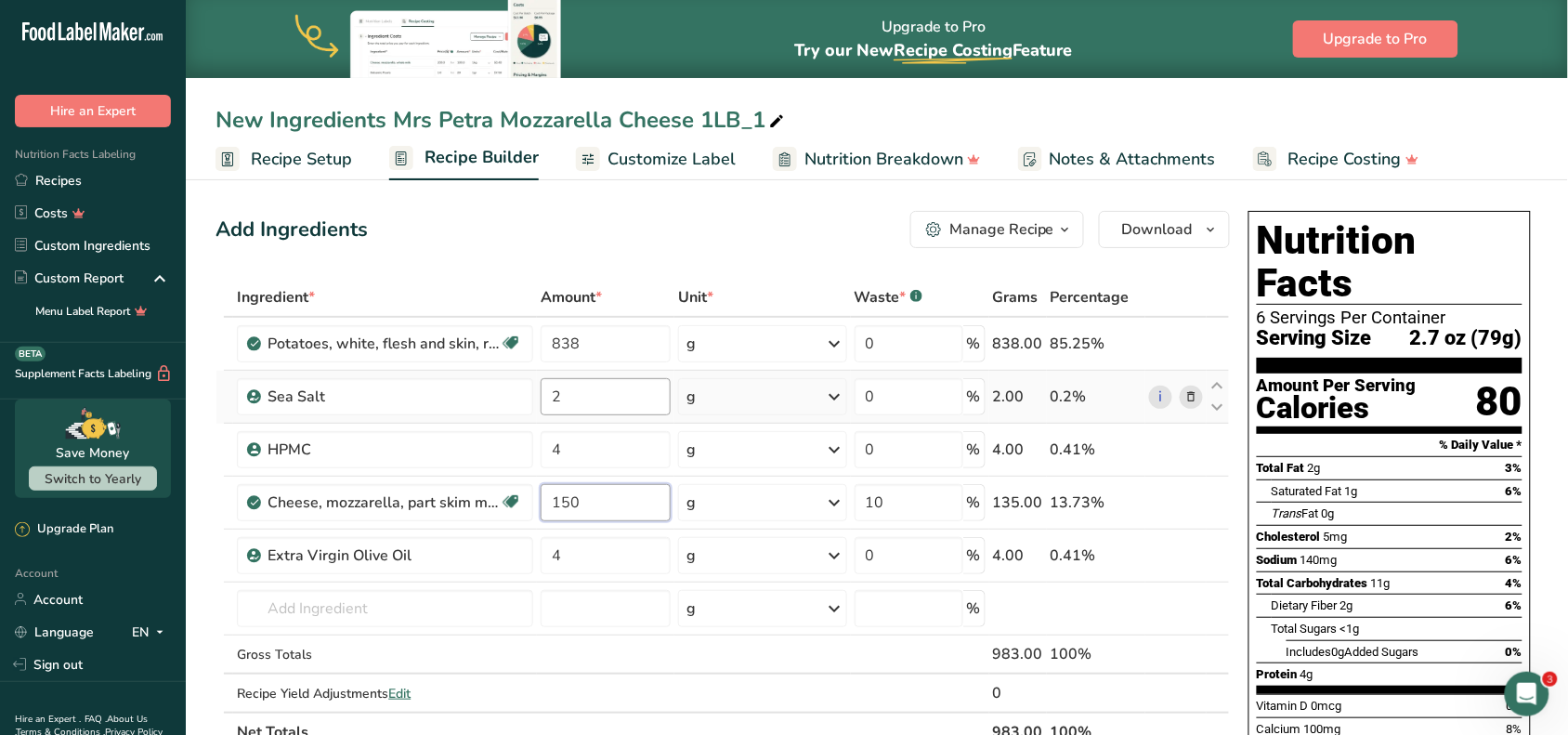 type on "150" 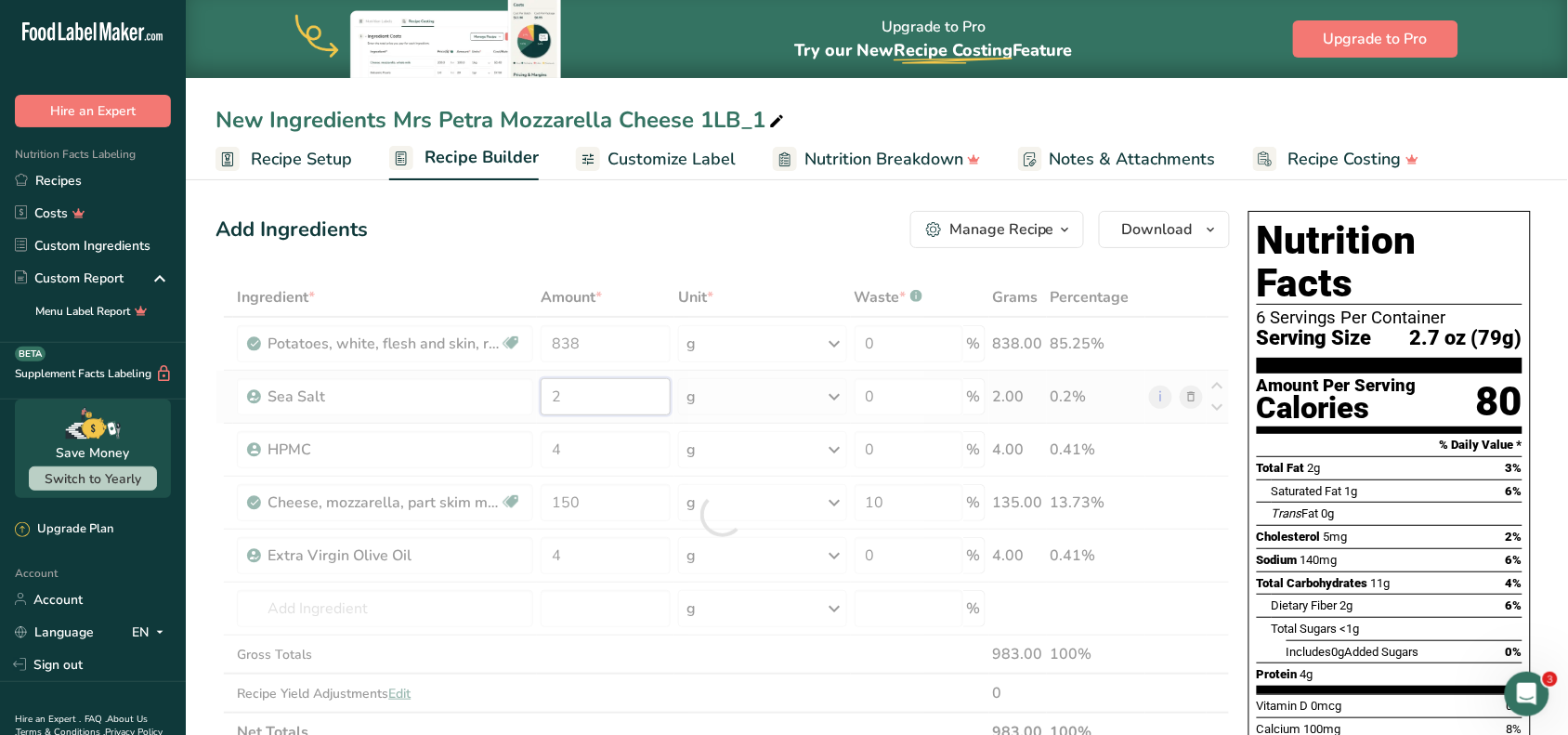 click on "Ingredient *
Amount *
Unit *
Waste *   .a-a{fill:#347362;}.b-a{fill:#fff;}          Grams
Percentage
Potatoes, white, flesh and skin, raw
Source of Antioxidants
Dairy free
Gluten free
Vegan
Vegetarian
Soy free
838
g
Portions
0.5 cup, diced
1 large (3" to 4-1/4" dia.)
1 medium (2+-1/4" to 3-1/4" dia.)
See more
Weight Units
g
kg
mg
See more
Volume Units
l
Volume units require a density conversion. If you know your ingredient's density enter it below. Otherwise, click on "RIA" our AI Regulatory bot - she will be able to help you
lb/ft3" at bounding box center (723, 515) 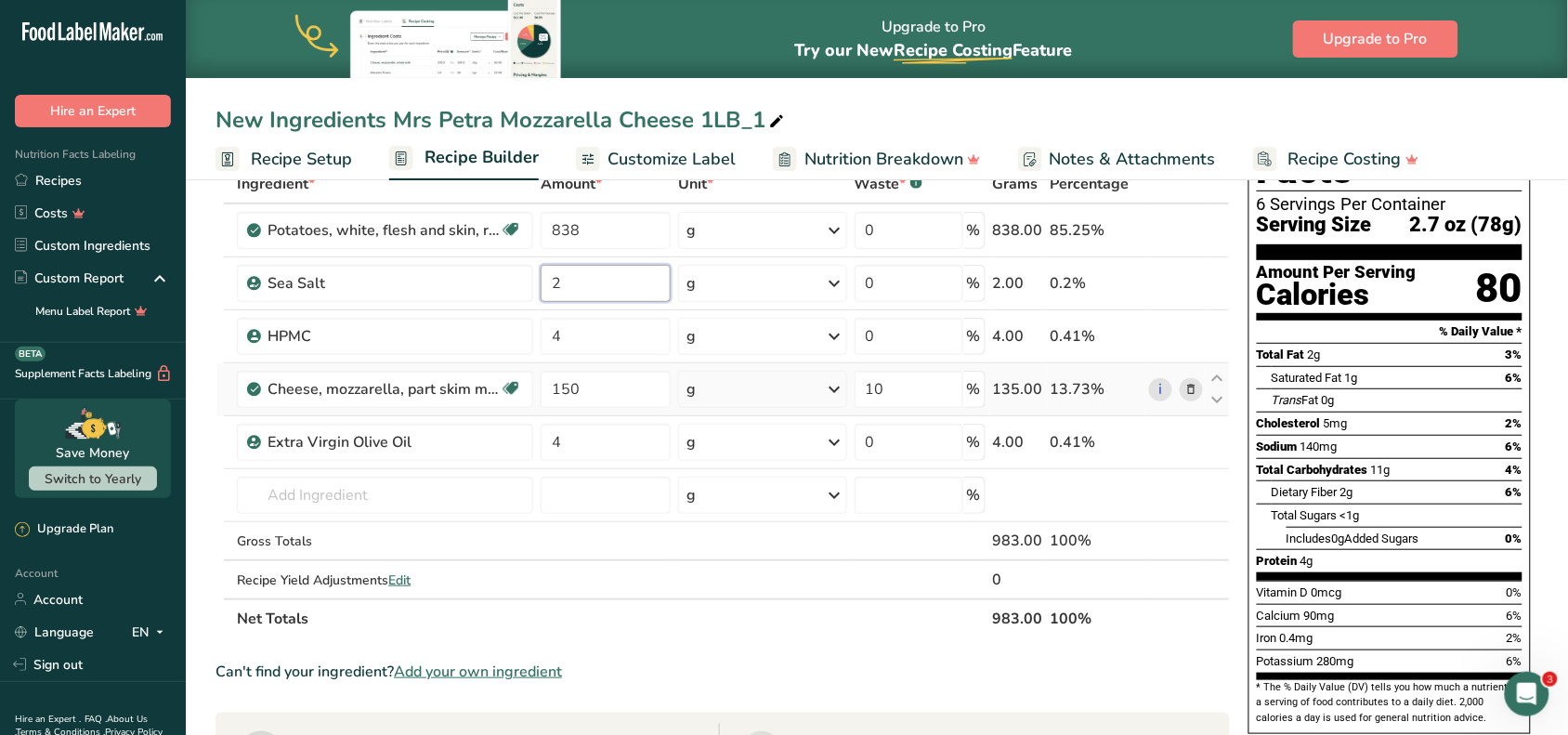 scroll, scrollTop: 0, scrollLeft: 0, axis: both 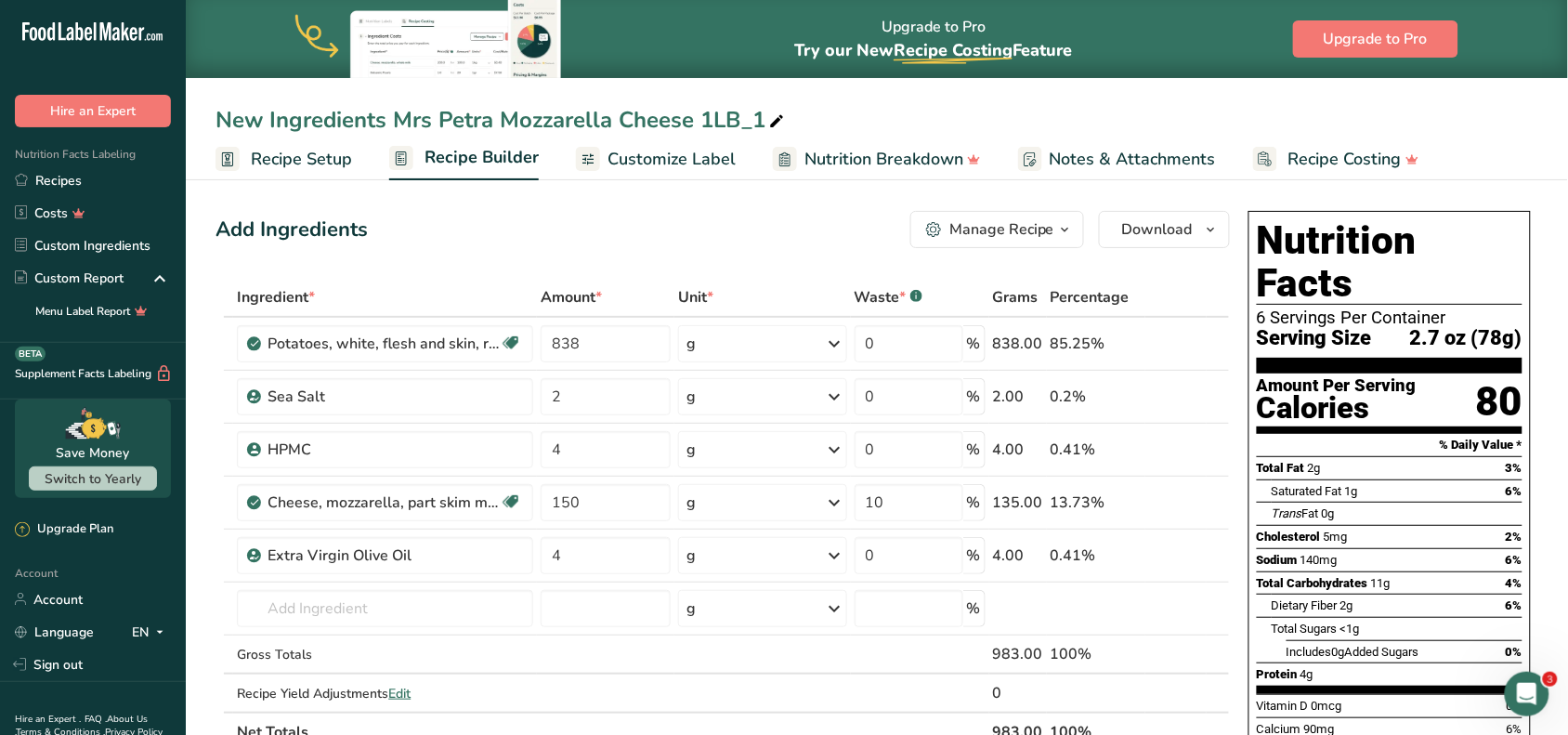 click at bounding box center (777, 122) 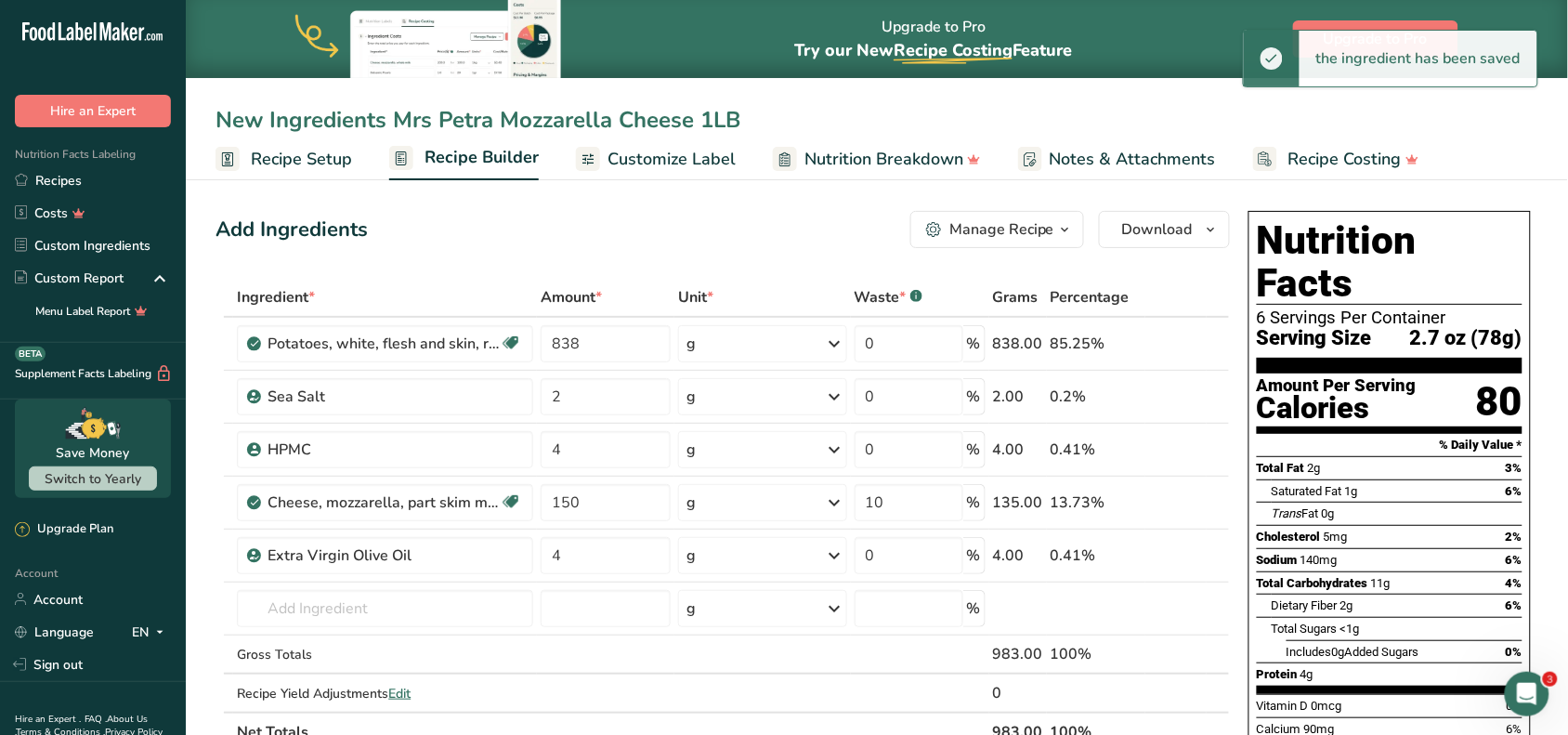 click on "New Ingredients Mrs Petra Mozzarella Cheese 1LB" at bounding box center [877, 120] 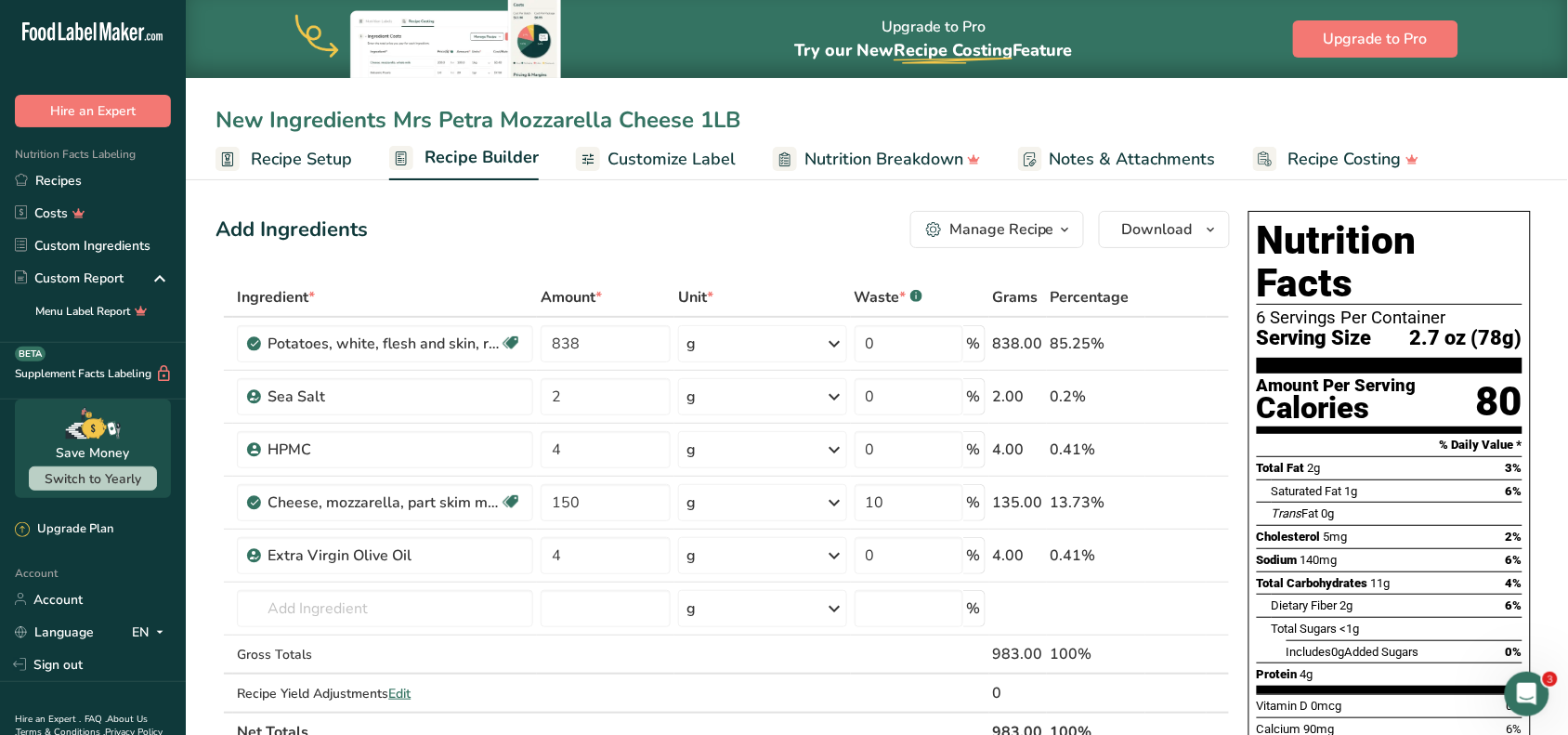 type on "New Ingredients Mrs Petra Mozzarella Cheese 1LB" 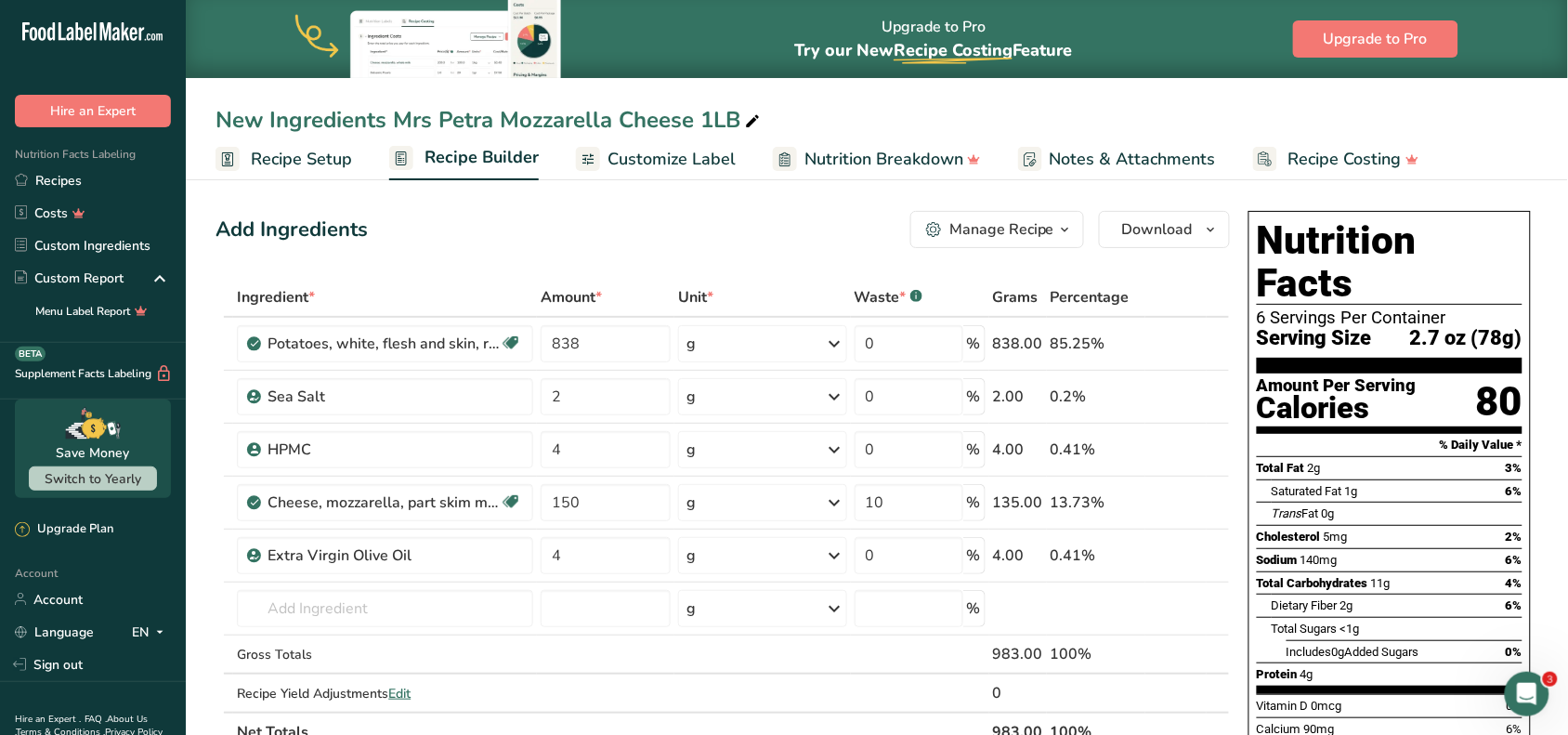 click on "Customize Label" at bounding box center (672, 159) 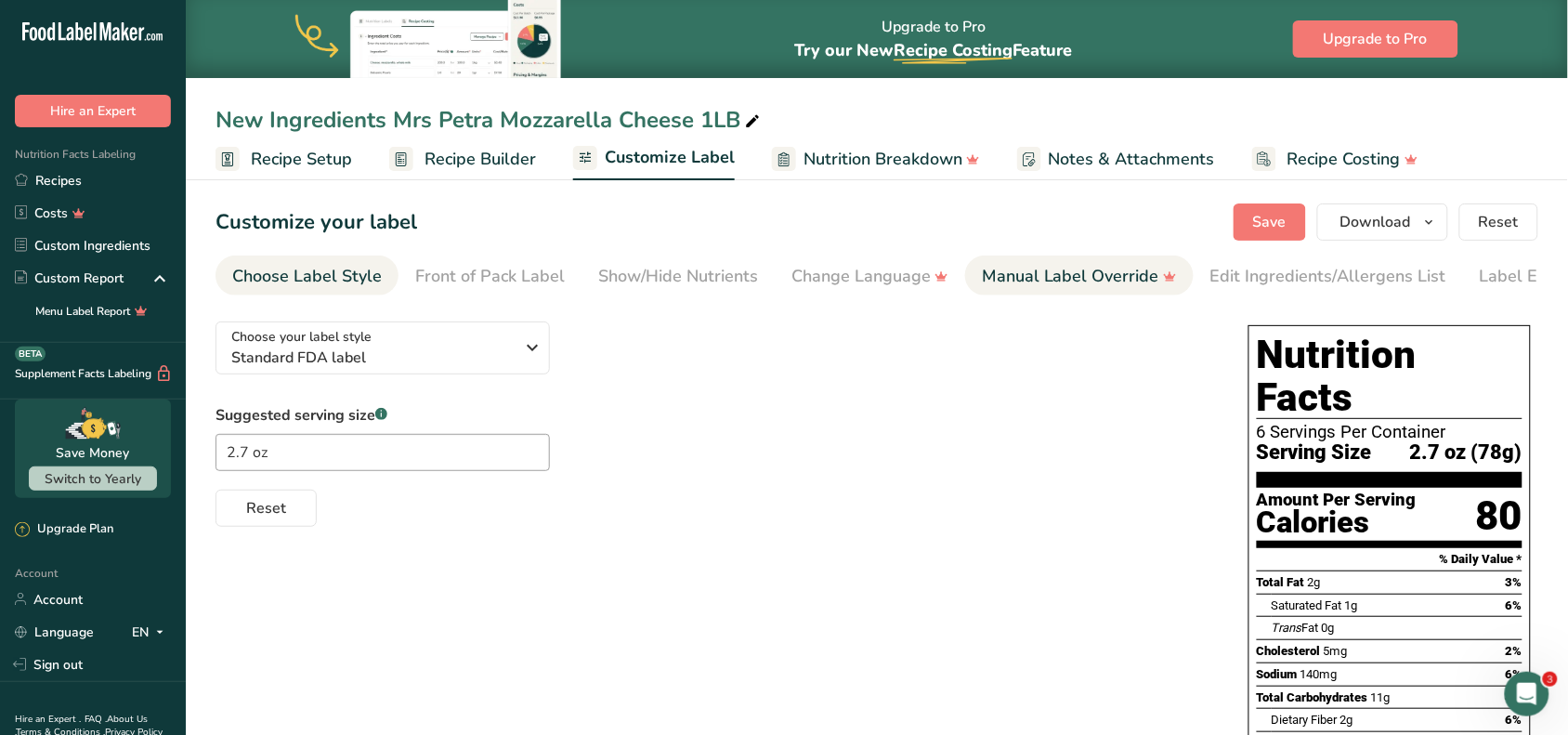 click on "Manual Label Override" at bounding box center (1079, 276) 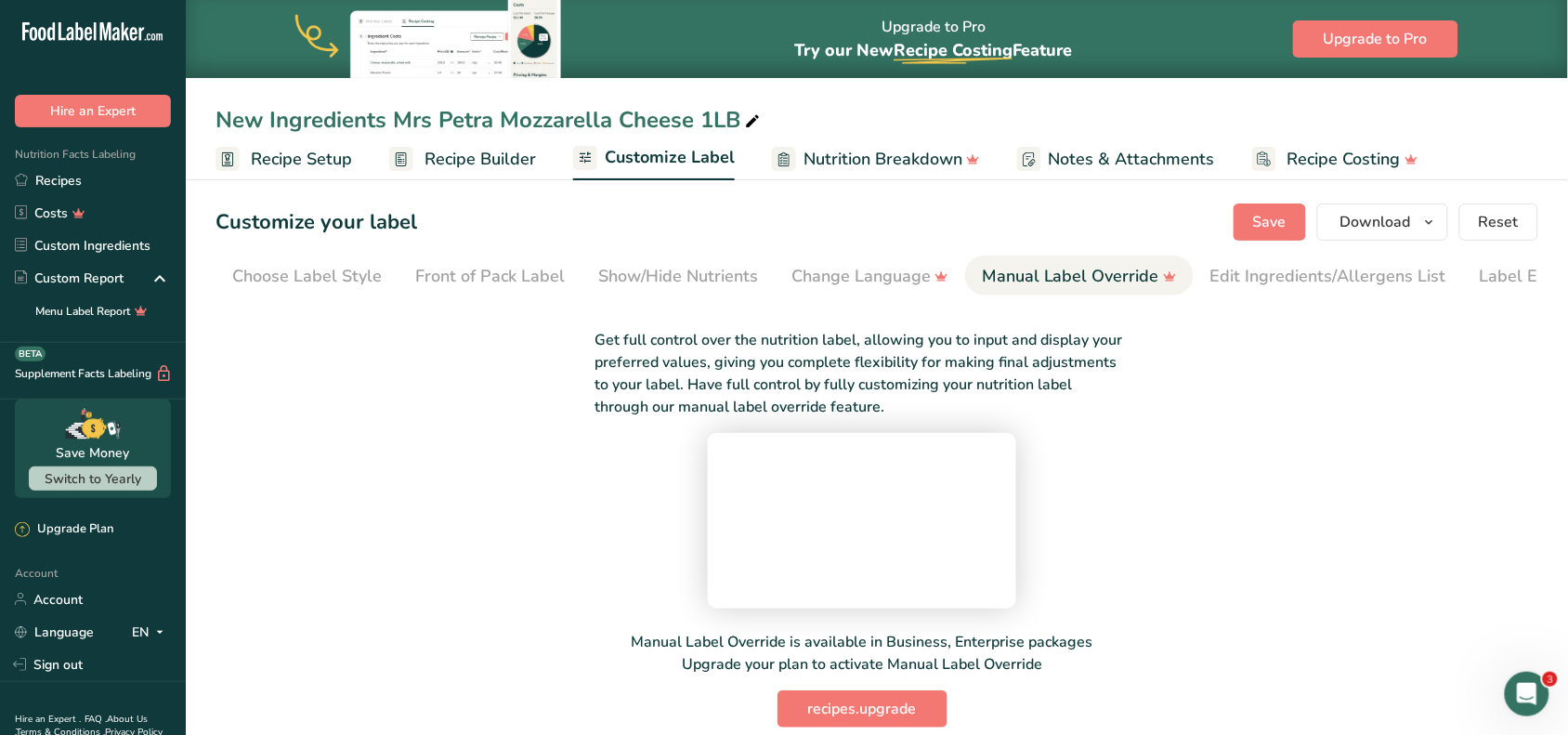 scroll, scrollTop: 0, scrollLeft: 70, axis: horizontal 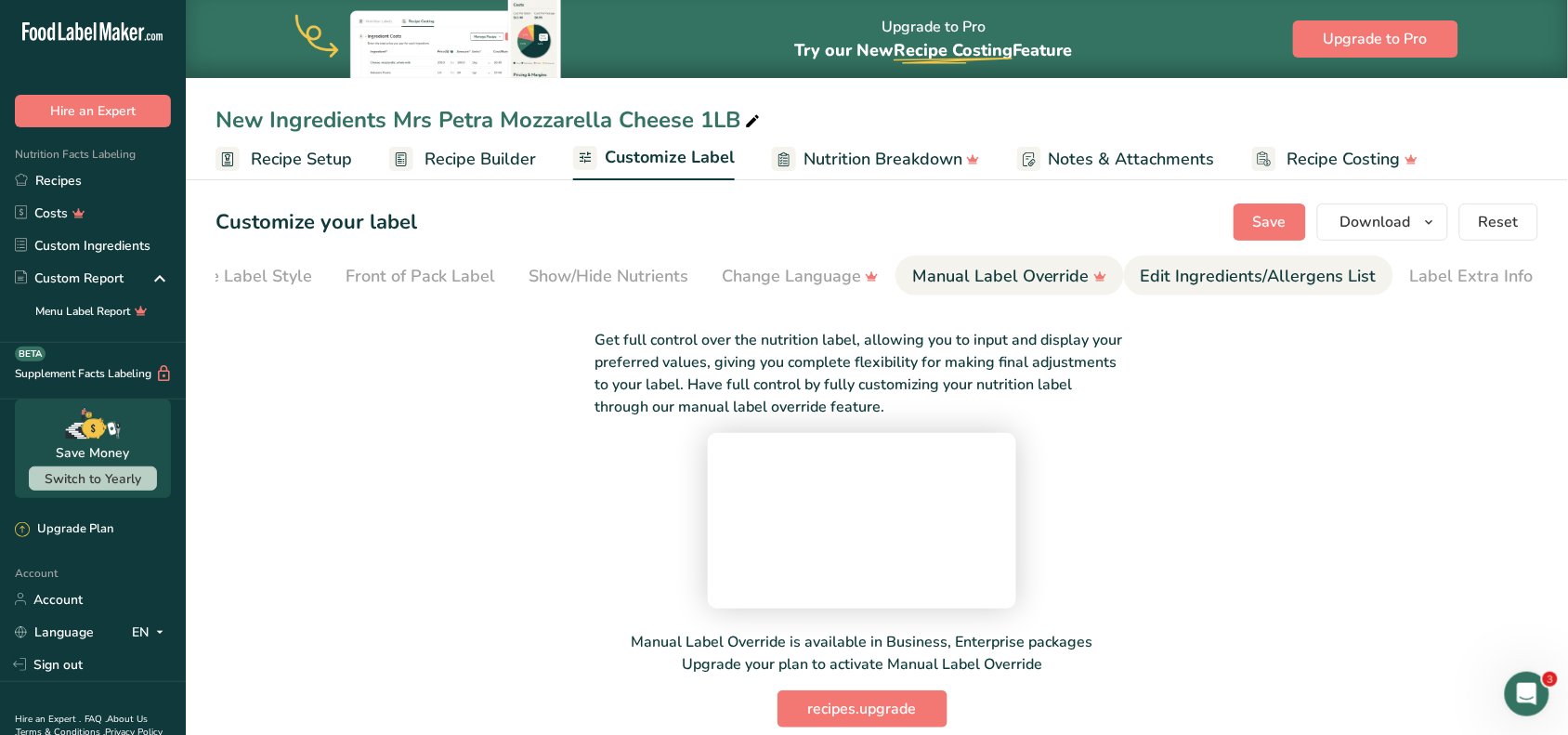 click on "Edit Ingredients/Allergens List" at bounding box center [1259, 276] 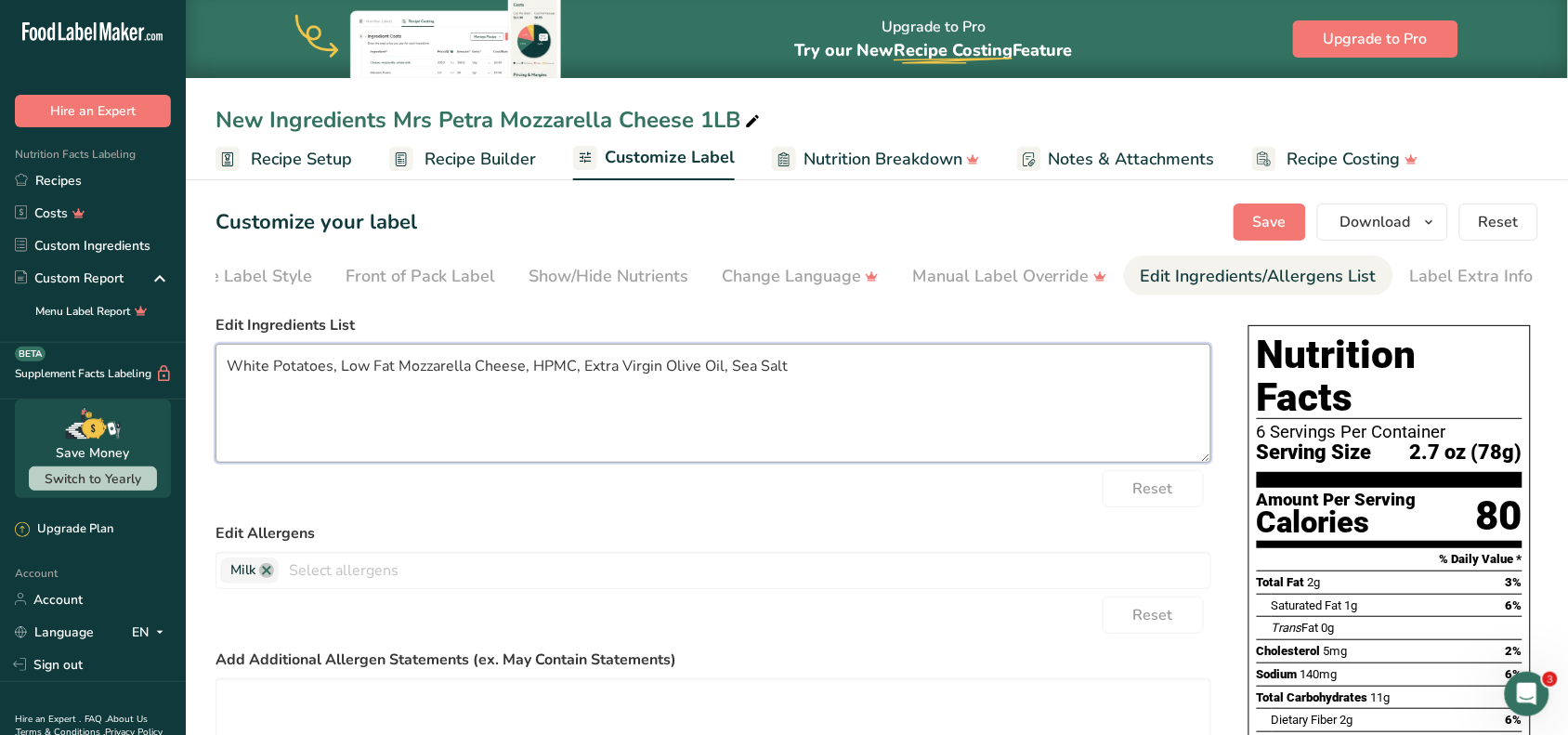 drag, startPoint x: 943, startPoint y: 391, endPoint x: 31, endPoint y: 390, distance: 912.0005 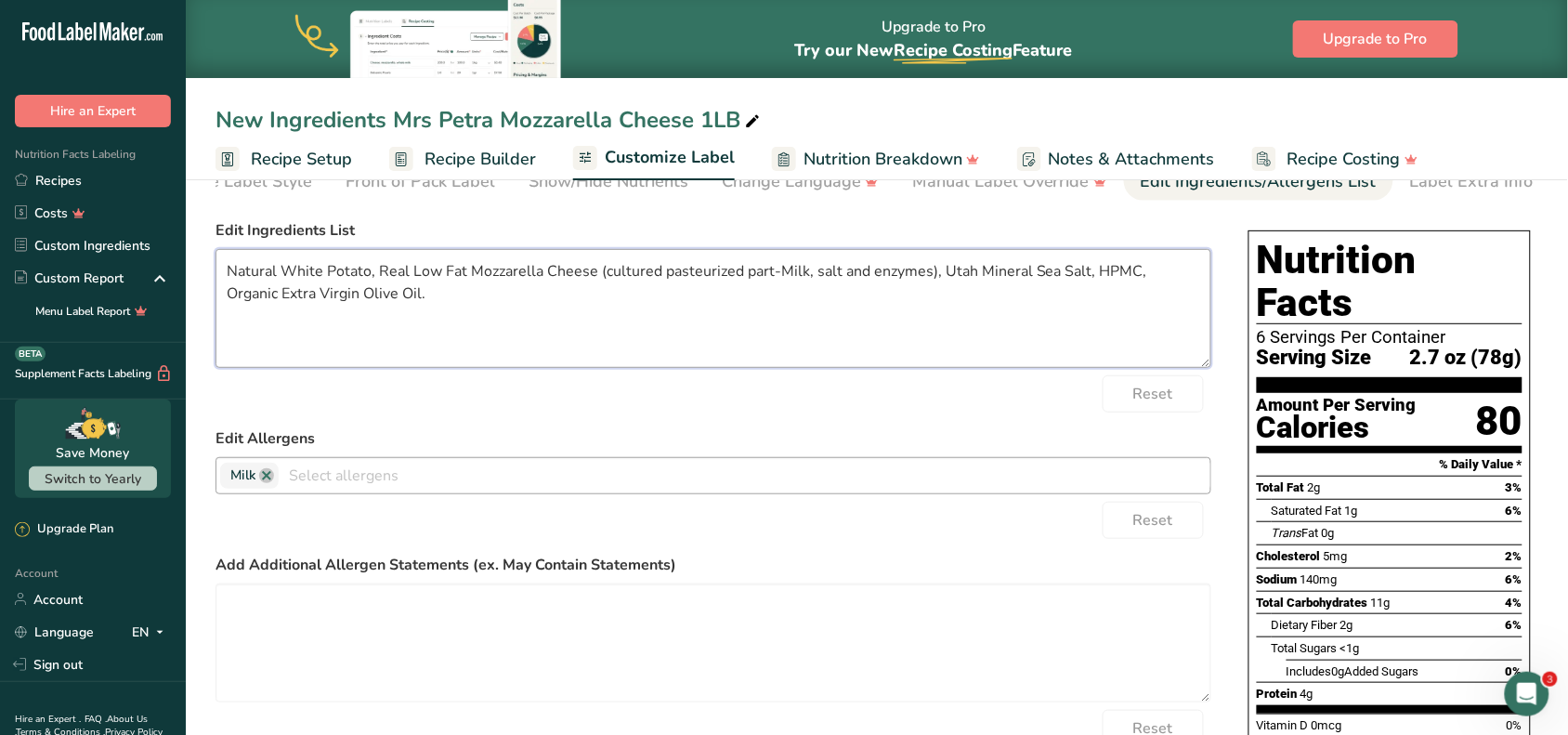 scroll, scrollTop: 116, scrollLeft: 0, axis: vertical 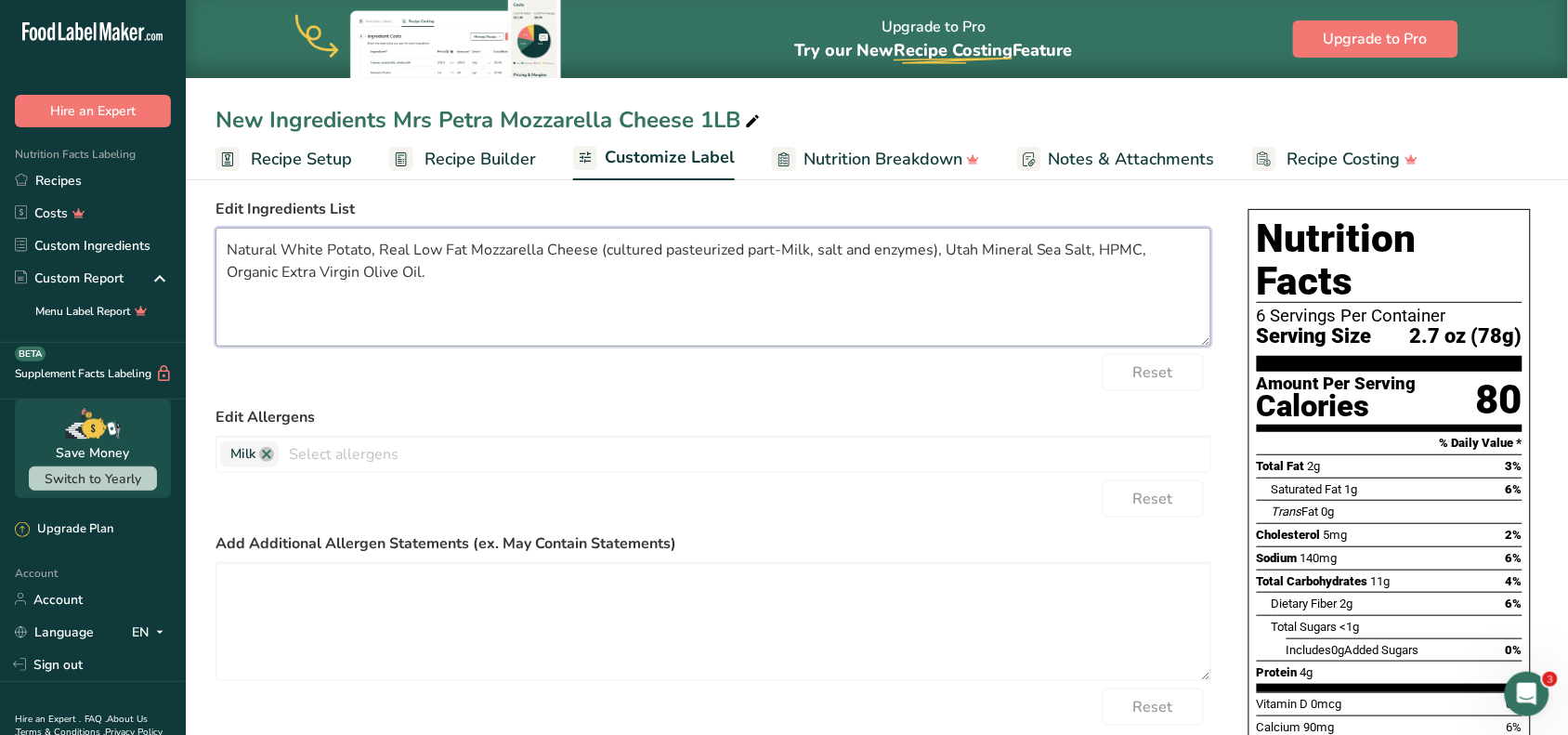type on "Natural White Potato, Real Low Fat Mozzarella Cheese (cultured pasteurized part-Milk, salt and enzymes), Utah Mineral Sea Salt, HPMC, Organic Extra Virgin Olive Oil." 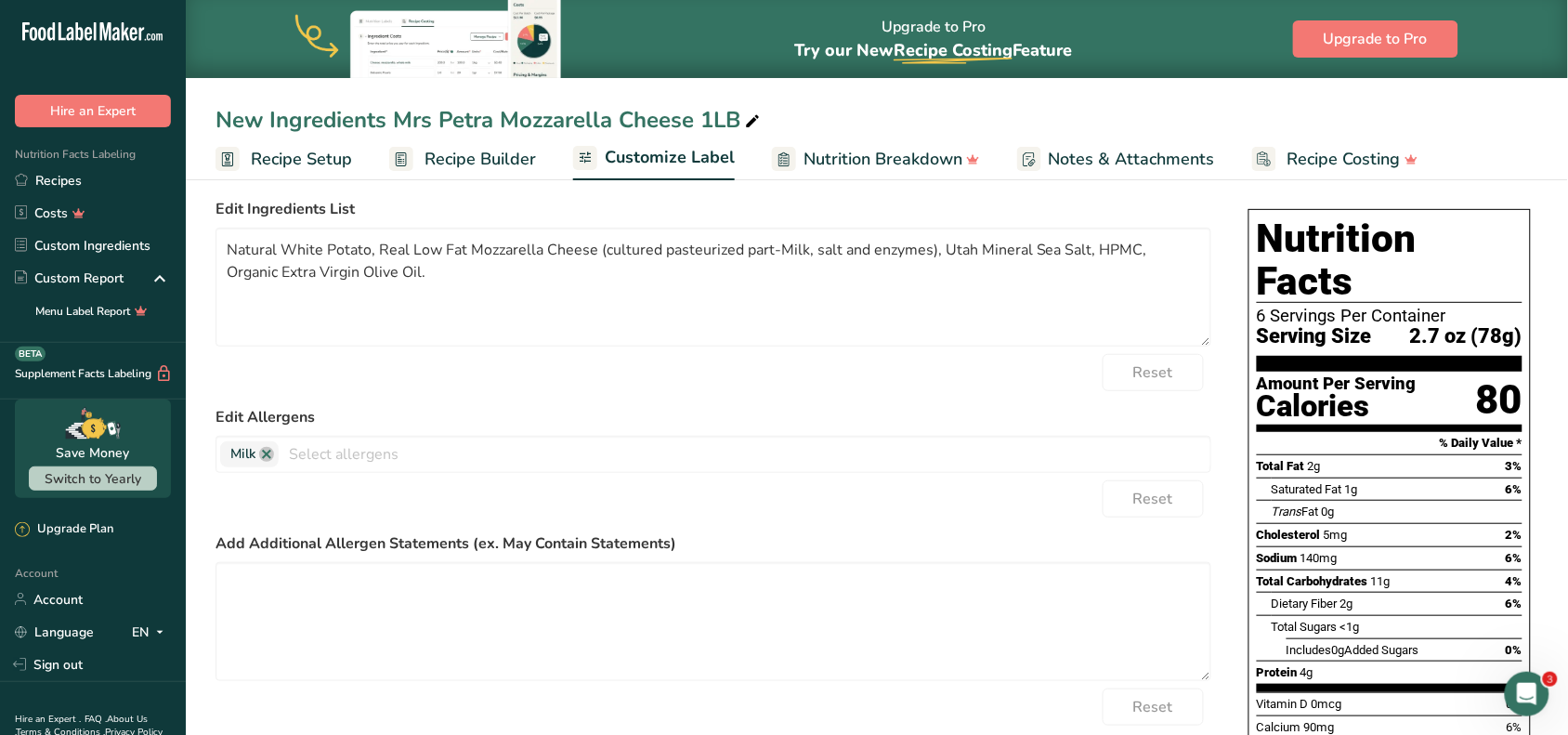click on "Edit Ingredients List Natural White Potato, Real Low Fat Mozzarella Cheese (cultured pasteurized part-Milk, salt and enzymes), [STATE] Mineral Sea Salt, HPMC, Organic Extra Virgin Olive Oil.
Reset
Edit Allergens
Milk
Soy
Tree Nuts
Wheat
Eggs
Fish
Peanuts
Sesame
Crustaceans
Sulphites
Celery
Mustard
Lupins
Mollusks
Gluten
Almond
Beech nut
Brazil nut
Butternut
Cashew
Chestnut
Chinquapin
Coconut
Hazelnut
Gingko nut
Hickory nut
Lichee nut
Cod" at bounding box center [713, 500] 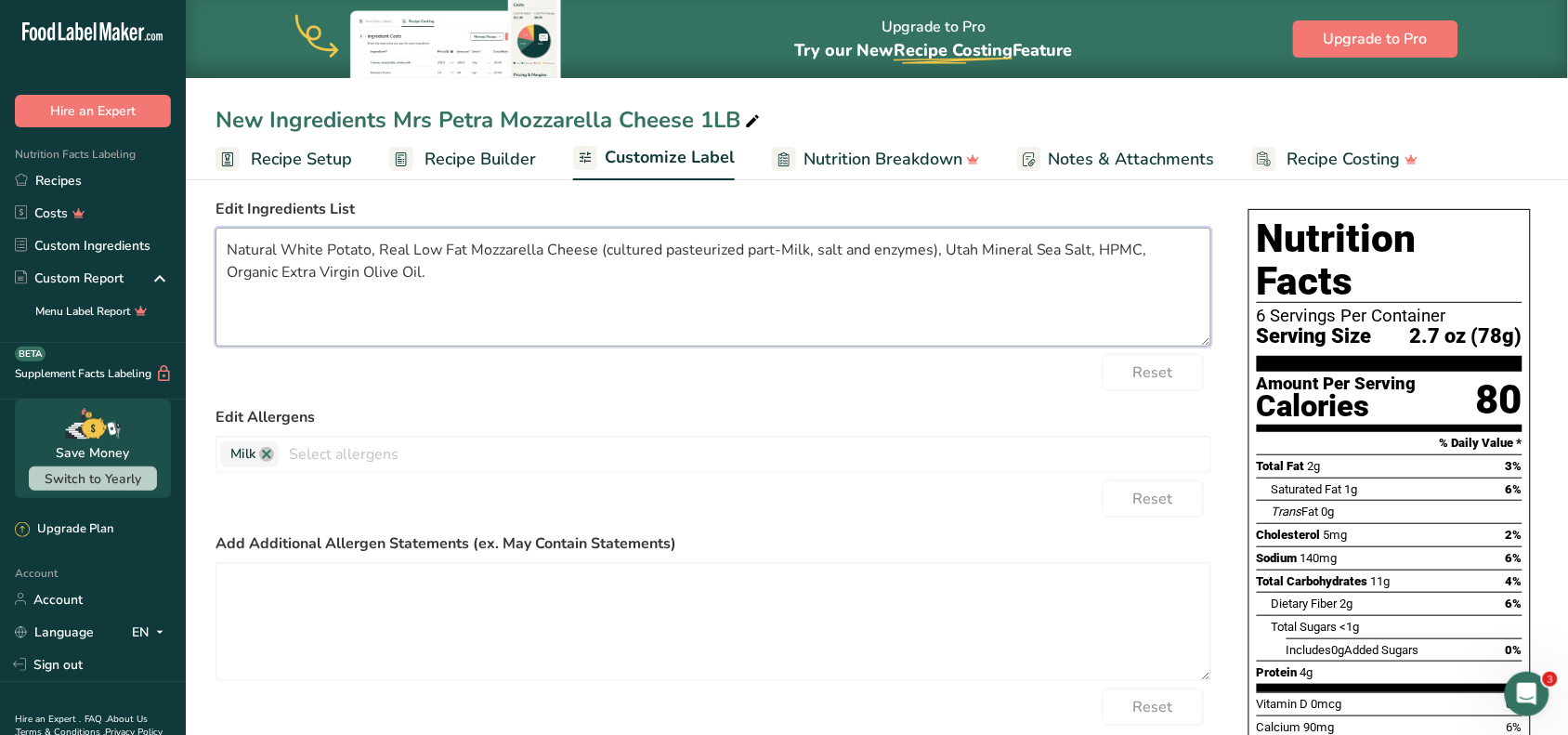 click on "Natural White Potato, Real Low Fat Mozzarella Cheese (cultured pasteurized part-Milk, salt and enzymes), Utah Mineral Sea Salt, HPMC, Organic Extra Virgin Olive Oil." at bounding box center [713, 287] 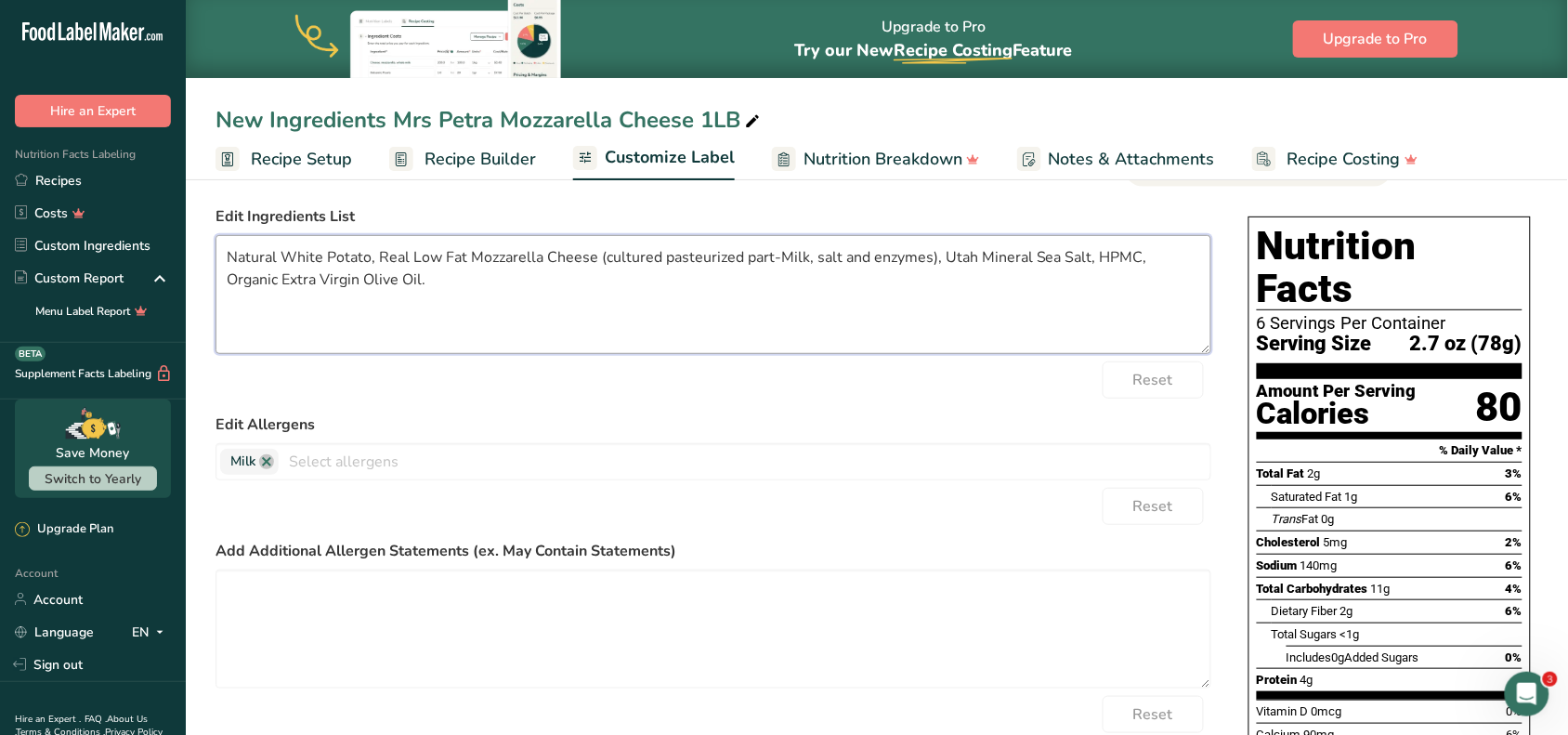 scroll, scrollTop: 0, scrollLeft: 0, axis: both 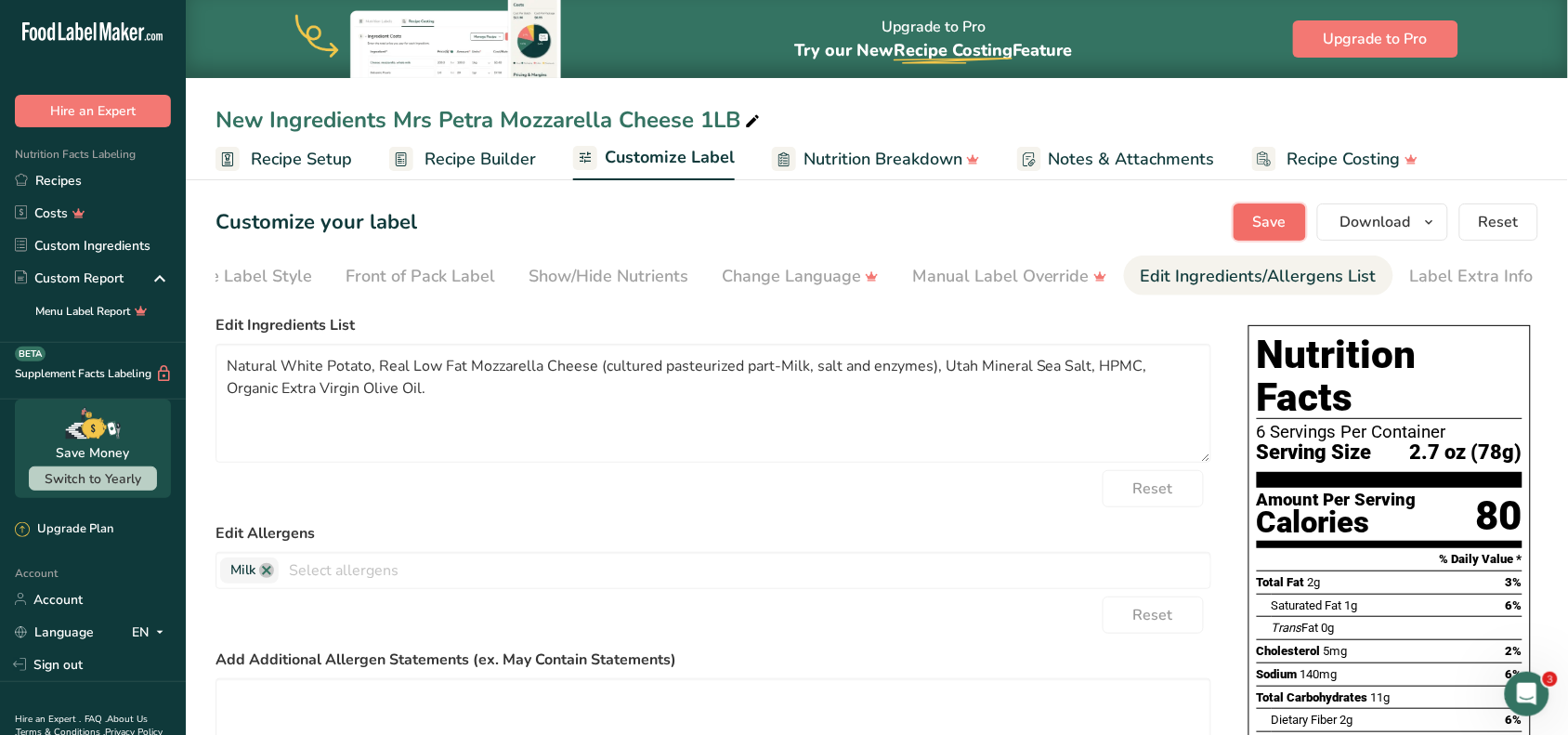 click on "Save" at bounding box center (1270, 222) 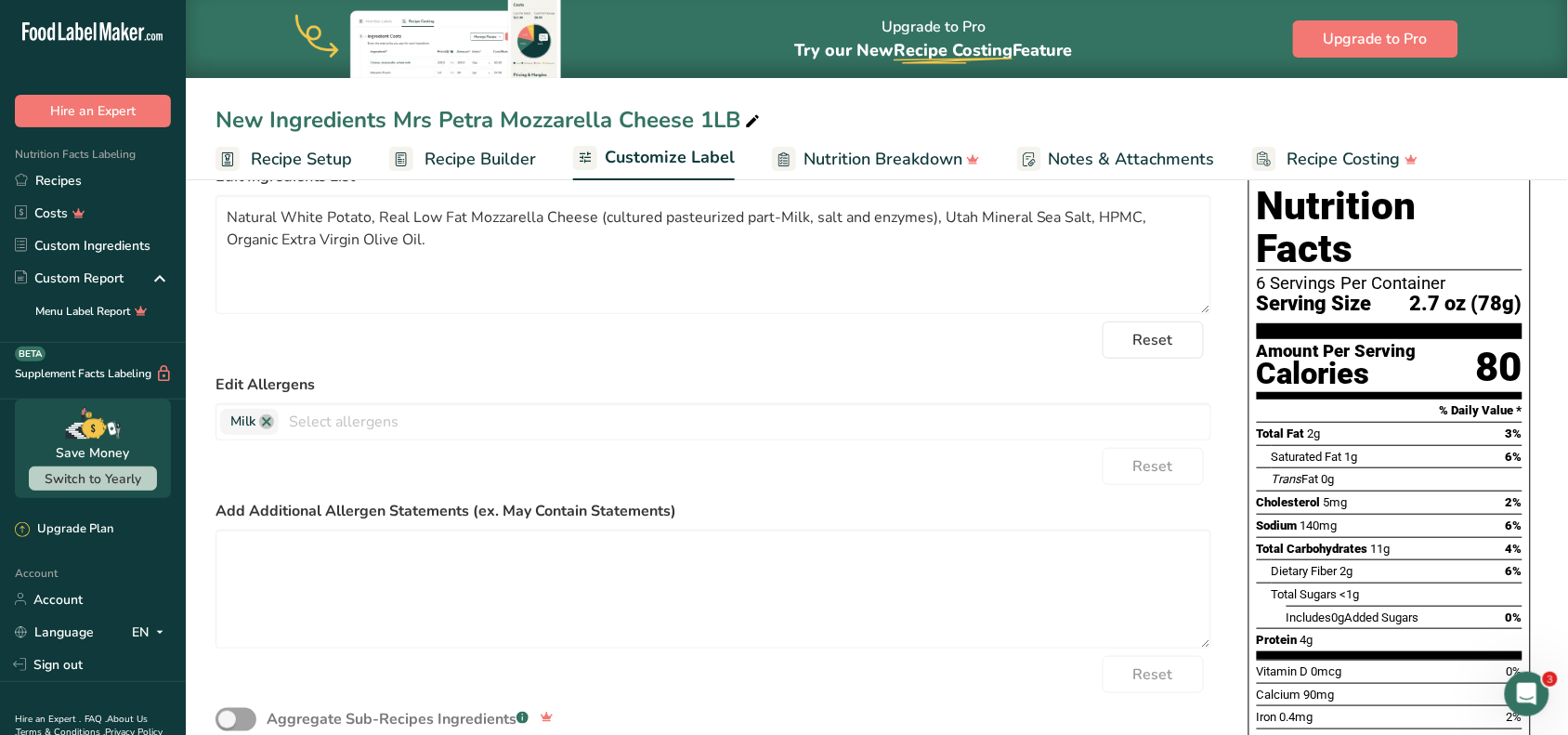 scroll, scrollTop: 0, scrollLeft: 0, axis: both 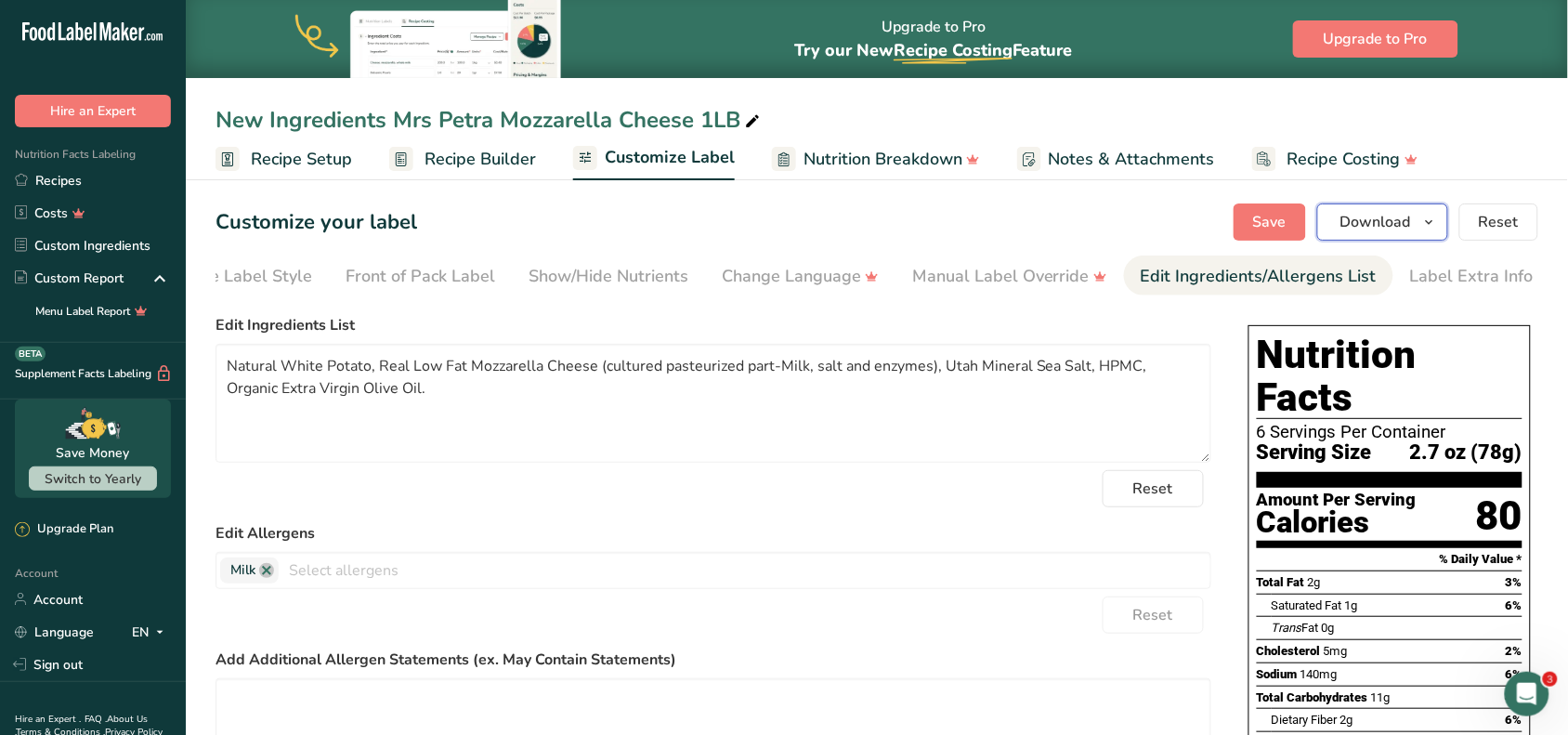 click on "Download" at bounding box center (1382, 222) 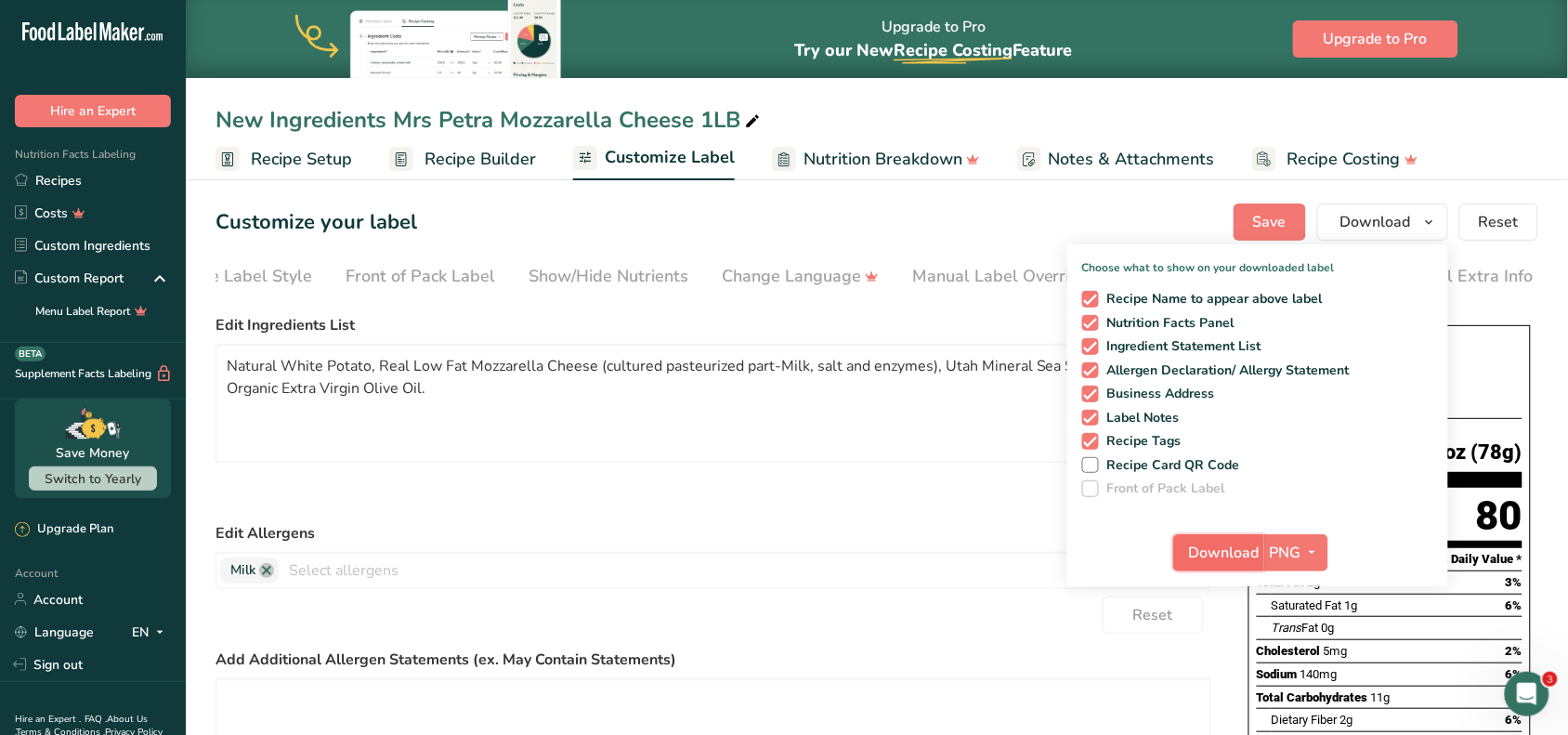 click on "Download" at bounding box center (1224, 553) 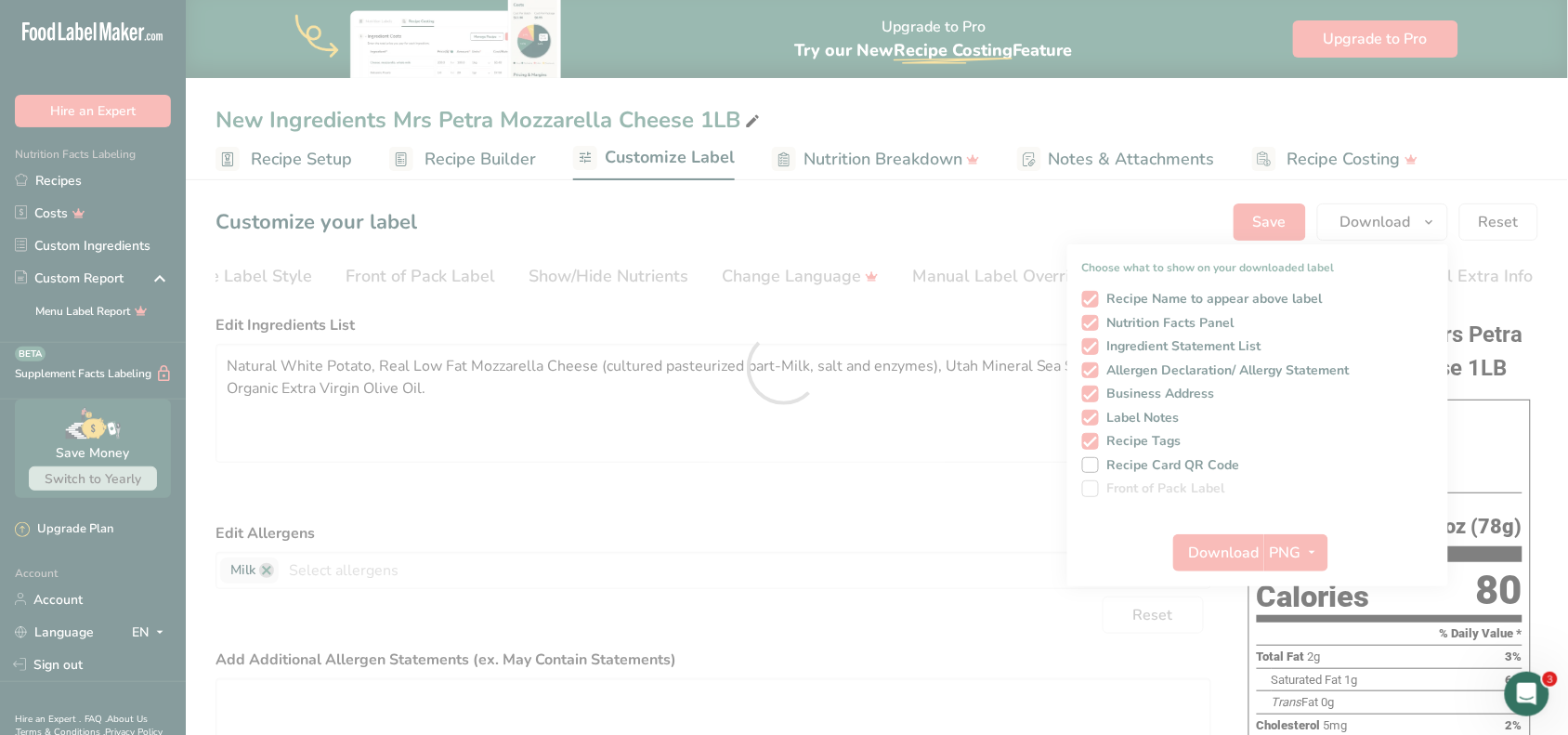 click at bounding box center (784, 367) 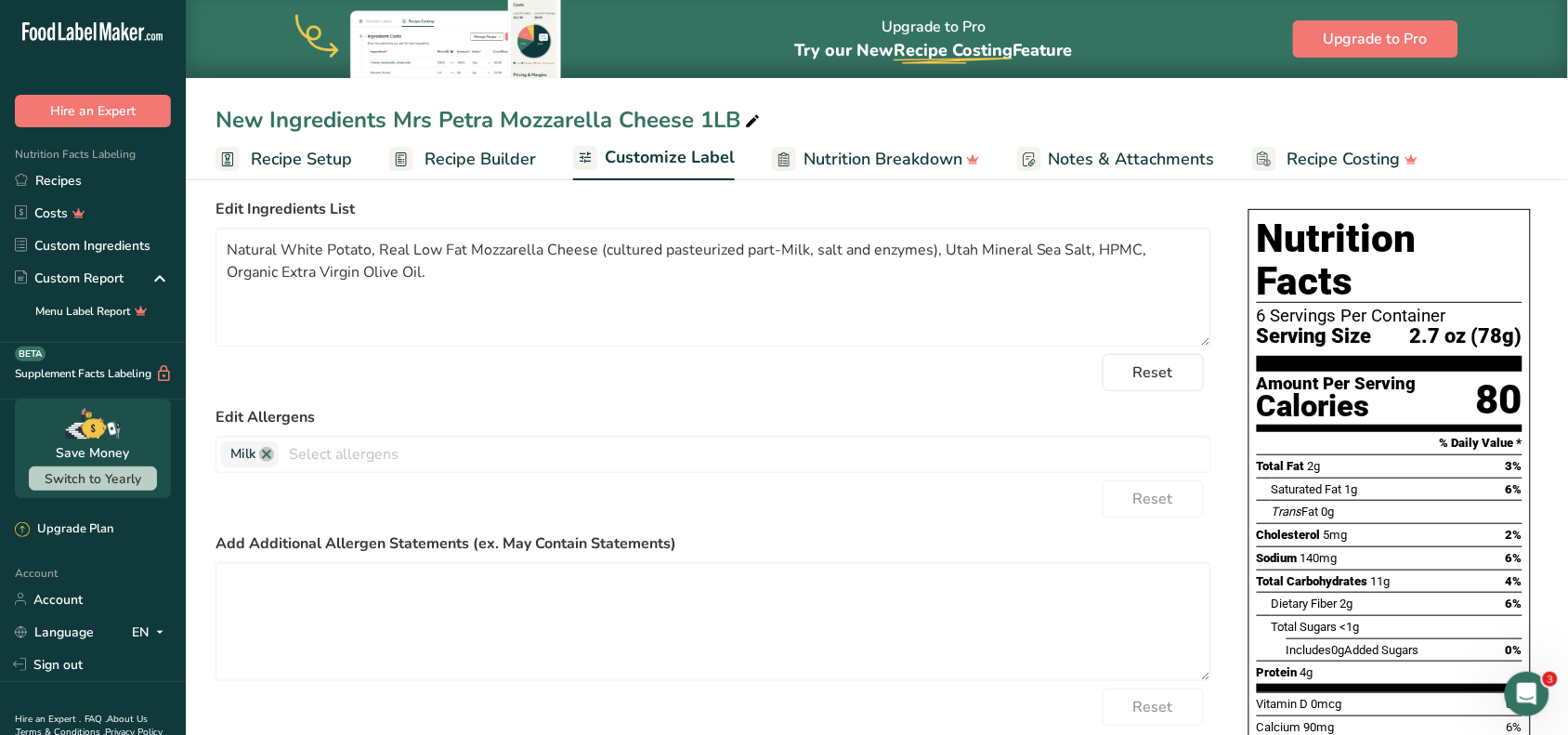 scroll, scrollTop: 0, scrollLeft: 0, axis: both 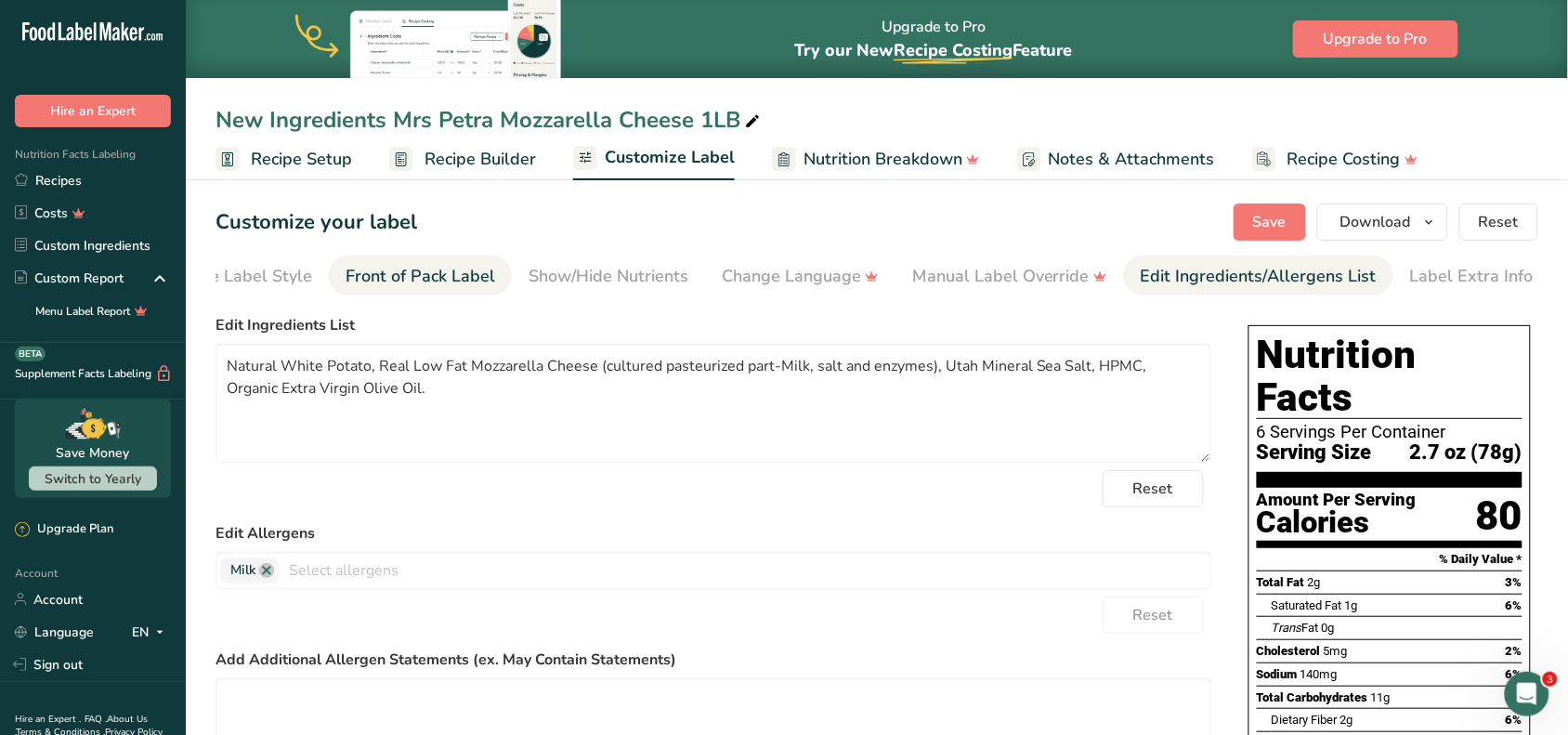 click on "Front of Pack Label" at bounding box center [420, 276] 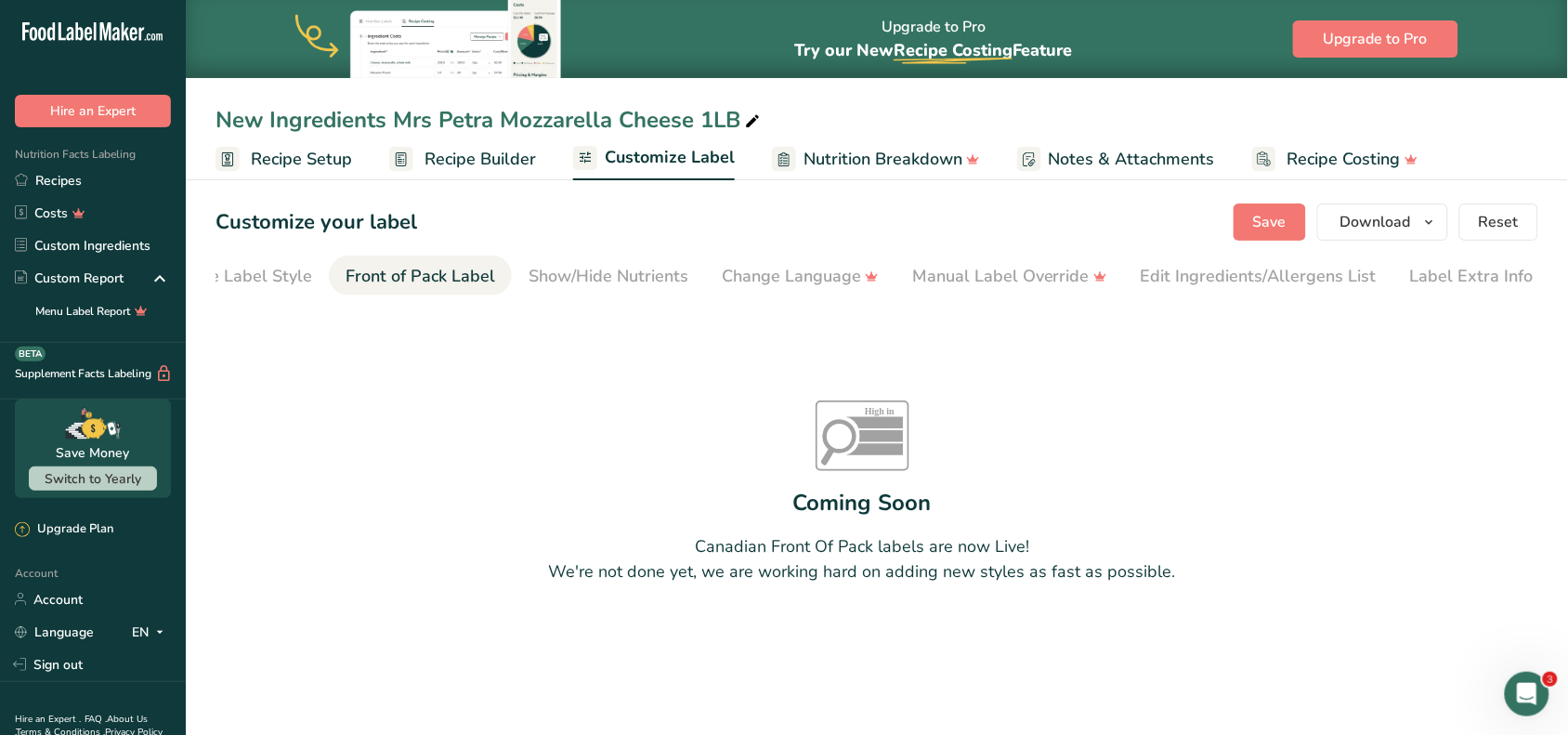 click on "Recipe Builder" at bounding box center [480, 159] 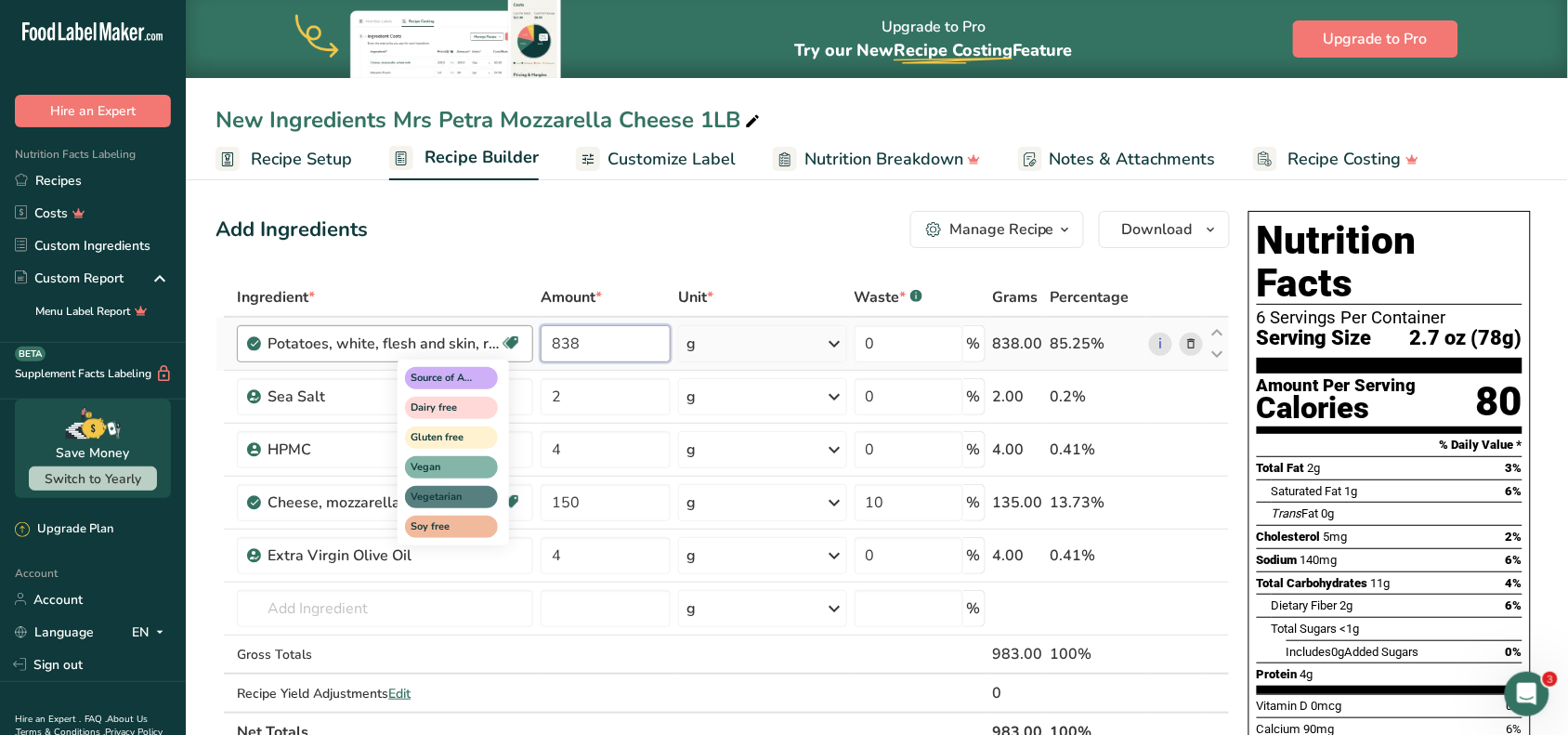 drag, startPoint x: 648, startPoint y: 353, endPoint x: 503, endPoint y: 340, distance: 145.58159 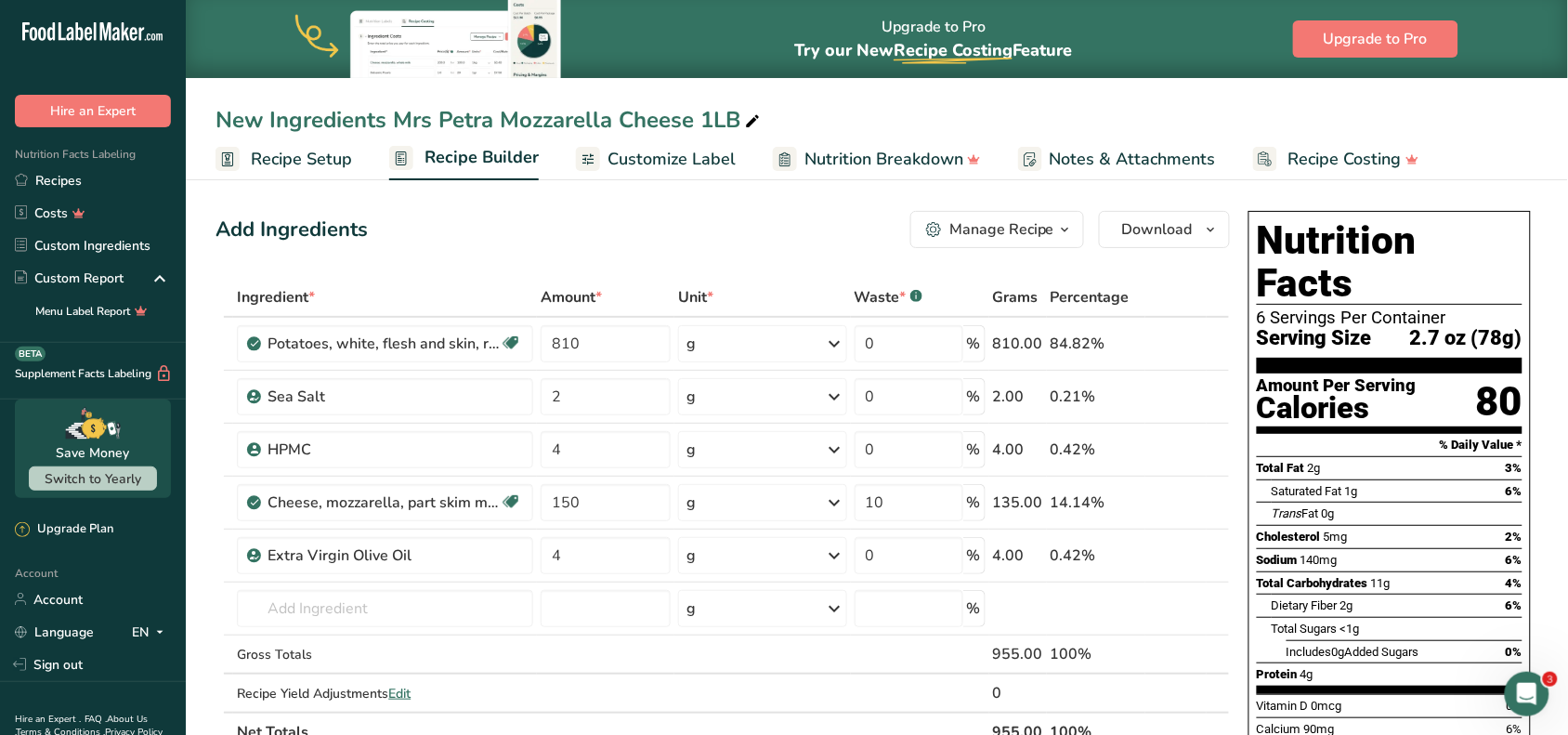 click on "Add Ingredients
Manage Recipe         Delete Recipe           Duplicate Recipe             Scale Recipe             Save as Sub-Recipe   .a-a{fill:#347362;}.b-a{fill:#fff;}                               Nutrition Breakdown                   Recipe Card
NEW
Amino Acids Pattern Report             Activity History
Download
Choose your preferred label style
Standard FDA label
Standard FDA label
The most common format for nutrition facts labels in compliance with the FDA's typeface, style and requirements
Tabular FDA label
A label format compliant with the FDA regulations presented in a tabular (horizontal) display.
Linear FDA label
A simple linear display for small sized packages.
Simplified FDA label" at bounding box center [723, 230] 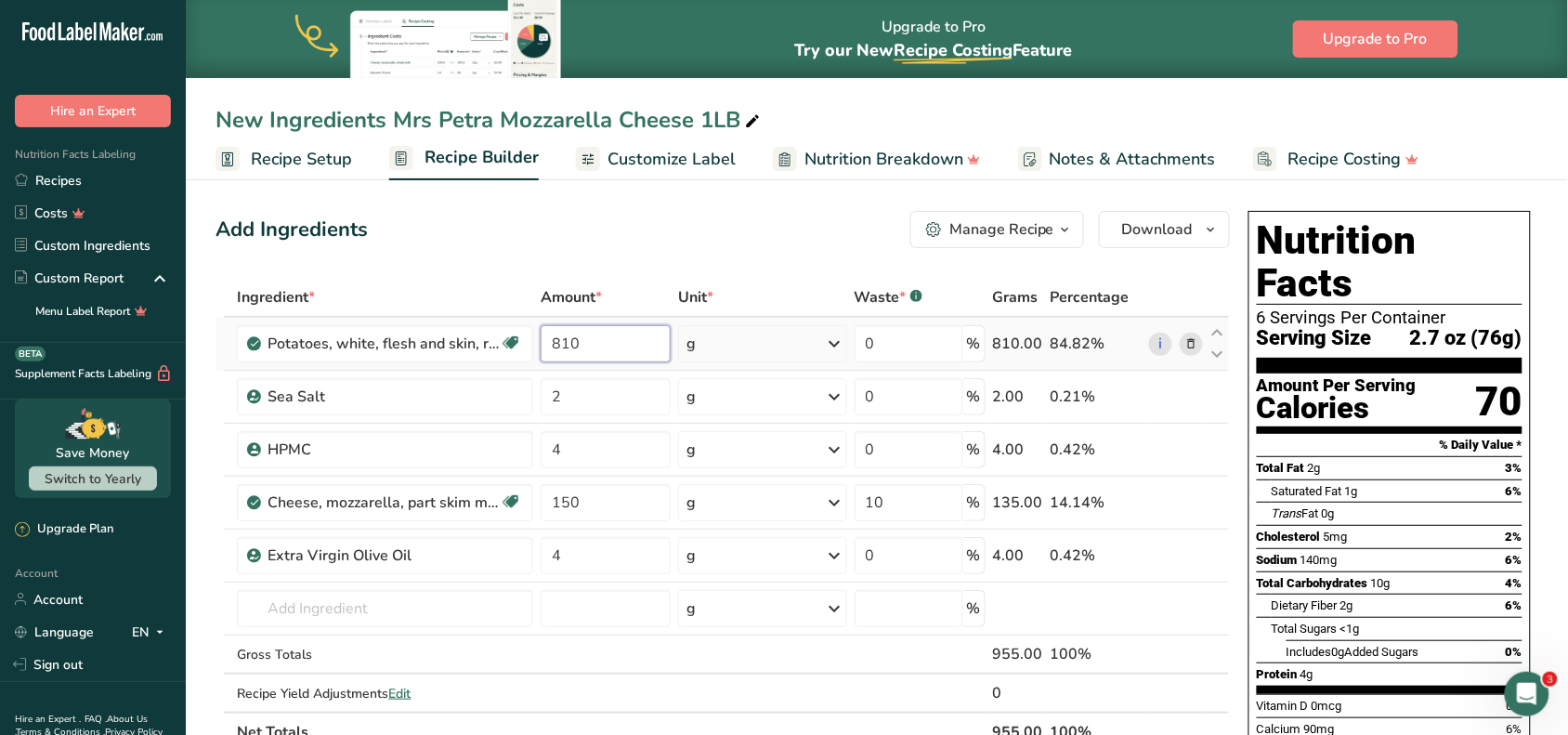 click on "810" at bounding box center (606, 344) 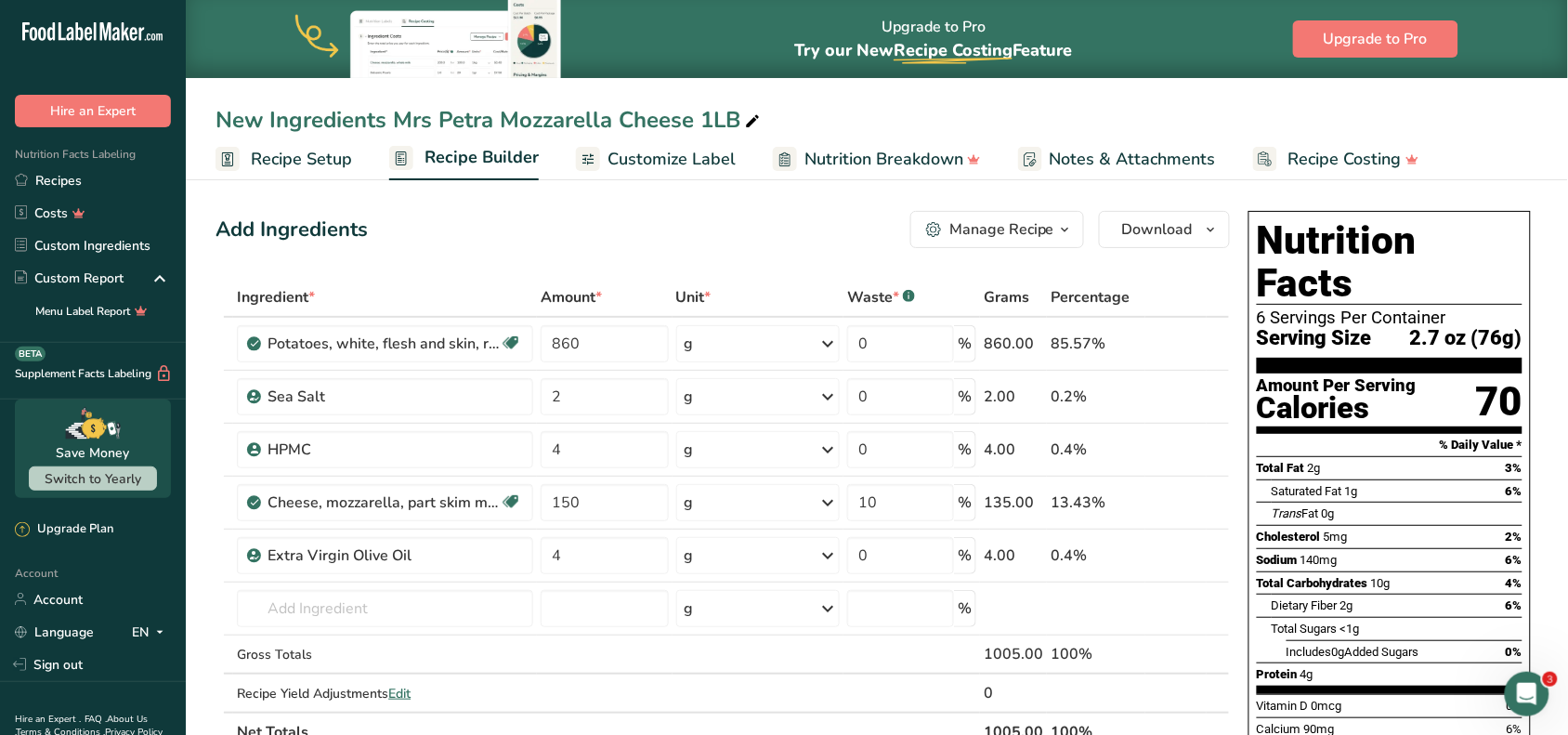 drag, startPoint x: 825, startPoint y: 252, endPoint x: 825, endPoint y: 263, distance: 11 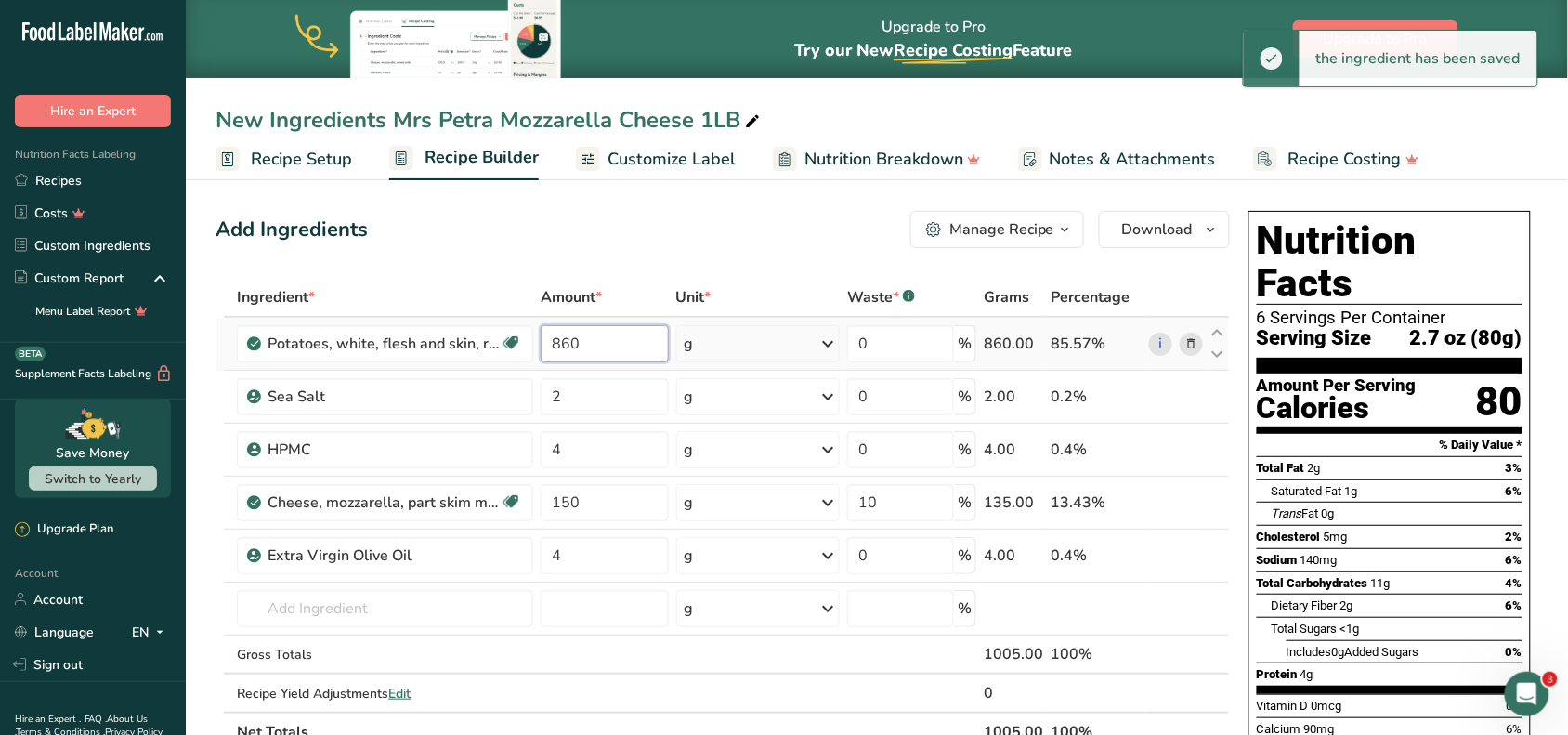 click on "860" at bounding box center (604, 344) 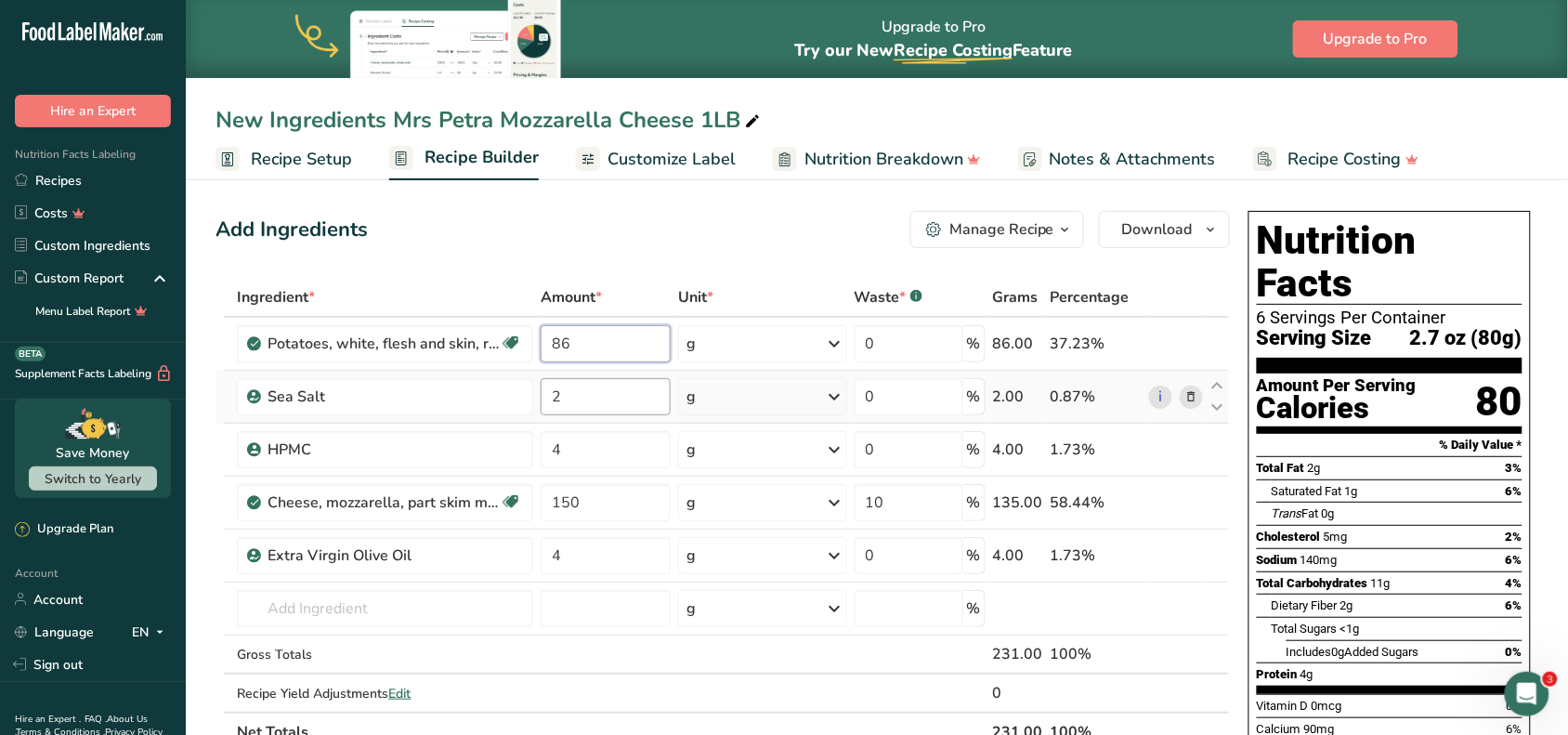 type on "8" 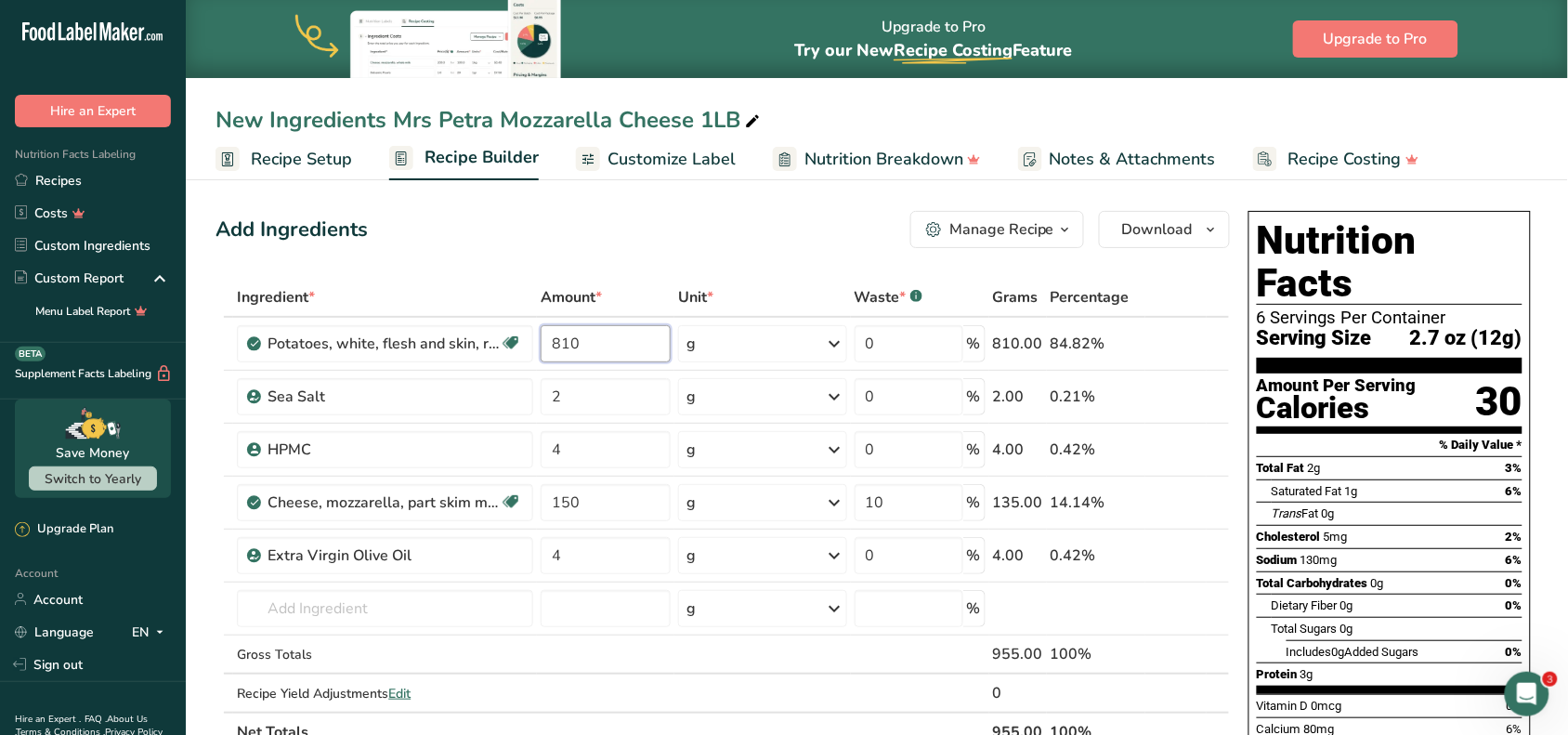 type on "810" 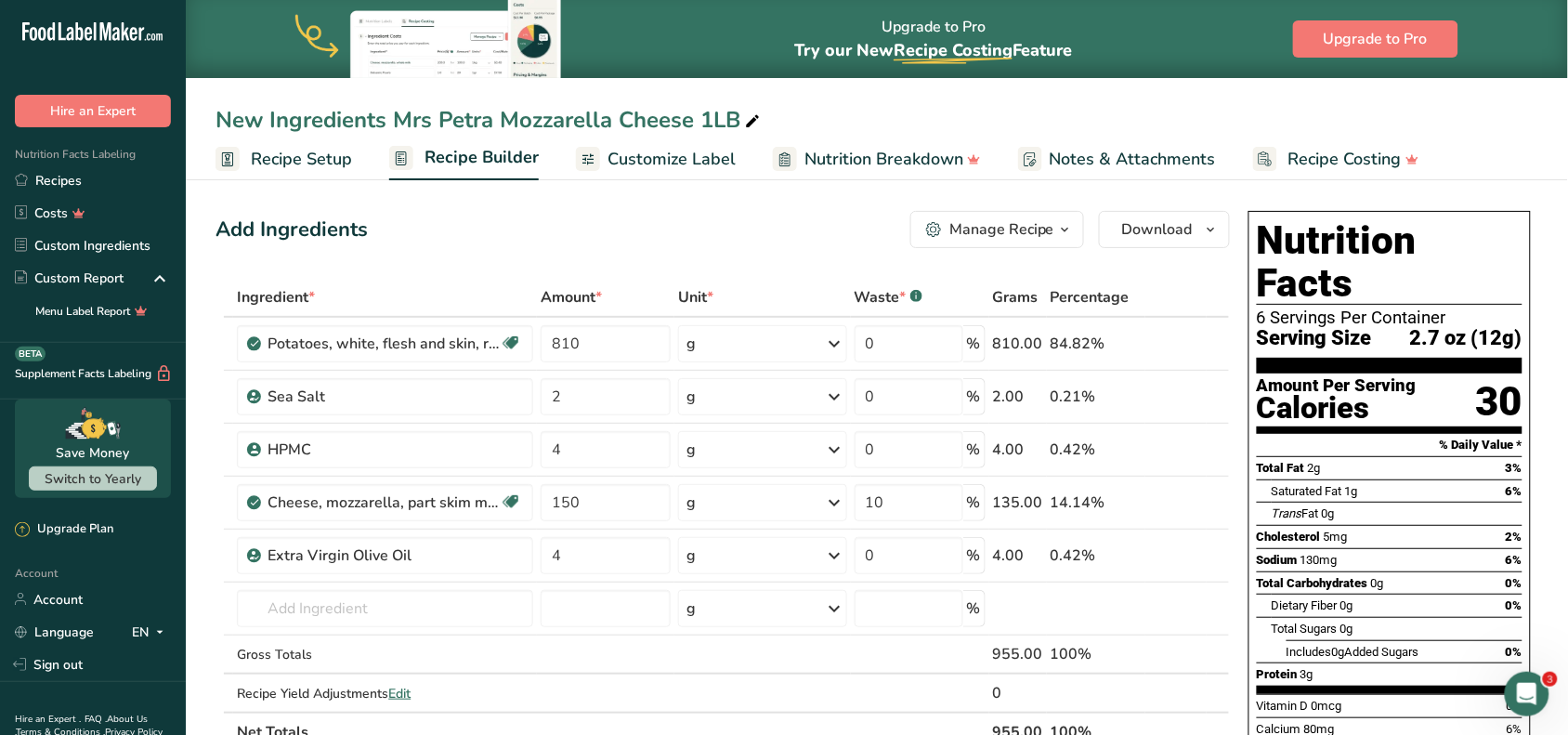 click on "Add Ingredients
Manage Recipe         Delete Recipe           Duplicate Recipe             Scale Recipe             Save as Sub-Recipe   .a-a{fill:#347362;}.b-a{fill:#fff;}                               Nutrition Breakdown                   Recipe Card
NEW
Amino Acids Pattern Report             Activity History
Download
Choose your preferred label style
Standard FDA label
Standard FDA label
The most common format for nutrition facts labels in compliance with the FDA's typeface, style and requirements
Tabular FDA label
A label format compliant with the FDA regulations presented in a tabular (horizontal) display.
Linear FDA label
A simple linear display for small sized packages.
Simplified FDA label" at bounding box center (723, 230) 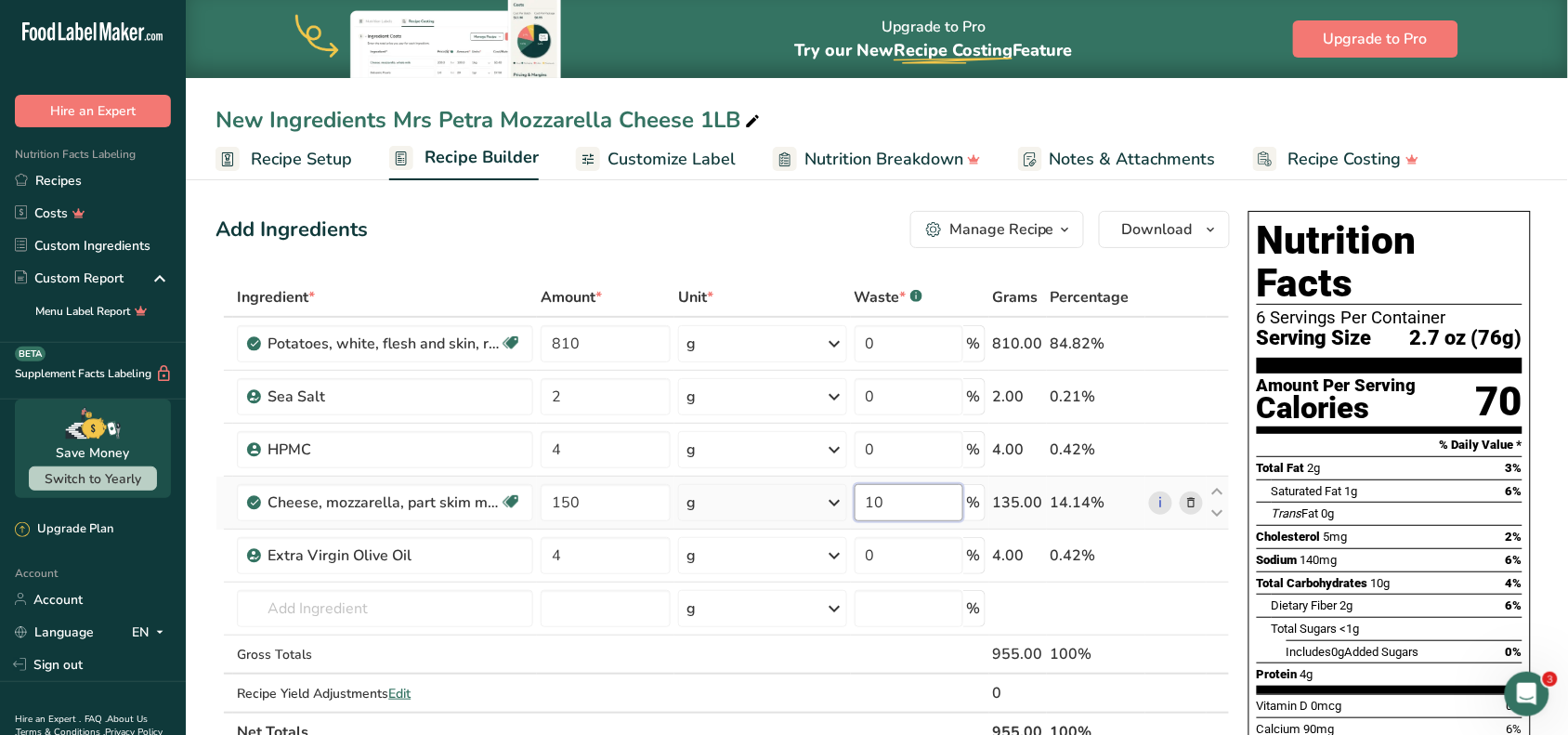 drag, startPoint x: 943, startPoint y: 503, endPoint x: 623, endPoint y: 480, distance: 320.8255 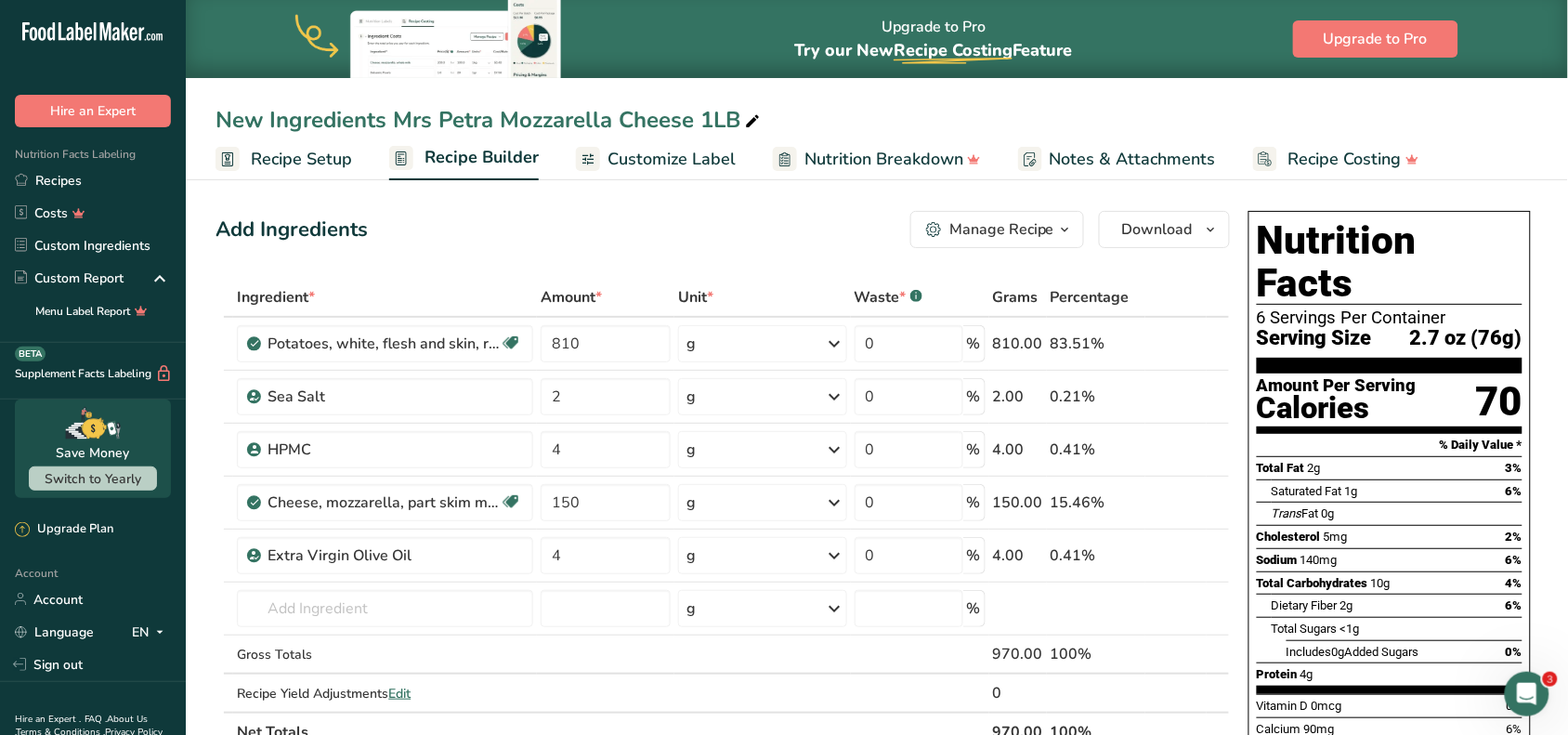 click on "Add Ingredients
Manage Recipe         Delete Recipe           Duplicate Recipe             Scale Recipe             Save as Sub-Recipe   .a-a{fill:#347362;}.b-a{fill:#fff;}                               Nutrition Breakdown                   Recipe Card
NEW
Amino Acids Pattern Report             Activity History
Download
Choose your preferred label style
Standard FDA label
Standard FDA label
The most common format for nutrition facts labels in compliance with the FDA's typeface, style and requirements
Tabular FDA label
A label format compliant with the FDA regulations presented in a tabular (horizontal) display.
Linear FDA label
A simple linear display for small sized packages.
Simplified FDA label" at bounding box center (723, 230) 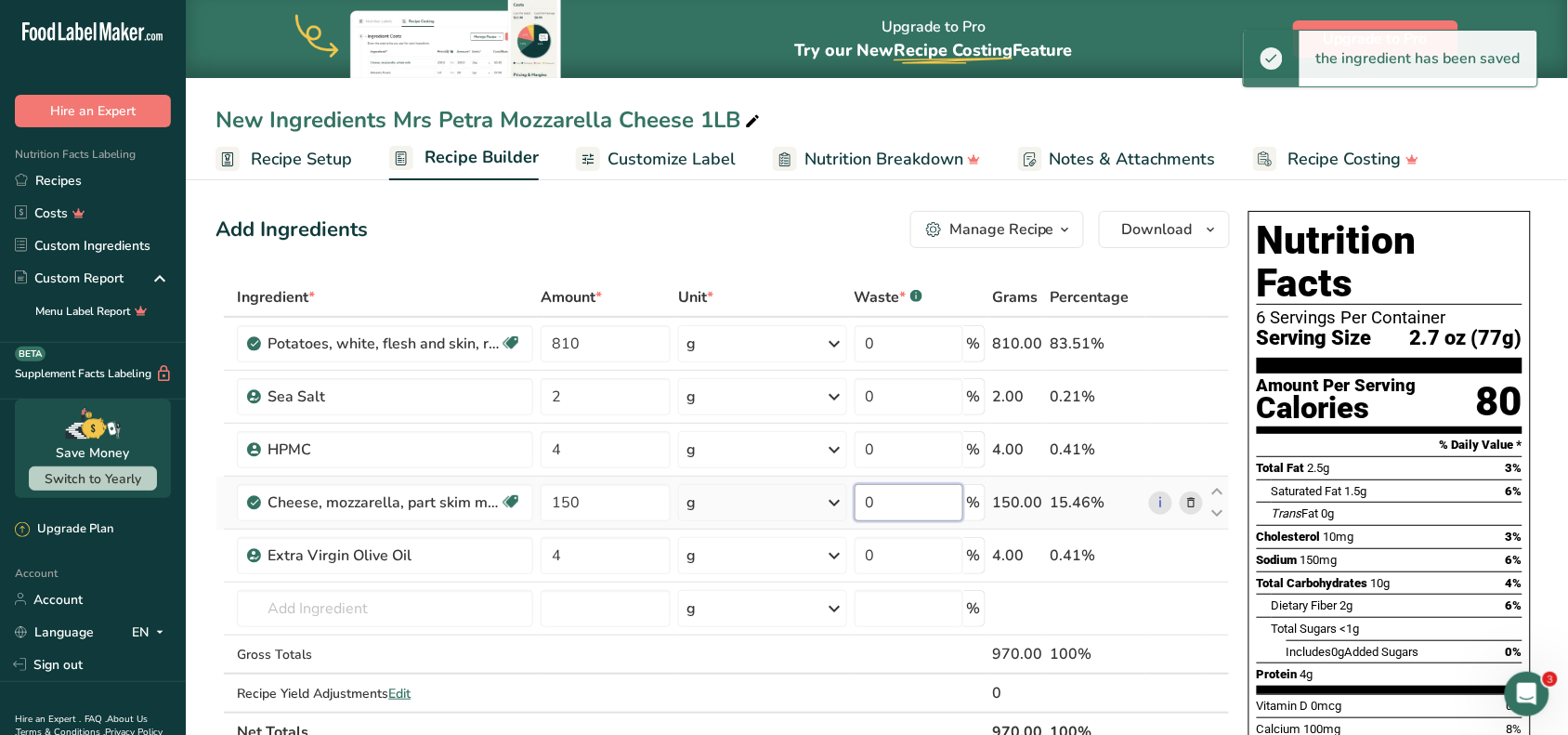 click on "0" at bounding box center (908, 503) 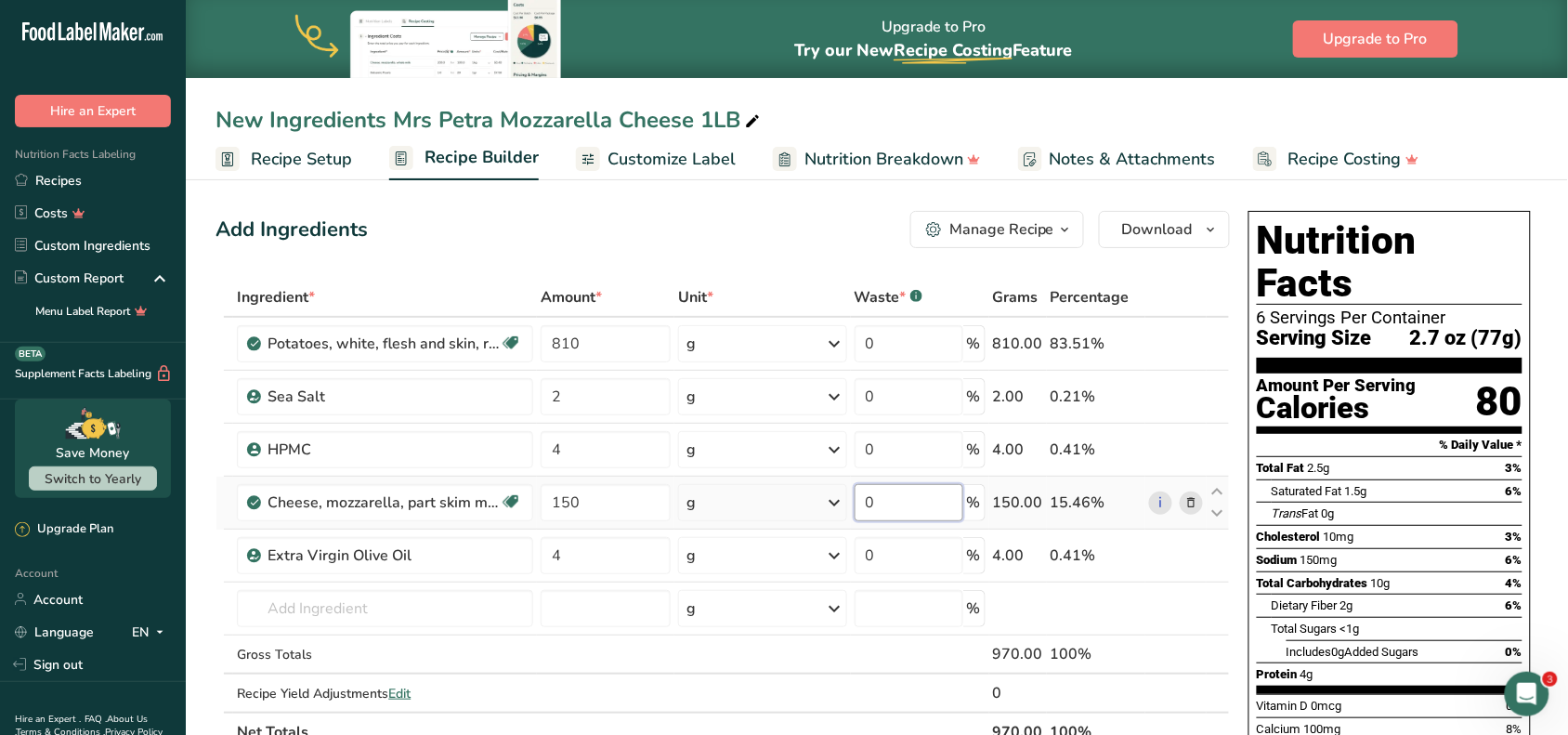 drag, startPoint x: 889, startPoint y: 504, endPoint x: 856, endPoint y: 503, distance: 33.015148 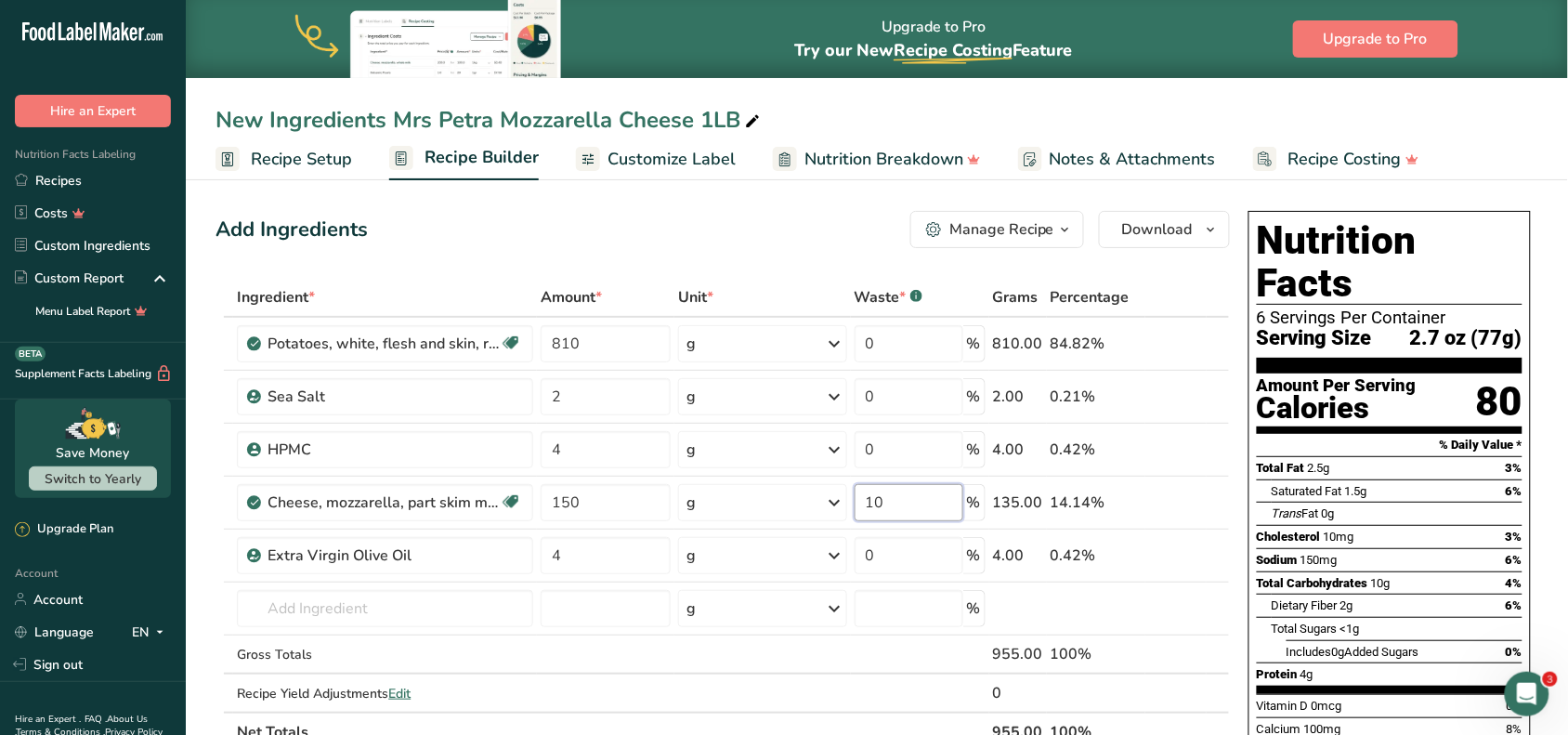 type on "10" 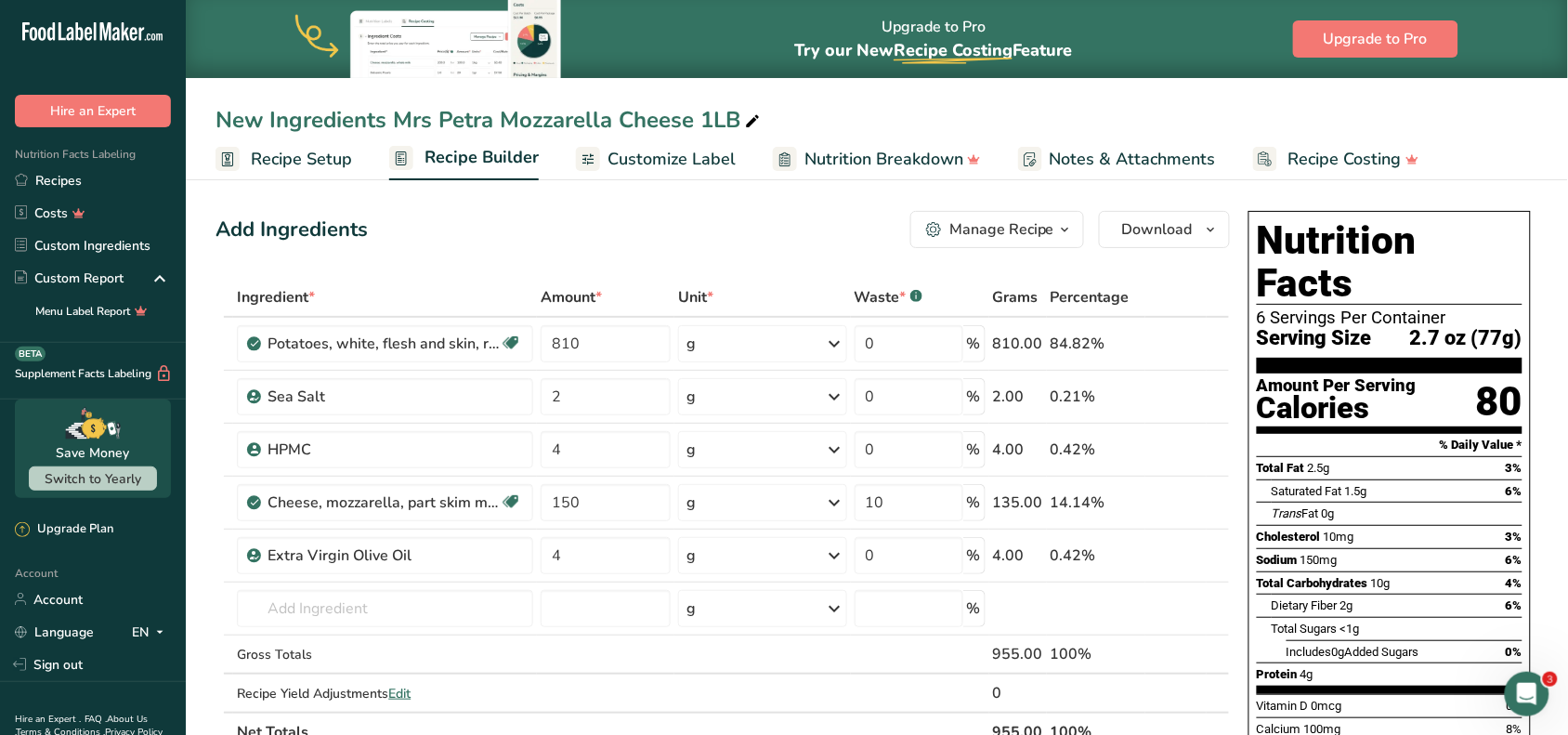 click on "Add Ingredients
Manage Recipe         Delete Recipe           Duplicate Recipe             Scale Recipe             Save as Sub-Recipe   .a-a{fill:#347362;}.b-a{fill:#fff;}                               Nutrition Breakdown                   Recipe Card
NEW
Amino Acids Pattern Report             Activity History
Download
Choose your preferred label style
Standard FDA label
Standard FDA label
The most common format for nutrition facts labels in compliance with the FDA's typeface, style and requirements
Tabular FDA label
A label format compliant with the FDA regulations presented in a tabular (horizontal) display.
Linear FDA label
A simple linear display for small sized packages.
Simplified FDA label" at bounding box center [728, 773] 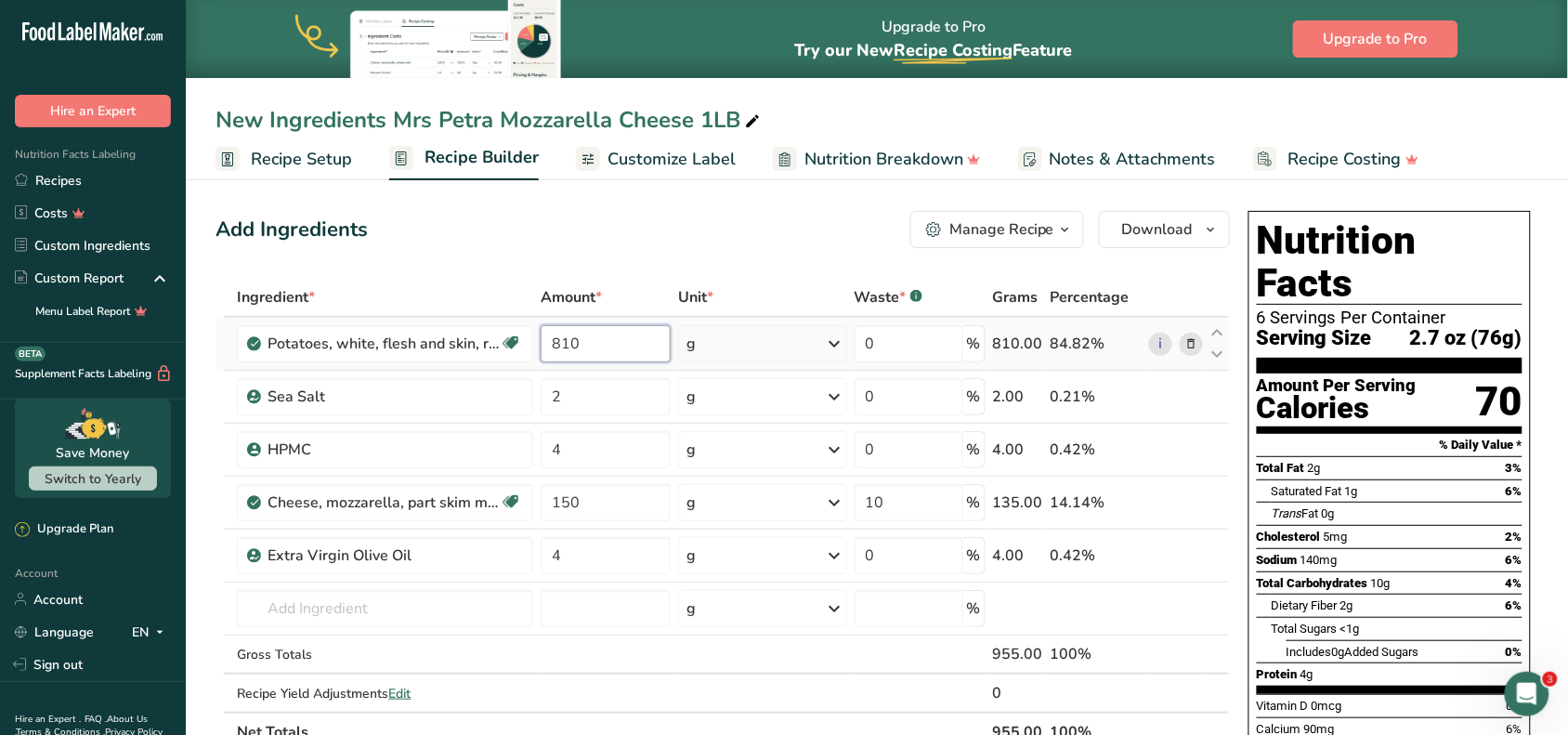 drag, startPoint x: 633, startPoint y: 340, endPoint x: 489, endPoint y: 321, distance: 145.2481 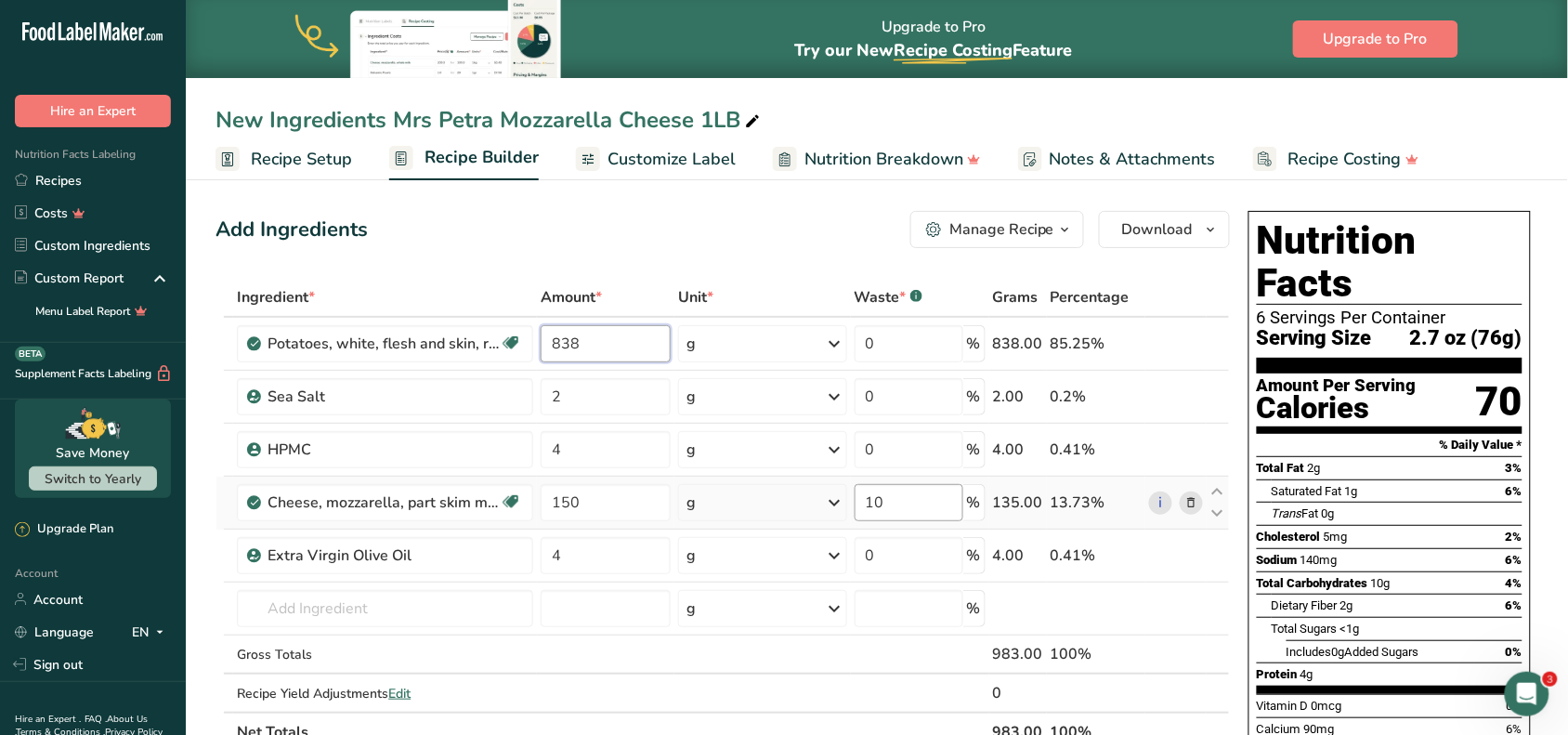 type on "838" 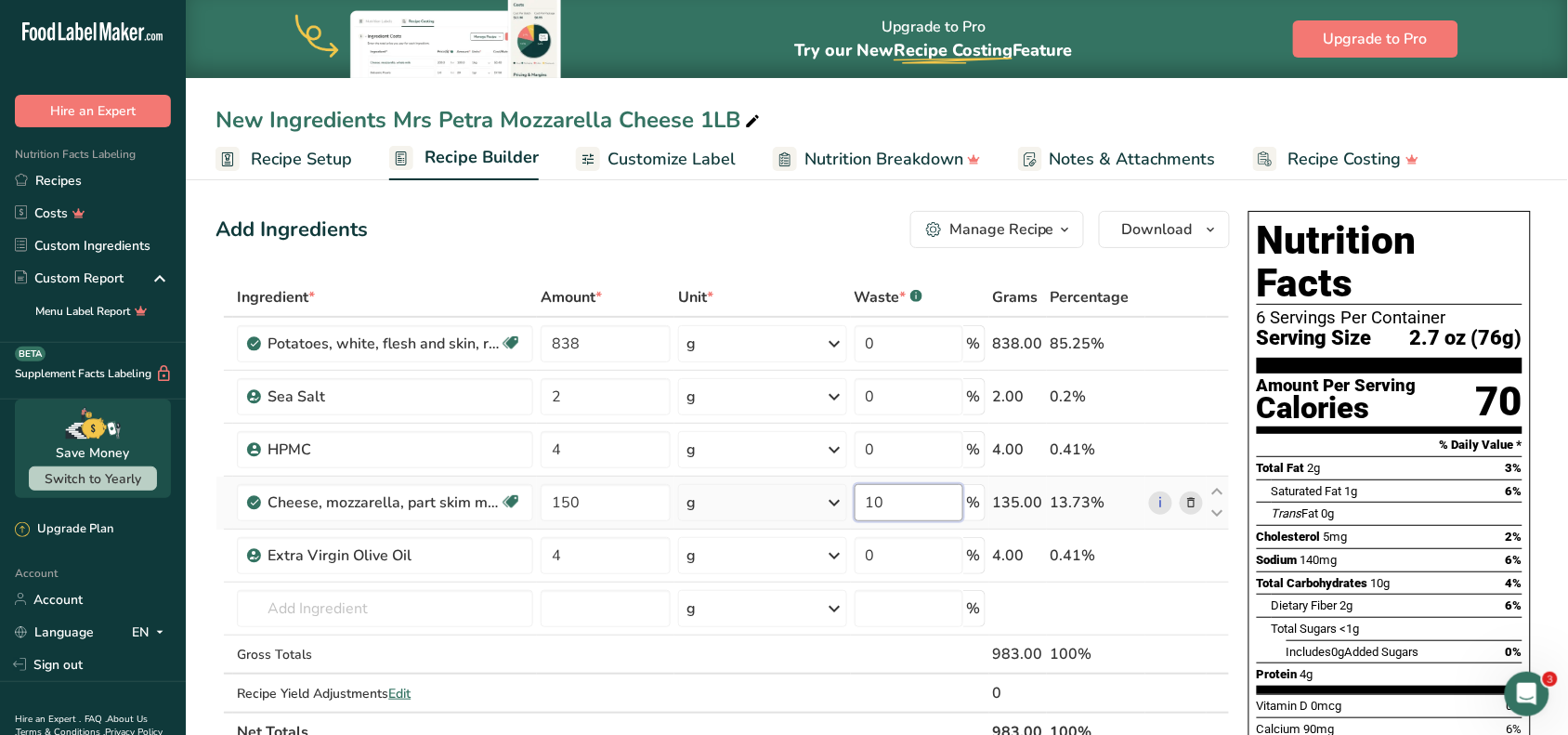 click on "Ingredient *
Amount *
Unit *
Waste *   .a-a{fill:#347362;}.b-a{fill:#fff;}          Grams
Percentage
Potatoes, white, flesh and skin, raw
Source of Antioxidants
Dairy free
Gluten free
Vegan
Vegetarian
Soy free
838
g
Portions
0.5 cup, diced
1 large (3" to 4-1/4" dia.)
1 medium (2+-1/4" to 3-1/4" dia.)
See more
Weight Units
g
kg
mg
See more
Volume Units
l
Volume units require a density conversion. If you know your ingredient's density enter it below. Otherwise, click on "RIA" our AI Regulatory bot - she will be able to help you
lb/ft3" at bounding box center (723, 515) 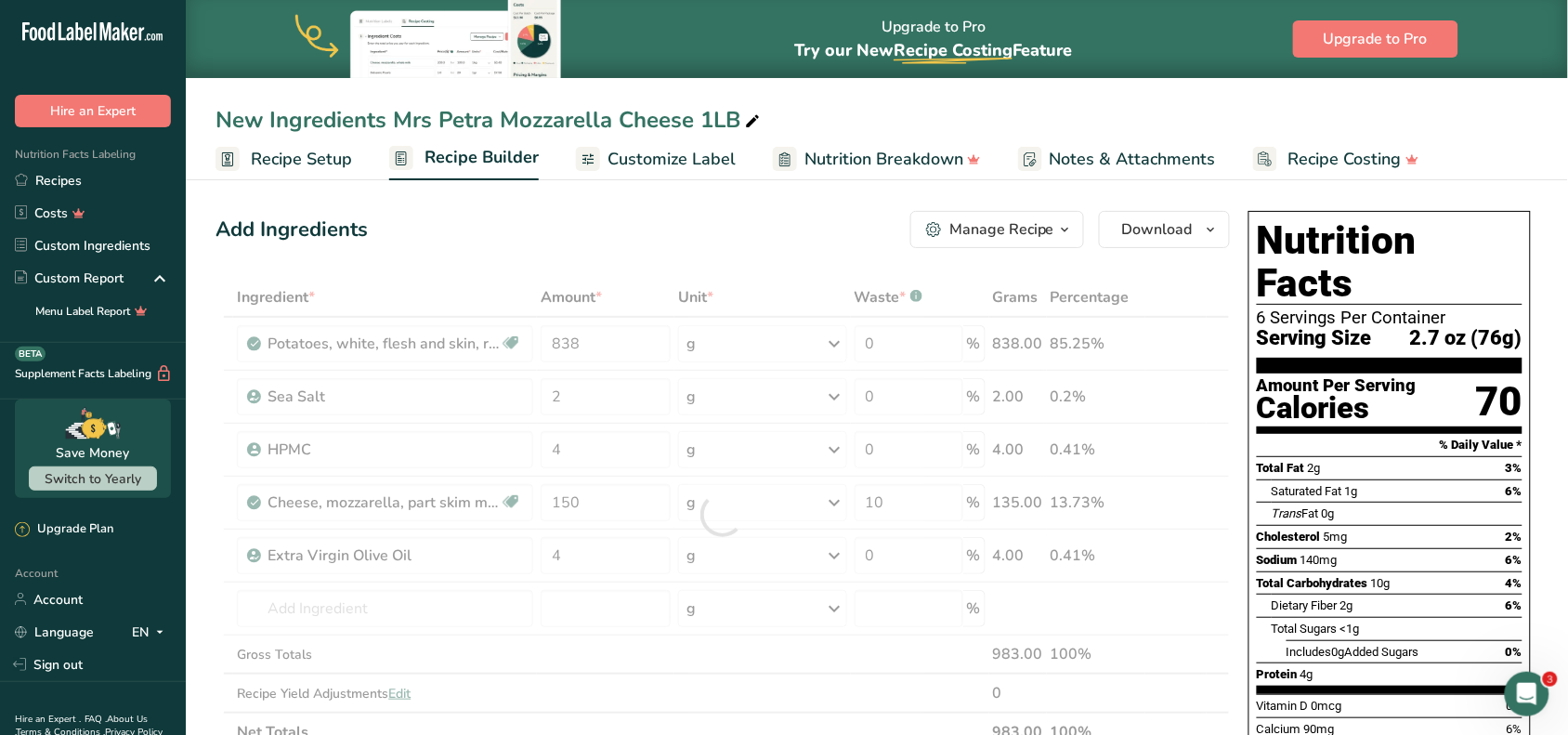 click at bounding box center [723, 515] 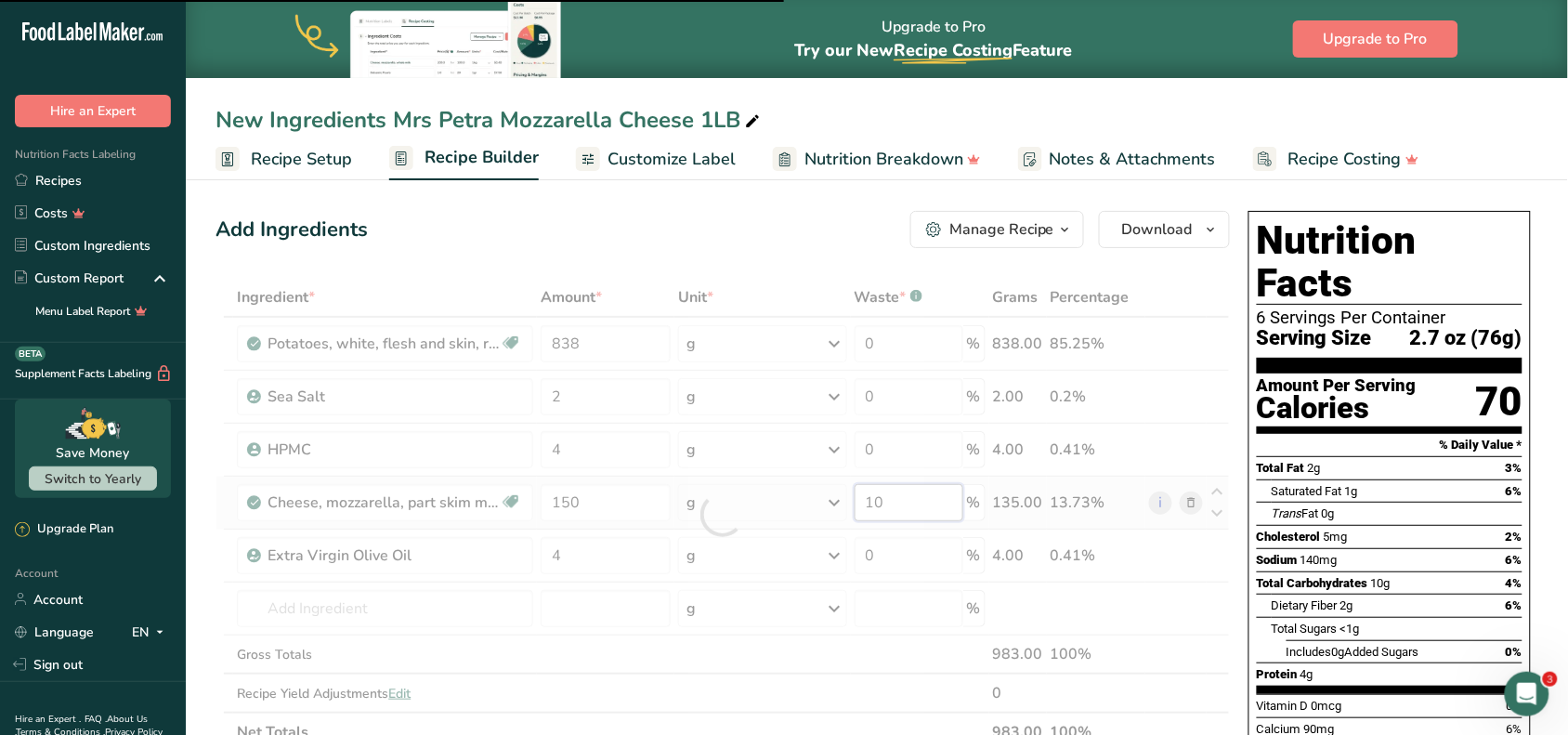click on "10" at bounding box center [908, 503] 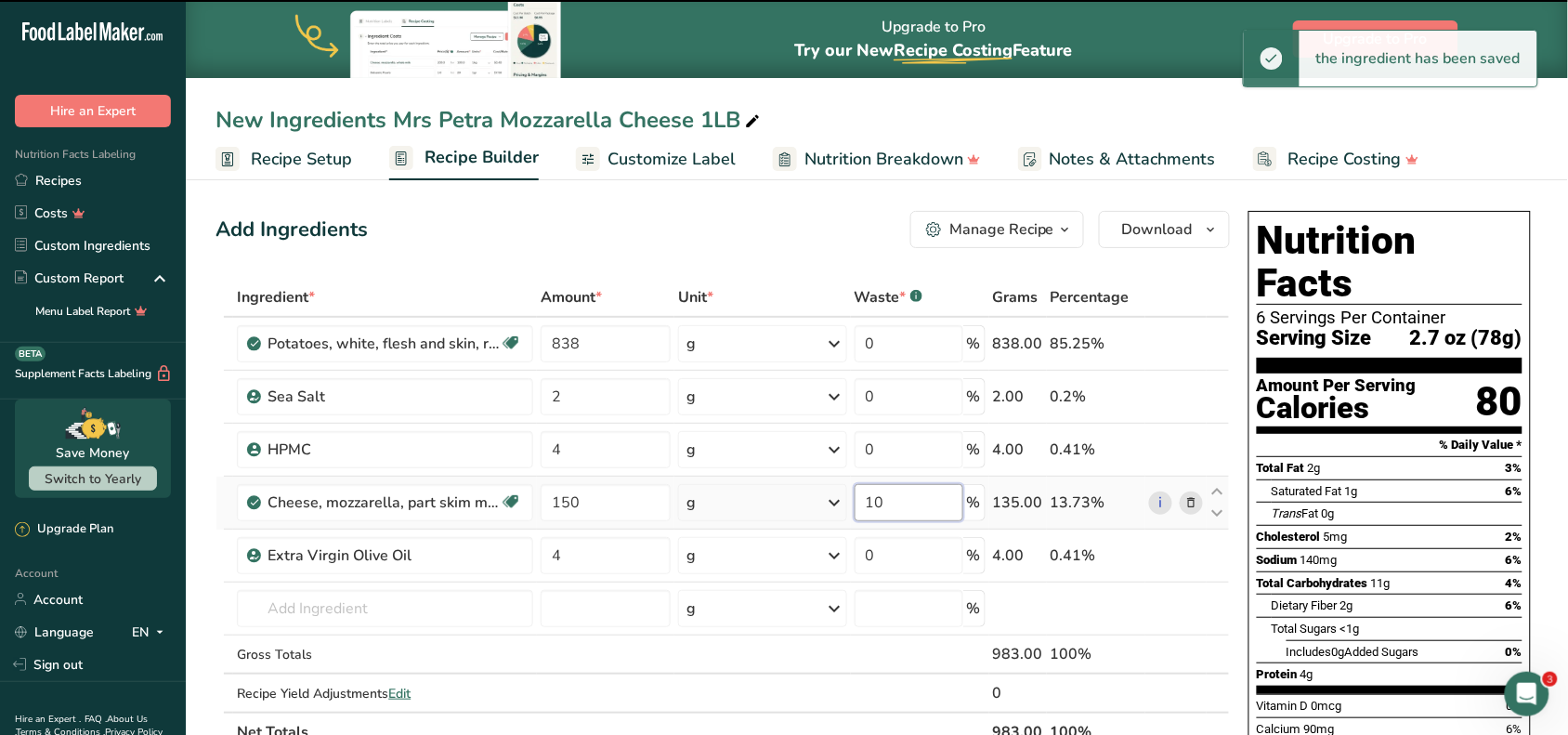 click on "Cheese, mozzarella, part skim milk
Gluten free
Vegetarian
Soy free
150
g
Portions
1 oz
Weight Units
g
kg
mg
See more
Volume Units
l
Volume units require a density conversion. If you know your ingredient's density enter it below. Otherwise, click on "RIA" our AI Regulatory bot - she will be able to help you
lb/ft3
g/cm3
Confirm
mL
Volume units require a density conversion. If you know your ingredient's density enter it below. Otherwise, click on "RIA" our AI Regulatory bot - she will be able to help you
lb/ft3
fl oz" at bounding box center [723, 503] 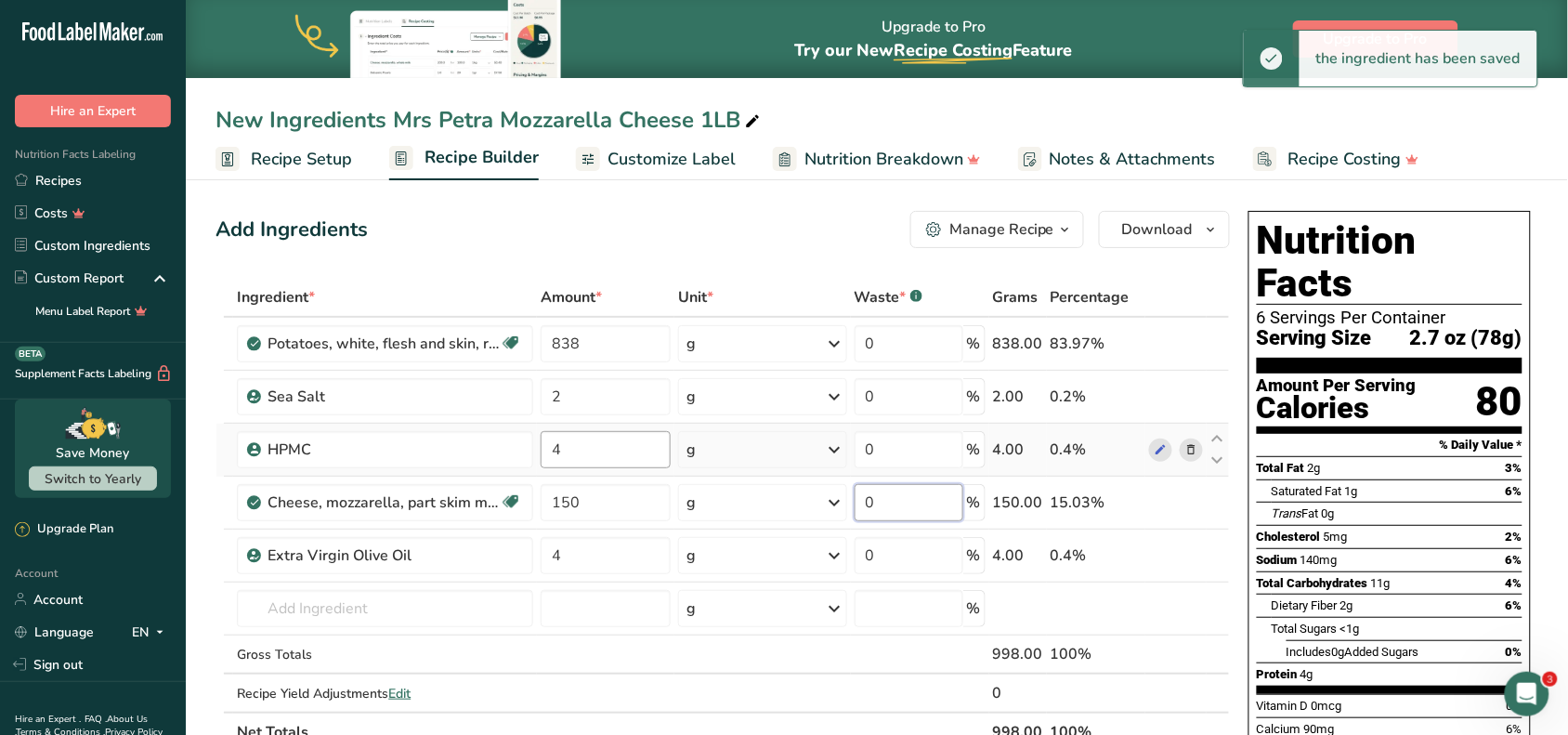 type on "0" 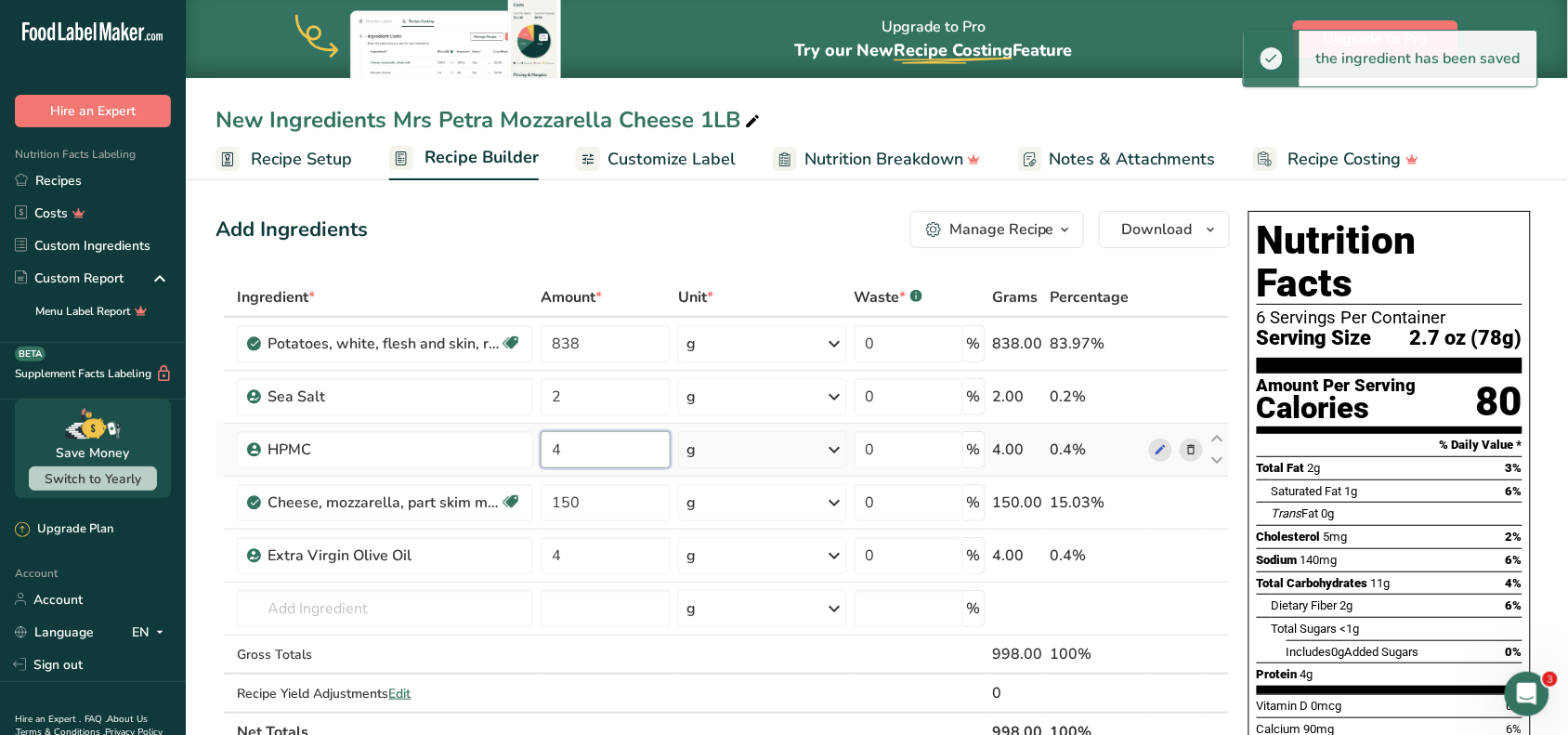 click on "Ingredient *
Amount *
Unit *
Waste *   .a-a{fill:#347362;}.b-a{fill:#fff;}          Grams
Percentage
Potatoes, white, flesh and skin, raw
Source of Antioxidants
Dairy free
Gluten free
Vegan
Vegetarian
Soy free
838
g
Portions
0.5 cup, diced
1 large (3" to 4-1/4" dia.)
1 medium (2+-1/4" to 3-1/4" dia.)
See more
Weight Units
g
kg
mg
See more
Volume Units
l
Volume units require a density conversion. If you know your ingredient's density enter it below. Otherwise, click on "RIA" our AI Regulatory bot - she will be able to help you
lb/ft3" at bounding box center [723, 515] 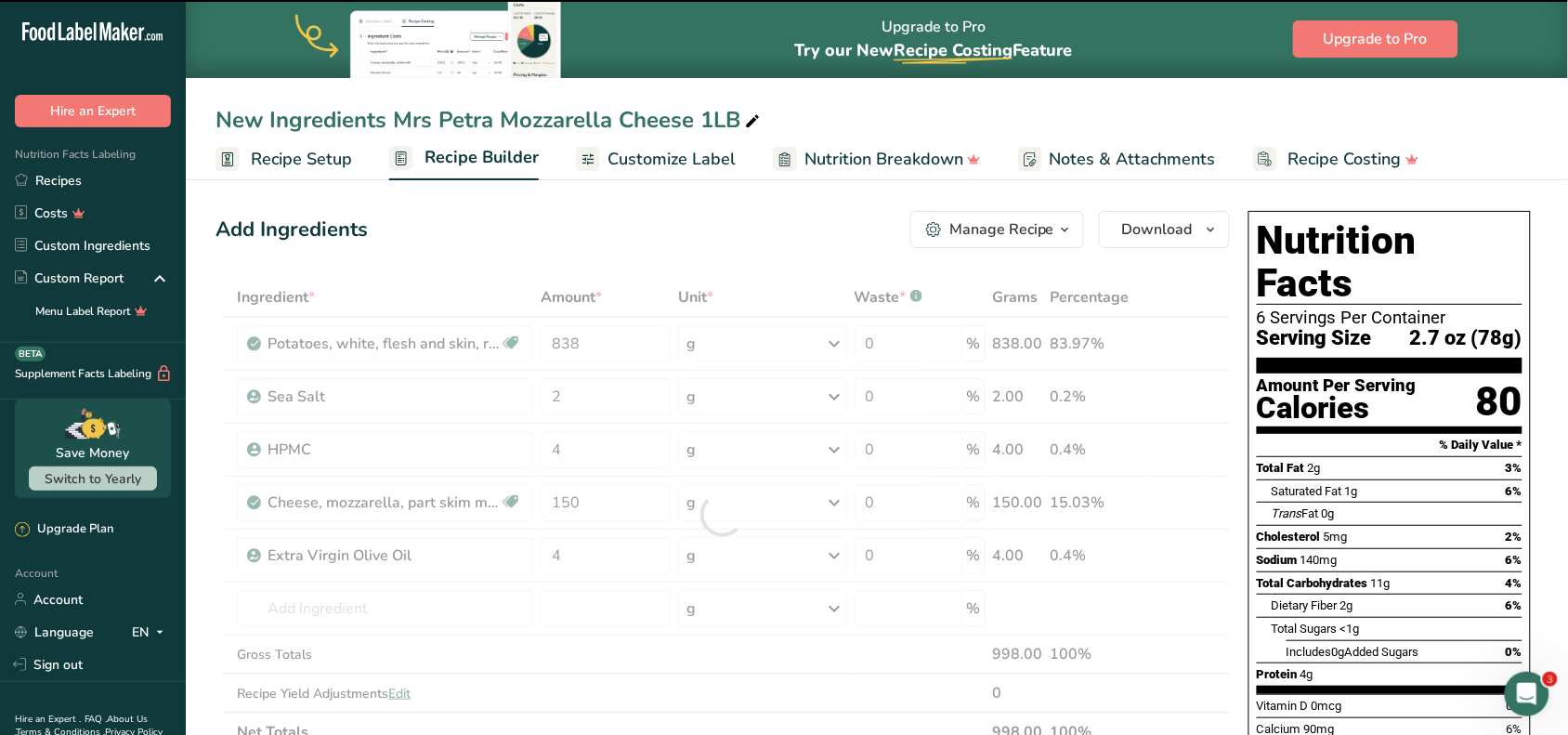 click at bounding box center [723, 515] 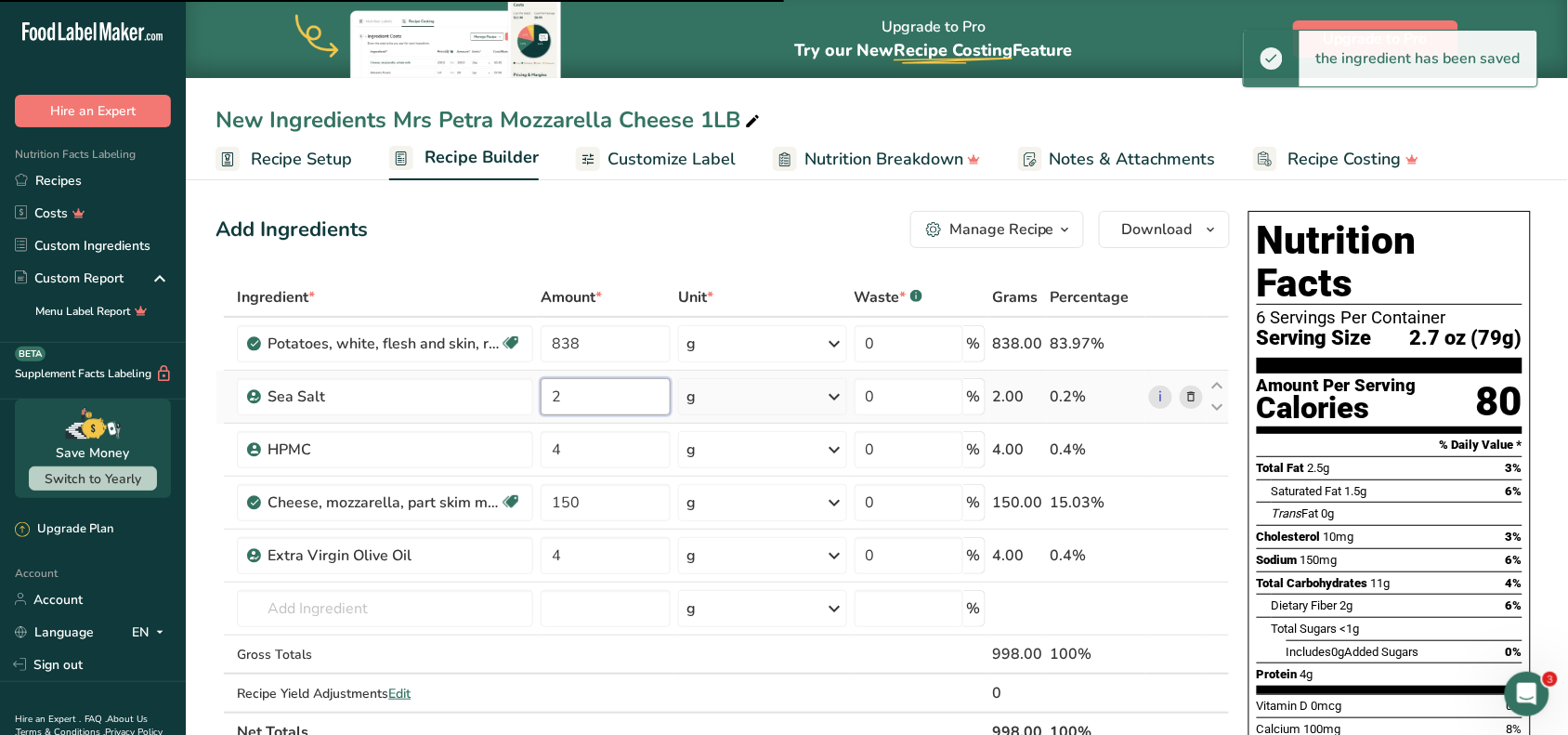 click on "2" at bounding box center [606, 397] 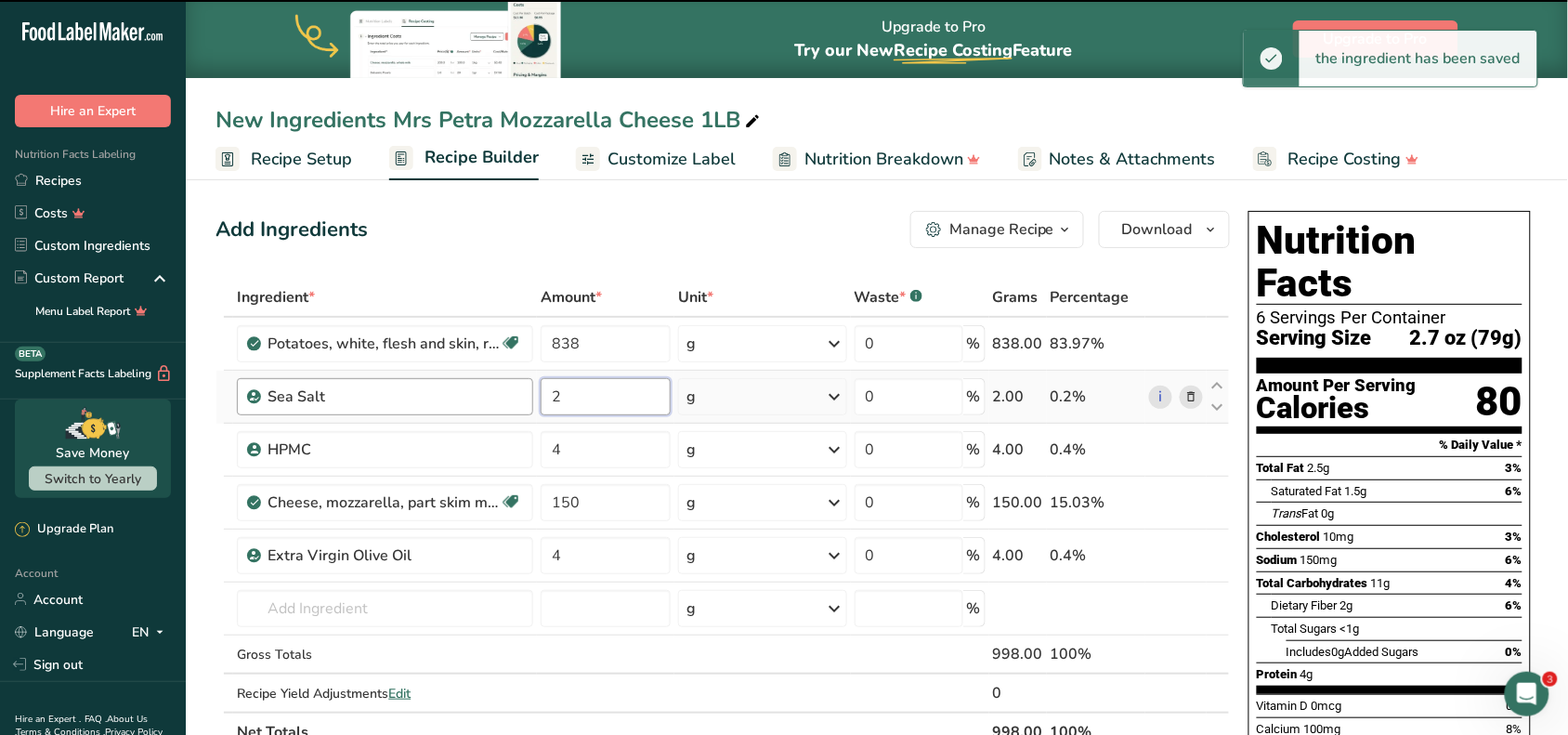 drag, startPoint x: 619, startPoint y: 387, endPoint x: 467, endPoint y: 391, distance: 152.05262 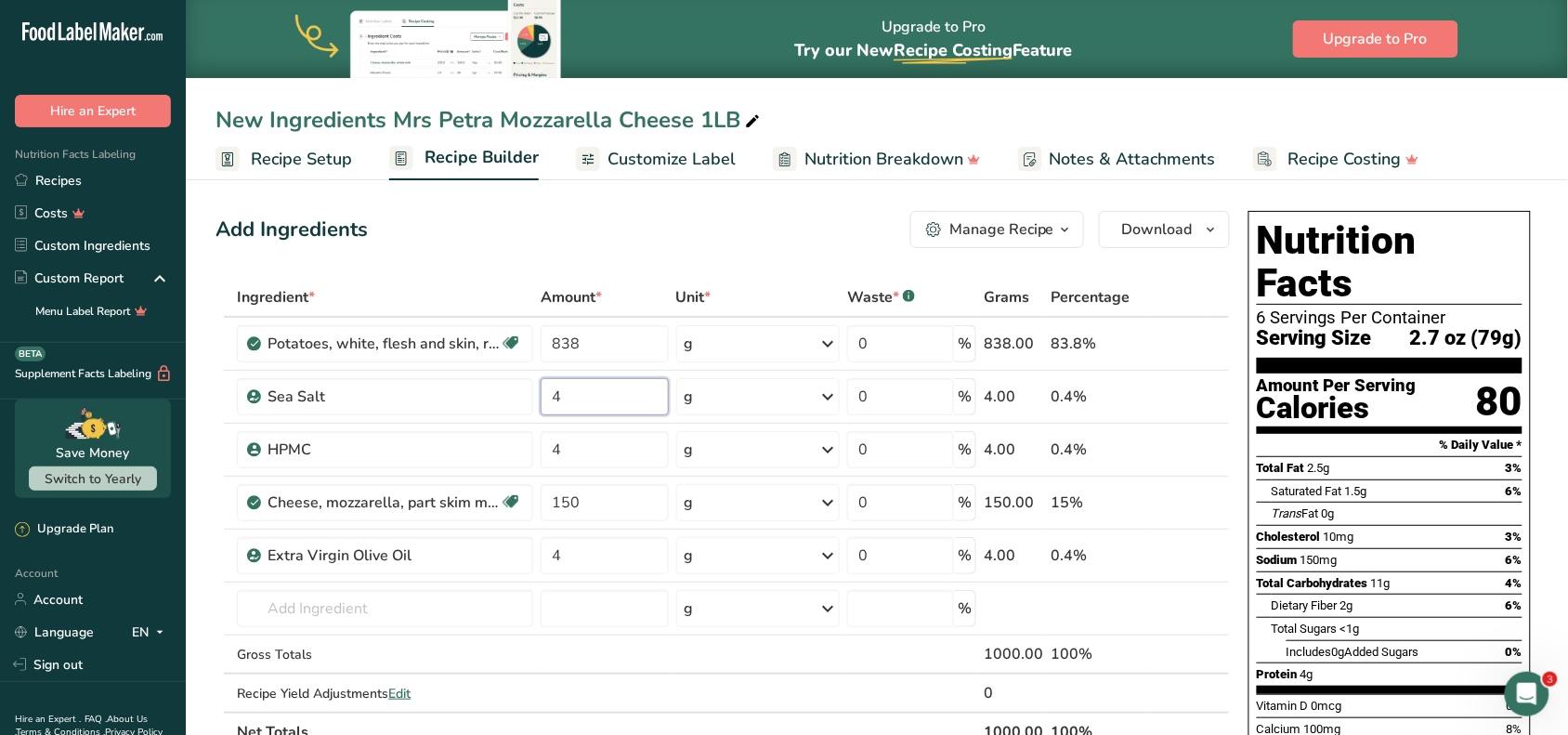 type on "4" 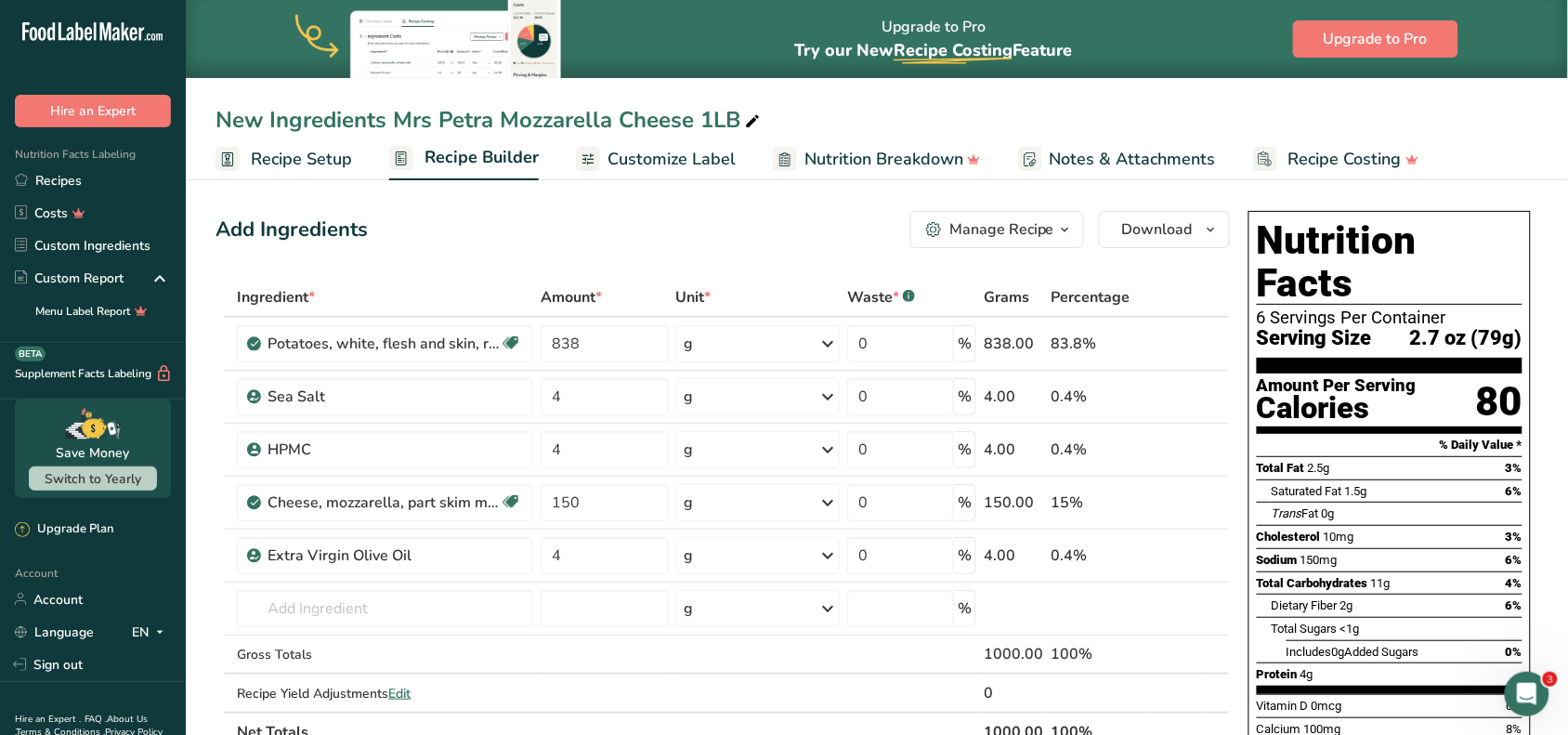 click on "Add Ingredients
Manage Recipe         Delete Recipe           Duplicate Recipe             Scale Recipe             Save as Sub-Recipe   .a-a{fill:#347362;}.b-a{fill:#fff;}                               Nutrition Breakdown                   Recipe Card
NEW
Amino Acids Pattern Report             Activity History
Download
Choose your preferred label style
Standard FDA label
Standard FDA label
The most common format for nutrition facts labels in compliance with the FDA's typeface, style and requirements
Tabular FDA label
A label format compliant with the FDA regulations presented in a tabular (horizontal) display.
Linear FDA label
A simple linear display for small sized packages.
Simplified FDA label" at bounding box center [723, 230] 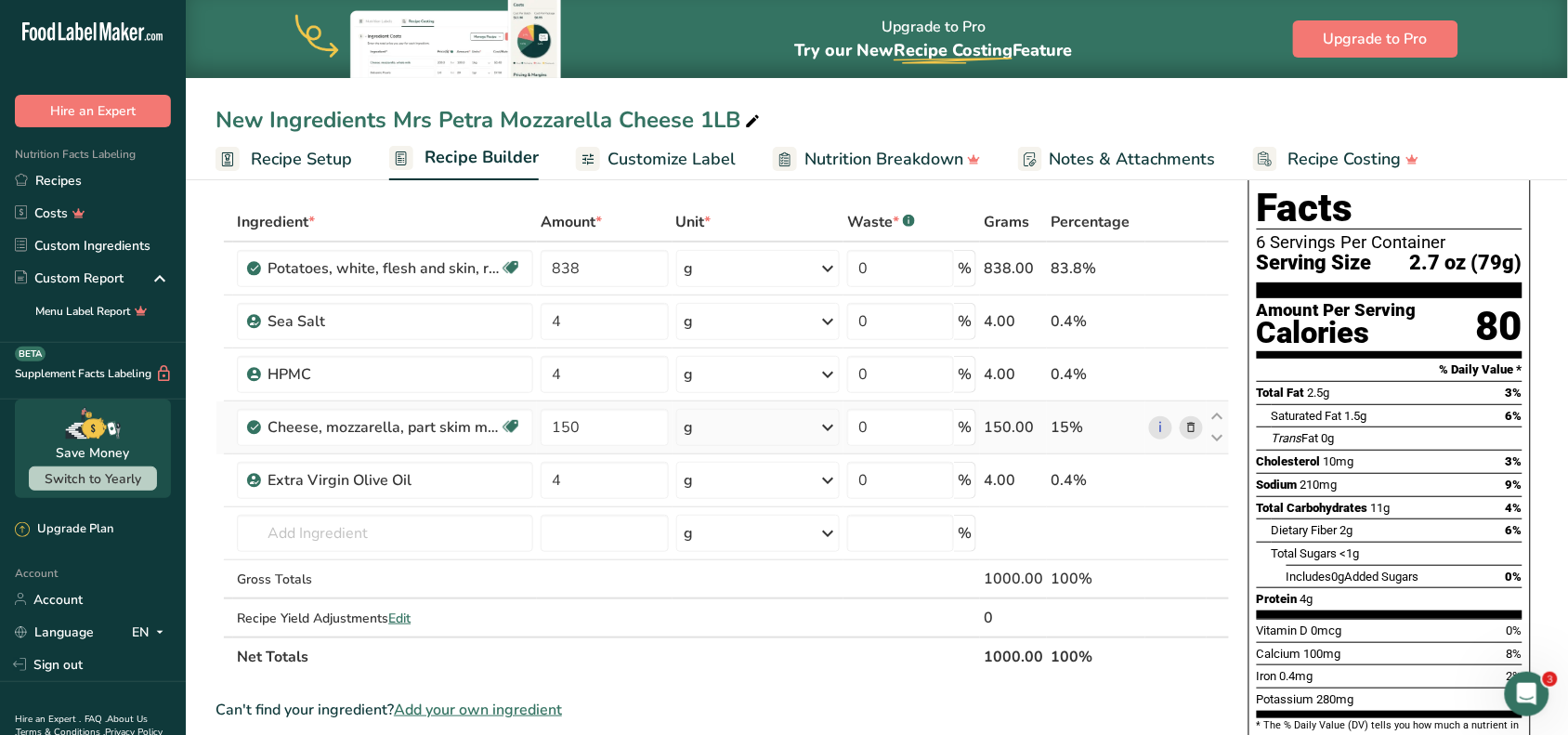 scroll, scrollTop: 116, scrollLeft: 0, axis: vertical 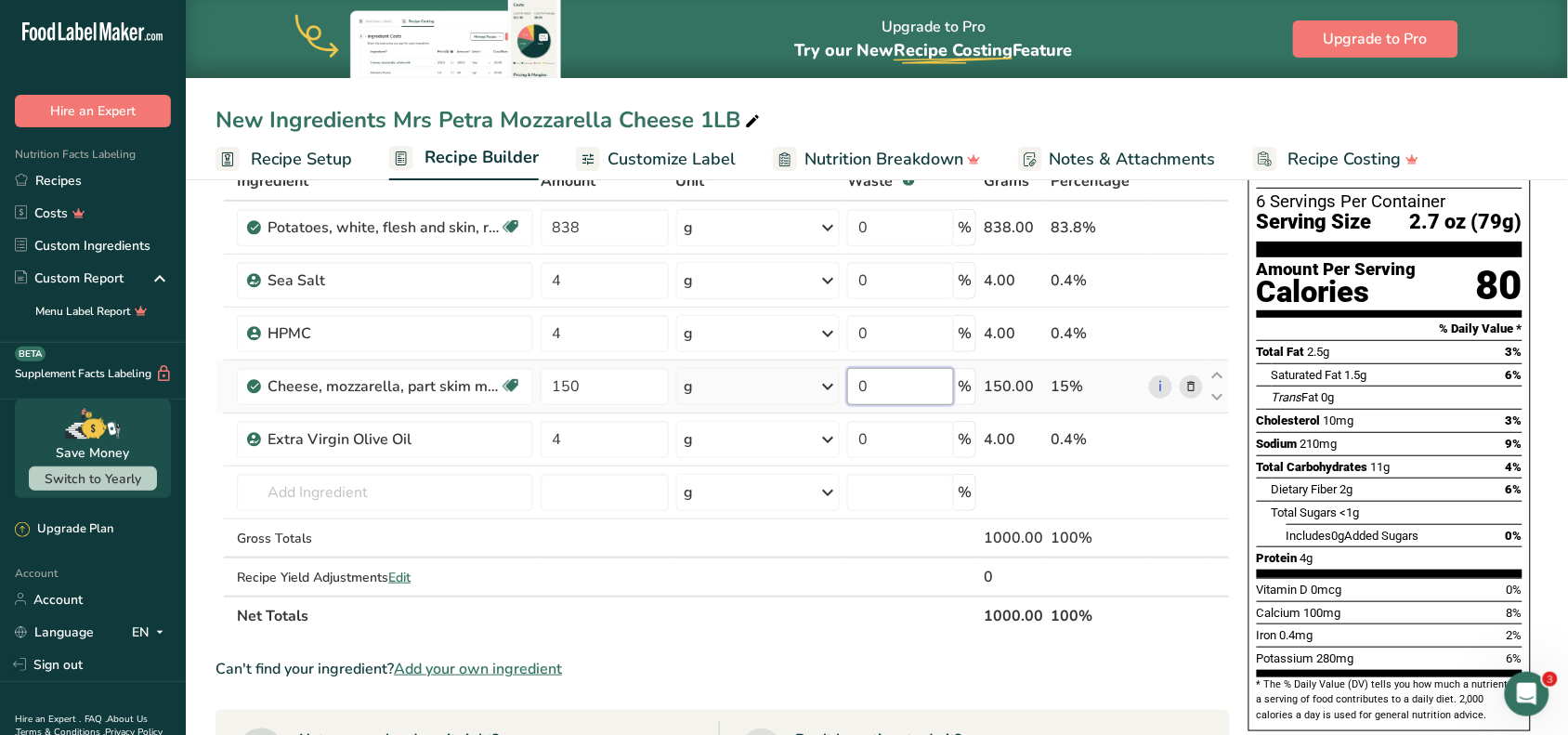 drag, startPoint x: 906, startPoint y: 386, endPoint x: 819, endPoint y: 386, distance: 87 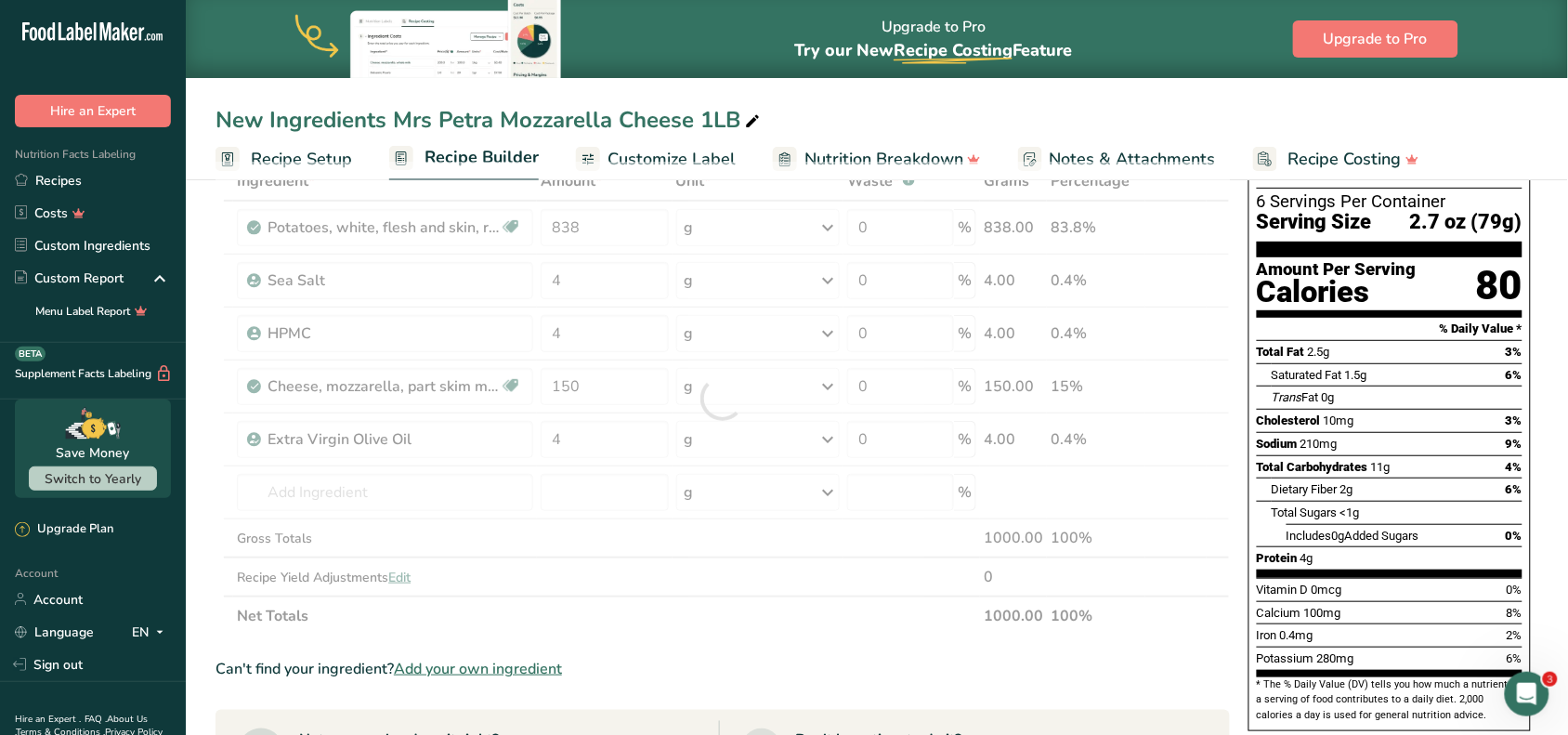 drag, startPoint x: 819, startPoint y: 386, endPoint x: 774, endPoint y: 386, distance: 45 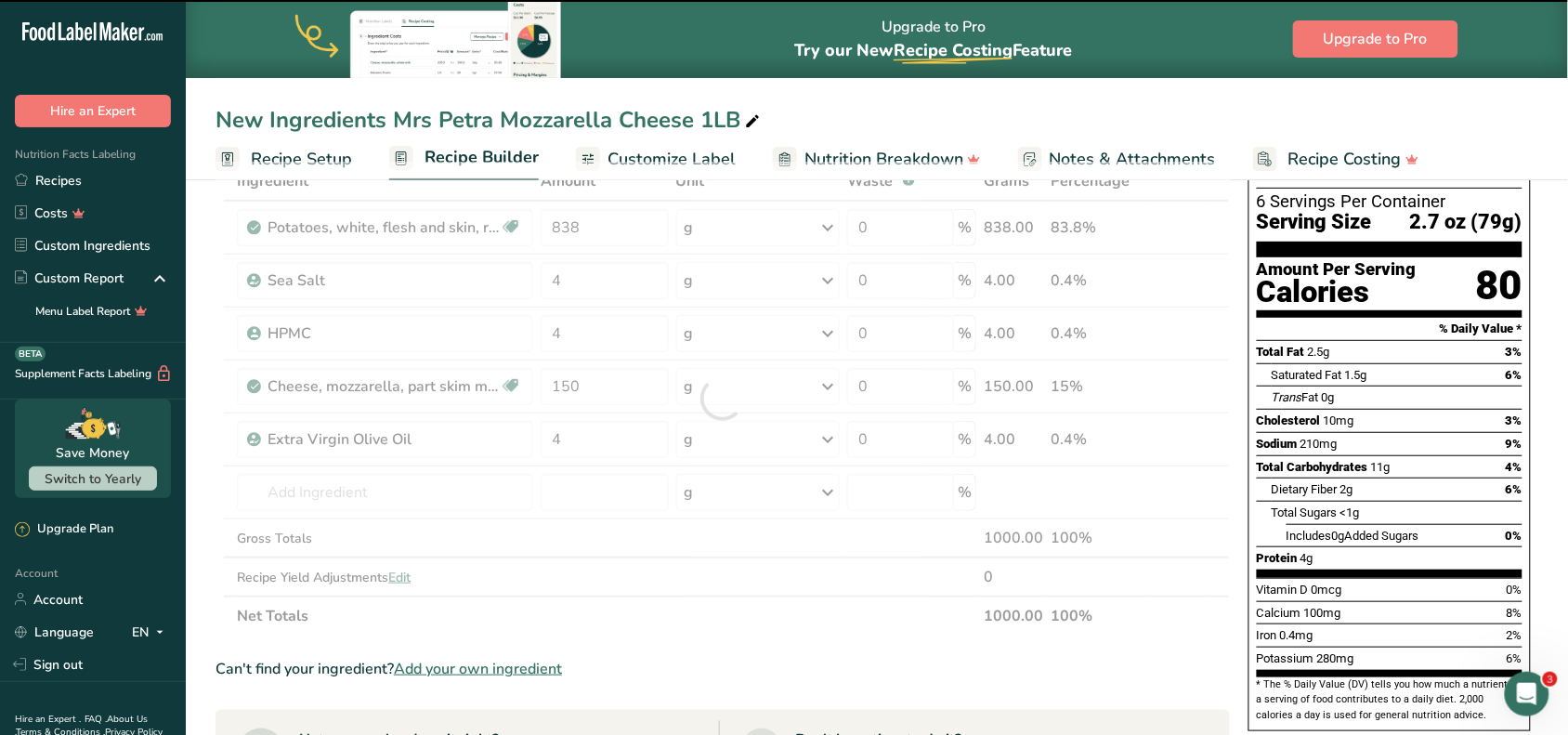 click at bounding box center (723, 399) 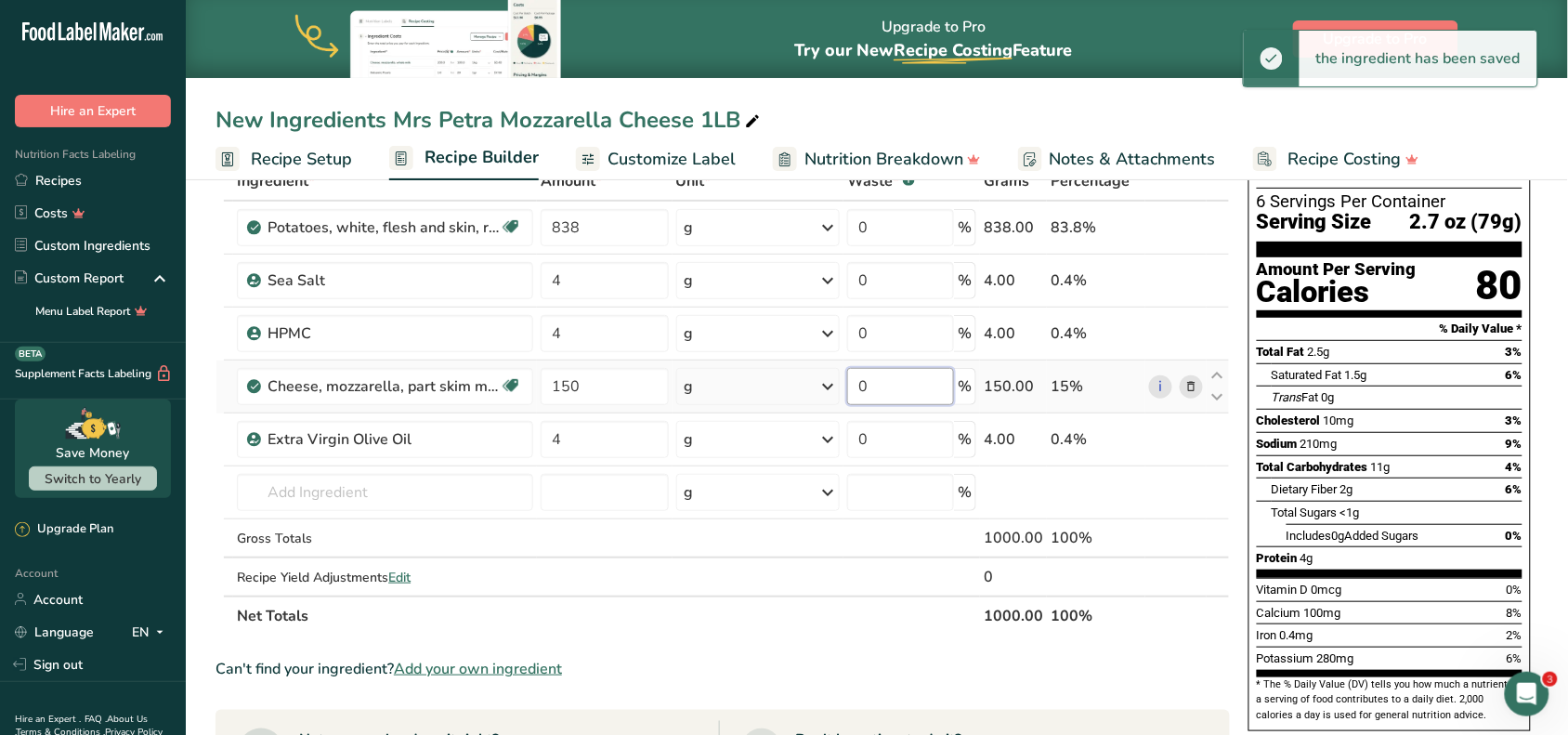 click on "0" at bounding box center (900, 387) 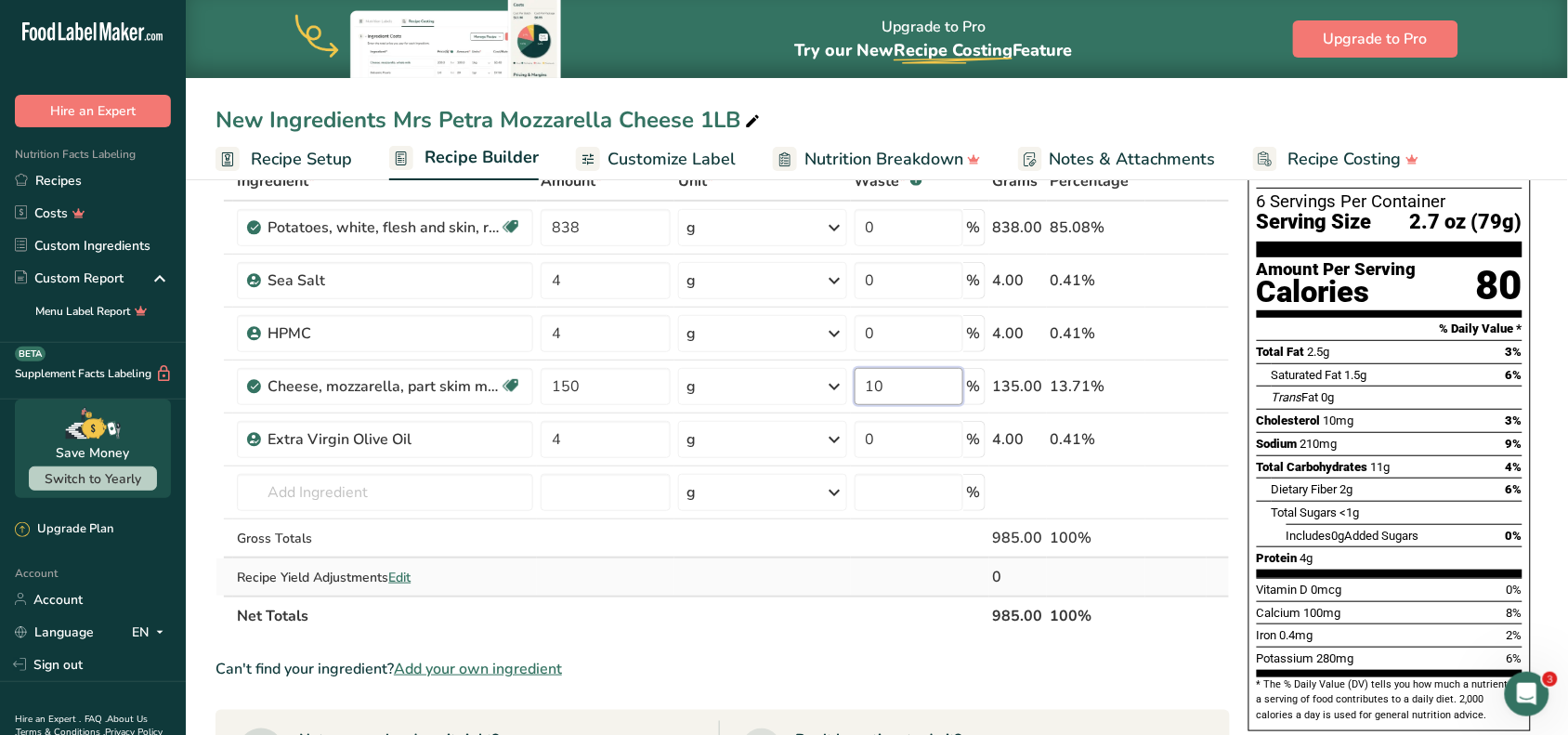 type on "10" 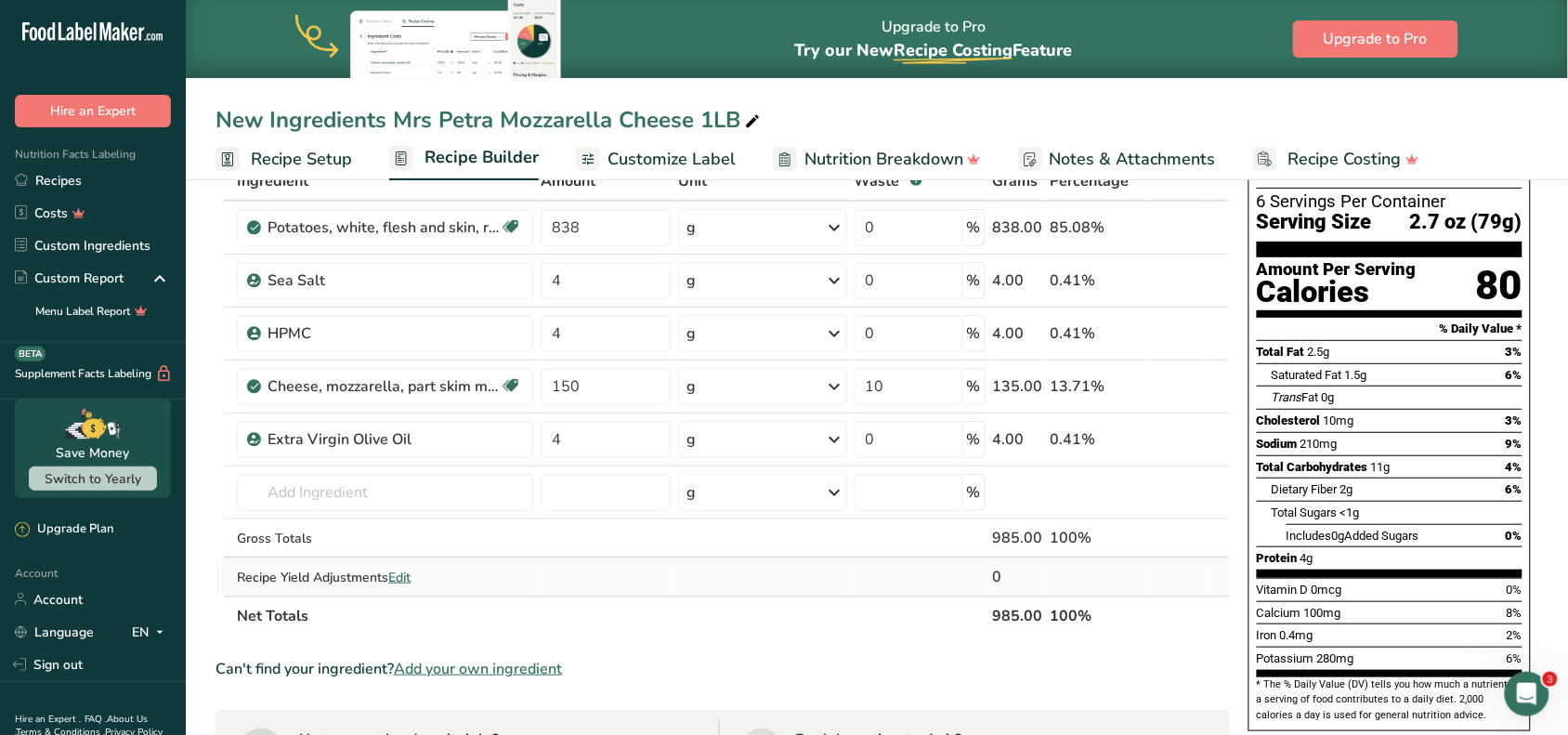 click on "Ingredient *
Amount *
Unit *
Waste *   .a-a{fill:#347362;}.b-a{fill:#fff;}          Grams
Percentage
Potatoes, white, flesh and skin, raw
Source of Antioxidants
Dairy free
Gluten free
Vegan
Vegetarian
Soy free
838
g
Portions
0.5 cup, diced
1 large (3" to 4-1/4" dia.)
1 medium (2+-1/4" to 3-1/4" dia.)
See more
Weight Units
g
kg
mg
See more
Volume Units
l
Volume units require a density conversion. If you know your ingredient's density enter it below. Otherwise, click on "RIA" our AI Regulatory bot - she will be able to help you
lb/ft3" at bounding box center (723, 399) 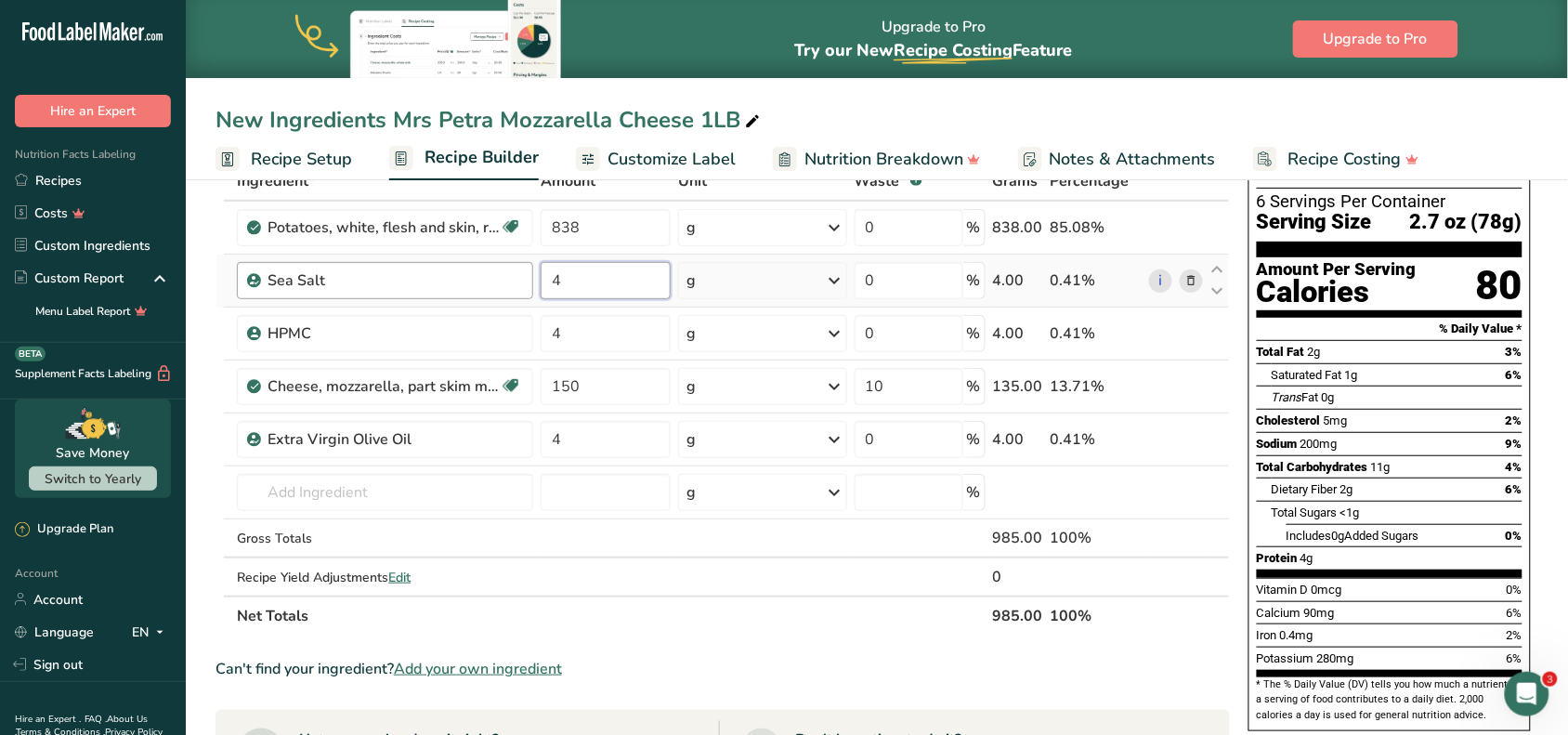 drag, startPoint x: 638, startPoint y: 280, endPoint x: 469, endPoint y: 284, distance: 169.04733 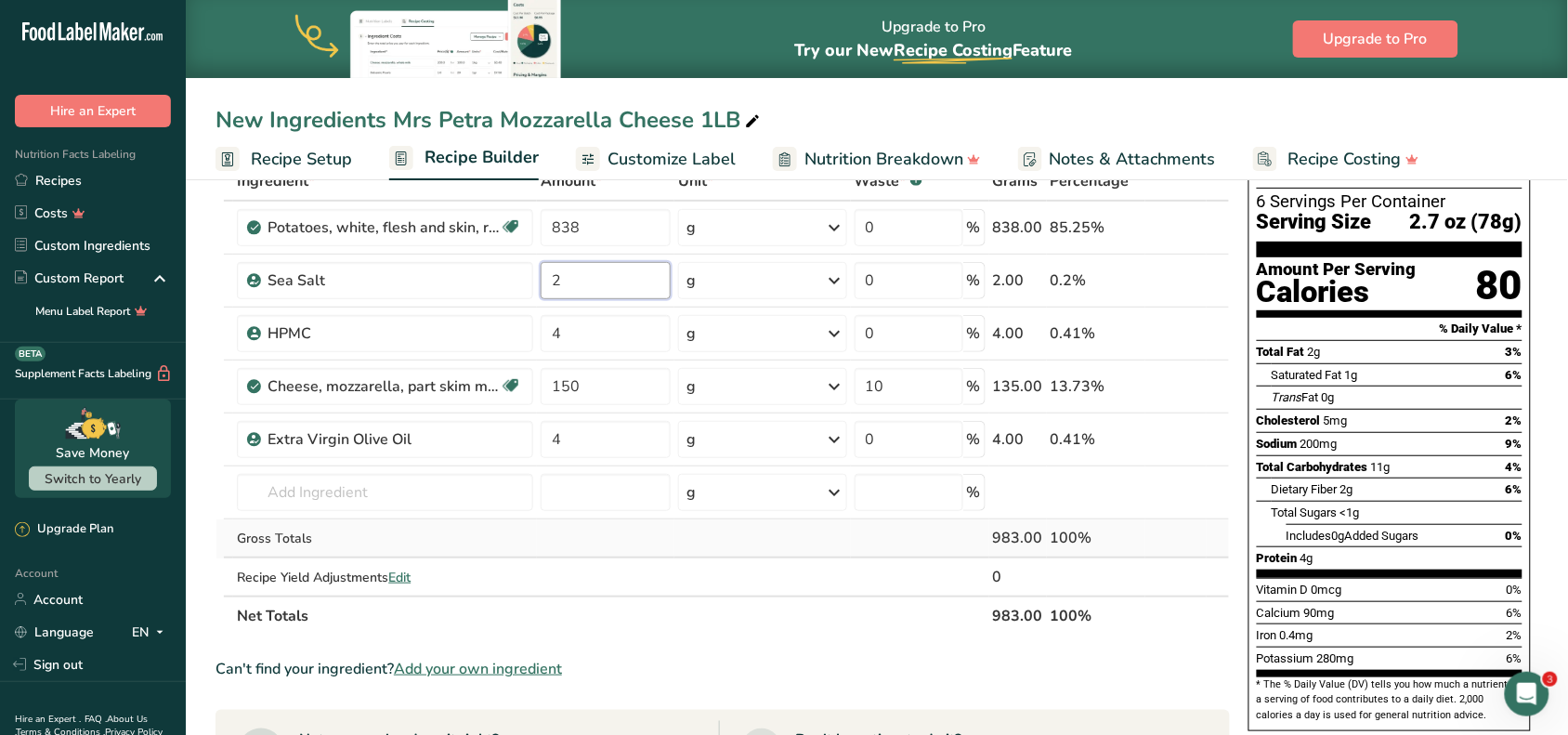 type on "2" 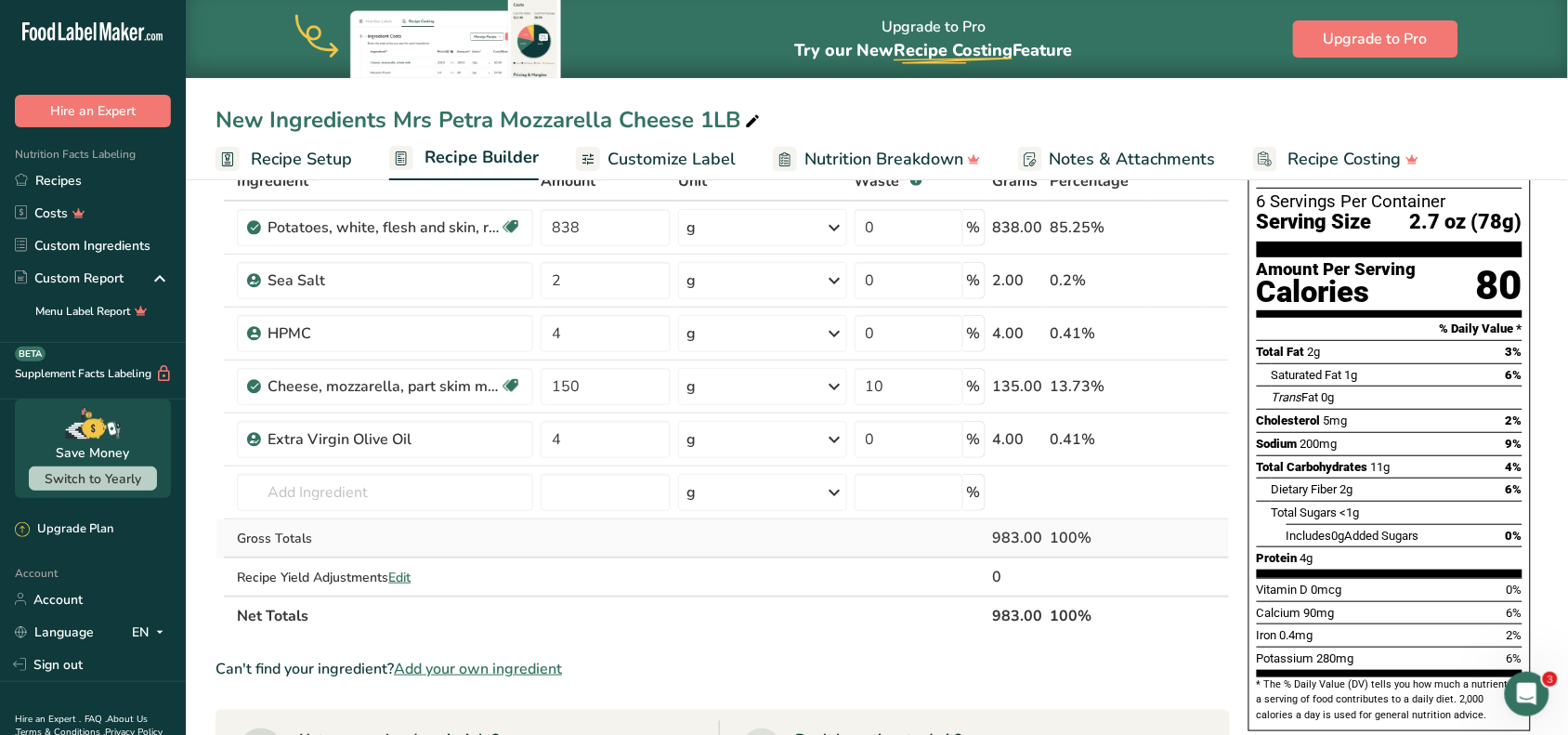 click on "Ingredient *
Amount *
Unit *
Waste *   .a-a{fill:#347362;}.b-a{fill:#fff;}          Grams
Percentage
Potatoes, white, flesh and skin, raw
Source of Antioxidants
Dairy free
Gluten free
Vegan
Vegetarian
Soy free
838
g
Portions
0.5 cup, diced
1 large (3" to 4-1/4" dia.)
1 medium (2+-1/4" to 3-1/4" dia.)
See more
Weight Units
g
kg
mg
See more
Volume Units
l
Volume units require a density conversion. If you know your ingredient's density enter it below. Otherwise, click on "RIA" our AI Regulatory bot - she will be able to help you
lb/ft3" at bounding box center [723, 399] 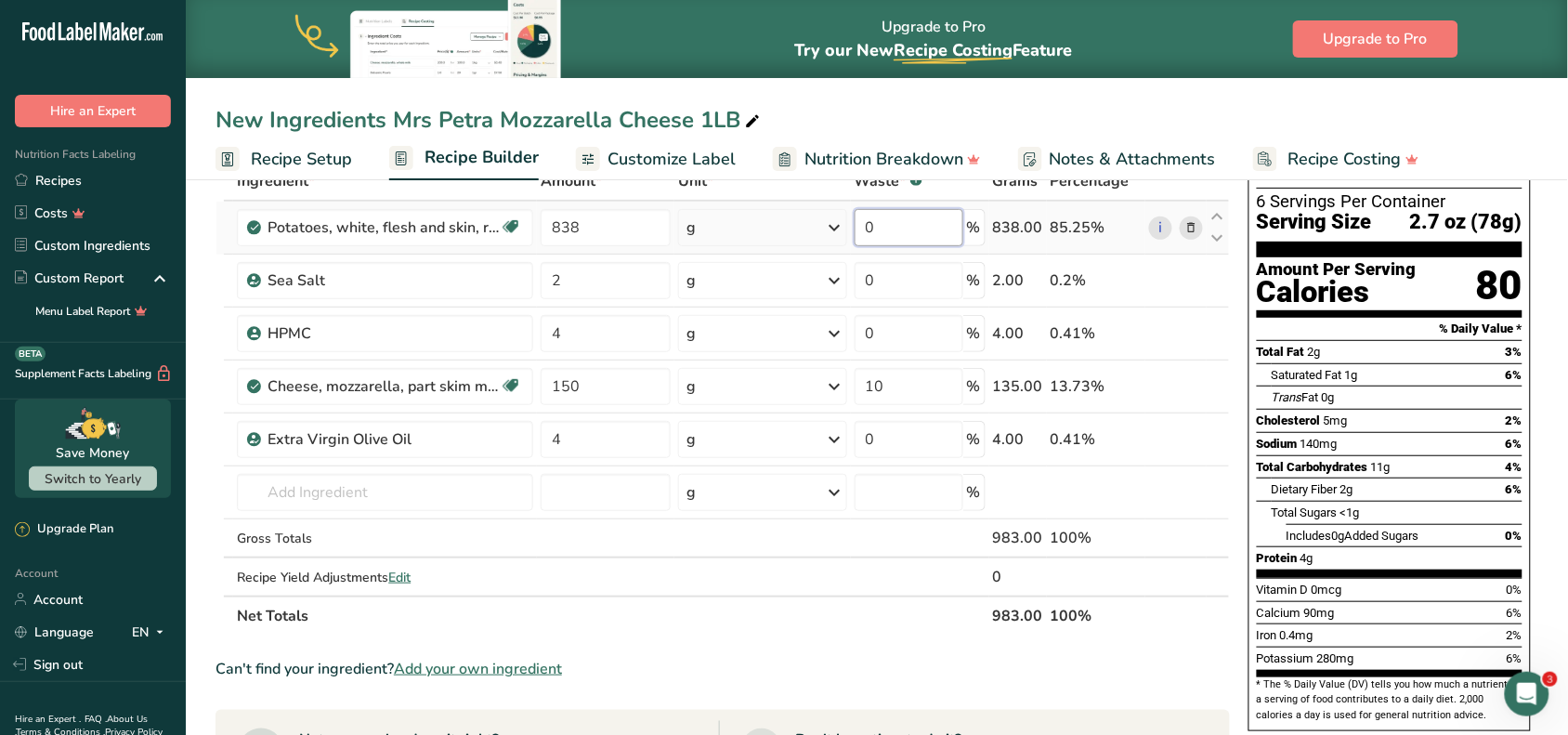 click on "0" at bounding box center [908, 228] 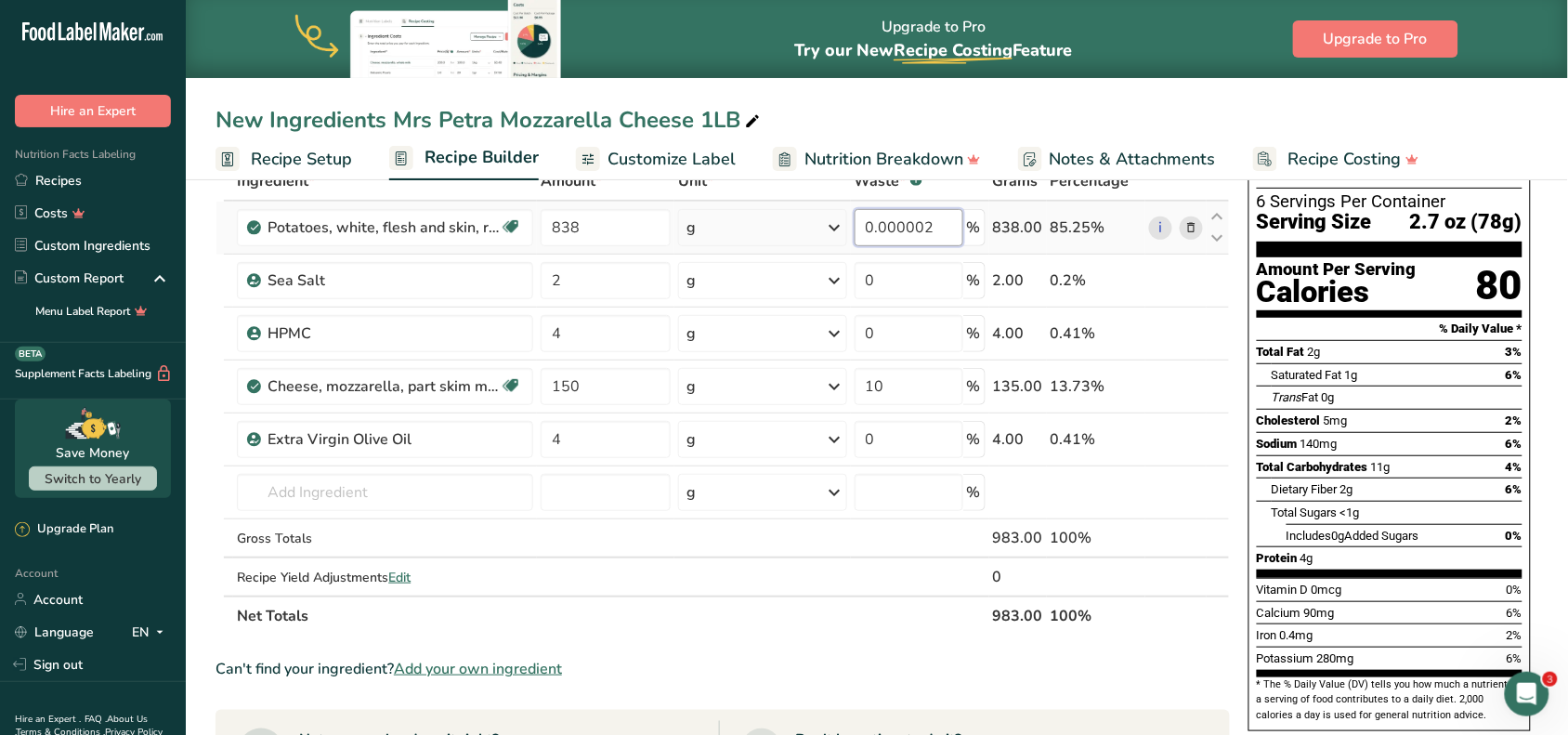 drag, startPoint x: 945, startPoint y: 226, endPoint x: 823, endPoint y: 230, distance: 122.06556 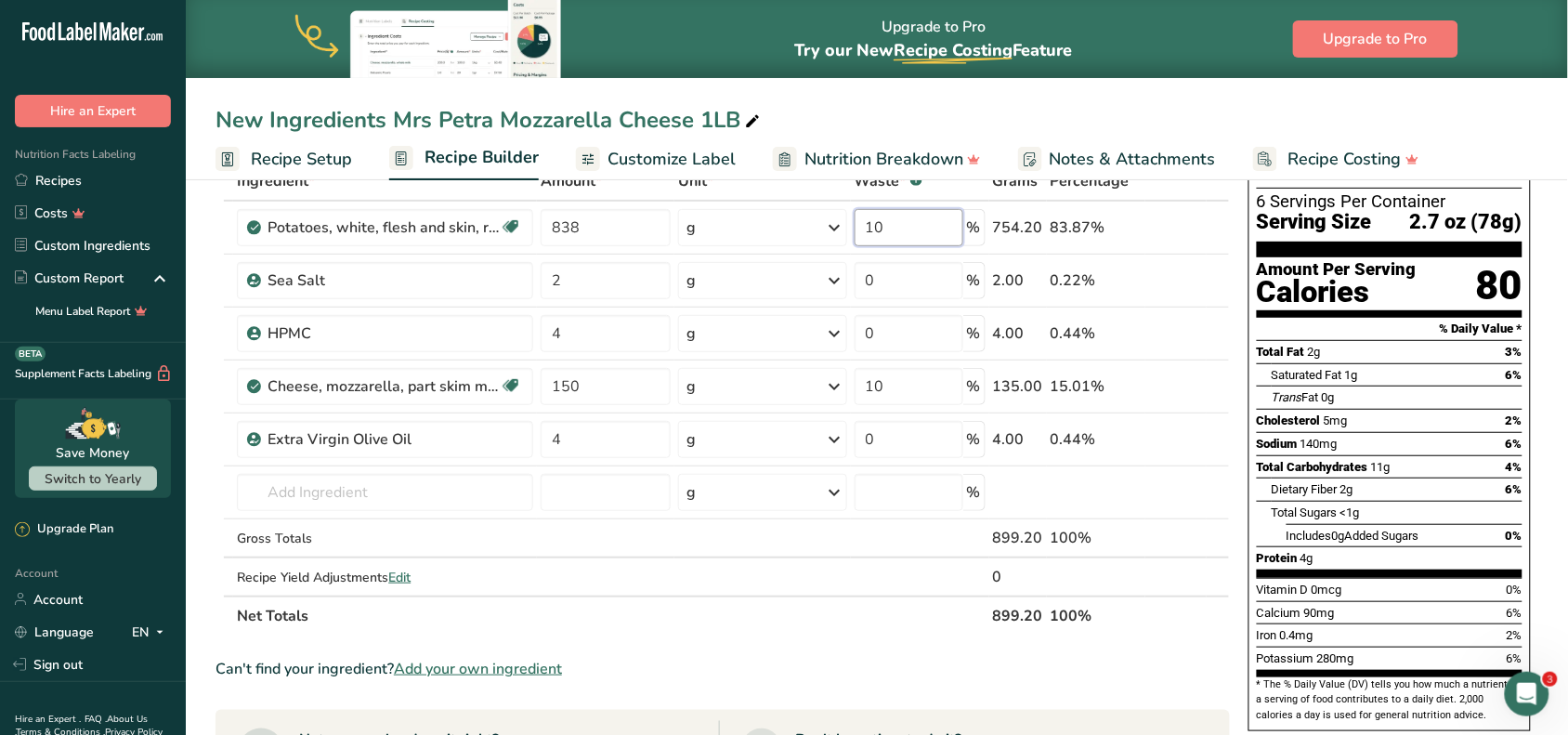 type on "10" 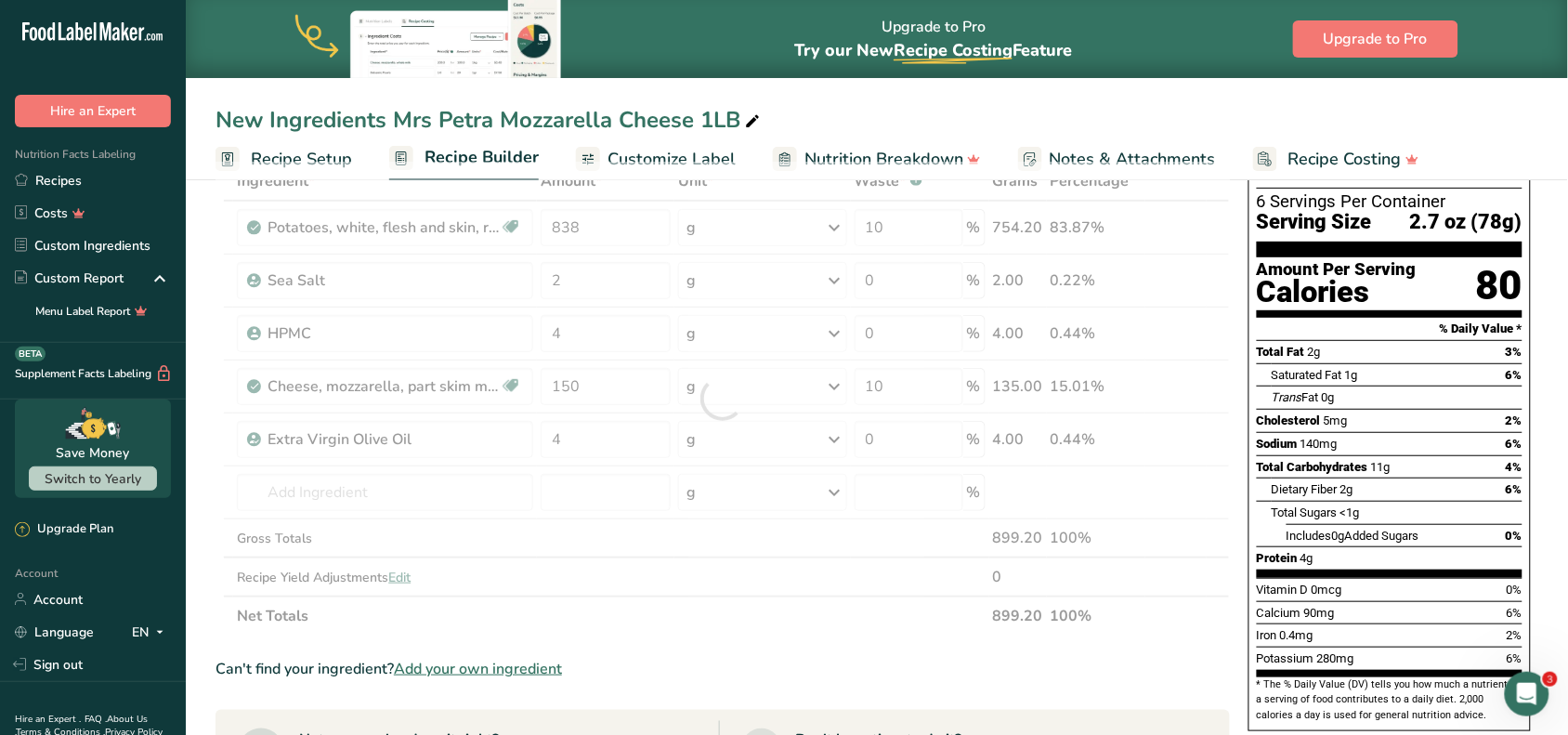 click on "Ingredient *
Amount *
Unit *
Waste *   .a-a{fill:#347362;}.b-a{fill:#fff;}          Grams
Percentage
Potatoes, white, flesh and skin, raw
Source of Antioxidants
Dairy free
Gluten free
Vegan
Vegetarian
Soy free
838
g
Portions
0.5 cup, diced
1 large (3" to 4-1/4" dia.)
1 medium (2+-1/4" to 3-1/4" dia.)
See more
Weight Units
g
kg
mg
See more
Volume Units
l
Volume units require a density conversion. If you know your ingredient's density enter it below. Otherwise, click on "RIA" our AI Regulatory bot - she will be able to help you
lb/ft3" at bounding box center [723, 399] 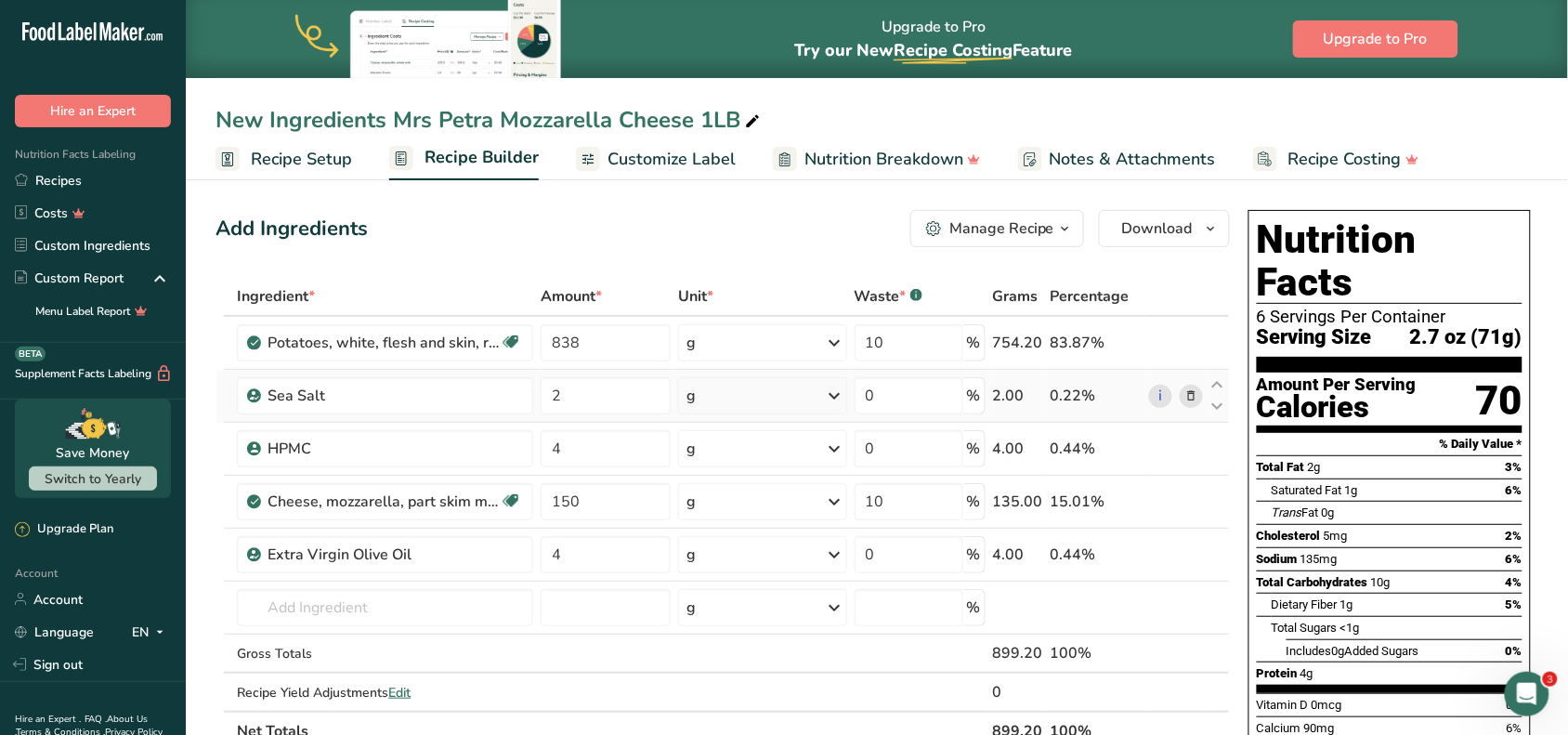scroll, scrollTop: 0, scrollLeft: 0, axis: both 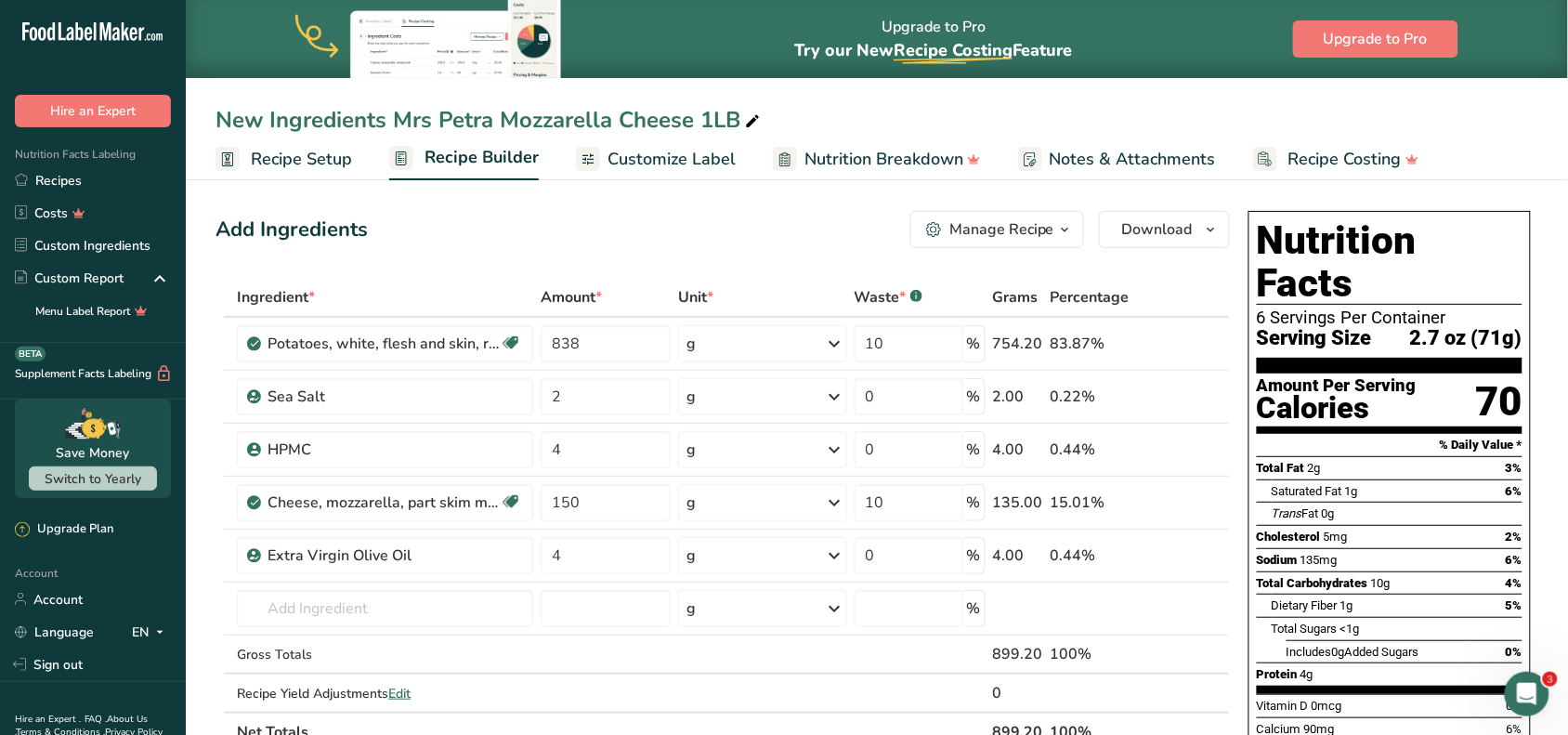 click on "Add Ingredients
Manage Recipe         Delete Recipe           Duplicate Recipe             Scale Recipe             Save as Sub-Recipe   .a-a{fill:#347362;}.b-a{fill:#fff;}                               Nutrition Breakdown                   Recipe Card
NEW
Amino Acids Pattern Report             Activity History
Download
Choose your preferred label style
Standard FDA label
Standard FDA label
The most common format for nutrition facts labels in compliance with the FDA's typeface, style and requirements
Tabular FDA label
A label format compliant with the FDA regulations presented in a tabular (horizontal) display.
Linear FDA label
A simple linear display for small sized packages.
Simplified FDA label" at bounding box center [877, 773] 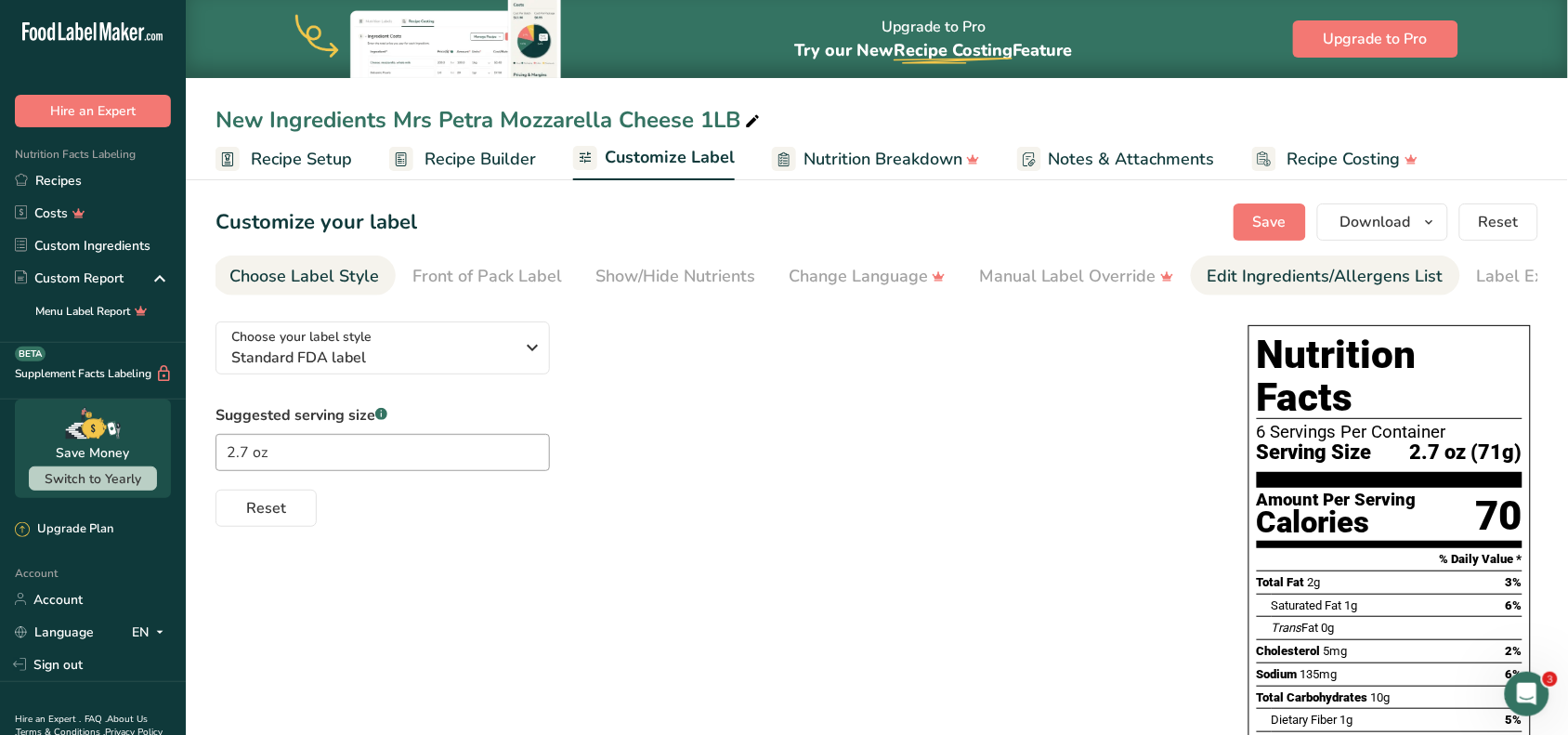 click on "Edit Ingredients/Allergens List" at bounding box center [1326, 276] 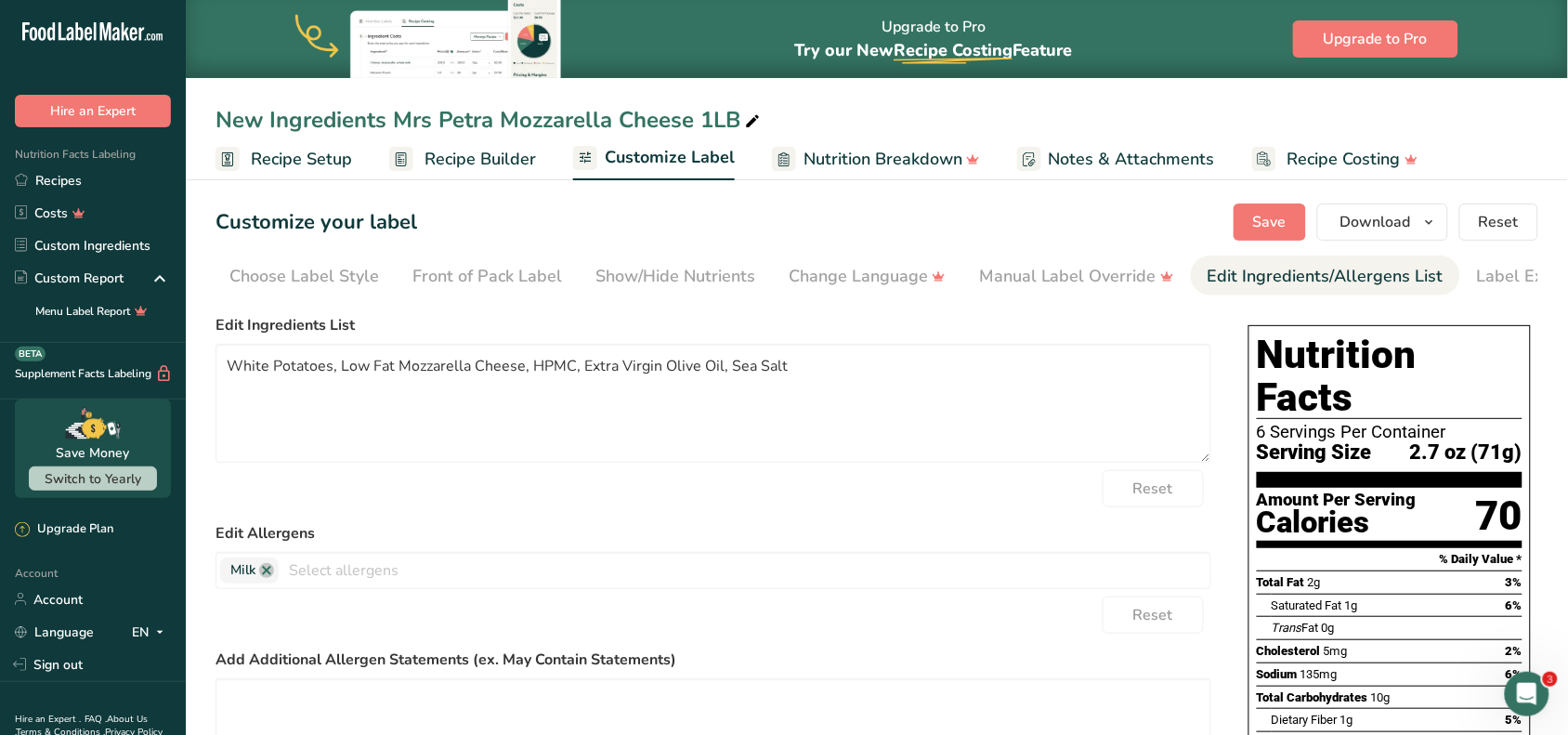 scroll, scrollTop: 0, scrollLeft: 70, axis: horizontal 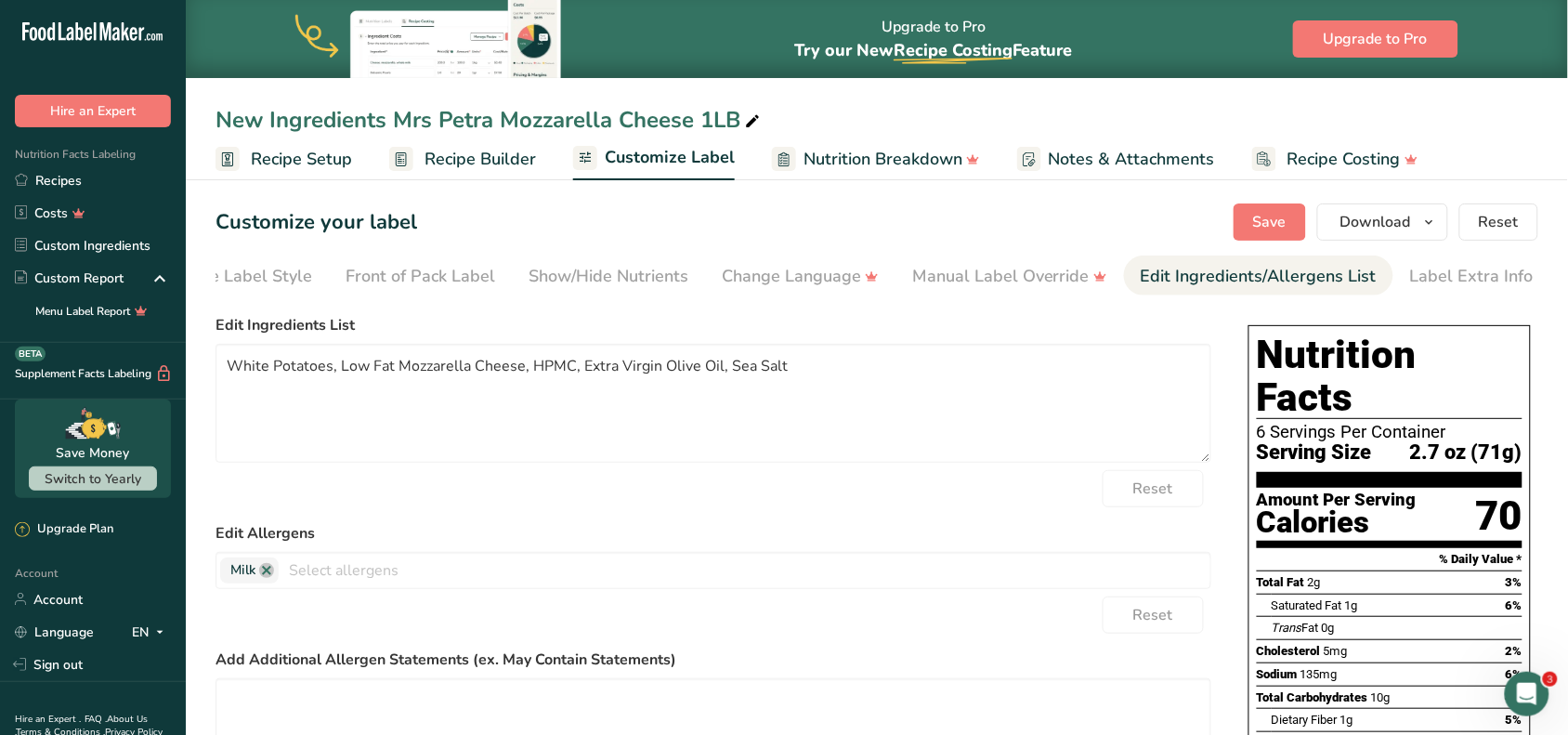 click on "Recipe Setup" at bounding box center (301, 159) 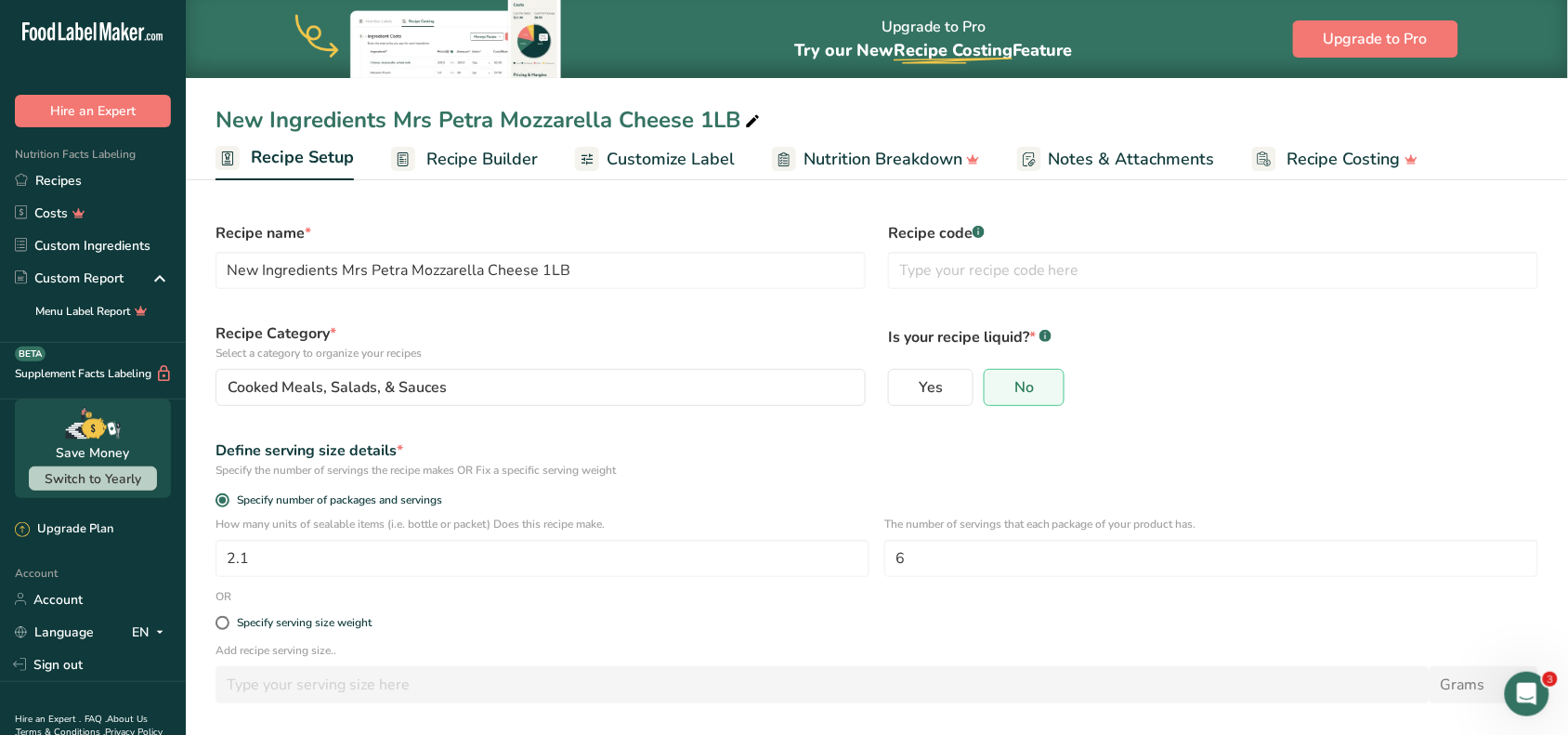 click on "Recipe Builder" at bounding box center (482, 159) 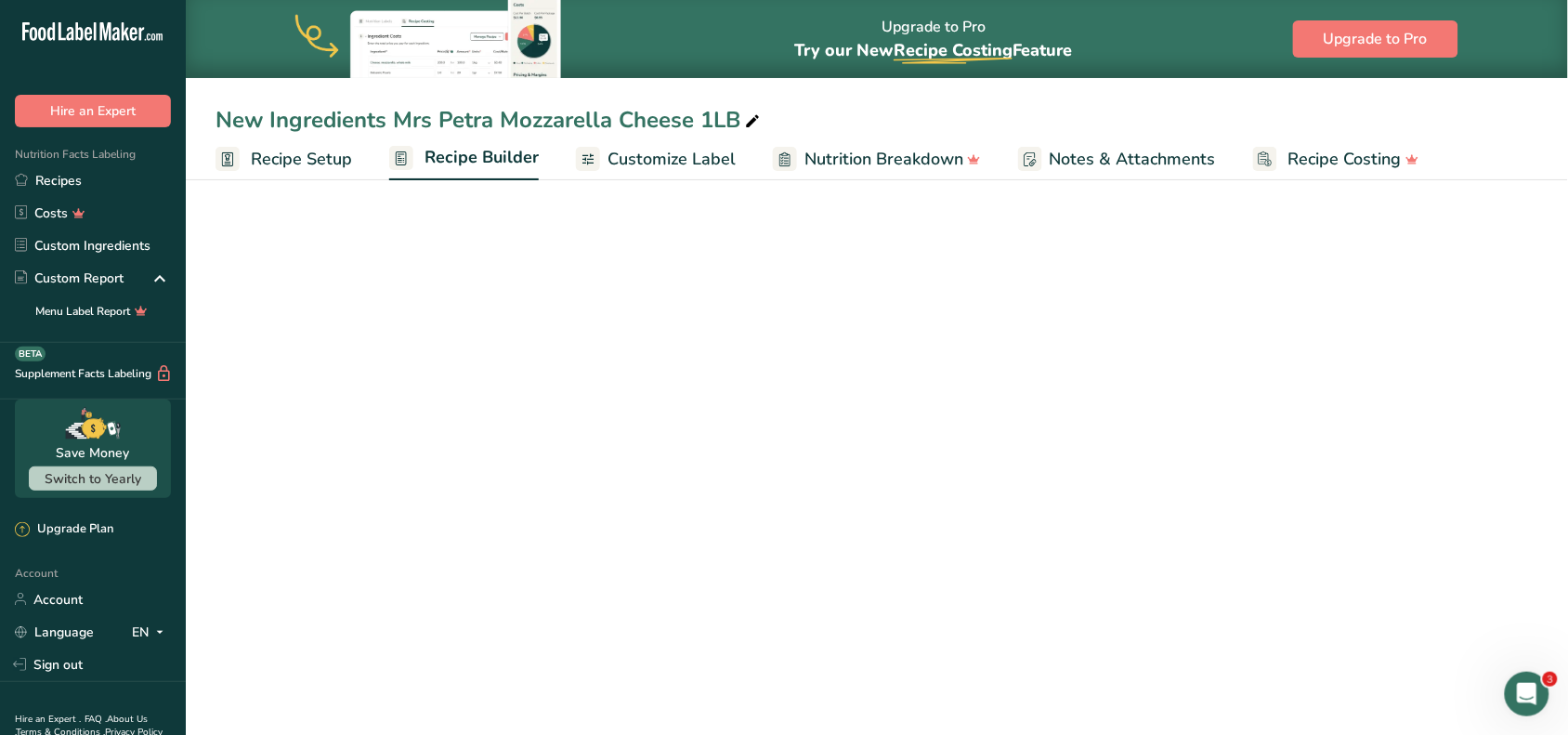 click on "Customize Label" at bounding box center (672, 159) 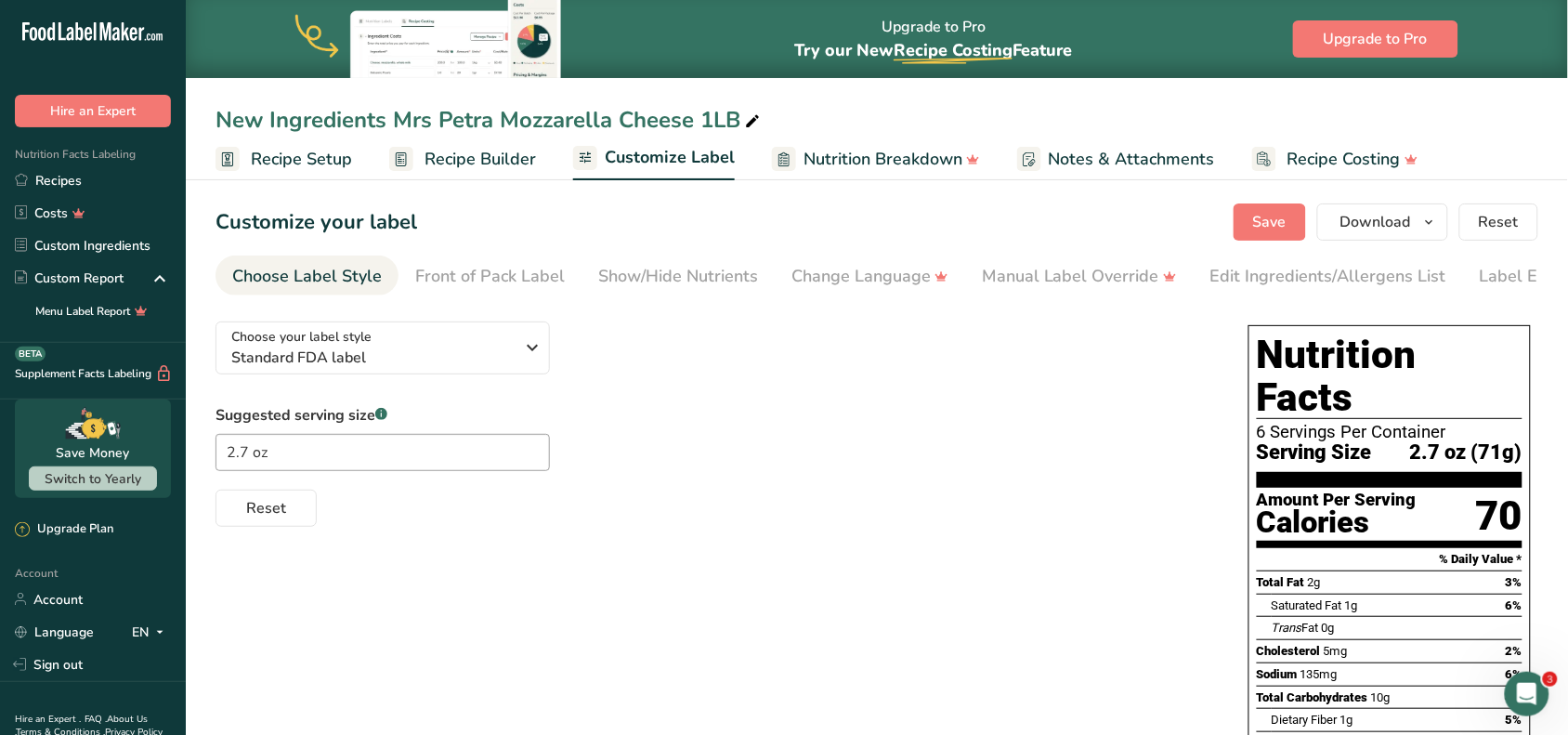 click 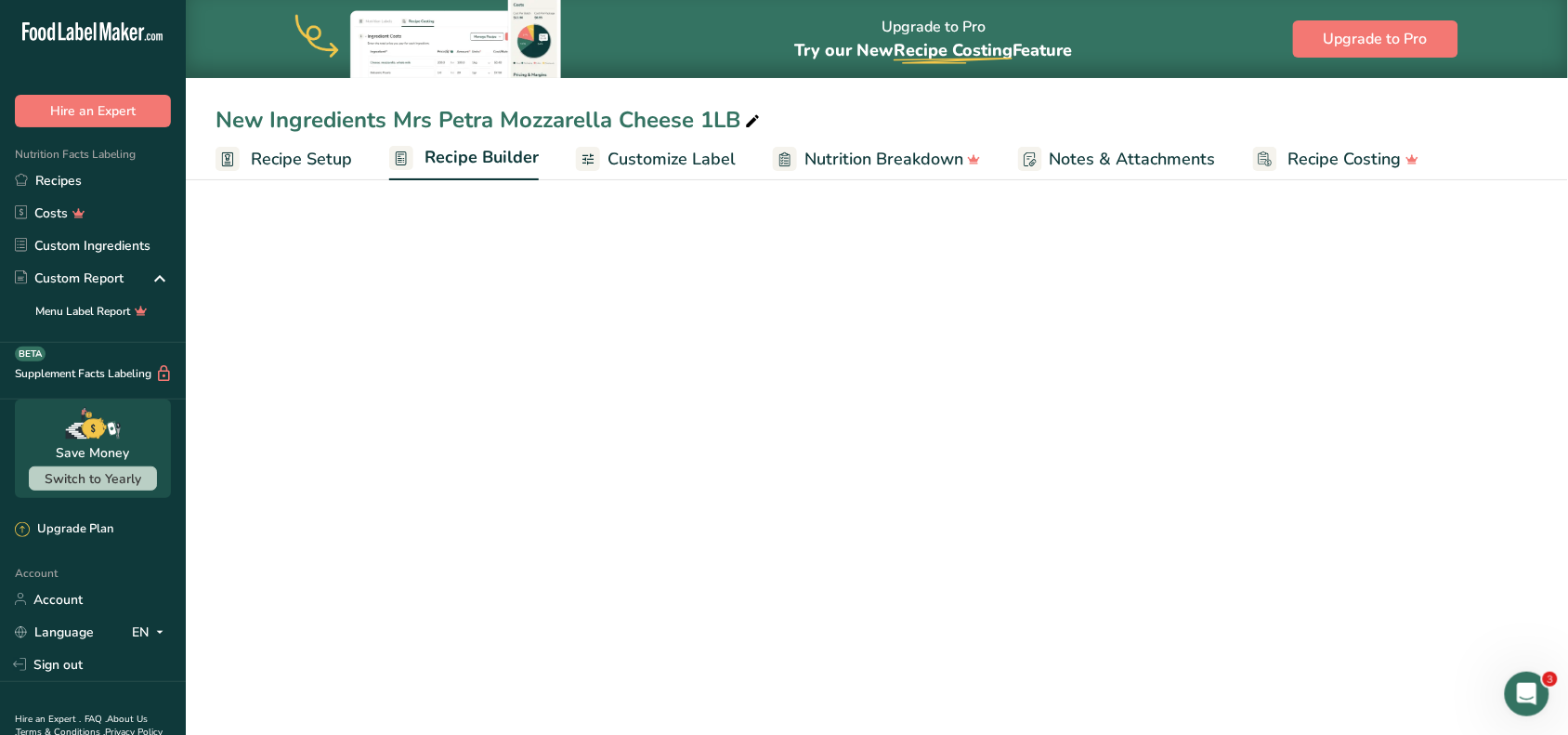 click on "Recipe Setup" at bounding box center [301, 159] 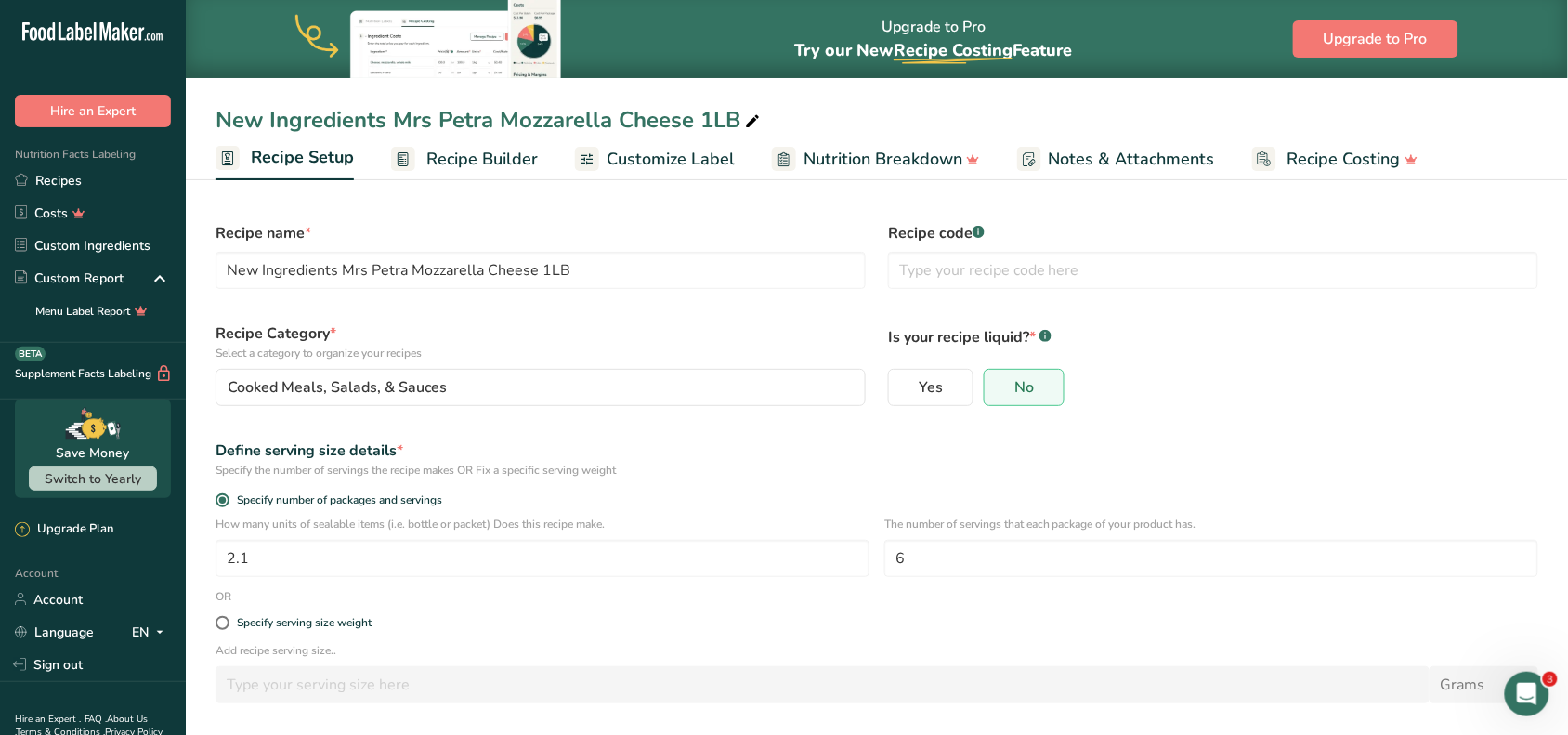 click on "Recipe Builder" at bounding box center [482, 159] 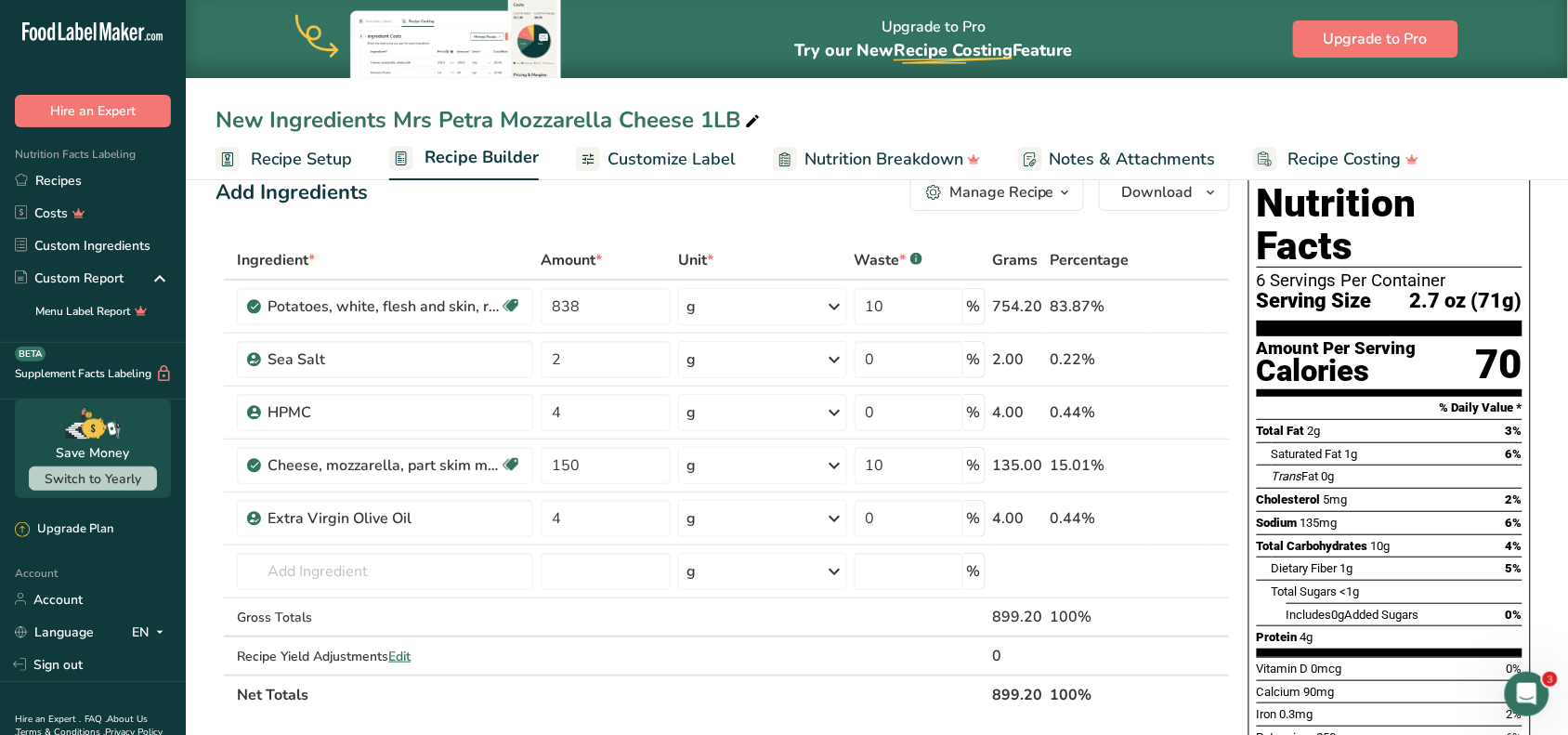 scroll, scrollTop: 0, scrollLeft: 0, axis: both 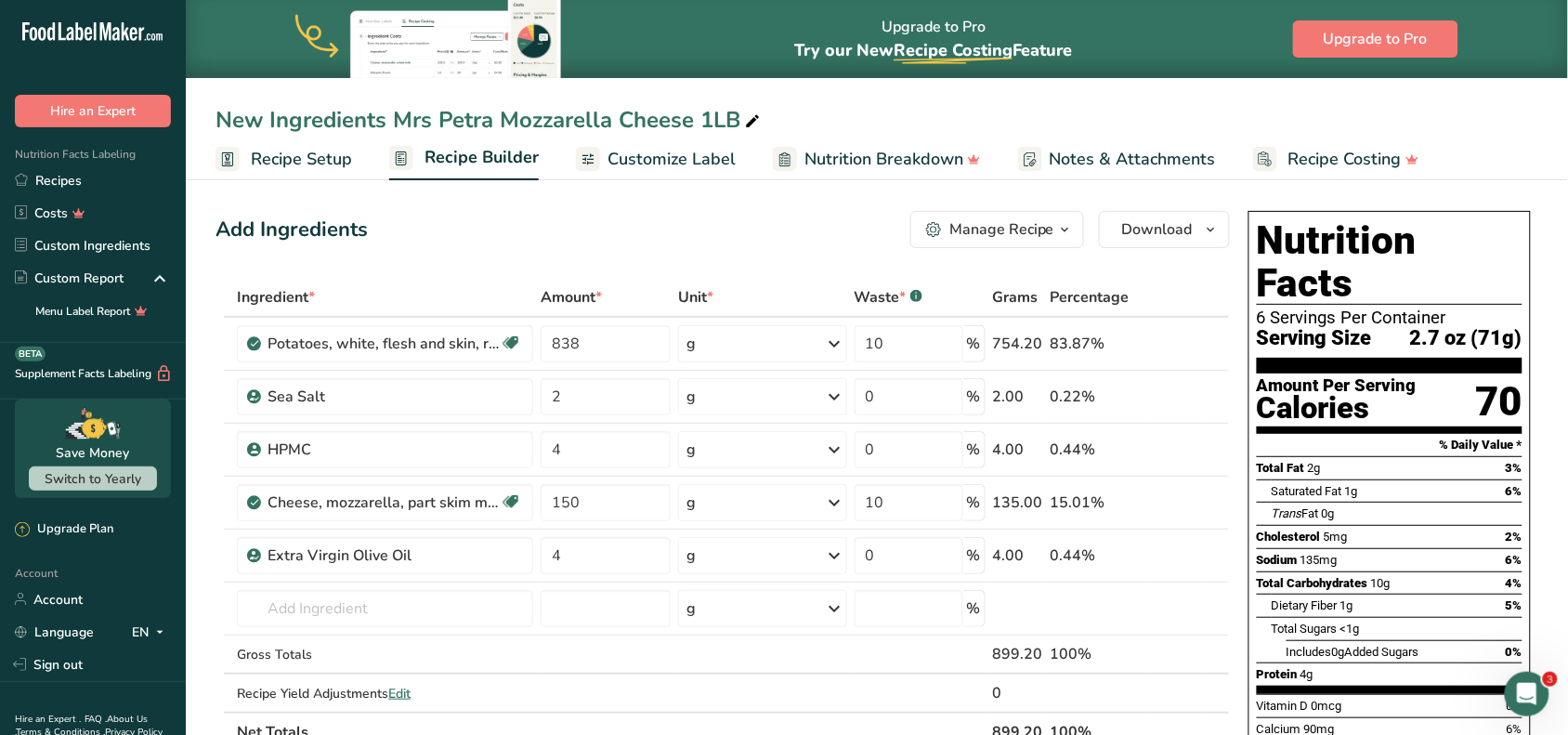 drag, startPoint x: 1342, startPoint y: 559, endPoint x: 1391, endPoint y: 559, distance: 49 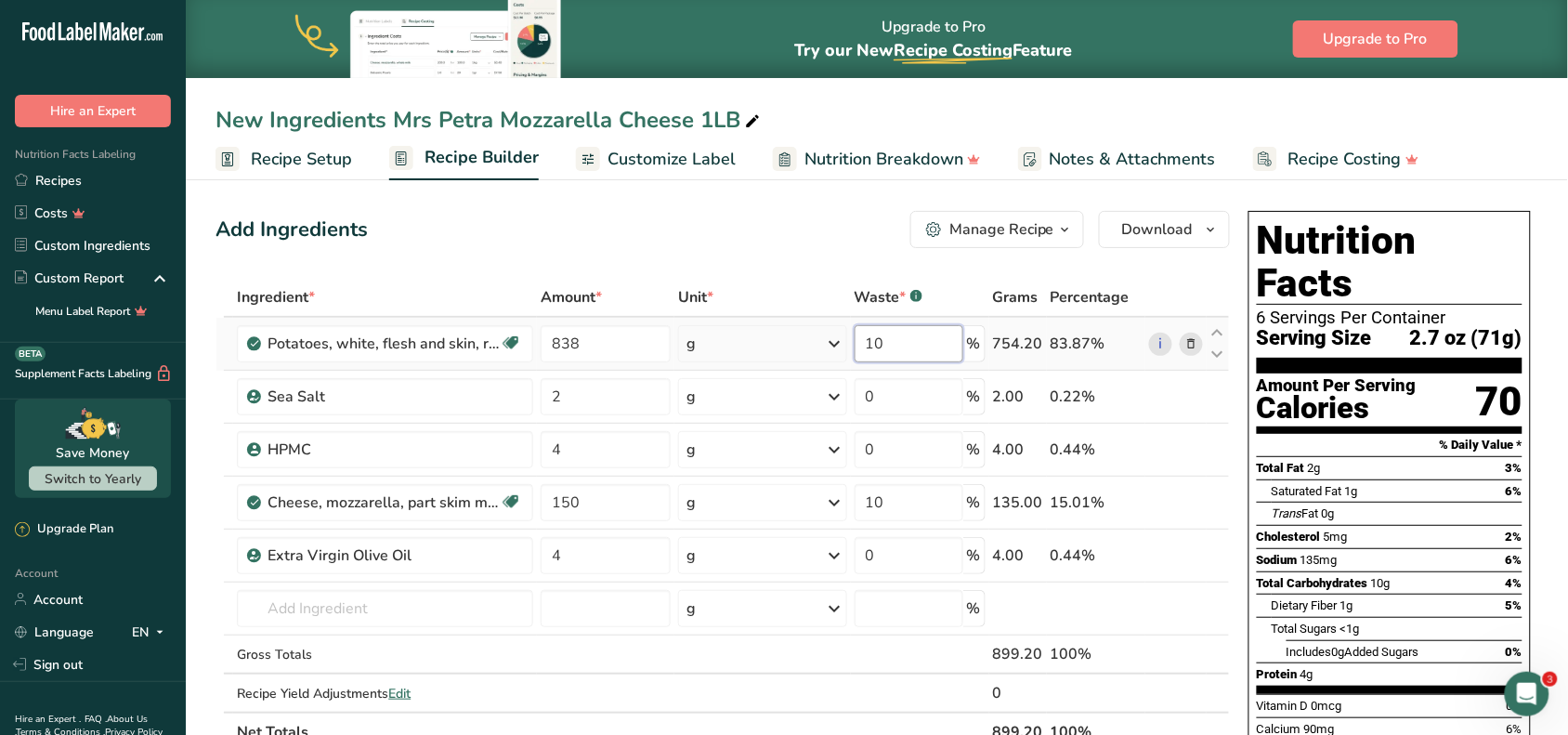 drag, startPoint x: 948, startPoint y: 337, endPoint x: 862, endPoint y: 341, distance: 86.09297 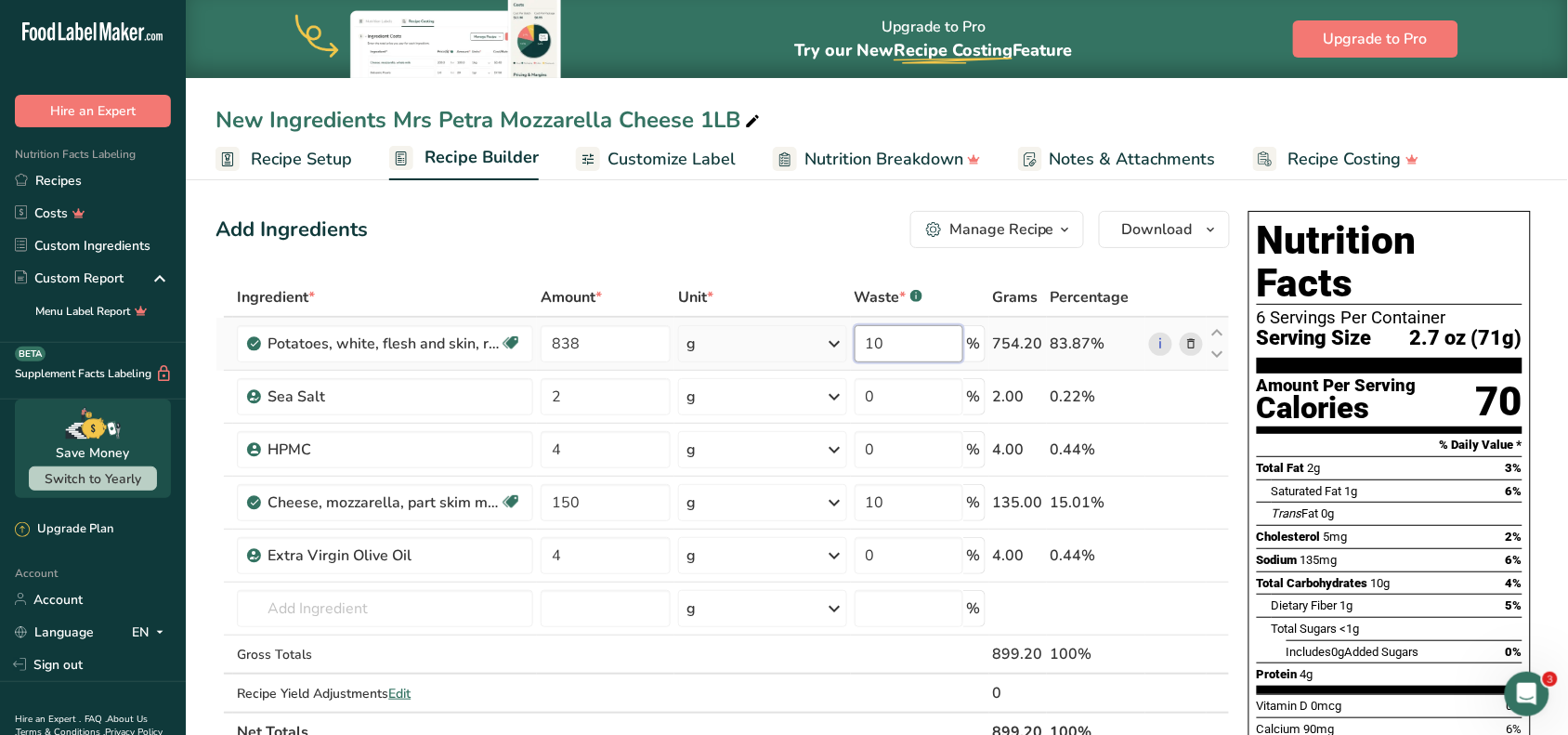 type on "1" 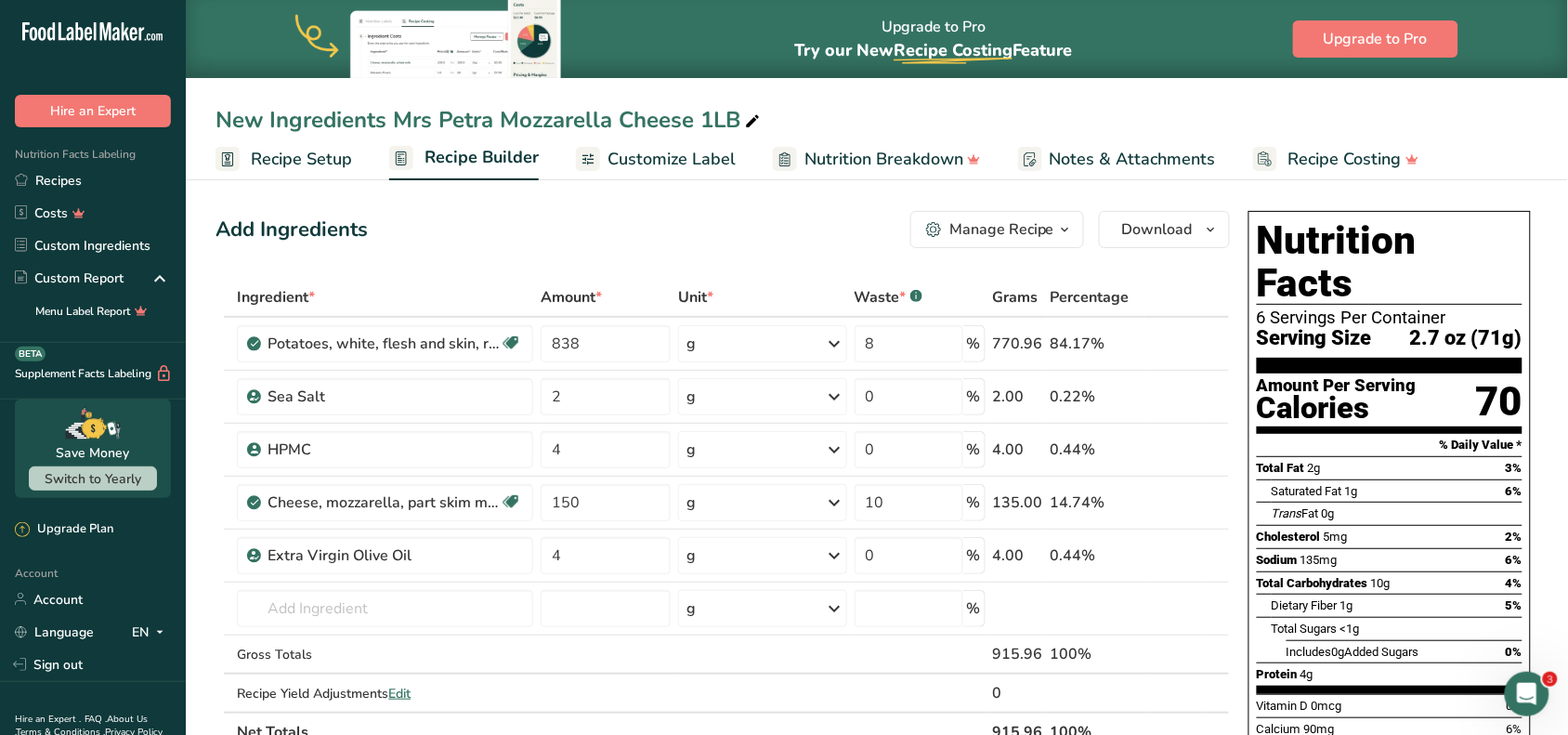 click on "Add Ingredients
Manage Recipe         Delete Recipe           Duplicate Recipe             Scale Recipe             Save as Sub-Recipe   .a-a{fill:#347362;}.b-a{fill:#fff;}                               Nutrition Breakdown                   Recipe Card
NEW
Amino Acids Pattern Report             Activity History
Download
Choose your preferred label style
Standard FDA label
Standard FDA label
The most common format for nutrition facts labels in compliance with the FDA's typeface, style and requirements
Tabular FDA label
A label format compliant with the FDA regulations presented in a tabular (horizontal) display.
Linear FDA label
A simple linear display for small sized packages.
Simplified FDA label" at bounding box center (723, 230) 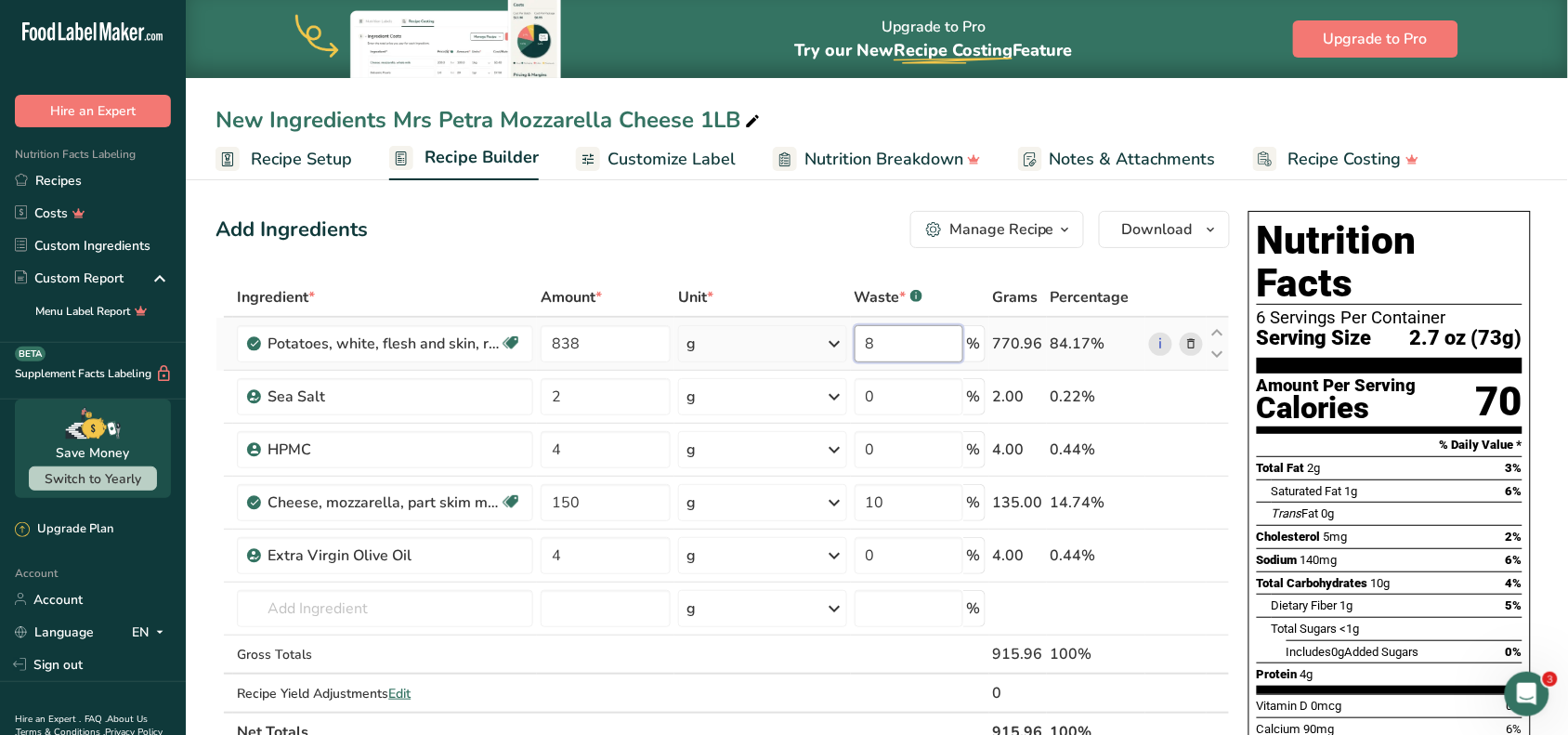 drag, startPoint x: 916, startPoint y: 351, endPoint x: 838, endPoint y: 350, distance: 78.00641 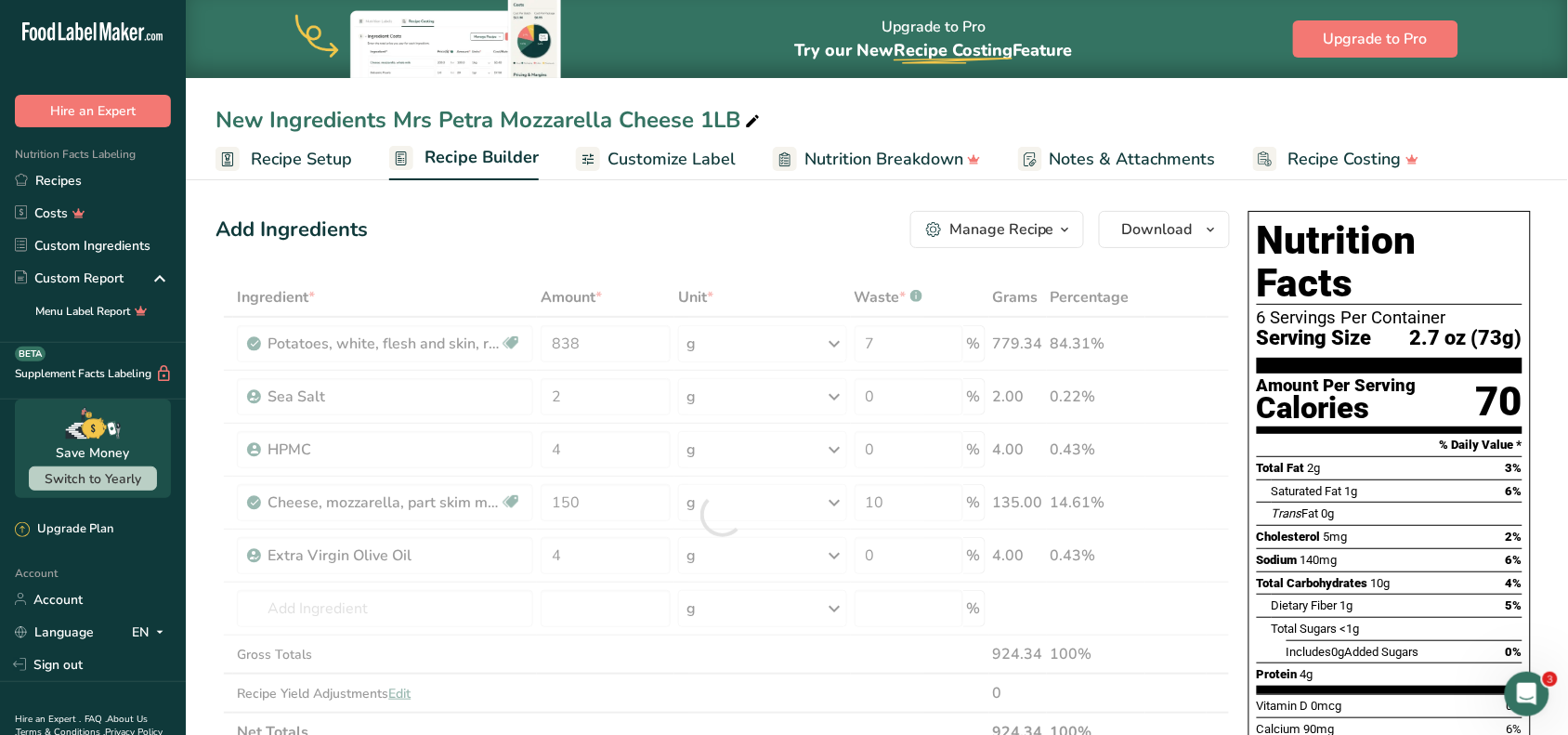 click on "Add Ingredients
Manage Recipe         Delete Recipe           Duplicate Recipe             Scale Recipe             Save as Sub-Recipe   .a-a{fill:#347362;}.b-a{fill:#fff;}                               Nutrition Breakdown                   Recipe Card
NEW
Amino Acids Pattern Report             Activity History
Download
Choose your preferred label style
Standard FDA label
Standard FDA label
The most common format for nutrition facts labels in compliance with the FDA's typeface, style and requirements
Tabular FDA label
A label format compliant with the FDA regulations presented in a tabular (horizontal) display.
Linear FDA label
A simple linear display for small sized packages.
Simplified FDA label" at bounding box center (723, 230) 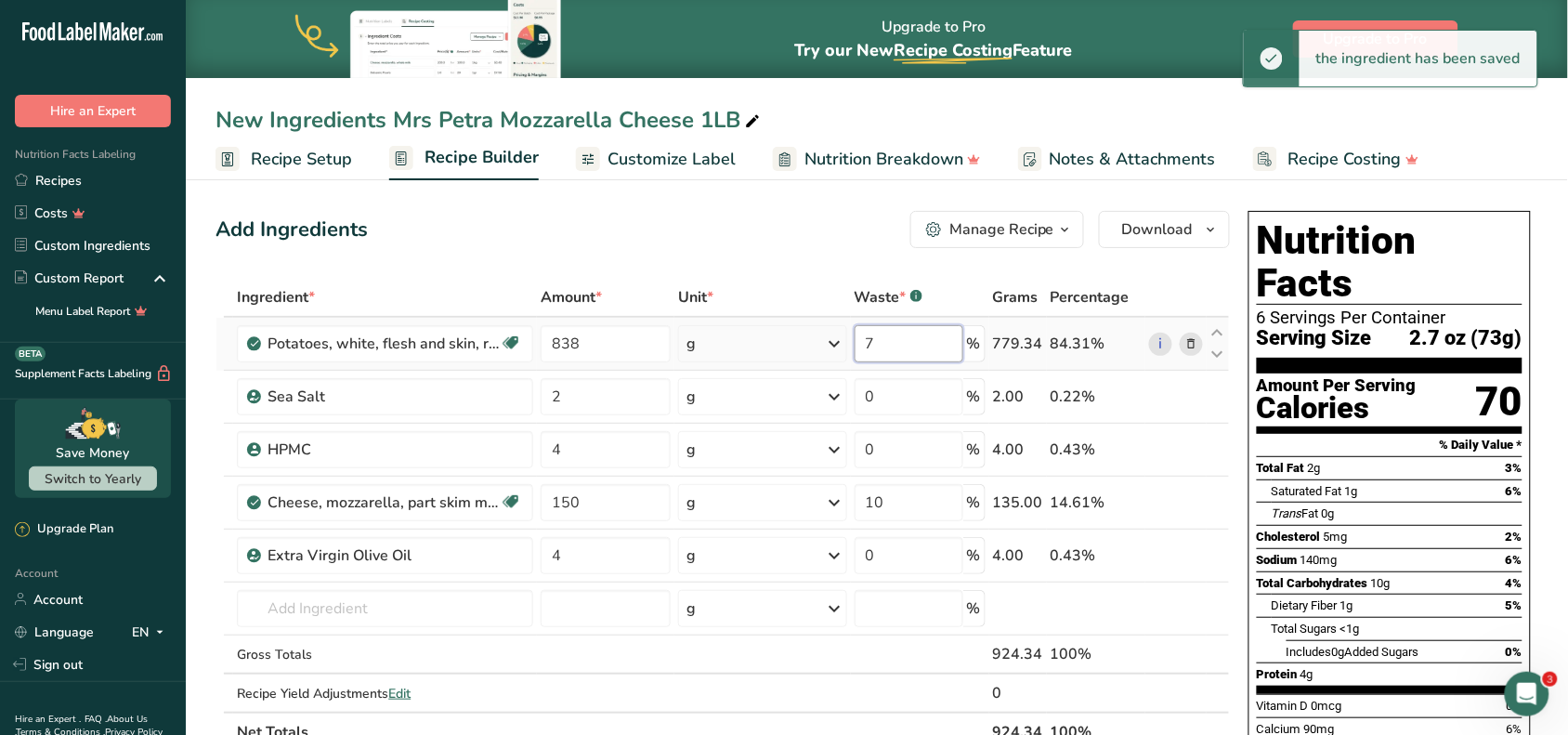 drag, startPoint x: 908, startPoint y: 332, endPoint x: 836, endPoint y: 345, distance: 73.1642 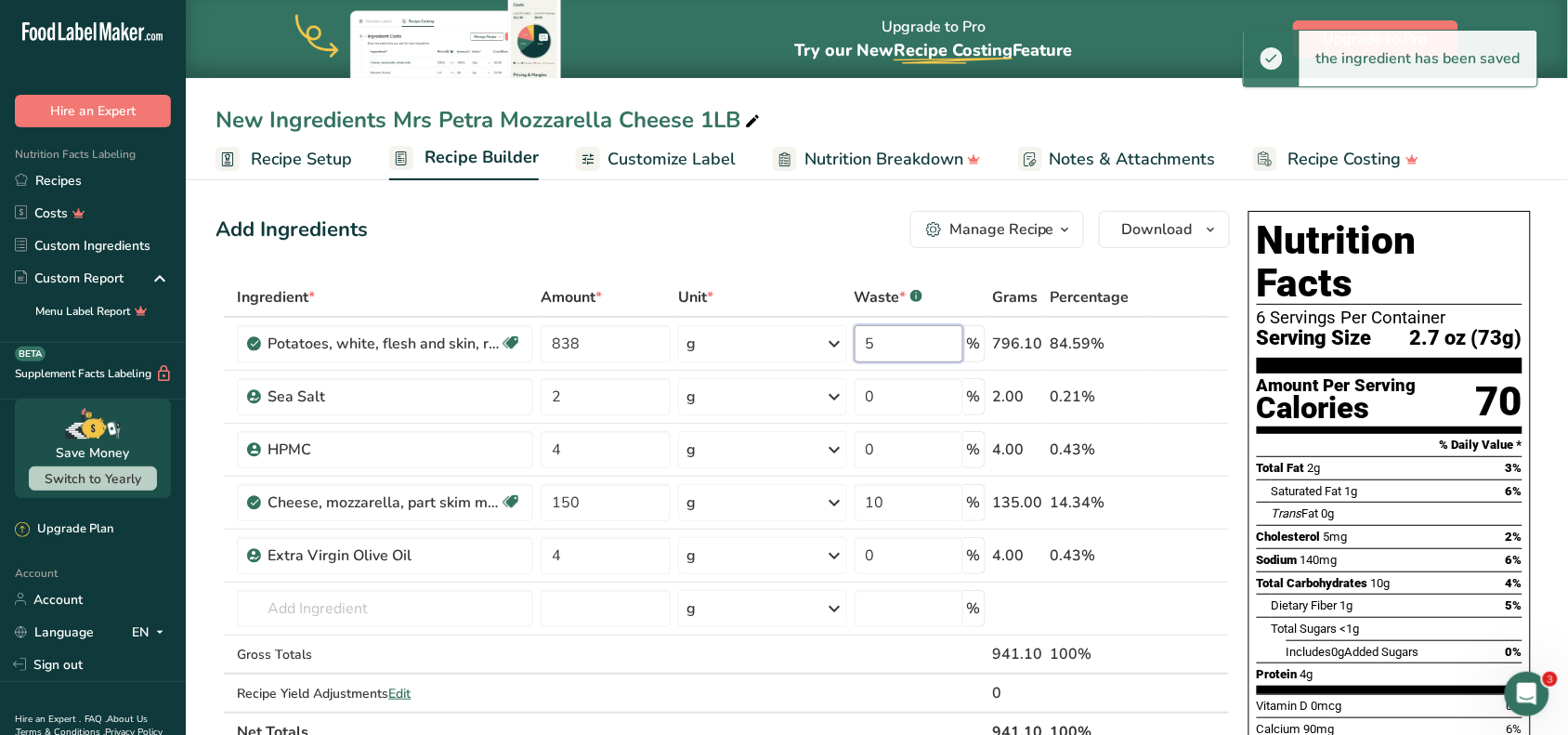 type on "5" 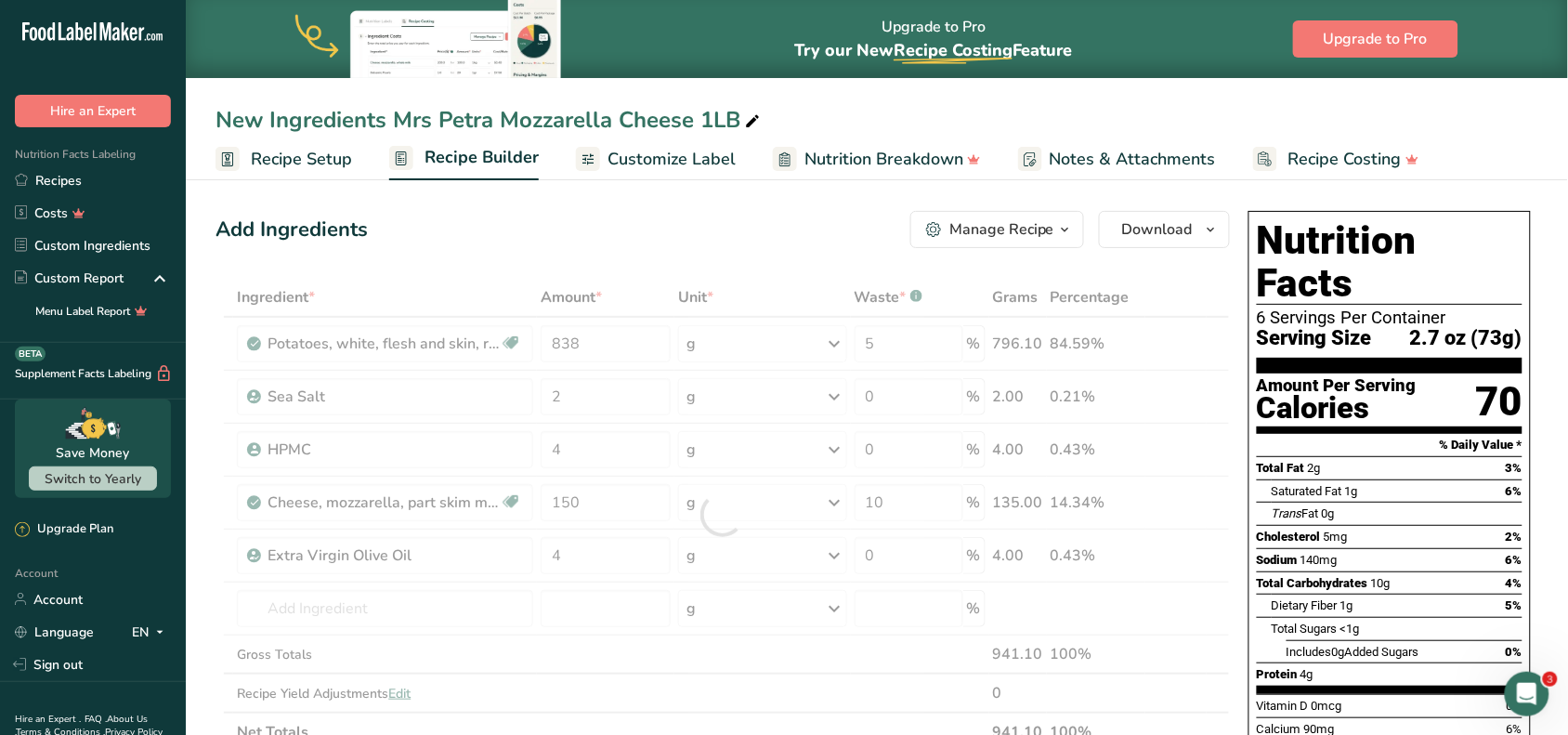 click on "Add Ingredients
Manage Recipe         Delete Recipe           Duplicate Recipe             Scale Recipe             Save as Sub-Recipe   .a-a{fill:#347362;}.b-a{fill:#fff;}                               Nutrition Breakdown                   Recipe Card
NEW
Amino Acids Pattern Report             Activity History
Download
Choose your preferred label style
Standard FDA label
Standard FDA label
The most common format for nutrition facts labels in compliance with the FDA's typeface, style and requirements
Tabular FDA label
A label format compliant with the FDA regulations presented in a tabular (horizontal) display.
Linear FDA label
A simple linear display for small sized packages.
Simplified FDA label" at bounding box center (723, 230) 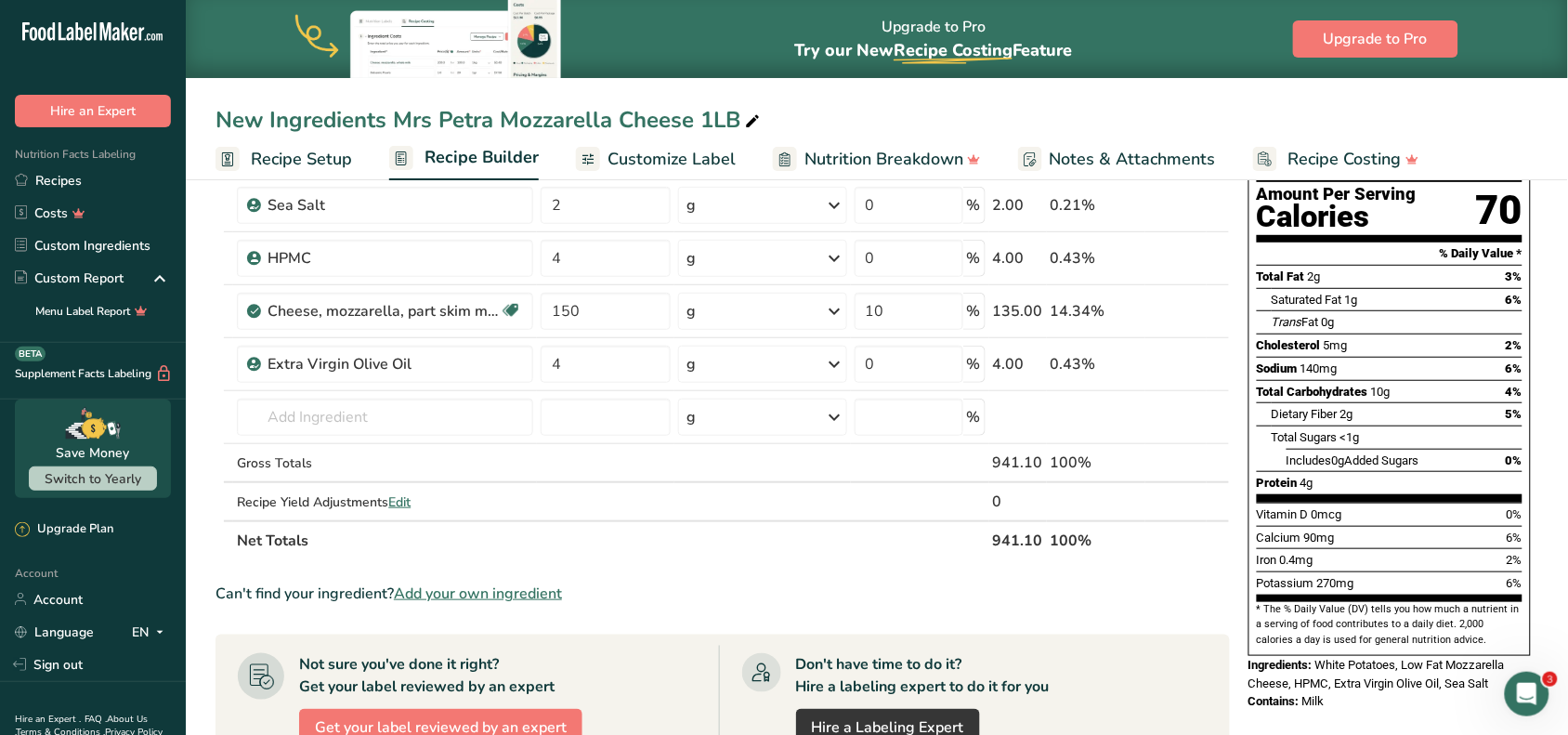 scroll, scrollTop: 232, scrollLeft: 0, axis: vertical 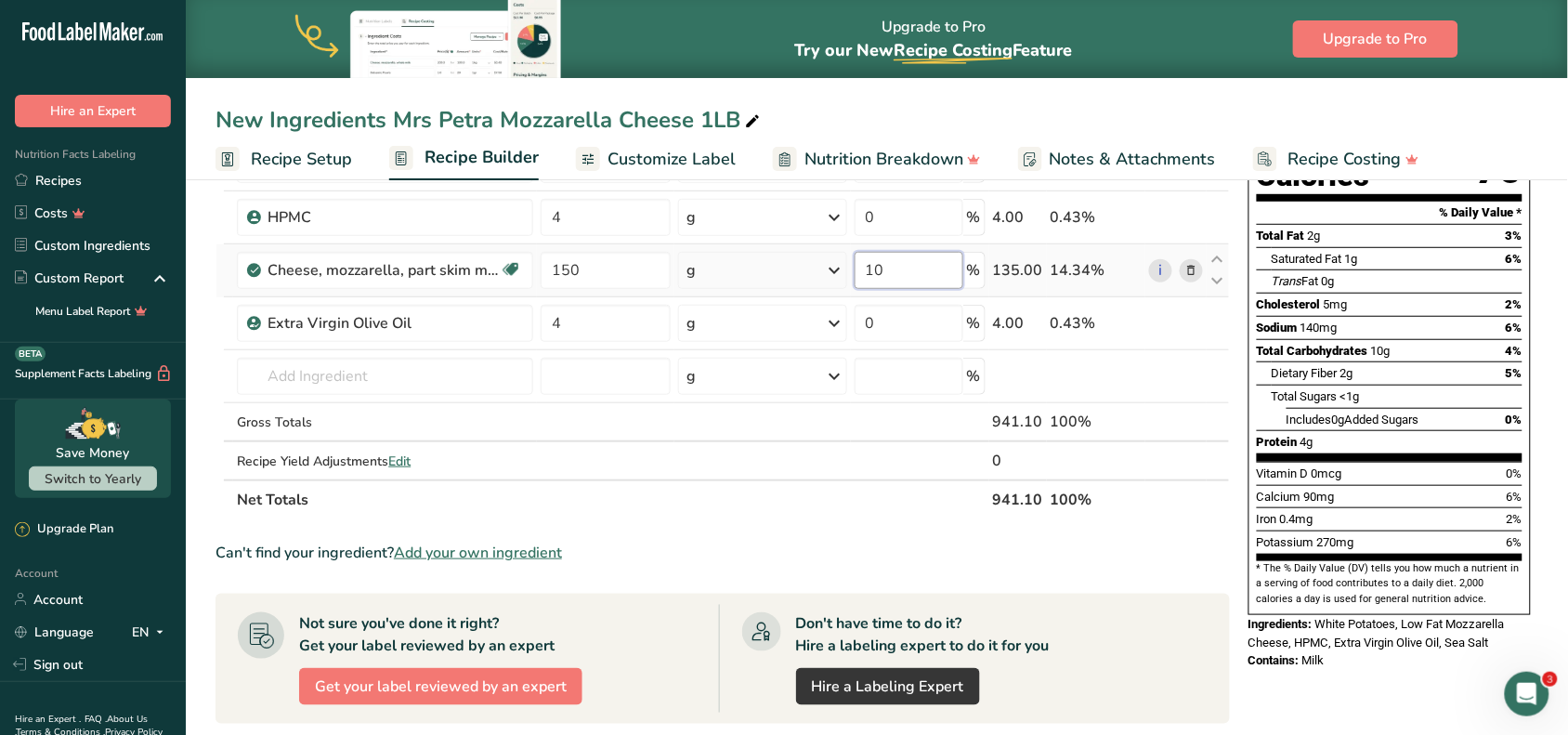 click on "10" at bounding box center (908, 270) 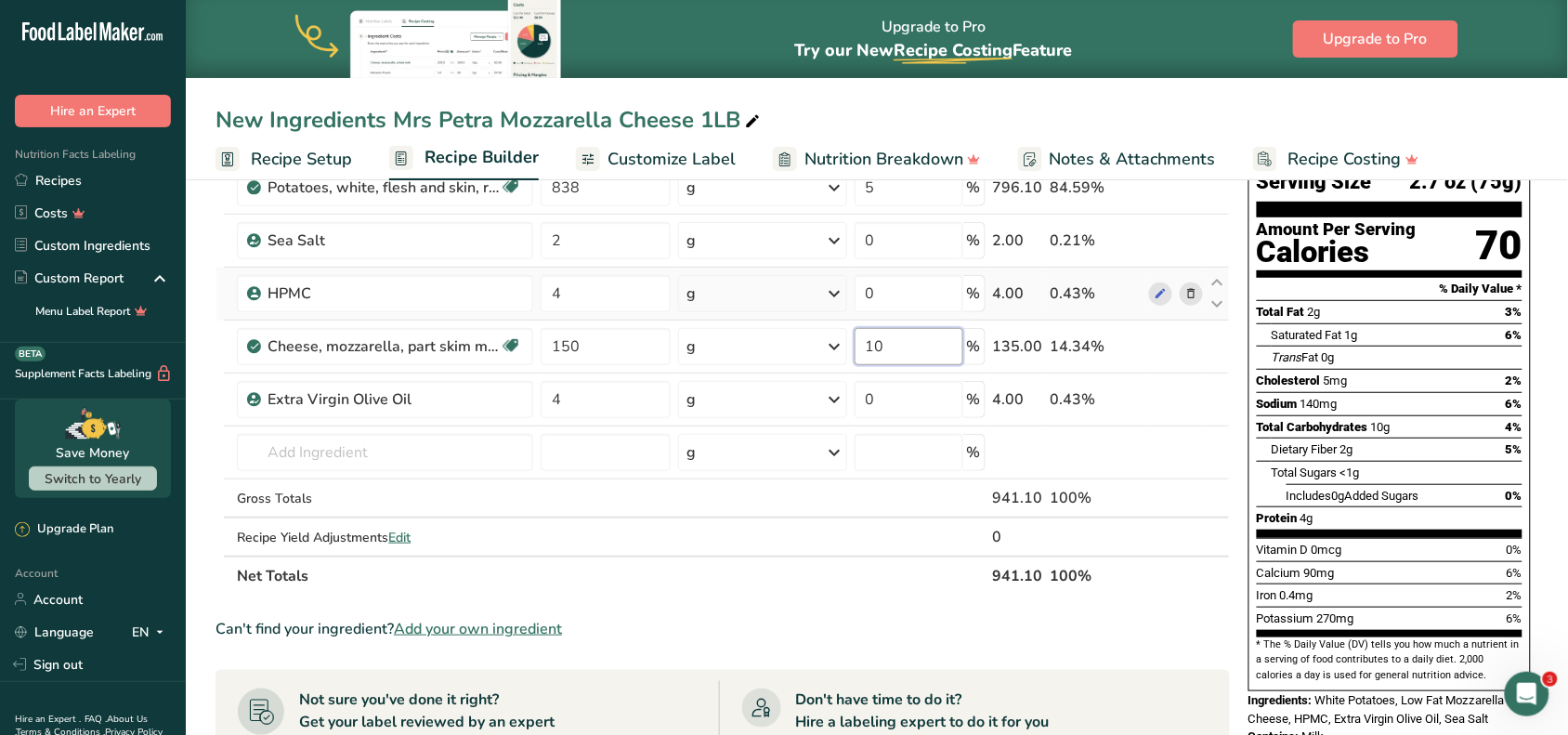 scroll, scrollTop: 116, scrollLeft: 0, axis: vertical 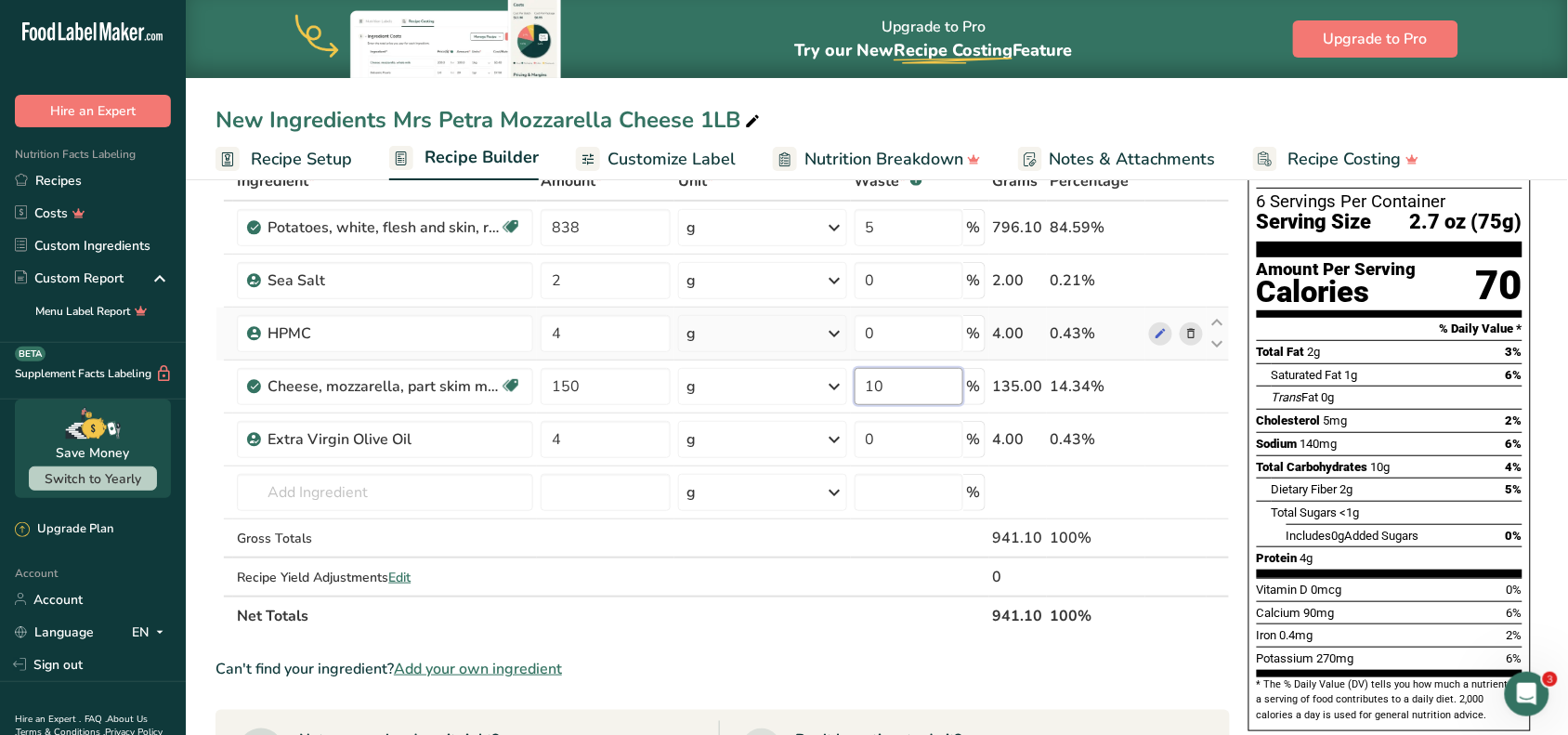 type on "1" 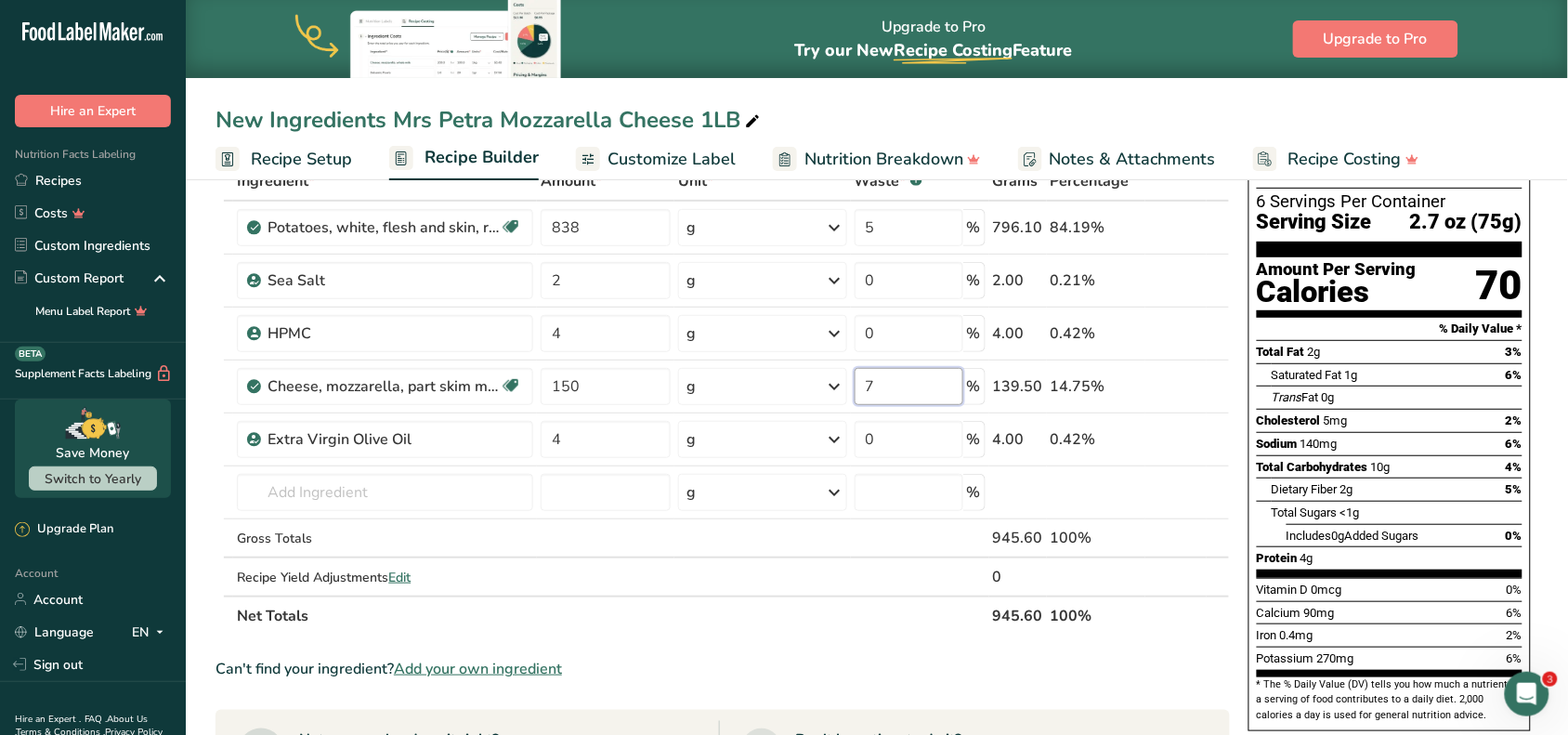 type on "7" 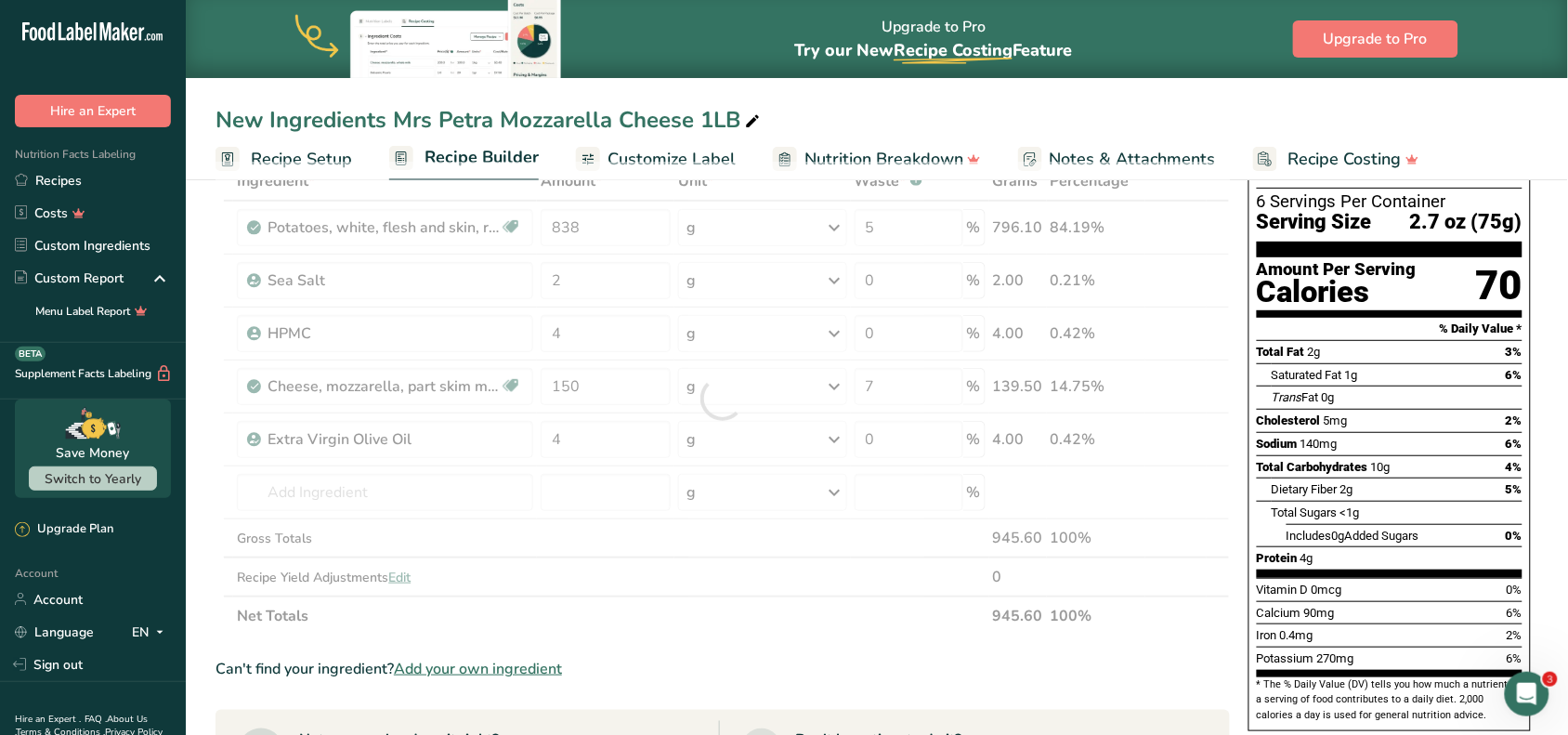 click on "Ingredient *
Amount *
Unit *
Waste *   .a-a{fill:#347362;}.b-a{fill:#fff;}          Grams
Percentage
Potatoes, white, flesh and skin, raw
Source of Antioxidants
Dairy free
Gluten free
Vegan
Vegetarian
Soy free
838
g
Portions
0.5 cup, diced
1 large (3" to 4-1/4" dia.)
1 medium (2+-1/4" to 3-1/4" dia.)
See more
Weight Units
g
kg
mg
See more
Volume Units
l
Volume units require a density conversion. If you know your ingredient's density enter it below. Otherwise, click on "RIA" our AI Regulatory bot - she will be able to help you
lb/ft3" at bounding box center [723, 399] 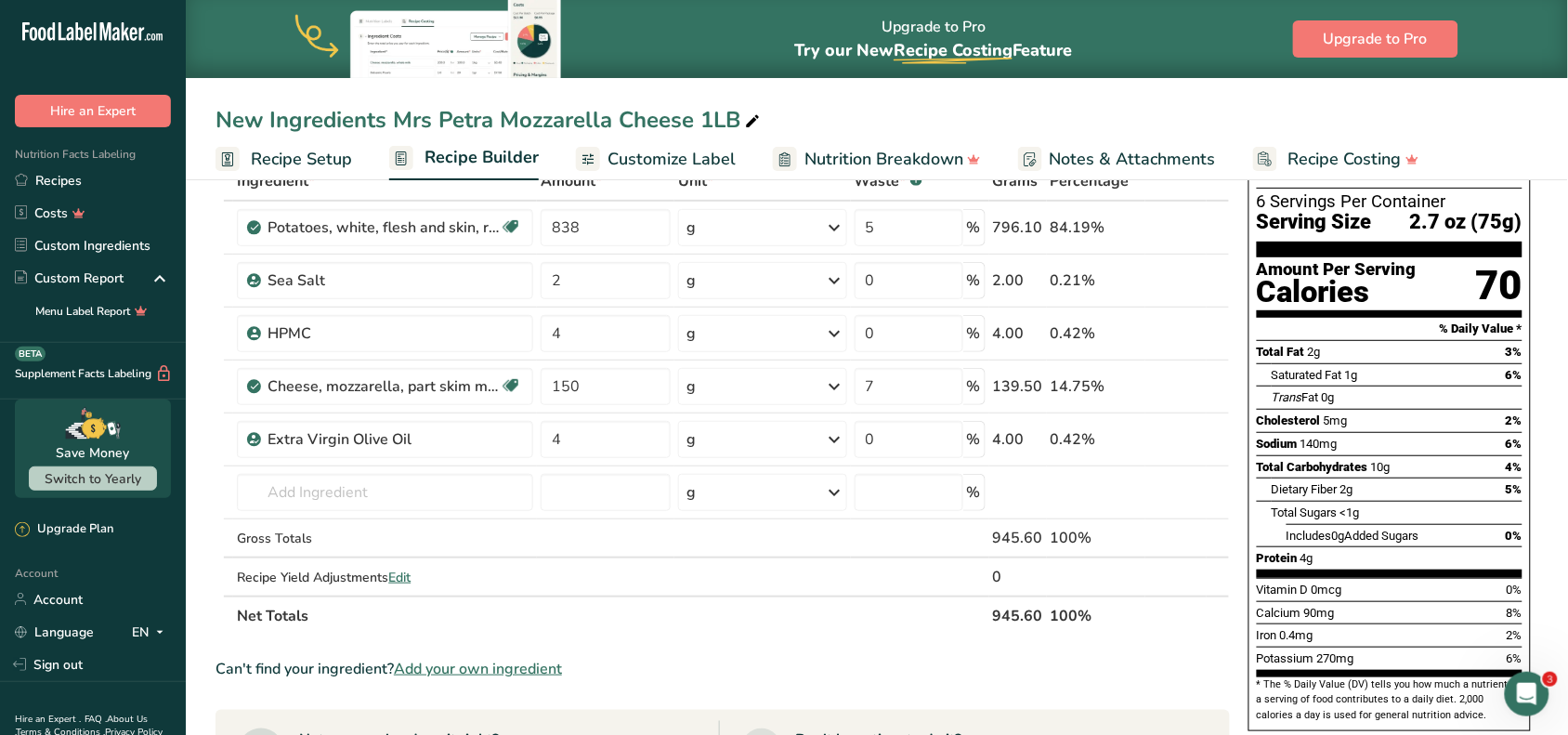 drag, startPoint x: 1342, startPoint y: 558, endPoint x: 1441, endPoint y: 567, distance: 99.40825 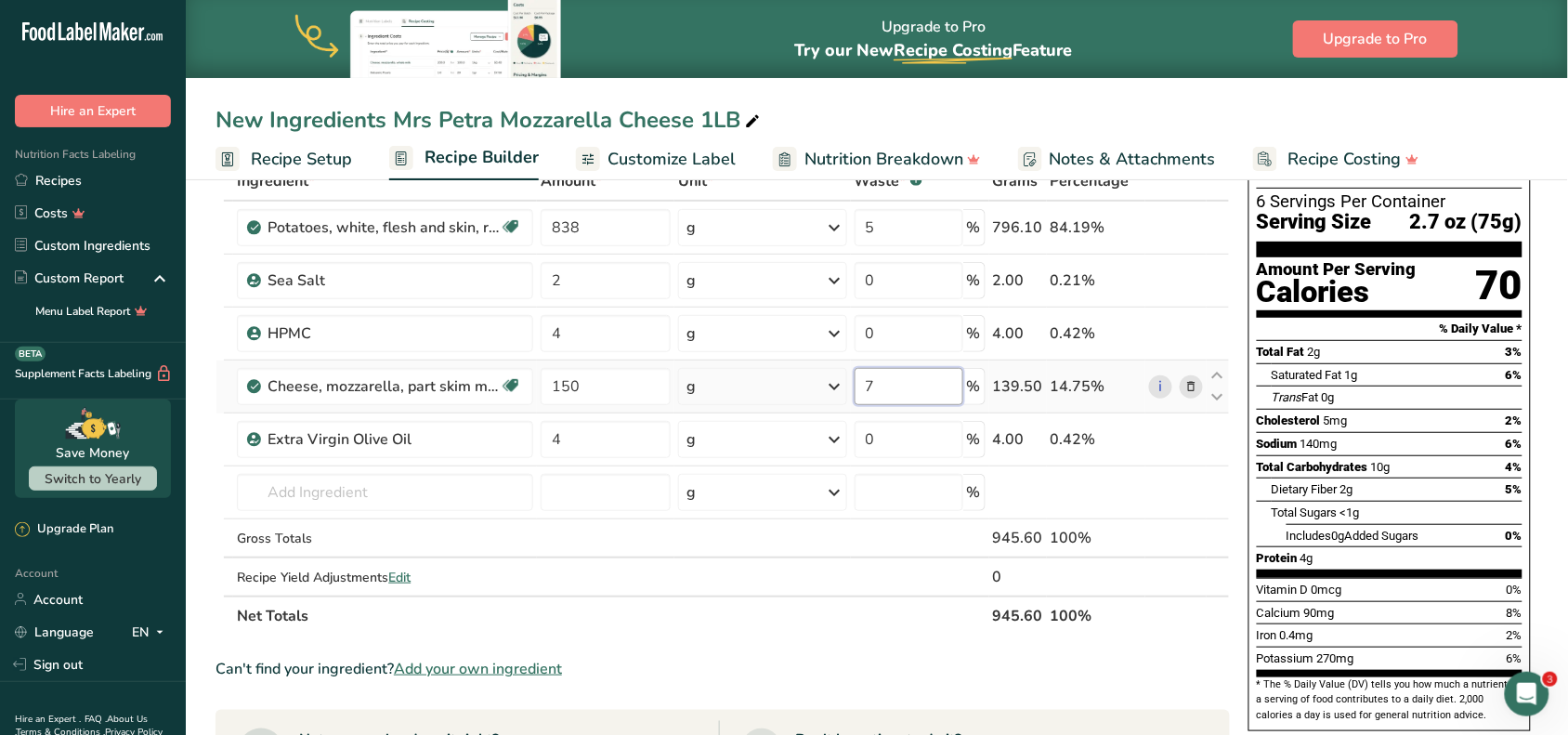 click on "7" at bounding box center [908, 387] 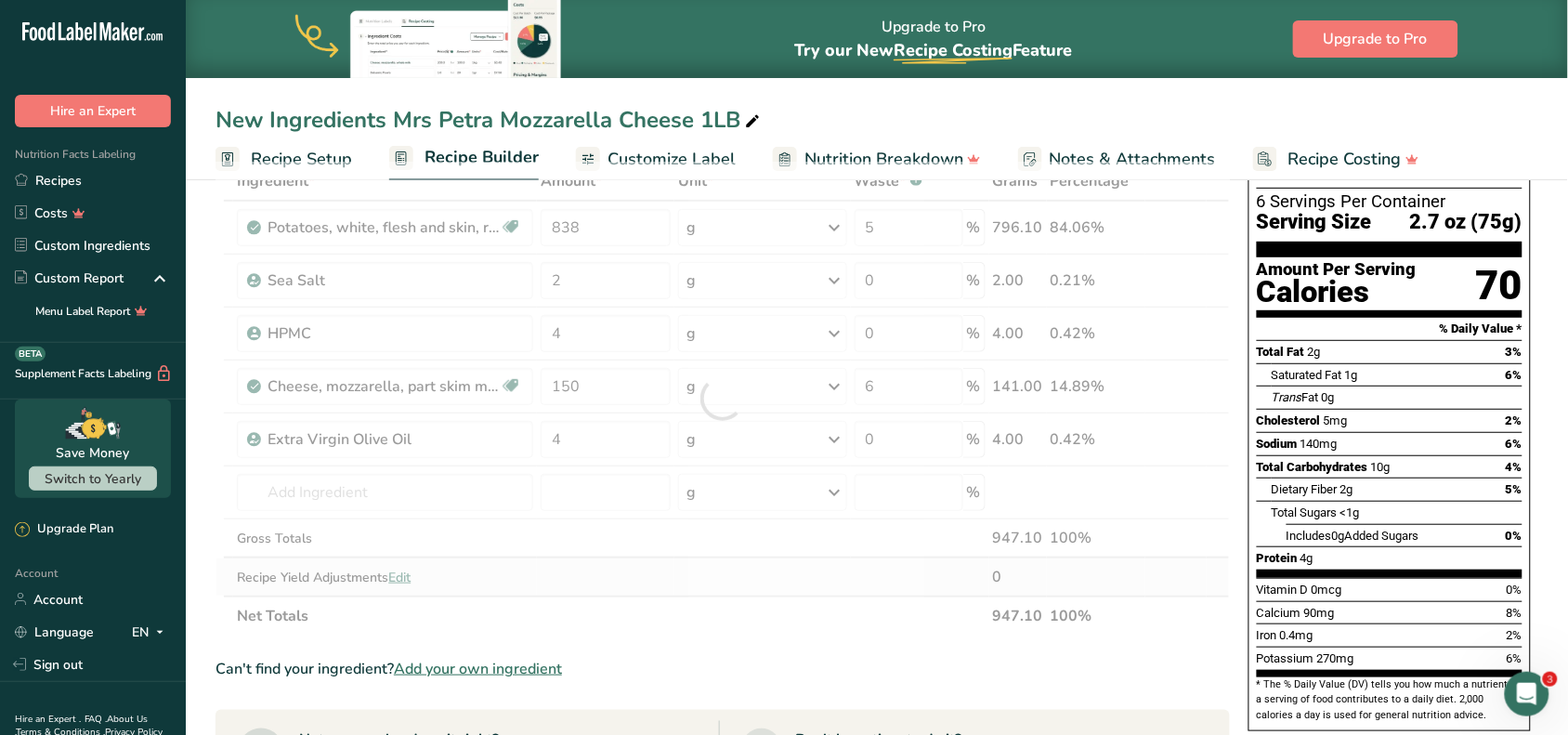 click on "Ingredient *
Amount *
Unit *
Waste *   .a-a{fill:#347362;}.b-a{fill:#fff;}          Grams
Percentage
Potatoes, white, flesh and skin, raw
Source of Antioxidants
Dairy free
Gluten free
Vegan
Vegetarian
Soy free
838
g
Portions
0.5 cup, diced
1 large (3" to 4-1/4" dia.)
1 medium (2+-1/4" to 3-1/4" dia.)
See more
Weight Units
g
kg
mg
See more
Volume Units
l
Volume units require a density conversion. If you know your ingredient's density enter it below. Otherwise, click on "RIA" our AI Regulatory bot - she will be able to help you
lb/ft3" at bounding box center [723, 399] 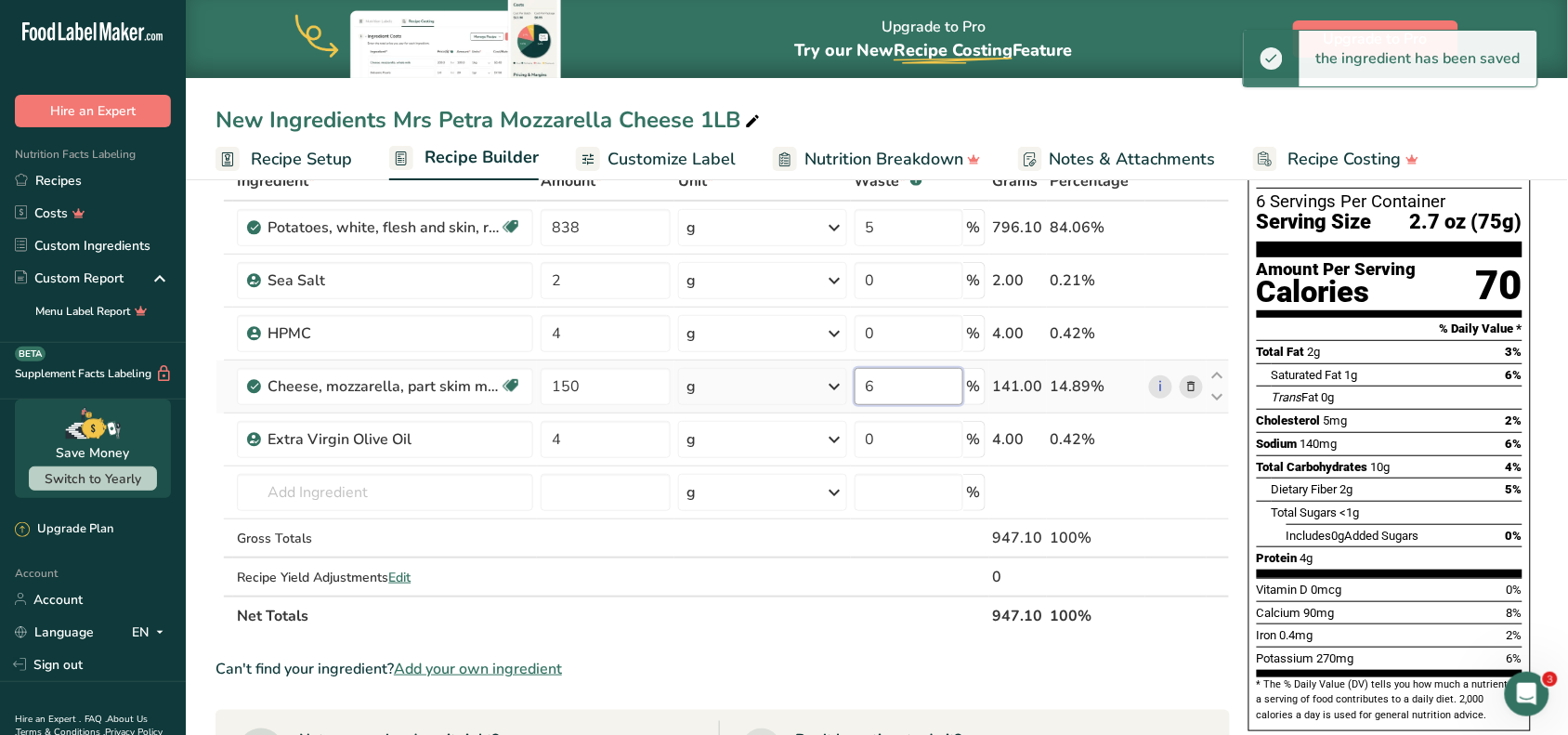 drag, startPoint x: 830, startPoint y: 393, endPoint x: 773, endPoint y: 393, distance: 57 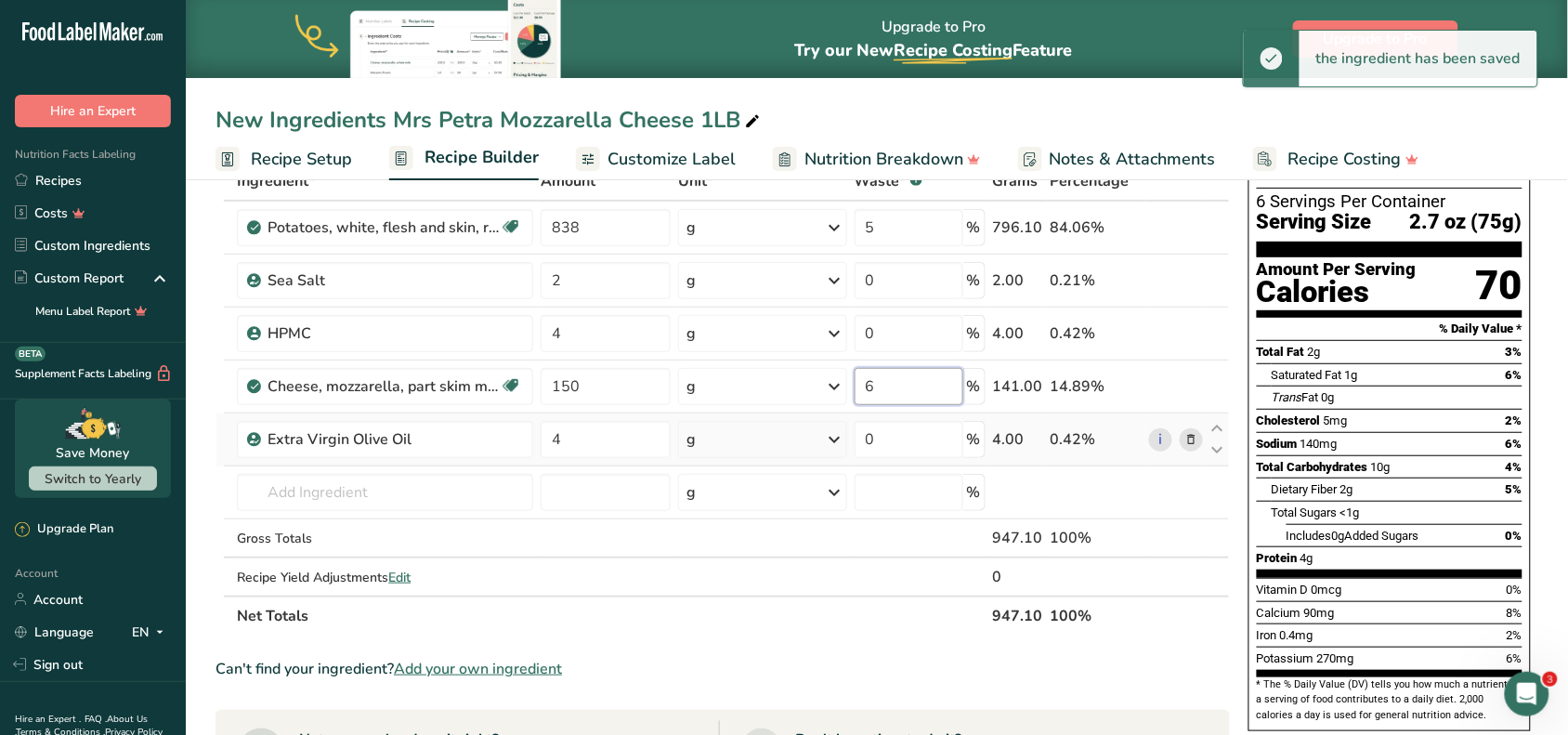 type on "5" 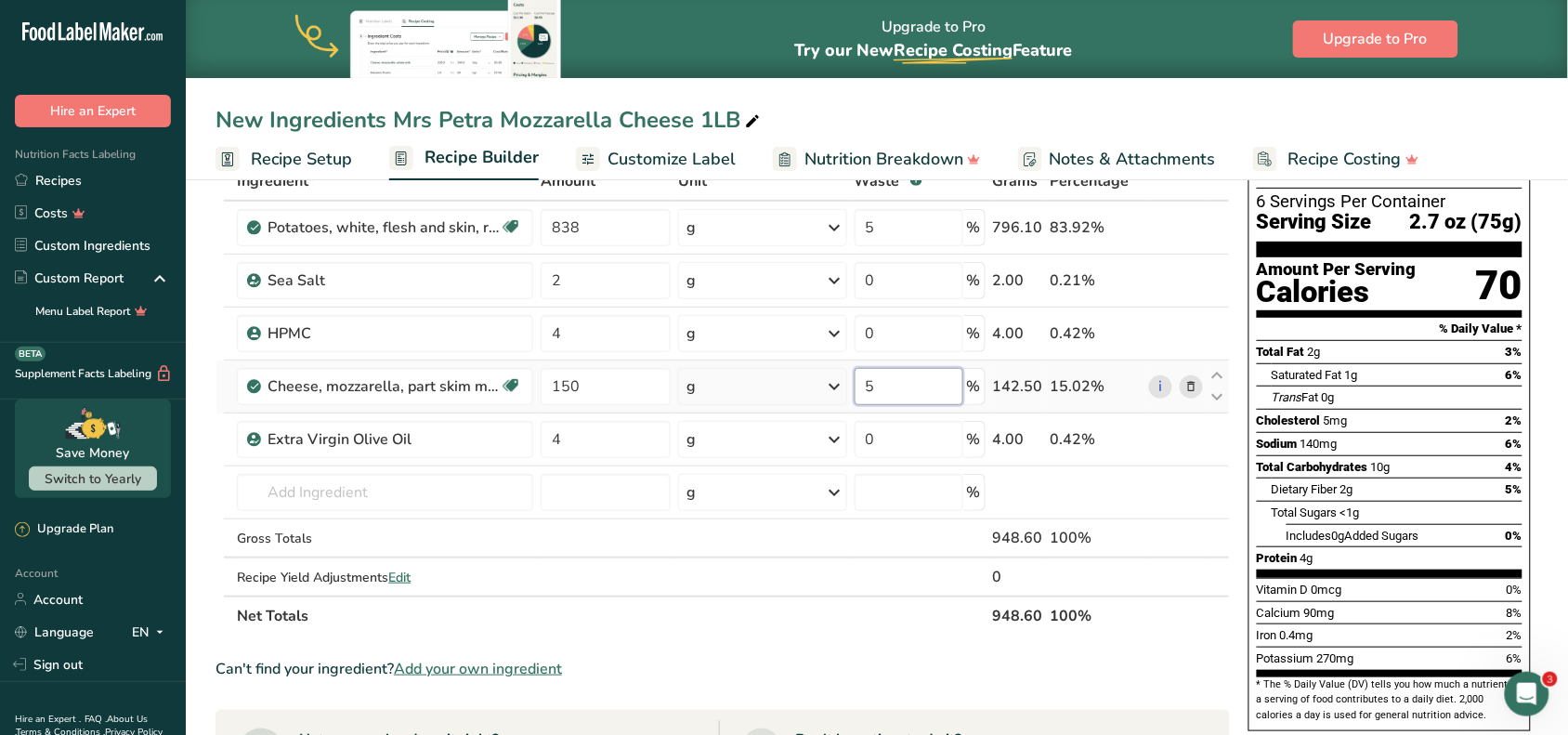 drag, startPoint x: 908, startPoint y: 386, endPoint x: 831, endPoint y: 388, distance: 77.02597 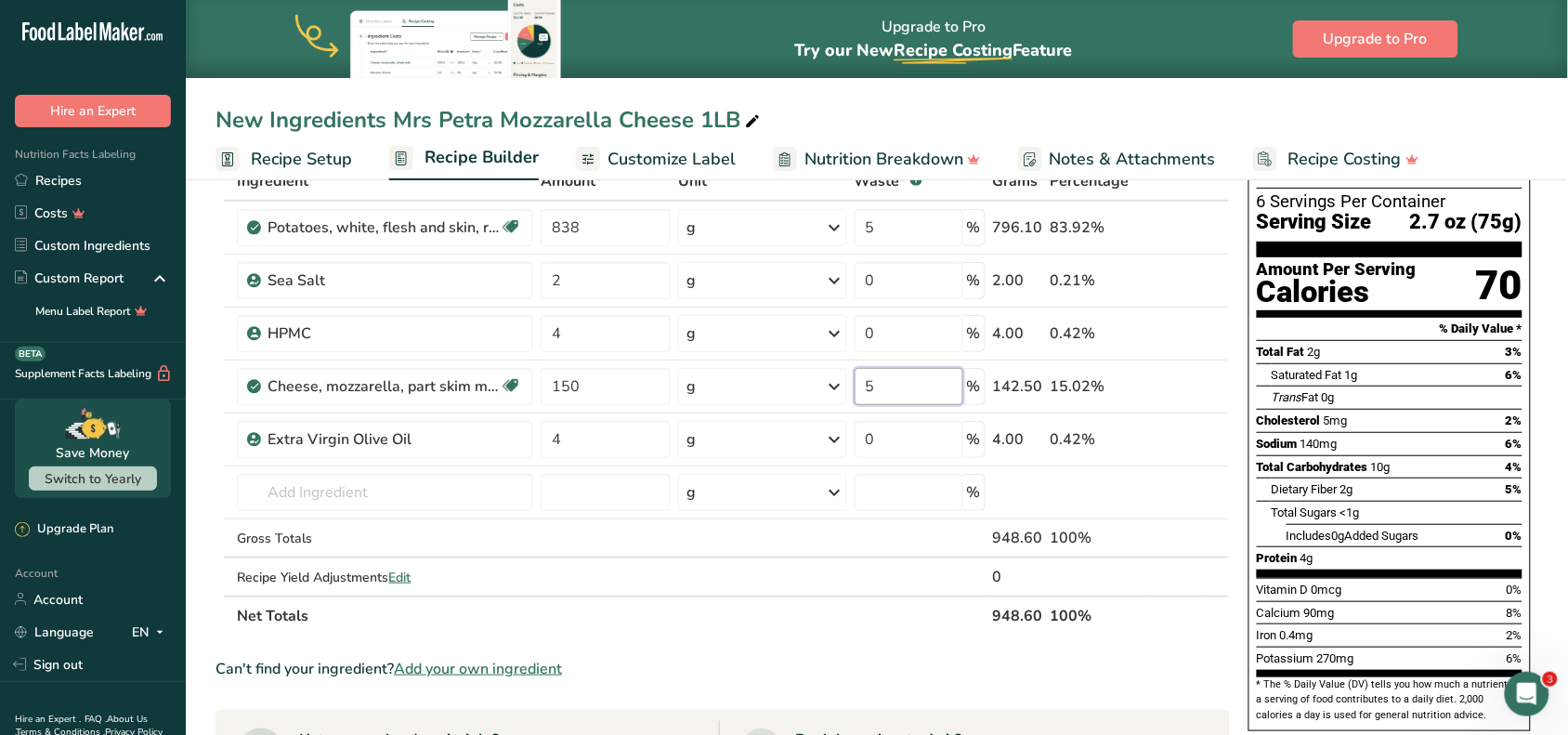 scroll, scrollTop: 232, scrollLeft: 0, axis: vertical 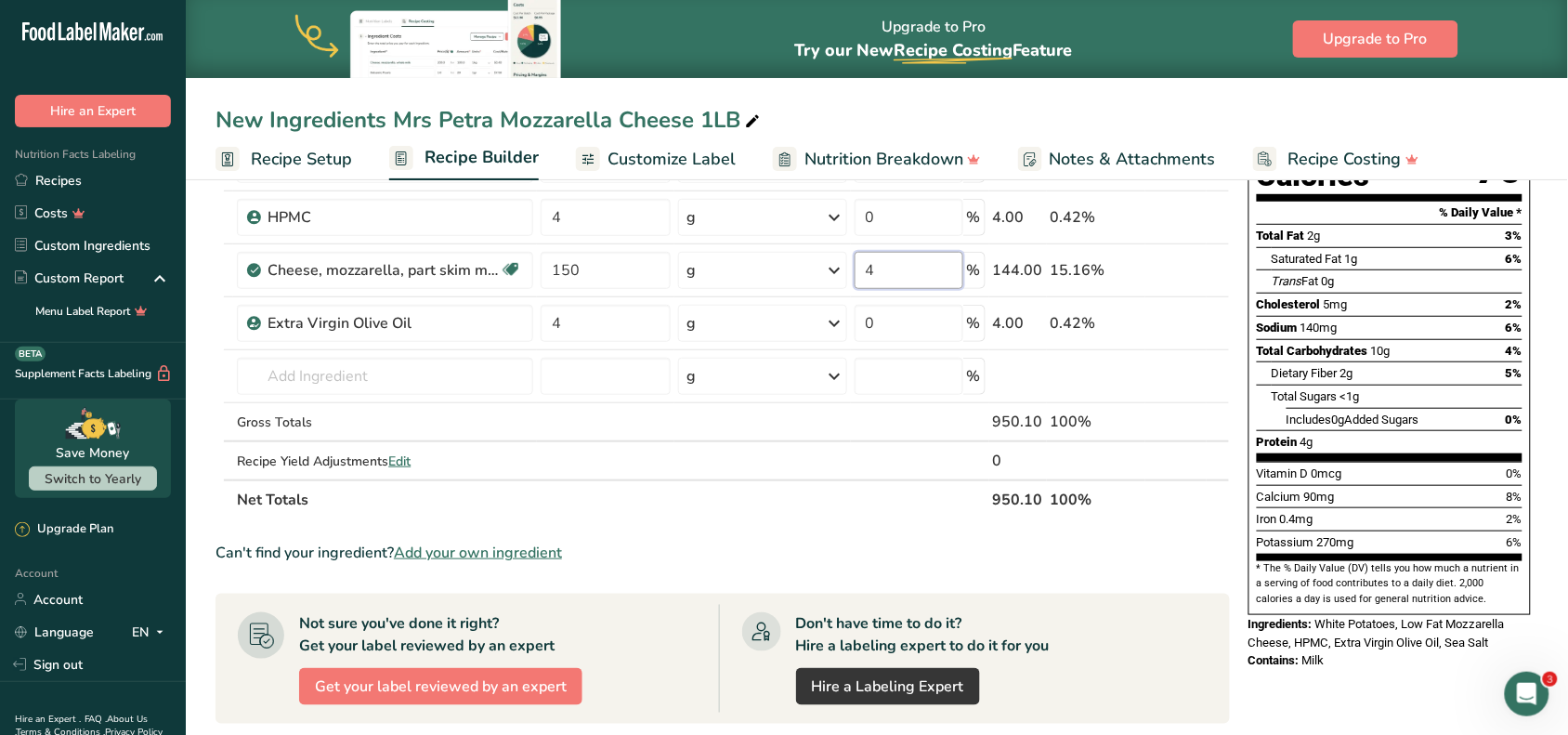 type on "4" 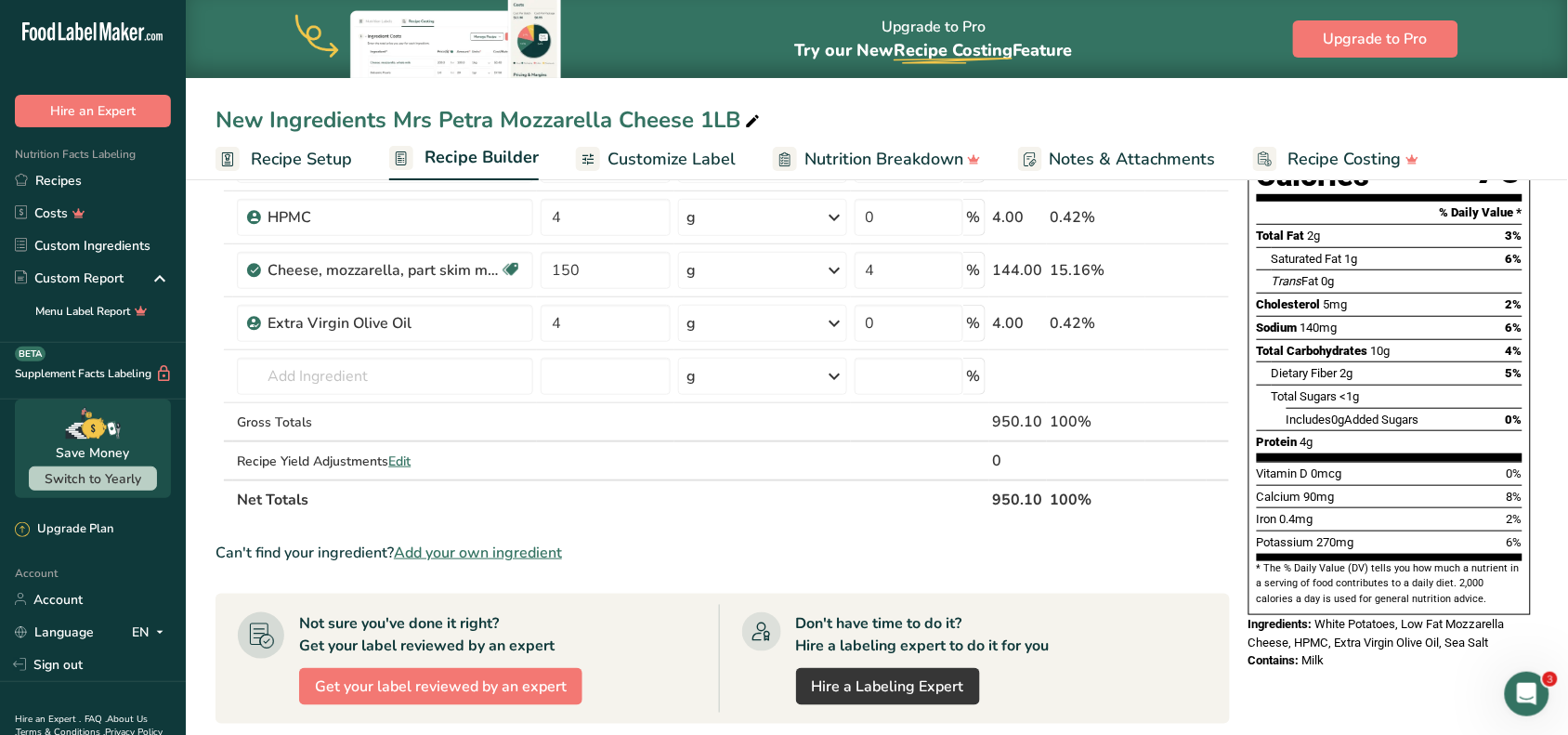 click on "Ingredient *
Amount *
Unit *
Waste *   .a-a{fill:#347362;}.b-a{fill:#fff;}          Grams
Percentage
Potatoes, white, flesh and skin, raw
Source of Antioxidants
Dairy free
Gluten free
Vegan
Vegetarian
Soy free
838
g
Portions
0.5 cup, diced
1 large (3" to 4-1/4" dia.)
1 medium (2+-1/4" to 3-1/4" dia.)
See more
Weight Units
g
kg
mg
See more
Volume Units
l
Volume units require a density conversion. If you know your ingredient's density enter it below. Otherwise, click on "RIA" our AI Regulatory bot - she will be able to help you
lb/ft3" at bounding box center [723, 282] 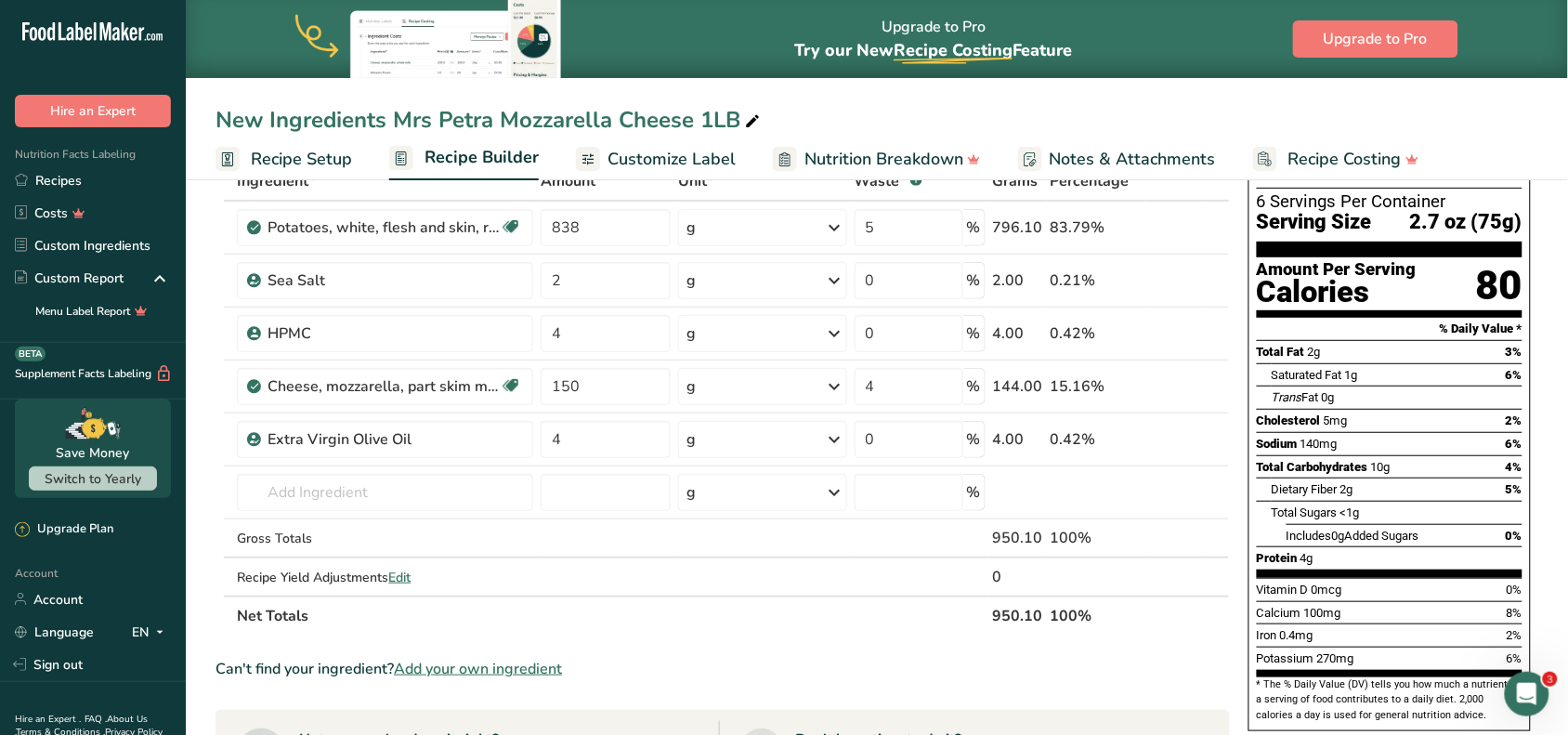 scroll, scrollTop: 0, scrollLeft: 0, axis: both 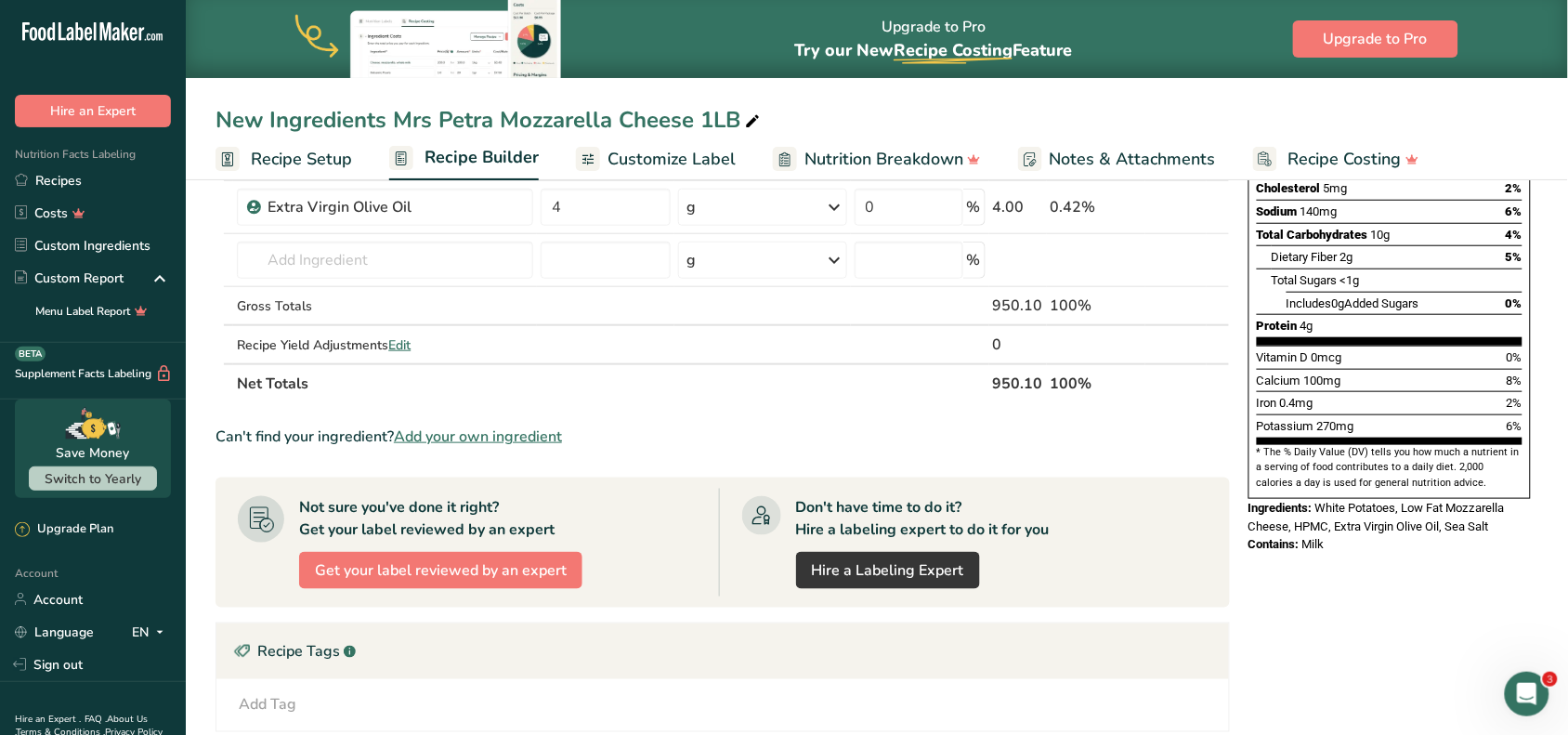 click on "Net Totals" at bounding box center [610, 383] 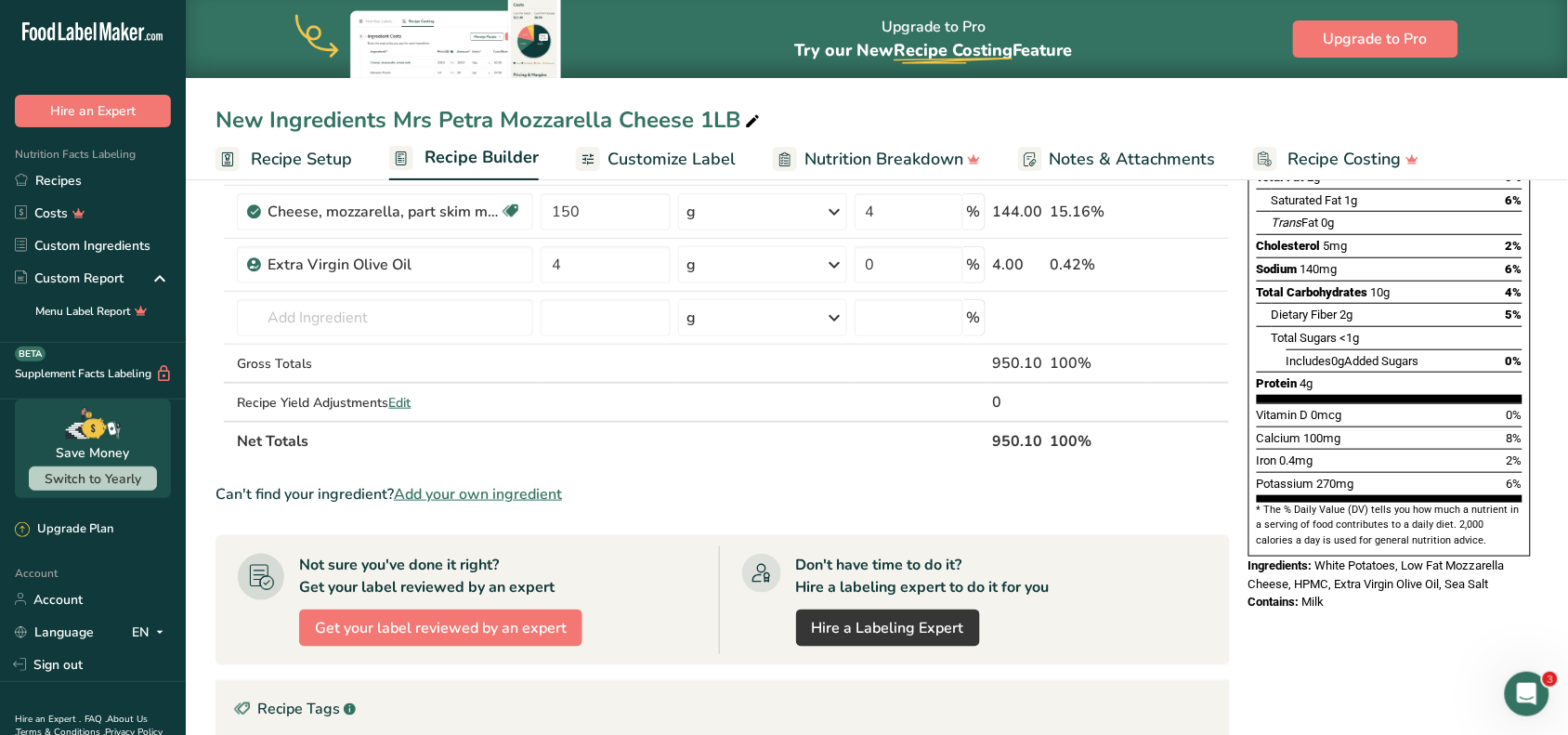 scroll, scrollTop: 289, scrollLeft: 0, axis: vertical 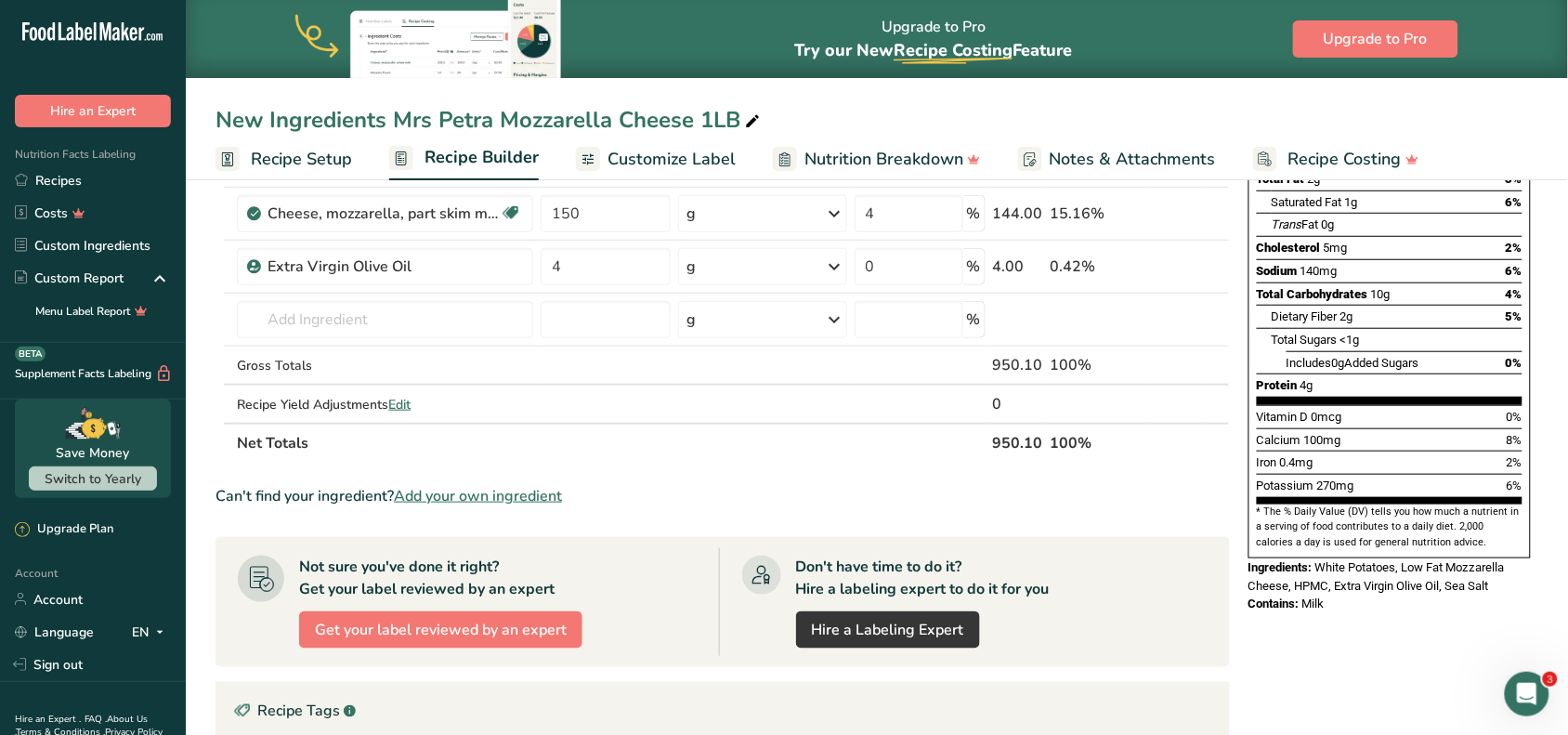 drag, startPoint x: 1375, startPoint y: 576, endPoint x: 1274, endPoint y: 551, distance: 104.04807 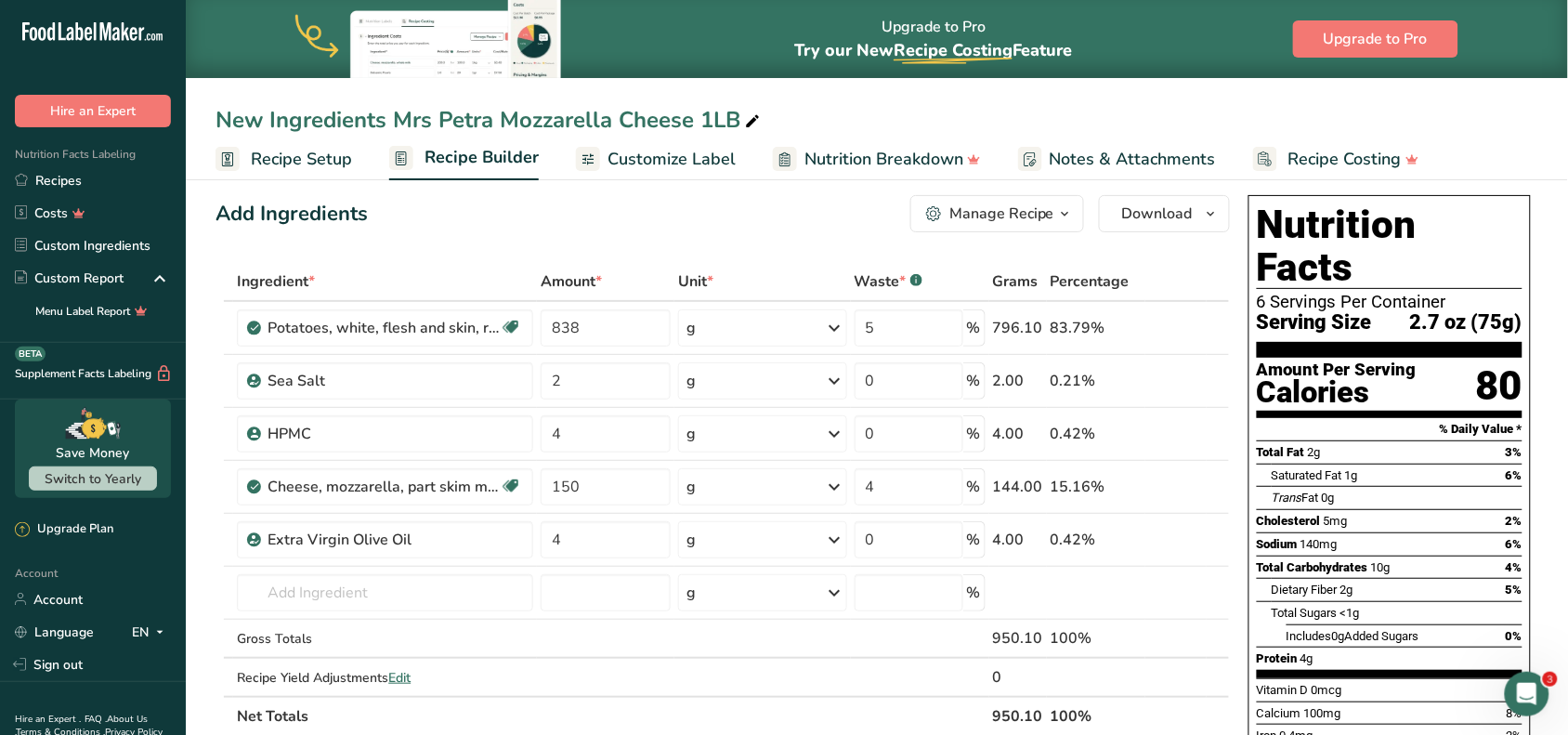 scroll, scrollTop: 0, scrollLeft: 0, axis: both 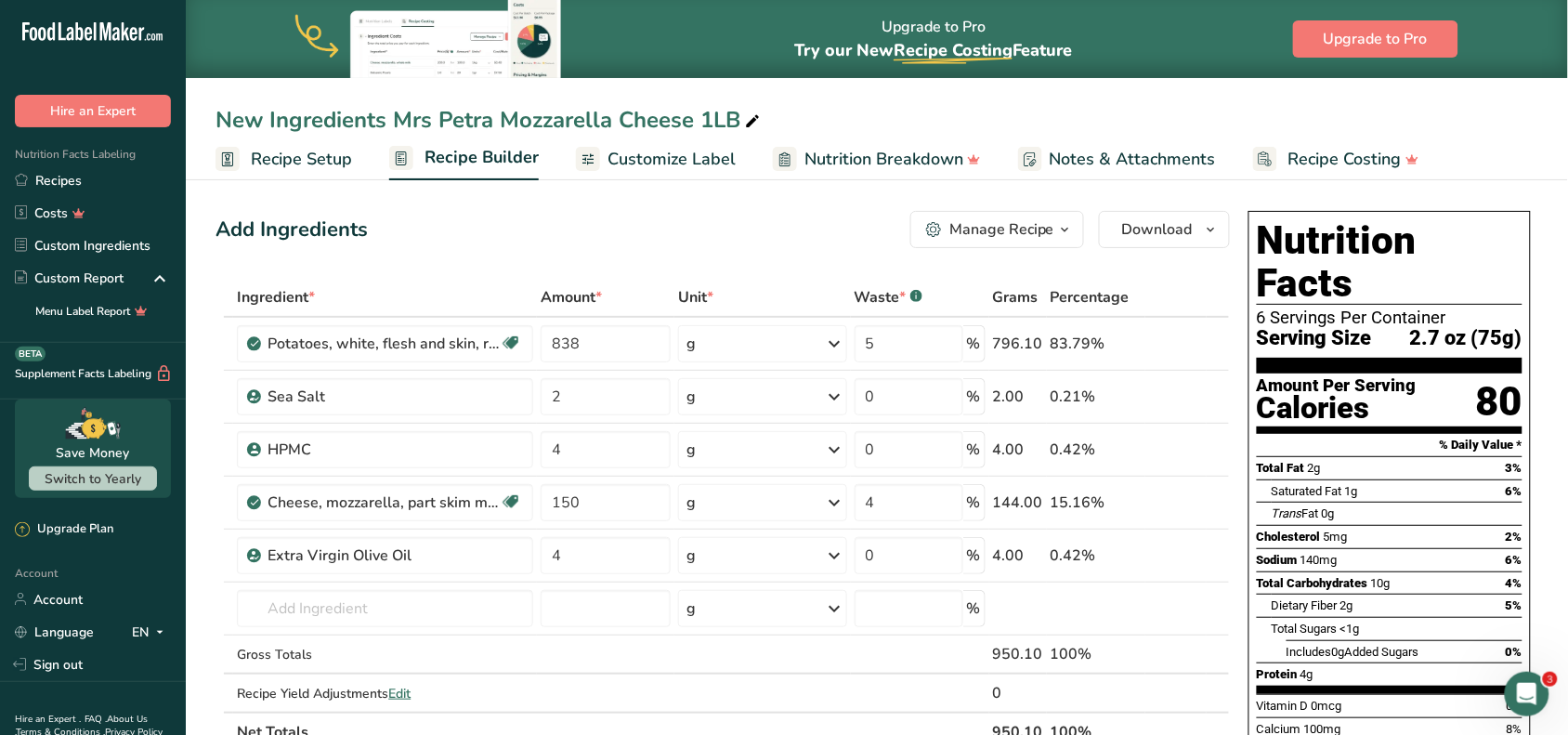 drag, startPoint x: 1399, startPoint y: 583, endPoint x: 1275, endPoint y: 234, distance: 370.37414 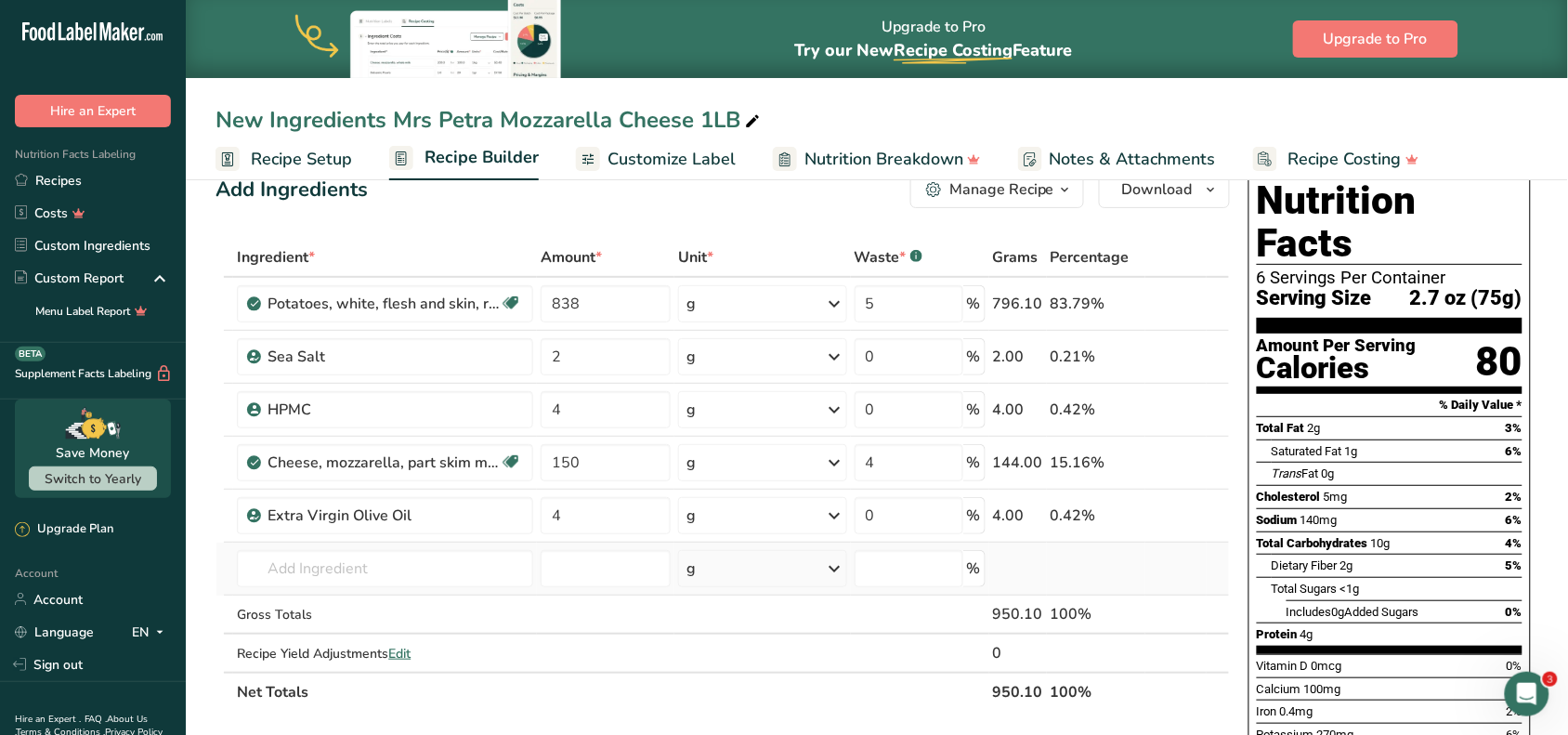 scroll, scrollTop: 0, scrollLeft: 0, axis: both 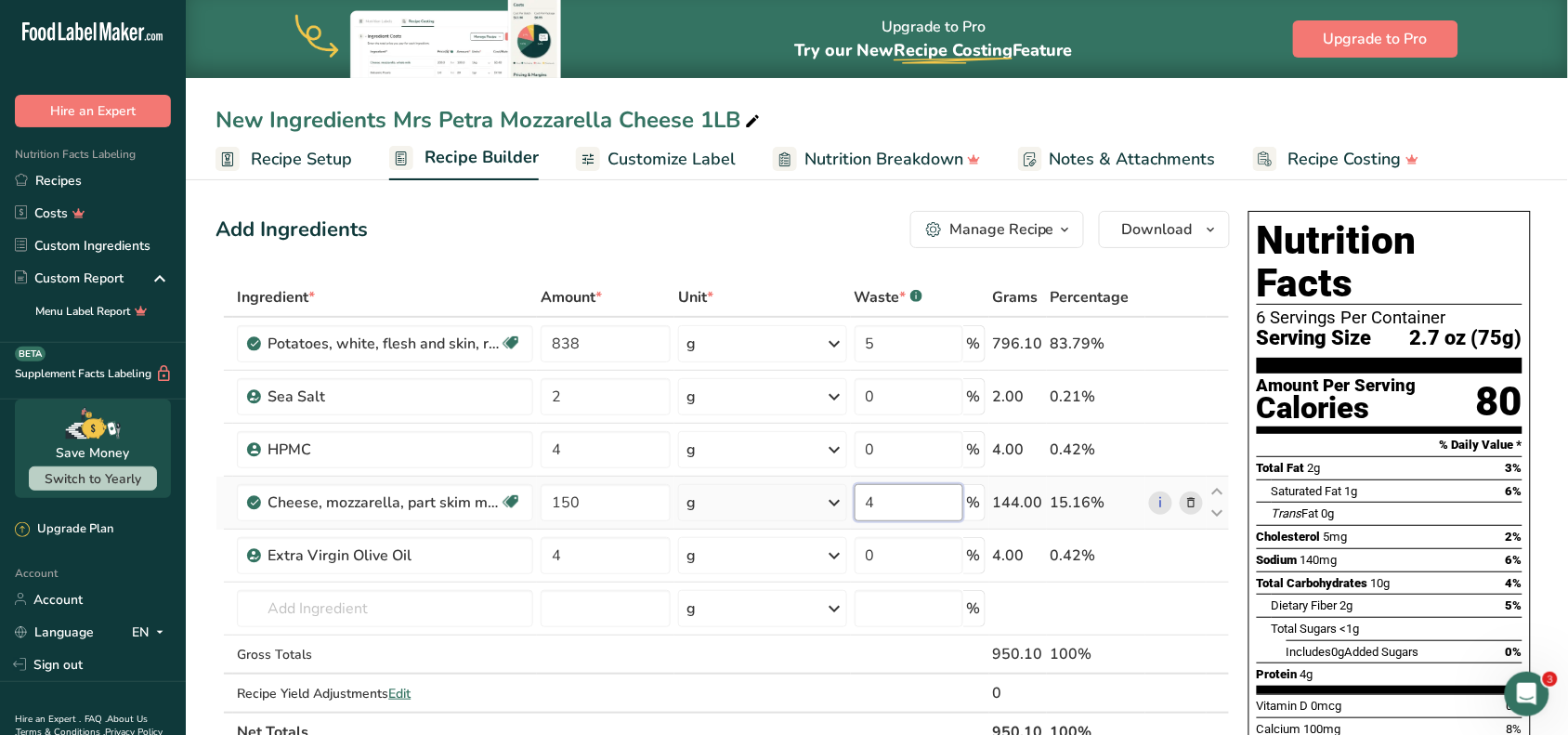 click on "4" at bounding box center (908, 503) 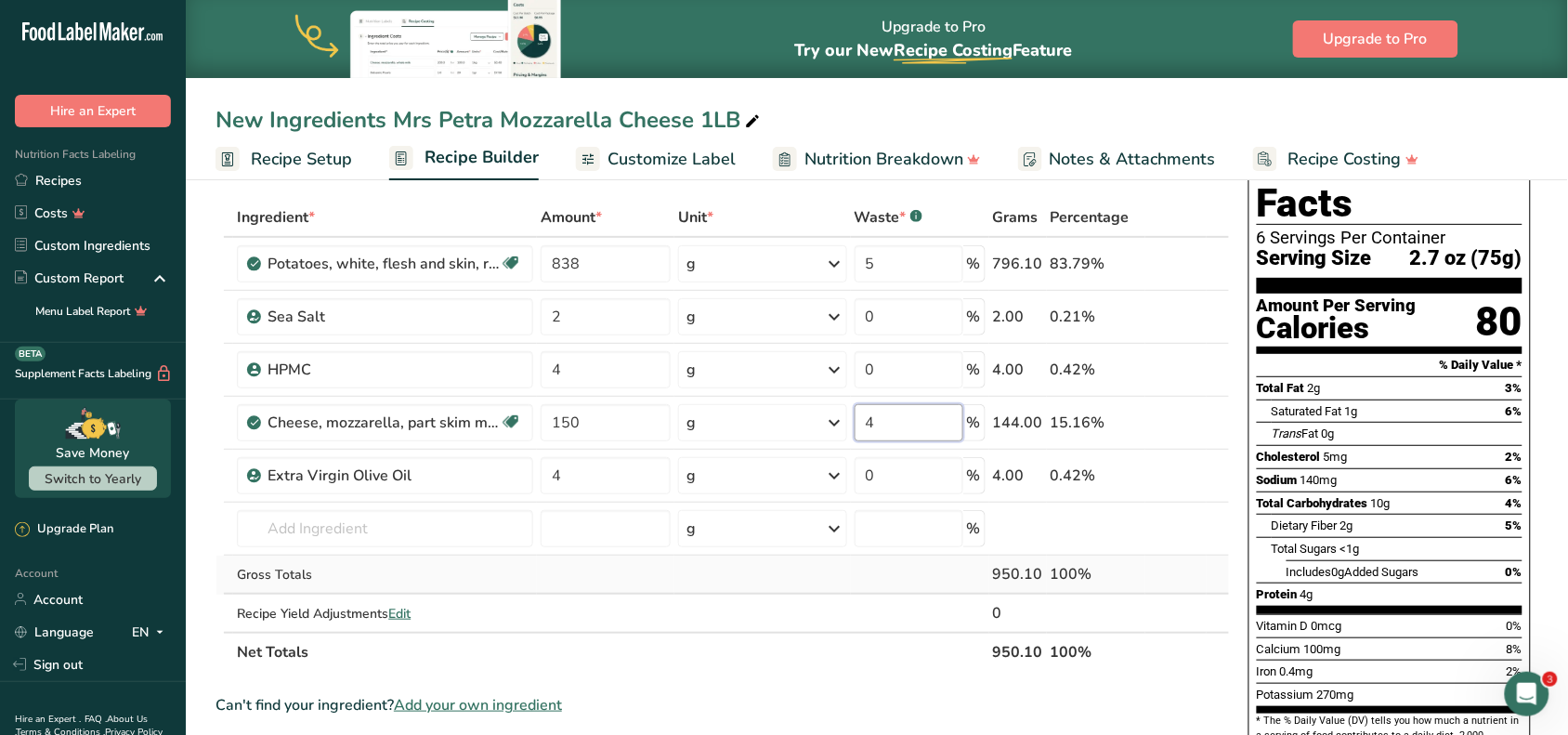 scroll, scrollTop: 116, scrollLeft: 0, axis: vertical 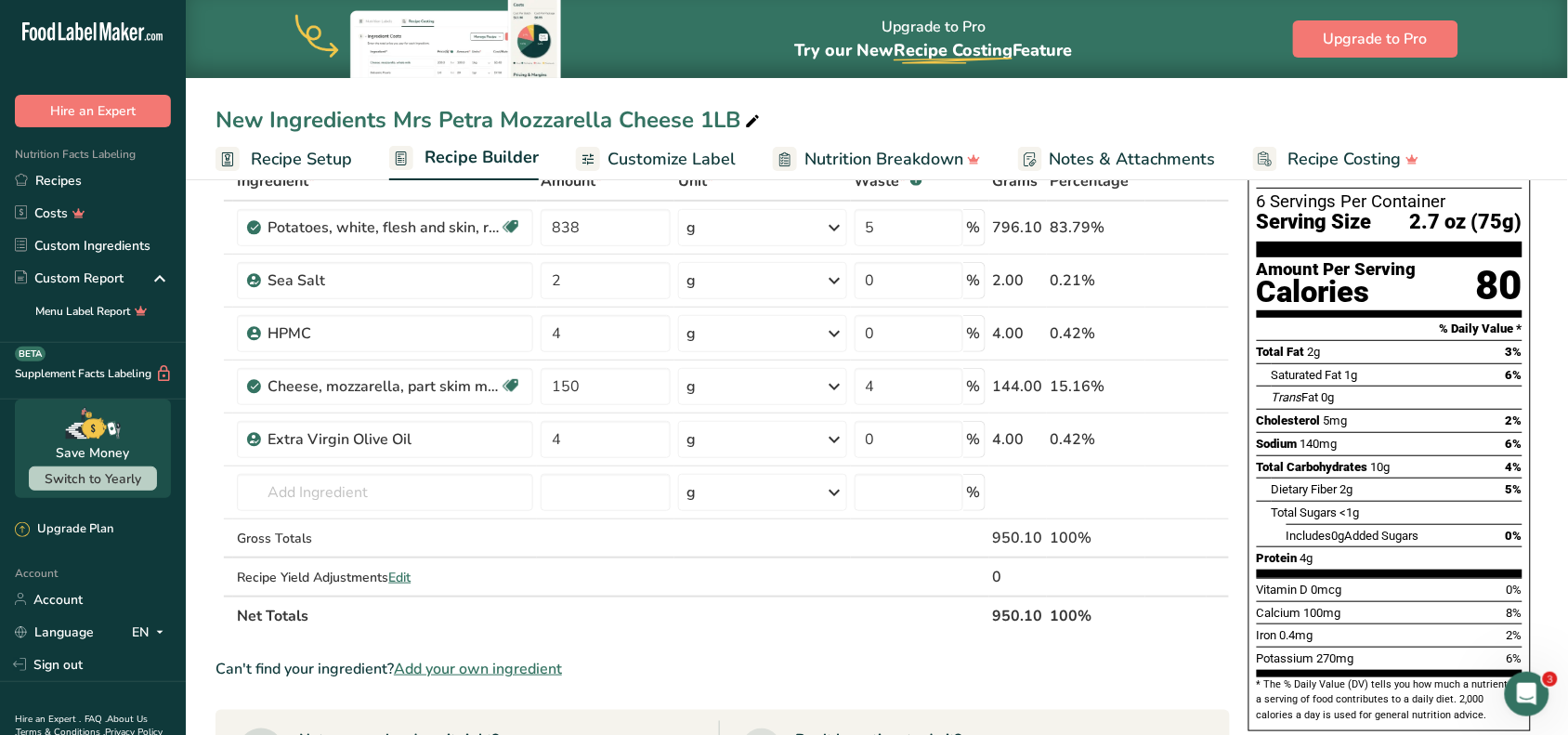 click on "Ingredient *
Amount *
Unit *
Waste *   .a-a{fill:#347362;}.b-a{fill:#fff;}          Grams
Percentage
Potatoes, white, flesh and skin, raw
Source of Antioxidants
Dairy free
Gluten free
Vegan
Vegetarian
Soy free
838
g
Portions
0.5 cup, diced
1 large (3" to 4-1/4" dia.)
1 medium (2+-1/4" to 3-1/4" dia.)
See more
Weight Units
g
kg
mg
See more
Volume Units
l
Volume units require a density conversion. If you know your ingredient's density enter it below. Otherwise, click on "RIA" our AI Regulatory bot - she will be able to help you
lb/ft3" at bounding box center [723, 679] 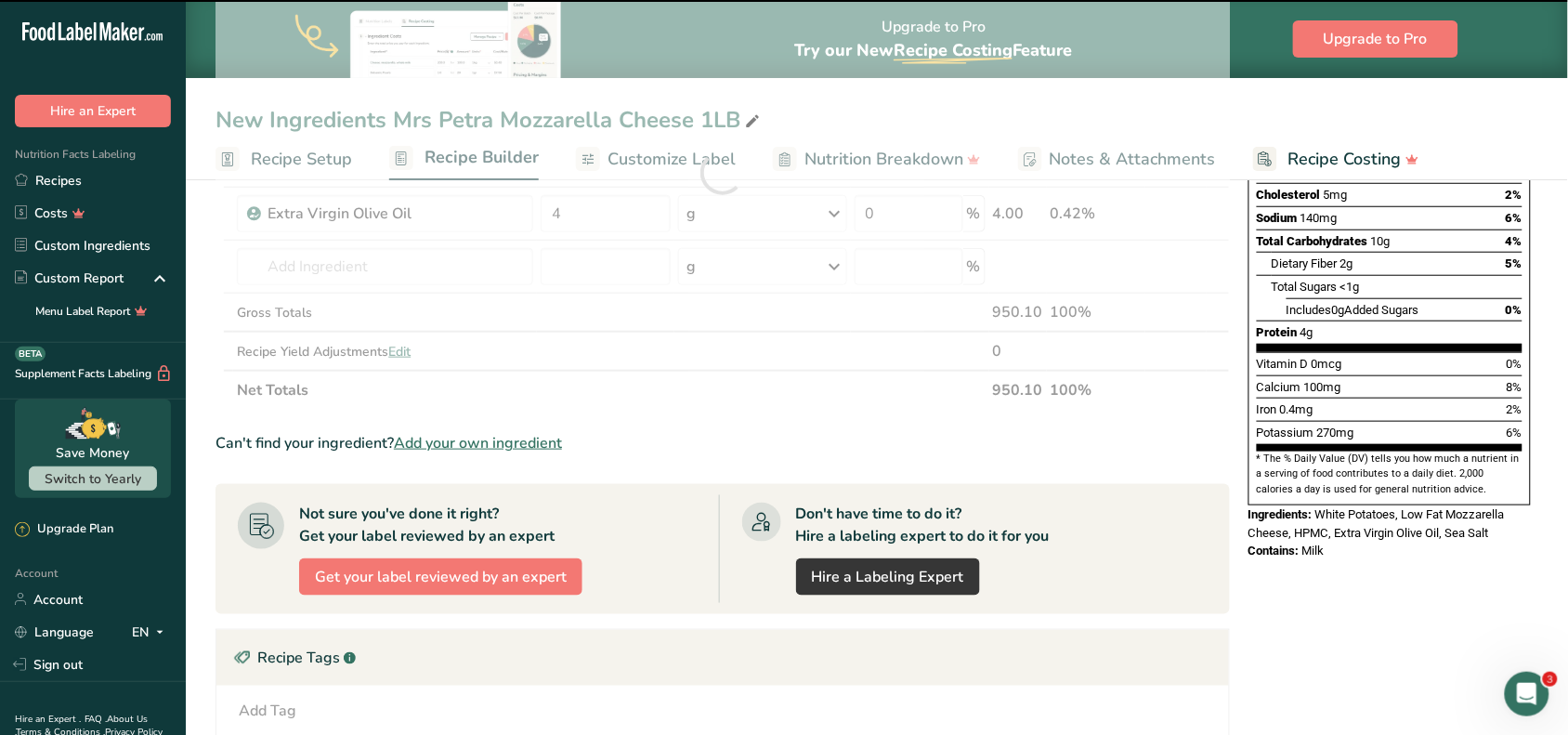 scroll, scrollTop: 348, scrollLeft: 0, axis: vertical 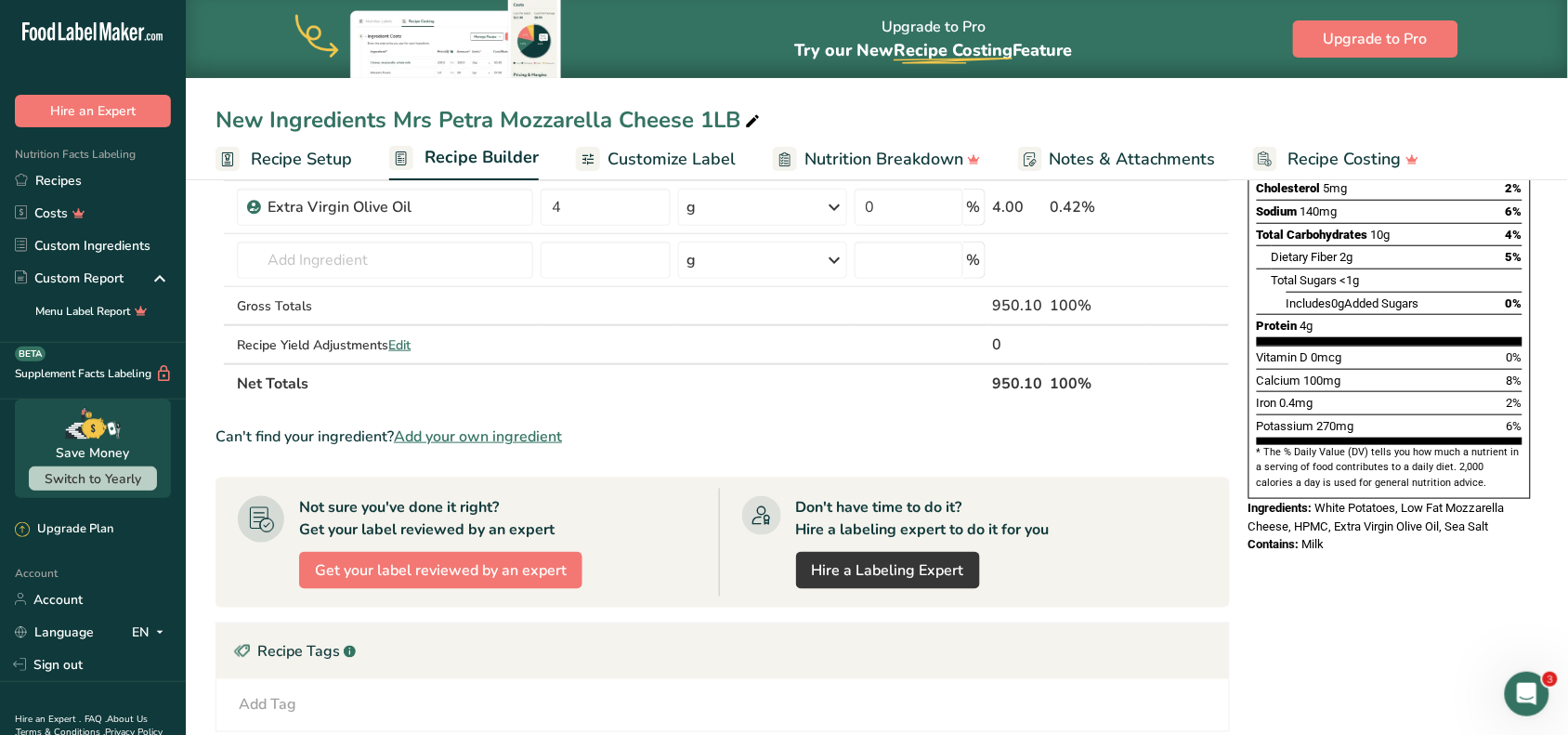 drag, startPoint x: 1260, startPoint y: 333, endPoint x: 1487, endPoint y: 532, distance: 301.8775 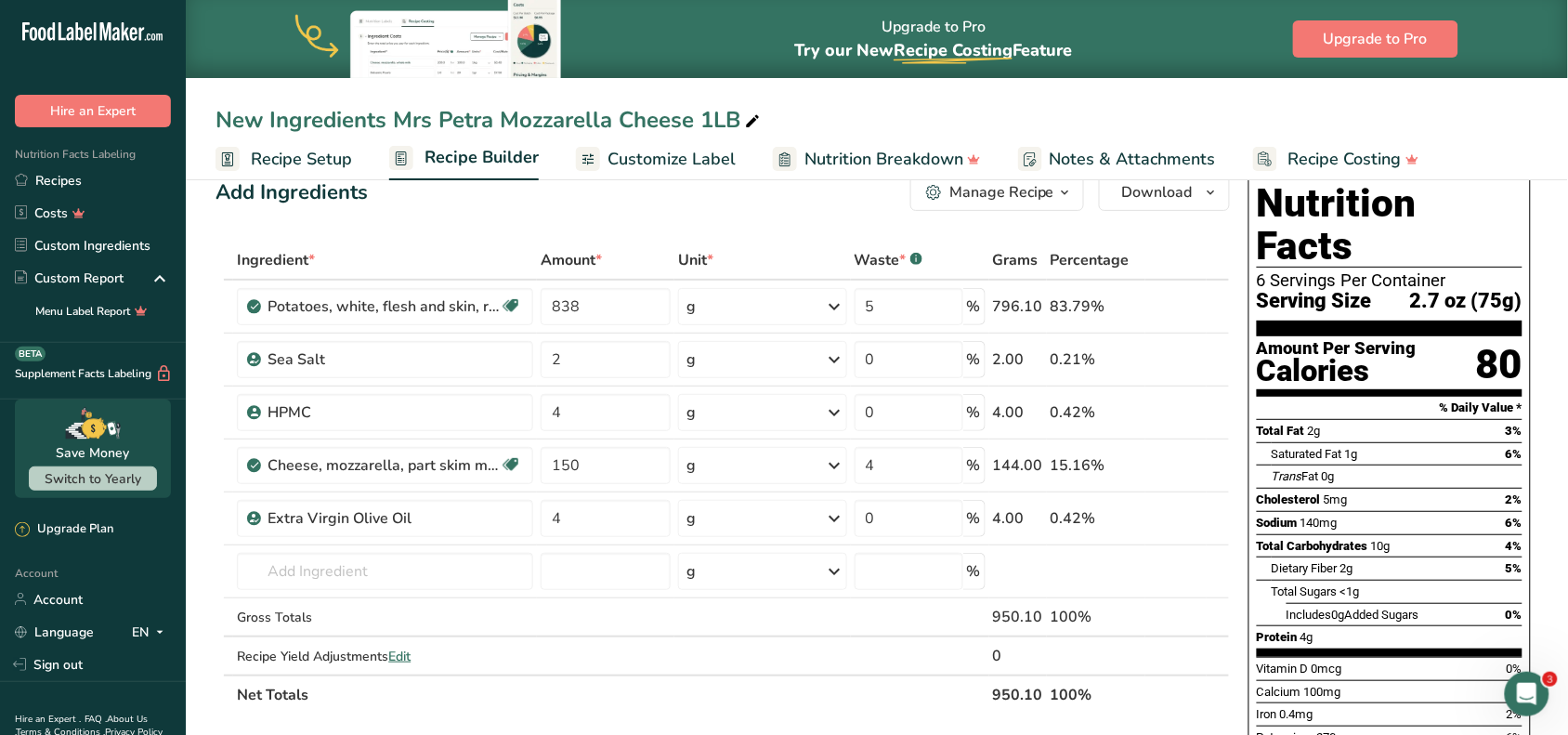 scroll, scrollTop: 0, scrollLeft: 0, axis: both 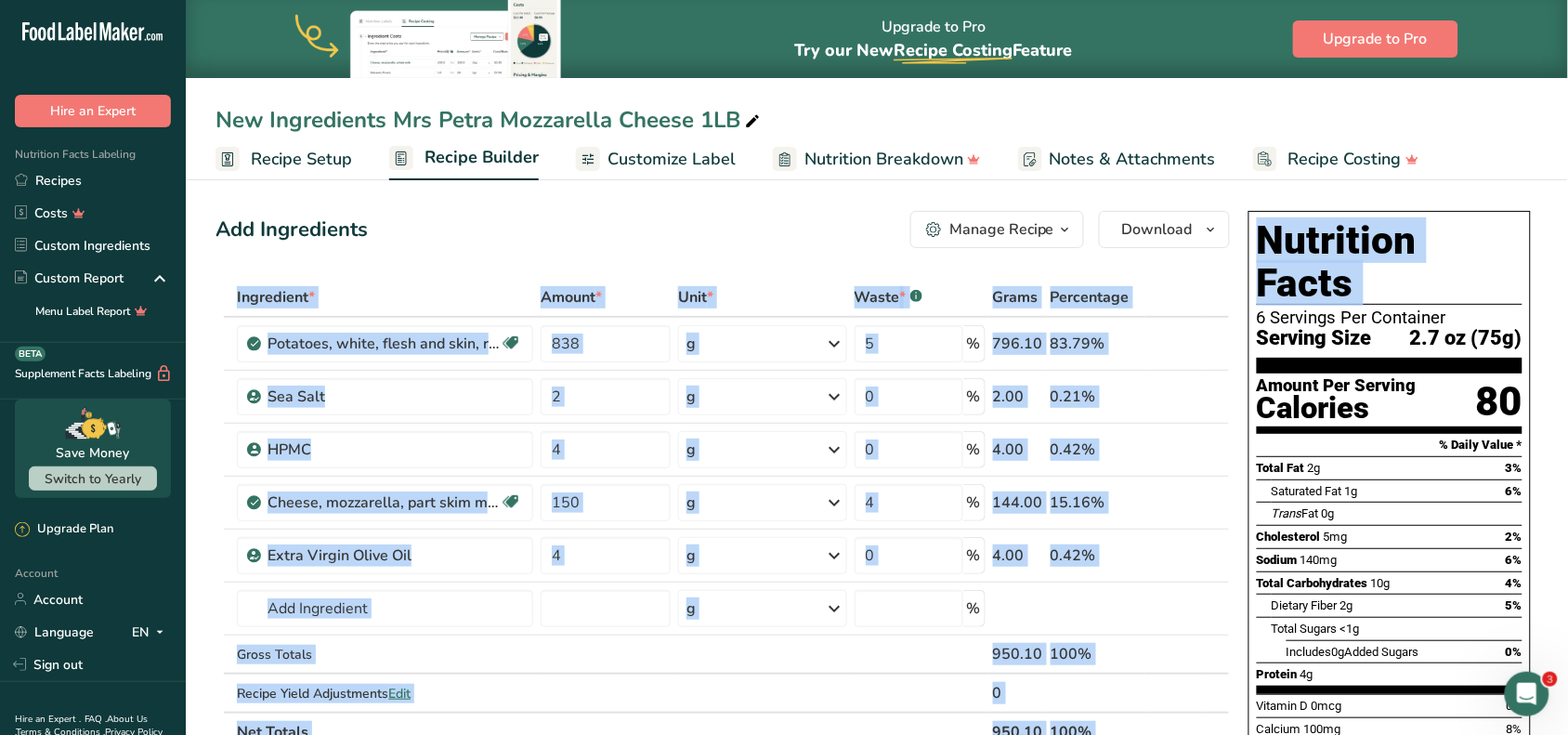 drag, startPoint x: 1237, startPoint y: 261, endPoint x: 1245, endPoint y: 277, distance: 17.888544 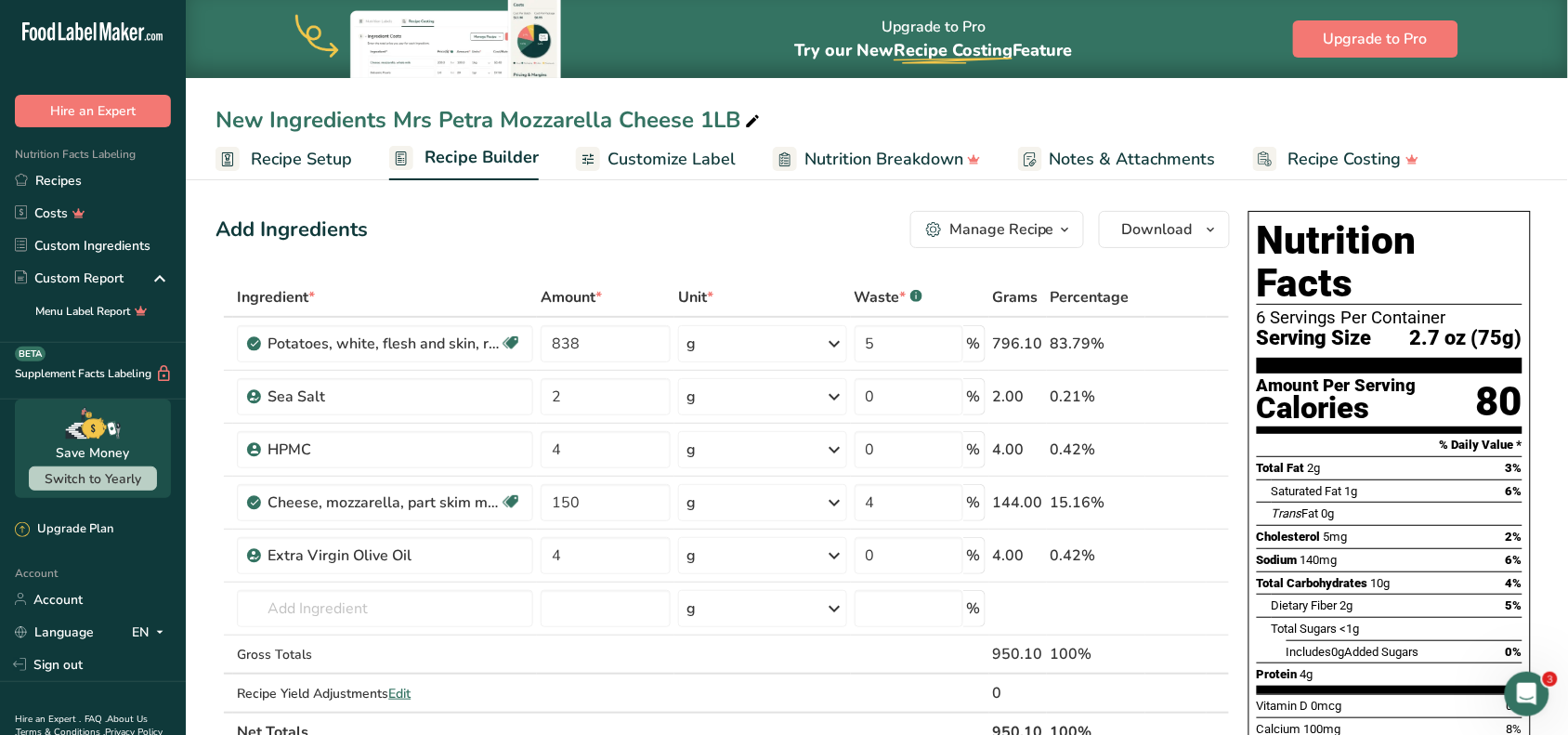 scroll, scrollTop: 465, scrollLeft: 0, axis: vertical 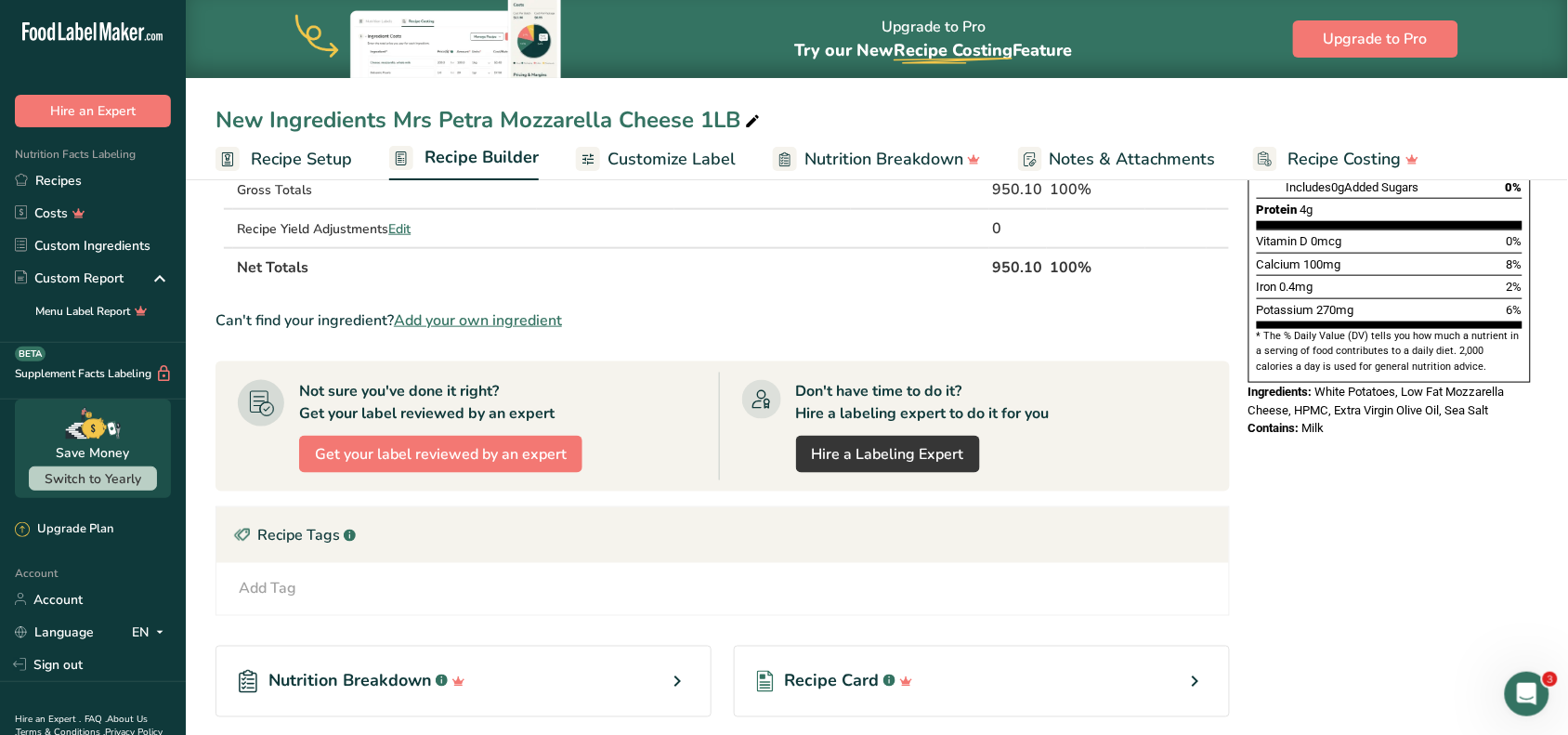 click on "Nutrition Facts
6 Servings Per Container
Serving Size
2.7 oz (75g)
Amount Per Serving
Calories
80
% Daily Value *
Total Fat
2g
3%
Saturated Fat
1g
6%
Trans  Fat
0g
Cholesterol
5mg
2%
Sodium
140mg
6%
Total Carbohydrates
10g
4%
Dietary Fiber
2g
5%" at bounding box center (1390, 98) 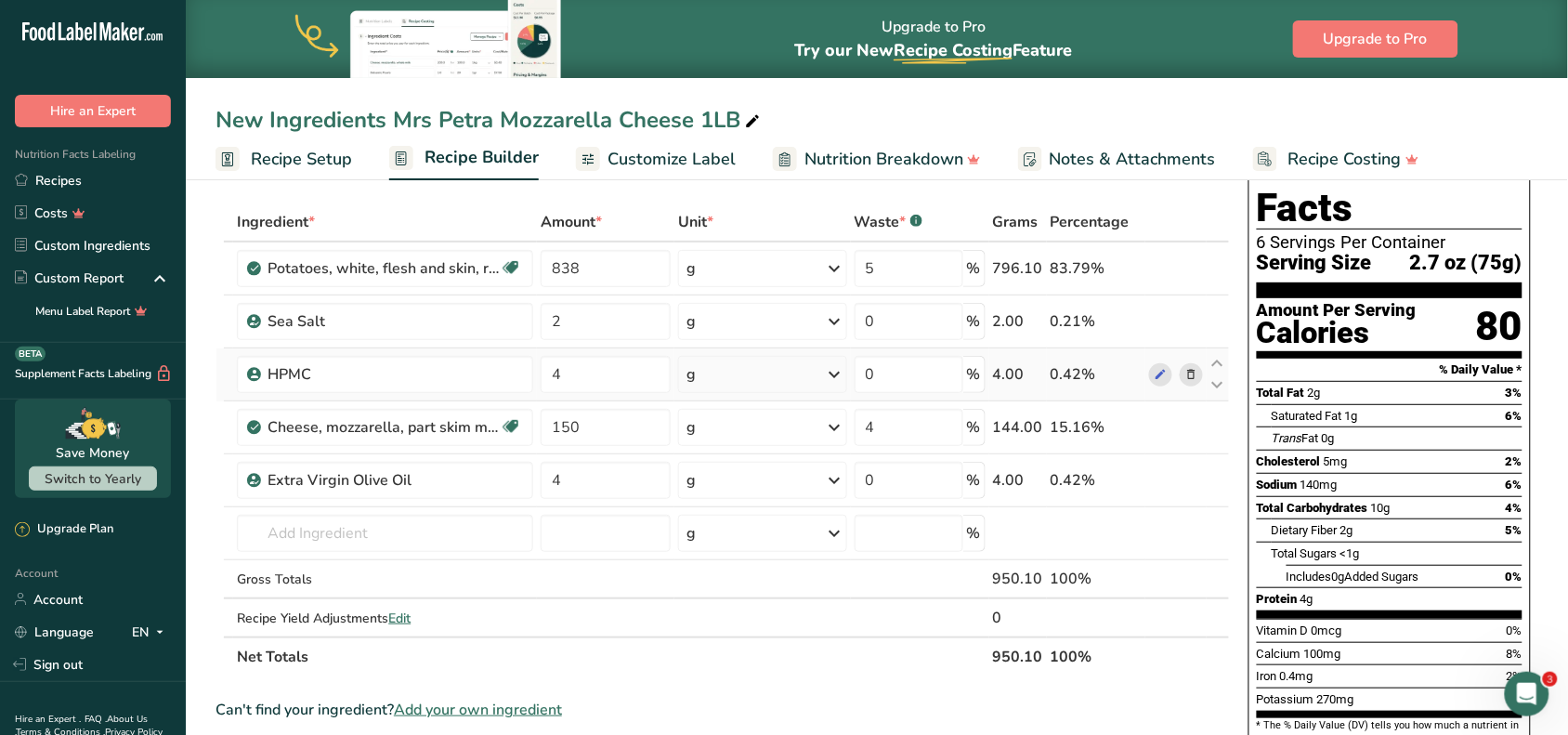 scroll, scrollTop: 116, scrollLeft: 0, axis: vertical 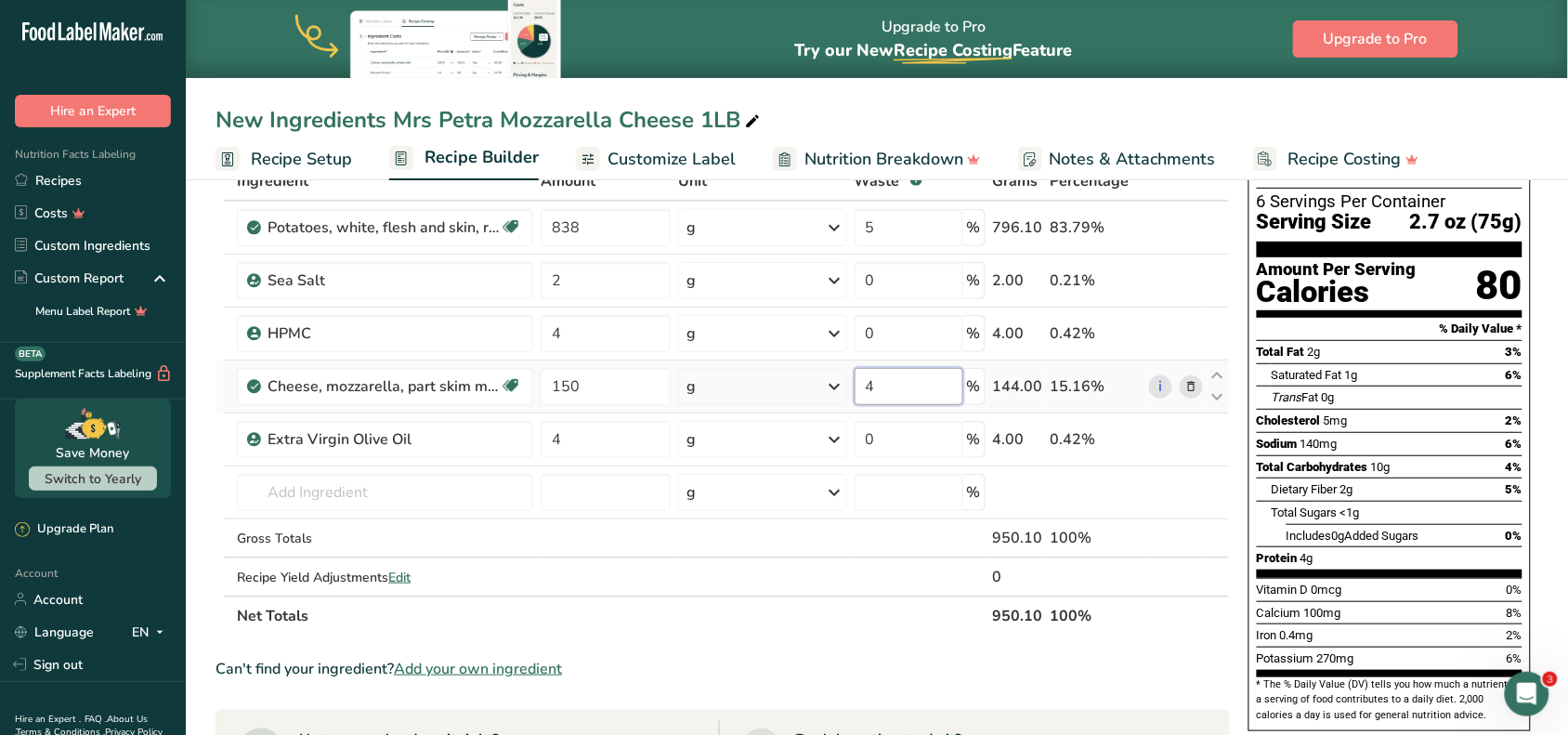 click on "4" at bounding box center [908, 387] 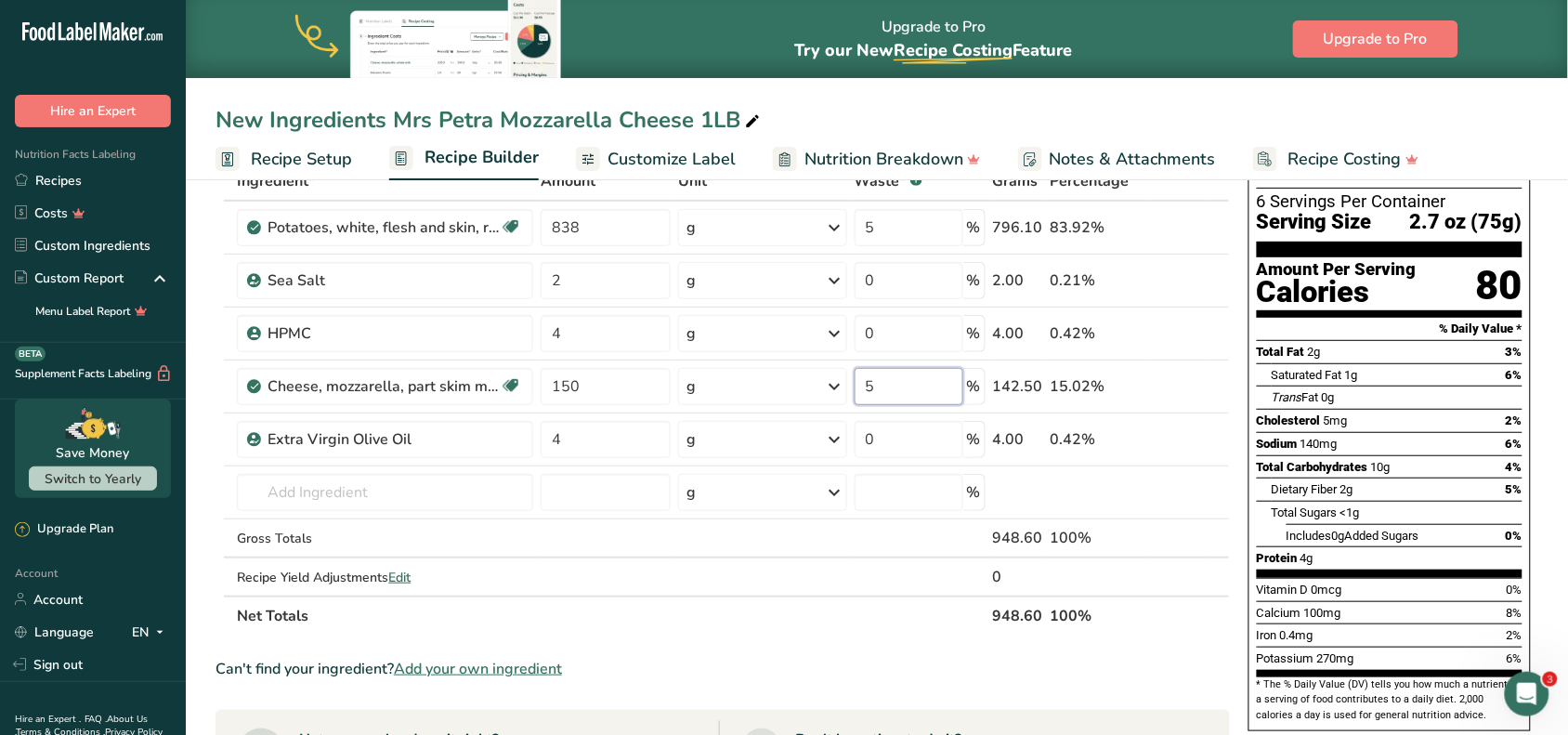 type on "5" 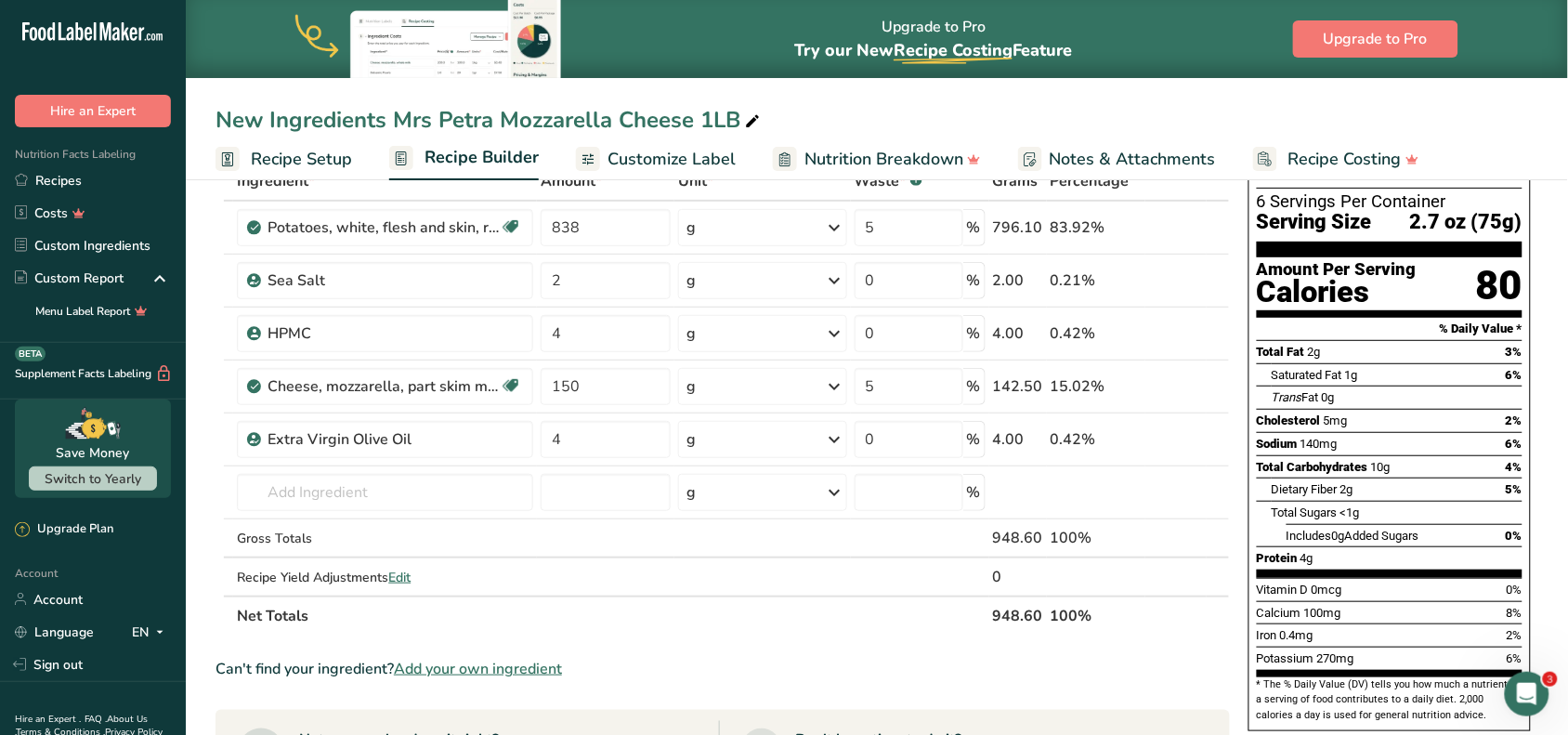 click on "Ingredient *
Amount *
Unit *
Waste *   .a-a{fill:#347362;}.b-a{fill:#fff;}          Grams
Percentage
Potatoes, white, flesh and skin, raw
Source of Antioxidants
Dairy free
Gluten free
Vegan
Vegetarian
Soy free
838
g
Portions
0.5 cup, diced
1 large (3" to 4-1/4" dia.)
1 medium (2+-1/4" to 3-1/4" dia.)
See more
Weight Units
g
kg
mg
See more
Volume Units
l
Volume units require a density conversion. If you know your ingredient's density enter it below. Otherwise, click on "RIA" our AI Regulatory bot - she will be able to help you
lb/ft3" at bounding box center [723, 399] 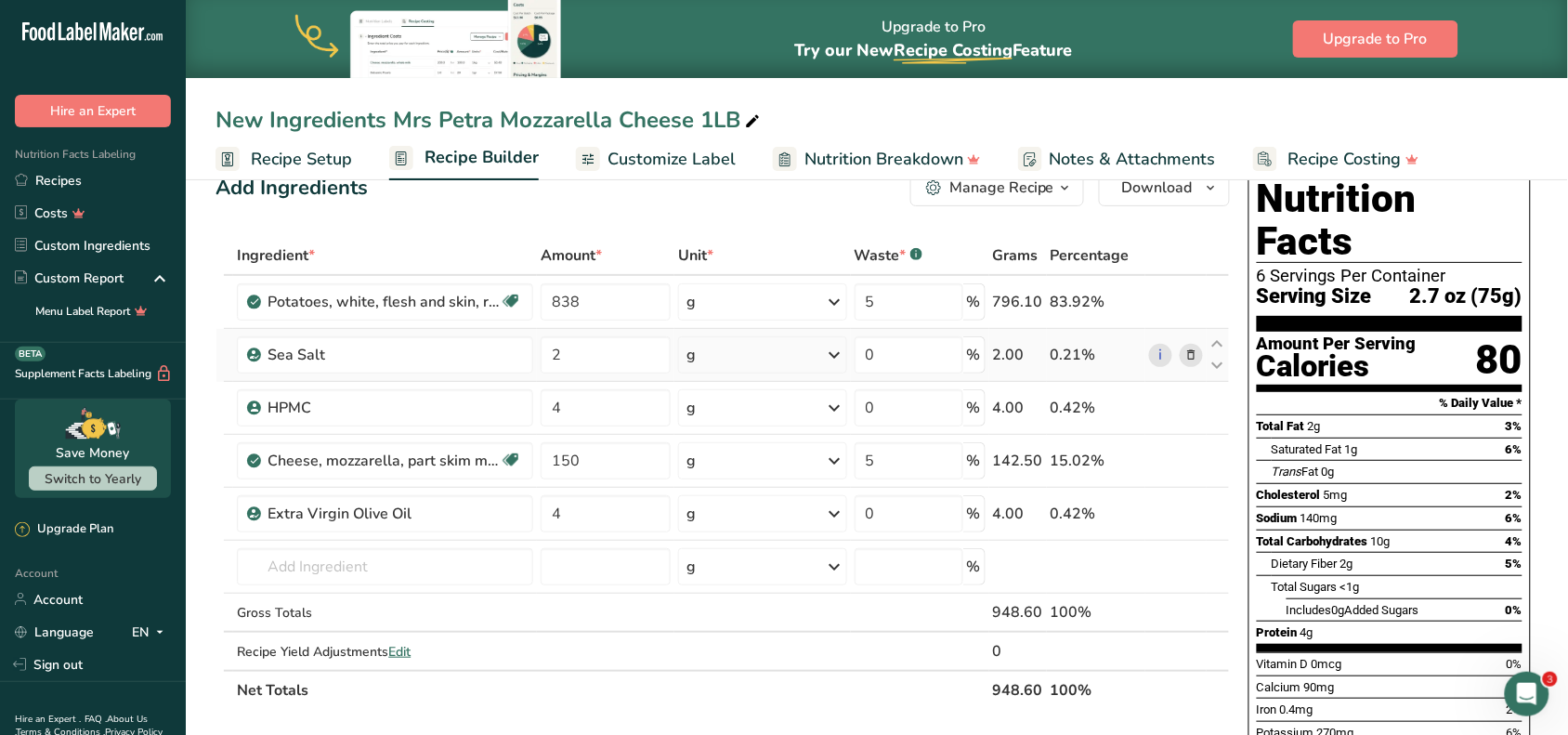 scroll, scrollTop: 0, scrollLeft: 0, axis: both 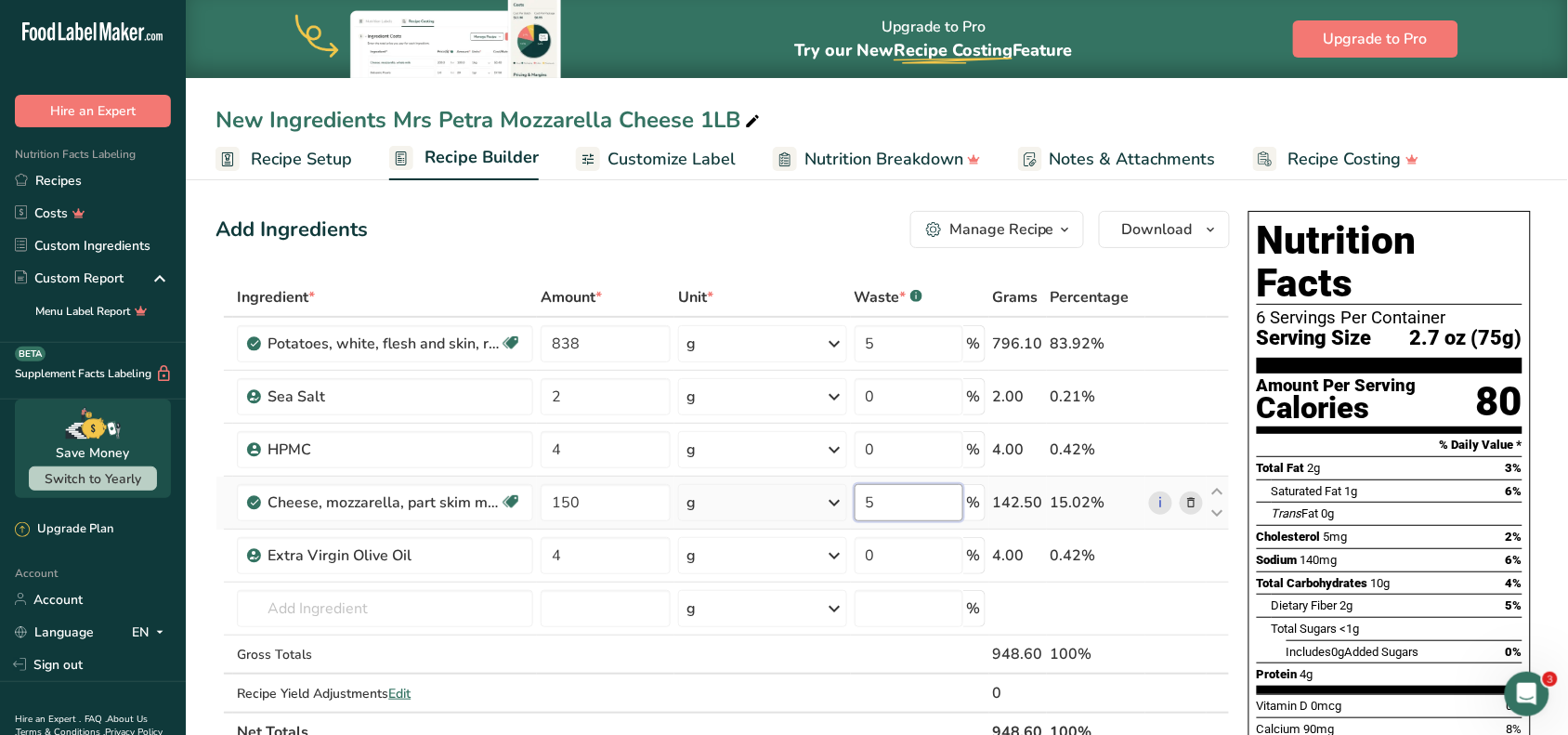 click on "5" at bounding box center [908, 503] 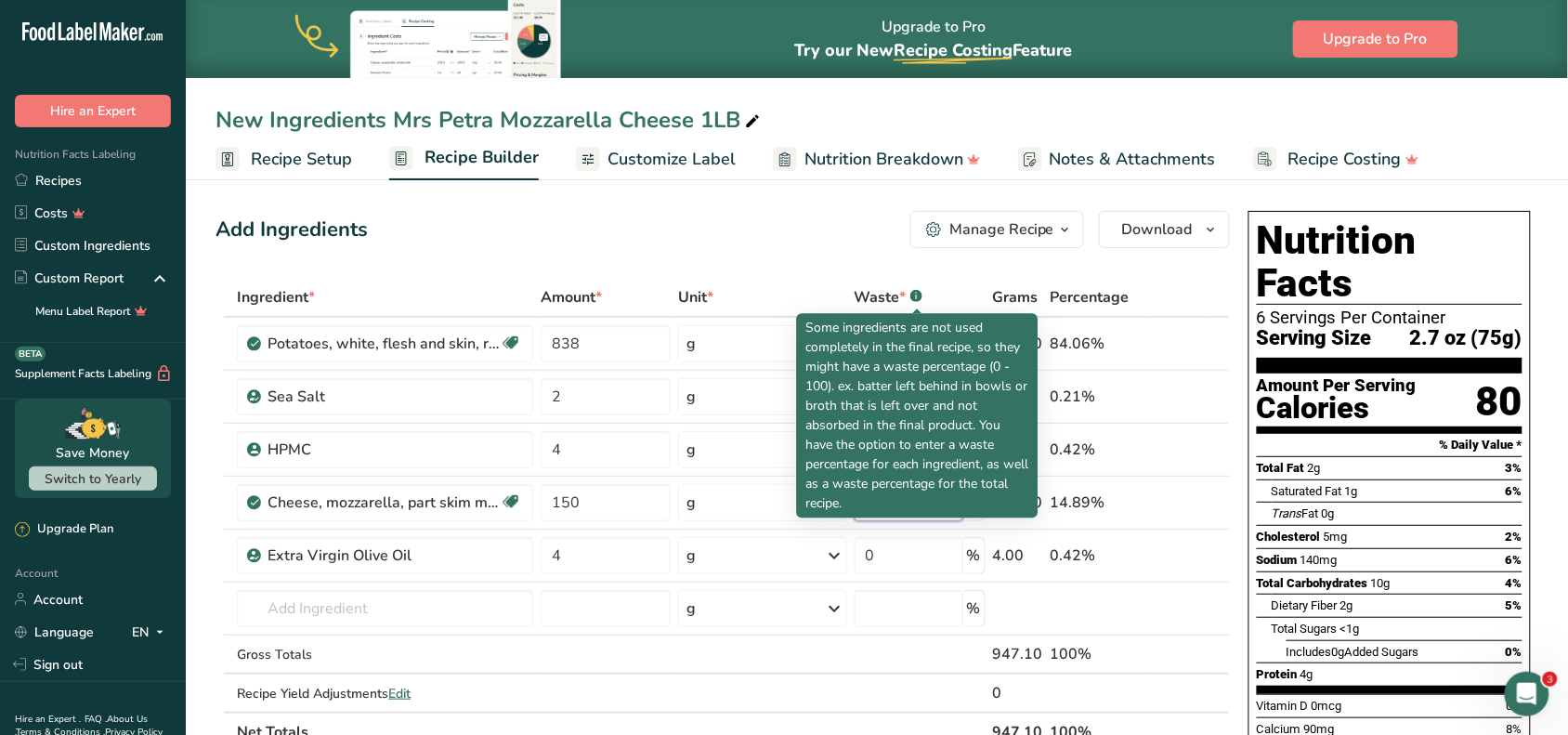 type on "6" 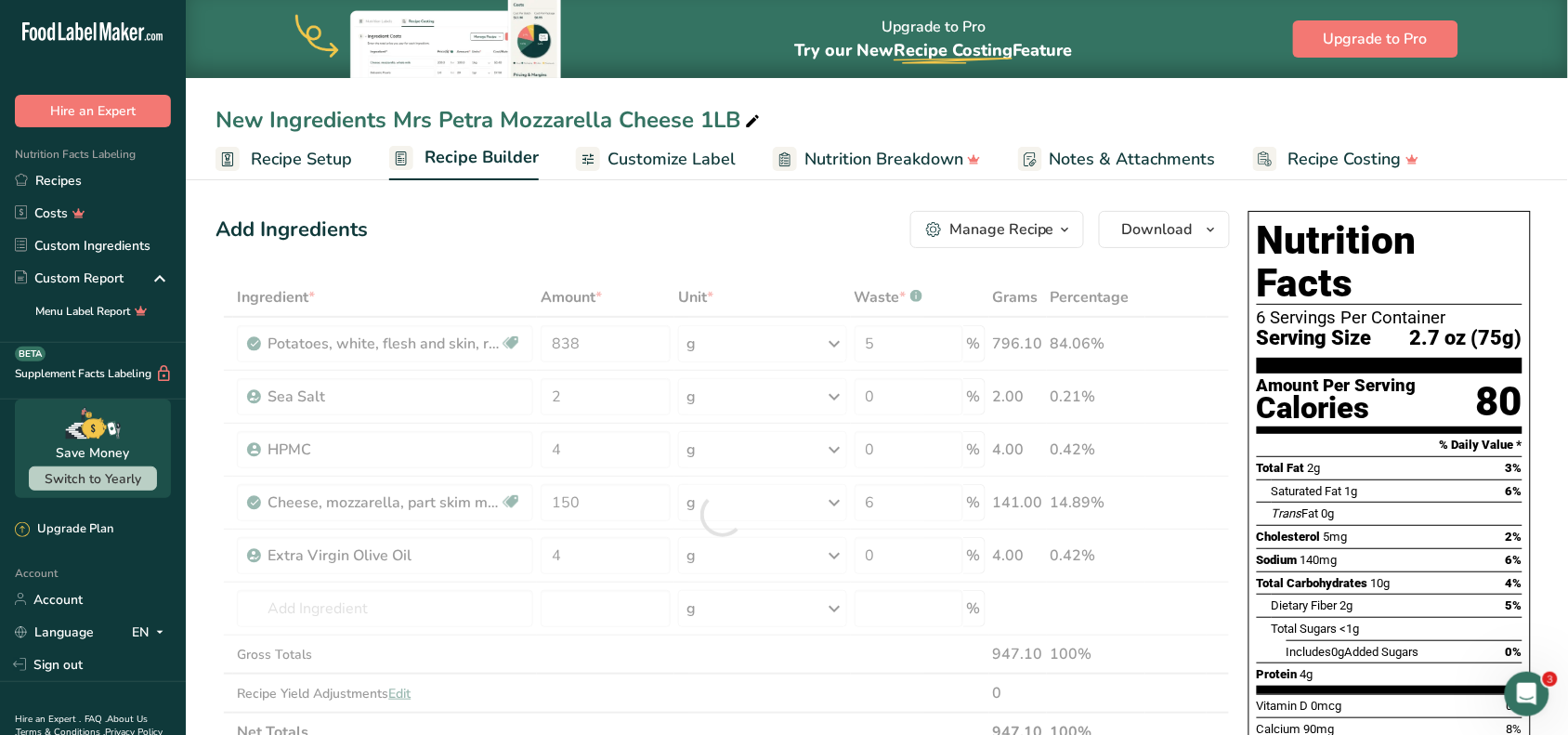 click on "Add Ingredients
Manage Recipe         Delete Recipe           Duplicate Recipe             Scale Recipe             Save as Sub-Recipe   .a-a{fill:#347362;}.b-a{fill:#fff;}                               Nutrition Breakdown                   Recipe Card
NEW
Amino Acids Pattern Report             Activity History
Download
Choose your preferred label style
Standard FDA label
Standard FDA label
The most common format for nutrition facts labels in compliance with the FDA's typeface, style and requirements
Tabular FDA label
A label format compliant with the FDA regulations presented in a tabular (horizontal) display.
Linear FDA label
A simple linear display for small sized packages.
Simplified FDA label" at bounding box center (723, 230) 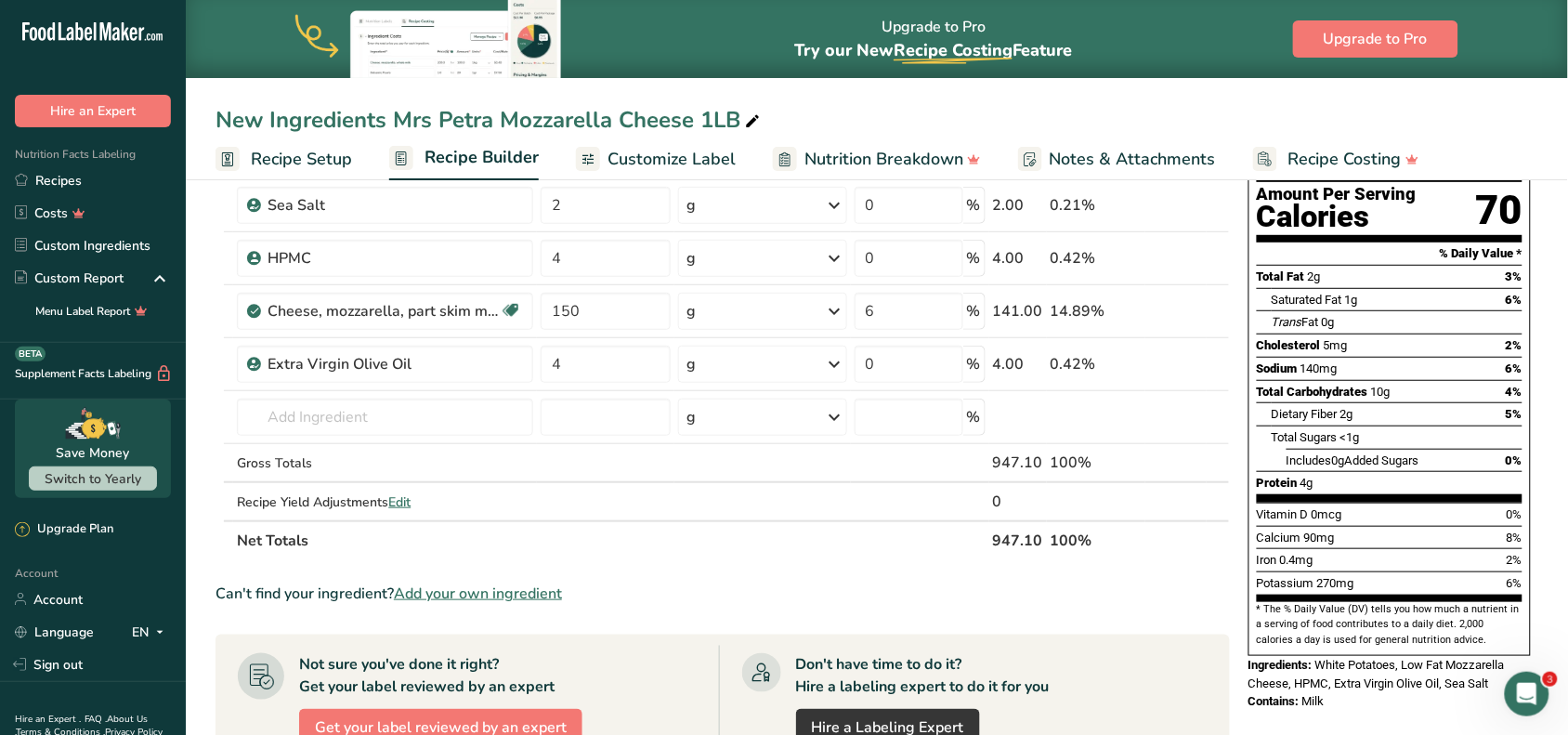 scroll, scrollTop: 232, scrollLeft: 0, axis: vertical 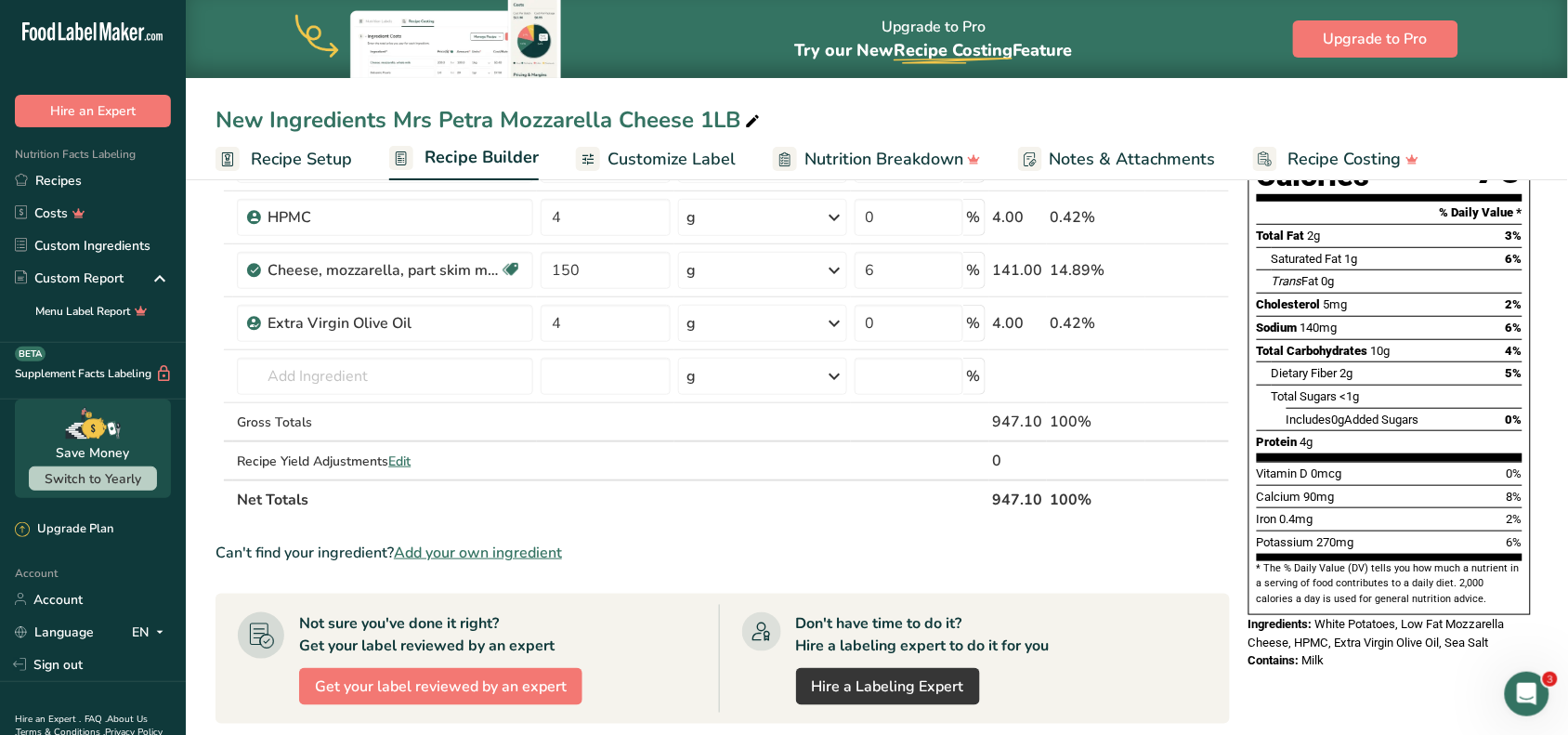 click on "Vitamin D
0mcg
0%" at bounding box center (1390, 473) 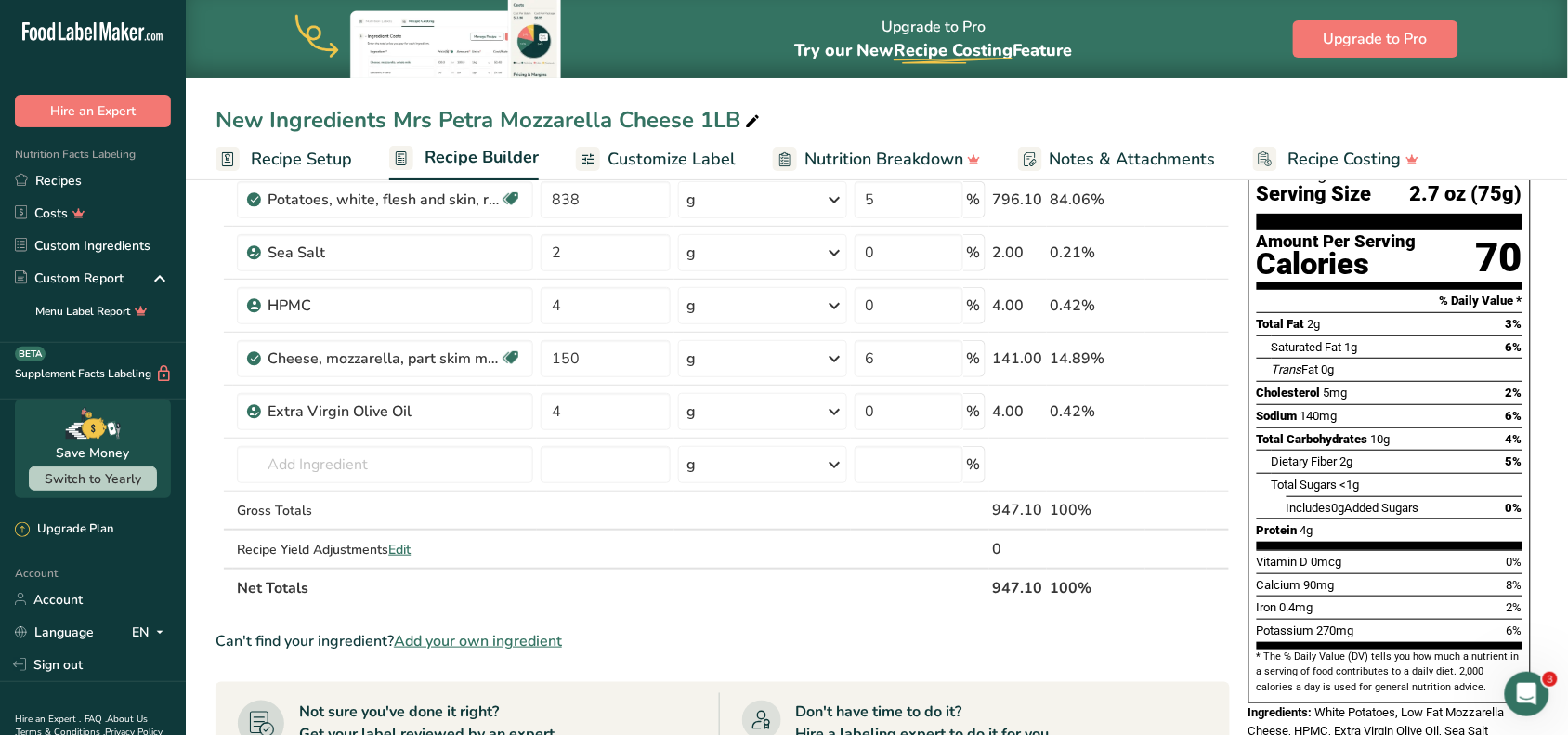 scroll, scrollTop: 0, scrollLeft: 0, axis: both 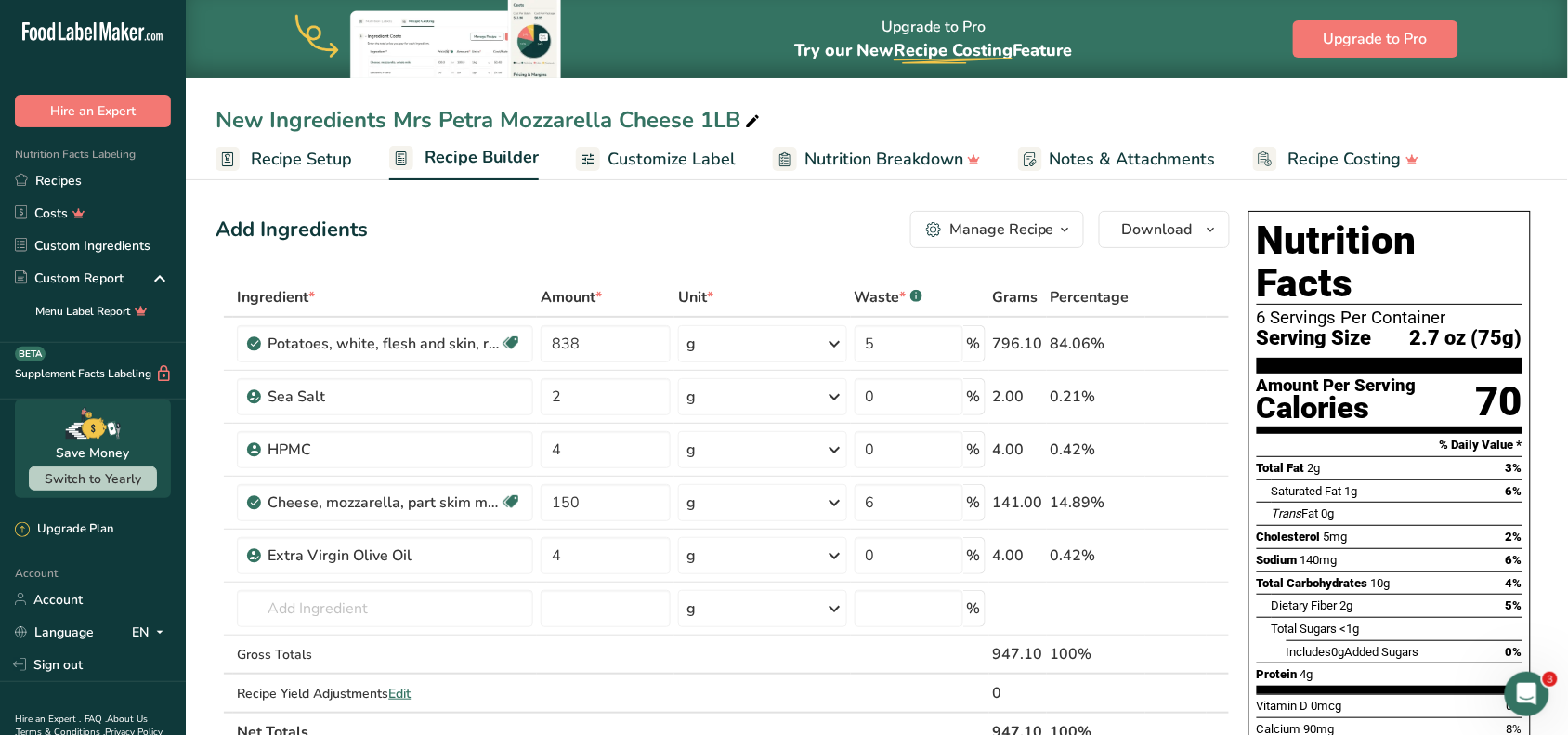 click on "Customize Label" at bounding box center (672, 159) 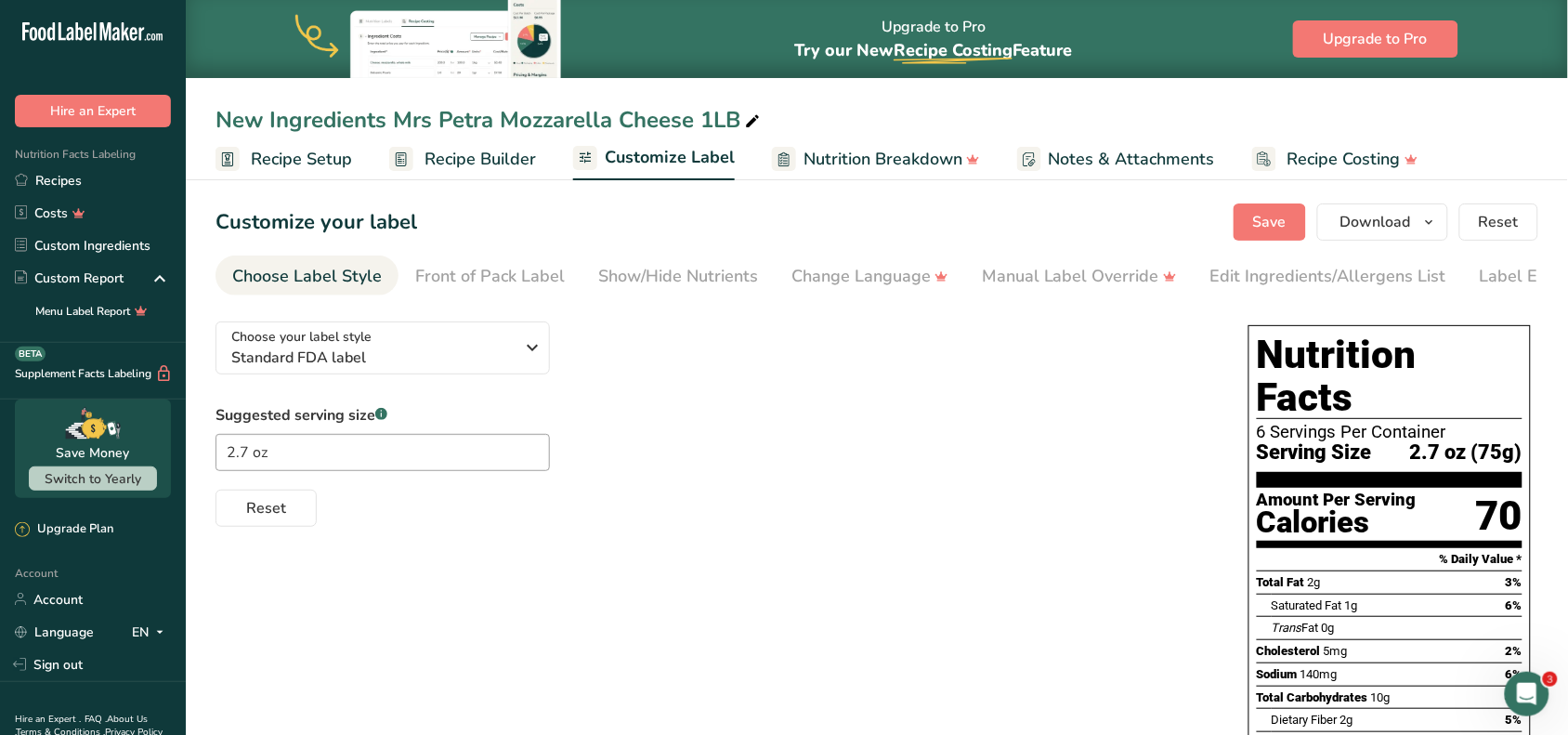 click on "Recipe Builder" at bounding box center (480, 159) 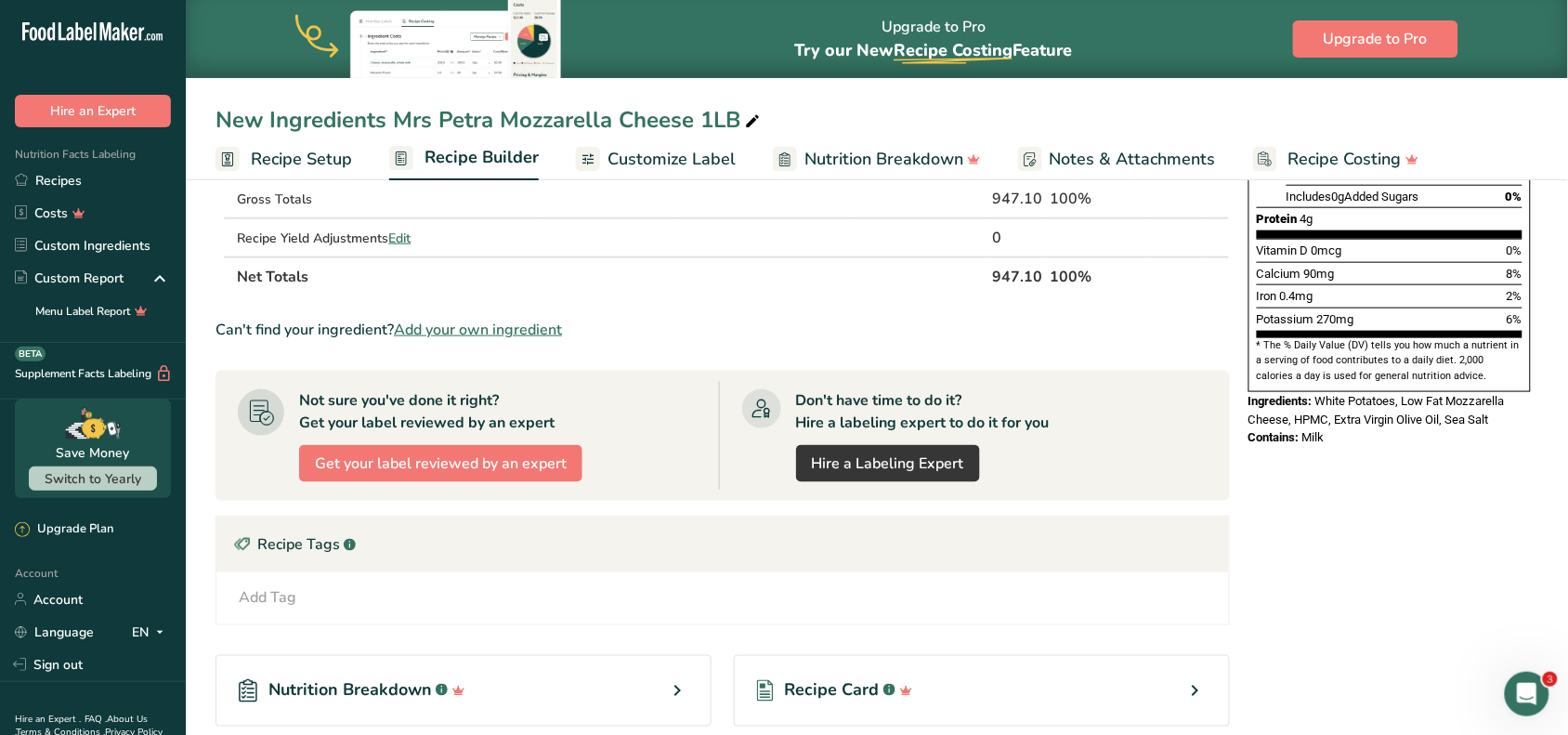 scroll, scrollTop: 0, scrollLeft: 0, axis: both 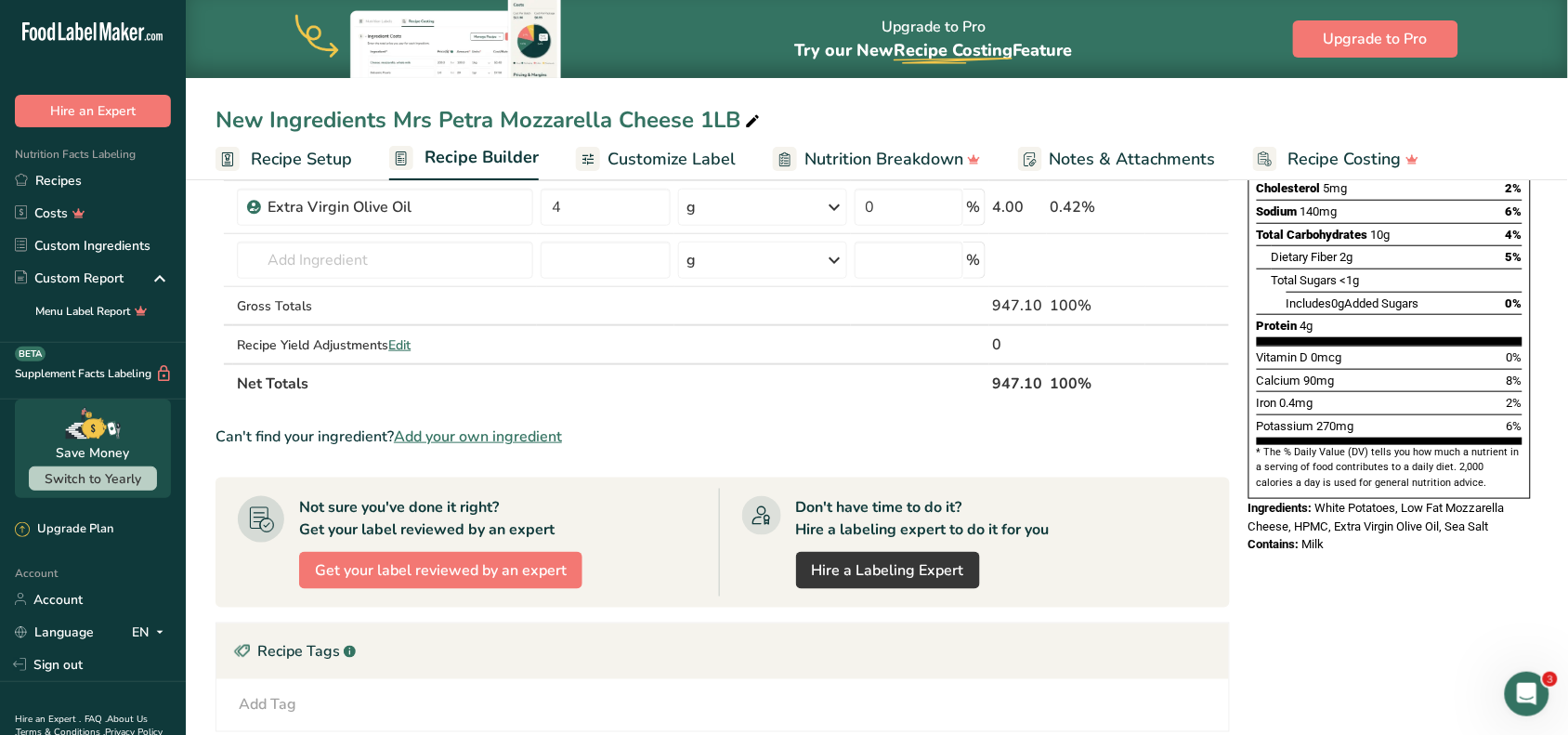 click on "Customize Label" at bounding box center [656, 159] 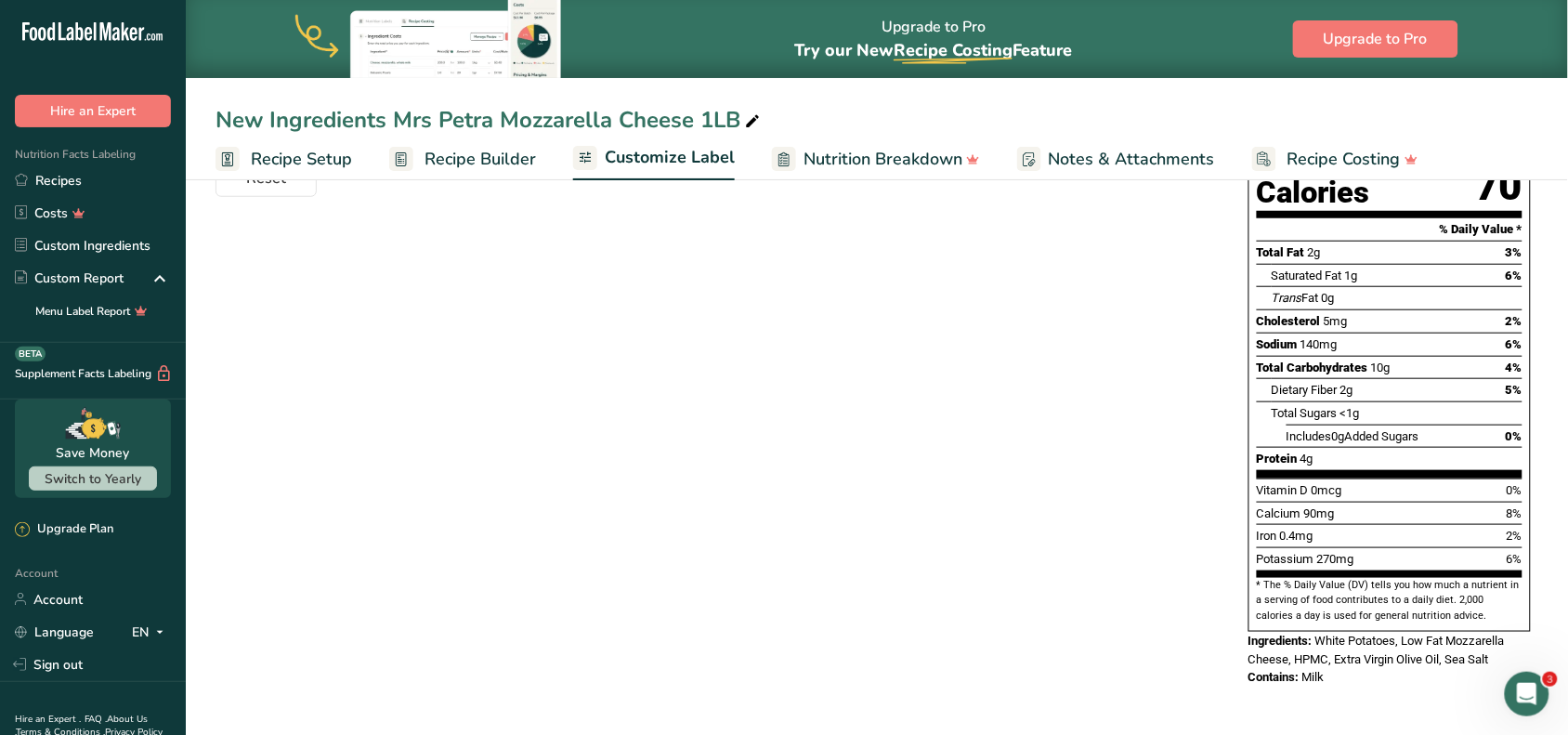 scroll, scrollTop: 0, scrollLeft: 0, axis: both 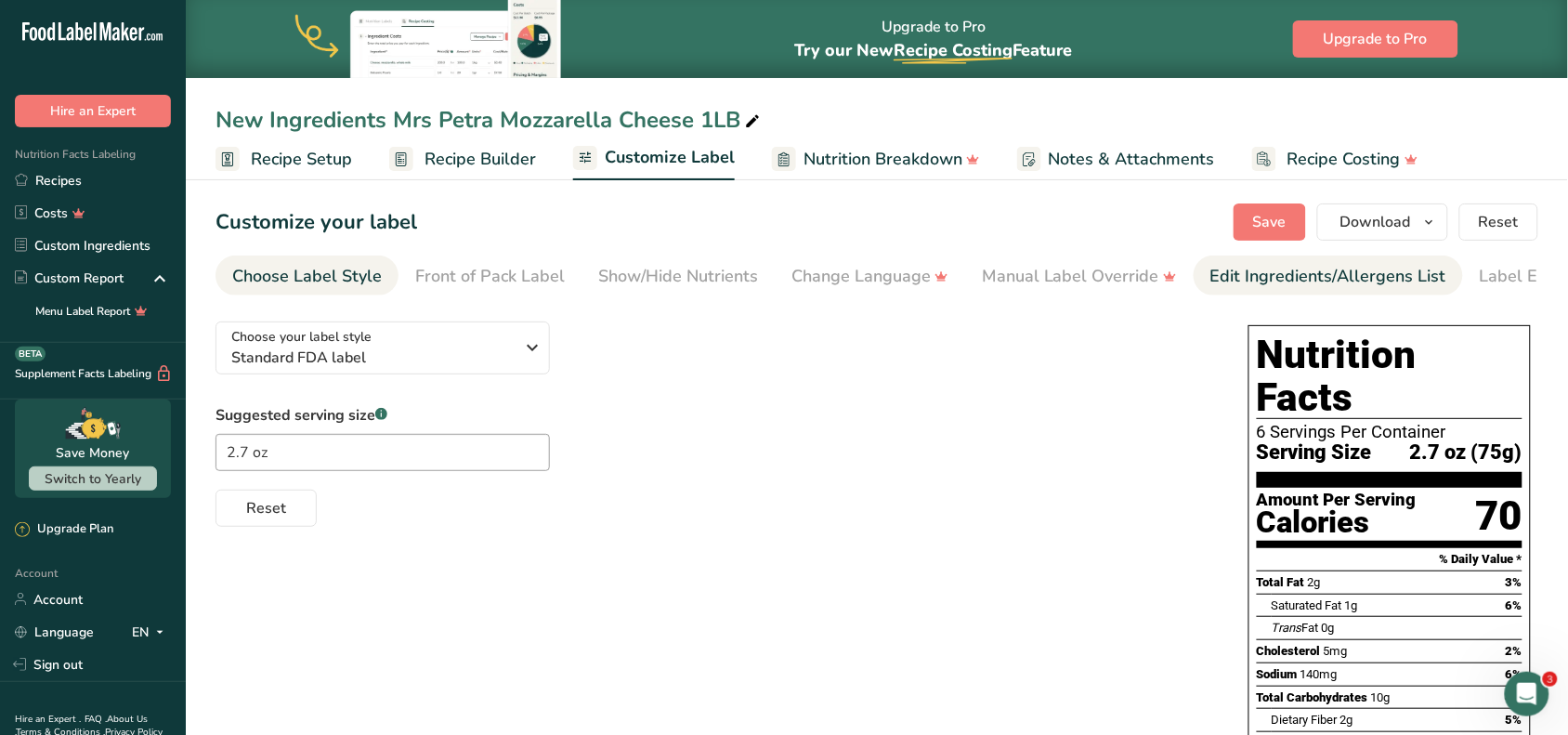 click on "Edit Ingredients/Allergens List" at bounding box center (1328, 276) 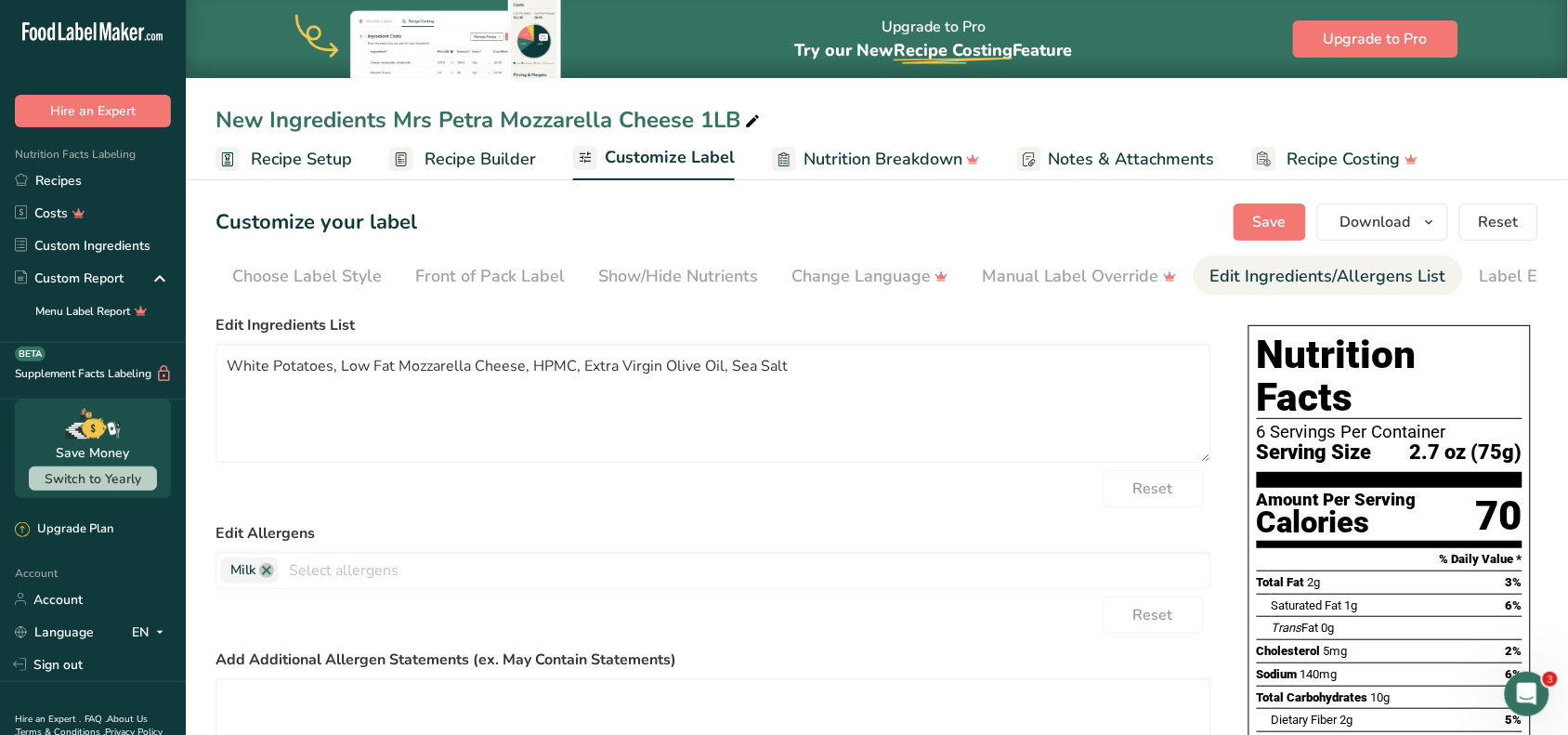 scroll, scrollTop: 0, scrollLeft: 70, axis: horizontal 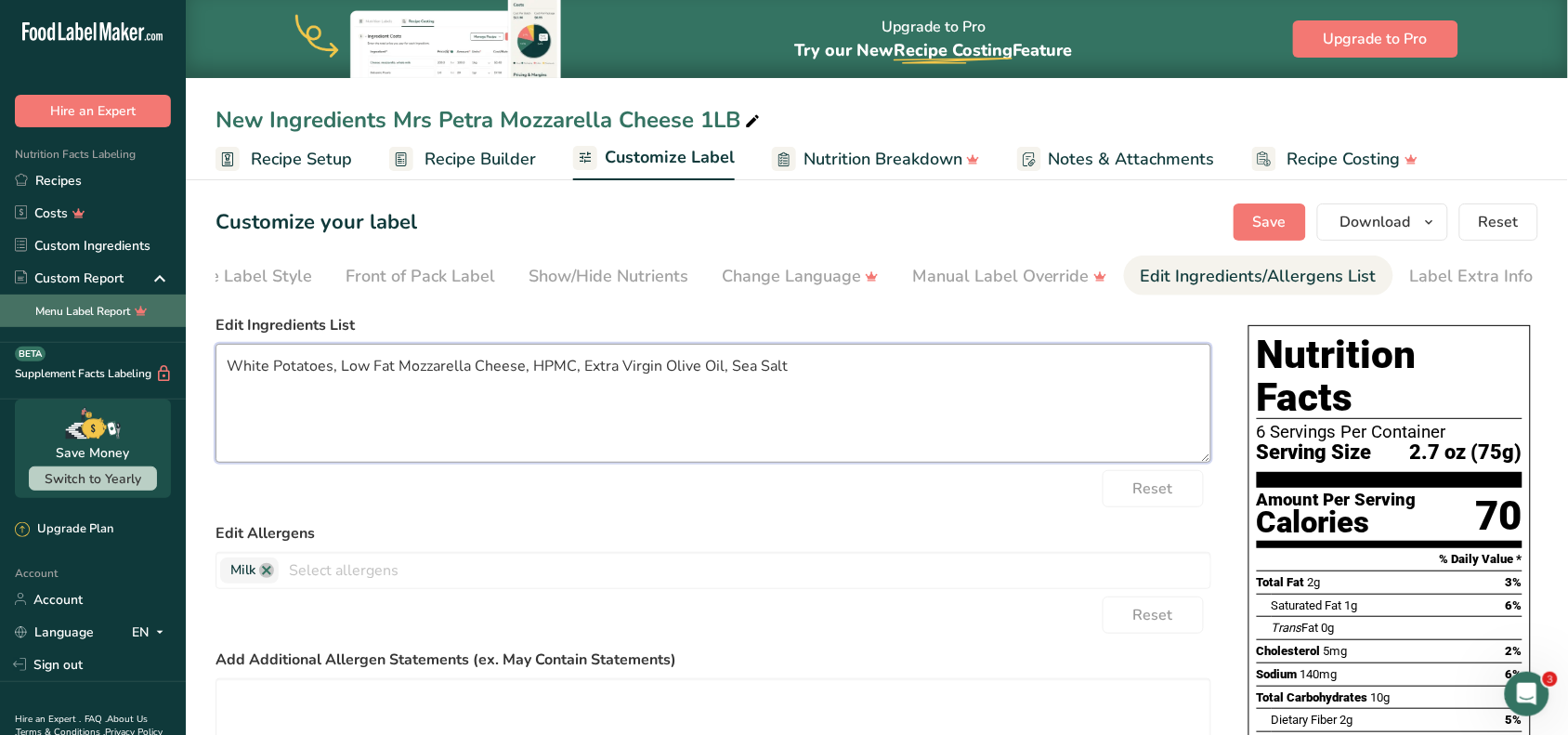 drag, startPoint x: 925, startPoint y: 377, endPoint x: 0, endPoint y: 313, distance: 927.2114 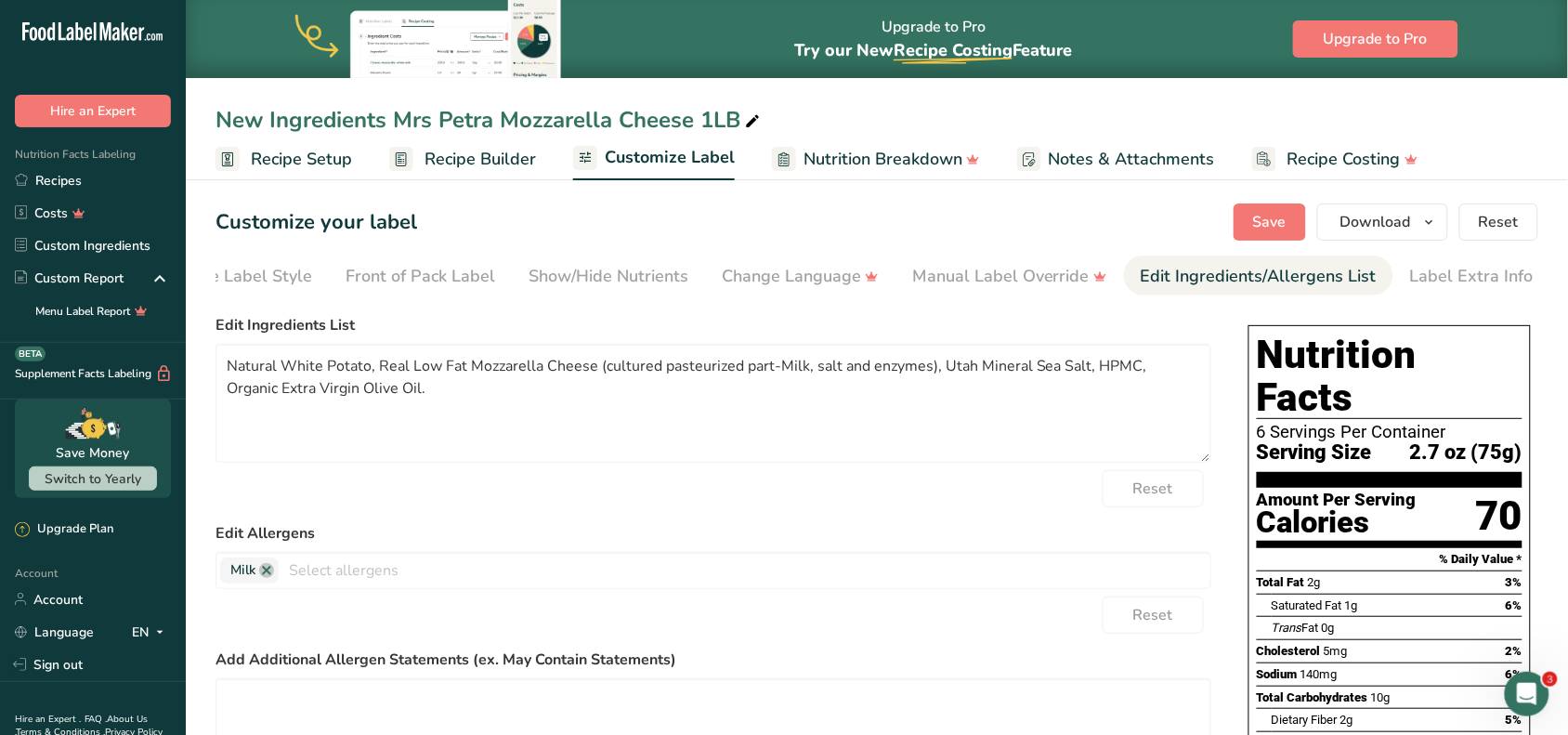 click on "Reset" at bounding box center [713, 489] 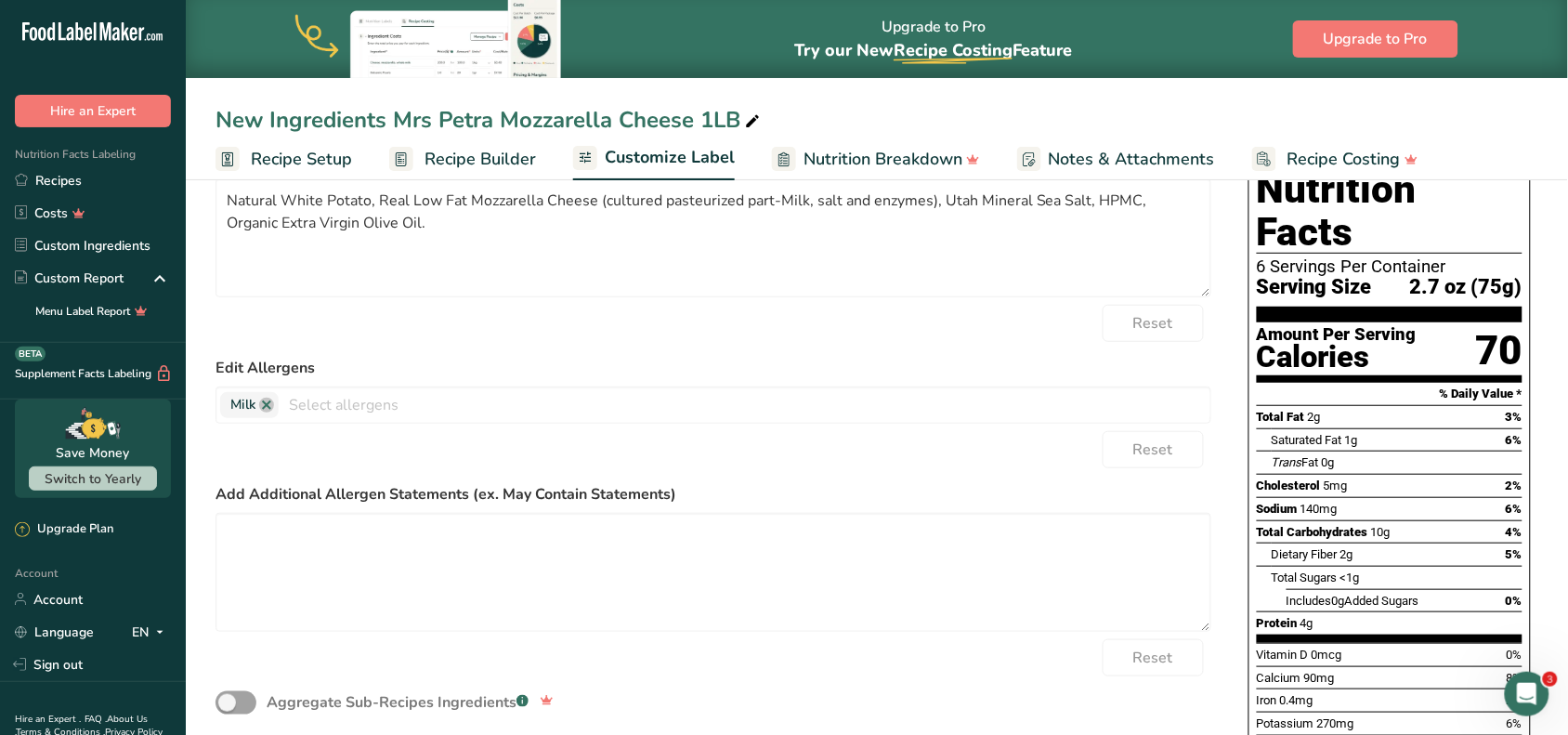 scroll, scrollTop: 0, scrollLeft: 0, axis: both 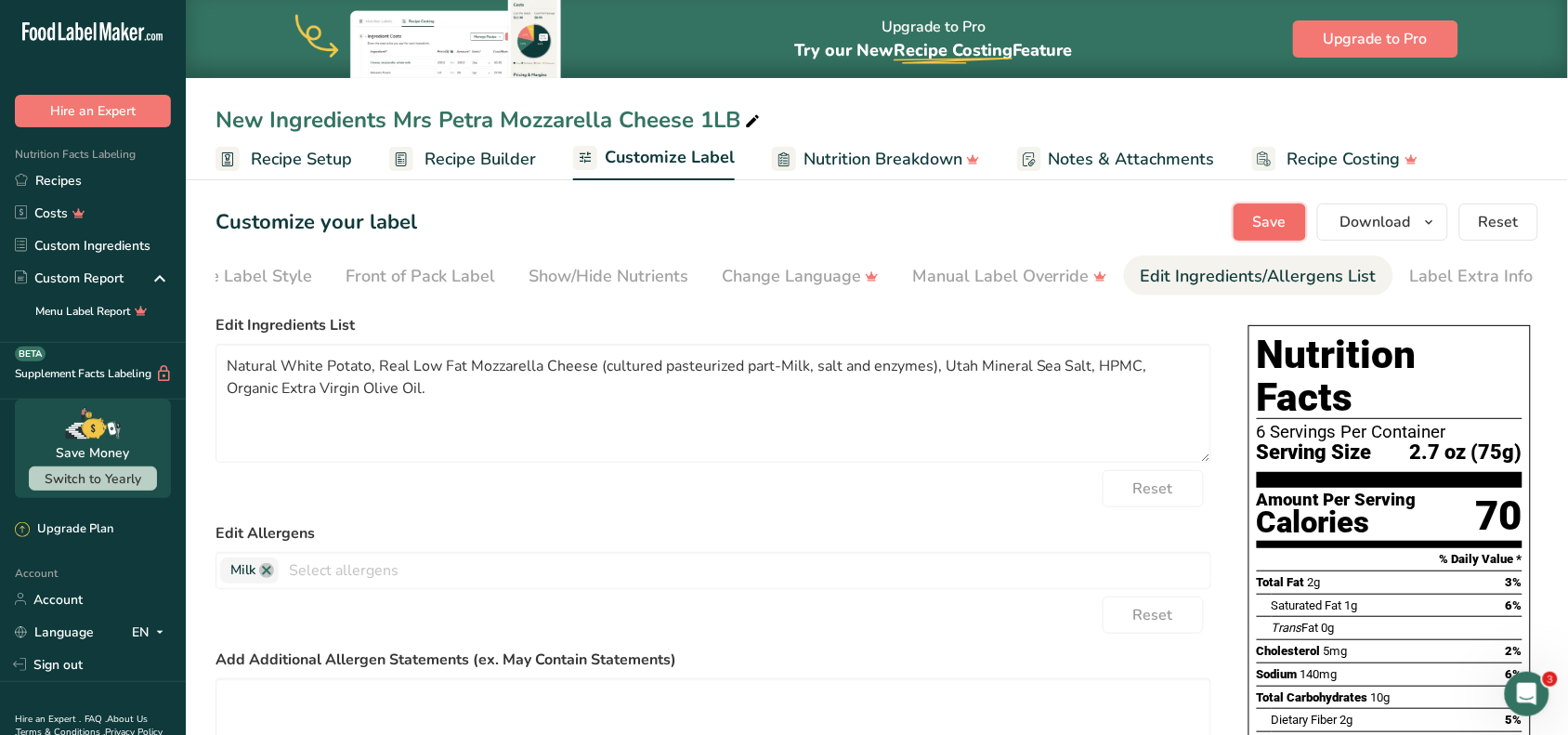 click on "Save" at bounding box center [1270, 222] 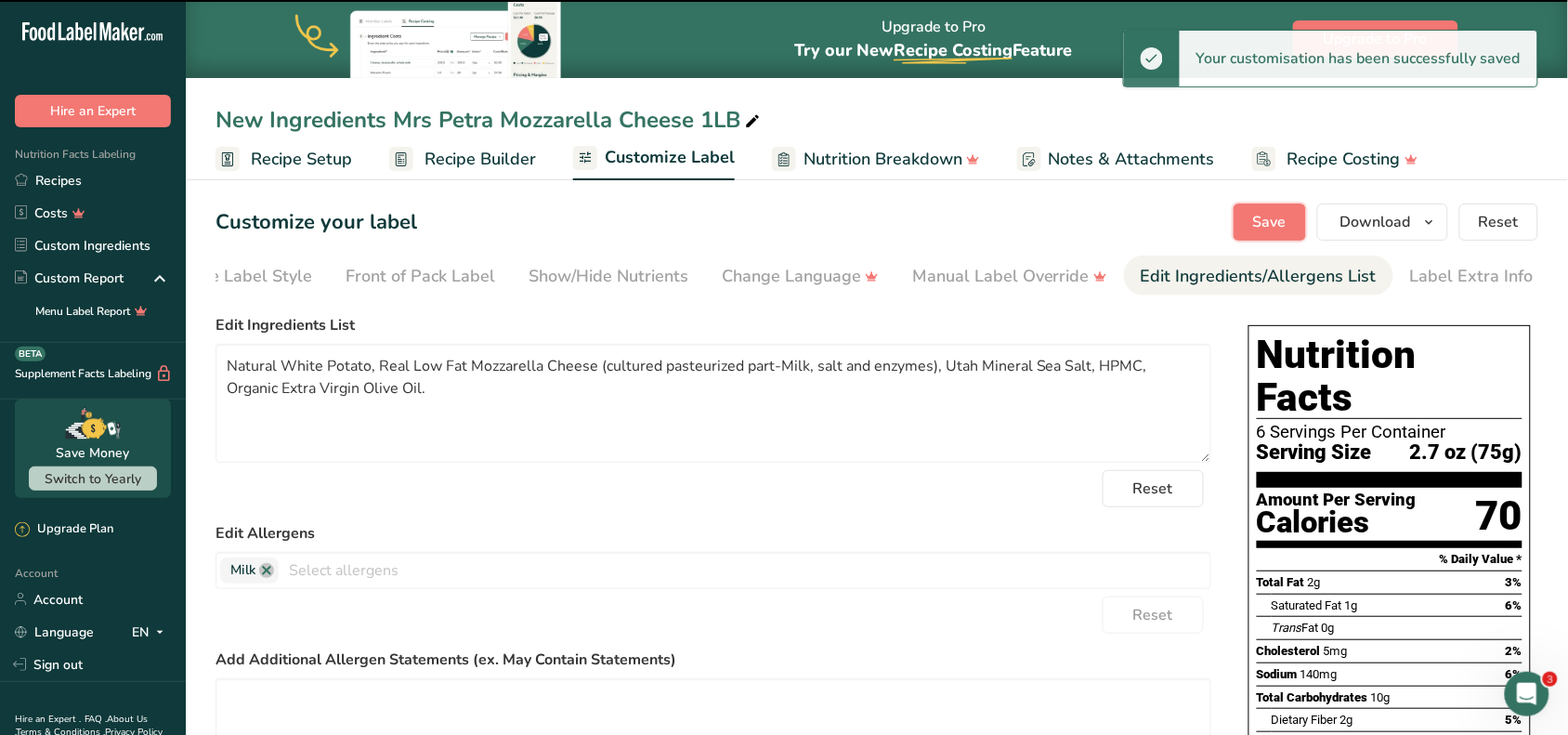 type on "Natural White Potato, Real Low Fat Mozzarella Cheese (cultured pasteurized part-Milk, salt and enzymes), Utah Mineral Sea Salt, HPMC, Organic Extra Virgin Olive Oil." 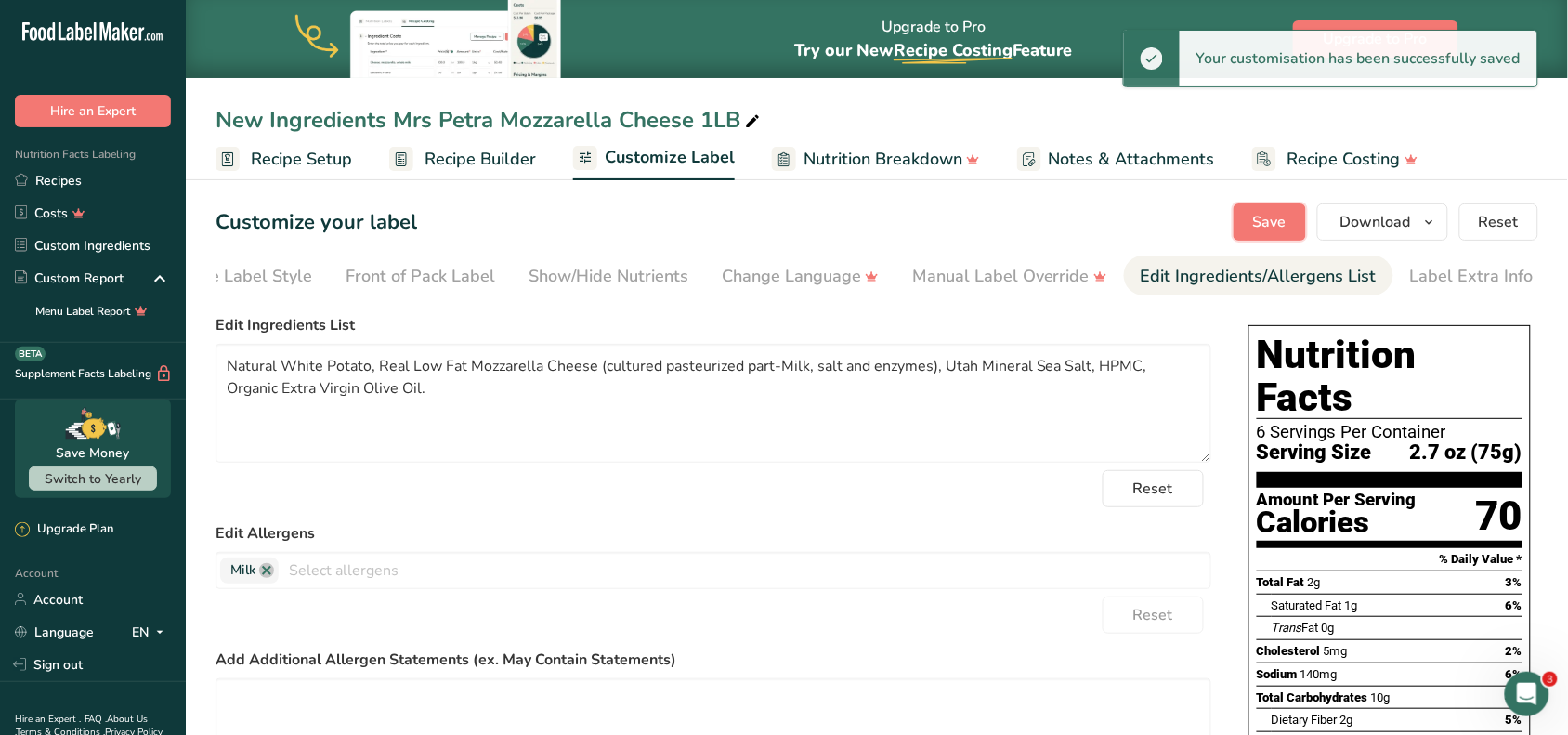 click on "Save" at bounding box center [1270, 222] 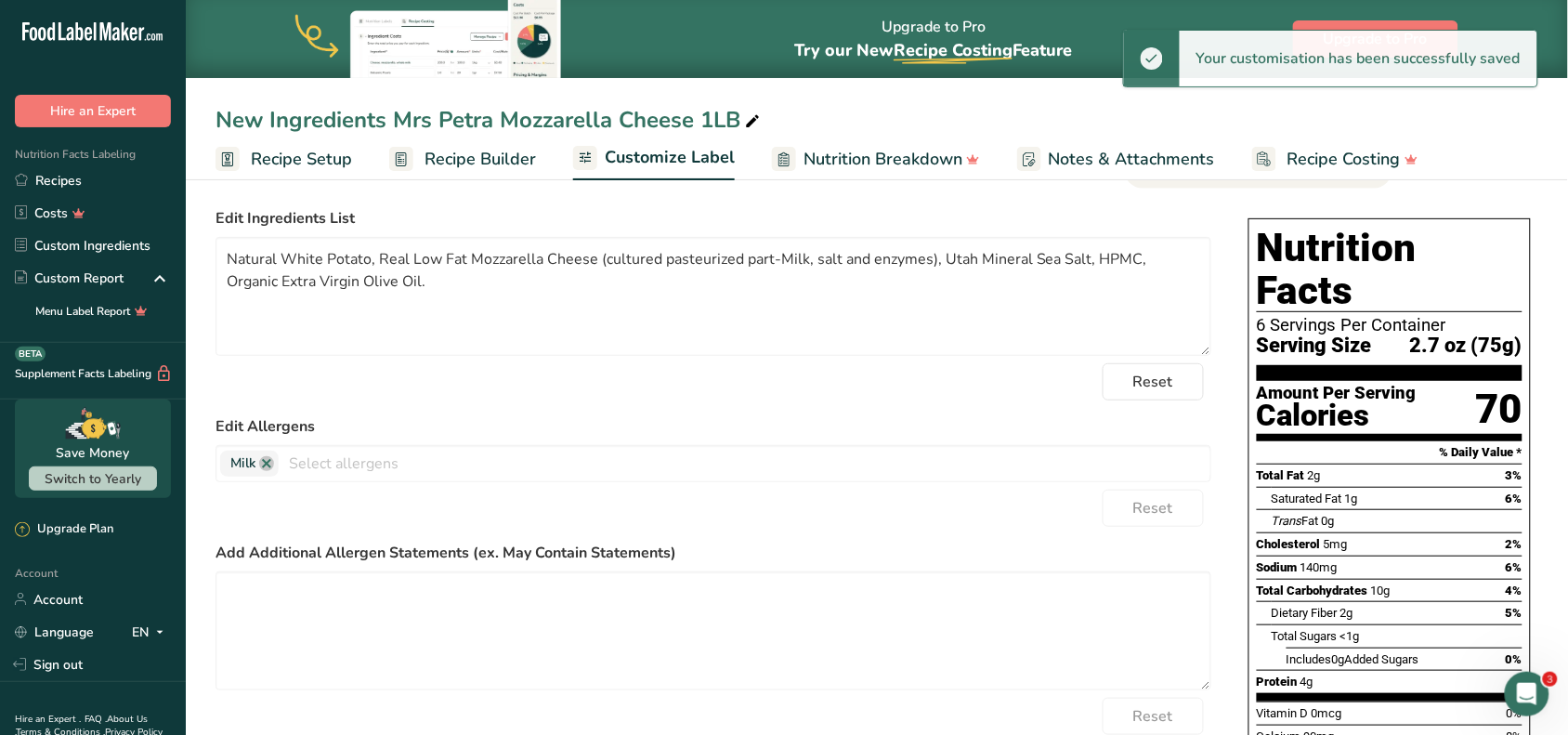 scroll, scrollTop: 0, scrollLeft: 0, axis: both 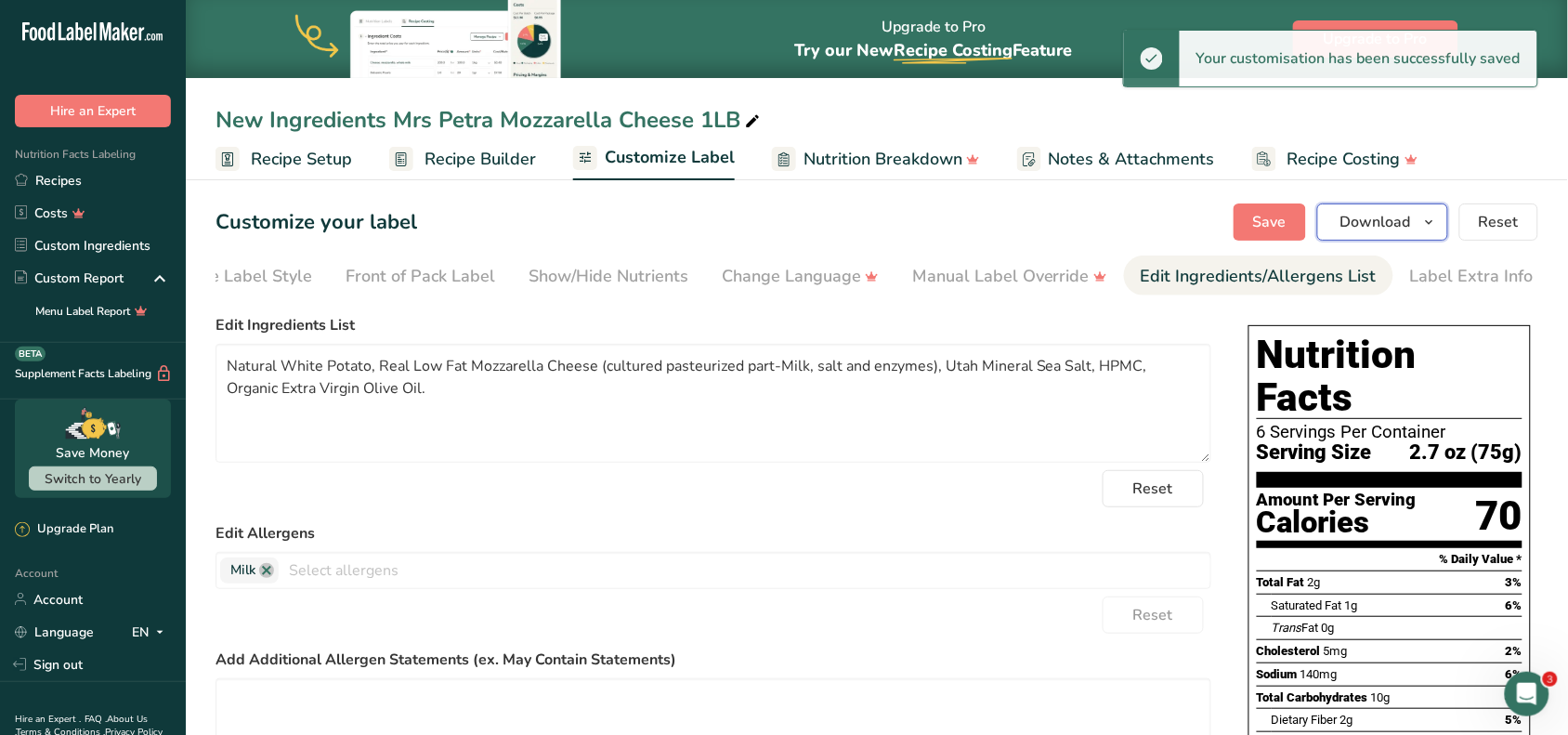 click on "Download" at bounding box center (1376, 222) 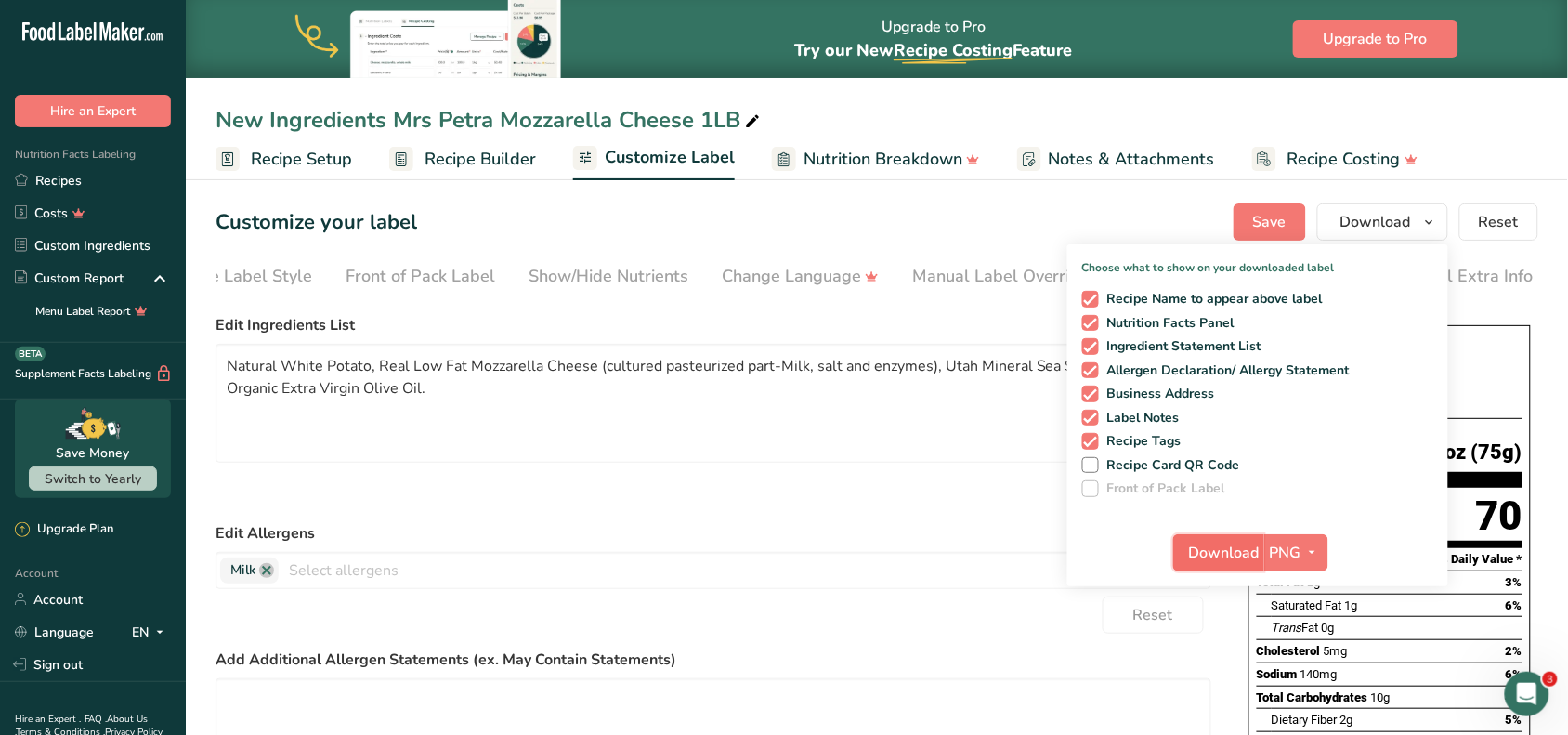 click on "Download" at bounding box center (1224, 553) 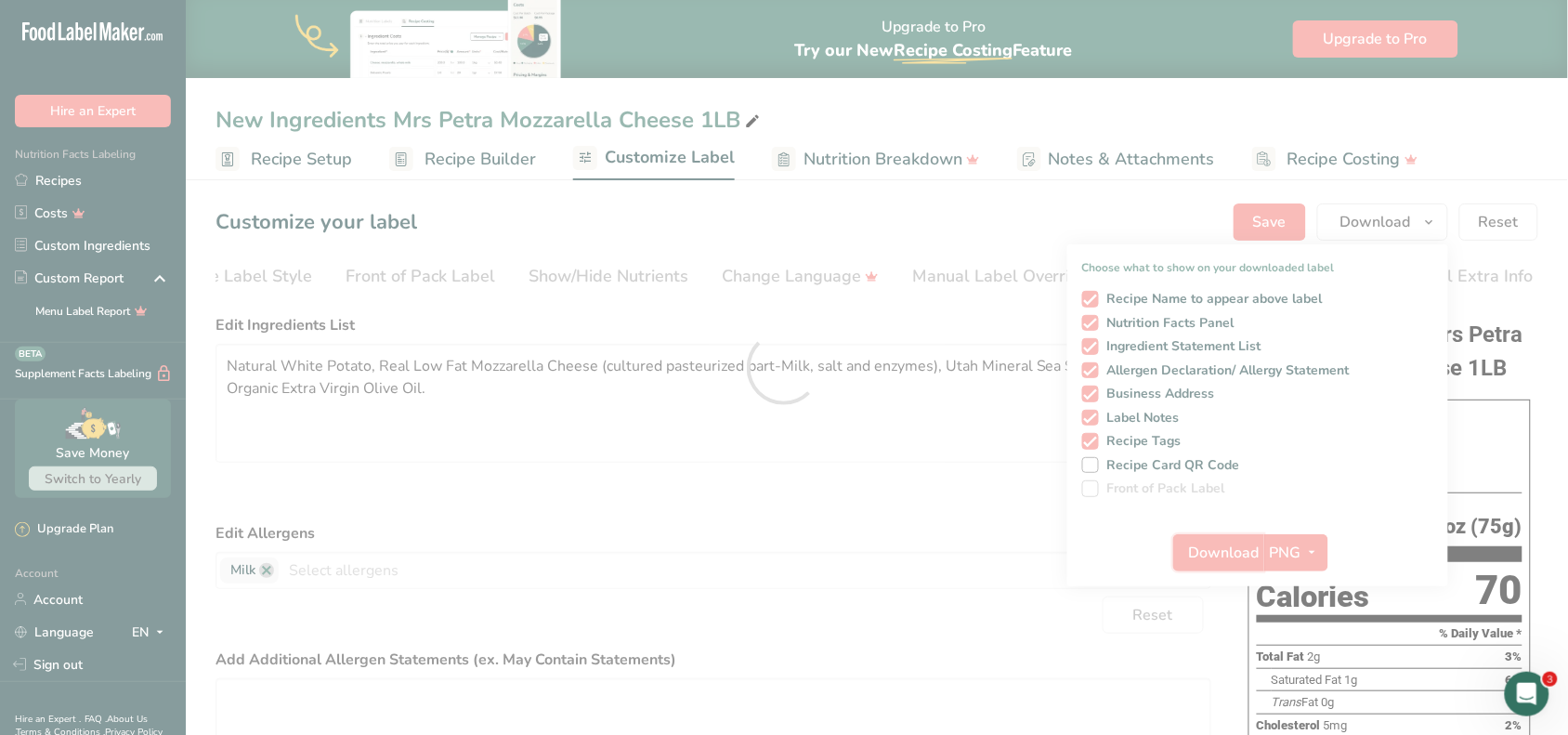 scroll, scrollTop: 0, scrollLeft: 0, axis: both 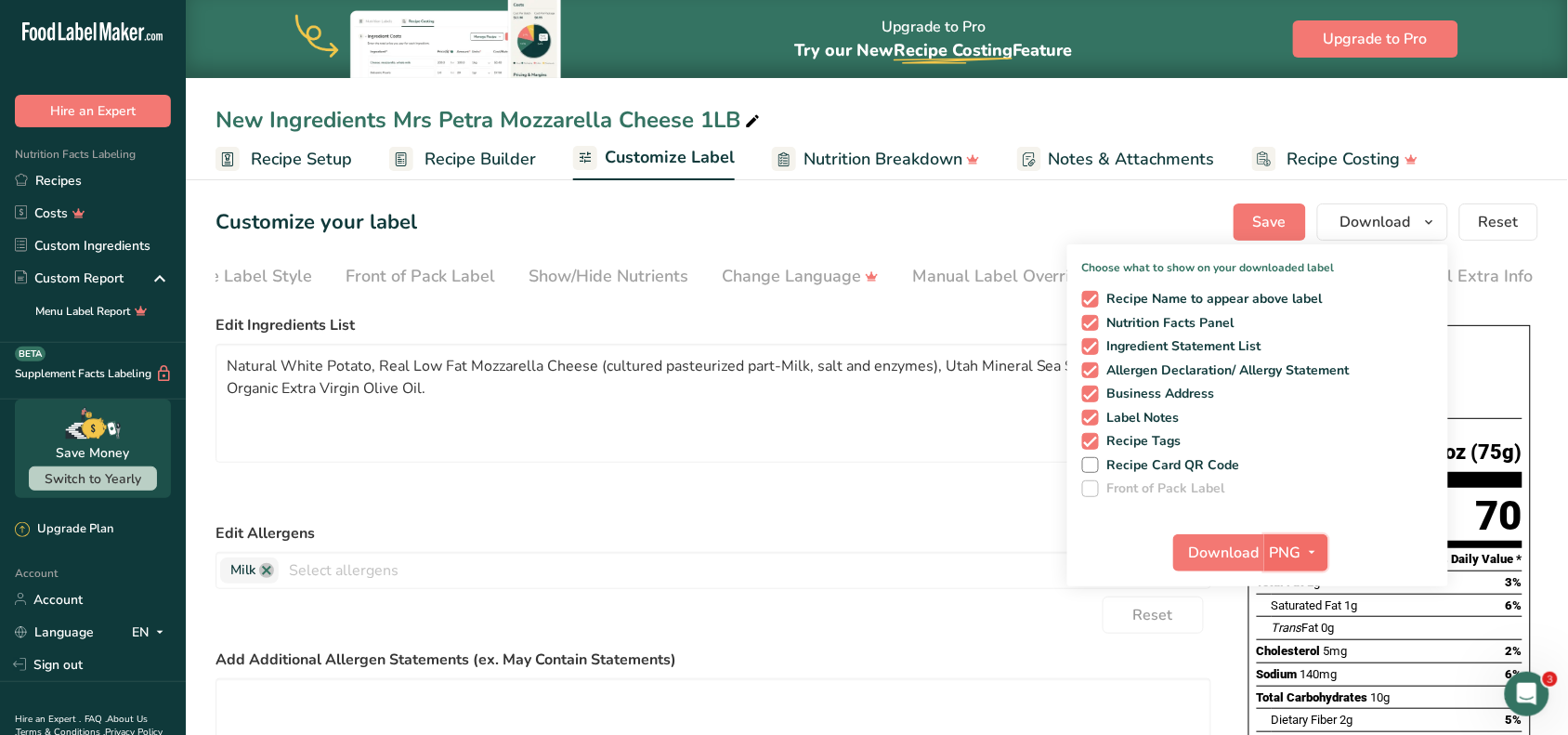 click at bounding box center [1313, 552] 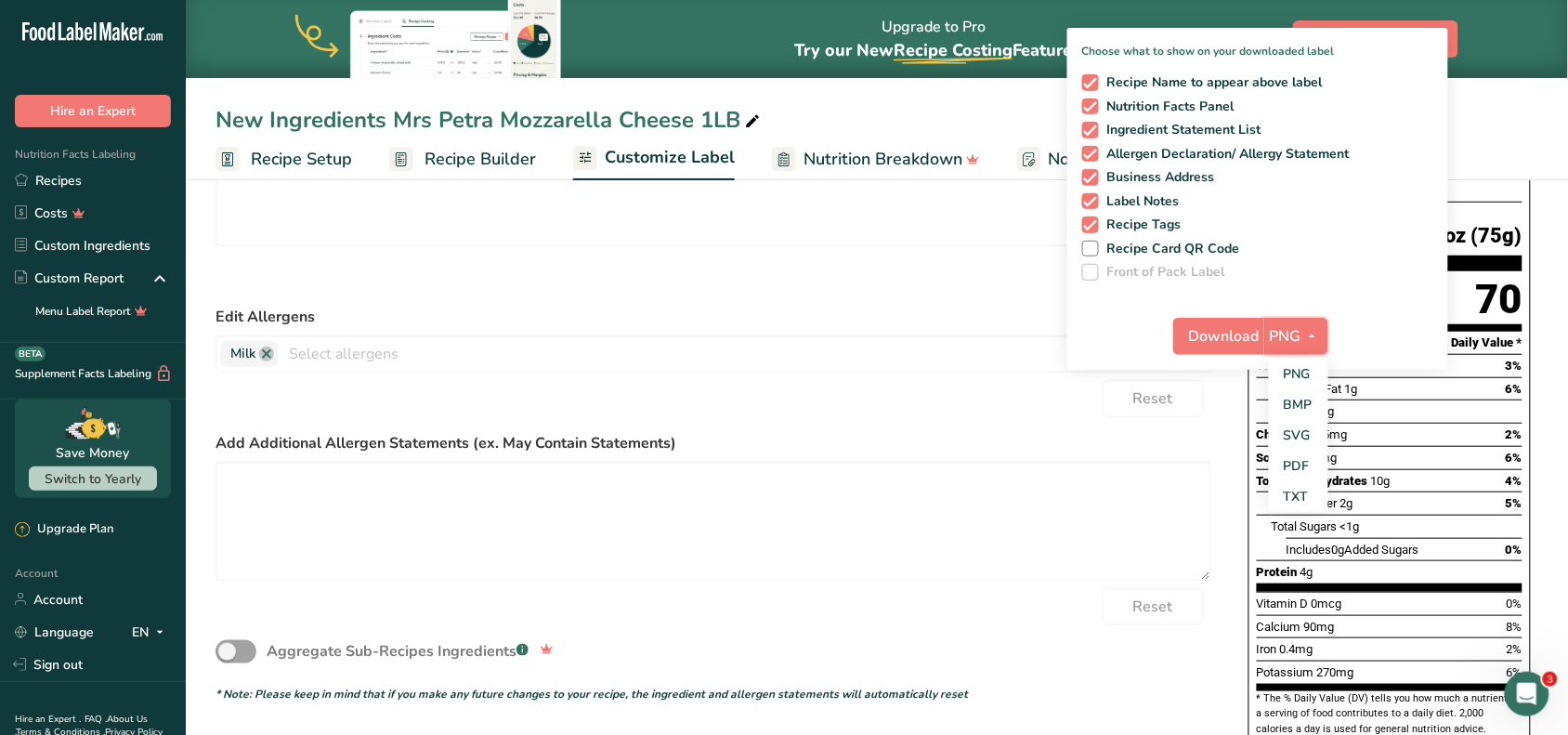 scroll, scrollTop: 232, scrollLeft: 0, axis: vertical 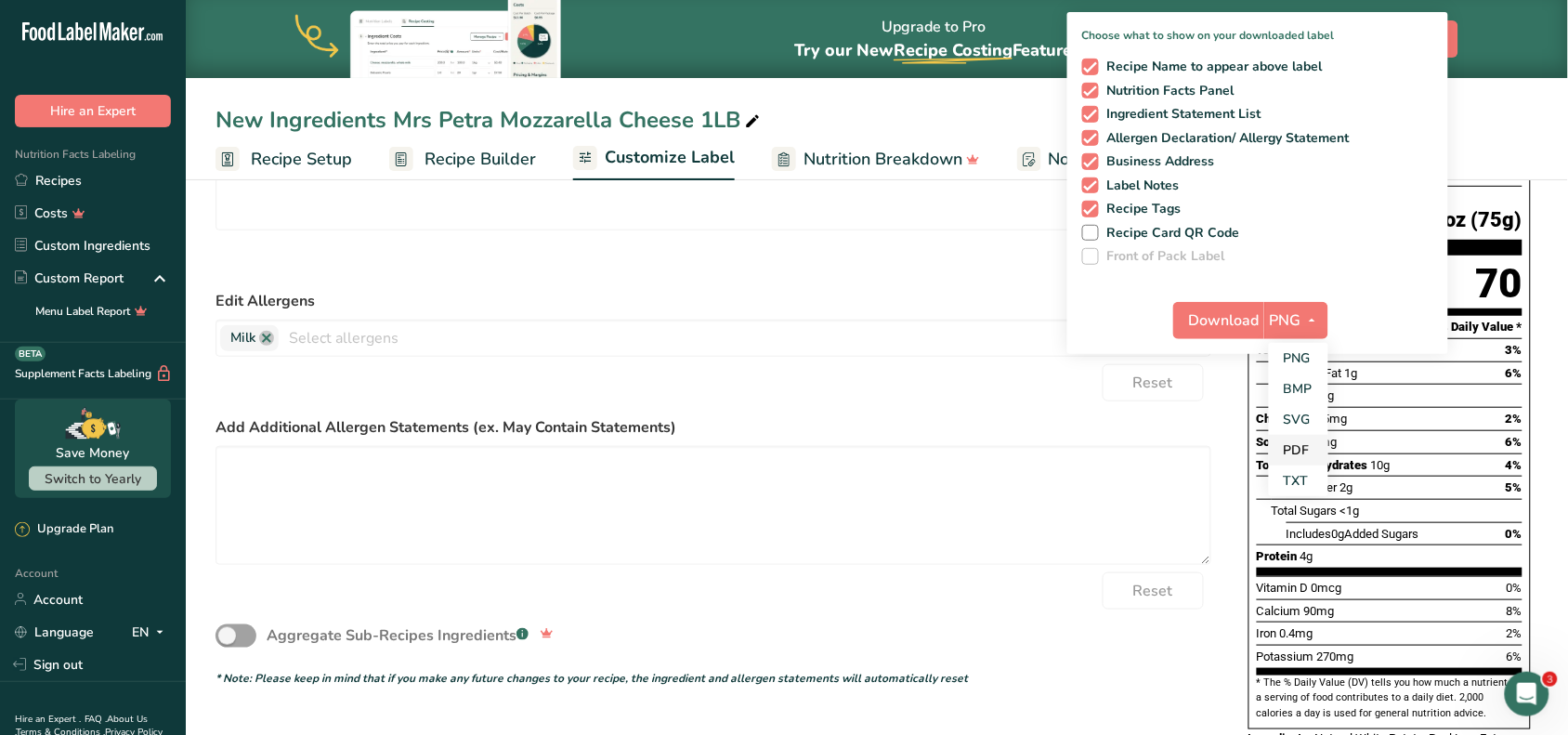 click on "PDF" at bounding box center (1299, 450) 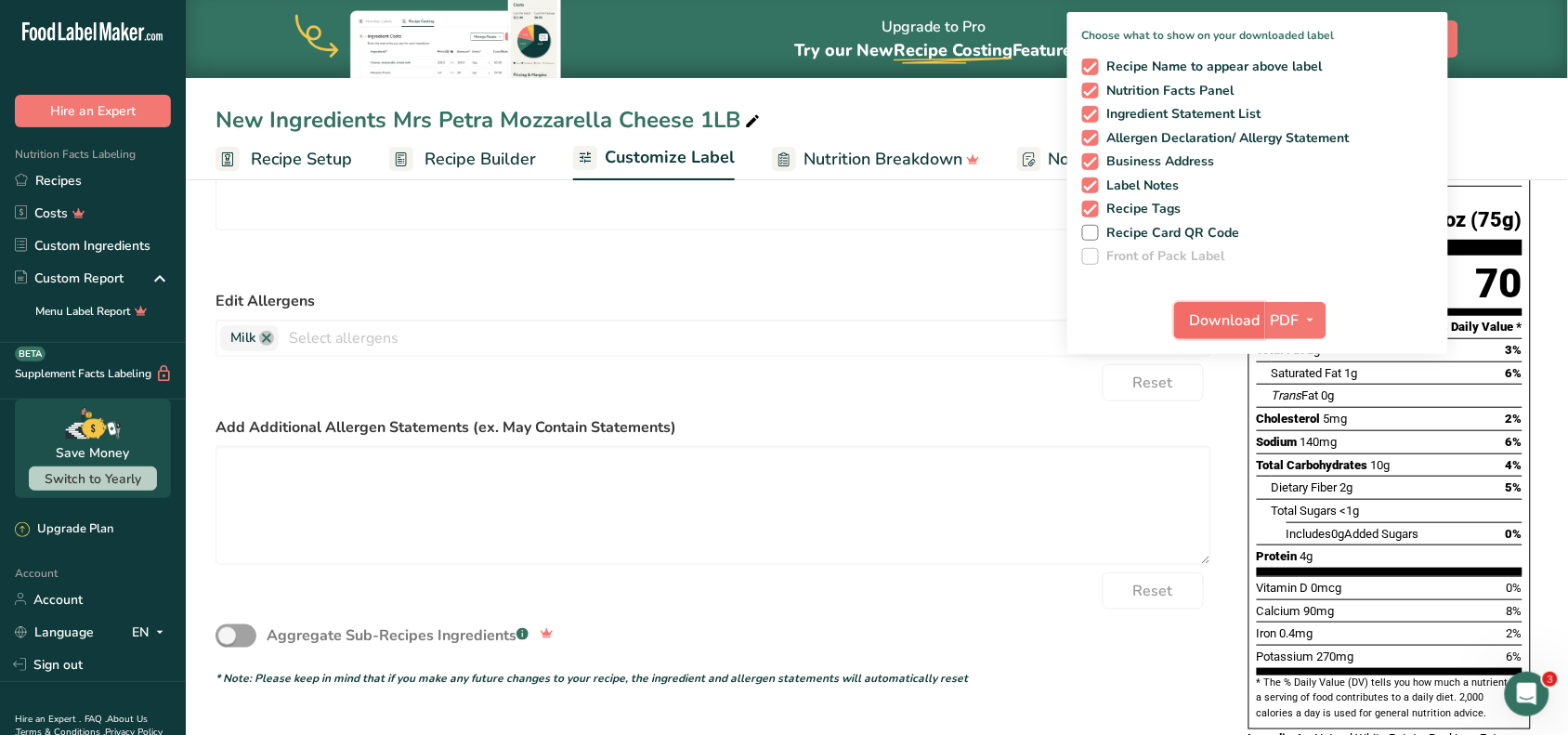 click on "Download" at bounding box center (1225, 321) 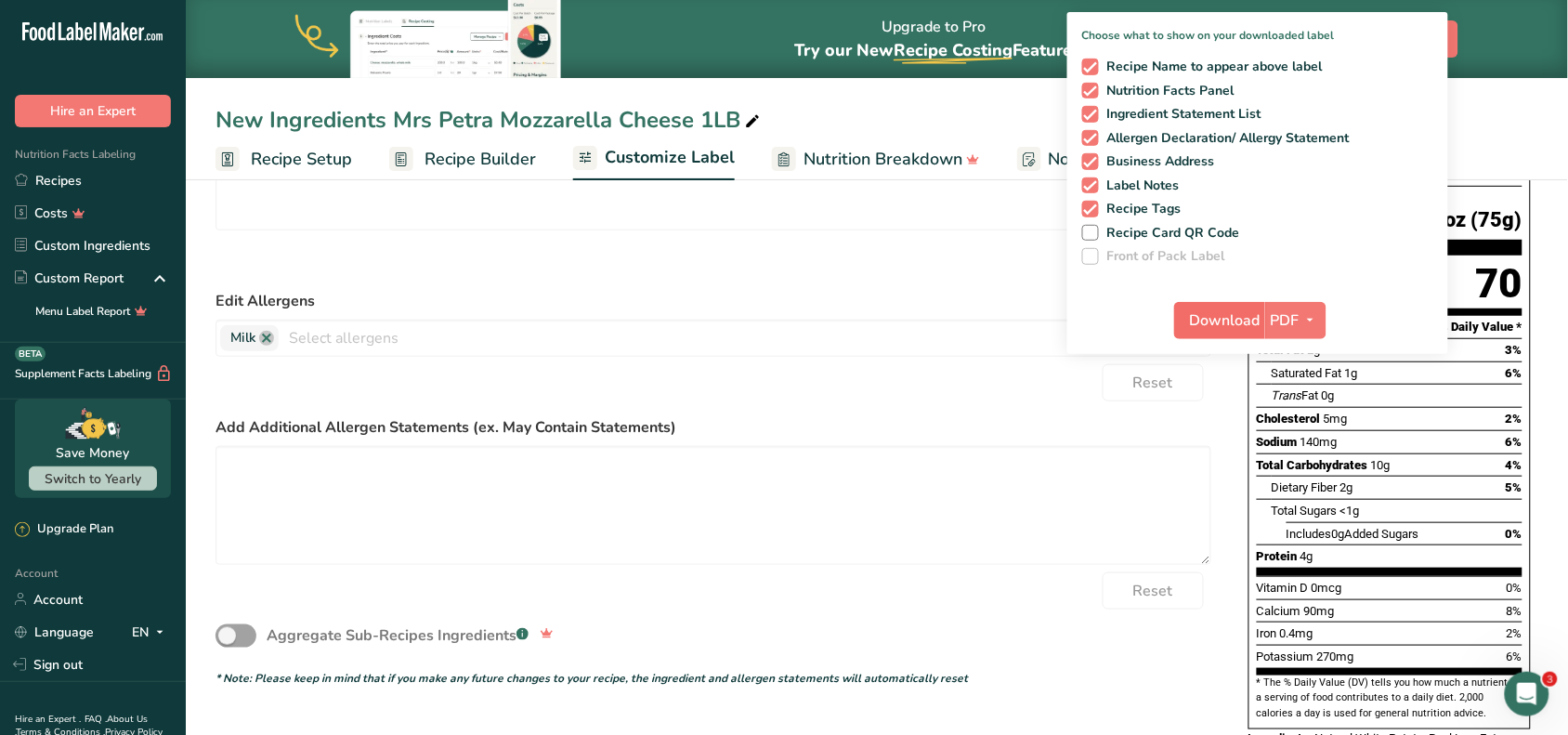 click at bounding box center (0, 0) 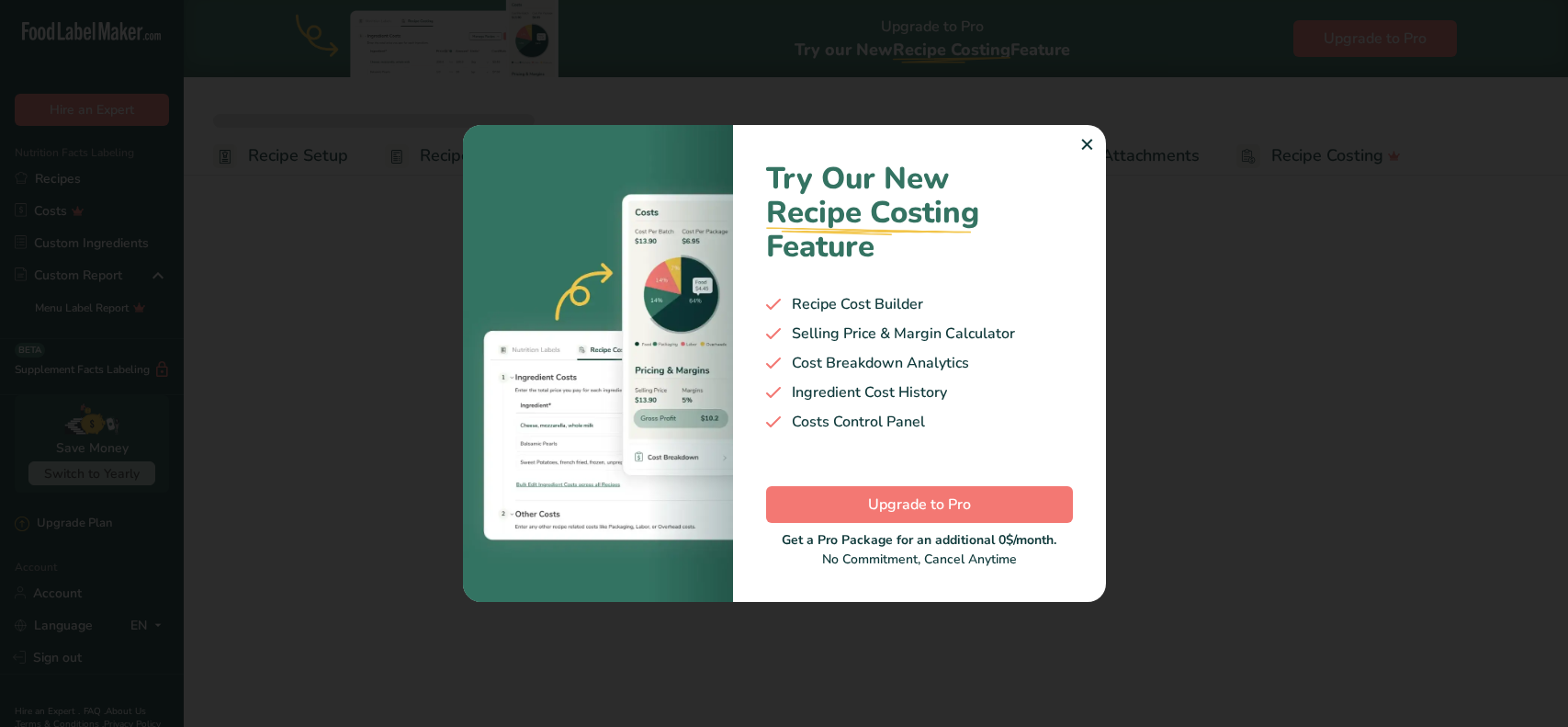 scroll, scrollTop: 0, scrollLeft: 0, axis: both 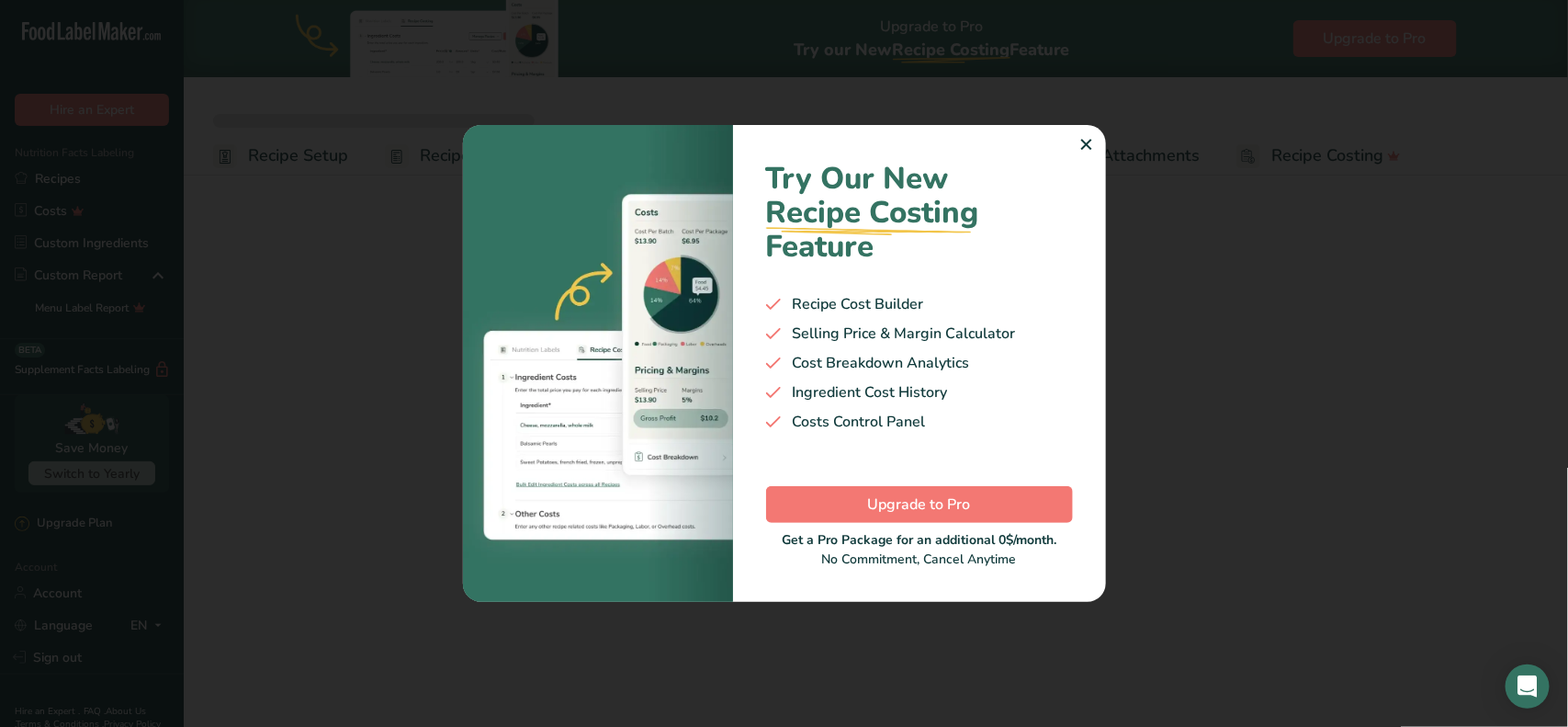 click on "✕" at bounding box center (1087, 145) 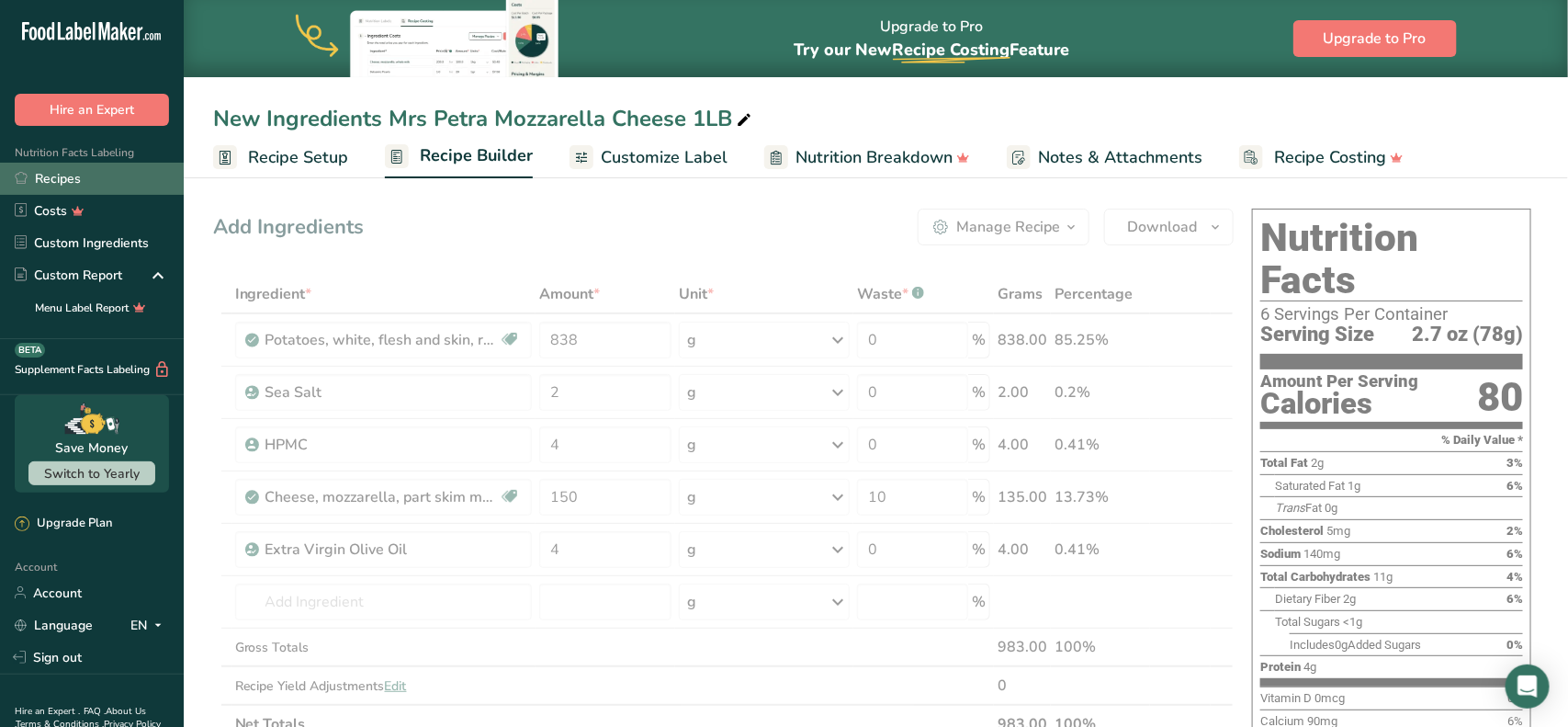 click on "Recipes" at bounding box center [92, 178] 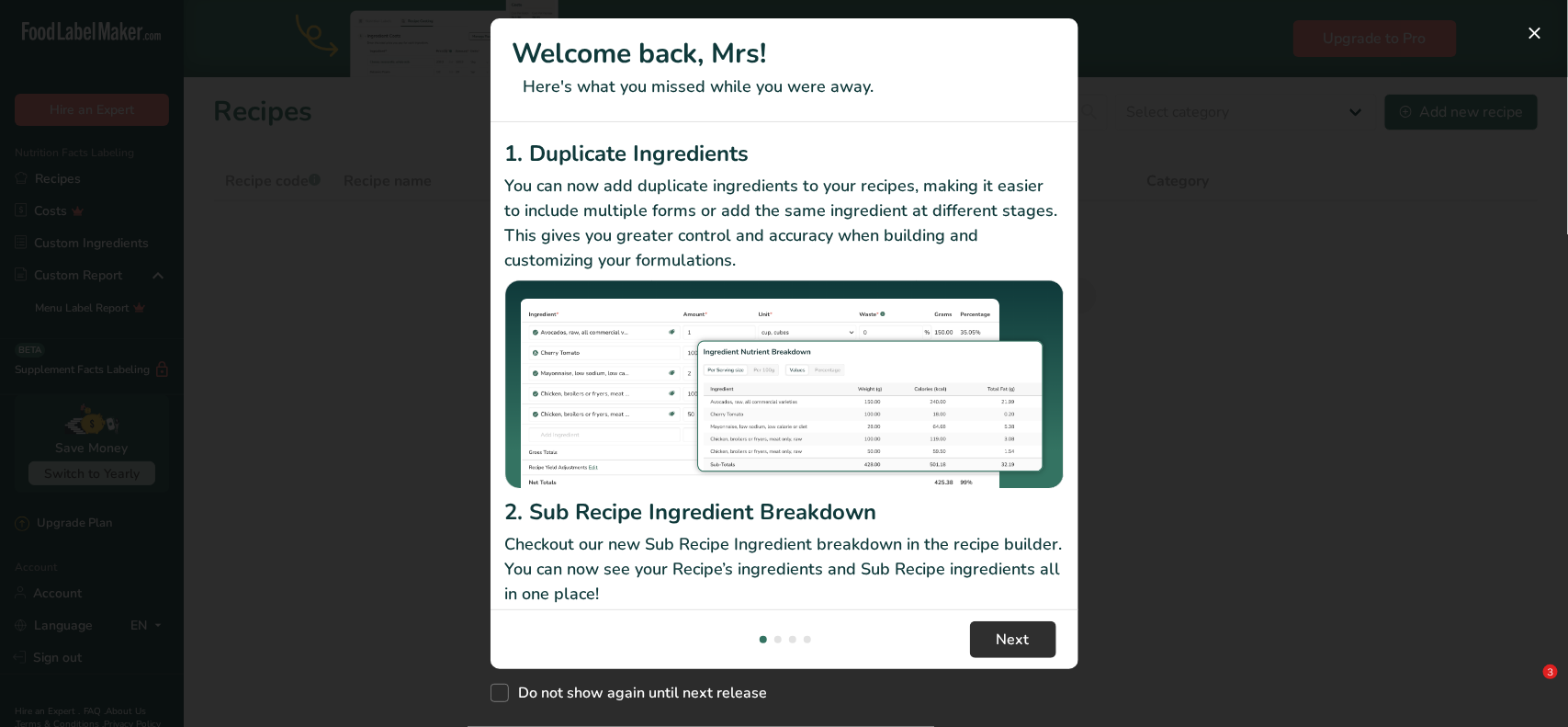 scroll, scrollTop: 0, scrollLeft: 0, axis: both 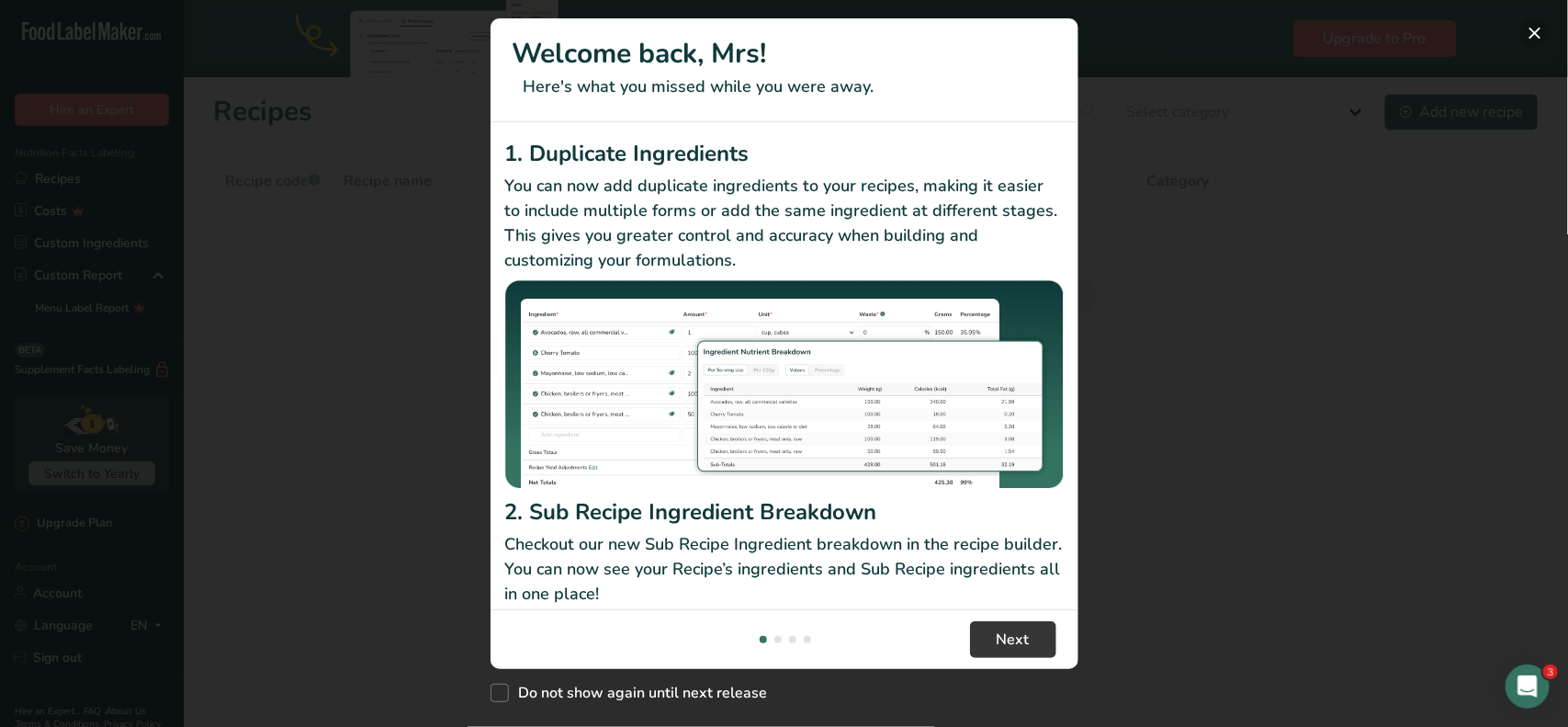 click at bounding box center [1535, 33] 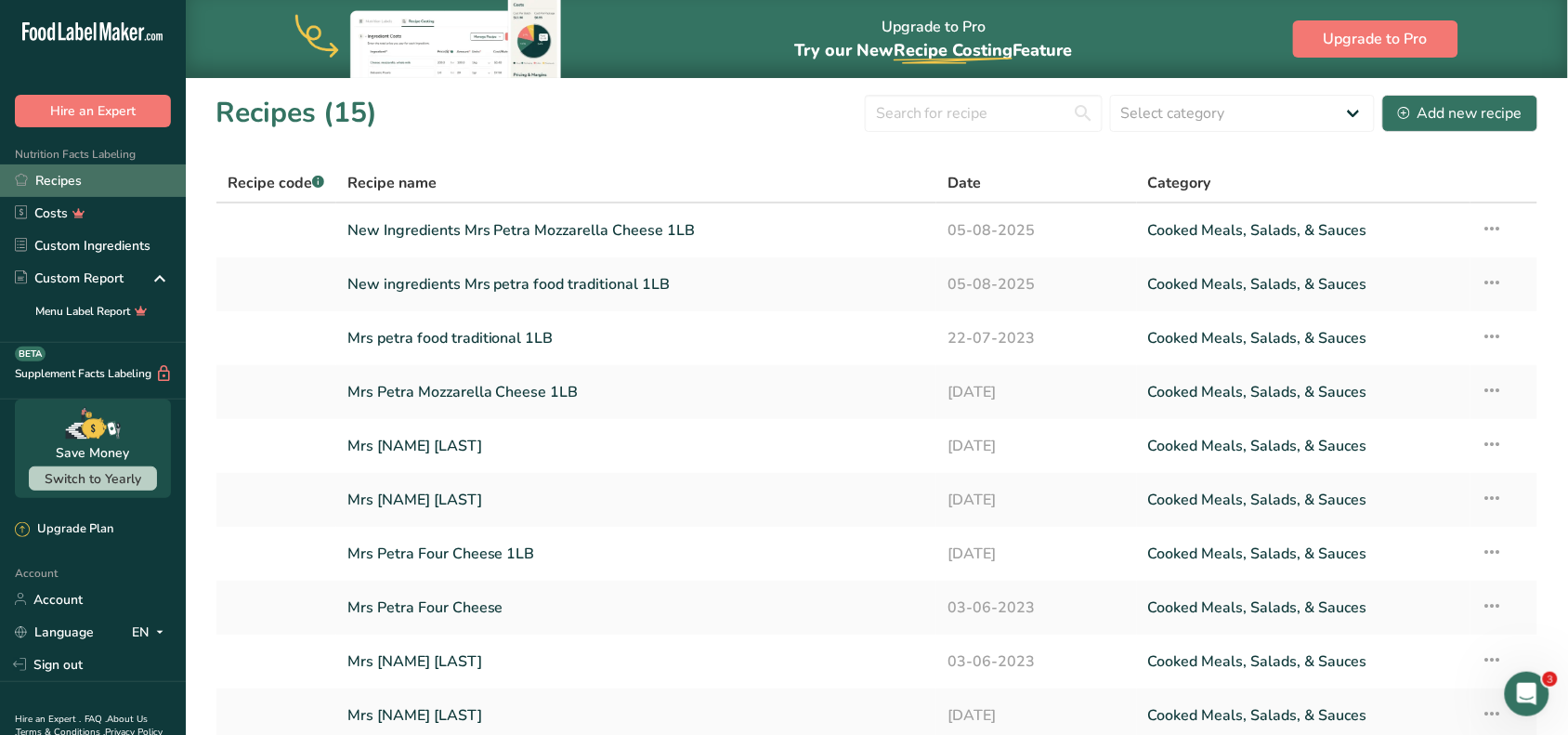 click on "Recipes" at bounding box center [93, 180] 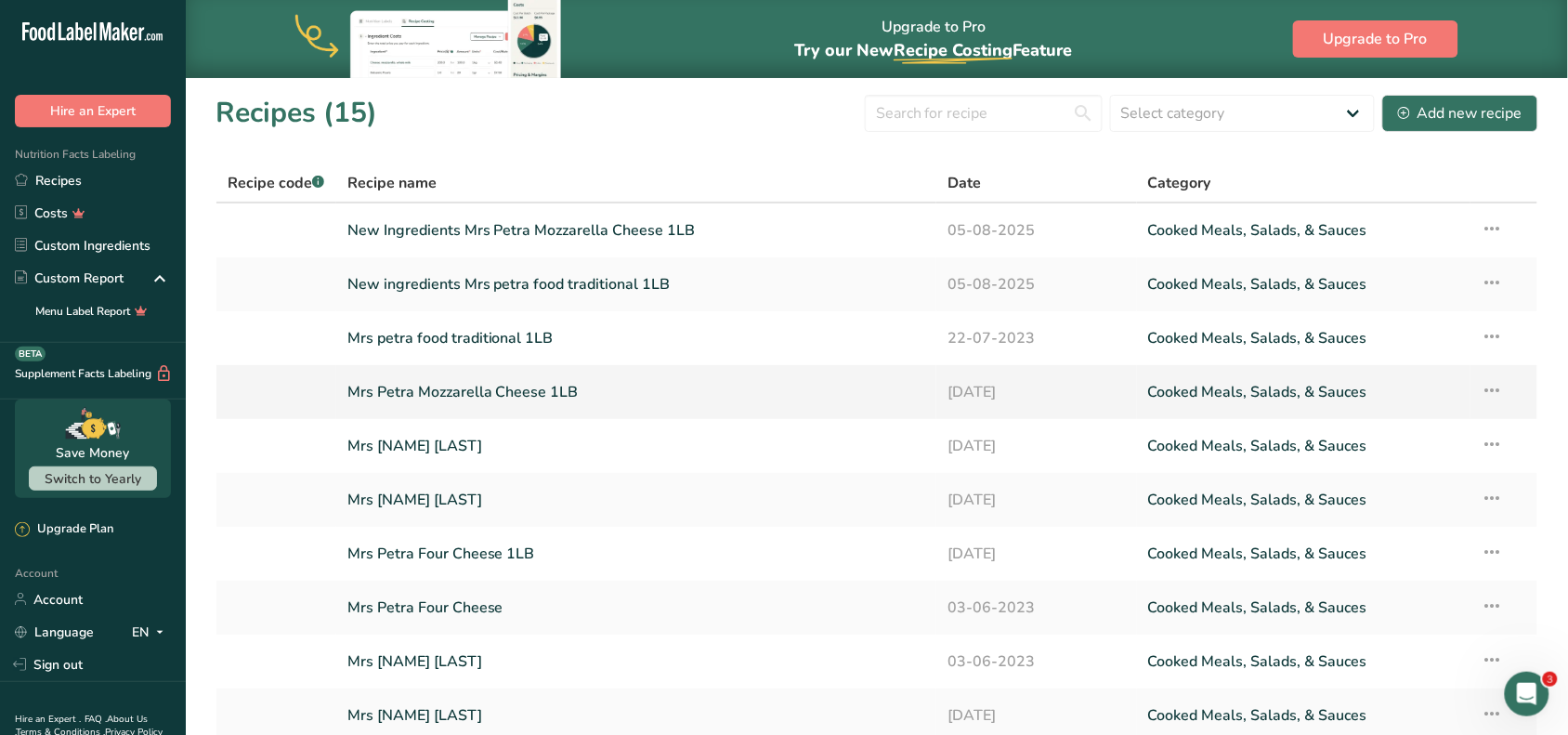 click on "Mrs Petra Mozzarella Cheese 1LB" at bounding box center (636, 392) 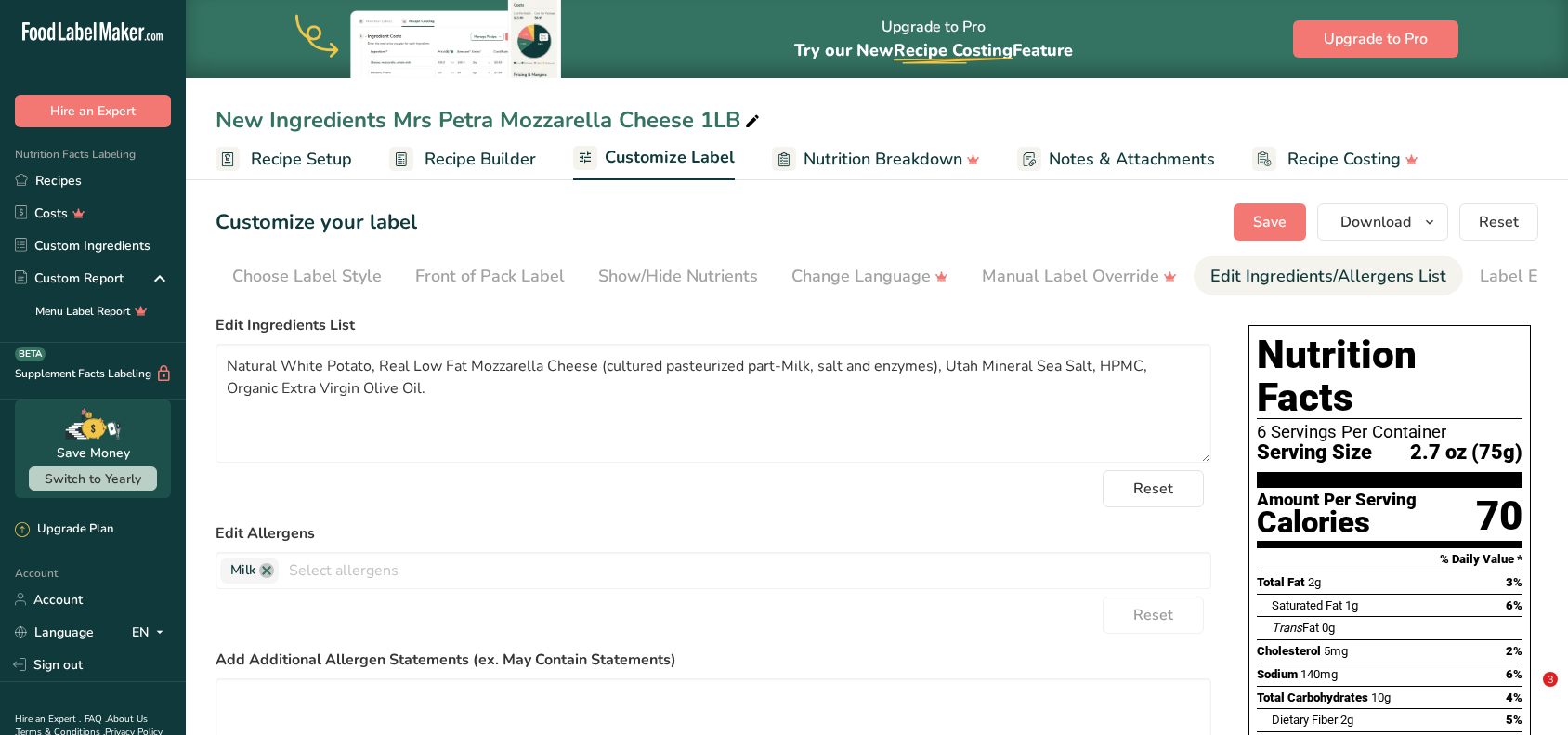 scroll, scrollTop: 232, scrollLeft: 0, axis: vertical 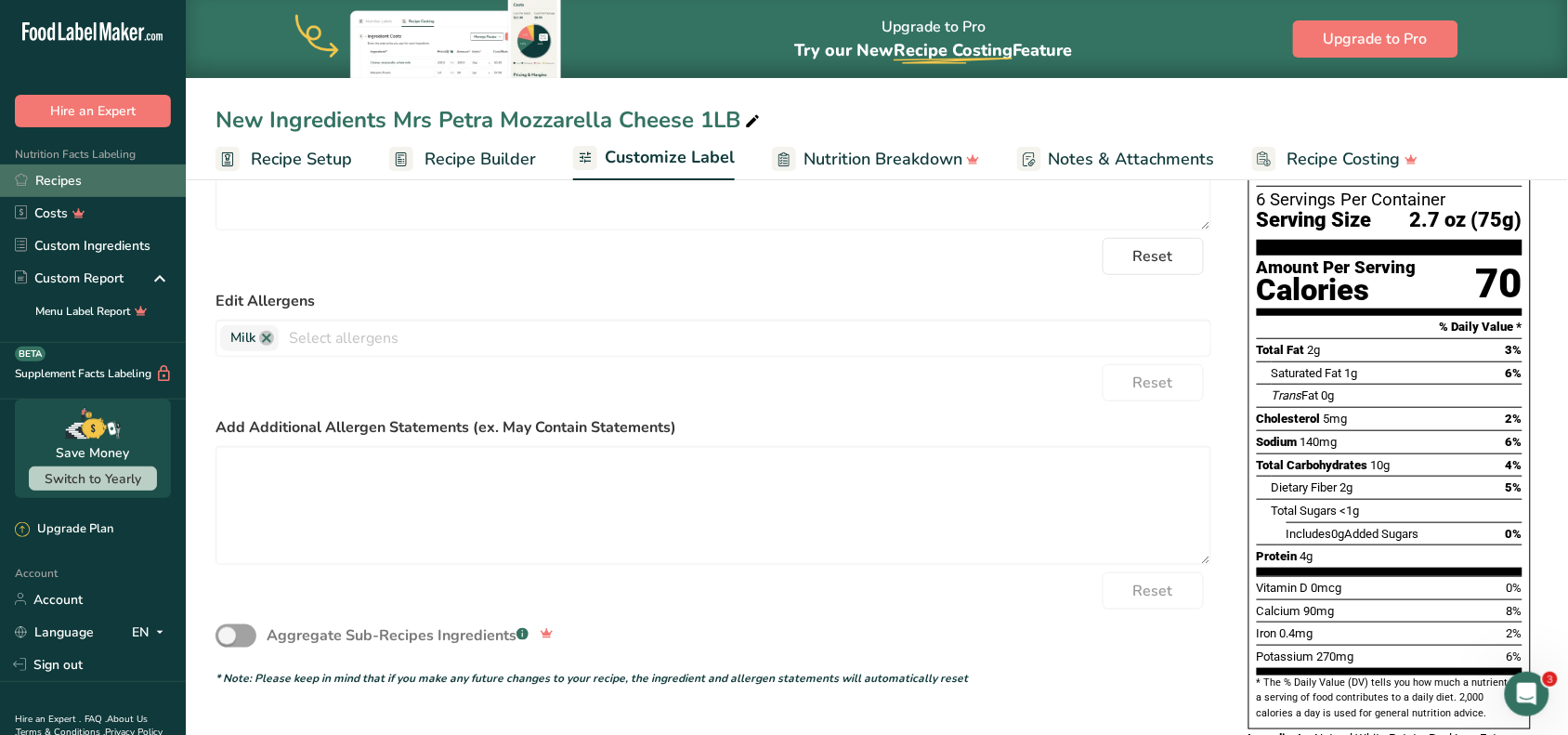 click on "Recipes" at bounding box center [93, 180] 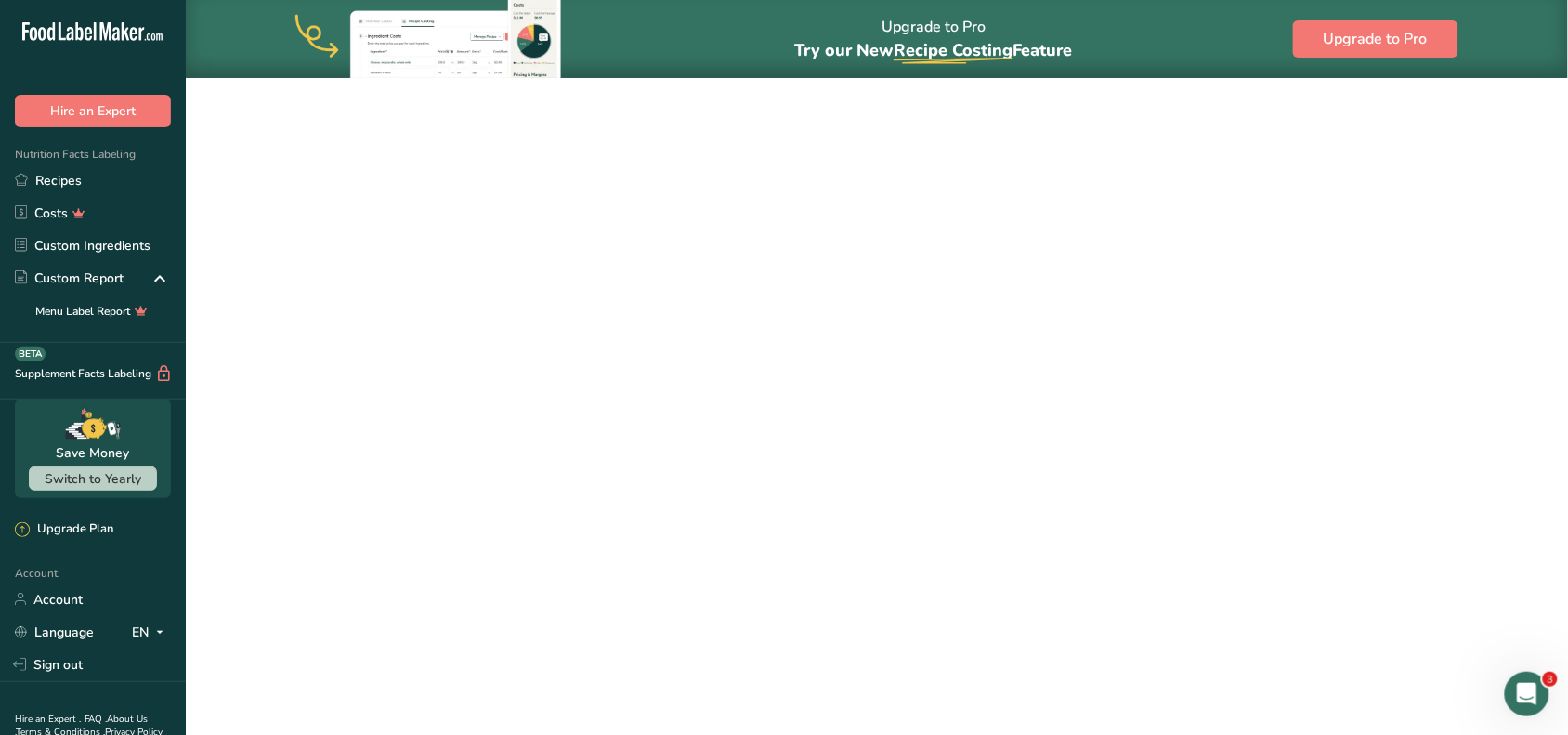 scroll, scrollTop: 0, scrollLeft: 0, axis: both 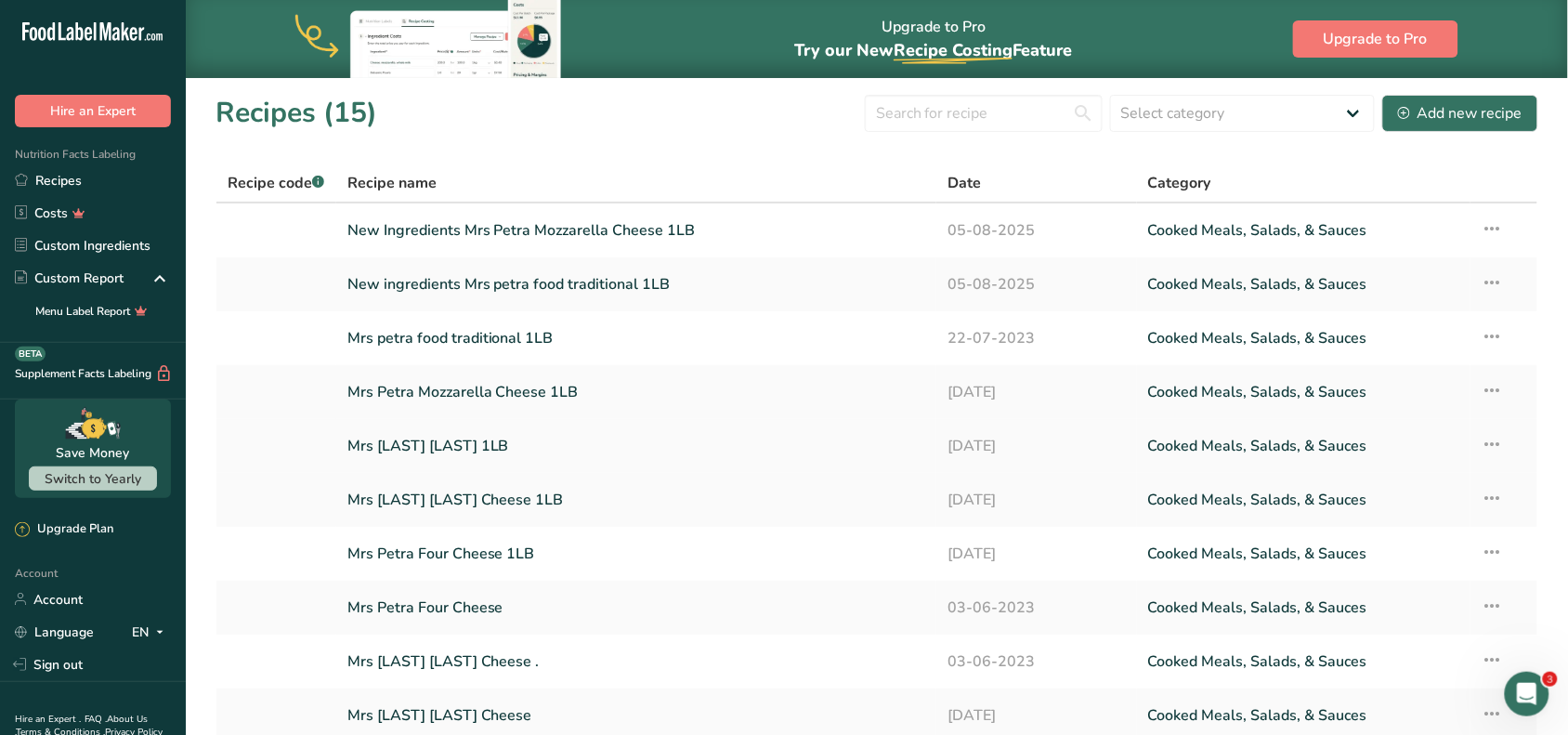 click on "Recipe Setup       Delete Recipe           Duplicate Recipe             Scale Recipe             Save as Sub-Recipe   .a-a{fill:#347362;}.b-a{fill:#fff;}                               Nutrition Breakdown                   Recipe Card
NEW
Amino Acids Pattern Report             Activity History" at bounding box center (1504, 446) 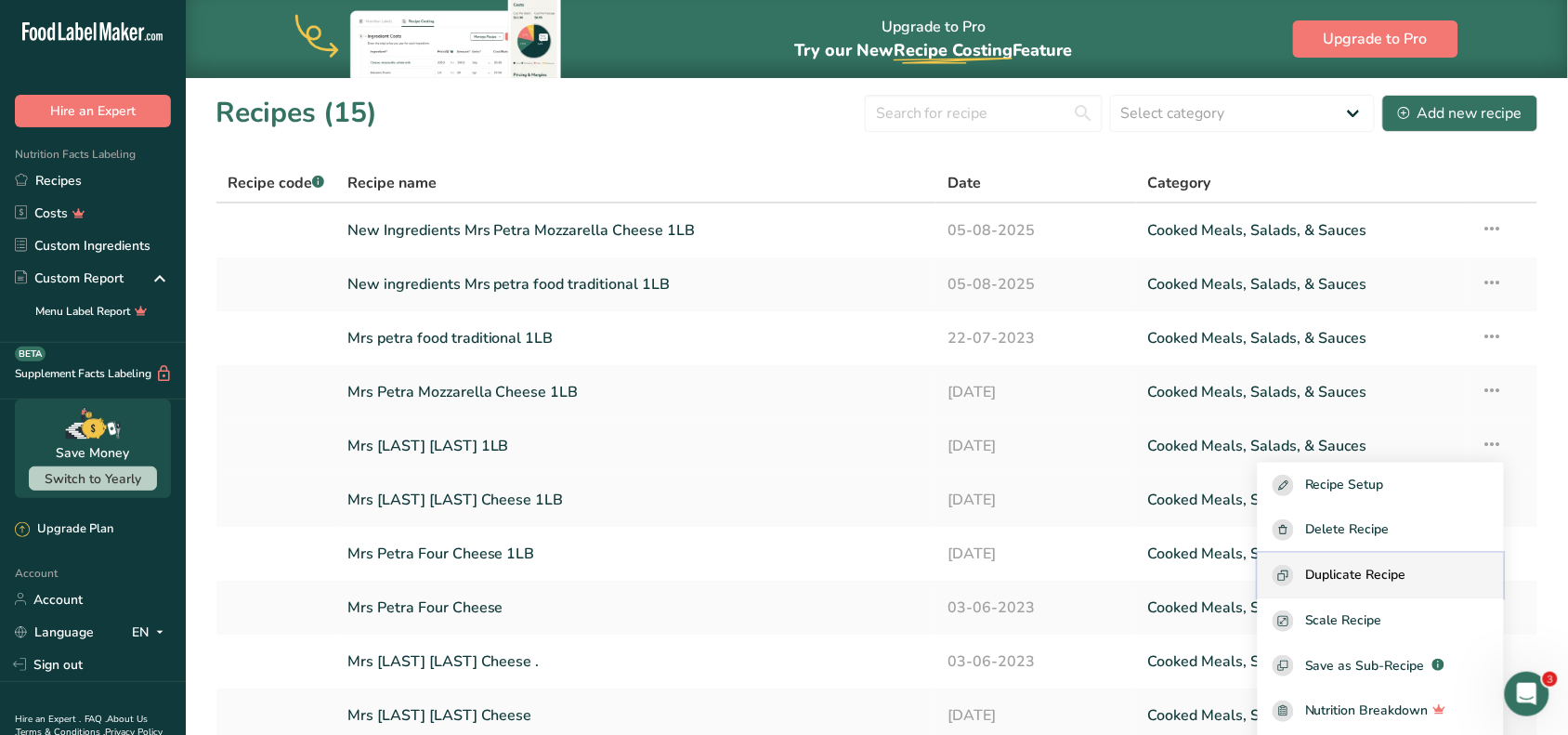click on "Duplicate Recipe" at bounding box center [1355, 575] 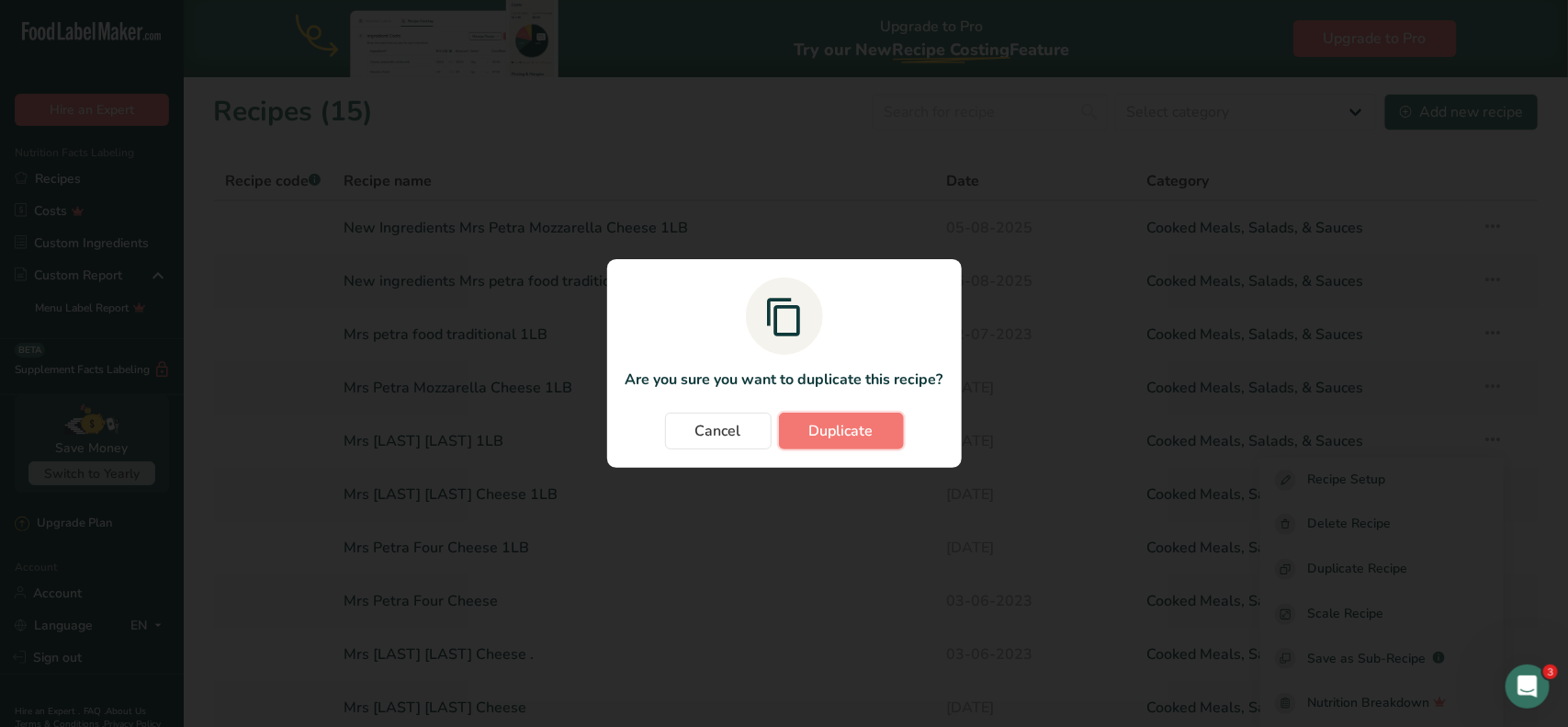 click on "Duplicate" at bounding box center (841, 431) 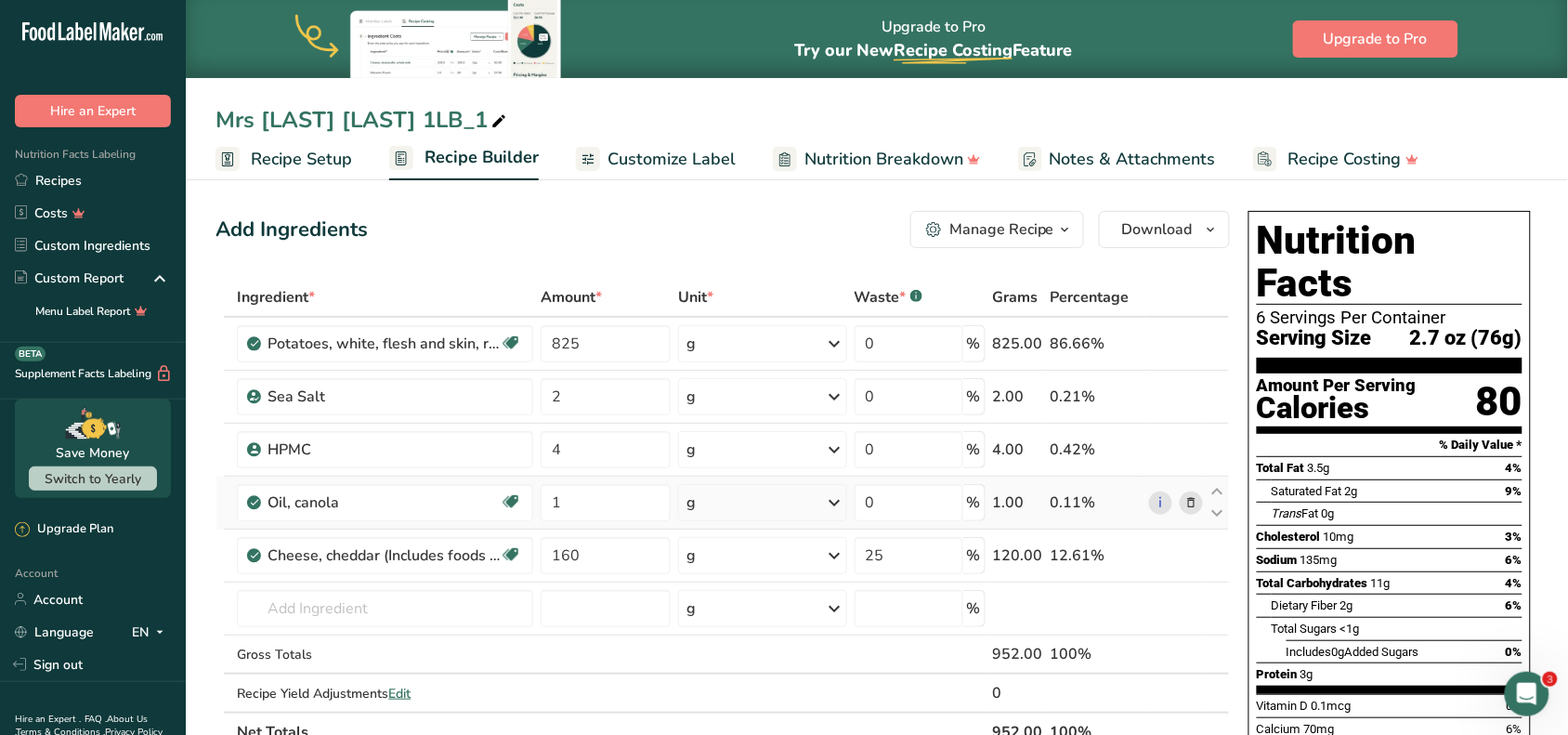 click at bounding box center [1191, 503] 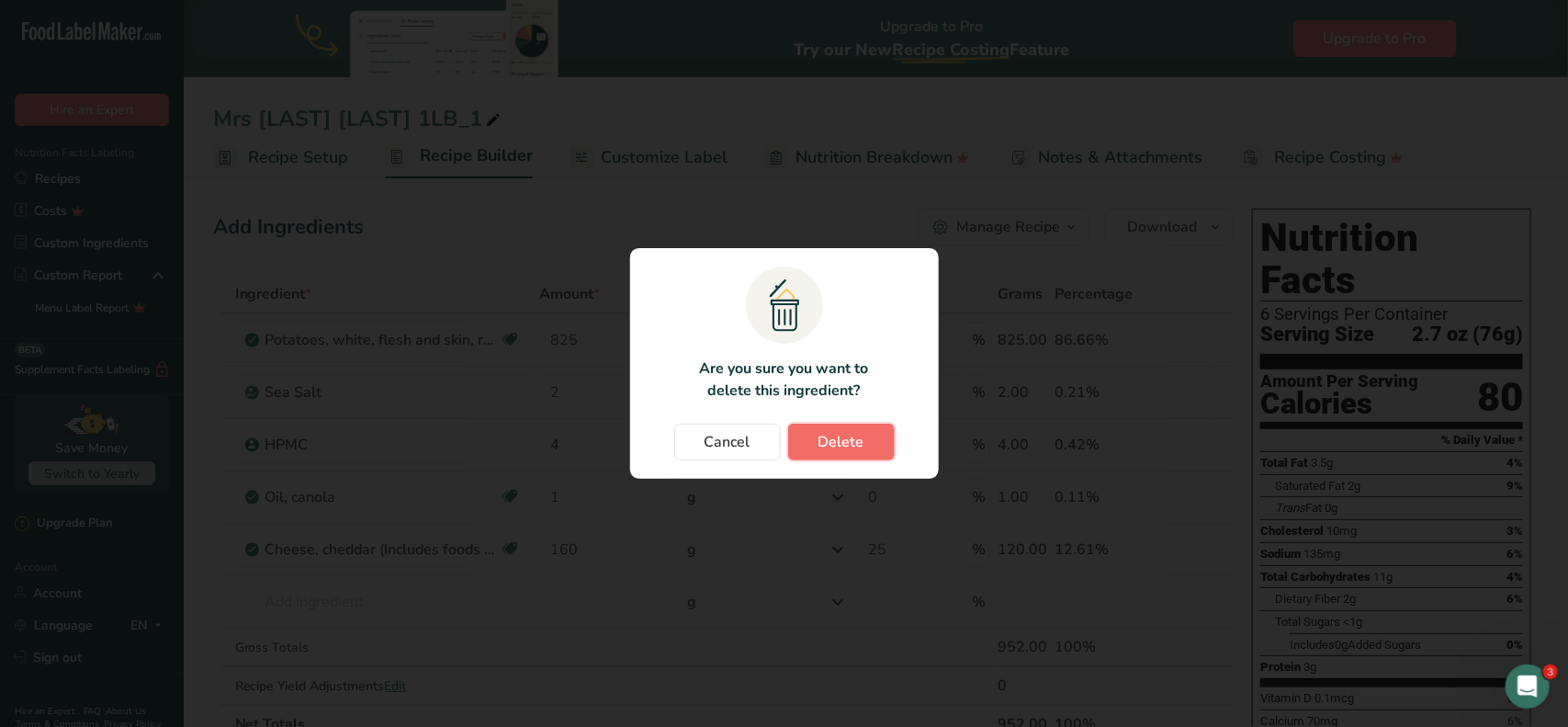 click on "Delete" at bounding box center (841, 442) 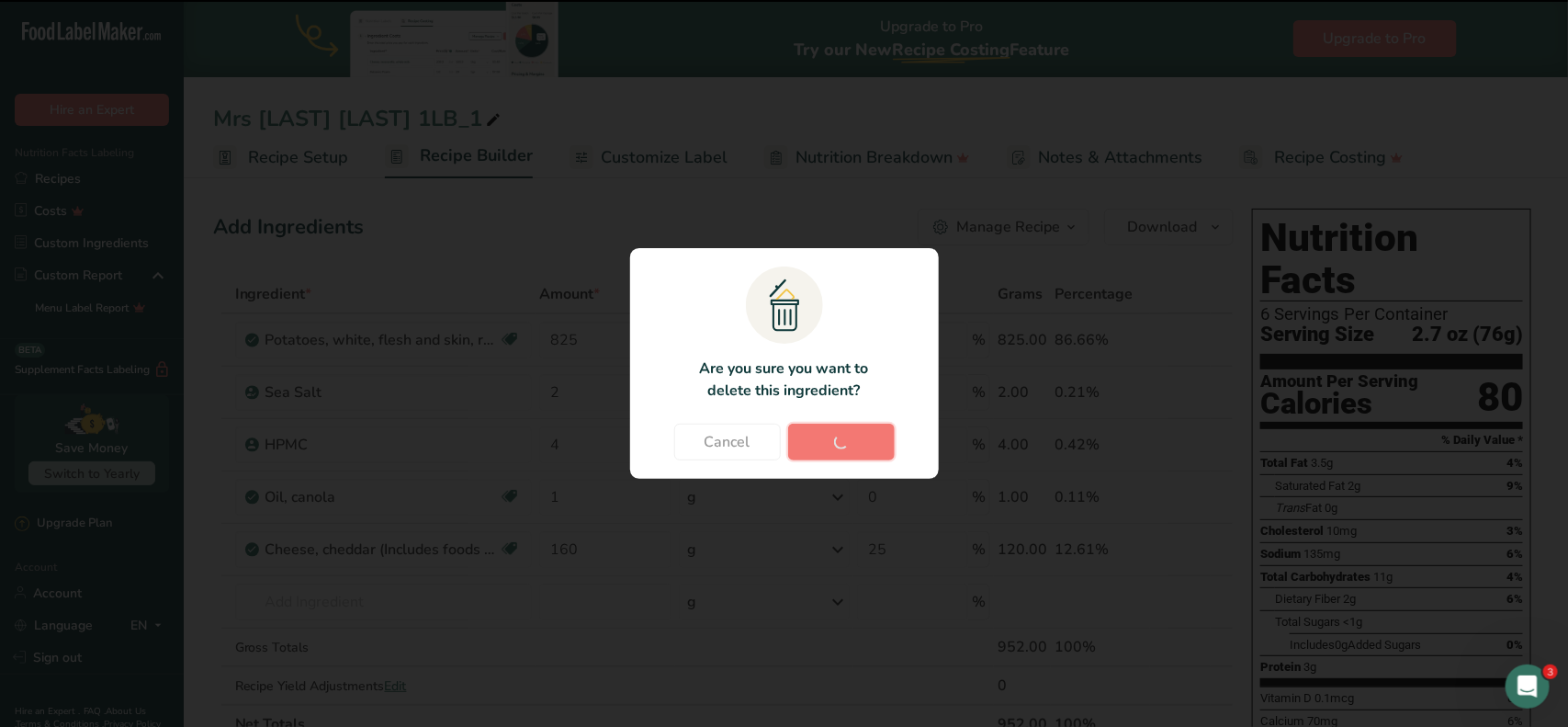 type on "160" 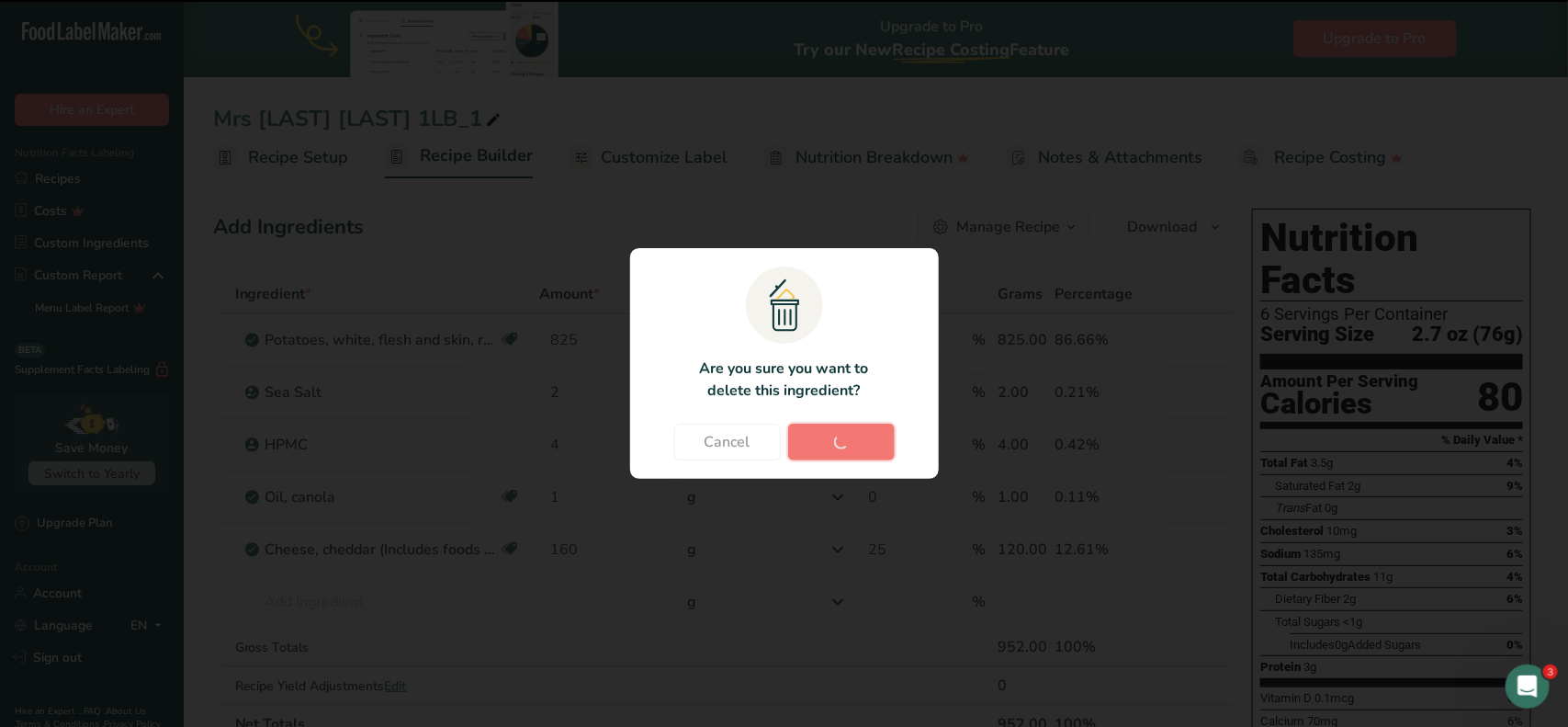 type on "25" 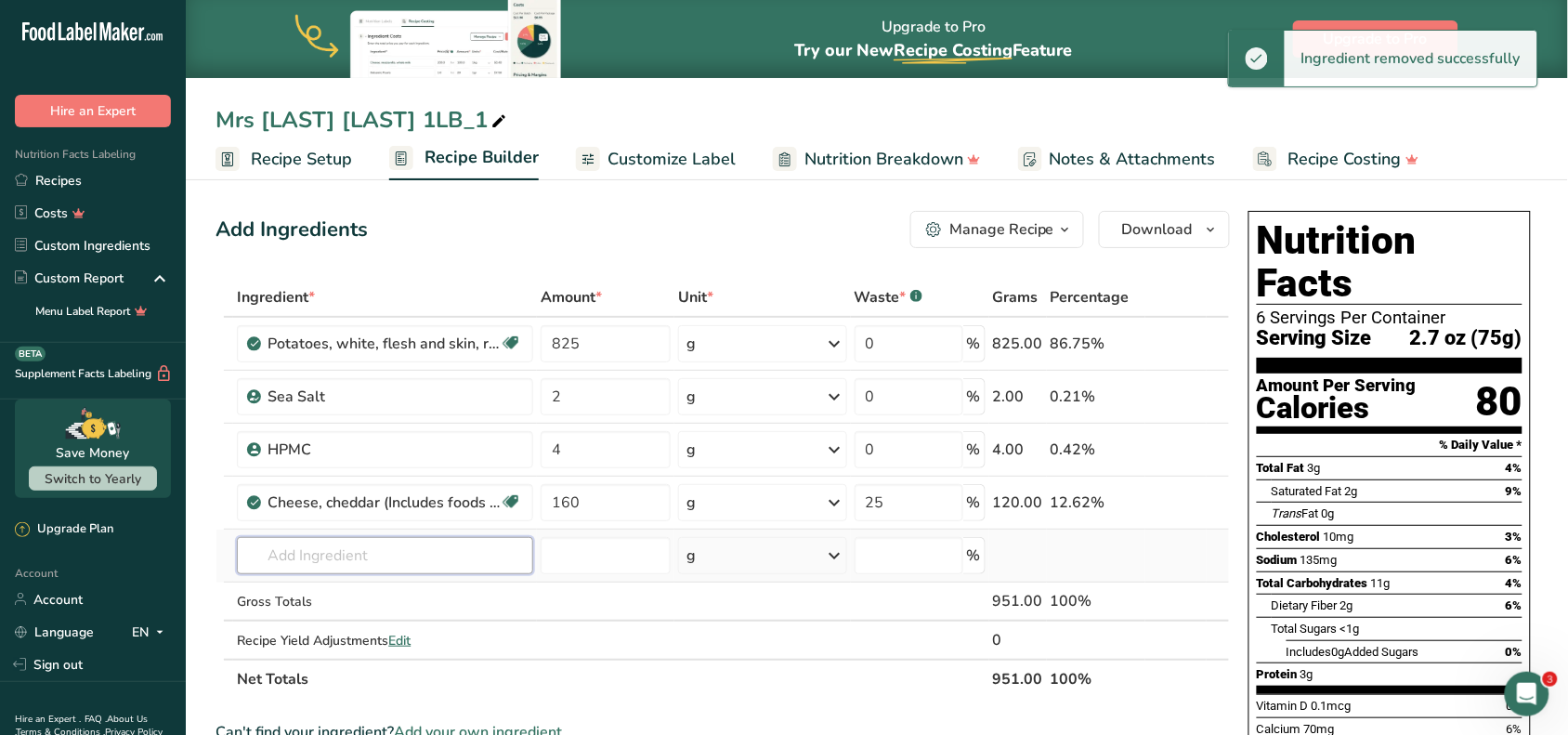 click at bounding box center (385, 556) 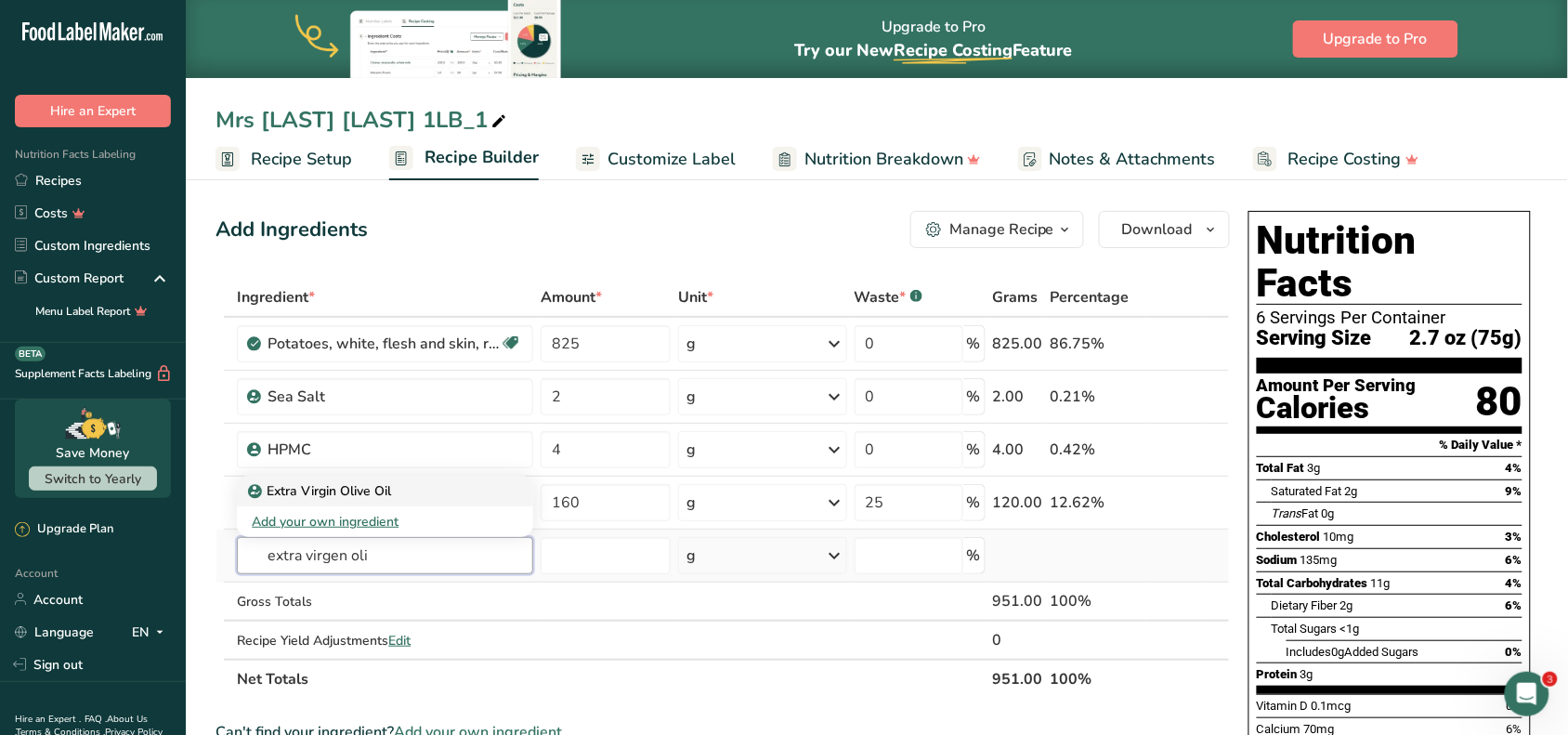 type on "extra virgen oli" 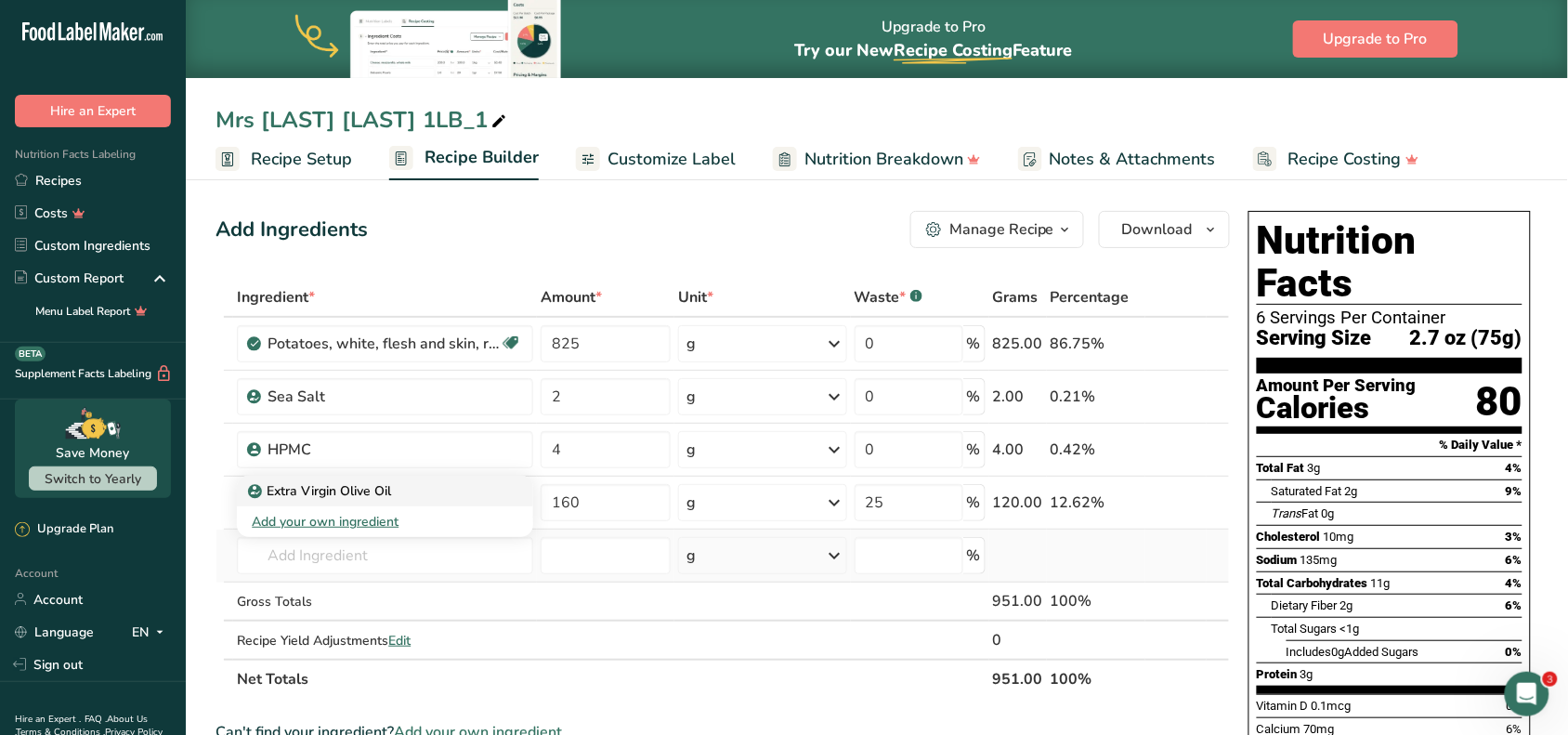 click on "Extra Virgin Olive Oil" at bounding box center [321, 491] 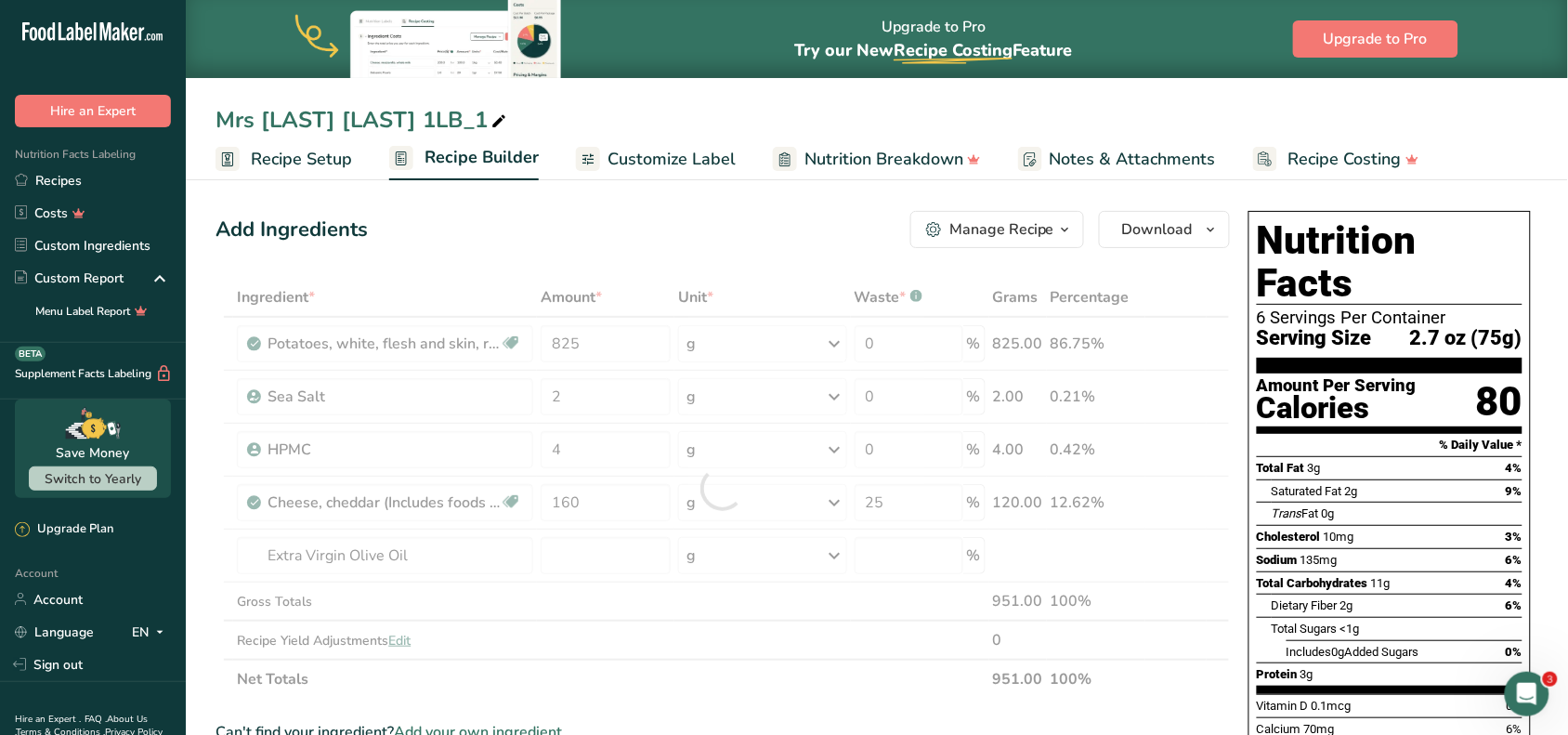click at bounding box center [723, 488] 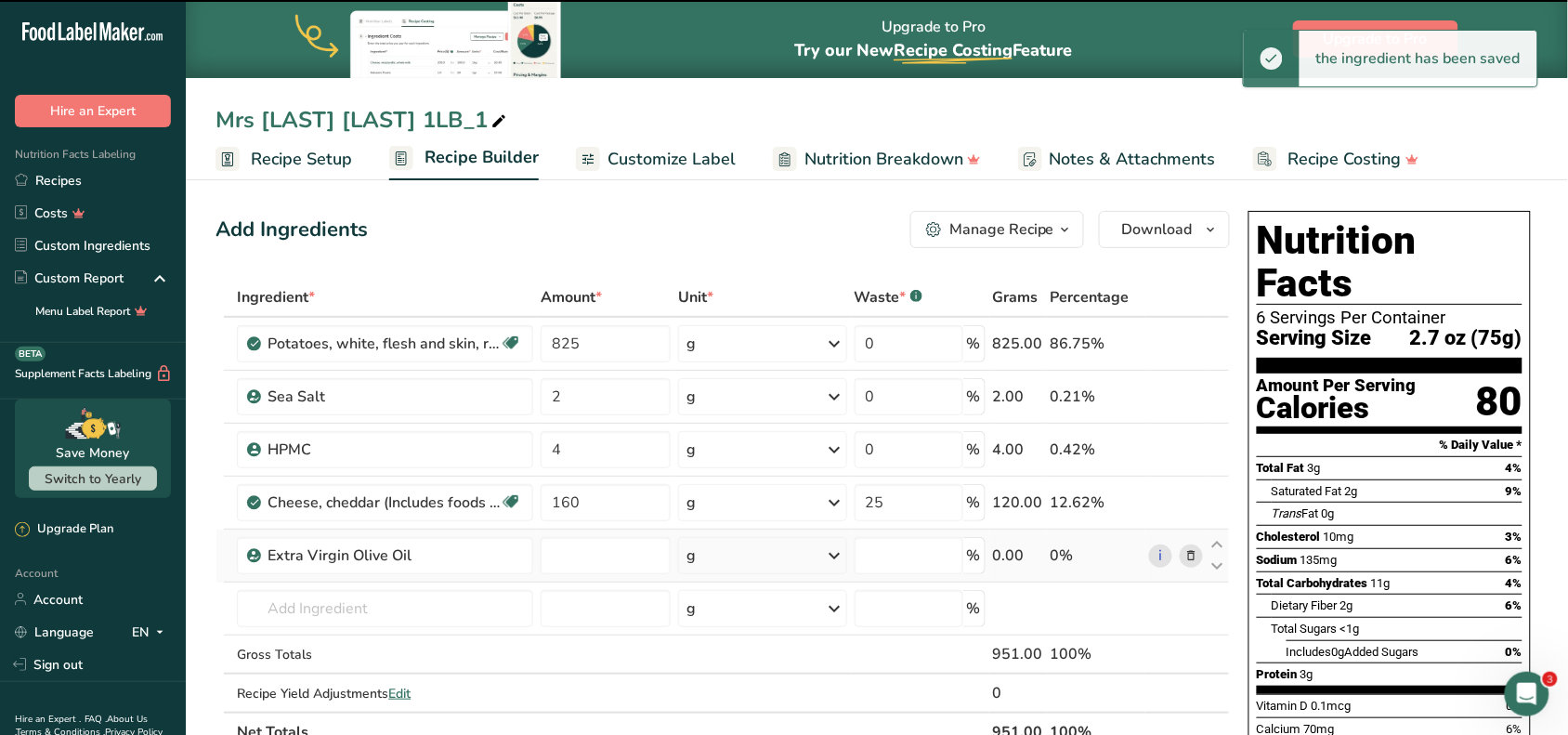 type on "0" 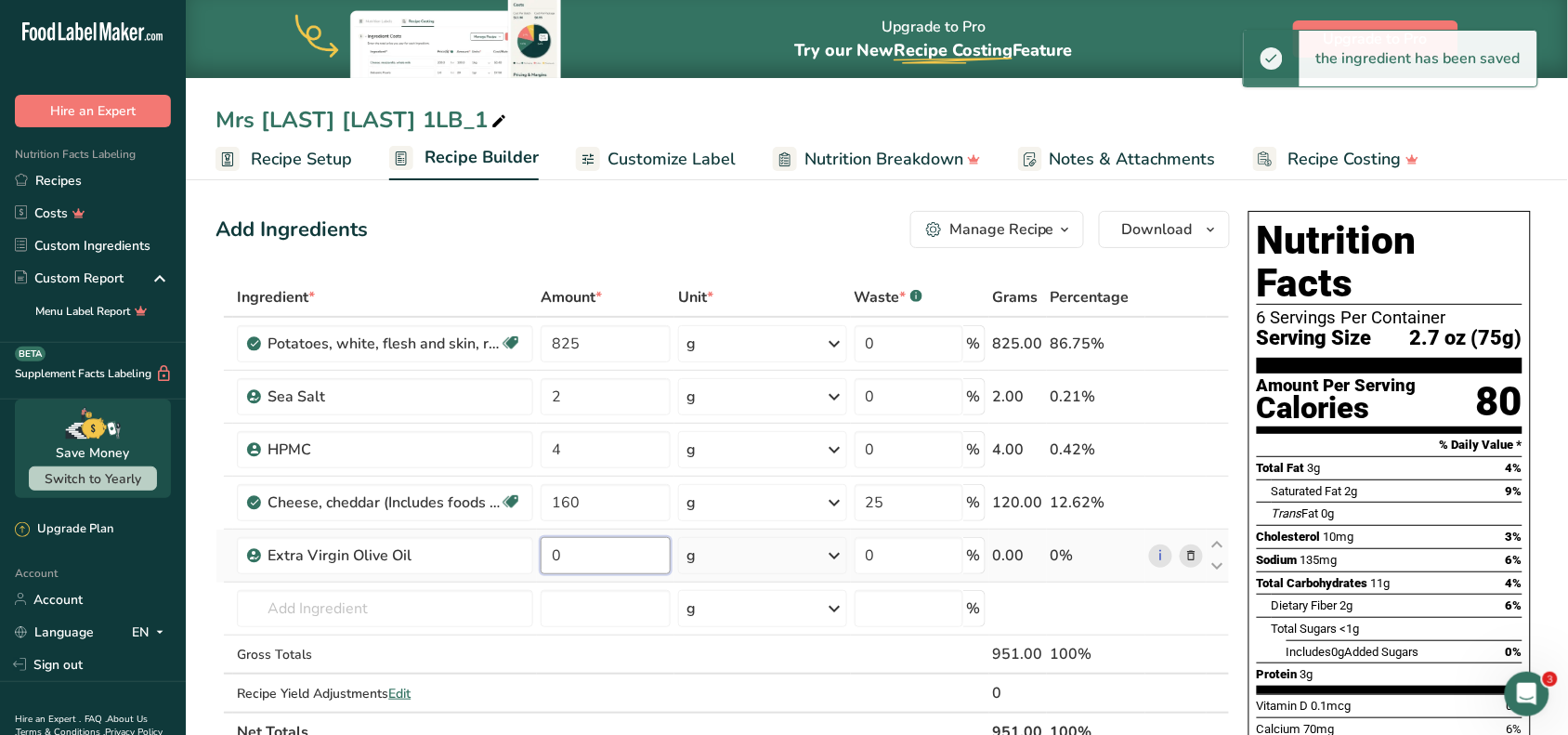 click on "0" at bounding box center (606, 556) 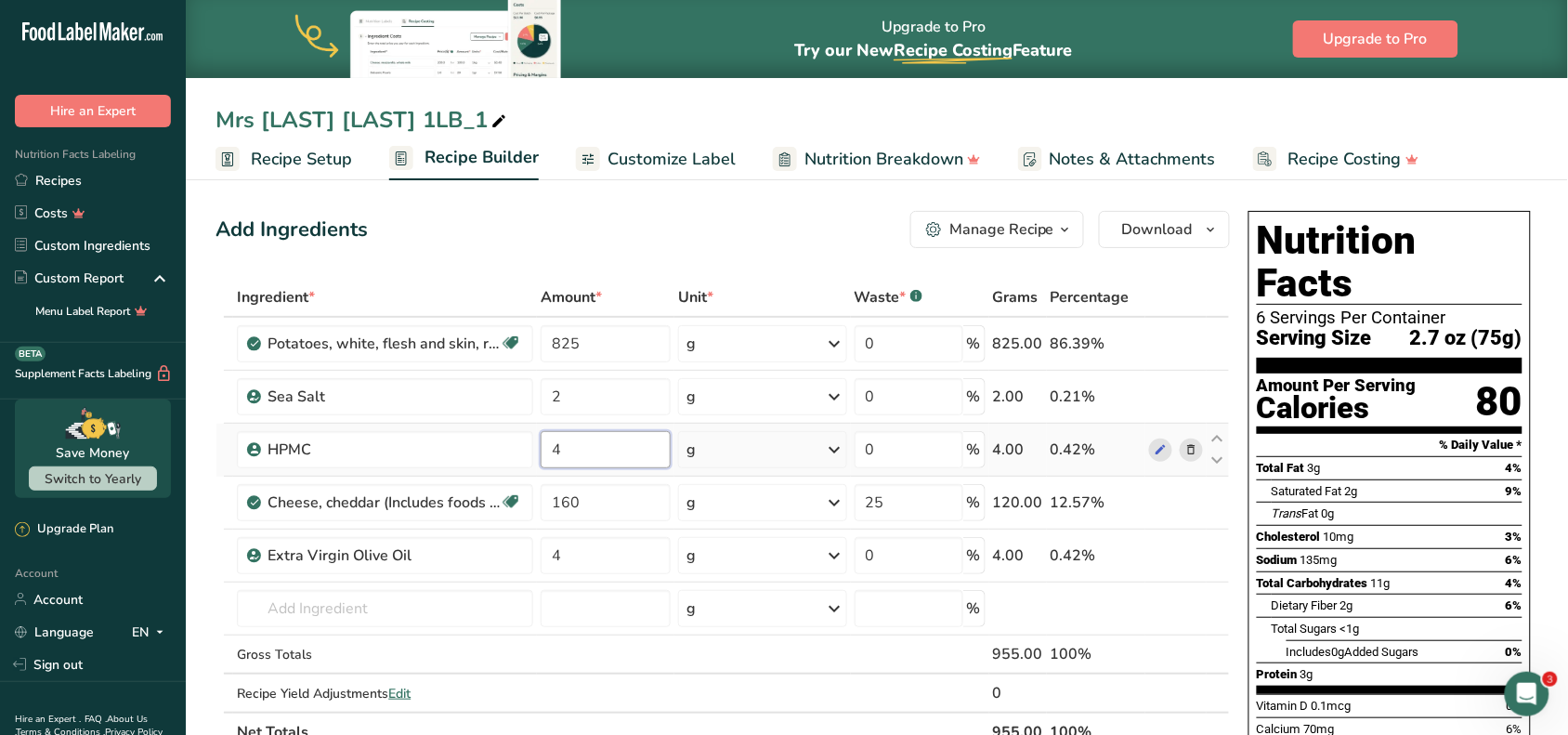 click on "Ingredient *
Amount *
Unit *
Waste *   .a-a{fill:#347362;}.b-a{fill:#fff;}          Grams
Percentage
Potatoes, white, flesh and skin, raw
Source of Antioxidants
Dairy free
Gluten free
Vegan
Vegetarian
Soy free
825
g
Portions
0.5 cup, diced
1 large (3" to 4-1/4" dia.)
1 medium (2+-1/4" to 3-1/4" dia.)
See more
Weight Units
g
kg
mg
See more
Volume Units
l
Volume units require a density conversion. If you know your ingredient's density enter it below. Otherwise, click on "RIA" our AI Regulatory bot - she will be able to help you
lb/ft3" at bounding box center (723, 515) 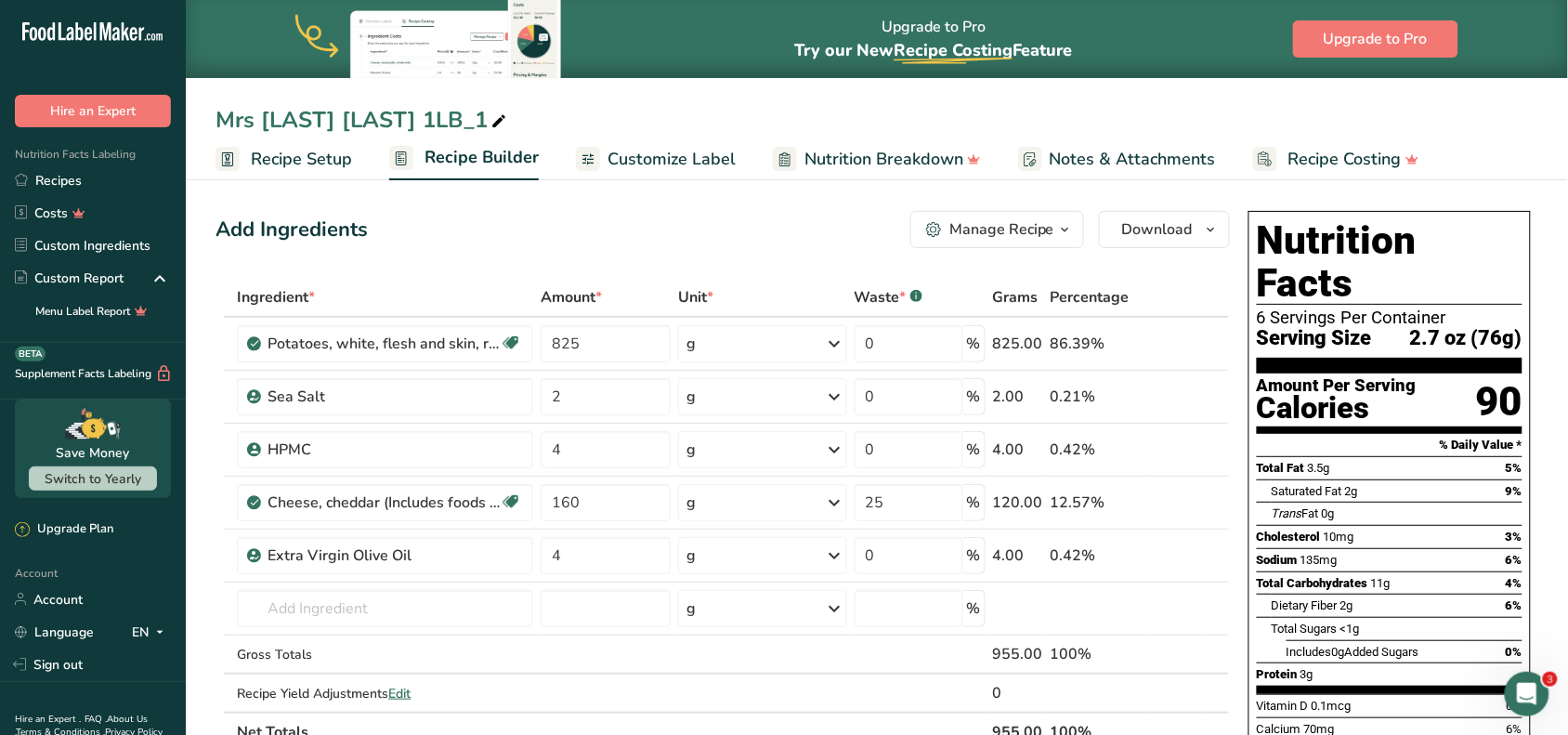 click on "Add Ingredients
Manage Recipe         Delete Recipe           Duplicate Recipe             Scale Recipe             Save as Sub-Recipe   .a-a{fill:#347362;}.b-a{fill:#fff;}                               Nutrition Breakdown                   Recipe Card
NEW
Amino Acids Pattern Report             Activity History
Download
Choose your preferred label style
Standard FDA label
Standard FDA label
The most common format for nutrition facts labels in compliance with the FDA's typeface, style and requirements
Tabular FDA label
A label format compliant with the FDA regulations presented in a tabular (horizontal) display.
Linear FDA label
A simple linear display for small sized packages.
Simplified FDA label" at bounding box center (723, 230) 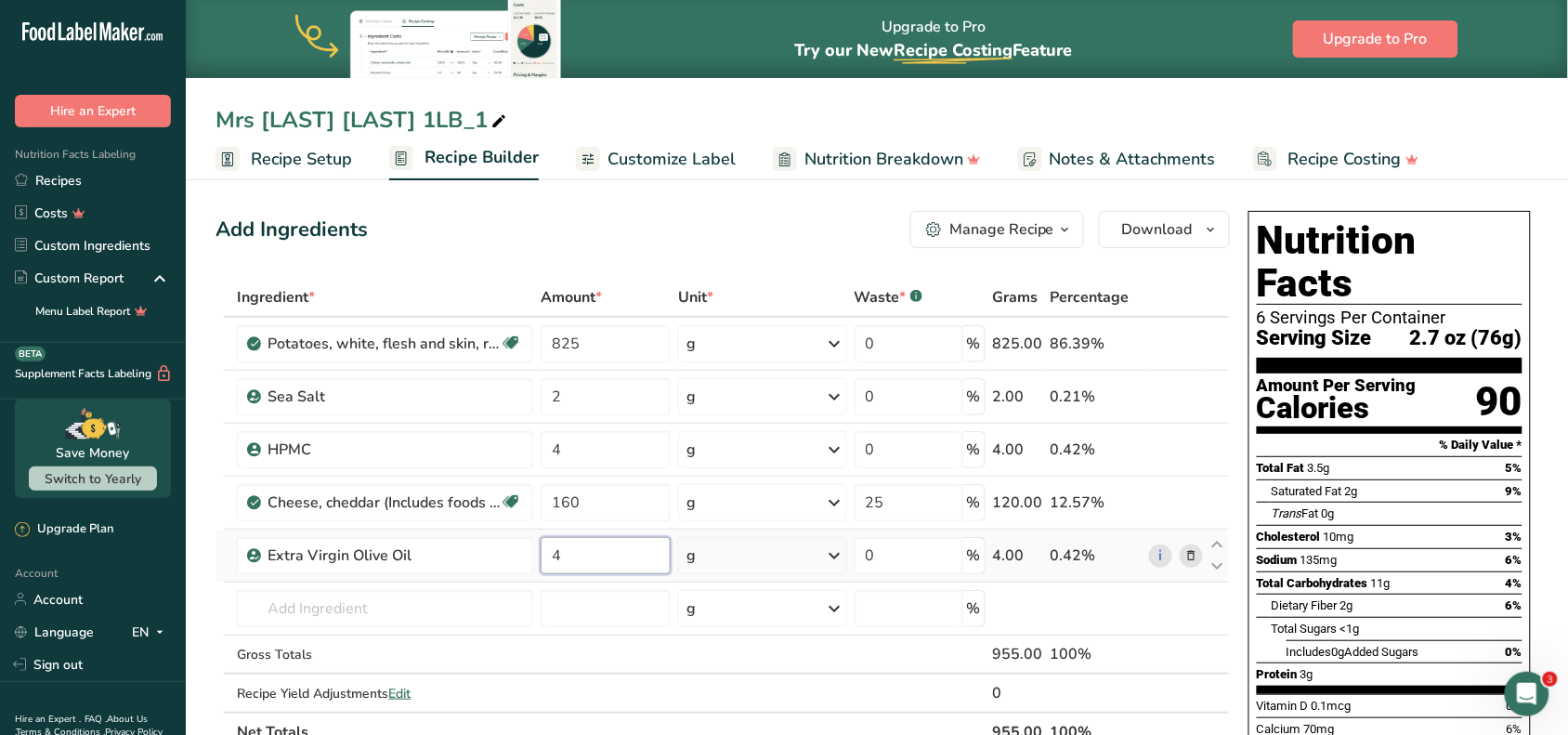 drag, startPoint x: 647, startPoint y: 544, endPoint x: 553, endPoint y: 554, distance: 94.530418 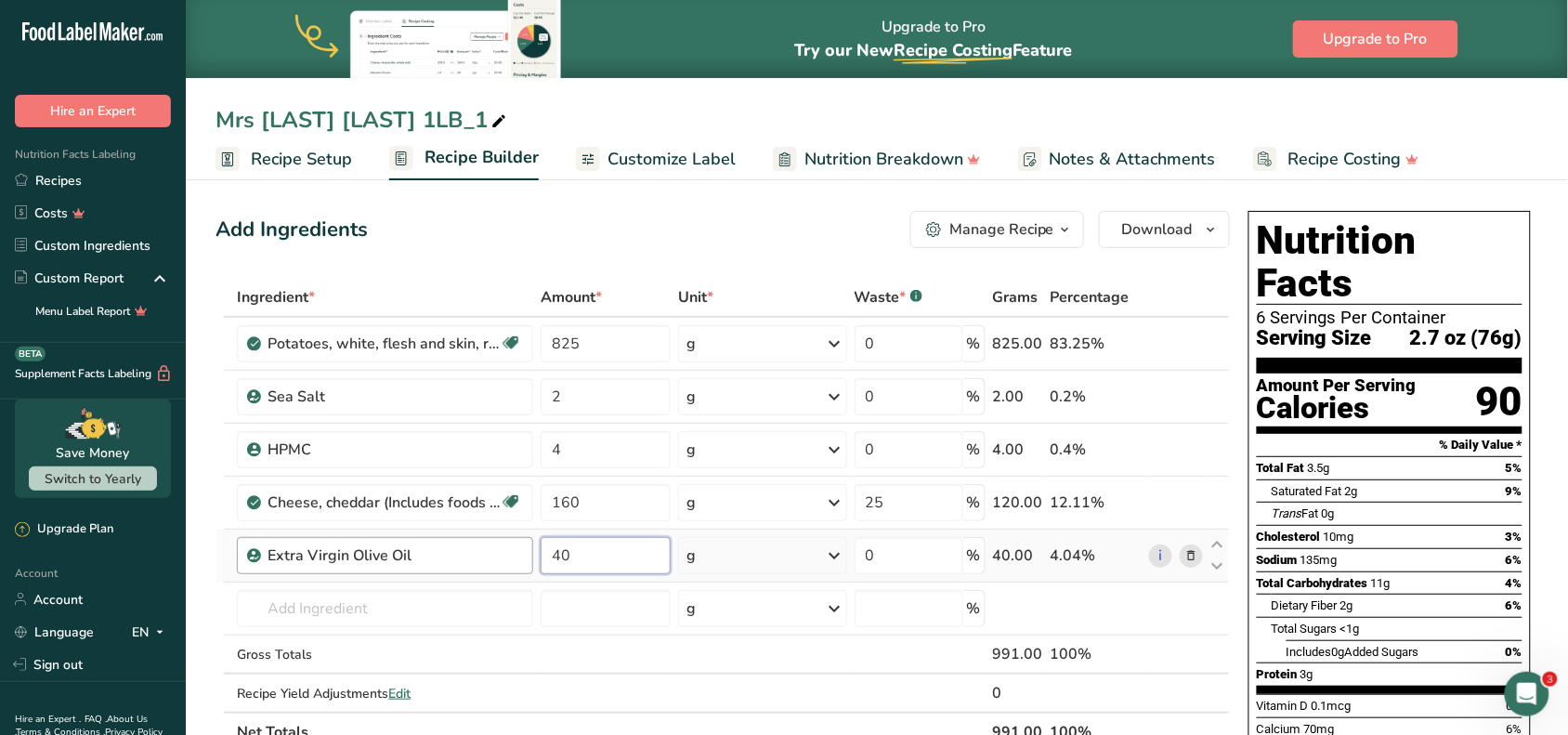 drag, startPoint x: 605, startPoint y: 565, endPoint x: 516, endPoint y: 546, distance: 91.005494 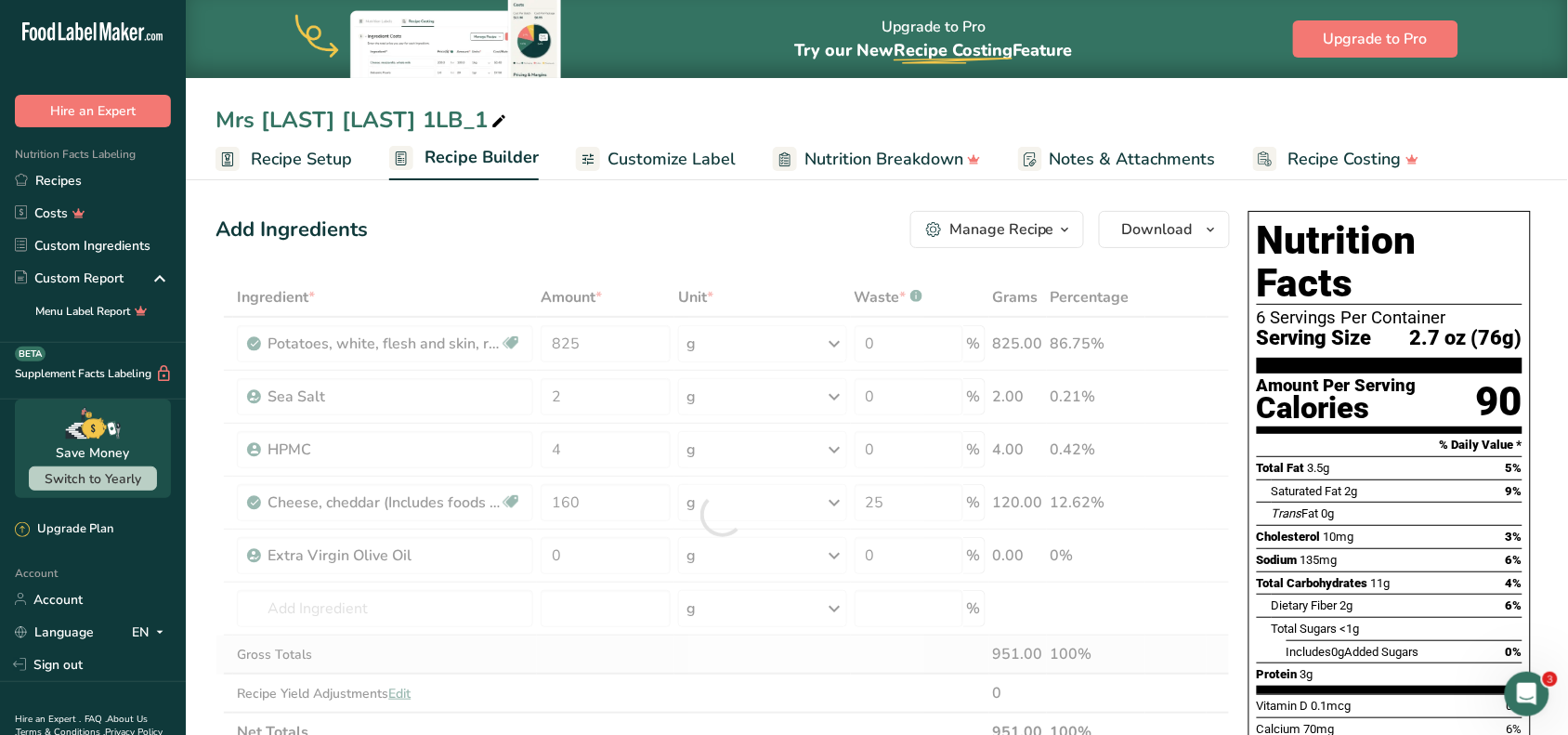 click on "Ingredient *
Amount *
Unit *
Waste *   .a-a{fill:#347362;}.b-a{fill:#fff;}          Grams
Percentage
Potatoes, white, flesh and skin, raw
Source of Antioxidants
Dairy free
Gluten free
Vegan
Vegetarian
Soy free
825
g
Portions
0.5 cup, diced
1 large (3" to 4-1/4" dia.)
1 medium (2+-1/4" to 3-1/4" dia.)
See more
Weight Units
g
kg
mg
See more
Volume Units
l
Volume units require a density conversion. If you know your ingredient's density enter it below. Otherwise, click on "RIA" our AI Regulatory bot - she will be able to help you
lb/ft3" at bounding box center (723, 515) 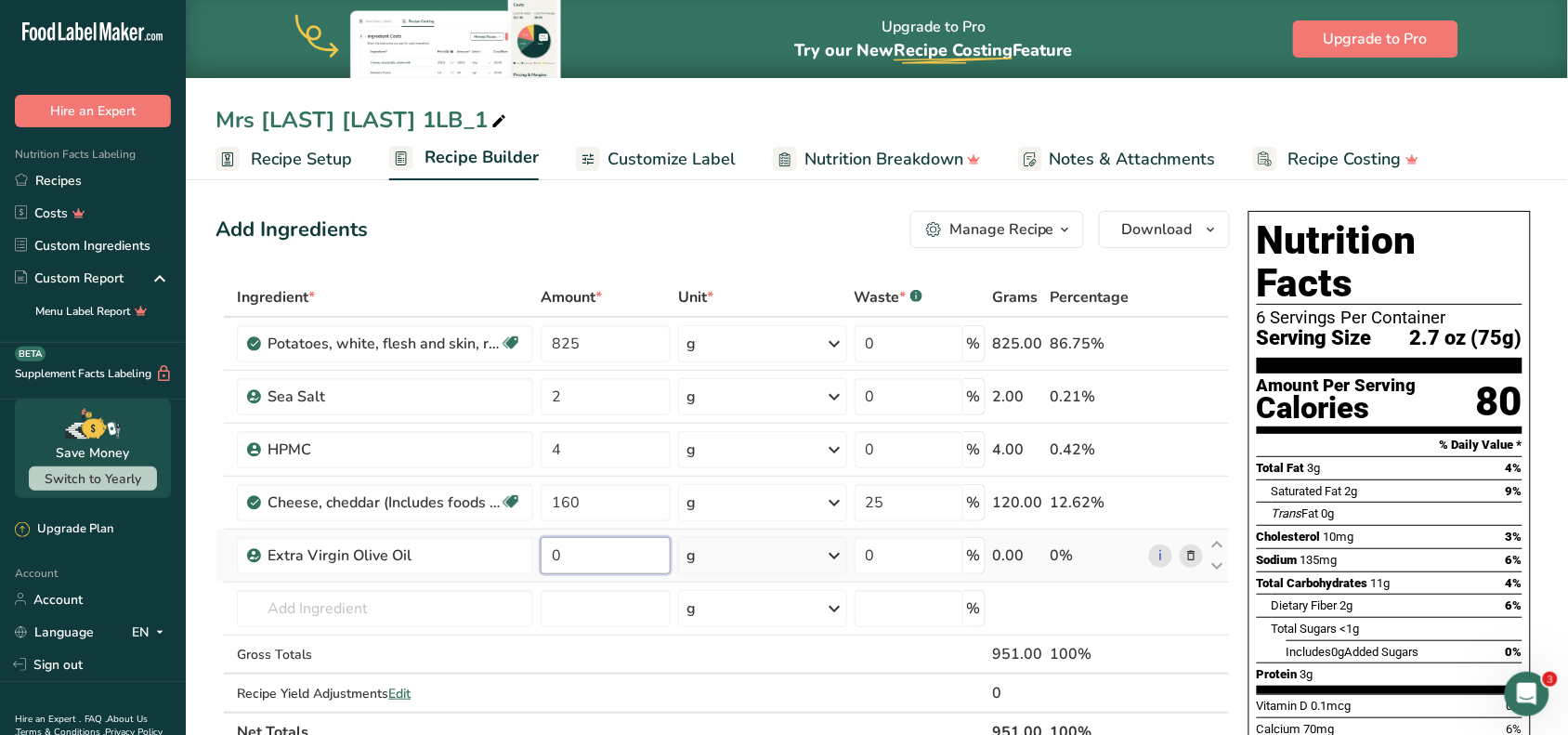click on "0" at bounding box center [606, 556] 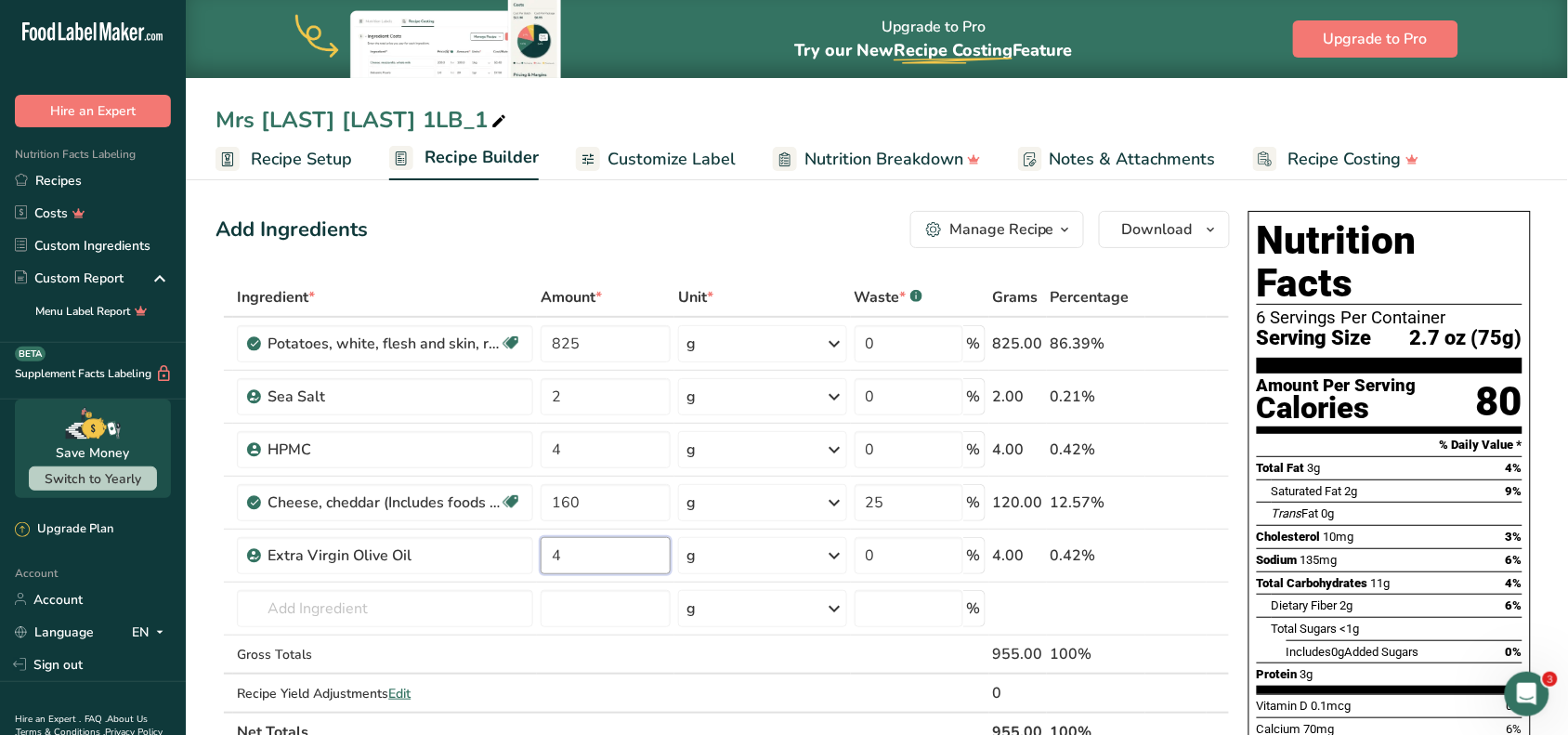 type on "4" 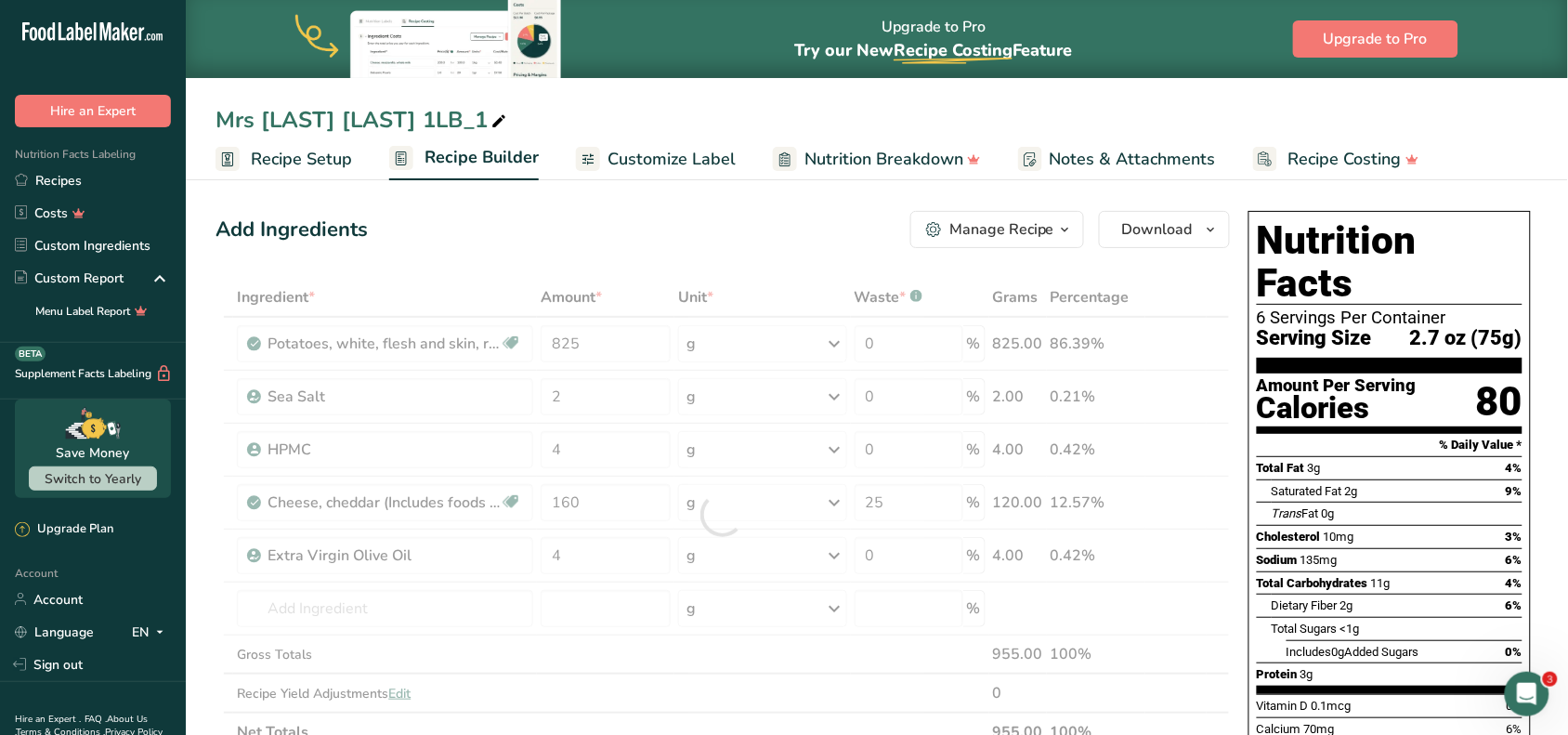 click on "Add Ingredients
Manage Recipe         Delete Recipe           Duplicate Recipe             Scale Recipe             Save as Sub-Recipe   .a-a{fill:#347362;}.b-a{fill:#fff;}                               Nutrition Breakdown                   Recipe Card
NEW
Amino Acids Pattern Report             Activity History
Download
Choose your preferred label style
Standard FDA label
Standard FDA label
The most common format for nutrition facts labels in compliance with the FDA's typeface, style and requirements
Tabular FDA label
A label format compliant with the FDA regulations presented in a tabular (horizontal) display.
Linear FDA label
A simple linear display for small sized packages.
Simplified FDA label" at bounding box center [723, 230] 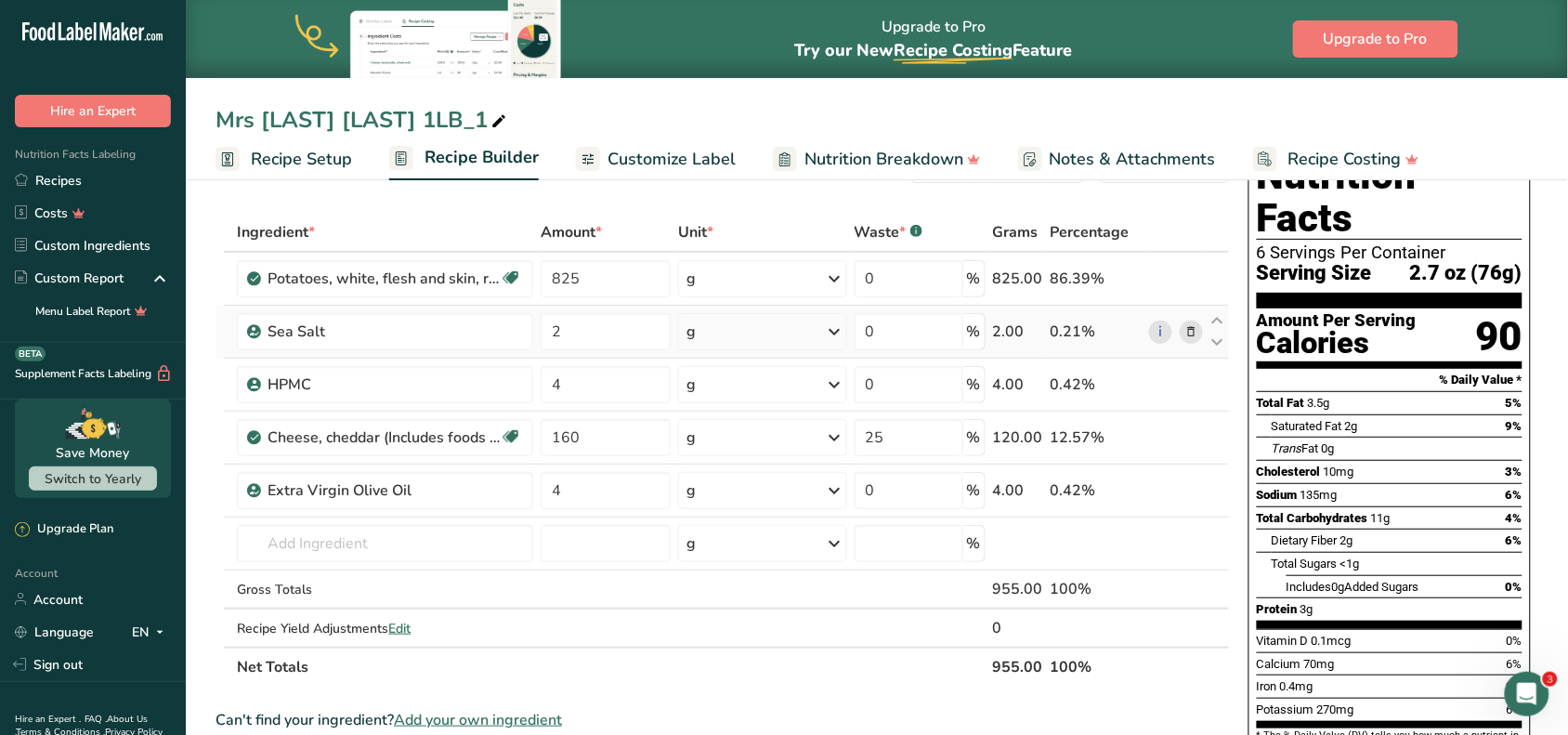 scroll, scrollTop: 116, scrollLeft: 0, axis: vertical 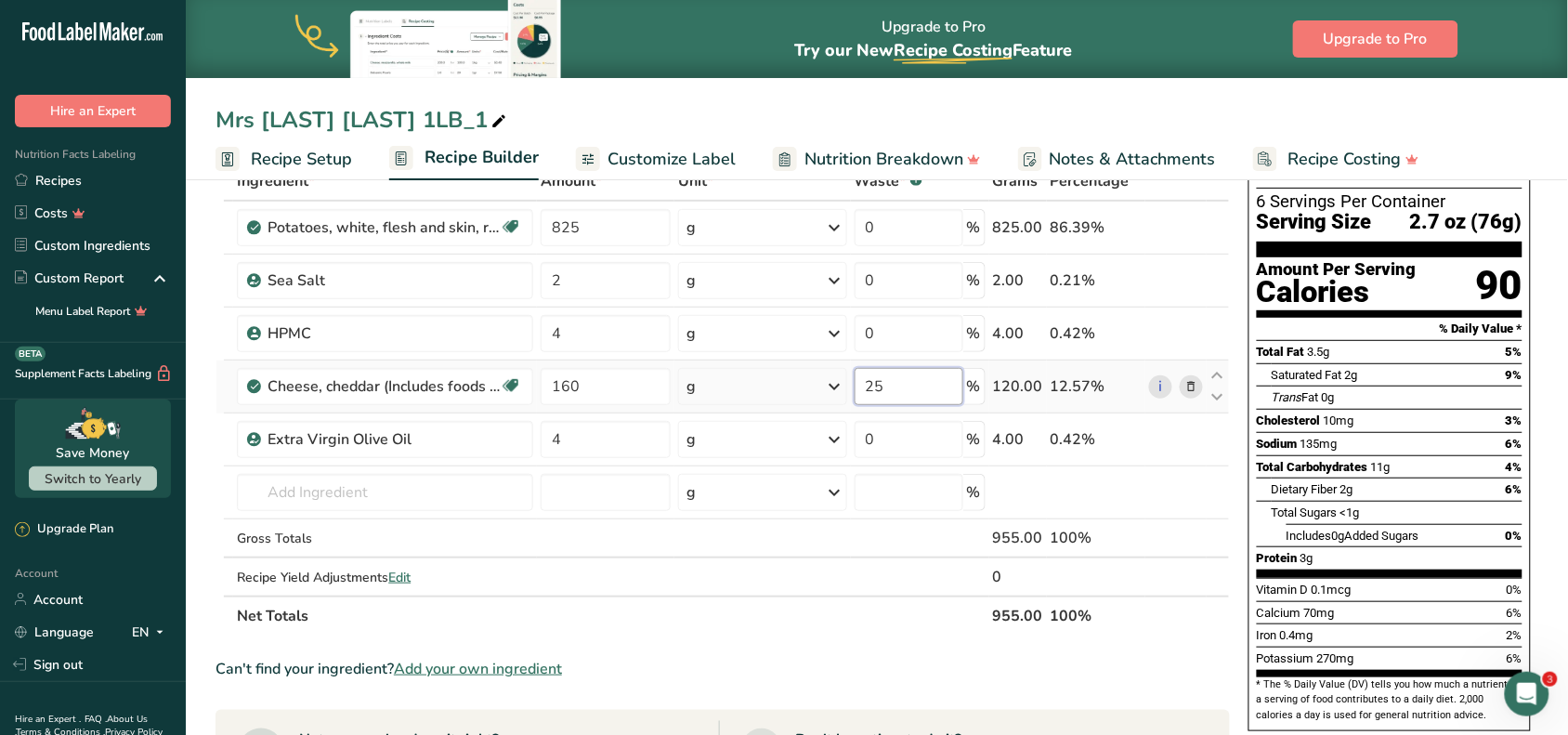 click on "25" at bounding box center [908, 387] 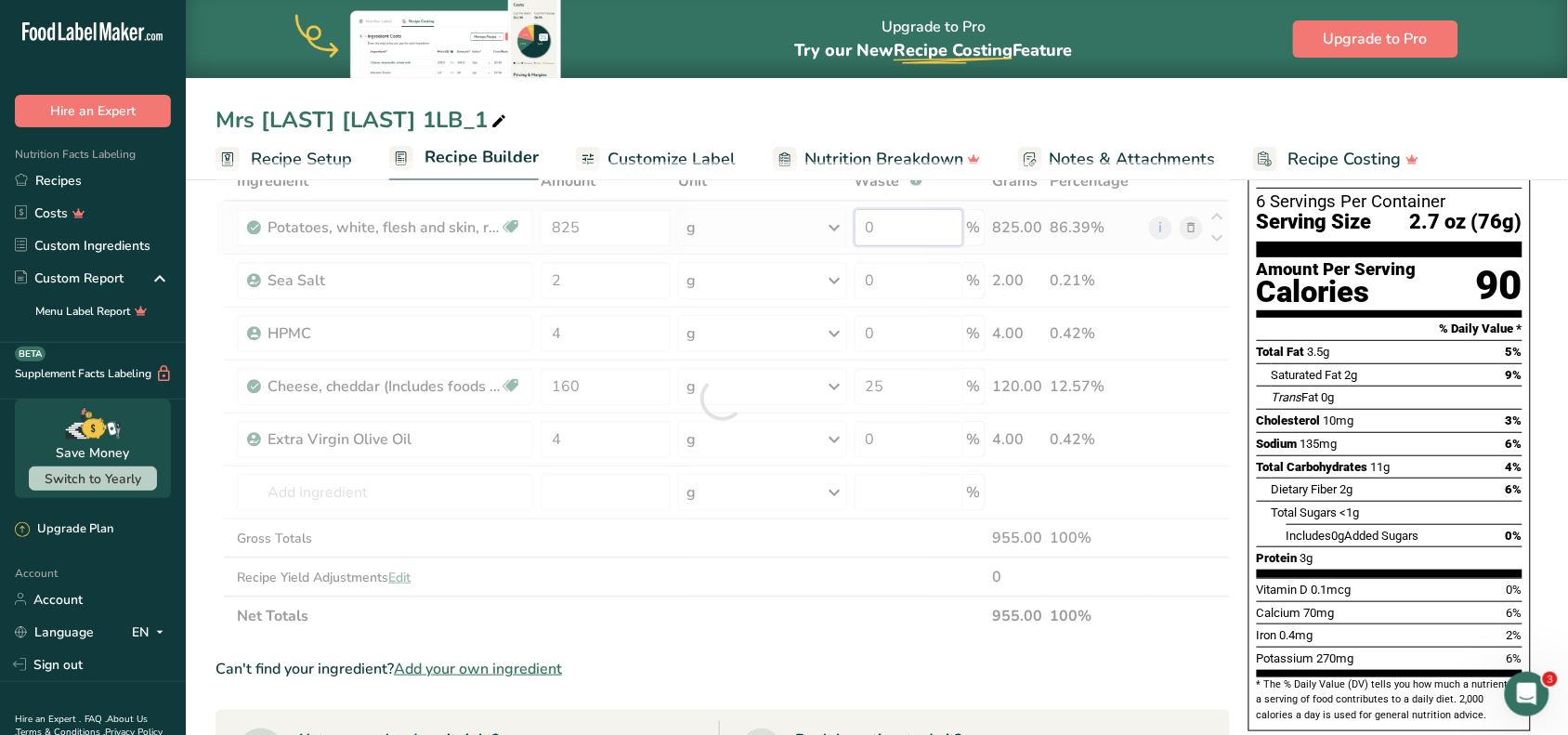 click on "Ingredient *
Amount *
Unit *
Waste *   .a-a{fill:#347362;}.b-a{fill:#fff;}          Grams
Percentage
Potatoes, white, flesh and skin, raw
Source of Antioxidants
Dairy free
Gluten free
Vegan
Vegetarian
Soy free
825
g
Portions
0.5 cup, diced
1 large (3" to 4-1/4" dia.)
1 medium (2+-1/4" to 3-1/4" dia.)
See more
Weight Units
g
kg
mg
See more
Volume Units
l
Volume units require a density conversion. If you know your ingredient's density enter it below. Otherwise, click on "RIA" our AI Regulatory bot - she will be able to help you
lb/ft3" at bounding box center (723, 399) 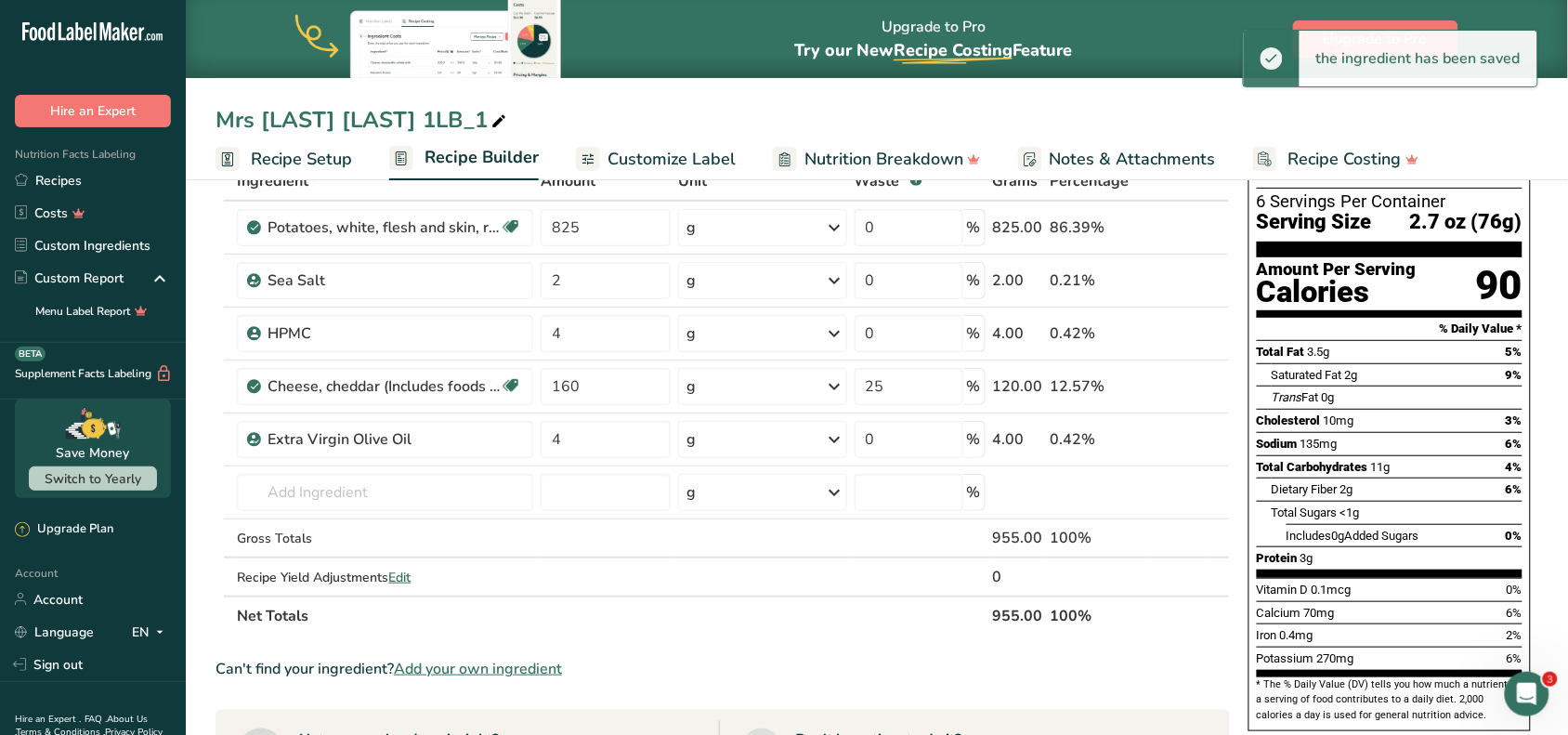 click on "Ingredient *
Amount *
Unit *
Waste *   .a-a{fill:#347362;}.b-a{fill:#fff;}          Grams
Percentage
Potatoes, white, flesh and skin, raw
Source of Antioxidants
Dairy free
Gluten free
Vegan
Vegetarian
Soy free
825
g
Portions
0.5 cup, diced
1 large (3" to 4-1/4" dia.)
1 medium (2+-1/4" to 3-1/4" dia.)
See more
Weight Units
g
kg
mg
See more
Volume Units
l
Volume units require a density conversion. If you know your ingredient's density enter it below. Otherwise, click on "RIA" our AI Regulatory bot - she will be able to help you
lb/ft3" at bounding box center [723, 399] 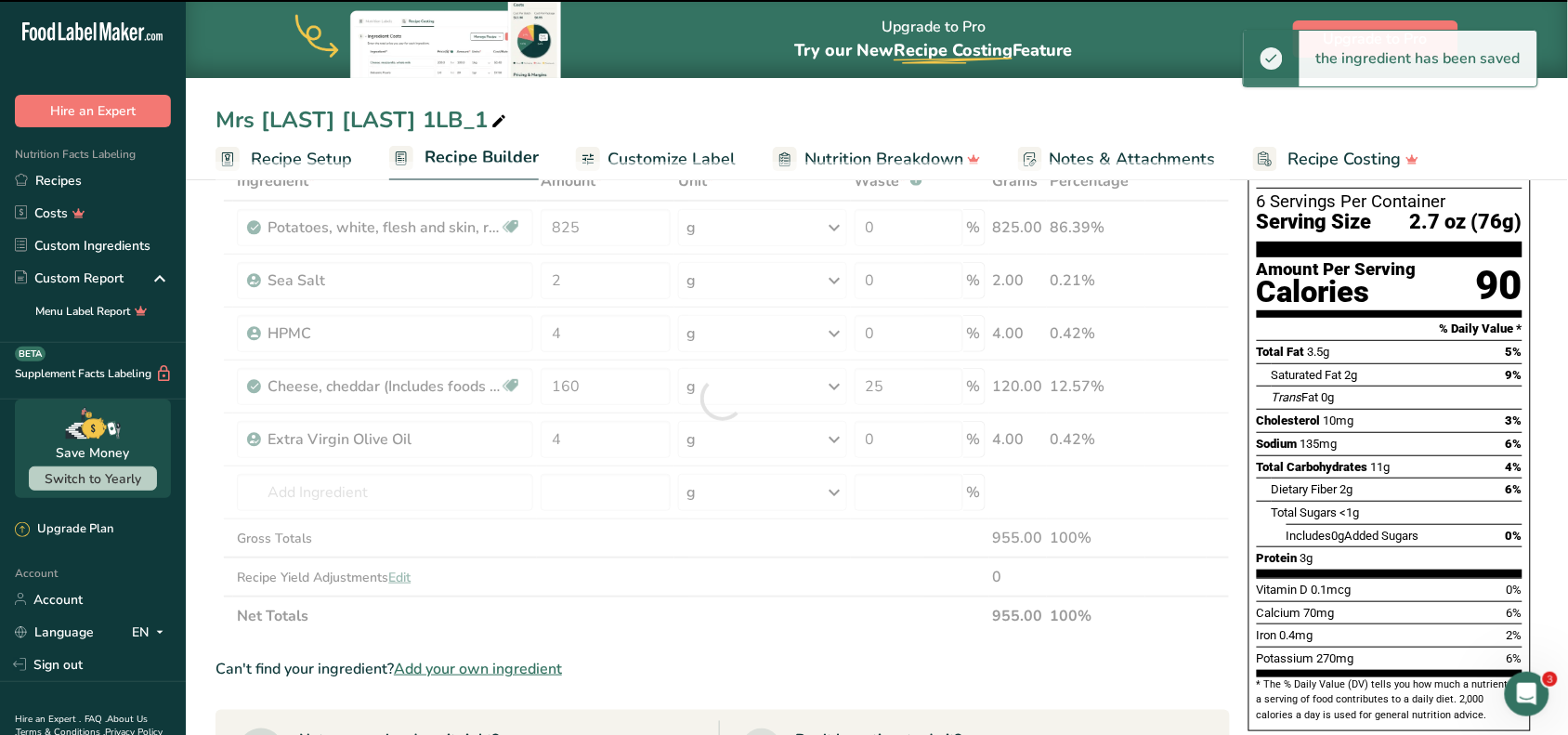 click at bounding box center [723, 399] 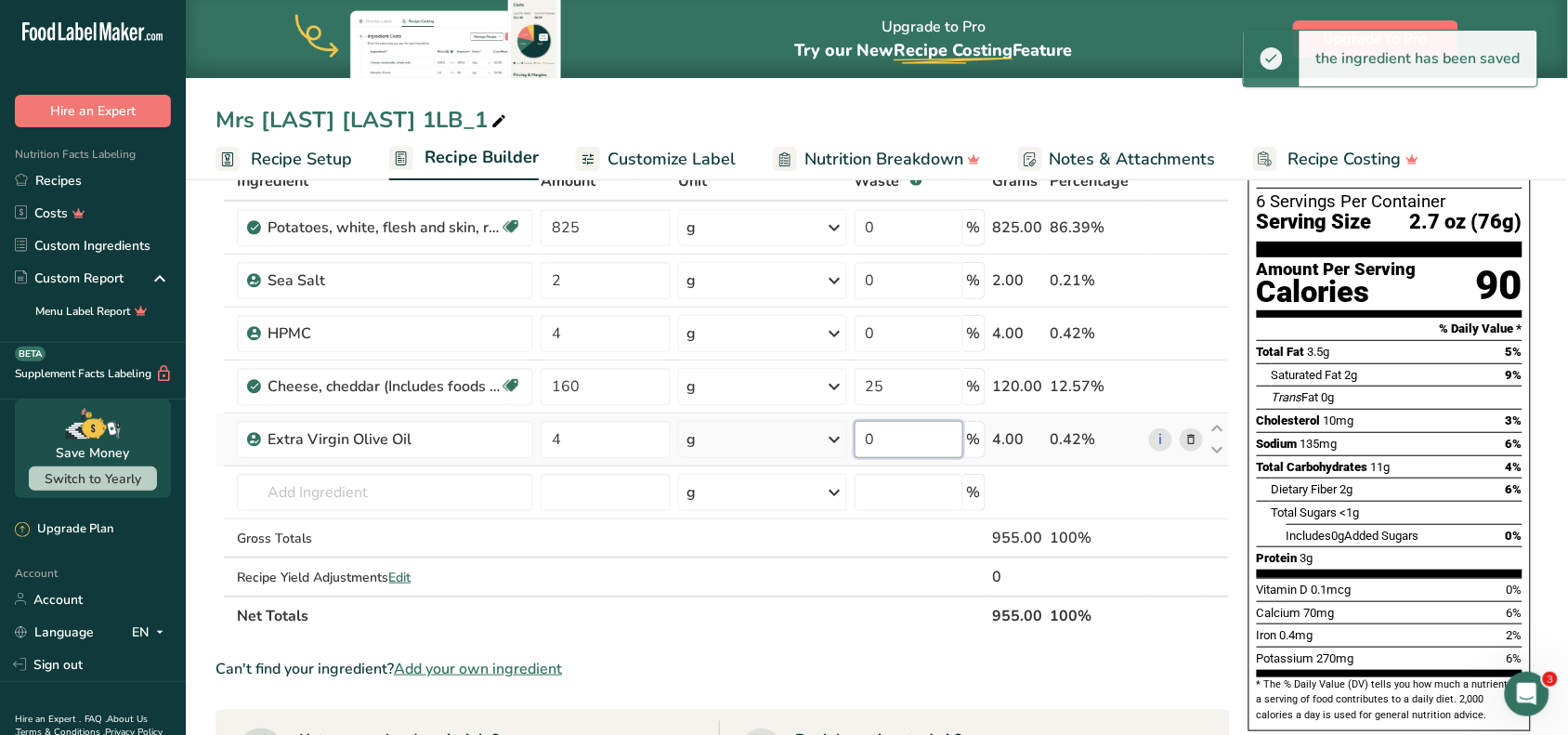 click on "0" at bounding box center [908, 440] 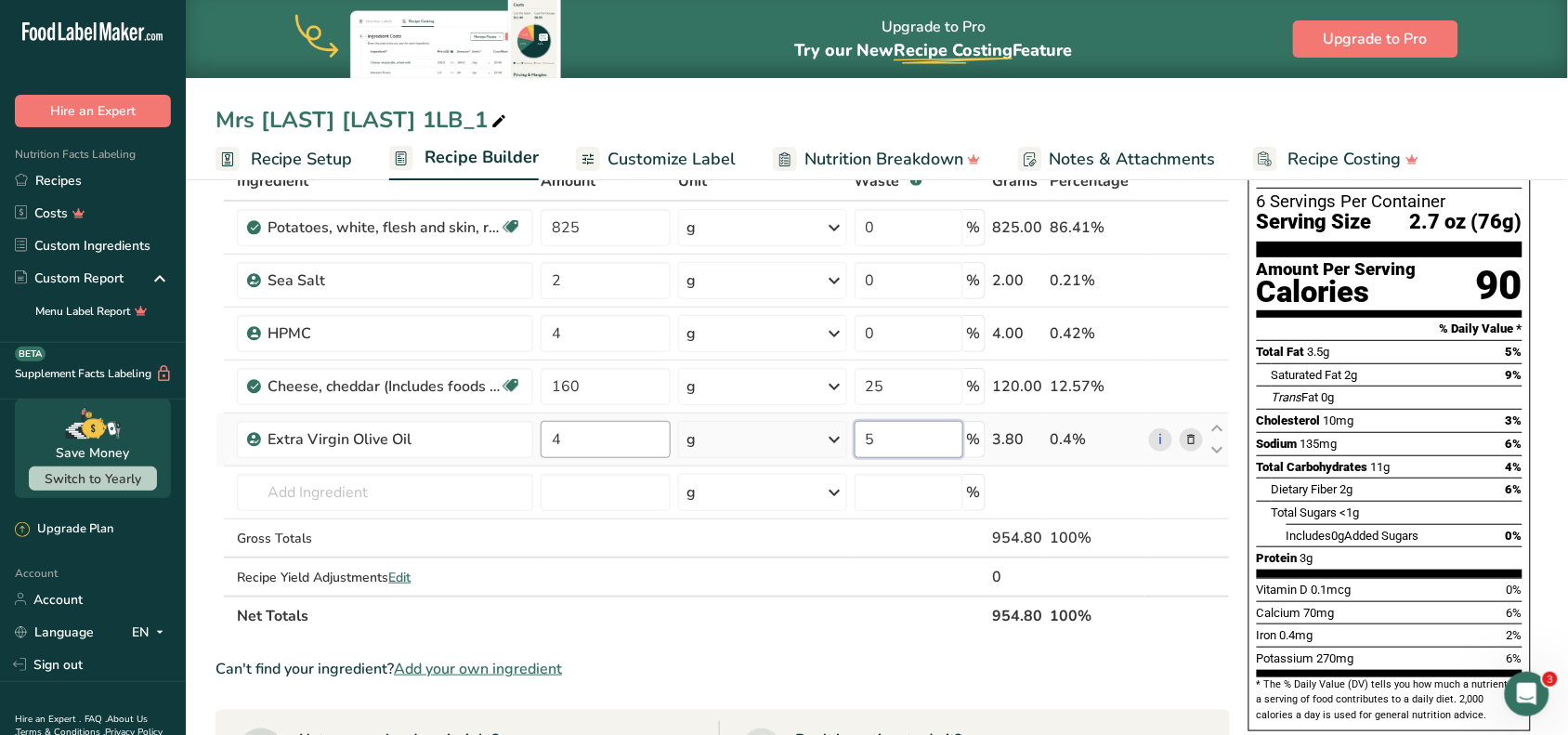 drag, startPoint x: 918, startPoint y: 446, endPoint x: 618, endPoint y: 424, distance: 300.8056 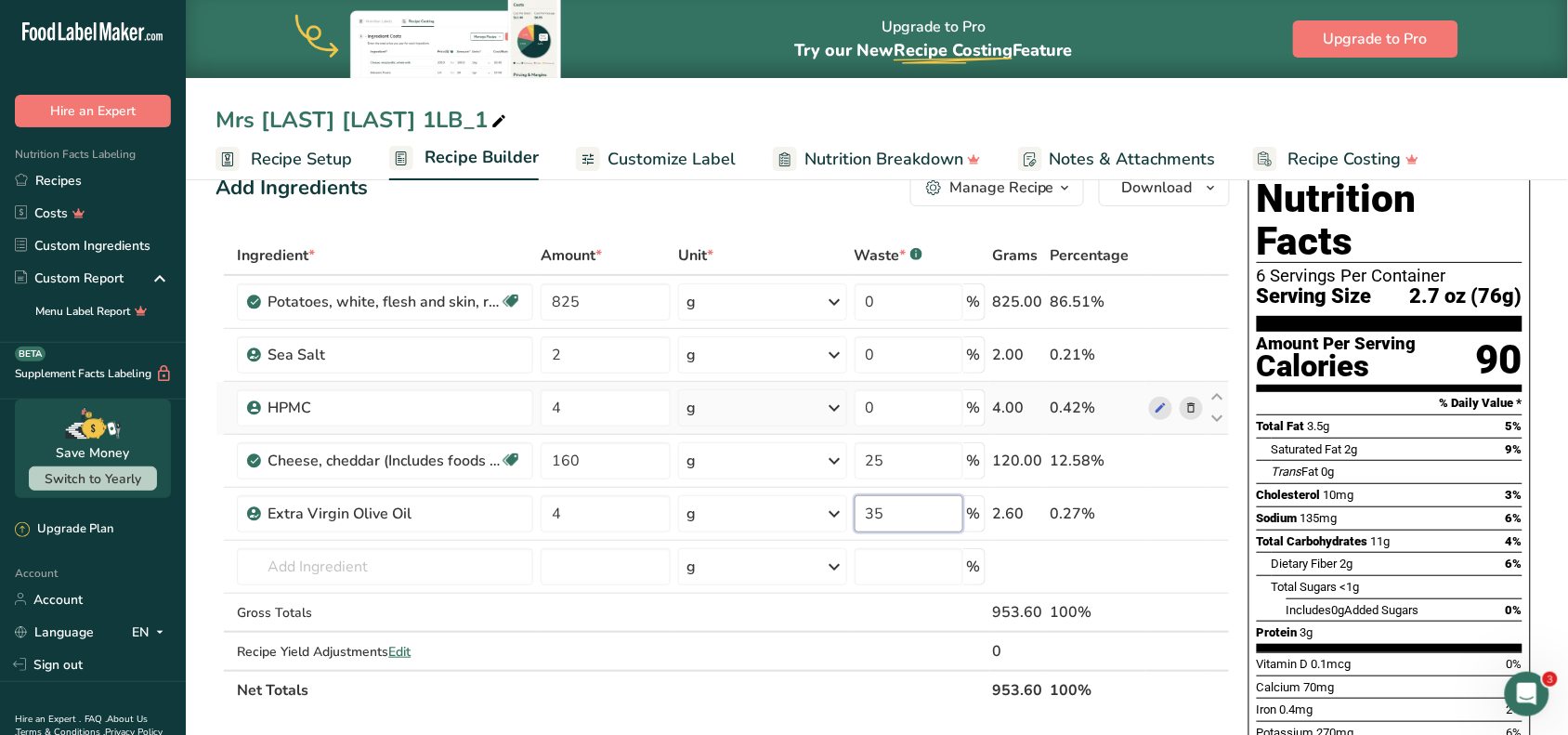 scroll, scrollTop: 0, scrollLeft: 0, axis: both 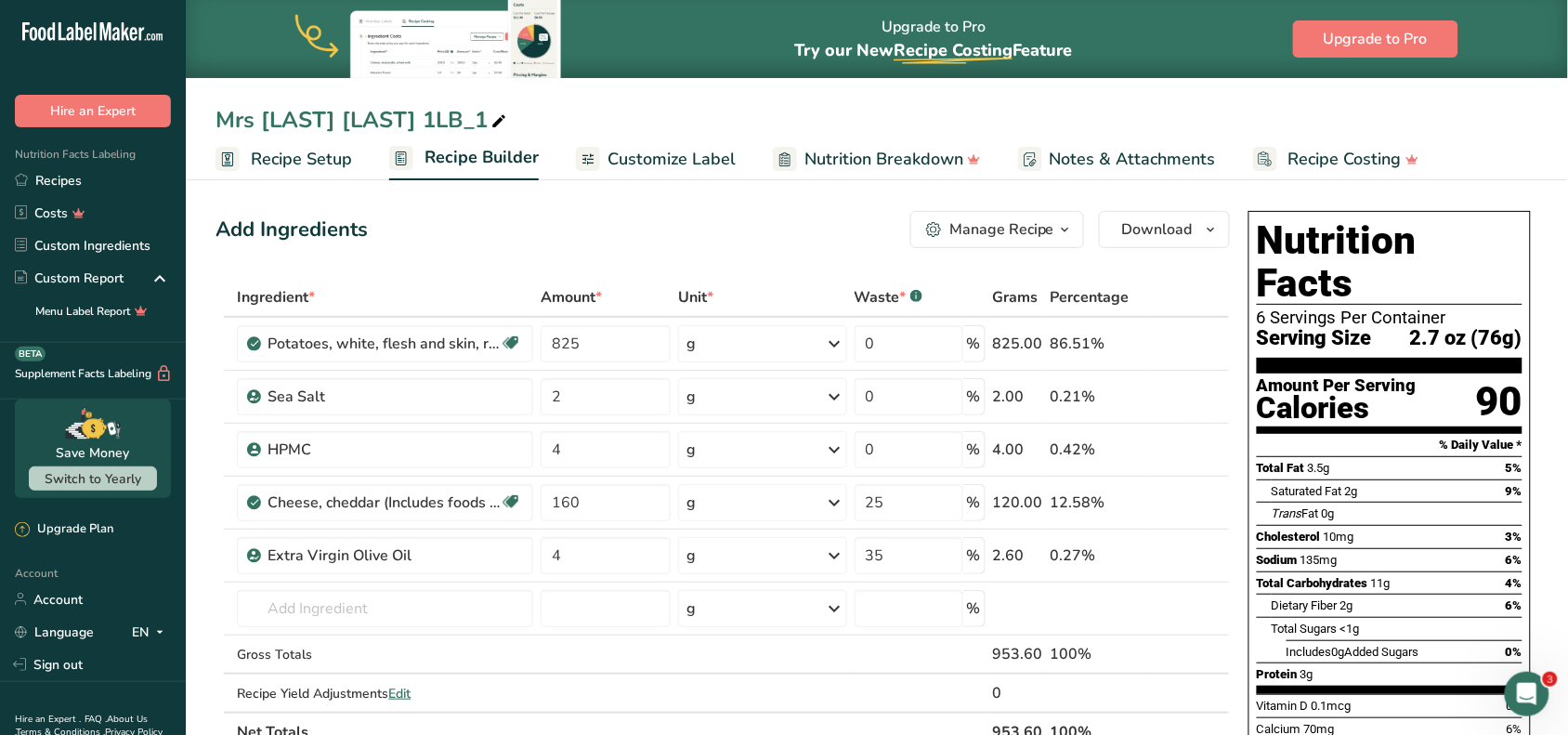 click on "Add Ingredients
Manage Recipe         Delete Recipe           Duplicate Recipe             Scale Recipe             Save as Sub-Recipe   .a-a{fill:#347362;}.b-a{fill:#fff;}                               Nutrition Breakdown                   Recipe Card
NEW
Amino Acids Pattern Report             Activity History
Download
Choose your preferred label style
Standard FDA label
Standard FDA label
The most common format for nutrition facts labels in compliance with the FDA's typeface, style and requirements
Tabular FDA label
A label format compliant with the FDA regulations presented in a tabular (horizontal) display.
Linear FDA label
A simple linear display for small sized packages.
Simplified FDA label" at bounding box center (728, 773) 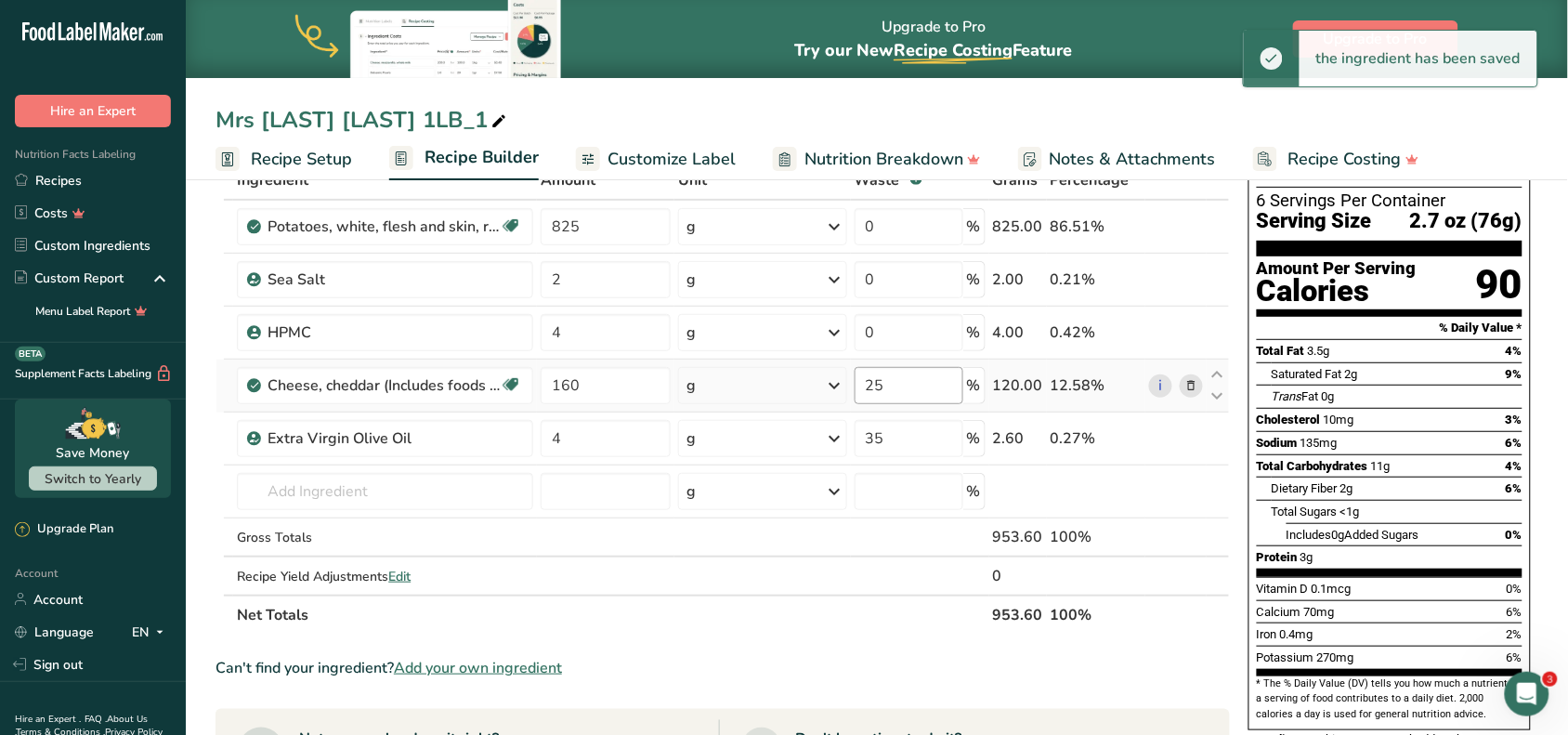 scroll, scrollTop: 116, scrollLeft: 0, axis: vertical 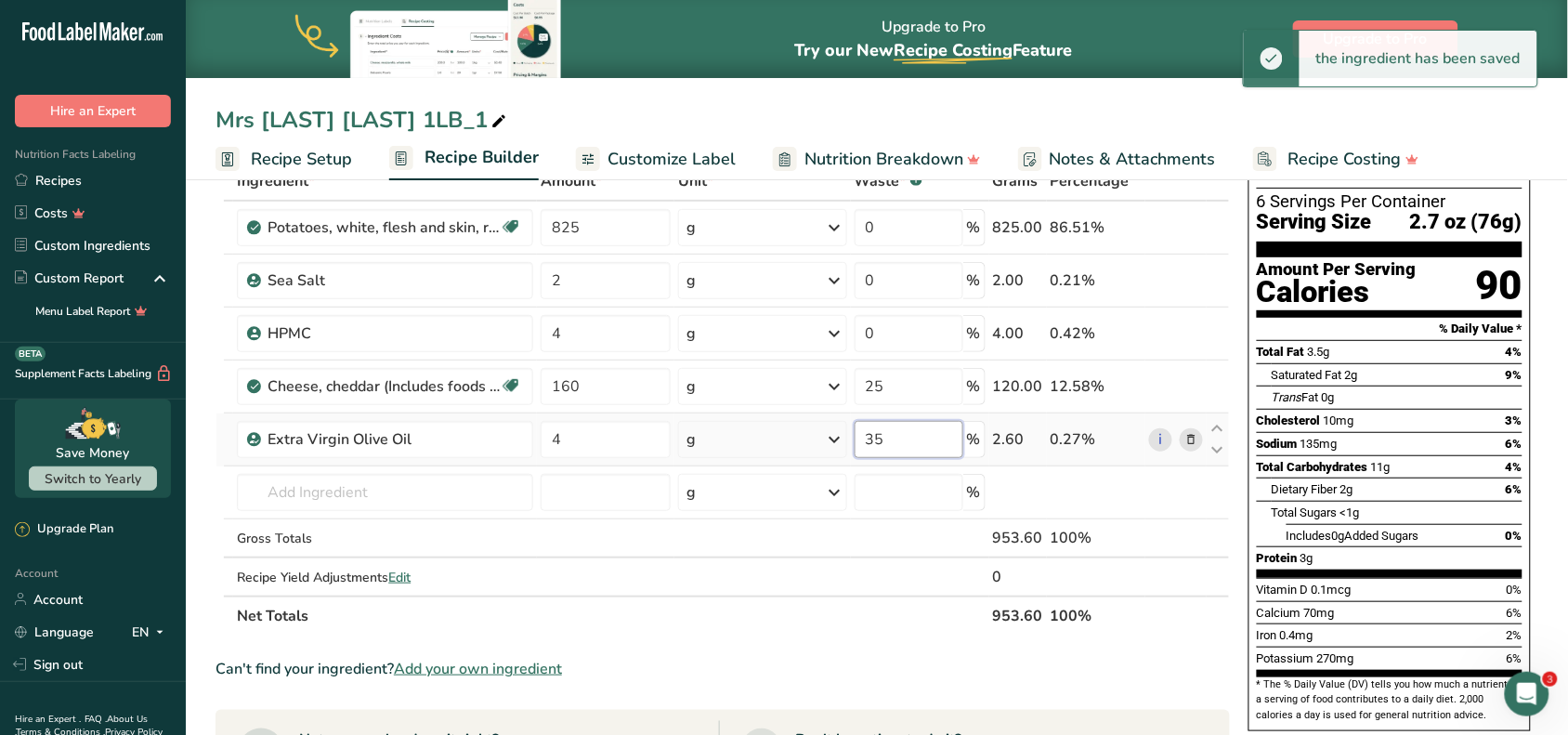 drag, startPoint x: 935, startPoint y: 432, endPoint x: 773, endPoint y: 444, distance: 162.4438 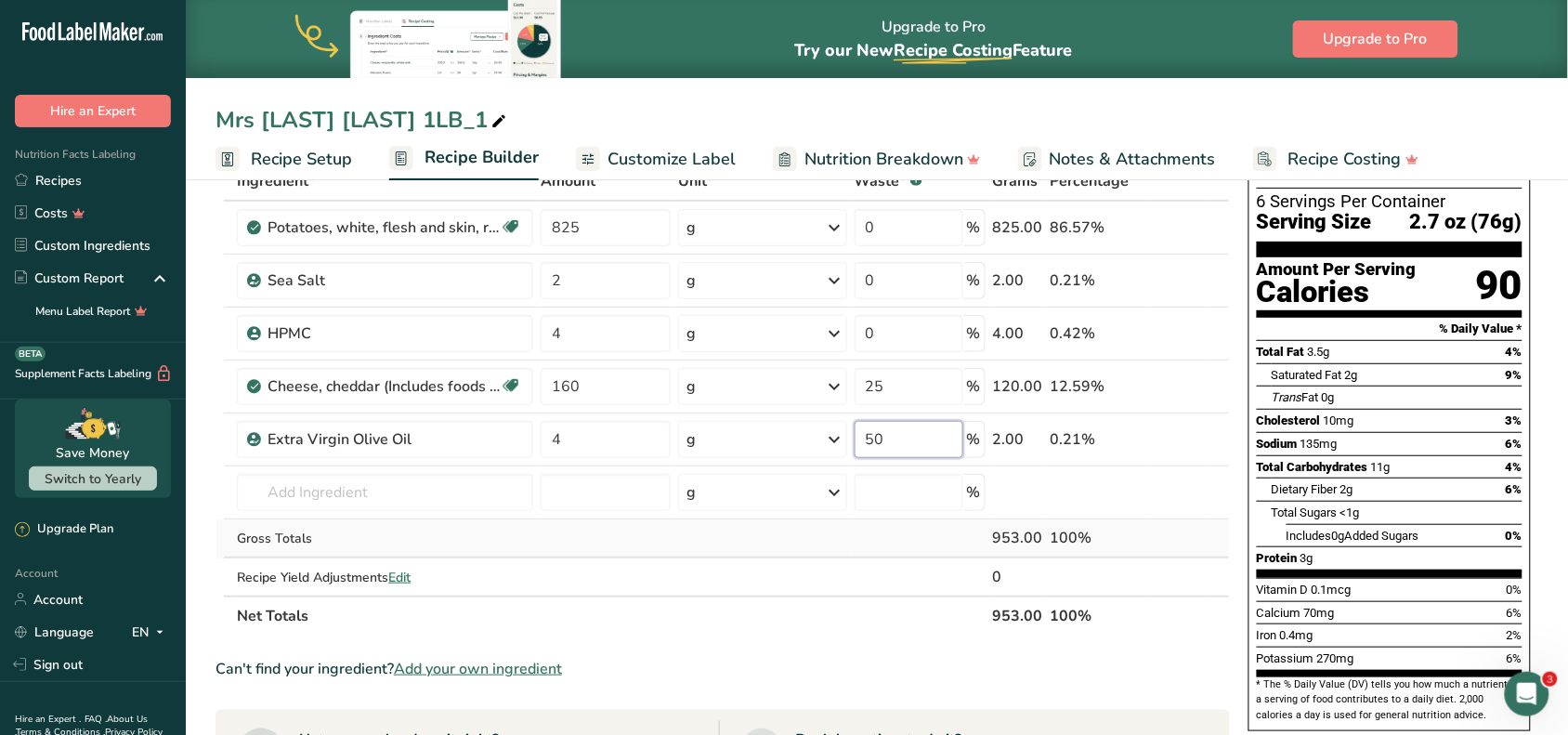 type on "50" 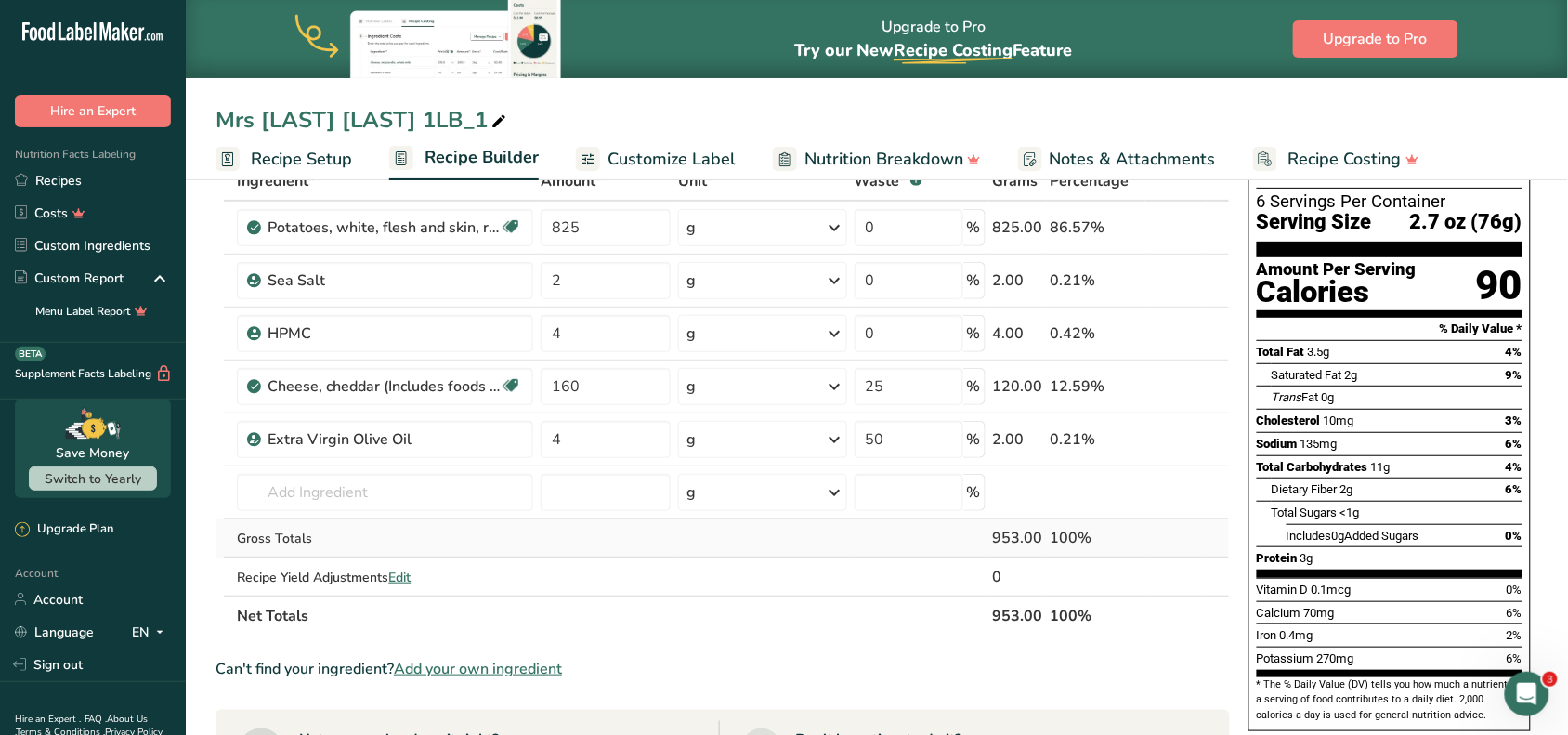 click on "Ingredient *
Amount *
Unit *
Waste *   .a-a{fill:#347362;}.b-a{fill:#fff;}          Grams
Percentage
Potatoes, white, flesh and skin, raw
Source of Antioxidants
Dairy free
Gluten free
Vegan
Vegetarian
Soy free
825
g
Portions
0.5 cup, diced
1 large (3" to 4-1/4" dia.)
1 medium (2+-1/4" to 3-1/4" dia.)
See more
Weight Units
g
kg
mg
See more
Volume Units
l
Volume units require a density conversion. If you know your ingredient's density enter it below. Otherwise, click on "RIA" our AI Regulatory bot - she will be able to help you
lb/ft3" at bounding box center [723, 399] 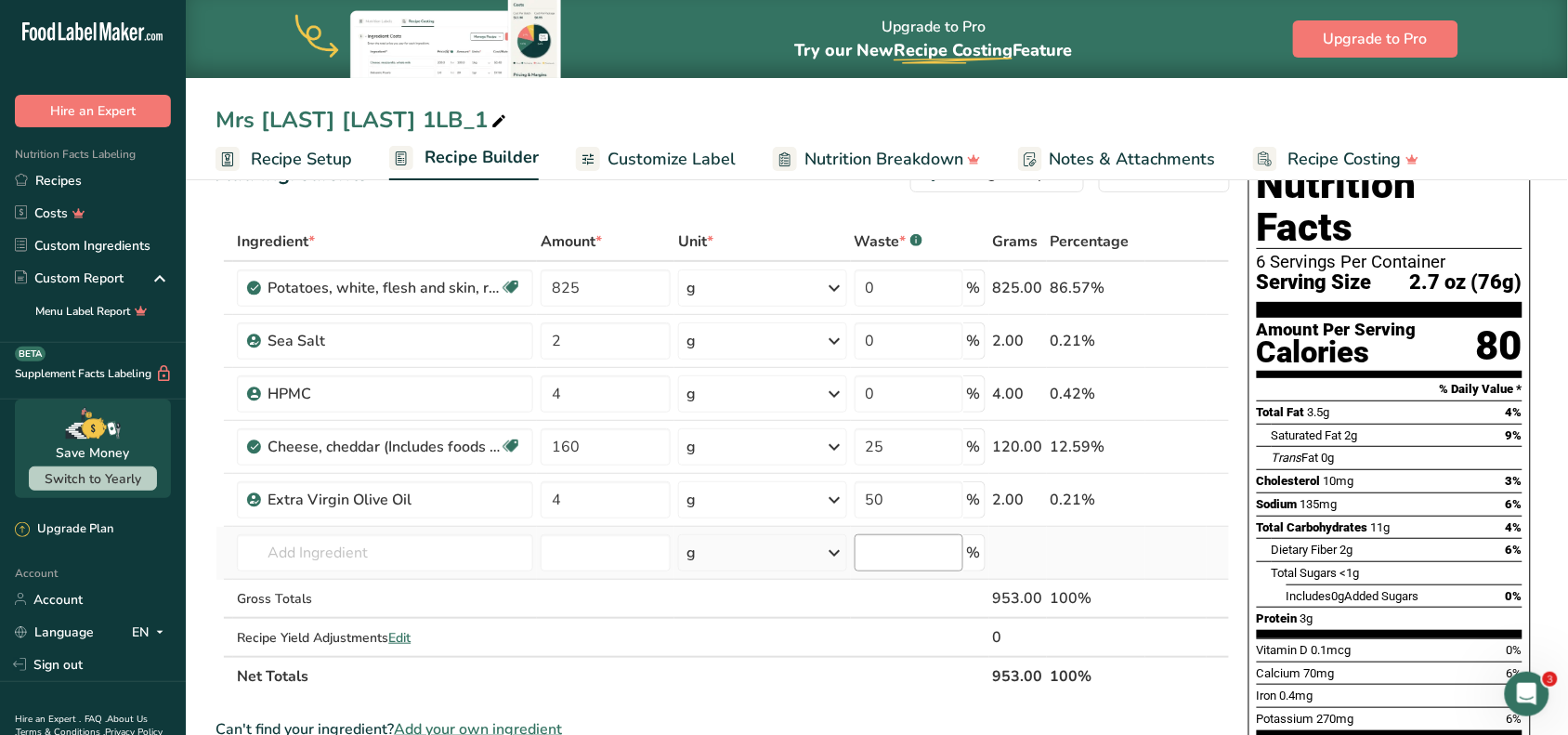 scroll, scrollTop: 0, scrollLeft: 0, axis: both 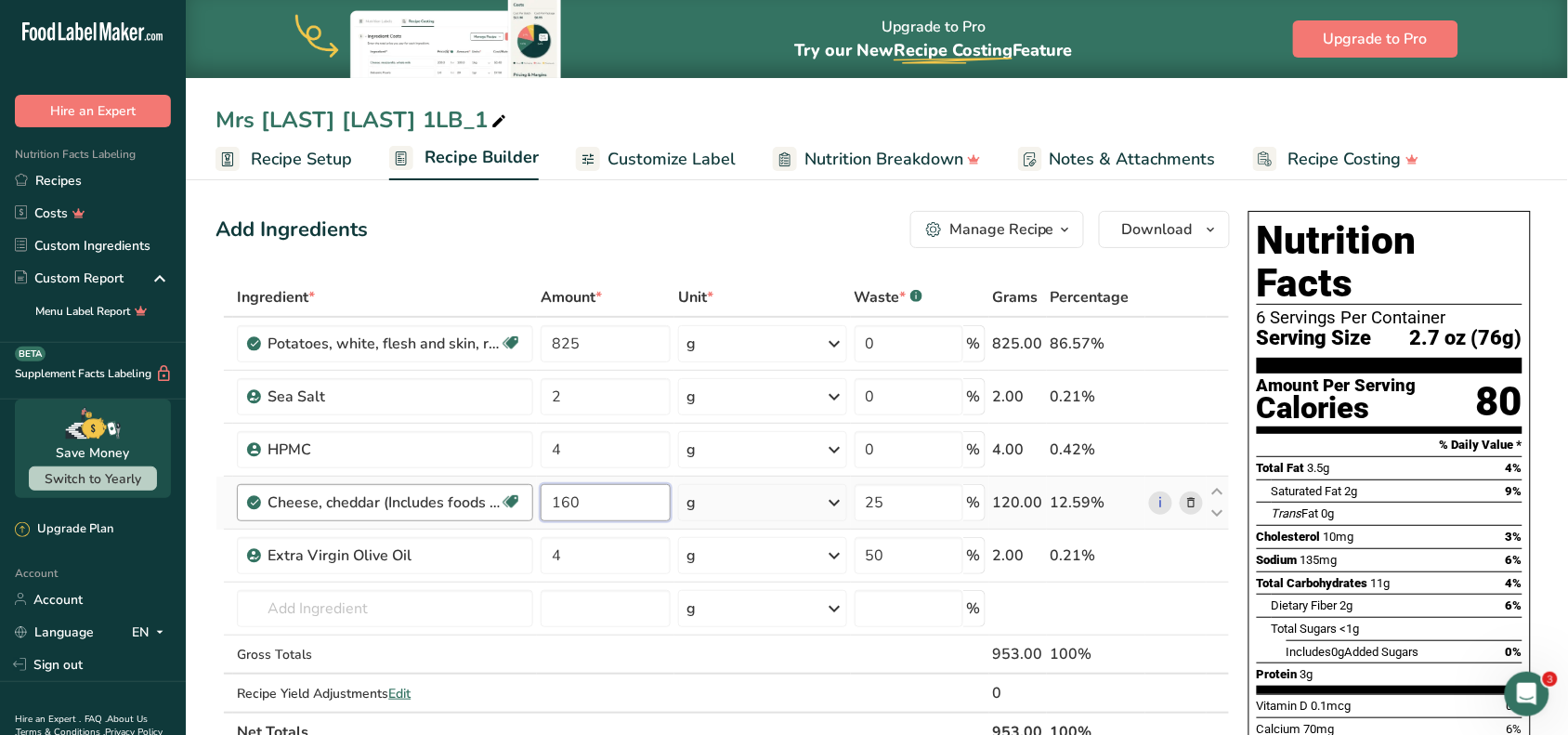 drag, startPoint x: 610, startPoint y: 506, endPoint x: 526, endPoint y: 507, distance: 84.00595 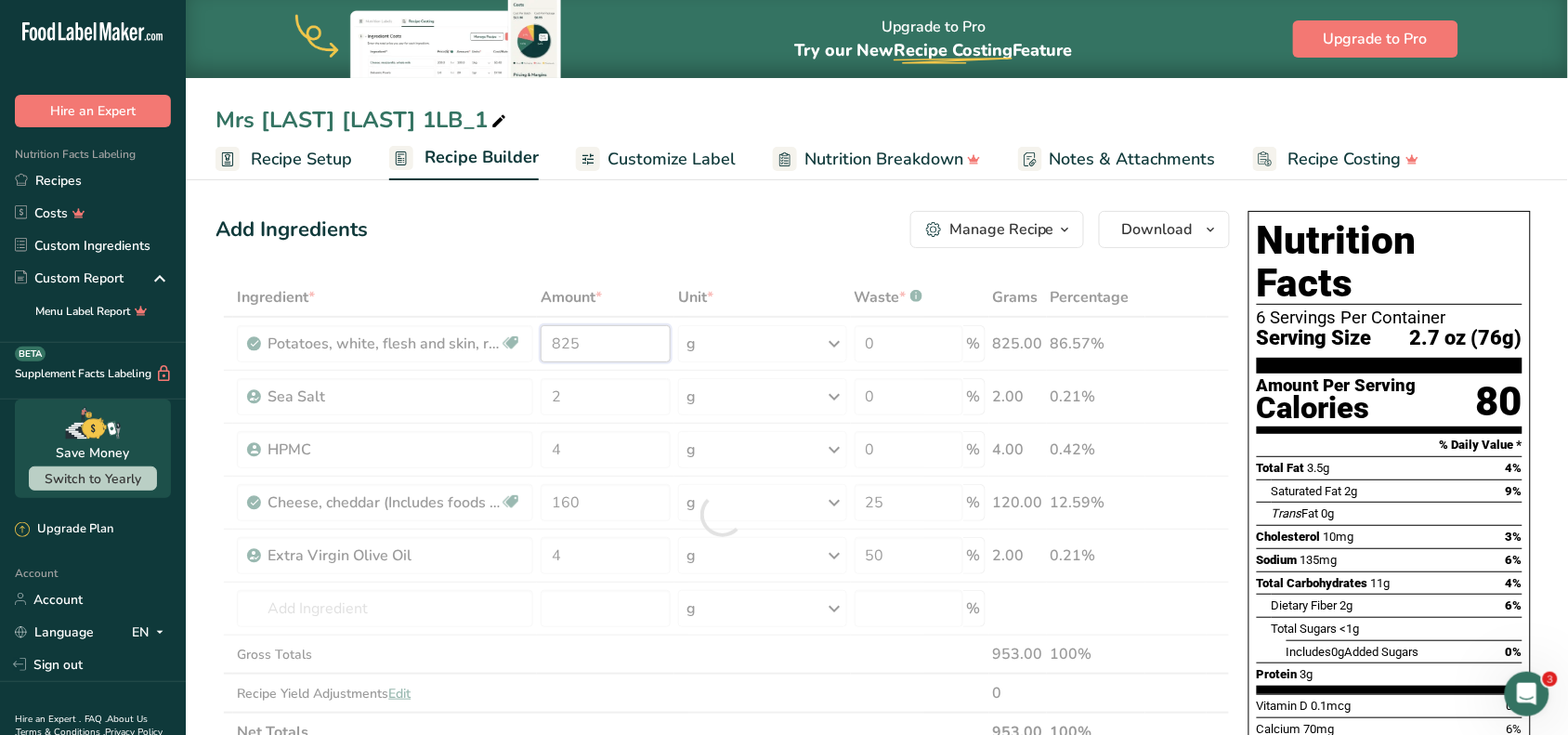 drag, startPoint x: 633, startPoint y: 344, endPoint x: 486, endPoint y: 351, distance: 147.16657 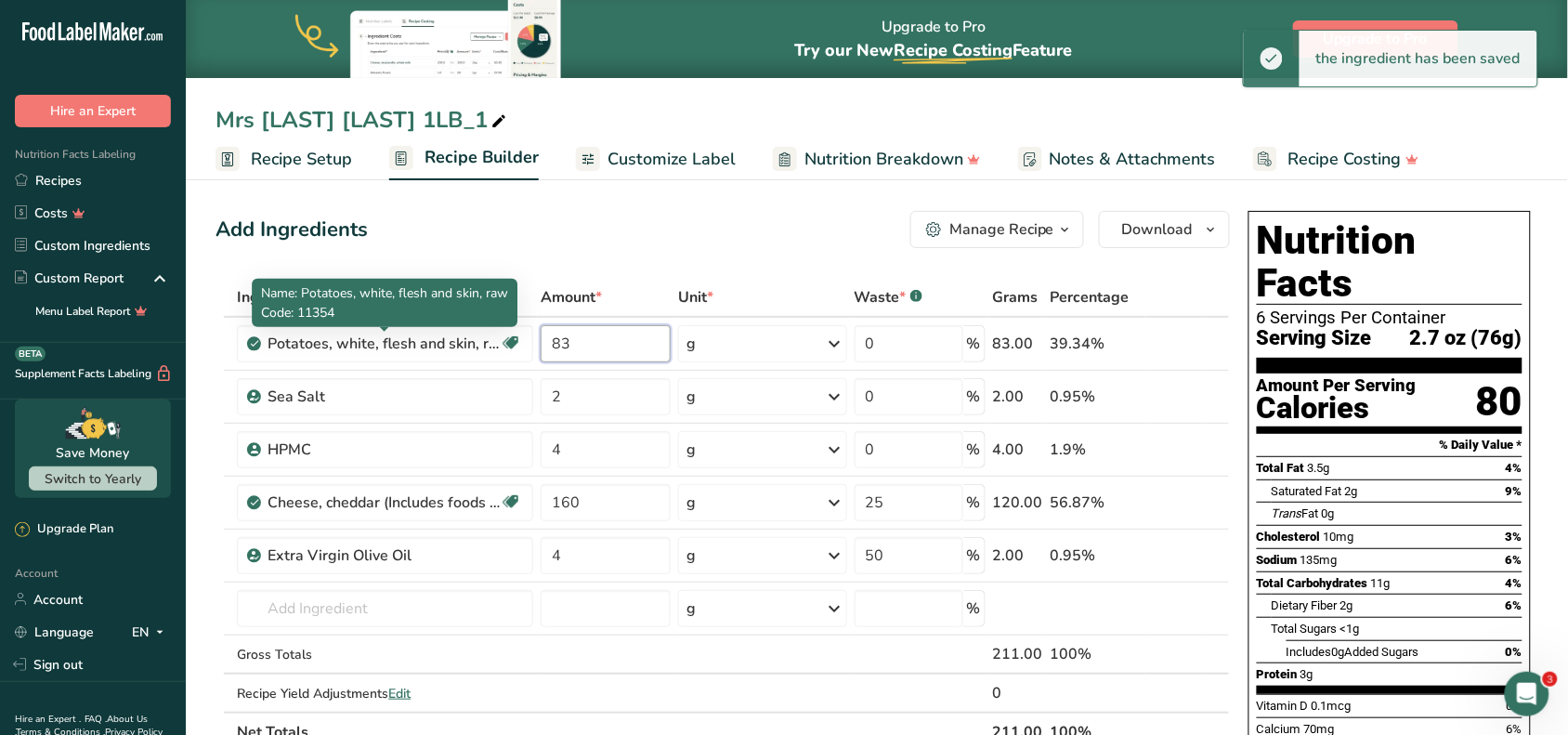 type on "8" 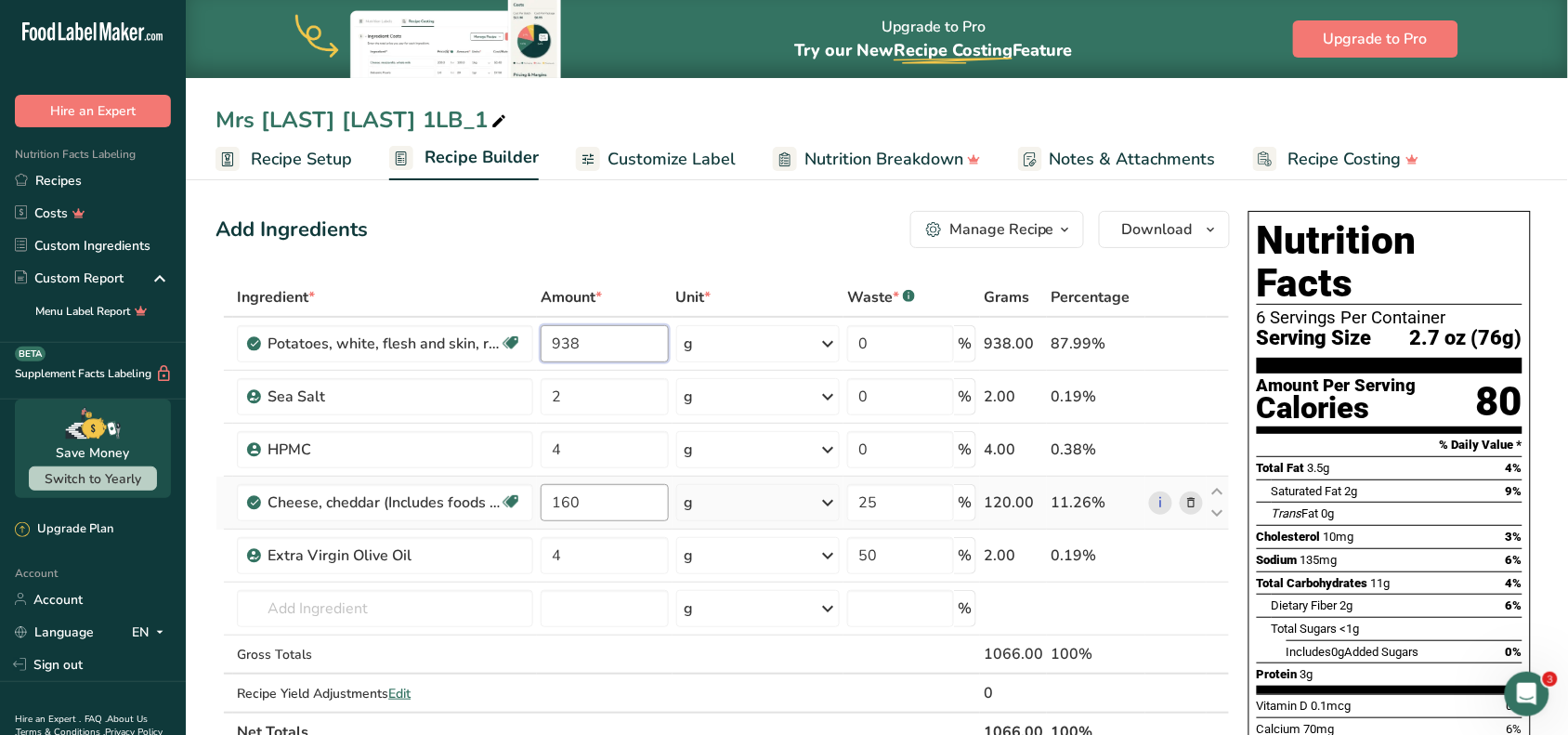 type on "938" 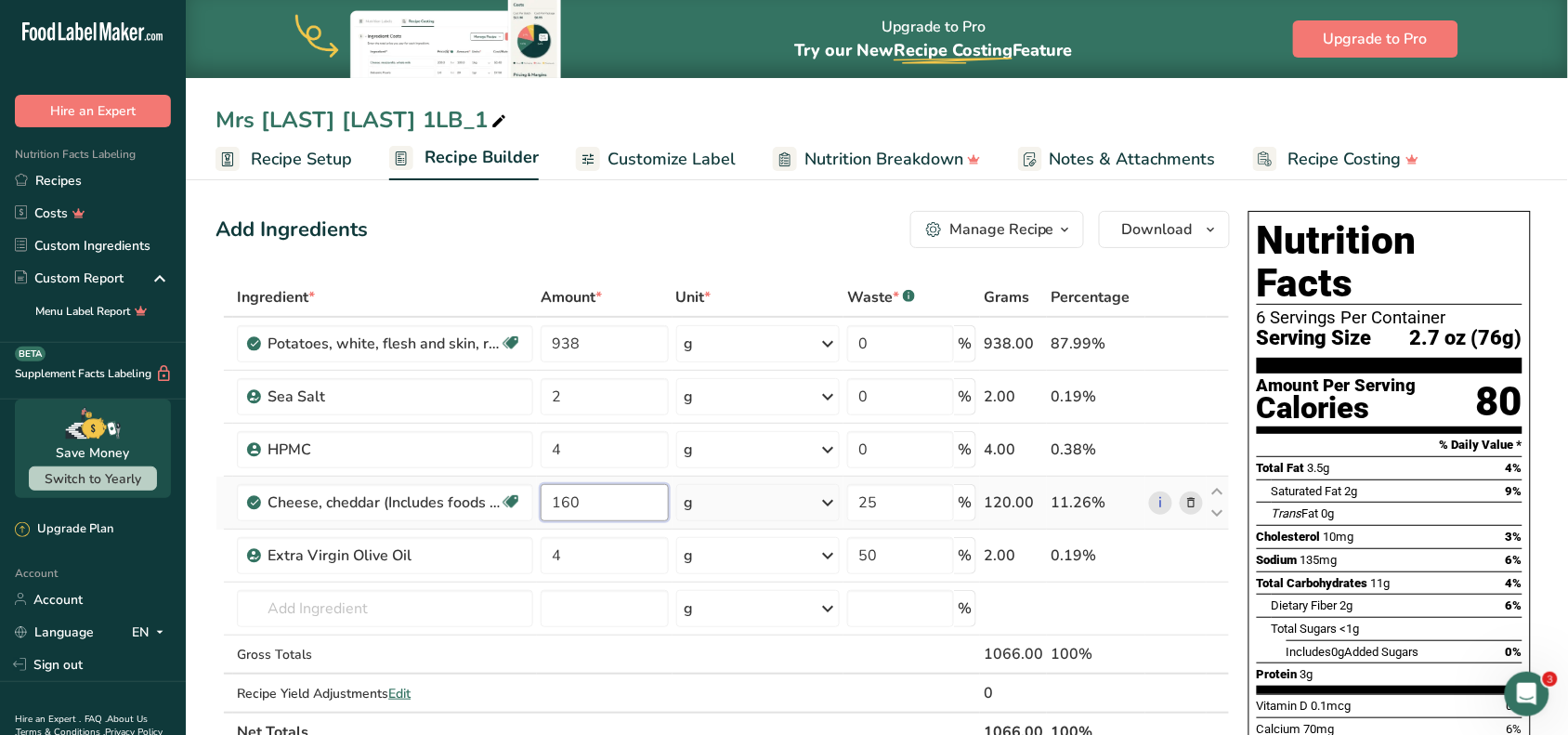 click on "Ingredient *
Amount *
Unit *
Waste *   .a-a{fill:#347362;}.b-a{fill:#fff;}          Grams
Percentage
Potatoes, white, flesh and skin, raw
Source of Antioxidants
Dairy free
Gluten free
Vegan
Vegetarian
Soy free
938
g
Portions
0.5 cup, diced
1 large (3" to 4-1/4" dia.)
1 medium (2+-1/4" to 3-1/4" dia.)
See more
Weight Units
g
kg
mg
See more
Volume Units
l
Volume units require a density conversion. If you know your ingredient's density enter it below. Otherwise, click on "RIA" our AI Regulatory bot - she will be able to help you
lb/ft3" at bounding box center (723, 515) 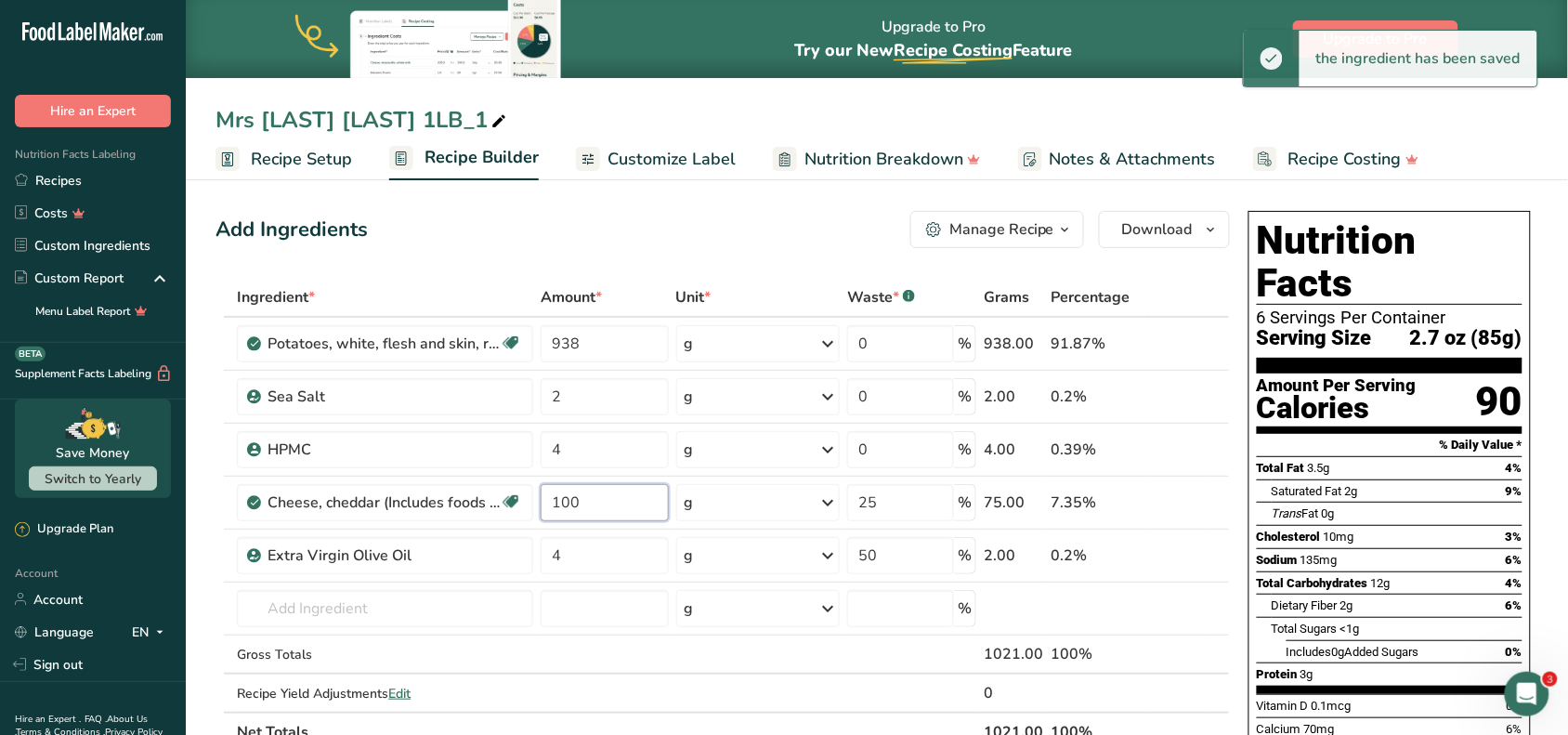 type on "100" 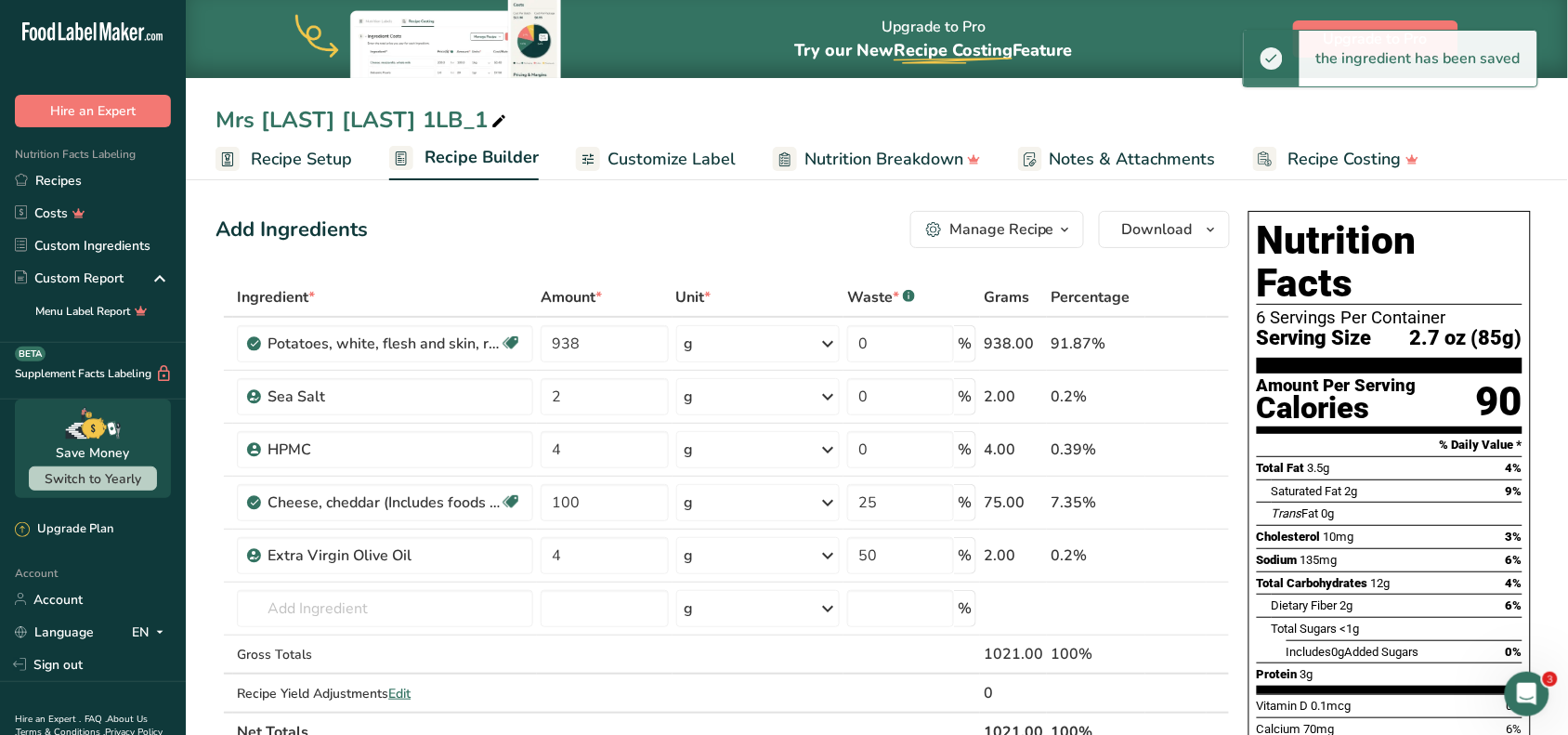 click on "Add Ingredients
Manage Recipe         Delete Recipe           Duplicate Recipe             Scale Recipe             Save as Sub-Recipe   .a-a{fill:#347362;}.b-a{fill:#fff;}                               Nutrition Breakdown                   Recipe Card
NEW
Amino Acids Pattern Report             Activity History
Download
Choose your preferred label style
Standard FDA label
Standard FDA label
The most common format for nutrition facts labels in compliance with the FDA's typeface, style and requirements
Tabular FDA label
A label format compliant with the FDA regulations presented in a tabular (horizontal) display.
Linear FDA label
A simple linear display for small sized packages.
Simplified FDA label" at bounding box center [723, 230] 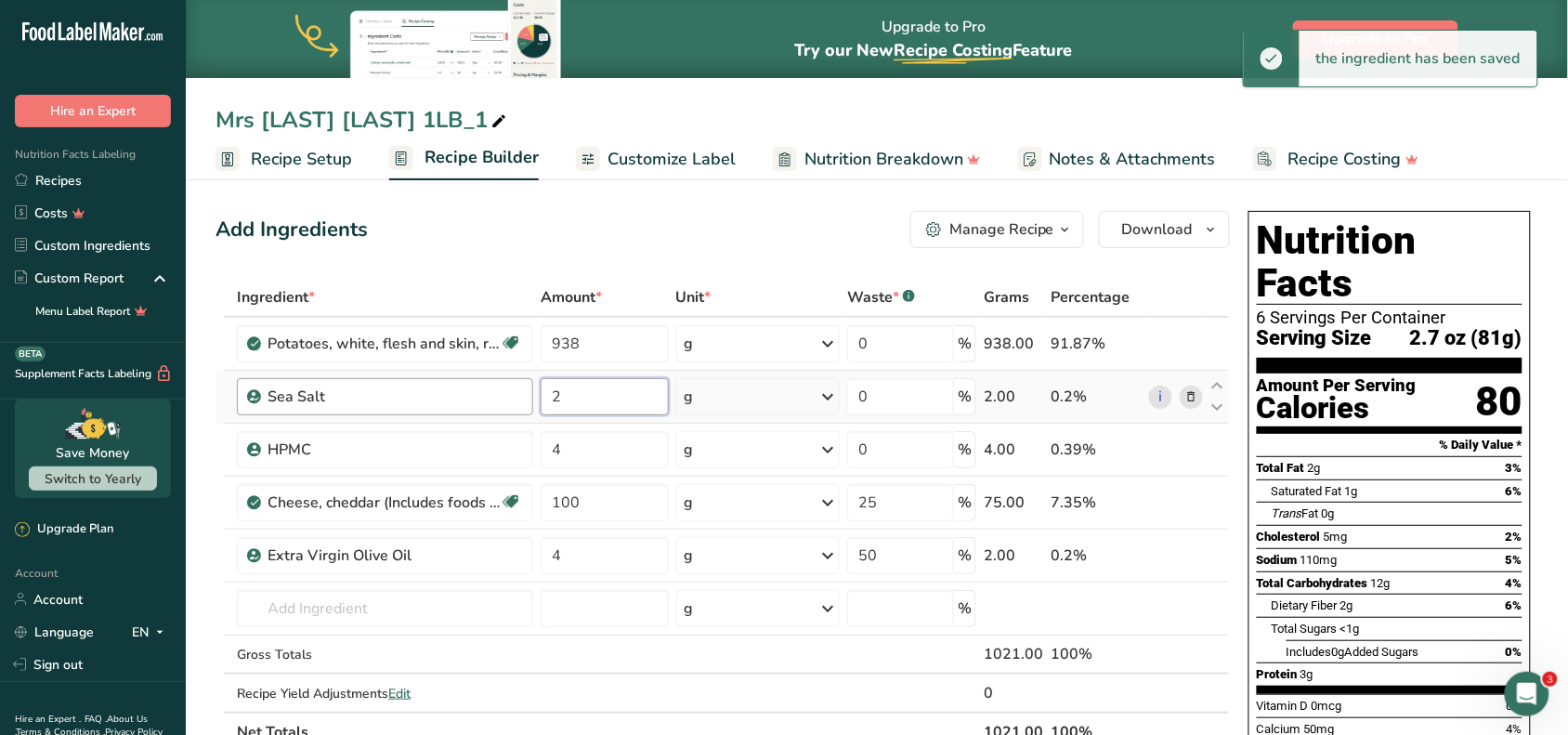 drag, startPoint x: 595, startPoint y: 400, endPoint x: 506, endPoint y: 391, distance: 89.4539 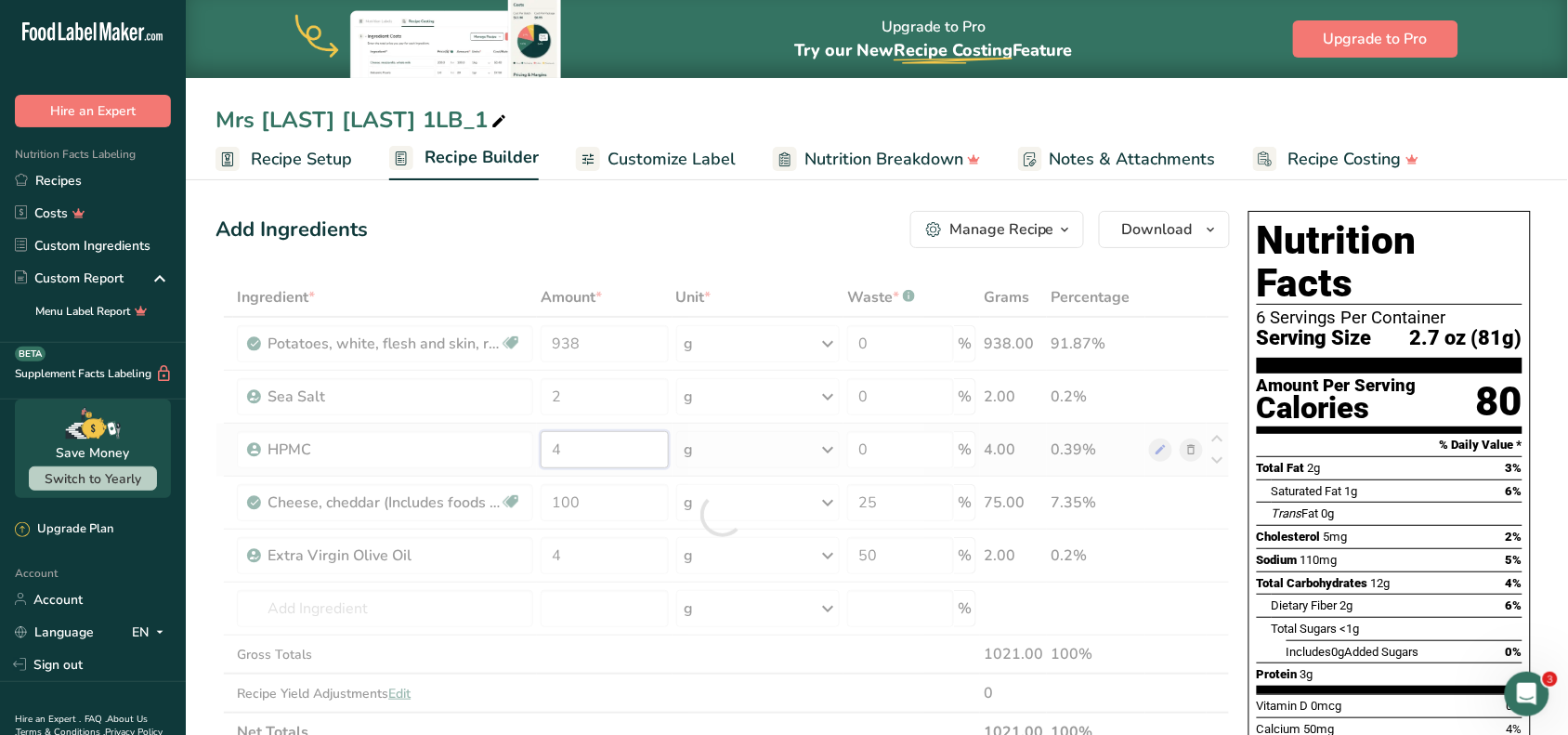 click on "Ingredient *
Amount *
Unit *
Waste *   .a-a{fill:#347362;}.b-a{fill:#fff;}          Grams
Percentage
Potatoes, white, flesh and skin, raw
Source of Antioxidants
Dairy free
Gluten free
Vegan
Vegetarian
Soy free
938
g
Portions
0.5 cup, diced
1 large (3" to 4-1/4" dia.)
1 medium (2+-1/4" to 3-1/4" dia.)
See more
Weight Units
g
kg
mg
See more
Volume Units
l
Volume units require a density conversion. If you know your ingredient's density enter it below. Otherwise, click on "RIA" our AI Regulatory bot - she will be able to help you
lb/ft3" at bounding box center (723, 515) 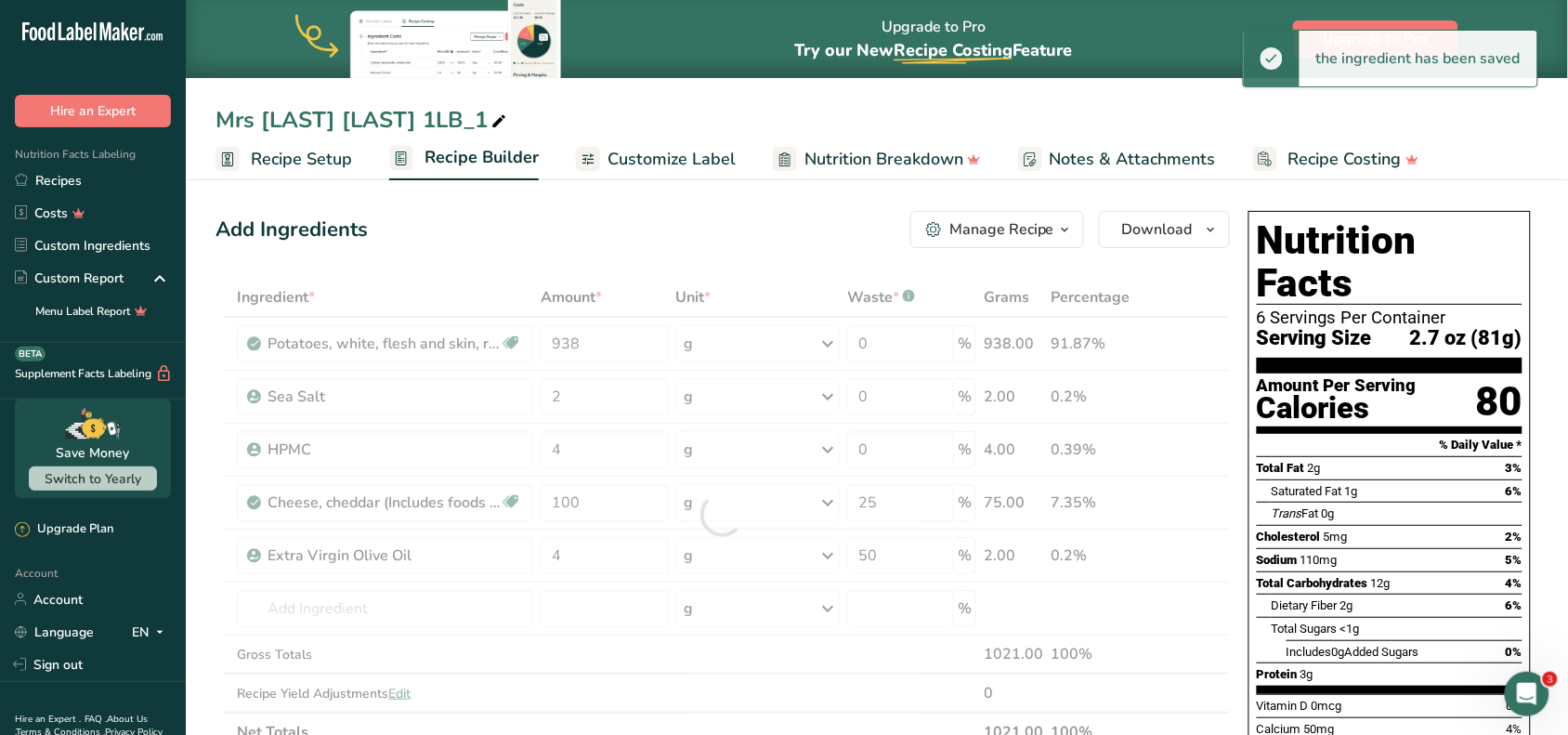 click on "Add Ingredients
Manage Recipe         Delete Recipe           Duplicate Recipe             Scale Recipe             Save as Sub-Recipe   .a-a{fill:#347362;}.b-a{fill:#fff;}                               Nutrition Breakdown                   Recipe Card
NEW
Amino Acids Pattern Report             Activity History
Download
Choose your preferred label style
Standard FDA label
Standard FDA label
The most common format for nutrition facts labels in compliance with the FDA's typeface, style and requirements
Tabular FDA label
A label format compliant with the FDA regulations presented in a tabular (horizontal) display.
Linear FDA label
A simple linear display for small sized packages.
Simplified FDA label" at bounding box center [723, 230] 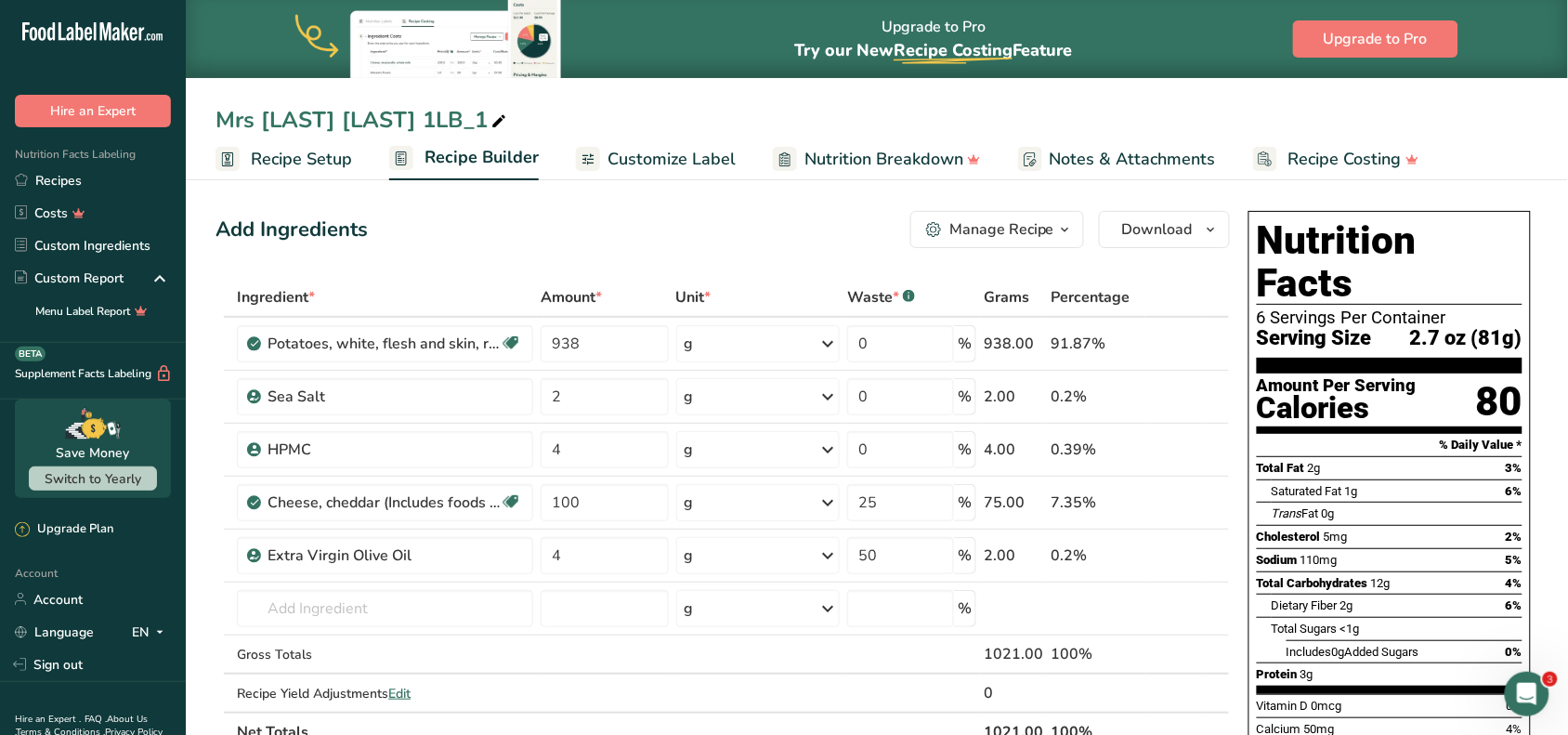 click on "Cholesterol" at bounding box center (1288, 536) 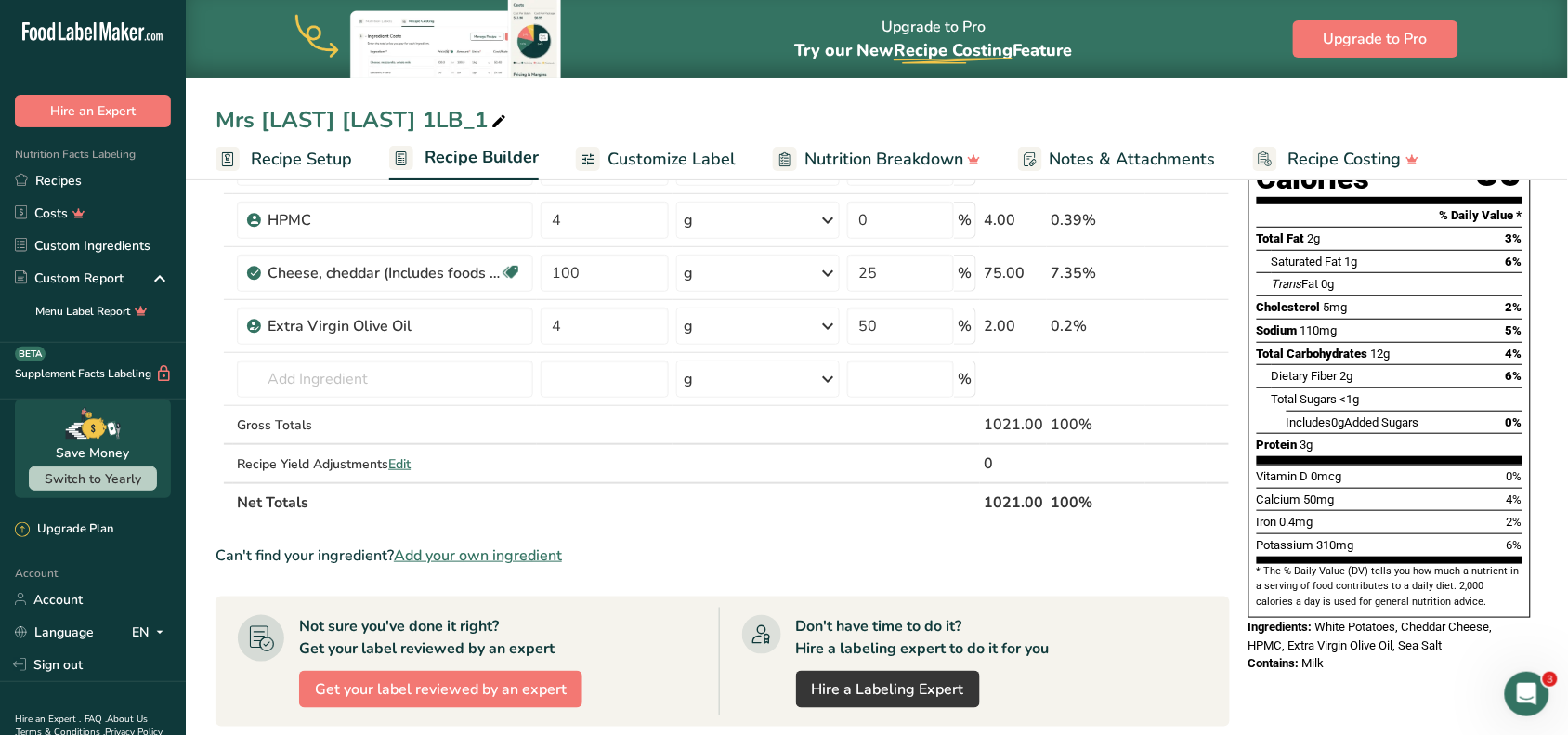 scroll, scrollTop: 232, scrollLeft: 0, axis: vertical 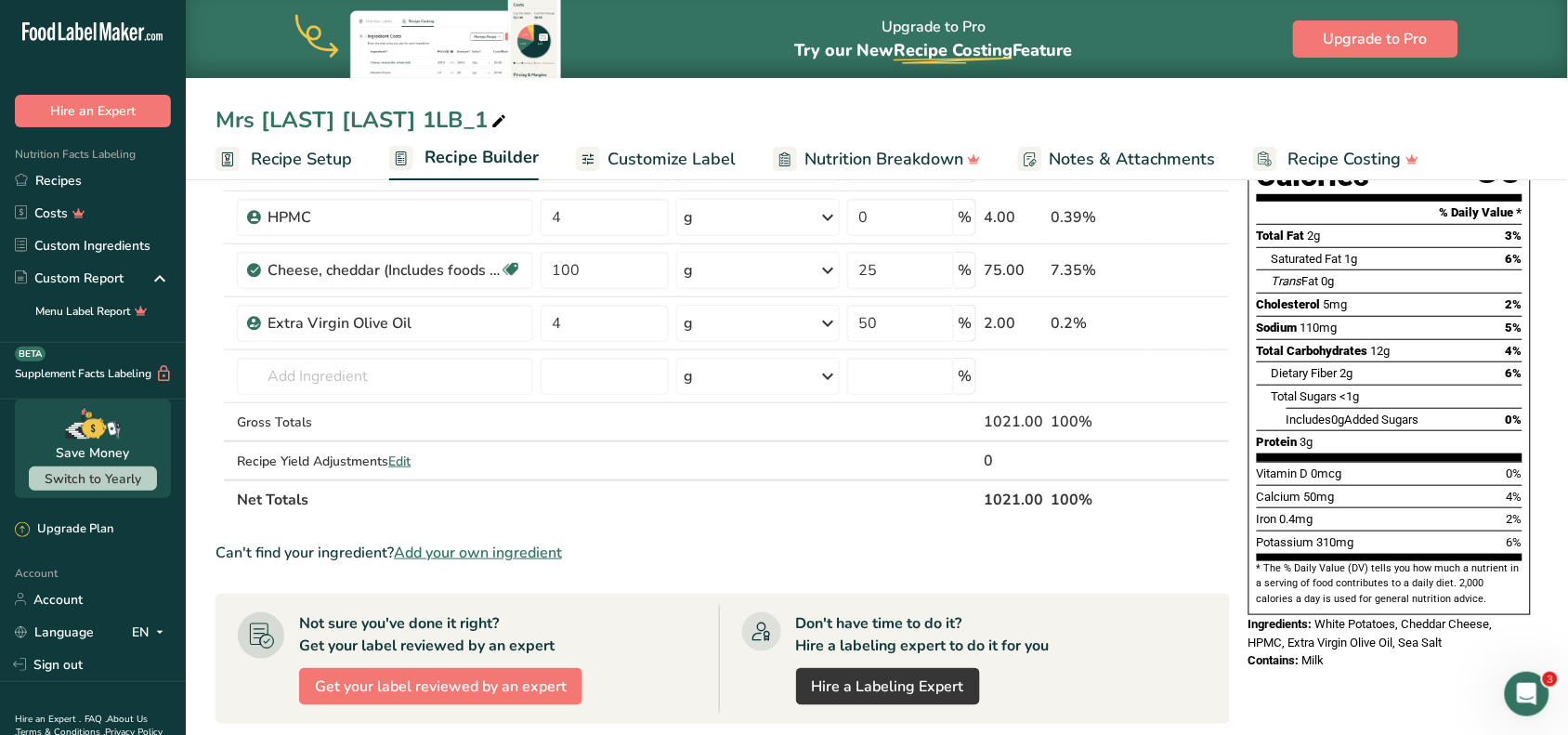 click on "Nutrition Facts
6 Servings Per Container
Serving Size
2.7 oz (81g)
Amount Per Serving
Calories
80
% Daily Value *
Total Fat
2g
3%
Saturated Fat
1g
6%
Trans  Fat
0g
Cholesterol
5mg
2%
Sodium
110mg
5%
Total Carbohydrates
12g
4%
Dietary Fiber
2g
6%" at bounding box center [1390, 541] 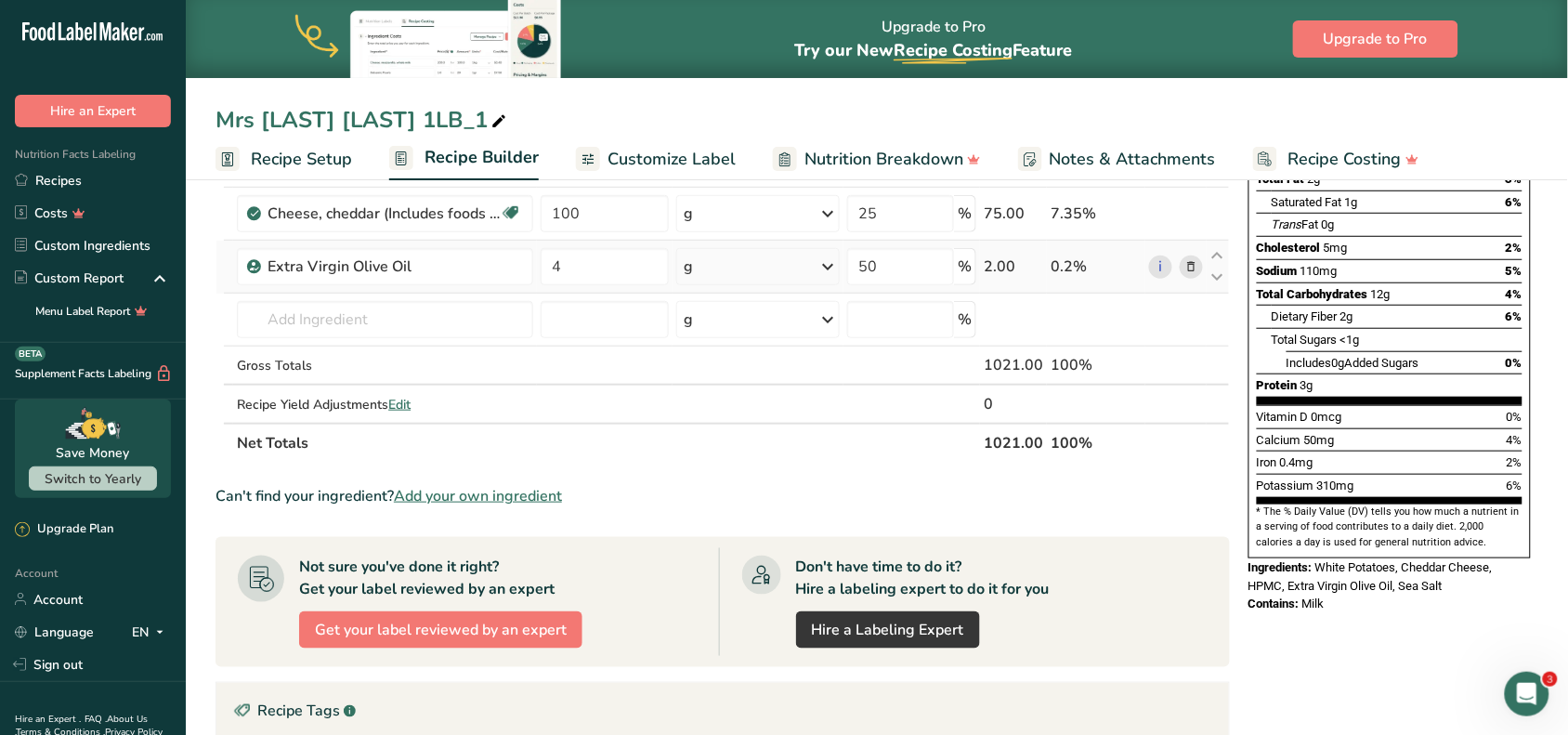scroll, scrollTop: 0, scrollLeft: 0, axis: both 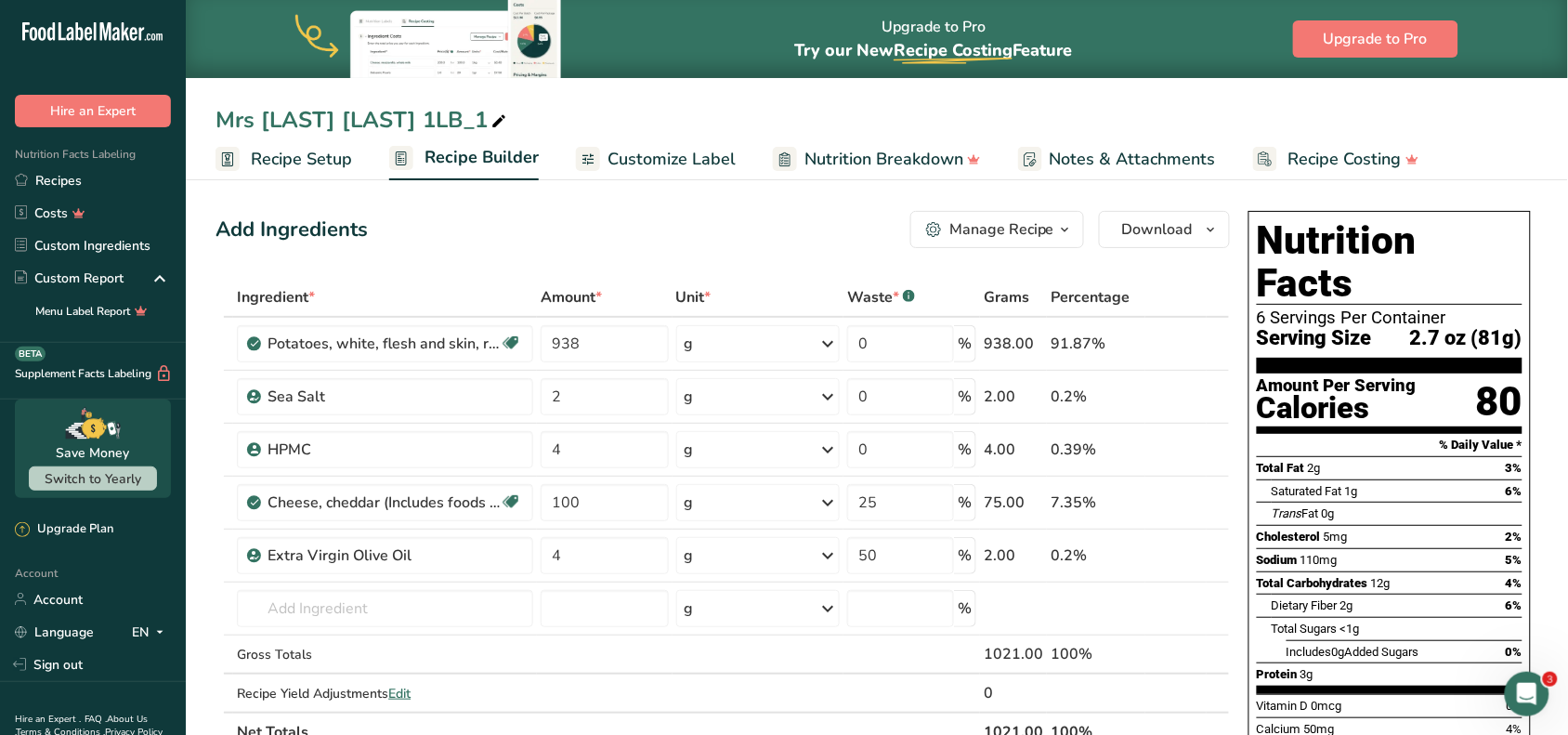click on "Customize Label" at bounding box center [672, 159] 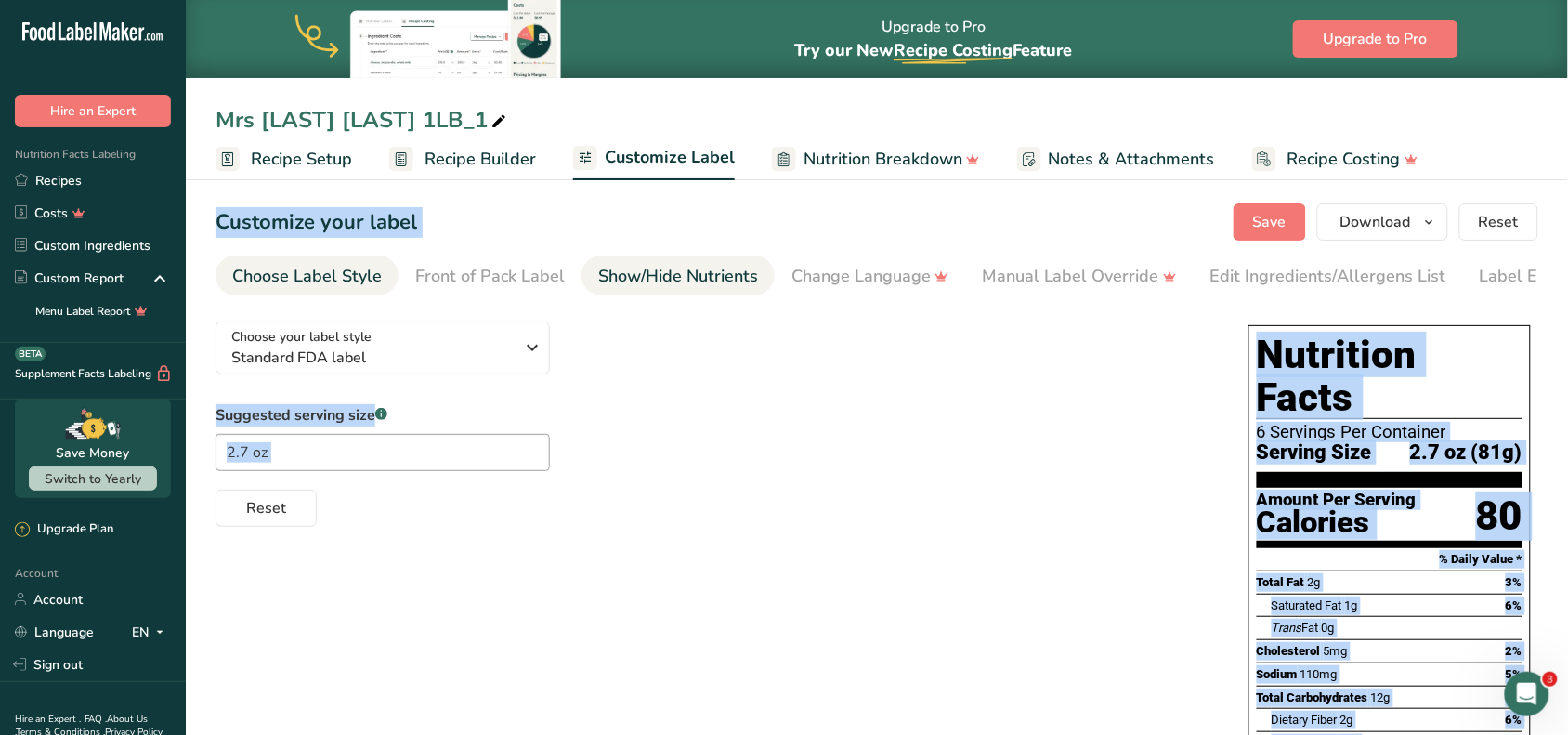 click on "Show/Hide Nutrients" at bounding box center [678, 276] 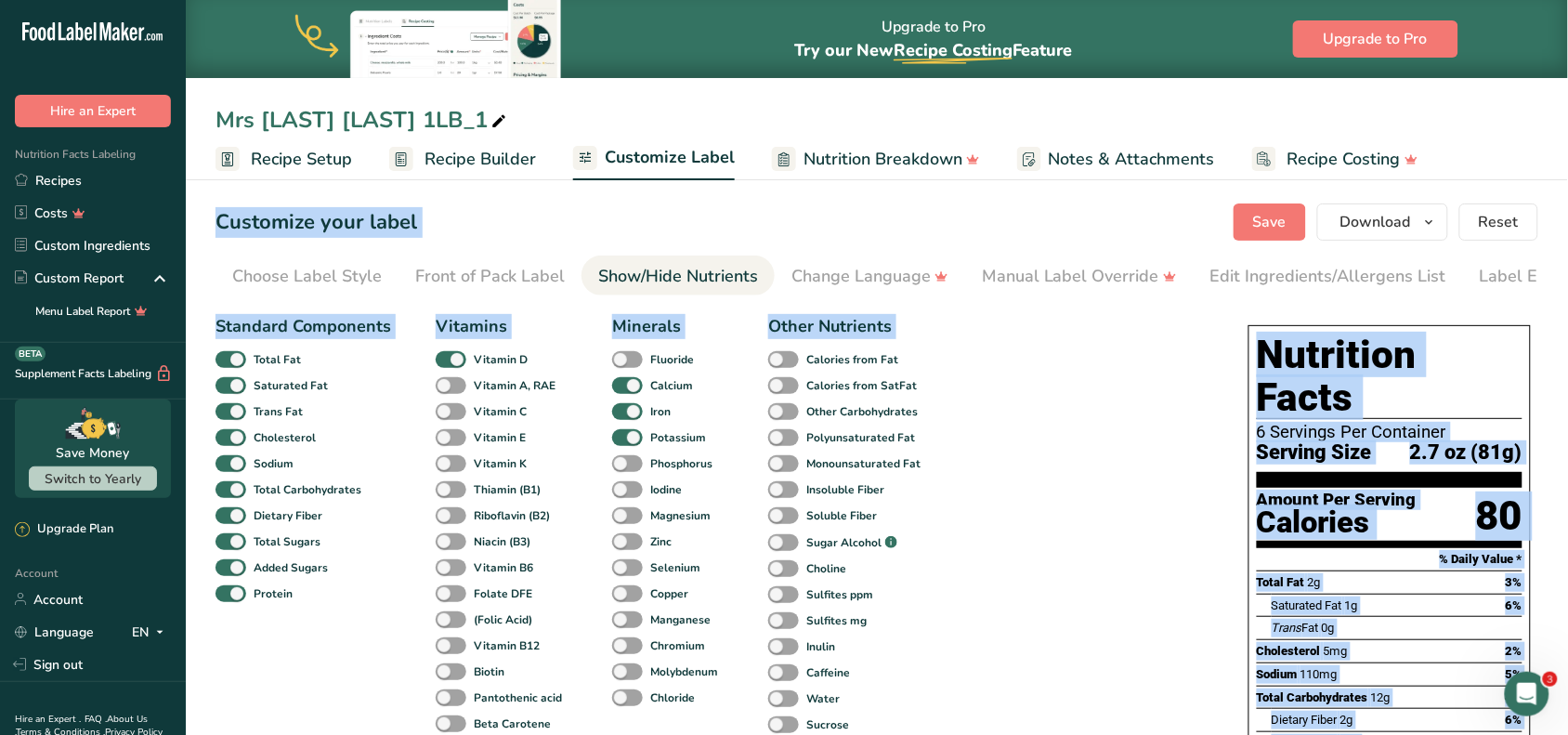 scroll, scrollTop: 0, scrollLeft: 70, axis: horizontal 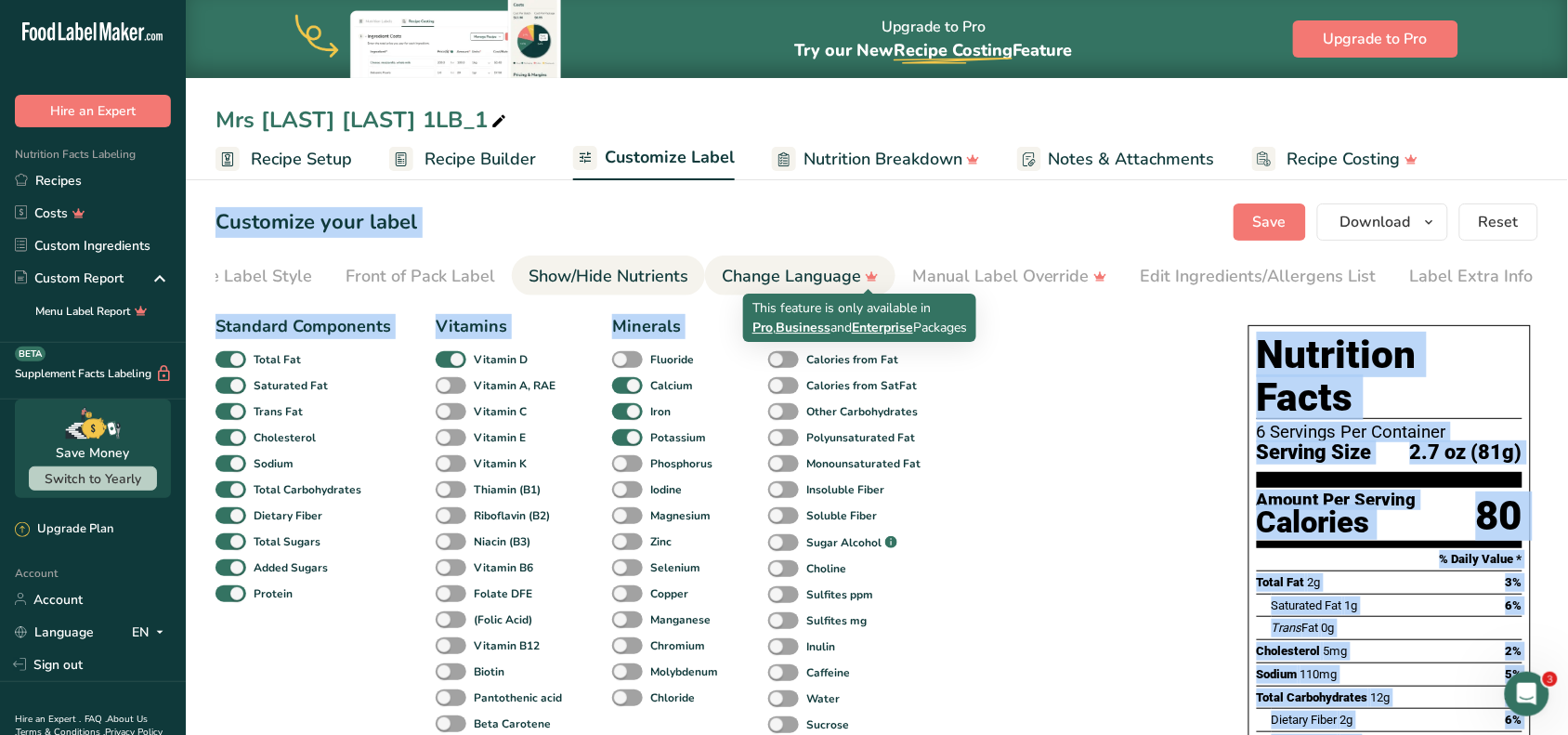 click 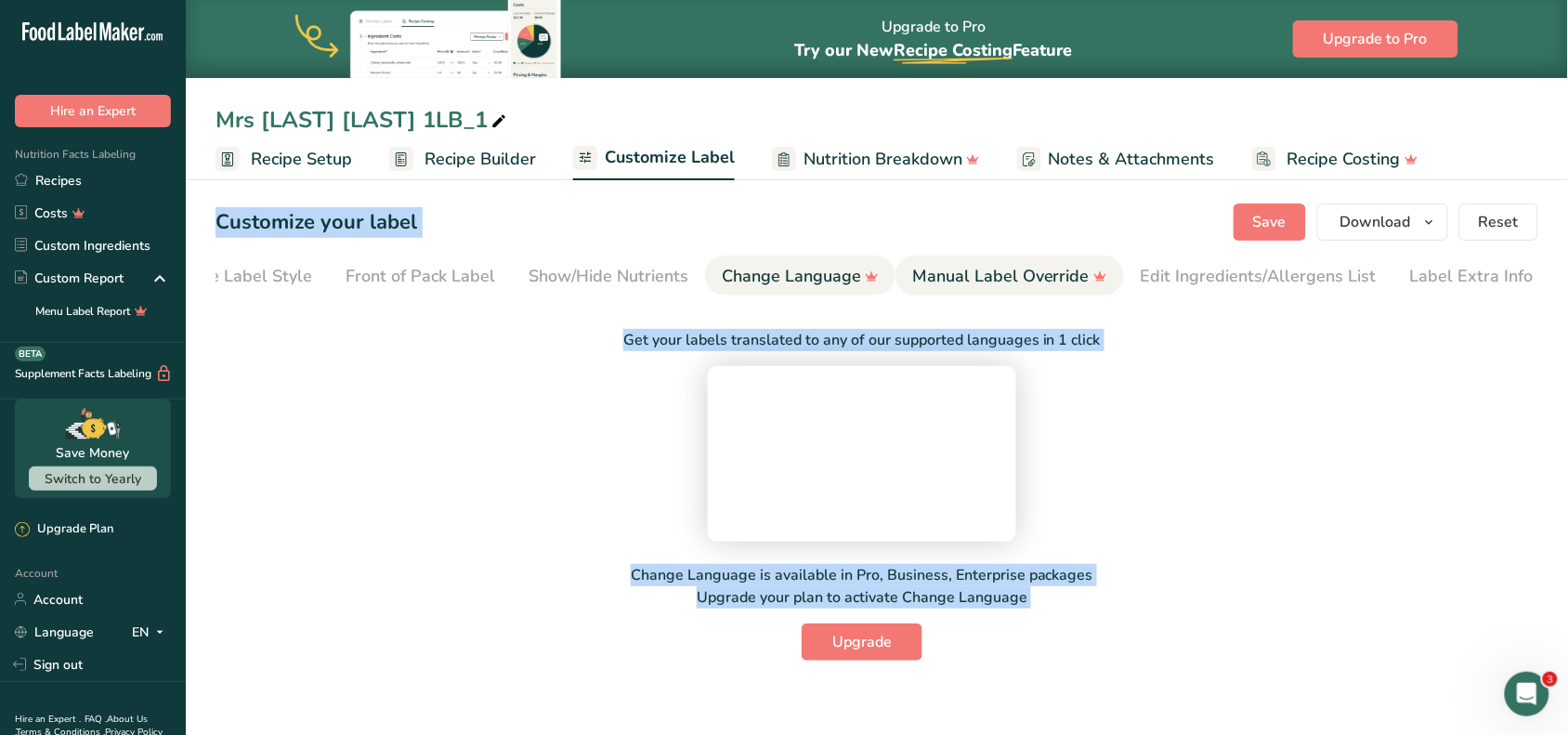 click on "Manual Label Override" at bounding box center [1010, 276] 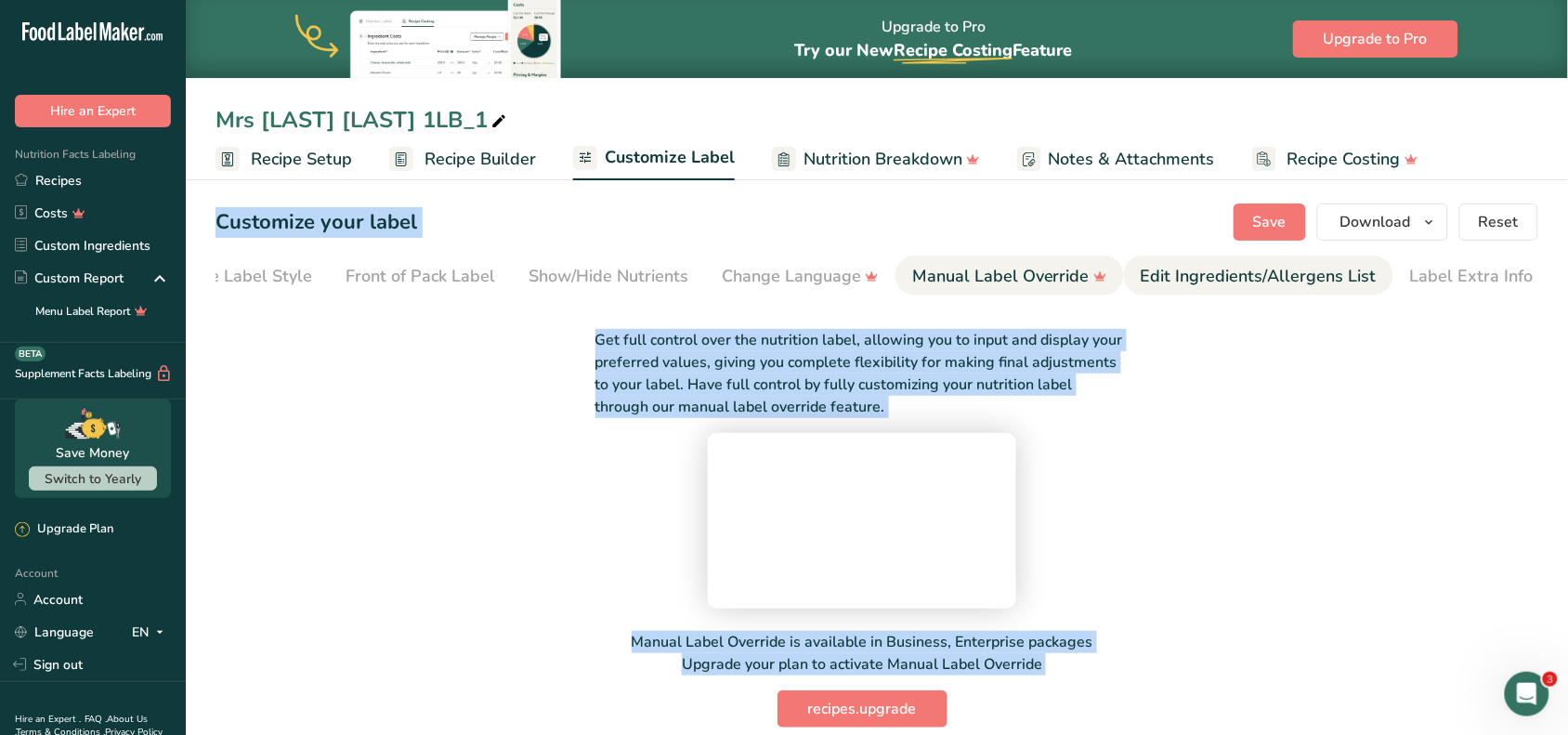 click on "Edit Ingredients/Allergens List" at bounding box center (1259, 276) 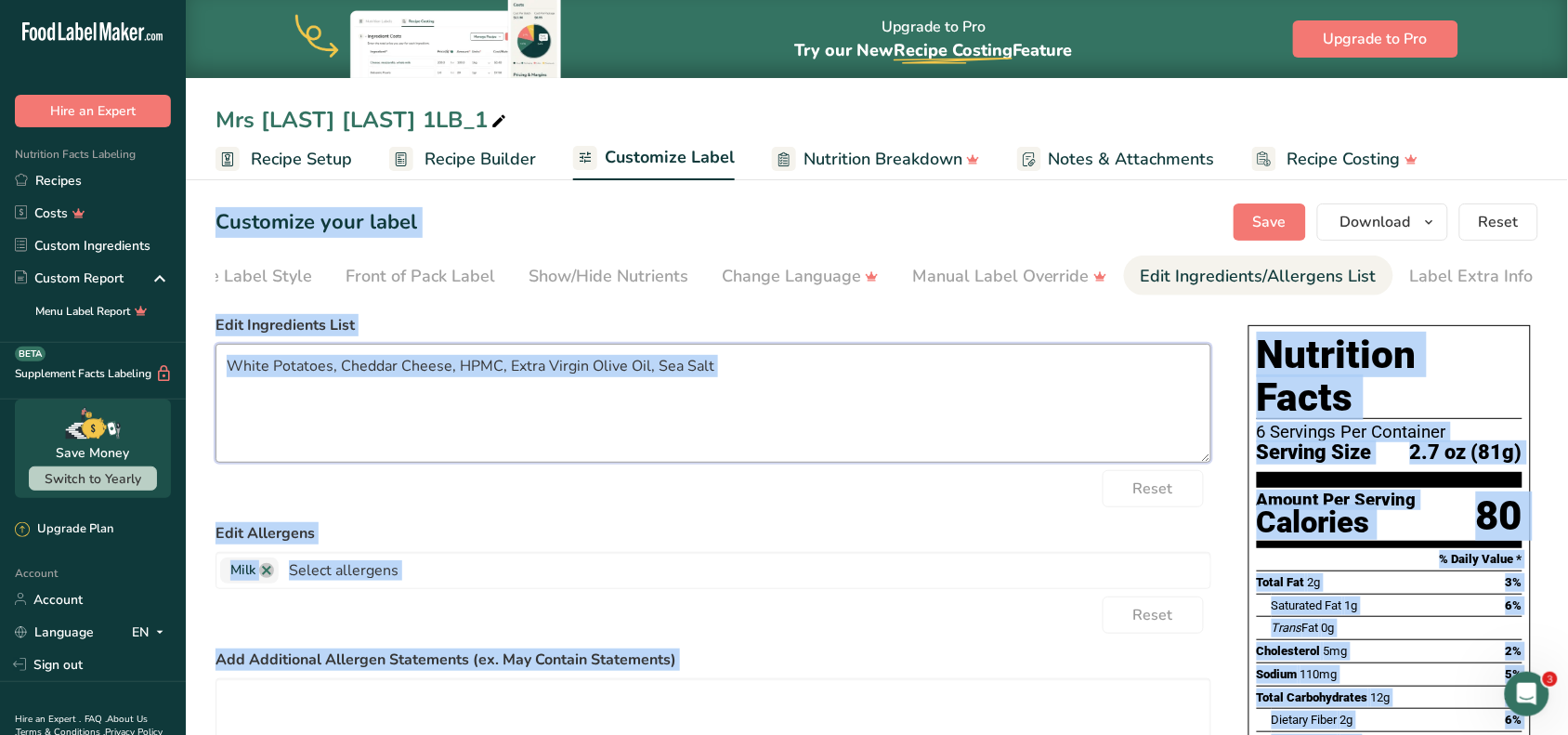 click on "White Potatoes, Cheddar Cheese, HPMC, Extra Virgin Olive Oil, Sea Salt" at bounding box center [713, 403] 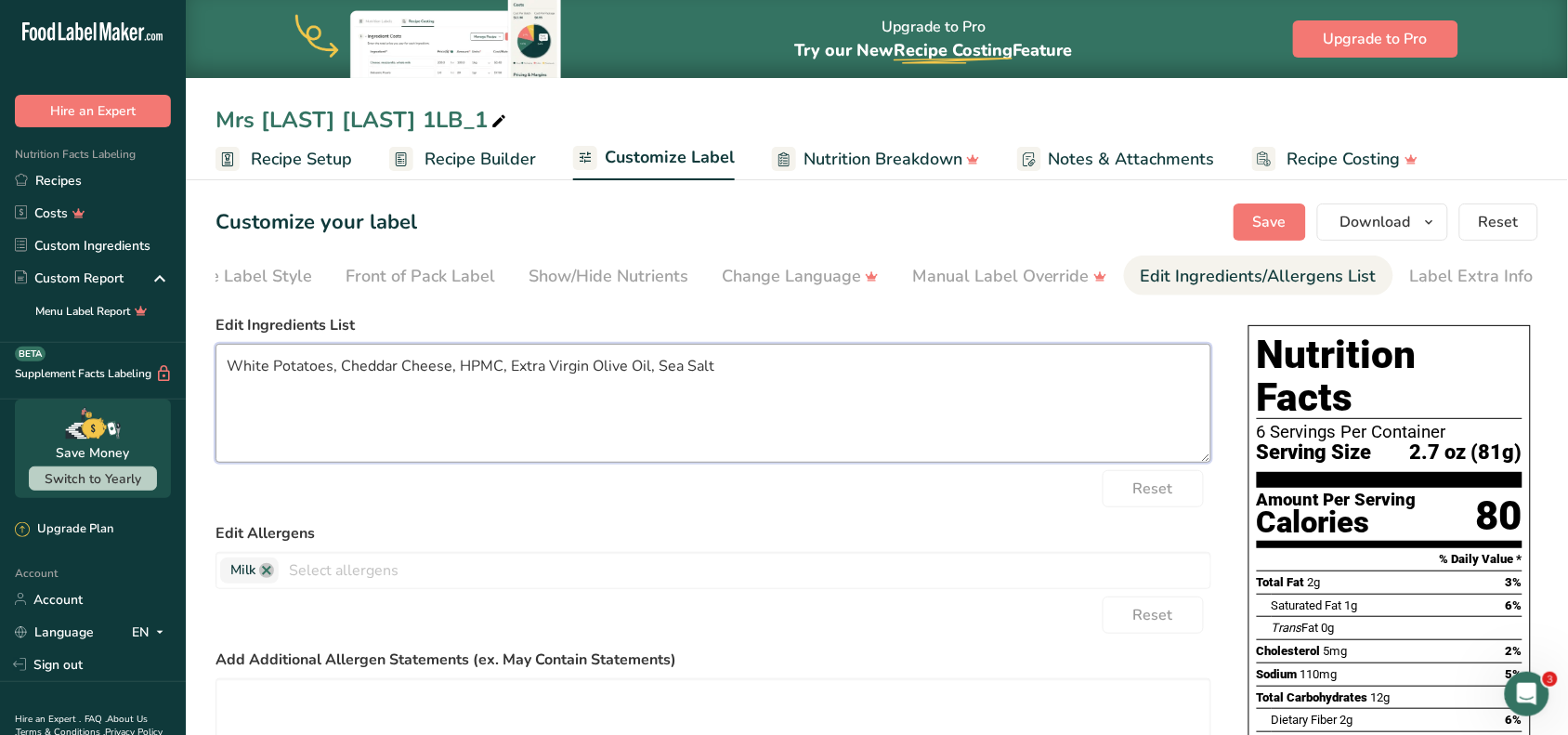 drag, startPoint x: 805, startPoint y: 377, endPoint x: 0, endPoint y: 381, distance: 805.0099 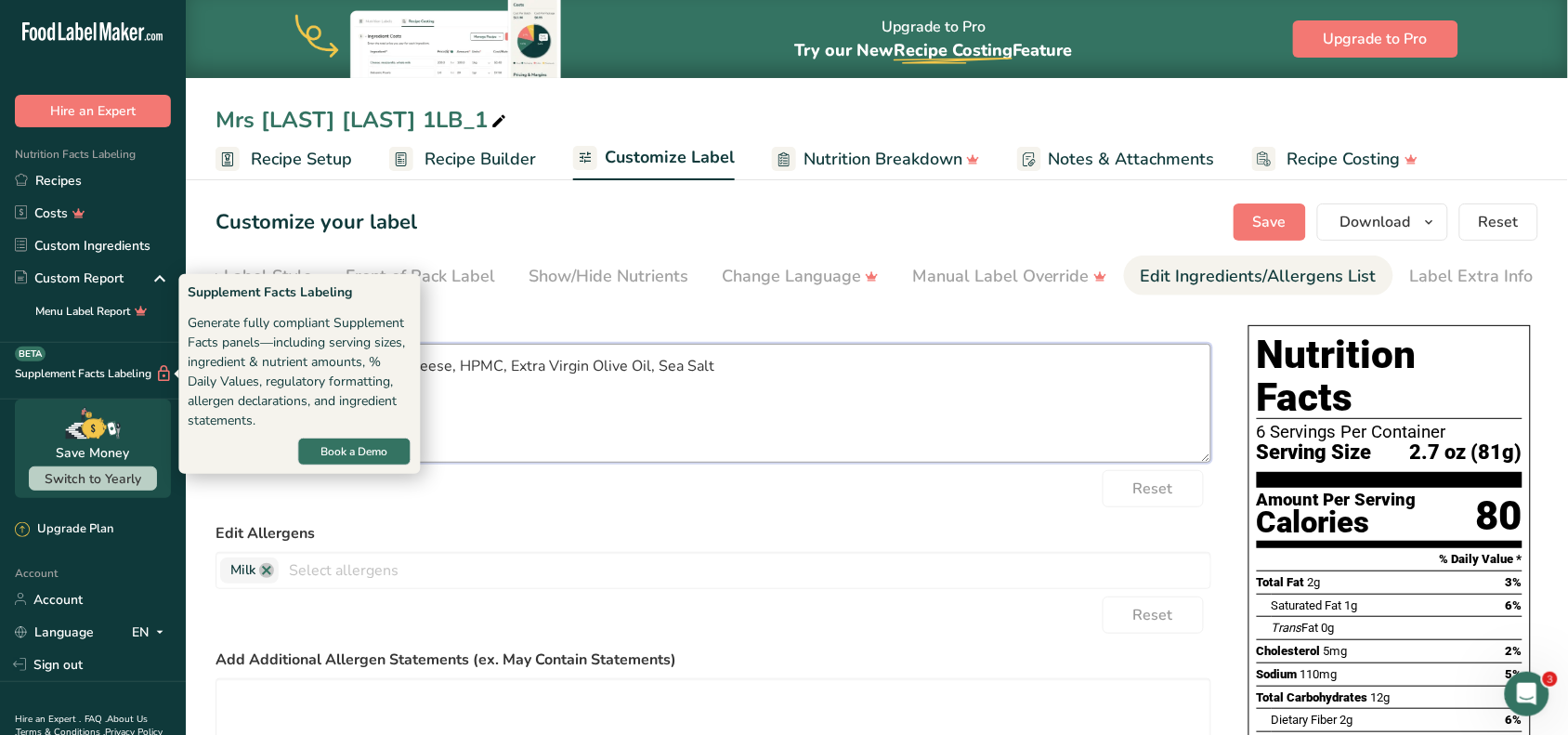 paste on "Natural White Potato, Real Cheddar Cheese (pasteurized milk, cheese cultures, enzymes, salt and annatto-color), Utah Mineral Sea Salt, HPMC, Organic Extra Virgin Olive Oil." 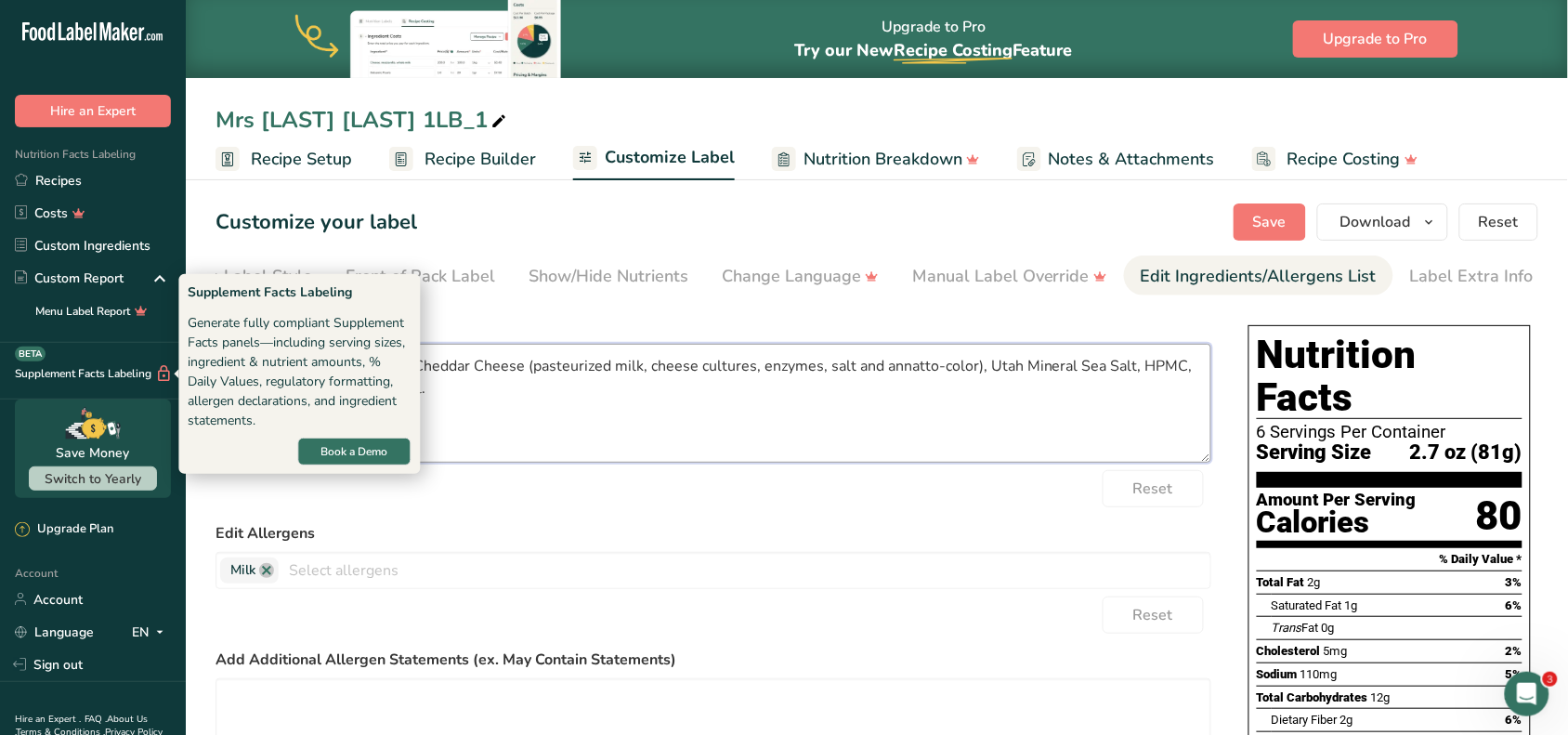 click on "Natural White Potato, Real Cheddar Cheese (pasteurized milk, cheese cultures, enzymes, salt and annatto-color), Utah Mineral Sea Salt, HPMC, Organic Extra Virgin Olive Oil." at bounding box center (713, 403) 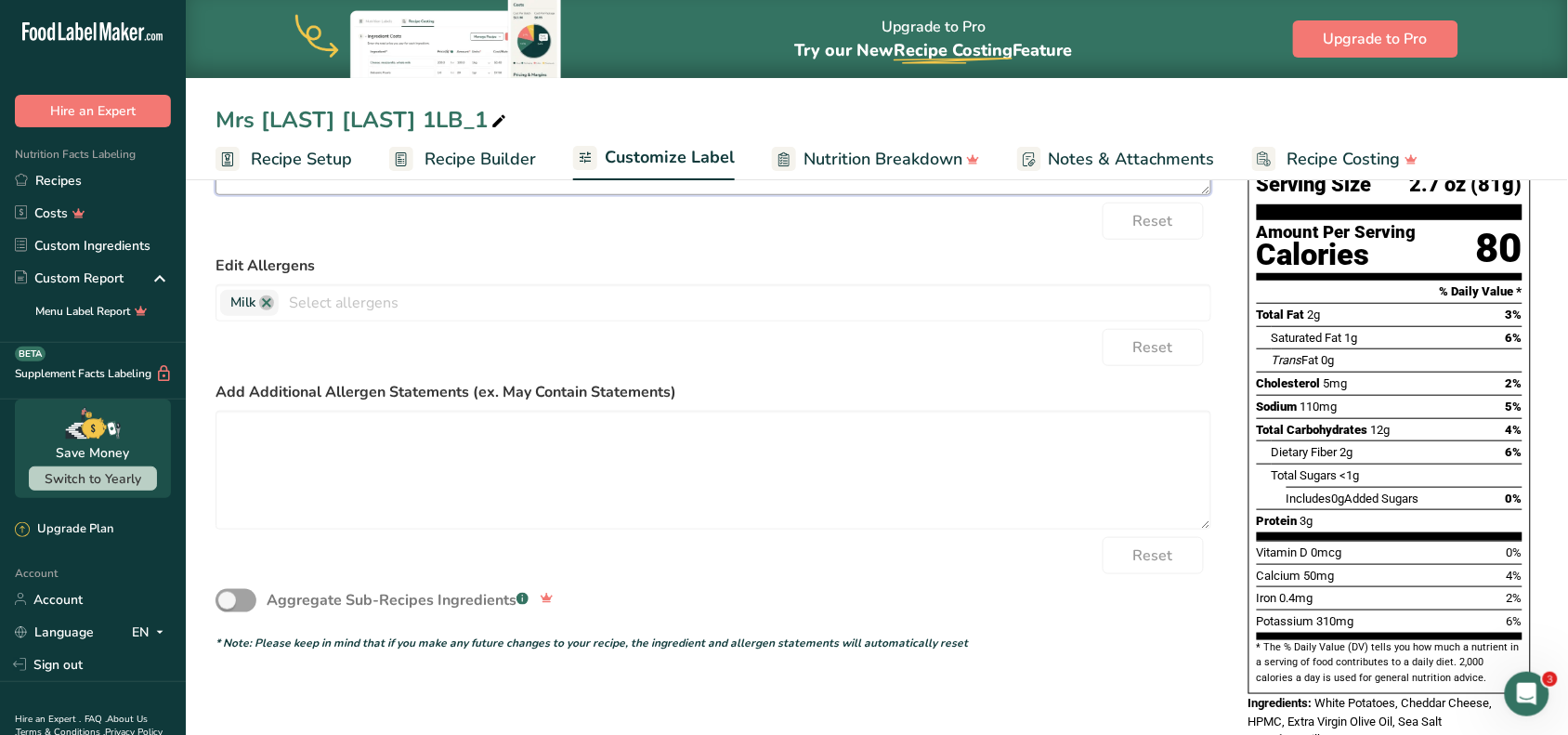 scroll, scrollTop: 294, scrollLeft: 0, axis: vertical 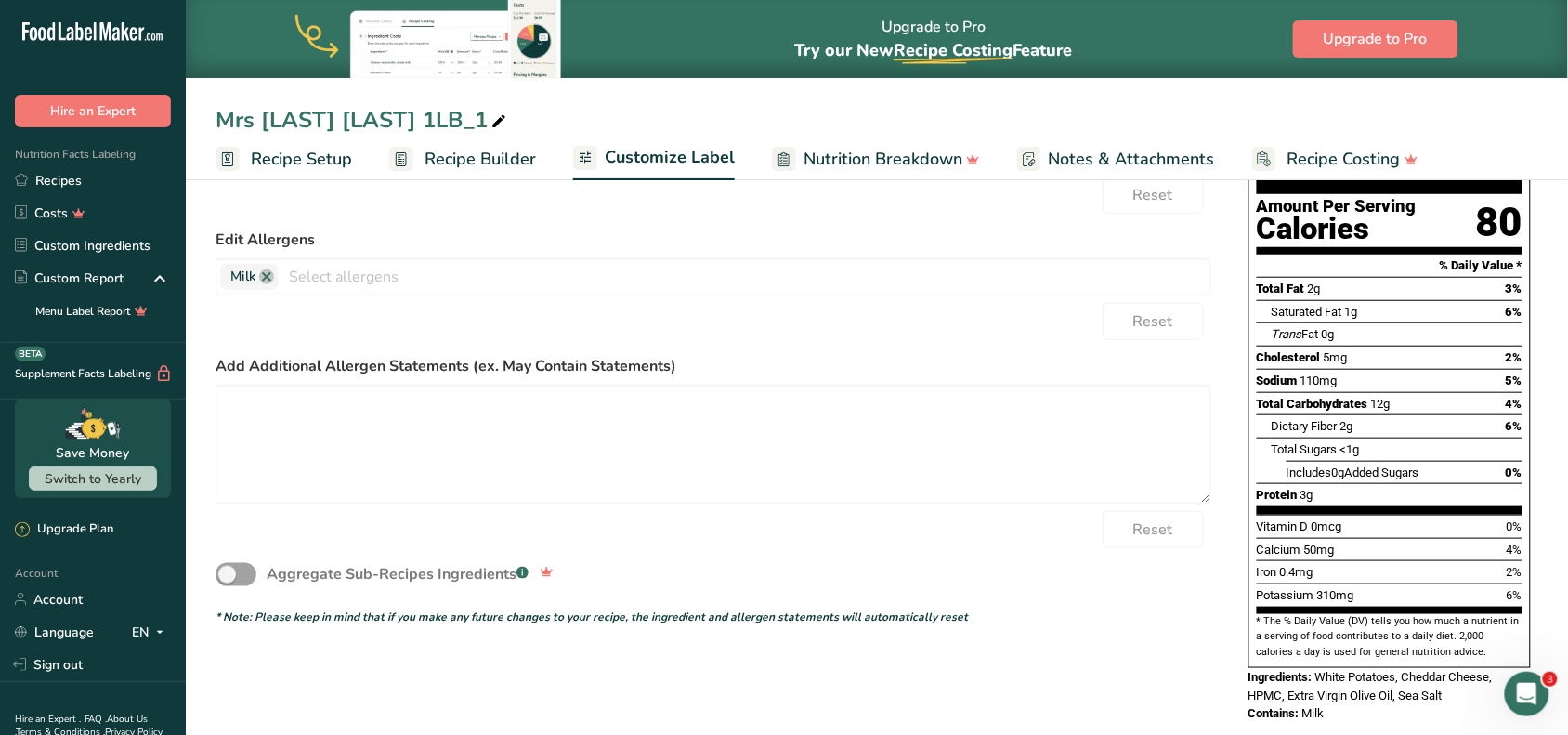 click on "Aggregate Sub-Recipes Ingredients
.a-a{fill:#347362;}.b-a{fill:#fff;}" at bounding box center (713, 574) 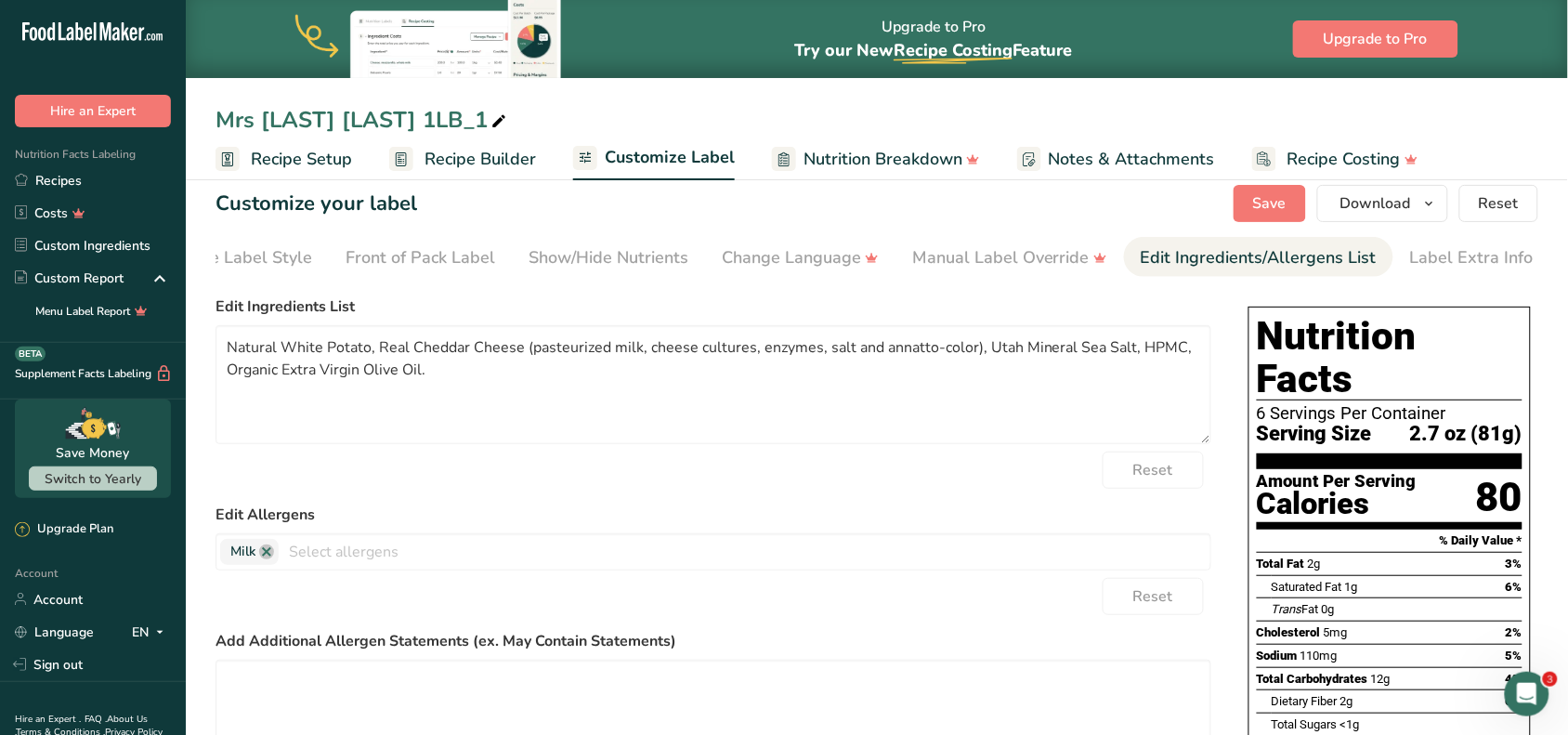 scroll, scrollTop: 0, scrollLeft: 0, axis: both 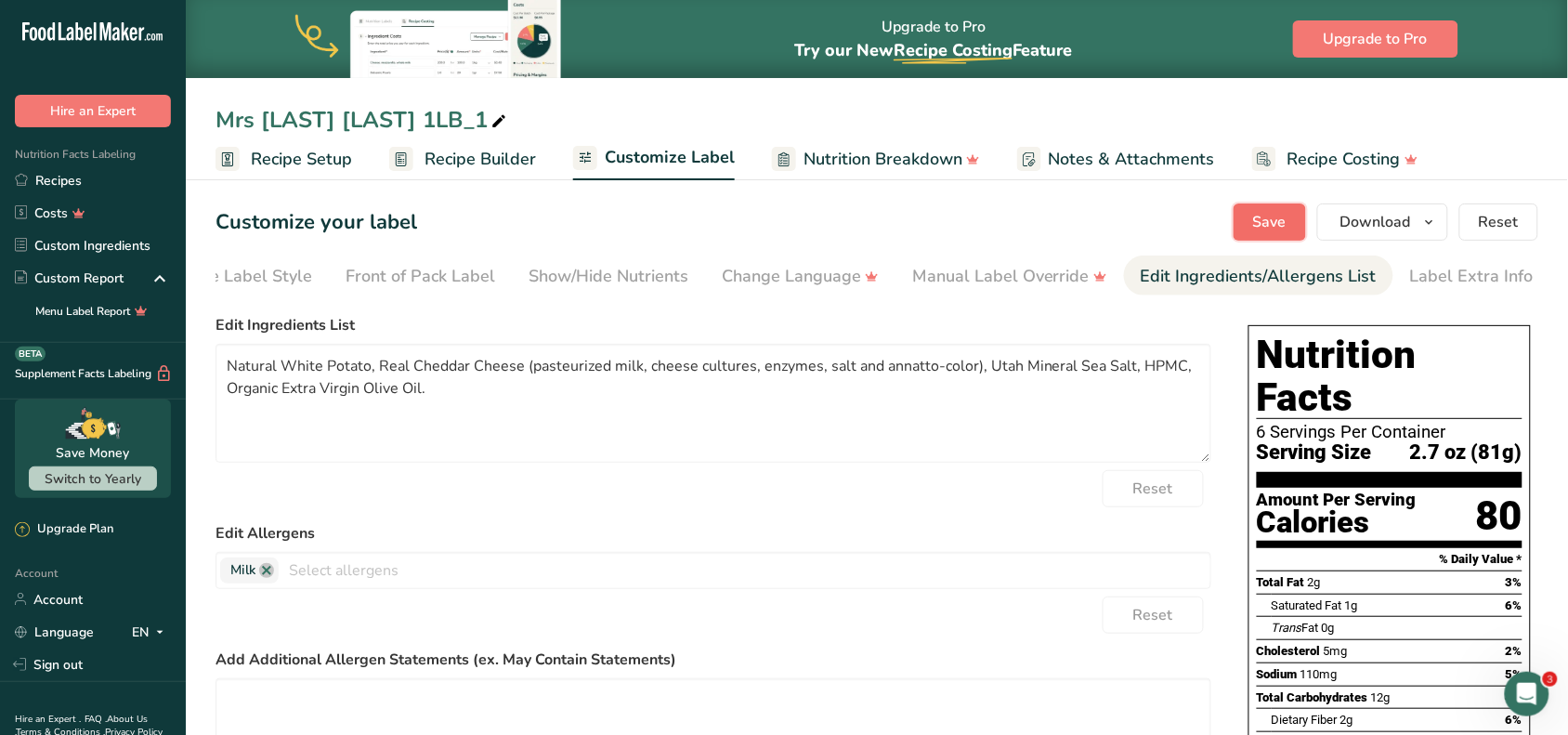 click on "Save" at bounding box center [1270, 222] 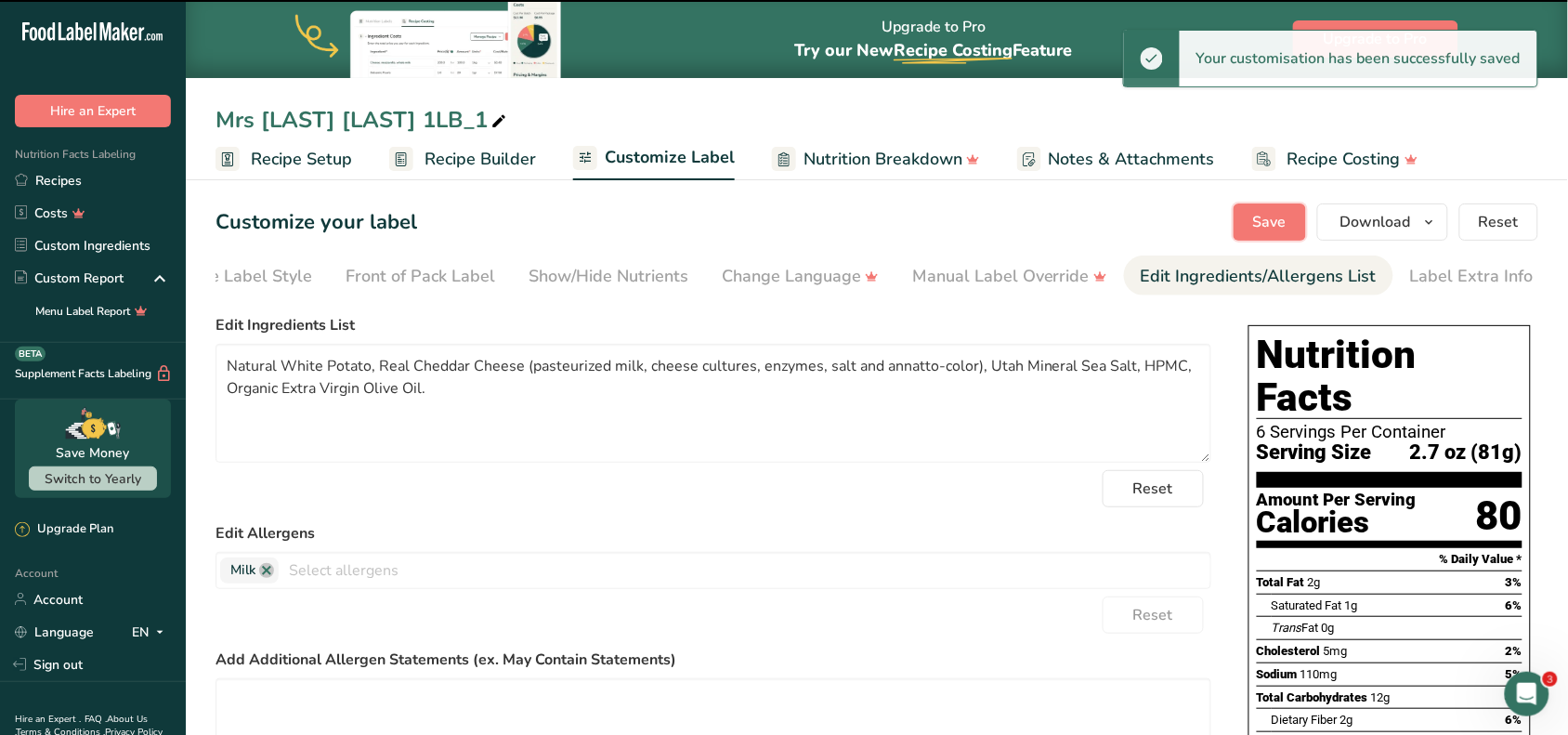 type on "Natural White Potato, Real Cheddar Cheese (pasteurized milk, cheese cultures, enzymes, salt and annatto-color), Utah Mineral Sea Salt, HPMC, Organic Extra Virgin Olive Oil." 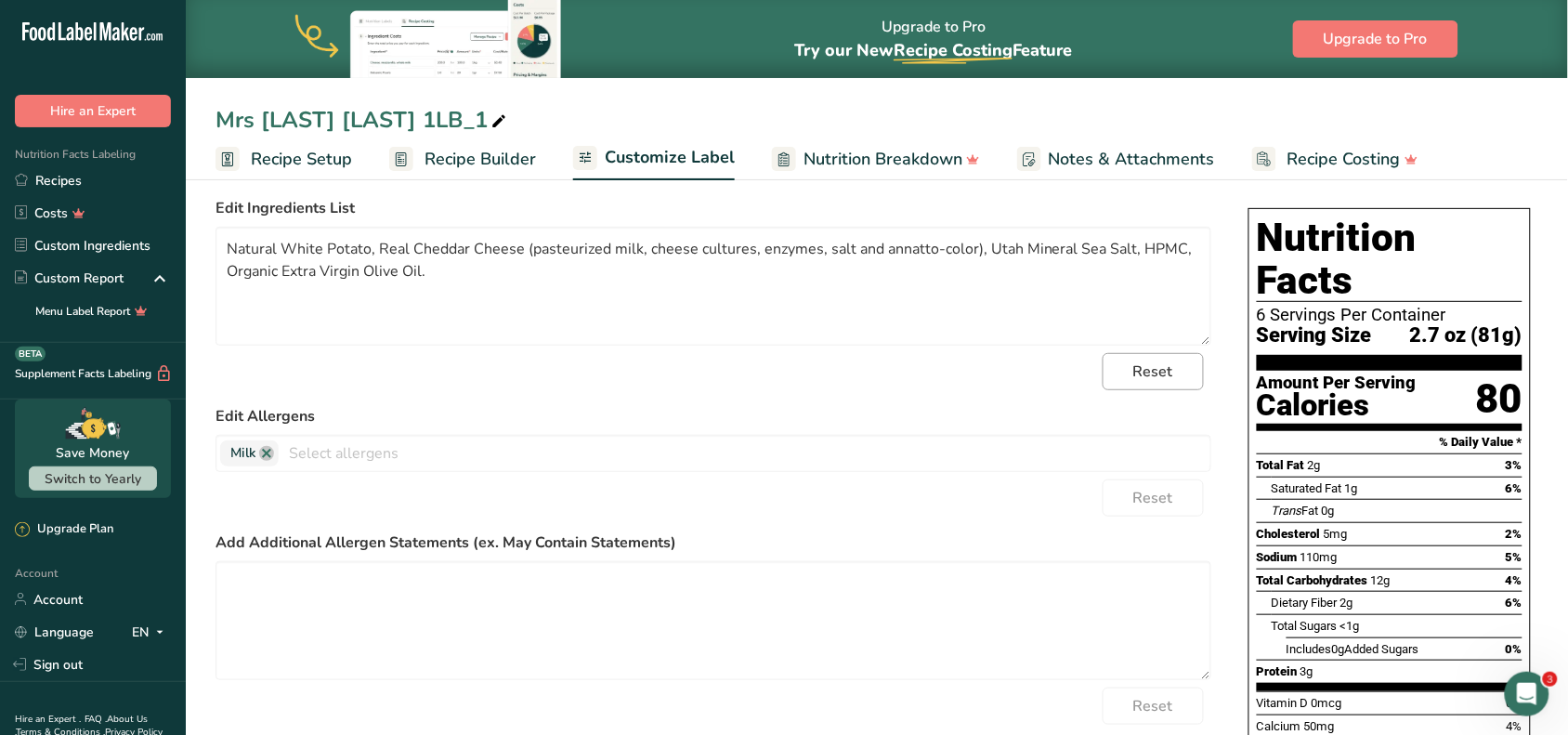 scroll, scrollTop: 0, scrollLeft: 0, axis: both 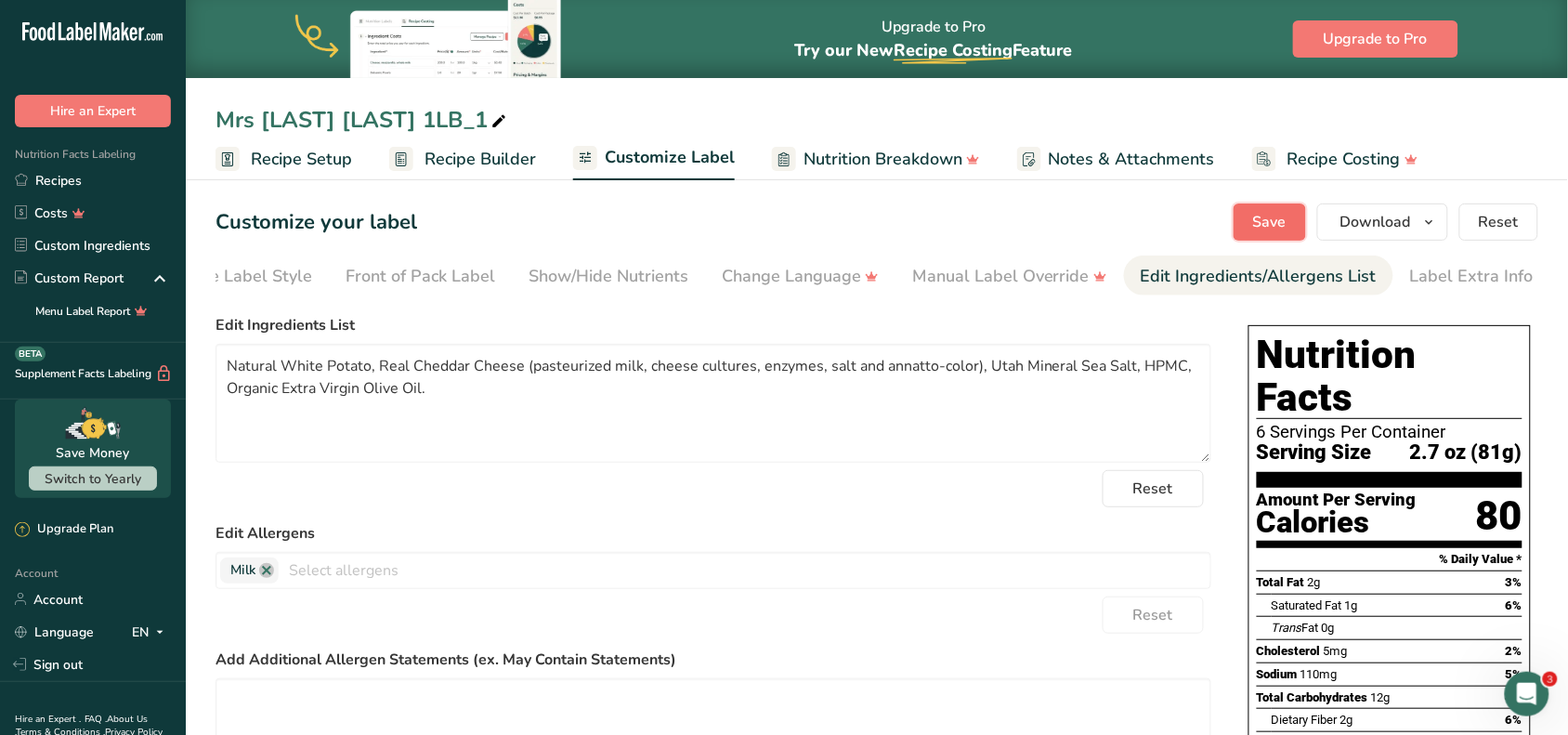 click on "Save" at bounding box center (1270, 222) 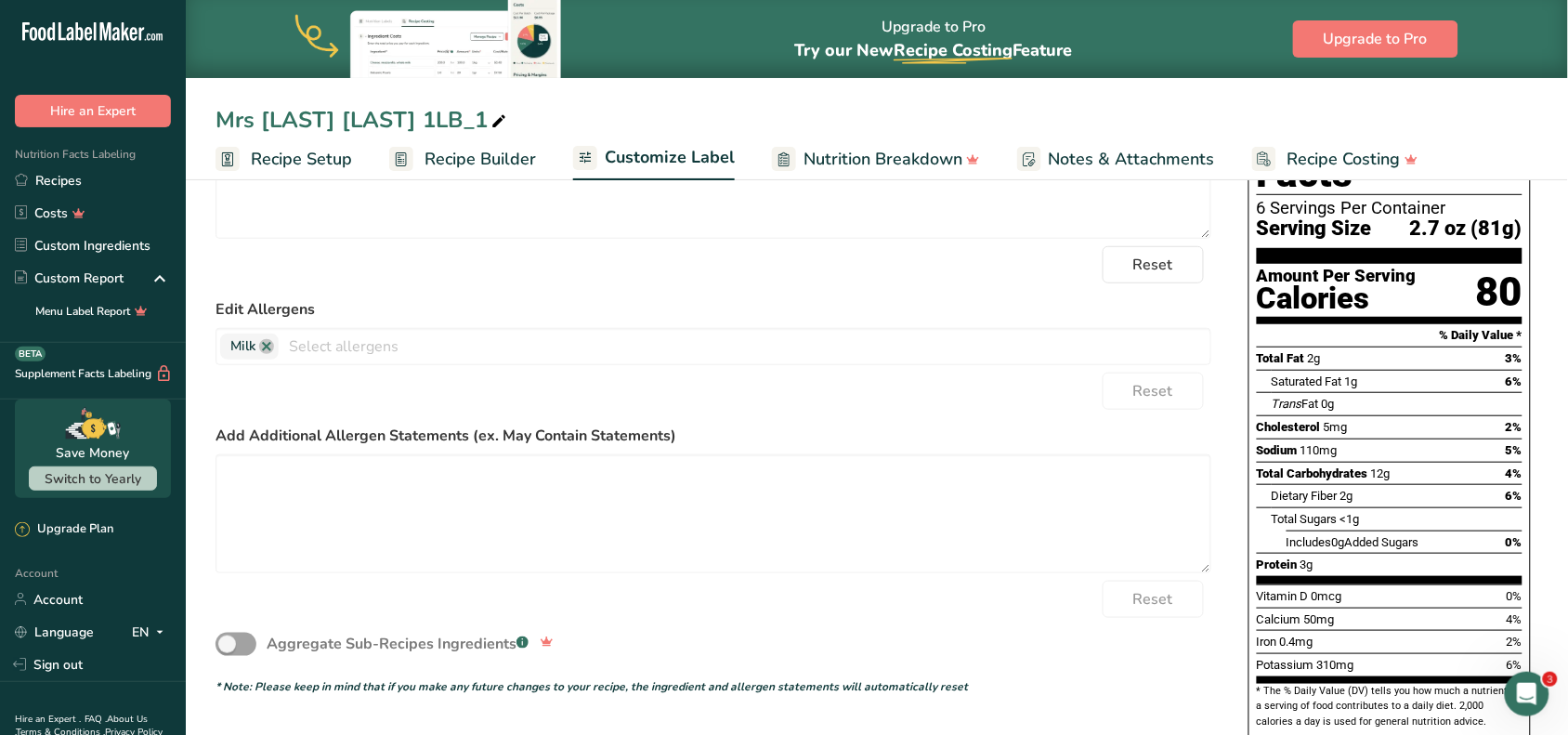 scroll, scrollTop: 0, scrollLeft: 0, axis: both 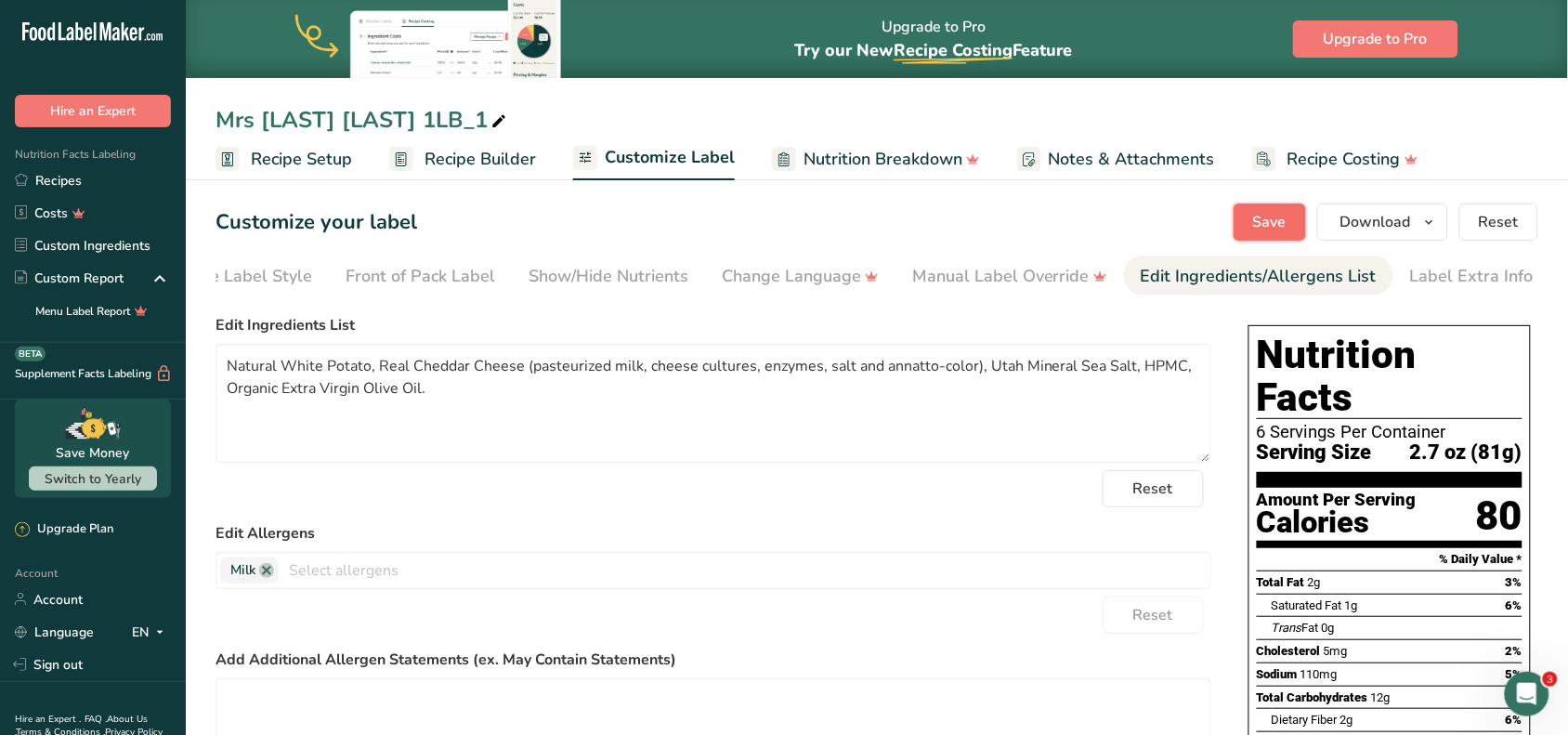 click on "Save" at bounding box center (1270, 222) 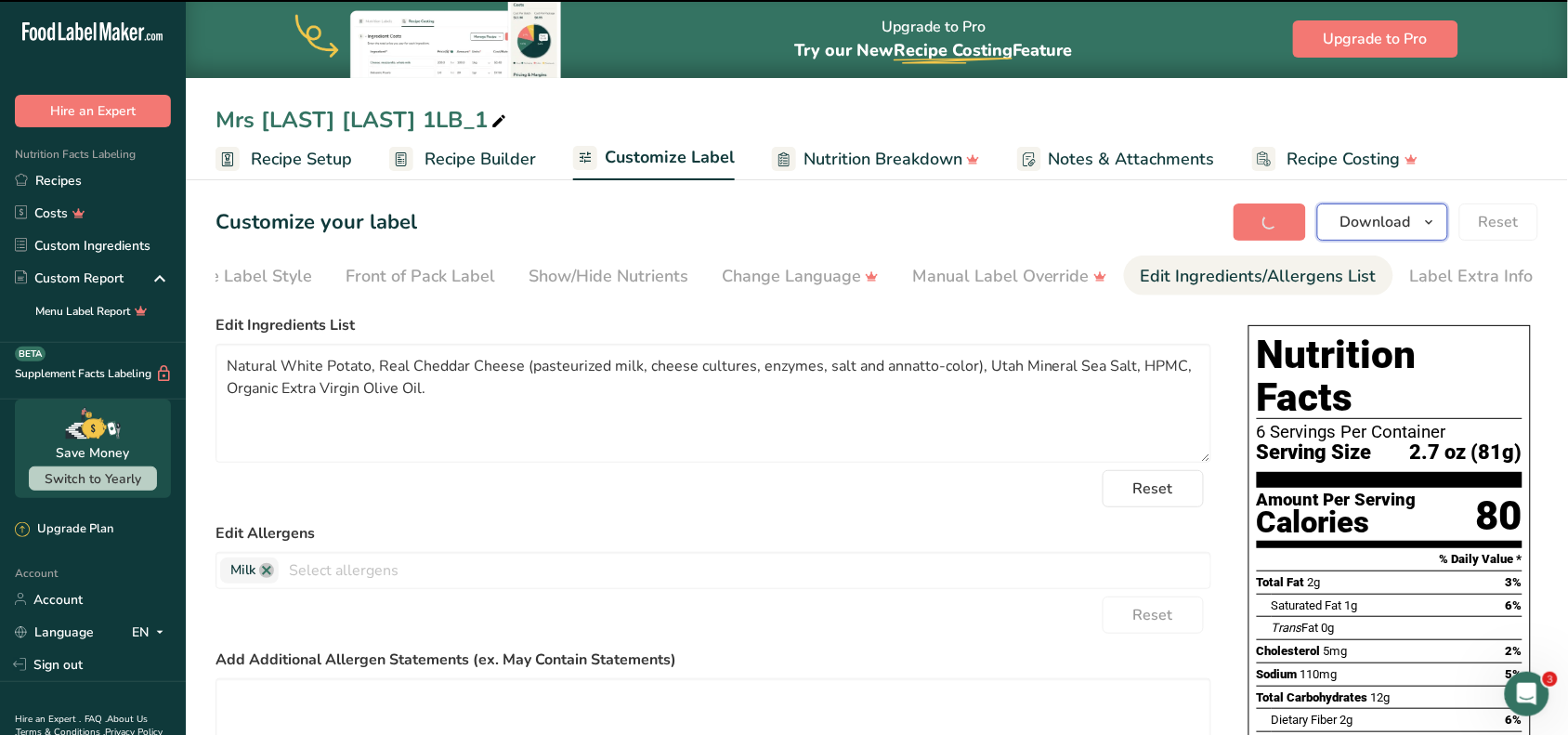 click on "Download" at bounding box center (1376, 222) 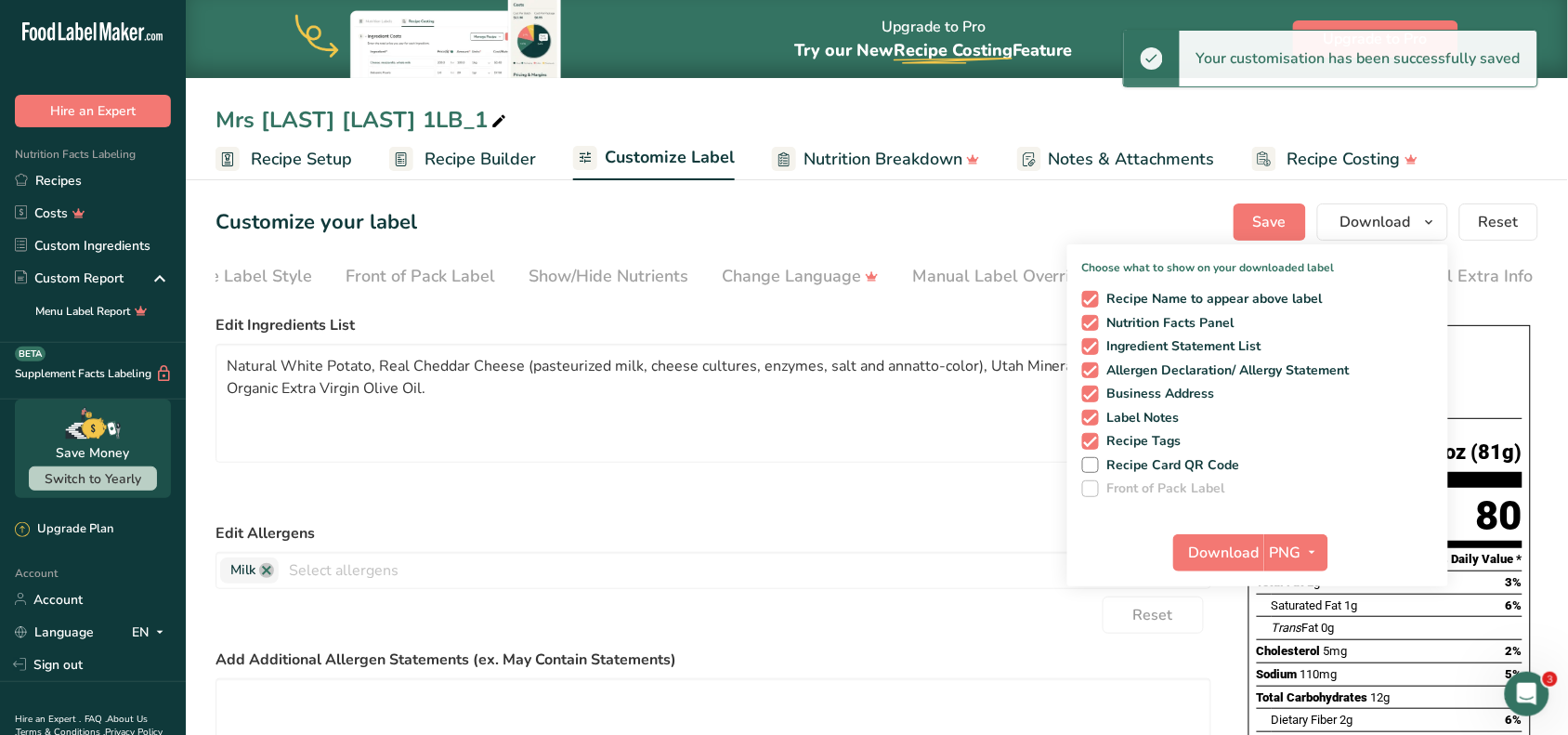 drag, startPoint x: 265, startPoint y: 128, endPoint x: 256, endPoint y: 123, distance: 10.29563 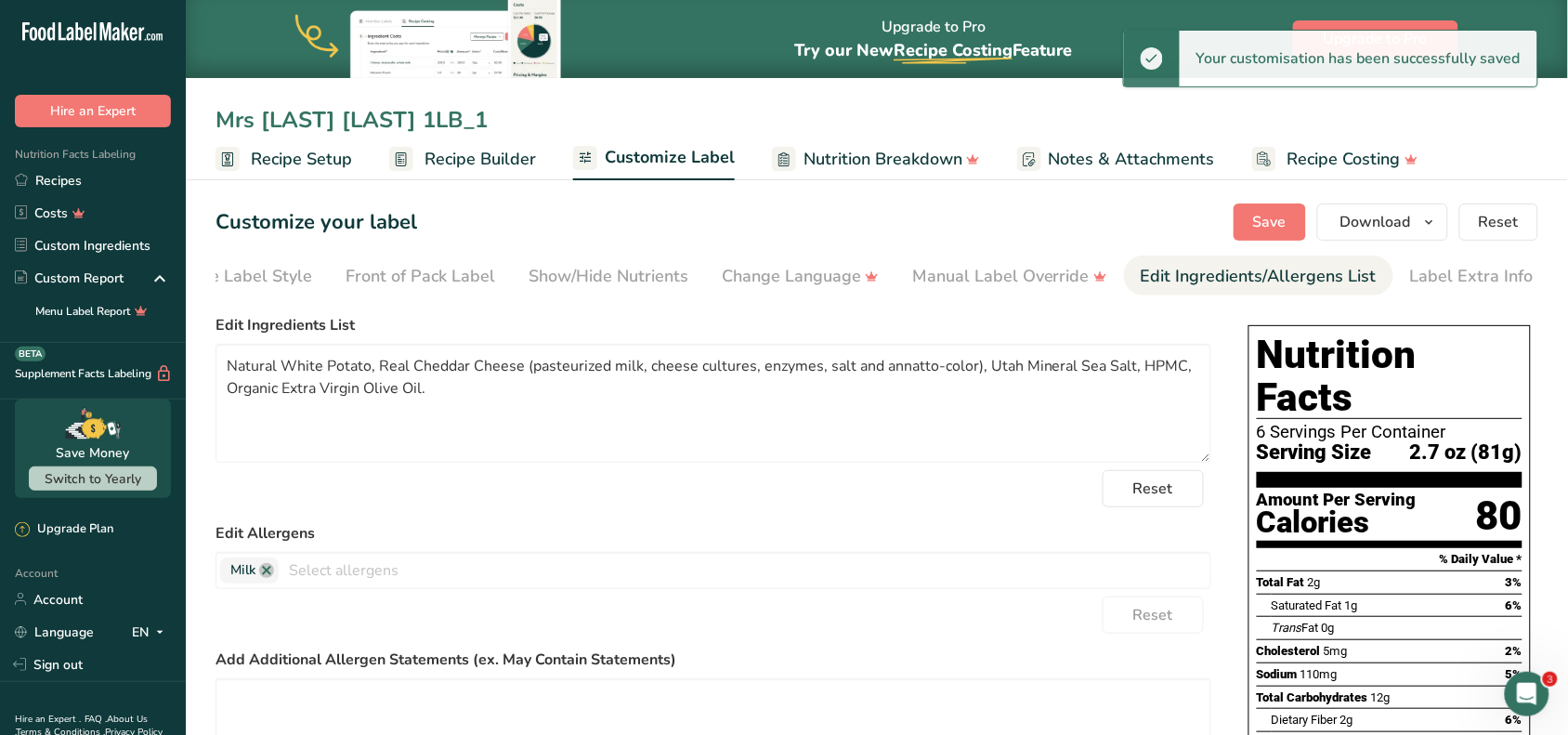 click on "Mrs Petra  Cheddar 1LB_1" at bounding box center (877, 120) 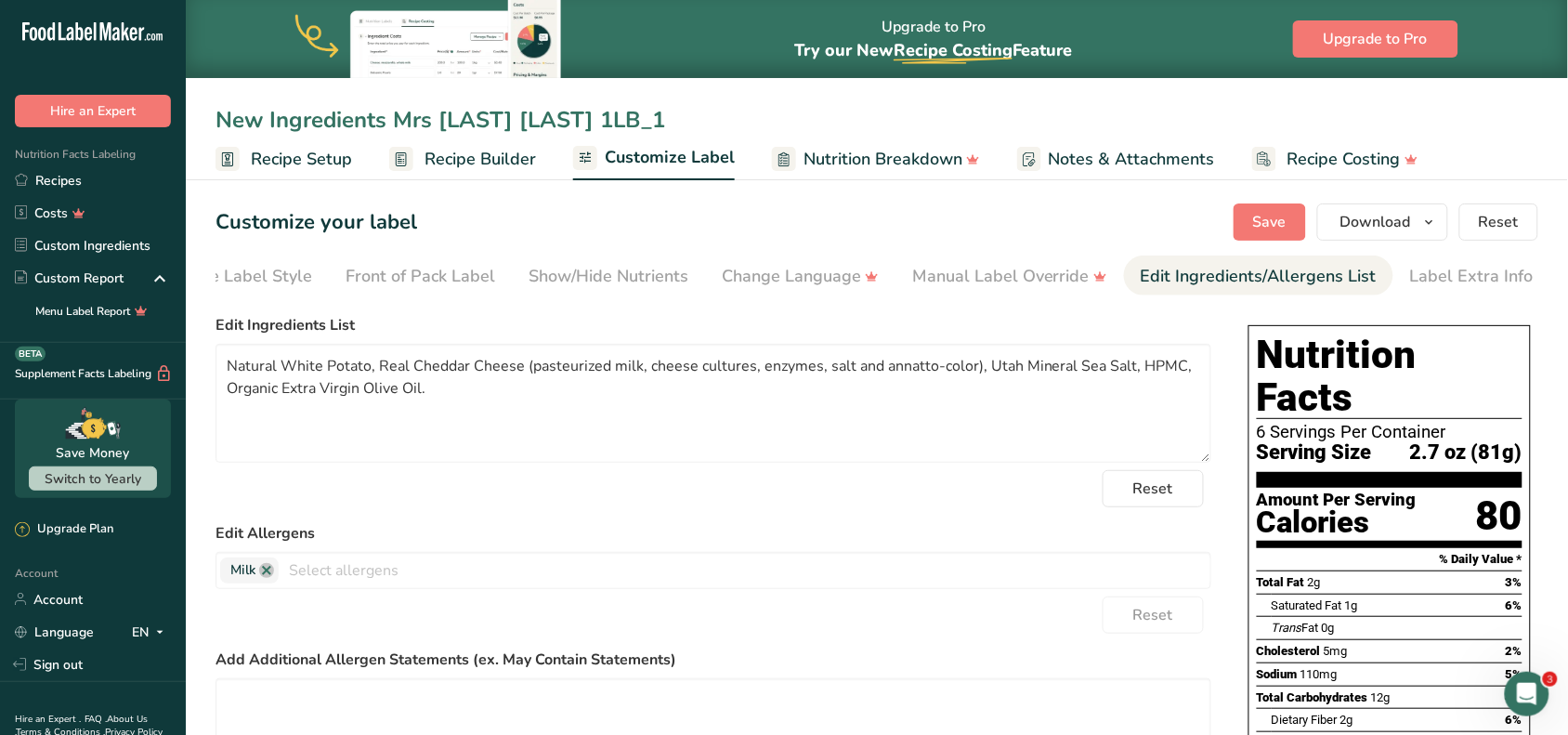 type on "New Ingredients Mrs Petra  Cheddar 1LB_1" 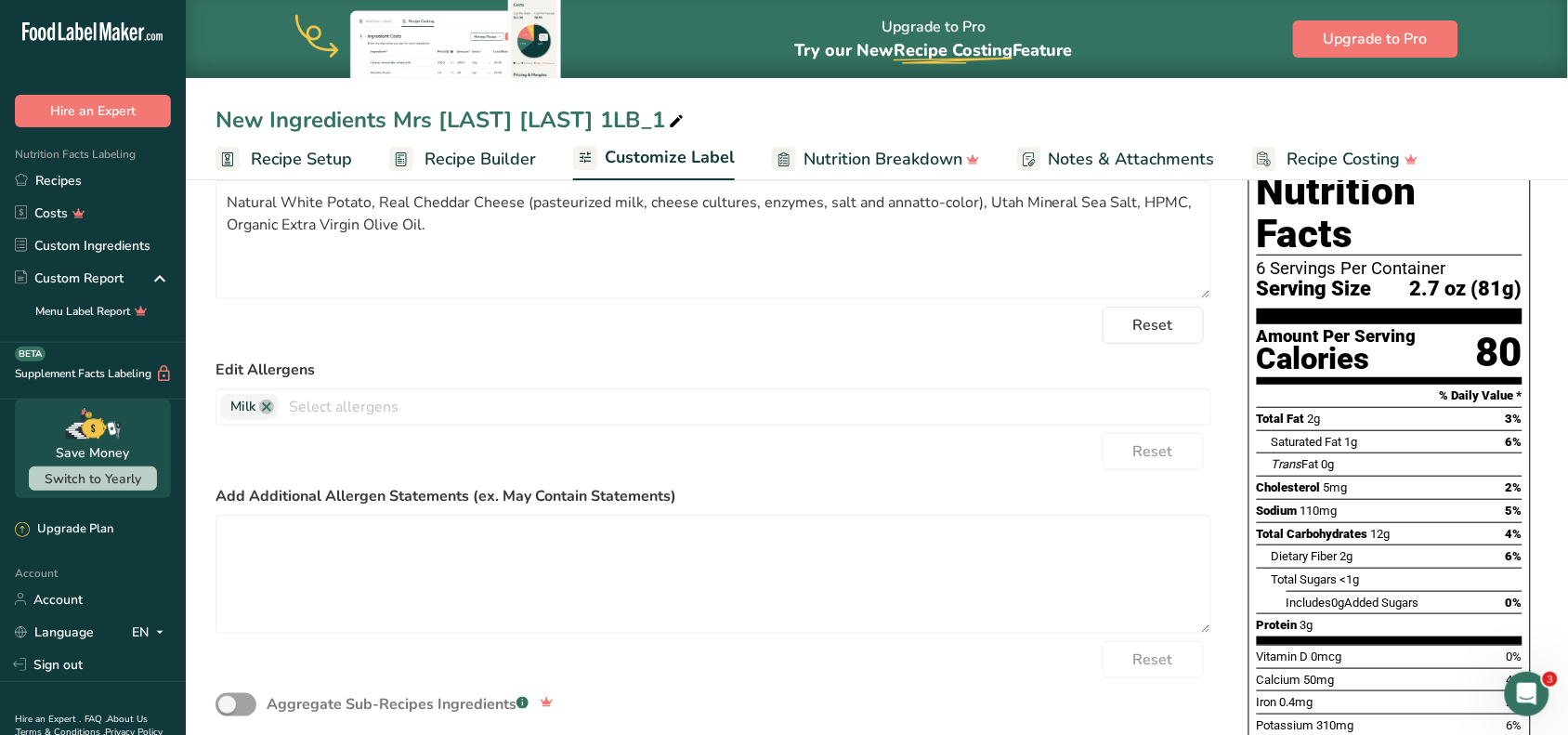 scroll, scrollTop: 0, scrollLeft: 0, axis: both 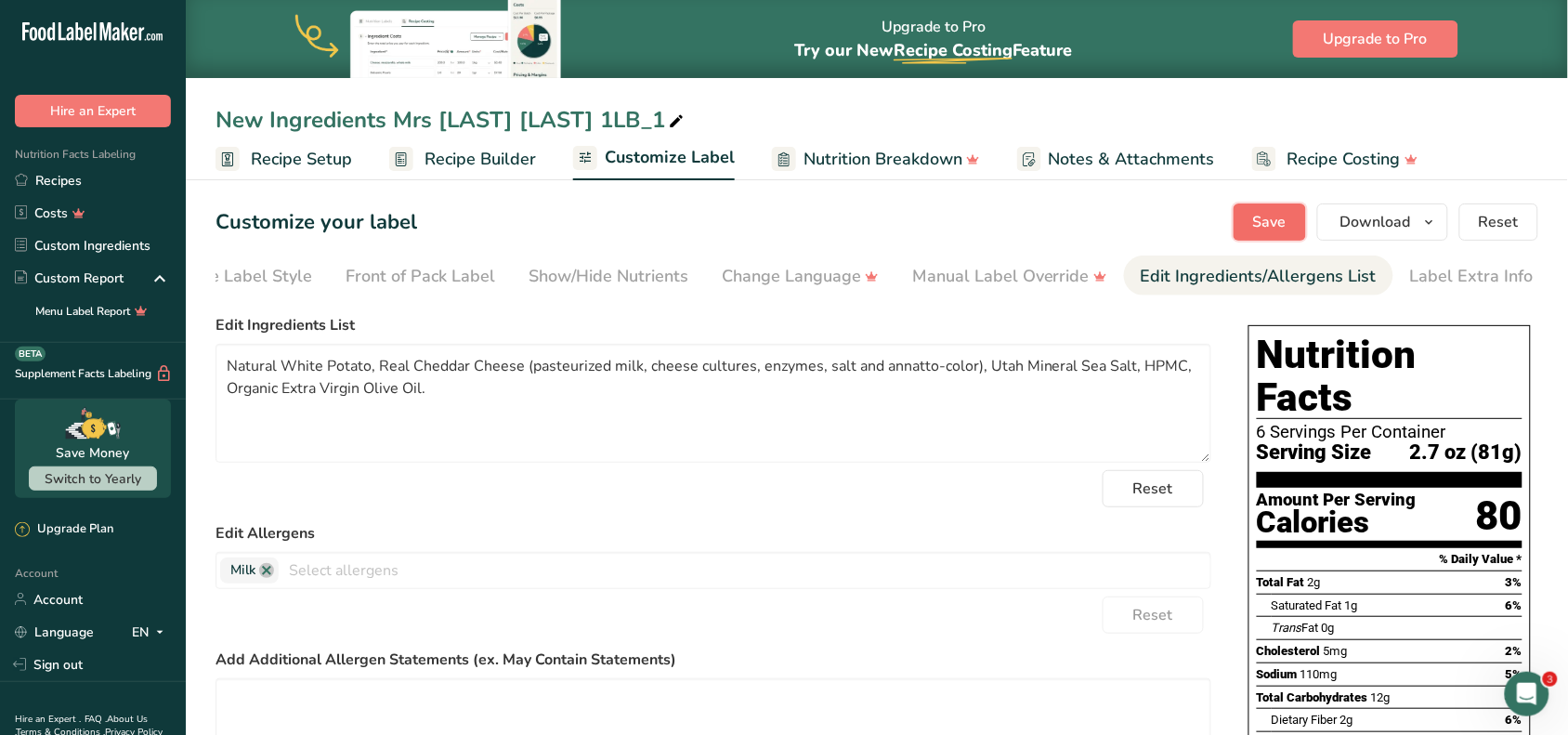 click on "Save" at bounding box center [1270, 222] 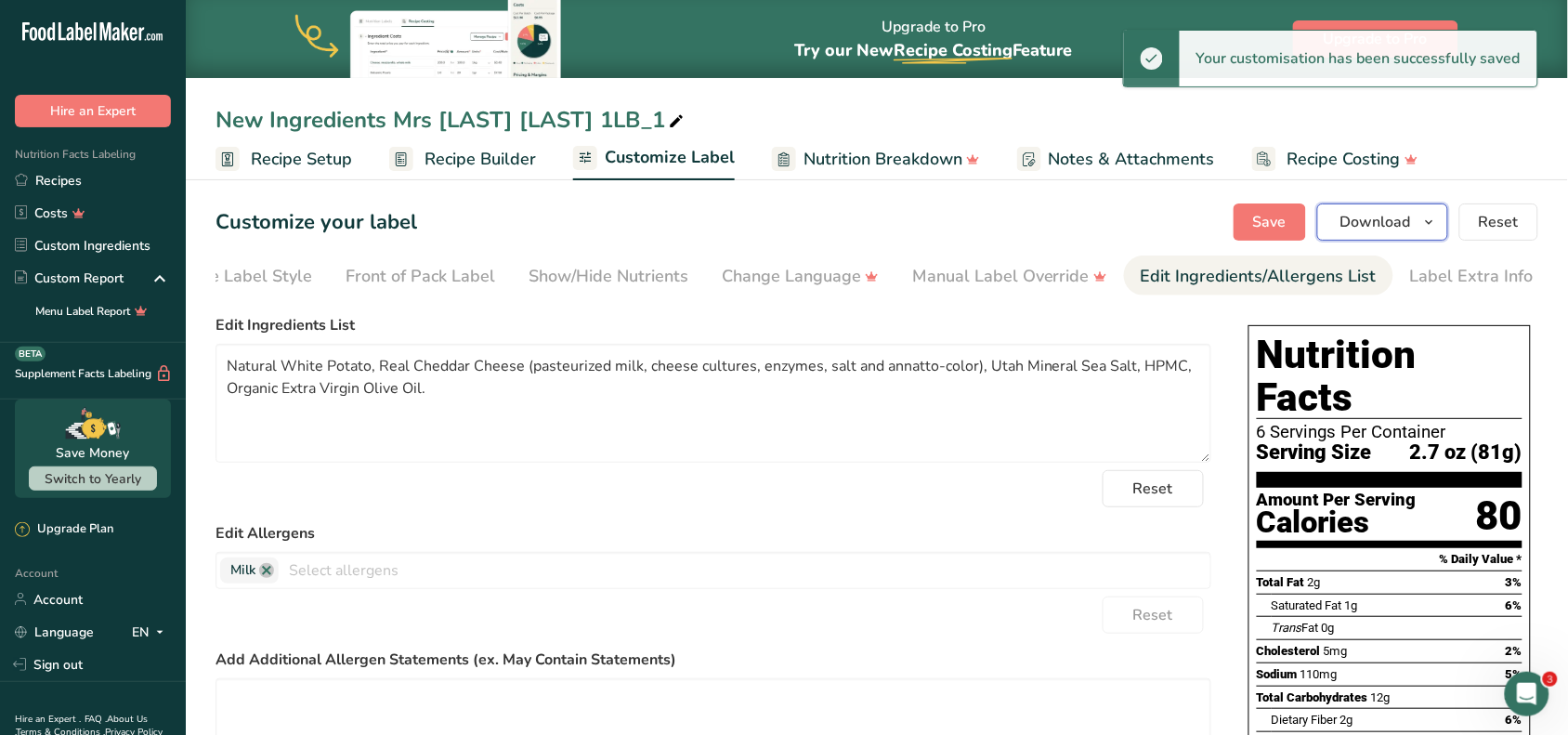 click on "Download" at bounding box center (1376, 222) 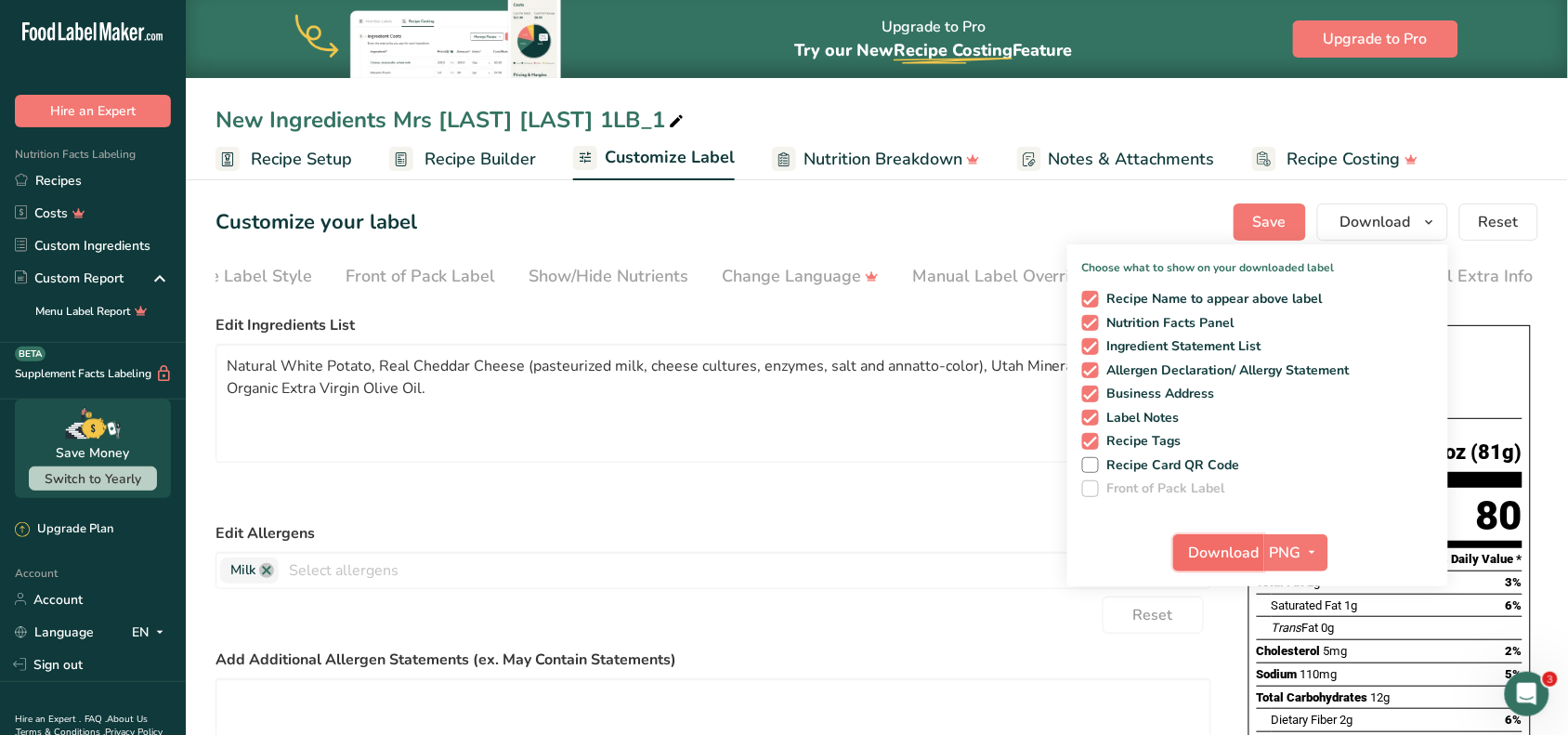 click on "Download" at bounding box center (1219, 553) 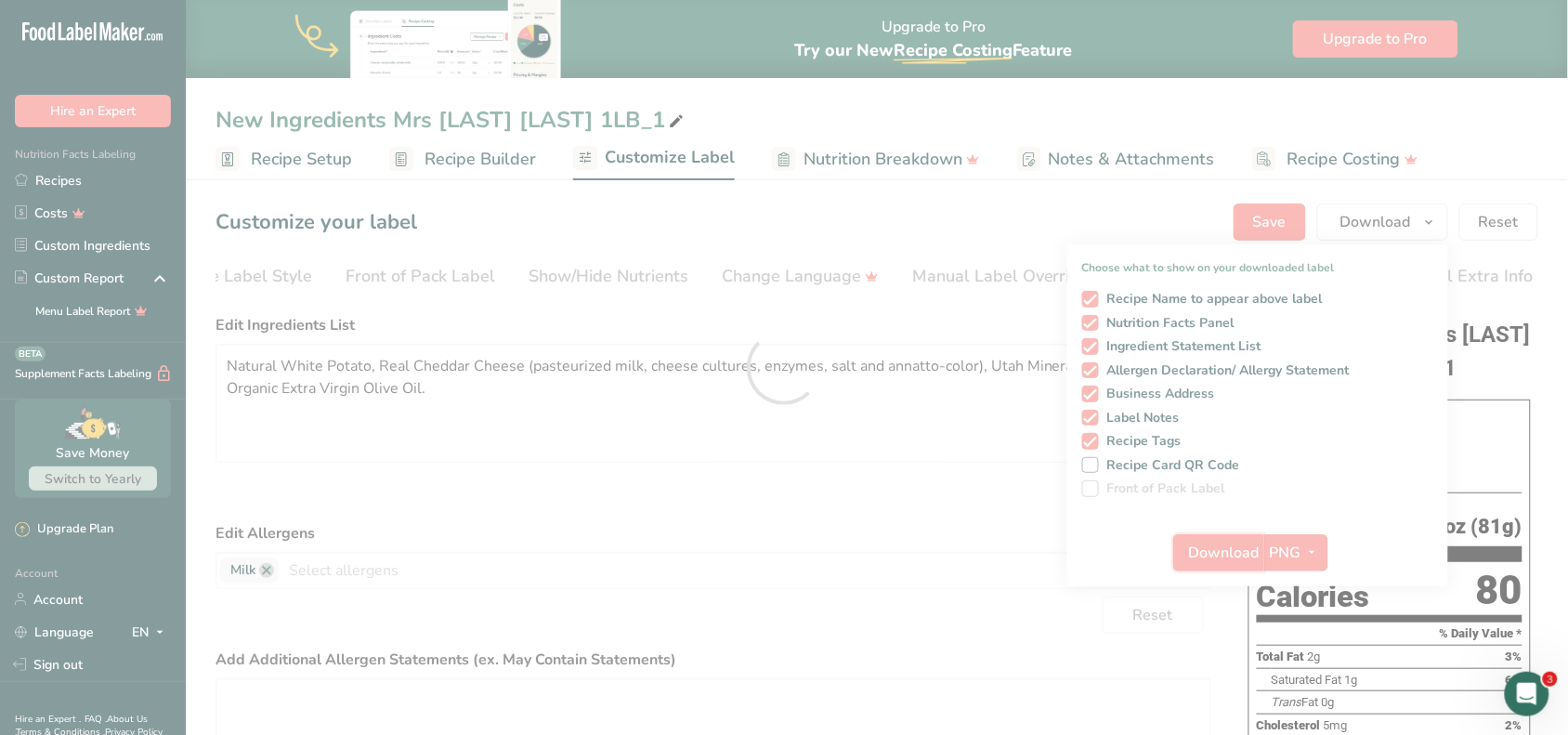 scroll, scrollTop: 0, scrollLeft: 0, axis: both 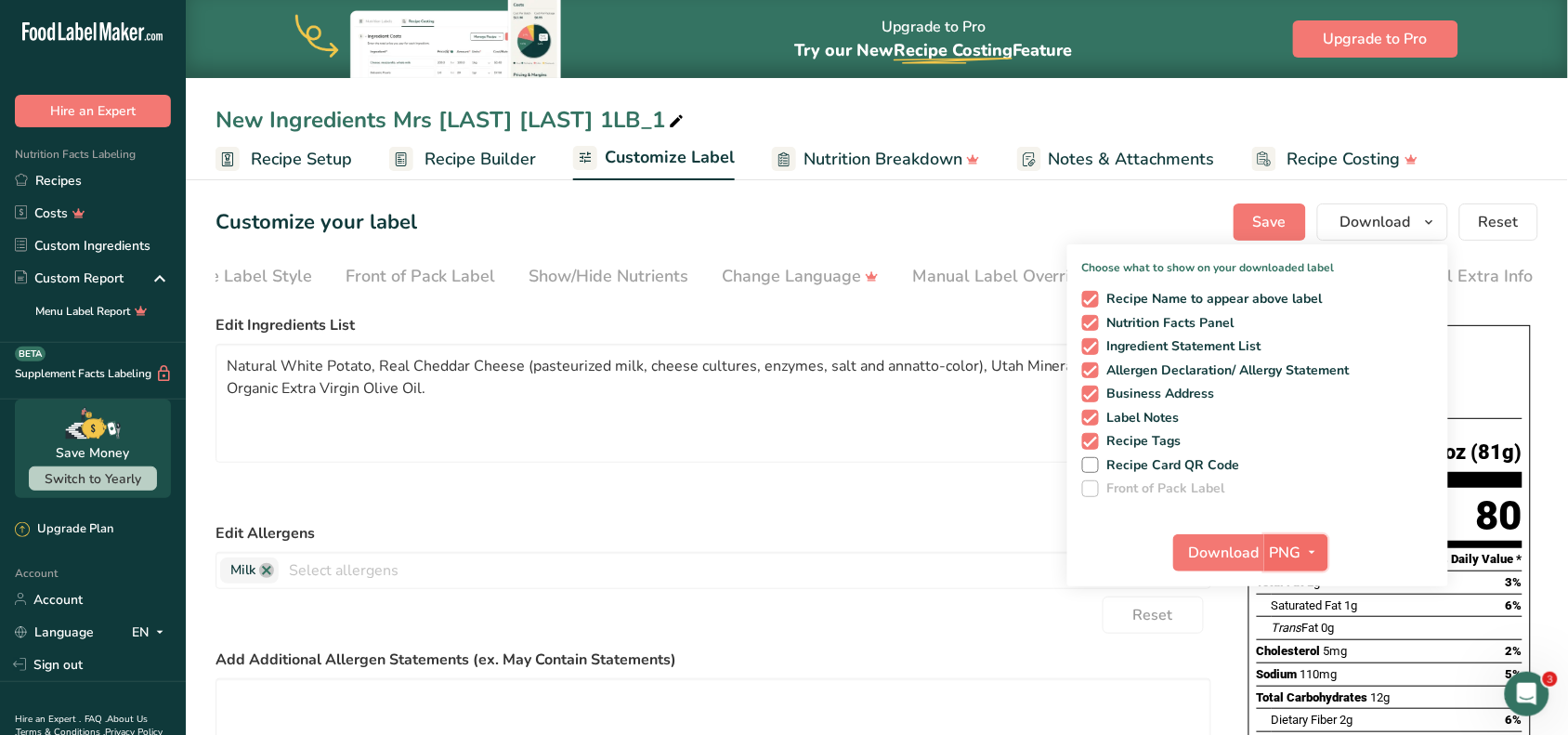 click at bounding box center (1313, 552) 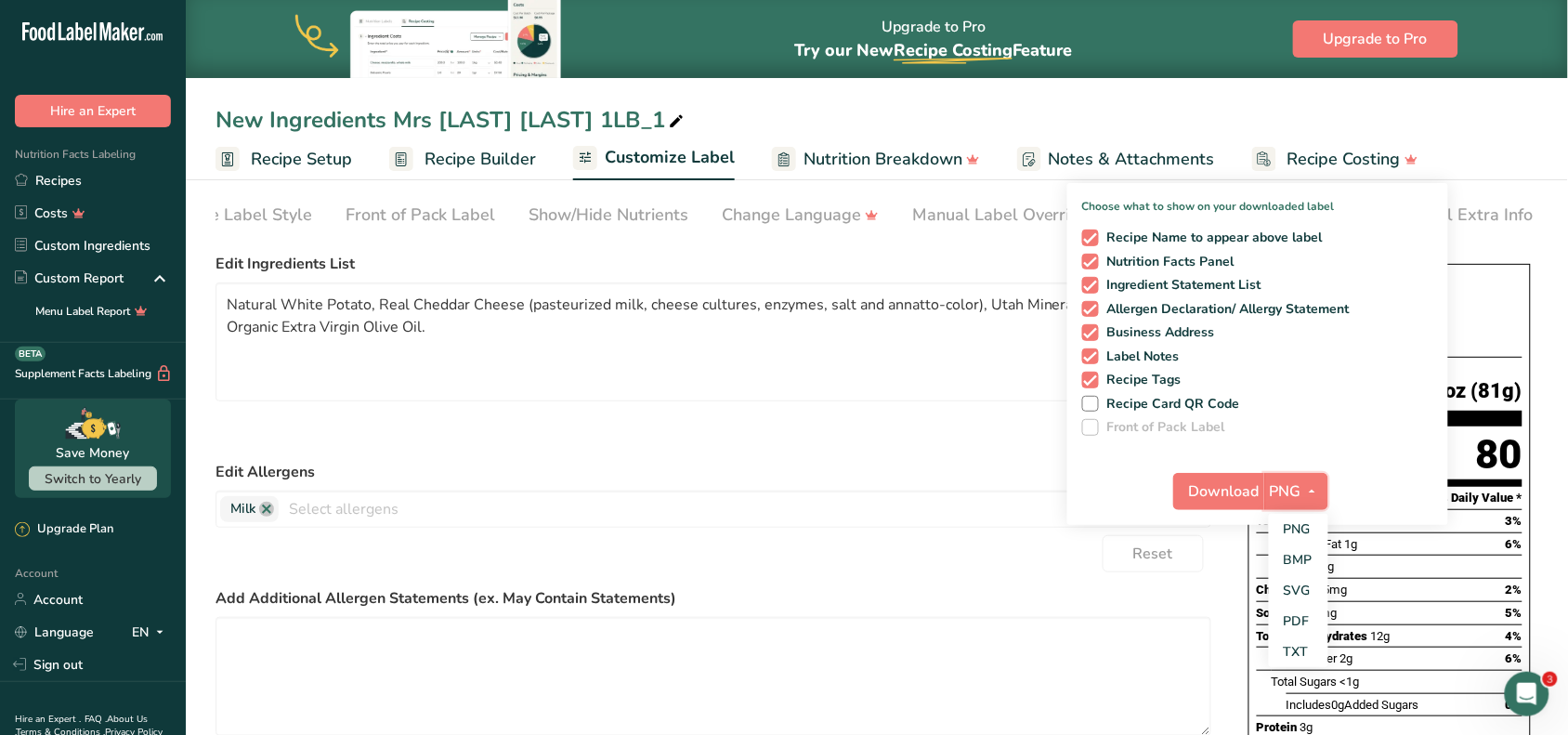 scroll, scrollTop: 116, scrollLeft: 0, axis: vertical 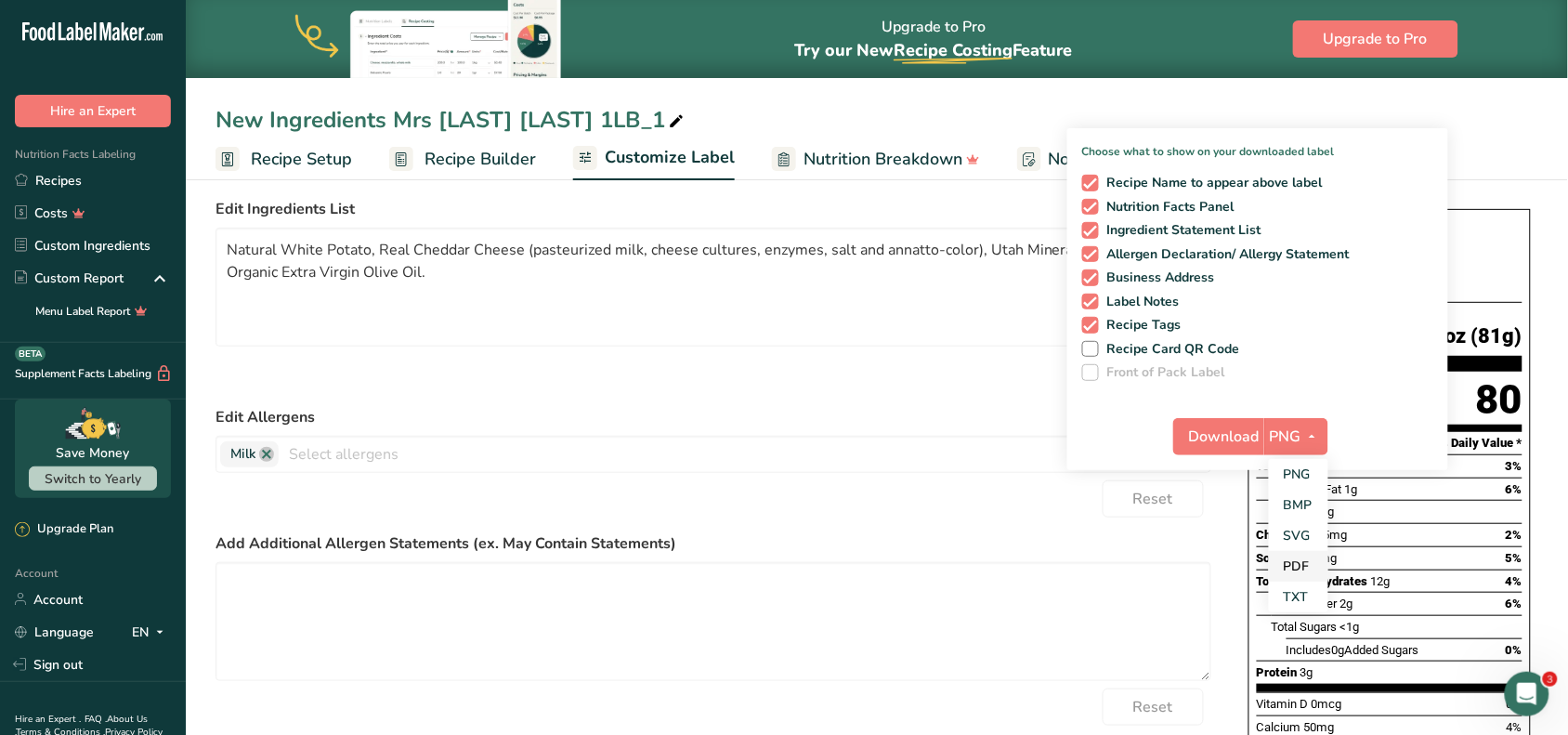 click on "PDF" at bounding box center [1299, 566] 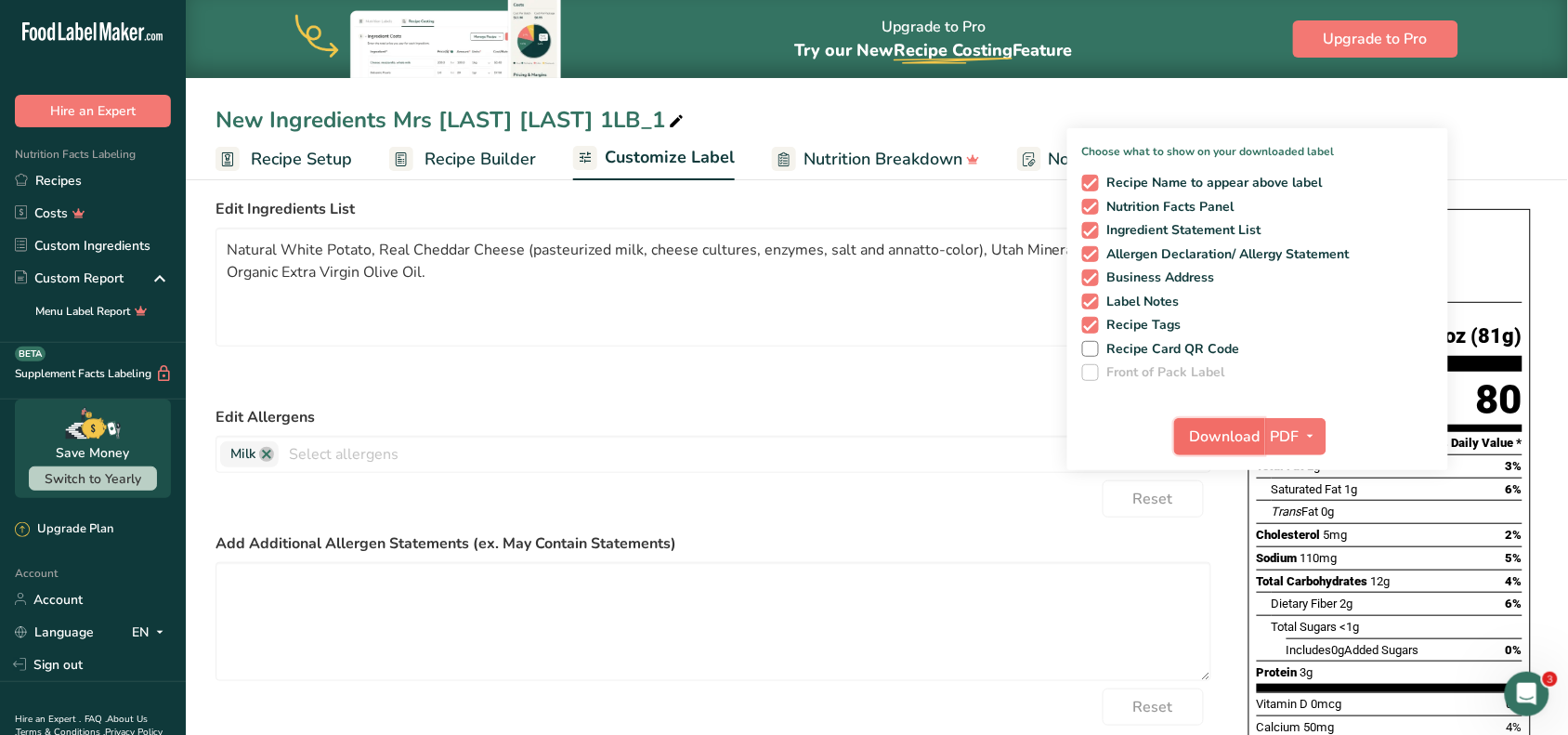 click on "Download" at bounding box center [1225, 437] 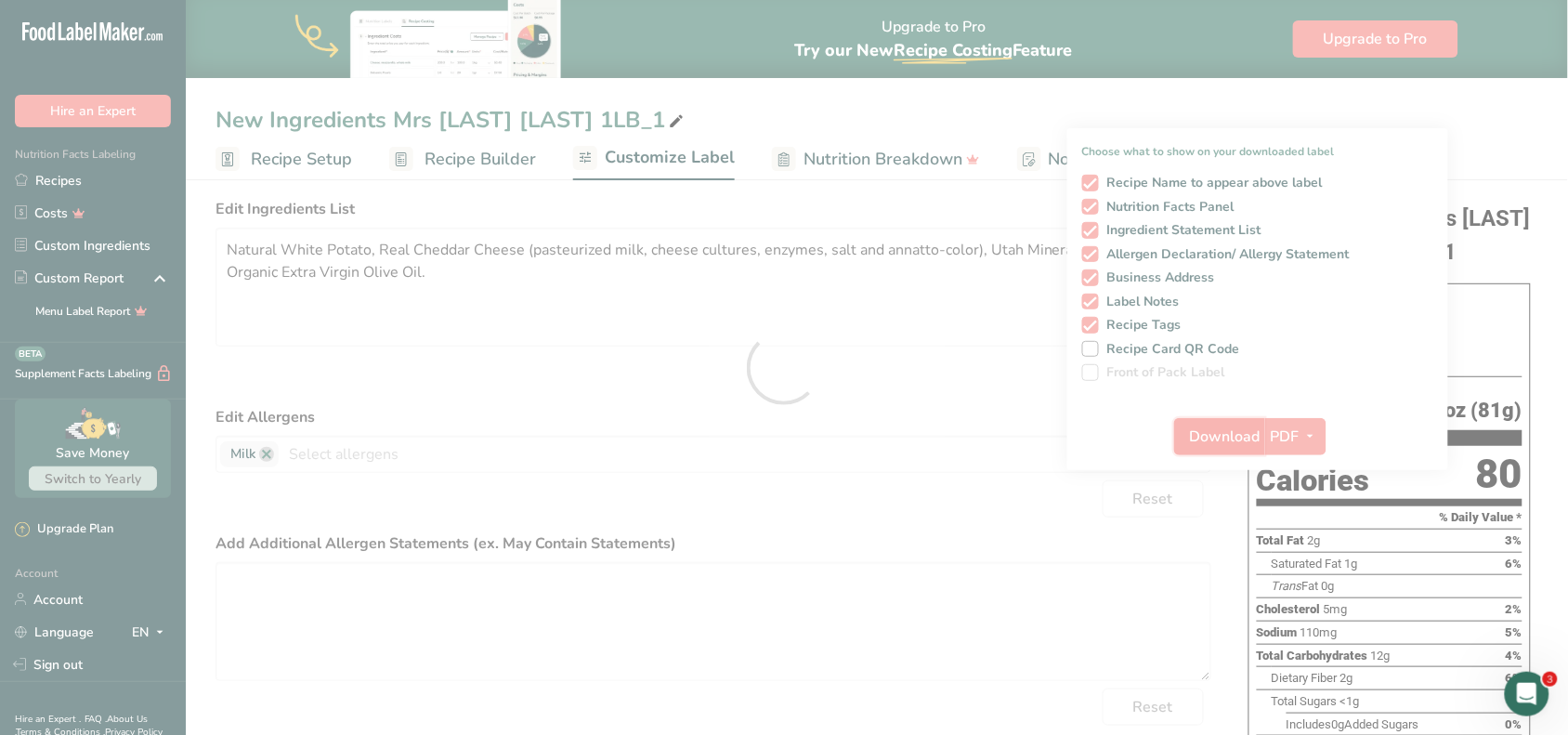 scroll, scrollTop: 0, scrollLeft: 0, axis: both 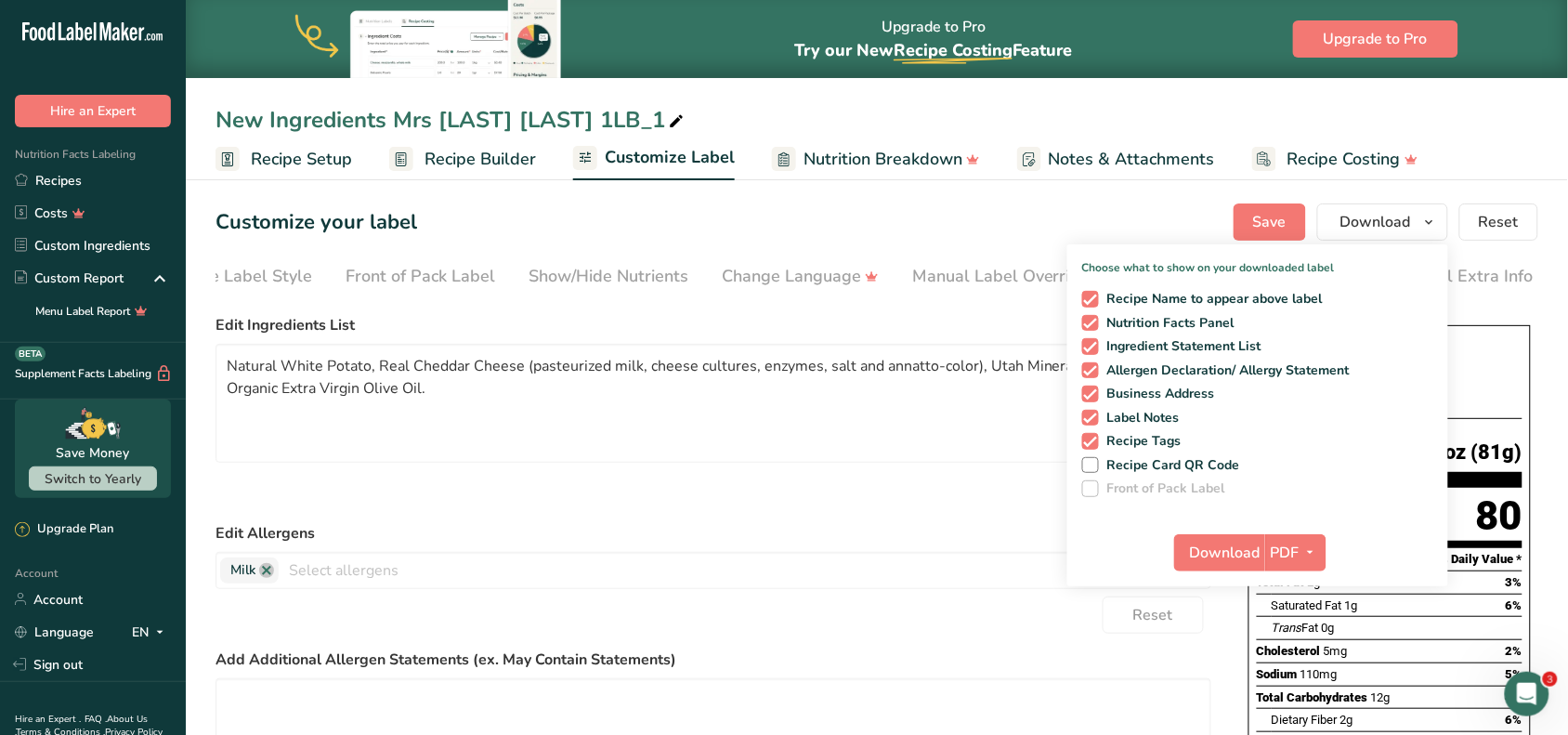 click on "Edit Ingredients List" at bounding box center [713, 325] 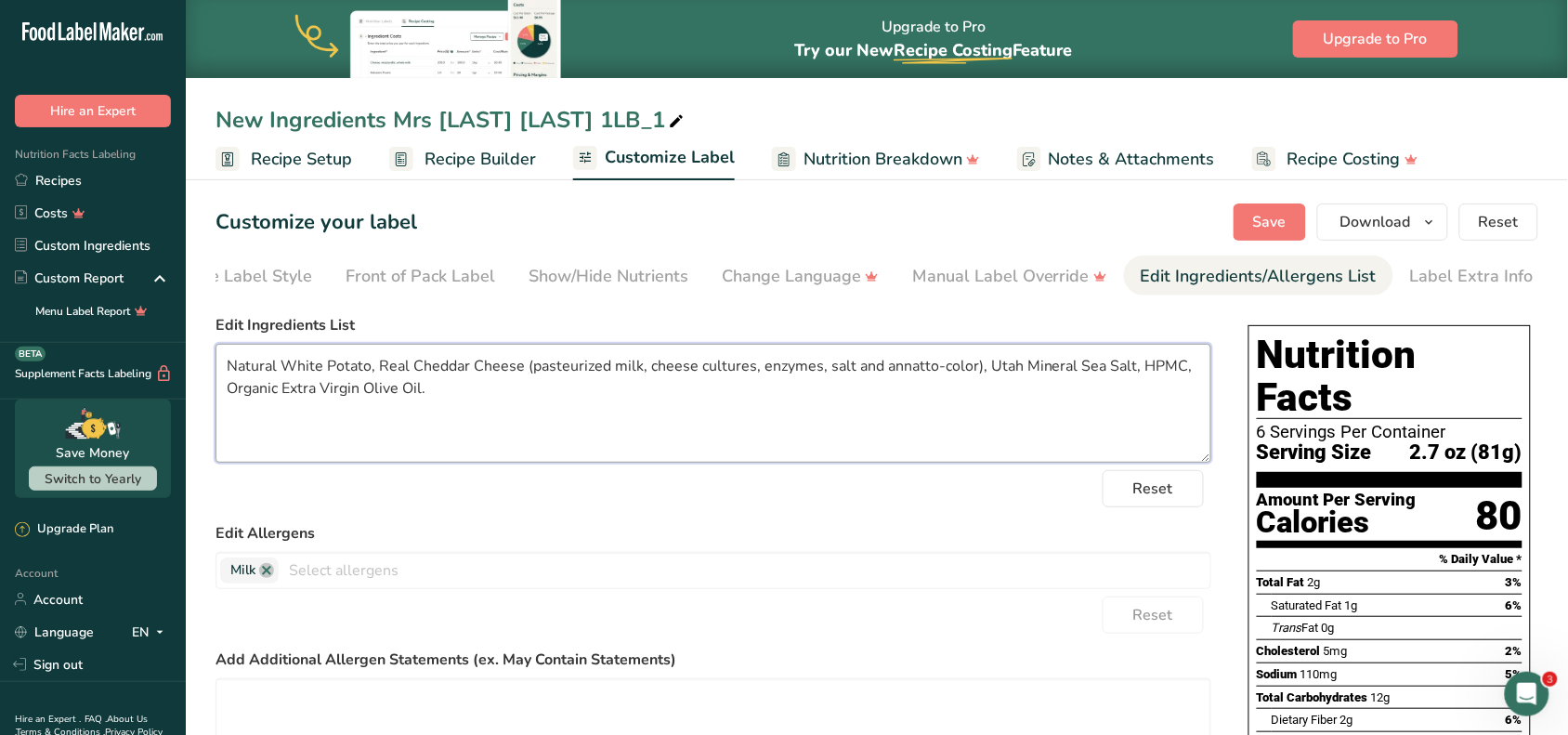 click on "Natural White Potato, Real Cheddar Cheese (pasteurized milk, cheese cultures, enzymes, salt and annatto-color), Utah Mineral Sea Salt, HPMC, Organic Extra Virgin Olive Oil." at bounding box center (713, 403) 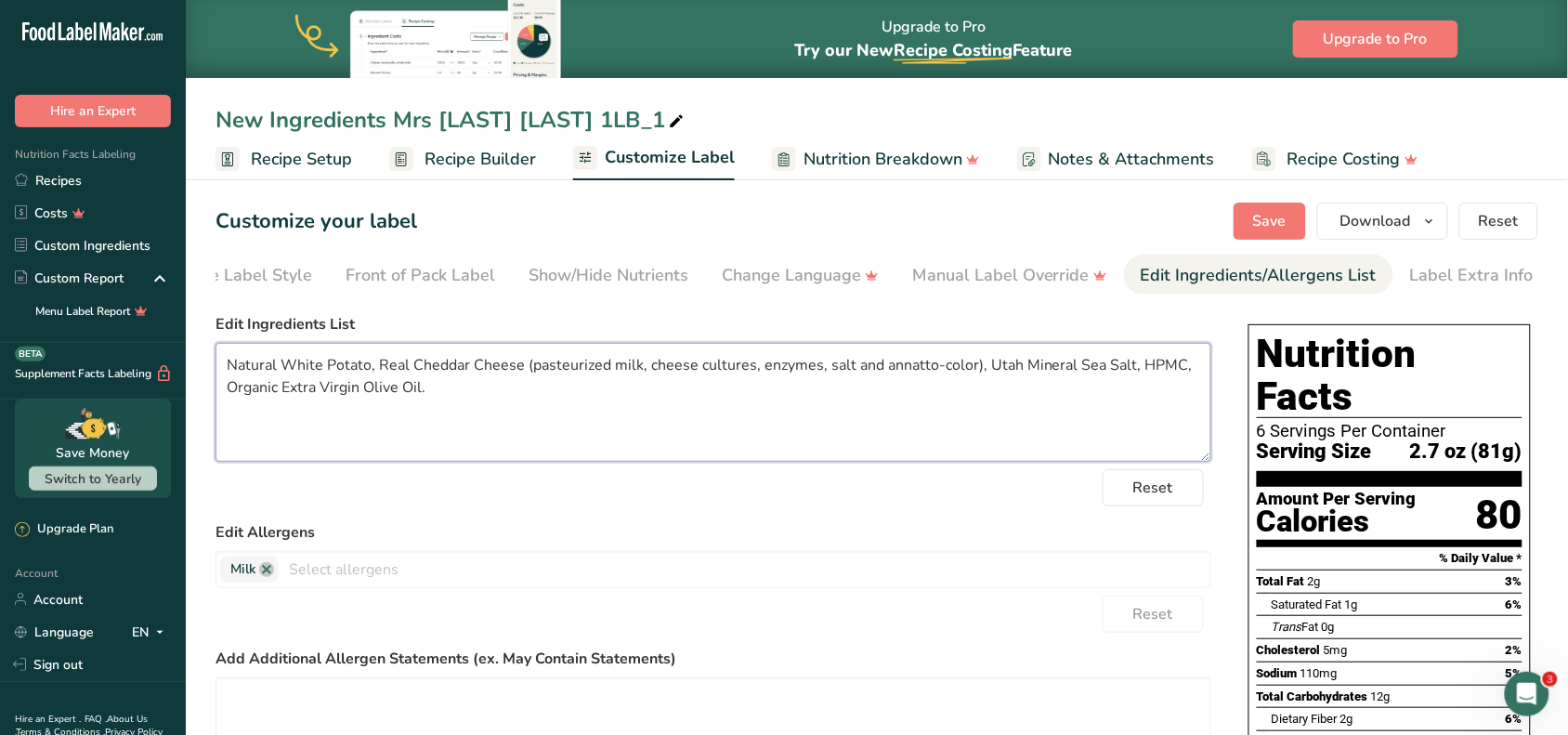 scroll, scrollTop: 0, scrollLeft: 0, axis: both 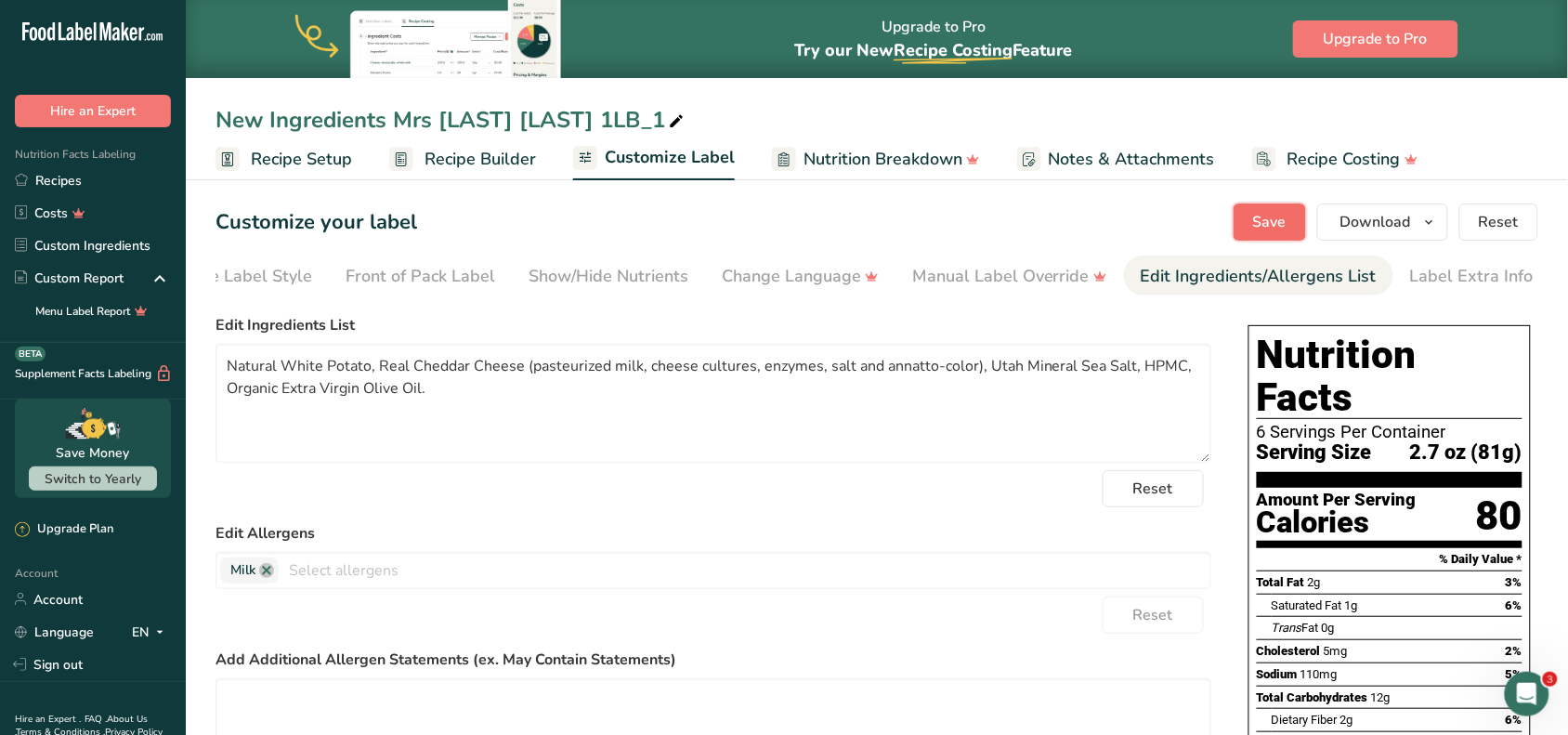click on "Save" at bounding box center (1270, 222) 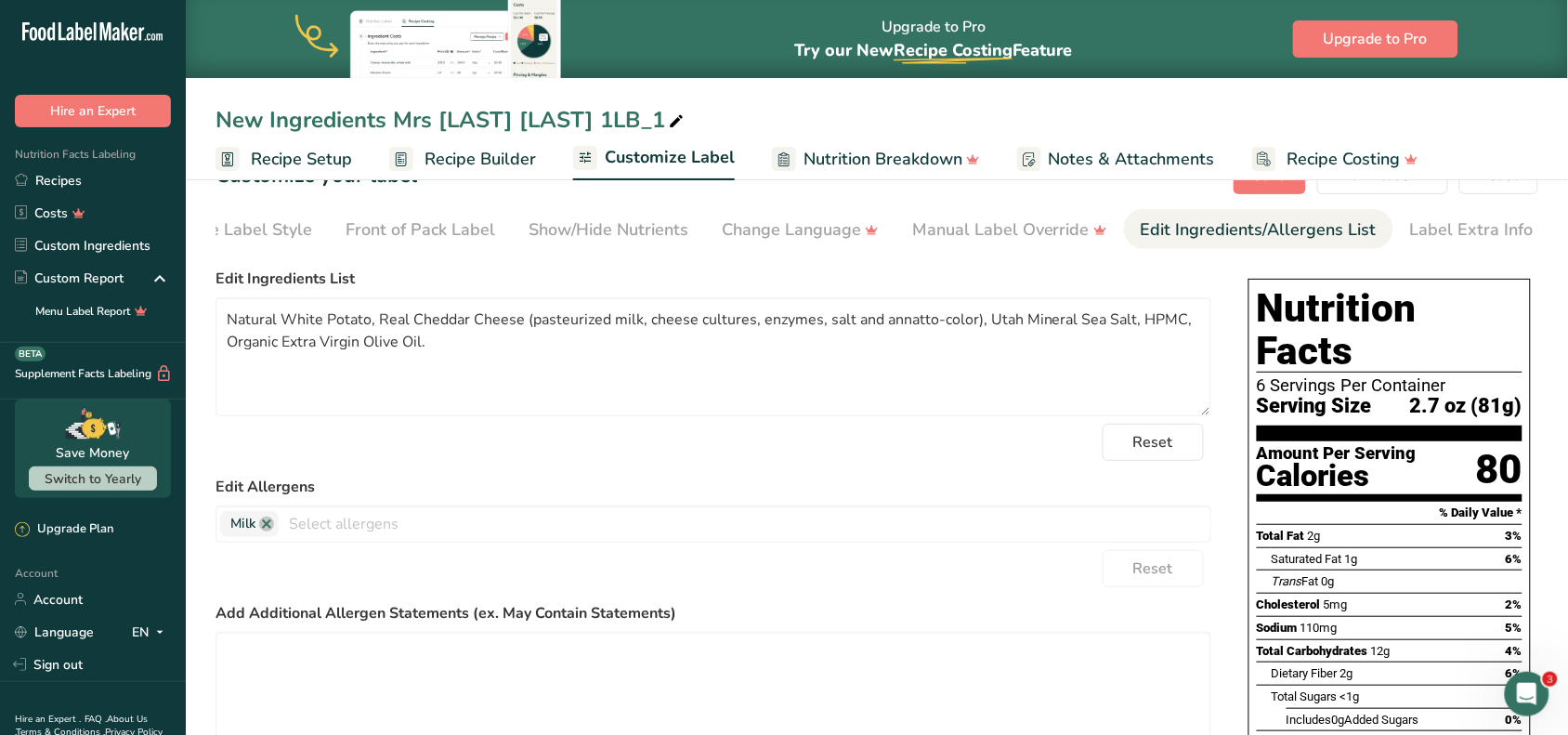 scroll, scrollTop: 330, scrollLeft: 0, axis: vertical 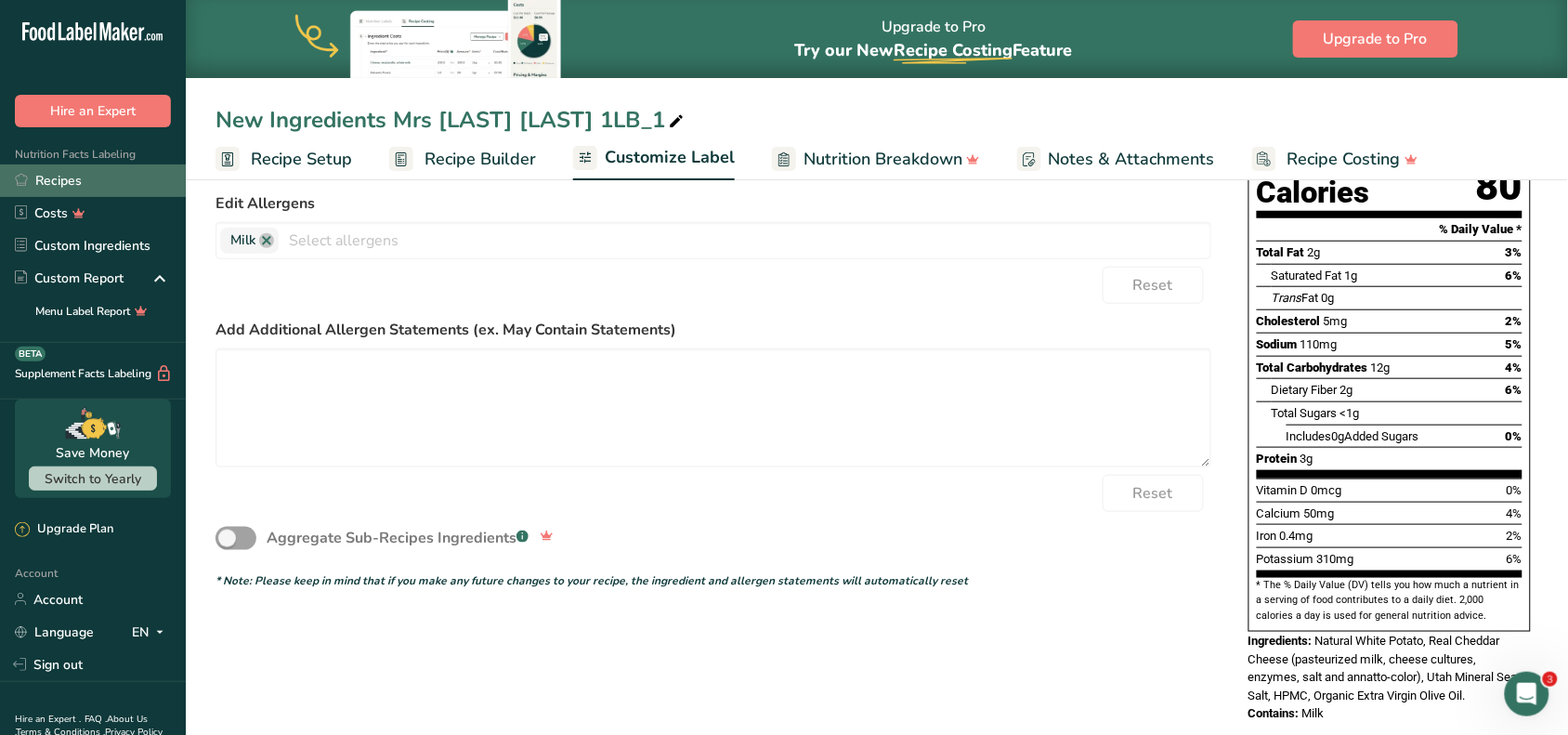 click on "Recipes" at bounding box center (93, 180) 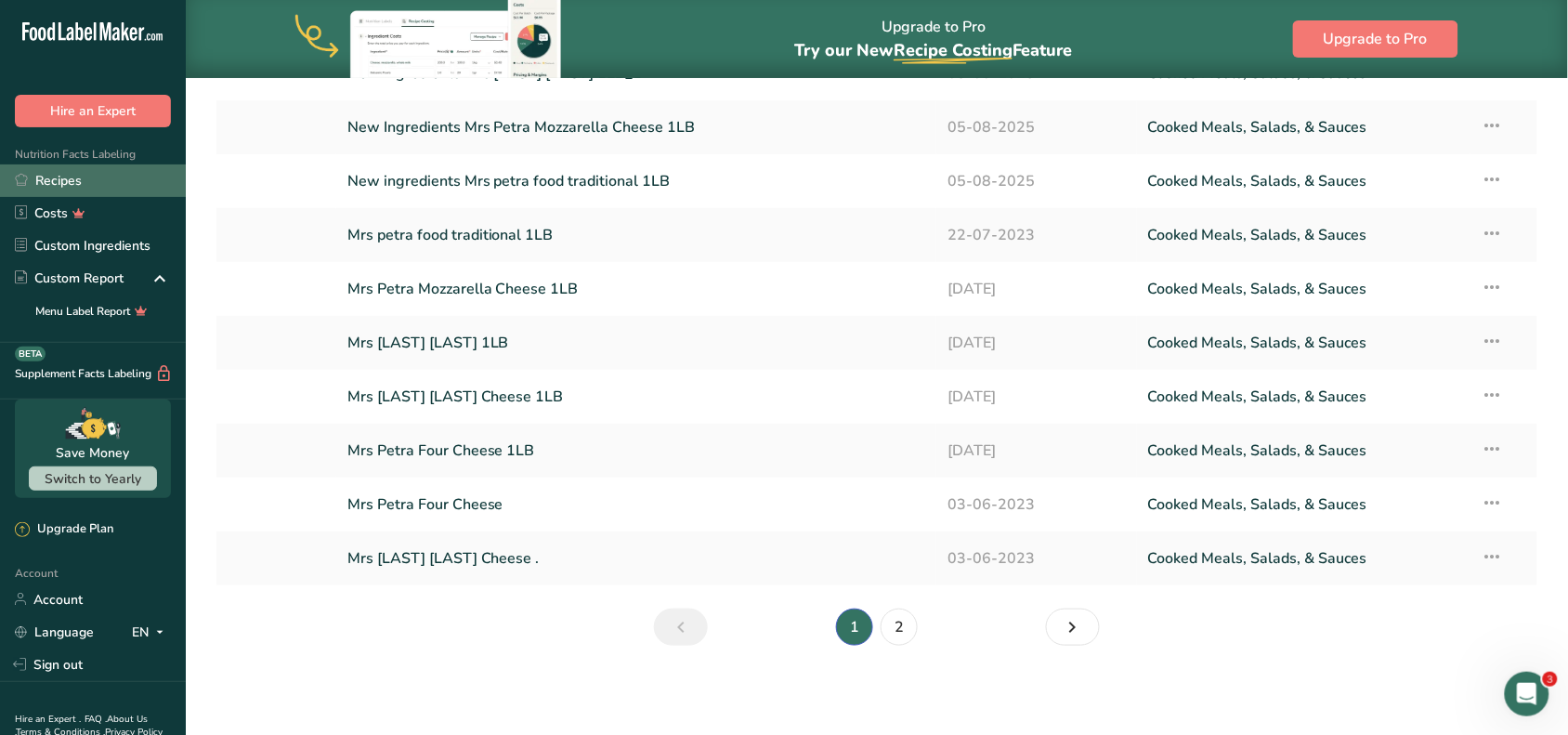 scroll, scrollTop: 0, scrollLeft: 0, axis: both 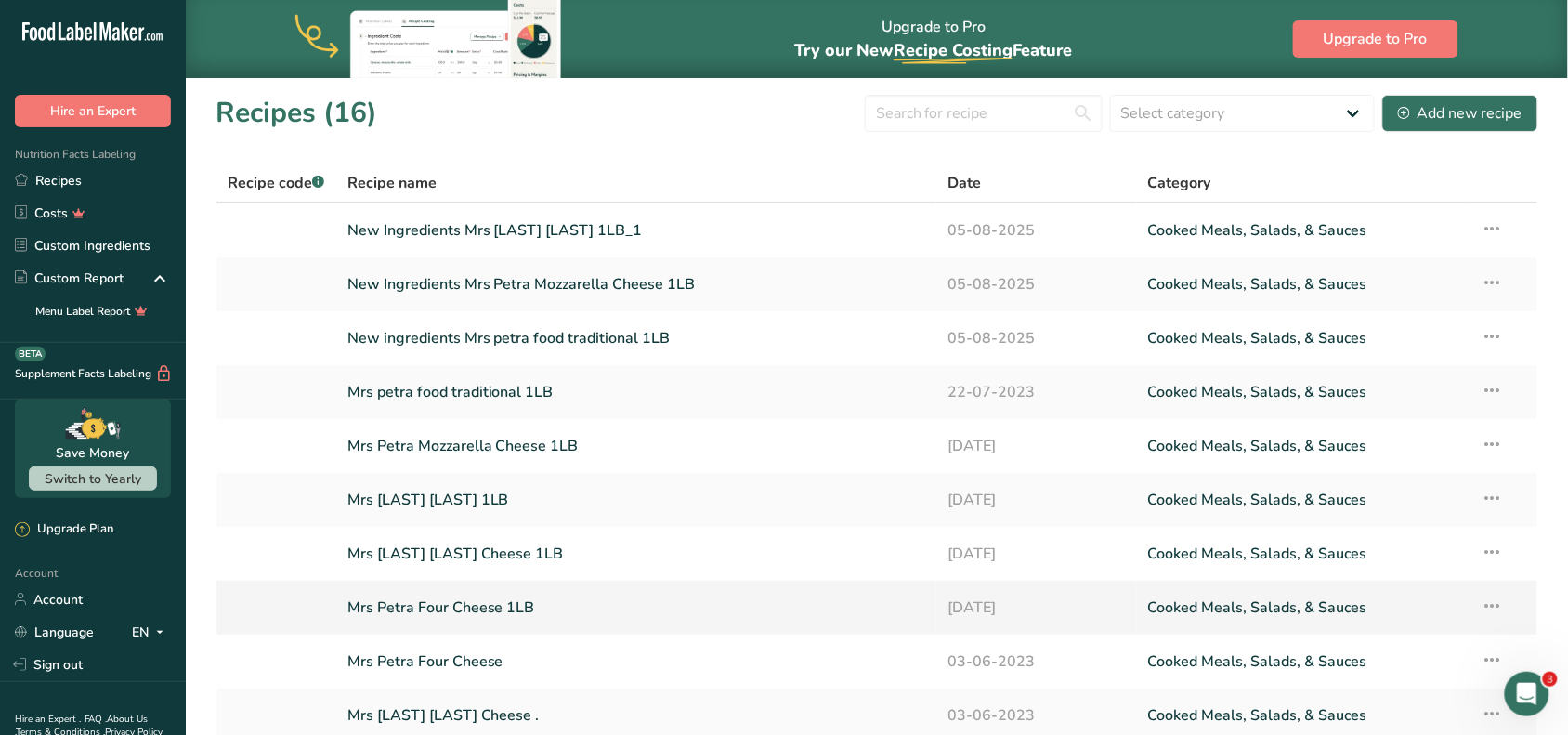 click at bounding box center [1493, 606] 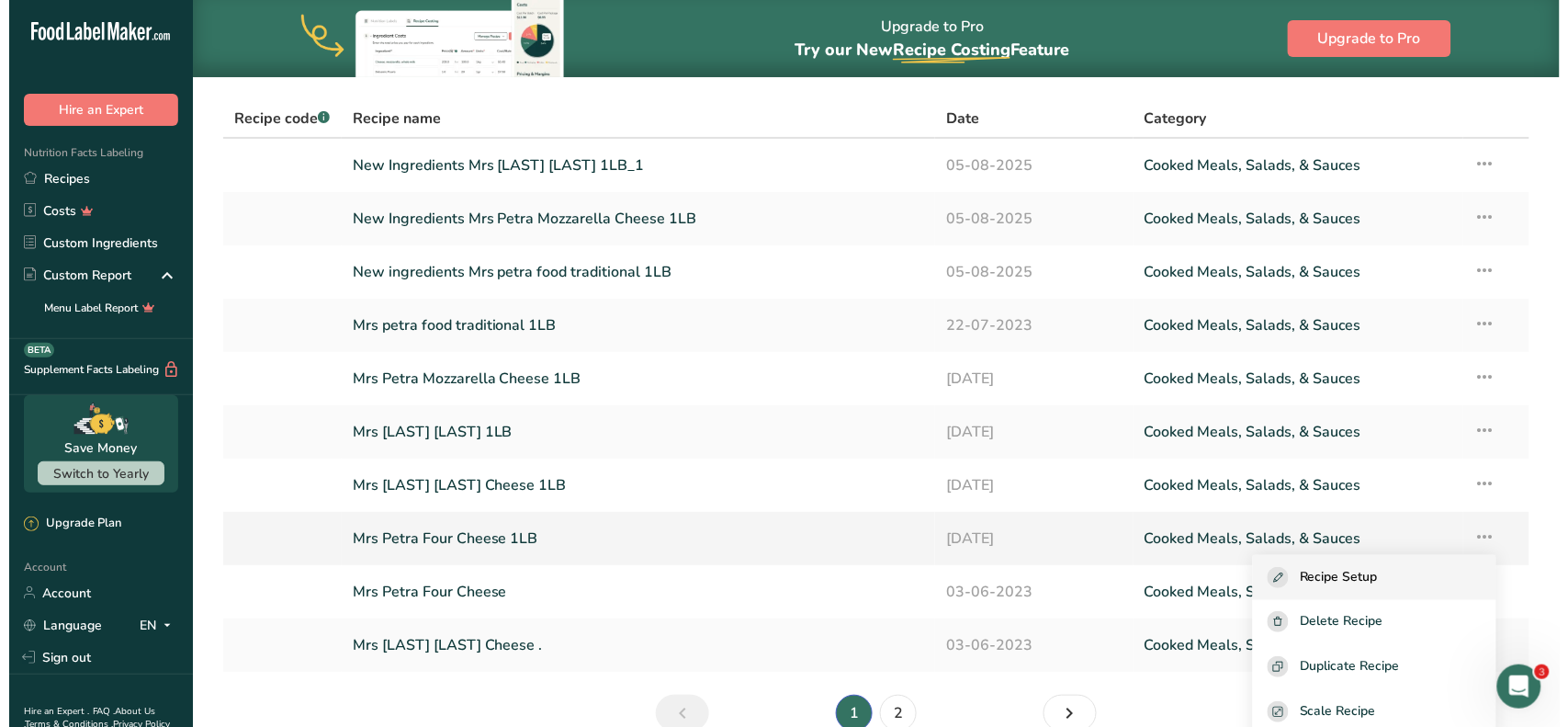 scroll, scrollTop: 115, scrollLeft: 0, axis: vertical 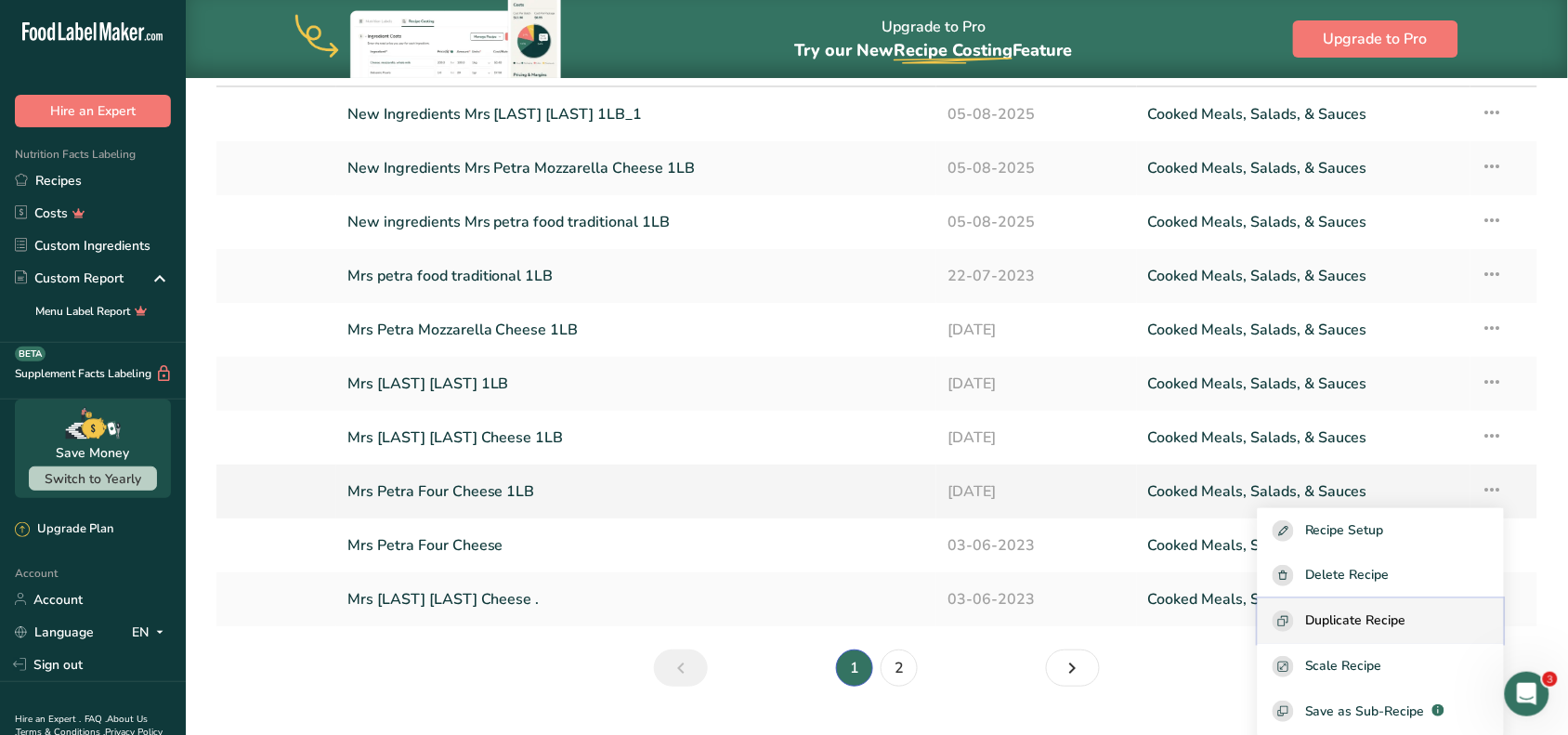 click on "Duplicate Recipe" at bounding box center [1380, 621] 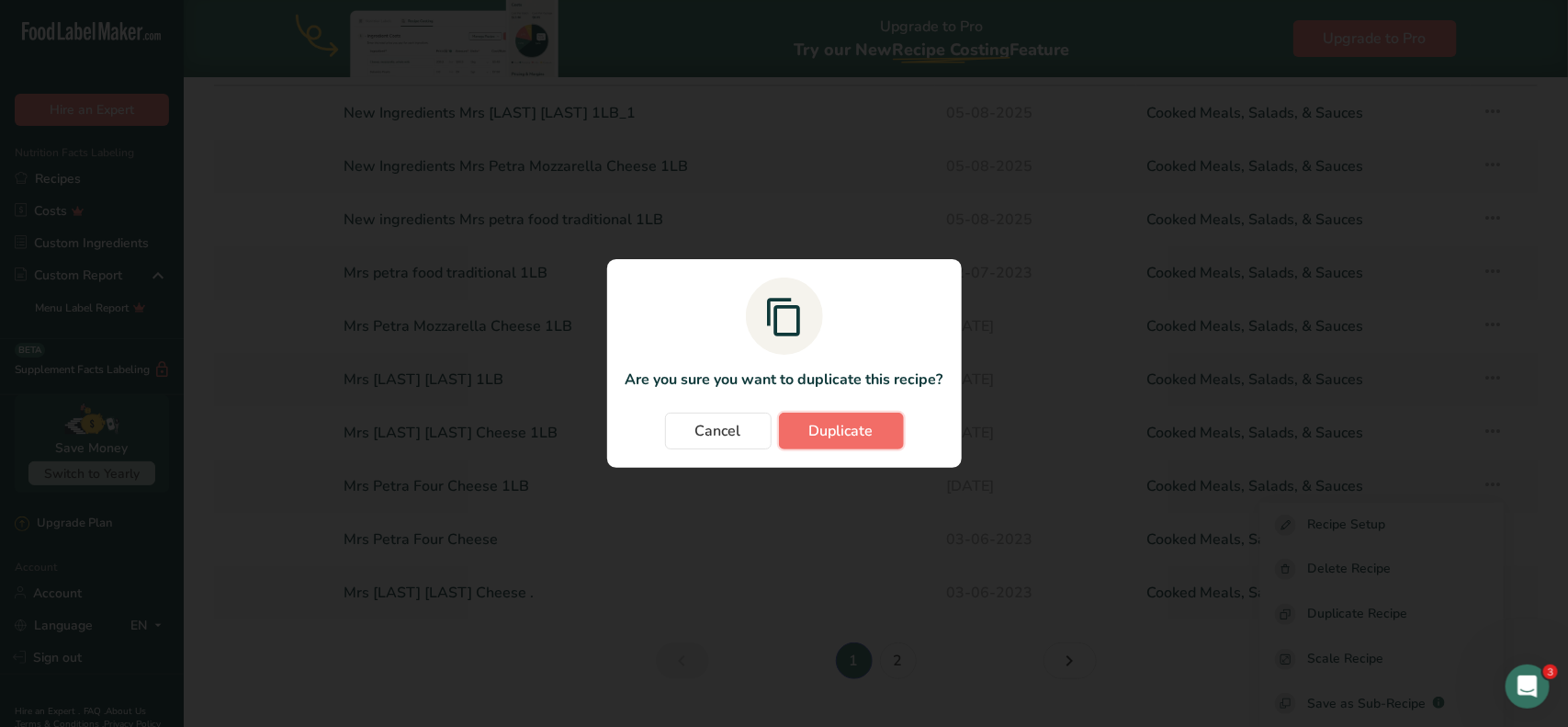 click on "Duplicate" at bounding box center [841, 431] 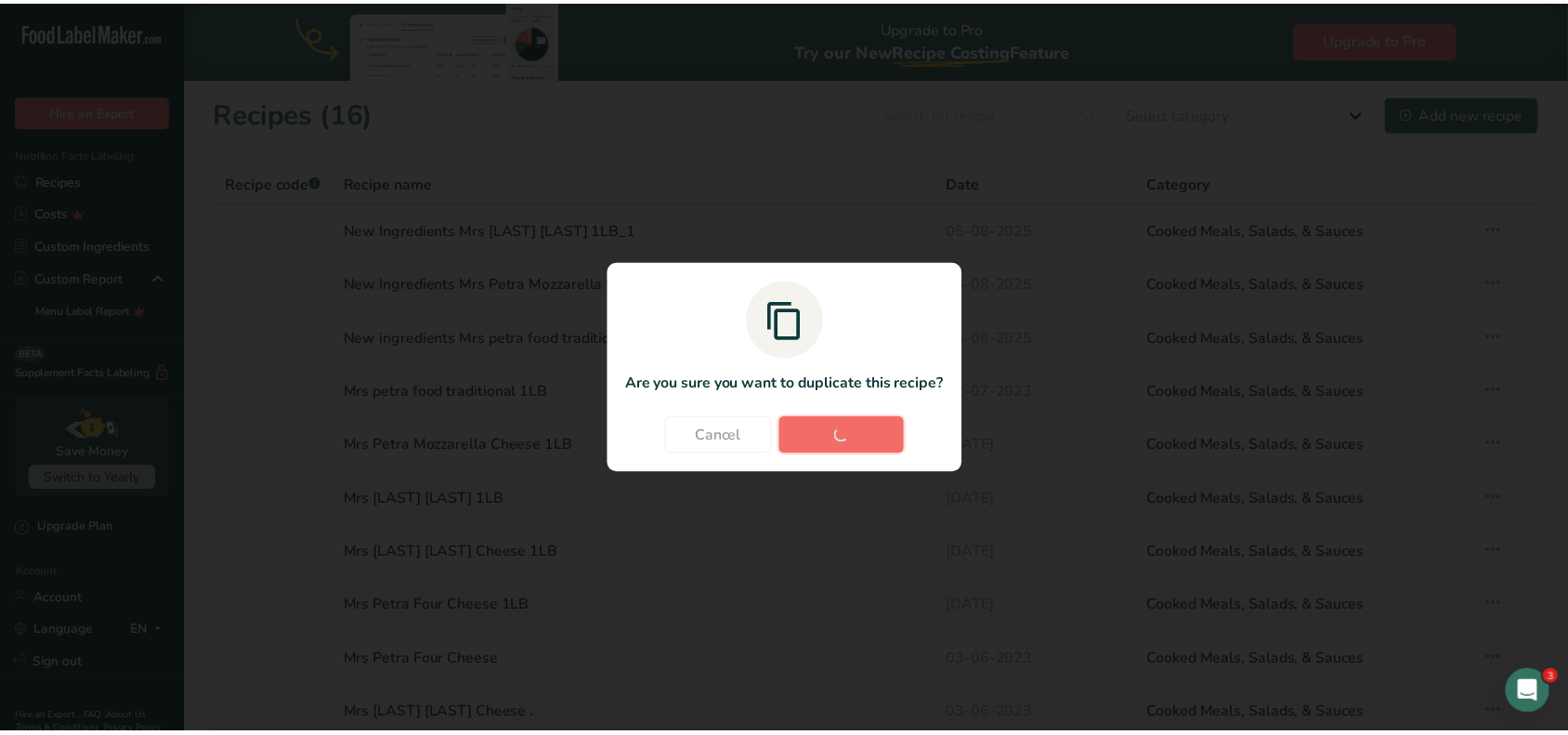 scroll, scrollTop: 0, scrollLeft: 0, axis: both 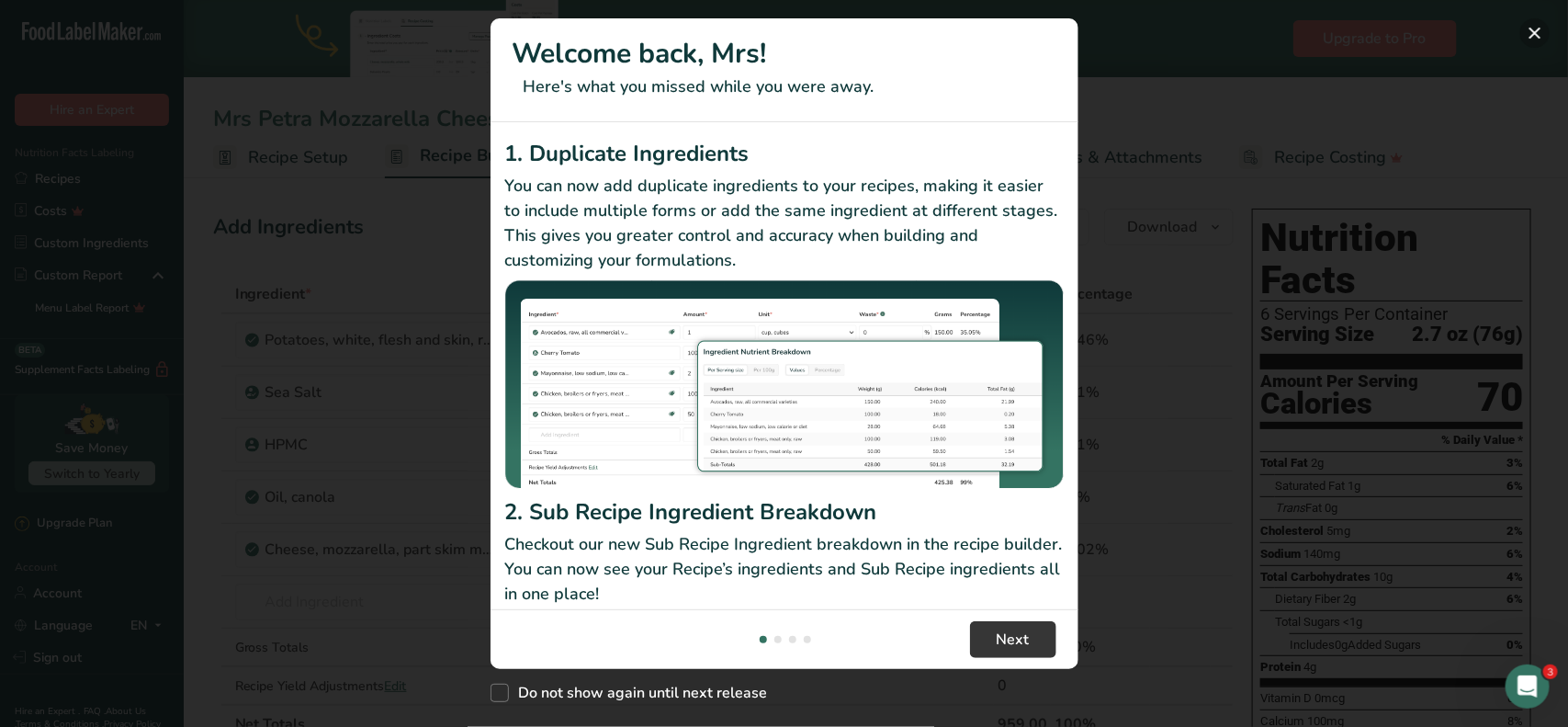 click at bounding box center [1535, 33] 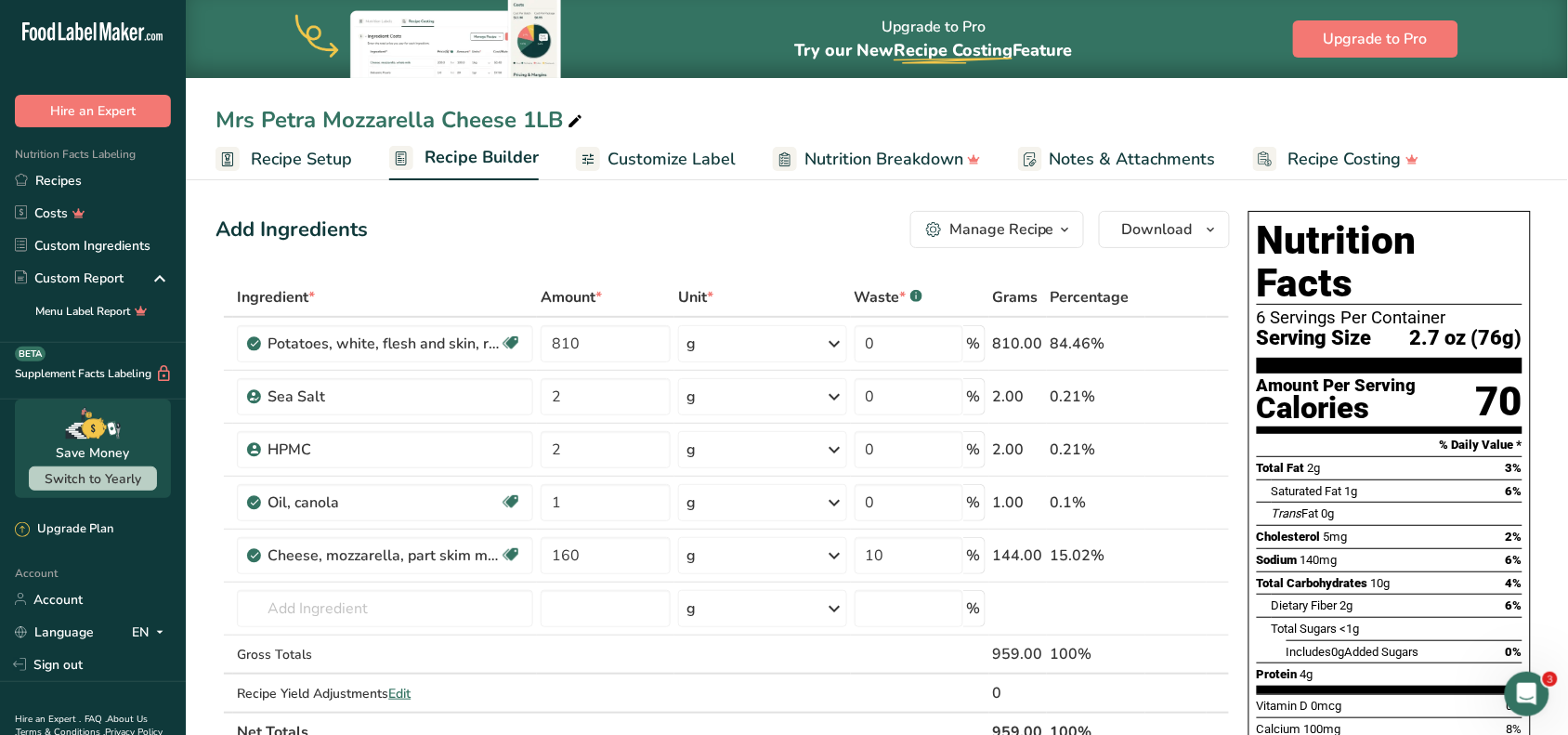 click on "Notes & Attachments" at bounding box center (1117, 159) 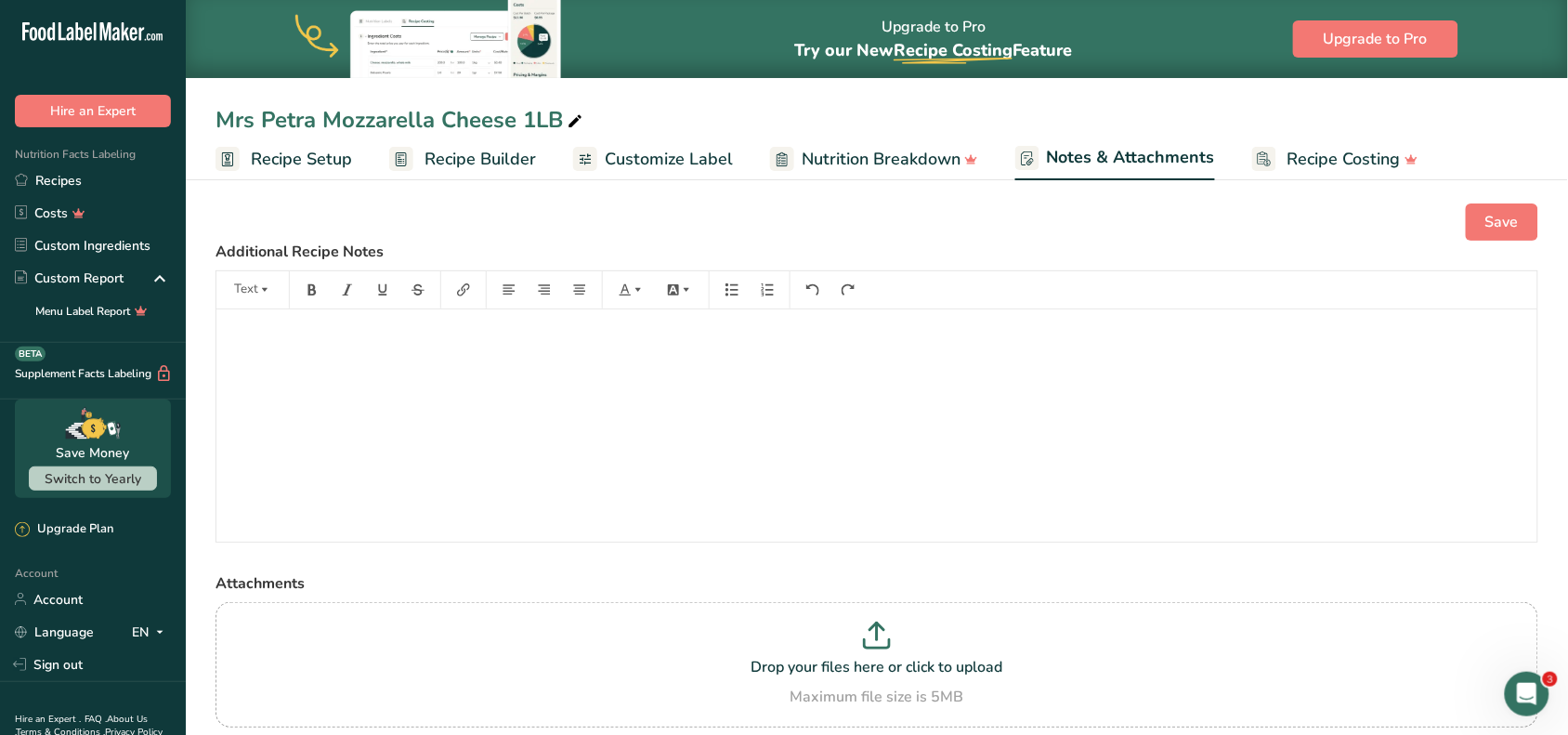 click on "Save
Additional Recipe Notes Text   ﻿
Attachments
Drop your files here or click to upload
Maximum file size is 5MB" at bounding box center (877, 490) 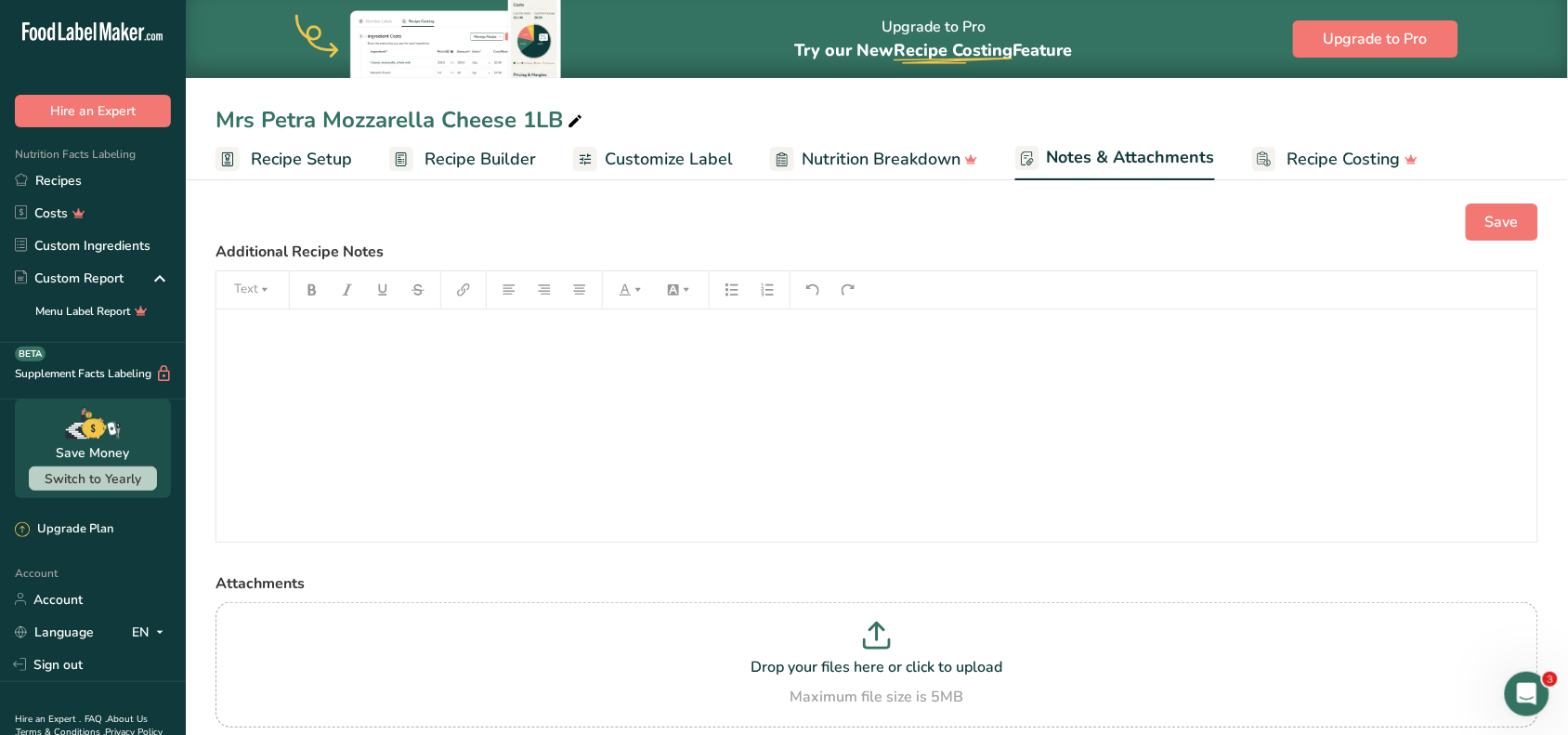 click on "Nutrition Breakdown" at bounding box center (881, 159) 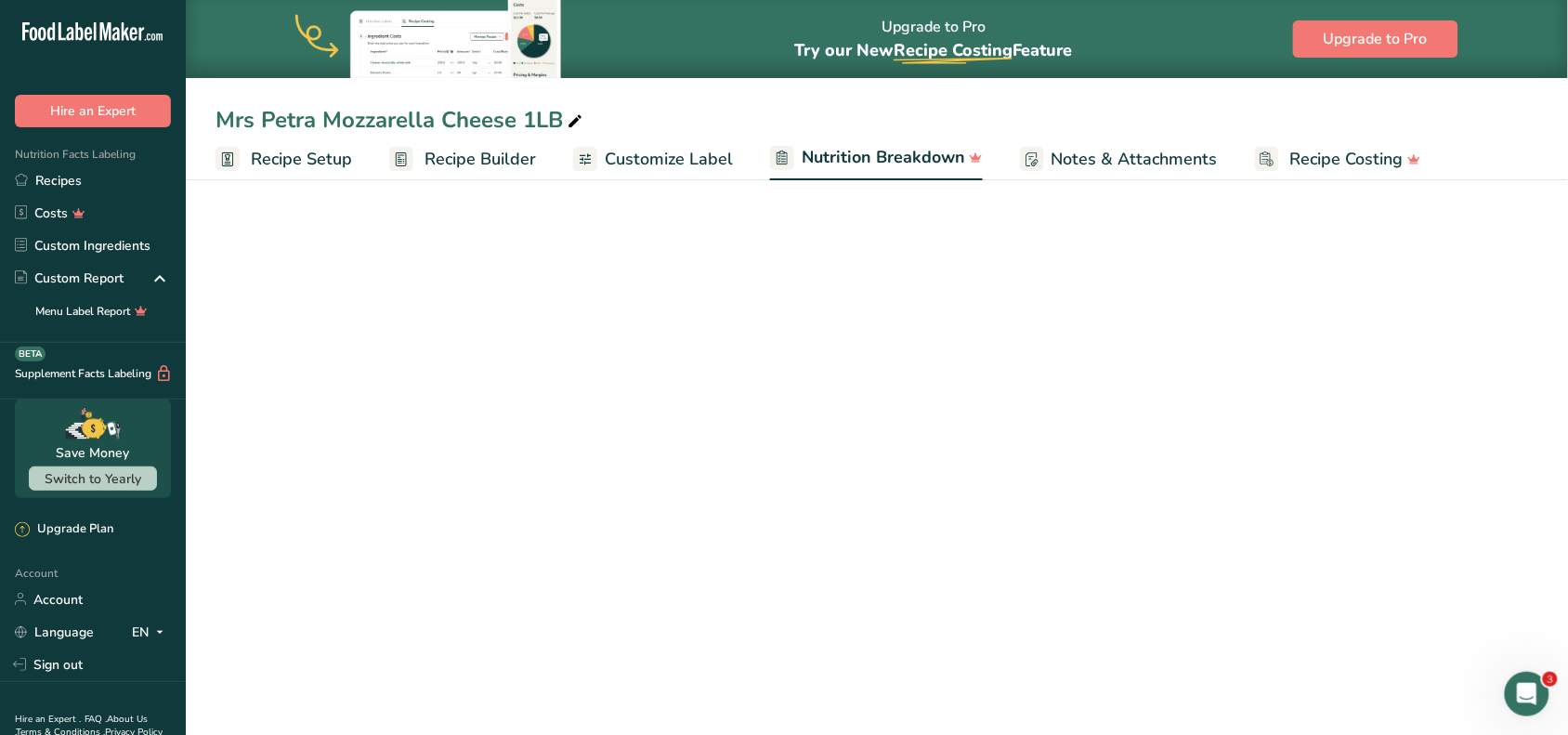 click on "Customize Label" at bounding box center [669, 159] 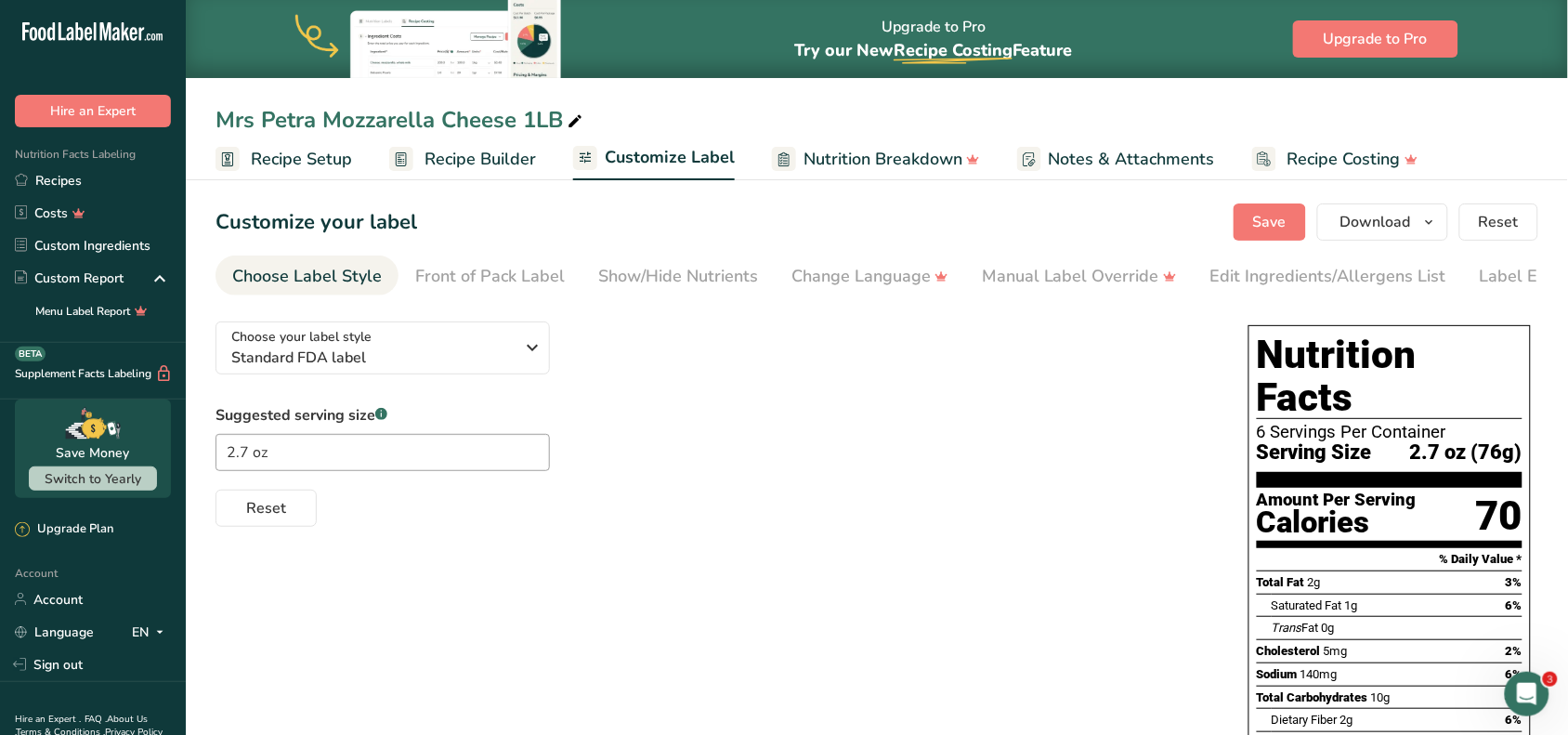 click on "Customize Label" at bounding box center [670, 157] 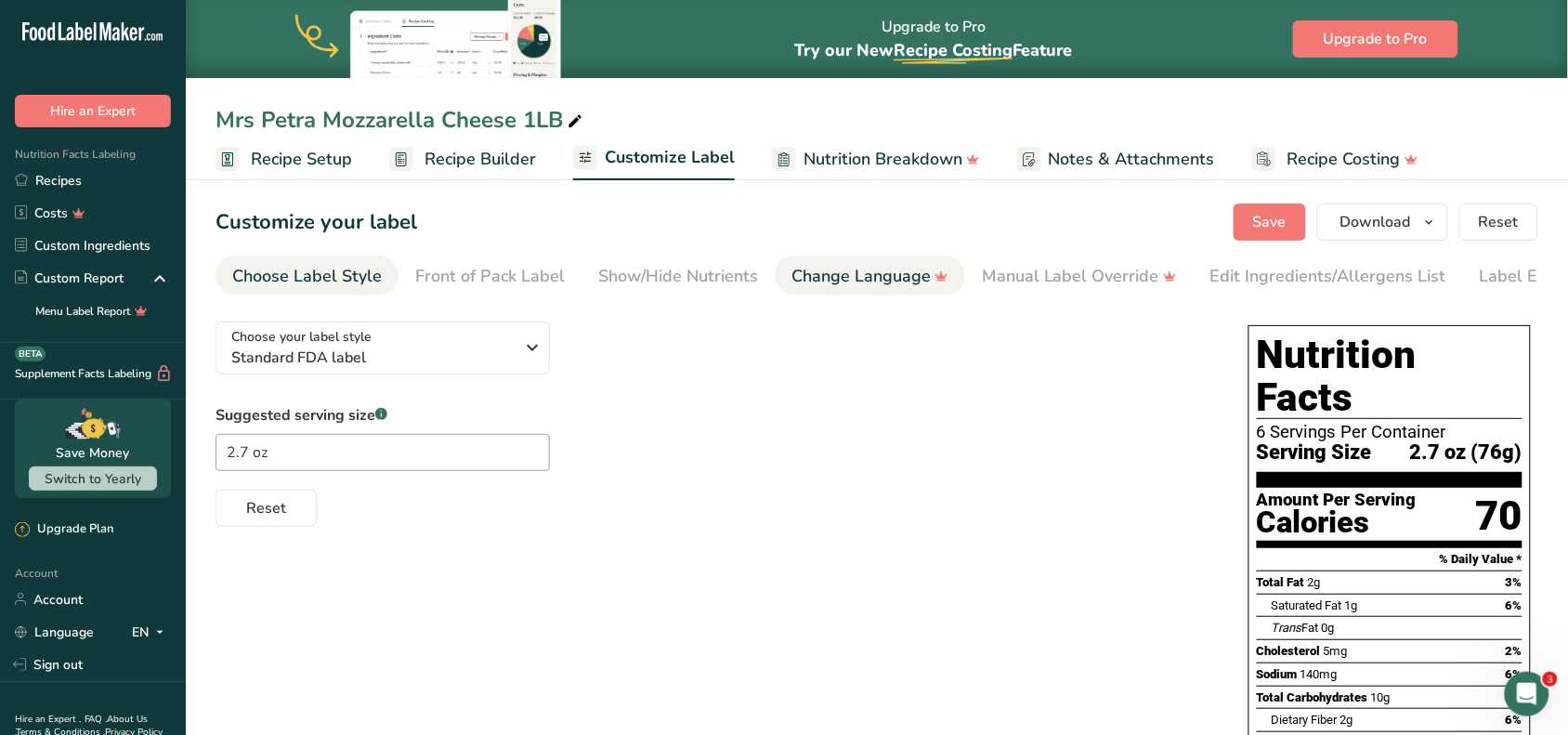 drag, startPoint x: 693, startPoint y: 277, endPoint x: 796, endPoint y: 267, distance: 103.4843 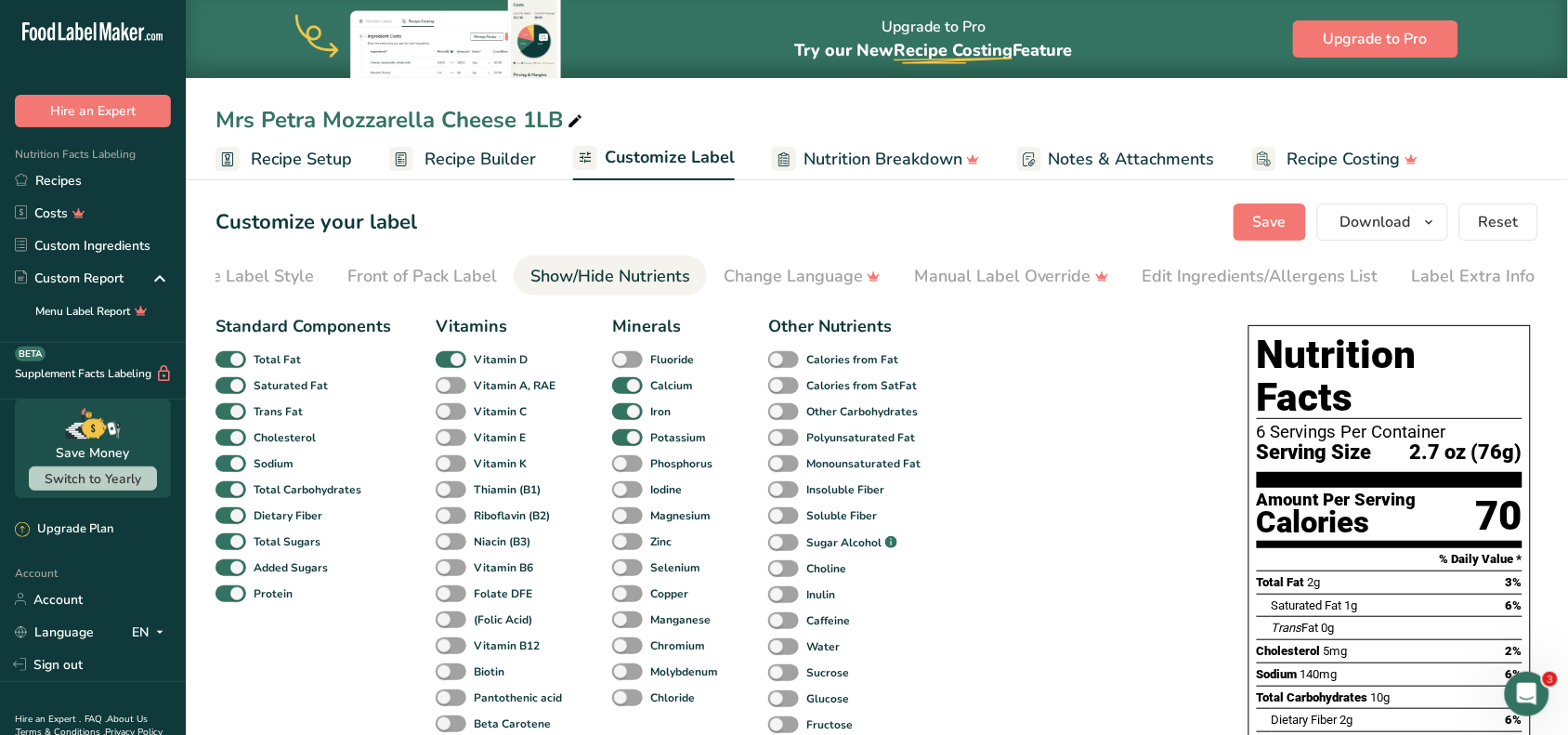 scroll, scrollTop: 0, scrollLeft: 70, axis: horizontal 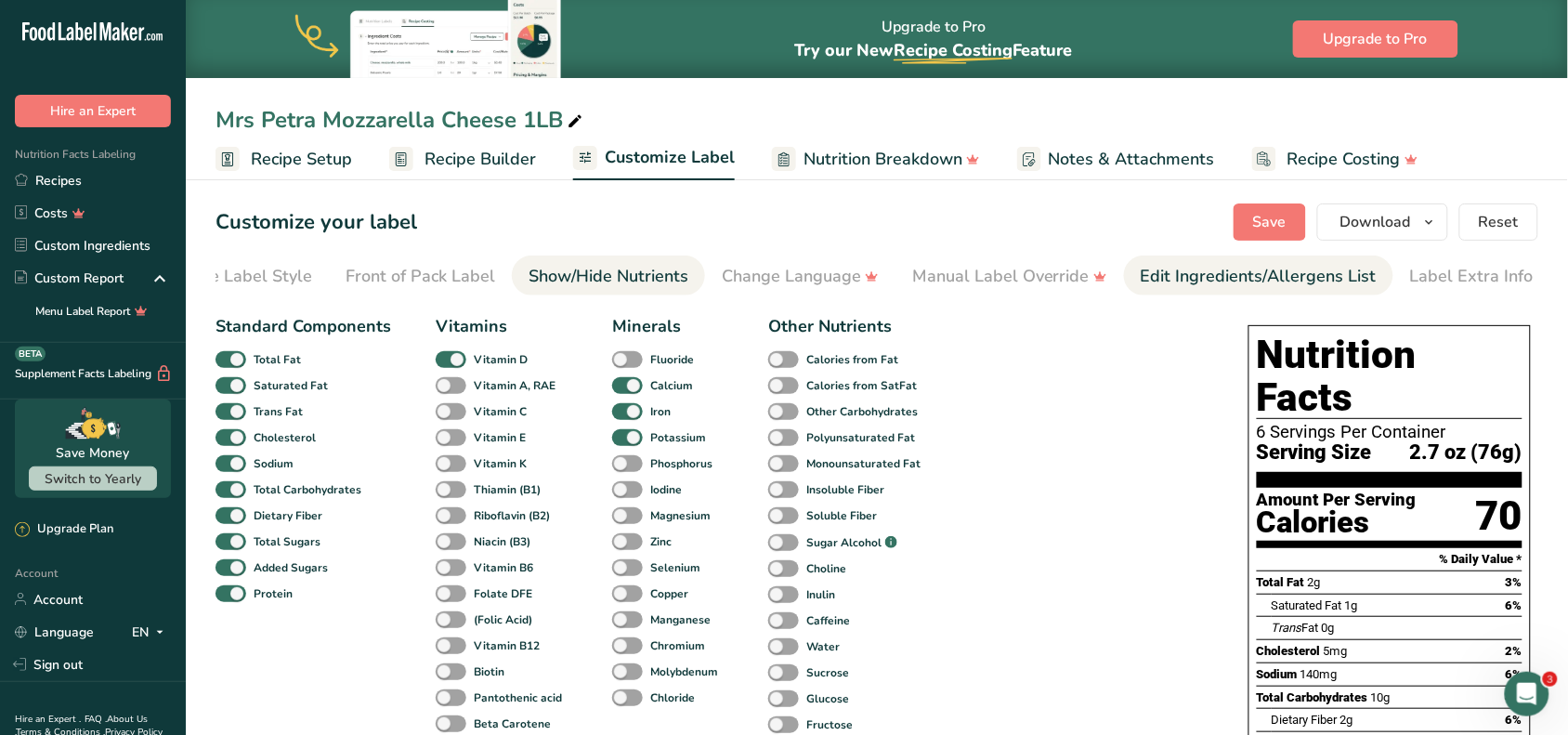 click on "Edit Ingredients/Allergens List" at bounding box center [1259, 276] 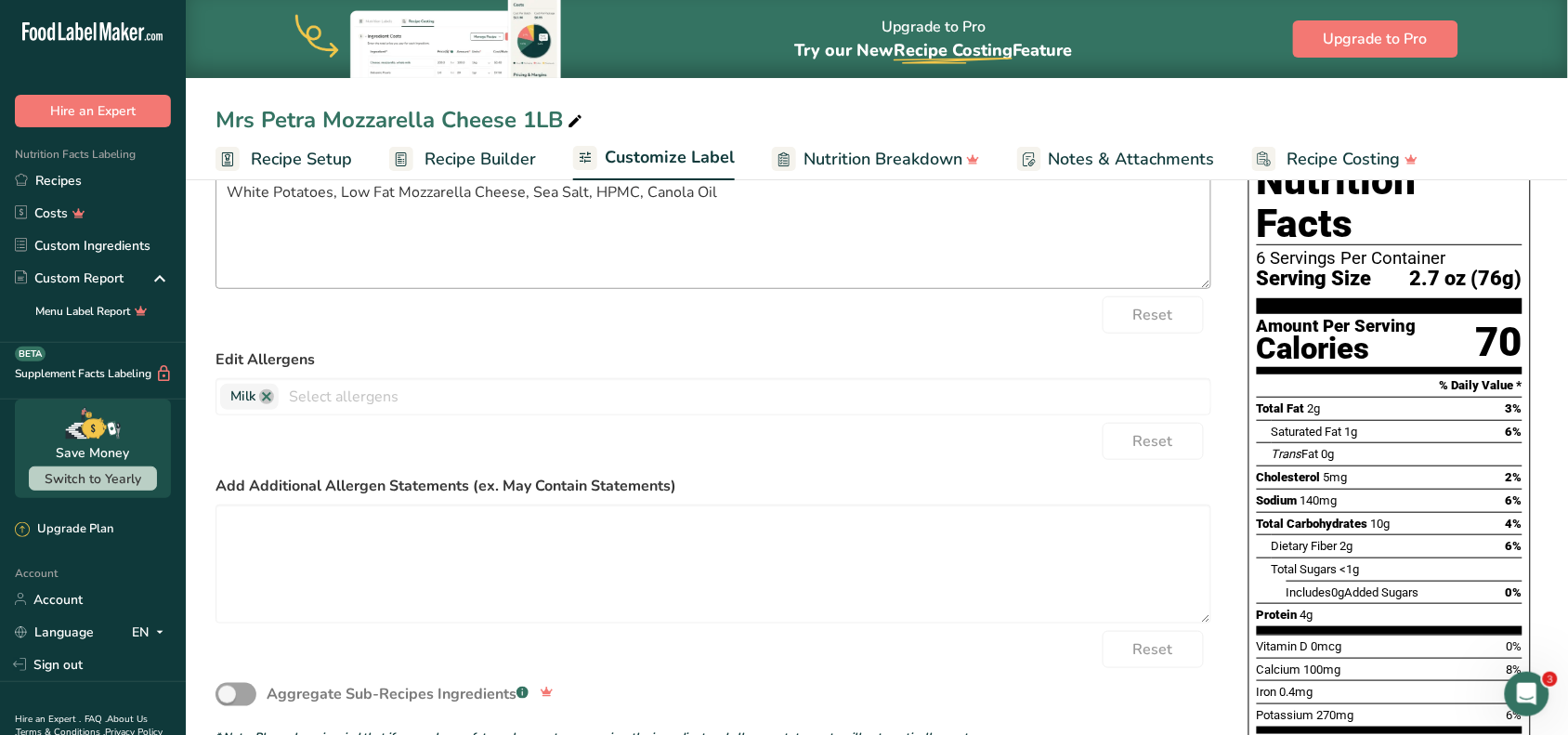 scroll, scrollTop: 0, scrollLeft: 0, axis: both 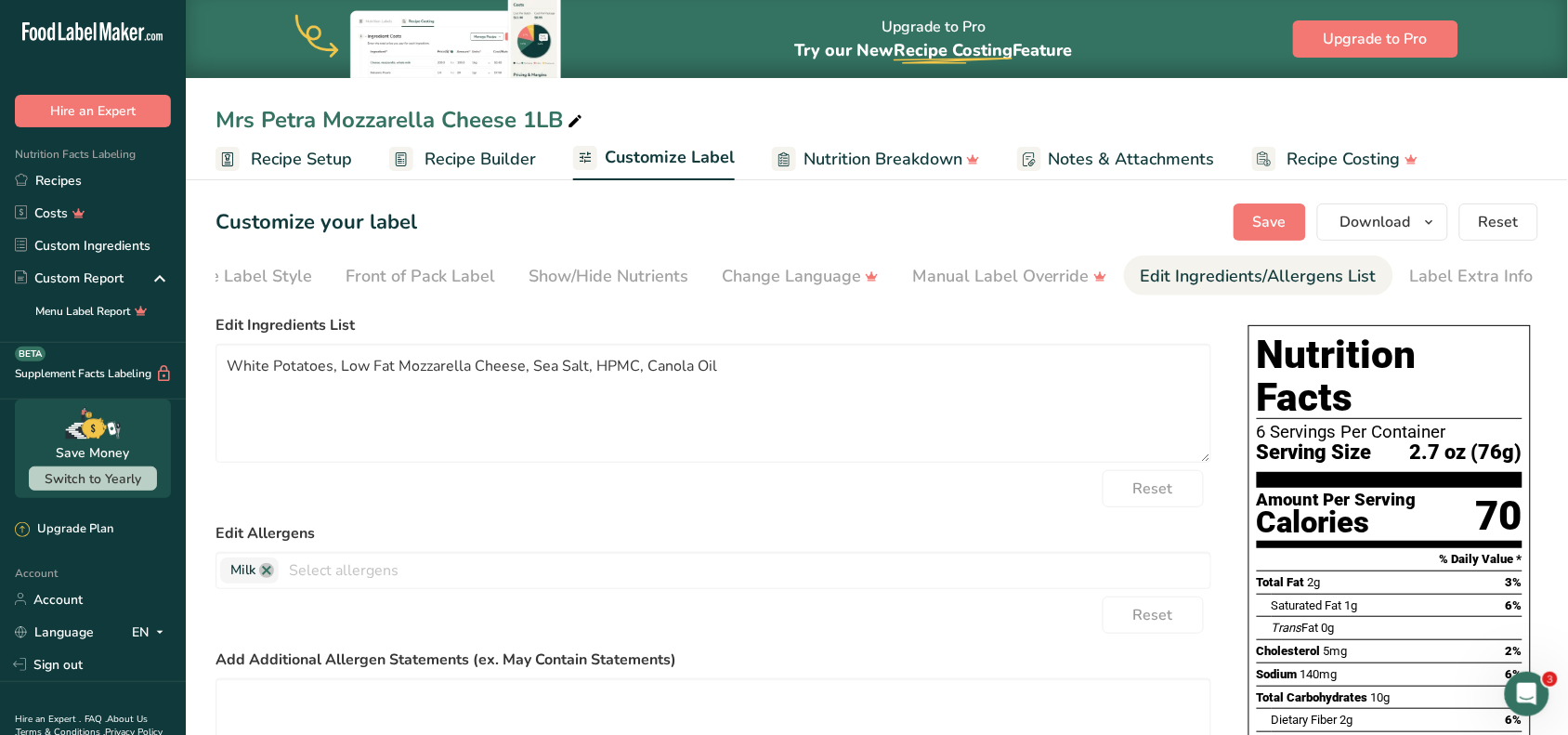 click on "Recipe Setup" at bounding box center (301, 159) 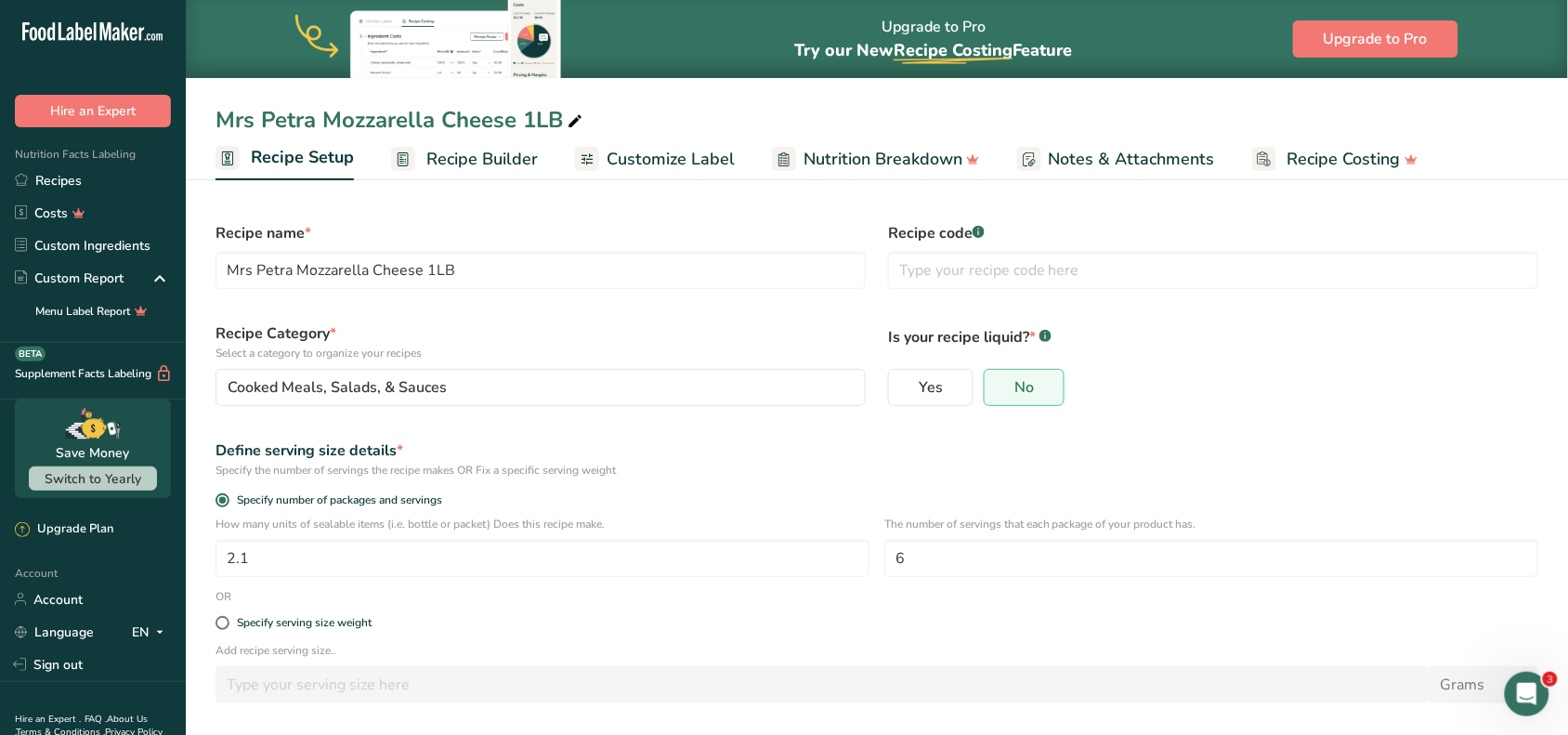 click on "Recipe Builder" at bounding box center (482, 159) 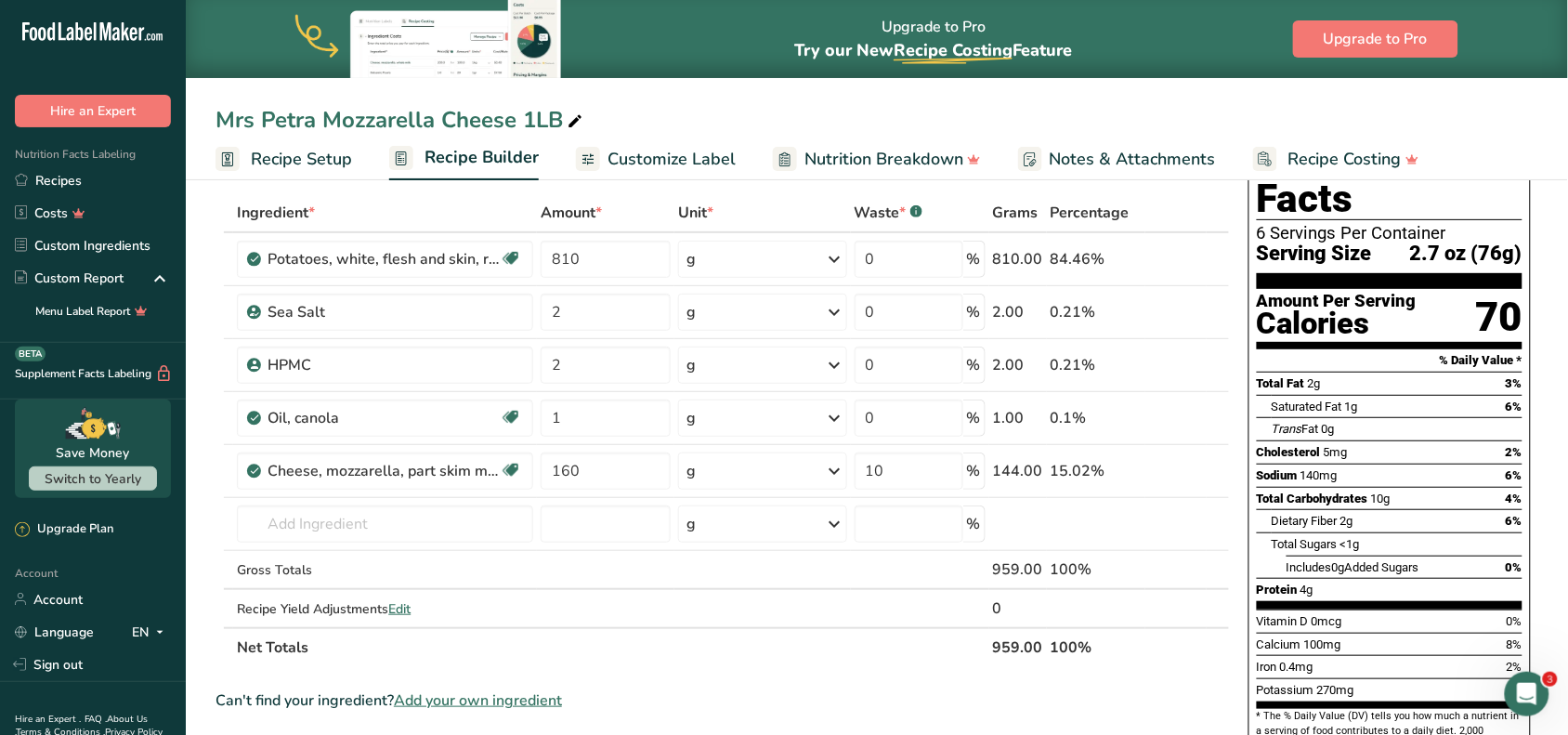 scroll, scrollTop: 0, scrollLeft: 0, axis: both 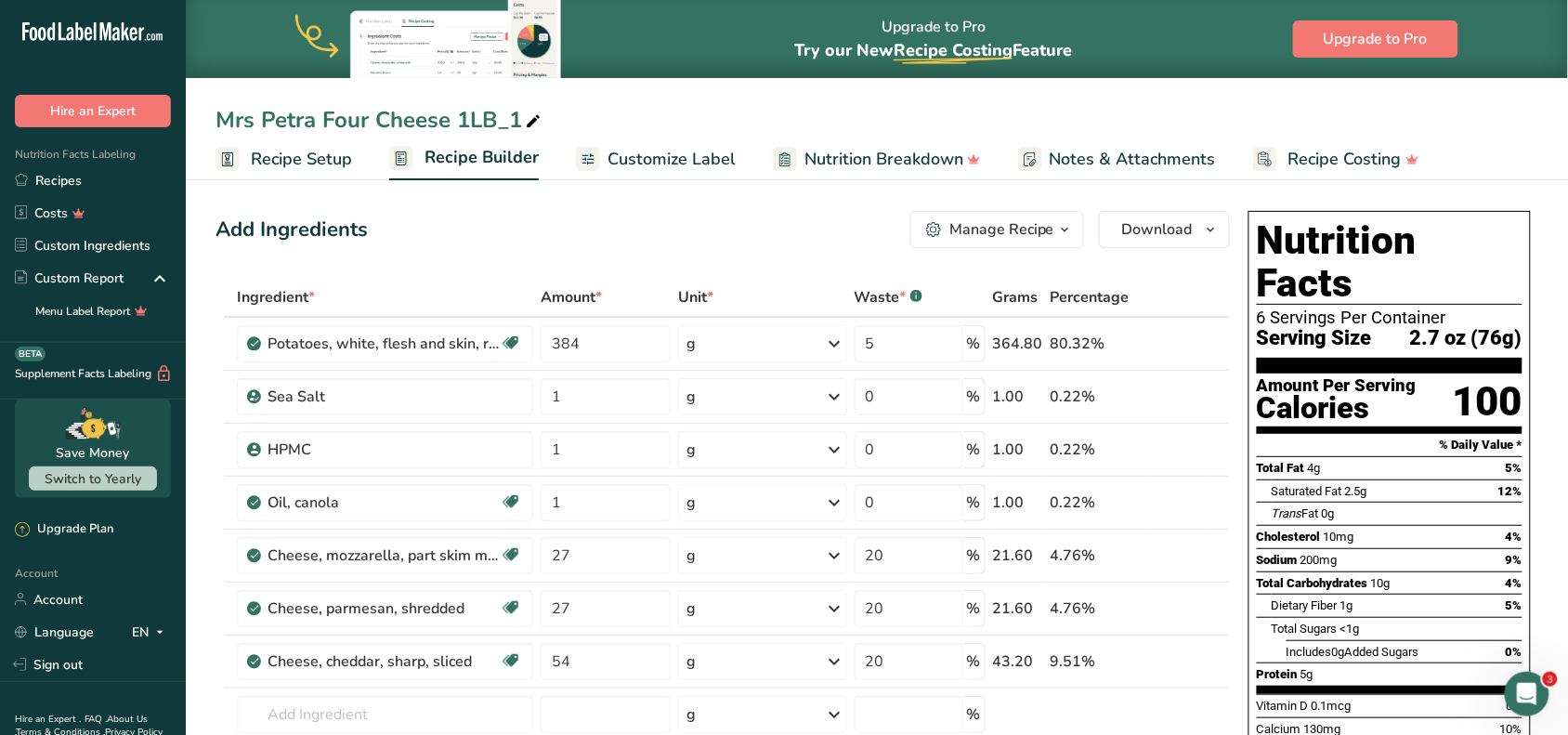 click on "Nutrition Facts Labeling" at bounding box center [68, 154] 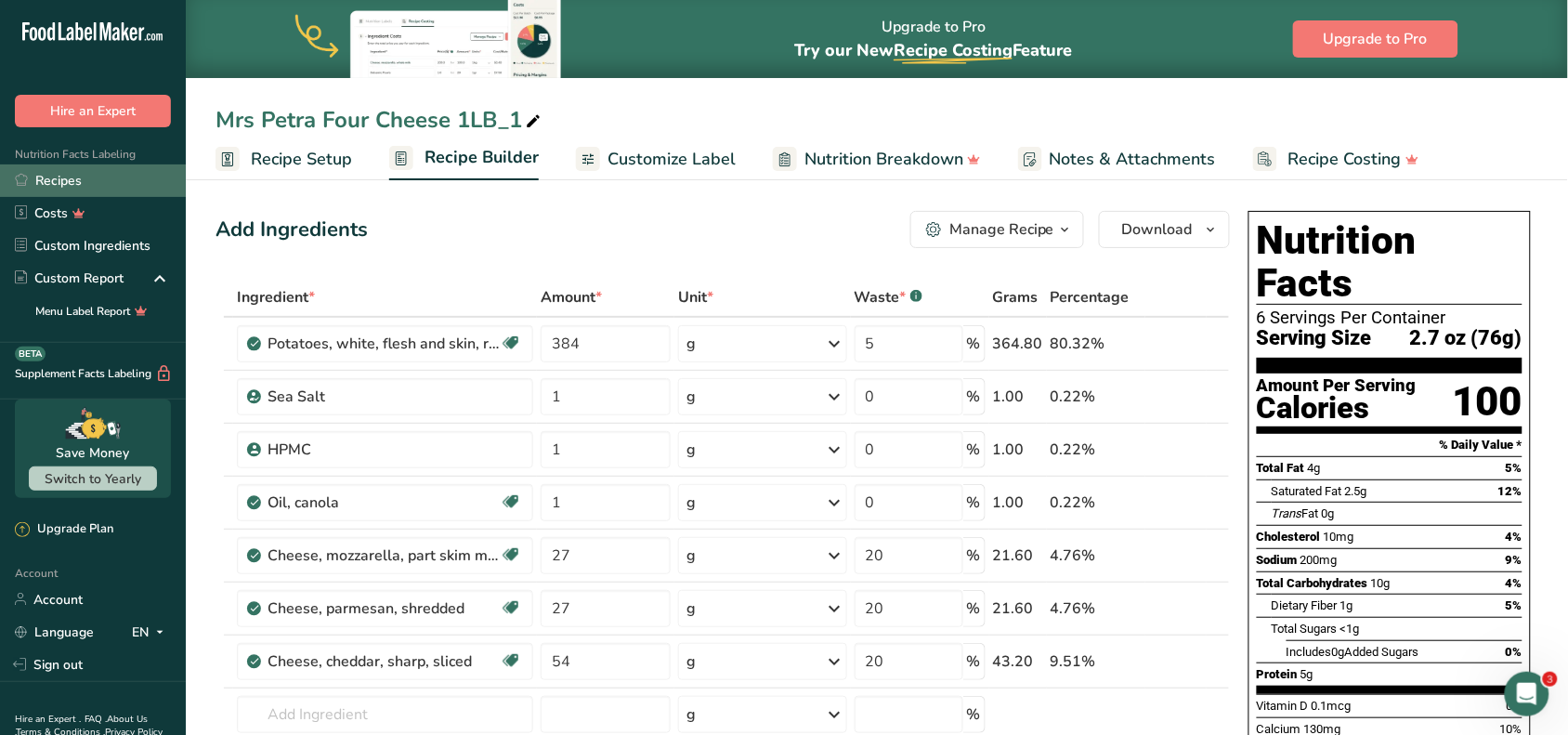 click on "Recipes" at bounding box center [93, 180] 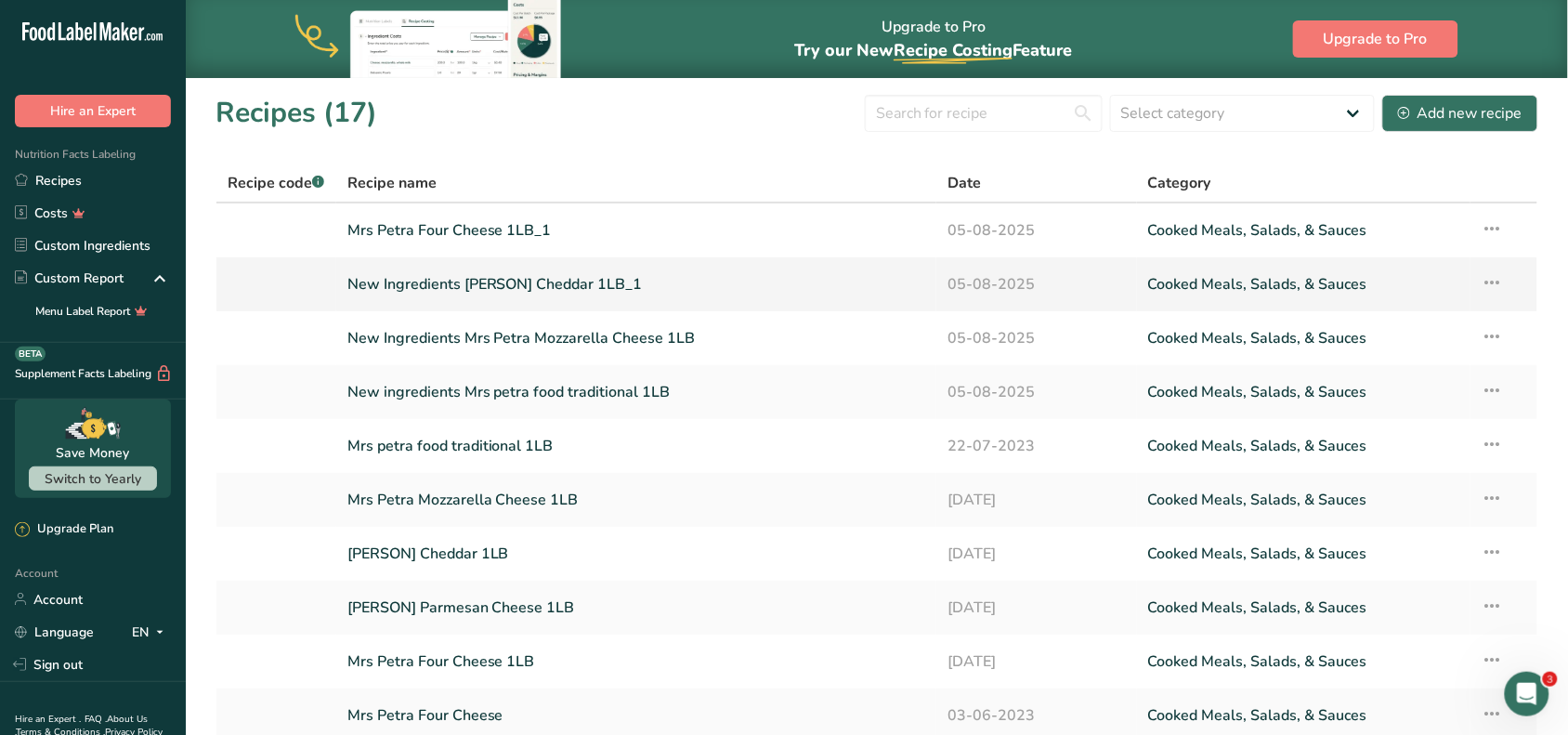 click on "New Ingredients [PERSON] Cheddar 1LB_1" at bounding box center [636, 284] 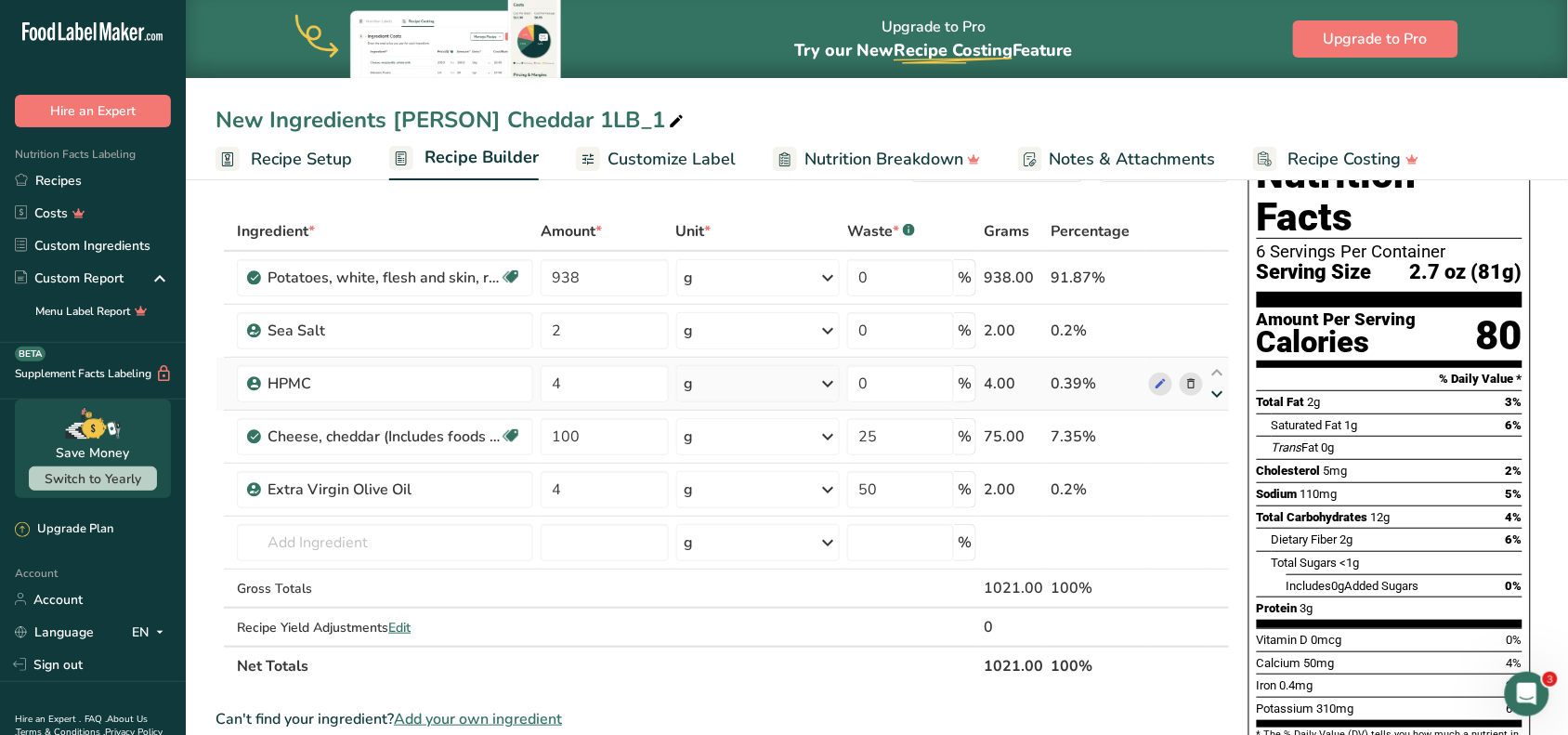 scroll, scrollTop: 0, scrollLeft: 0, axis: both 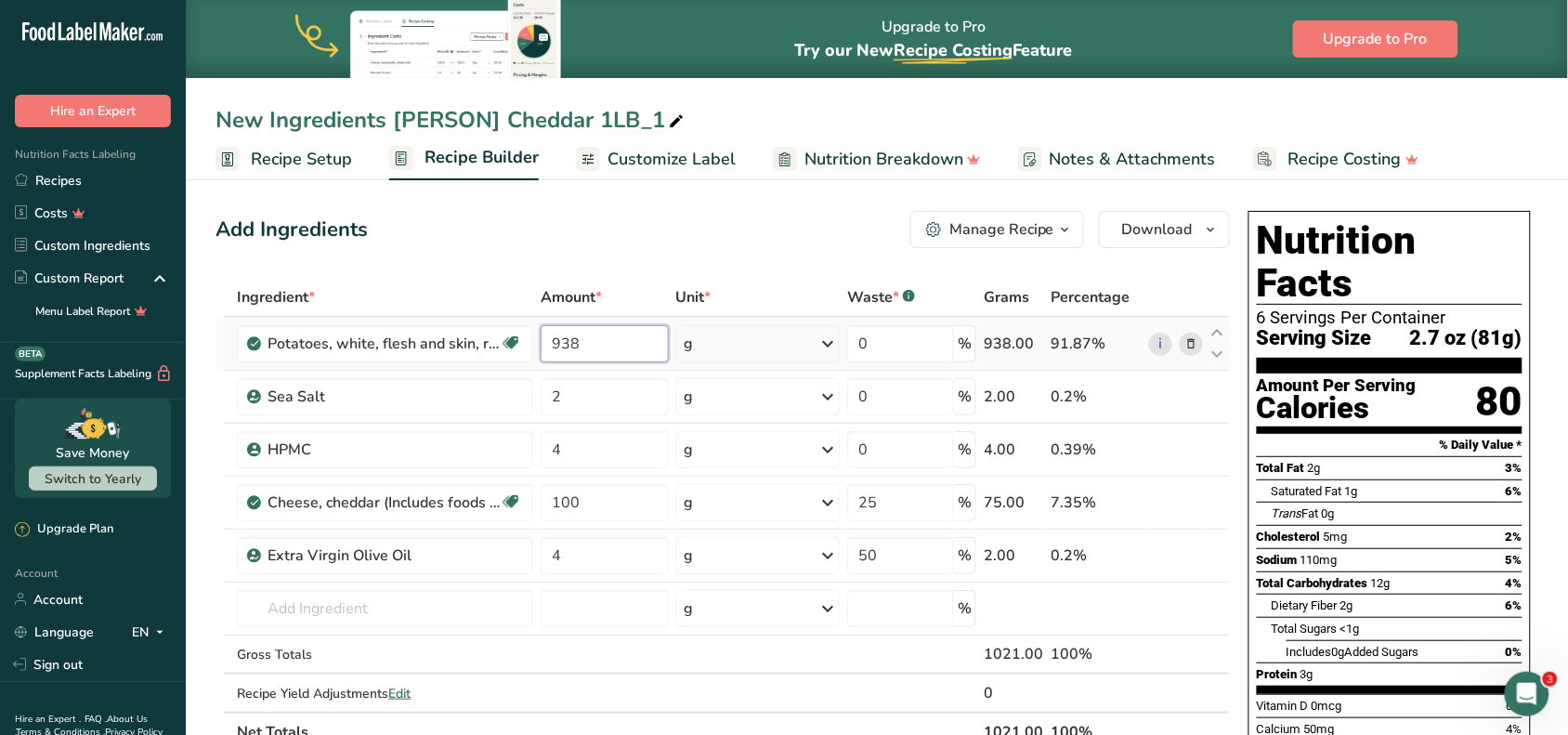drag, startPoint x: 647, startPoint y: 350, endPoint x: 469, endPoint y: 322, distance: 180.18879 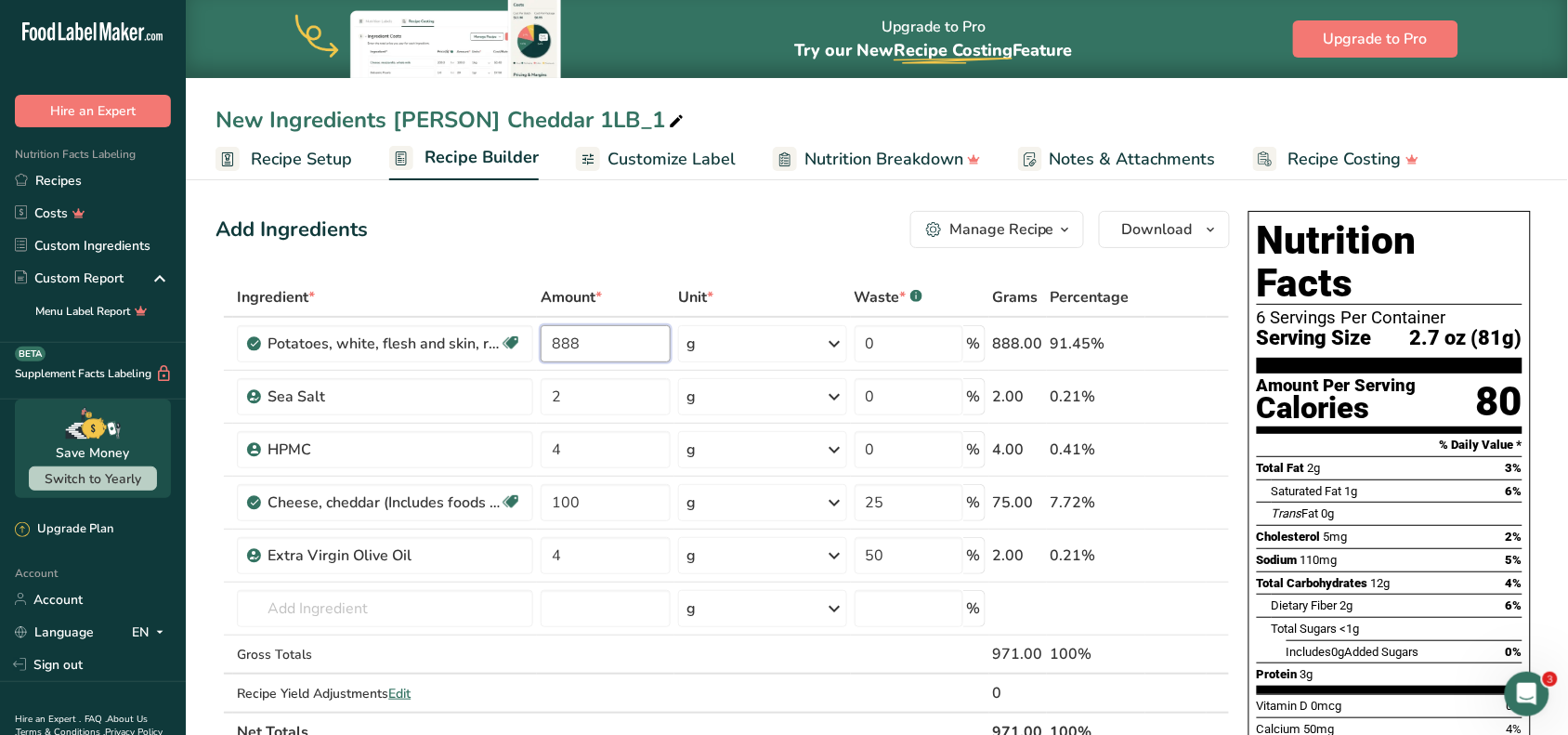 type on "888" 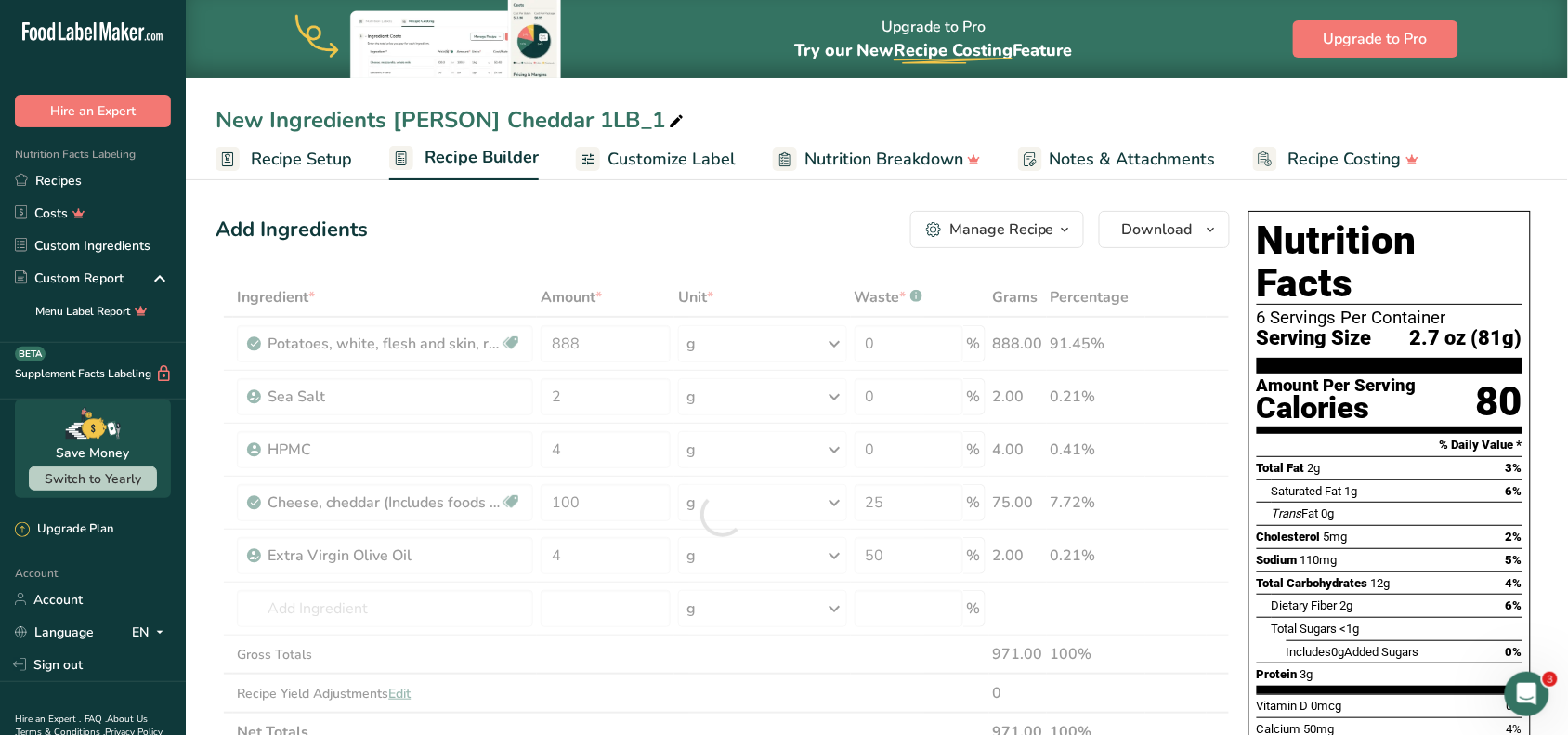 click on "Add Ingredients
Manage Recipe         Delete Recipe           Duplicate Recipe             Scale Recipe             Save as Sub-Recipe   .a-a{fill:#347362;}.b-a{fill:#fff;}                               Nutrition Breakdown                   Recipe Card
NEW
Amino Acids Pattern Report             Activity History
Download
Choose your preferred label style
Standard FDA label
Standard FDA label
The most common format for nutrition facts labels in compliance with the FDA's typeface, style and requirements
Tabular FDA label
A label format compliant with the FDA regulations presented in a tabular (horizontal) display.
Linear FDA label
A simple linear display for small sized packages.
Simplified FDA label" at bounding box center (728, 773) 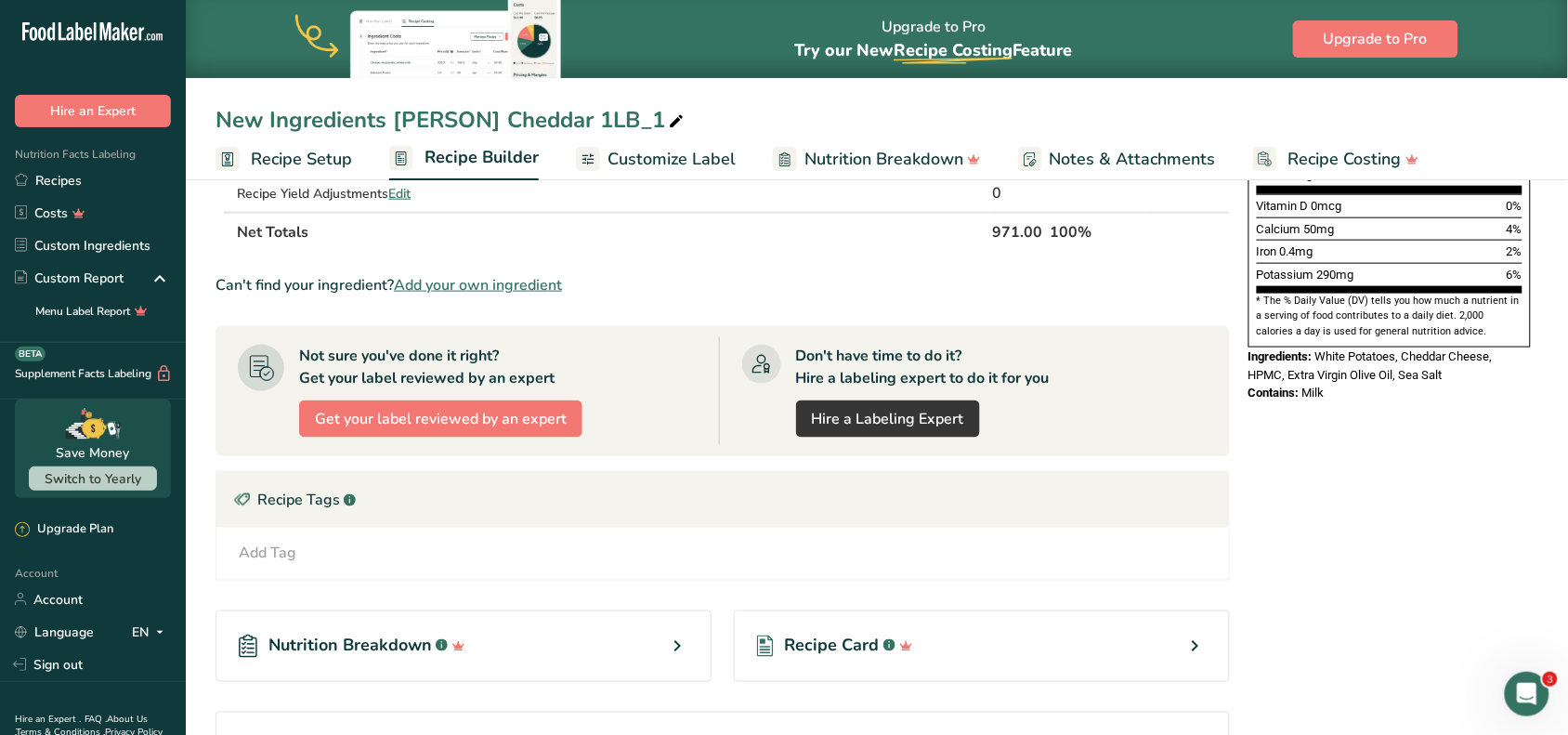 scroll, scrollTop: 0, scrollLeft: 0, axis: both 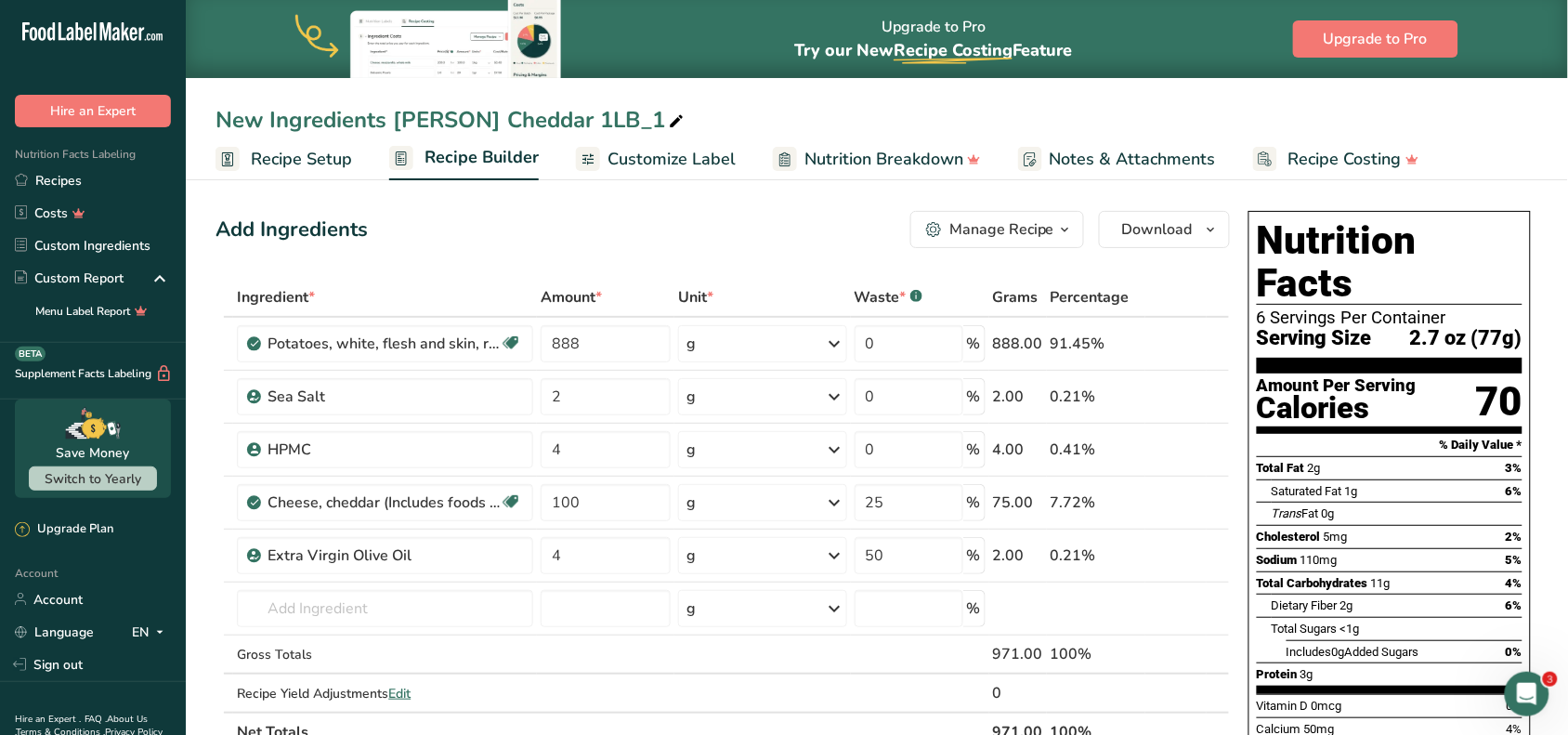 click on "Customize Label" at bounding box center (672, 159) 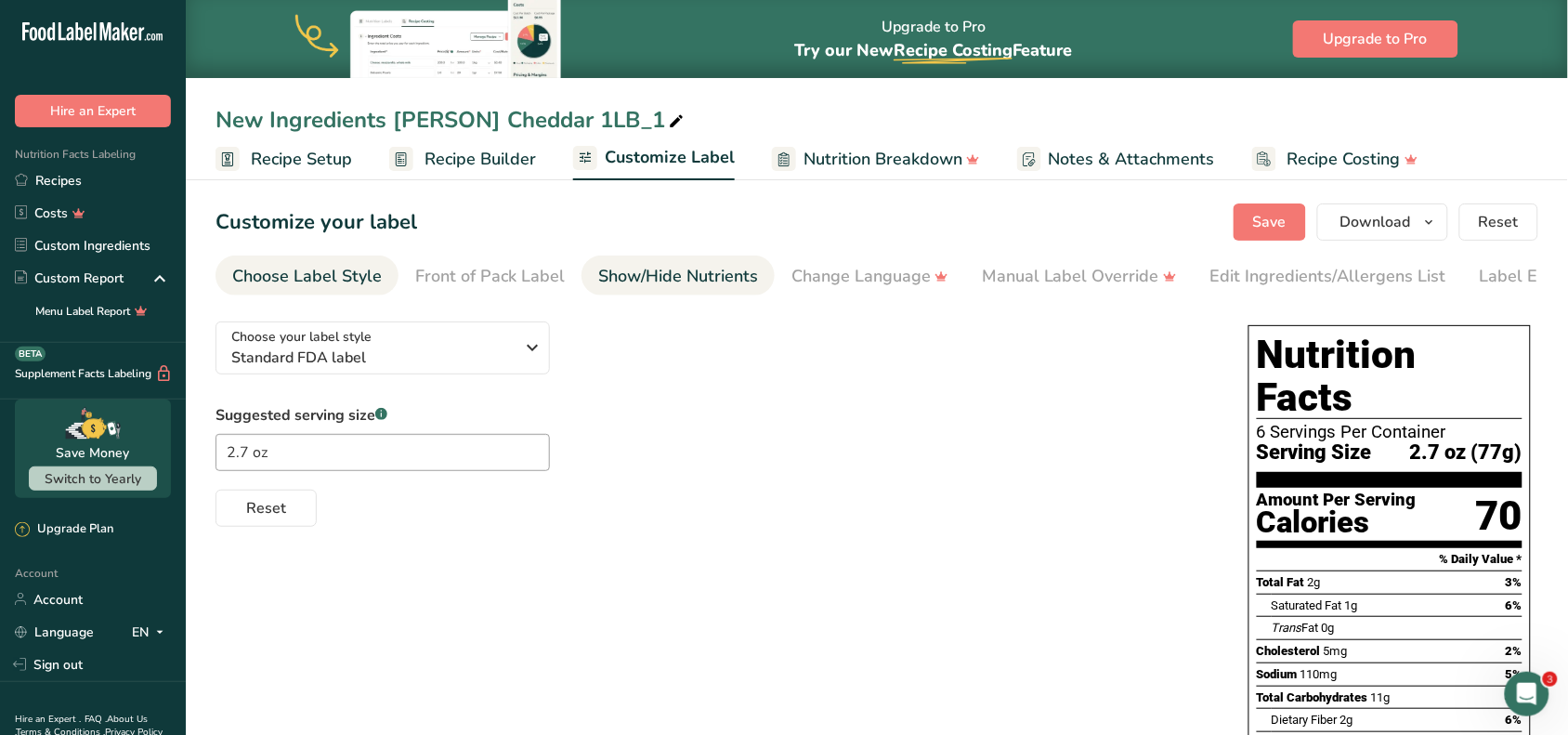 click on "Show/Hide Nutrients" at bounding box center (678, 276) 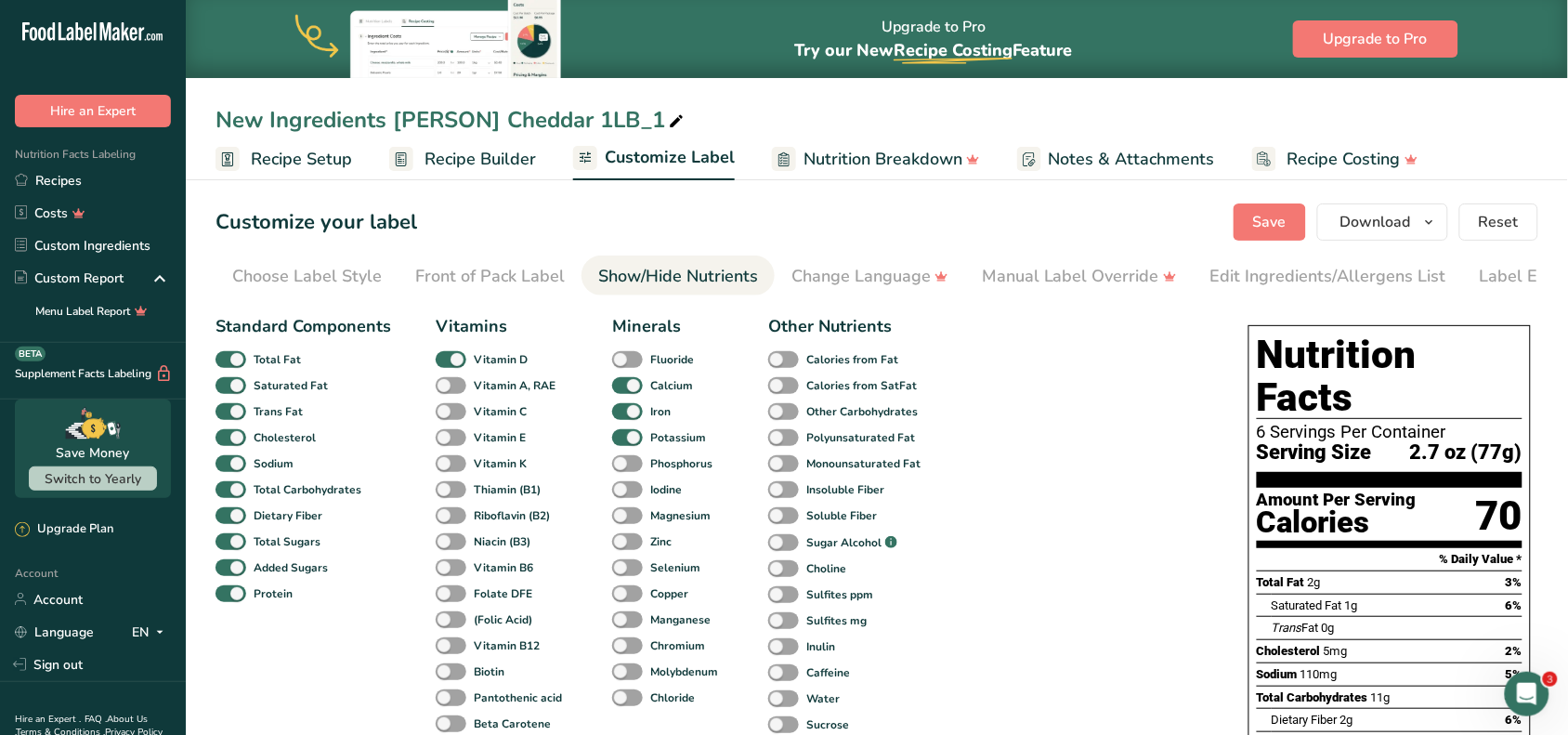 scroll, scrollTop: 0, scrollLeft: 70, axis: horizontal 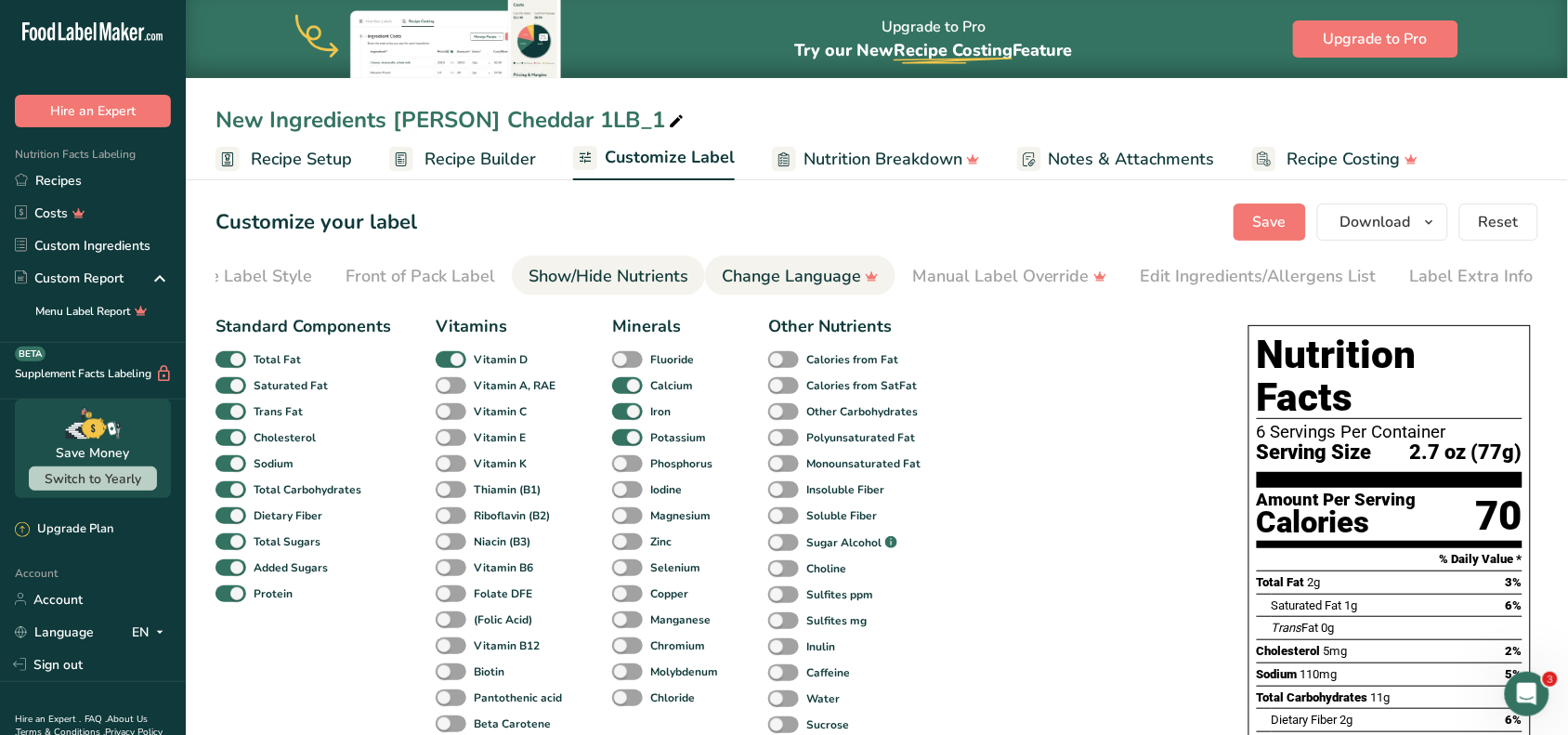 click on "Change Language" at bounding box center [800, 275] 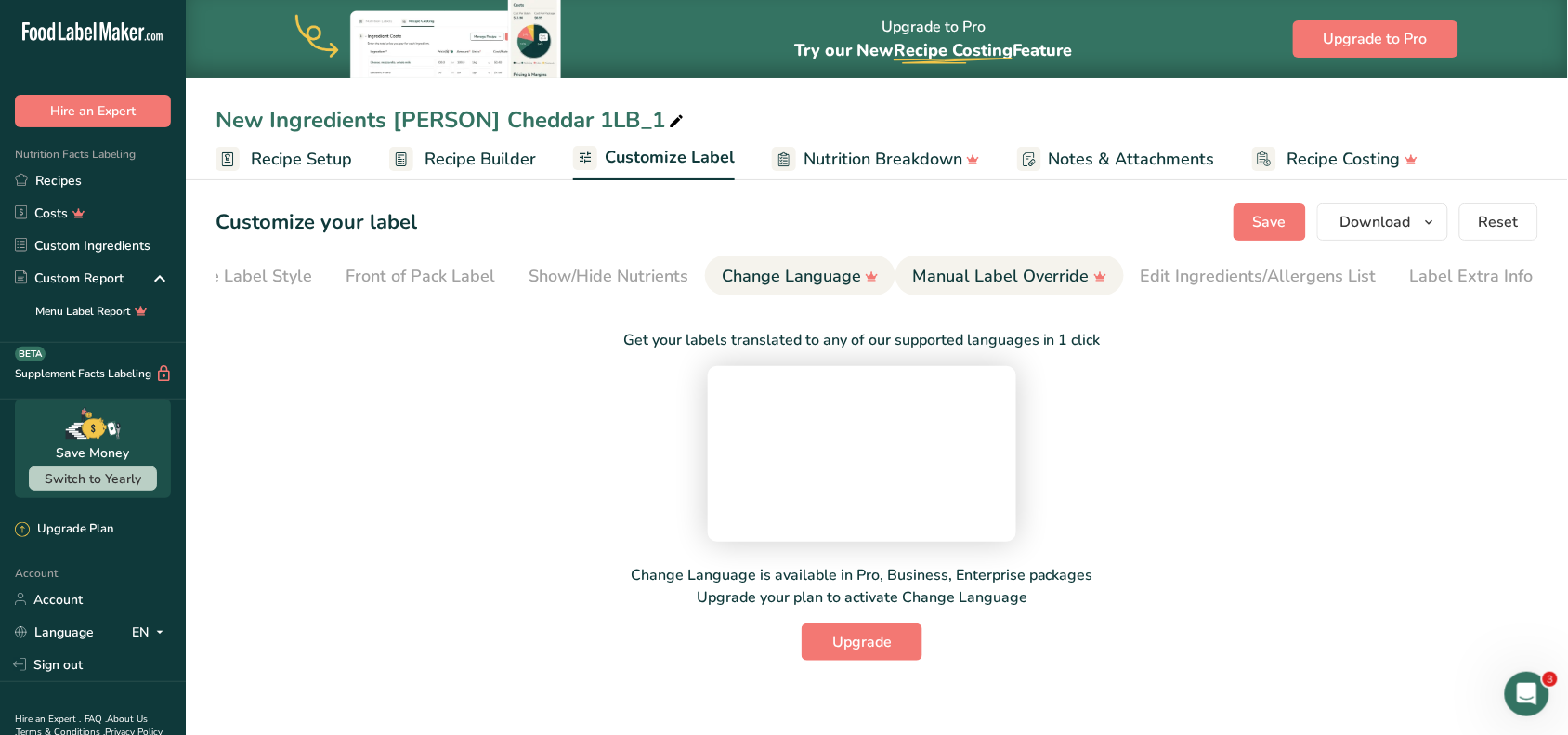 click on "Manual Label Override" at bounding box center (1010, 276) 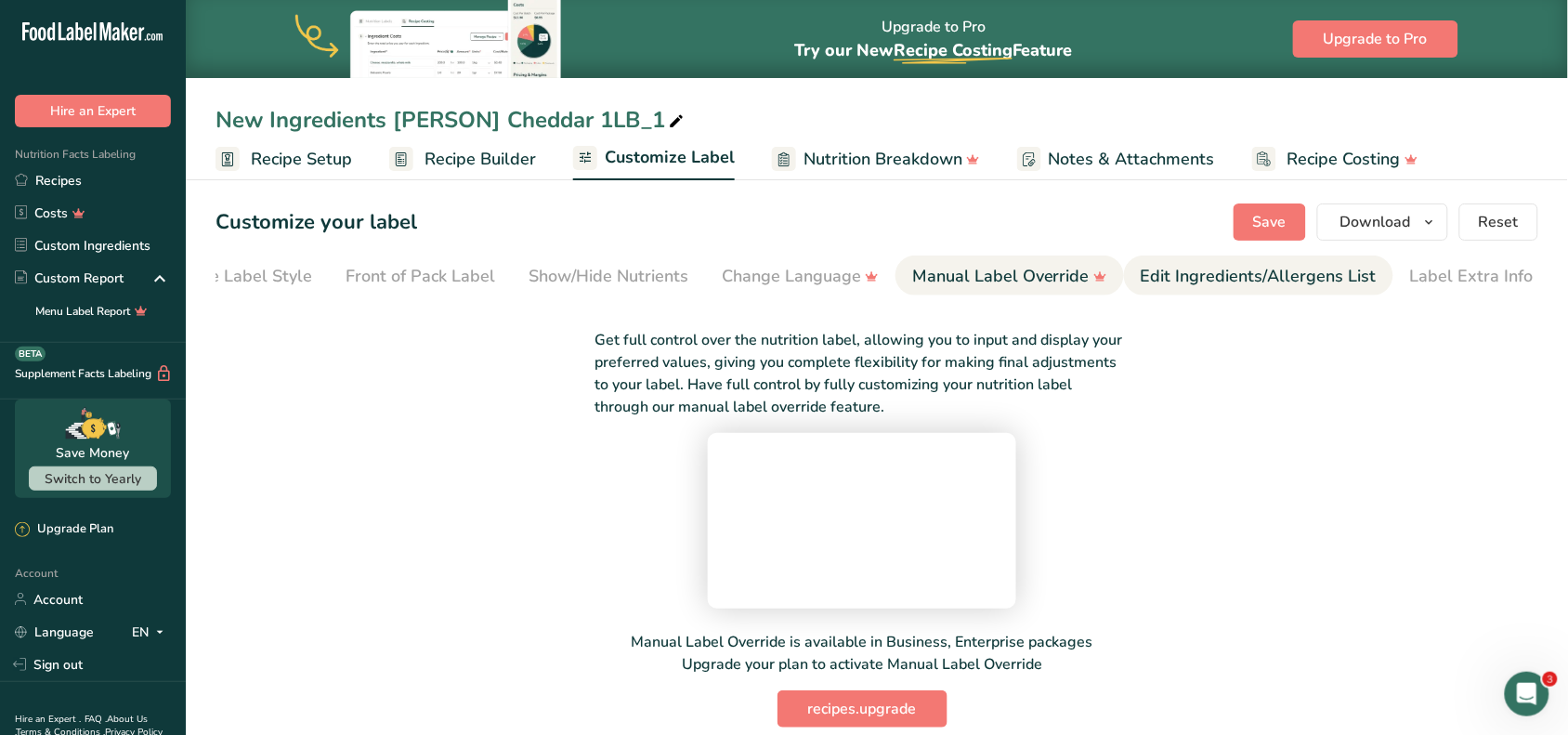 click on "Edit Ingredients/Allergens List" at bounding box center [1259, 276] 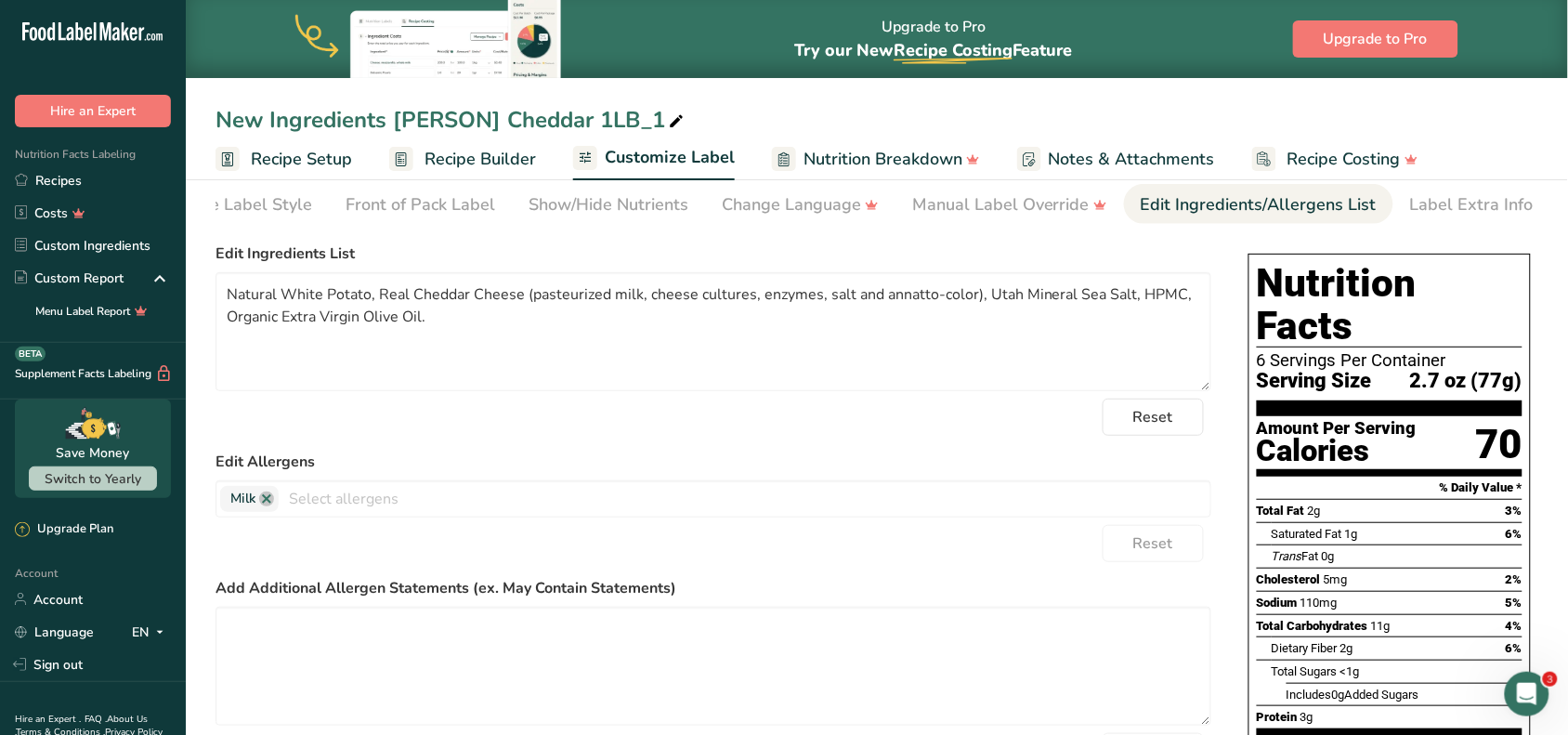 scroll, scrollTop: 0, scrollLeft: 0, axis: both 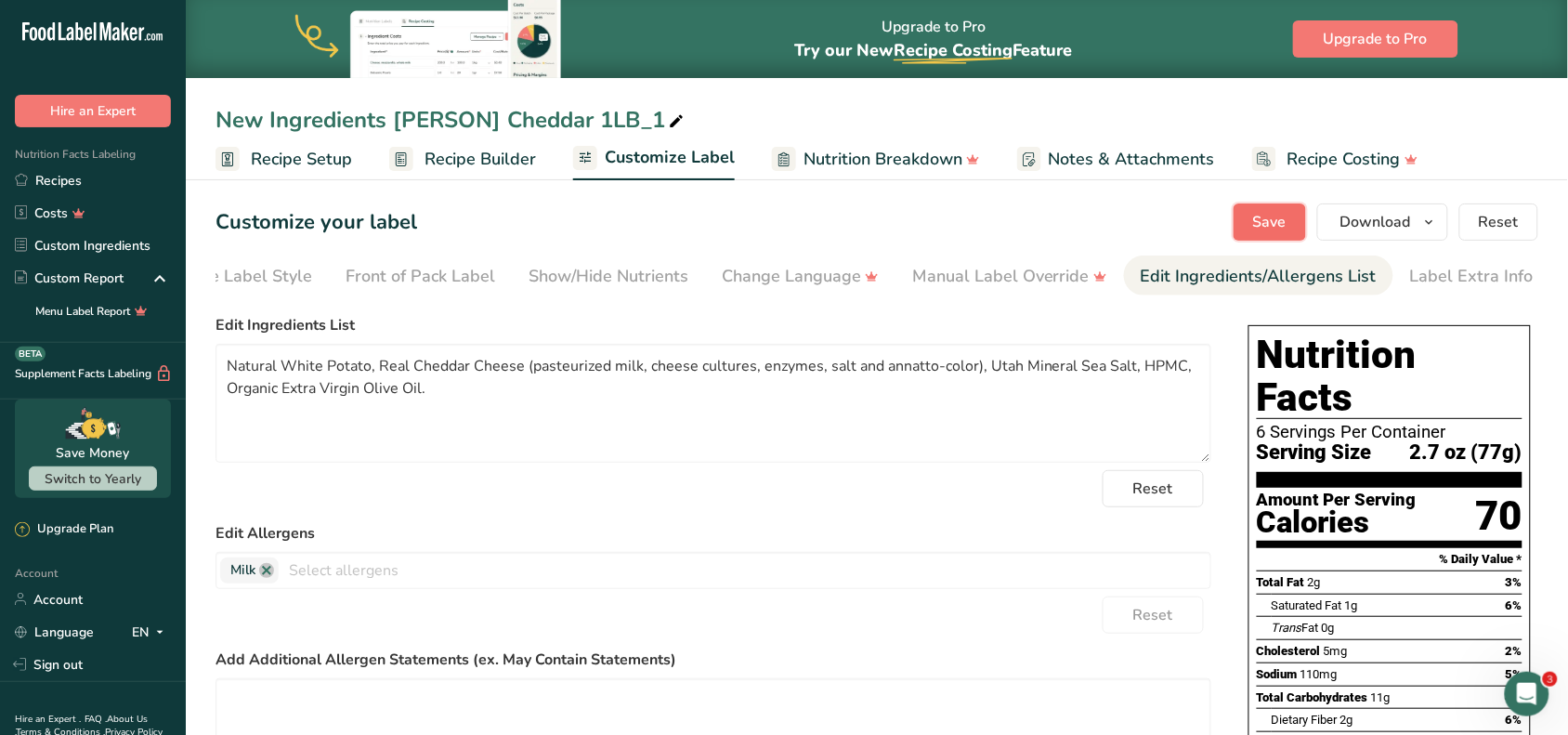 click on "Save" at bounding box center (1270, 222) 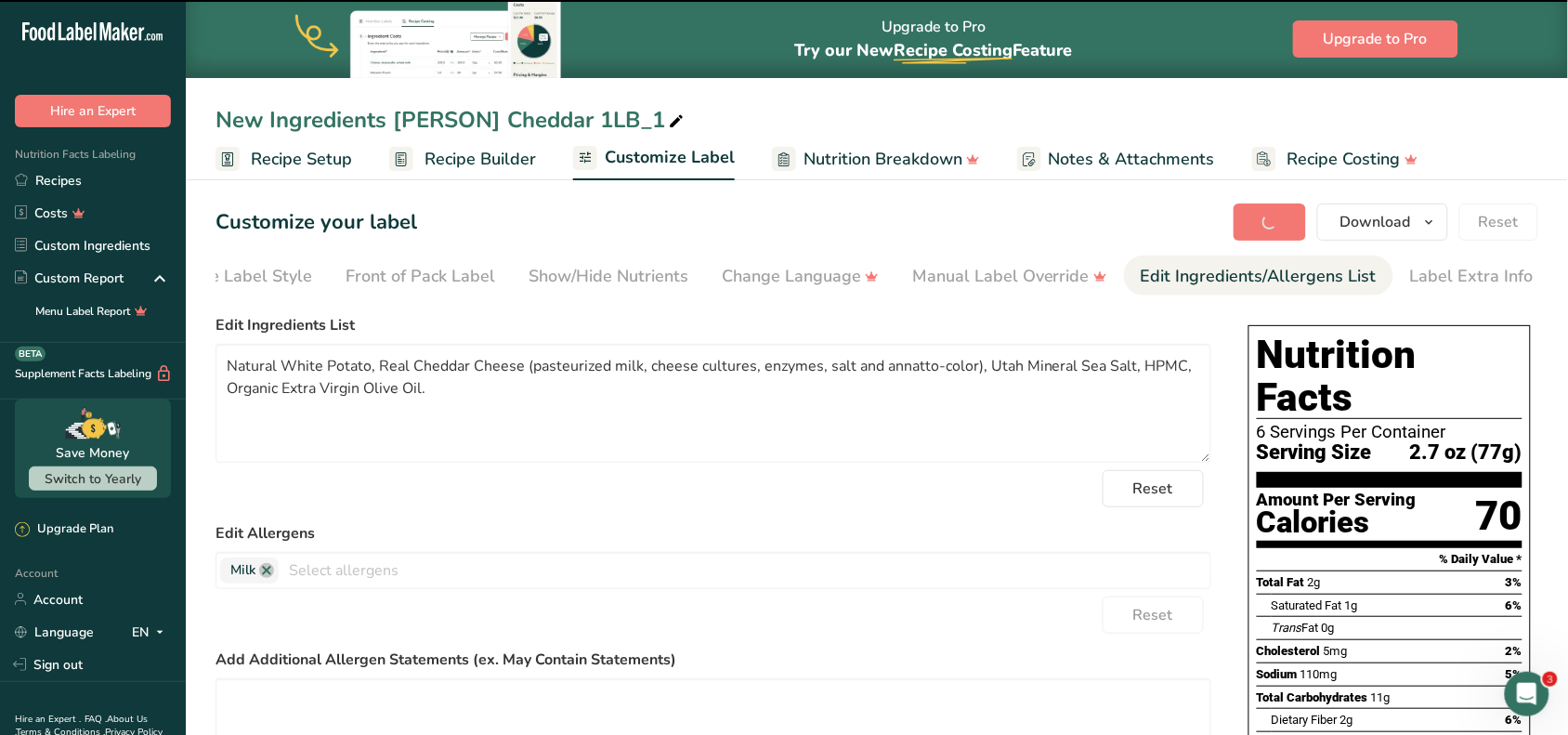click on "Recipe Setup" at bounding box center [301, 159] 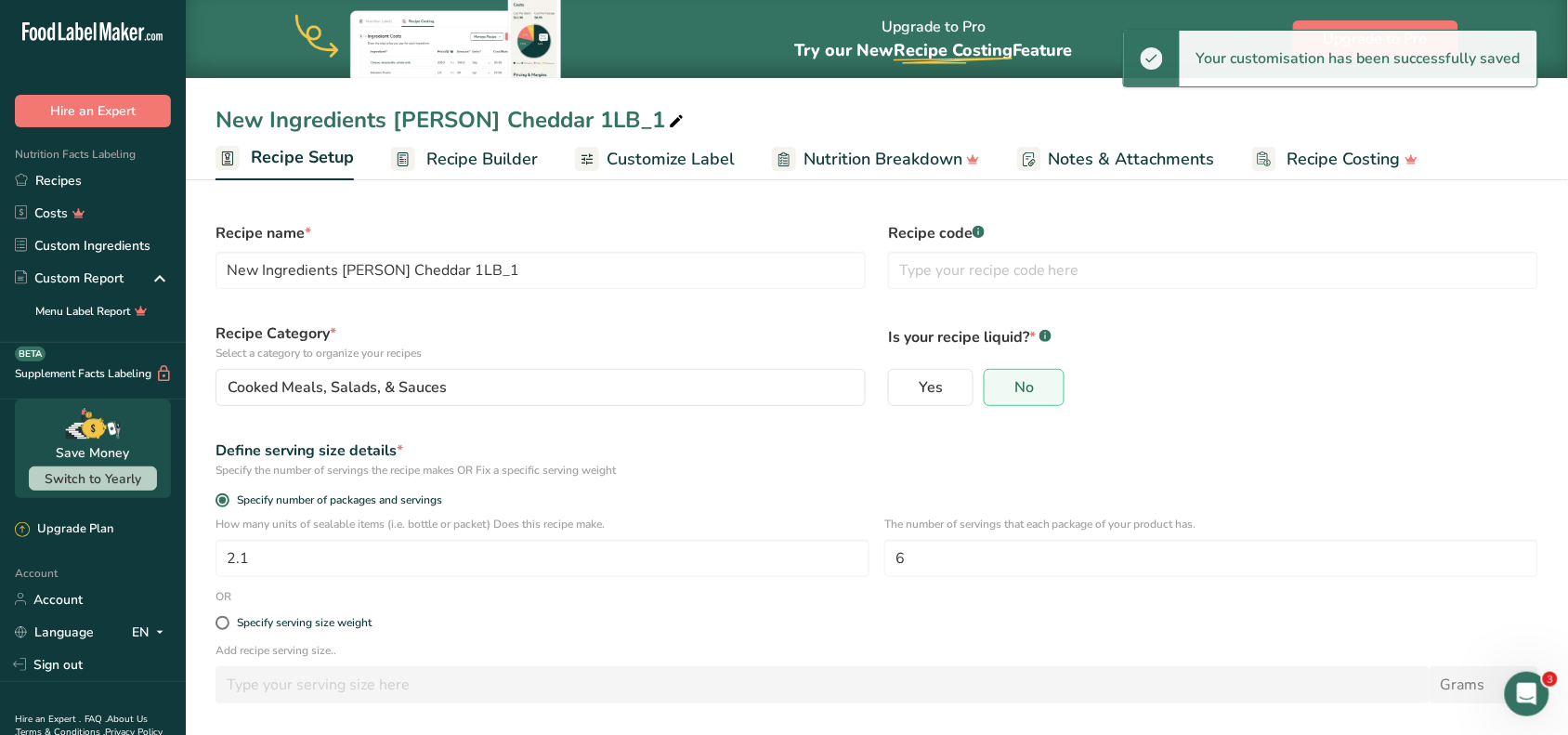 click on "New Ingredients [PERSON] Cheddar 1LB_1" at bounding box center (451, 120) 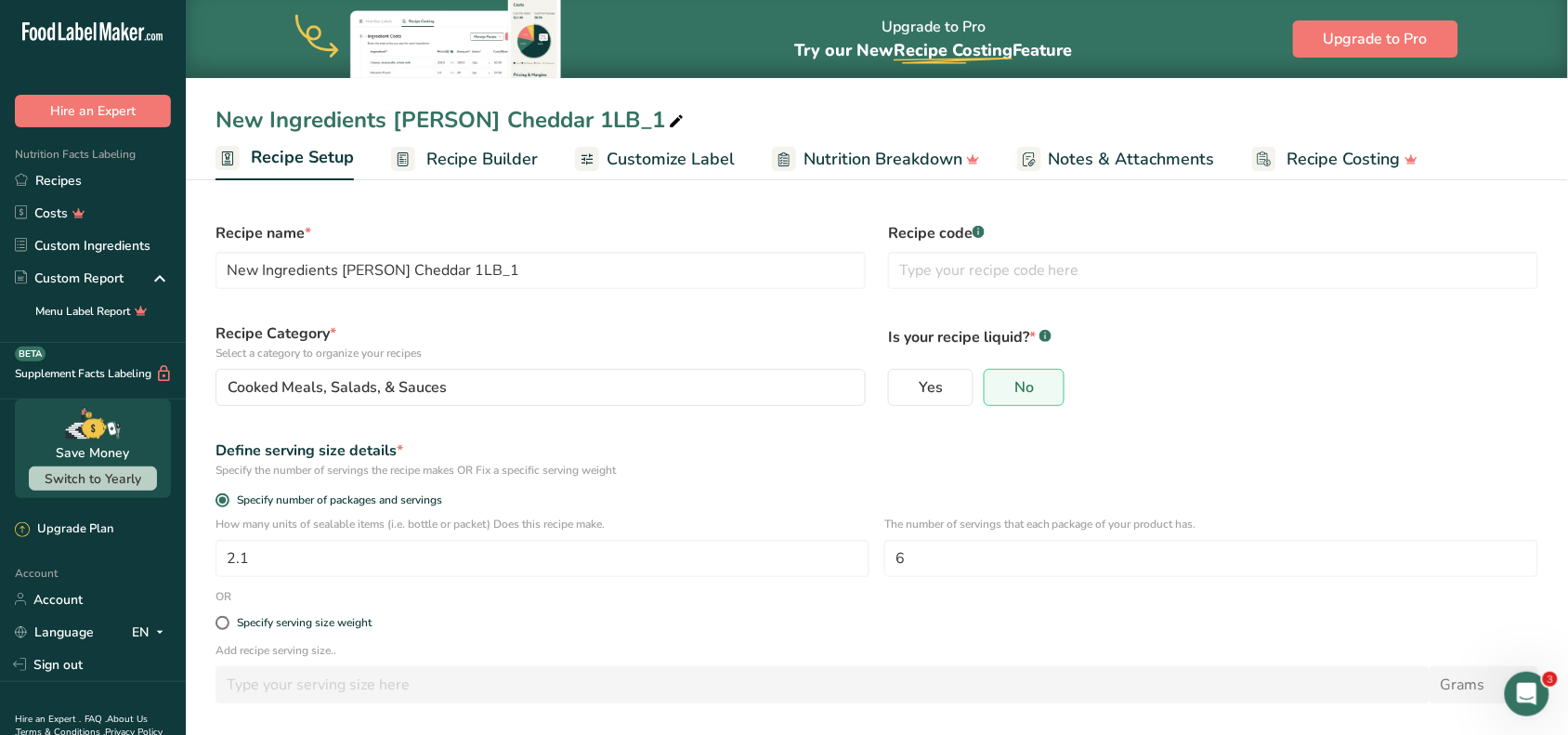 click on "Recipe Builder" at bounding box center (482, 159) 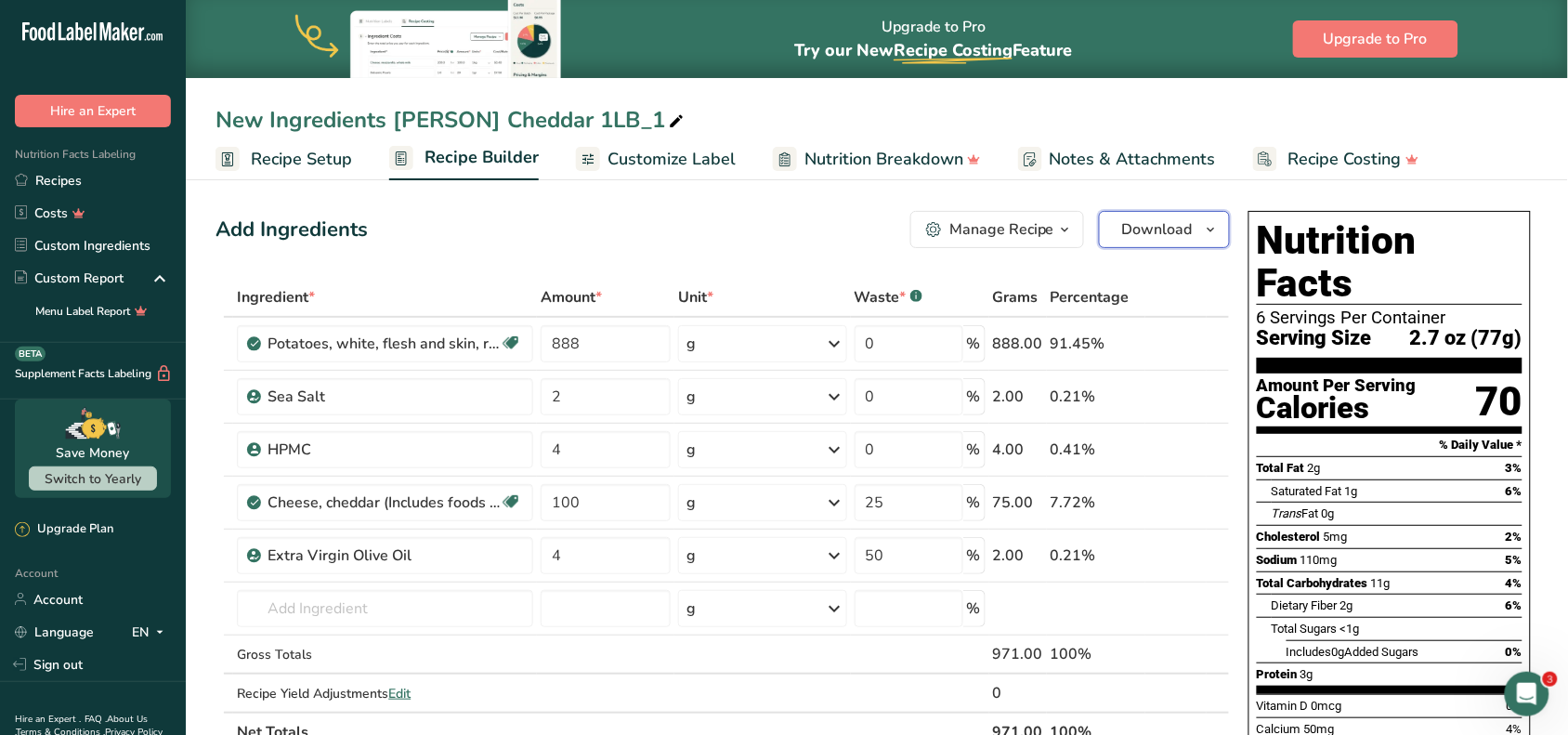 click on "Download" at bounding box center [1164, 230] 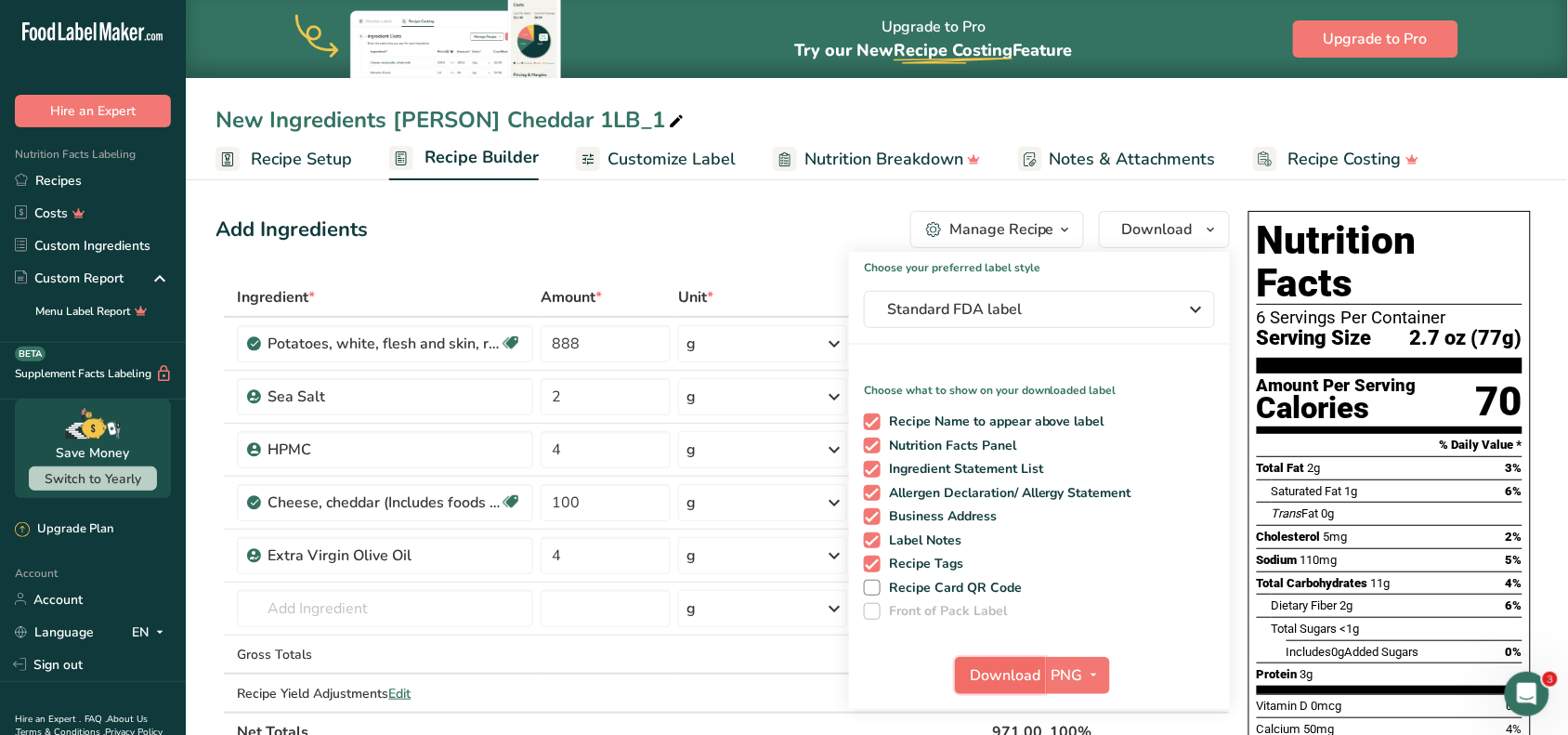 click on "Download" at bounding box center (1006, 676) 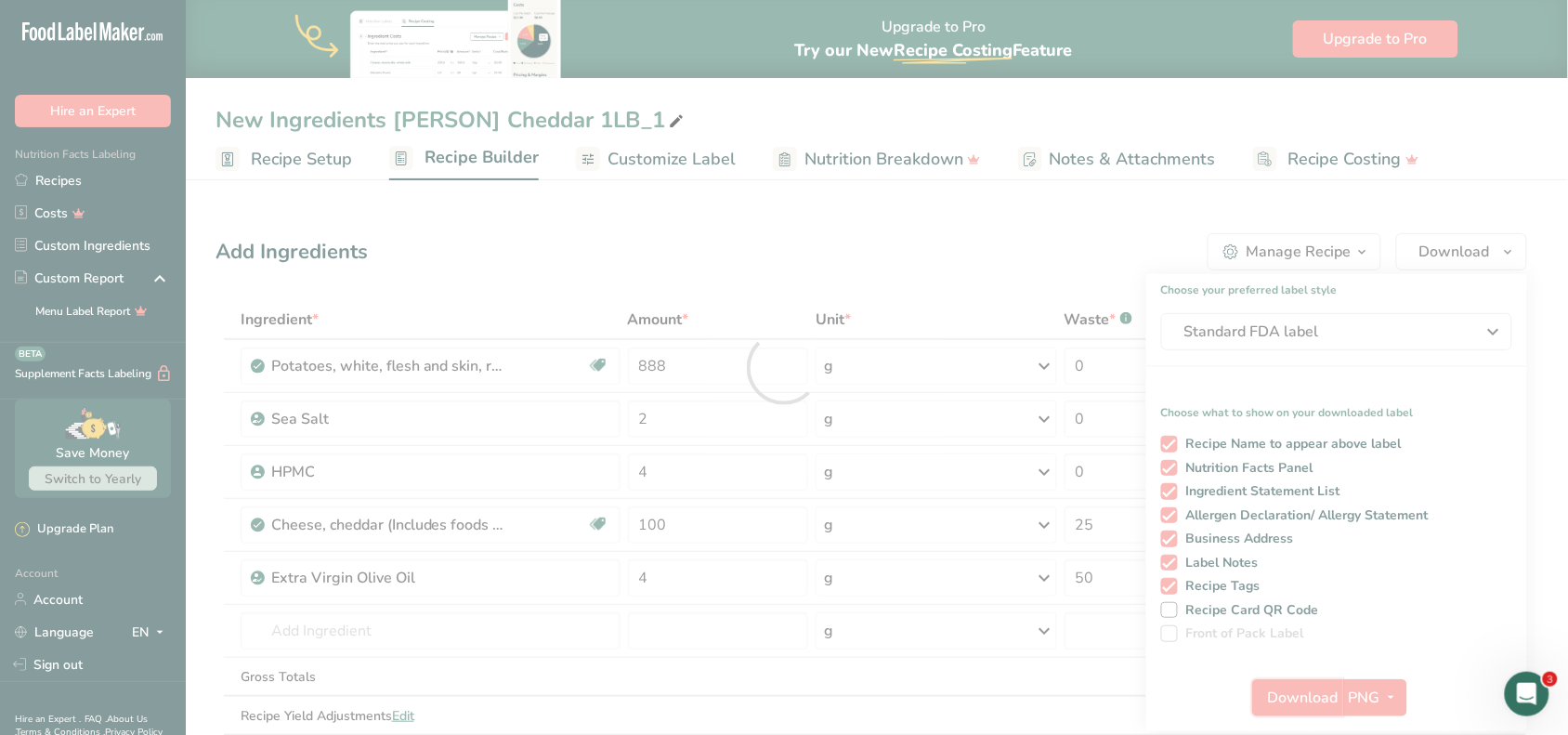 scroll, scrollTop: 0, scrollLeft: 0, axis: both 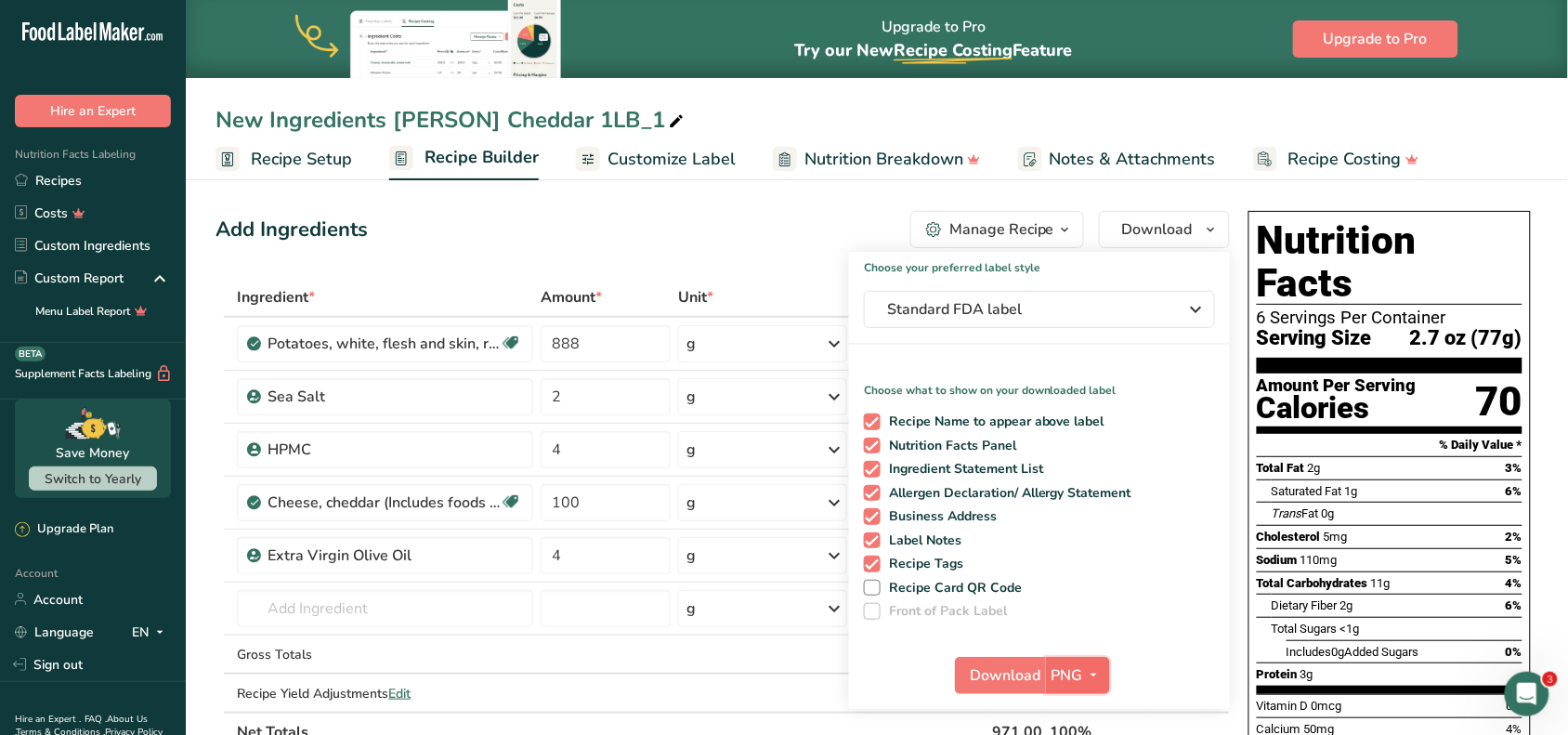 click at bounding box center (1094, 676) 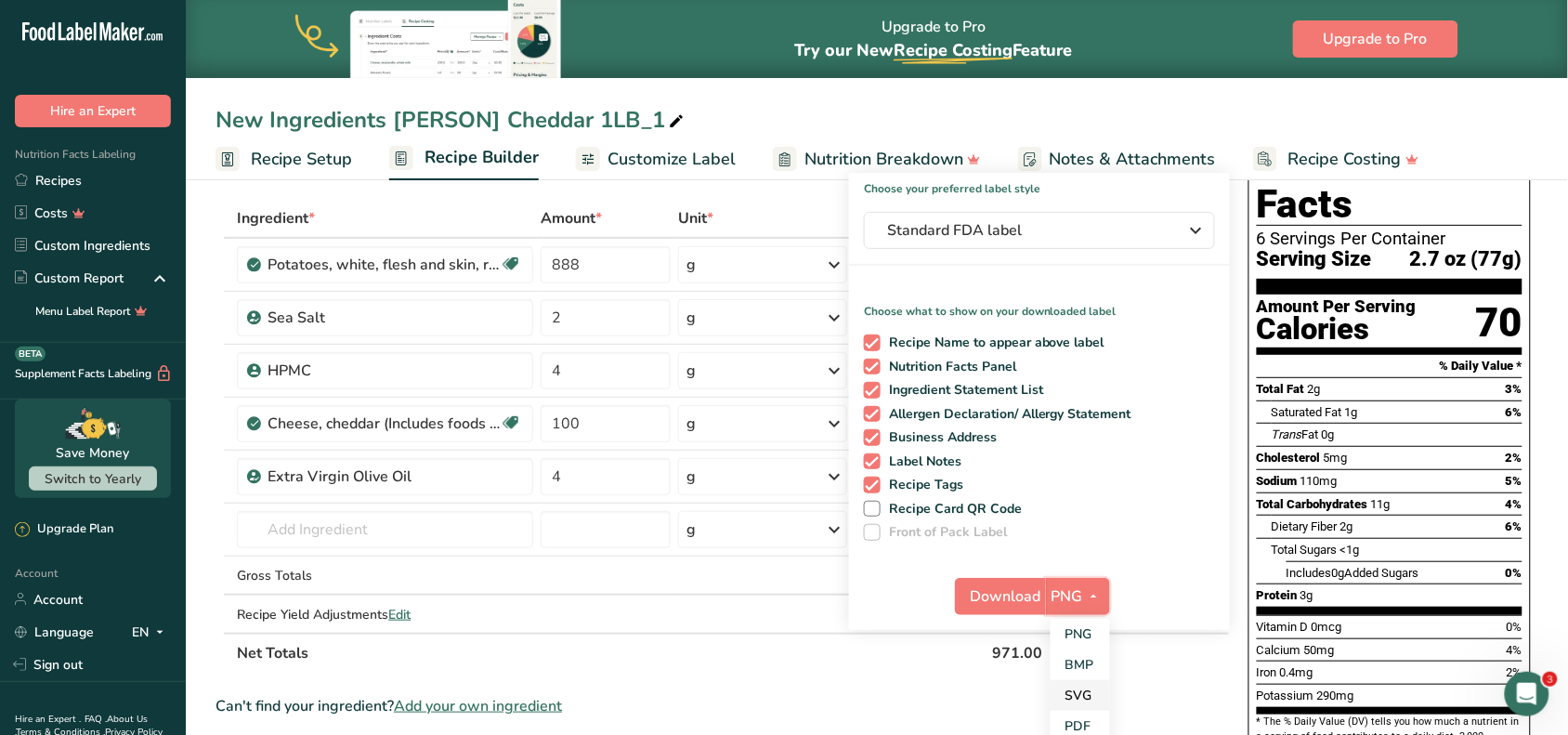 scroll, scrollTop: 116, scrollLeft: 0, axis: vertical 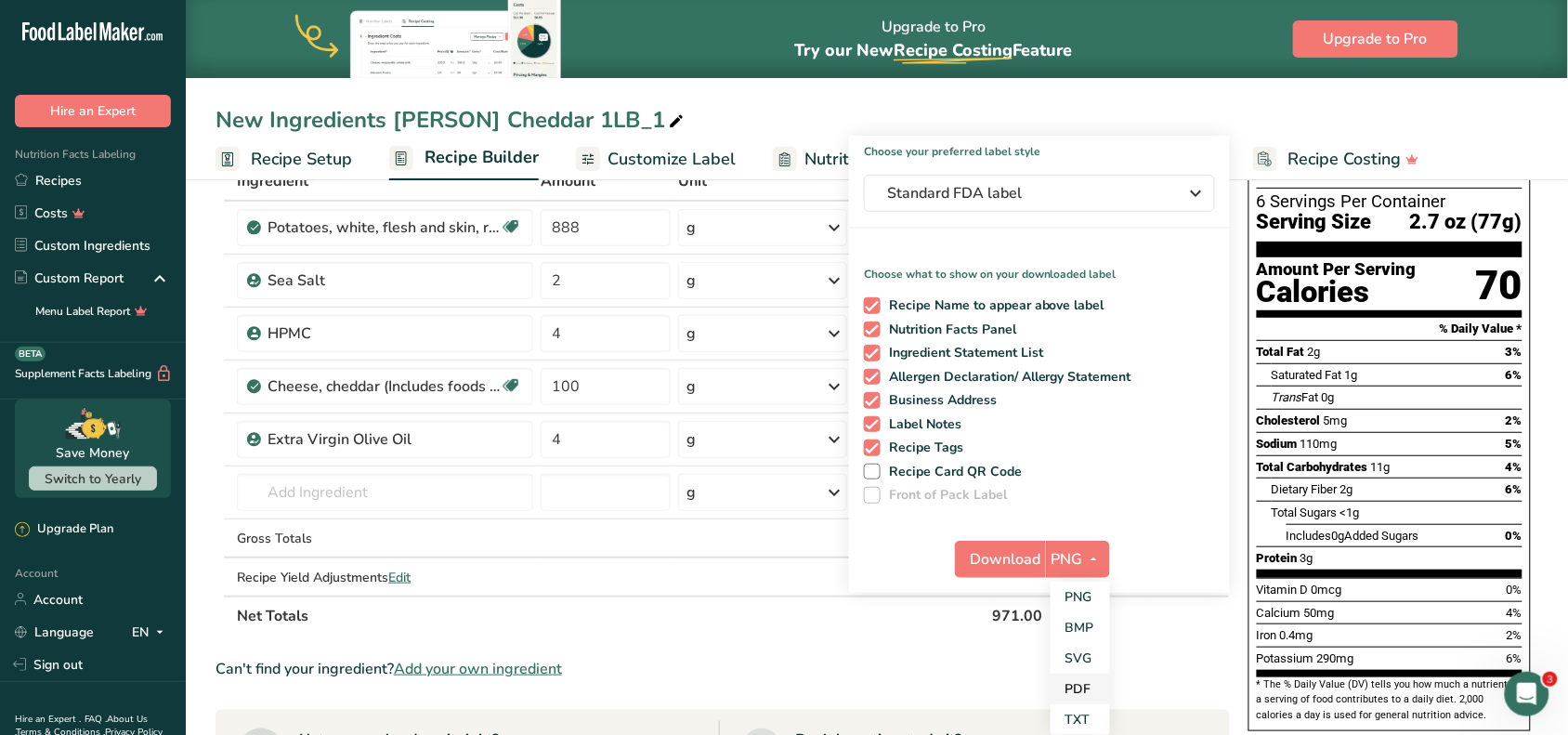 click on "PDF" at bounding box center [1080, 689] 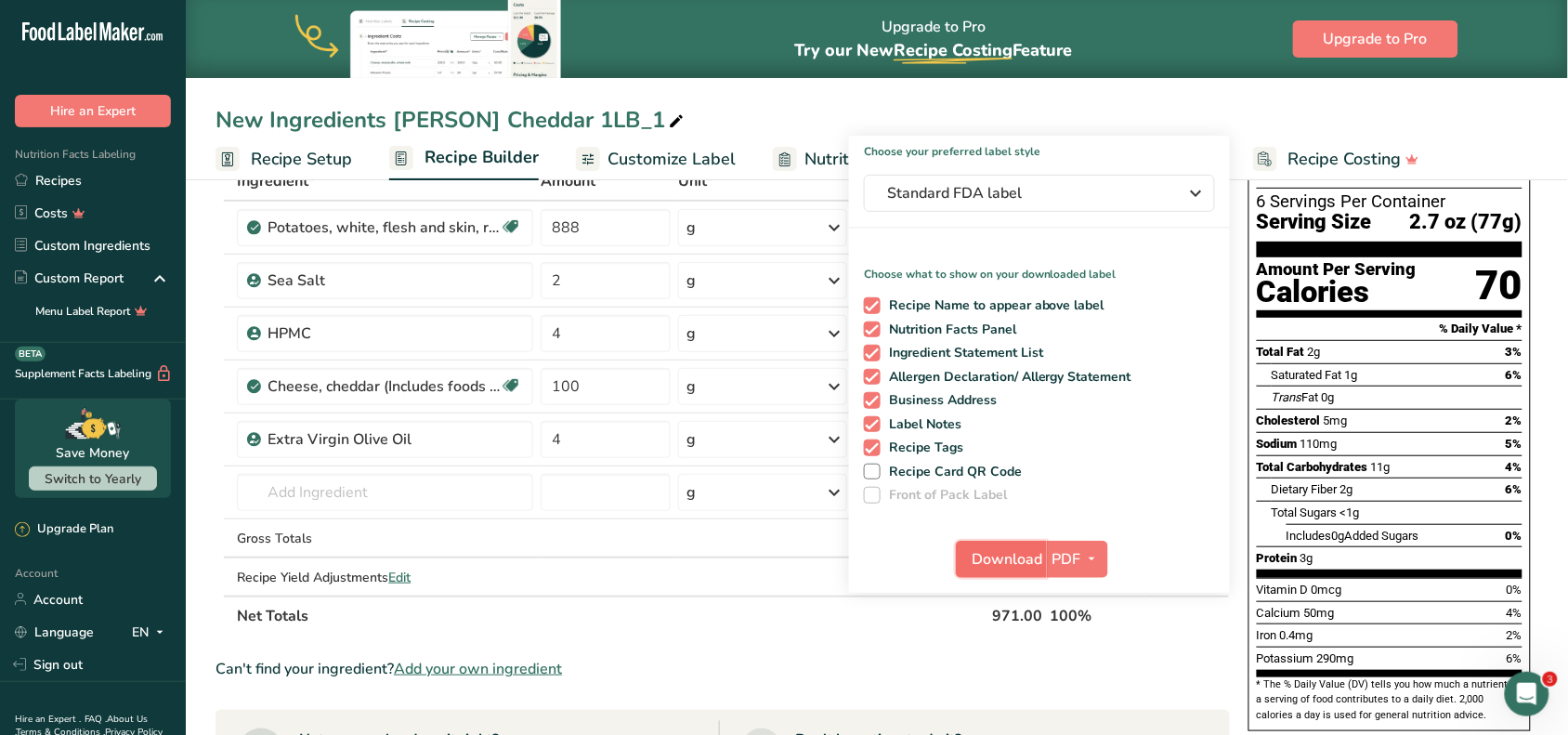 click on "Download" at bounding box center [1001, 559] 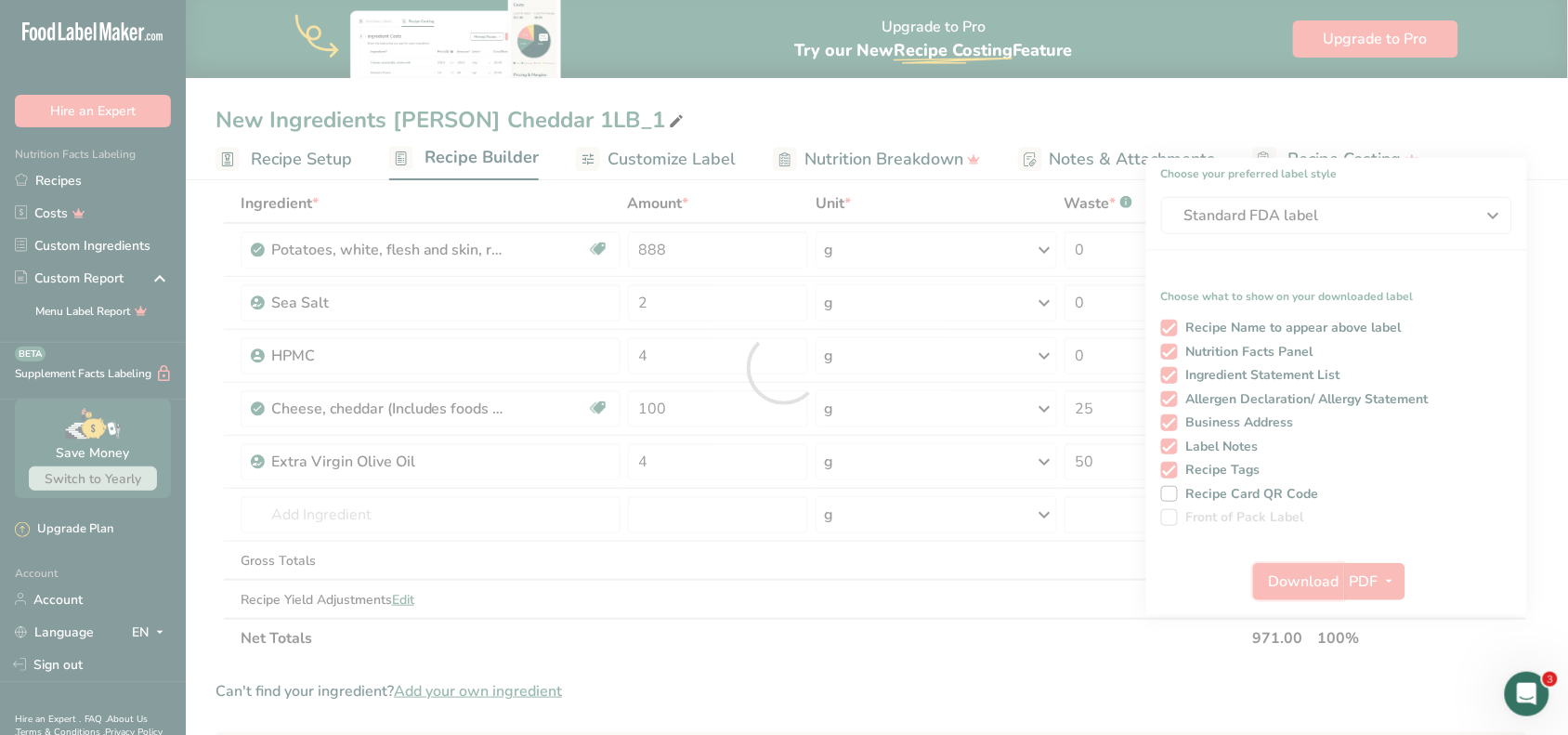scroll, scrollTop: 0, scrollLeft: 0, axis: both 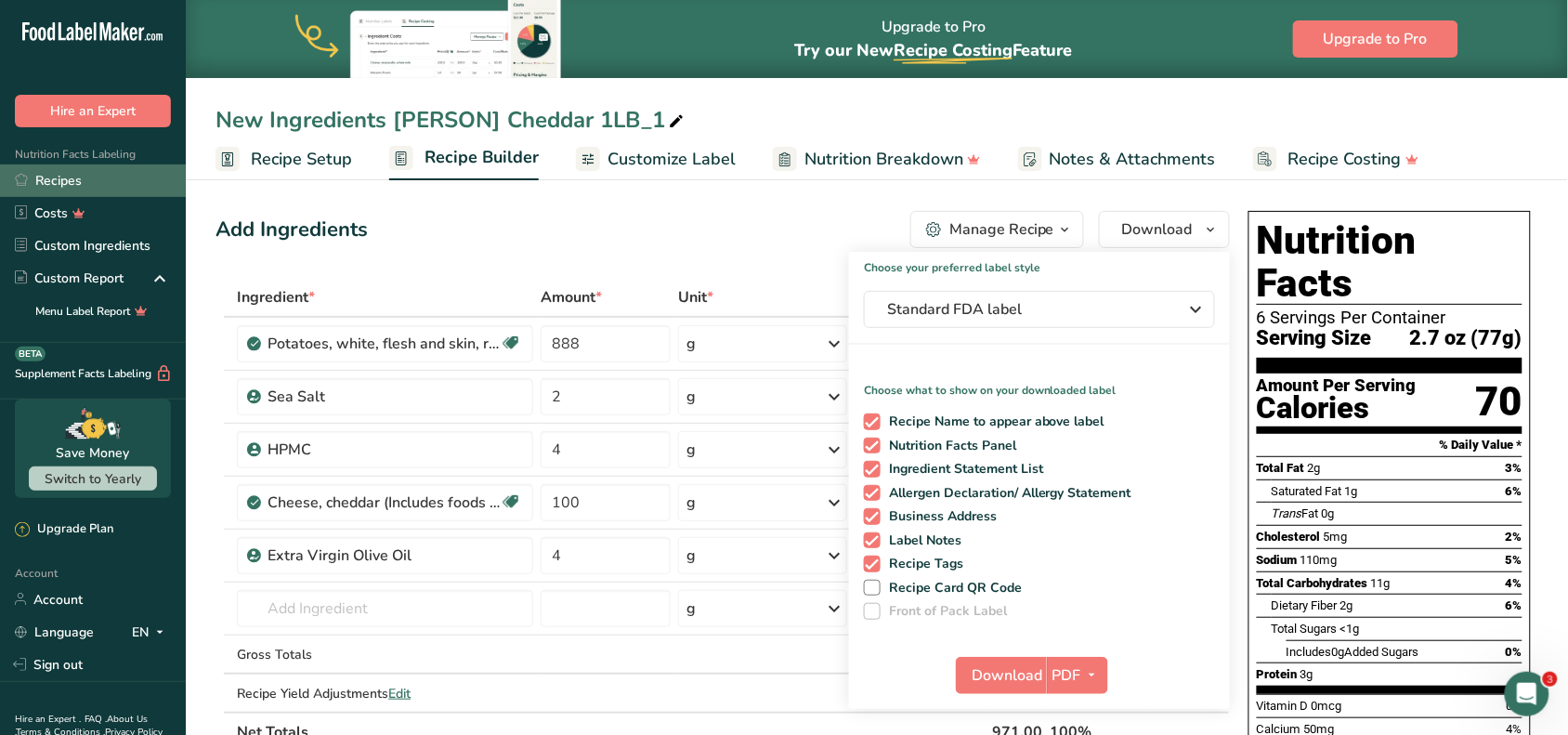 click on "Recipes" at bounding box center (93, 180) 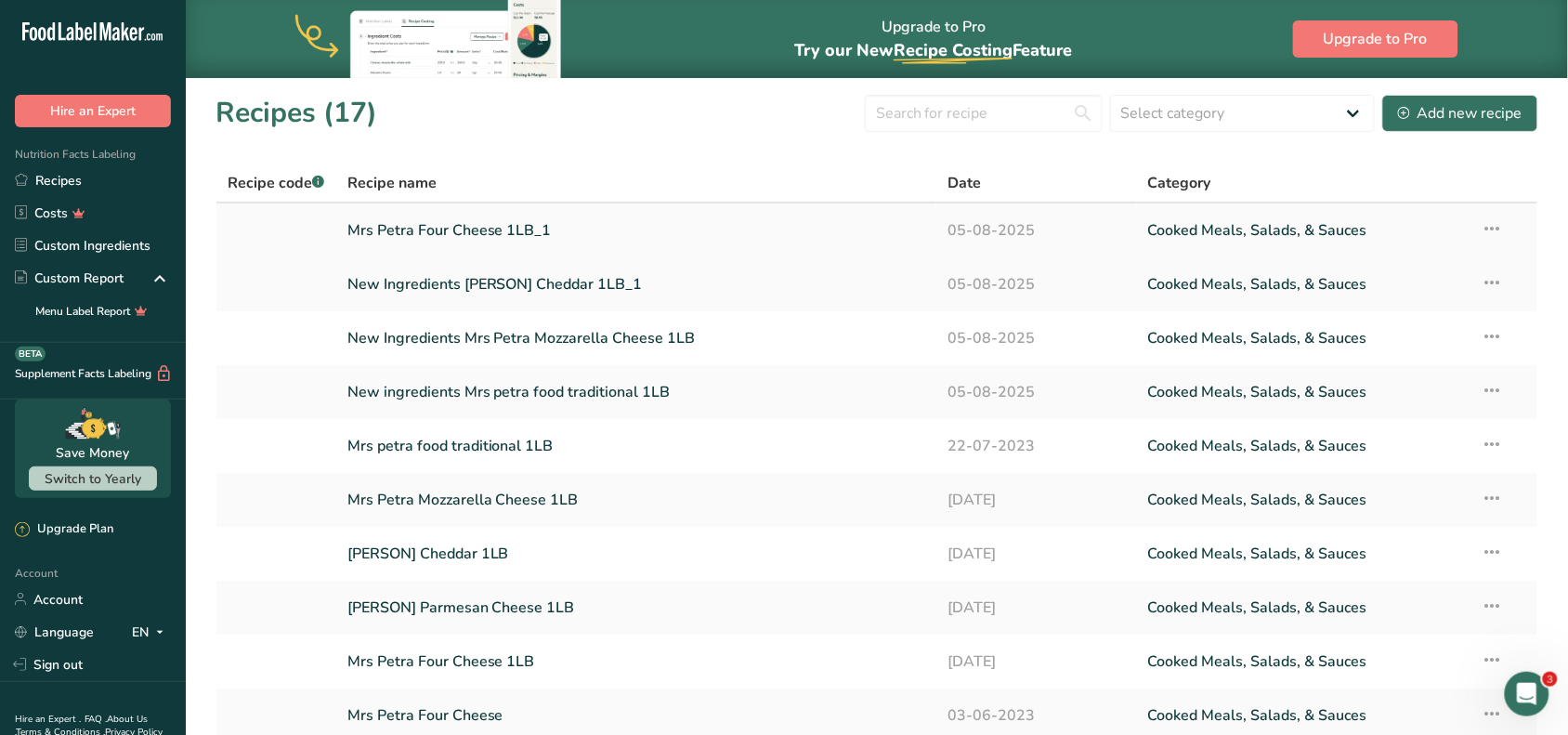 click on "Mrs Petra Four Cheese 1LB_1" at bounding box center (636, 230) 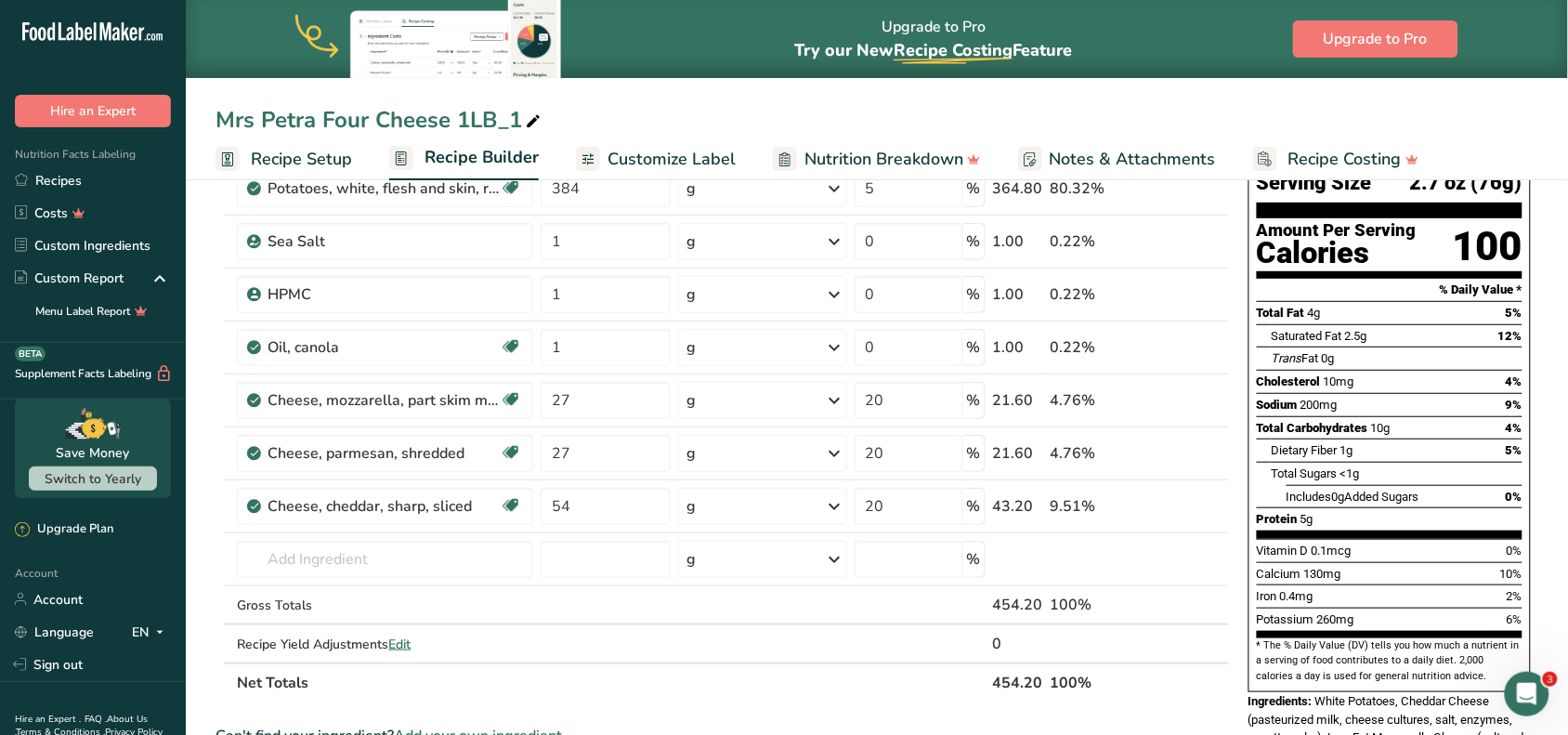 scroll, scrollTop: 0, scrollLeft: 0, axis: both 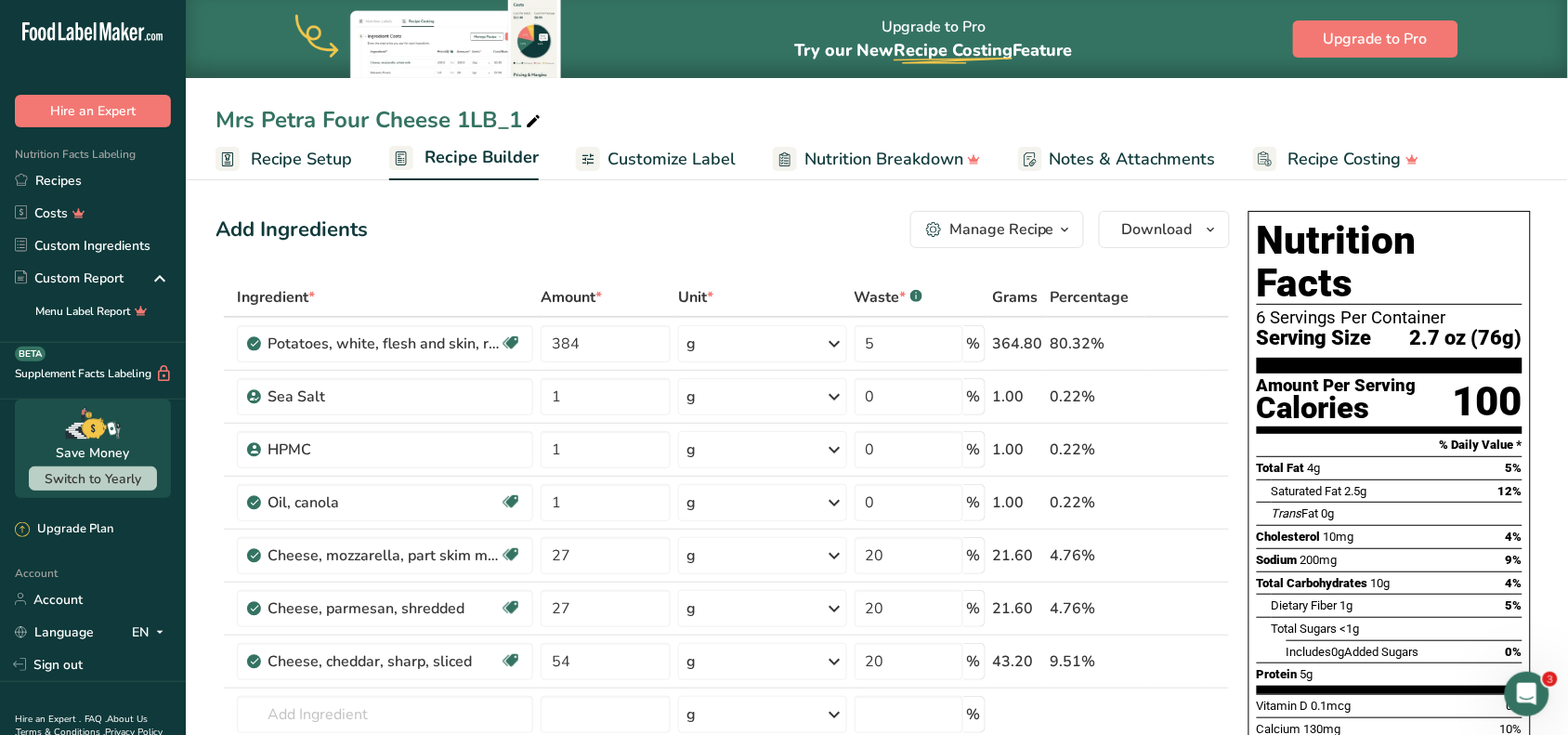 click on "Mrs Petra Four Cheese 1LB_1" at bounding box center [380, 120] 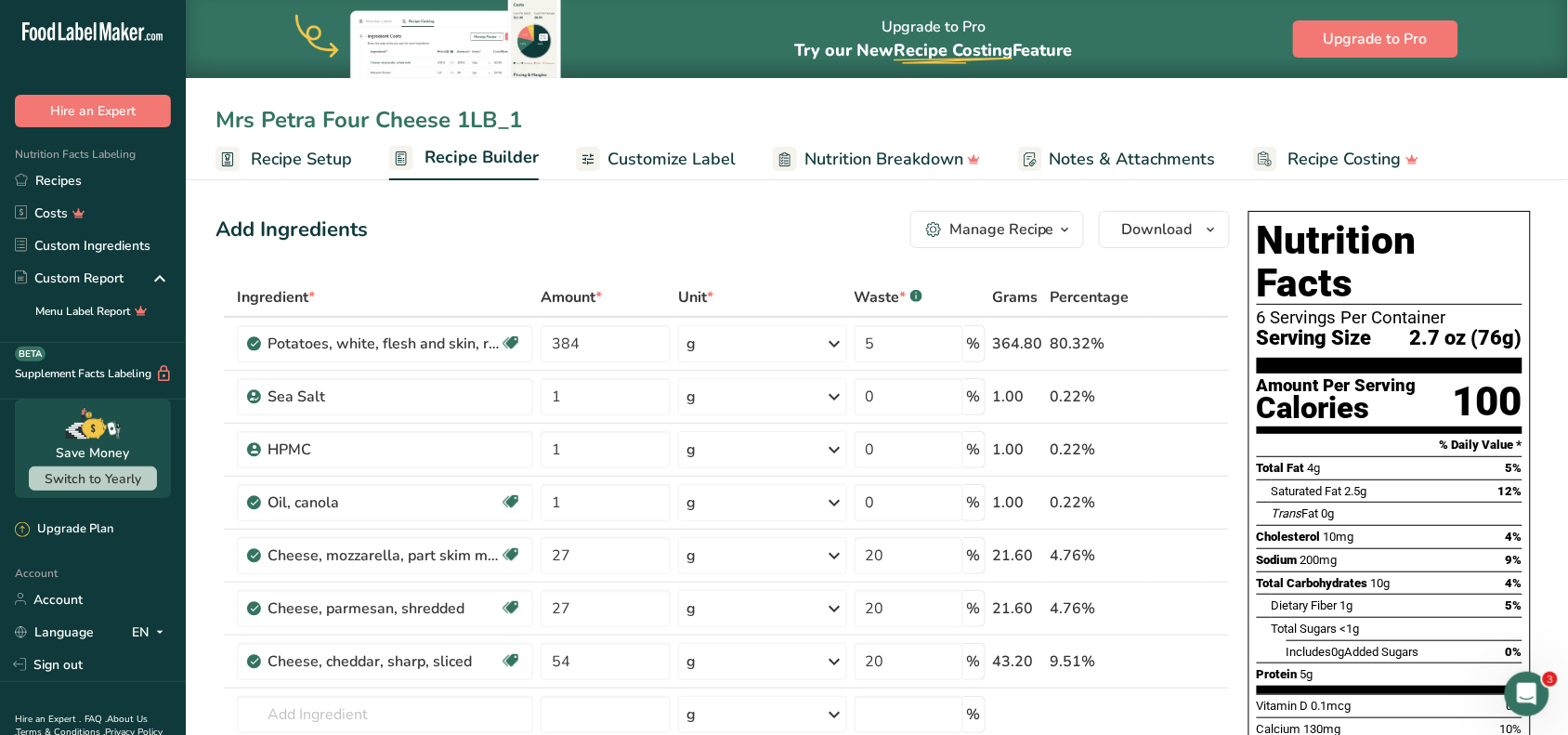 click on "Mrs Petra Four Cheese 1LB_1" at bounding box center (877, 120) 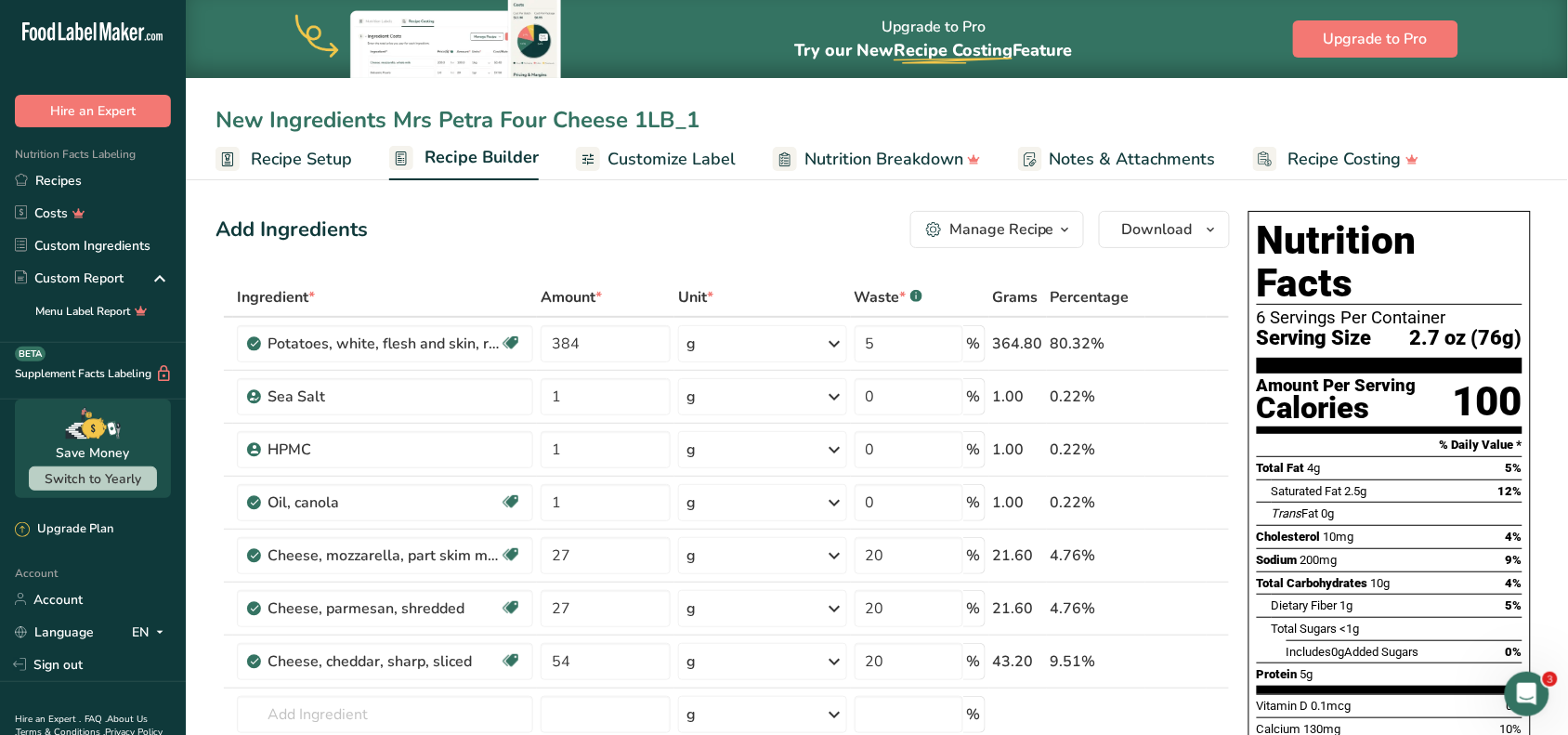 type on "New Ingredients Mrs Petra Four Cheese 1LB_1" 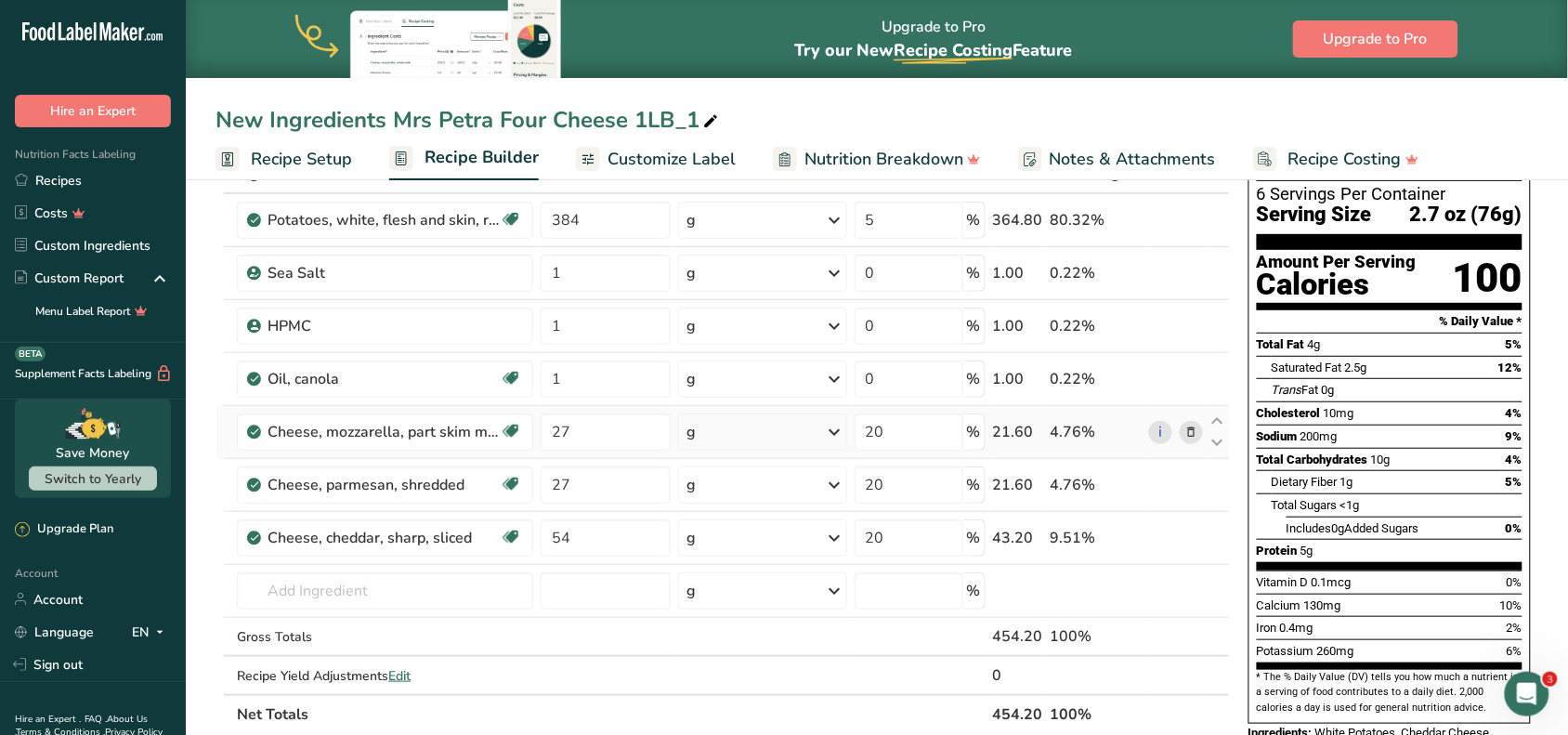 scroll, scrollTop: 0, scrollLeft: 0, axis: both 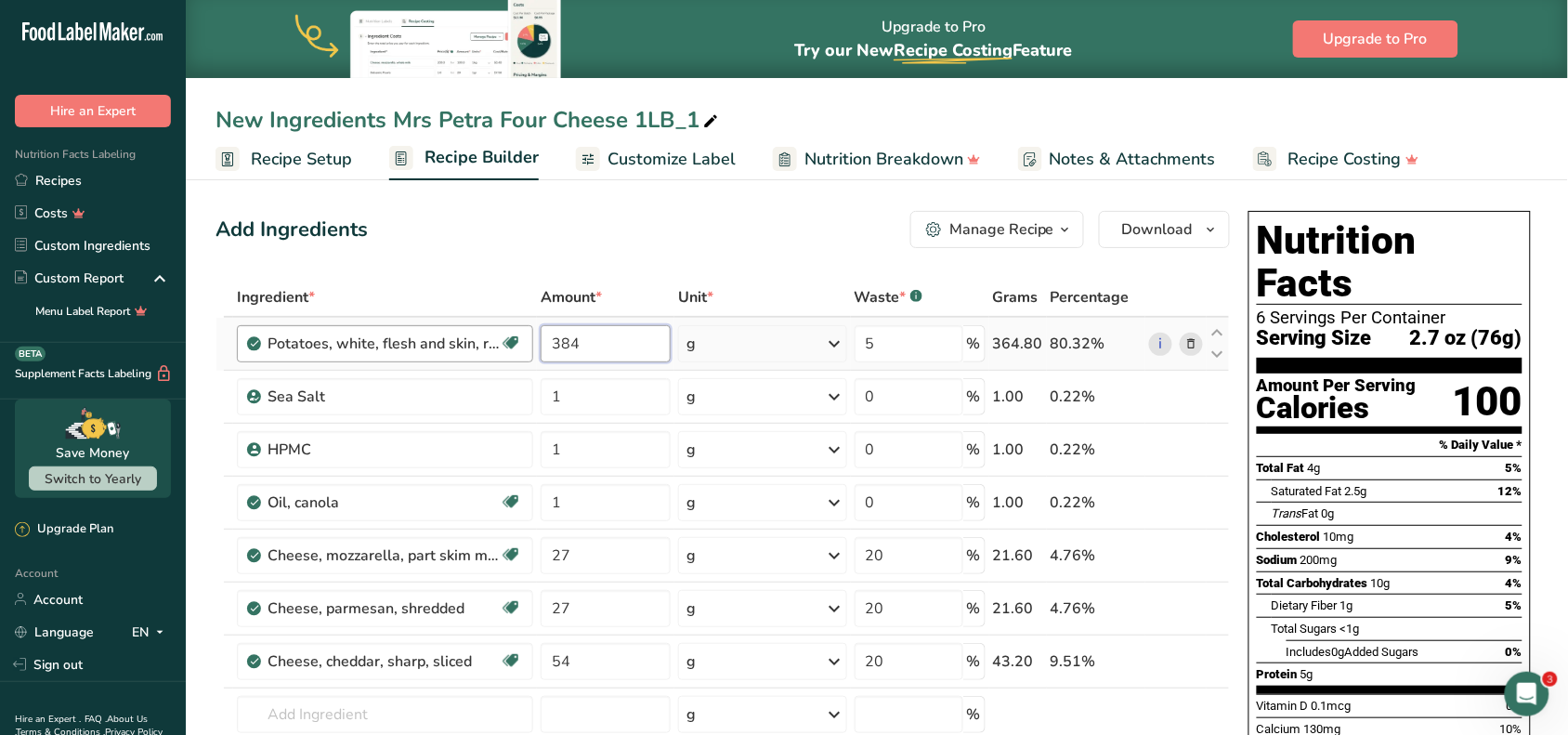 drag, startPoint x: 641, startPoint y: 351, endPoint x: 528, endPoint y: 345, distance: 113.15918 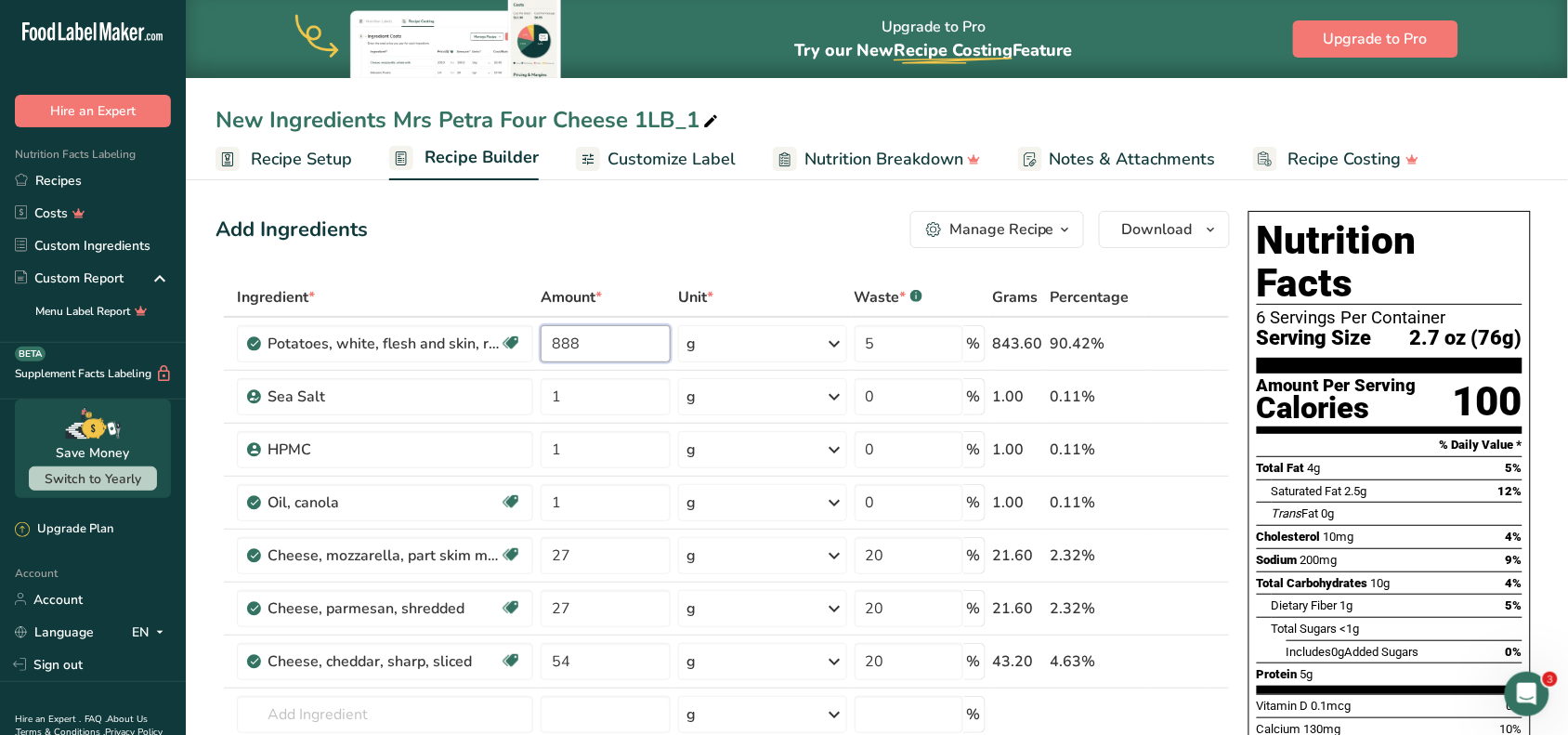type on "888" 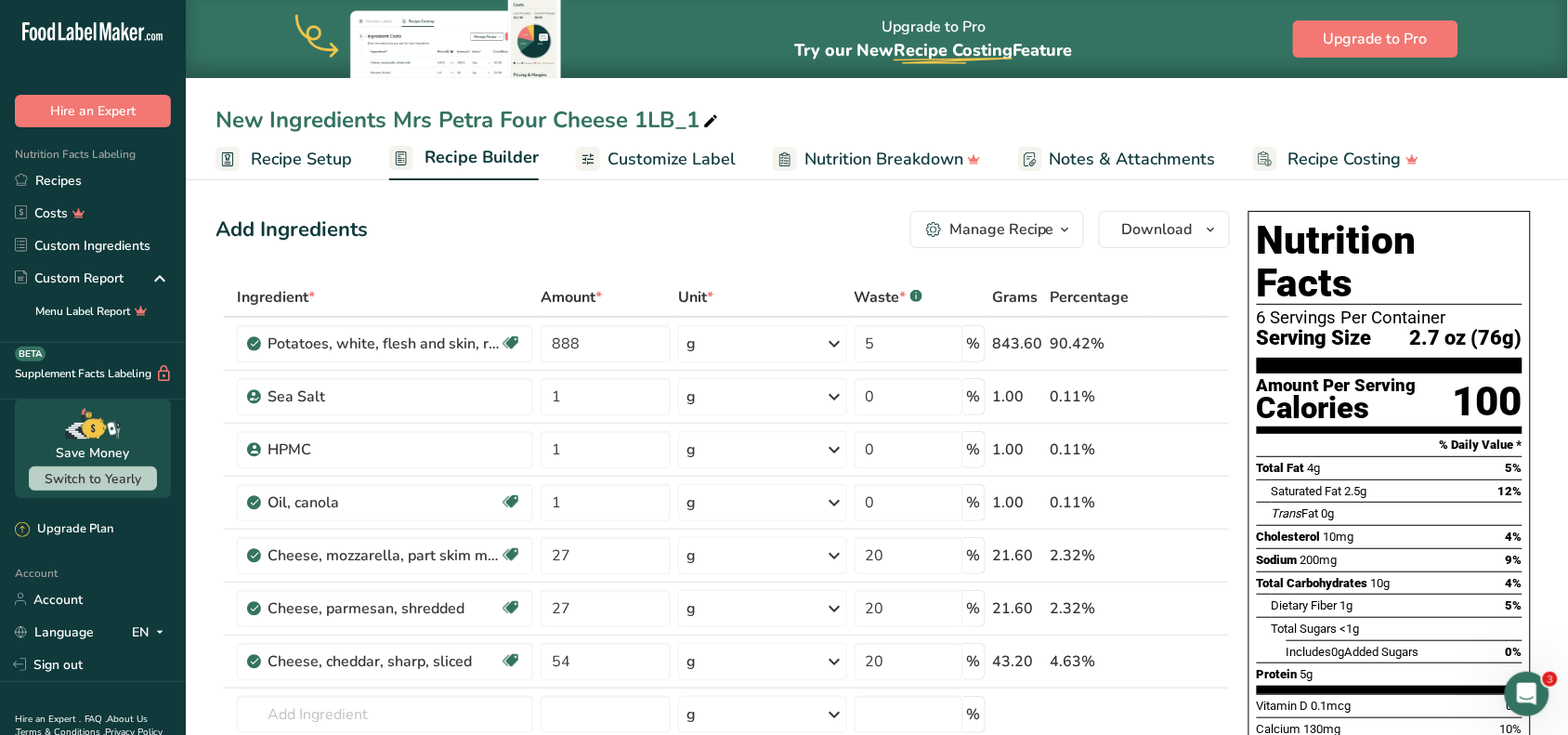 click on "Add Ingredients
Manage Recipe         Delete Recipe           Duplicate Recipe             Scale Recipe             Save as Sub-Recipe   .a-a{fill:#347362;}.b-a{fill:#fff;}                               Nutrition Breakdown                   Recipe Card
NEW
Amino Acids Pattern Report             Activity History
Download
Choose your preferred label style
Standard FDA label
Standard FDA label
The most common format for nutrition facts labels in compliance with the FDA's typeface, style and requirements
Tabular FDA label
A label format compliant with the FDA regulations presented in a tabular (horizontal) display.
Linear FDA label
A simple linear display for small sized packages.
Simplified FDA label" at bounding box center (723, 230) 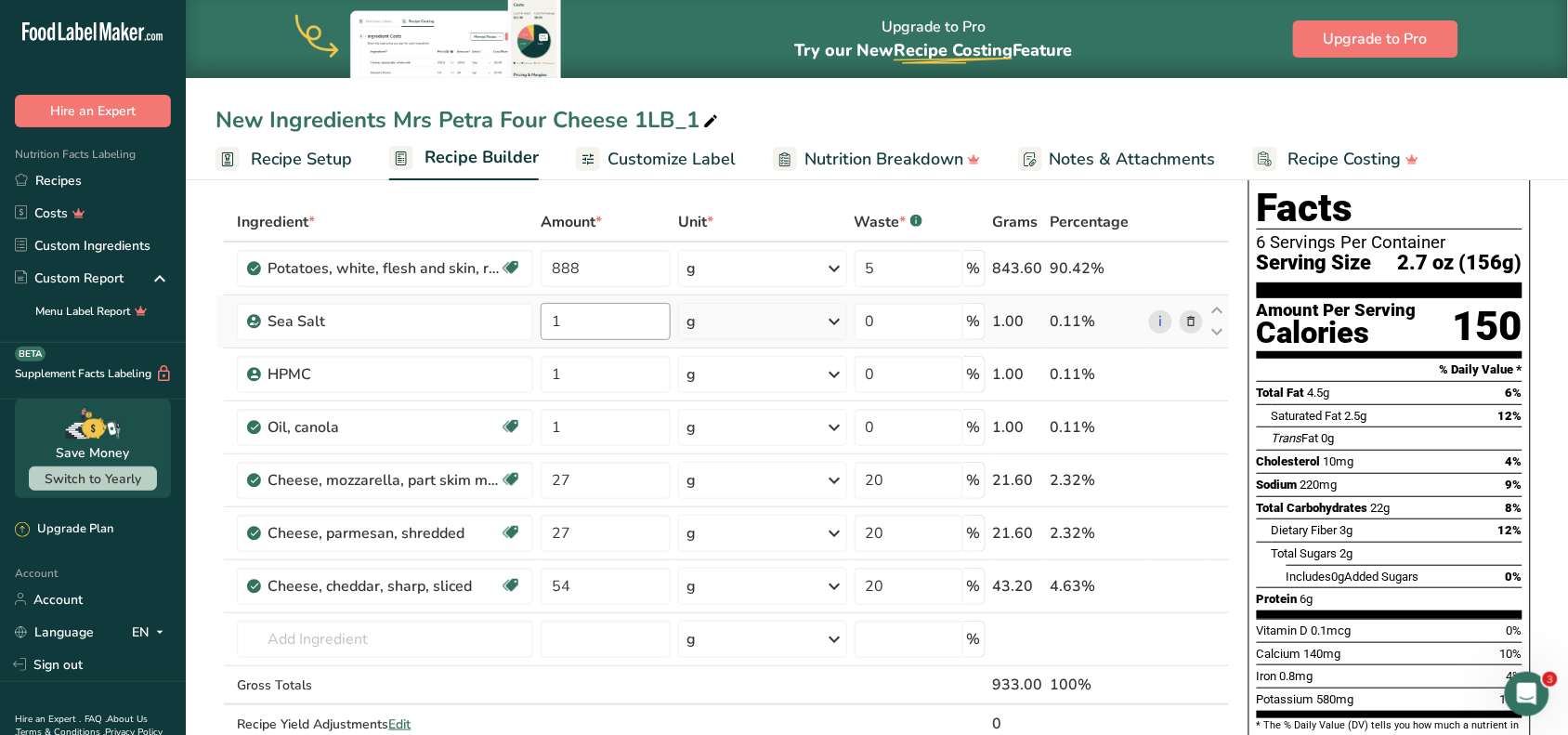 scroll, scrollTop: 116, scrollLeft: 0, axis: vertical 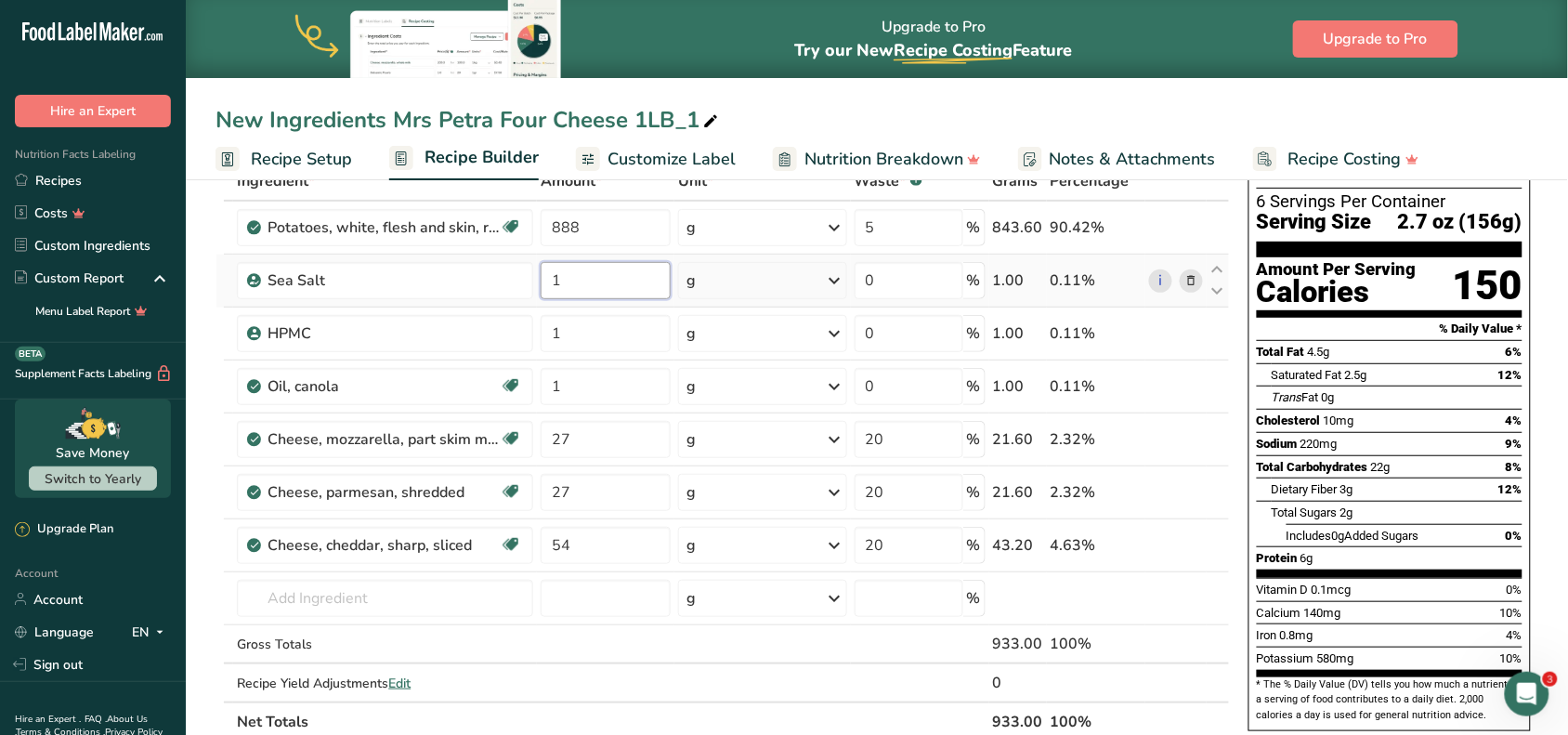 drag, startPoint x: 620, startPoint y: 293, endPoint x: 560, endPoint y: 262, distance: 67.53518 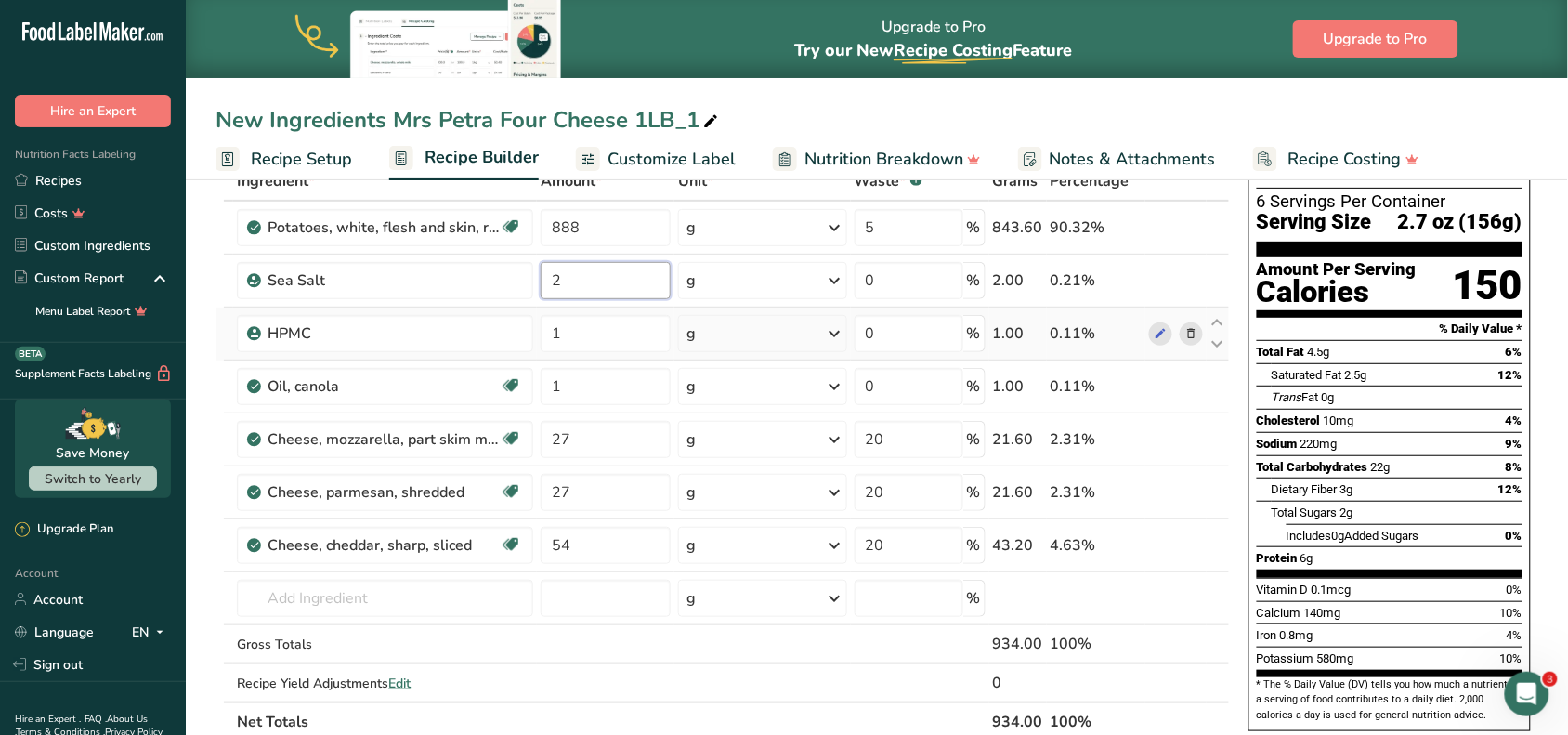 type on "2" 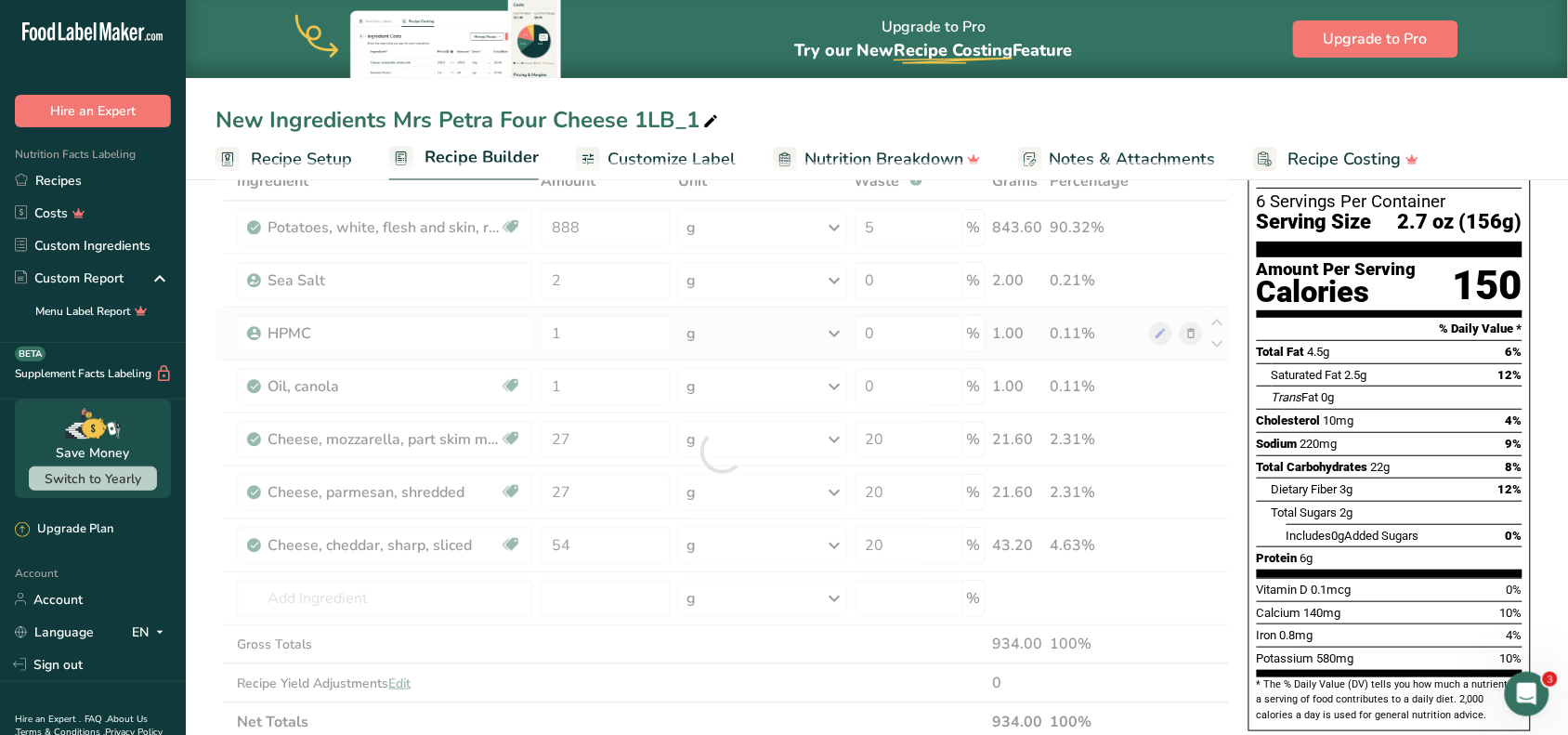 click on "Ingredient *
Amount *
Unit *
Waste *   .a-a{fill:#347362;}.b-a{fill:#fff;}          Grams
Percentage
Potatoes, white, flesh and skin, raw
Source of Antioxidants
Dairy free
Gluten free
Vegan
Vegetarian
Soy free
888
g
Portions
0.5 cup, diced
1 large (3" to 4-1/4" dia.)
1 medium (2+-1/4" to 3-1/4" dia.)
See more
Weight Units
g
kg
mg
See more
Volume Units
l
Volume units require a density conversion. If you know your ingredient's density enter it below. Otherwise, click on "RIA" our AI Regulatory bot - she will be able to help you
lb/ft3" at bounding box center (723, 452) 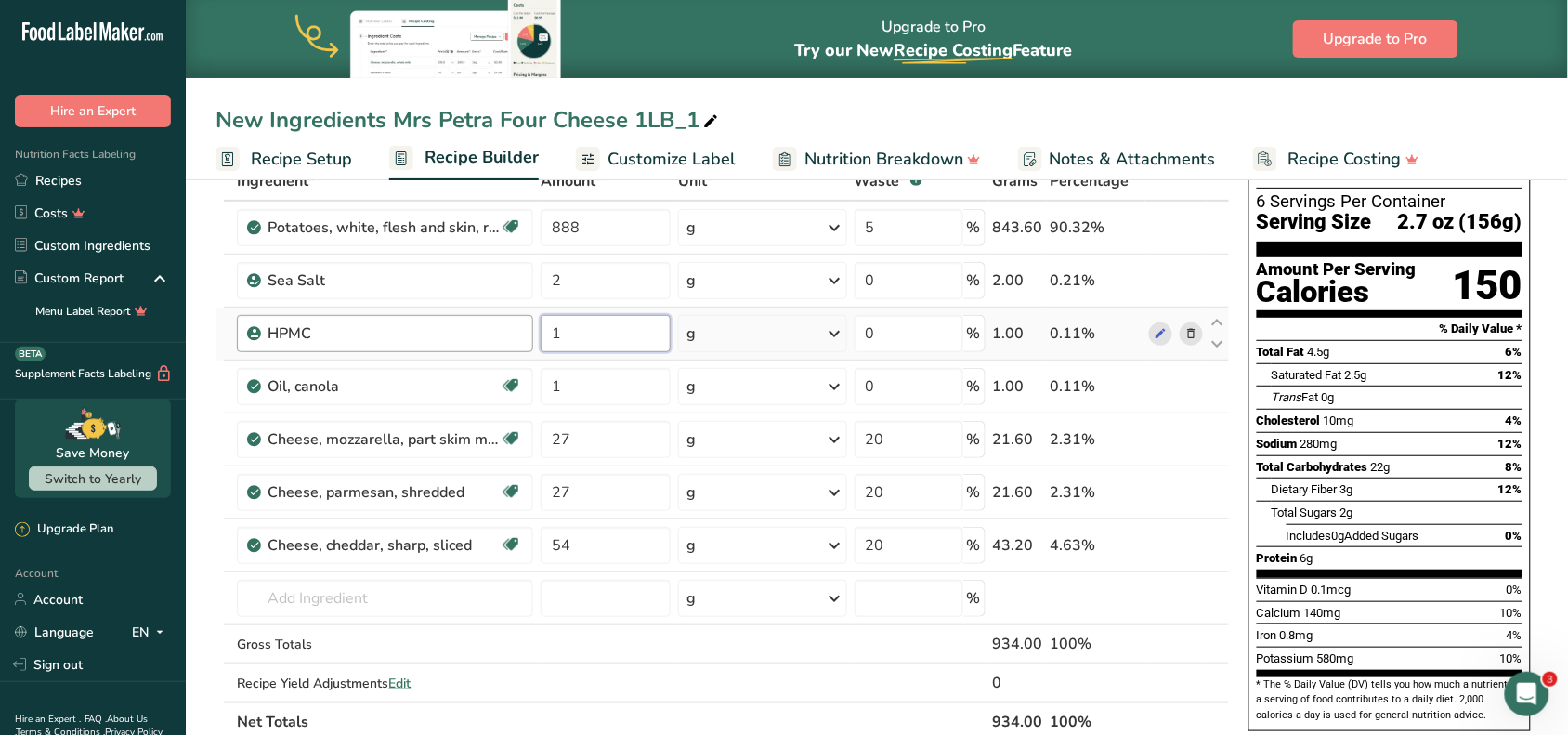 drag, startPoint x: 647, startPoint y: 339, endPoint x: 451, endPoint y: 321, distance: 196.8248 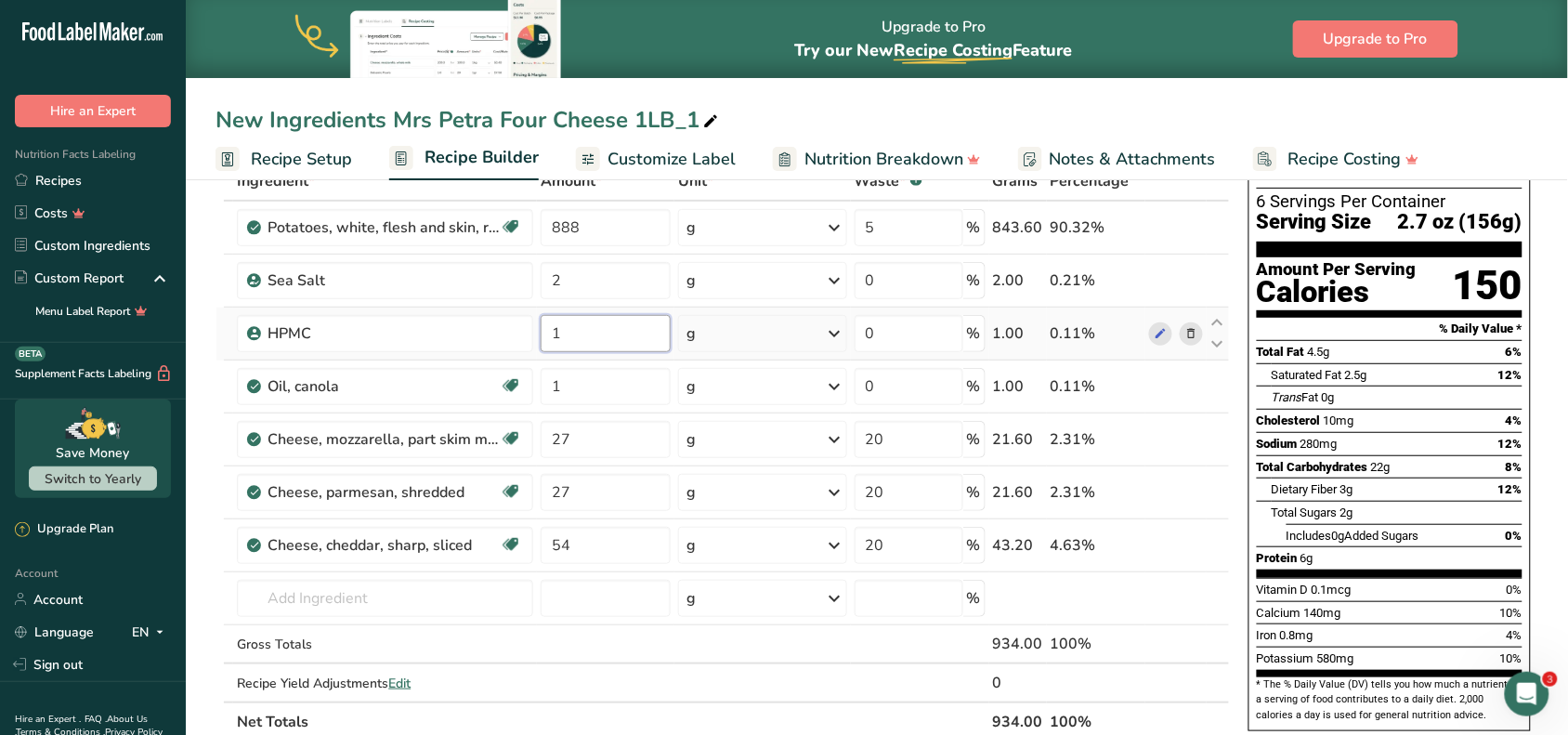 type on "4" 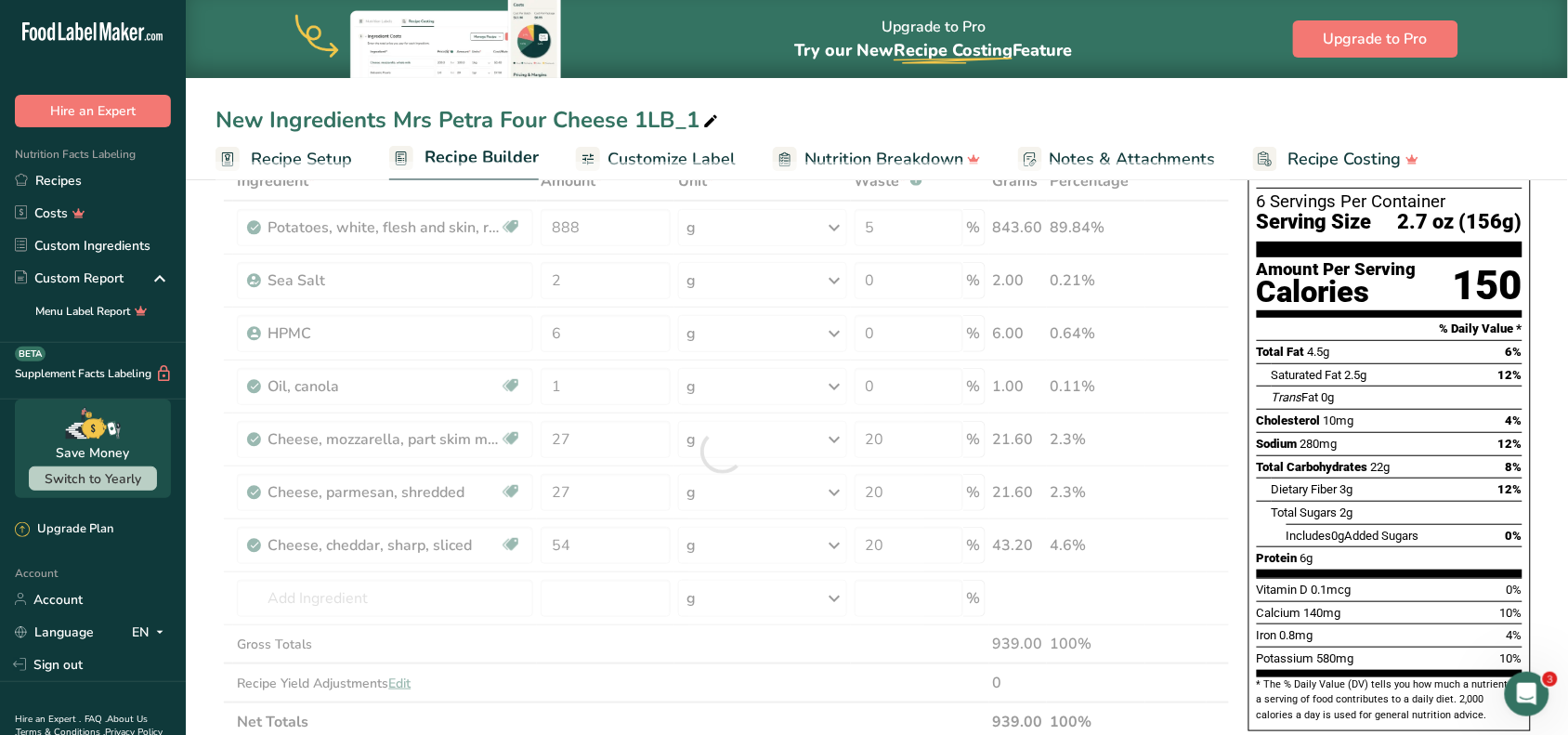 click on "Add Ingredients
Manage Recipe         Delete Recipe           Duplicate Recipe             Scale Recipe             Save as Sub-Recipe   .a-a{fill:#347362;}.b-a{fill:#fff;}                               Nutrition Breakdown                   Recipe Card
NEW
Amino Acids Pattern Report             Activity History
Download
Choose your preferred label style
Standard FDA label
Standard FDA label
The most common format for nutrition facts labels in compliance with the FDA's typeface, style and requirements
Tabular FDA label
A label format compliant with the FDA regulations presented in a tabular (horizontal) display.
Linear FDA label
A simple linear display for small sized packages.
Simplified FDA label" at bounding box center (877, 710) 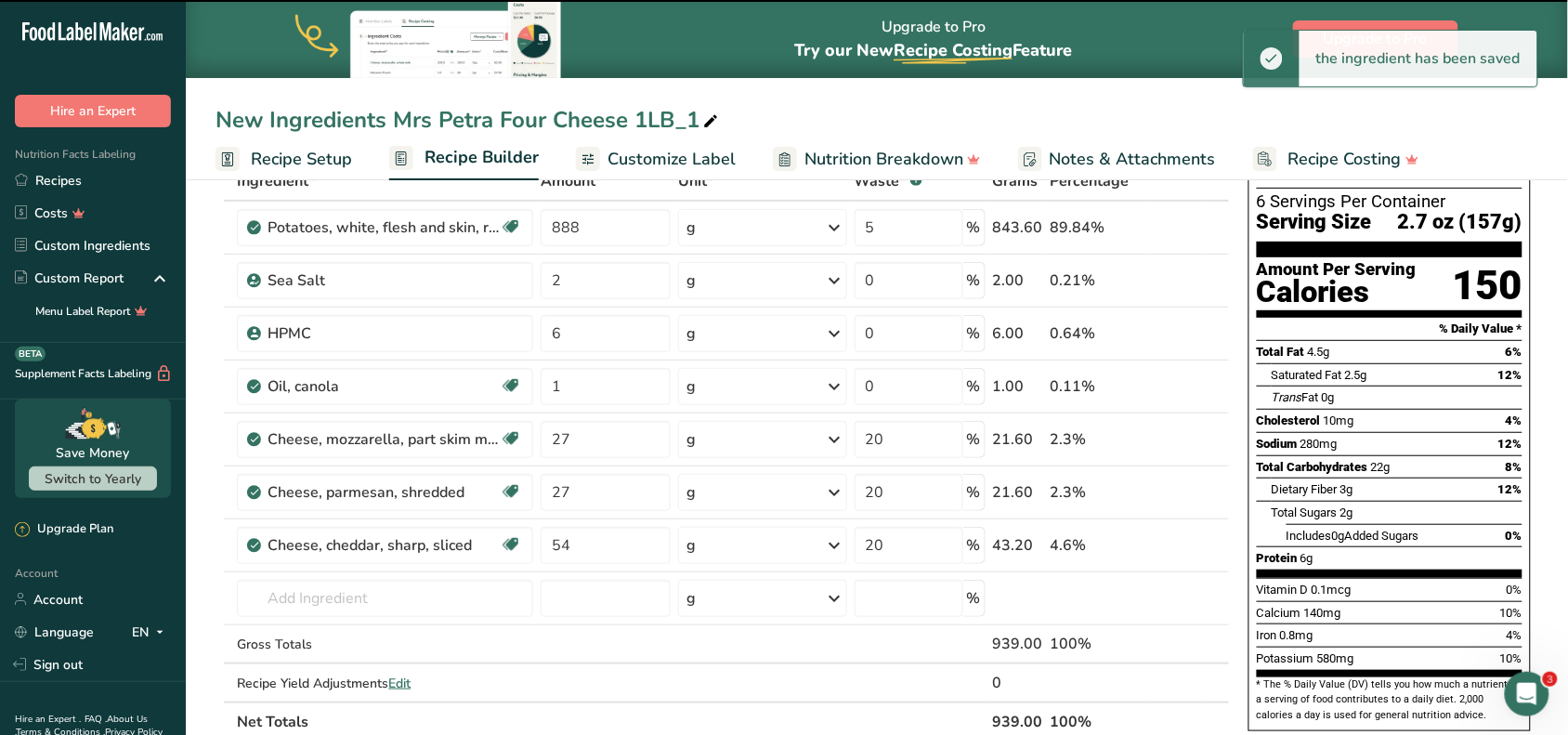 scroll, scrollTop: 0, scrollLeft: 0, axis: both 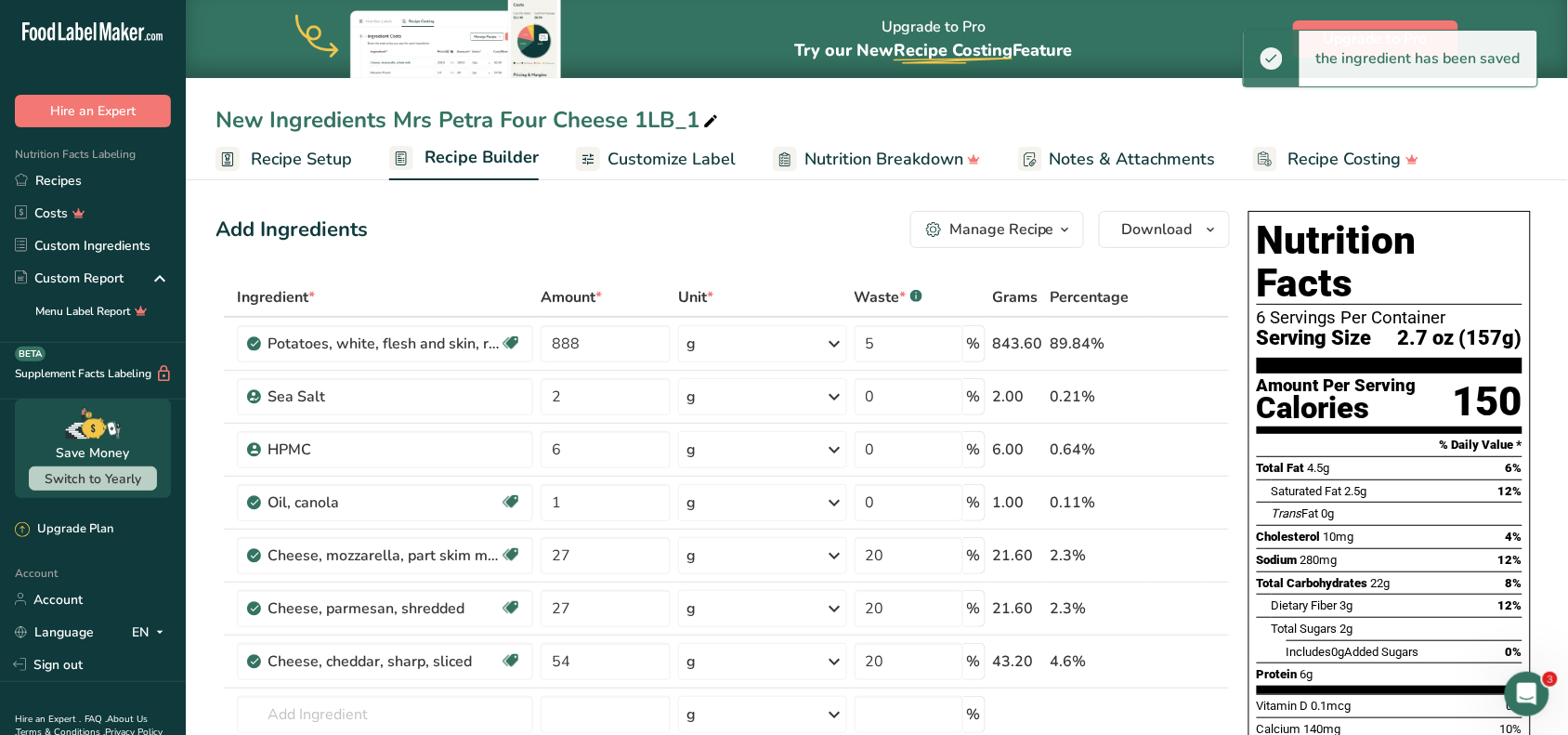 drag, startPoint x: 1501, startPoint y: 300, endPoint x: 1489, endPoint y: 299, distance: 12.041595 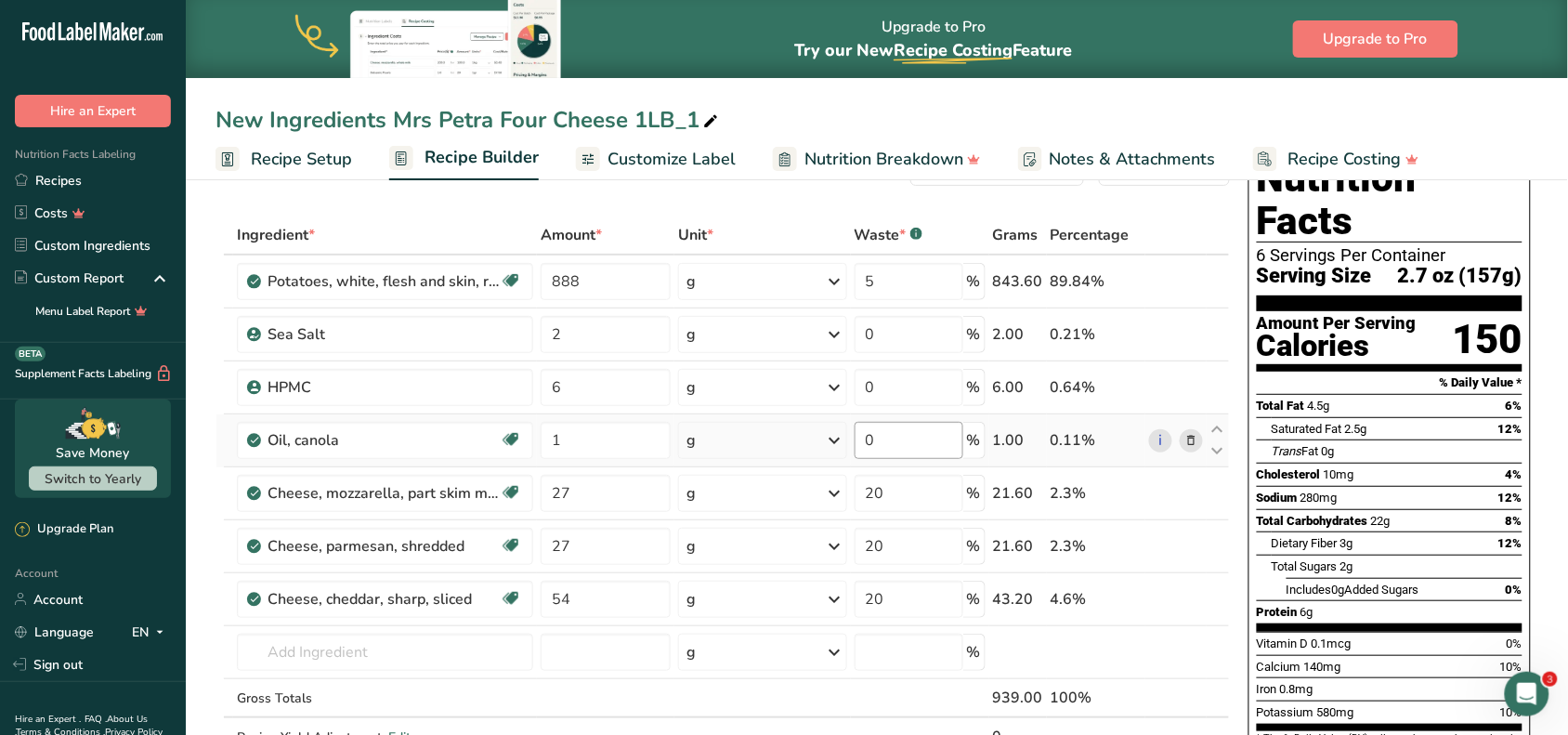 scroll, scrollTop: 116, scrollLeft: 0, axis: vertical 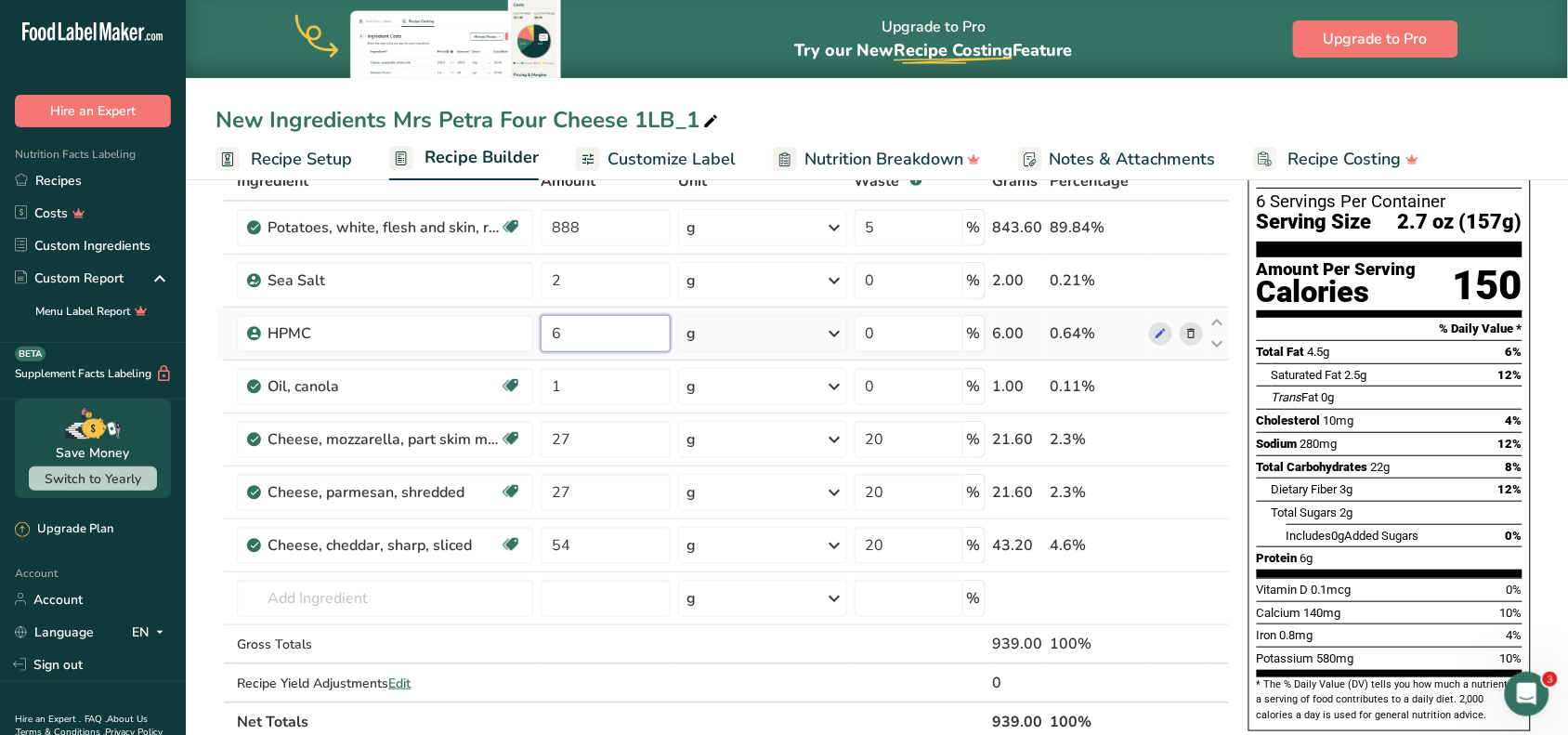drag, startPoint x: 592, startPoint y: 337, endPoint x: 546, endPoint y: 325, distance: 47.539457 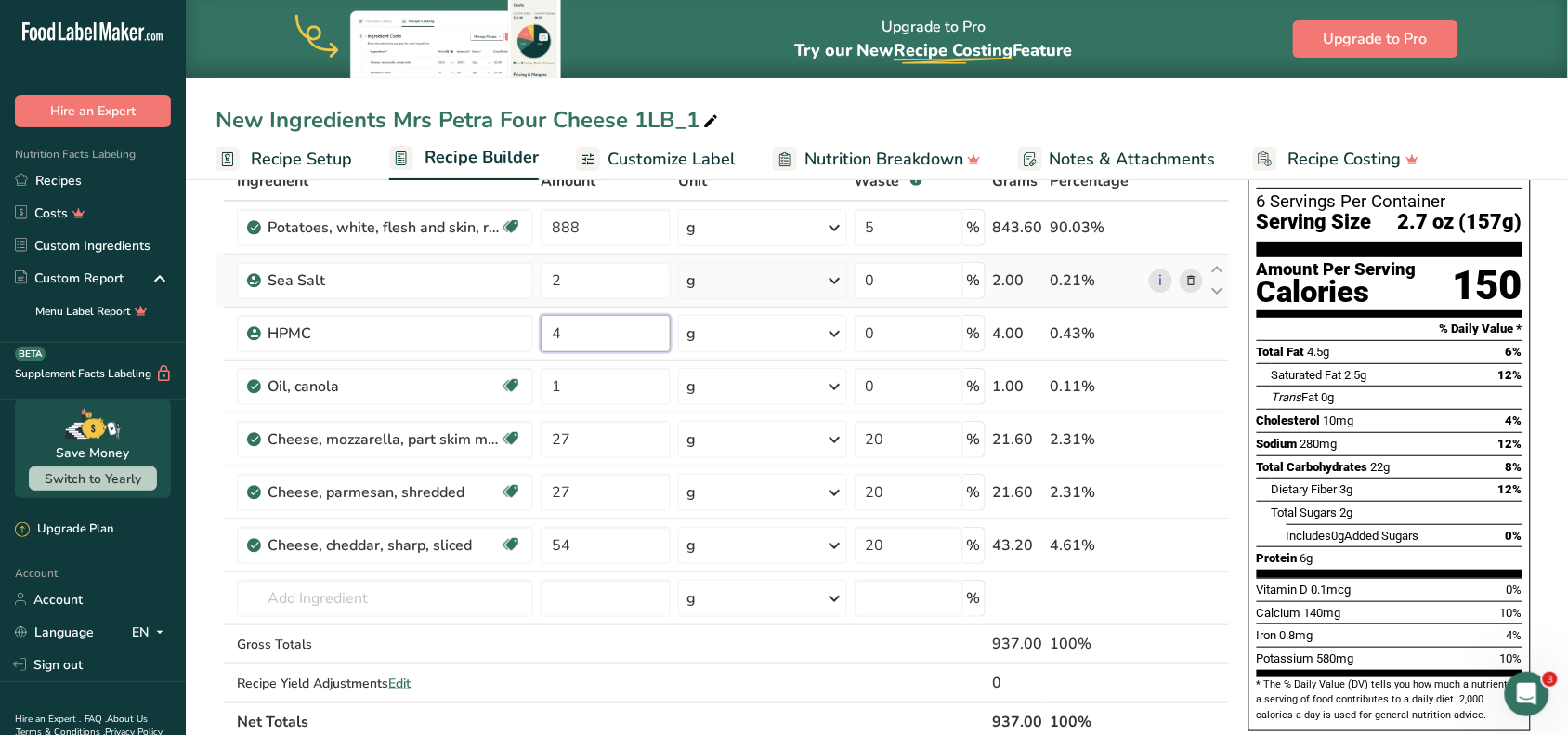 type on "4" 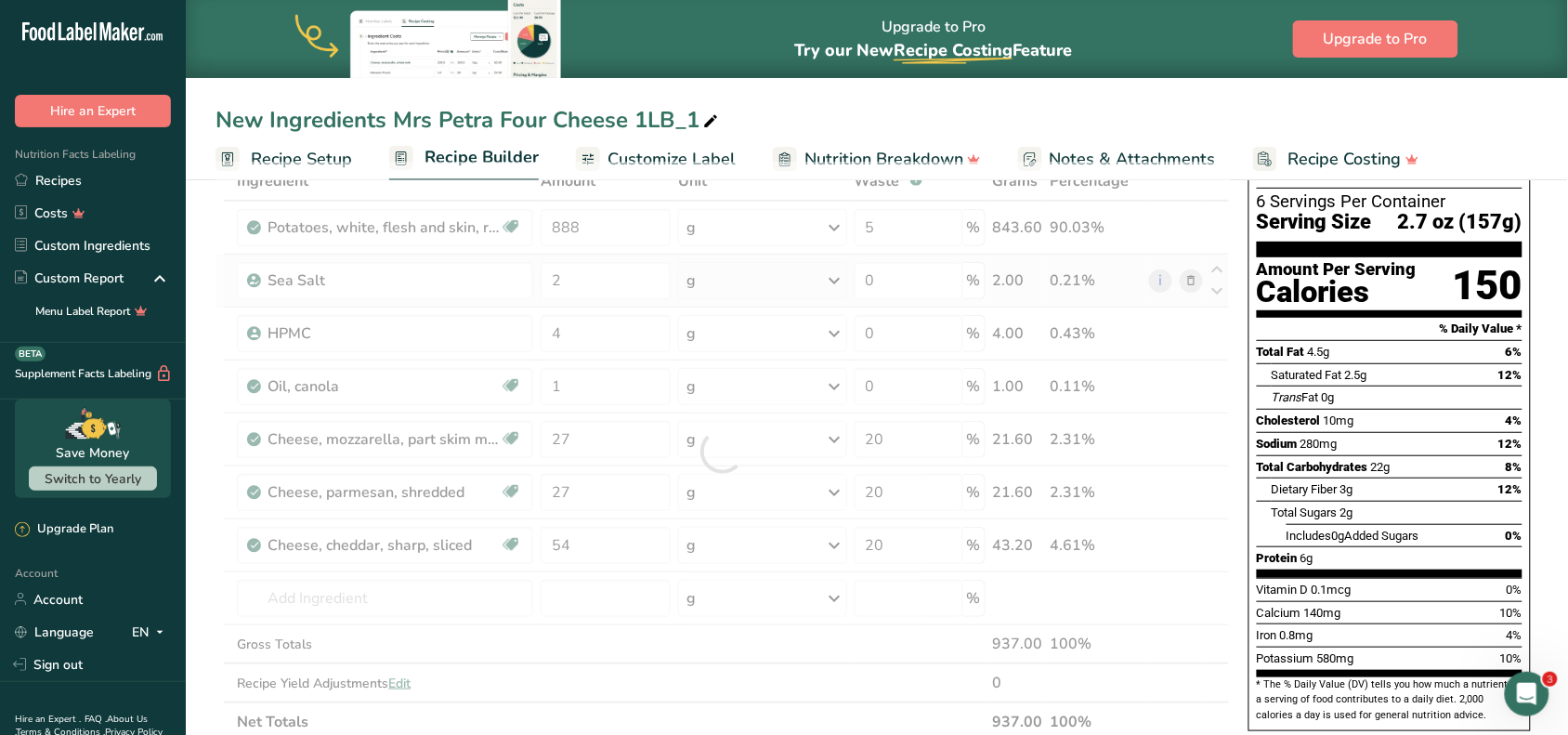 click on "Ingredient *
Amount *
Unit *
Waste *   .a-a{fill:#347362;}.b-a{fill:#fff;}          Grams
Percentage
Potatoes, white, flesh and skin, raw
Source of Antioxidants
Dairy free
Gluten free
Vegan
Vegetarian
Soy free
888
g
Portions
0.5 cup, diced
1 large (3" to 4-1/4" dia.)
1 medium (2+-1/4" to 3-1/4" dia.)
See more
Weight Units
g
kg
mg
See more
Volume Units
l
Volume units require a density conversion. If you know your ingredient's density enter it below. Otherwise, click on "RIA" our AI Regulatory bot - she will be able to help you
lb/ft3" at bounding box center (723, 452) 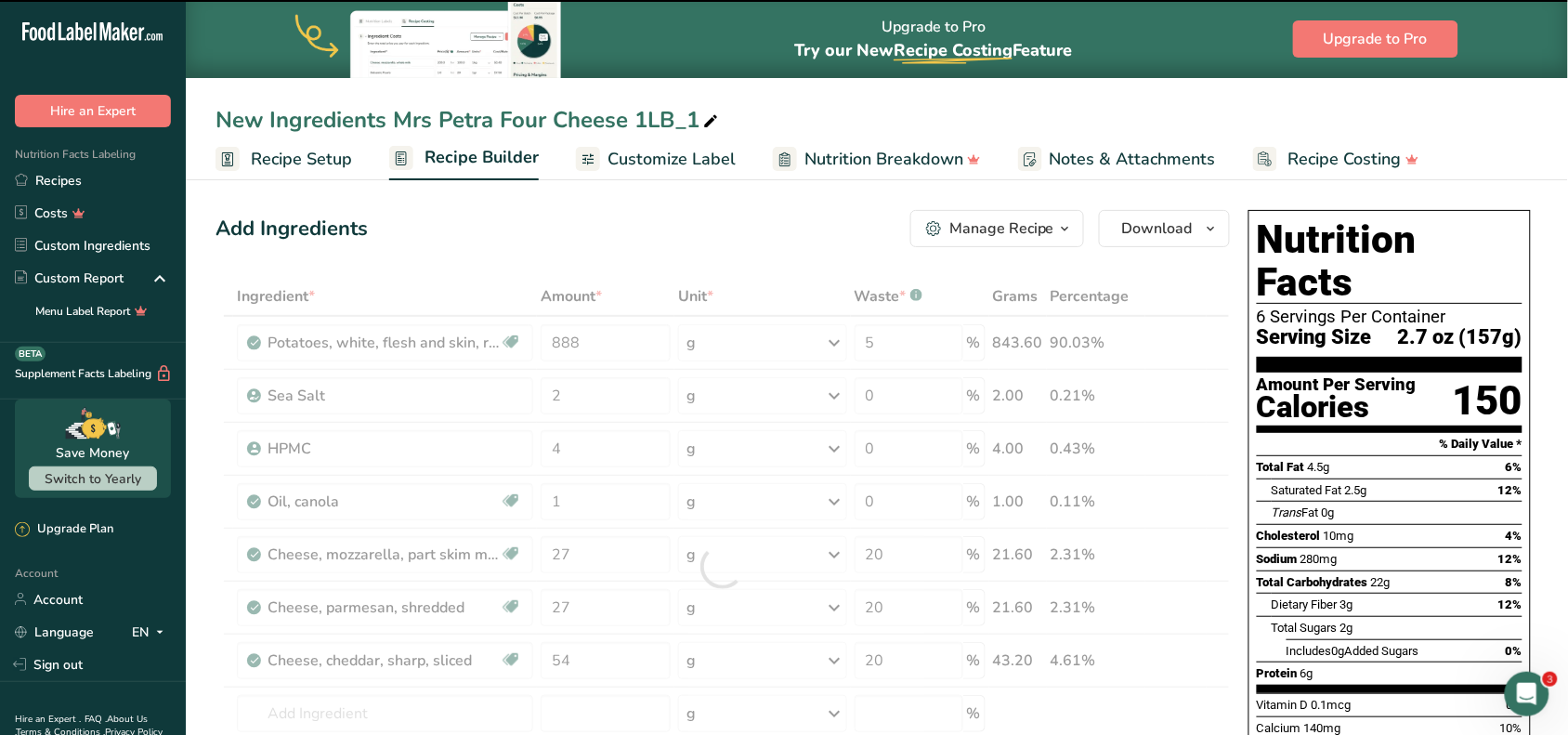 scroll, scrollTop: 0, scrollLeft: 0, axis: both 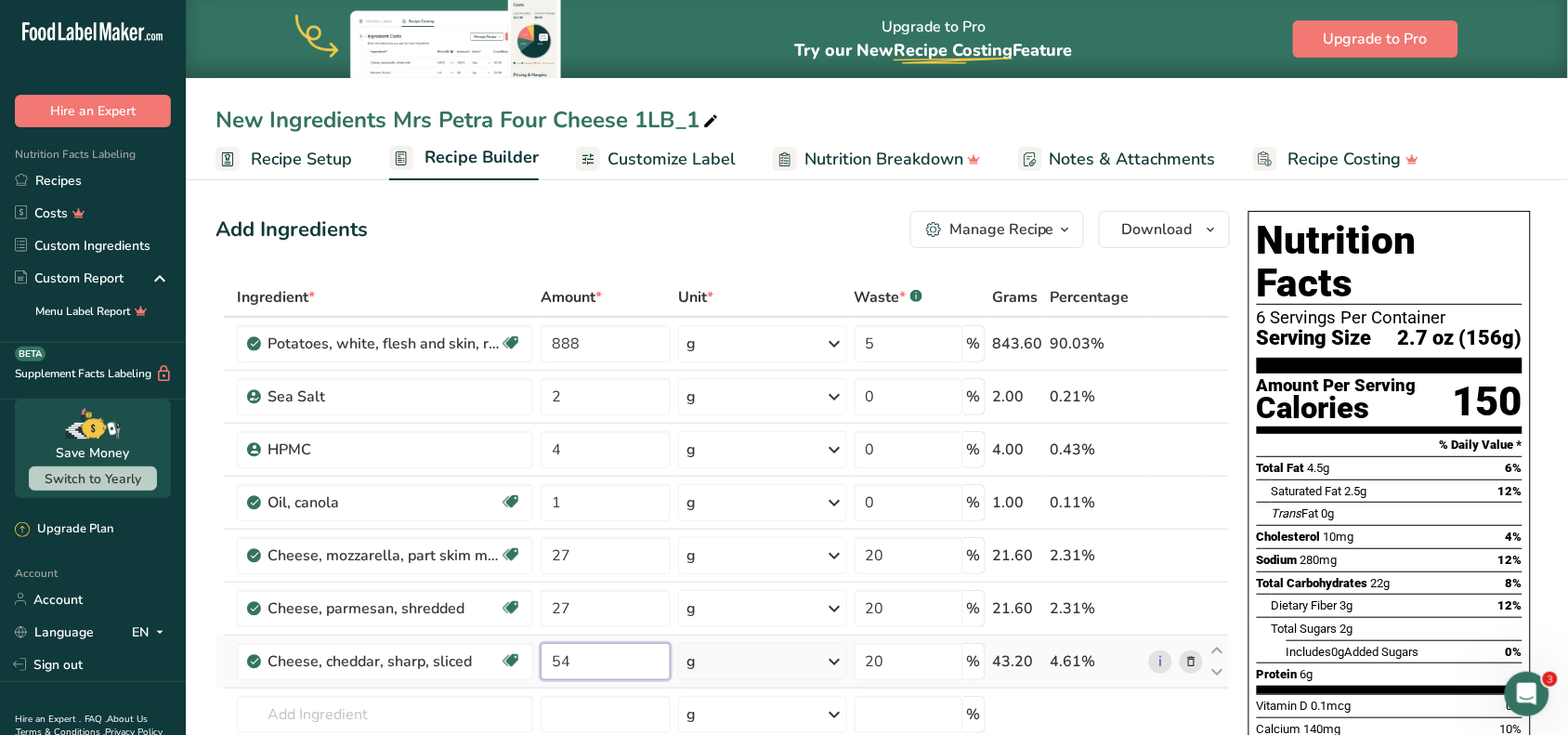 drag, startPoint x: 610, startPoint y: 656, endPoint x: 581, endPoint y: 657, distance: 29.01724 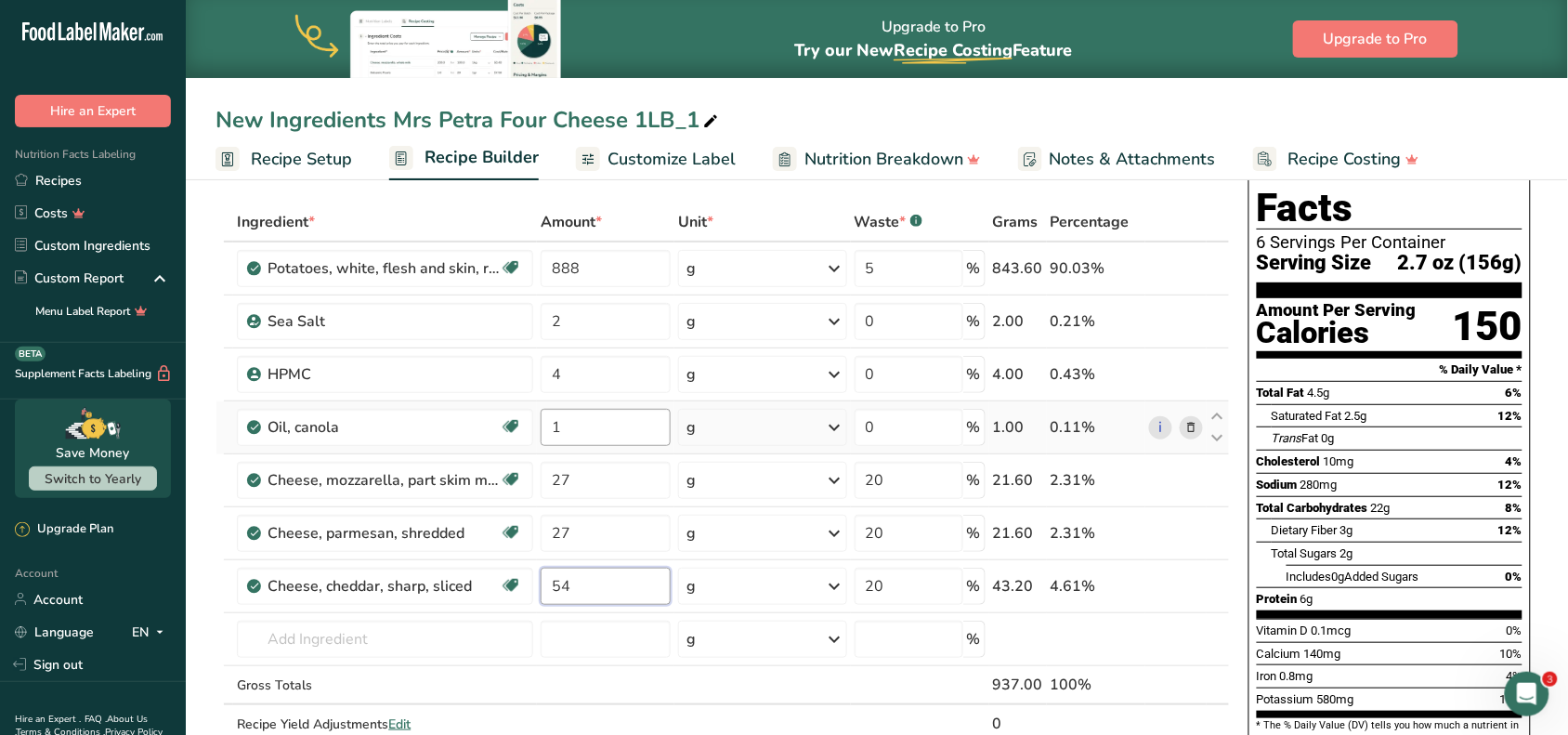 scroll, scrollTop: 116, scrollLeft: 0, axis: vertical 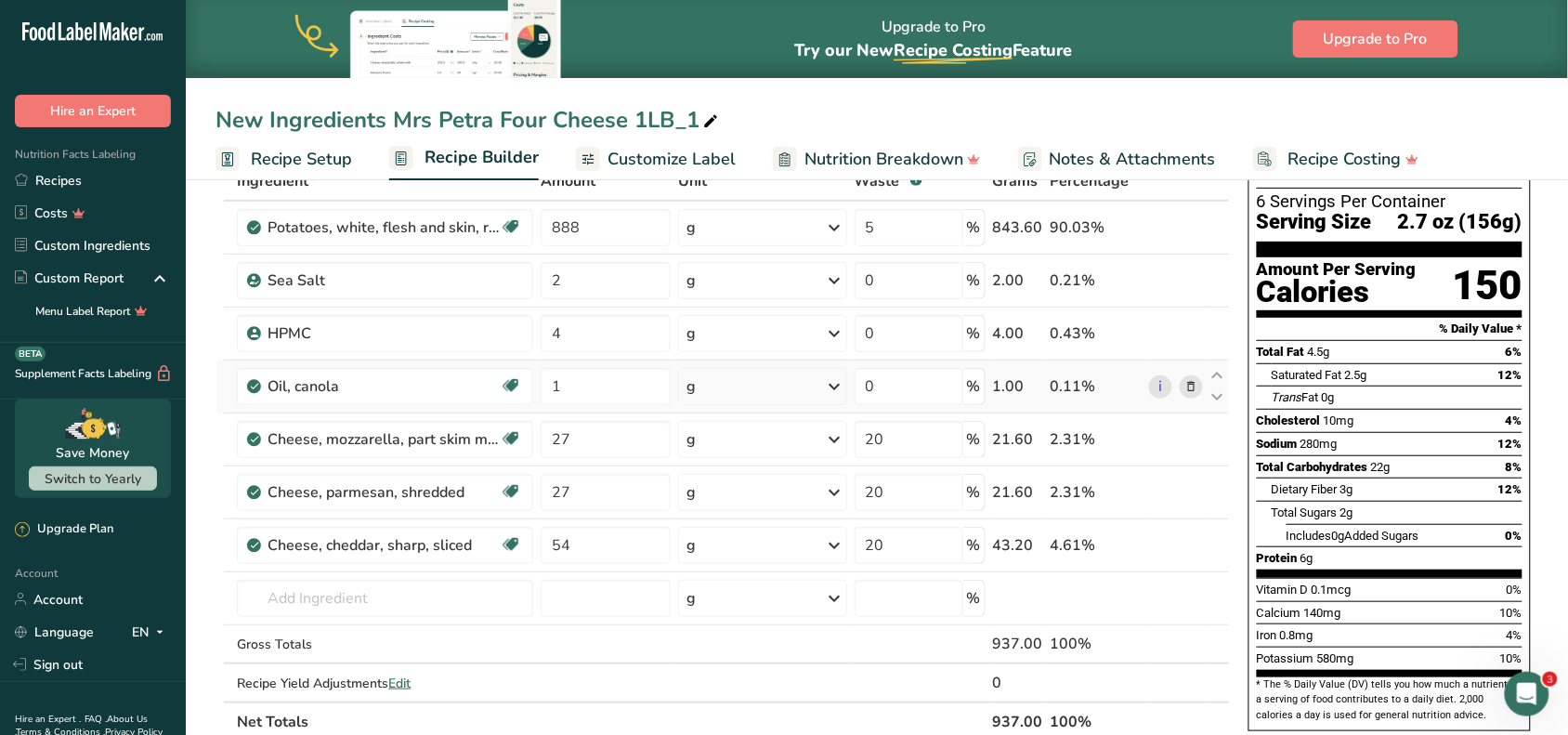 click on "Ingredient *
Amount *
Unit *
Waste *   .a-a{fill:#347362;}.b-a{fill:#fff;}          Grams
Percentage
Potatoes, white, flesh and skin, raw
Source of Antioxidants
Dairy free
Gluten free
Vegan
Vegetarian
Soy free
888
g
Portions
0.5 cup, diced
1 large (3" to 4-1/4" dia.)
1 medium (2+-1/4" to 3-1/4" dia.)
See more
Weight Units
g
kg
mg
See more
Volume Units
l
Volume units require a density conversion. If you know your ingredient's density enter it below. Otherwise, click on "RIA" our AI Regulatory bot - she will be able to help you
lb/ft3" at bounding box center [723, 452] 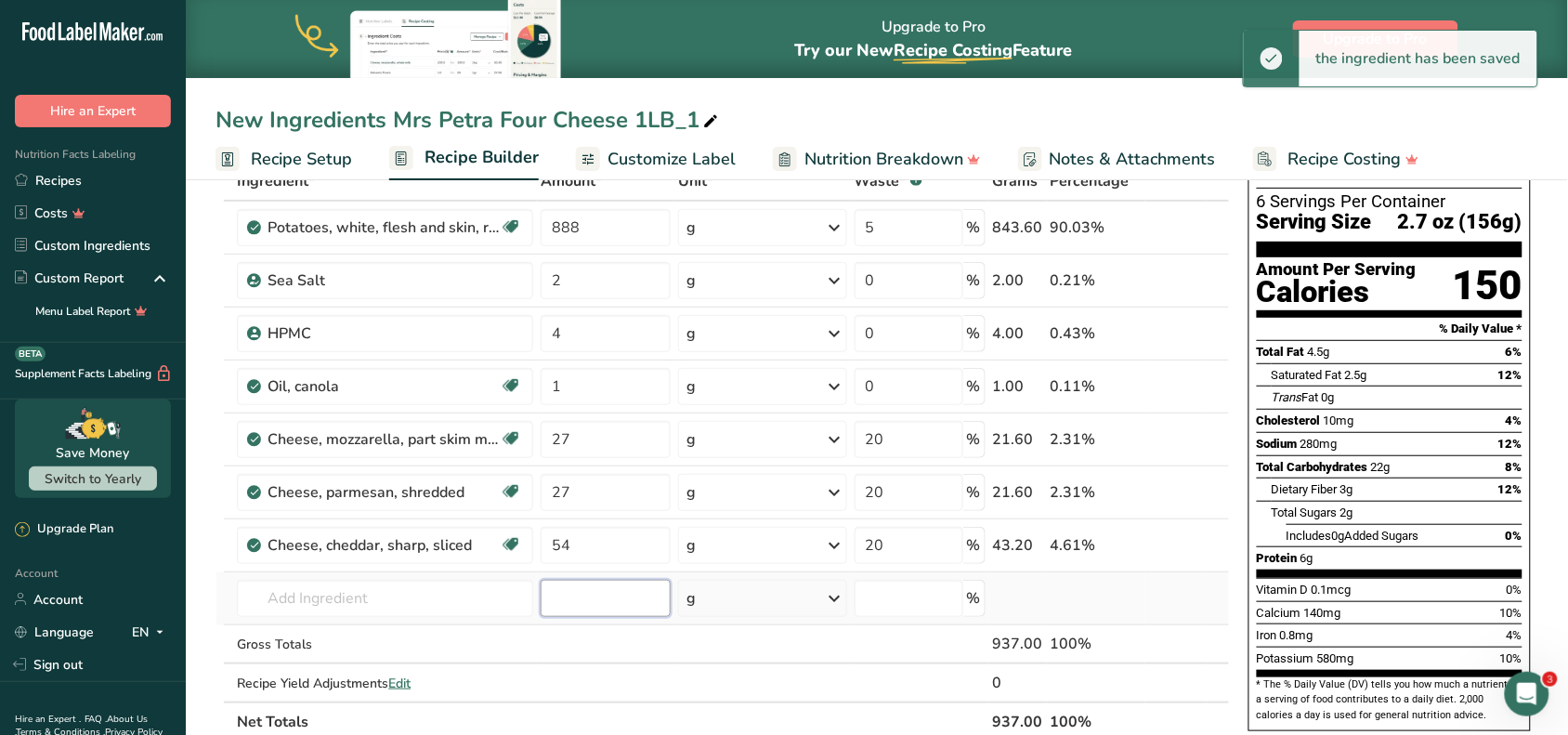 click at bounding box center [606, 598] 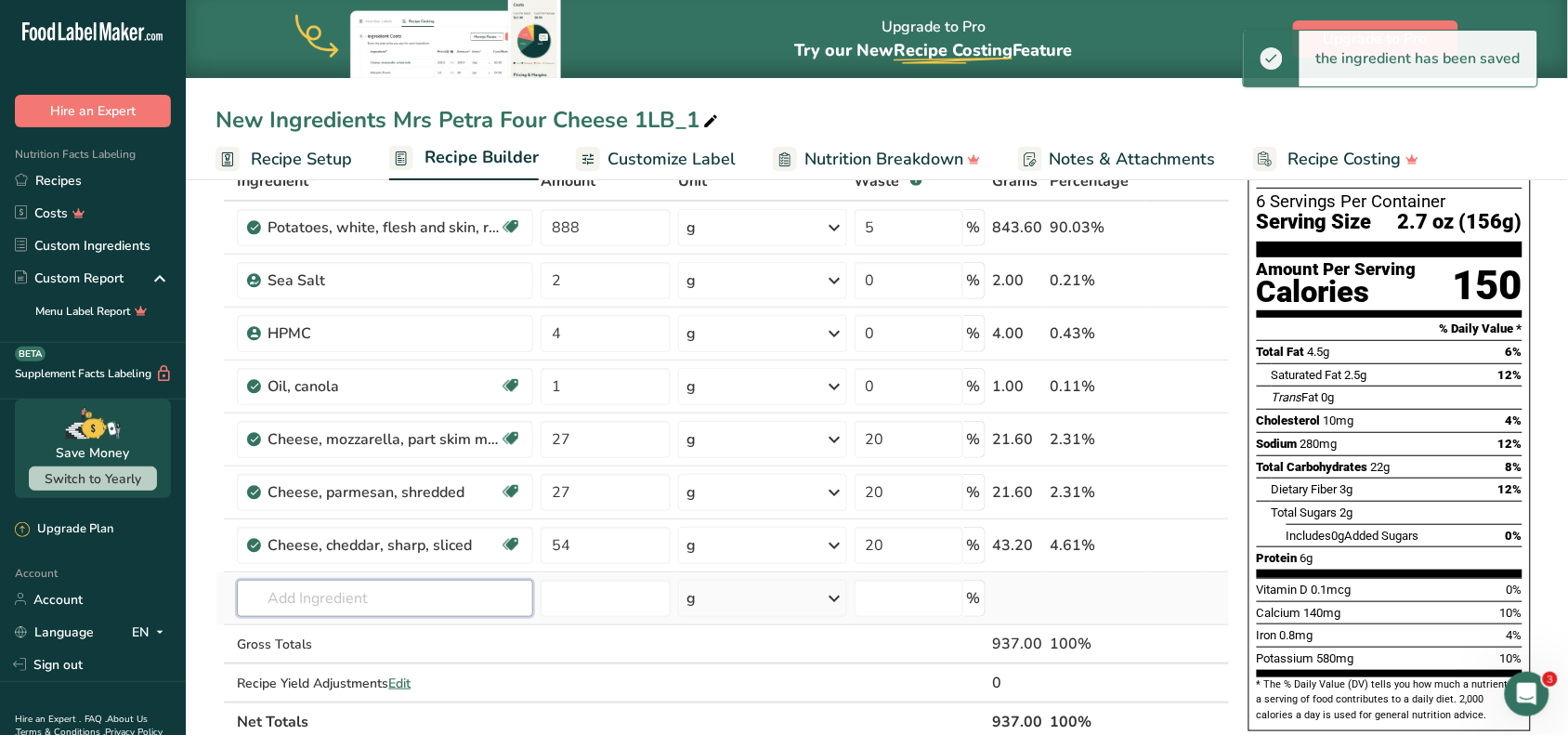 click at bounding box center [385, 598] 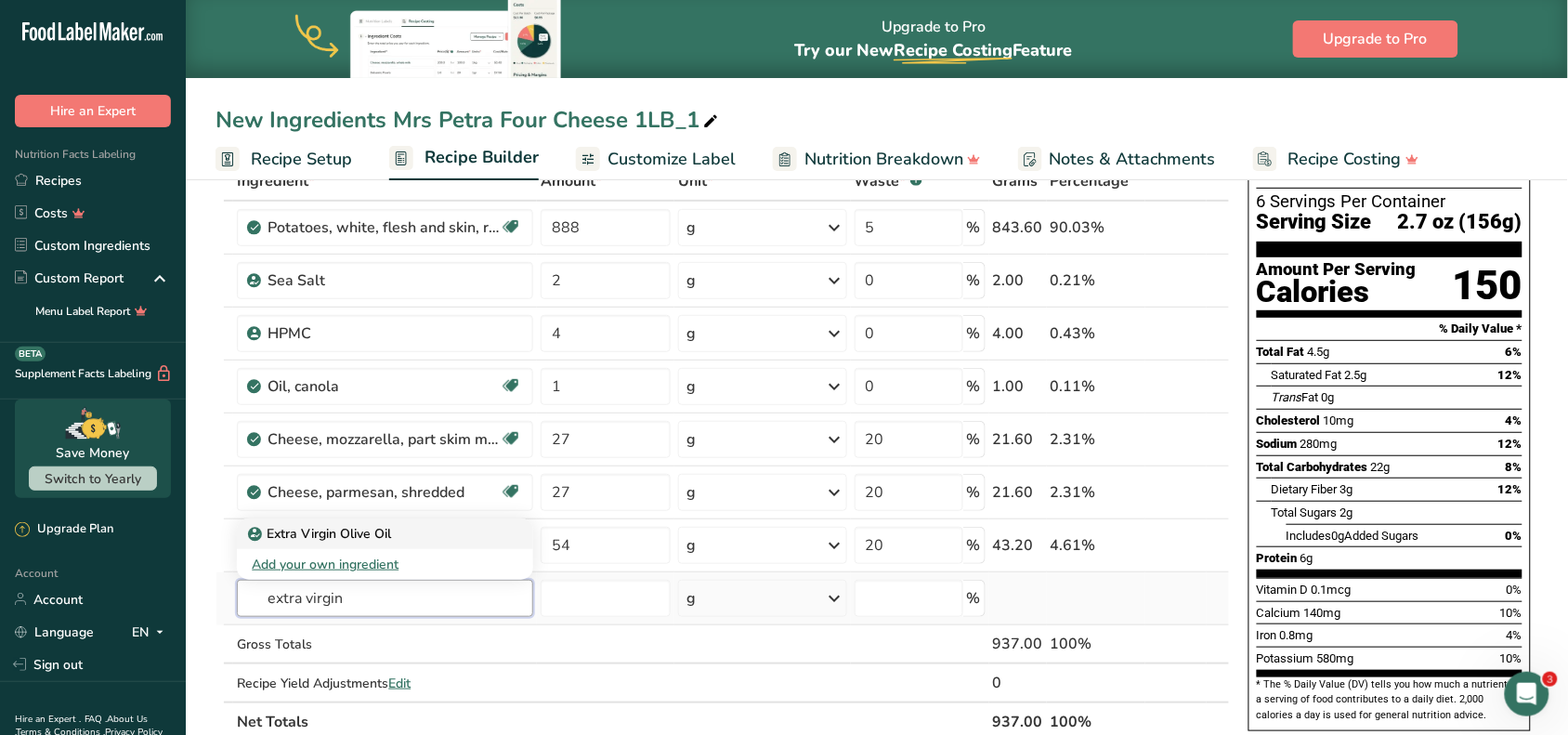 type on "extra virgin" 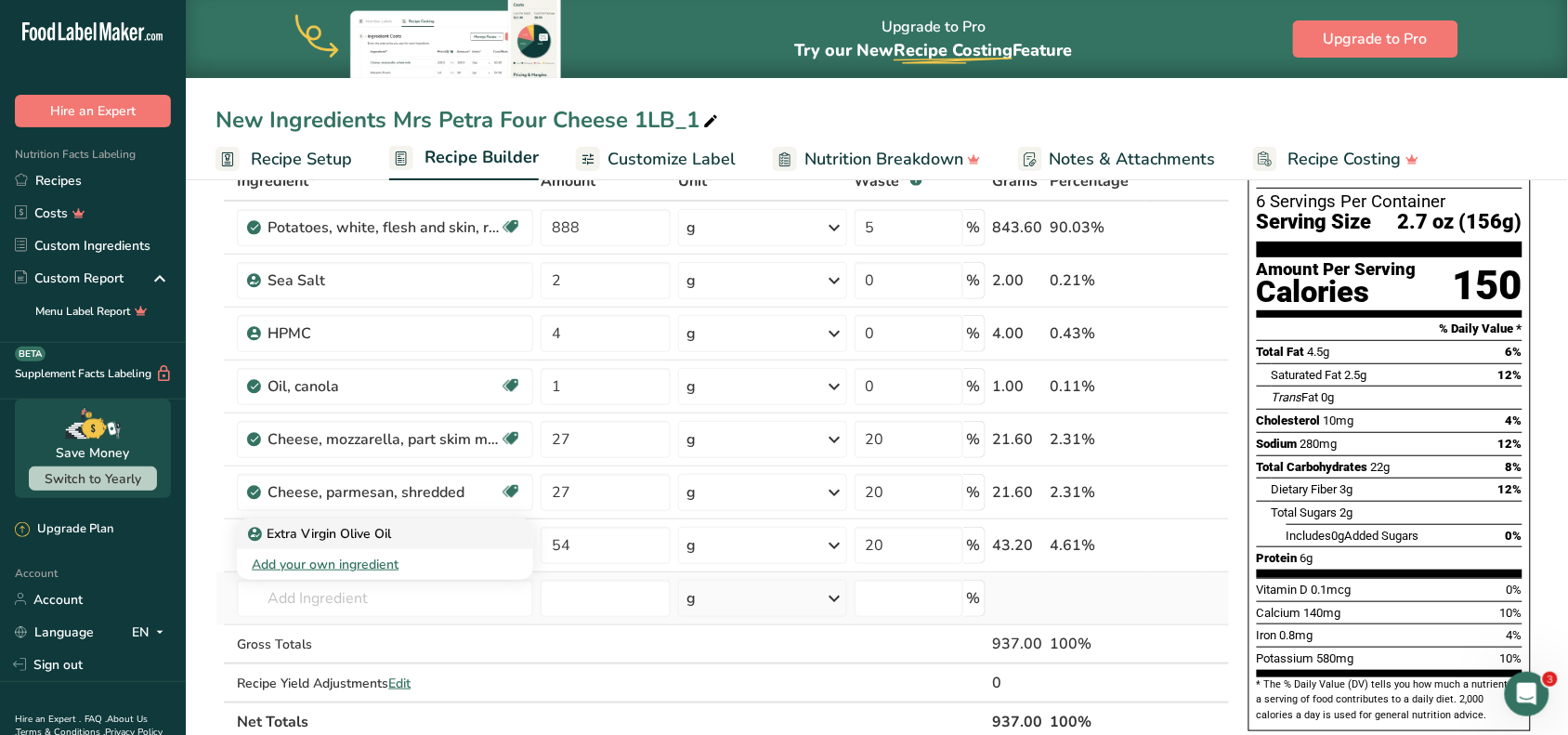 click on "Extra Virgin Olive Oil" at bounding box center [321, 533] 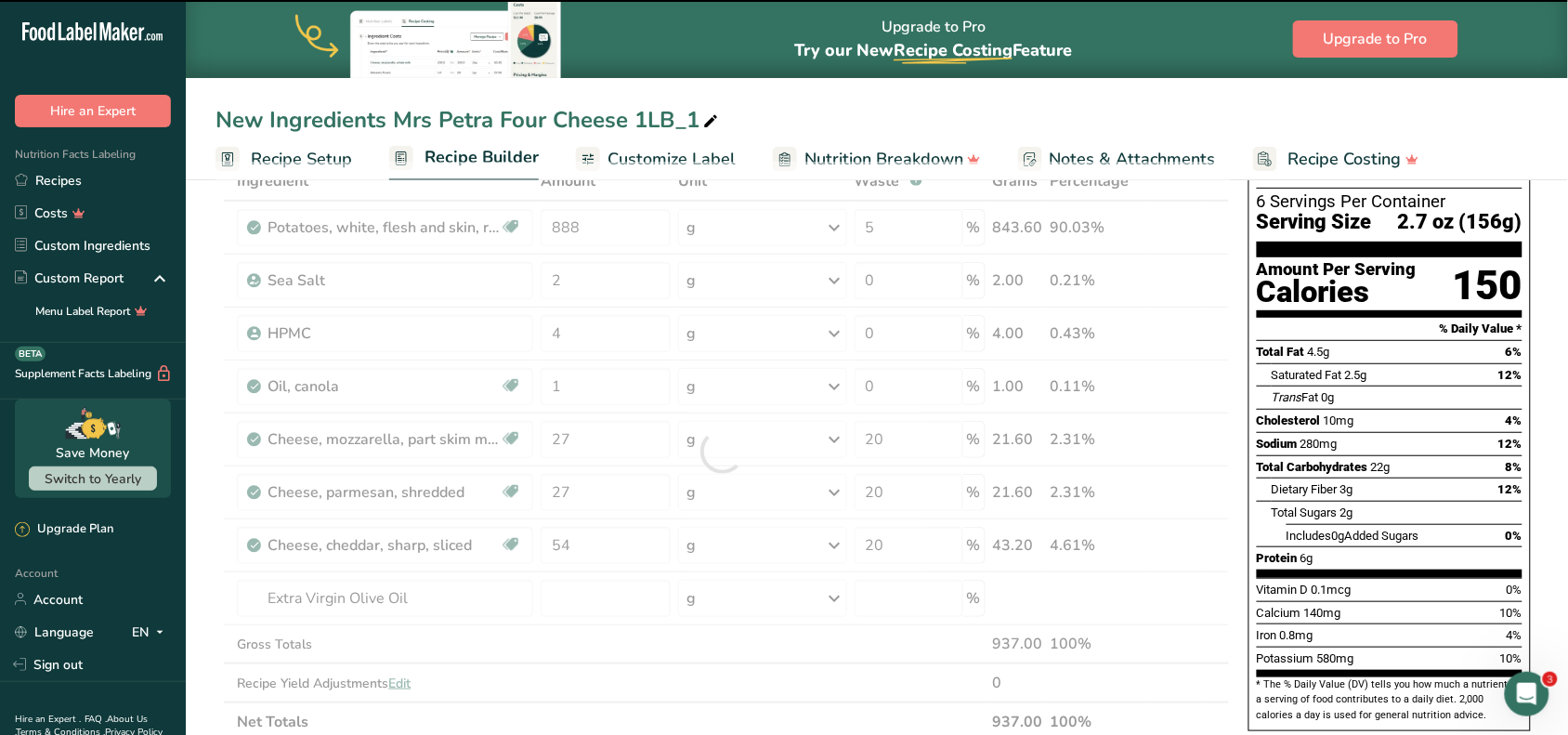 type on "0" 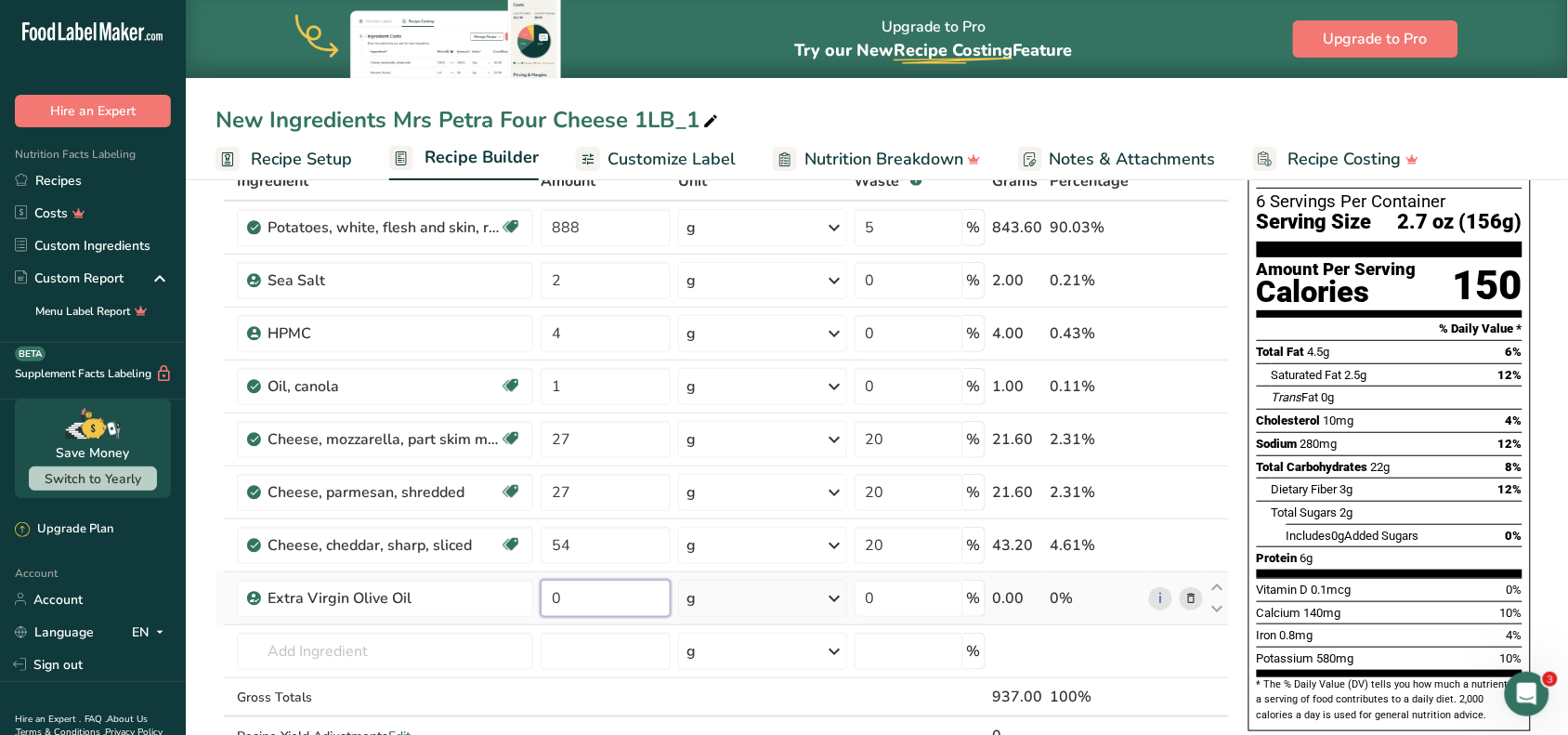 click on "0" at bounding box center [606, 598] 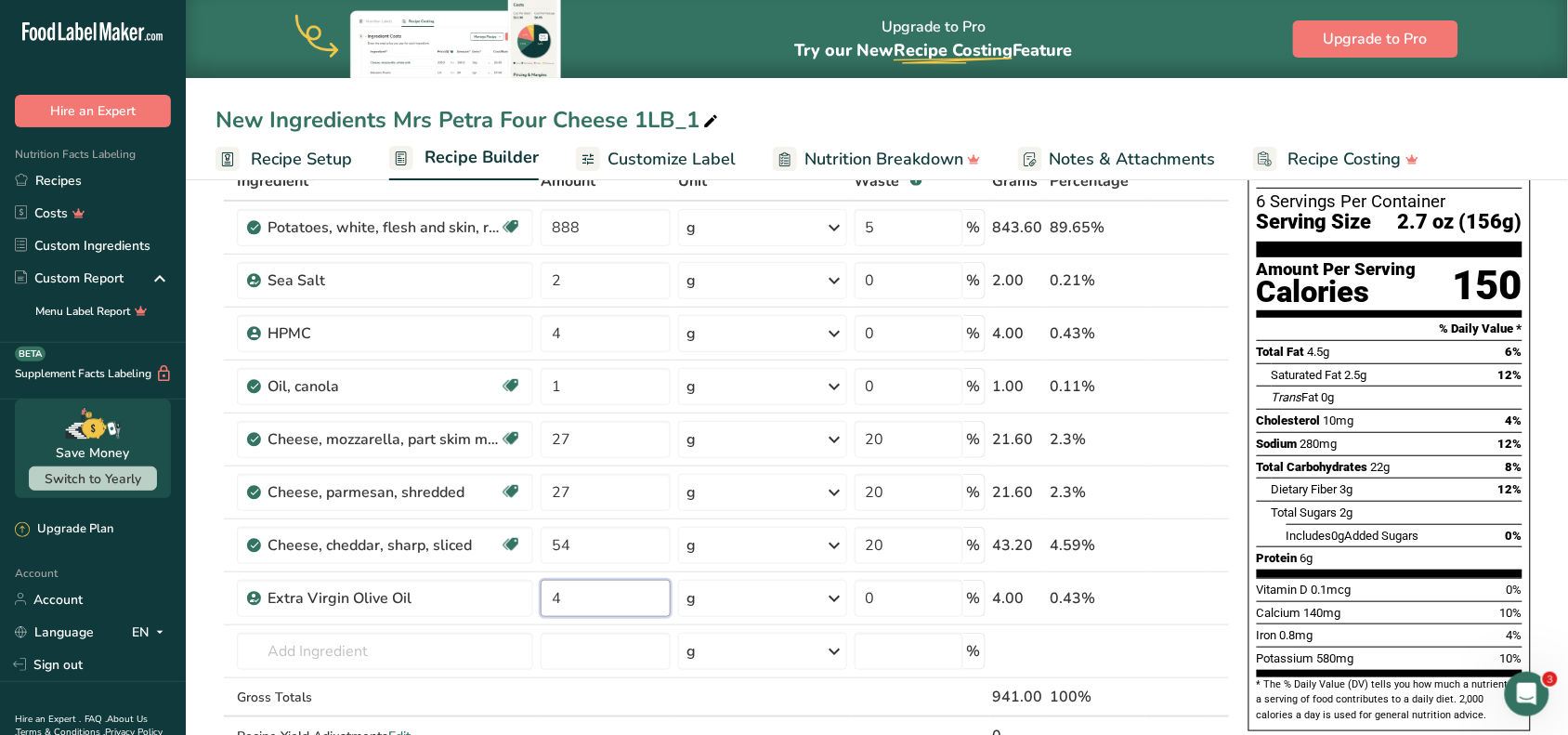 type on "4" 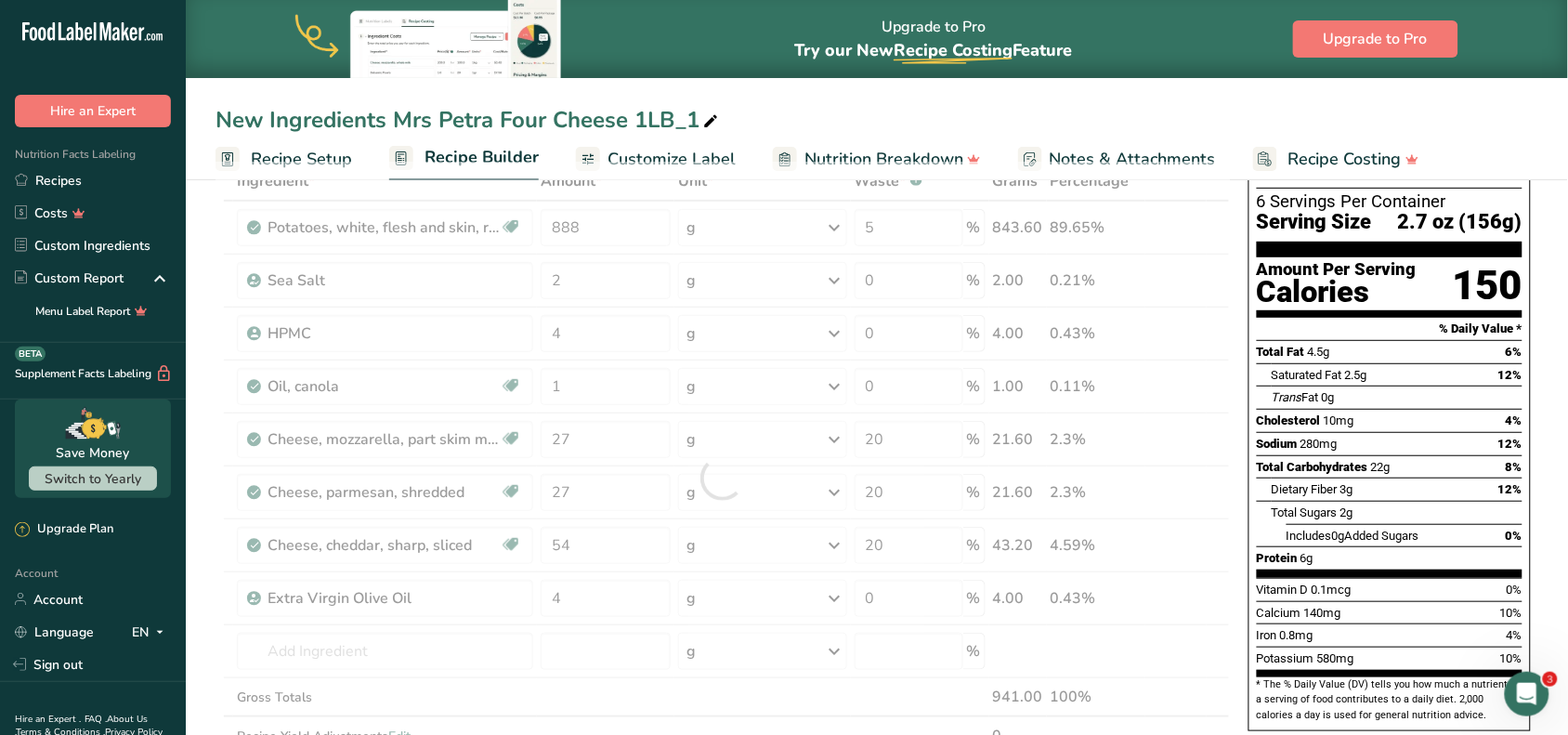 click on "Add Ingredients
Manage Recipe         Delete Recipe           Duplicate Recipe             Scale Recipe             Save as Sub-Recipe   .a-a{fill:#347362;}.b-a{fill:#fff;}                               Nutrition Breakdown                   Recipe Card
NEW
Amino Acids Pattern Report             Activity History
Download
Choose your preferred label style
Standard FDA label
Standard FDA label
The most common format for nutrition facts labels in compliance with the FDA's typeface, style and requirements
Tabular FDA label
A label format compliant with the FDA regulations presented in a tabular (horizontal) display.
Linear FDA label
A simple linear display for small sized packages.
Simplified FDA label" at bounding box center (877, 736) 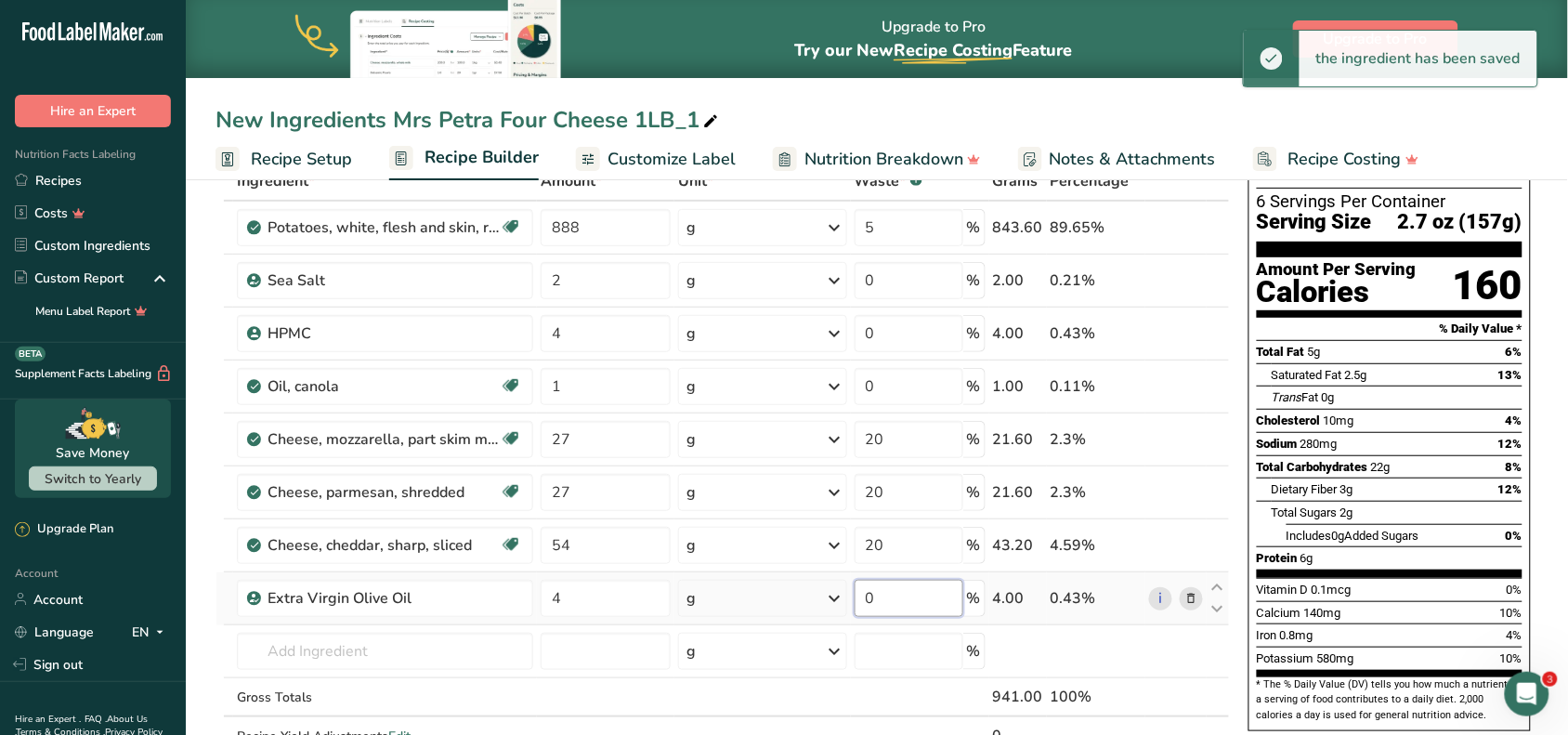 drag, startPoint x: 888, startPoint y: 600, endPoint x: 794, endPoint y: 597, distance: 94.04786 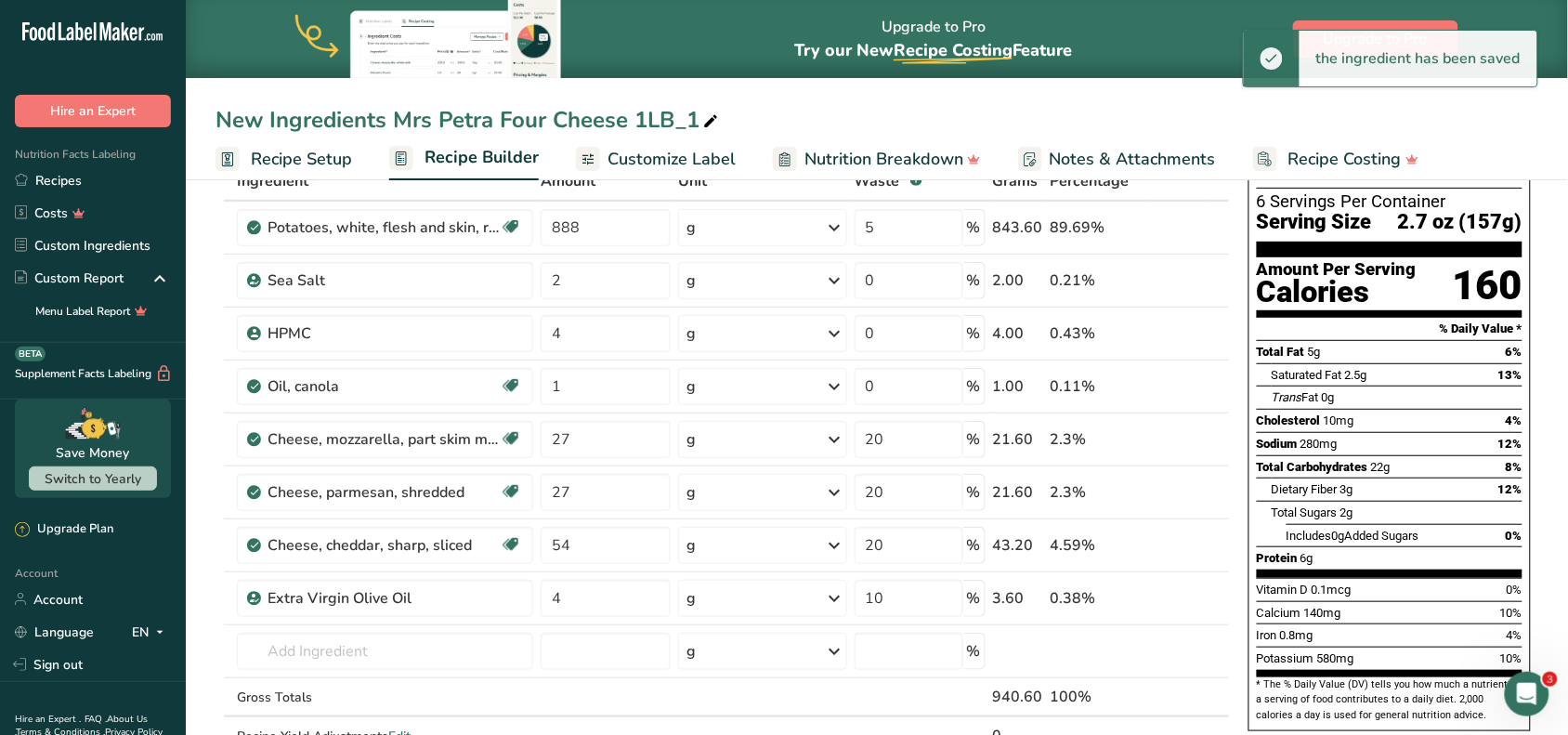 click on "Add Ingredients
Manage Recipe         Delete Recipe           Duplicate Recipe             Scale Recipe             Save as Sub-Recipe   .a-a{fill:#347362;}.b-a{fill:#fff;}                               Nutrition Breakdown                   Recipe Card
NEW
Amino Acids Pattern Report             Activity History
Download
Choose your preferred label style
Standard FDA label
Standard FDA label
The most common format for nutrition facts labels in compliance with the FDA's typeface, style and requirements
Tabular FDA label
A label format compliant with the FDA regulations presented in a tabular (horizontal) display.
Linear FDA label
A simple linear display for small sized packages.
Simplified FDA label" at bounding box center (877, 736) 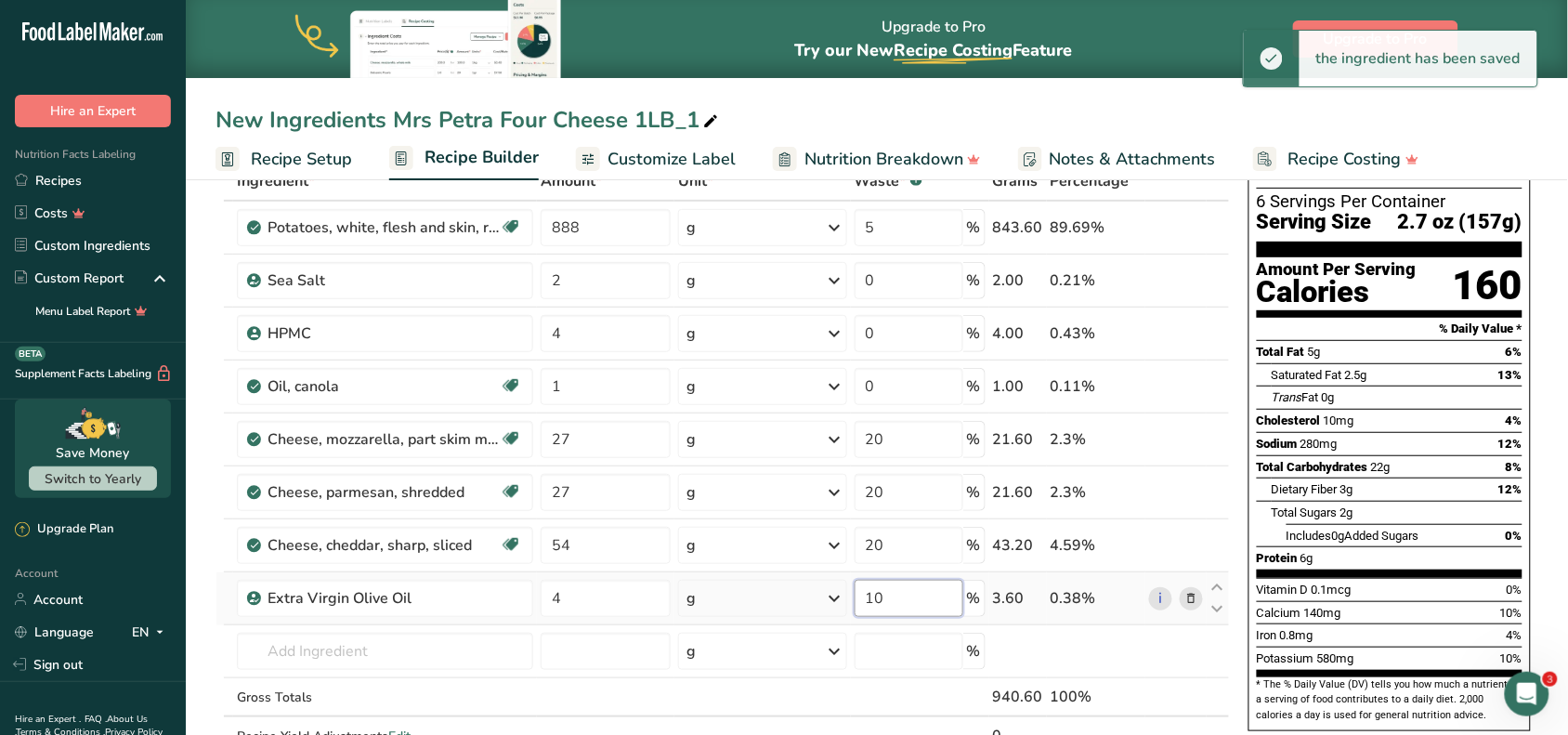 drag, startPoint x: 920, startPoint y: 601, endPoint x: 749, endPoint y: 595, distance: 171.1052 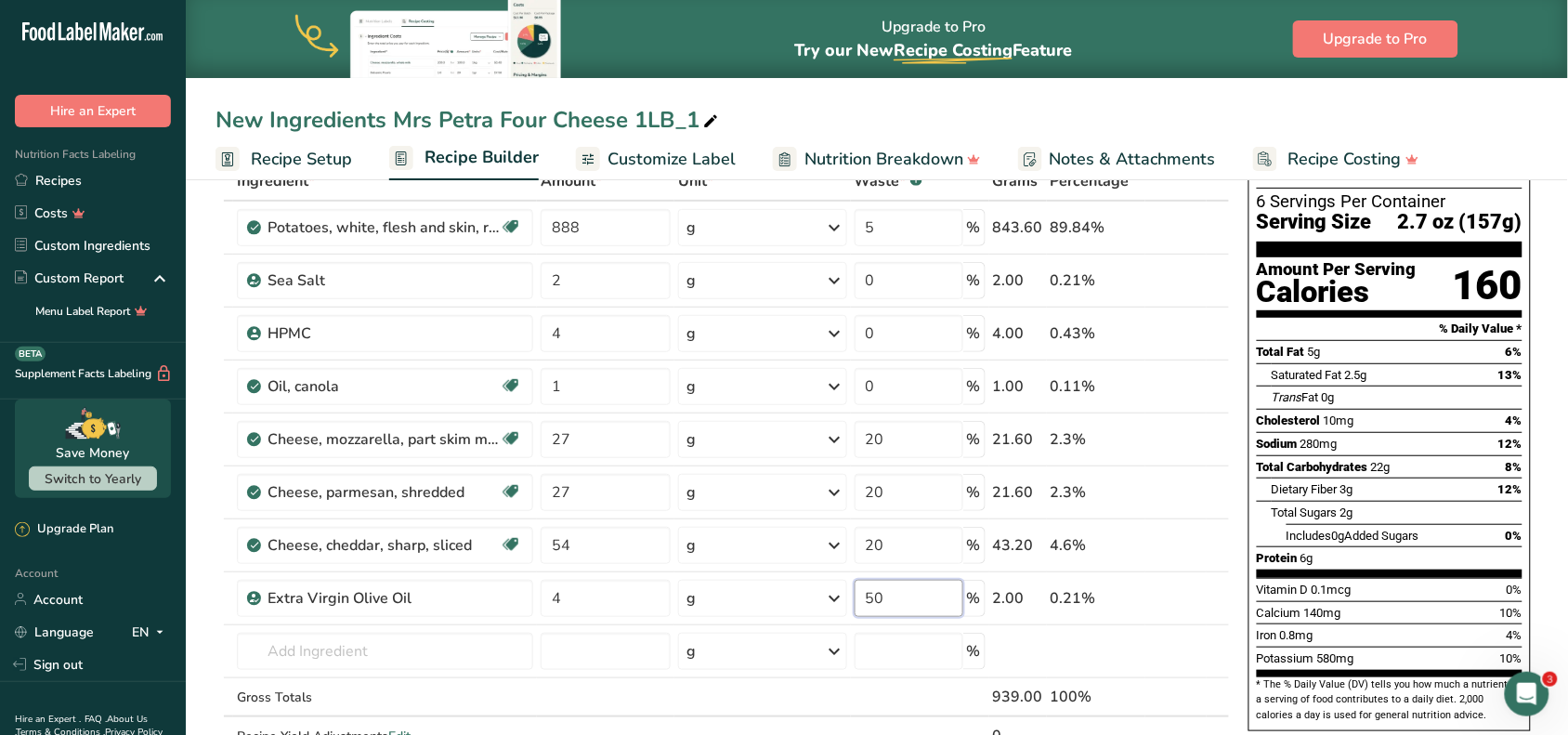 type on "50" 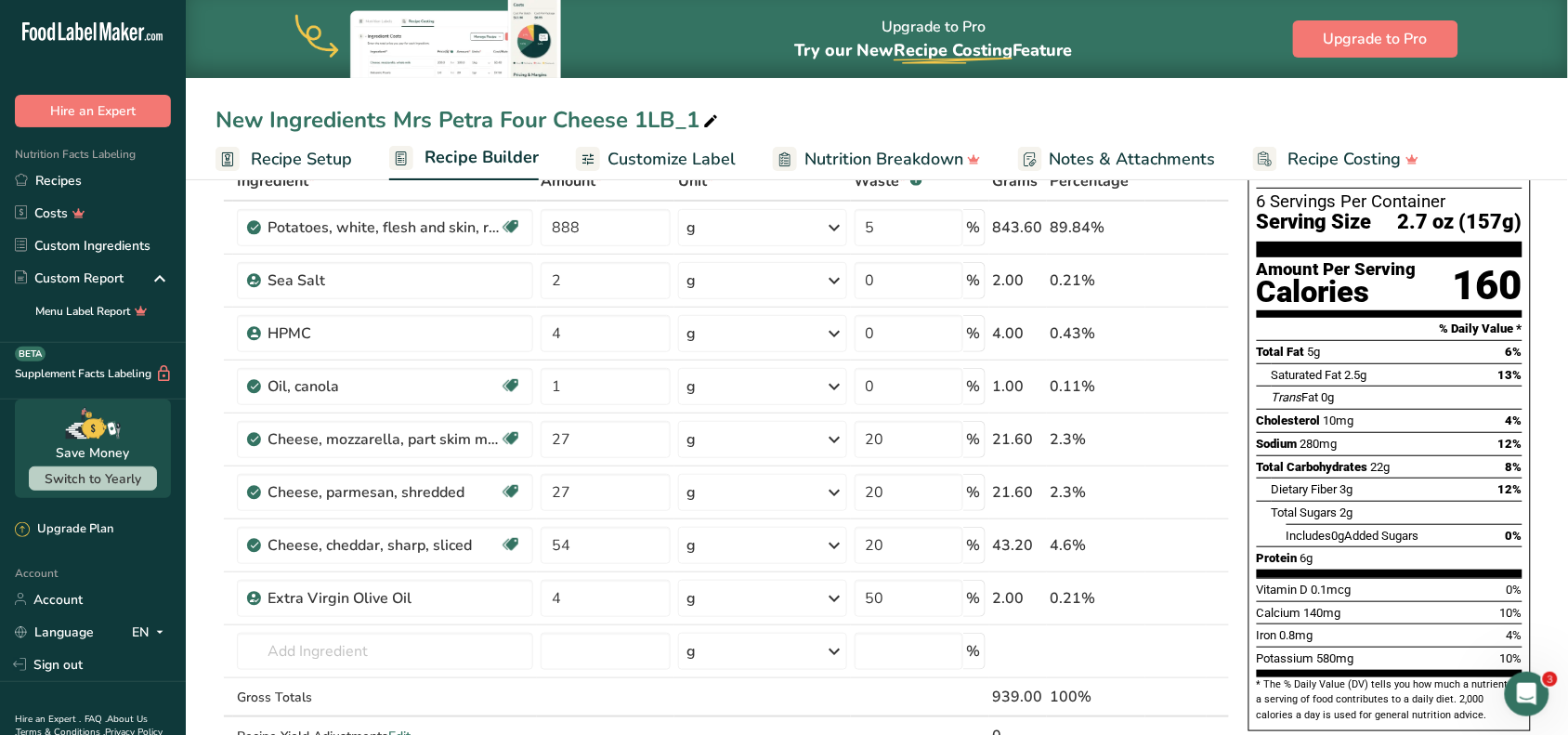 click on "Add Ingredients
Manage Recipe         Delete Recipe           Duplicate Recipe             Scale Recipe             Save as Sub-Recipe   .a-a{fill:#347362;}.b-a{fill:#fff;}                               Nutrition Breakdown                   Recipe Card
NEW
Amino Acids Pattern Report             Activity History
Download
Choose your preferred label style
Standard FDA label
Standard FDA label
The most common format for nutrition facts labels in compliance with the FDA's typeface, style and requirements
Tabular FDA label
A label format compliant with the FDA regulations presented in a tabular (horizontal) display.
Linear FDA label
A simple linear display for small sized packages.
Simplified FDA label" at bounding box center (877, 736) 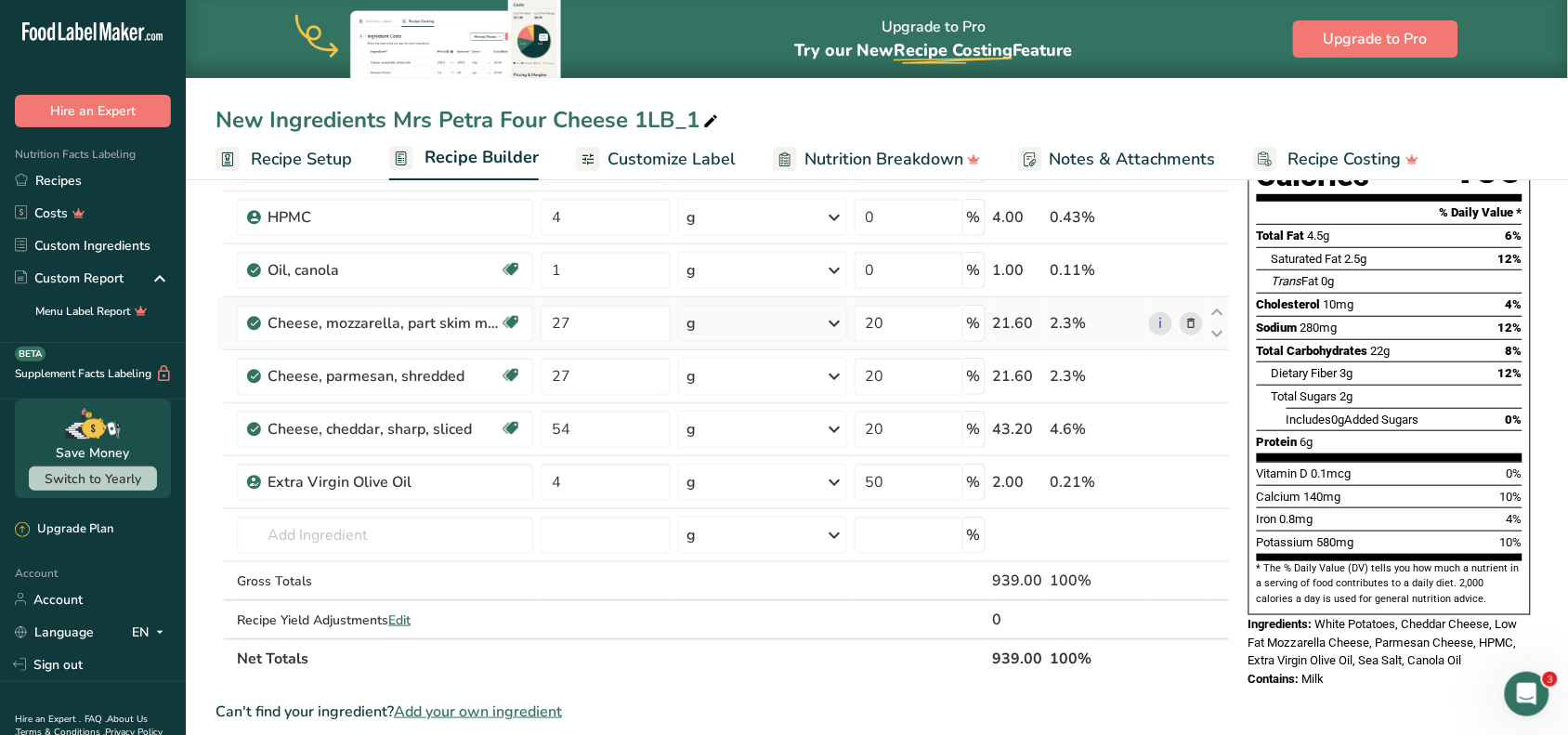 scroll, scrollTop: 116, scrollLeft: 0, axis: vertical 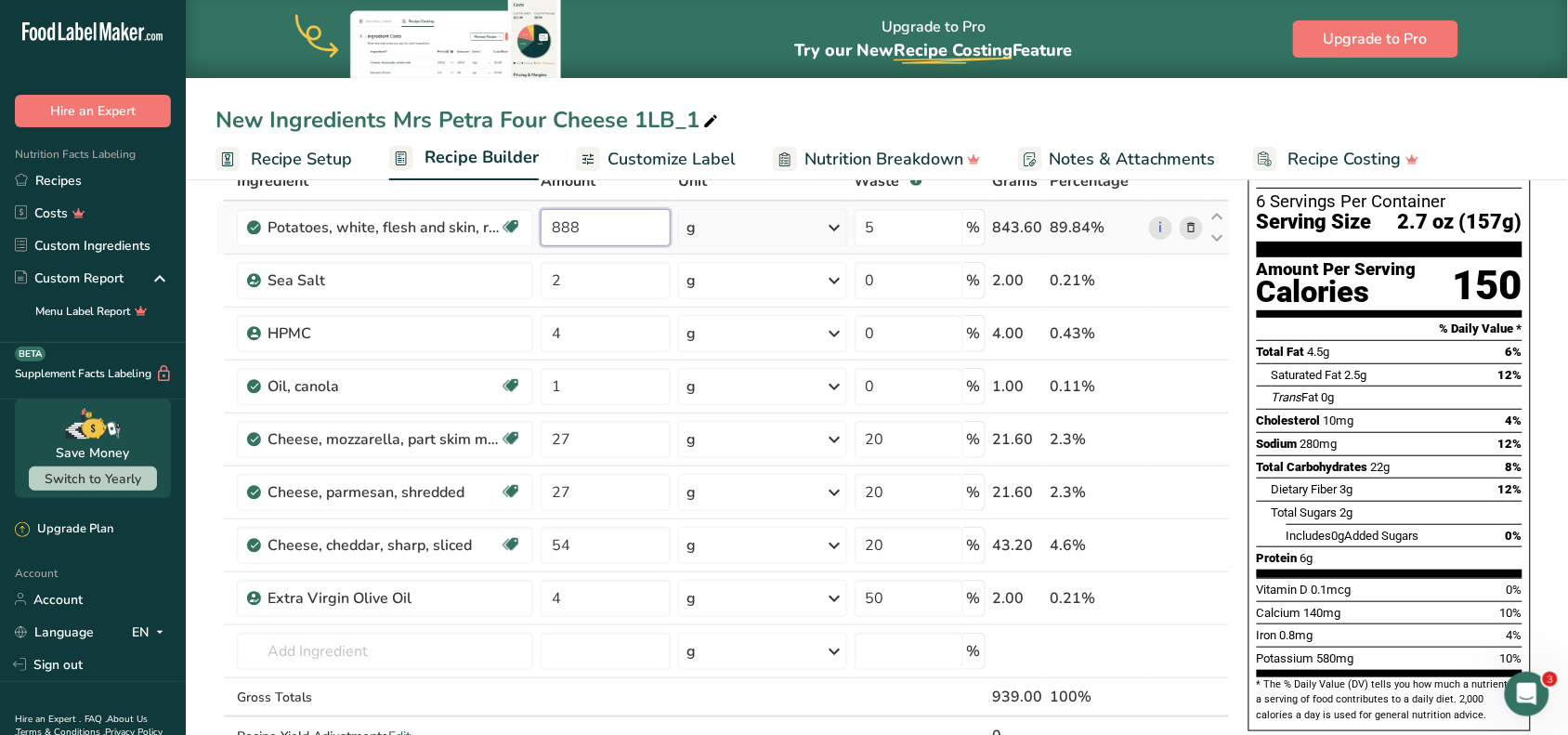 click on "888" at bounding box center [606, 228] 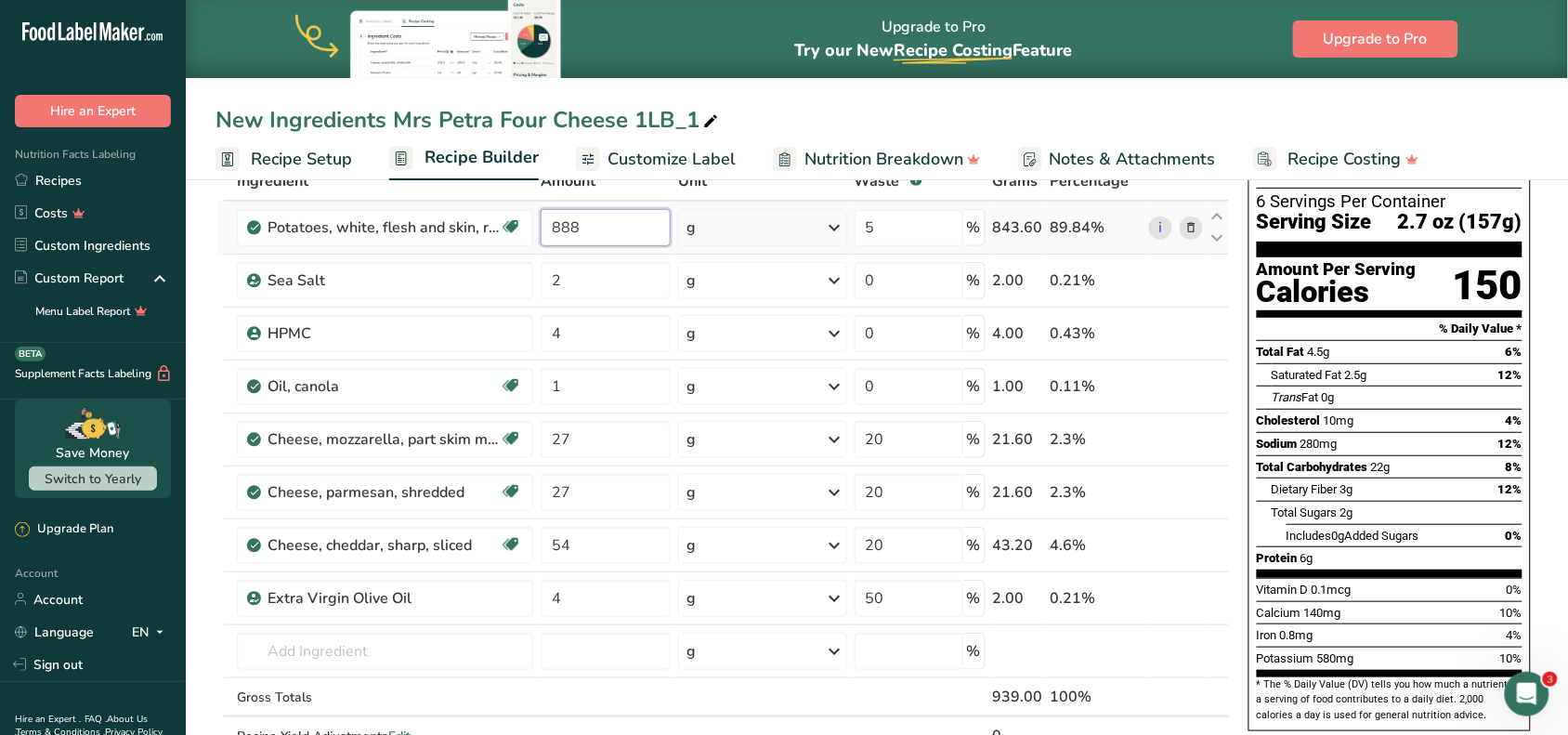 click on "888" at bounding box center (606, 228) 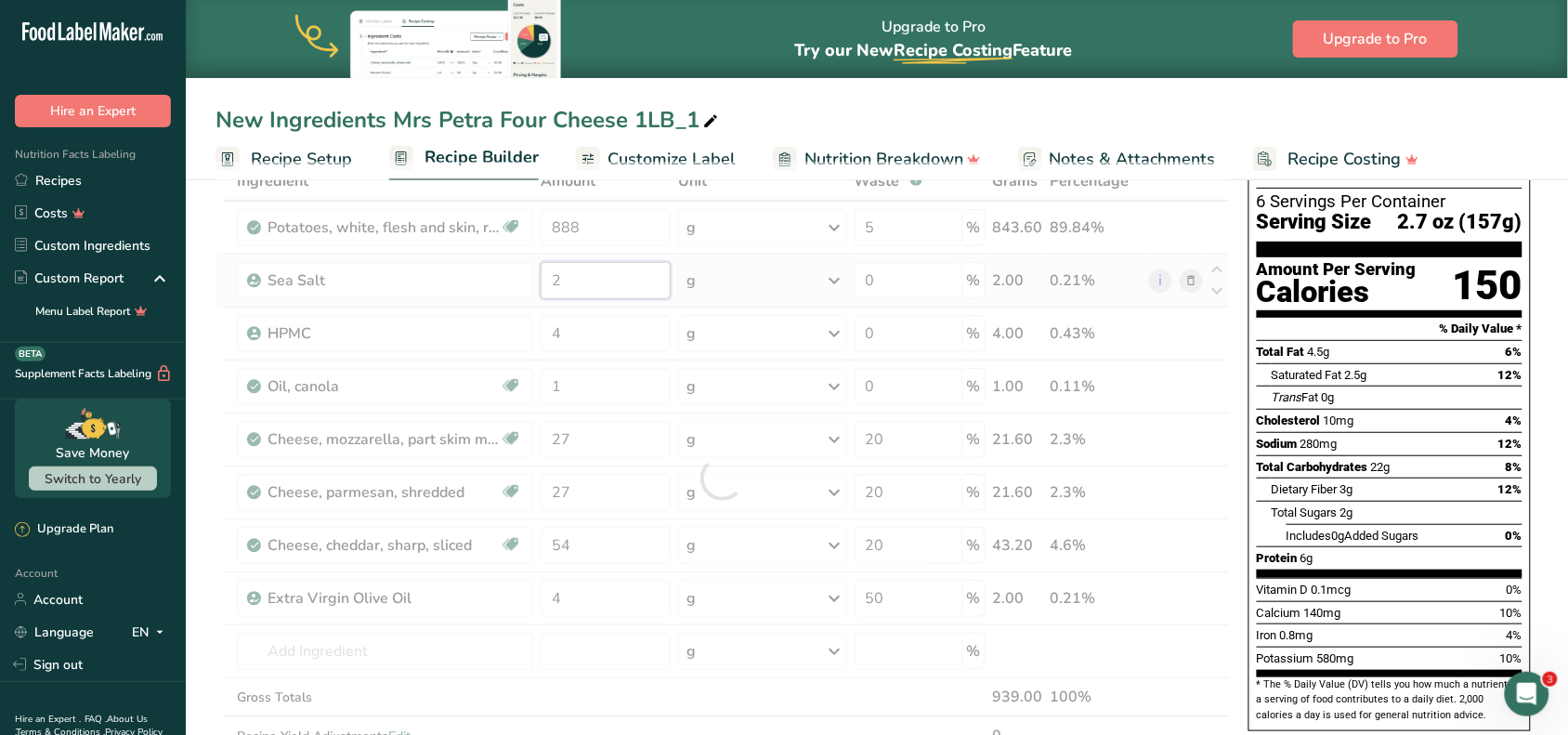 click on "Ingredient *
Amount *
Unit *
Waste *   .a-a{fill:#347362;}.b-a{fill:#fff;}          Grams
Percentage
Potatoes, white, flesh and skin, raw
Source of Antioxidants
Dairy free
Gluten free
Vegan
Vegetarian
Soy free
888
g
Portions
0.5 cup, diced
1 large (3" to 4-1/4" dia.)
1 medium (2+-1/4" to 3-1/4" dia.)
See more
Weight Units
g
kg
mg
See more
Volume Units
l
Volume units require a density conversion. If you know your ingredient's density enter it below. Otherwise, click on "RIA" our AI Regulatory bot - she will be able to help you
lb/ft3" at bounding box center (723, 478) 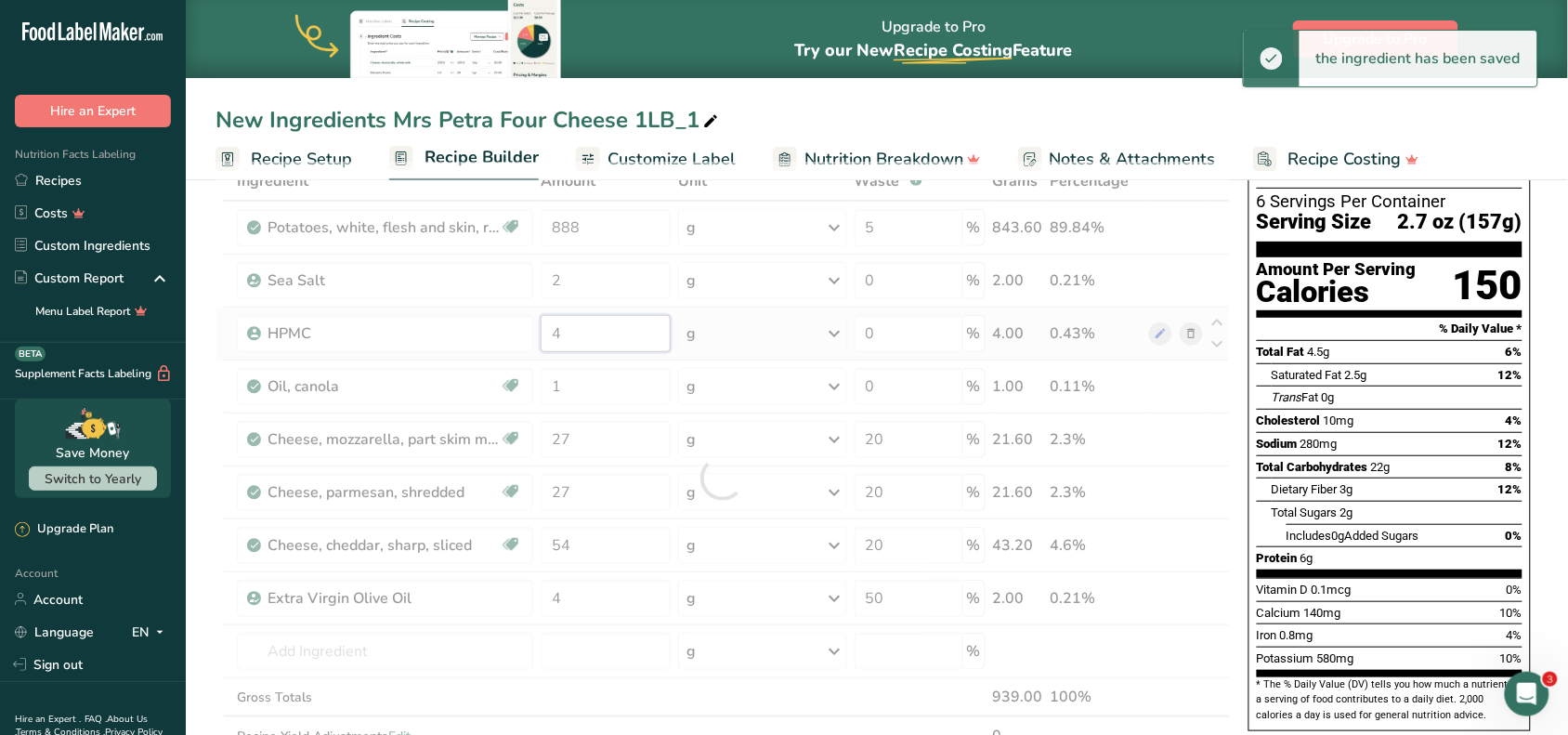 click on "Ingredient *
Amount *
Unit *
Waste *   .a-a{fill:#347362;}.b-a{fill:#fff;}          Grams
Percentage
Potatoes, white, flesh and skin, raw
Source of Antioxidants
Dairy free
Gluten free
Vegan
Vegetarian
Soy free
888
g
Portions
0.5 cup, diced
1 large (3" to 4-1/4" dia.)
1 medium (2+-1/4" to 3-1/4" dia.)
See more
Weight Units
g
kg
mg
See more
Volume Units
l
Volume units require a density conversion. If you know your ingredient's density enter it below. Otherwise, click on "RIA" our AI Regulatory bot - she will be able to help you
lb/ft3" at bounding box center (723, 478) 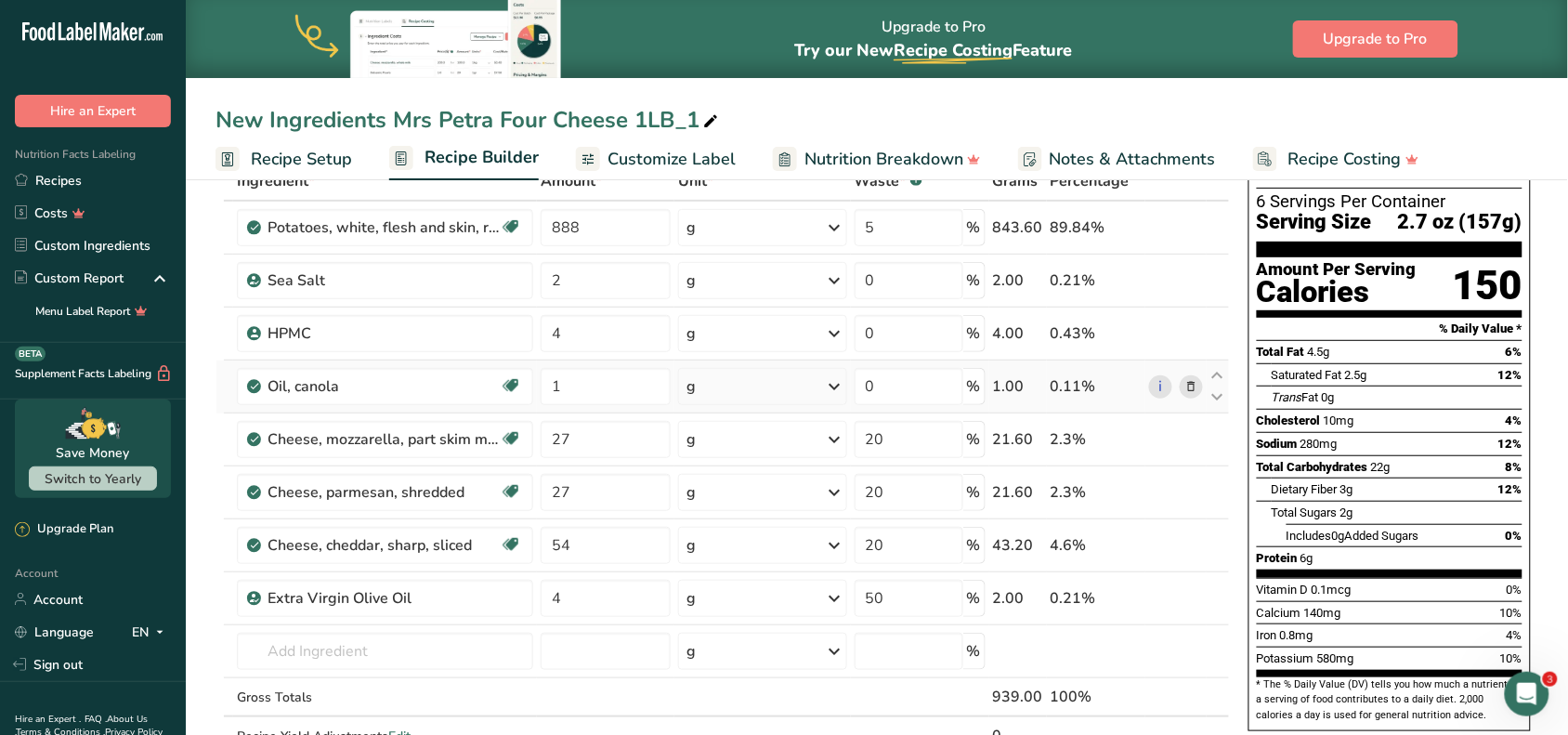 click on "Ingredient *
Amount *
Unit *
Waste *   .a-a{fill:#347362;}.b-a{fill:#fff;}          Grams
Percentage
Potatoes, white, flesh and skin, raw
Source of Antioxidants
Dairy free
Gluten free
Vegan
Vegetarian
Soy free
888
g
Portions
0.5 cup, diced
1 large (3" to 4-1/4" dia.)
1 medium (2+-1/4" to 3-1/4" dia.)
See more
Weight Units
g
kg
mg
See more
Volume Units
l
Volume units require a density conversion. If you know your ingredient's density enter it below. Otherwise, click on "RIA" our AI Regulatory bot - she will be able to help you
lb/ft3" at bounding box center [723, 478] 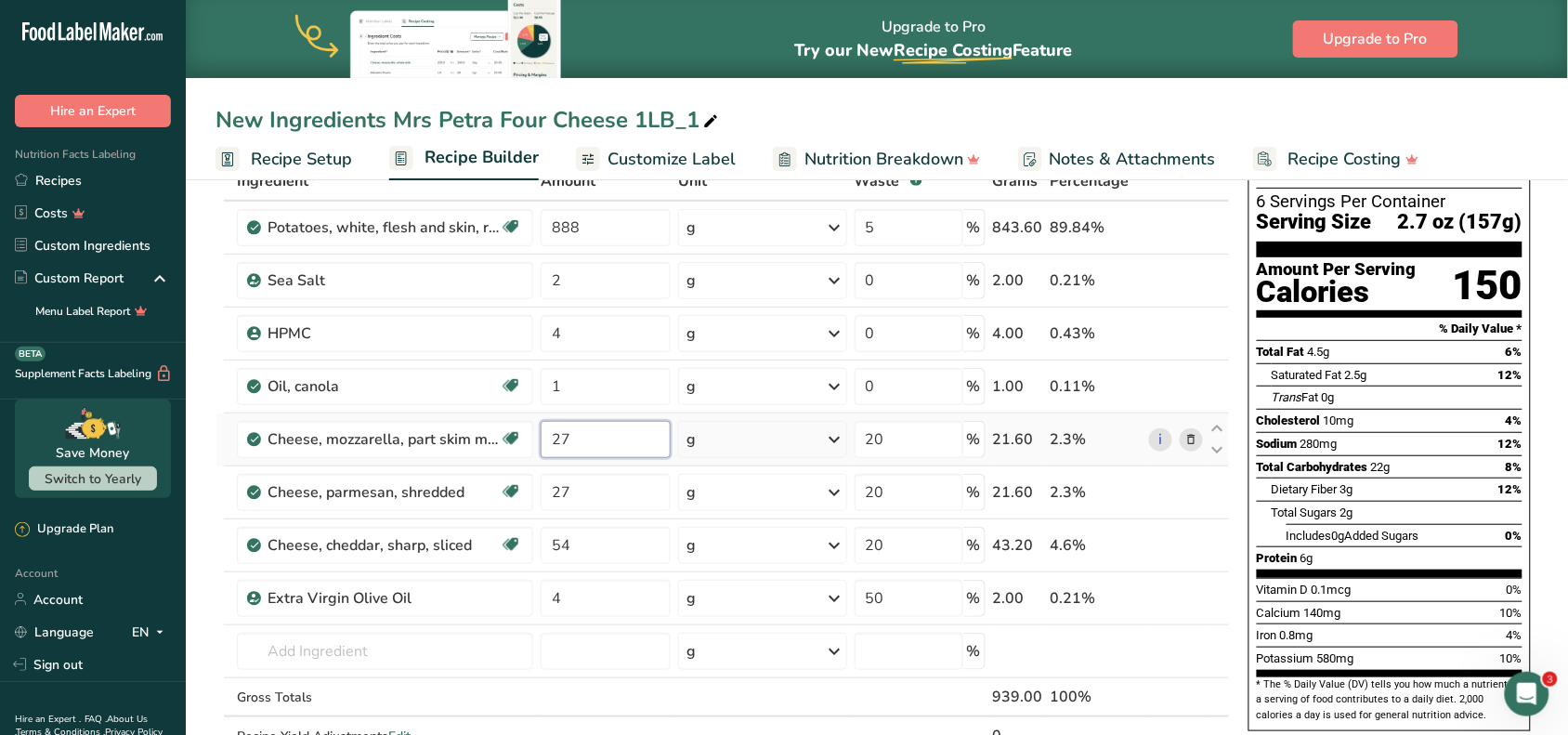 click on "27" at bounding box center [606, 440] 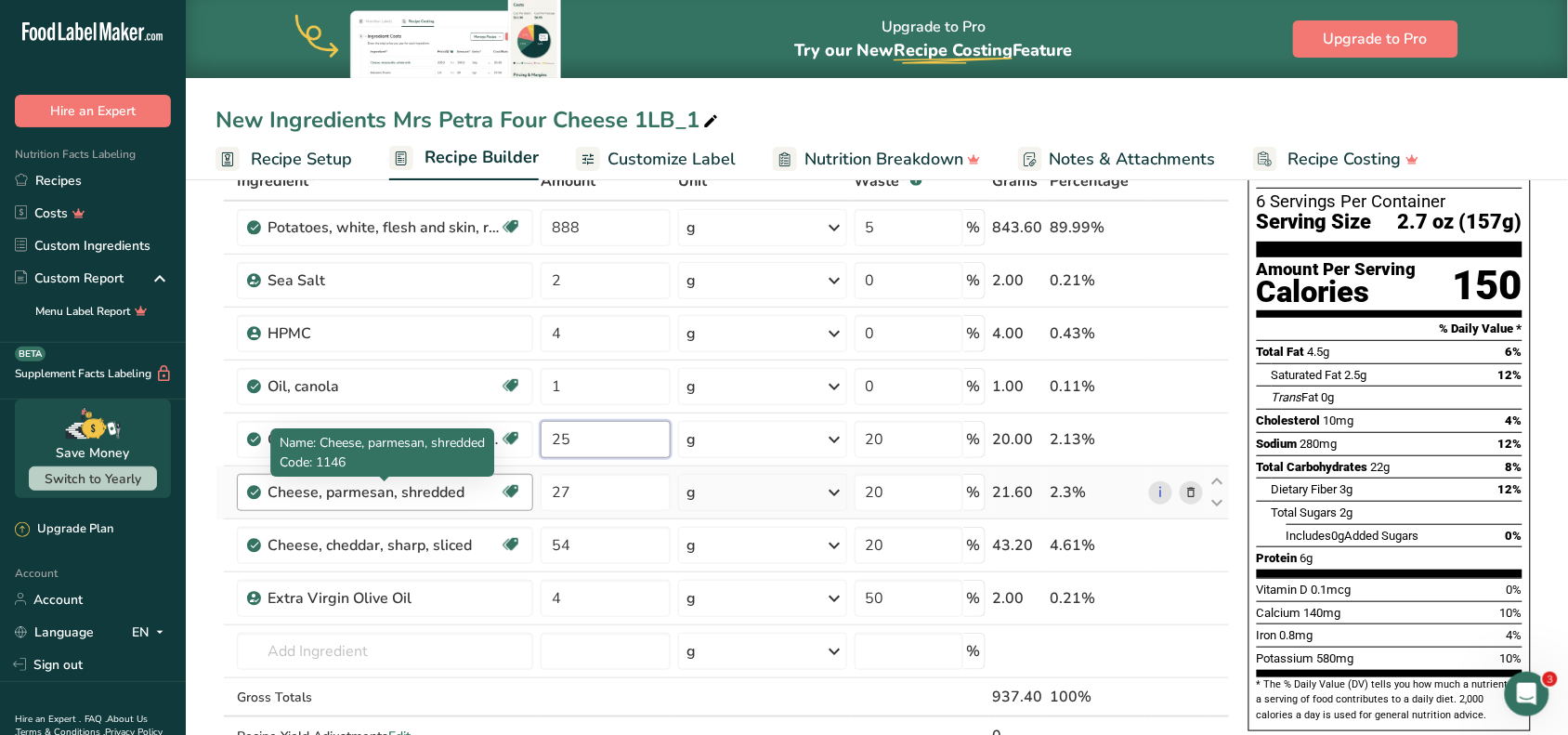 type on "25" 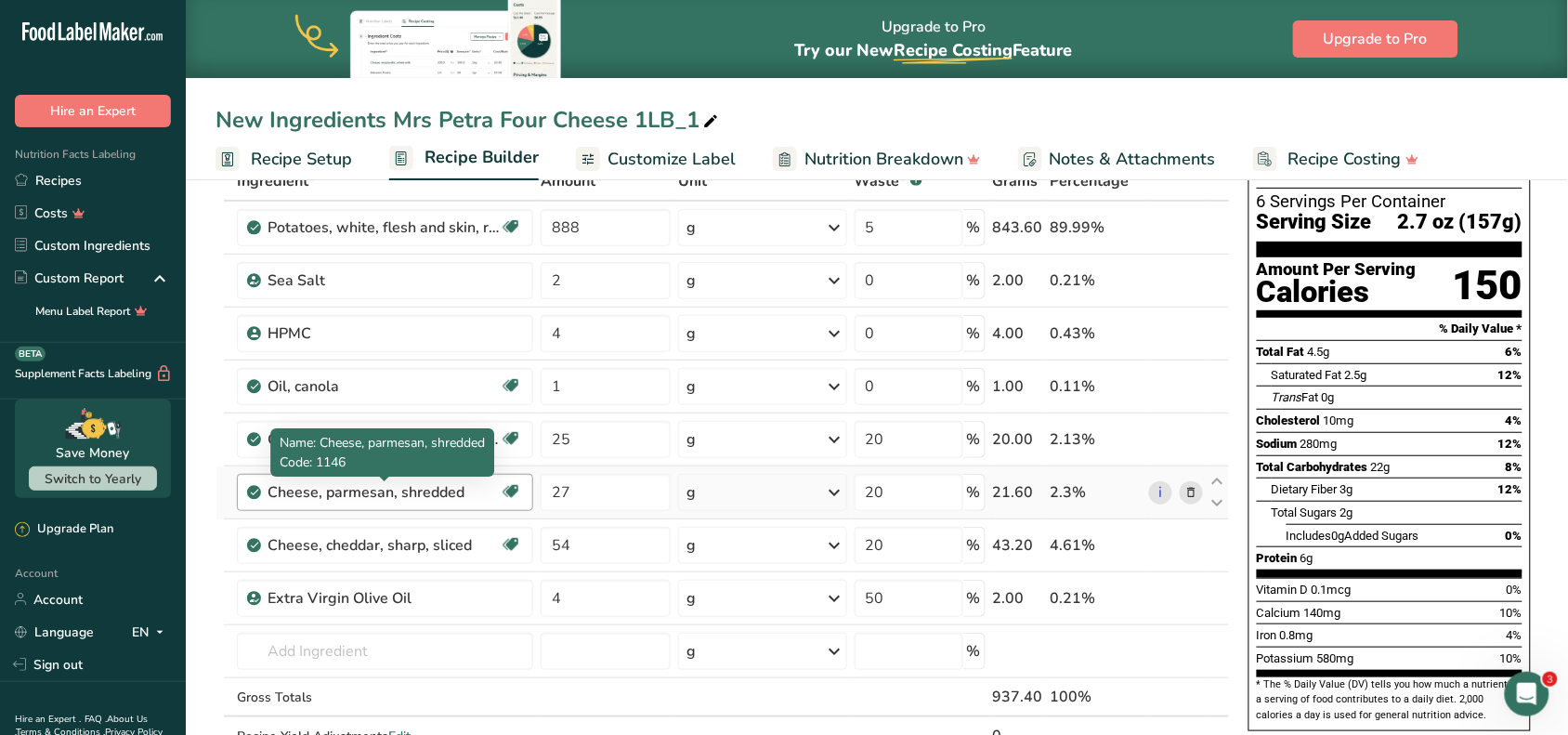 click on "Ingredient *
Amount *
Unit *
Waste *   .a-a{fill:#347362;}.b-a{fill:#fff;}          Grams
Percentage
Potatoes, white, flesh and skin, raw
Source of Antioxidants
Dairy free
Gluten free
Vegan
Vegetarian
Soy free
888
g
Portions
0.5 cup, diced
1 large (3" to 4-1/4" dia.)
1 medium (2+-1/4" to 3-1/4" dia.)
See more
Weight Units
g
kg
mg
See more
Volume Units
l
Volume units require a density conversion. If you know your ingredient's density enter it below. Otherwise, click on "RIA" our AI Regulatory bot - she will be able to help you
lb/ft3" at bounding box center [723, 478] 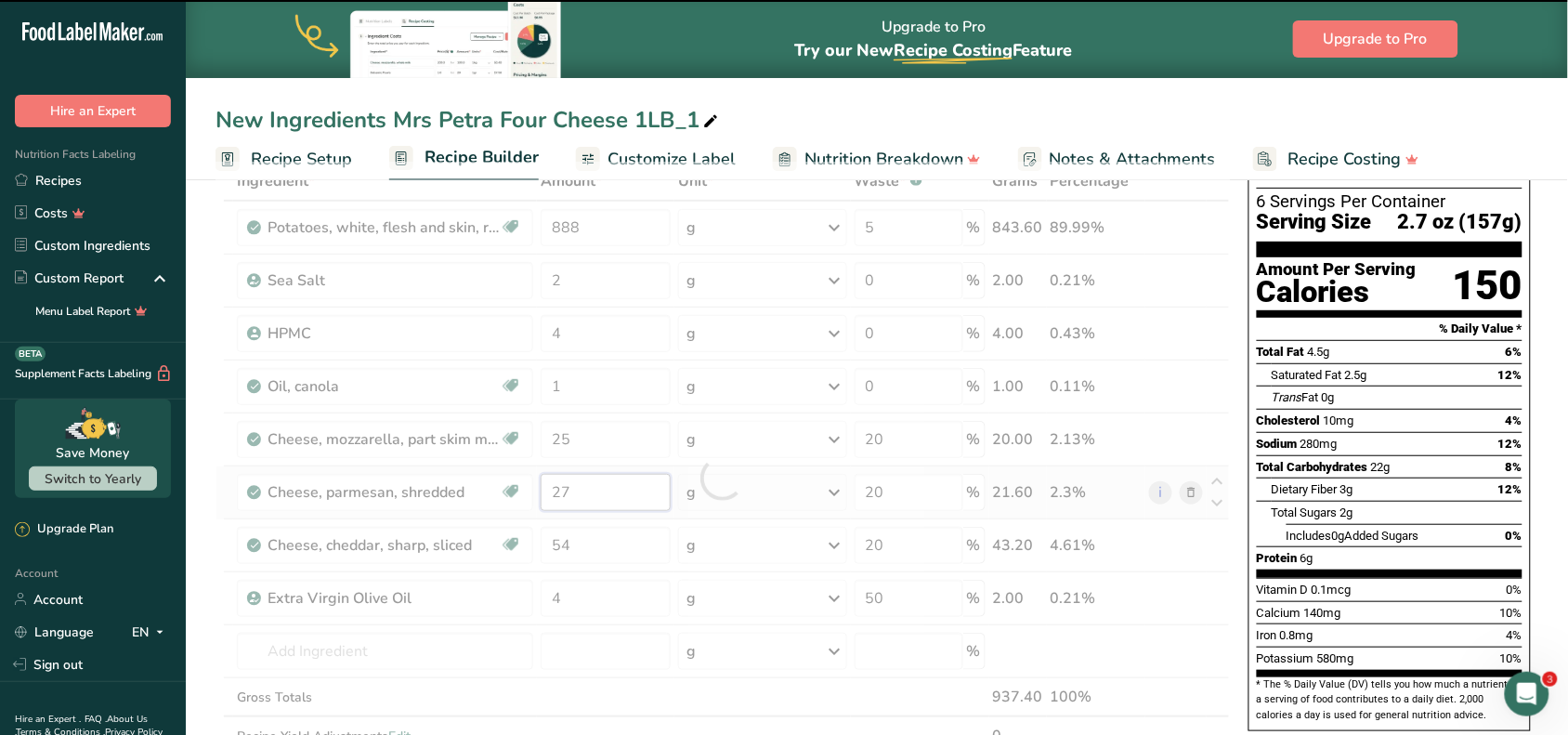 click on "27" at bounding box center [606, 492] 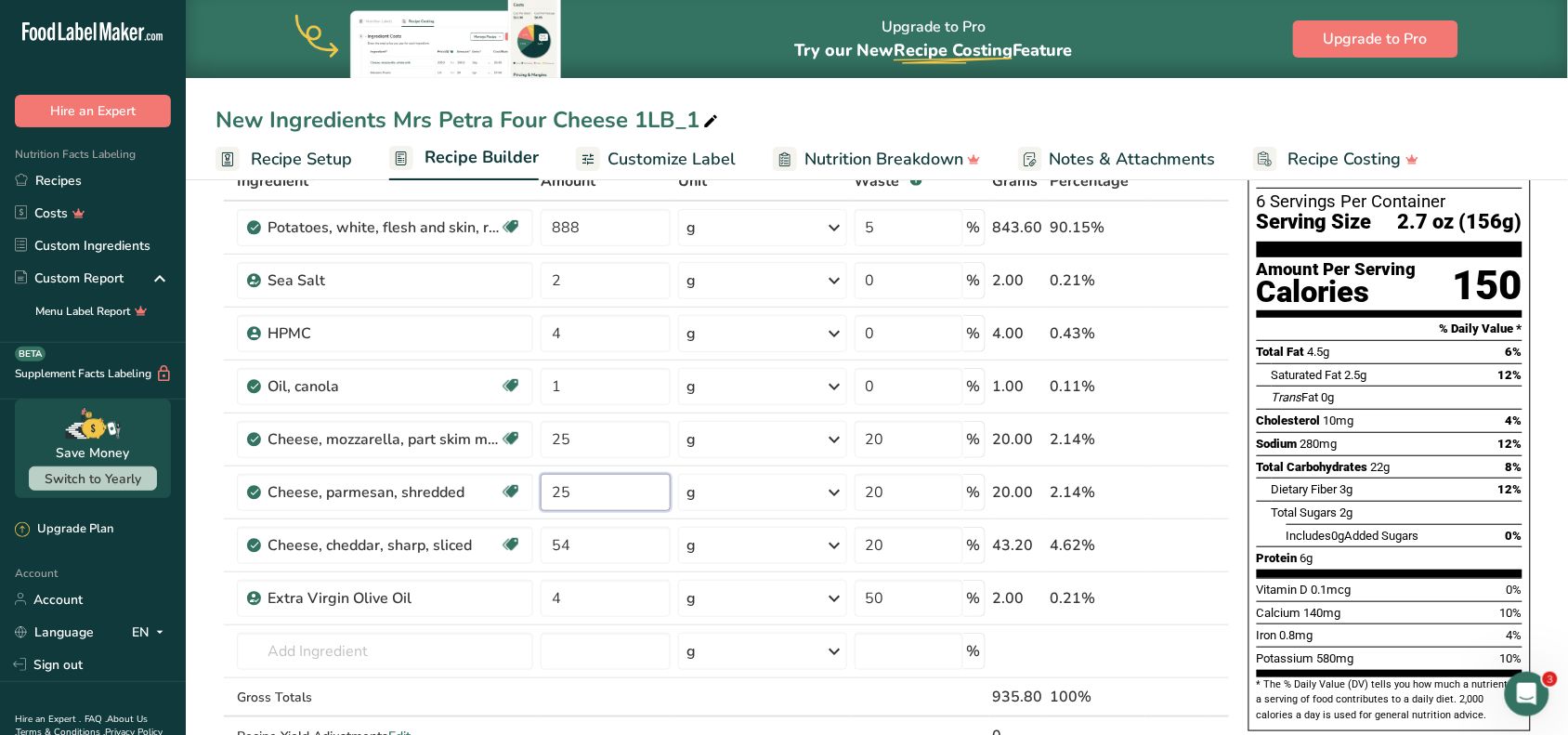 type on "25" 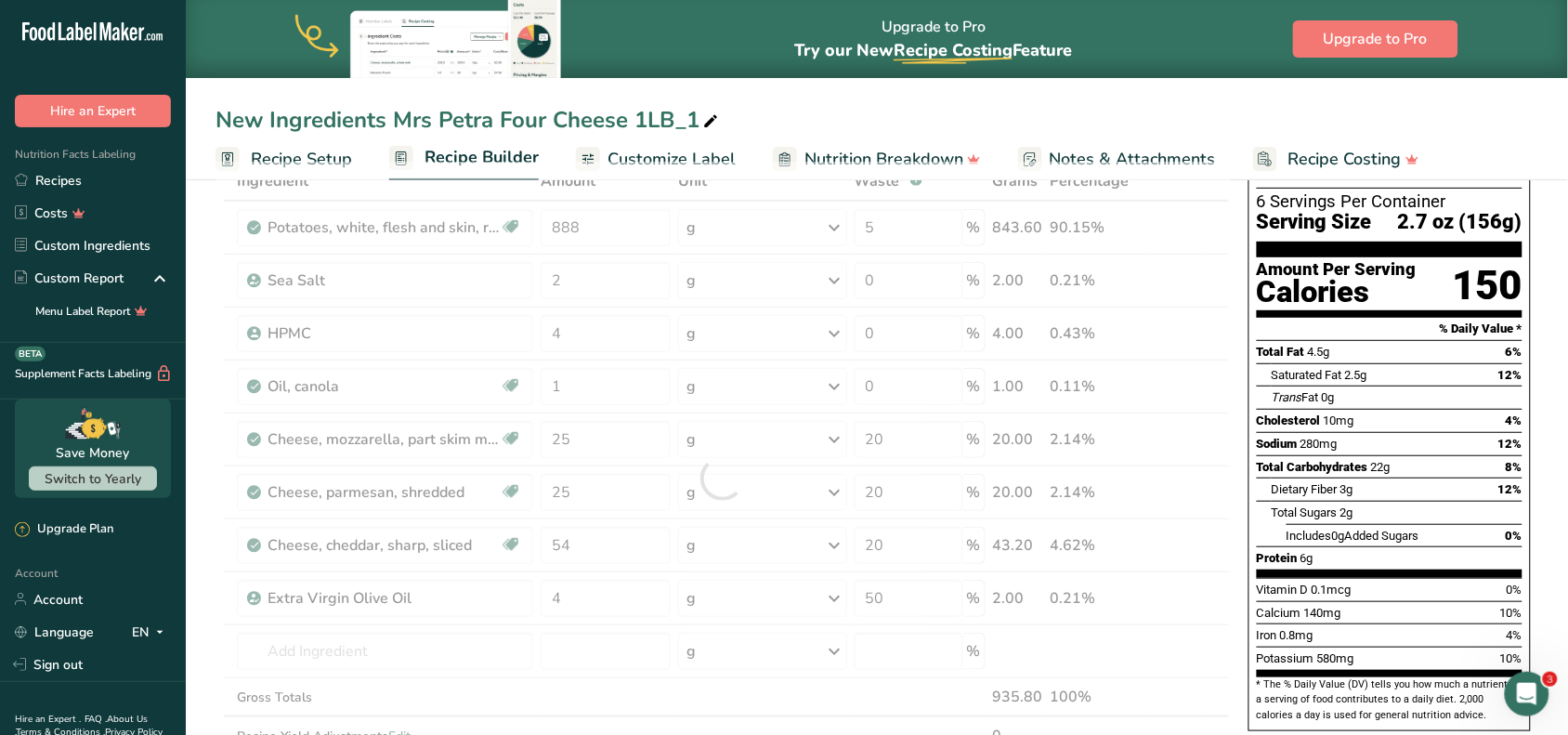 click on "Add Ingredients
Manage Recipe         Delete Recipe           Duplicate Recipe             Scale Recipe             Save as Sub-Recipe   .a-a{fill:#347362;}.b-a{fill:#fff;}                               Nutrition Breakdown                   Recipe Card
NEW
Amino Acids Pattern Report             Activity History
Download
Choose your preferred label style
Standard FDA label
Standard FDA label
The most common format for nutrition facts labels in compliance with the FDA's typeface, style and requirements
Tabular FDA label
A label format compliant with the FDA regulations presented in a tabular (horizontal) display.
Linear FDA label
A simple linear display for small sized packages.
Simplified FDA label" at bounding box center [877, 736] 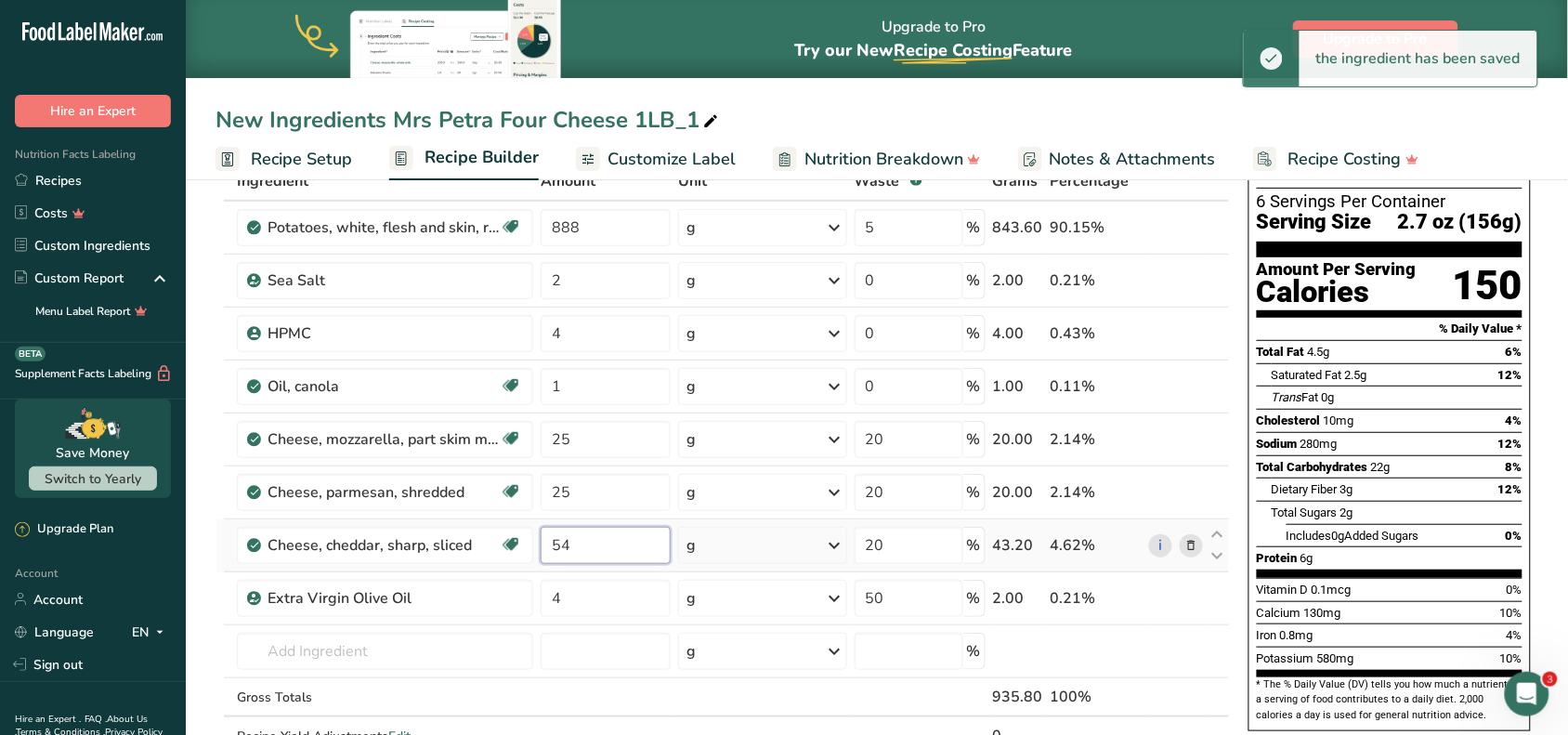 click on "54" at bounding box center (606, 545) 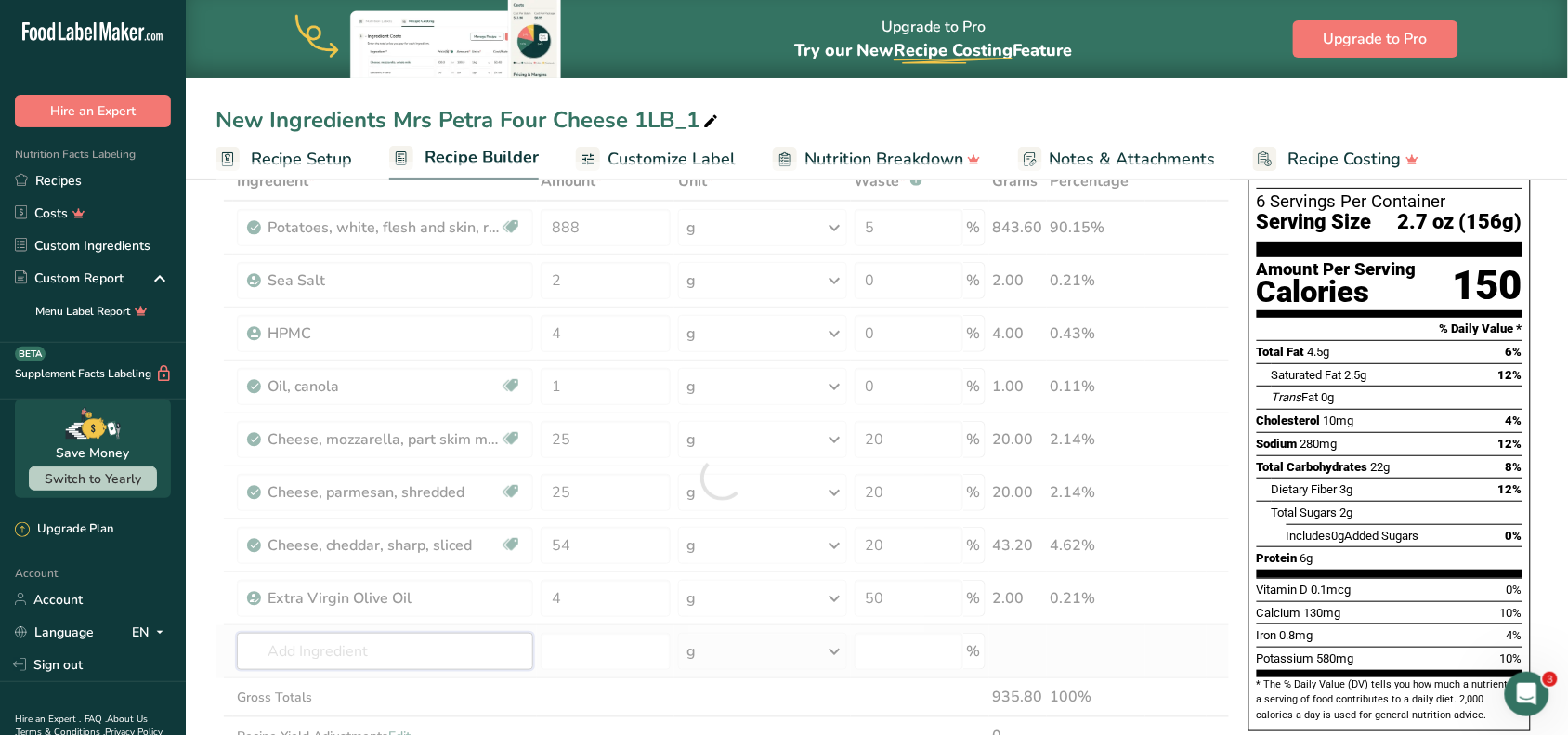 click on "Ingredient *
Amount *
Unit *
Waste *   .a-a{fill:#347362;}.b-a{fill:#fff;}          Grams
Percentage
Potatoes, white, flesh and skin, raw
Source of Antioxidants
Dairy free
Gluten free
Vegan
Vegetarian
Soy free
888
g
Portions
0.5 cup, diced
1 large (3" to 4-1/4" dia.)
1 medium (2+-1/4" to 3-1/4" dia.)
See more
Weight Units
g
kg
mg
See more
Volume Units
l
Volume units require a density conversion. If you know your ingredient's density enter it below. Otherwise, click on "RIA" our AI Regulatory bot - she will be able to help you
lb/ft3" at bounding box center [723, 478] 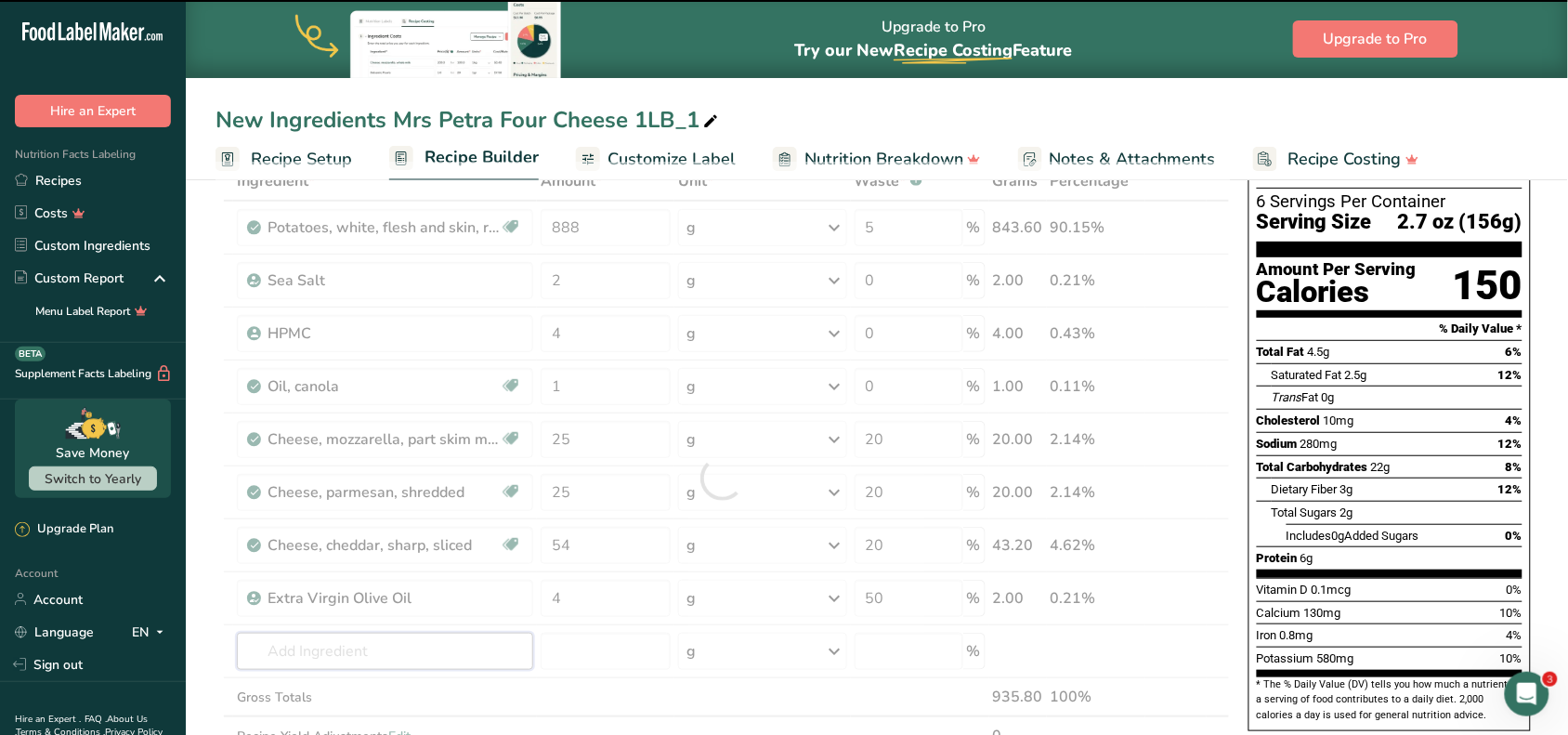 type on "c" 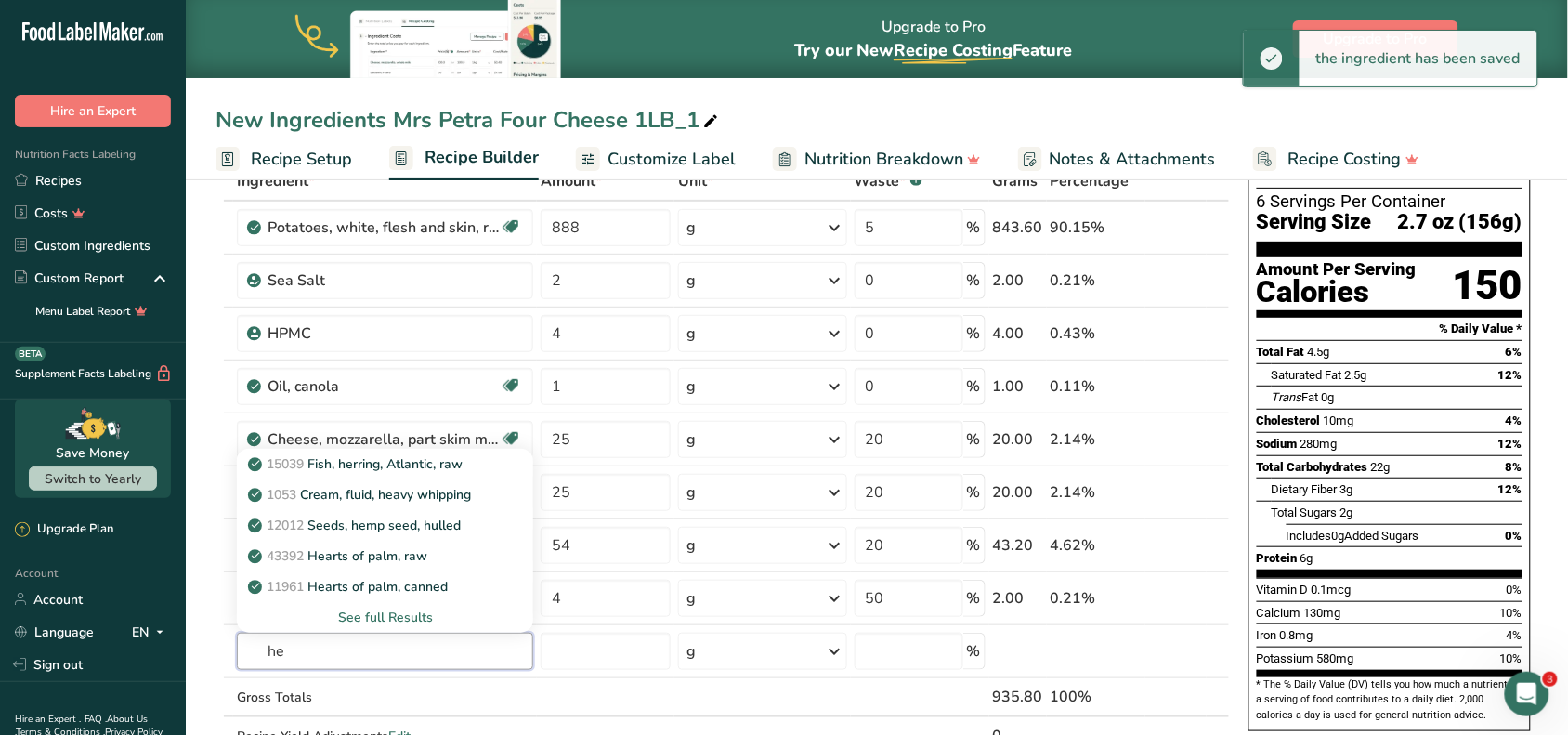type on "h" 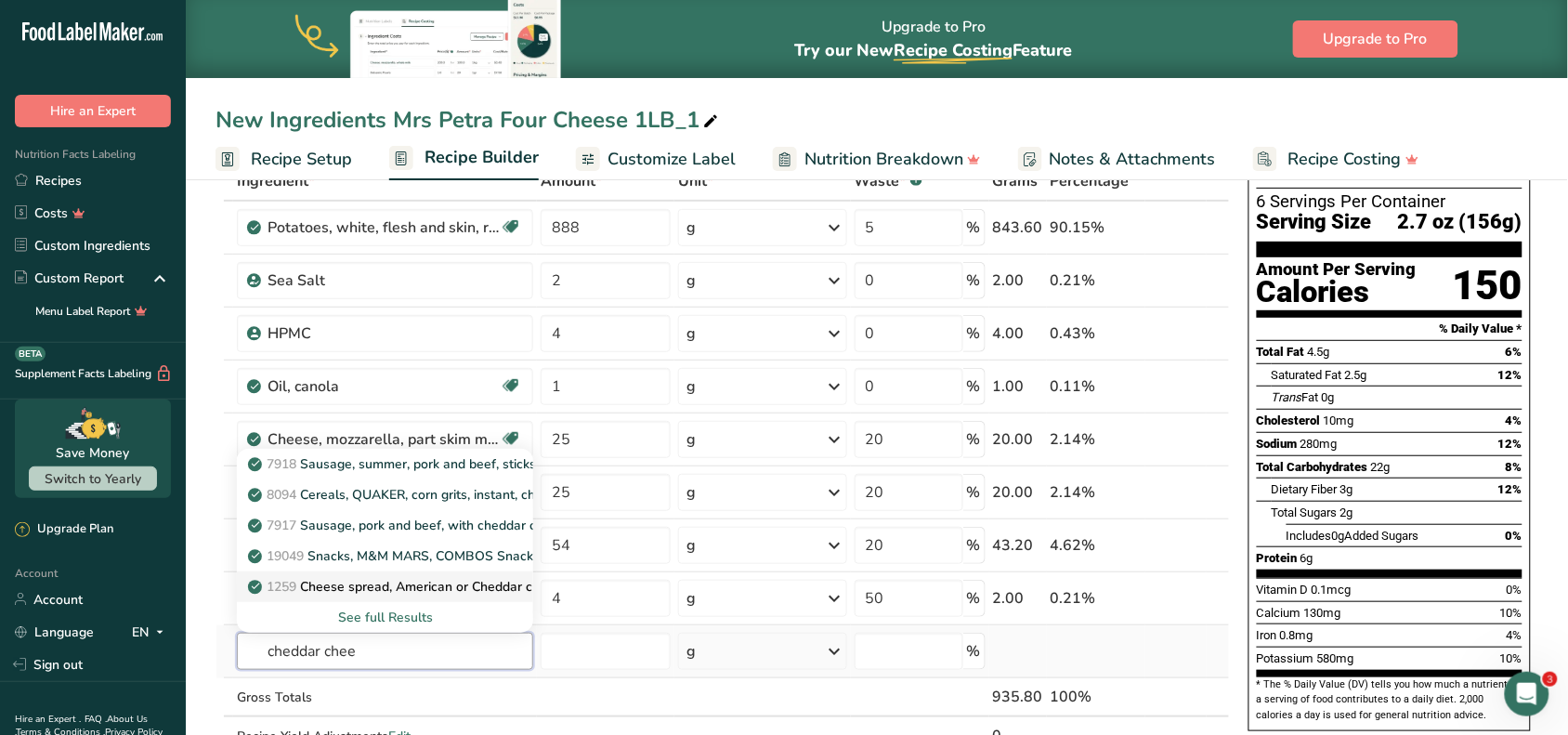 scroll, scrollTop: 232, scrollLeft: 0, axis: vertical 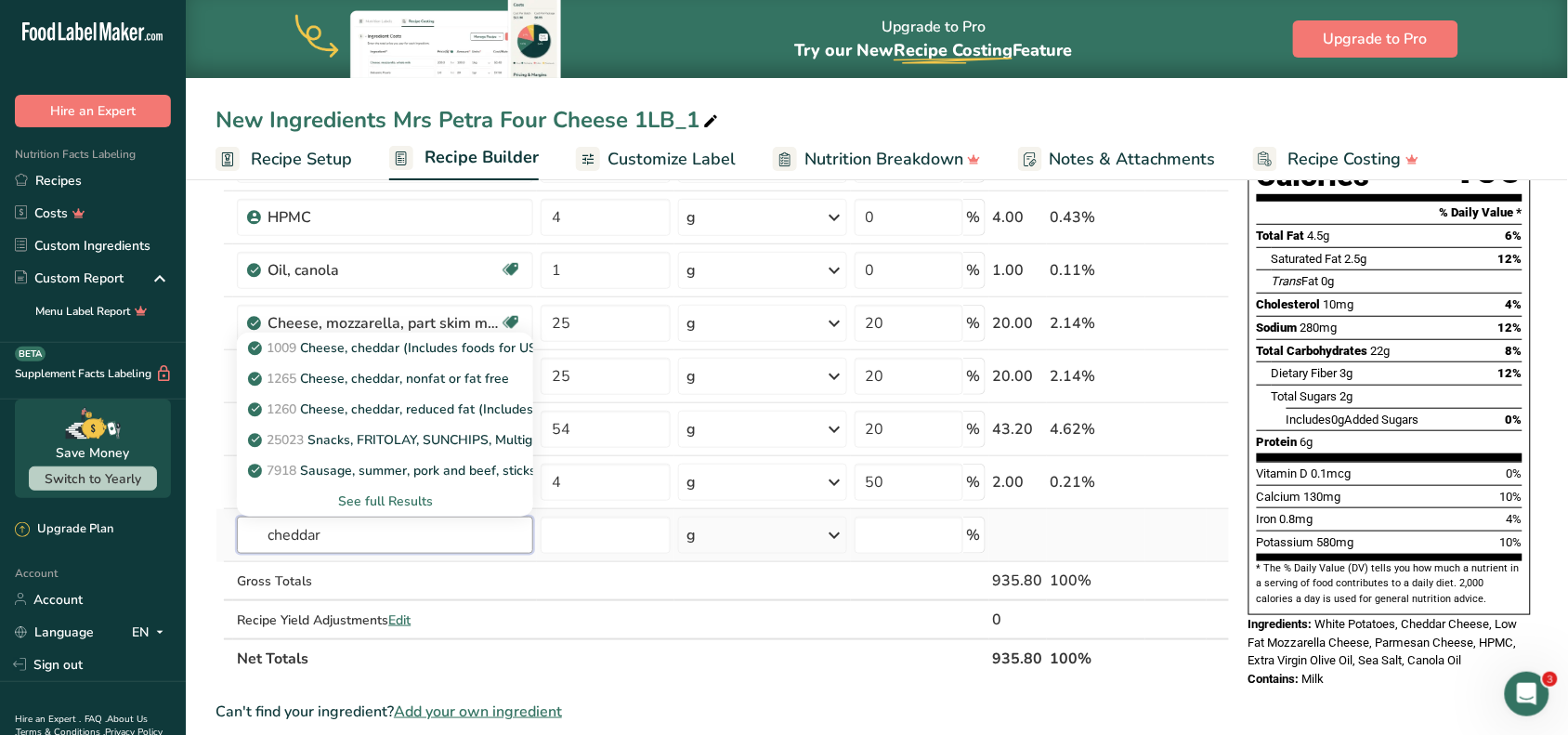 type on "cheddar" 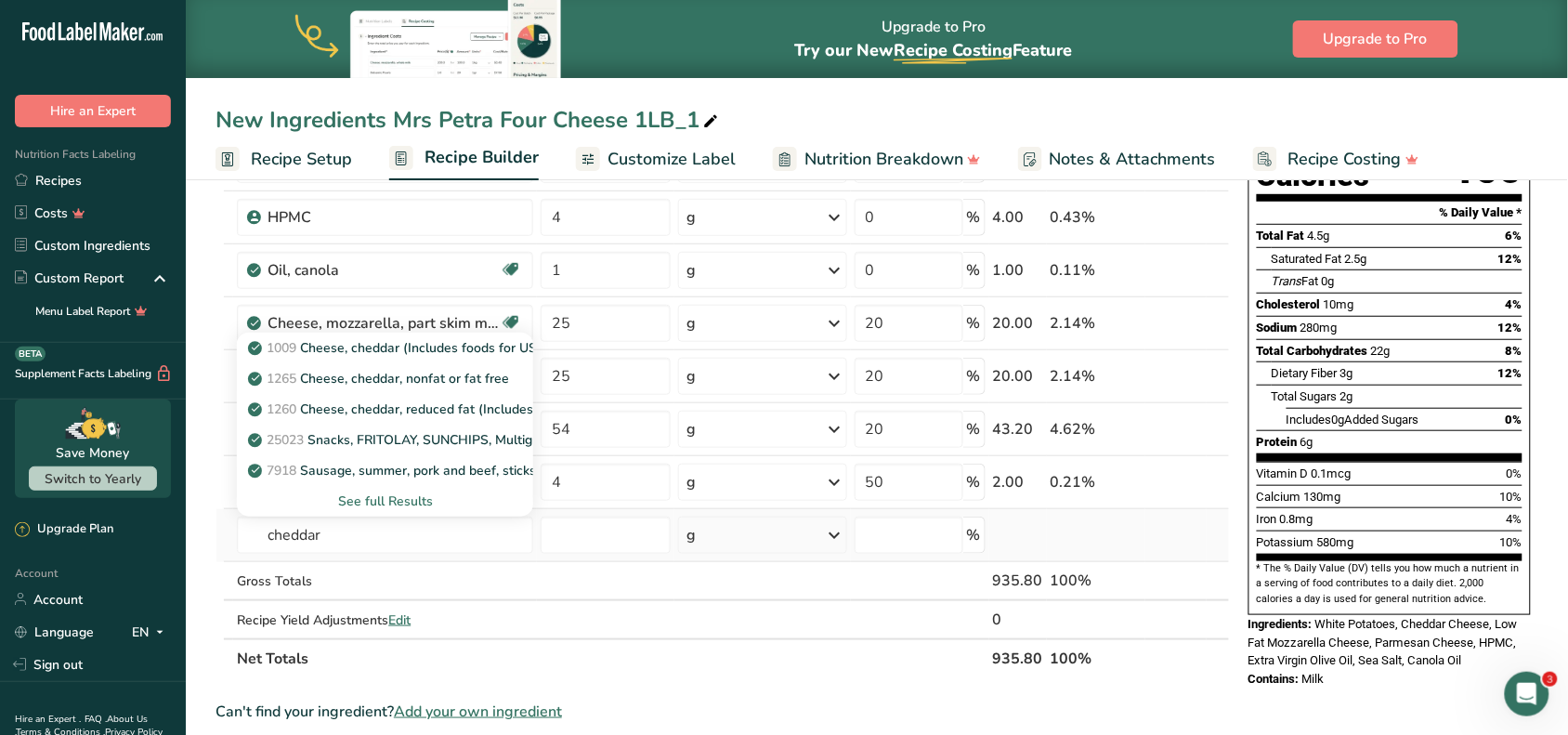 type 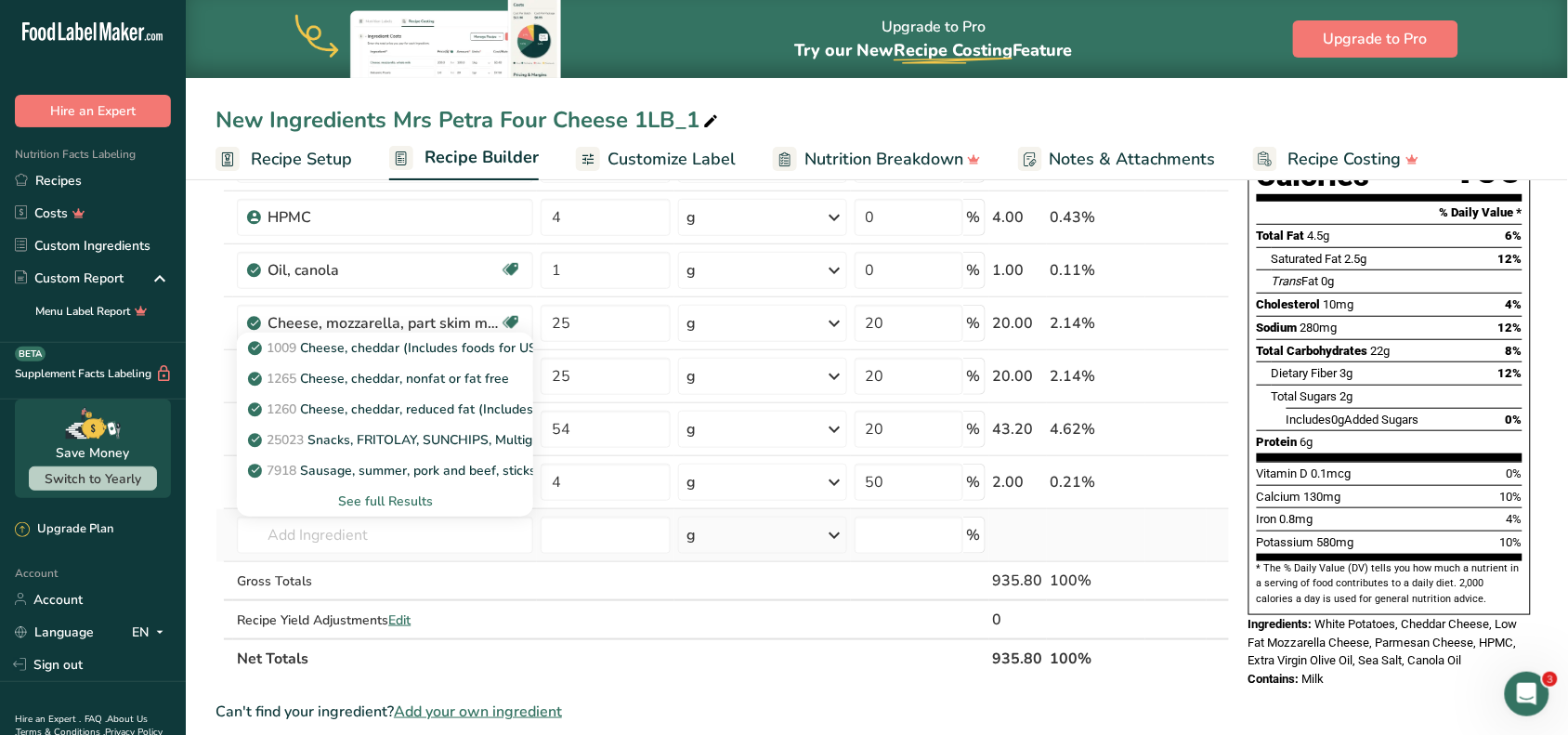 click on "See full Results" at bounding box center (385, 501) 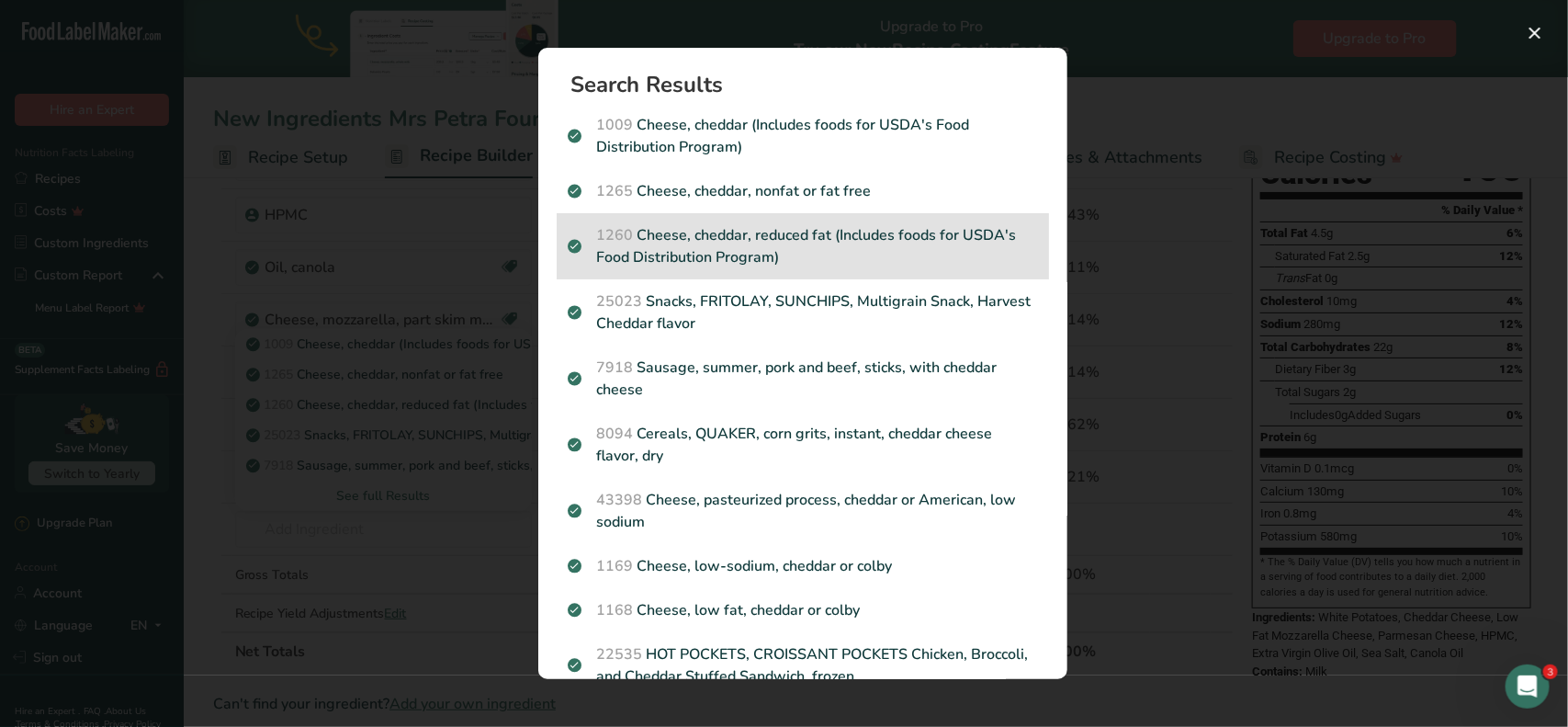 click on "1260
Cheese, cheddar, reduced fat (Includes foods for USDA's Food Distribution Program)" at bounding box center (803, 246) 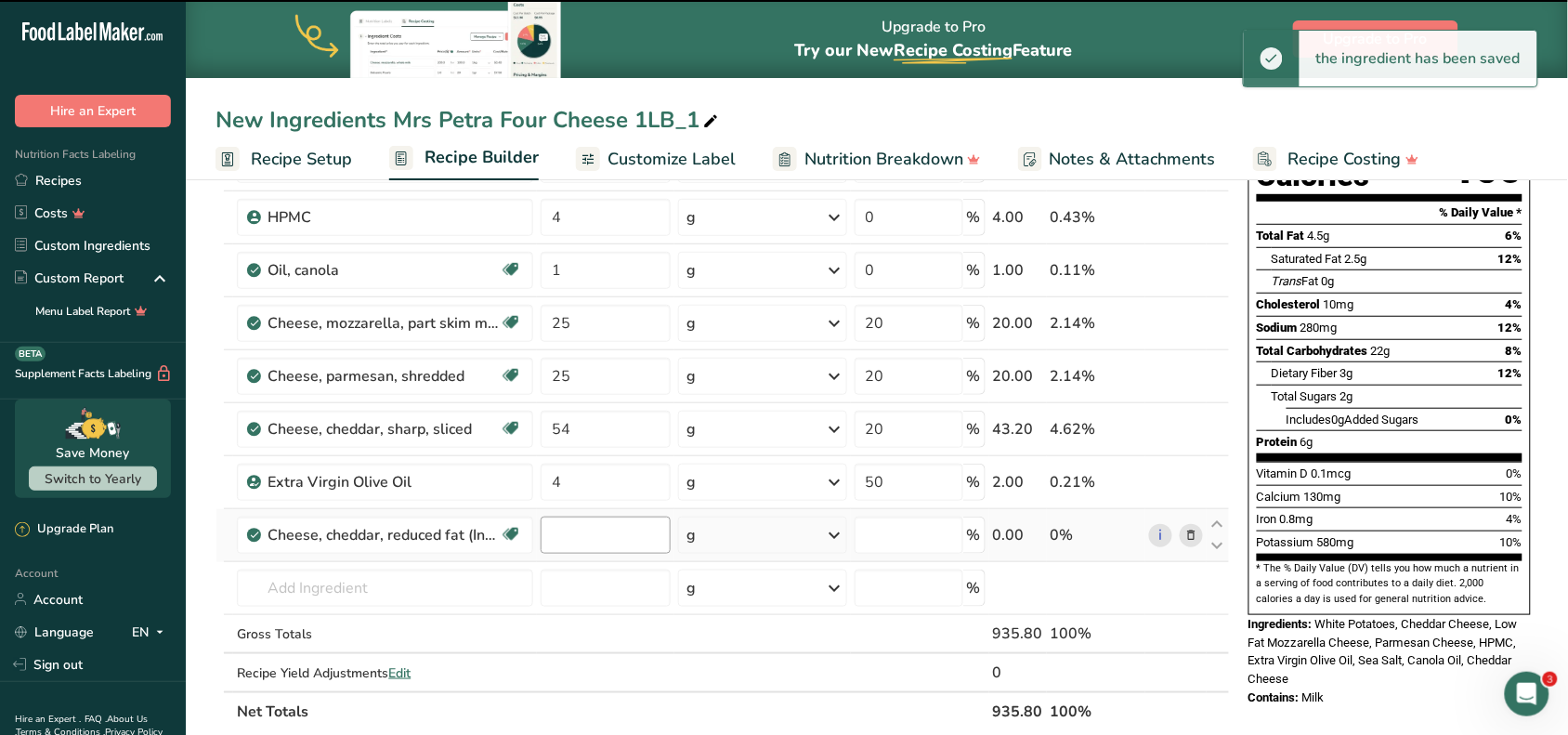type on "0" 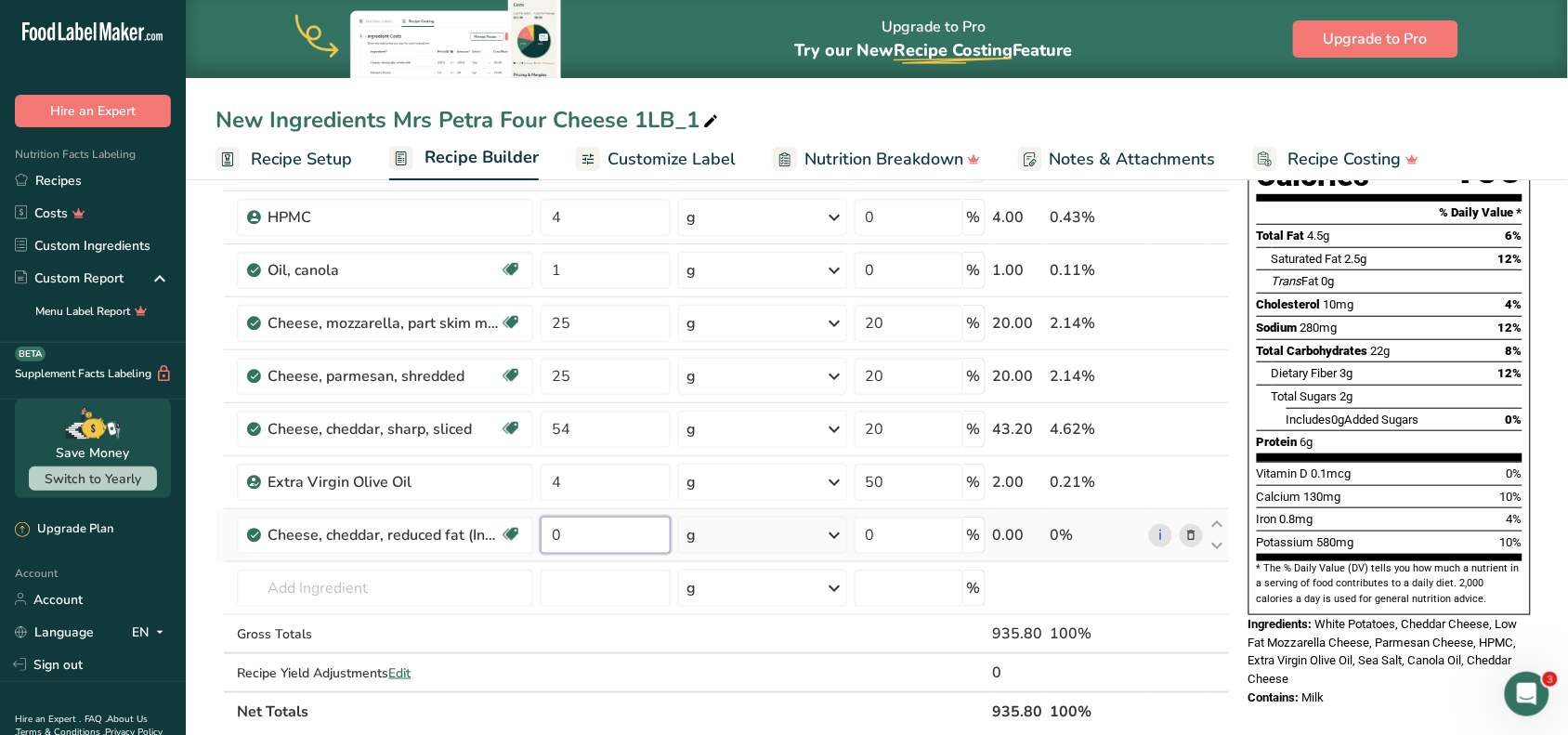 click on "0" at bounding box center (606, 535) 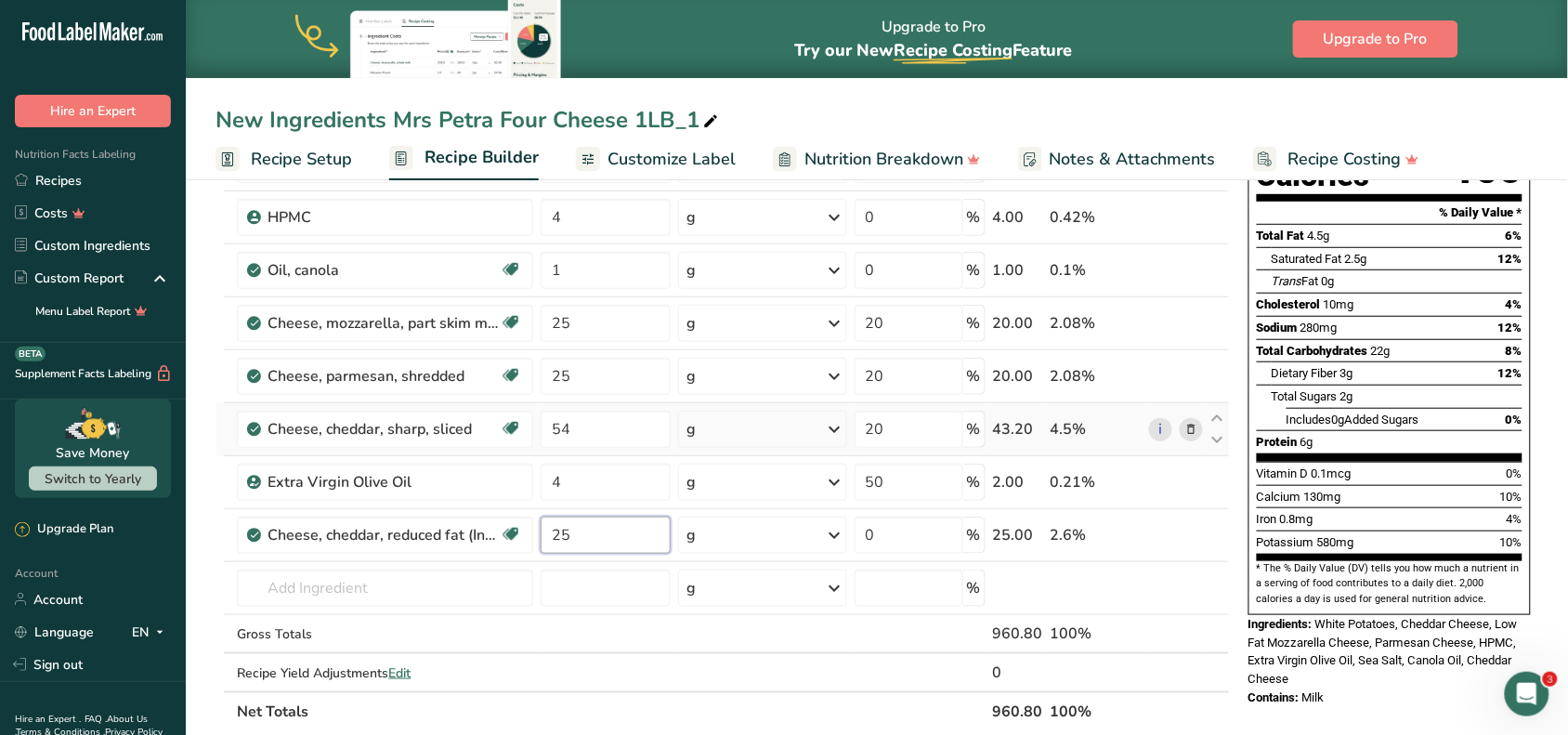 type on "25" 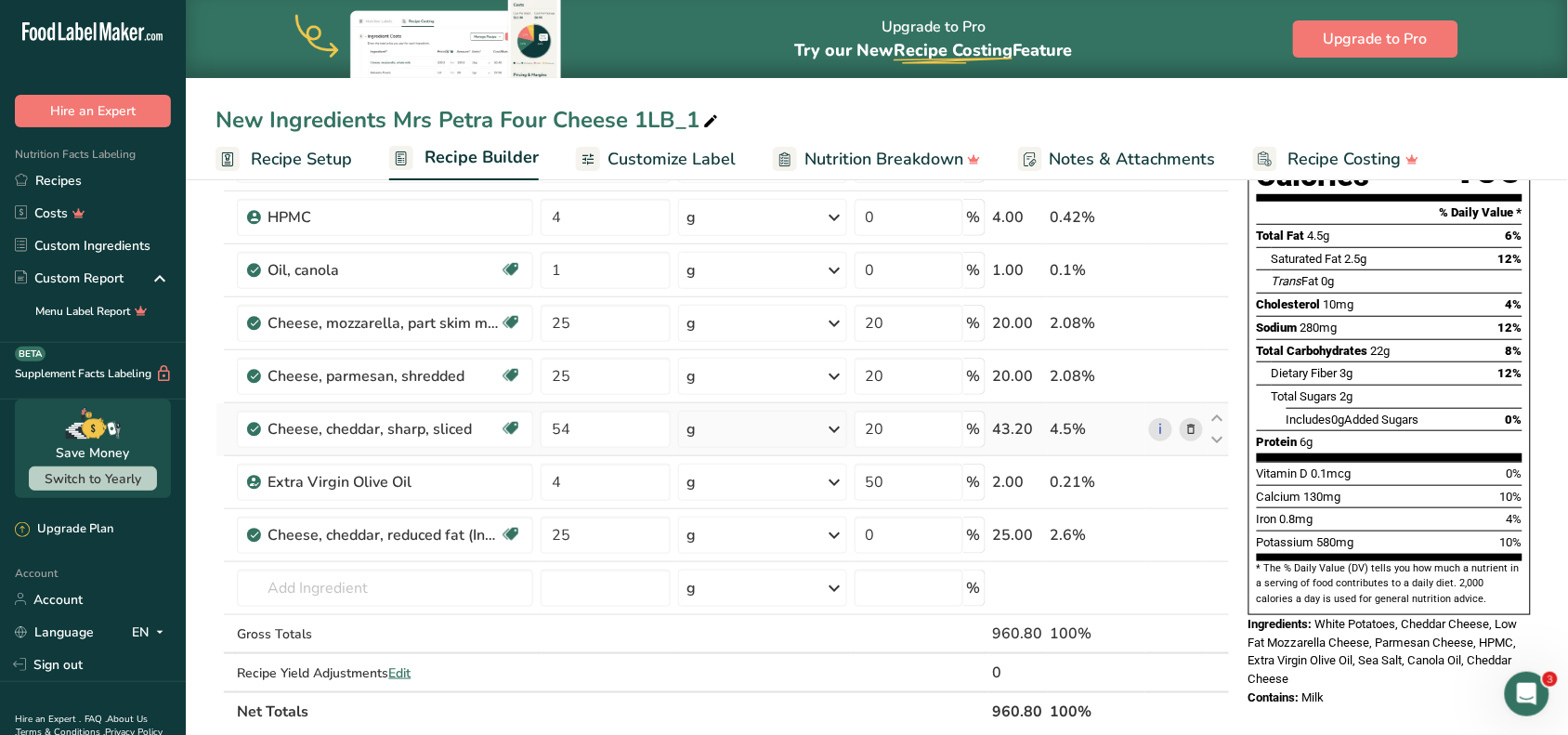click on "Ingredient *
Amount *
Unit *
Waste *   .a-a{fill:#347362;}.b-a{fill:#fff;}          Grams
Percentage
Potatoes, white, flesh and skin, raw
Source of Antioxidants
Dairy free
Gluten free
Vegan
Vegetarian
Soy free
888
g
Portions
0.5 cup, diced
1 large (3" to 4-1/4" dia.)
1 medium (2+-1/4" to 3-1/4" dia.)
See more
Weight Units
g
kg
mg
See more
Volume Units
l
Volume units require a density conversion. If you know your ingredient's density enter it below. Otherwise, click on "RIA" our AI Regulatory bot - she will be able to help you
lb/ft3" at bounding box center (723, 388) 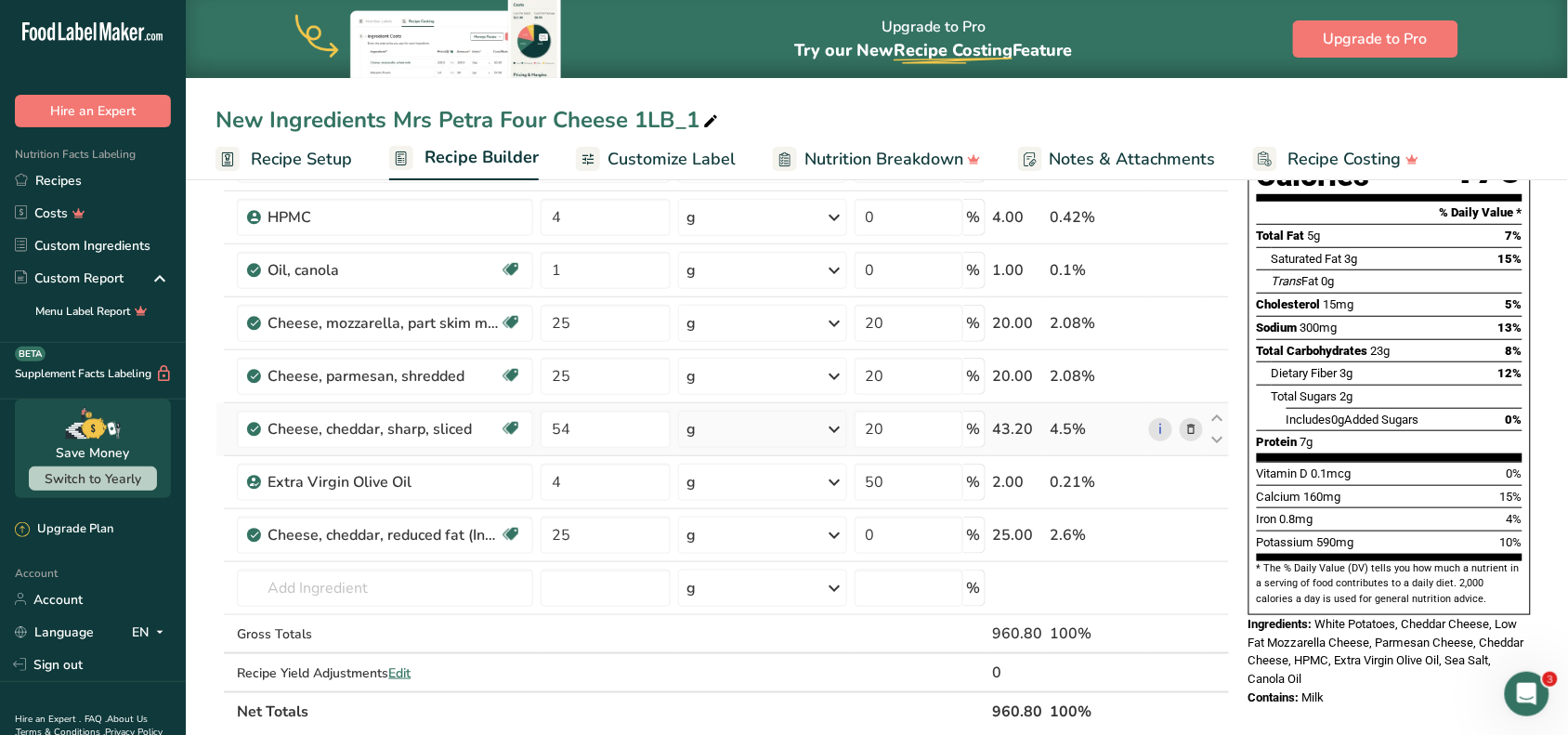 scroll, scrollTop: 116, scrollLeft: 0, axis: vertical 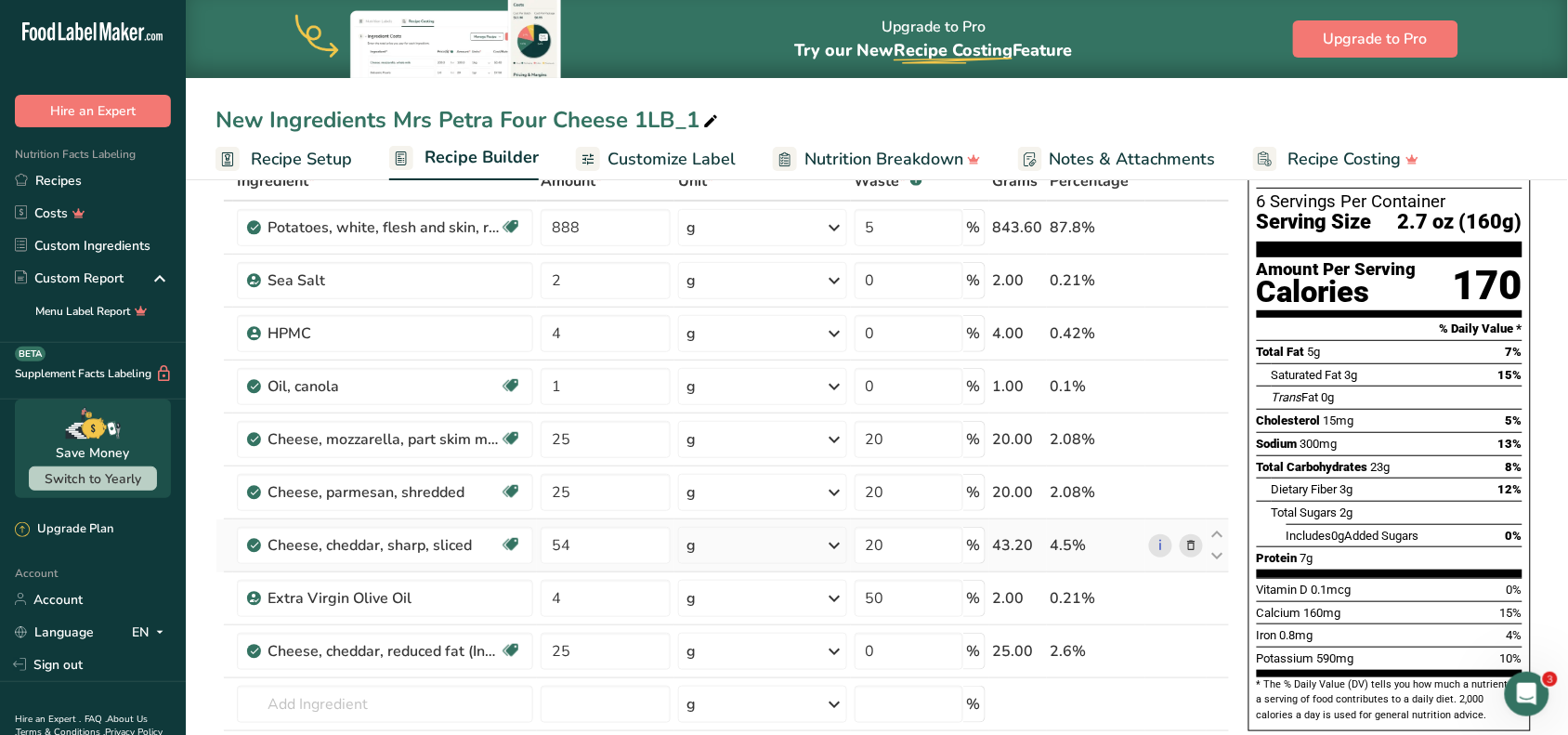 click at bounding box center (1191, 545) 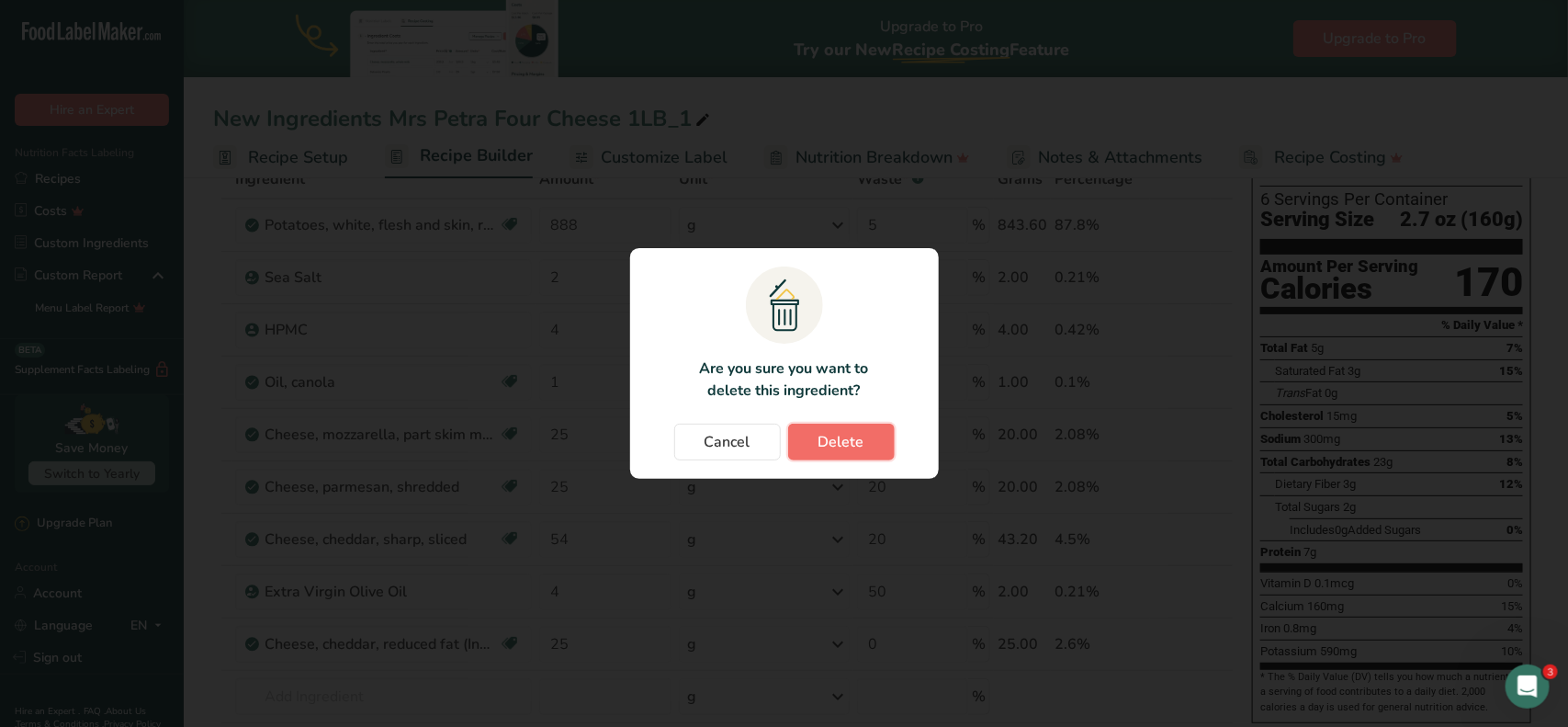 click on "Delete" at bounding box center (841, 442) 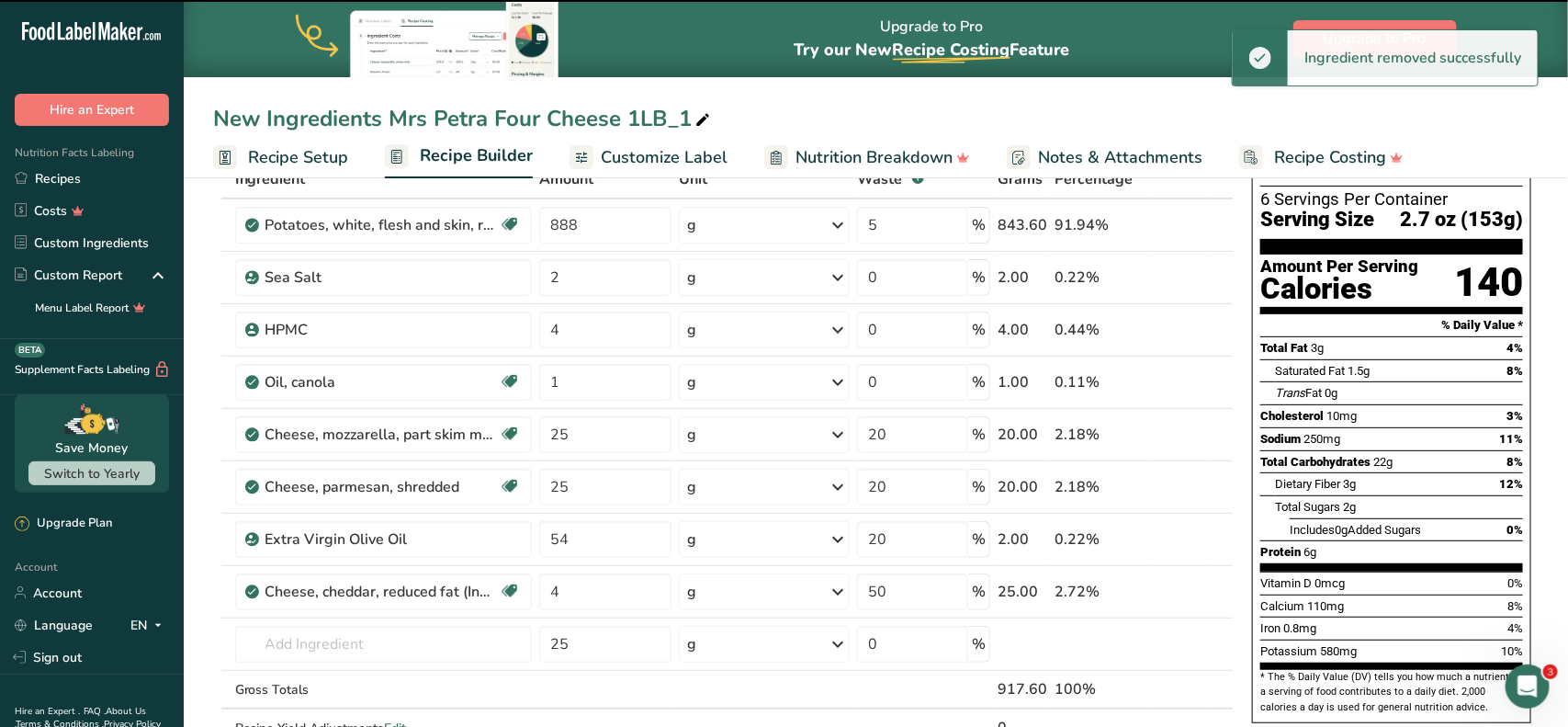 type on "4" 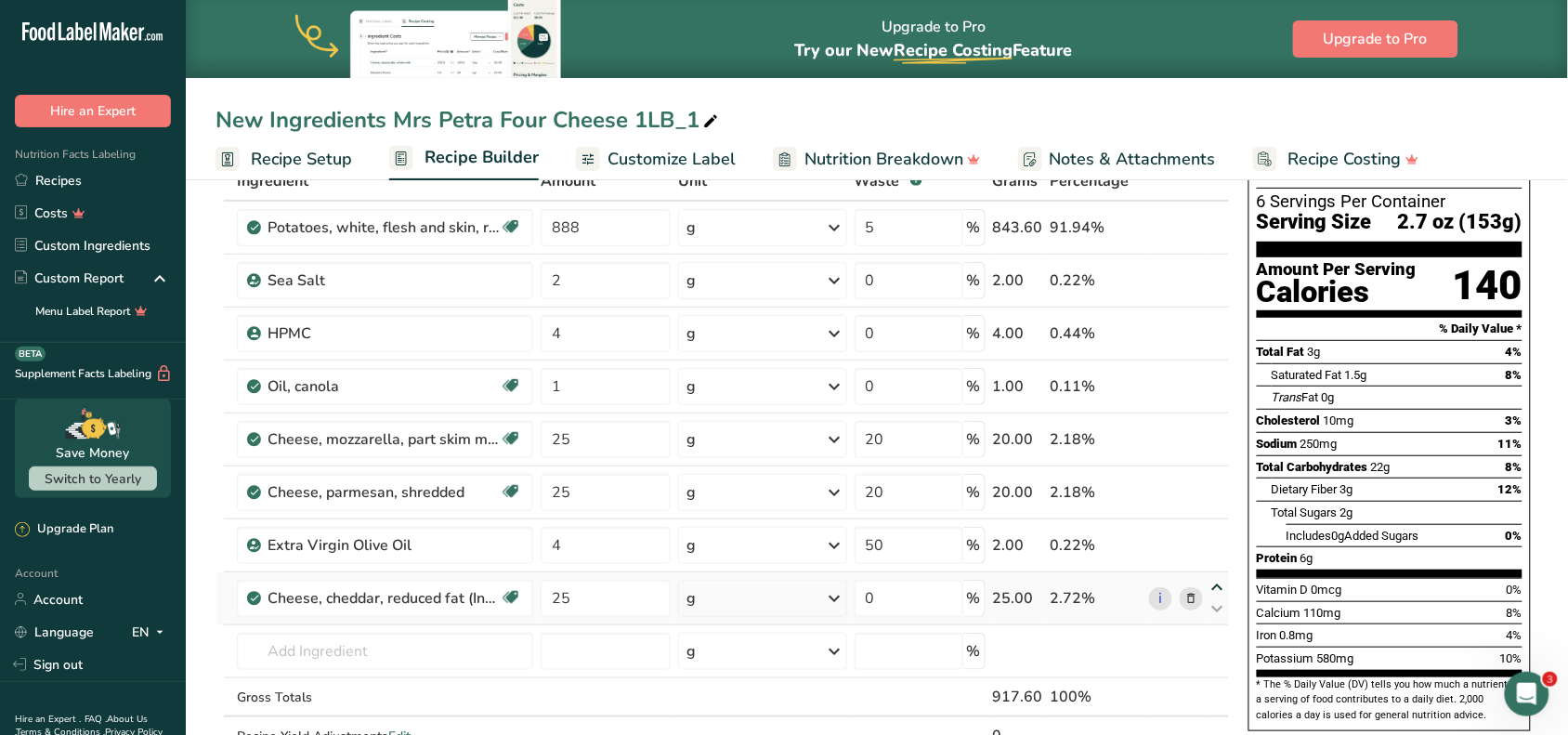 click at bounding box center (1218, 587) 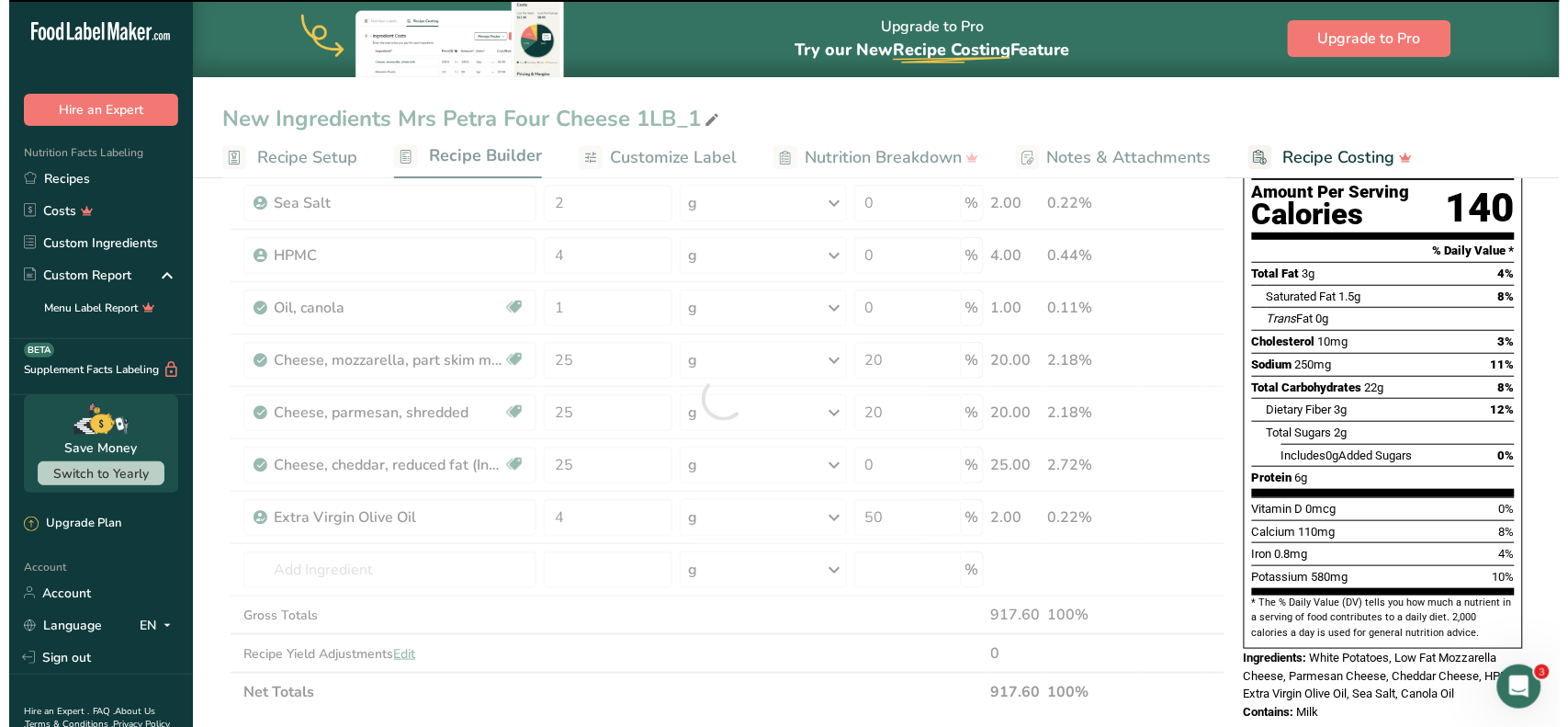 scroll, scrollTop: 230, scrollLeft: 0, axis: vertical 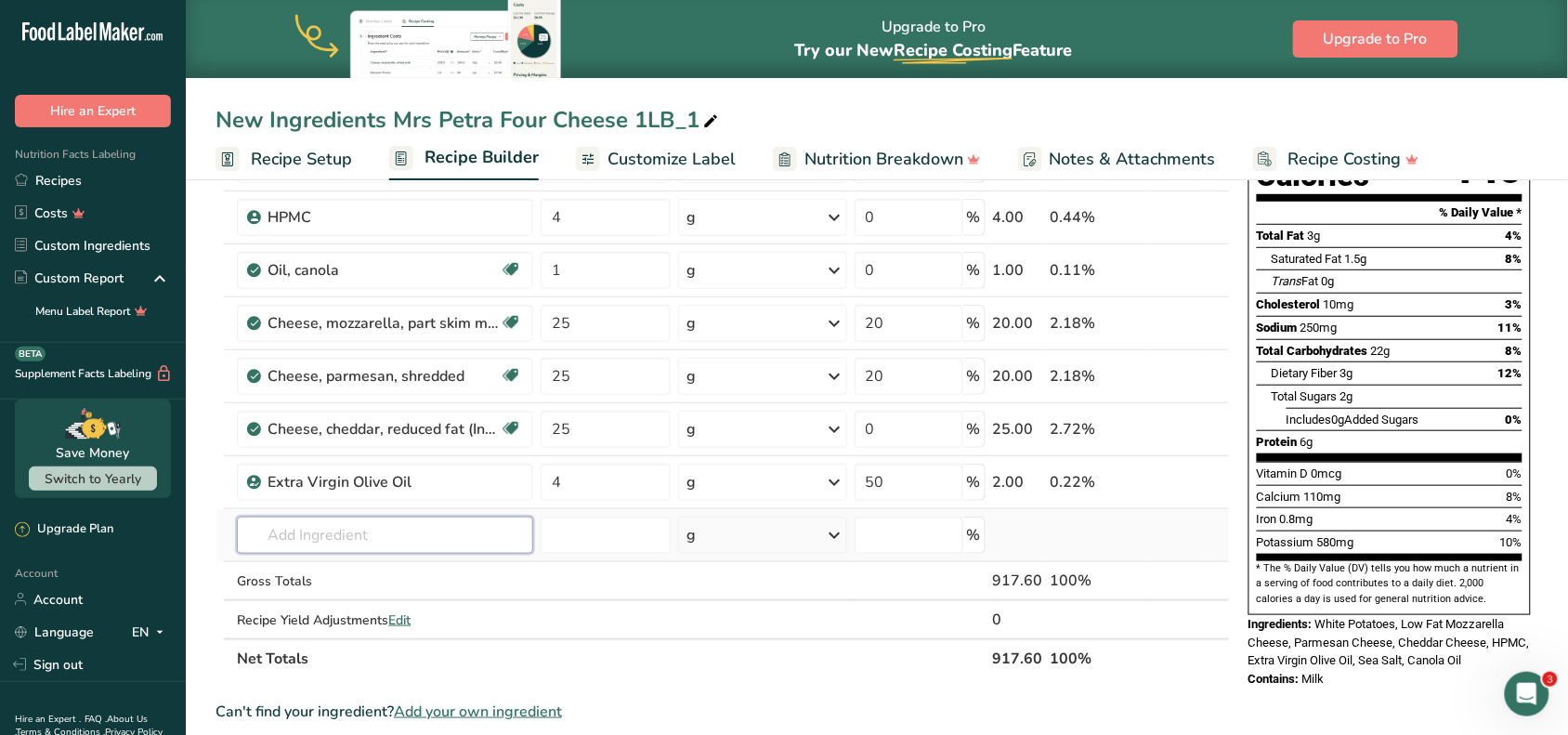 click at bounding box center [385, 535] 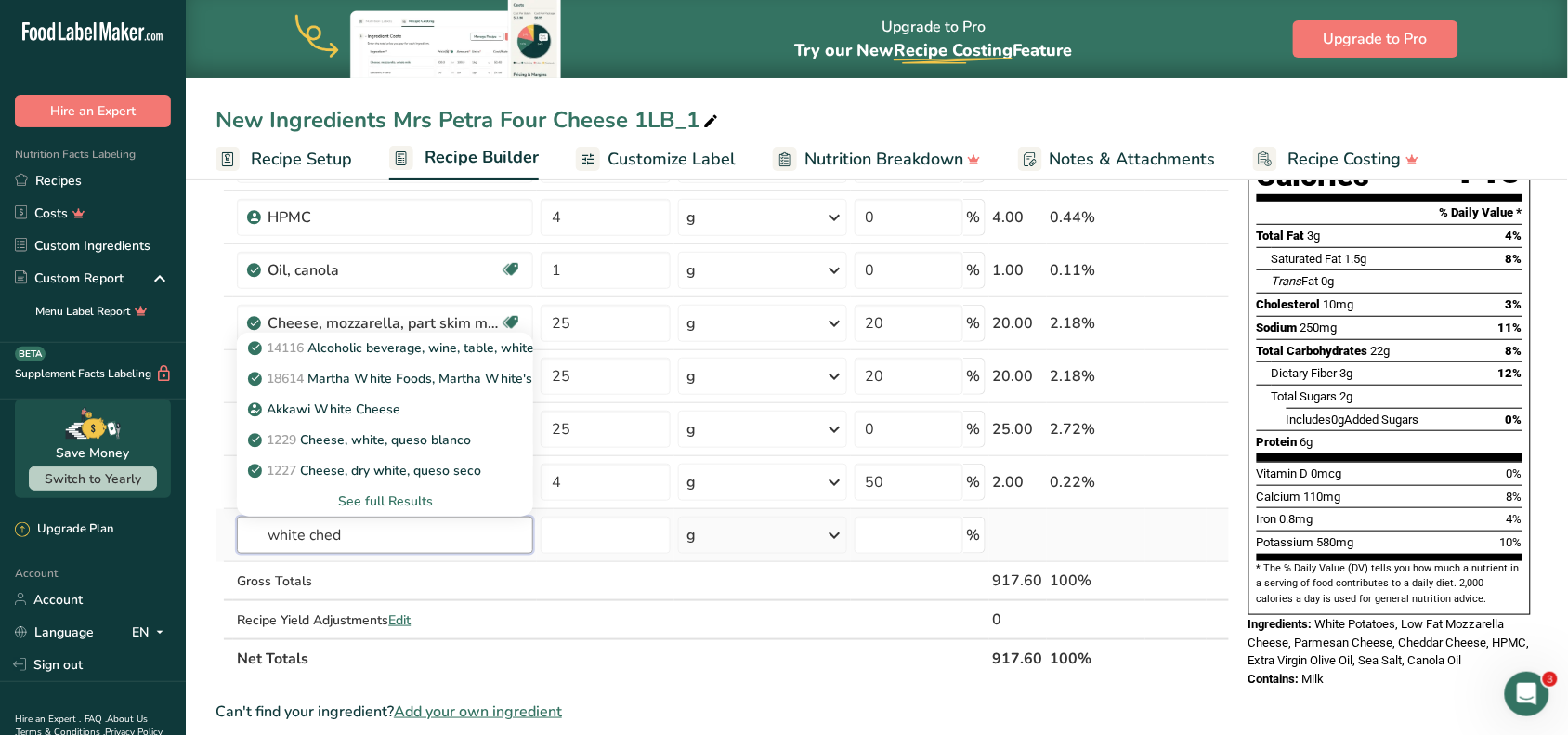 type on "white ched" 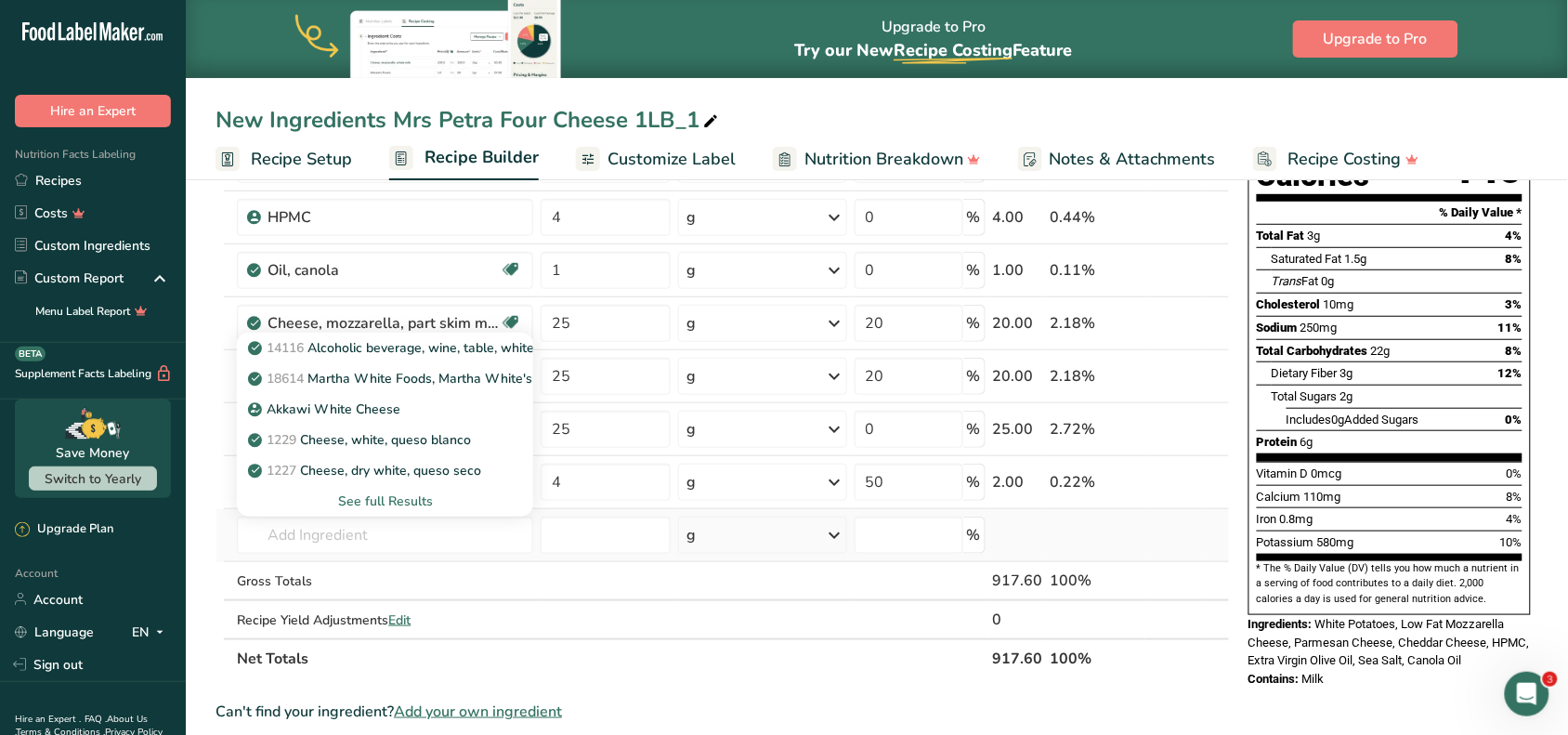 click on "See full Results" at bounding box center (385, 501) 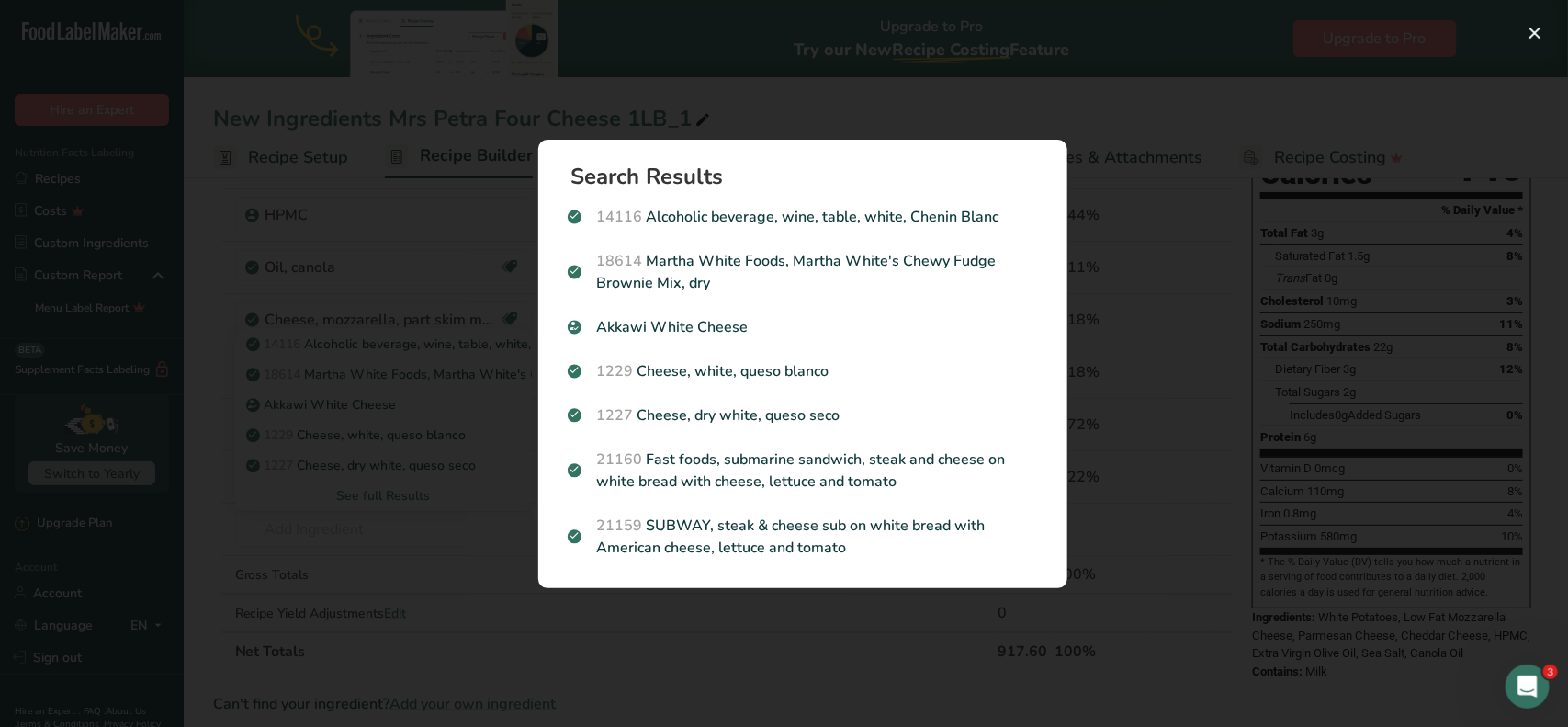 click at bounding box center (784, 363) 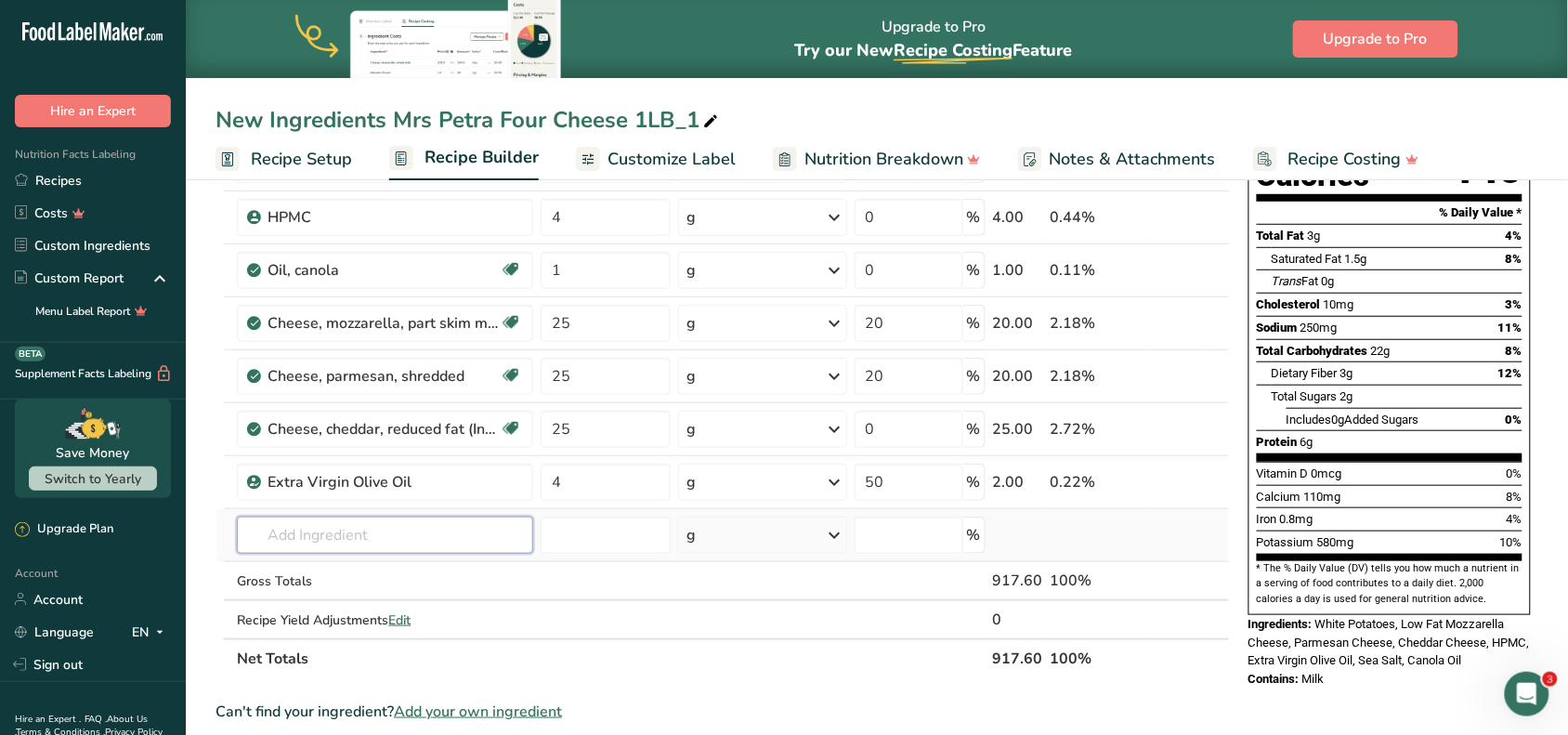 click at bounding box center (385, 535) 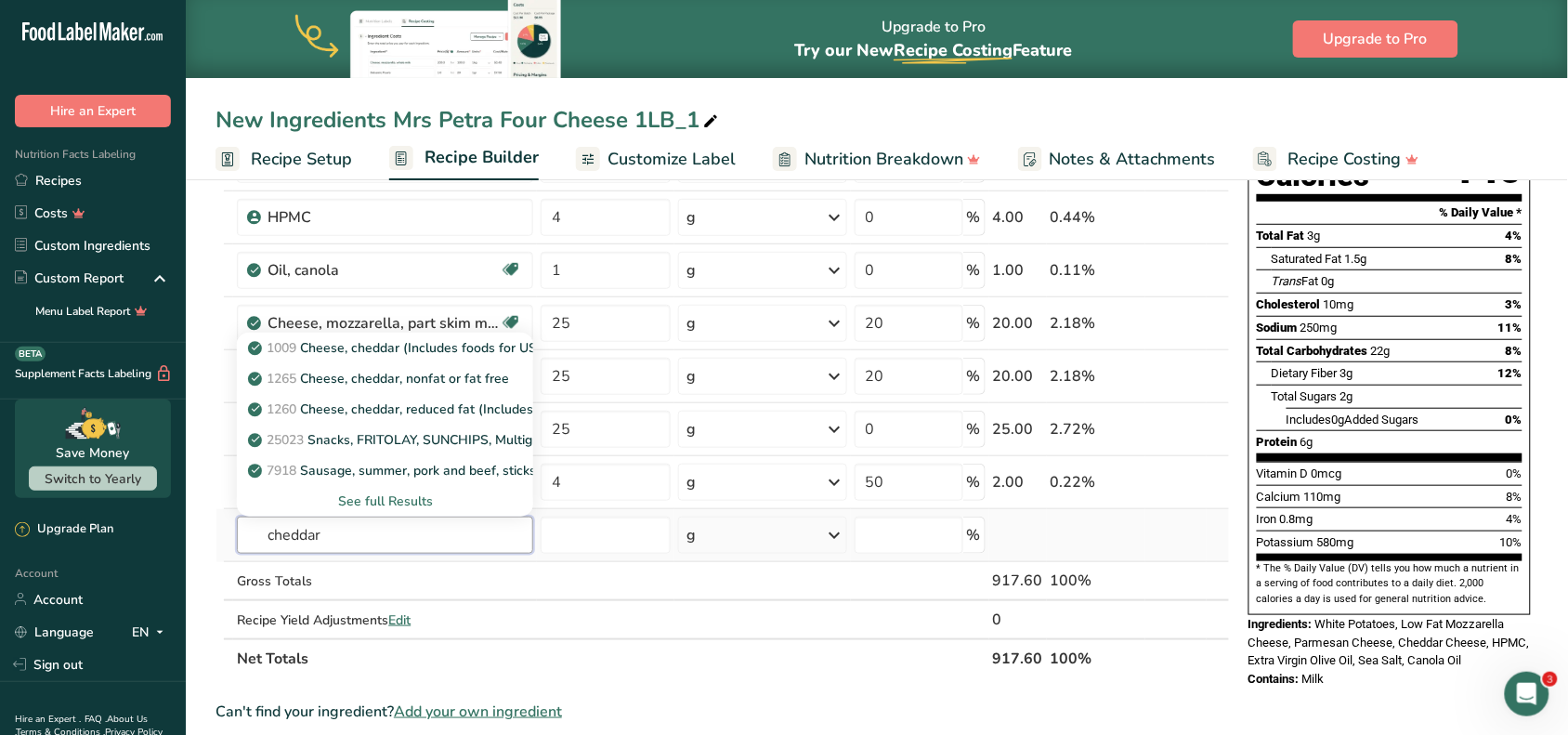 type on "cheddar" 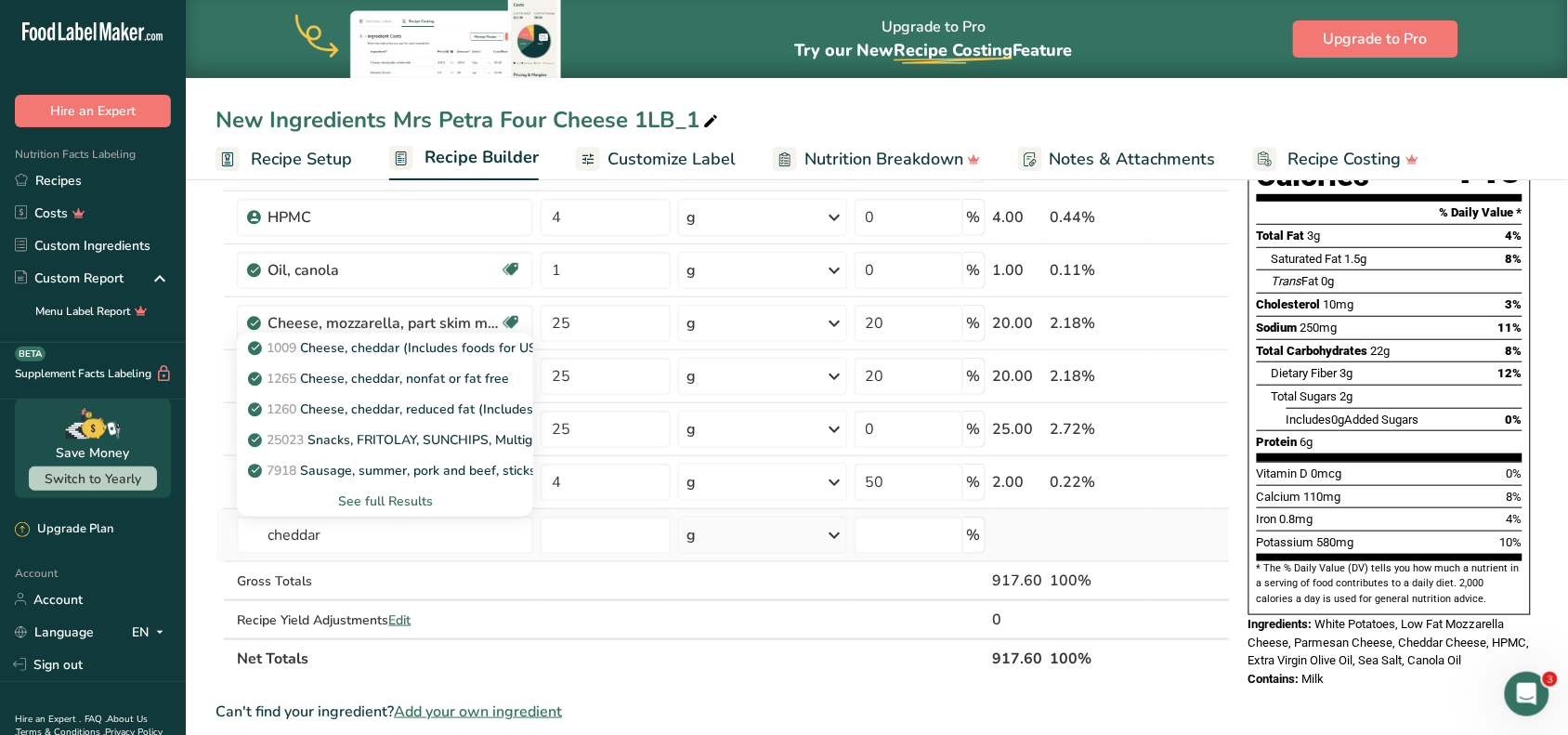 type 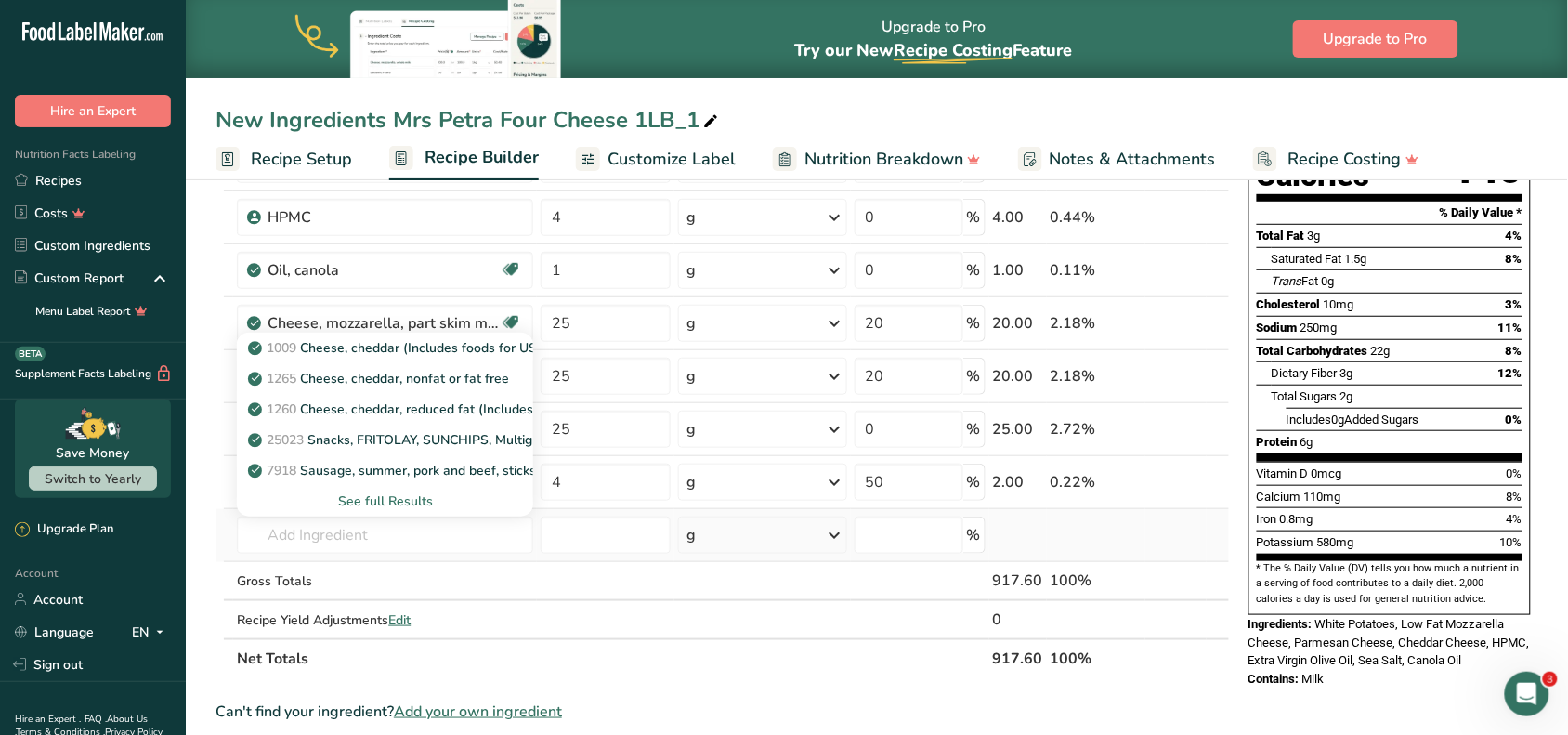 click on "See full Results" at bounding box center [385, 501] 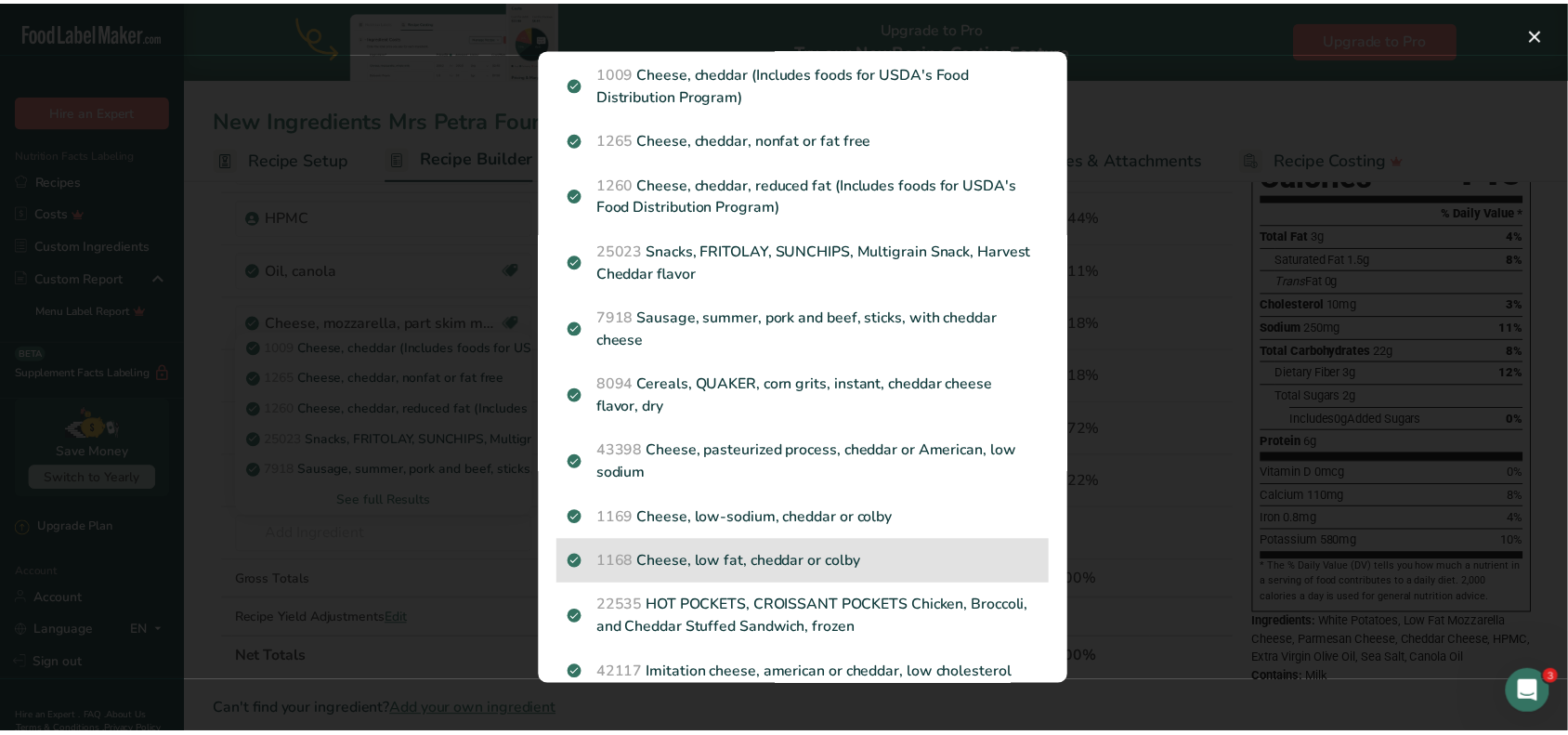 scroll, scrollTop: 0, scrollLeft: 0, axis: both 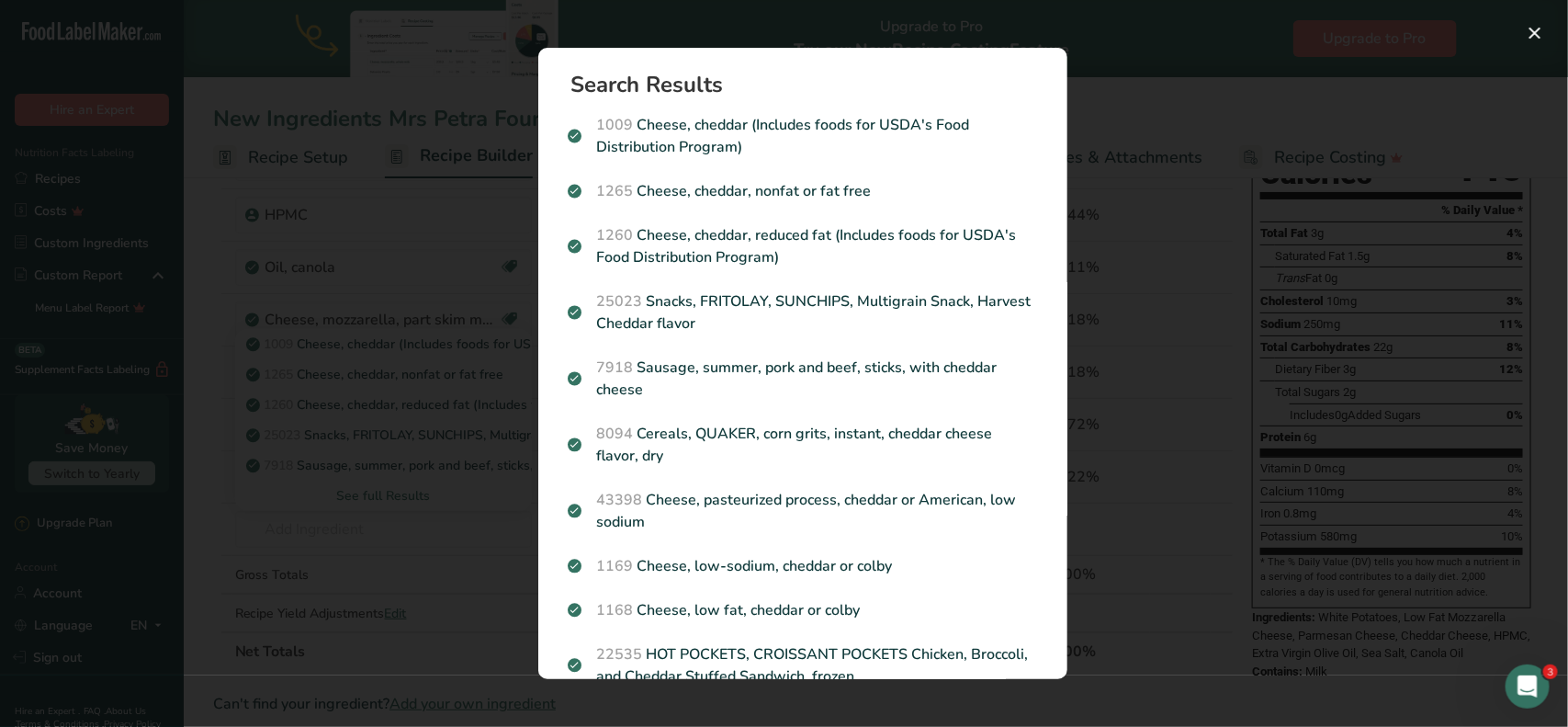click at bounding box center [784, 363] 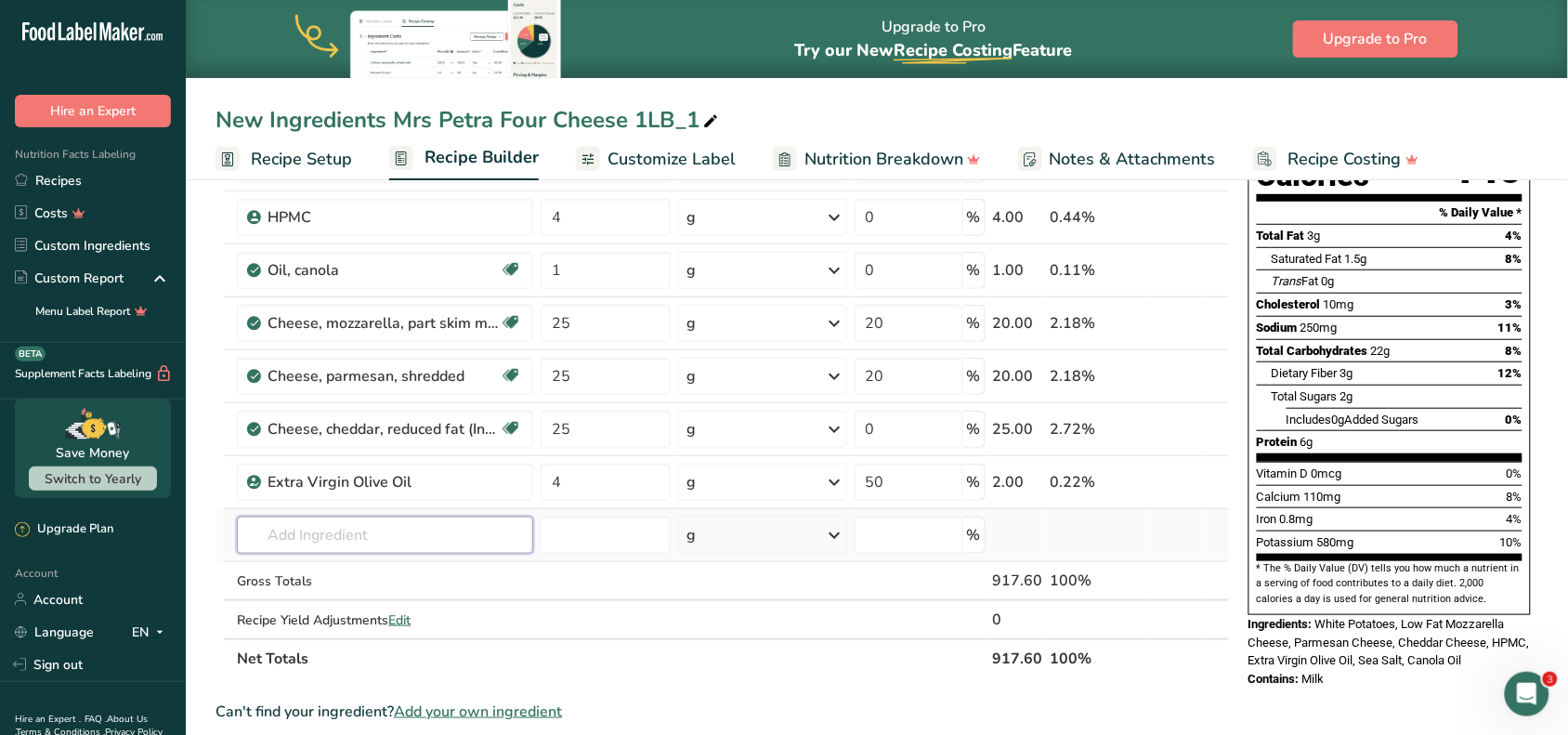 click at bounding box center (385, 535) 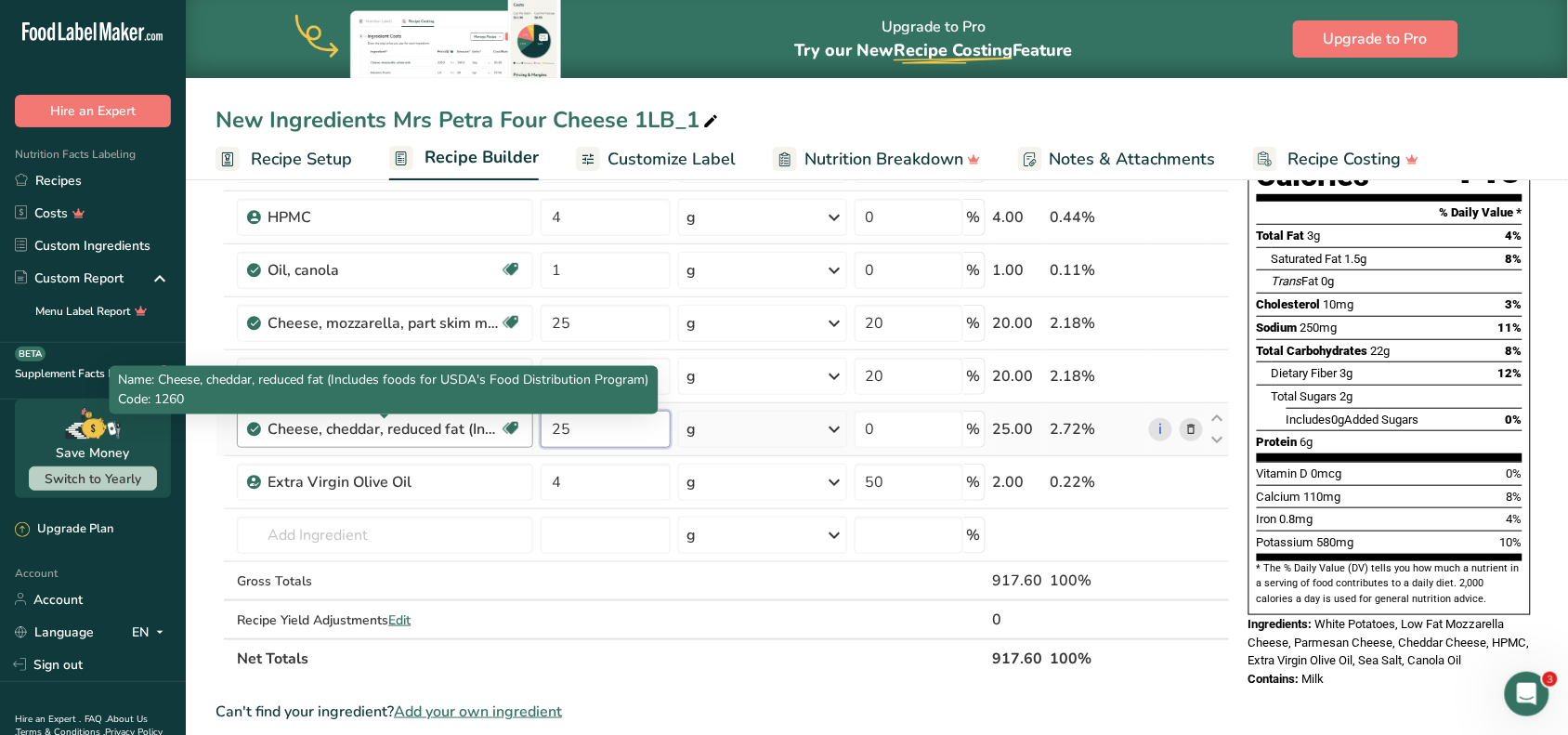 drag, startPoint x: 601, startPoint y: 433, endPoint x: 481, endPoint y: 420, distance: 120.70211 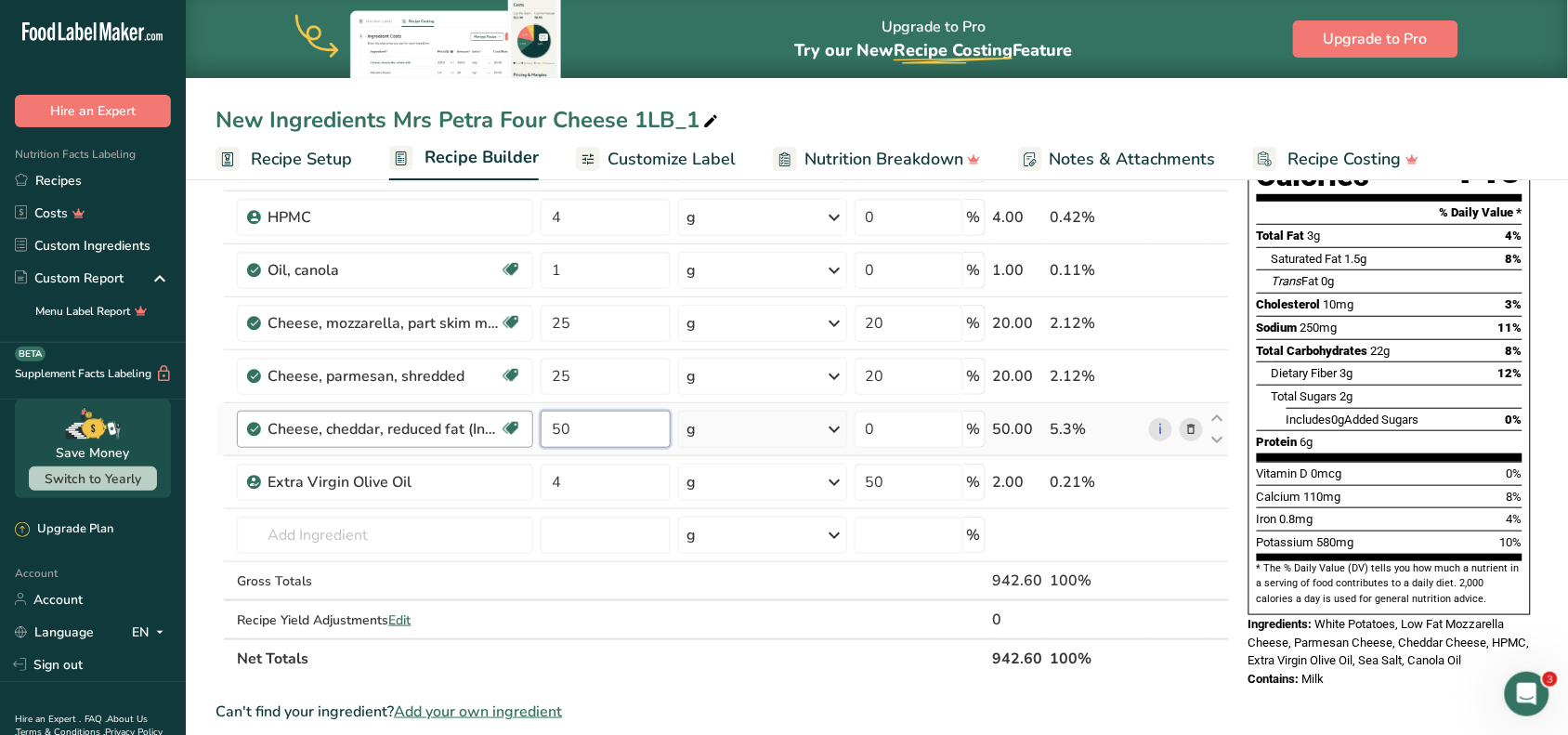 click on "Cheese, cheddar, reduced fat (Includes foods for USDA's Food Distribution Program)
Gluten free
Vegetarian
Soy free
50
g
Portions
1 slice
Weight Units
g
kg
mg
See more
Volume Units
l
Volume units require a density conversion. If you know your ingredient's density enter it below. Otherwise, click on "RIA" our AI Regulatory bot - she will be able to help you
lb/ft3
g/cm3
Confirm
mL
Volume units require a density conversion. If you know your ingredient's density enter it below. Otherwise, click on "RIA" our AI Regulatory bot - she will be able to help you
0" at bounding box center [723, 429] 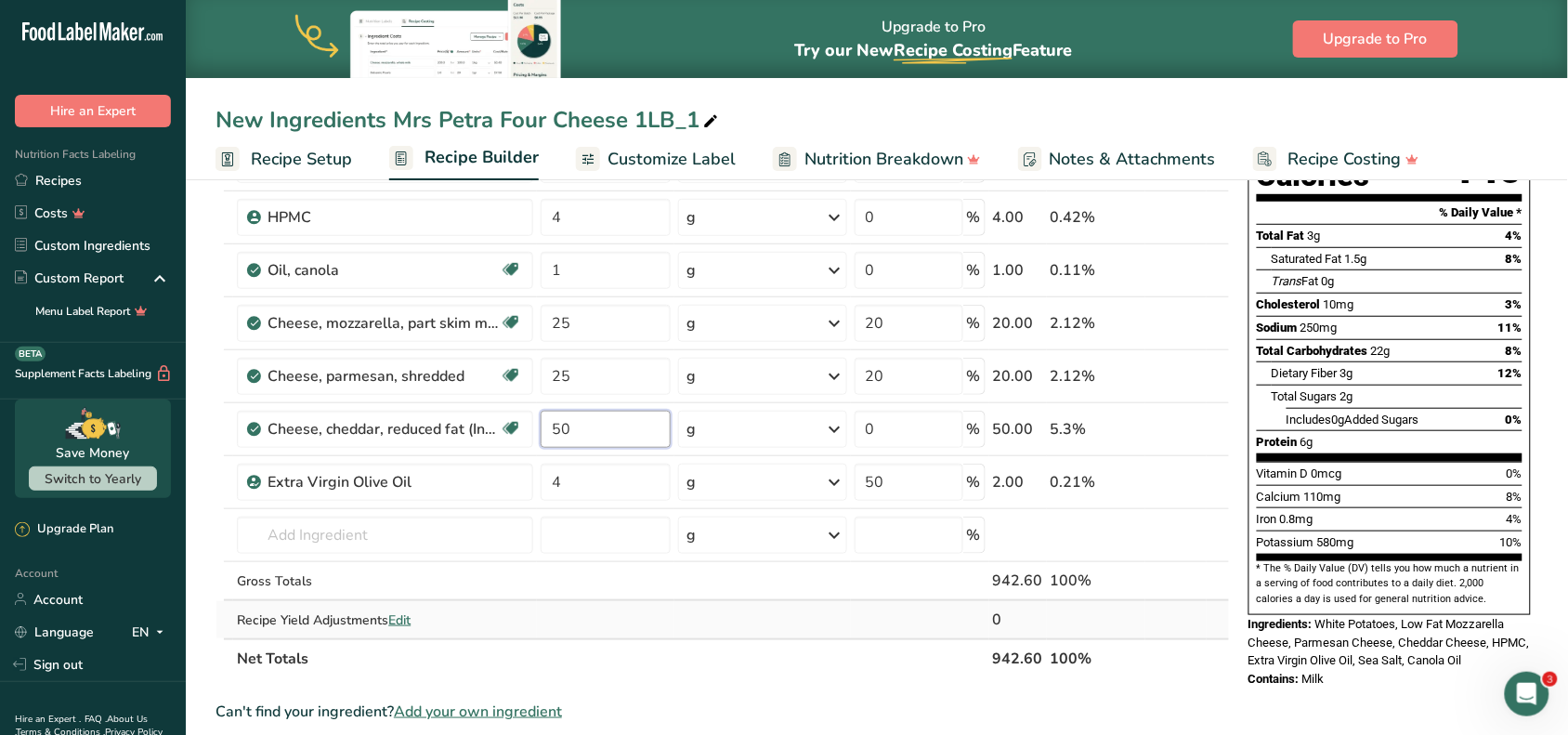 type on "50" 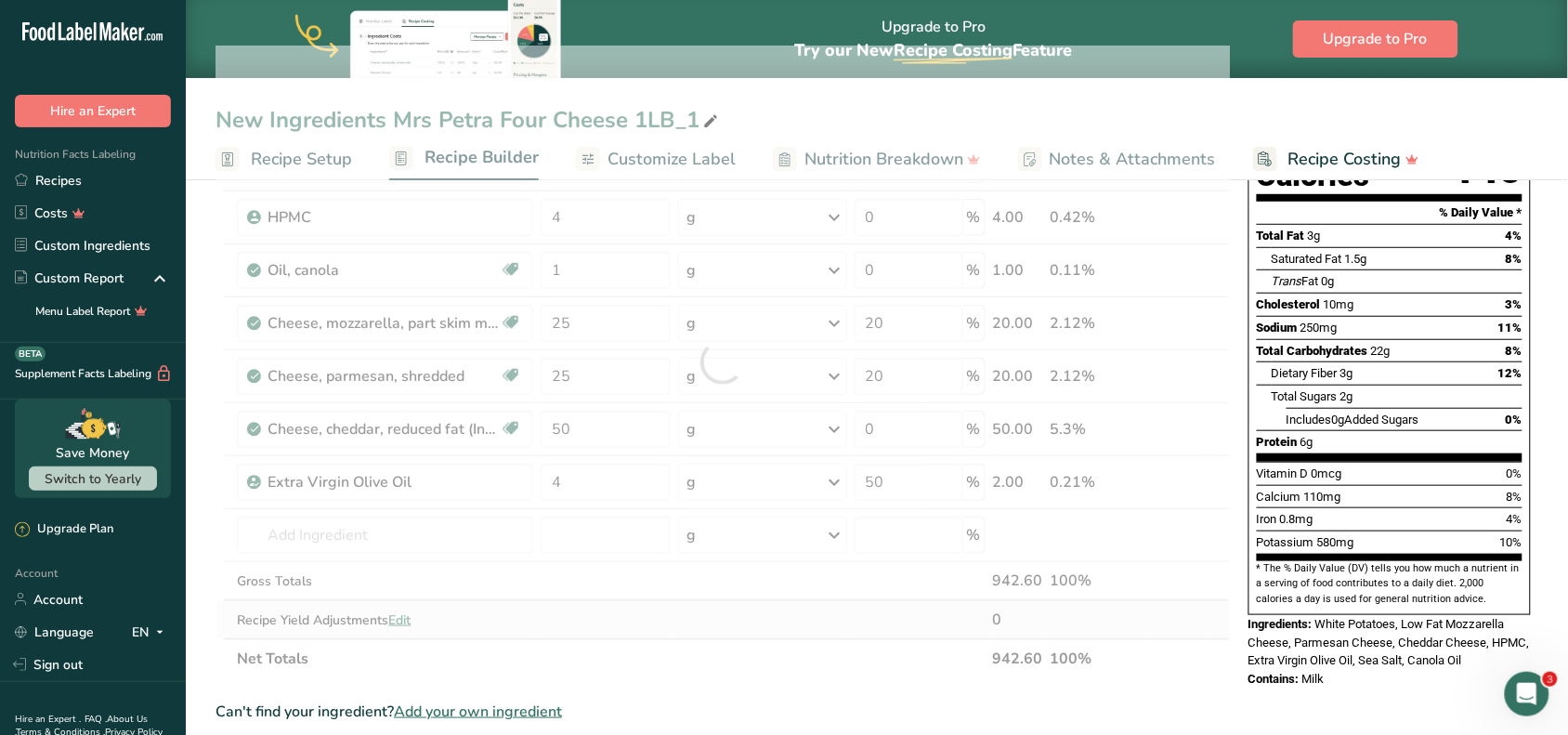 click on "Ingredient *
Amount *
Unit *
Waste *   .a-a{fill:#347362;}.b-a{fill:#fff;}          Grams
Percentage
Potatoes, white, flesh and skin, raw
Source of Antioxidants
Dairy free
Gluten free
Vegan
Vegetarian
Soy free
888
g
Portions
0.5 cup, diced
1 large (3" to 4-1/4" dia.)
1 medium (2+-1/4" to 3-1/4" dia.)
See more
Weight Units
g
kg
mg
See more
Volume Units
l
Volume units require a density conversion. If you know your ingredient's density enter it below. Otherwise, click on "RIA" our AI Regulatory bot - she will be able to help you
lb/ft3" at bounding box center [723, 361] 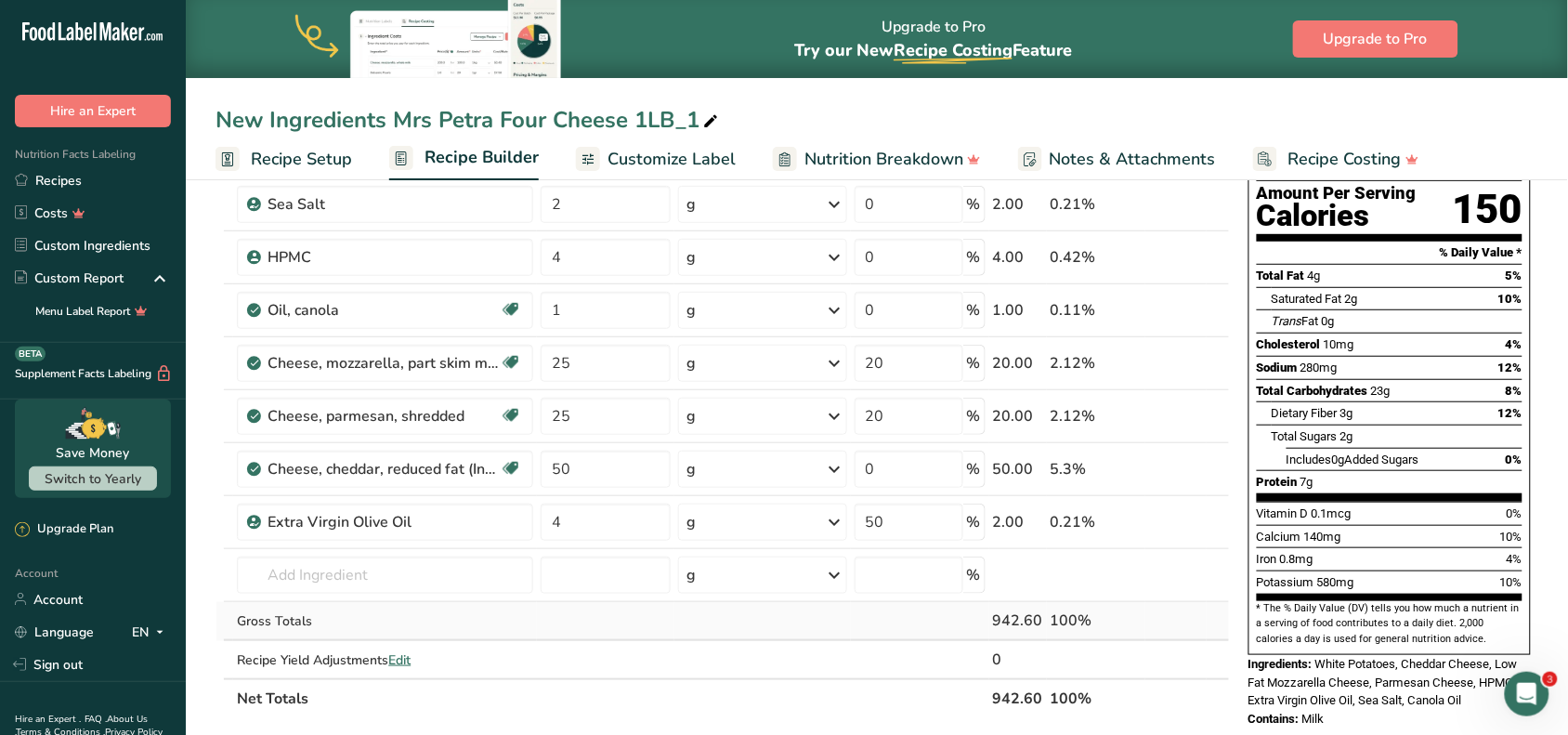 scroll, scrollTop: 0, scrollLeft: 0, axis: both 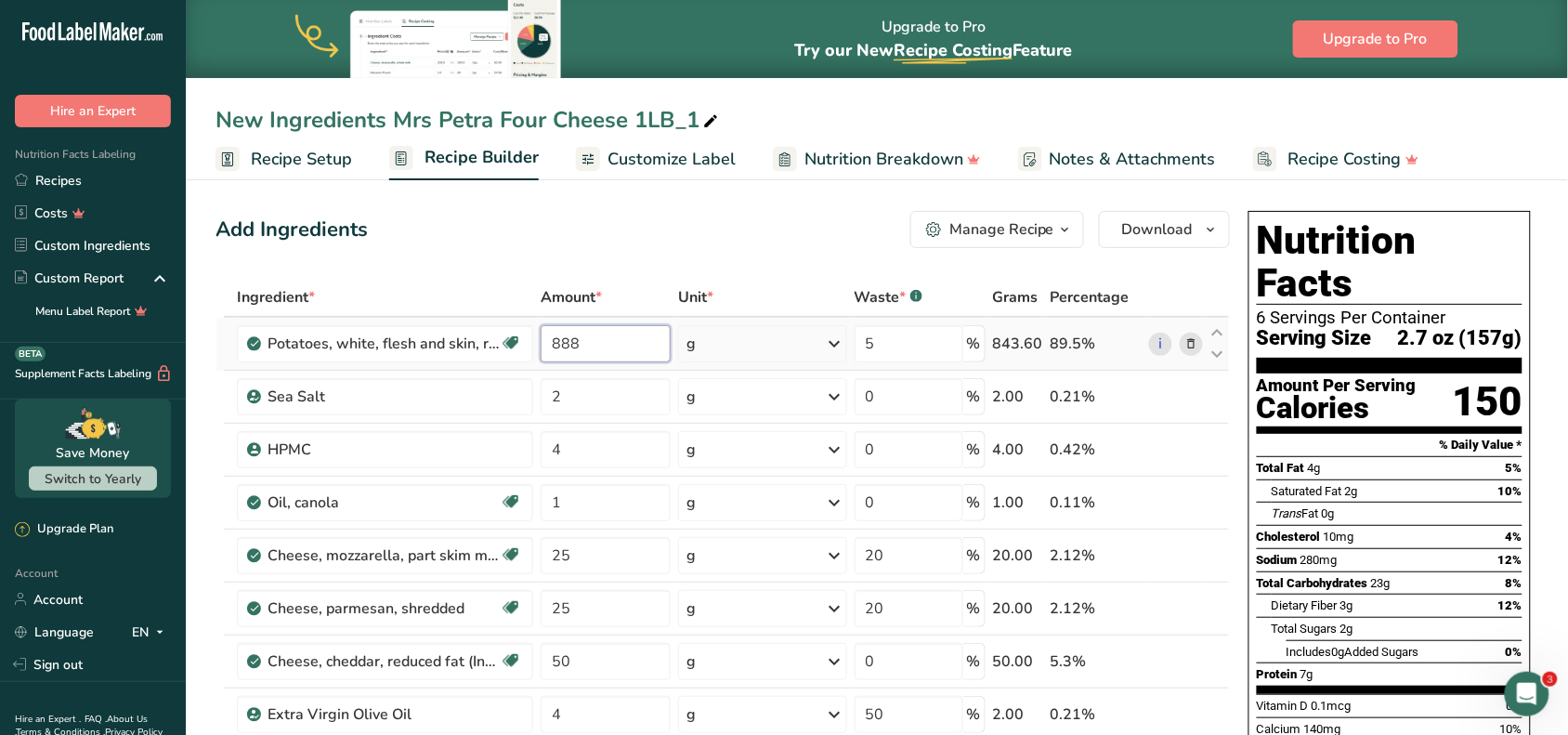 click on "888" at bounding box center [606, 344] 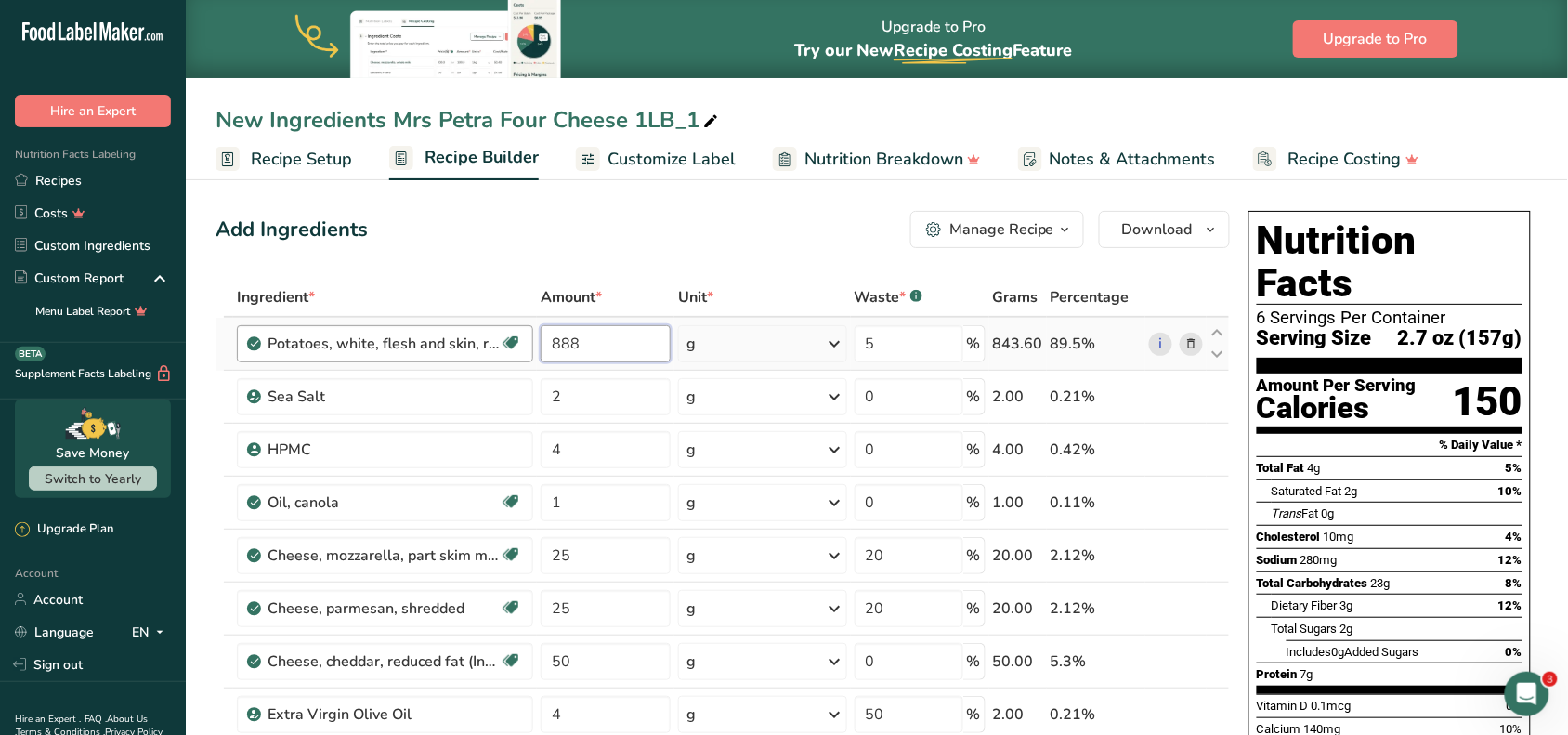 click on ".a-20{fill:#fff;}
Hire an Expert
Nutrition Facts Labeling
Recipes
Costs
Custom Ingredients
Custom Report
Menu Label Report
Supplement Facts Labeling
BETA
Save Money
Switch to Yearly
Upgrade Plan
Account
Account
Language
EN
English
Spanish" at bounding box center [784, 766] 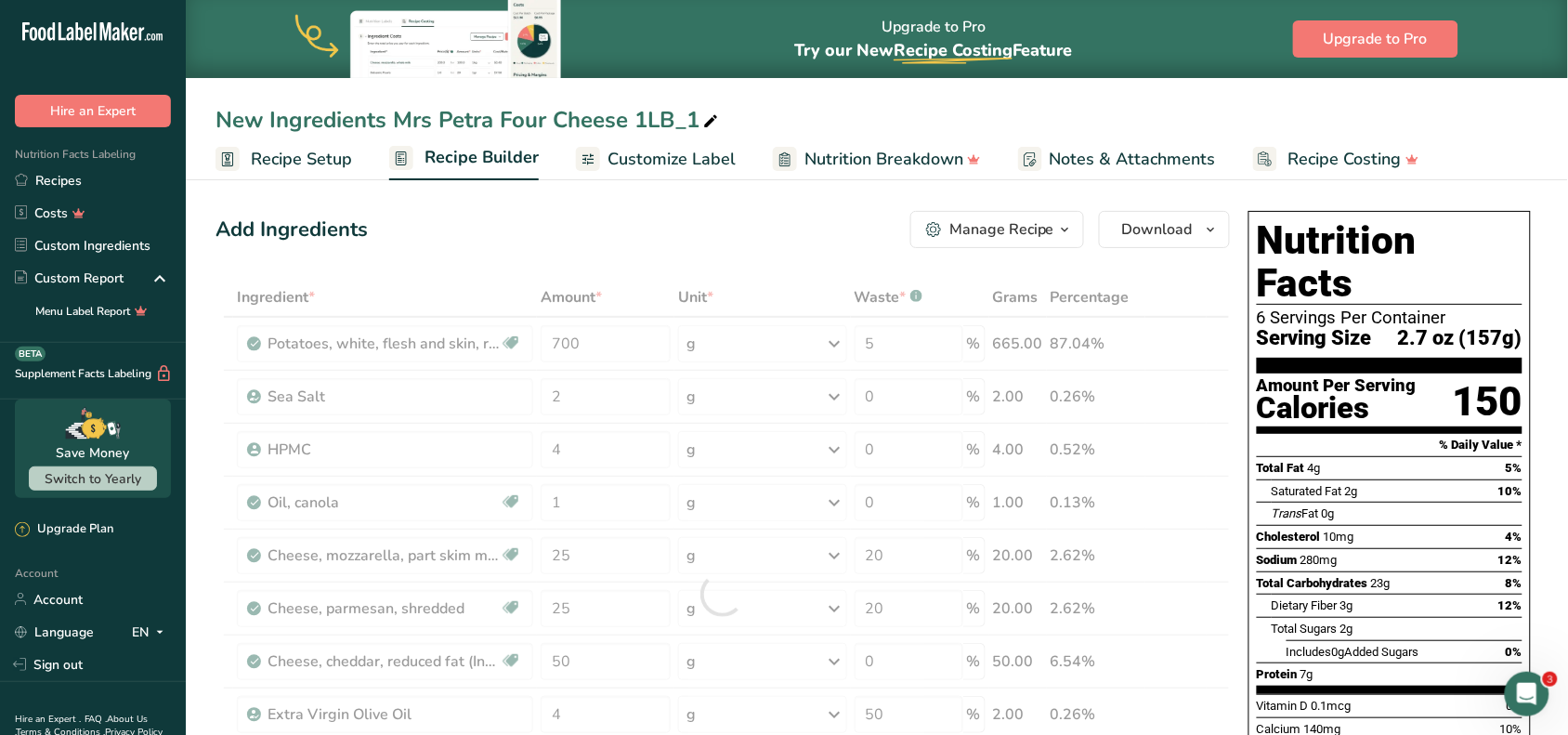 click on "Add Ingredients
Manage Recipe         Delete Recipe           Duplicate Recipe             Scale Recipe             Save as Sub-Recipe   .a-a{fill:#347362;}.b-a{fill:#fff;}                               Nutrition Breakdown                   Recipe Card
NEW
Amino Acids Pattern Report             Activity History
Download
Choose your preferred label style
Standard FDA label
Standard FDA label
The most common format for nutrition facts labels in compliance with the FDA's typeface, style and requirements
Tabular FDA label
A label format compliant with the FDA regulations presented in a tabular (horizontal) display.
Linear FDA label
A simple linear display for small sized packages.
Simplified FDA label" at bounding box center [728, 852] 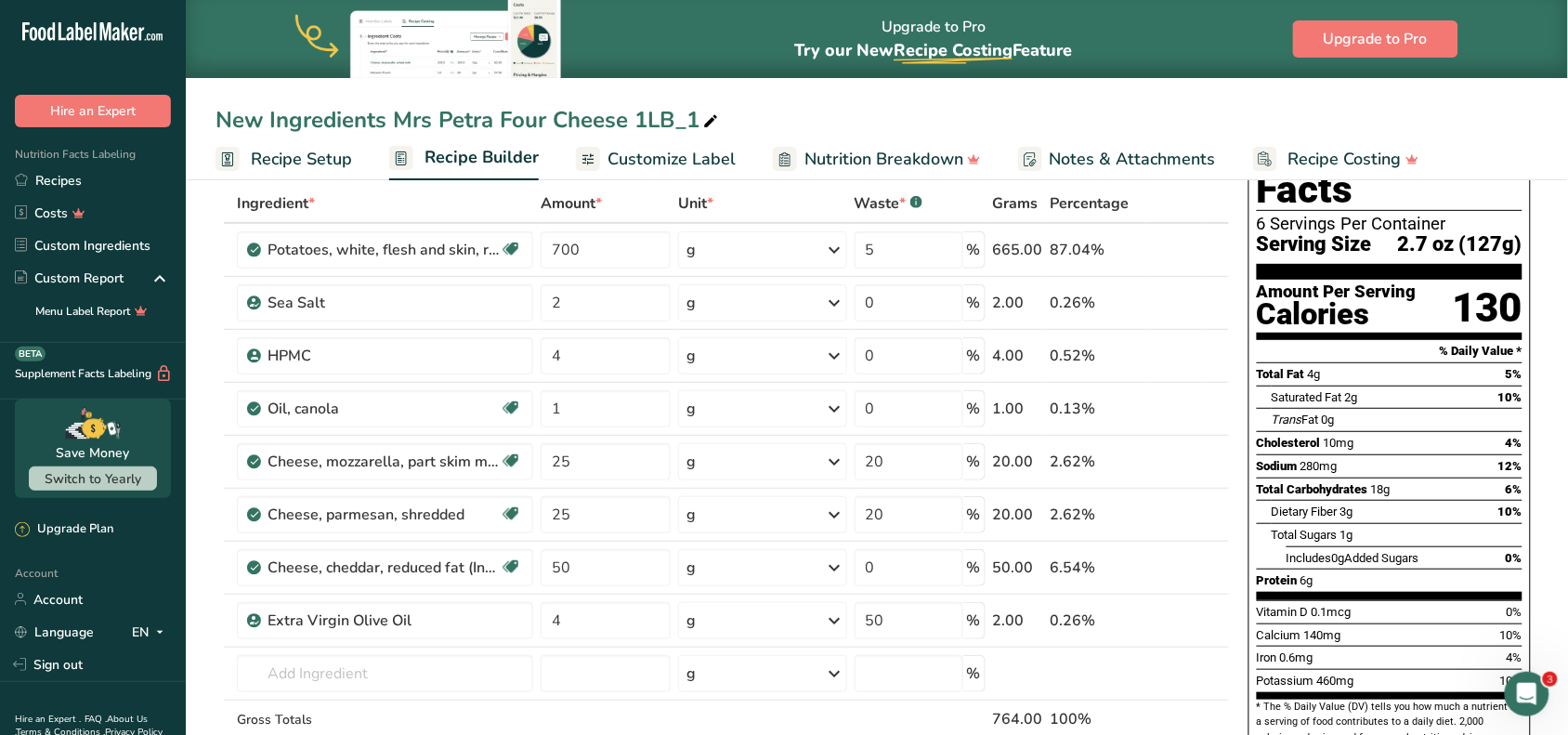 scroll, scrollTop: 0, scrollLeft: 0, axis: both 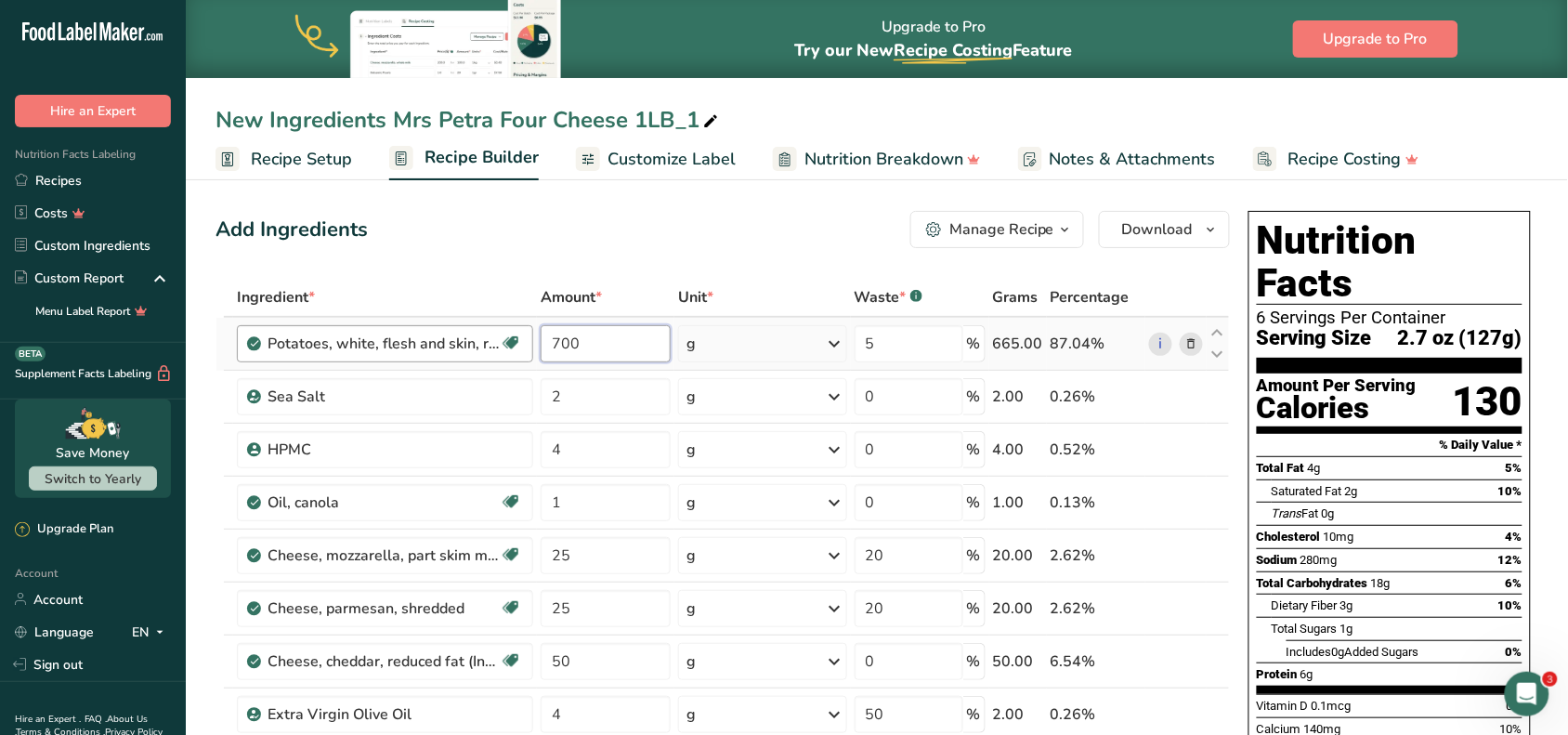 drag, startPoint x: 643, startPoint y: 326, endPoint x: 444, endPoint y: 337, distance: 199.30379 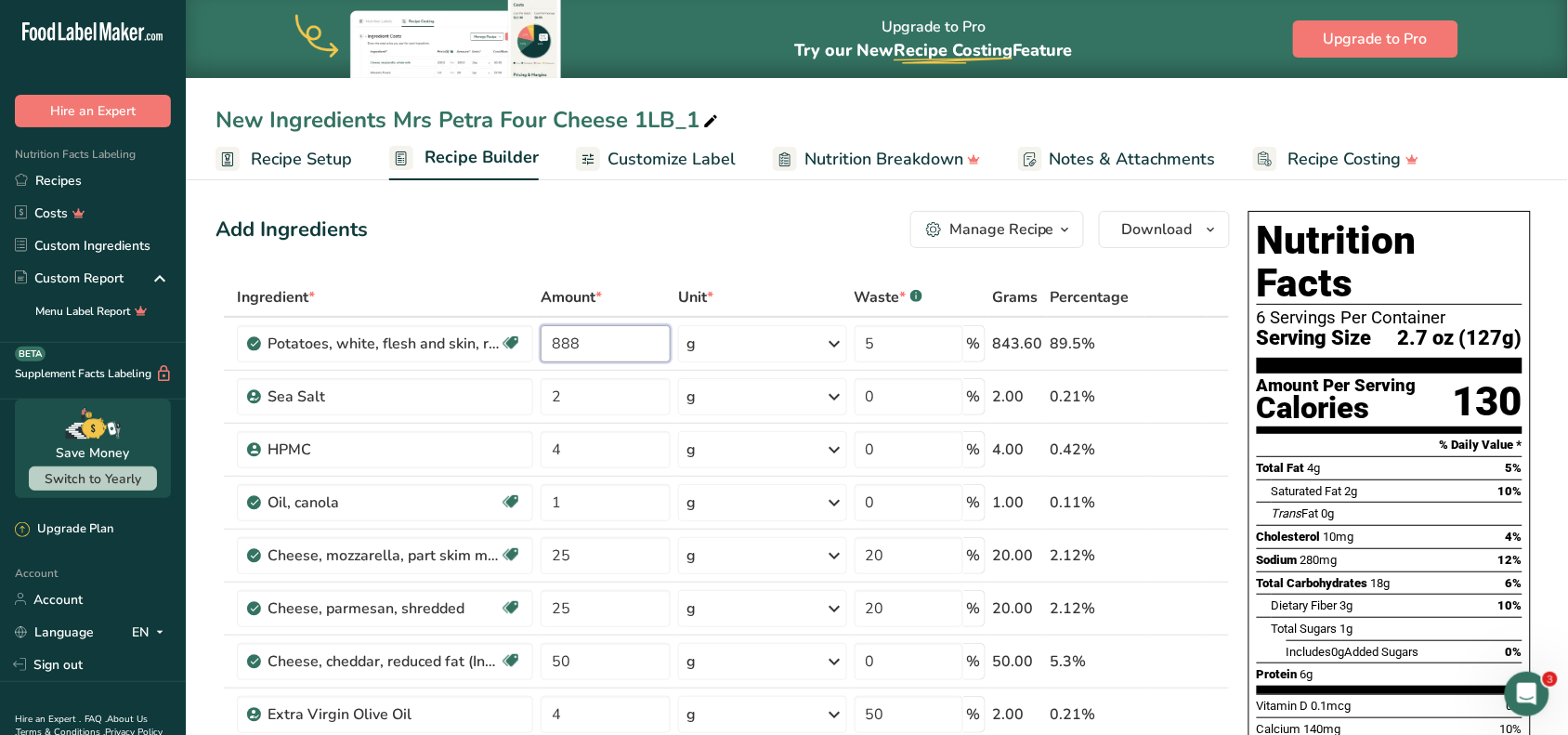 type on "888" 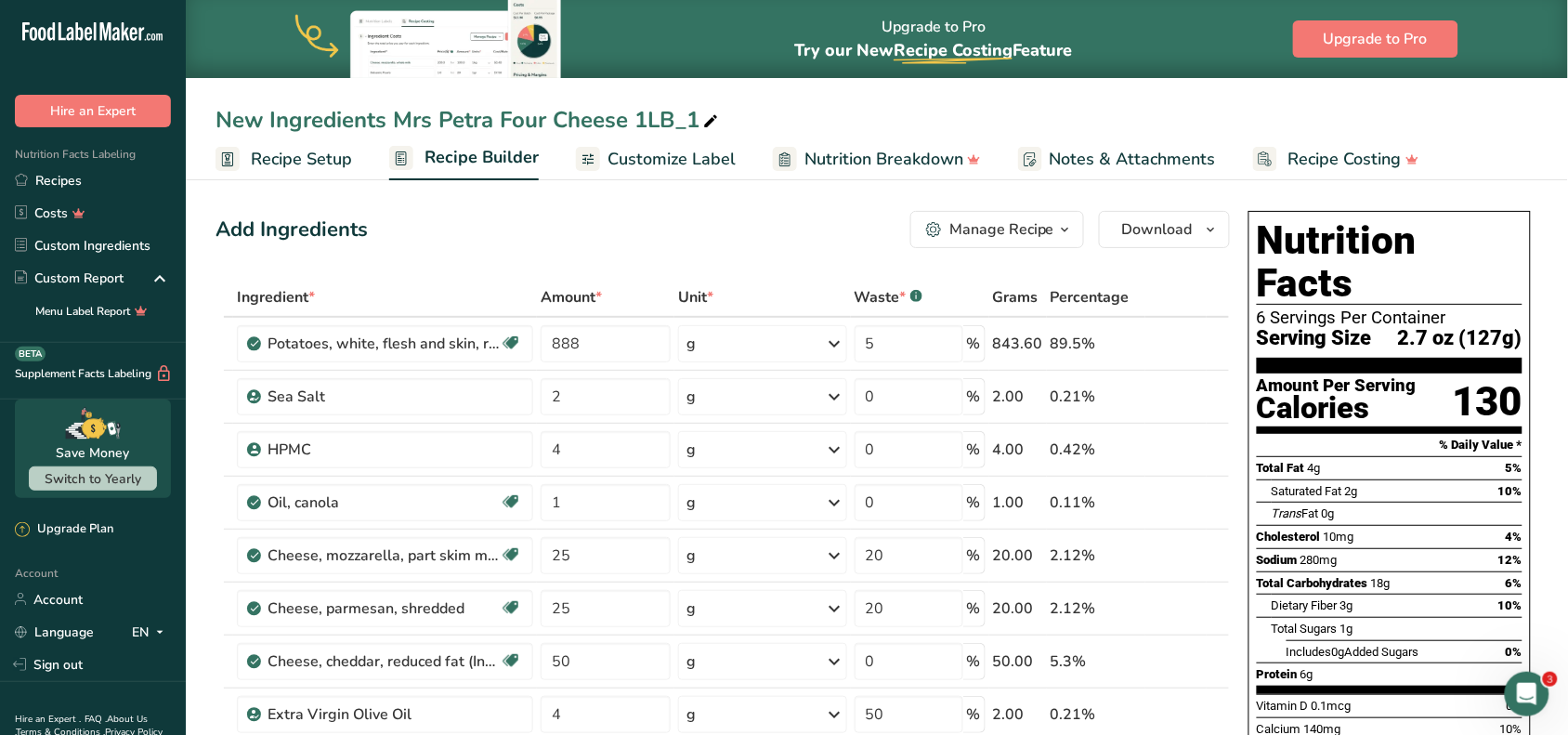 click on "Add Ingredients
Manage Recipe         Delete Recipe           Duplicate Recipe             Scale Recipe             Save as Sub-Recipe   .a-a{fill:#347362;}.b-a{fill:#fff;}                               Nutrition Breakdown                   Recipe Card
NEW
Amino Acids Pattern Report             Activity History
Download
Choose your preferred label style
Standard FDA label
Standard FDA label
The most common format for nutrition facts labels in compliance with the FDA's typeface, style and requirements
Tabular FDA label
A label format compliant with the FDA regulations presented in a tabular (horizontal) display.
Linear FDA label
A simple linear display for small sized packages.
Simplified FDA label" at bounding box center [728, 852] 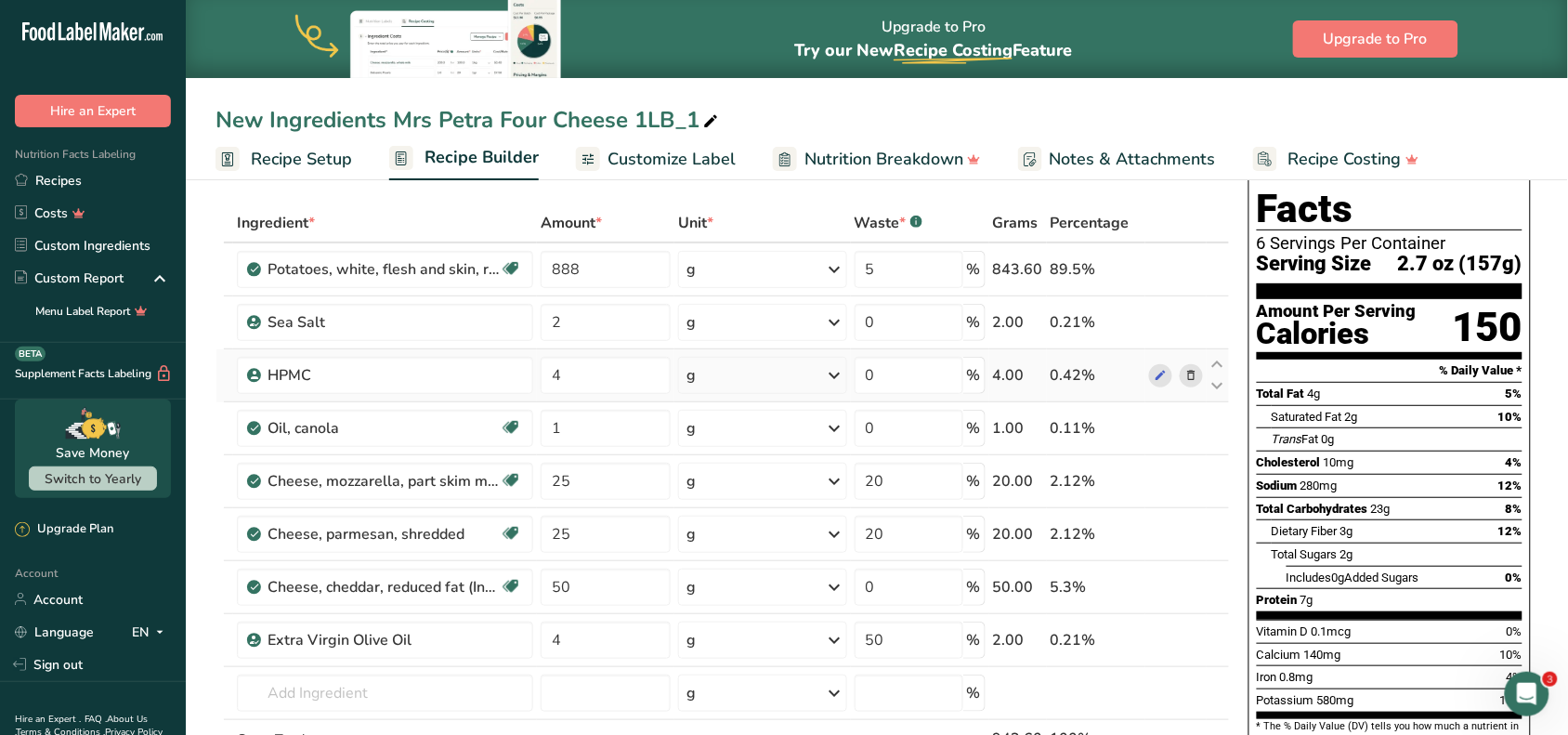 scroll, scrollTop: 116, scrollLeft: 0, axis: vertical 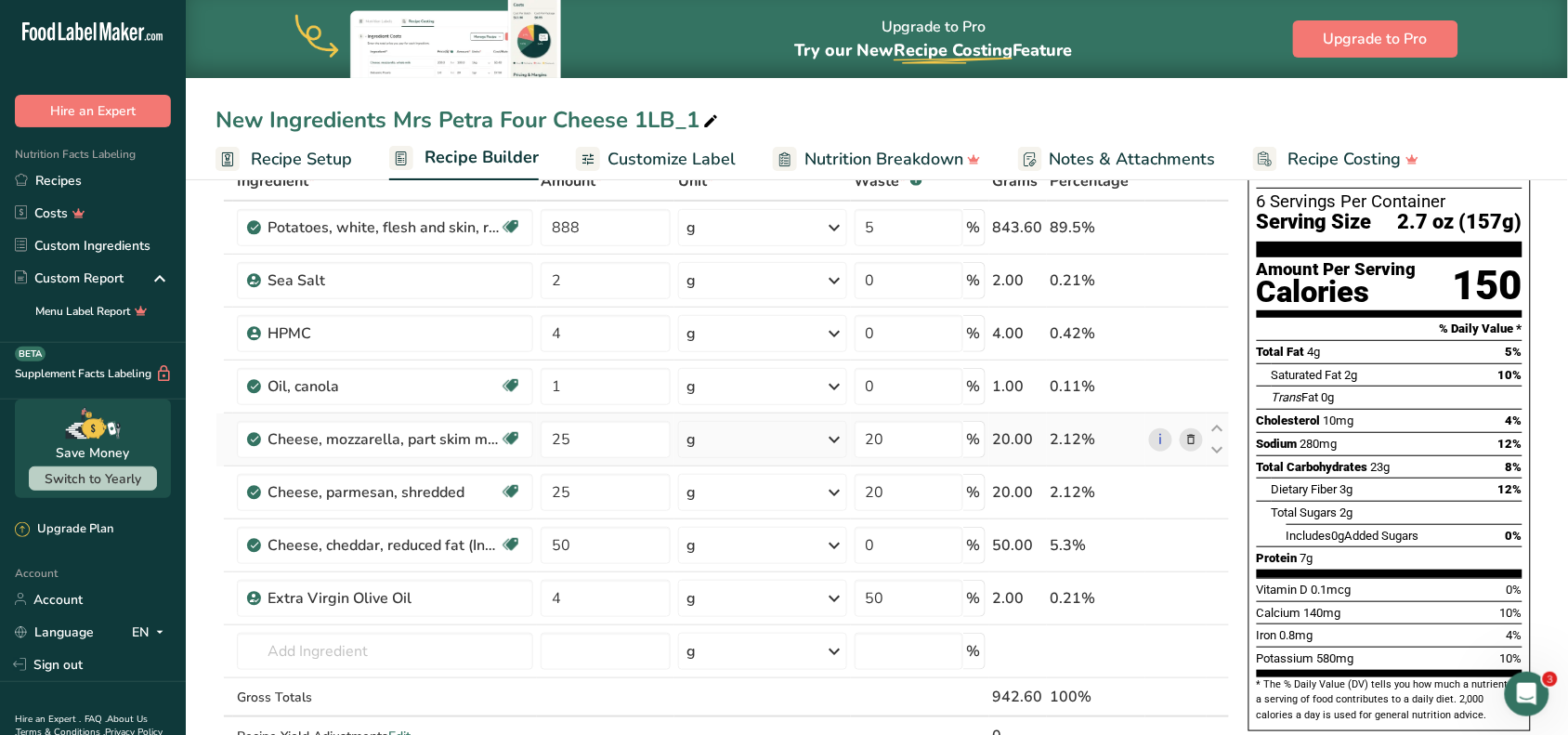 click at bounding box center [835, 440] 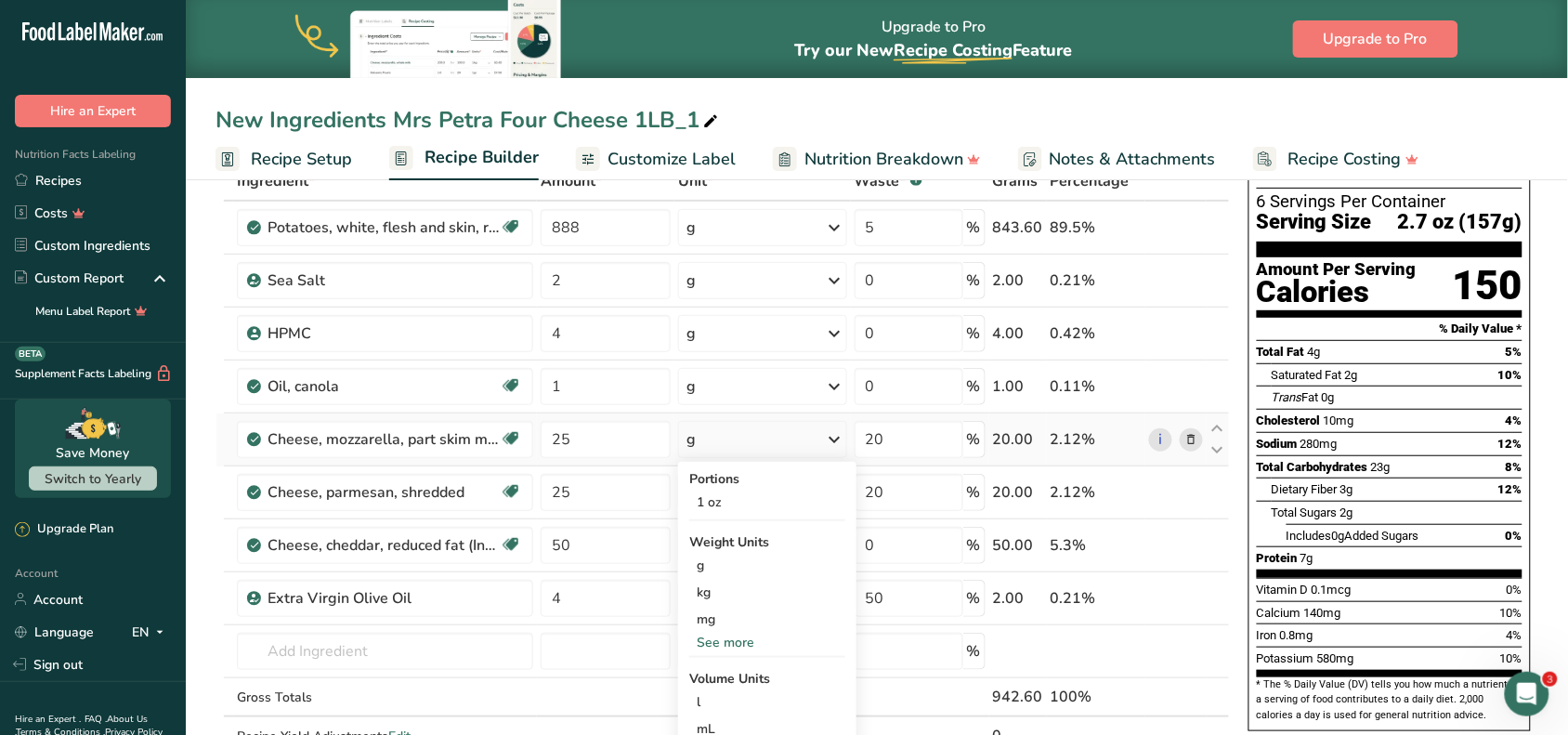 click at bounding box center (835, 440) 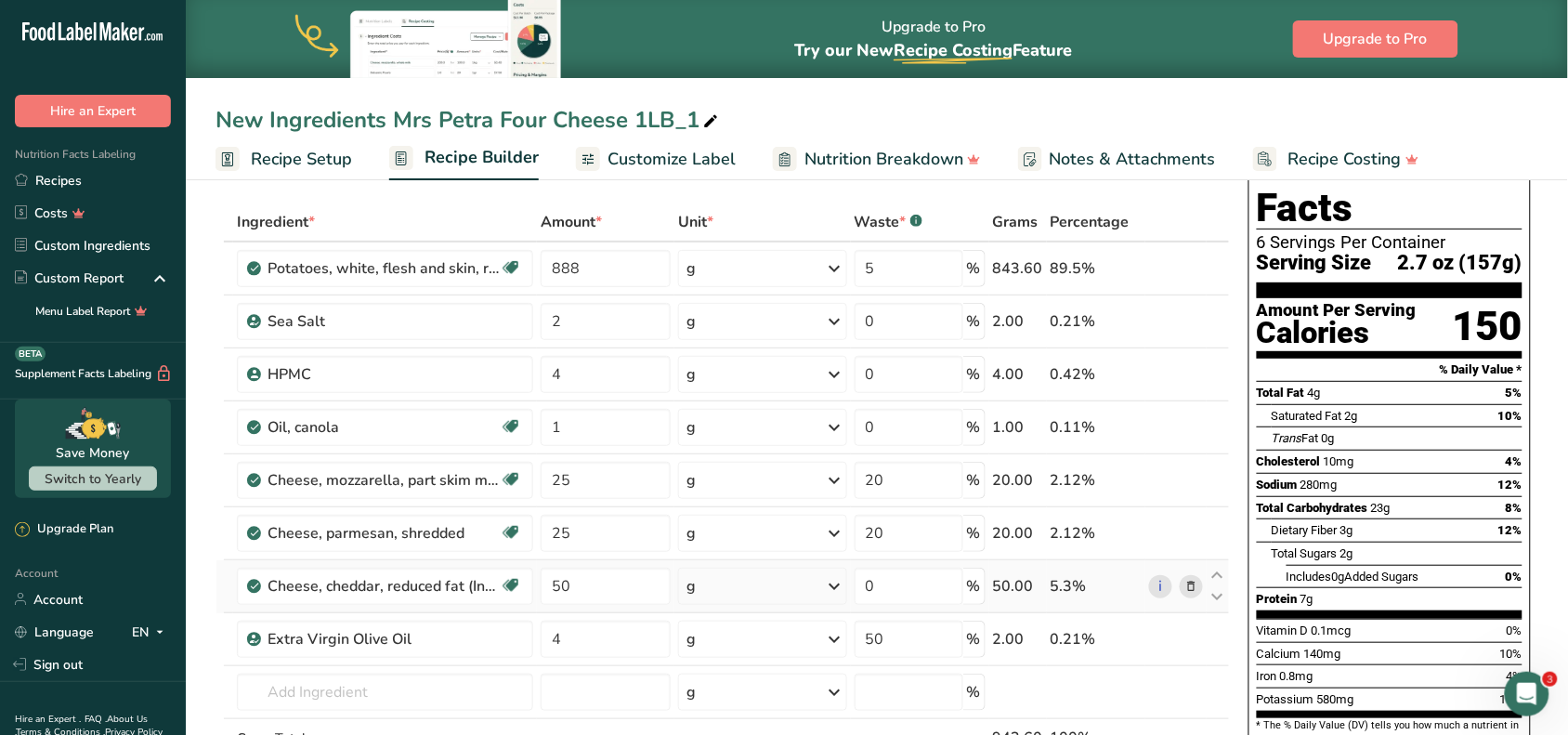scroll, scrollTop: 116, scrollLeft: 0, axis: vertical 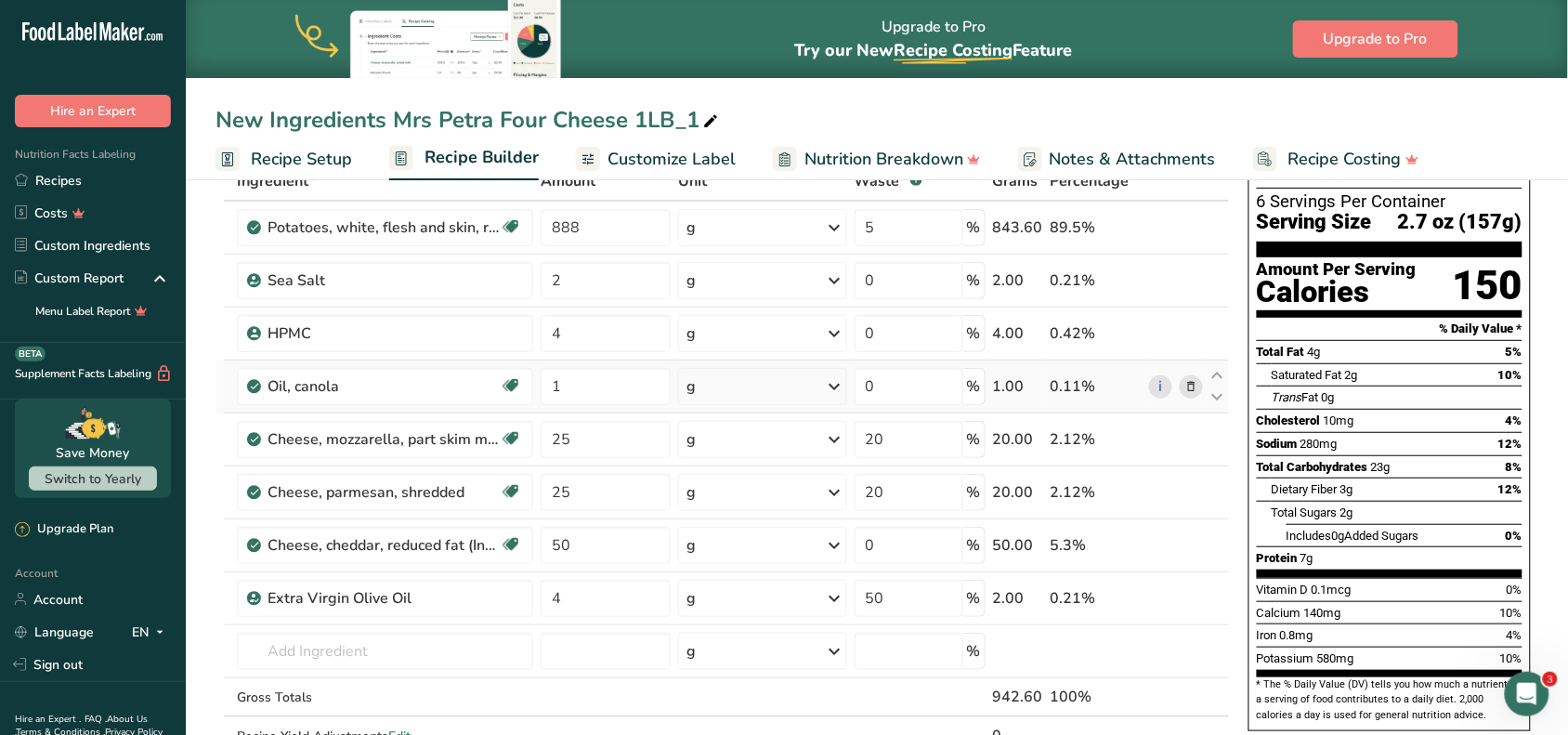 click at bounding box center (1191, 387) 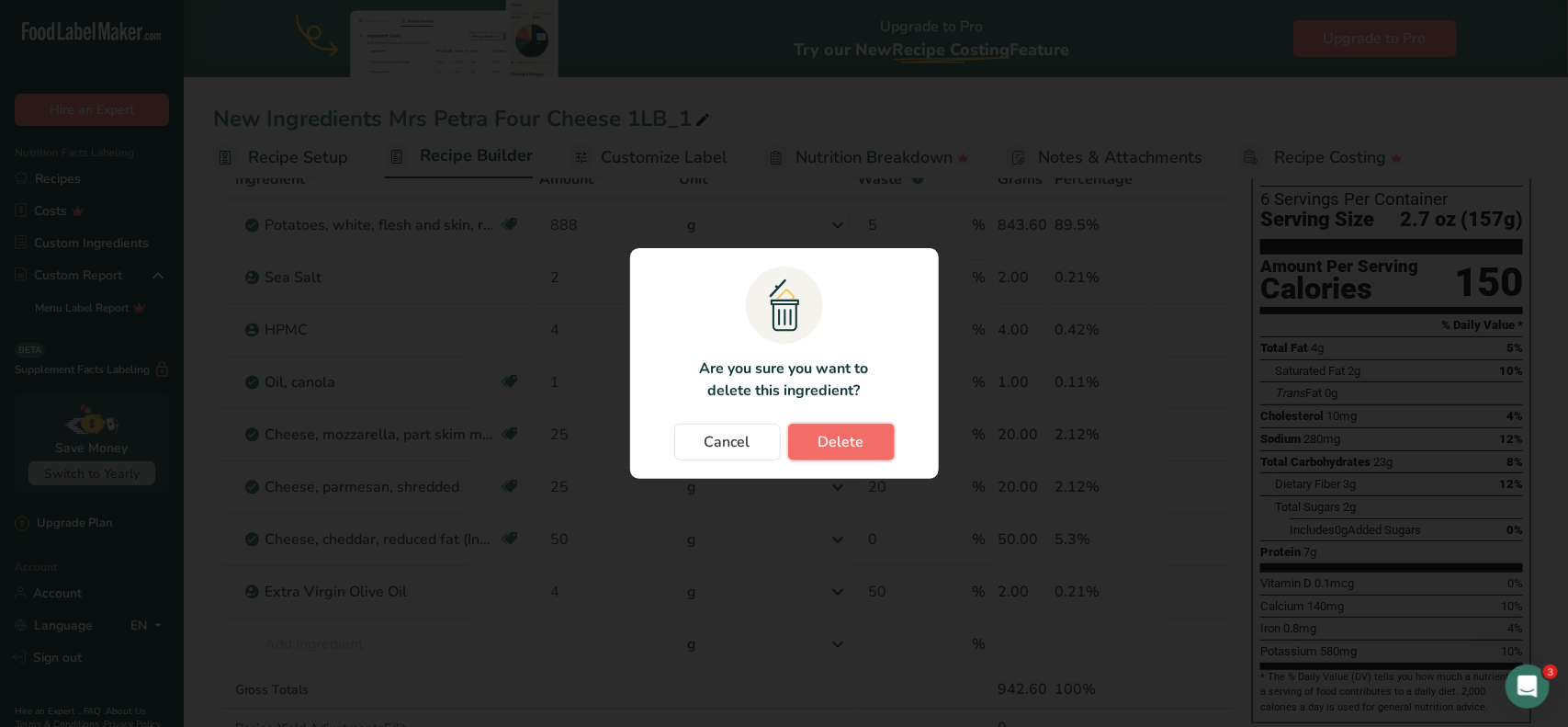 click on "Delete" at bounding box center [841, 442] 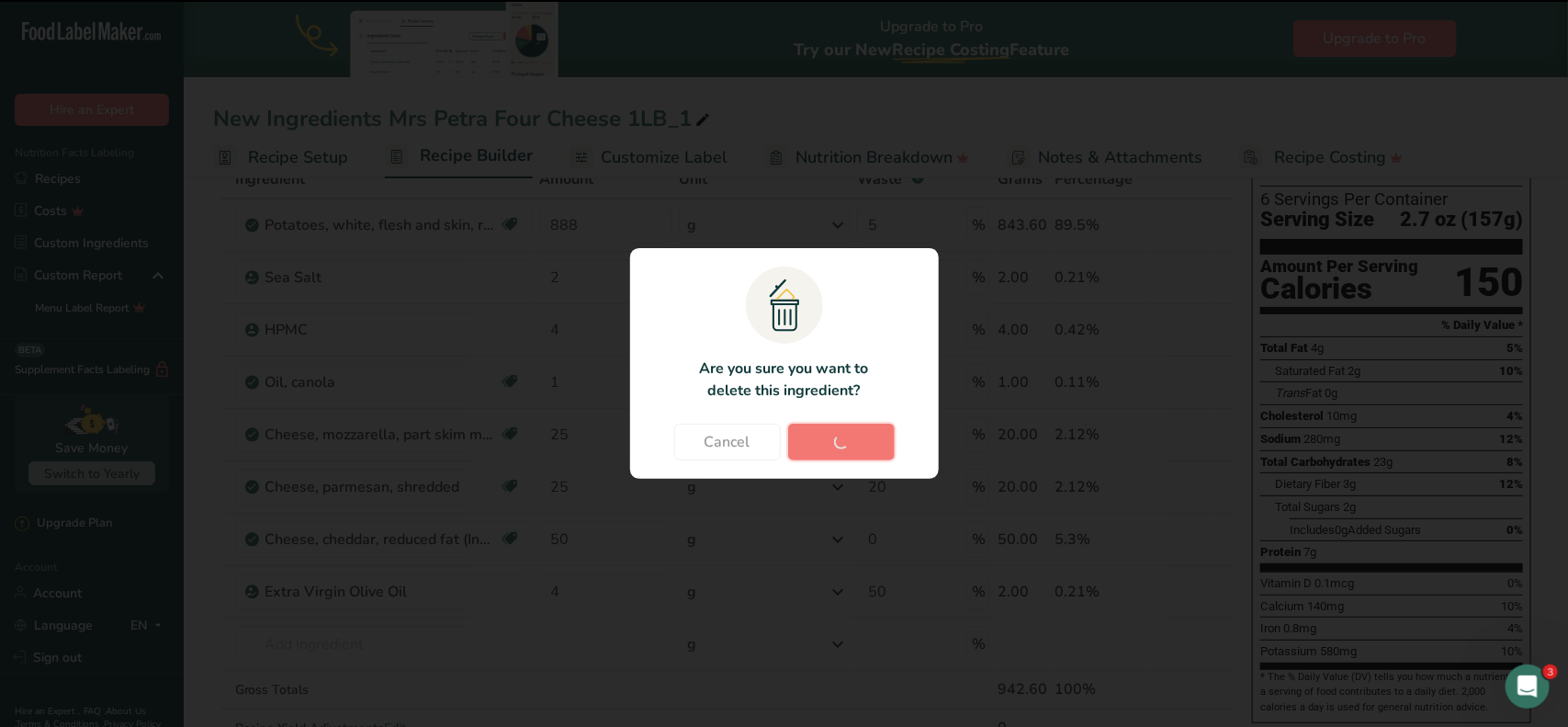 type on "25" 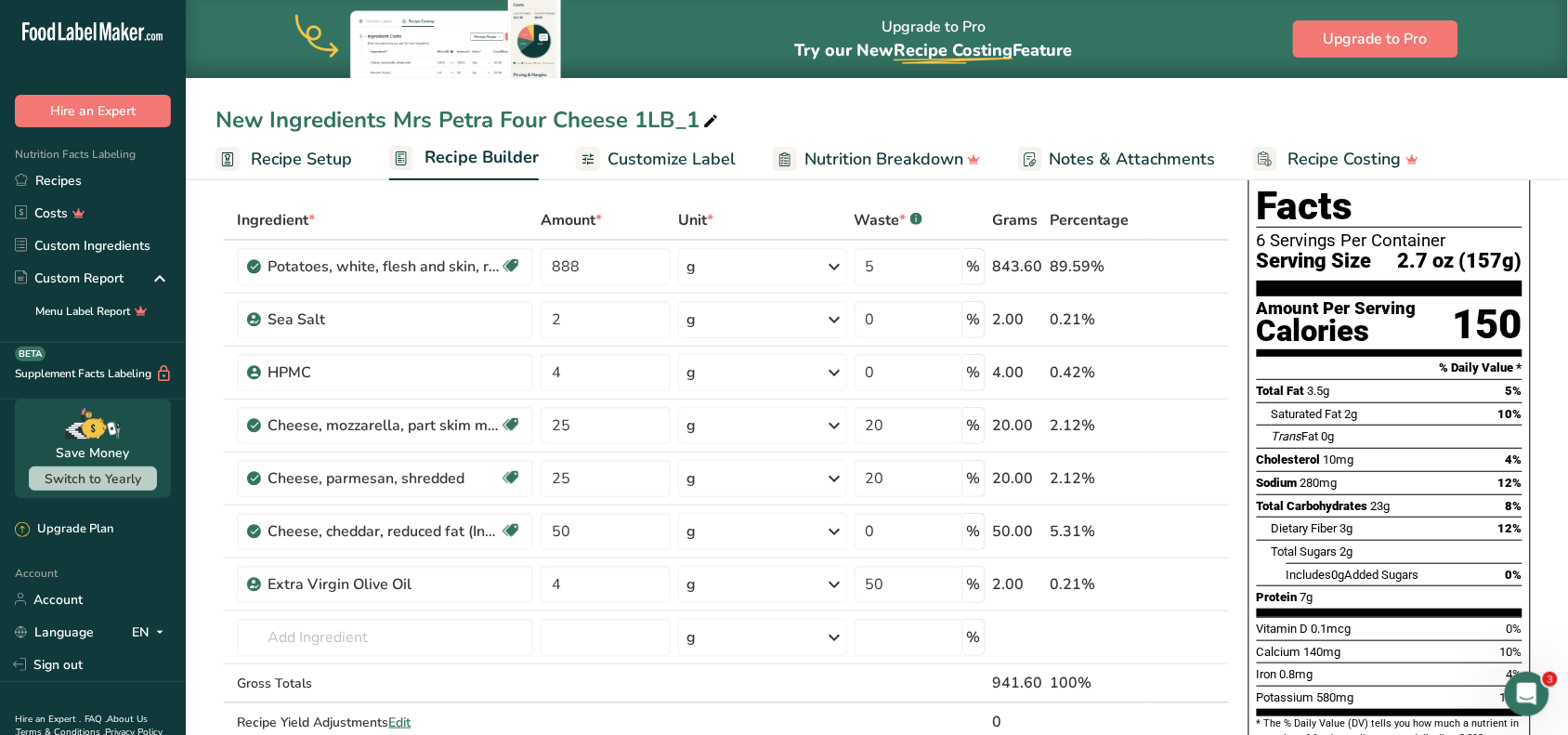 scroll, scrollTop: 116, scrollLeft: 0, axis: vertical 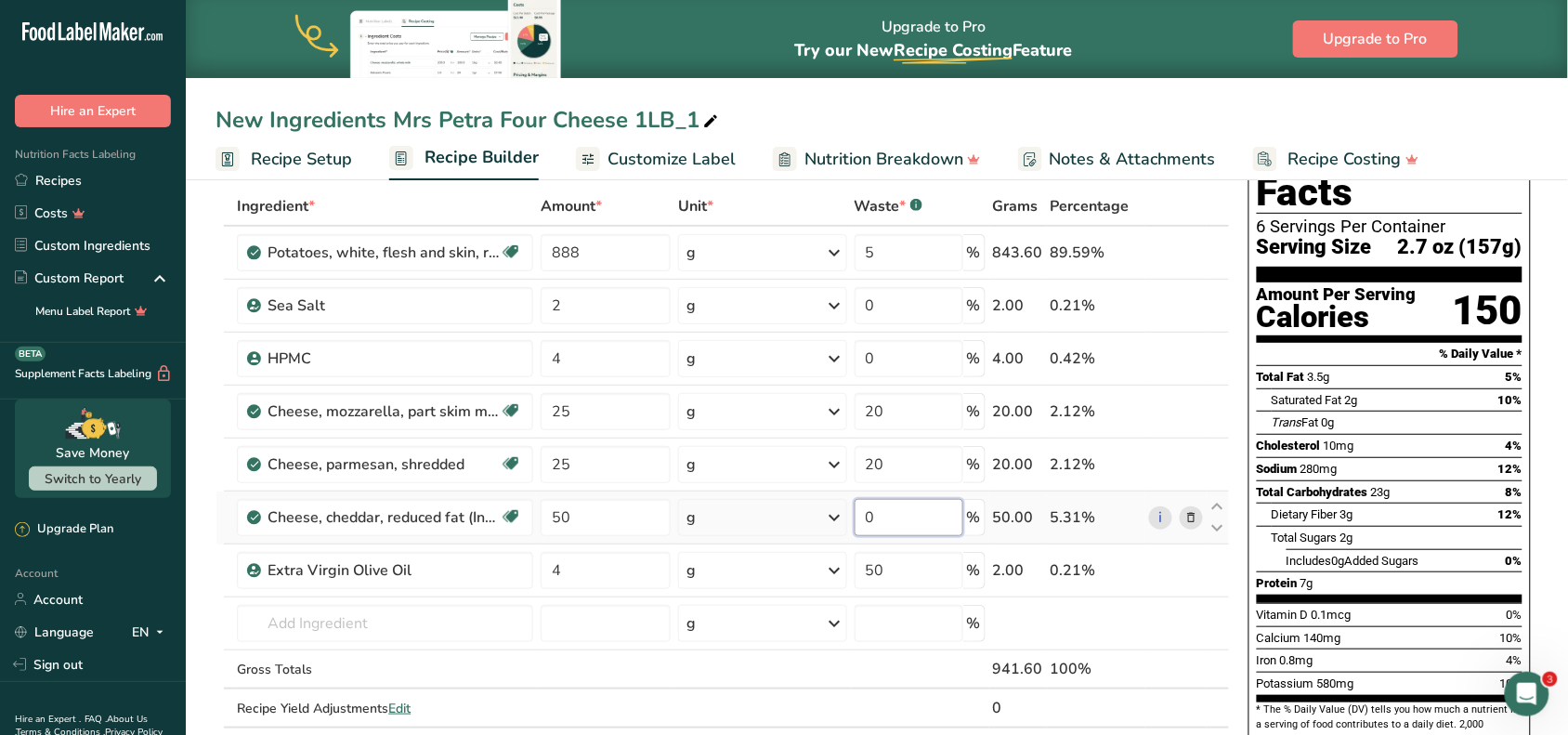 click on "0" at bounding box center (908, 518) 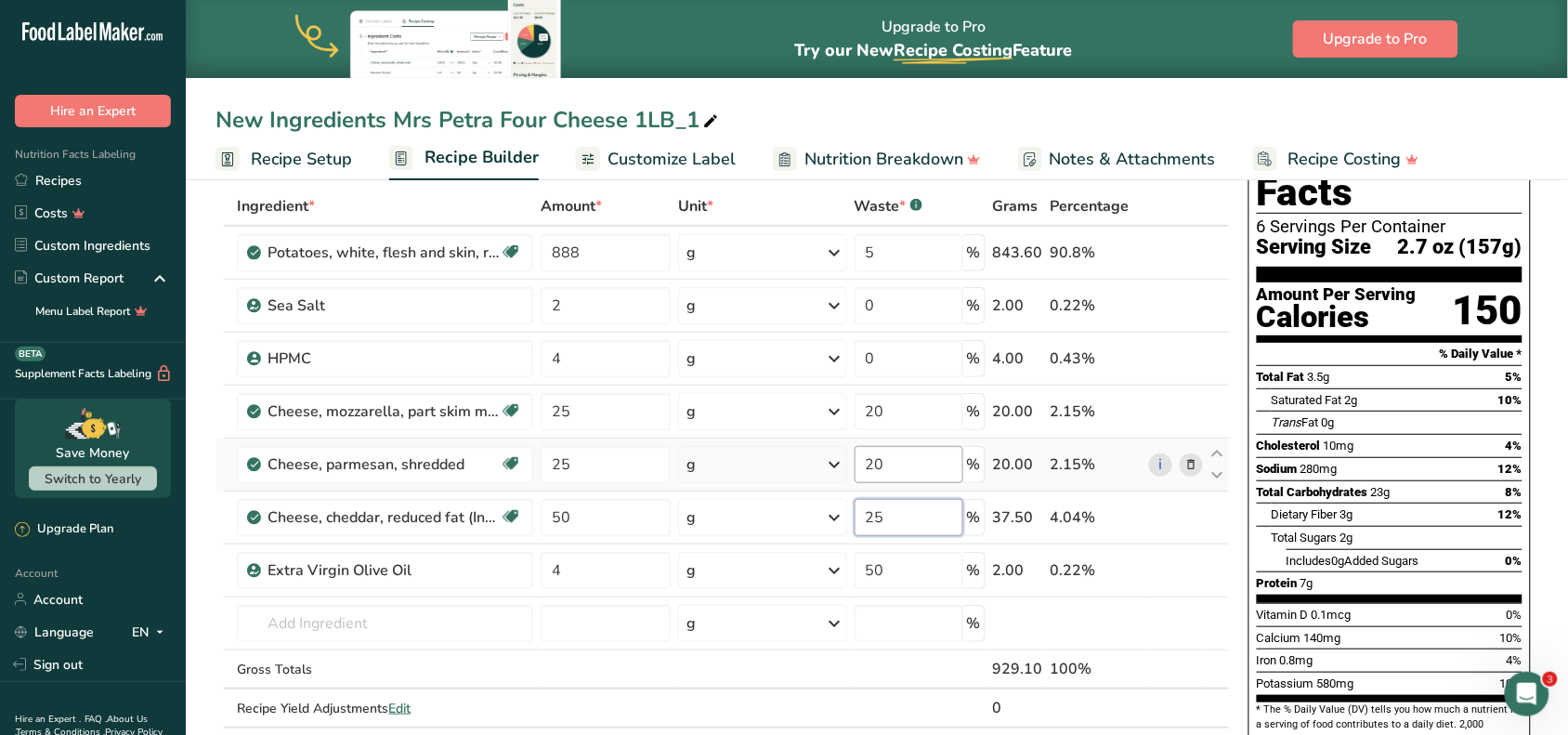 type on "25" 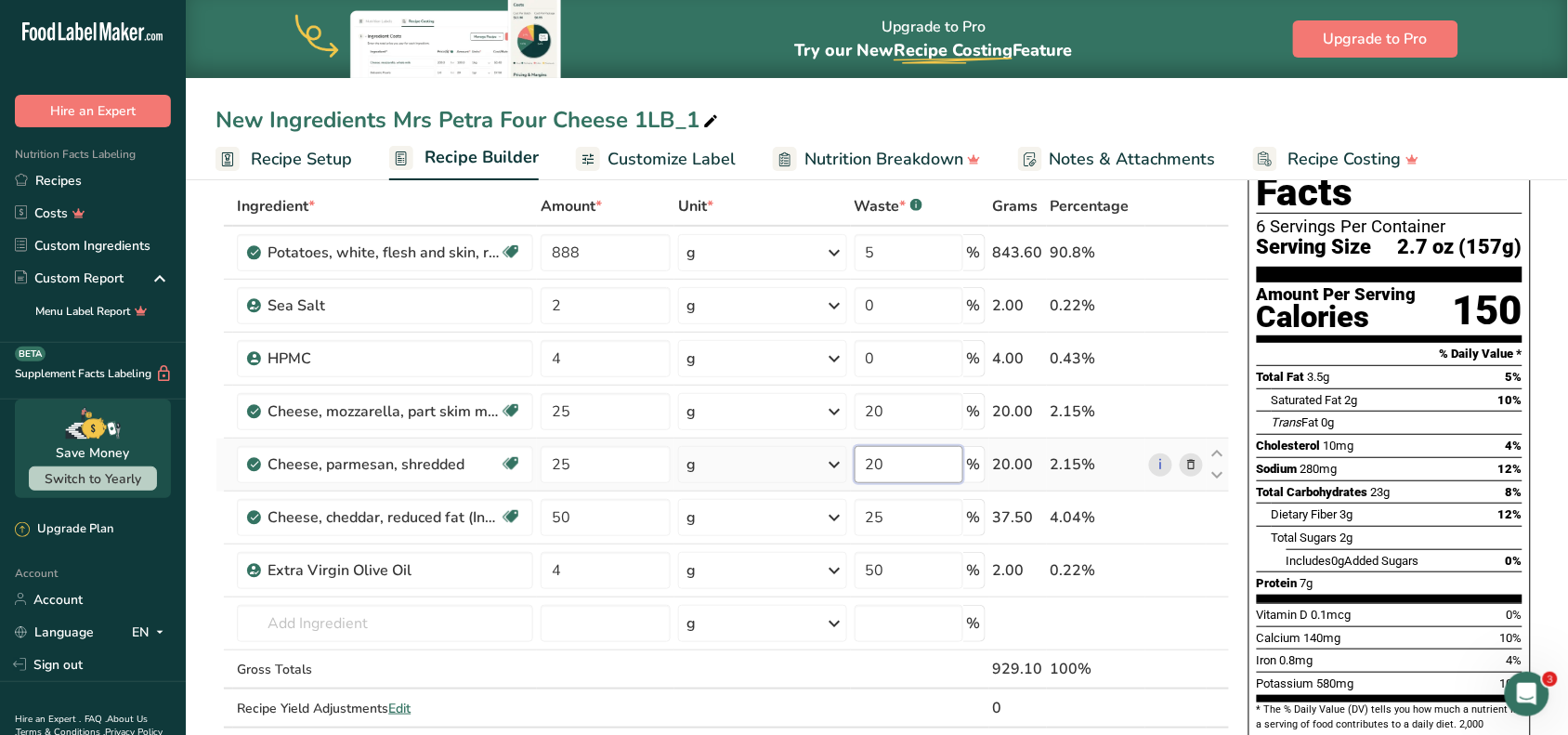 click on "Ingredient *
Amount *
Unit *
Waste *   .a-a{fill:#347362;}.b-a{fill:#fff;}          Grams
Percentage
Potatoes, white, flesh and skin, raw
Source of Antioxidants
Dairy free
Gluten free
Vegan
Vegetarian
Soy free
888
g
Portions
0.5 cup, diced
1 large (3" to 4-1/4" dia.)
1 medium (2+-1/4" to 3-1/4" dia.)
See more
Weight Units
g
kg
mg
See more
Volume Units
l
Volume units require a density conversion. If you know your ingredient's density enter it below. Otherwise, click on "RIA" our AI Regulatory bot - she will be able to help you
lb/ft3" at bounding box center [723, 477] 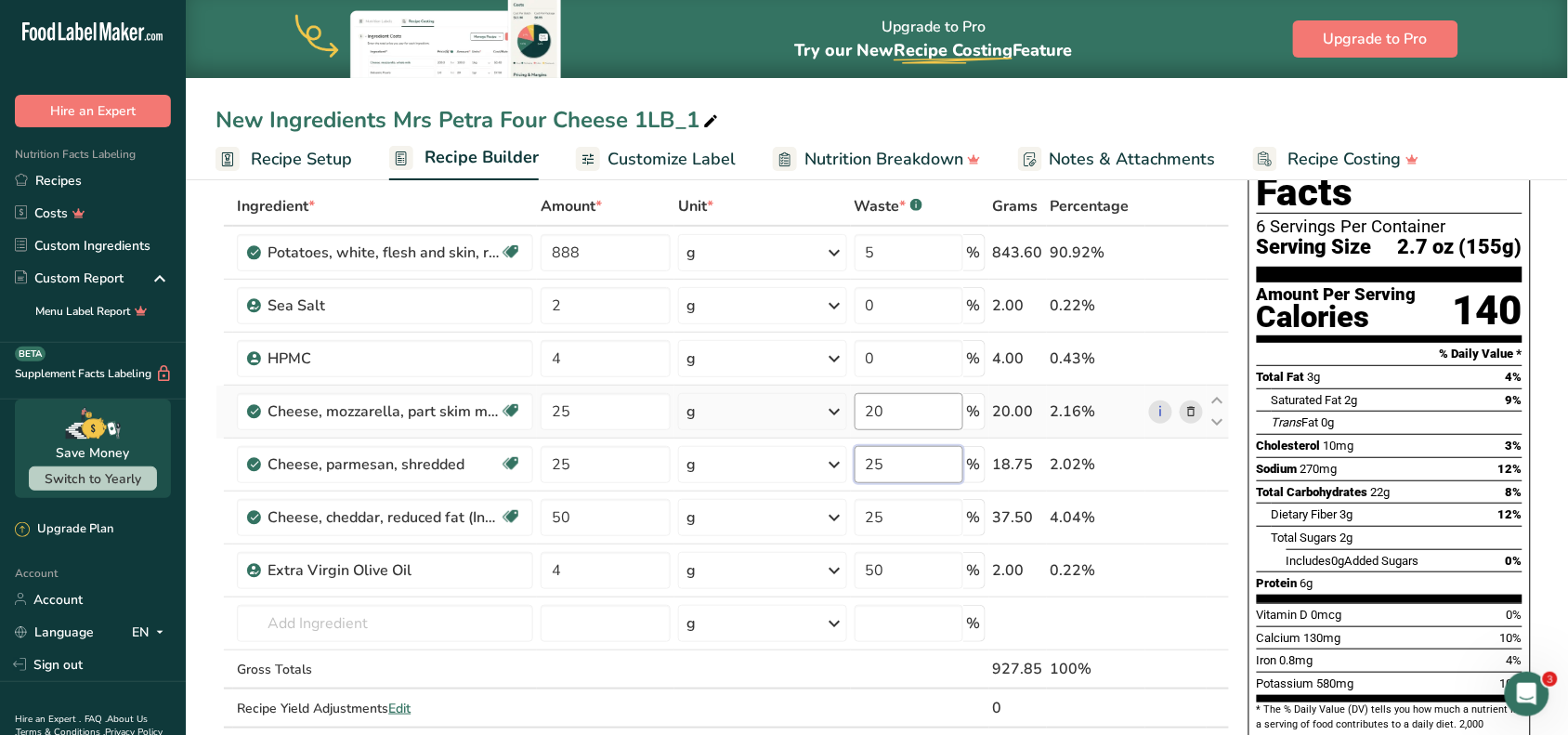 type on "25" 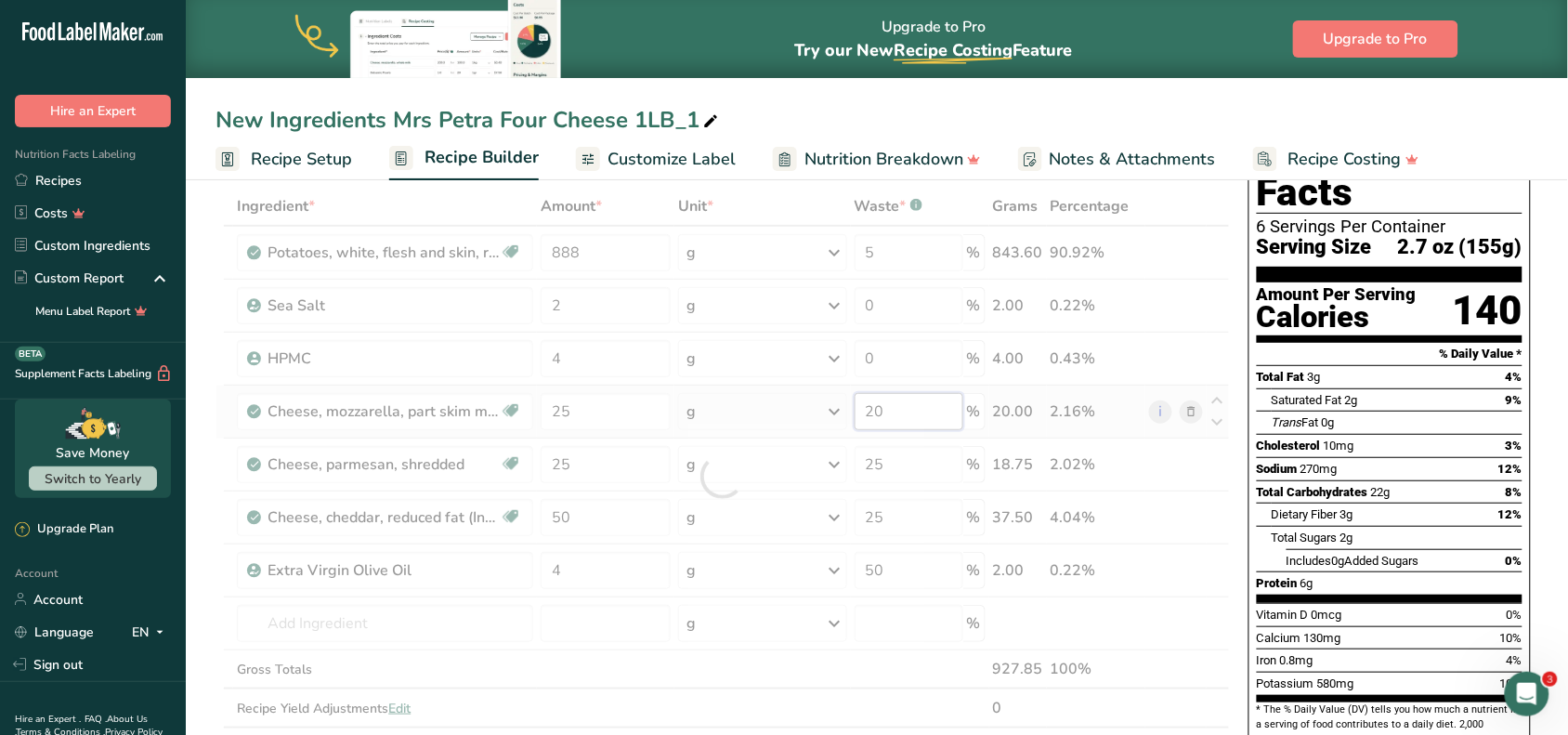 click on "Ingredient *
Amount *
Unit *
Waste *   .a-a{fill:#347362;}.b-a{fill:#fff;}          Grams
Percentage
Potatoes, white, flesh and skin, raw
Source of Antioxidants
Dairy free
Gluten free
Vegan
Vegetarian
Soy free
888
g
Portions
0.5 cup, diced
1 large (3" to 4-1/4" dia.)
1 medium (2+-1/4" to 3-1/4" dia.)
See more
Weight Units
g
kg
mg
See more
Volume Units
l
Volume units require a density conversion. If you know your ingredient's density enter it below. Otherwise, click on "RIA" our AI Regulatory bot - she will be able to help you
lb/ft3" at bounding box center (723, 477) 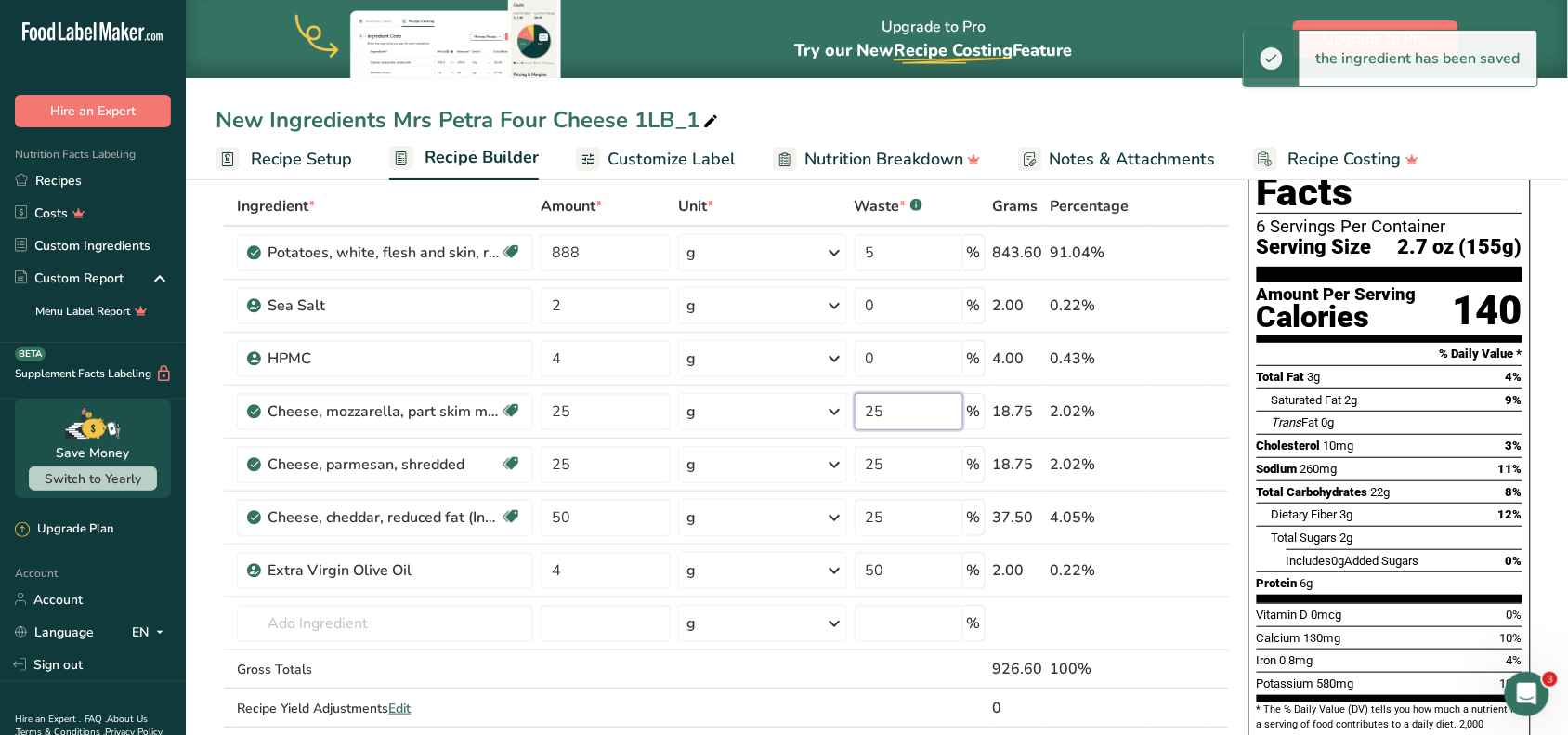type on "25" 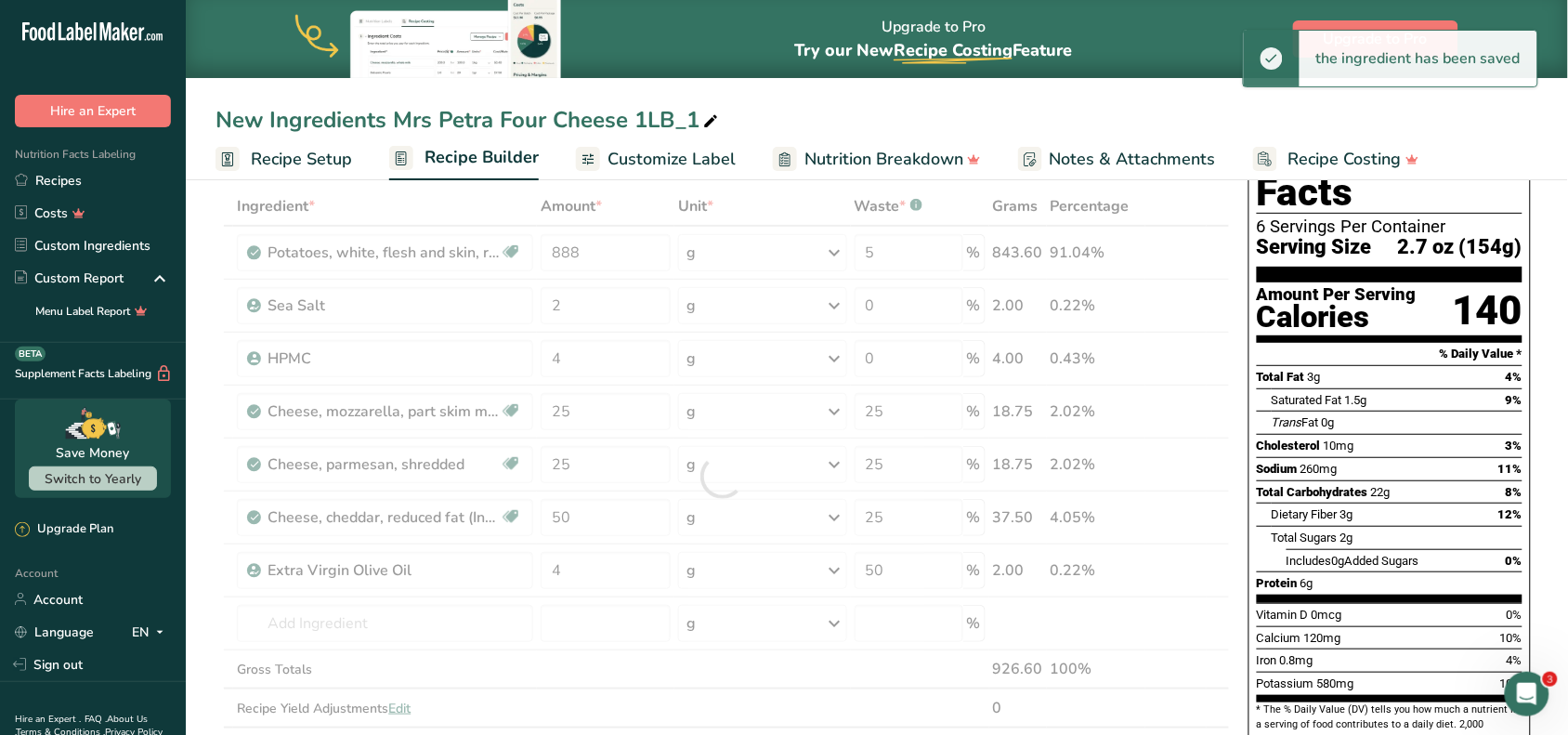 click on "New Ingredients Mrs Petra Four Cheese 1LB_1
Recipe Setup                       Recipe Builder   Customize Label               Nutrition Breakdown                 Notes & Attachments                 Recipe Costing" at bounding box center [877, 90] 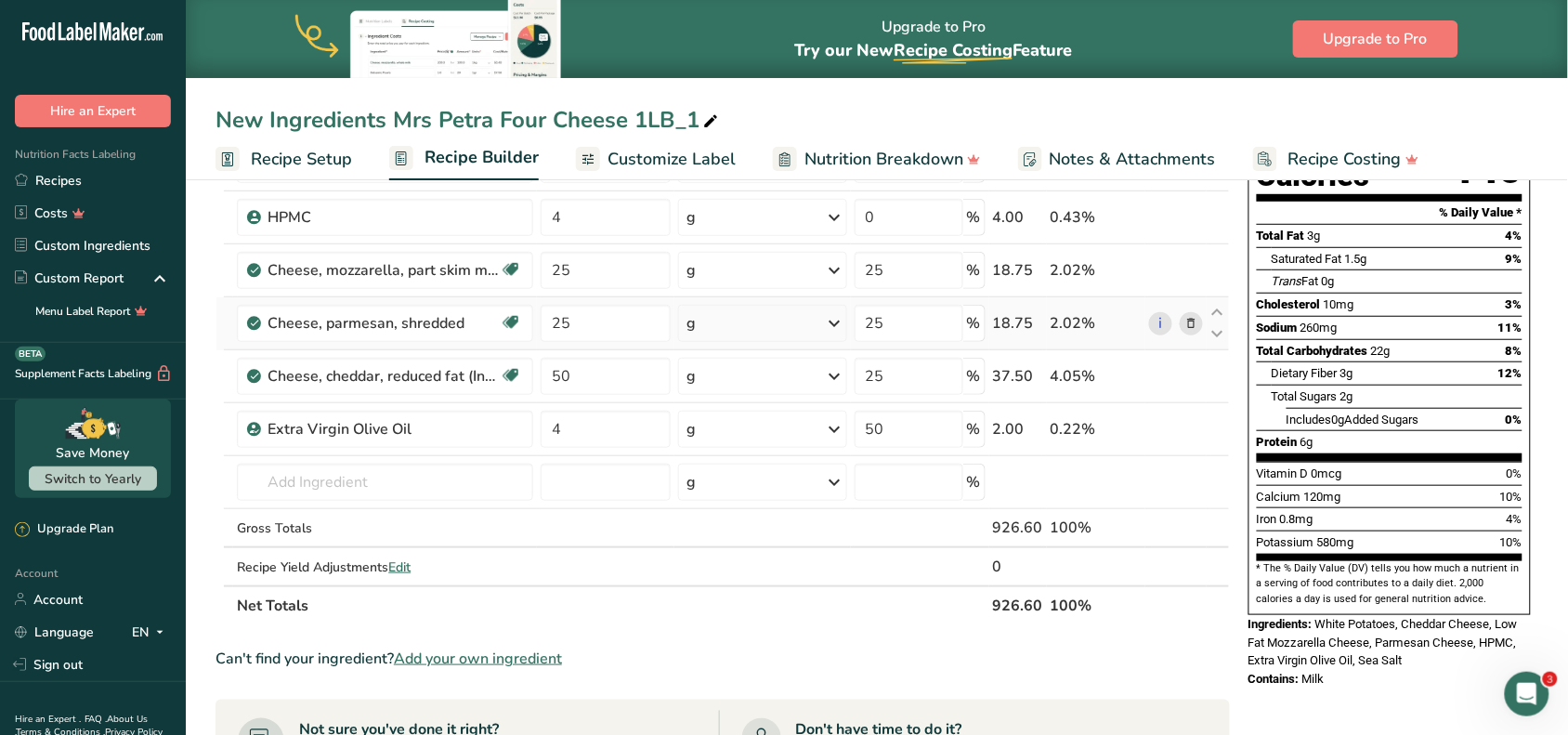 scroll, scrollTop: 116, scrollLeft: 0, axis: vertical 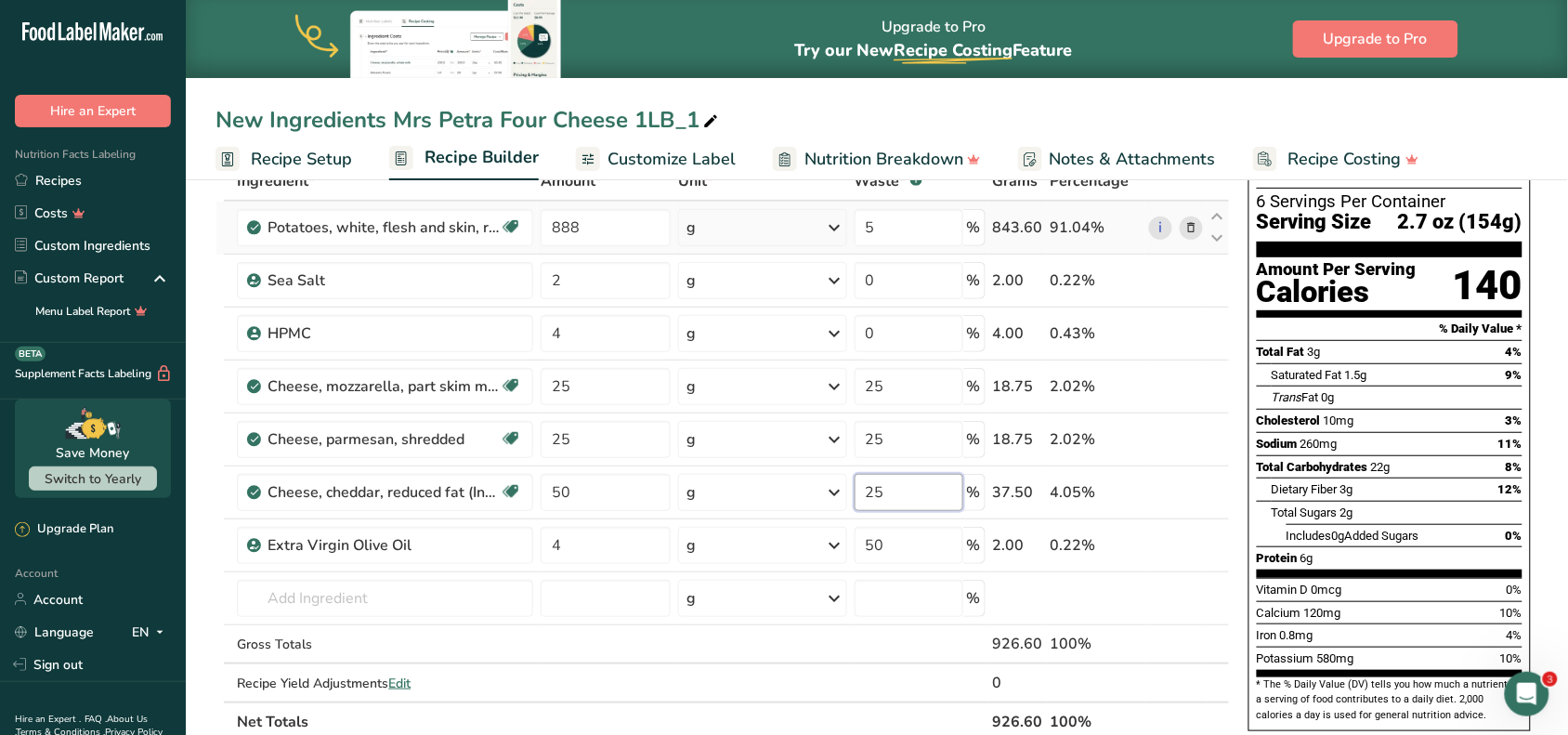 drag, startPoint x: 929, startPoint y: 484, endPoint x: 1039, endPoint y: 219, distance: 286.9233 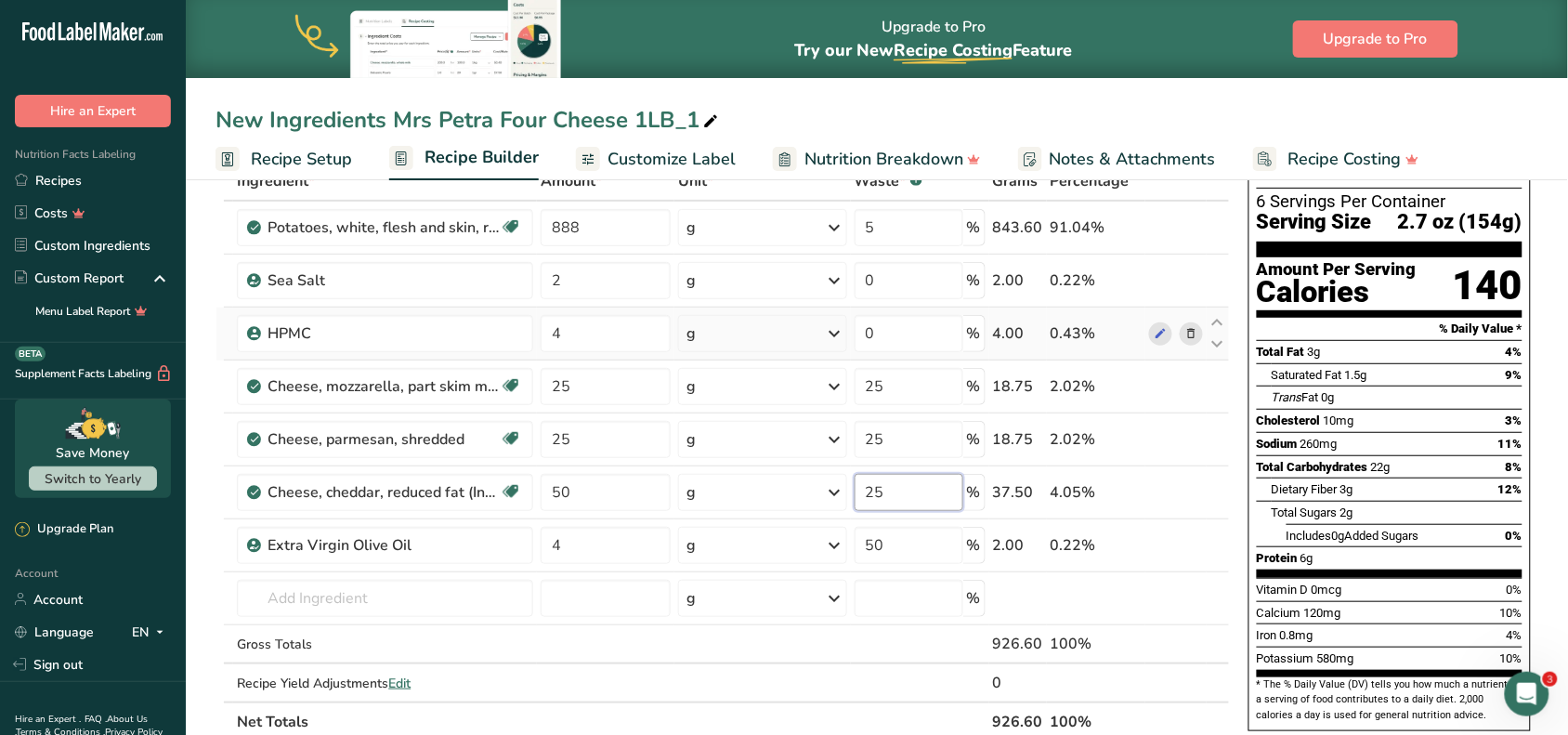 scroll, scrollTop: 0, scrollLeft: 0, axis: both 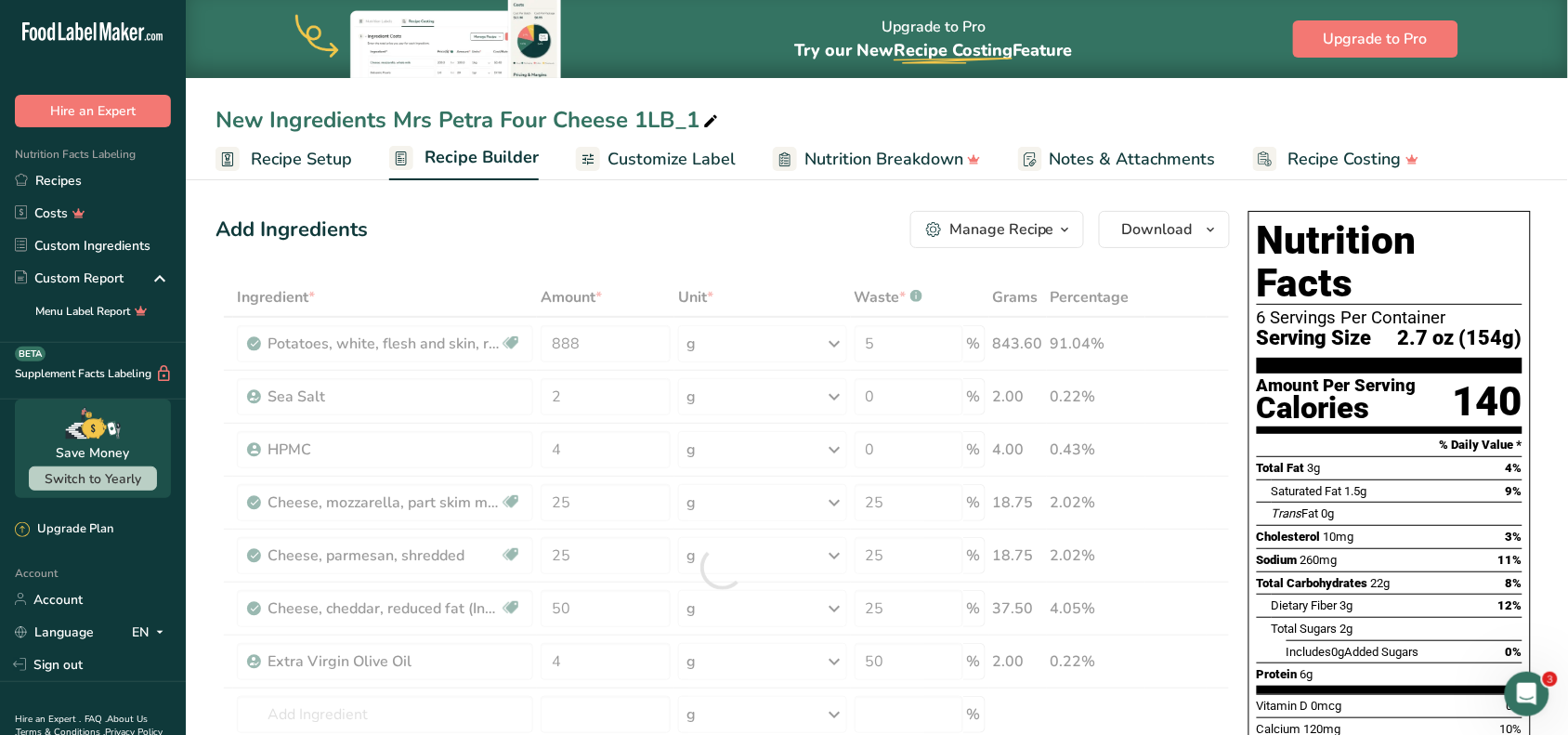 drag, startPoint x: 318, startPoint y: 168, endPoint x: 744, endPoint y: 391, distance: 480.8378 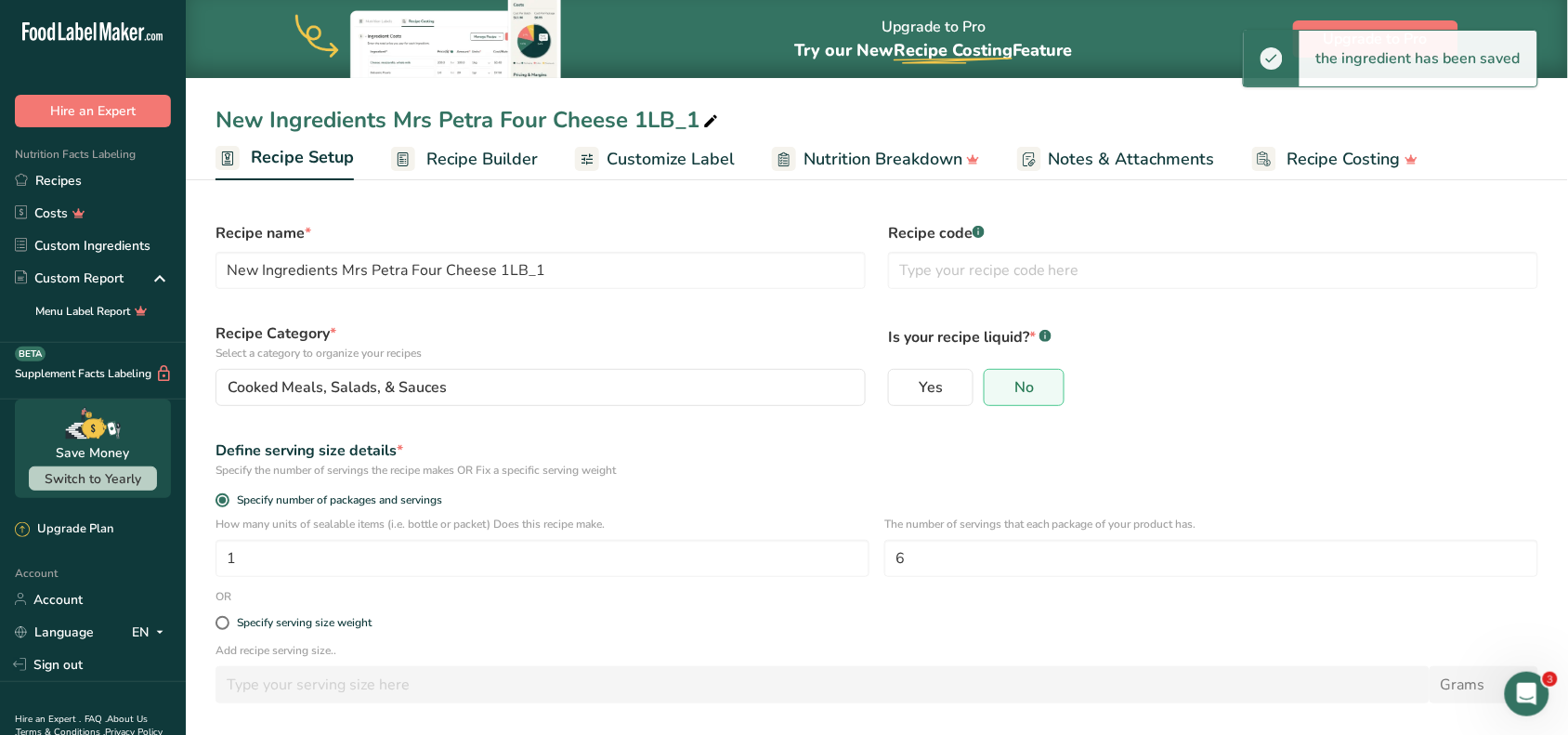 scroll, scrollTop: 76, scrollLeft: 0, axis: vertical 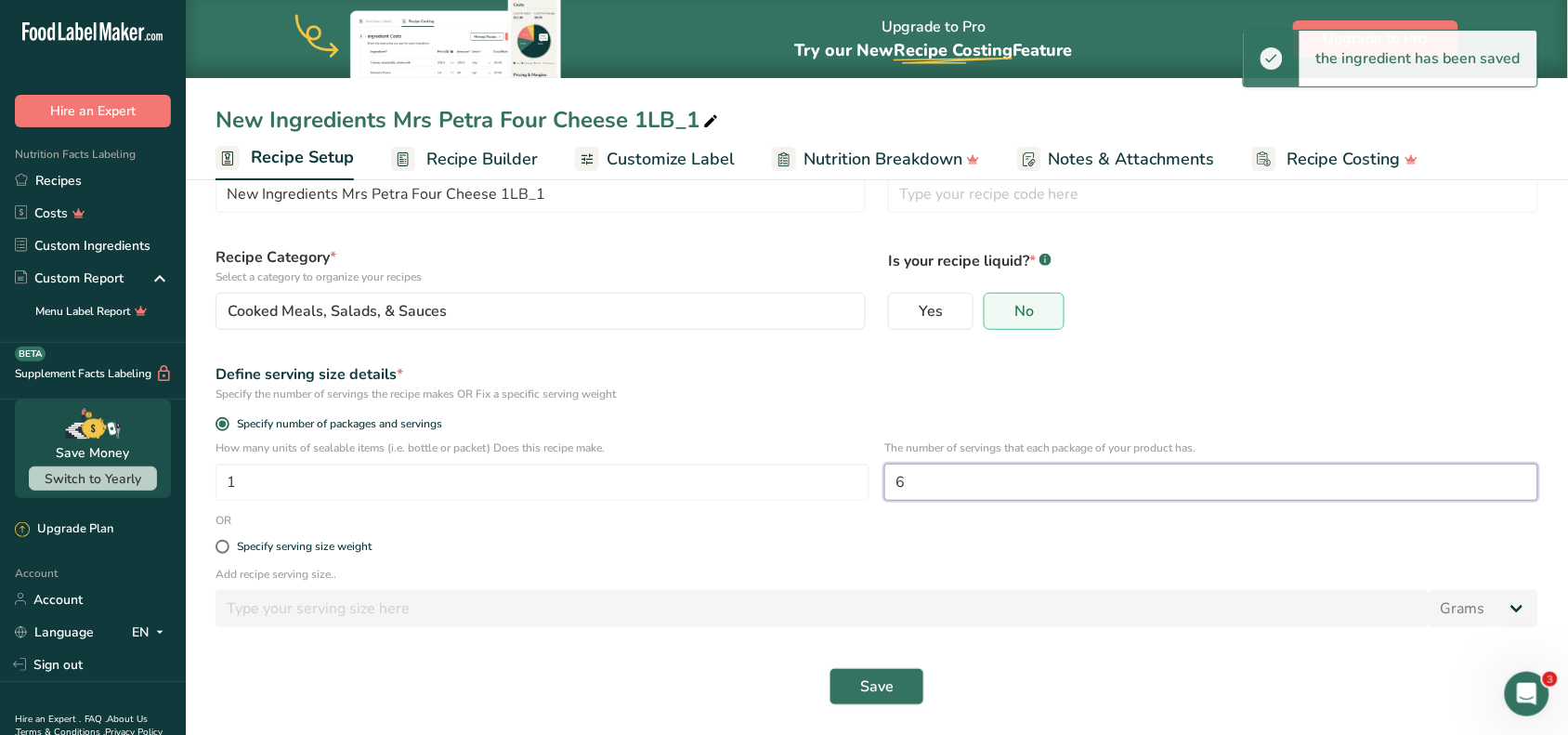 click on "6" at bounding box center (1211, 482) 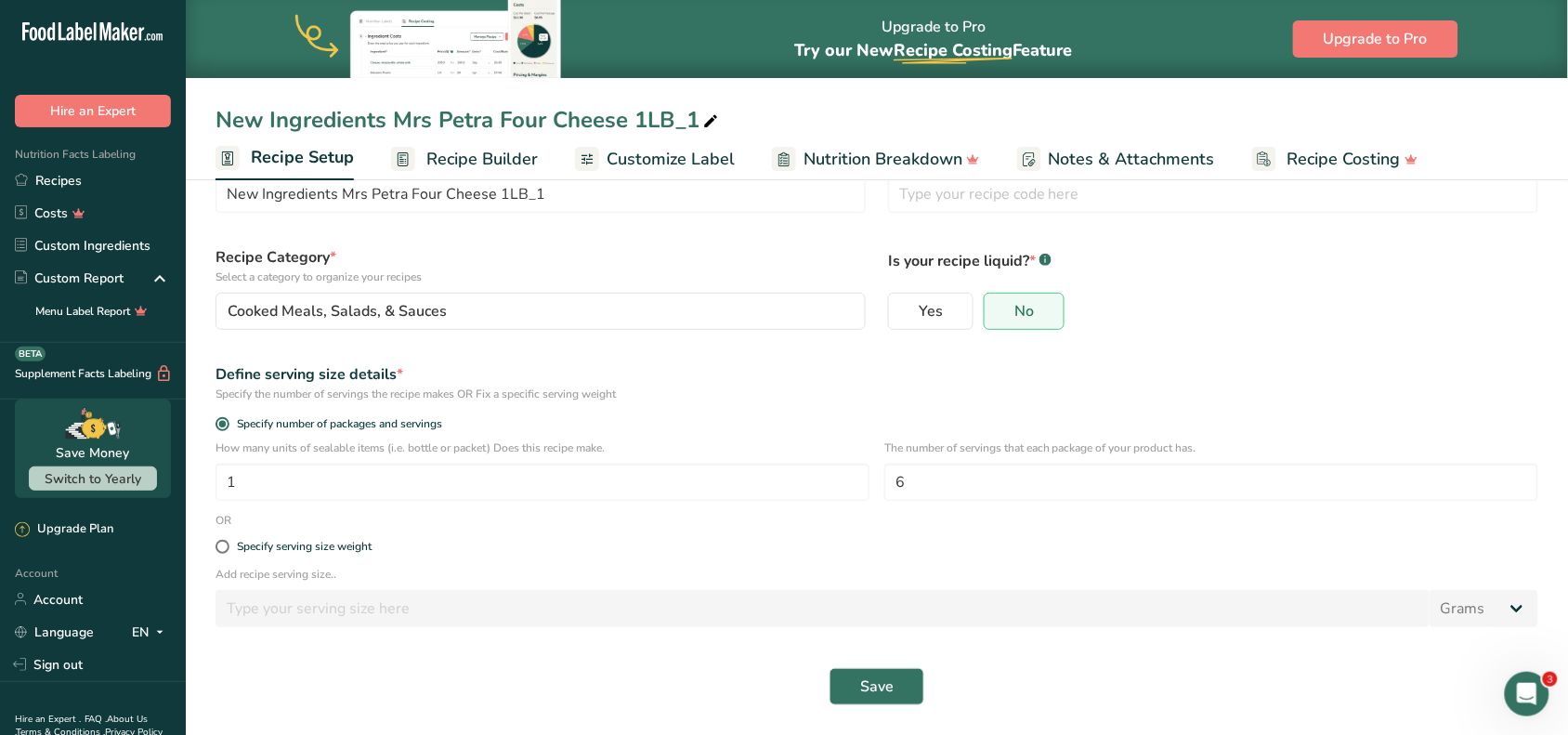 click on "Define serving size details *" at bounding box center (877, 374) 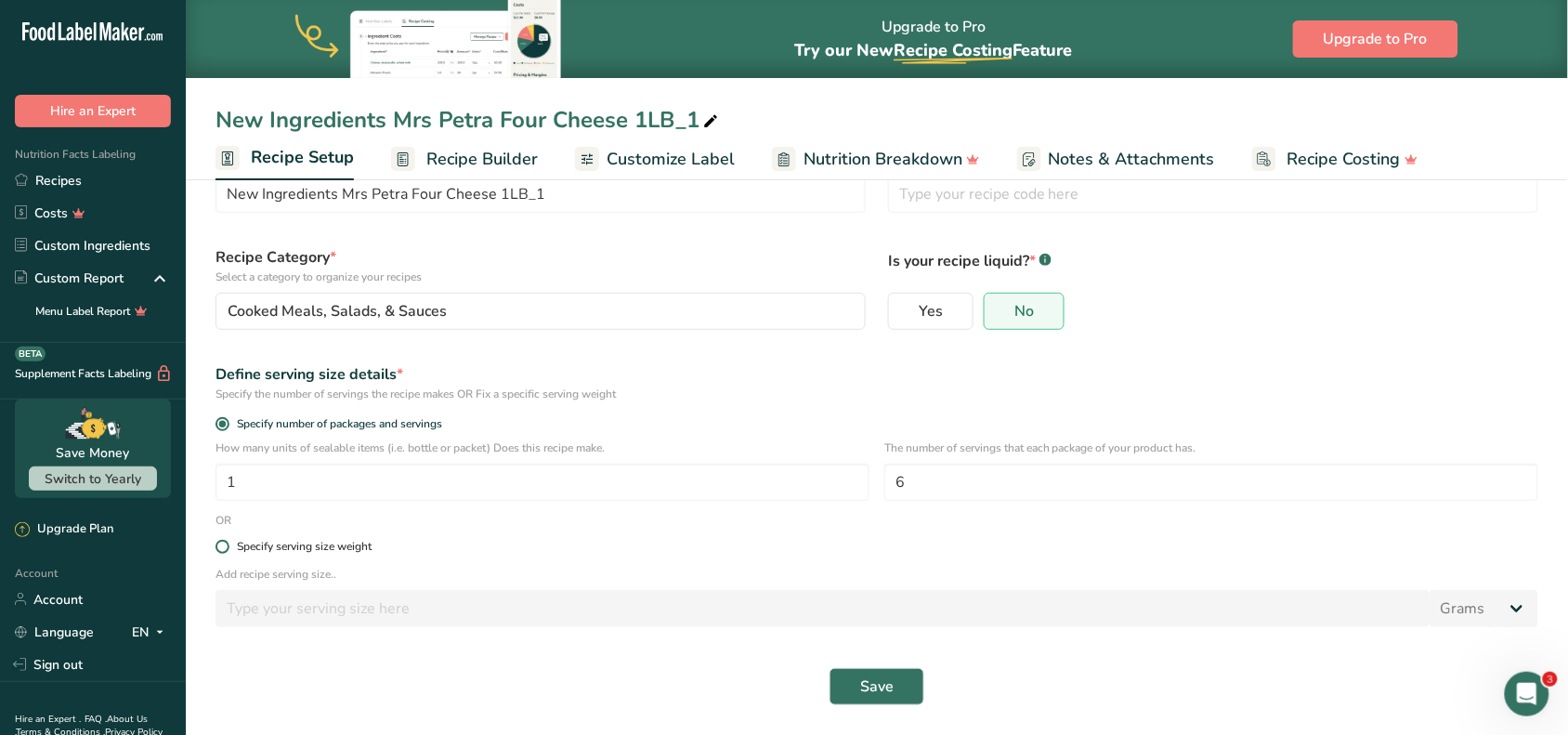 click on "Specify serving size weight" at bounding box center (304, 546) 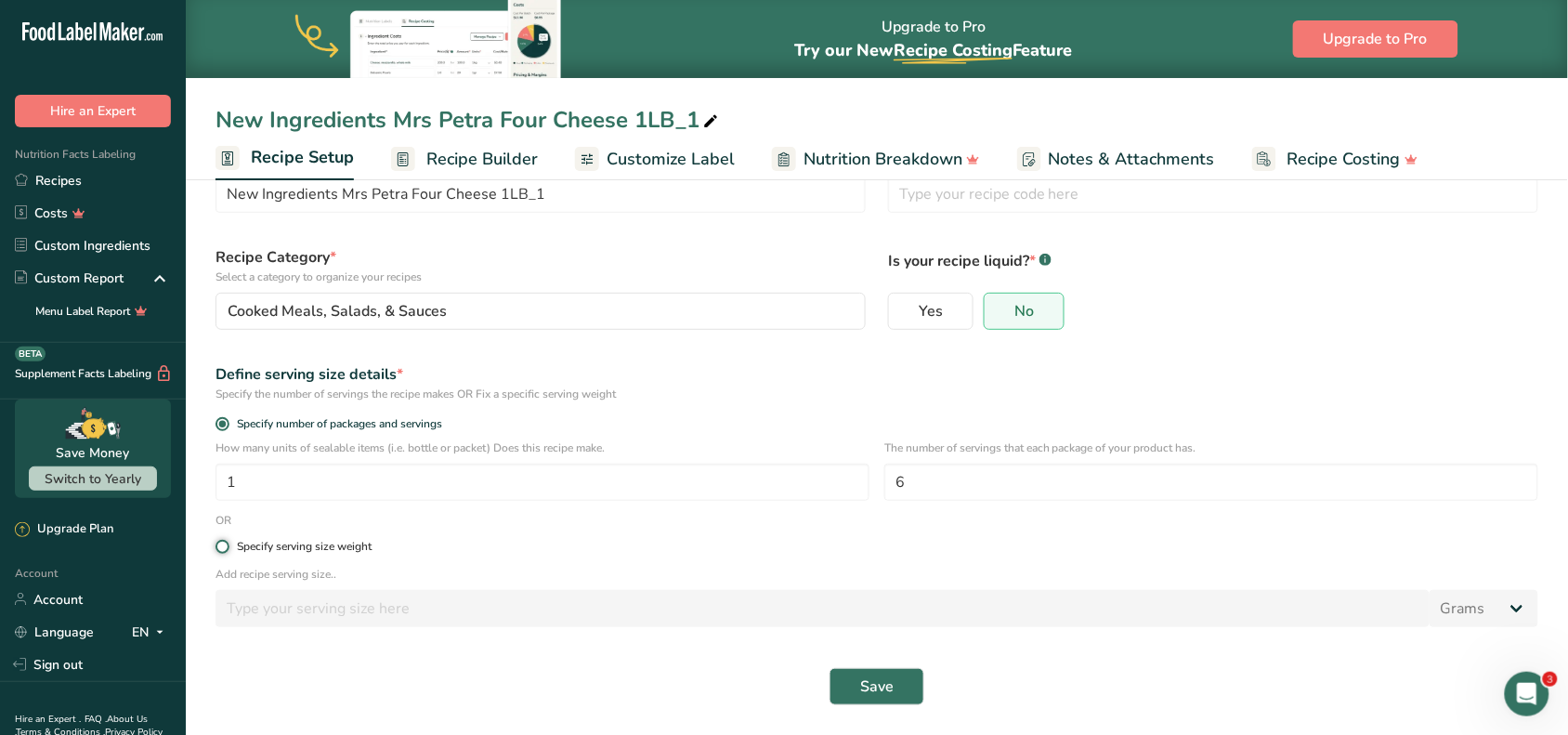 click on "Specify serving size weight" at bounding box center [221, 546] 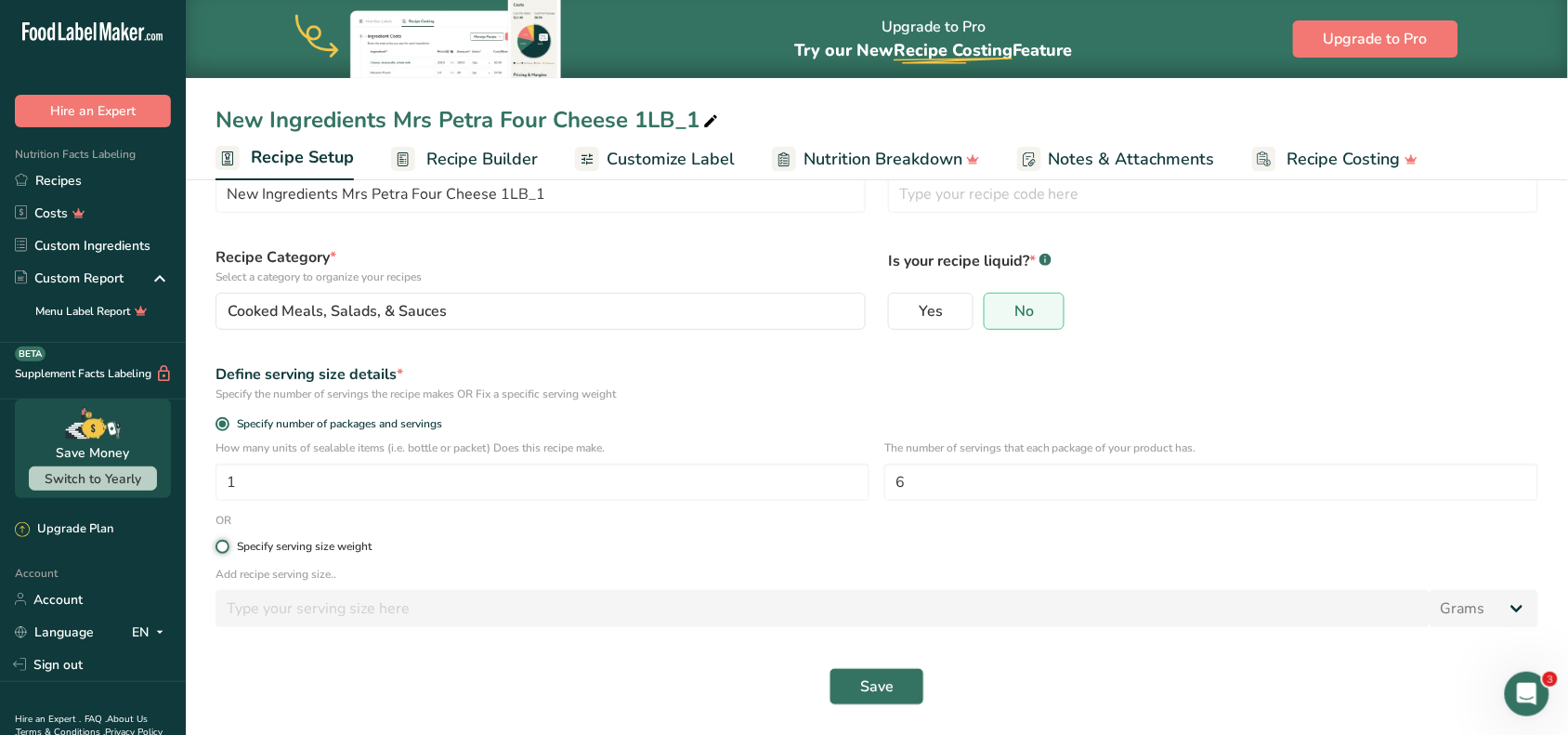 radio on "true" 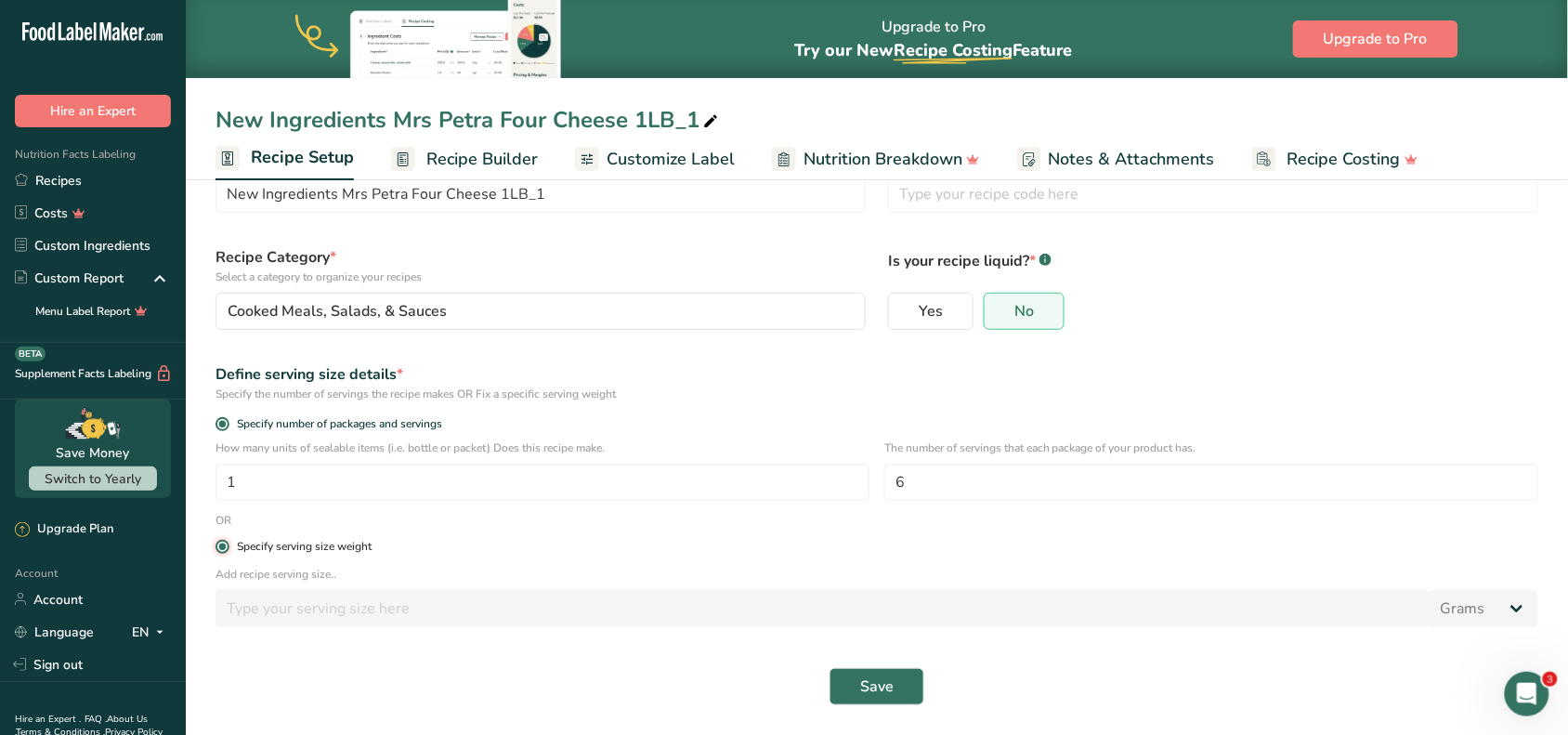 radio on "false" 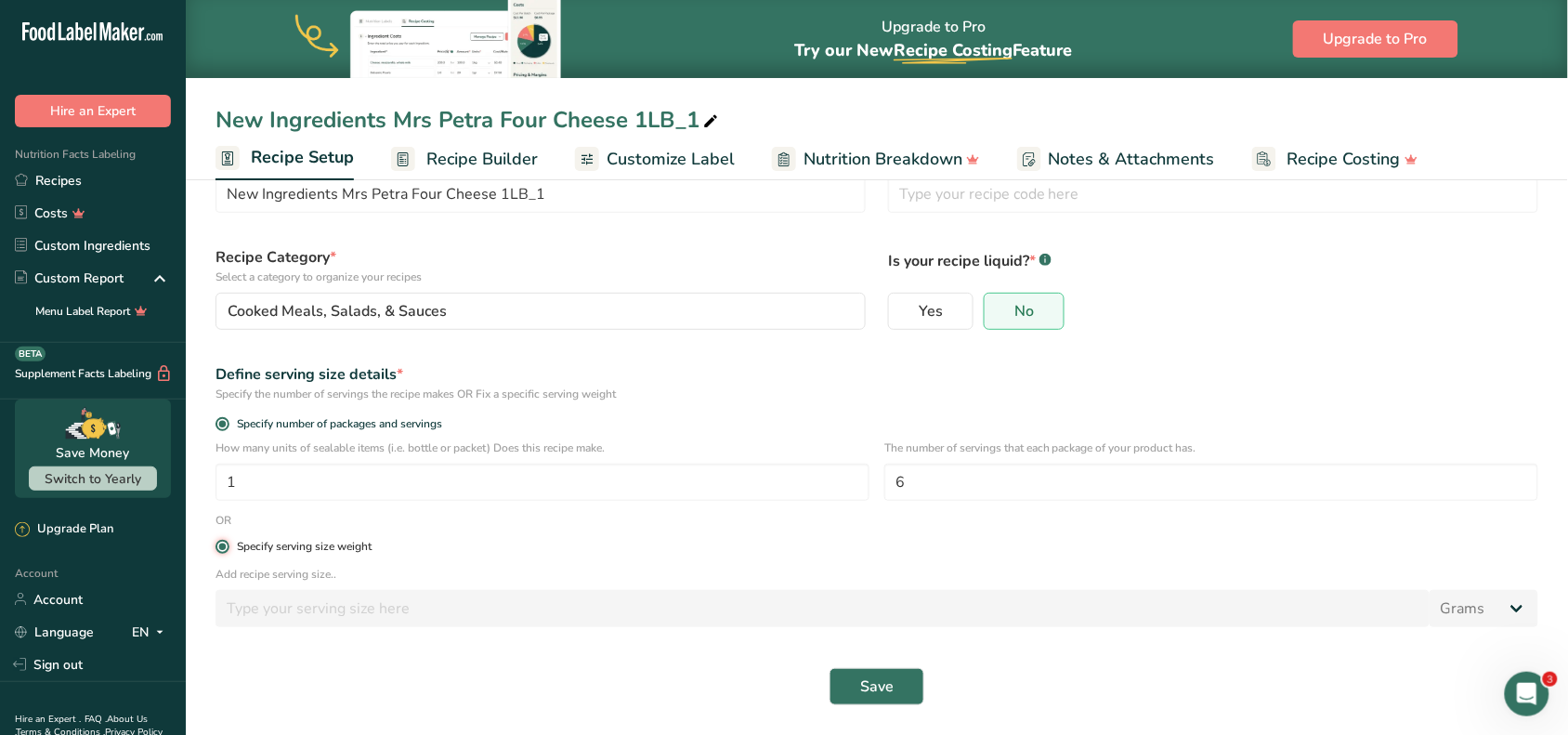 type 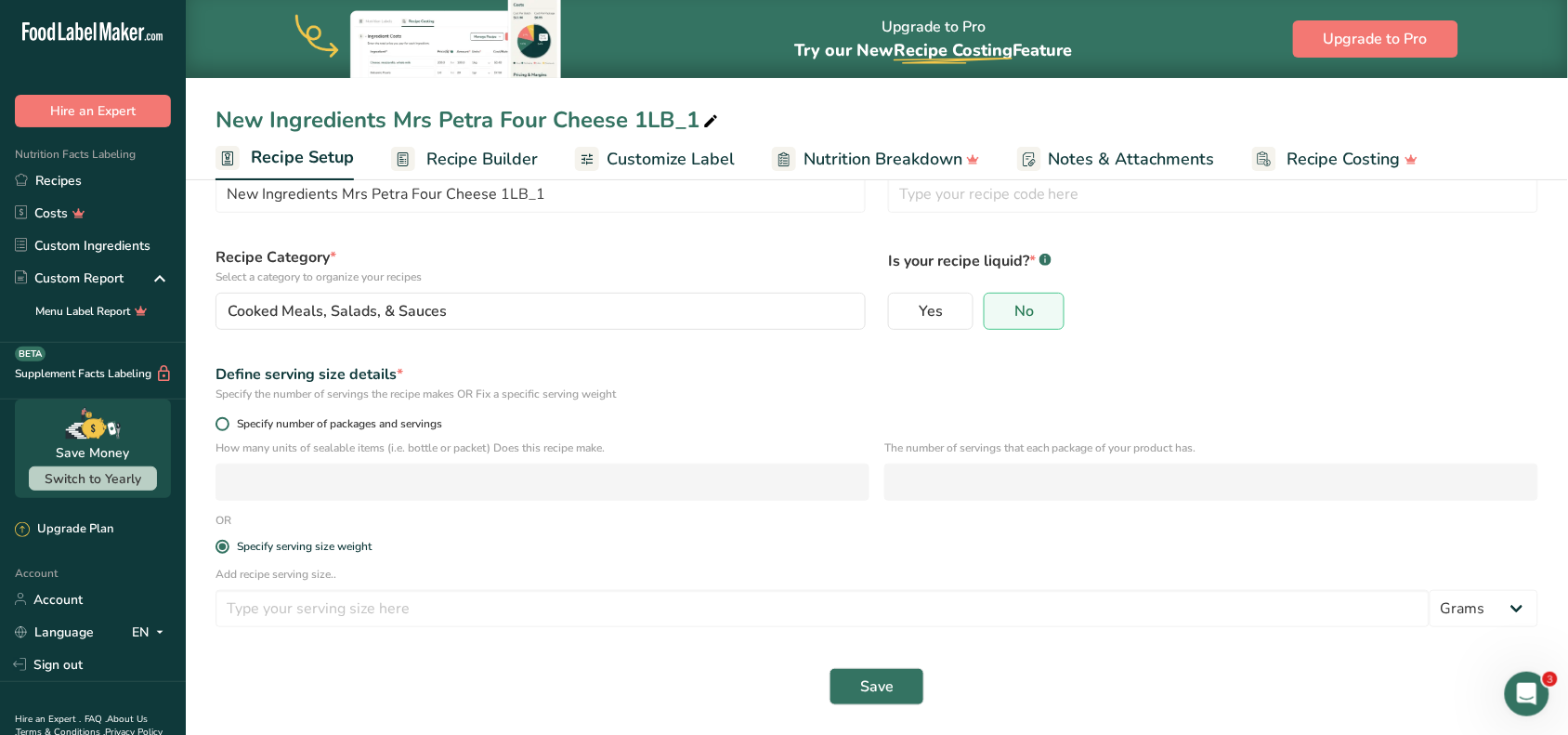 click on "Specify number of packages and servings" at bounding box center (335, 424) 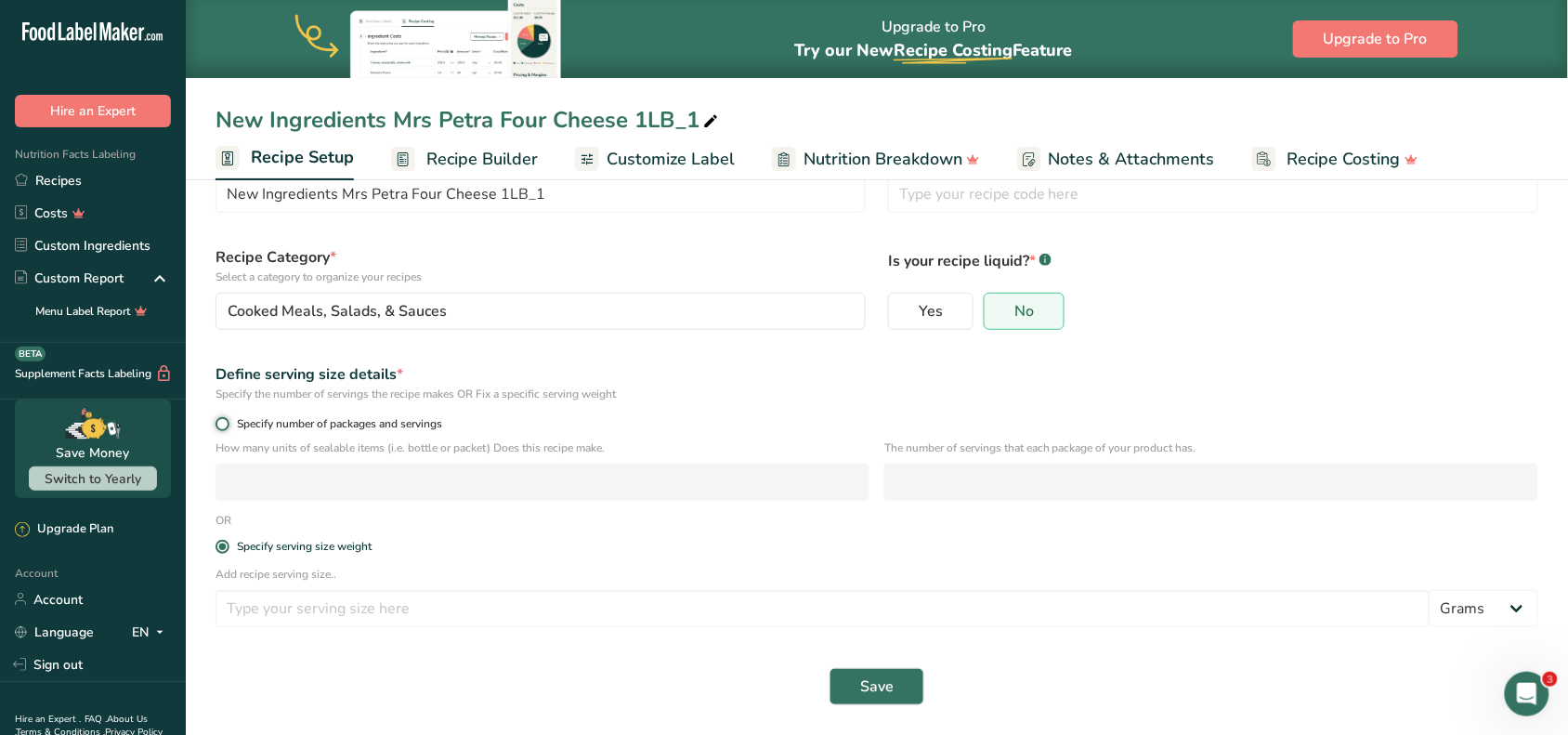 click on "Specify number of packages and servings" at bounding box center [221, 424] 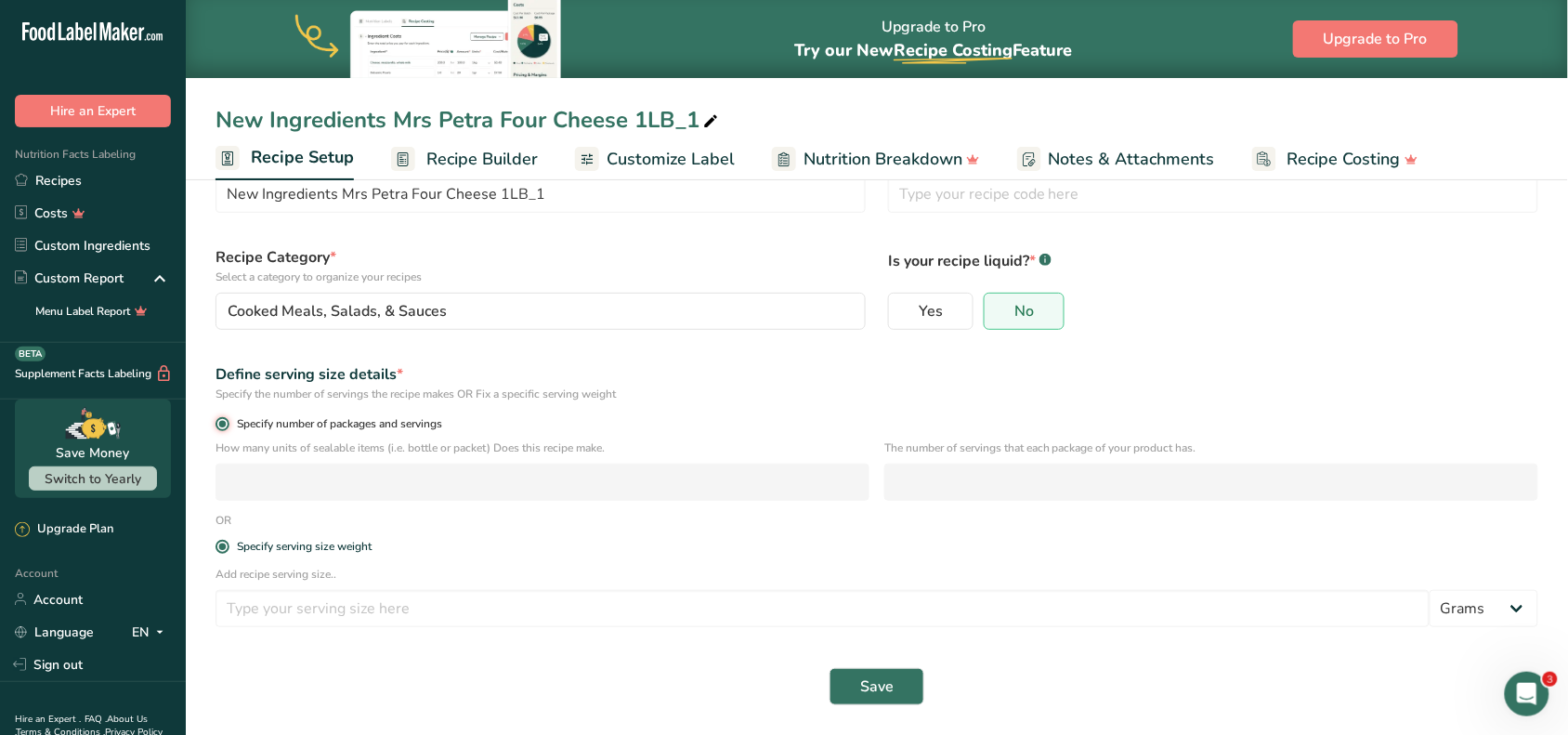 radio on "false" 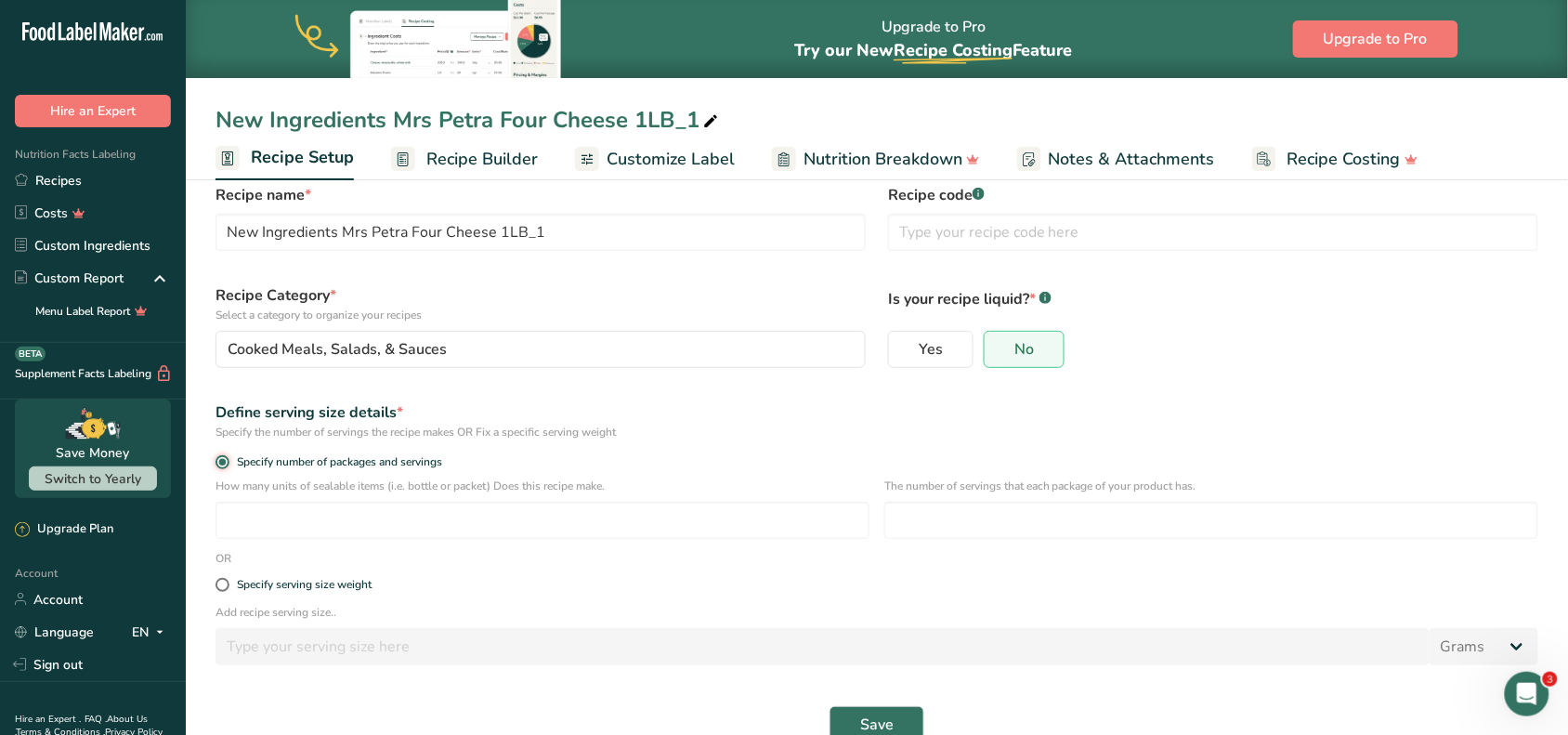scroll, scrollTop: 0, scrollLeft: 0, axis: both 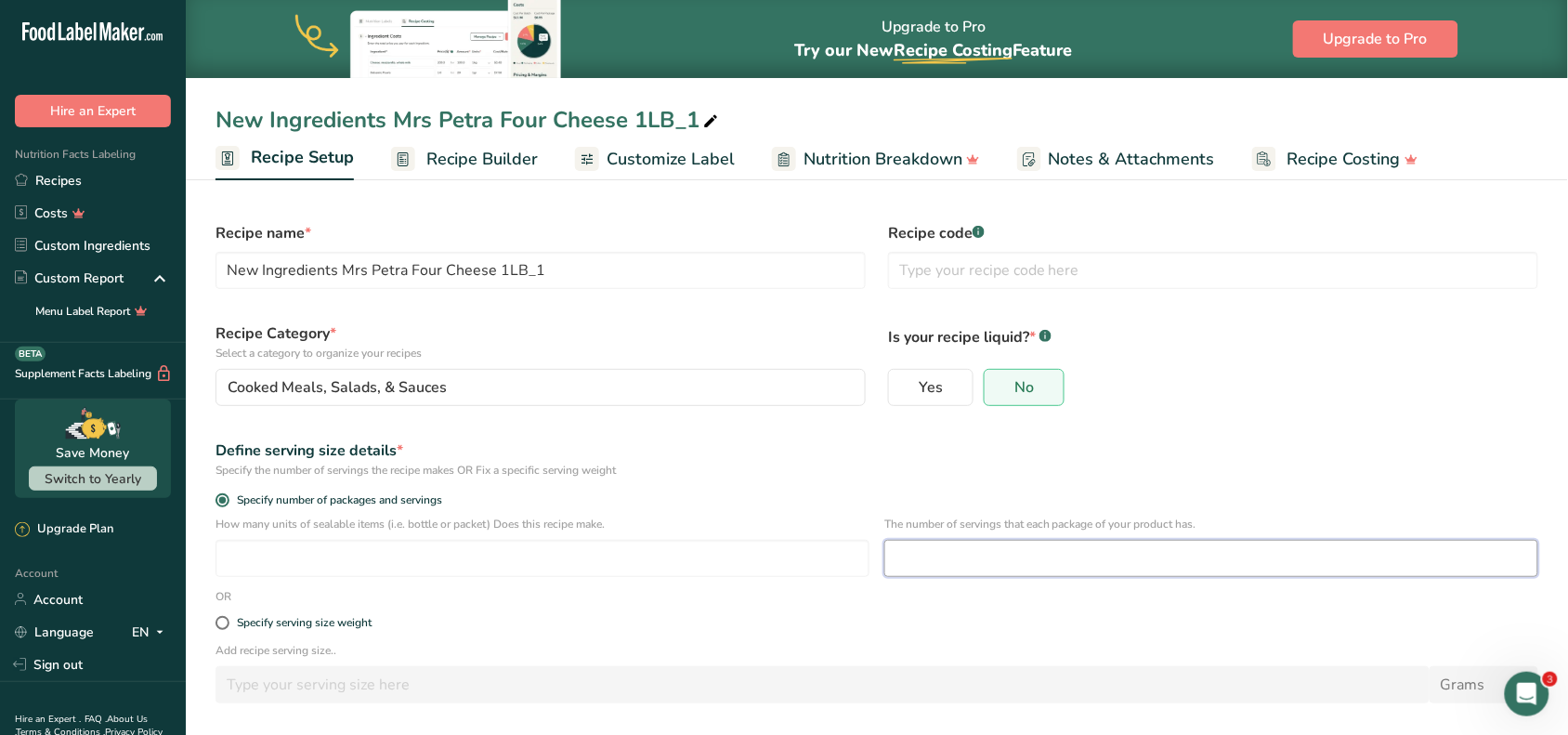 click at bounding box center (1211, 558) 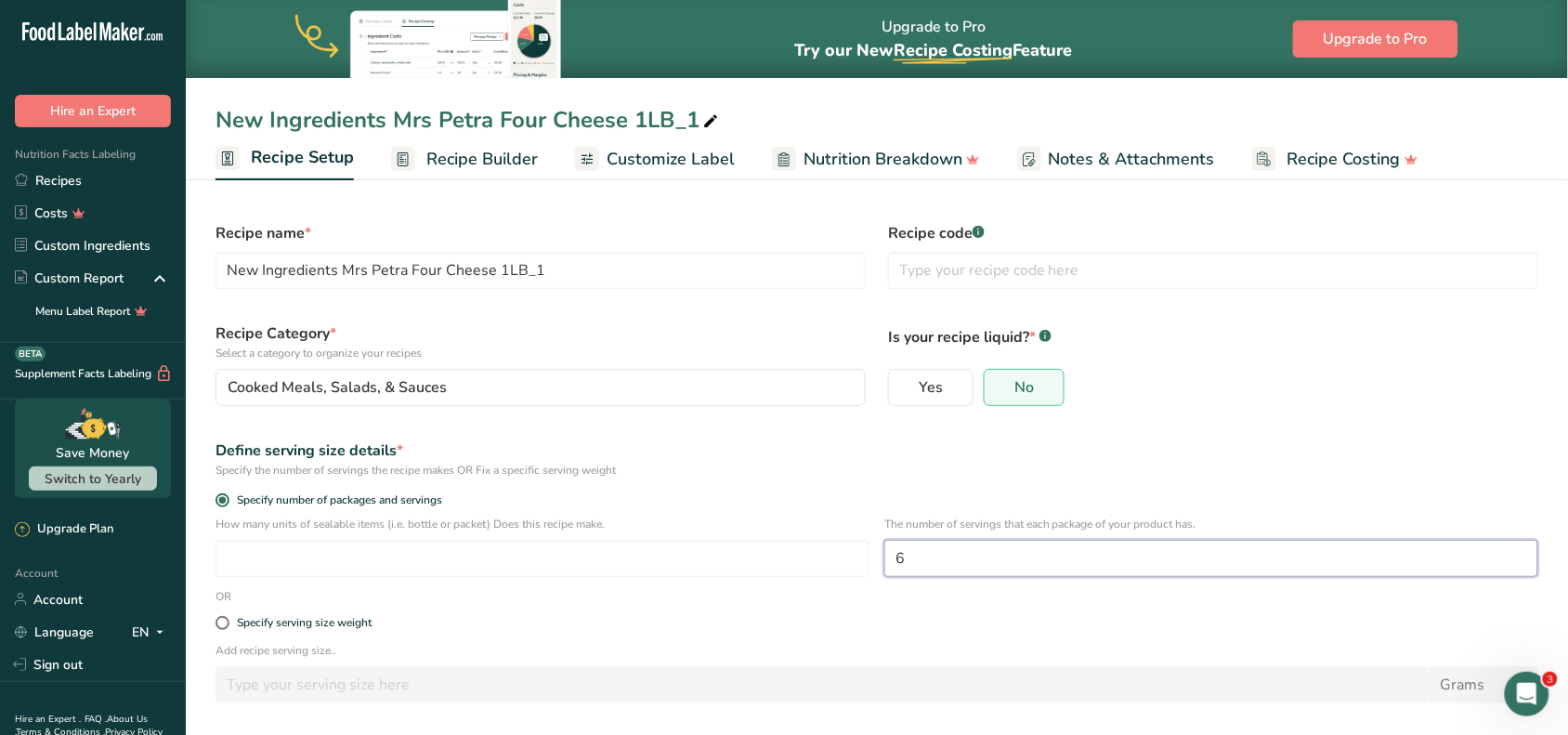 type on "6" 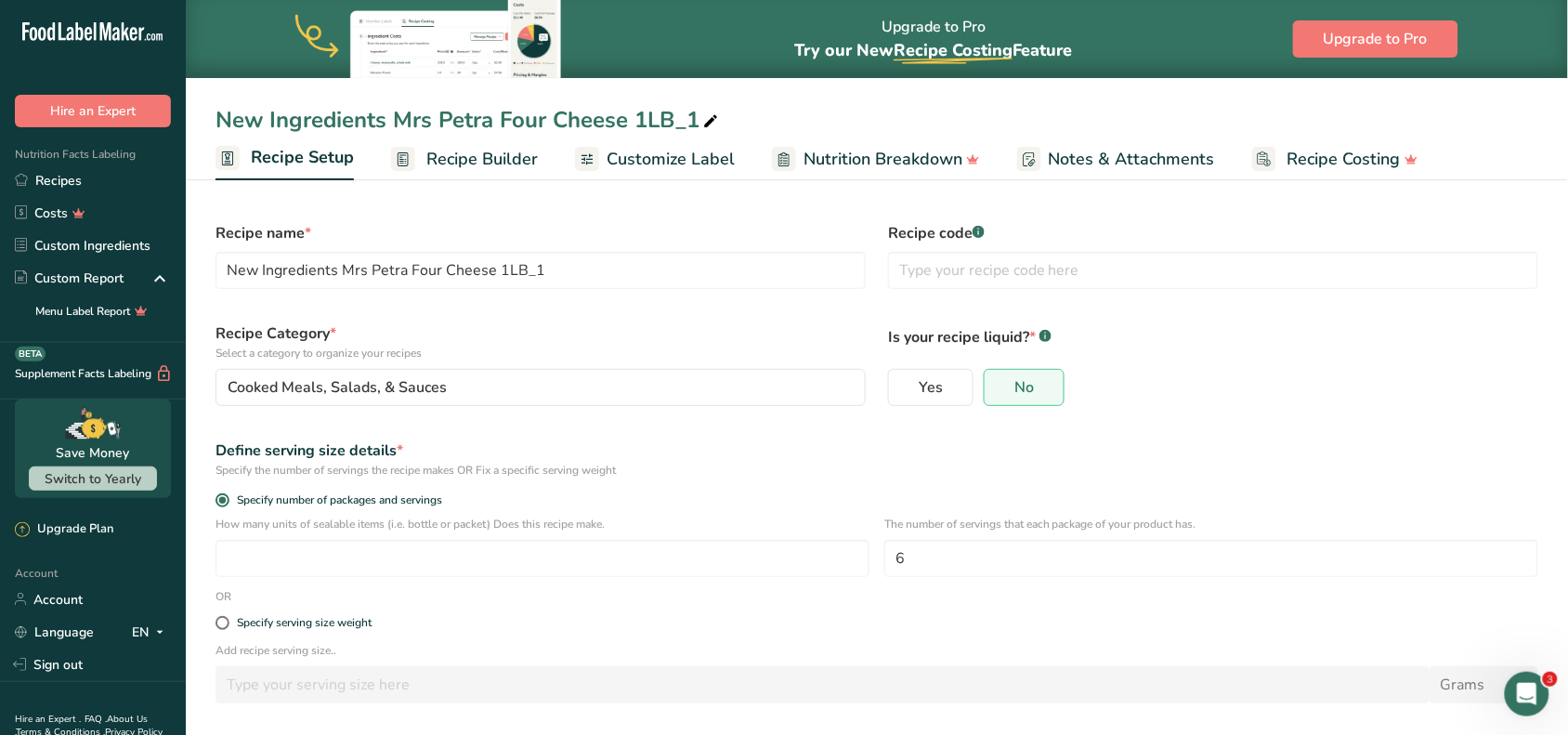 click on "Recipe Builder" at bounding box center (482, 159) 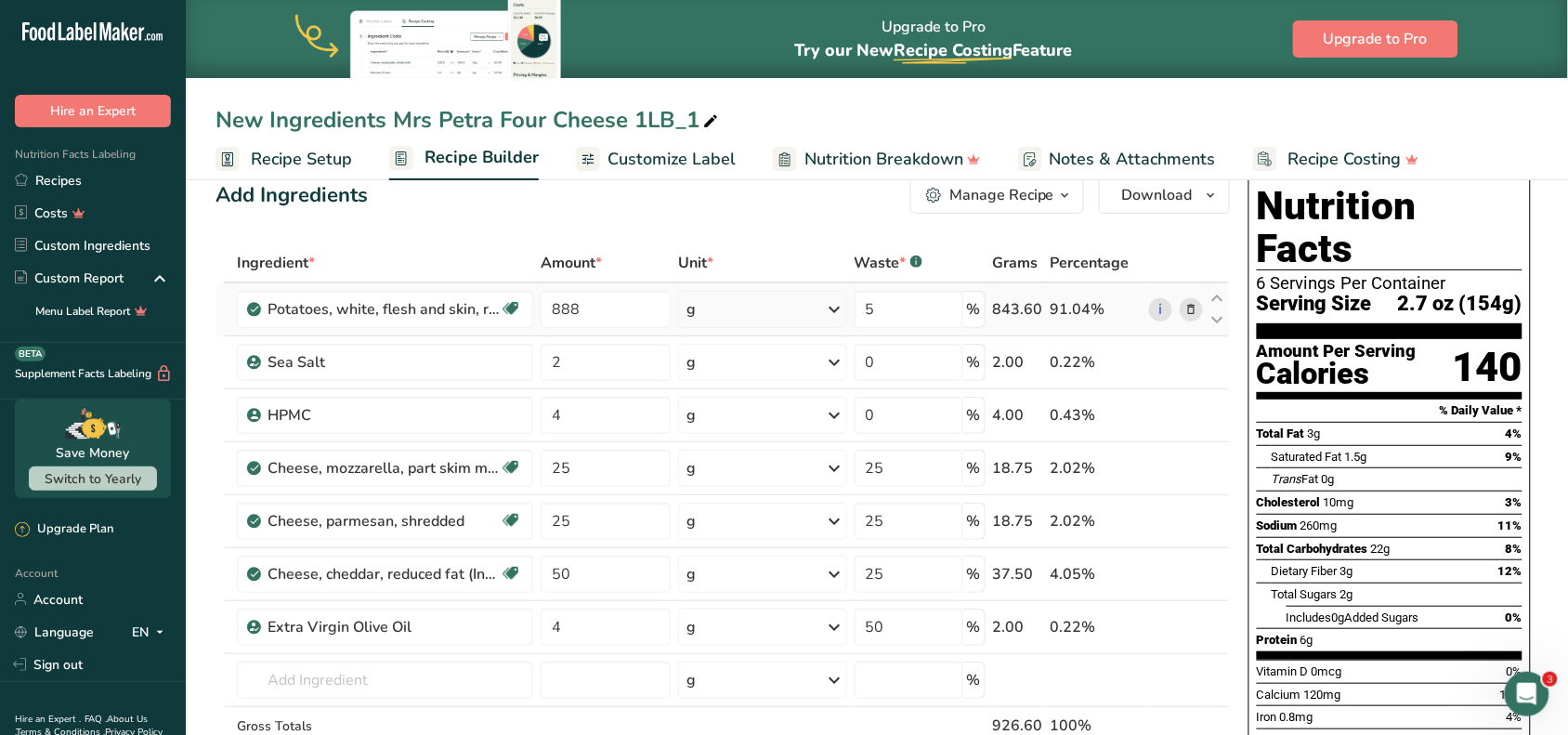 scroll, scrollTop: 0, scrollLeft: 0, axis: both 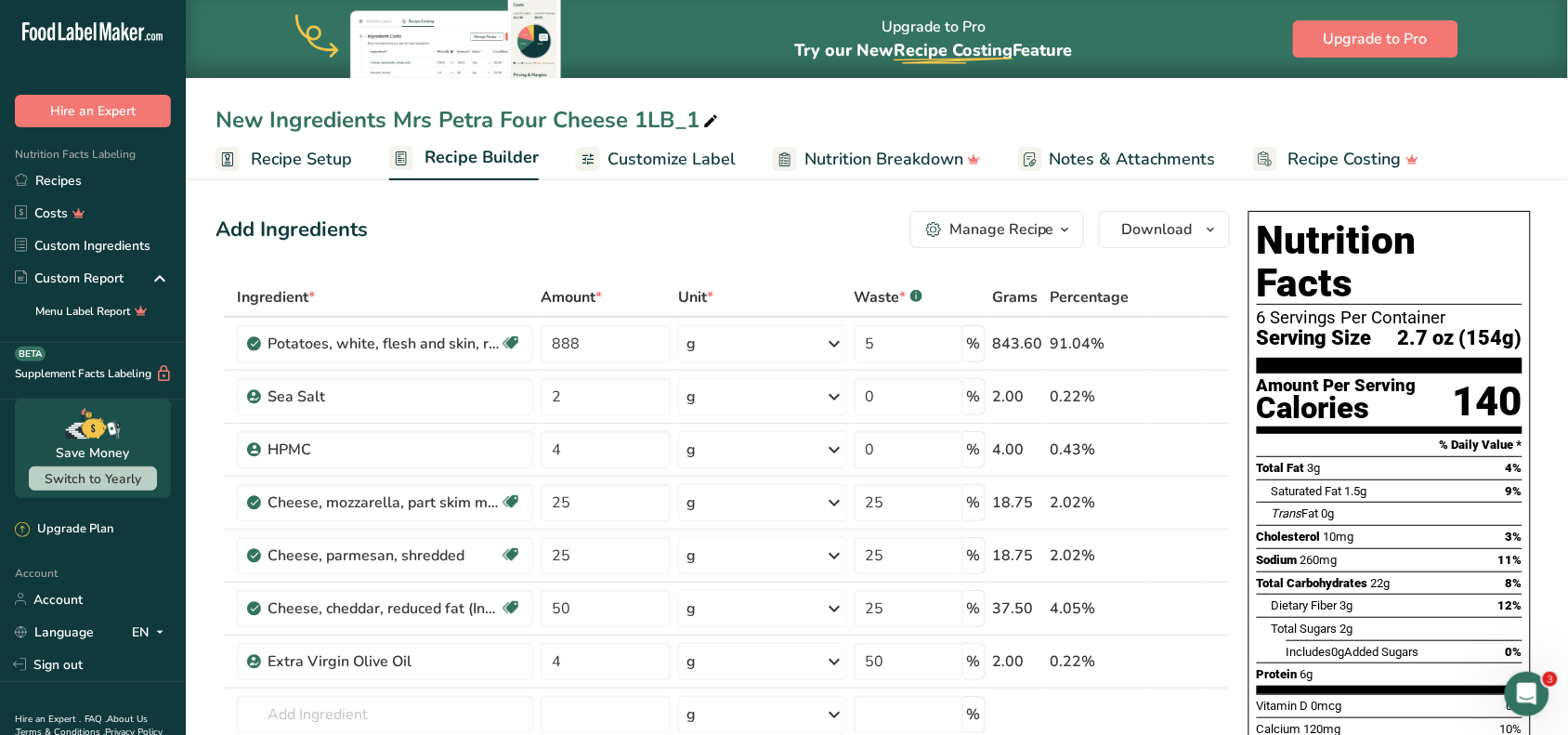 drag, startPoint x: 1376, startPoint y: 286, endPoint x: 1463, endPoint y: 286, distance: 87 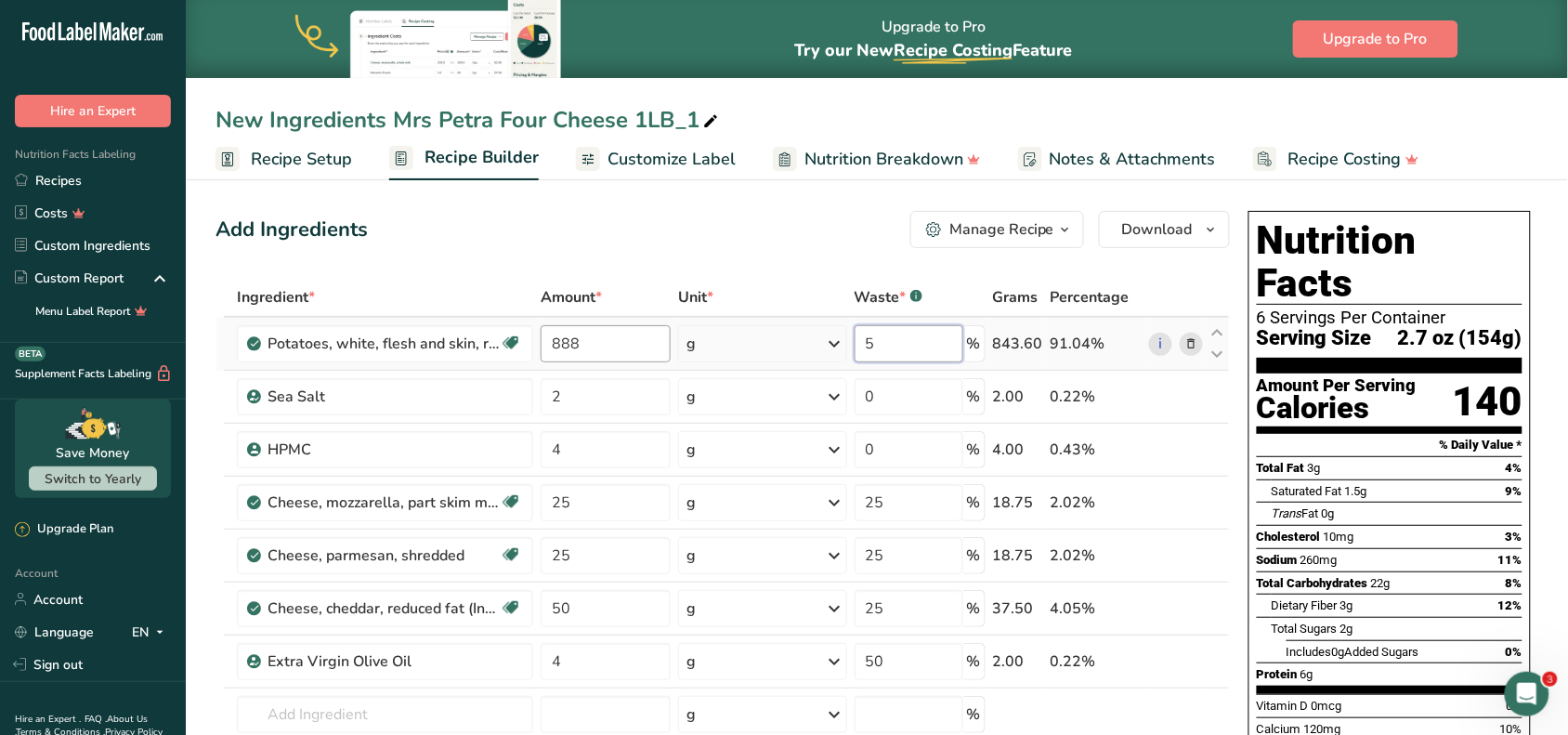 drag, startPoint x: 932, startPoint y: 345, endPoint x: 613, endPoint y: 346, distance: 319.00157 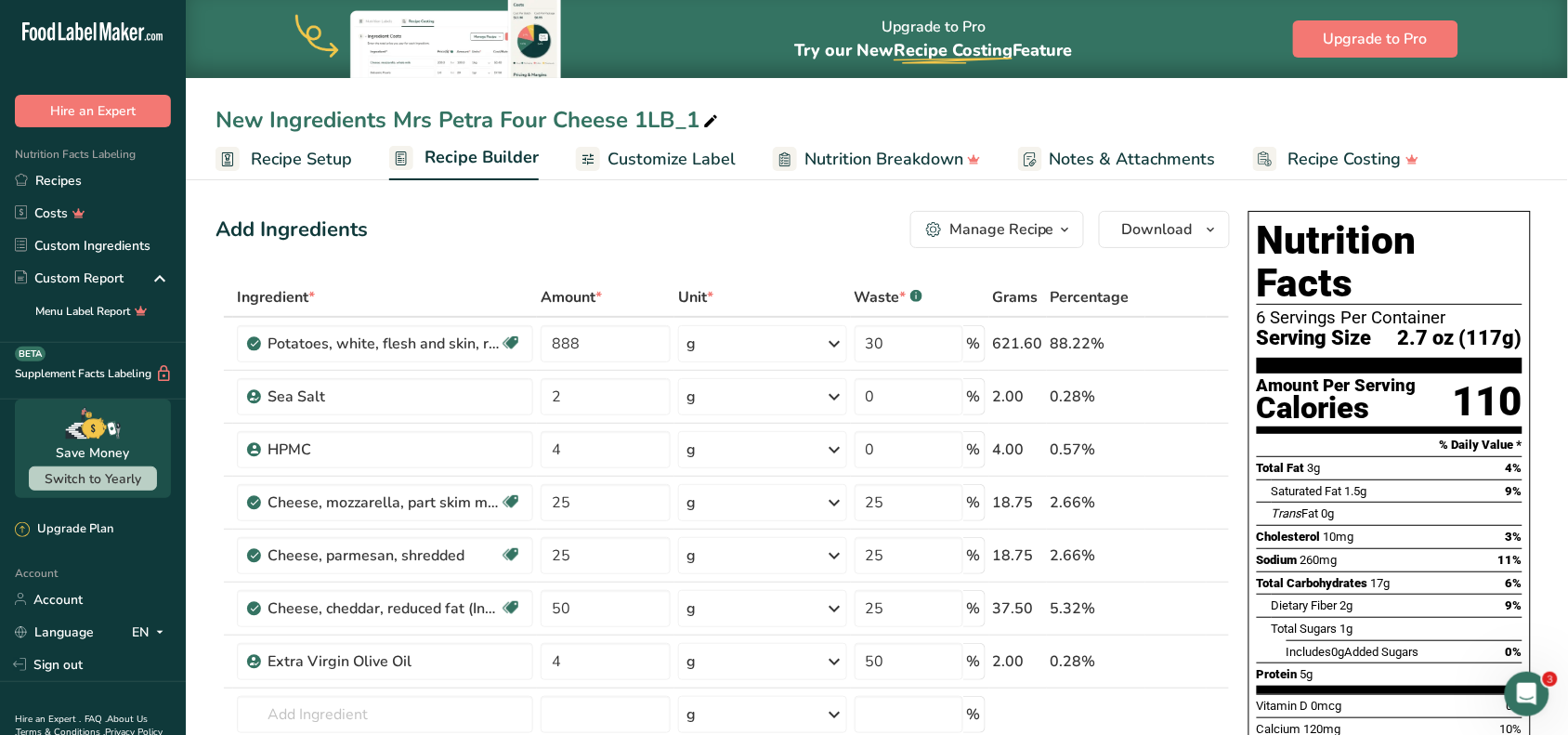 click on "Add Ingredients
Manage Recipe         Delete Recipe           Duplicate Recipe             Scale Recipe             Save as Sub-Recipe   .a-a{fill:#347362;}.b-a{fill:#fff;}                               Nutrition Breakdown                   Recipe Card
NEW
Amino Acids Pattern Report             Activity History
Download
Choose your preferred label style
Standard FDA label
Standard FDA label
The most common format for nutrition facts labels in compliance with the FDA's typeface, style and requirements
Tabular FDA label
A label format compliant with the FDA regulations presented in a tabular (horizontal) display.
Linear FDA label
A simple linear display for small sized packages.
Simplified FDA label" at bounding box center (728, 826) 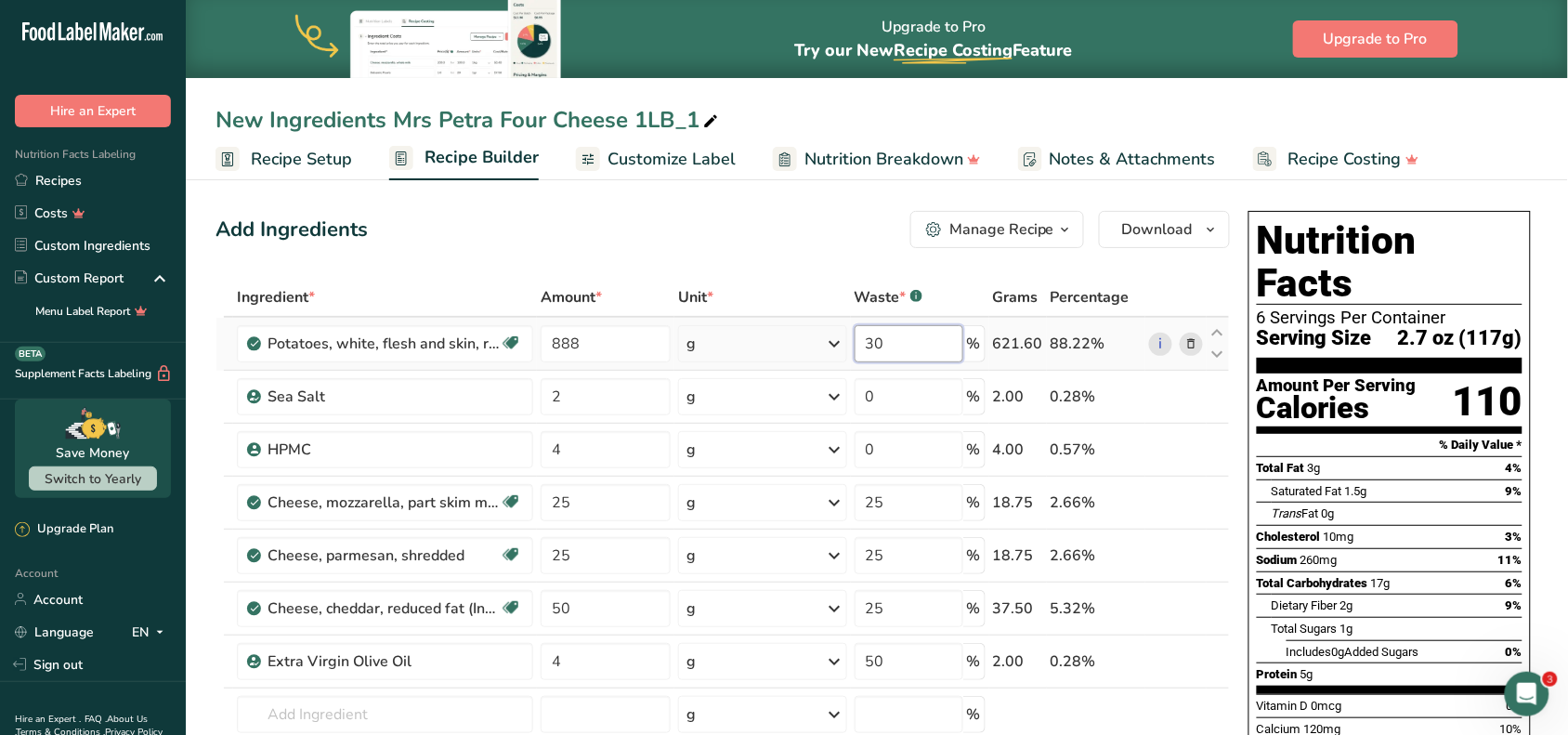 drag, startPoint x: 892, startPoint y: 344, endPoint x: 778, endPoint y: 355, distance: 114.529472 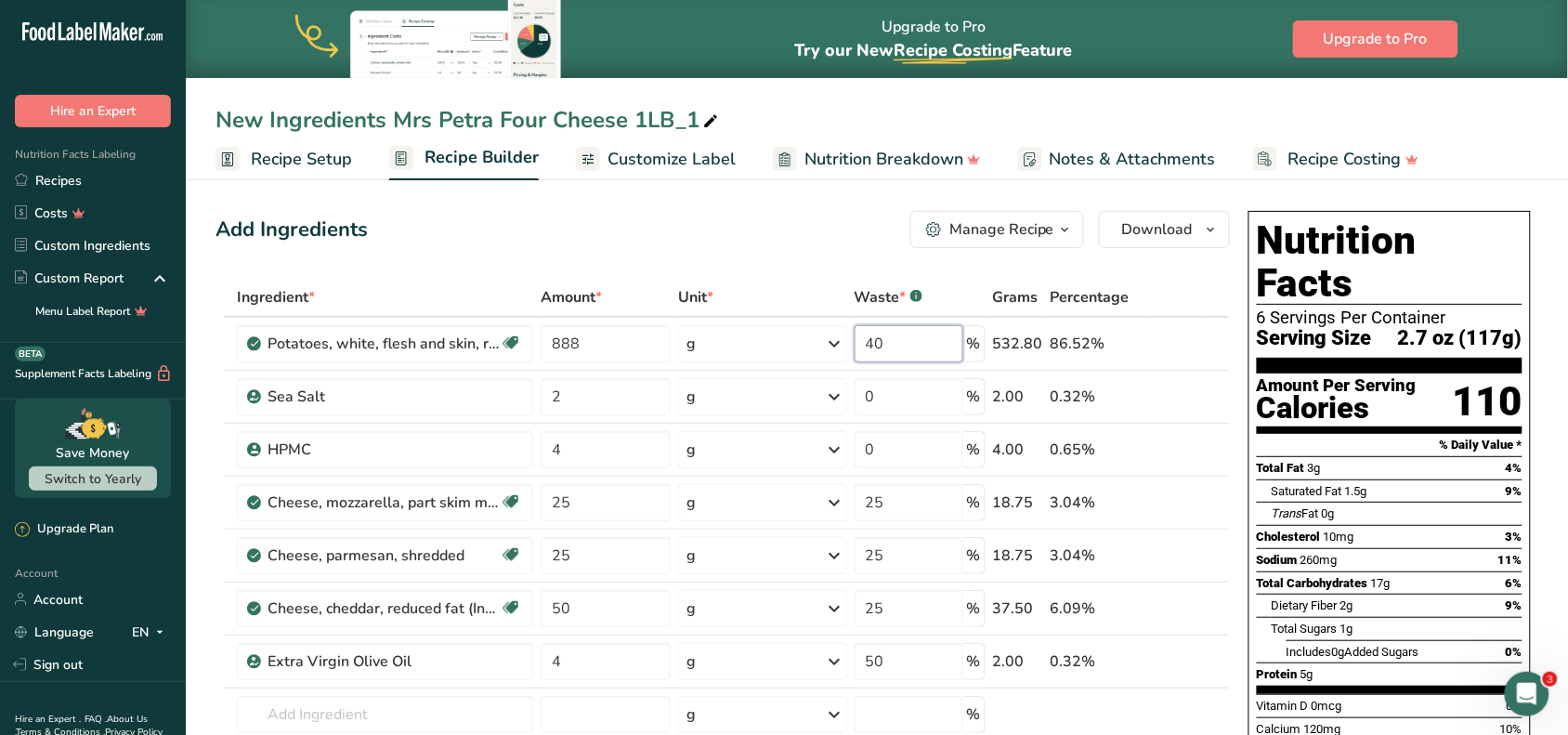 type on "40" 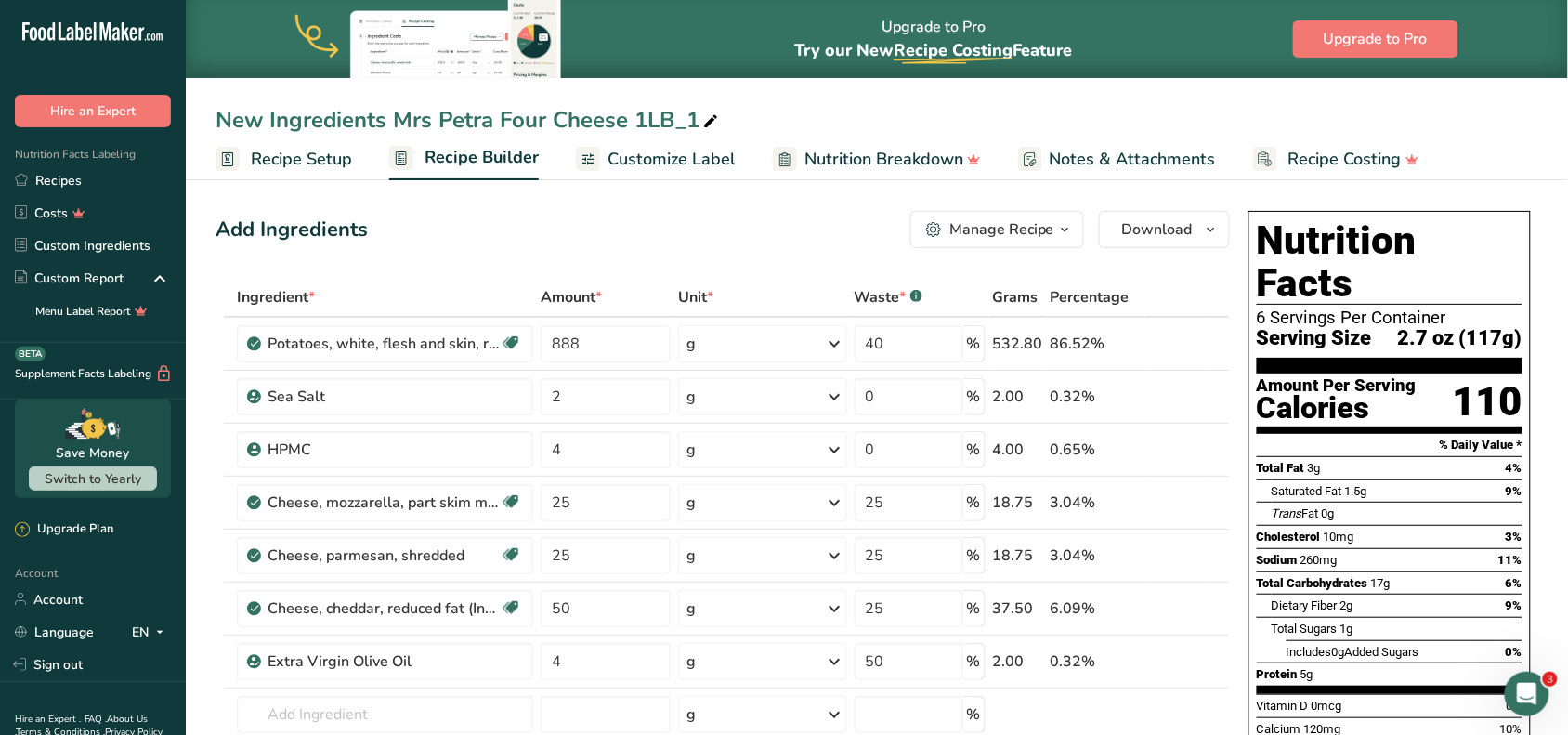 click on "Add Ingredients
Manage Recipe         Delete Recipe           Duplicate Recipe             Scale Recipe             Save as Sub-Recipe   .a-a{fill:#347362;}.b-a{fill:#fff;}                               Nutrition Breakdown                   Recipe Card
NEW
Amino Acids Pattern Report             Activity History
Download
Choose your preferred label style
Standard FDA label
Standard FDA label
The most common format for nutrition facts labels in compliance with the FDA's typeface, style and requirements
Tabular FDA label
A label format compliant with the FDA regulations presented in a tabular (horizontal) display.
Linear FDA label
A simple linear display for small sized packages.
Simplified FDA label" at bounding box center [728, 826] 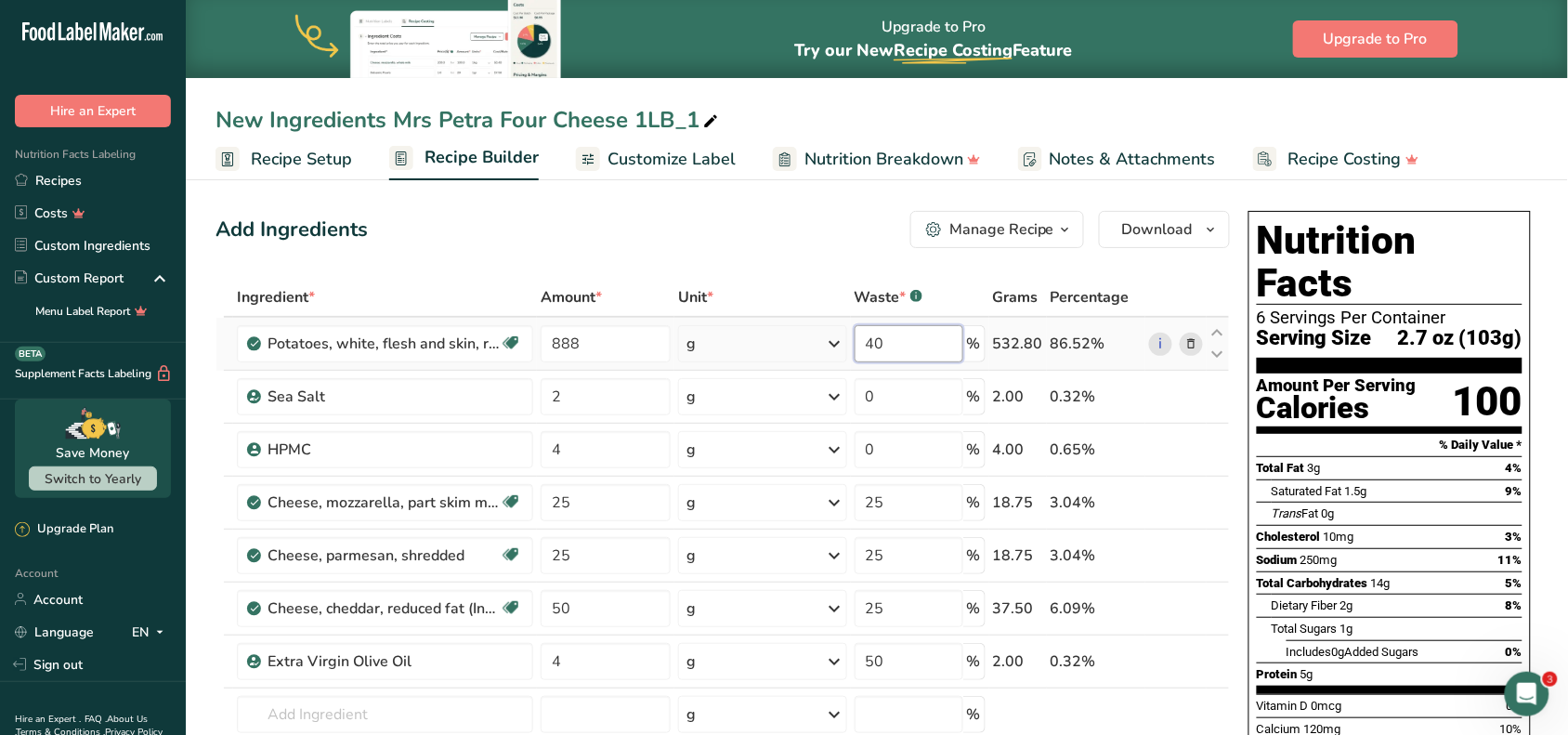 click on "40" at bounding box center (908, 344) 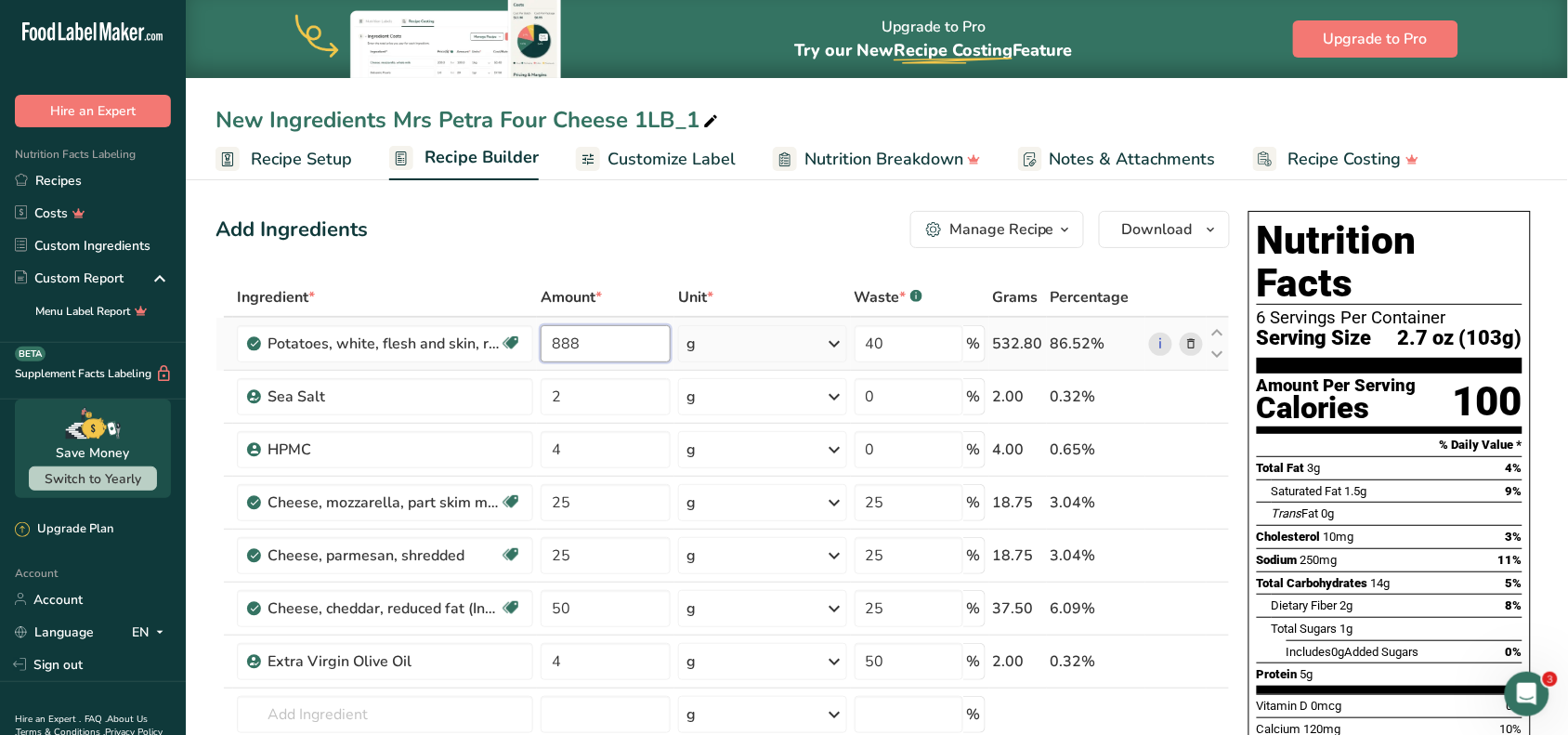click on "Ingredient *
Amount *
Unit *
Waste *   .a-a{fill:#347362;}.b-a{fill:#fff;}          Grams
Percentage
Potatoes, white, flesh and skin, raw
Source of Antioxidants
Dairy free
Gluten free
Vegan
Vegetarian
Soy free
888
g
Portions
0.5 cup, diced
1 large (3" to 4-1/4" dia.)
1 medium (2+-1/4" to 3-1/4" dia.)
See more
Weight Units
g
kg
mg
See more
Volume Units
l
Volume units require a density conversion. If you know your ingredient's density enter it below. Otherwise, click on "RIA" our AI Regulatory bot - she will be able to help you
lb/ft3" at bounding box center [723, 568] 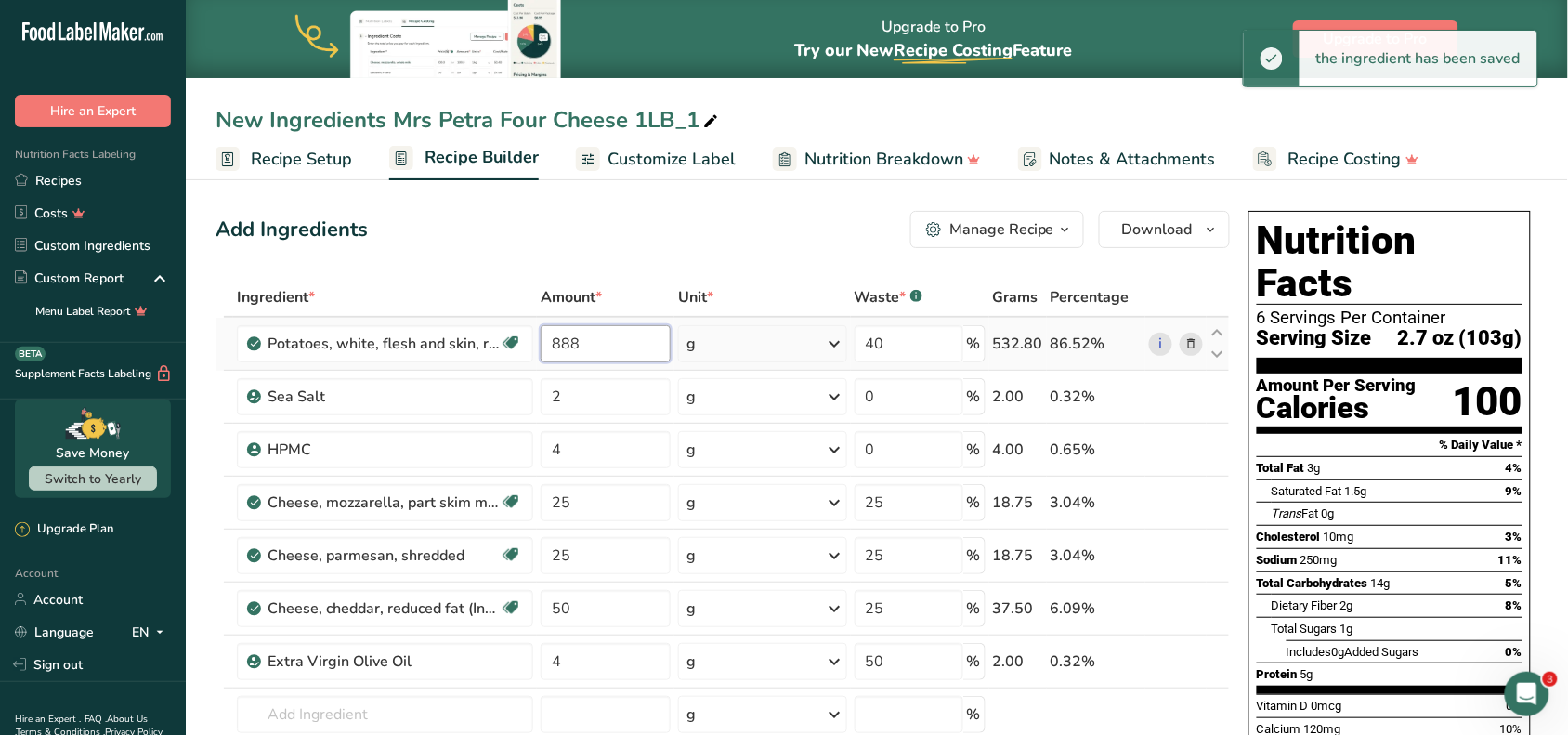 drag, startPoint x: 624, startPoint y: 349, endPoint x: 563, endPoint y: 349, distance: 61 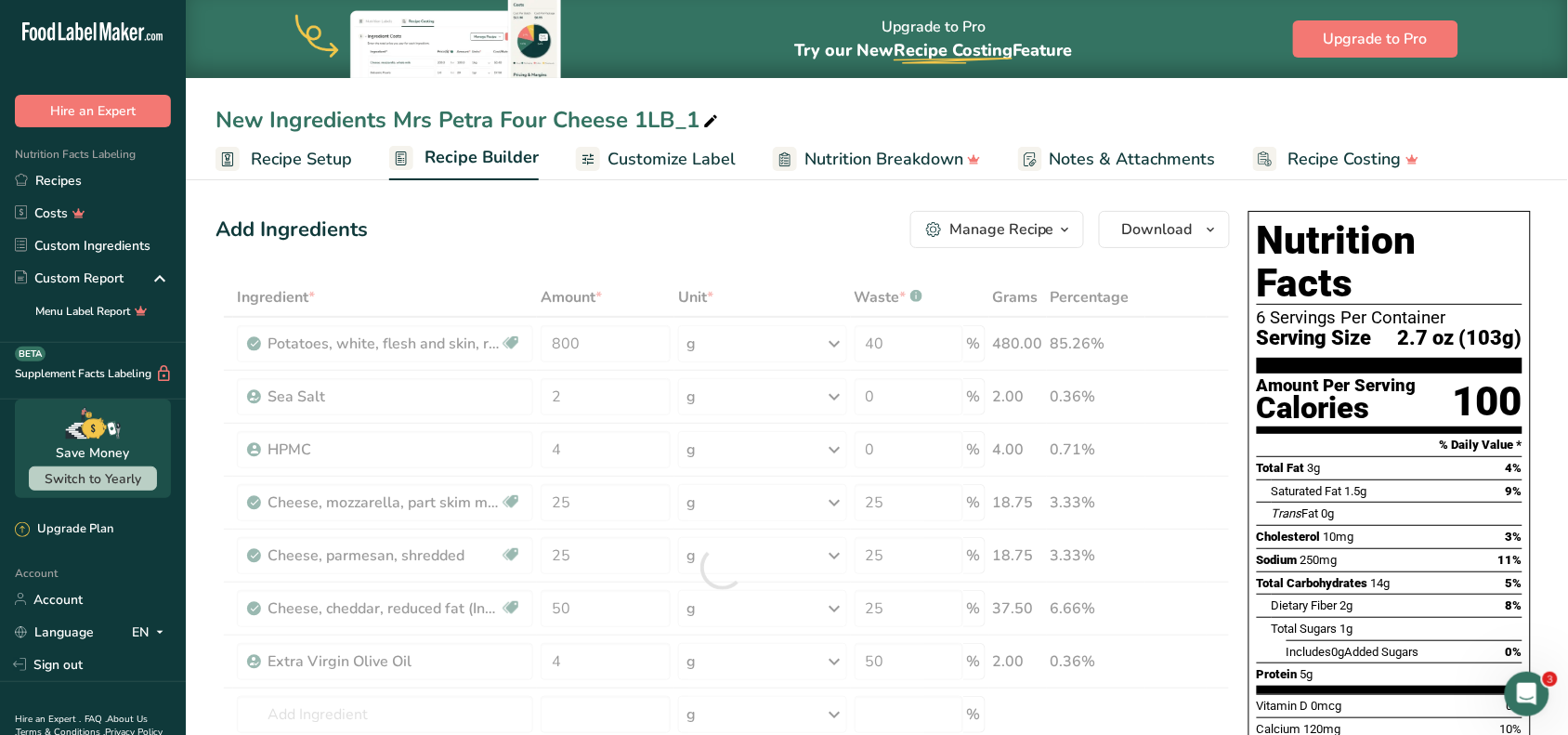click on "Add Ingredients
Manage Recipe         Delete Recipe           Duplicate Recipe             Scale Recipe             Save as Sub-Recipe   .a-a{fill:#347362;}.b-a{fill:#fff;}                               Nutrition Breakdown                   Recipe Card
NEW
Amino Acids Pattern Report             Activity History
Download
Choose your preferred label style
Standard FDA label
Standard FDA label
The most common format for nutrition facts labels in compliance with the FDA's typeface, style and requirements
Tabular FDA label
A label format compliant with the FDA regulations presented in a tabular (horizontal) display.
Linear FDA label
A simple linear display for small sized packages.
Simplified FDA label" at bounding box center (723, 230) 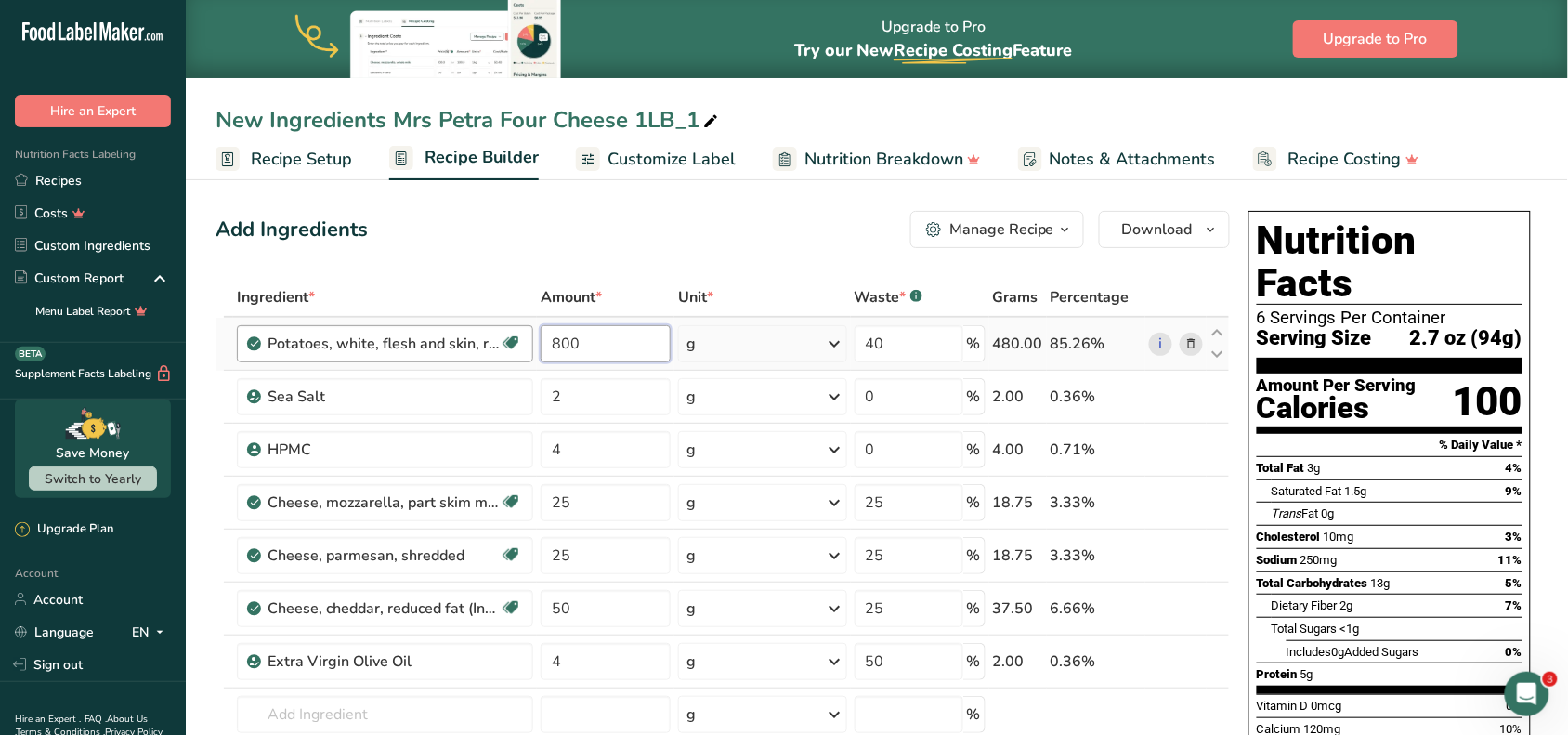 drag, startPoint x: 633, startPoint y: 339, endPoint x: 286, endPoint y: 339, distance: 347 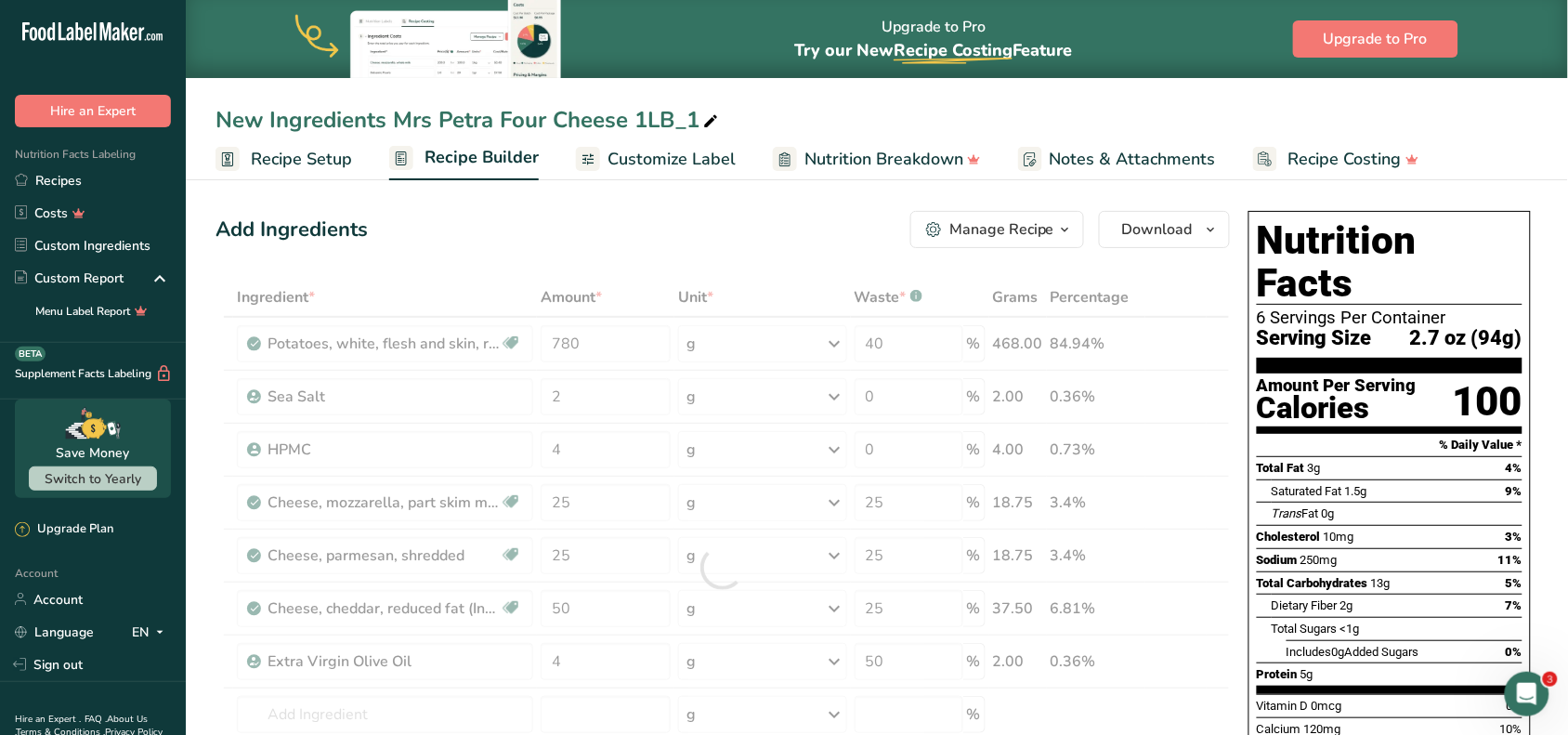 click on "Add Ingredients
Manage Recipe         Delete Recipe           Duplicate Recipe             Scale Recipe             Save as Sub-Recipe   .a-a{fill:#347362;}.b-a{fill:#fff;}                               Nutrition Breakdown                   Recipe Card
NEW
Amino Acids Pattern Report             Activity History
Download
Choose your preferred label style
Standard FDA label
Standard FDA label
The most common format for nutrition facts labels in compliance with the FDA's typeface, style and requirements
Tabular FDA label
A label format compliant with the FDA regulations presented in a tabular (horizontal) display.
Linear FDA label
A simple linear display for small sized packages.
Simplified FDA label" at bounding box center (723, 230) 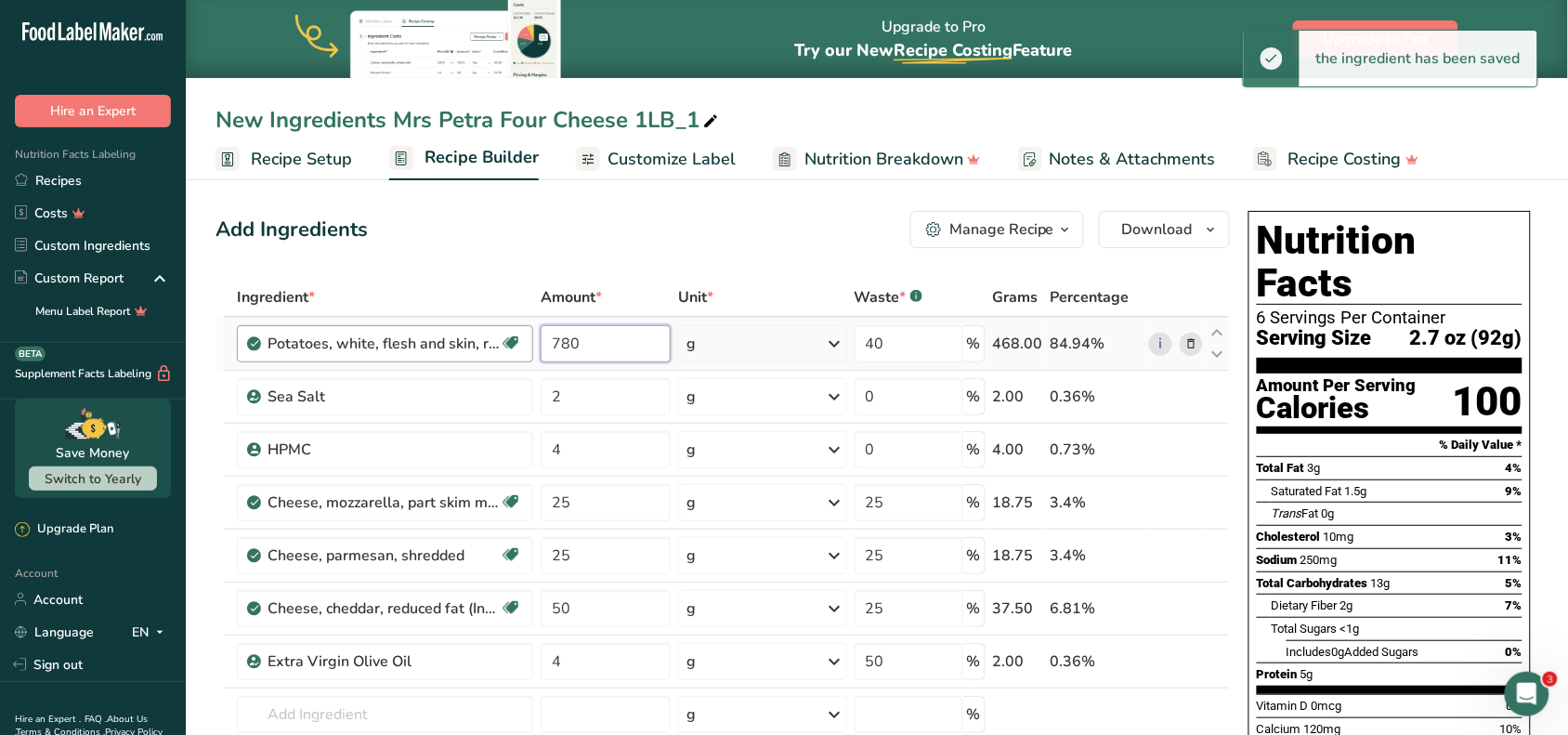 drag, startPoint x: 585, startPoint y: 348, endPoint x: 442, endPoint y: 361, distance: 143.58969 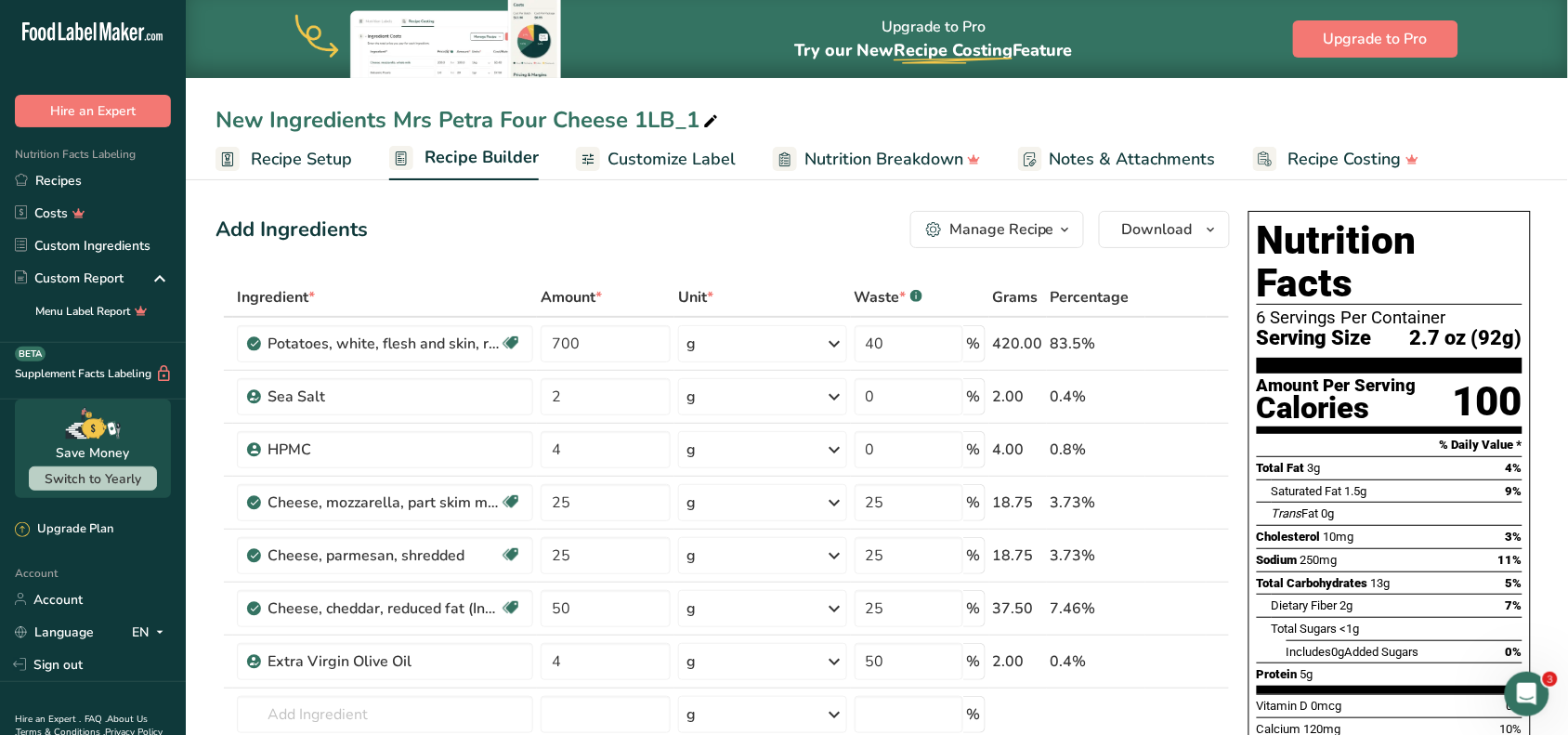 click on "Add Ingredients
Manage Recipe         Delete Recipe           Duplicate Recipe             Scale Recipe             Save as Sub-Recipe   .a-a{fill:#347362;}.b-a{fill:#fff;}                               Nutrition Breakdown                   Recipe Card
NEW
Amino Acids Pattern Report             Activity History
Download
Choose your preferred label style
Standard FDA label
Standard FDA label
The most common format for nutrition facts labels in compliance with the FDA's typeface, style and requirements
Tabular FDA label
A label format compliant with the FDA regulations presented in a tabular (horizontal) display.
Linear FDA label
A simple linear display for small sized packages.
Simplified FDA label" at bounding box center [723, 230] 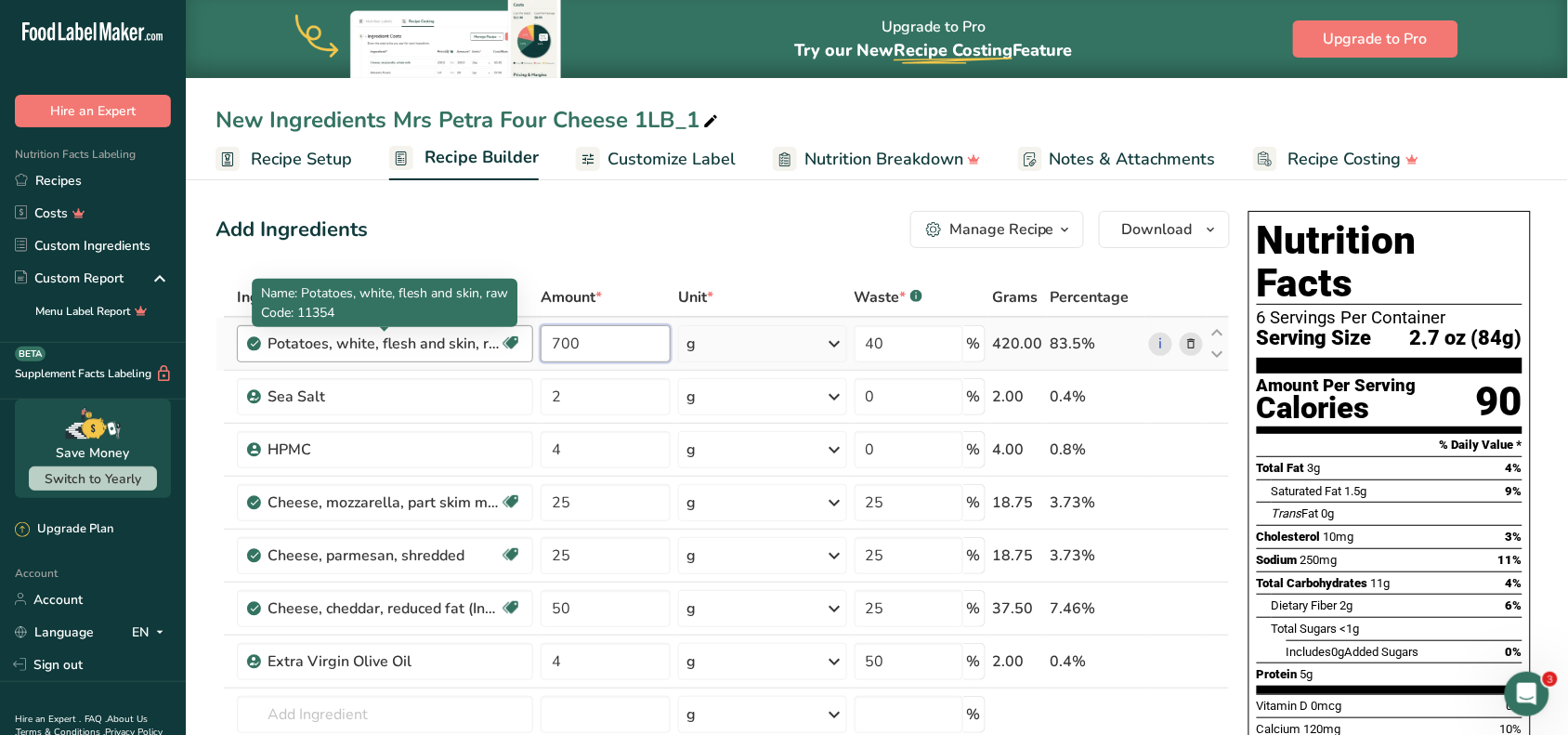 drag, startPoint x: 656, startPoint y: 348, endPoint x: 274, endPoint y: 347, distance: 382.00131 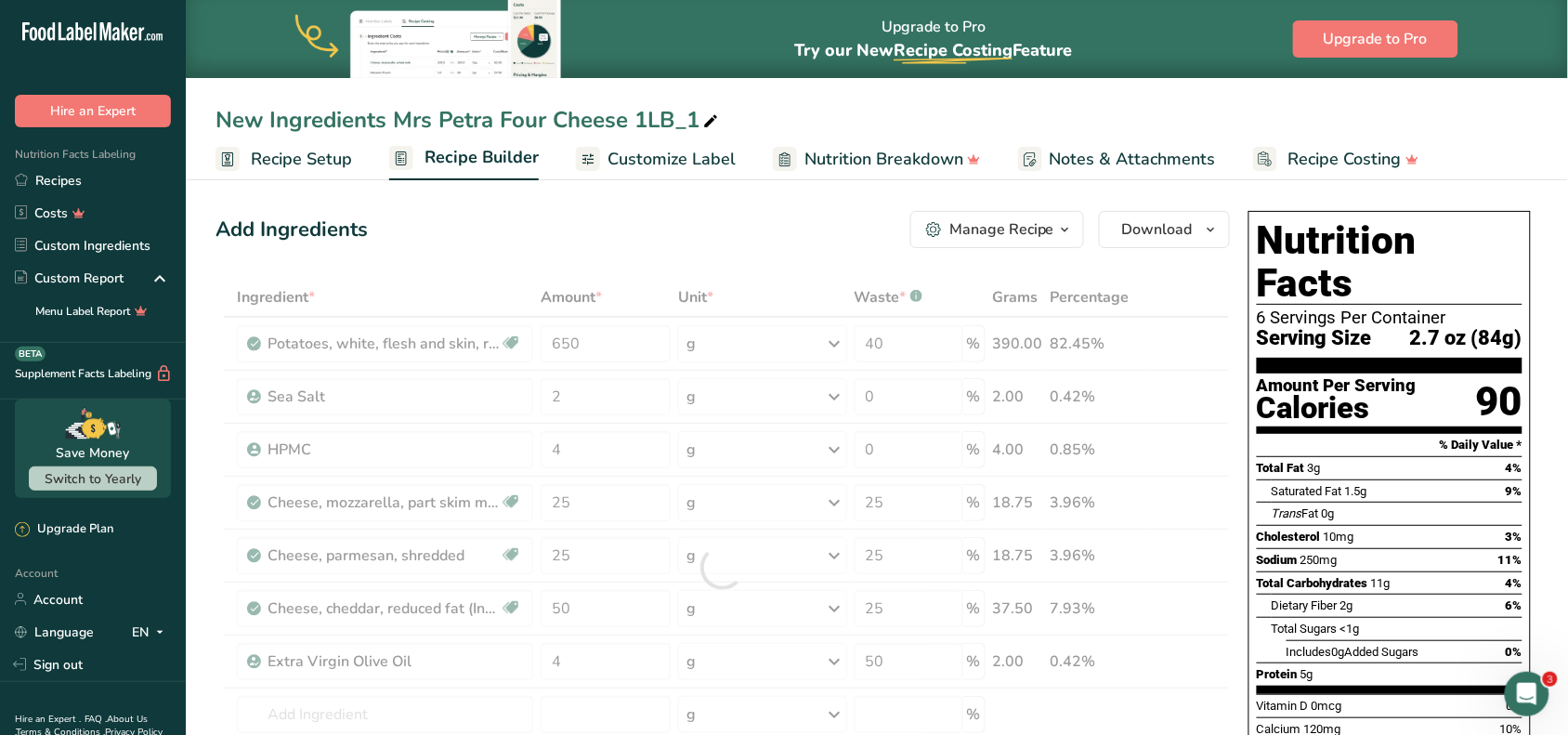 click on "Add Ingredients
Manage Recipe         Delete Recipe           Duplicate Recipe             Scale Recipe             Save as Sub-Recipe   .a-a{fill:#347362;}.b-a{fill:#fff;}                               Nutrition Breakdown                   Recipe Card
NEW
Amino Acids Pattern Report             Activity History
Download
Choose your preferred label style
Standard FDA label
Standard FDA label
The most common format for nutrition facts labels in compliance with the FDA's typeface, style and requirements
Tabular FDA label
A label format compliant with the FDA regulations presented in a tabular (horizontal) display.
Linear FDA label
A simple linear display for small sized packages.
Simplified FDA label" at bounding box center (723, 230) 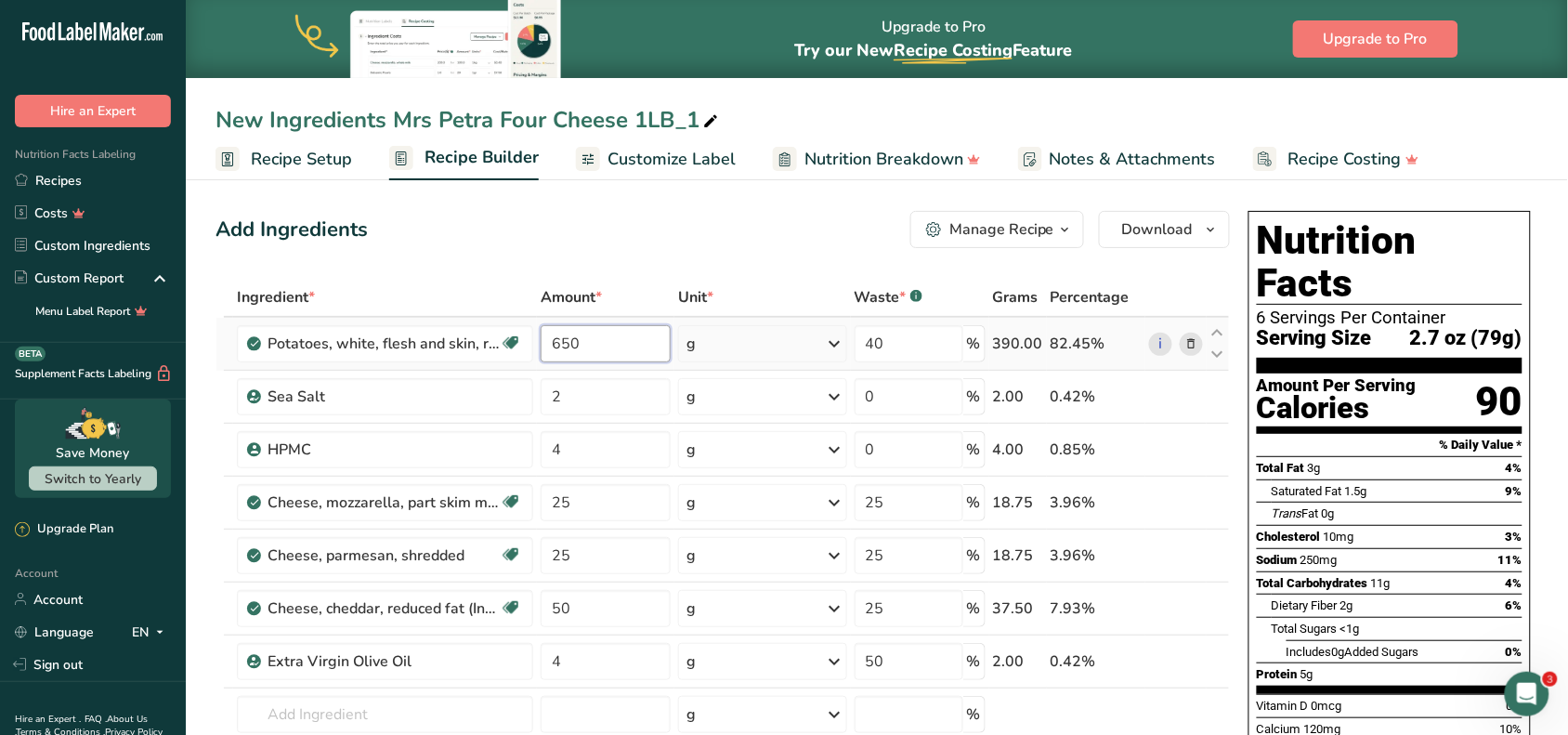 drag, startPoint x: 610, startPoint y: 339, endPoint x: 551, endPoint y: 342, distance: 59.076222 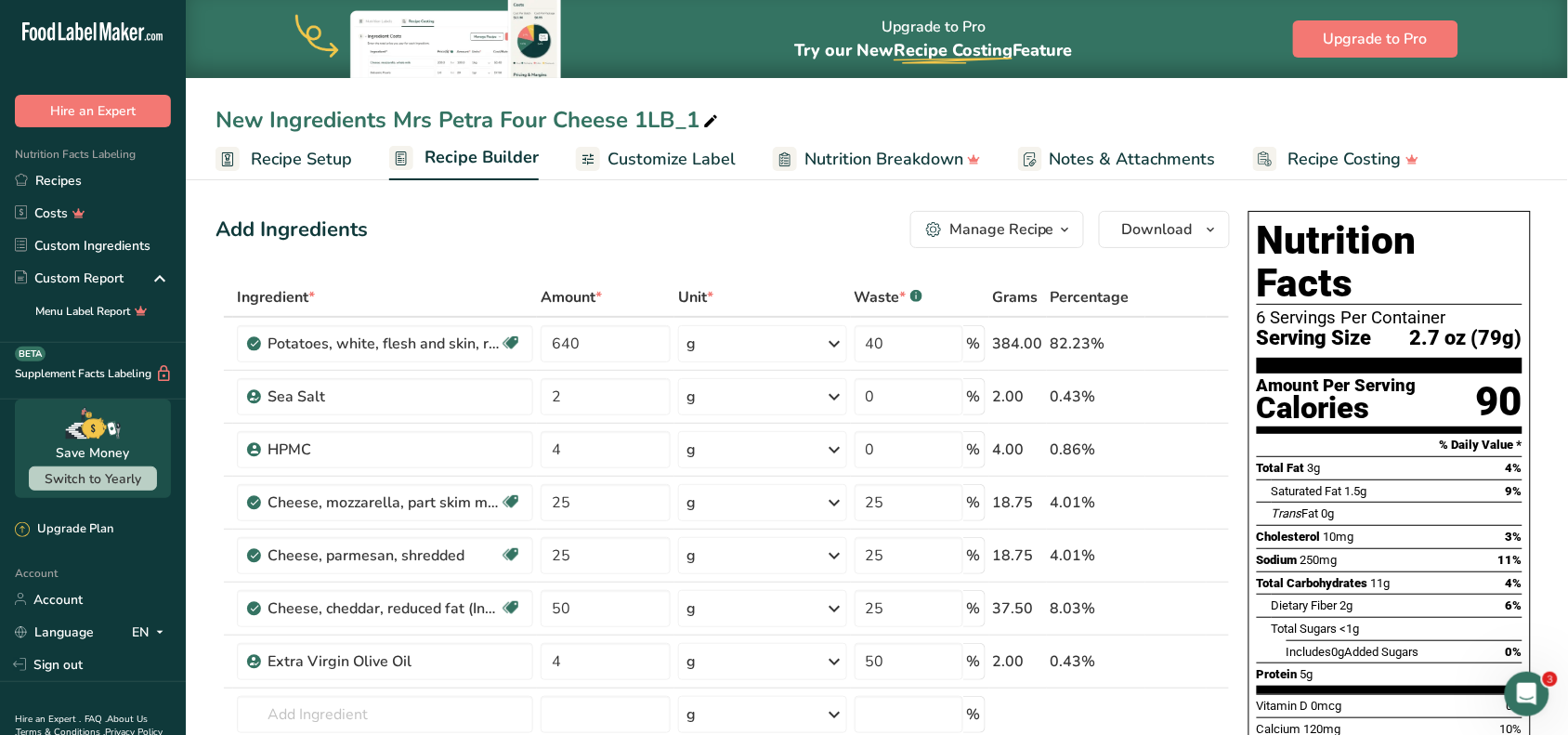 click on "Add Ingredients
Manage Recipe         Delete Recipe           Duplicate Recipe             Scale Recipe             Save as Sub-Recipe   .a-a{fill:#347362;}.b-a{fill:#fff;}                               Nutrition Breakdown                   Recipe Card
NEW
Amino Acids Pattern Report             Activity History
Download
Choose your preferred label style
Standard FDA label
Standard FDA label
The most common format for nutrition facts labels in compliance with the FDA's typeface, style and requirements
Tabular FDA label
A label format compliant with the FDA regulations presented in a tabular (horizontal) display.
Linear FDA label
A simple linear display for small sized packages.
Simplified FDA label" at bounding box center (723, 230) 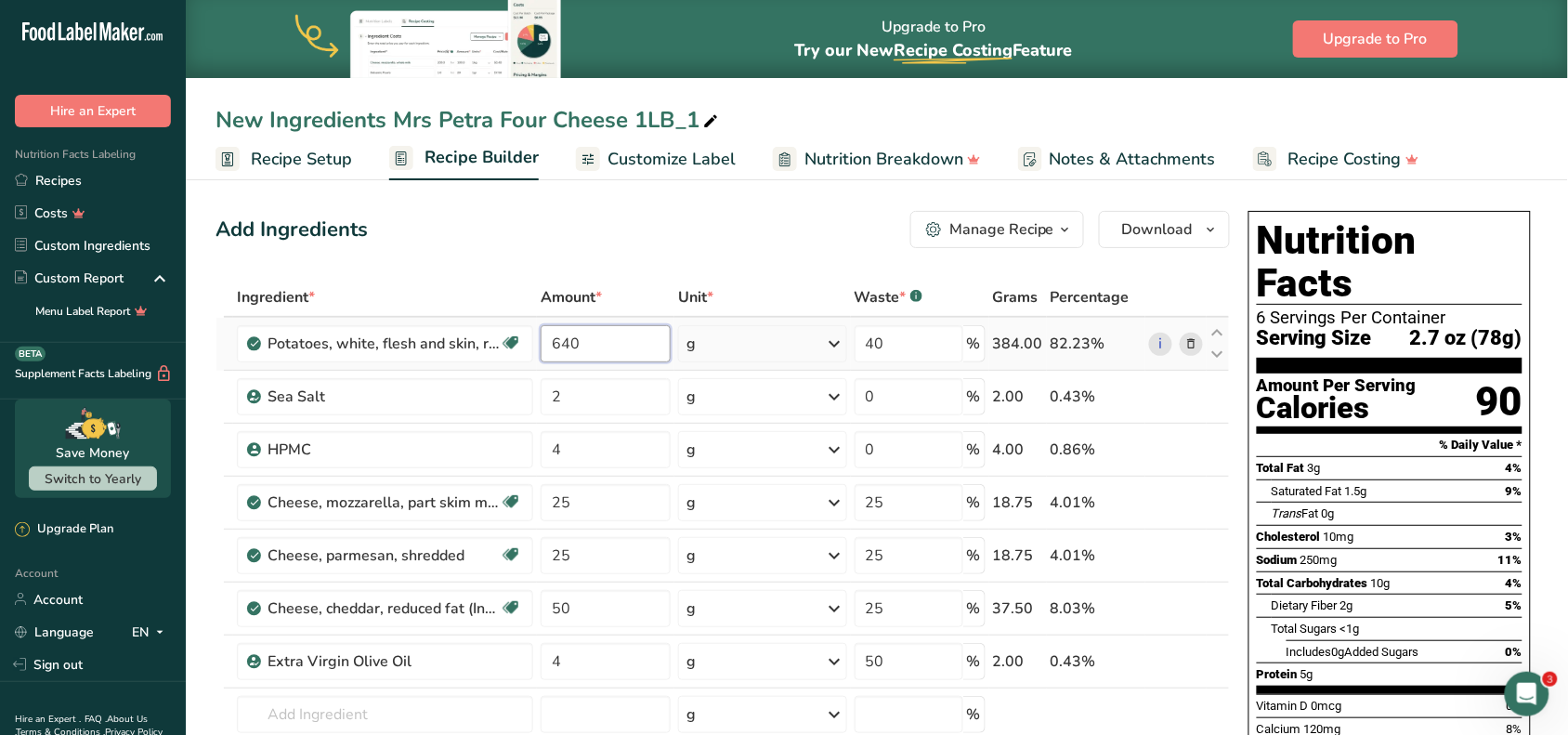 drag, startPoint x: 618, startPoint y: 348, endPoint x: 549, endPoint y: 344, distance: 69.115845 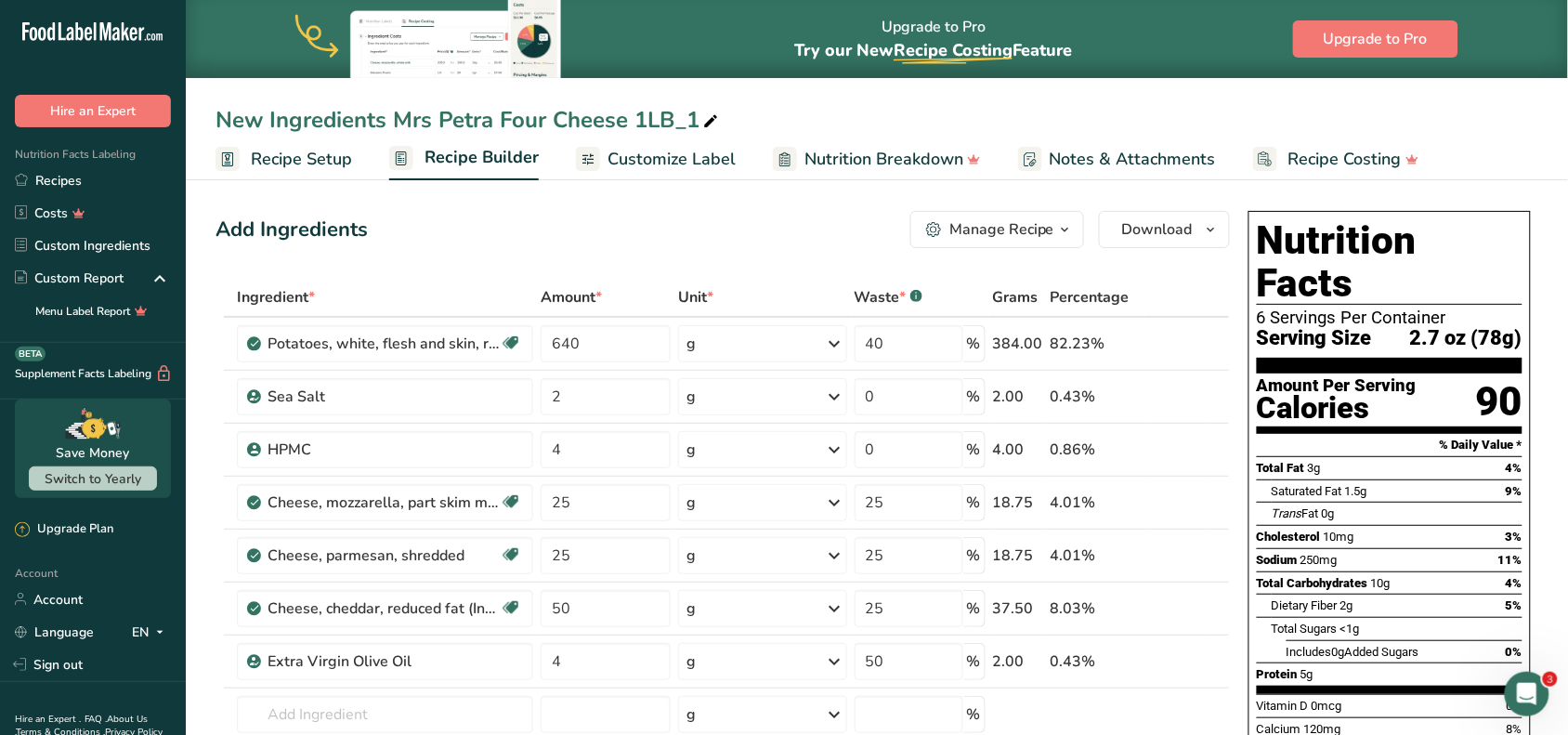 click on "Add Ingredients
Manage Recipe         Delete Recipe           Duplicate Recipe             Scale Recipe             Save as Sub-Recipe   .a-a{fill:#347362;}.b-a{fill:#fff;}                               Nutrition Breakdown                   Recipe Card
NEW
Amino Acids Pattern Report             Activity History
Download
Choose your preferred label style
Standard FDA label
Standard FDA label
The most common format for nutrition facts labels in compliance with the FDA's typeface, style and requirements
Tabular FDA label
A label format compliant with the FDA regulations presented in a tabular (horizontal) display.
Linear FDA label
A simple linear display for small sized packages.
Simplified FDA label" at bounding box center (728, 826) 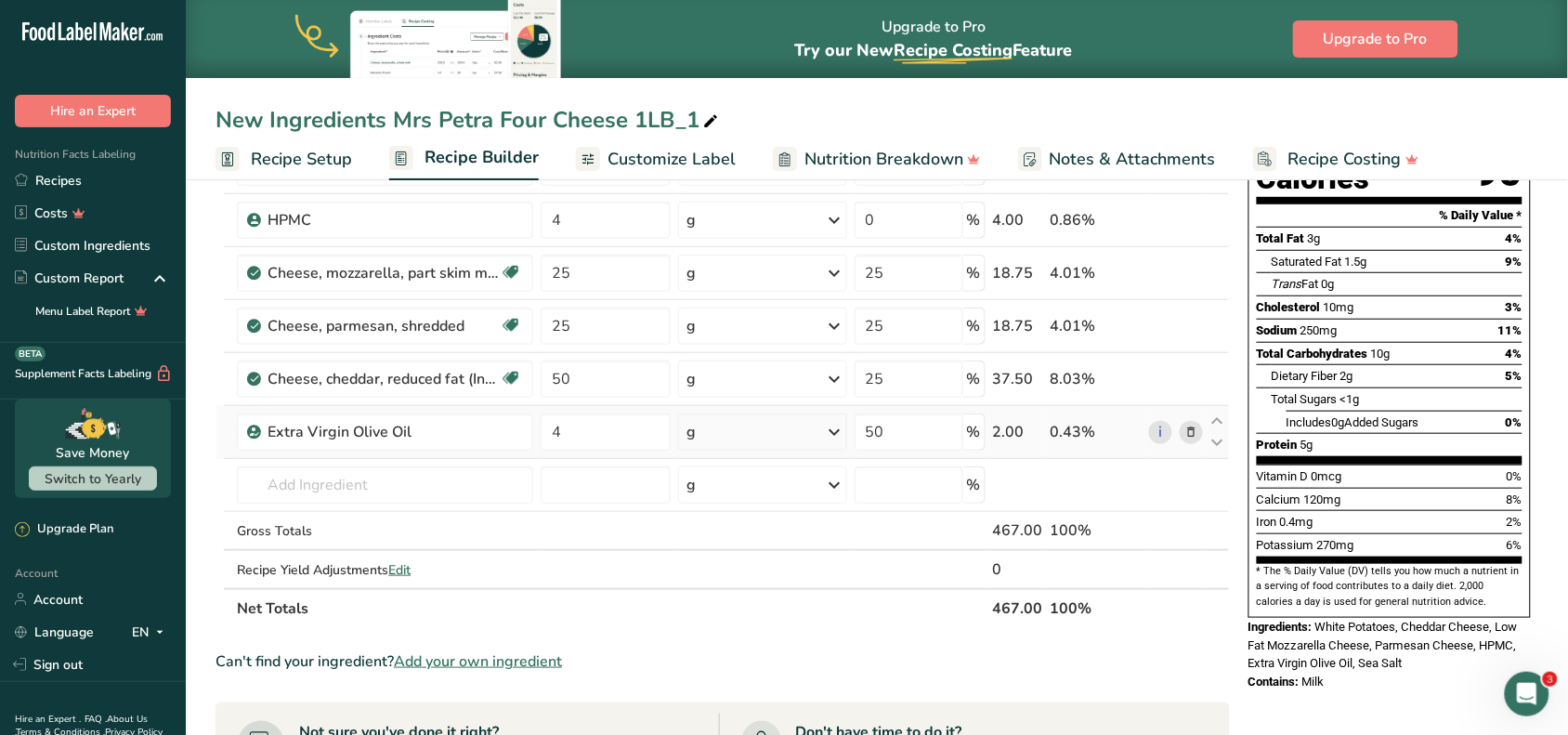 scroll, scrollTop: 232, scrollLeft: 0, axis: vertical 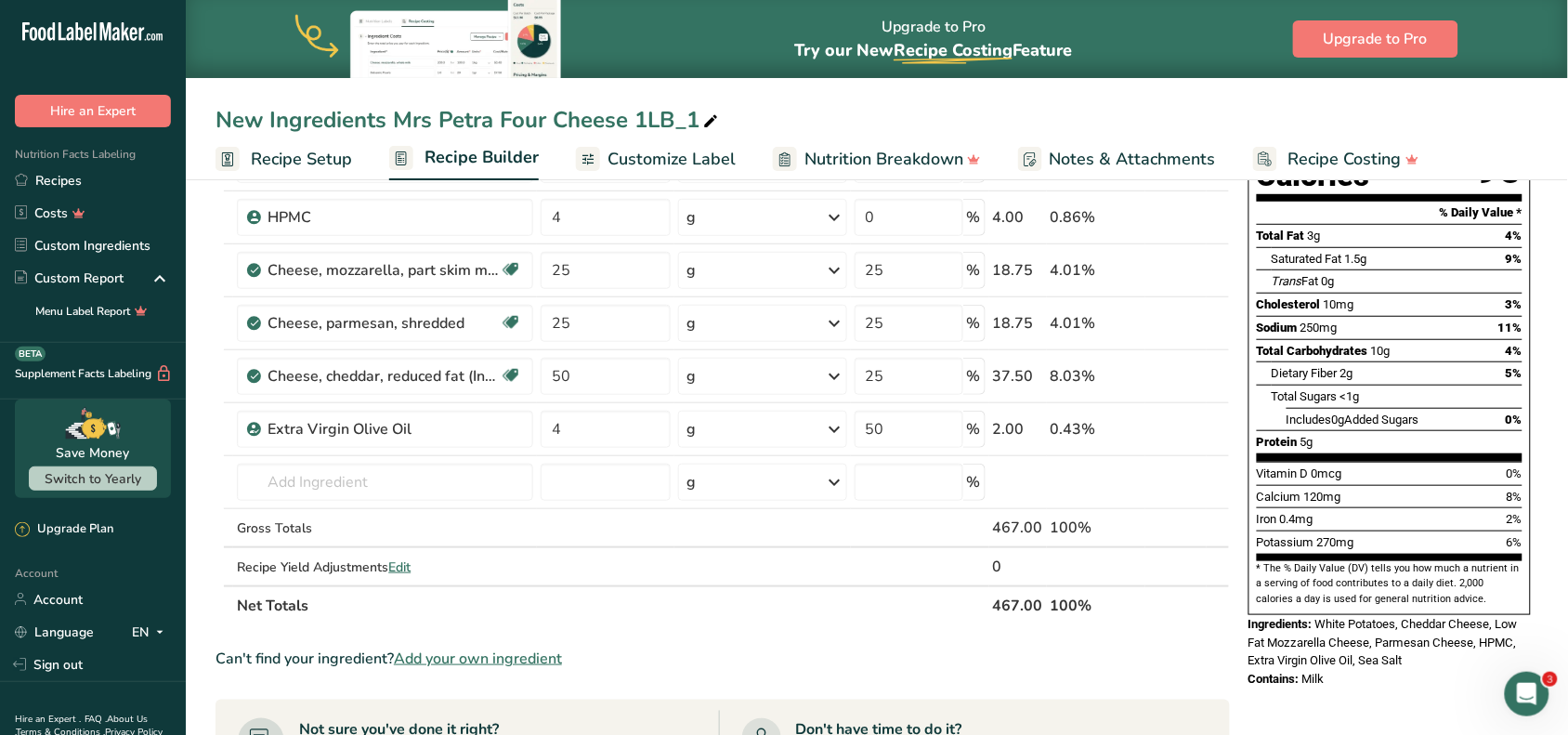 drag, startPoint x: 962, startPoint y: 602, endPoint x: 1113, endPoint y: 618, distance: 151.84532 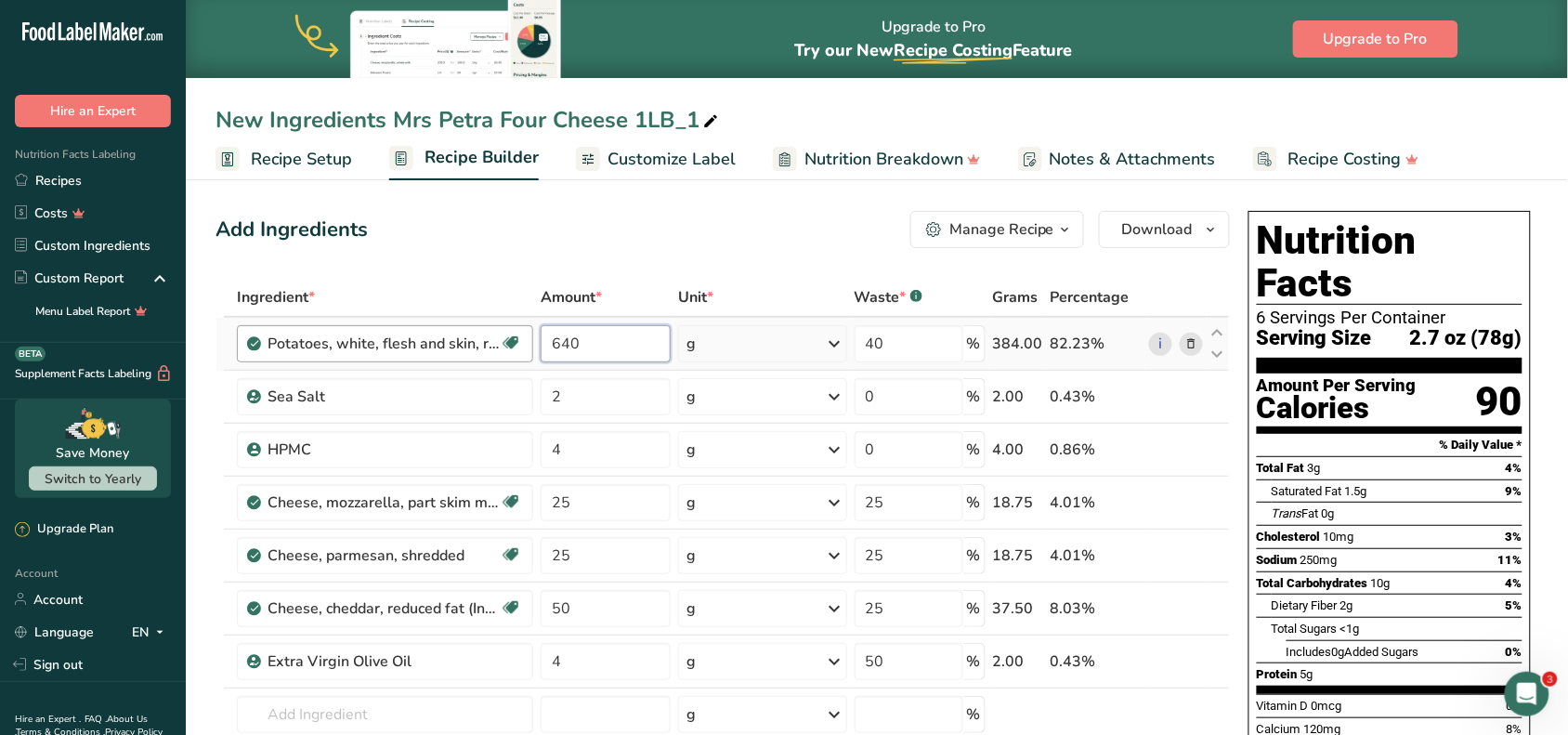 click on ".a-20{fill:#fff;}
Hire an Expert
Nutrition Facts Labeling
Recipes
Costs
Custom Ingredients
Custom Report
Menu Label Report
Supplement Facts Labeling
BETA
Save Money
Switch to Yearly
Upgrade Plan
Account
Account
Language
EN
English
Spanish" at bounding box center (784, 739) 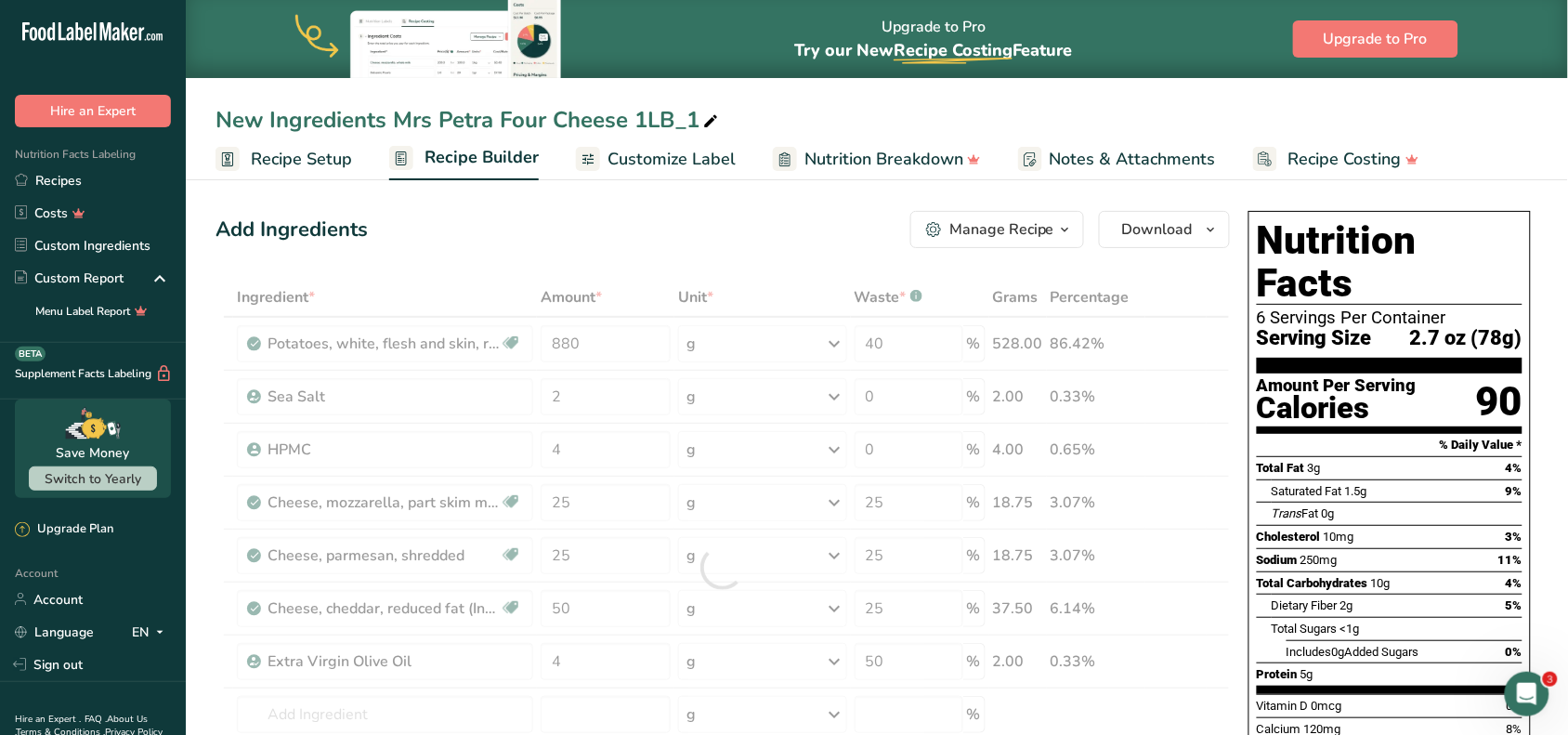 click on "Add Ingredients
Manage Recipe         Delete Recipe           Duplicate Recipe             Scale Recipe             Save as Sub-Recipe   .a-a{fill:#347362;}.b-a{fill:#fff;}                               Nutrition Breakdown                   Recipe Card
NEW
Amino Acids Pattern Report             Activity History
Download
Choose your preferred label style
Standard FDA label
Standard FDA label
The most common format for nutrition facts labels in compliance with the FDA's typeface, style and requirements
Tabular FDA label
A label format compliant with the FDA regulations presented in a tabular (horizontal) display.
Linear FDA label
A simple linear display for small sized packages.
Simplified FDA label" at bounding box center [728, 826] 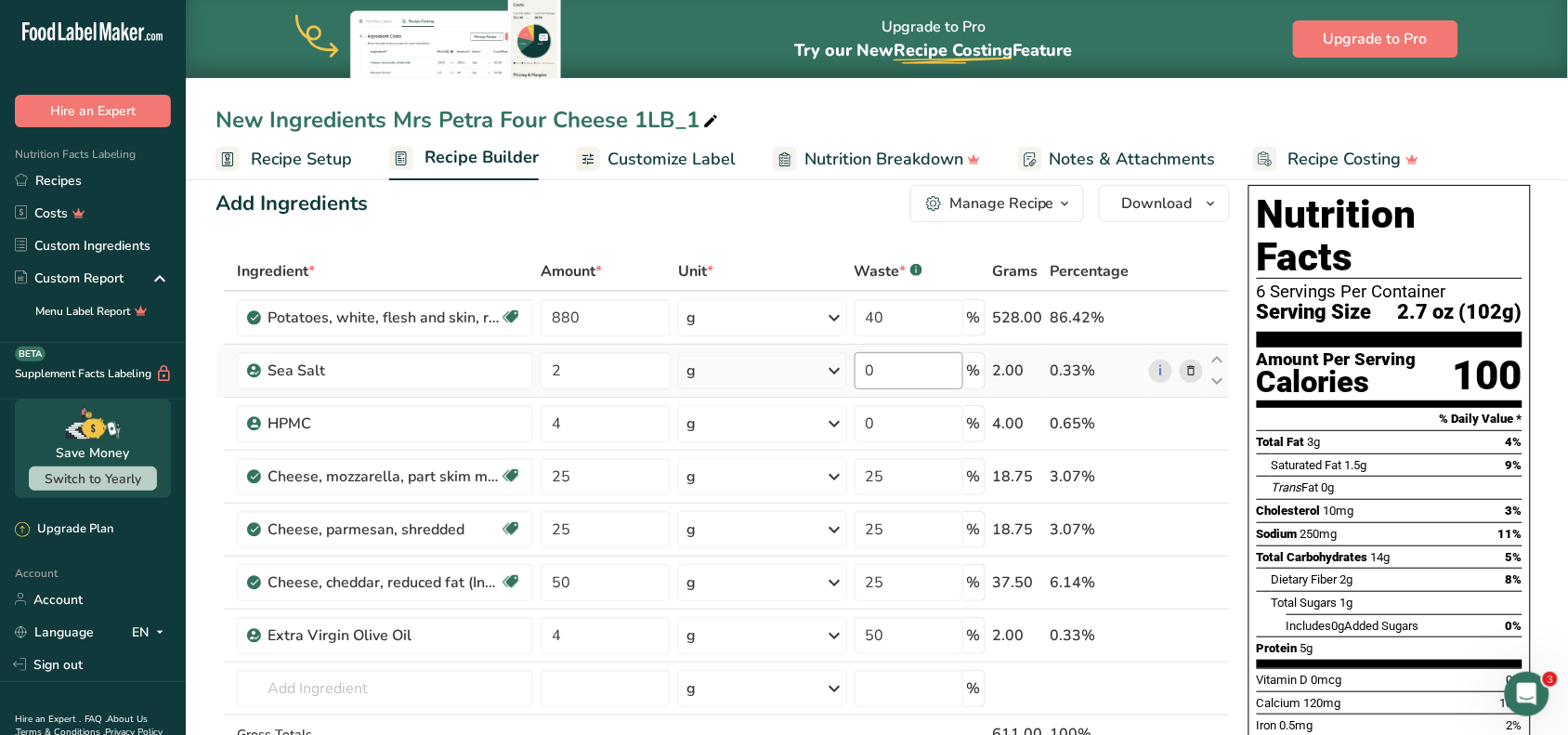 scroll, scrollTop: 0, scrollLeft: 0, axis: both 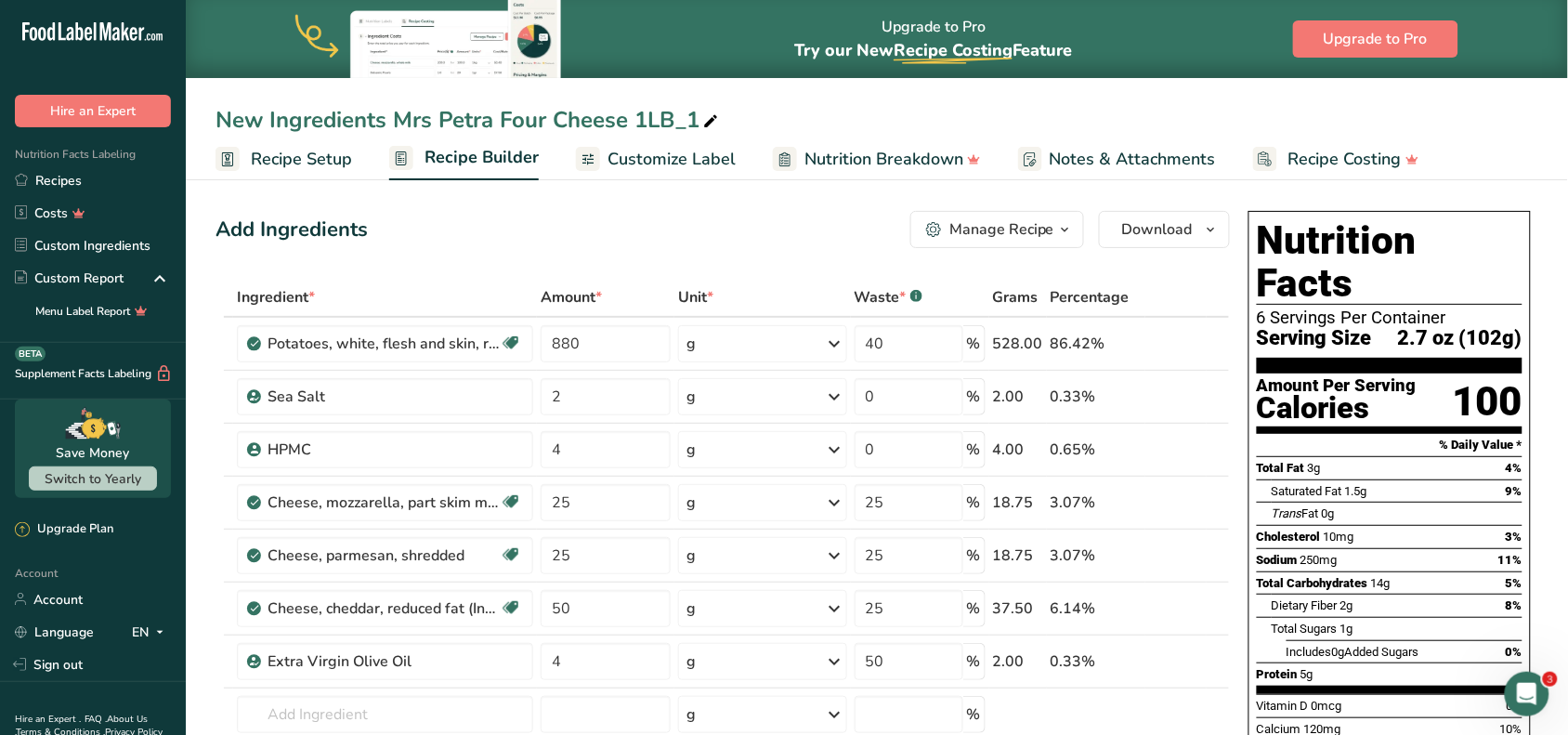 drag, startPoint x: 1385, startPoint y: 302, endPoint x: 1542, endPoint y: 308, distance: 157.11461 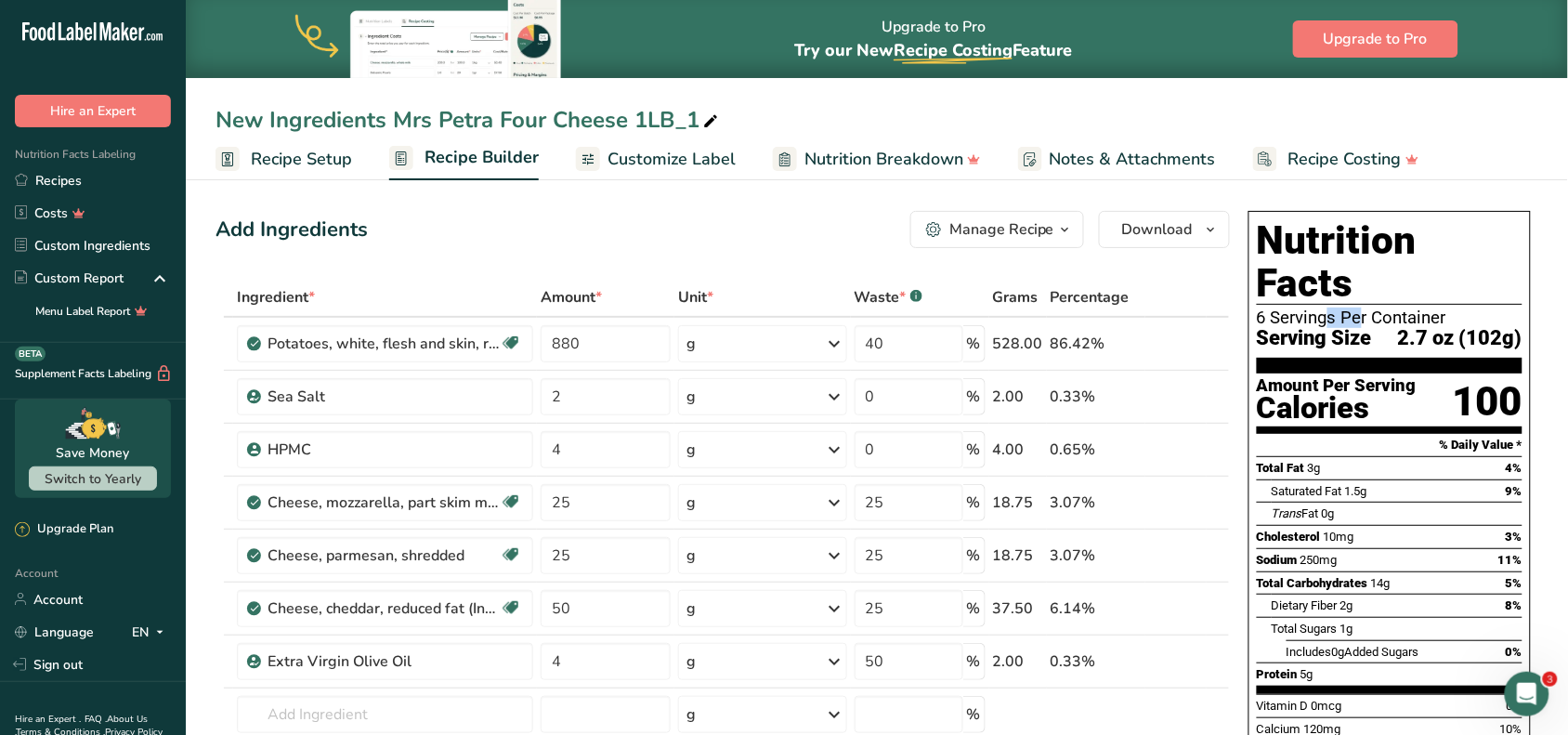 drag, startPoint x: 1256, startPoint y: 275, endPoint x: 1287, endPoint y: 275, distance: 31 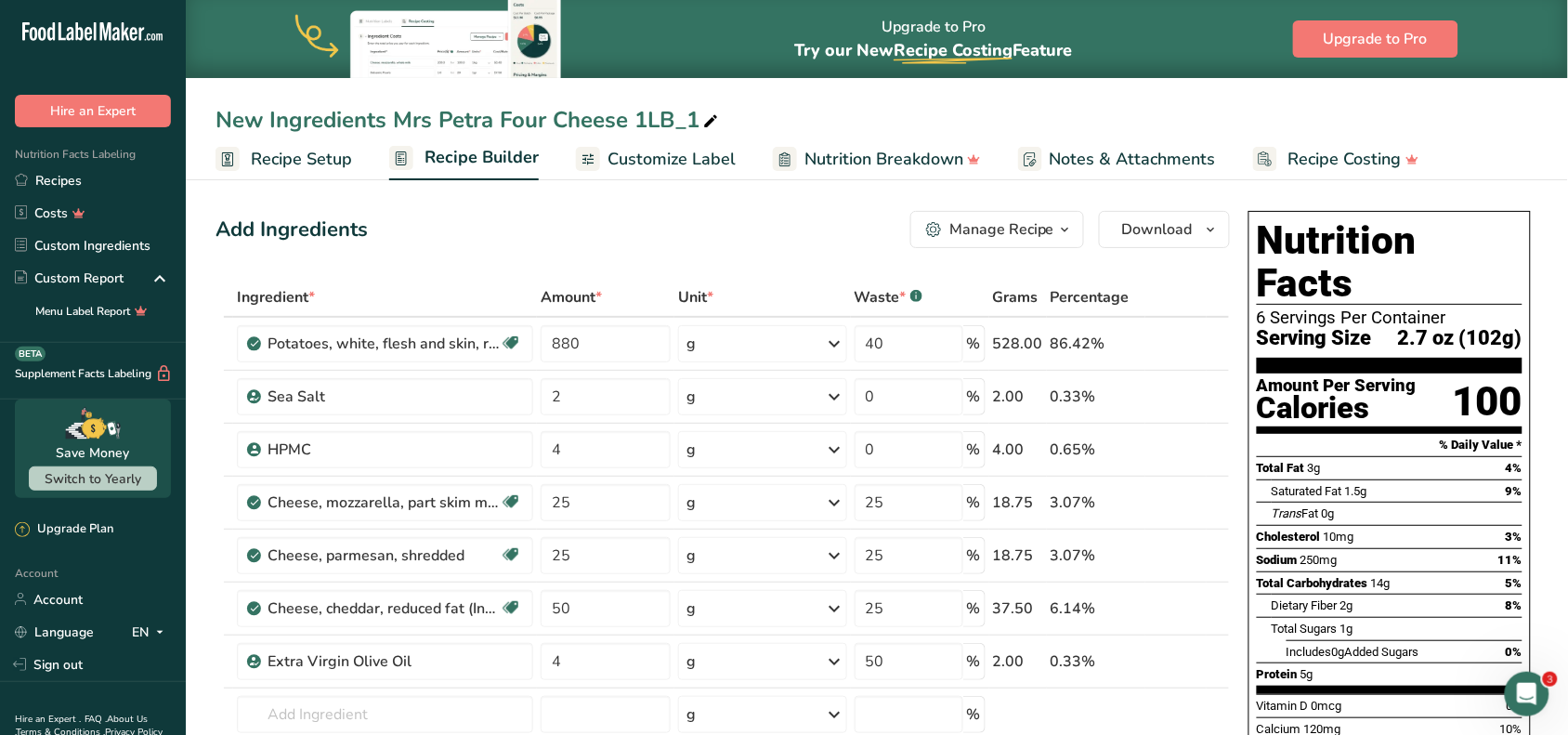 click on "Nutrition Facts
6 Servings Per Container
Serving Size
2.7 oz (102g)" at bounding box center (1390, 296) 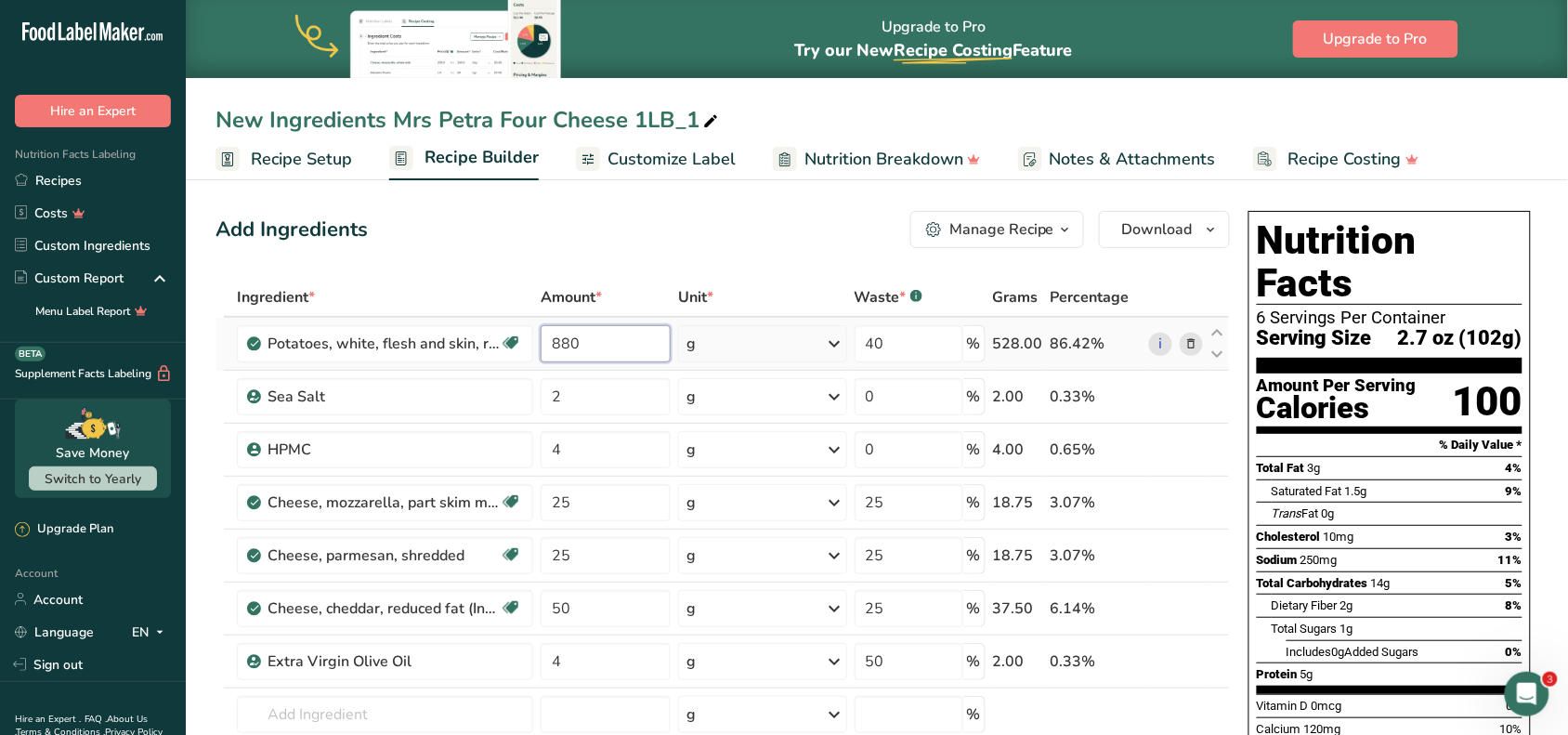 click on "880" at bounding box center (606, 344) 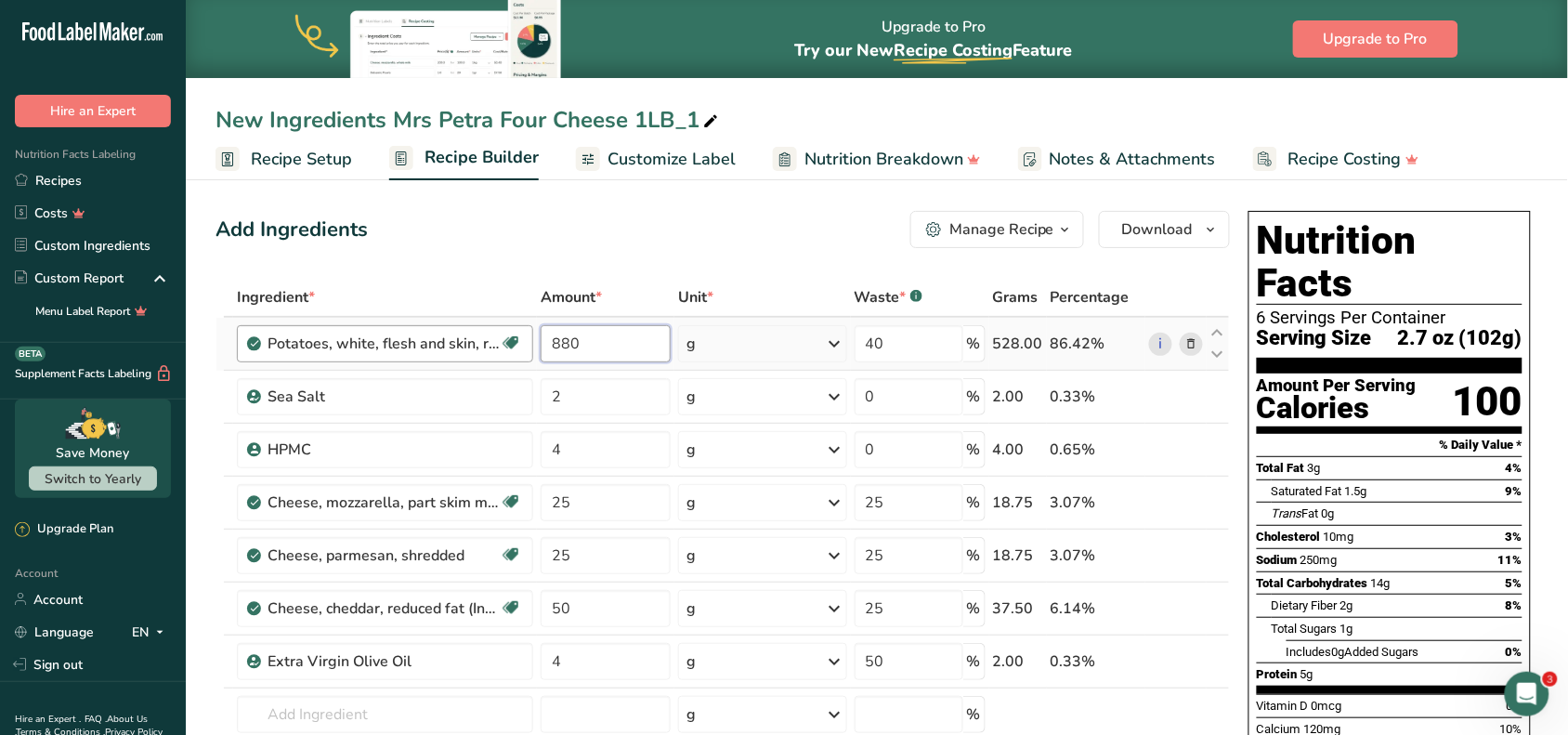 click on "Potatoes, white, flesh and skin, raw
Source of Antioxidants
Dairy free
Gluten free
Vegan
Vegetarian
Soy free
880
g
Portions
0.5 cup, diced
1 large (3" to 4-1/4" dia.)
1 medium (2+-1/4" to 3-1/4" dia.)
See more
Weight Units
g
kg
mg
See more
Volume Units
l
Volume units require a density conversion. If you know your ingredient's density enter it below. Otherwise, click on "RIA" our AI Regulatory bot - she will be able to help you
lb/ft3
g/cm3
Confirm
mL
lb/ft3
40" at bounding box center [723, 344] 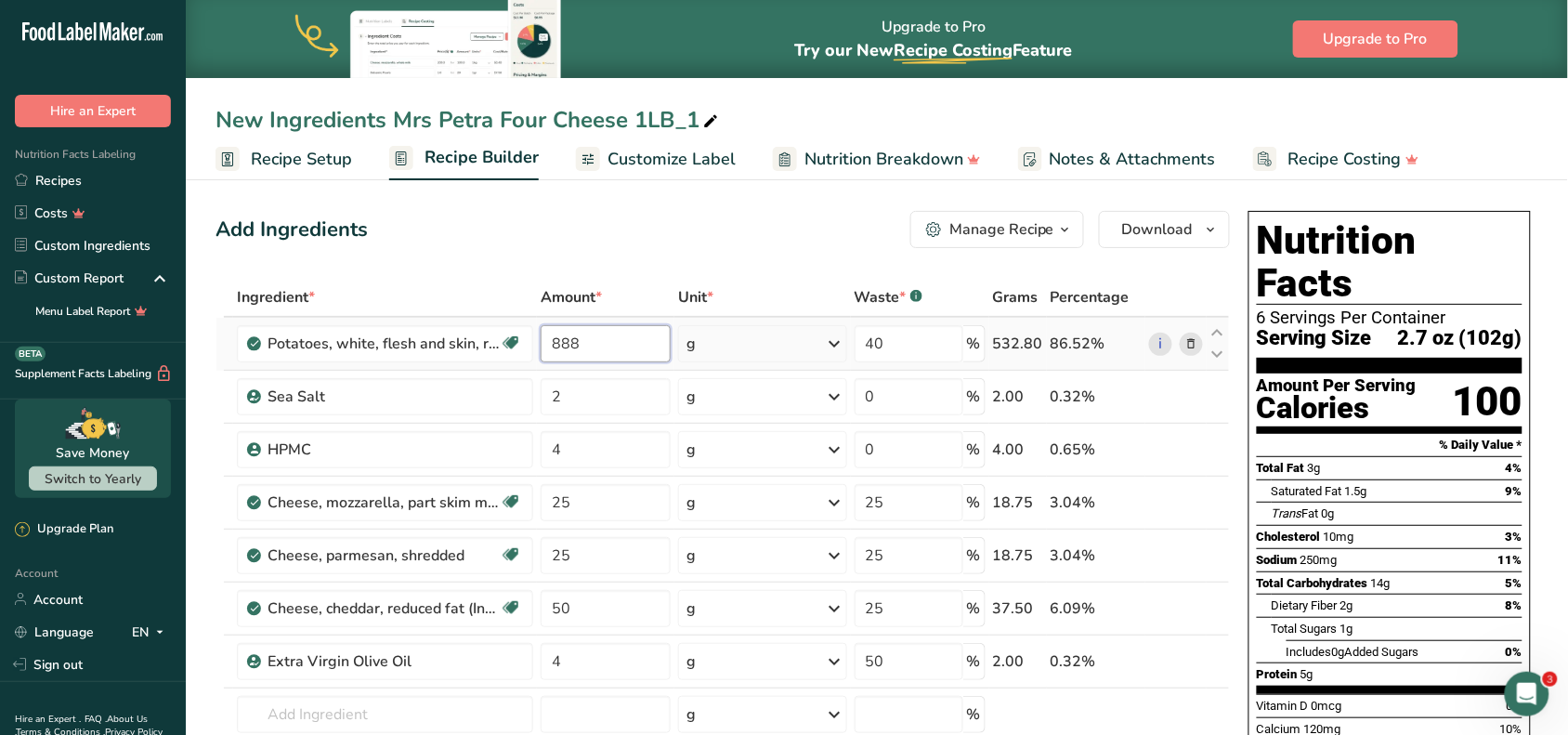 type on "888" 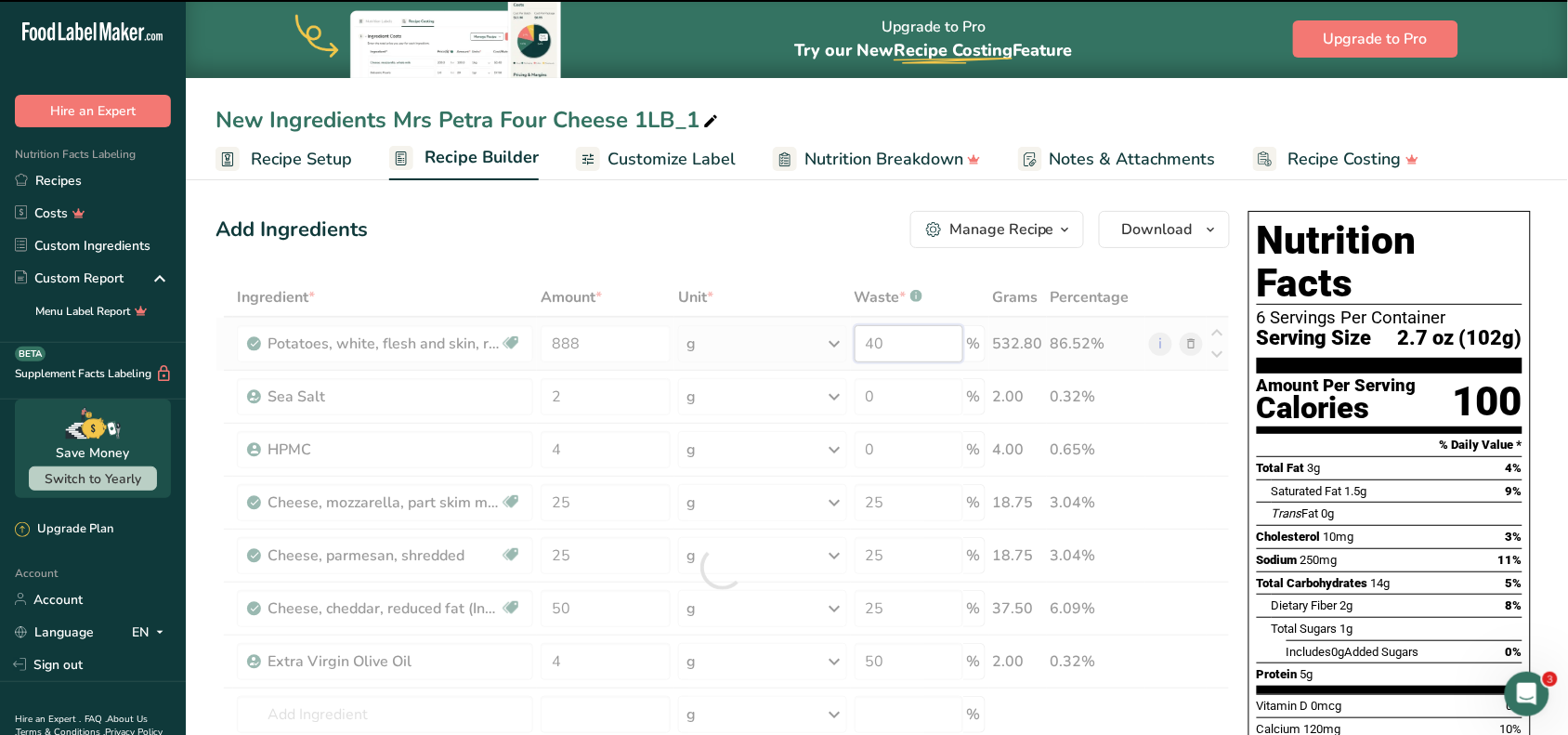 click on "40" at bounding box center (908, 344) 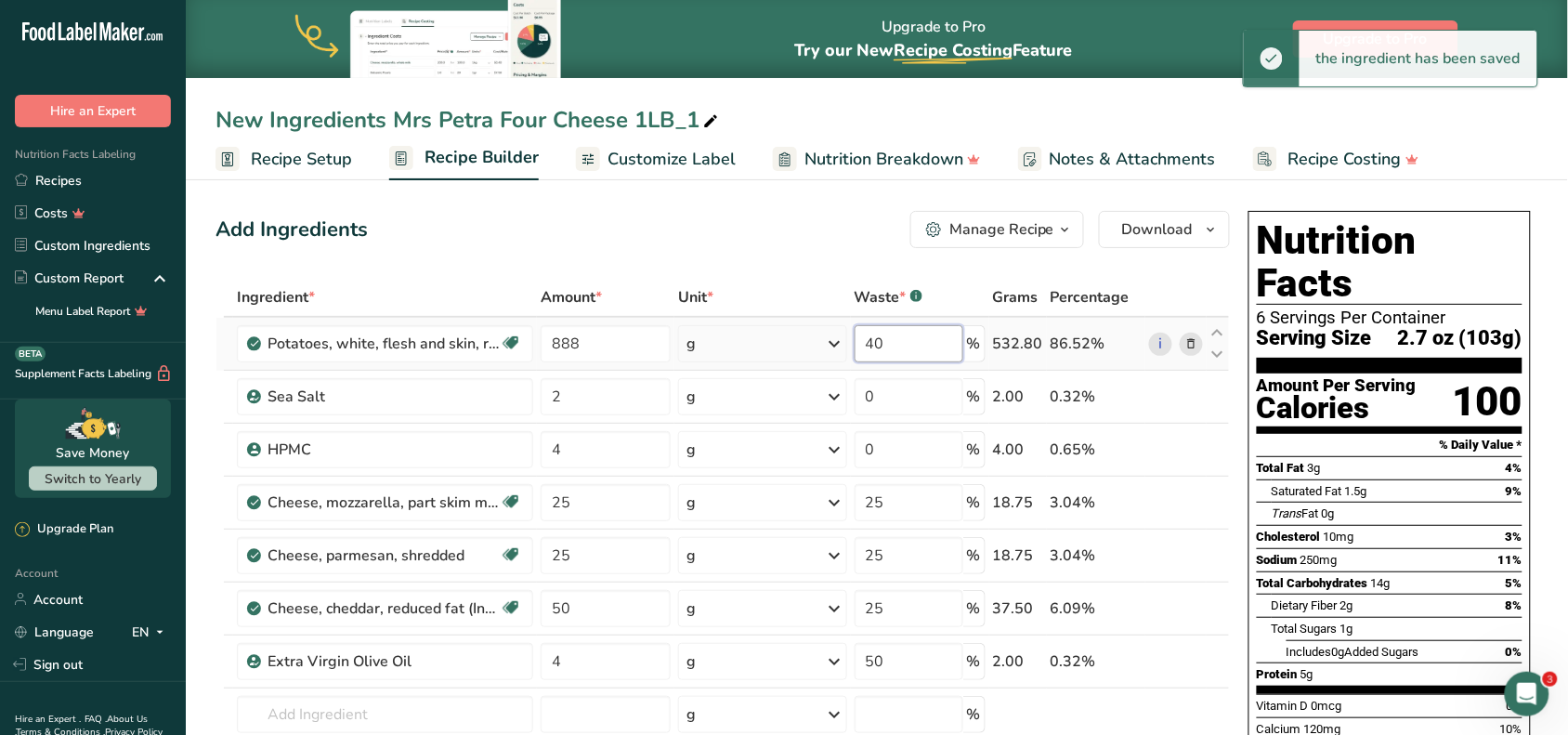drag, startPoint x: 911, startPoint y: 347, endPoint x: 734, endPoint y: 363, distance: 177.7217 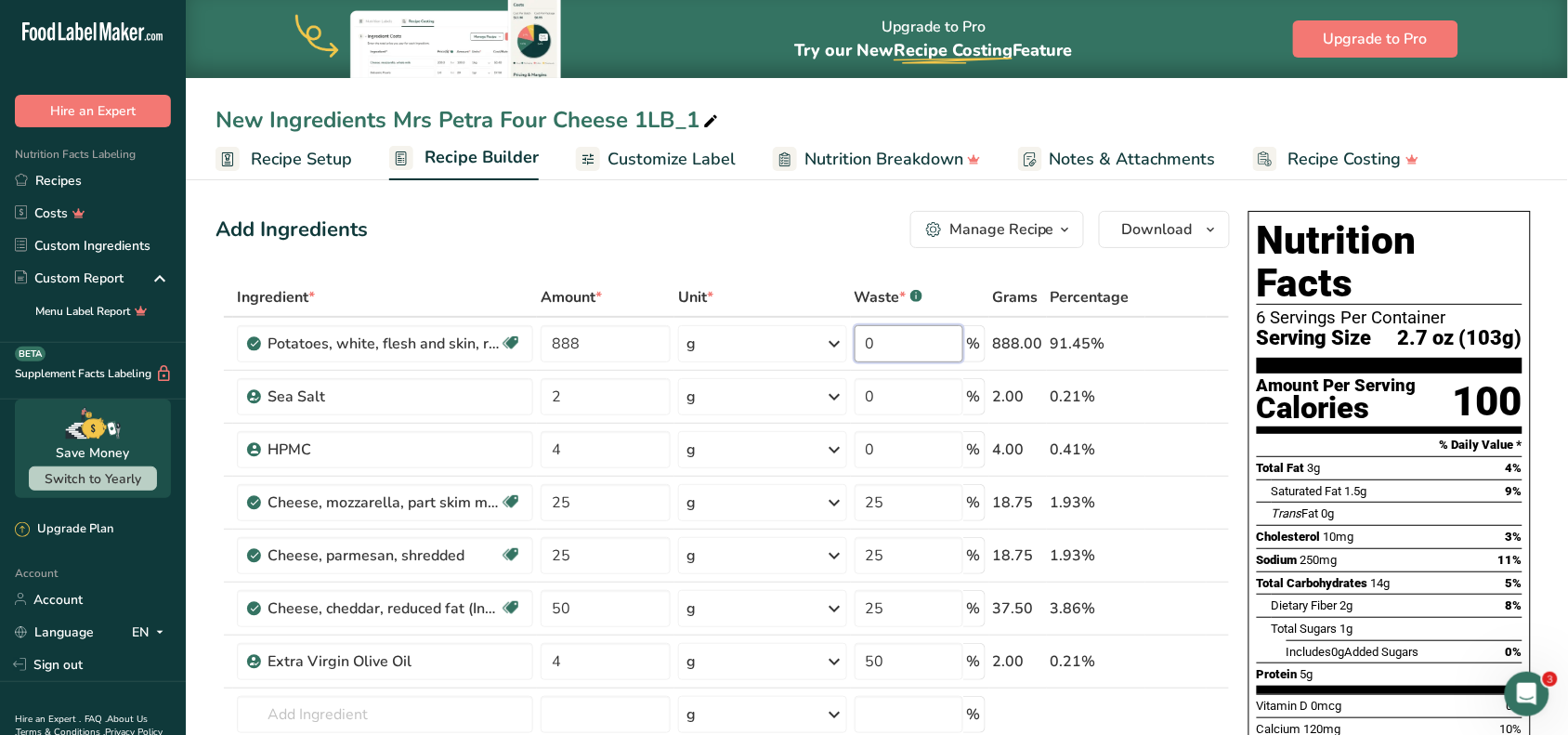 type on "0" 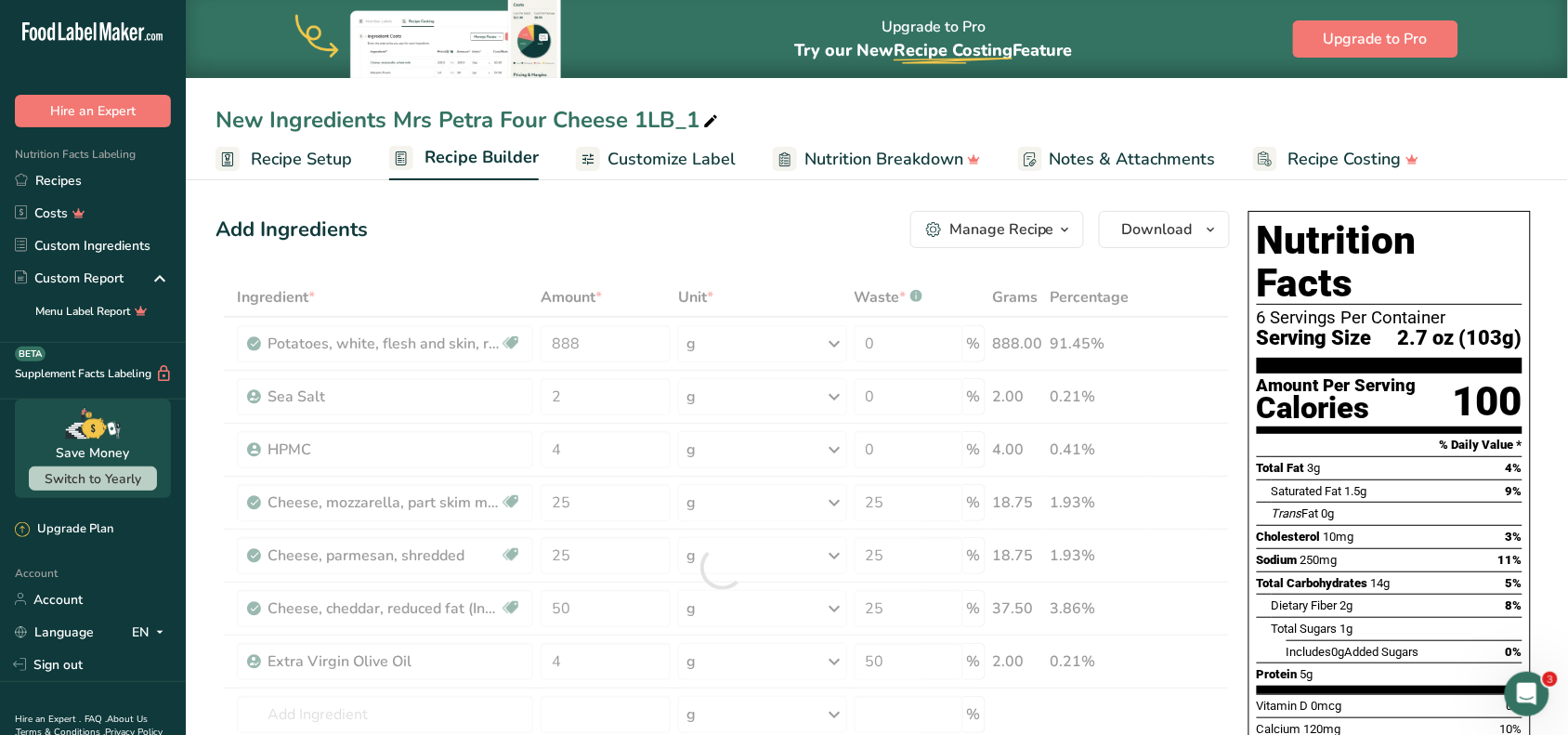click on "Add Ingredients
Manage Recipe         Delete Recipe           Duplicate Recipe             Scale Recipe             Save as Sub-Recipe   .a-a{fill:#347362;}.b-a{fill:#fff;}                               Nutrition Breakdown                   Recipe Card
NEW
Amino Acids Pattern Report             Activity History
Download
Choose your preferred label style
Standard FDA label
Standard FDA label
The most common format for nutrition facts labels in compliance with the FDA's typeface, style and requirements
Tabular FDA label
A label format compliant with the FDA regulations presented in a tabular (horizontal) display.
Linear FDA label
A simple linear display for small sized packages.
Simplified FDA label" at bounding box center (723, 230) 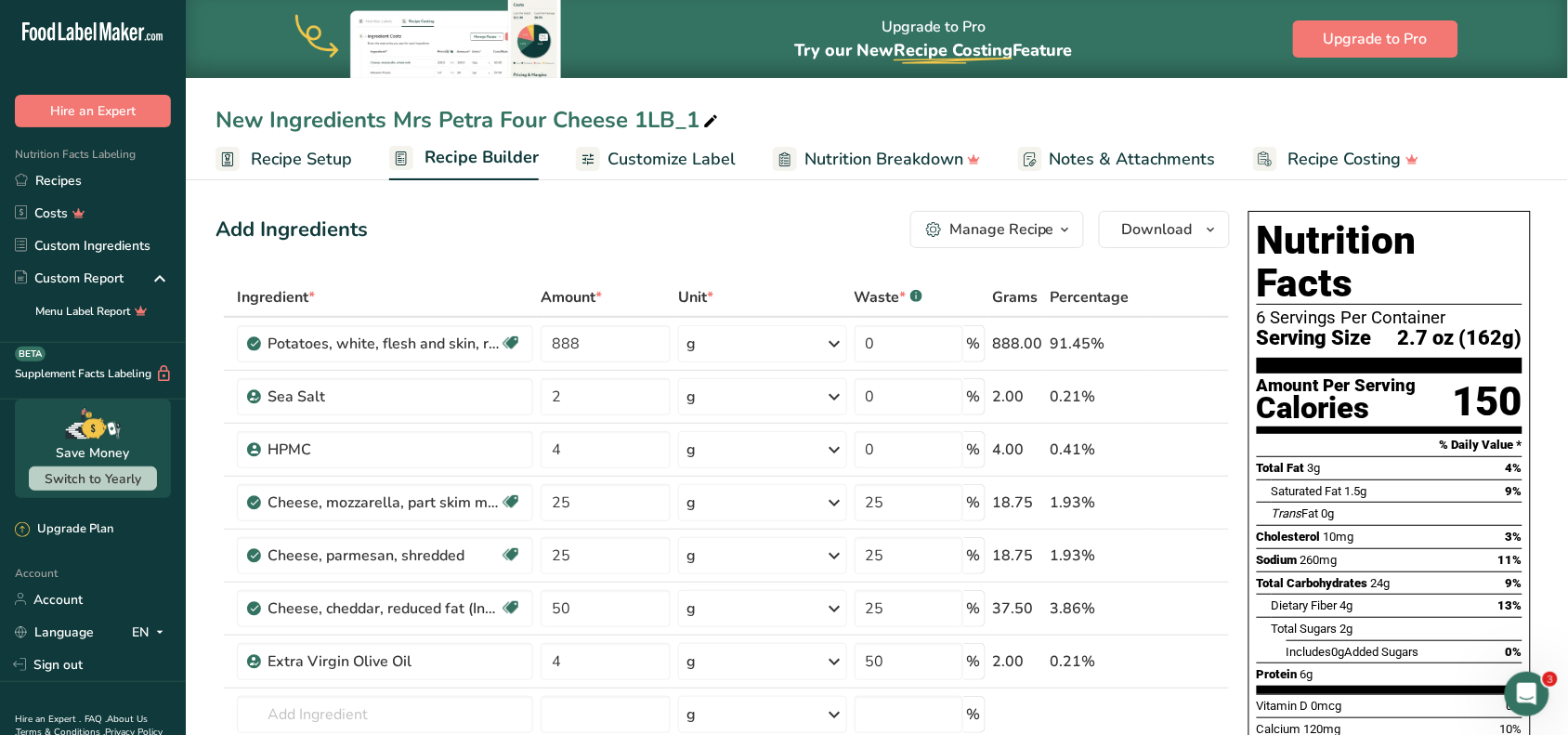 drag, startPoint x: 1454, startPoint y: 308, endPoint x: 1542, endPoint y: 314, distance: 88.204308 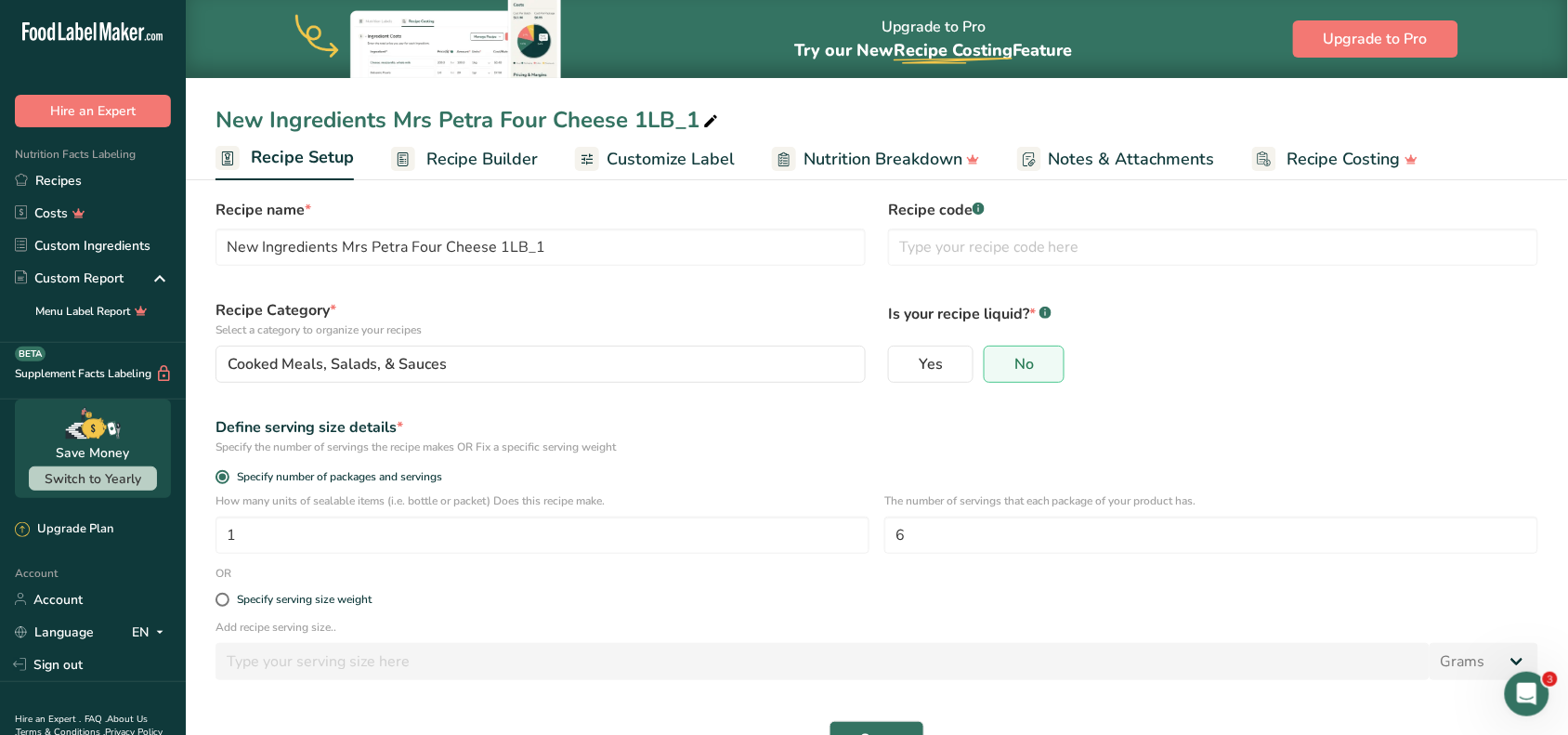 scroll, scrollTop: 0, scrollLeft: 0, axis: both 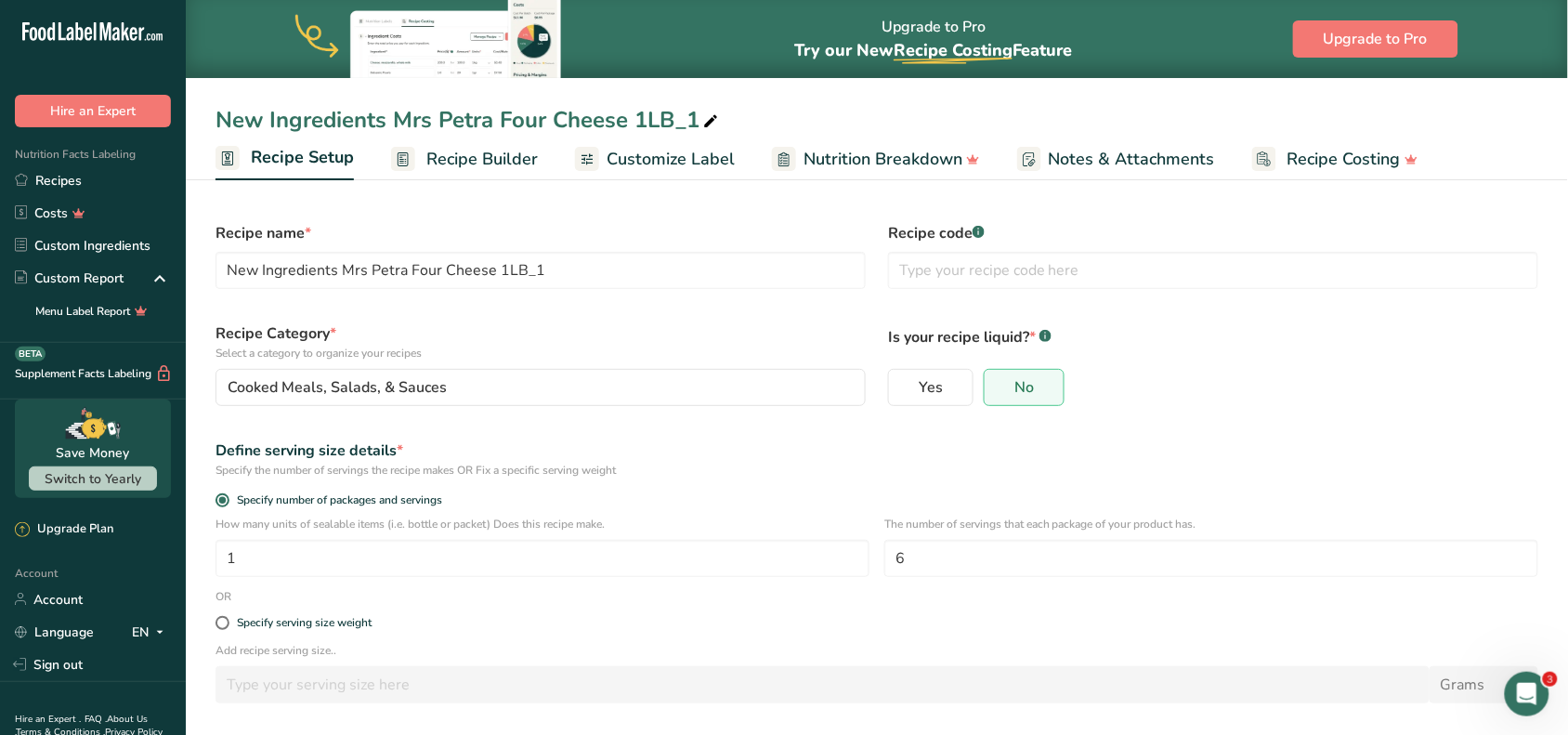 click on "Recipe Builder" at bounding box center [482, 159] 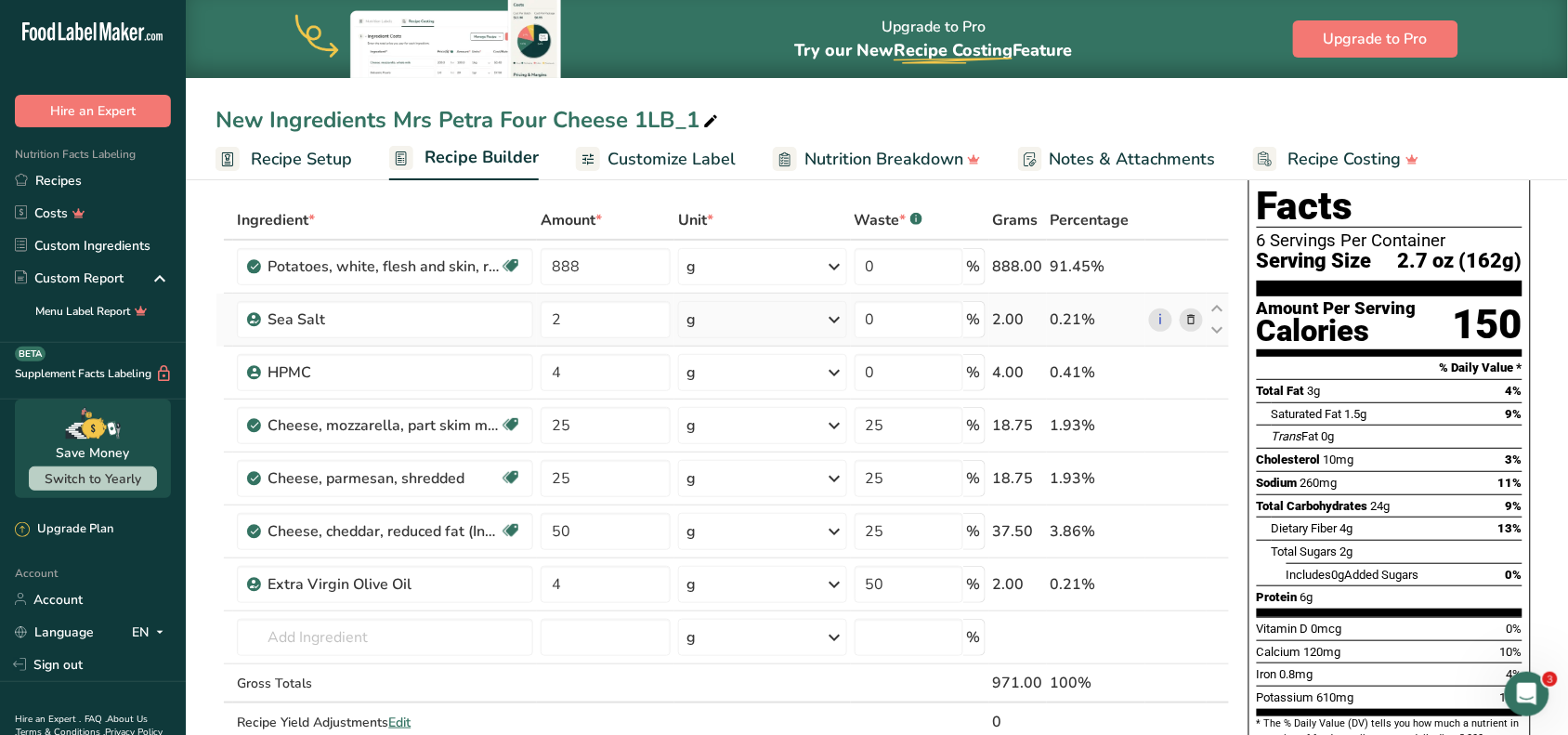 scroll, scrollTop: 0, scrollLeft: 0, axis: both 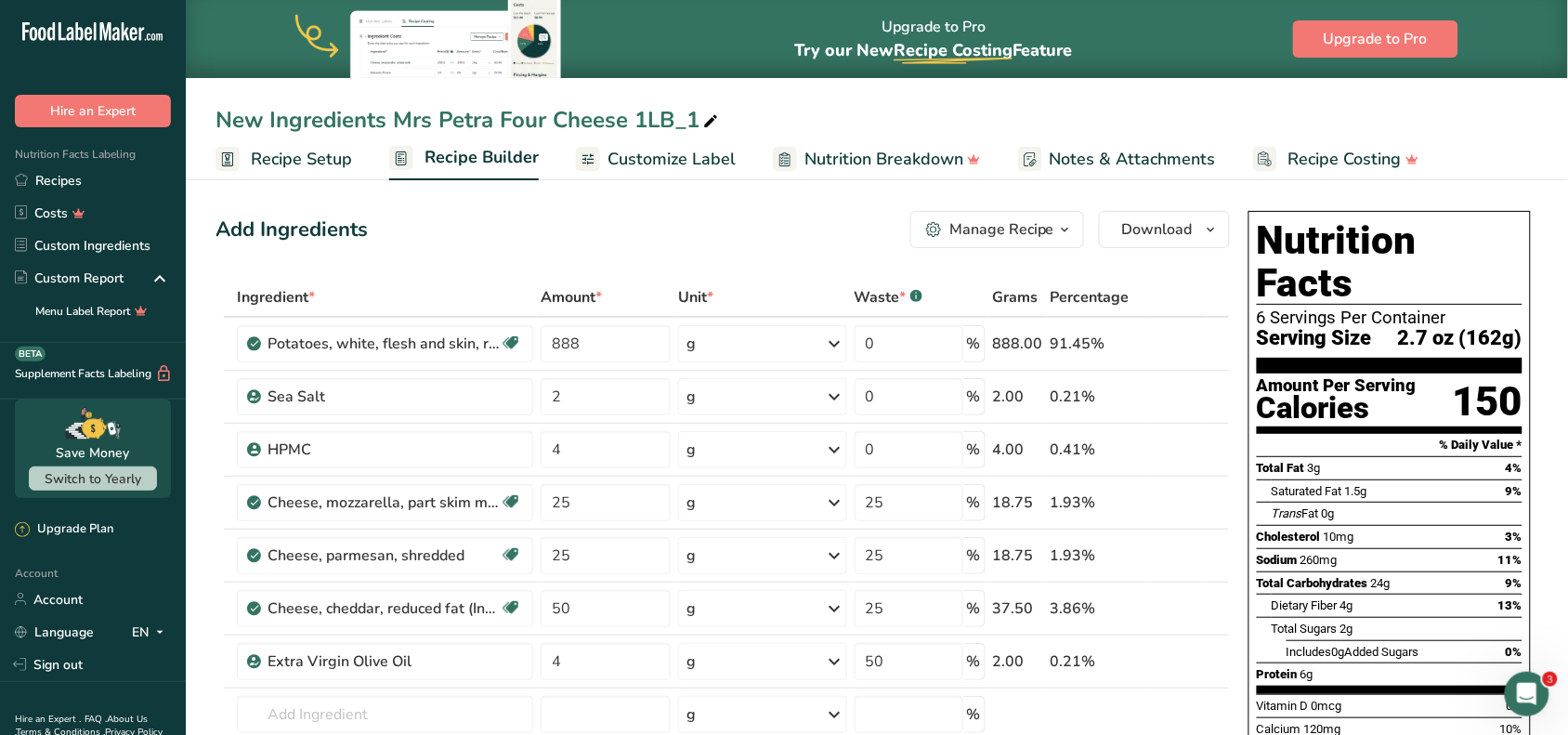 click on "Customize Label" at bounding box center (672, 159) 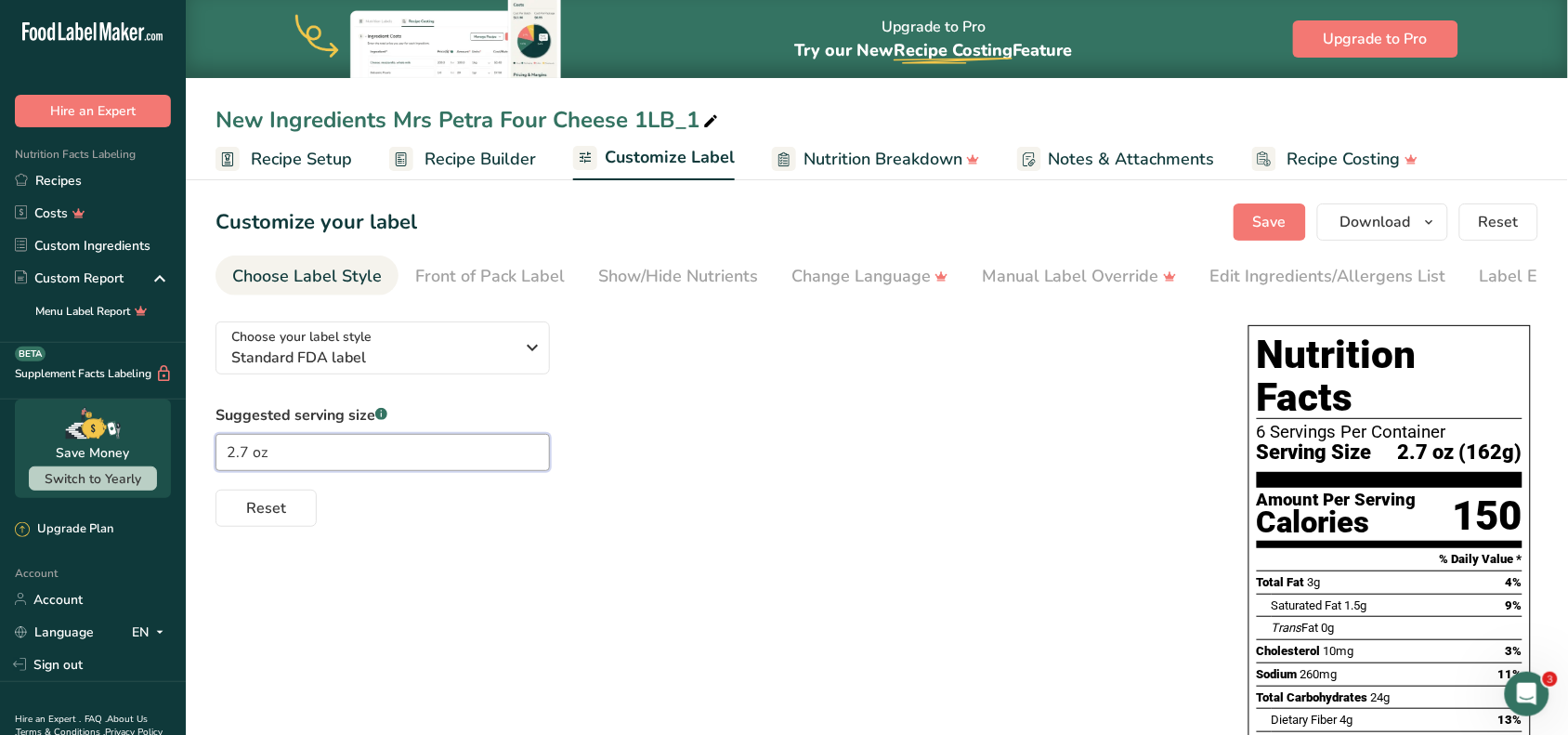 click on "2.7 oz" at bounding box center [383, 453] 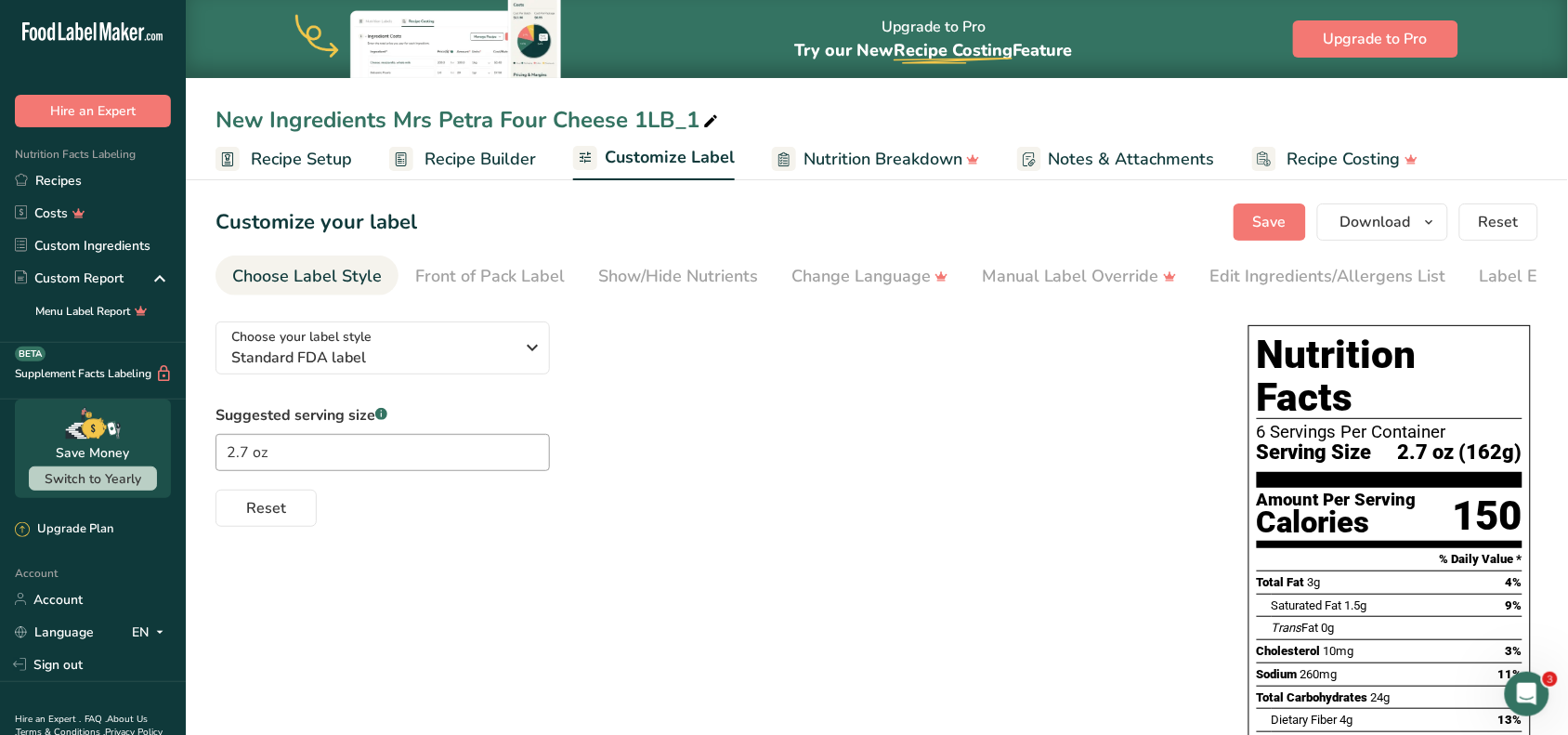 click on "Reset" at bounding box center (713, 505) 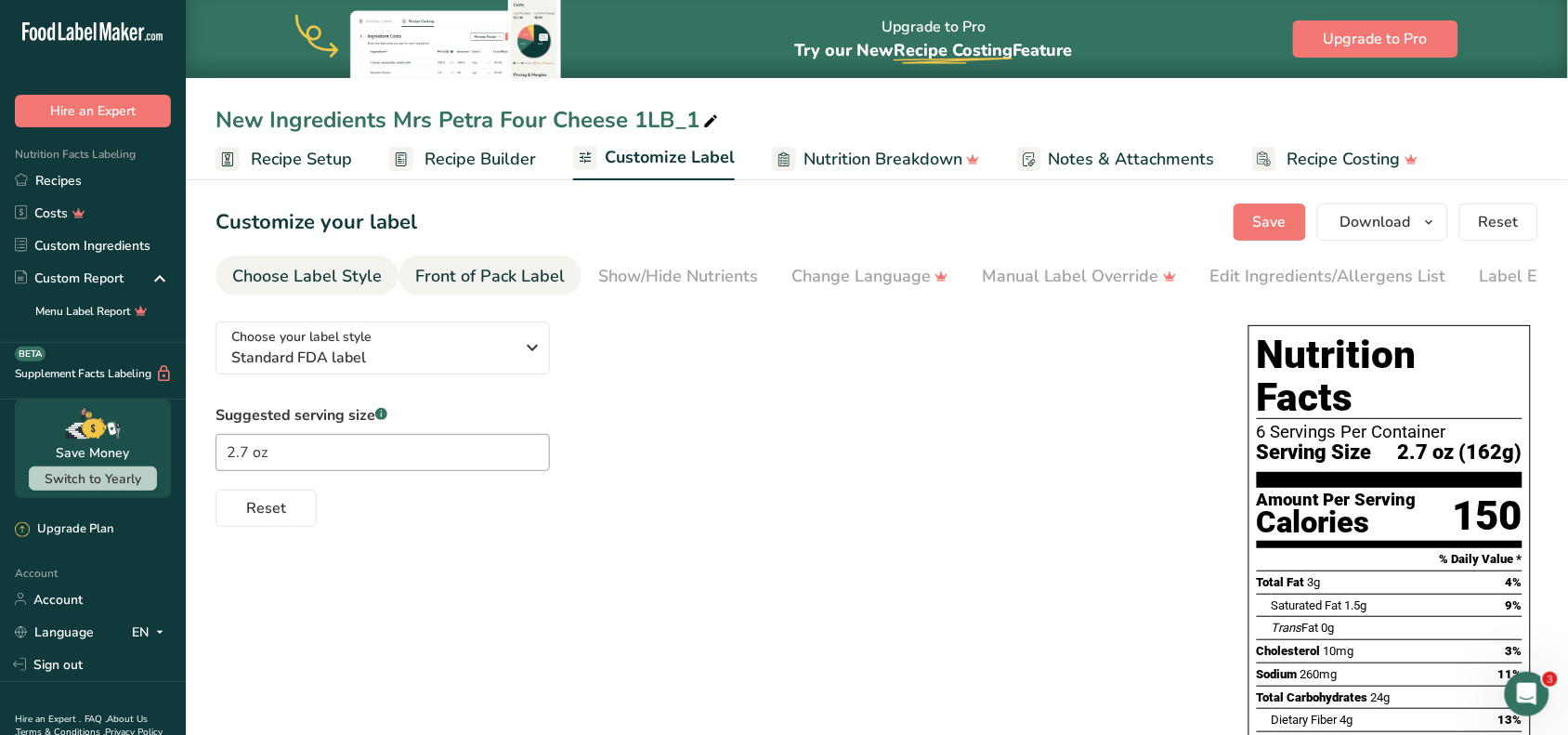 click on "Front of Pack Label" at bounding box center [490, 276] 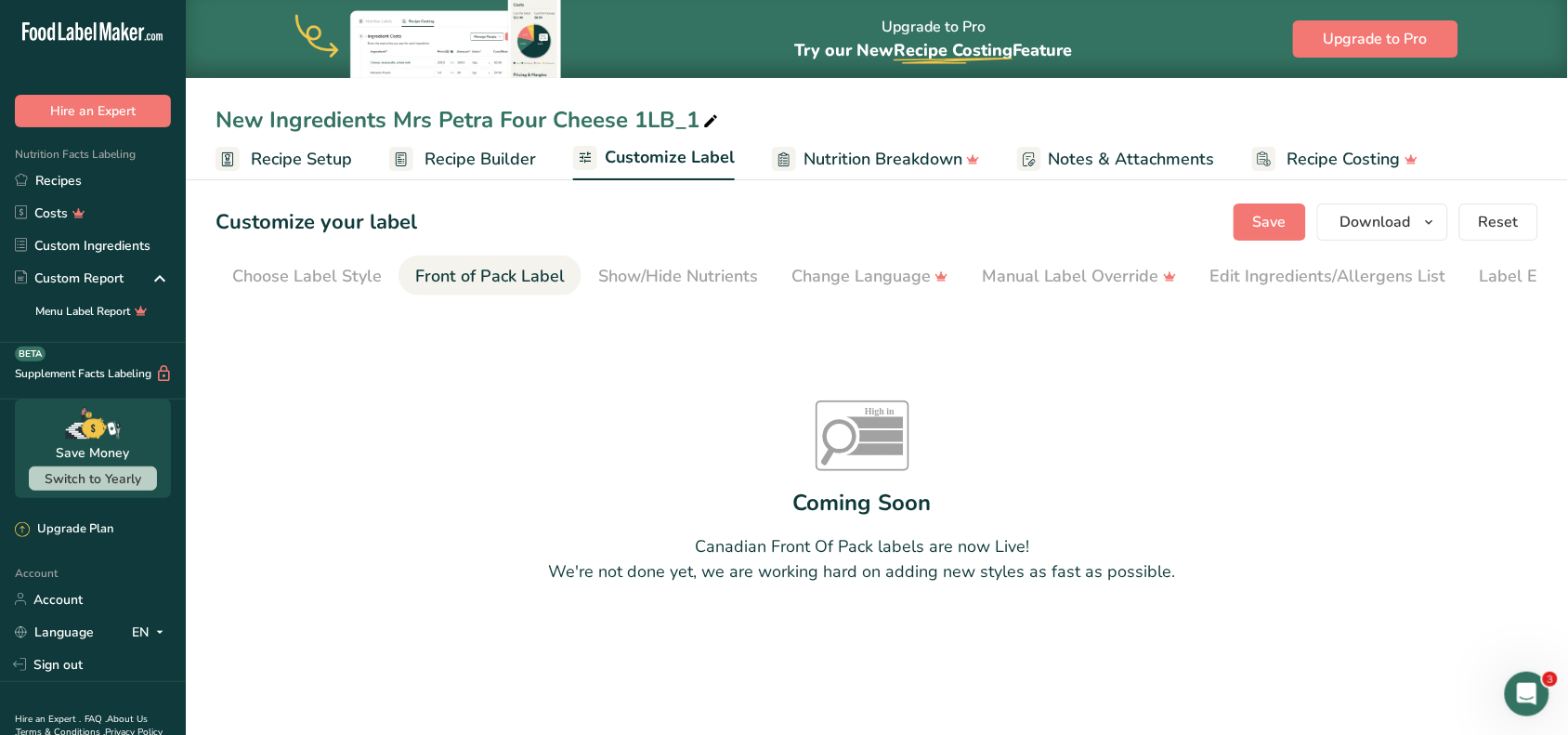 scroll, scrollTop: 0, scrollLeft: 70, axis: horizontal 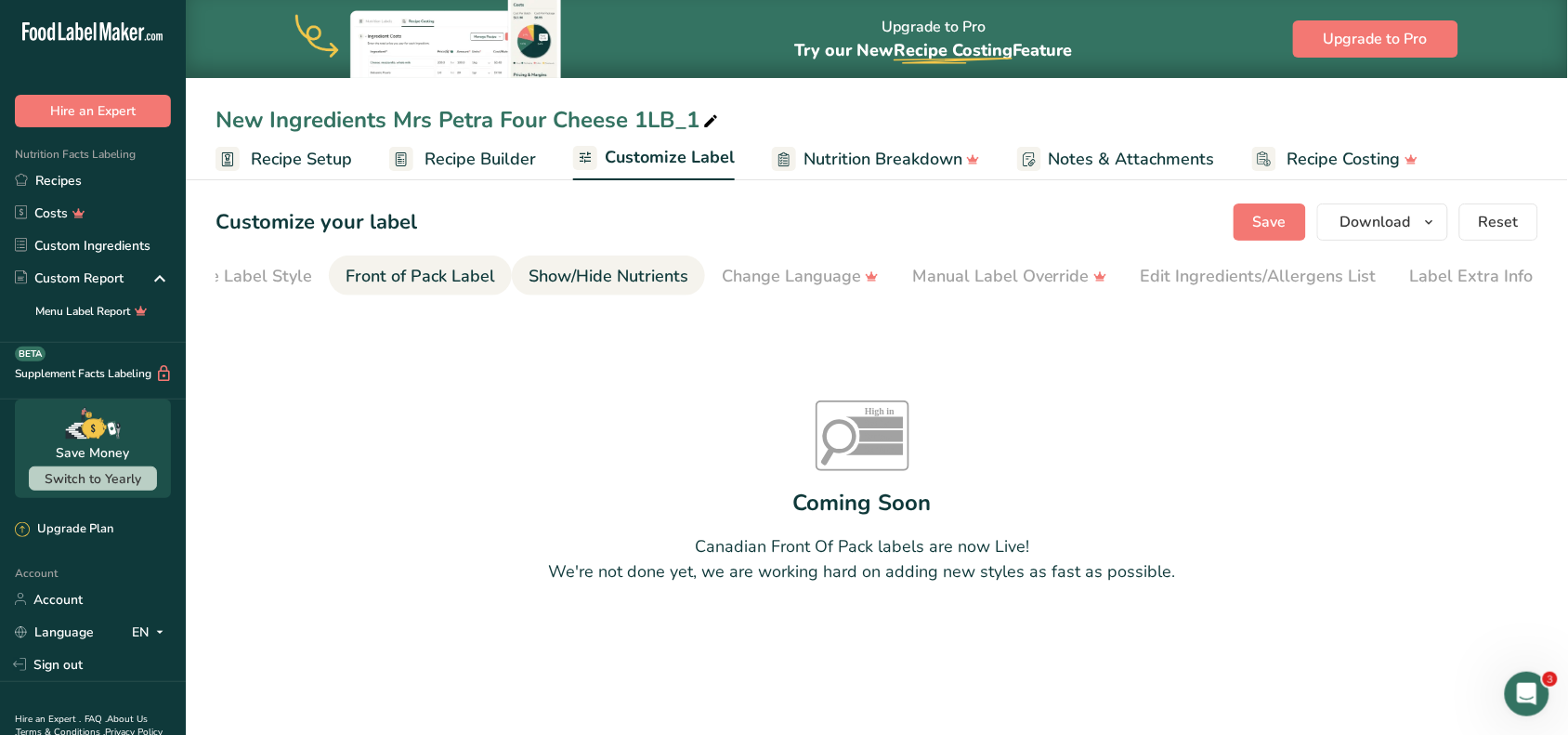 click on "Show/Hide Nutrients" at bounding box center [608, 276] 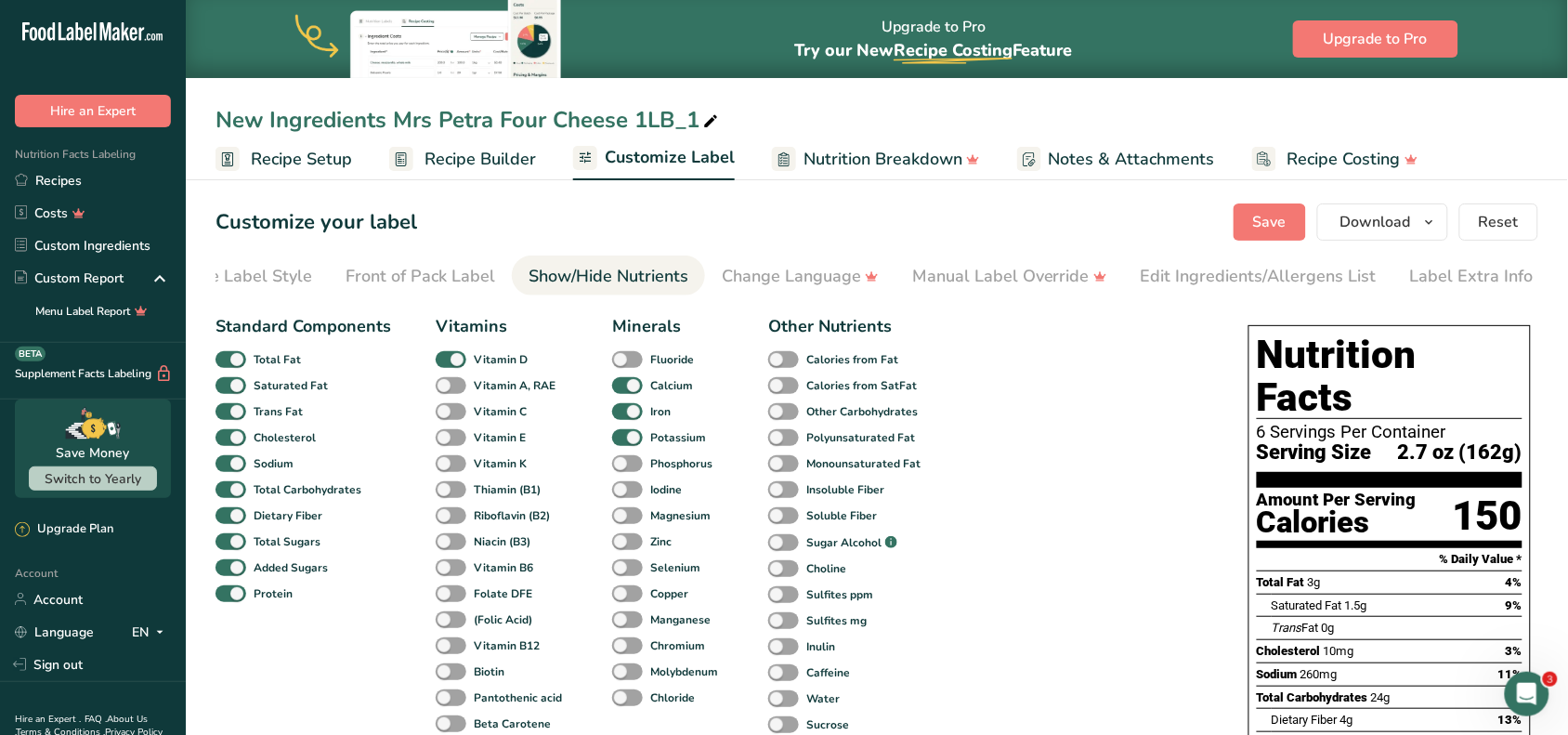 click on "Show/Hide Nutrients" at bounding box center (608, 276) 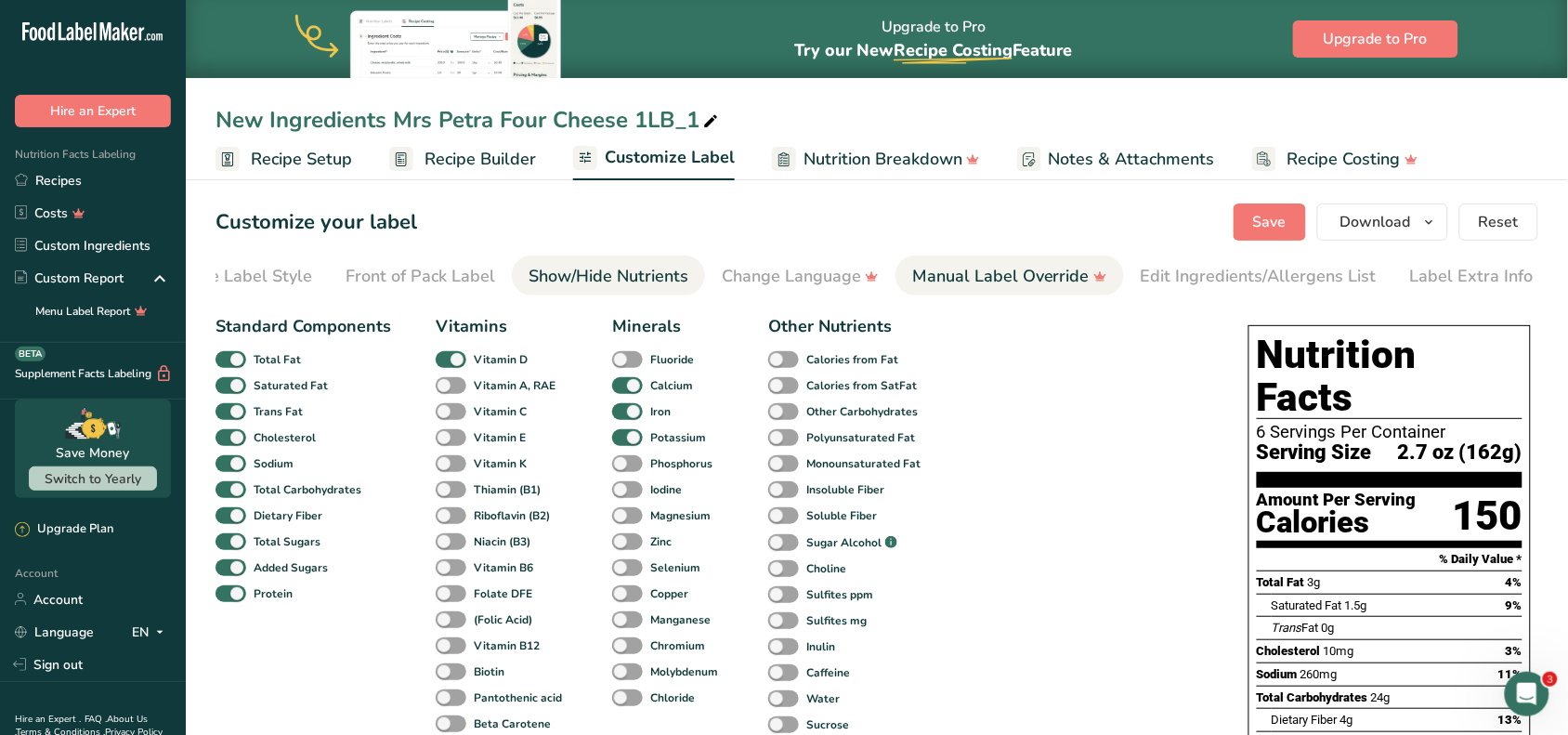 click on "Manual Label Override" at bounding box center (1010, 276) 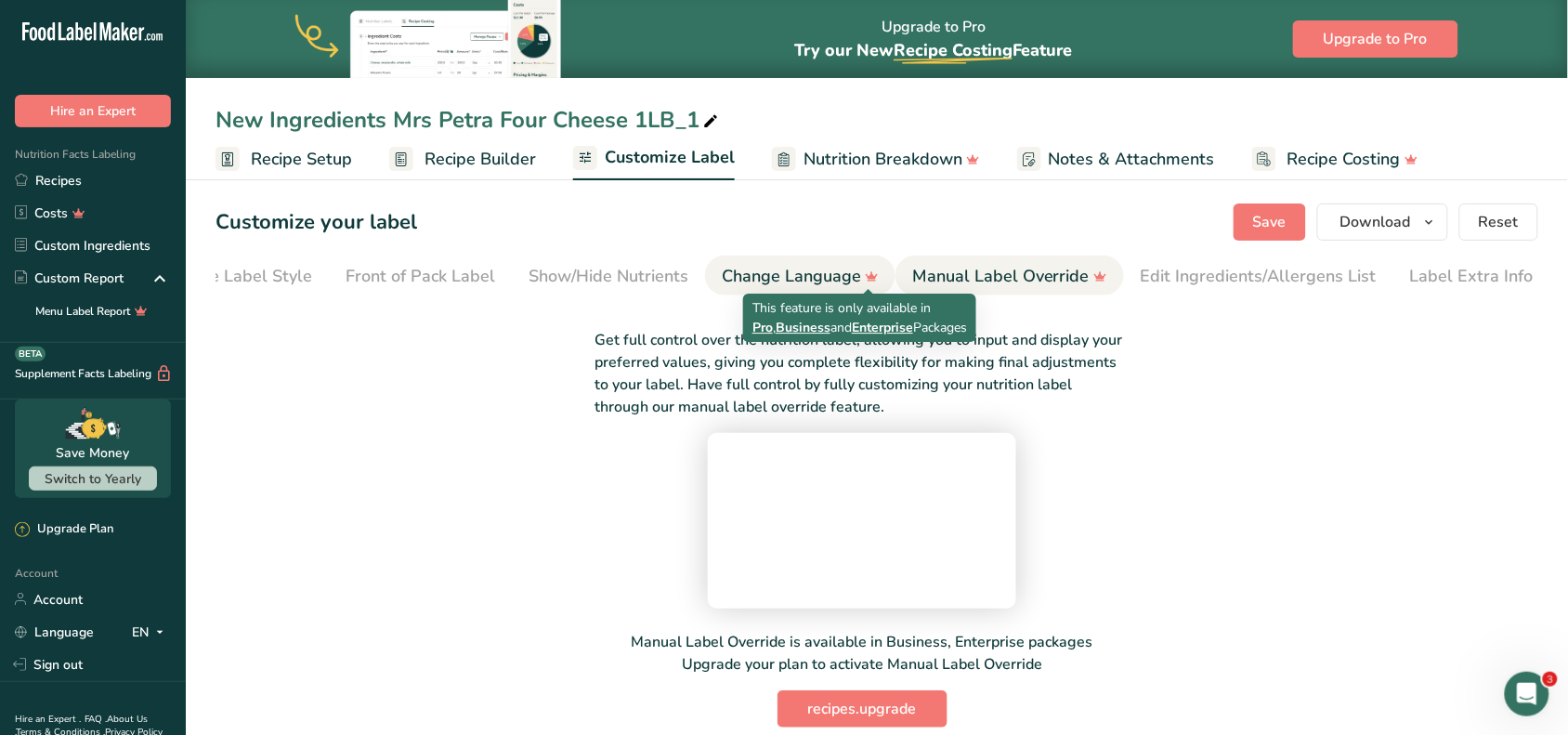 click on "Change Language" at bounding box center (800, 276) 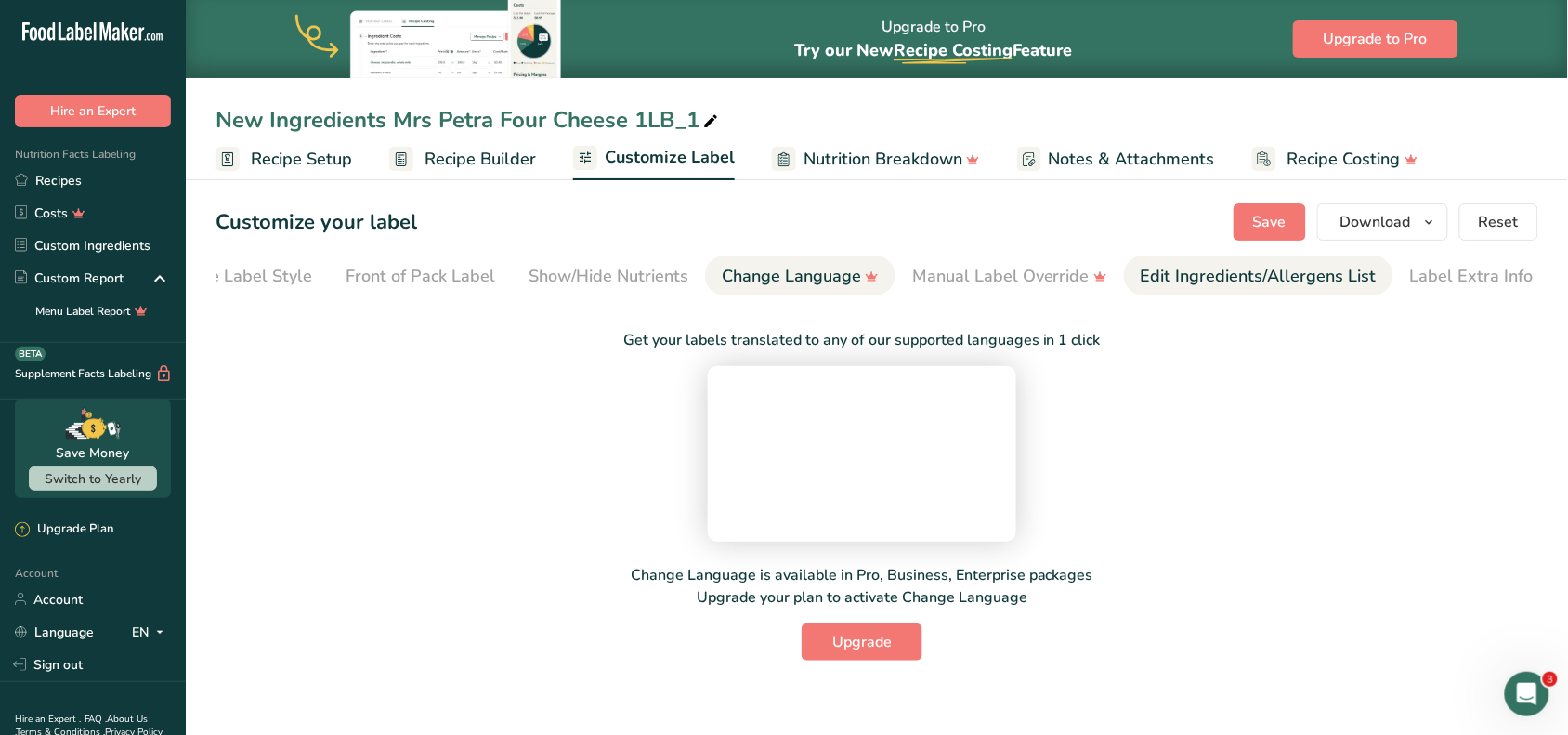 click on "Edit Ingredients/Allergens List" at bounding box center [1259, 276] 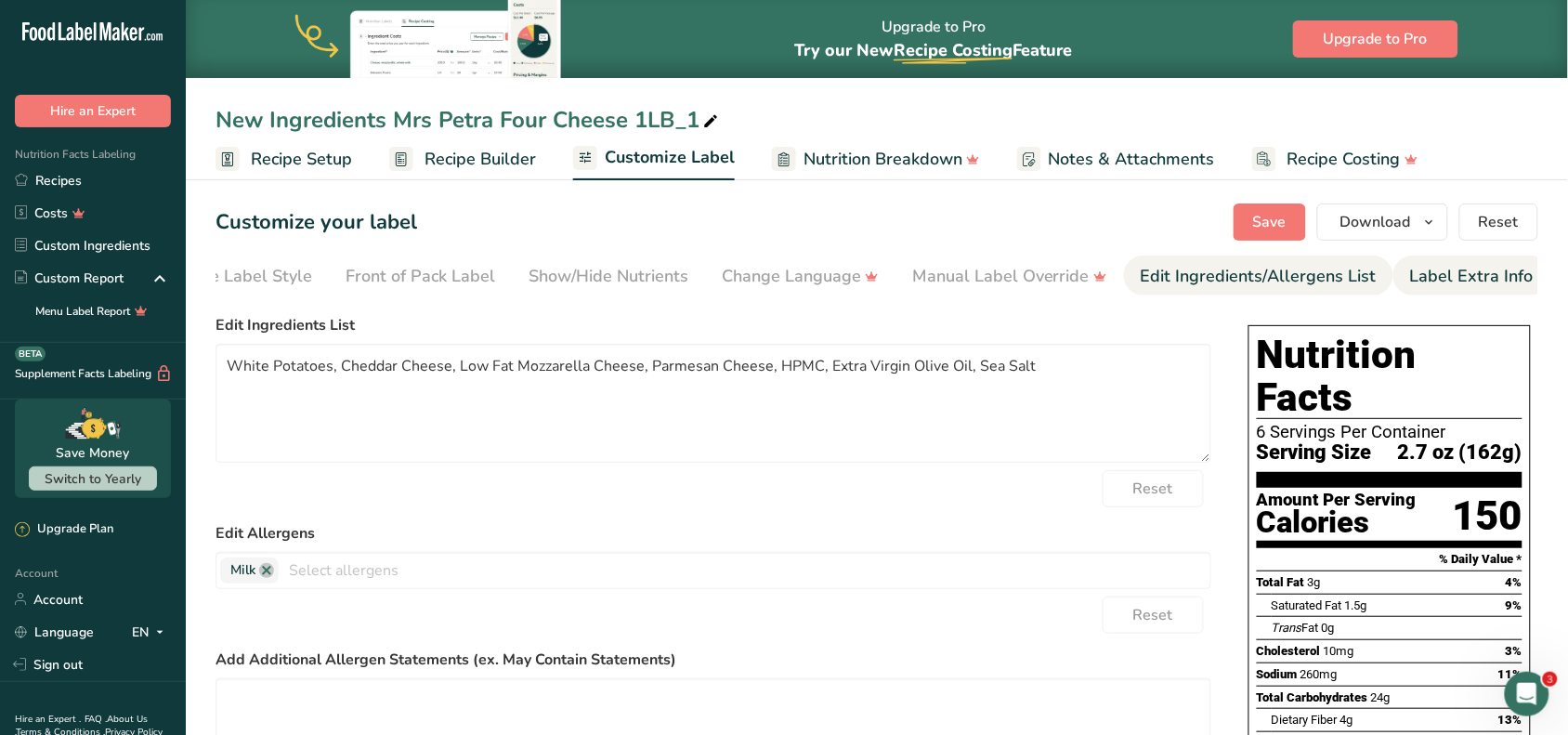 click on "Label Extra Info" at bounding box center [1471, 276] 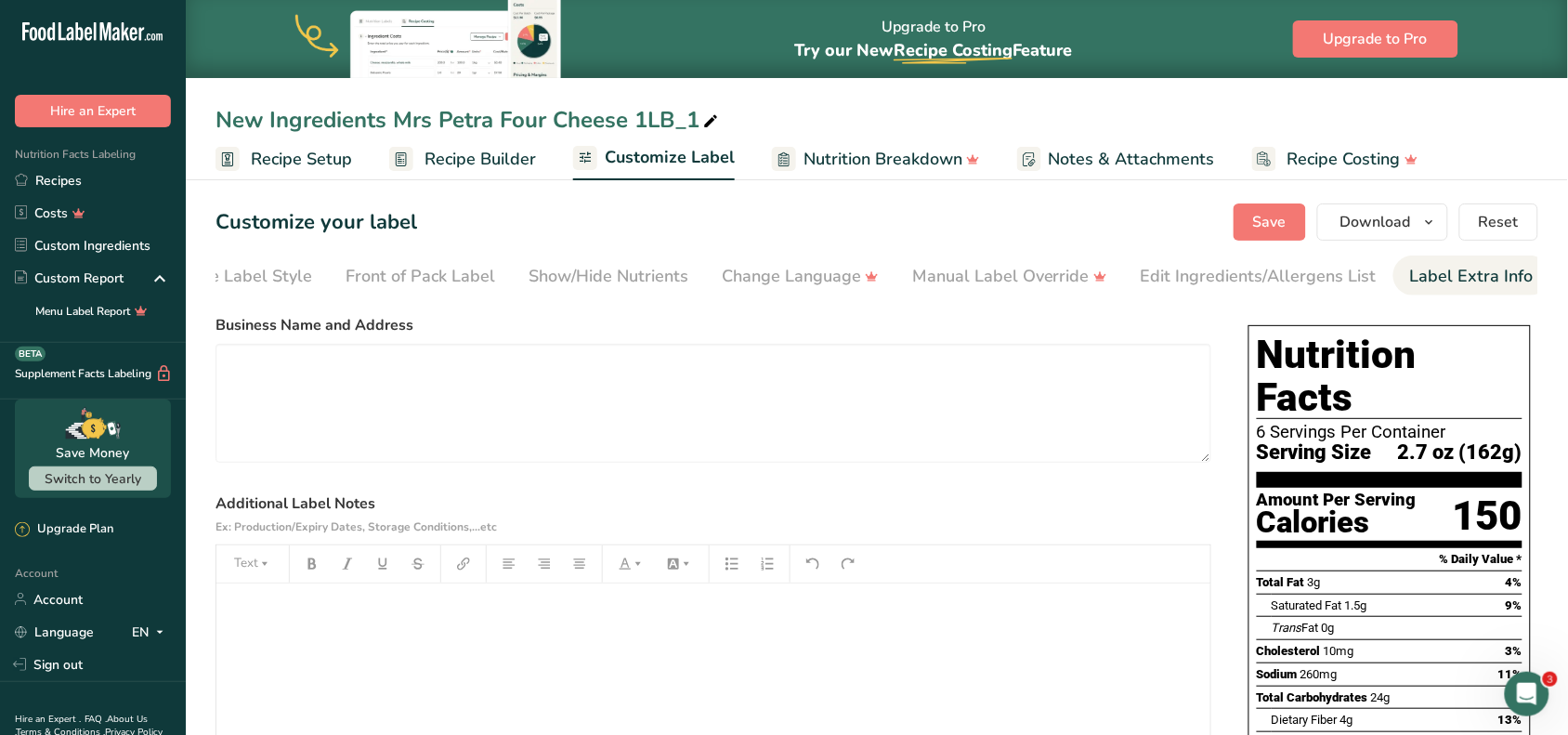 click on "Recipe Setup" at bounding box center [283, 159] 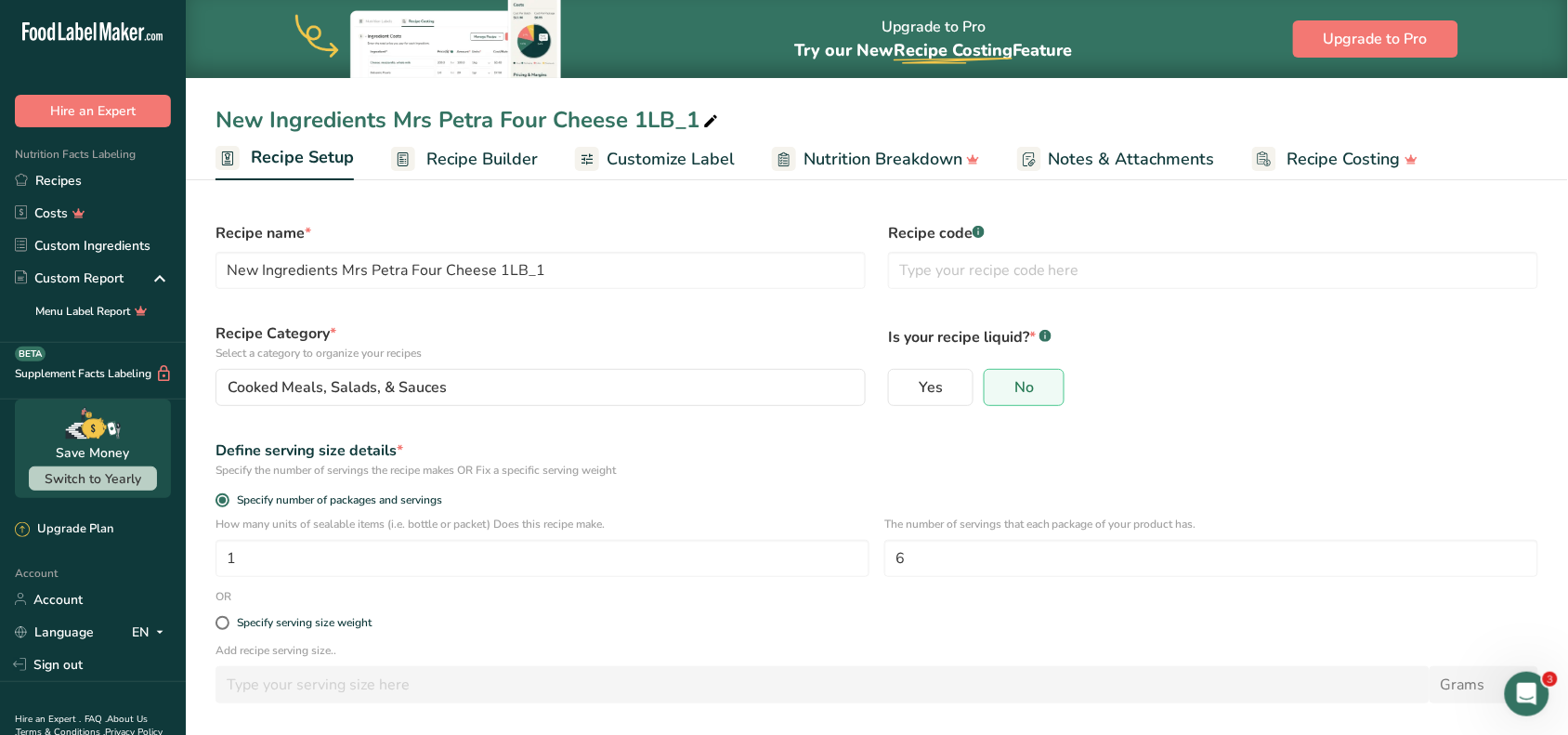 click on "Recipe Builder" at bounding box center [482, 159] 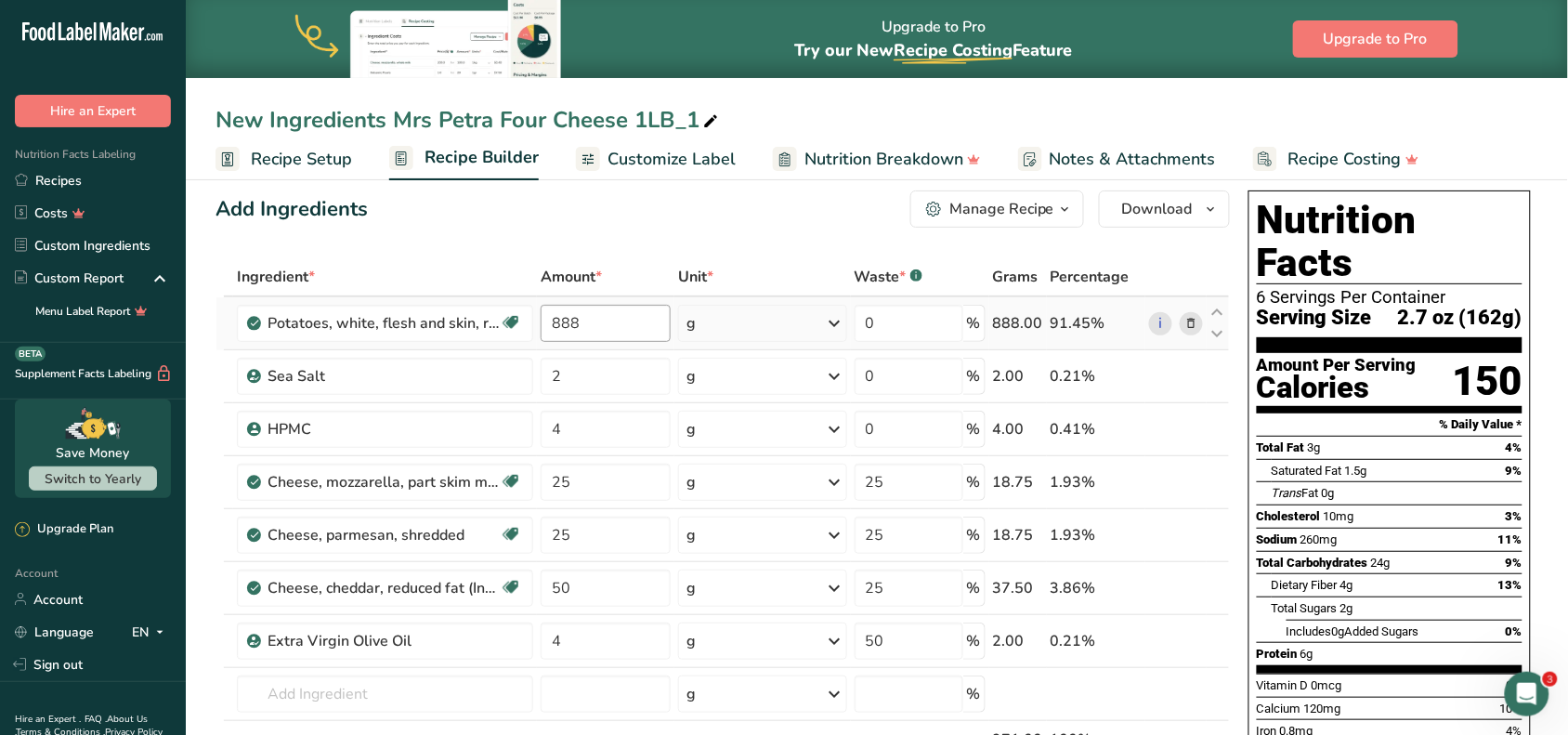 scroll, scrollTop: 0, scrollLeft: 0, axis: both 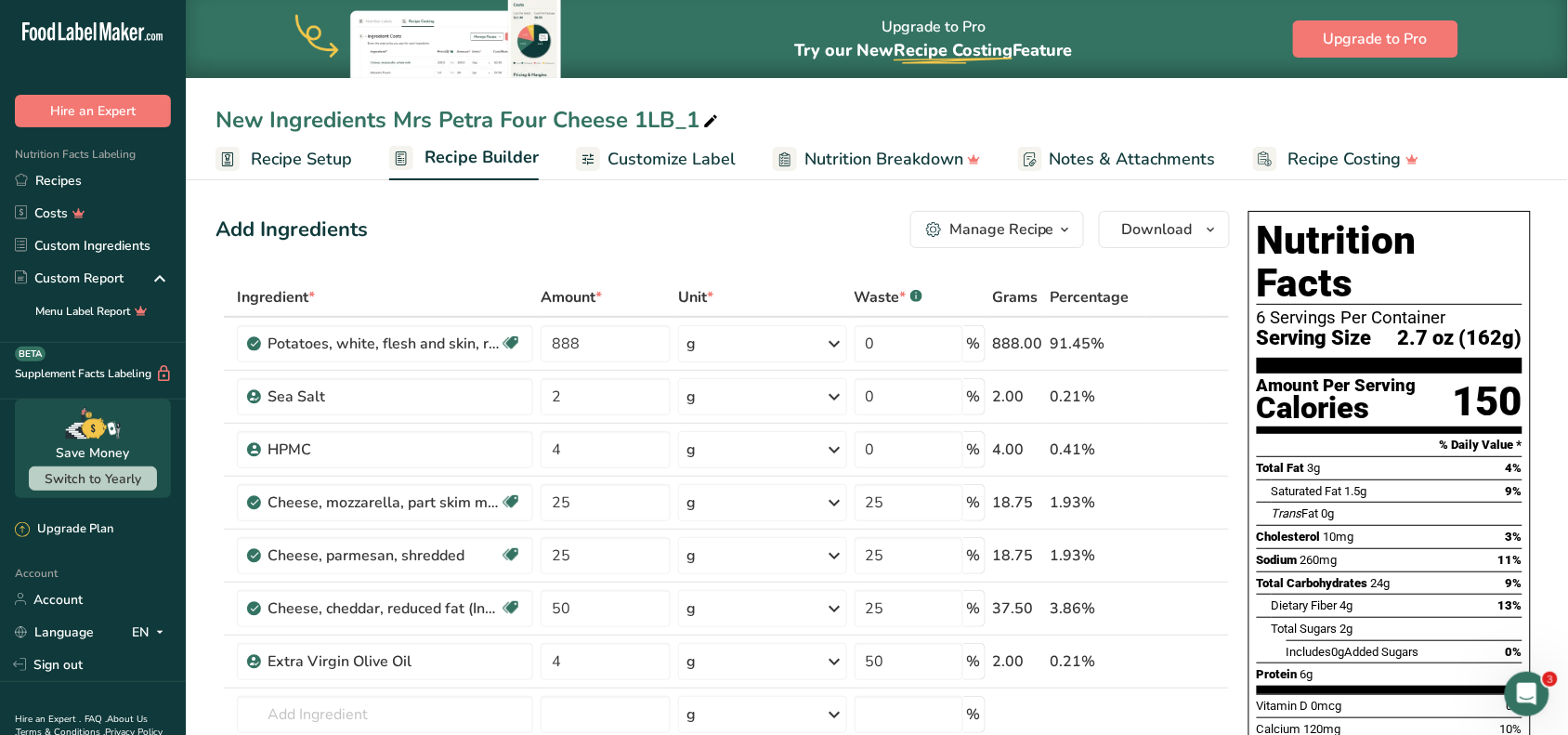 click on "Customize Label" at bounding box center [672, 159] 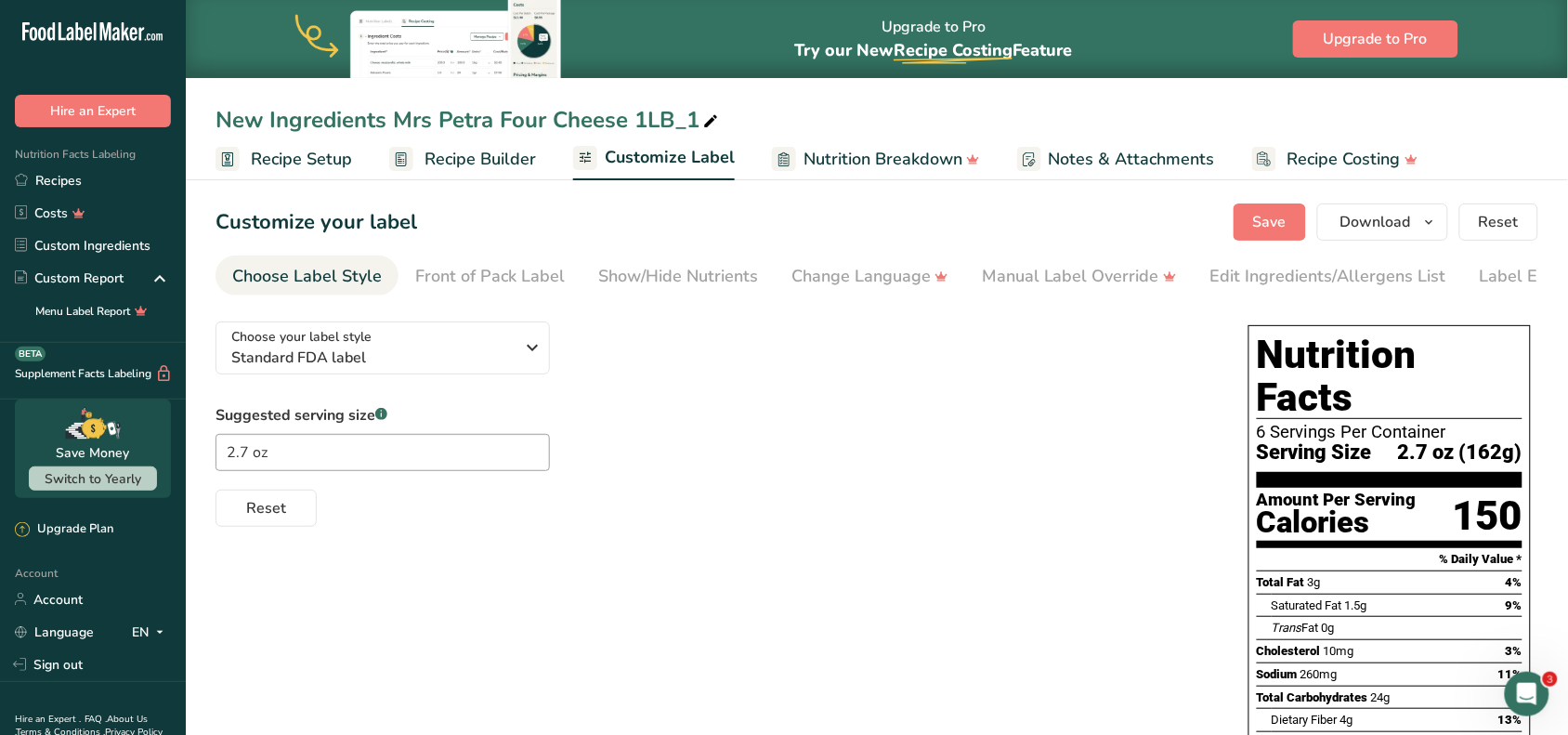 click on "Recipe Setup" at bounding box center (301, 159) 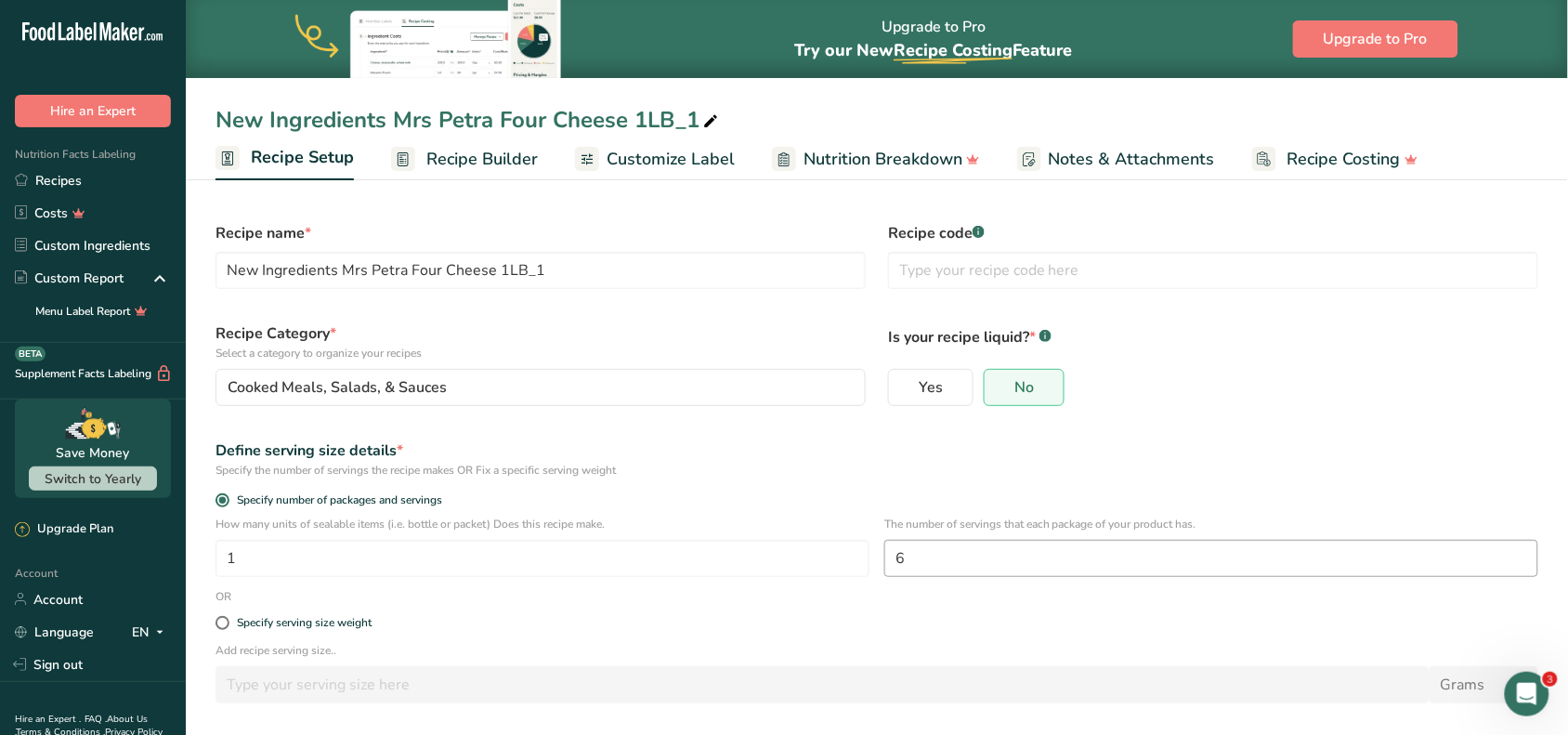 scroll, scrollTop: 76, scrollLeft: 0, axis: vertical 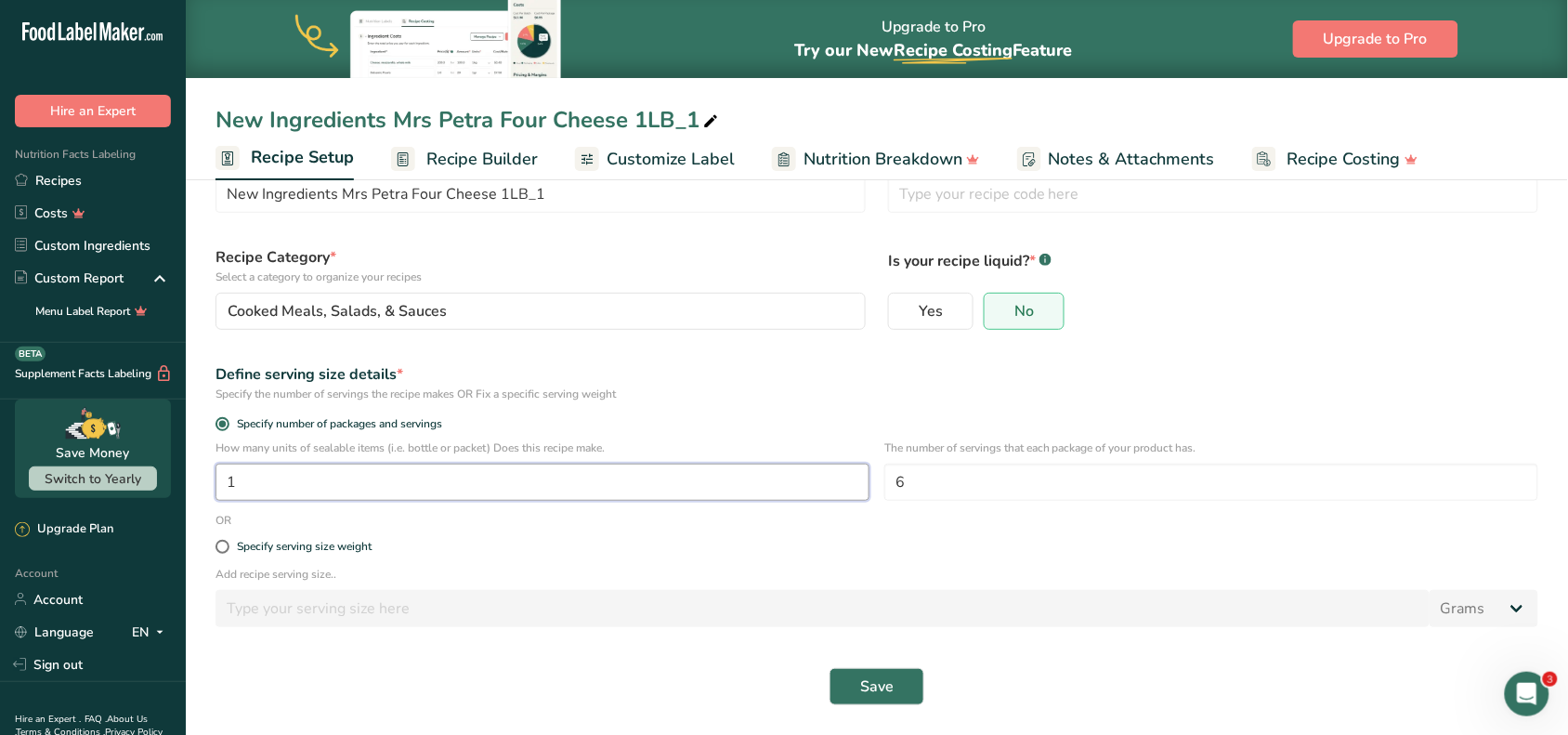 click on "1" at bounding box center [542, 482] 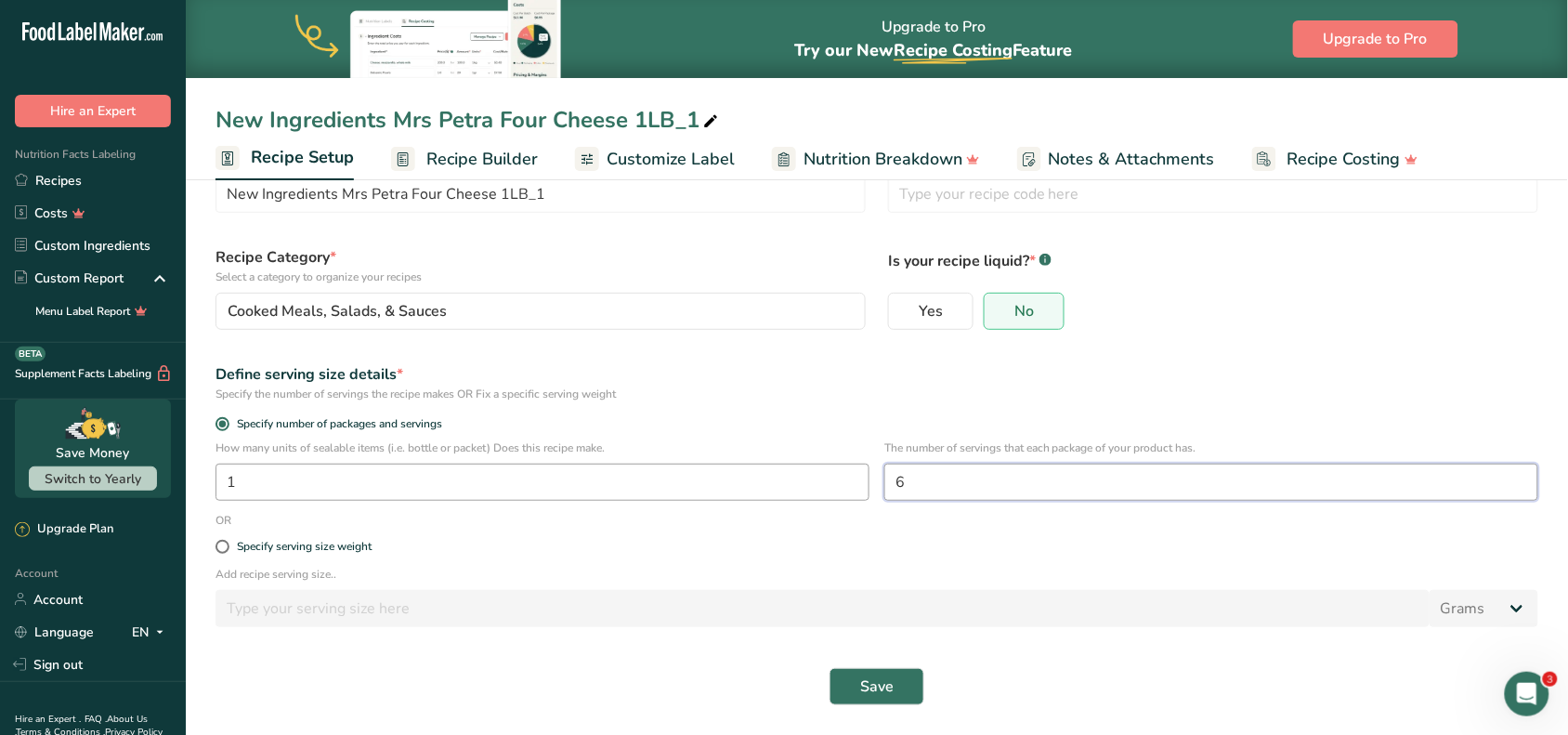 drag, startPoint x: 980, startPoint y: 481, endPoint x: 848, endPoint y: 481, distance: 132 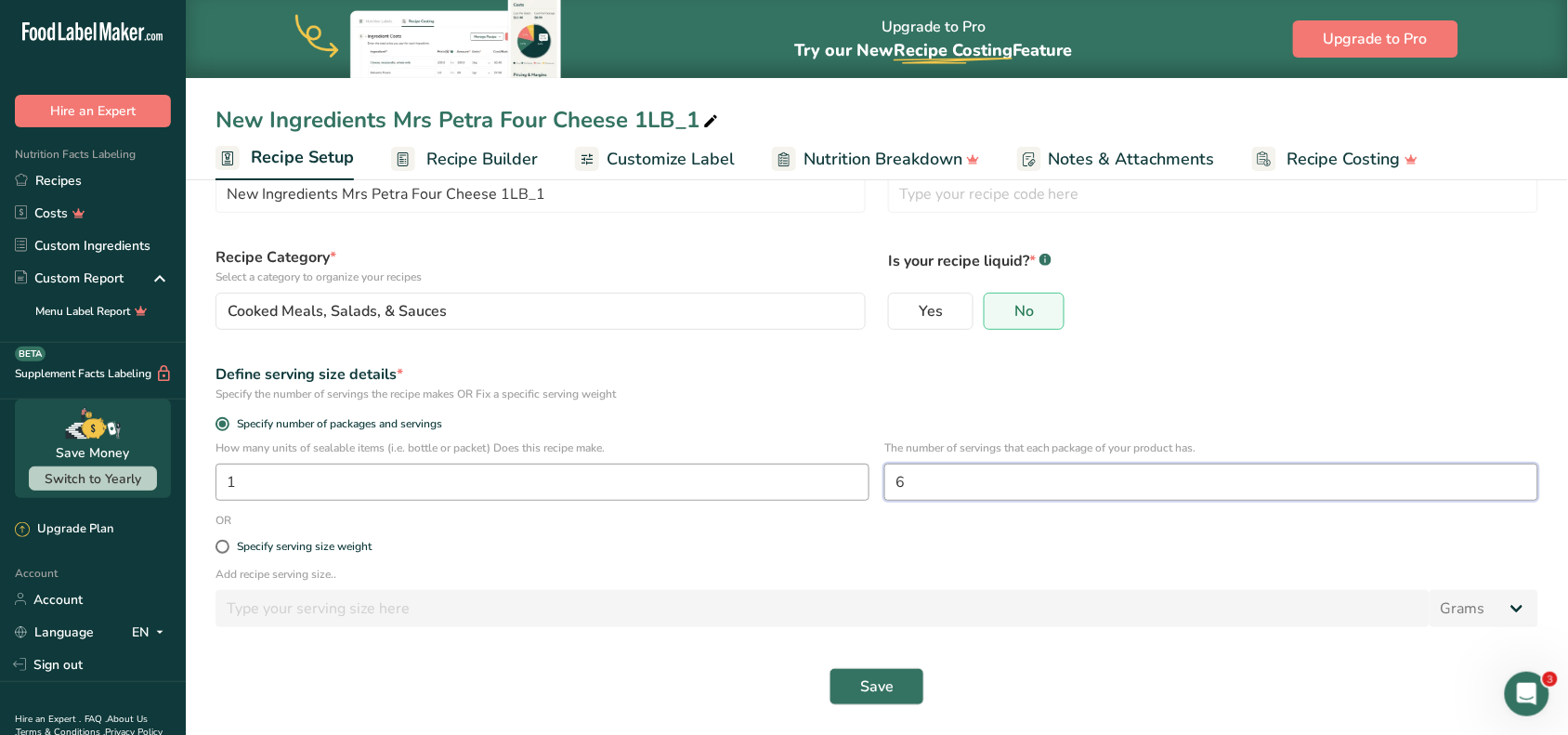 click on "How many units of sealable items (i.e. bottle or packet) Does this recipe make.
1
The number of servings that each package of your product has.
6" at bounding box center [877, 476] 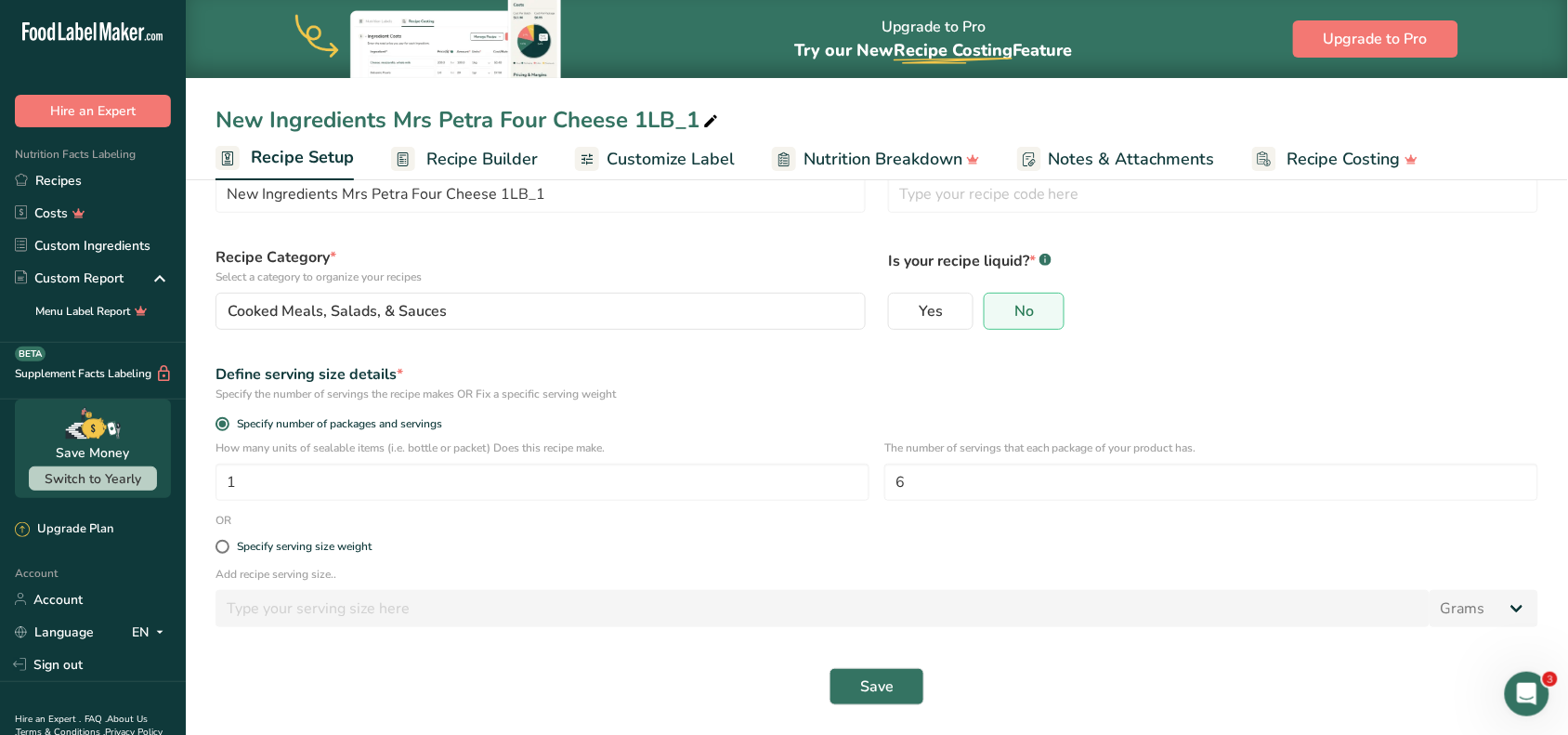 click on "Specify the number of servings the recipe makes OR Fix a specific serving weight" at bounding box center [877, 394] 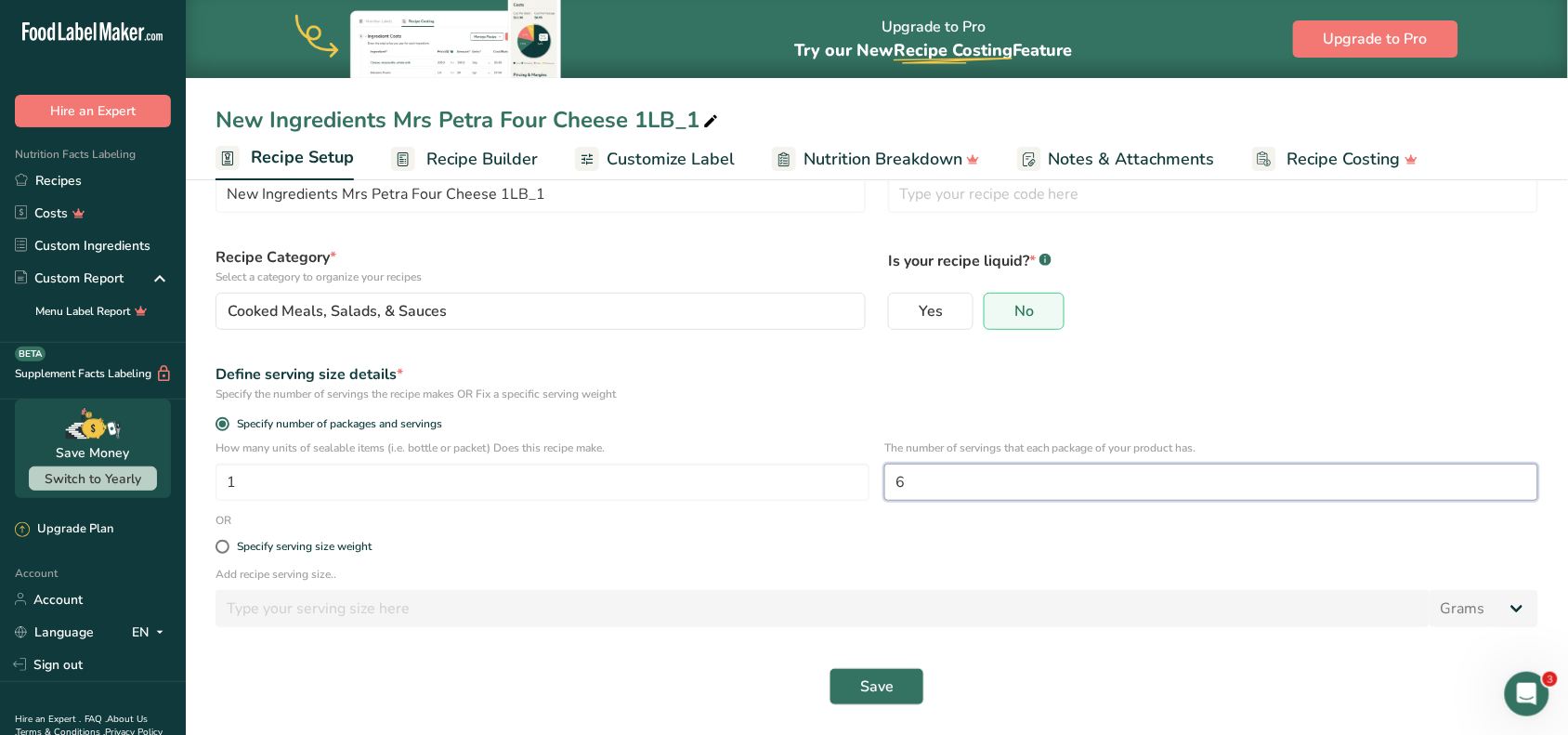 click on "6" at bounding box center (1211, 482) 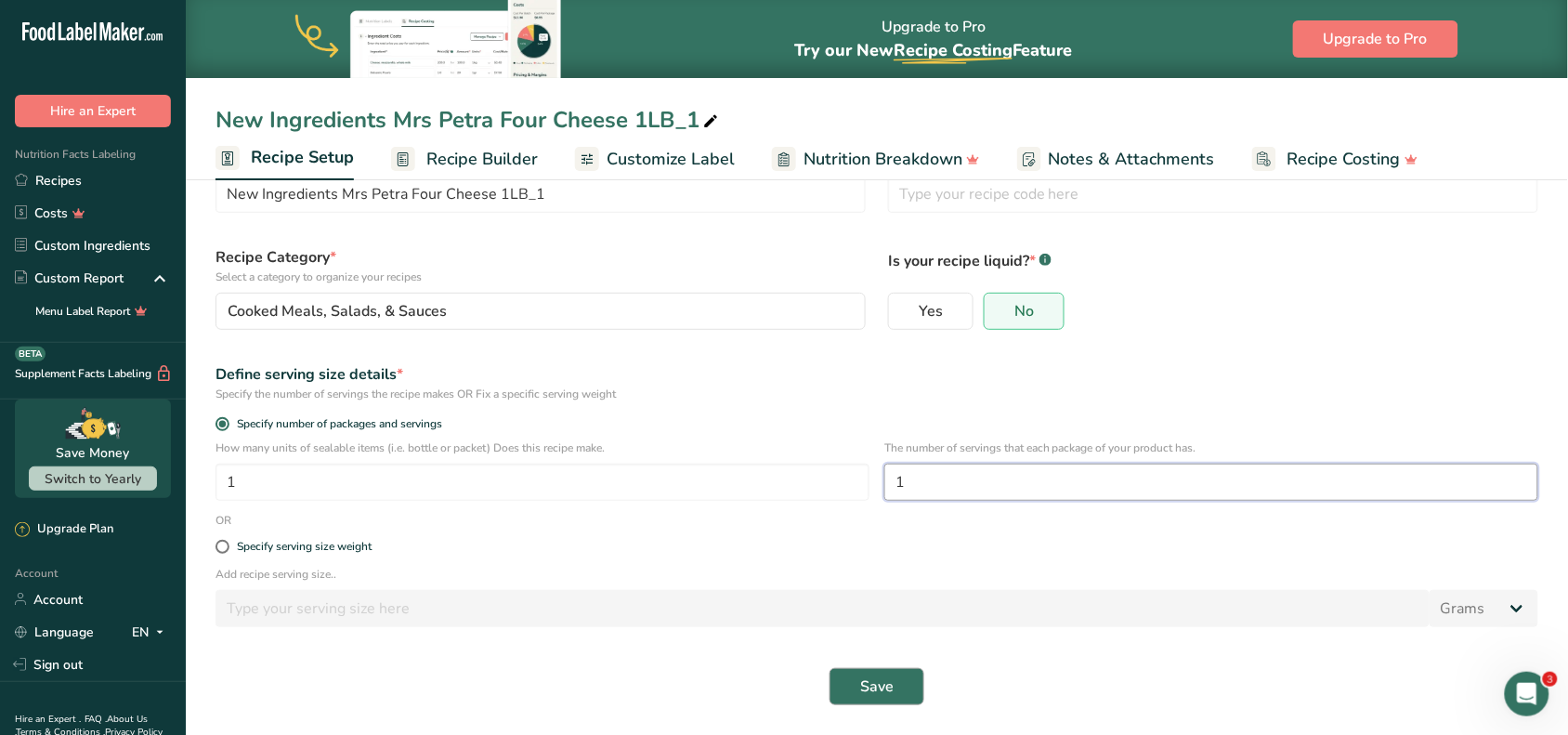 type on "1" 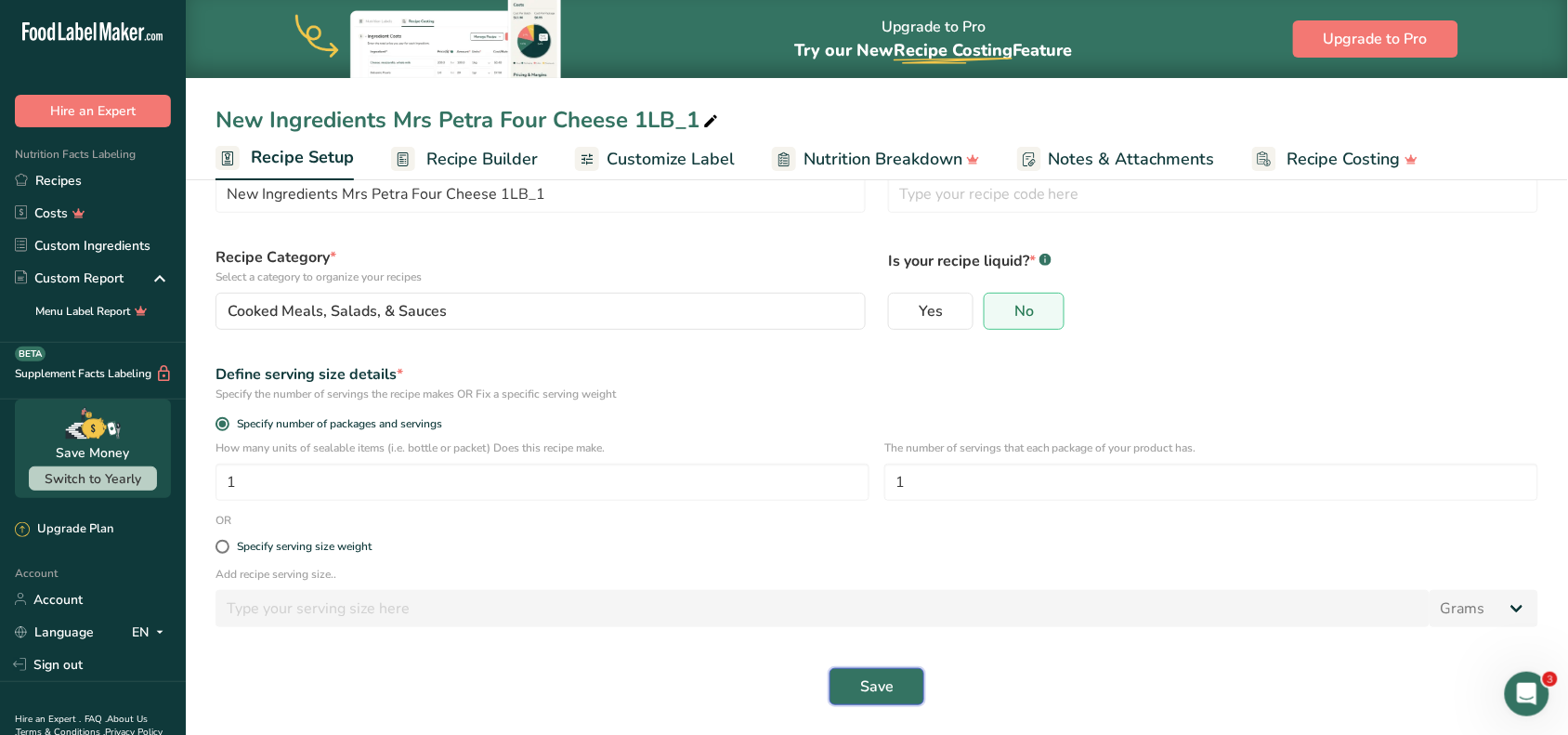 click on "Save" at bounding box center (877, 687) 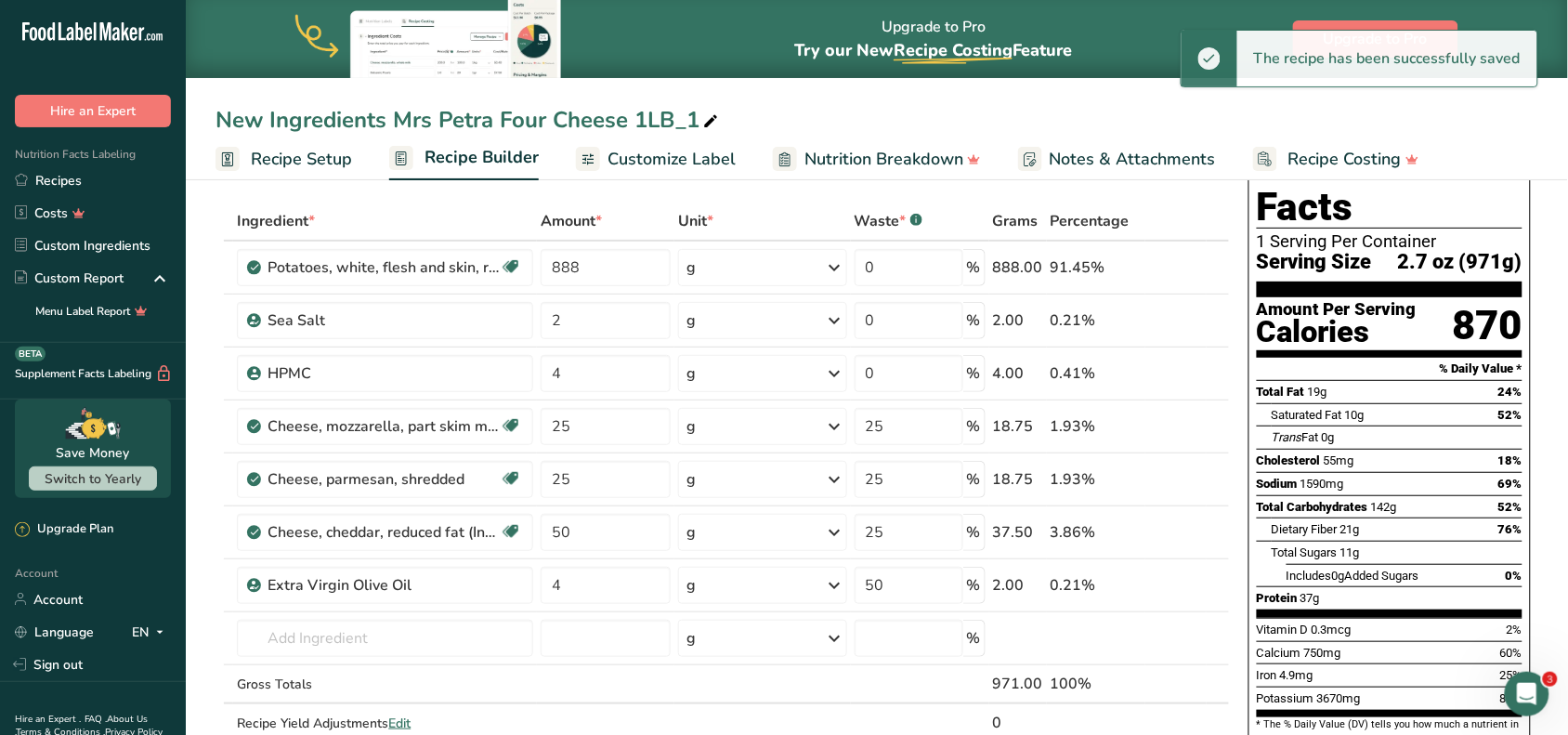 scroll, scrollTop: 0, scrollLeft: 0, axis: both 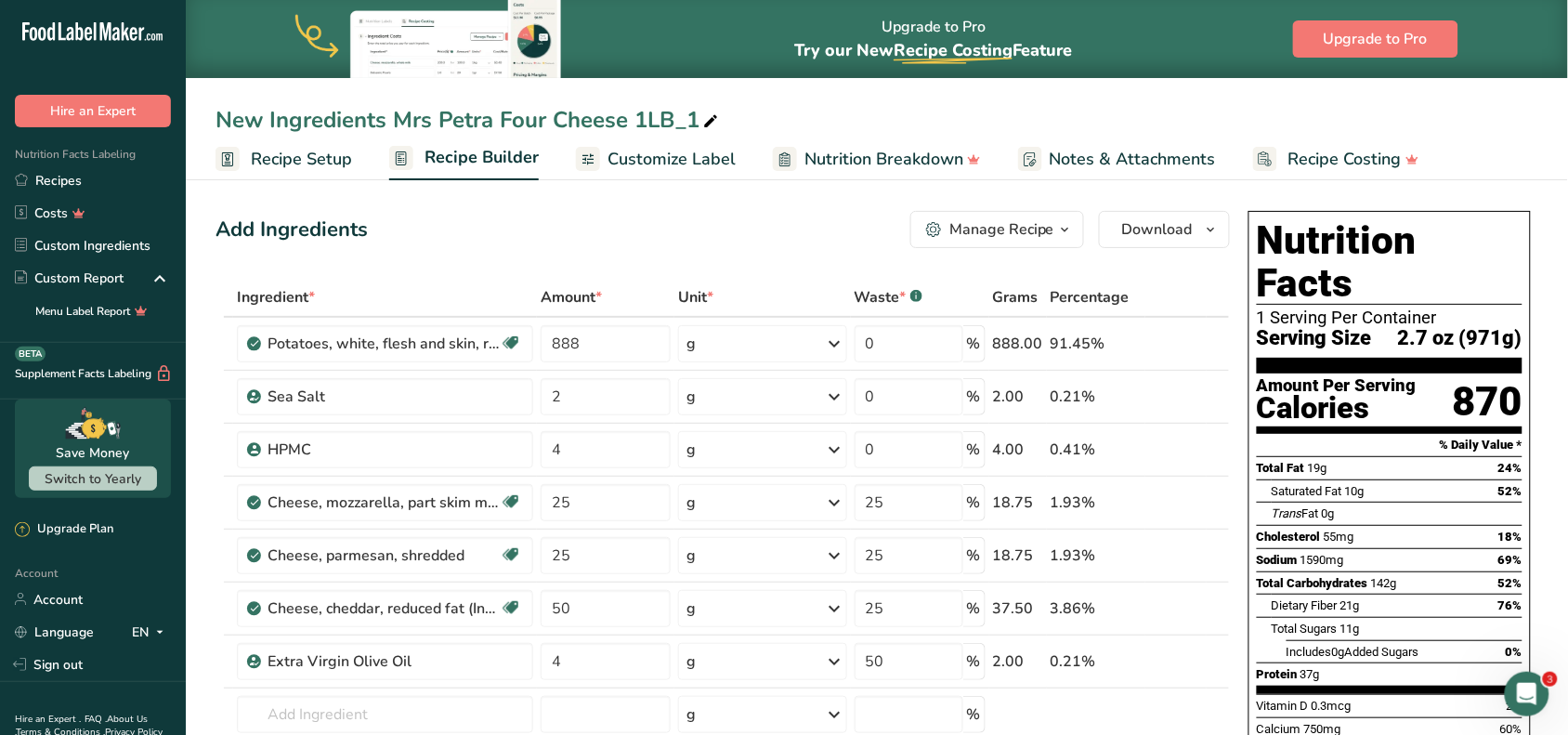 drag, startPoint x: 1470, startPoint y: 299, endPoint x: 1559, endPoint y: 298, distance: 89.005618 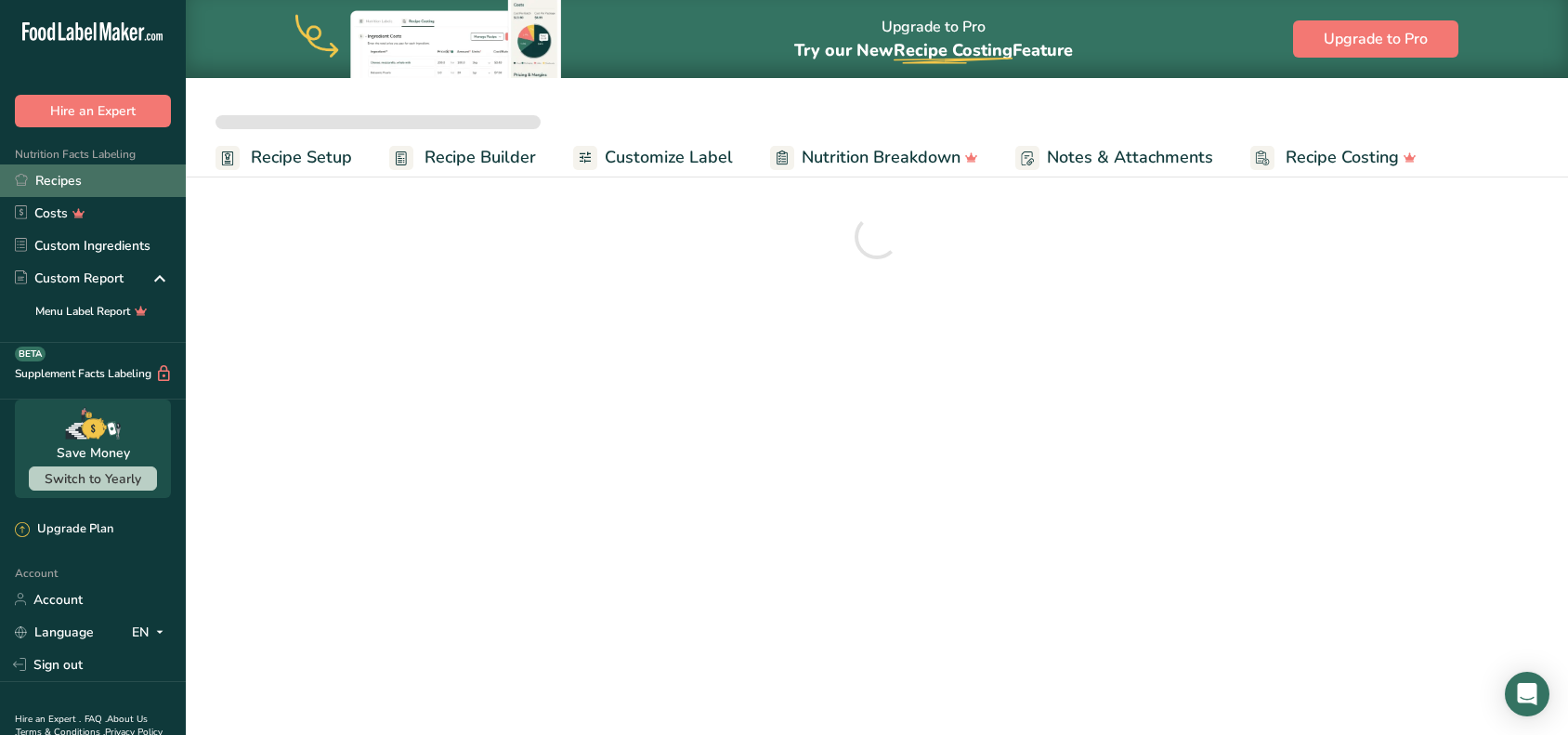 click on "Recipes" at bounding box center (93, 180) 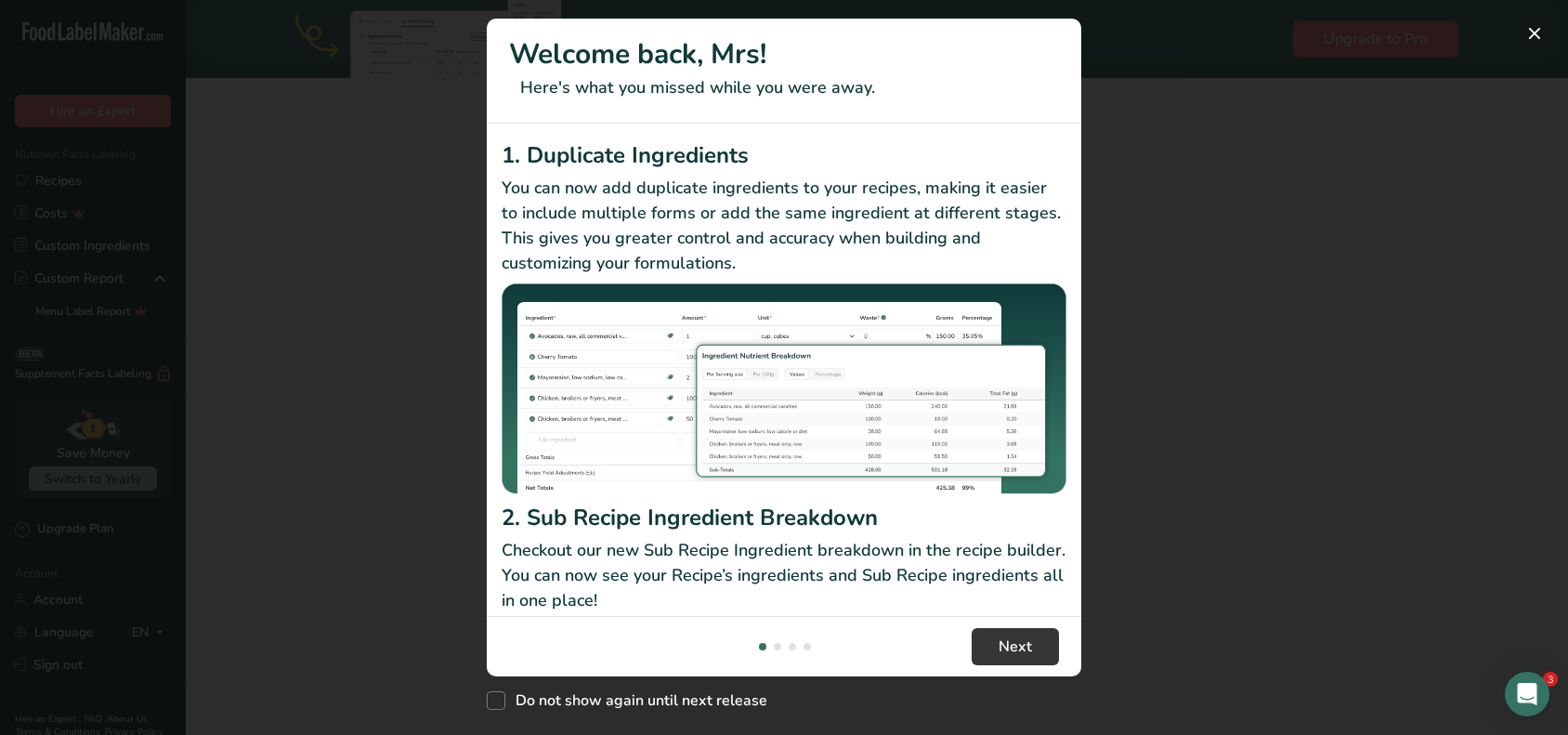 scroll, scrollTop: 0, scrollLeft: 0, axis: both 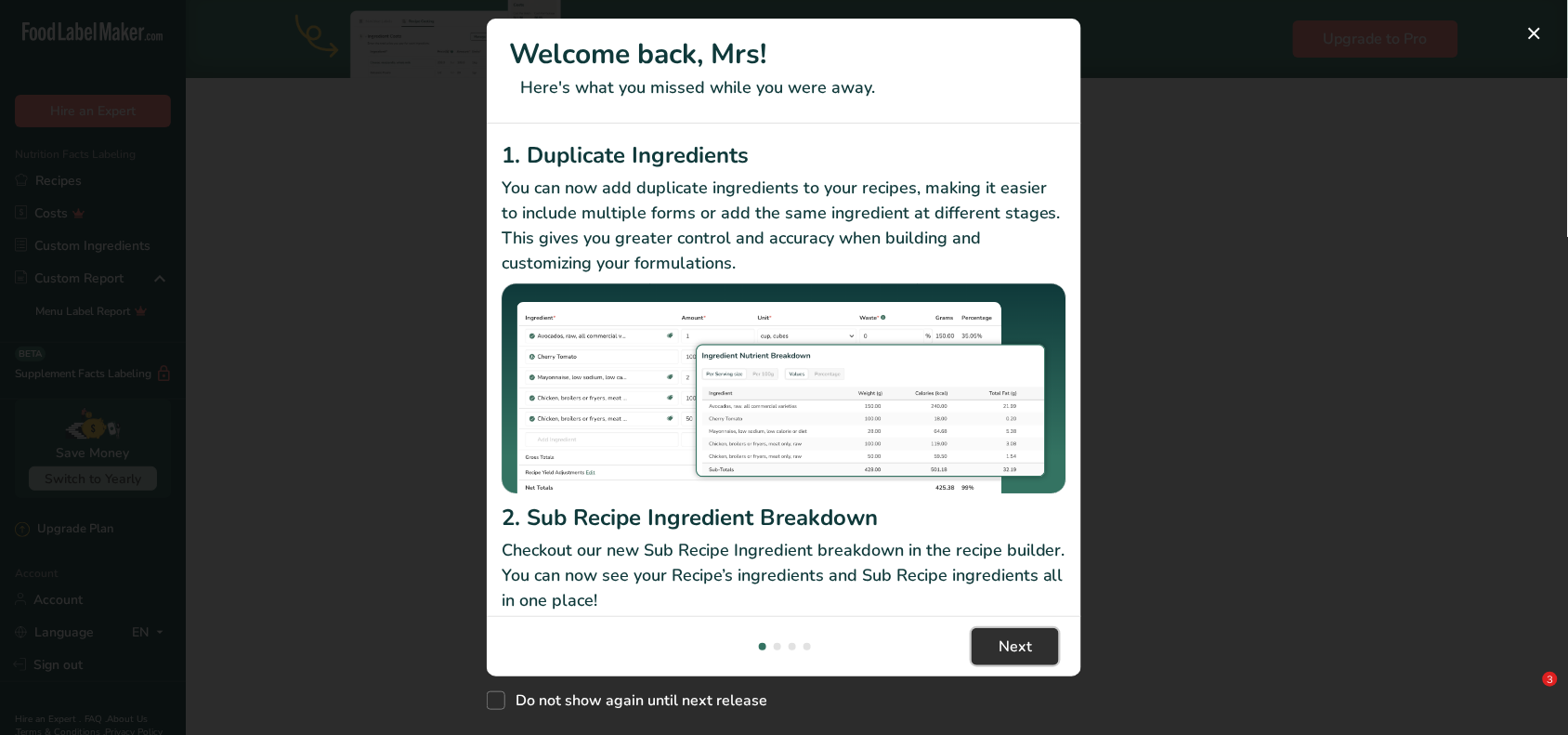 click on "Next" at bounding box center [1015, 647] 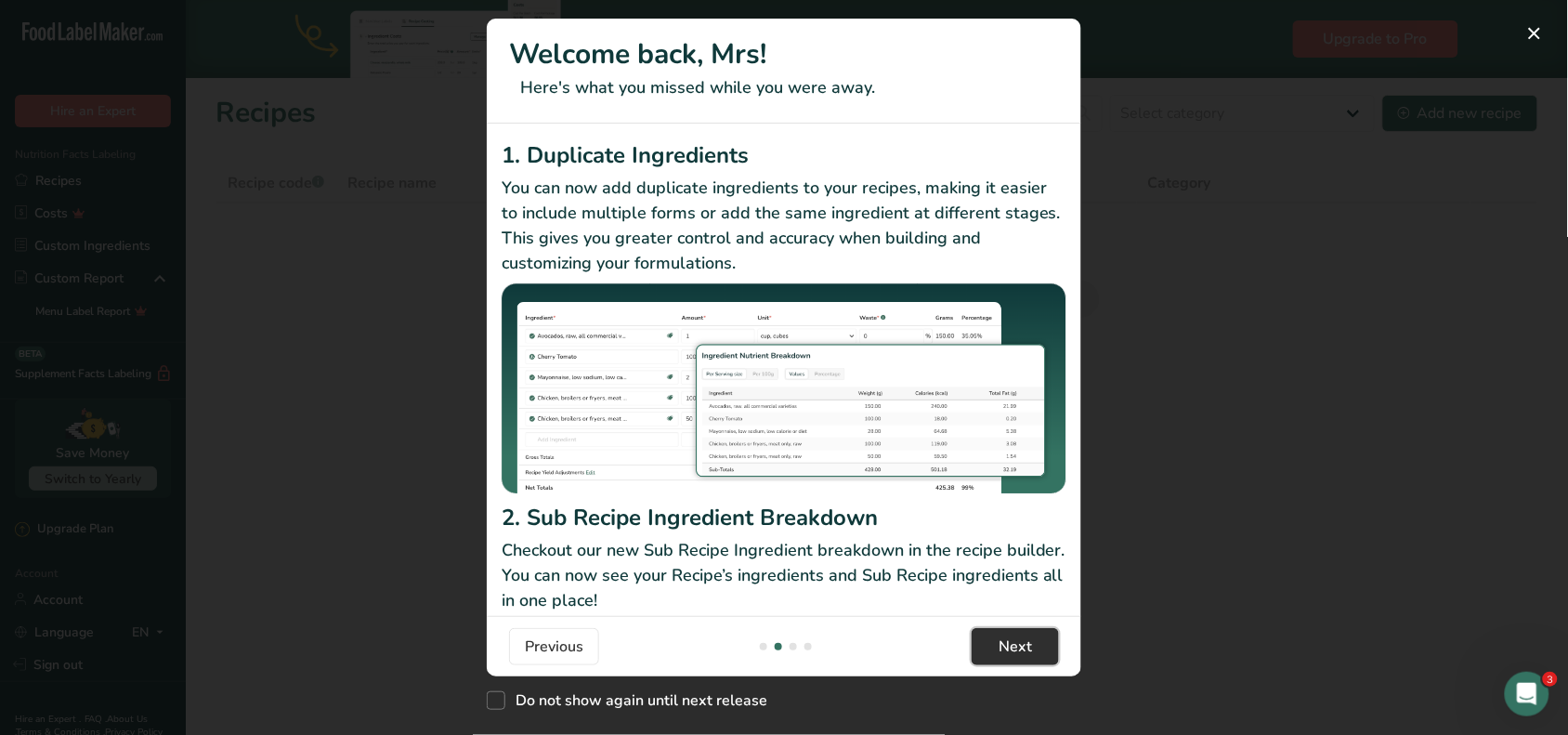 scroll, scrollTop: 0, scrollLeft: 577, axis: horizontal 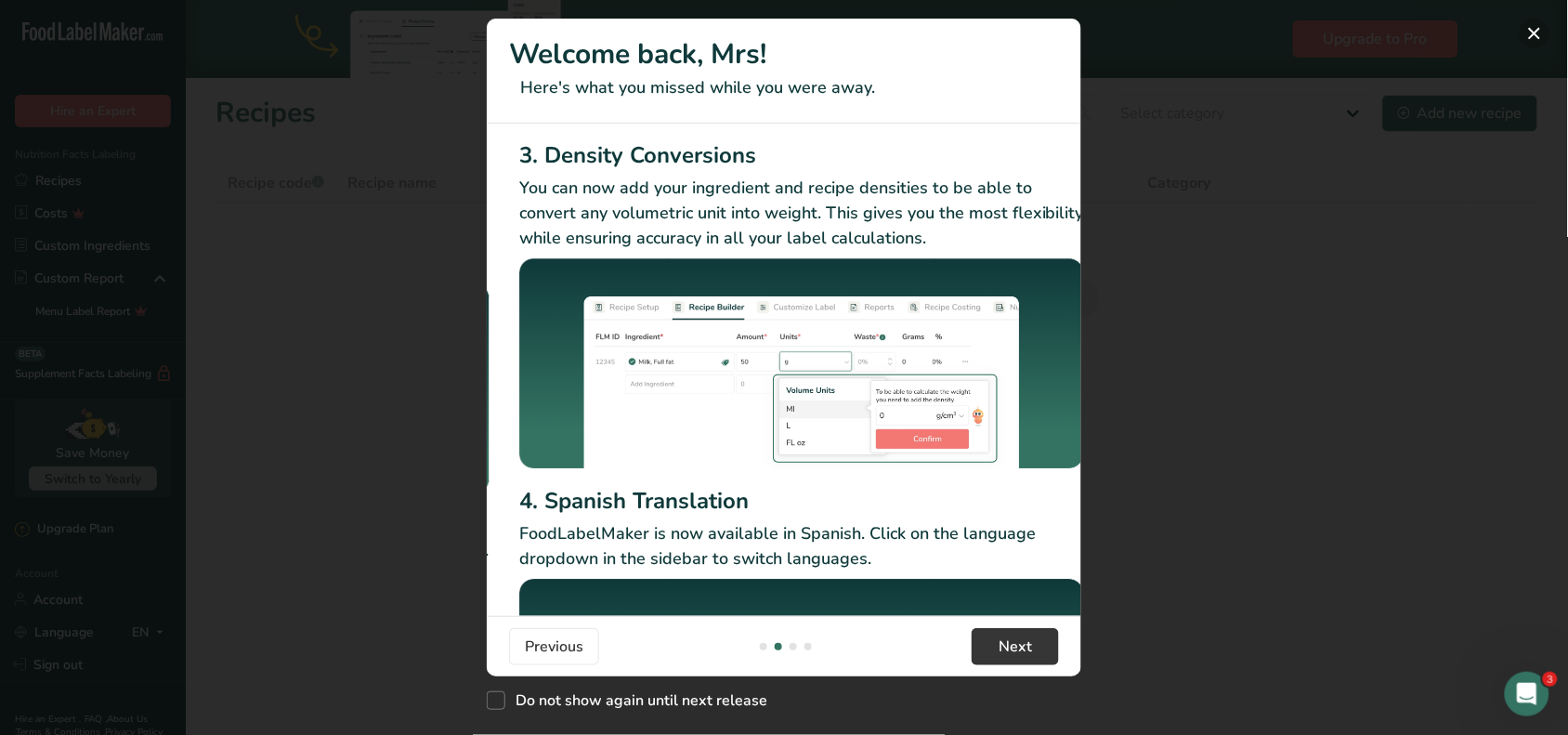 click at bounding box center (1535, 33) 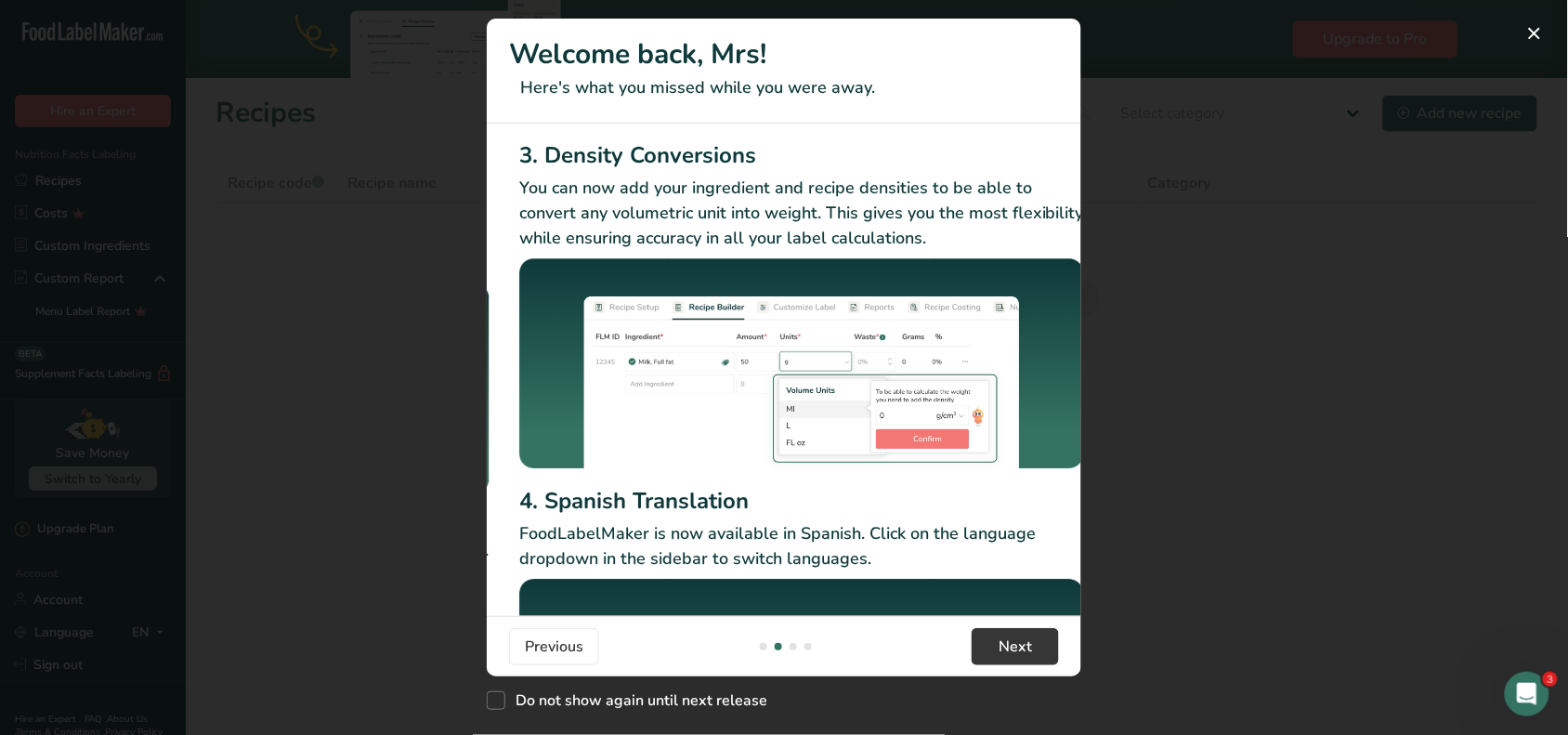 click at bounding box center [784, 367] 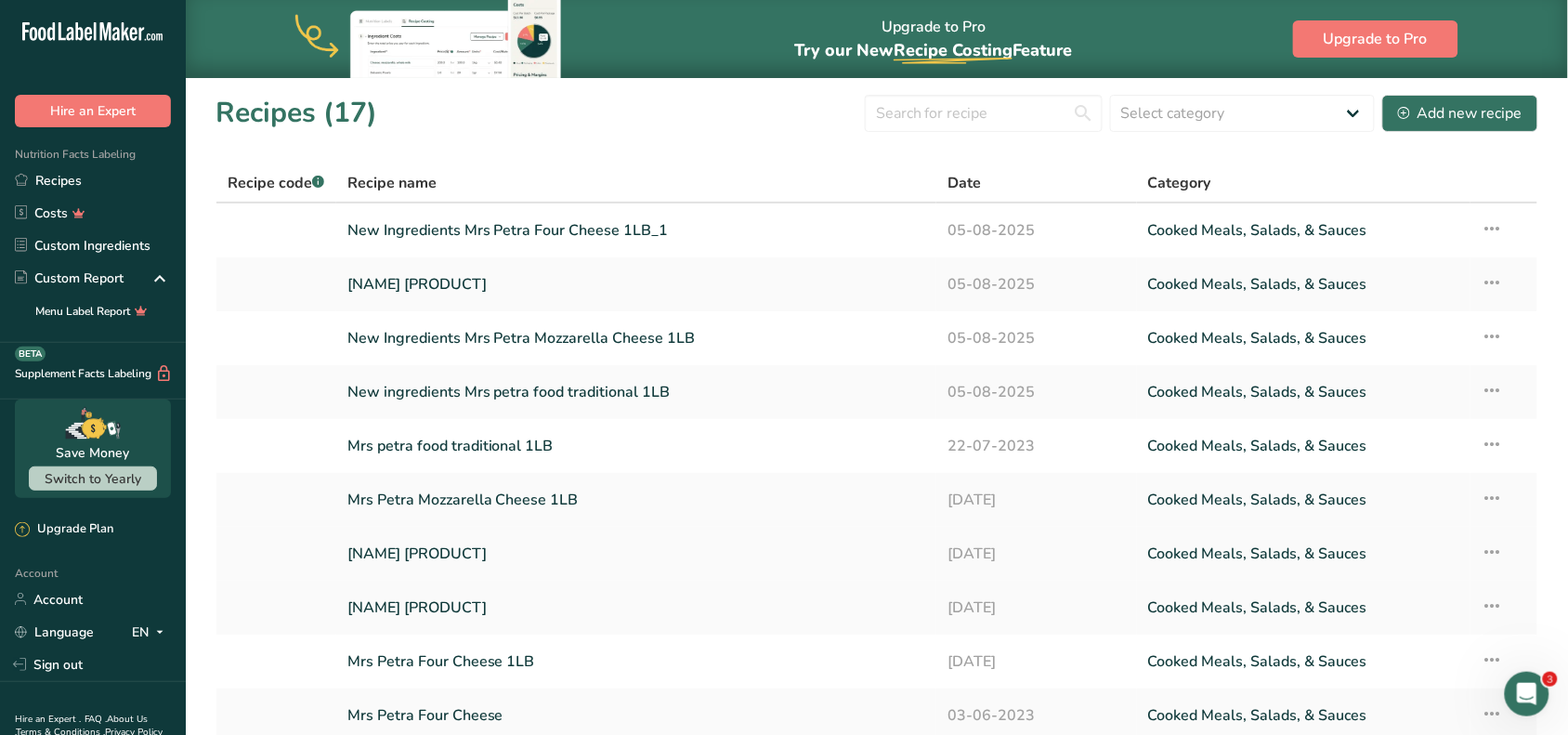 scroll, scrollTop: 116, scrollLeft: 0, axis: vertical 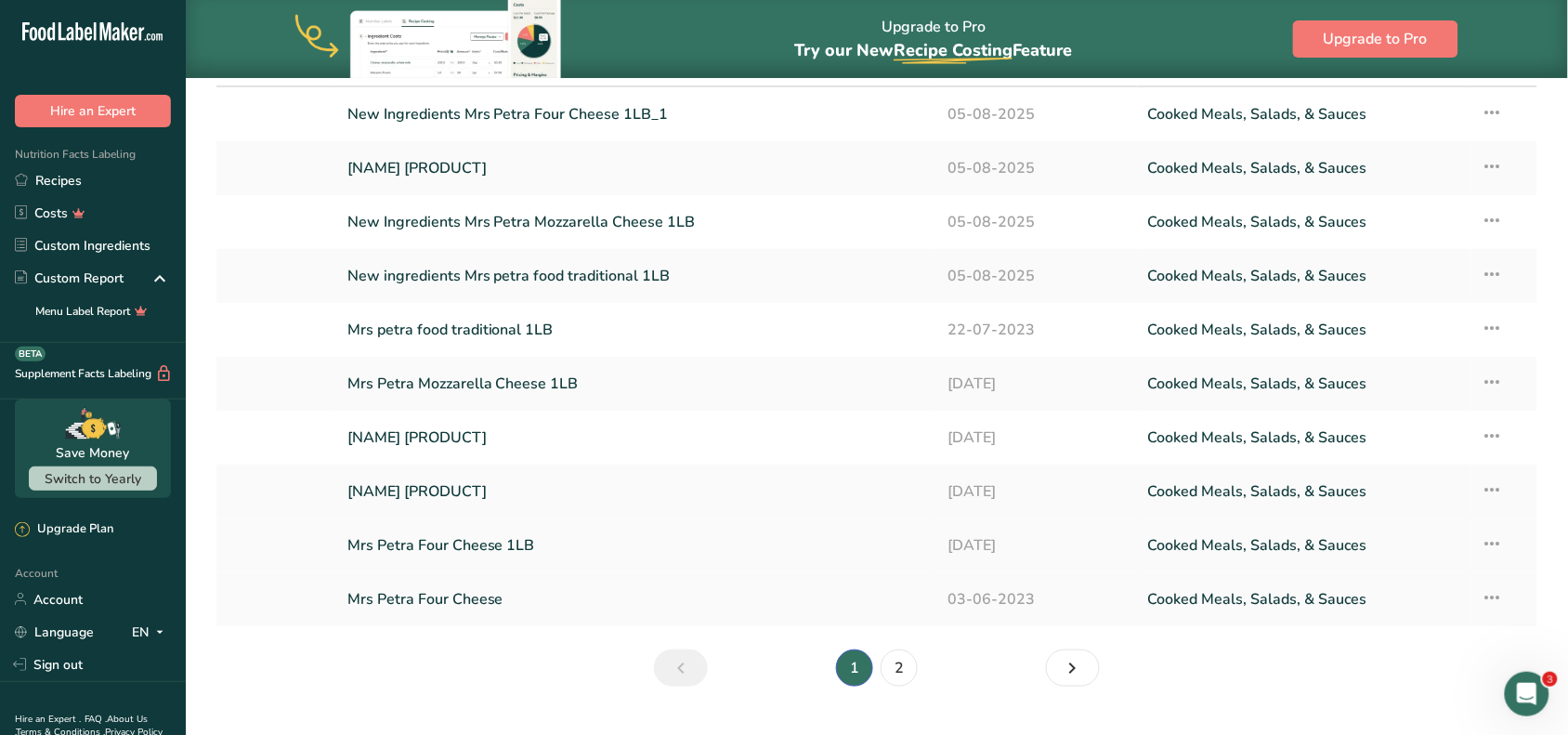 click on "Mrs Petra Four Cheese 1LB" at bounding box center (636, 545) 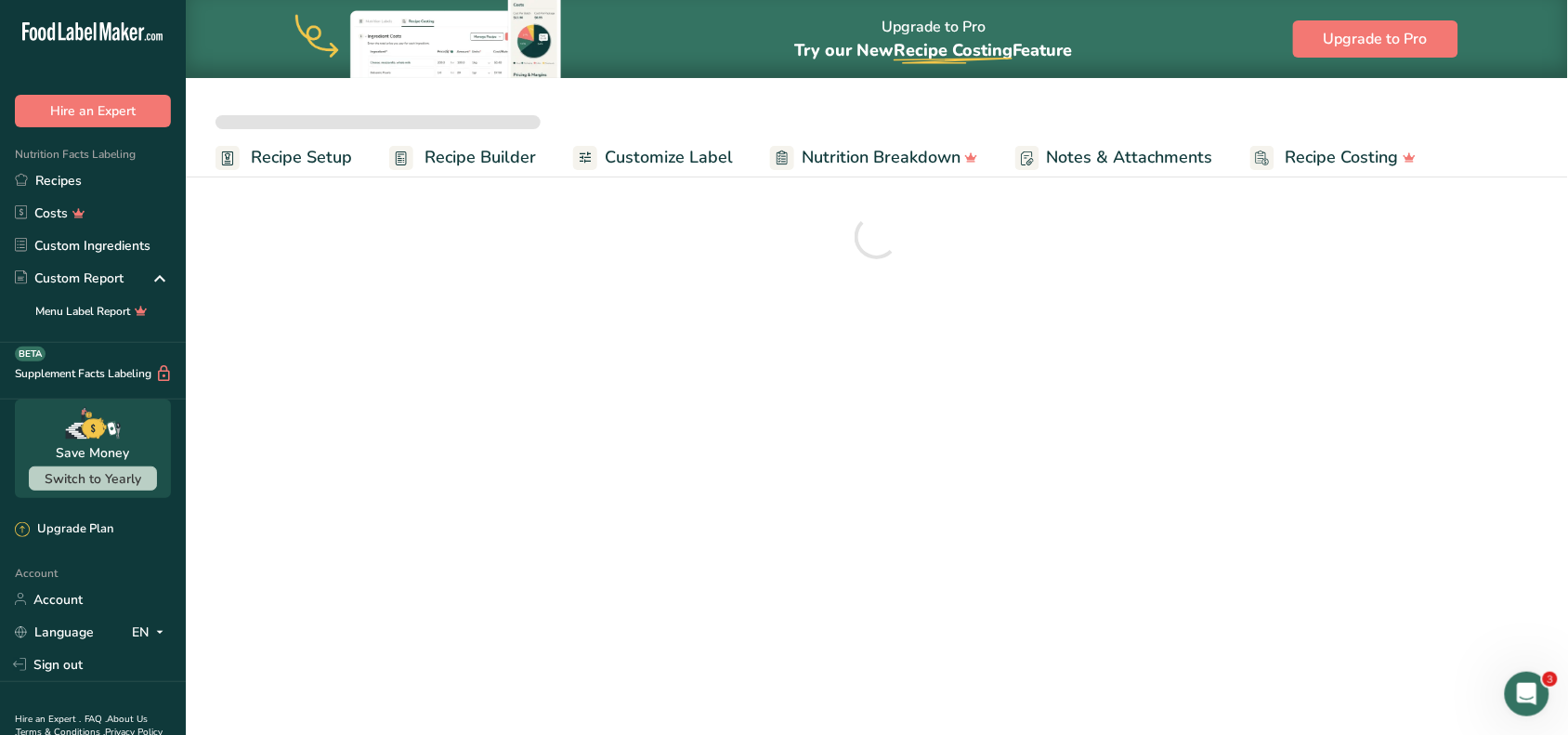 scroll, scrollTop: 0, scrollLeft: 0, axis: both 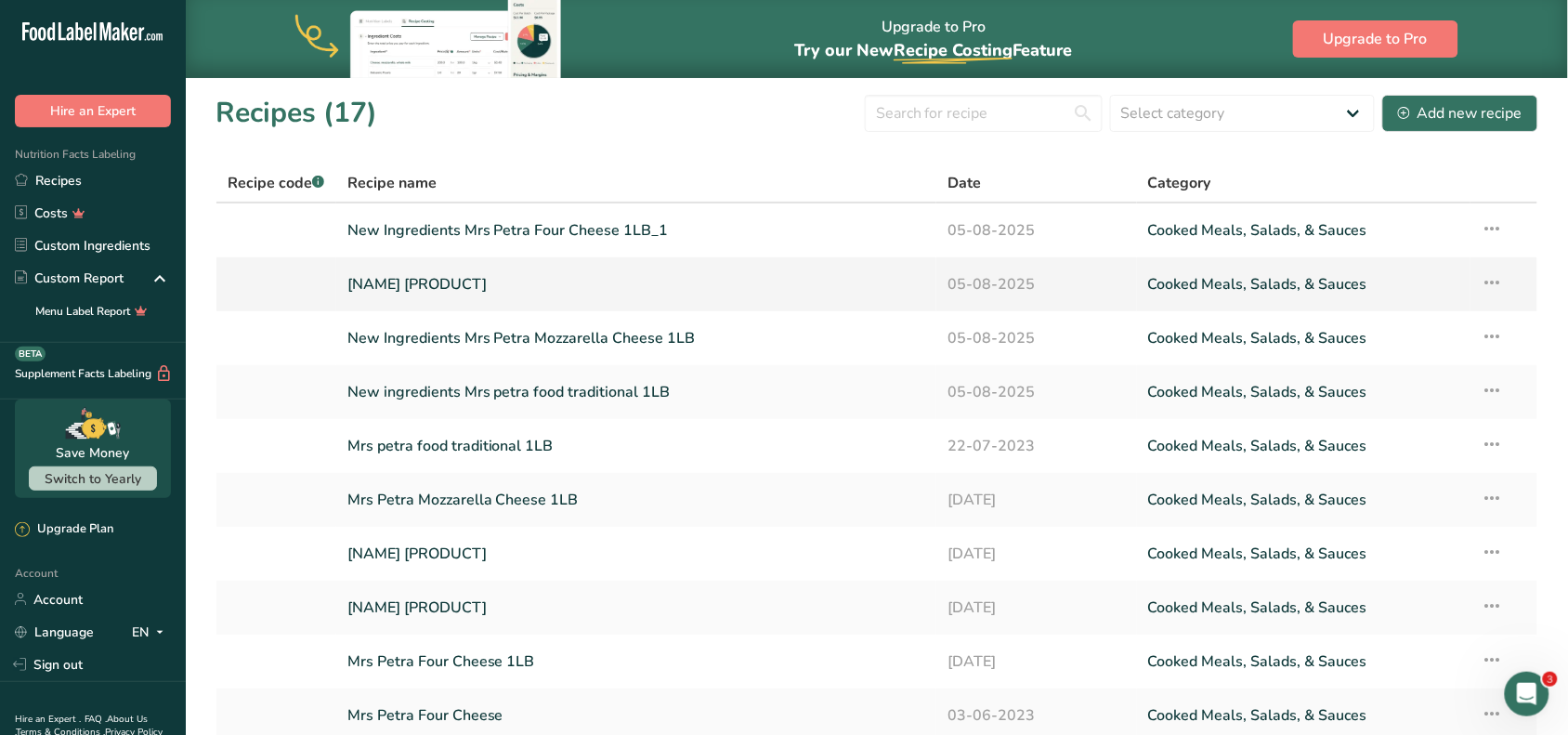 click on "[NAME] [PRODUCT]" at bounding box center [636, 284] 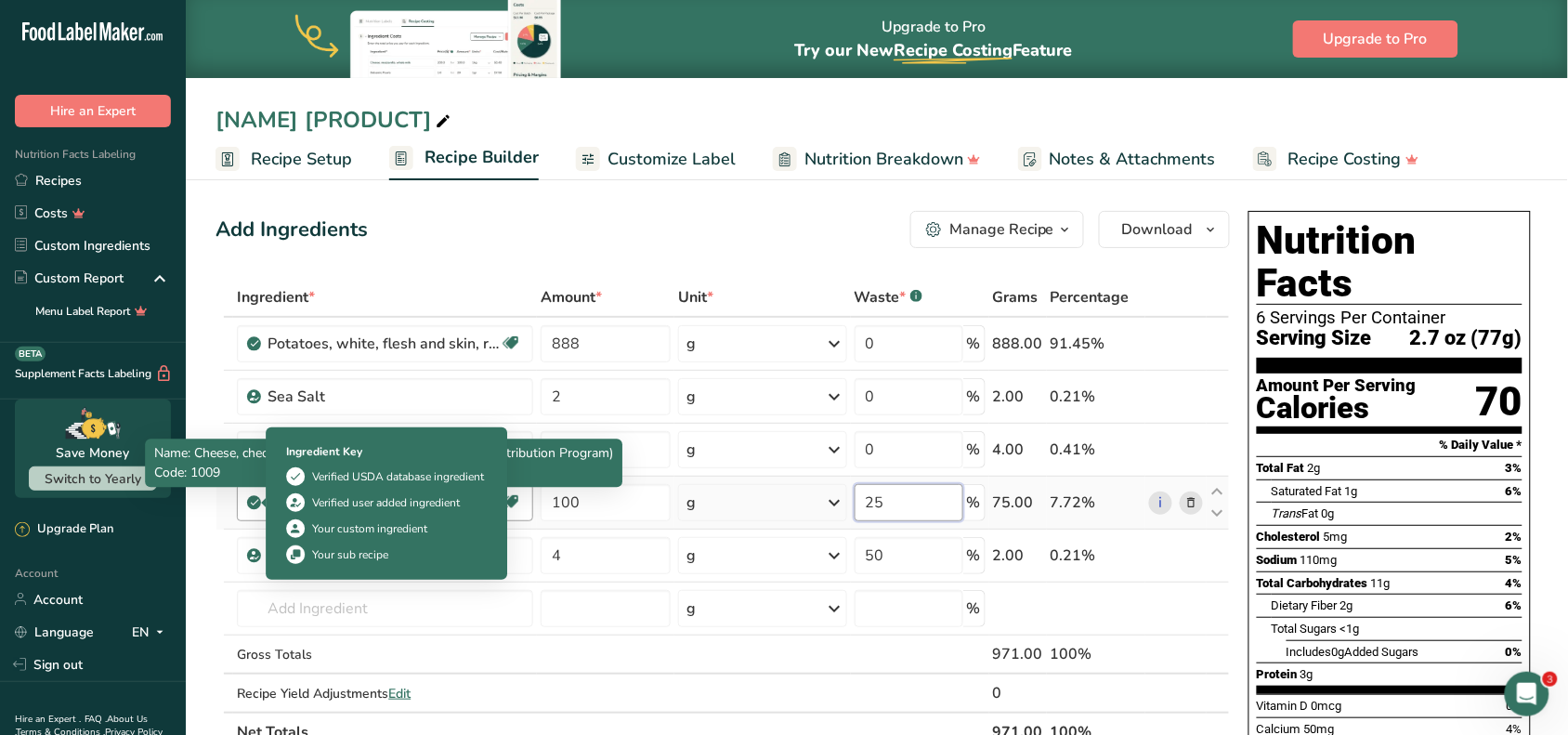 drag, startPoint x: 903, startPoint y: 491, endPoint x: 242, endPoint y: 500, distance: 661.0613 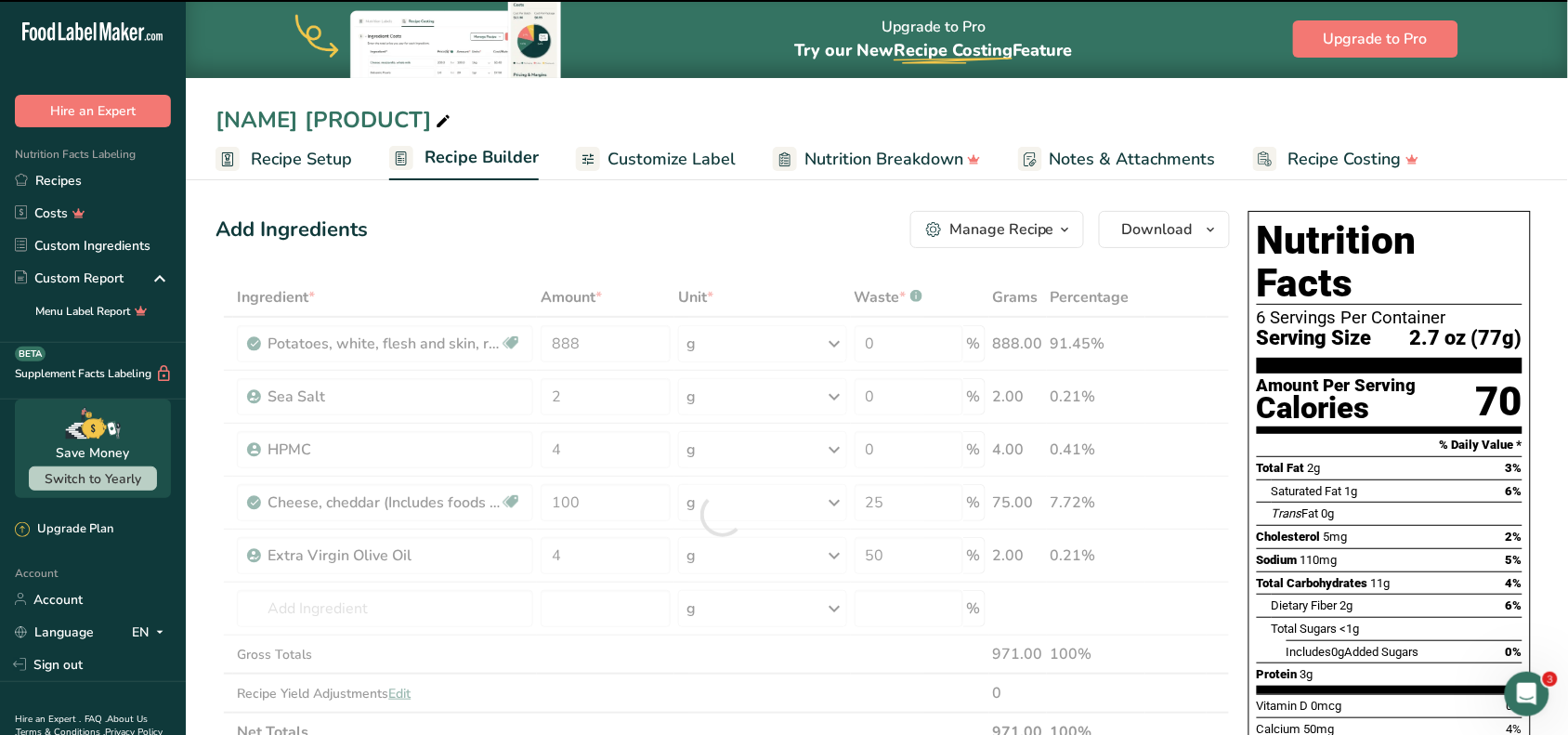 drag, startPoint x: 220, startPoint y: 546, endPoint x: 539, endPoint y: 558, distance: 319.22563 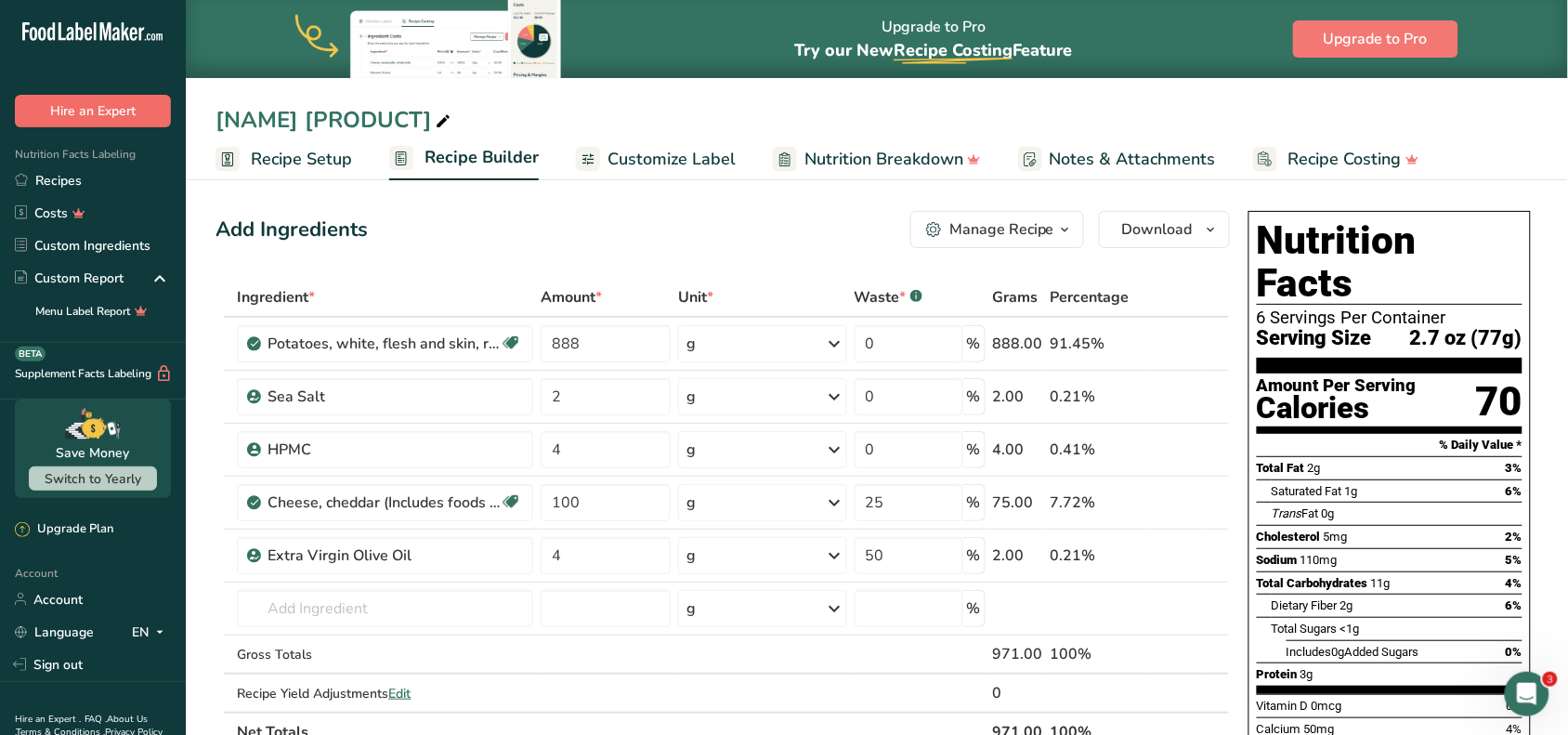 click on ".a-20{fill:#fff;}
Hire an Expert
Nutrition Facts Labeling
Recipes
Costs
Custom Ingredients
Custom Report
Menu Label Report
Supplement Facts Labeling
BETA" at bounding box center [93, 207] 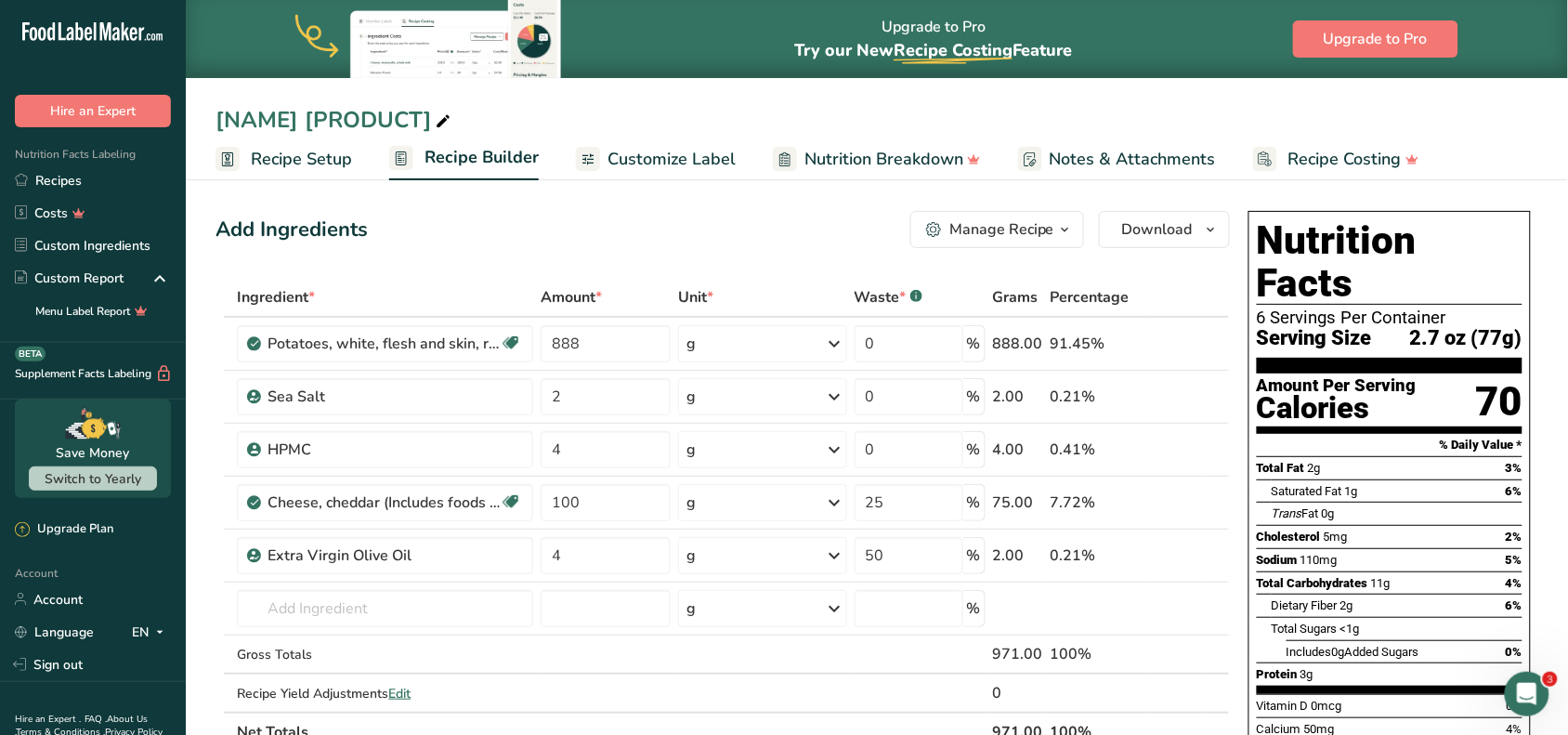 click on "Nutrition Facts Labeling
Recipes
Costs
Custom Ingredients
Custom Report
Menu Label Report" at bounding box center (93, 235) 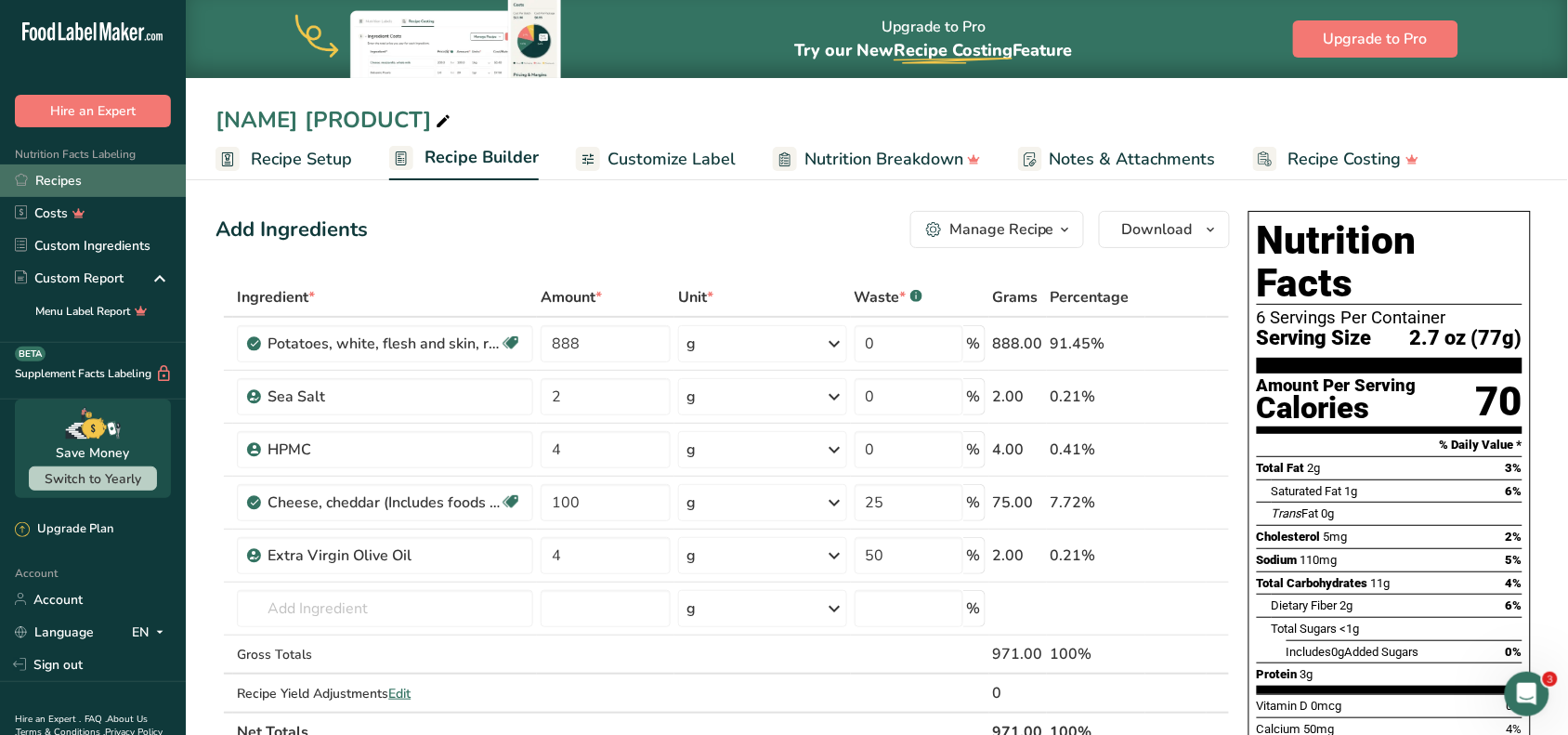 click on "Recipes" at bounding box center [93, 180] 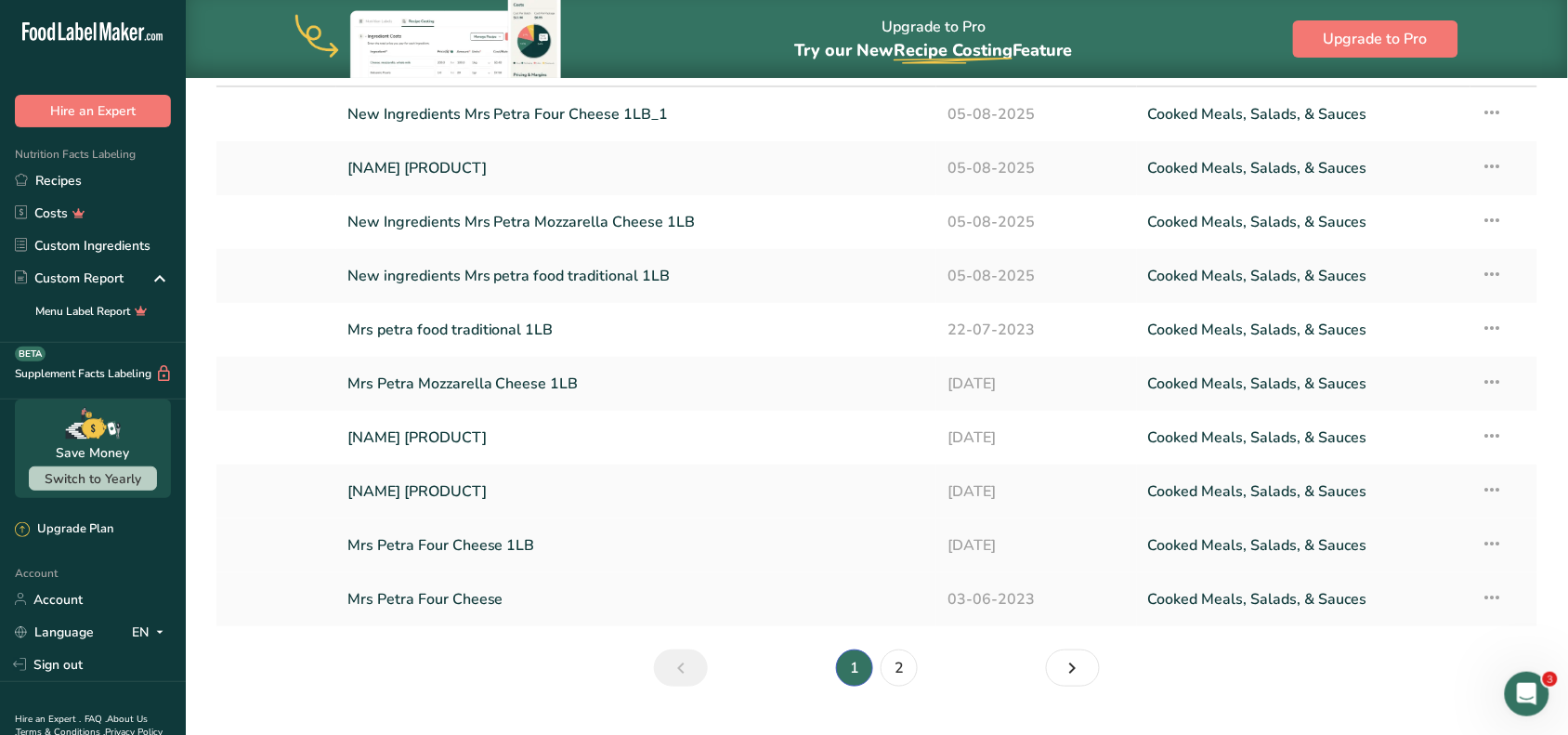 scroll, scrollTop: 156, scrollLeft: 0, axis: vertical 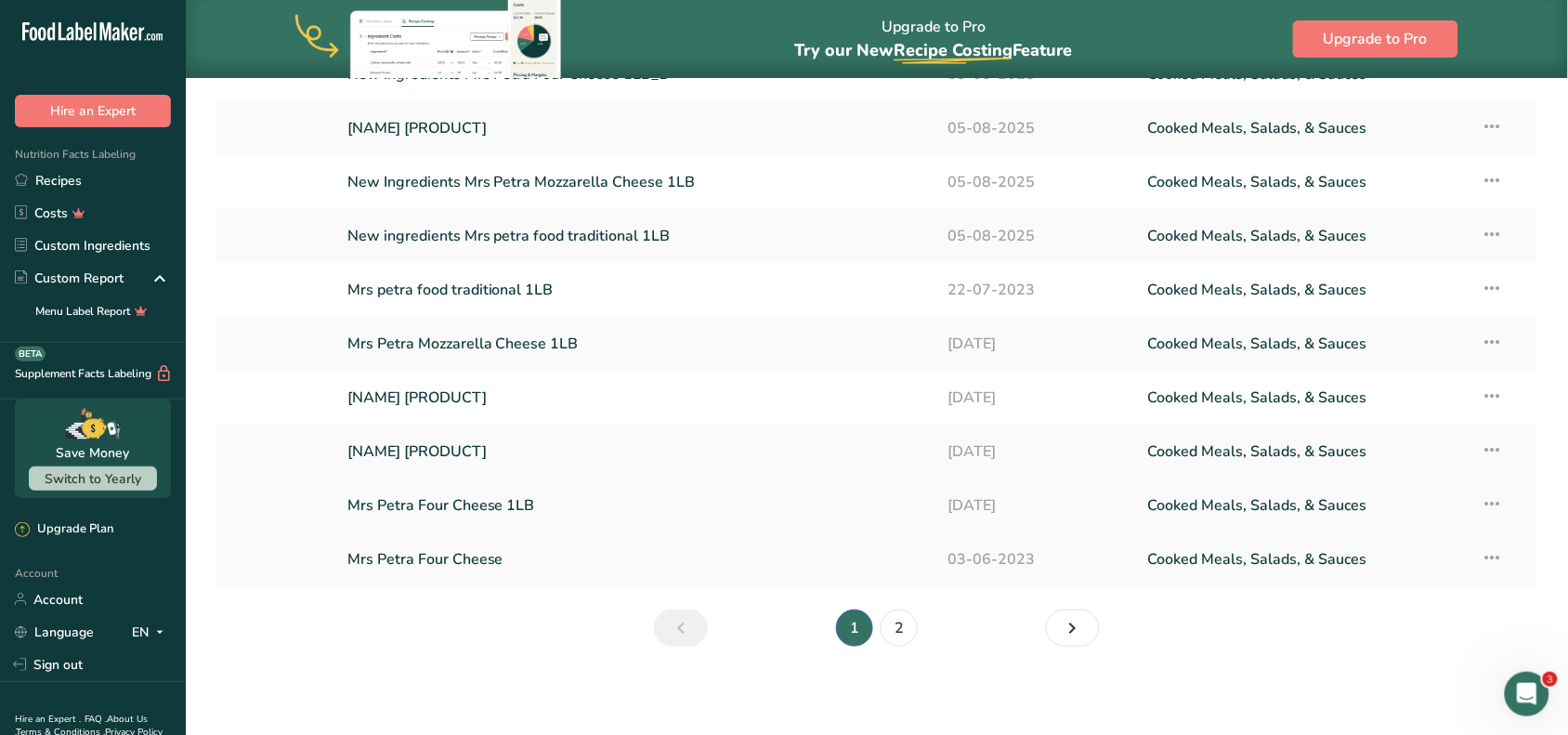 click on "Mrs Petra Four Cheese 1LB" at bounding box center [636, 505] 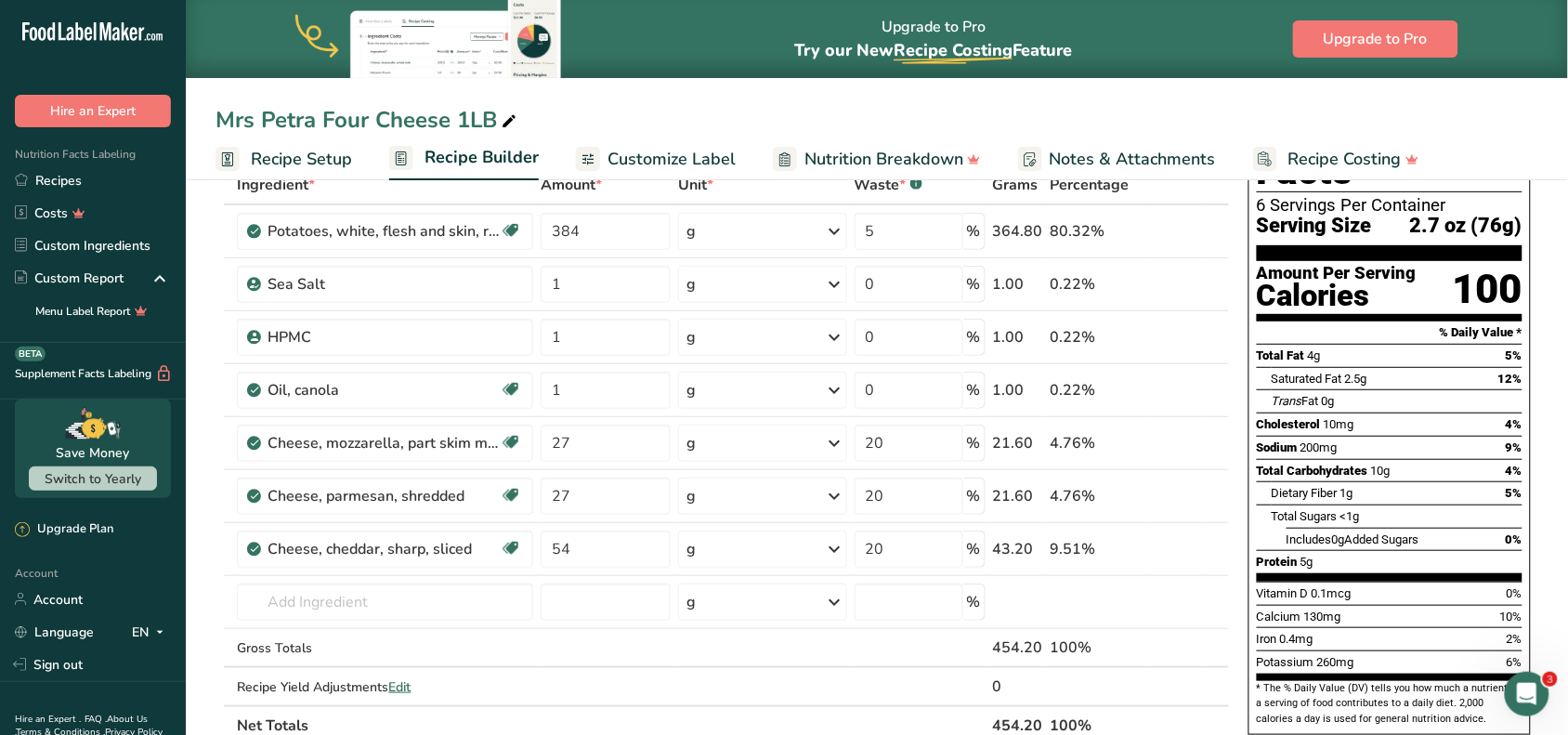 scroll, scrollTop: 0, scrollLeft: 0, axis: both 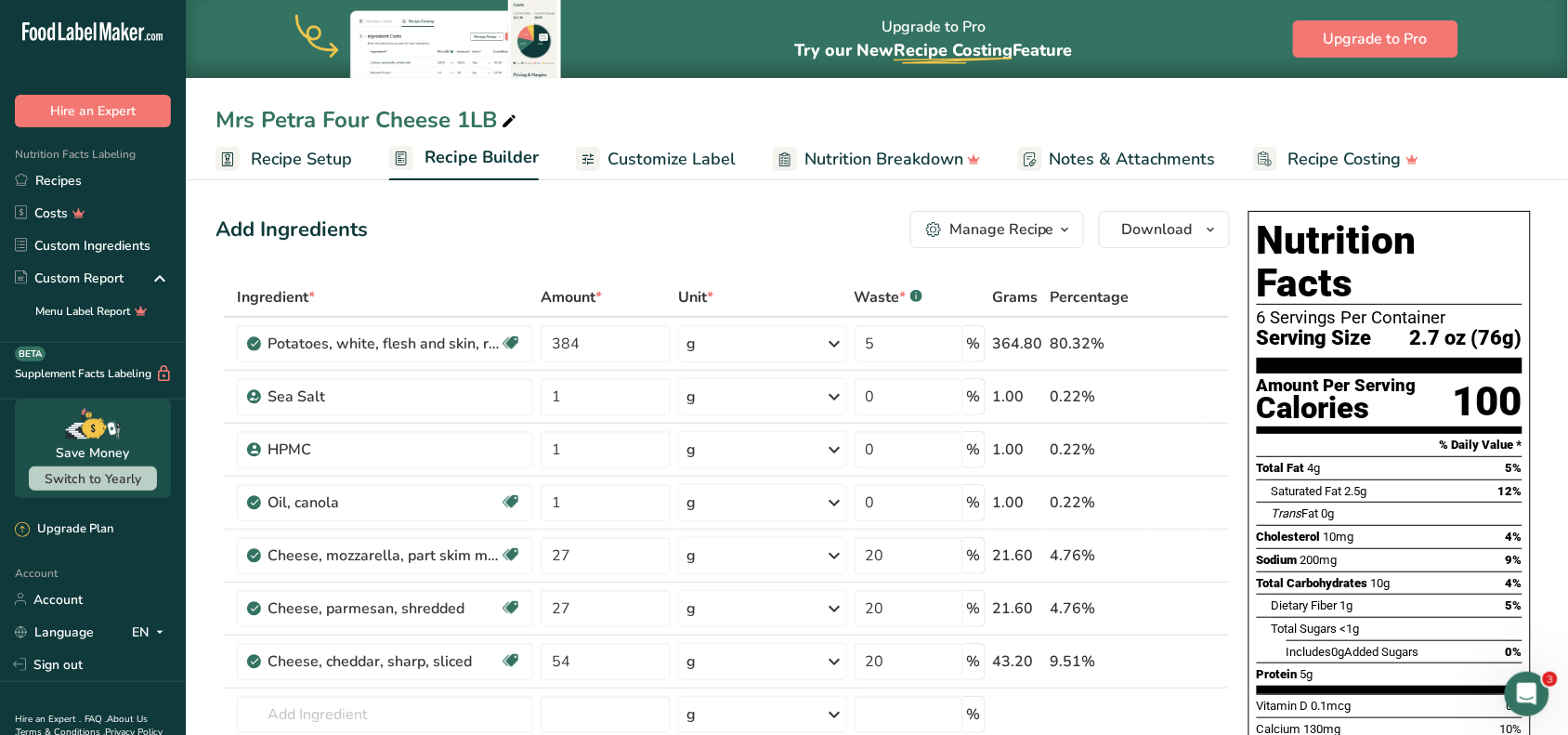 drag, startPoint x: 1470, startPoint y: 299, endPoint x: 1431, endPoint y: 294, distance: 39.3192 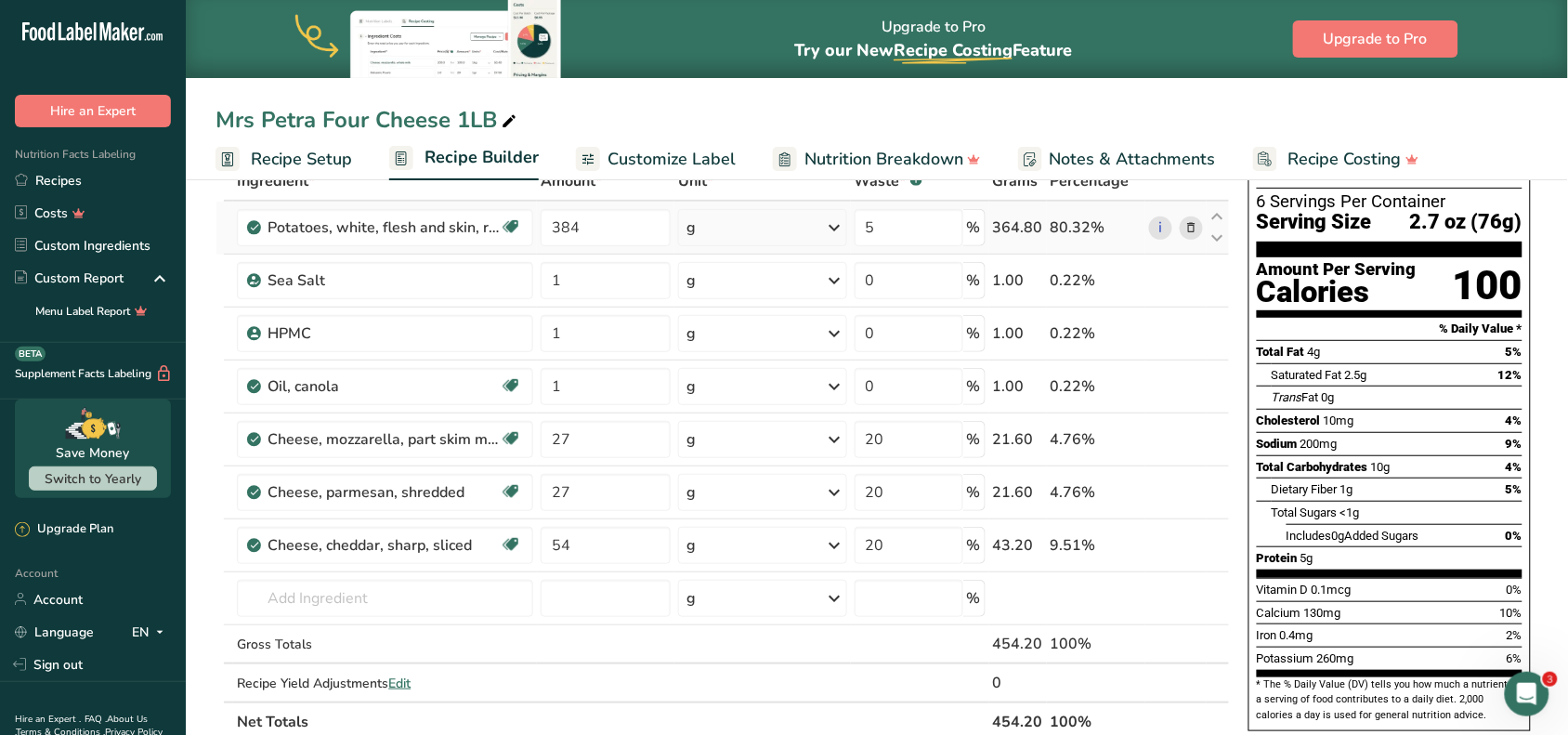 scroll, scrollTop: 0, scrollLeft: 0, axis: both 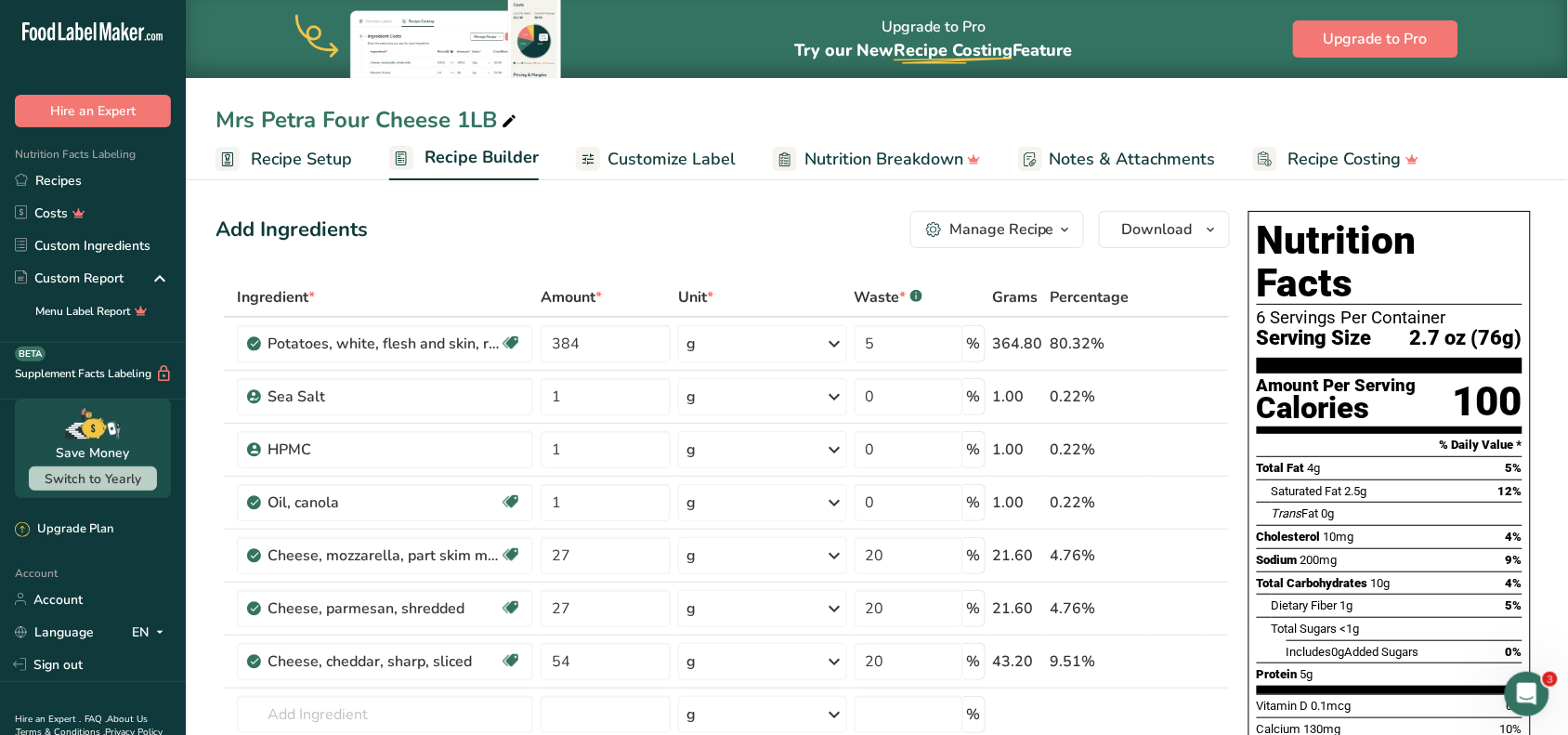 click on "Nutrition Facts Labeling
Recipes
Costs
Custom Ingredients
Custom Report
Menu Label Report" at bounding box center (93, 235) 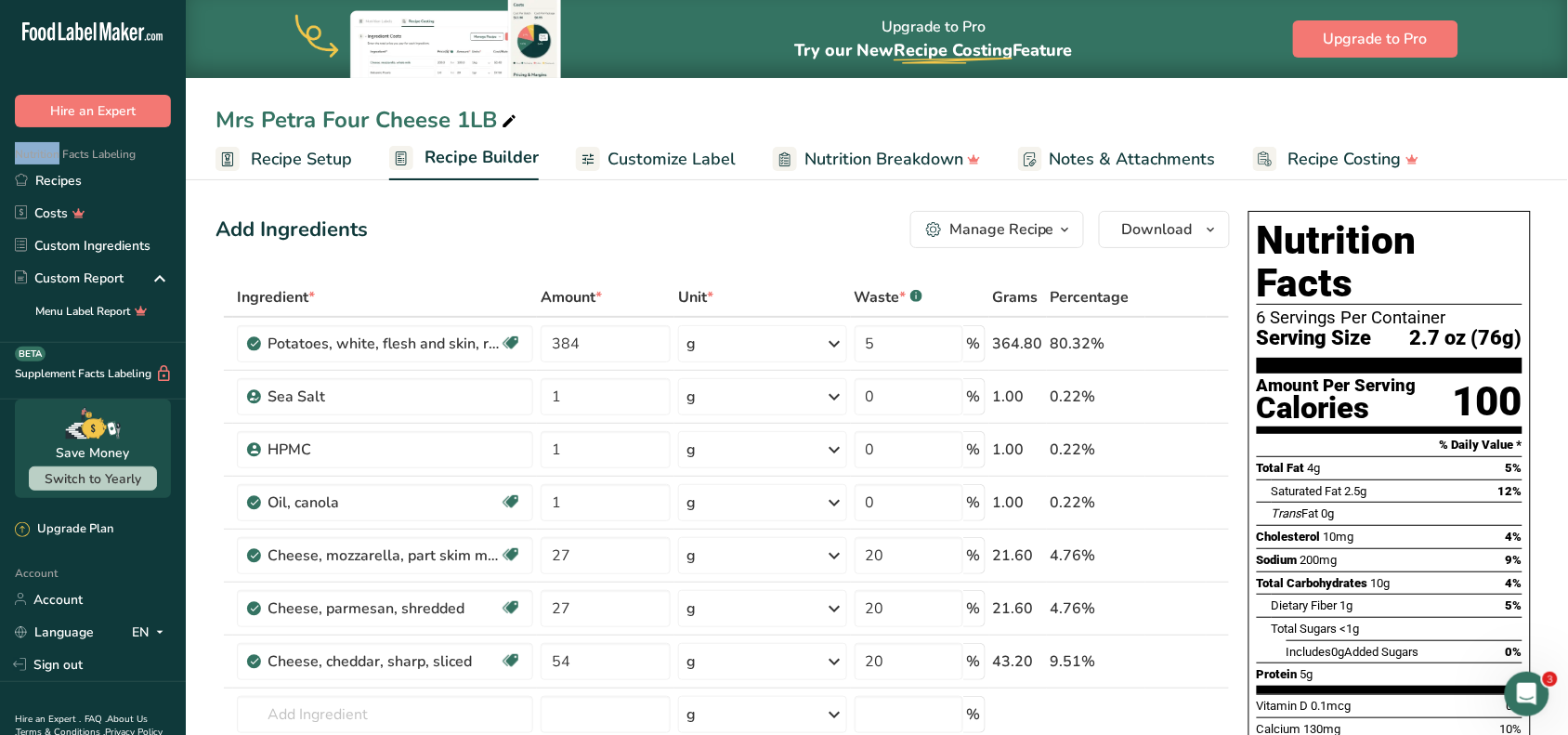 click on "Nutrition Facts Labeling
Recipes
Costs
Custom Ingredients
Custom Report
Menu Label Report" at bounding box center [93, 235] 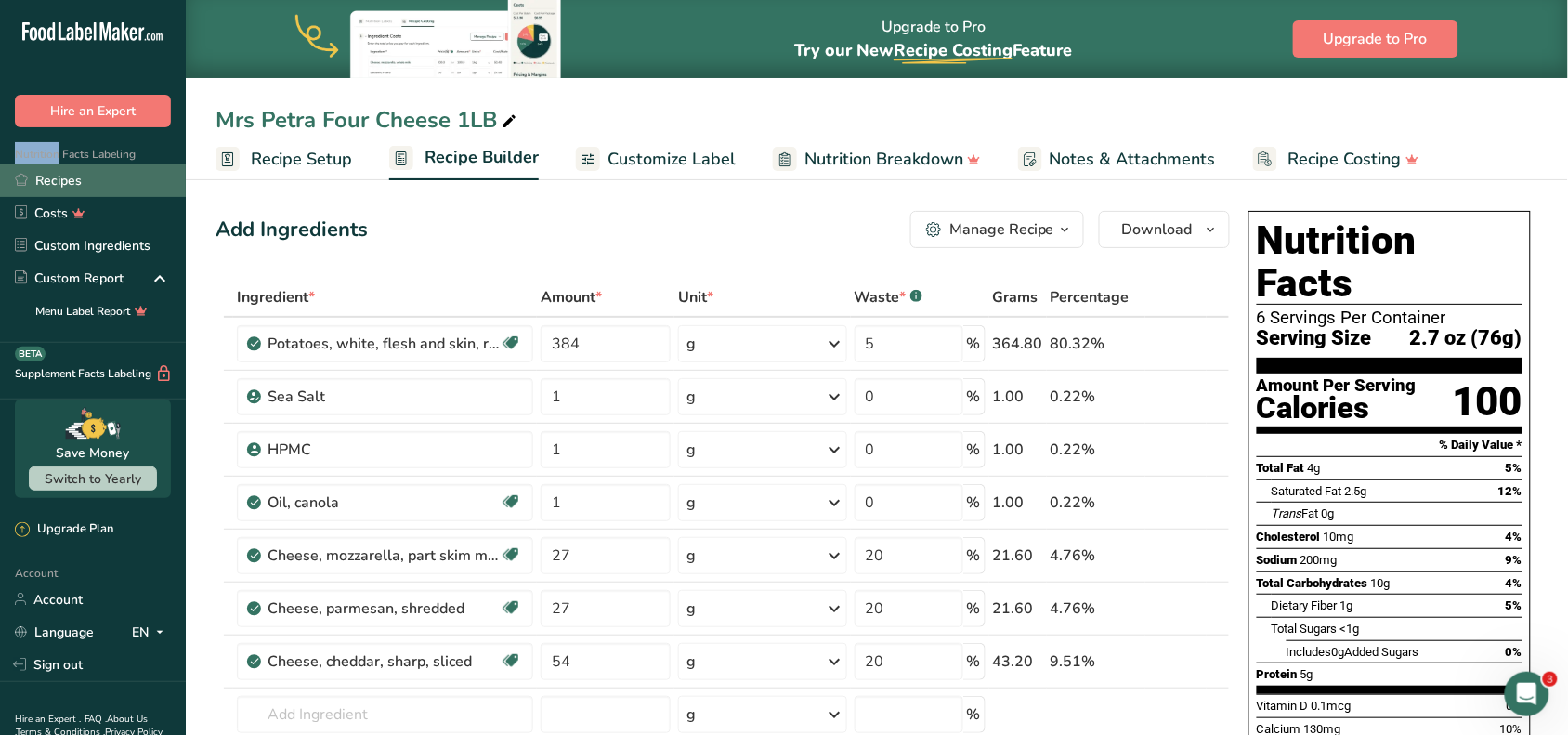 click on "Recipes" at bounding box center (93, 180) 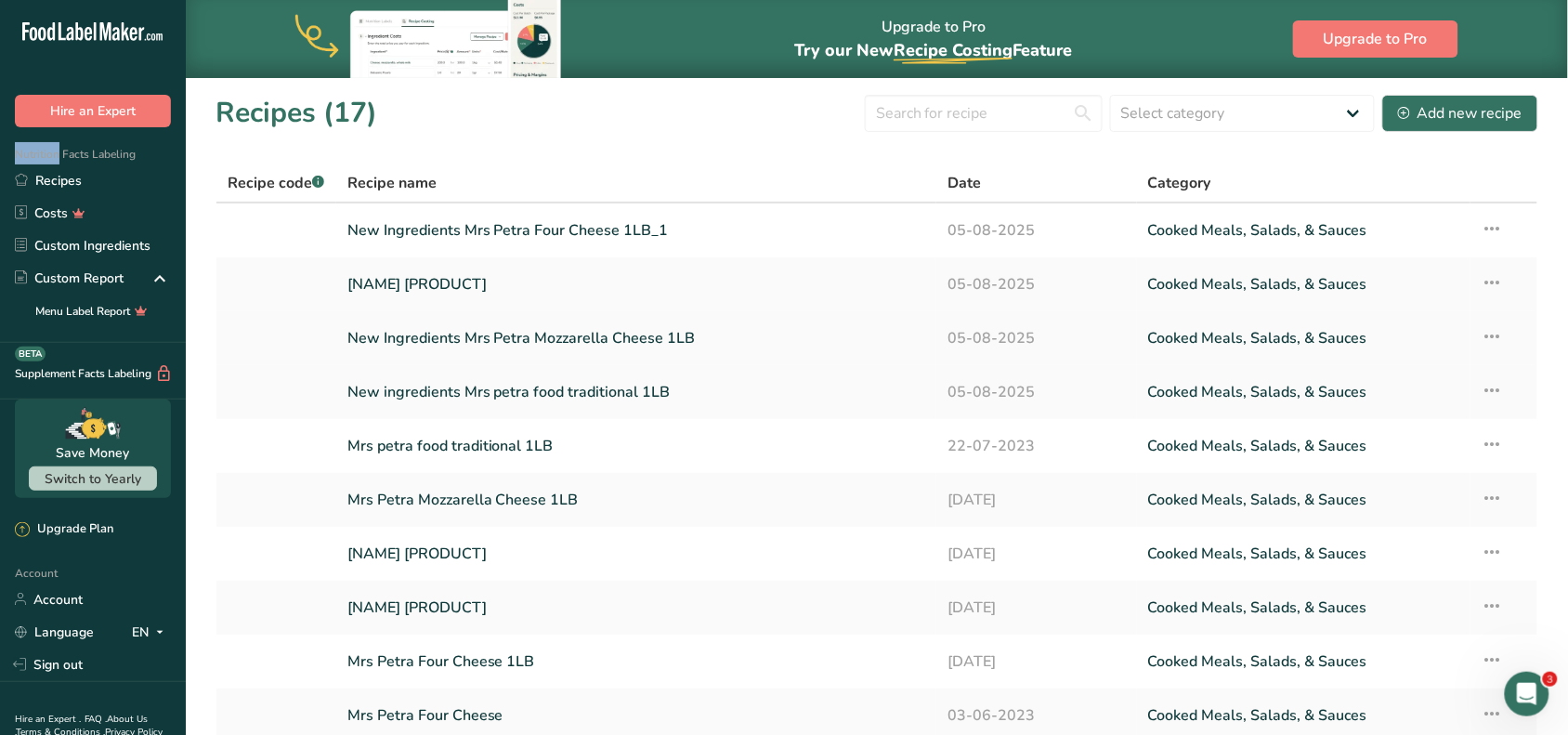 click on "New Ingredients Mrs Petra Mozzarella Cheese 1LB" at bounding box center [636, 338] 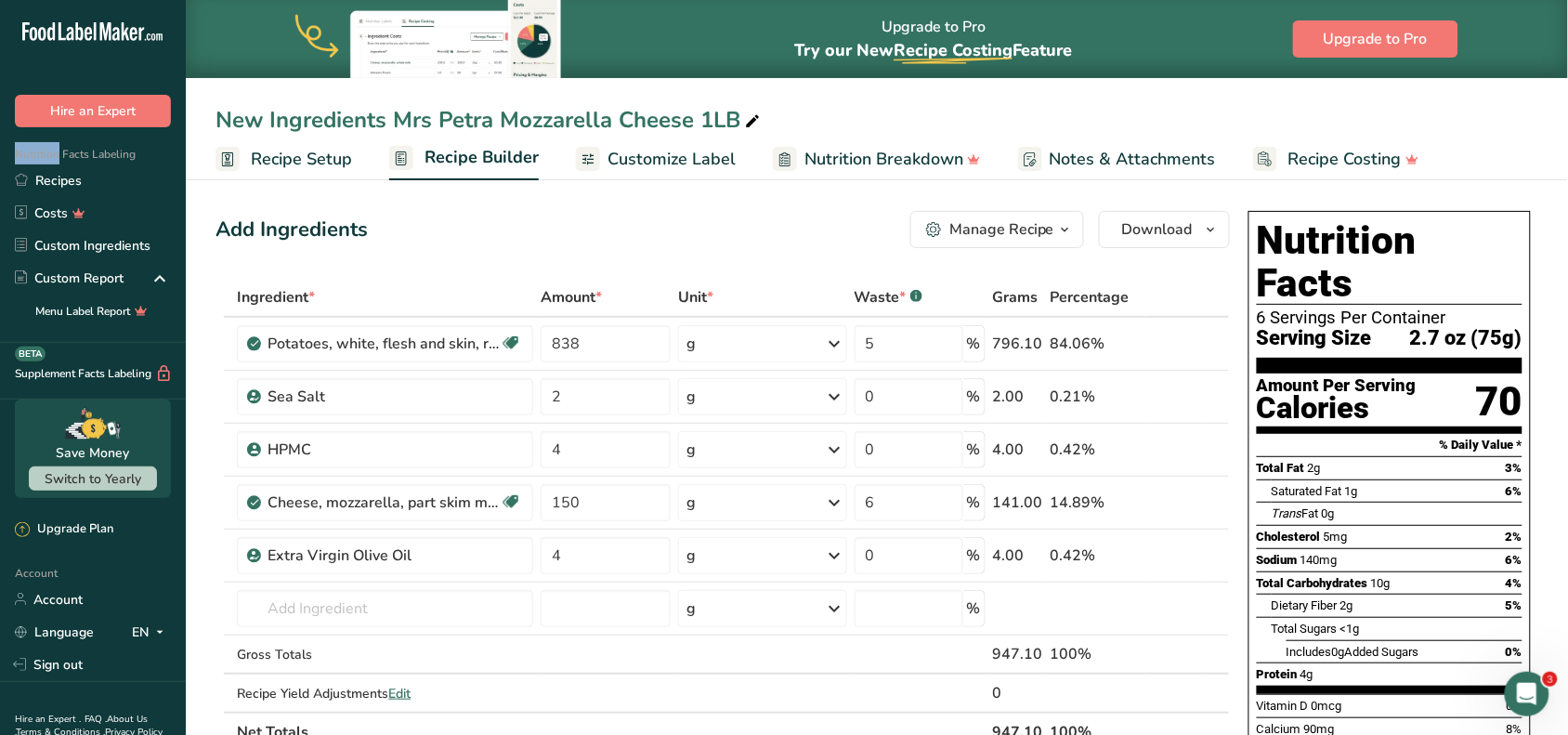 drag, startPoint x: 1475, startPoint y: 294, endPoint x: 1539, endPoint y: 294, distance: 64 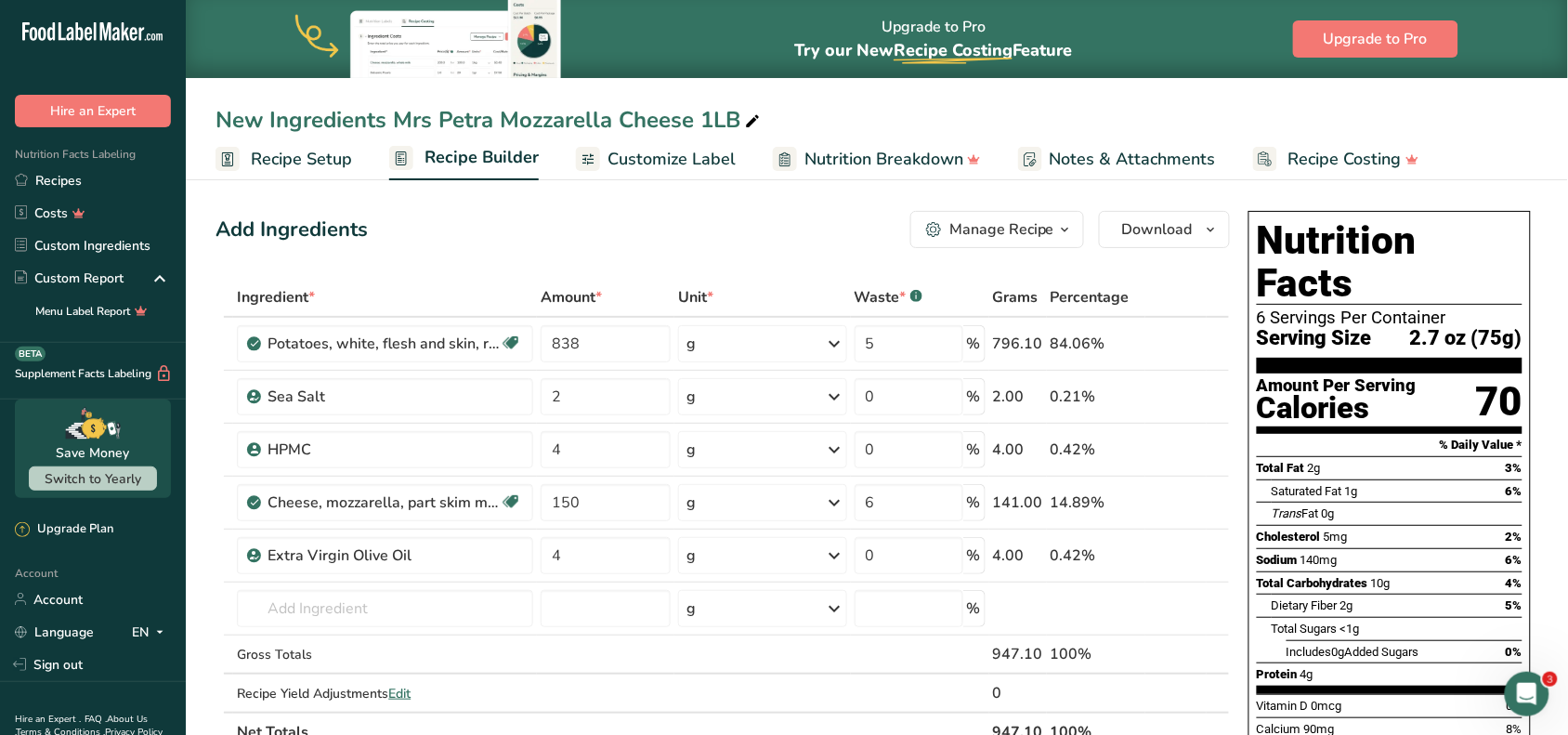 drag, startPoint x: 1539, startPoint y: 294, endPoint x: 1468, endPoint y: 308, distance: 72.36712 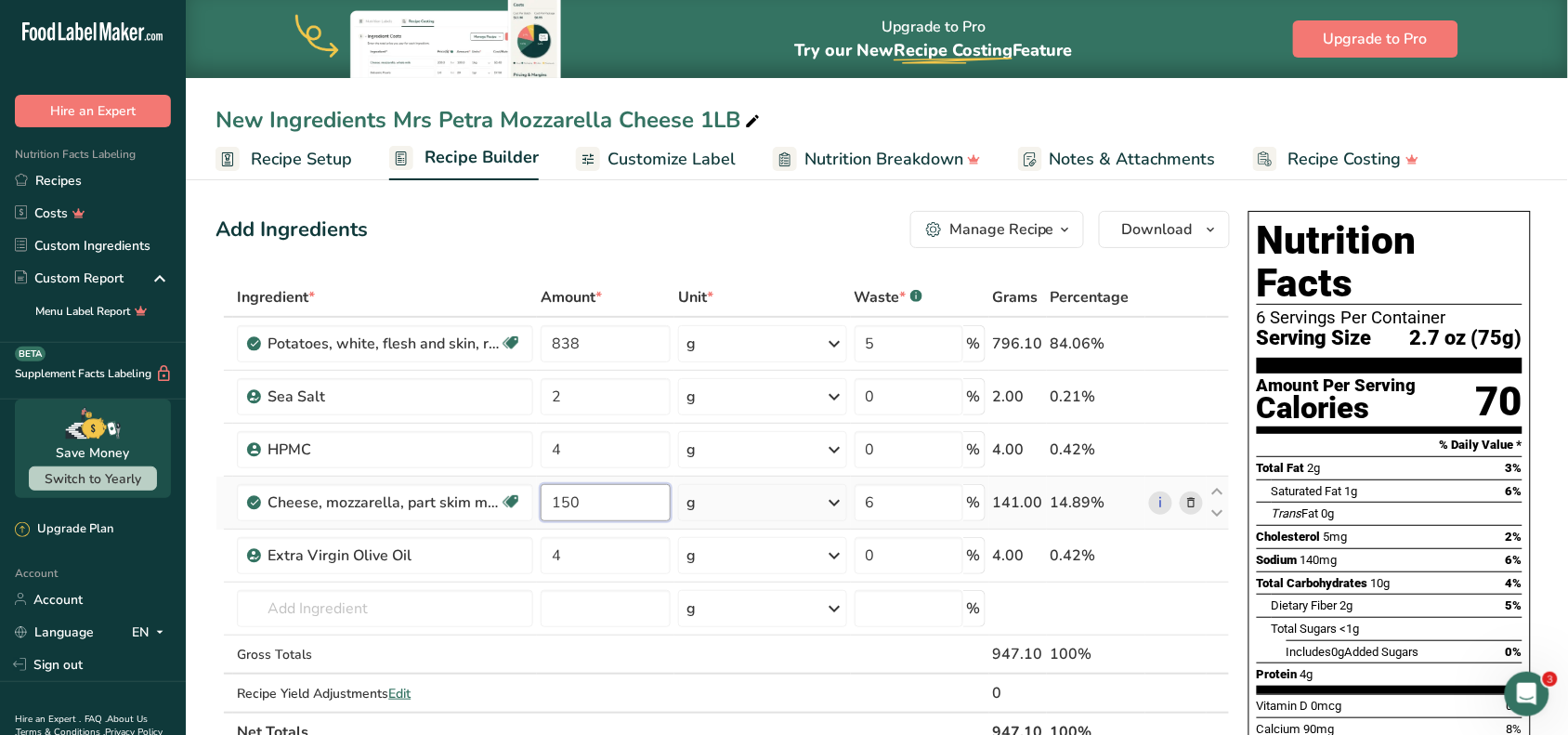 drag, startPoint x: 581, startPoint y: 513, endPoint x: 542, endPoint y: 508, distance: 39.319207 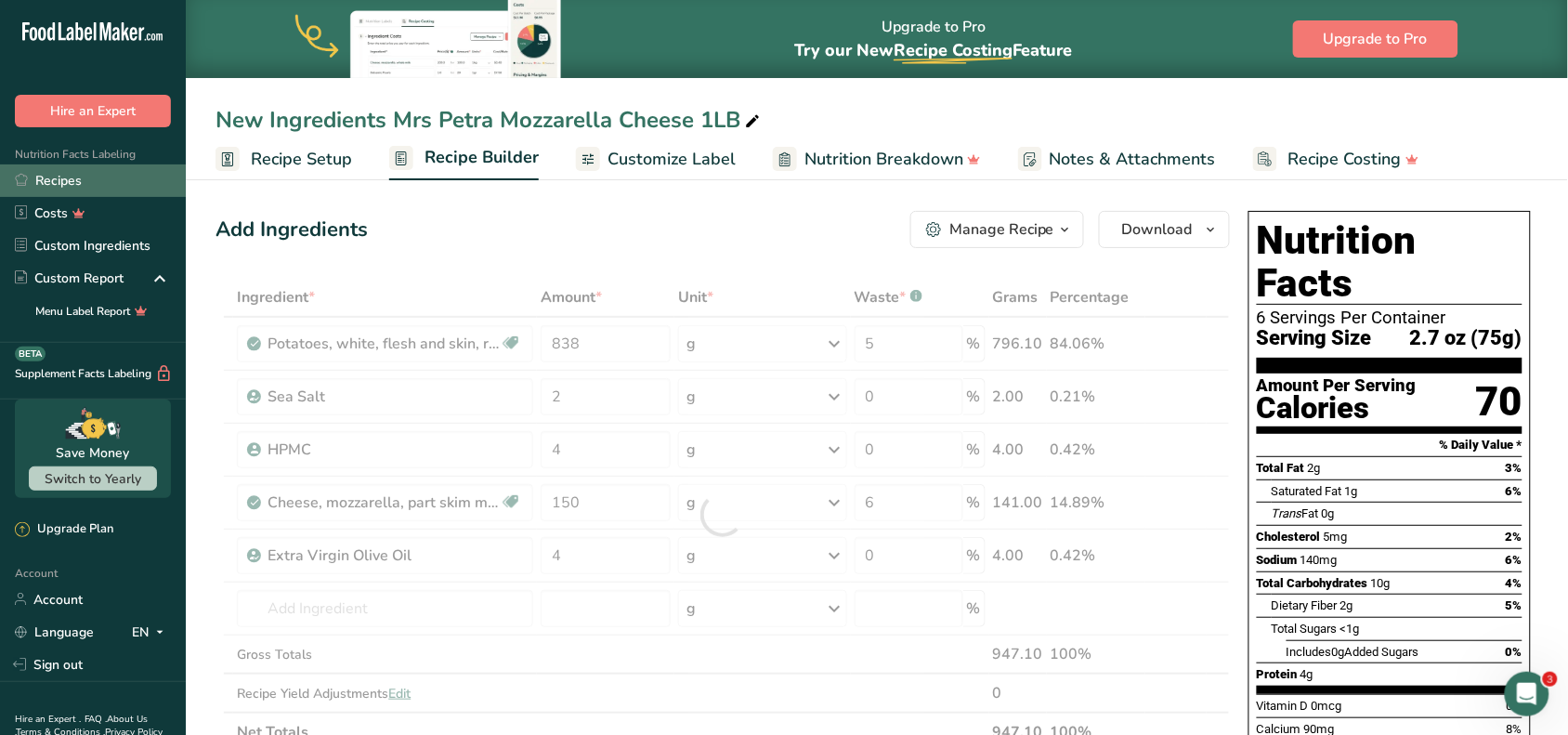 click on "Recipes" at bounding box center [93, 180] 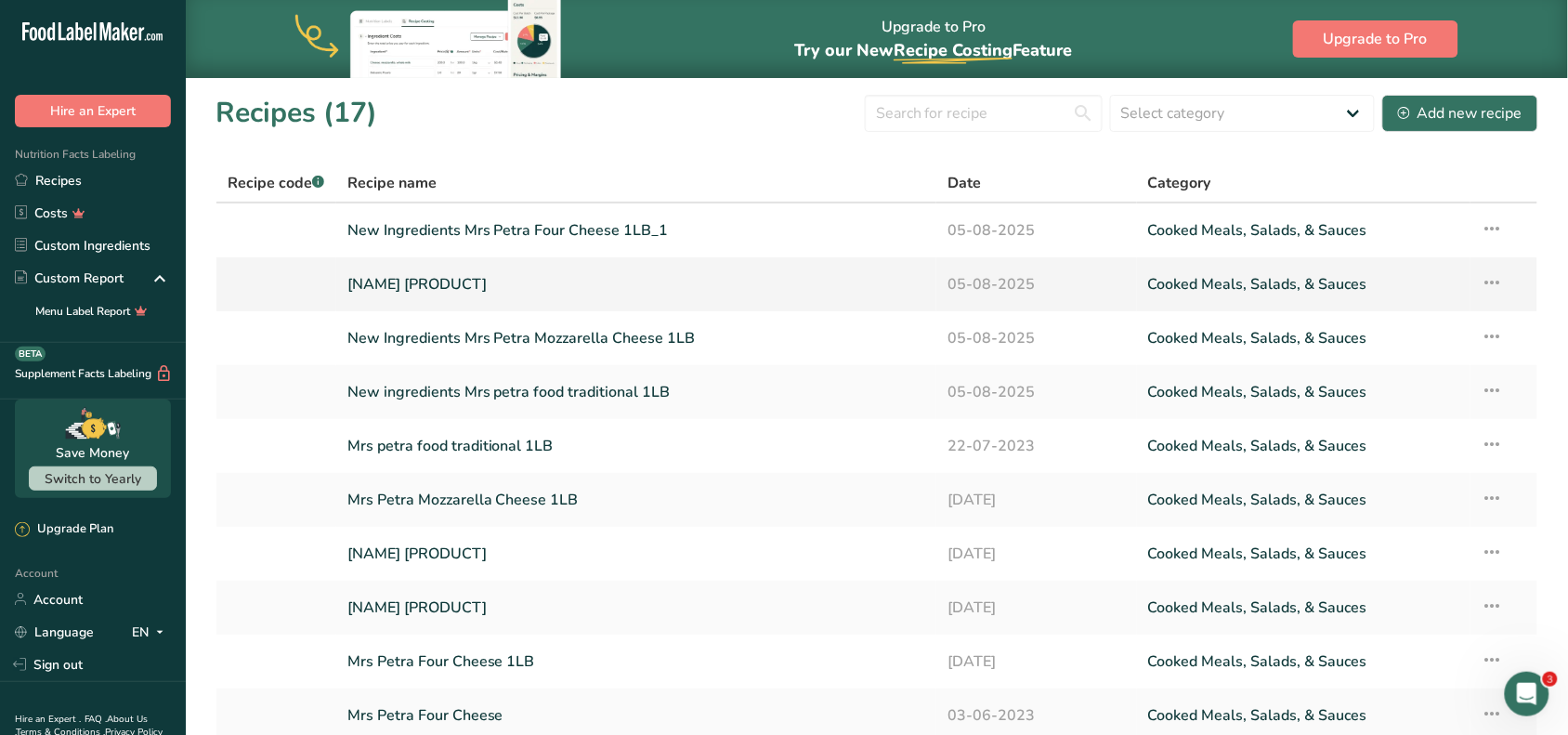 click on "[NAME] [PRODUCT]" at bounding box center (636, 284) 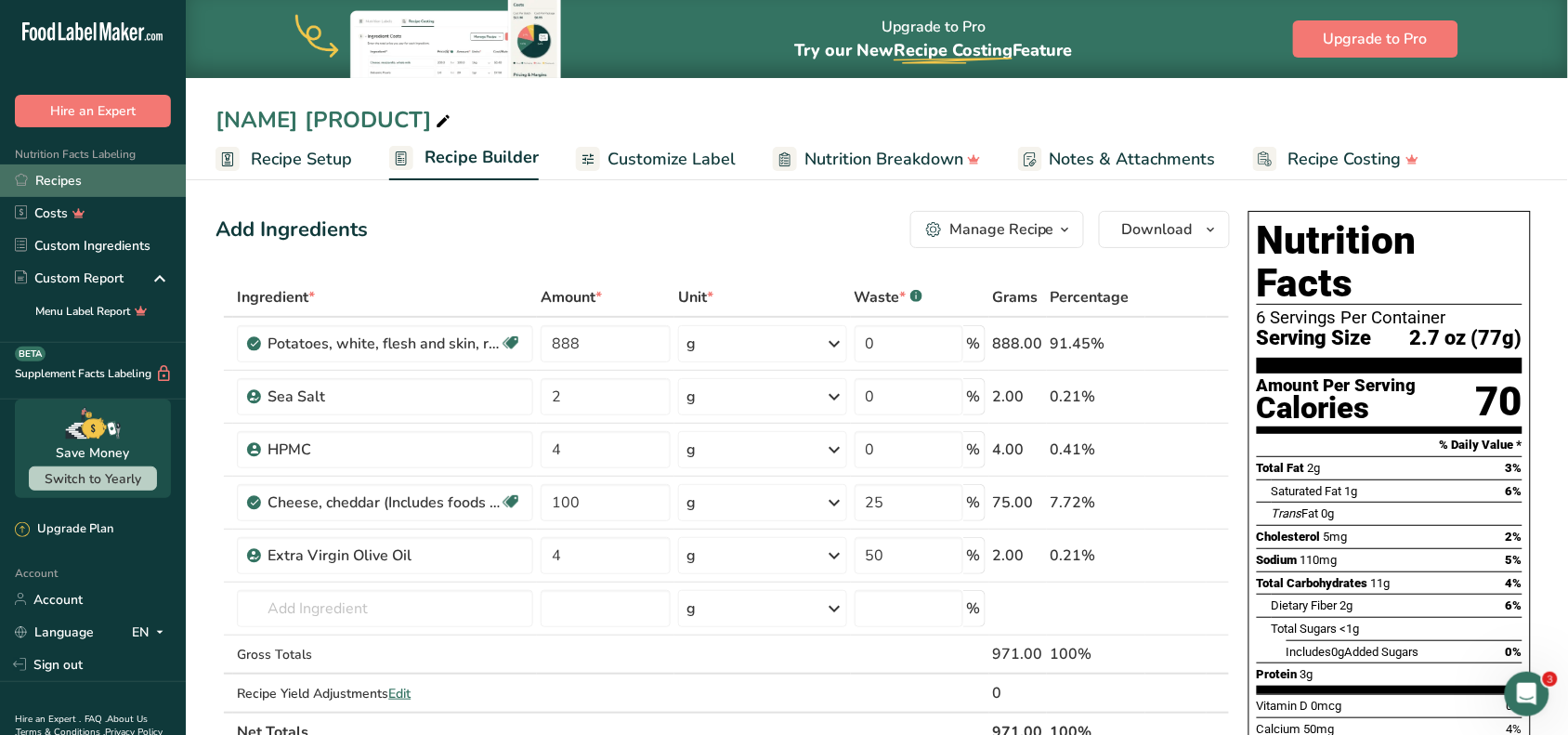 click on "Recipes" at bounding box center [93, 180] 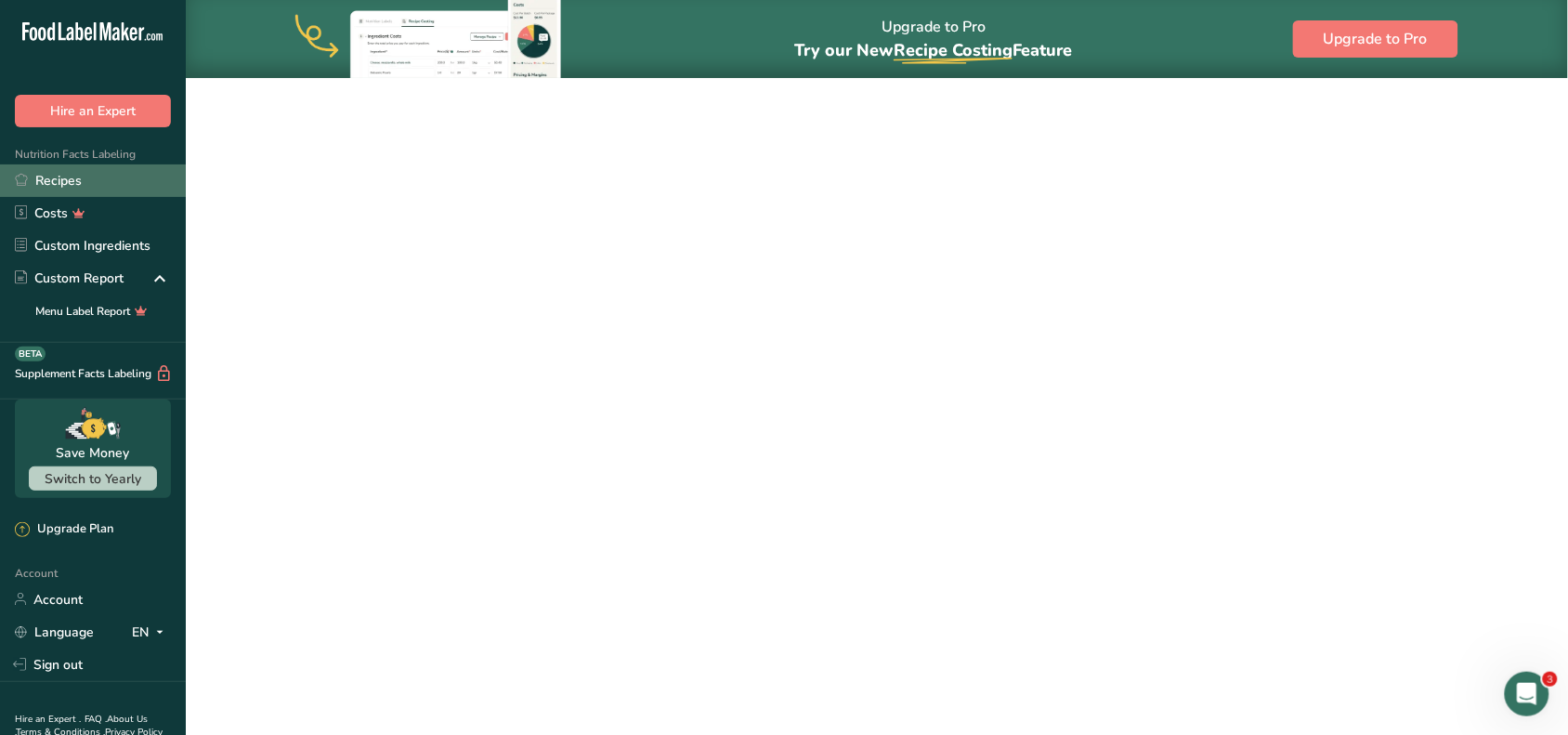 click on "Recipes" at bounding box center [93, 180] 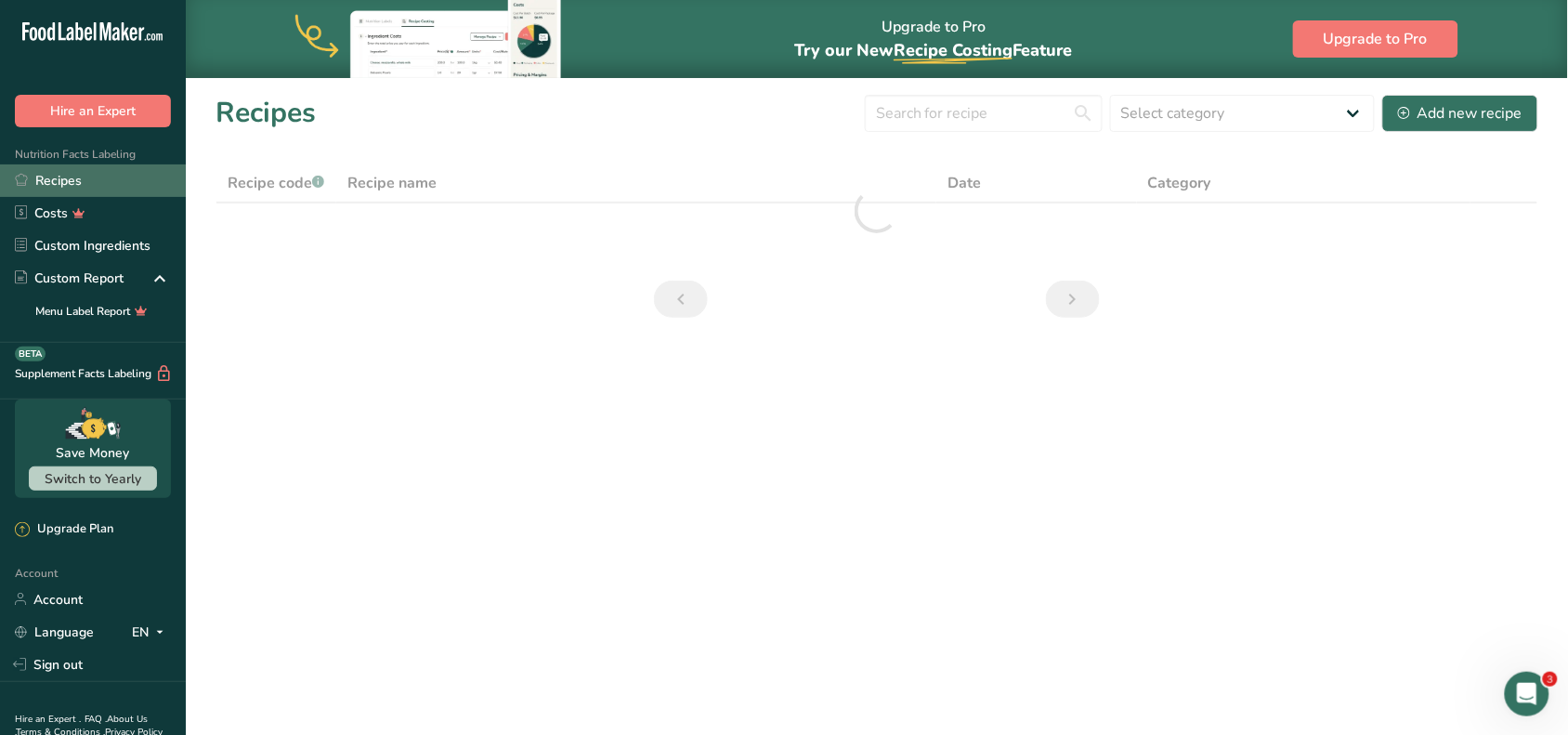 click on "Recipes" at bounding box center (93, 180) 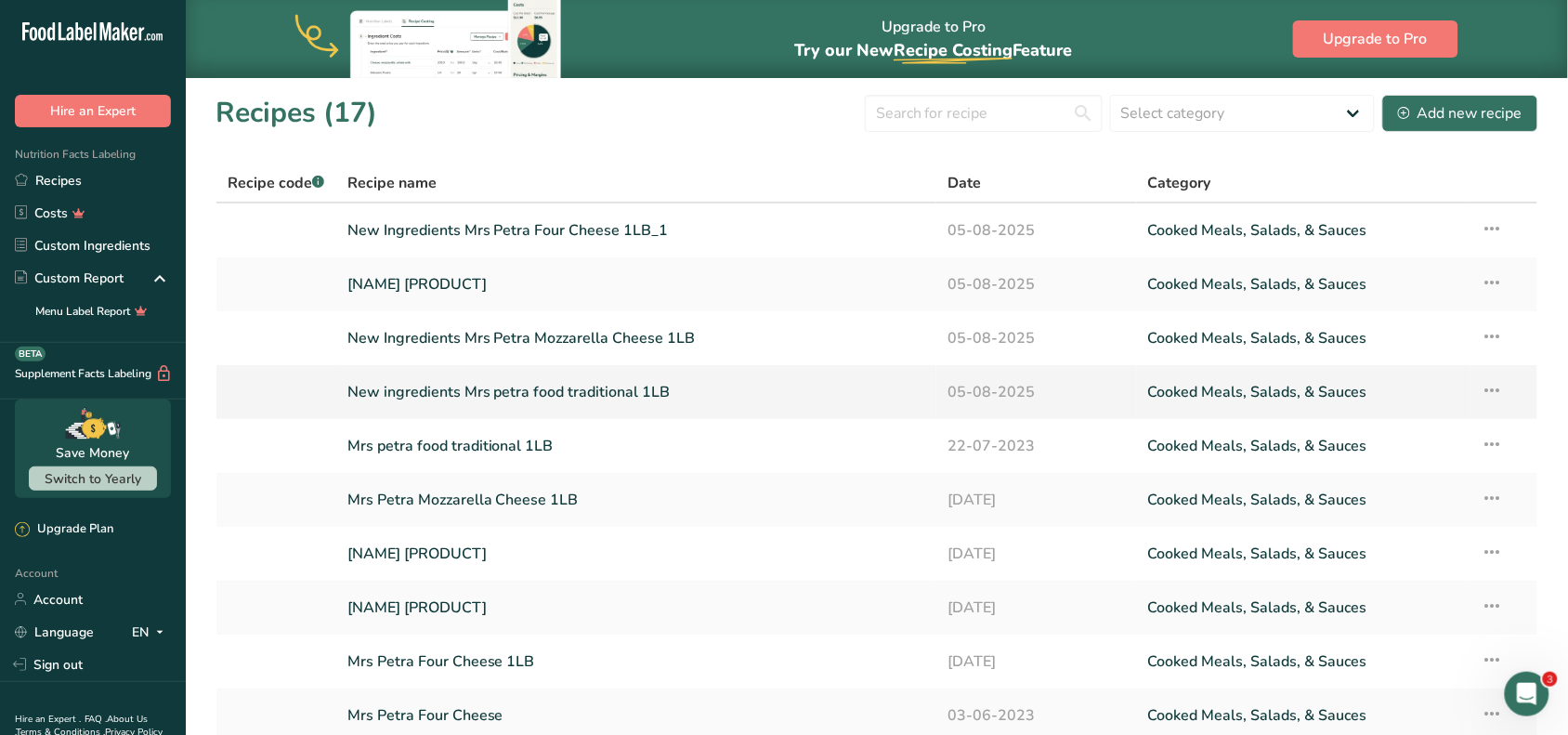 click on "New ingredients Mrs petra food traditional 1LB" at bounding box center (636, 392) 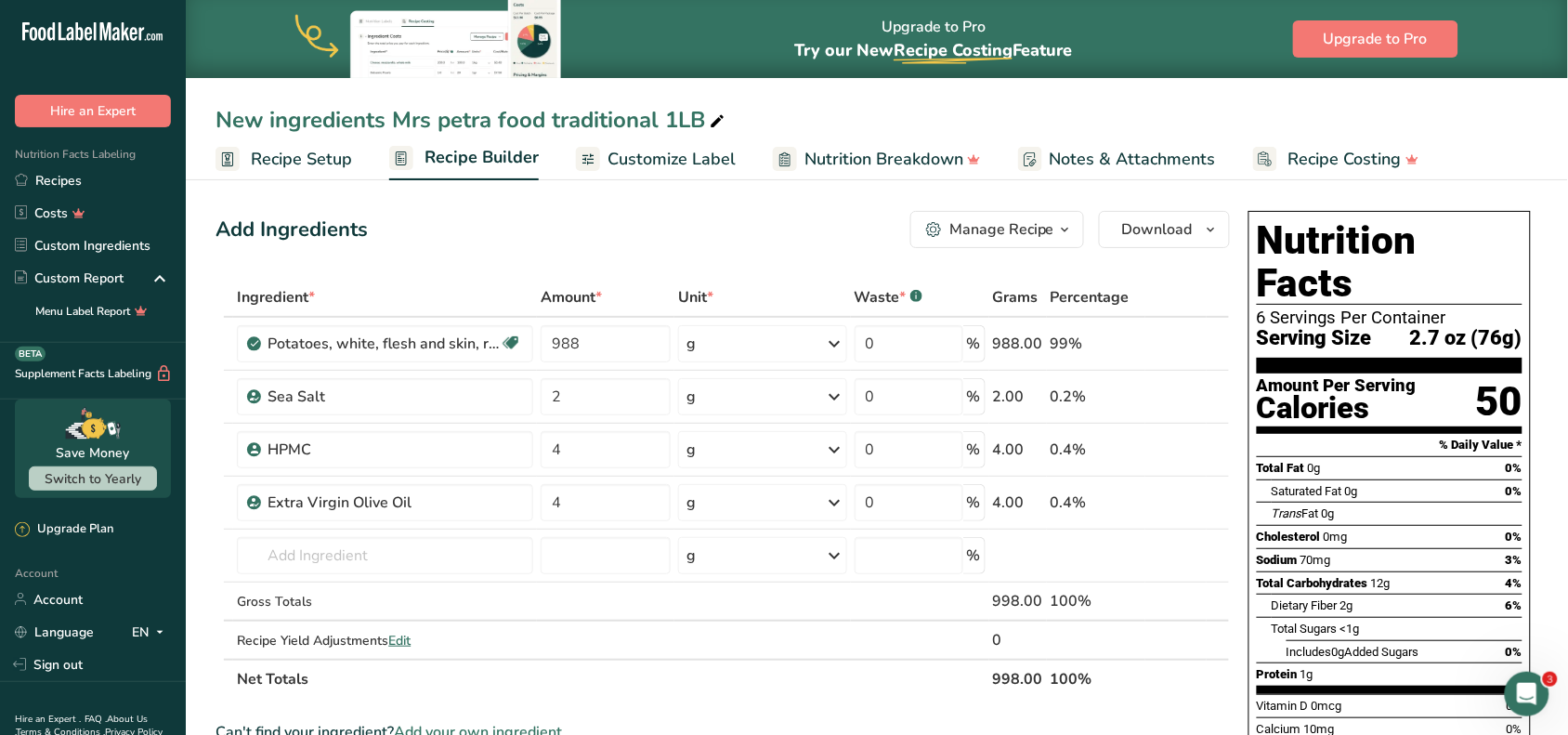 click on "Nutrition Facts Labeling
Recipes
Costs
Custom Ingredients
Custom Report
Menu Label Report" at bounding box center (93, 235) 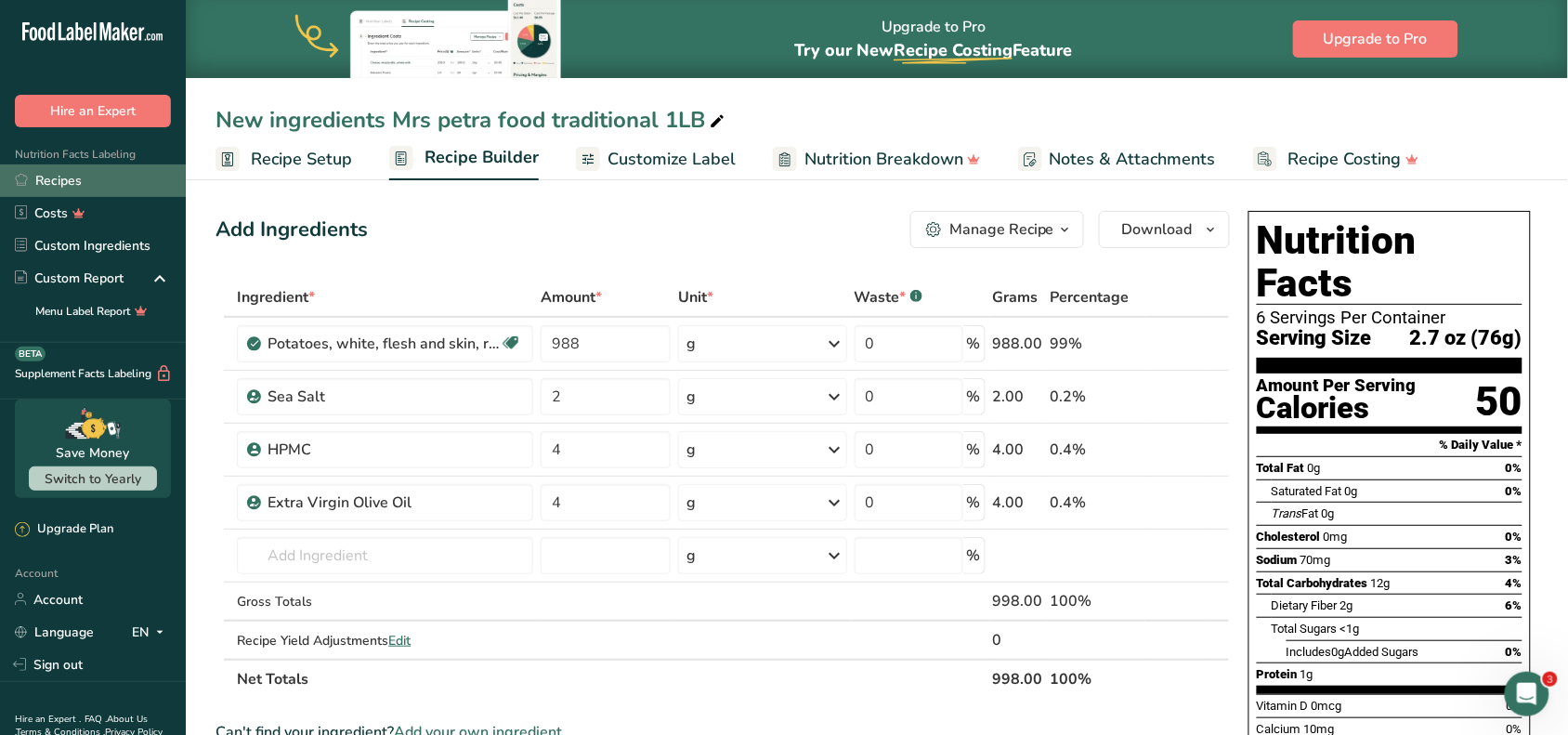 click on "Recipes" at bounding box center [93, 180] 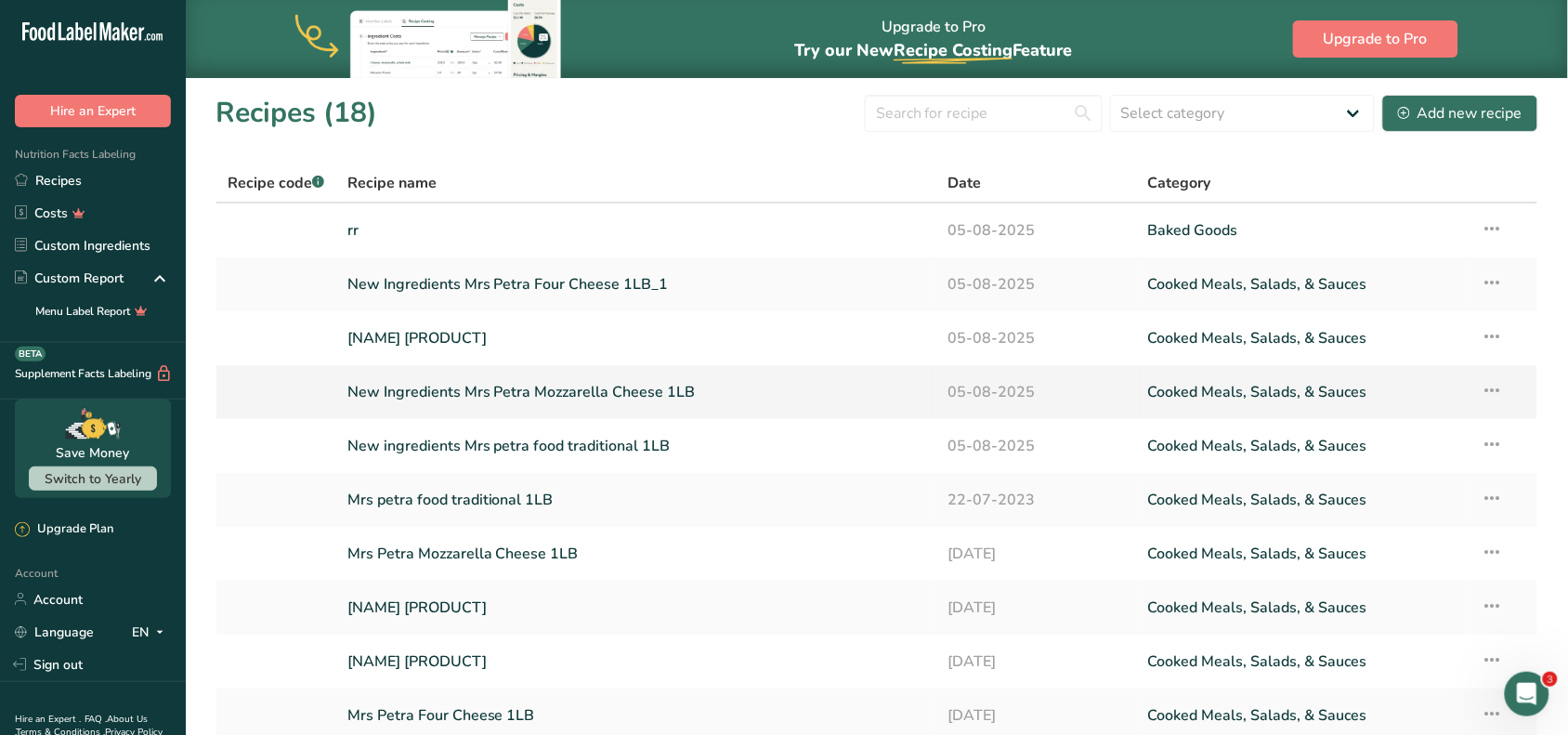 click on "New Ingredients Mrs Petra Mozzarella Cheese 1LB" at bounding box center (636, 392) 